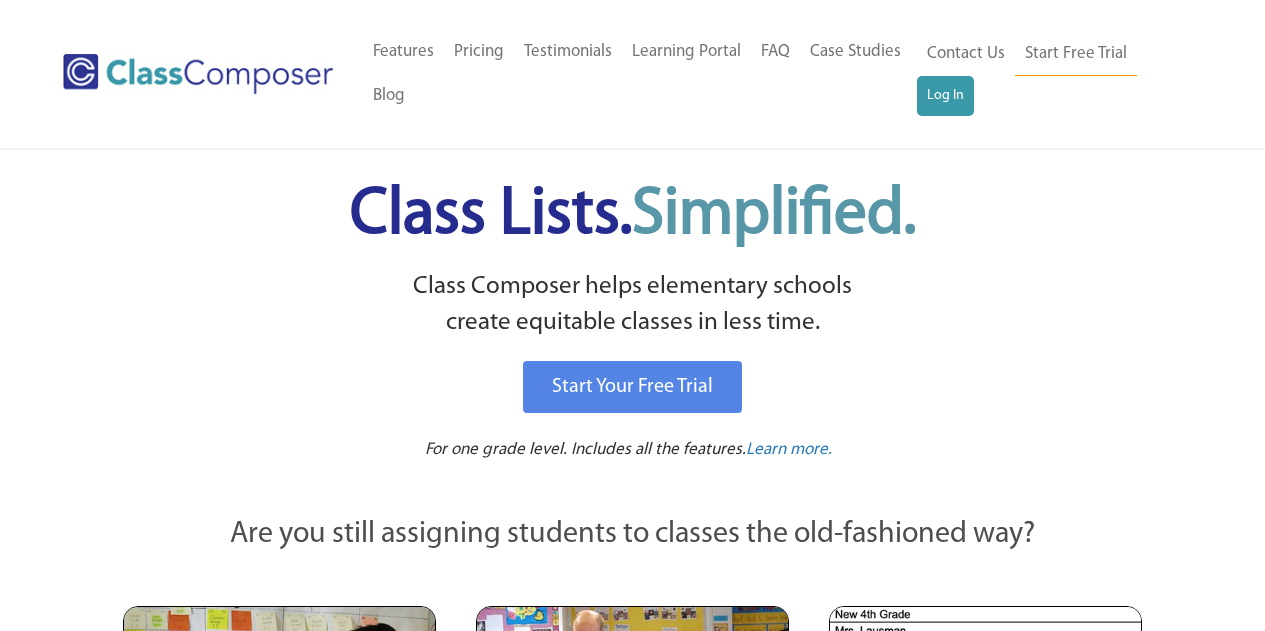 scroll, scrollTop: 0, scrollLeft: 0, axis: both 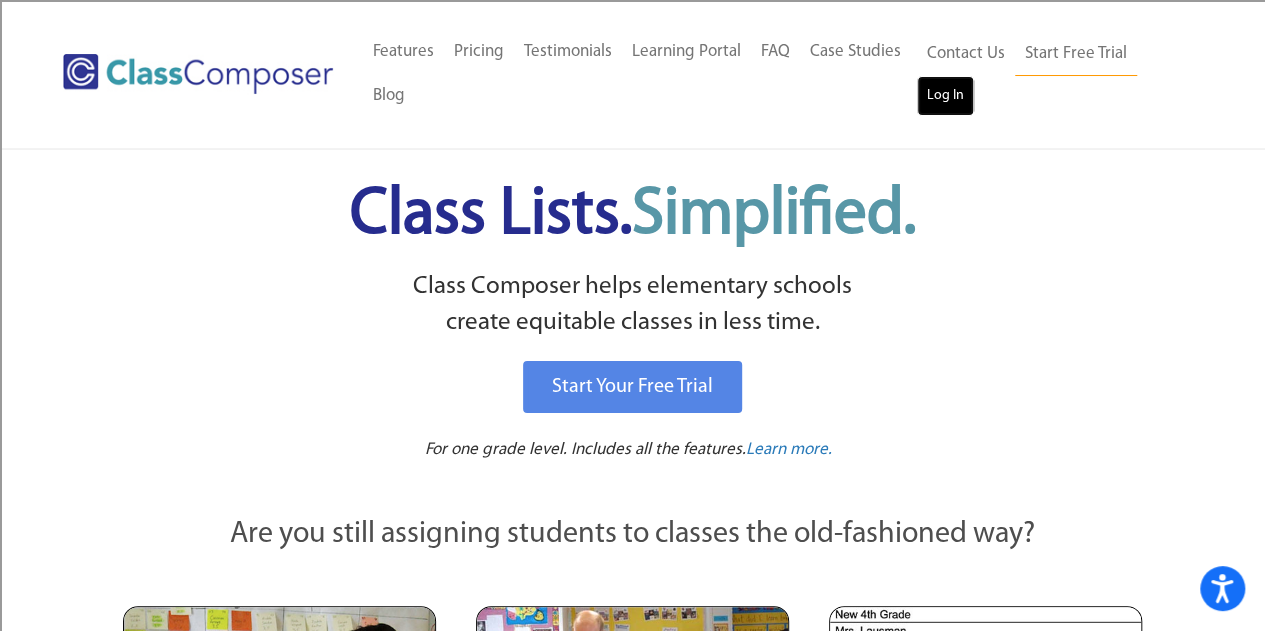 click on "Log In" at bounding box center [945, 96] 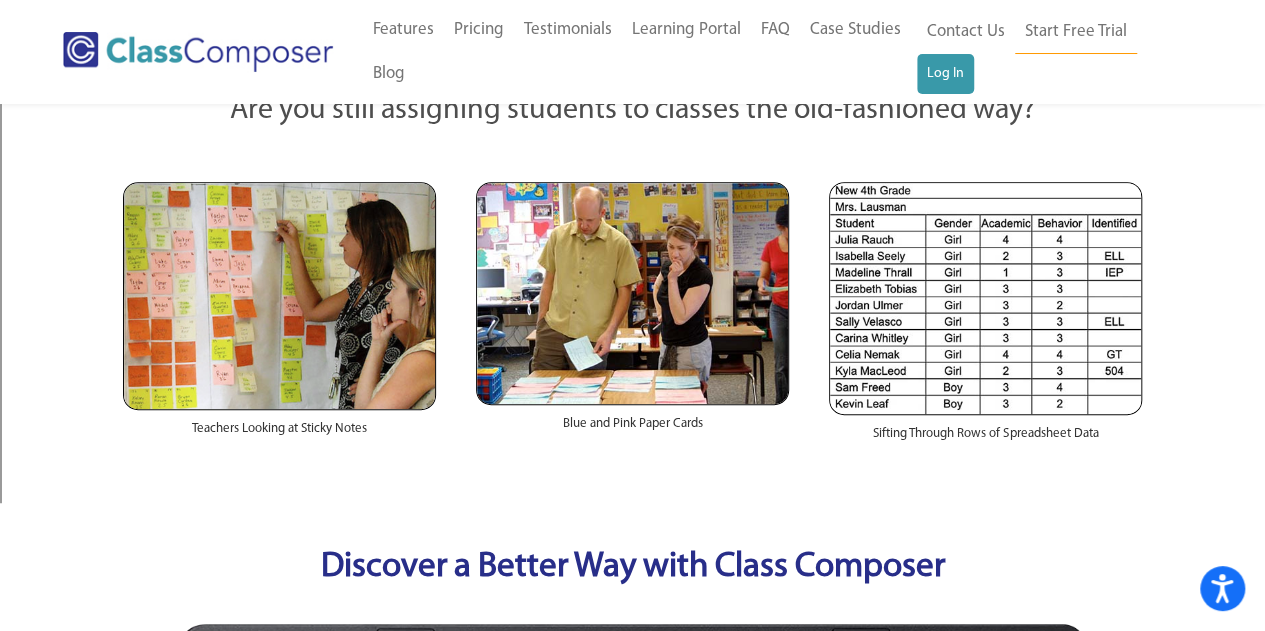 scroll, scrollTop: 0, scrollLeft: 0, axis: both 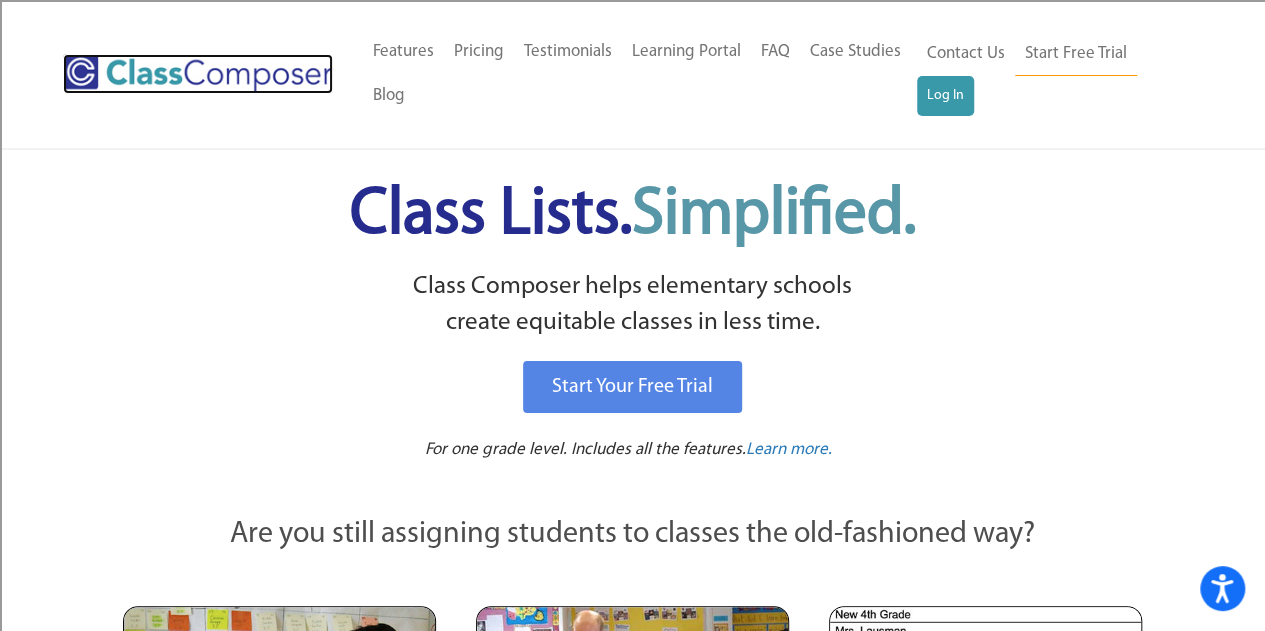 click at bounding box center [198, 74] 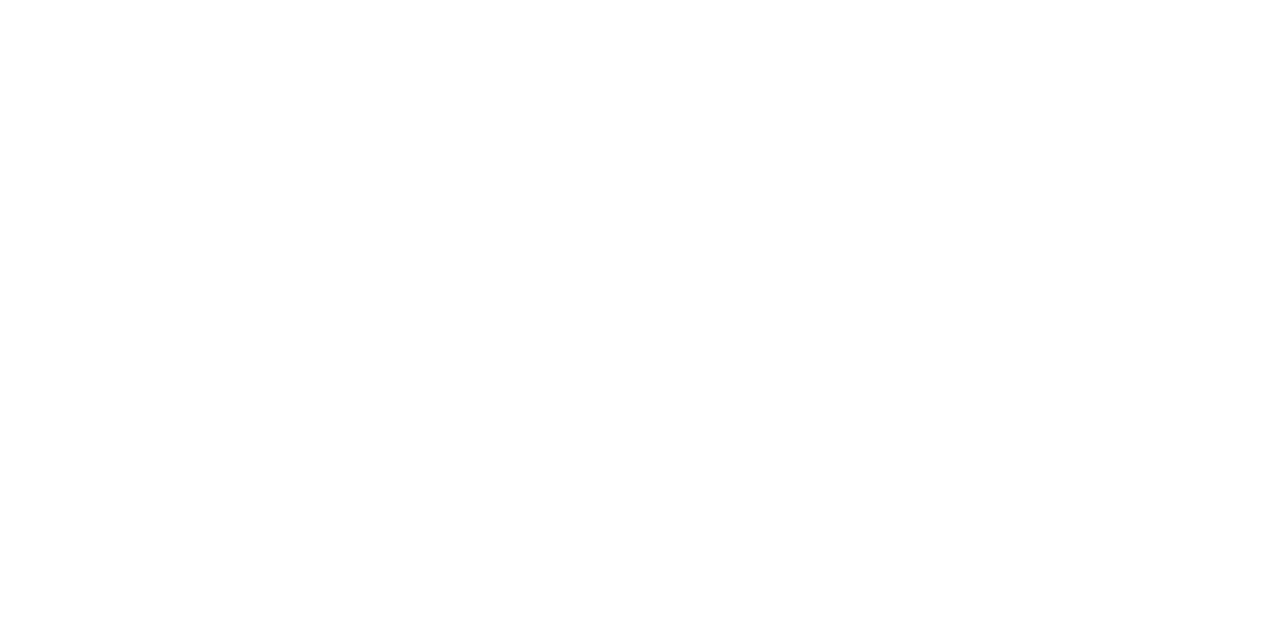 scroll, scrollTop: 0, scrollLeft: 0, axis: both 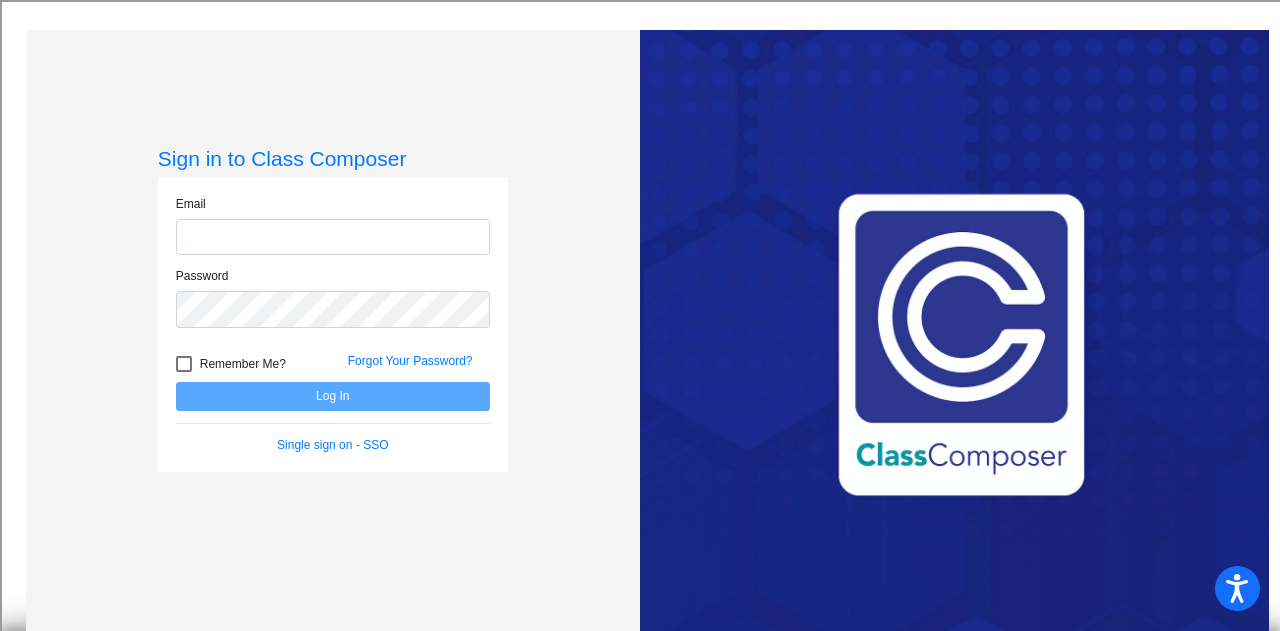 type on "[EMAIL_ADDRESS][DOMAIN_NAME]" 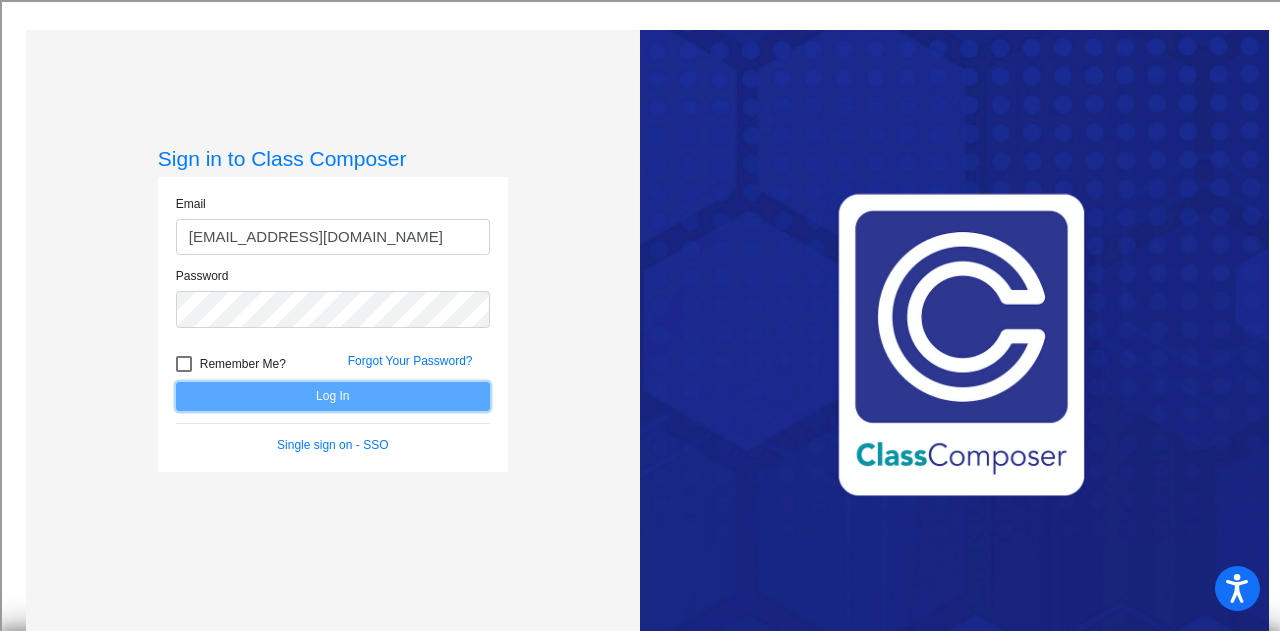 click on "Log In" 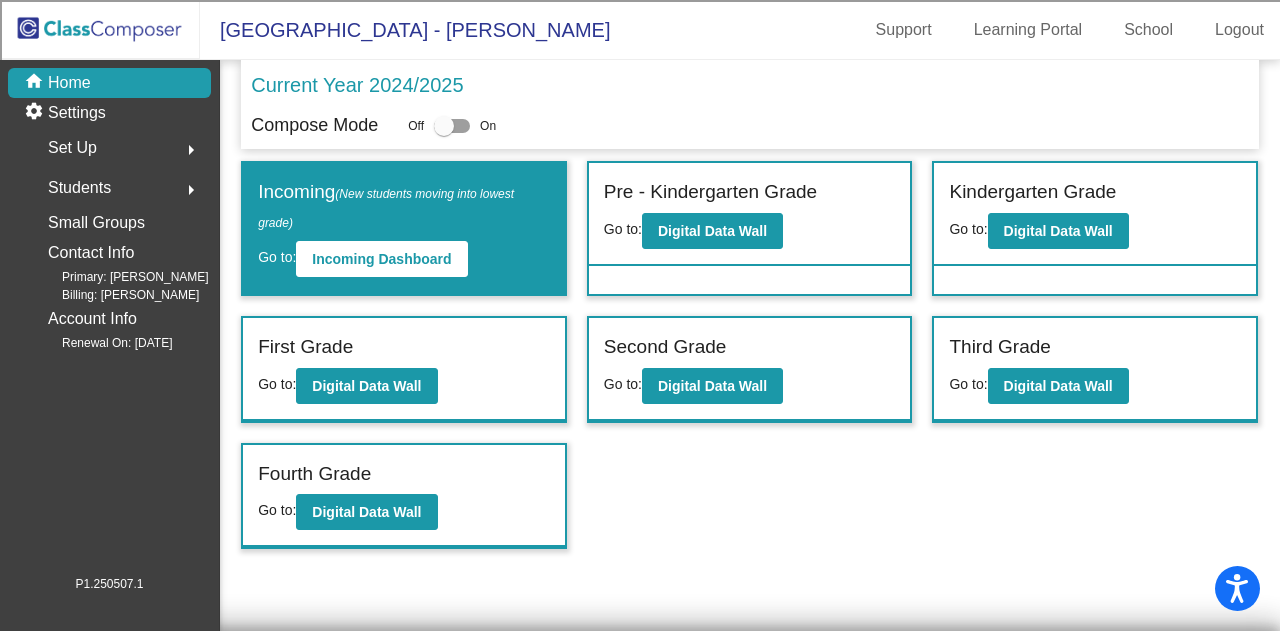 click on "Set Up  arrow_right" 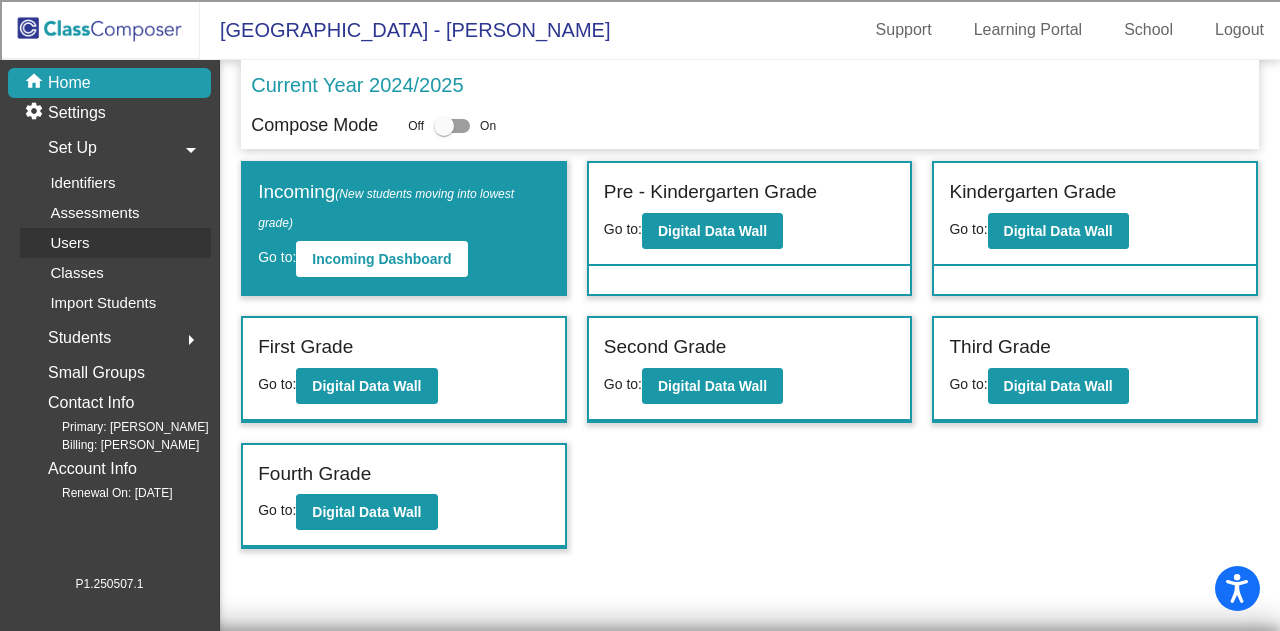 click on "Users" 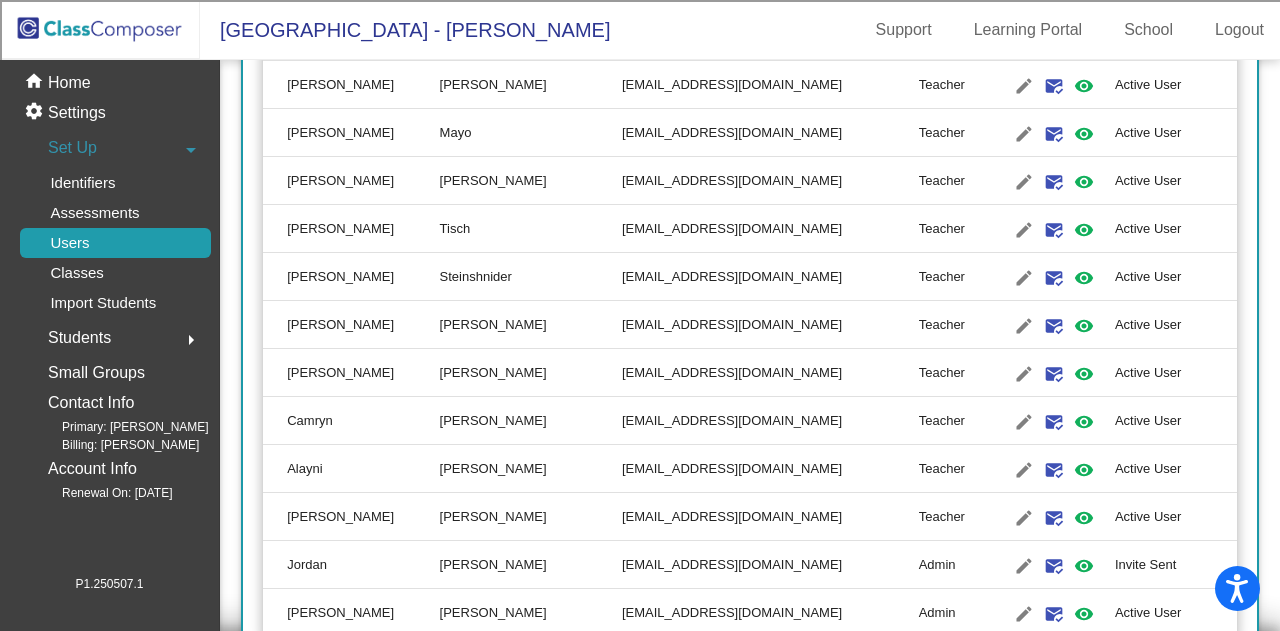 scroll, scrollTop: 1641, scrollLeft: 0, axis: vertical 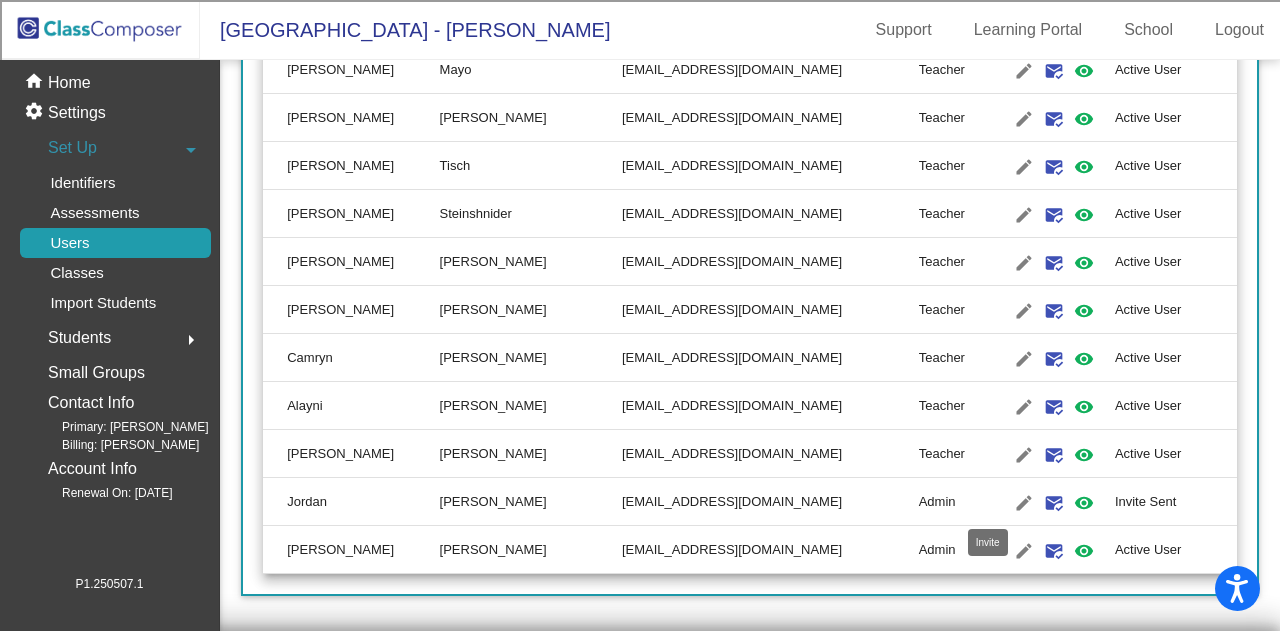 click on "mark_email_read" 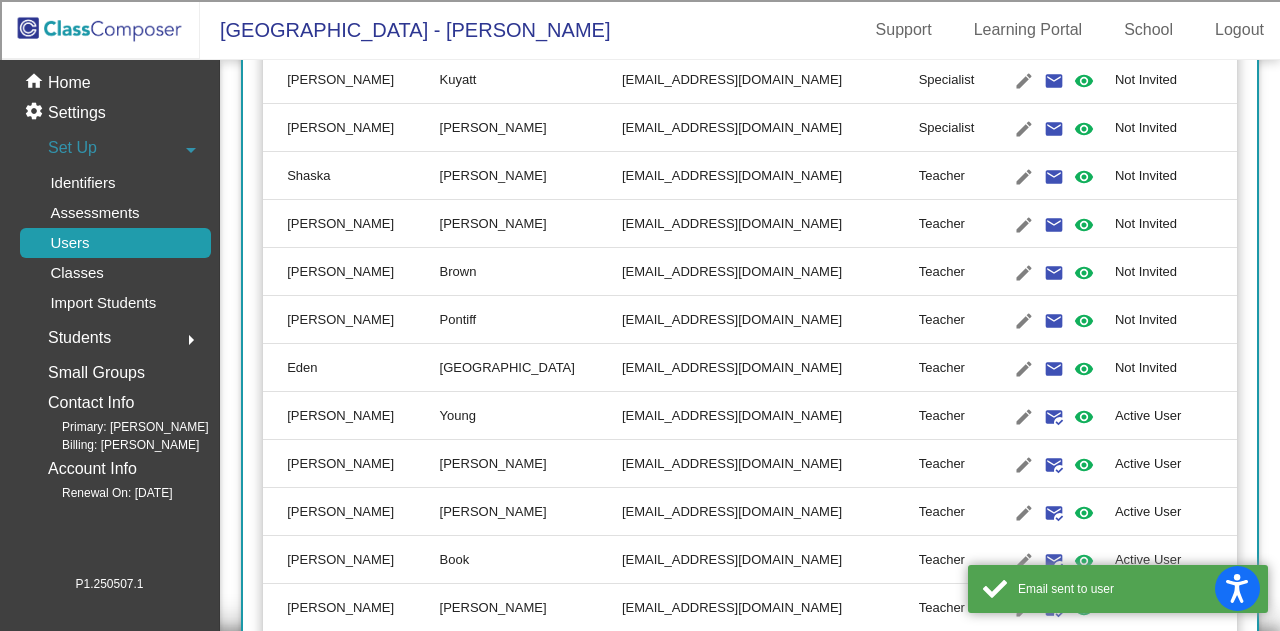 scroll, scrollTop: 0, scrollLeft: 0, axis: both 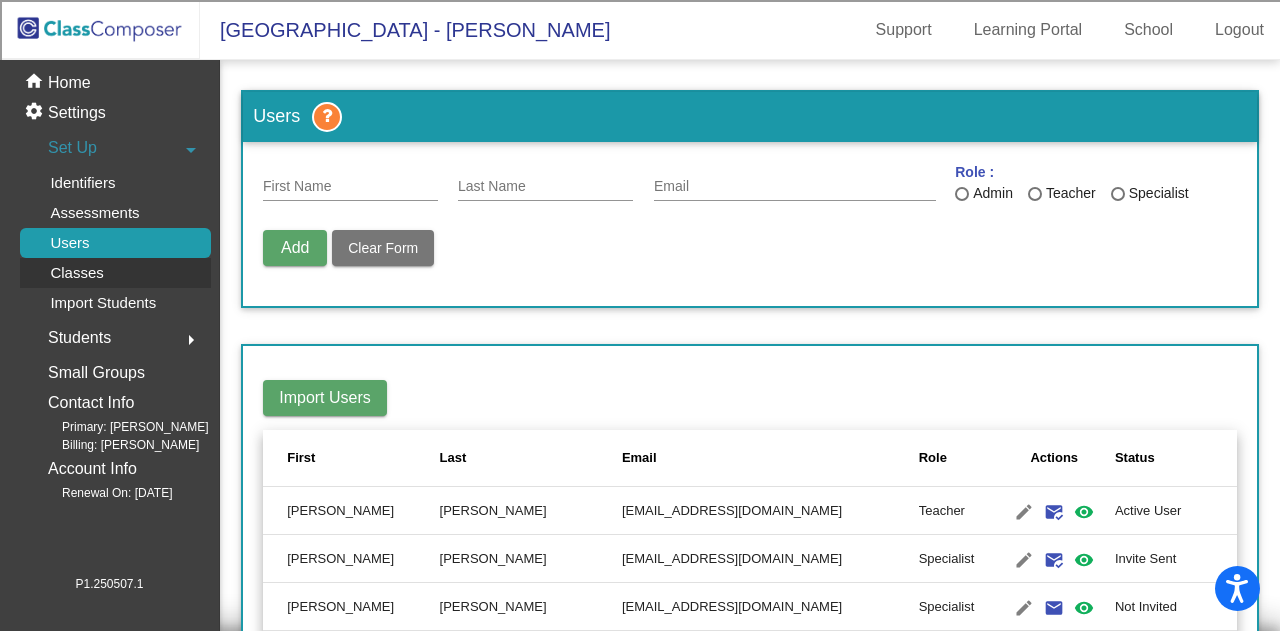 click on "Classes" 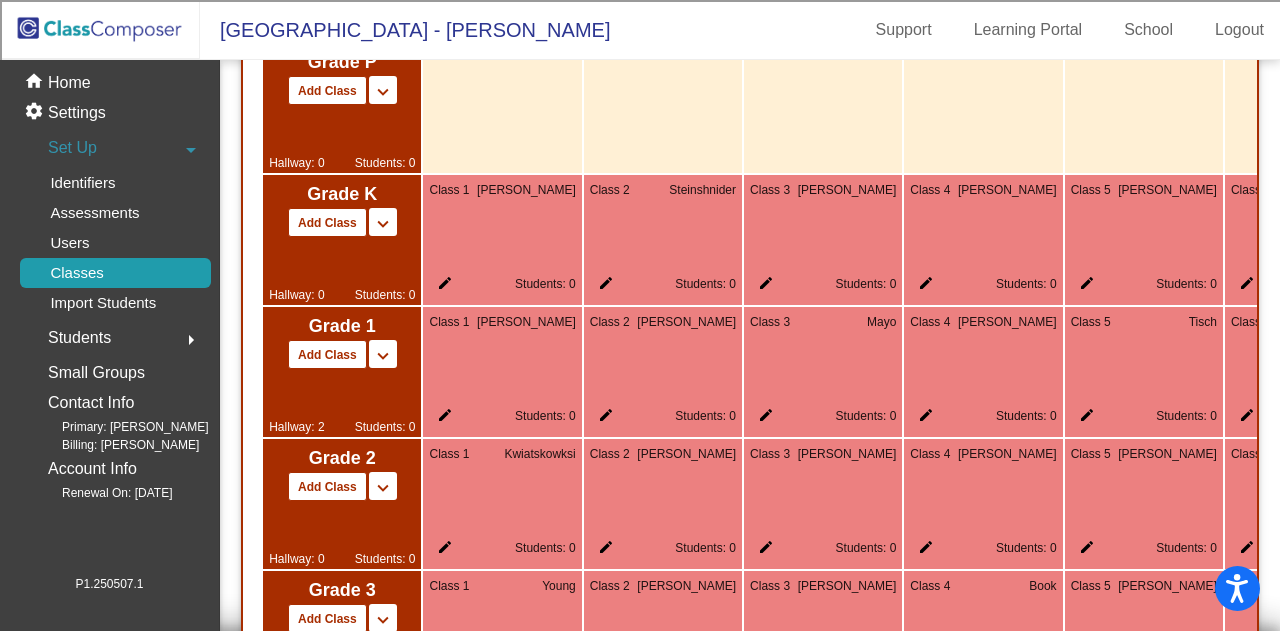 scroll, scrollTop: 1200, scrollLeft: 0, axis: vertical 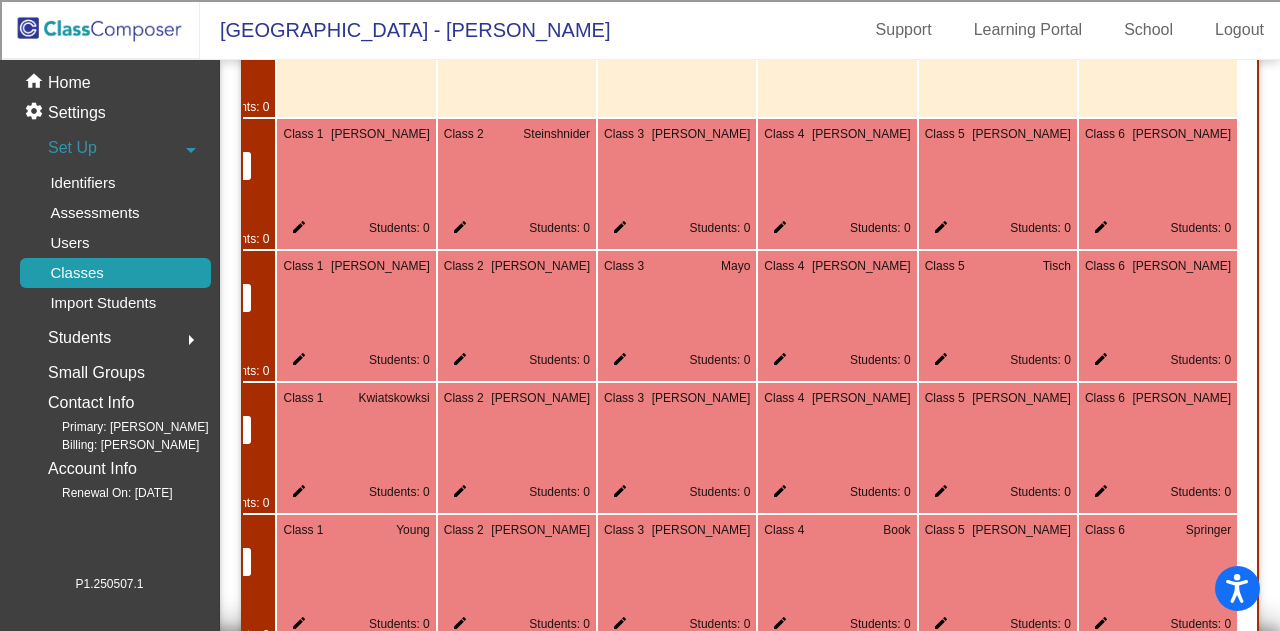 click on "edit" 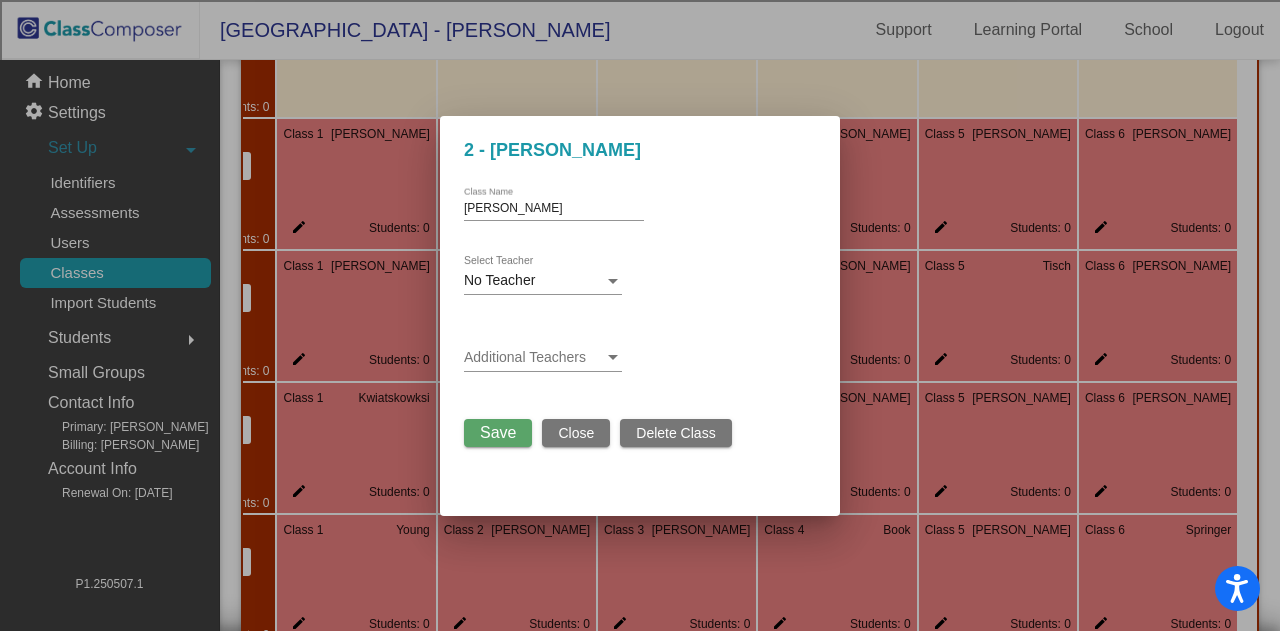 click on "Millhollon" at bounding box center (554, 209) 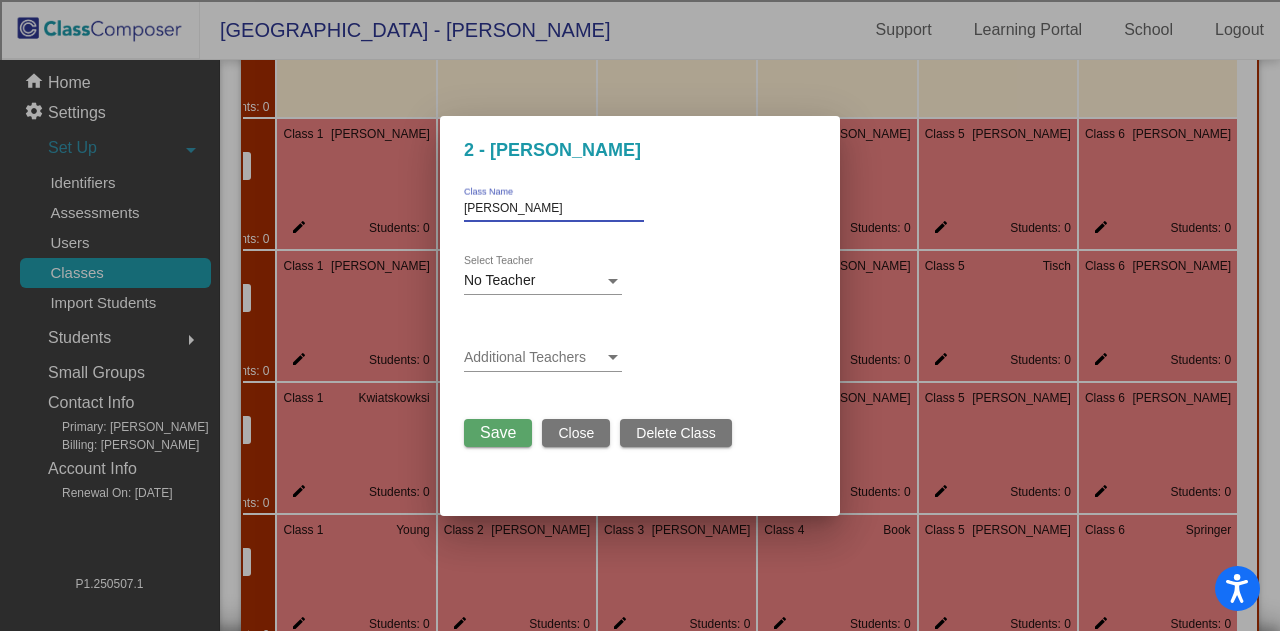 click on "Millhollon" at bounding box center (554, 209) 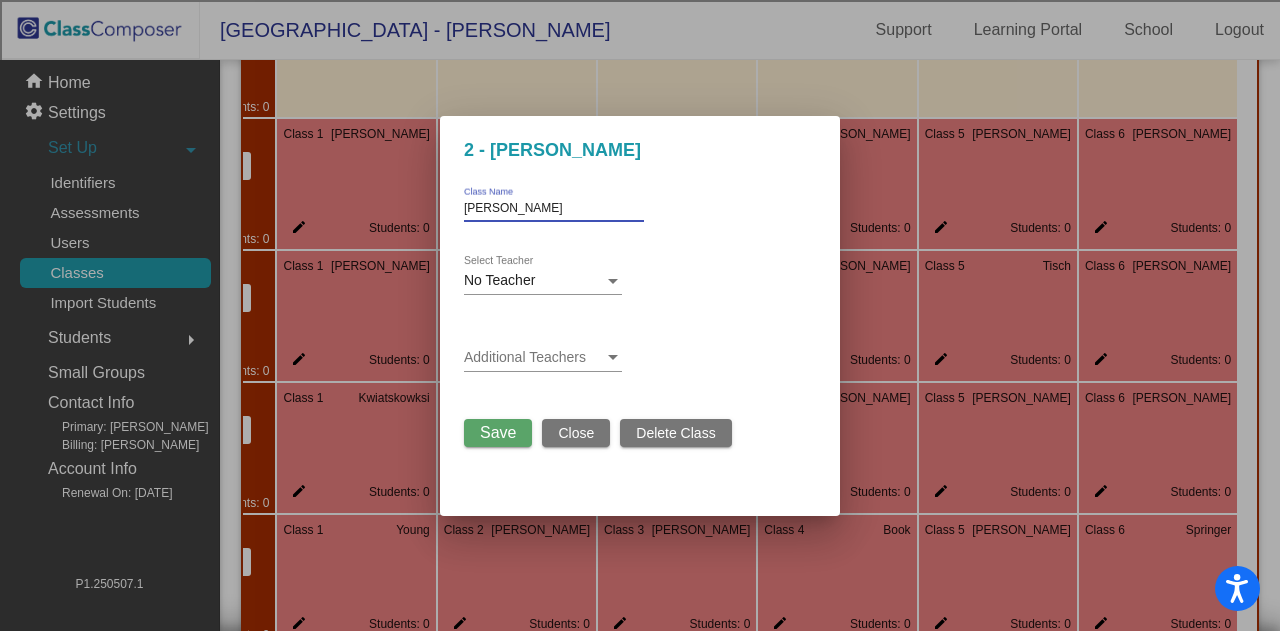 type on "[PERSON_NAME]" 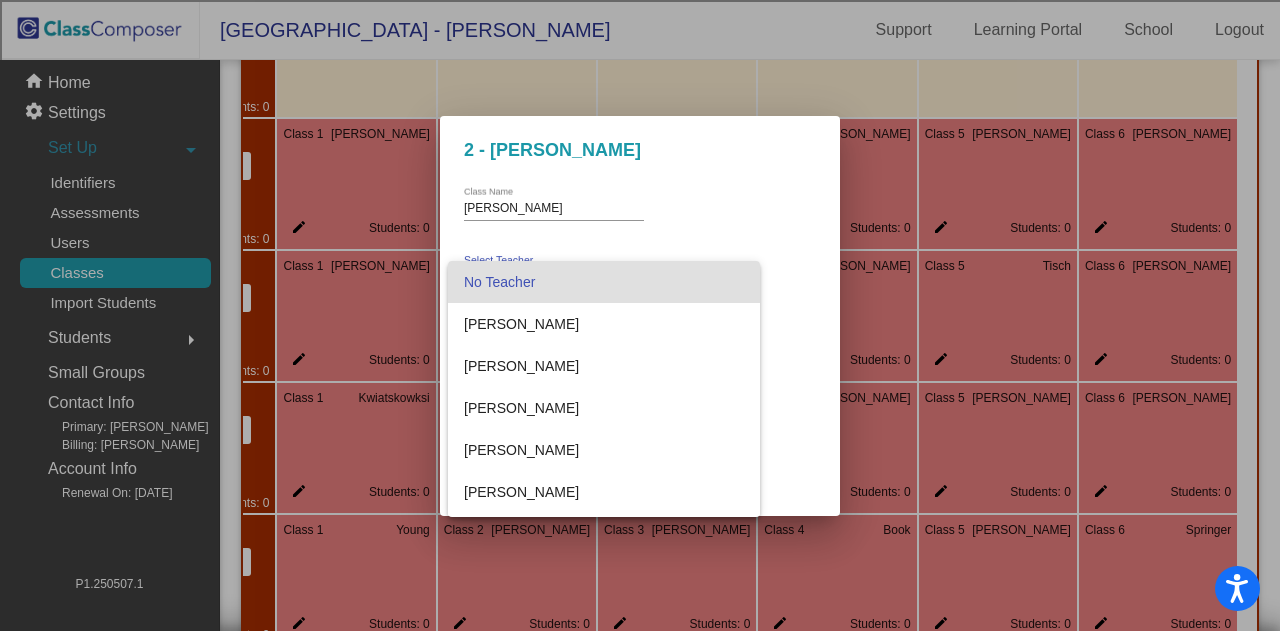 scroll, scrollTop: 1004, scrollLeft: 0, axis: vertical 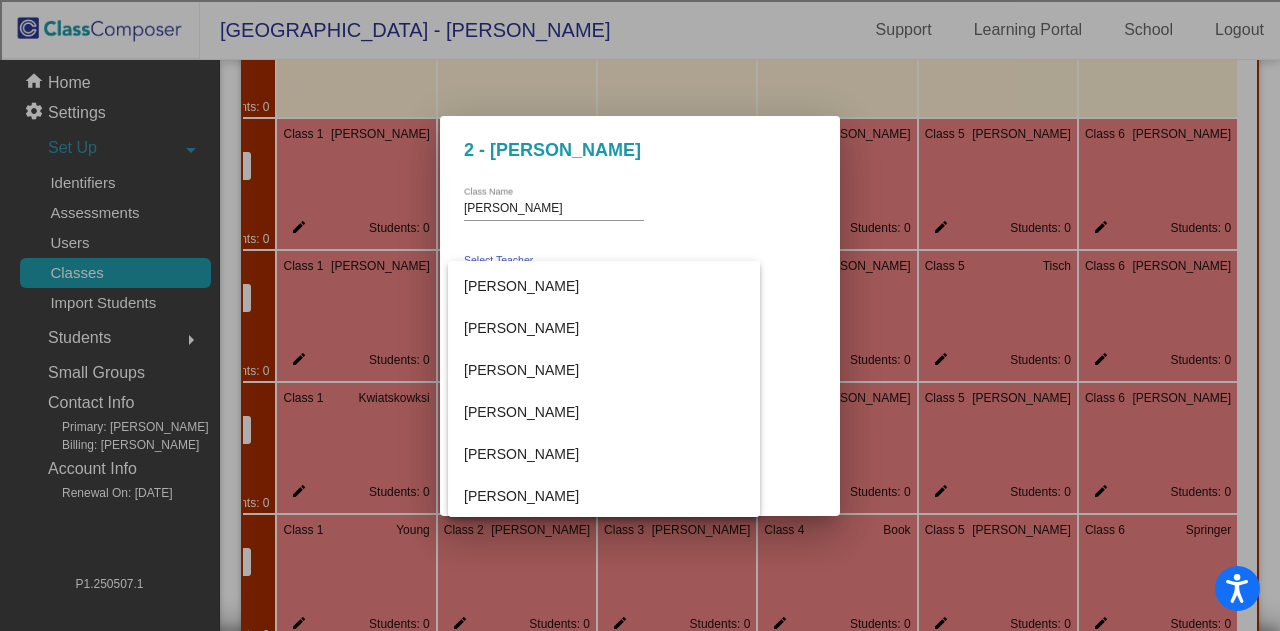 click at bounding box center (640, 315) 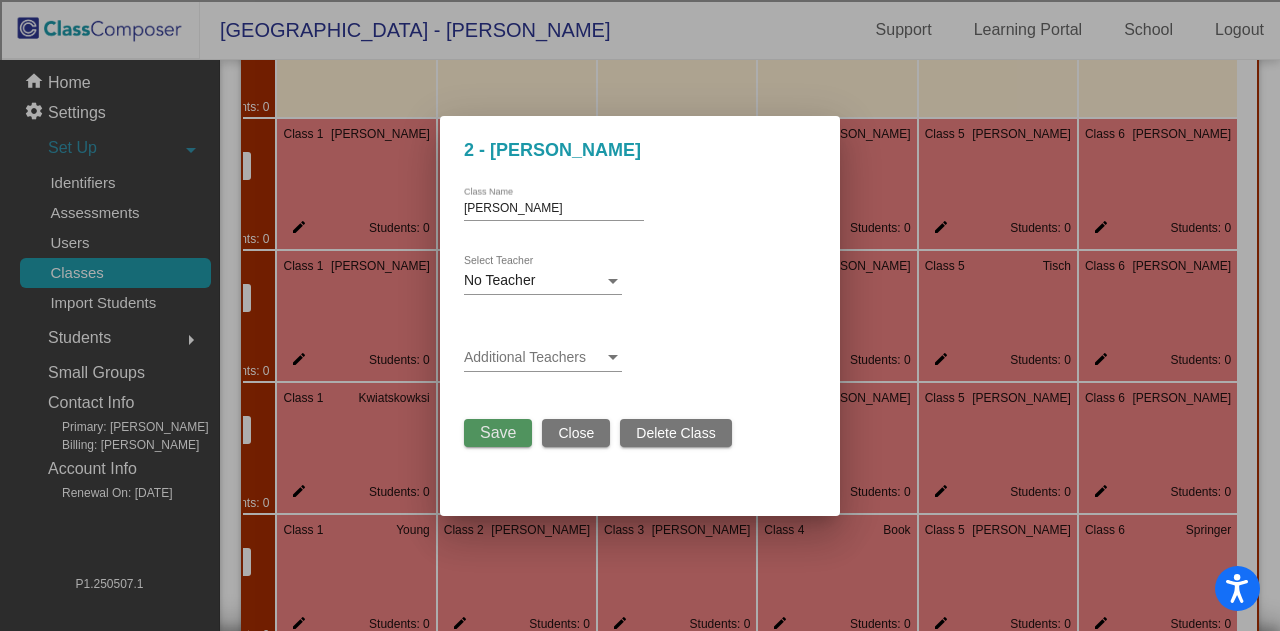 click on "Save" at bounding box center [498, 432] 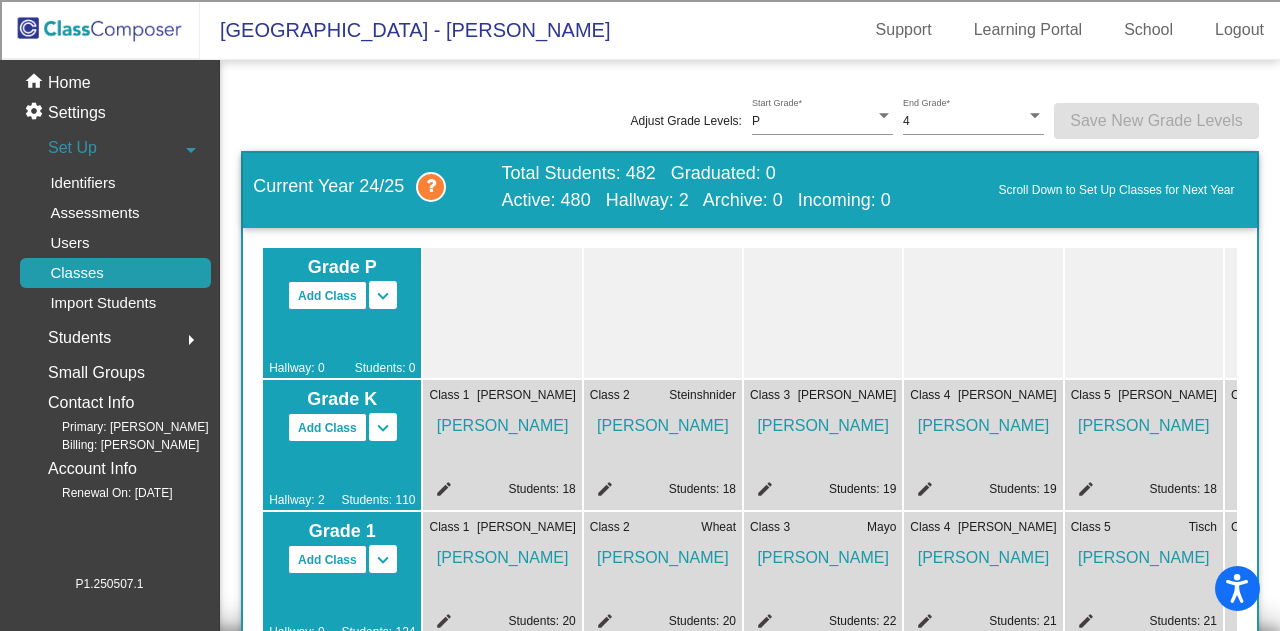 scroll, scrollTop: 900, scrollLeft: 0, axis: vertical 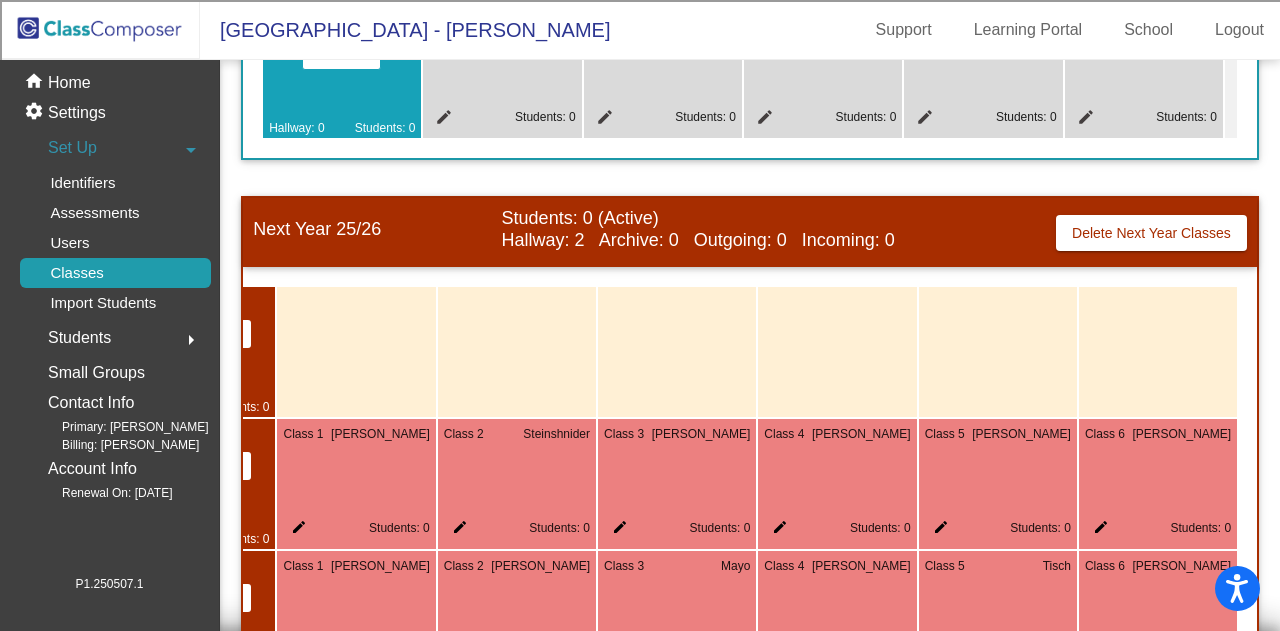 click on "edit" 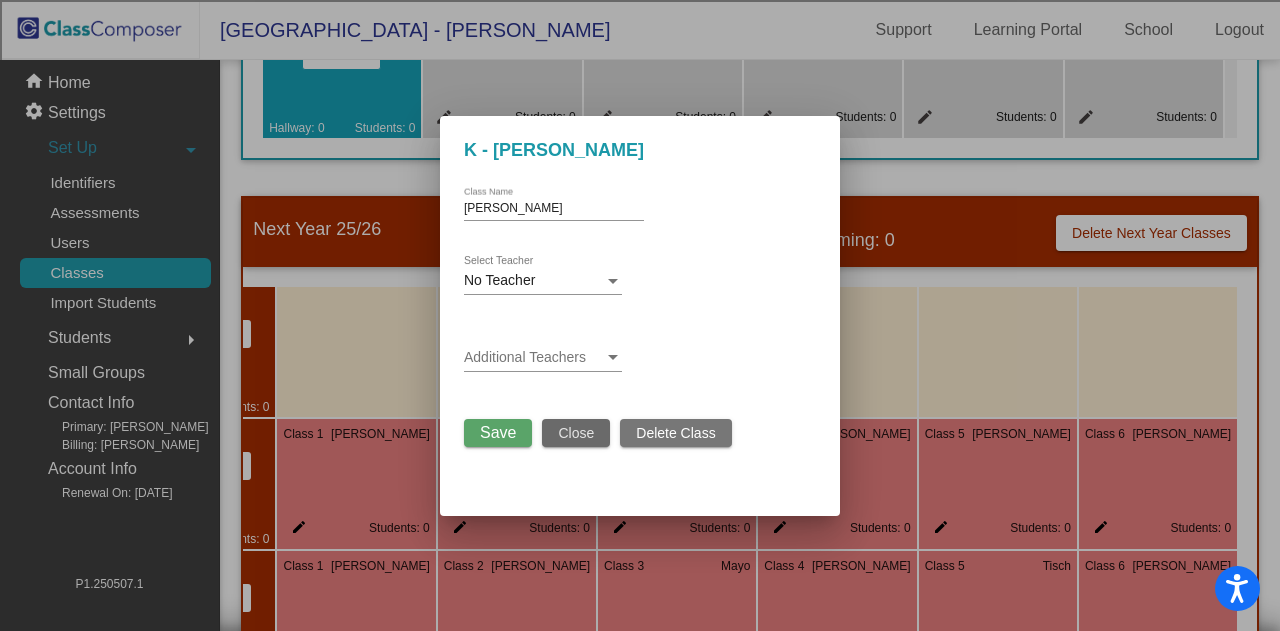 click on "Close" at bounding box center (576, 433) 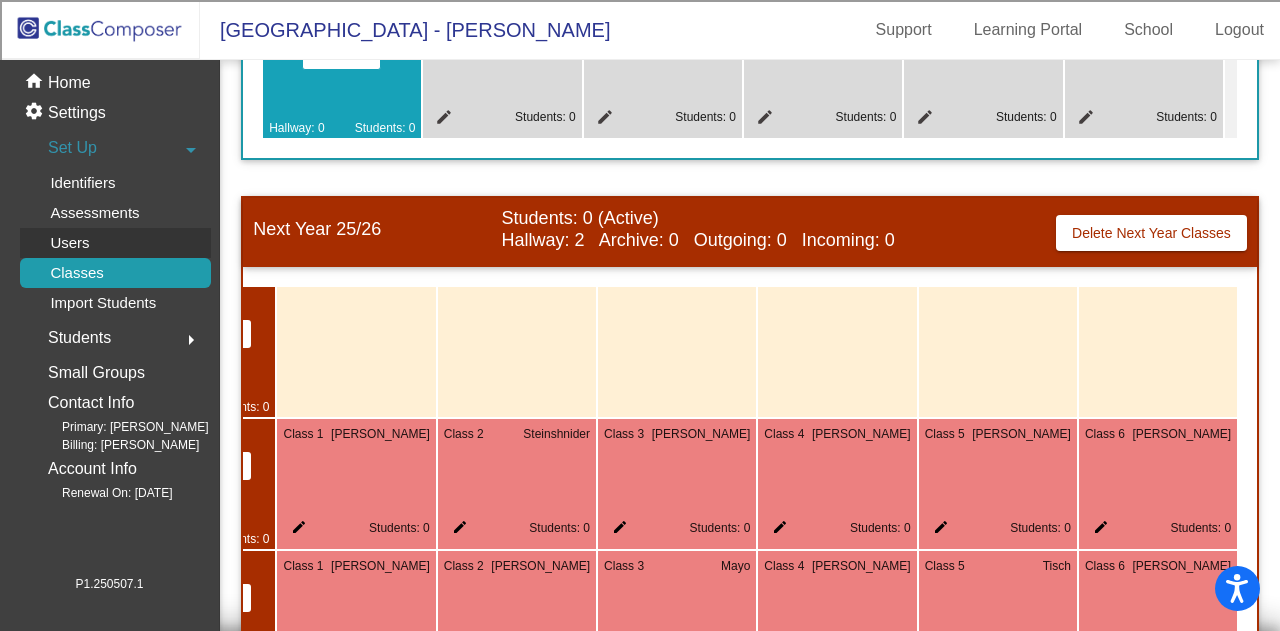 click on "Users" 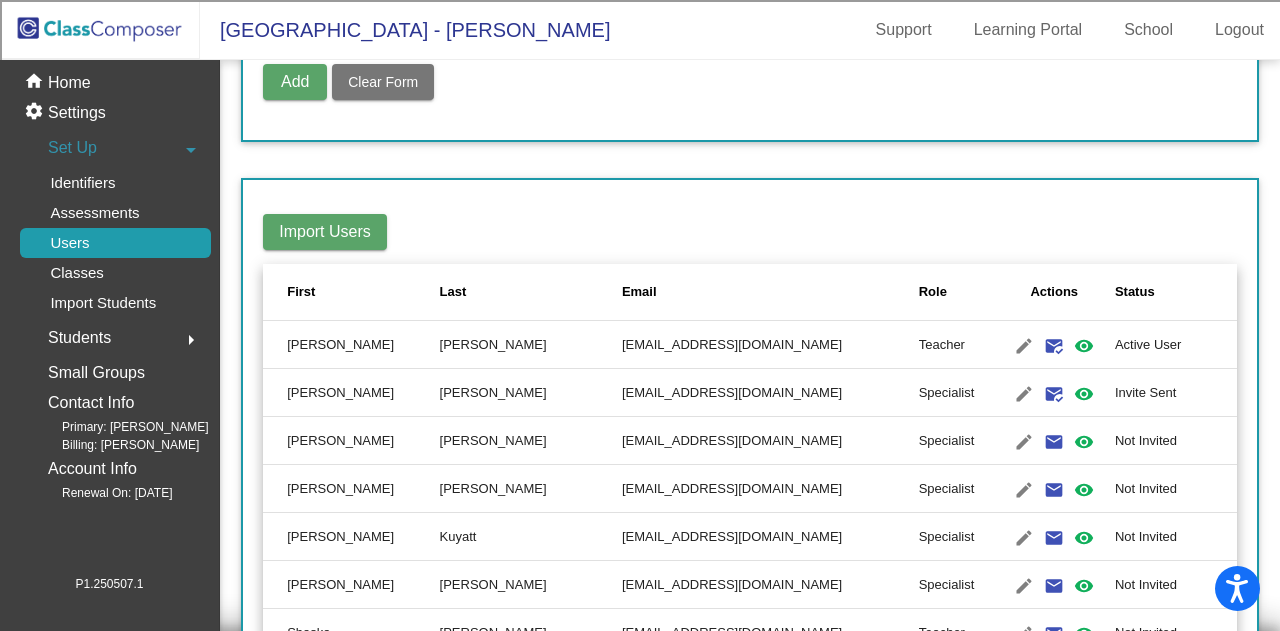 scroll, scrollTop: 200, scrollLeft: 0, axis: vertical 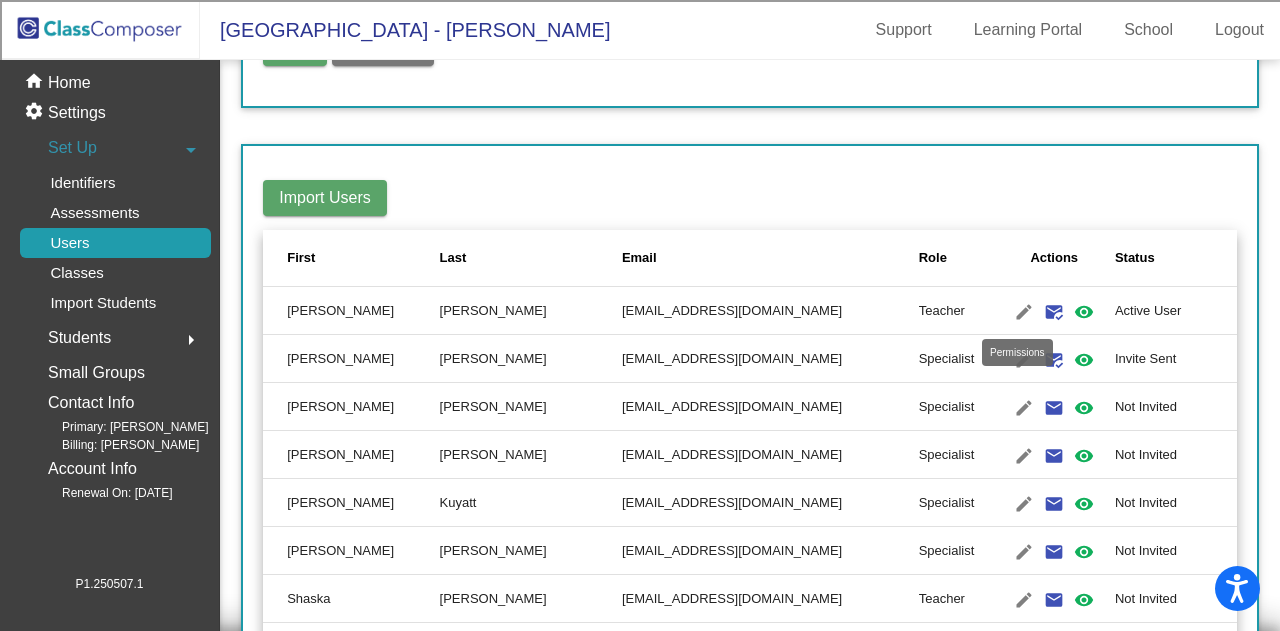 click on "visibility" 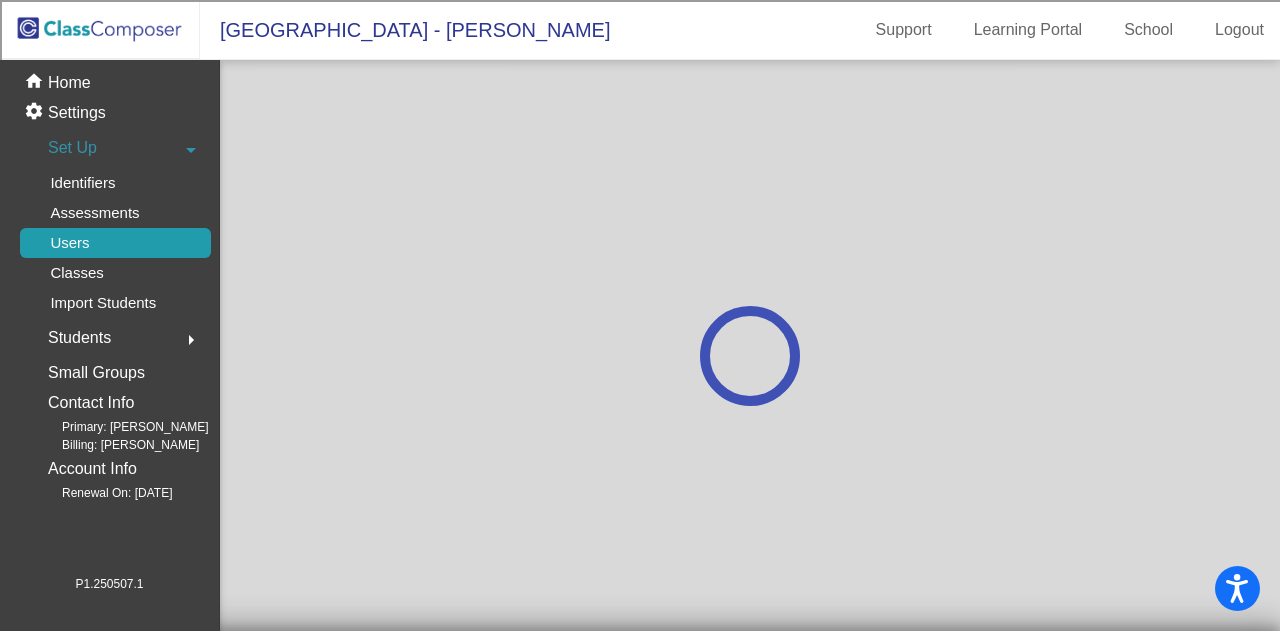 scroll, scrollTop: 0, scrollLeft: 0, axis: both 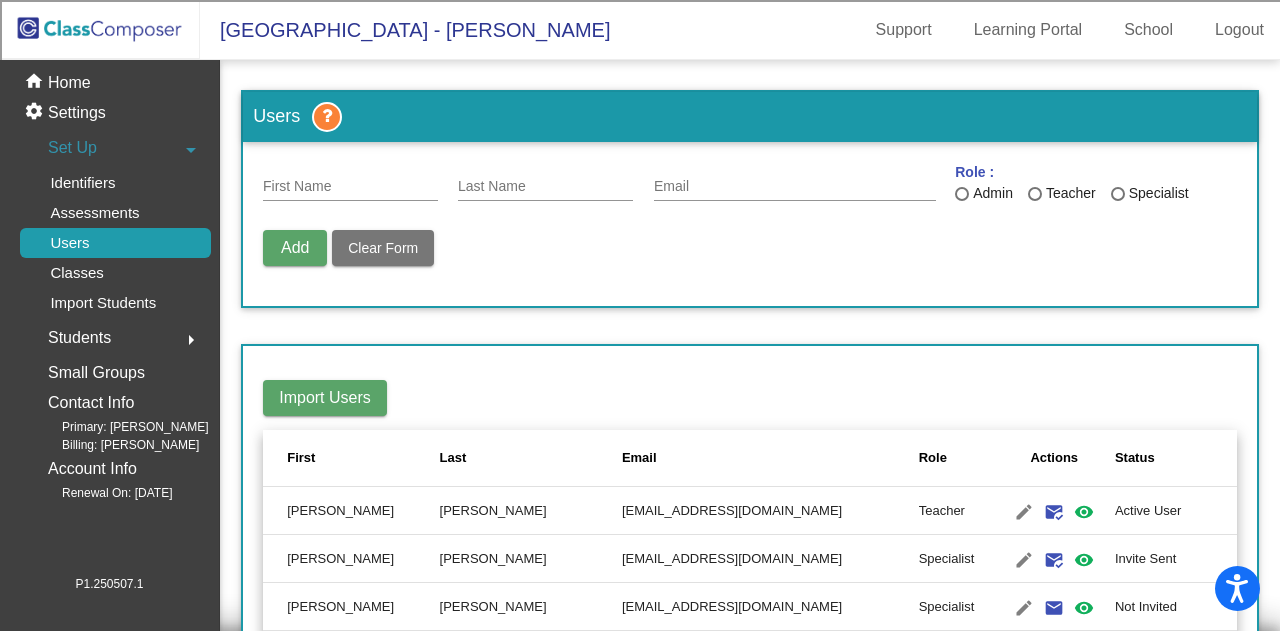 click on "First Name" at bounding box center [350, 187] 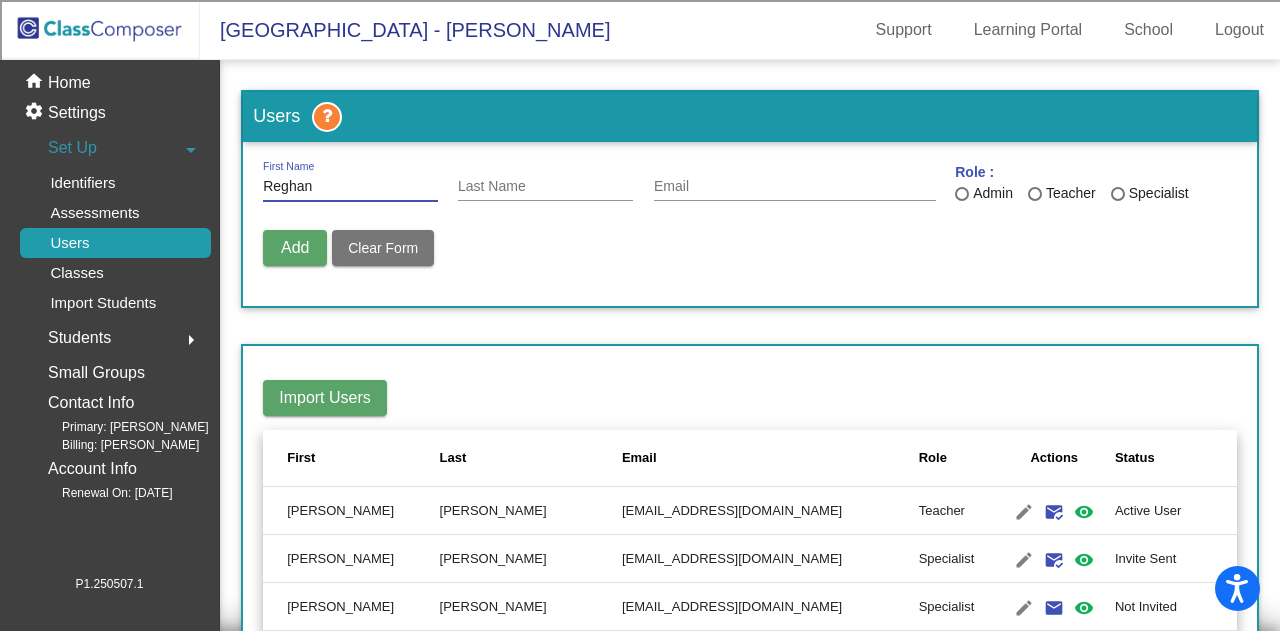 type on "Reghan" 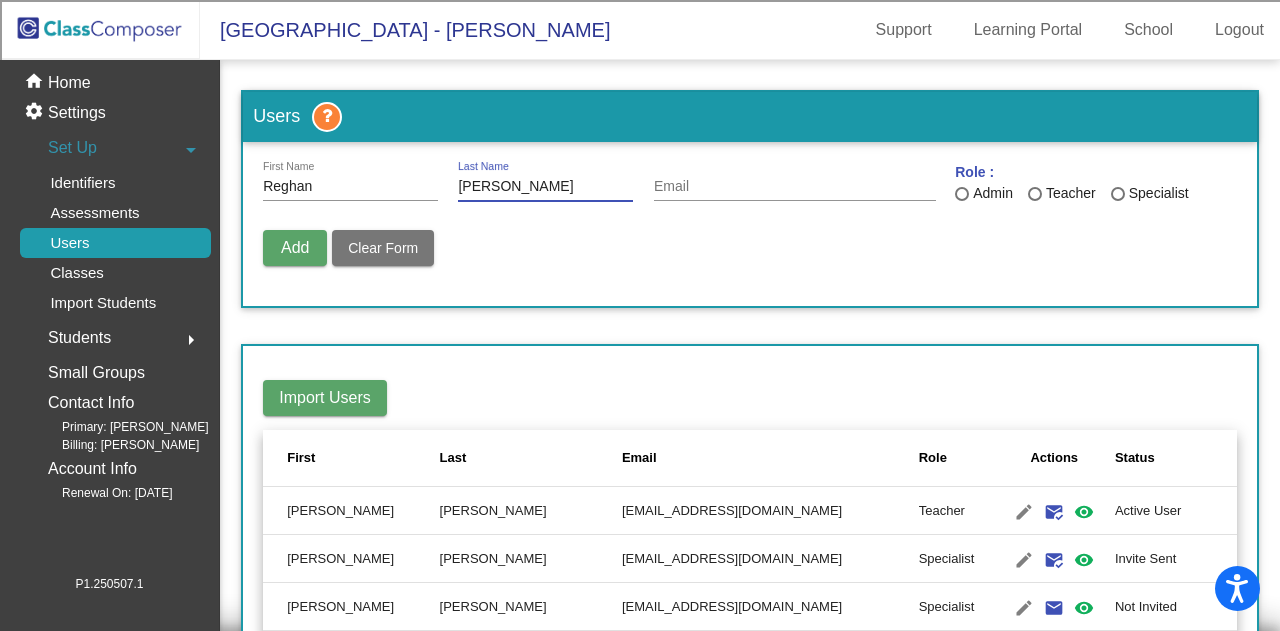 type on "[PERSON_NAME]" 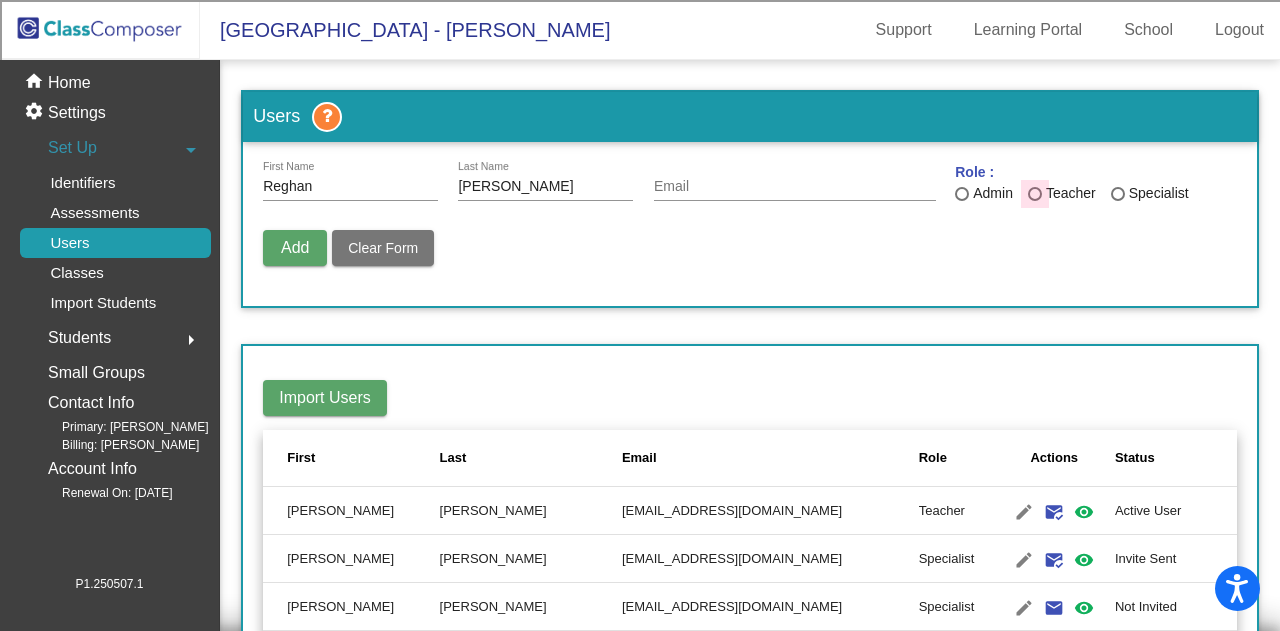 click on "Teacher" at bounding box center (1069, 193) 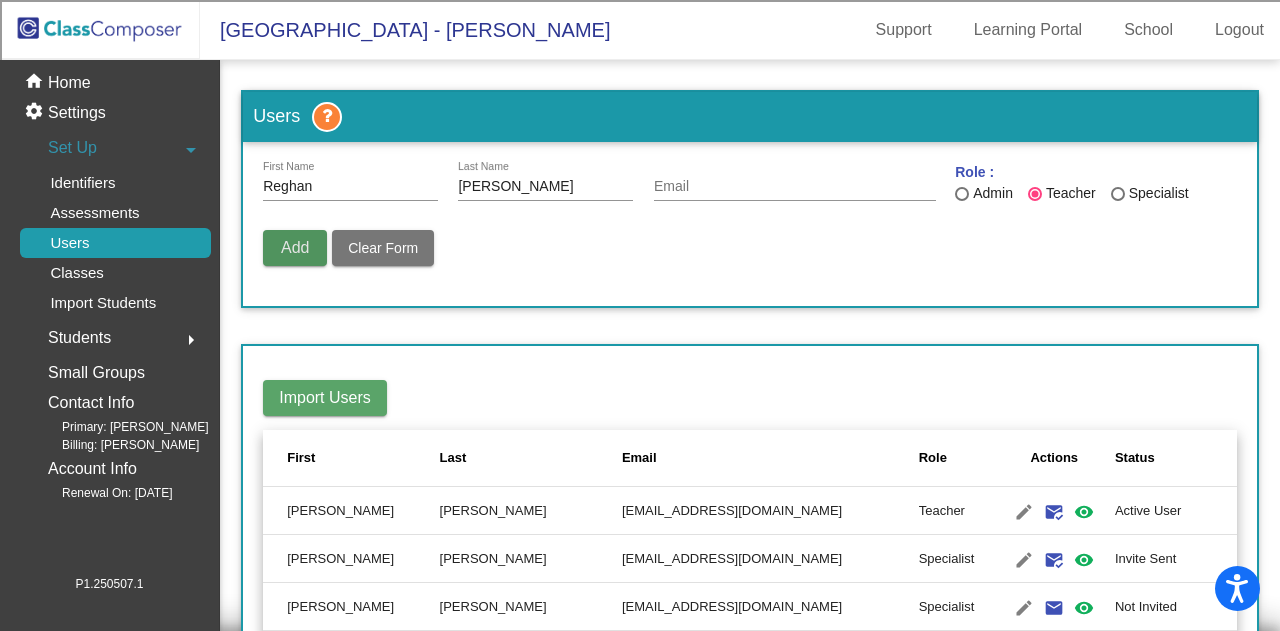 click on "Add" at bounding box center [295, 248] 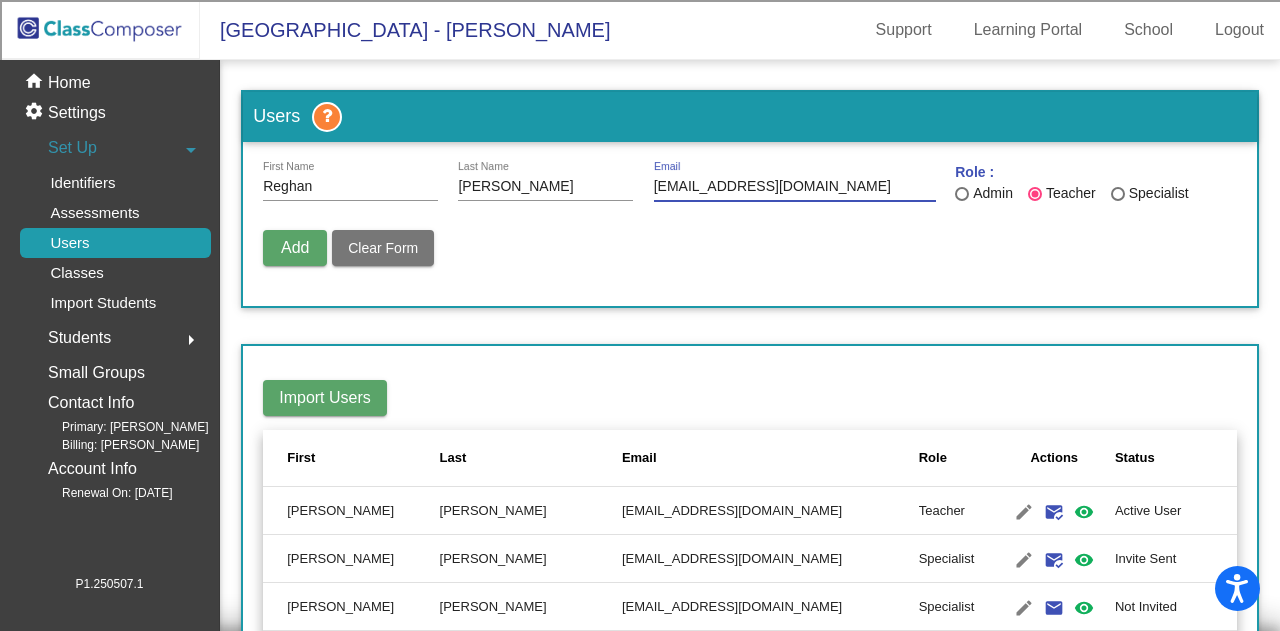 type on "rmcclure@csisd.org" 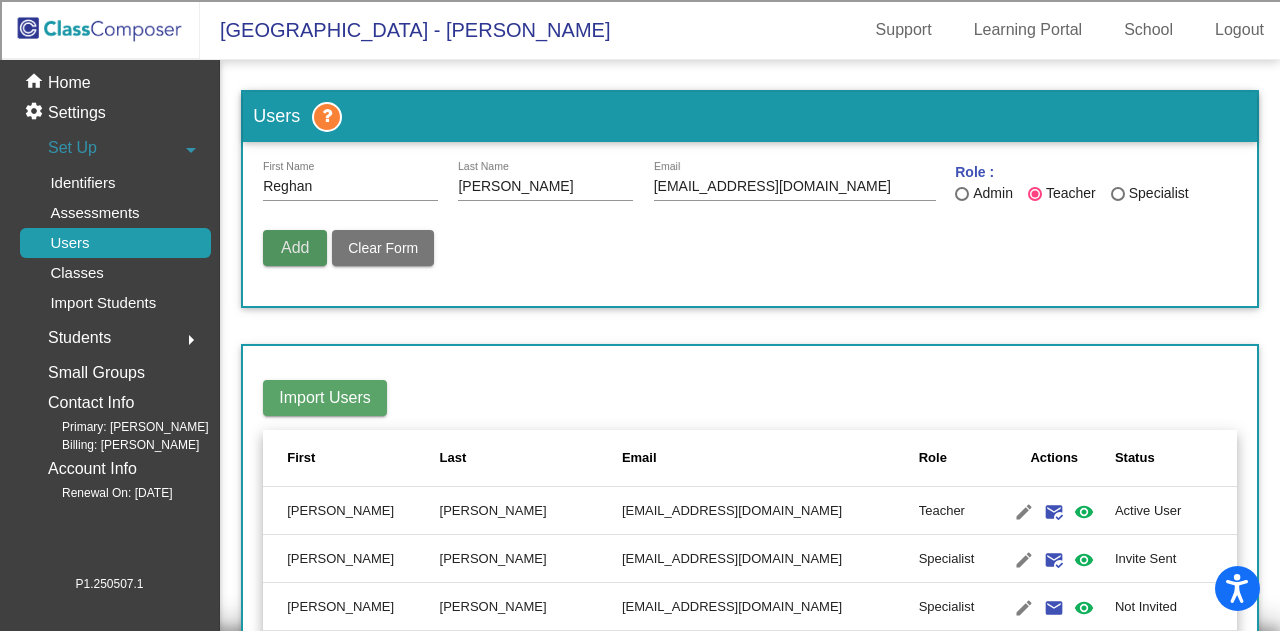click on "Add" at bounding box center [295, 248] 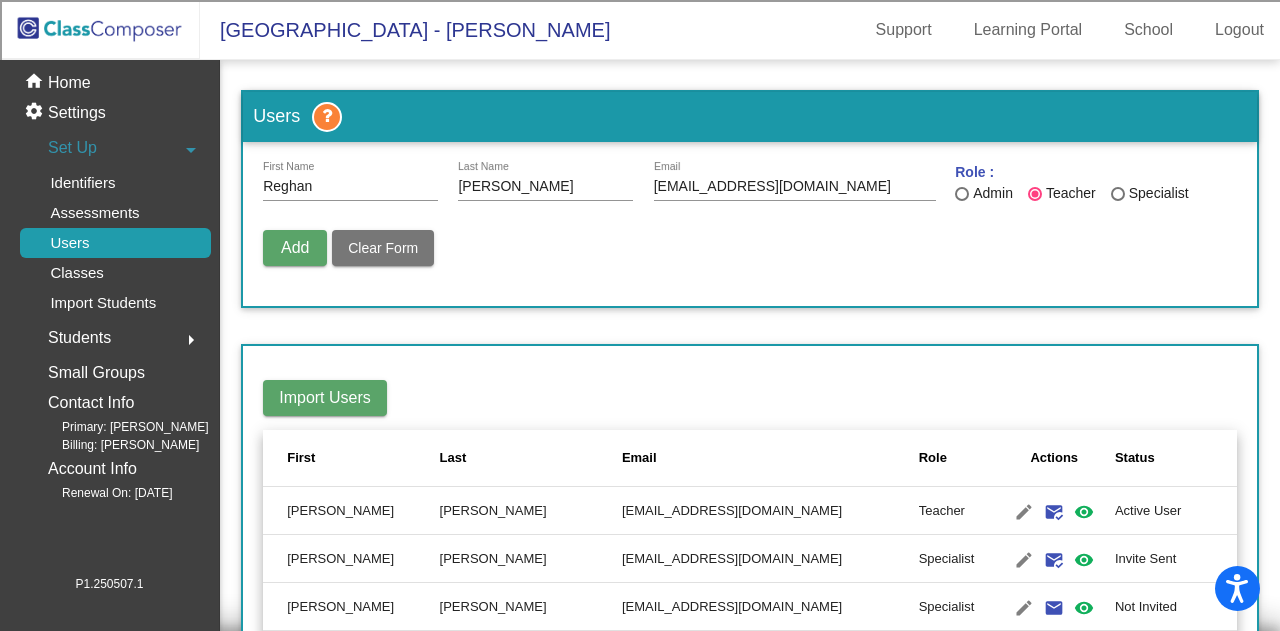 type 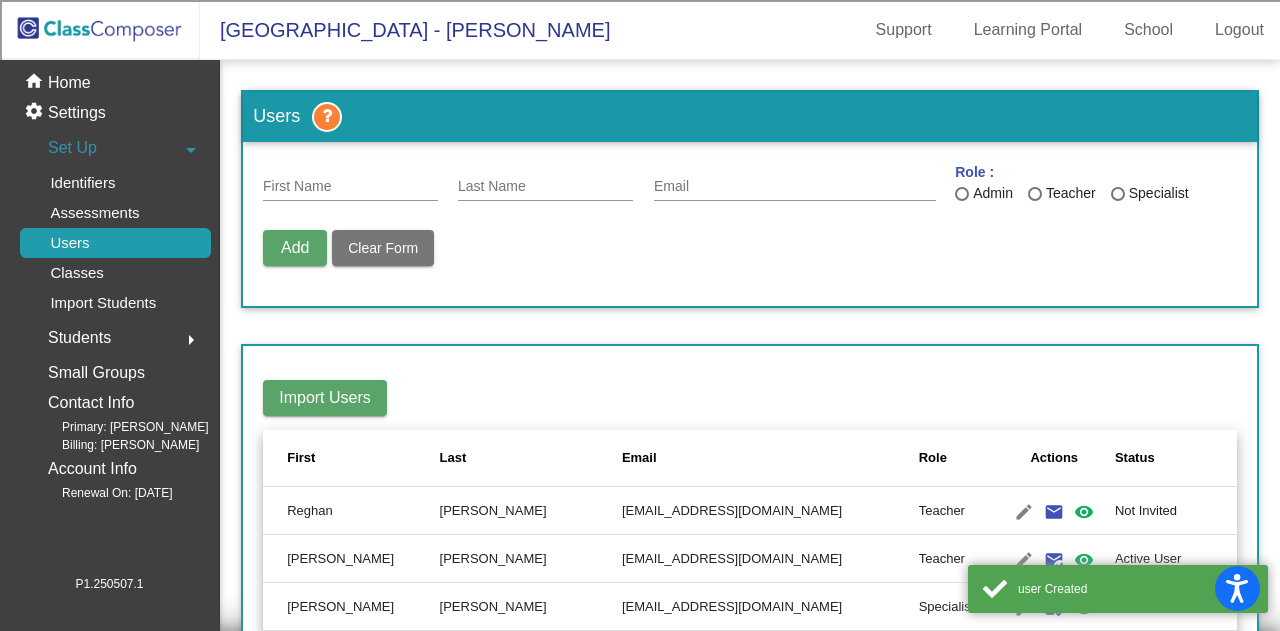 click on "First Name" at bounding box center [350, 181] 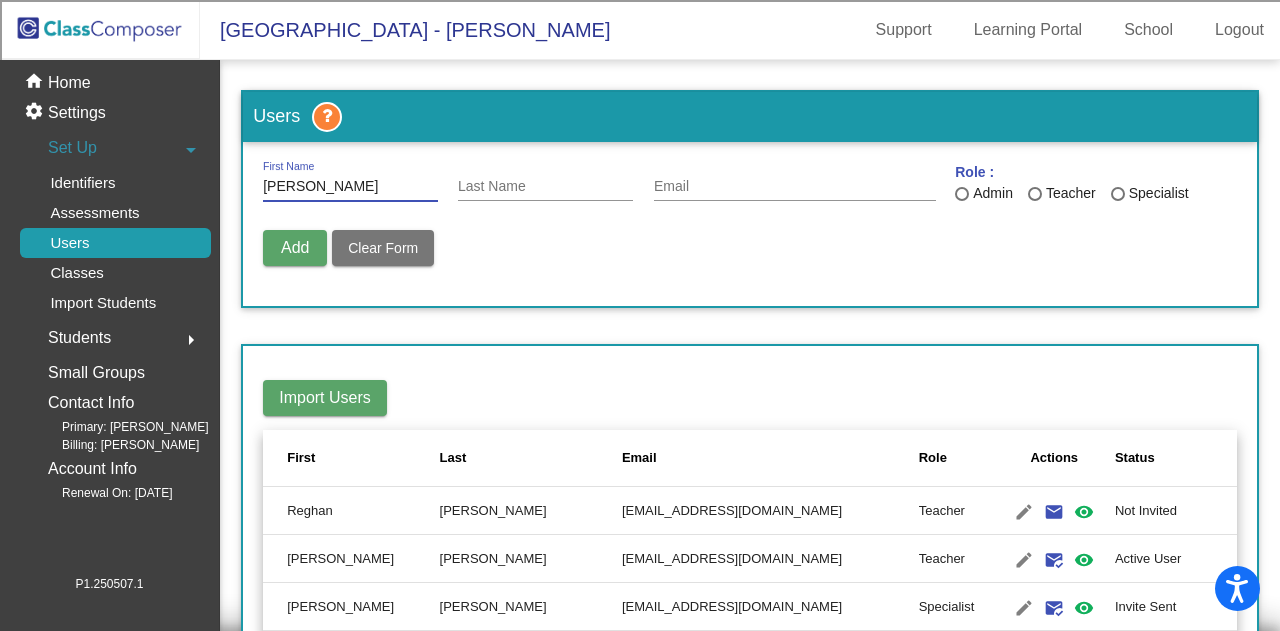 type on "[PERSON_NAME]" 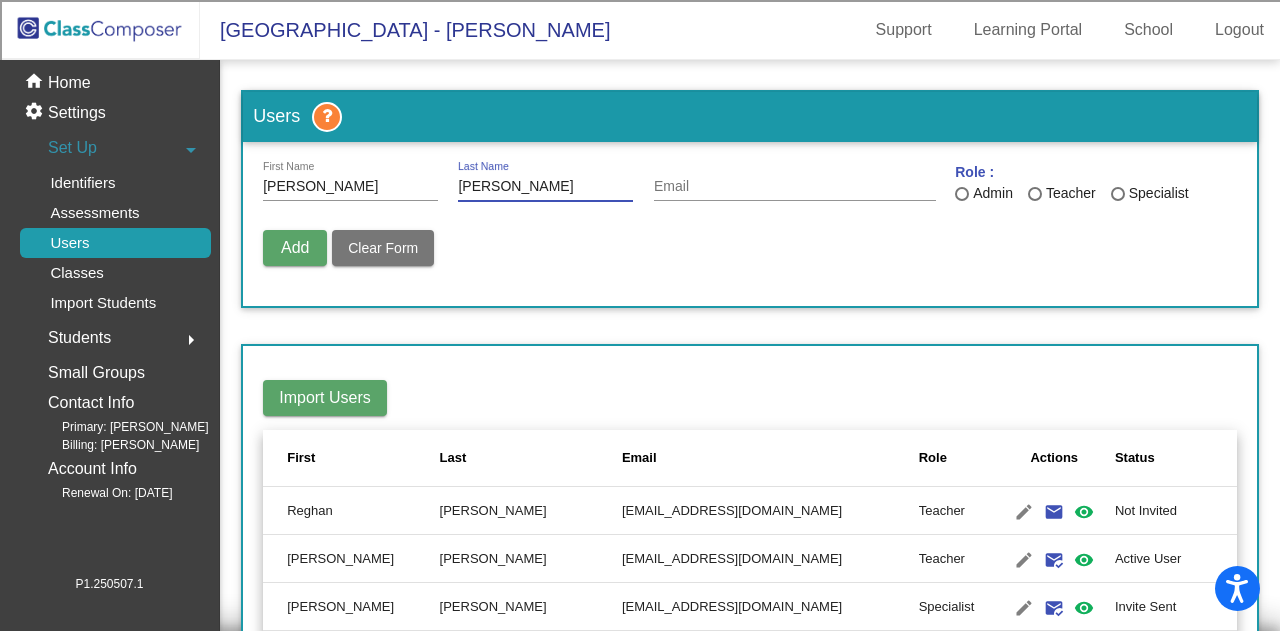 type on "[PERSON_NAME]" 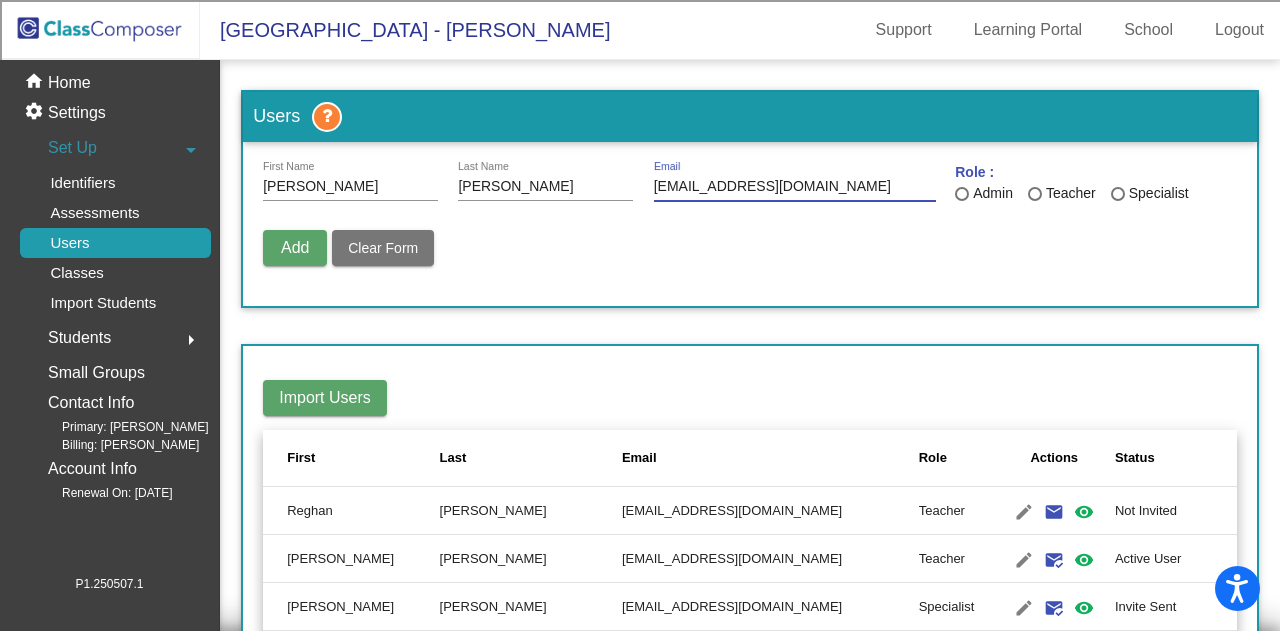 type on "caseydawson@csisd.org" 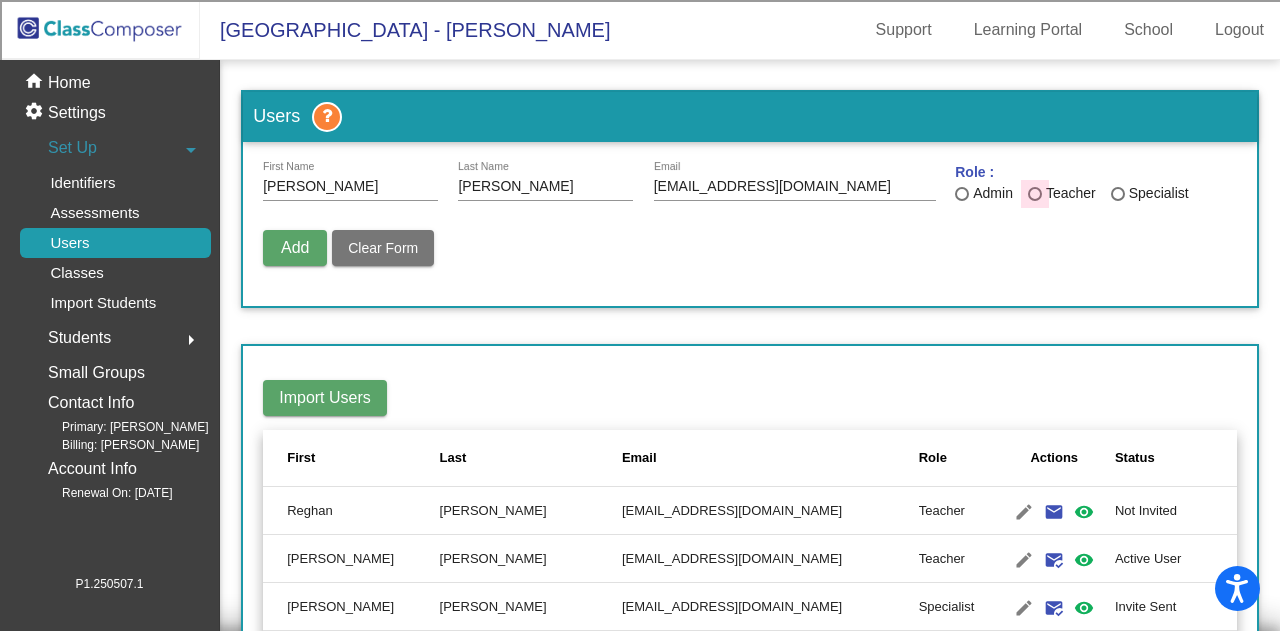 drag, startPoint x: 1041, startPoint y: 187, endPoint x: 1016, endPoint y: 185, distance: 25.079872 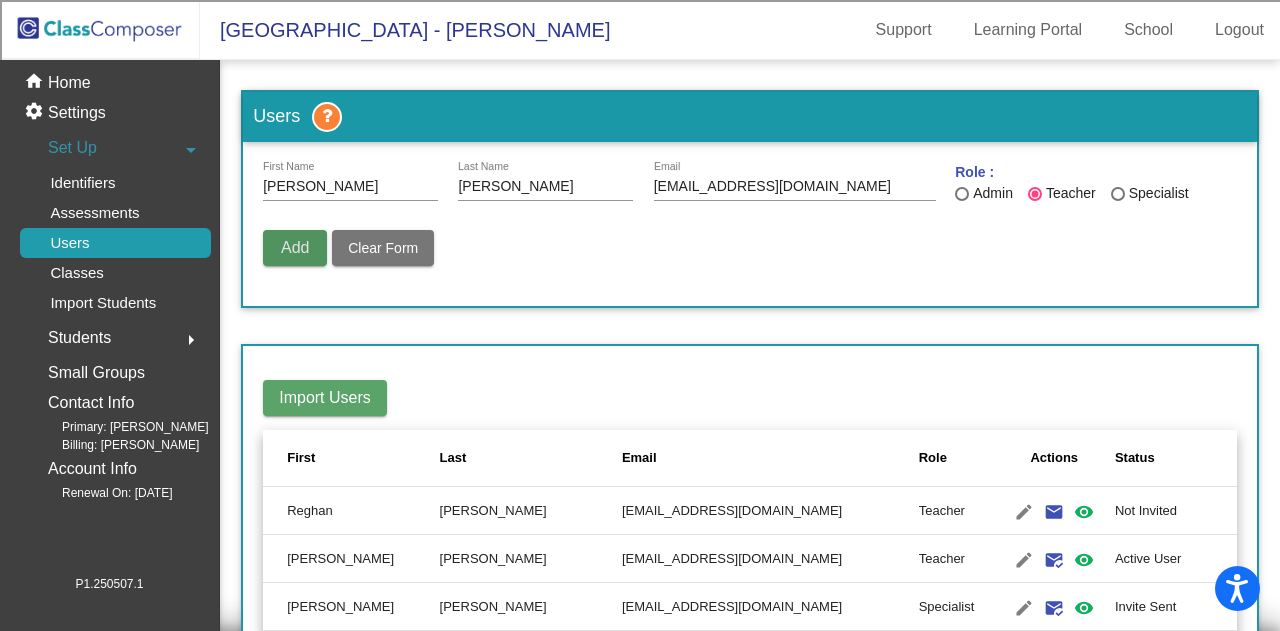 click on "Add" at bounding box center (295, 248) 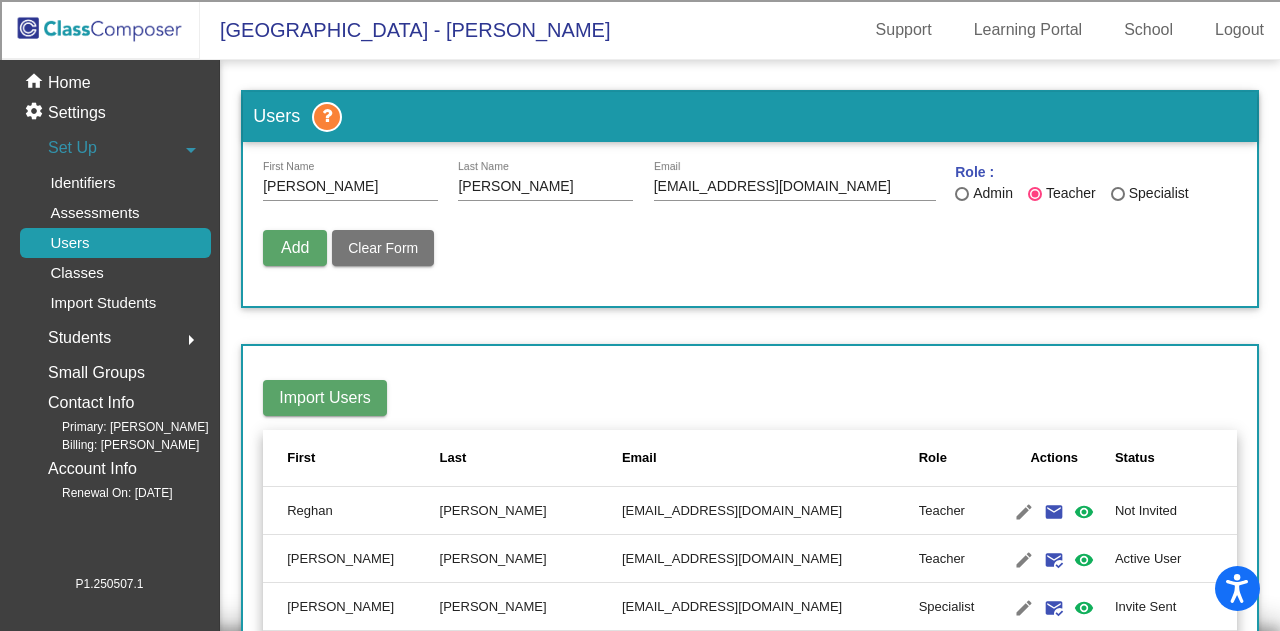 type 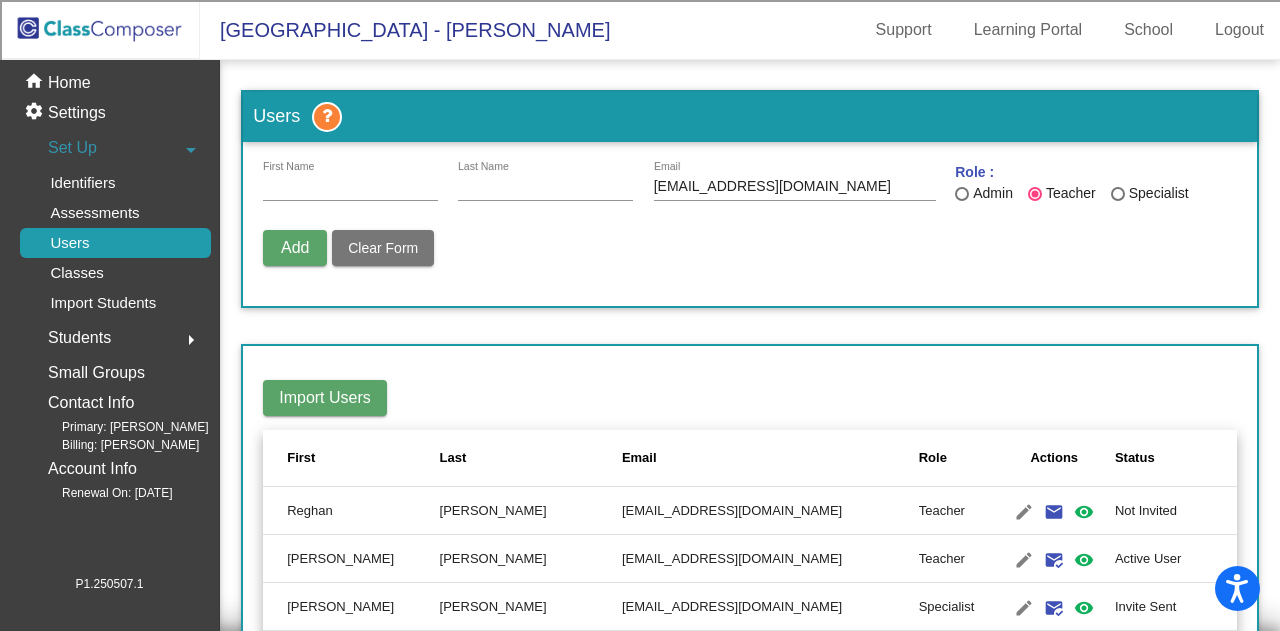 type 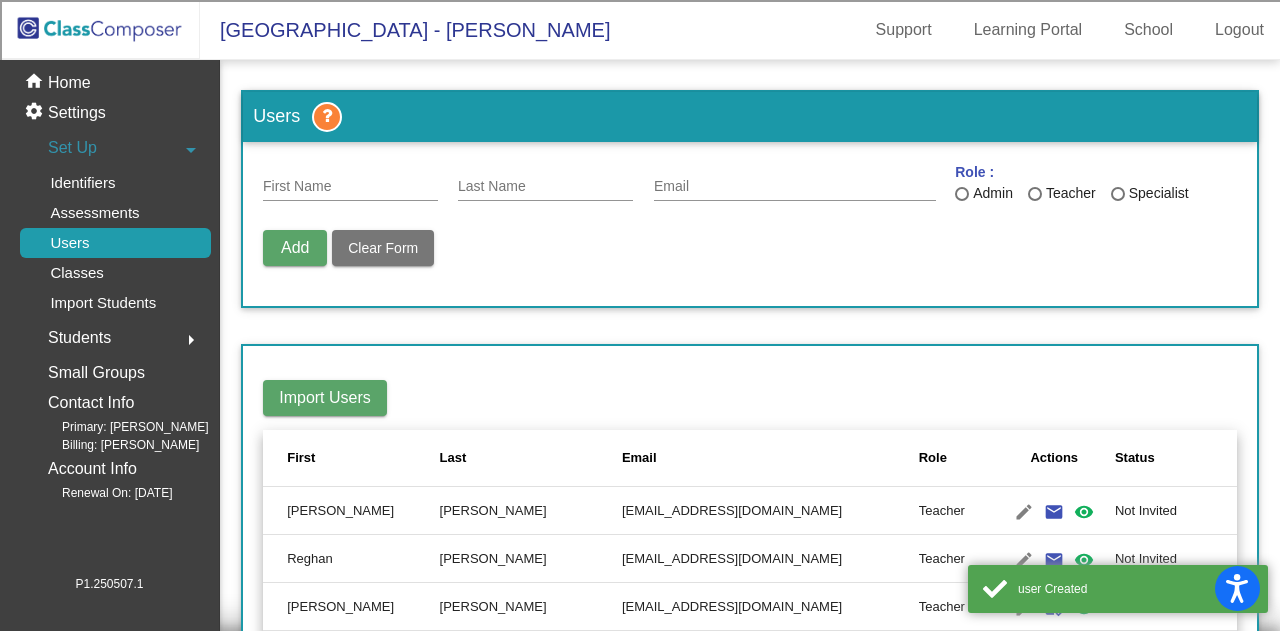 click on "First Name" at bounding box center [350, 187] 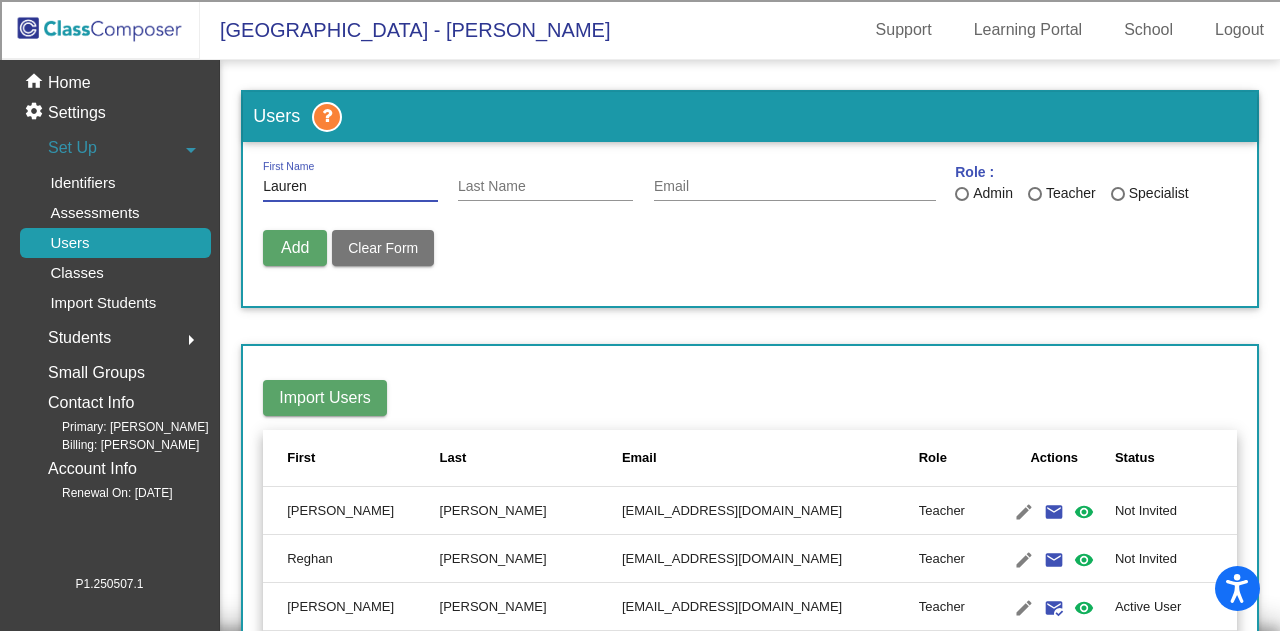 type on "Lauren" 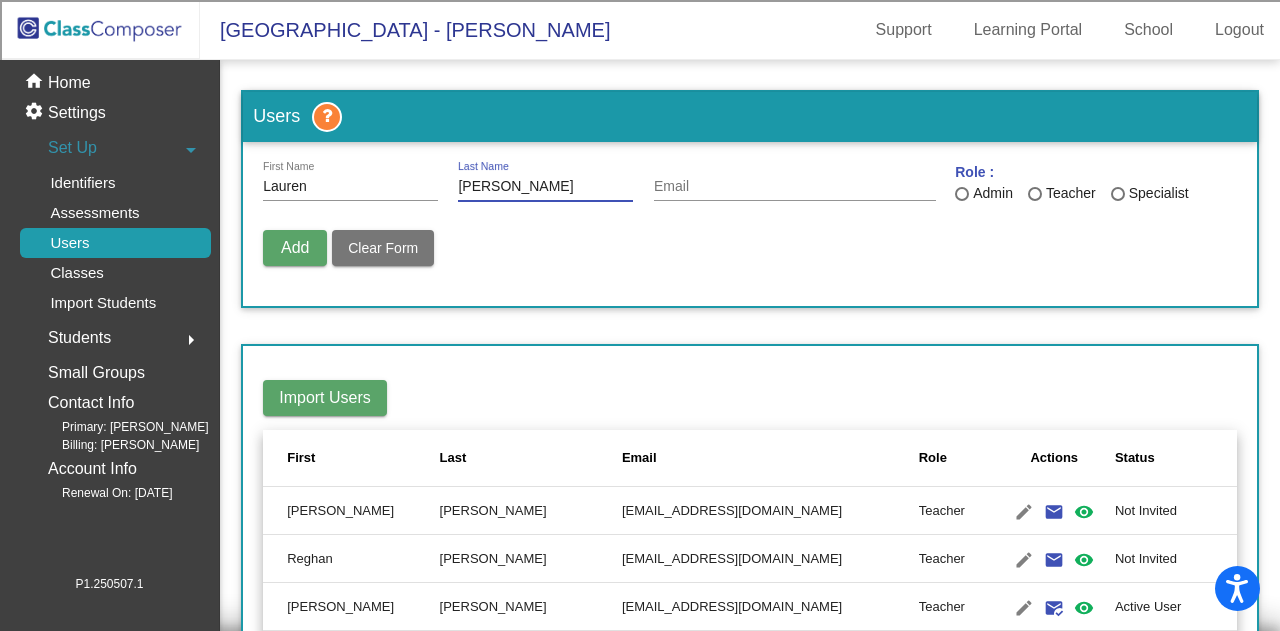 type on "[PERSON_NAME]" 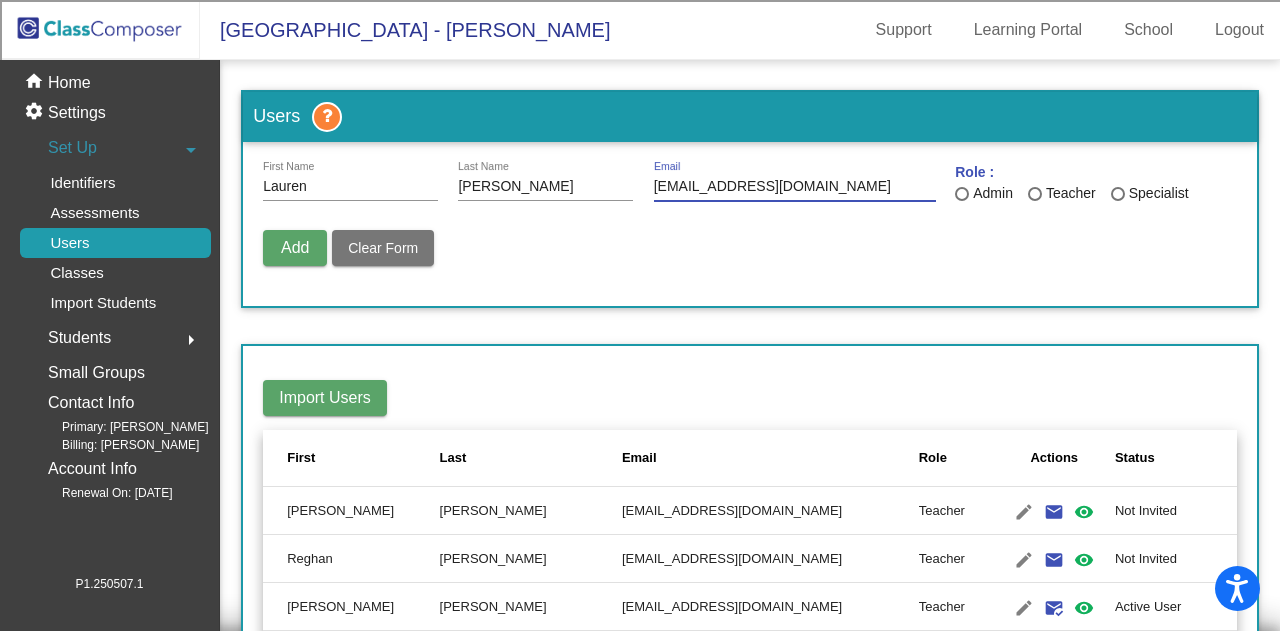 type on "lvincent@csisd.org" 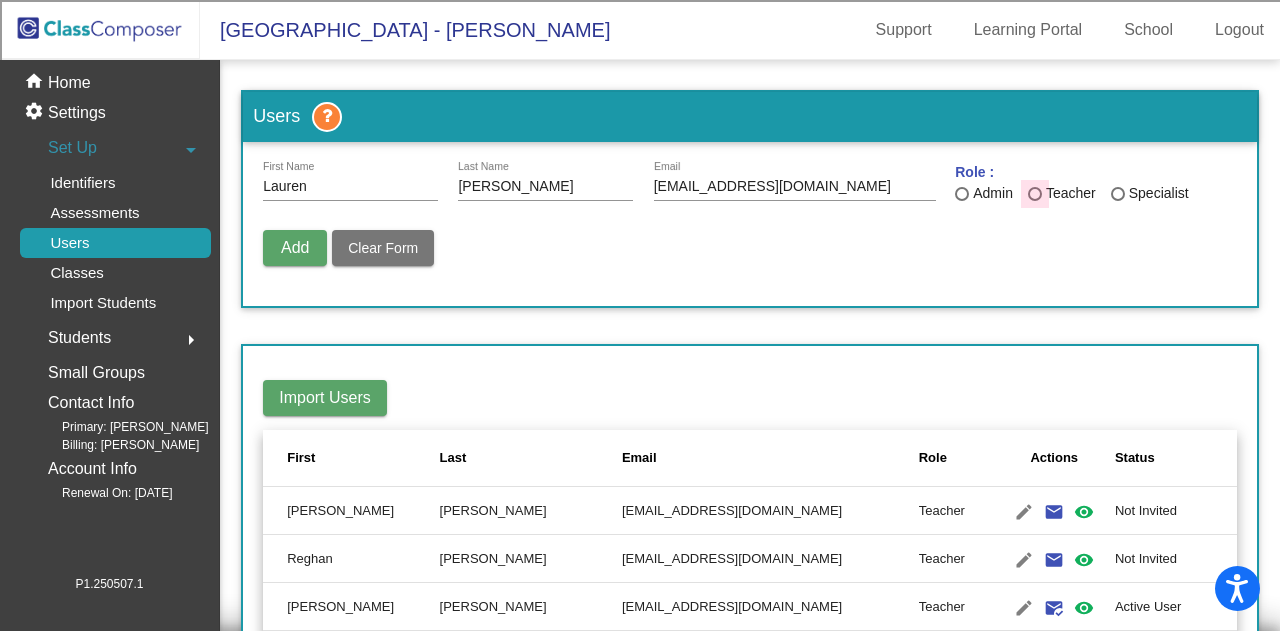 click on "Teacher" at bounding box center (1069, 193) 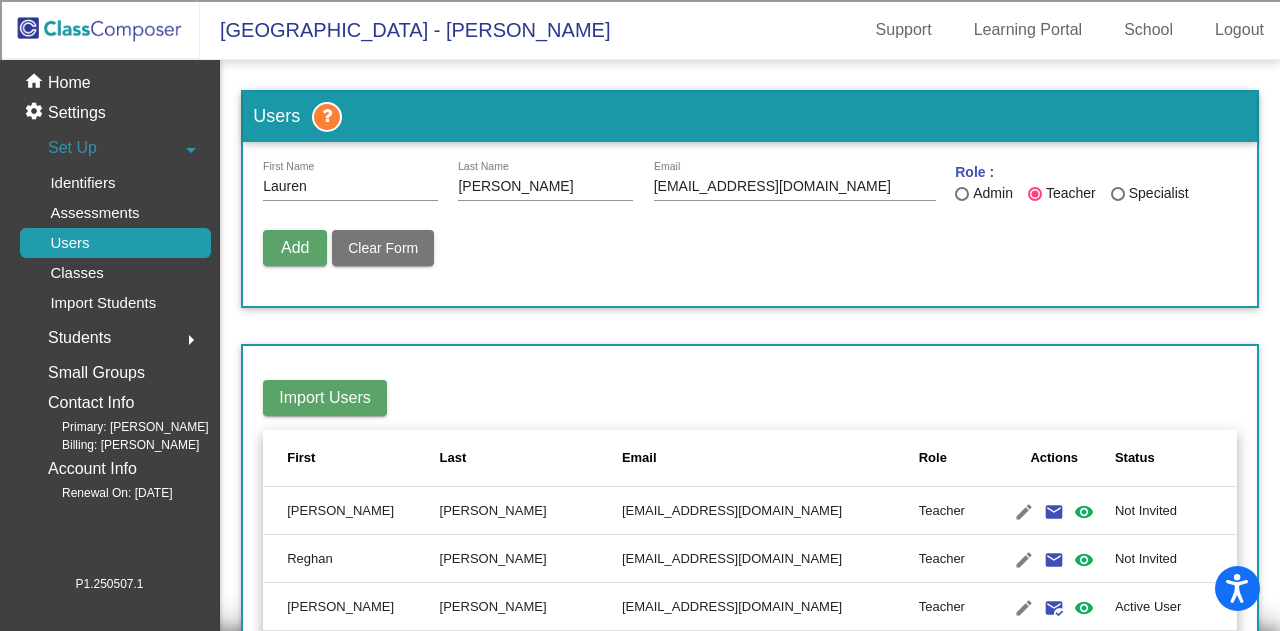 click on "Add" at bounding box center (295, 247) 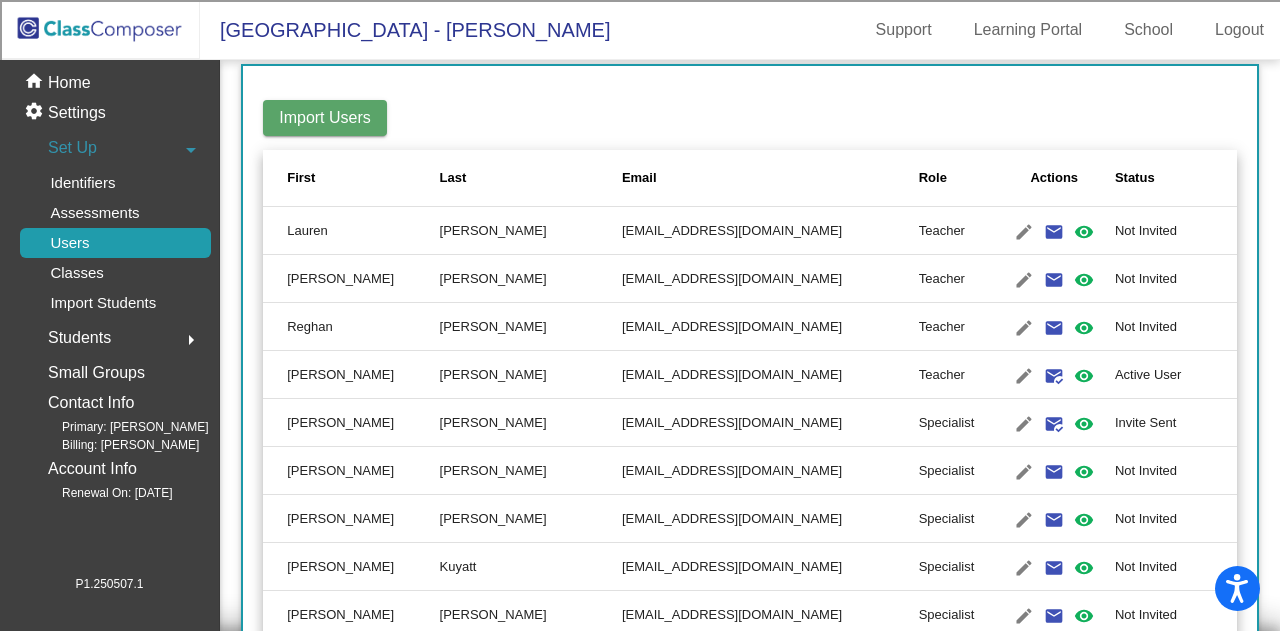 scroll, scrollTop: 300, scrollLeft: 0, axis: vertical 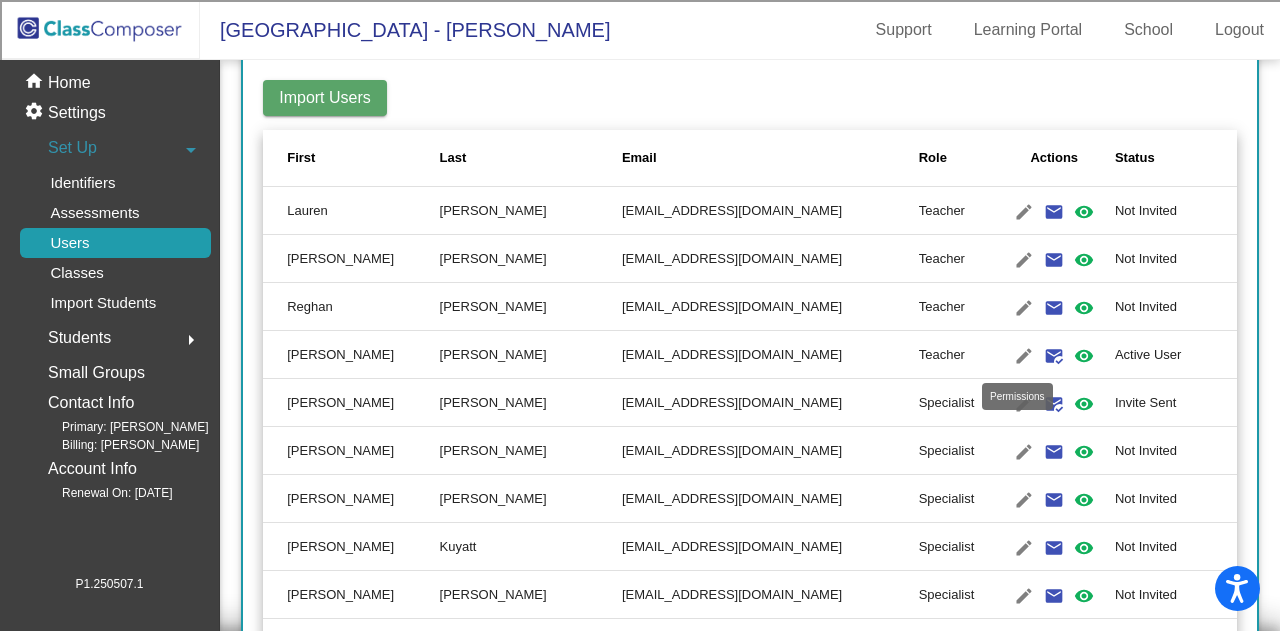 click on "visibility" 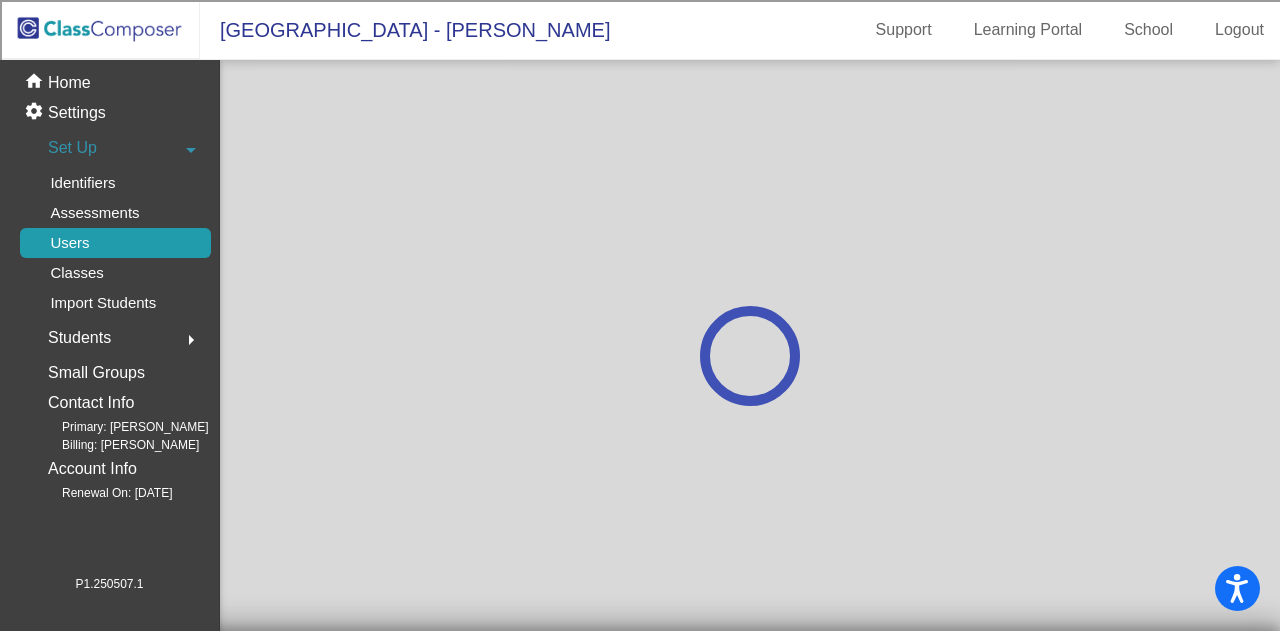 scroll, scrollTop: 0, scrollLeft: 0, axis: both 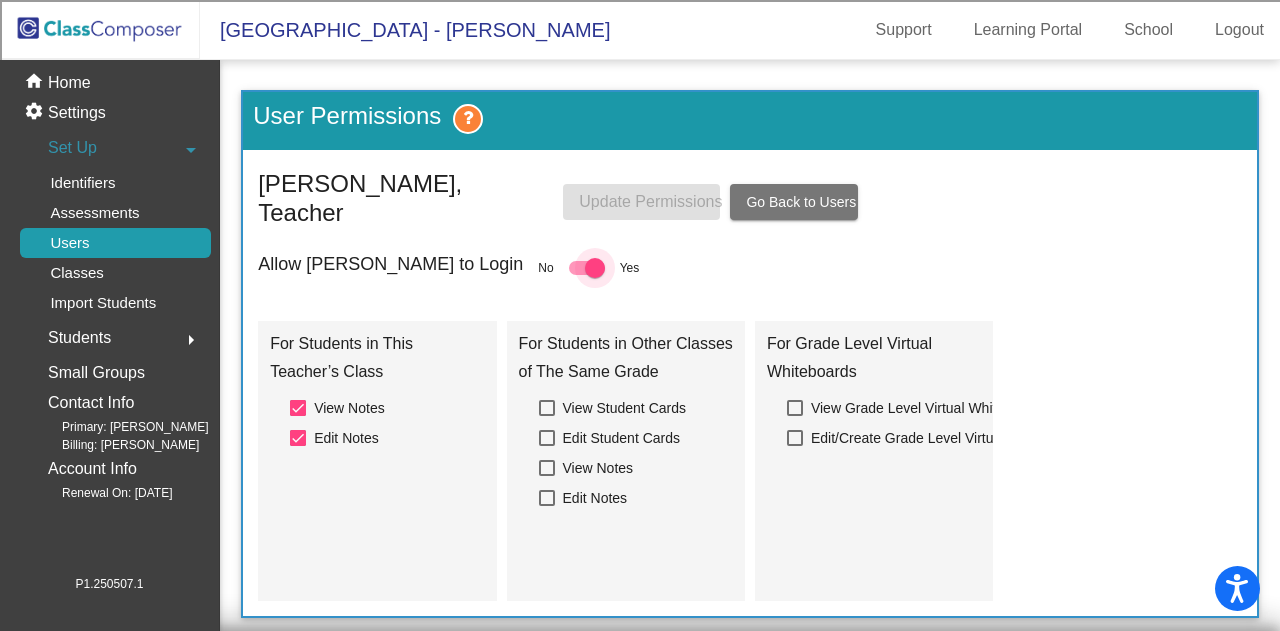 click at bounding box center (587, 268) 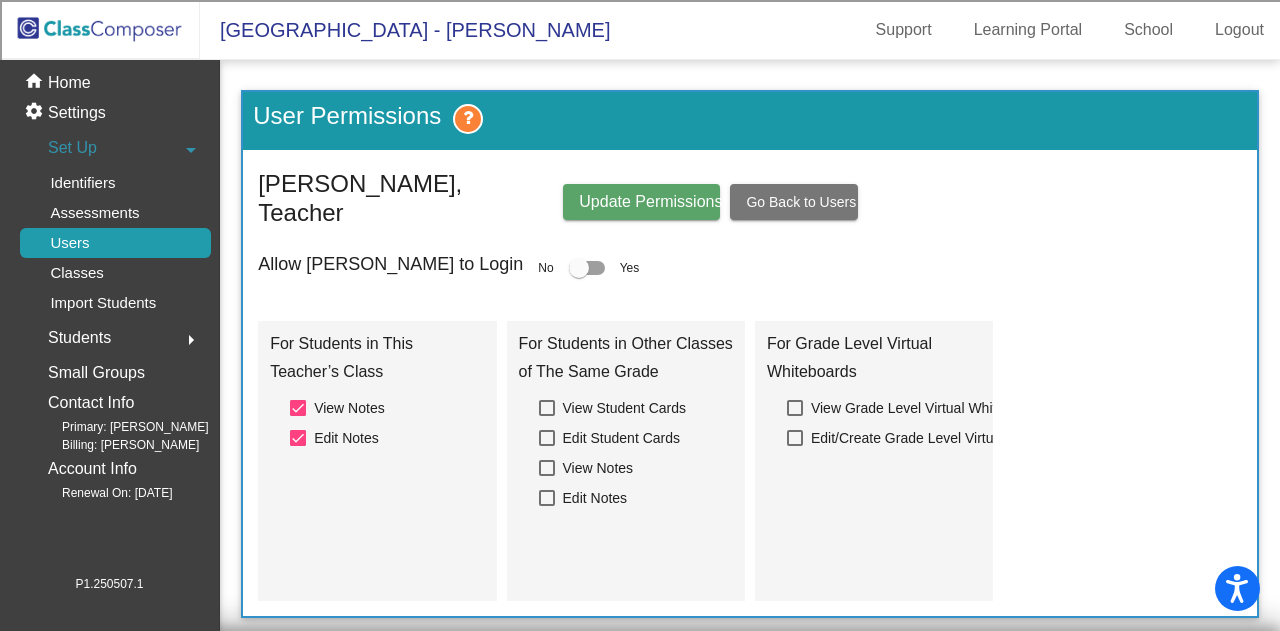 click on "Update Permissions" 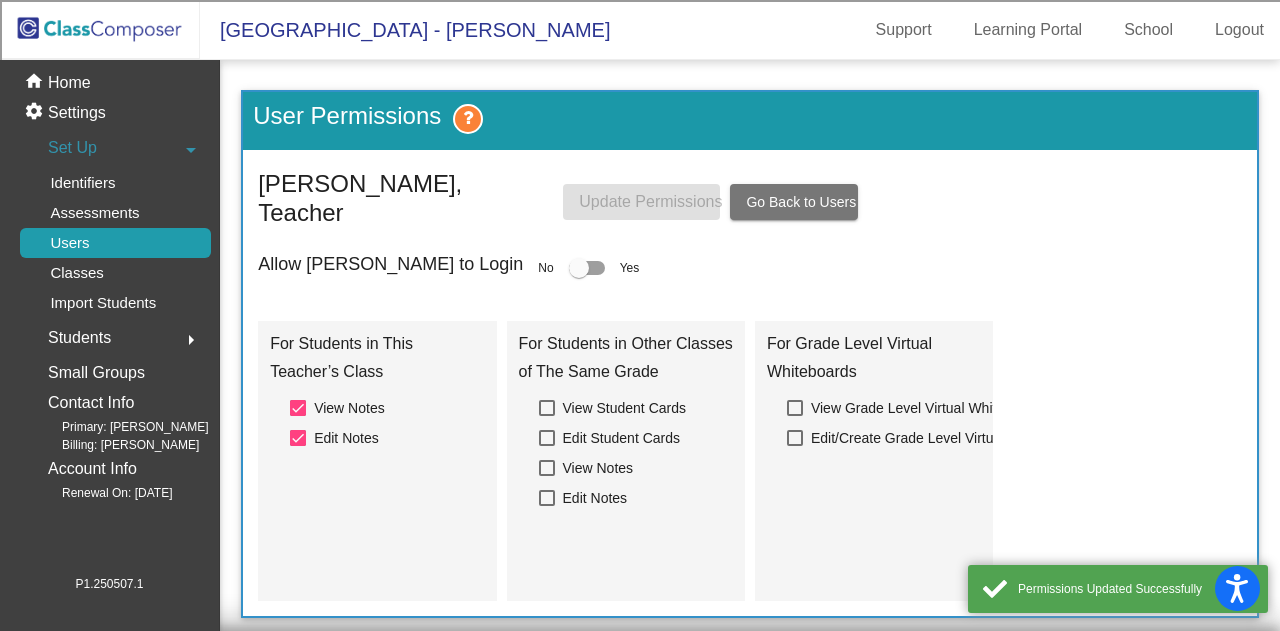 click on "Users" 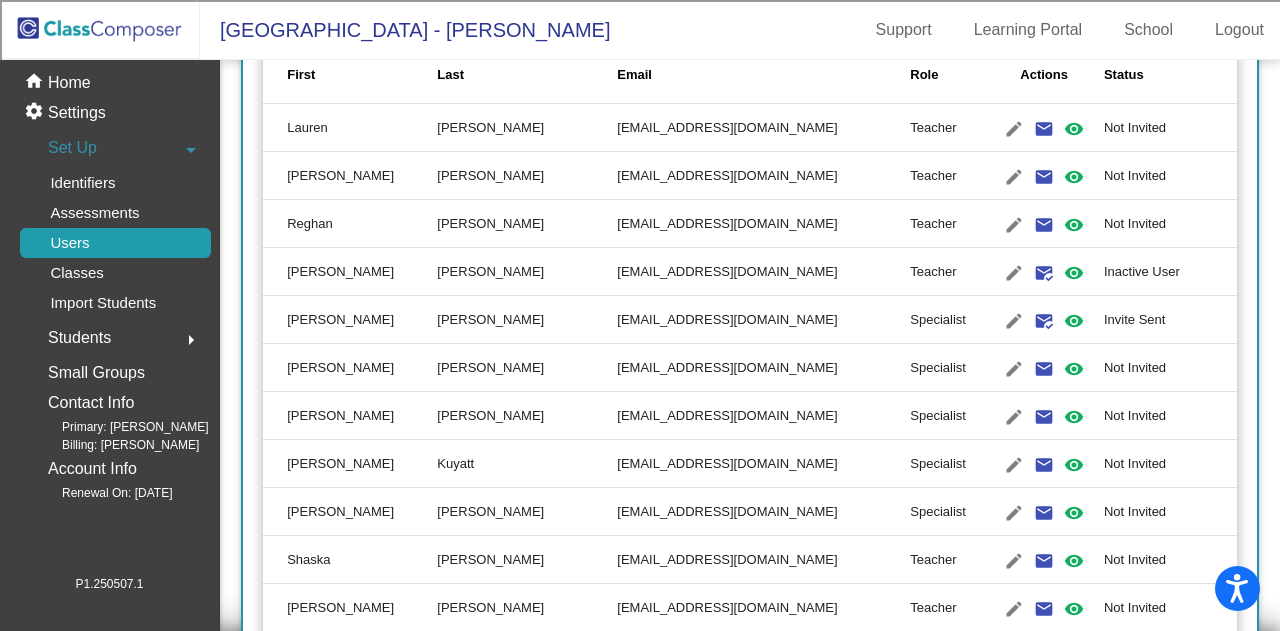 scroll, scrollTop: 500, scrollLeft: 0, axis: vertical 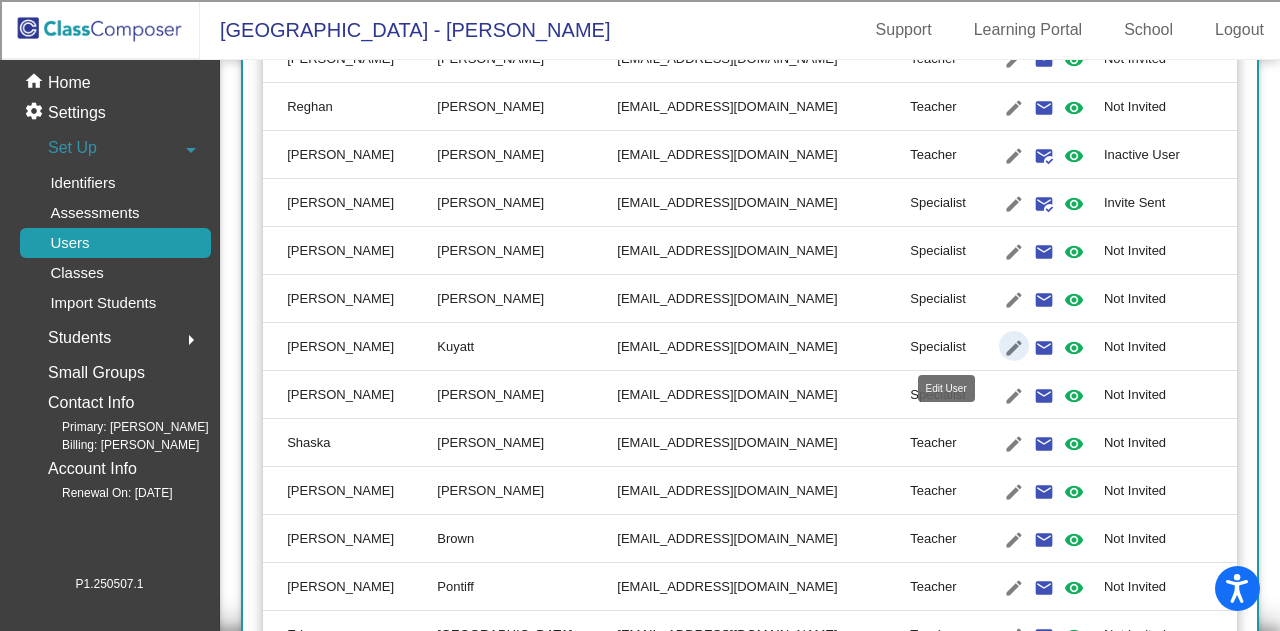 click on "edit" 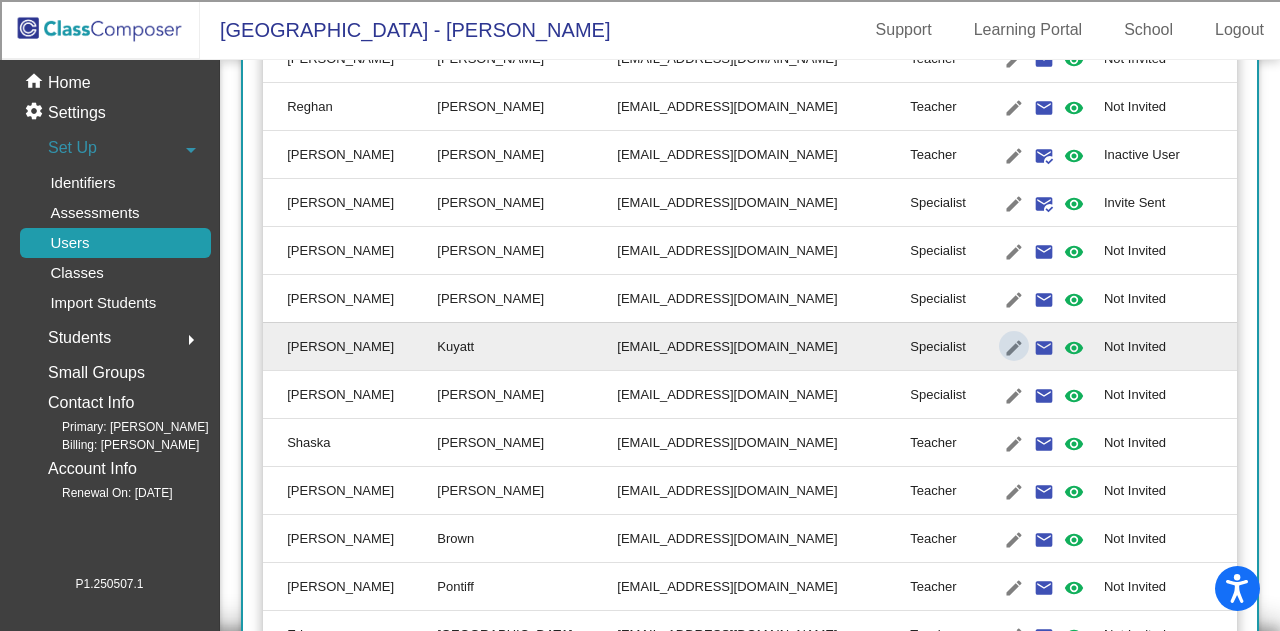 scroll, scrollTop: 0, scrollLeft: 0, axis: both 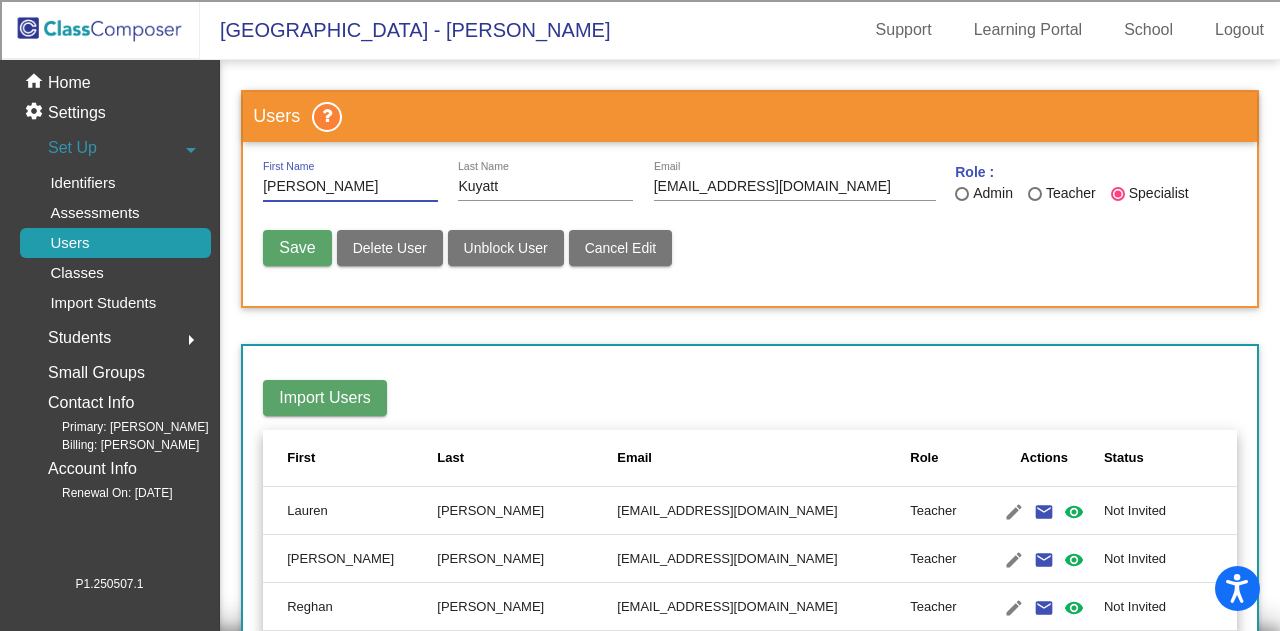 click on "Delete User" at bounding box center [390, 248] 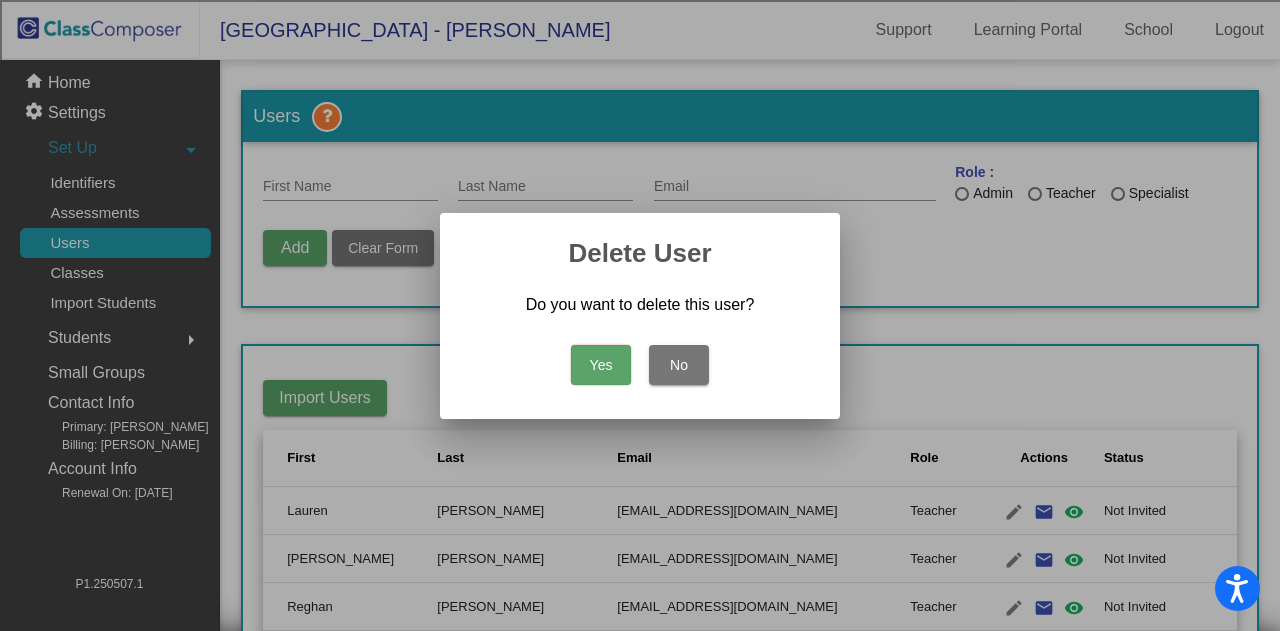 click on "Yes" at bounding box center [601, 365] 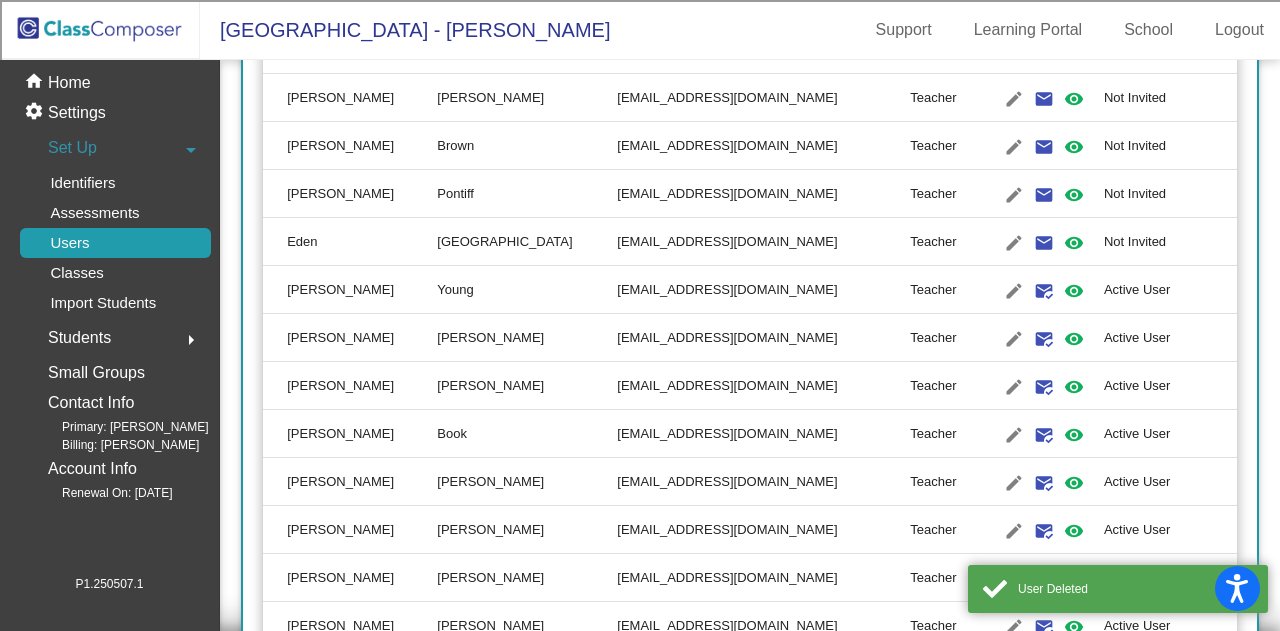 scroll, scrollTop: 900, scrollLeft: 0, axis: vertical 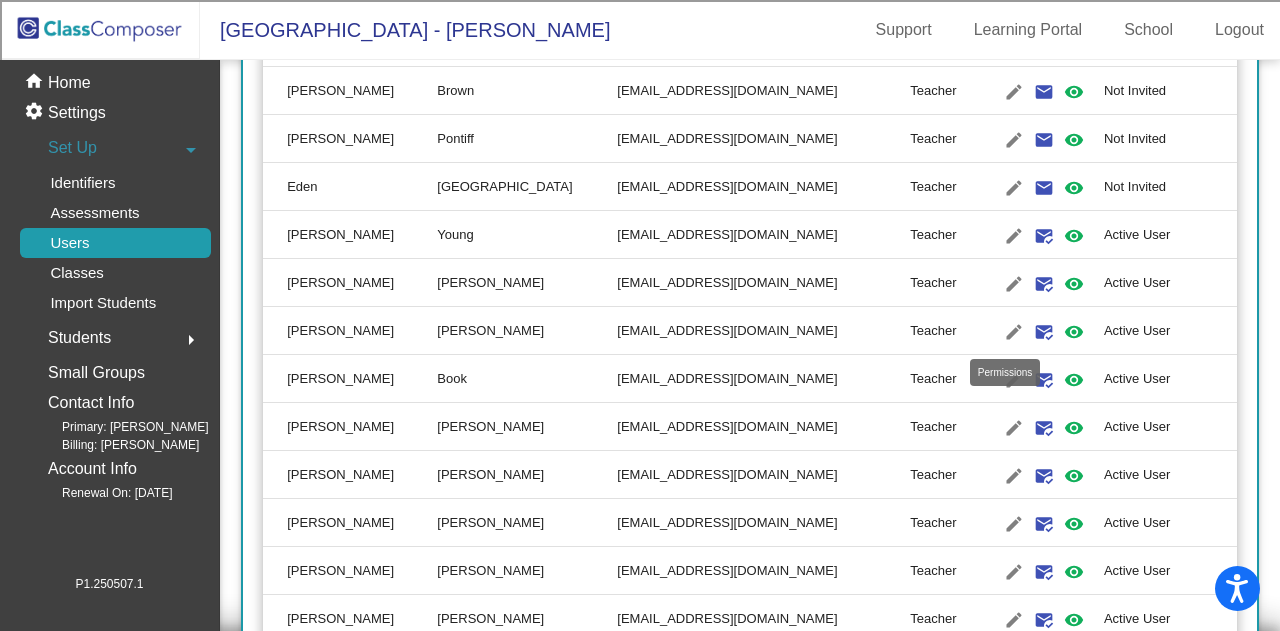 click on "visibility" 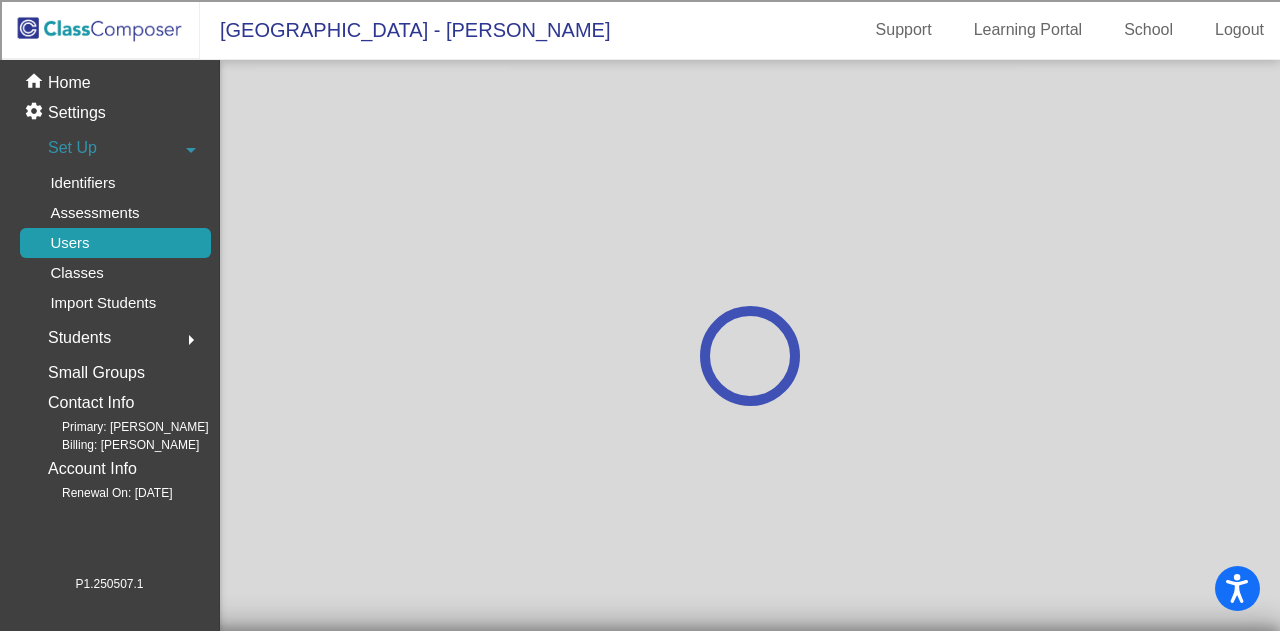 scroll, scrollTop: 0, scrollLeft: 0, axis: both 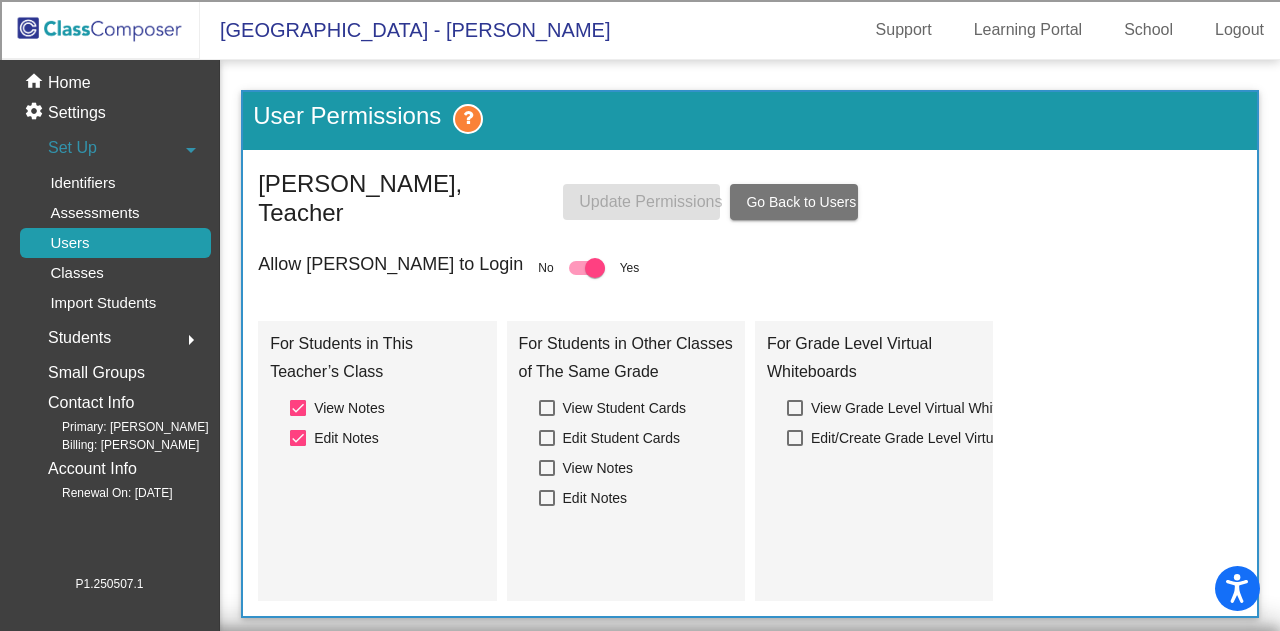 click at bounding box center [587, 268] 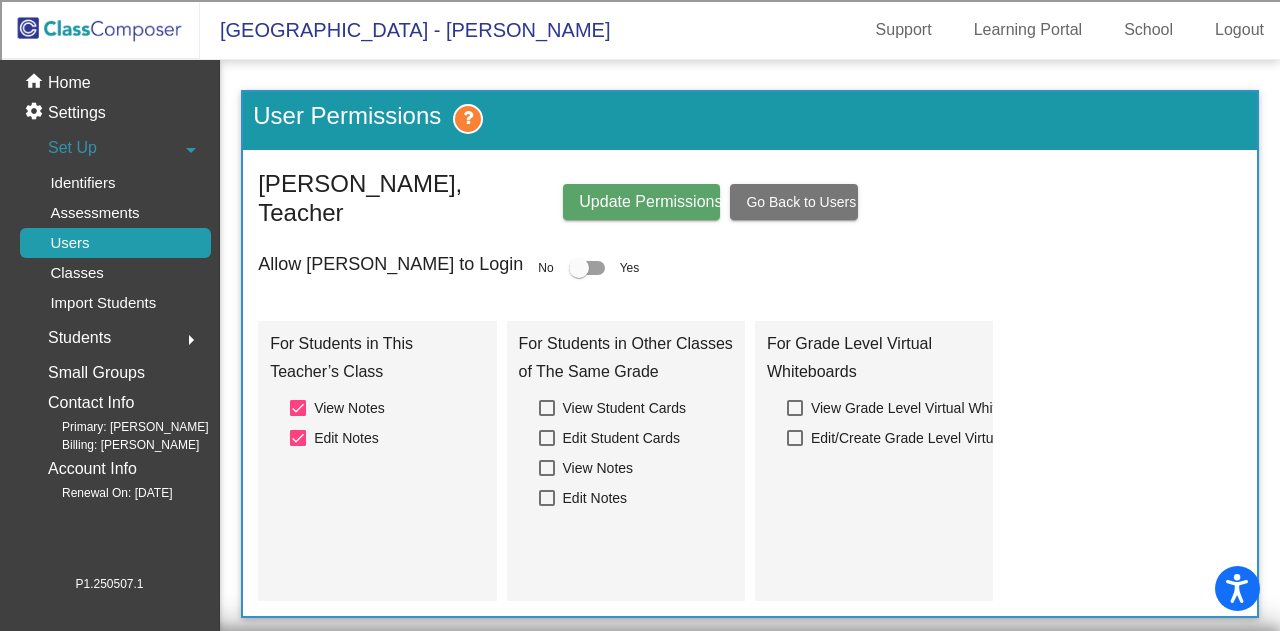 click on "Update Permissions" 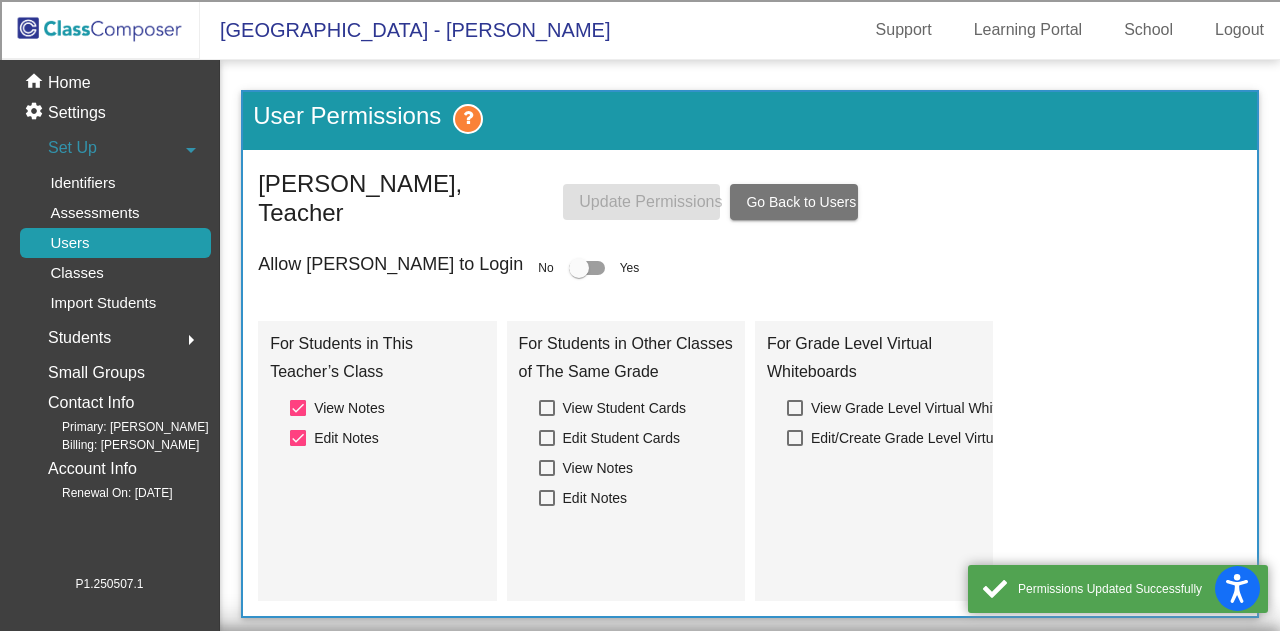 click on "Go Back to Users" 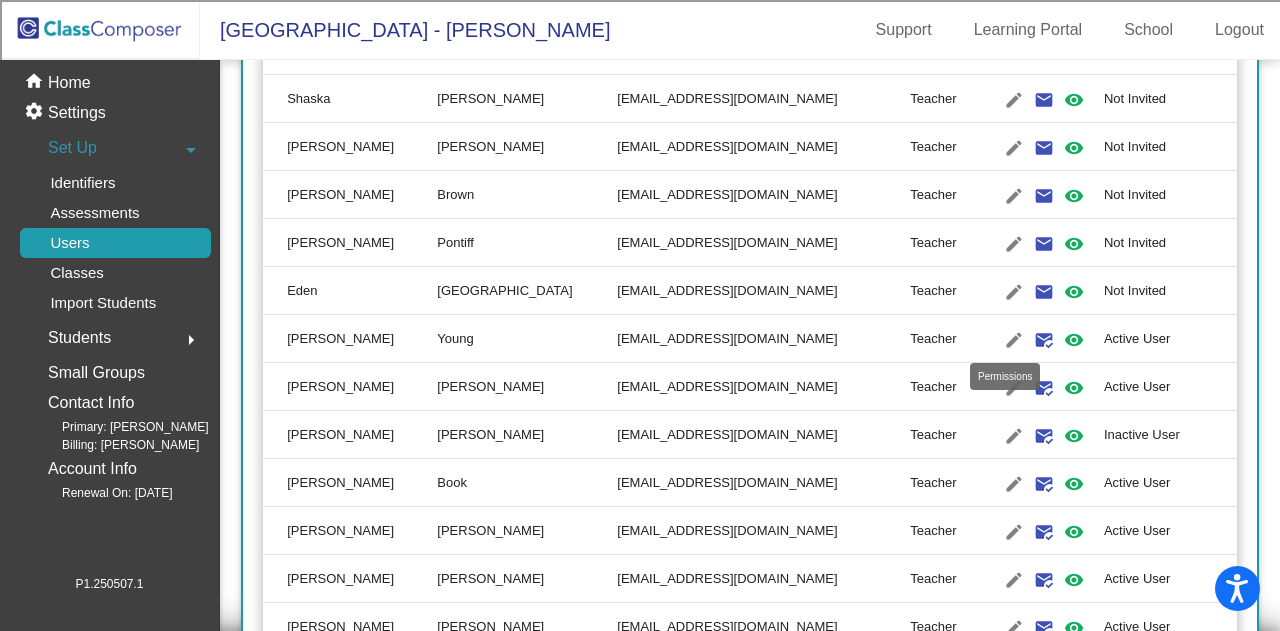 scroll, scrollTop: 800, scrollLeft: 0, axis: vertical 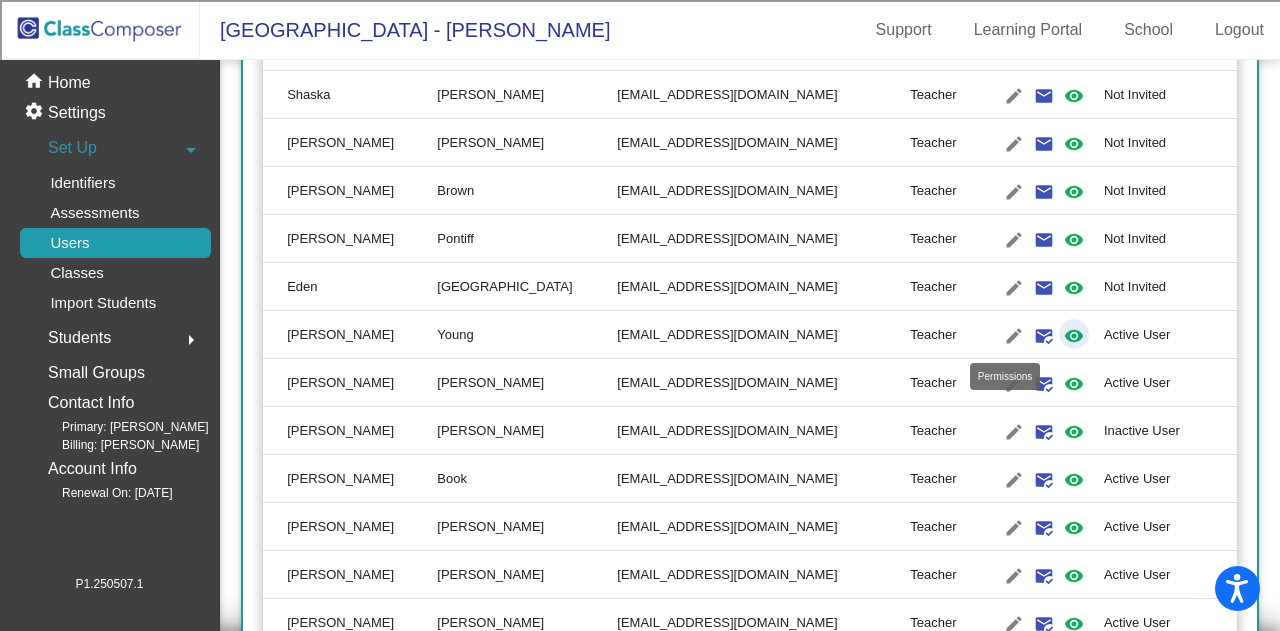 click on "visibility" 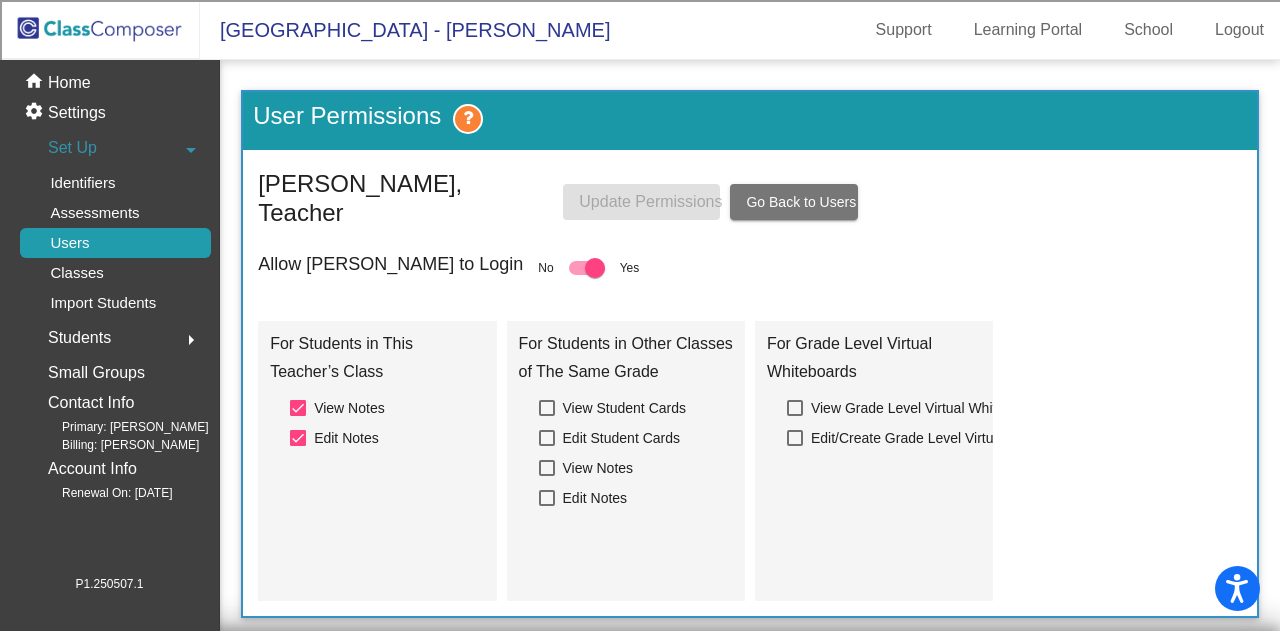 click at bounding box center [587, 268] 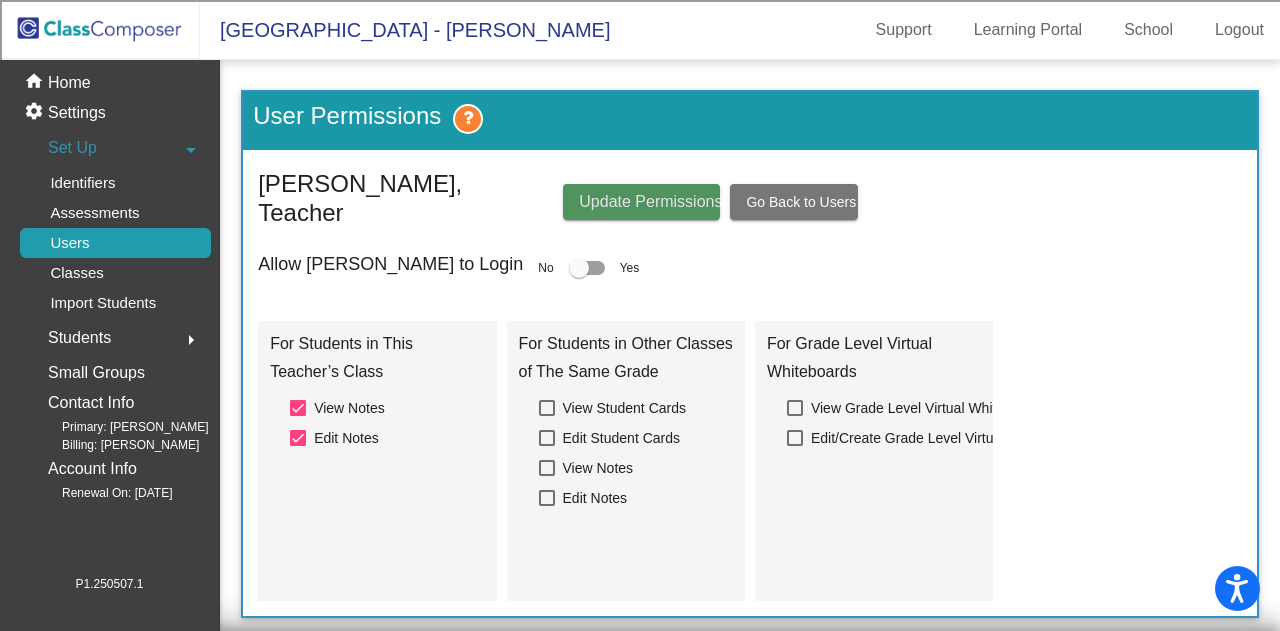 click on "Update Permissions" 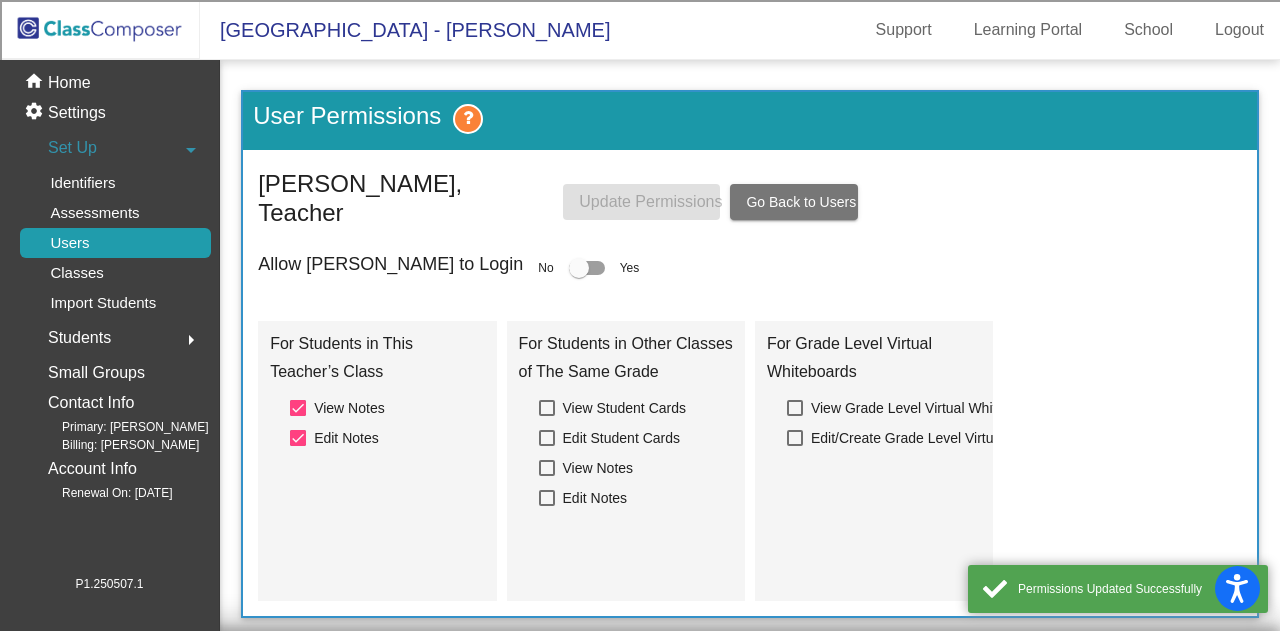 click on "Go Back to Users" 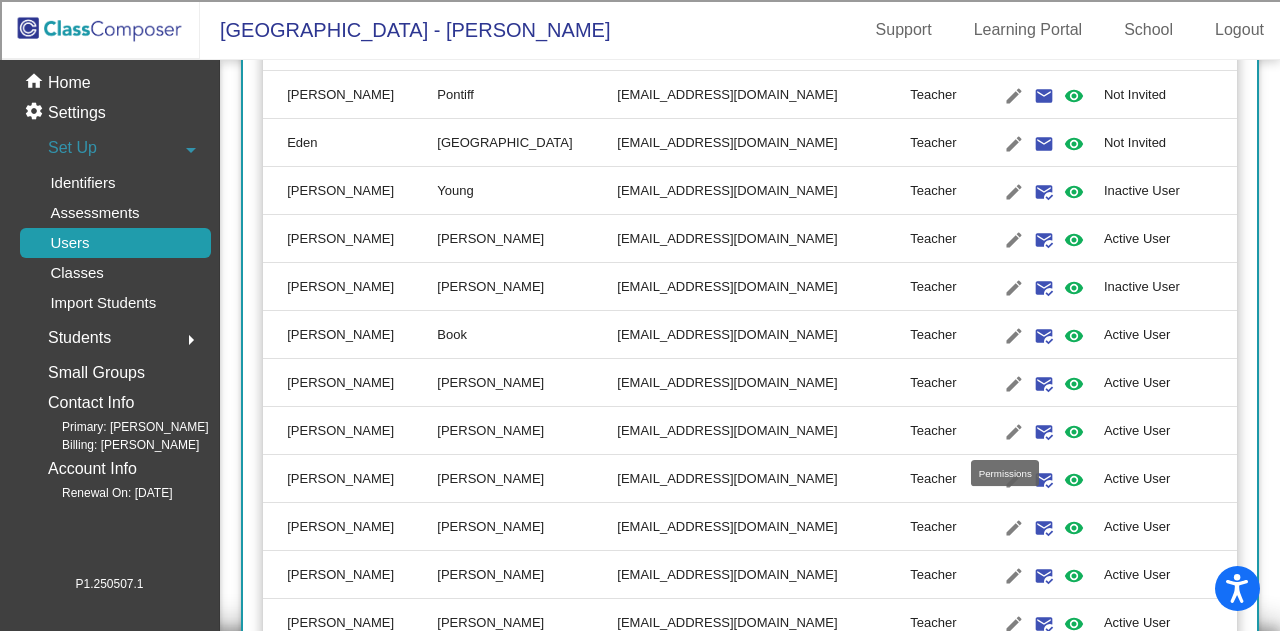scroll, scrollTop: 1000, scrollLeft: 0, axis: vertical 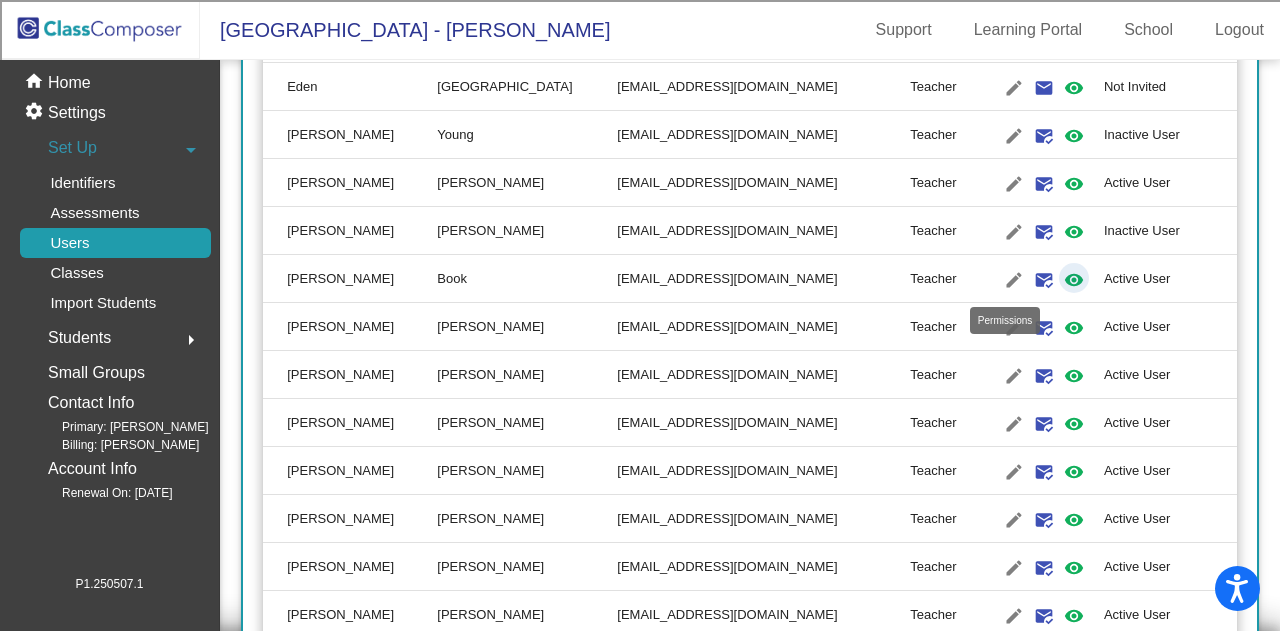 click on "visibility" 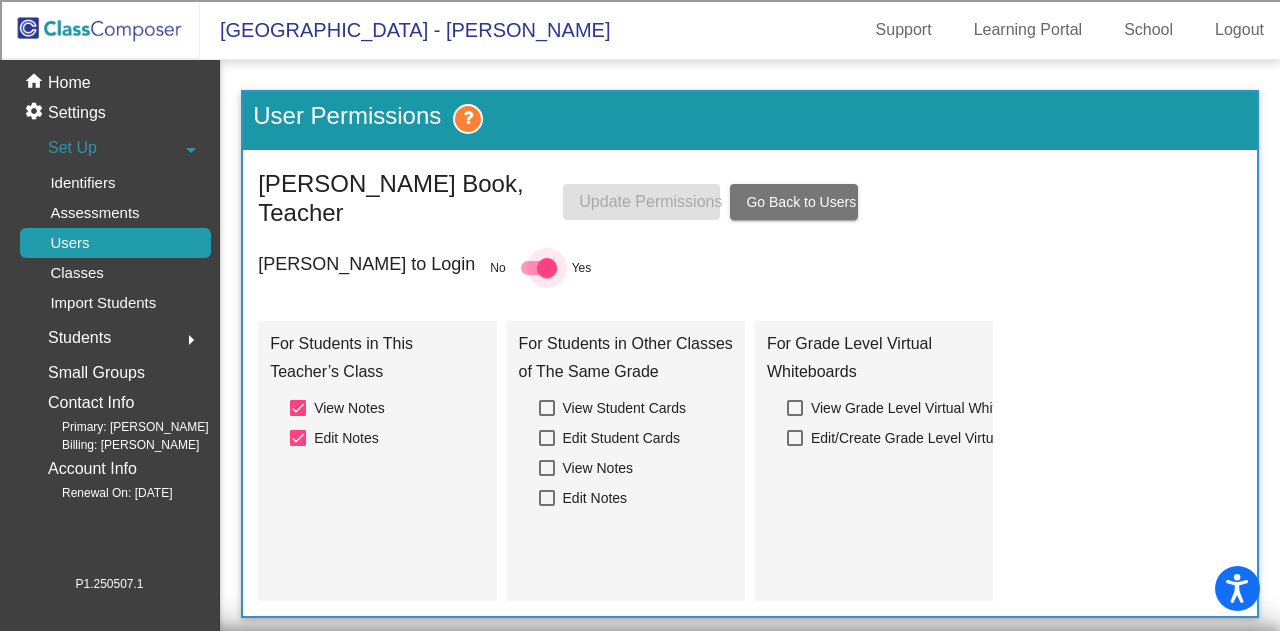 click at bounding box center [547, 268] 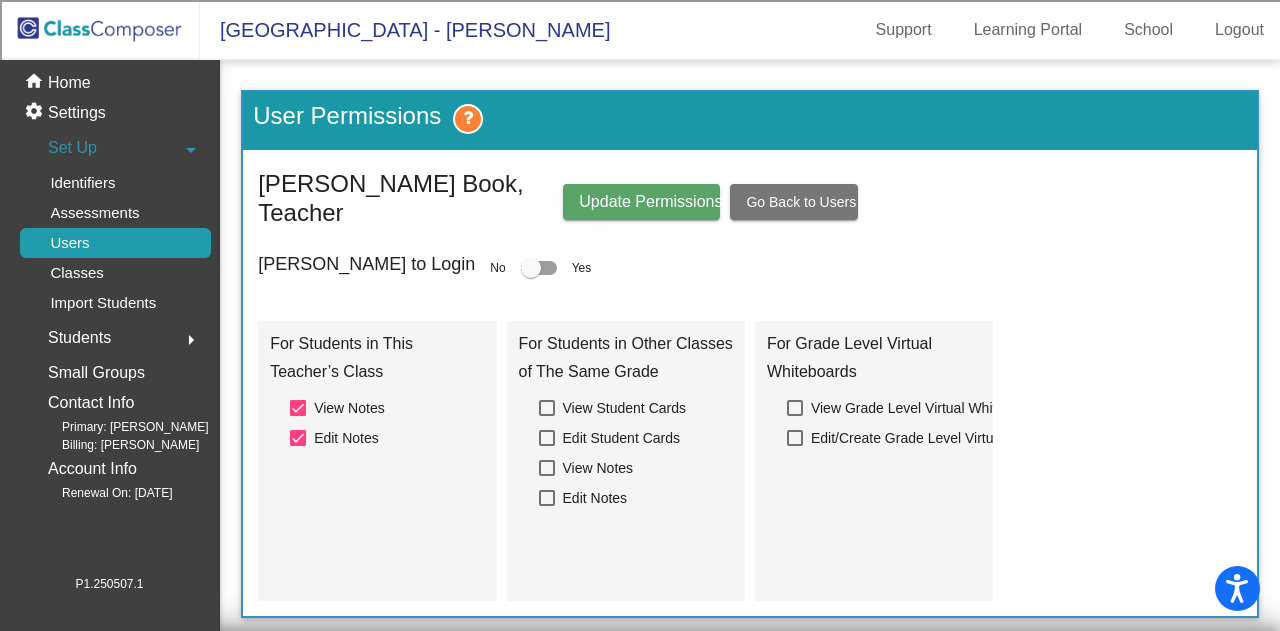 click on "Update Permissions" 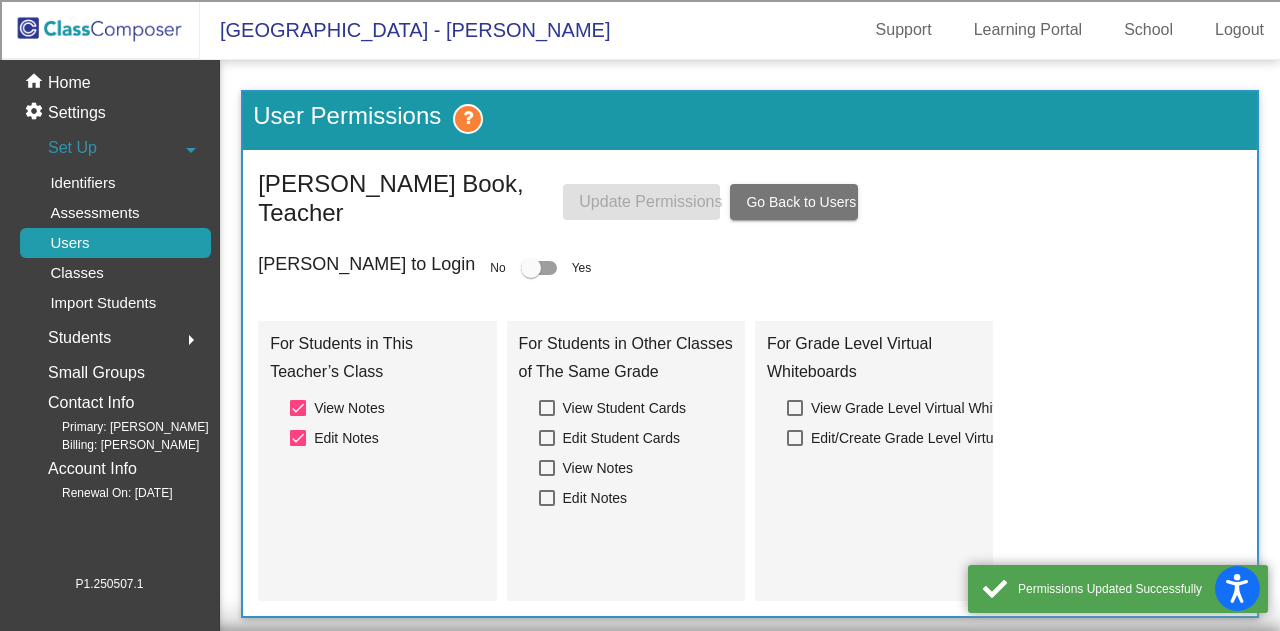 click on "Go Back to Users" 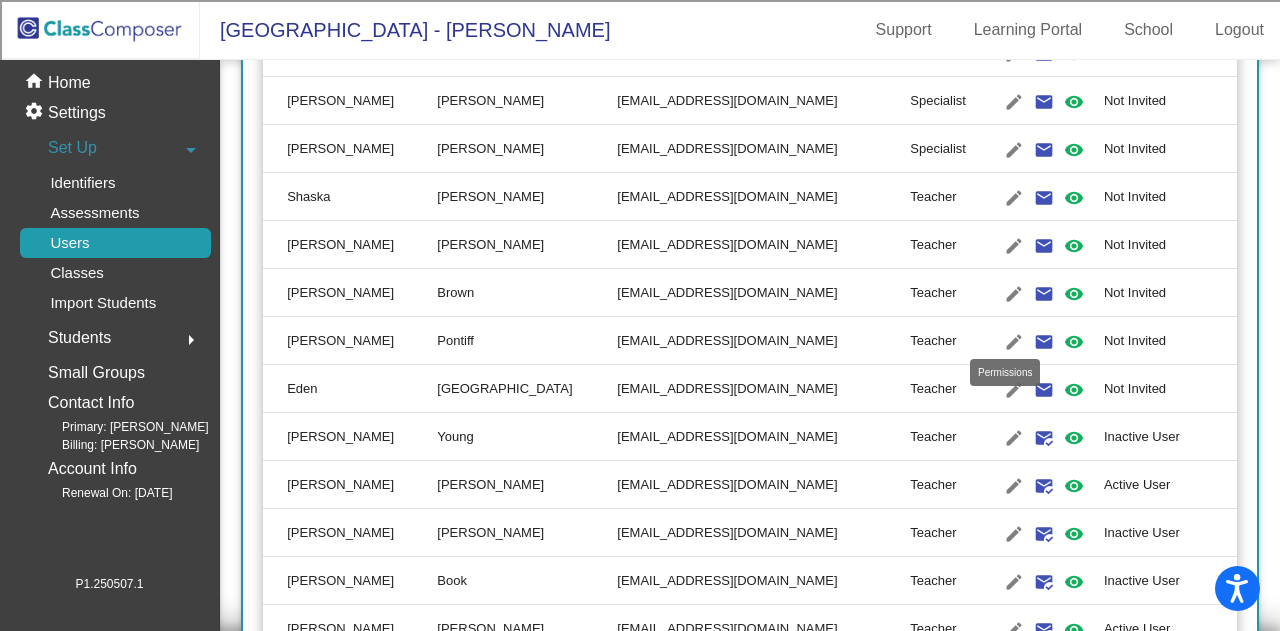 scroll, scrollTop: 900, scrollLeft: 0, axis: vertical 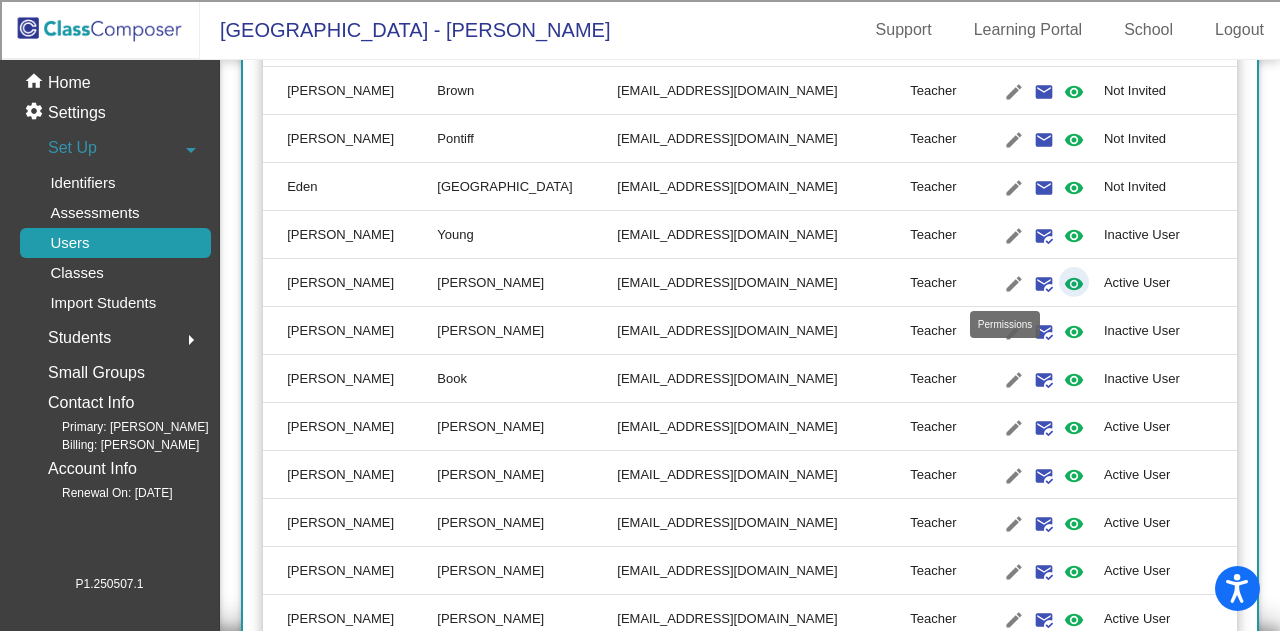 click on "visibility" 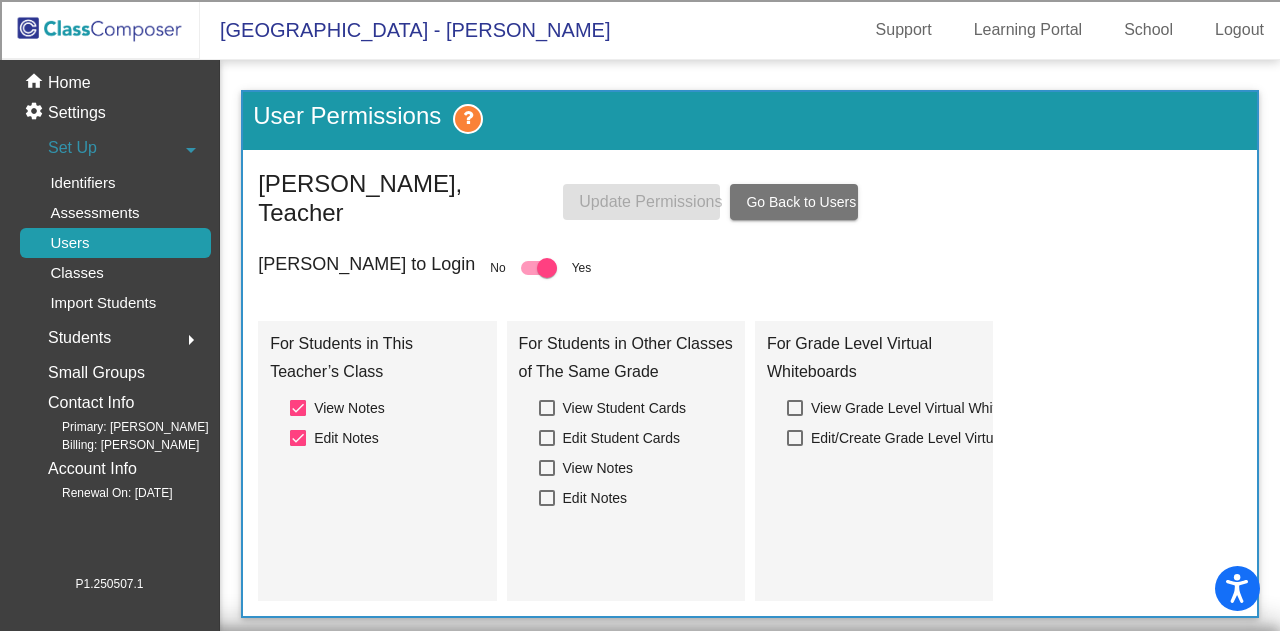 drag, startPoint x: 513, startPoint y: 239, endPoint x: 528, endPoint y: 236, distance: 15.297058 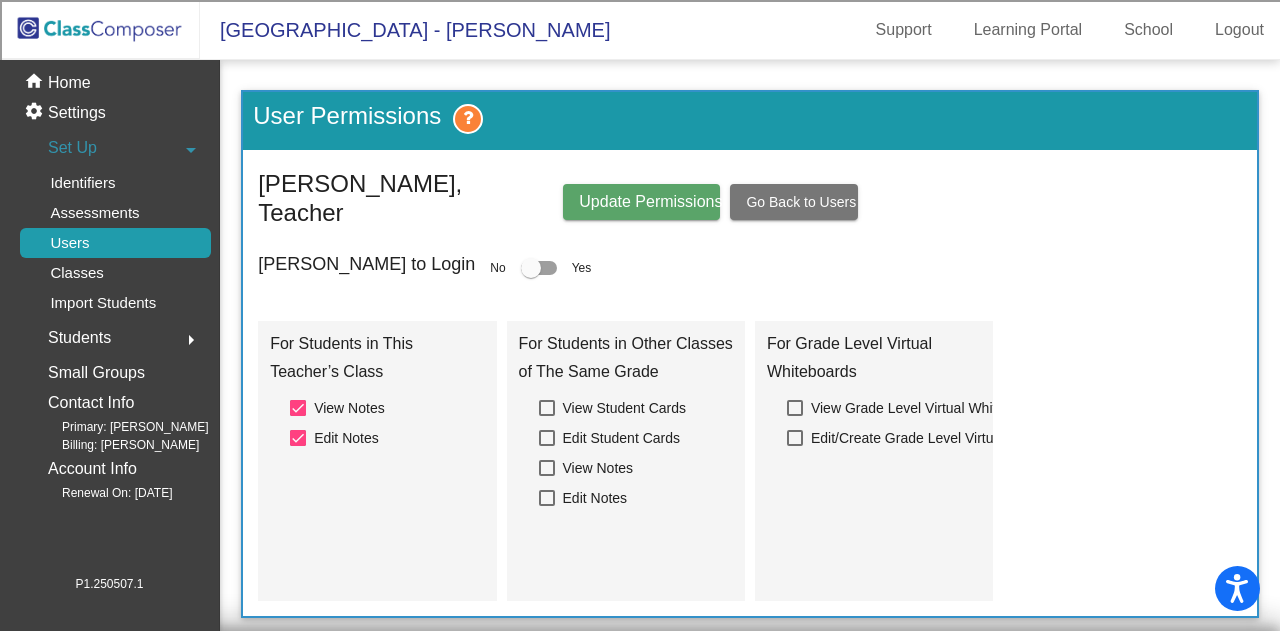 click on "Update Permissions" 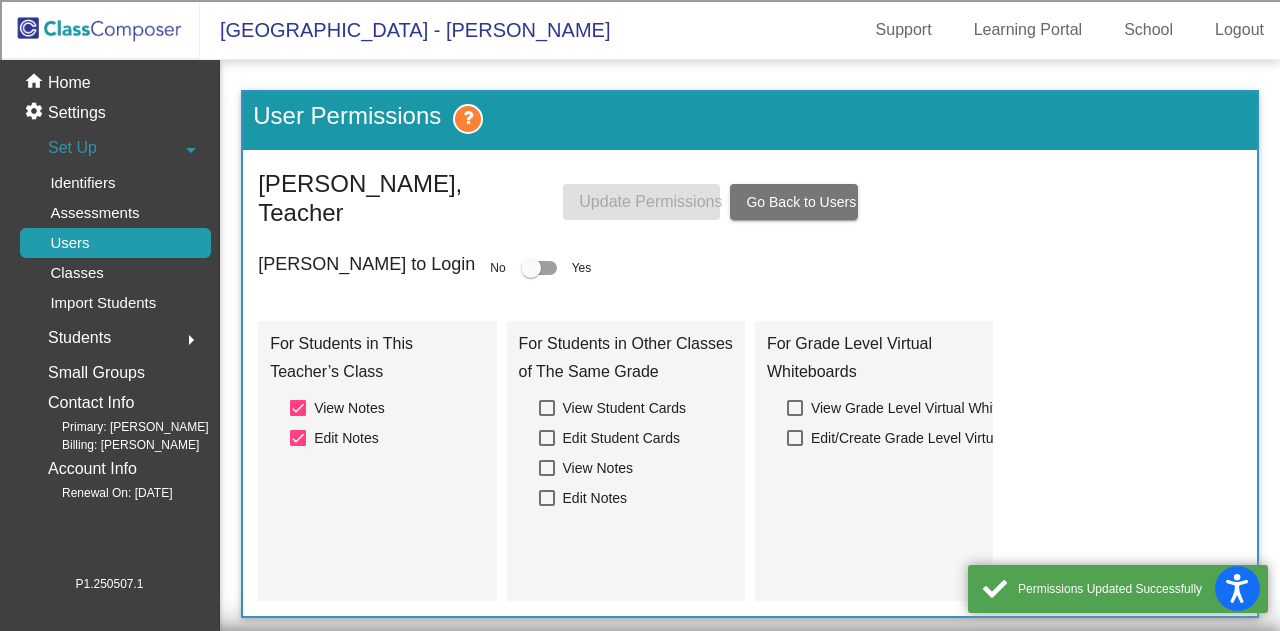 click on "Go Back to Users" 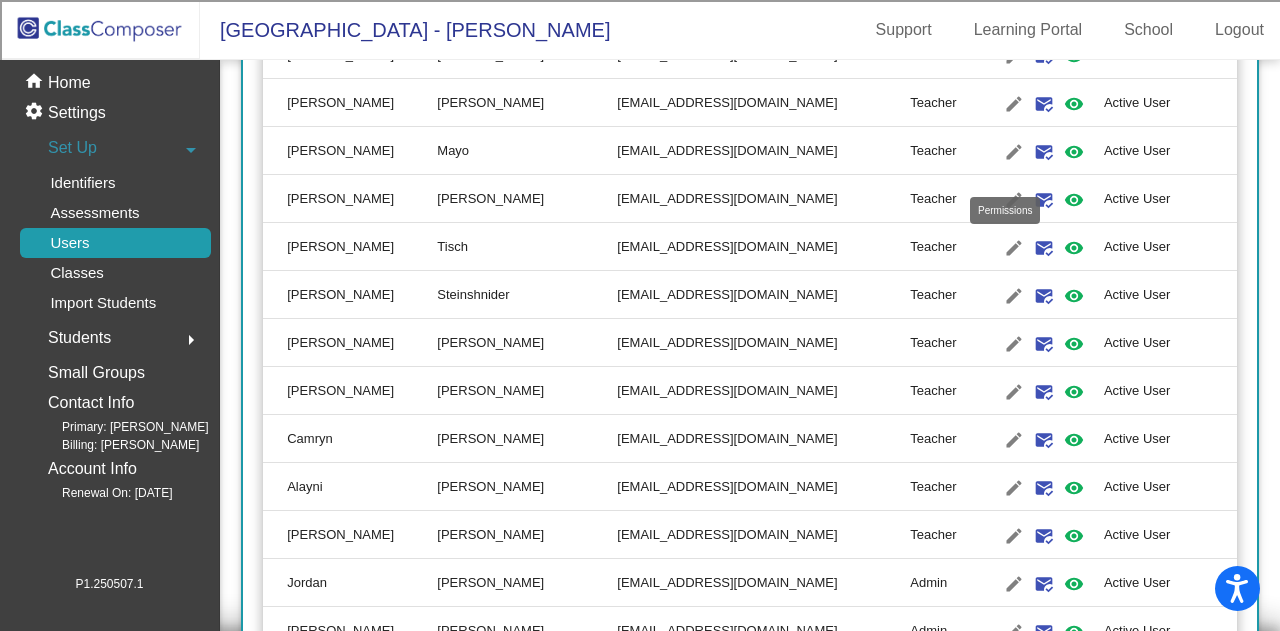 scroll, scrollTop: 1637, scrollLeft: 0, axis: vertical 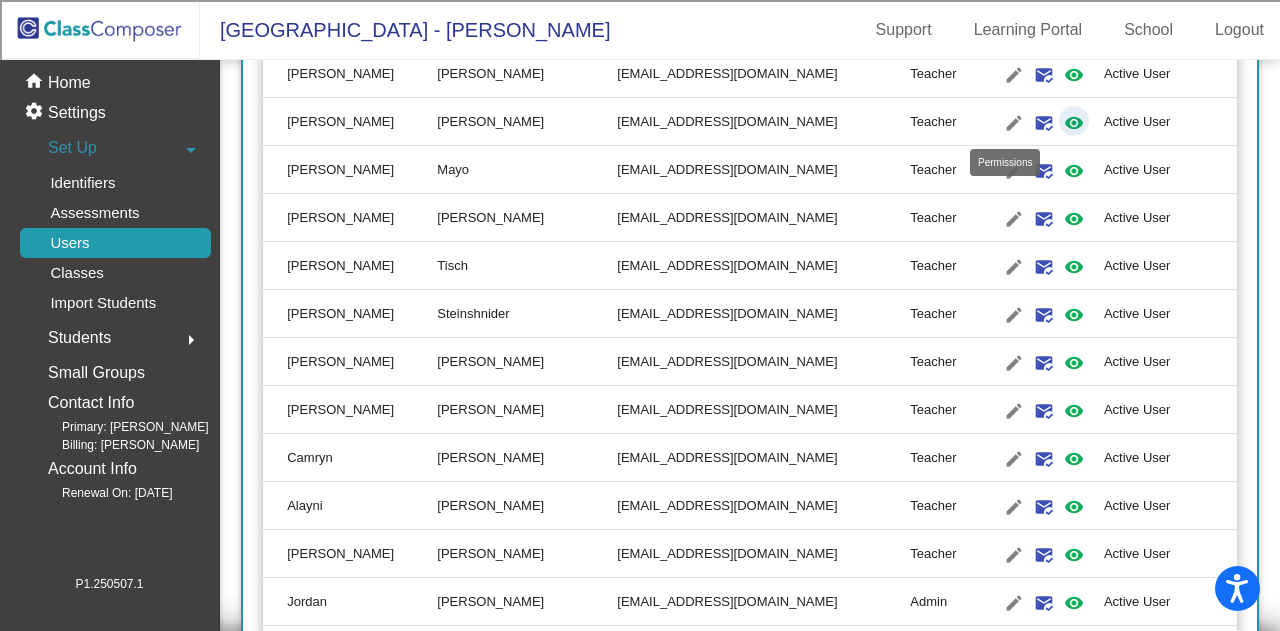 click on "visibility" 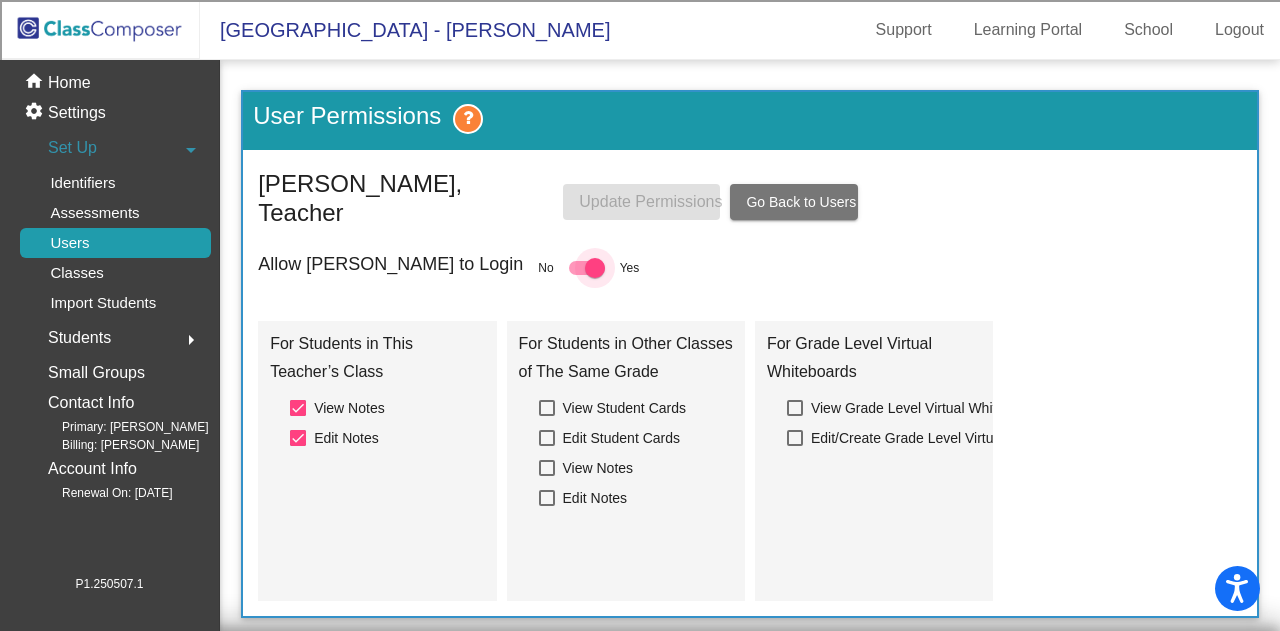 click at bounding box center (587, 268) 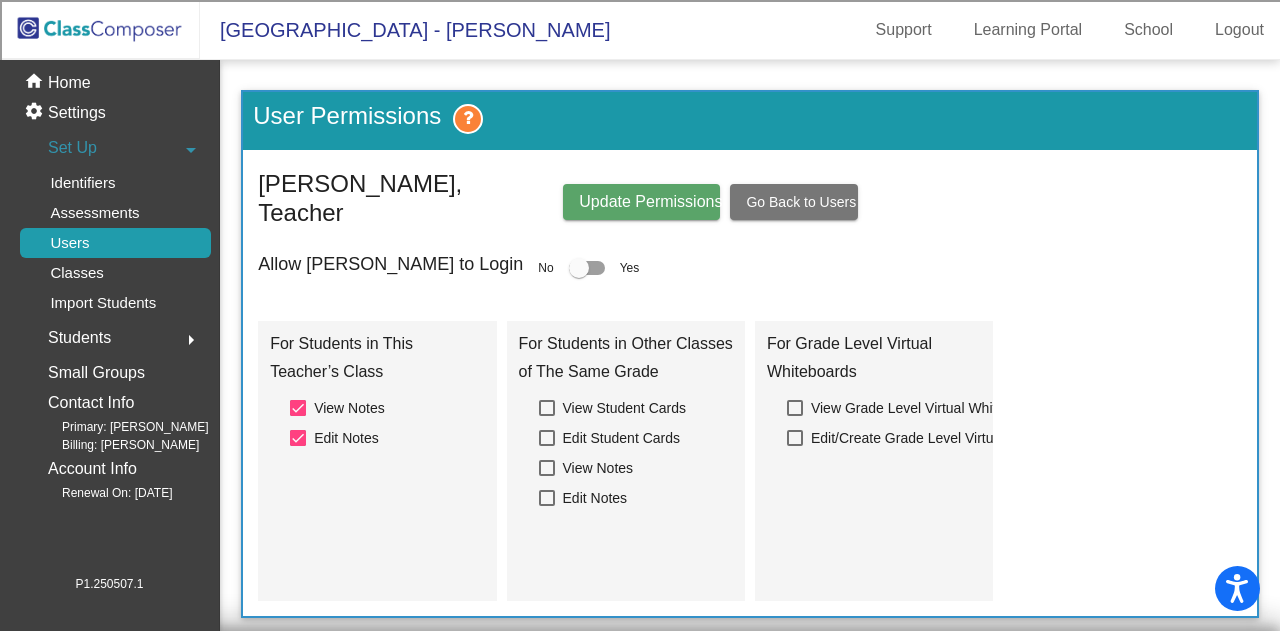 click on "Update Permissions" 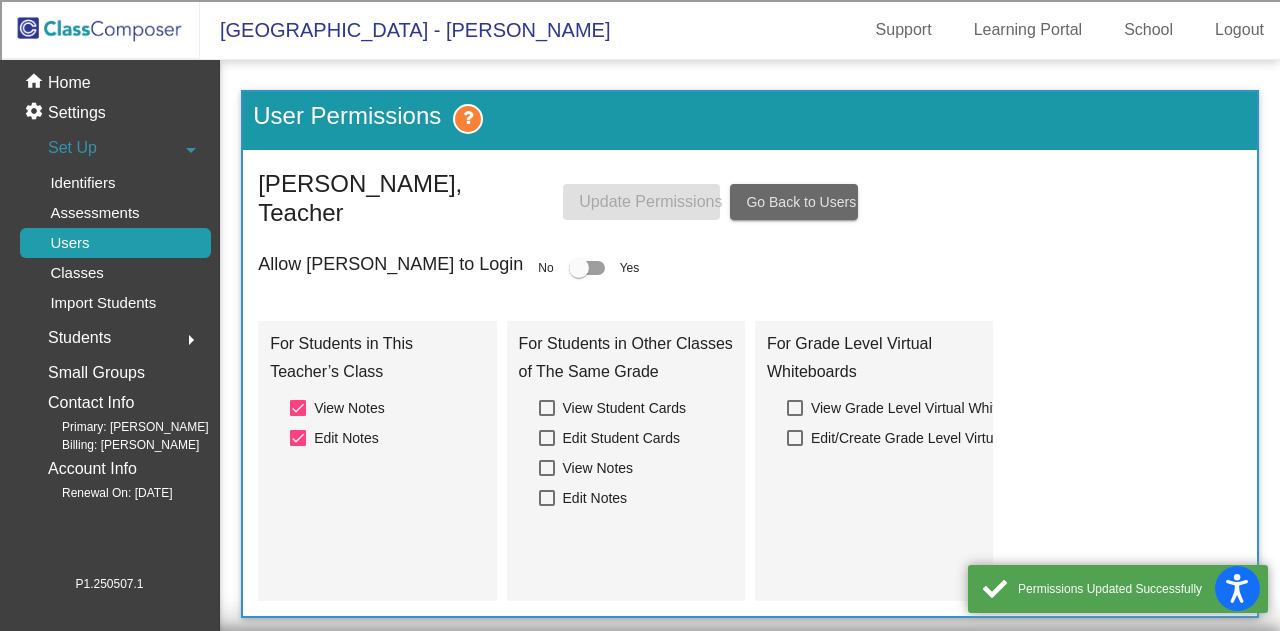 click on "Go Back to Users" 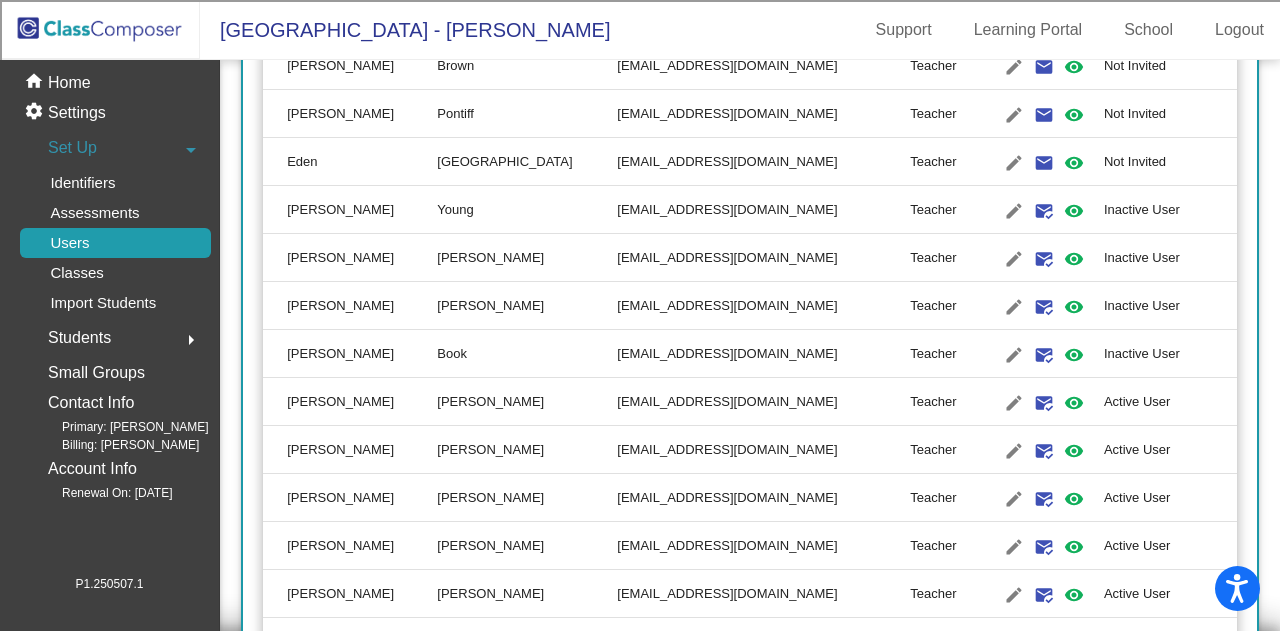 scroll, scrollTop: 1000, scrollLeft: 0, axis: vertical 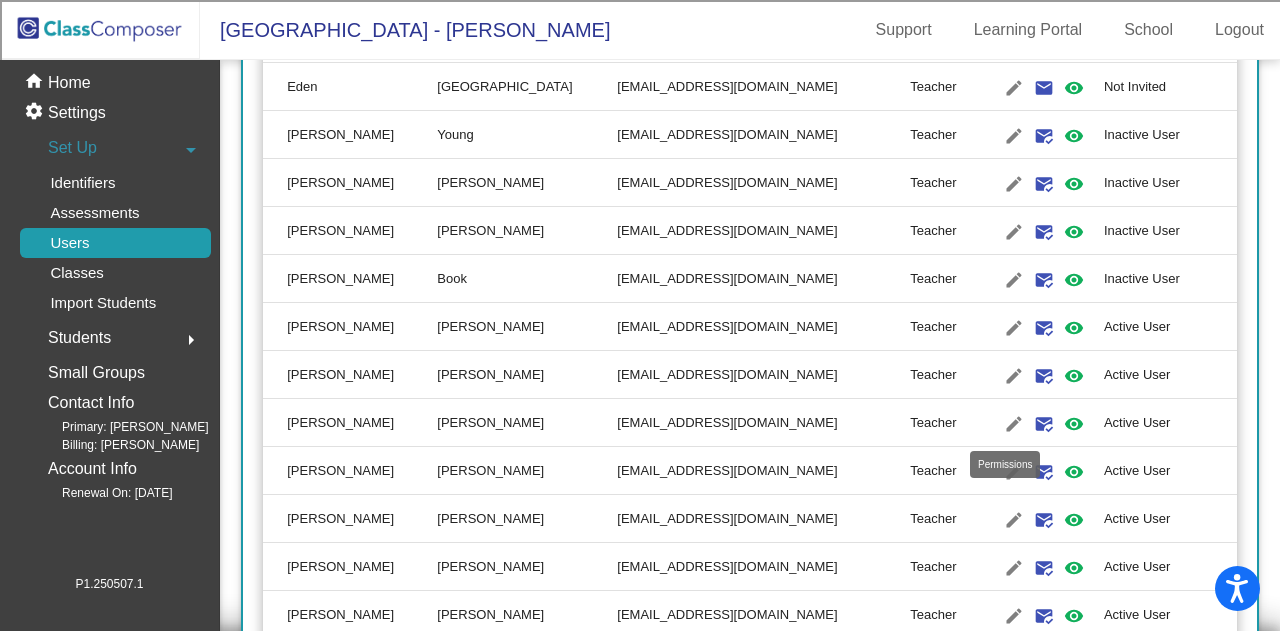 click on "visibility" 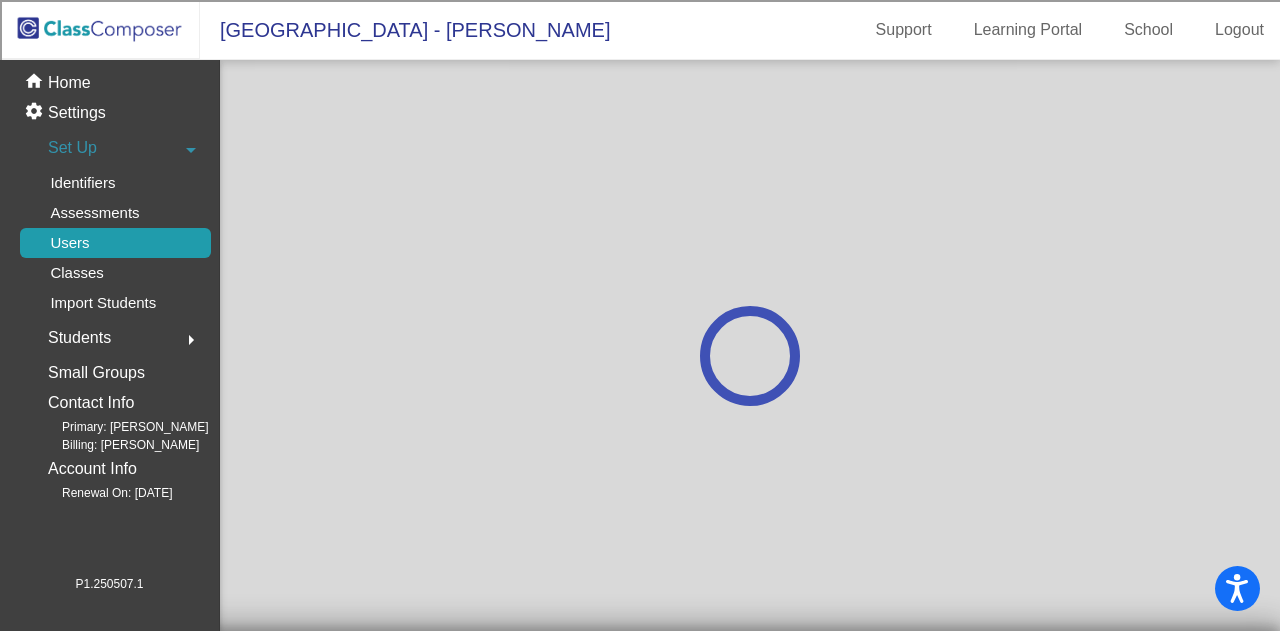 scroll, scrollTop: 0, scrollLeft: 0, axis: both 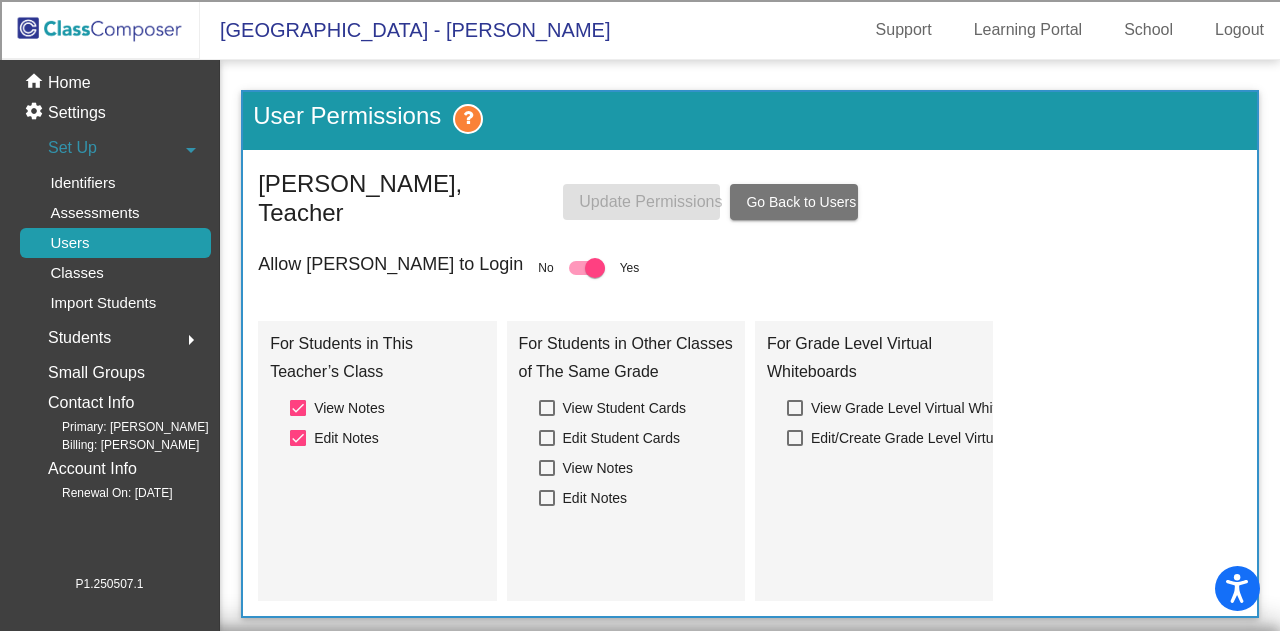 click at bounding box center (587, 268) 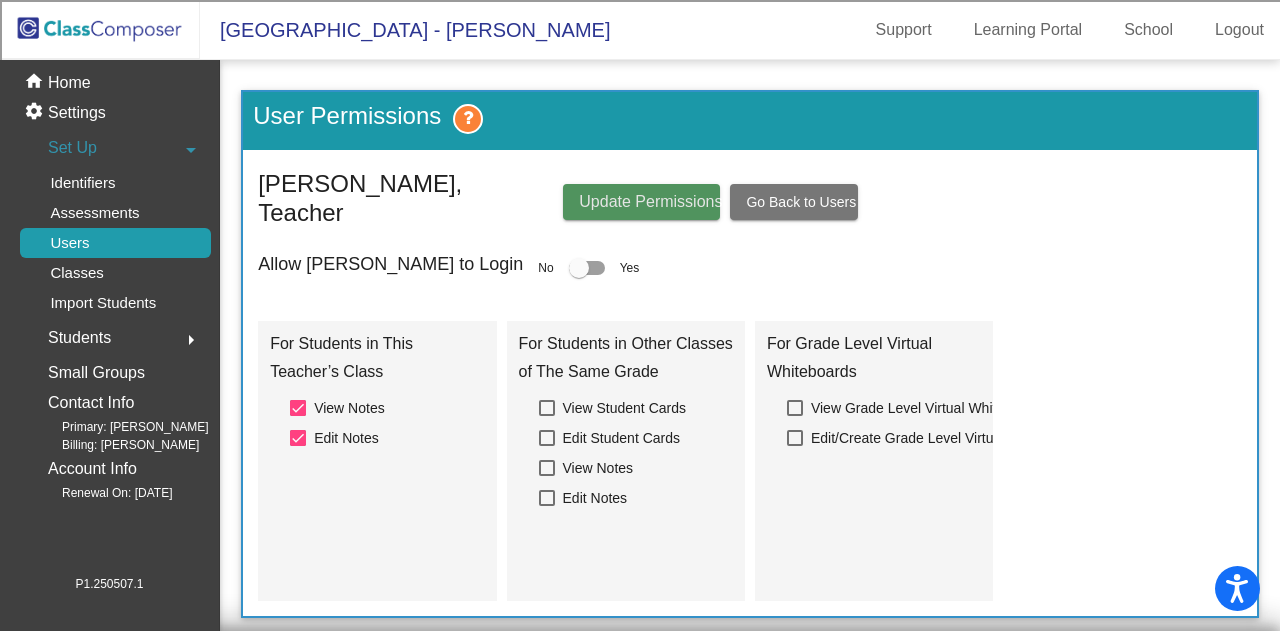 click on "Update Permissions" 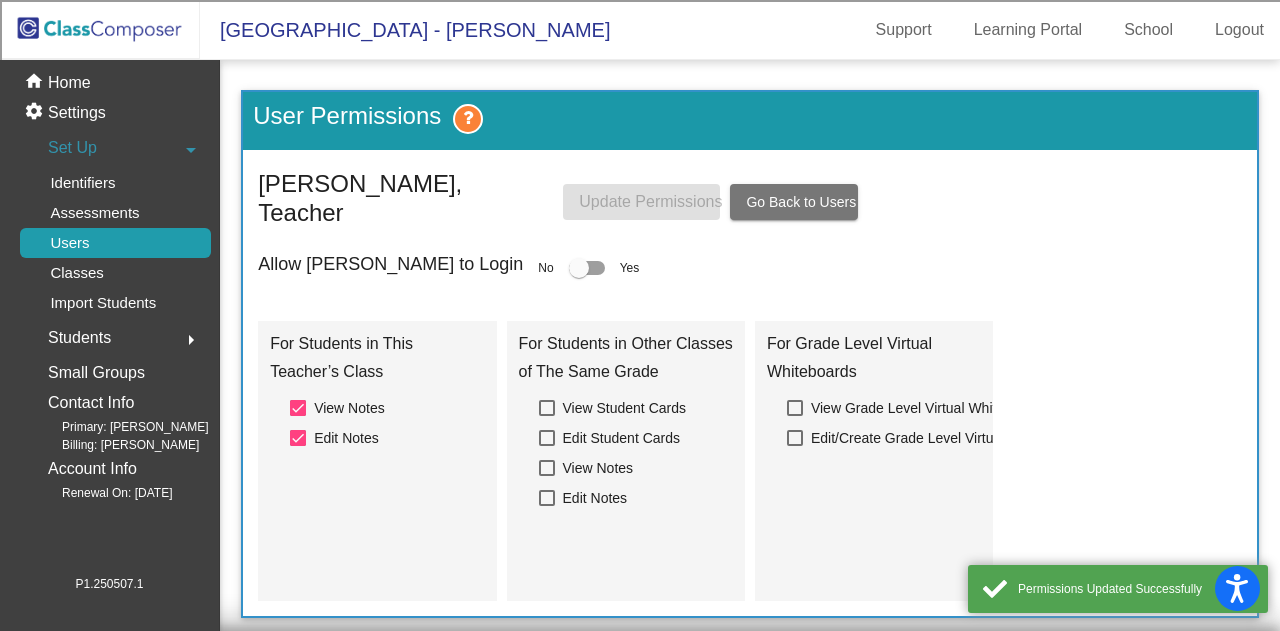 click on "Go Back to Users" 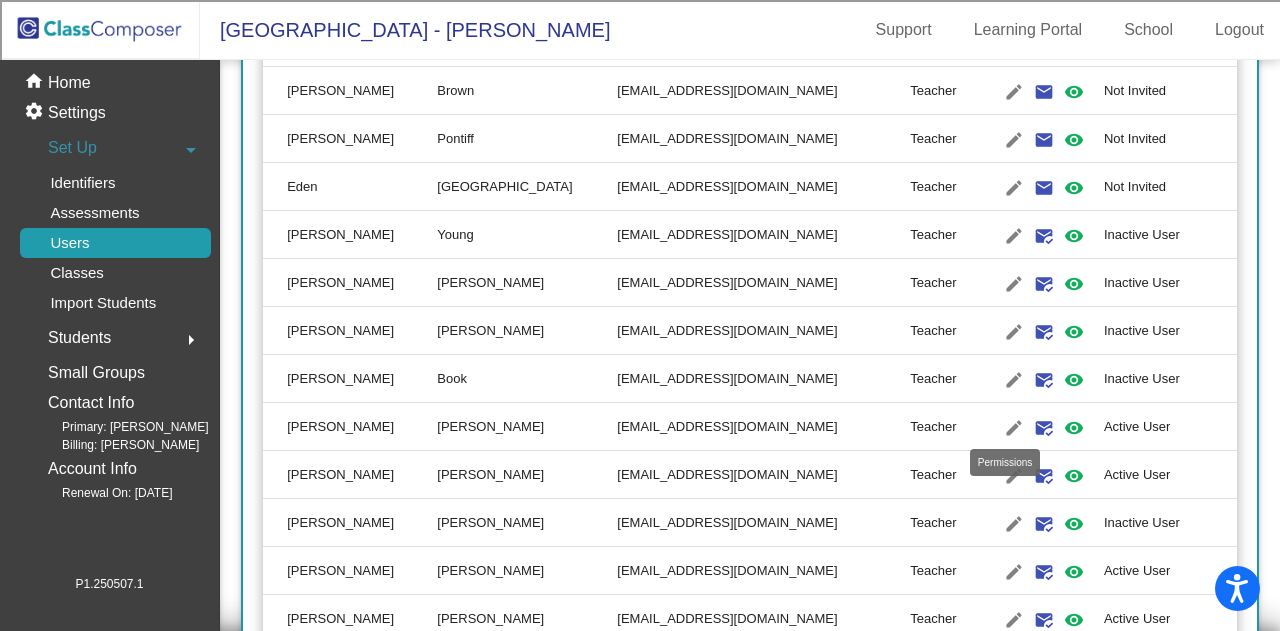 scroll, scrollTop: 1000, scrollLeft: 0, axis: vertical 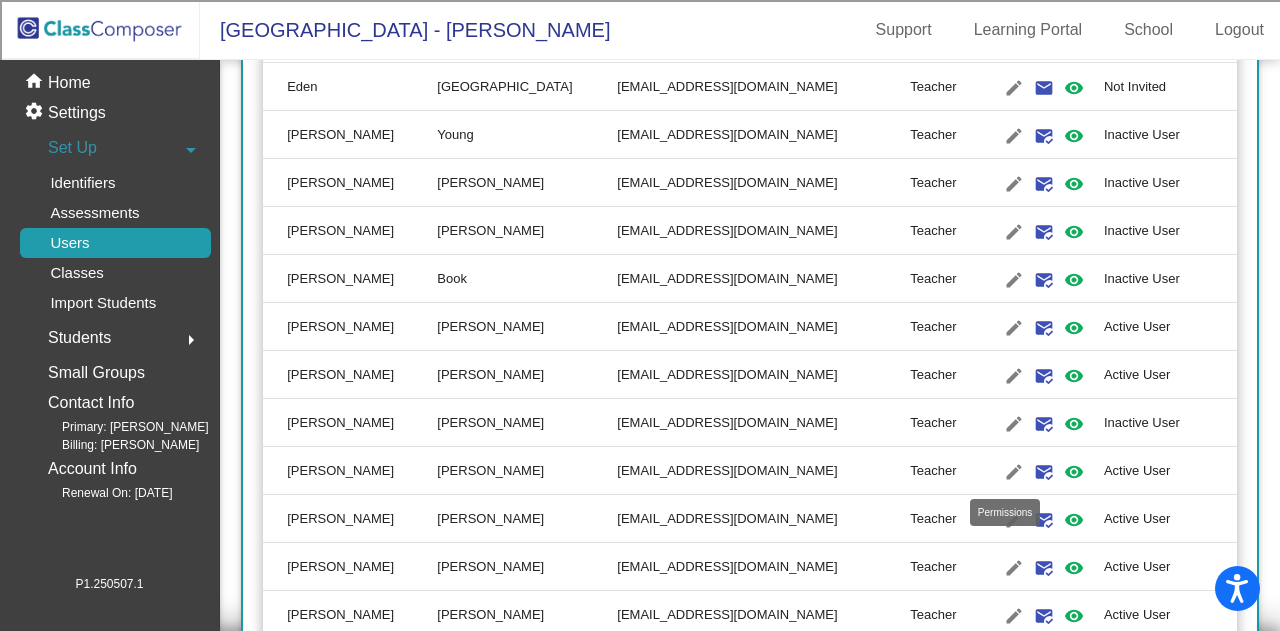 click on "visibility" 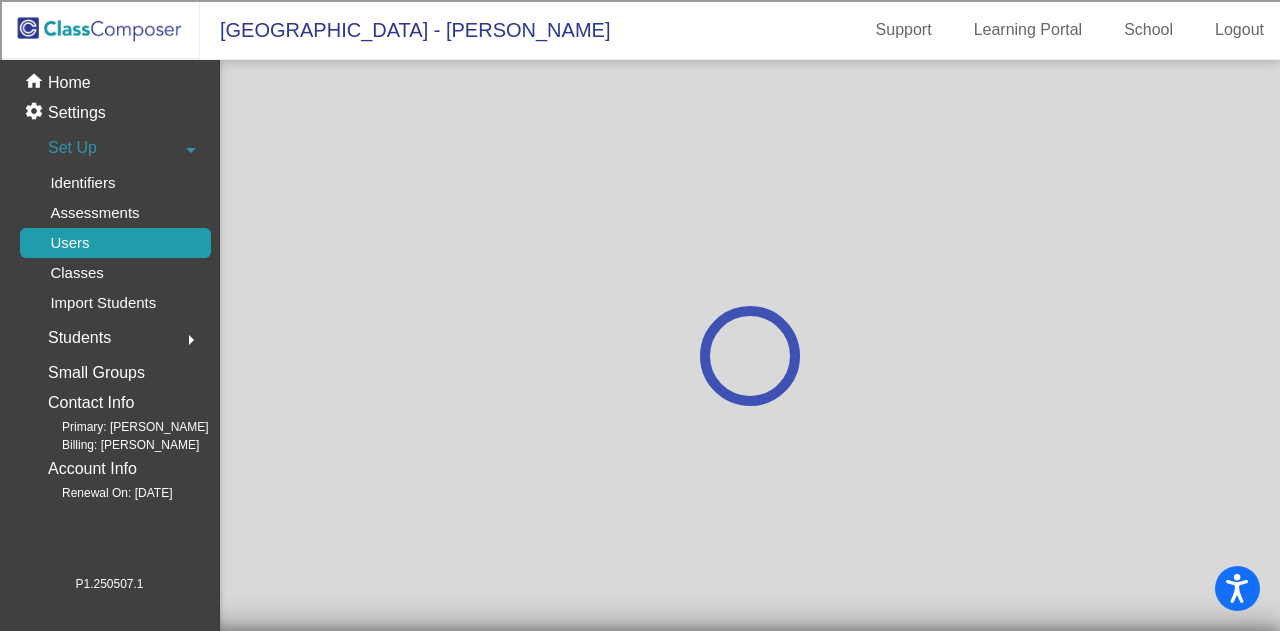 scroll, scrollTop: 0, scrollLeft: 0, axis: both 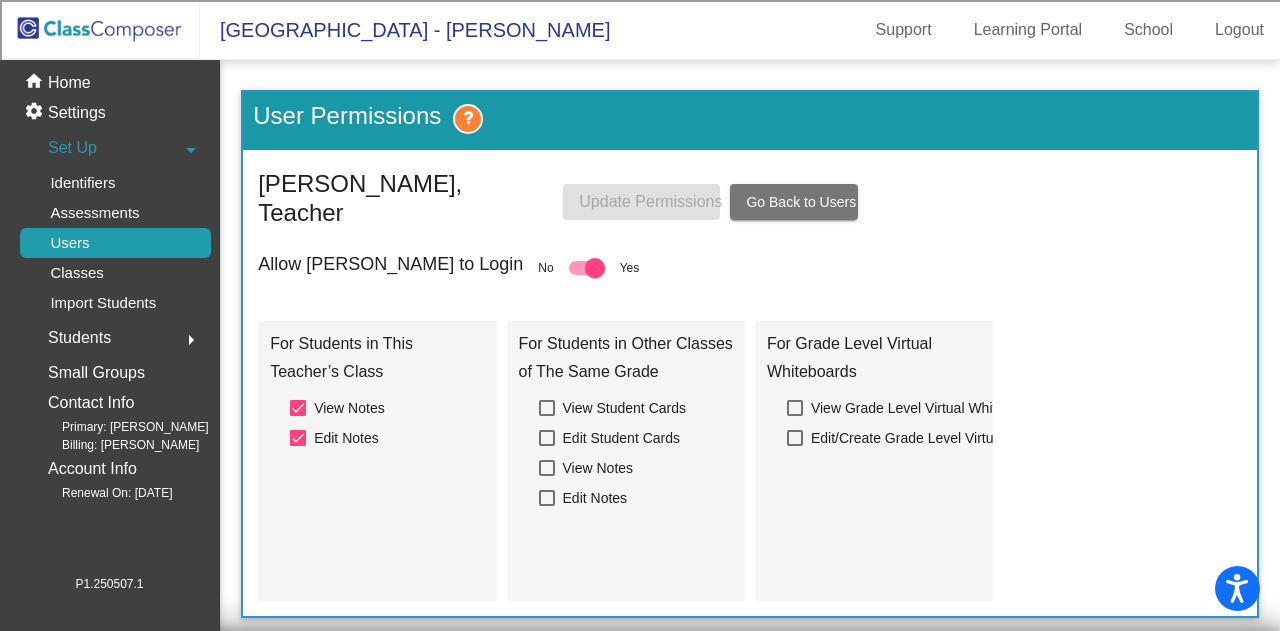 click at bounding box center (587, 268) 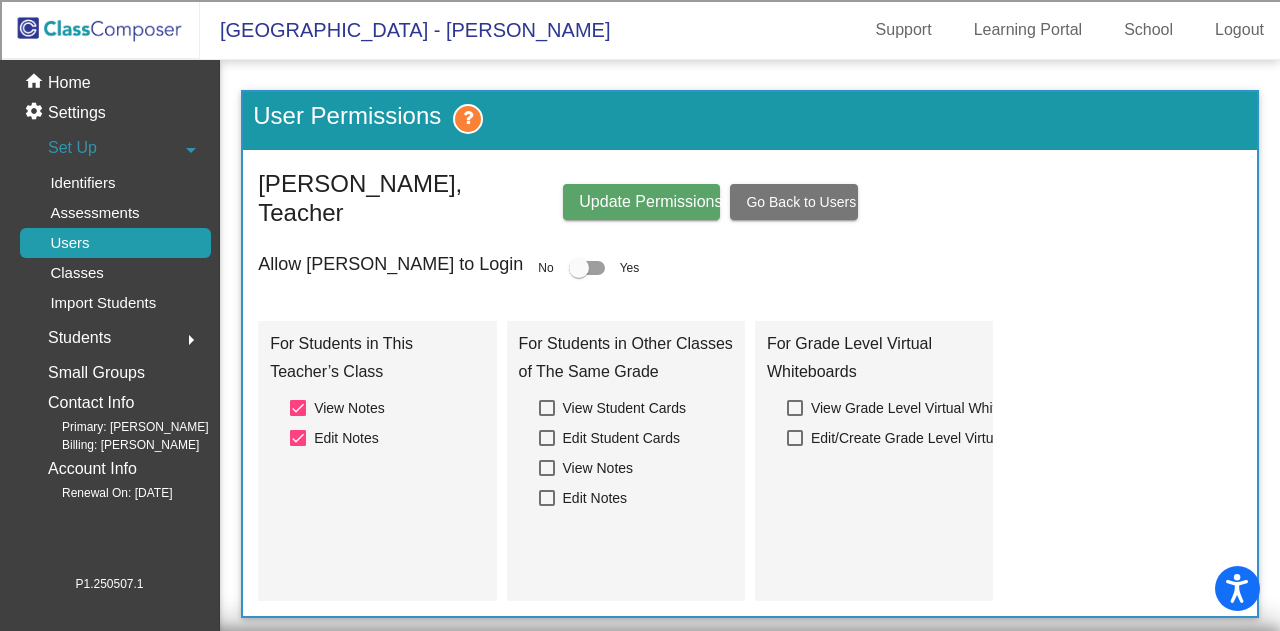 click on "Sadie Kwiatkowski, Teacher Update Permissions Go Back to Users" 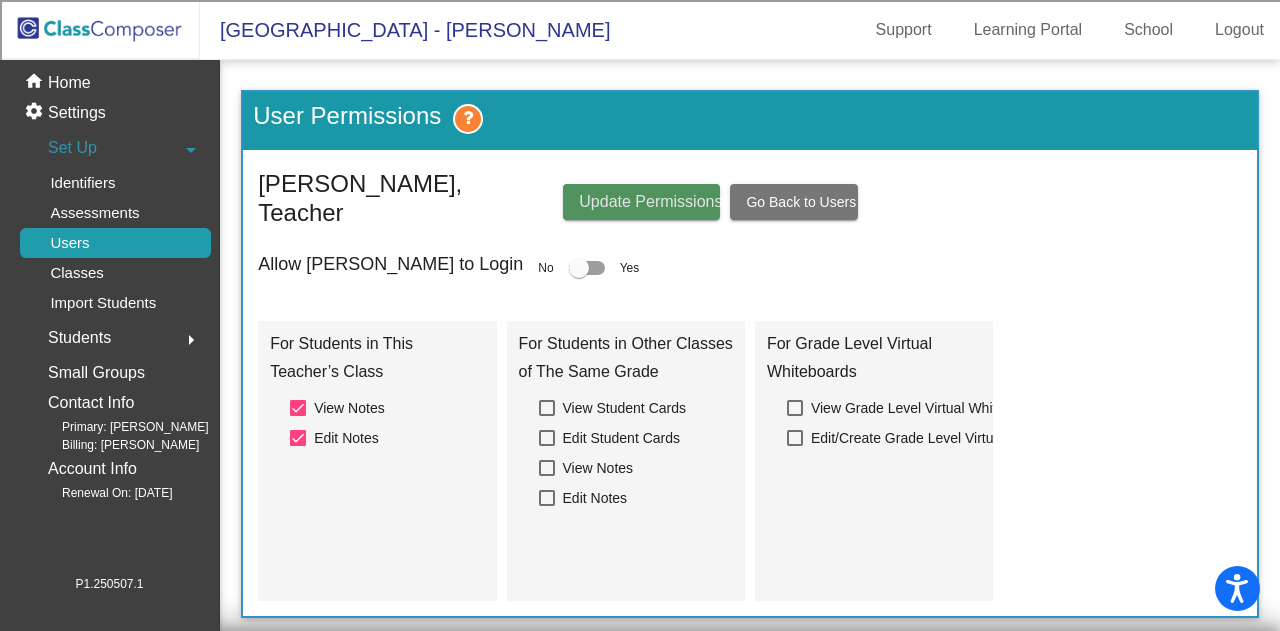 click on "Update Permissions" 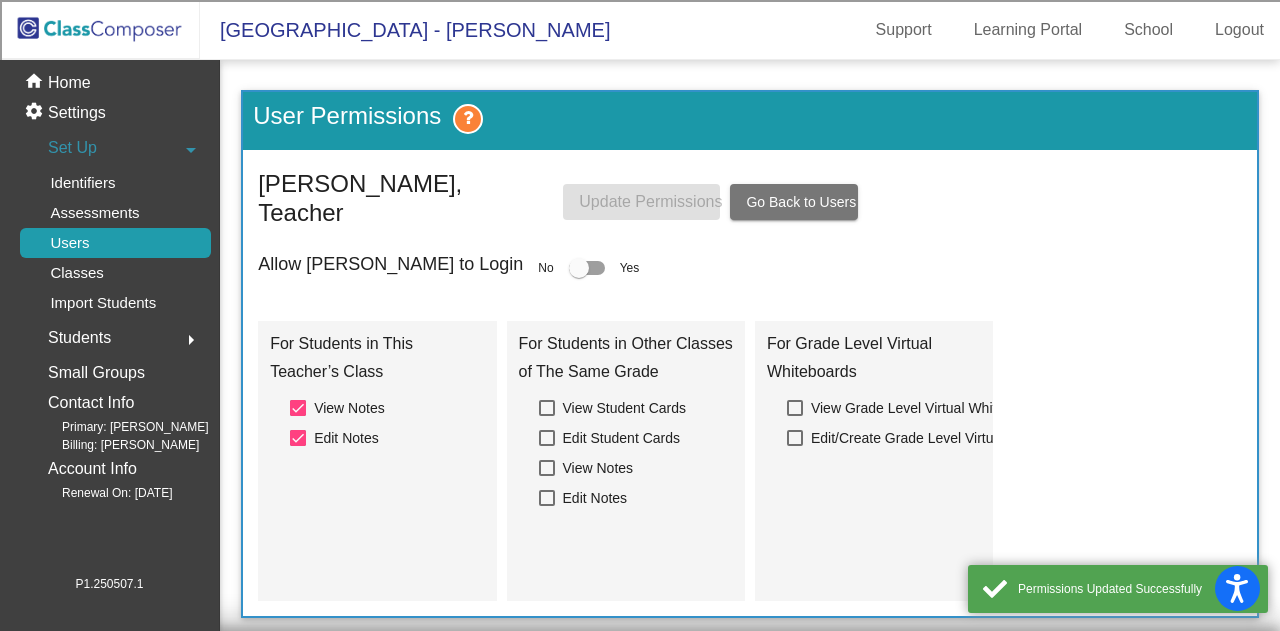 click on "Go Back to Users" 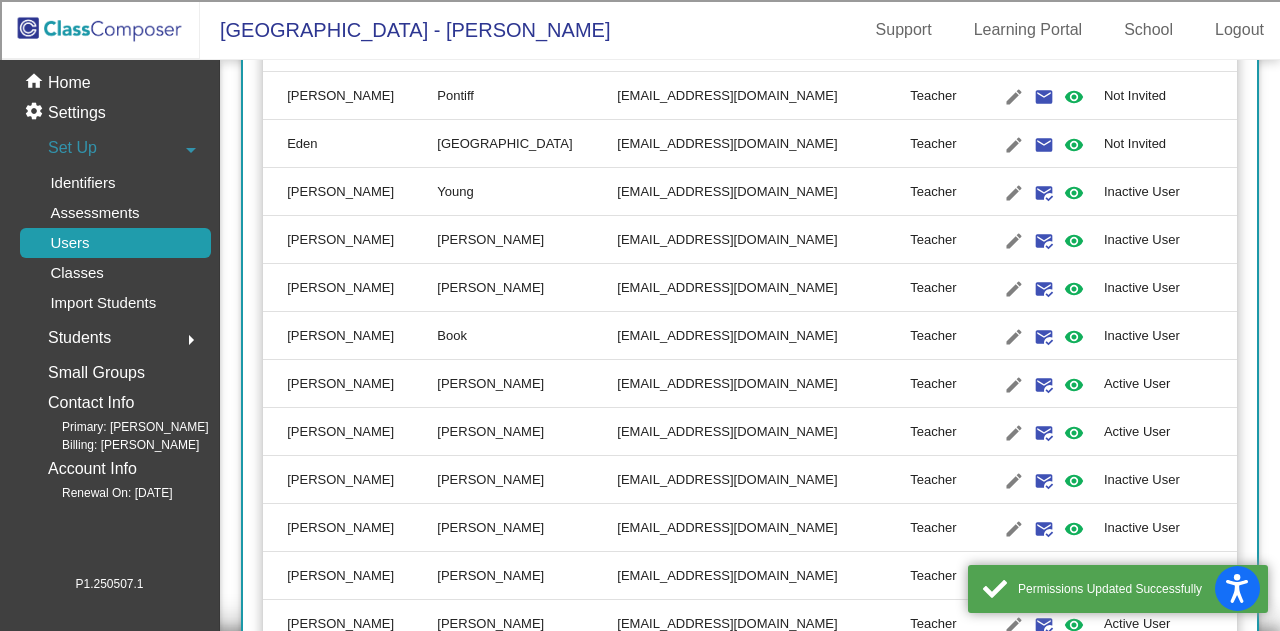 scroll, scrollTop: 1200, scrollLeft: 0, axis: vertical 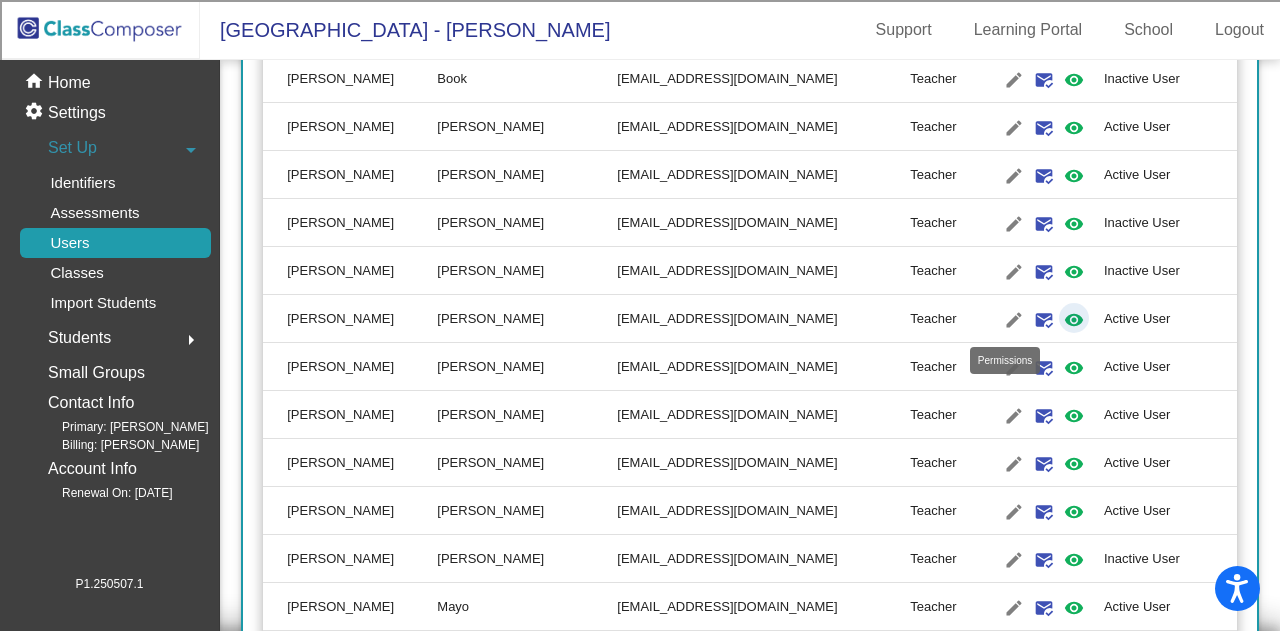 click on "visibility" 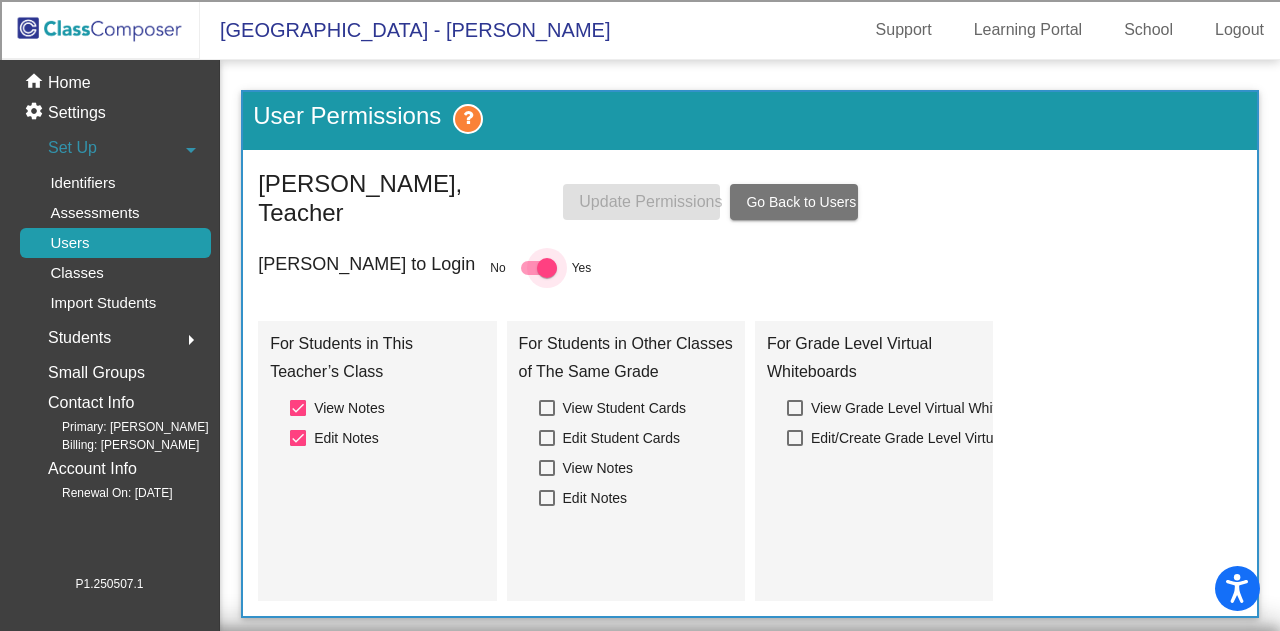 click at bounding box center [539, 268] 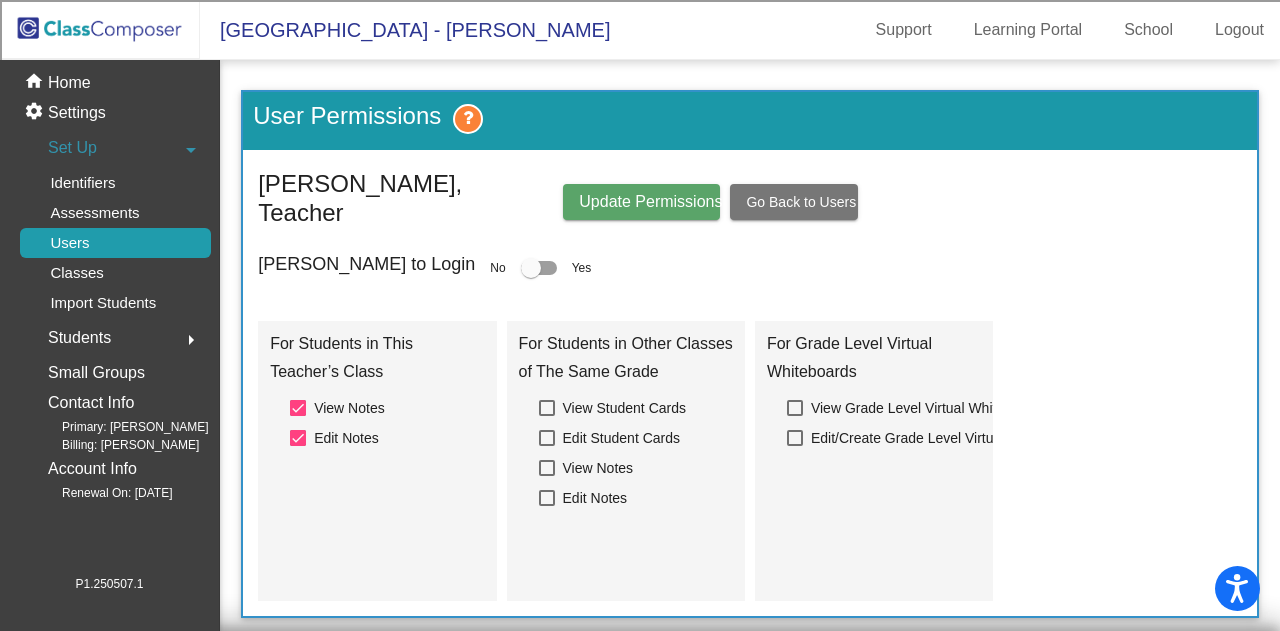 click on "Update Permissions" 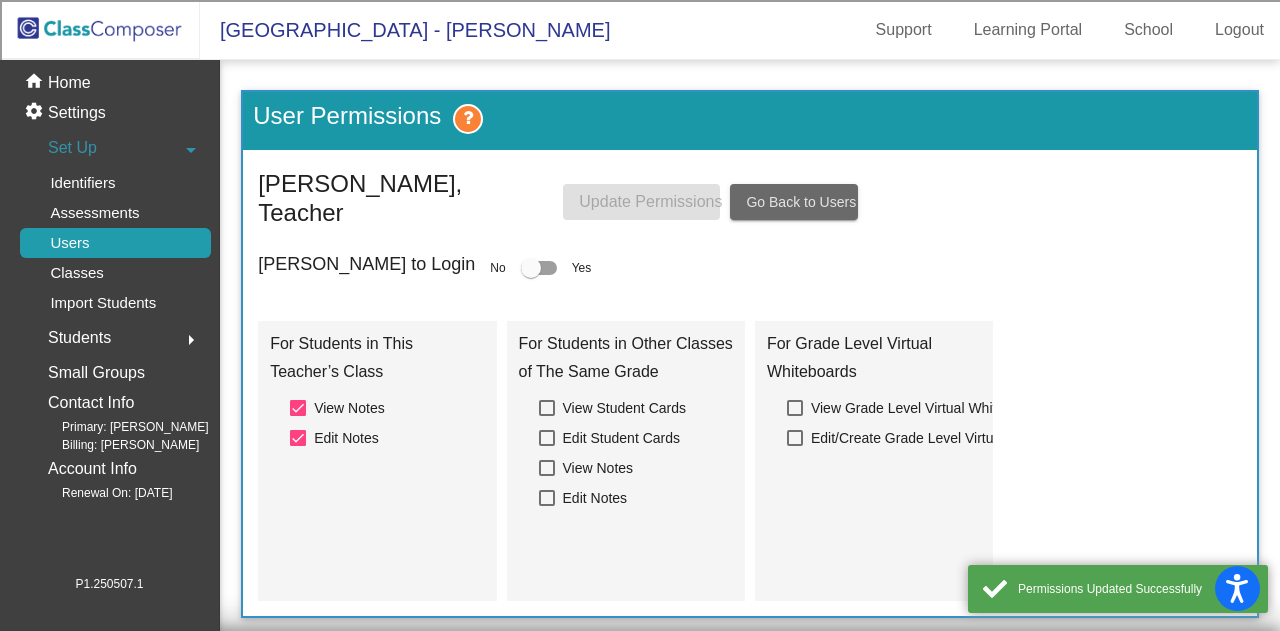 click on "Go Back to Users" 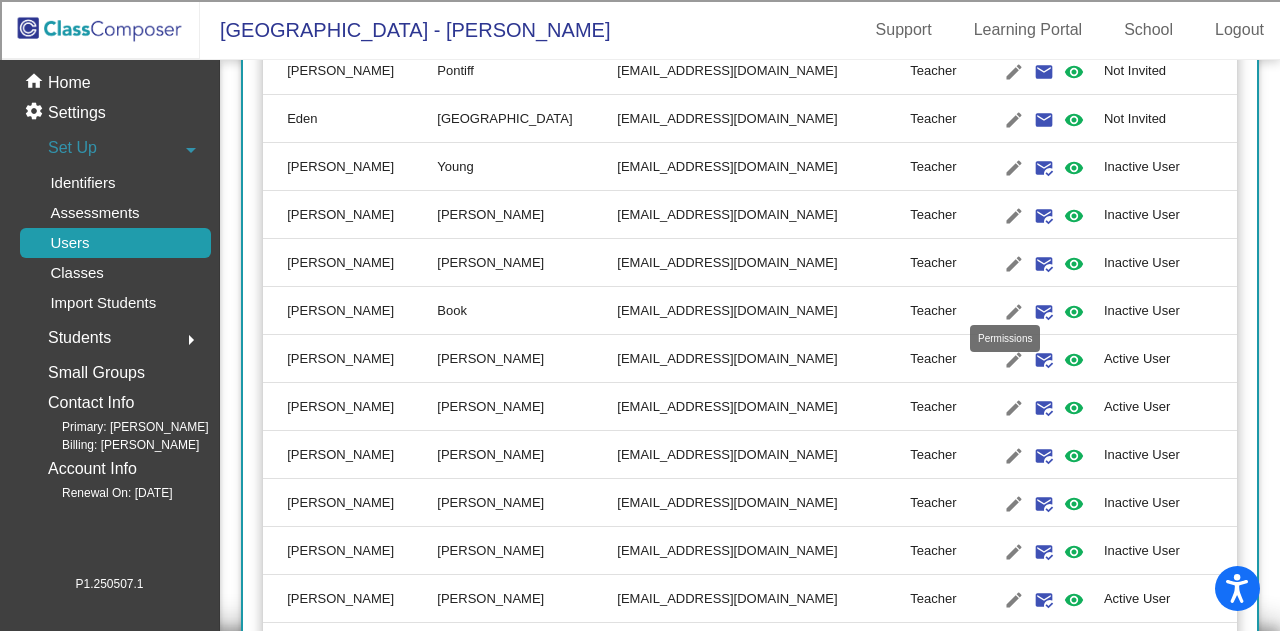 scroll, scrollTop: 1000, scrollLeft: 0, axis: vertical 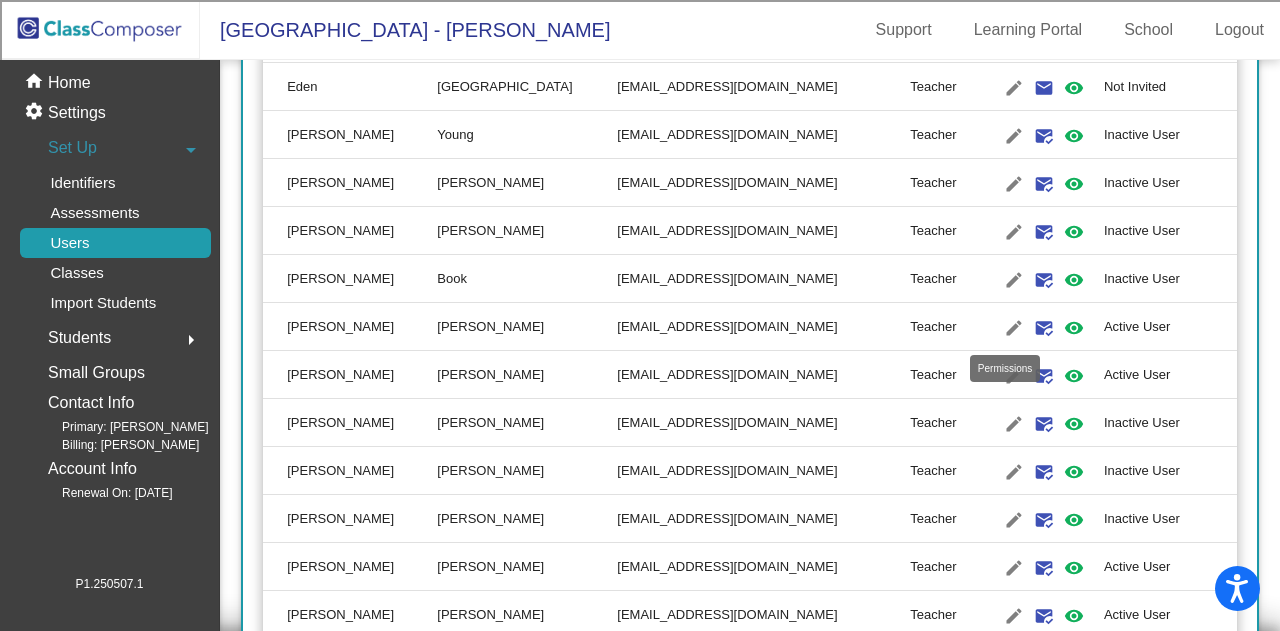 click on "visibility" 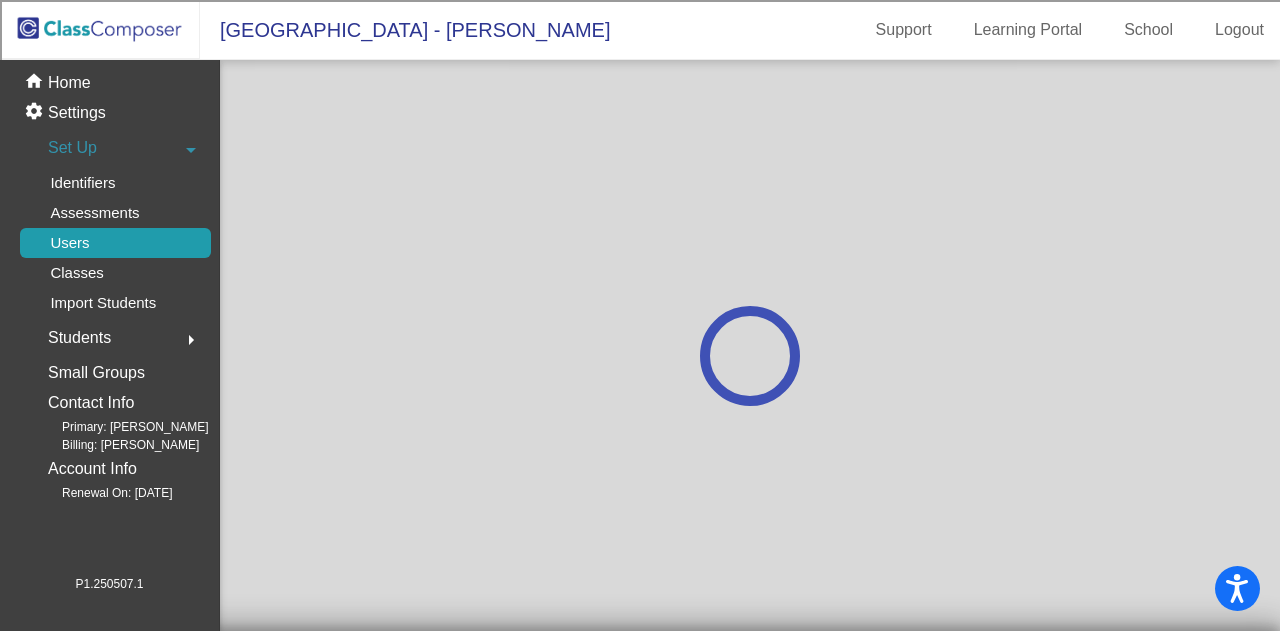 scroll, scrollTop: 0, scrollLeft: 0, axis: both 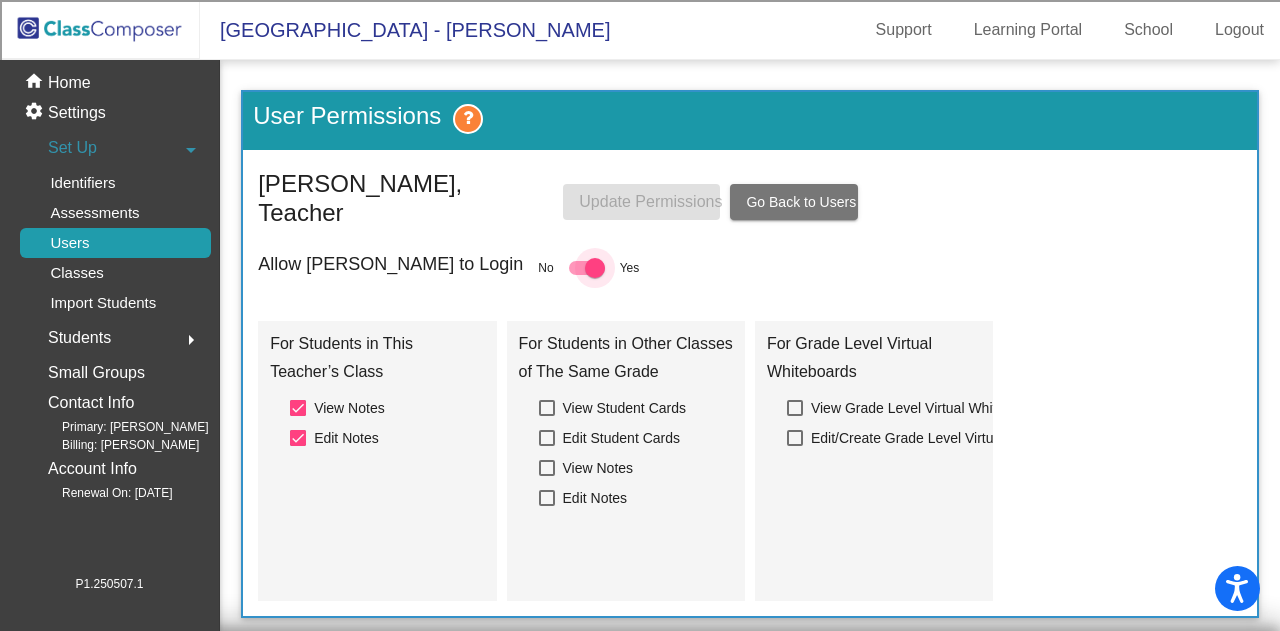 click at bounding box center (595, 268) 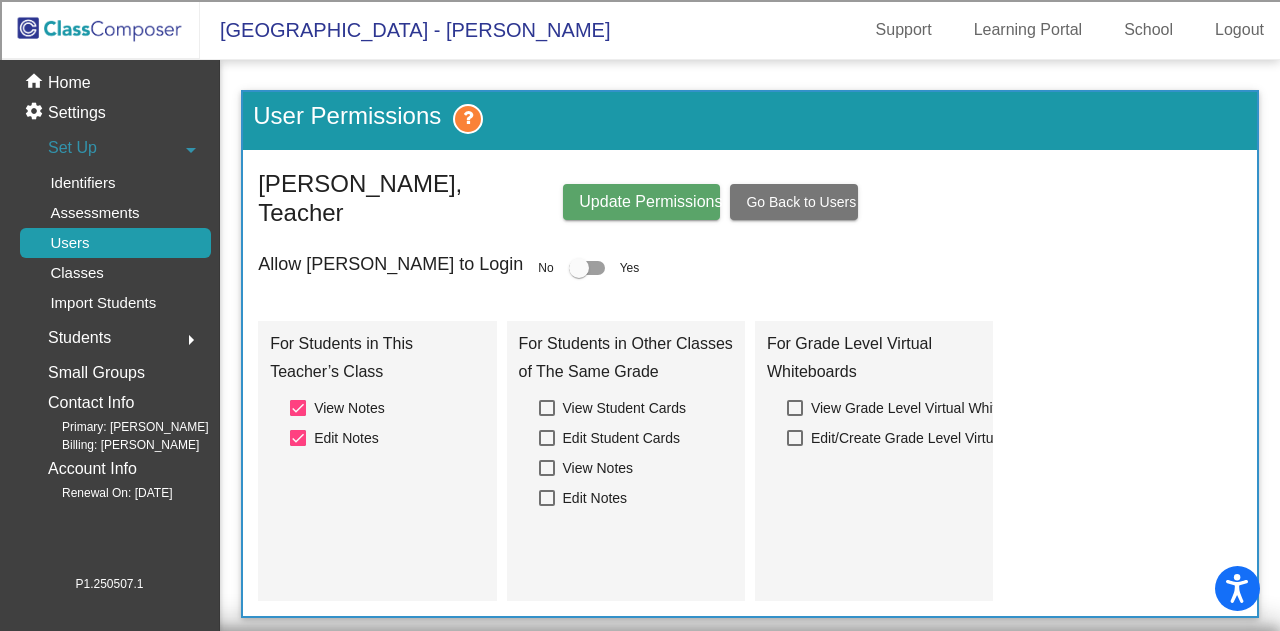 click on "User Permissions  Jenna Ramos, Teacher Update Permissions Go Back to Users Allow Jenna to Login No   Yes For Students in This Teacher’s Class   View Notes   Edit Notes For Students in Other Classes of The Same Grade   View Student Cards   Edit Student Cards   View Notes   Edit Notes For Grade Level Virtual Whiteboards   View Grade Level Virtual Whiteboards   Edit/Create Grade Level Virtual Whiteboards" 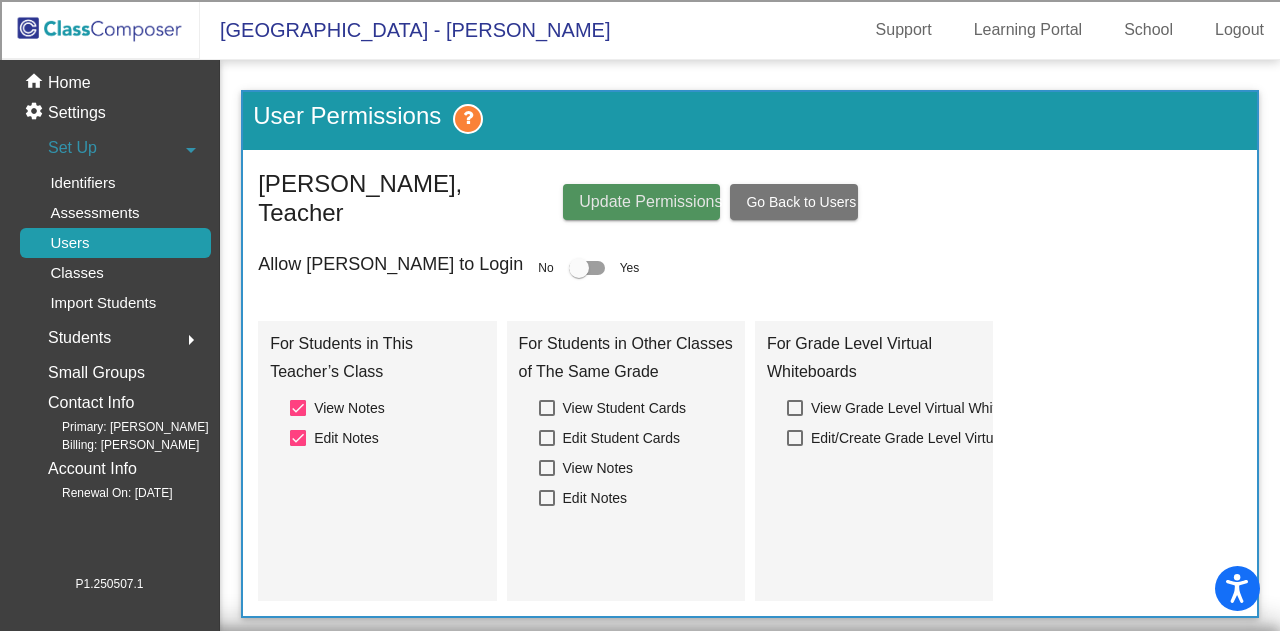 click on "Update Permissions" 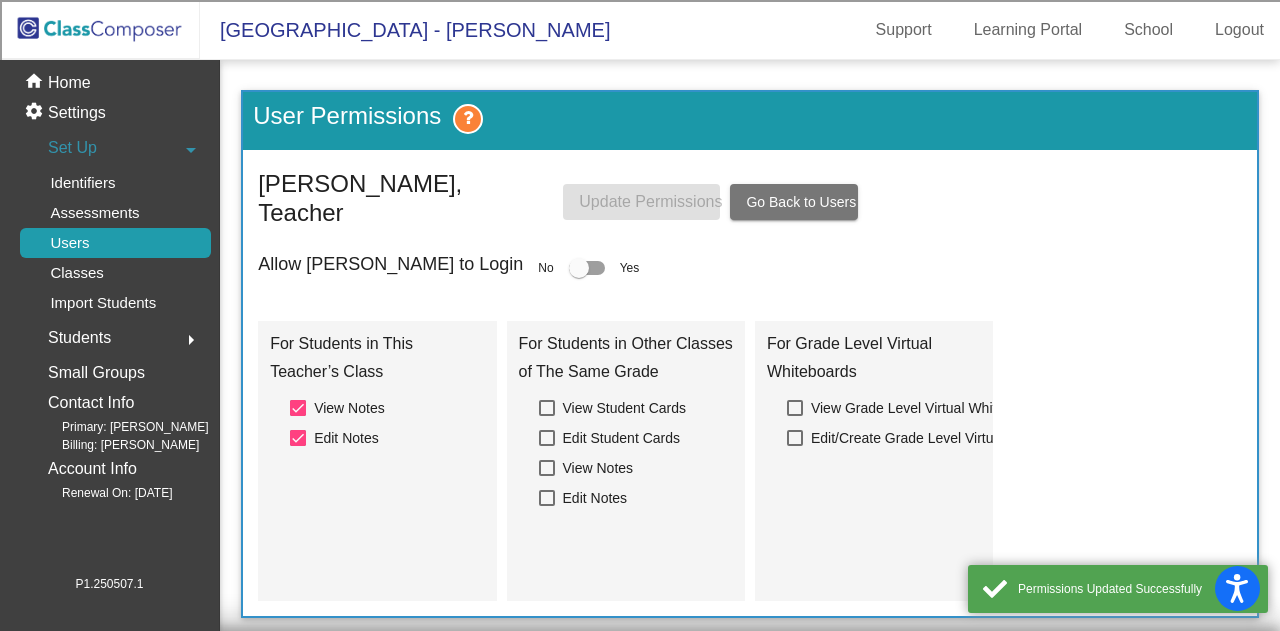 click on "Go Back to Users" 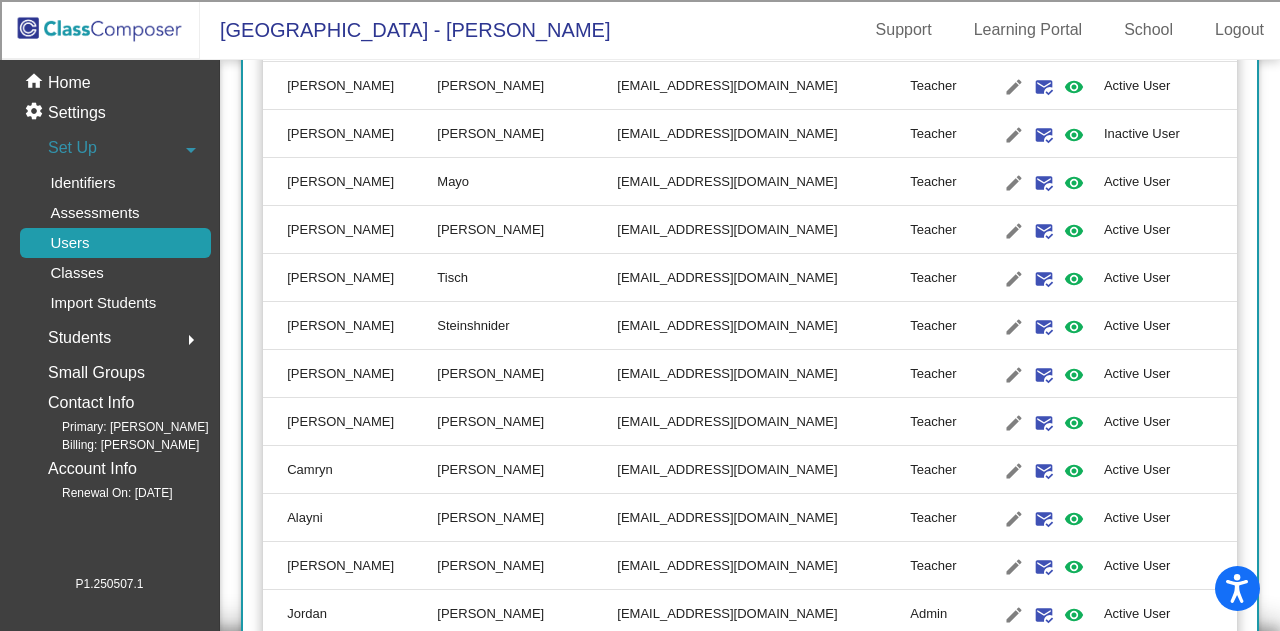 scroll, scrollTop: 1537, scrollLeft: 0, axis: vertical 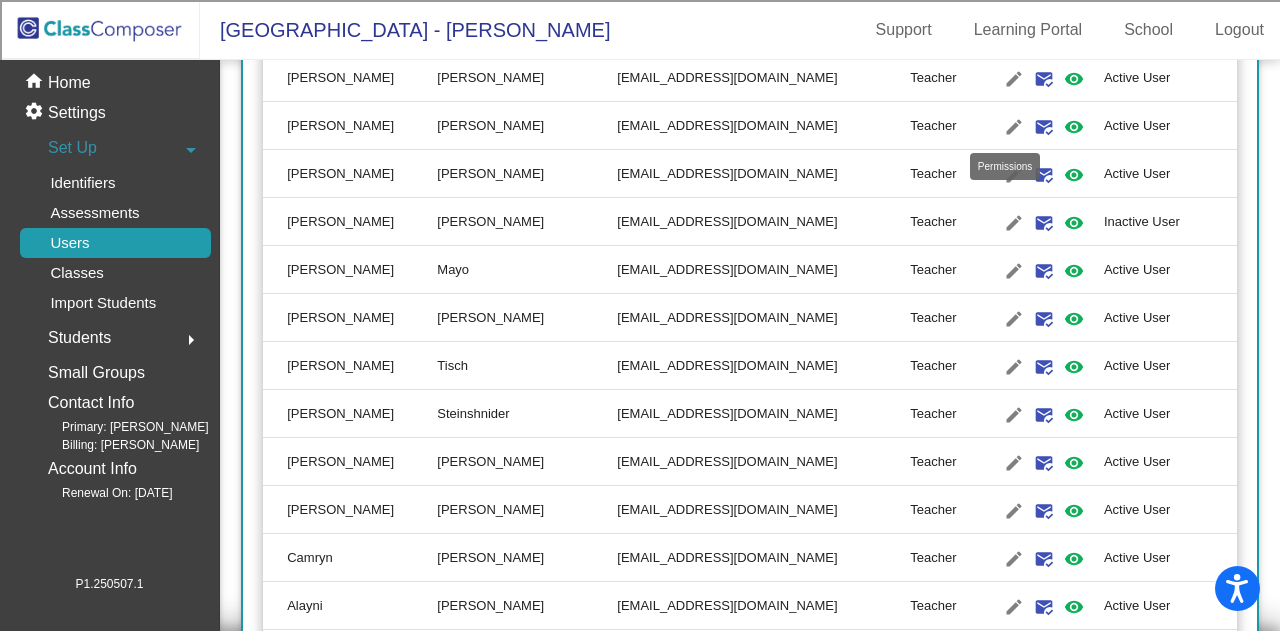 click on "visibility" 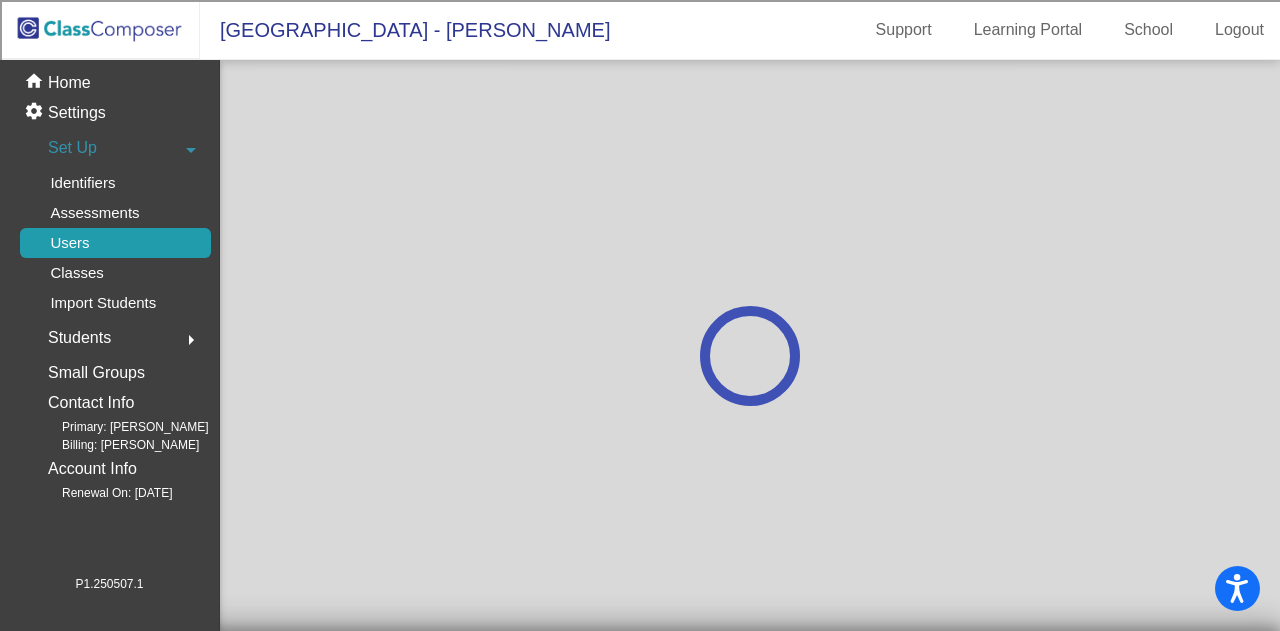 scroll, scrollTop: 0, scrollLeft: 0, axis: both 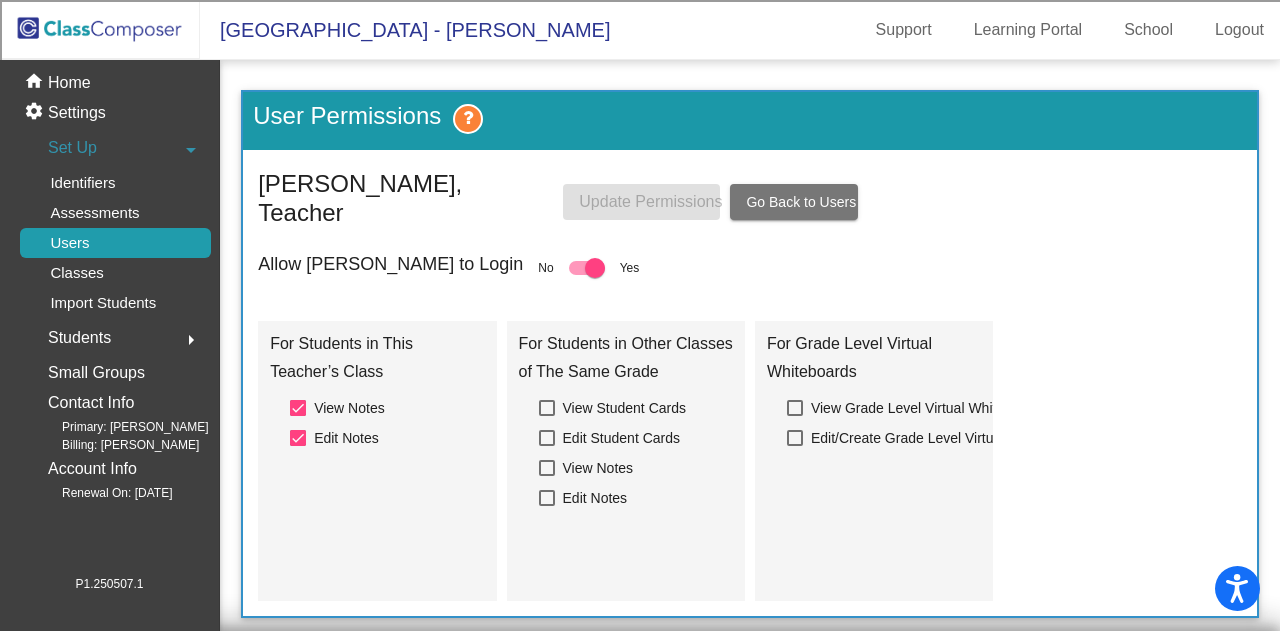 click at bounding box center (587, 268) 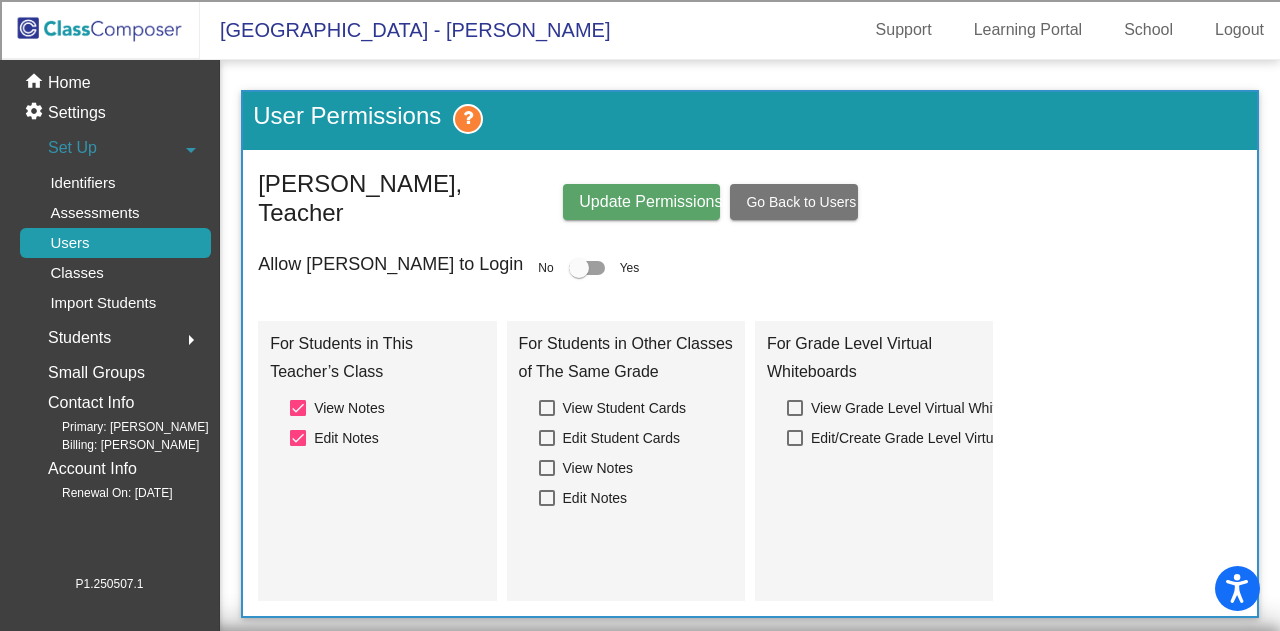 click on "Update Permissions" 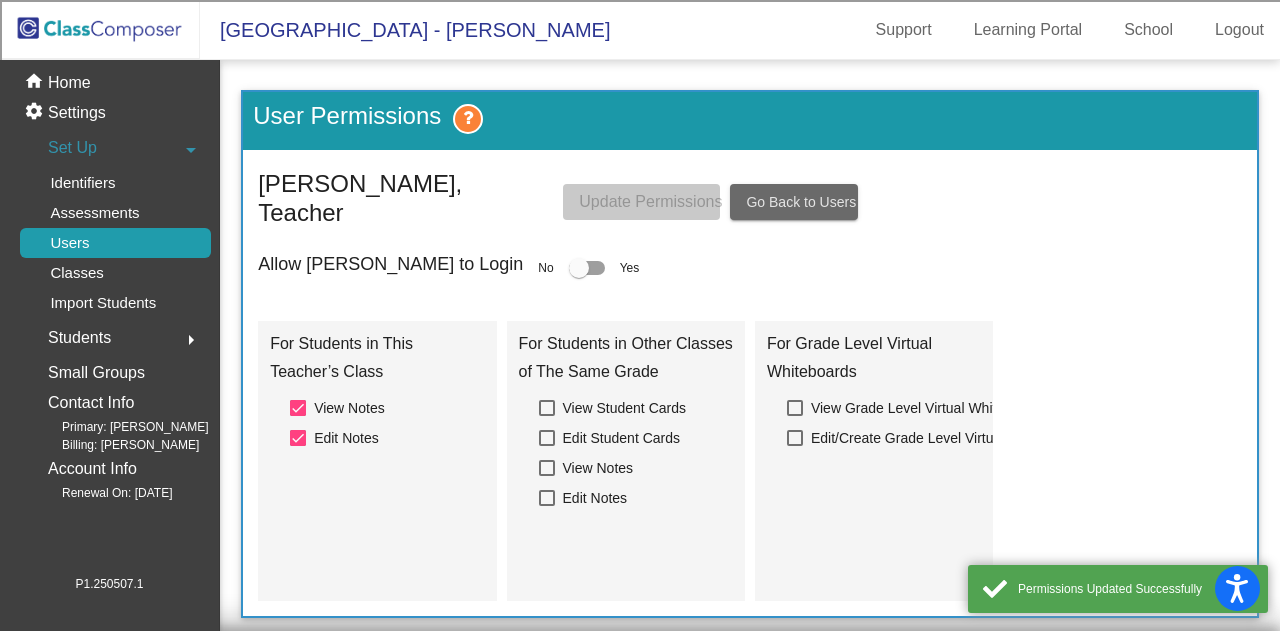 click on "Go Back to Users" 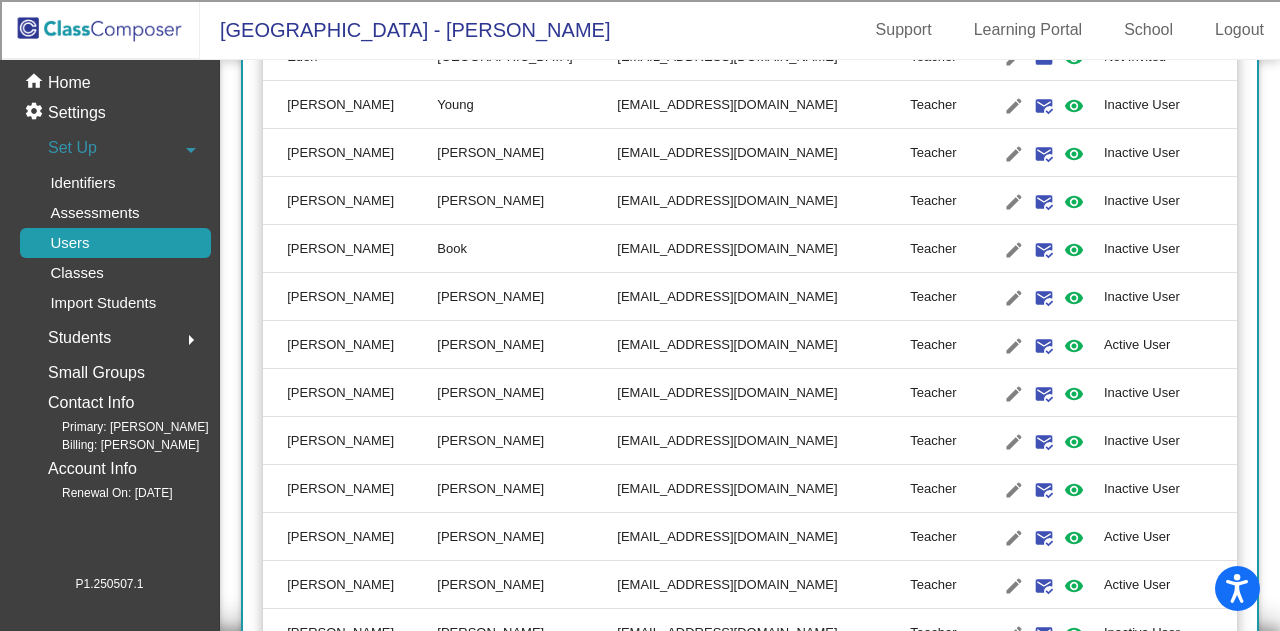 scroll, scrollTop: 1100, scrollLeft: 0, axis: vertical 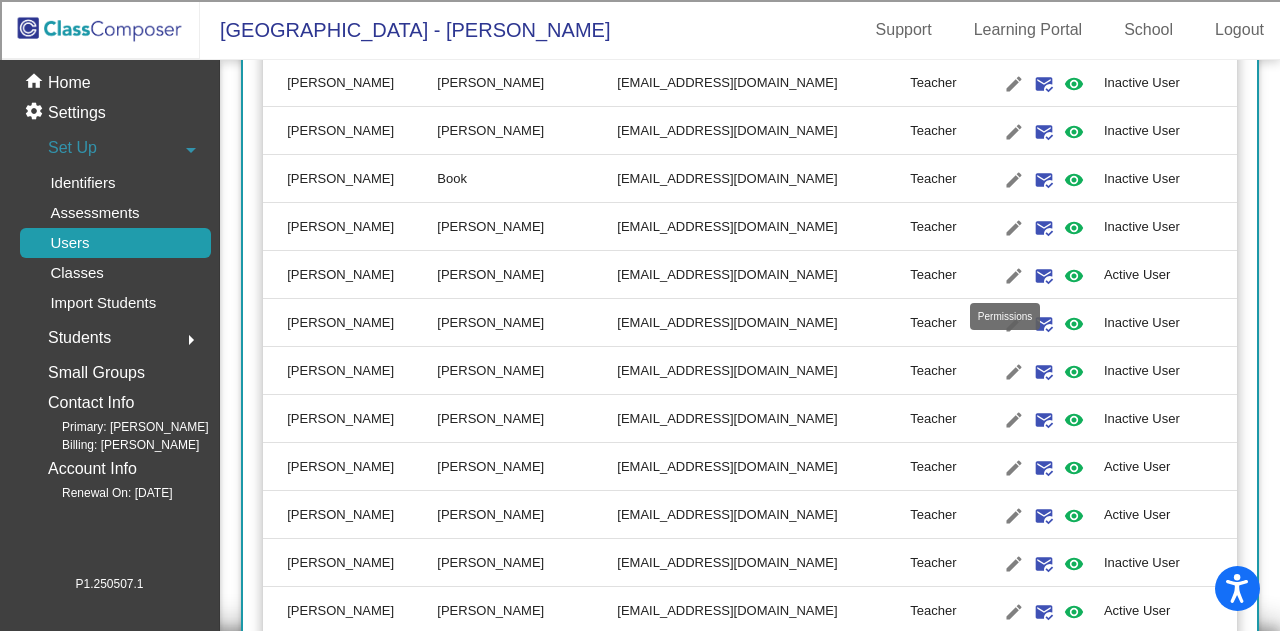 click on "visibility" 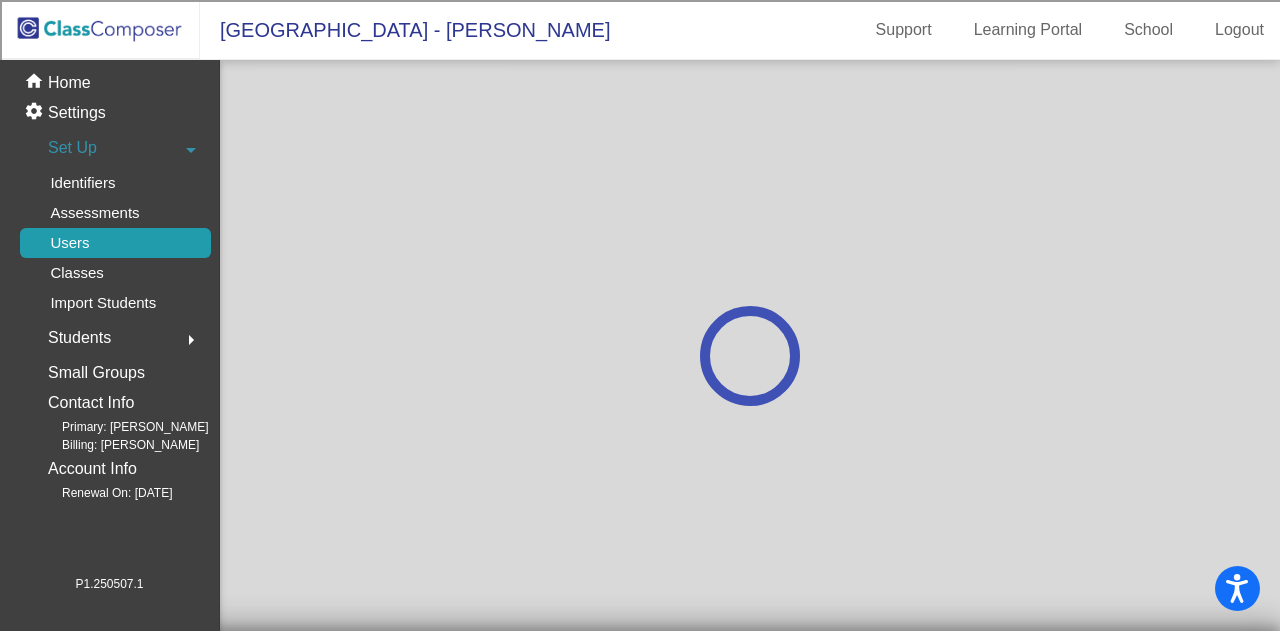 scroll, scrollTop: 0, scrollLeft: 0, axis: both 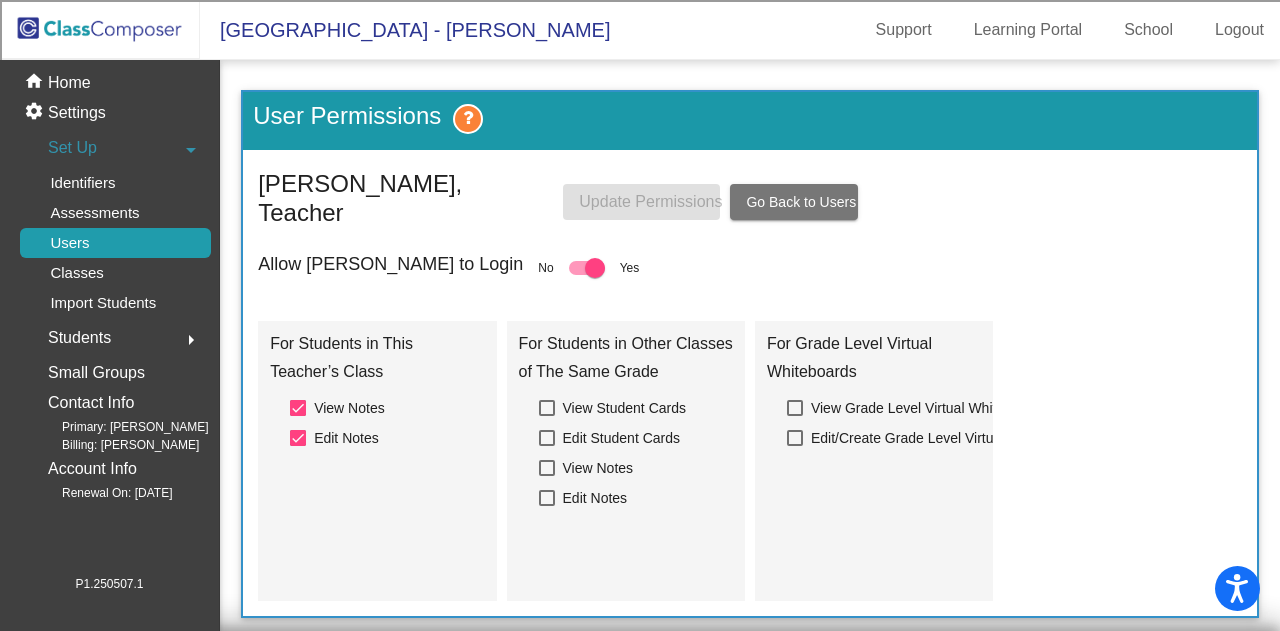 click at bounding box center (595, 268) 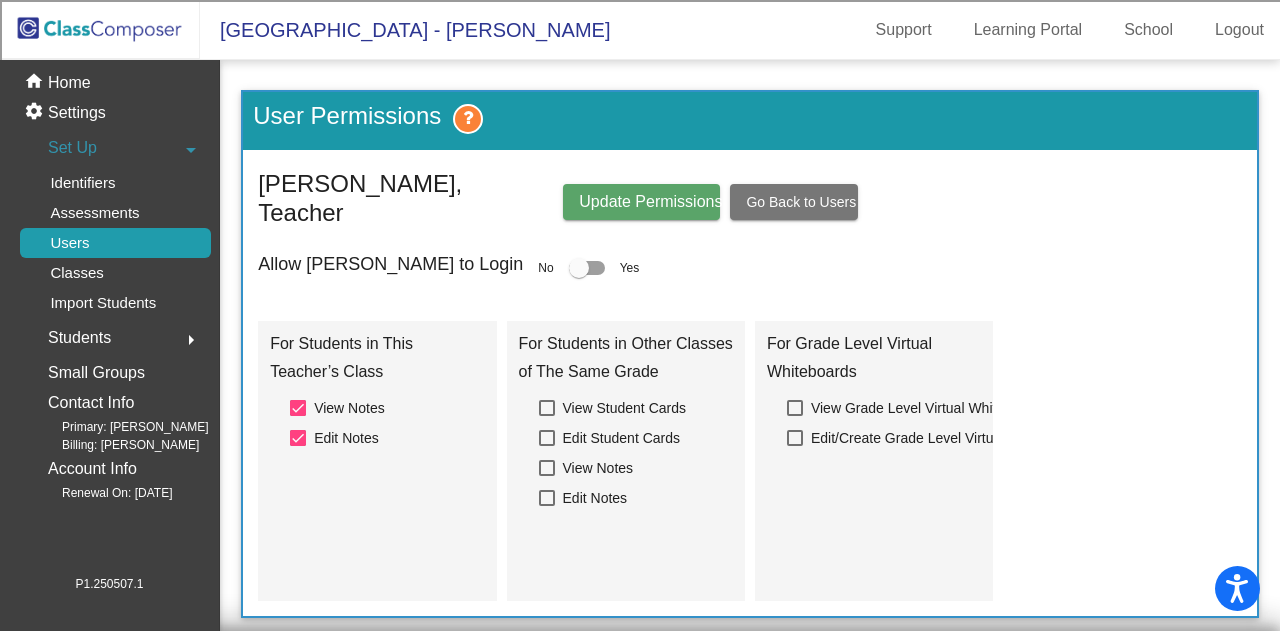 click on "User Permissions  Amy Perez, Teacher Update Permissions Go Back to Users Allow Amy to Login No   Yes For Students in This Teacher’s Class   View Notes   Edit Notes For Students in Other Classes of The Same Grade   View Student Cards   Edit Student Cards   View Notes   Edit Notes For Grade Level Virtual Whiteboards   View Grade Level Virtual Whiteboards   Edit/Create Grade Level Virtual Whiteboards" 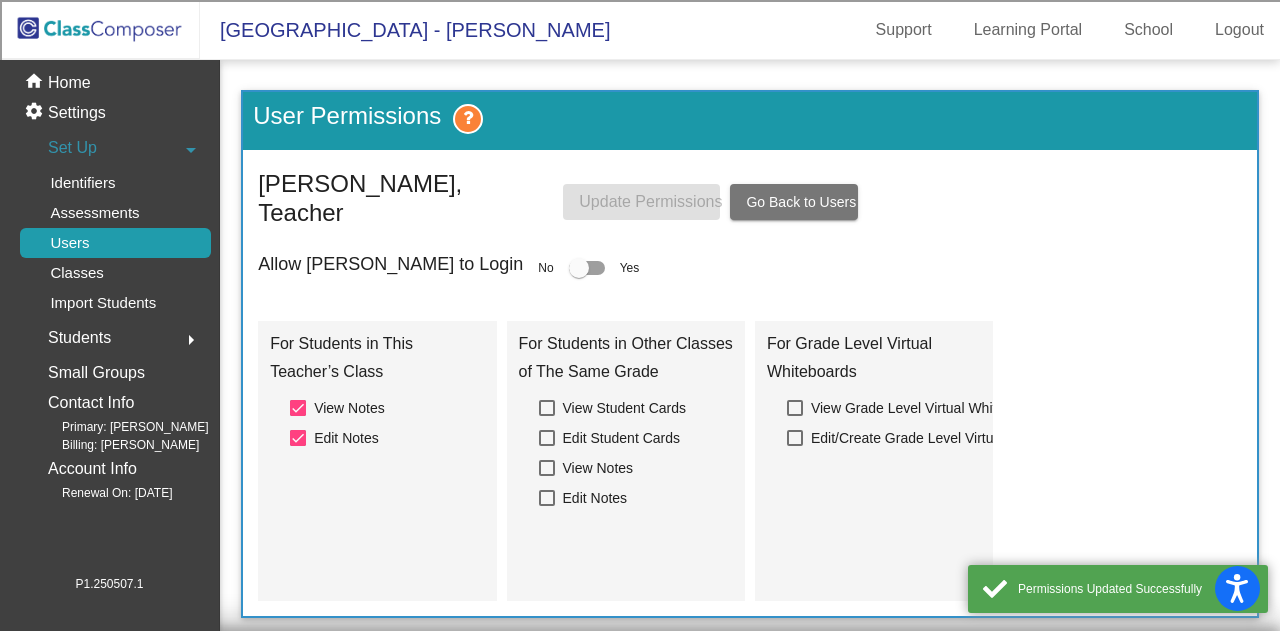 click on "Go Back to Users" 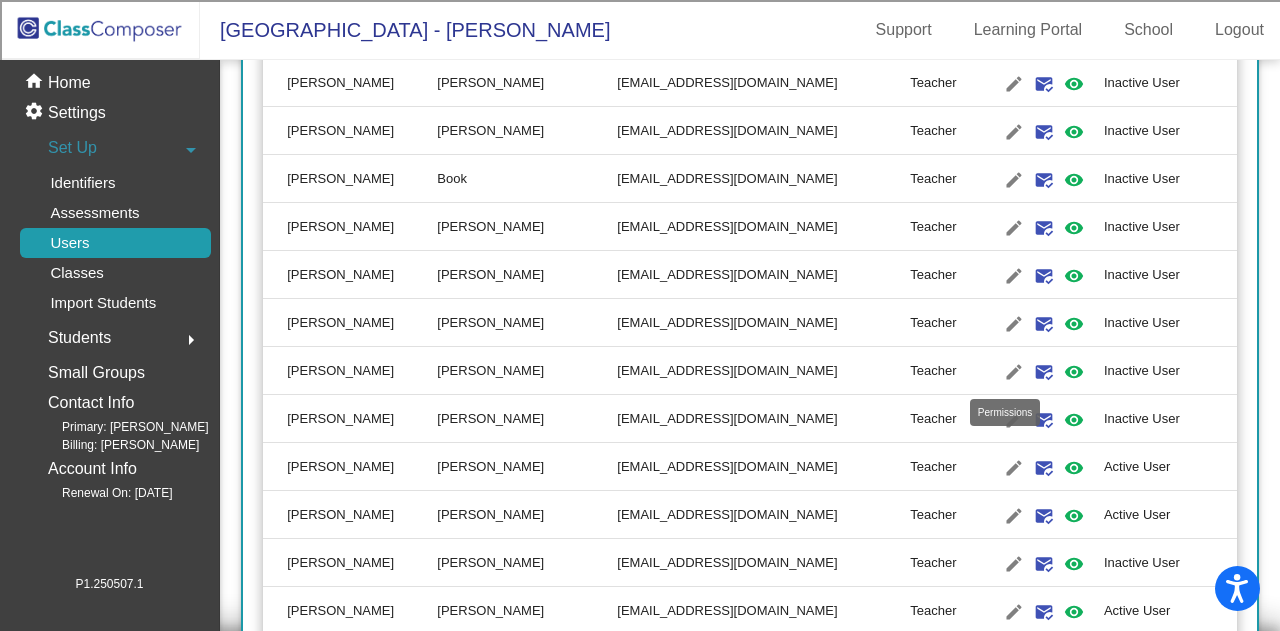 scroll, scrollTop: 1300, scrollLeft: 0, axis: vertical 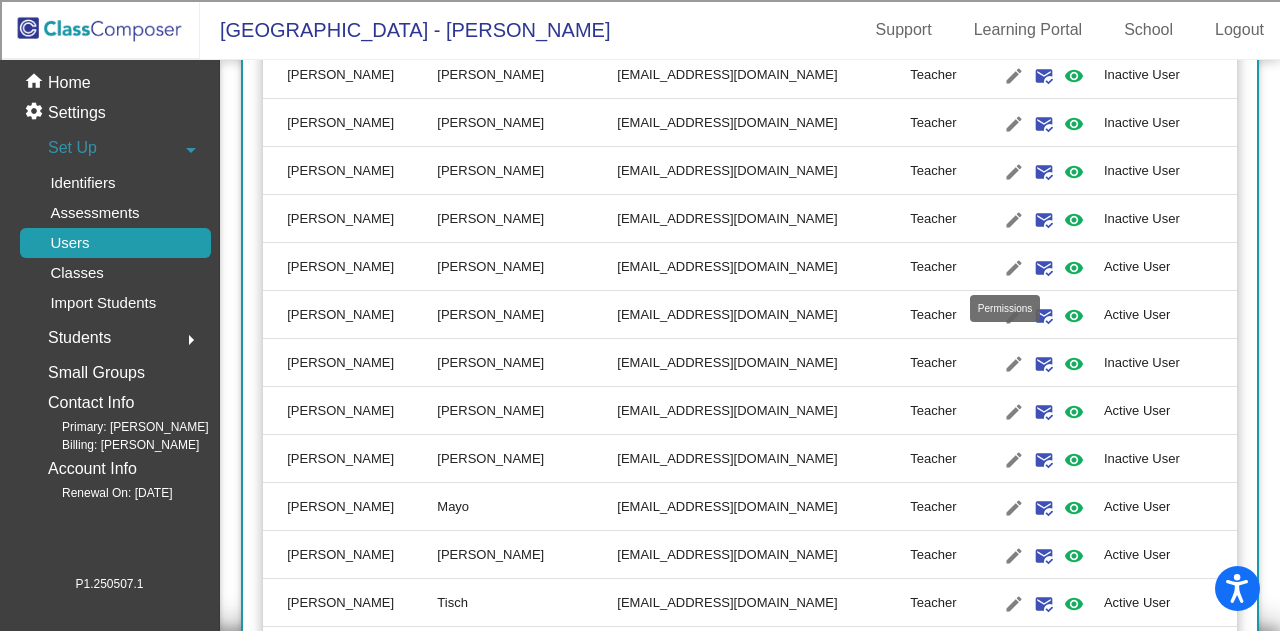 click on "visibility" 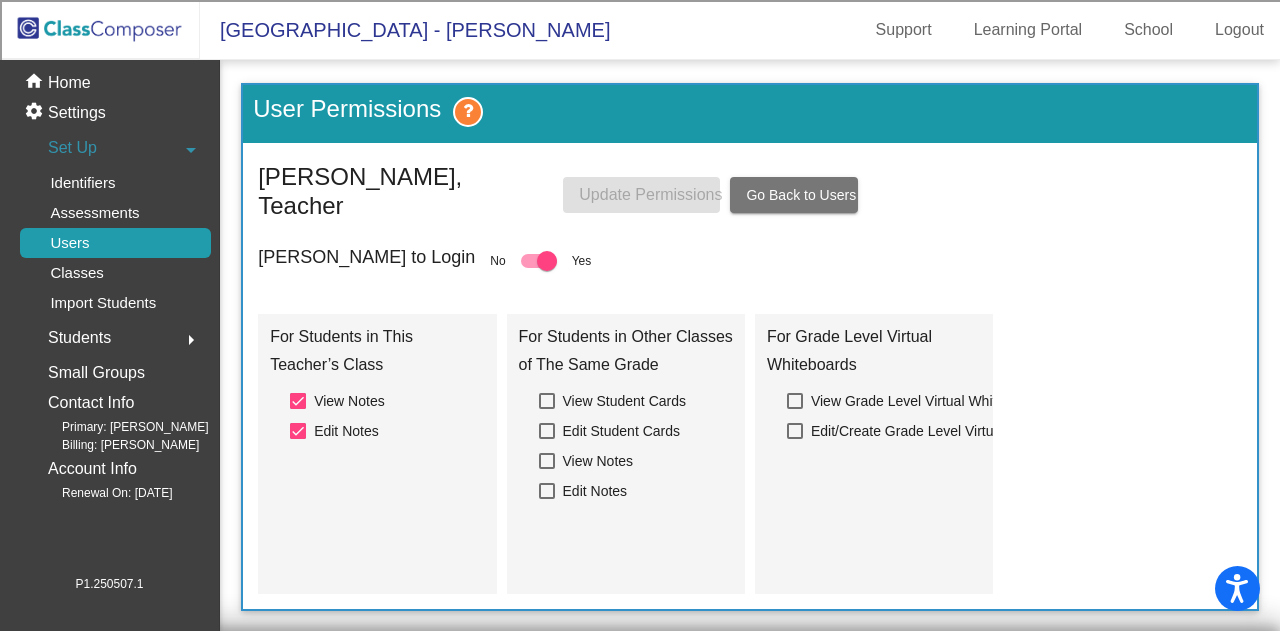 scroll, scrollTop: 0, scrollLeft: 0, axis: both 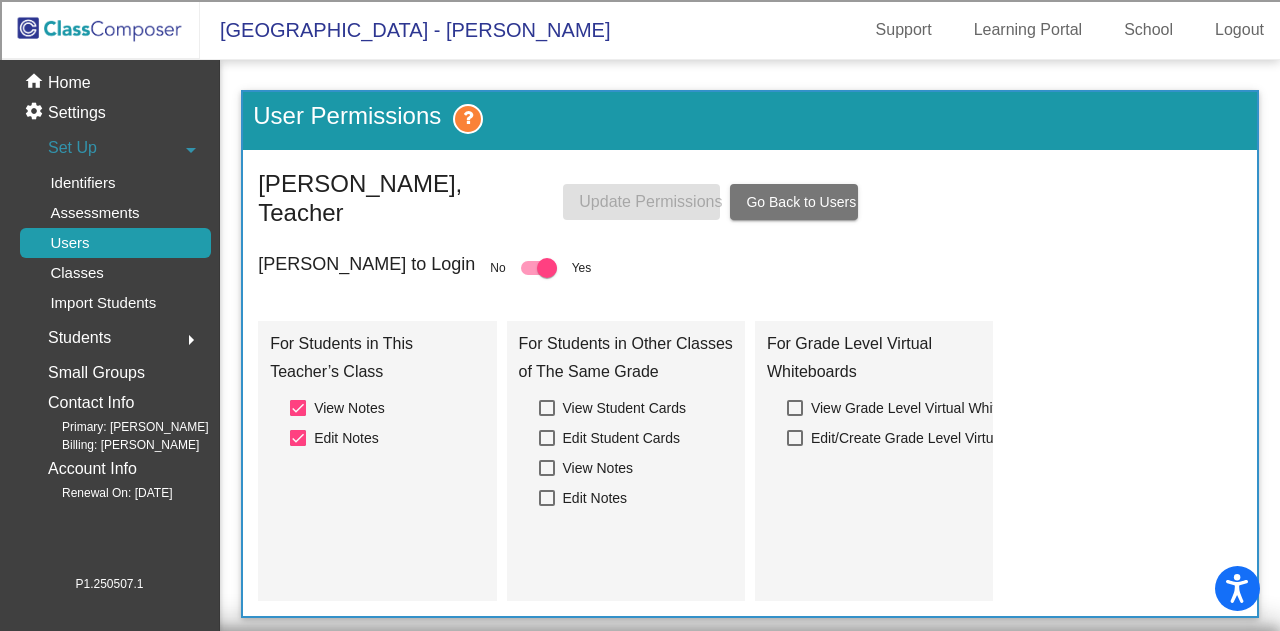 click at bounding box center (547, 268) 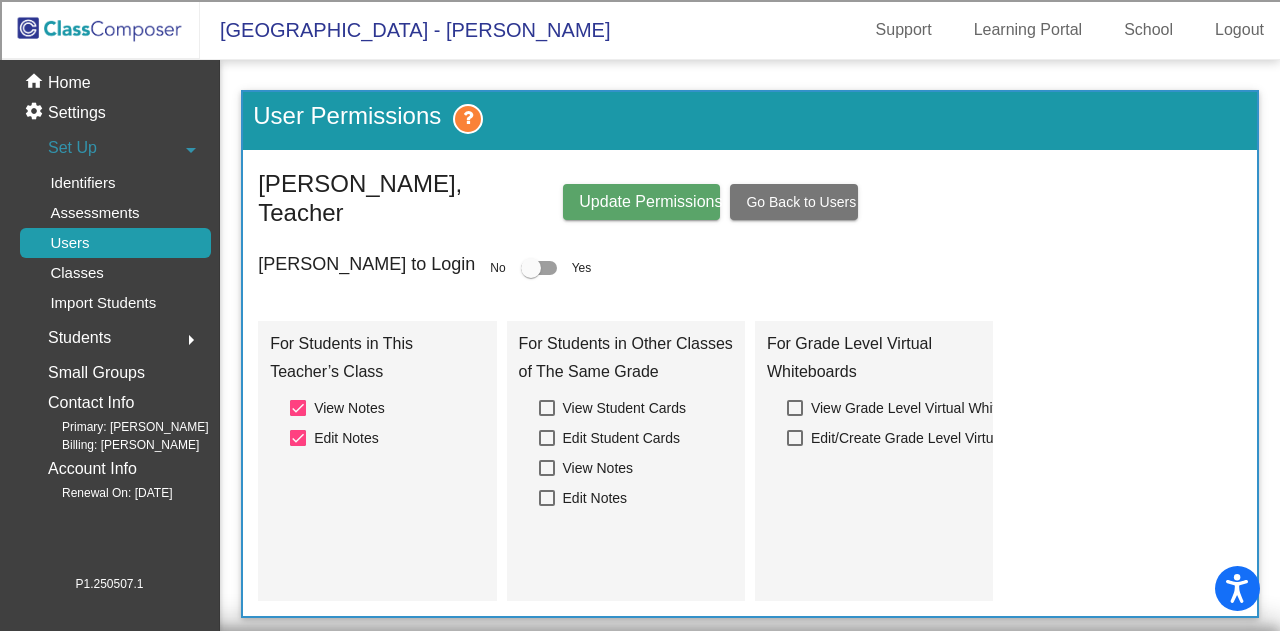 click on "Update Permissions" 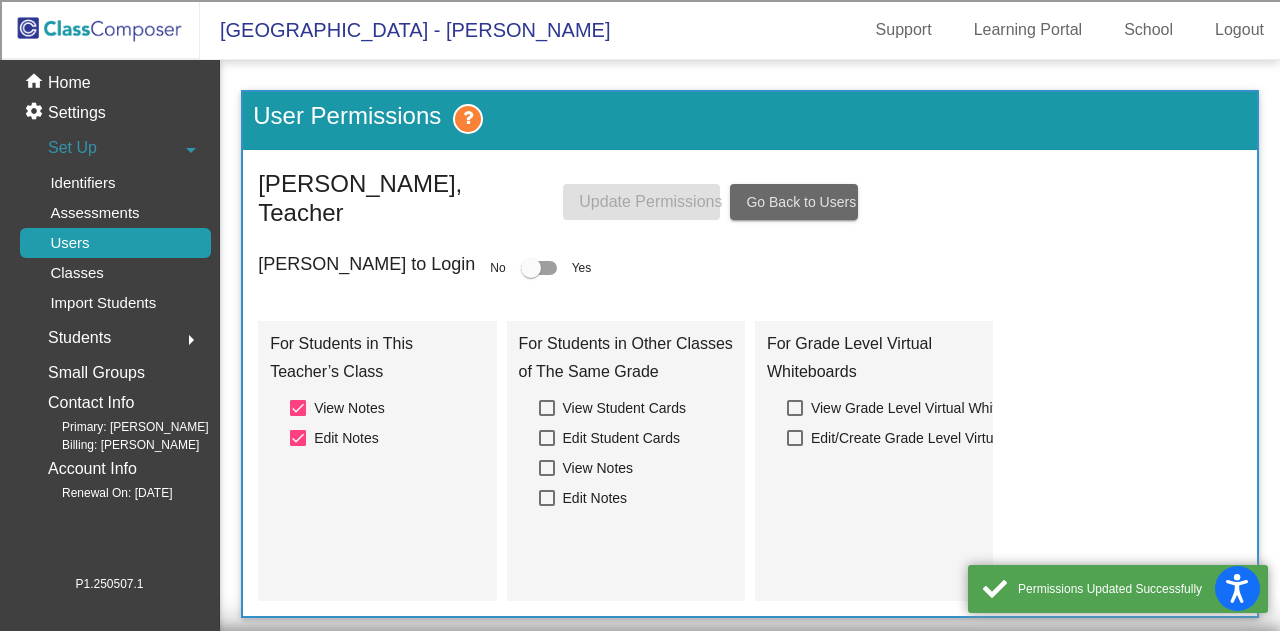 click on "Go Back to Users" 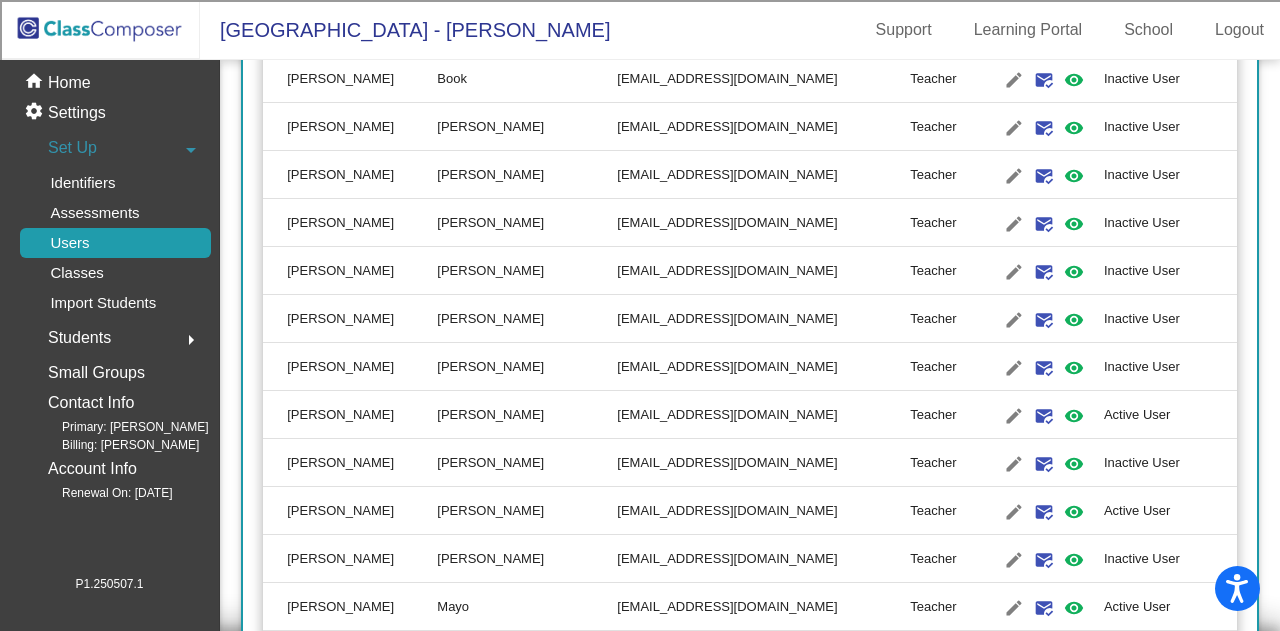 scroll, scrollTop: 1200, scrollLeft: 0, axis: vertical 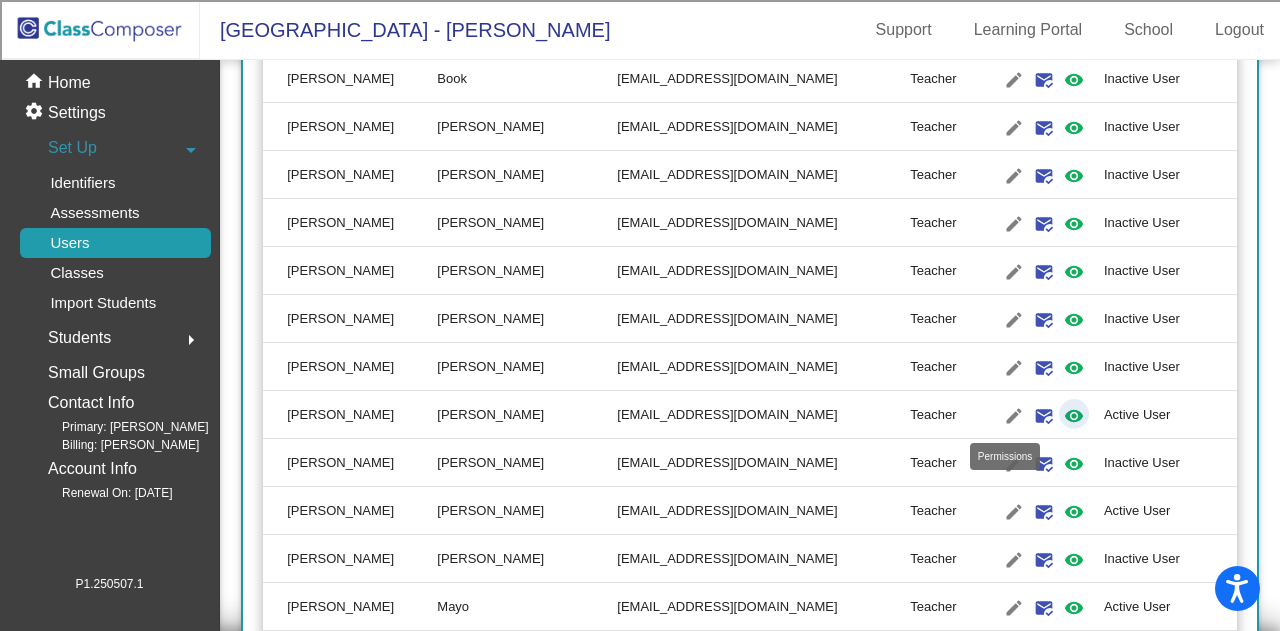 click on "visibility" 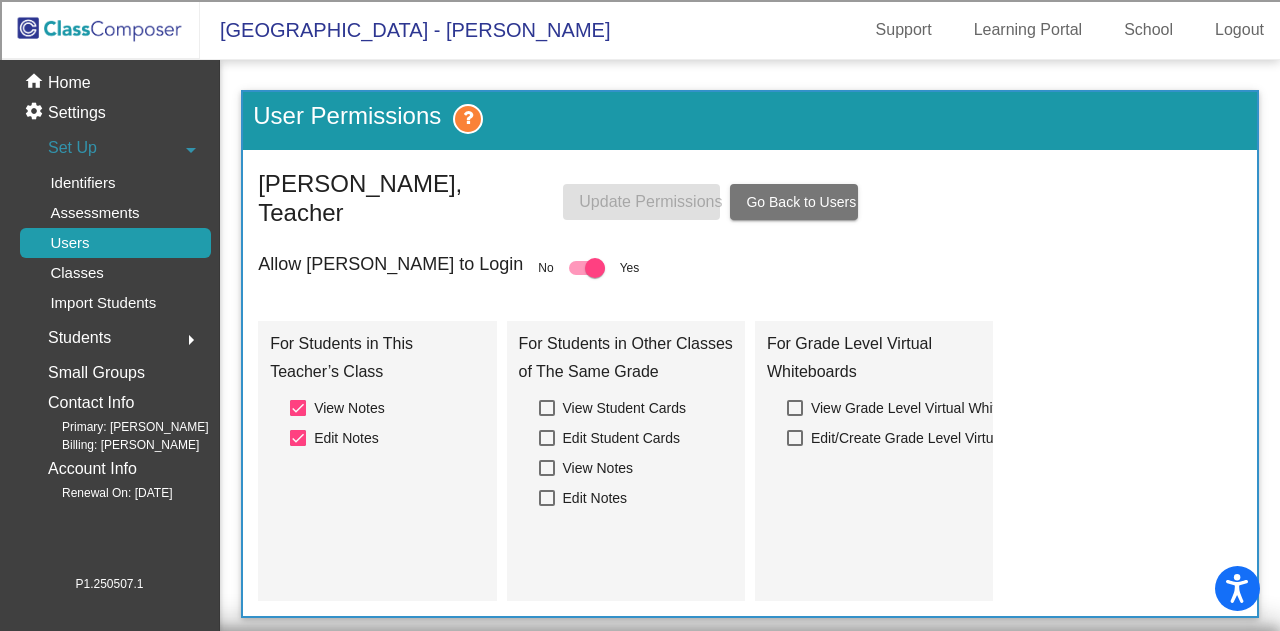click at bounding box center [587, 268] 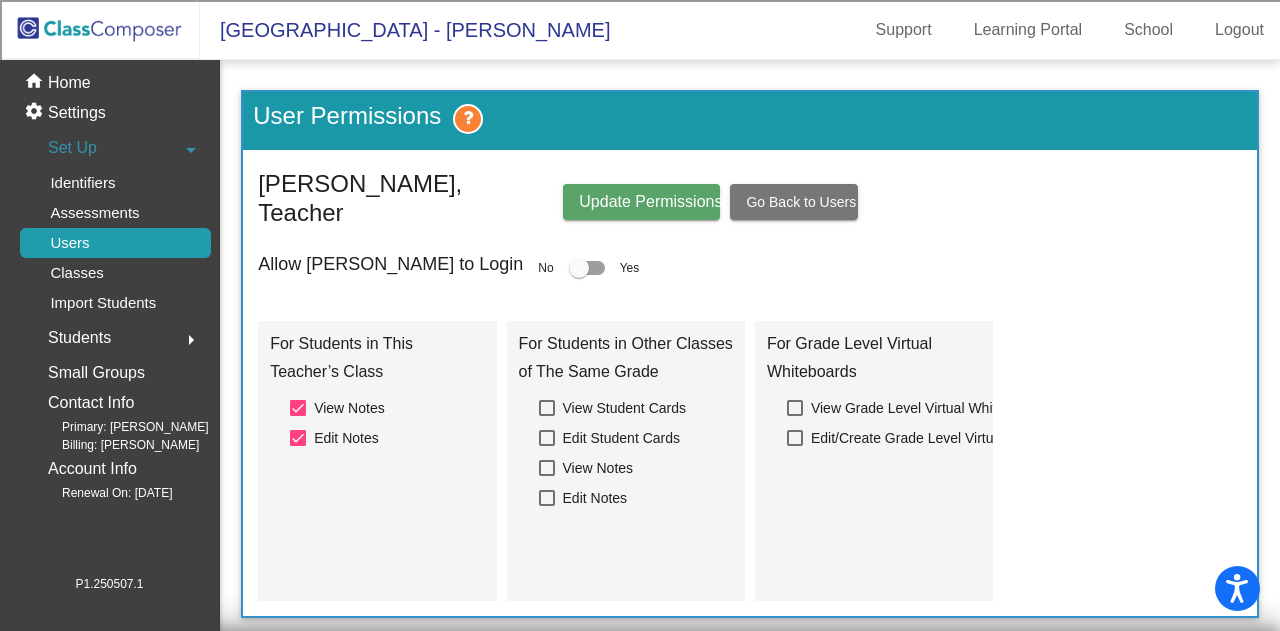 click on "Update Permissions" 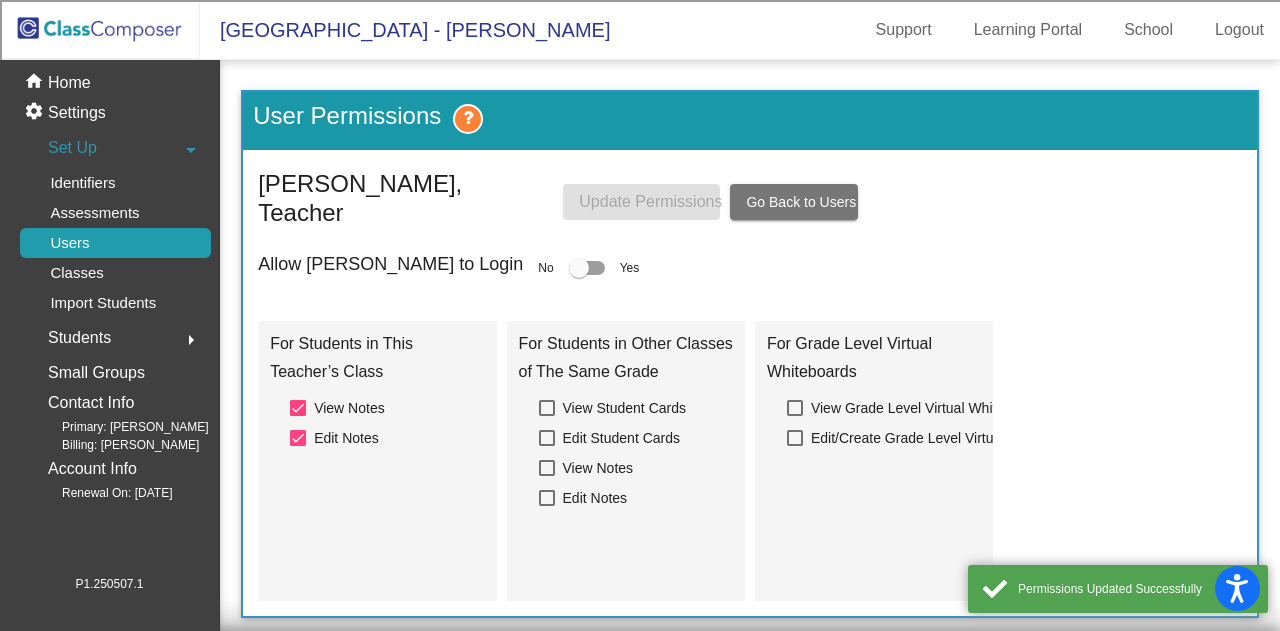 click on "Go Back to Users" 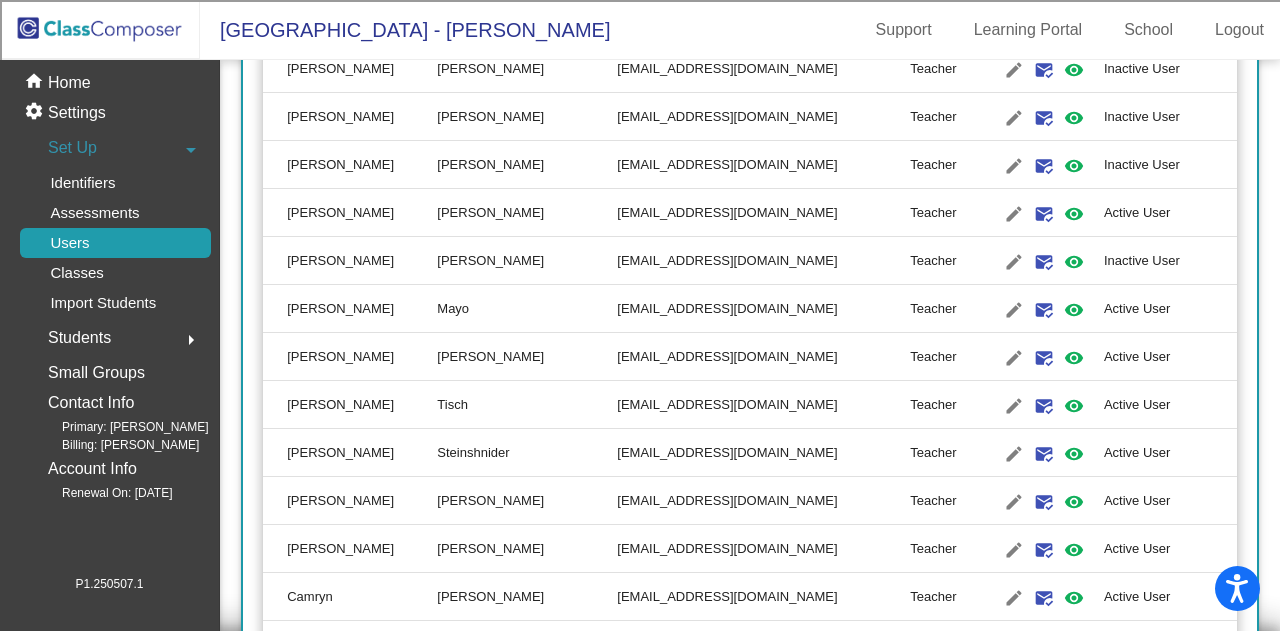 scroll, scrollTop: 1500, scrollLeft: 0, axis: vertical 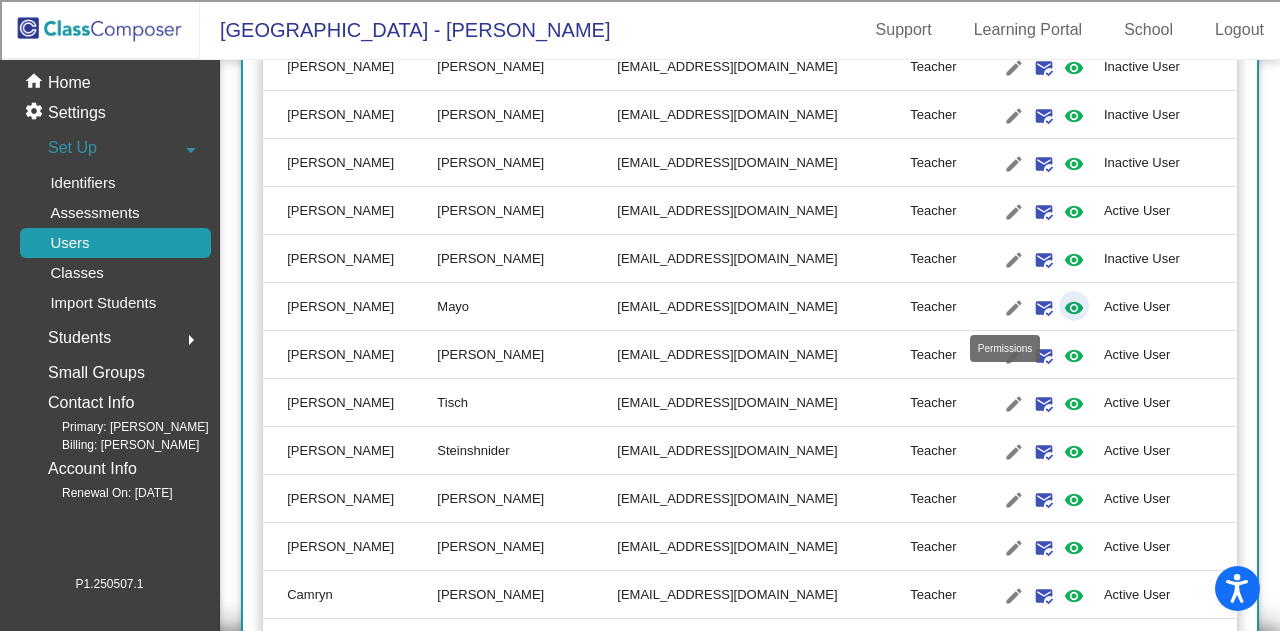 click on "visibility" 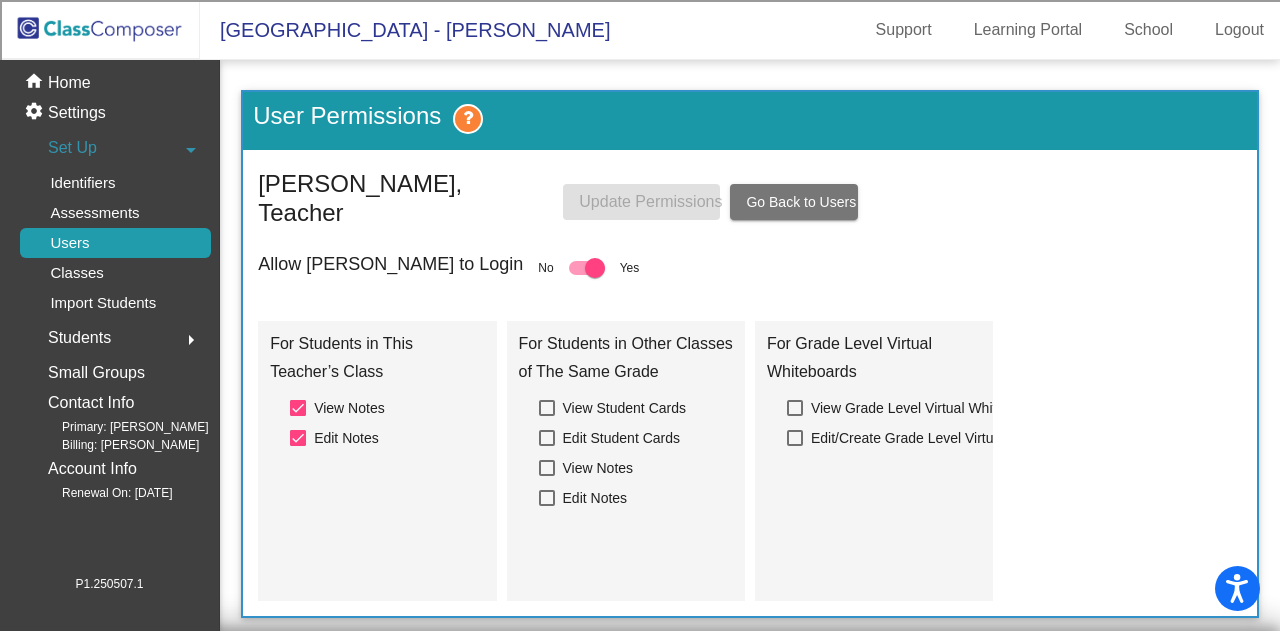 drag, startPoint x: 478, startPoint y: 247, endPoint x: 488, endPoint y: 237, distance: 14.142136 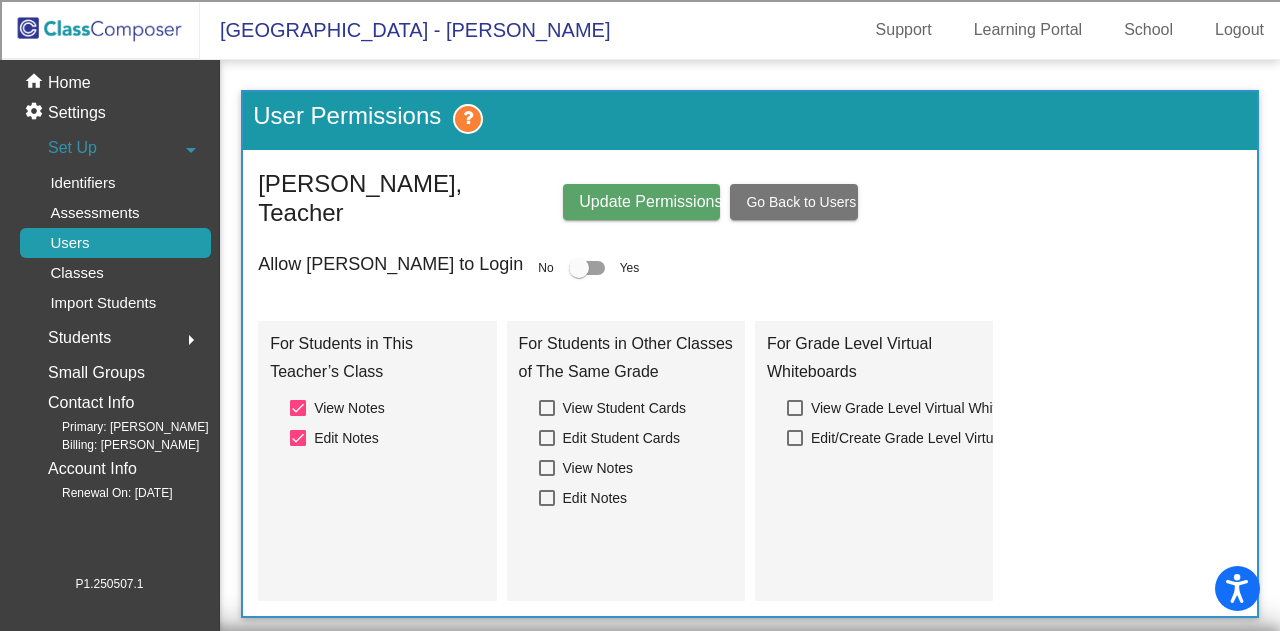 click on "Update Permissions" 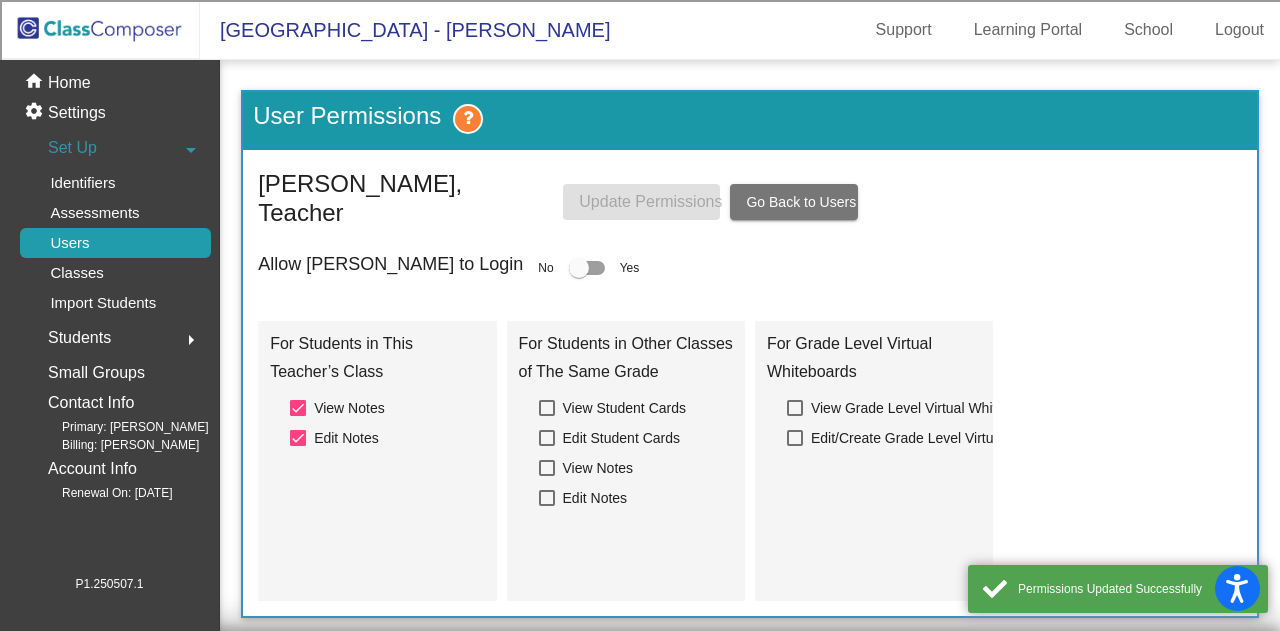 click on "Go Back to Users" 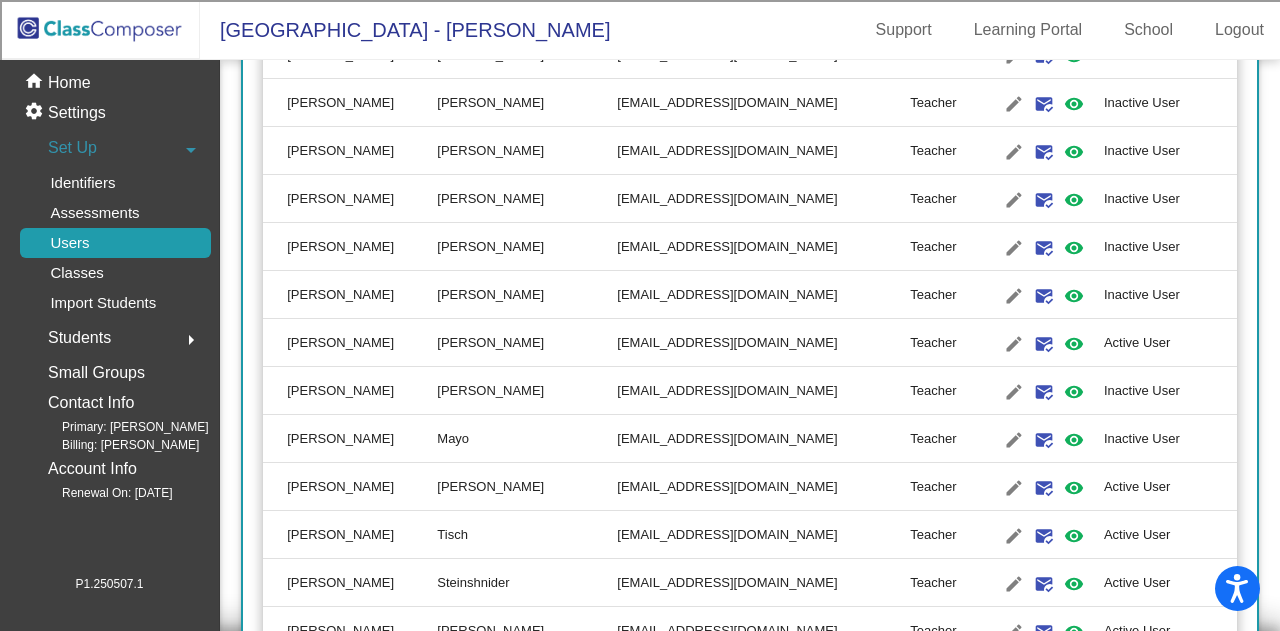 scroll, scrollTop: 1400, scrollLeft: 0, axis: vertical 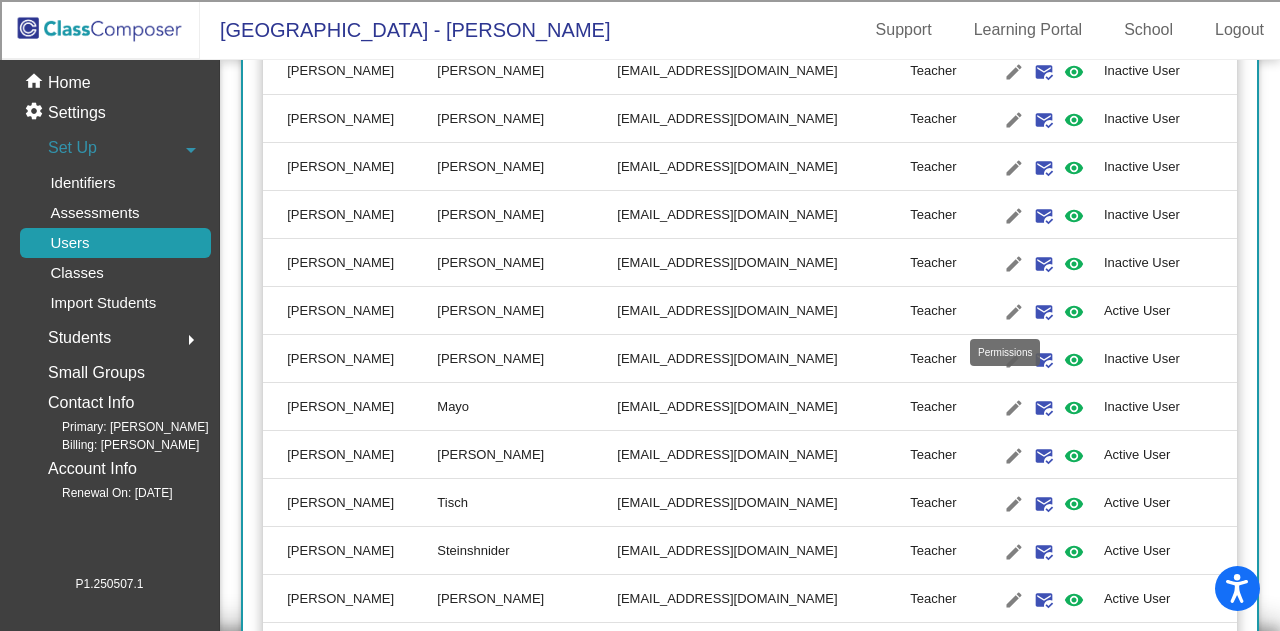 click on "visibility" 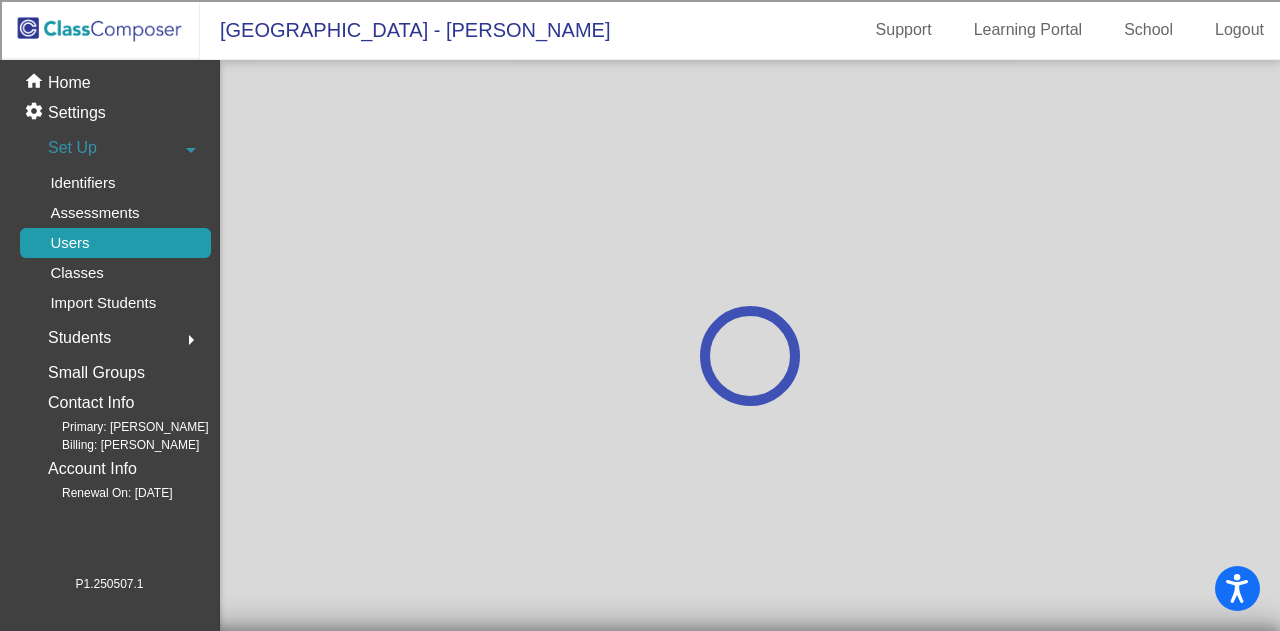 scroll, scrollTop: 0, scrollLeft: 0, axis: both 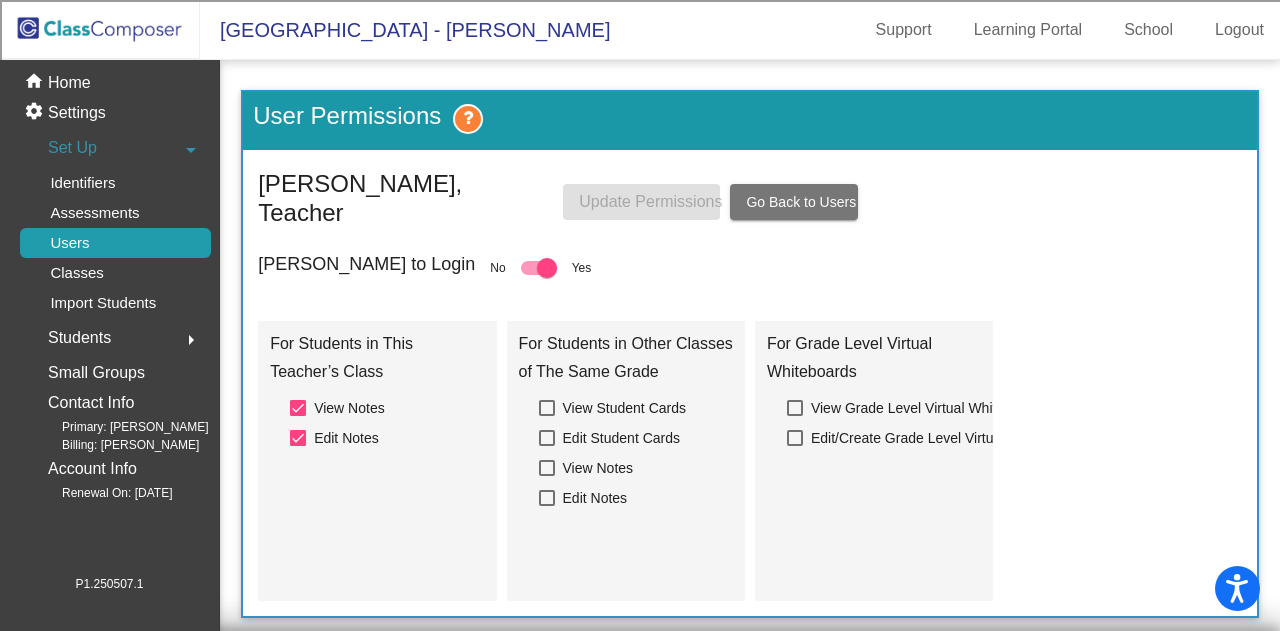 click on "No" 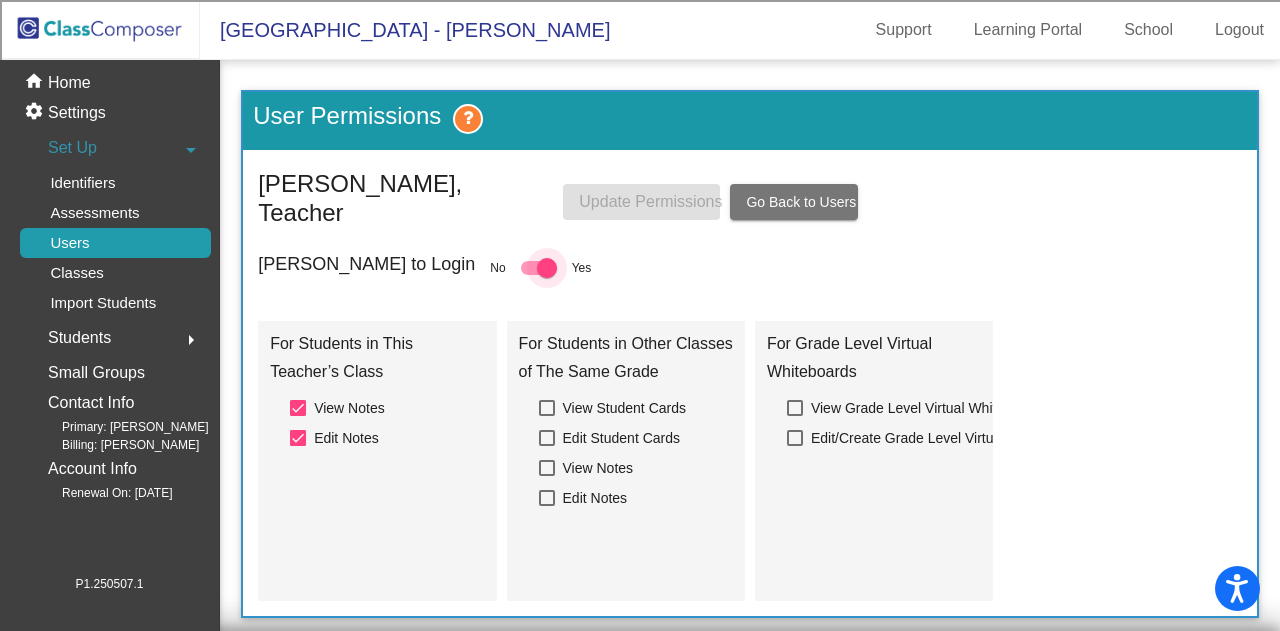 click at bounding box center [547, 268] 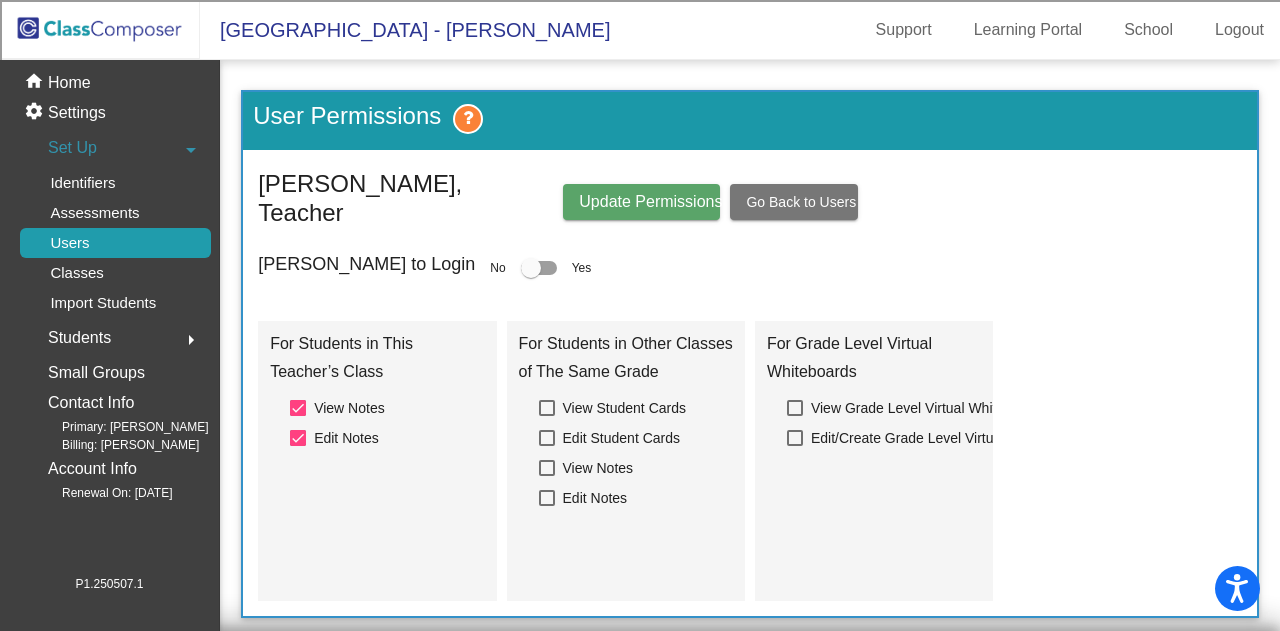 click on "Update Permissions" 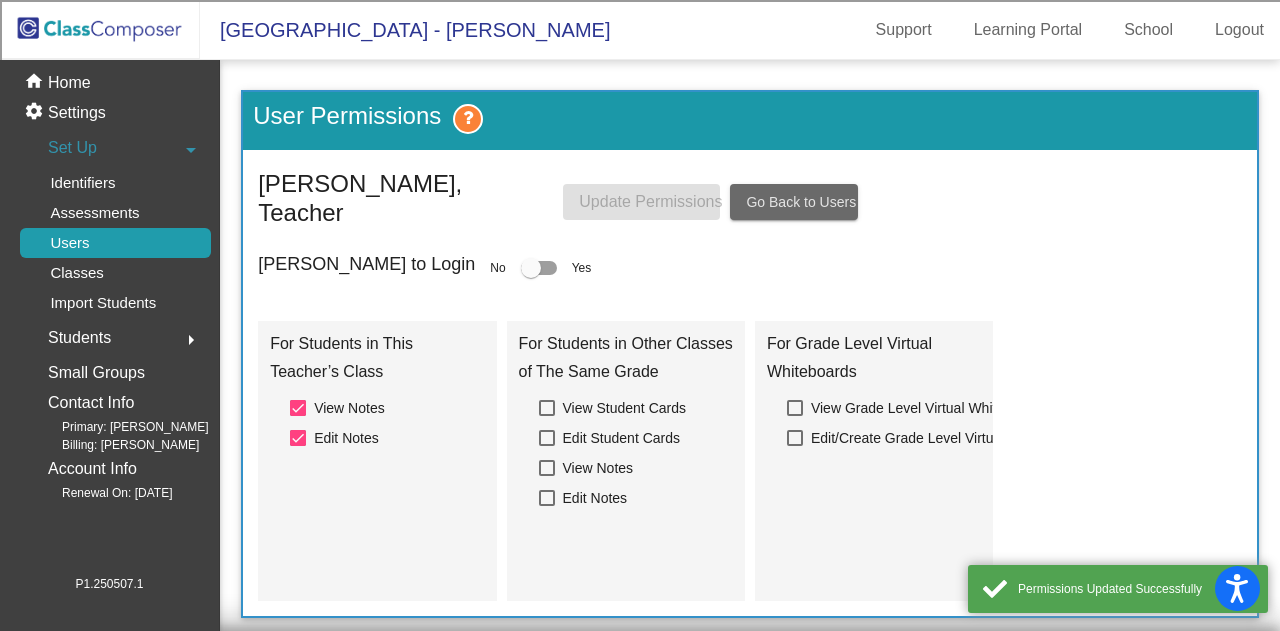 click on "Go Back to Users" 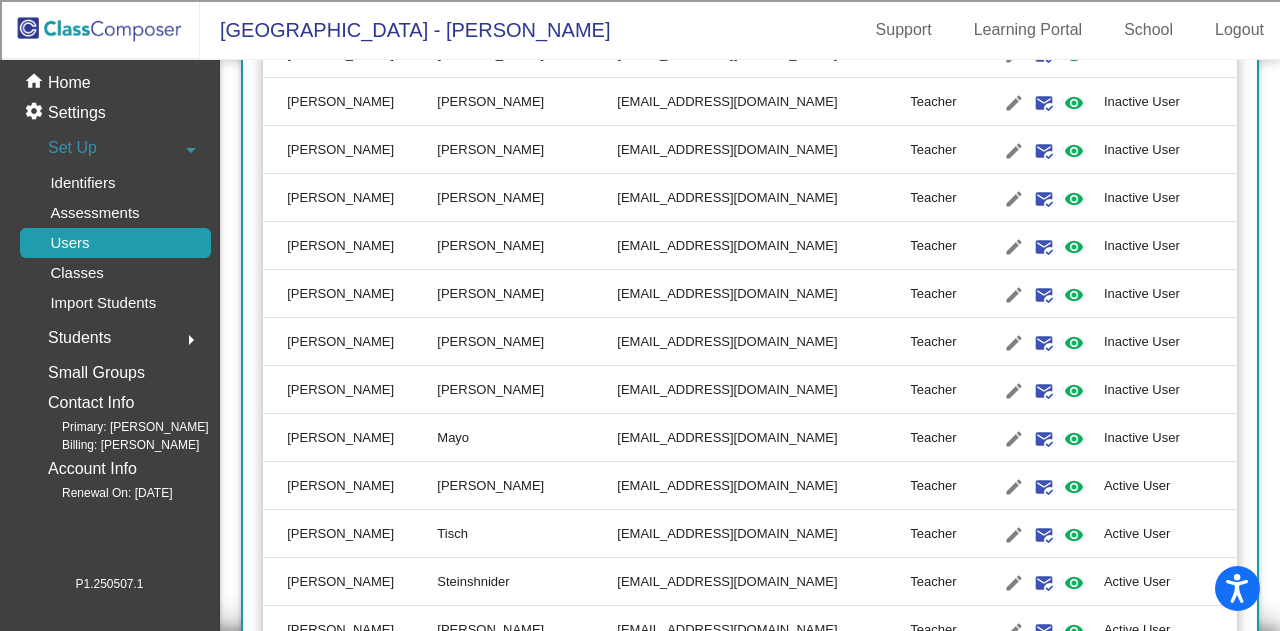 scroll, scrollTop: 1400, scrollLeft: 0, axis: vertical 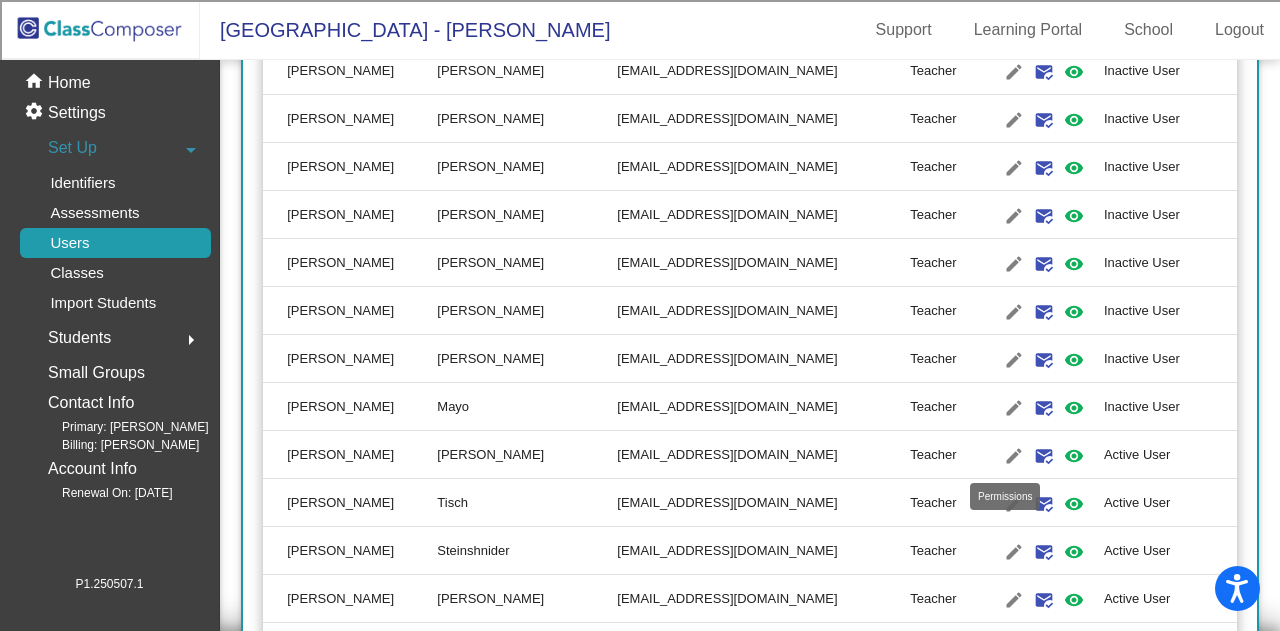 click on "visibility" 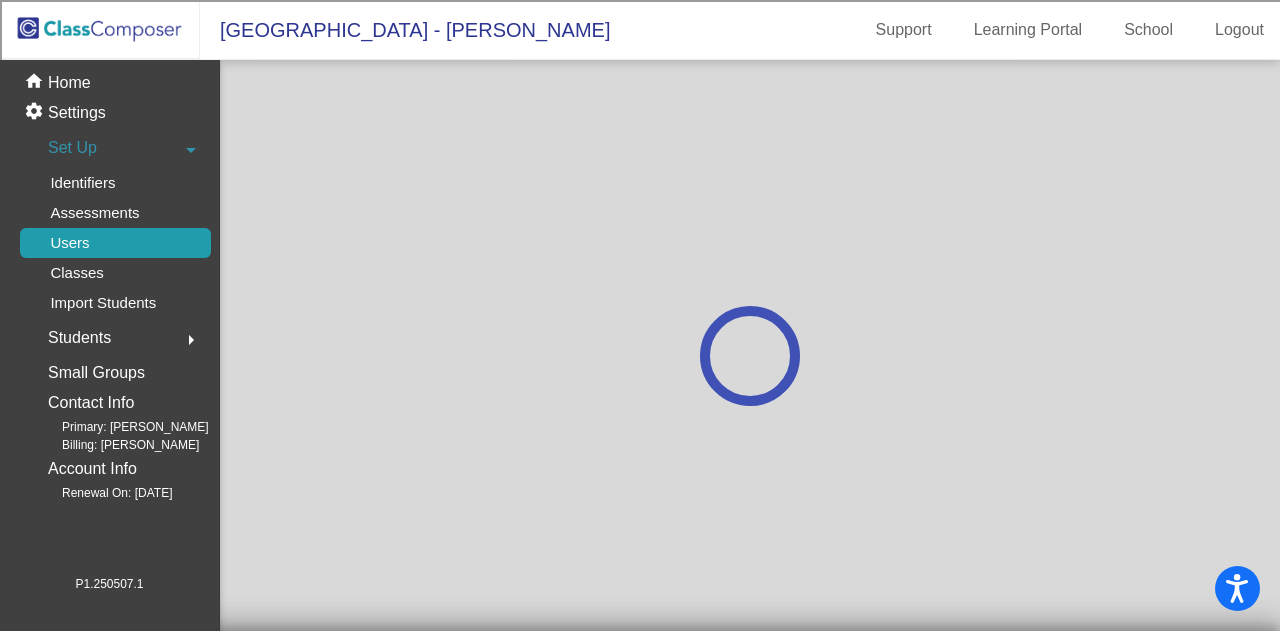 scroll, scrollTop: 0, scrollLeft: 0, axis: both 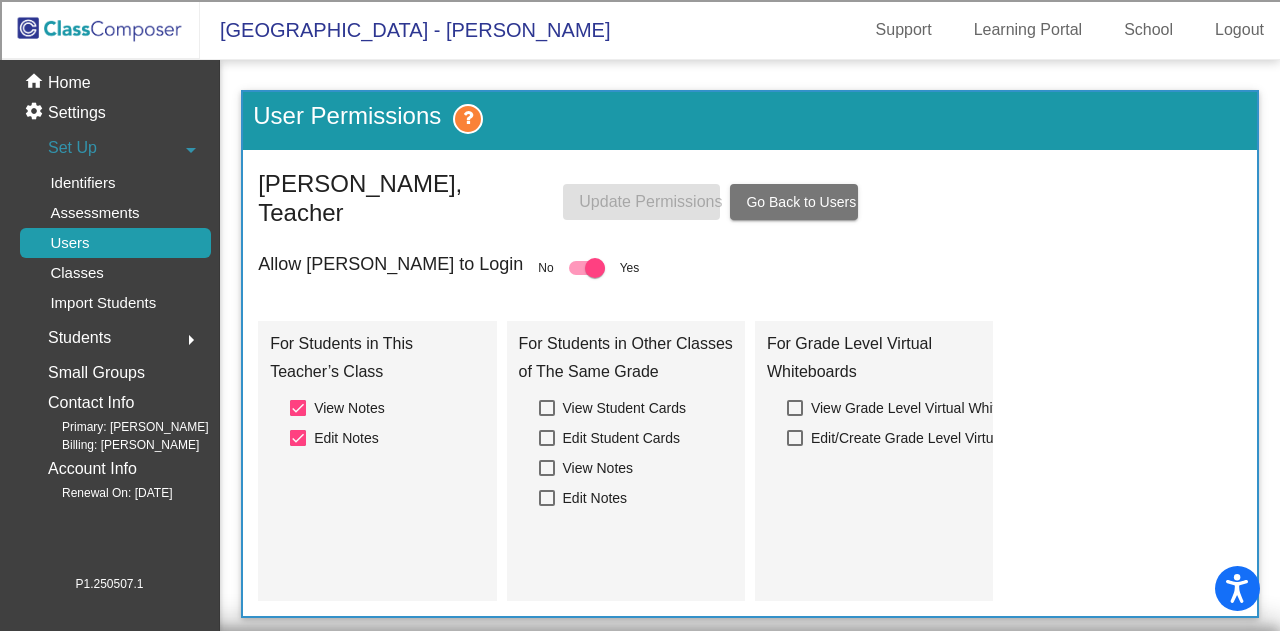 click at bounding box center (587, 268) 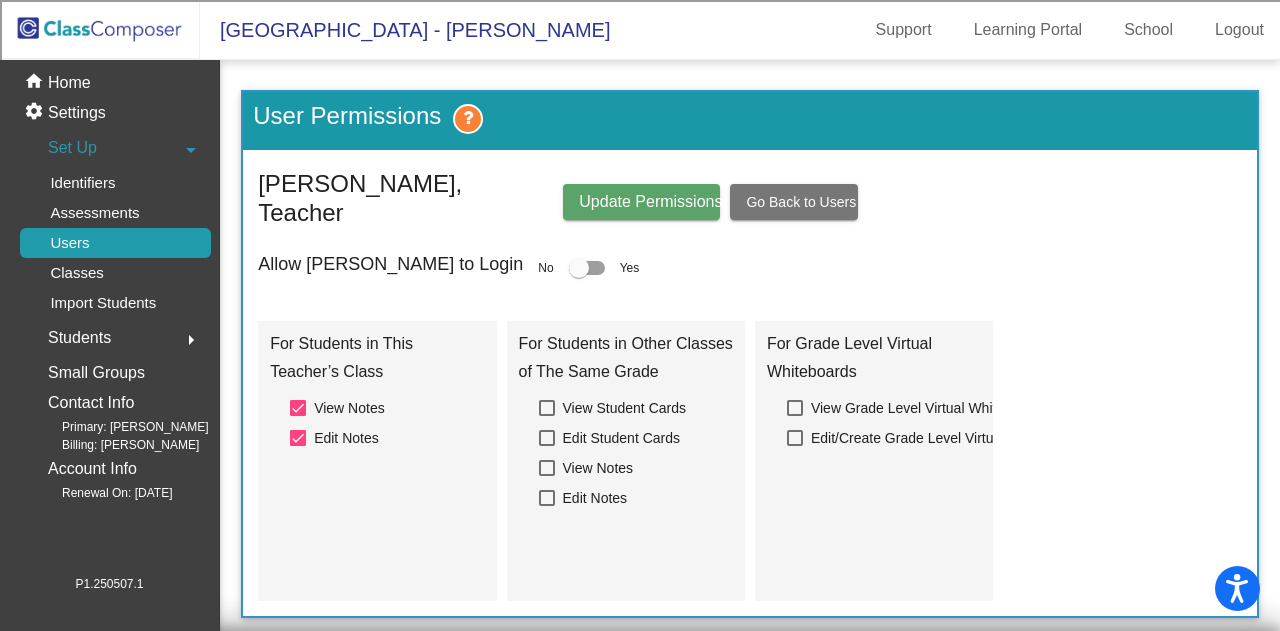 click on "Update Permissions" 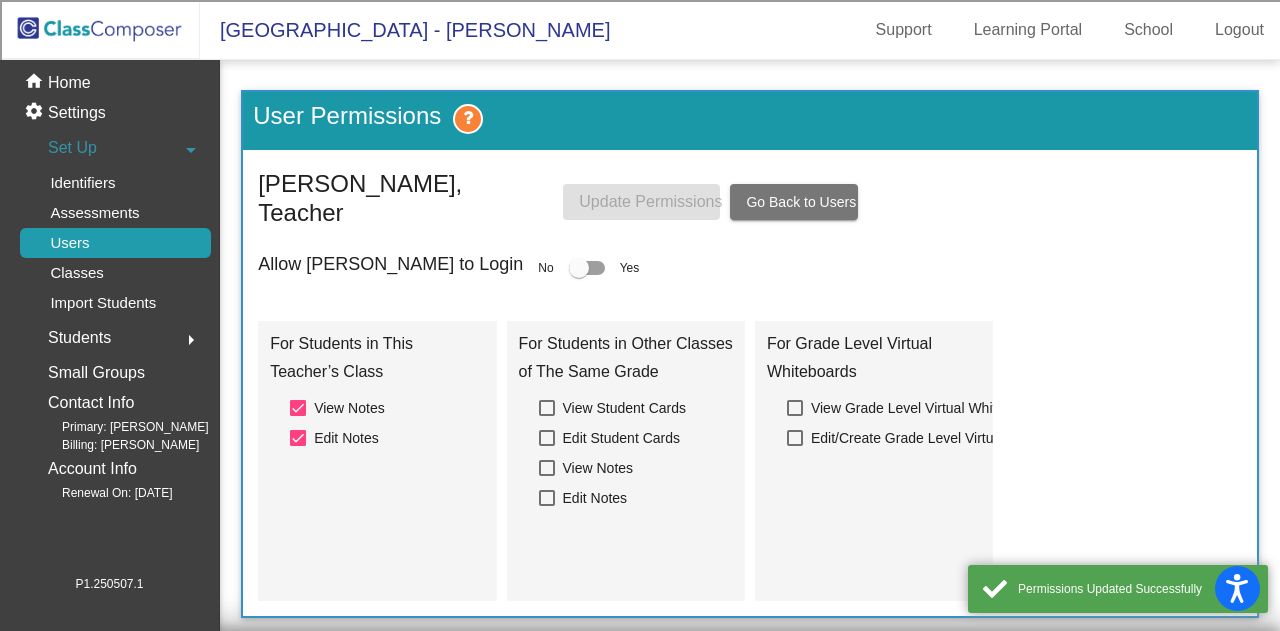 click on "Go Back to Users" 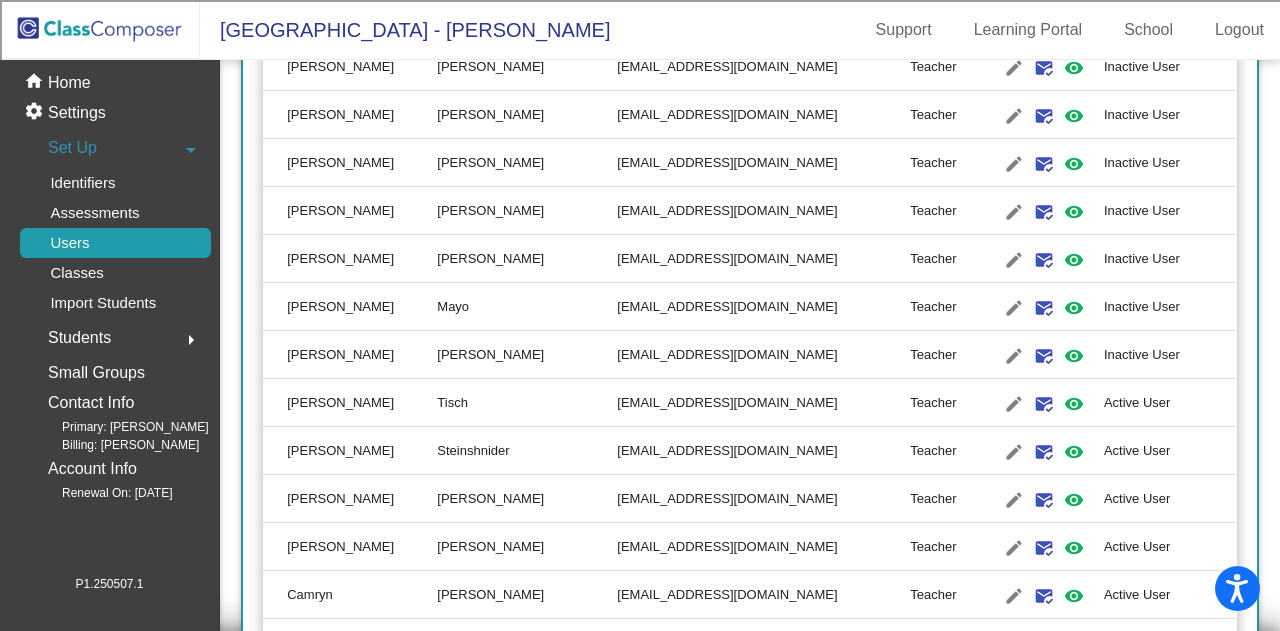 scroll, scrollTop: 1737, scrollLeft: 0, axis: vertical 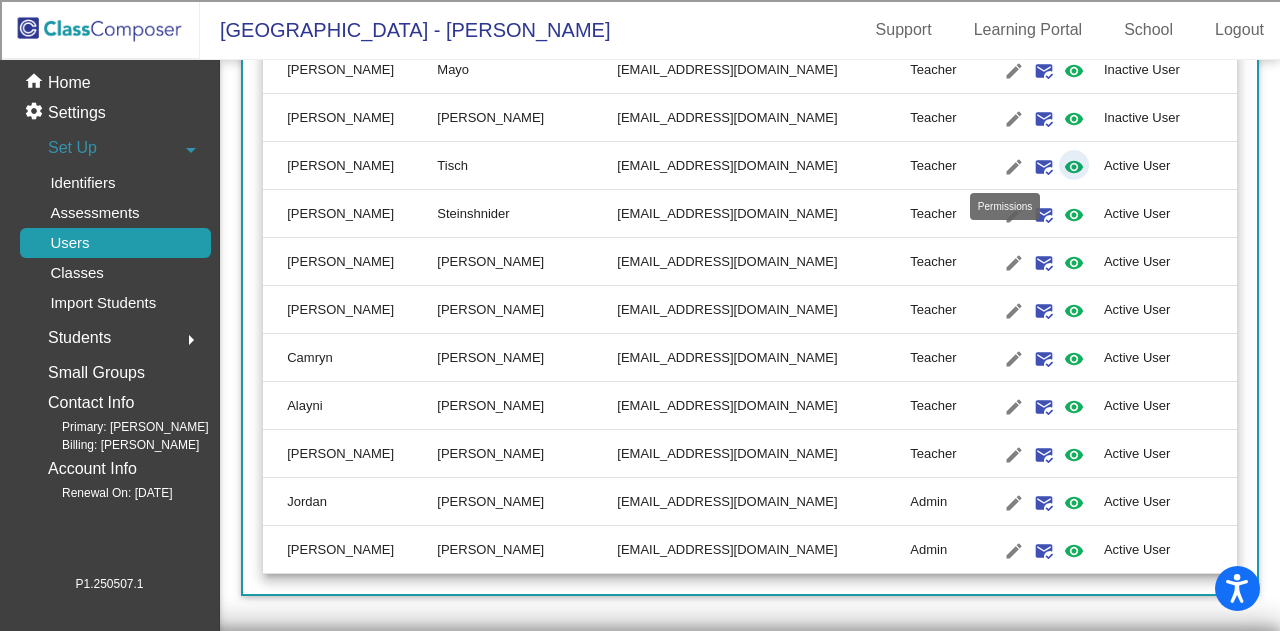 click on "visibility" 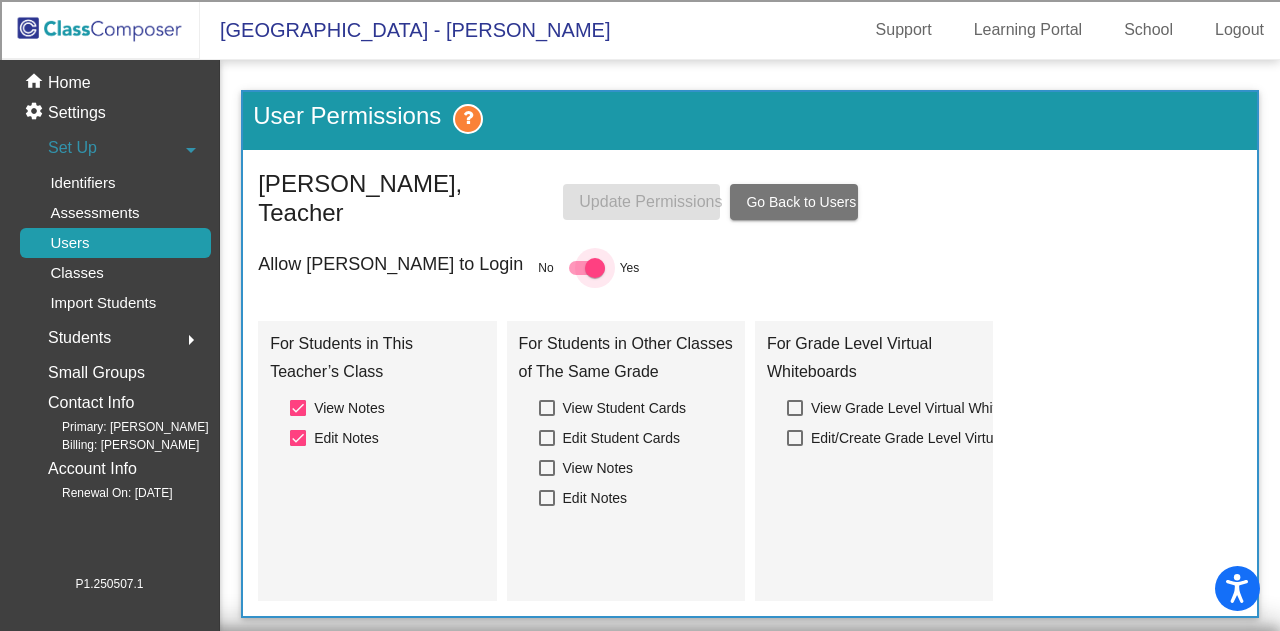 click at bounding box center [595, 268] 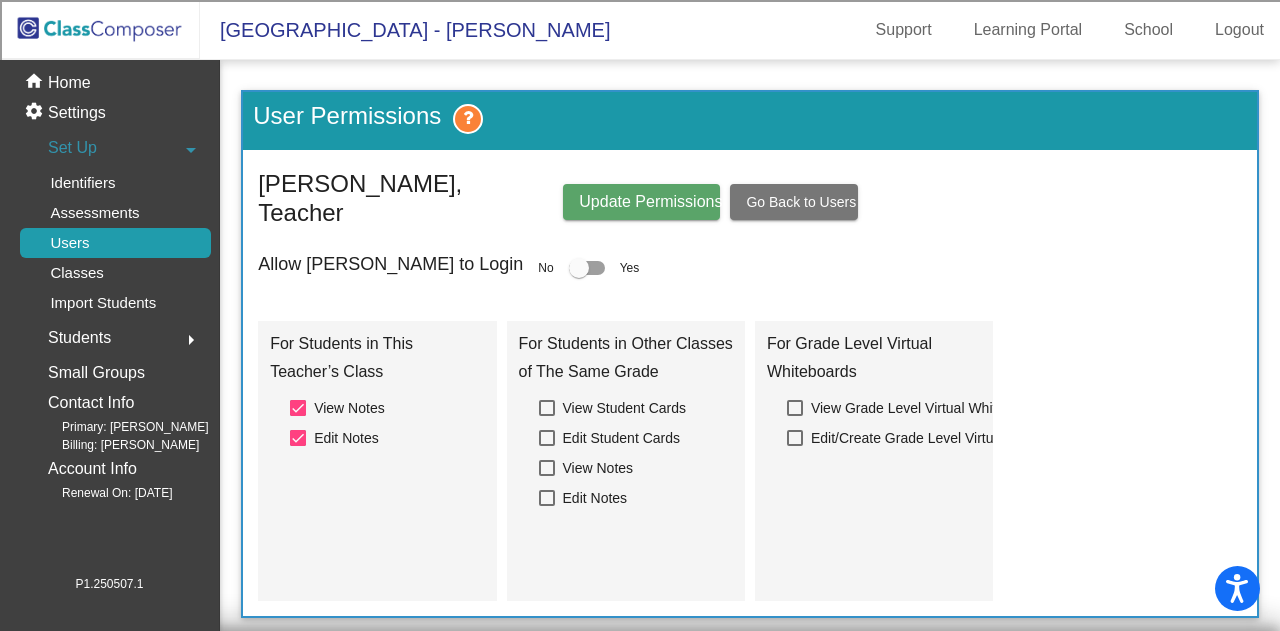 click on "Update Permissions" 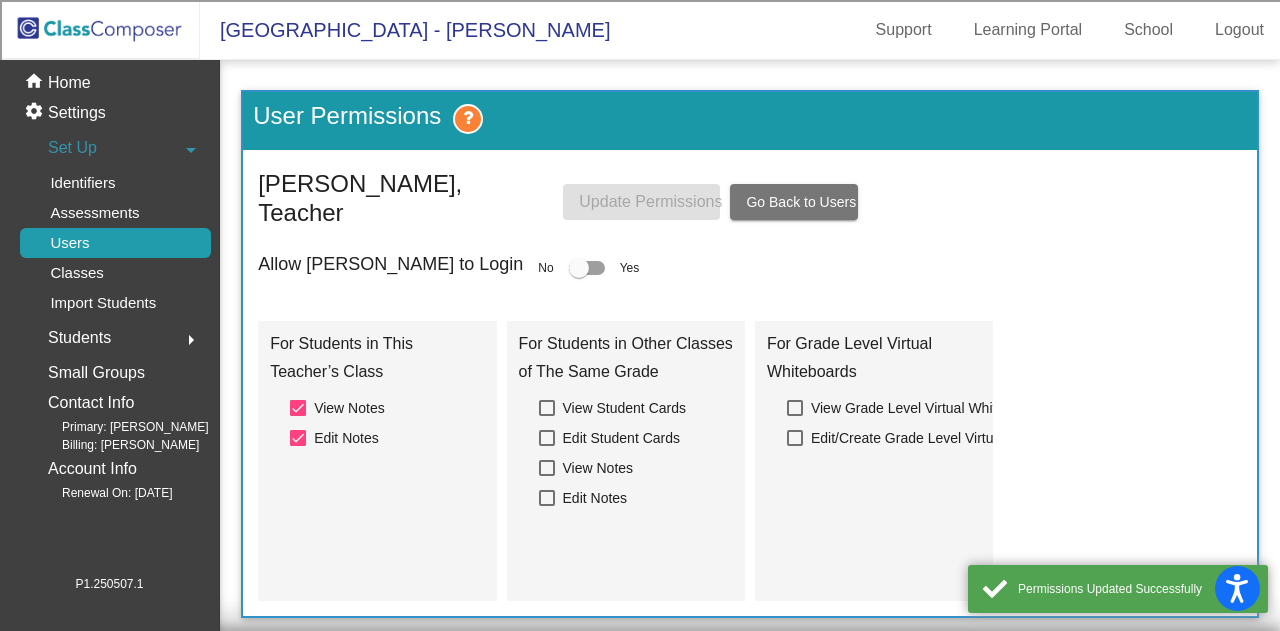 click on "Go Back to Users" 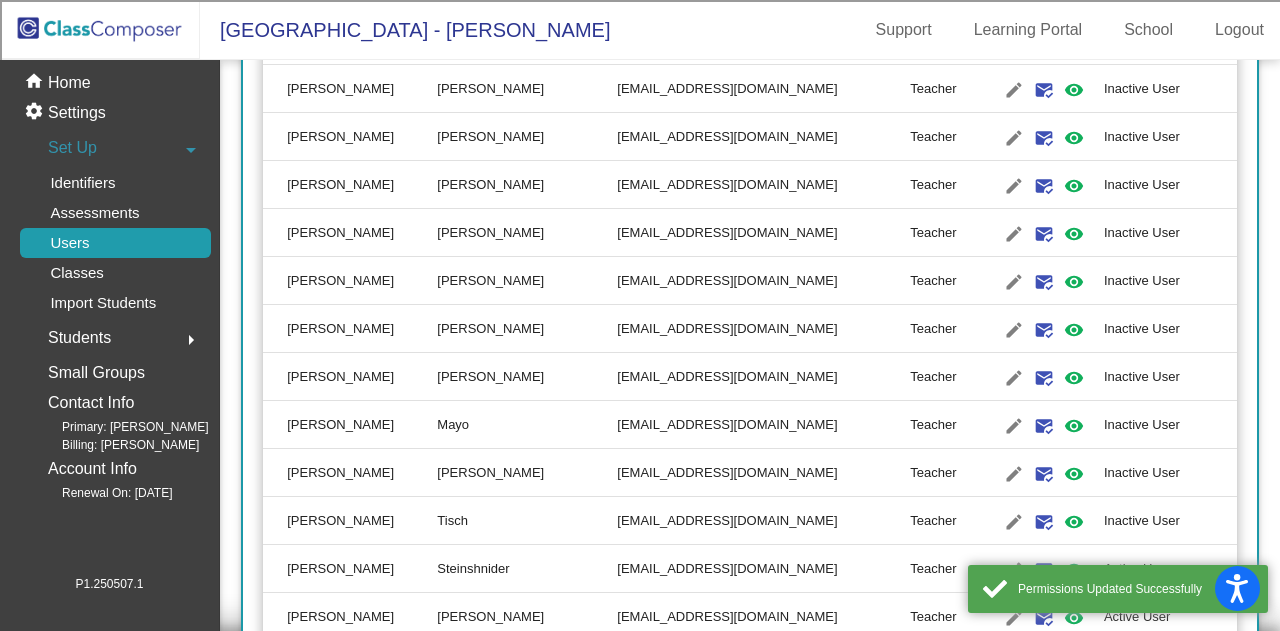 scroll, scrollTop: 1737, scrollLeft: 0, axis: vertical 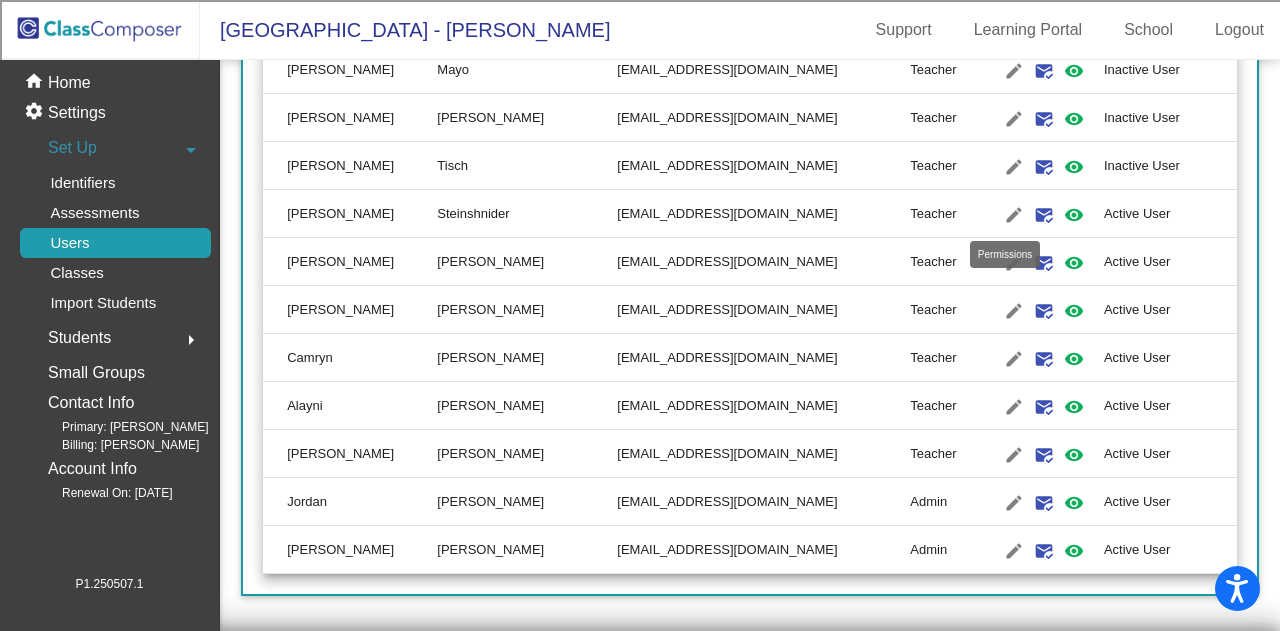 click on "visibility" 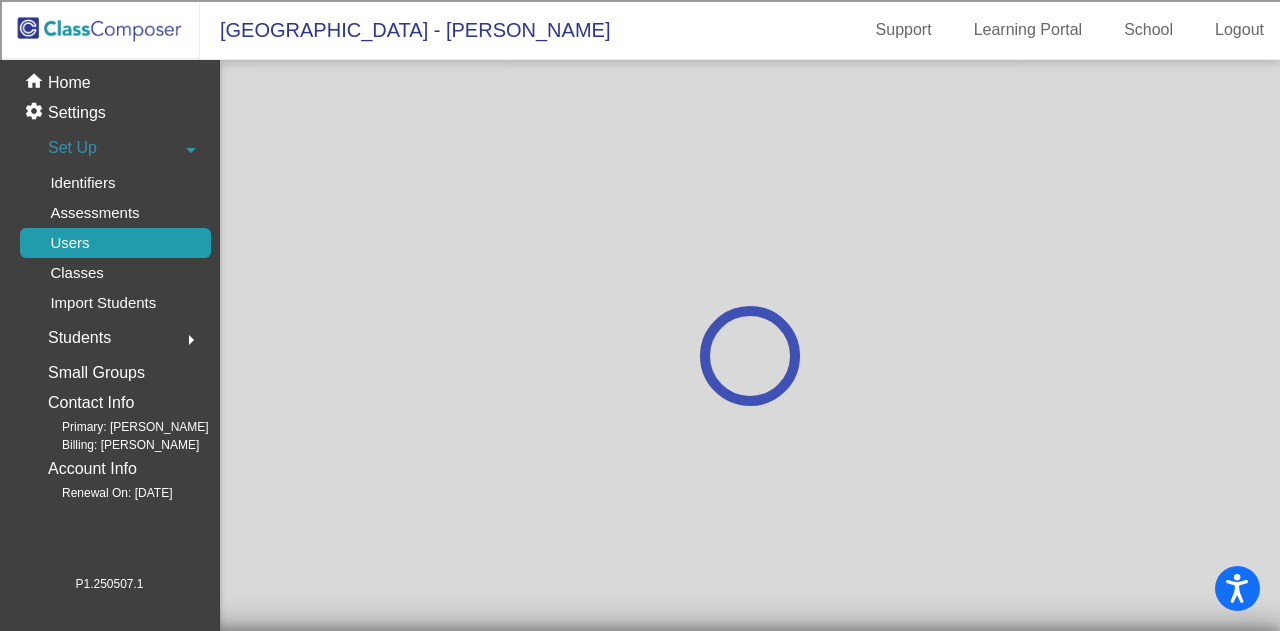 scroll, scrollTop: 0, scrollLeft: 0, axis: both 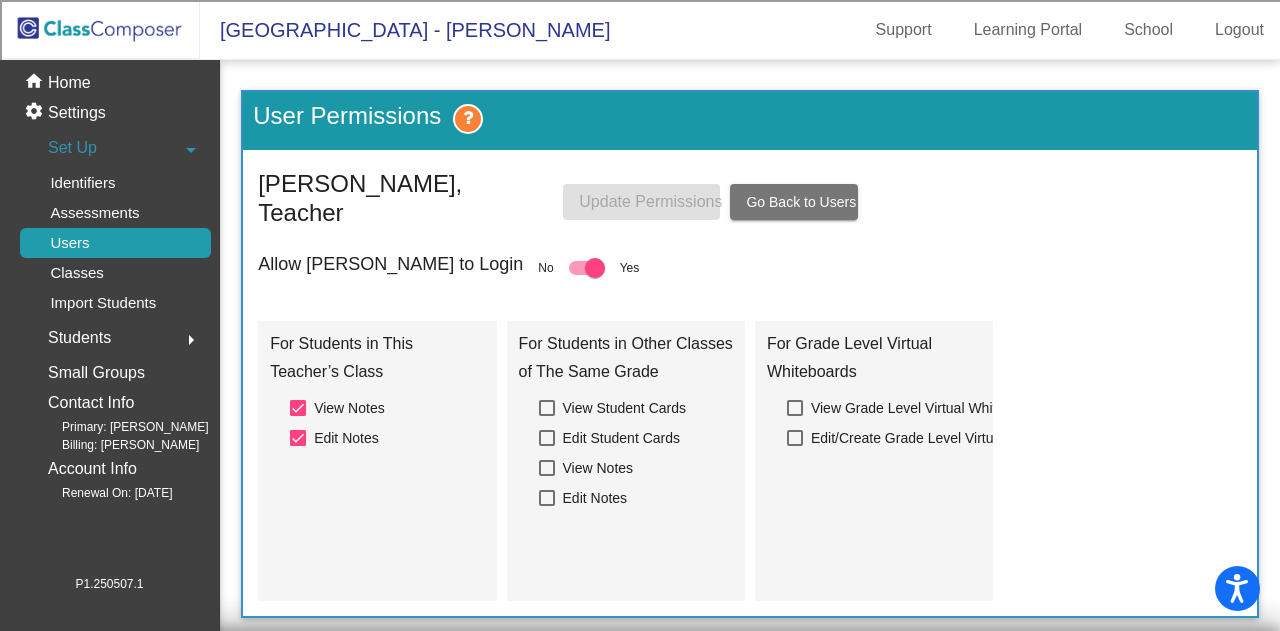click at bounding box center (587, 268) 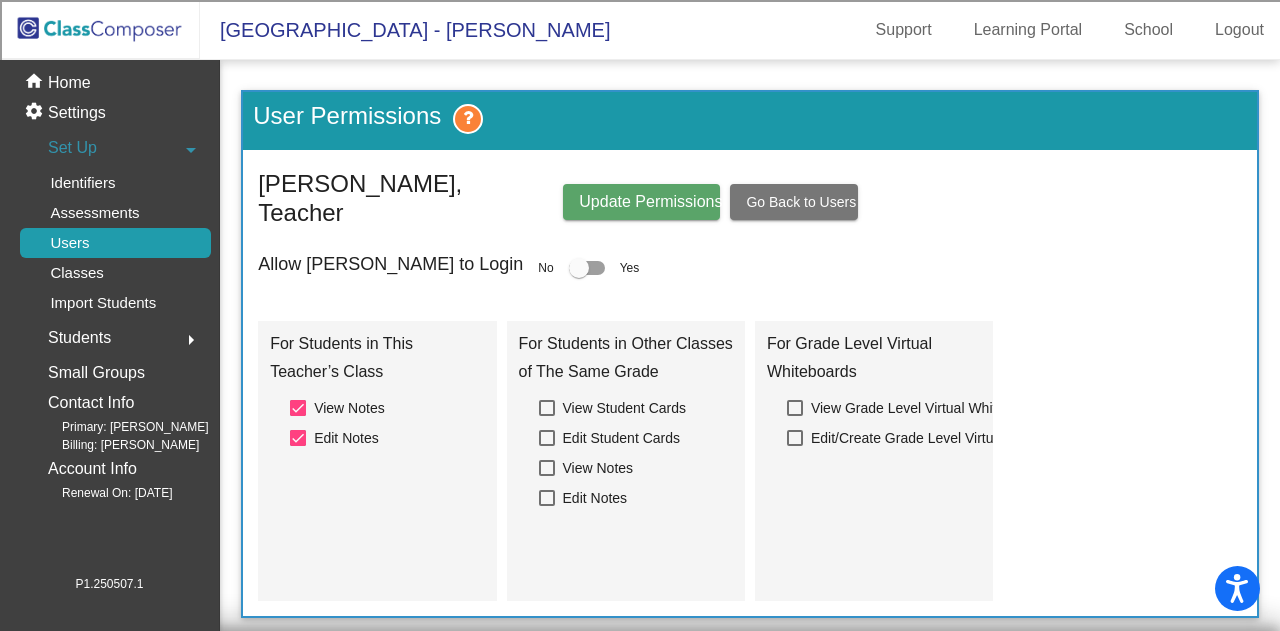 click on "Update Permissions" 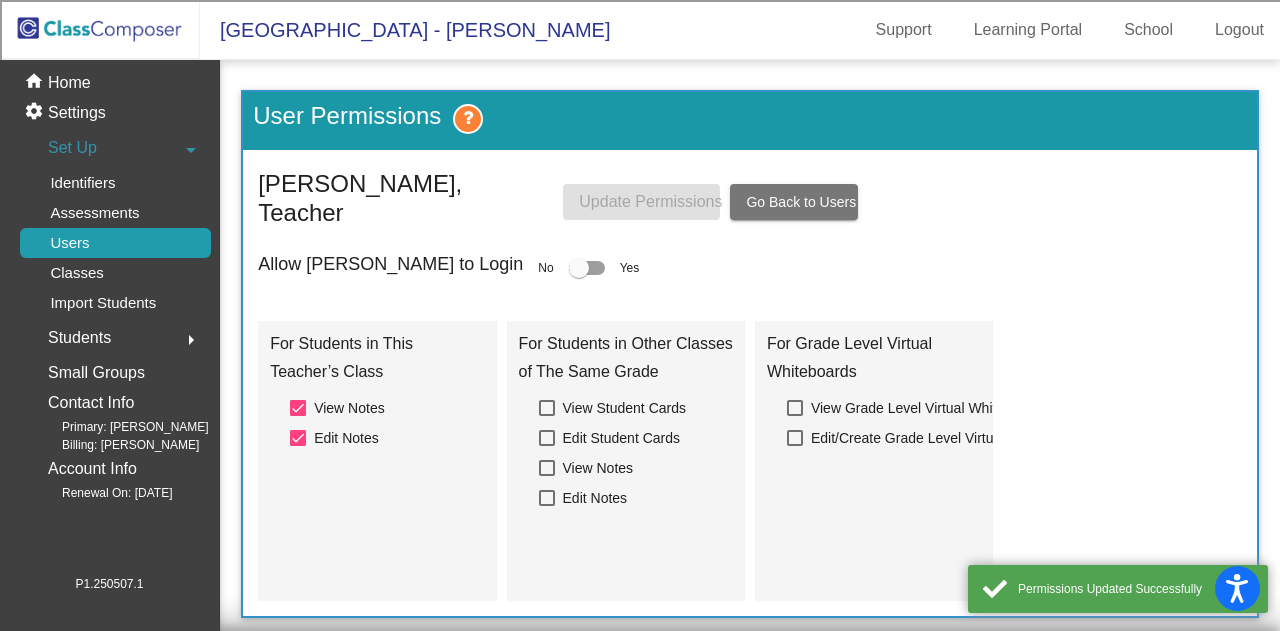 click on "Go Back to Users" 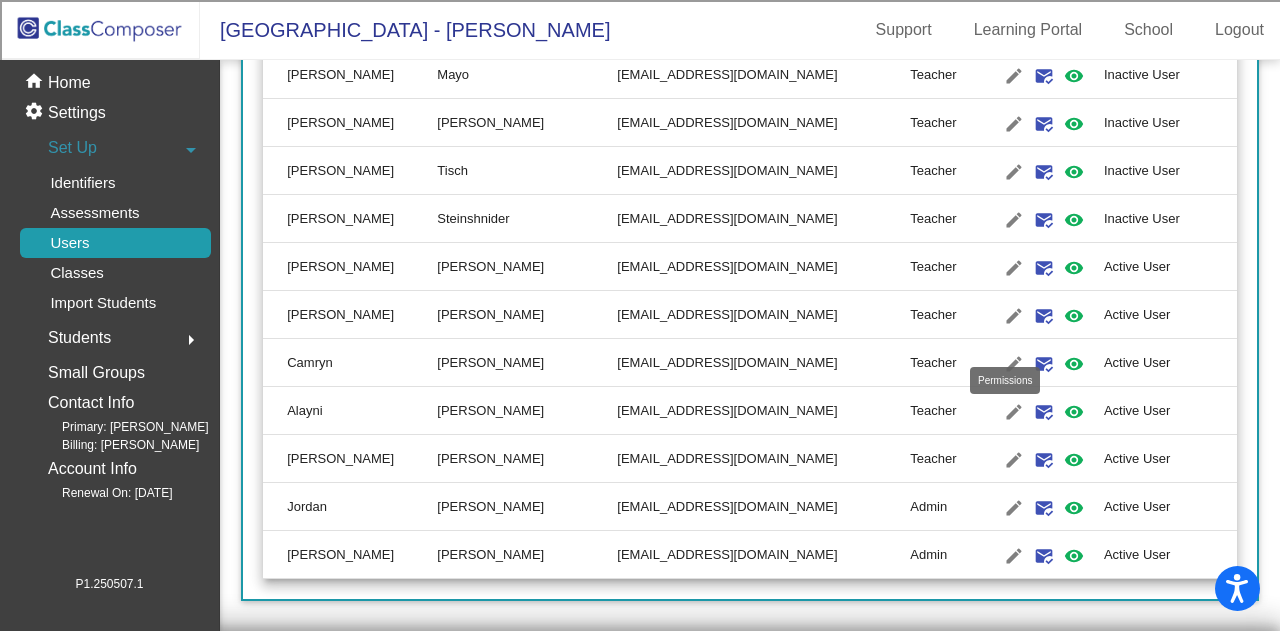 scroll, scrollTop: 1737, scrollLeft: 0, axis: vertical 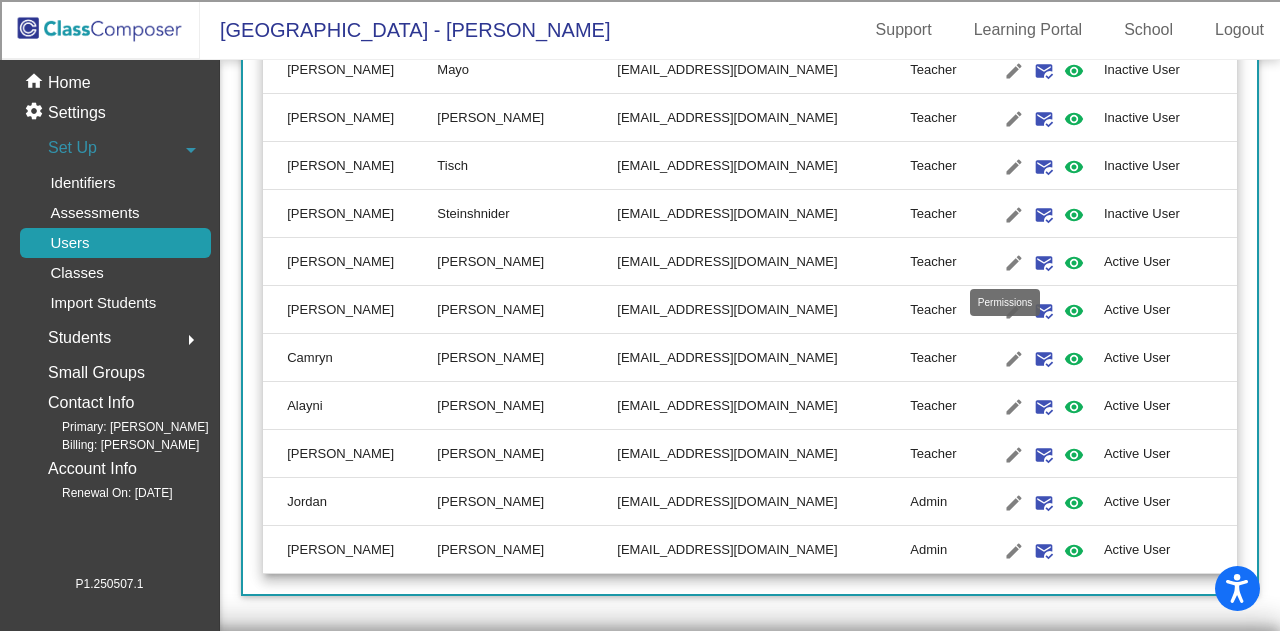 click on "visibility" 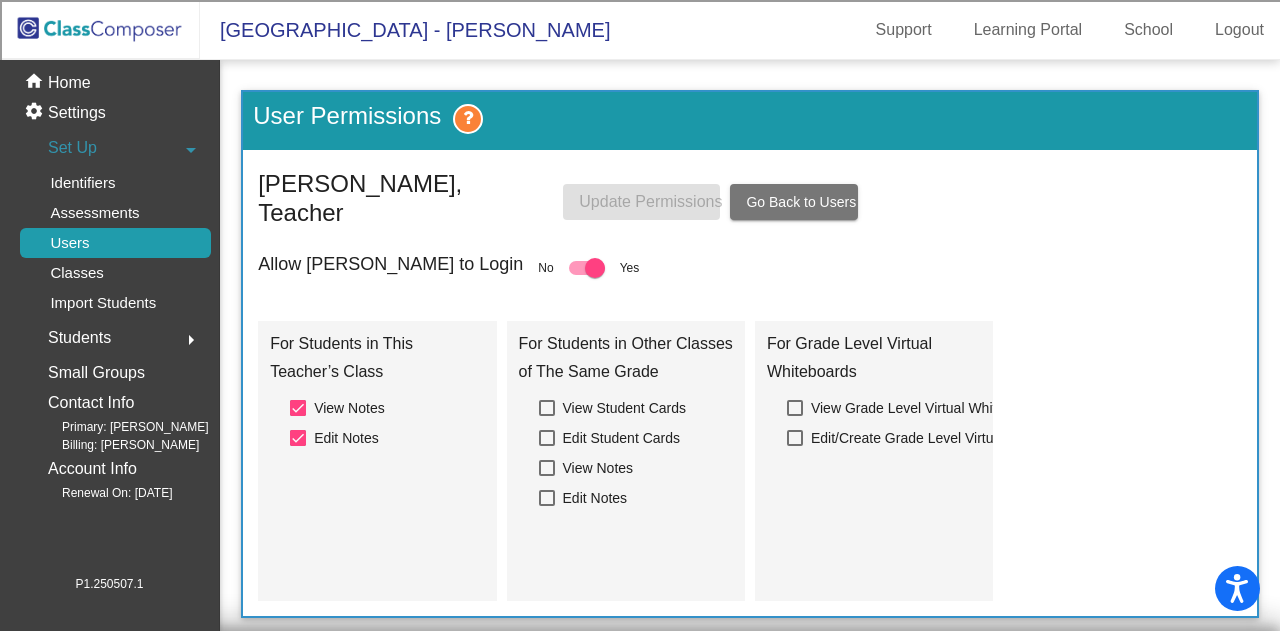 click at bounding box center (587, 268) 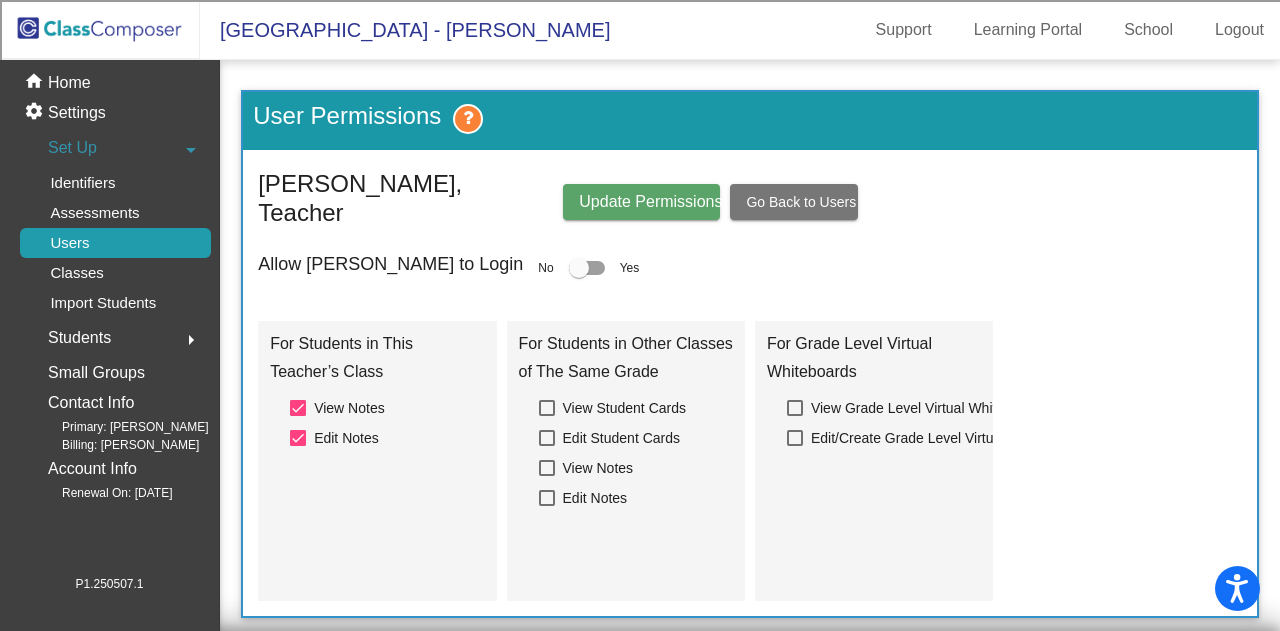 click on "Update Permissions" 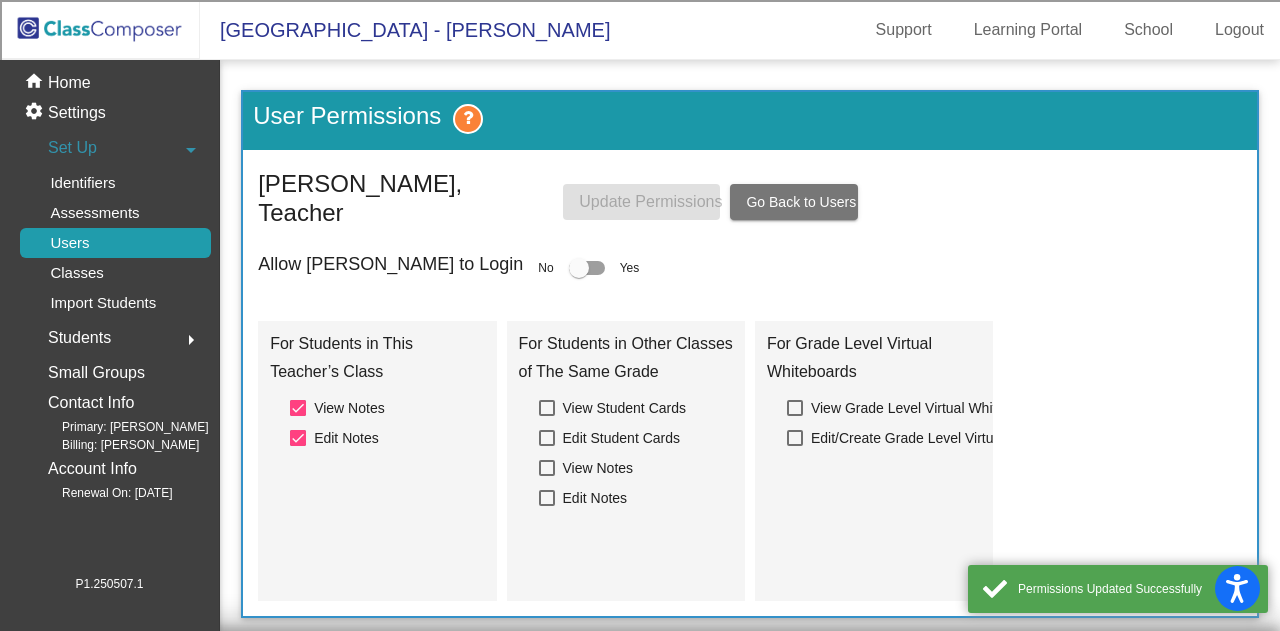 click on "Go Back to Users" 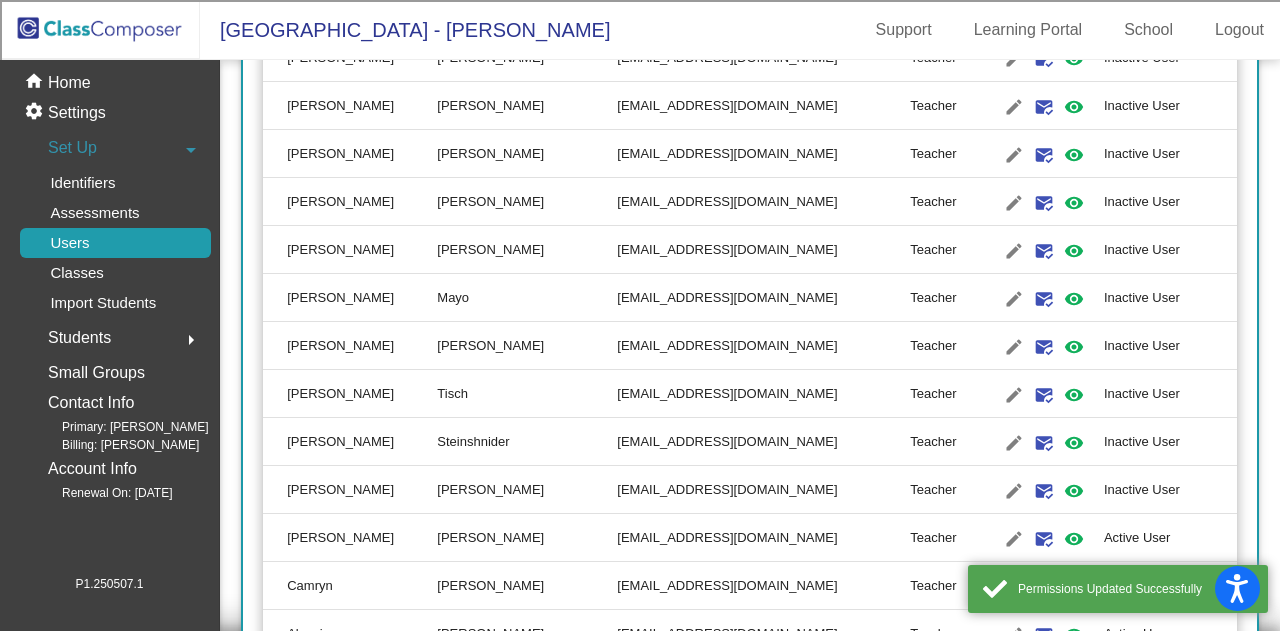 scroll, scrollTop: 1737, scrollLeft: 0, axis: vertical 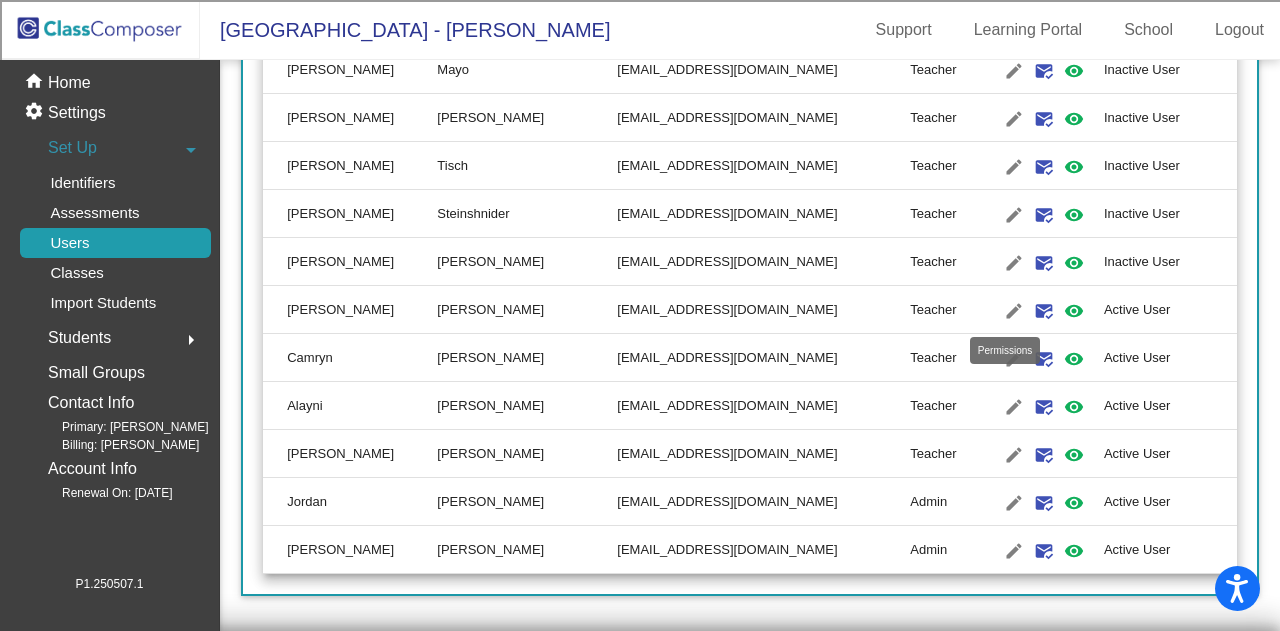 click on "visibility" 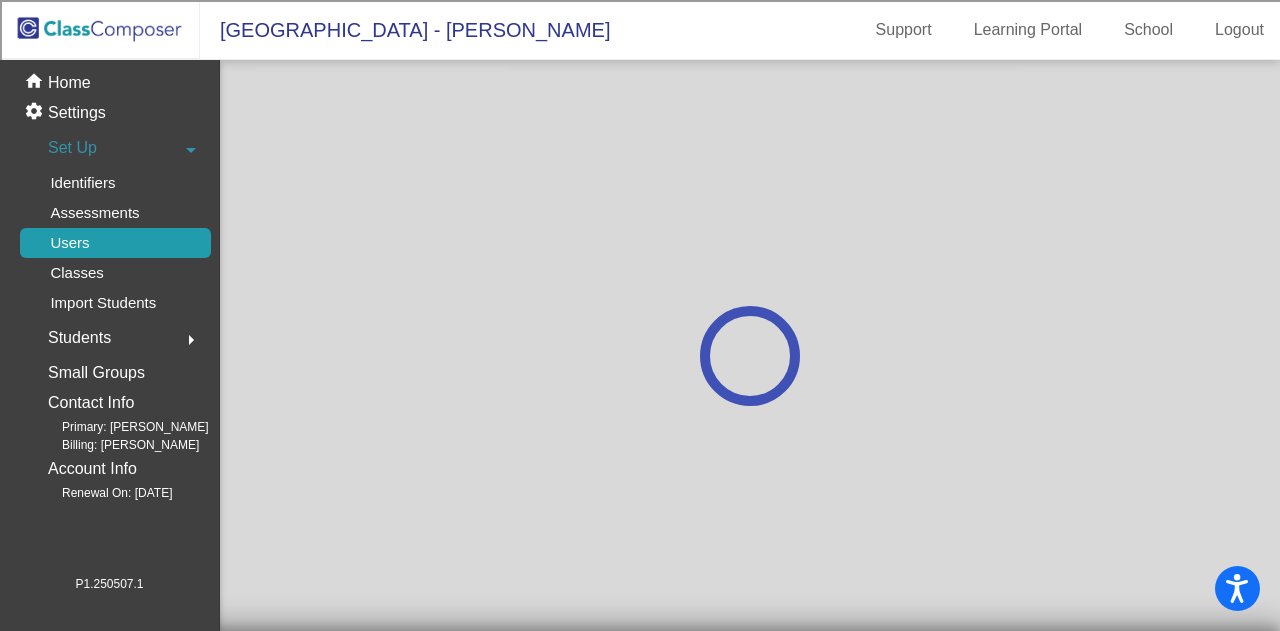 scroll, scrollTop: 0, scrollLeft: 0, axis: both 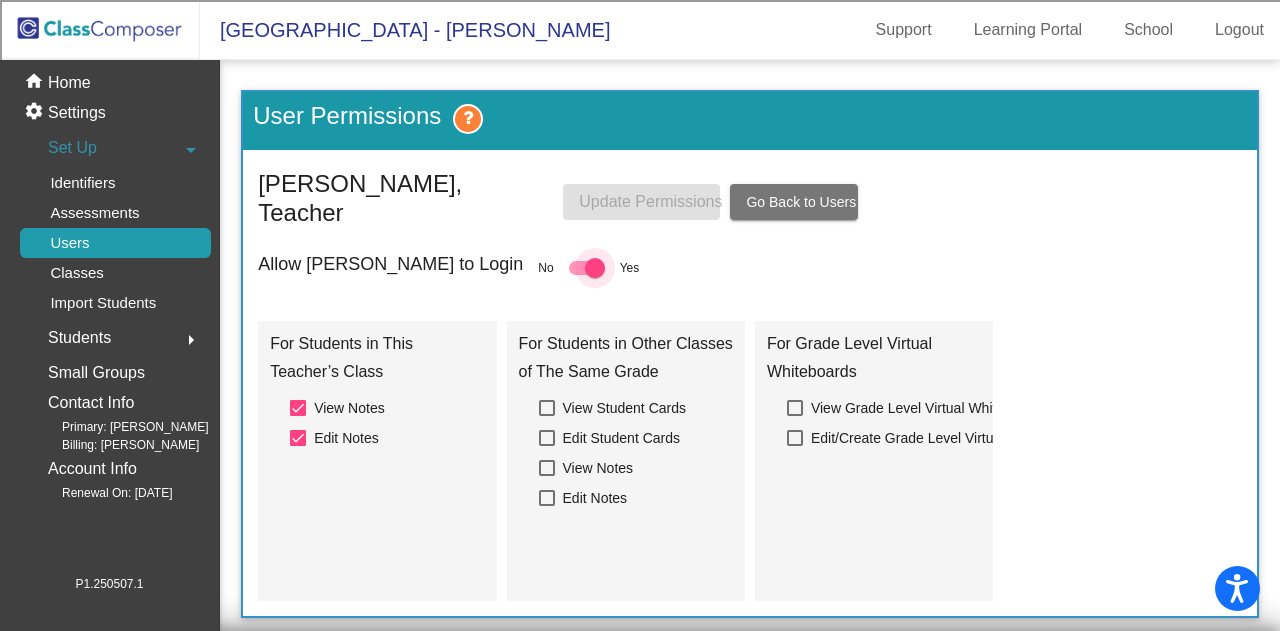 click at bounding box center (587, 268) 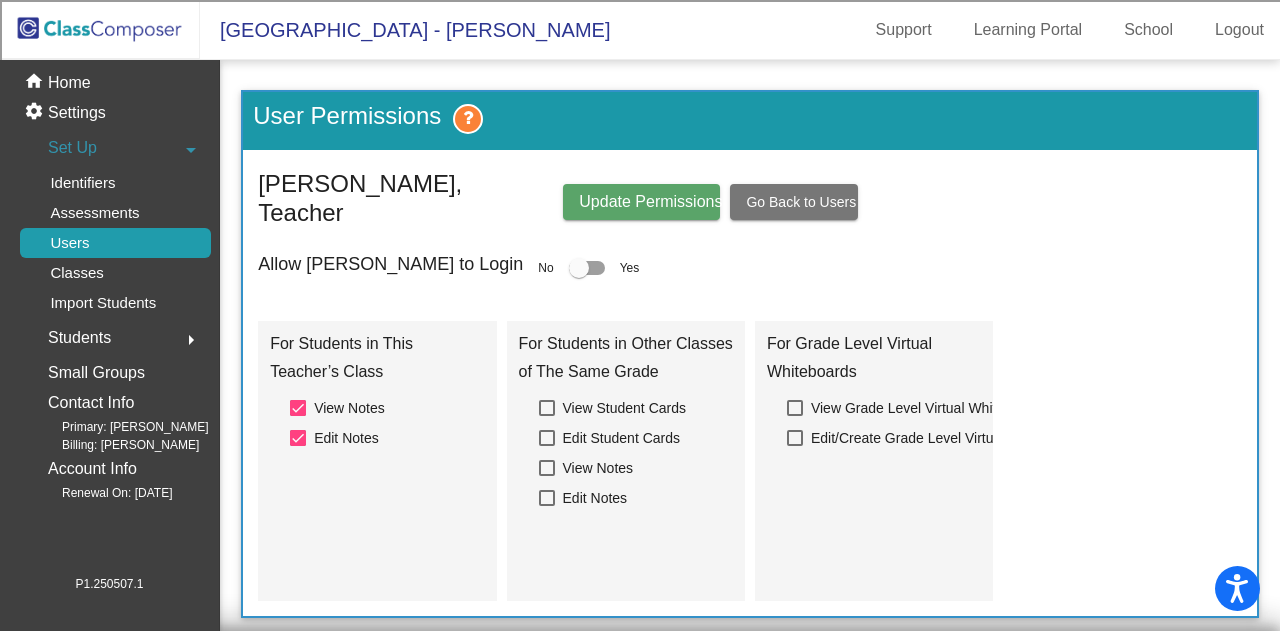 click on "Update Permissions" 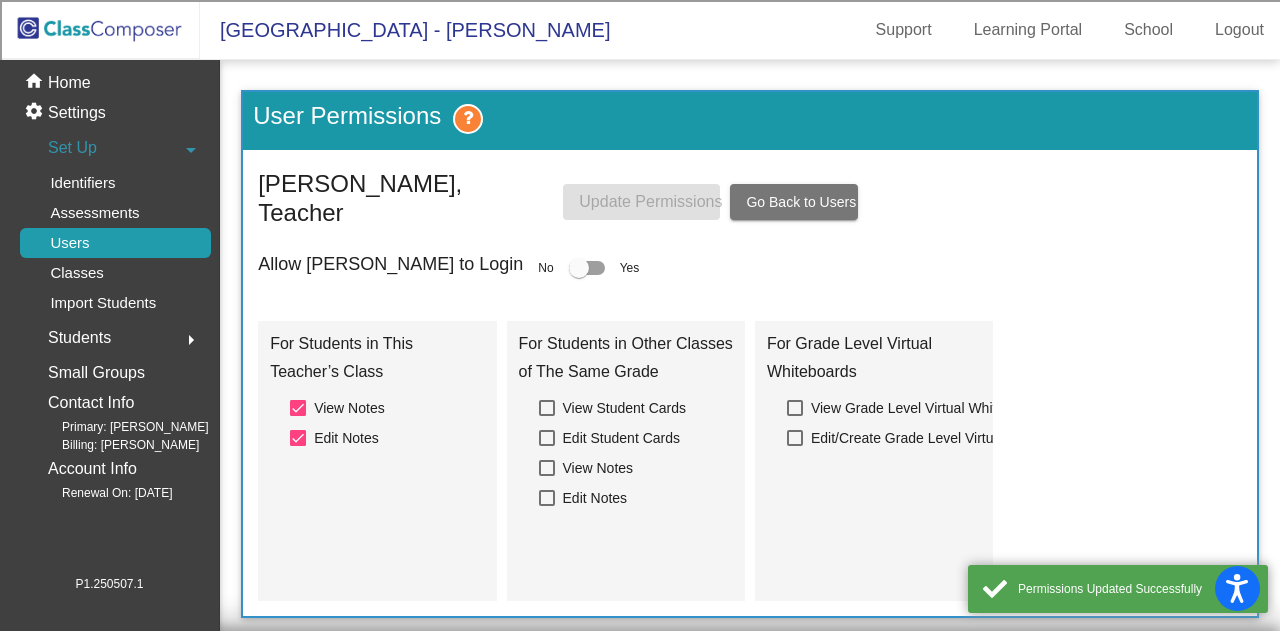 click on "Go Back to Users" 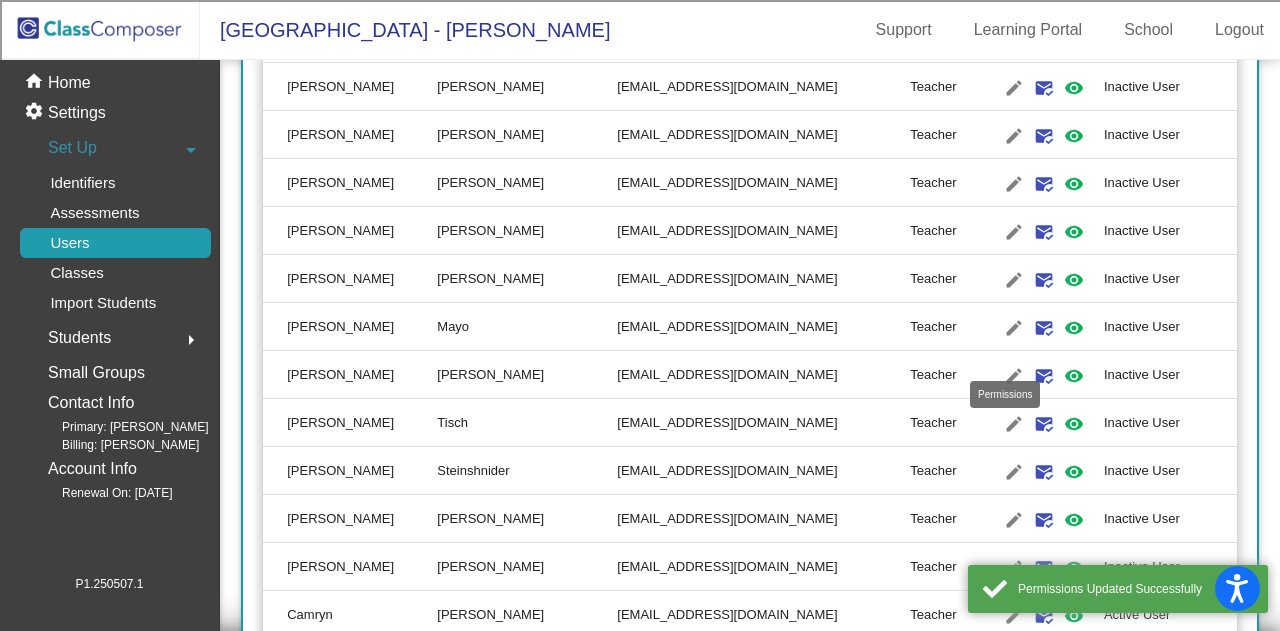 scroll, scrollTop: 1737, scrollLeft: 0, axis: vertical 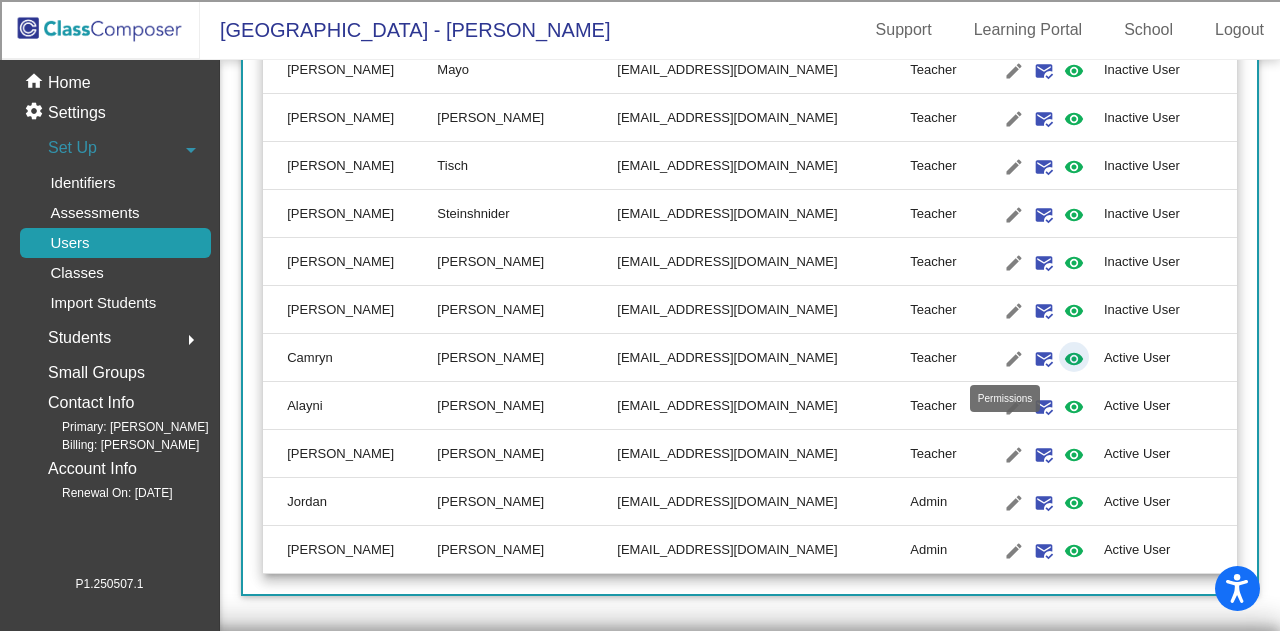 click on "visibility" 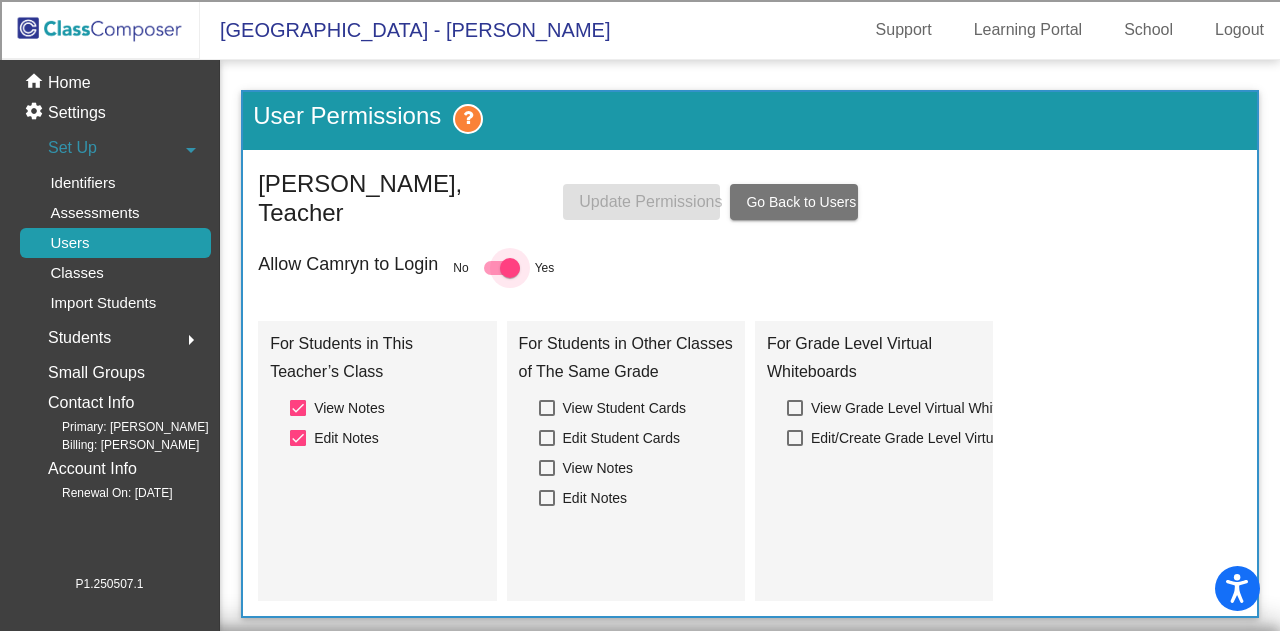 click at bounding box center (510, 268) 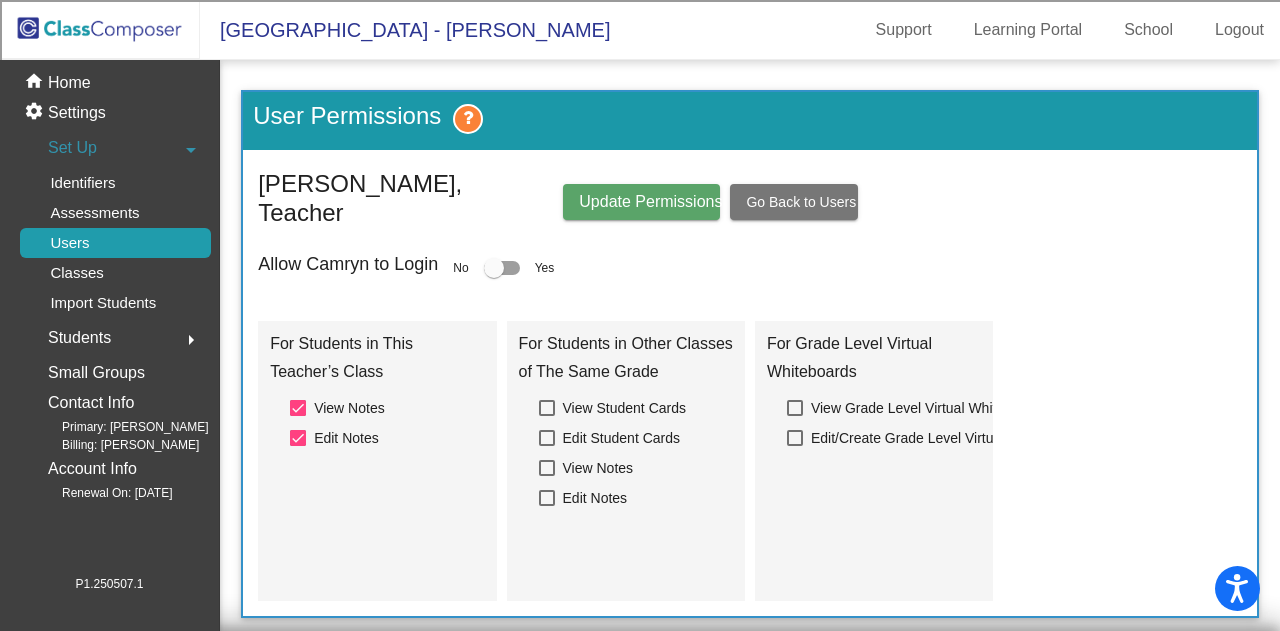 click on "Update Permissions" 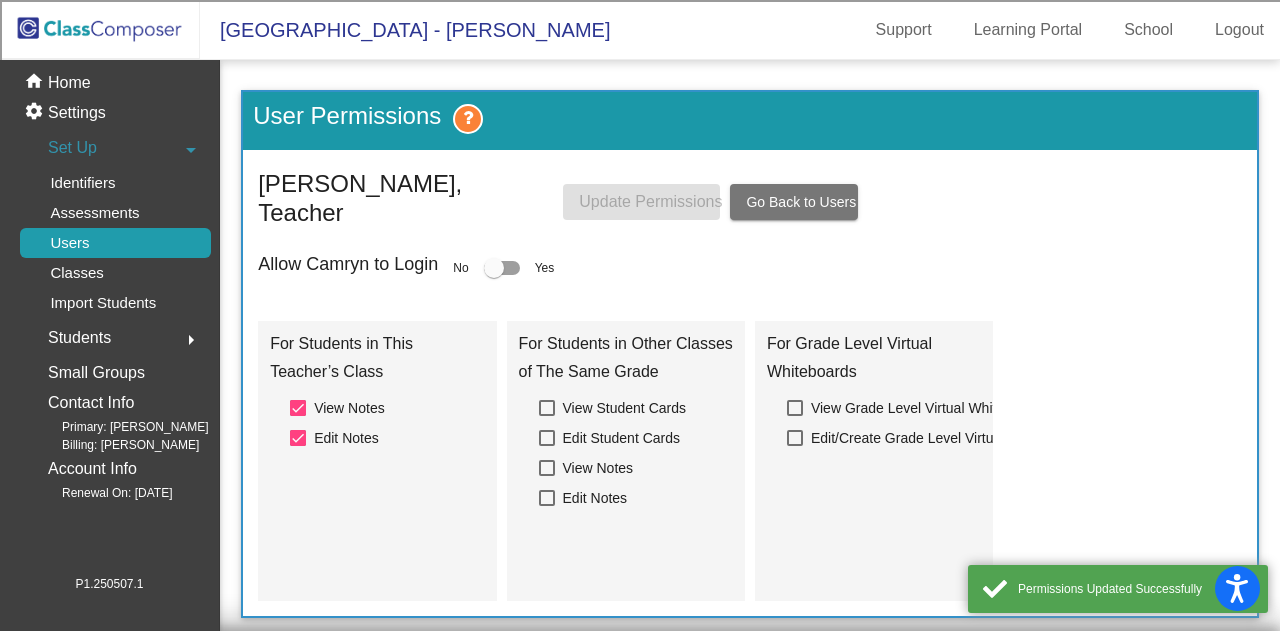 click on "Go Back to Users" 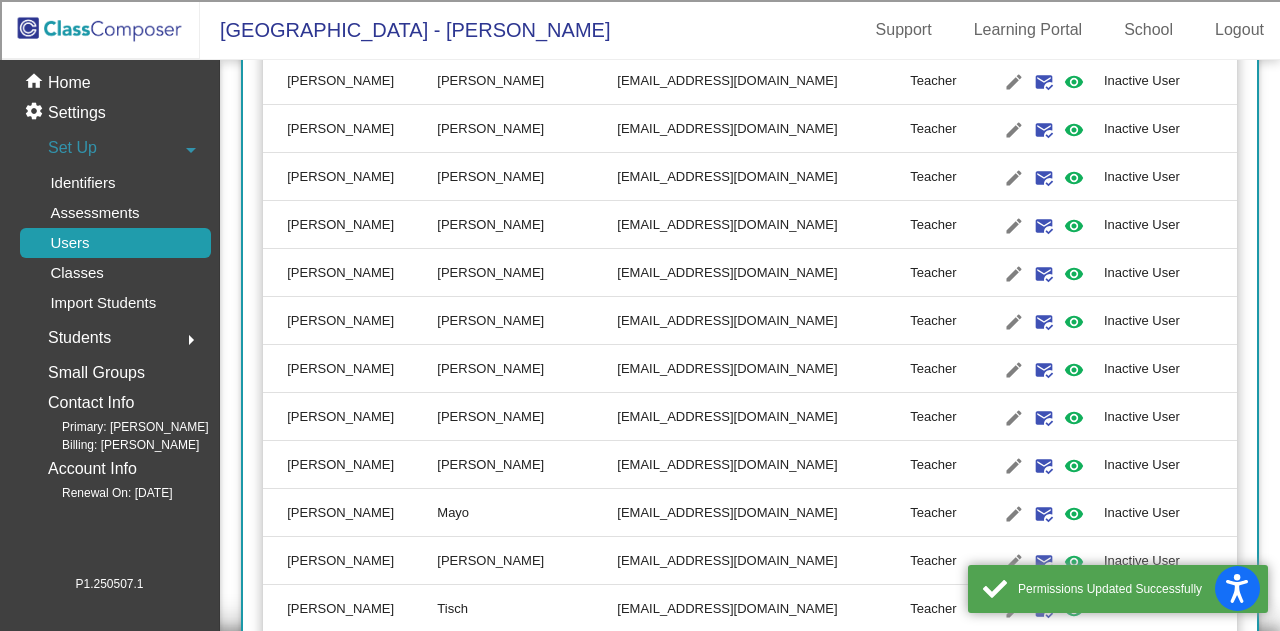 scroll, scrollTop: 1737, scrollLeft: 0, axis: vertical 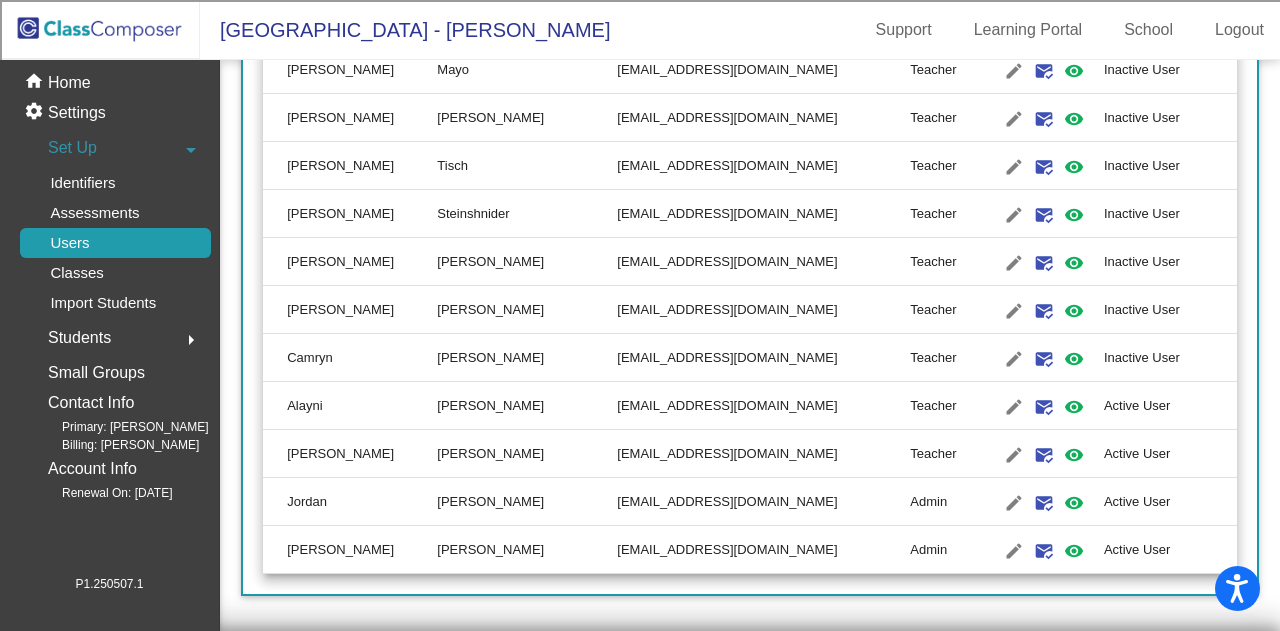 click on "visibility" 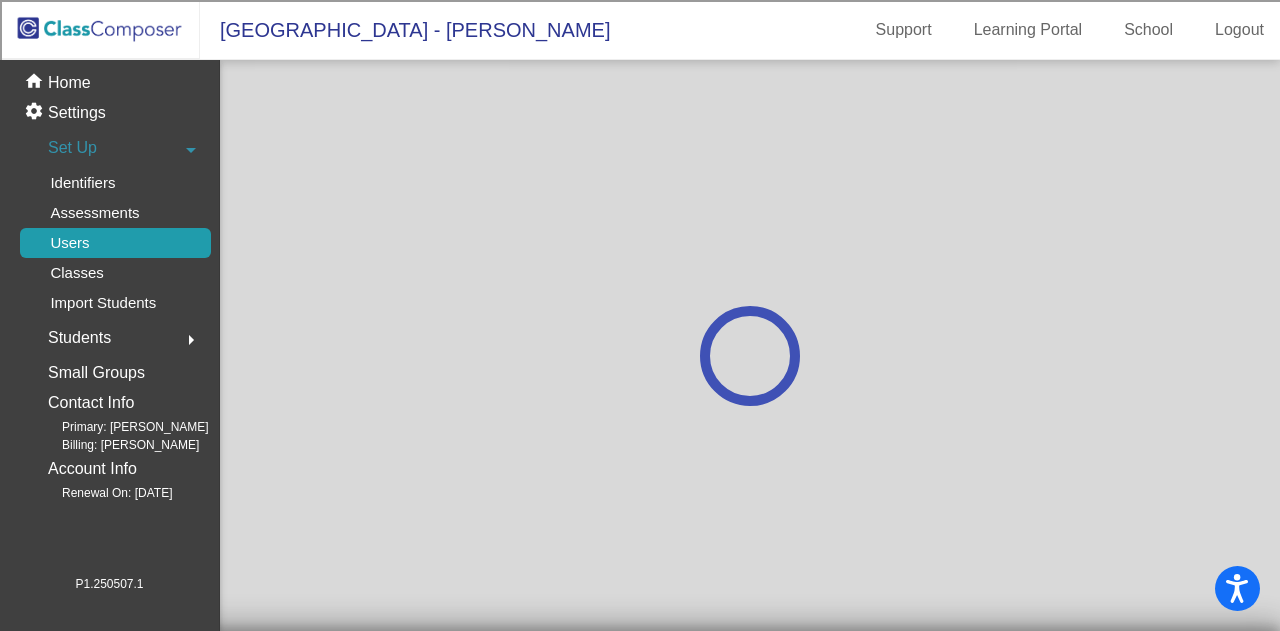scroll, scrollTop: 0, scrollLeft: 0, axis: both 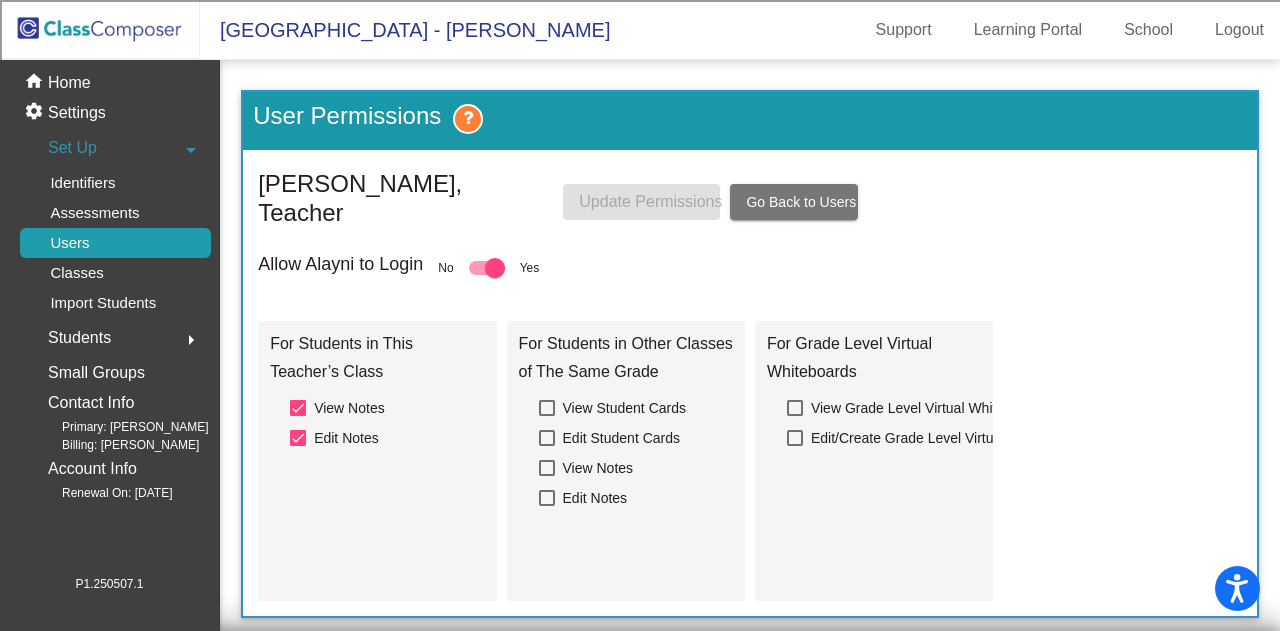 click on "Allow Alayni to Login No   Yes" 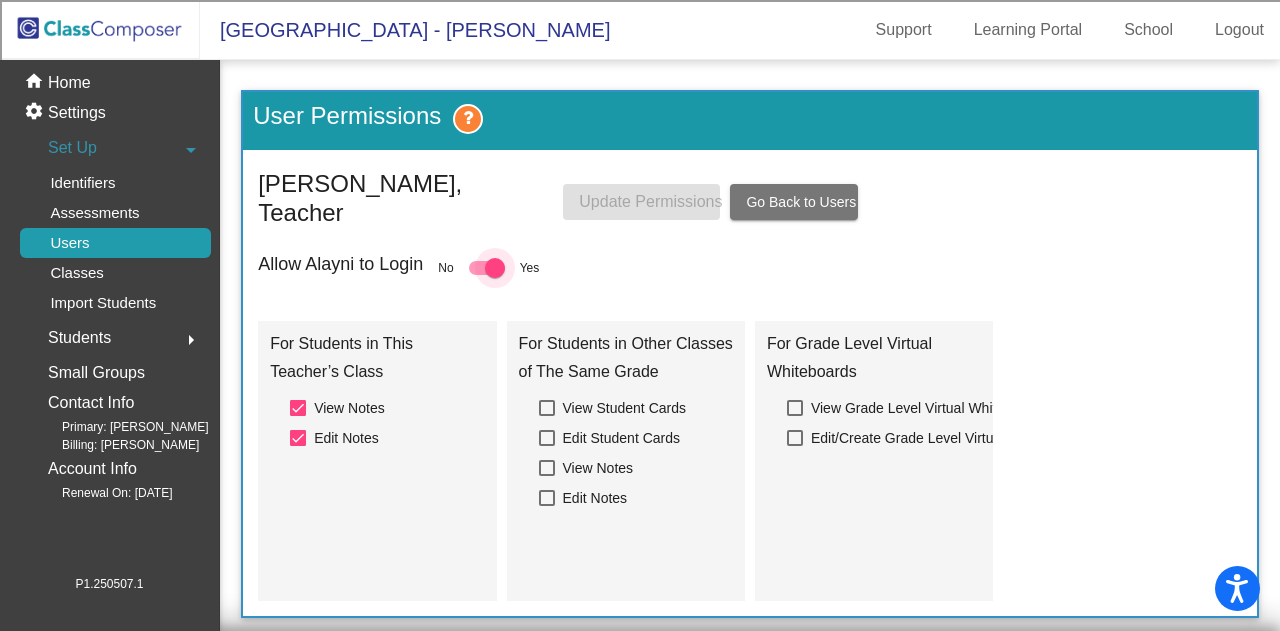 click at bounding box center (495, 268) 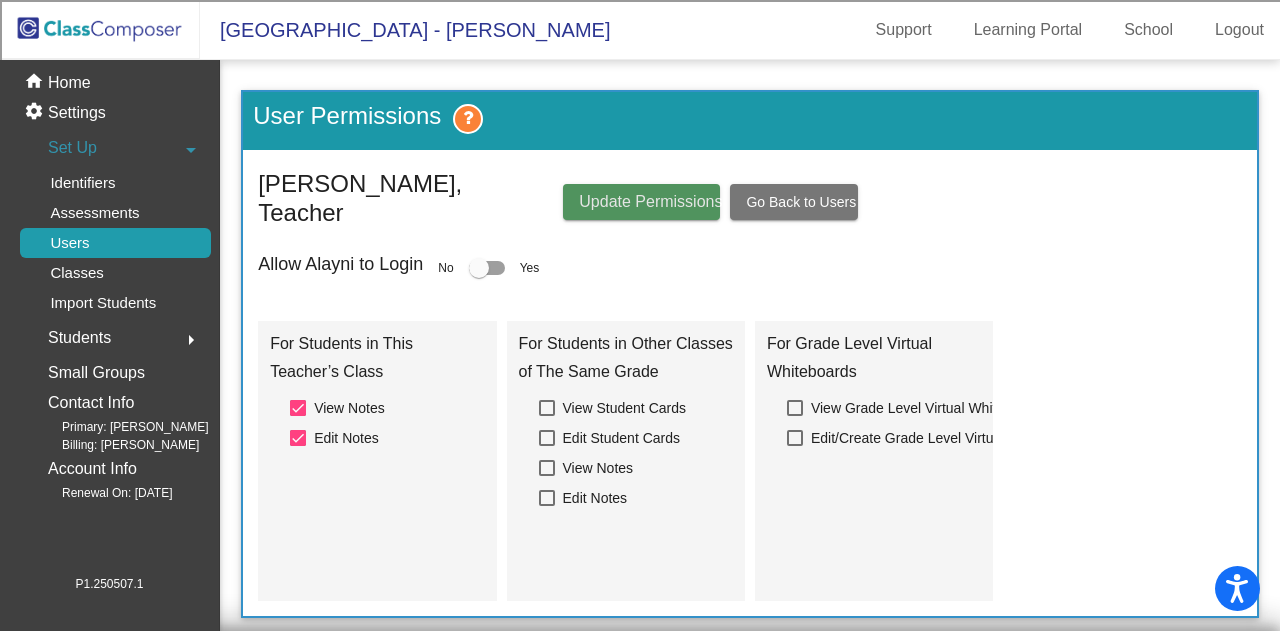 click on "Update Permissions" 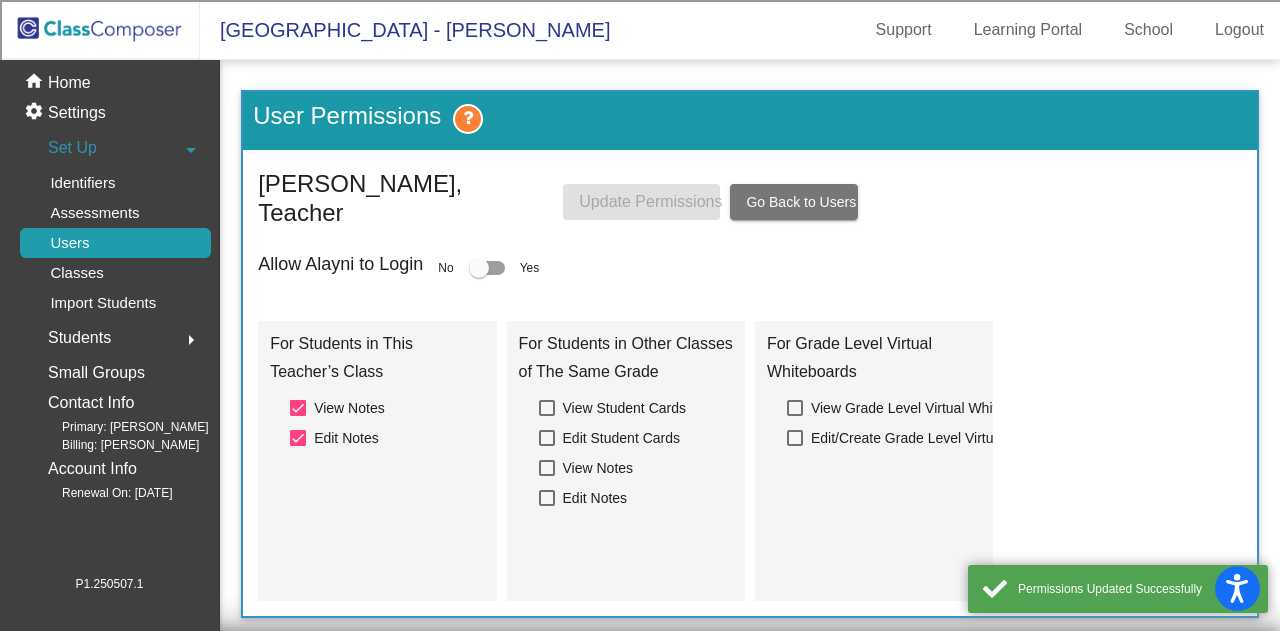 click on "Go Back to Users" 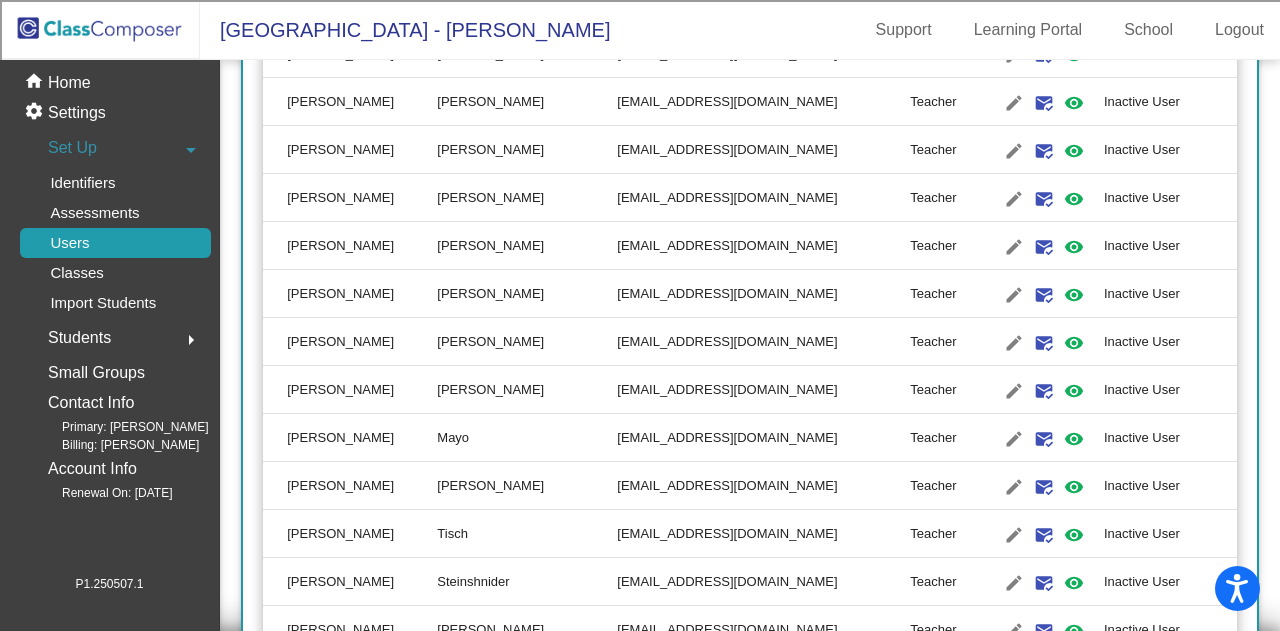 scroll, scrollTop: 1737, scrollLeft: 0, axis: vertical 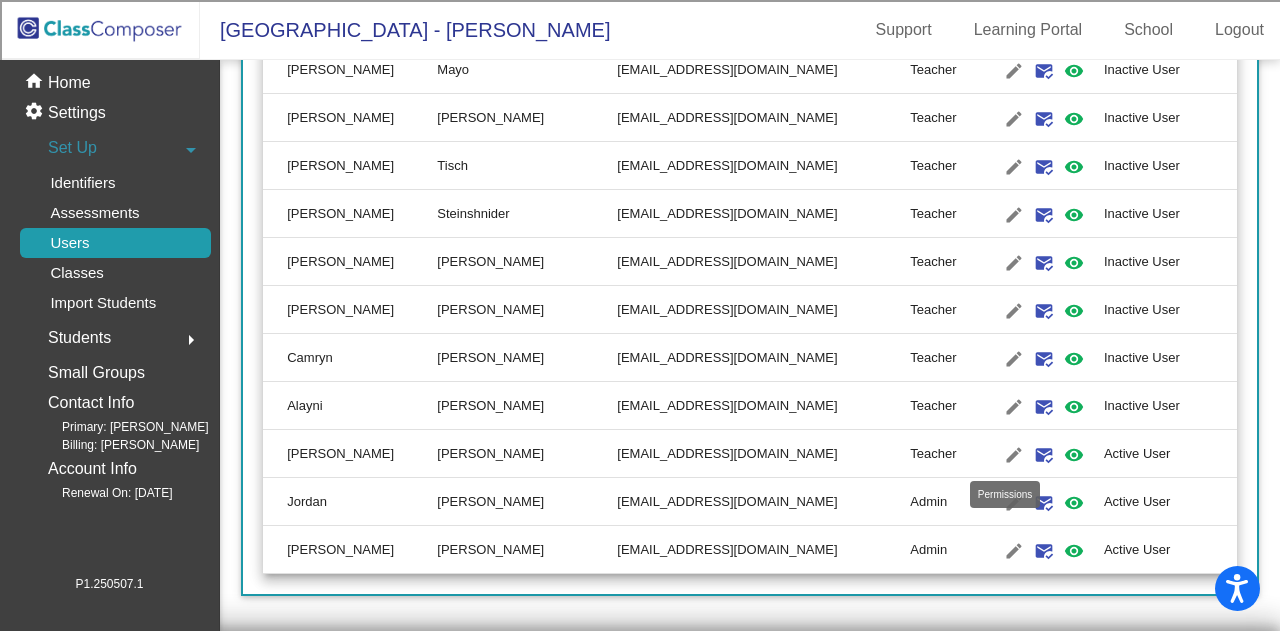 click on "visibility" 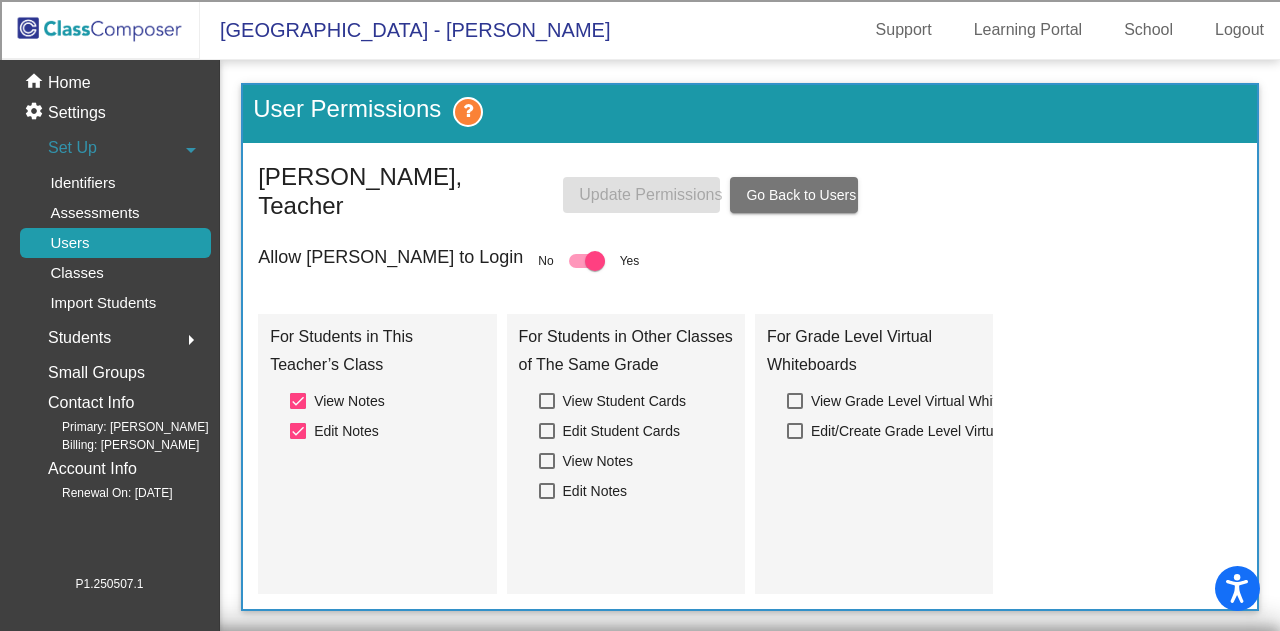 scroll, scrollTop: 0, scrollLeft: 0, axis: both 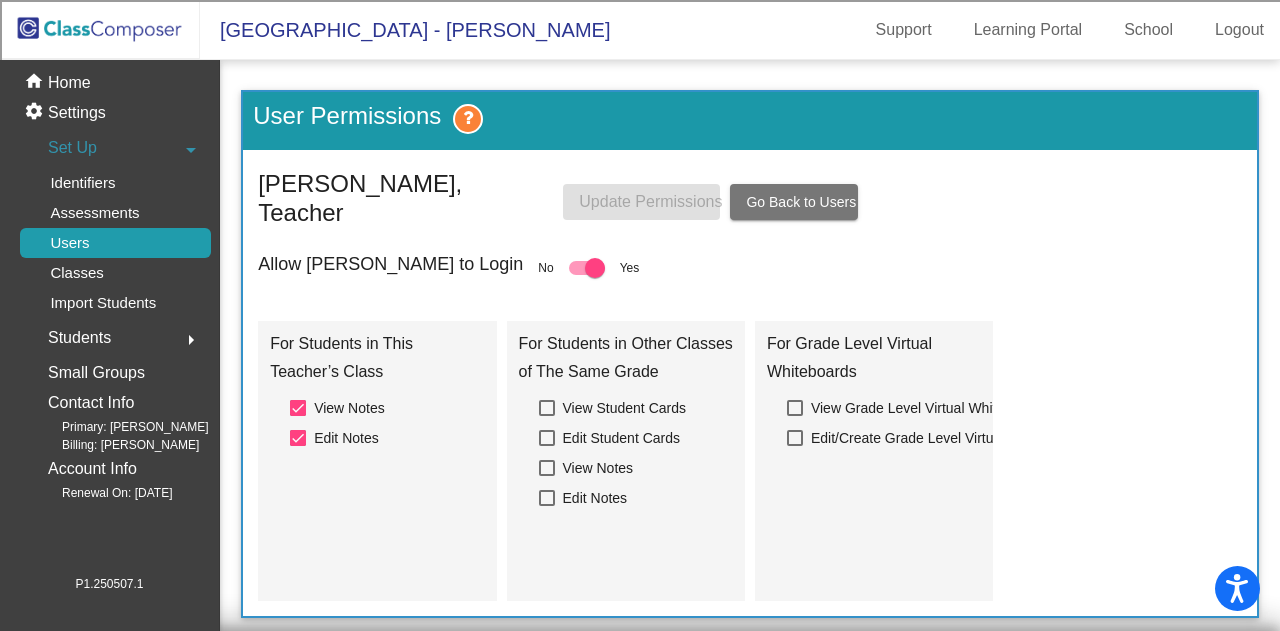 click on "Allow Becky to Login No   Yes" 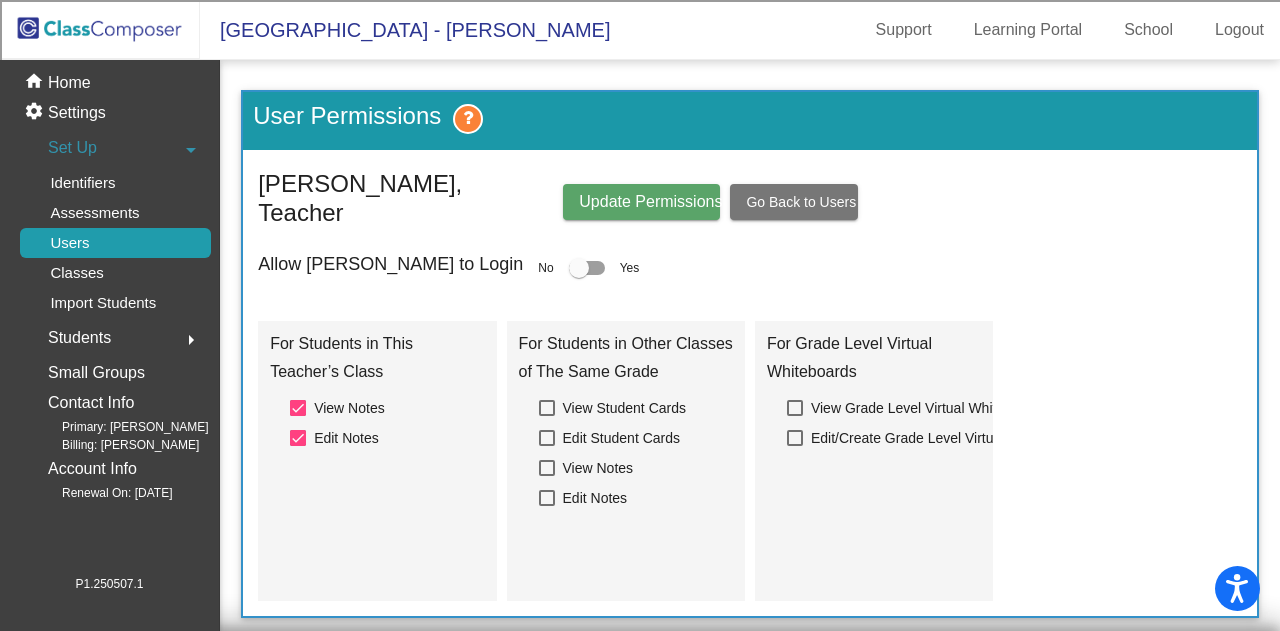 click on "Update Permissions" 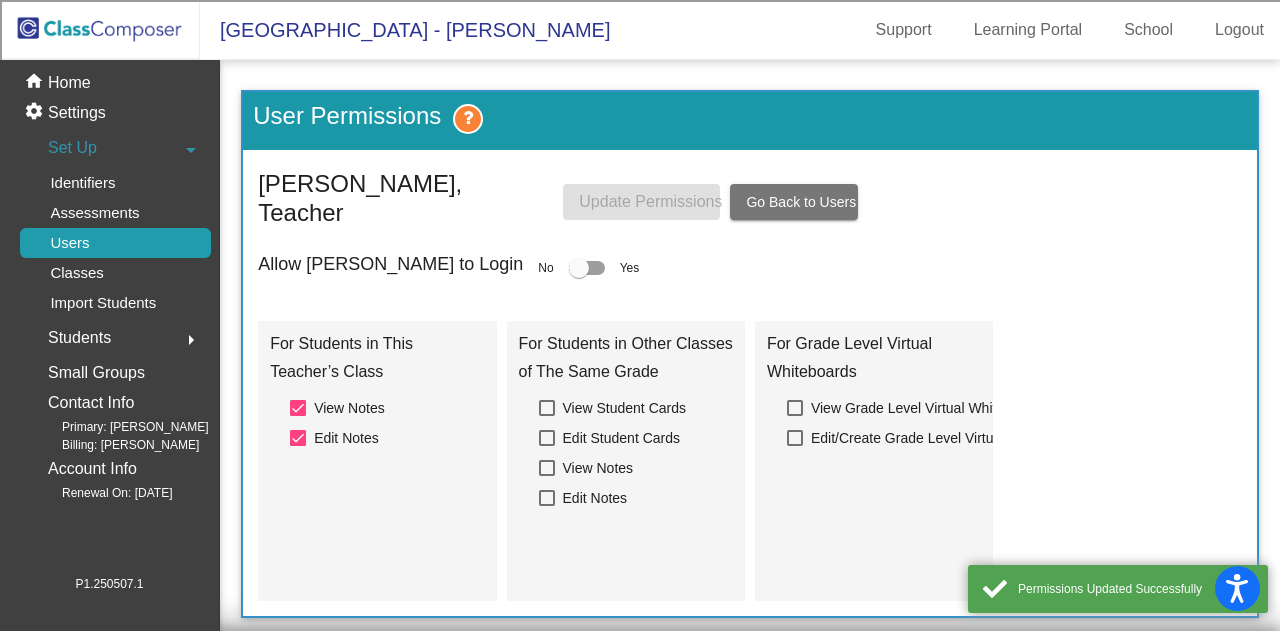 click on "Go Back to Users" 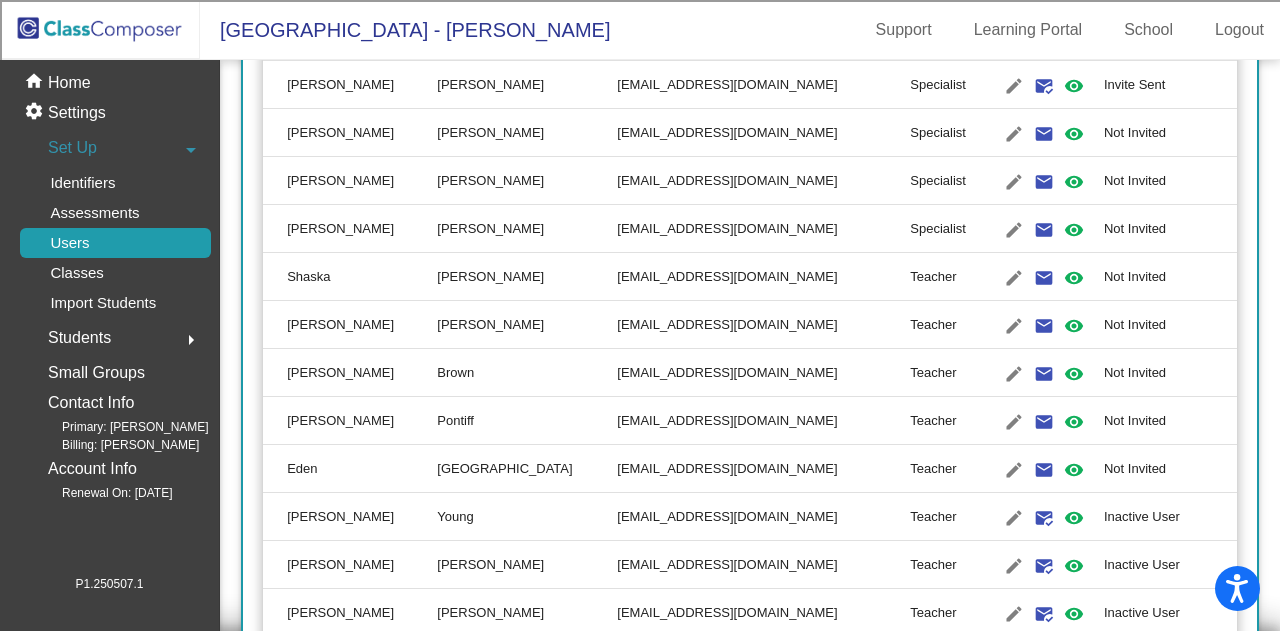 scroll, scrollTop: 0, scrollLeft: 0, axis: both 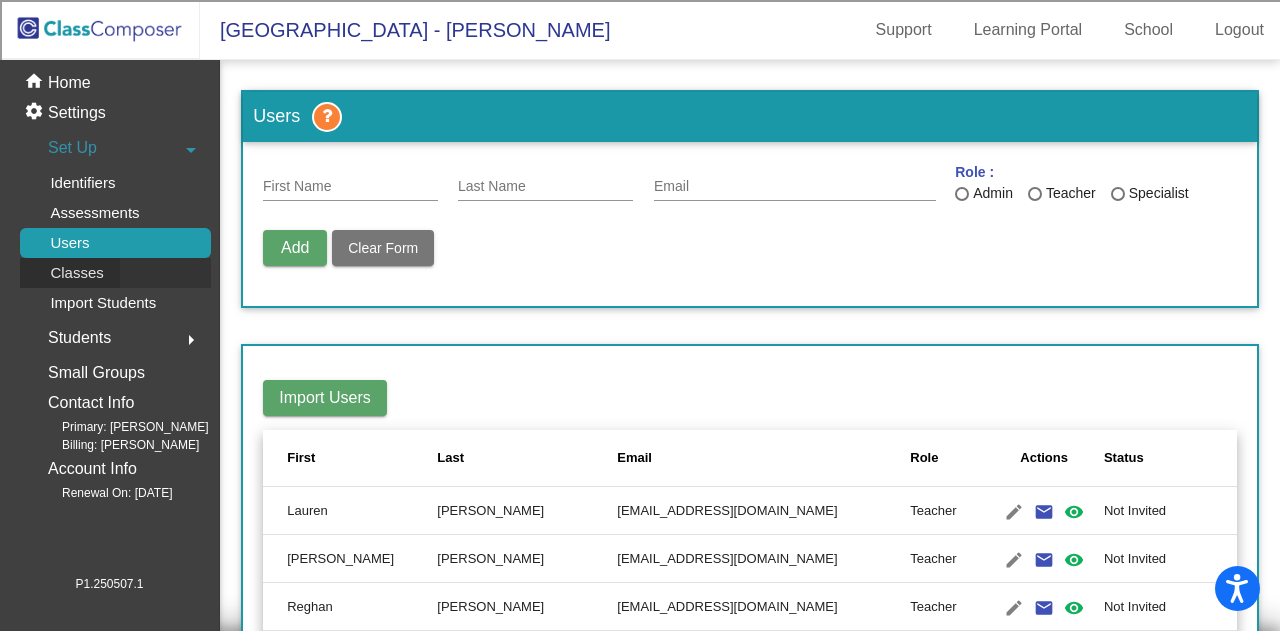 click on "Classes" 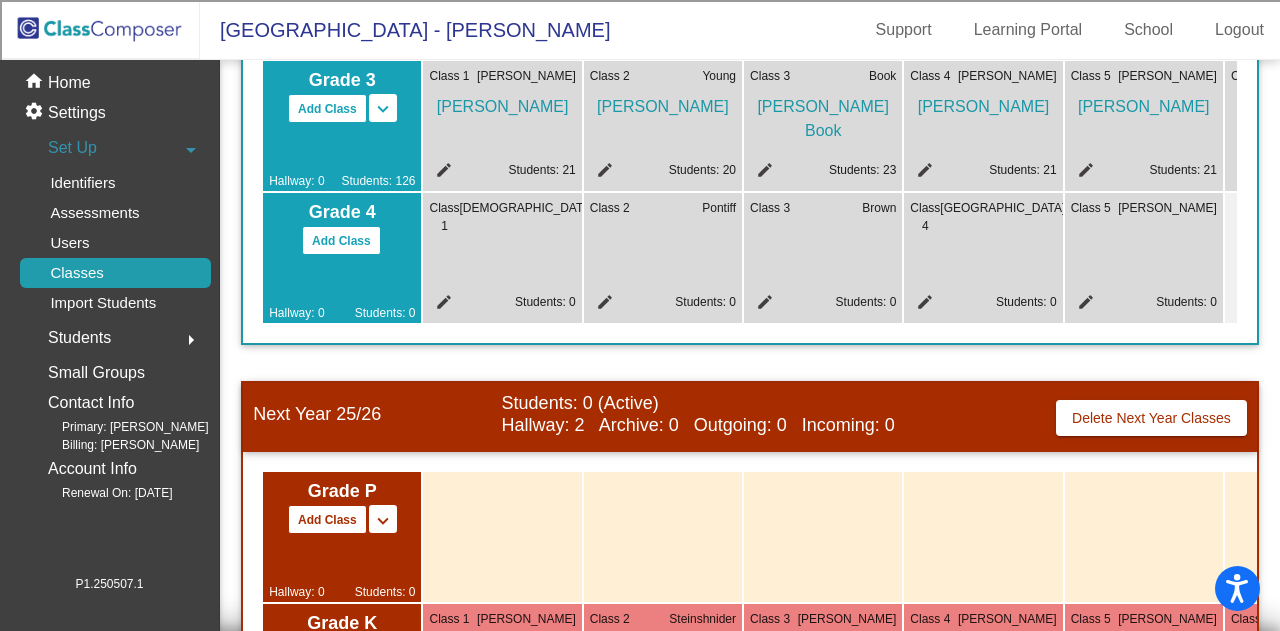 scroll, scrollTop: 1219, scrollLeft: 0, axis: vertical 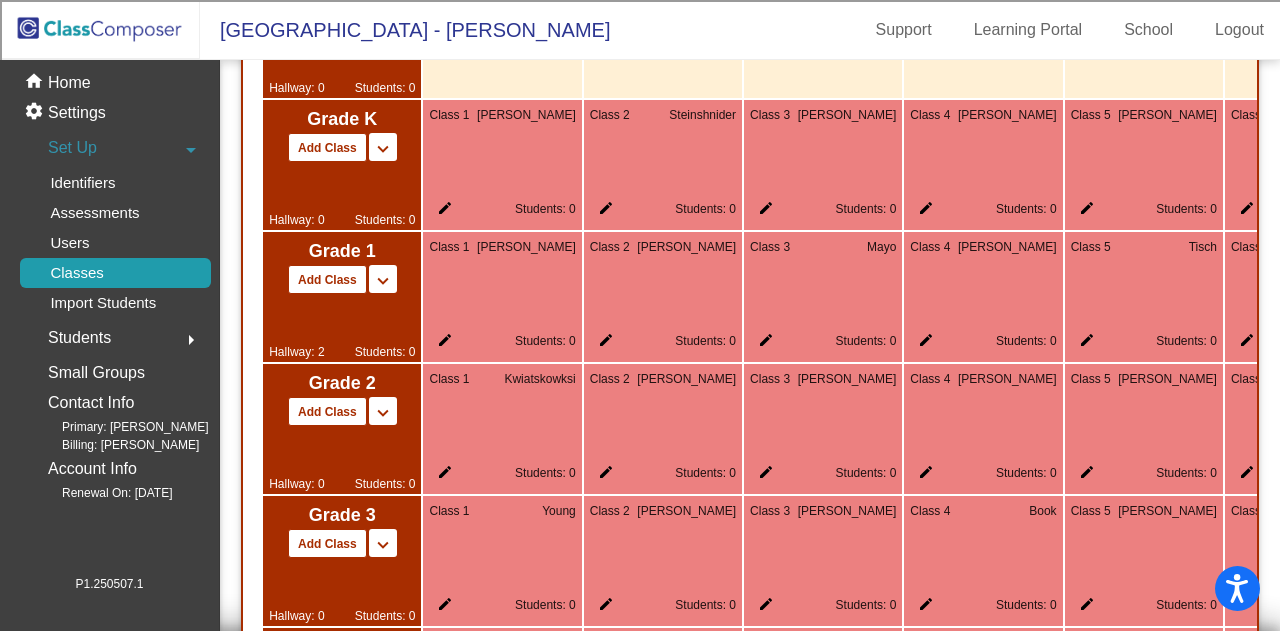 click on "Class 1 McGarr edit Students: 0" 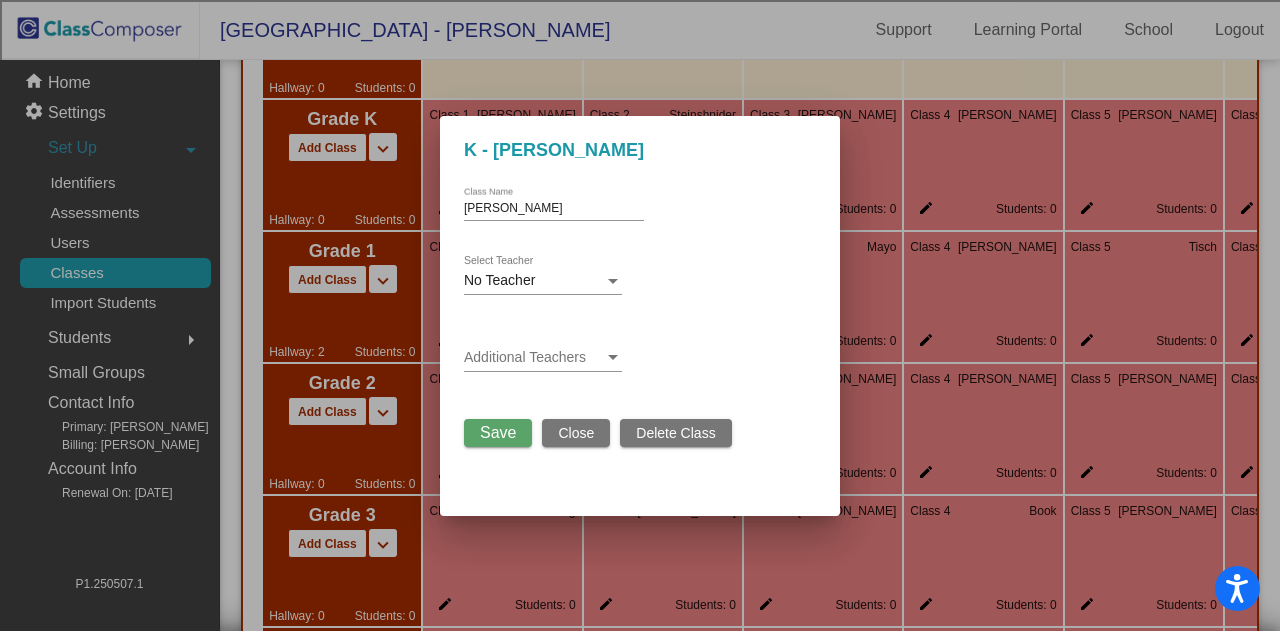 click on "No Teacher" at bounding box center [534, 281] 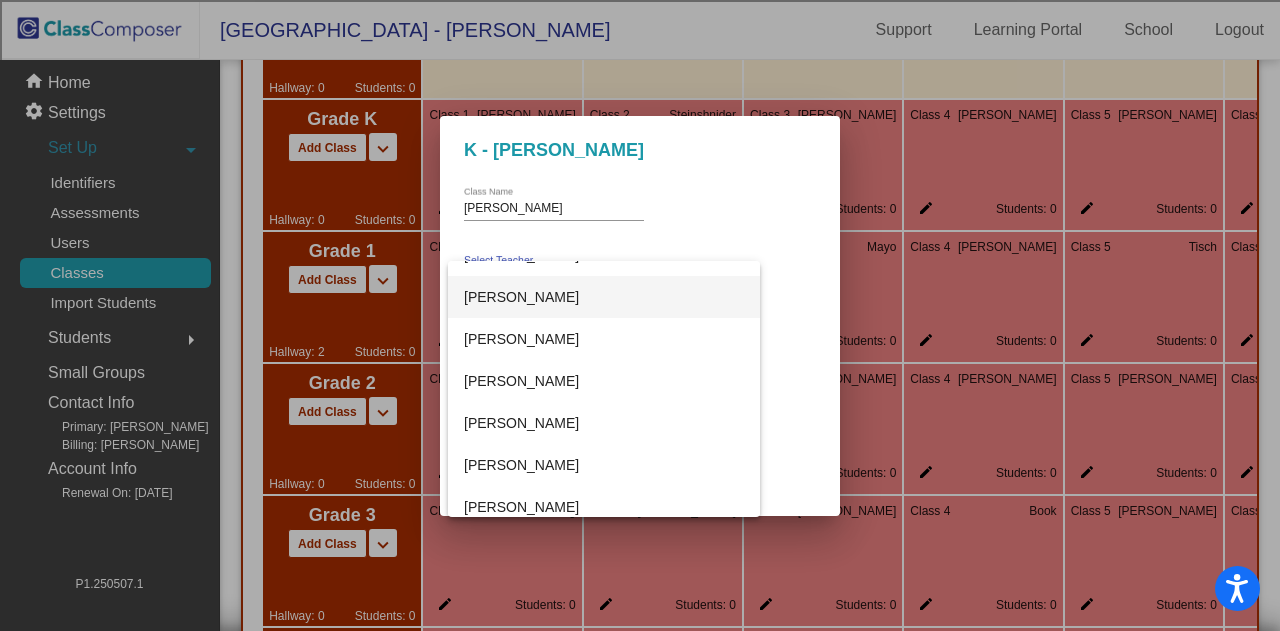 scroll, scrollTop: 130, scrollLeft: 0, axis: vertical 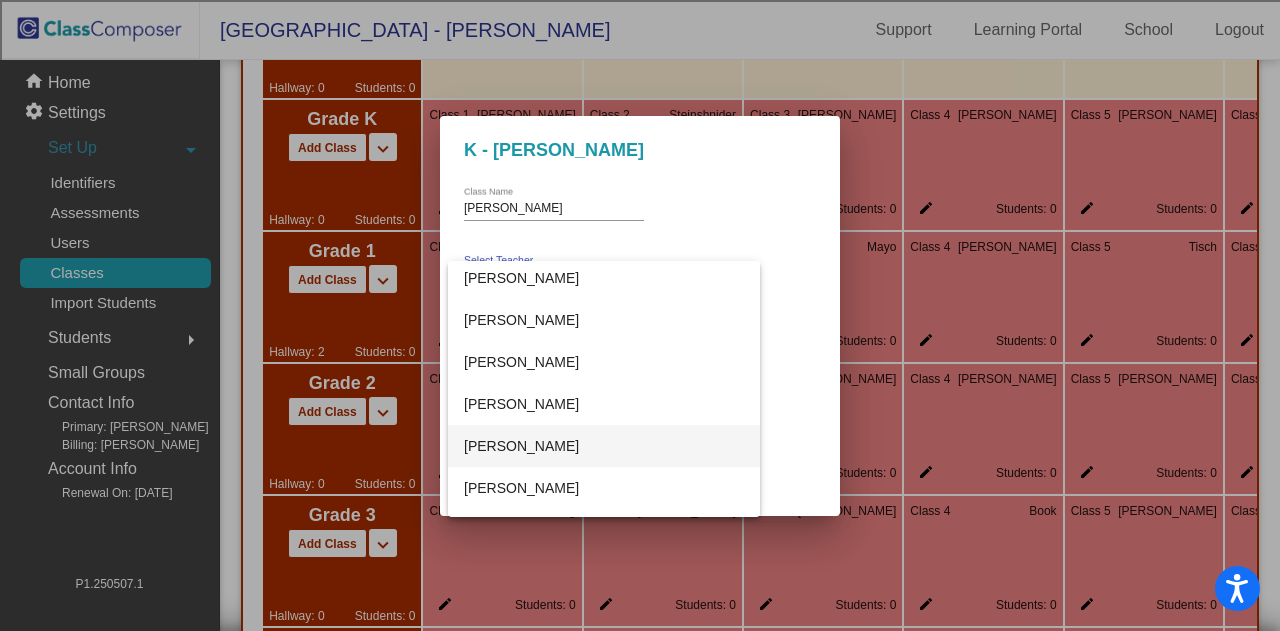 click on "Becky McGarr" at bounding box center [604, 446] 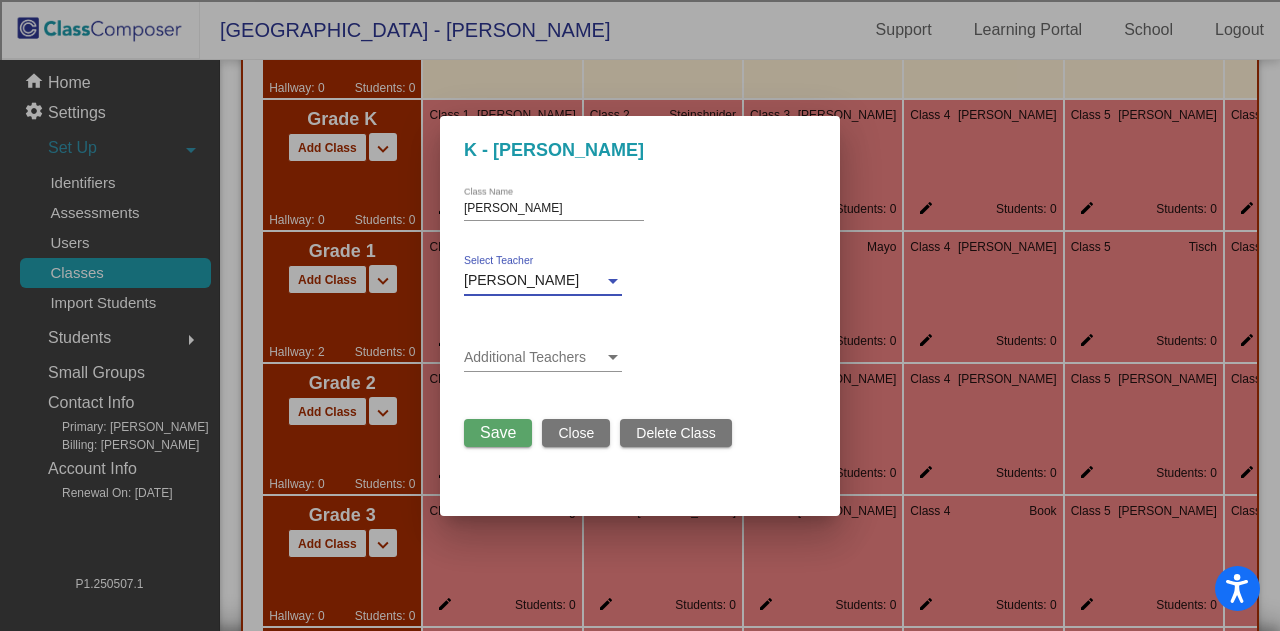 click on "Save" at bounding box center [498, 432] 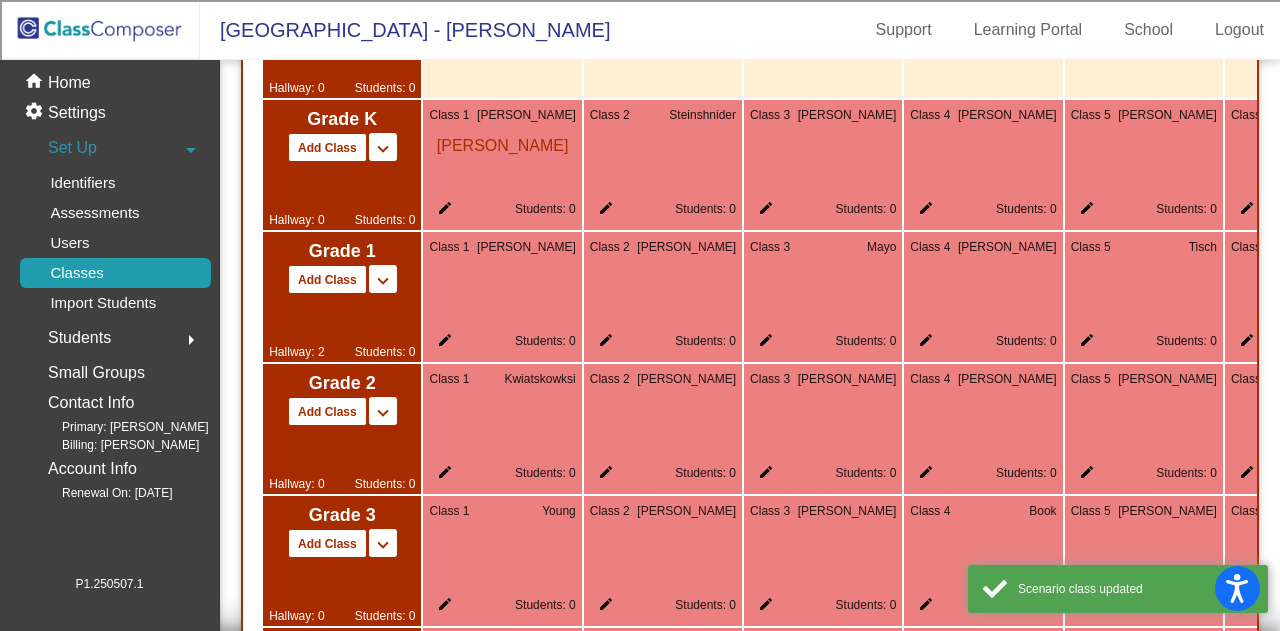 click on "edit" 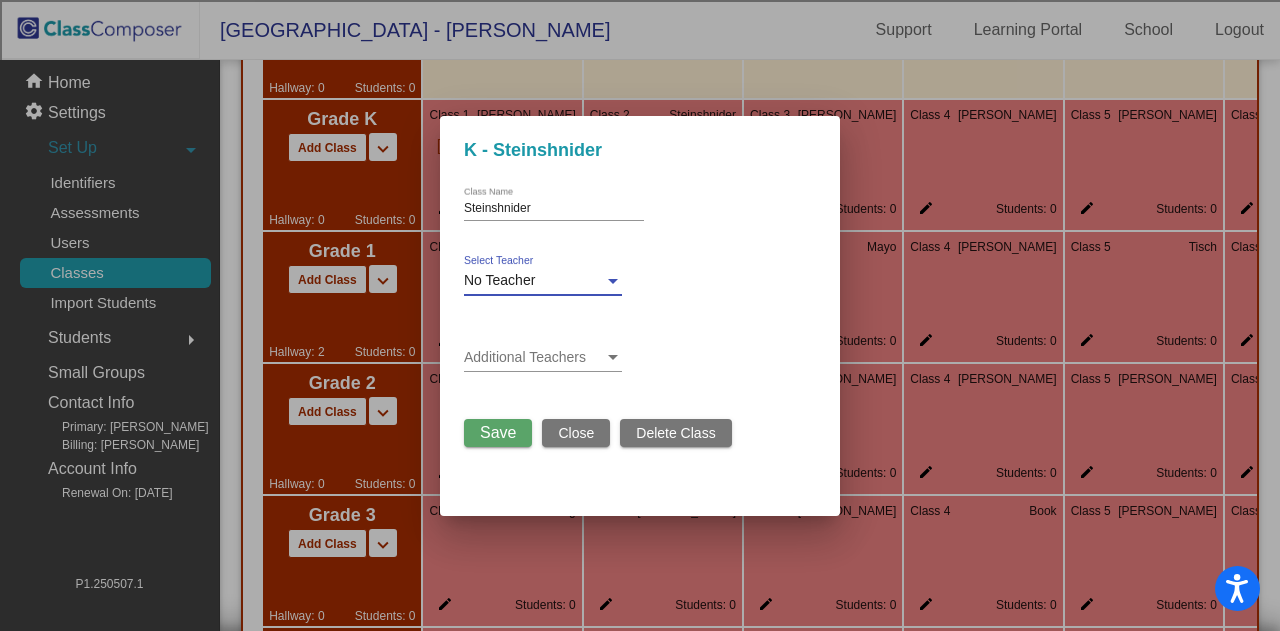 click on "No Teacher" at bounding box center (534, 281) 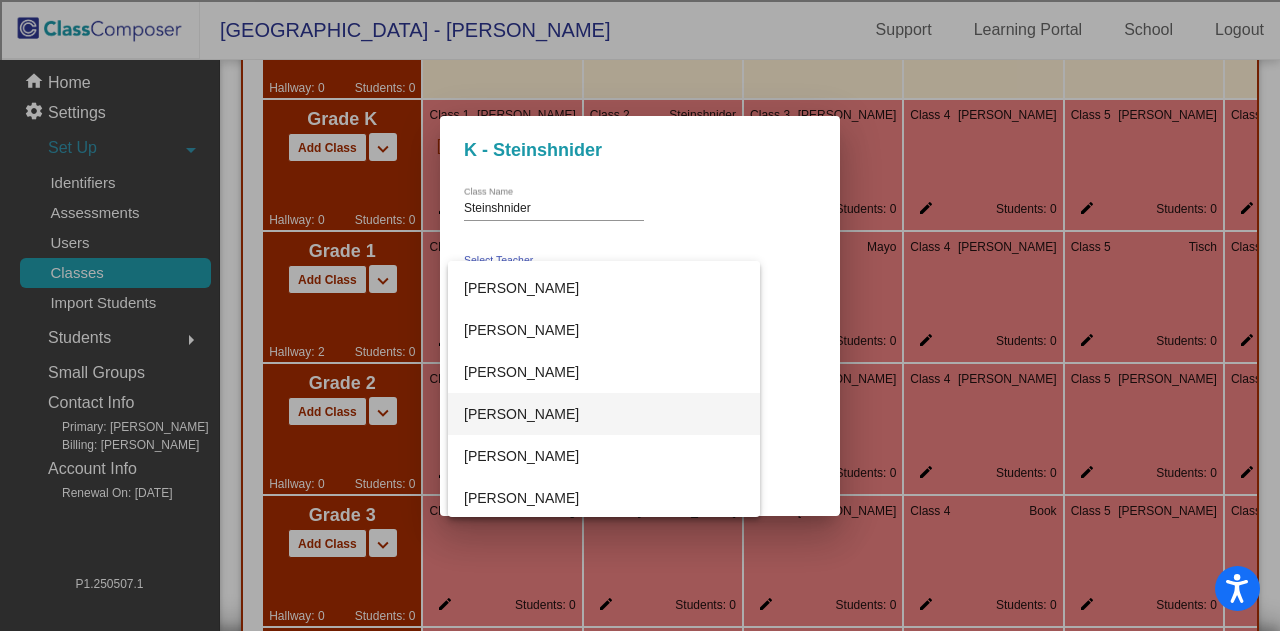 scroll, scrollTop: 300, scrollLeft: 0, axis: vertical 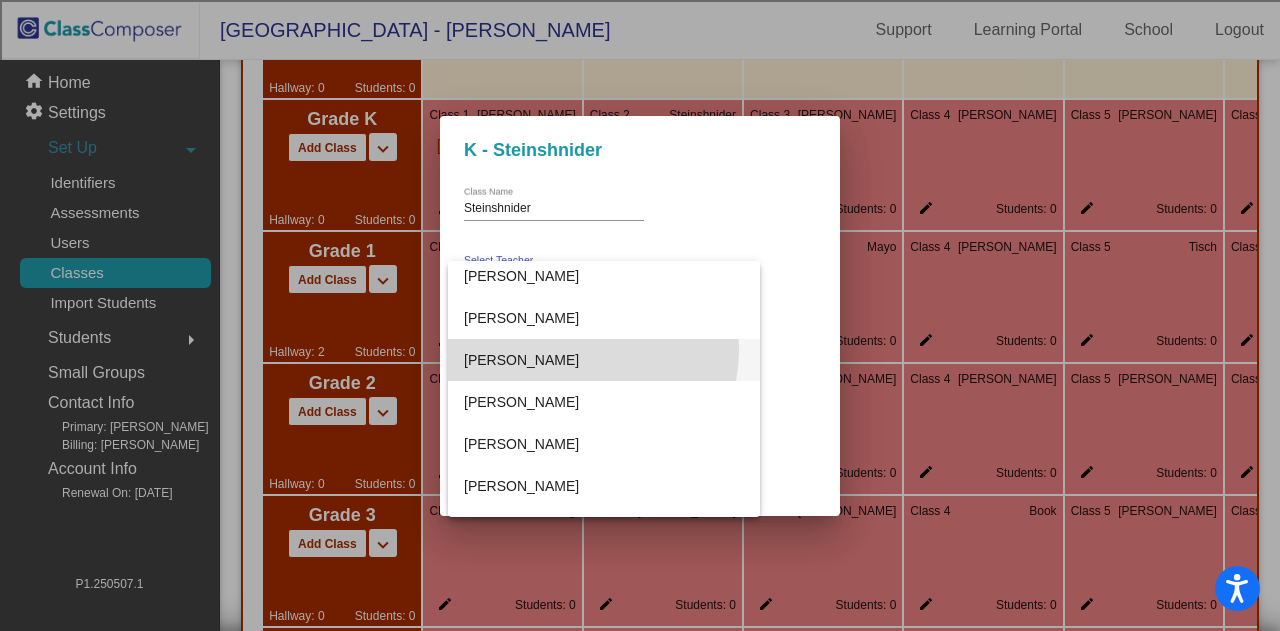 click on "Carolyn Steinshnider" at bounding box center [604, 360] 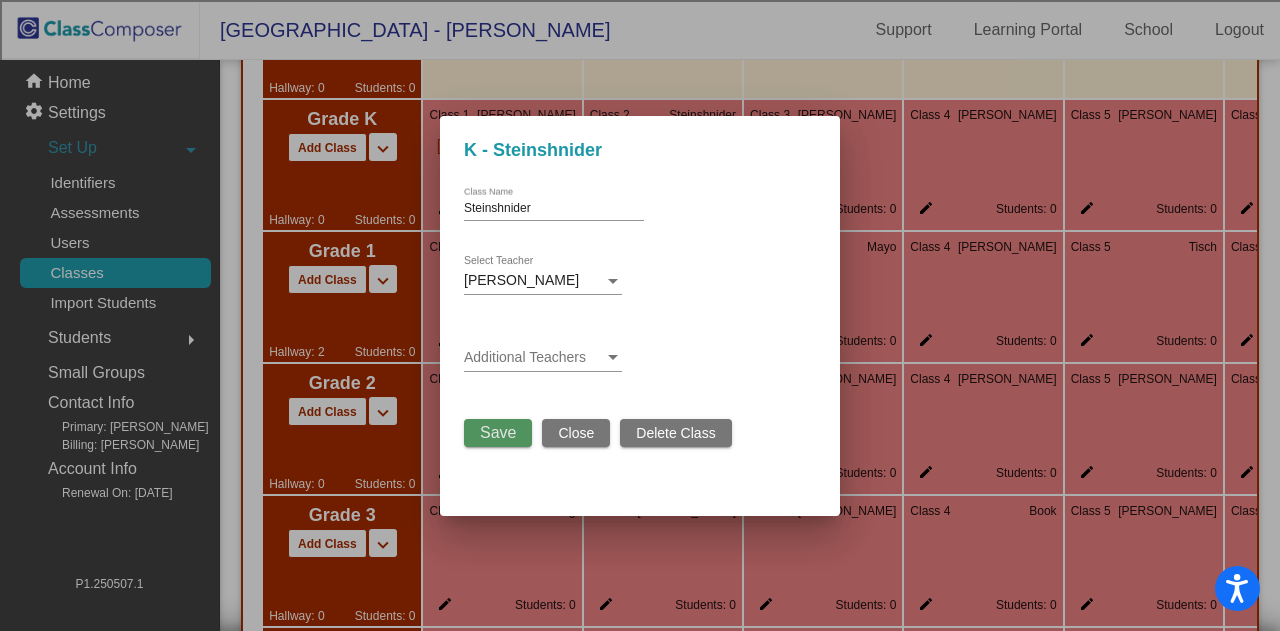 drag, startPoint x: 505, startPoint y: 427, endPoint x: 551, endPoint y: 409, distance: 49.396355 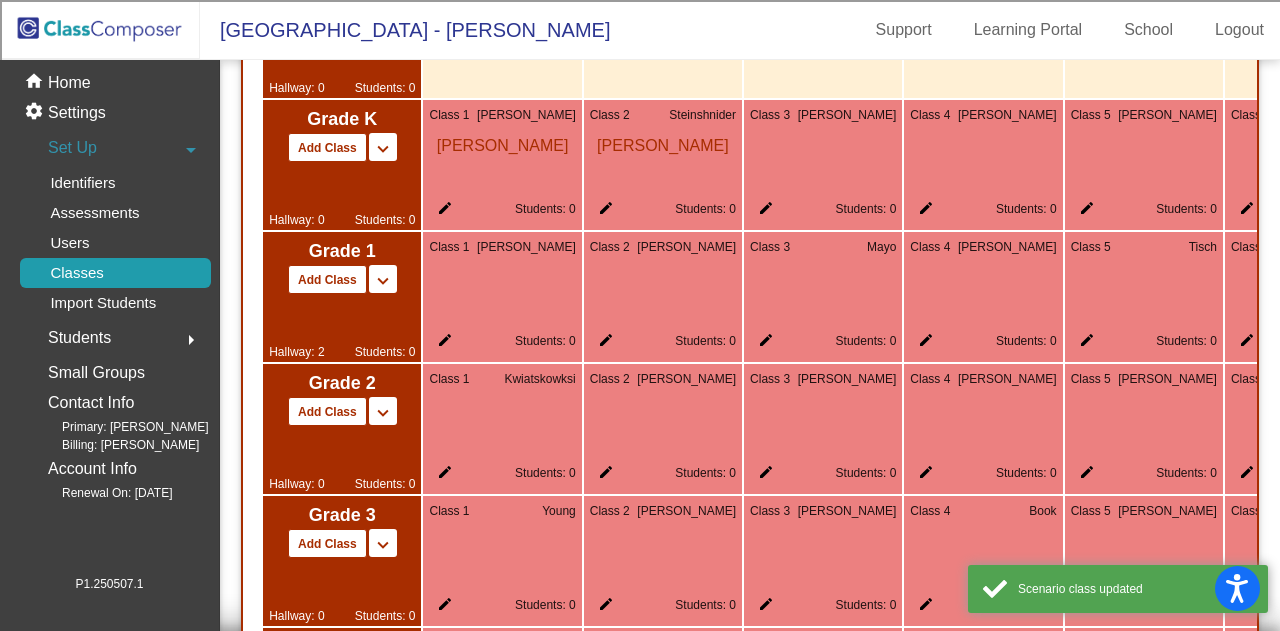 click on "edit" 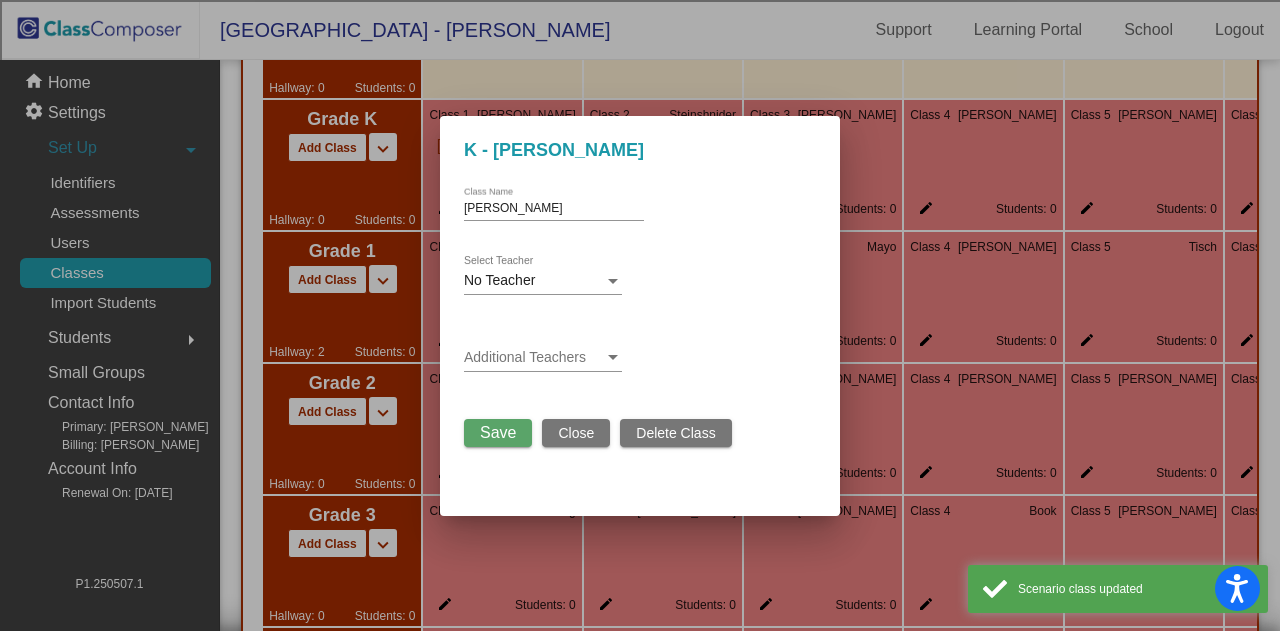 click on "No Teacher Select Teacher" at bounding box center [543, 275] 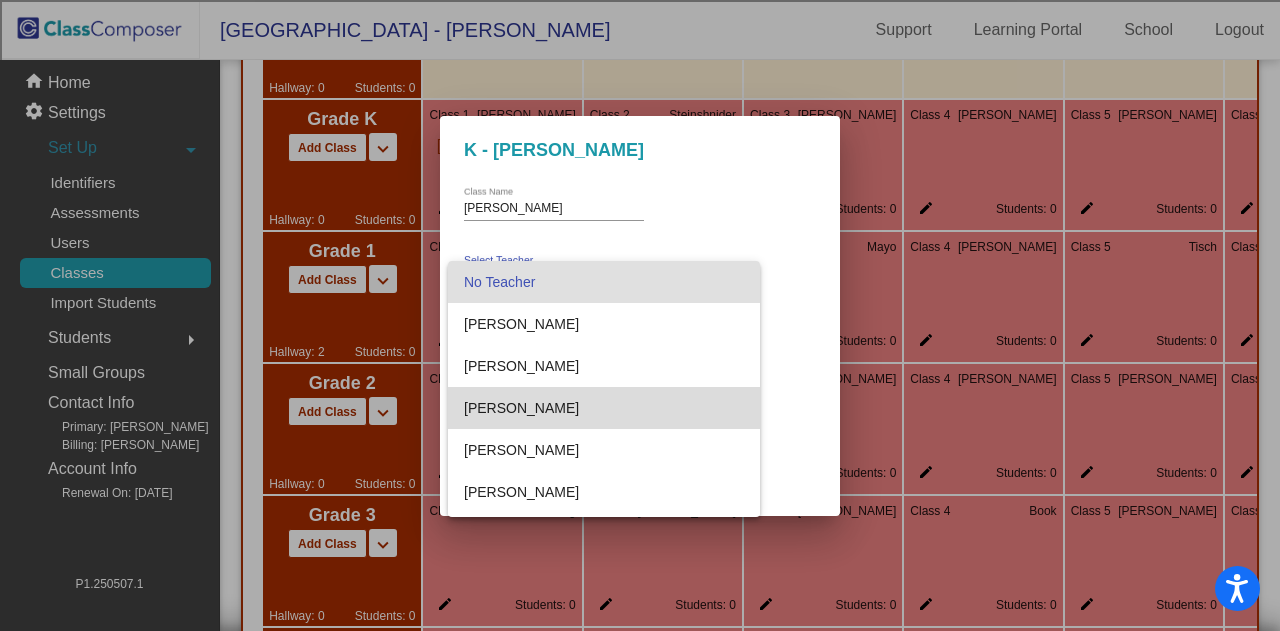 click on "Amanda Cardona" at bounding box center (604, 408) 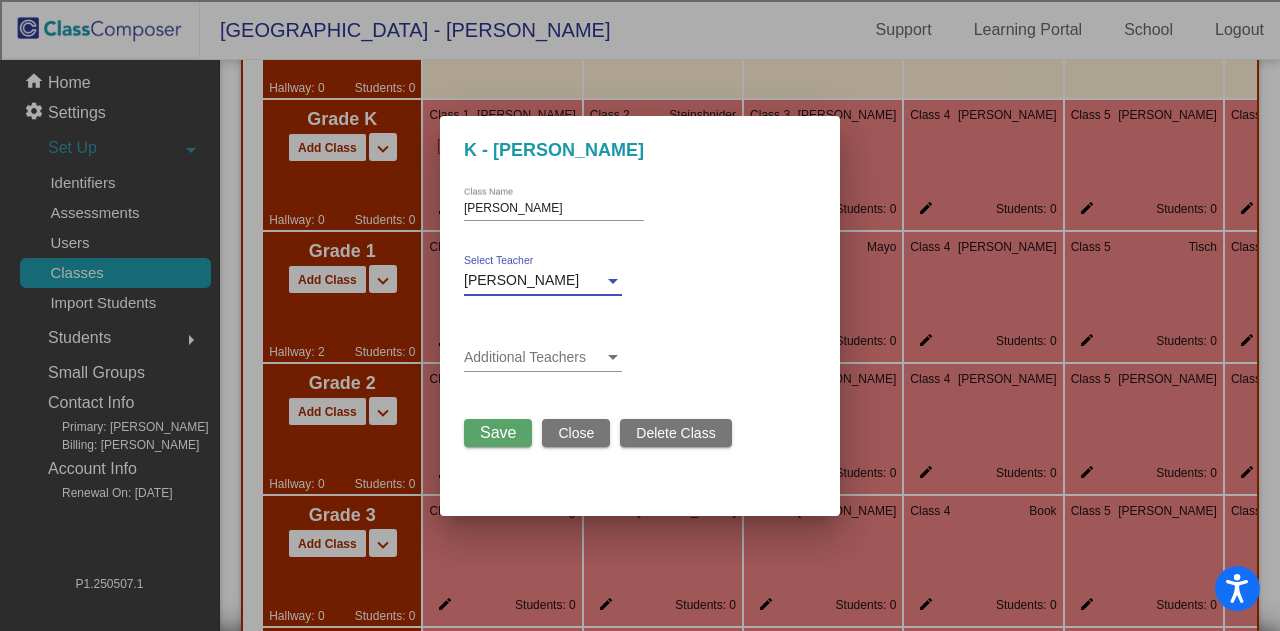 click on "Save" at bounding box center (498, 432) 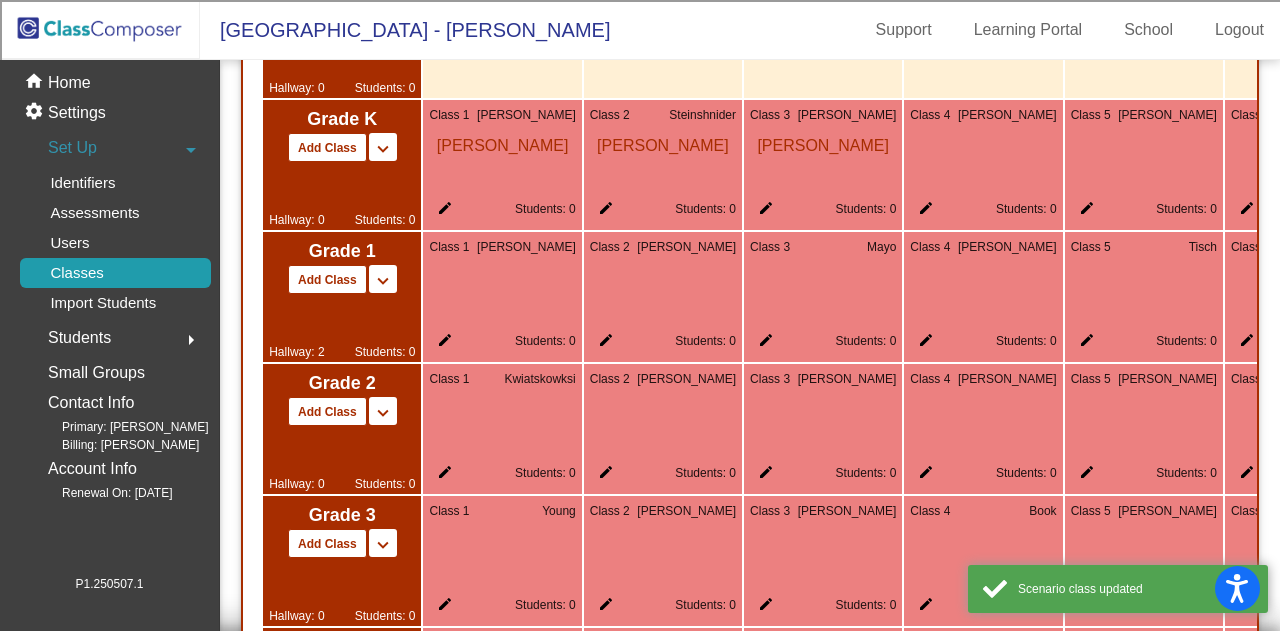 click on "edit" 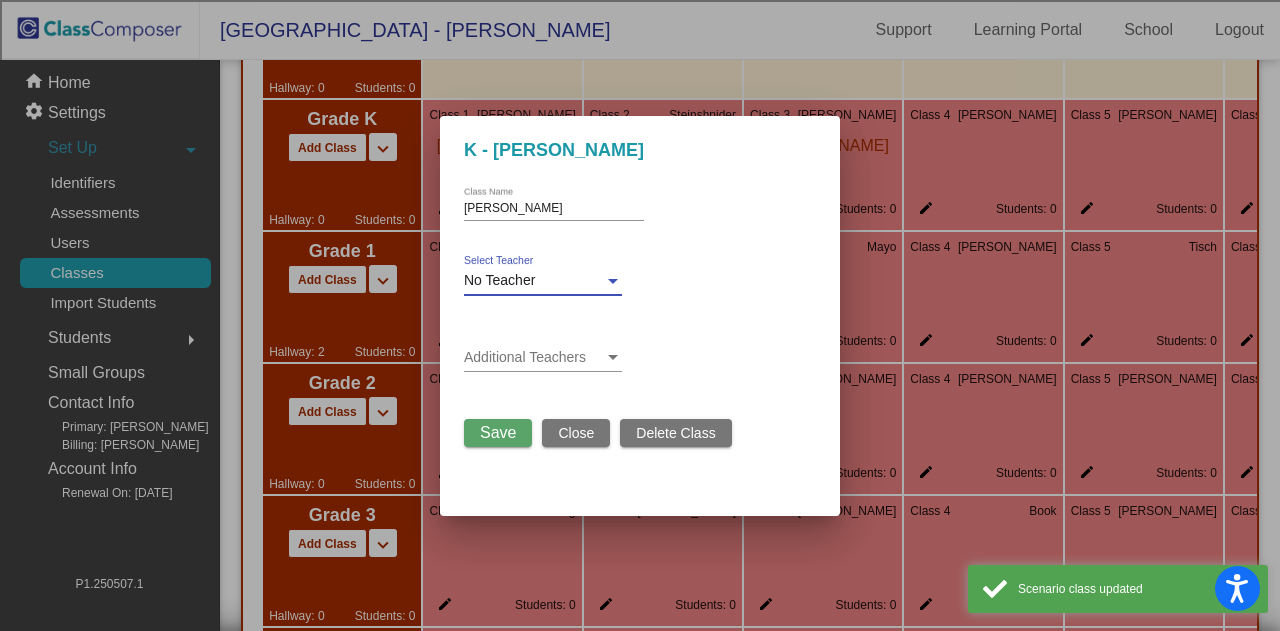 click at bounding box center [613, 281] 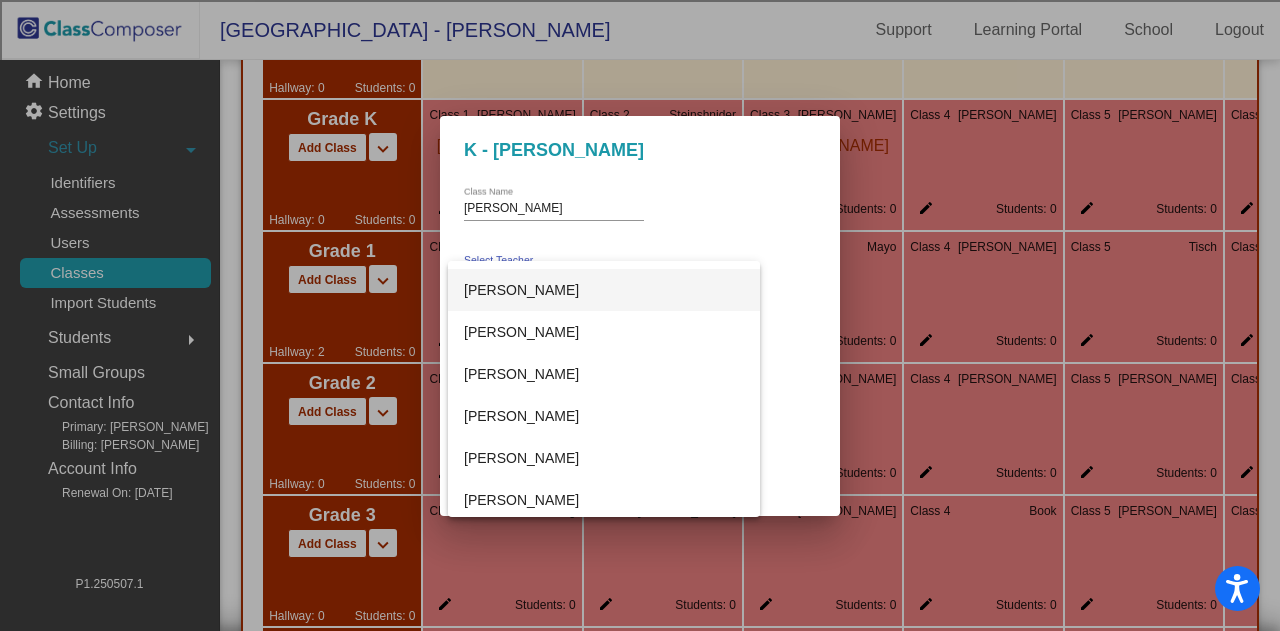 scroll, scrollTop: 1100, scrollLeft: 0, axis: vertical 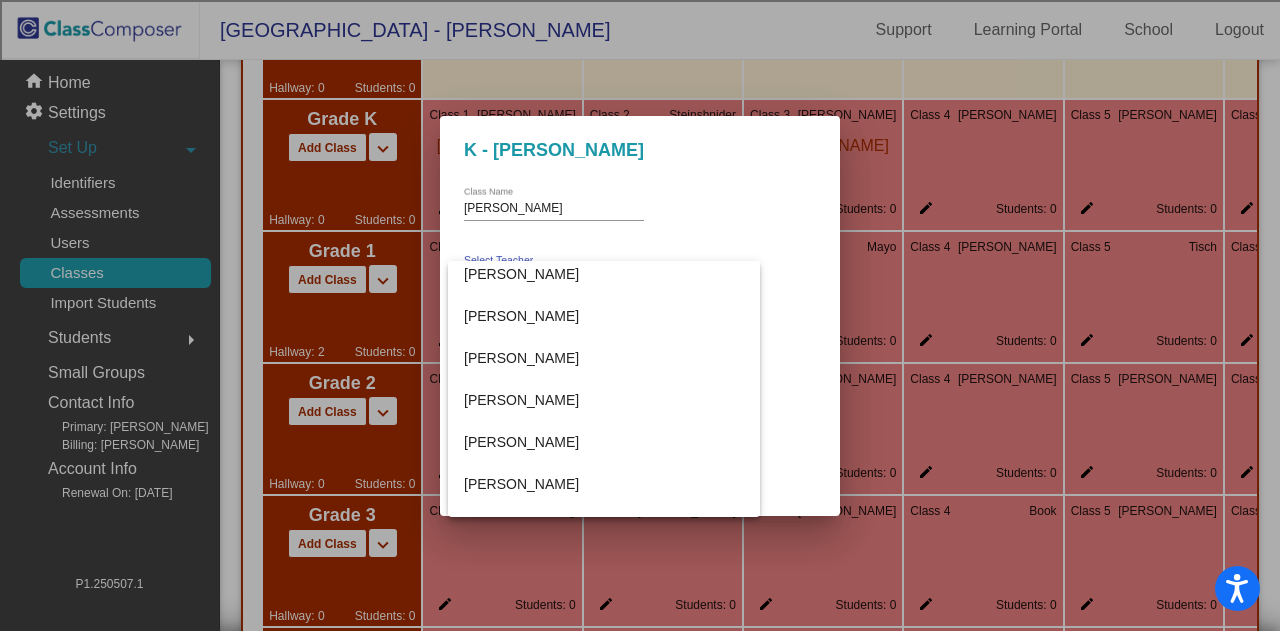 click at bounding box center (640, 315) 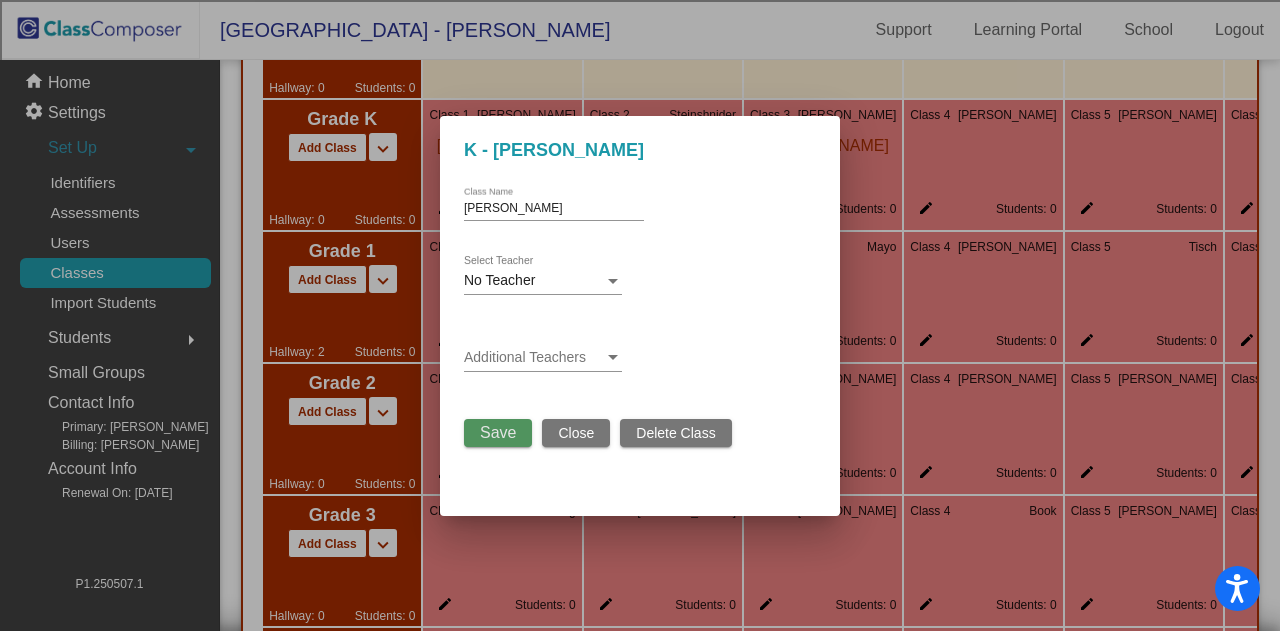 click on "Save" at bounding box center [498, 432] 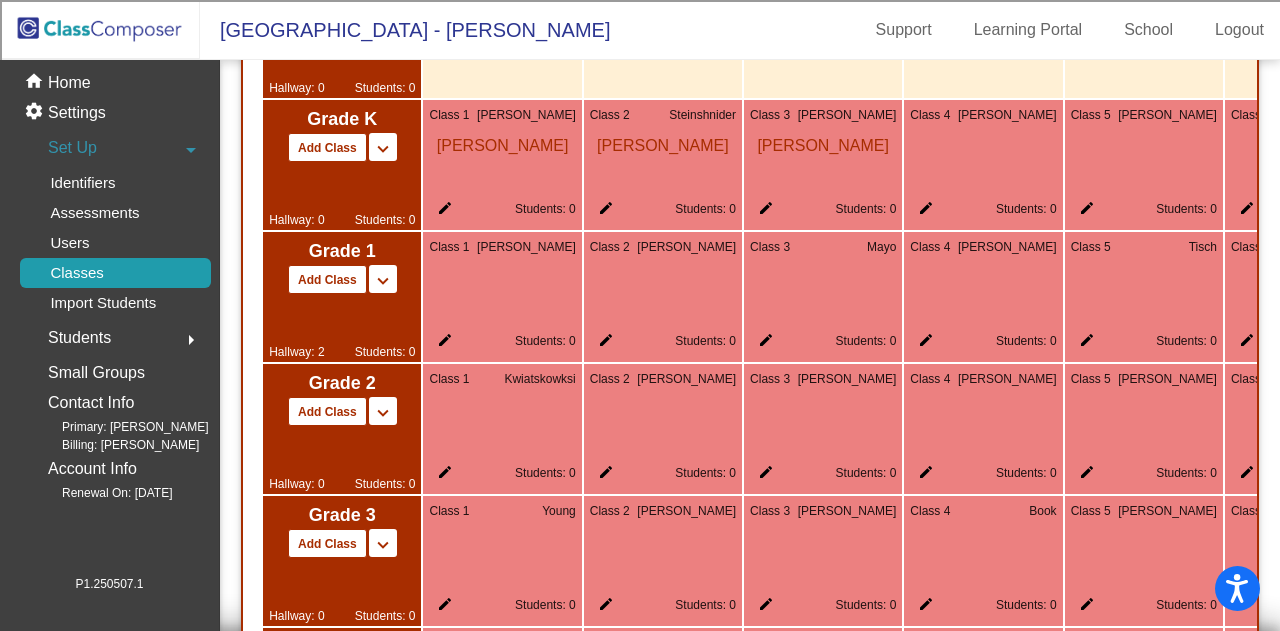 click on "edit" 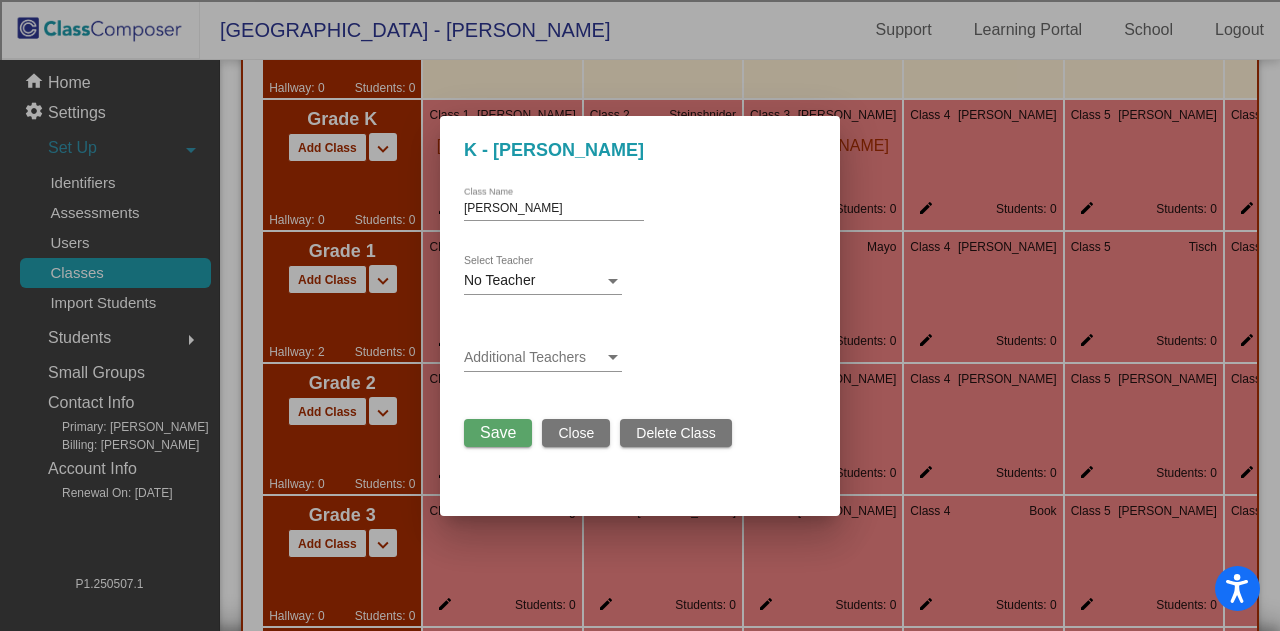 click on "No Teacher Select Teacher" at bounding box center [543, 275] 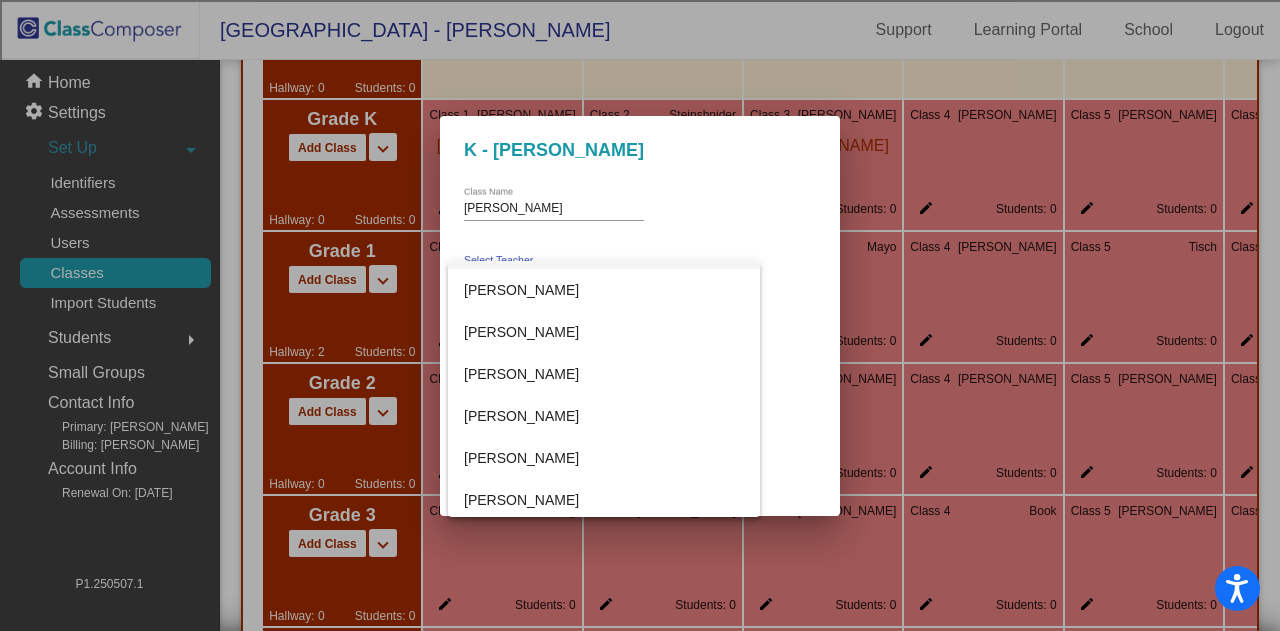 scroll, scrollTop: 900, scrollLeft: 0, axis: vertical 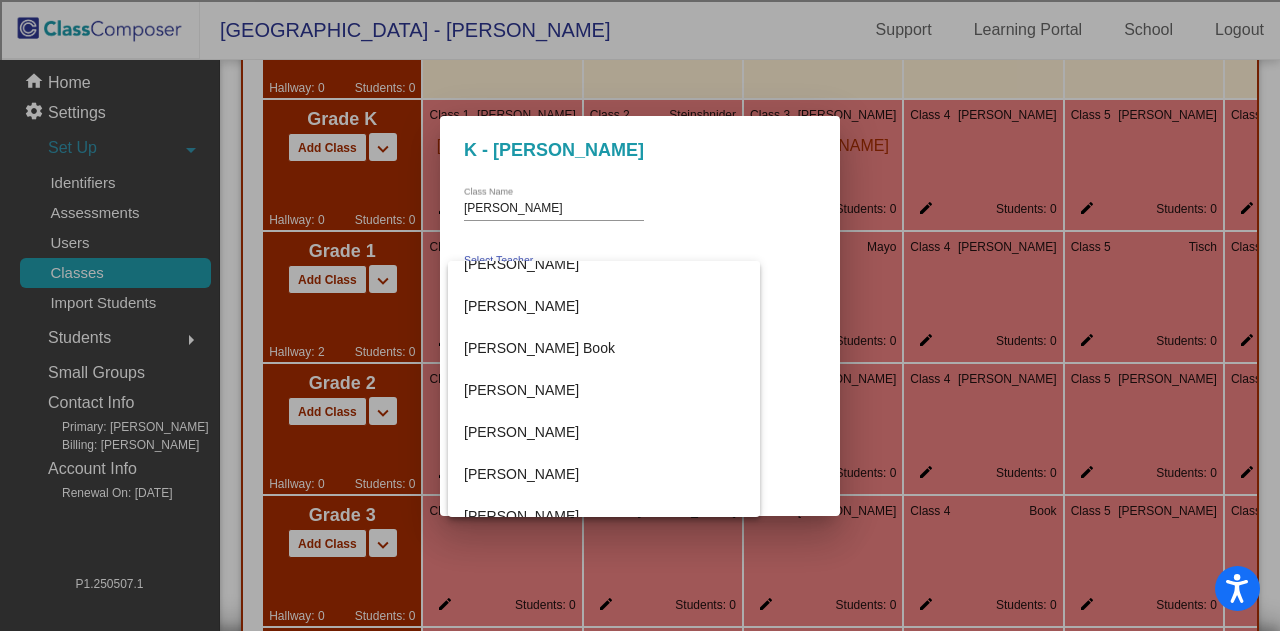 click at bounding box center [640, 315] 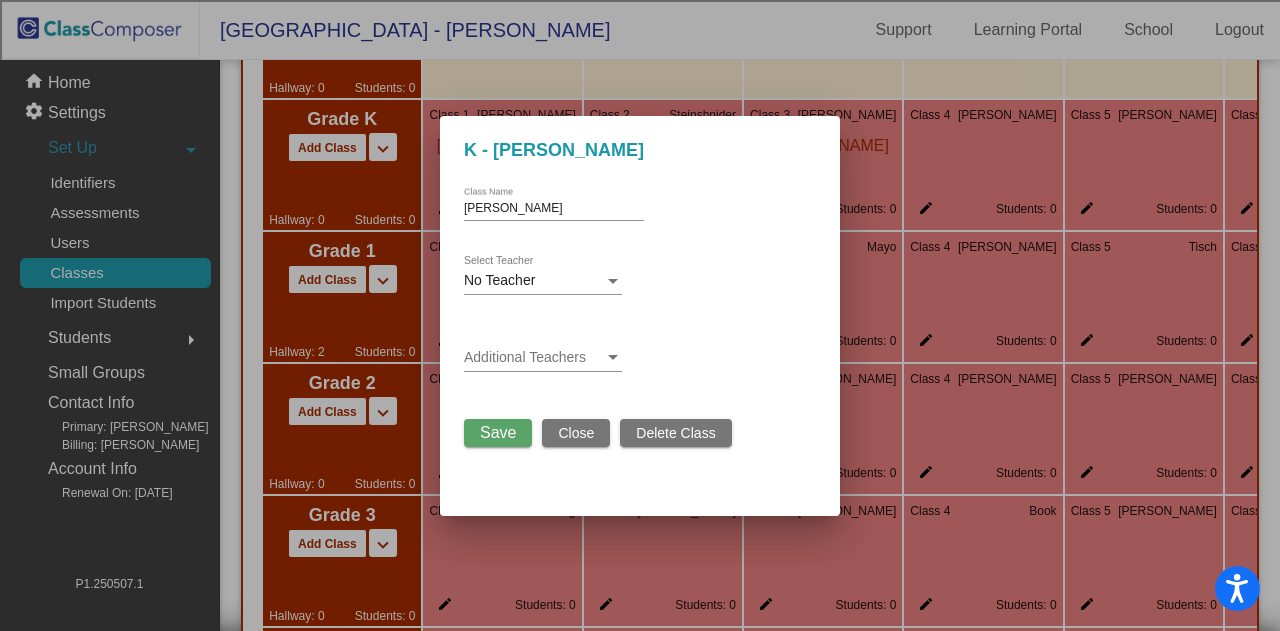 click on "Save" at bounding box center (498, 432) 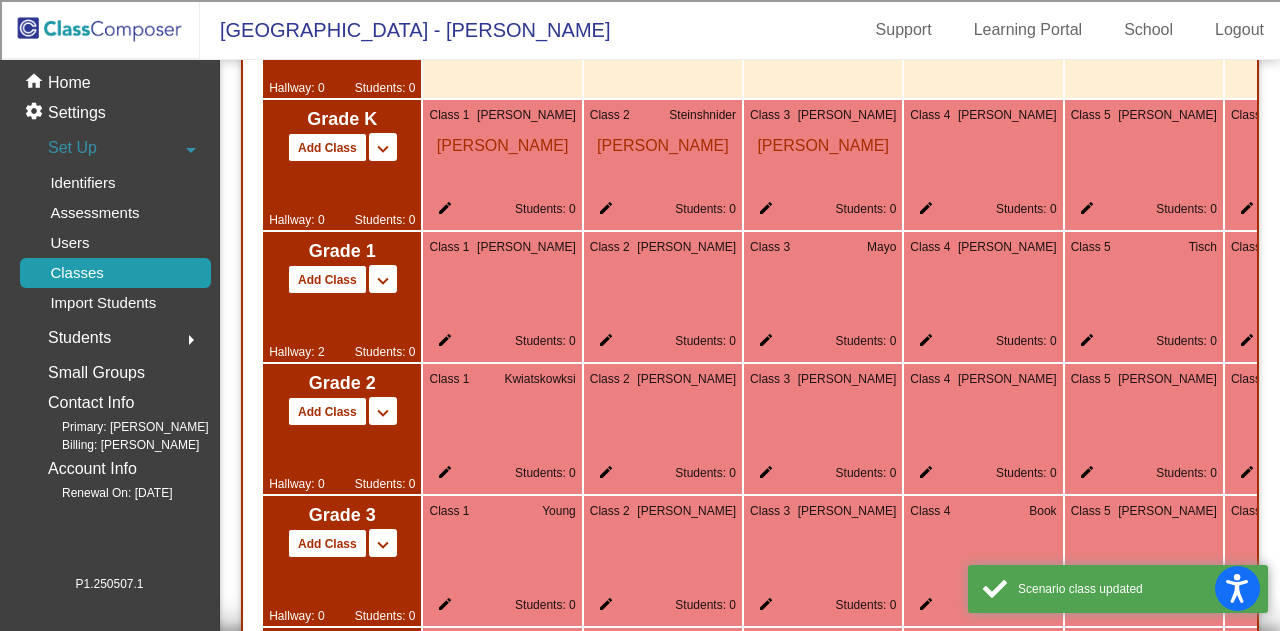 click on "edit" 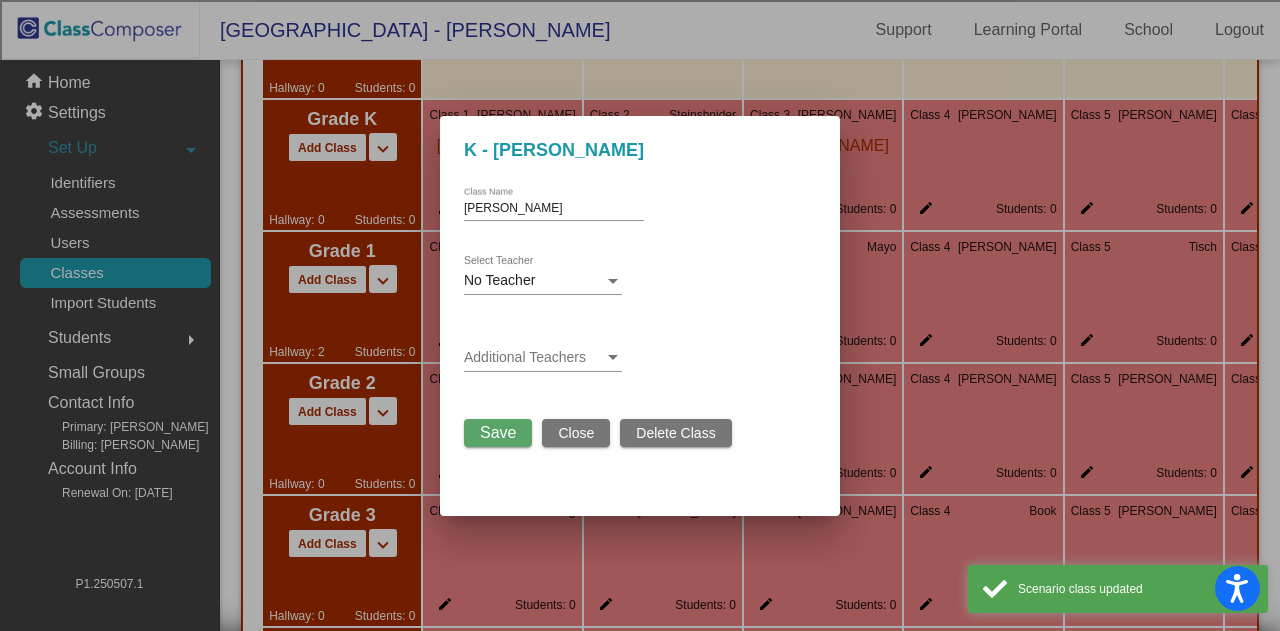 click on "No Teacher" at bounding box center (499, 280) 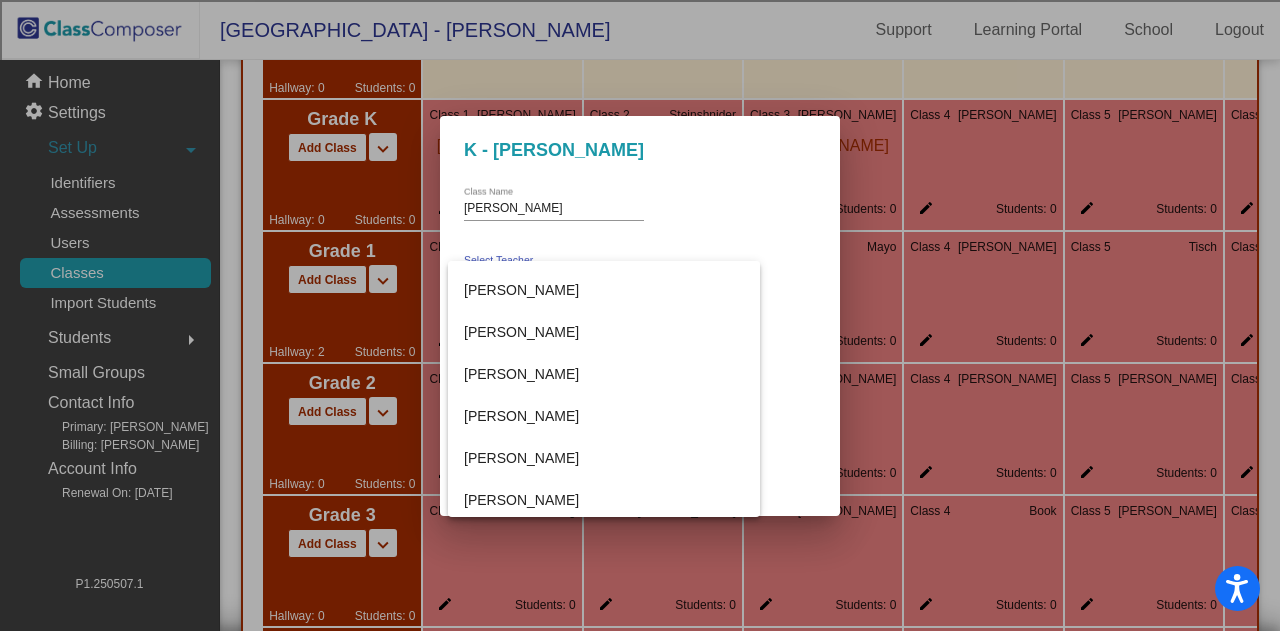 scroll, scrollTop: 1130, scrollLeft: 0, axis: vertical 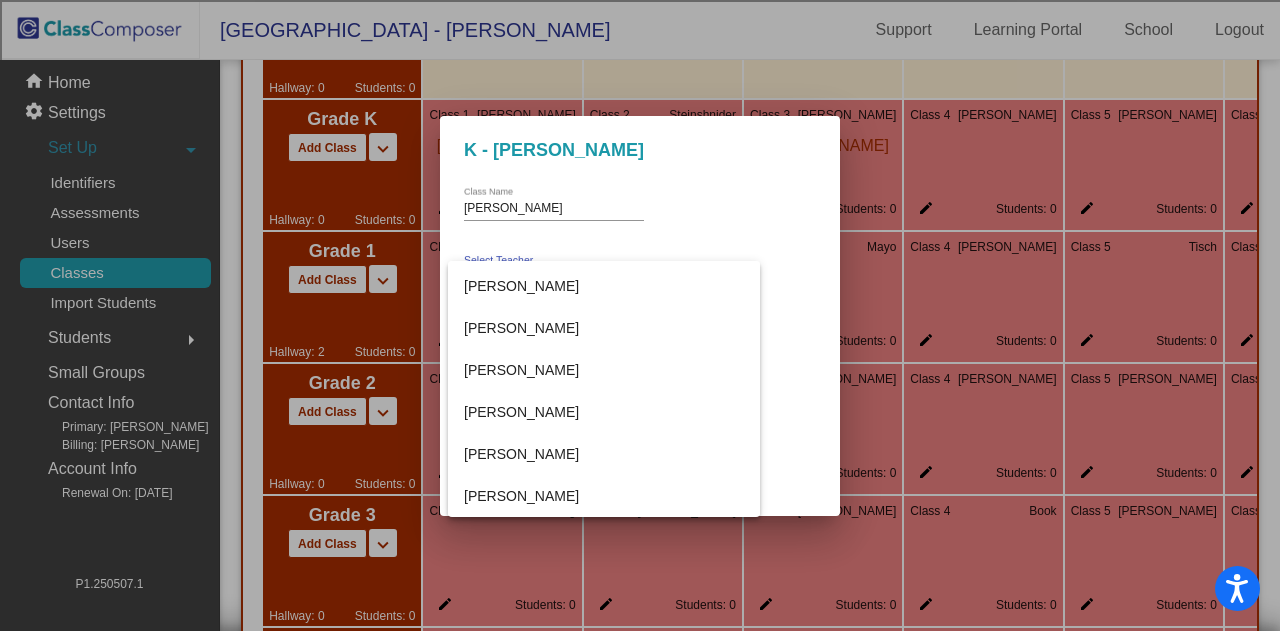 click at bounding box center [640, 315] 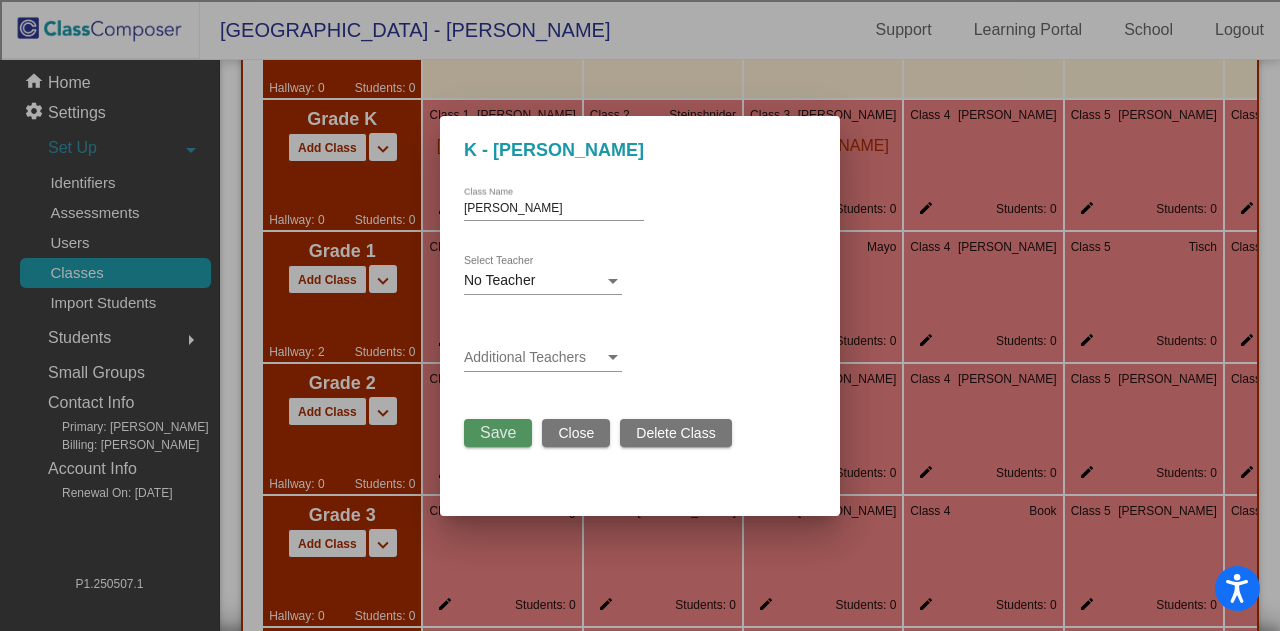 drag, startPoint x: 515, startPoint y: 435, endPoint x: 622, endPoint y: 169, distance: 286.71414 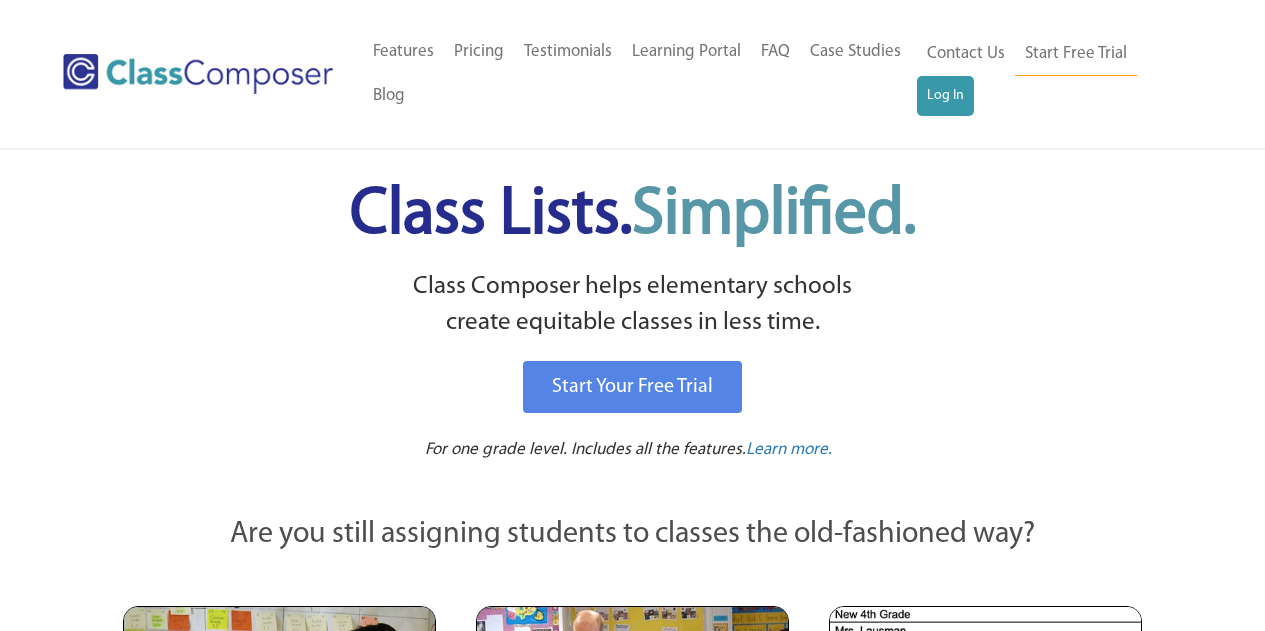 scroll, scrollTop: 0, scrollLeft: 0, axis: both 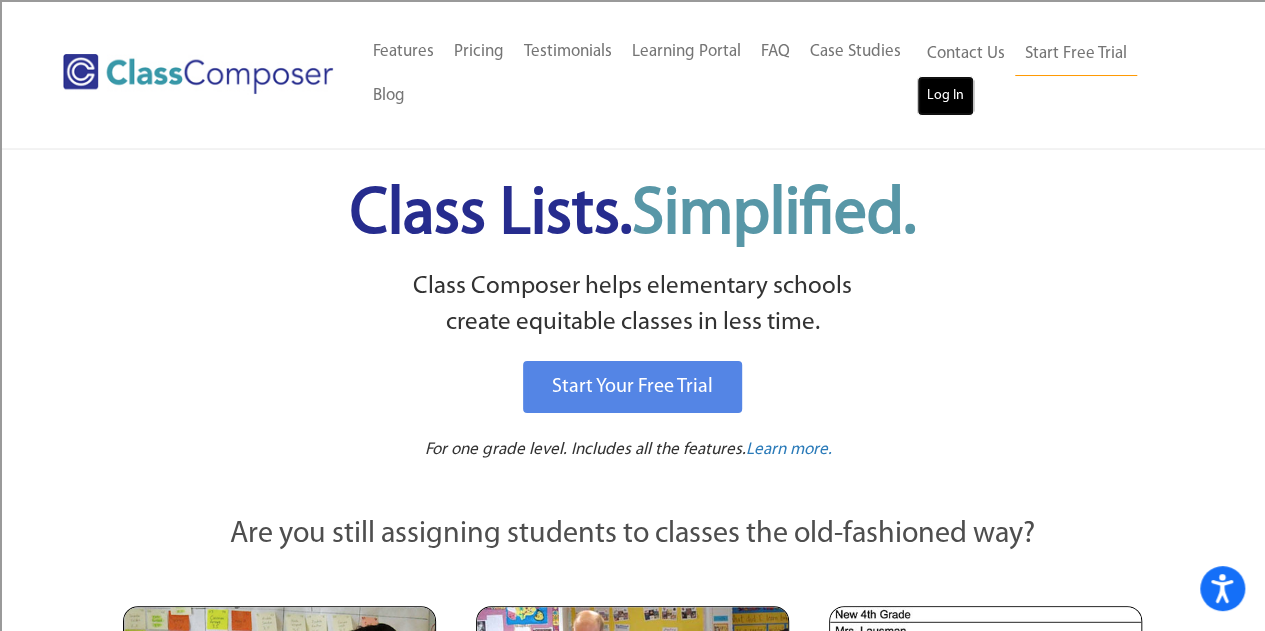 click on "Log In" at bounding box center [945, 96] 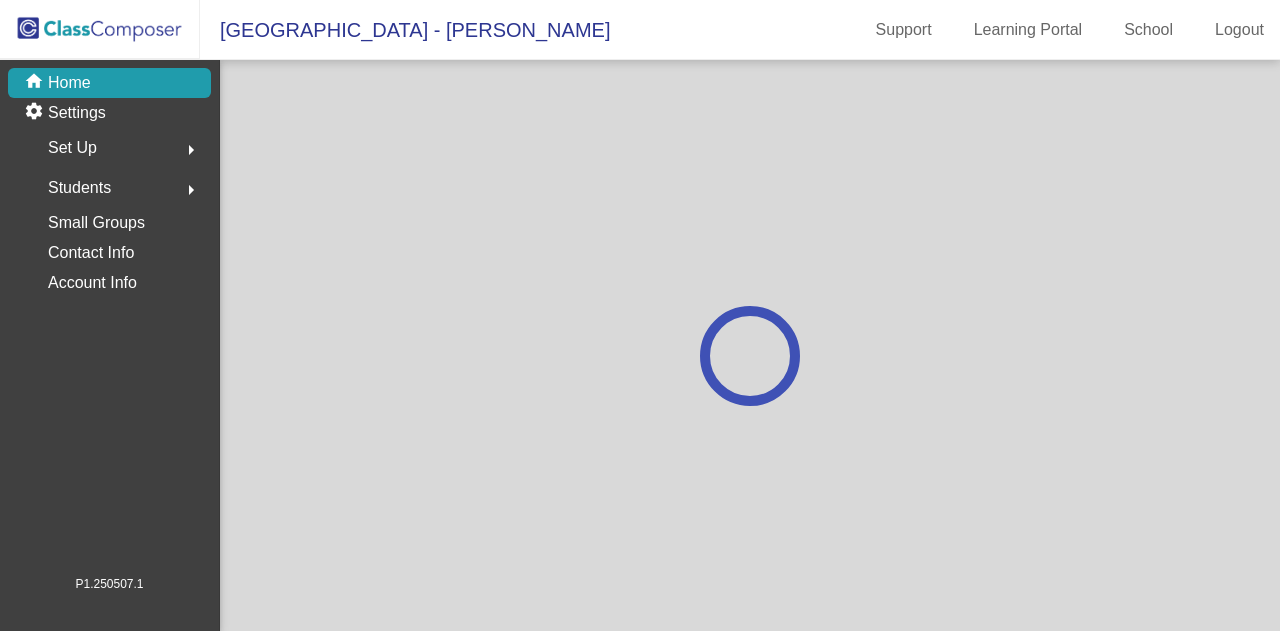scroll, scrollTop: 0, scrollLeft: 0, axis: both 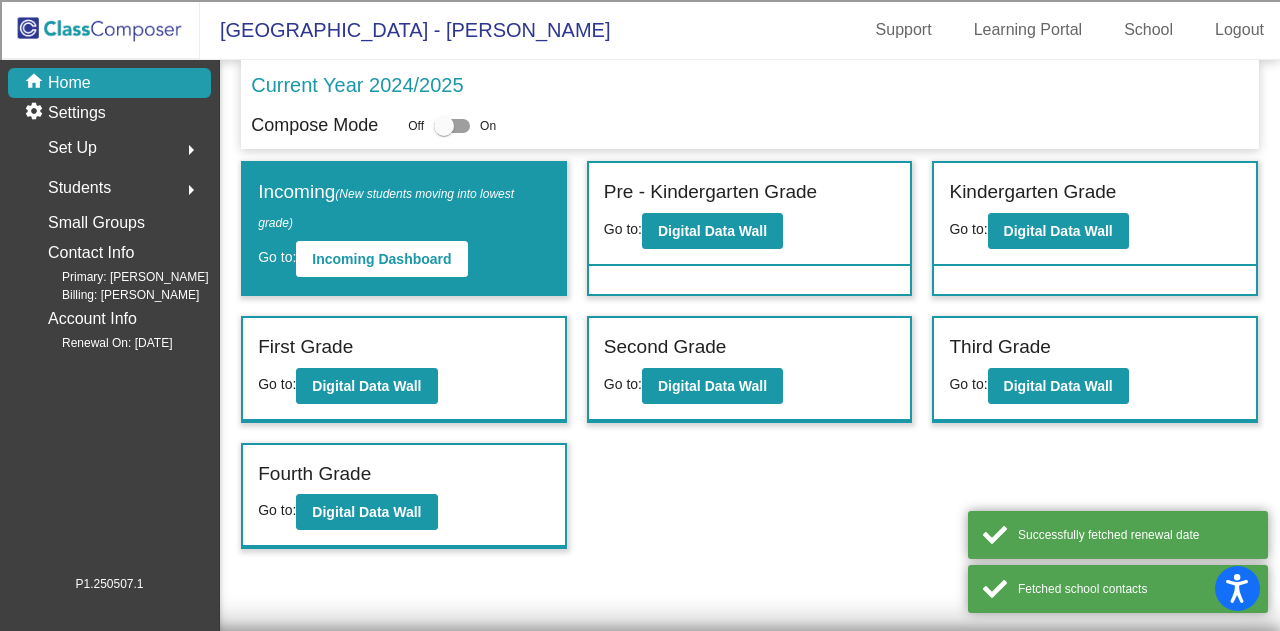 click on "Set Up  arrow_right" 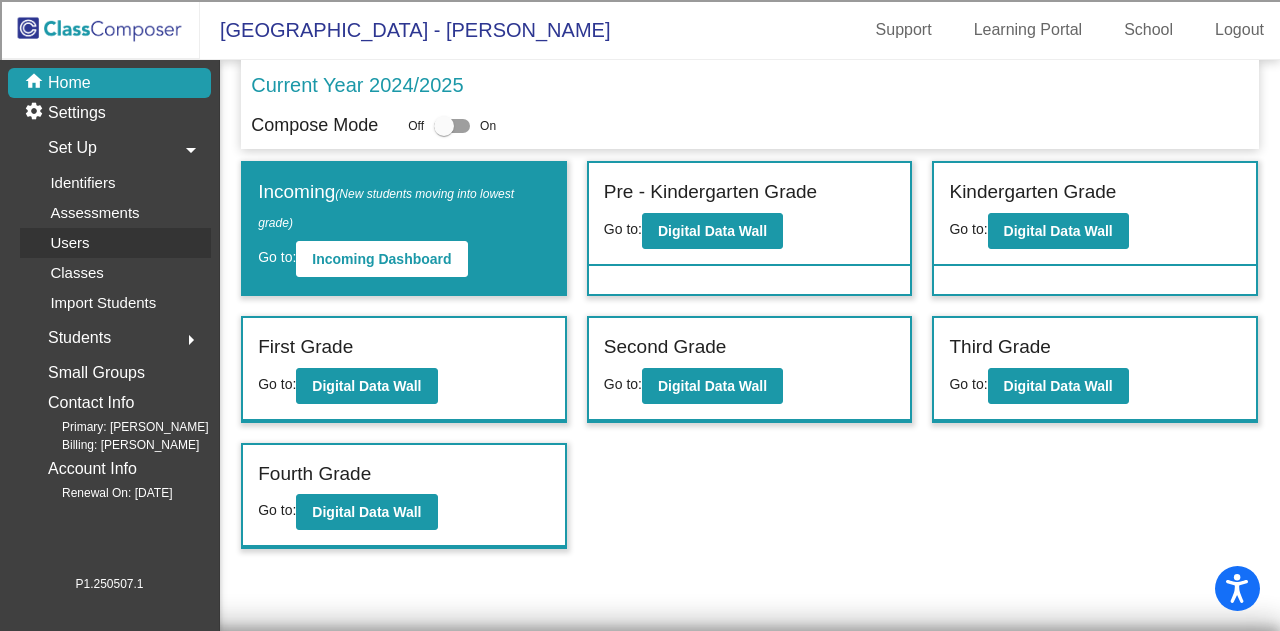 click on "Users" 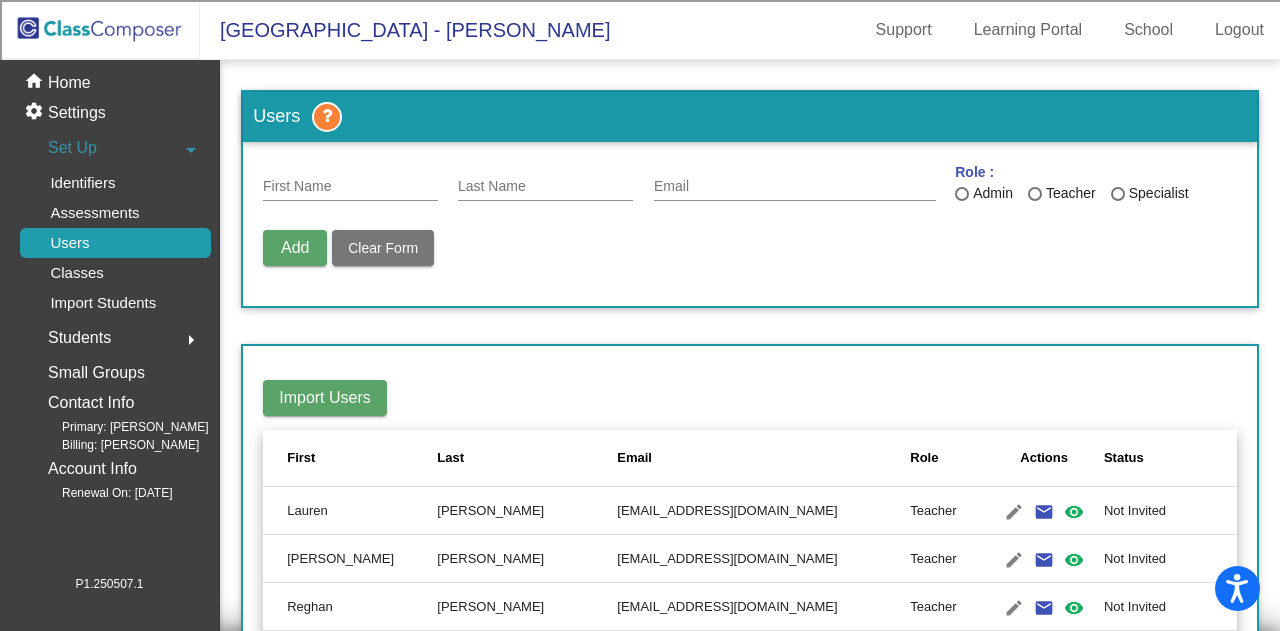 click on "First Name" at bounding box center [350, 181] 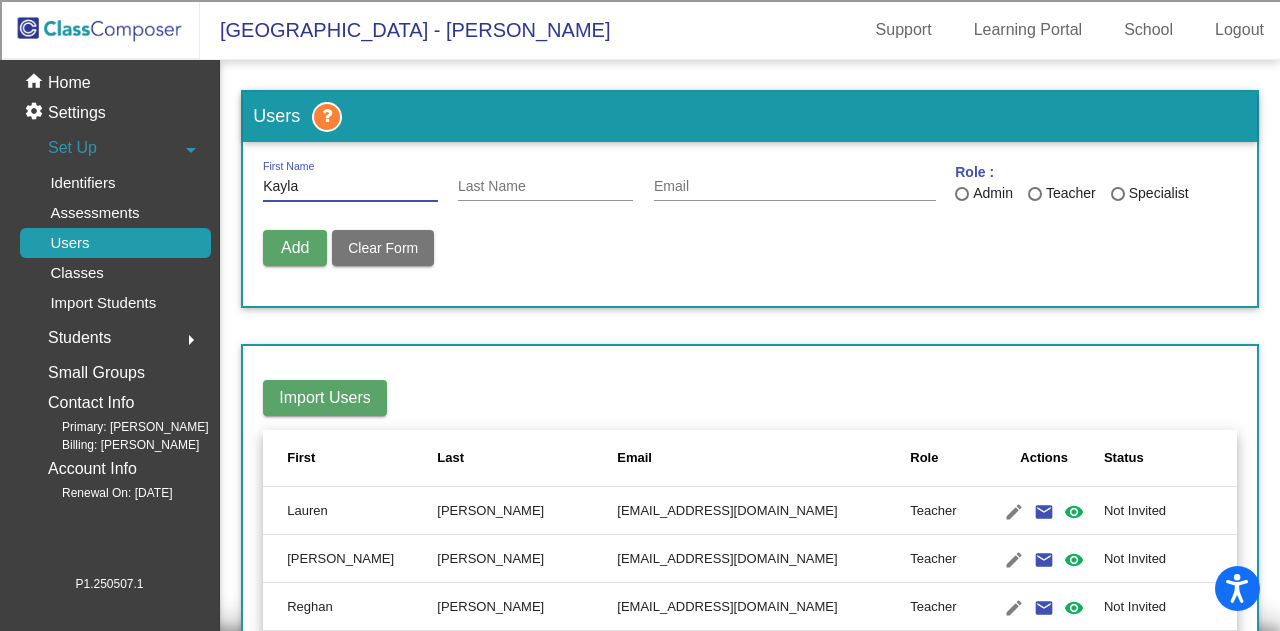 type on "Kayla" 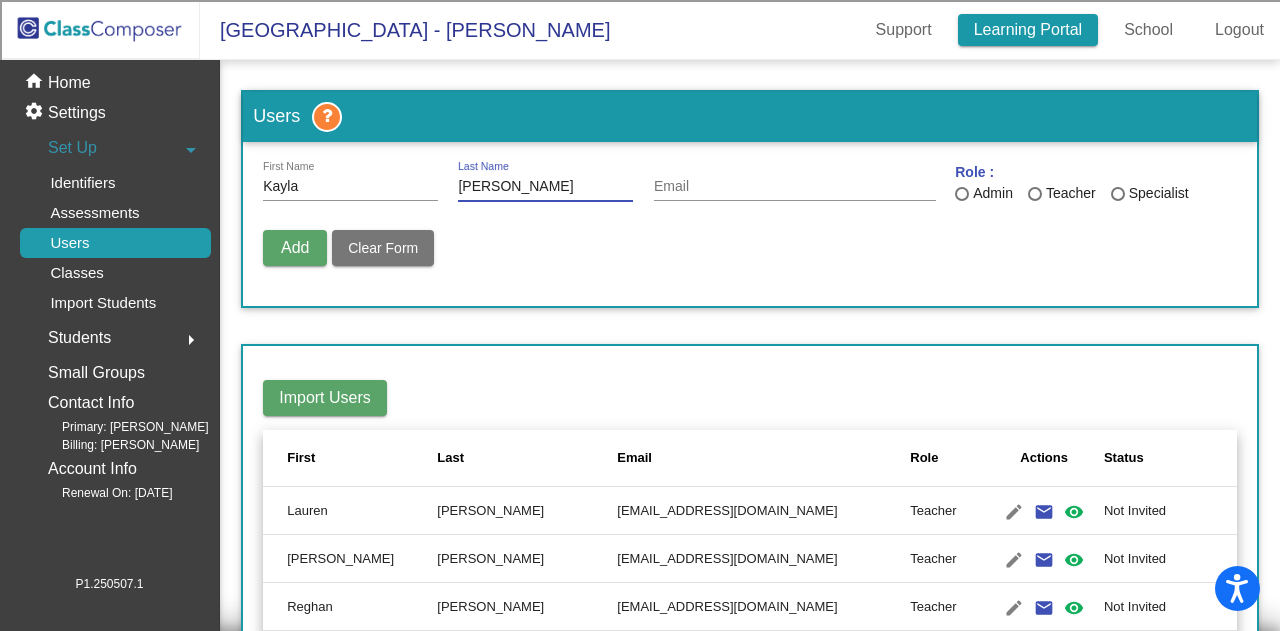 type on "Klose" 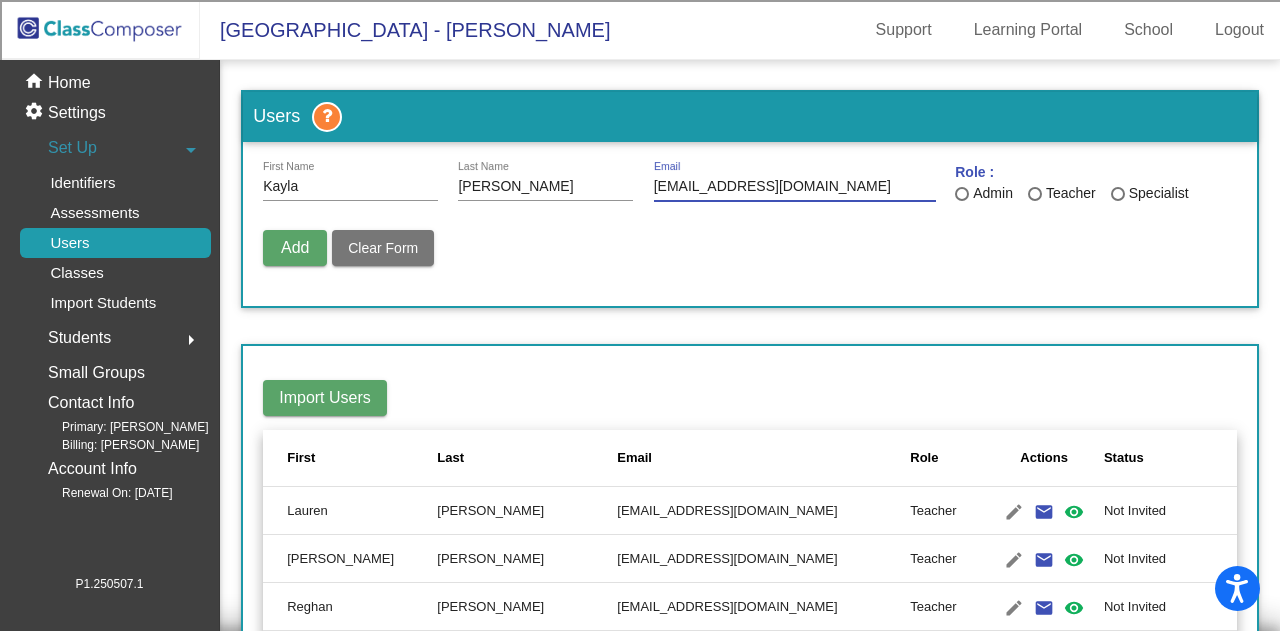 type on "kklose@csisd.org" 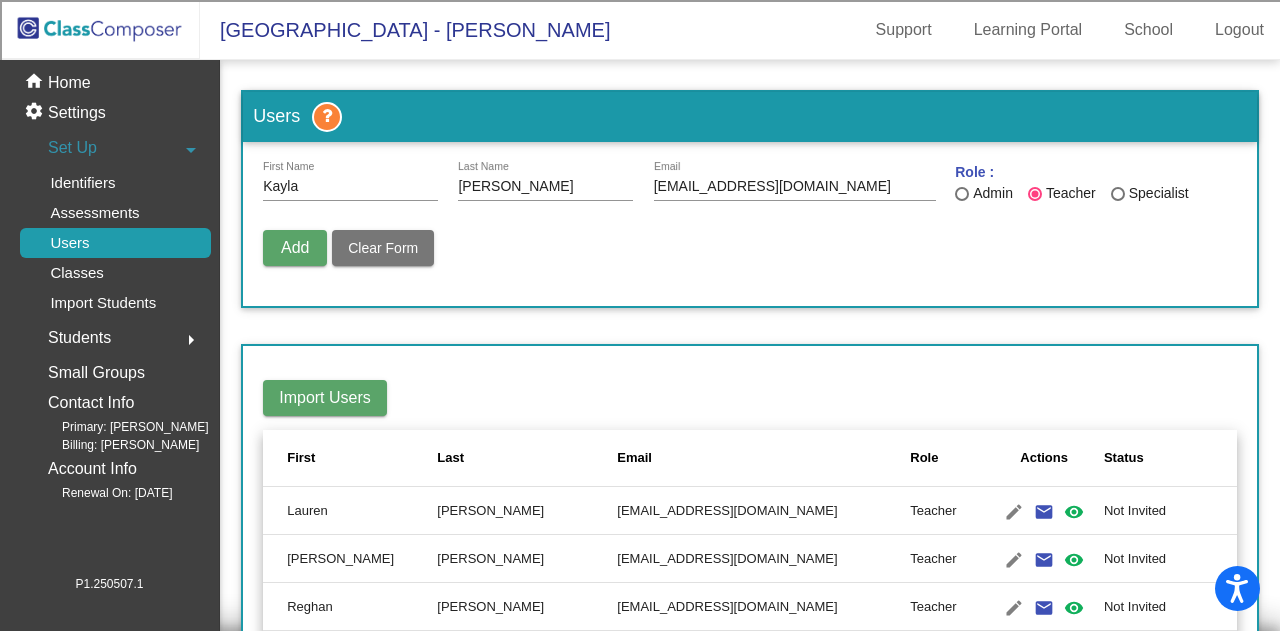 click on "Add" at bounding box center [295, 247] 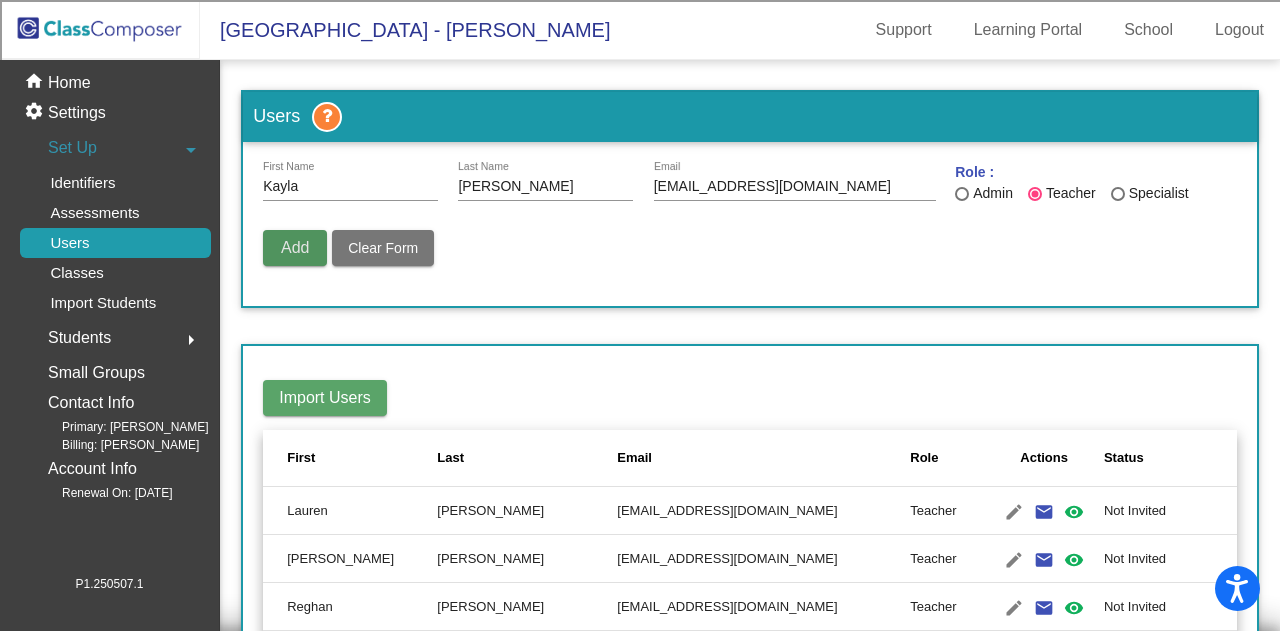type 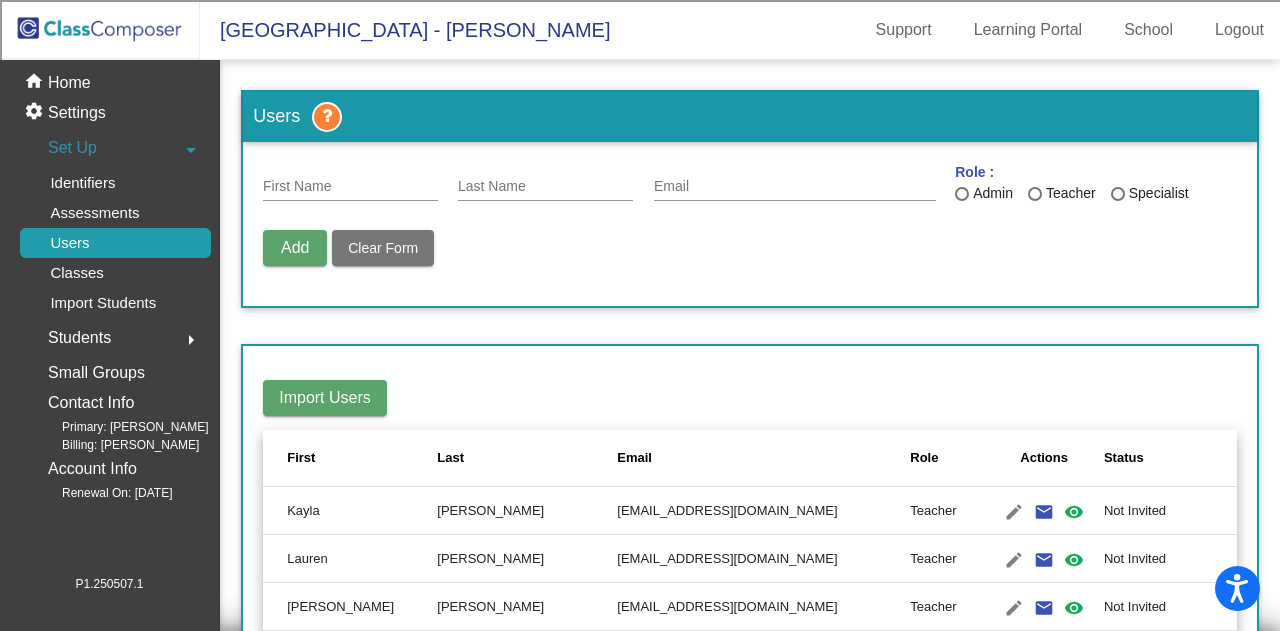 click on "First Name" at bounding box center (350, 187) 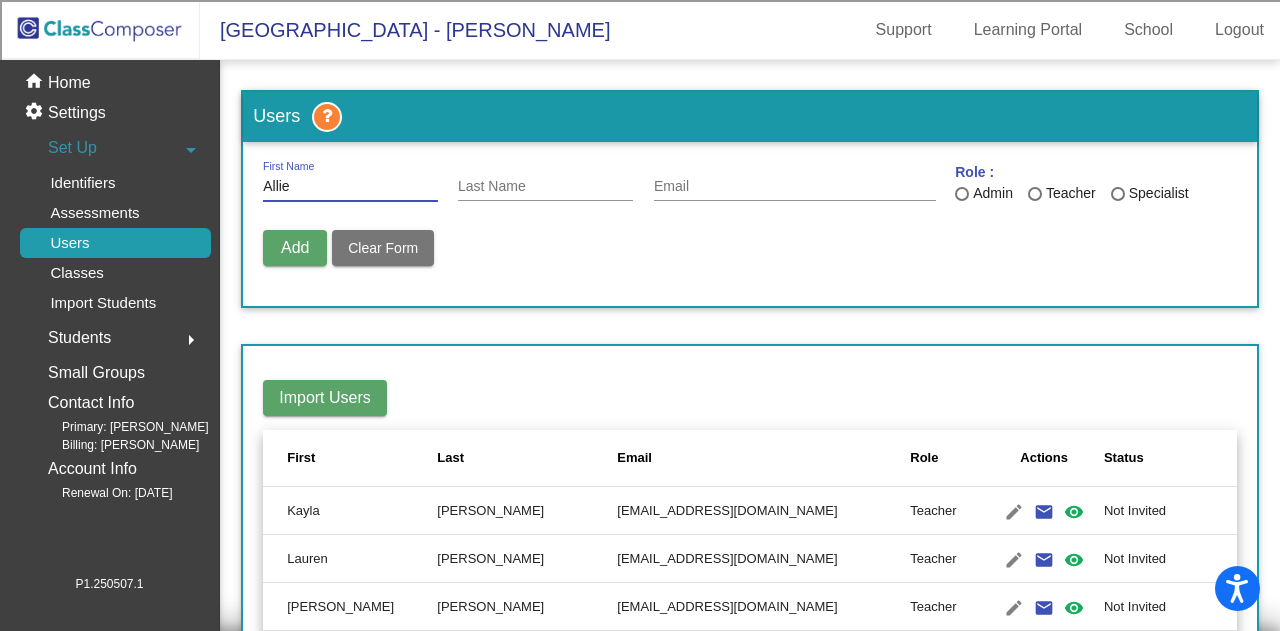 type on "Allie" 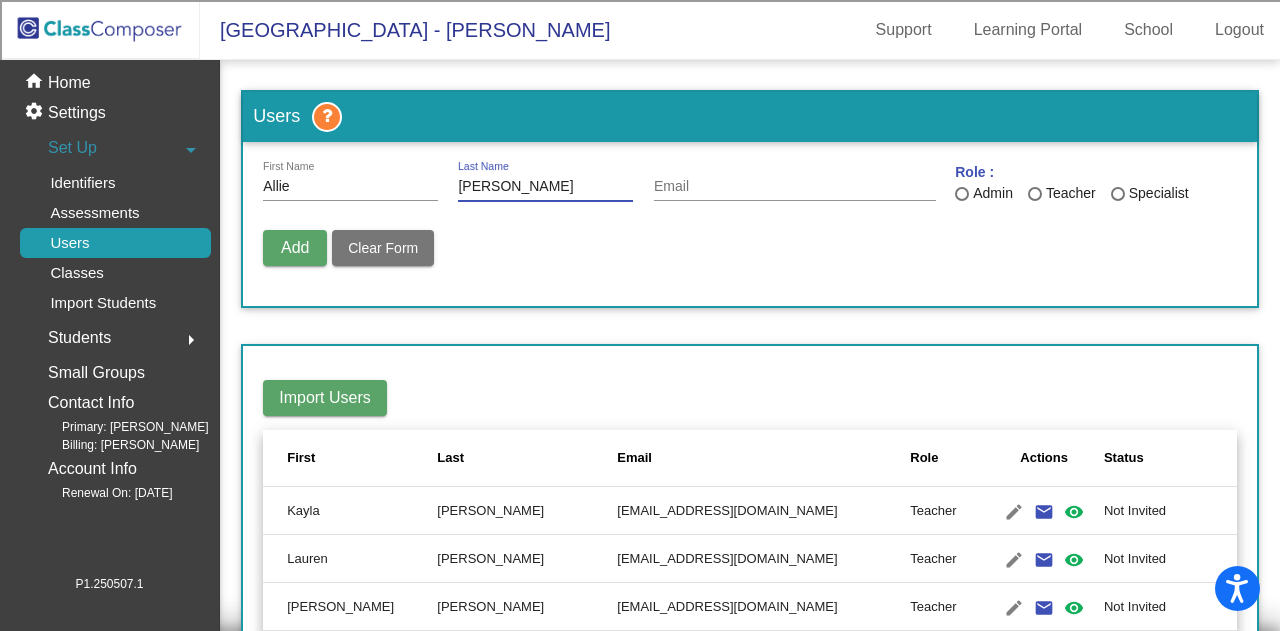 type on "[PERSON_NAME]" 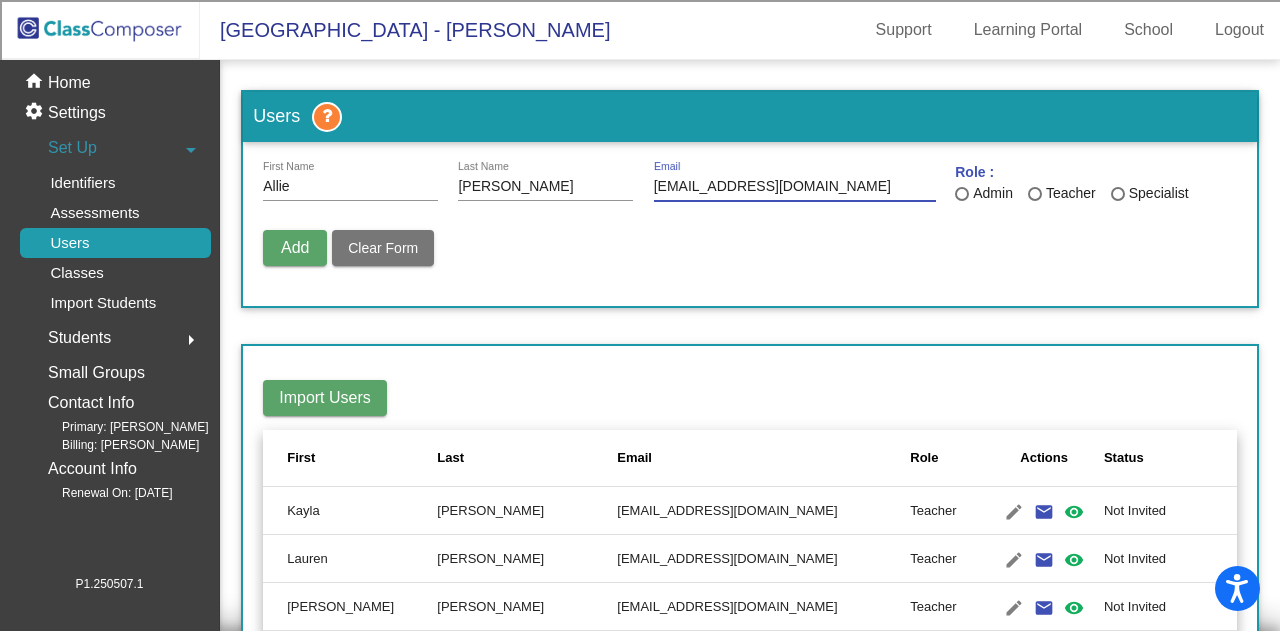 type on "agiffin@csisd.org" 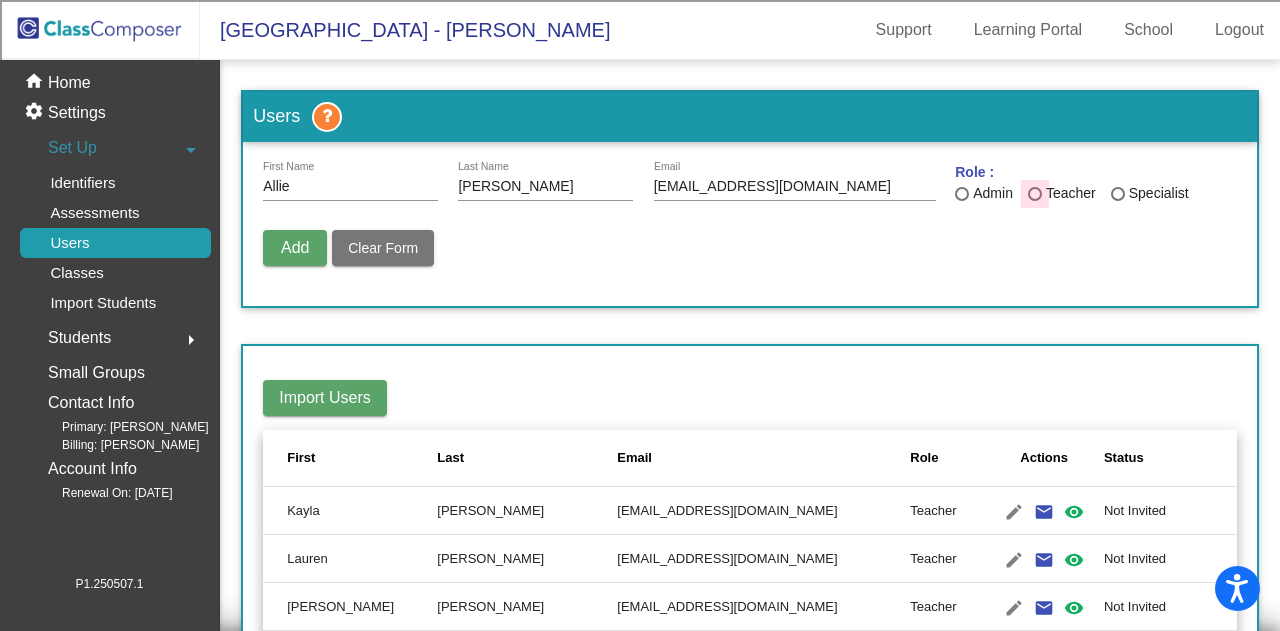 click on "Teacher" at bounding box center (1069, 193) 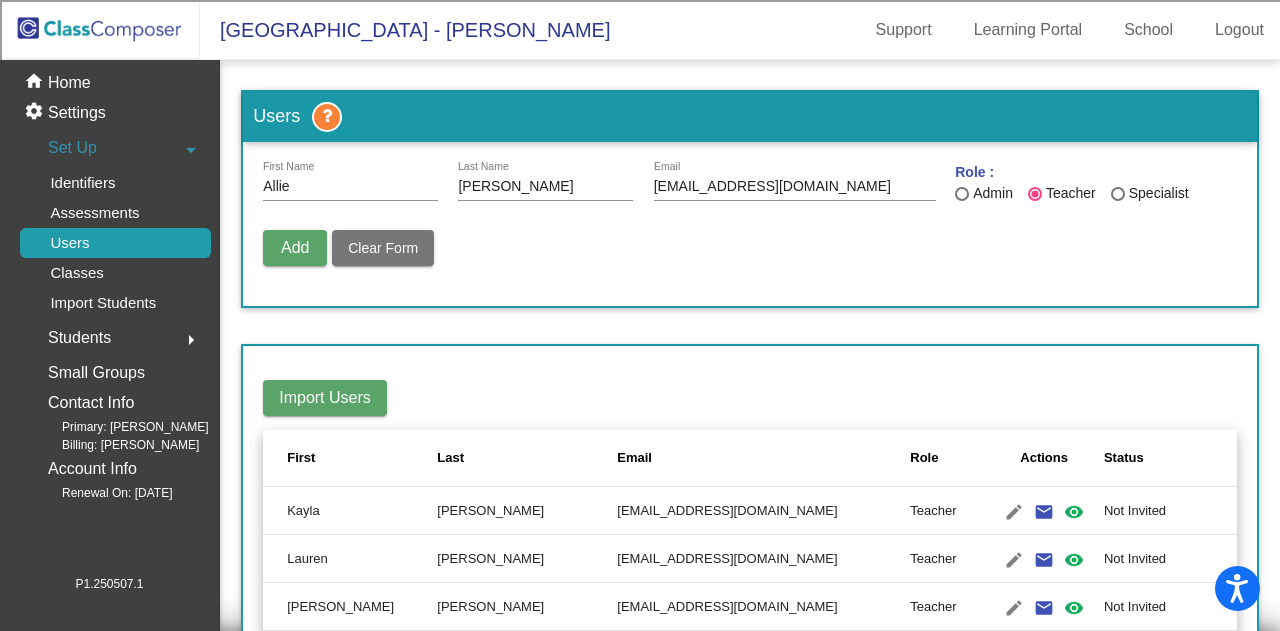 click on "Add" at bounding box center (295, 247) 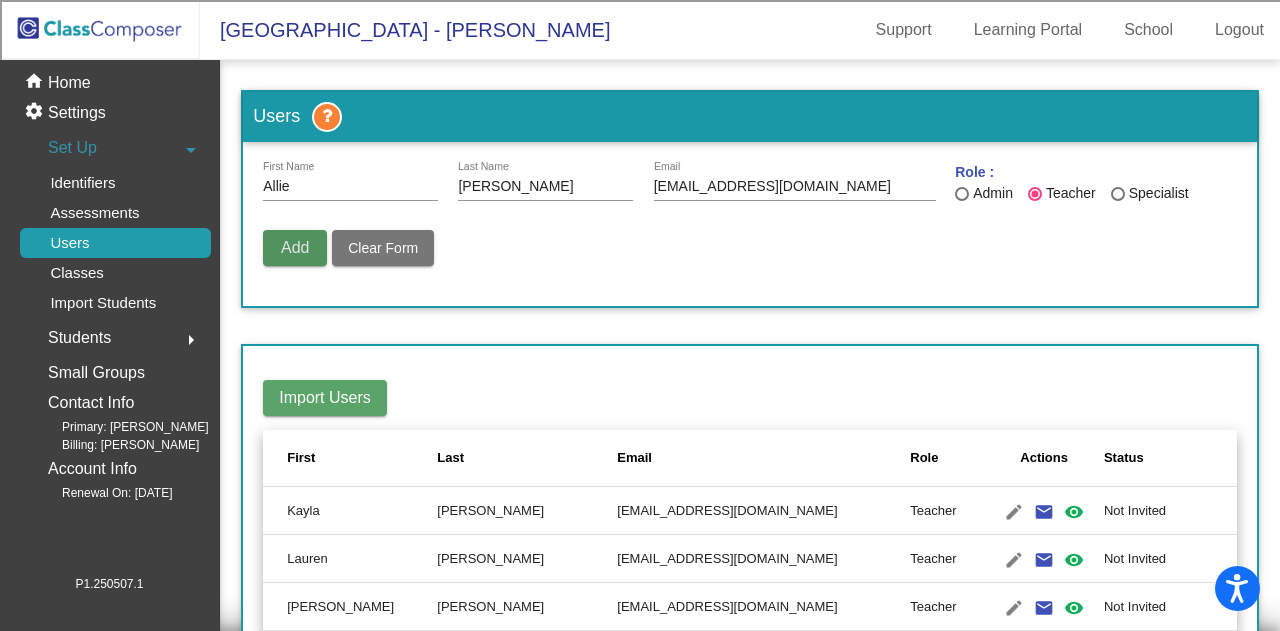 type 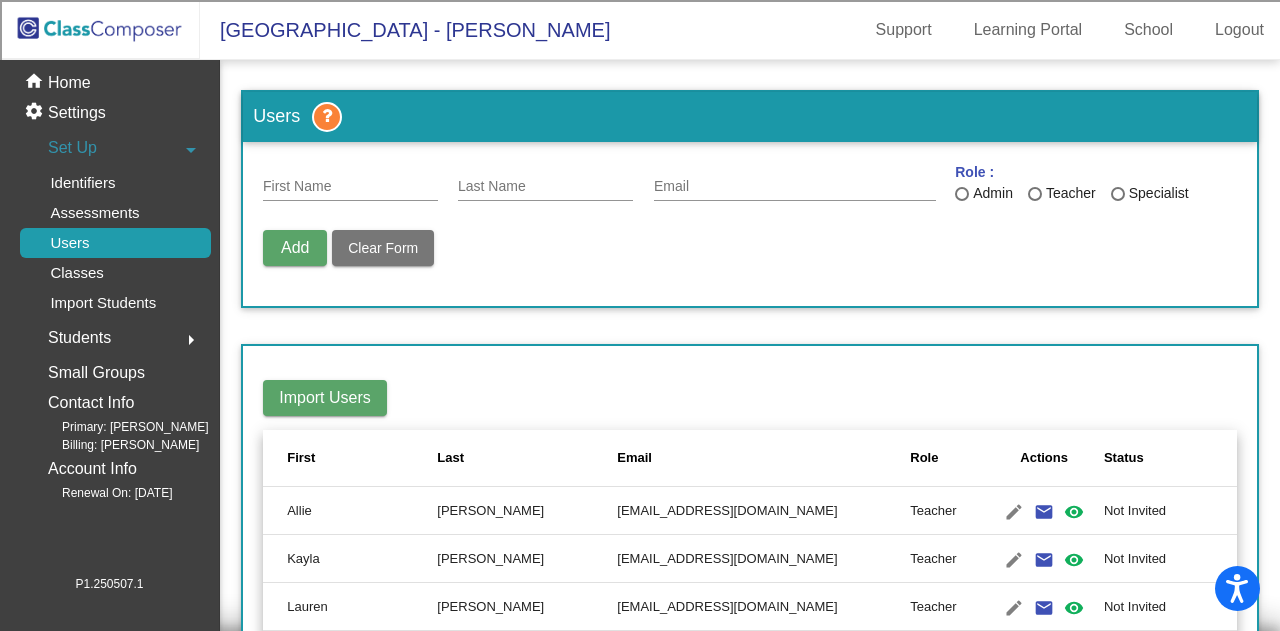 click on "First Name" at bounding box center (350, 181) 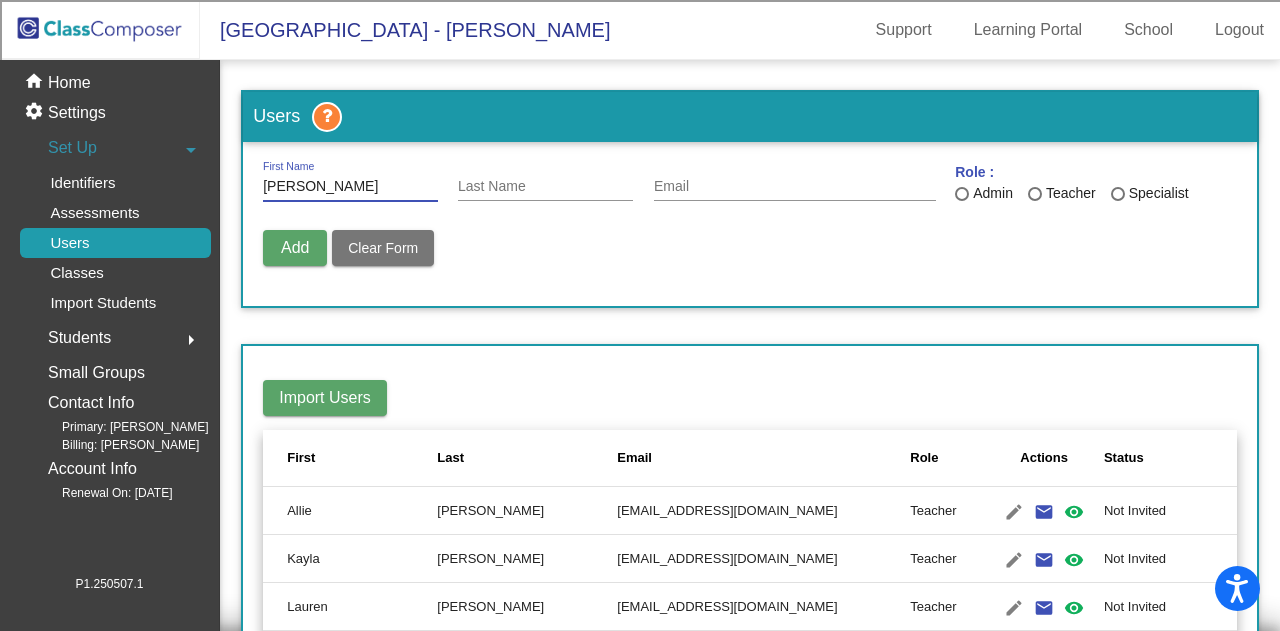 type on "Reece" 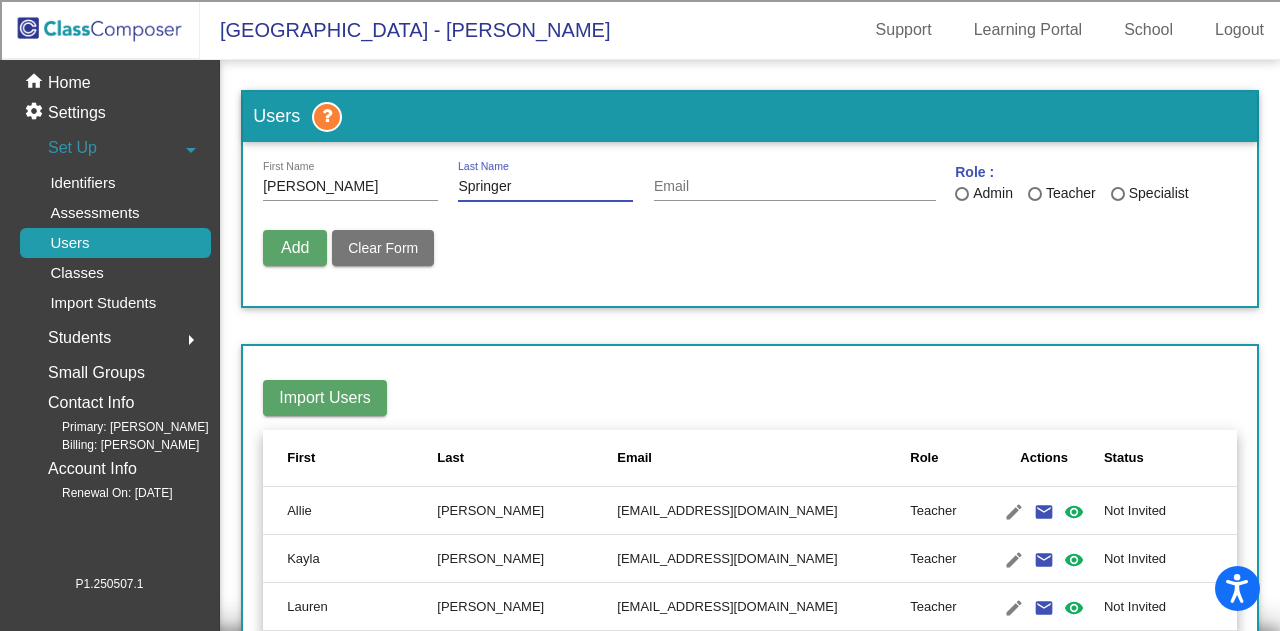 type on "Springer" 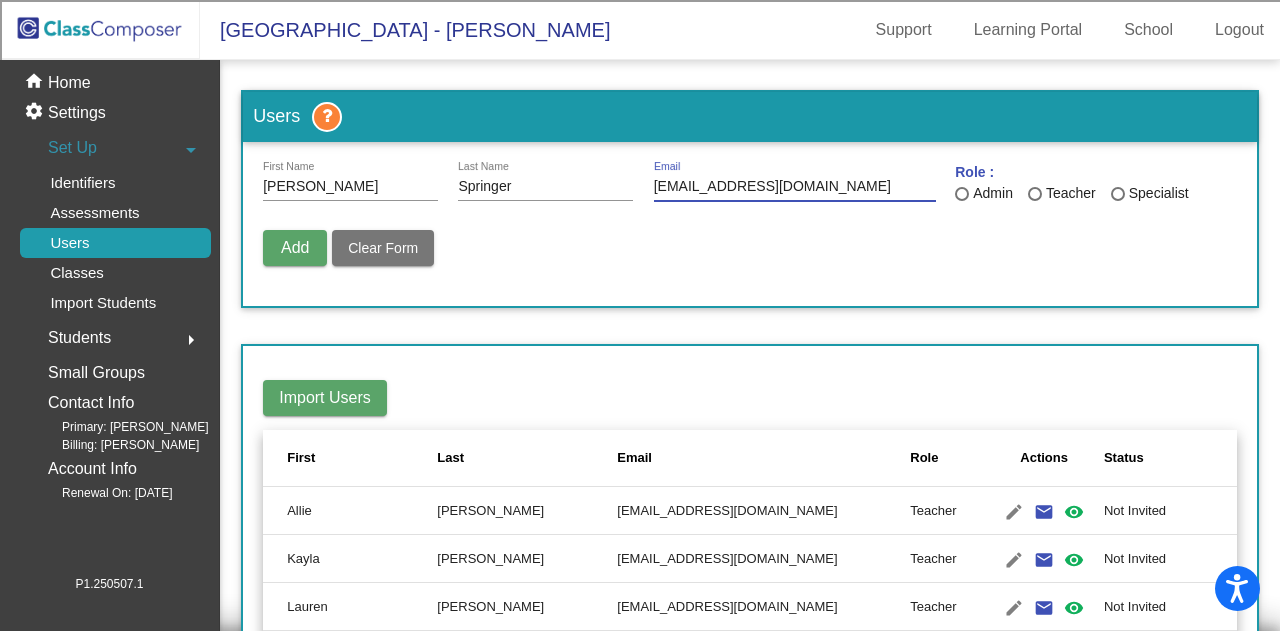 type on "Rspringer@csisd.org" 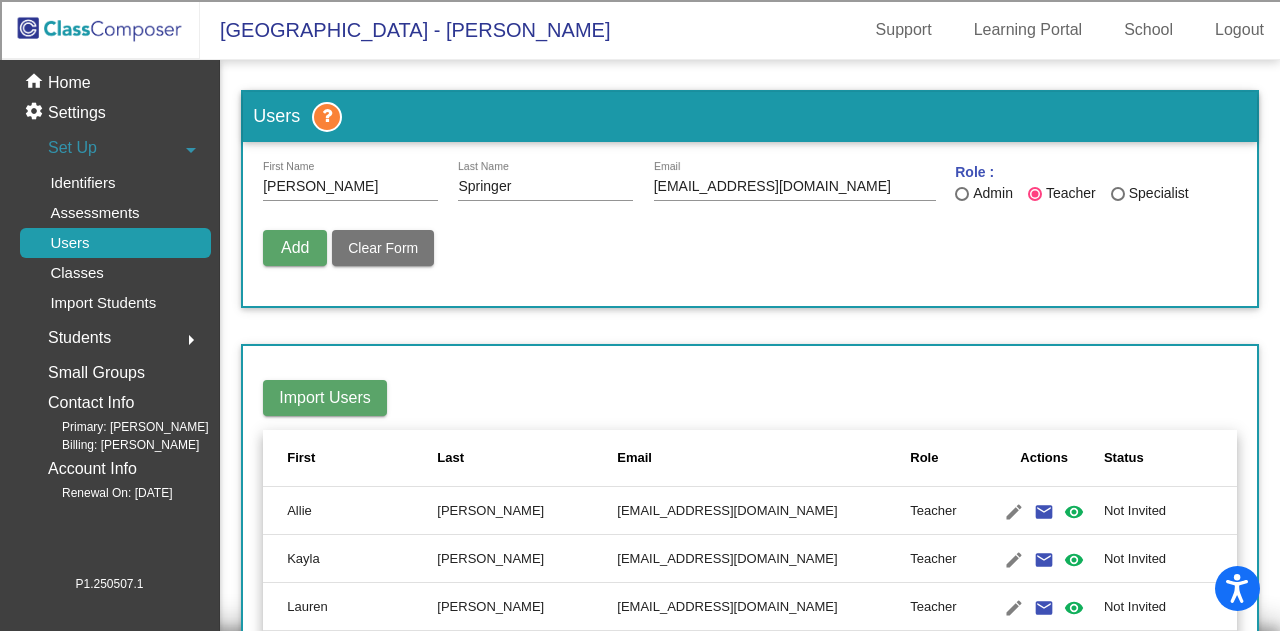 click on "Add" at bounding box center [295, 248] 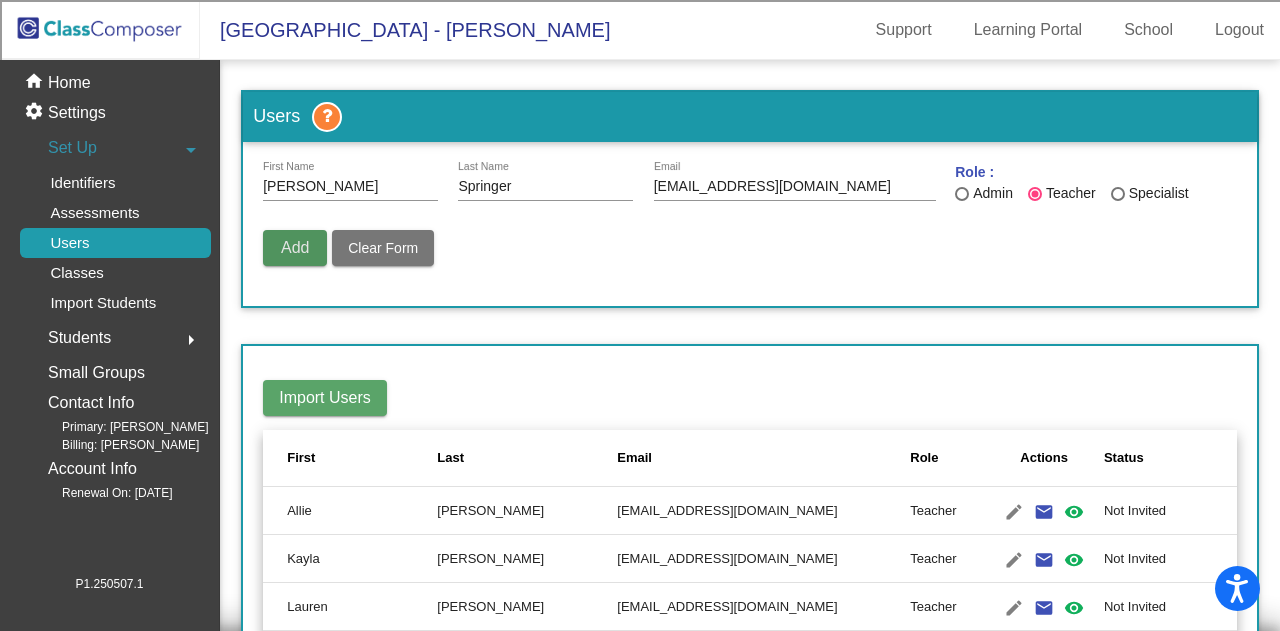 type 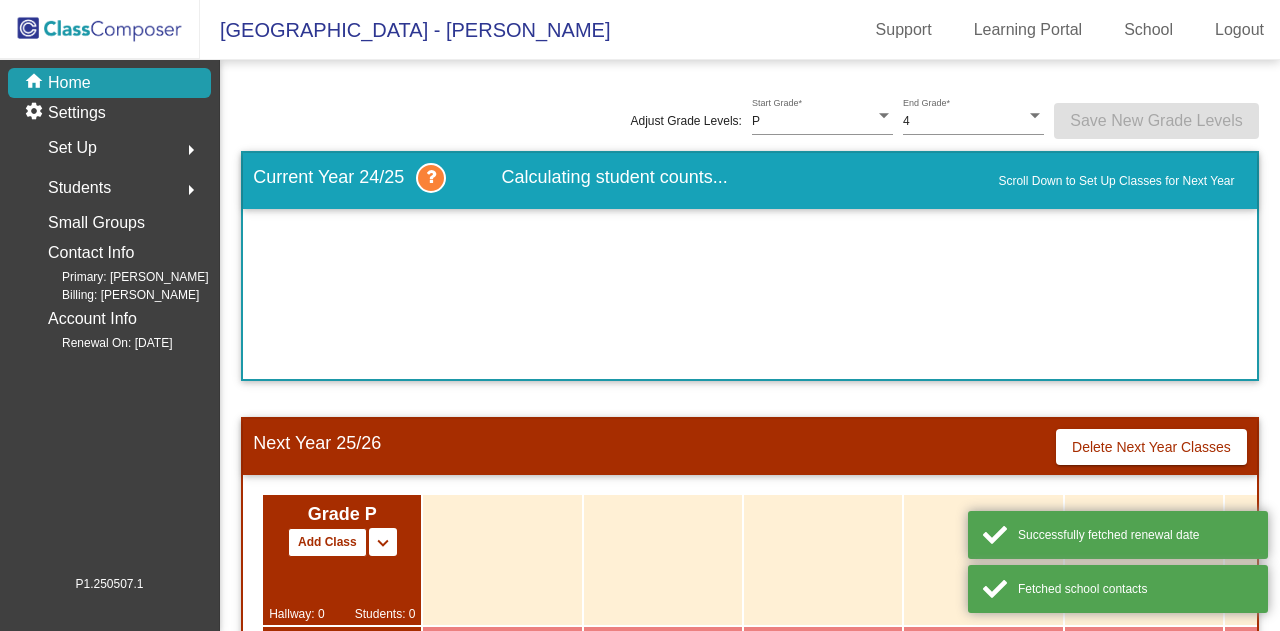scroll, scrollTop: 0, scrollLeft: 0, axis: both 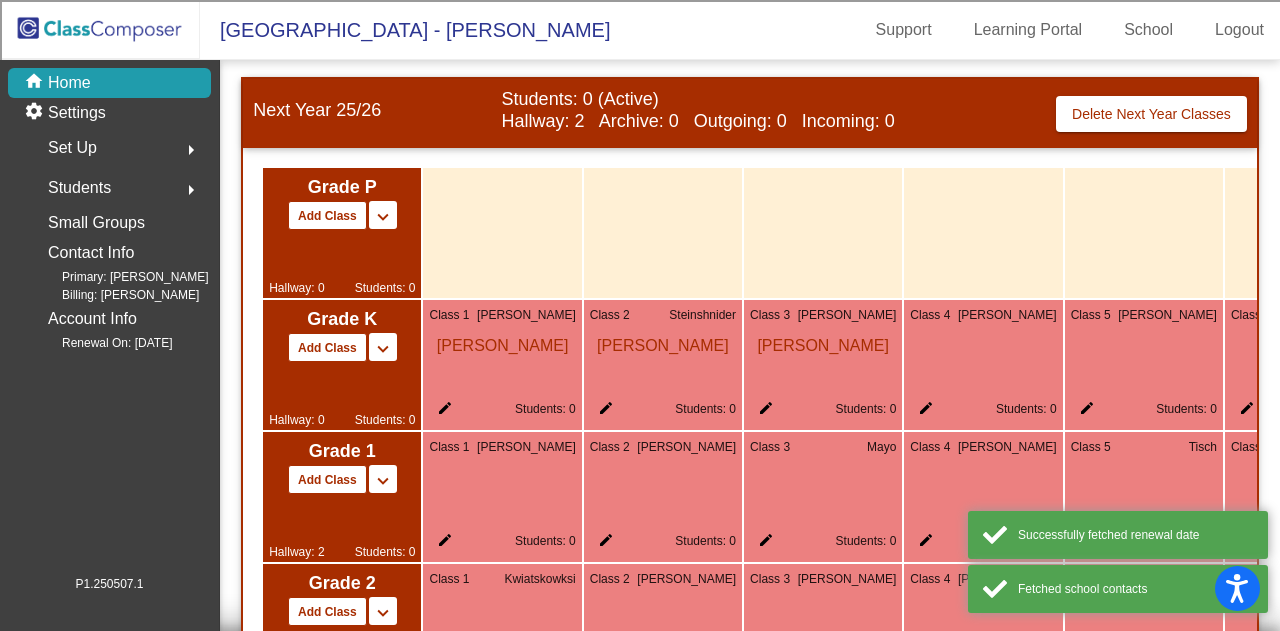 click on "edit" 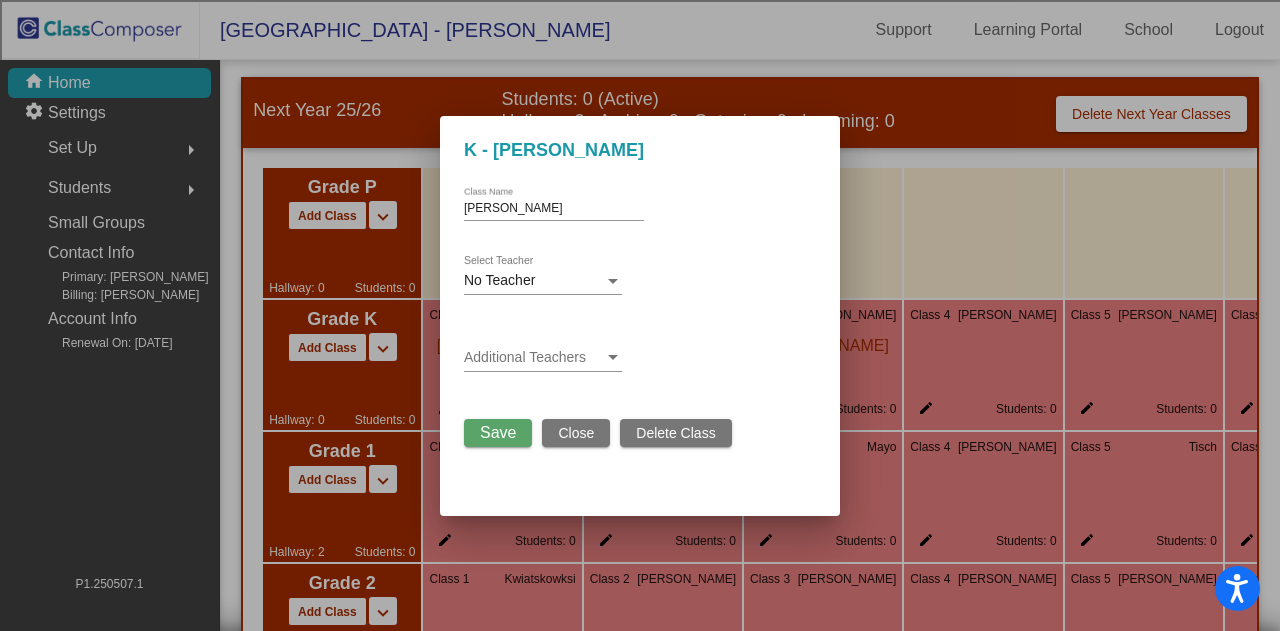 click on "No Teacher Select Teacher" at bounding box center (543, 275) 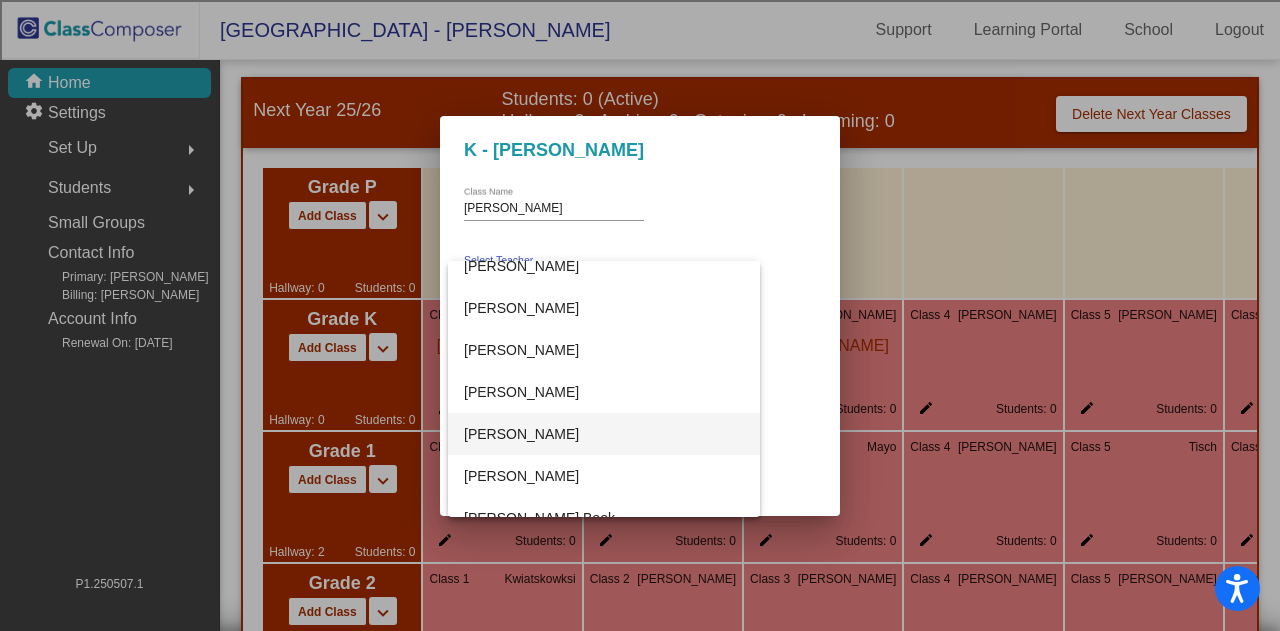 scroll, scrollTop: 872, scrollLeft: 0, axis: vertical 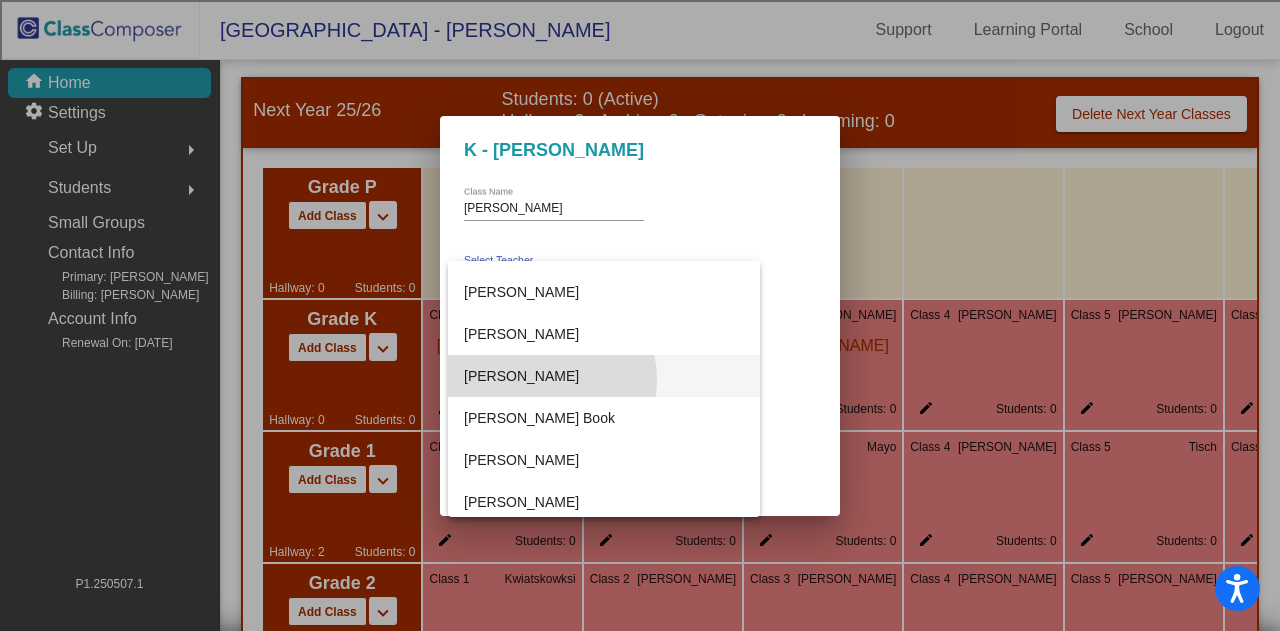 click on "[PERSON_NAME]" at bounding box center [604, 376] 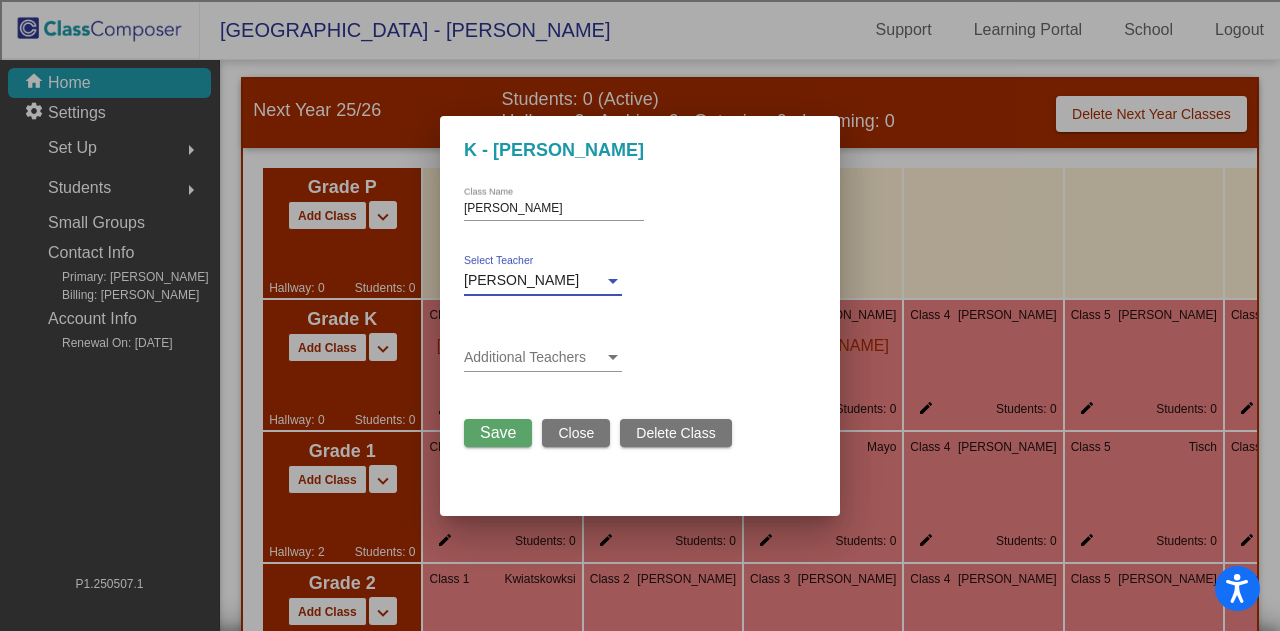 click on "Save" at bounding box center (498, 432) 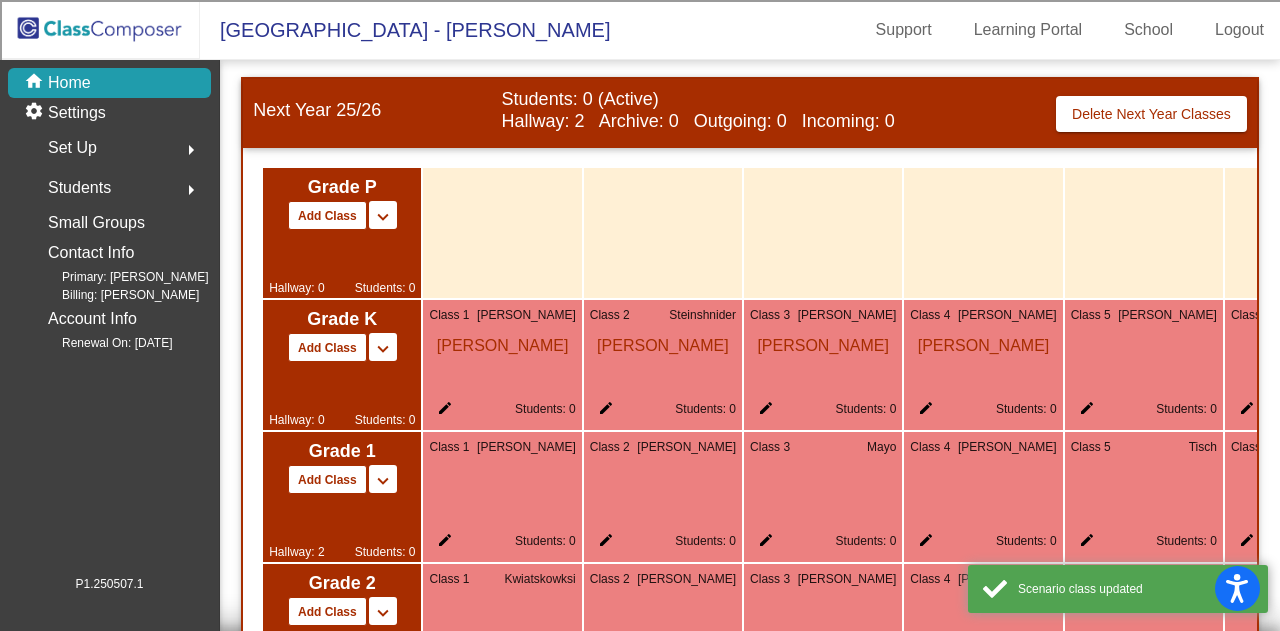 click on "edit" 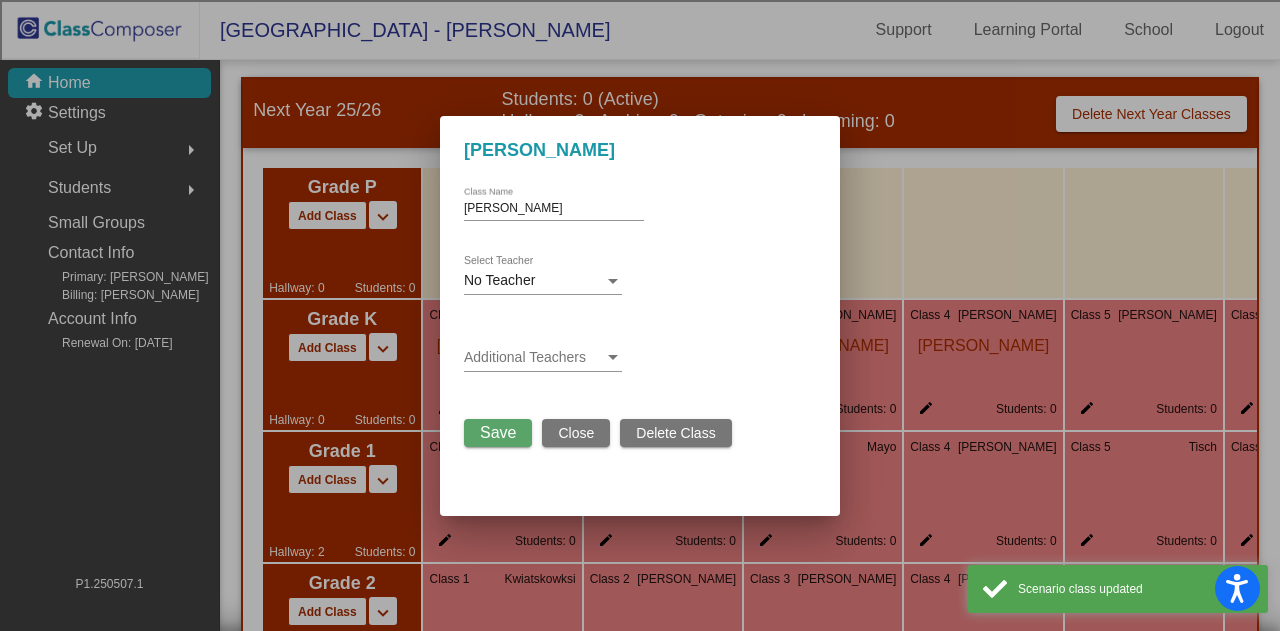 click on "No Teacher Select Teacher" at bounding box center (543, 275) 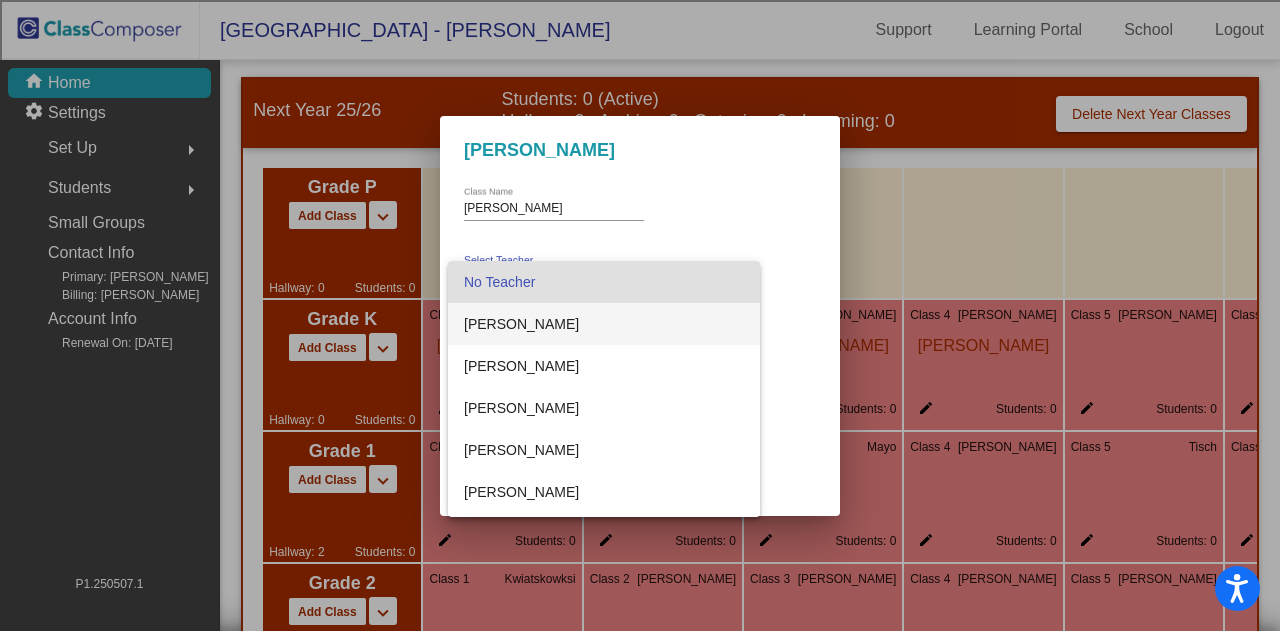 click on "[PERSON_NAME]" at bounding box center (604, 324) 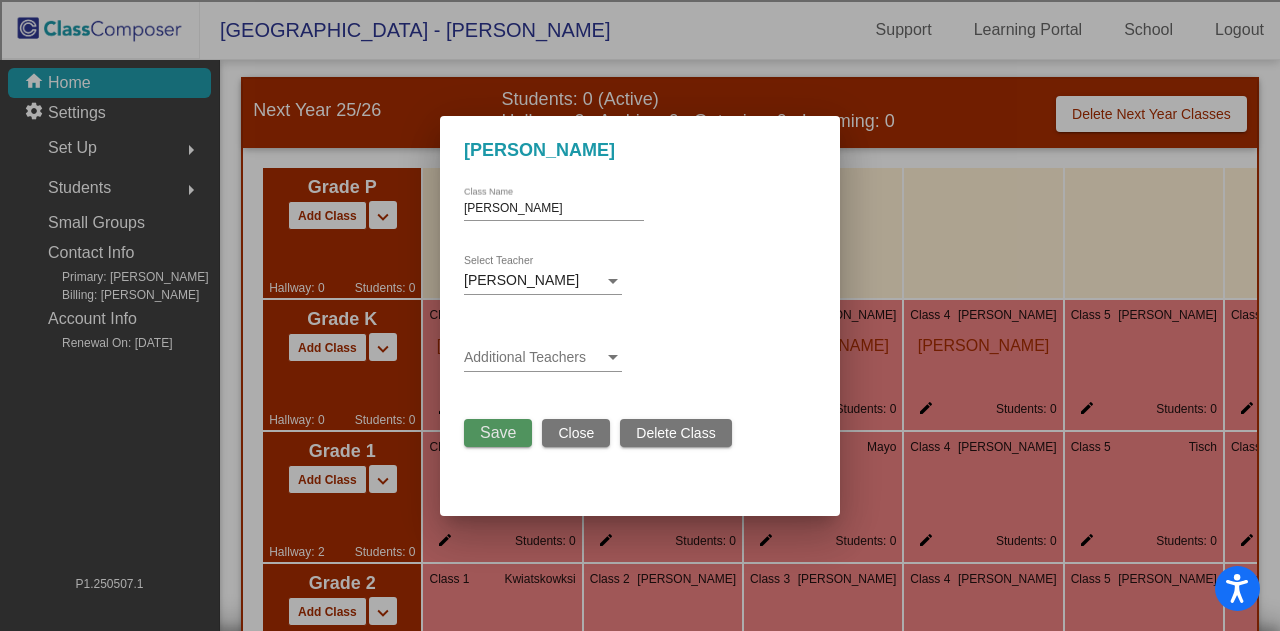 click on "Save" at bounding box center [498, 433] 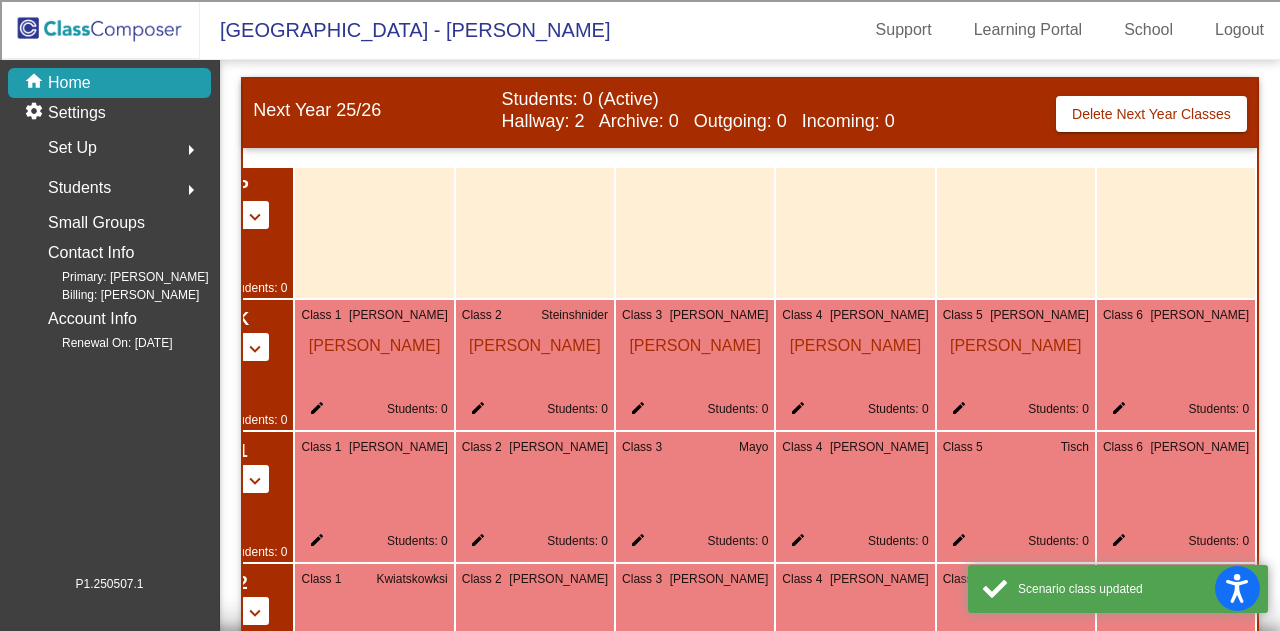 scroll, scrollTop: 0, scrollLeft: 156, axis: horizontal 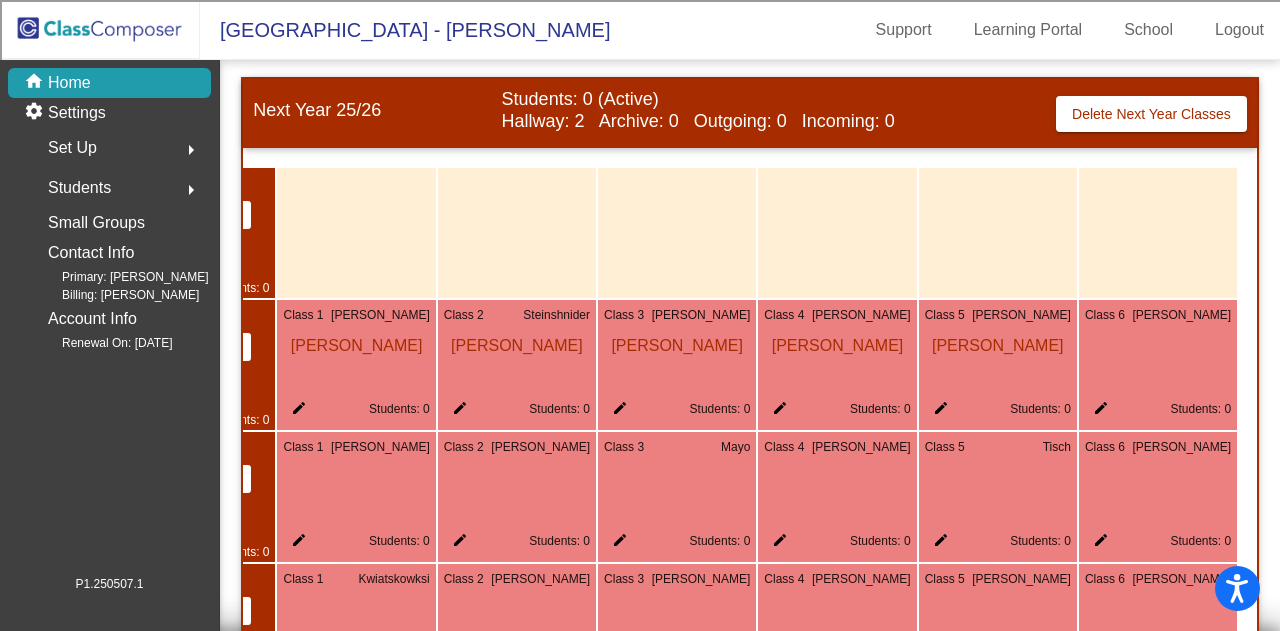 click on "Class 6 Sevcik edit Students: 0" 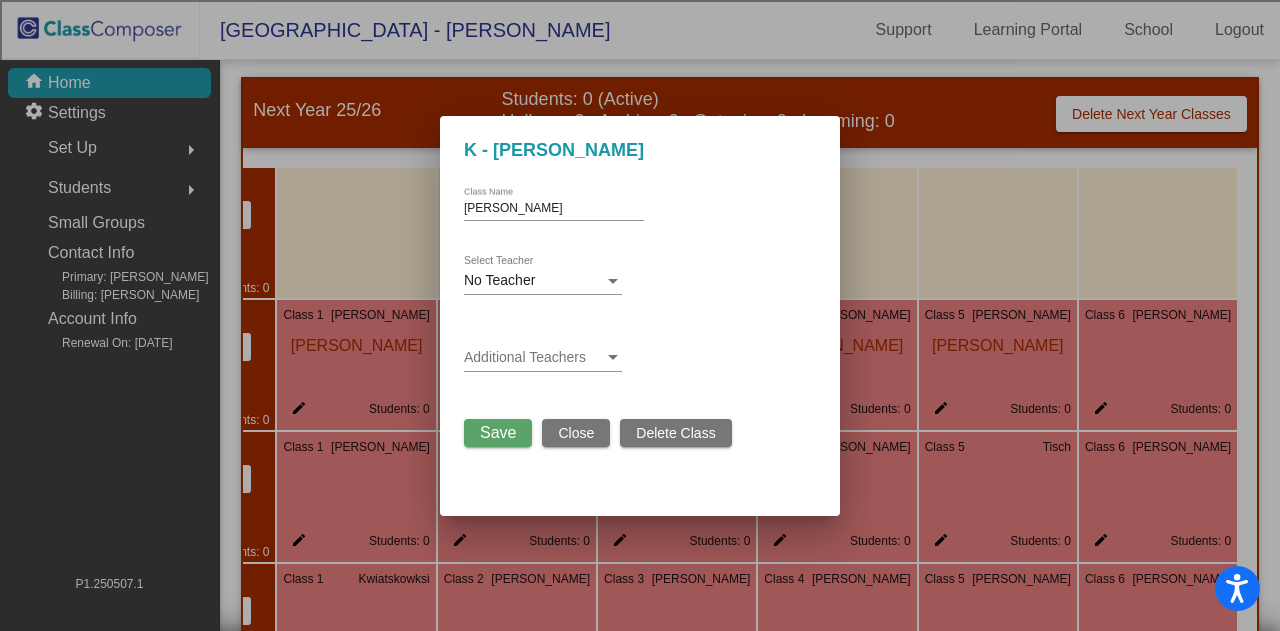 click on "No Teacher" at bounding box center [534, 281] 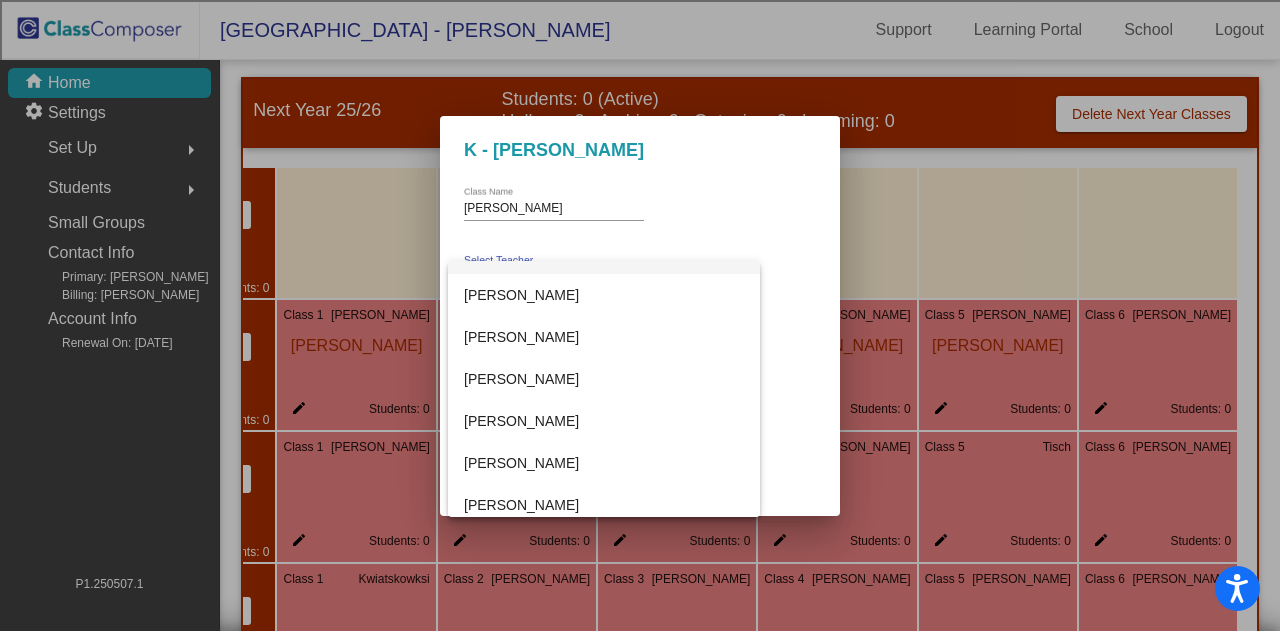 scroll, scrollTop: 300, scrollLeft: 0, axis: vertical 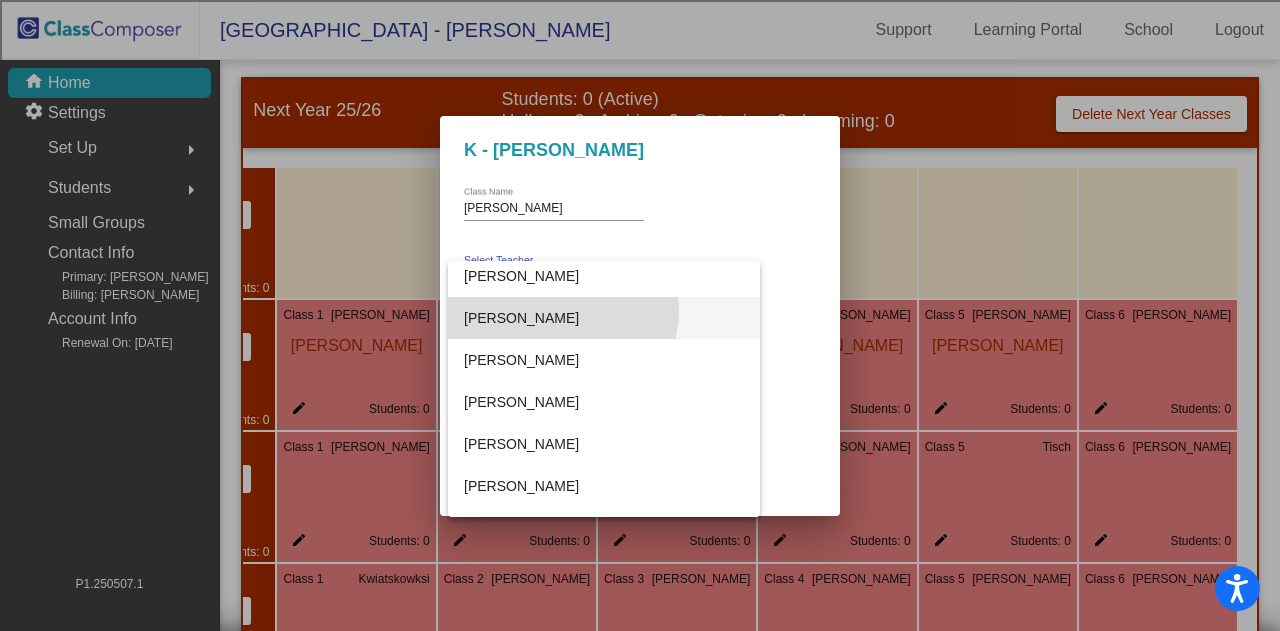 click on "[PERSON_NAME]" at bounding box center [604, 318] 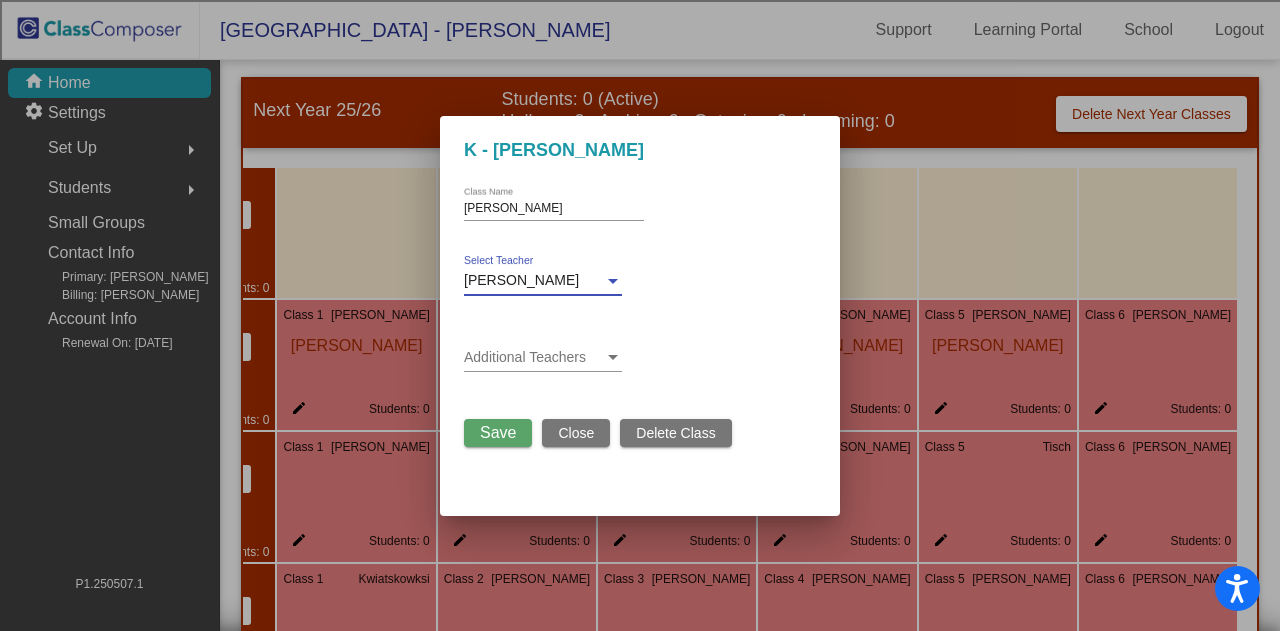 click on "Save" at bounding box center [498, 432] 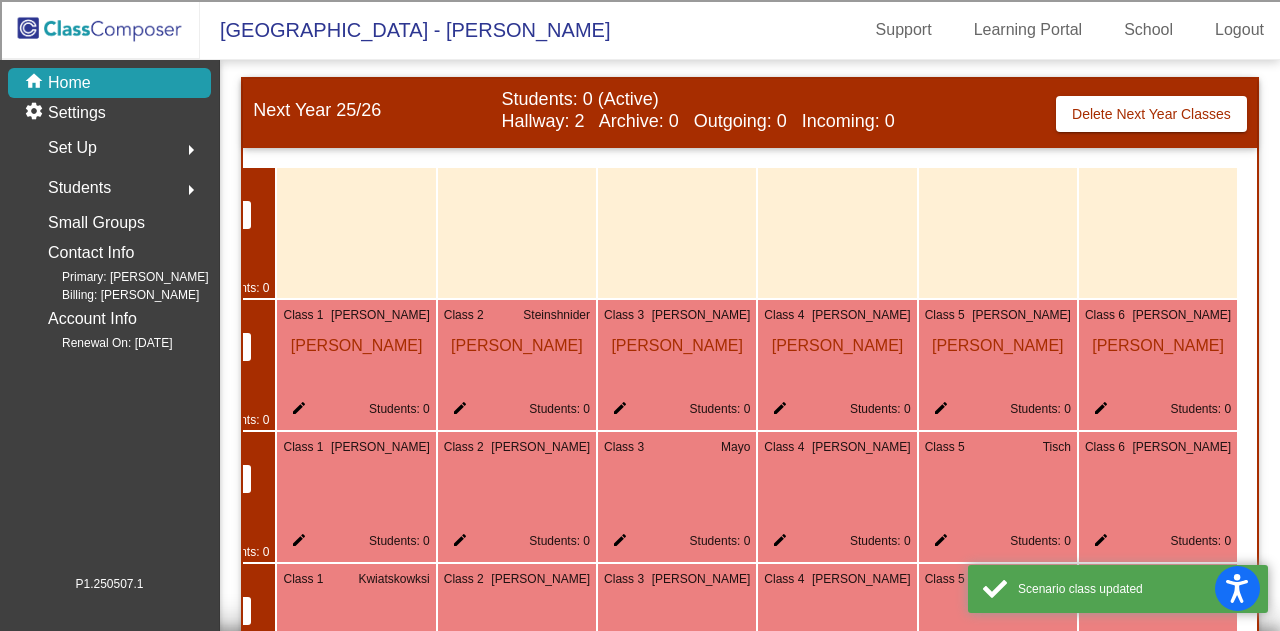 scroll, scrollTop: 1119, scrollLeft: 0, axis: vertical 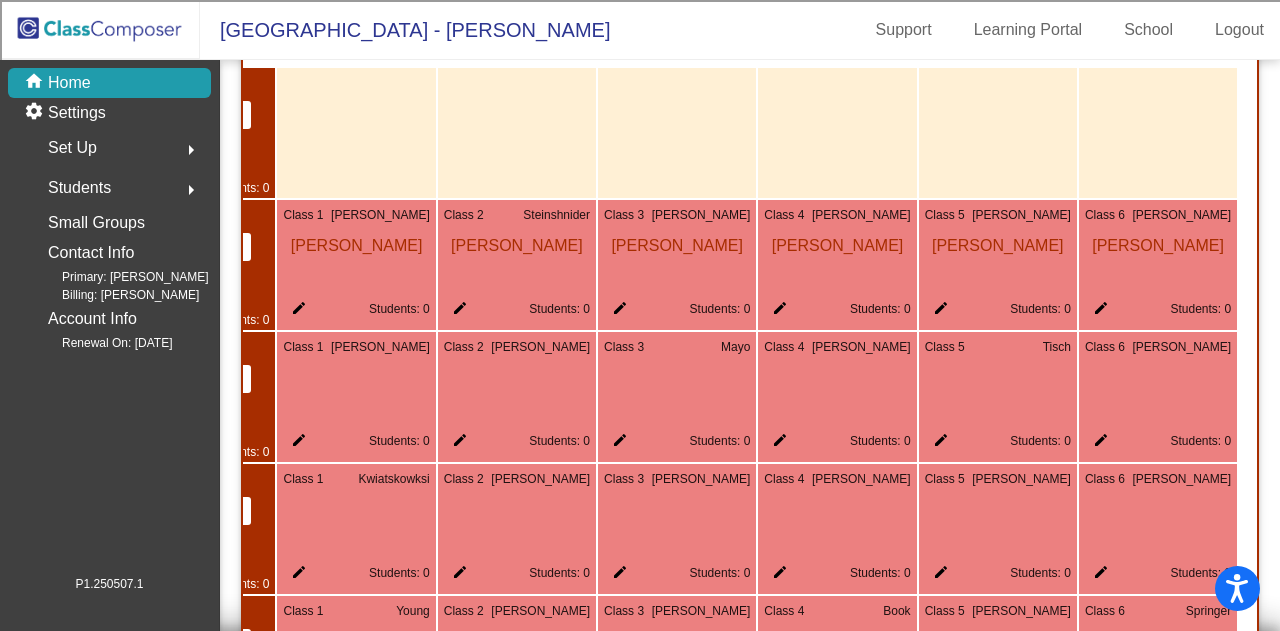 click on "edit" 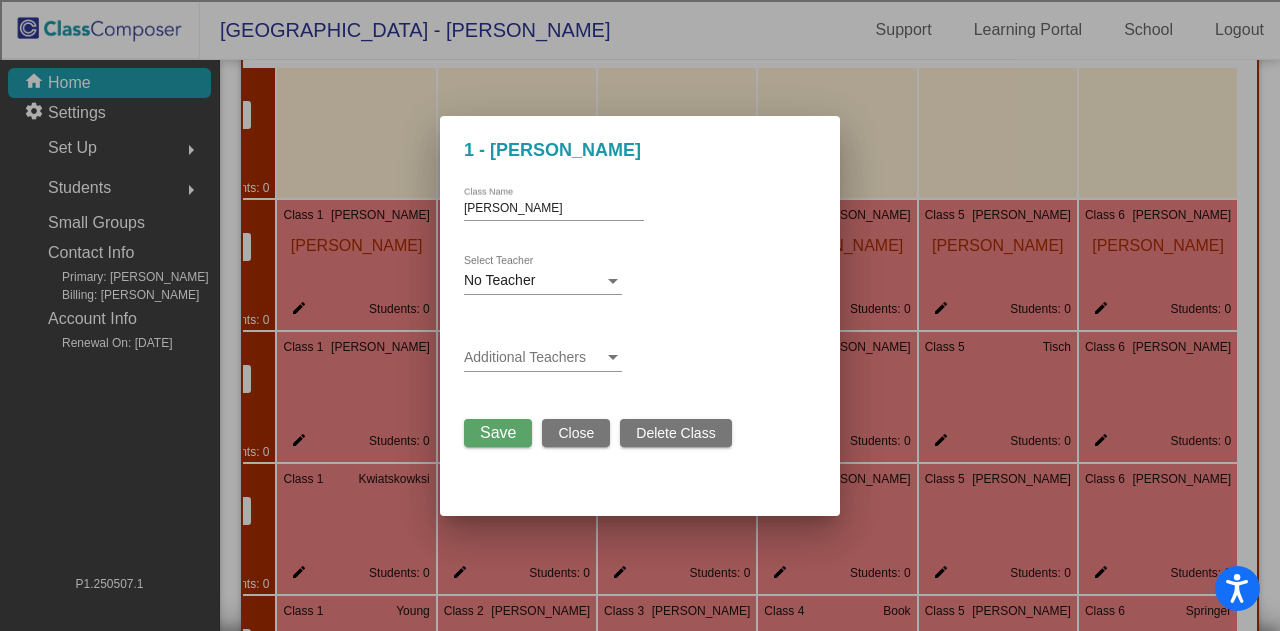 click on "No Teacher" at bounding box center [534, 281] 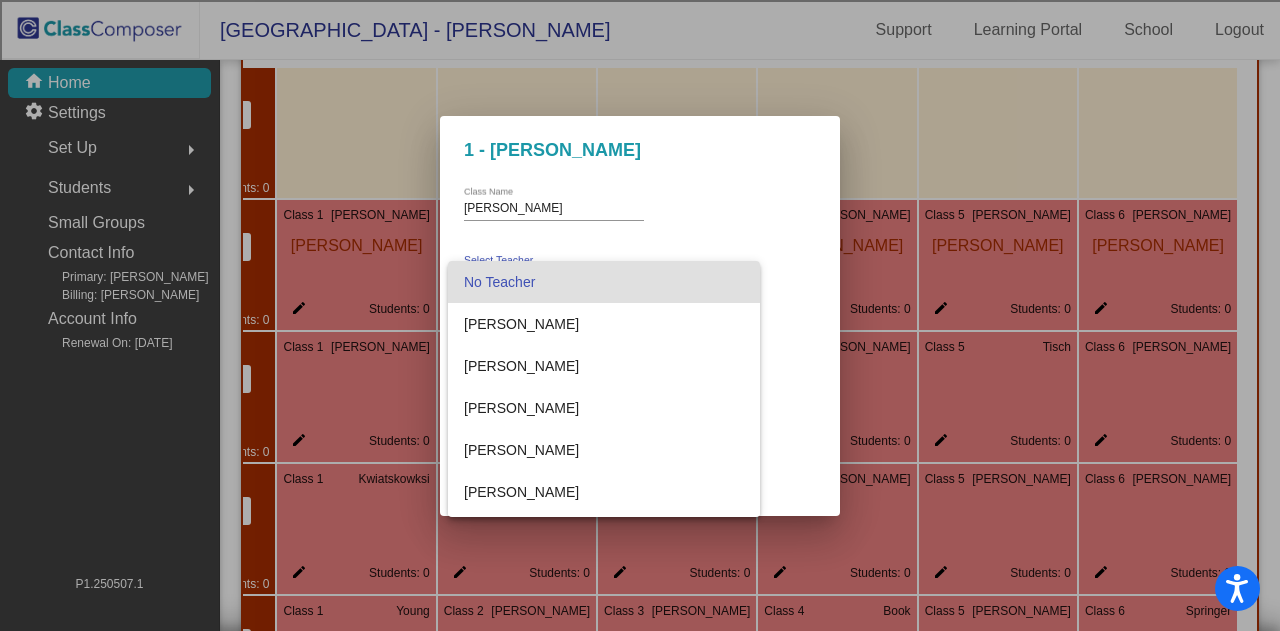 scroll, scrollTop: 248, scrollLeft: 0, axis: vertical 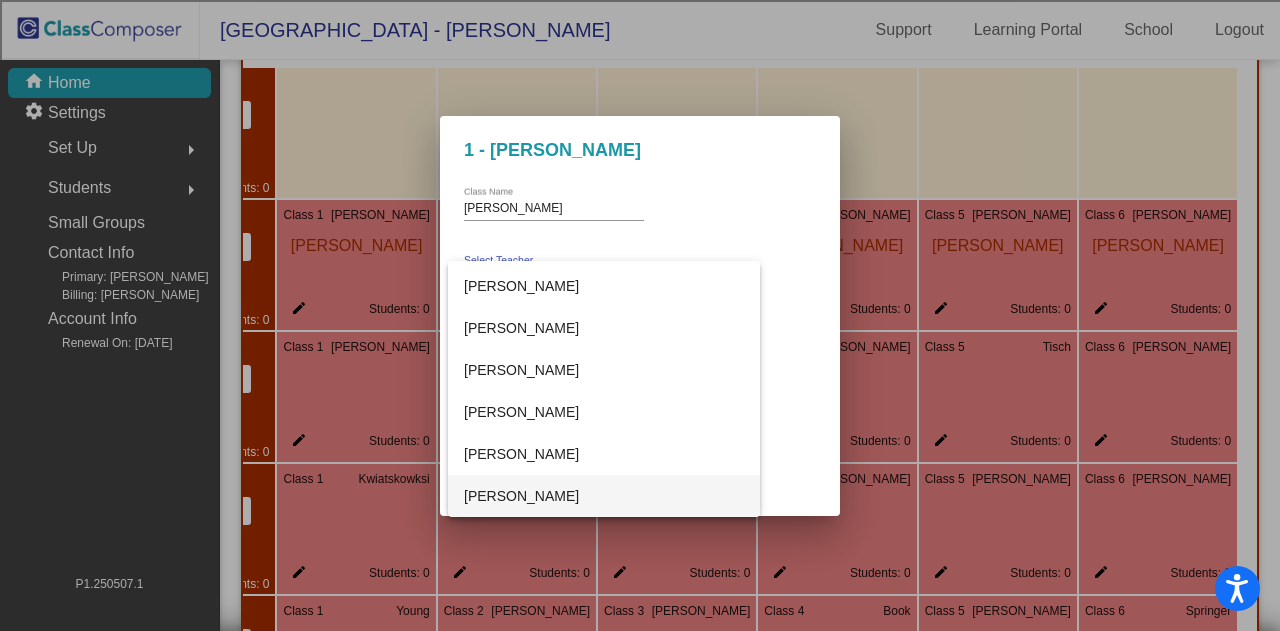 click on "[PERSON_NAME]" at bounding box center [604, 496] 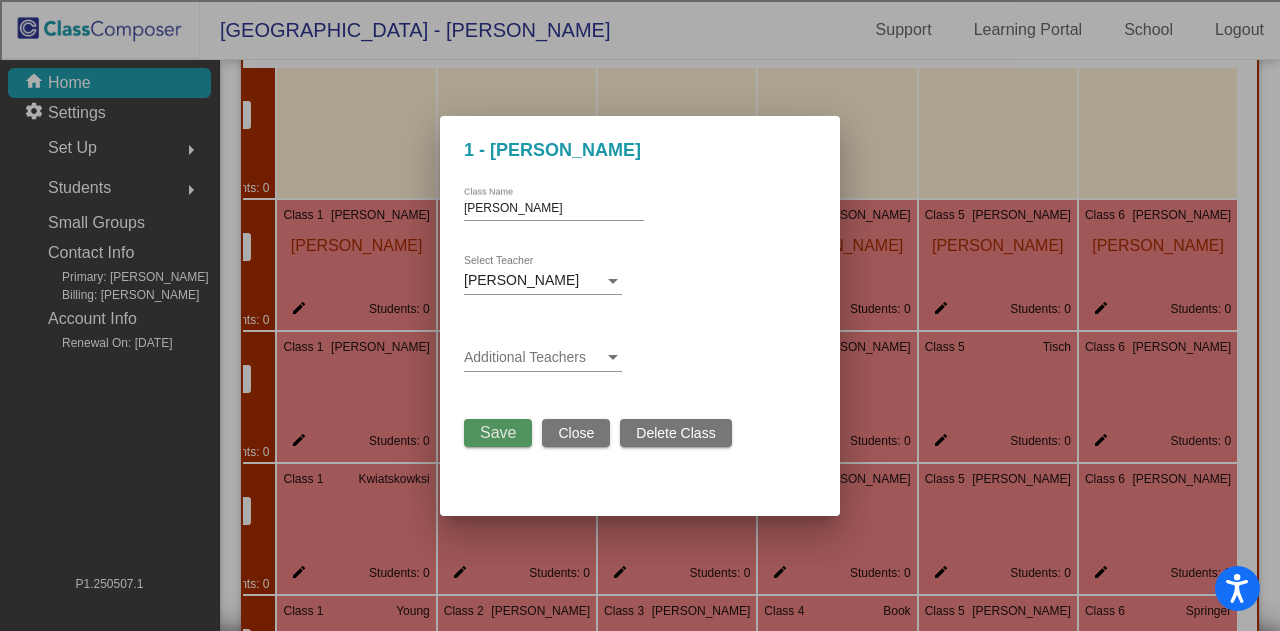 click on "Save" at bounding box center [498, 432] 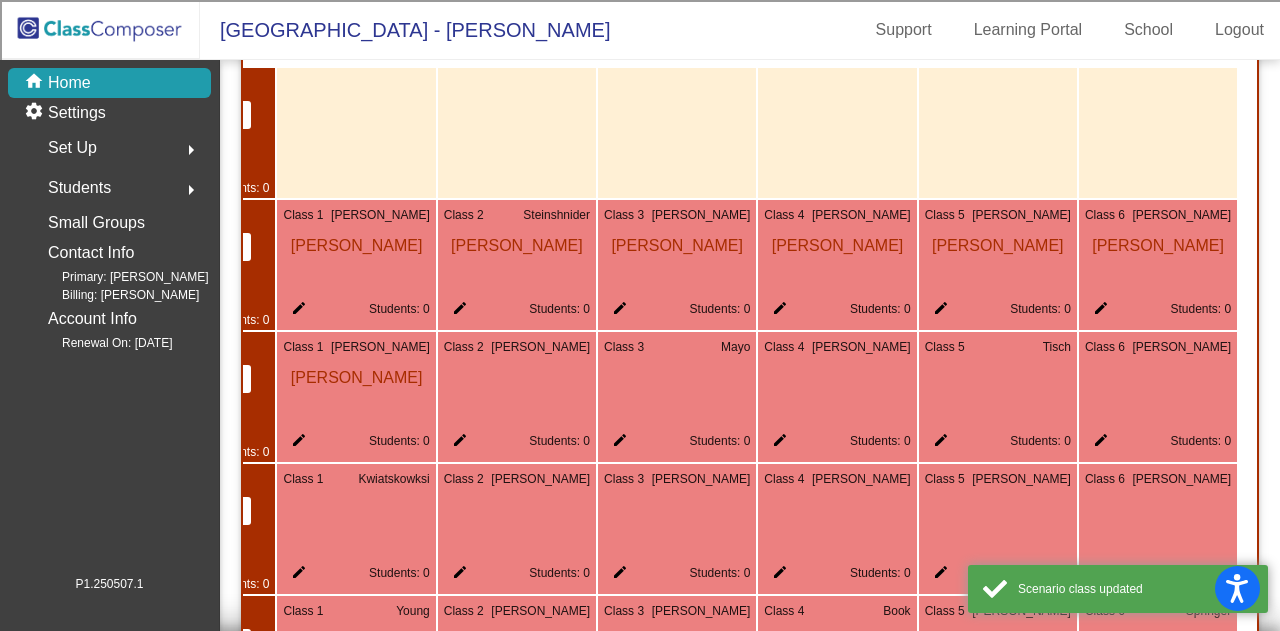 click on "edit" 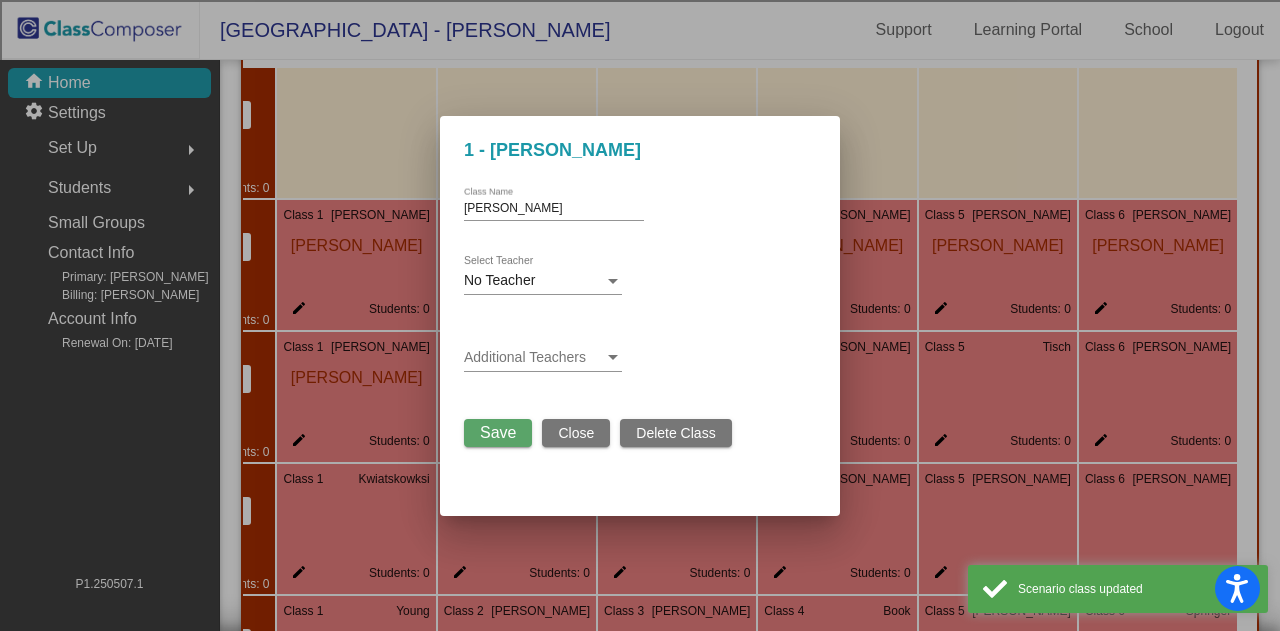 click on "No Teacher" at bounding box center (499, 280) 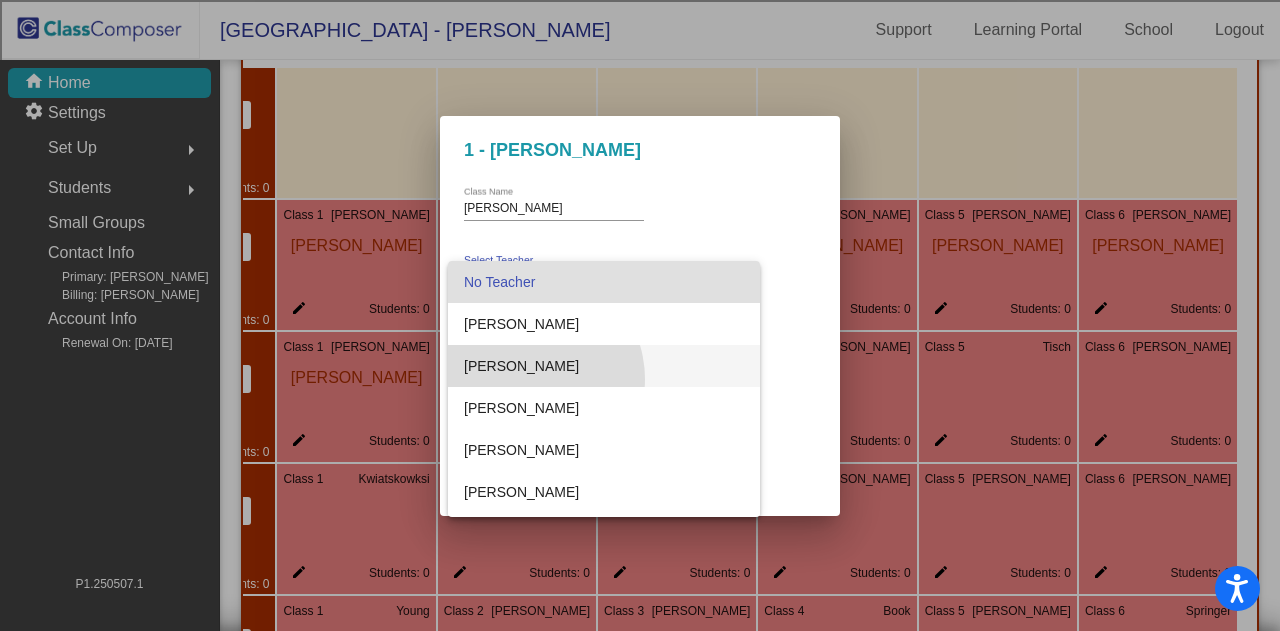 click on "[PERSON_NAME]" at bounding box center (604, 366) 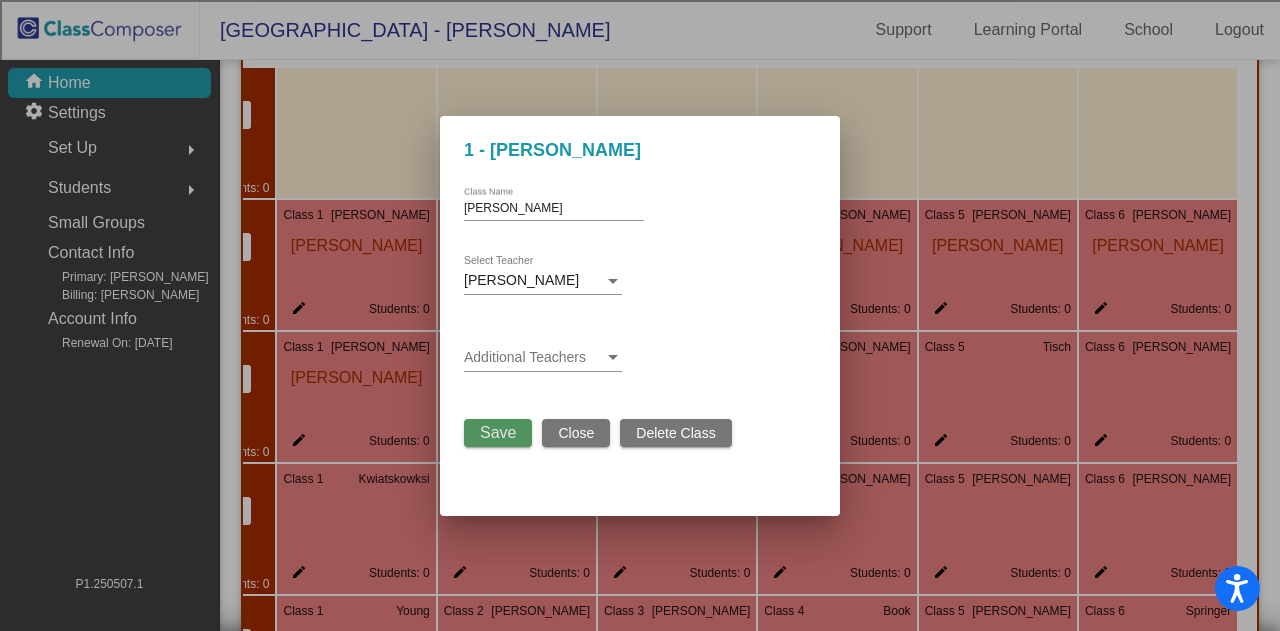 click on "Save" at bounding box center (498, 433) 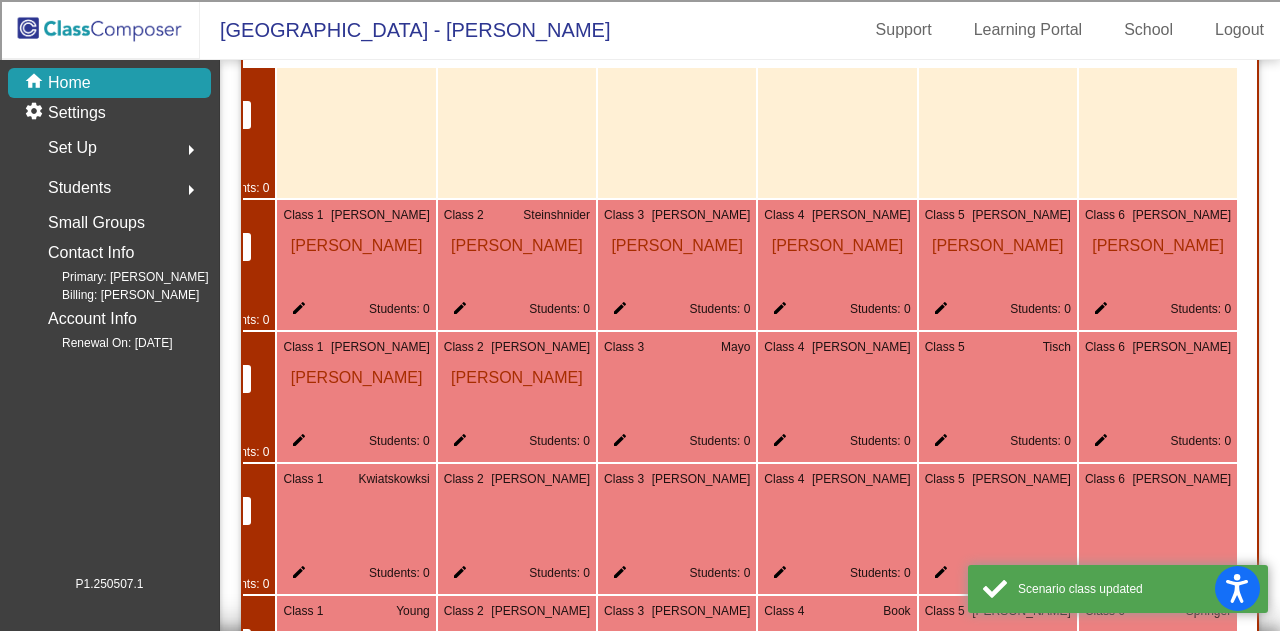 click on "edit" 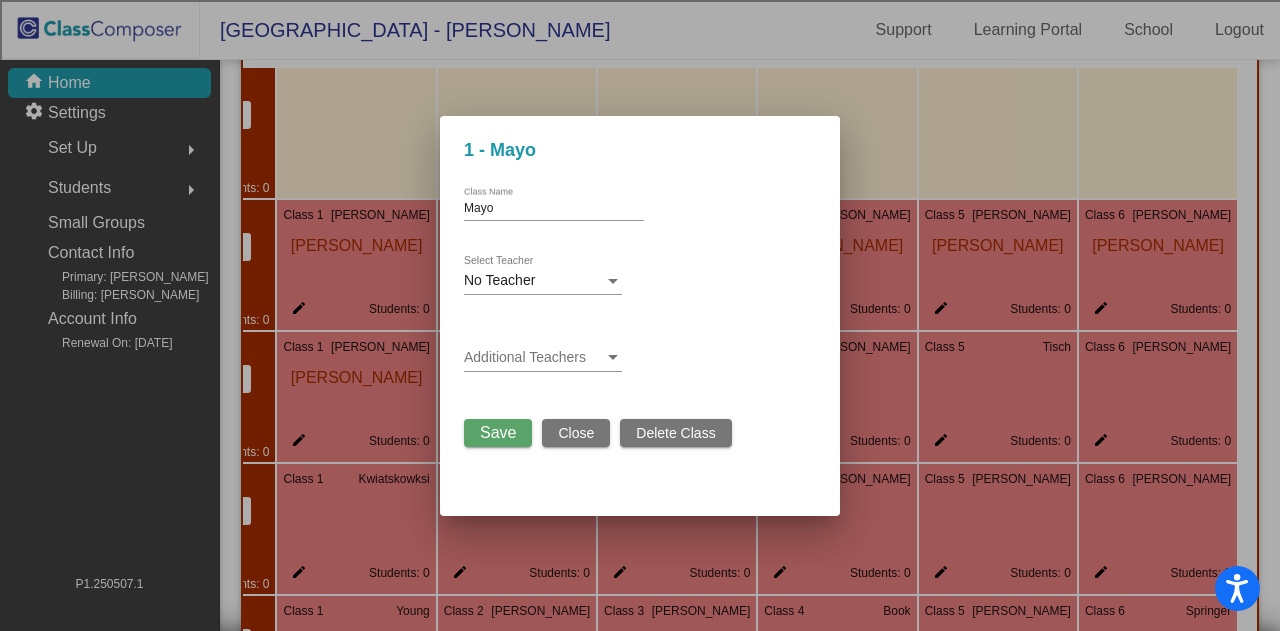 click on "Save Close Delete Class" at bounding box center (598, 428) 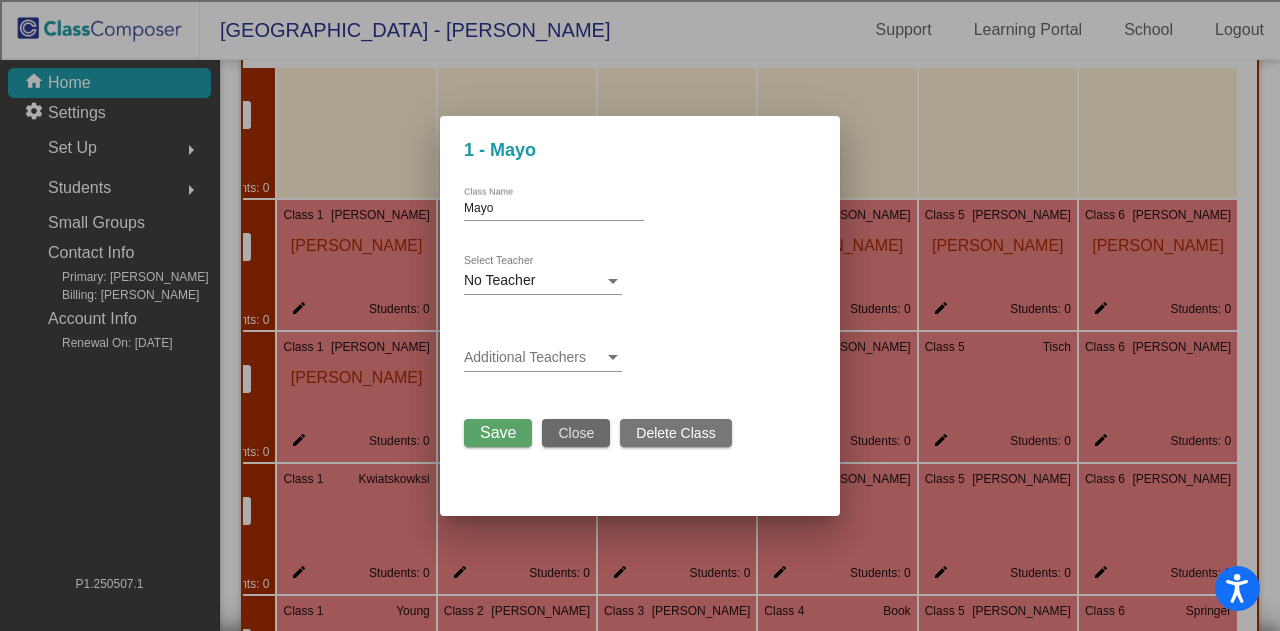 click on "Close" at bounding box center (576, 433) 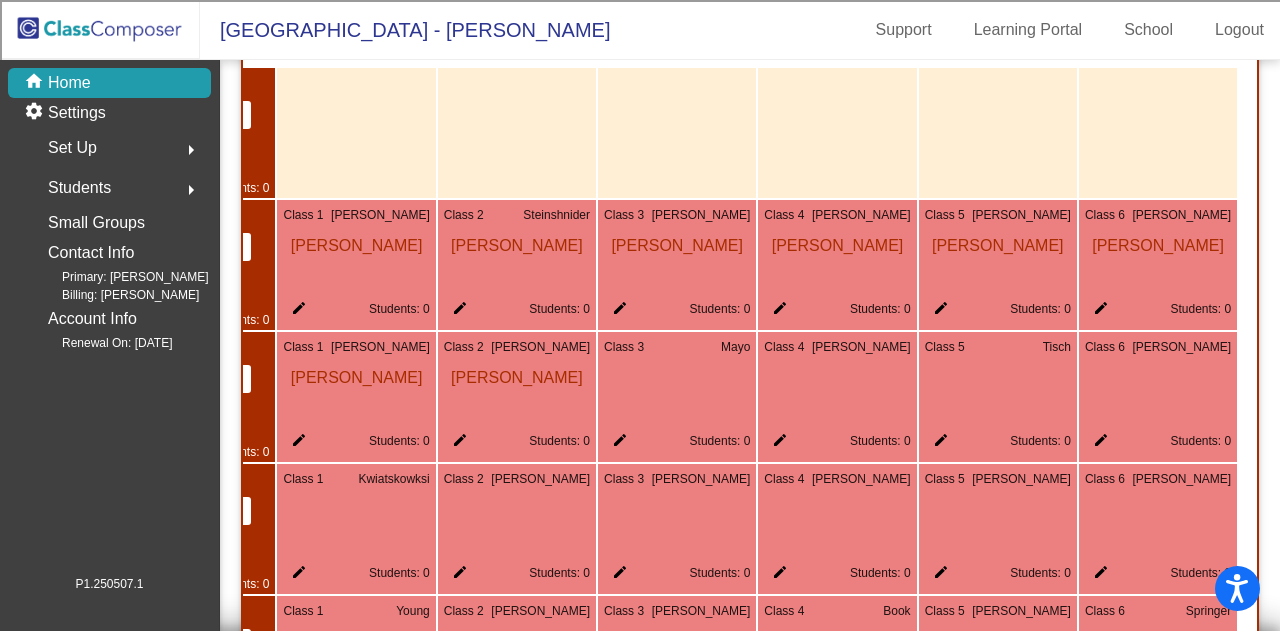 click on "edit" 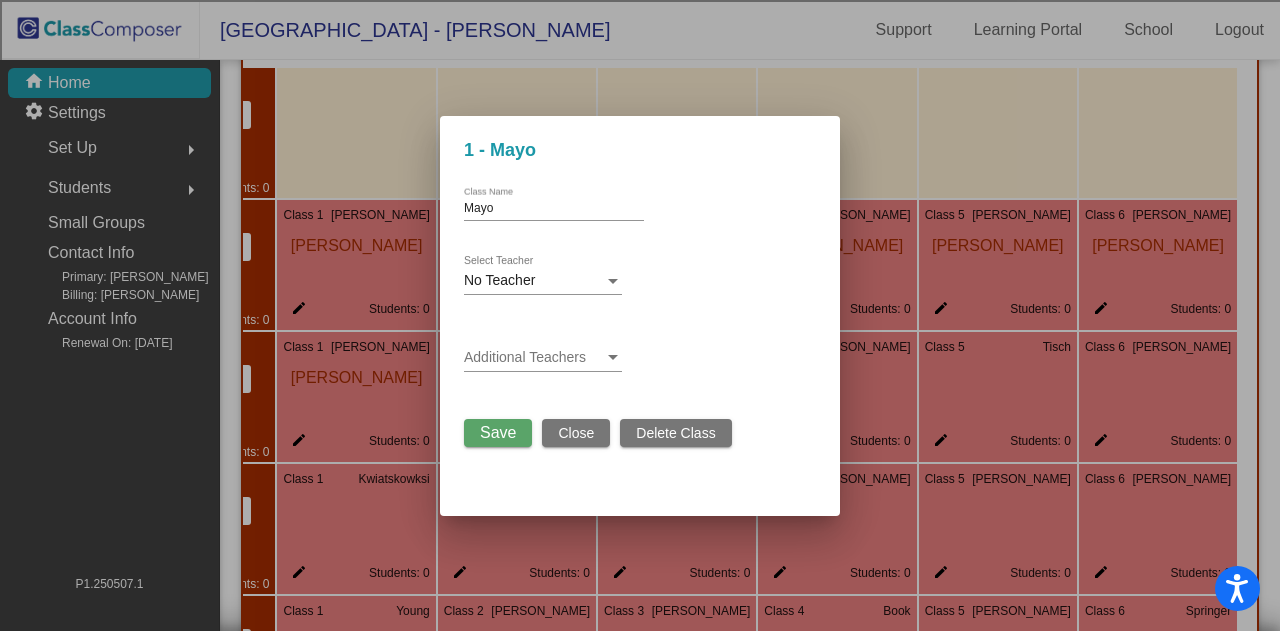 click on "No Teacher Select Teacher" at bounding box center (543, 275) 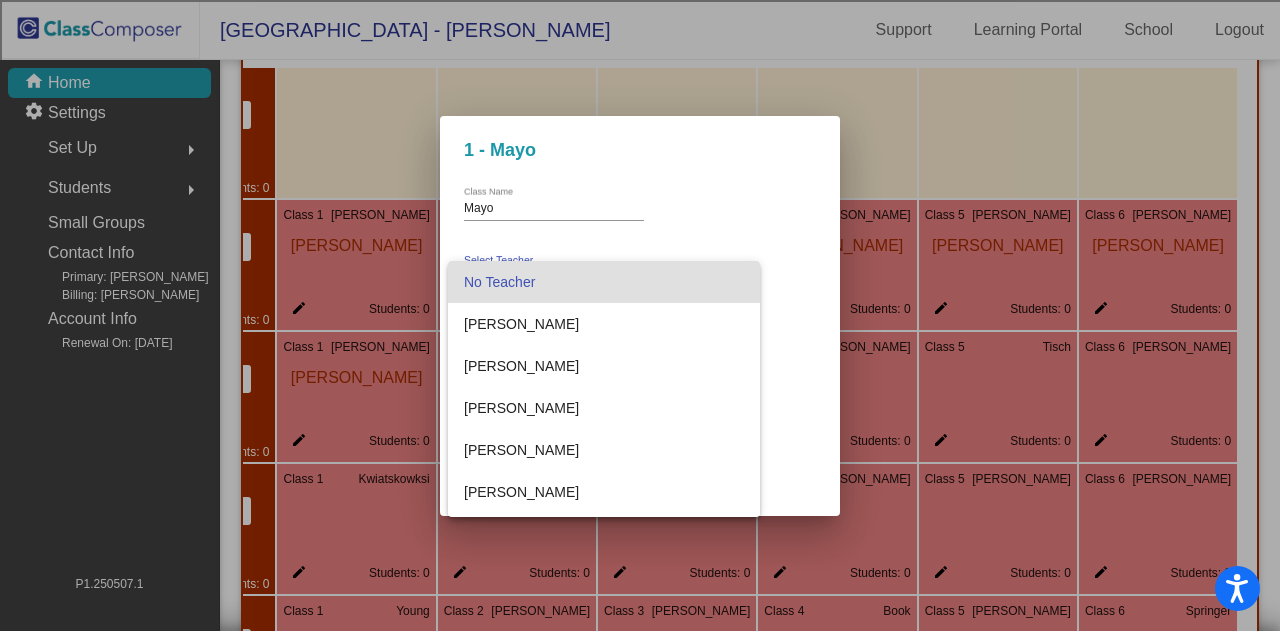 scroll, scrollTop: 962, scrollLeft: 0, axis: vertical 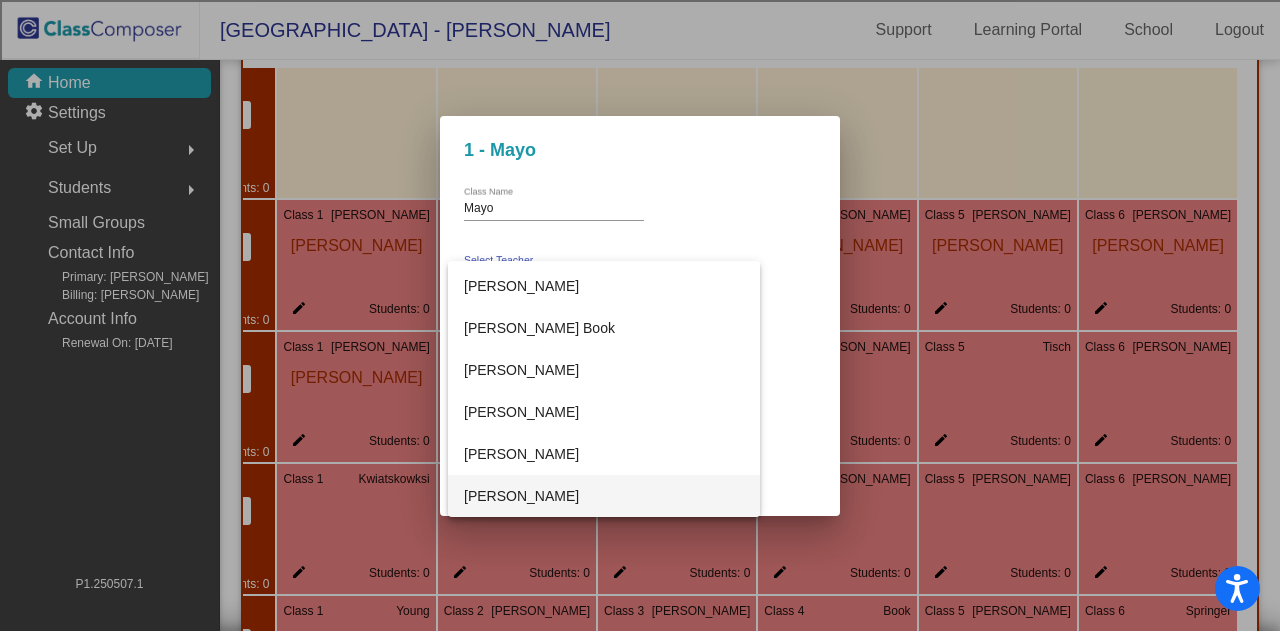 click on "[PERSON_NAME]" at bounding box center (604, 496) 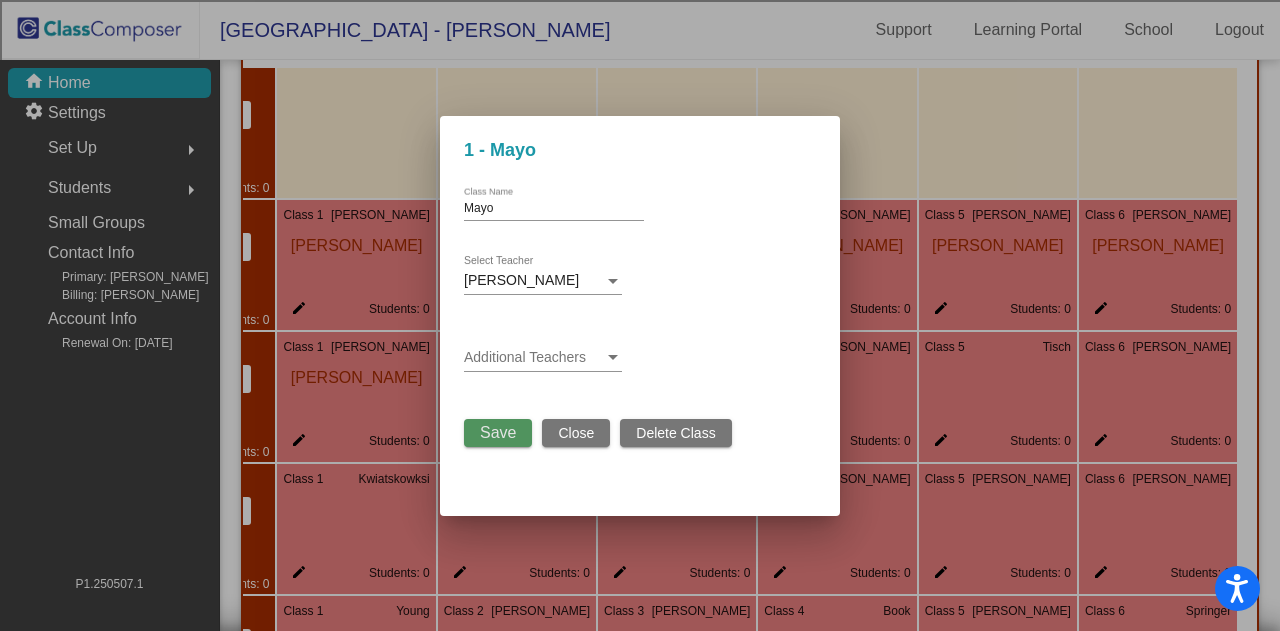 click on "Save" at bounding box center [498, 432] 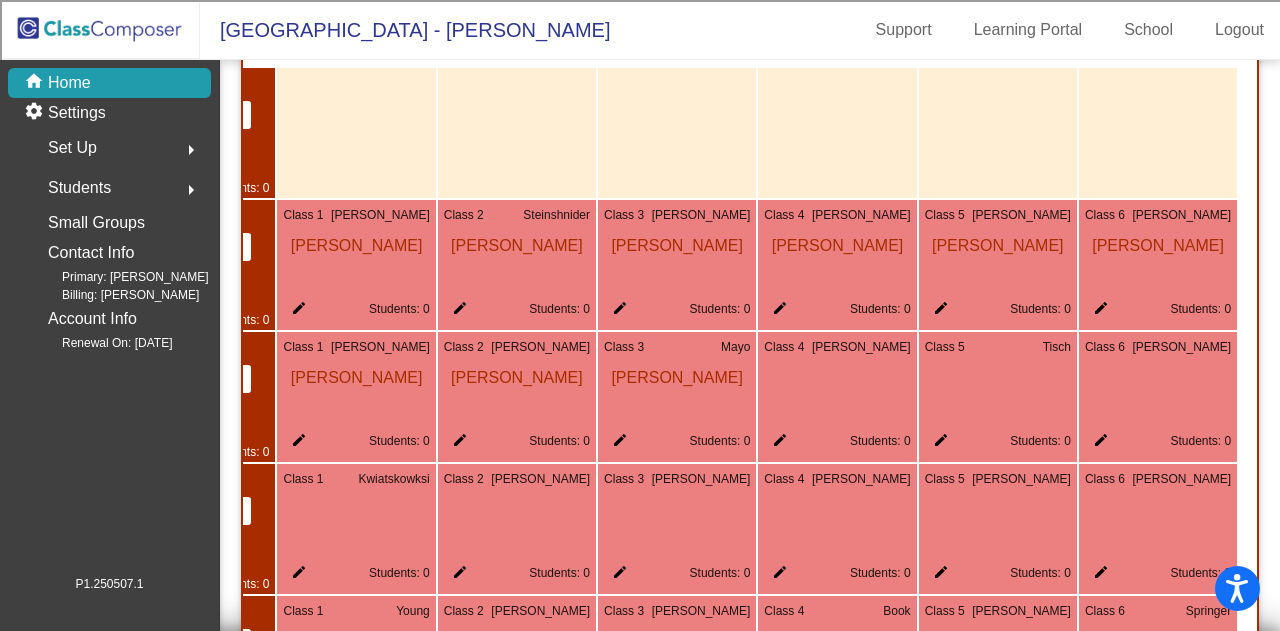 click on "edit" 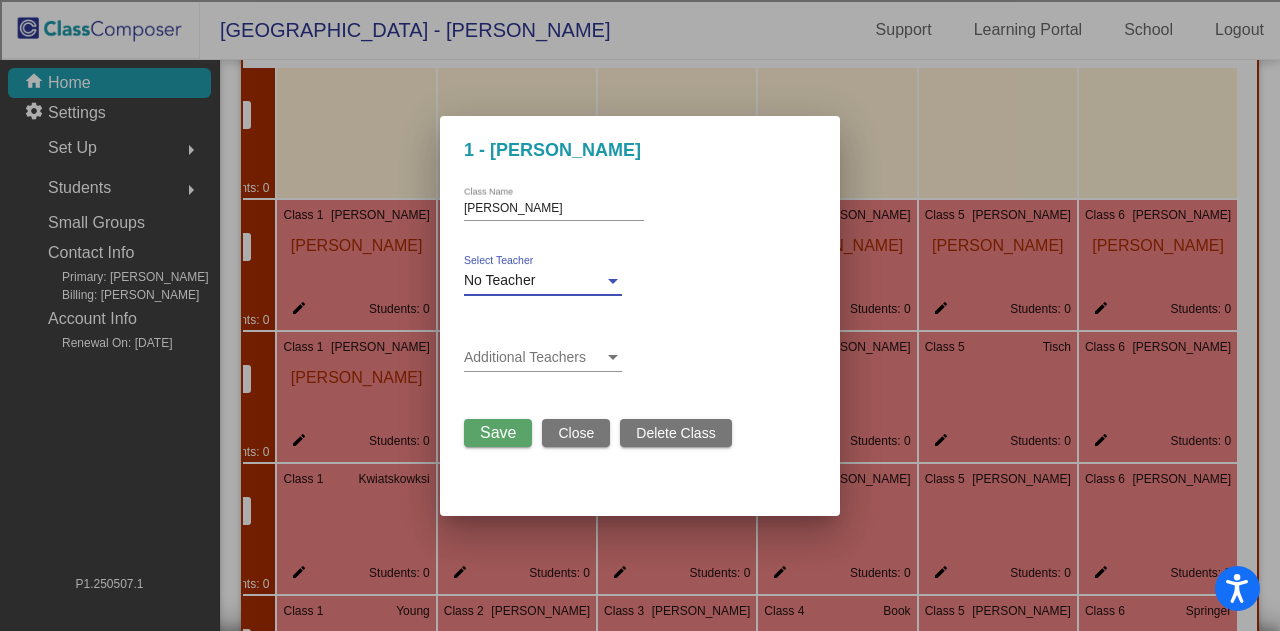click on "No Teacher" at bounding box center (534, 281) 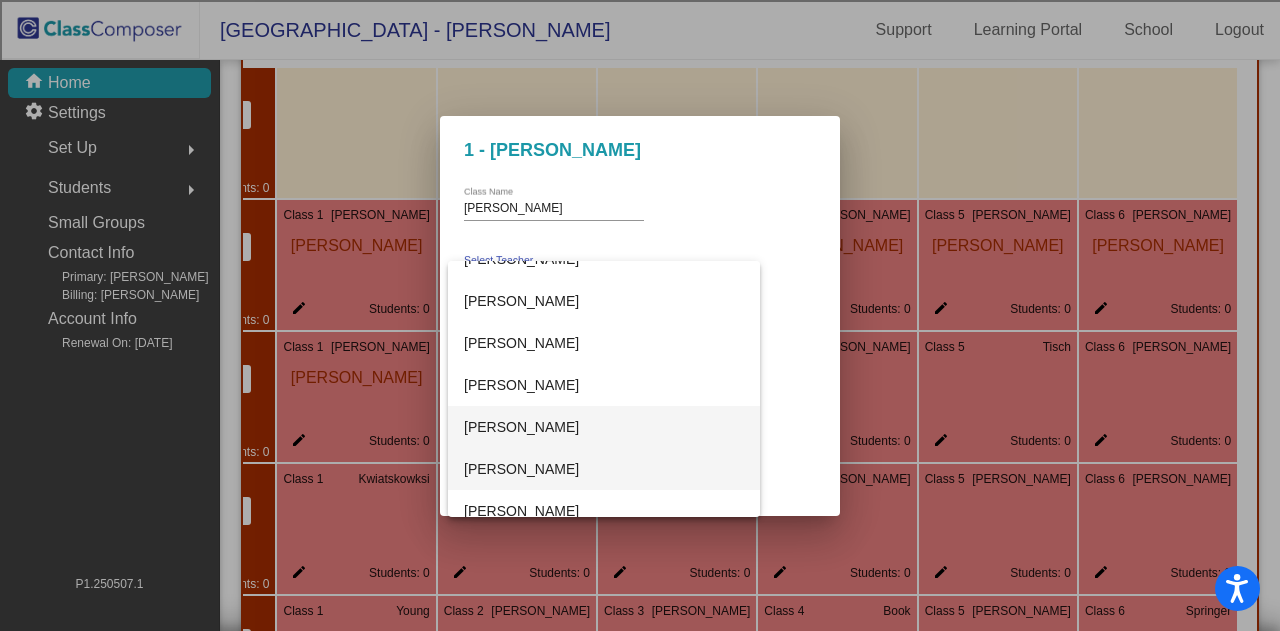 scroll, scrollTop: 726, scrollLeft: 0, axis: vertical 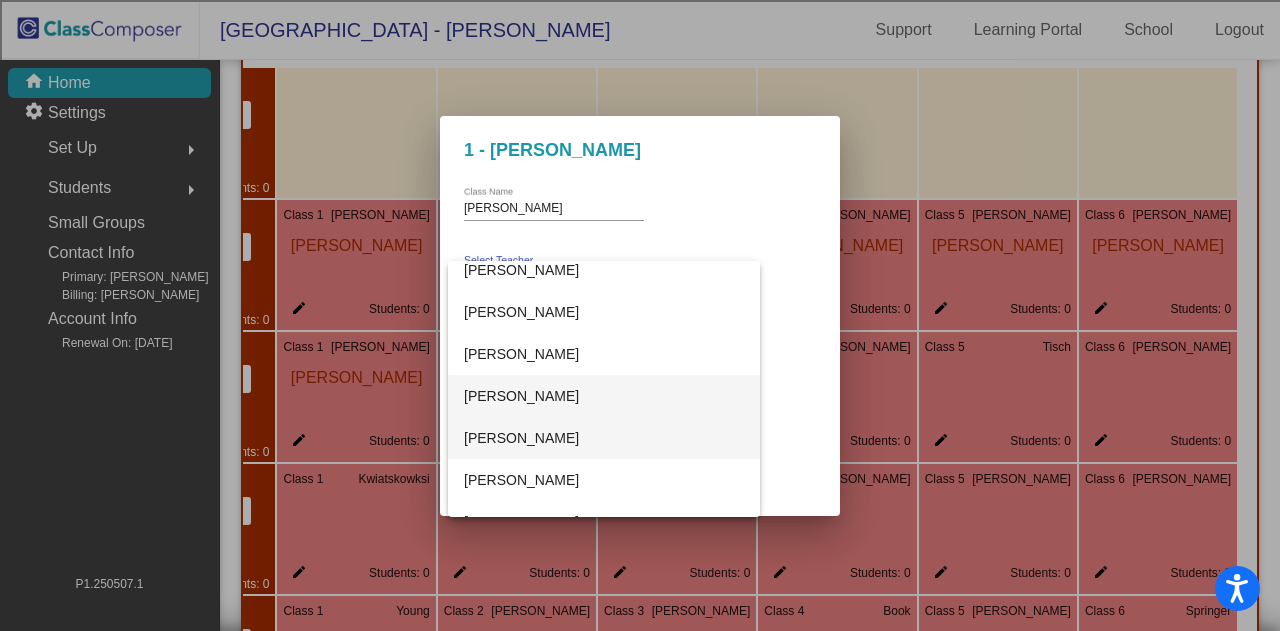 click on "[PERSON_NAME]" at bounding box center [604, 438] 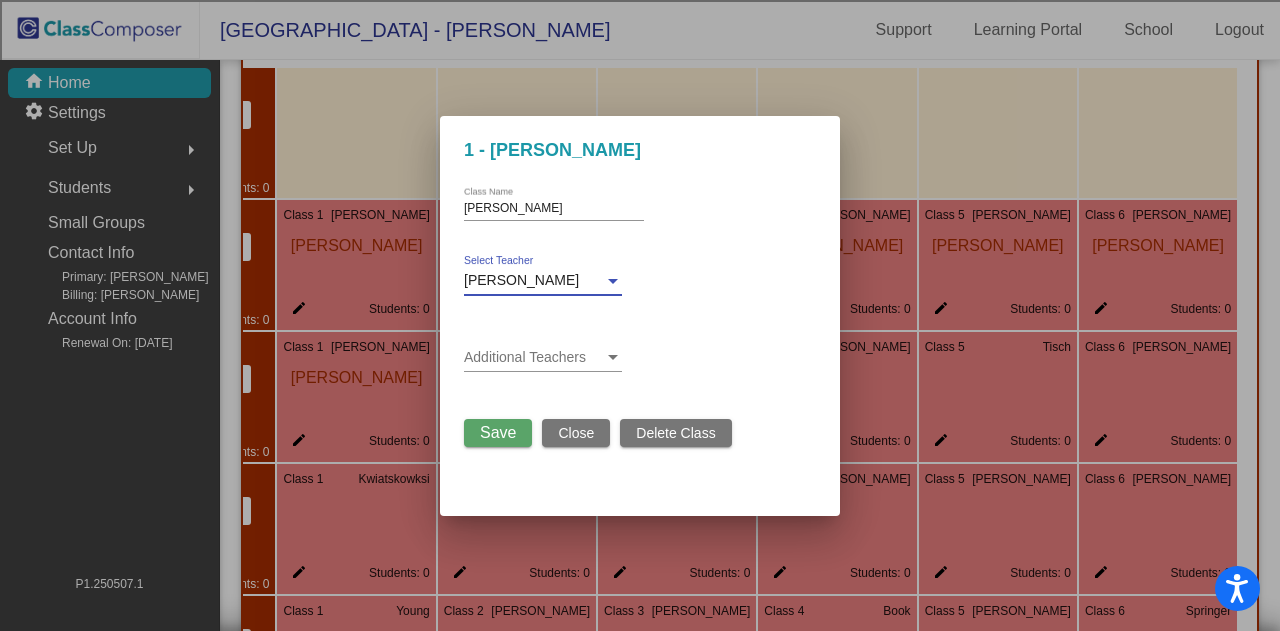 click on "Save" at bounding box center [498, 432] 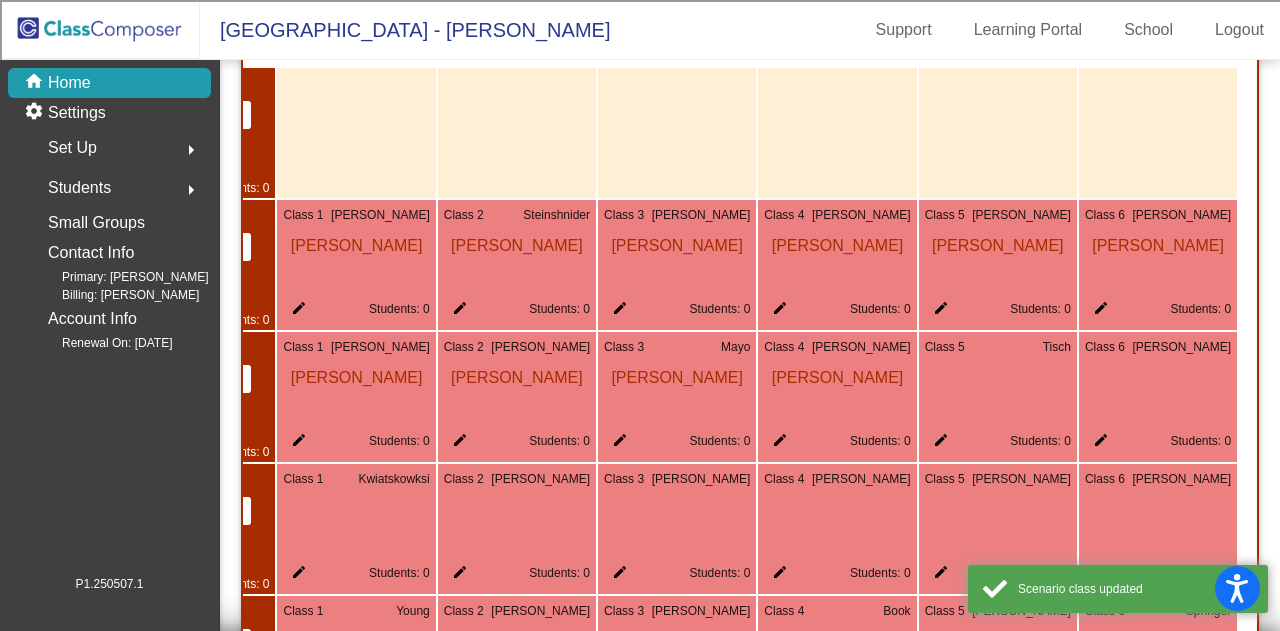click on "edit" 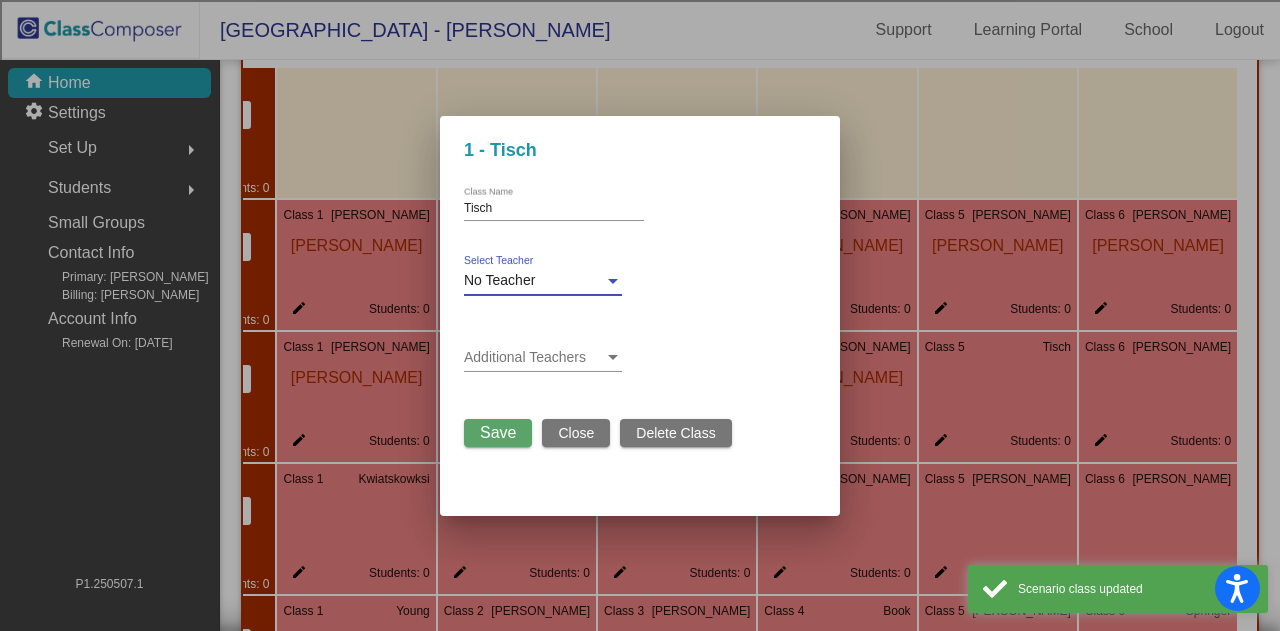 click on "No Teacher" at bounding box center (534, 281) 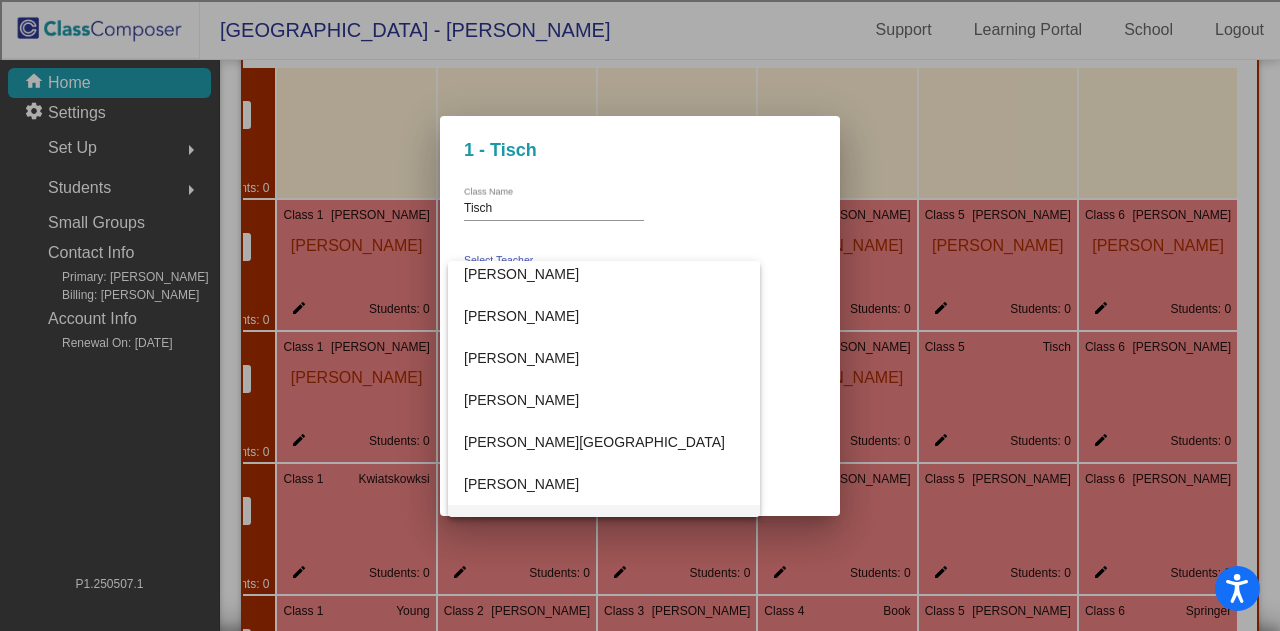 scroll, scrollTop: 400, scrollLeft: 0, axis: vertical 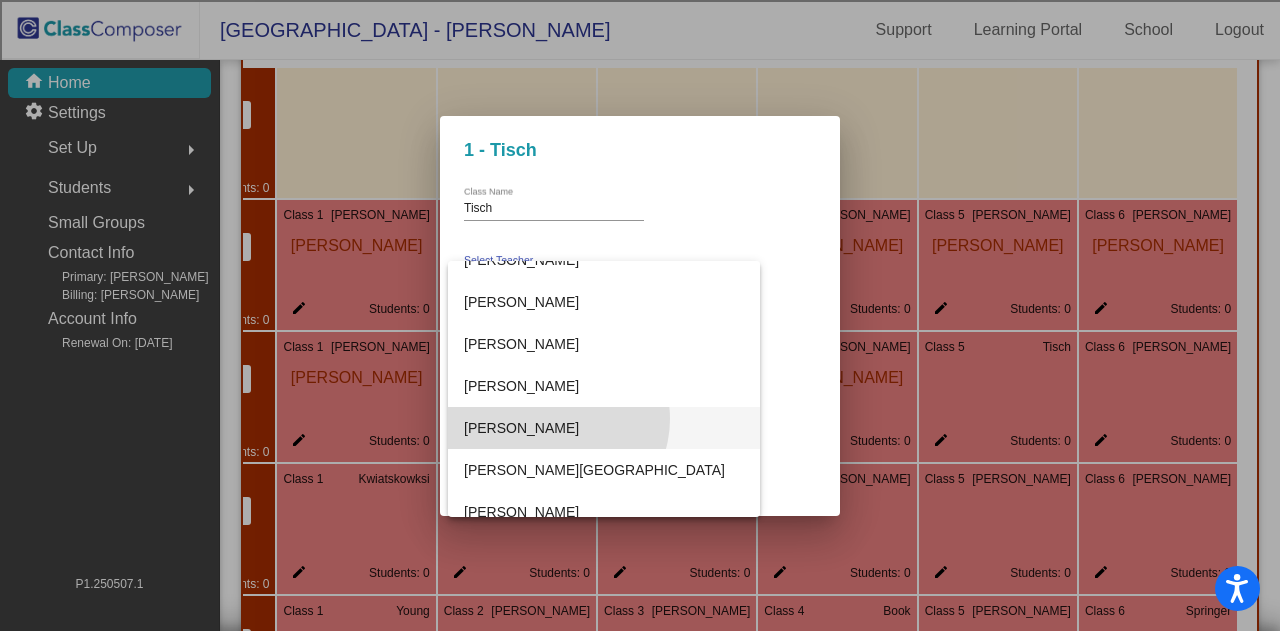 click on "[PERSON_NAME]" at bounding box center [604, 428] 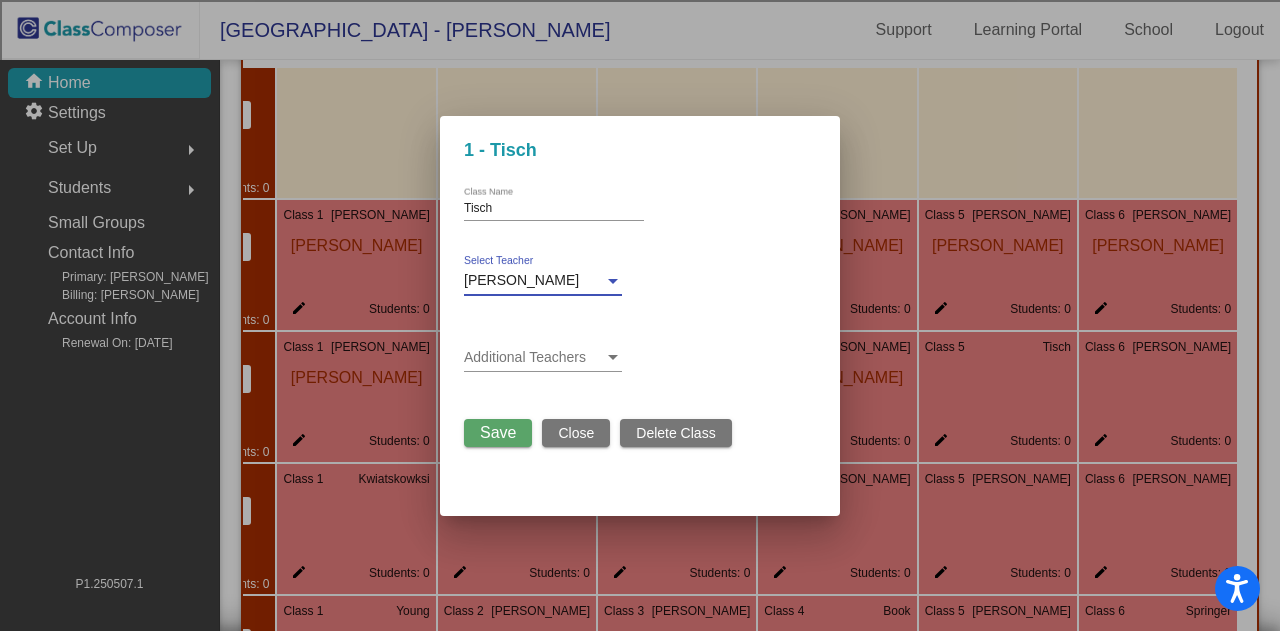 click on "Save" at bounding box center [498, 432] 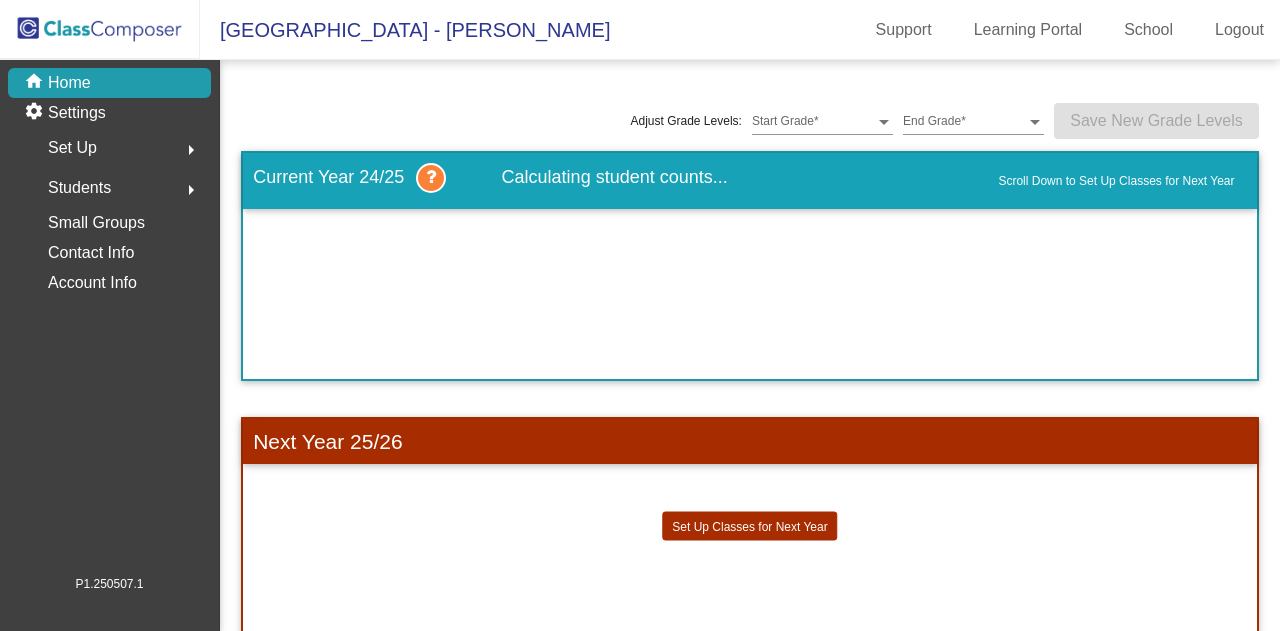scroll, scrollTop: 0, scrollLeft: 0, axis: both 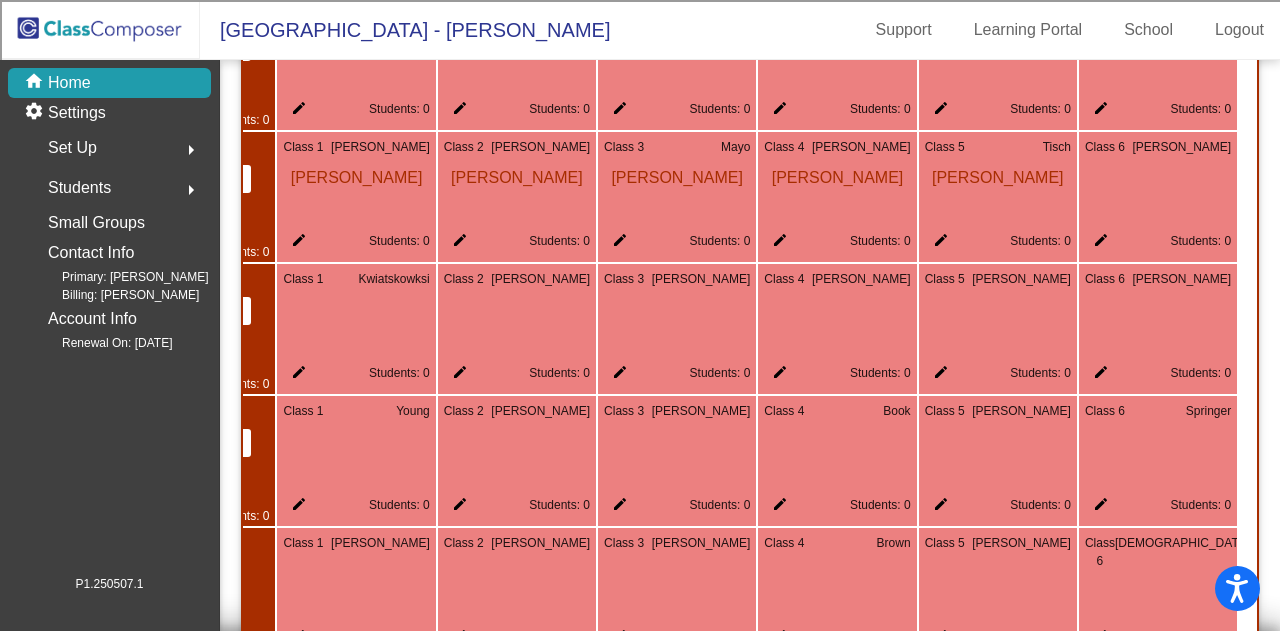 click on "edit" 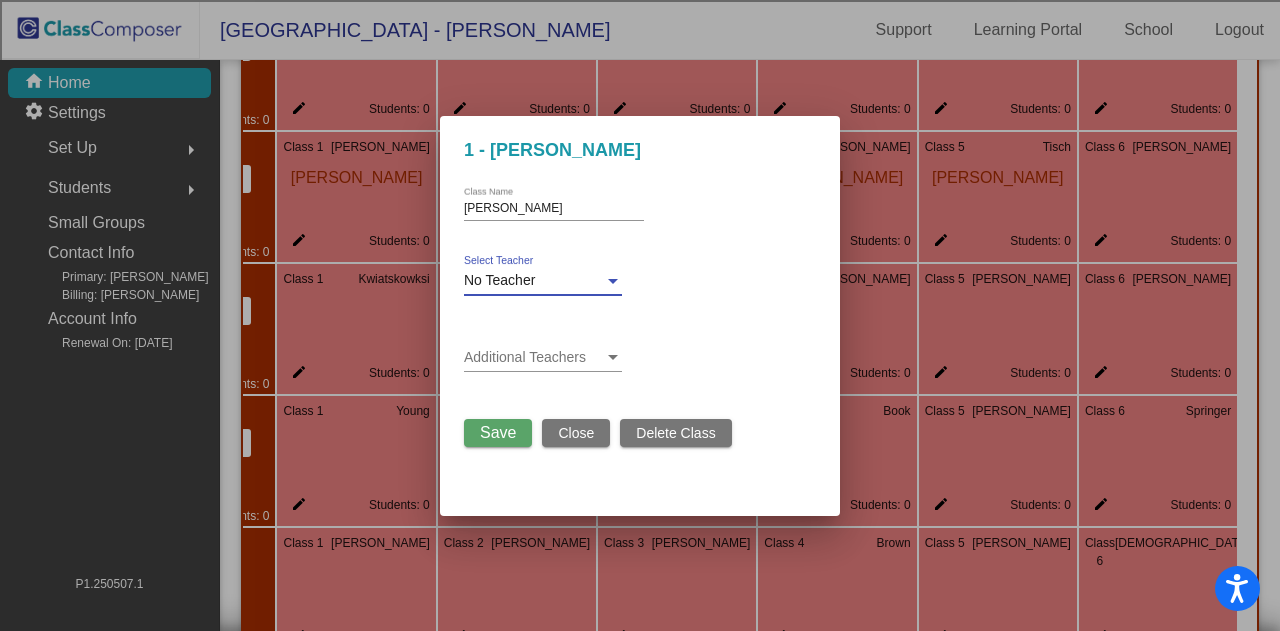 click at bounding box center (613, 281) 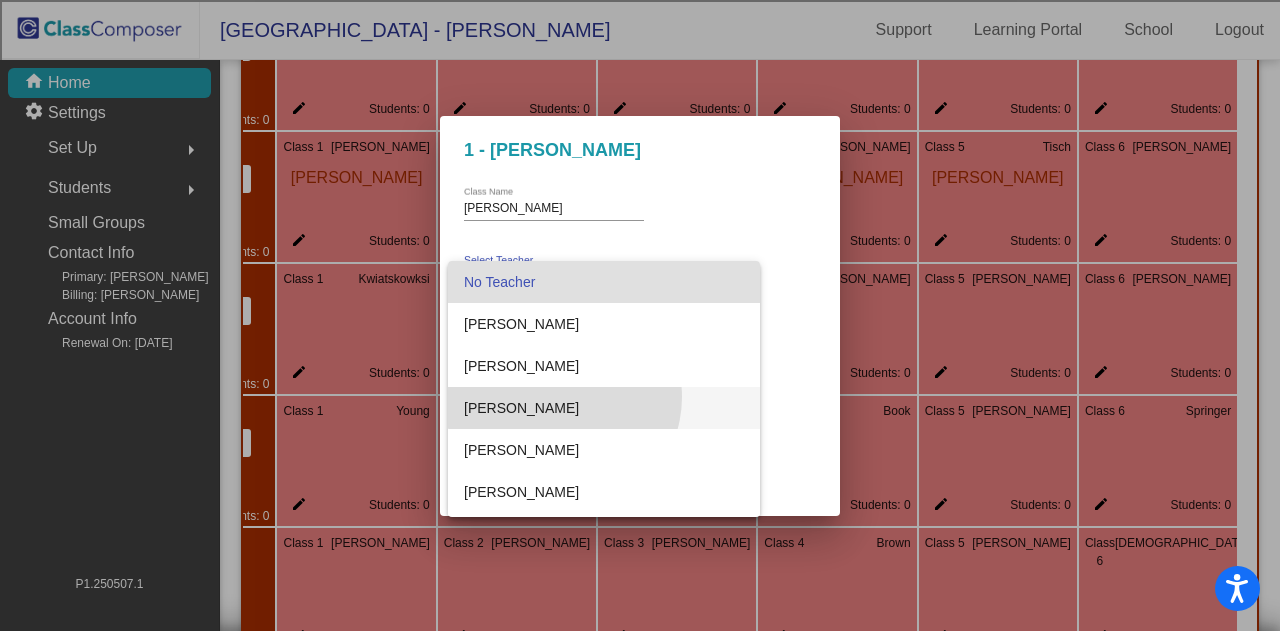 click on "[PERSON_NAME]" at bounding box center [604, 408] 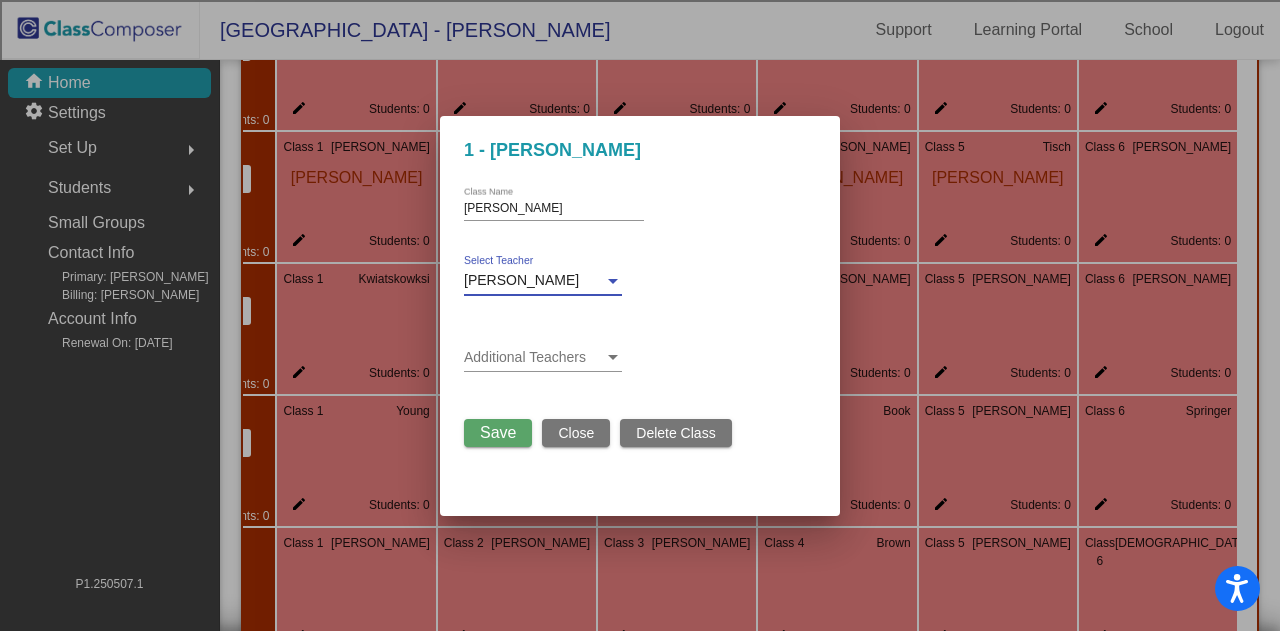 click on "Save" at bounding box center (498, 432) 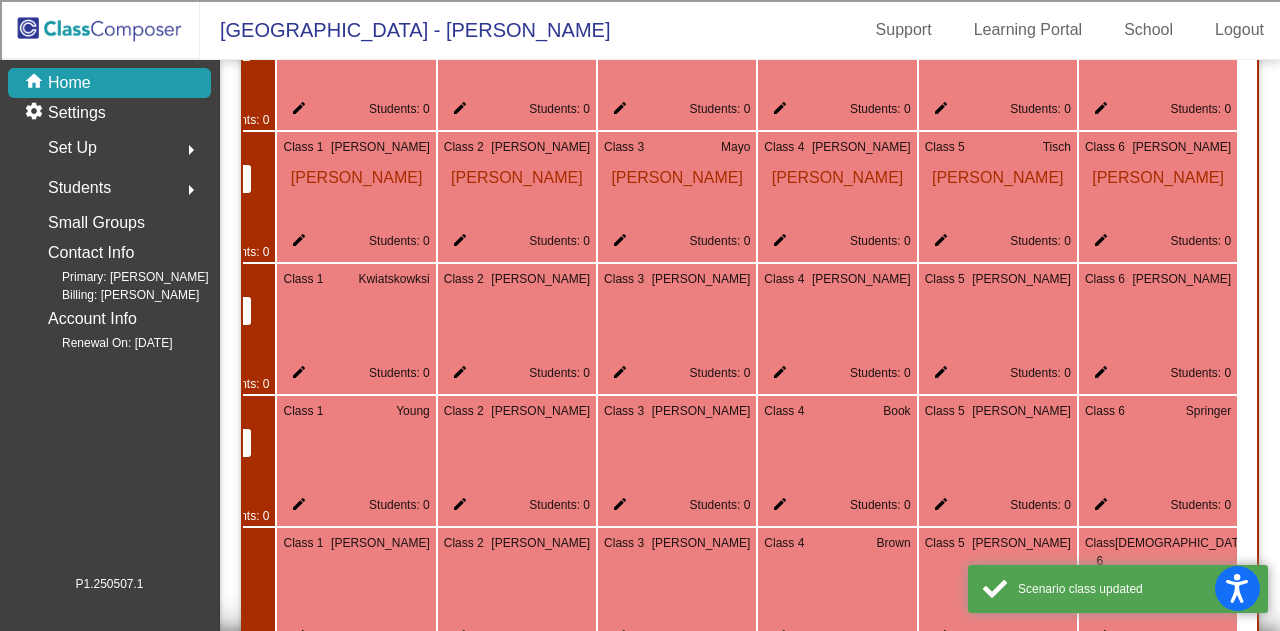 click on "edit" 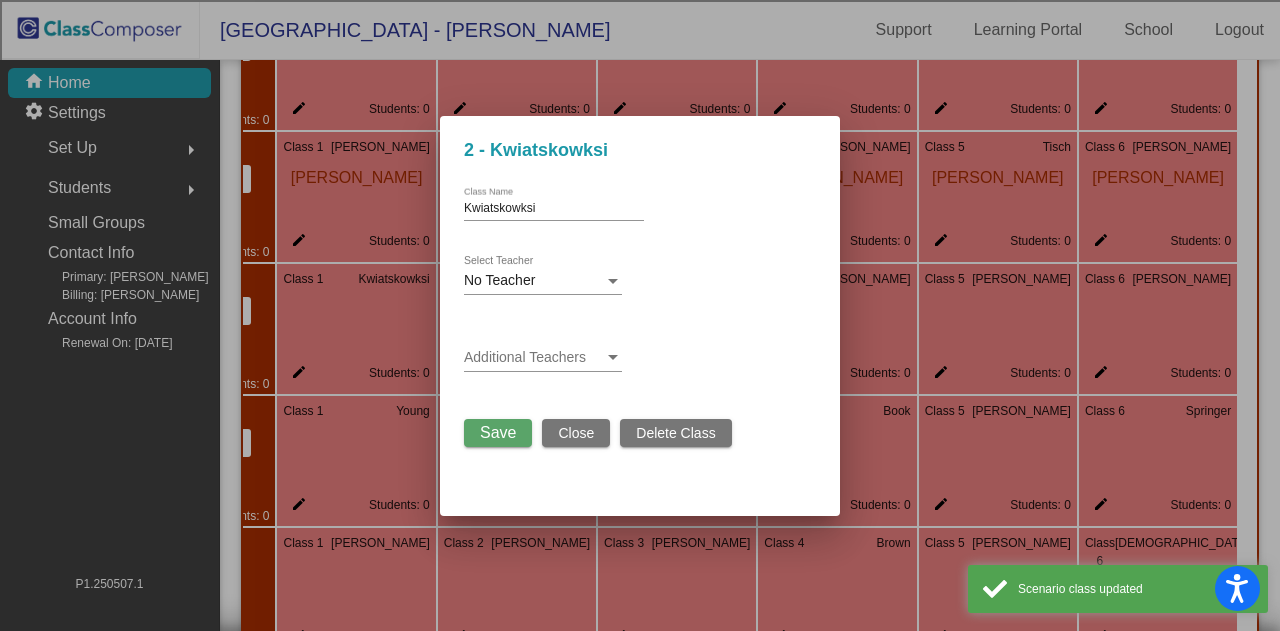 click on "No Teacher" at bounding box center (534, 281) 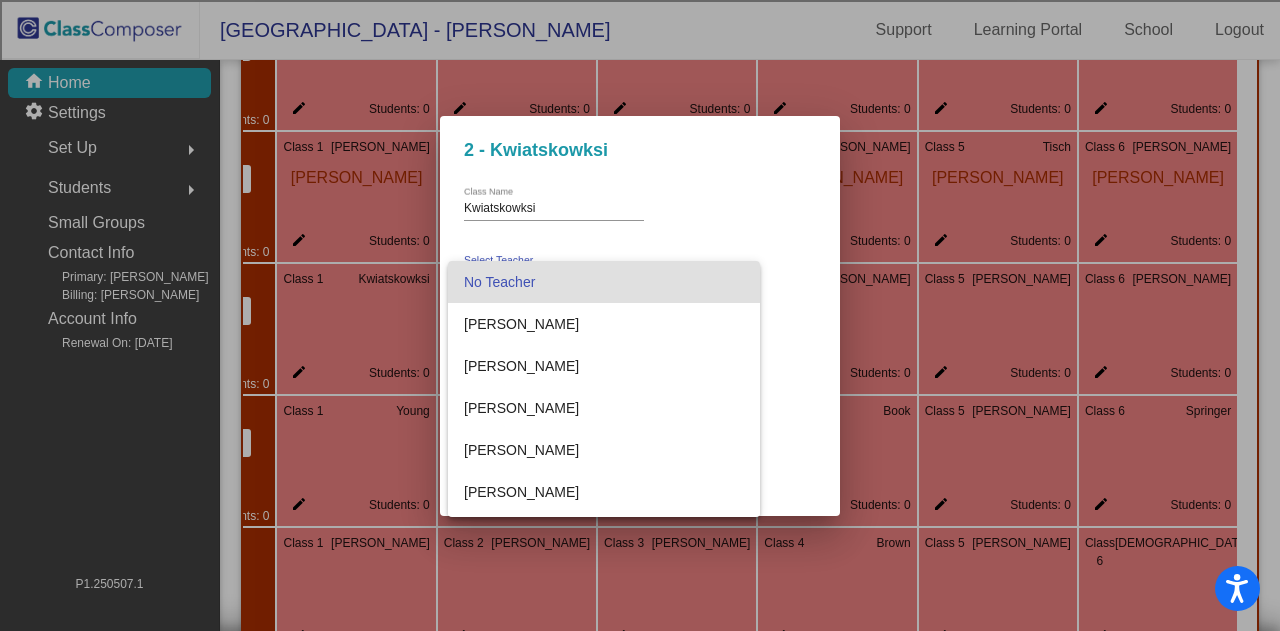 scroll, scrollTop: 1130, scrollLeft: 0, axis: vertical 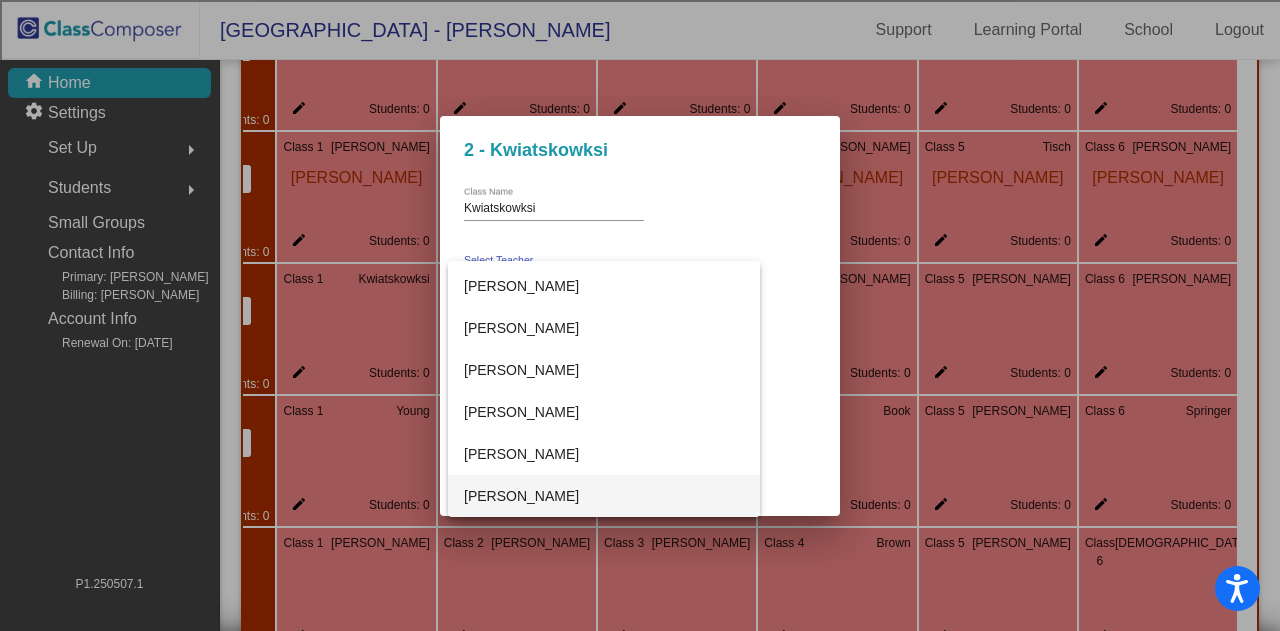 click on "[PERSON_NAME]" at bounding box center (604, 496) 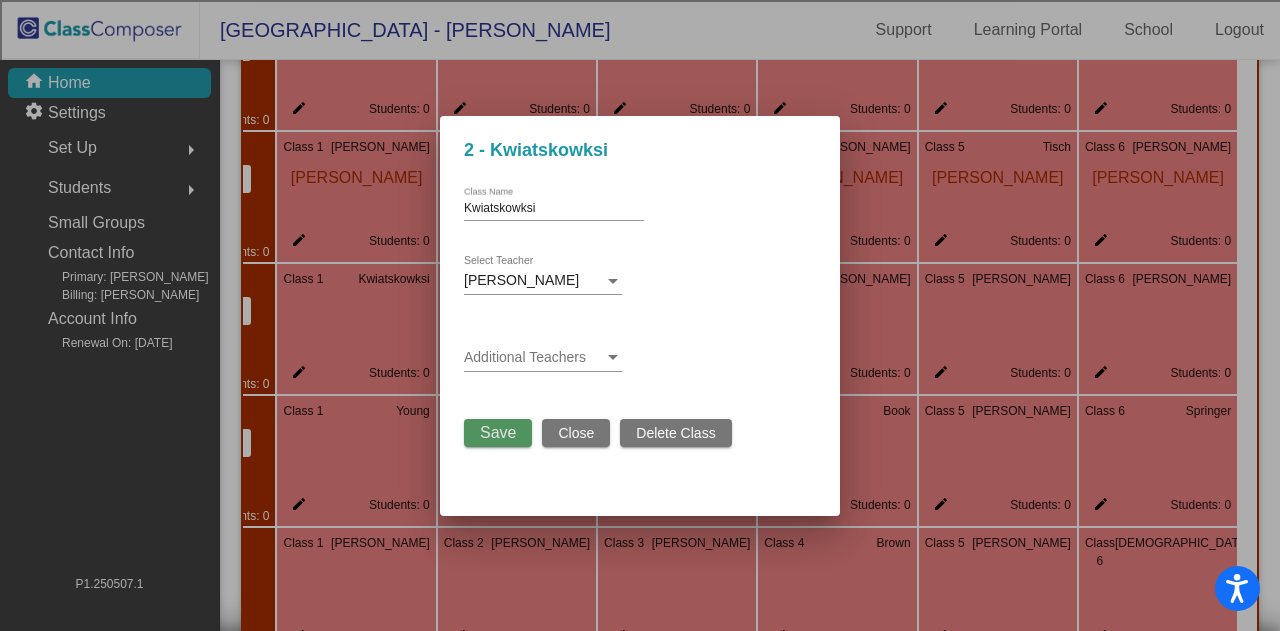 click on "Save" at bounding box center (498, 432) 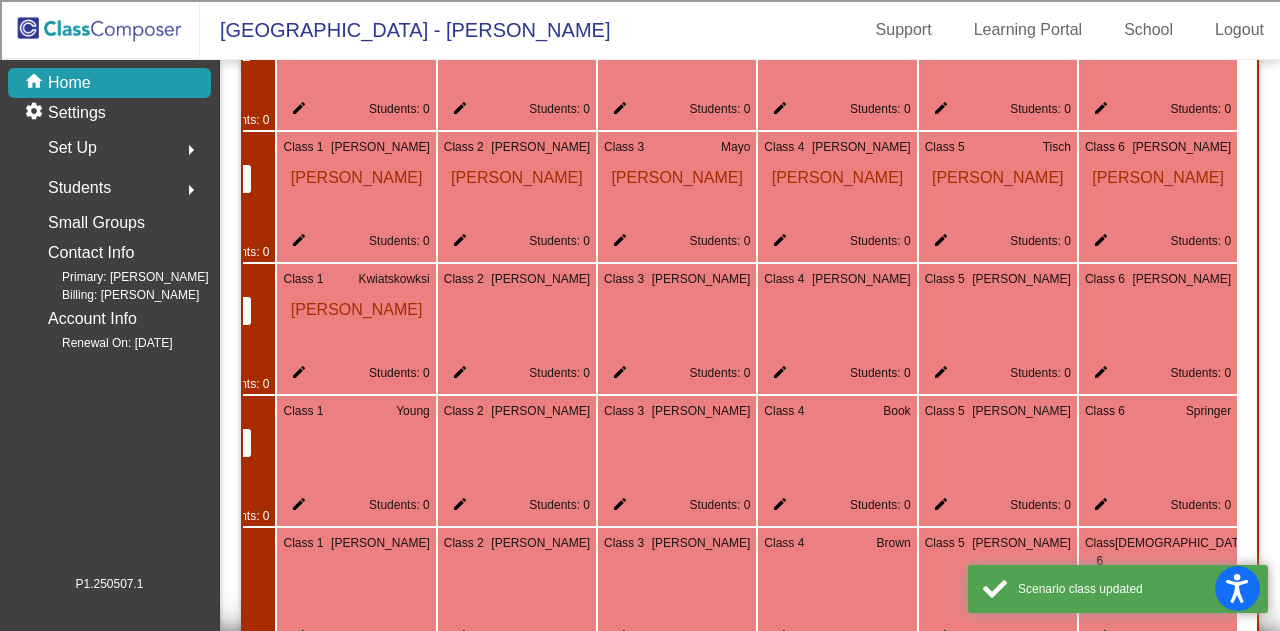 click on "edit" 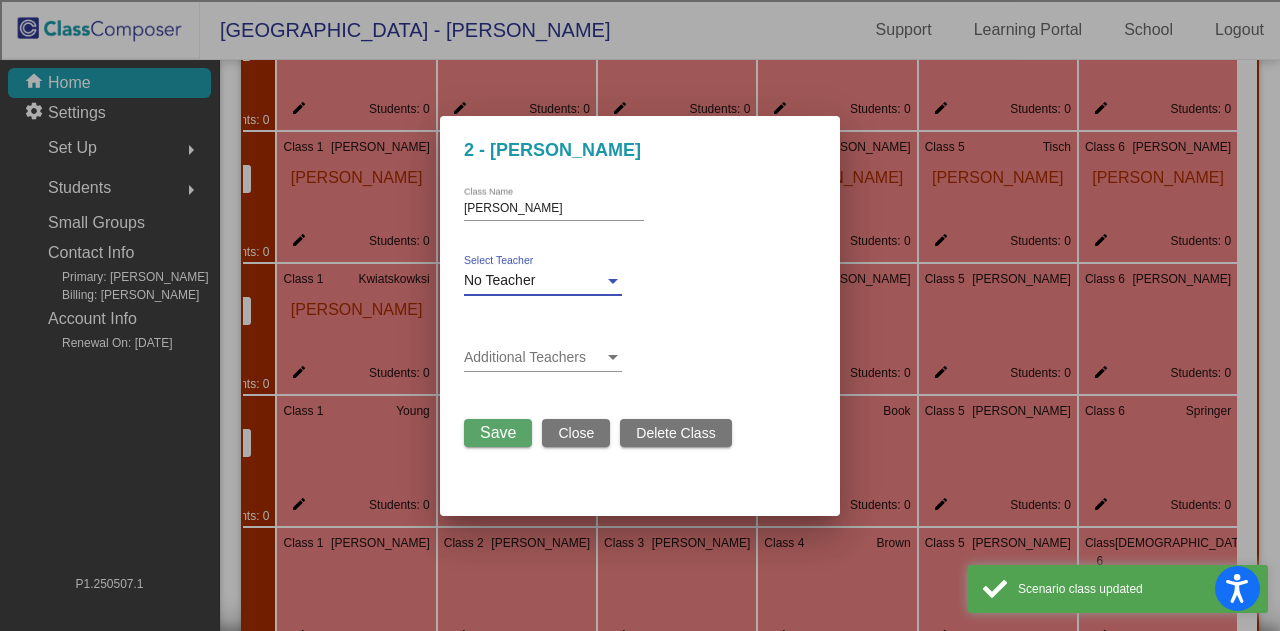 click on "No Teacher" at bounding box center (499, 280) 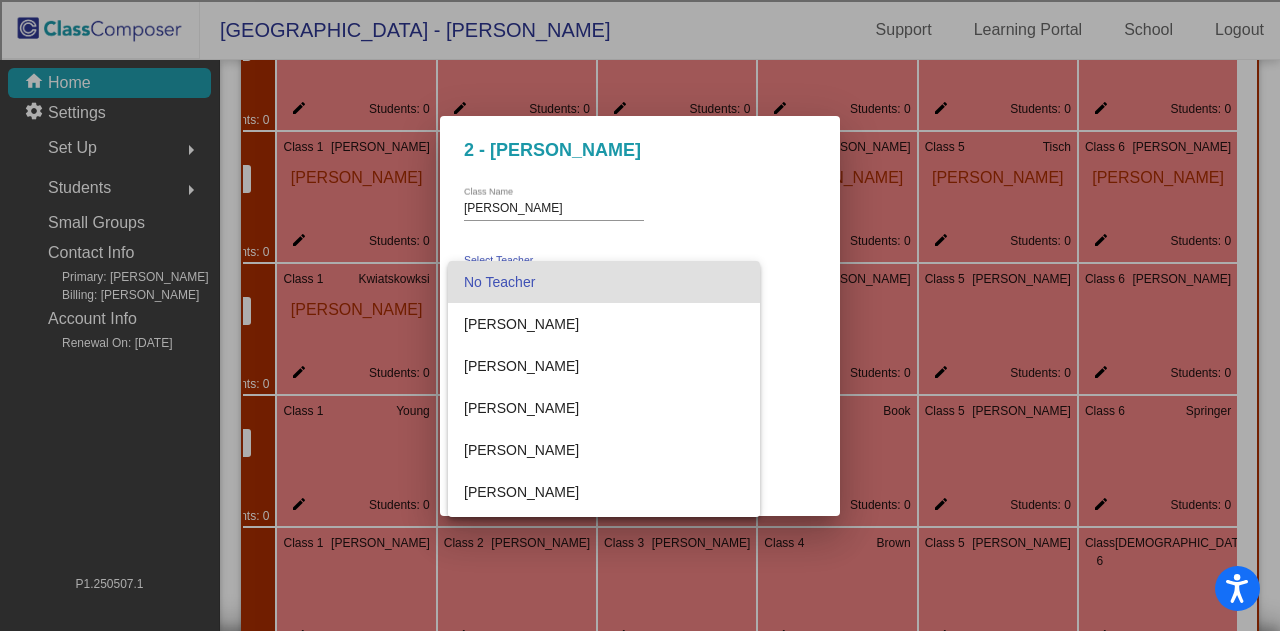 scroll, scrollTop: 248, scrollLeft: 0, axis: vertical 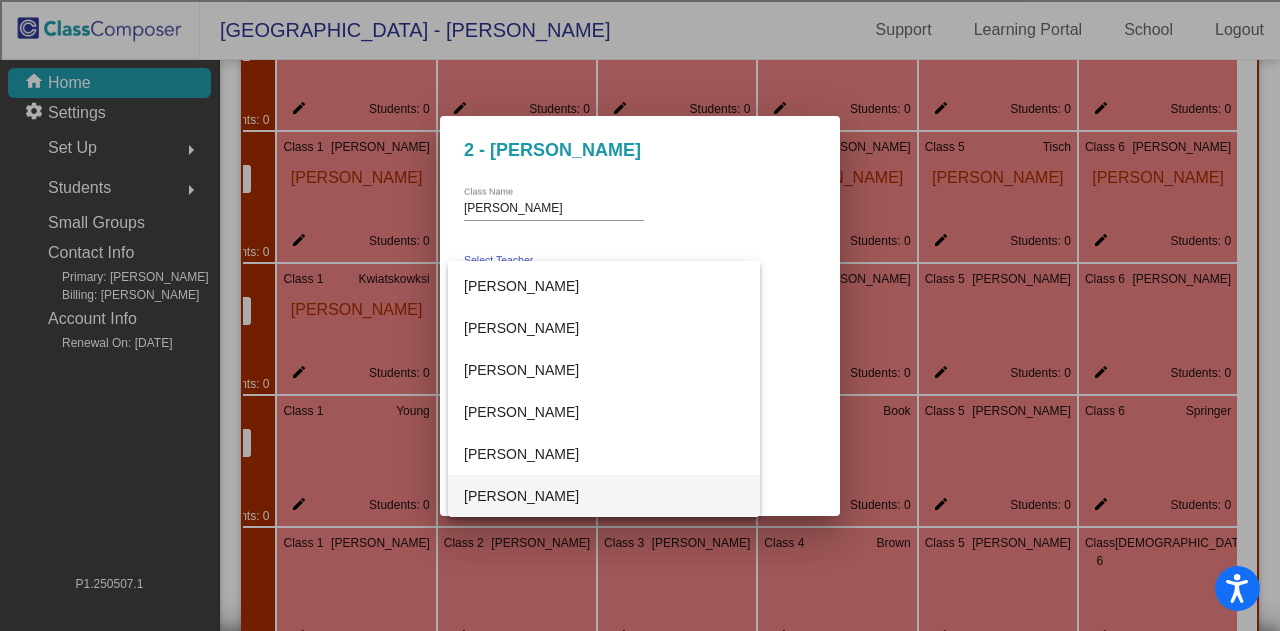 click on "[PERSON_NAME]" at bounding box center [604, 496] 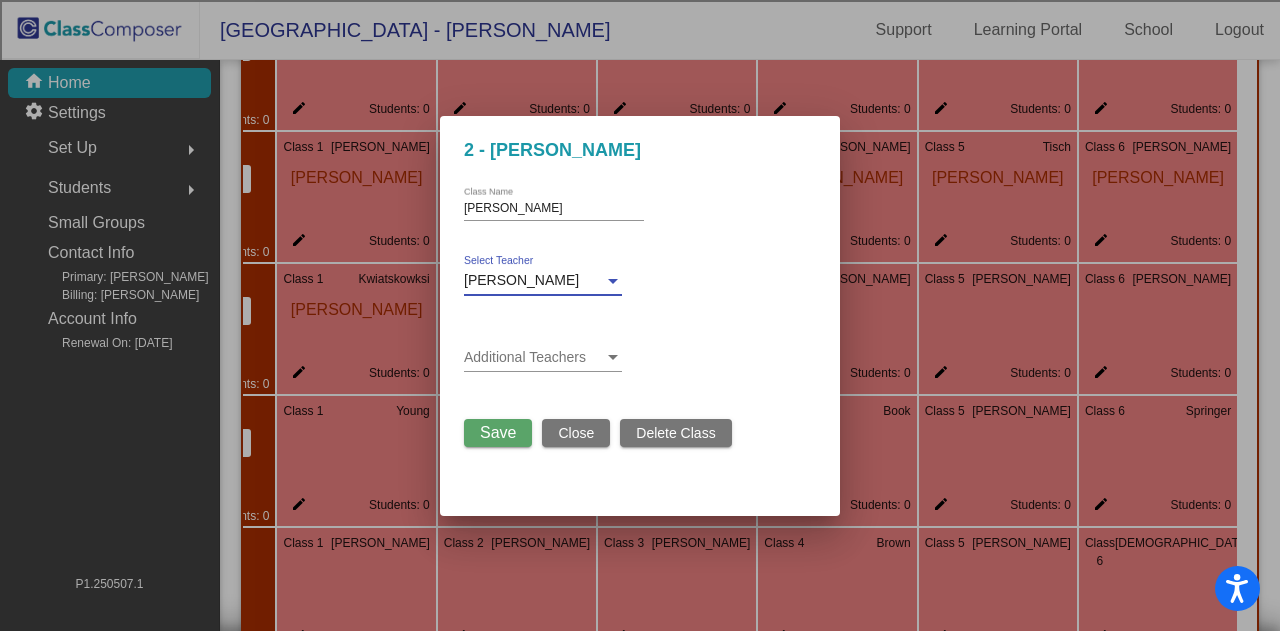 click on "Save" at bounding box center (498, 432) 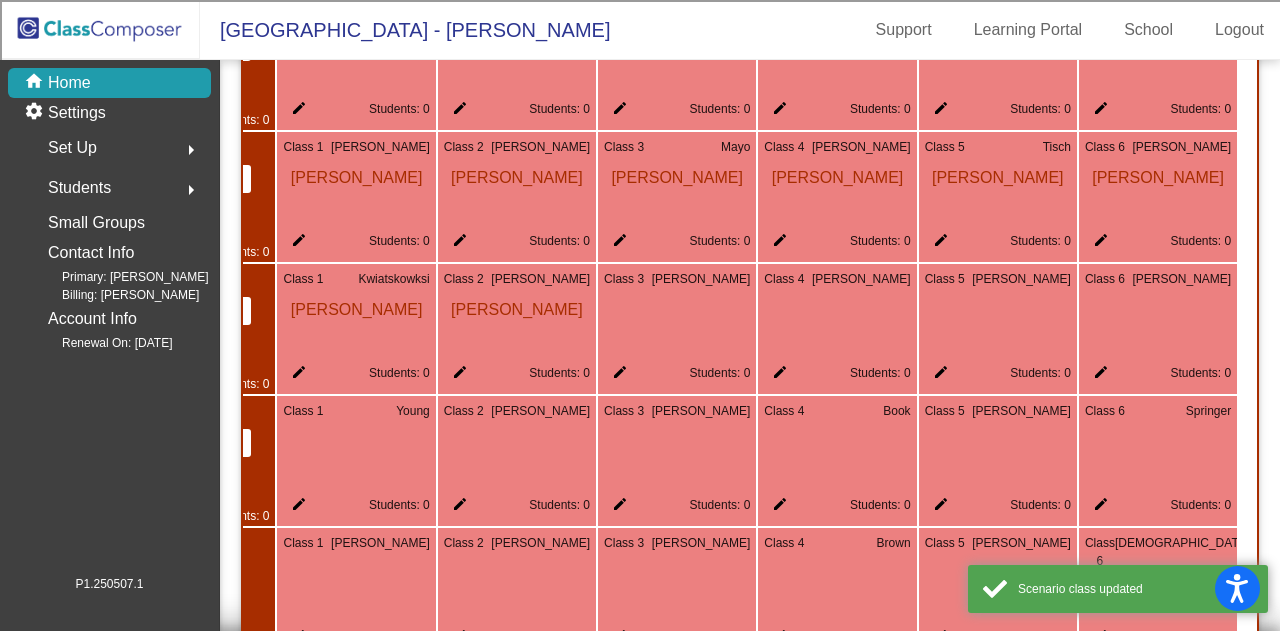 click on "edit" 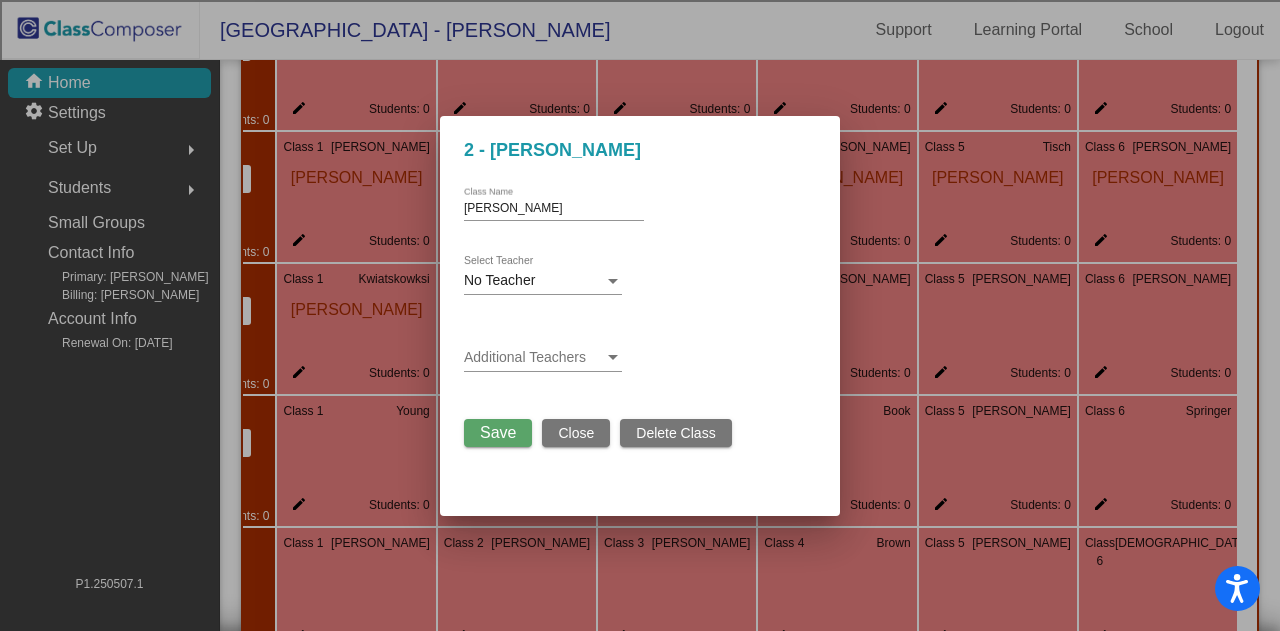 click on "Close" at bounding box center (576, 433) 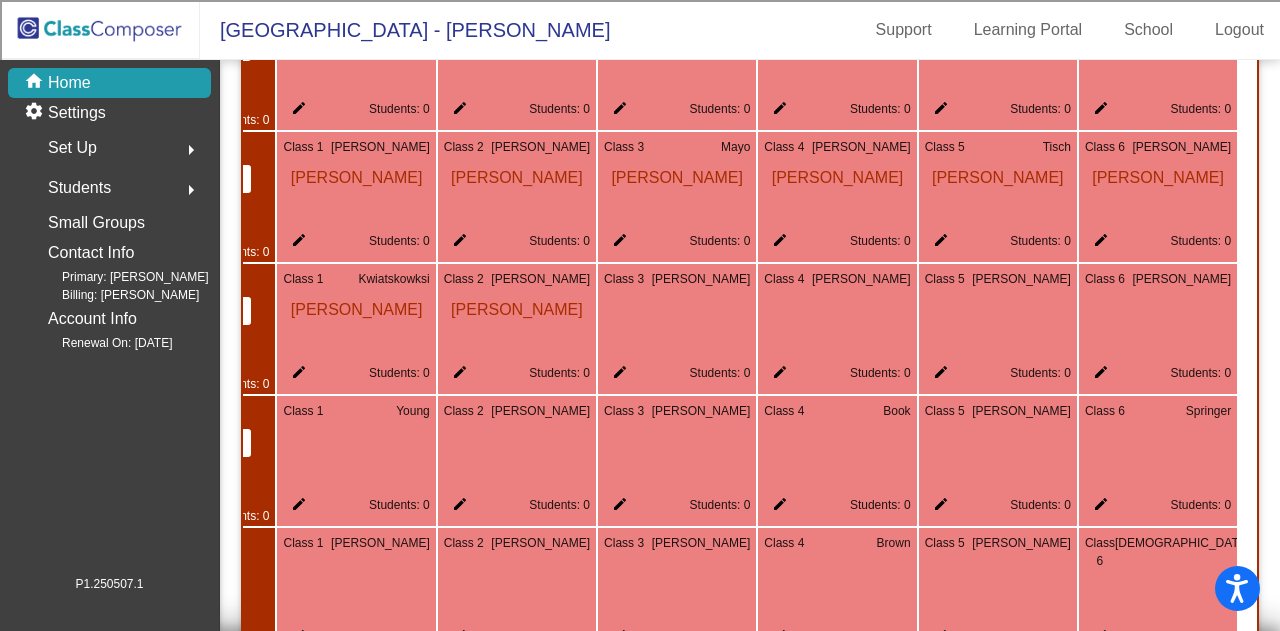 click on "edit Students: 0" 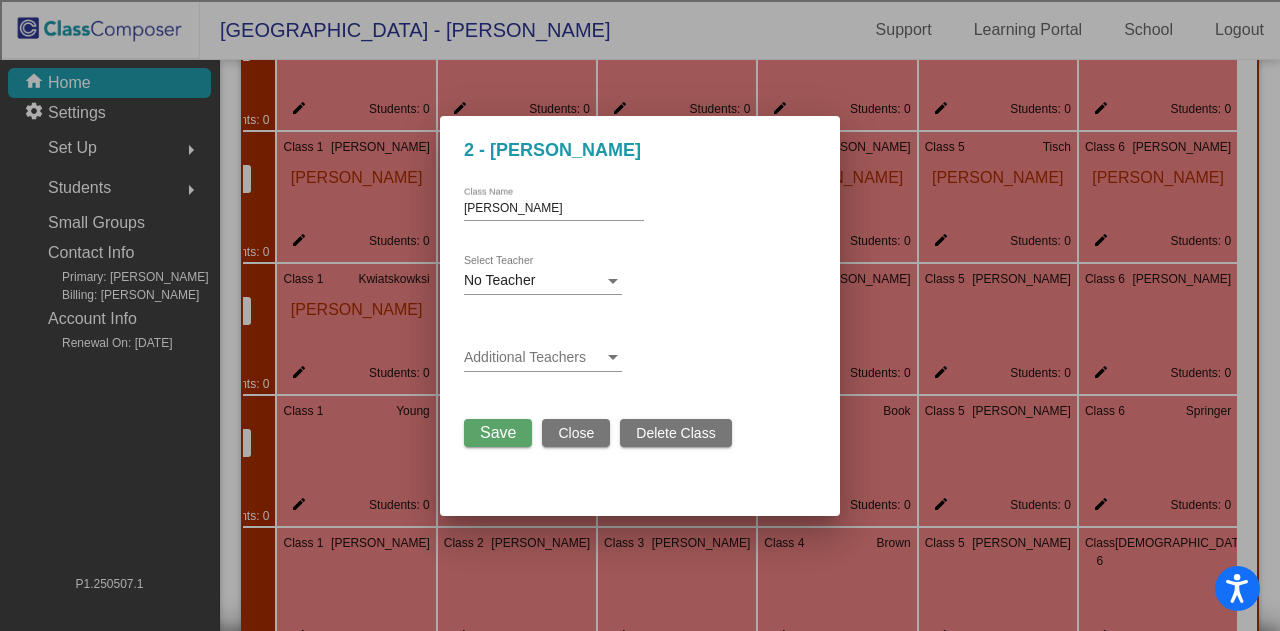 click on "No Teacher" at bounding box center (534, 281) 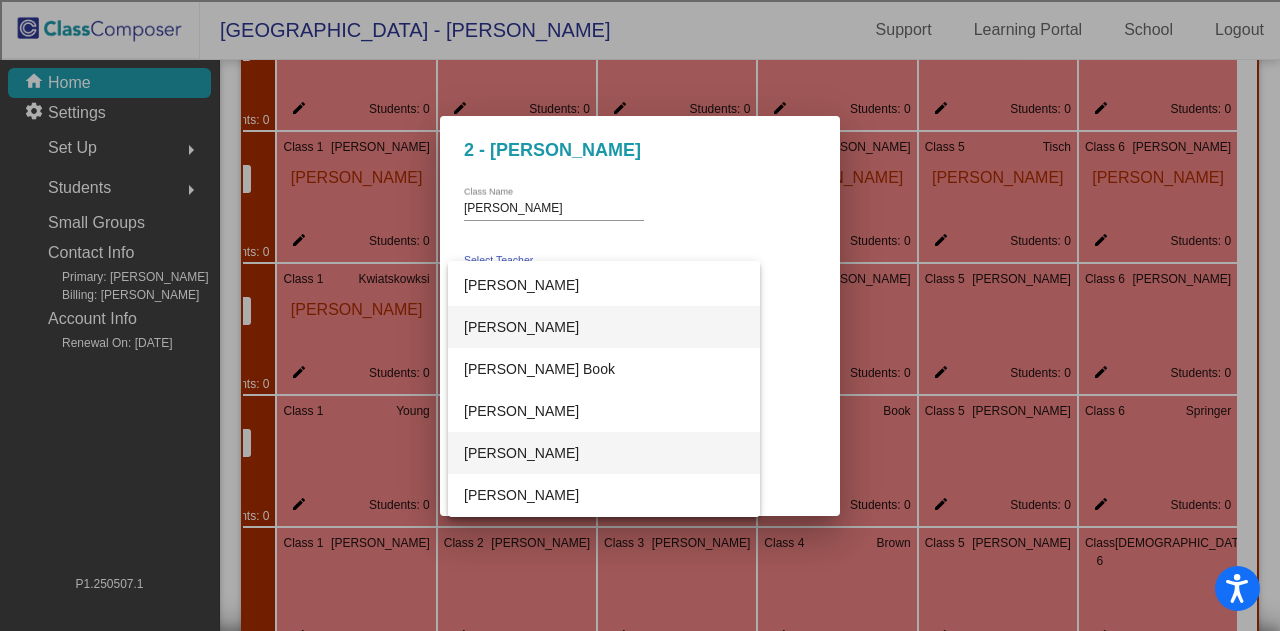 scroll, scrollTop: 994, scrollLeft: 0, axis: vertical 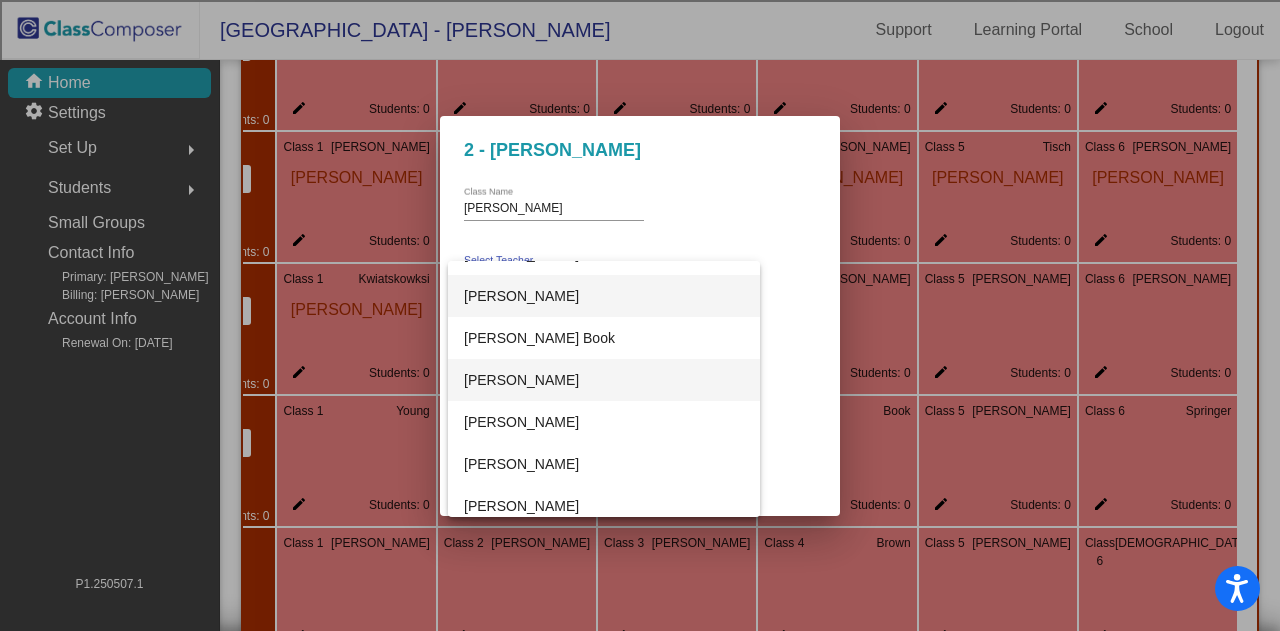 click on "[PERSON_NAME]" at bounding box center [604, 380] 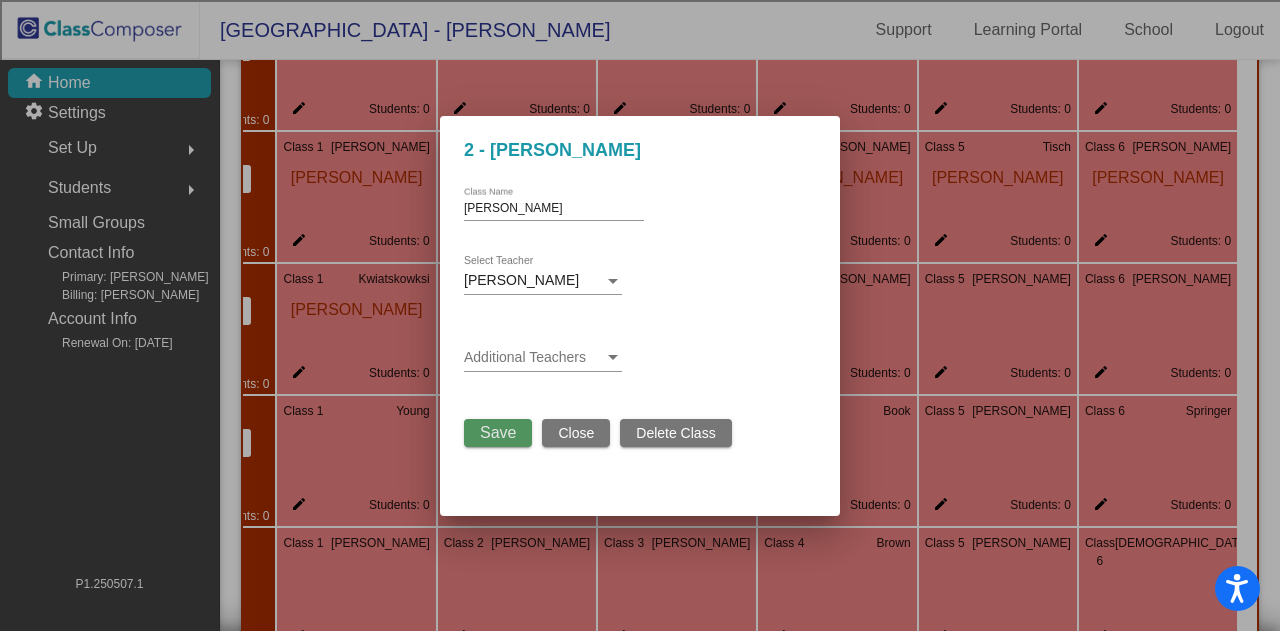 click on "Save" at bounding box center [498, 432] 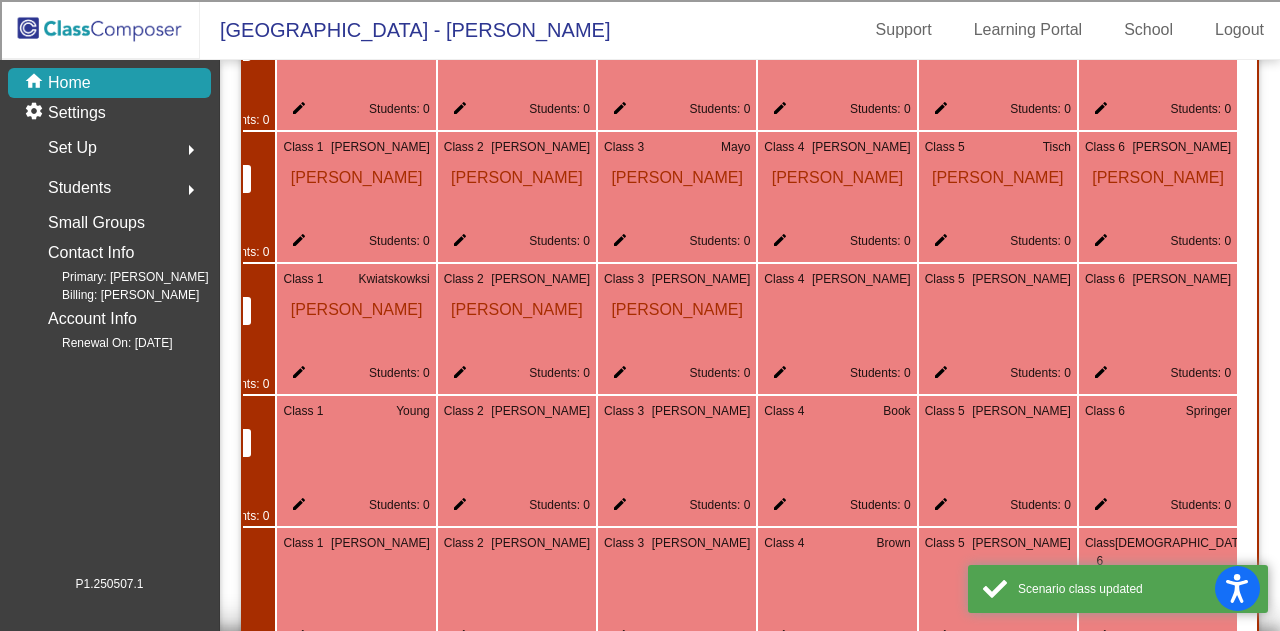 click on "edit" 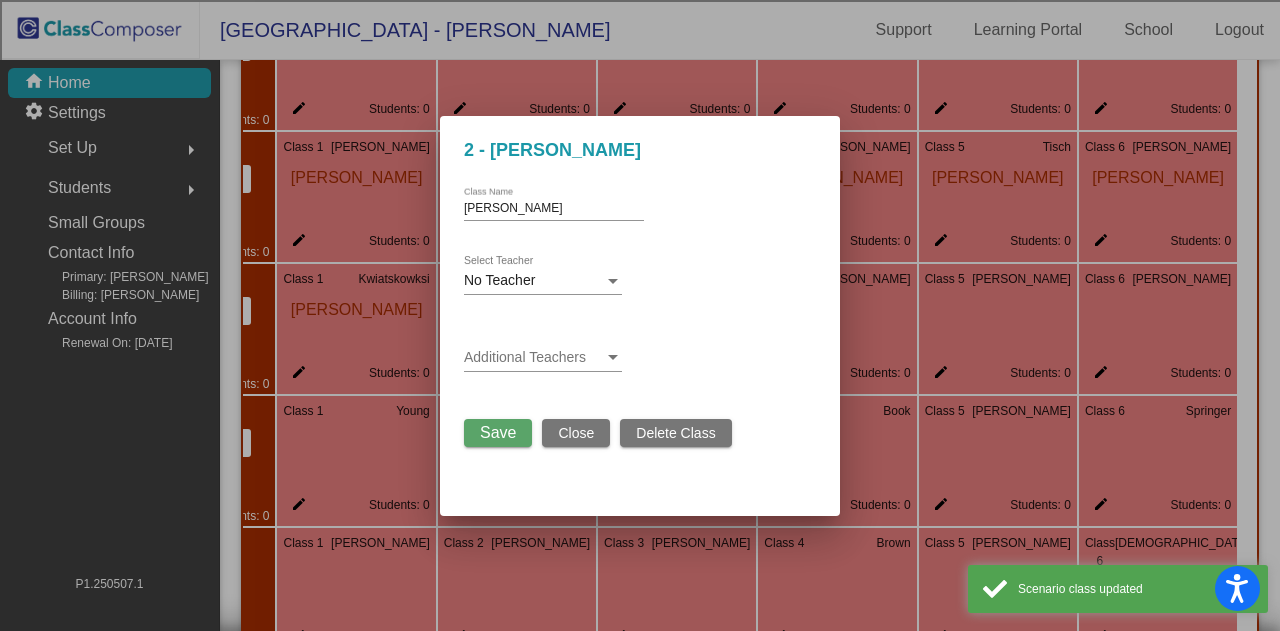 click on "No Teacher Select Teacher" at bounding box center [543, 275] 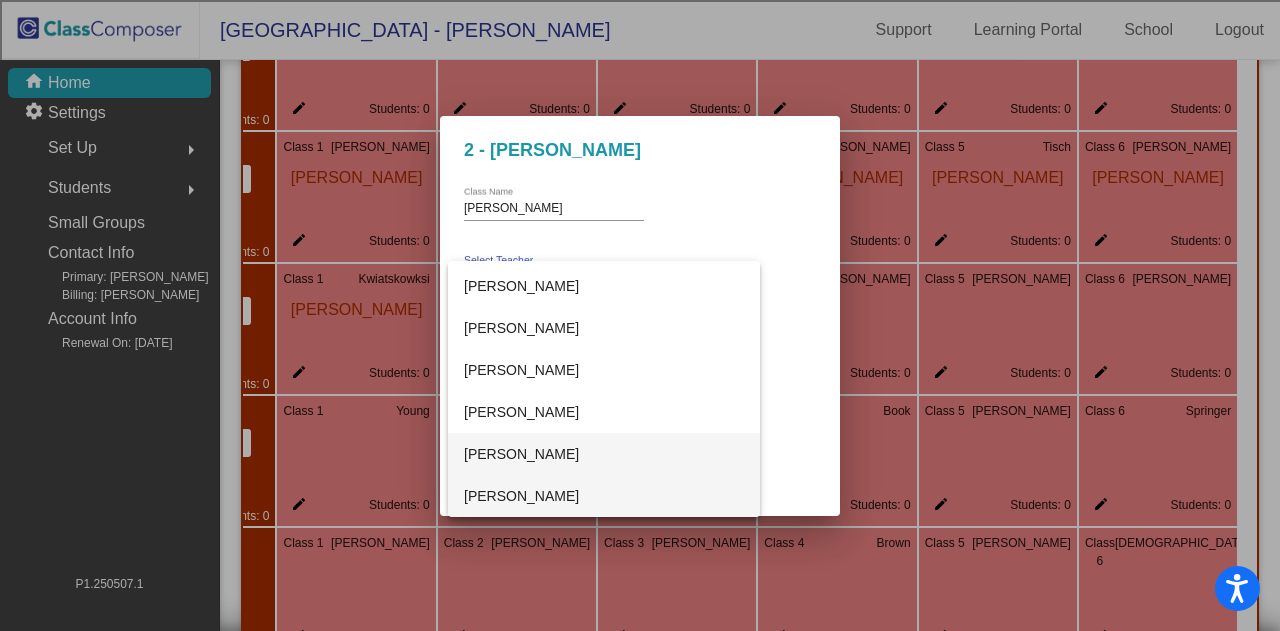 scroll, scrollTop: 180, scrollLeft: 0, axis: vertical 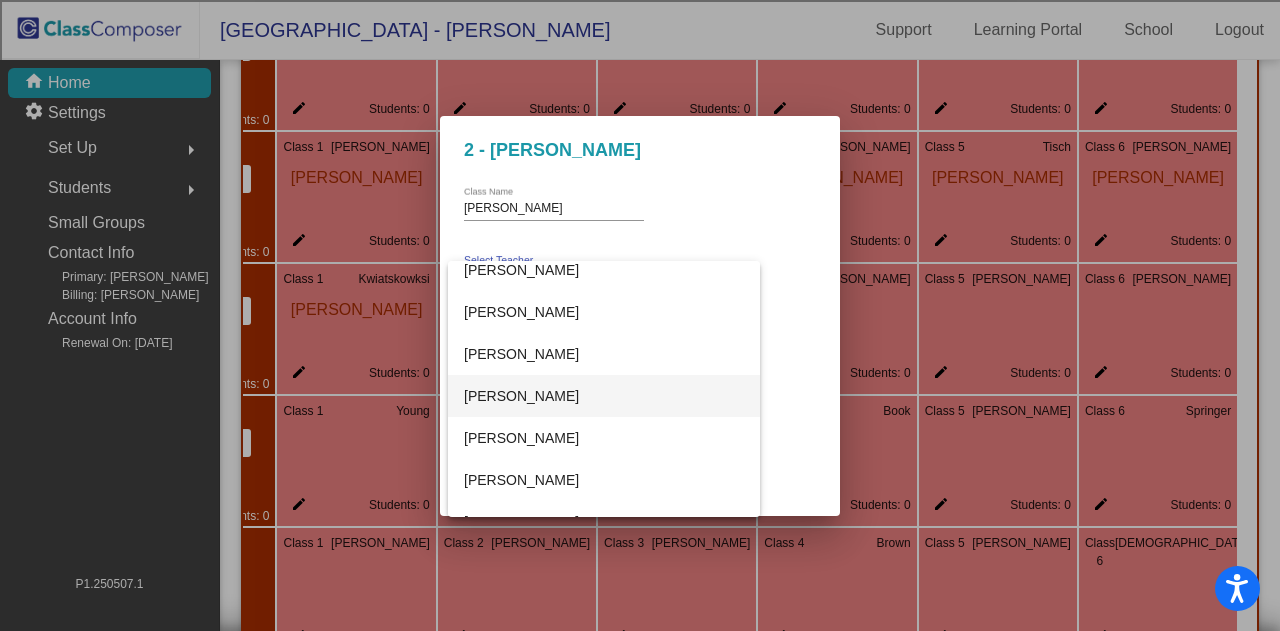 click on "[PERSON_NAME]" at bounding box center (604, 396) 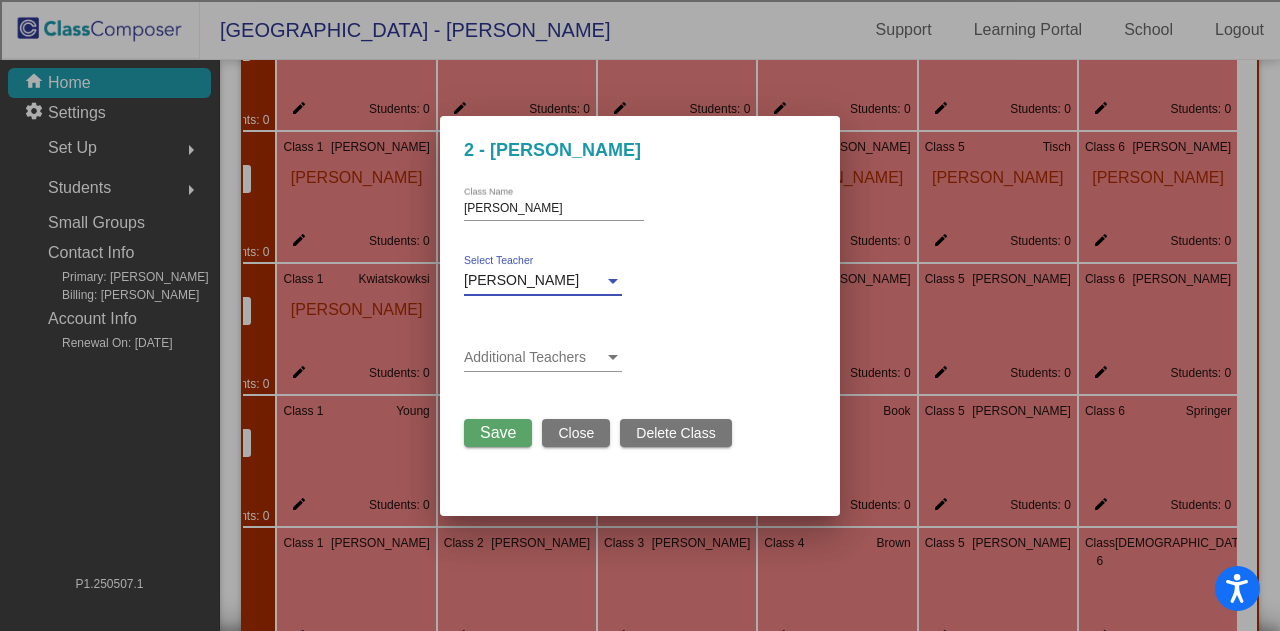 click on "Save" at bounding box center (498, 432) 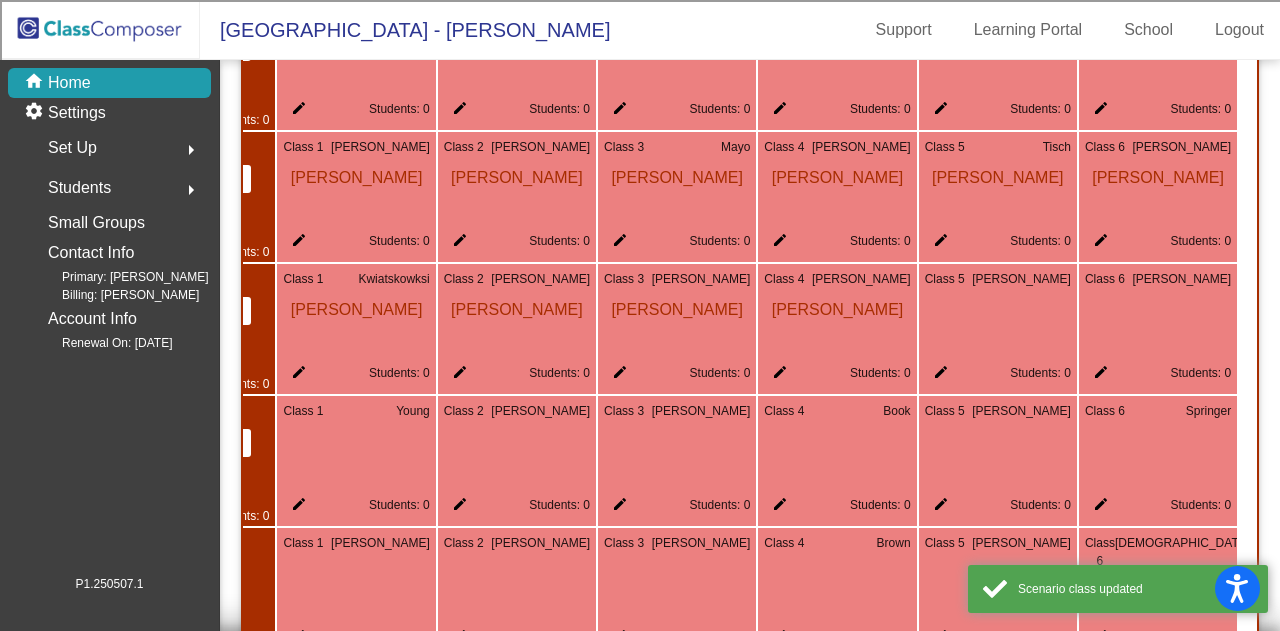 click on "edit" 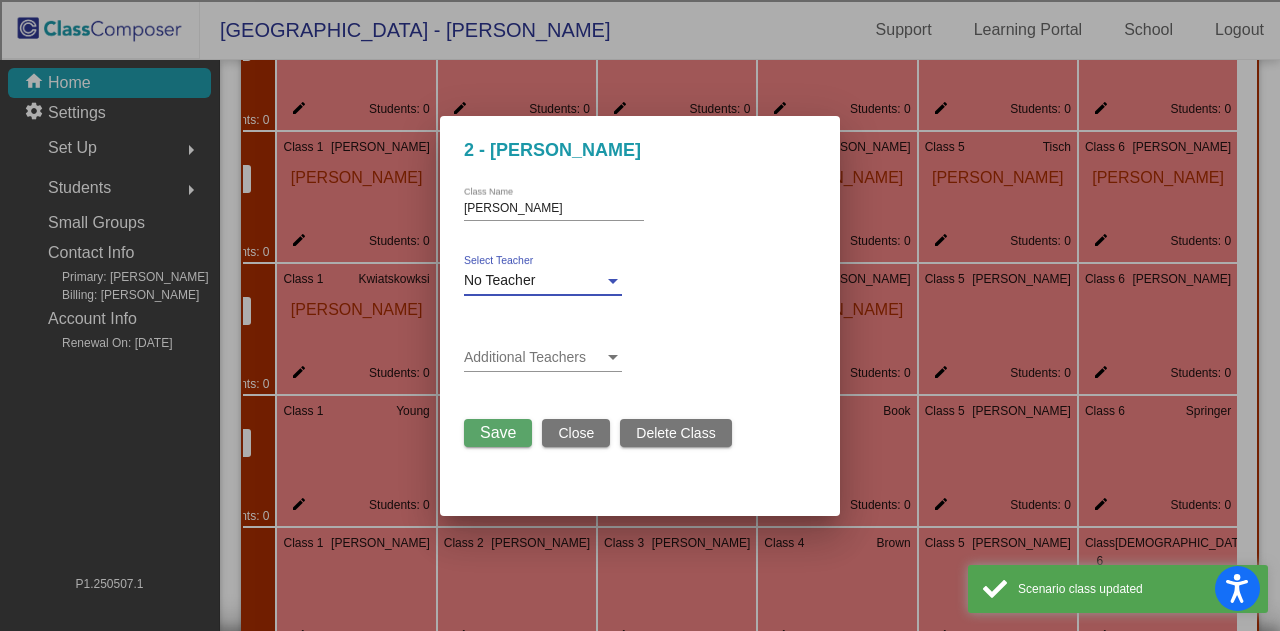click on "No Teacher" at bounding box center [534, 281] 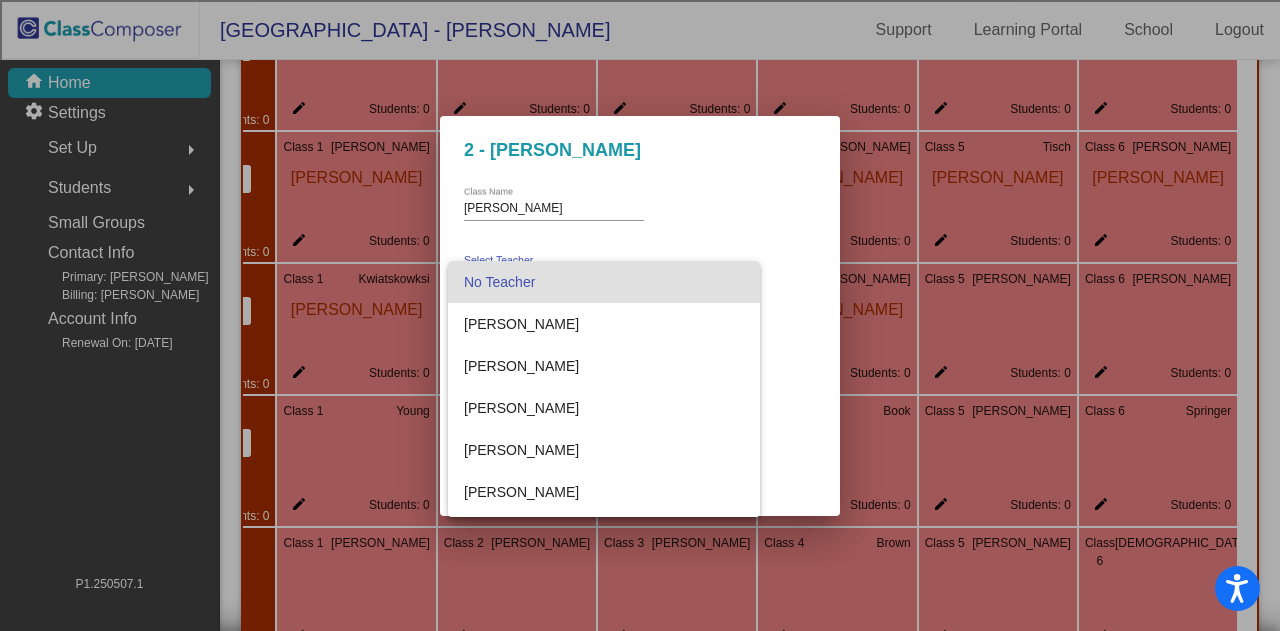 scroll, scrollTop: 332, scrollLeft: 0, axis: vertical 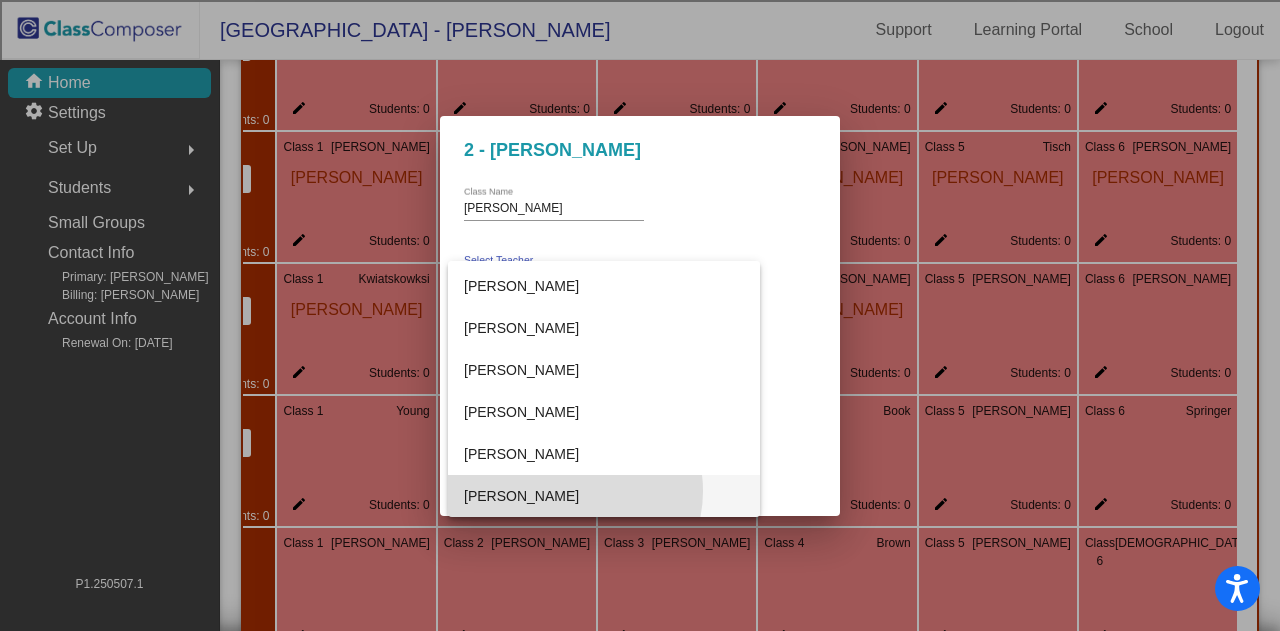 click on "[PERSON_NAME]" at bounding box center [604, 496] 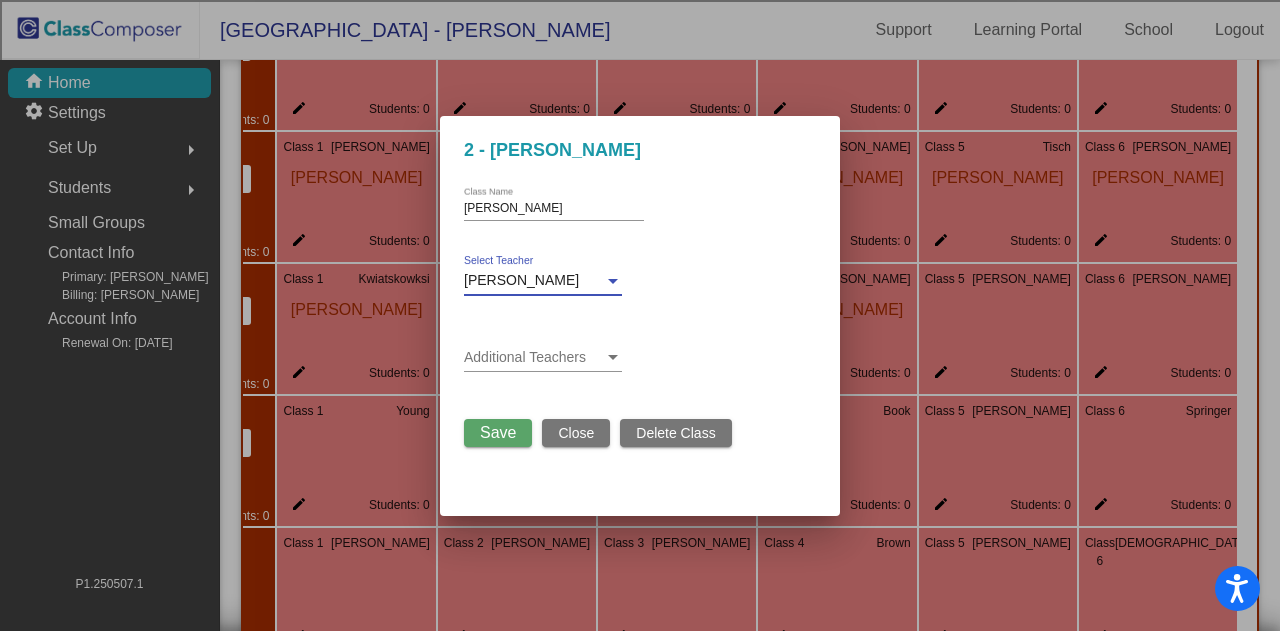 click on "Save" at bounding box center (498, 432) 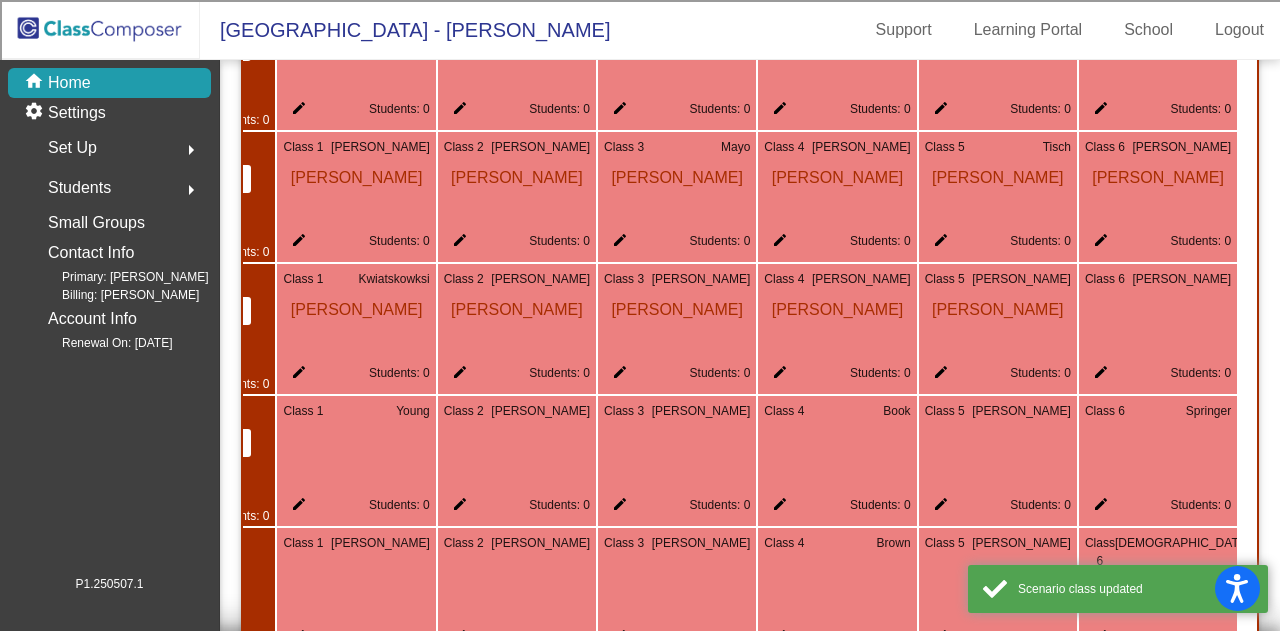 click on "edit" 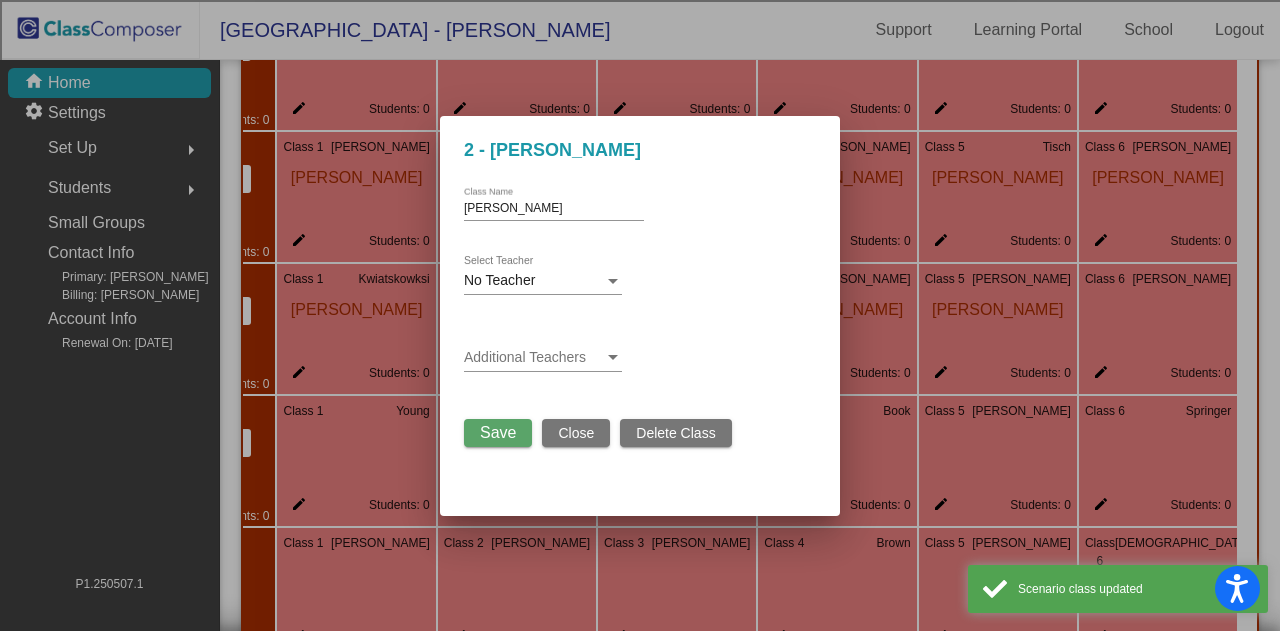 click on "No Teacher" at bounding box center [534, 281] 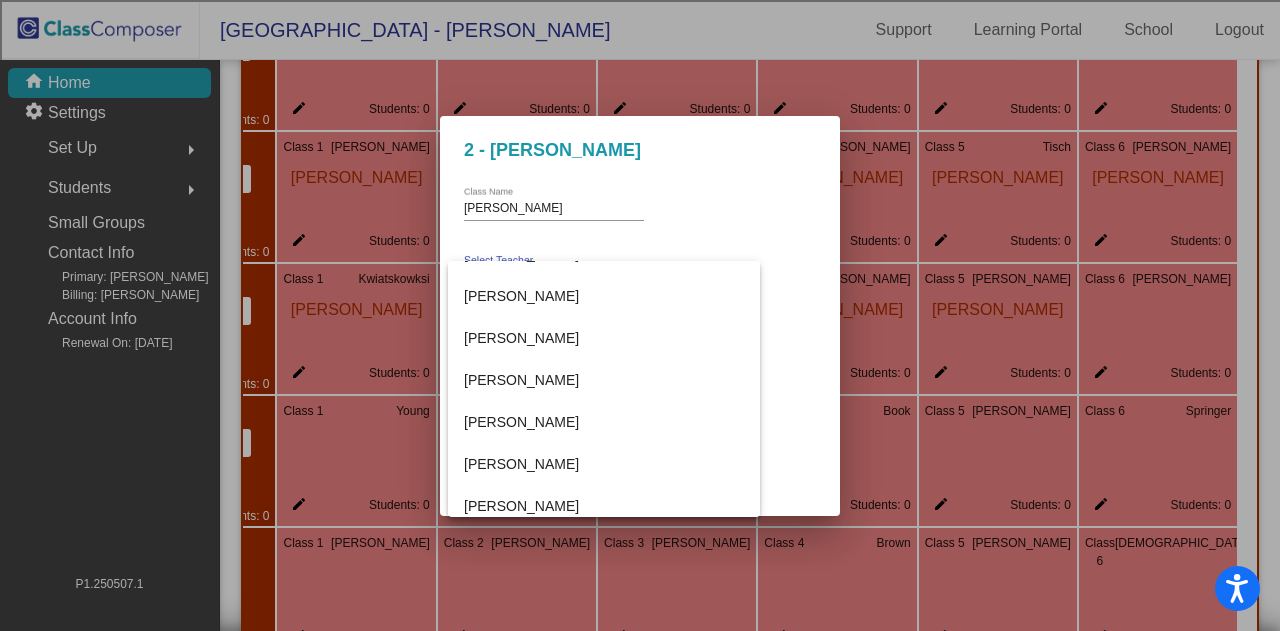scroll, scrollTop: 1214, scrollLeft: 0, axis: vertical 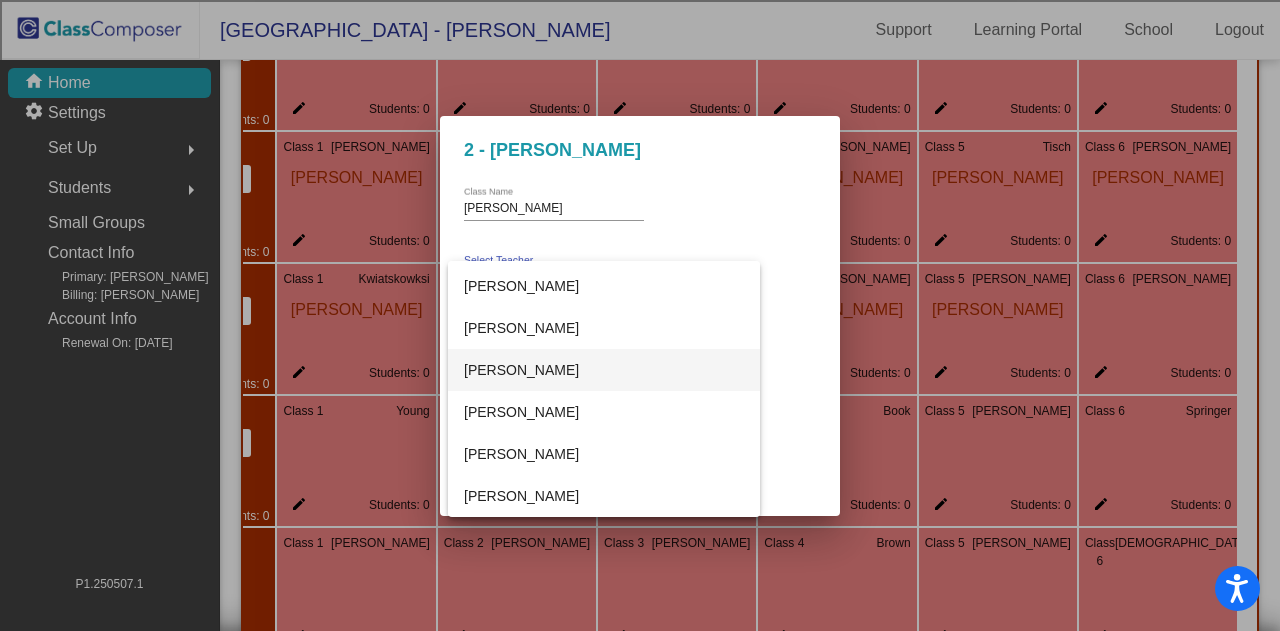 click on "[PERSON_NAME]" at bounding box center (604, 370) 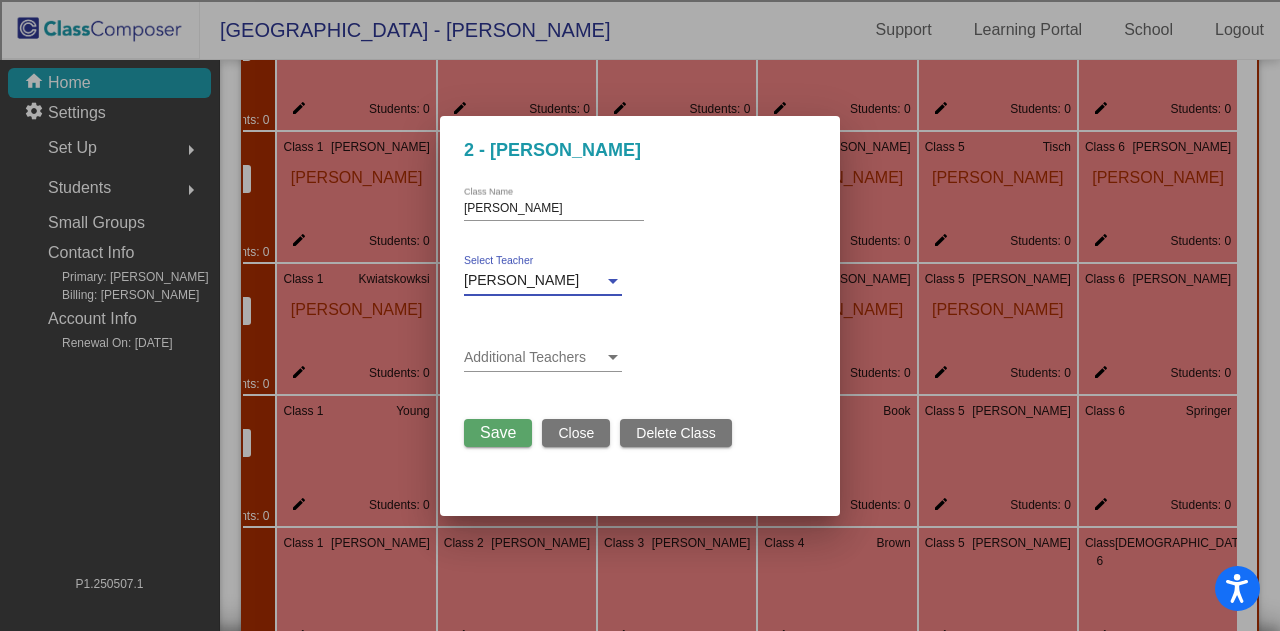 click on "Save" at bounding box center (498, 433) 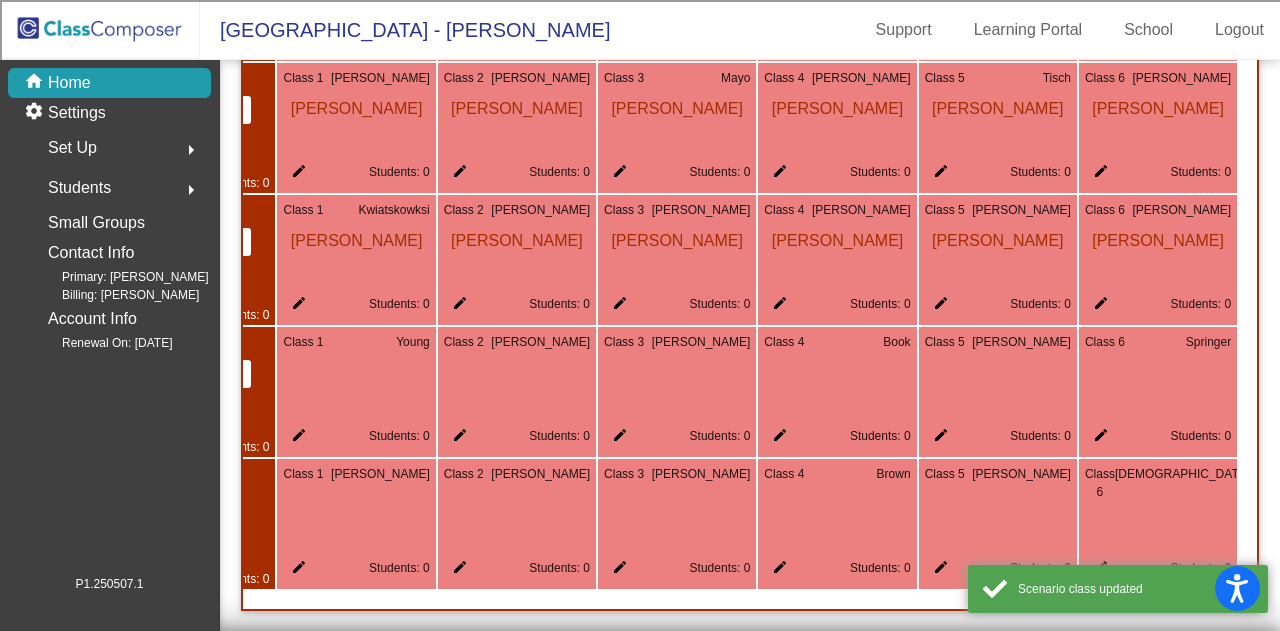 scroll, scrollTop: 1424, scrollLeft: 0, axis: vertical 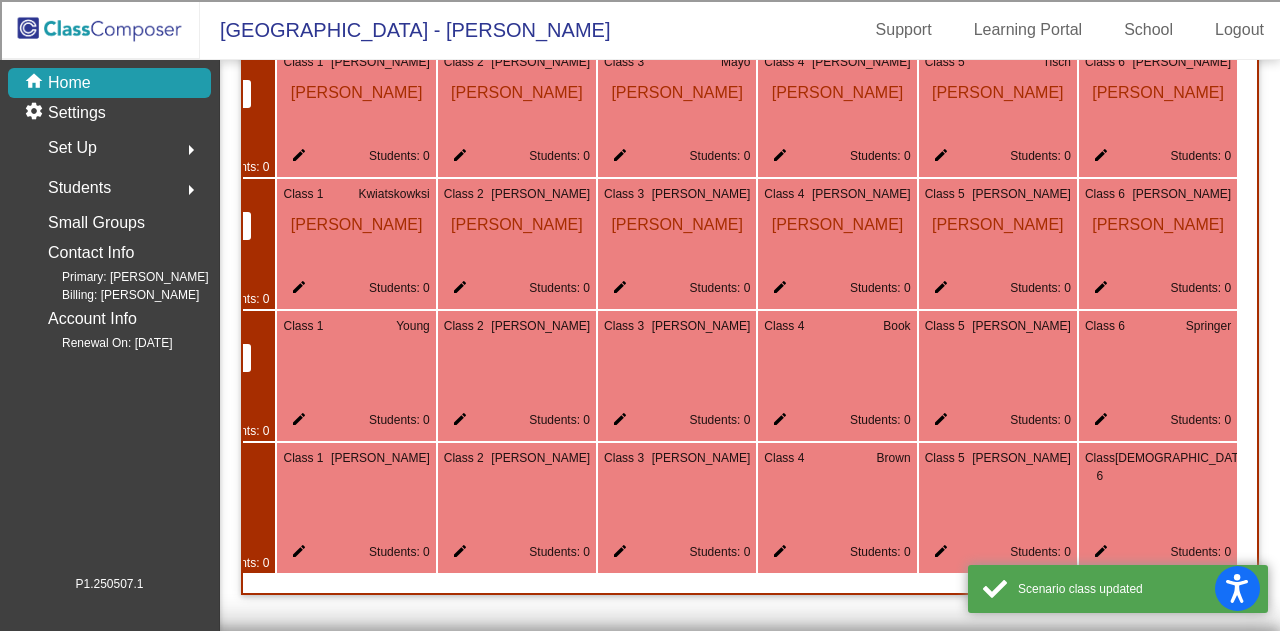 click on "edit" 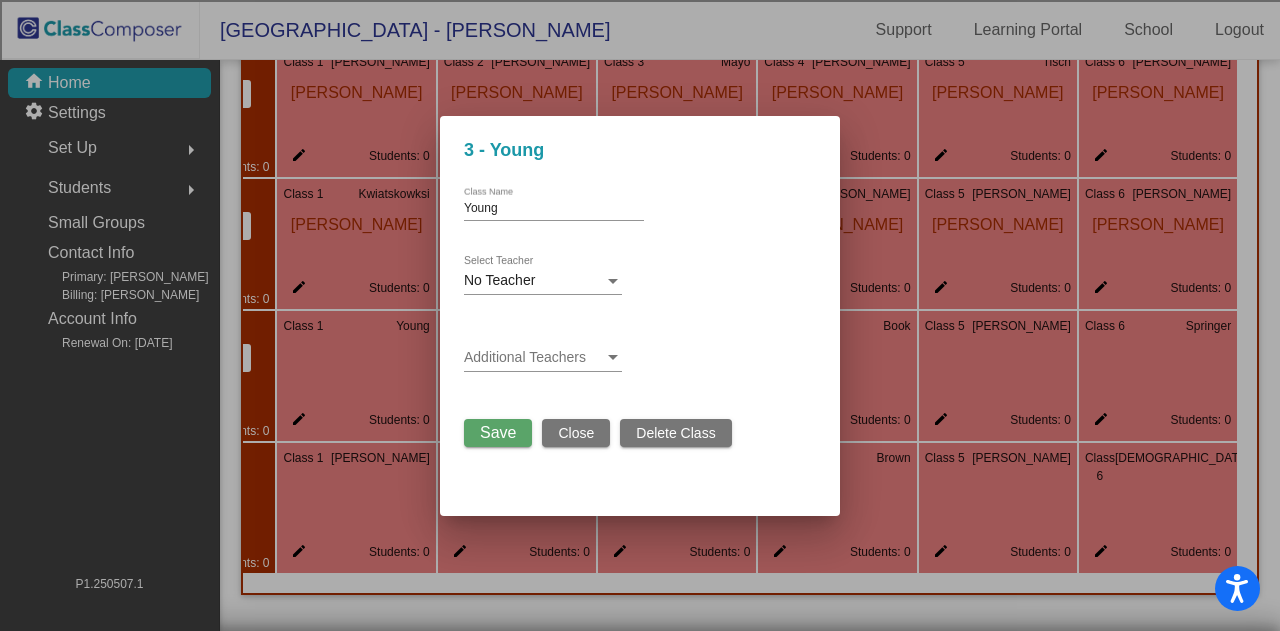 click on "No Teacher" at bounding box center (534, 281) 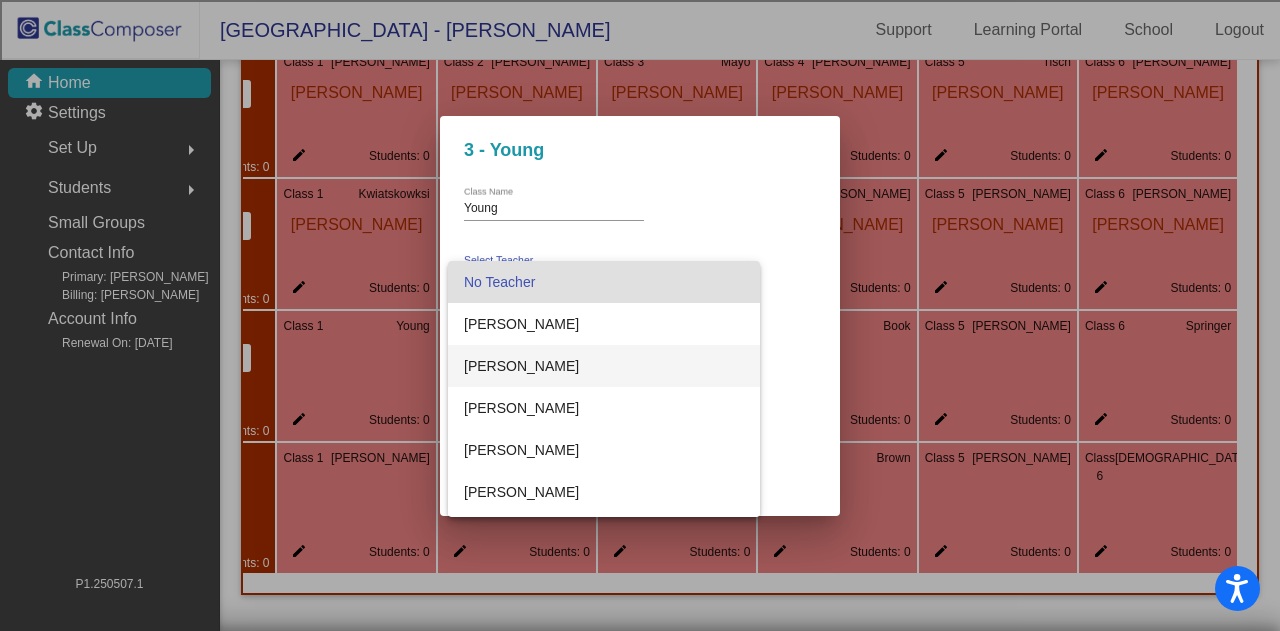 scroll, scrollTop: 100, scrollLeft: 0, axis: vertical 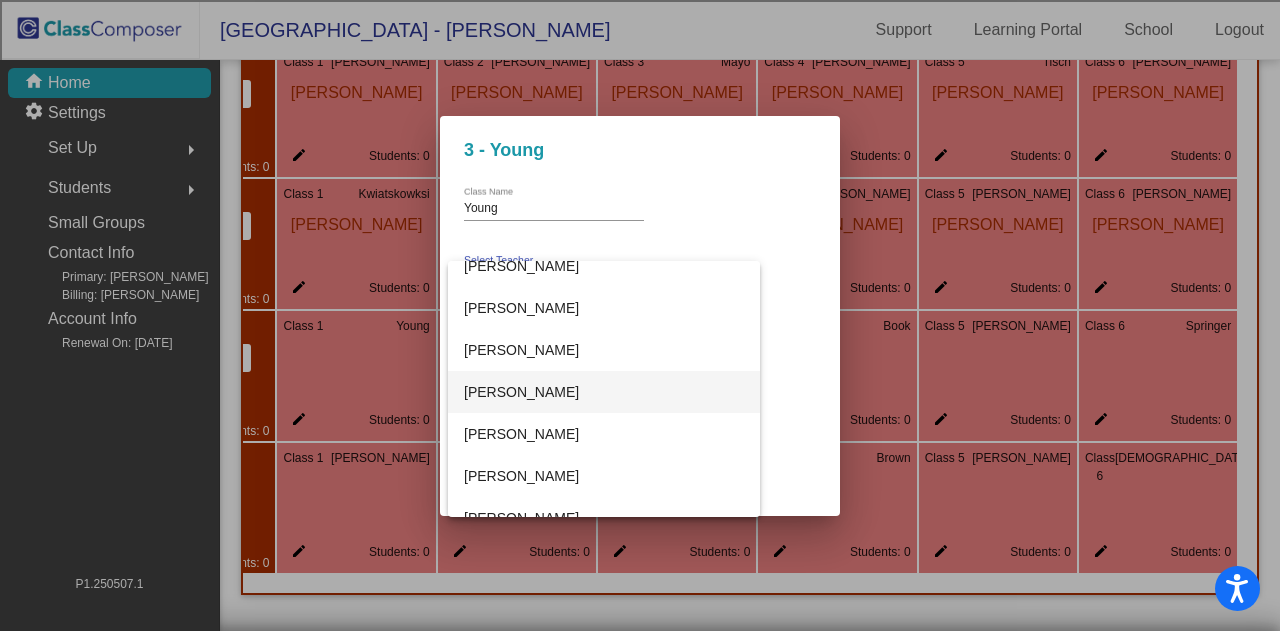click on "[PERSON_NAME]" at bounding box center (604, 392) 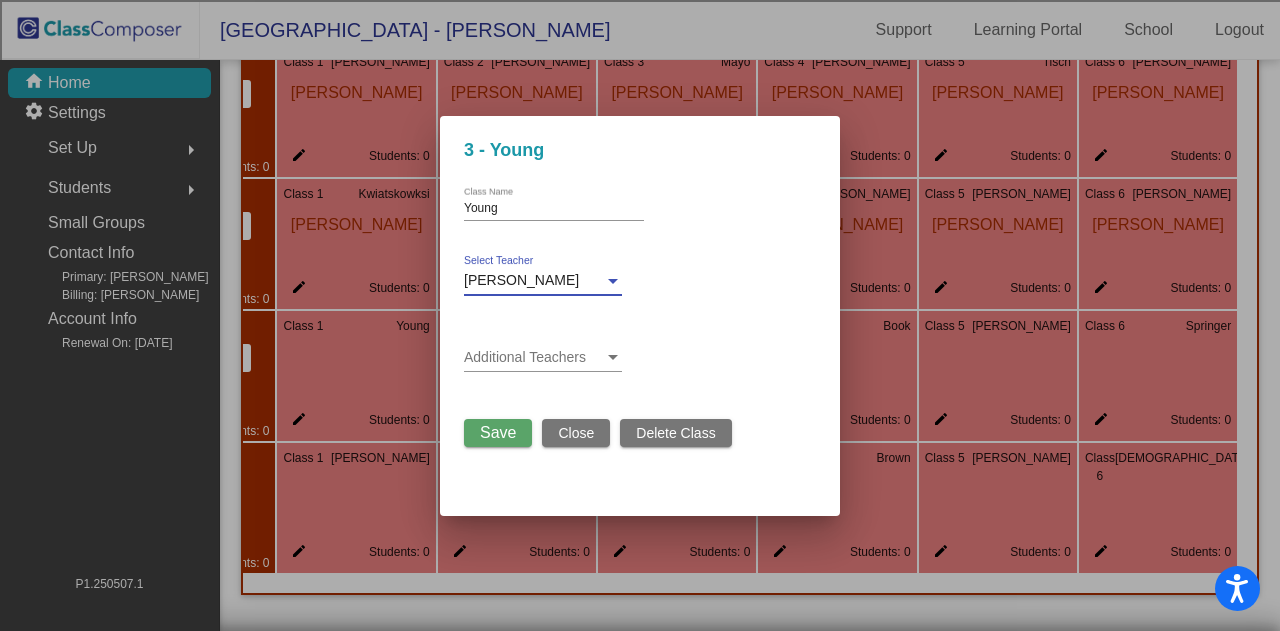 click on "Save" at bounding box center (498, 432) 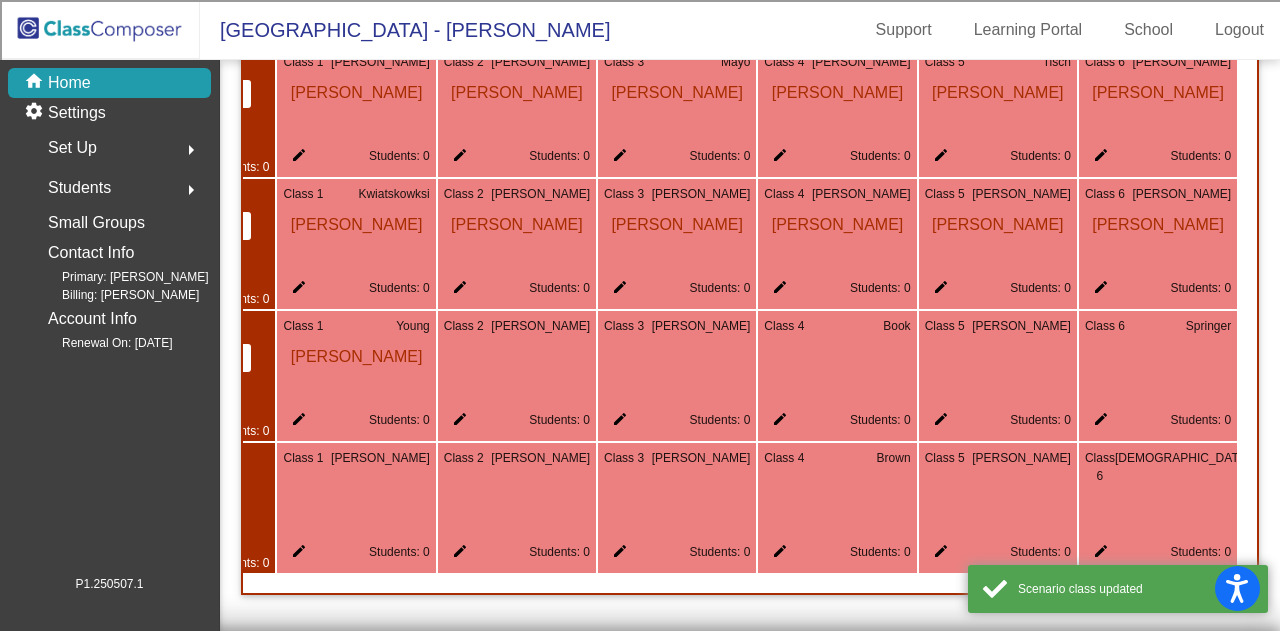 click on "edit" 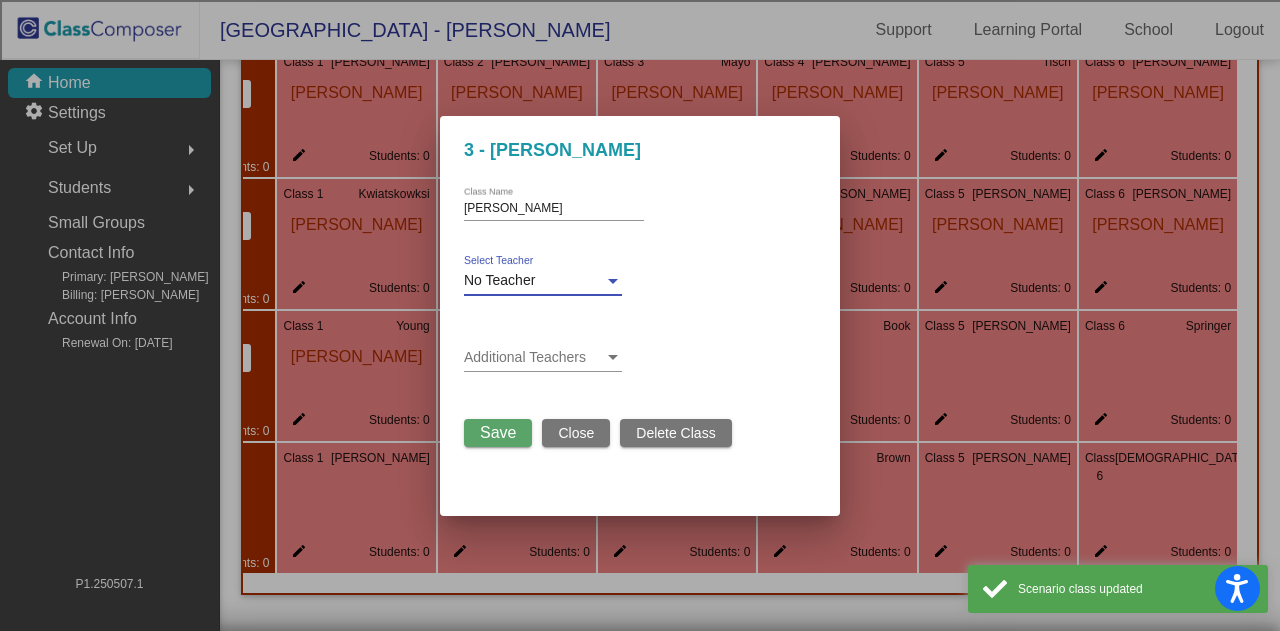 click on "No Teacher" at bounding box center (499, 280) 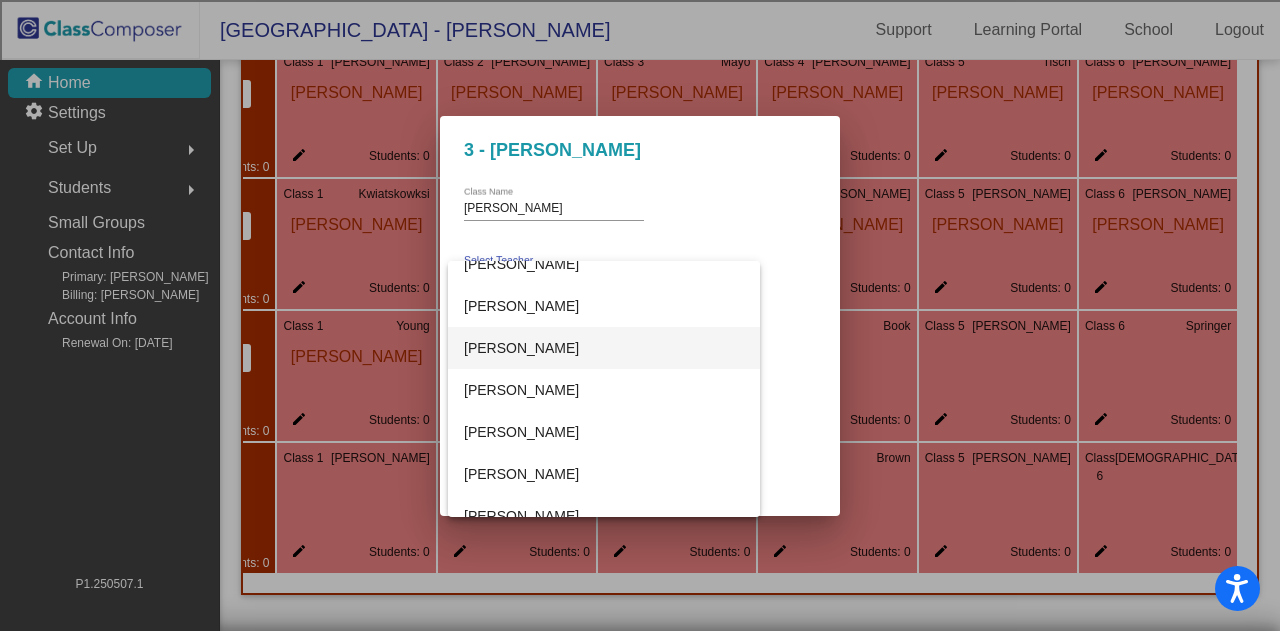 scroll, scrollTop: 200, scrollLeft: 0, axis: vertical 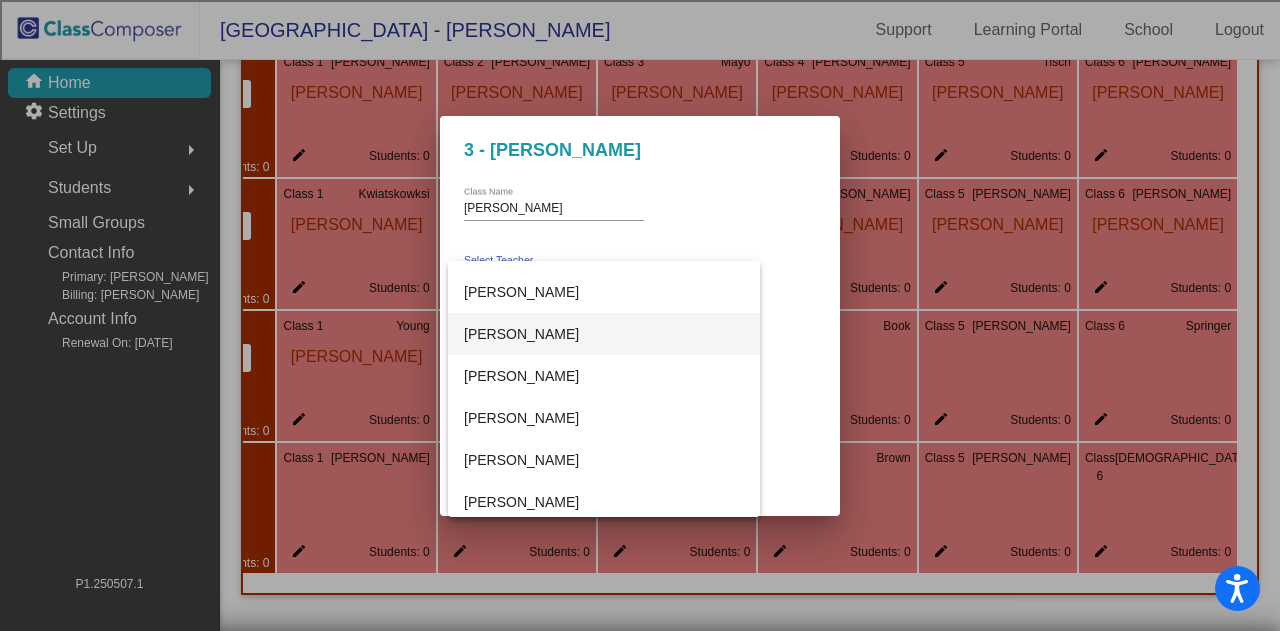 click on "[PERSON_NAME]" at bounding box center (604, 334) 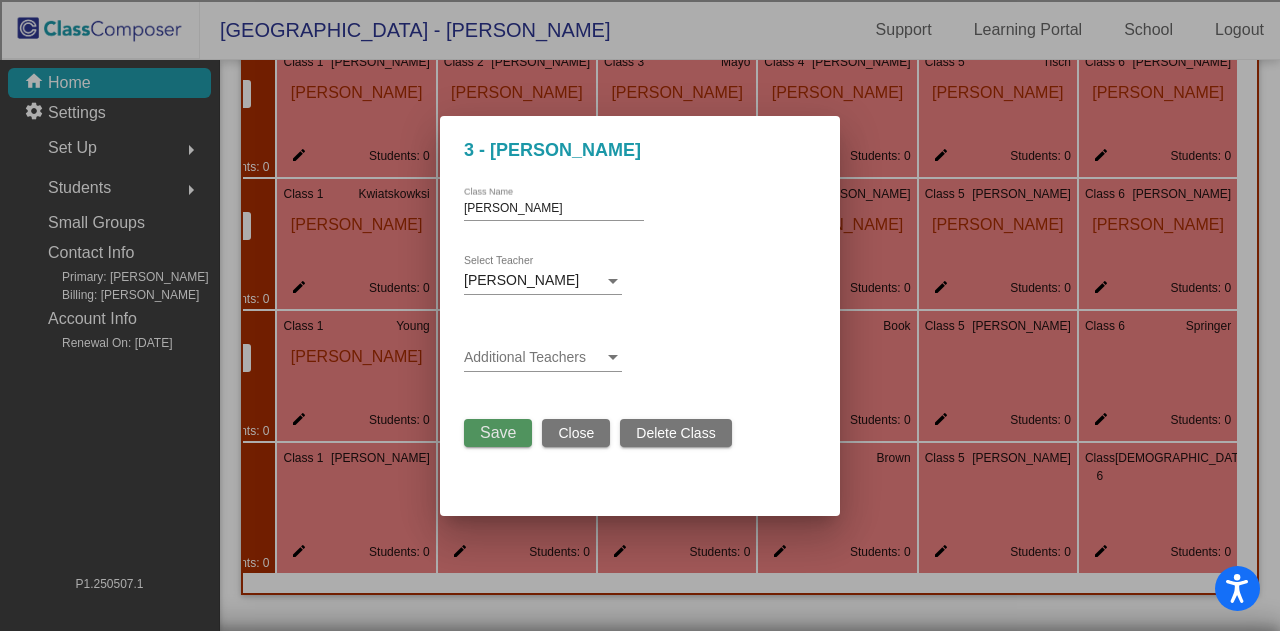 click on "Save" at bounding box center (498, 432) 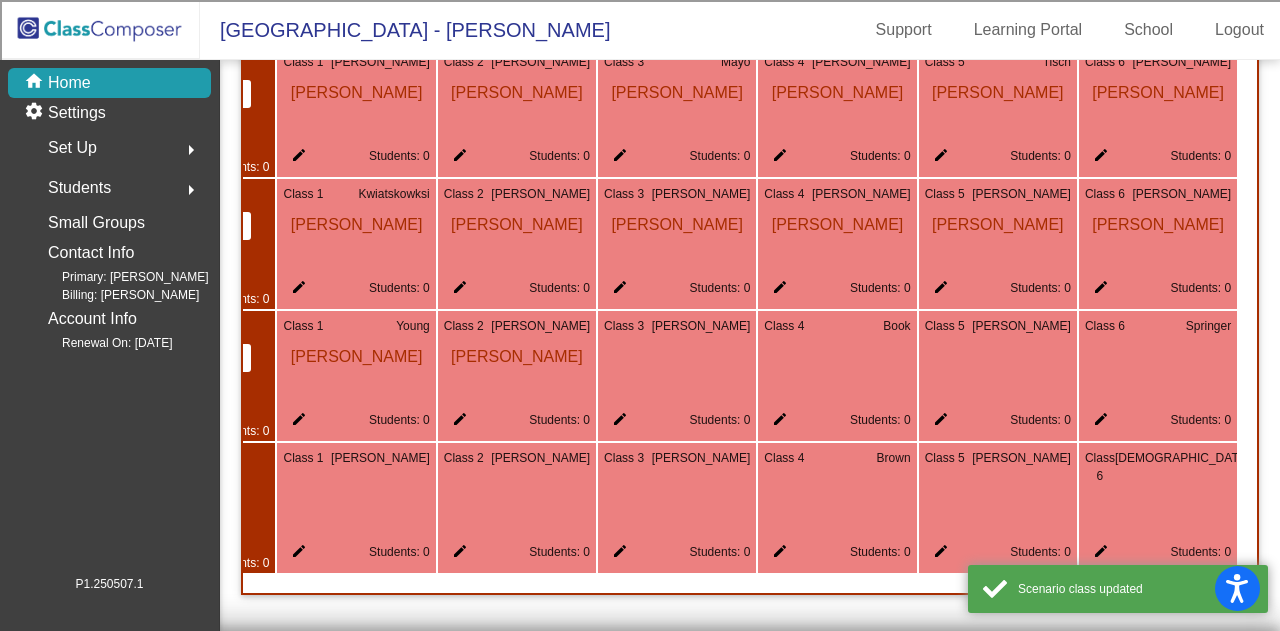 click on "edit" 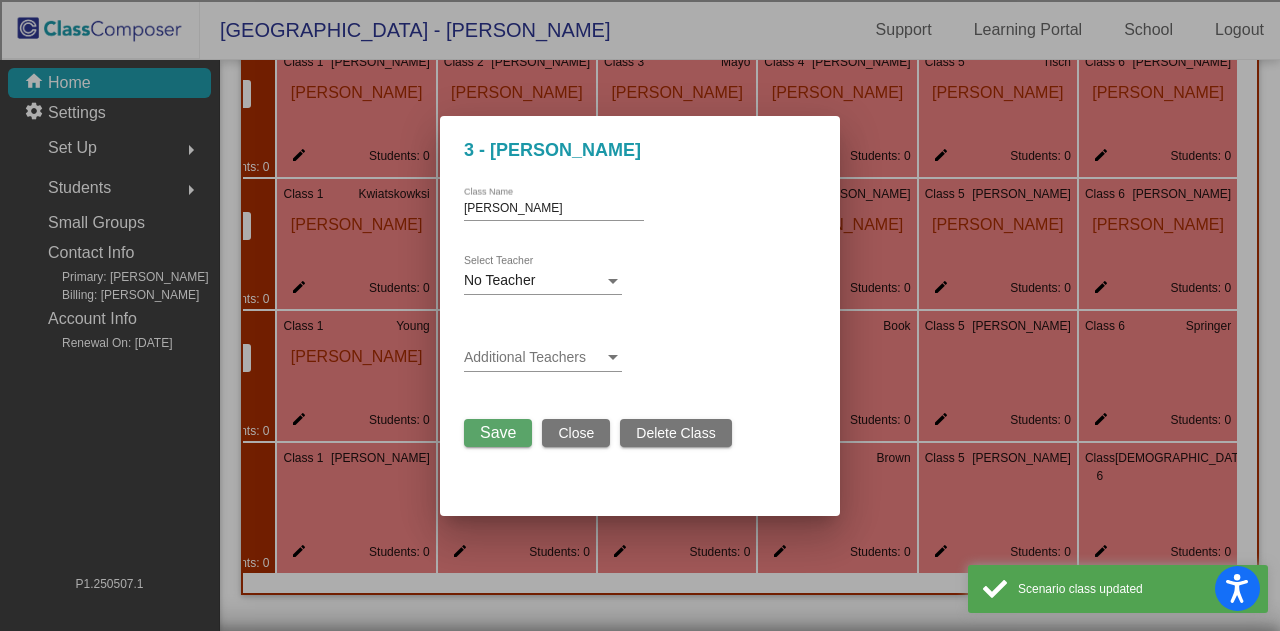 click on "No Teacher Select Teacher" at bounding box center (543, 275) 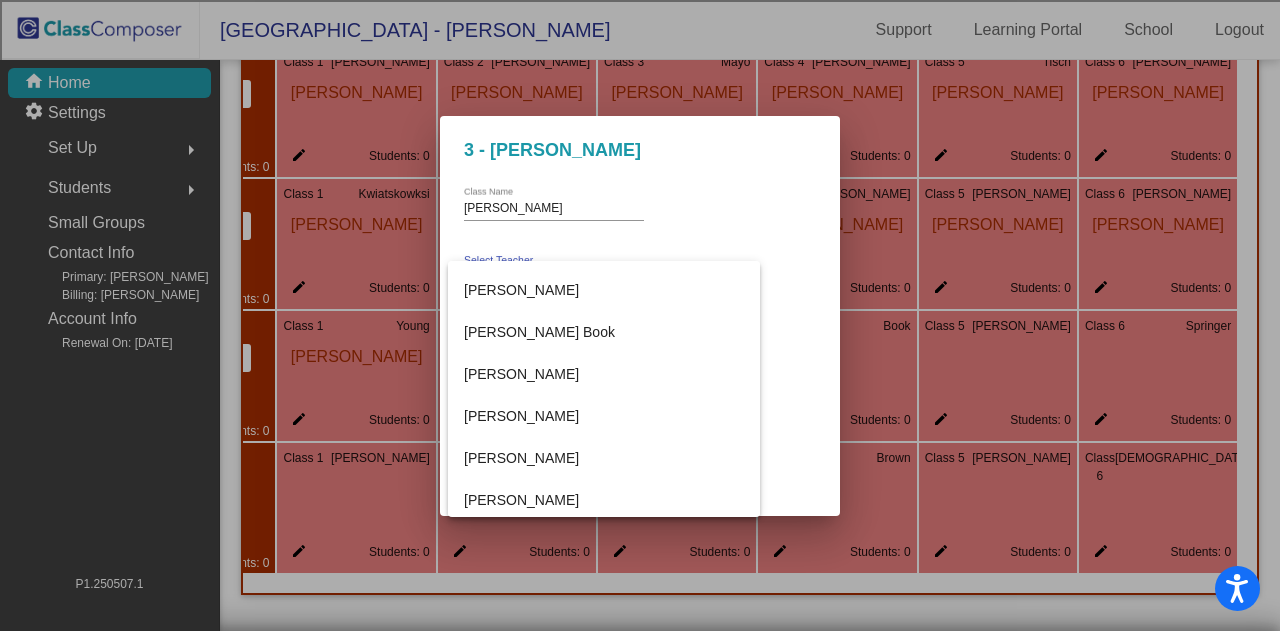 scroll, scrollTop: 1100, scrollLeft: 0, axis: vertical 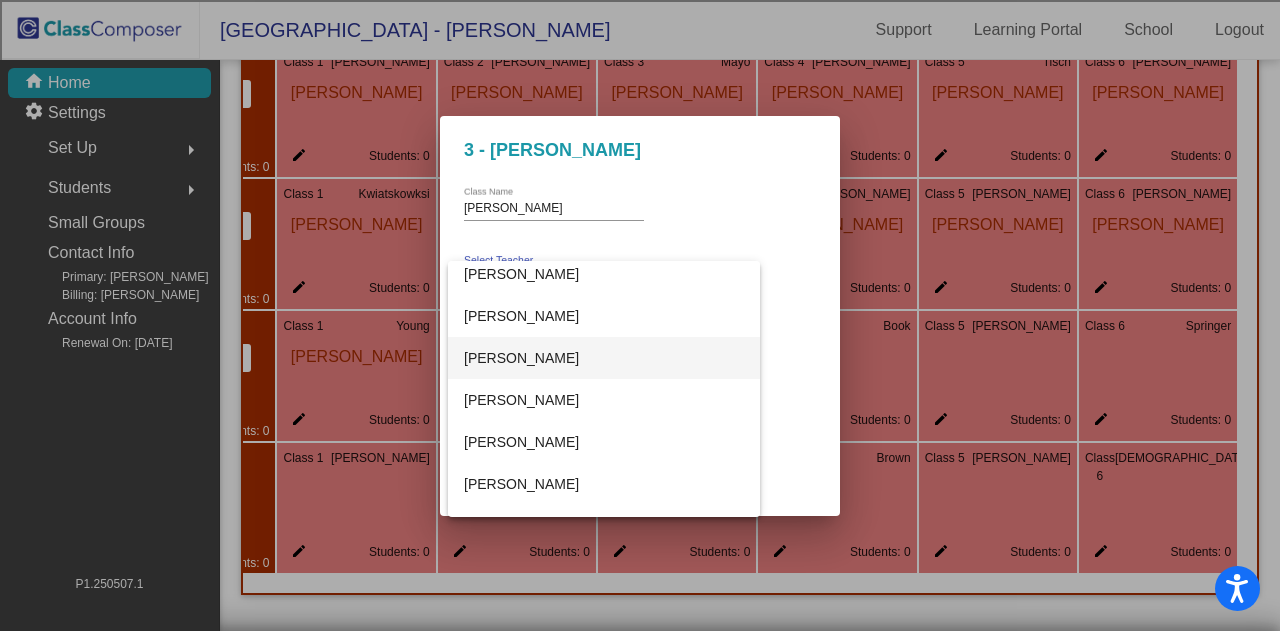 click on "[PERSON_NAME]" at bounding box center (604, 358) 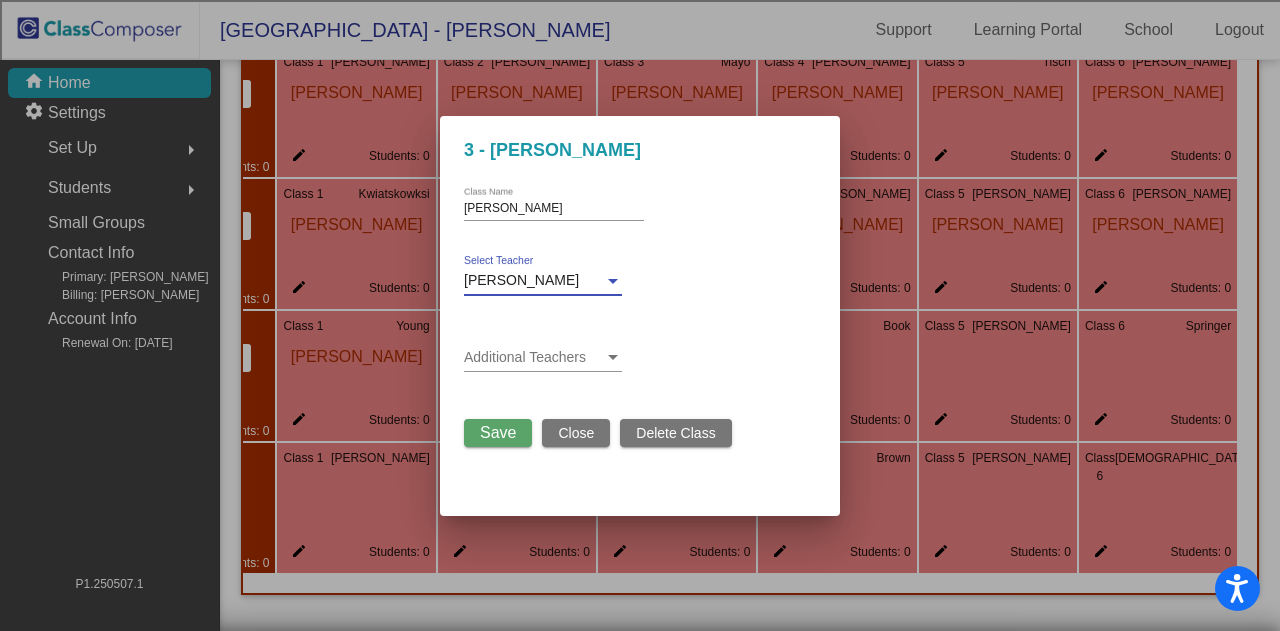 click on "Save" at bounding box center [498, 432] 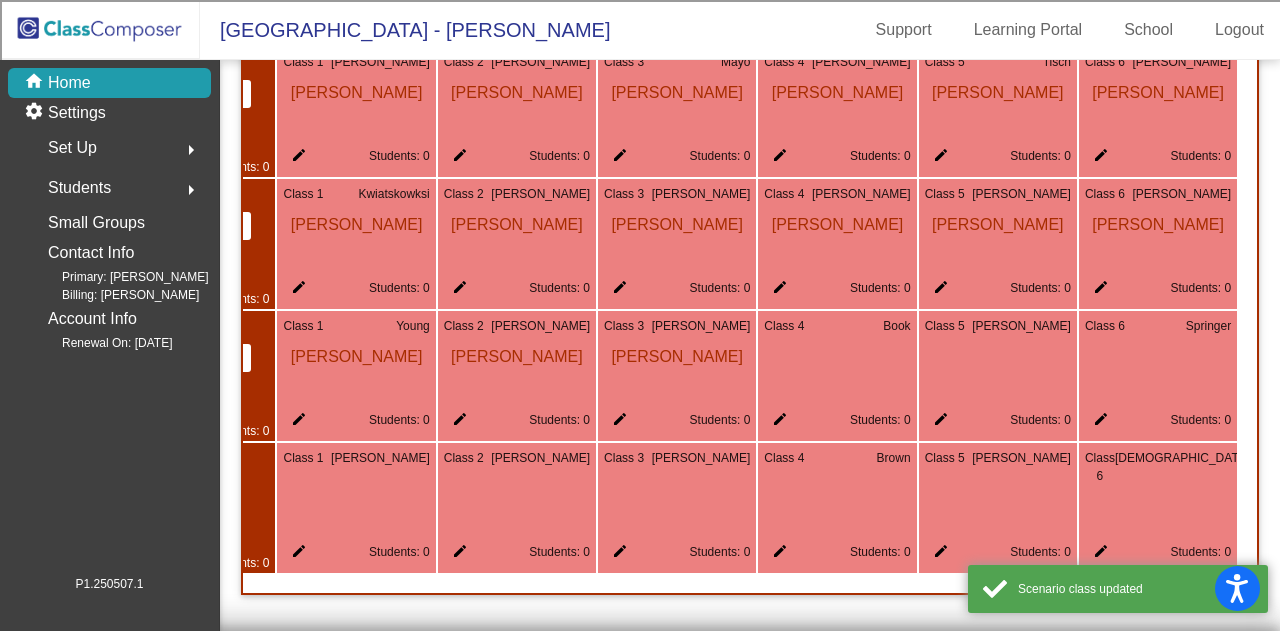 click on "edit" 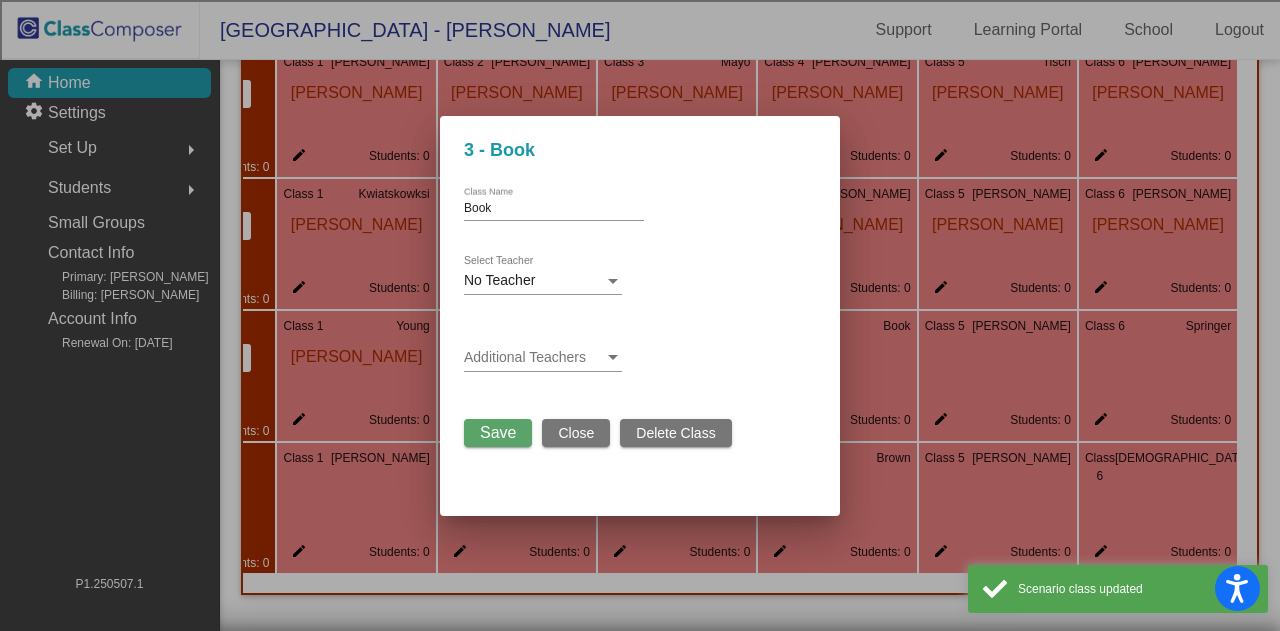 click on "No Teacher" at bounding box center (534, 281) 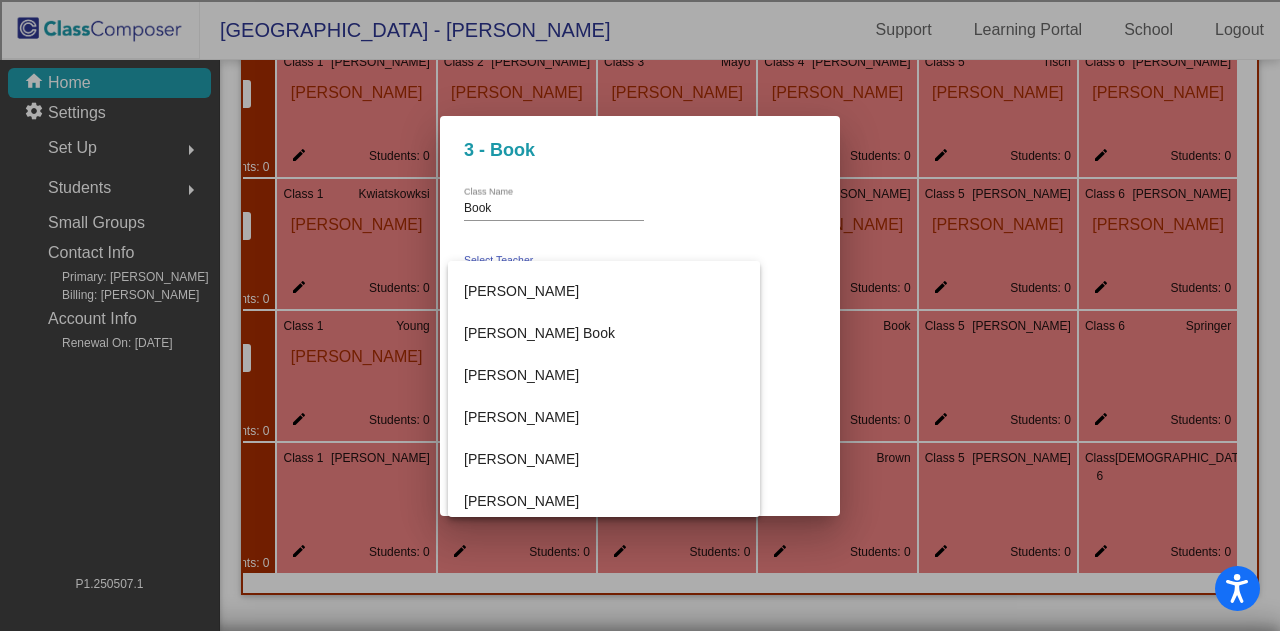 scroll, scrollTop: 1000, scrollLeft: 0, axis: vertical 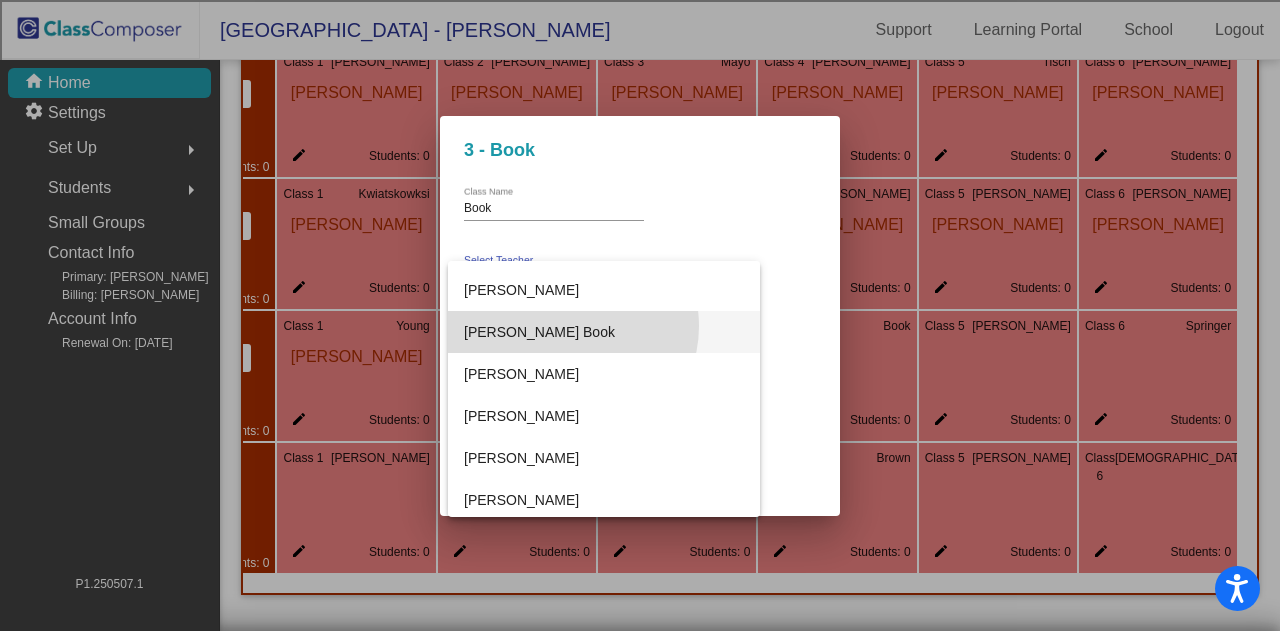 click on "[PERSON_NAME] Book" at bounding box center [604, 332] 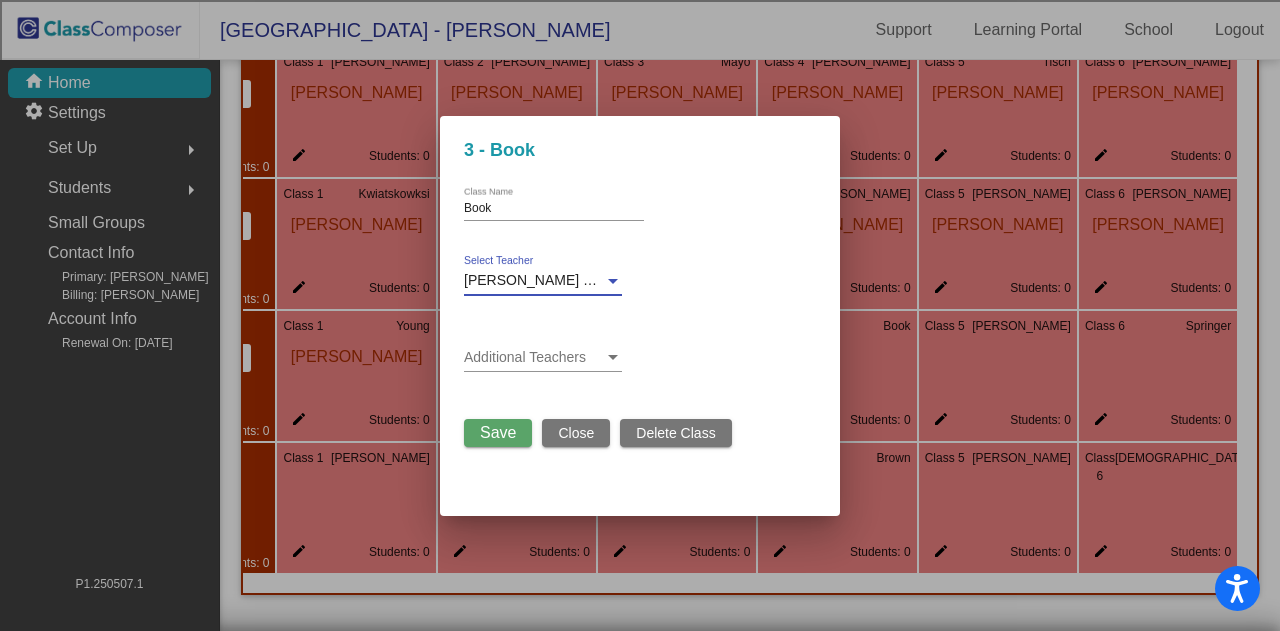 click on "Save" at bounding box center [498, 432] 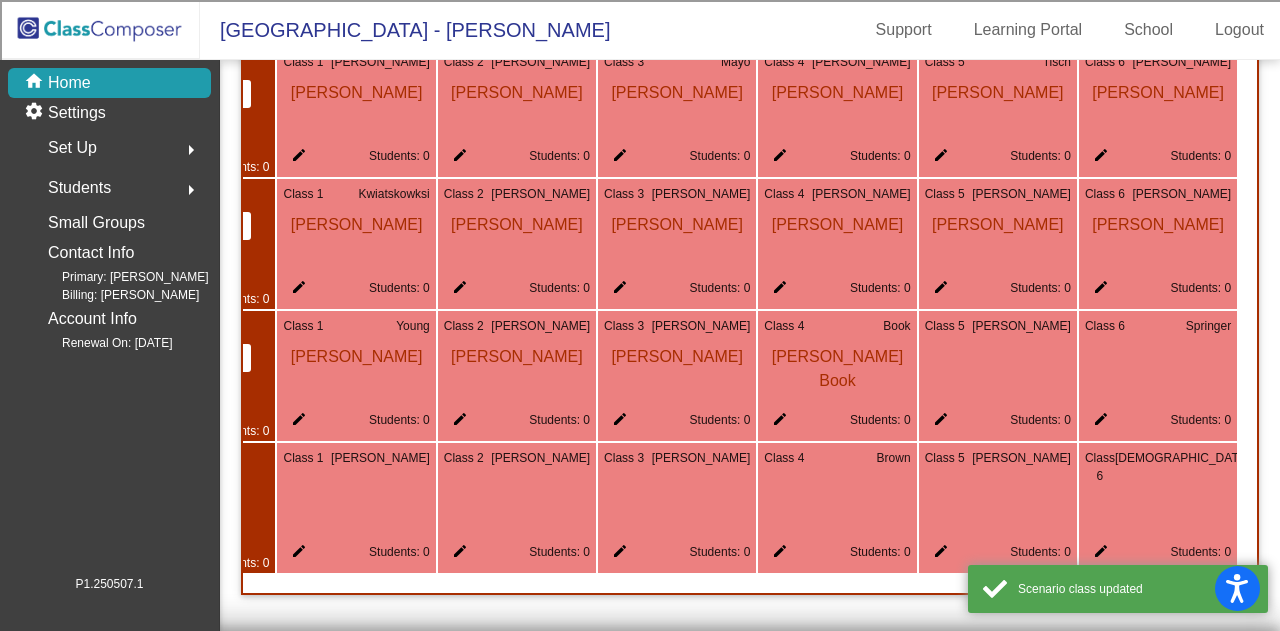 click on "edit Students: 0" 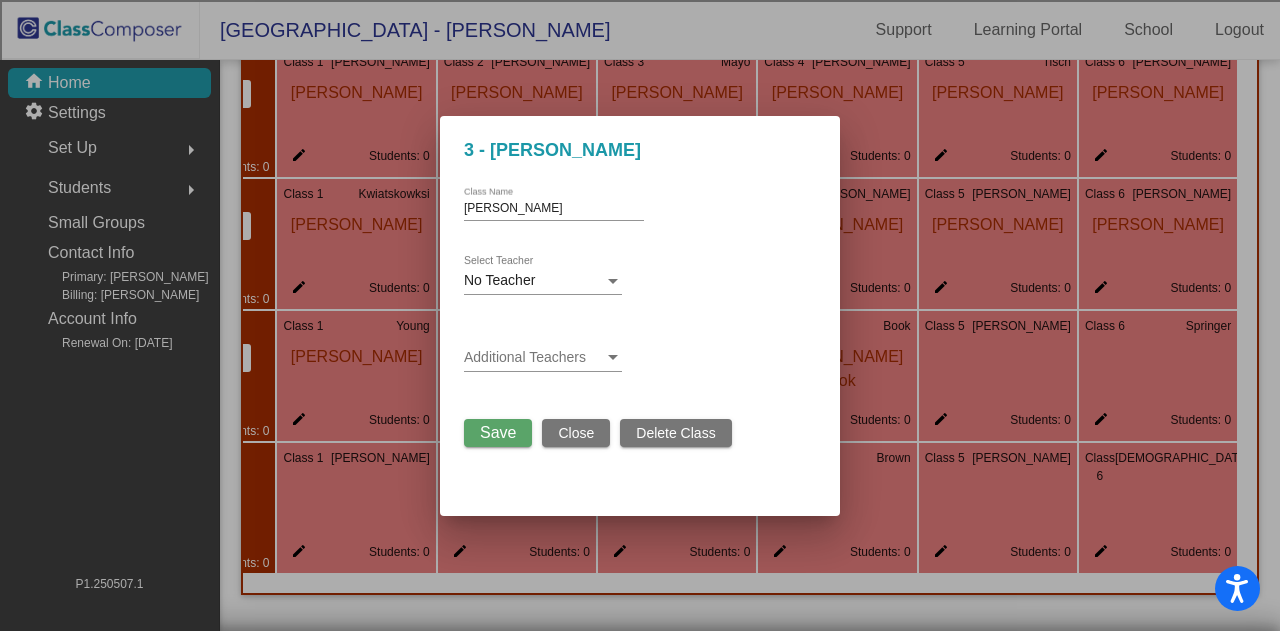 click on "No Teacher Select Teacher" at bounding box center (543, 275) 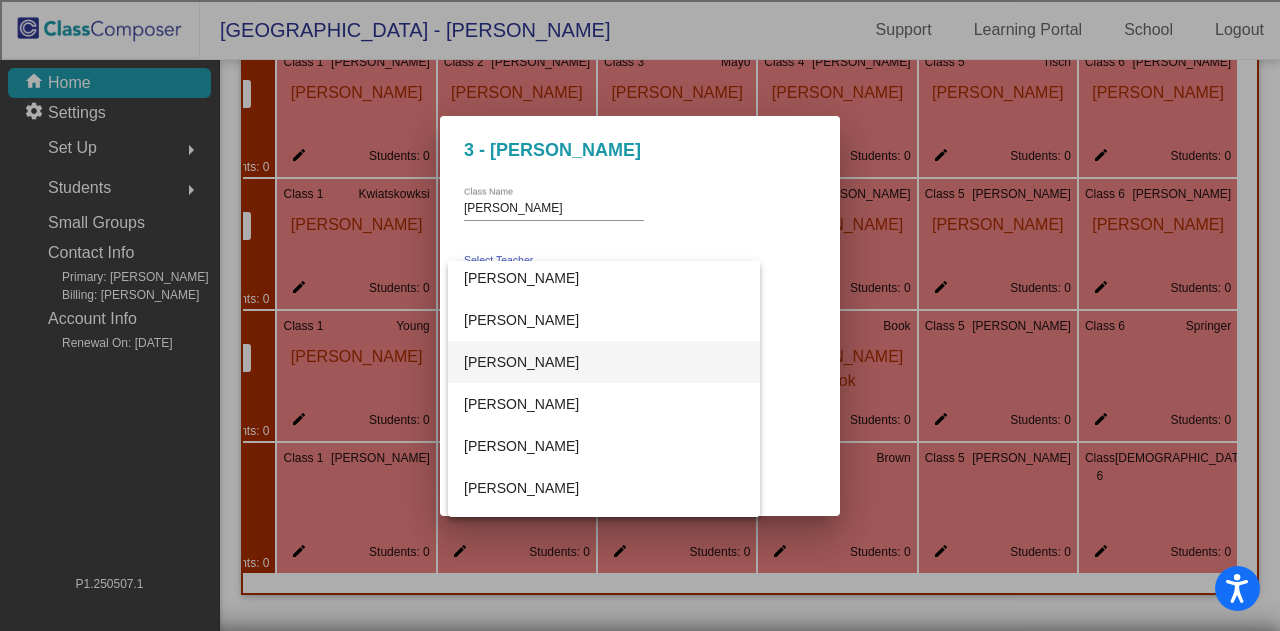 scroll, scrollTop: 700, scrollLeft: 0, axis: vertical 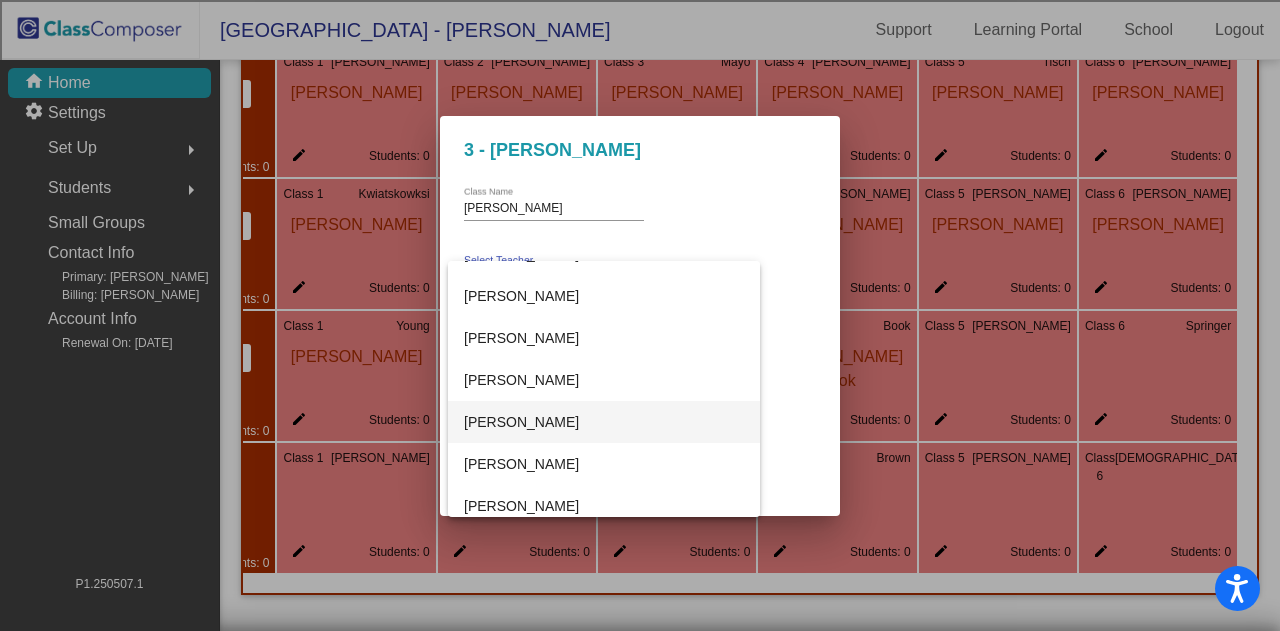 click on "[PERSON_NAME]" at bounding box center (604, 422) 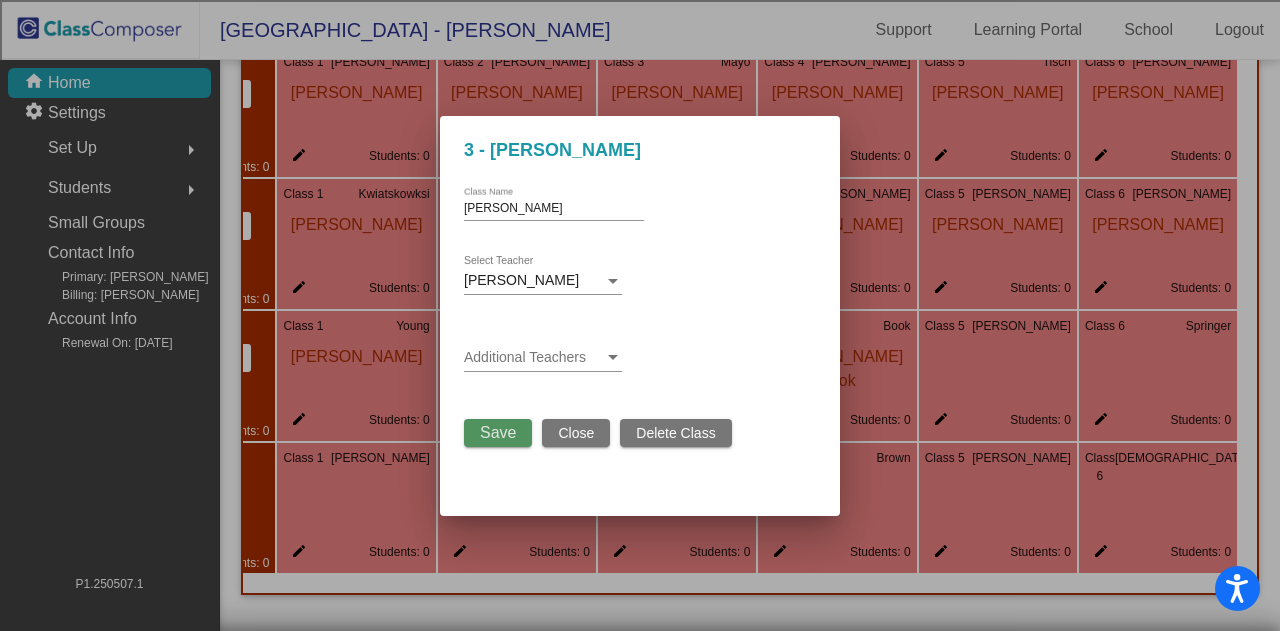 click on "Save" at bounding box center [498, 433] 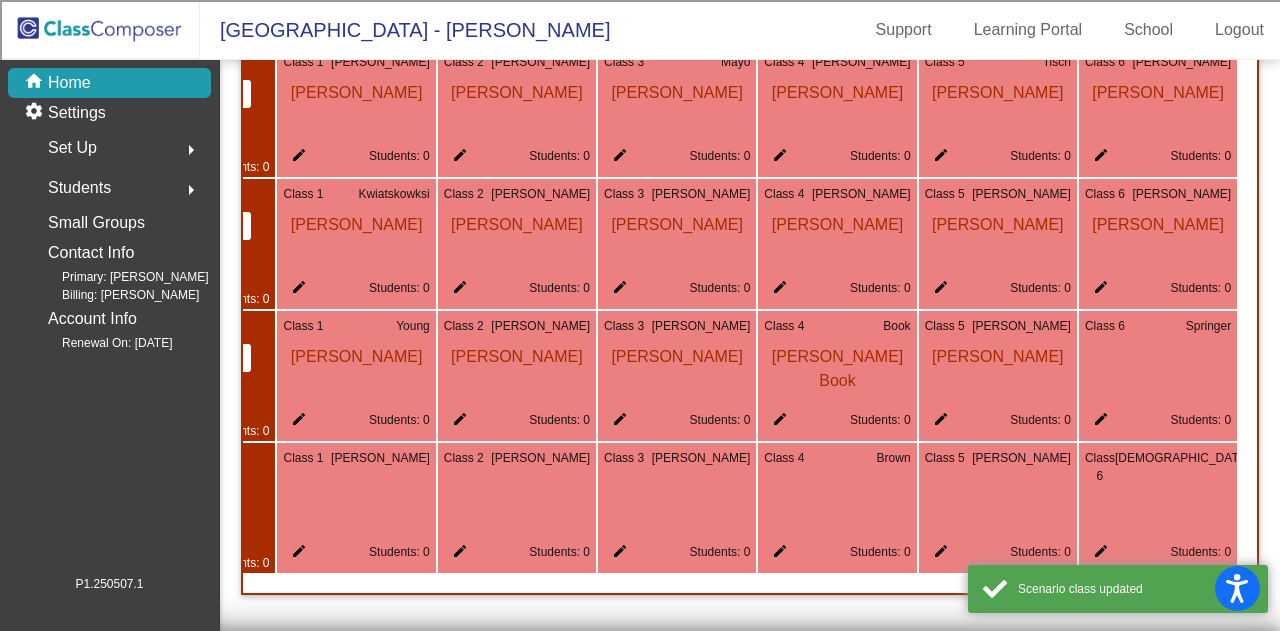 click on "edit" 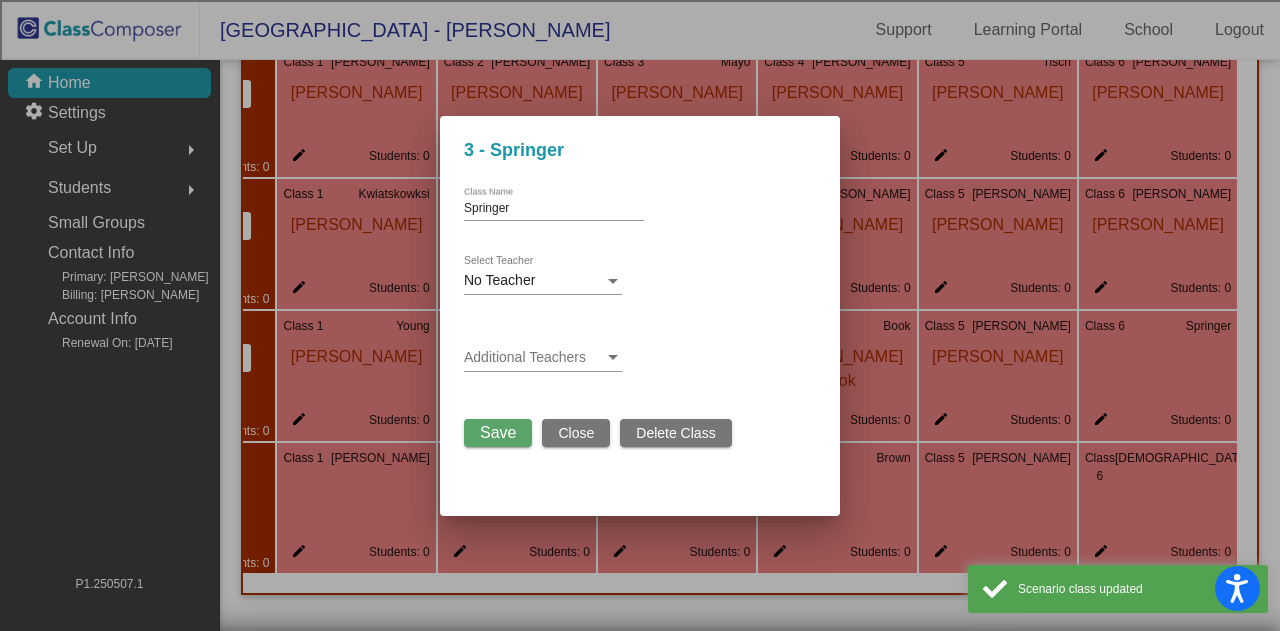 click on "No Teacher" at bounding box center (499, 280) 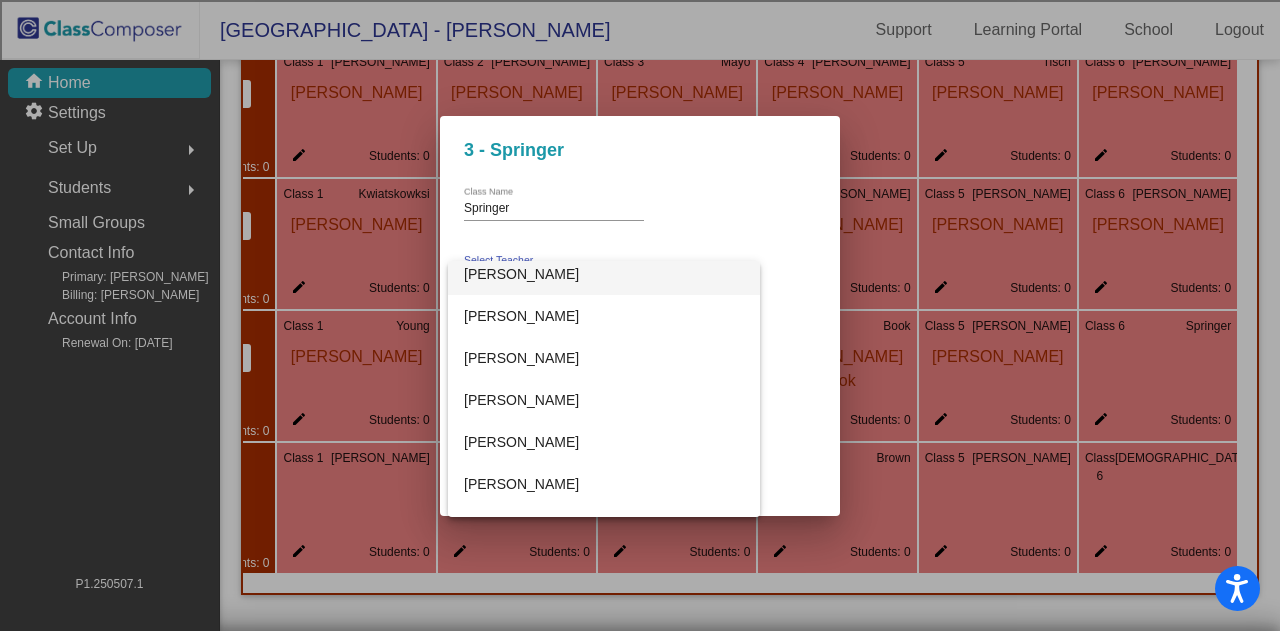 scroll, scrollTop: 1214, scrollLeft: 0, axis: vertical 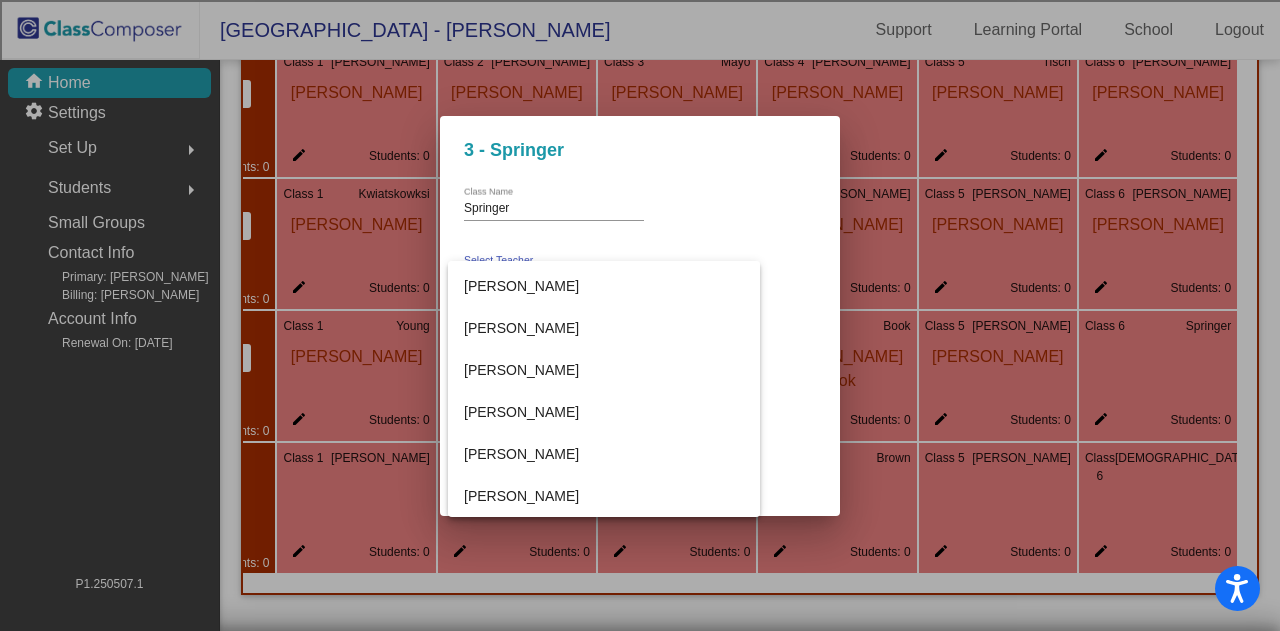 click at bounding box center (640, 315) 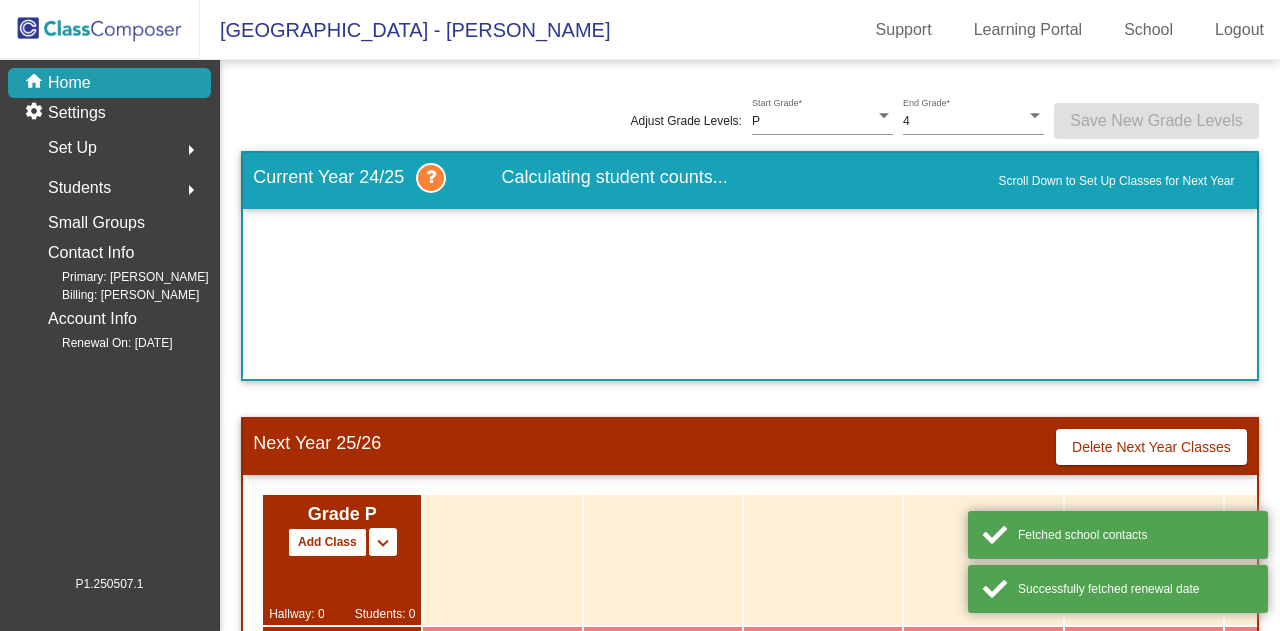 scroll, scrollTop: 0, scrollLeft: 0, axis: both 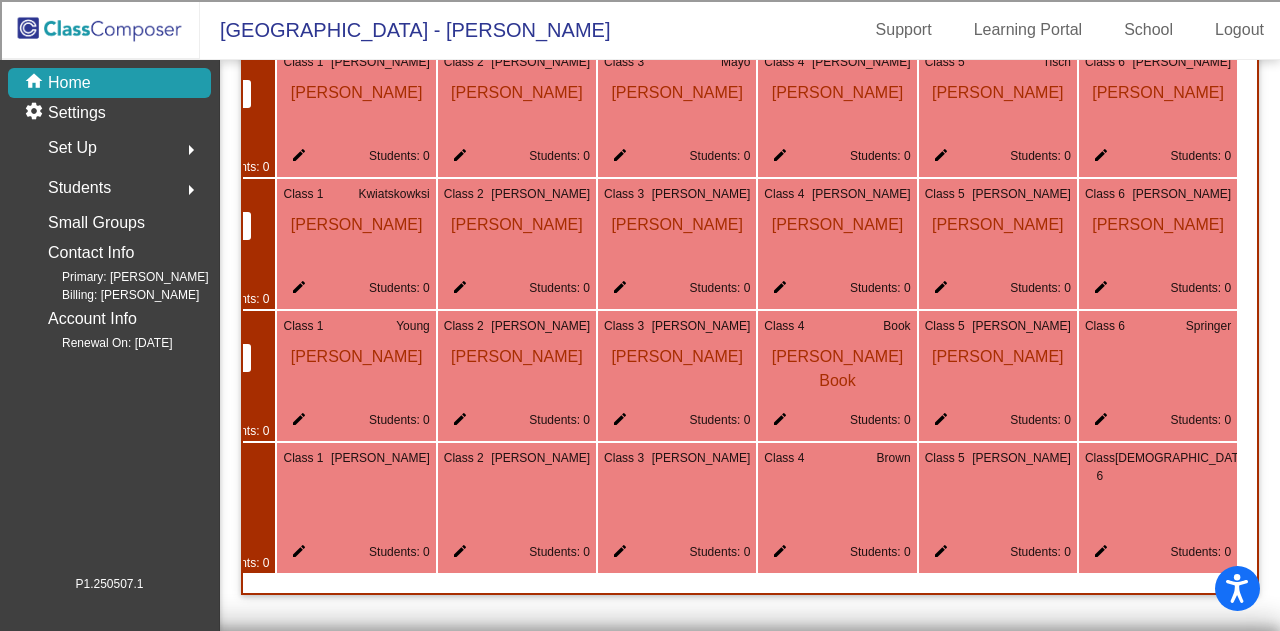 click on "edit" 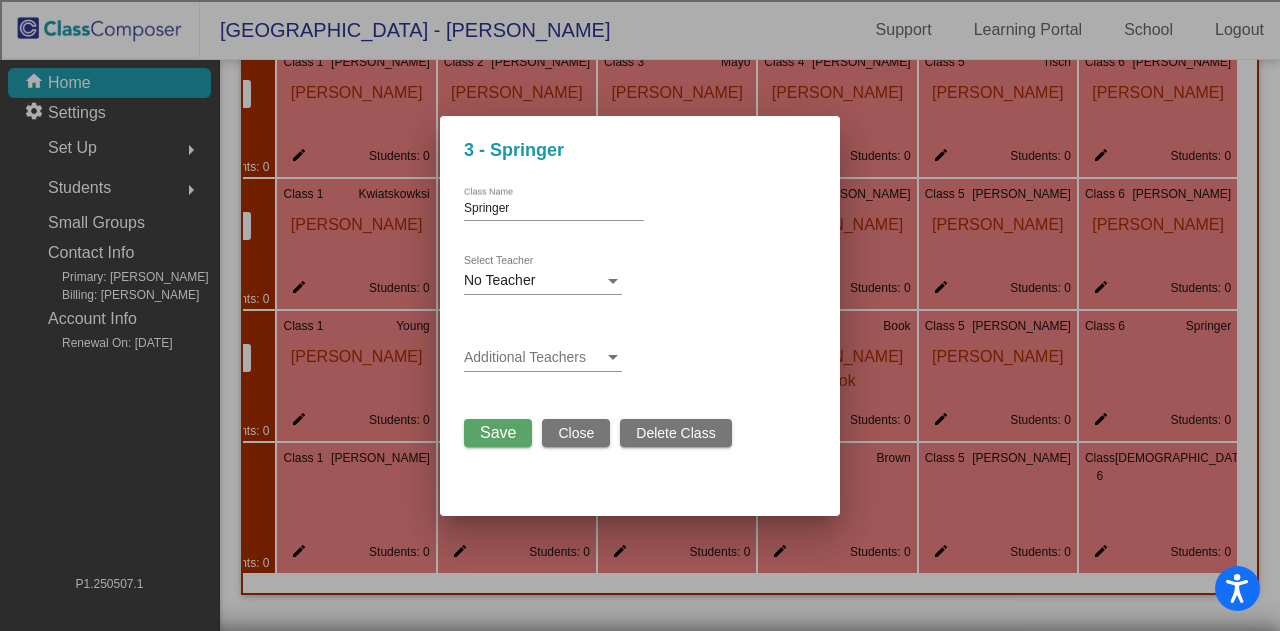 click on "No Teacher" at bounding box center [499, 280] 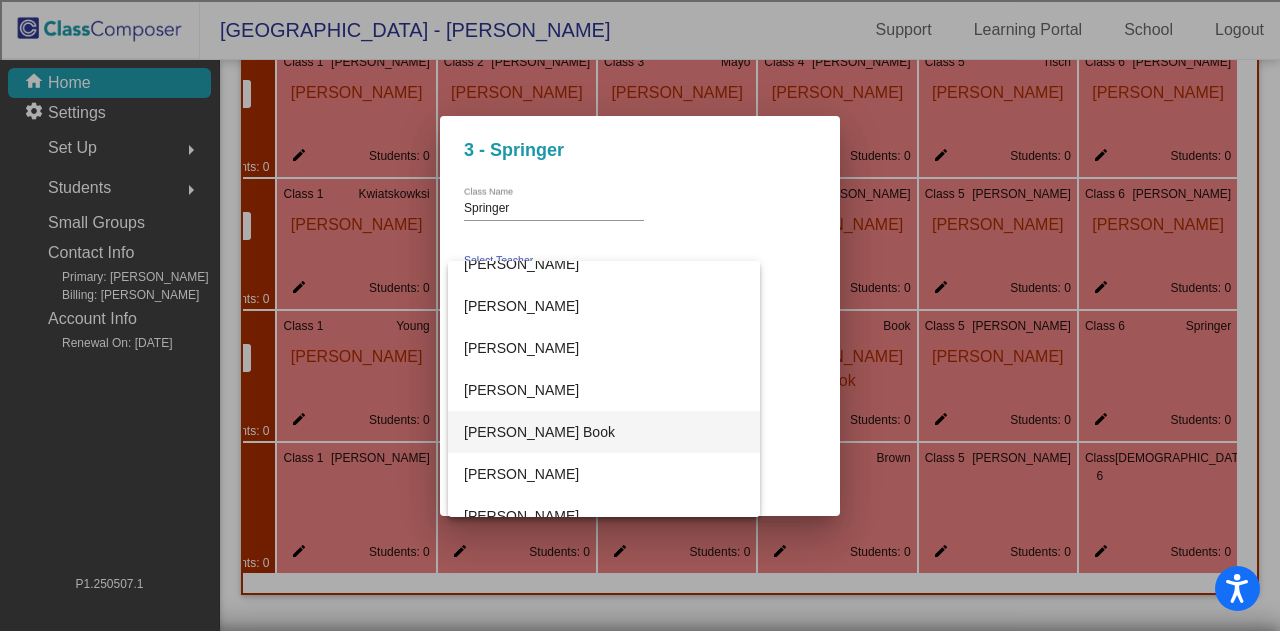 scroll, scrollTop: 1256, scrollLeft: 0, axis: vertical 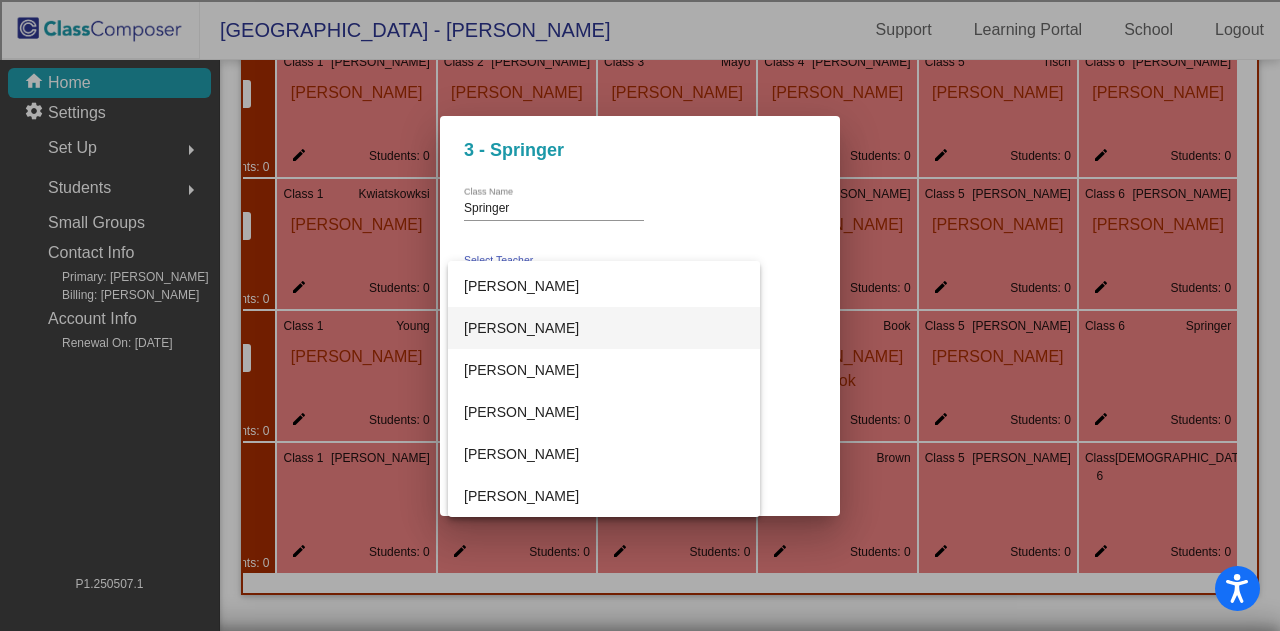 click on "[PERSON_NAME]" at bounding box center [604, 328] 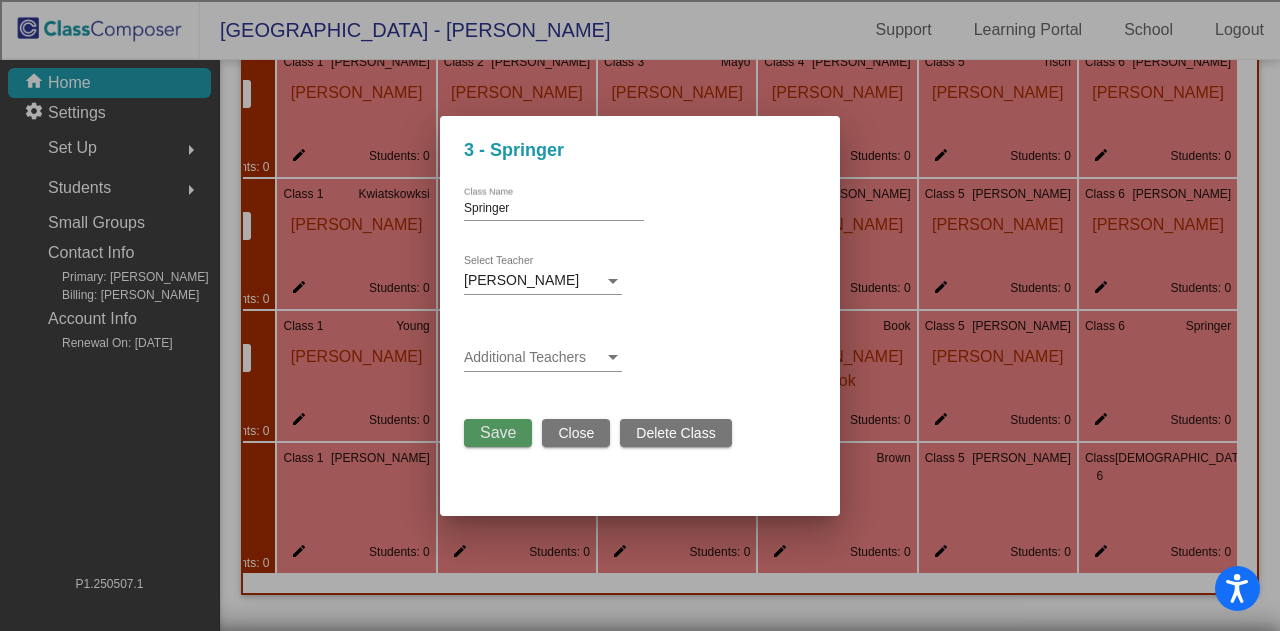 click on "Save" at bounding box center [498, 432] 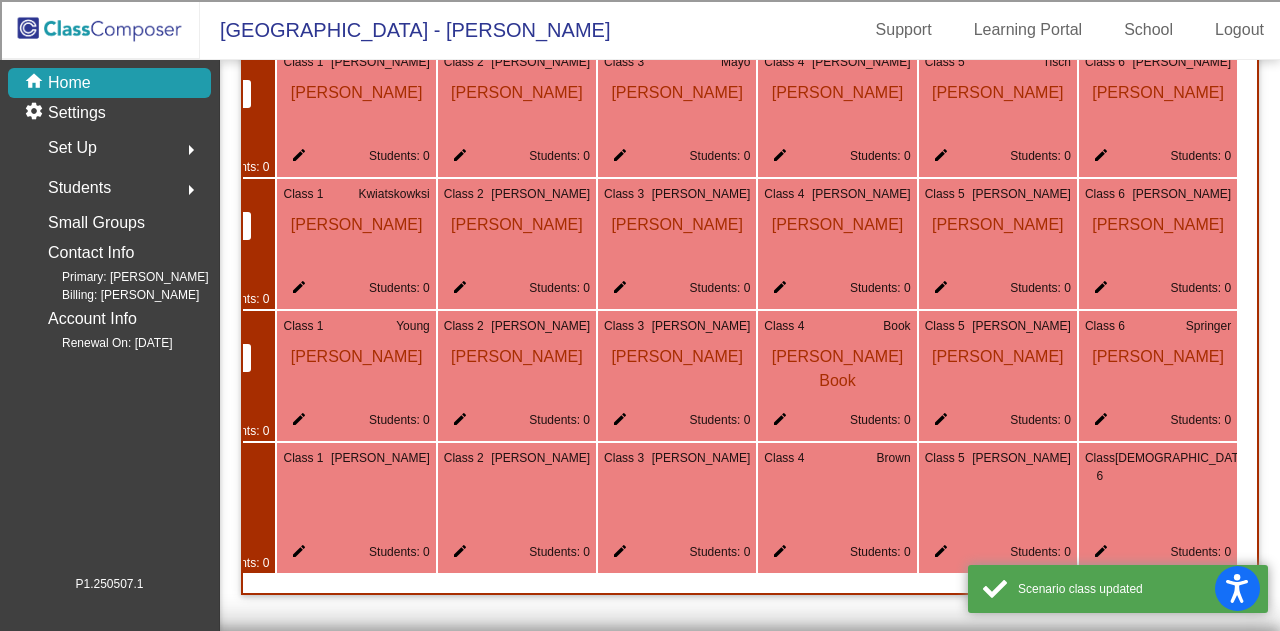 click on "edit" 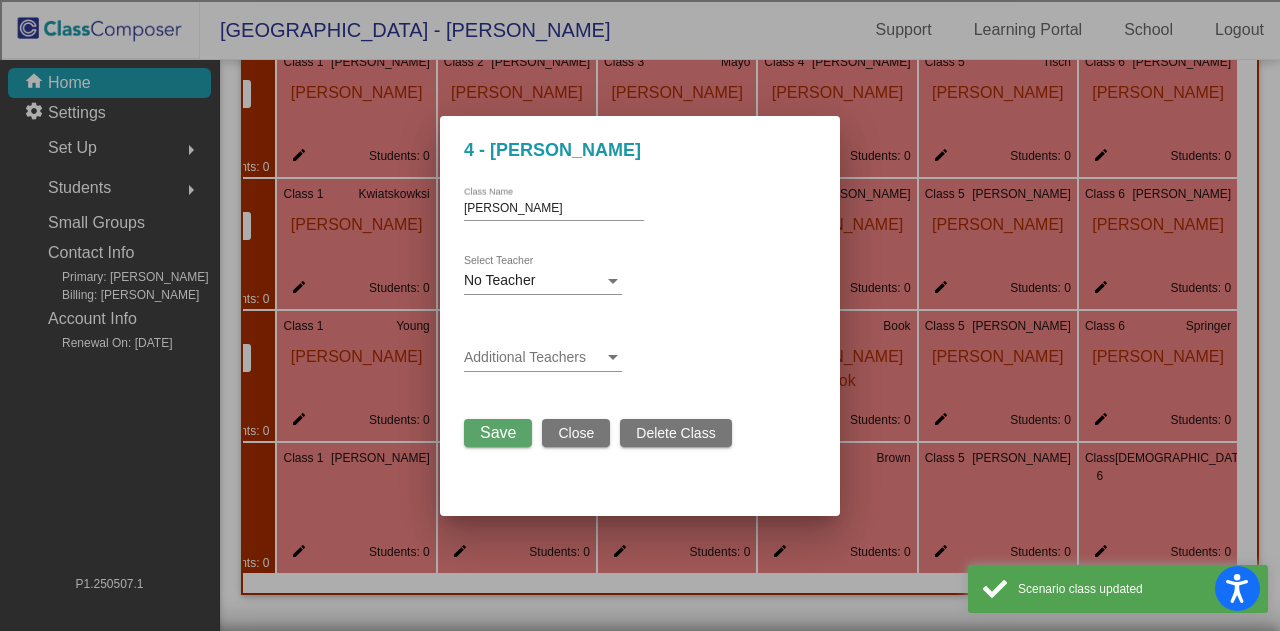 click on "No Teacher Select Teacher" at bounding box center [543, 275] 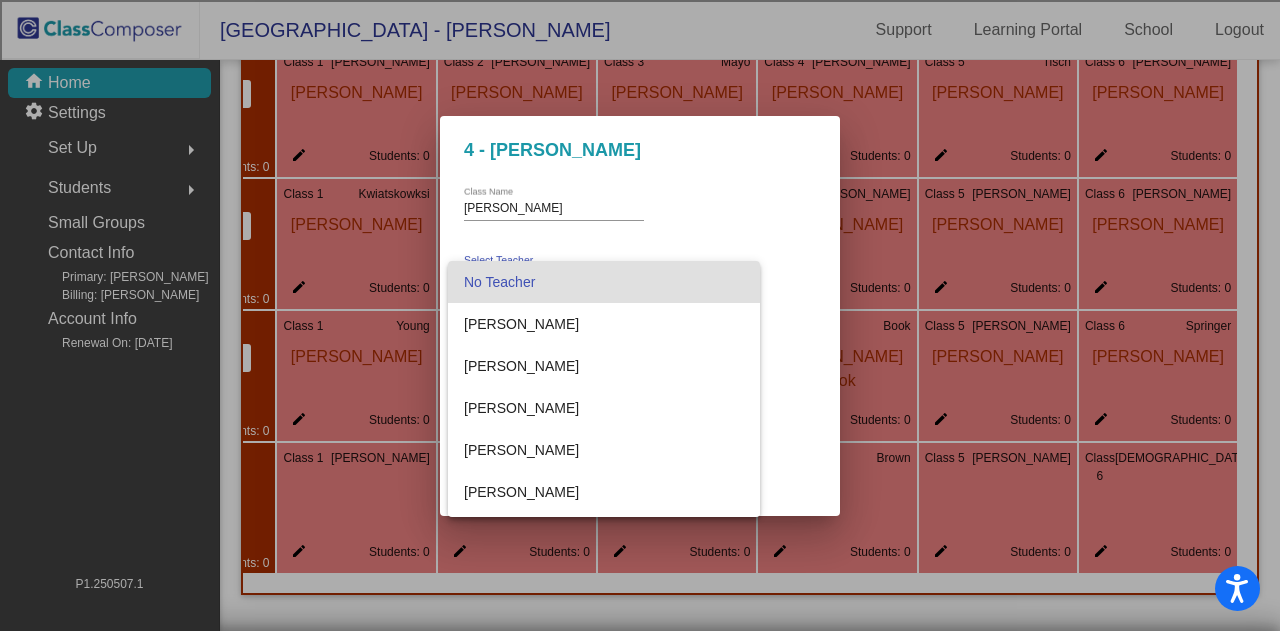 scroll, scrollTop: 1256, scrollLeft: 0, axis: vertical 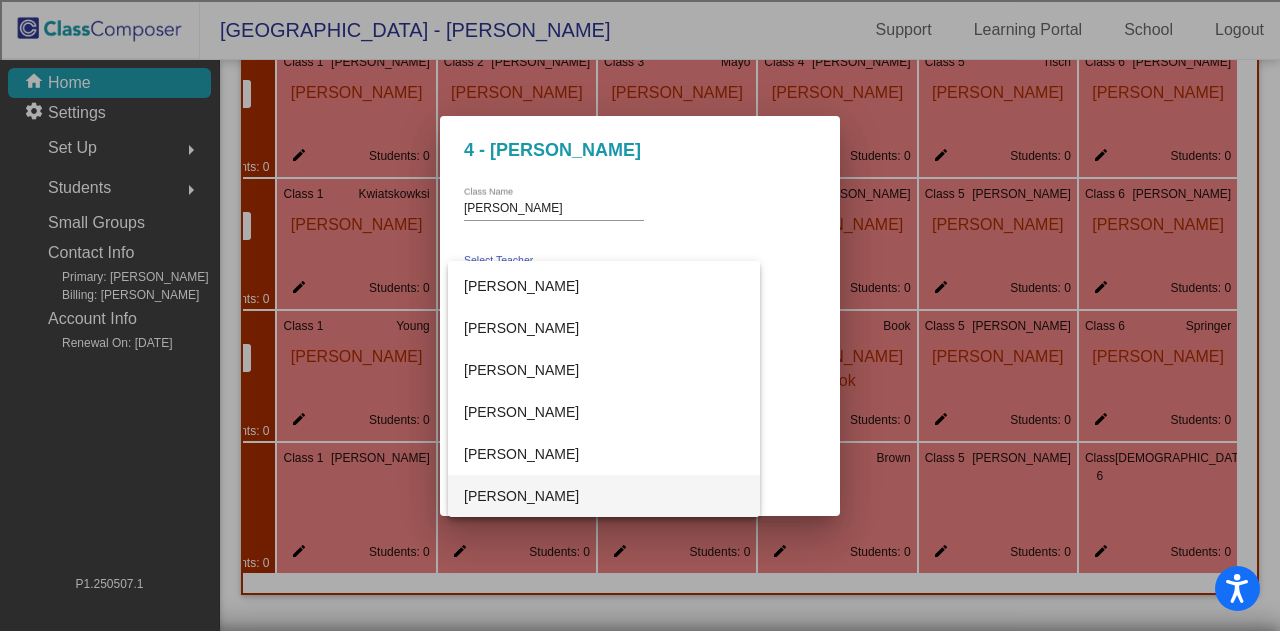 click on "[PERSON_NAME]" at bounding box center (604, 496) 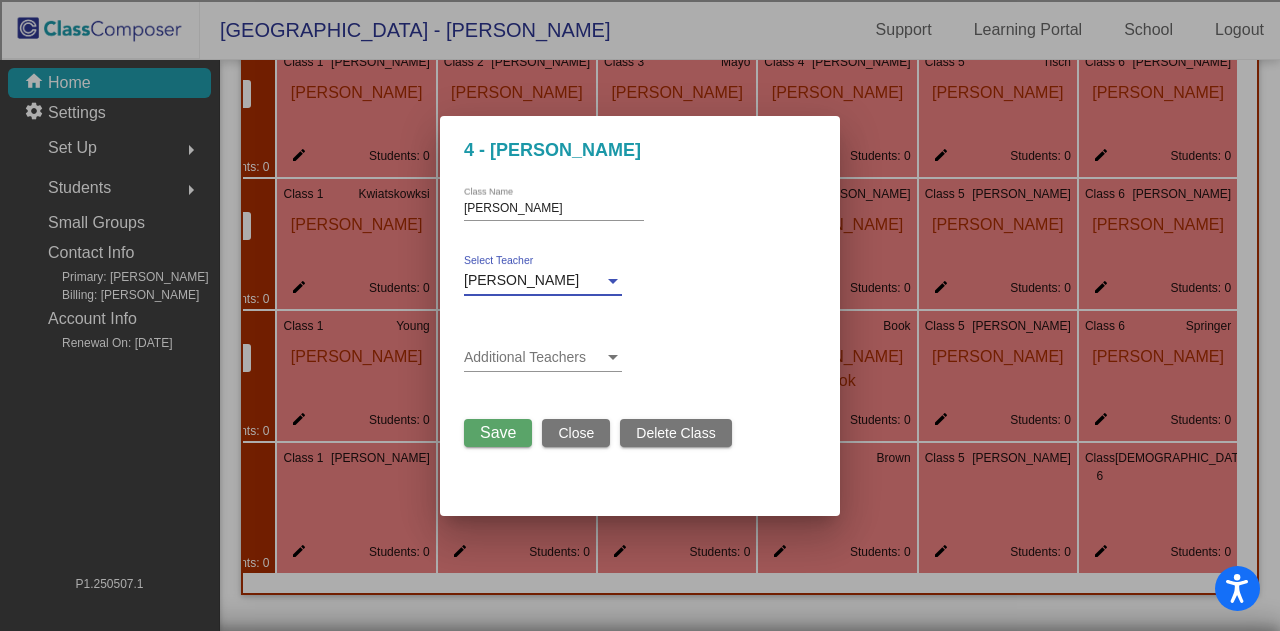 click on "Save" at bounding box center (498, 432) 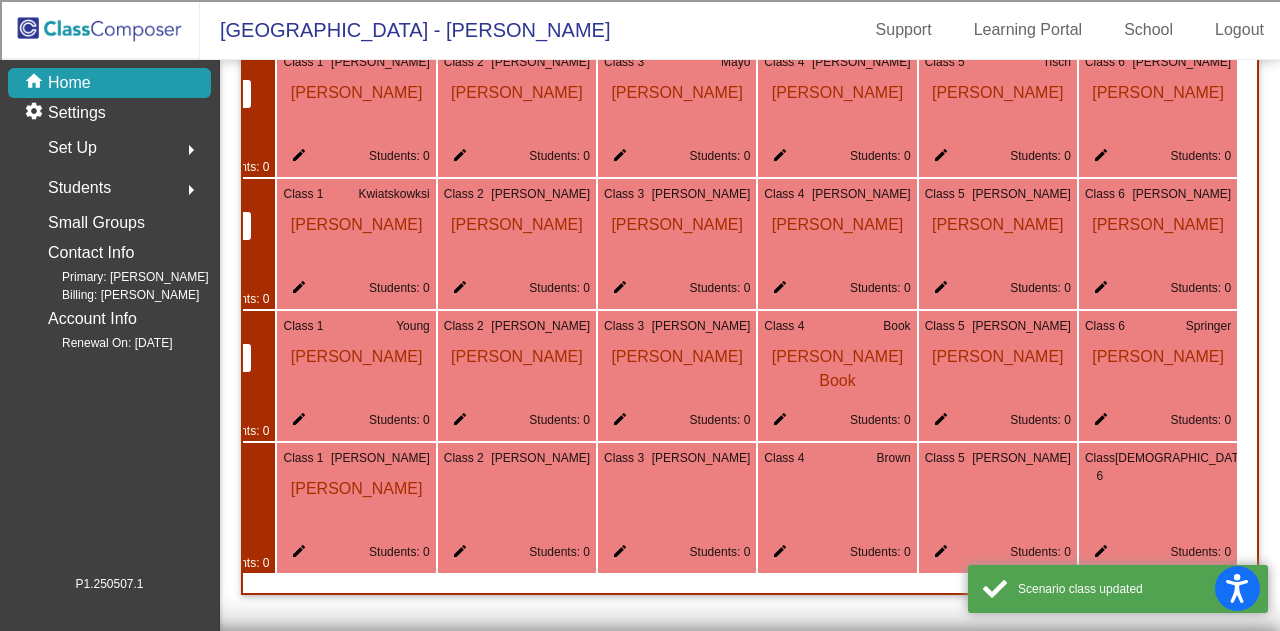click on "edit" 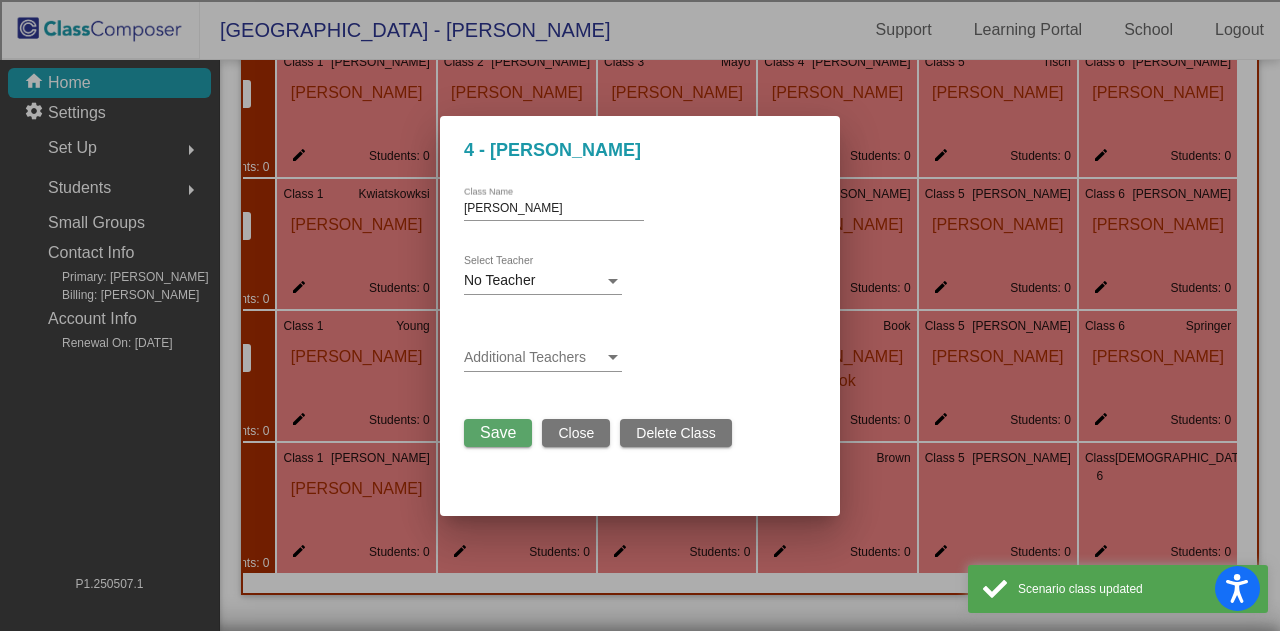 click on "No Teacher" at bounding box center [534, 281] 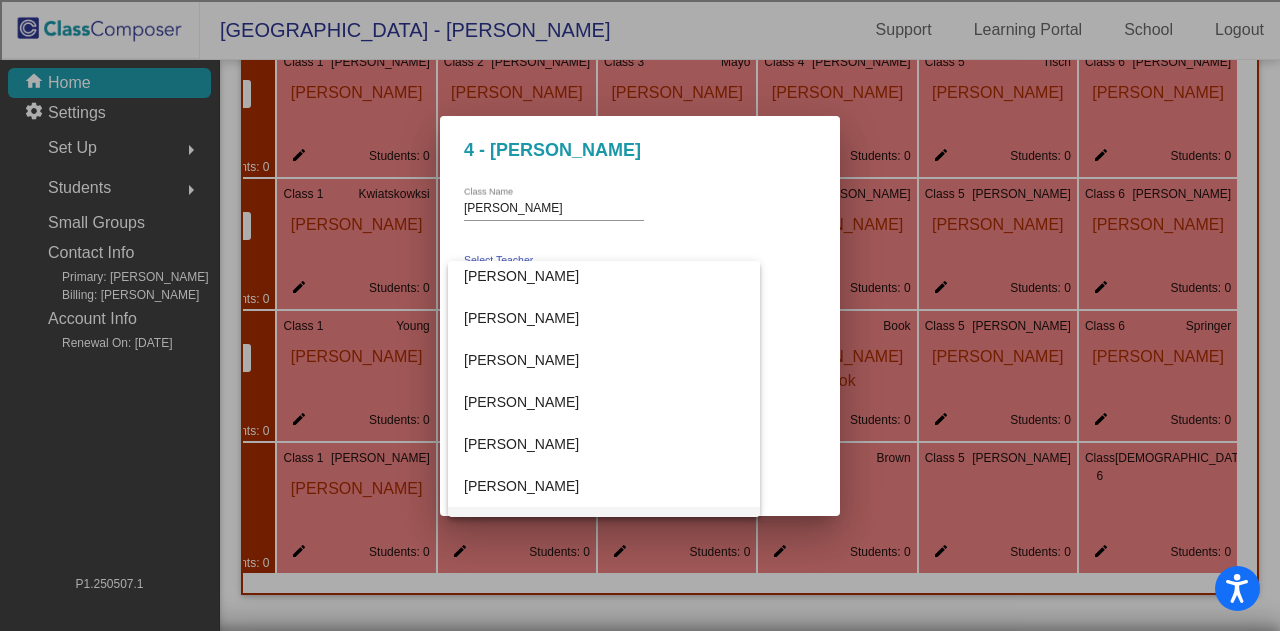 scroll, scrollTop: 800, scrollLeft: 0, axis: vertical 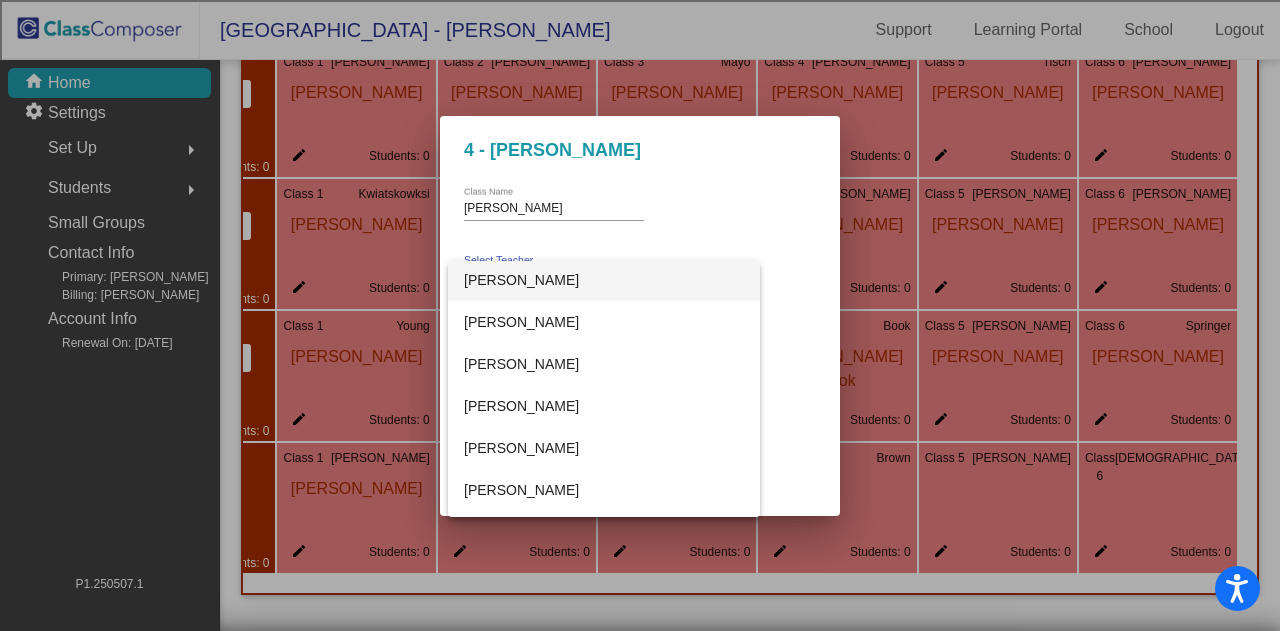 click on "[PERSON_NAME]" at bounding box center (604, 280) 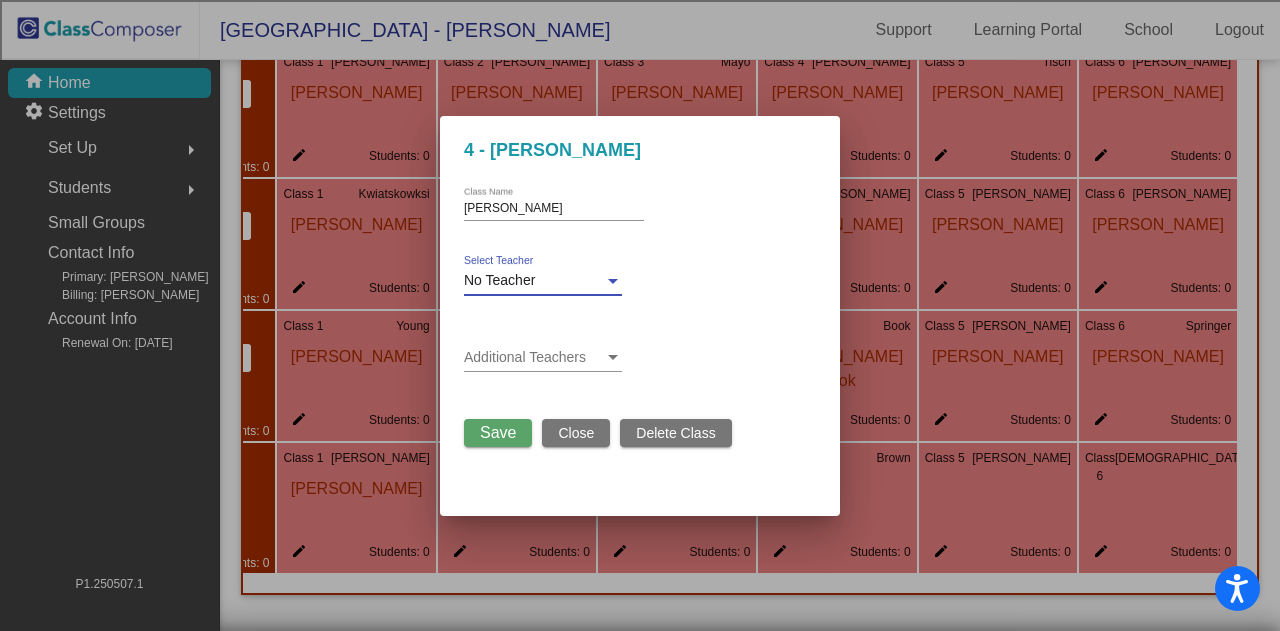 scroll, scrollTop: 798, scrollLeft: 0, axis: vertical 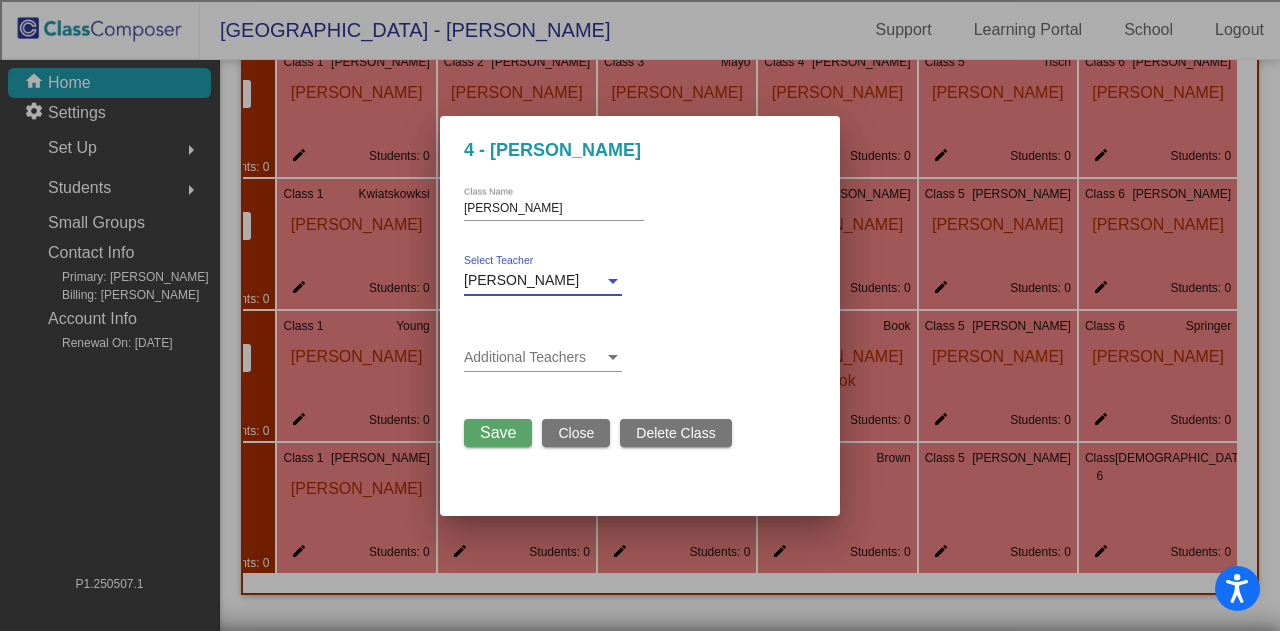 click on "Save" at bounding box center (498, 432) 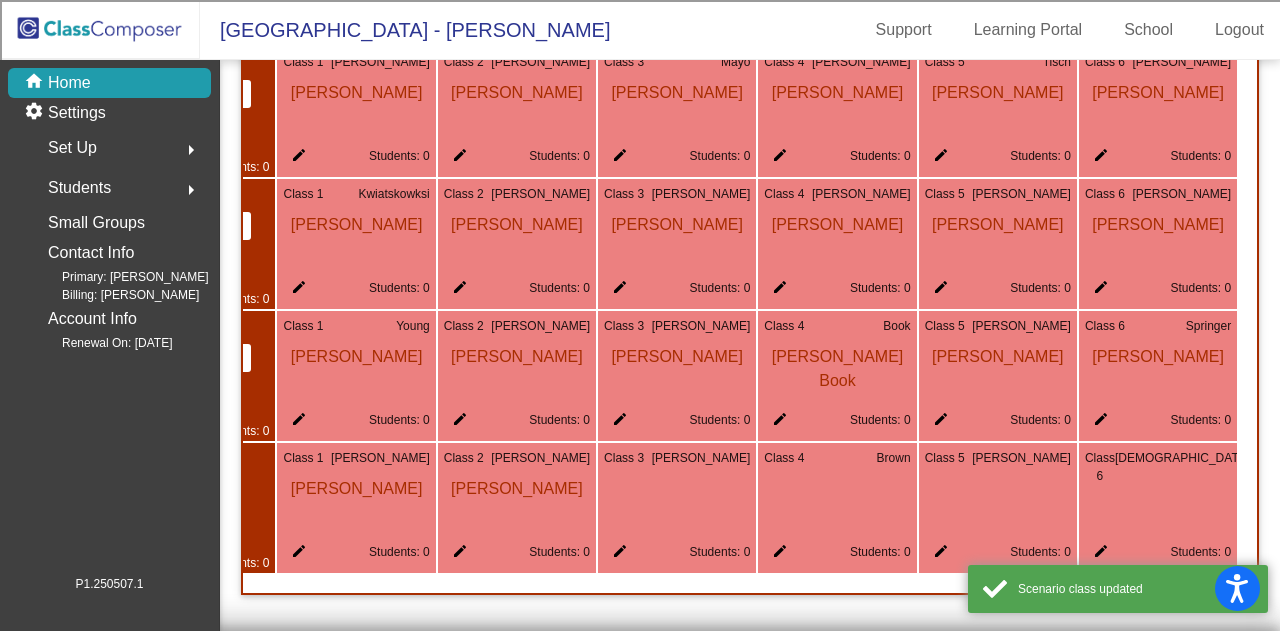 click on "edit" 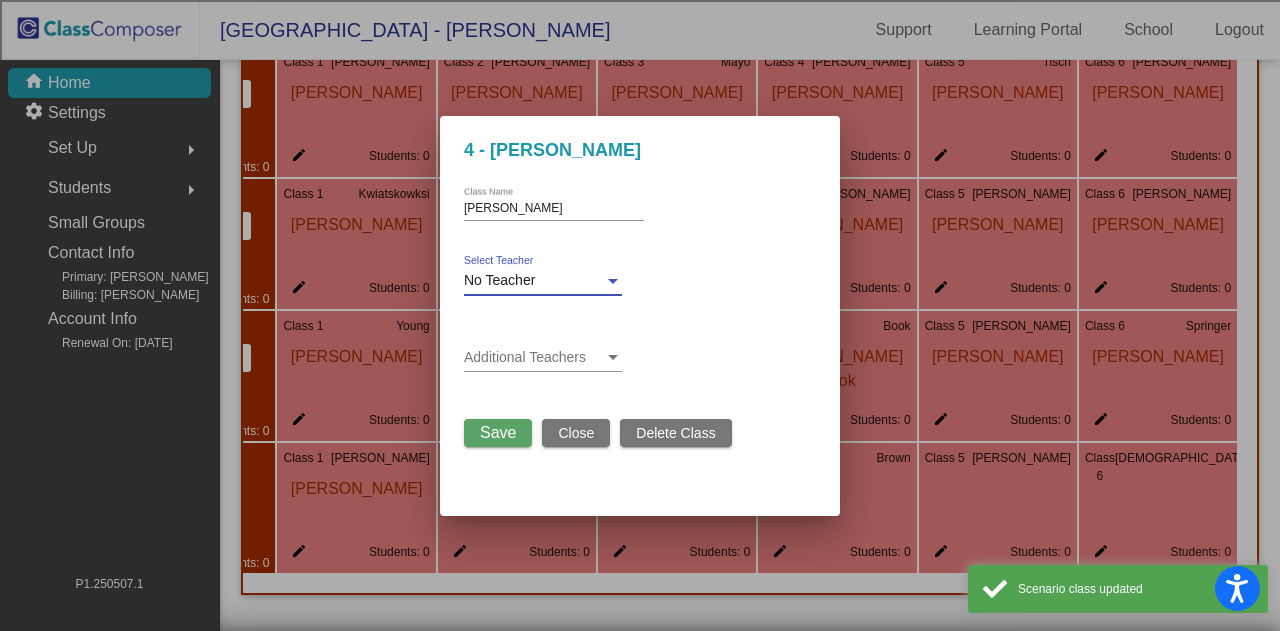 click on "No Teacher" at bounding box center (534, 281) 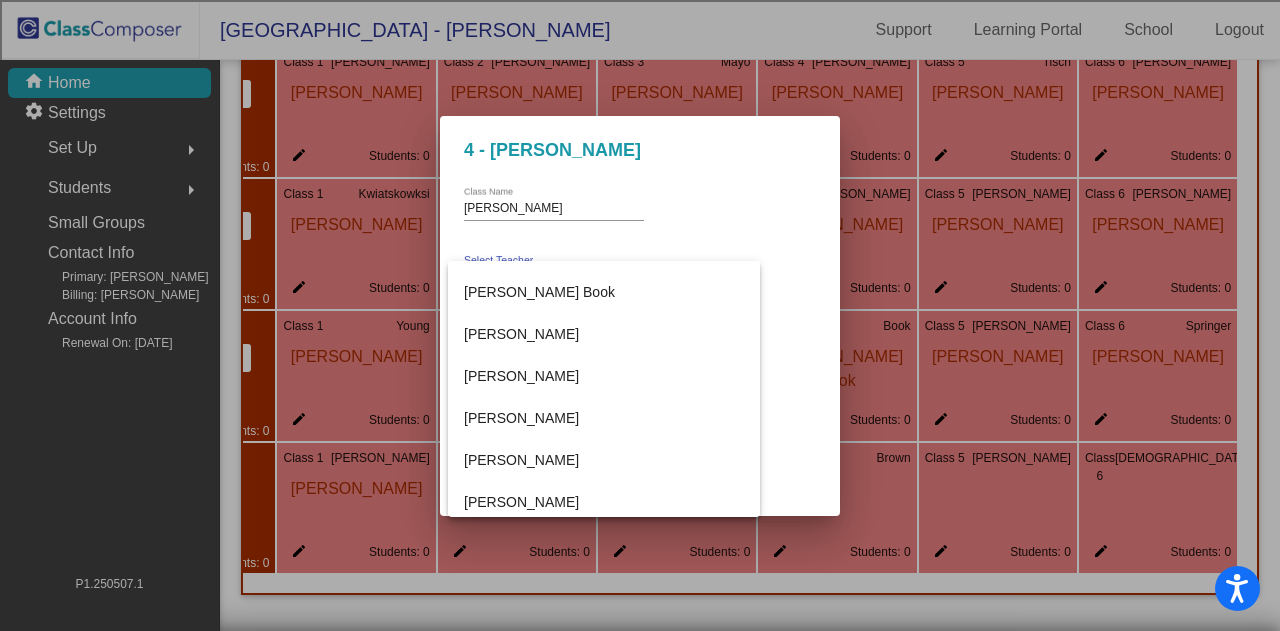 scroll, scrollTop: 1256, scrollLeft: 0, axis: vertical 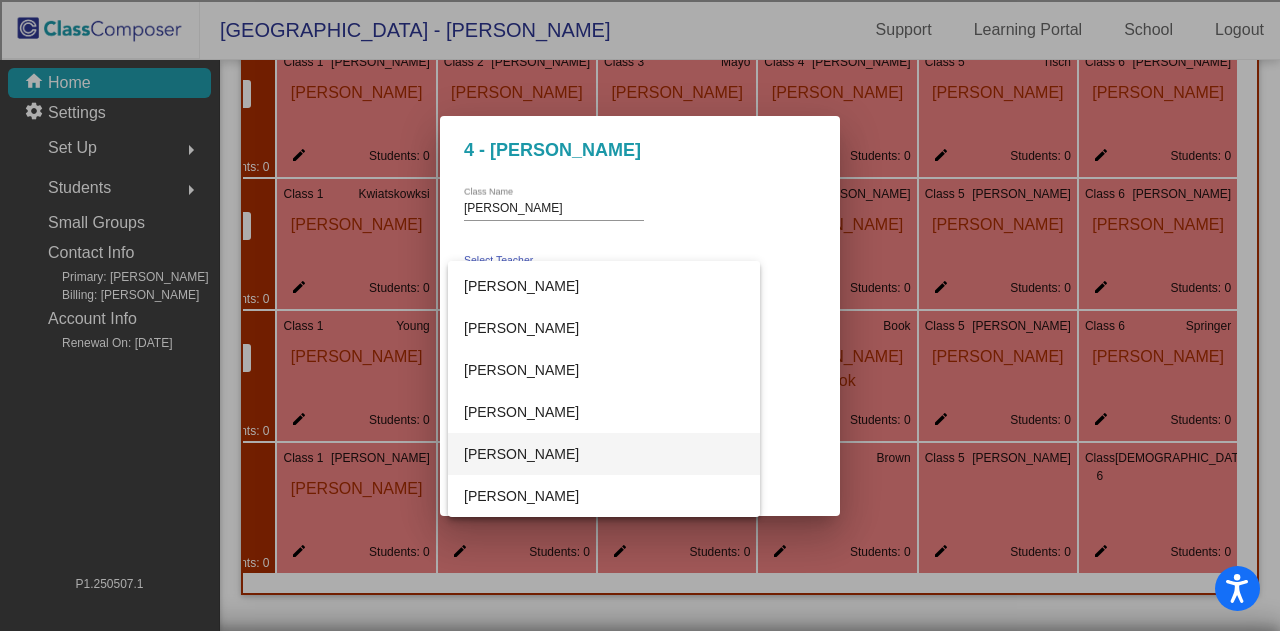 click on "[PERSON_NAME]" at bounding box center (604, 454) 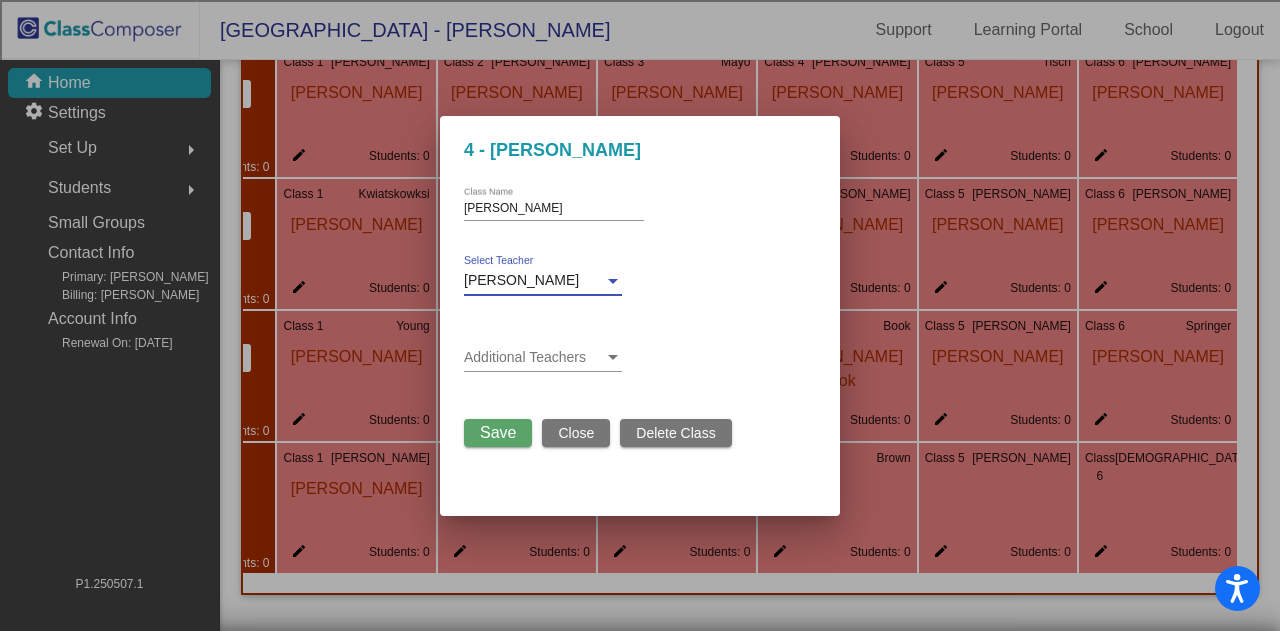 click on "Save" at bounding box center [498, 432] 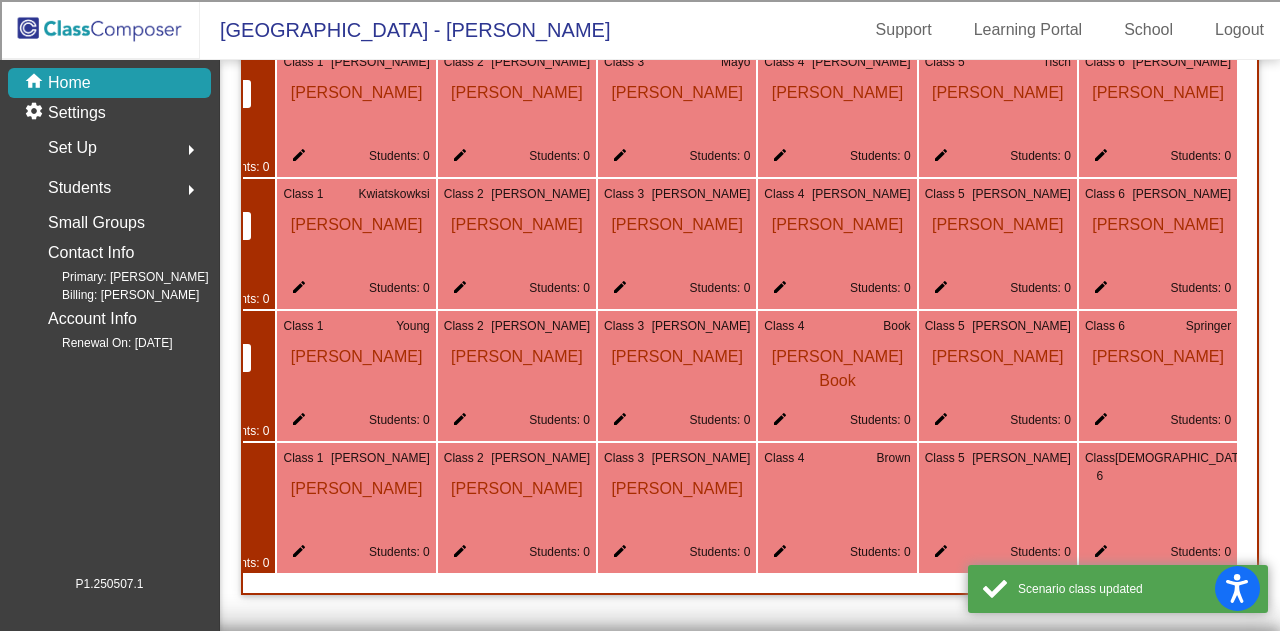 click on "edit" 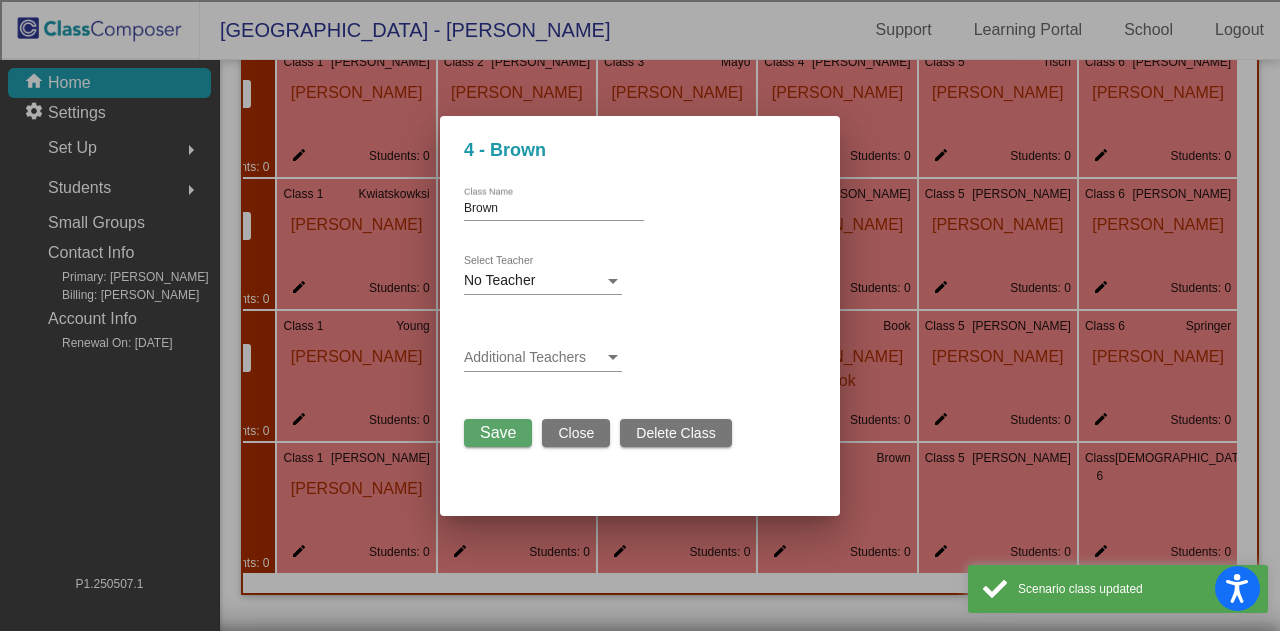 click on "No Teacher Select Teacher" at bounding box center (543, 275) 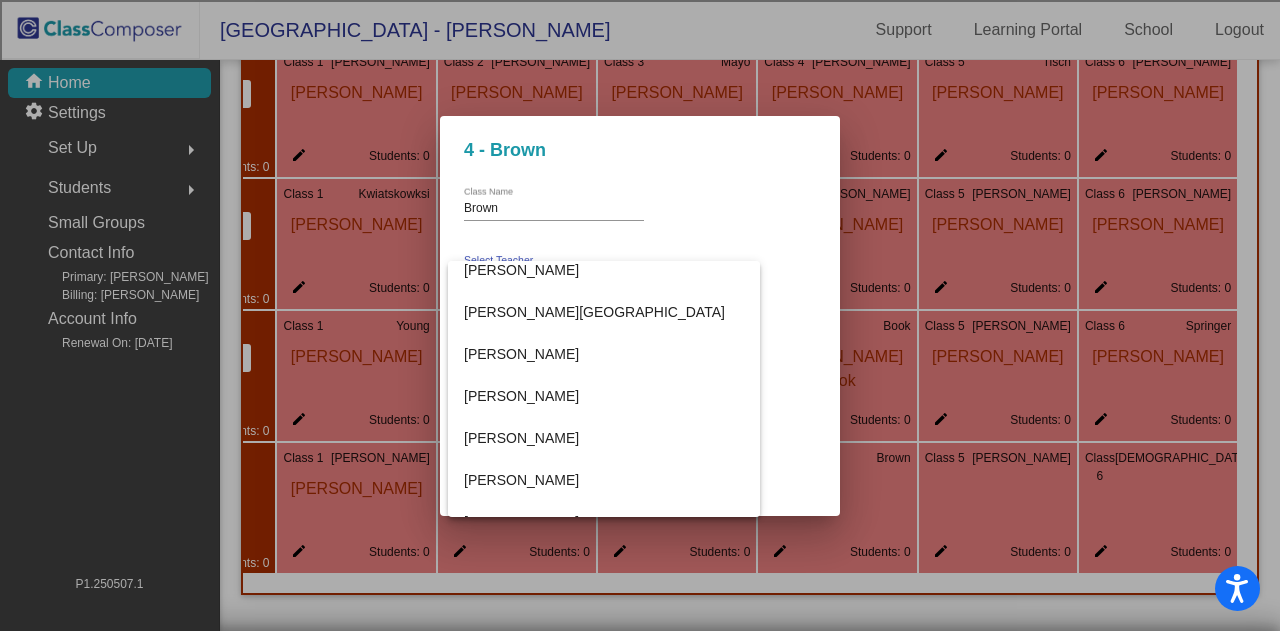 scroll, scrollTop: 600, scrollLeft: 0, axis: vertical 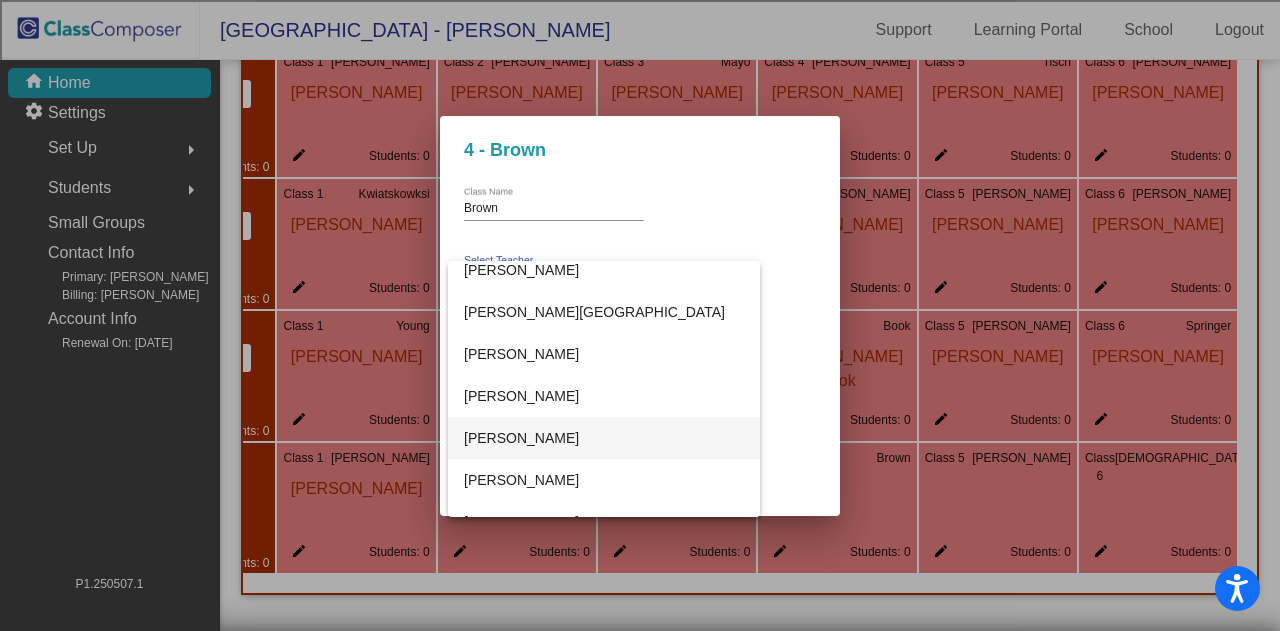 click on "[PERSON_NAME]" at bounding box center (604, 438) 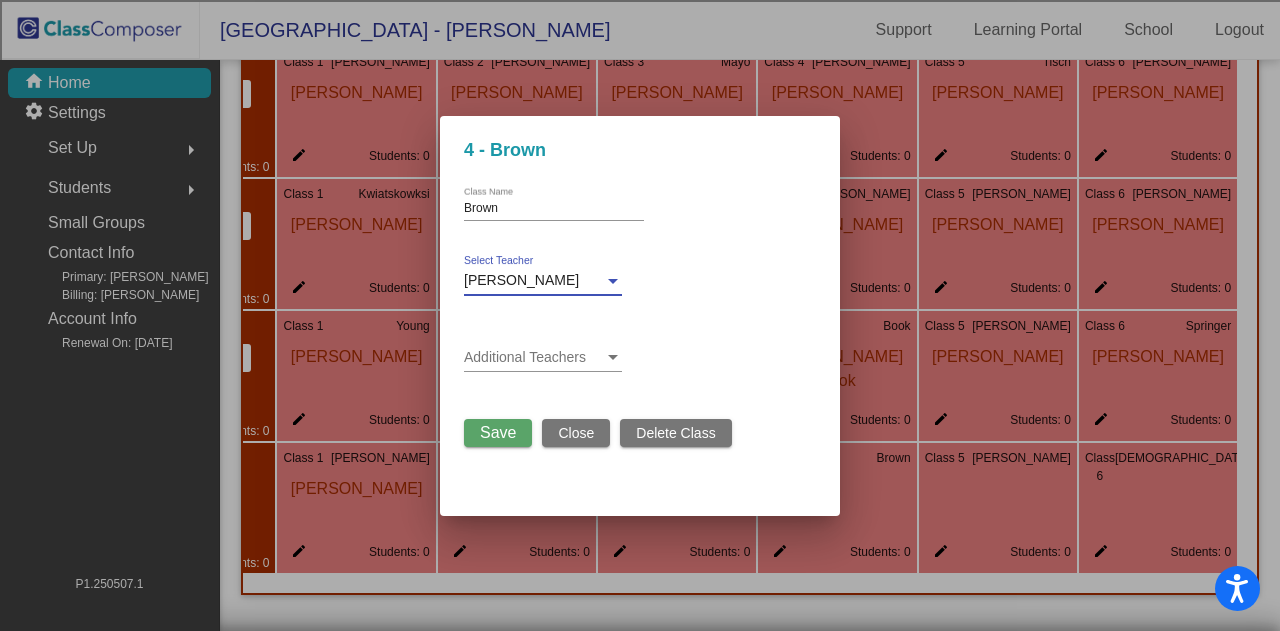 click on "Save" at bounding box center (498, 432) 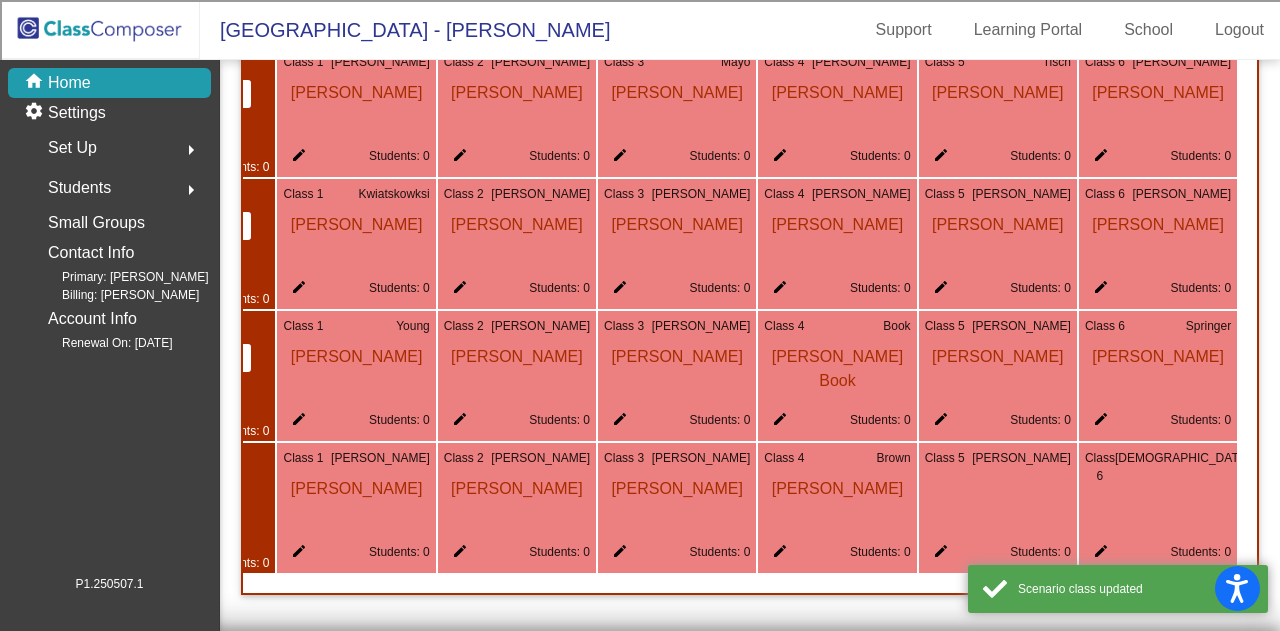 click on "edit" 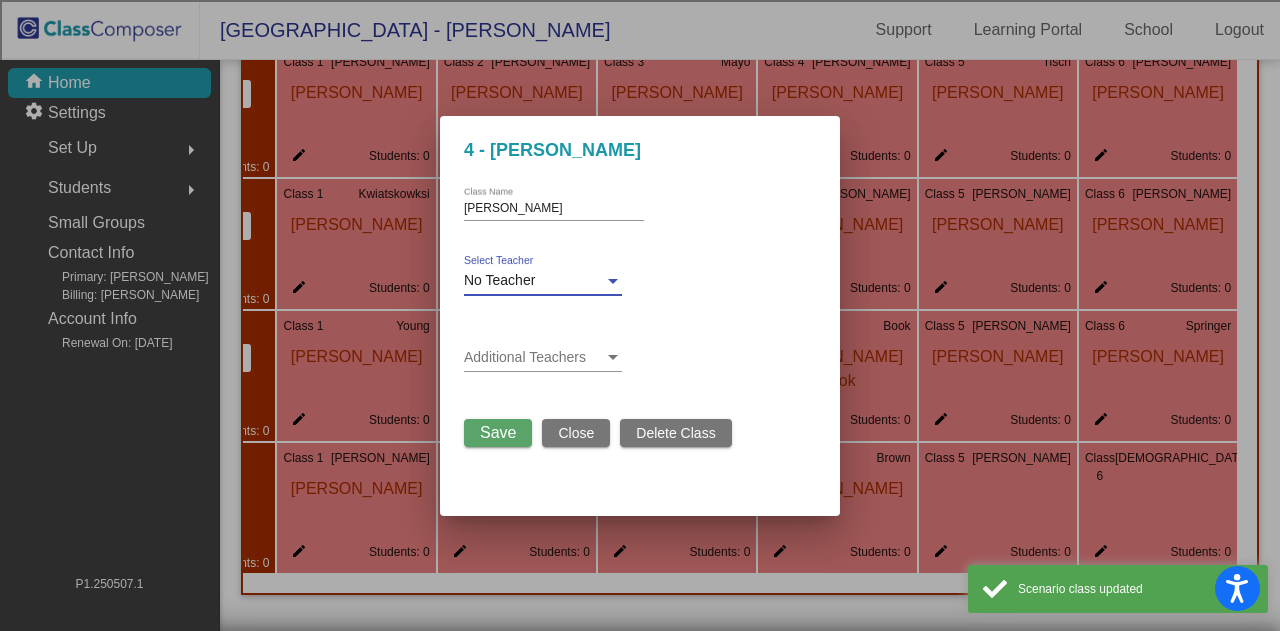 click on "No Teacher" at bounding box center (534, 281) 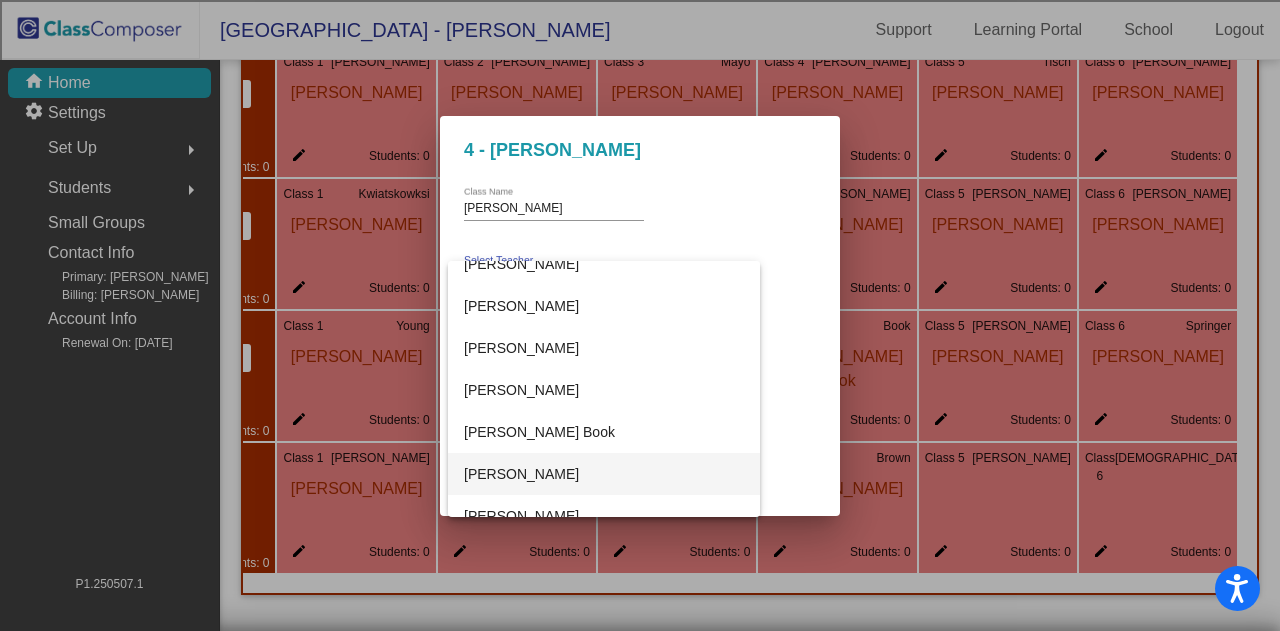 scroll, scrollTop: 1000, scrollLeft: 0, axis: vertical 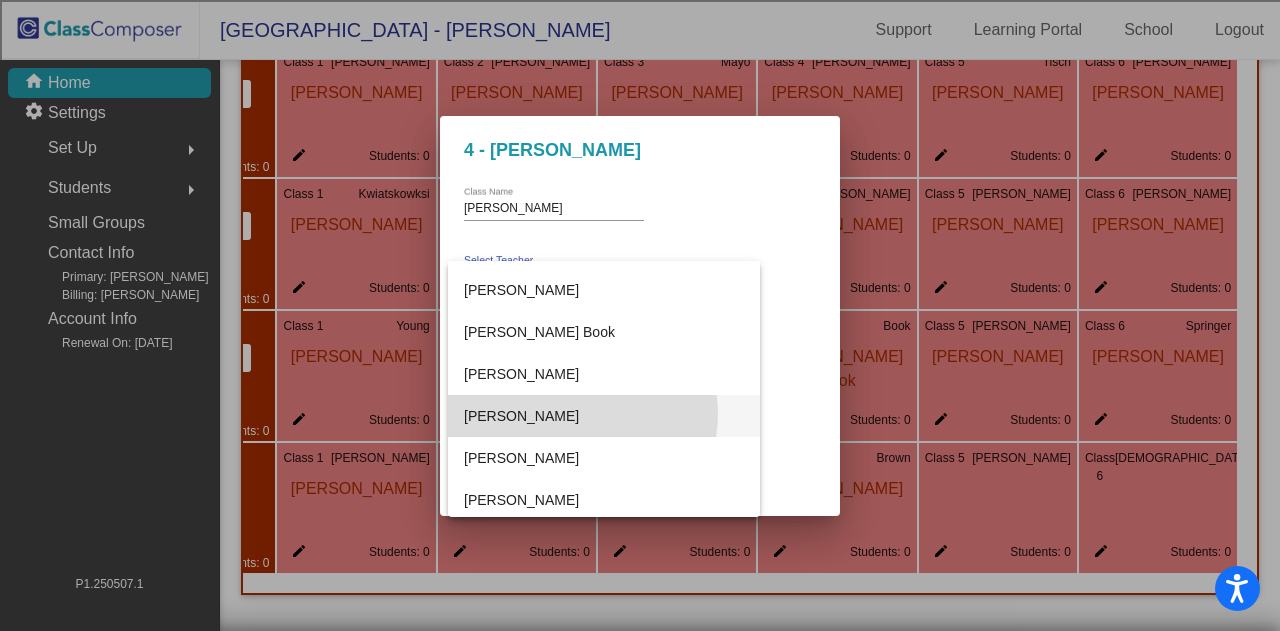 click on "[PERSON_NAME]" at bounding box center (604, 416) 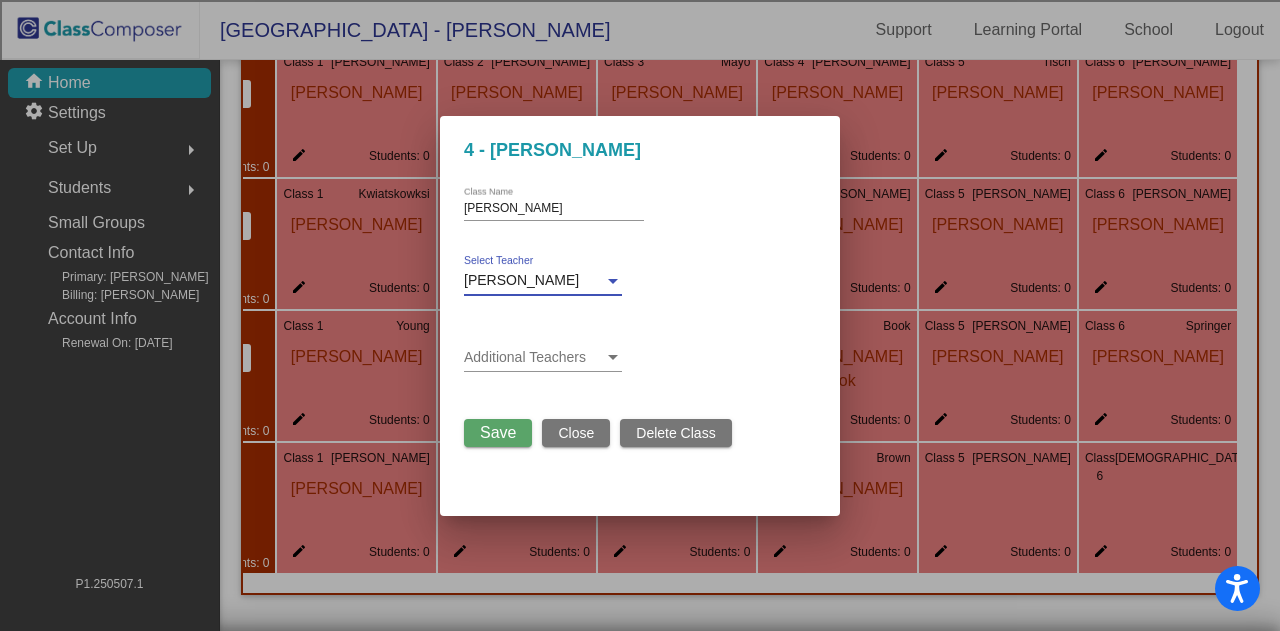 click on "Save" at bounding box center [498, 432] 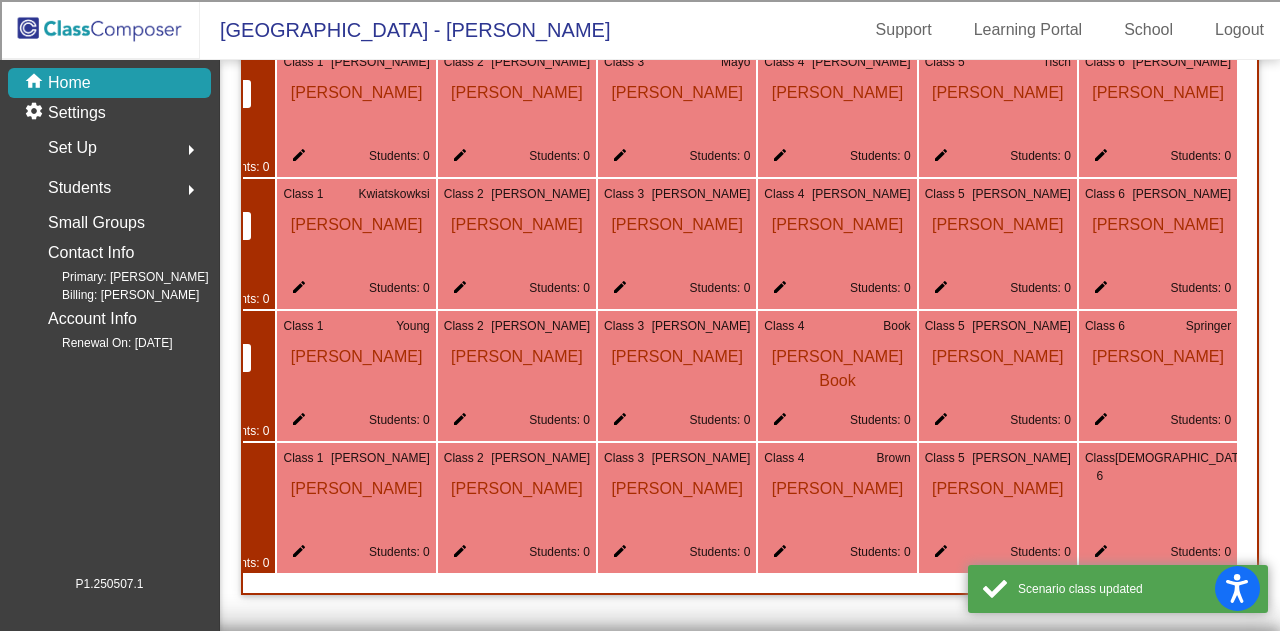 click on "edit" 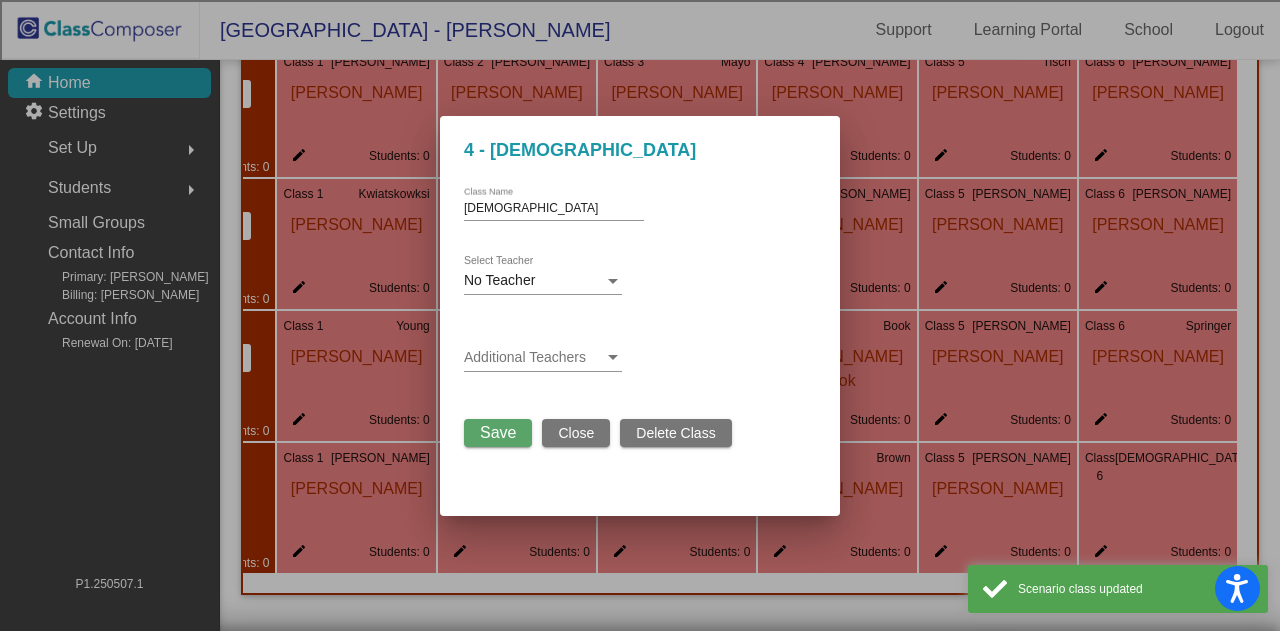 click on "No Teacher" at bounding box center [534, 281] 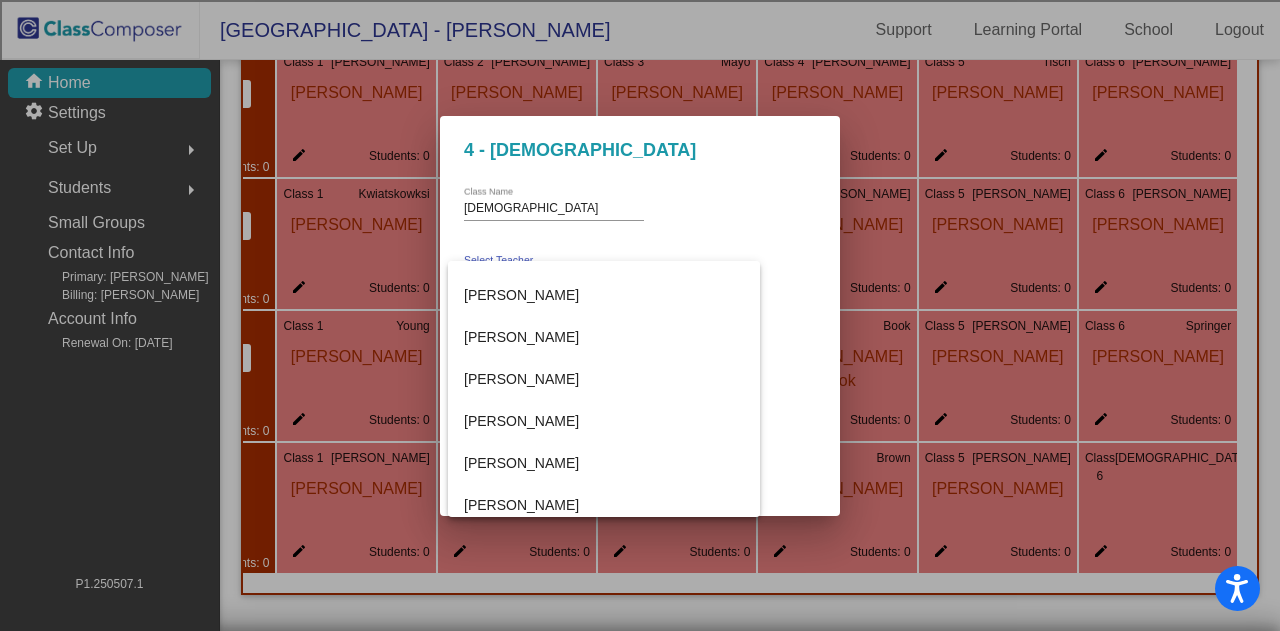 scroll, scrollTop: 556, scrollLeft: 0, axis: vertical 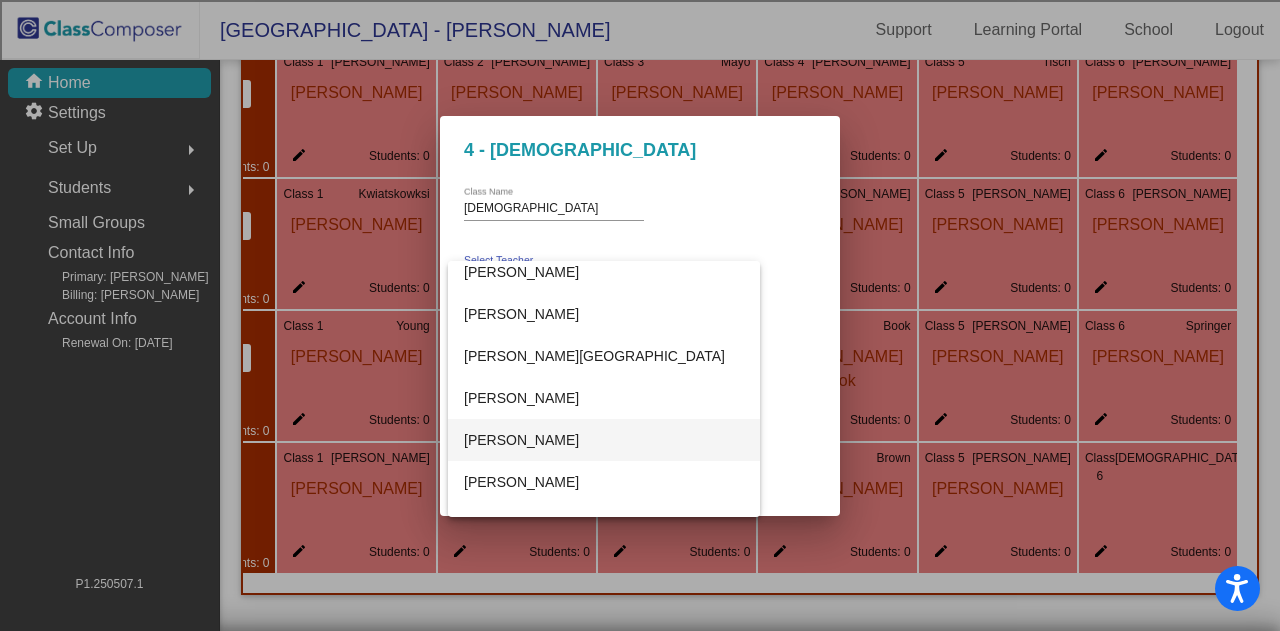 click on "[PERSON_NAME]" at bounding box center (604, 440) 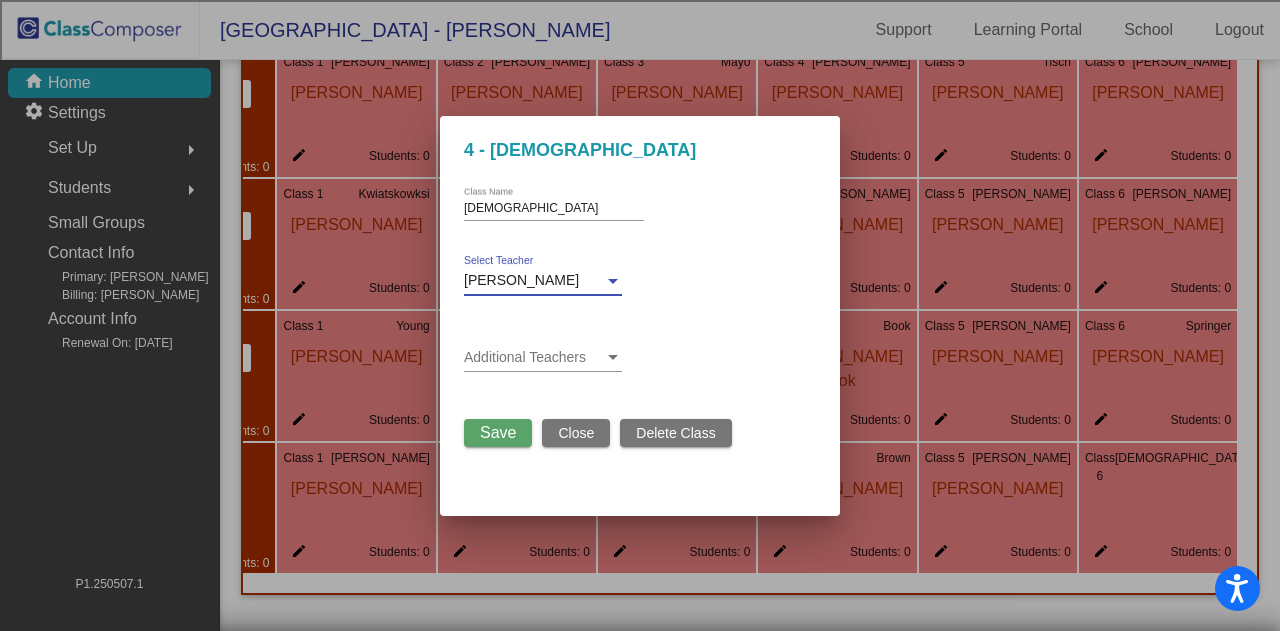 click on "Save" at bounding box center [498, 432] 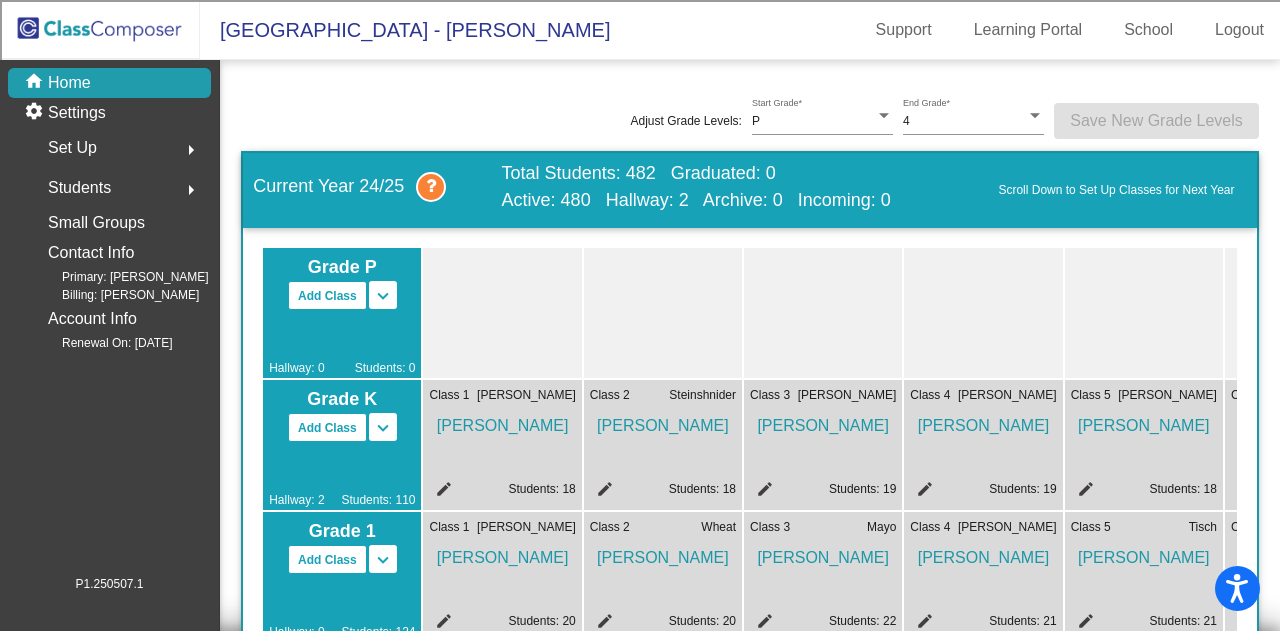 scroll, scrollTop: 0, scrollLeft: 0, axis: both 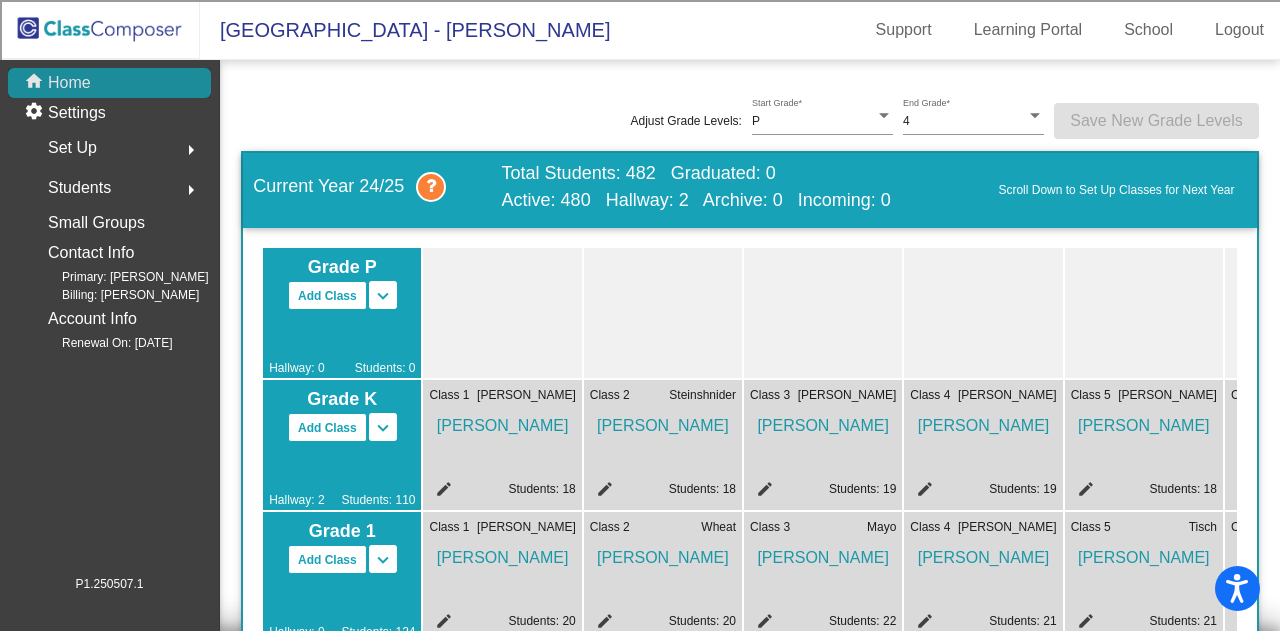click on "home Home" 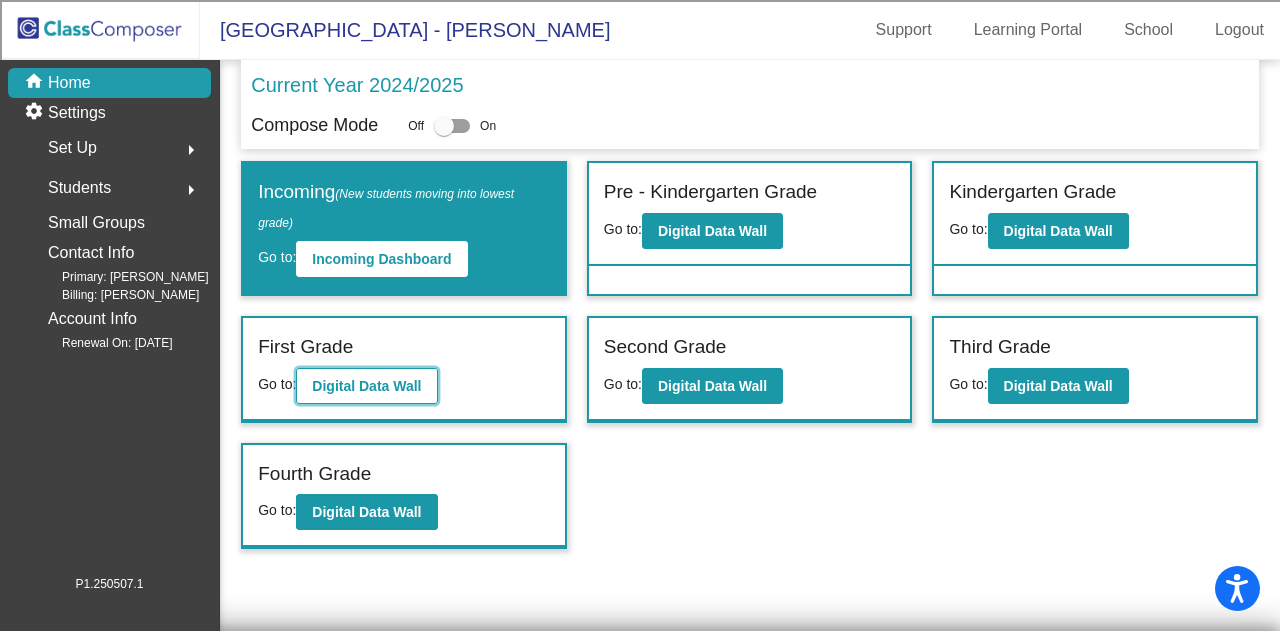 click on "Digital Data Wall" 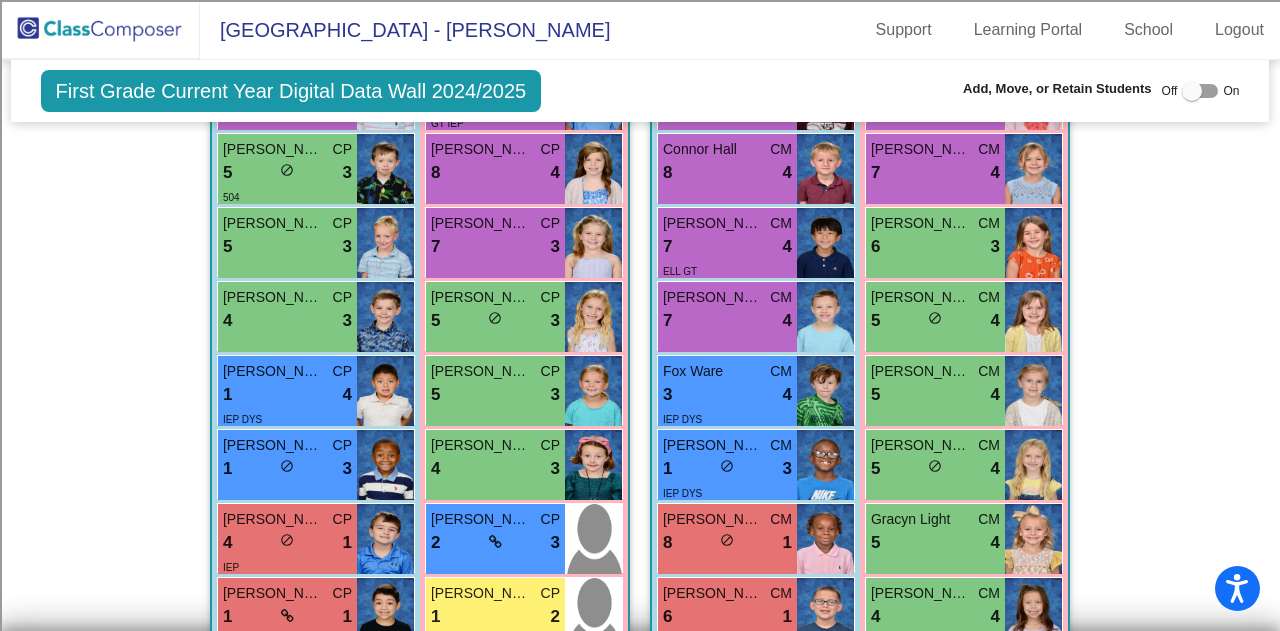 scroll, scrollTop: 800, scrollLeft: 0, axis: vertical 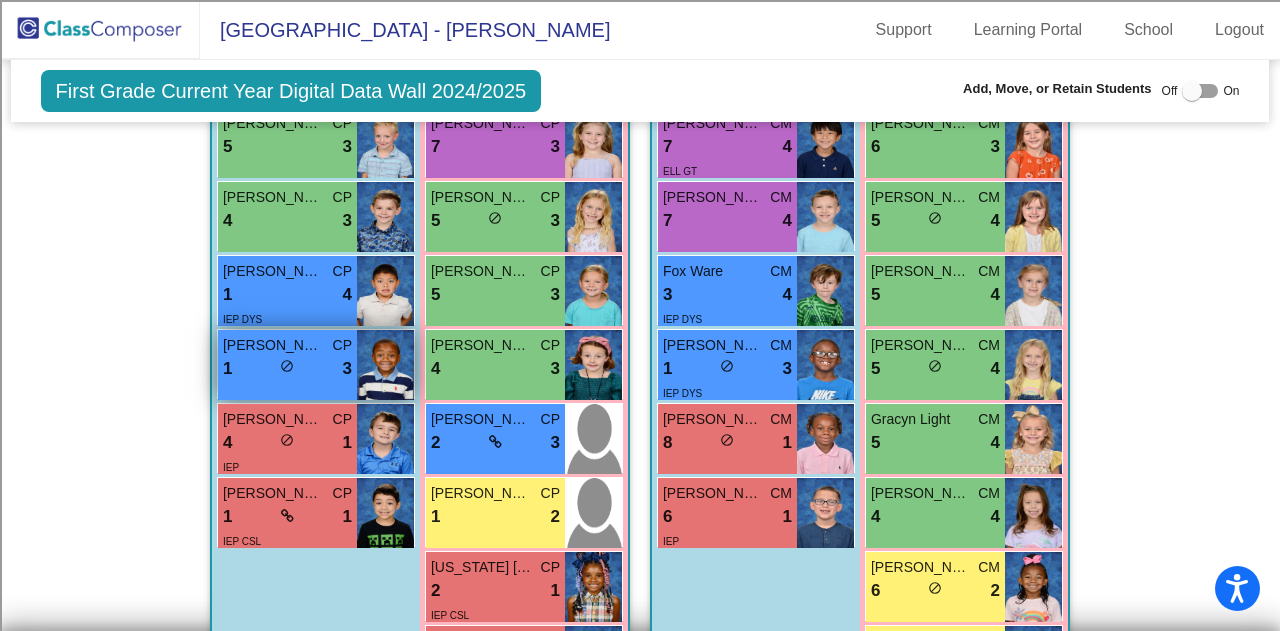 click on "1 lock do_not_disturb_alt 3" at bounding box center [287, 369] 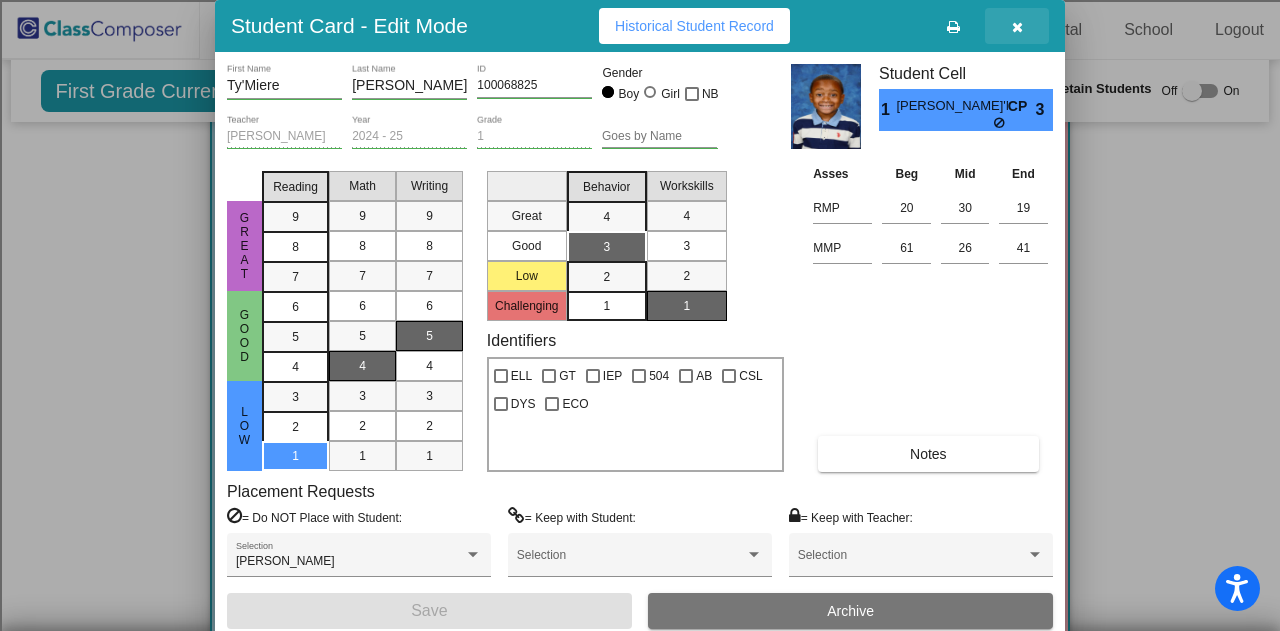 click at bounding box center [1017, 26] 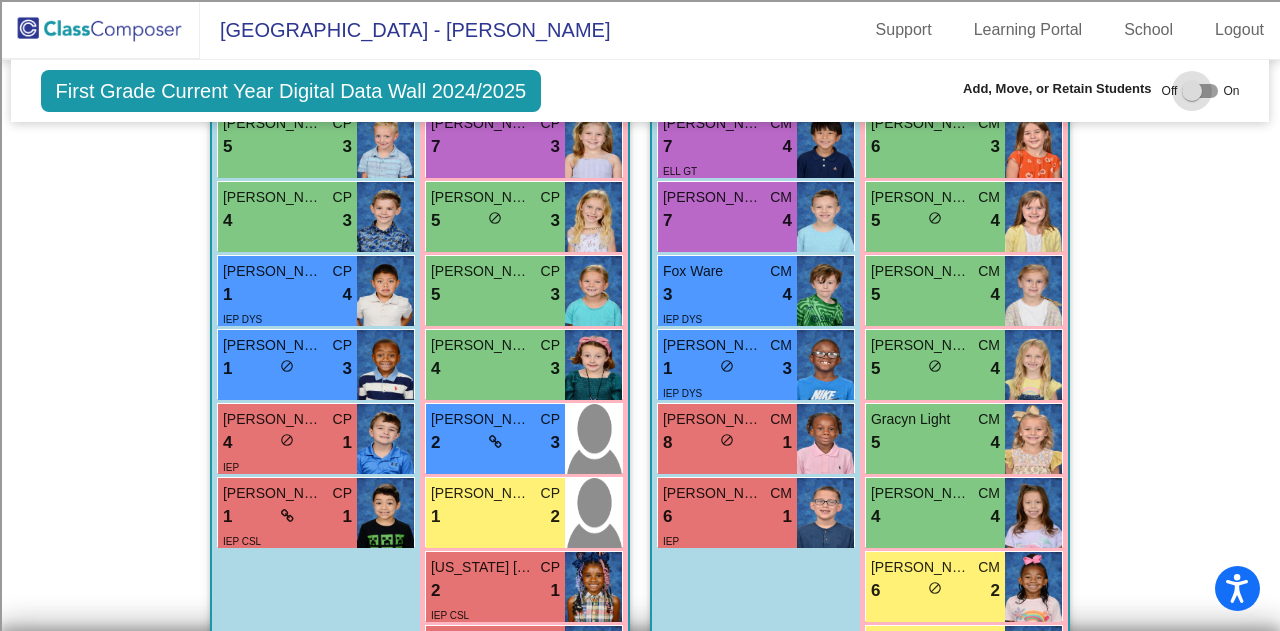 click at bounding box center [1200, 91] 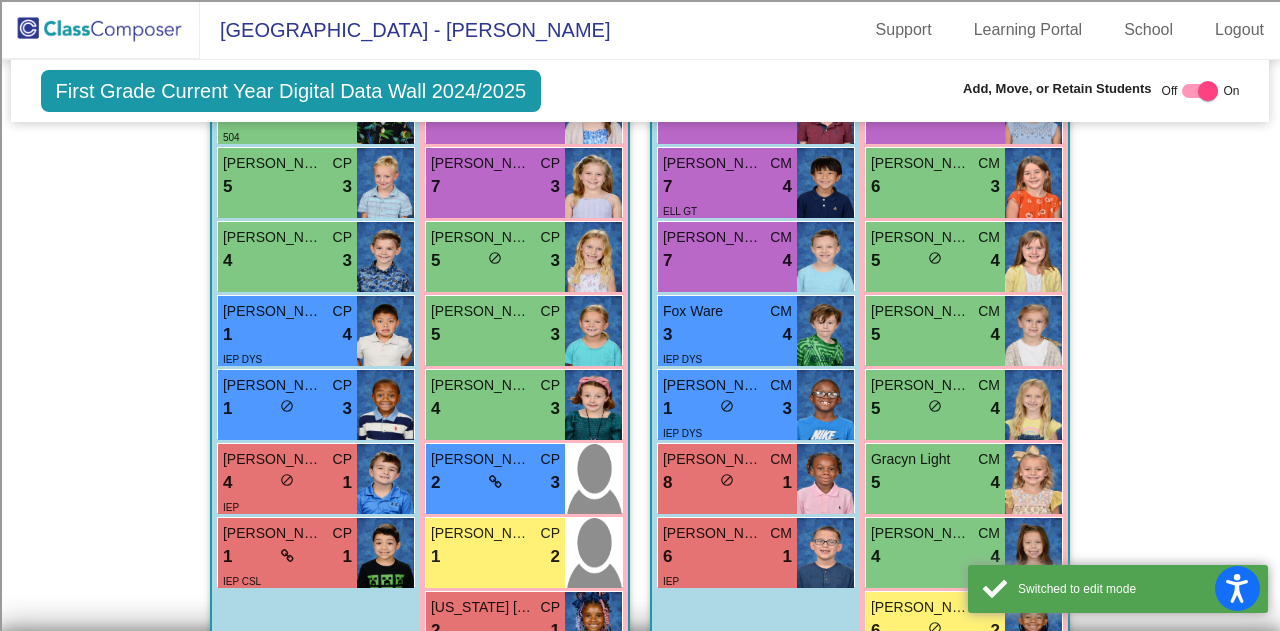 scroll, scrollTop: 840, scrollLeft: 0, axis: vertical 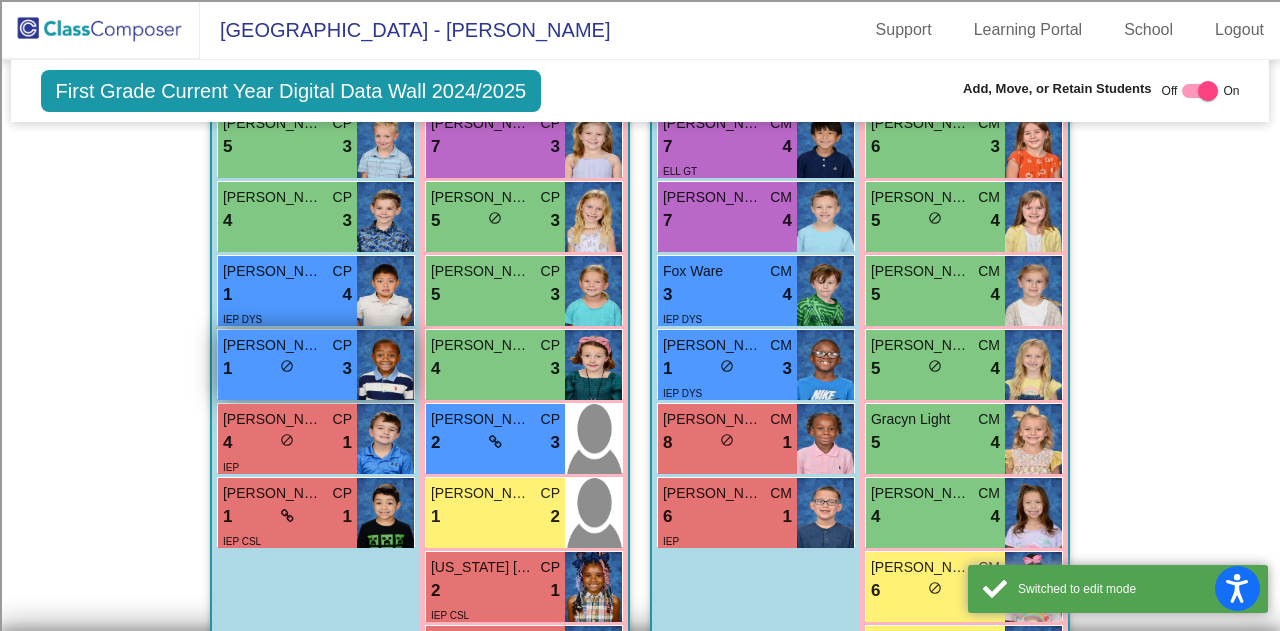 click on "[PERSON_NAME]'Miere [PERSON_NAME] 1 lock do_not_disturb_alt 3" at bounding box center [287, 365] 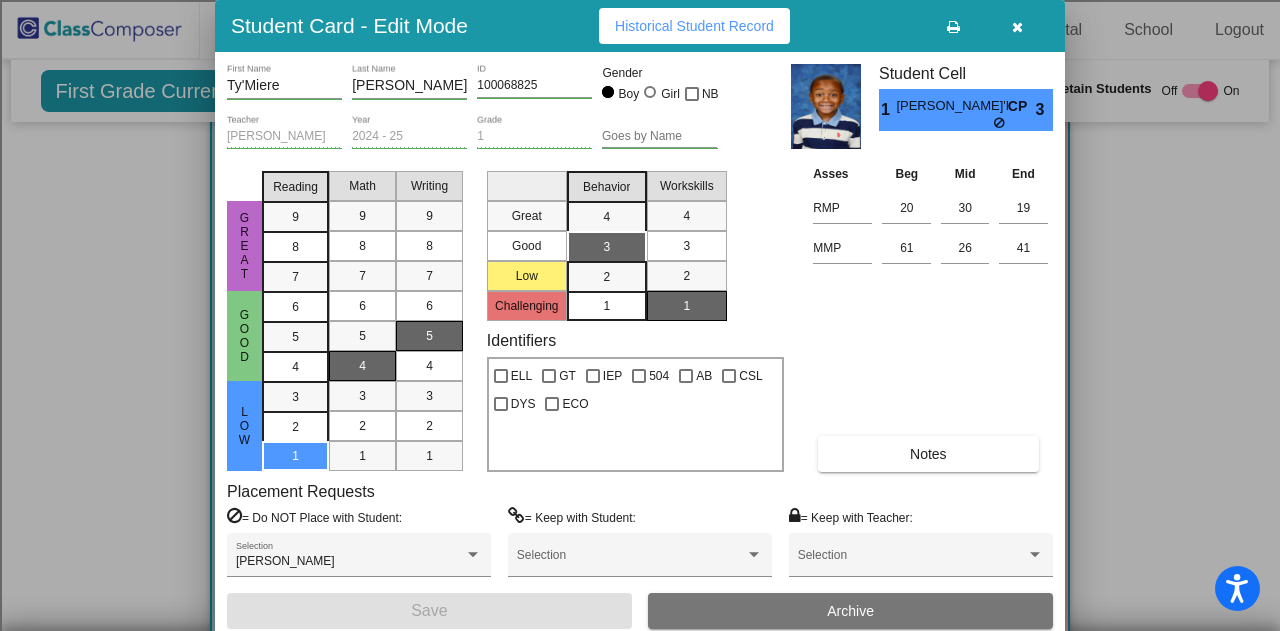 click at bounding box center [1017, 27] 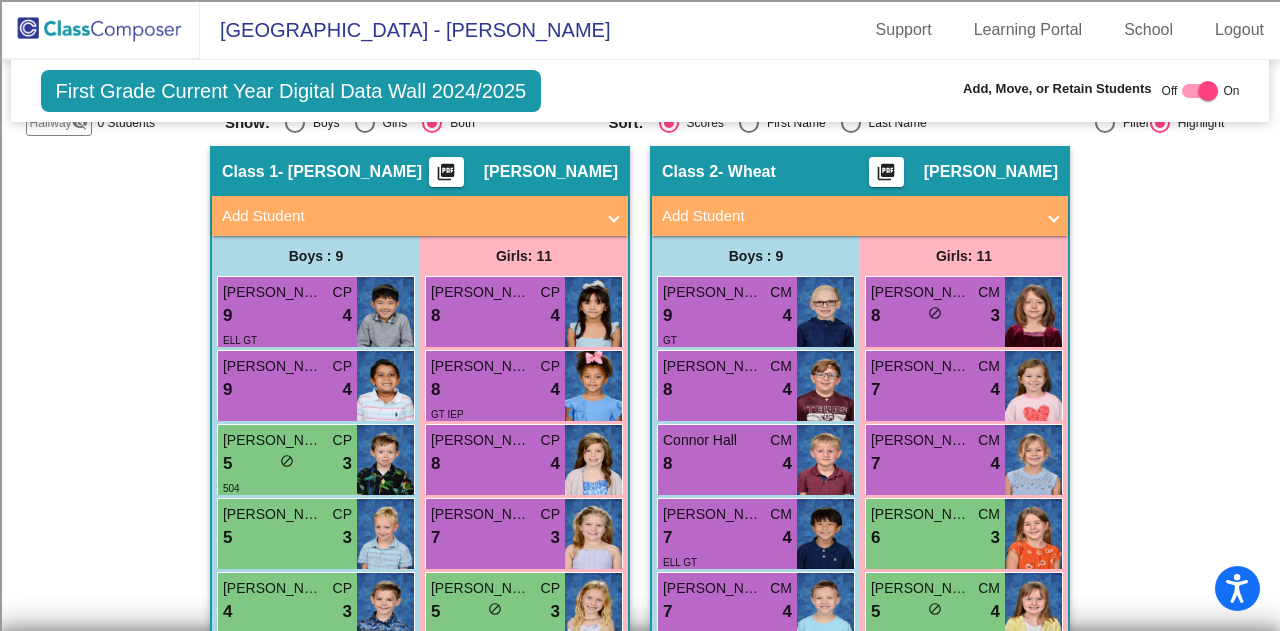 scroll, scrollTop: 40, scrollLeft: 0, axis: vertical 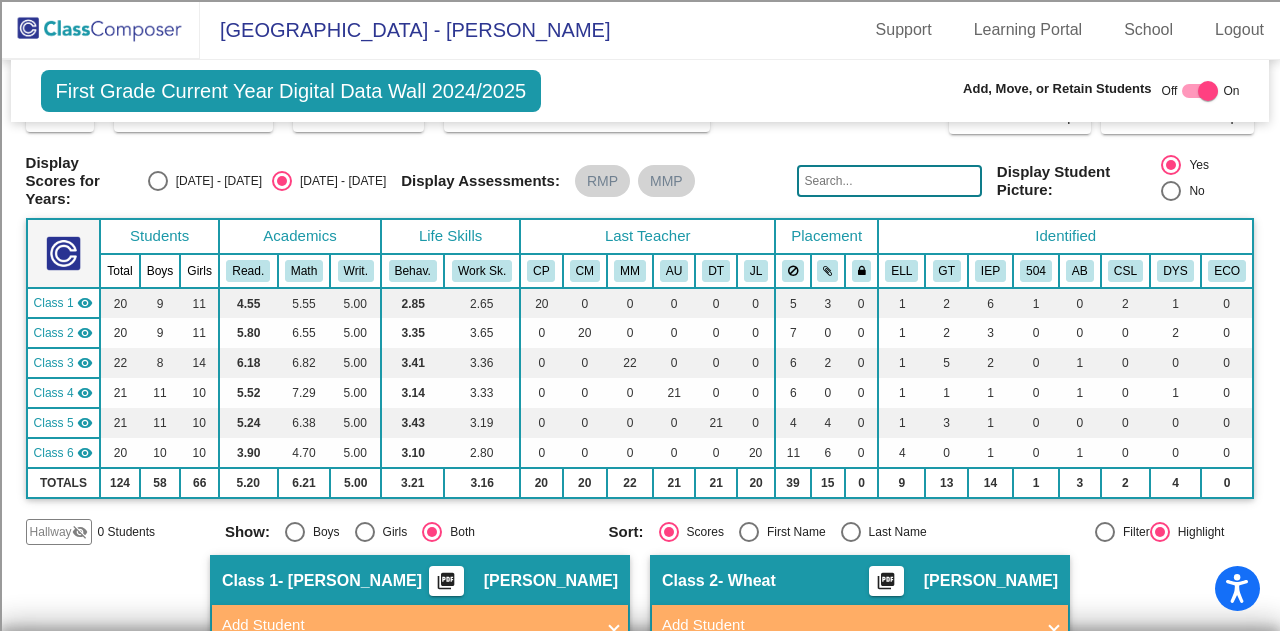 click on "Hallway   visibility_off" 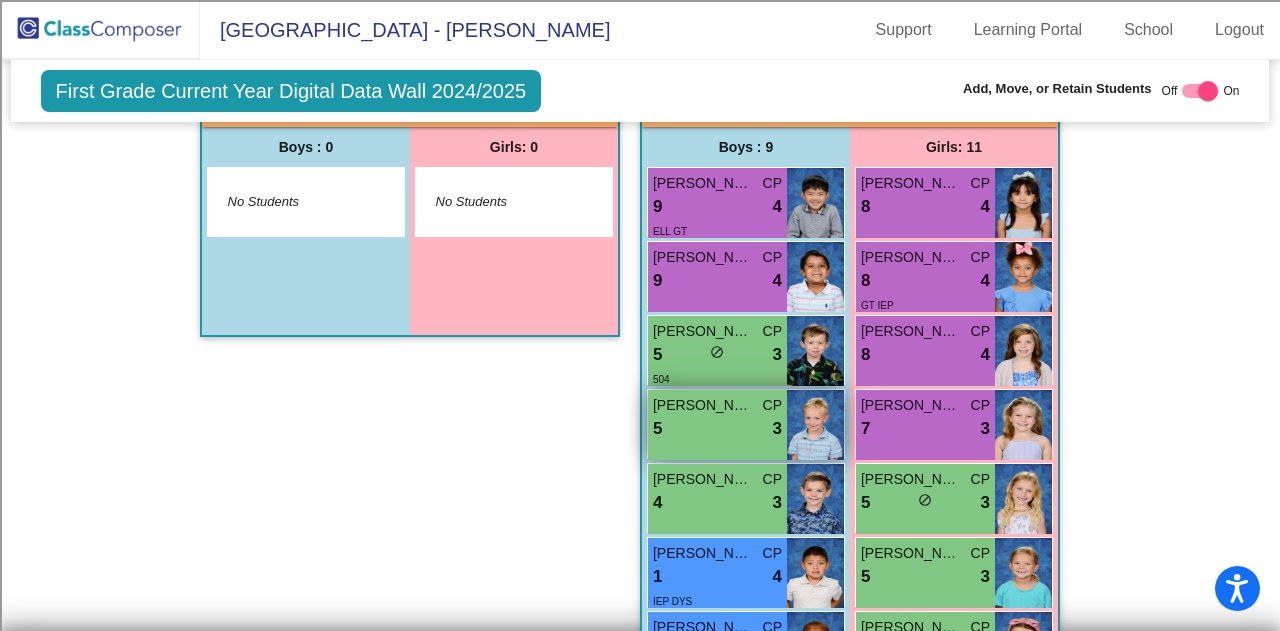 scroll, scrollTop: 740, scrollLeft: 0, axis: vertical 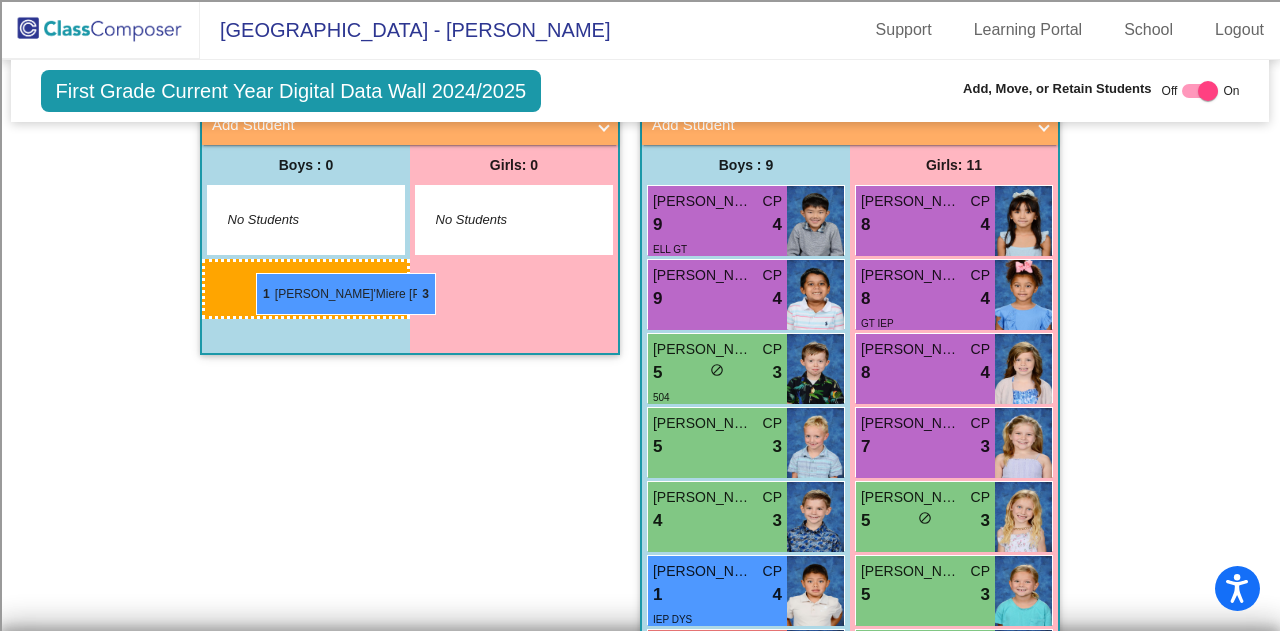 drag, startPoint x: 743, startPoint y: 457, endPoint x: 256, endPoint y: 273, distance: 520.6006 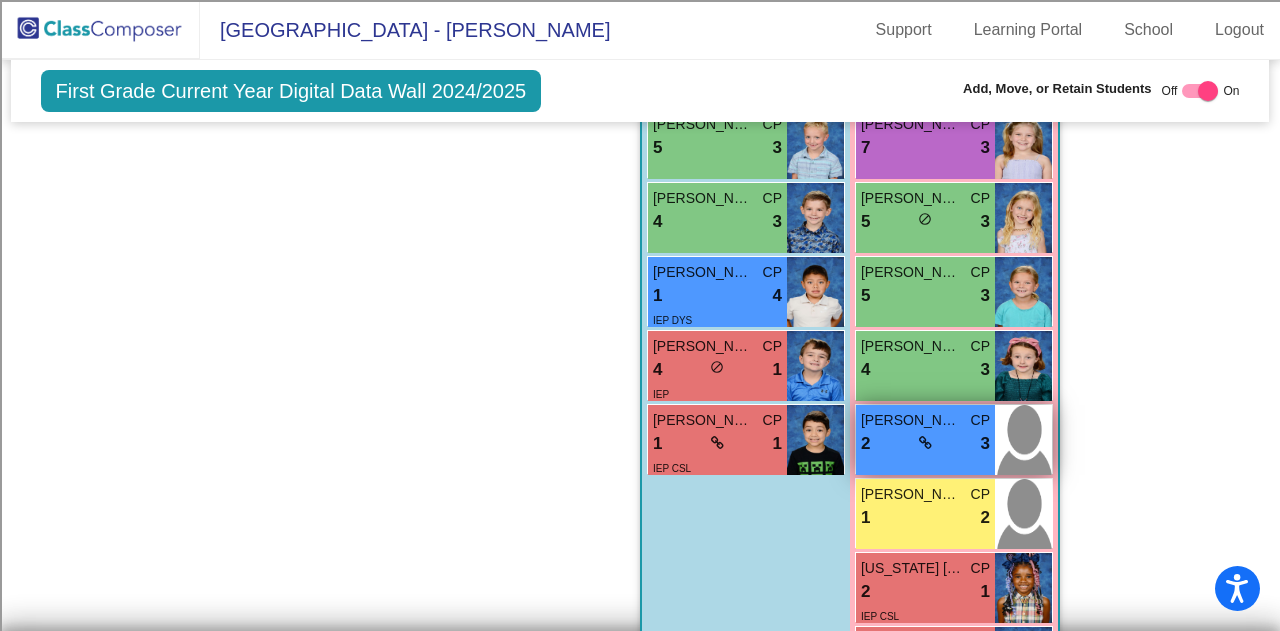 scroll, scrollTop: 940, scrollLeft: 0, axis: vertical 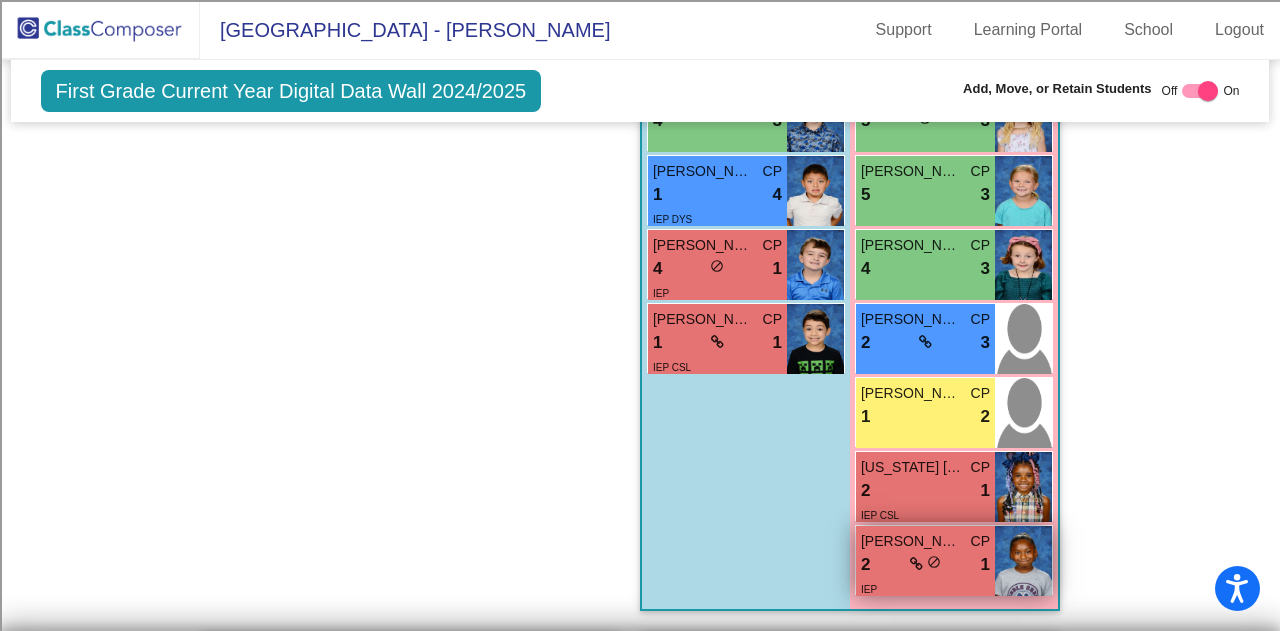 click on "2 lock do_not_disturb_alt 1" at bounding box center [925, 565] 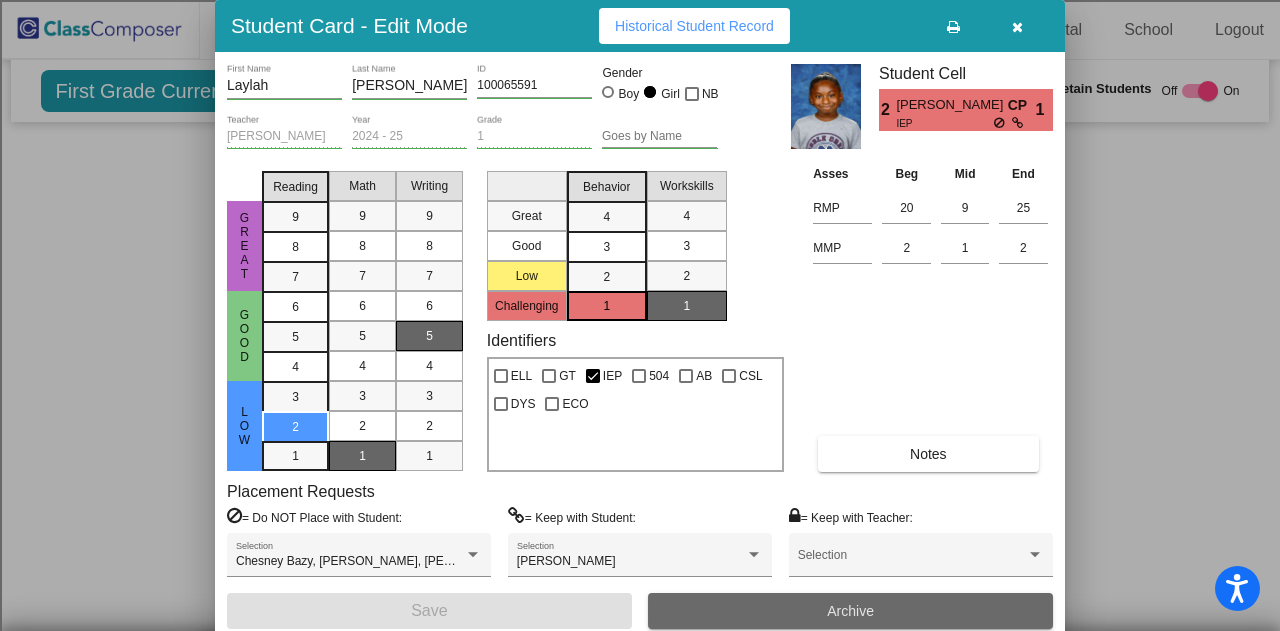 click on "Archive" at bounding box center (850, 611) 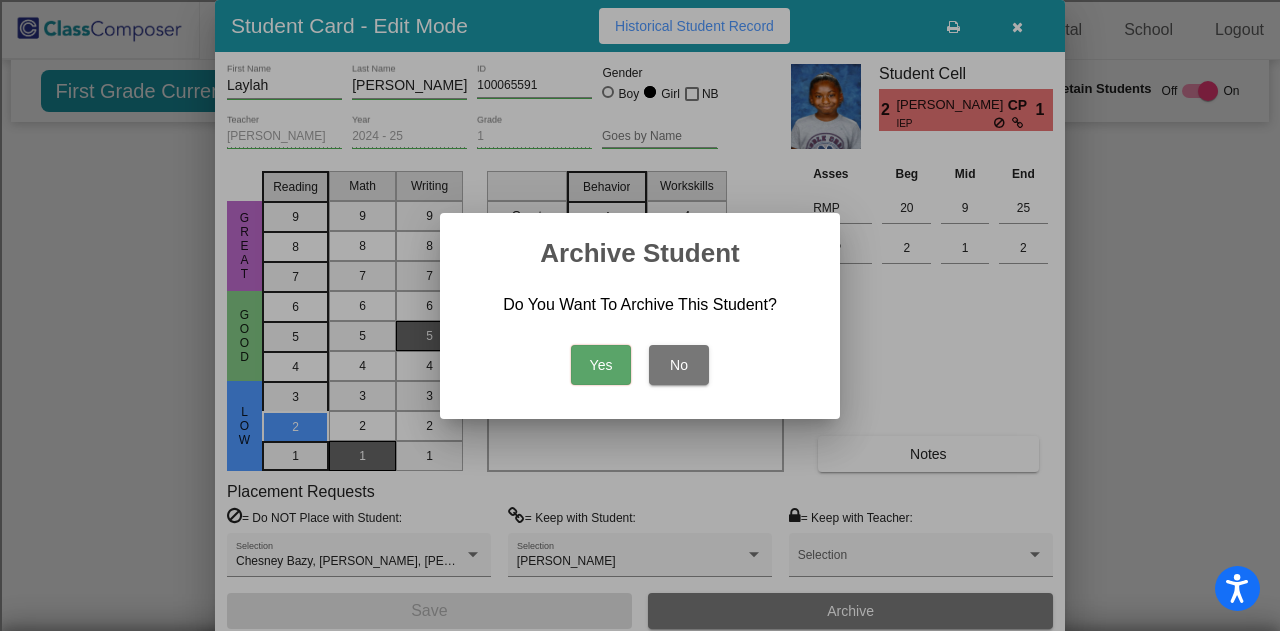click on "Yes" at bounding box center [601, 365] 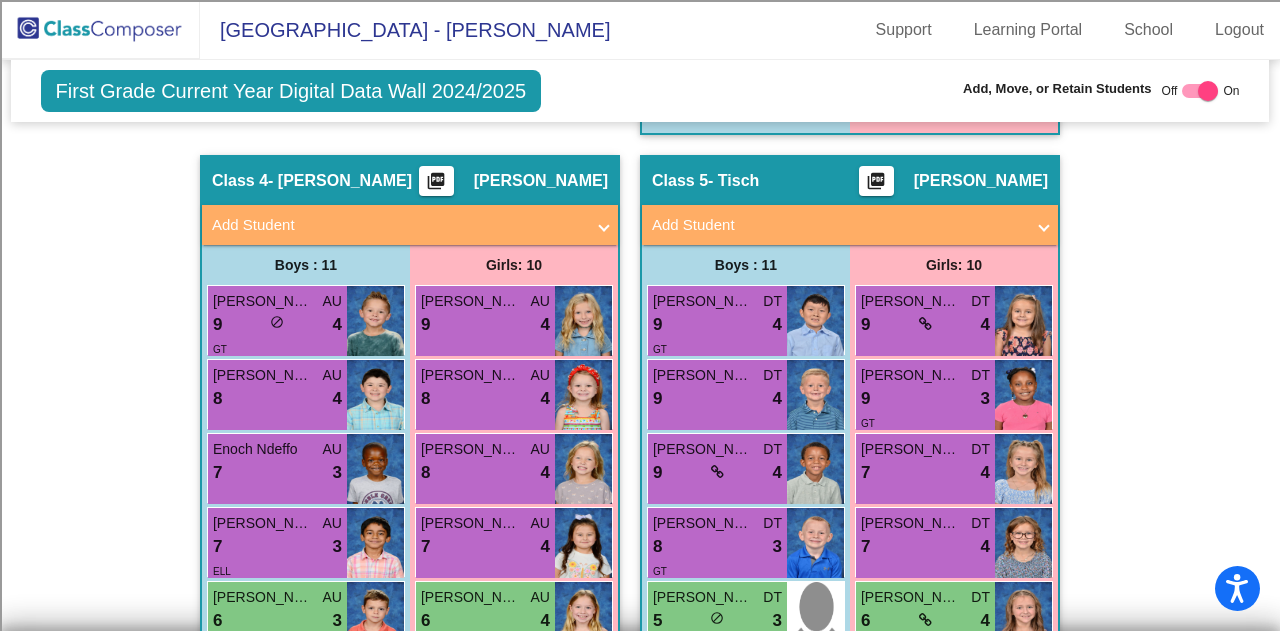 scroll, scrollTop: 2640, scrollLeft: 0, axis: vertical 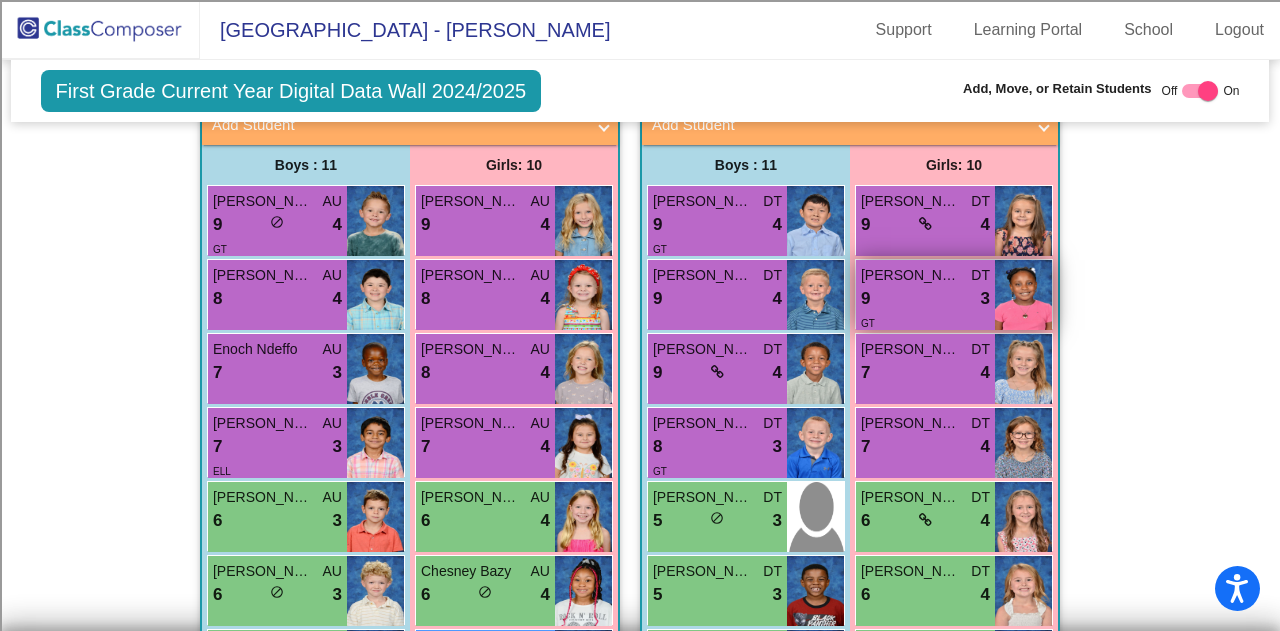 click on "9 lock do_not_disturb_alt 3" at bounding box center (925, 299) 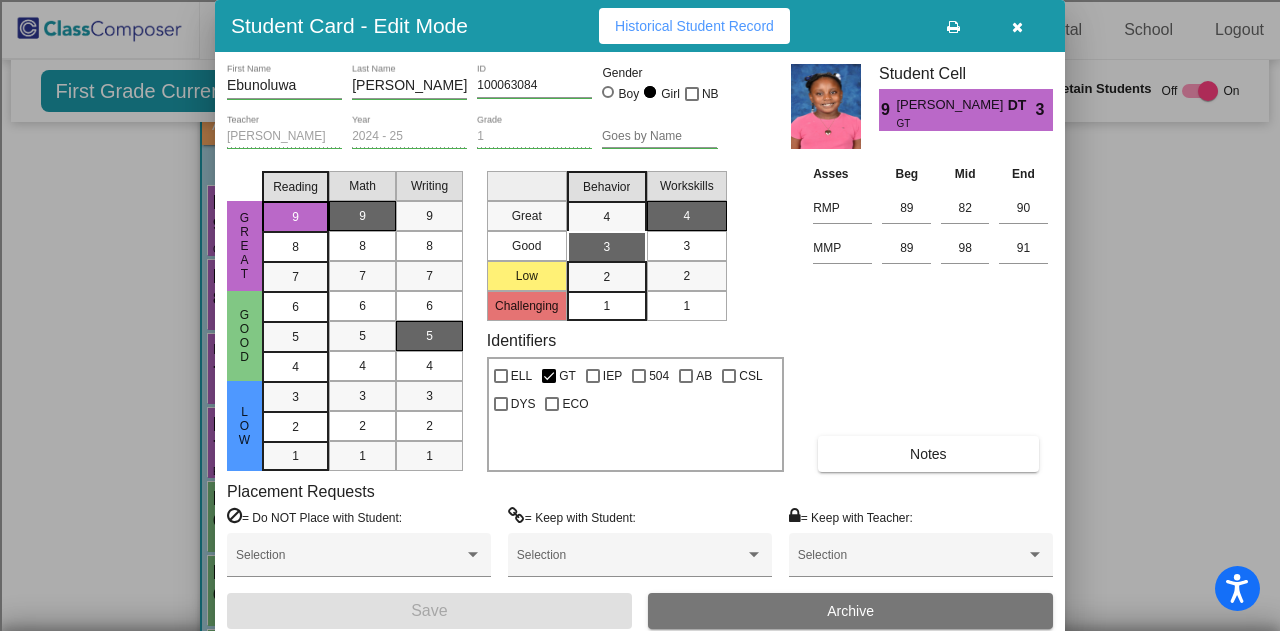 click at bounding box center [1017, 26] 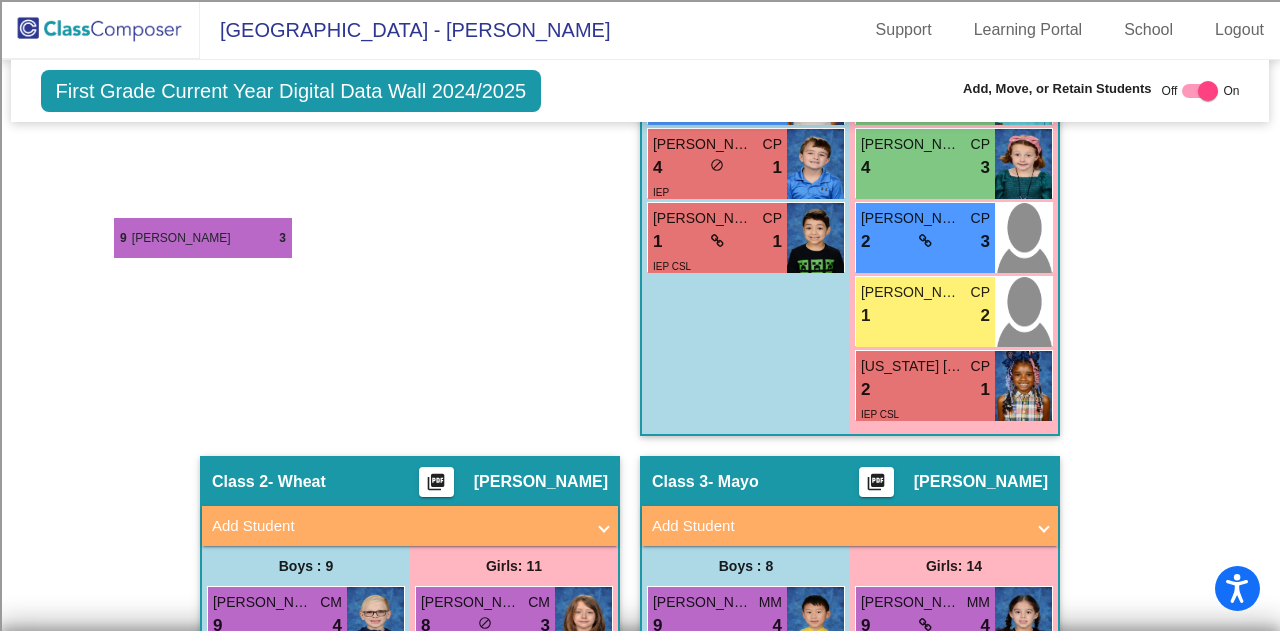 scroll, scrollTop: 440, scrollLeft: 0, axis: vertical 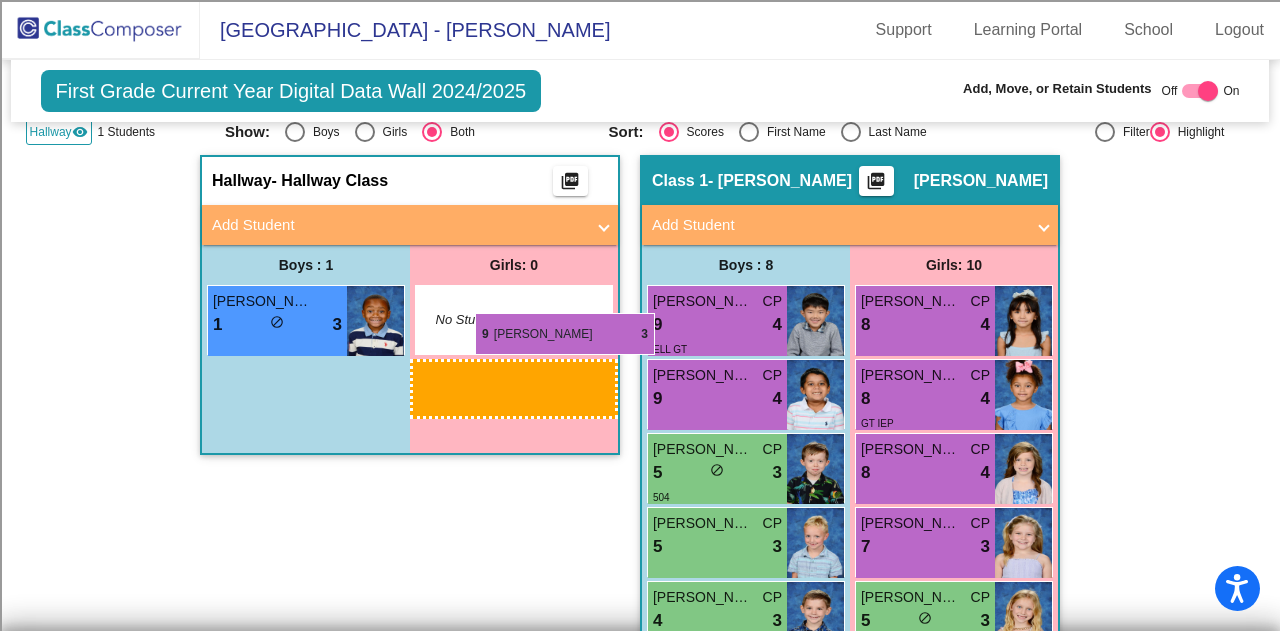 drag, startPoint x: 956, startPoint y: 292, endPoint x: 475, endPoint y: 313, distance: 481.4582 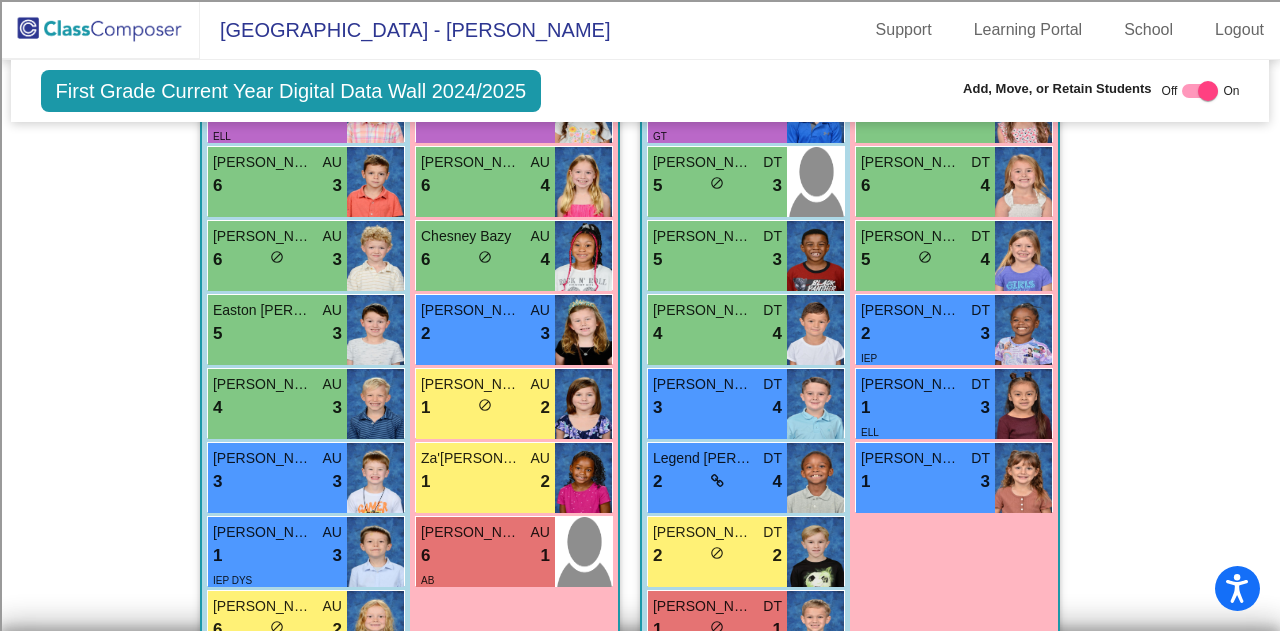 scroll, scrollTop: 3140, scrollLeft: 0, axis: vertical 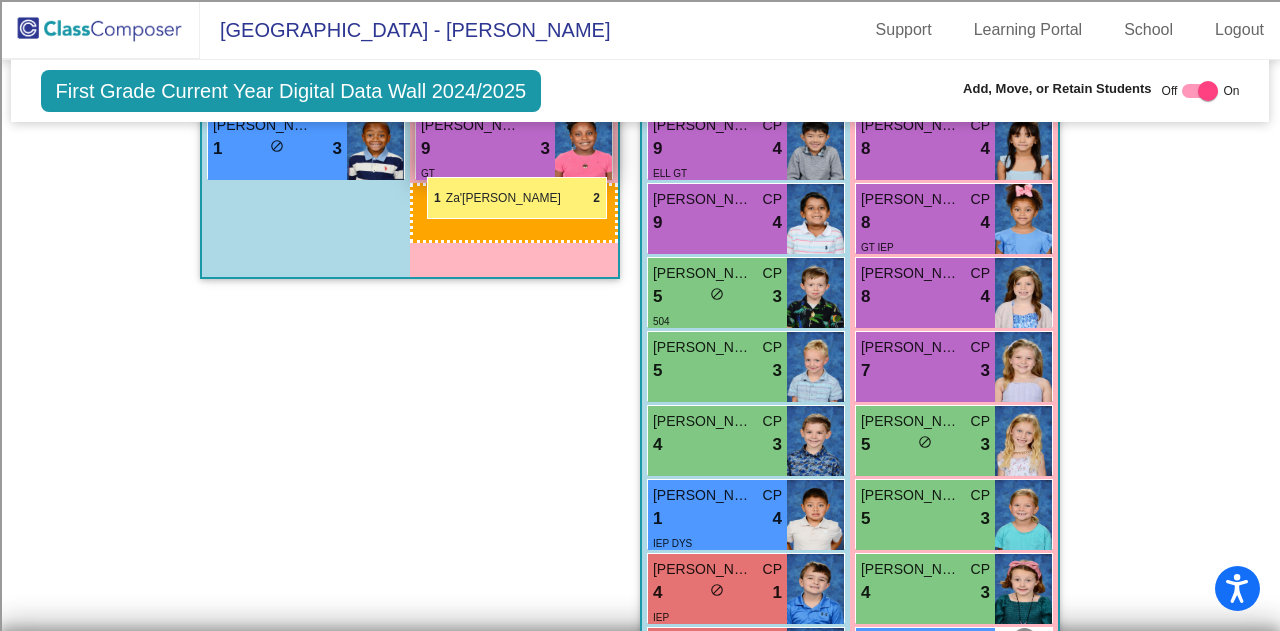 drag, startPoint x: 491, startPoint y: 311, endPoint x: 427, endPoint y: 177, distance: 148.49916 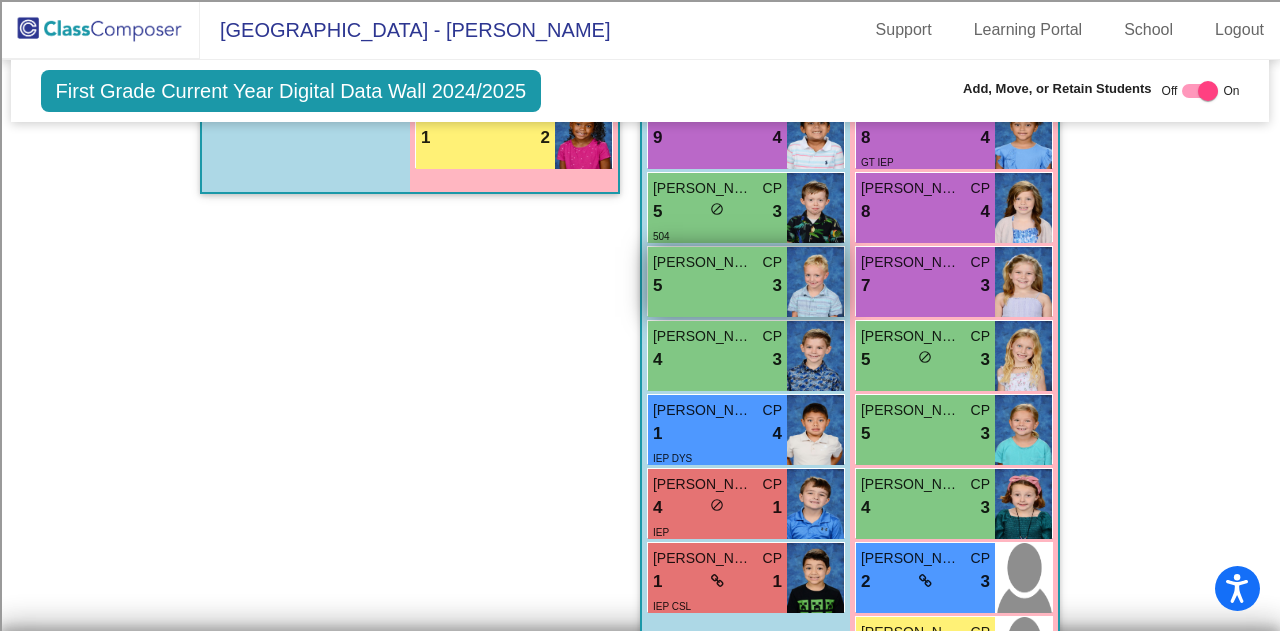 scroll, scrollTop: 616, scrollLeft: 0, axis: vertical 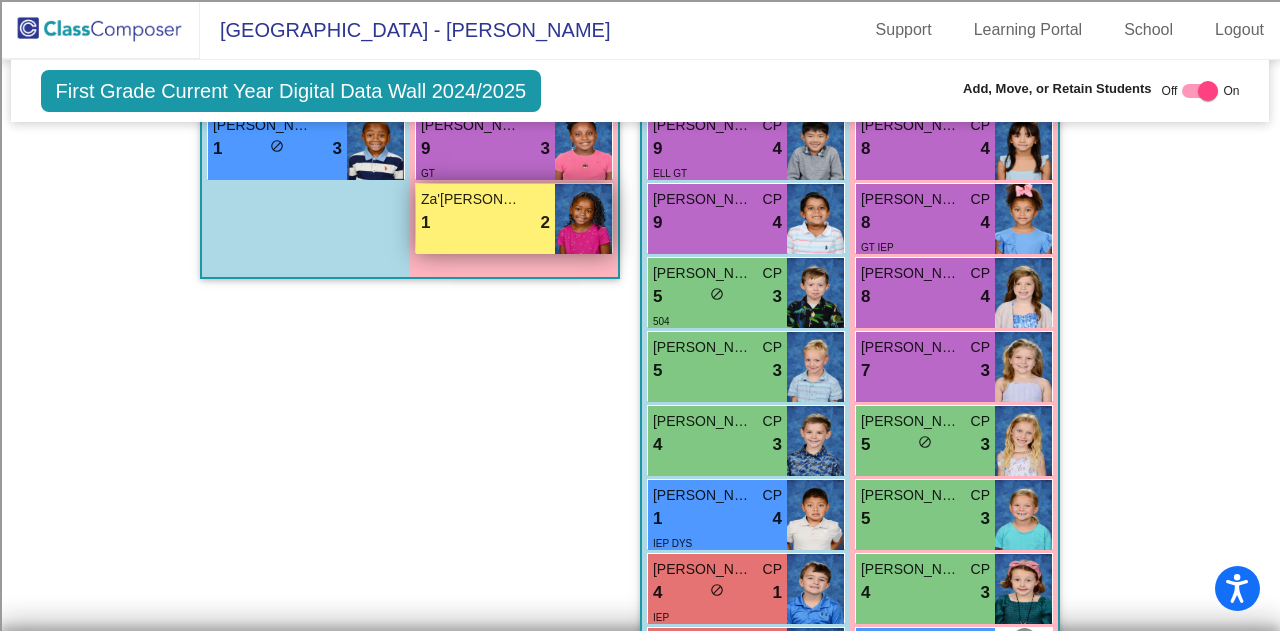 click on "Za'Mya Bowers 1 lock do_not_disturb_alt 2" at bounding box center [485, 219] 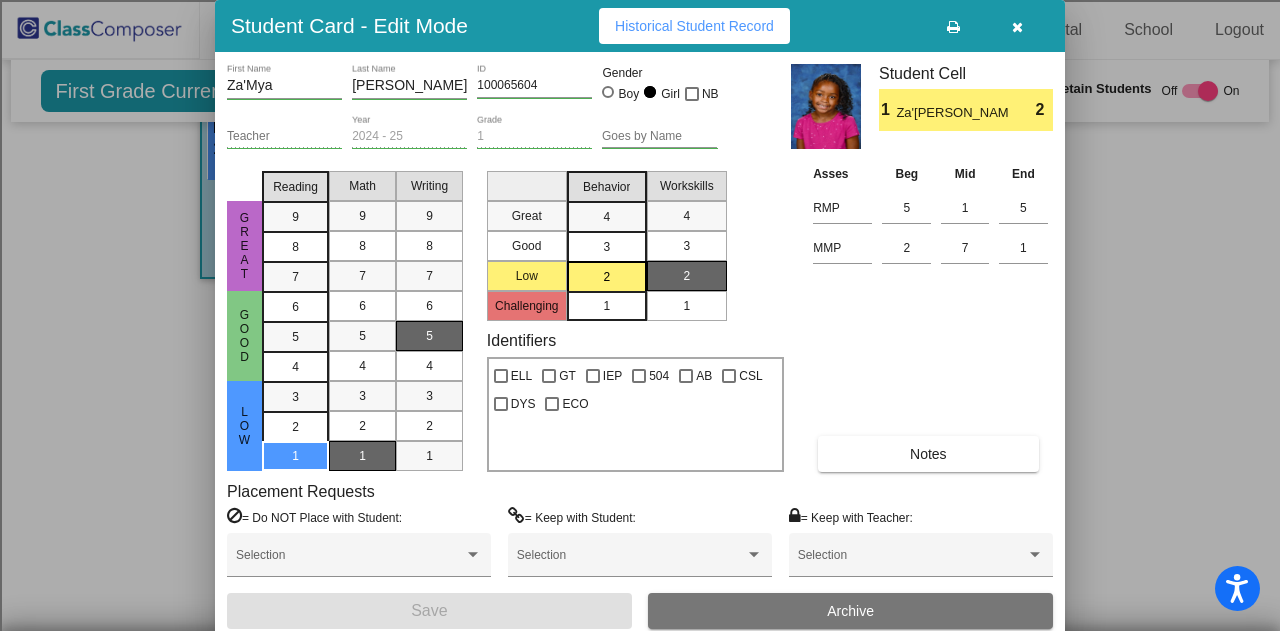 click on "Archive" at bounding box center [850, 611] 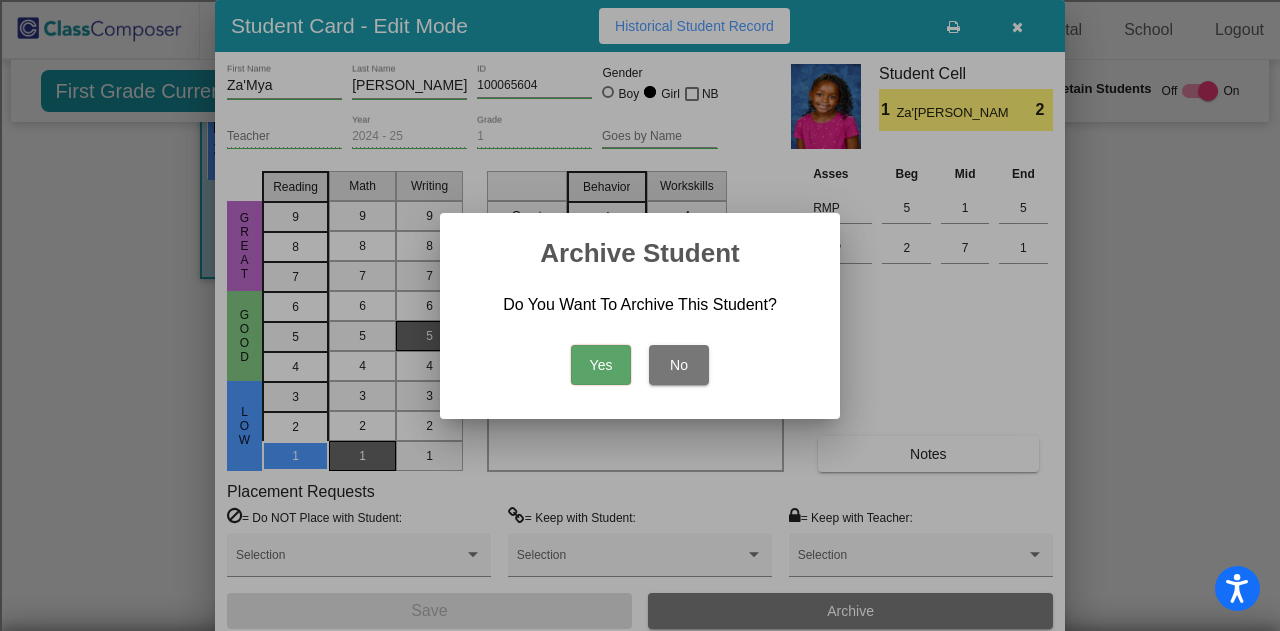 click on "Yes No" at bounding box center (640, 360) 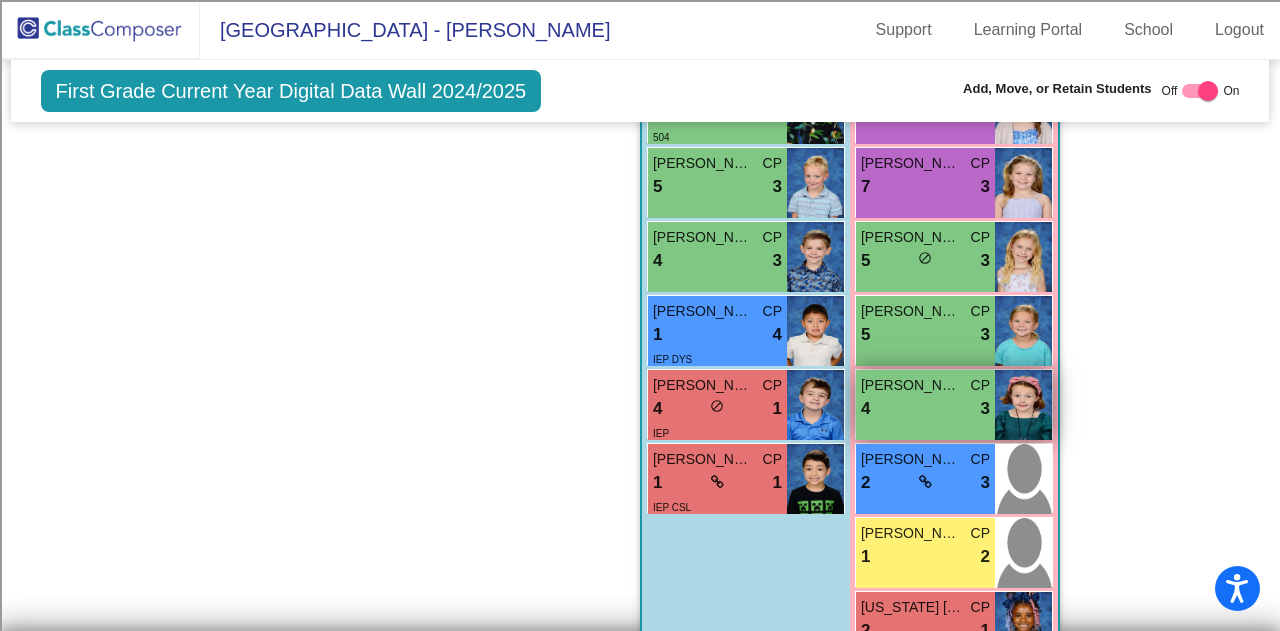 scroll, scrollTop: 0, scrollLeft: 0, axis: both 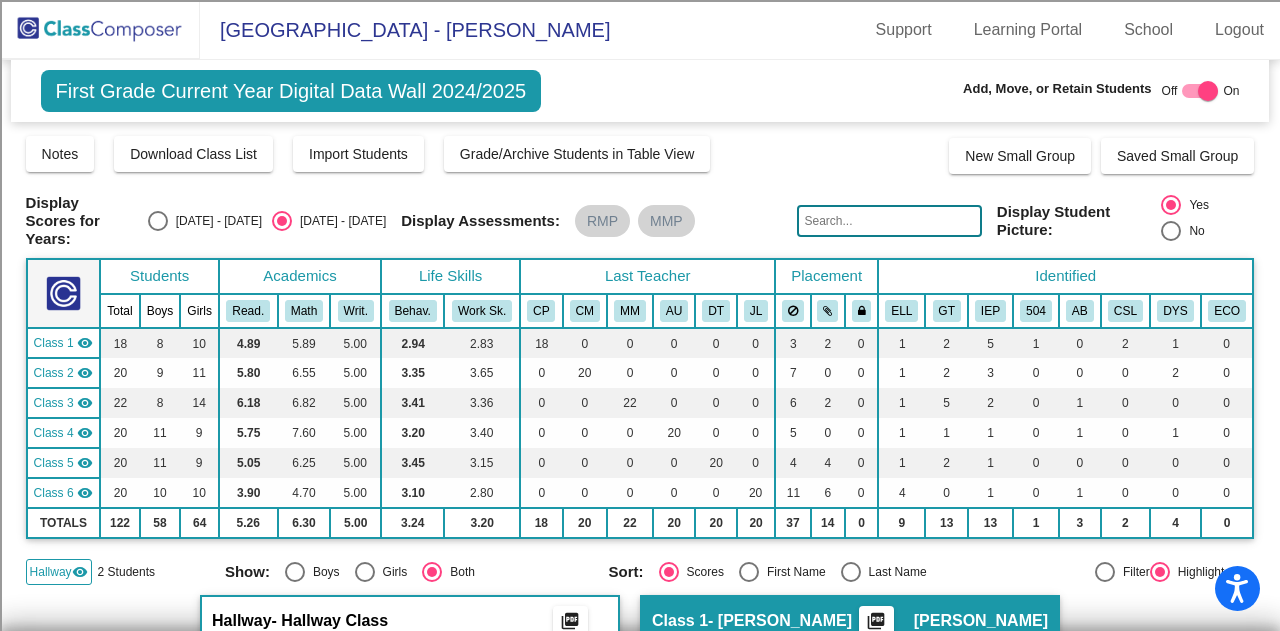 click 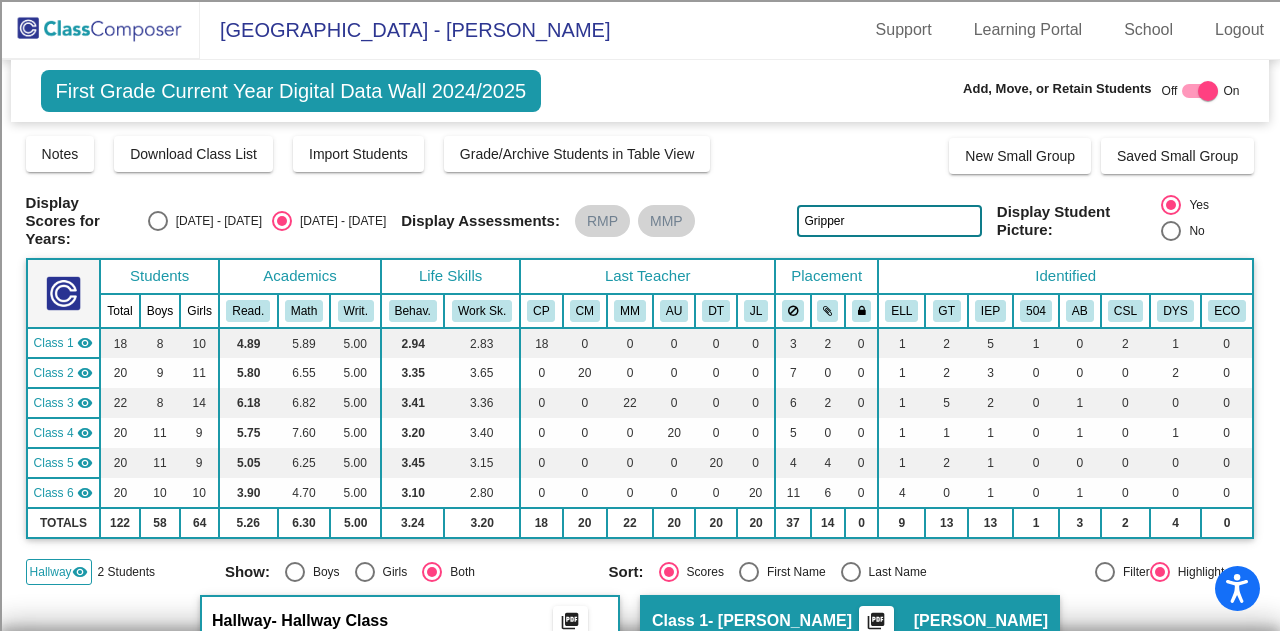 type on "Gripper" 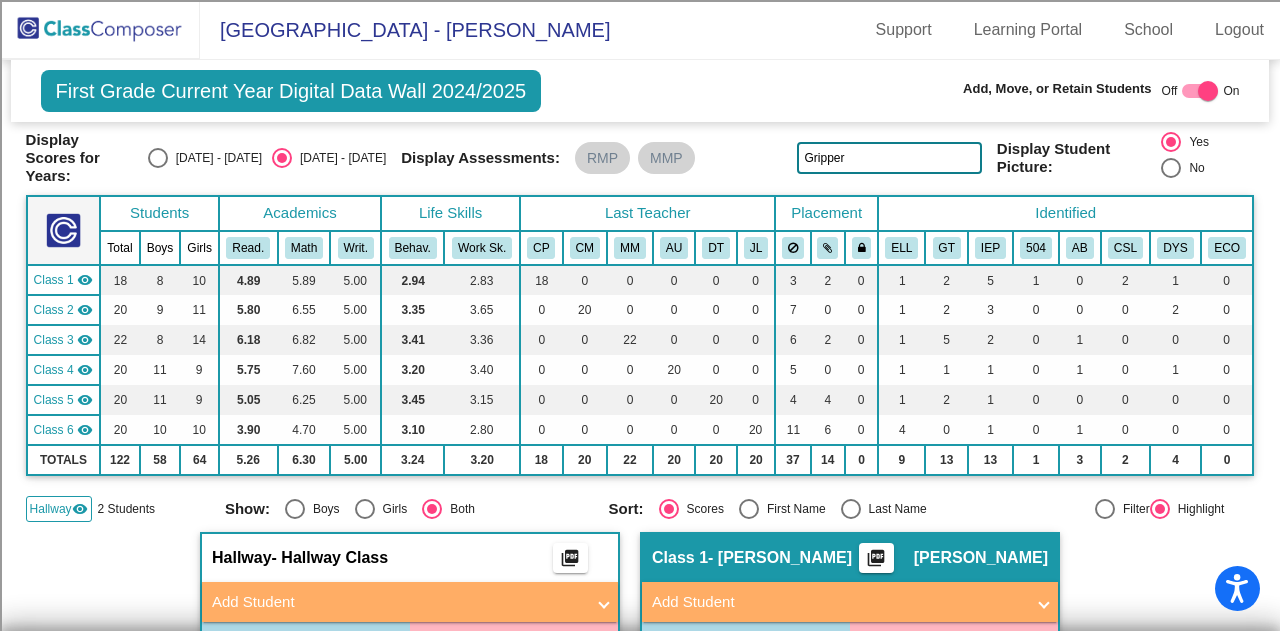scroll, scrollTop: 0, scrollLeft: 0, axis: both 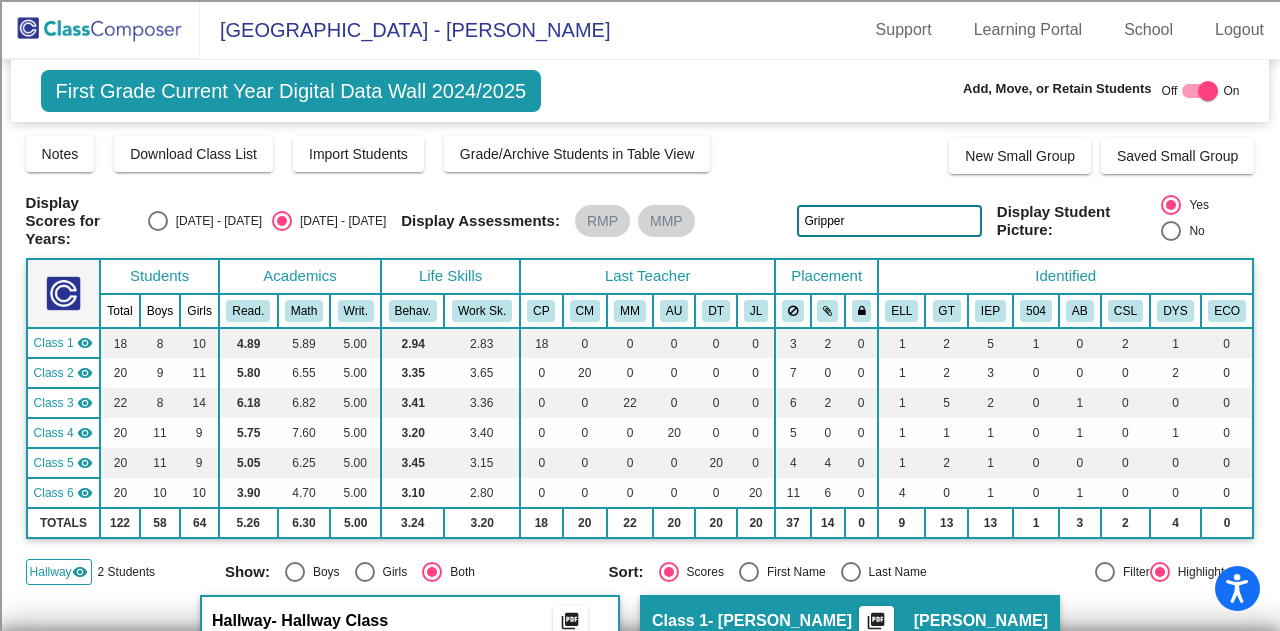 click on "Gripper" 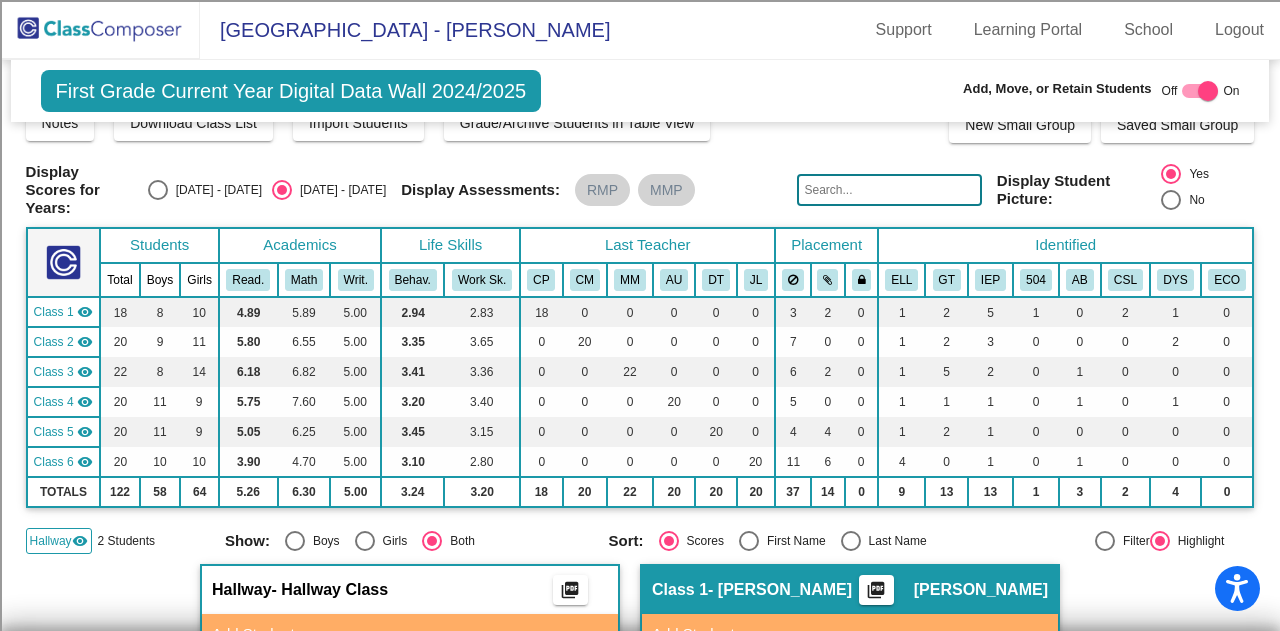 scroll, scrollTop: 0, scrollLeft: 0, axis: both 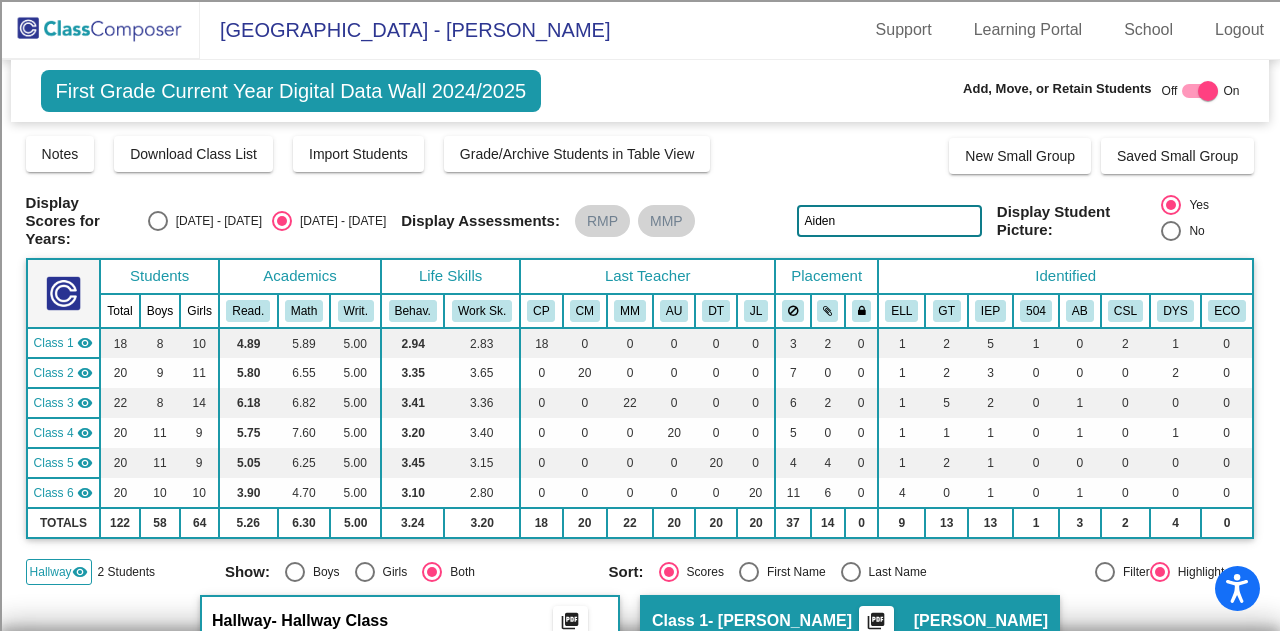 type on "Aiden" 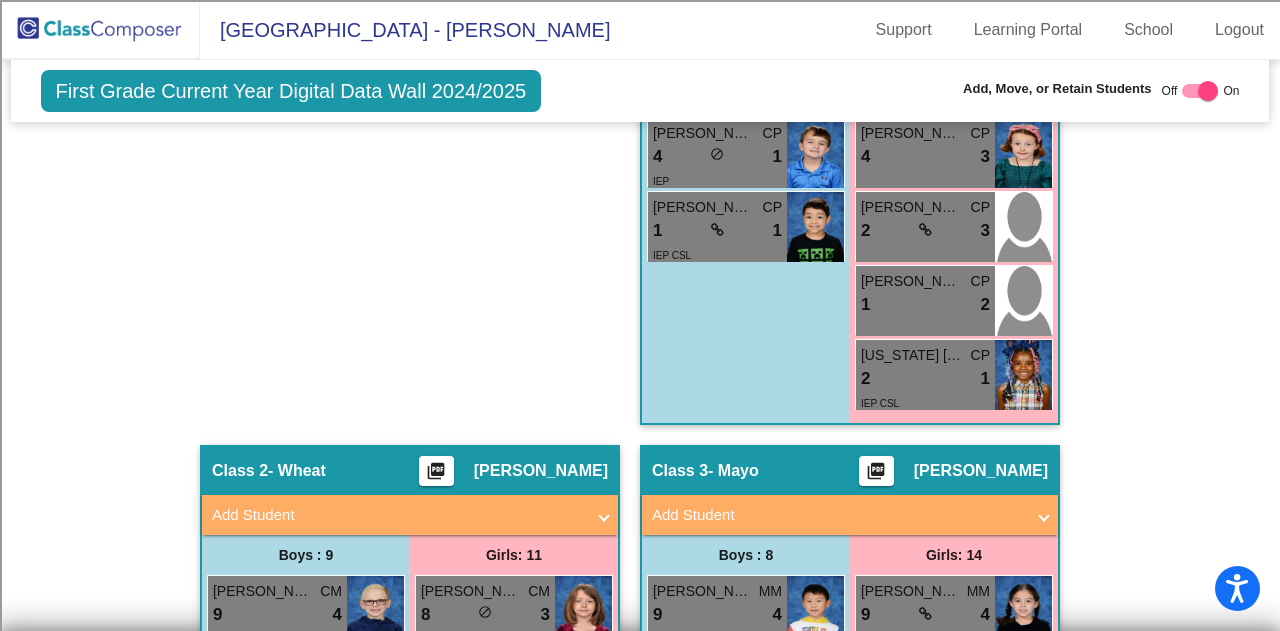 scroll, scrollTop: 0, scrollLeft: 0, axis: both 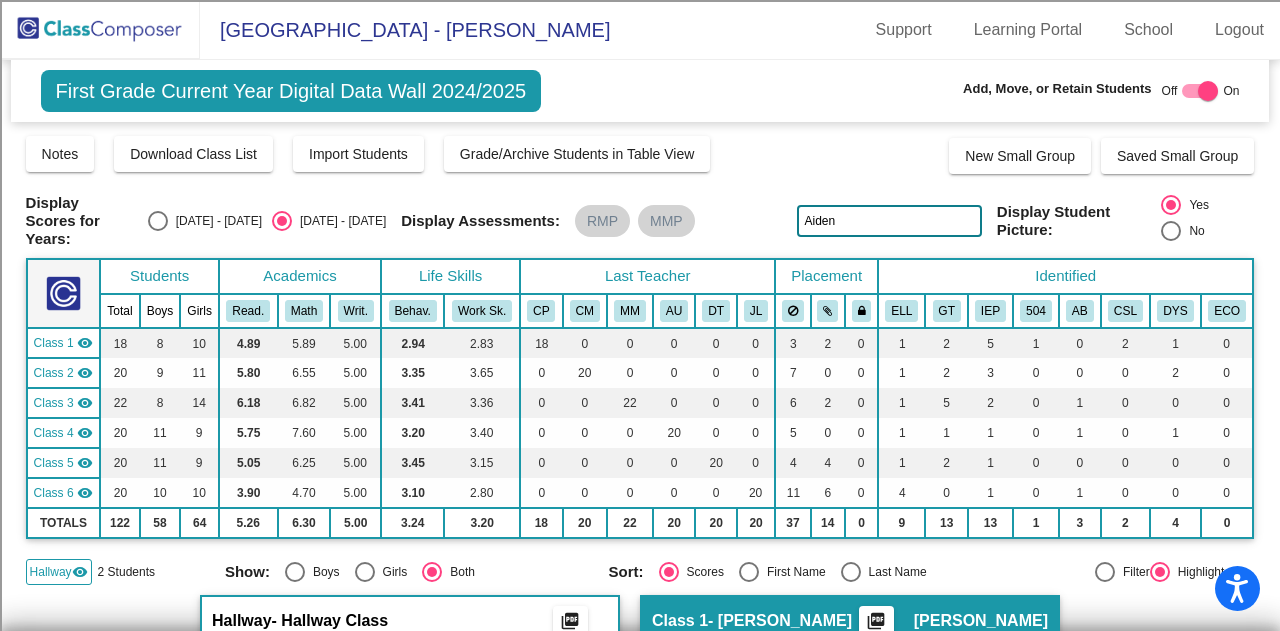 click on "Aiden" 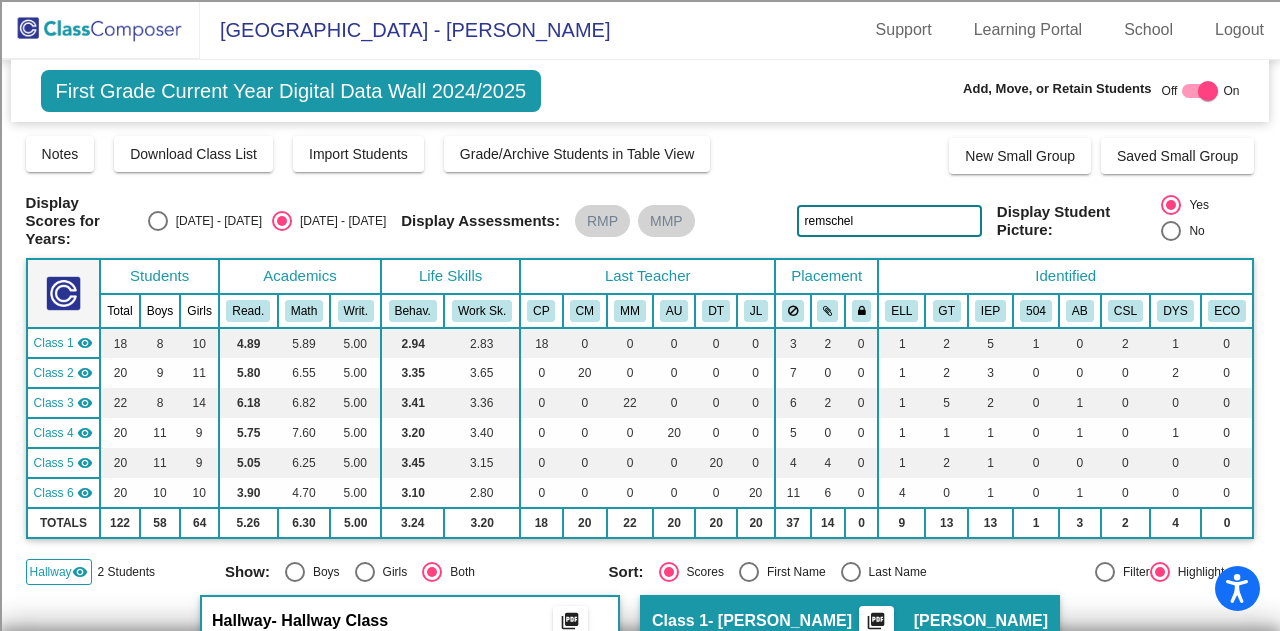 type on "remschel" 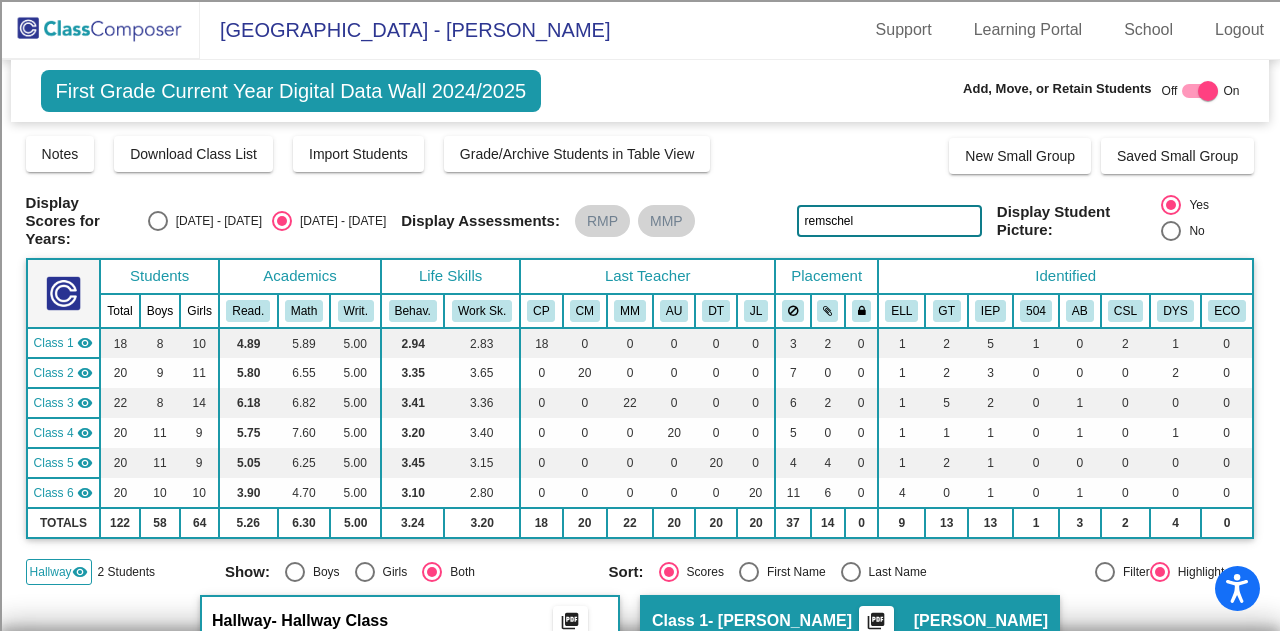 click on "remschel" 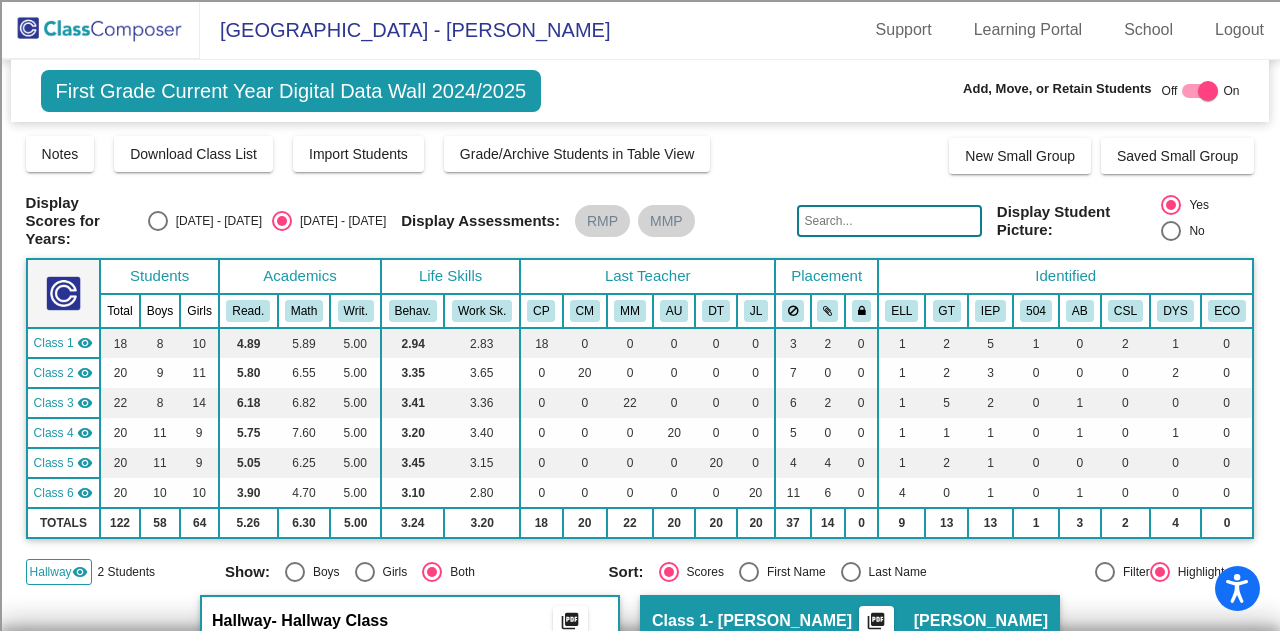 type 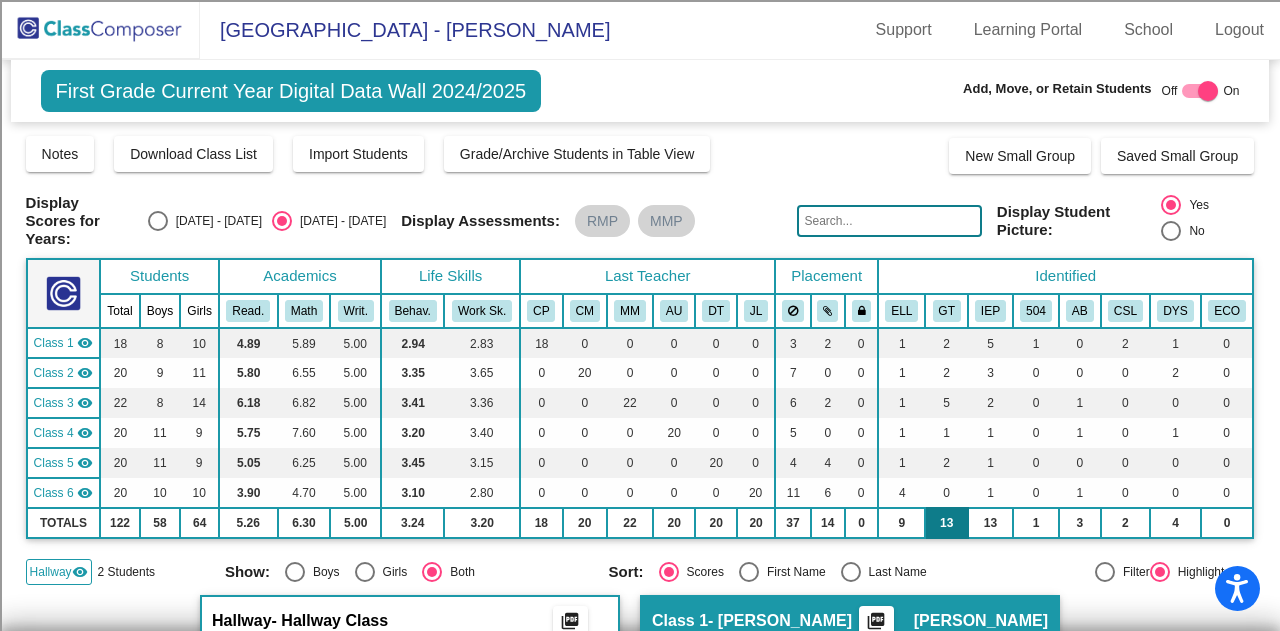 scroll, scrollTop: 300, scrollLeft: 0, axis: vertical 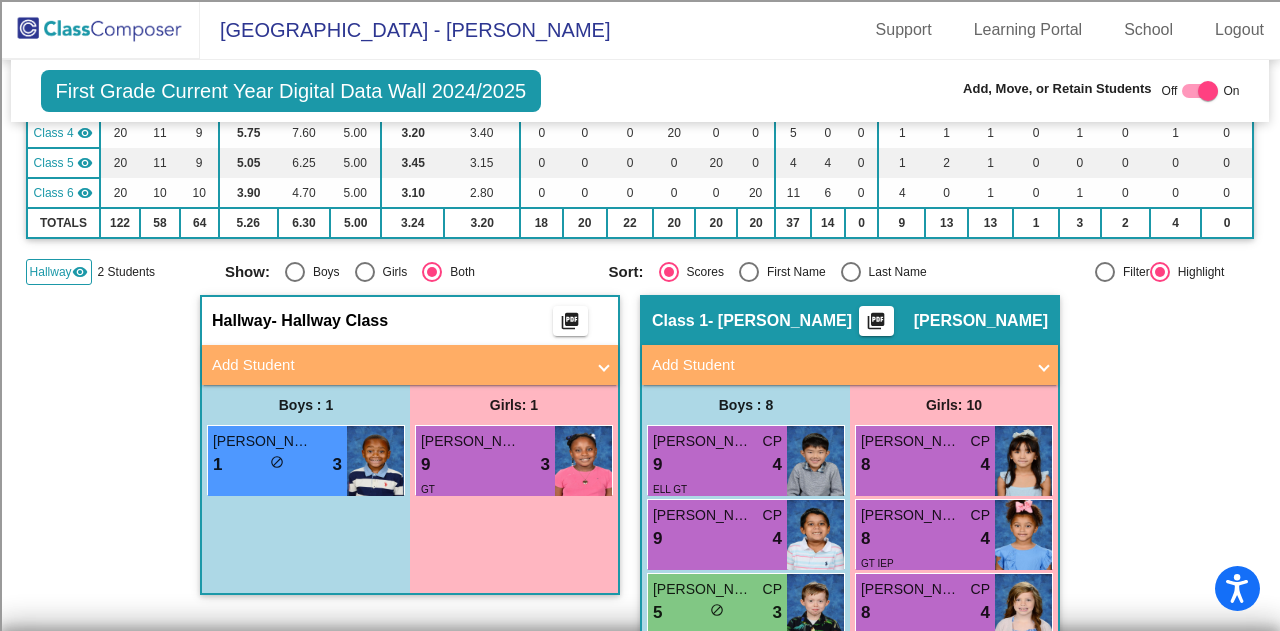 click on "Last Name" at bounding box center (894, 272) 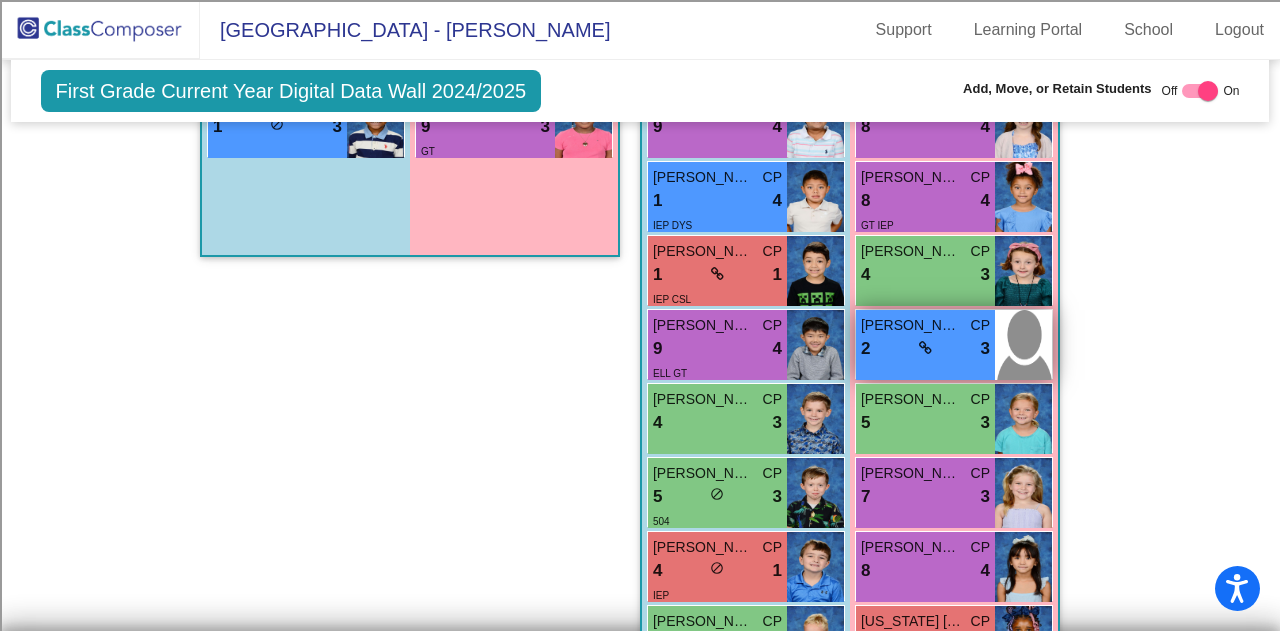 scroll, scrollTop: 0, scrollLeft: 0, axis: both 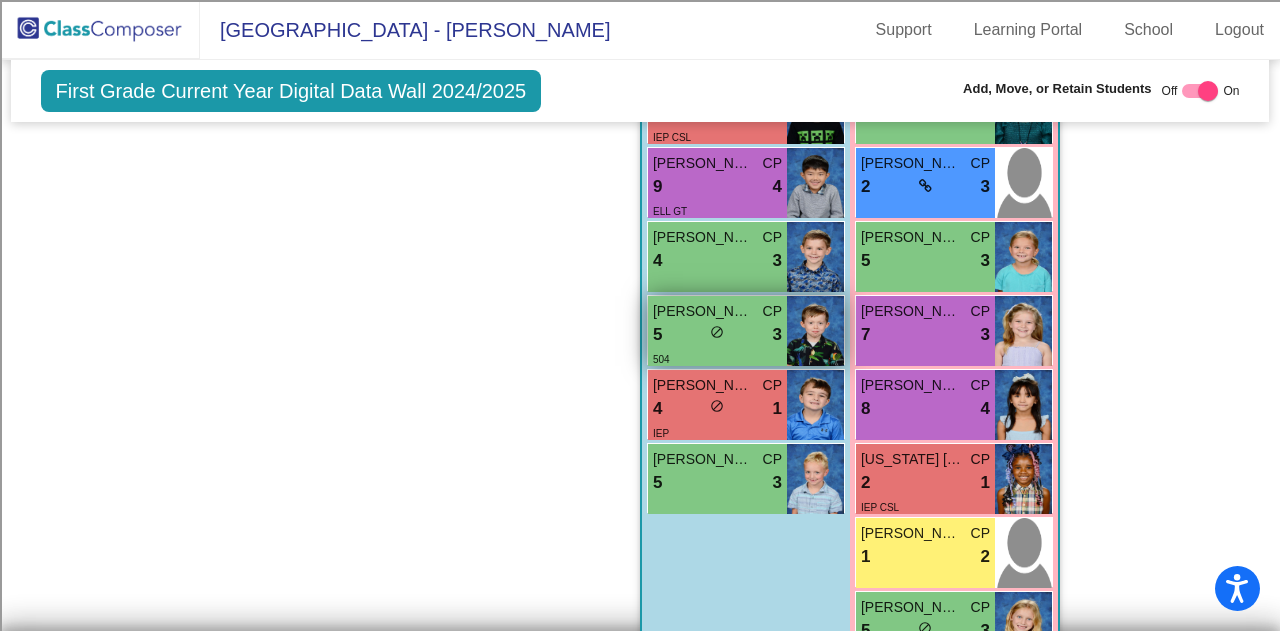 click on "5 lock do_not_disturb_alt 3" at bounding box center (717, 335) 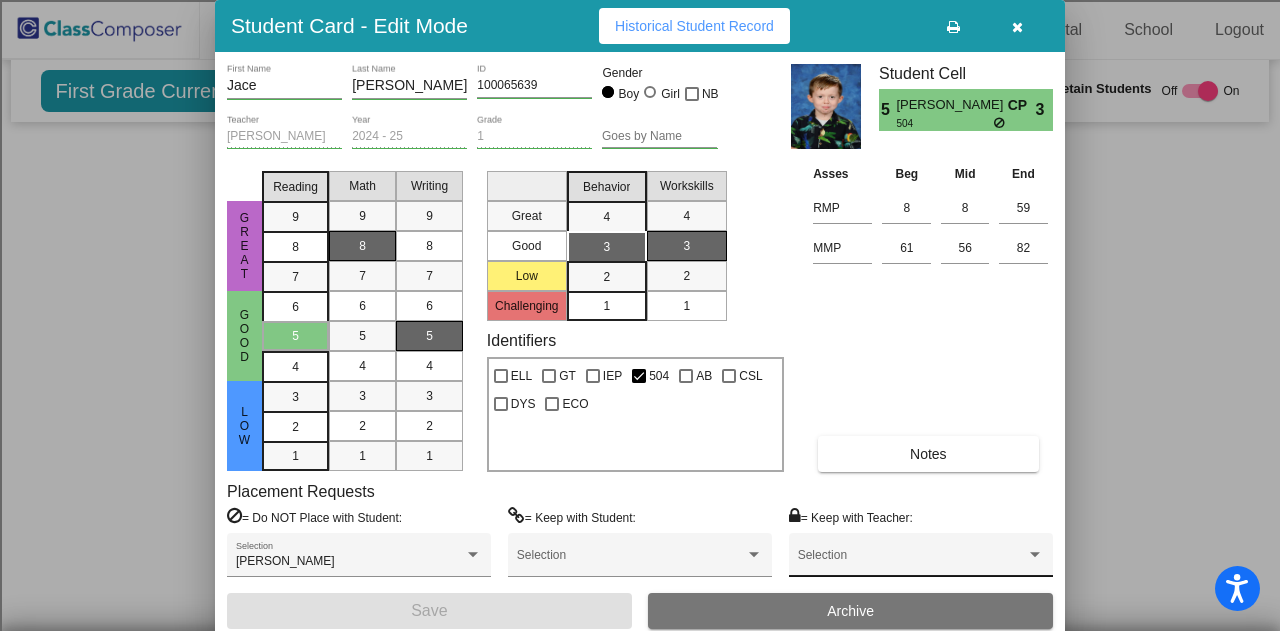 click at bounding box center [912, 562] 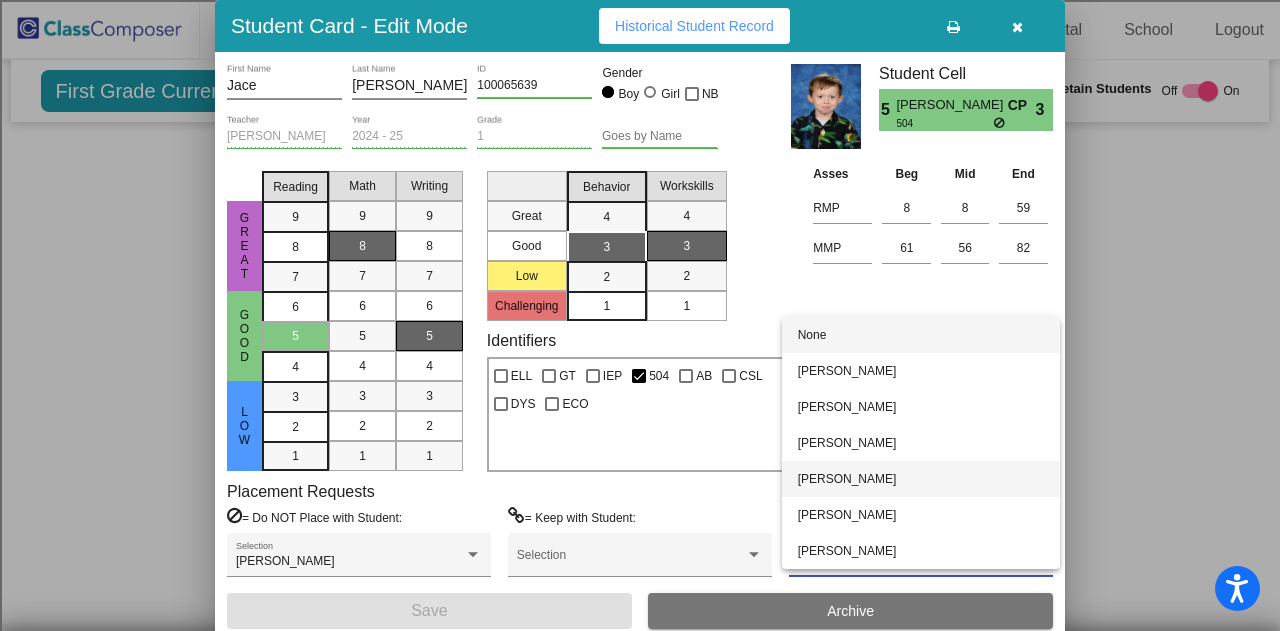 click on "[PERSON_NAME]" at bounding box center (921, 479) 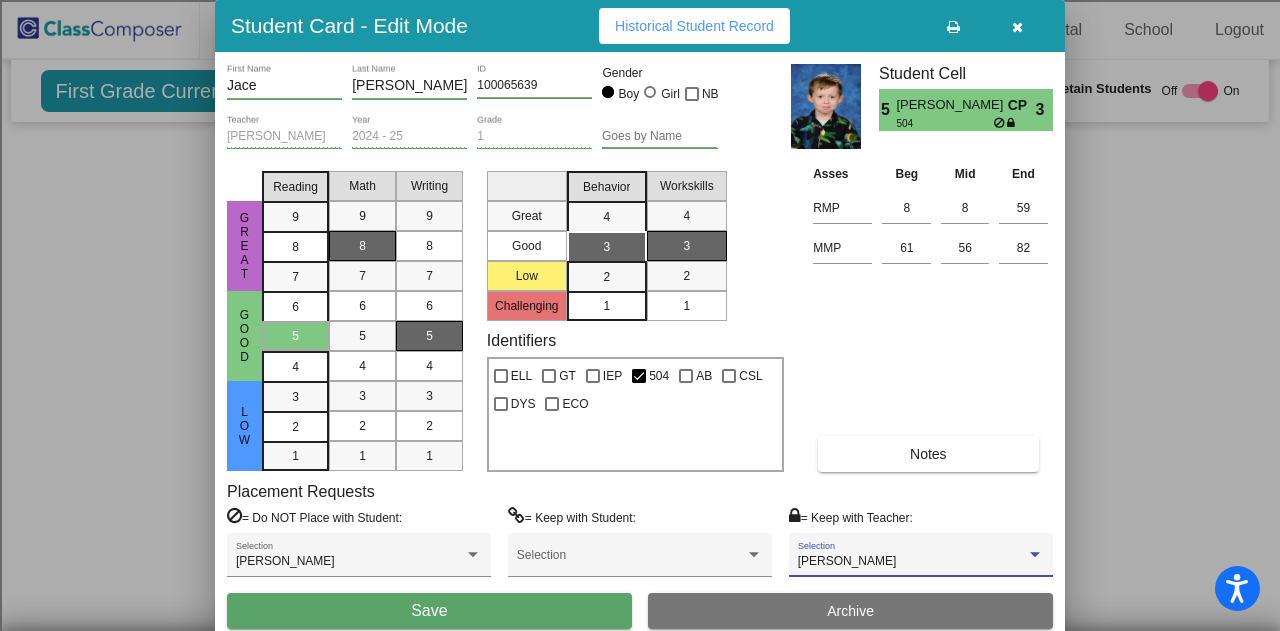 click on "Save" at bounding box center (429, 611) 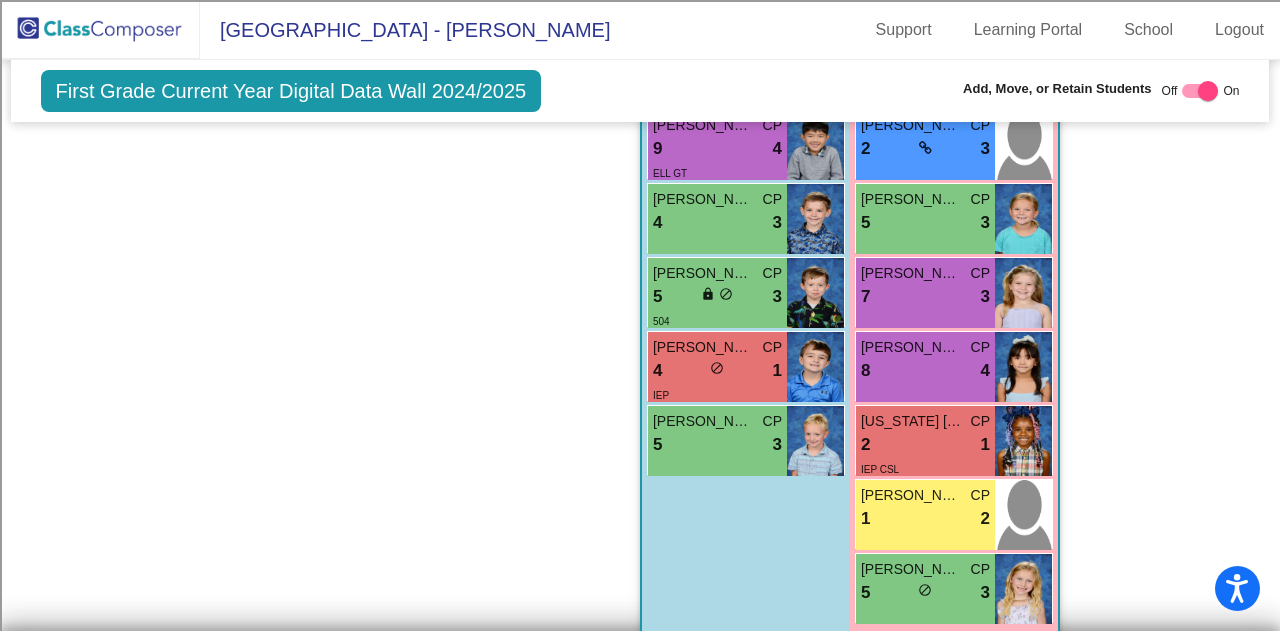 scroll, scrollTop: 0, scrollLeft: 0, axis: both 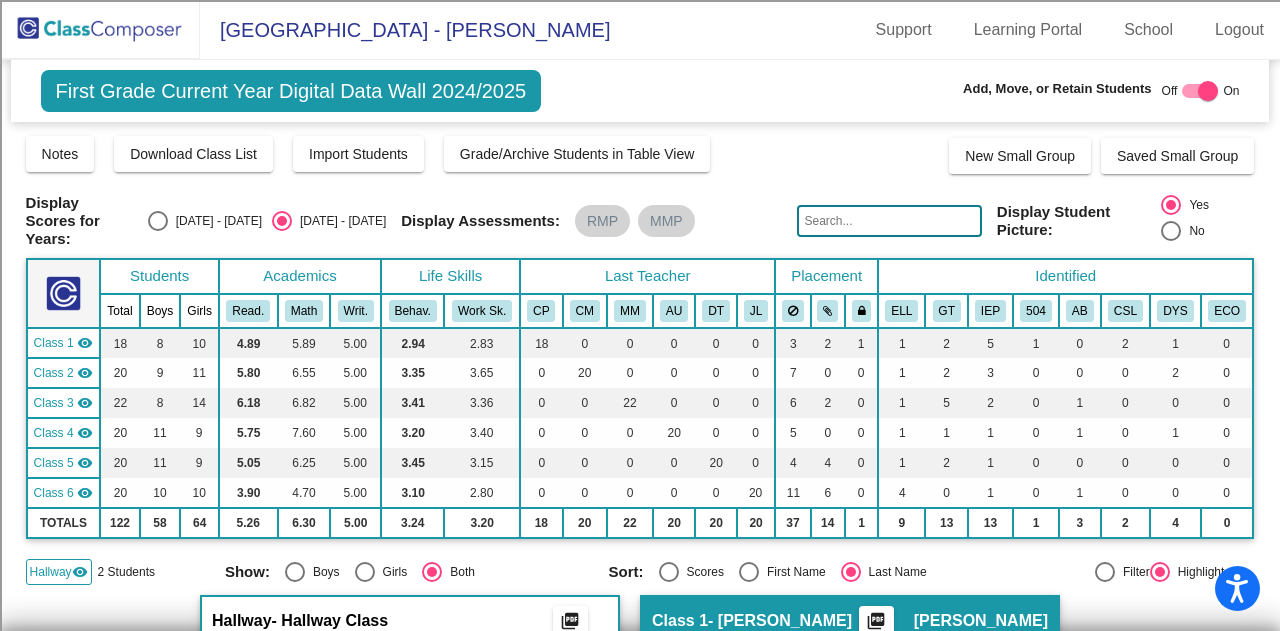 click on "visibility" 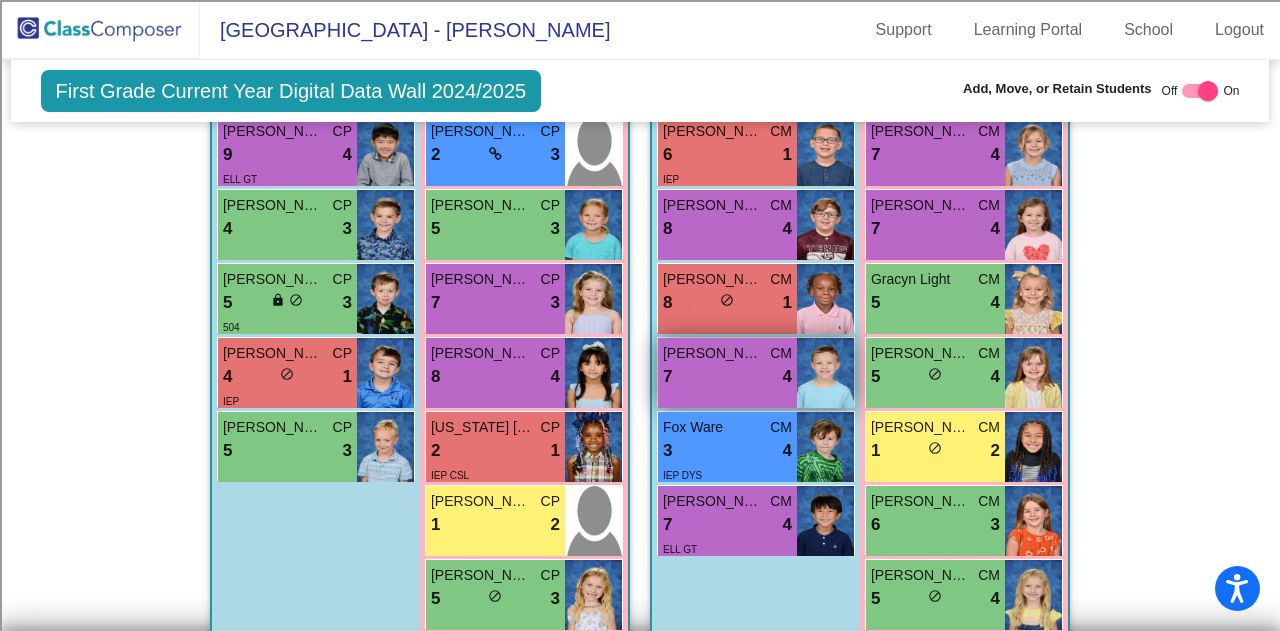 scroll, scrollTop: 800, scrollLeft: 0, axis: vertical 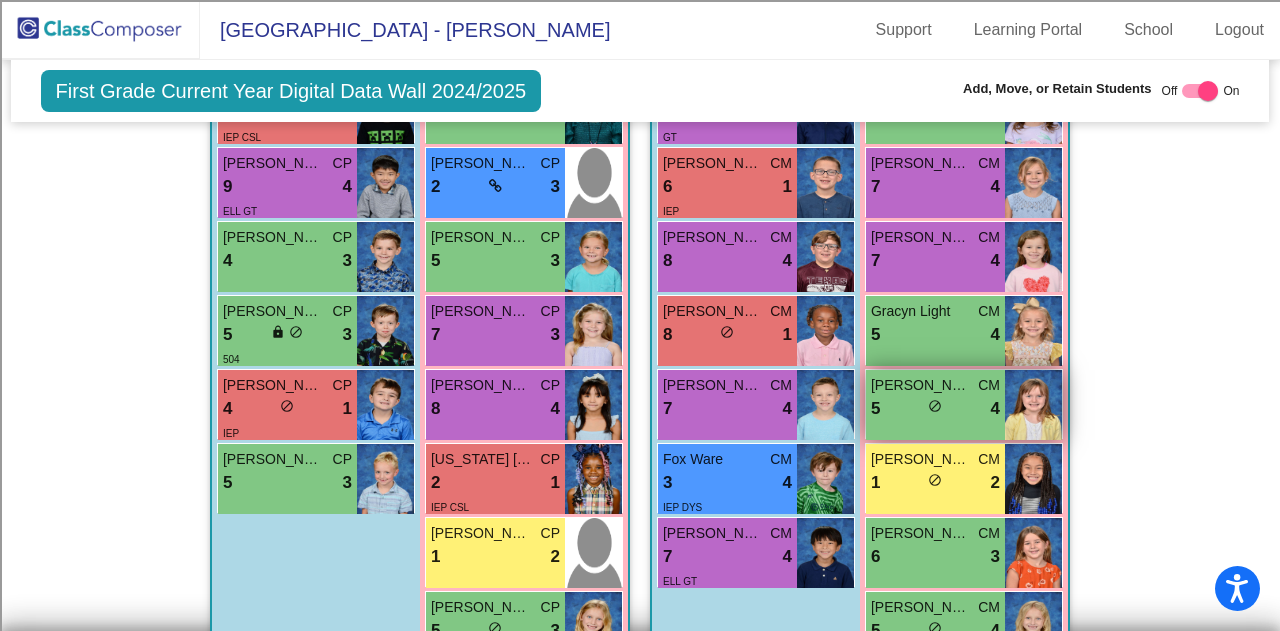 click on "5 lock do_not_disturb_alt 4" at bounding box center [935, 409] 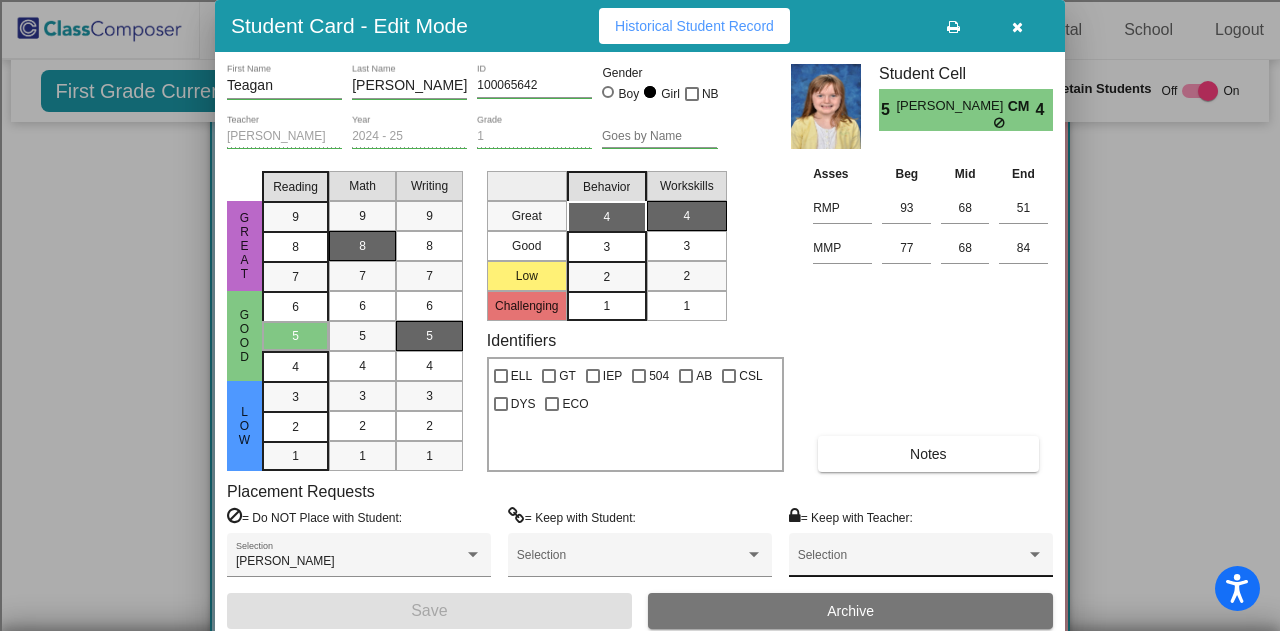 click at bounding box center [912, 562] 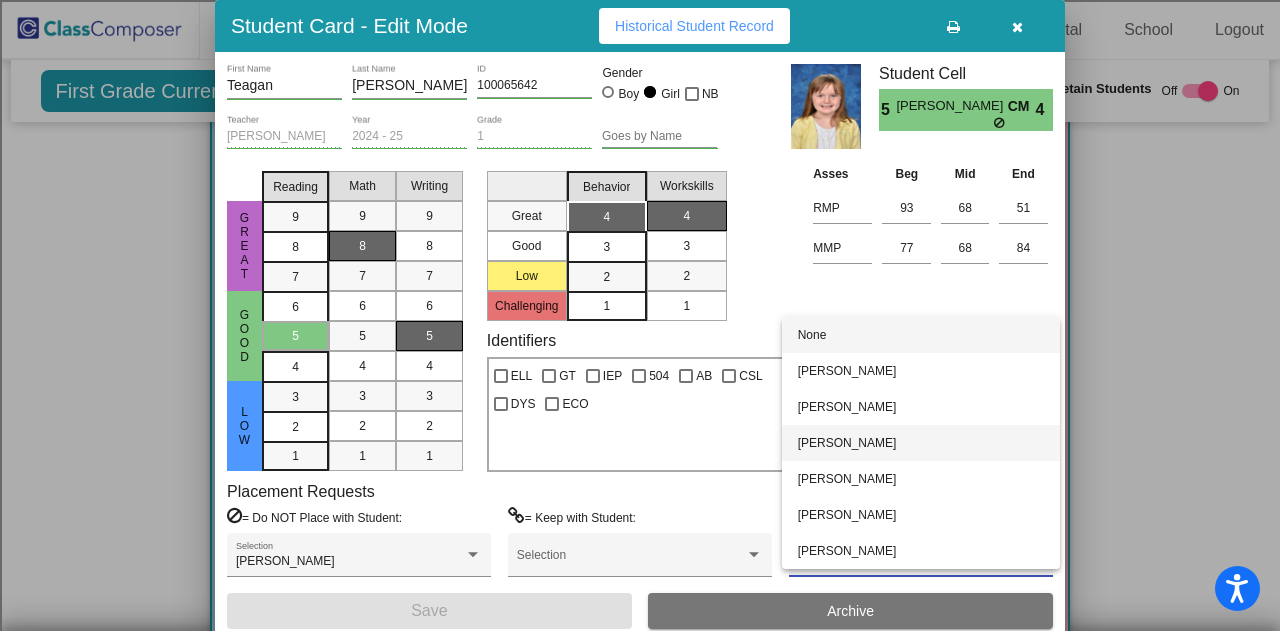 click on "[PERSON_NAME]" at bounding box center (921, 443) 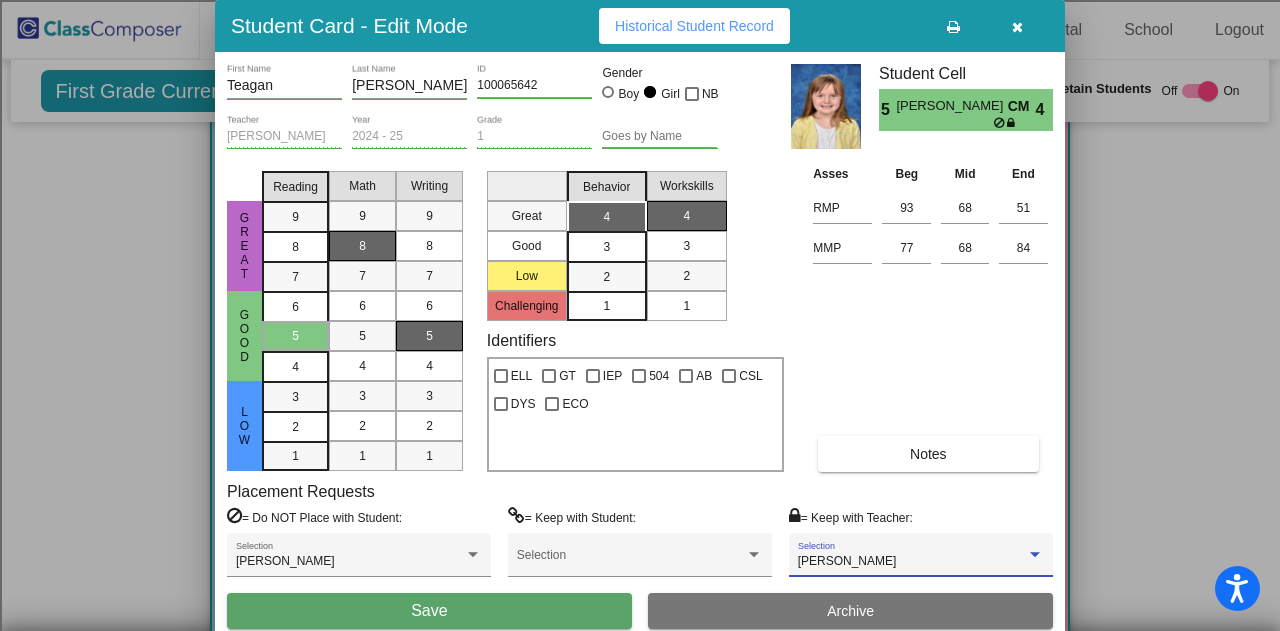 click on "Save" at bounding box center (429, 611) 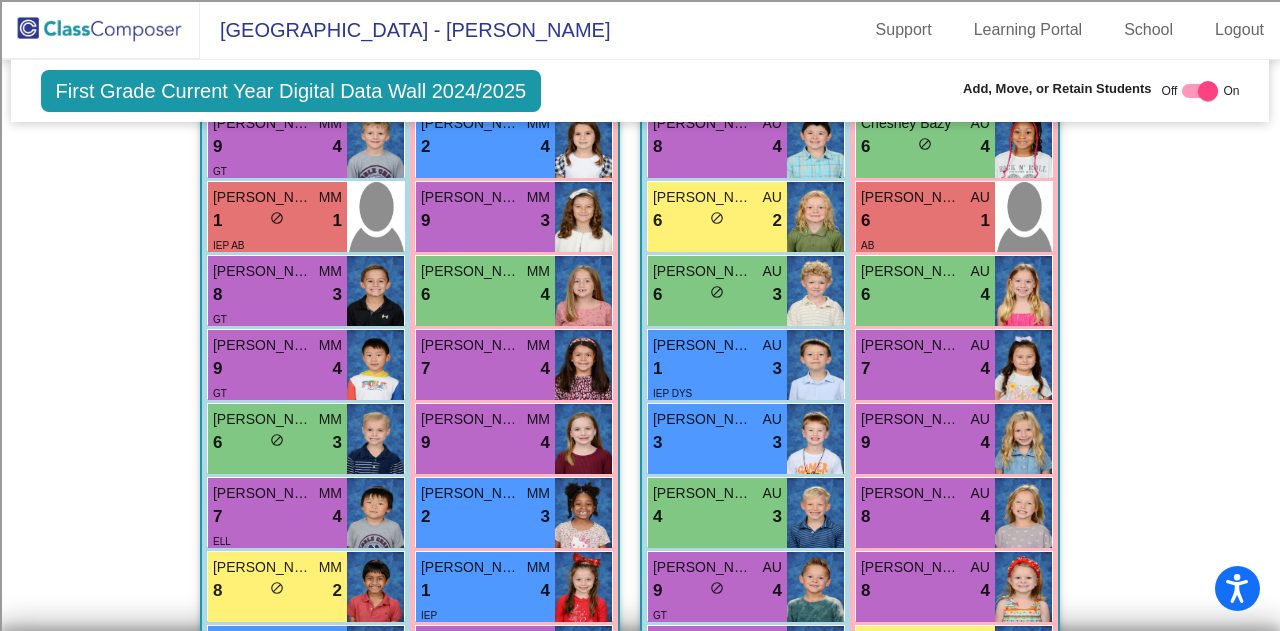 scroll, scrollTop: 1600, scrollLeft: 0, axis: vertical 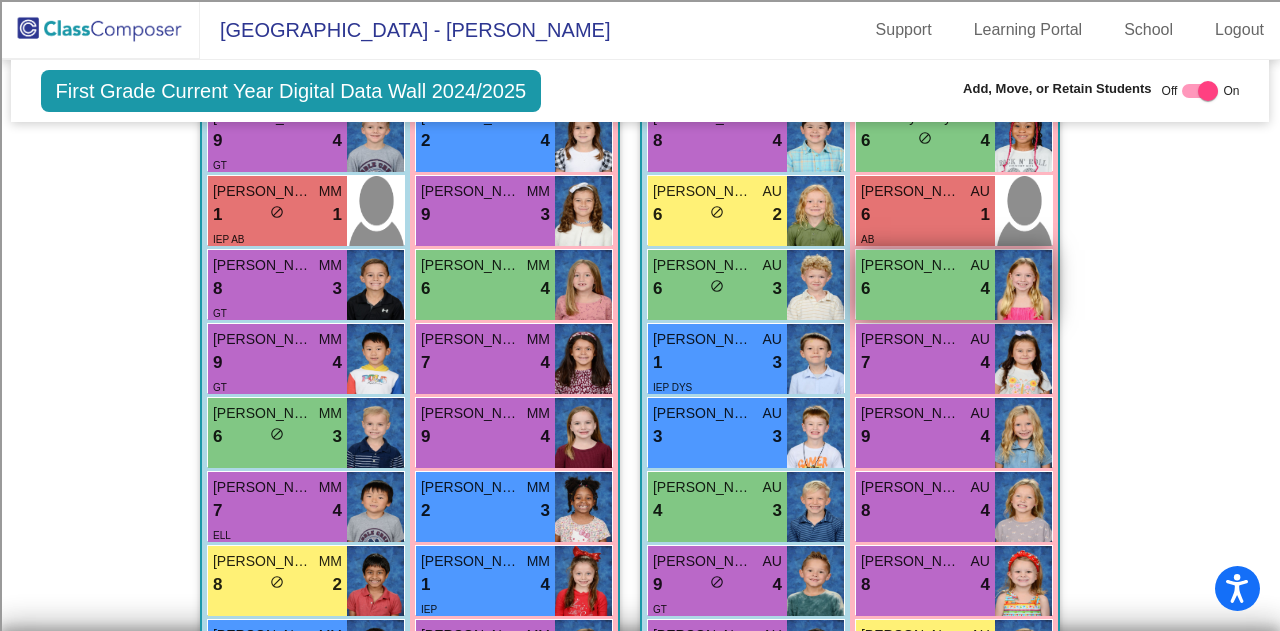 click on "6 lock do_not_disturb_alt 4" at bounding box center [925, 289] 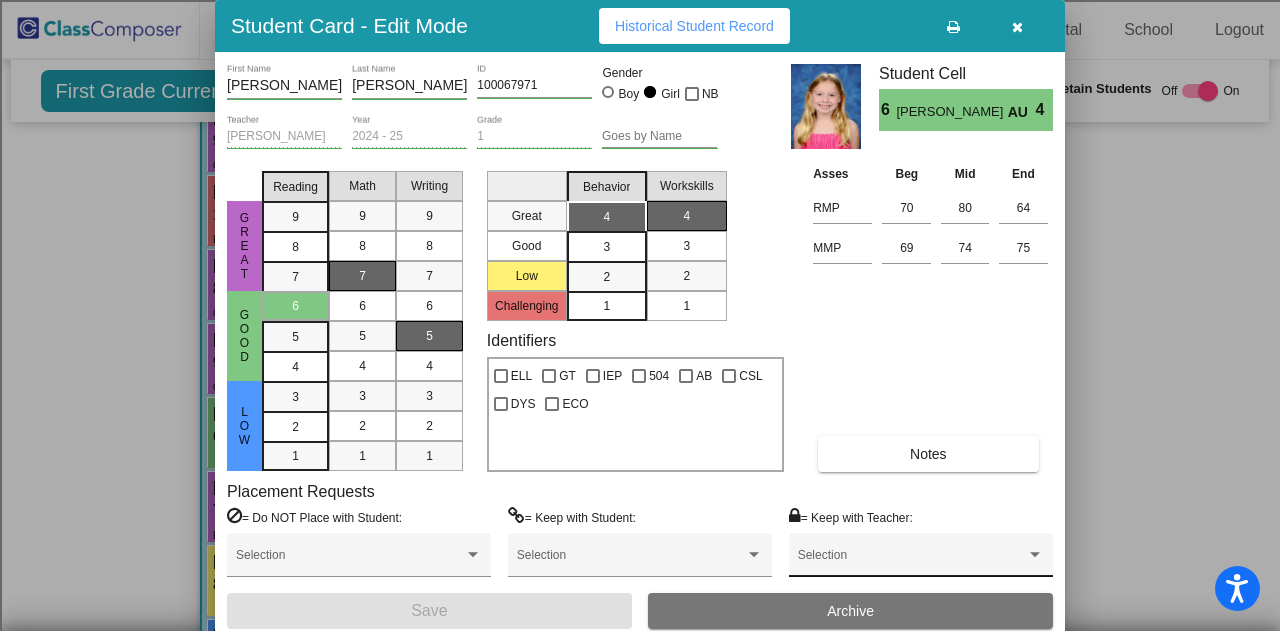 click on "Selection" at bounding box center (921, 560) 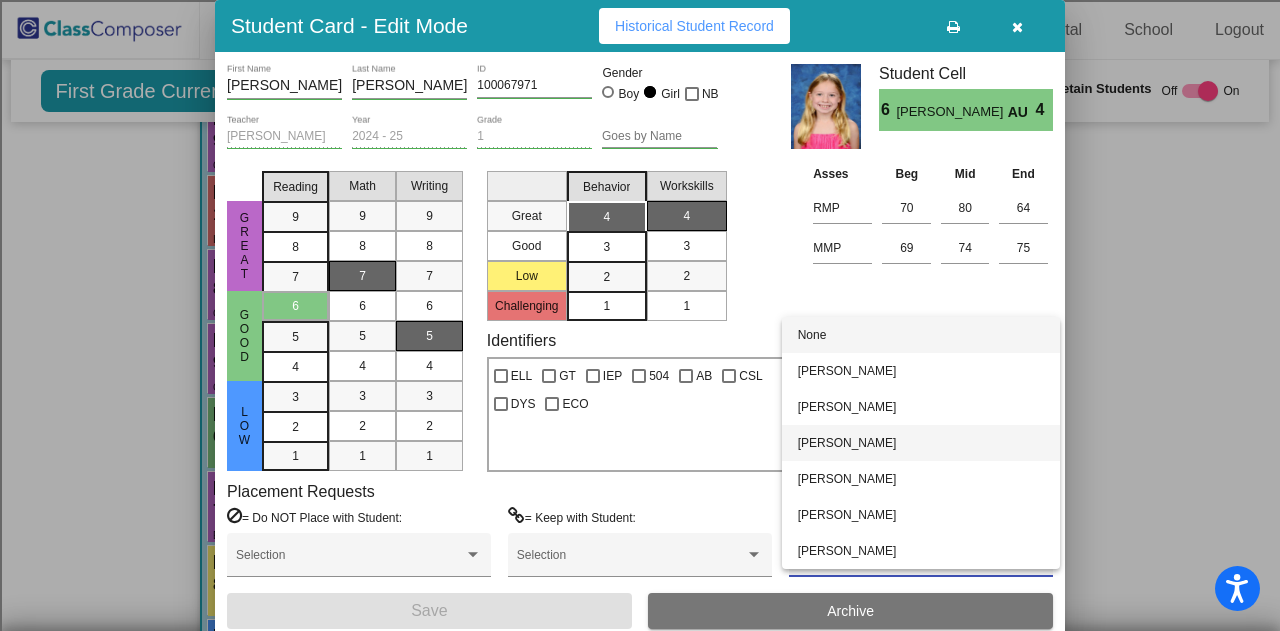 click on "[PERSON_NAME]" at bounding box center [921, 443] 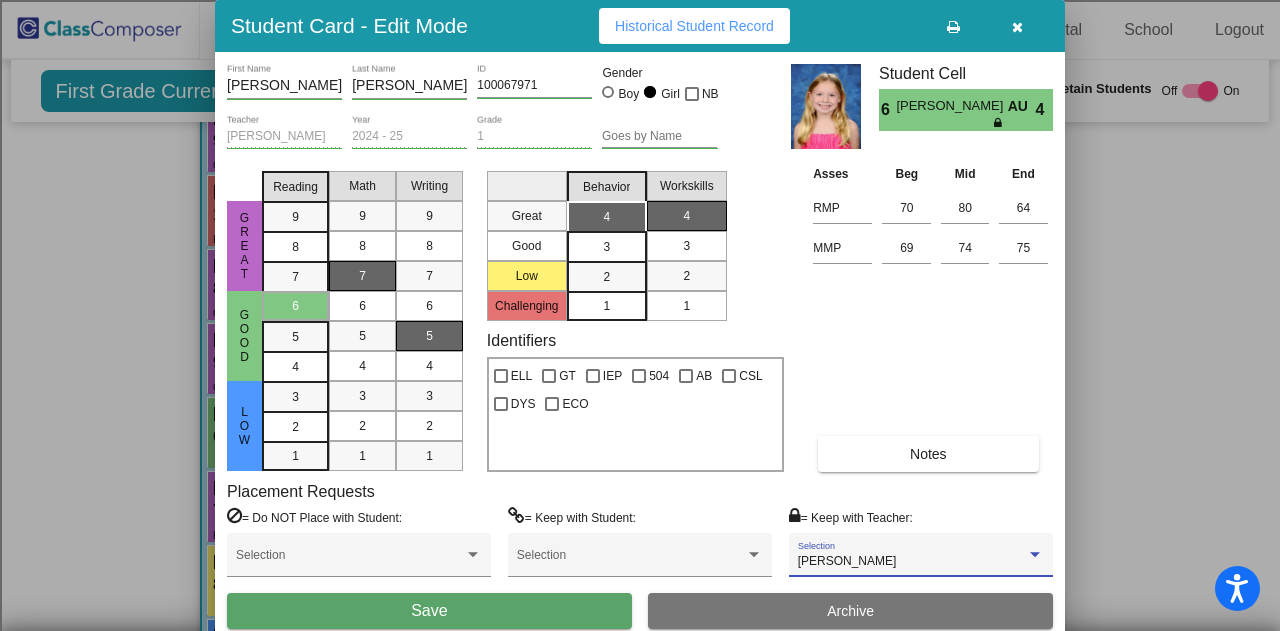 click on "Save" at bounding box center [429, 611] 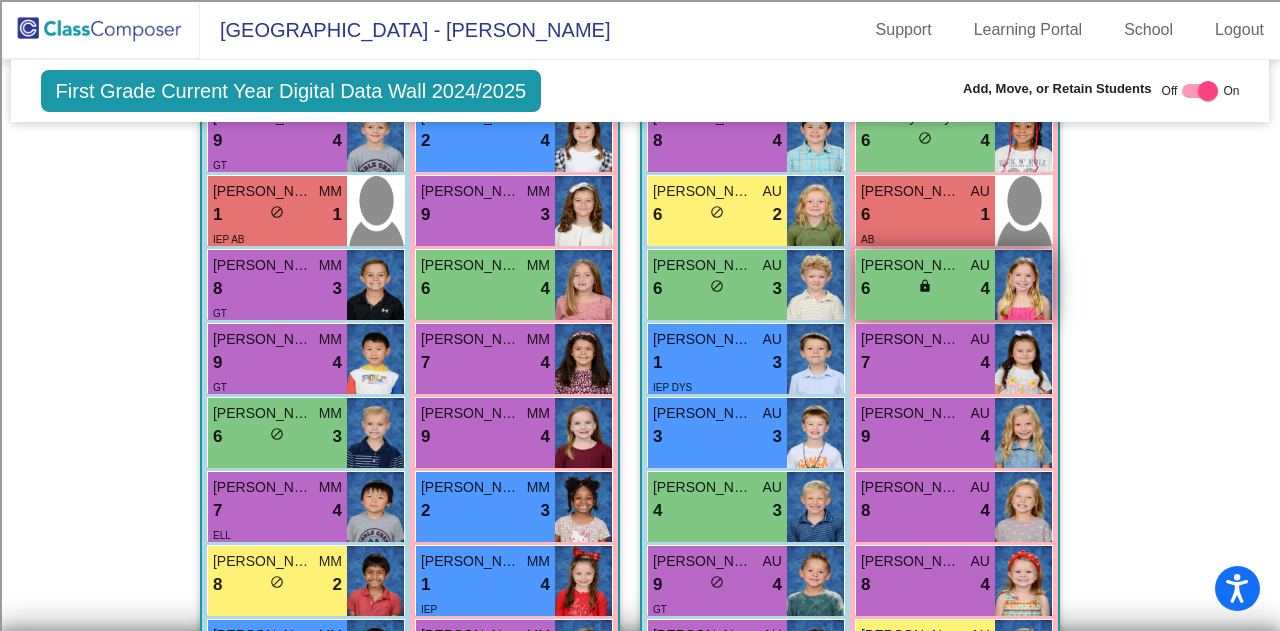 click on "Sarah Letz AU 6 lock do_not_disturb_alt 4" at bounding box center (925, 285) 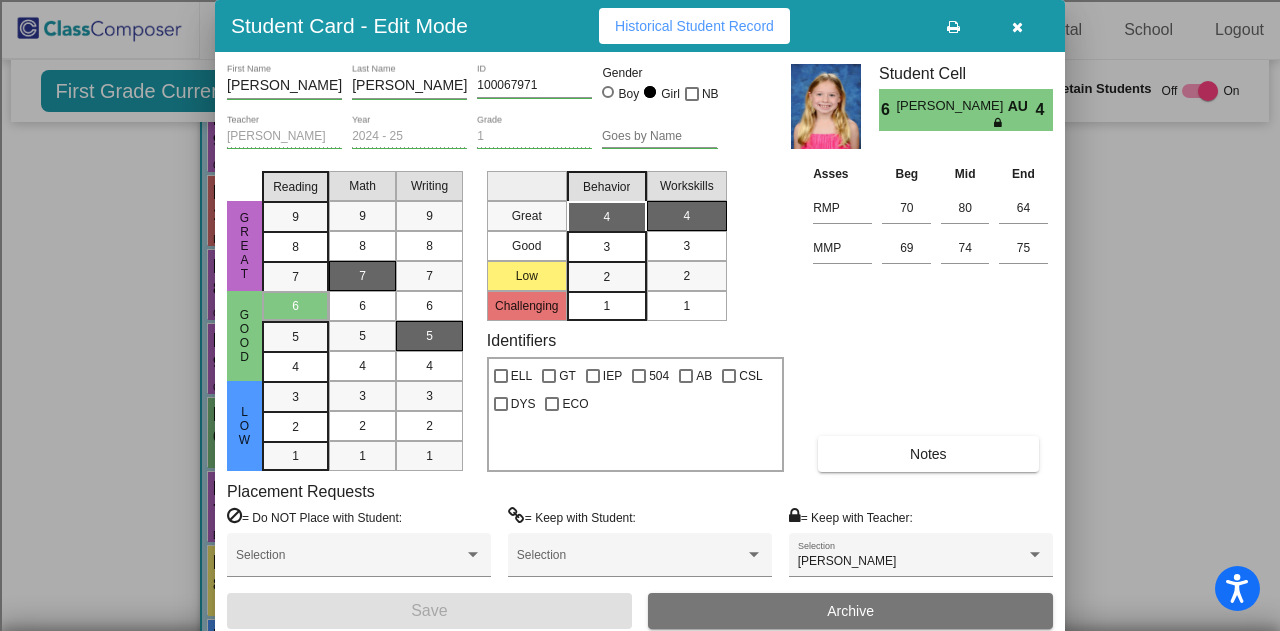 click at bounding box center [1017, 27] 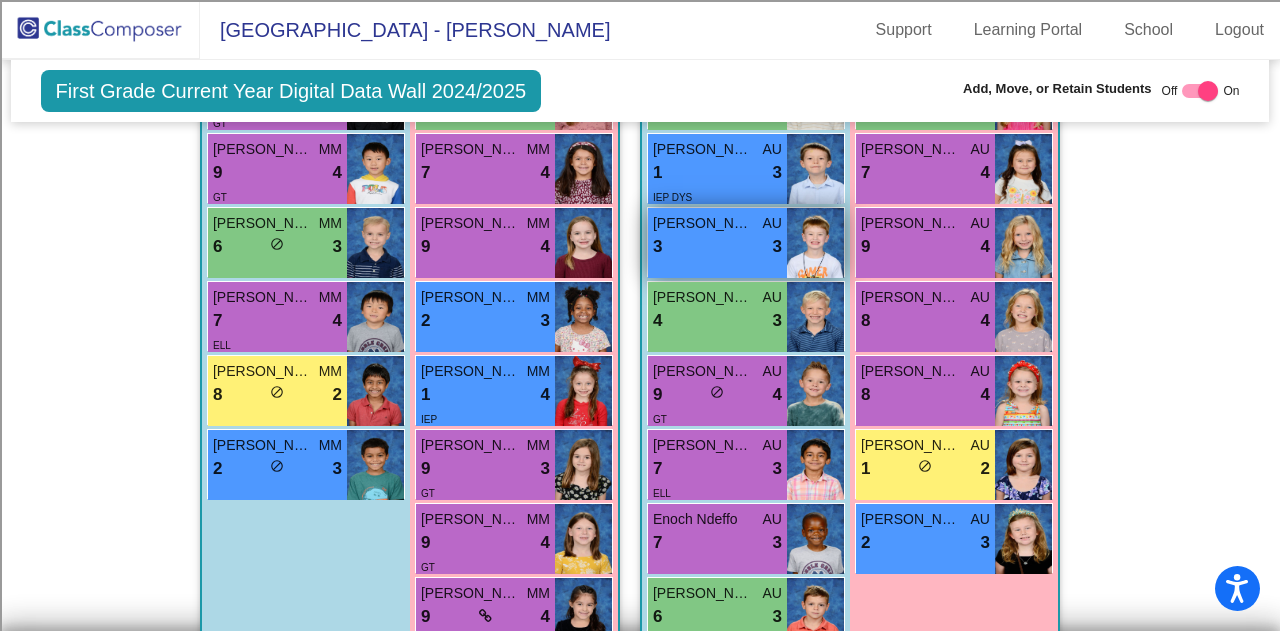 scroll, scrollTop: 1900, scrollLeft: 0, axis: vertical 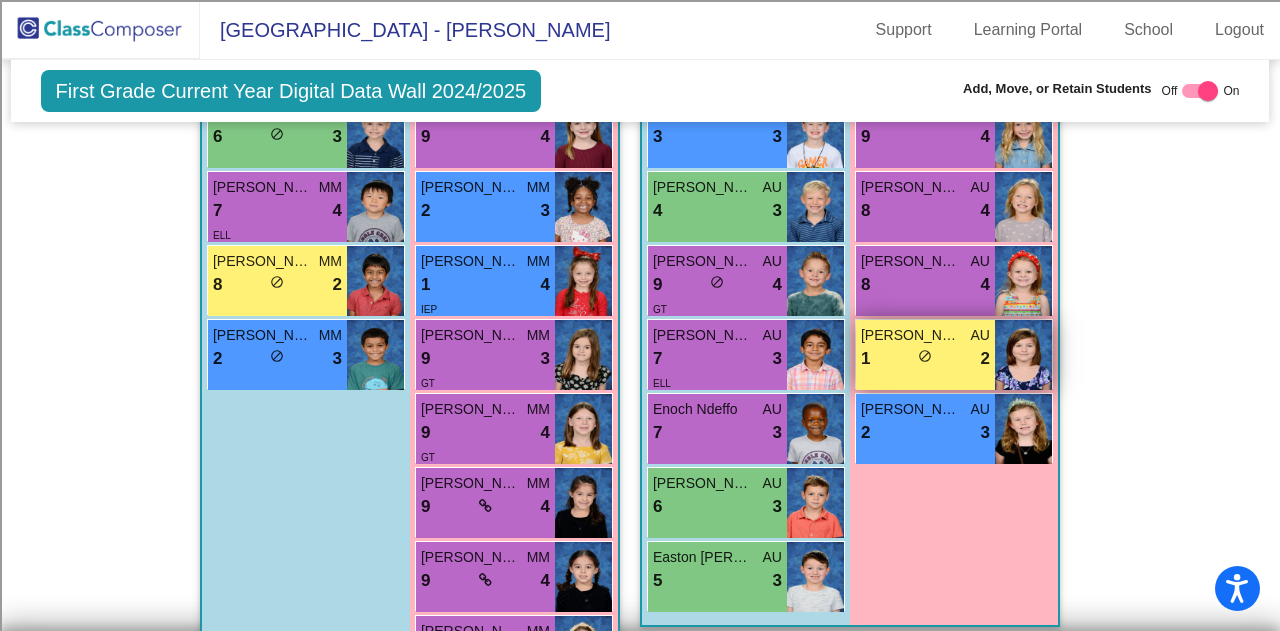 click on "1 lock do_not_disturb_alt 2" at bounding box center (925, 359) 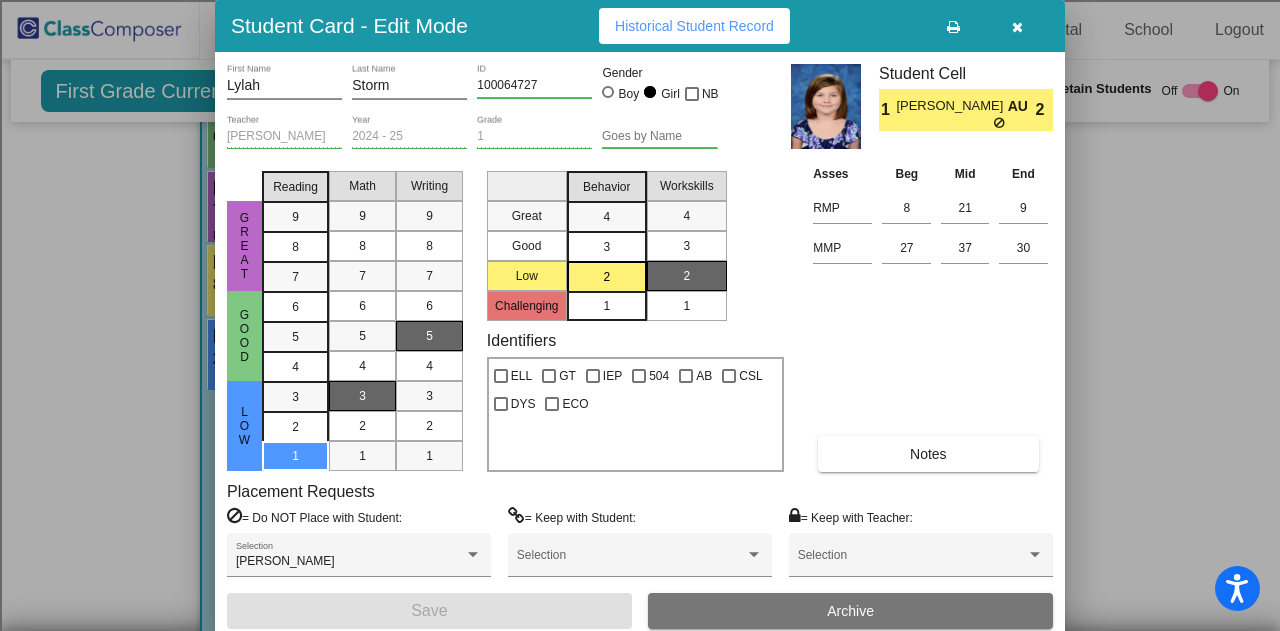 click on "Archive" at bounding box center [850, 611] 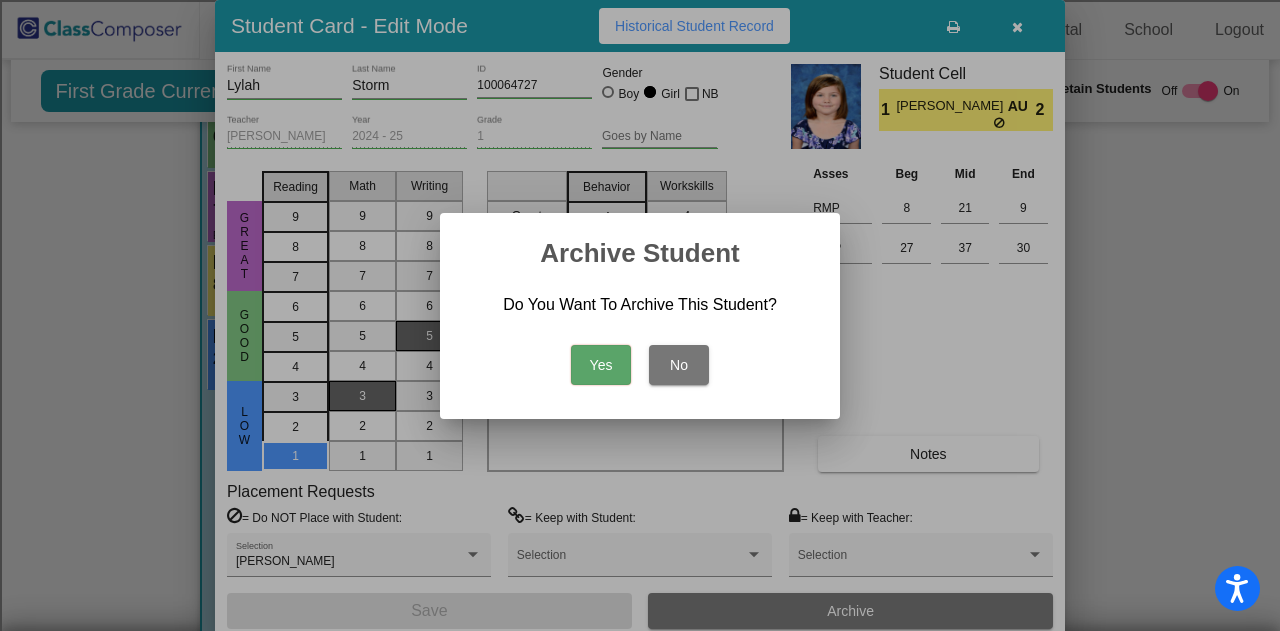 click on "Yes" at bounding box center [601, 365] 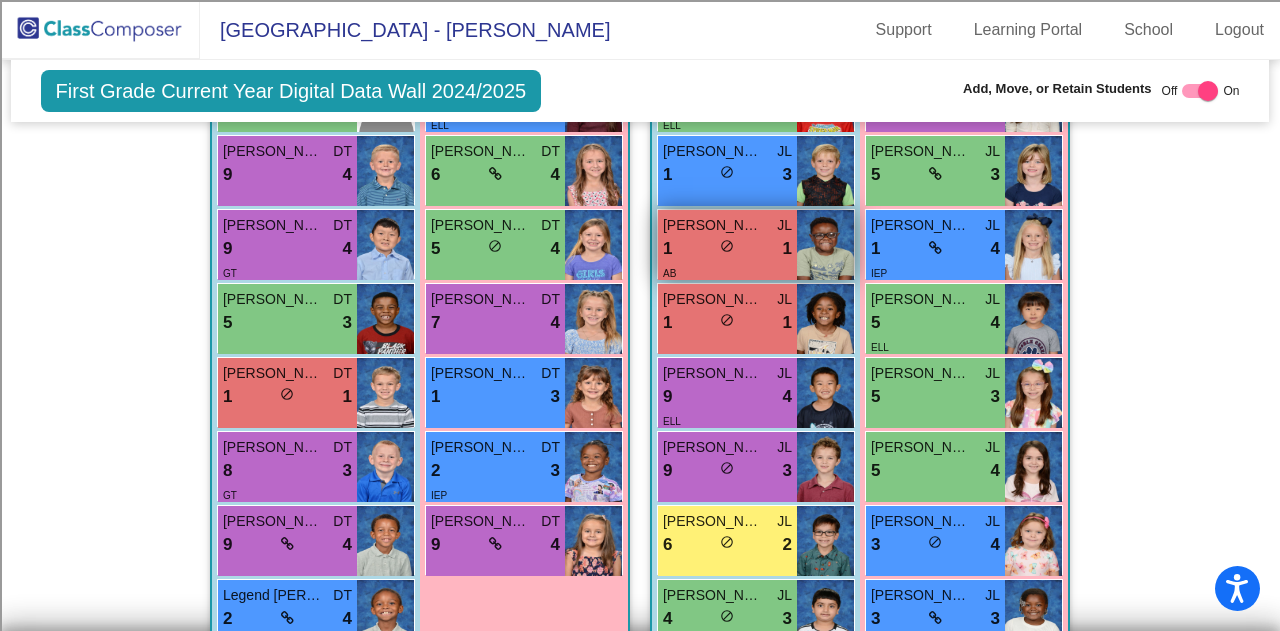scroll, scrollTop: 3000, scrollLeft: 0, axis: vertical 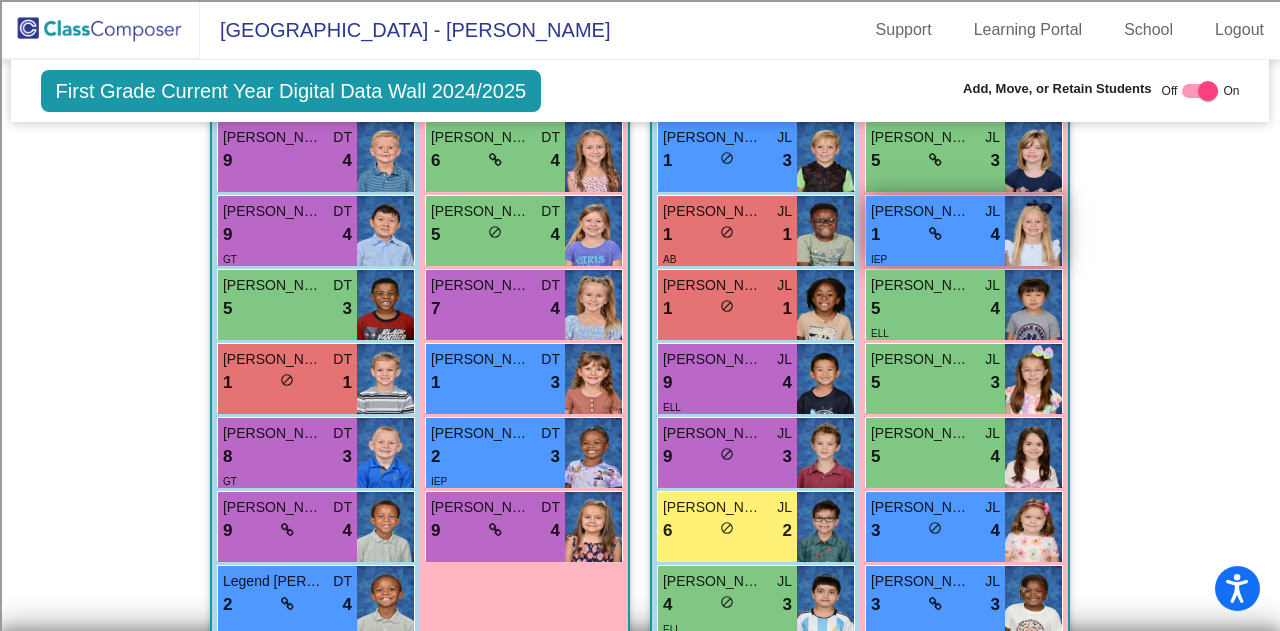 click on "IEP" at bounding box center (935, 258) 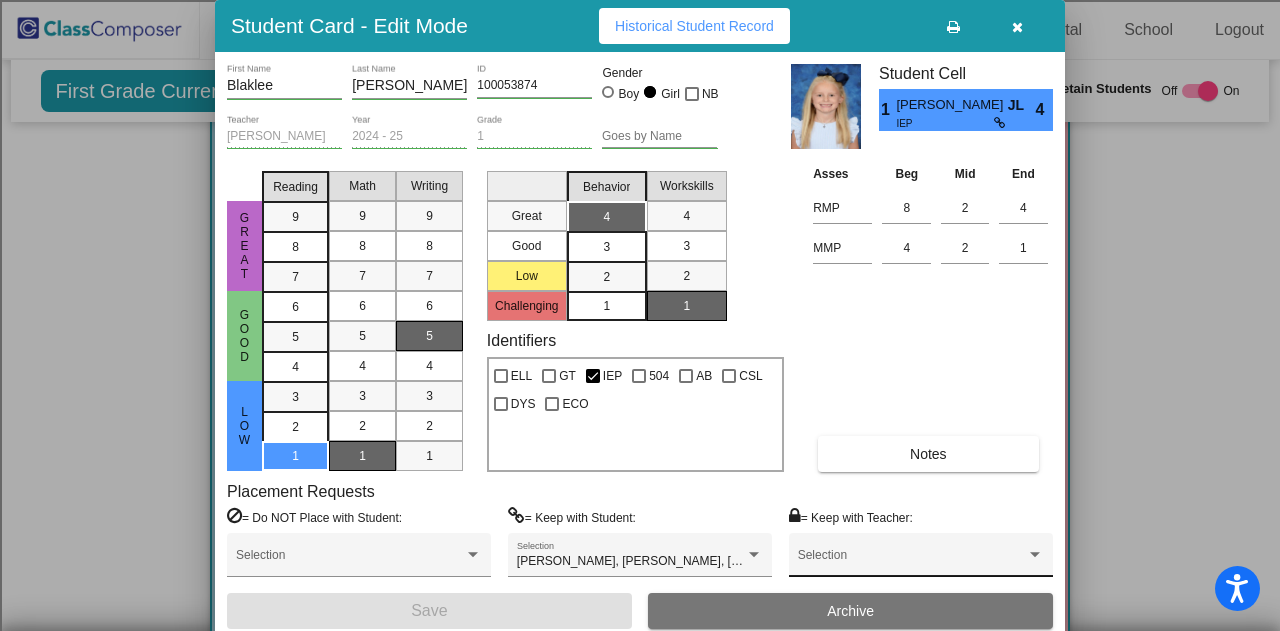 click at bounding box center [912, 562] 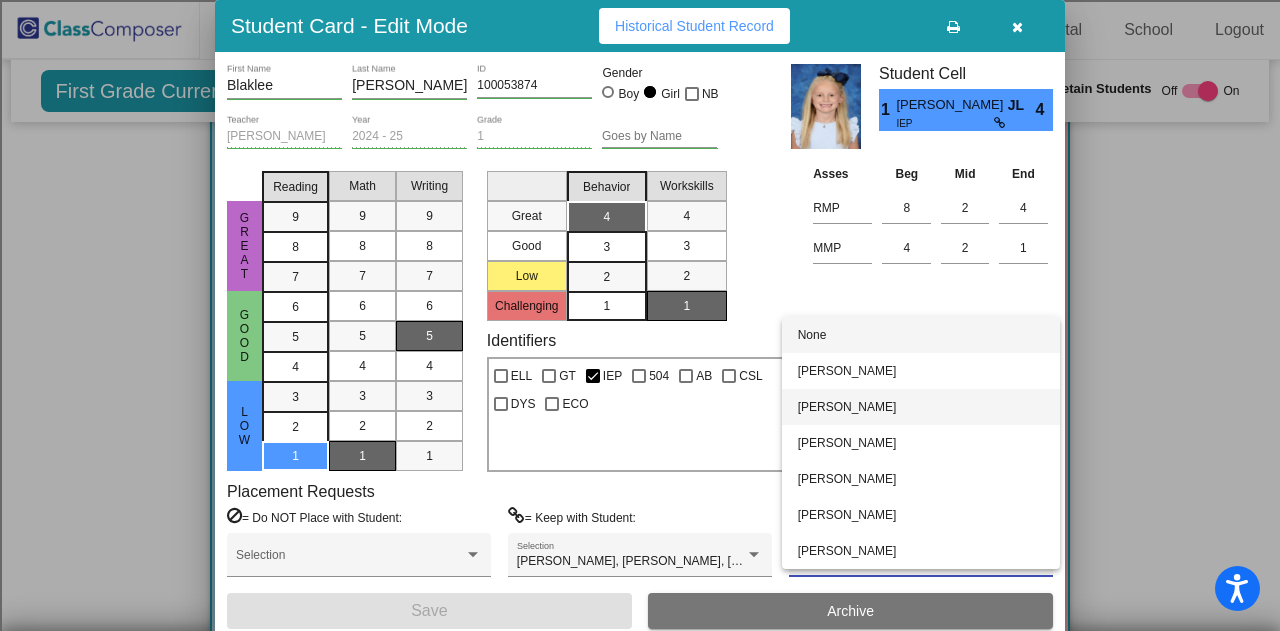 click on "Casey Dawson" at bounding box center [921, 407] 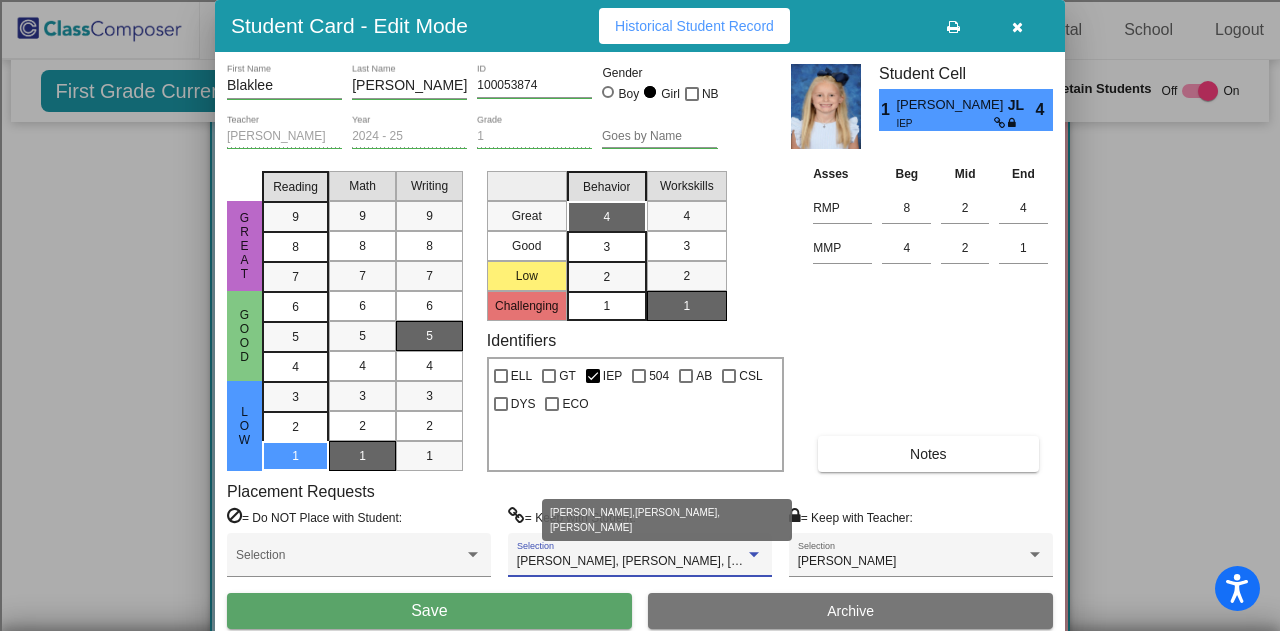 click on "Carter Cockrell, June Dobbins, Ryker Allen" at bounding box center [671, 561] 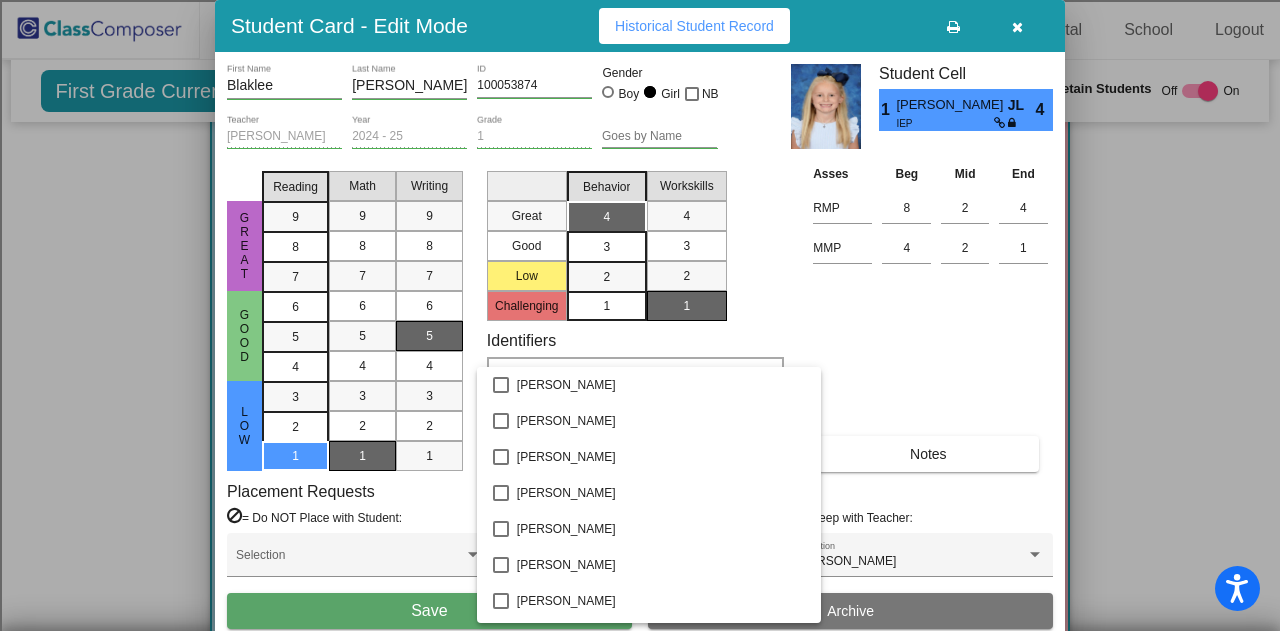 scroll, scrollTop: 327, scrollLeft: 0, axis: vertical 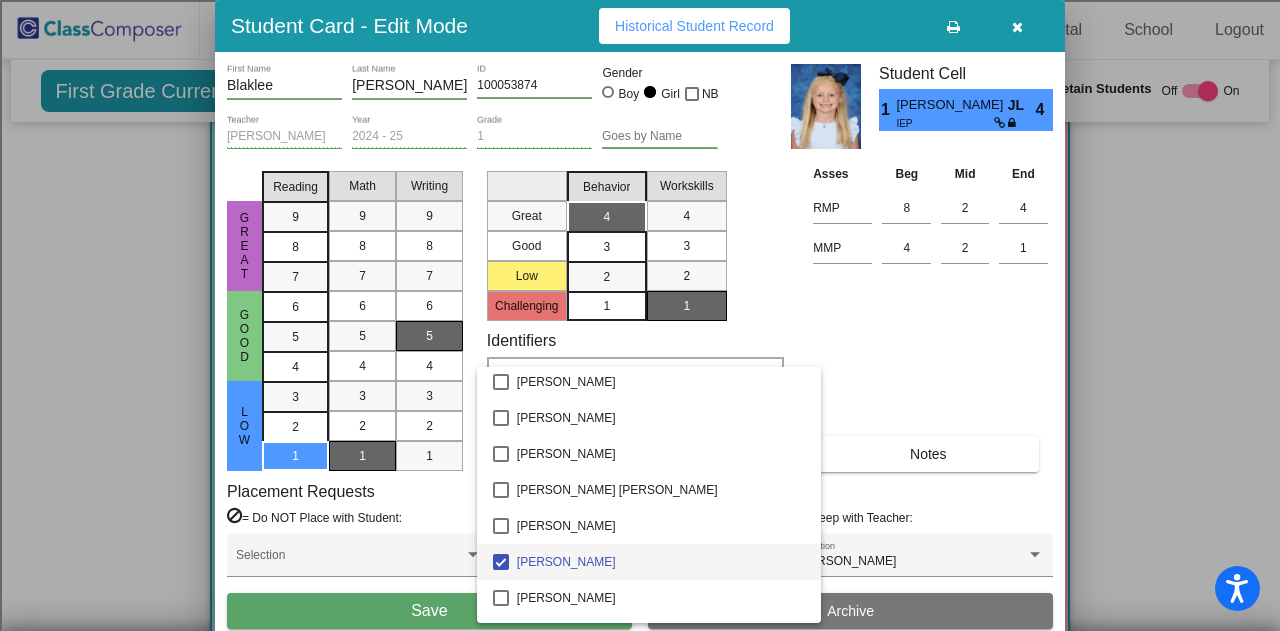 click at bounding box center [640, 315] 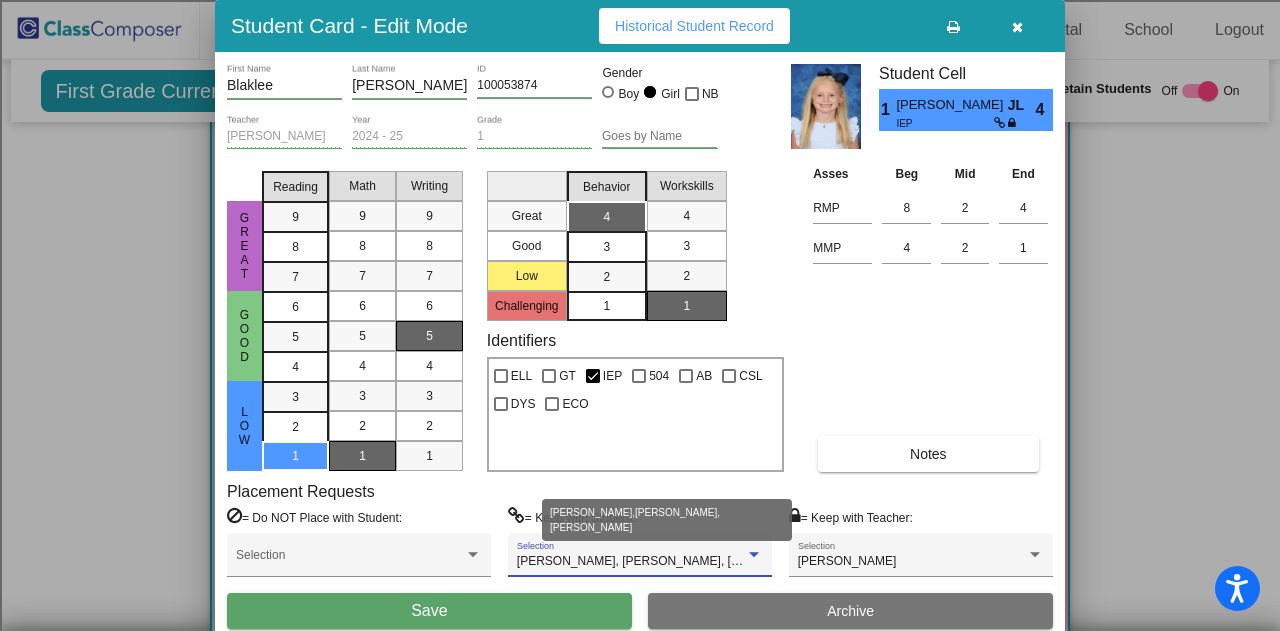 click on "Carter Cockrell, June Dobbins, Ryker Allen" at bounding box center [640, 562] 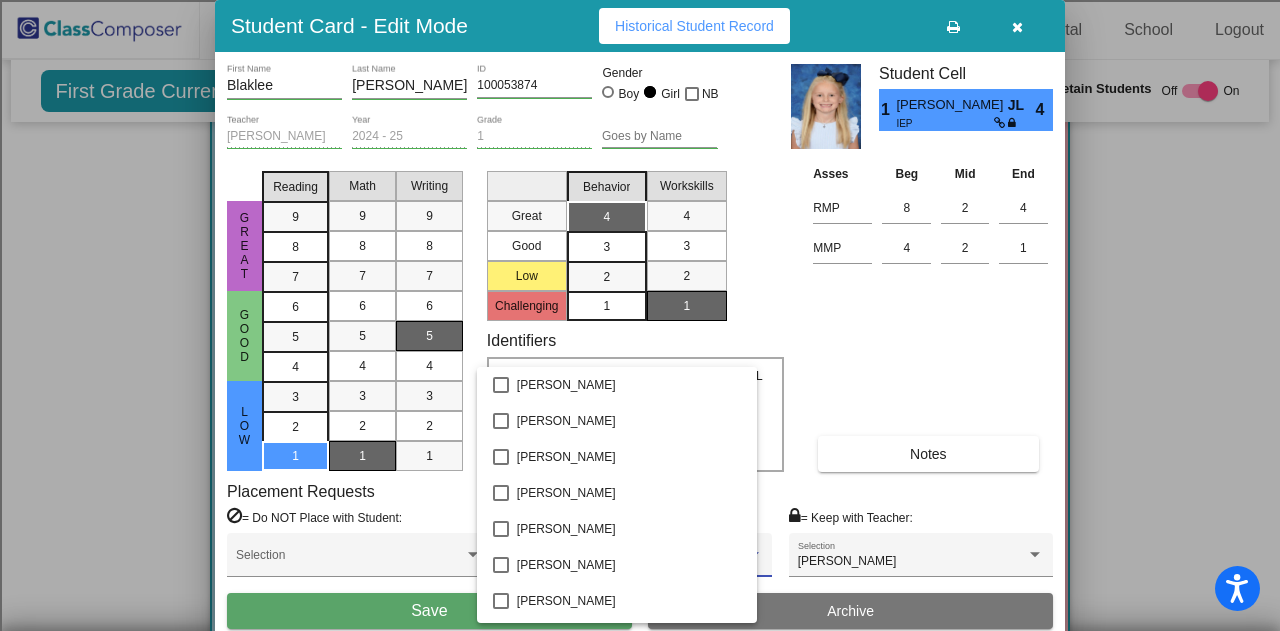 scroll, scrollTop: 327, scrollLeft: 0, axis: vertical 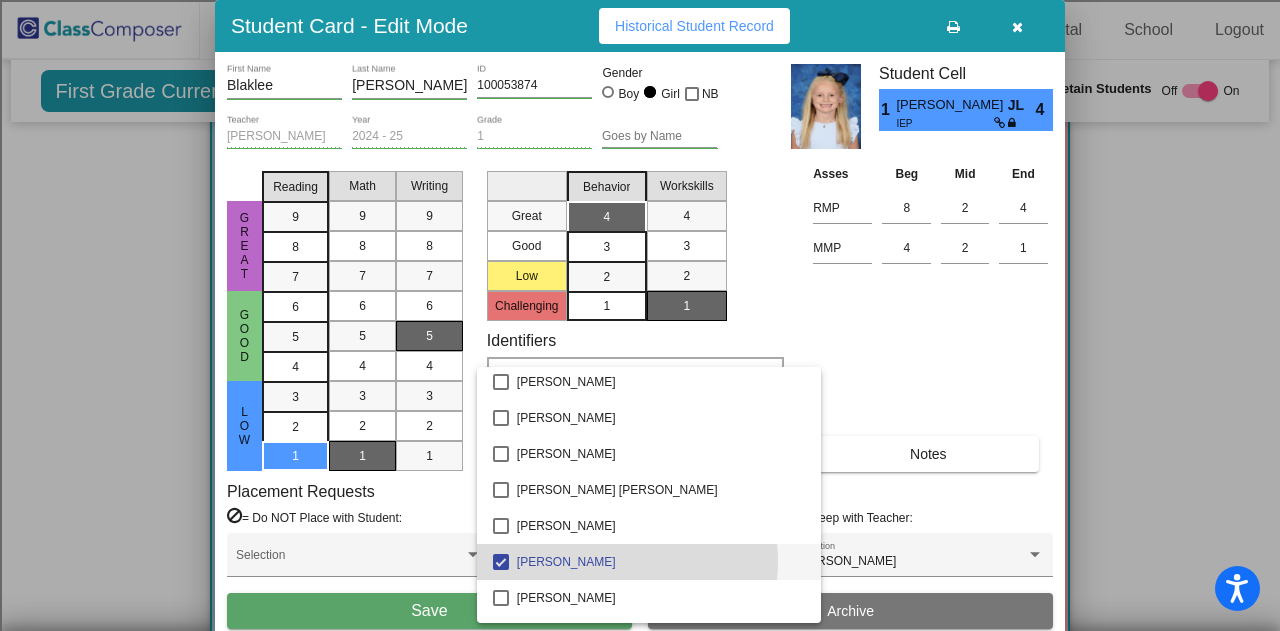 click on "Carter Cockrell" at bounding box center (661, 562) 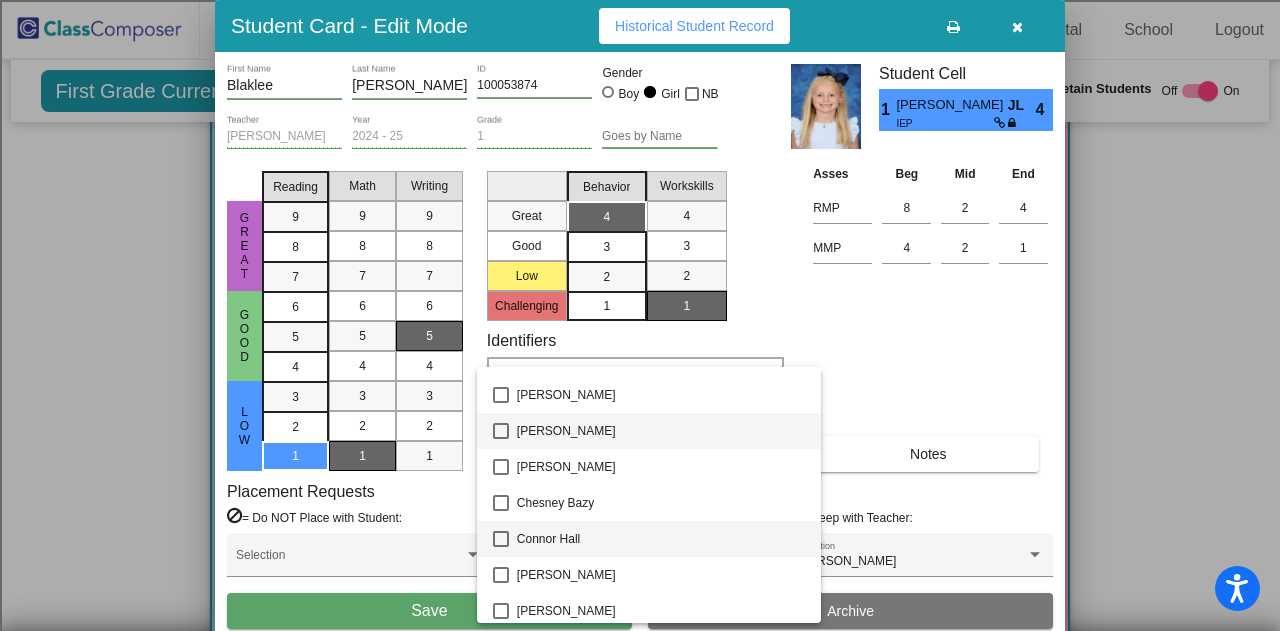 scroll, scrollTop: 427, scrollLeft: 0, axis: vertical 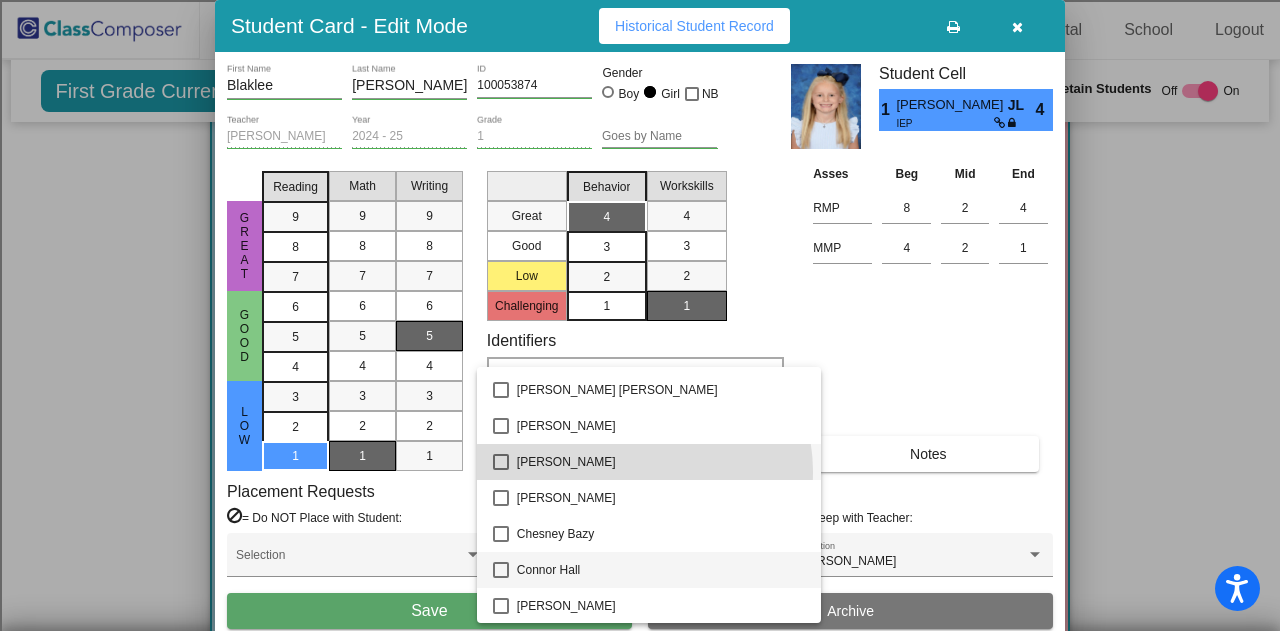 click on "Carter Cockrell" at bounding box center (661, 462) 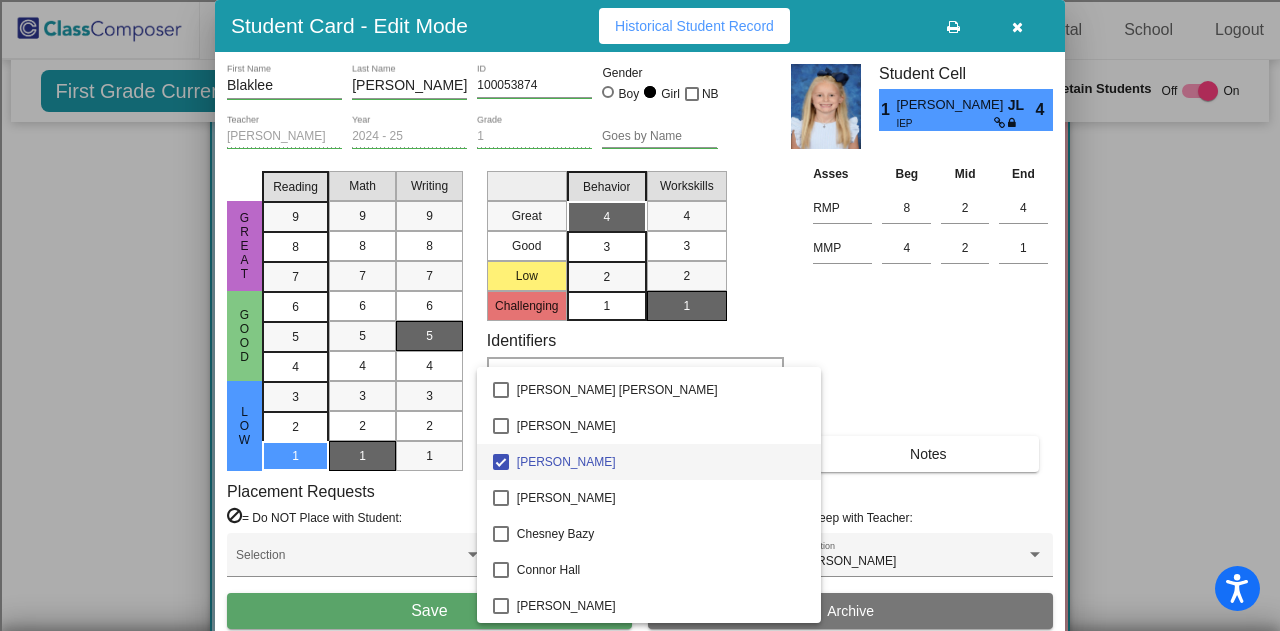click at bounding box center [640, 315] 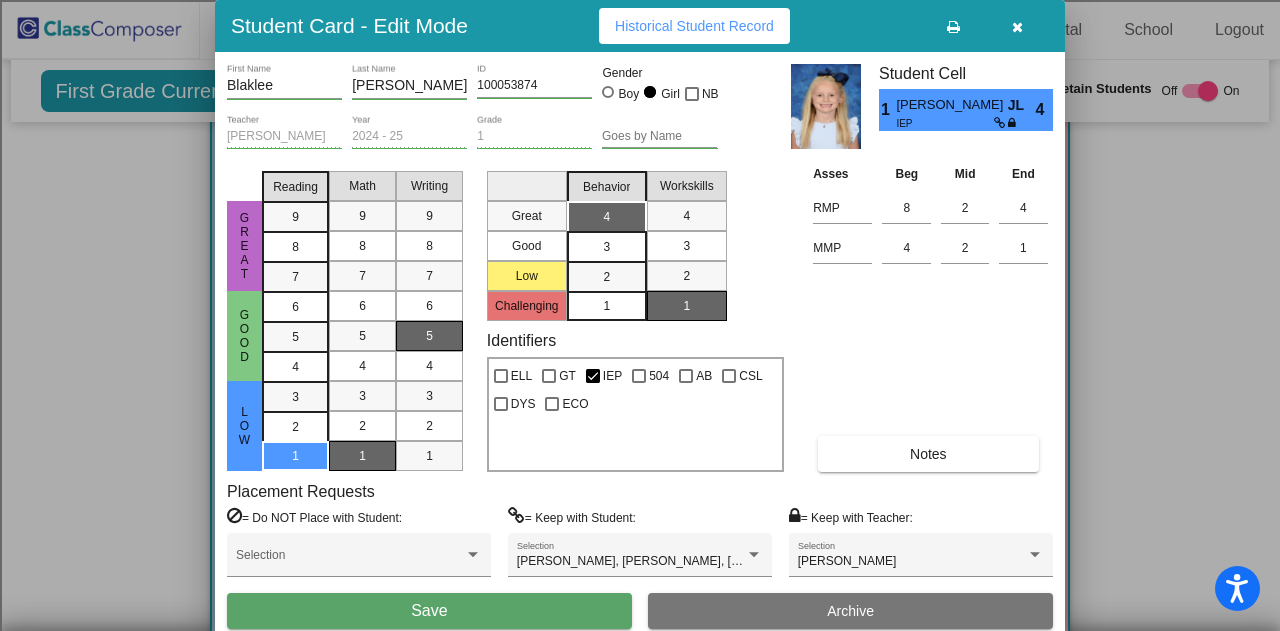 click on "Save" at bounding box center (429, 611) 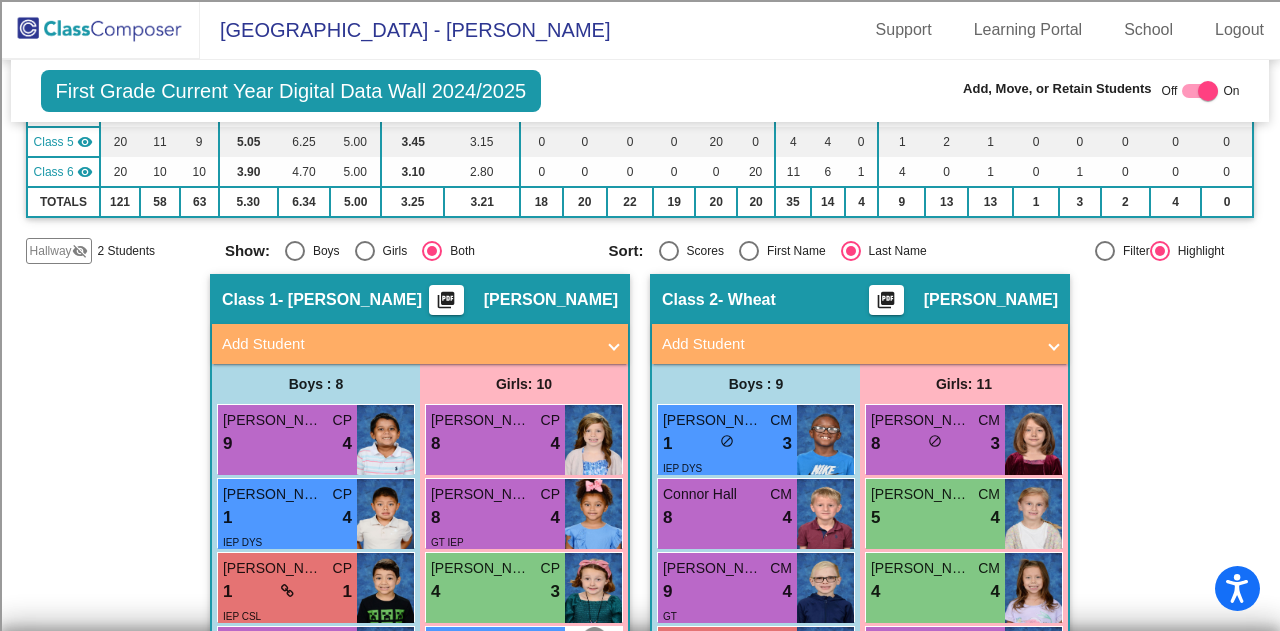 scroll, scrollTop: 600, scrollLeft: 0, axis: vertical 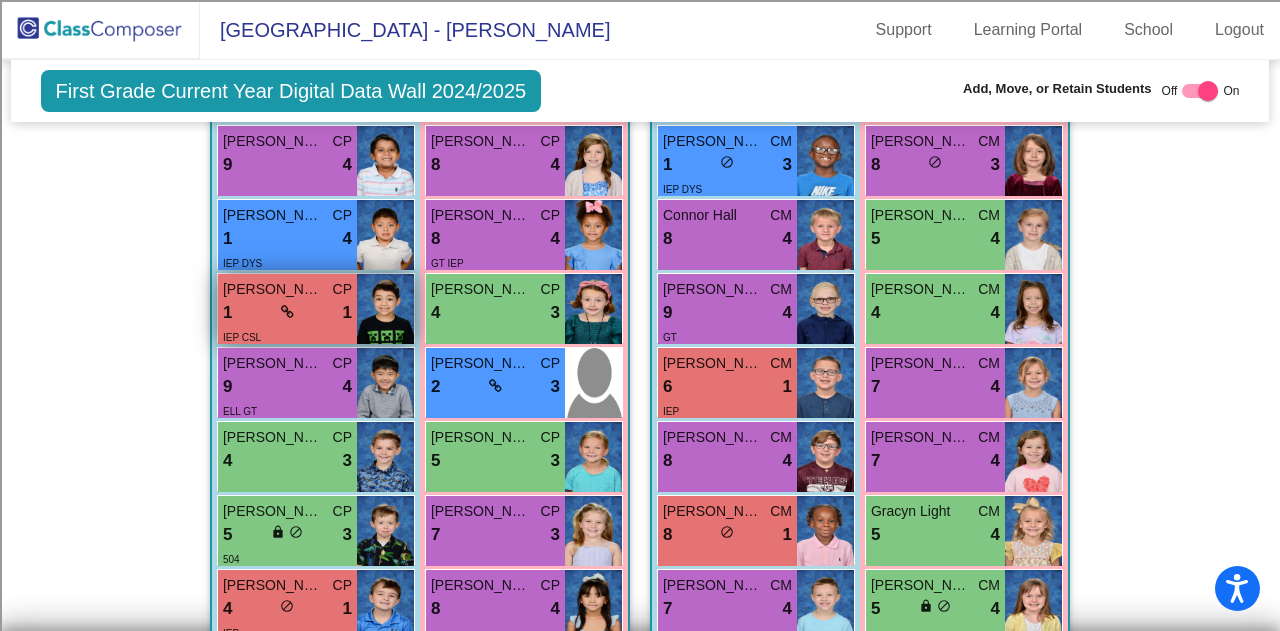 click on "1 lock do_not_disturb_alt 1" at bounding box center [287, 313] 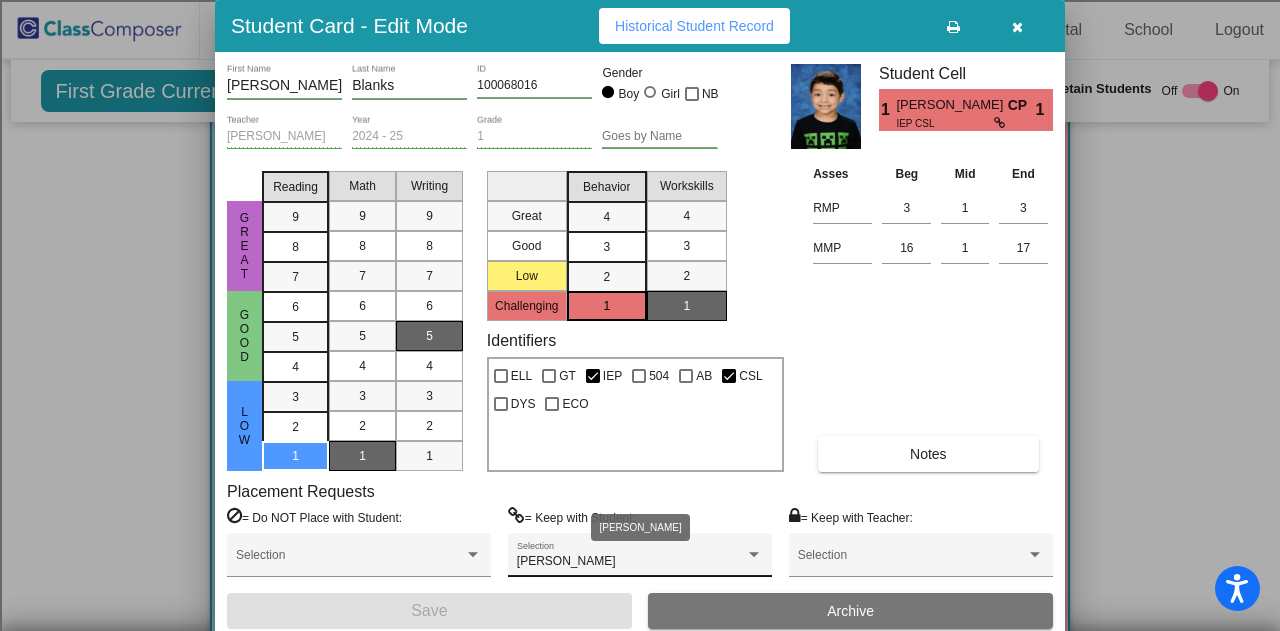 click on "Mikhaela Hawkins Selection" at bounding box center (640, 555) 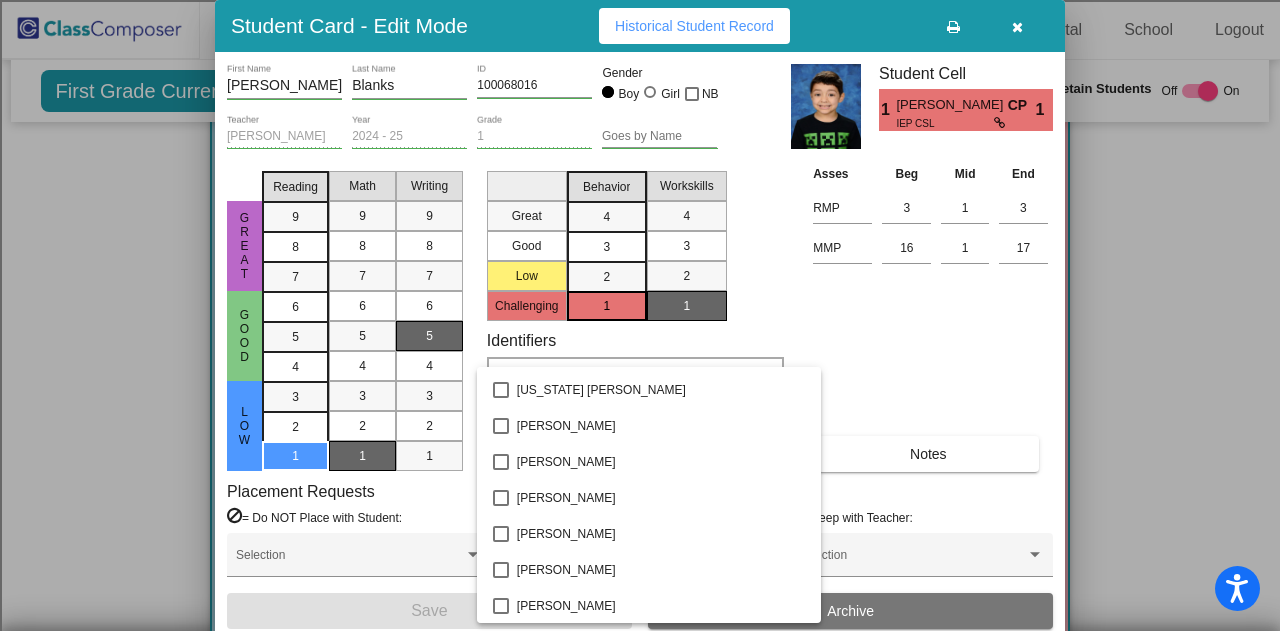 scroll, scrollTop: 2127, scrollLeft: 0, axis: vertical 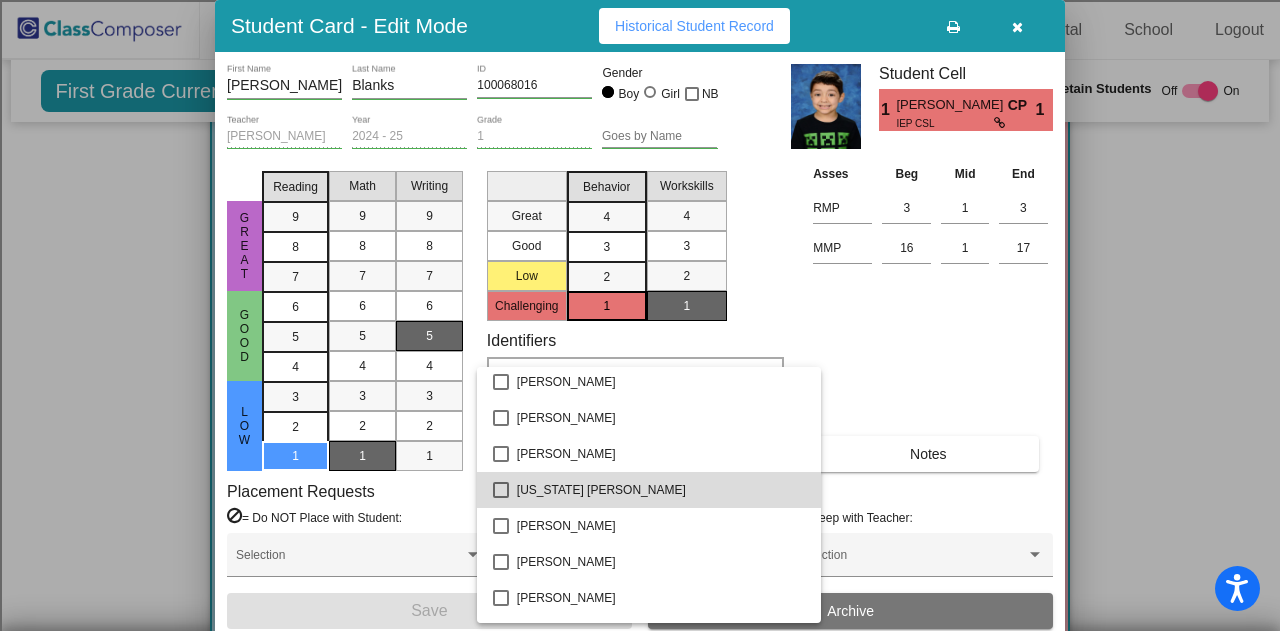 click on "Kansas Reliford" at bounding box center [661, 490] 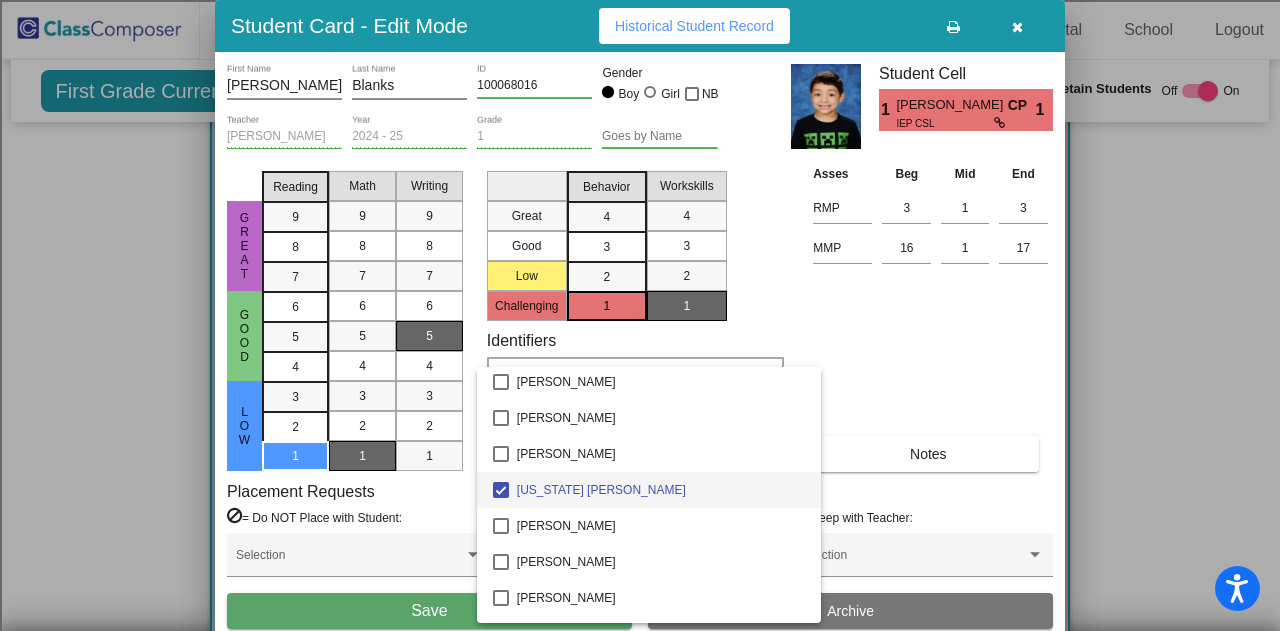 click at bounding box center [640, 315] 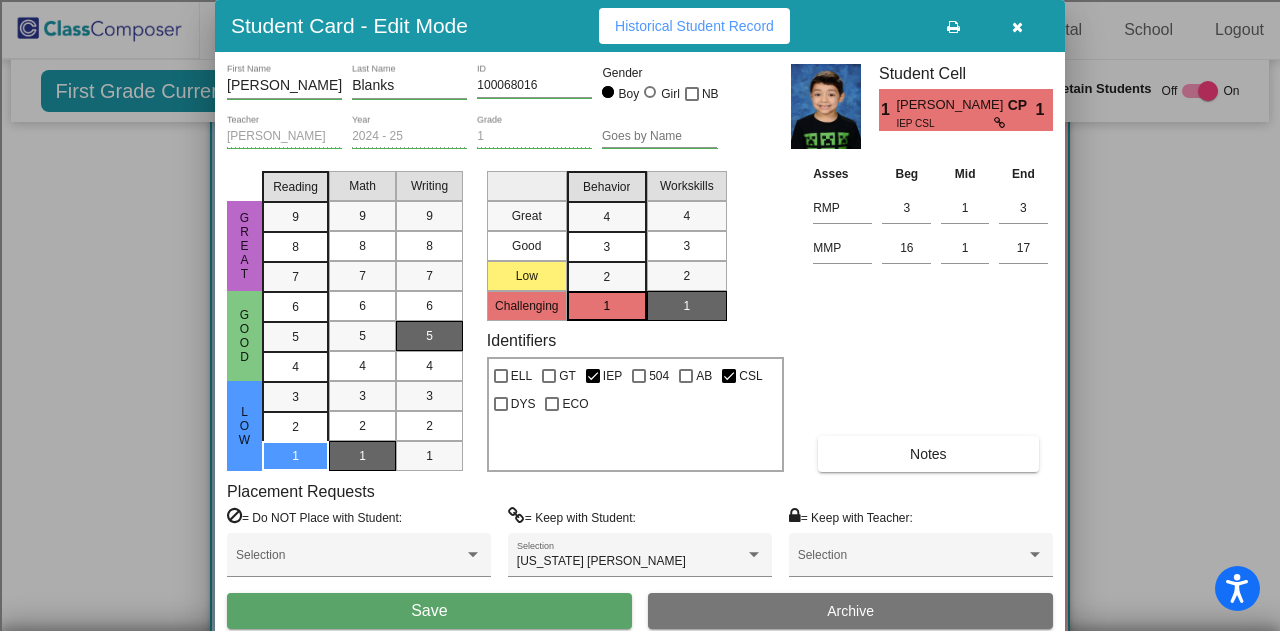 click on "Save" at bounding box center (429, 611) 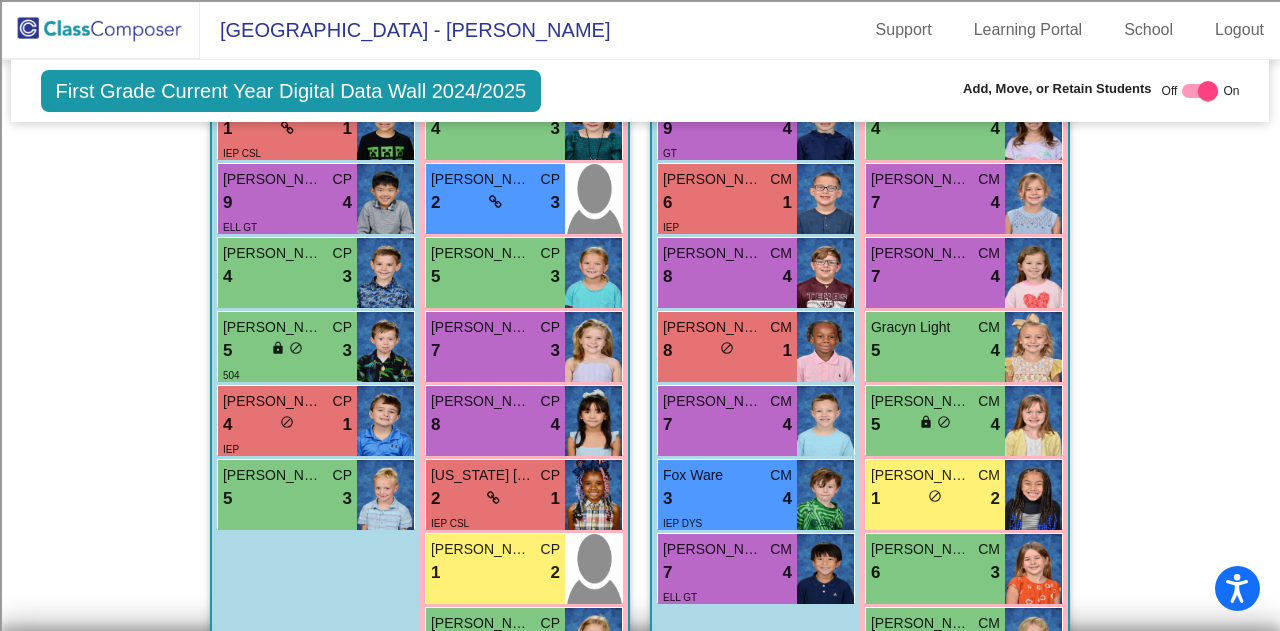 scroll, scrollTop: 600, scrollLeft: 0, axis: vertical 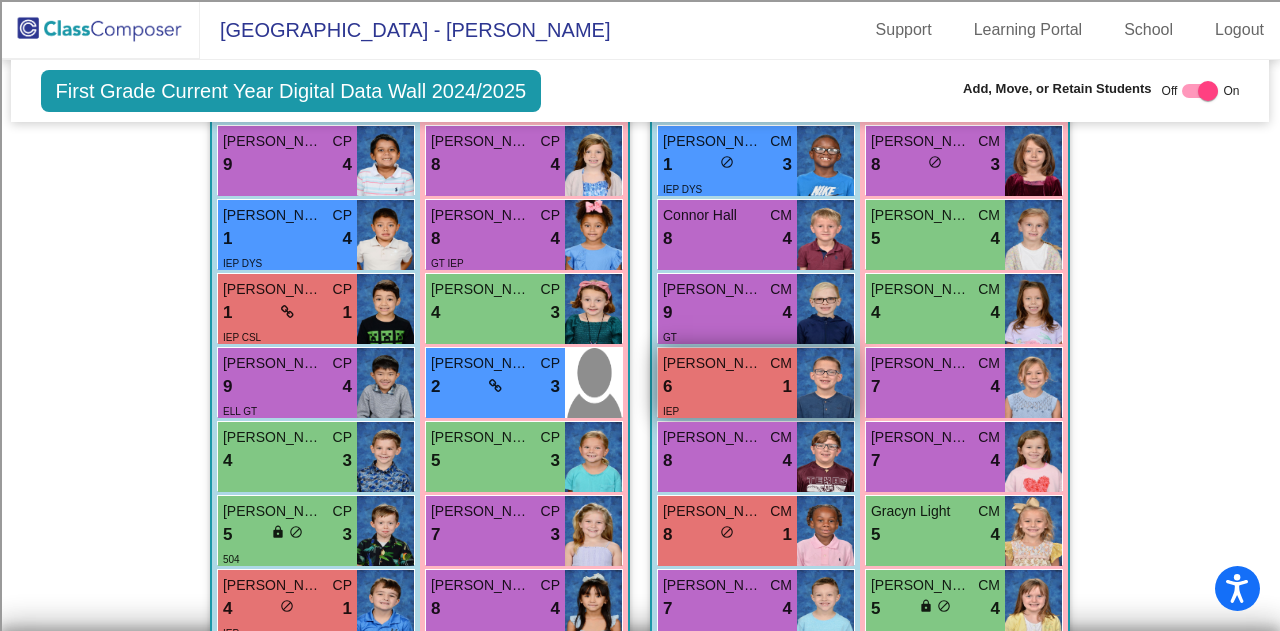 click on "6 lock do_not_disturb_alt 1" at bounding box center (727, 387) 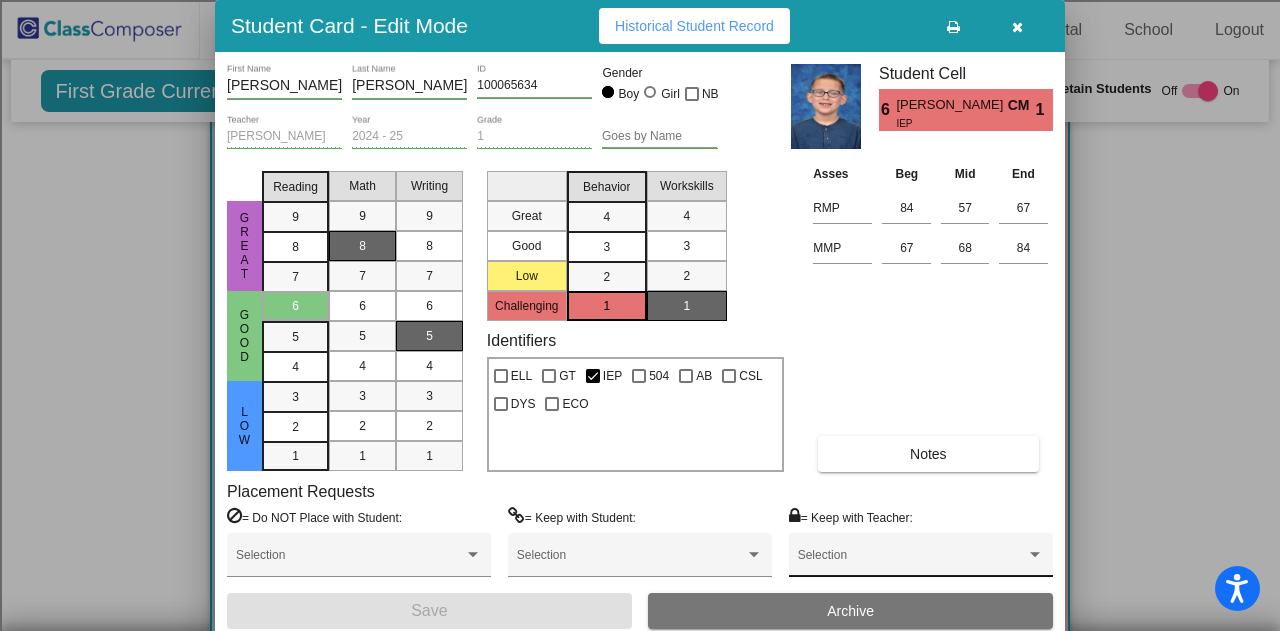 click on "Selection" at bounding box center [921, 560] 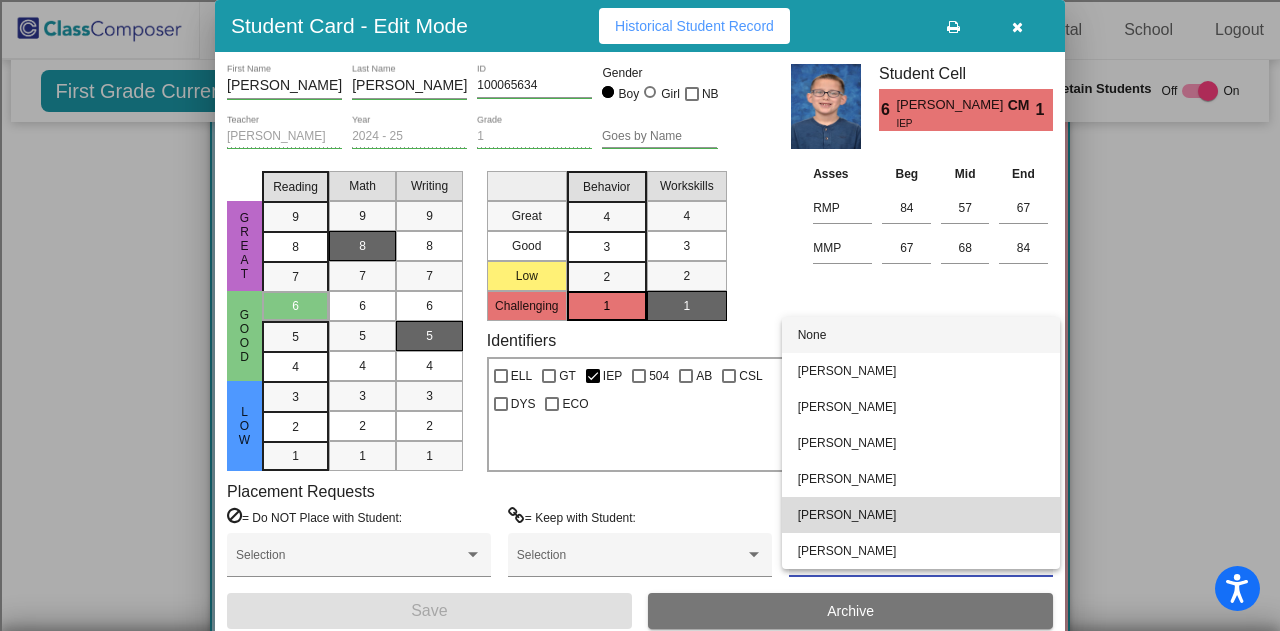 click on "Cynthia Martinez" at bounding box center (921, 515) 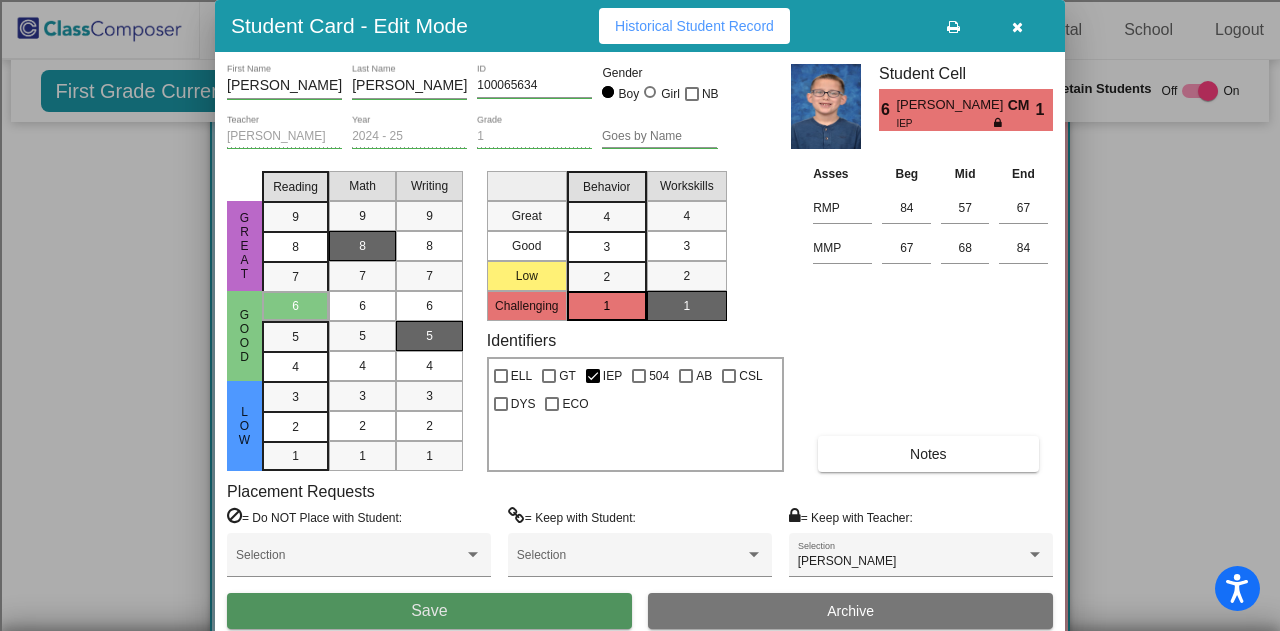 click on "Save" at bounding box center (429, 611) 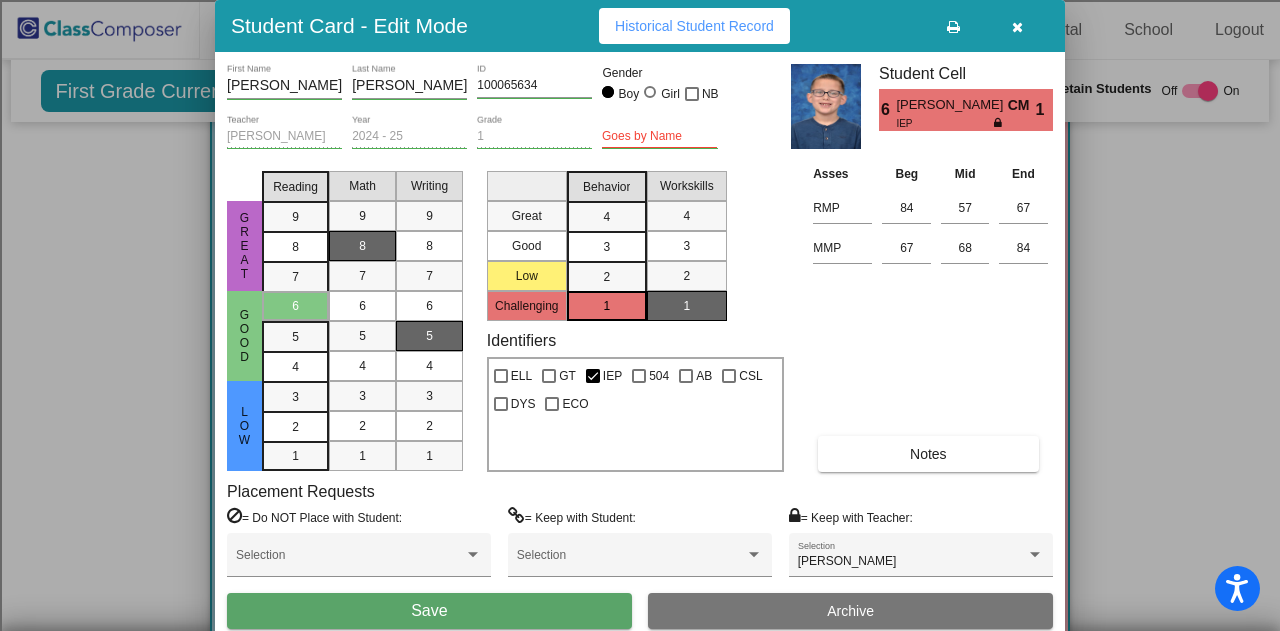 click on "Save" at bounding box center [429, 611] 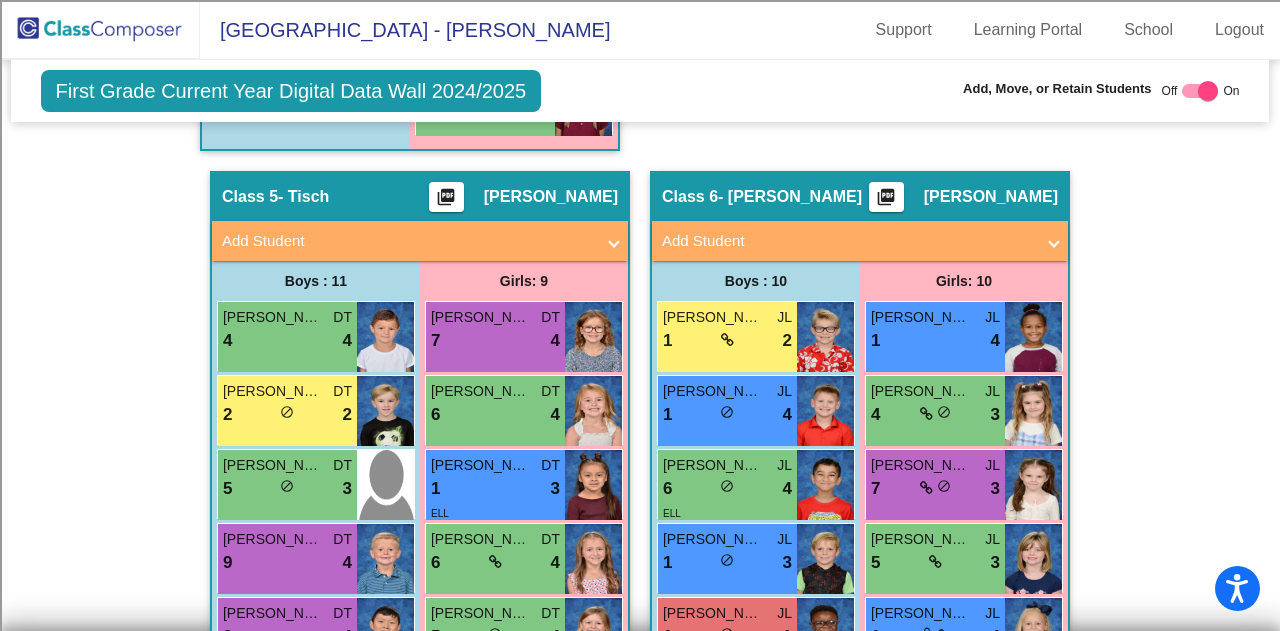 scroll, scrollTop: 2600, scrollLeft: 0, axis: vertical 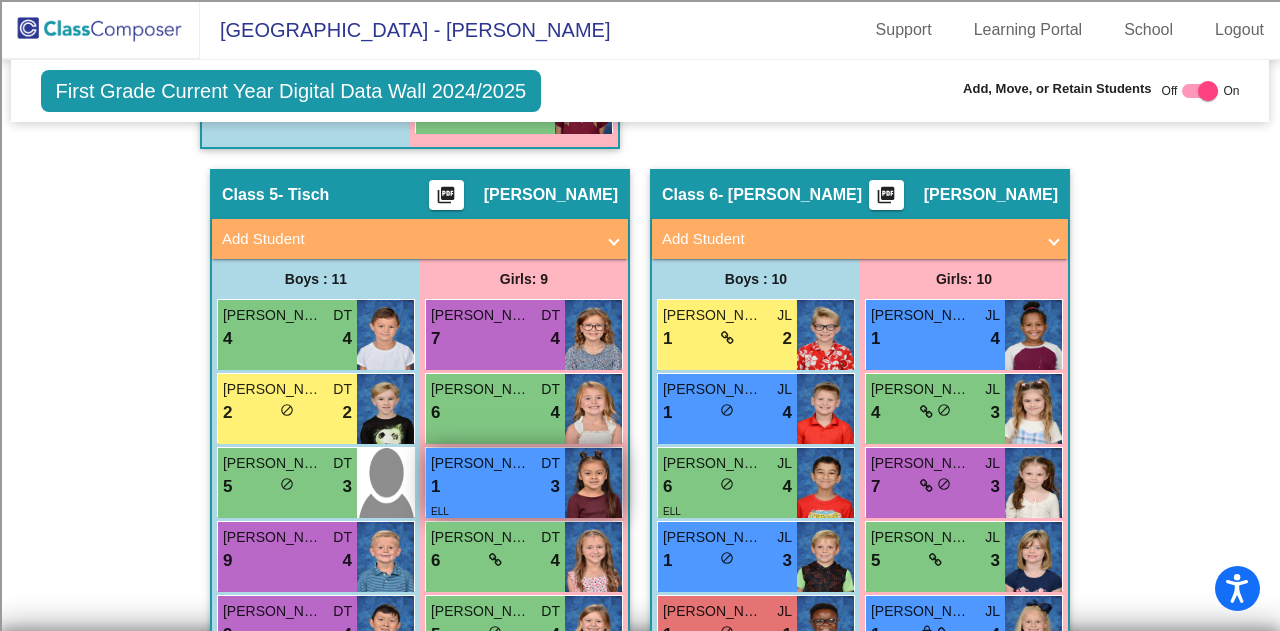 click on "1 lock do_not_disturb_alt 3" at bounding box center (495, 487) 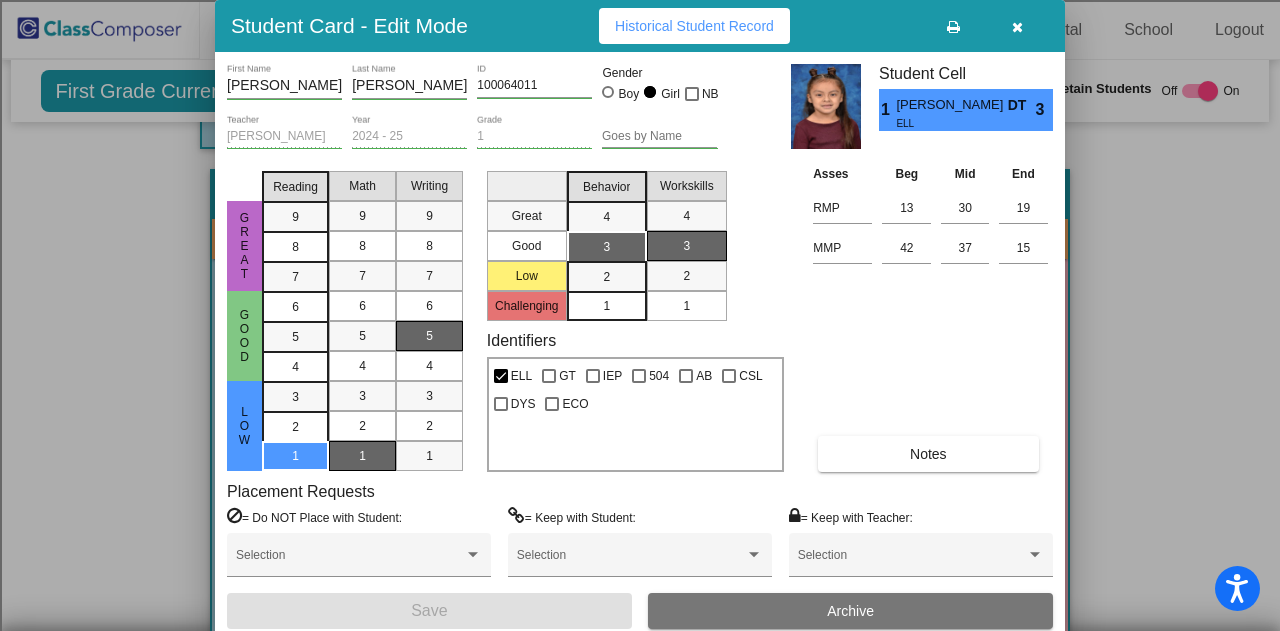 click on "Archive" at bounding box center (850, 611) 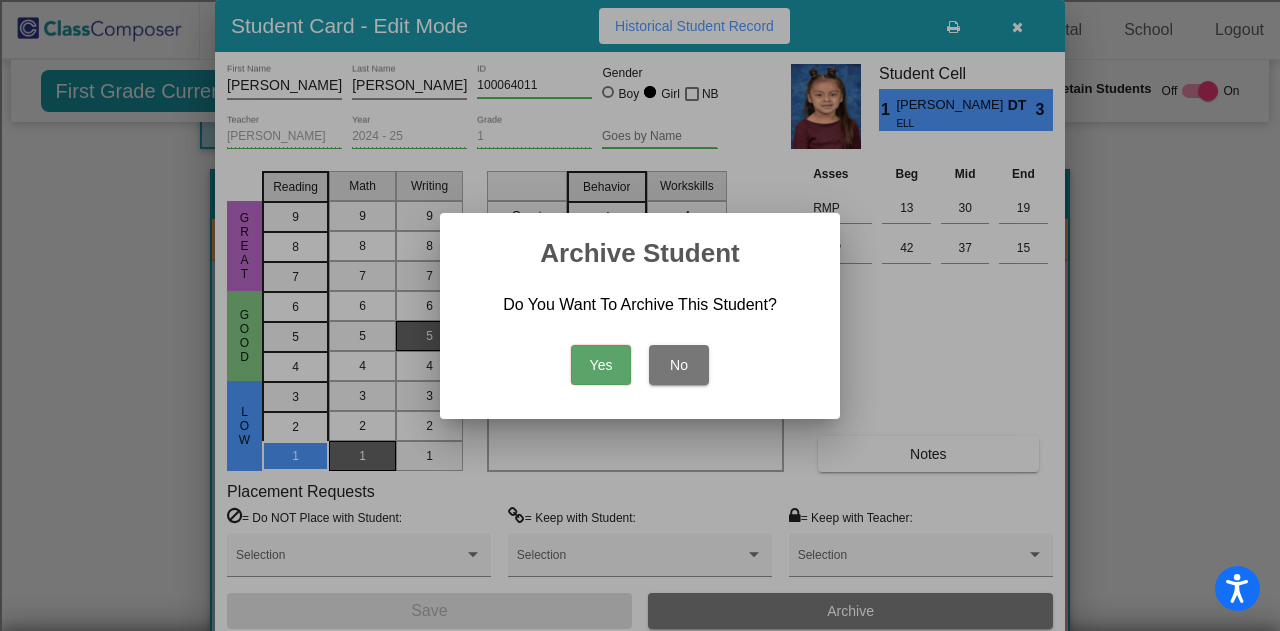 click on "Yes" at bounding box center [601, 365] 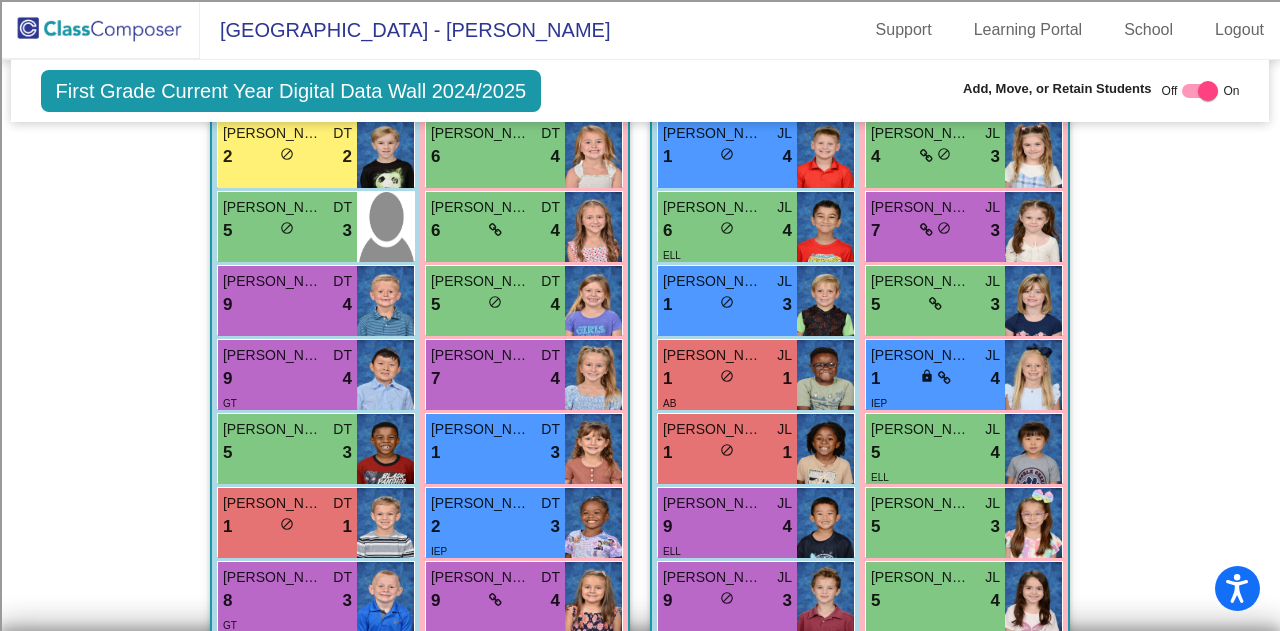 scroll, scrollTop: 2900, scrollLeft: 0, axis: vertical 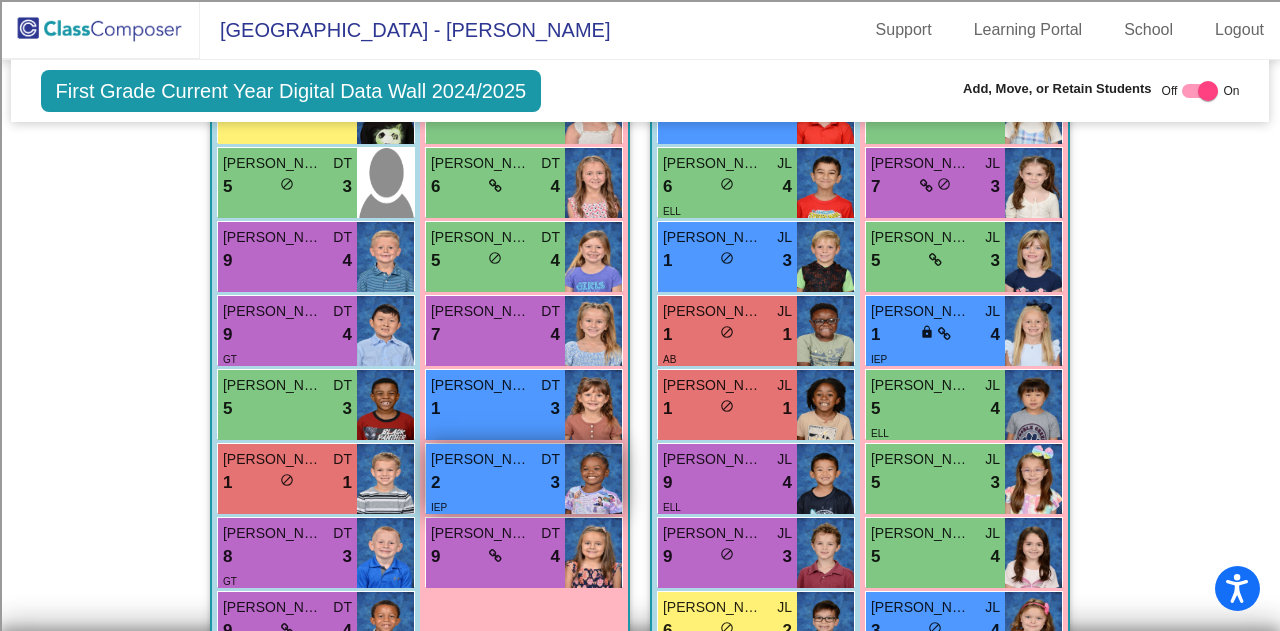 click on "Olivia Riggs" at bounding box center [481, 459] 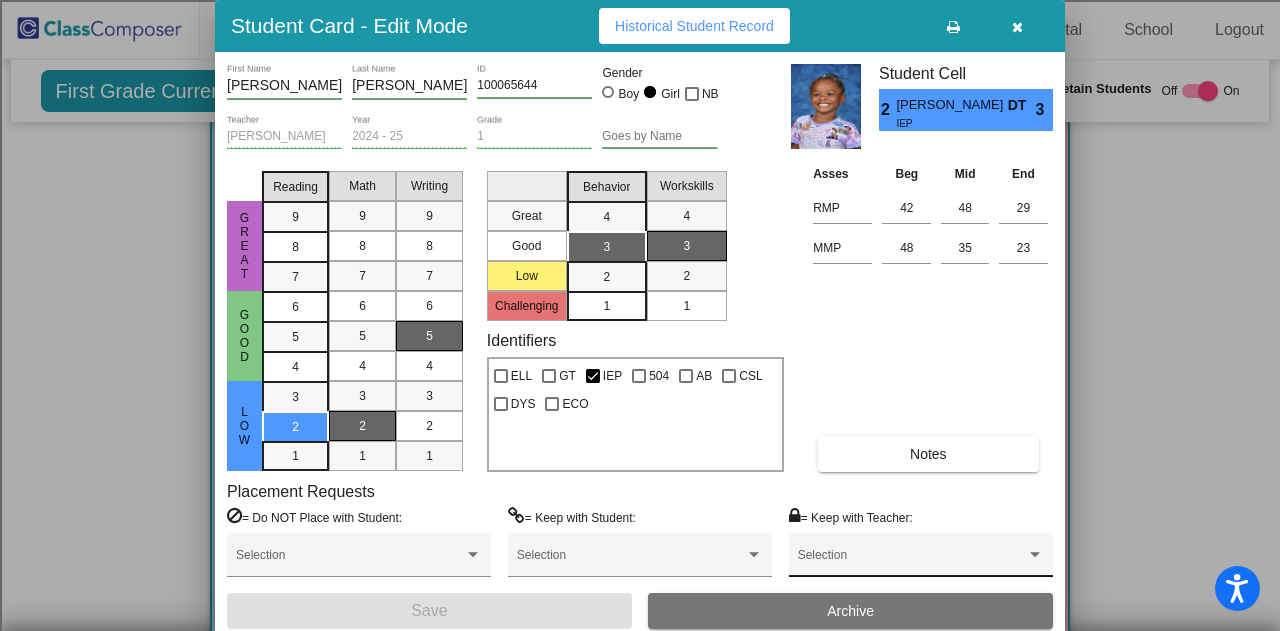 click on "Selection" at bounding box center [921, 560] 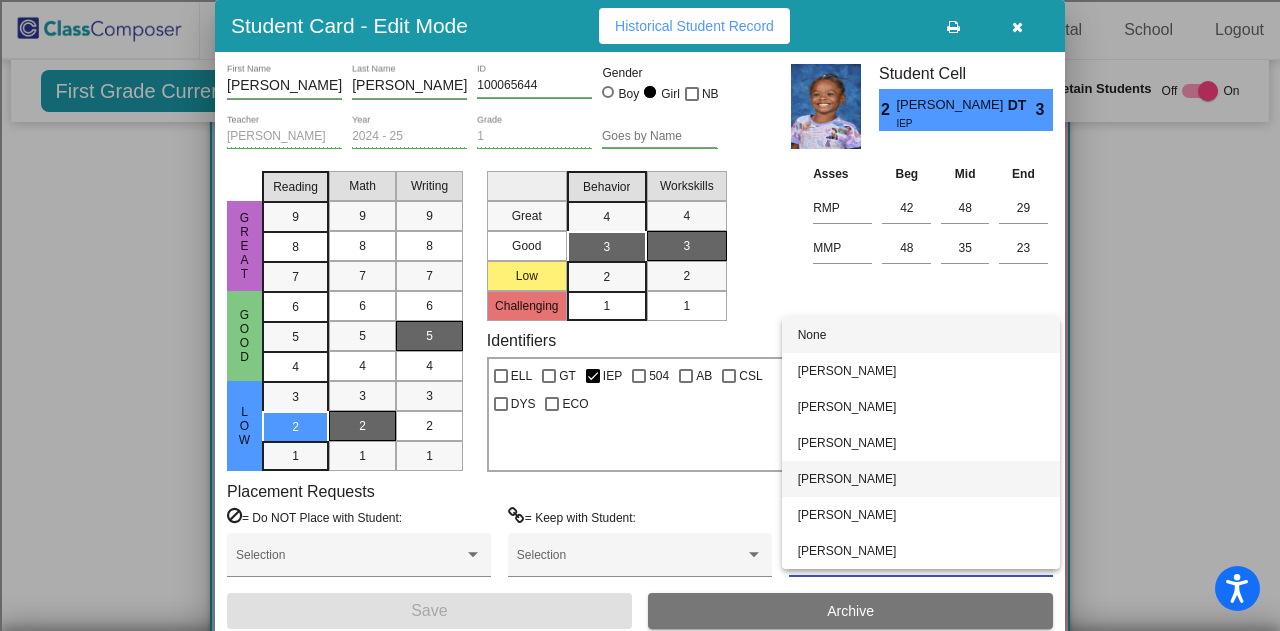 click on "[PERSON_NAME]" at bounding box center [921, 479] 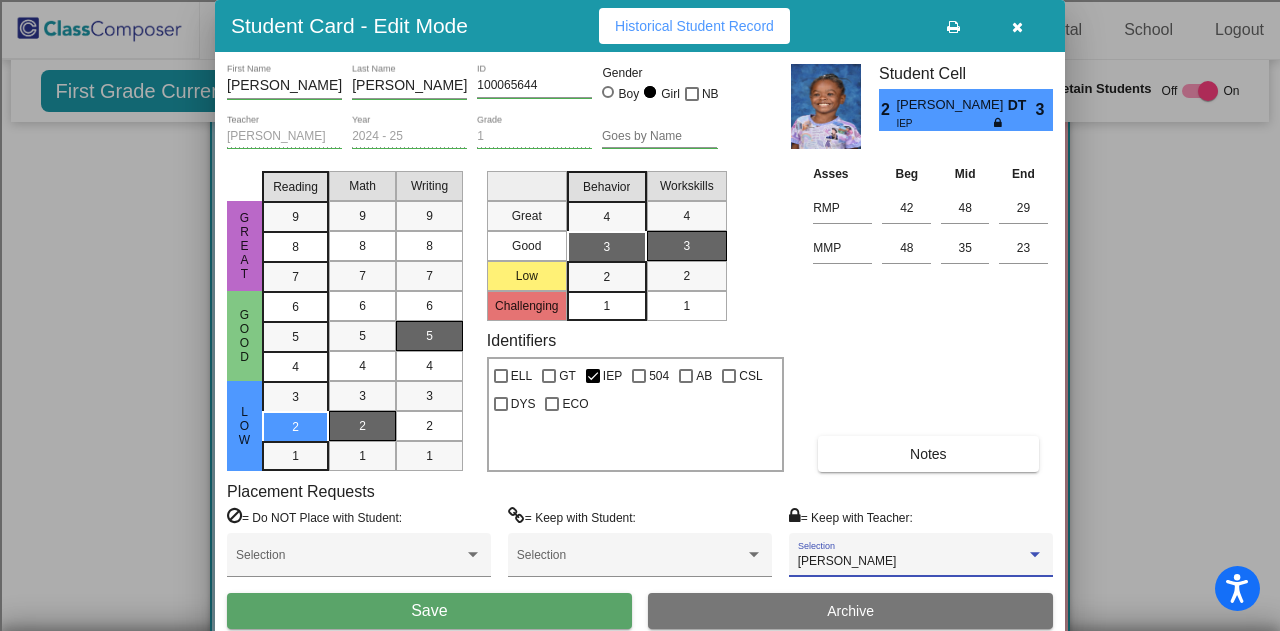 click on "Save" at bounding box center (429, 611) 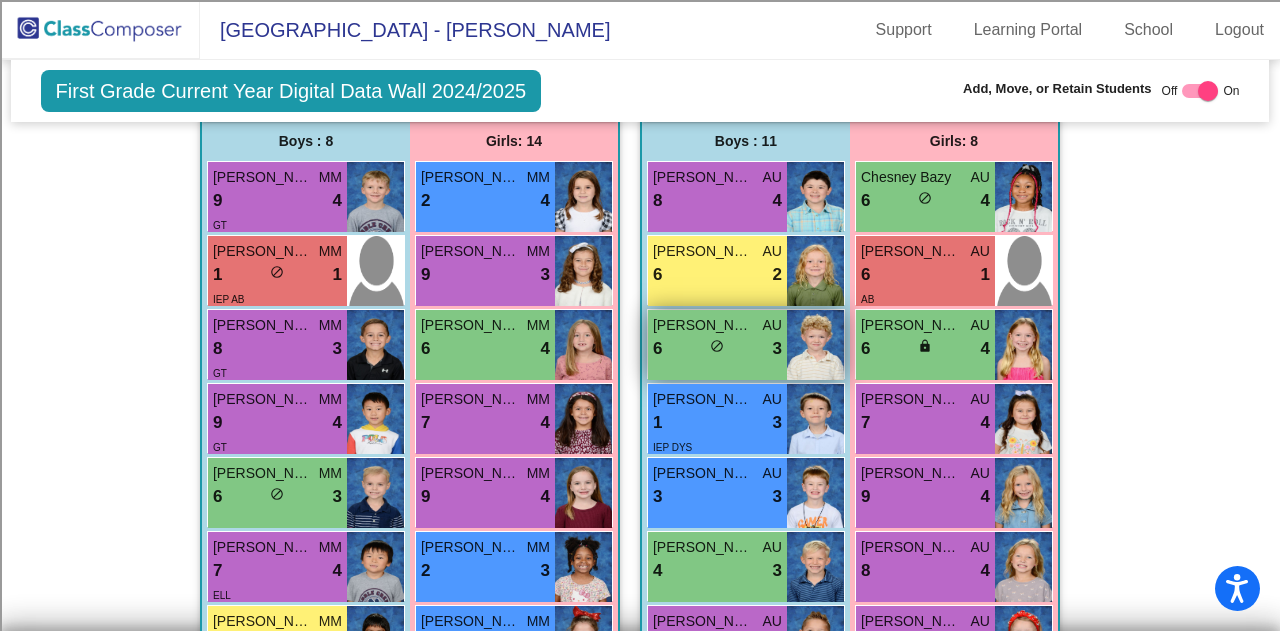 scroll, scrollTop: 1600, scrollLeft: 0, axis: vertical 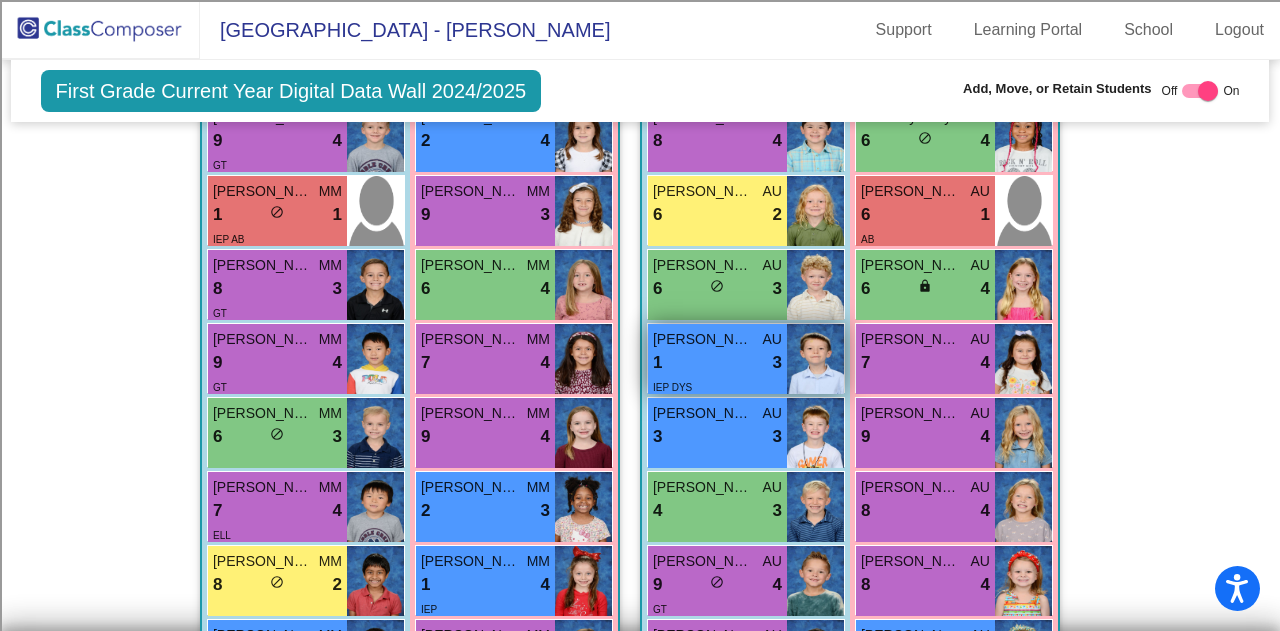 click on "1 lock do_not_disturb_alt 3" at bounding box center [717, 363] 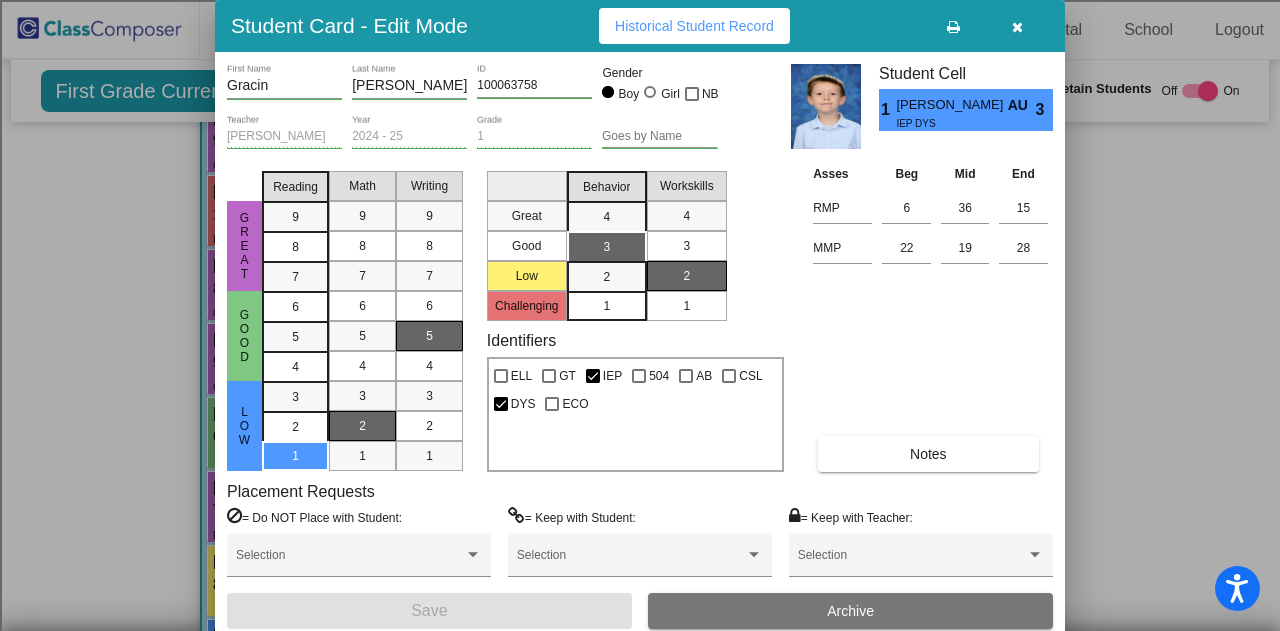 click on "Archive" at bounding box center [850, 611] 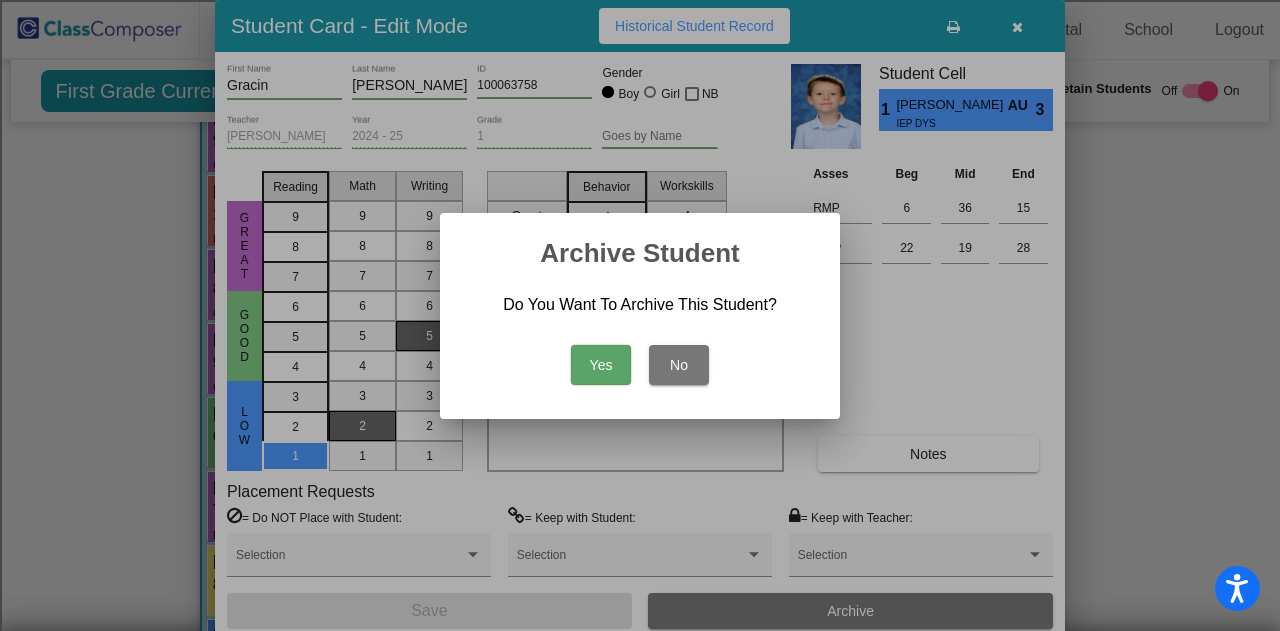 click on "Yes" at bounding box center (601, 365) 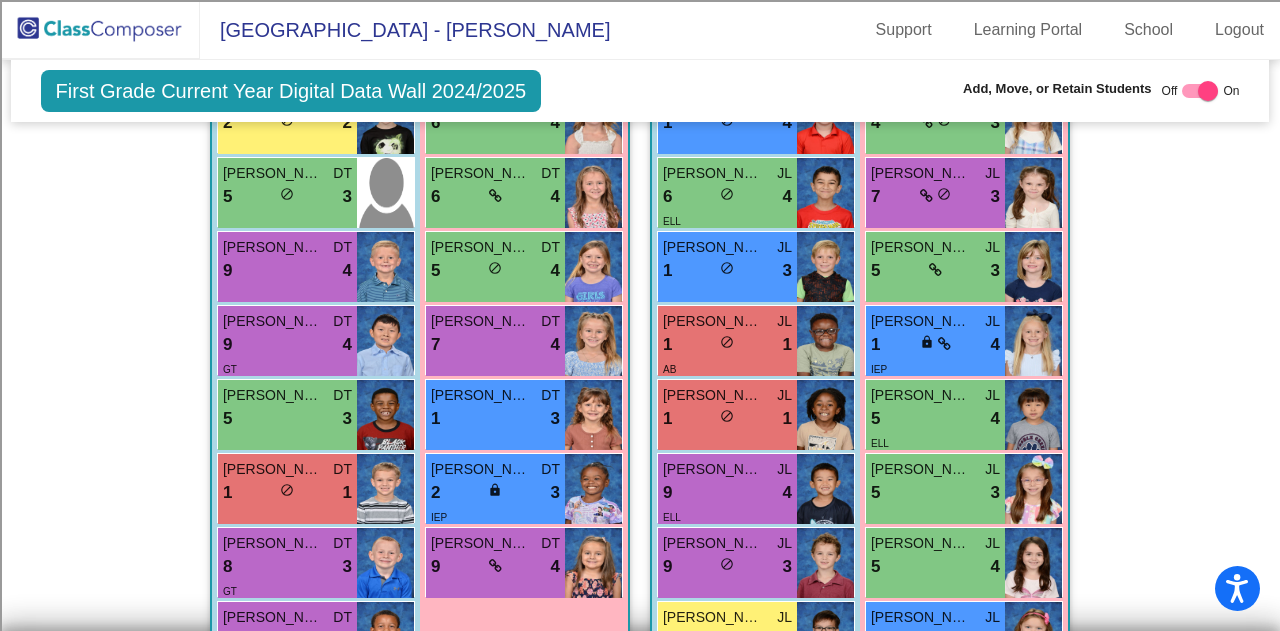 scroll, scrollTop: 2910, scrollLeft: 0, axis: vertical 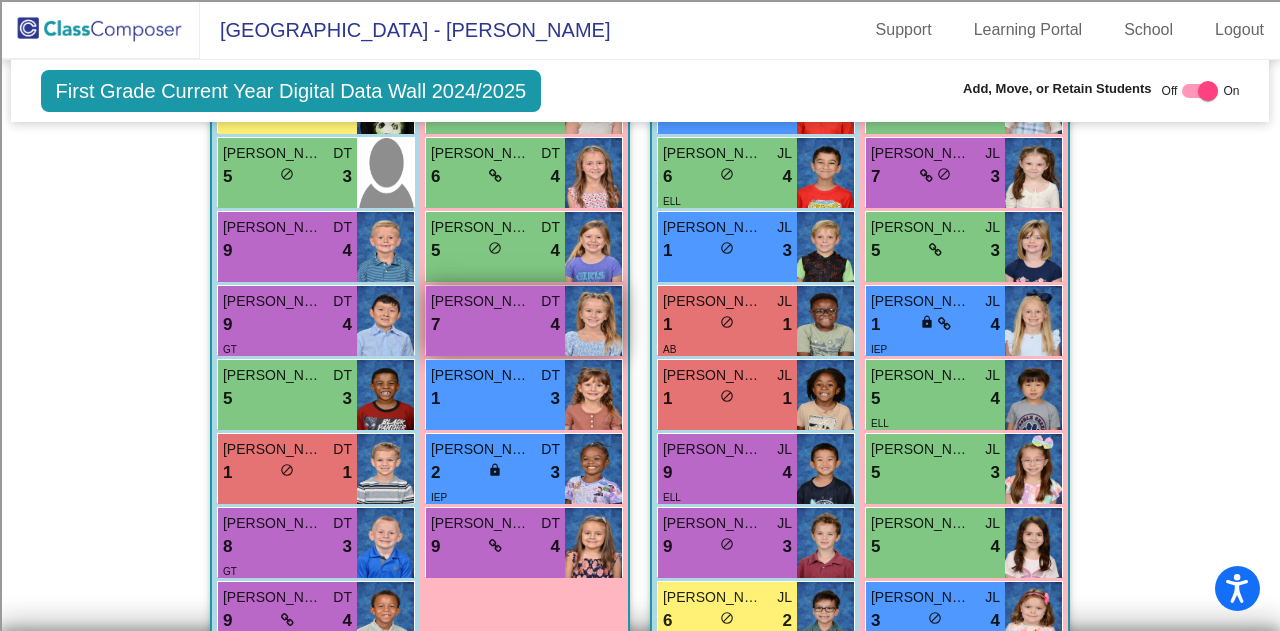 click on "7 lock do_not_disturb_alt 4" at bounding box center (495, 325) 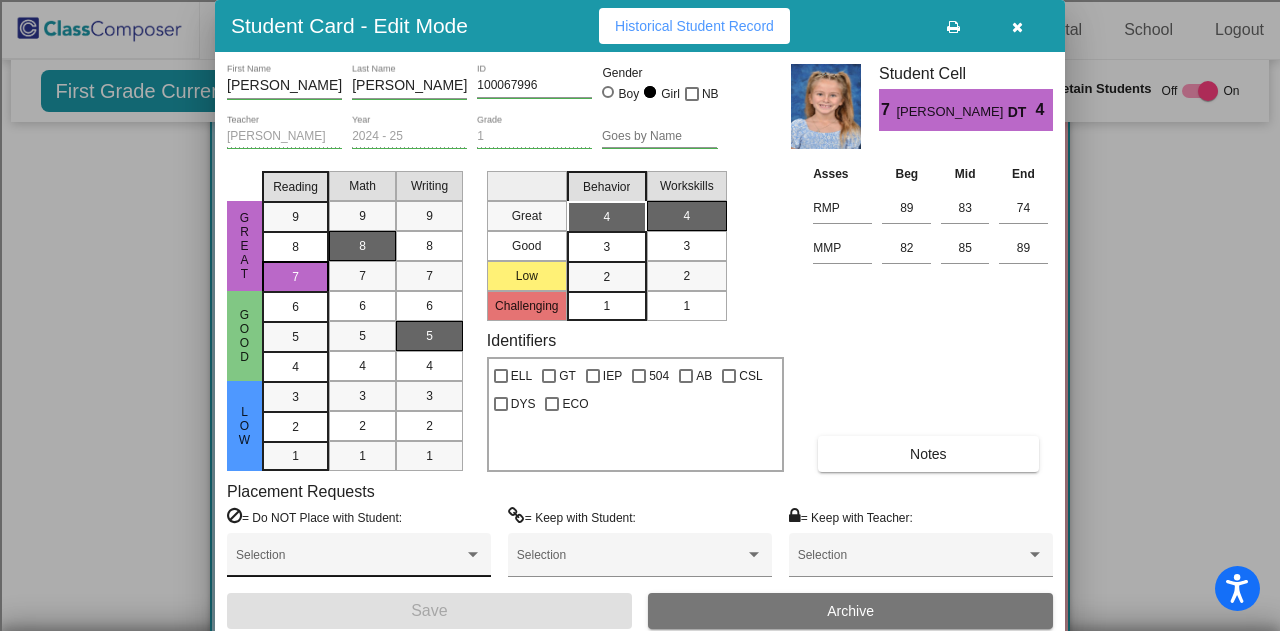 click on "Selection" at bounding box center (359, 560) 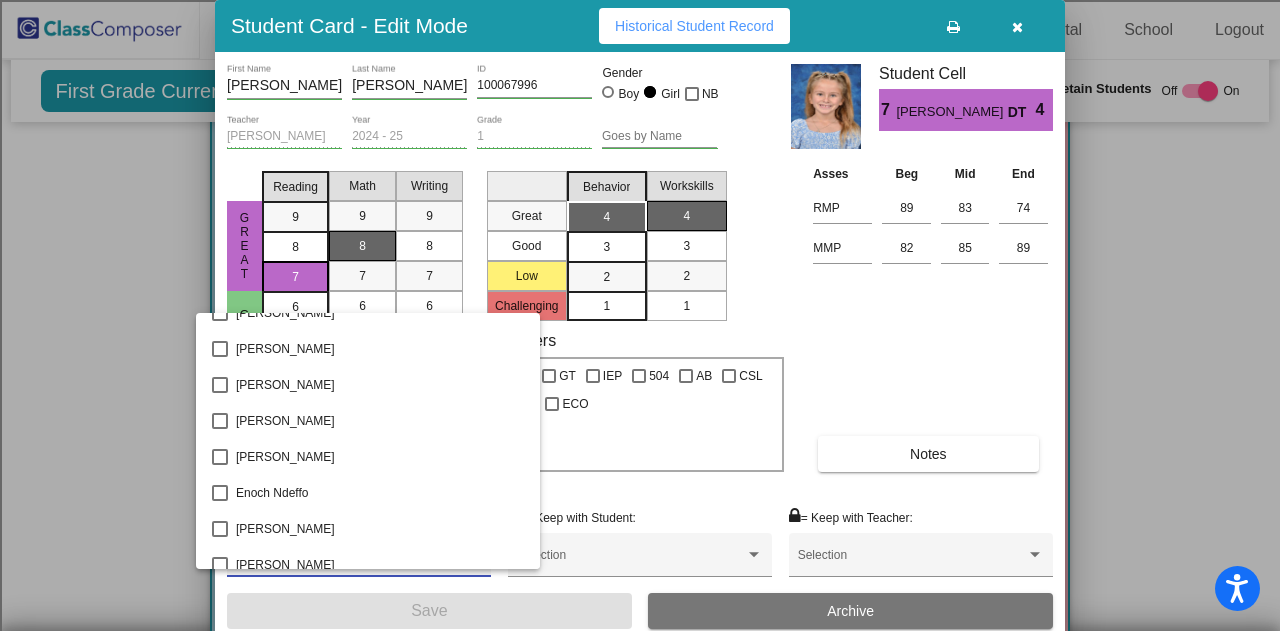 scroll, scrollTop: 1400, scrollLeft: 0, axis: vertical 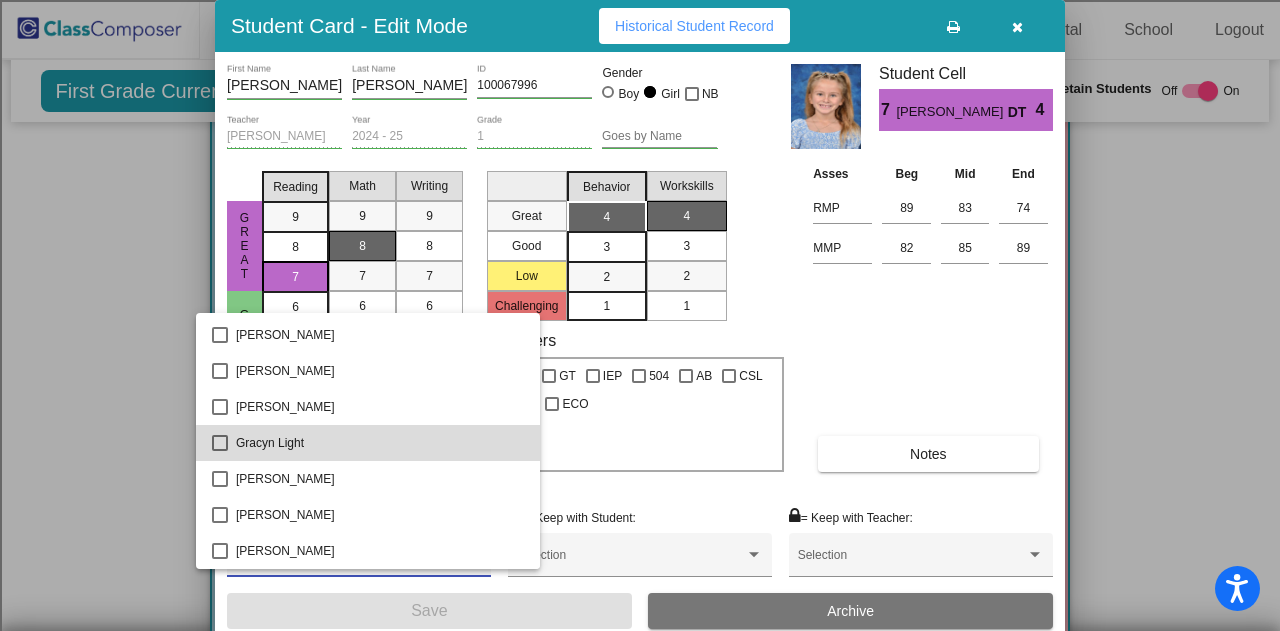 click on "Gracyn Light" at bounding box center (380, 443) 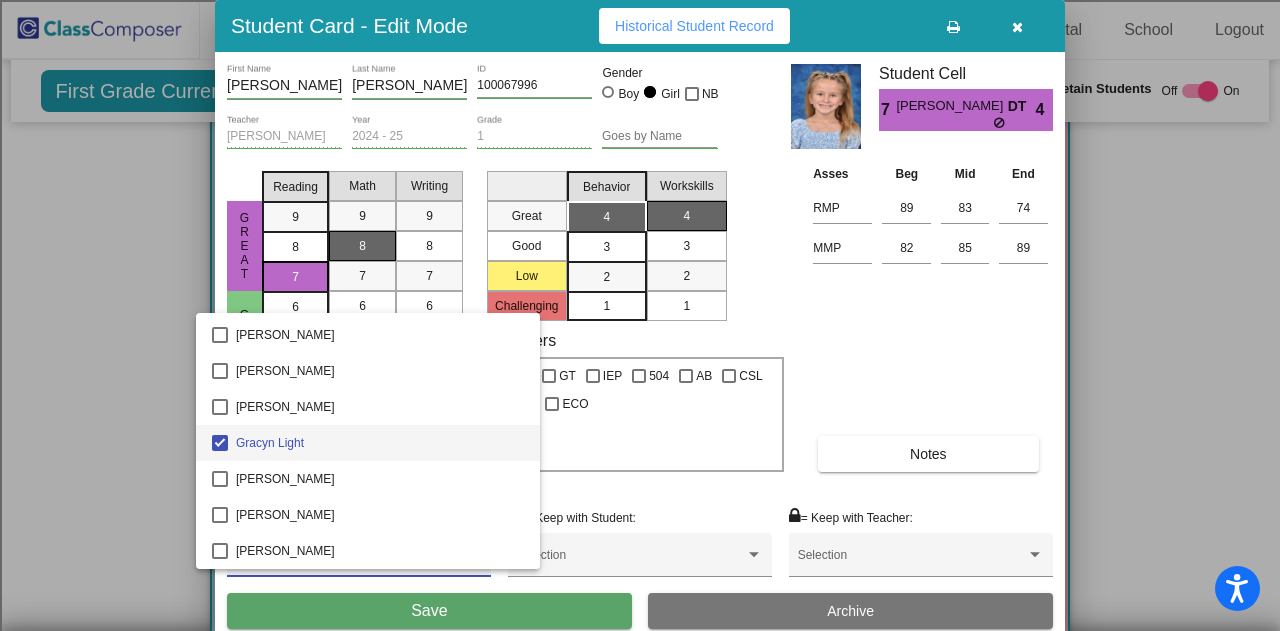 click at bounding box center (640, 315) 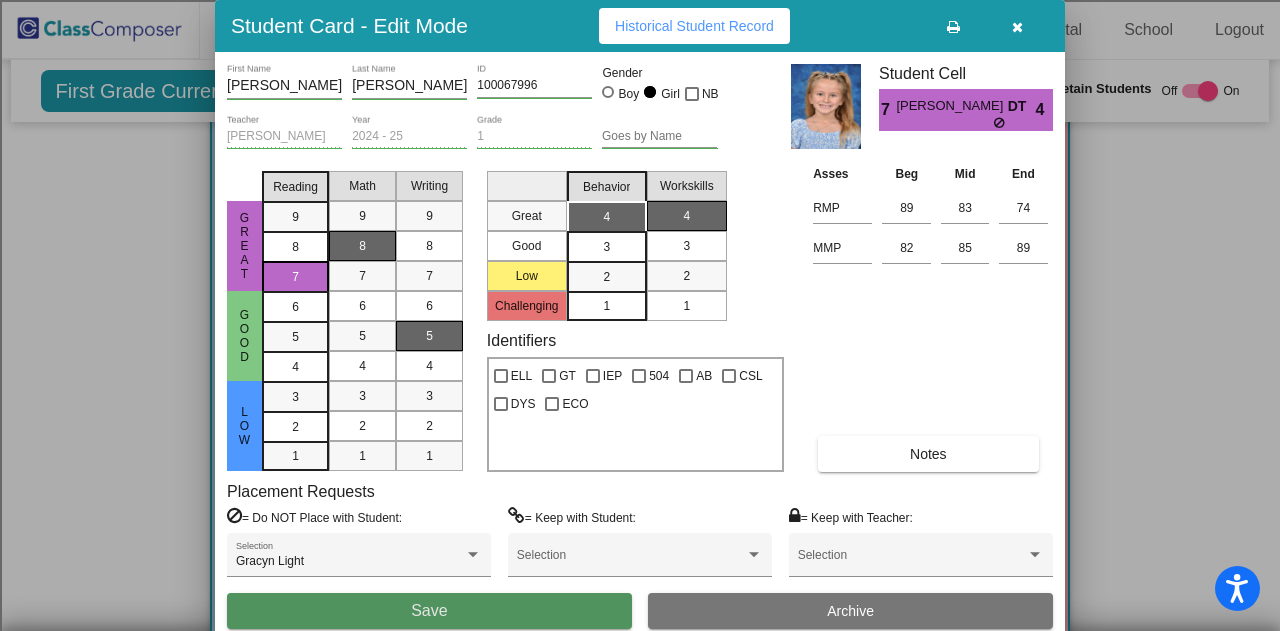 click on "Save" at bounding box center (429, 611) 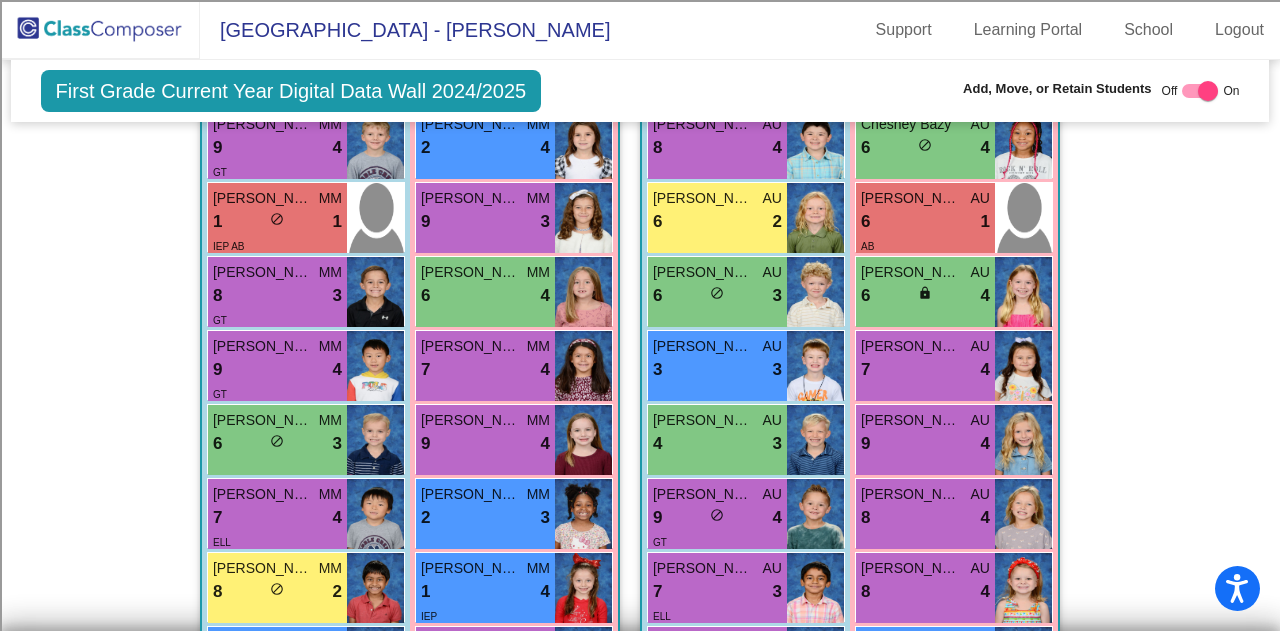 scroll, scrollTop: 1610, scrollLeft: 0, axis: vertical 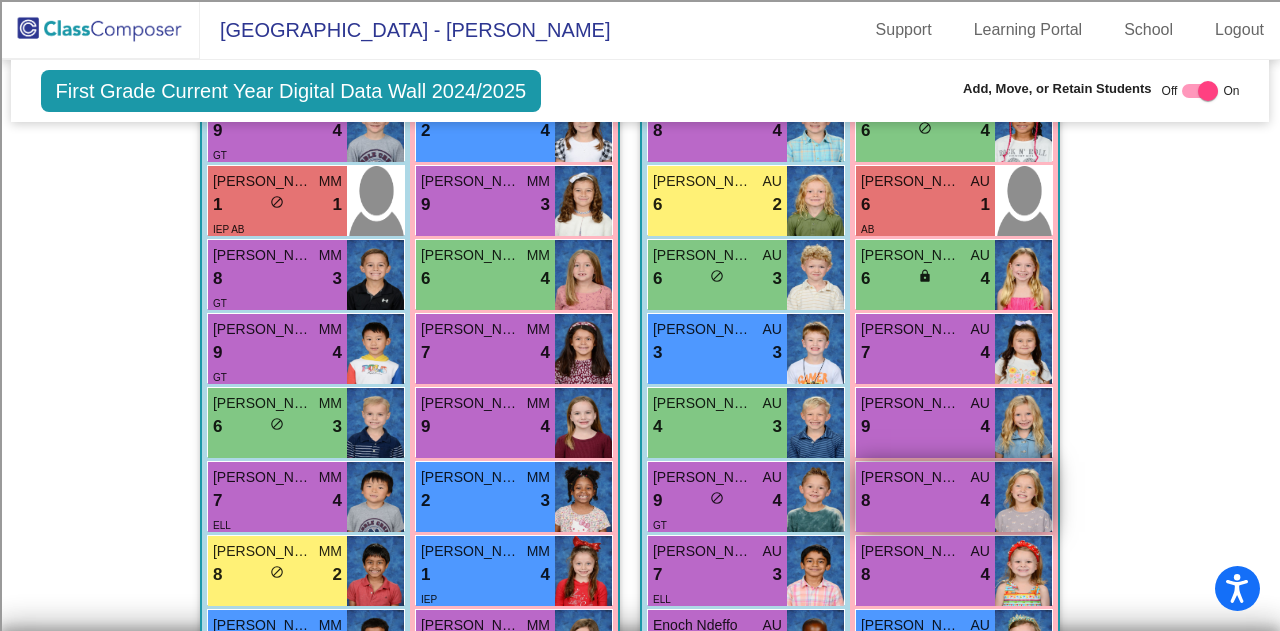 click on "8 lock do_not_disturb_alt 4" at bounding box center (925, 501) 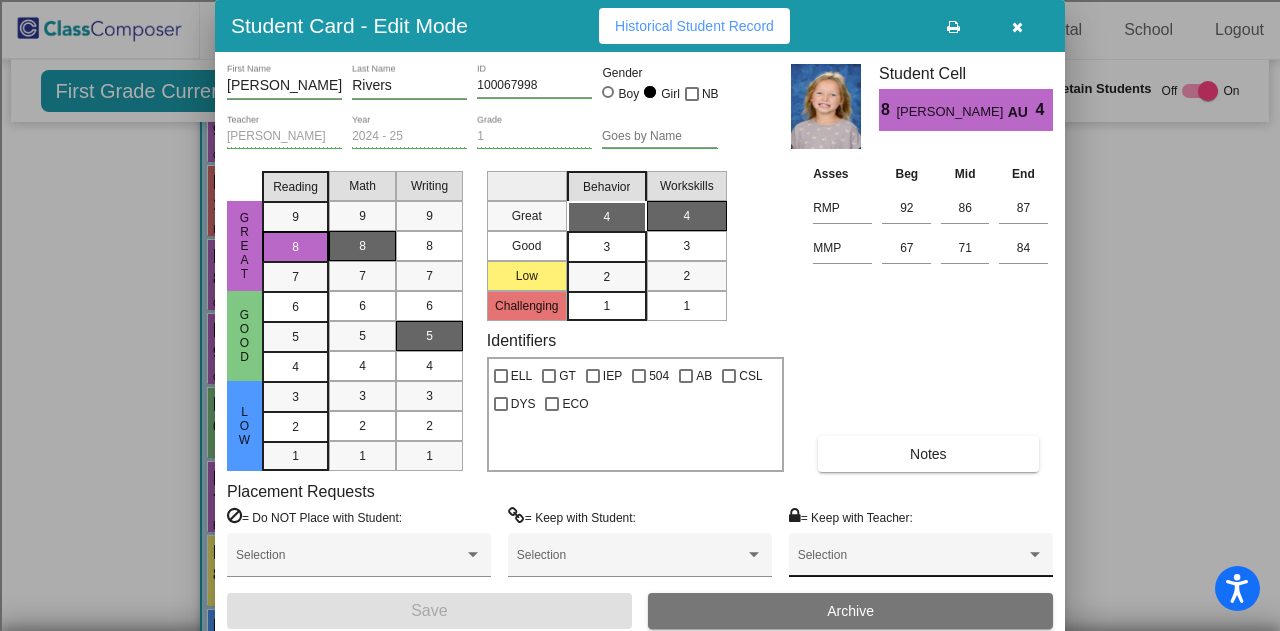 click at bounding box center [912, 562] 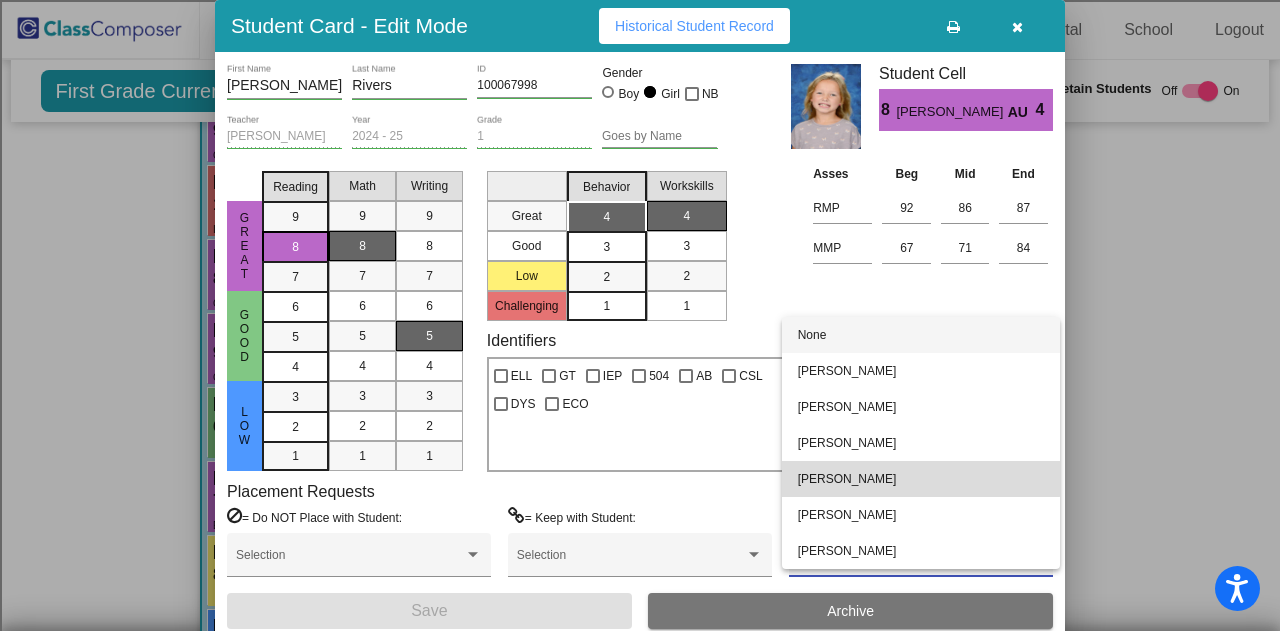 click on "[PERSON_NAME]" at bounding box center [921, 479] 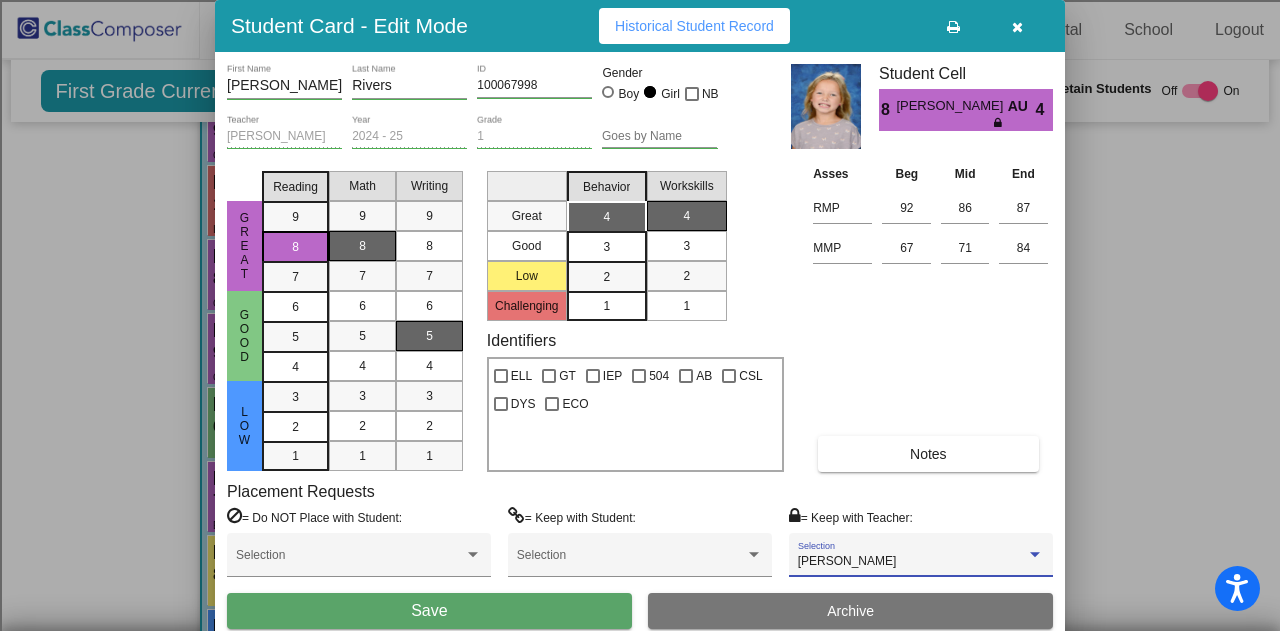 click on "Save" at bounding box center [429, 611] 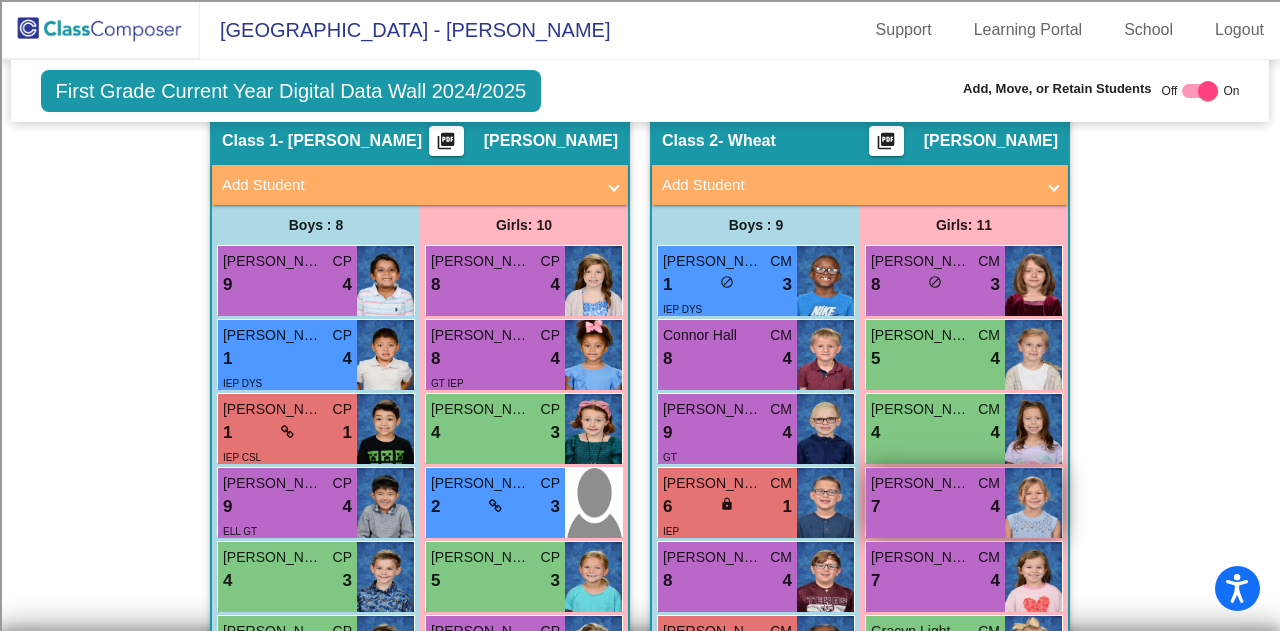 scroll, scrollTop: 510, scrollLeft: 0, axis: vertical 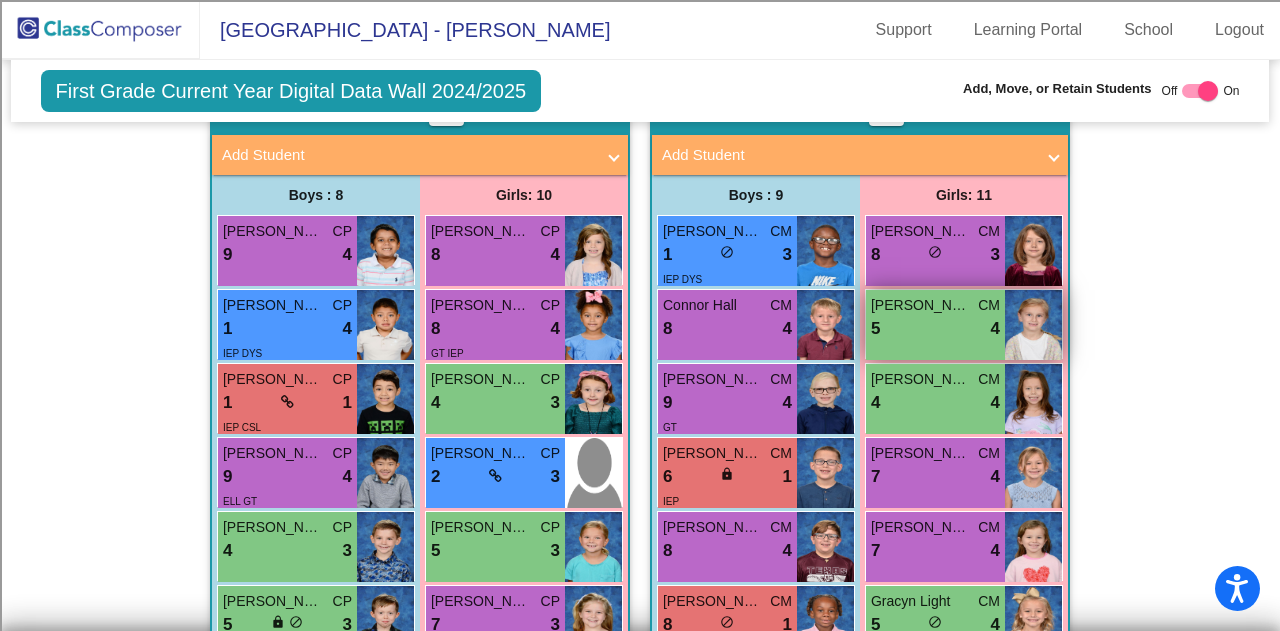 click on "5 lock do_not_disturb_alt 4" at bounding box center [935, 329] 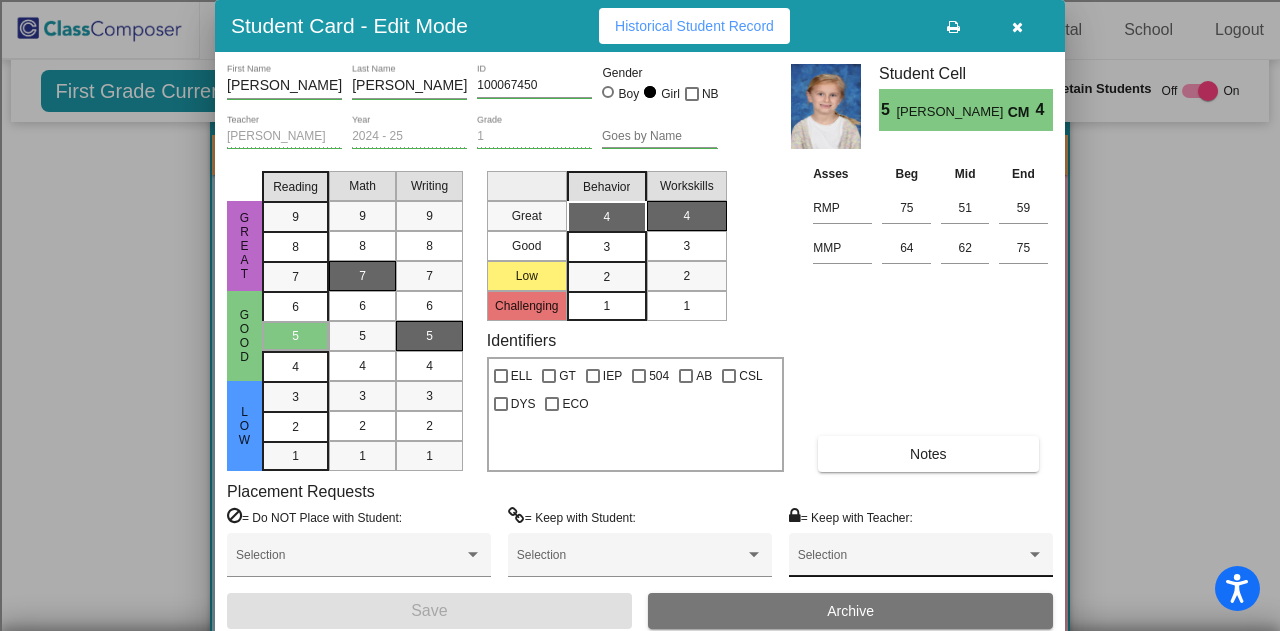 click on "Selection" at bounding box center [921, 560] 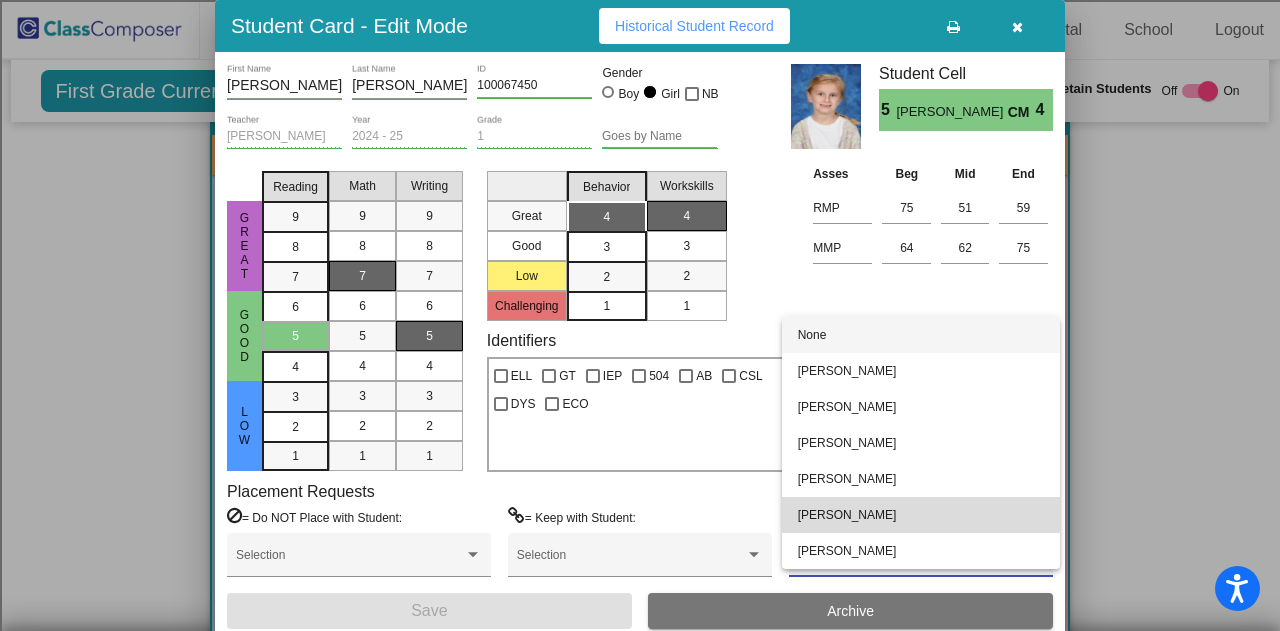 click on "Cynthia Martinez" at bounding box center (921, 515) 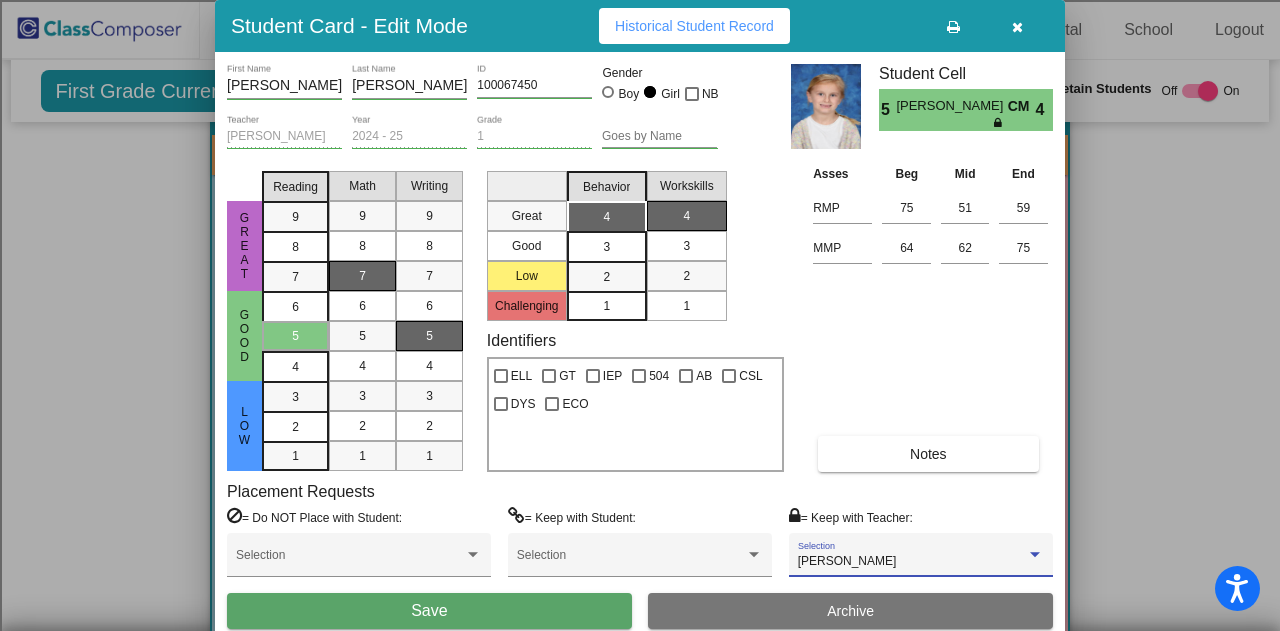 click on "Save" at bounding box center (429, 611) 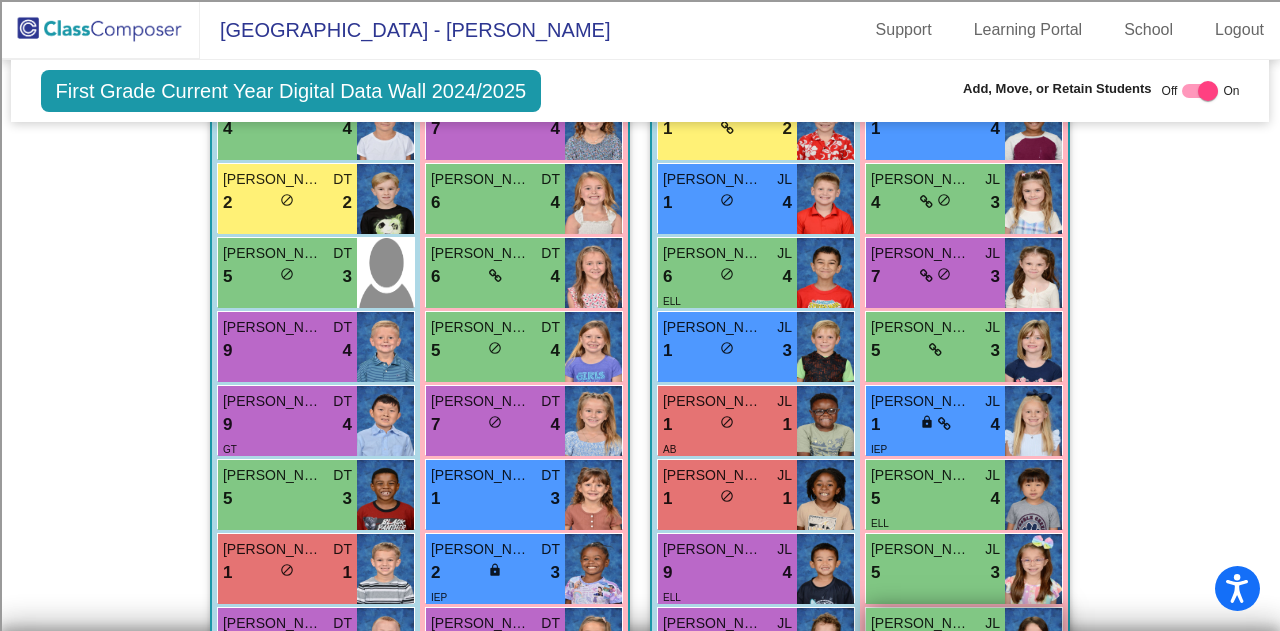scroll, scrollTop: 2610, scrollLeft: 0, axis: vertical 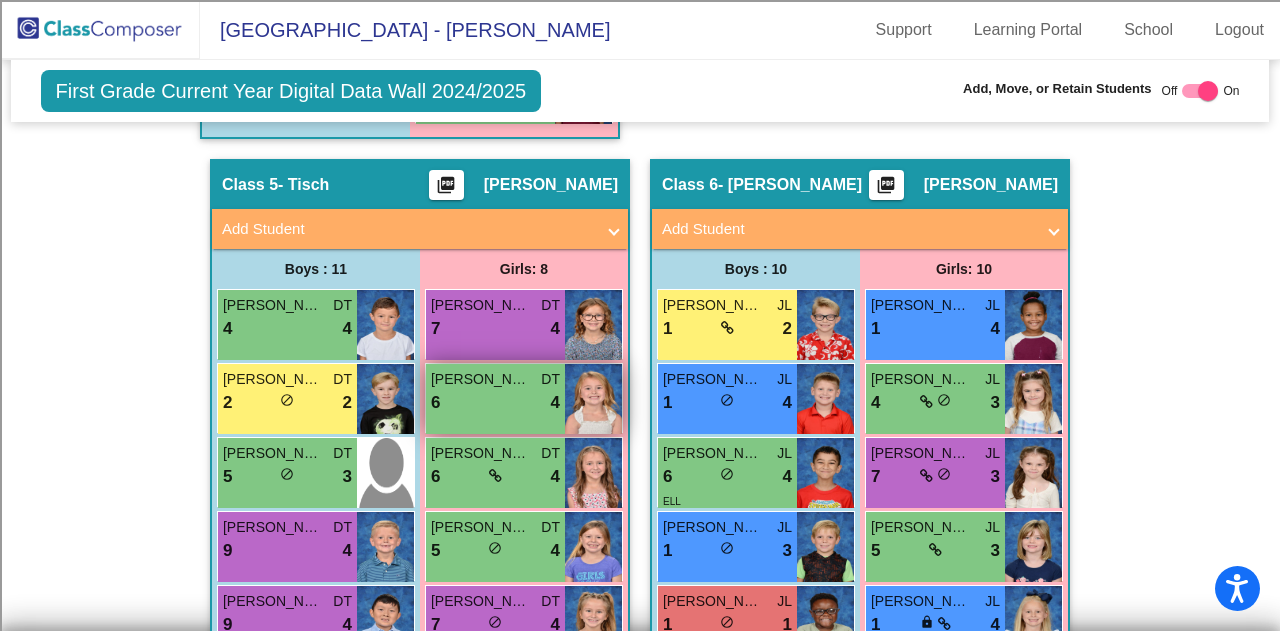 click on "6 lock do_not_disturb_alt 4" at bounding box center [495, 403] 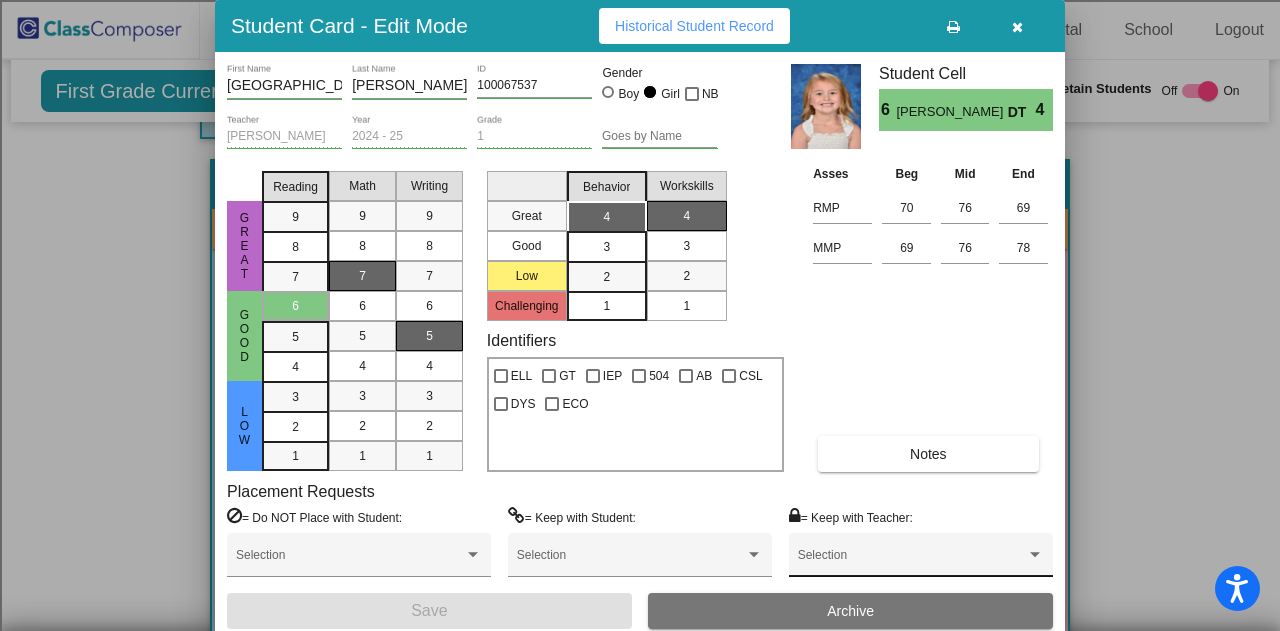 click at bounding box center [912, 562] 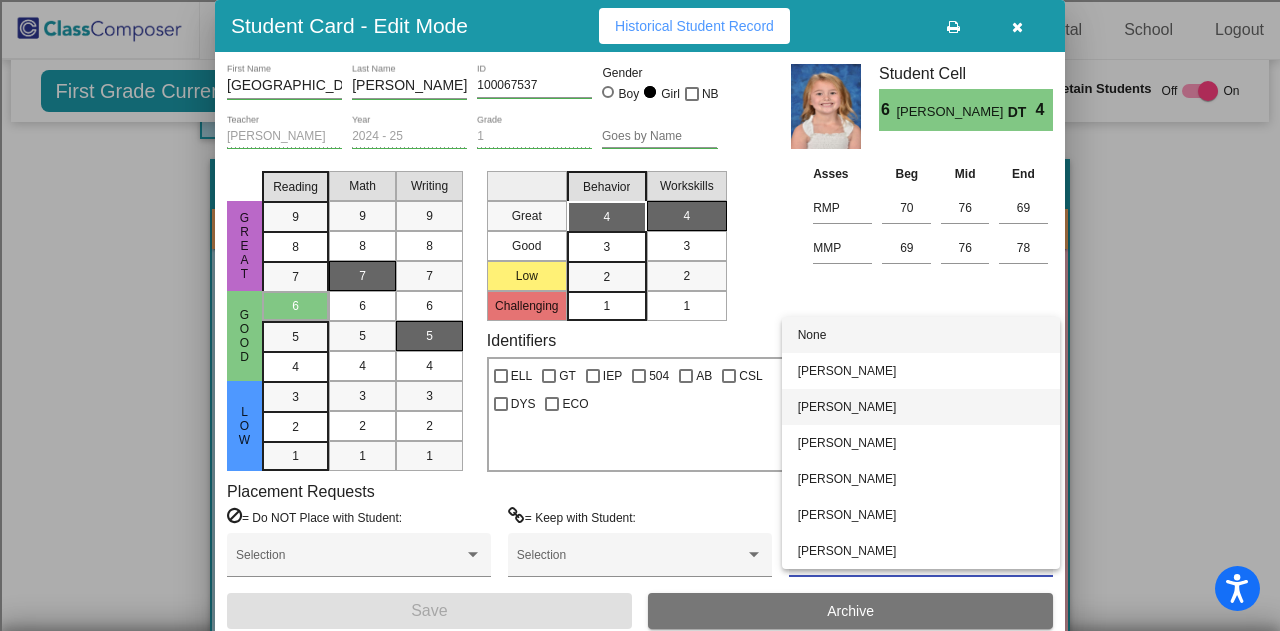 click on "Casey Dawson" at bounding box center (921, 407) 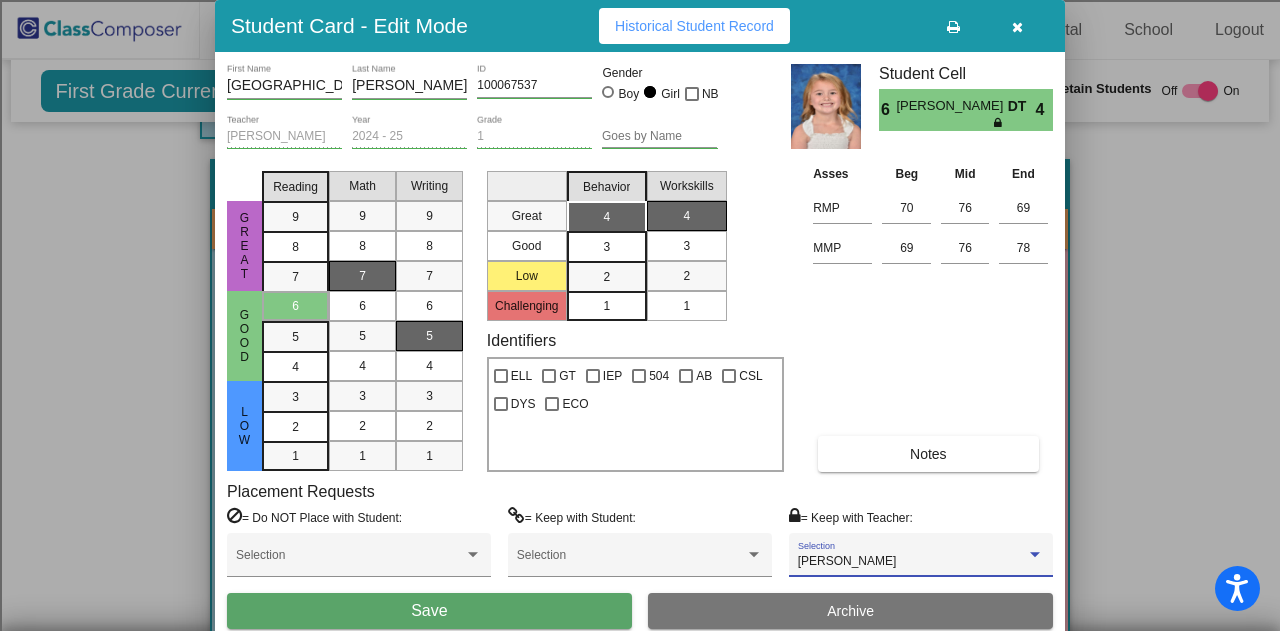 click on "Save" at bounding box center [429, 611] 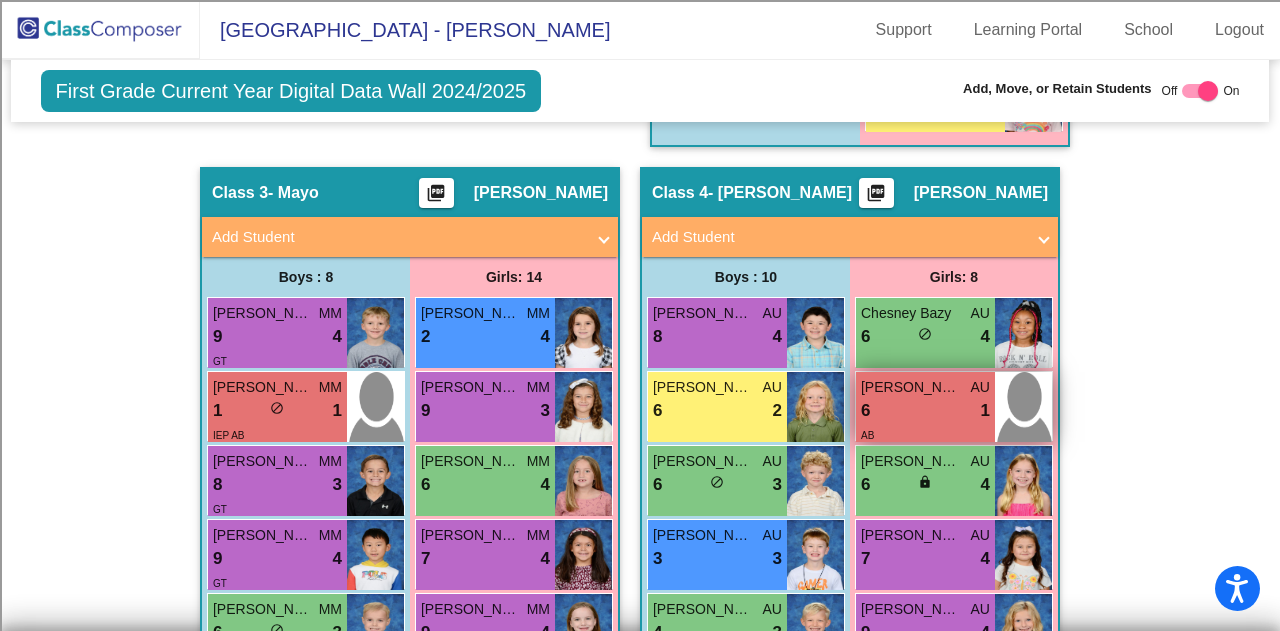 scroll, scrollTop: 1310, scrollLeft: 0, axis: vertical 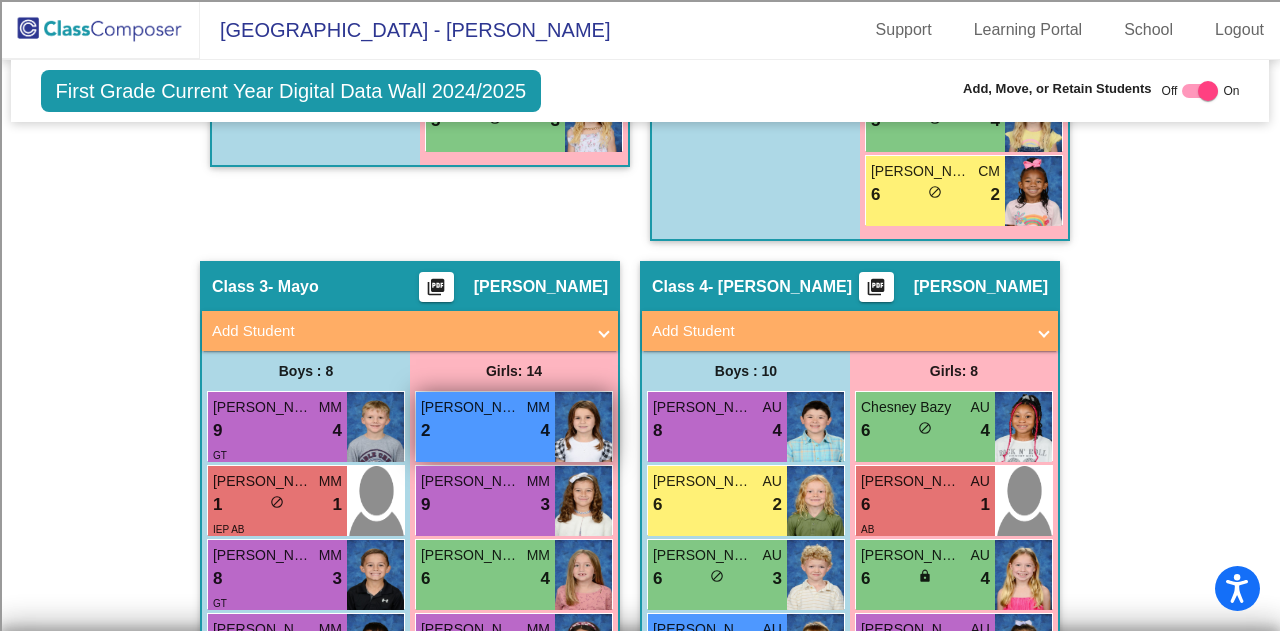 click on "2 lock do_not_disturb_alt 4" at bounding box center (485, 431) 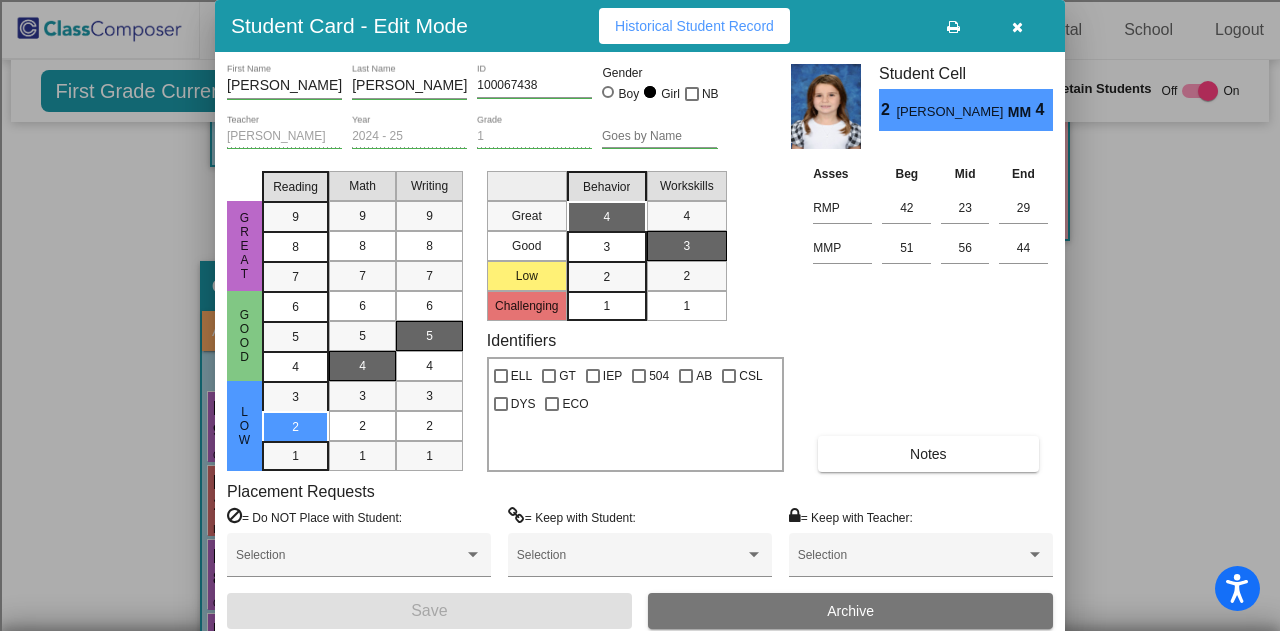 click at bounding box center [1017, 27] 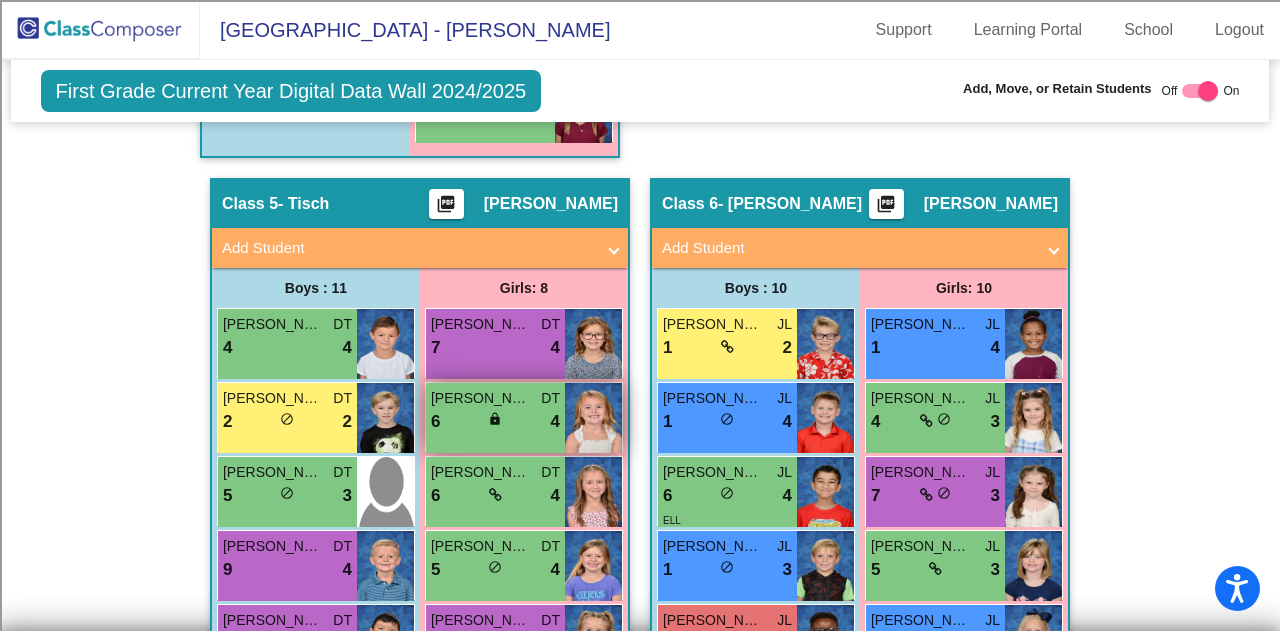 scroll, scrollTop: 2610, scrollLeft: 0, axis: vertical 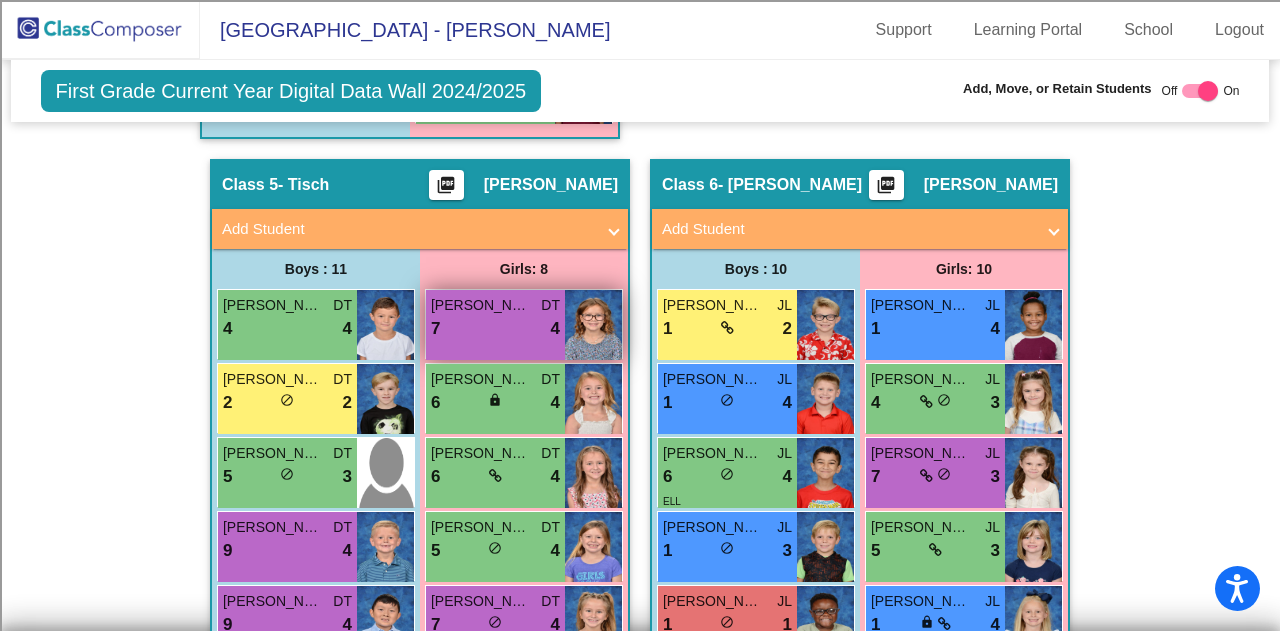 click on "7 lock do_not_disturb_alt 4" at bounding box center [495, 329] 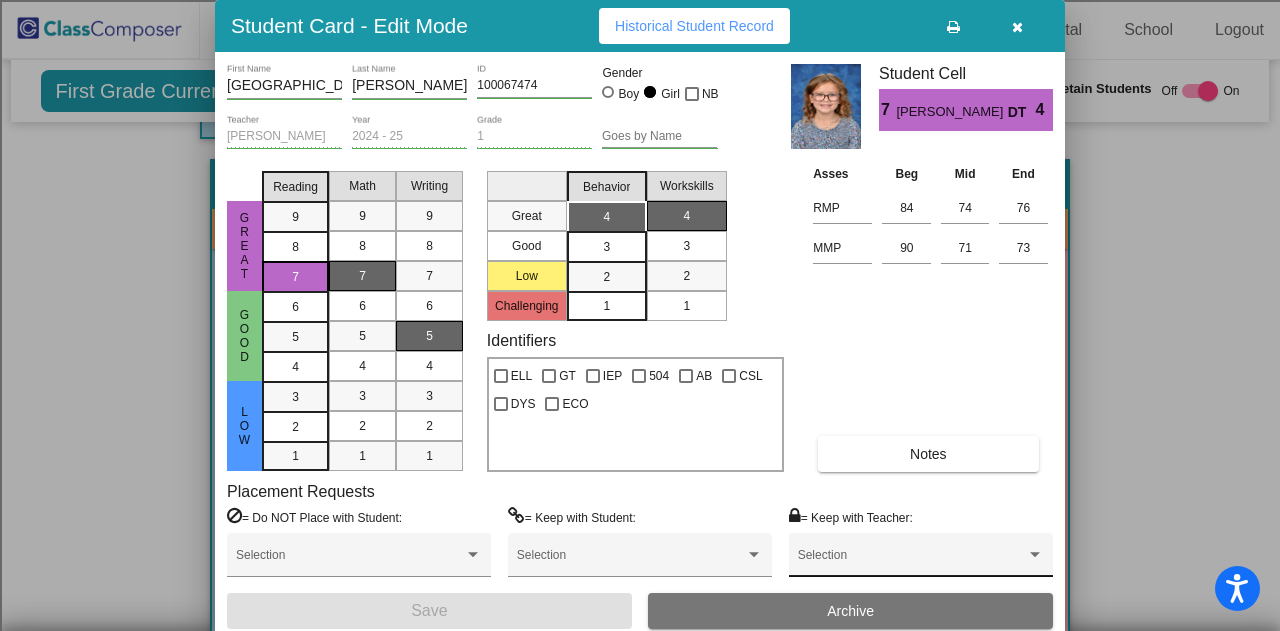 click at bounding box center [912, 562] 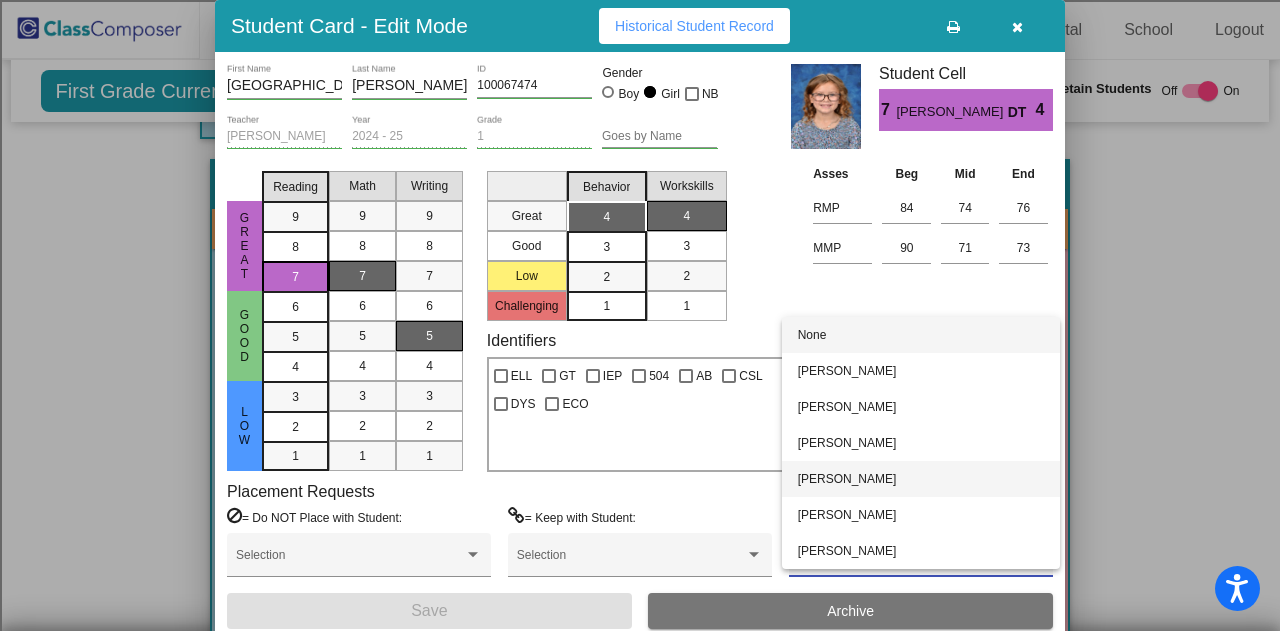 click on "[PERSON_NAME]" at bounding box center (921, 479) 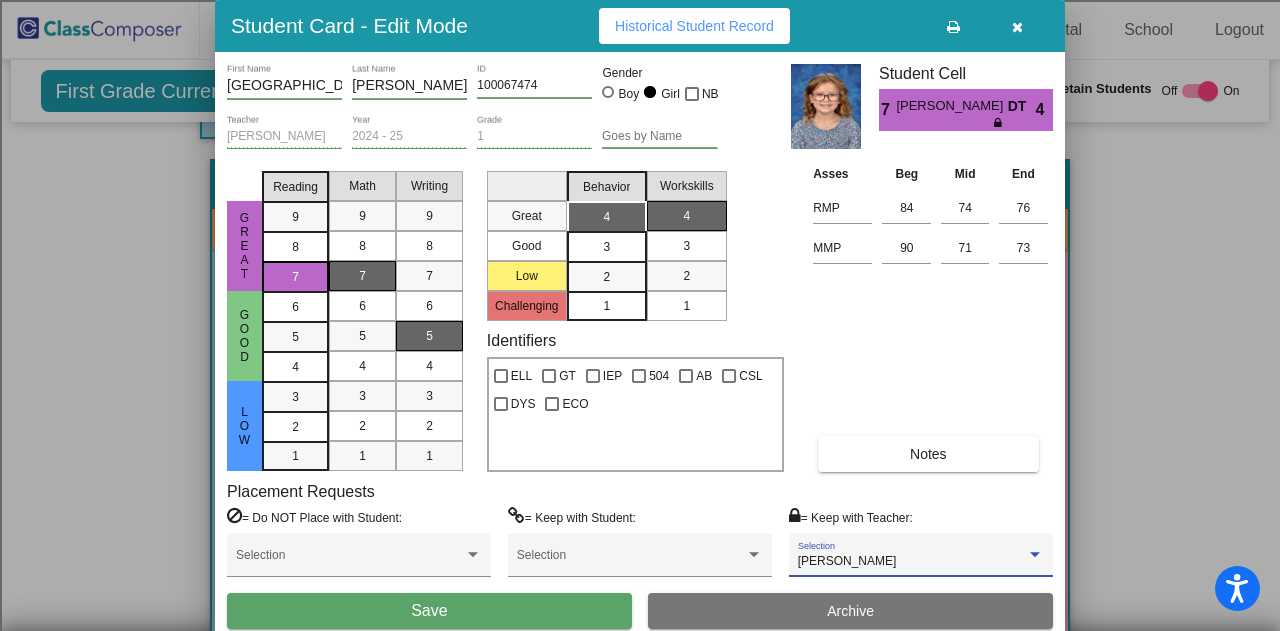 click on "Save" at bounding box center (429, 611) 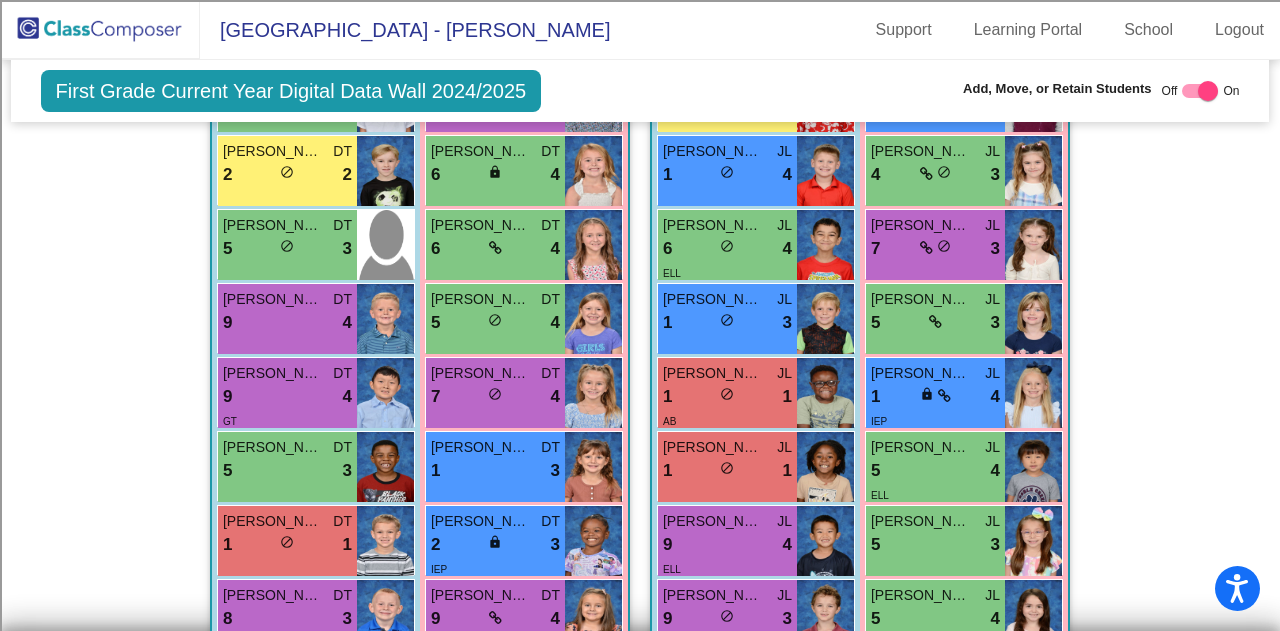 scroll, scrollTop: 2900, scrollLeft: 0, axis: vertical 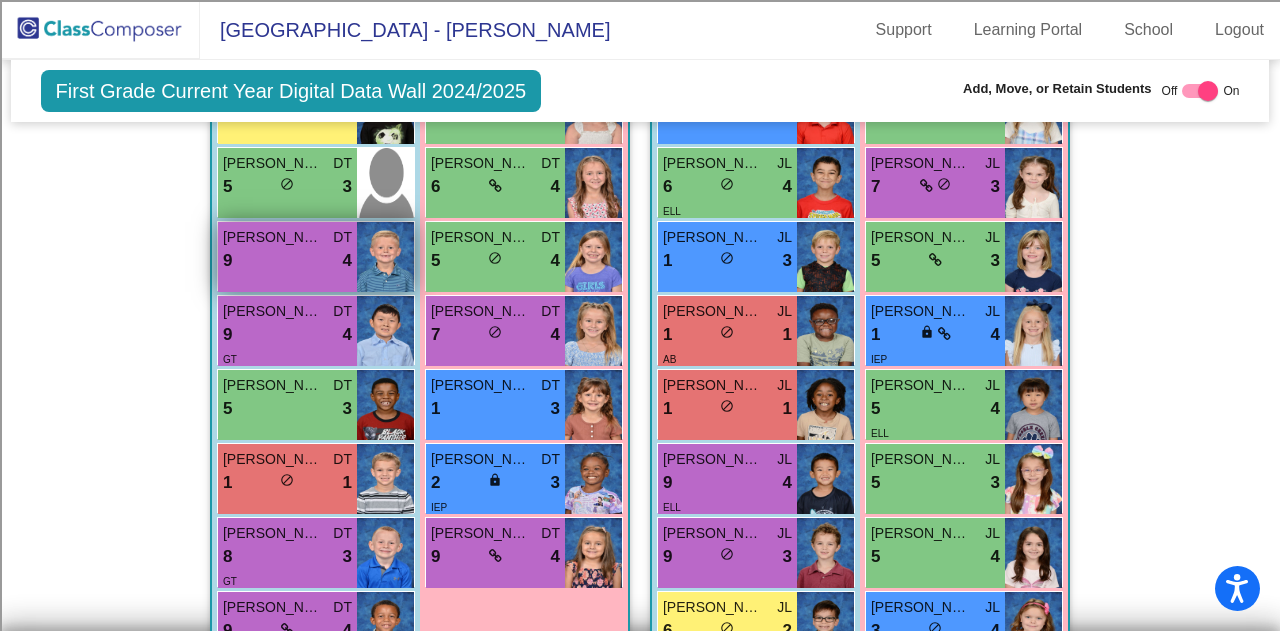 click on "9 lock do_not_disturb_alt 4" at bounding box center [287, 261] 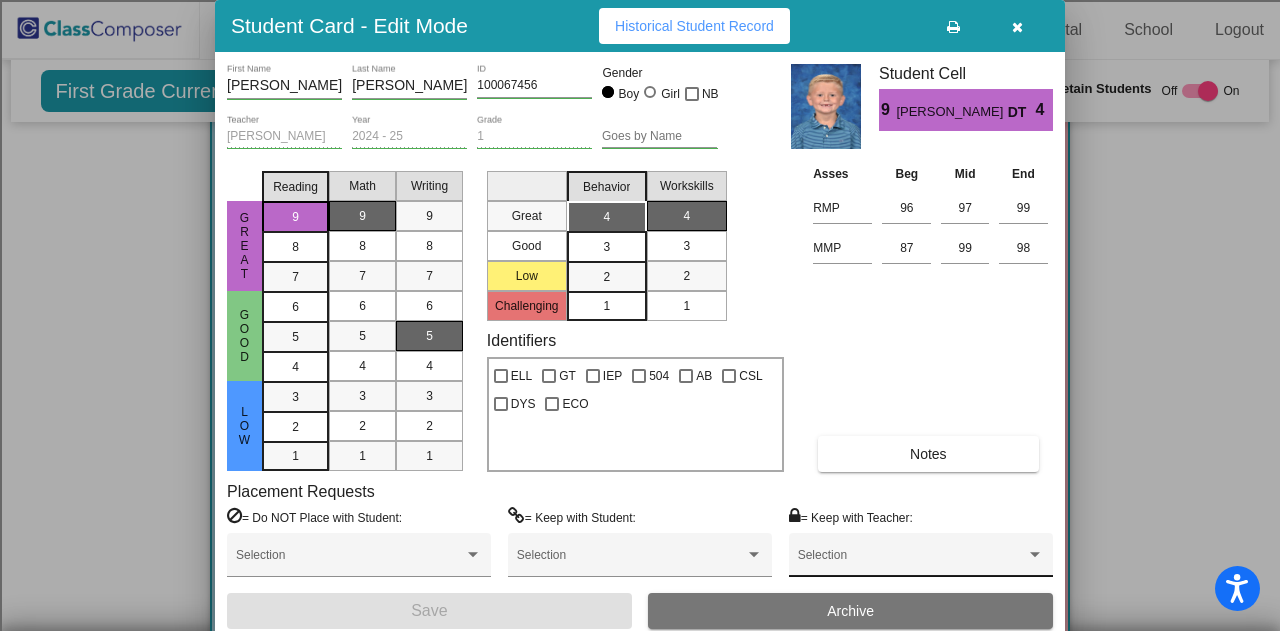 click on "Selection" at bounding box center (921, 560) 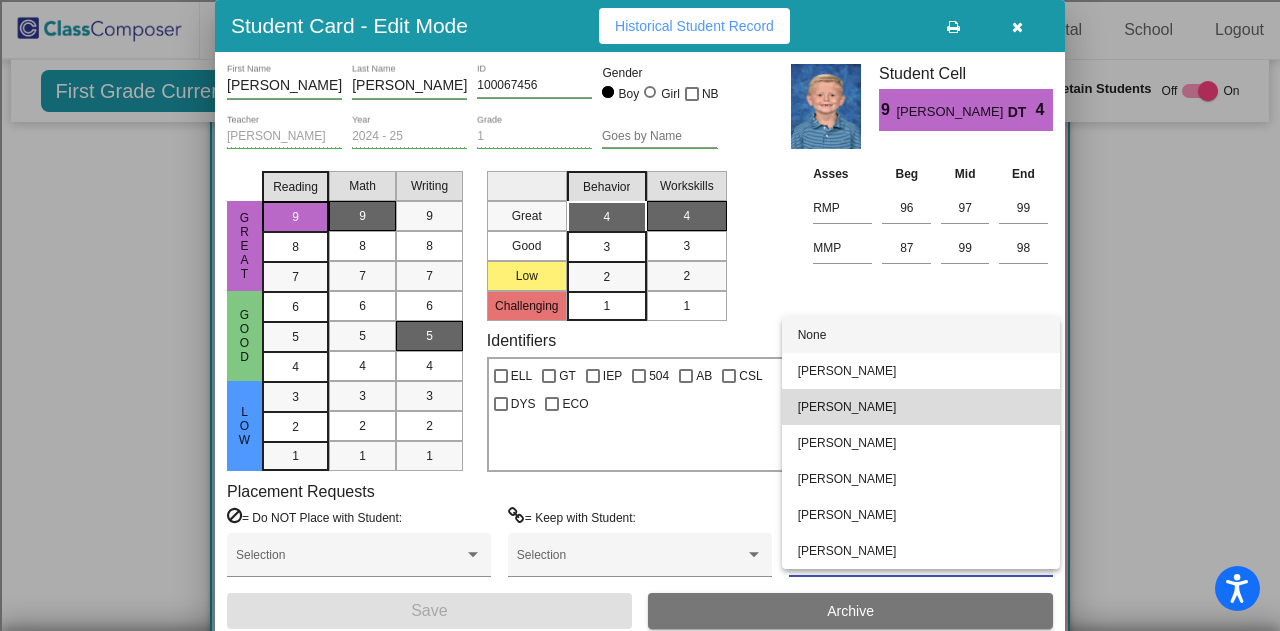 click on "Casey Dawson" at bounding box center (921, 407) 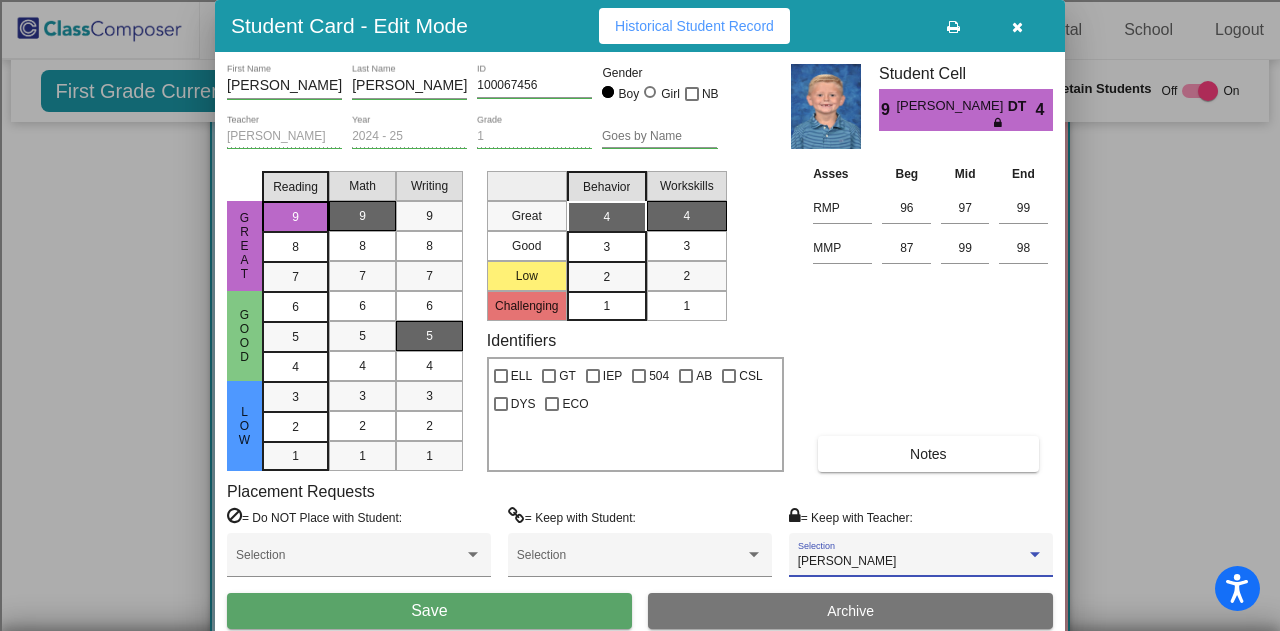 click on "Save" at bounding box center [429, 611] 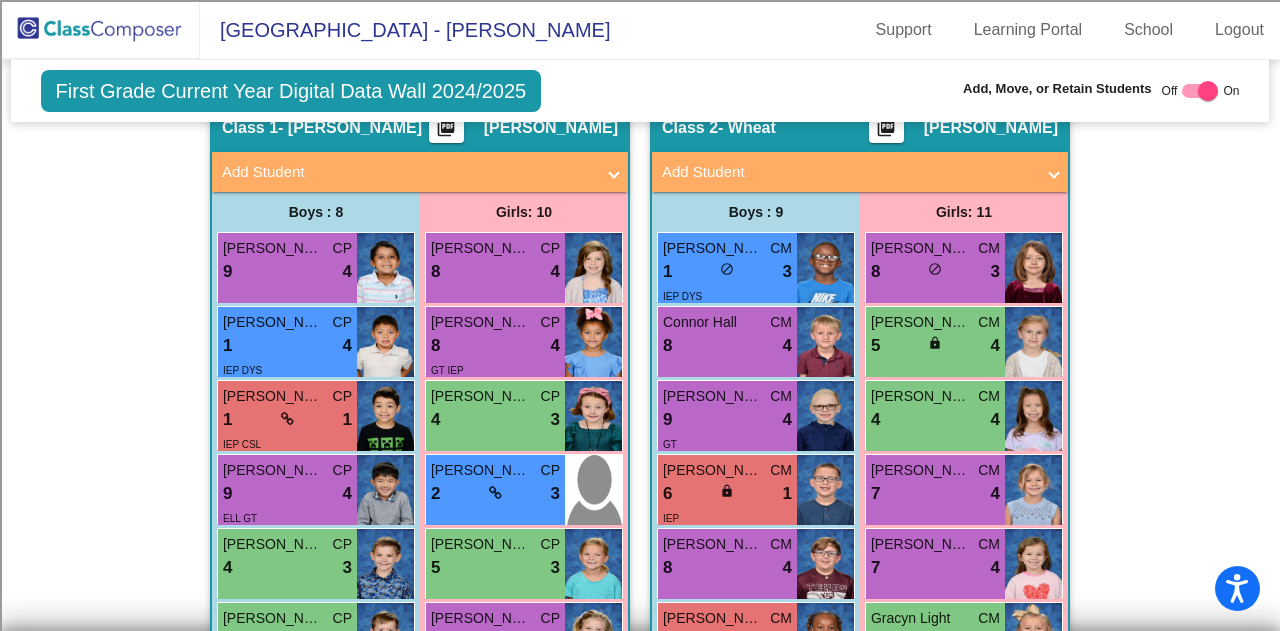 scroll, scrollTop: 500, scrollLeft: 0, axis: vertical 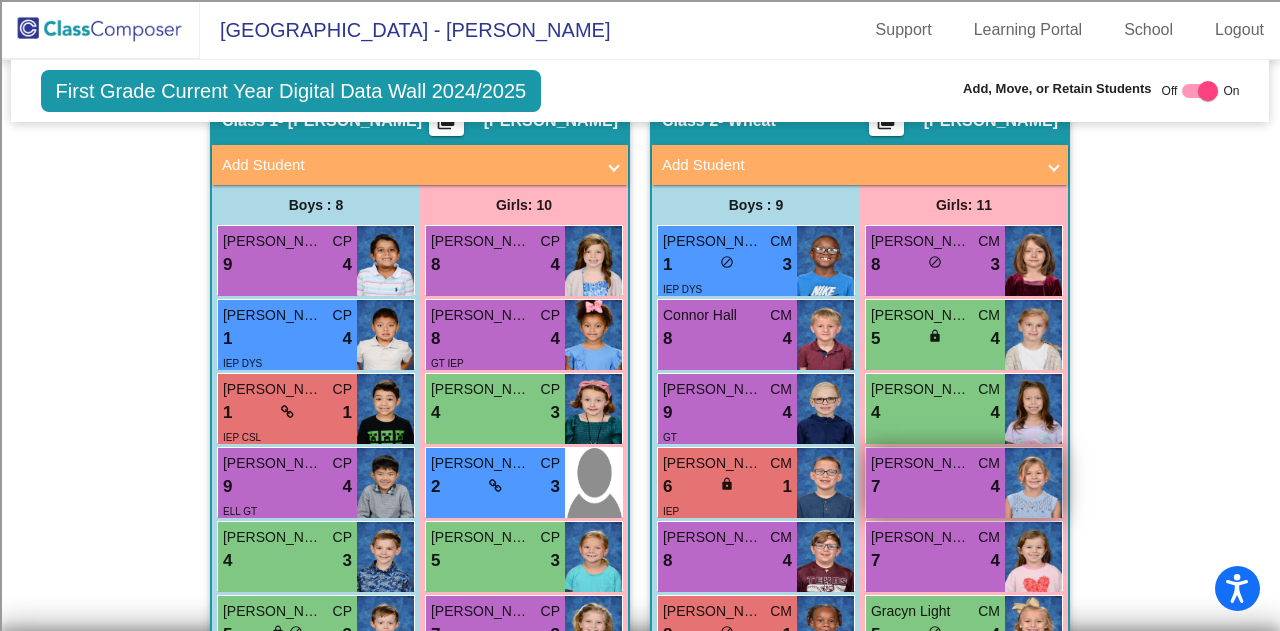 click on "7 lock do_not_disturb_alt 4" at bounding box center [935, 487] 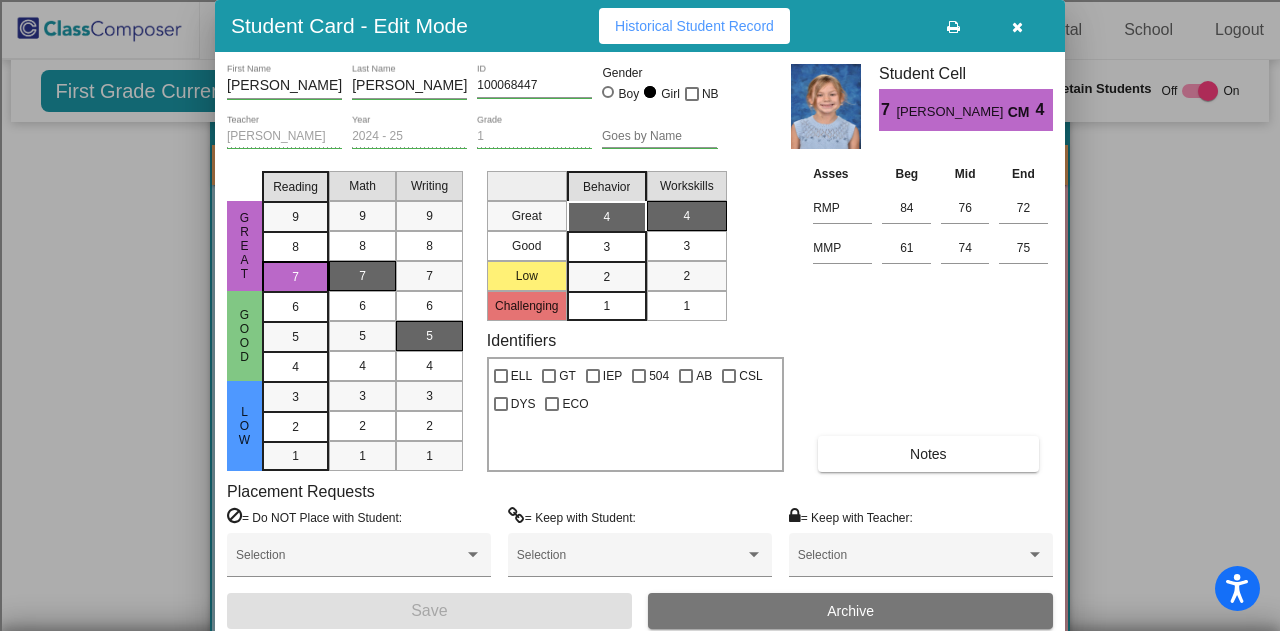 click at bounding box center (1017, 27) 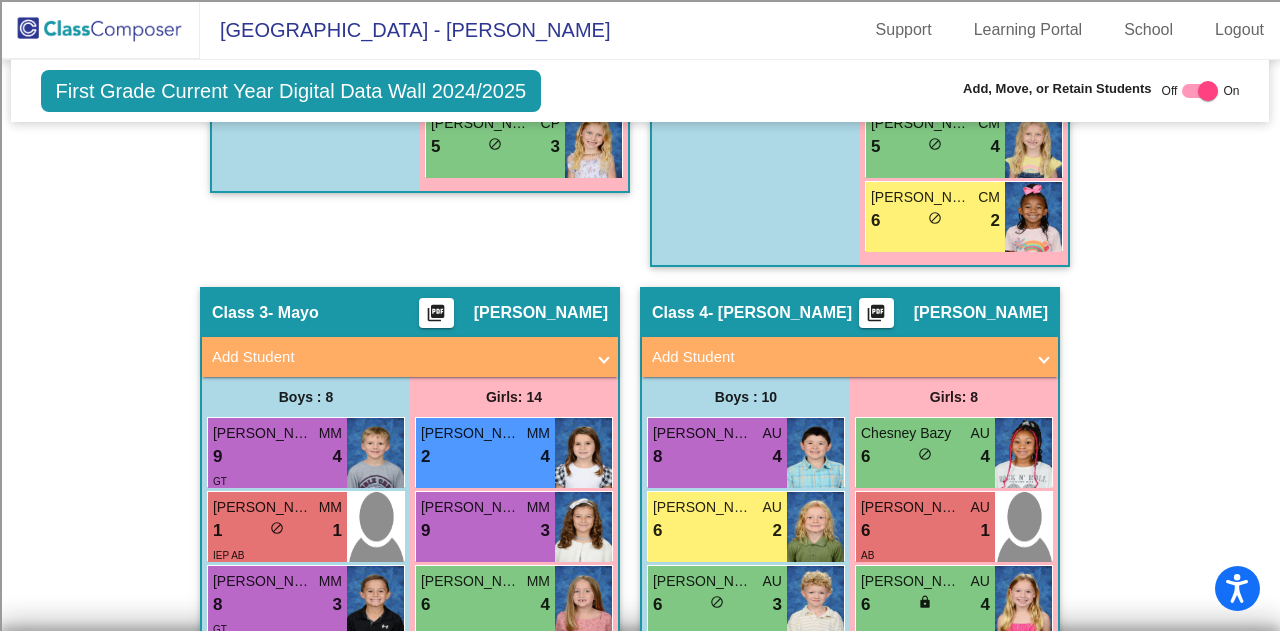 scroll, scrollTop: 1400, scrollLeft: 0, axis: vertical 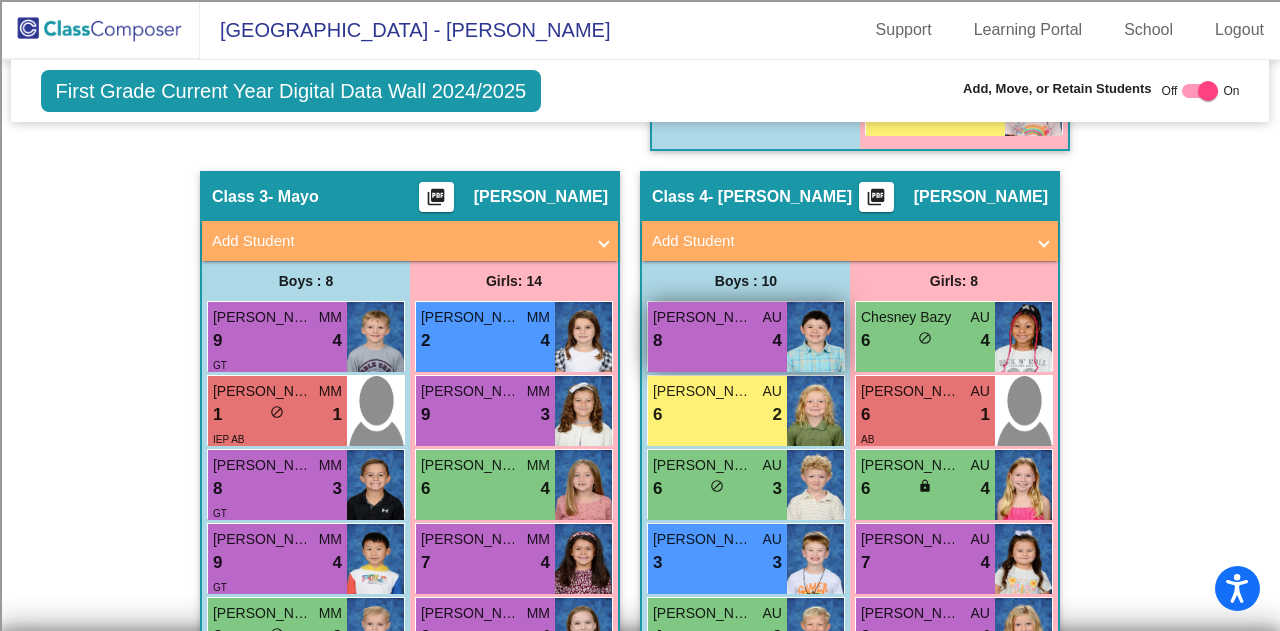 click on "8 lock do_not_disturb_alt 4" at bounding box center [717, 341] 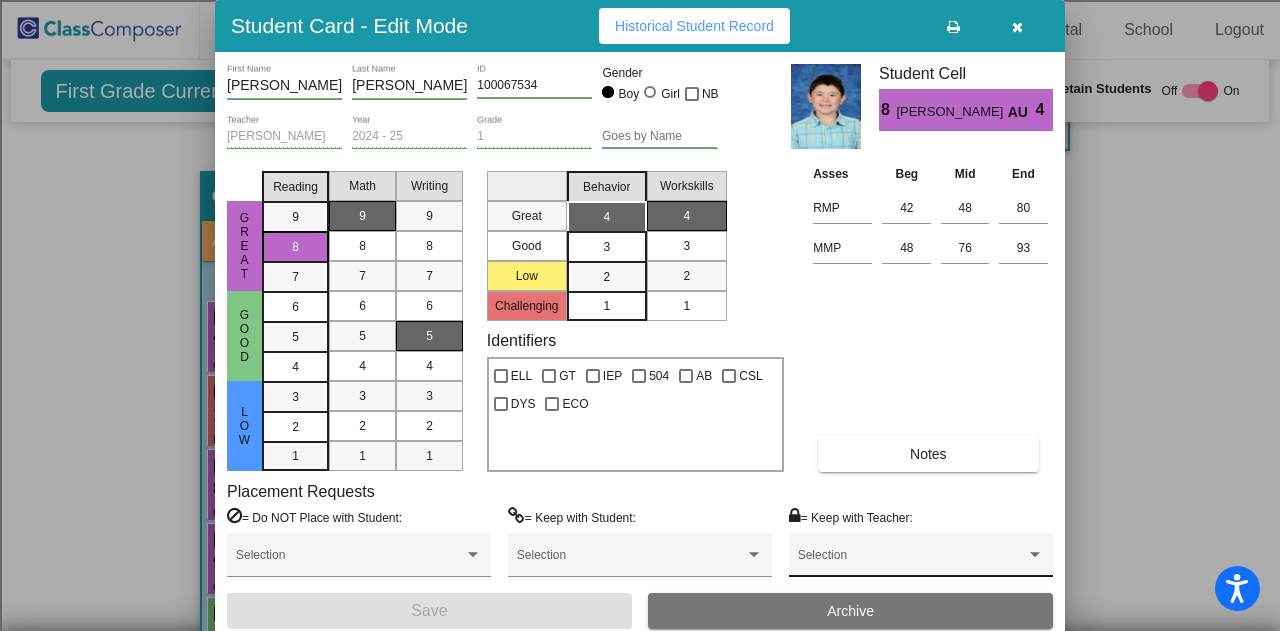 click on "Selection" at bounding box center (921, 560) 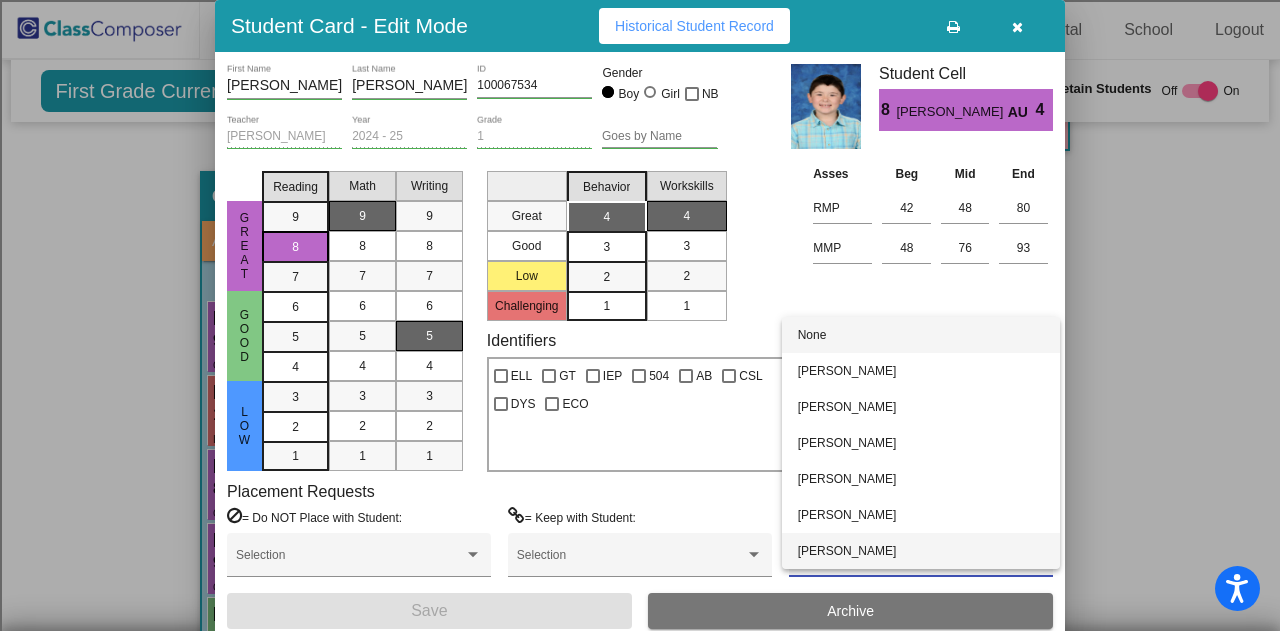 click on "Reghan McClure" at bounding box center (921, 551) 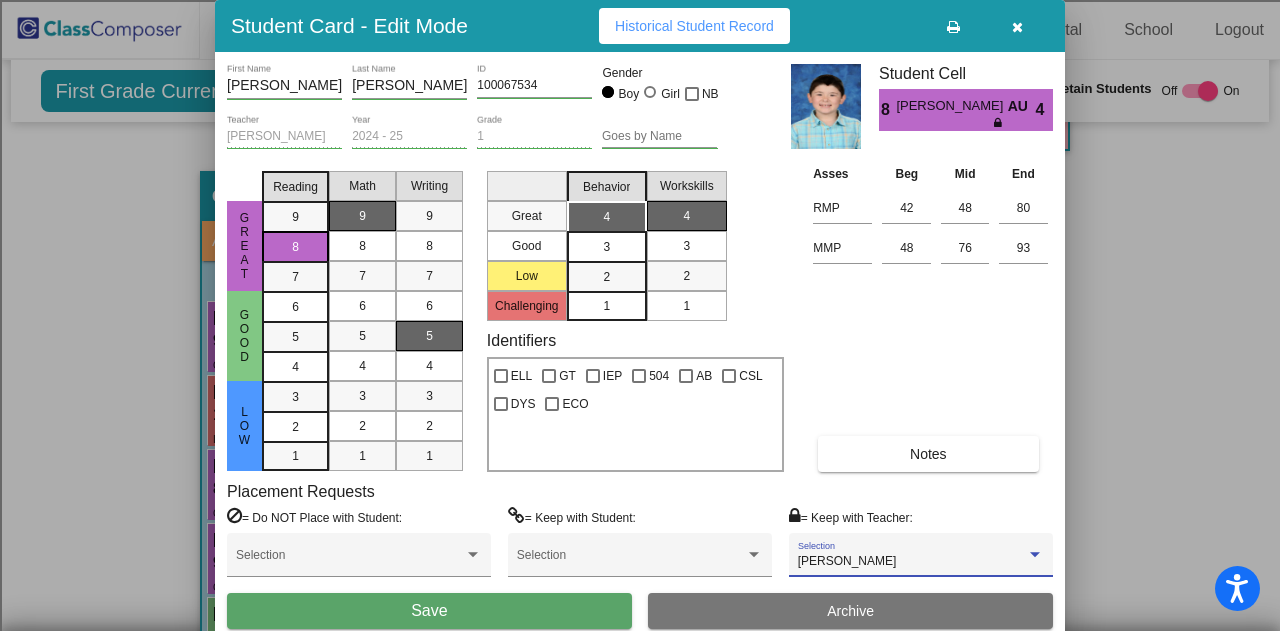 click on "Save" at bounding box center [429, 611] 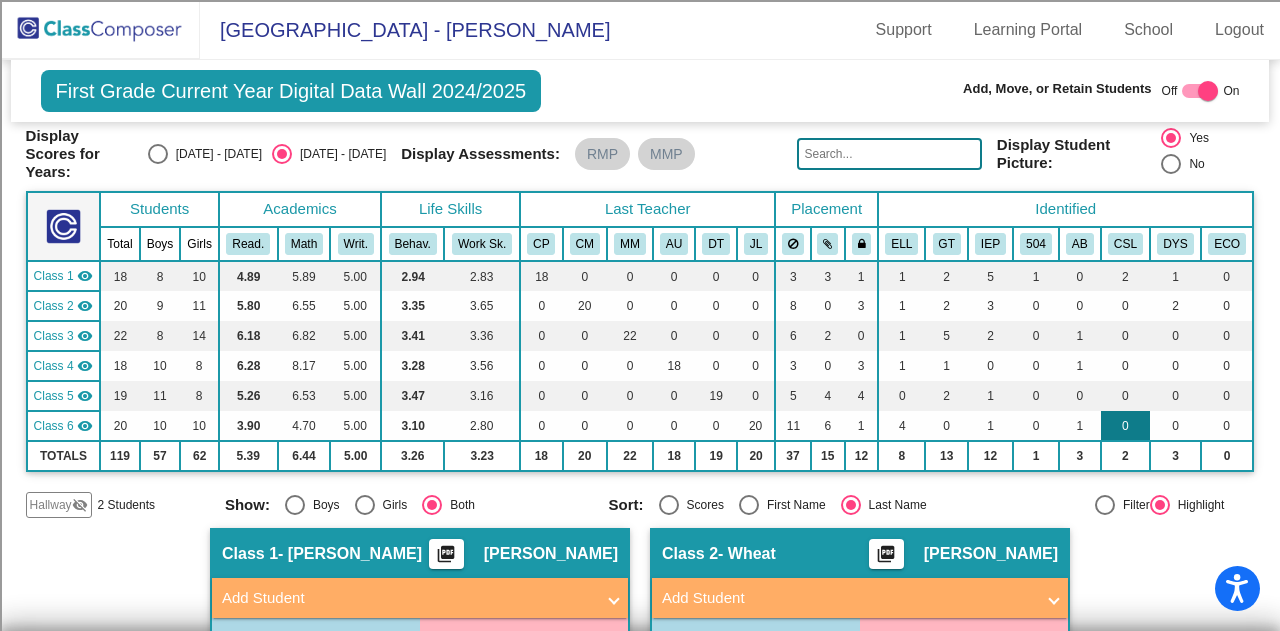 scroll, scrollTop: 0, scrollLeft: 0, axis: both 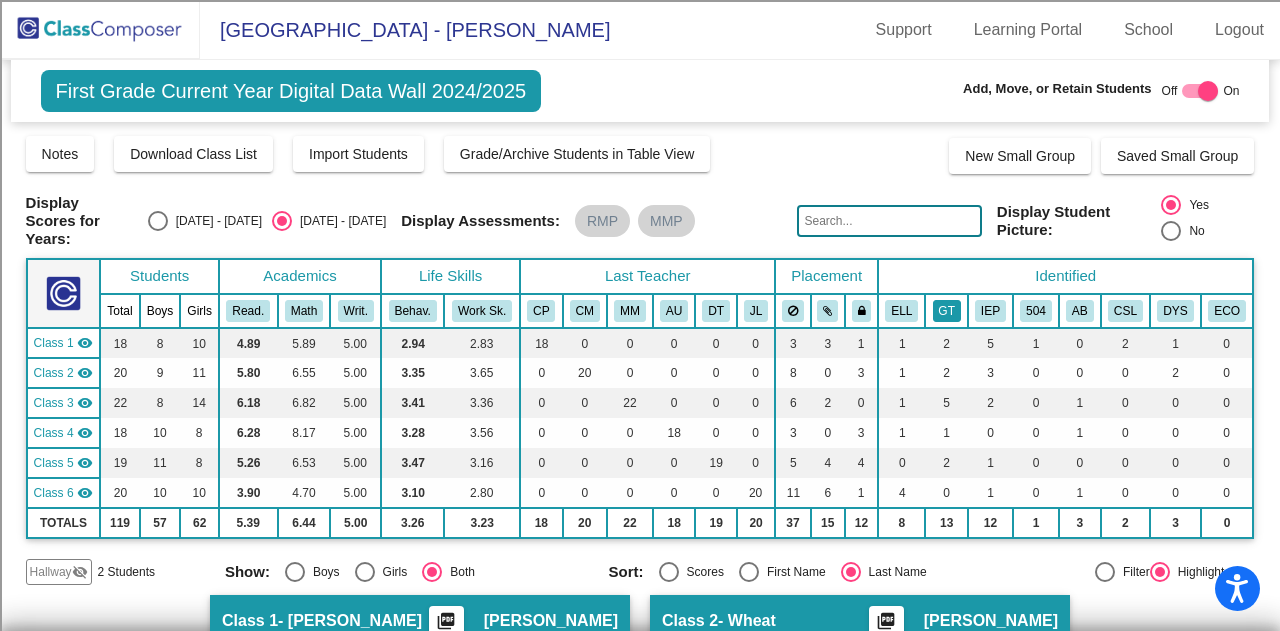 click on "GT" 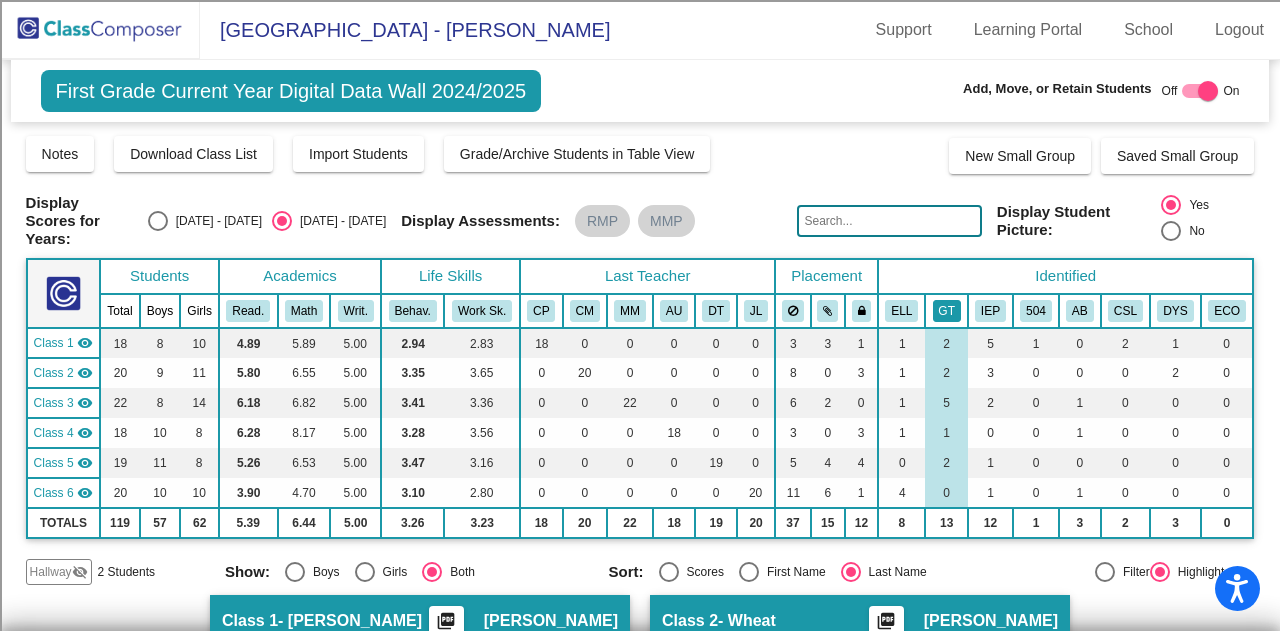 click on "GT" 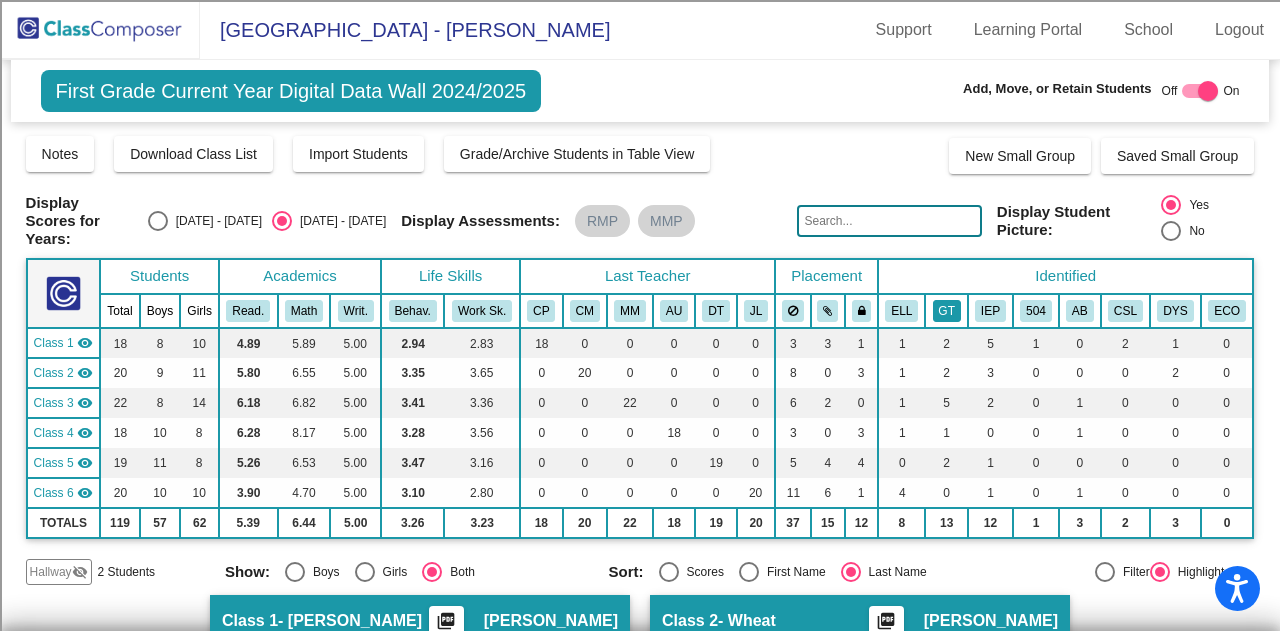 click on "GT" 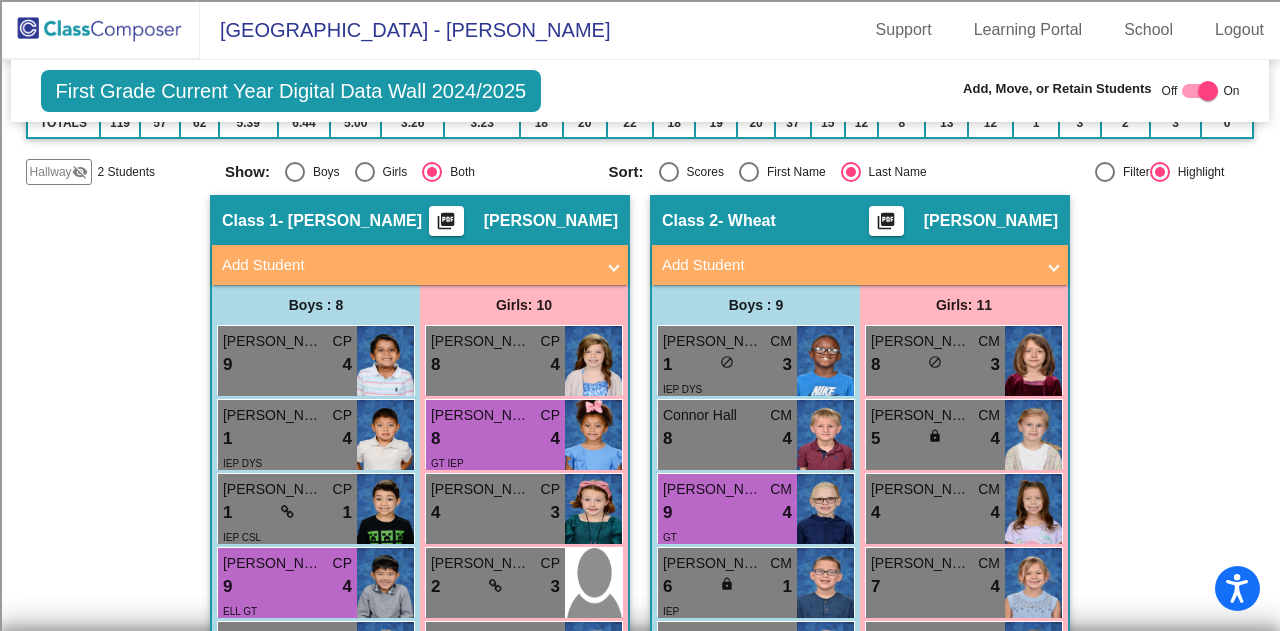 scroll, scrollTop: 400, scrollLeft: 0, axis: vertical 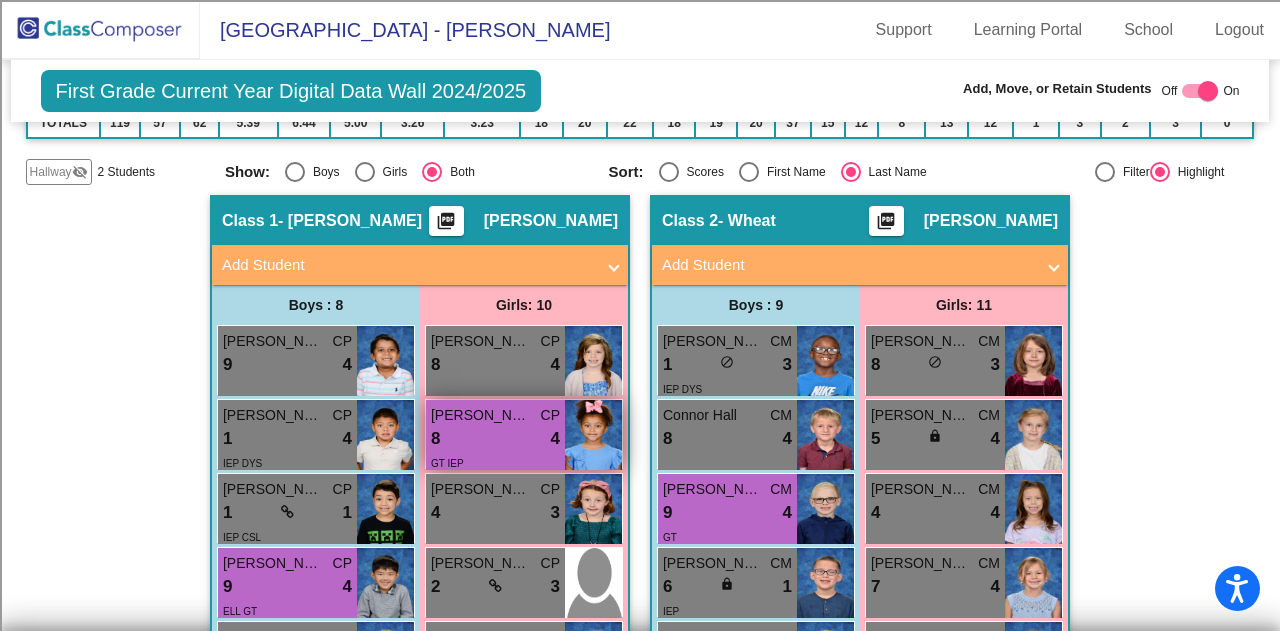 click on "8 lock do_not_disturb_alt 4" at bounding box center [495, 439] 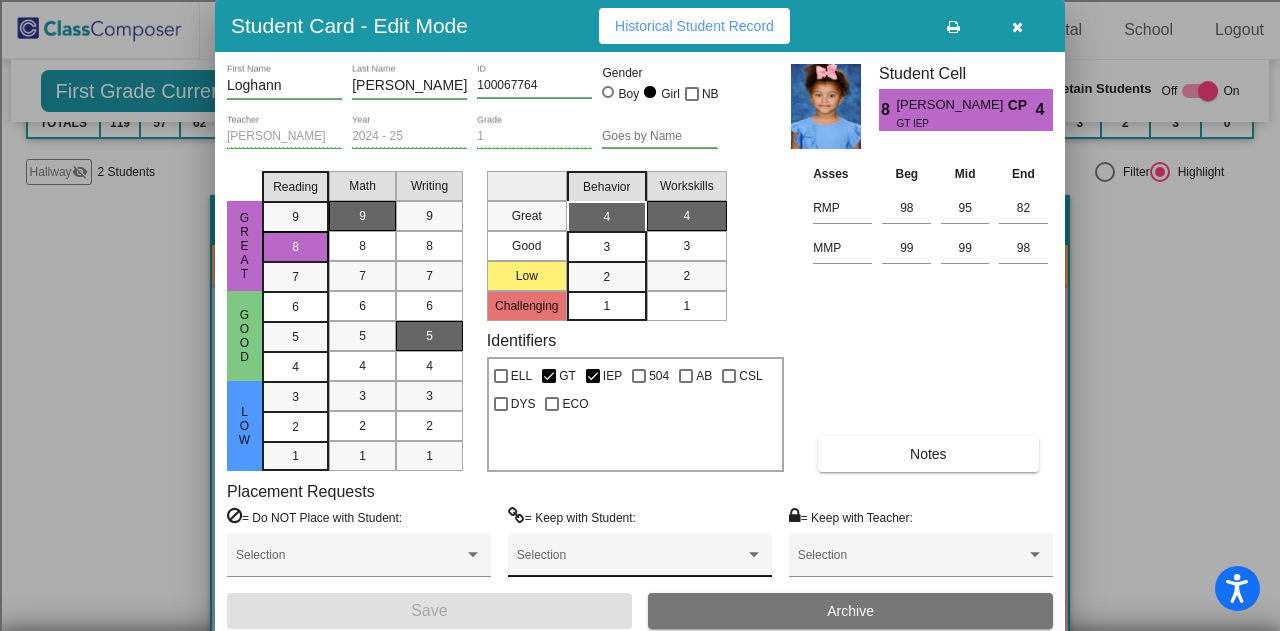 click at bounding box center [631, 562] 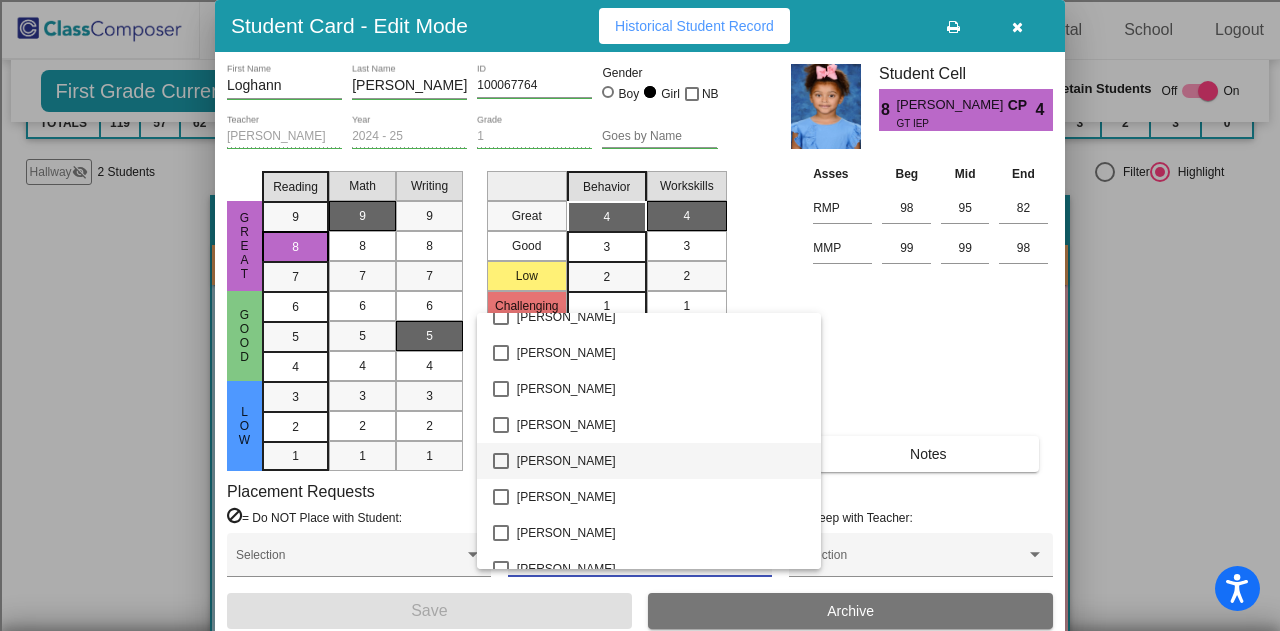 scroll, scrollTop: 2764, scrollLeft: 0, axis: vertical 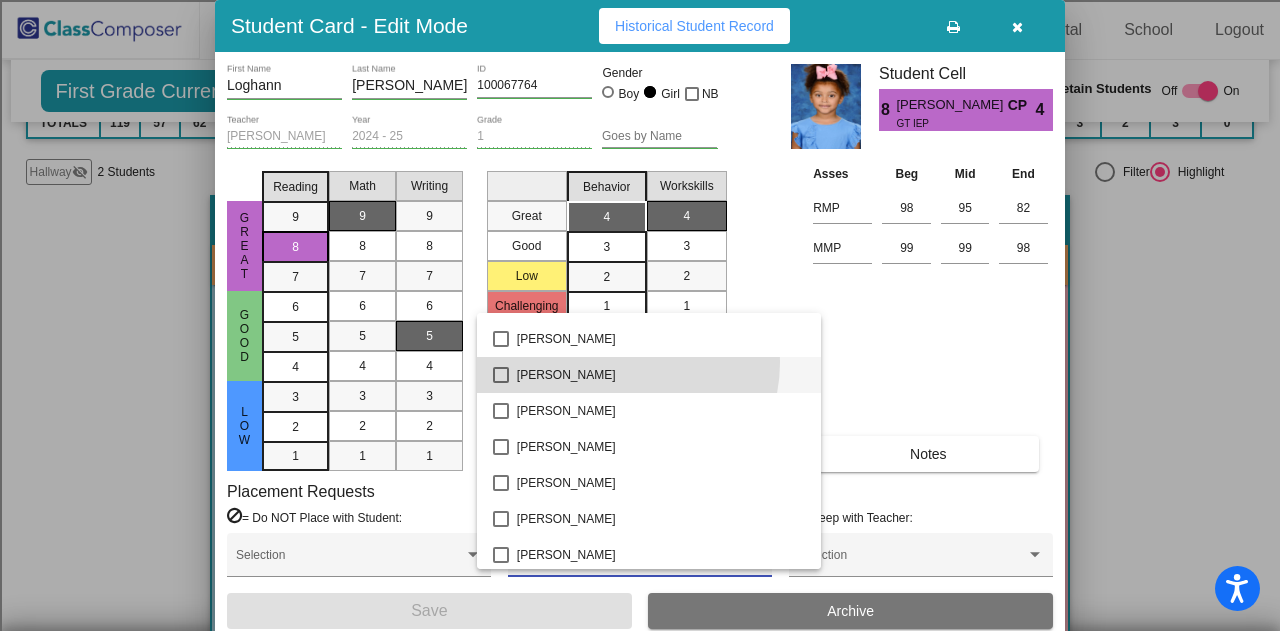 click on "Luke Pawlowski" at bounding box center [661, 375] 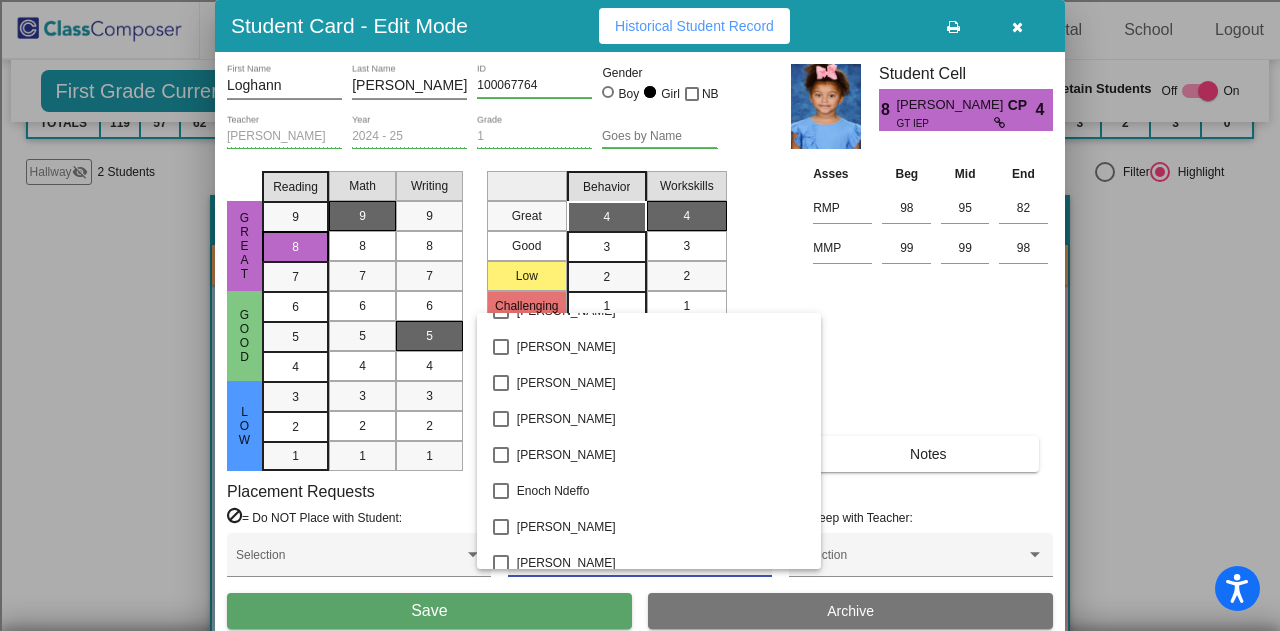 scroll, scrollTop: 964, scrollLeft: 0, axis: vertical 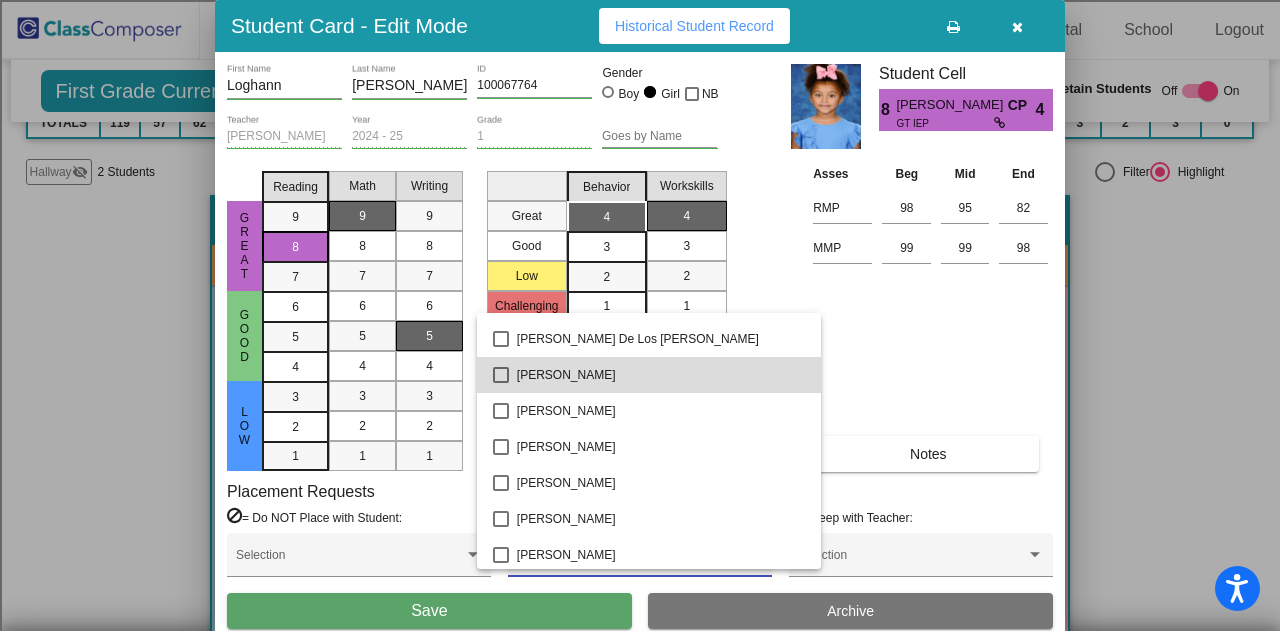 click on "Elijah Applegate" at bounding box center [661, 375] 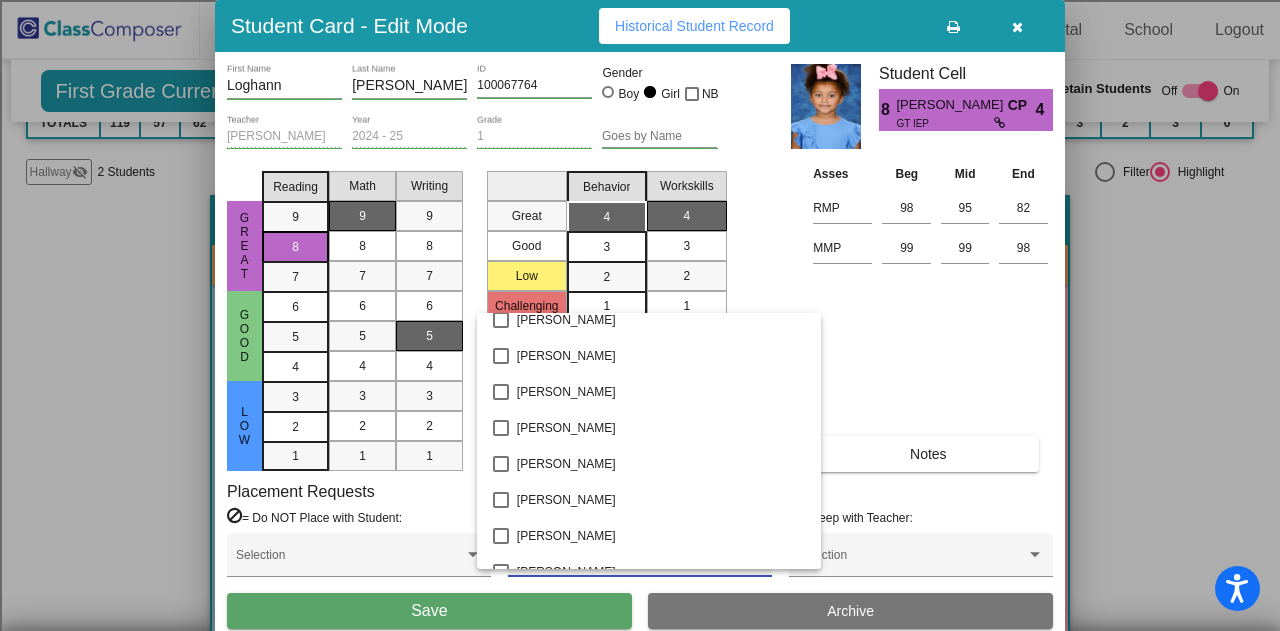 scroll, scrollTop: 2964, scrollLeft: 0, axis: vertical 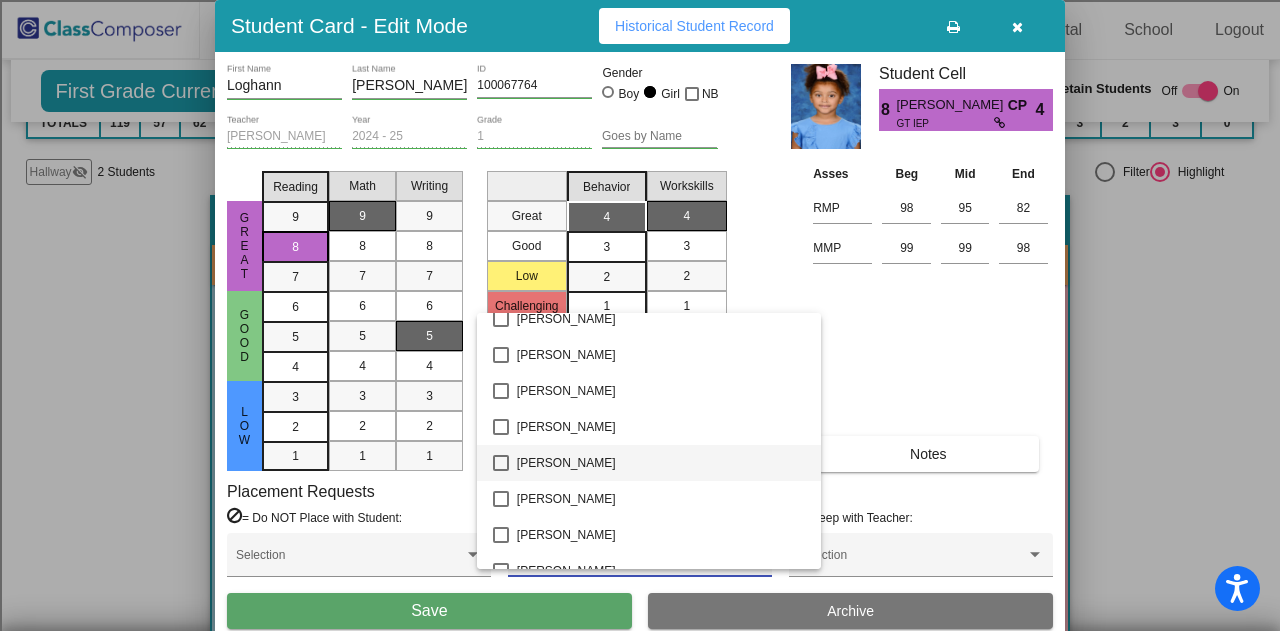 click on "Matthew Jiang" at bounding box center [661, 463] 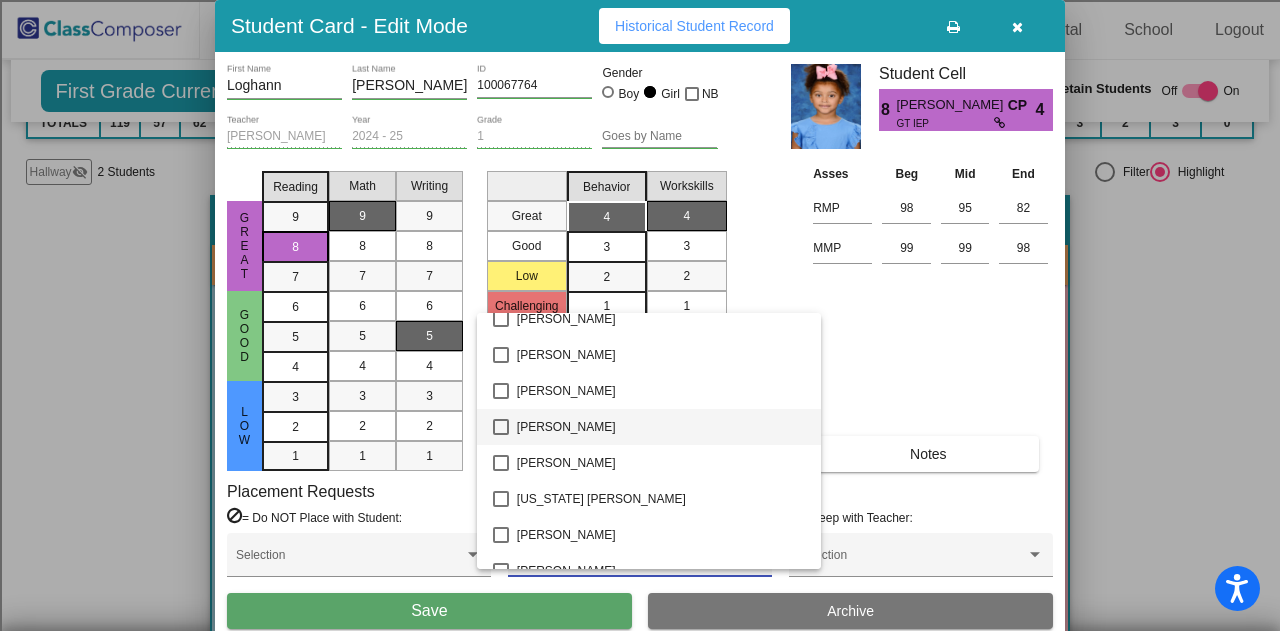 scroll, scrollTop: 1964, scrollLeft: 0, axis: vertical 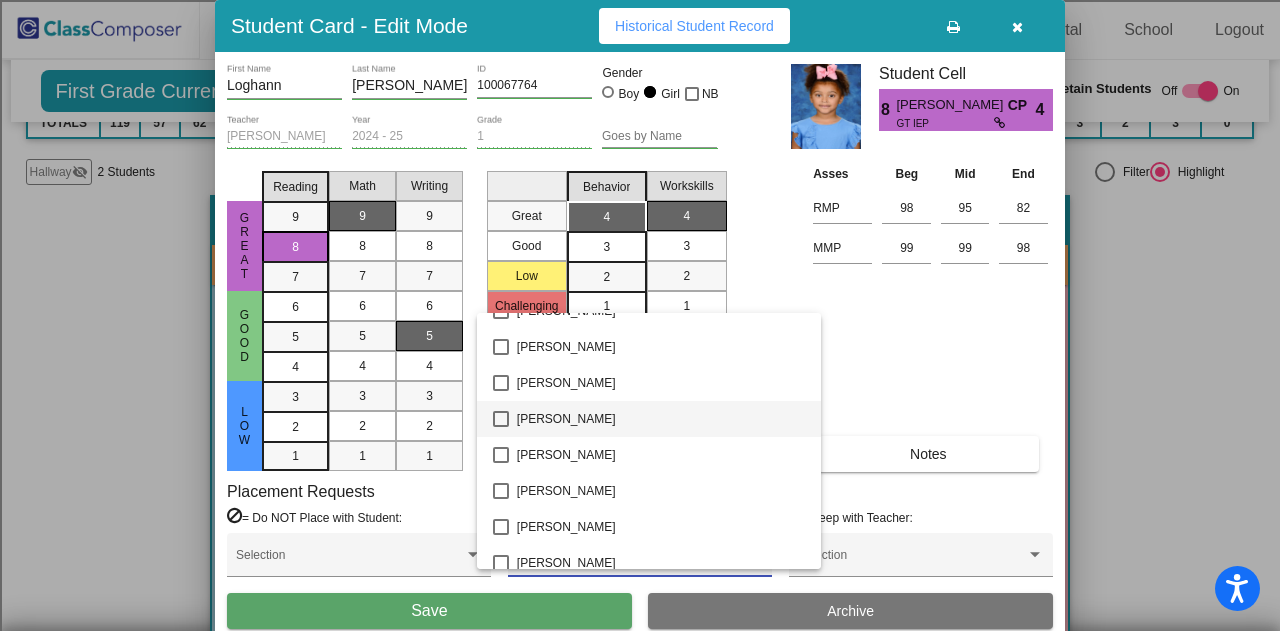 click on "Julian Jiang" at bounding box center [661, 419] 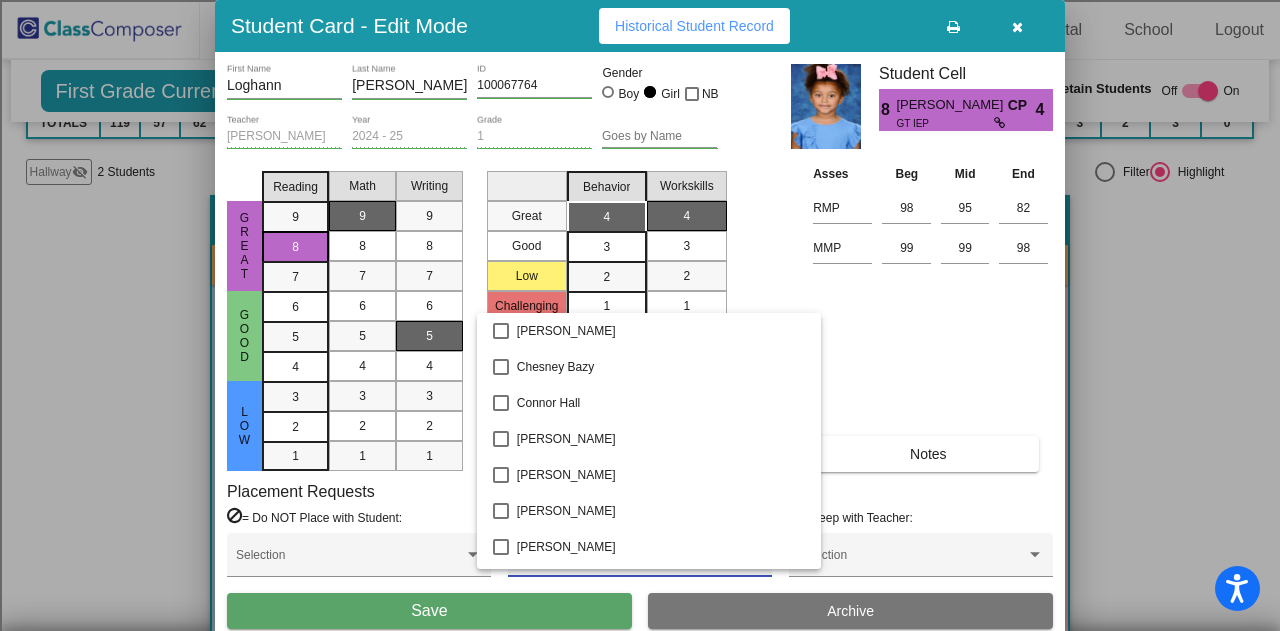 scroll, scrollTop: 0, scrollLeft: 0, axis: both 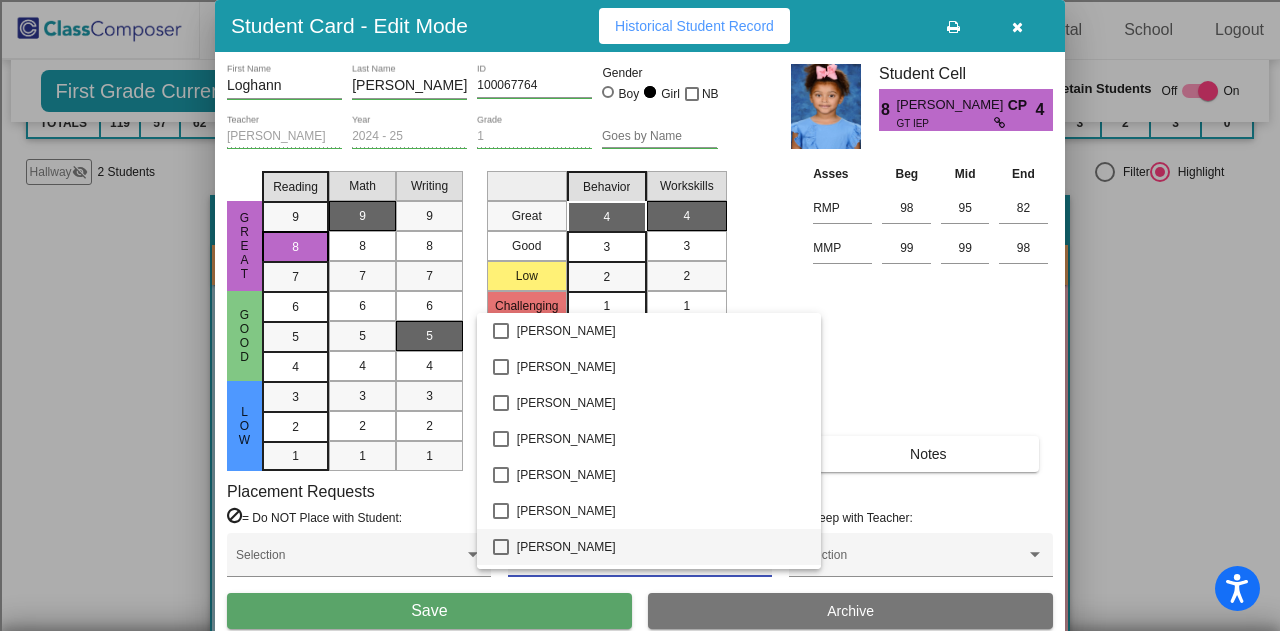 click on "Andrew Eckart" at bounding box center (661, 547) 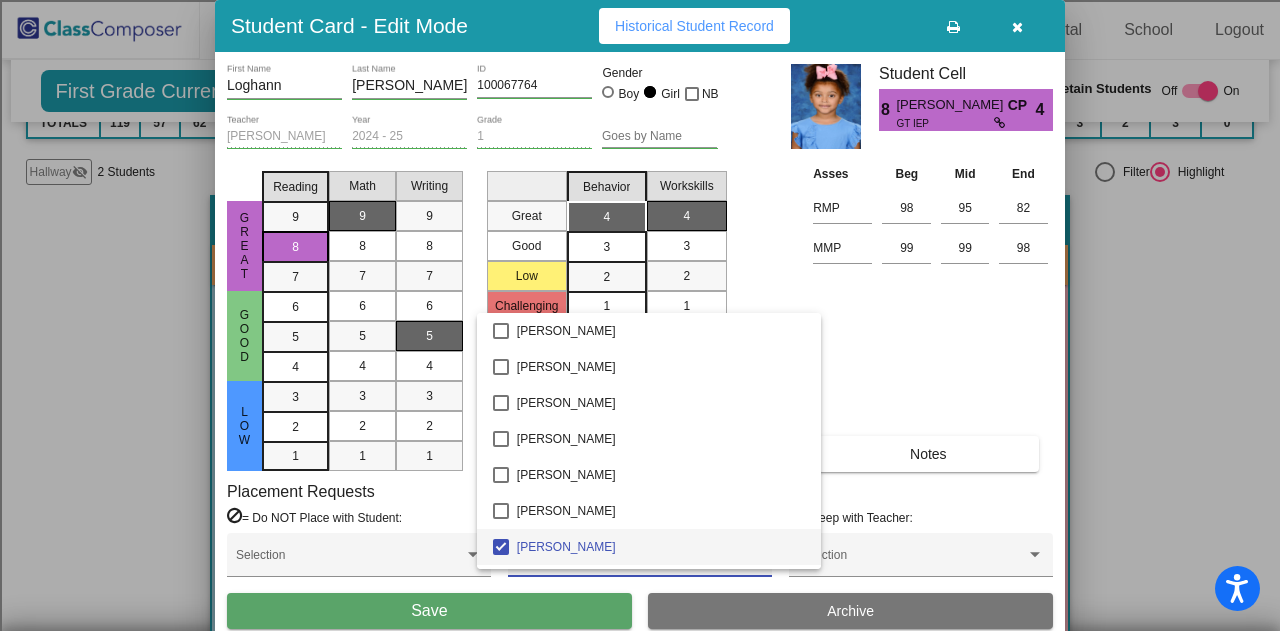 click at bounding box center (640, 315) 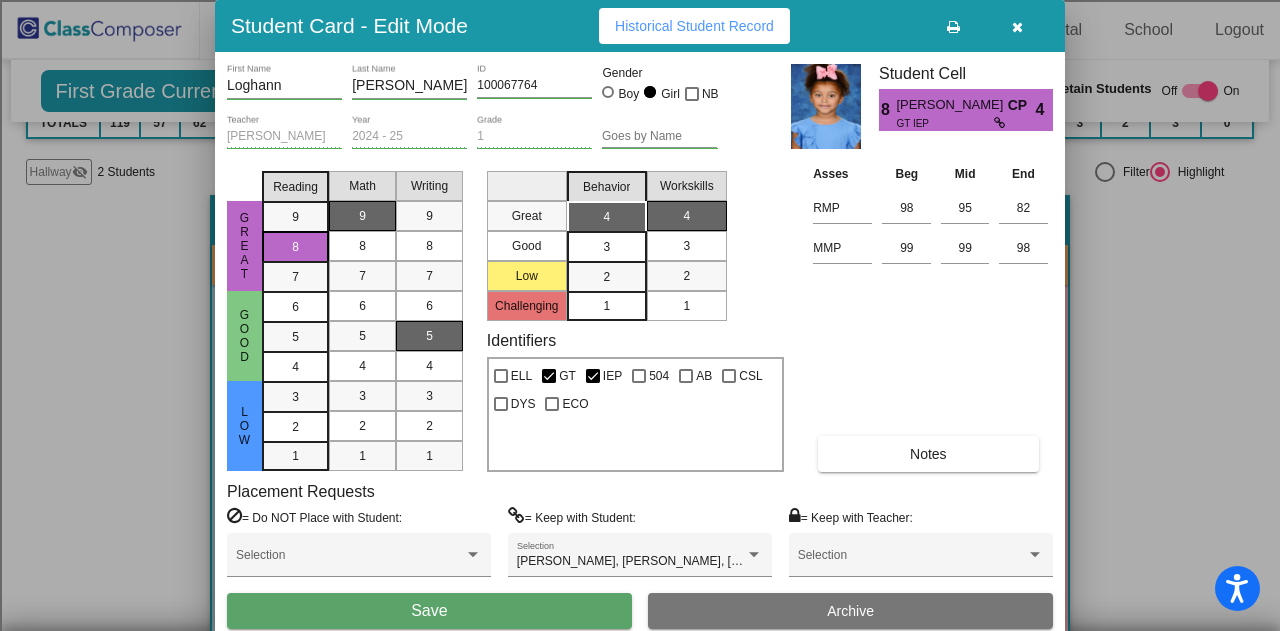 click on "Save" at bounding box center [429, 611] 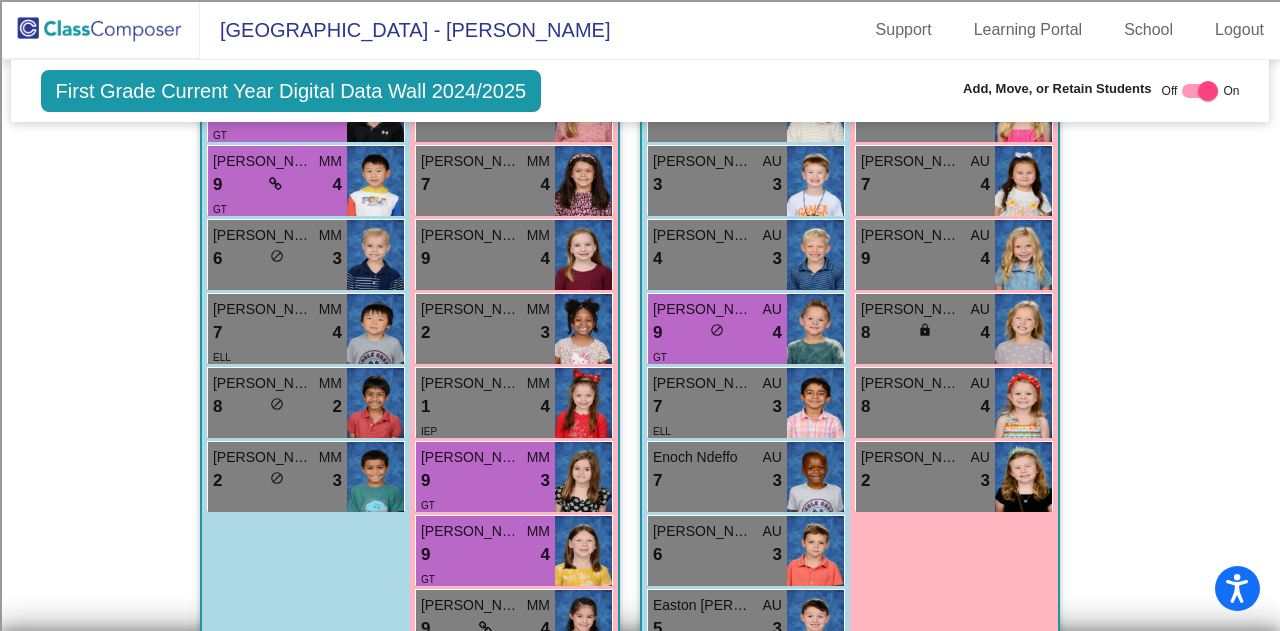 scroll, scrollTop: 1900, scrollLeft: 0, axis: vertical 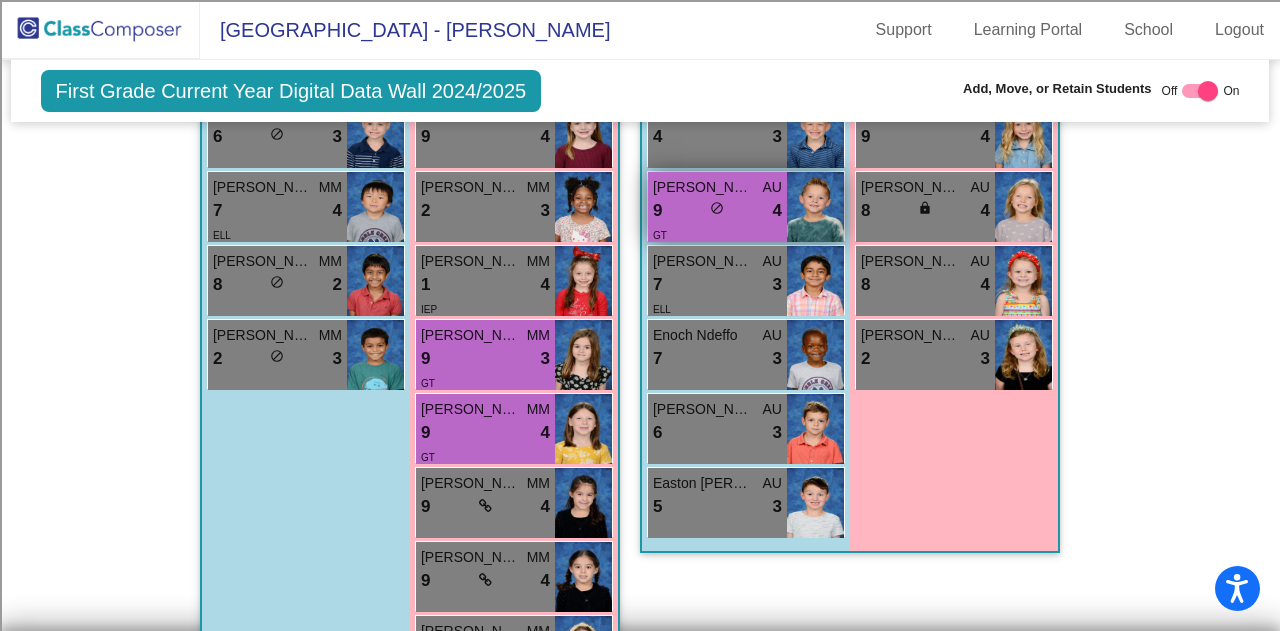 click on "lock do_not_disturb_alt" at bounding box center (717, 210) 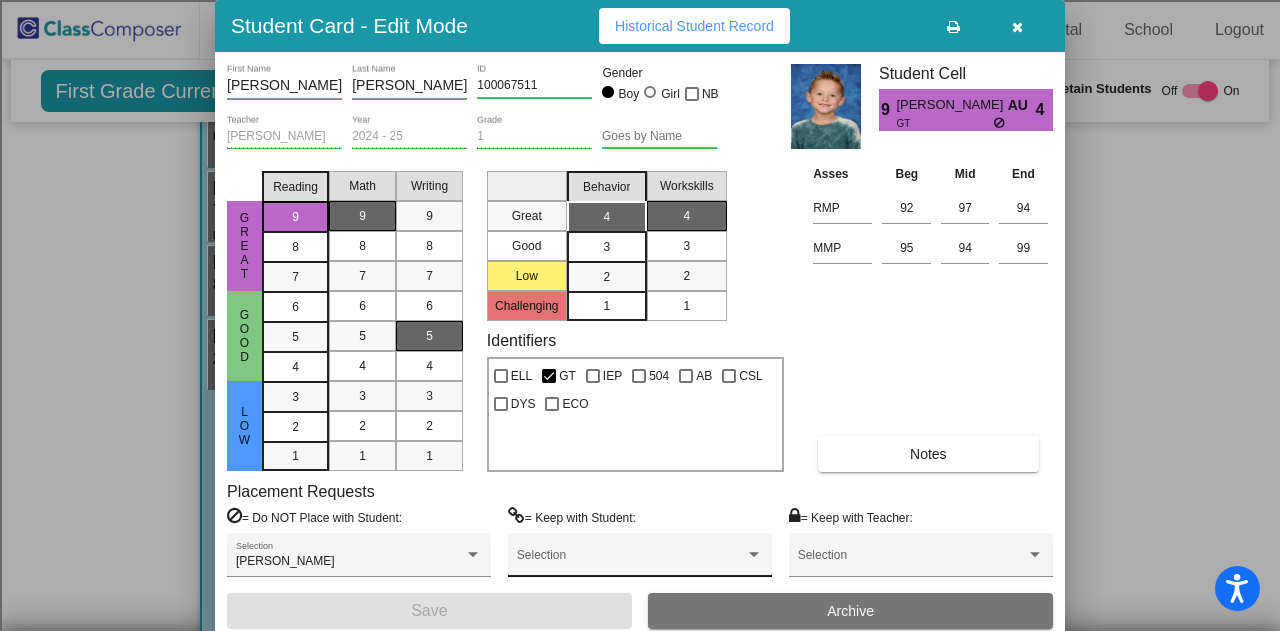 click at bounding box center [631, 562] 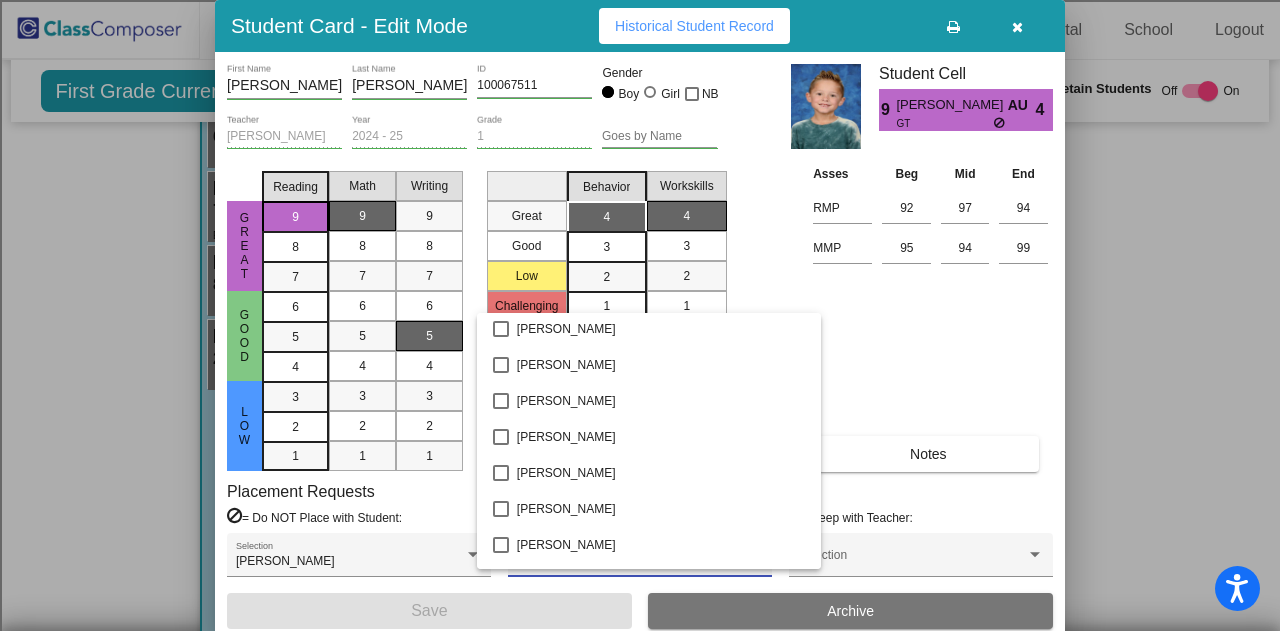 scroll, scrollTop: 1700, scrollLeft: 0, axis: vertical 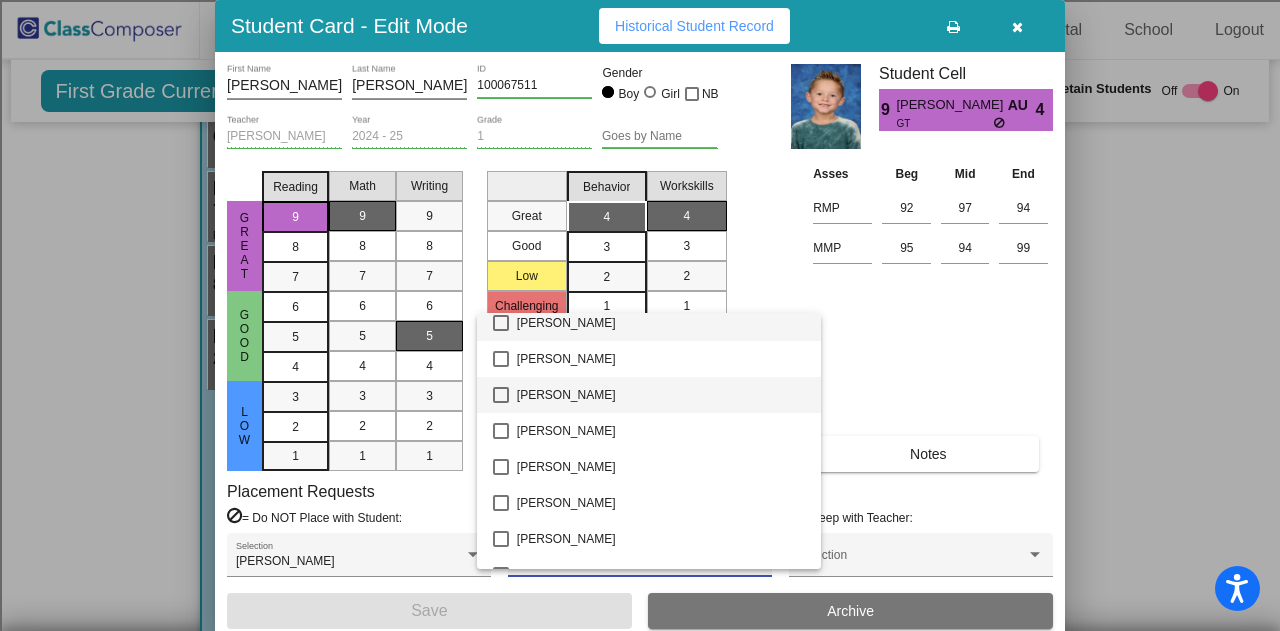 click on "James Snapp" at bounding box center [661, 395] 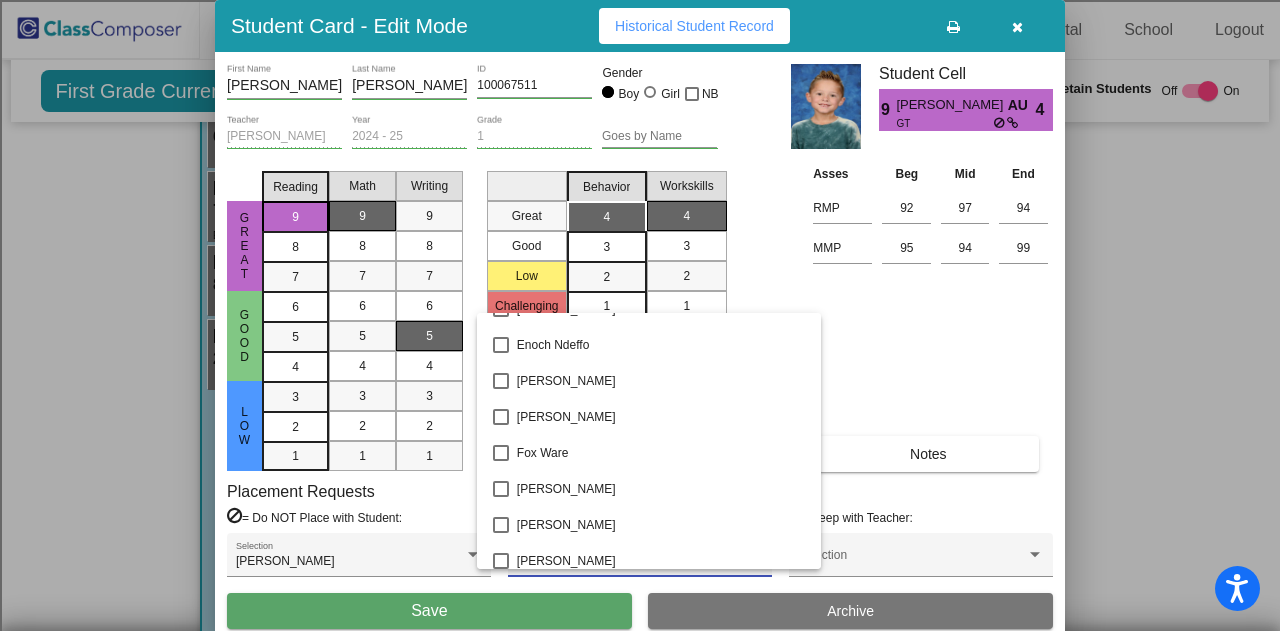 scroll, scrollTop: 1200, scrollLeft: 0, axis: vertical 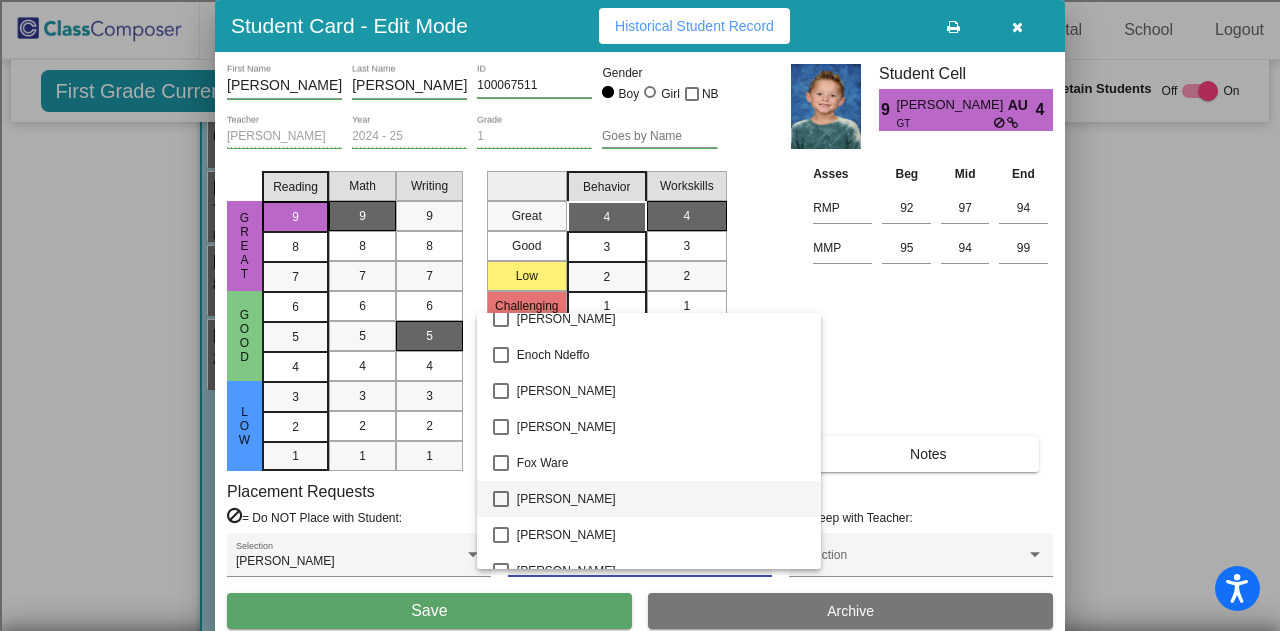 click on "Franklin Huang" at bounding box center (661, 499) 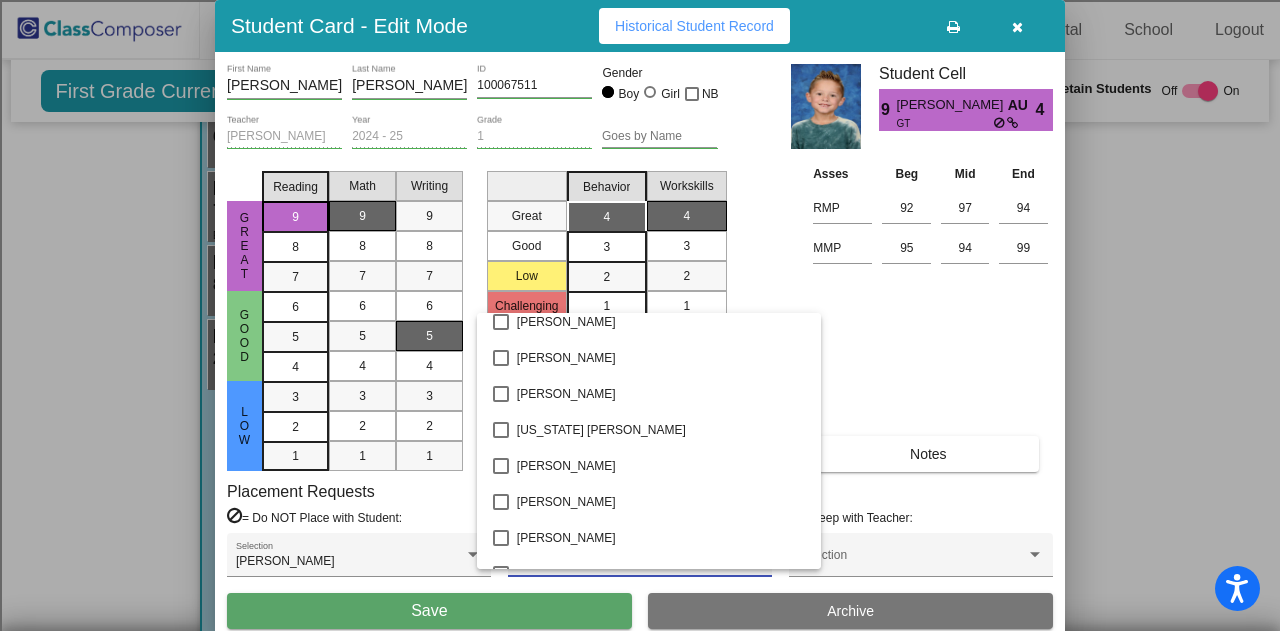 scroll, scrollTop: 2100, scrollLeft: 0, axis: vertical 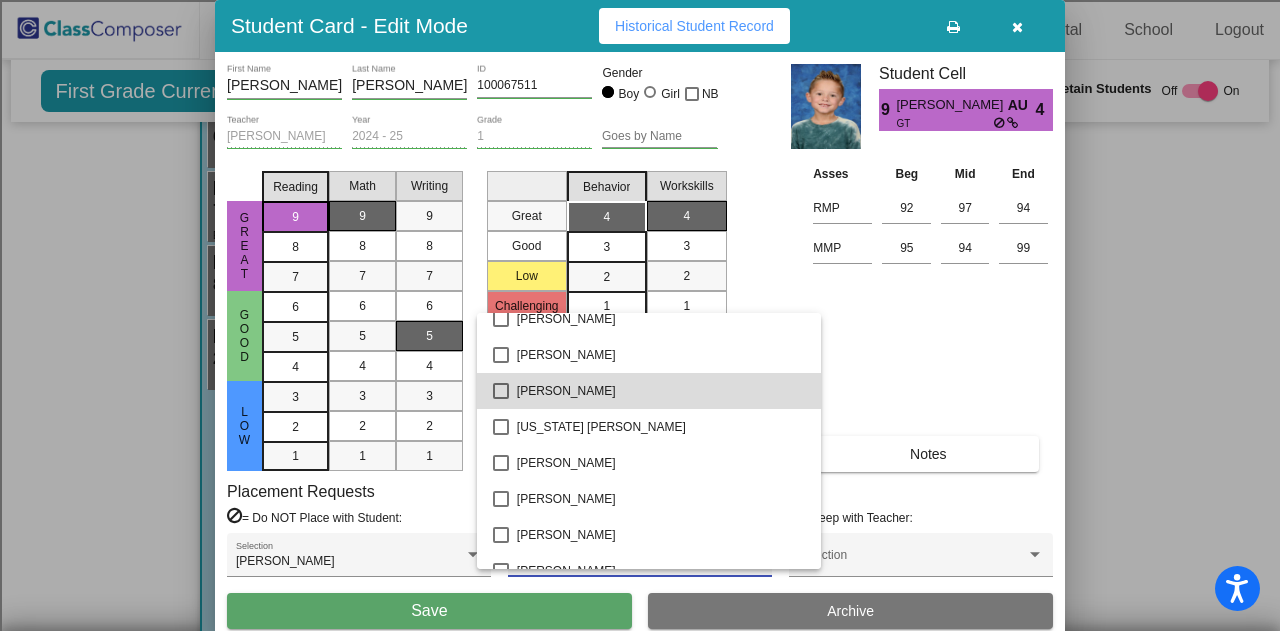 click on "Justin Zhao" at bounding box center (661, 391) 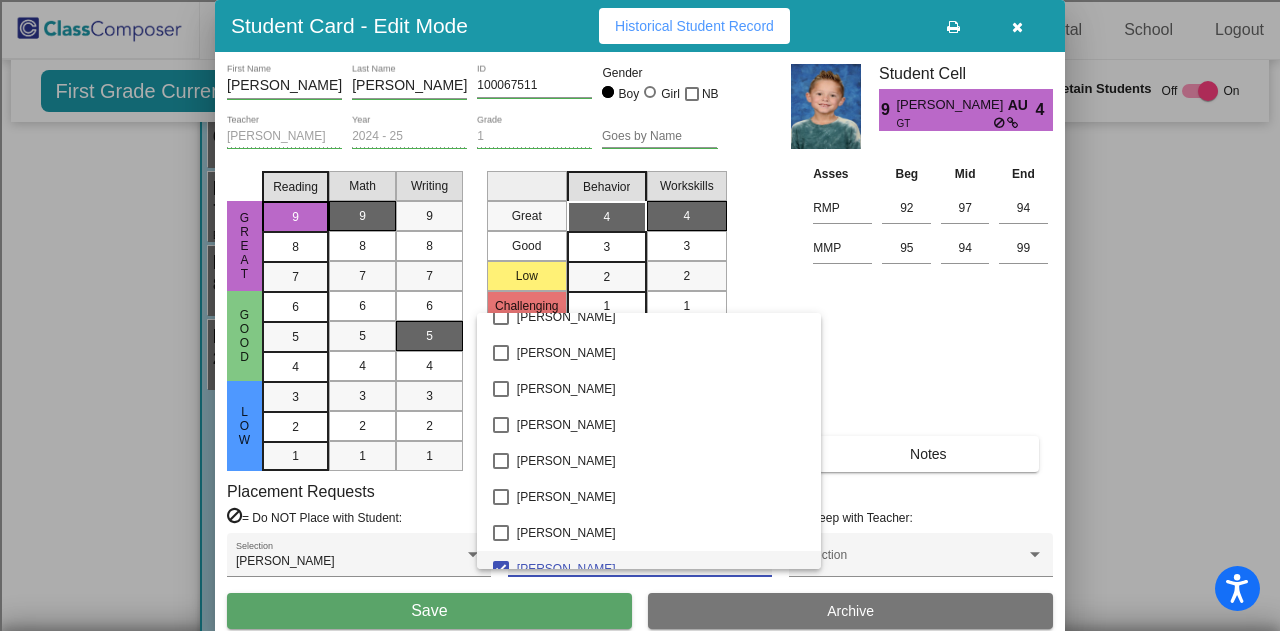scroll, scrollTop: 1900, scrollLeft: 0, axis: vertical 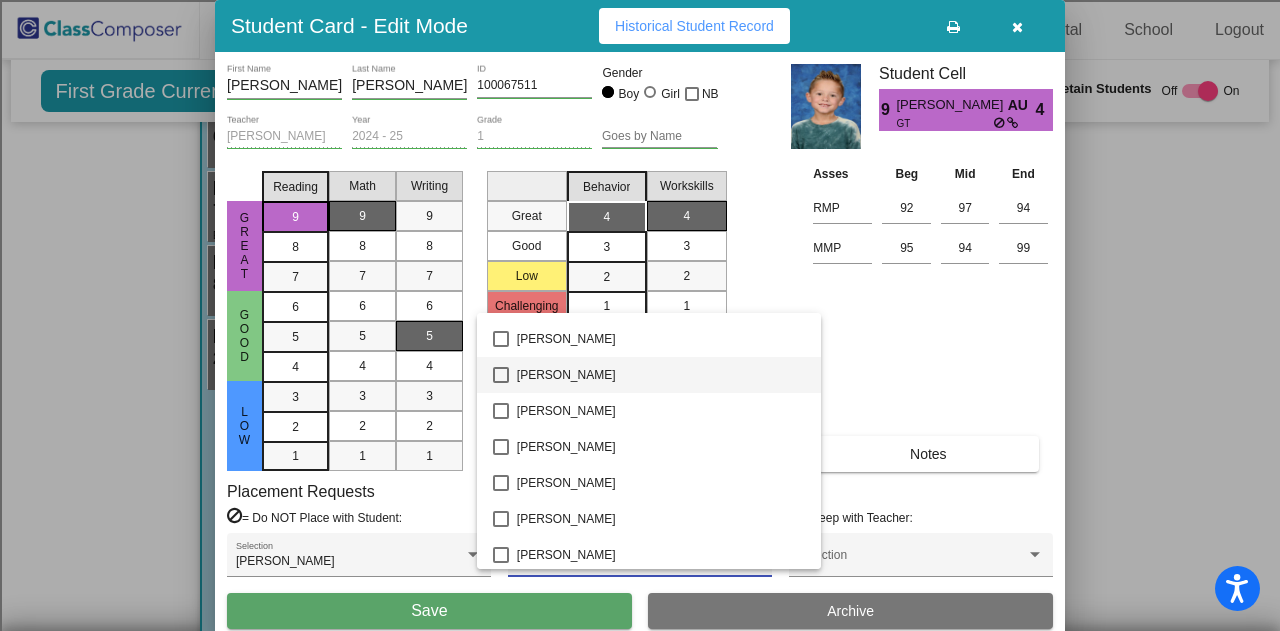 click on "Josephine Jacks" at bounding box center (661, 375) 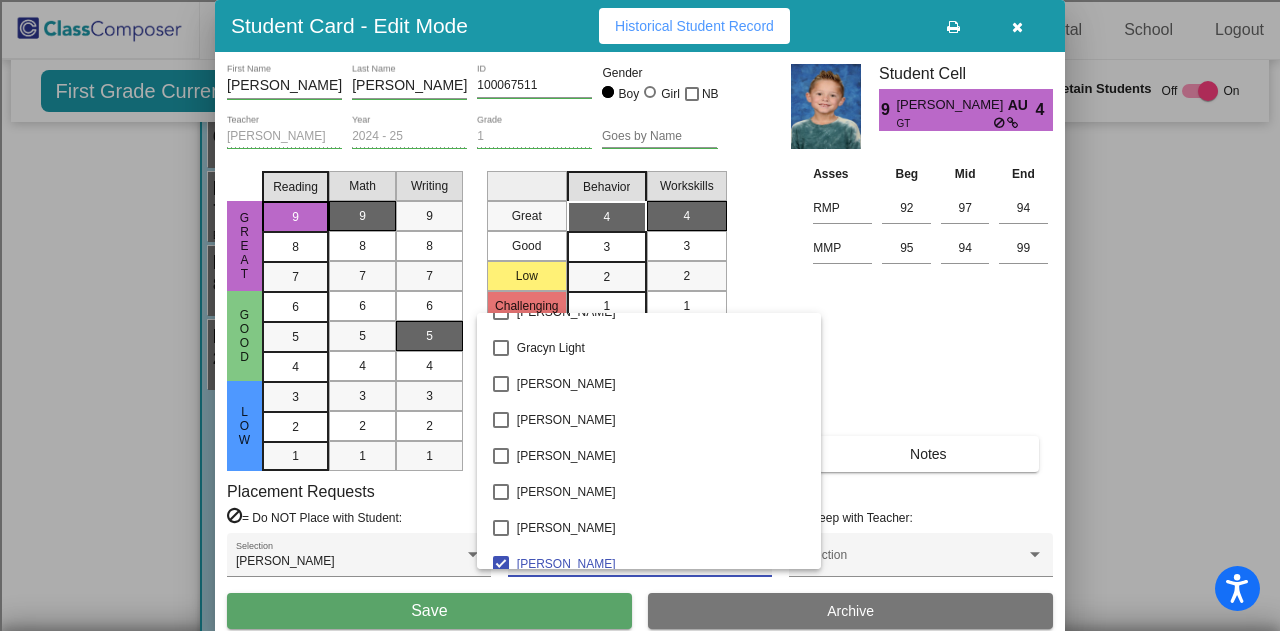 scroll, scrollTop: 1500, scrollLeft: 0, axis: vertical 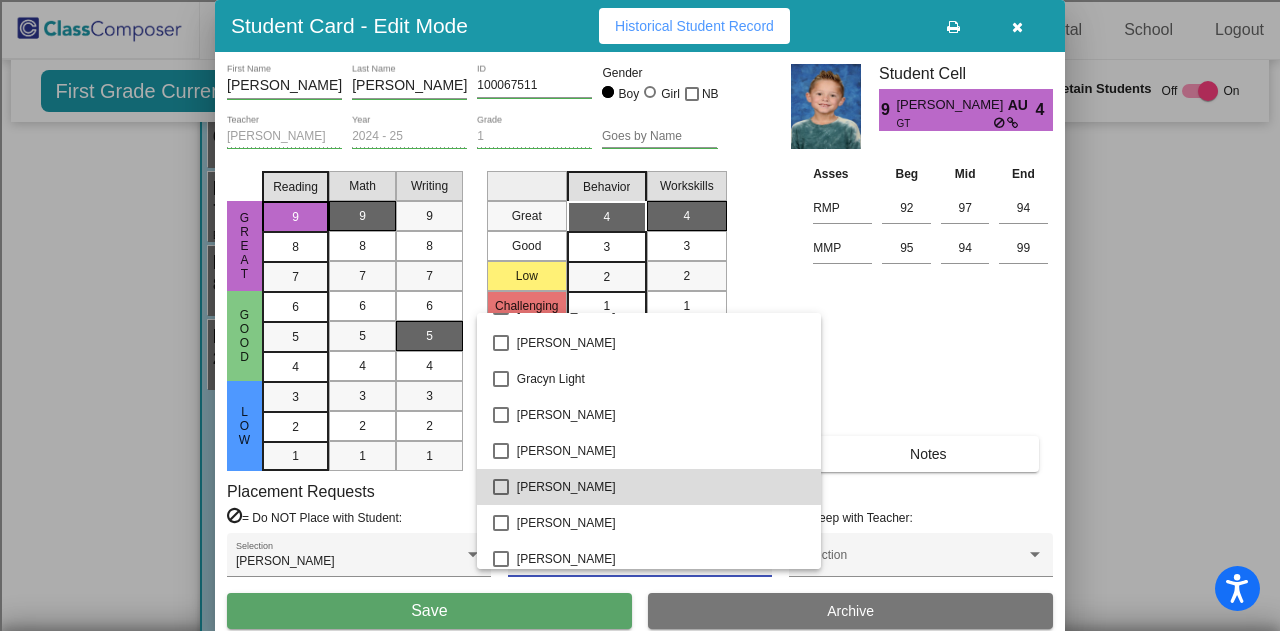 click on "Holly Jastram" at bounding box center (661, 487) 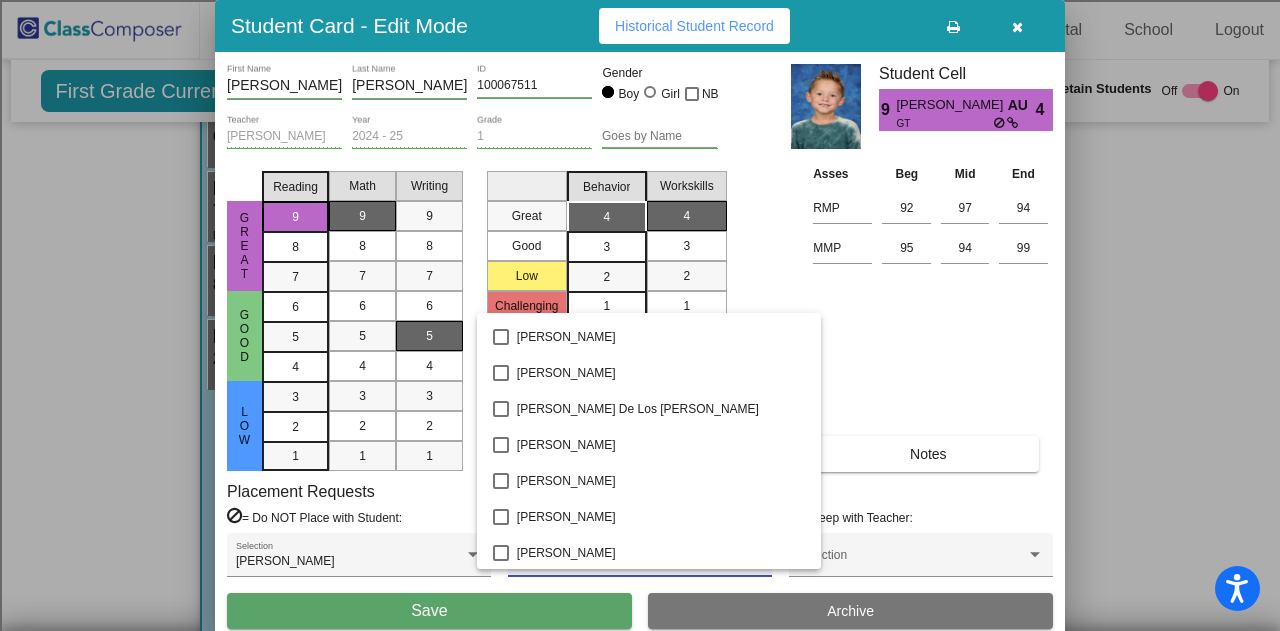scroll, scrollTop: 1400, scrollLeft: 0, axis: vertical 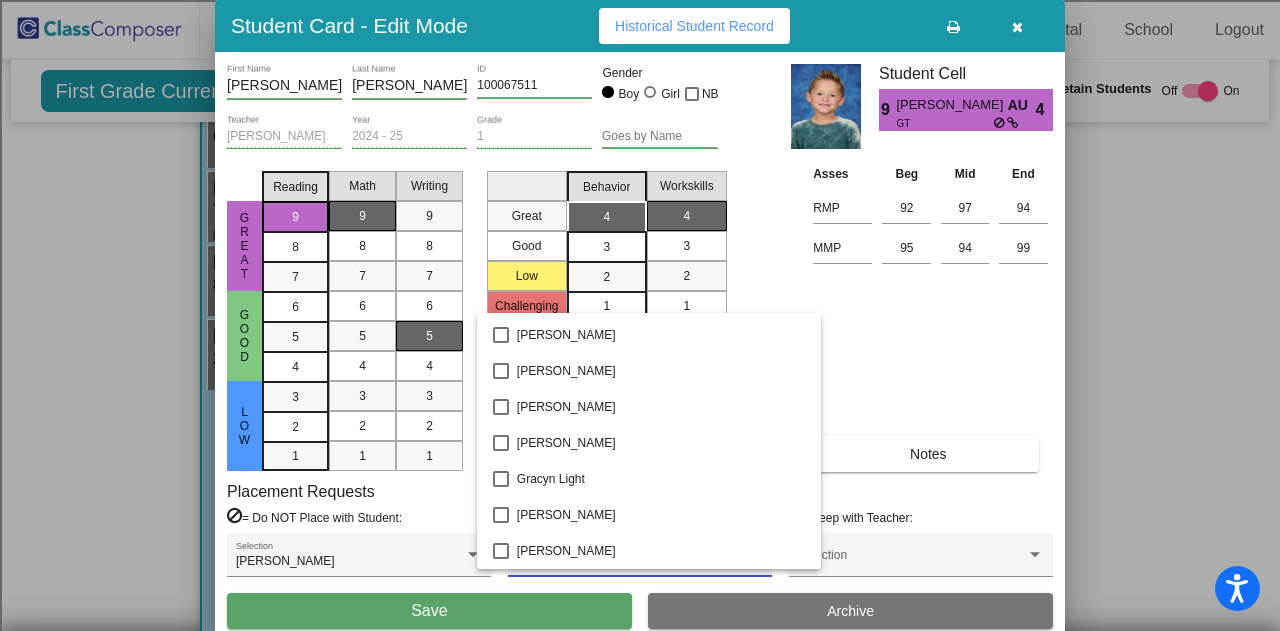 click at bounding box center [640, 315] 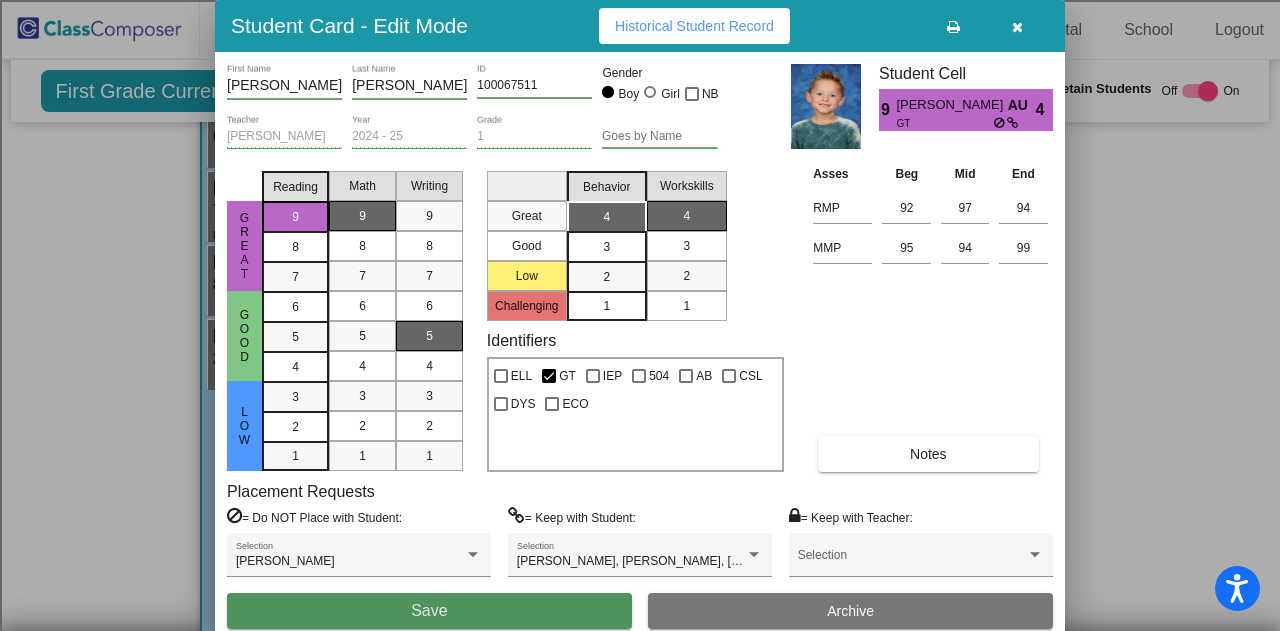 click on "Save" at bounding box center (429, 611) 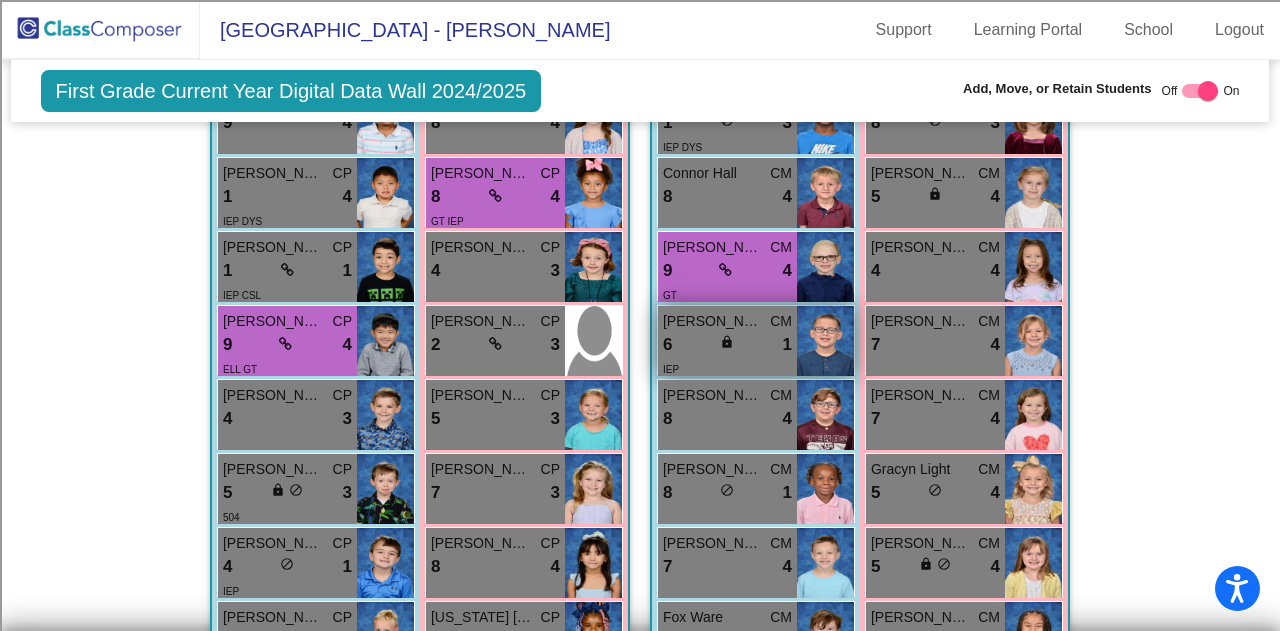 scroll, scrollTop: 0, scrollLeft: 0, axis: both 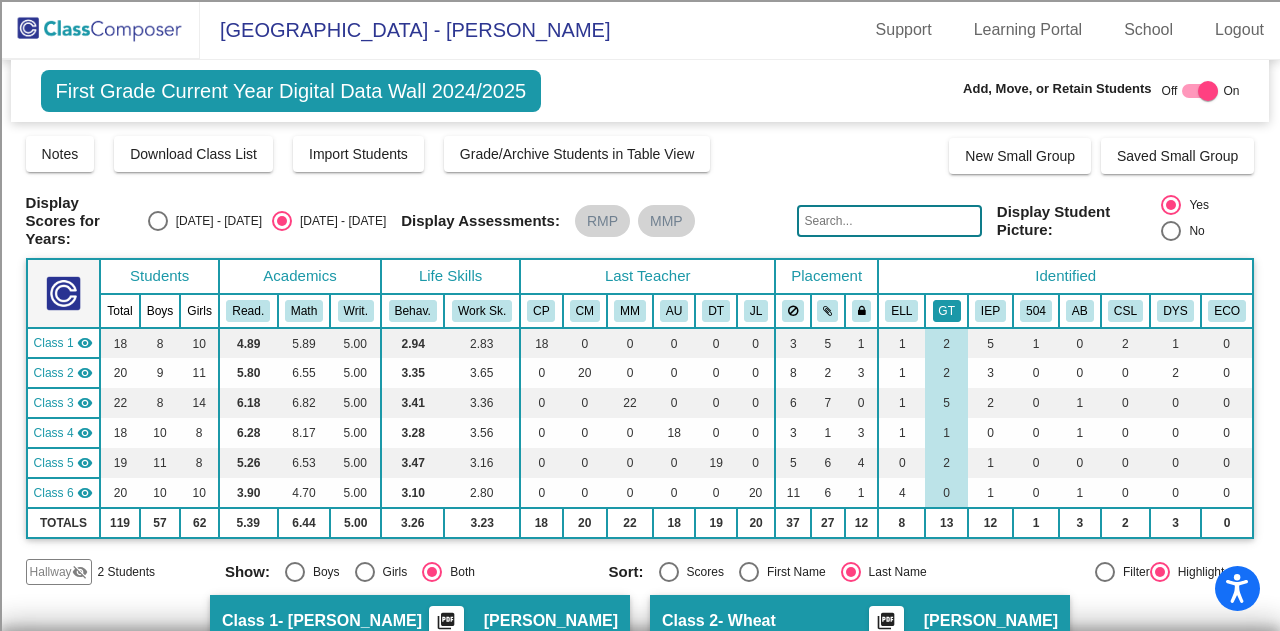 click on "GT" 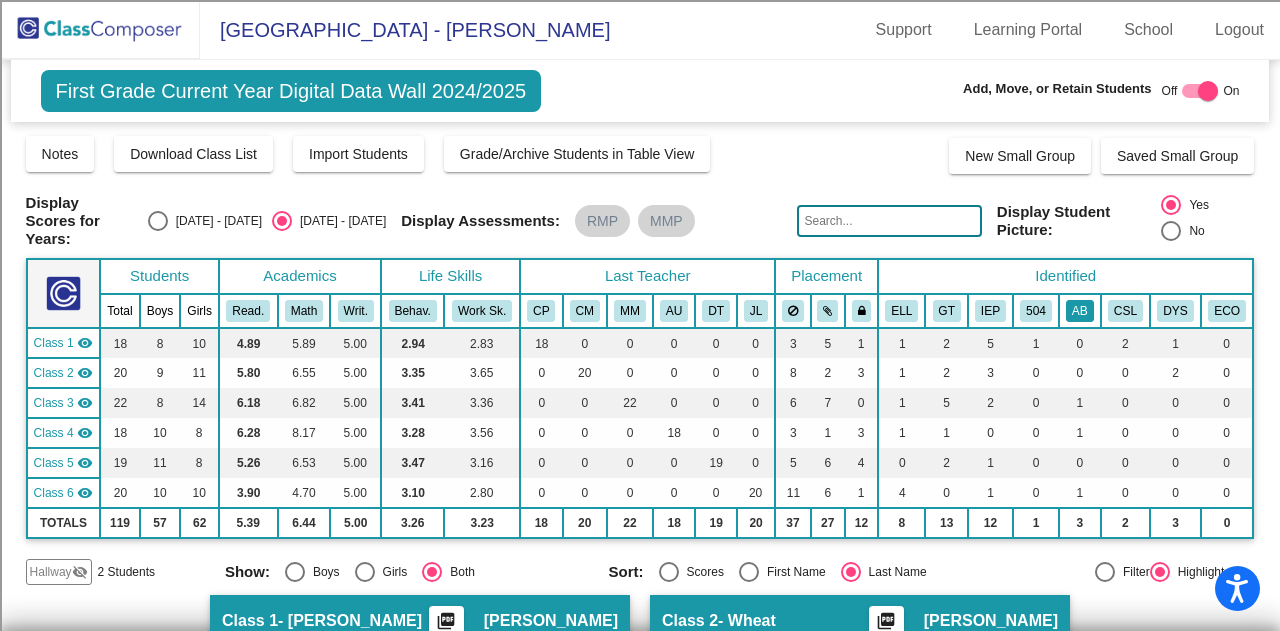 click on "AB" 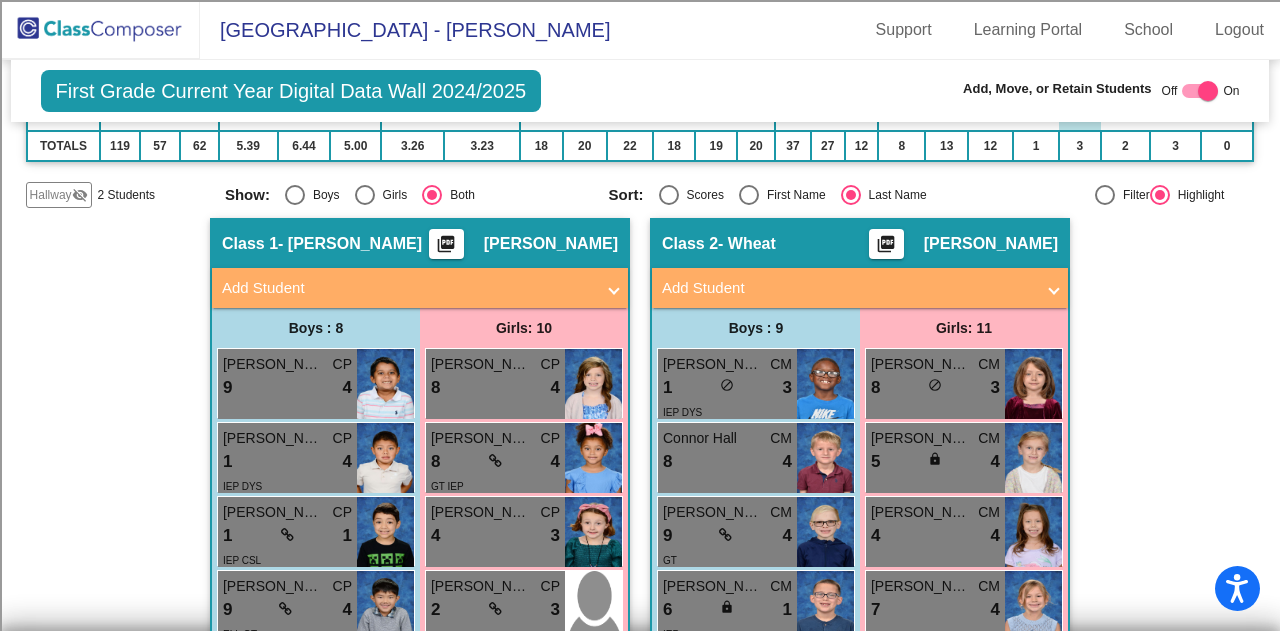 scroll, scrollTop: 0, scrollLeft: 0, axis: both 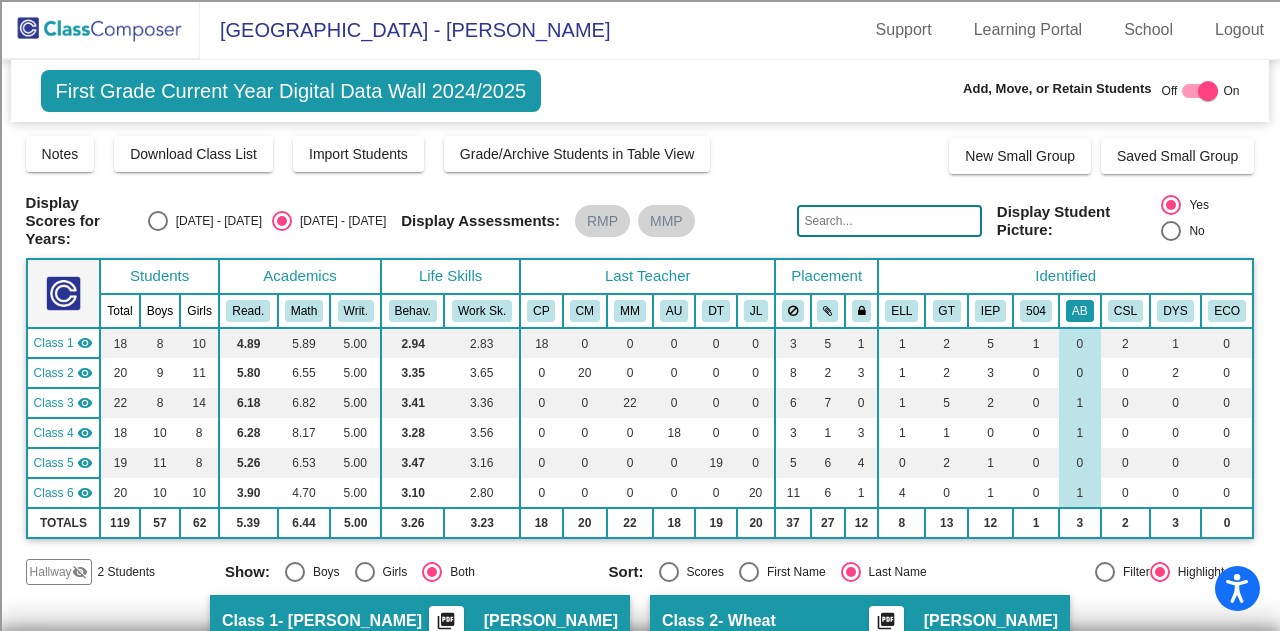 click on "AB" 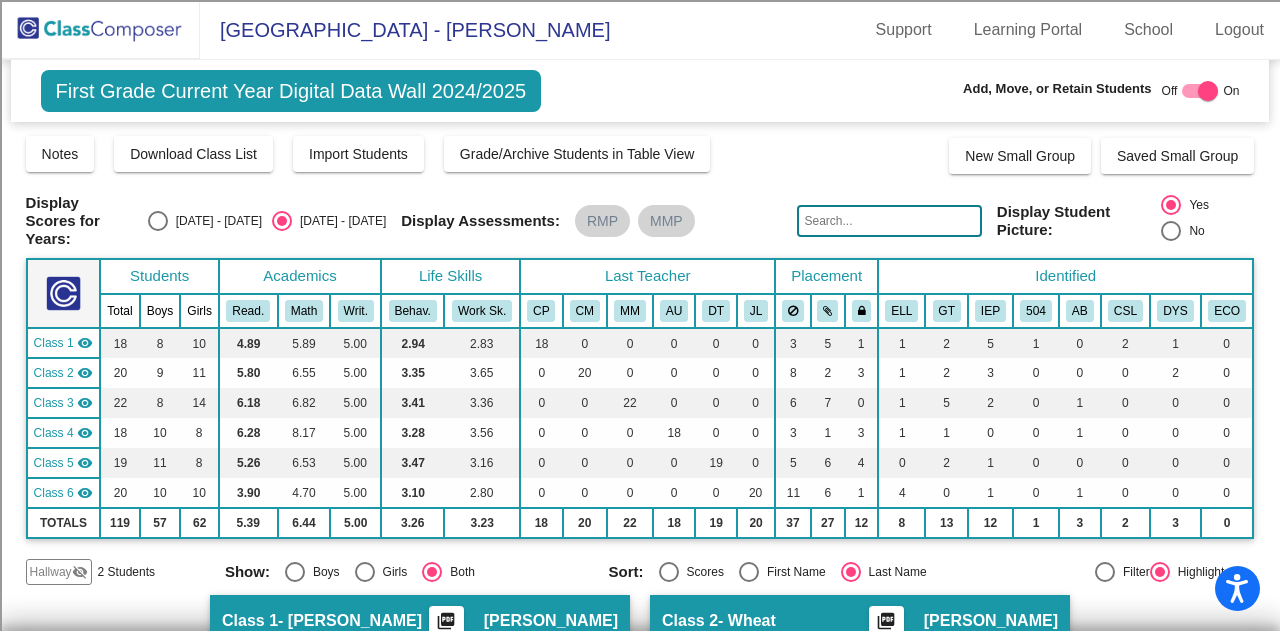 click 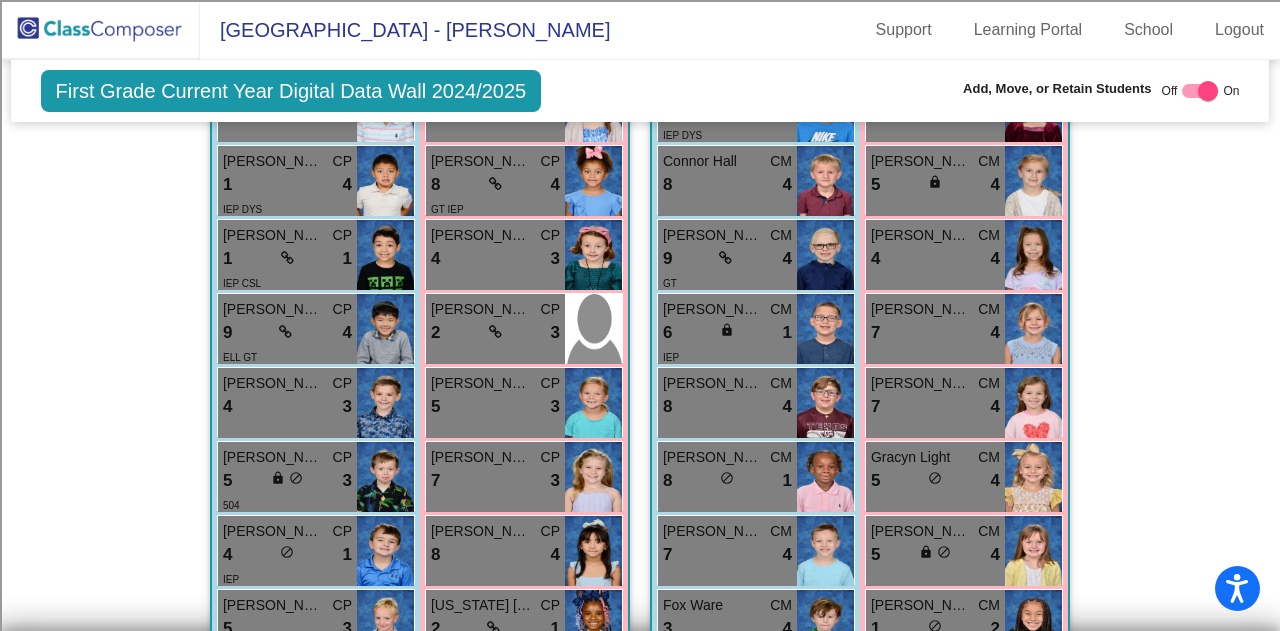 scroll, scrollTop: 0, scrollLeft: 0, axis: both 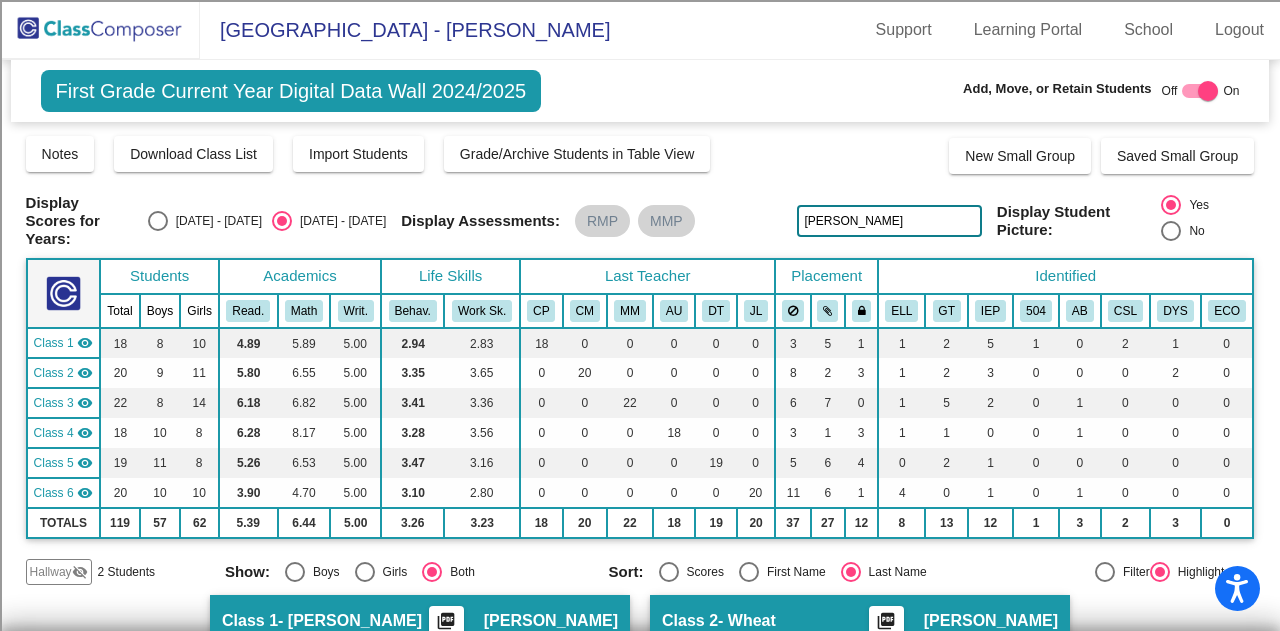 click on "Maxwell" 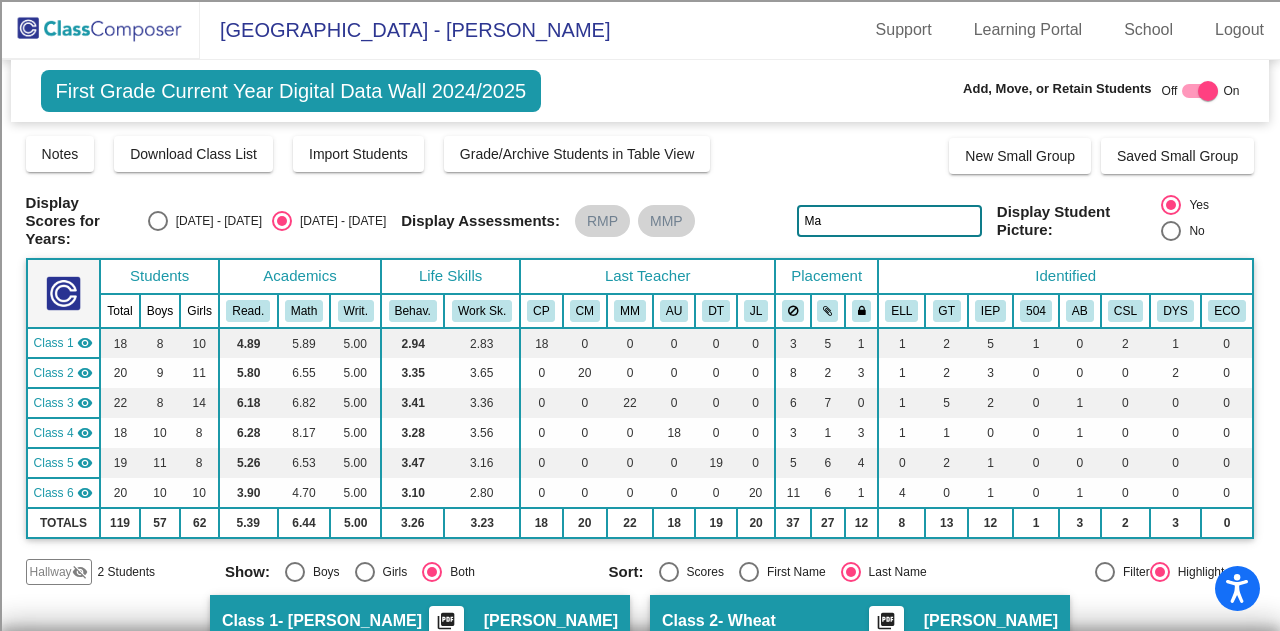 type on "M" 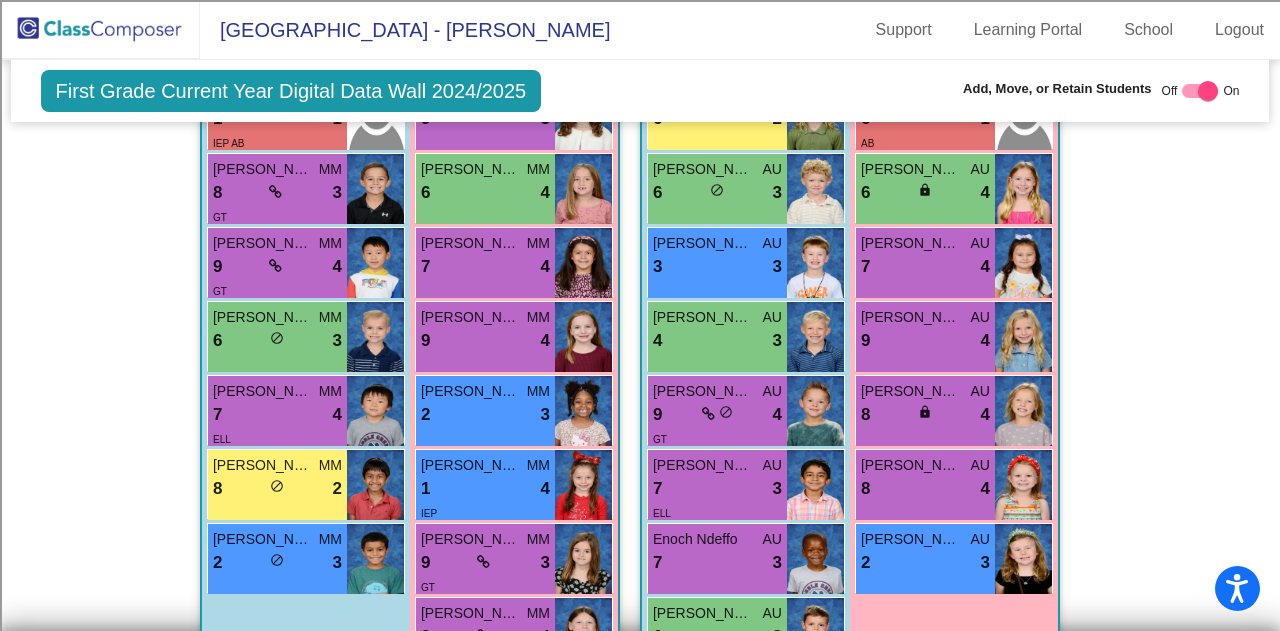 scroll, scrollTop: 1700, scrollLeft: 0, axis: vertical 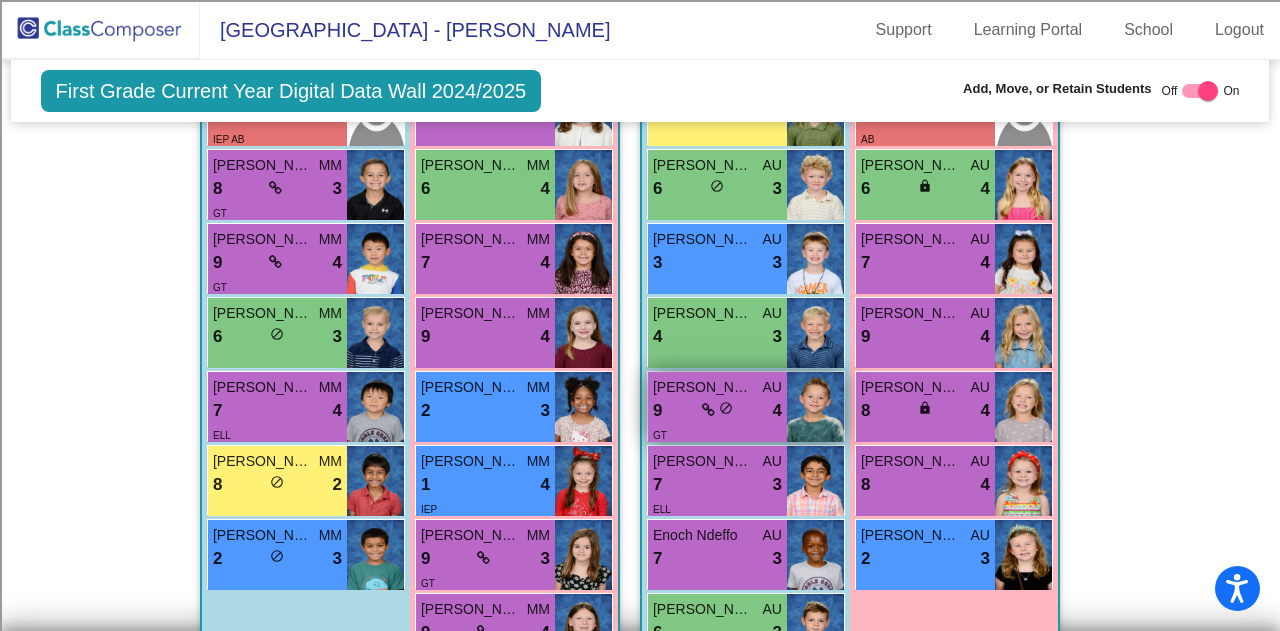 type 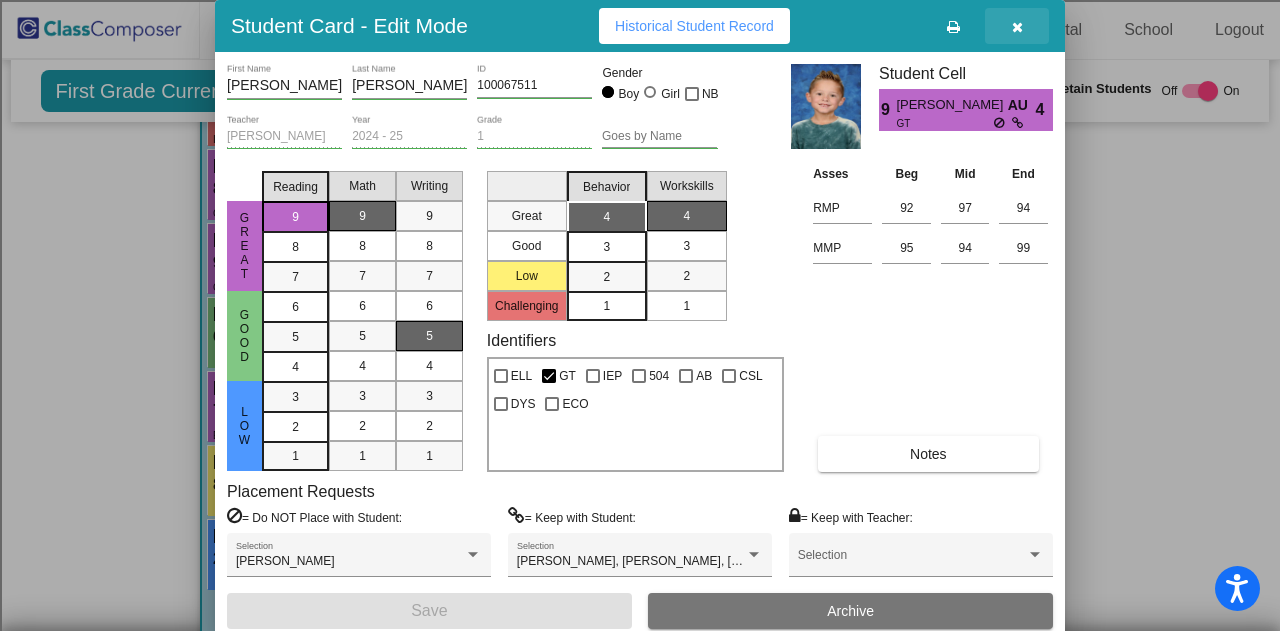 click at bounding box center [1017, 27] 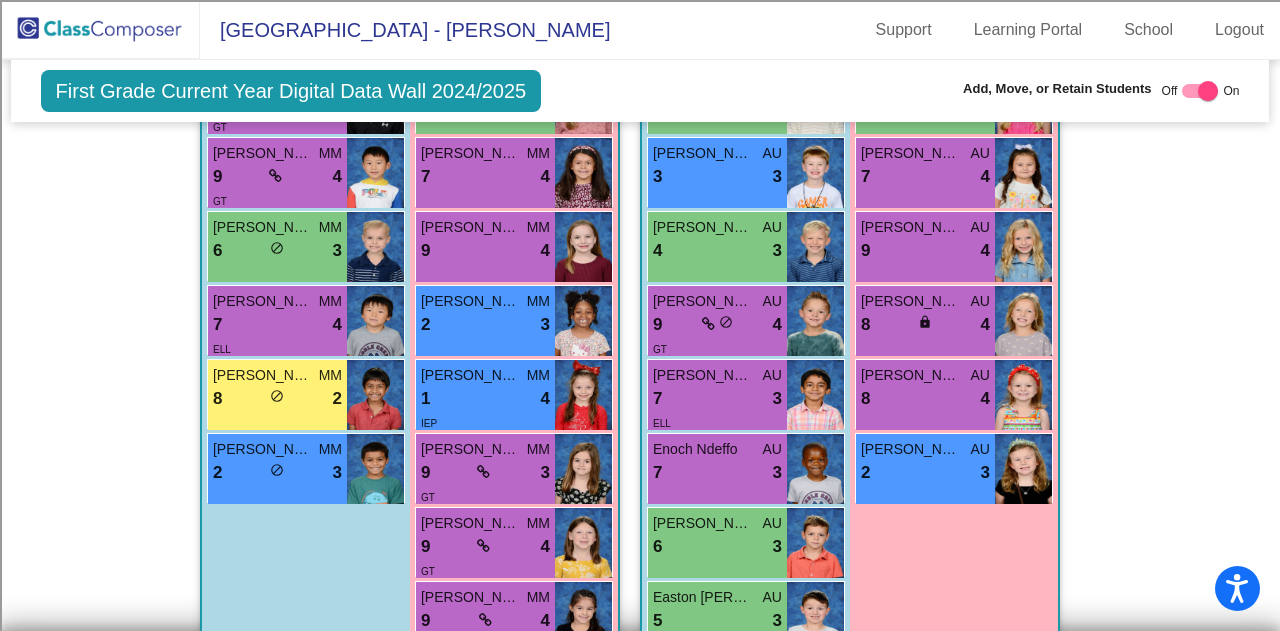 scroll, scrollTop: 1800, scrollLeft: 0, axis: vertical 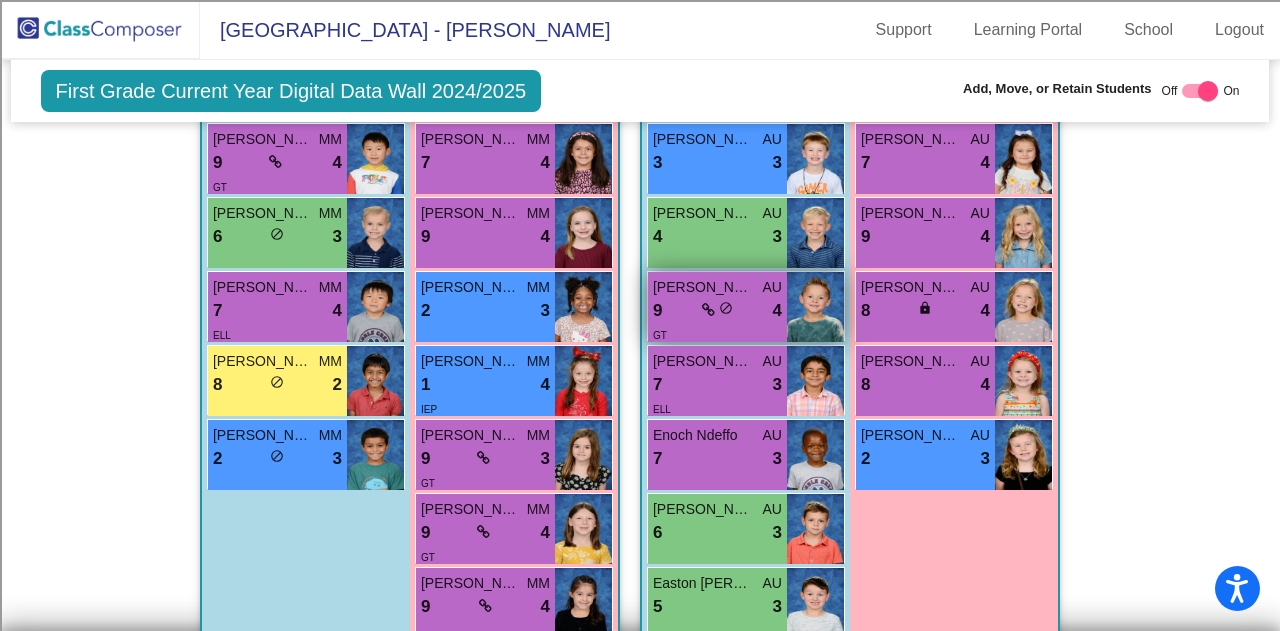 click on "9 lock do_not_disturb_alt 4" at bounding box center (717, 311) 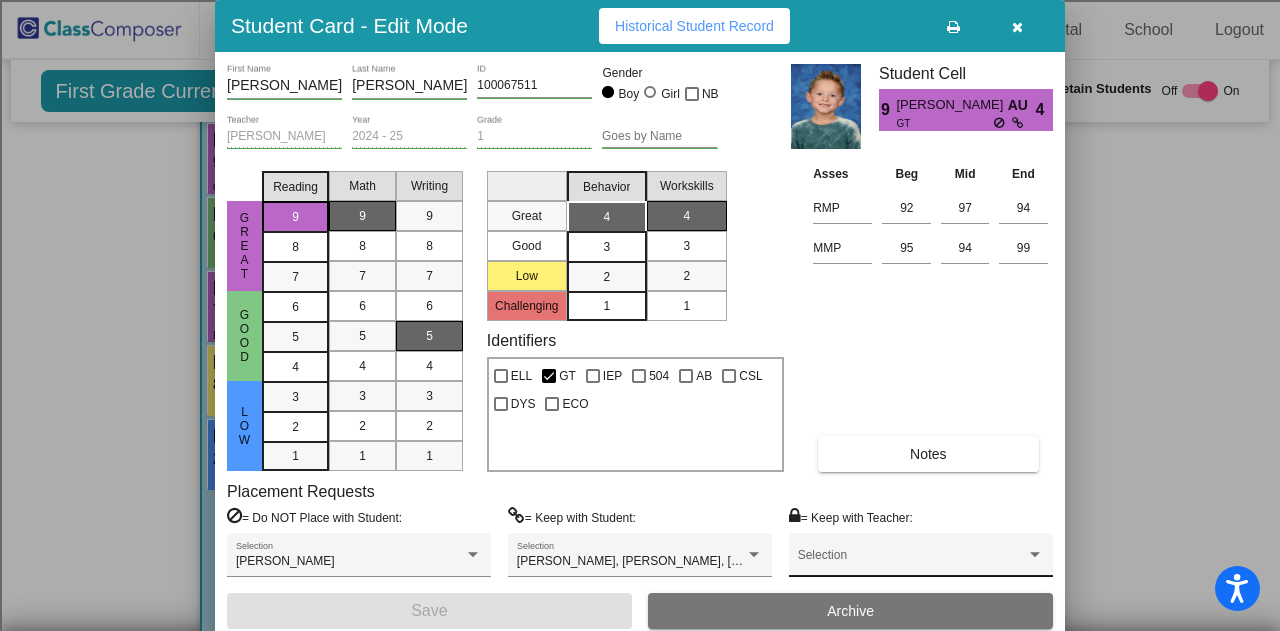 click at bounding box center (912, 562) 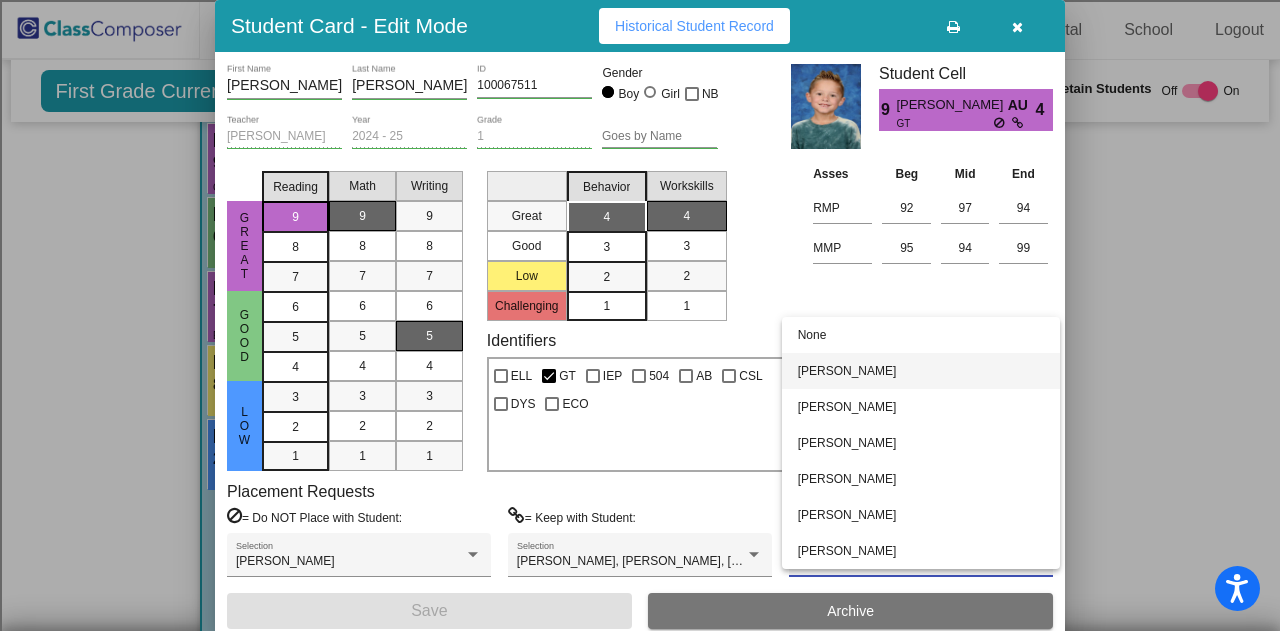 click on "[PERSON_NAME]" at bounding box center [921, 371] 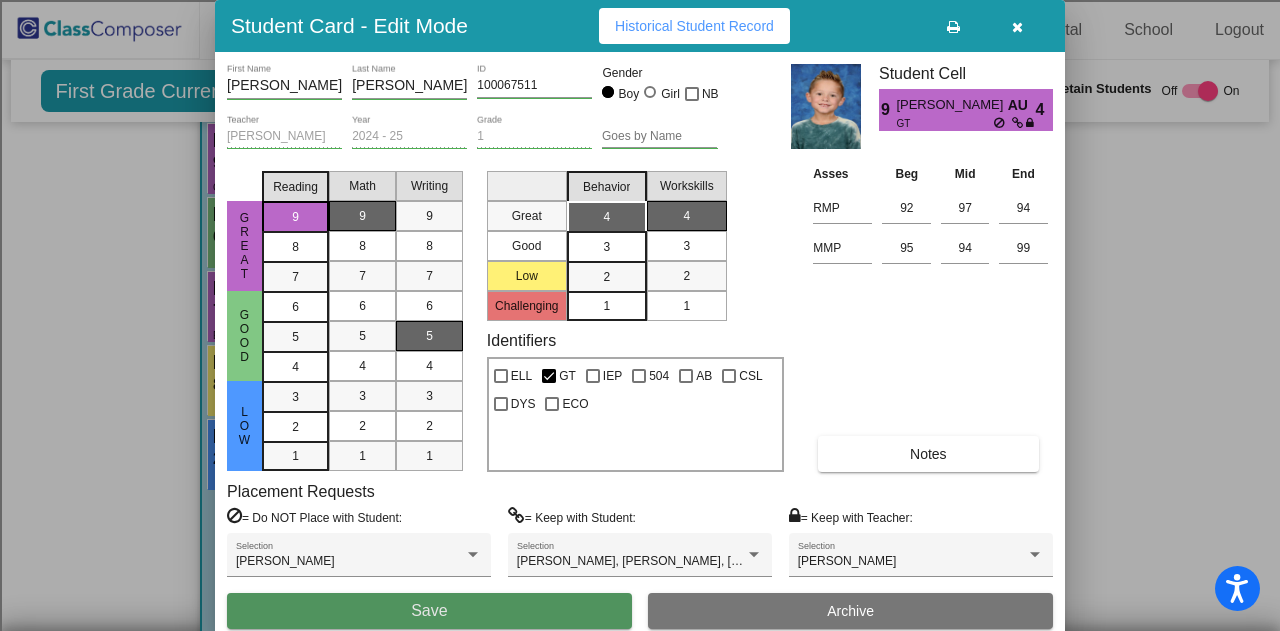 click on "Save" at bounding box center [429, 611] 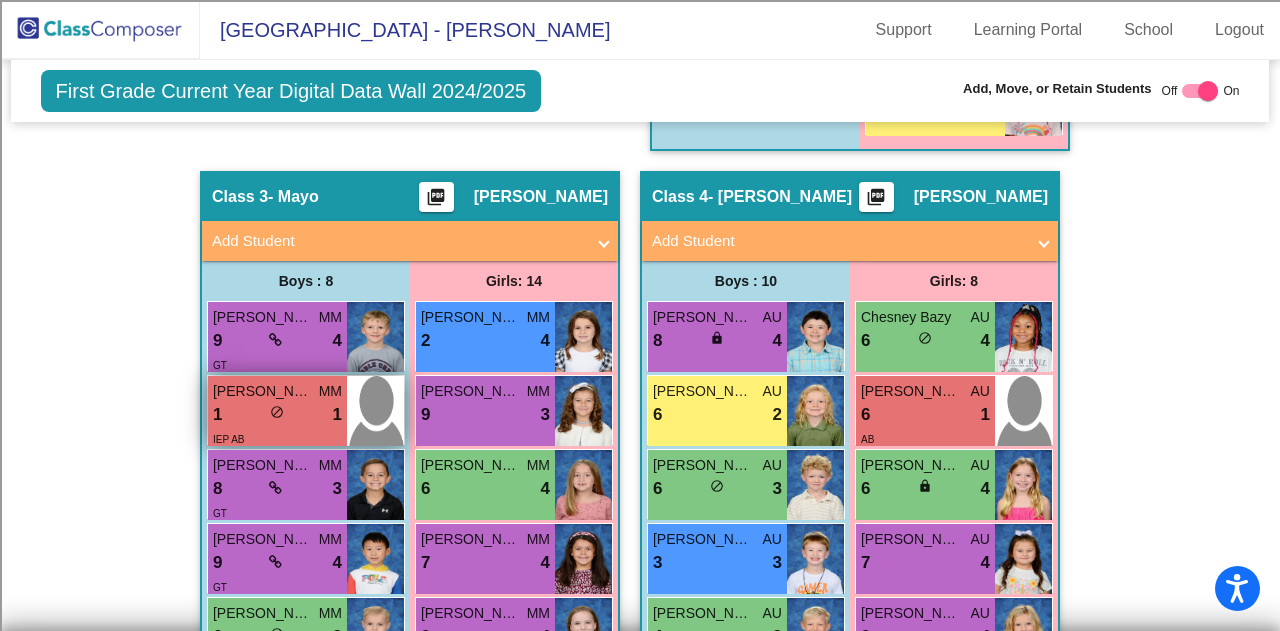 scroll, scrollTop: 1300, scrollLeft: 0, axis: vertical 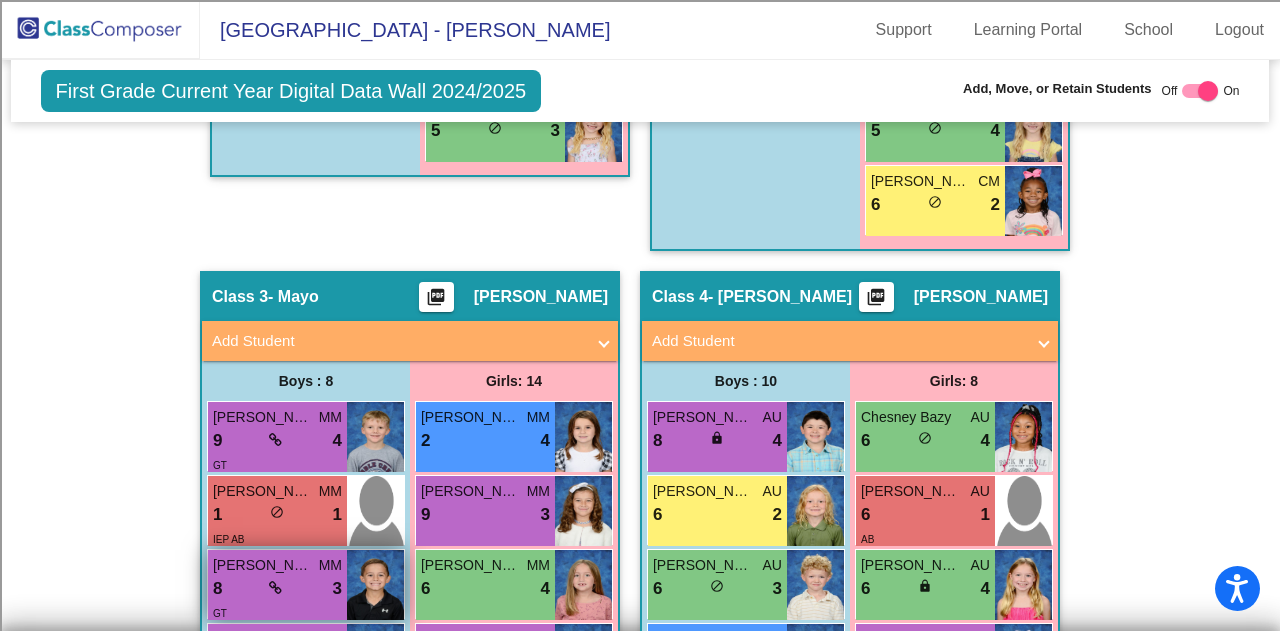 click on "8 lock do_not_disturb_alt 3" at bounding box center (277, 589) 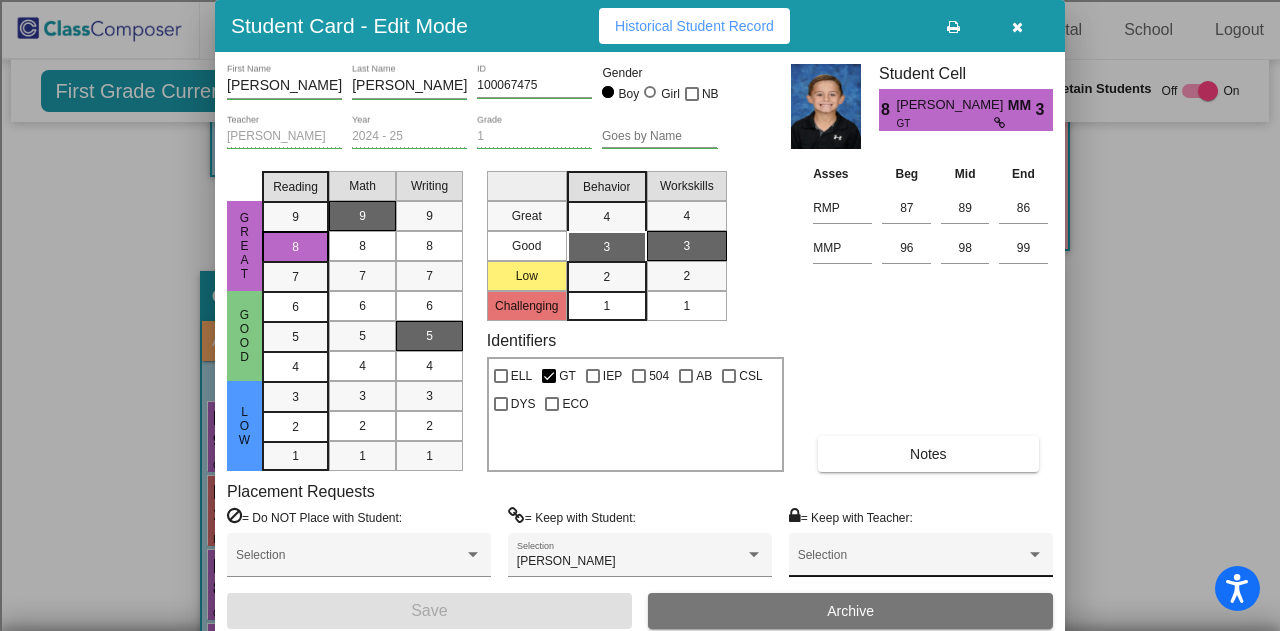 click at bounding box center [912, 562] 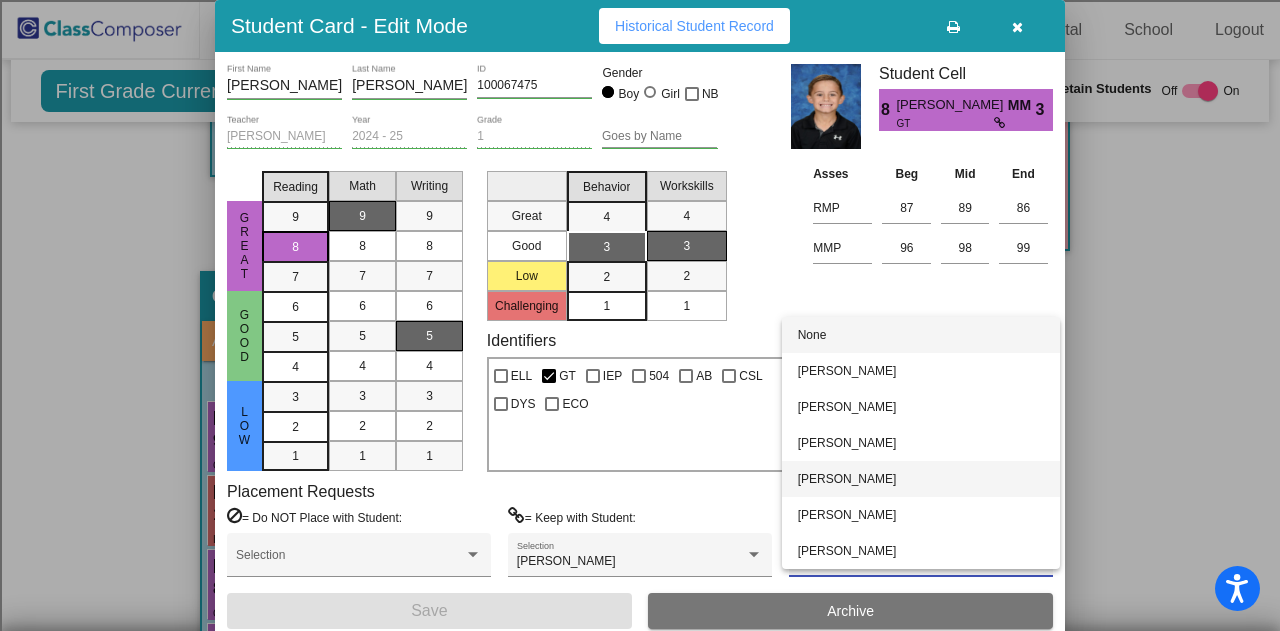 click on "[PERSON_NAME]" at bounding box center [921, 479] 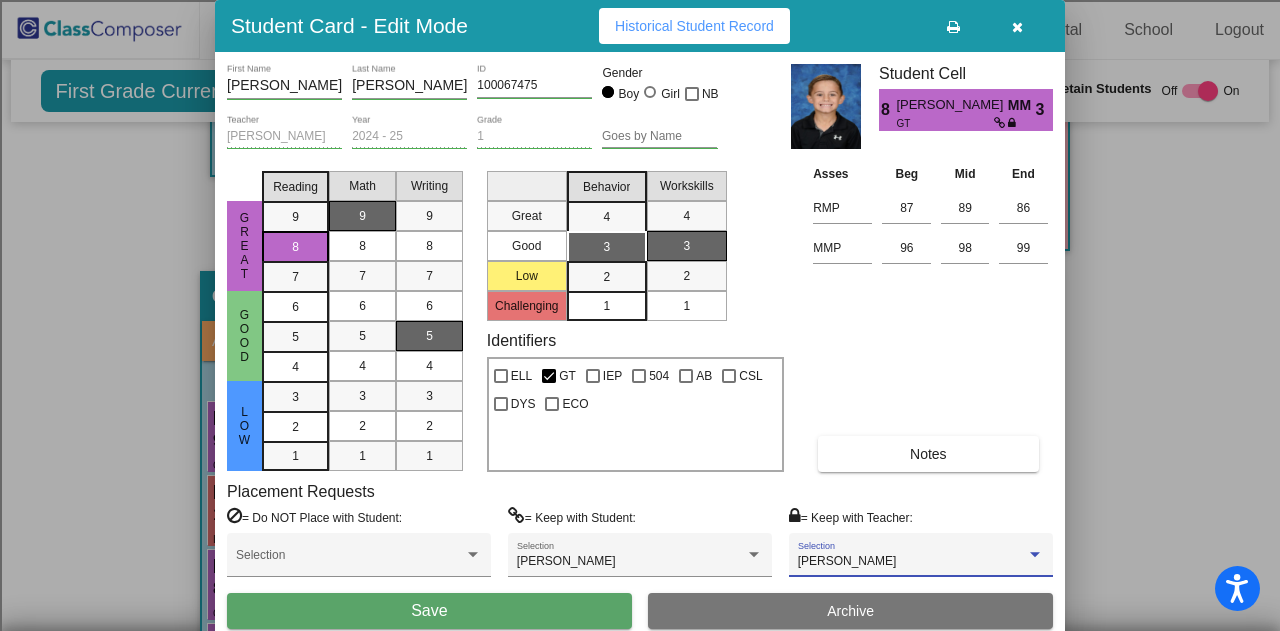 click on "Save" at bounding box center [429, 611] 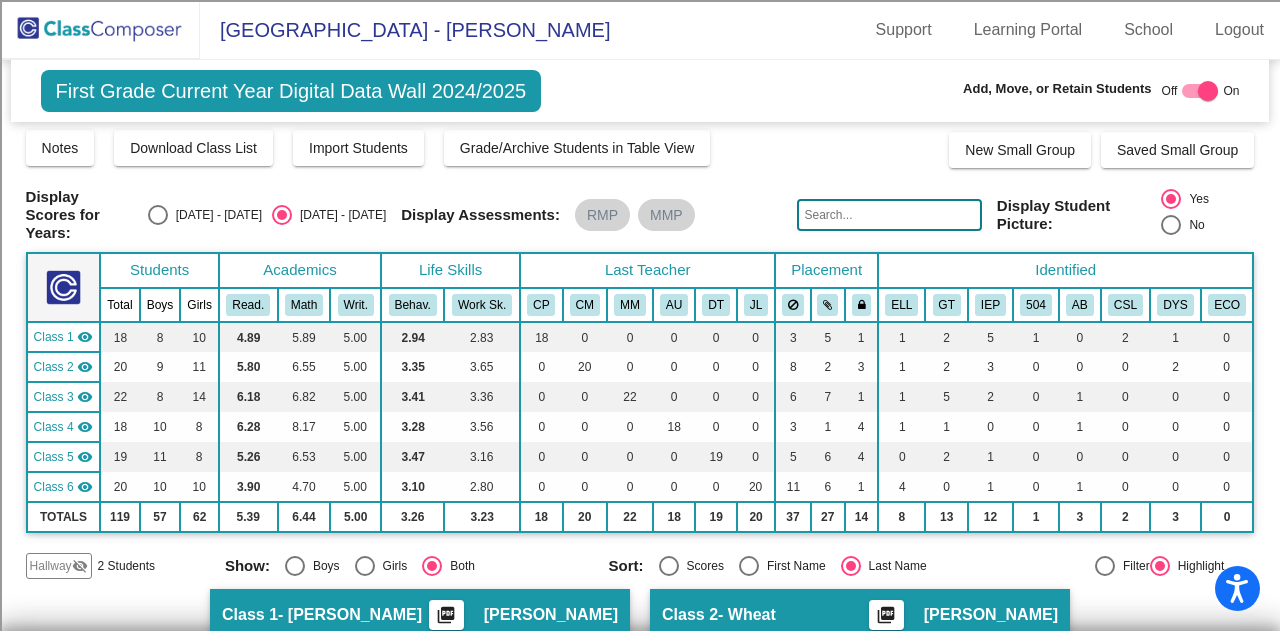 scroll, scrollTop: 0, scrollLeft: 0, axis: both 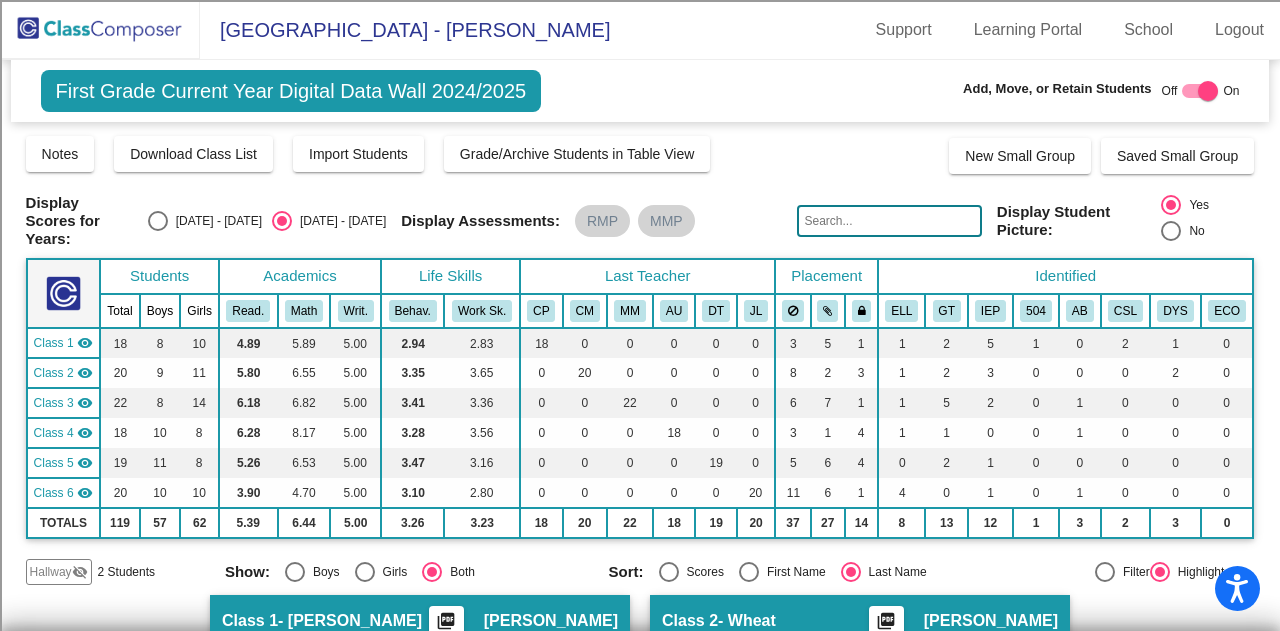 click 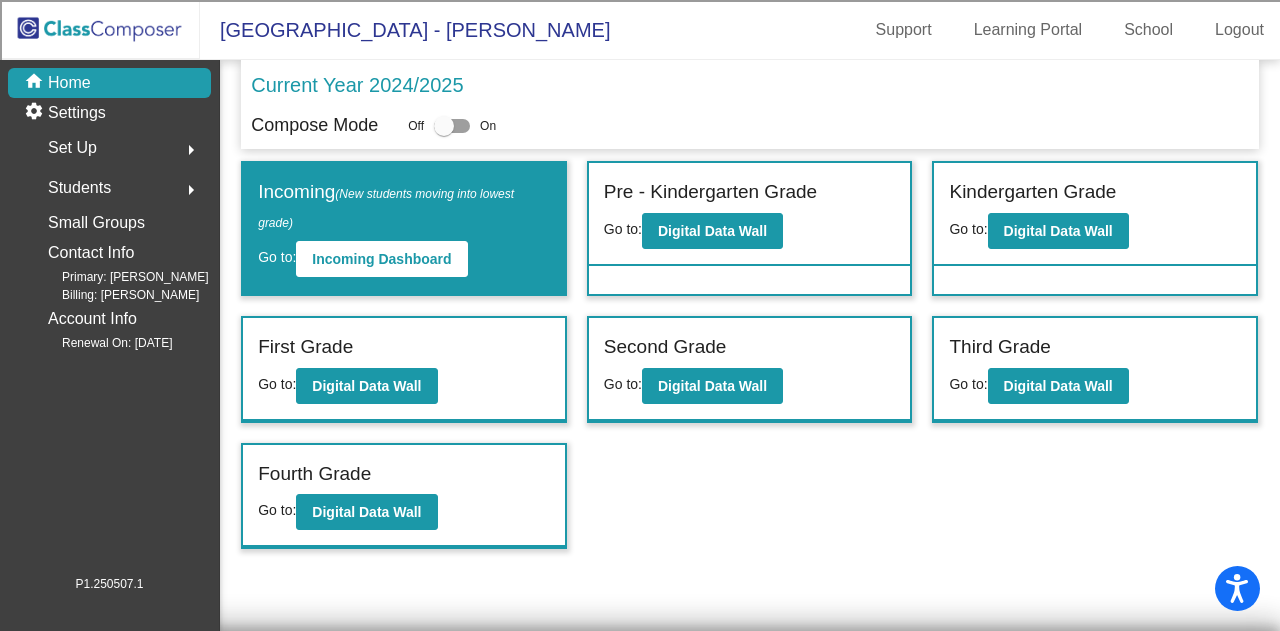click on "Off   On" 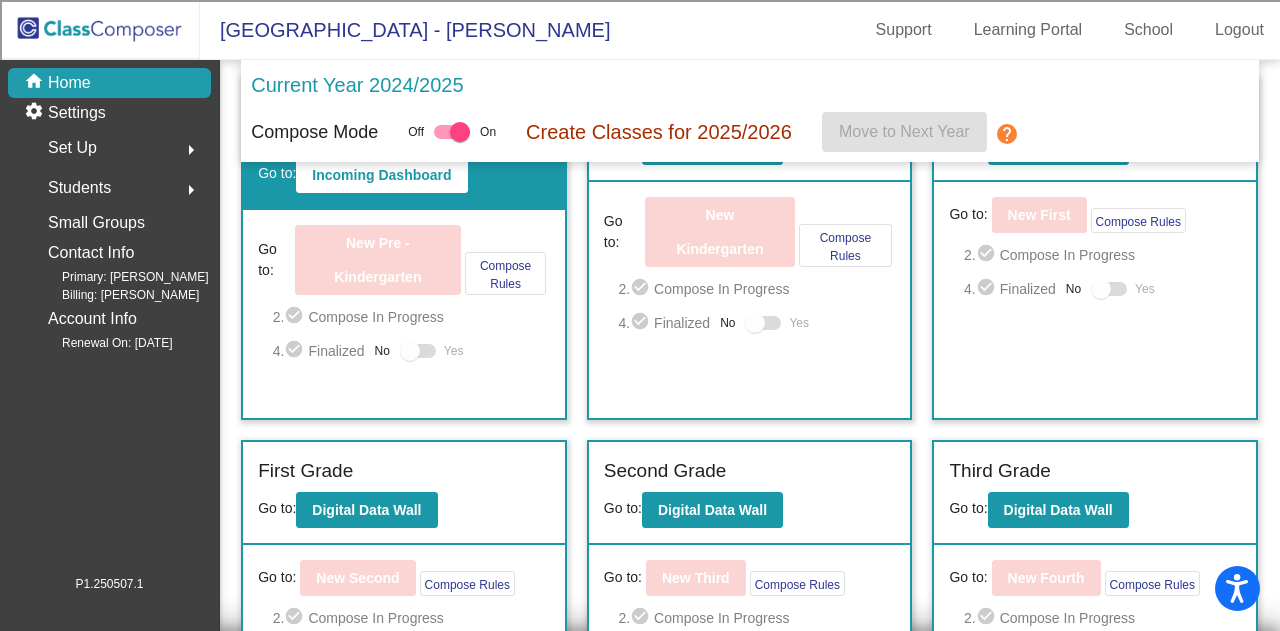 scroll, scrollTop: 300, scrollLeft: 0, axis: vertical 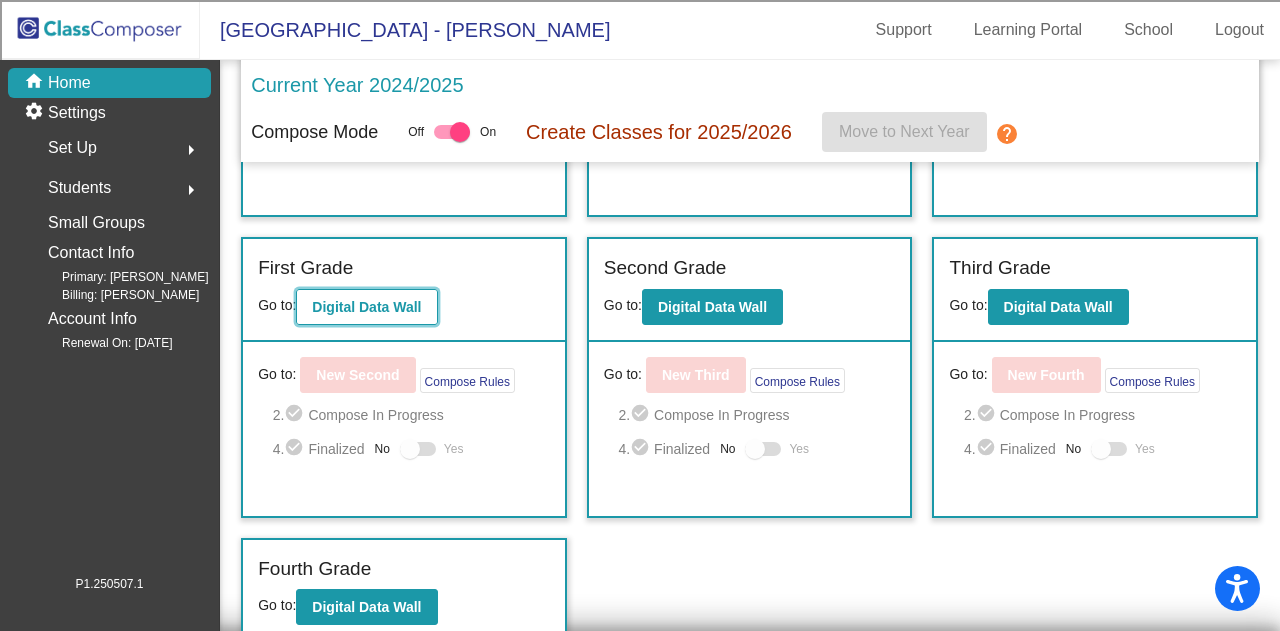 click on "Digital Data Wall" 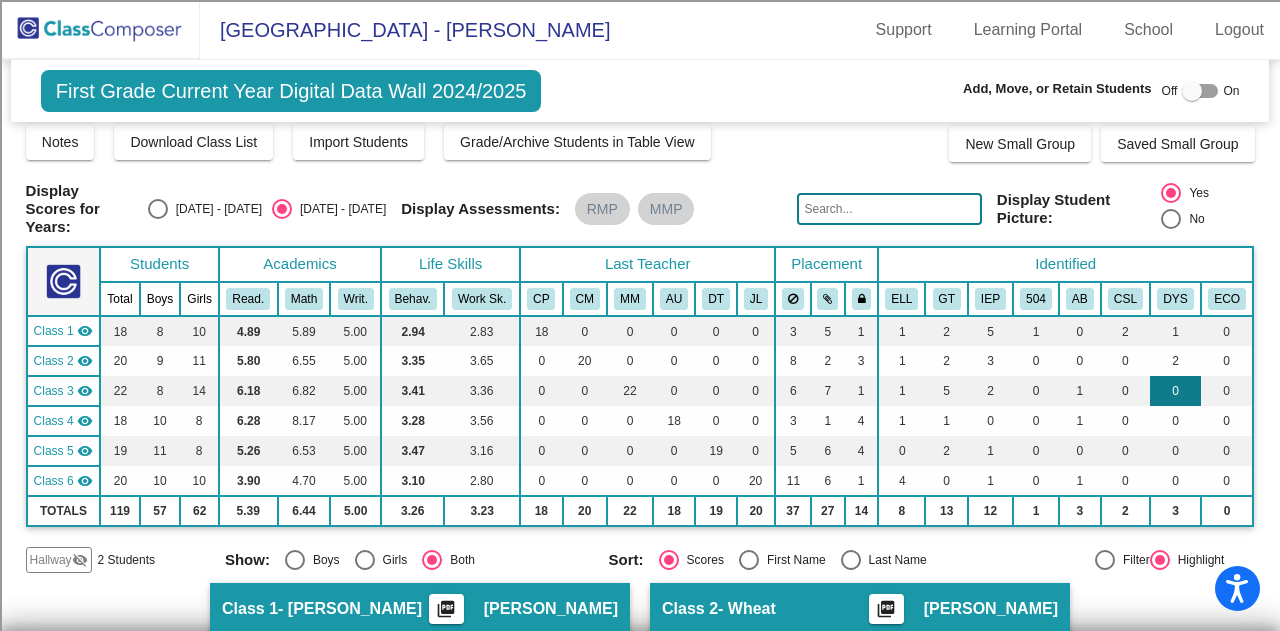 scroll, scrollTop: 0, scrollLeft: 0, axis: both 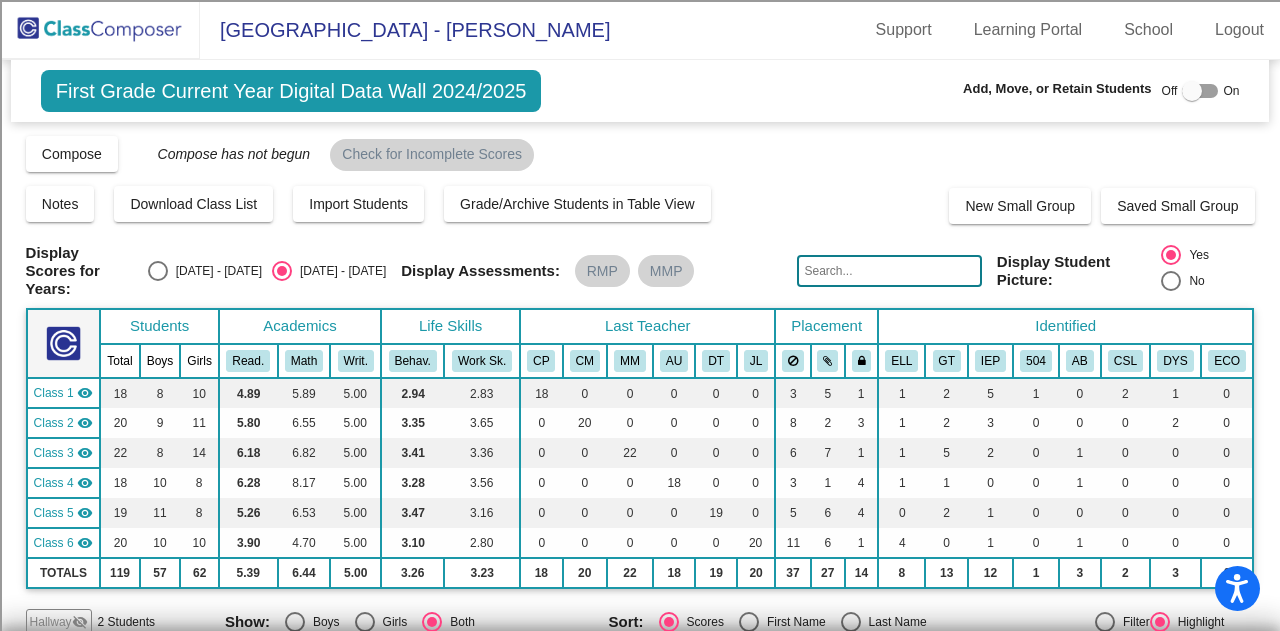 click at bounding box center [1192, 91] 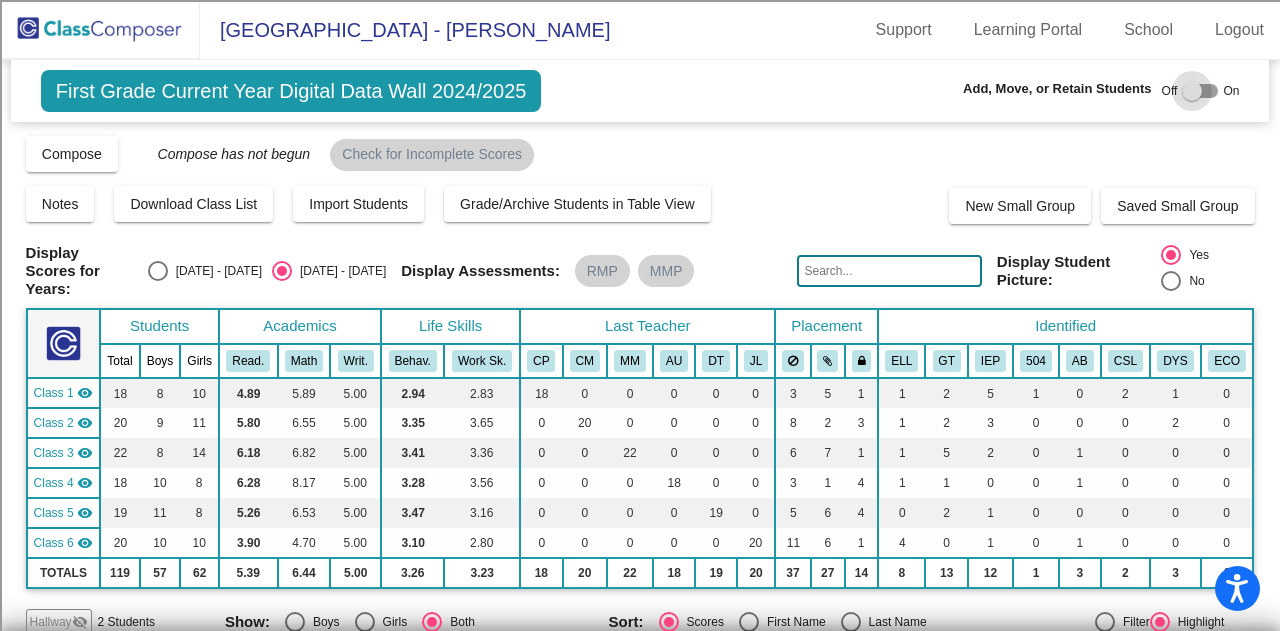 checkbox on "true" 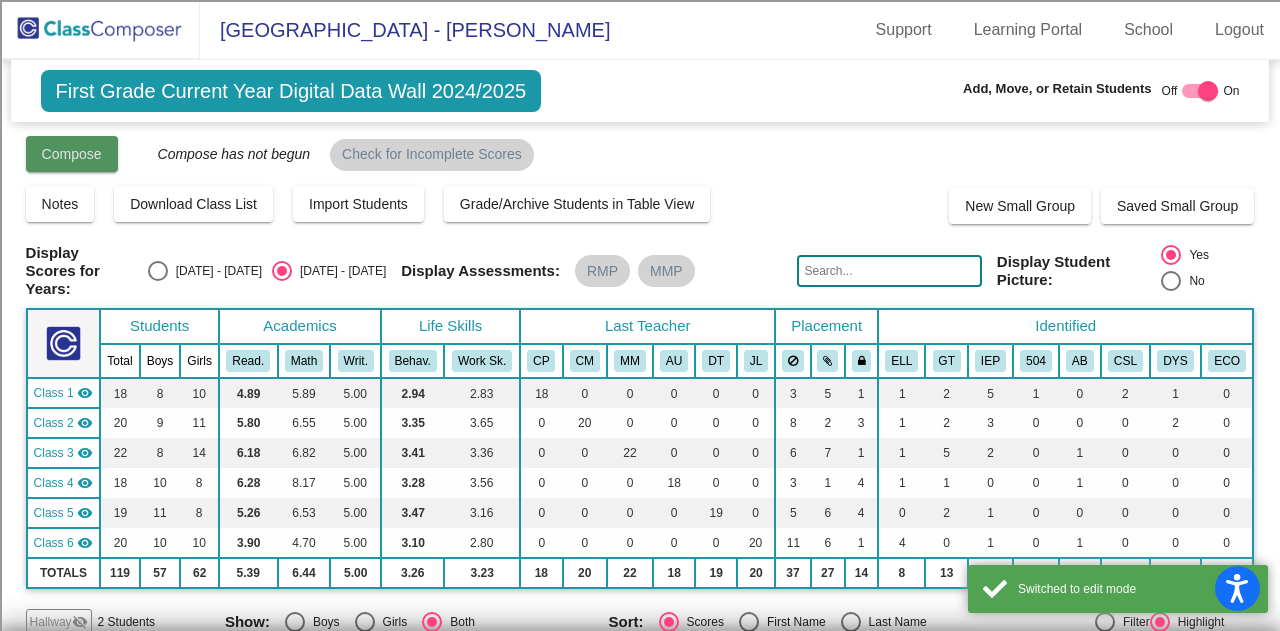 click on "Compose" 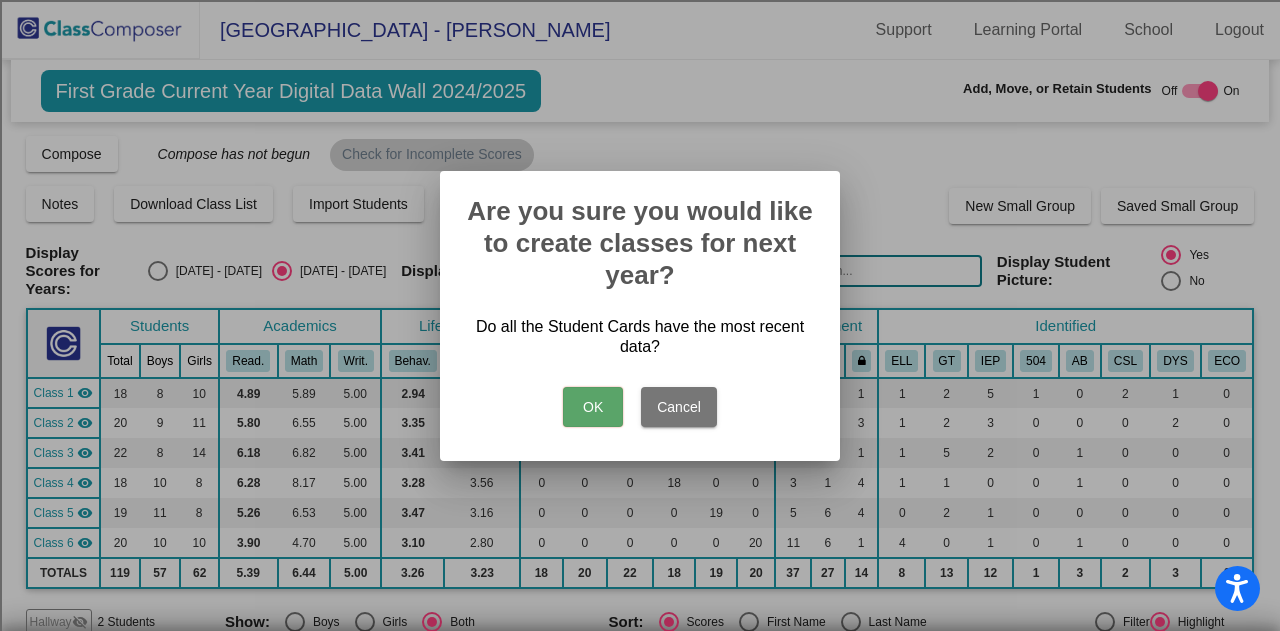 click on "OK" at bounding box center [593, 407] 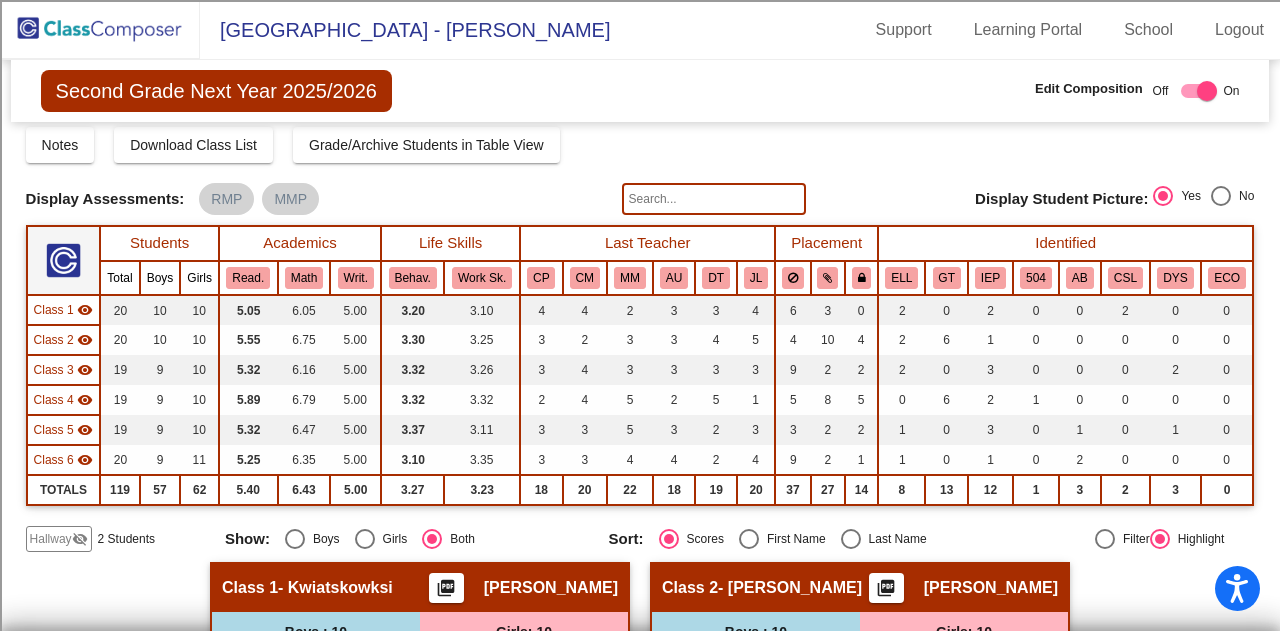 scroll, scrollTop: 0, scrollLeft: 0, axis: both 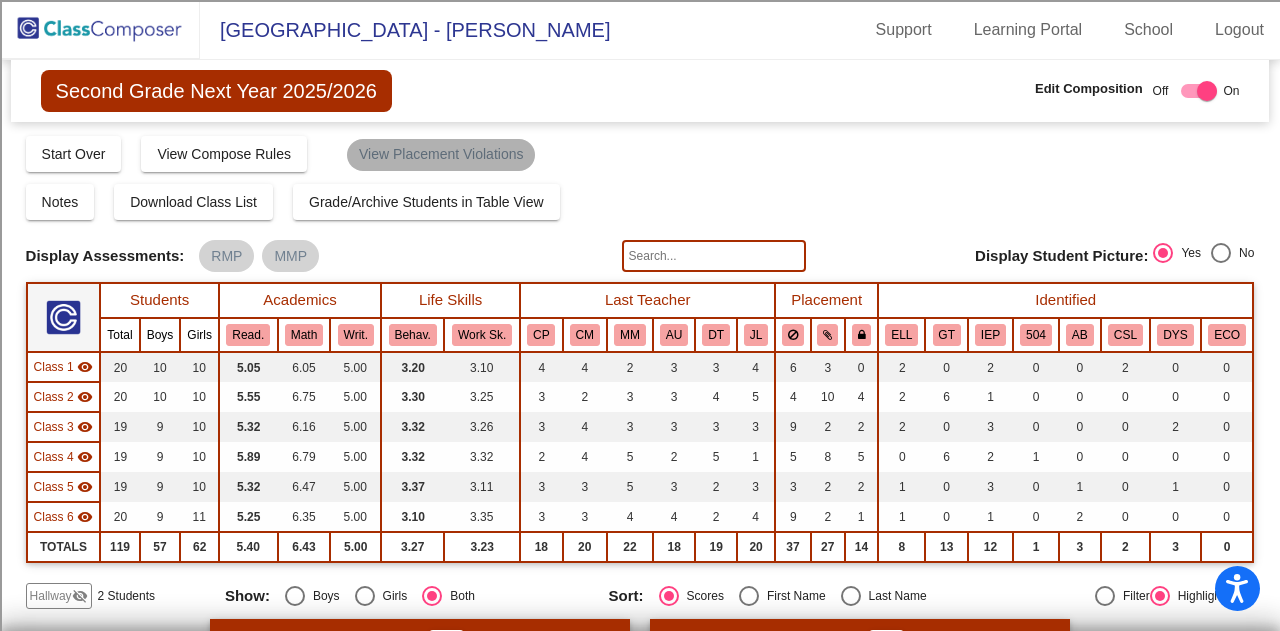 click on "View Placement Violations" 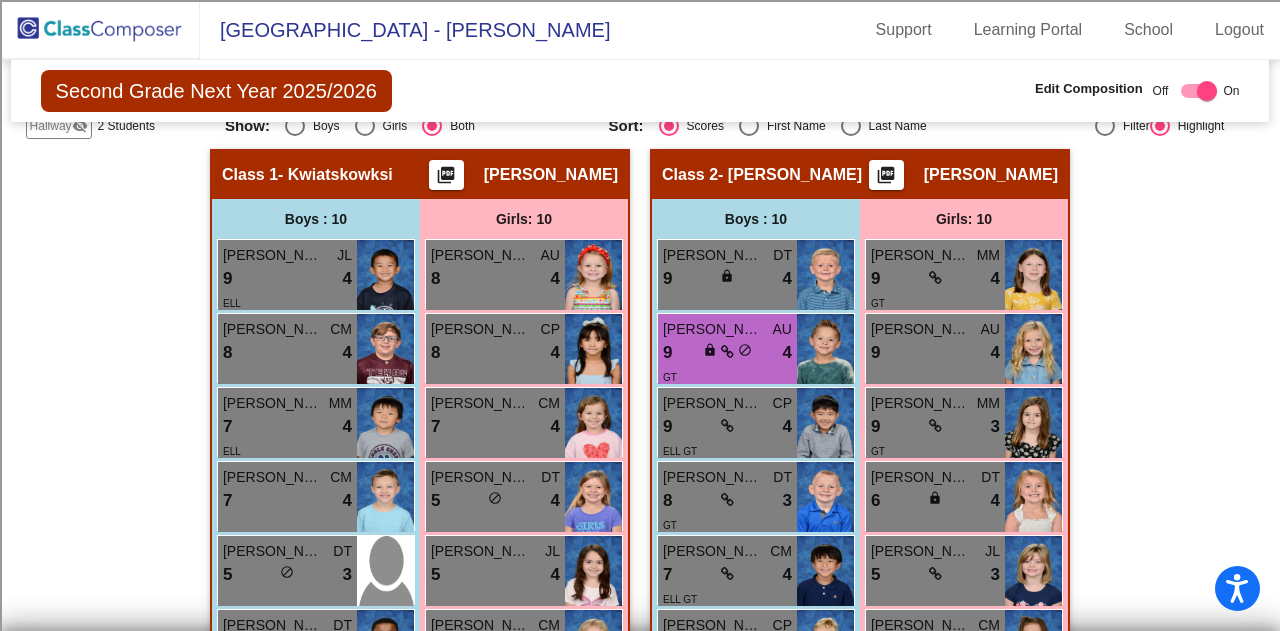 scroll, scrollTop: 900, scrollLeft: 0, axis: vertical 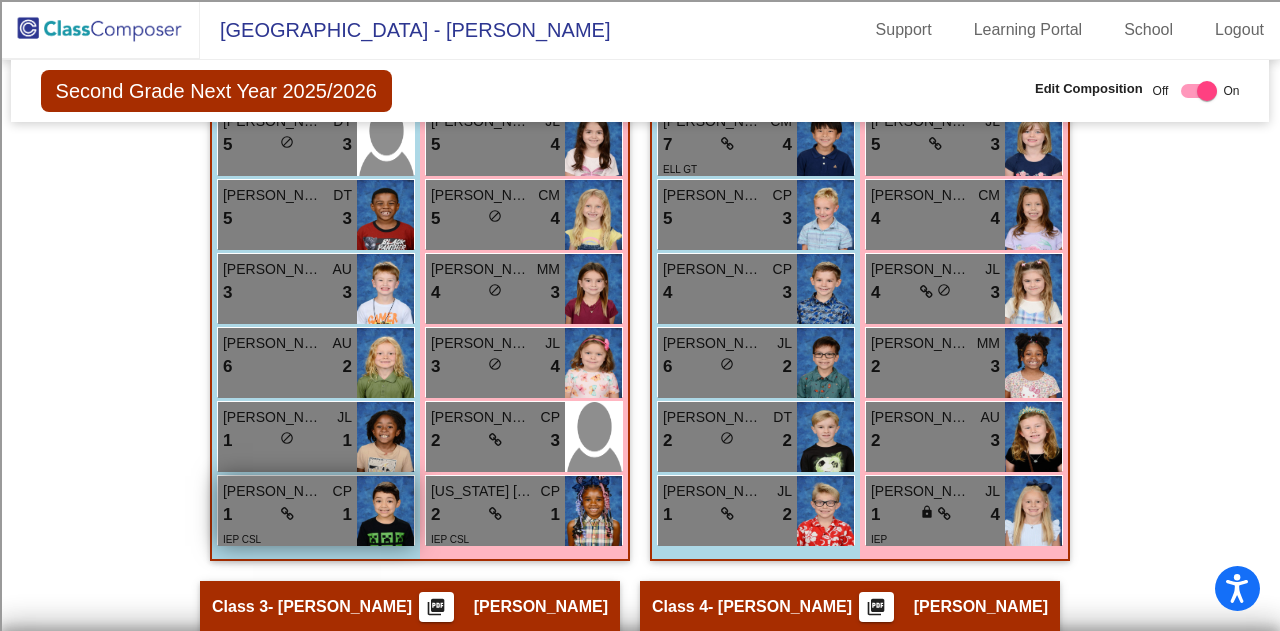 click on "1 lock do_not_disturb_alt 1" at bounding box center (287, 515) 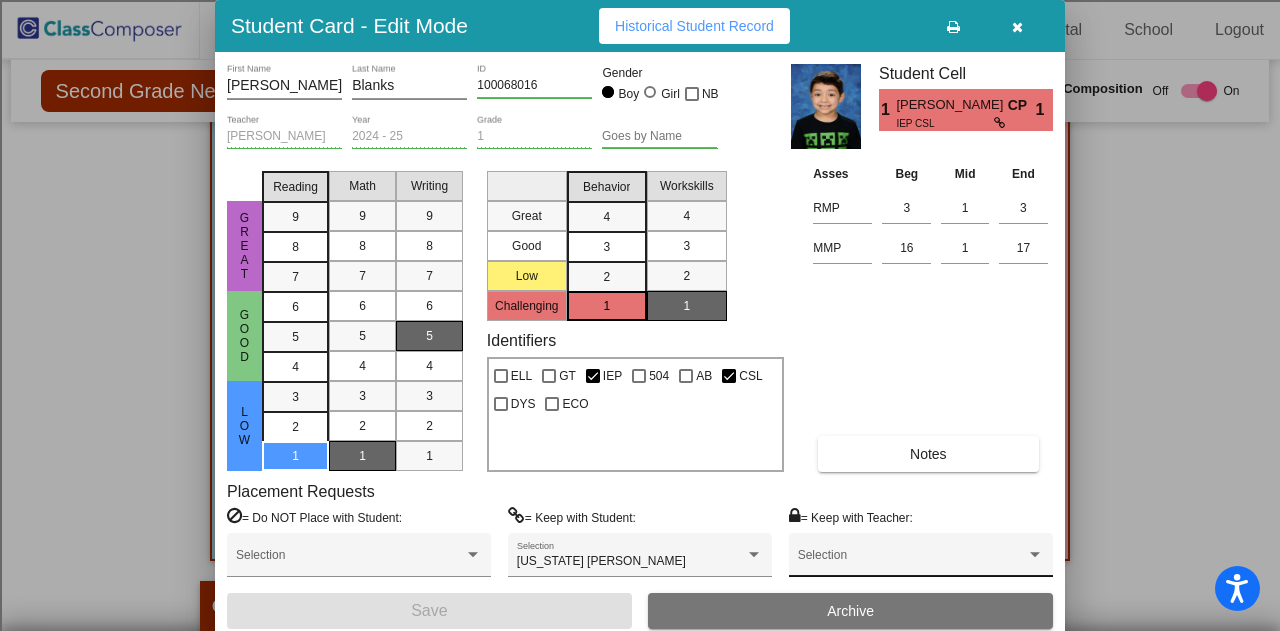 click on "Selection" at bounding box center (921, 560) 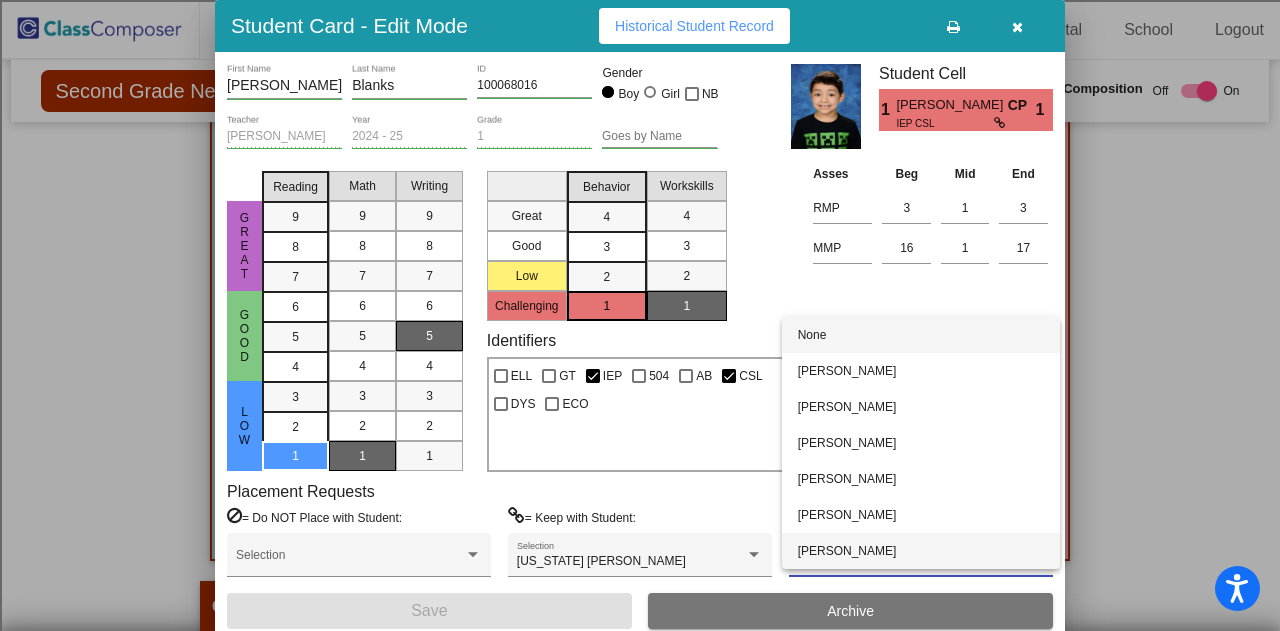 click on "Reghan McClure" at bounding box center (921, 551) 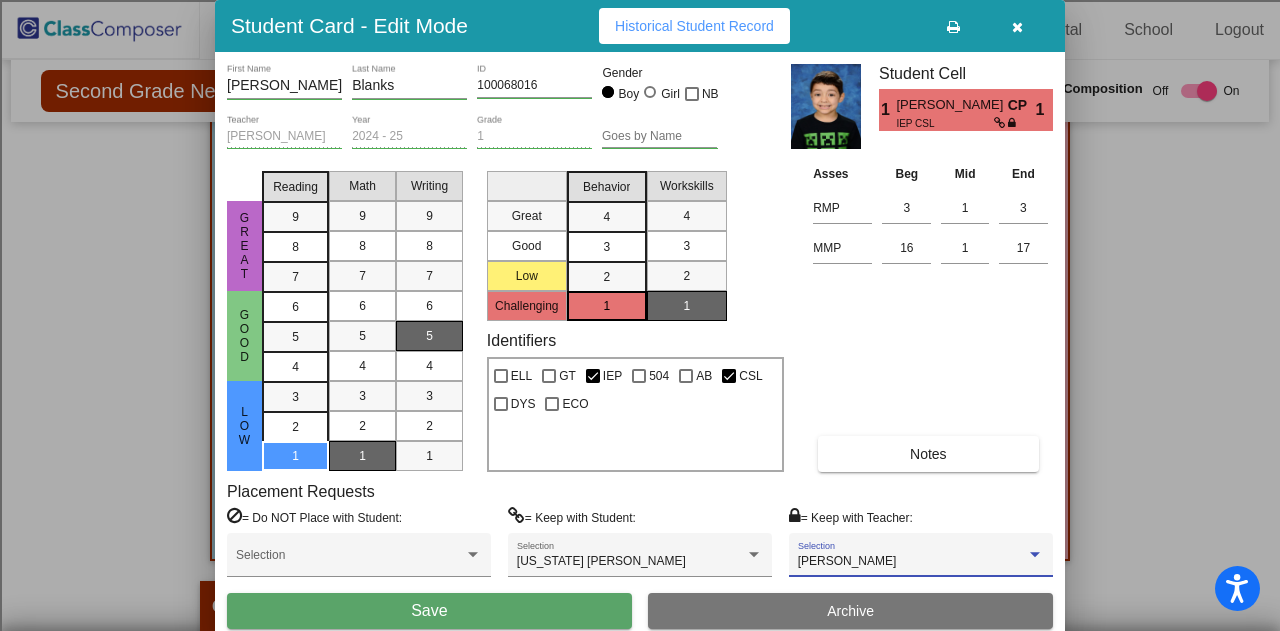click on "Save" at bounding box center [429, 611] 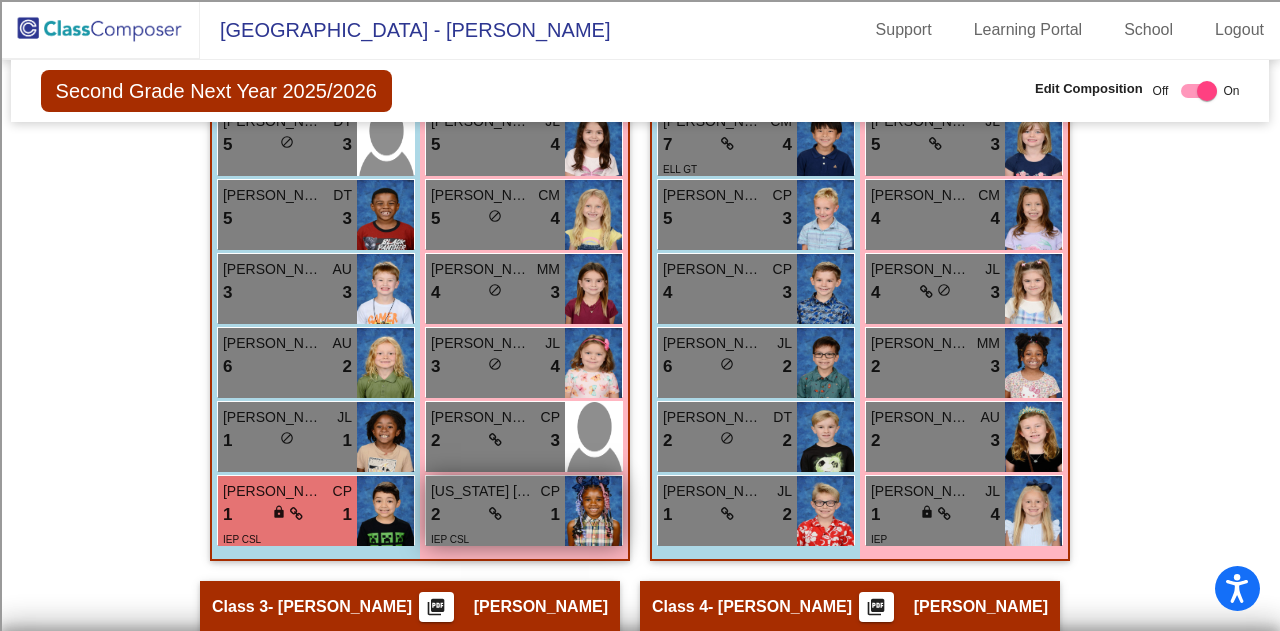 click on "2 lock do_not_disturb_alt 1" at bounding box center (495, 515) 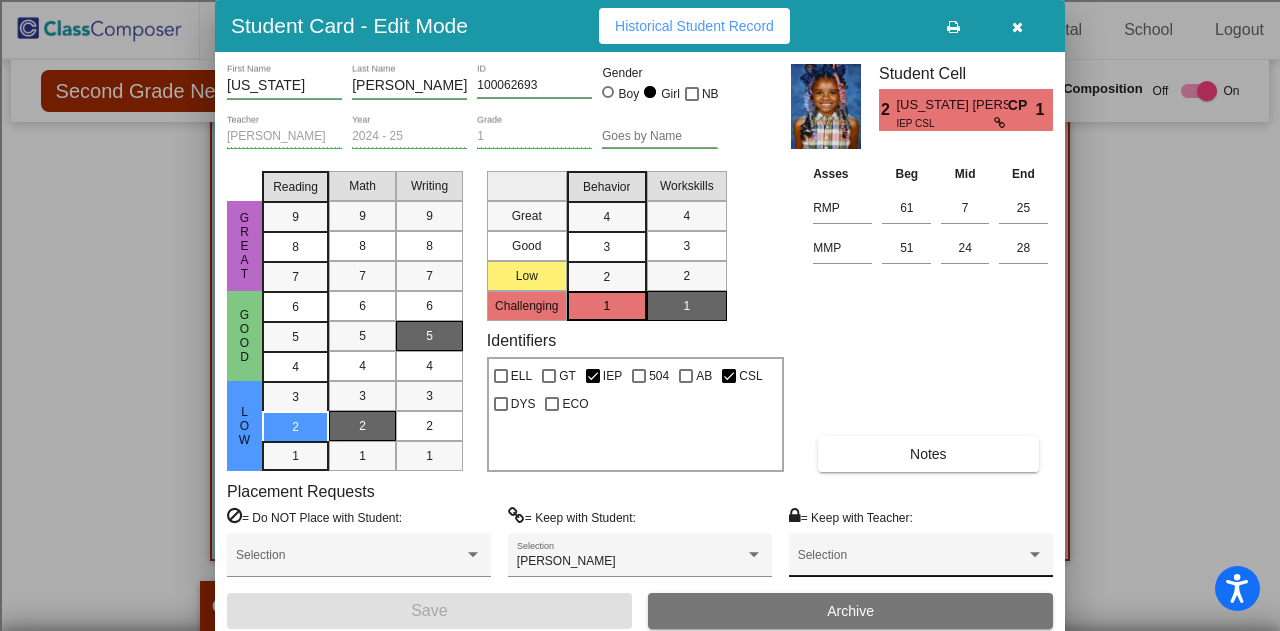 click on "Selection" at bounding box center [921, 560] 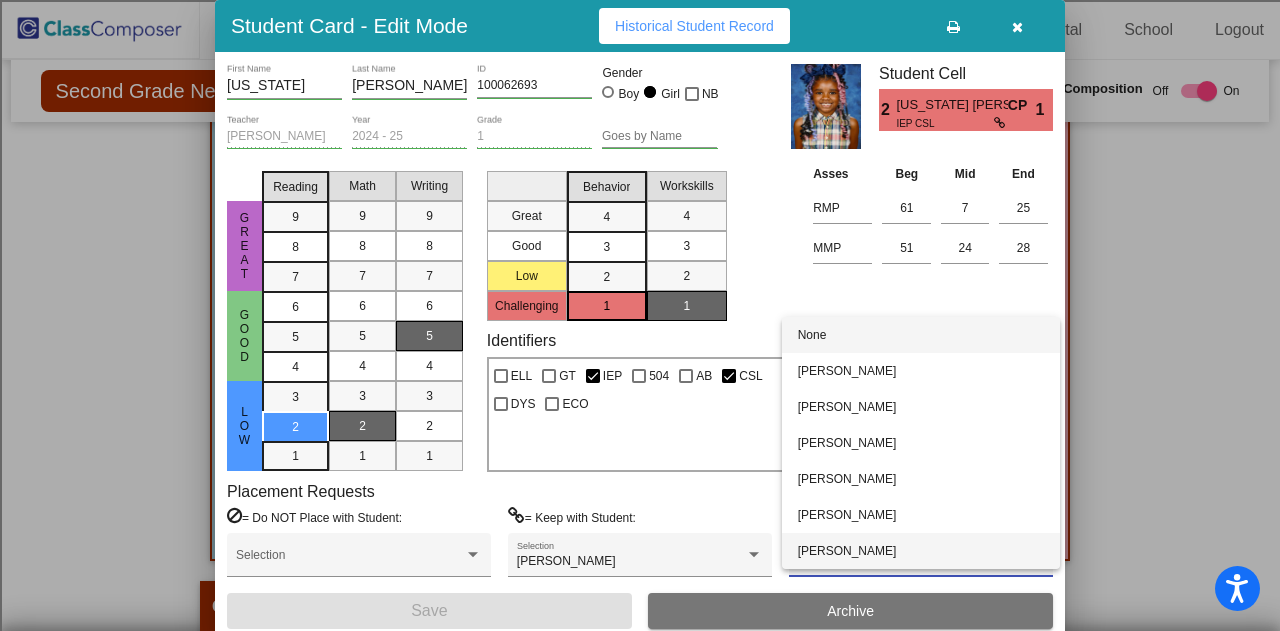 click on "Reghan McClure" at bounding box center [921, 551] 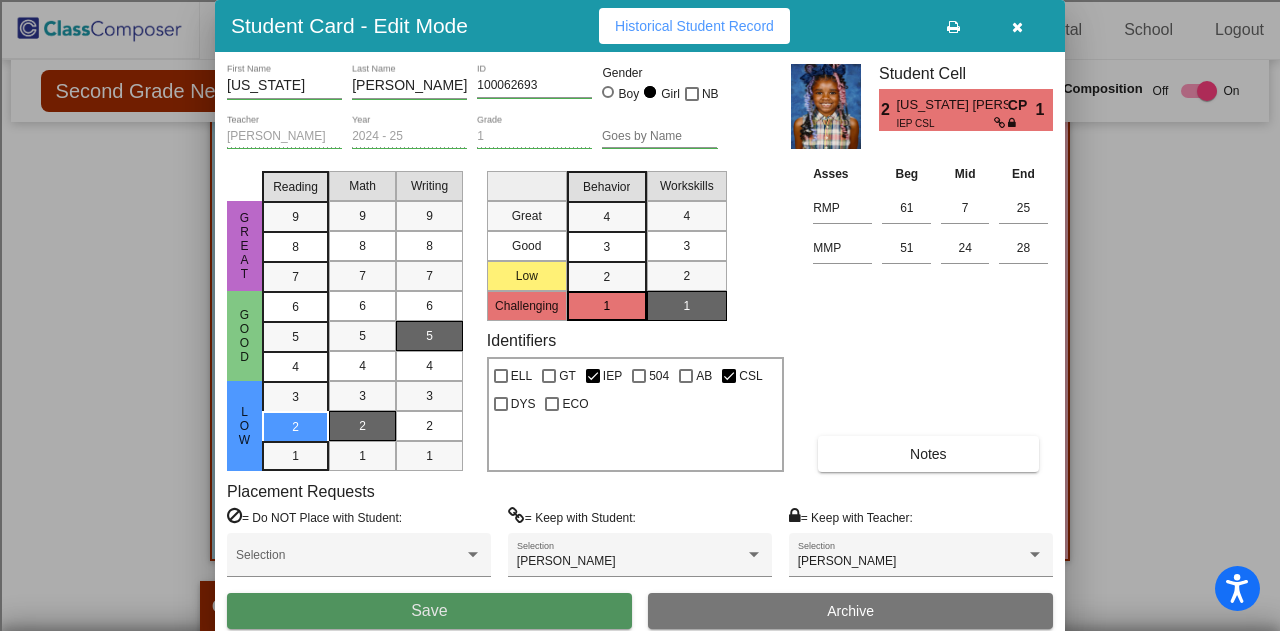 click on "Save" at bounding box center (429, 611) 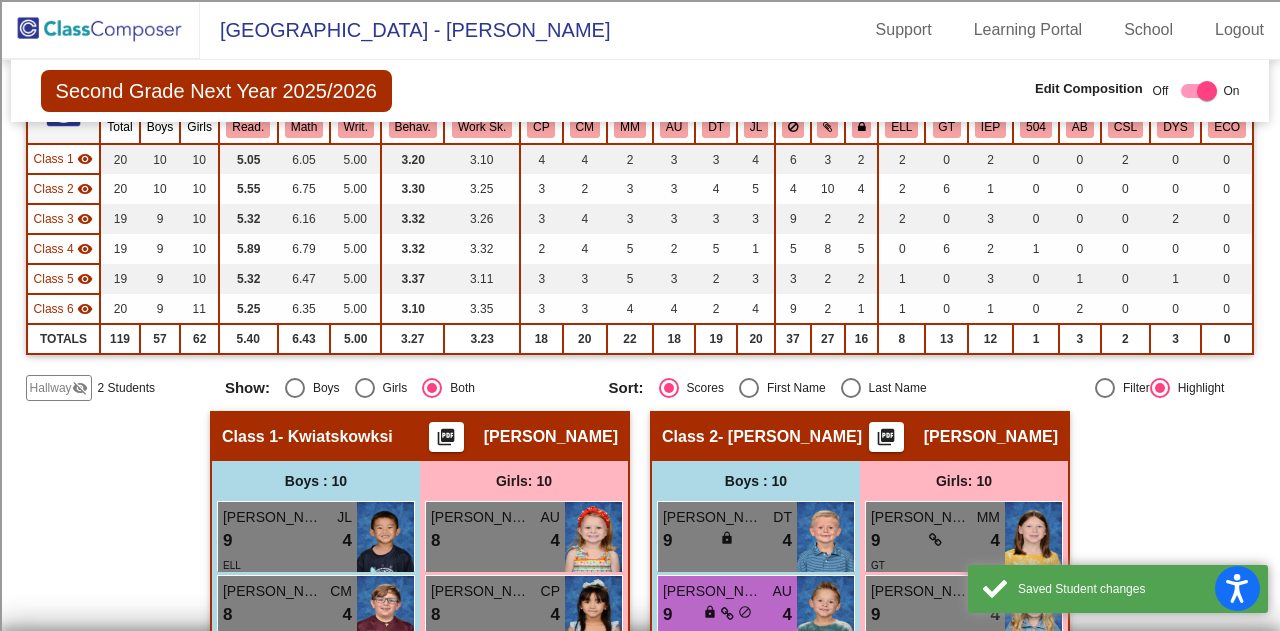scroll, scrollTop: 0, scrollLeft: 0, axis: both 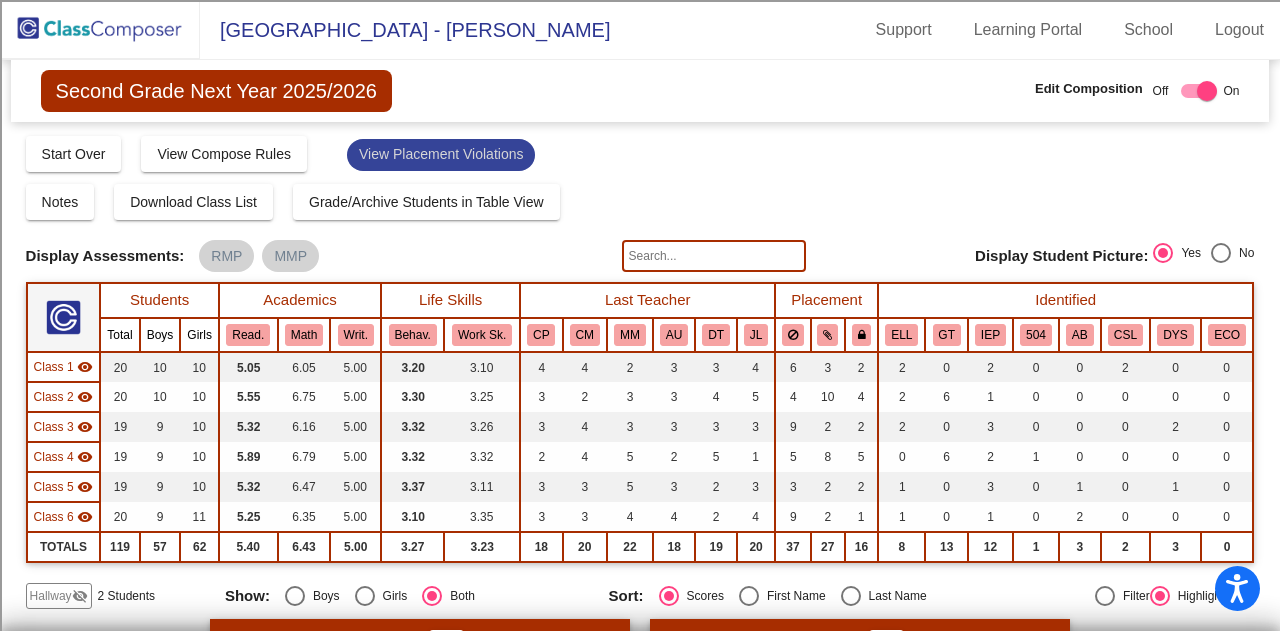 click on "View Placement Violations" 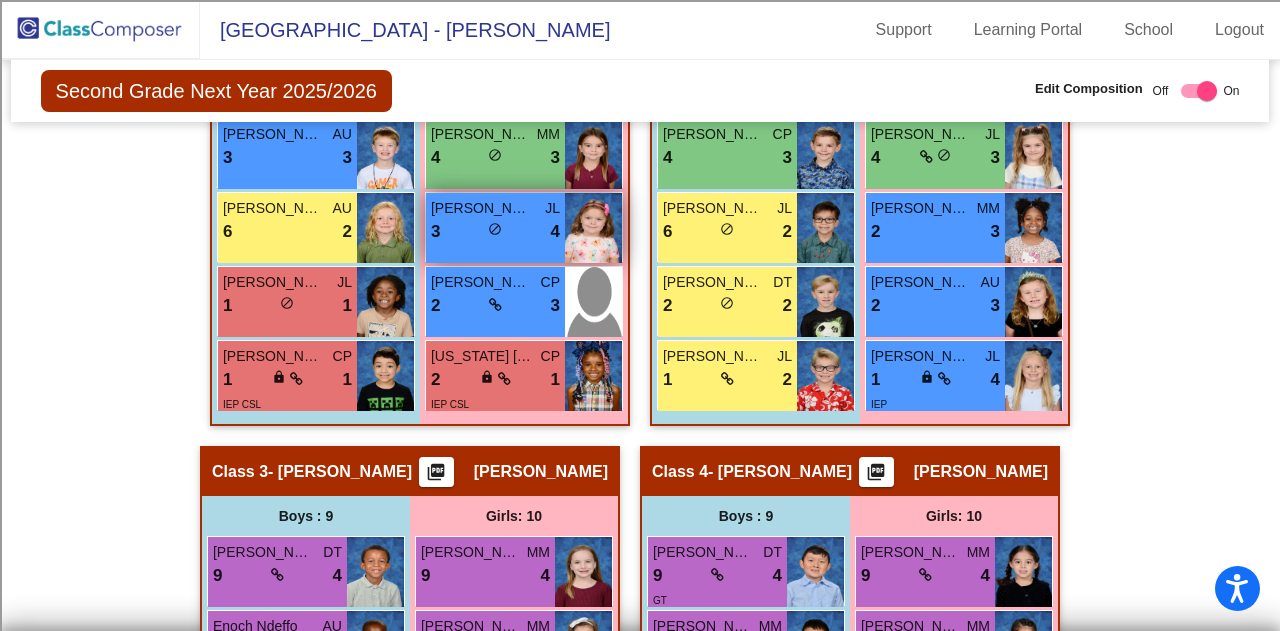 scroll, scrollTop: 1200, scrollLeft: 0, axis: vertical 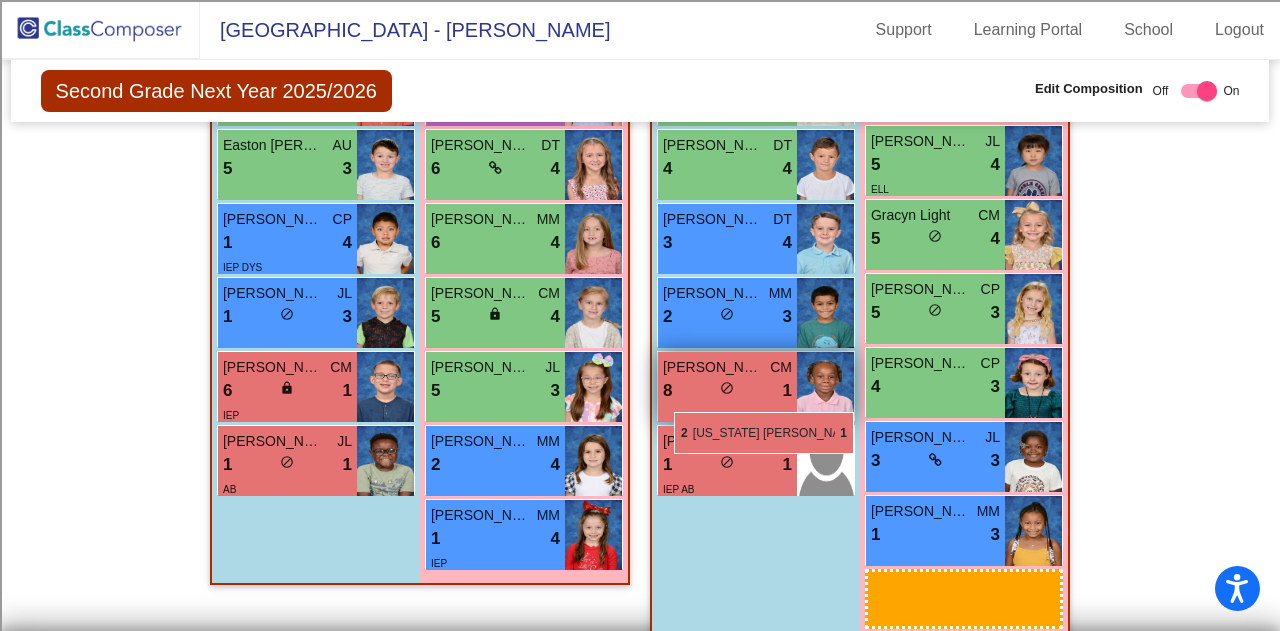 drag, startPoint x: 512, startPoint y: 211, endPoint x: 674, endPoint y: 412, distance: 258.15692 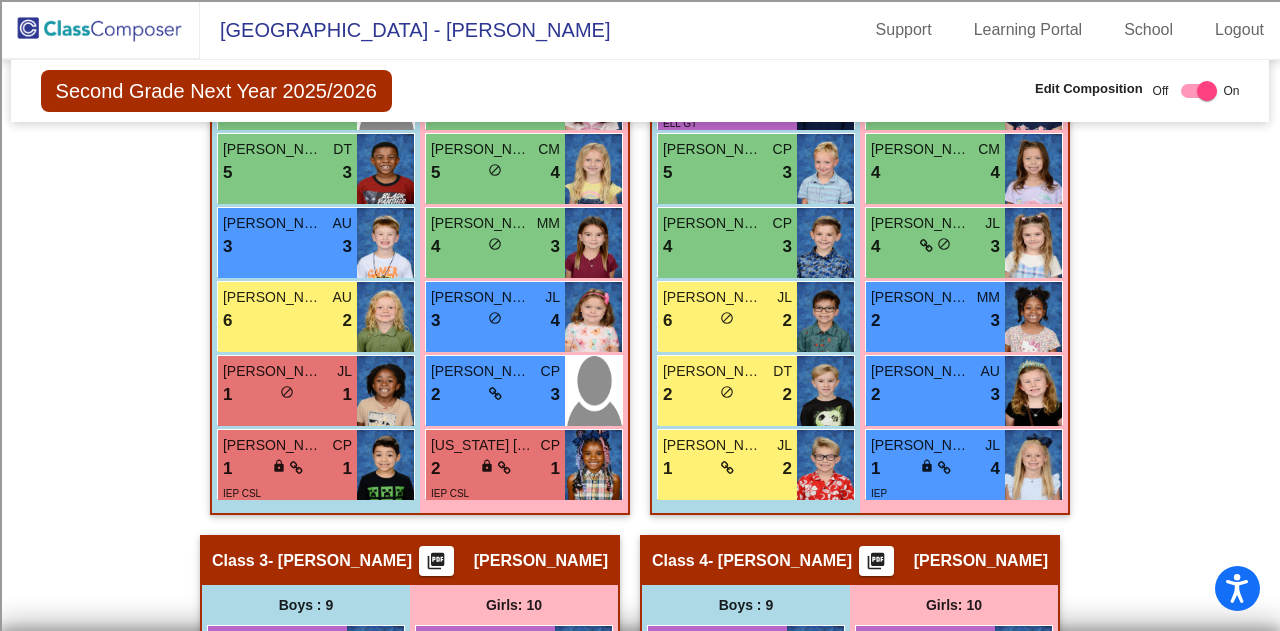 scroll, scrollTop: 0, scrollLeft: 0, axis: both 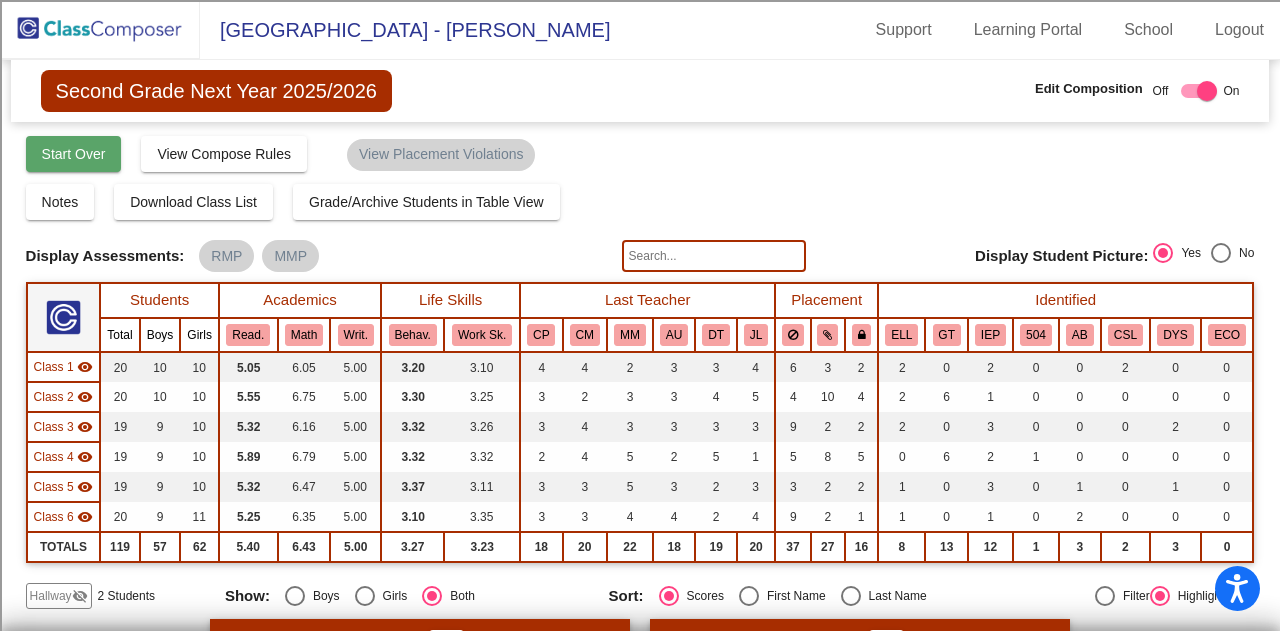 click on "Start Over" 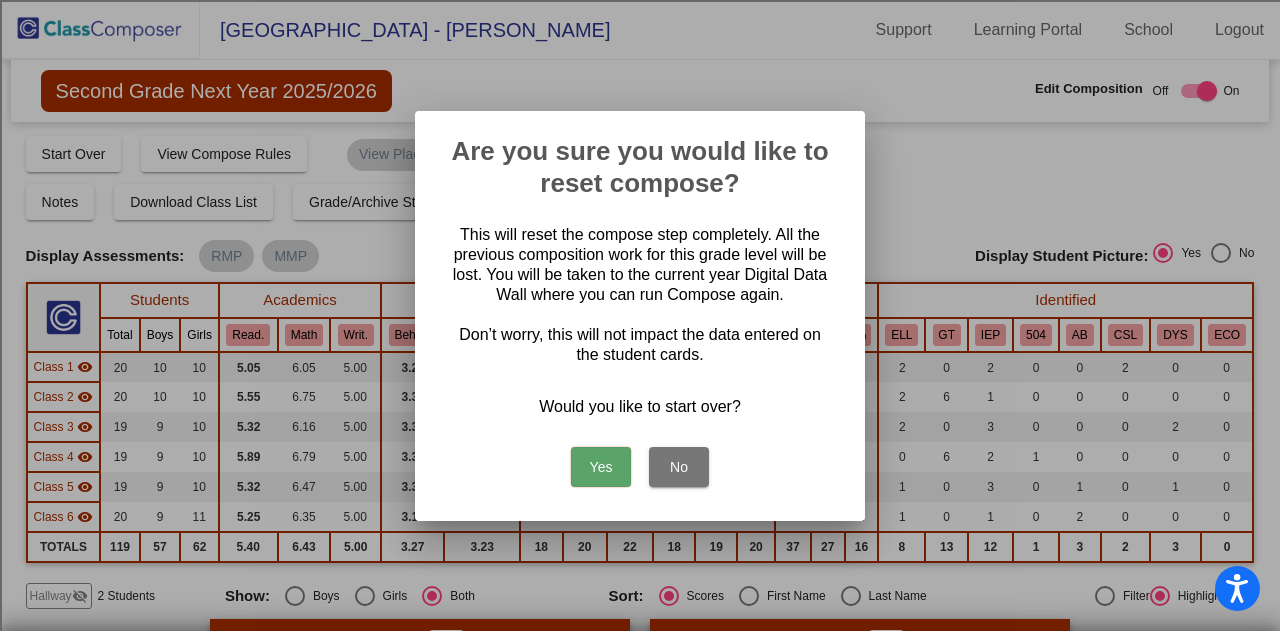 click on "Yes No" at bounding box center (640, 462) 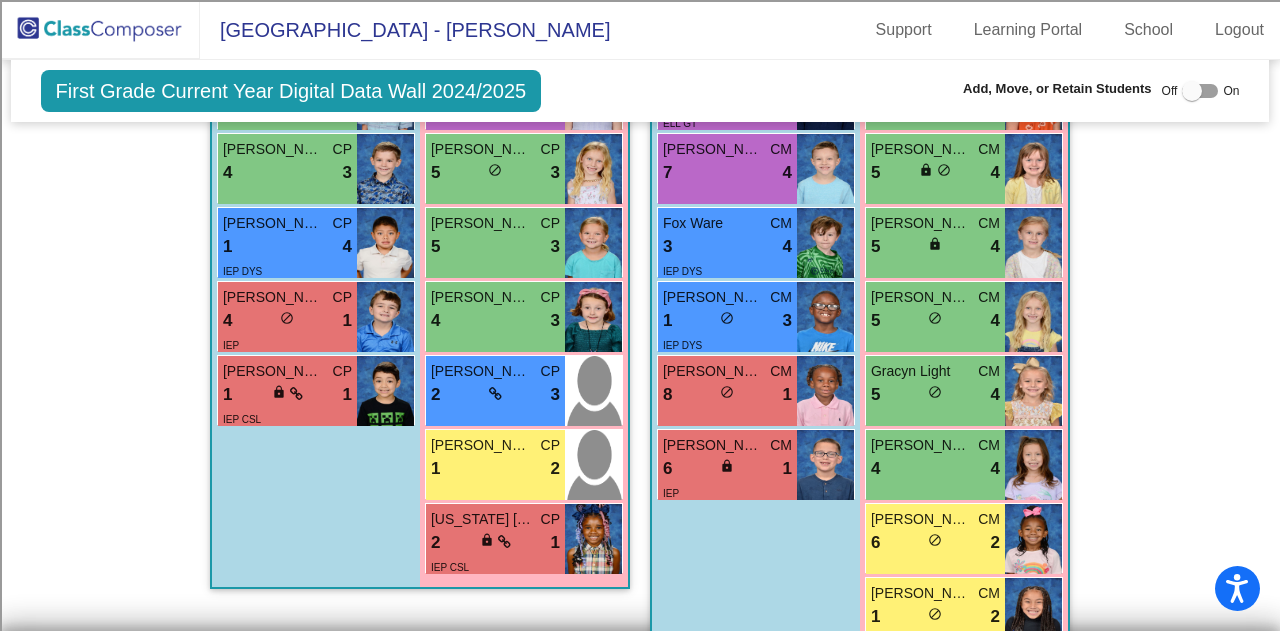 scroll, scrollTop: 900, scrollLeft: 0, axis: vertical 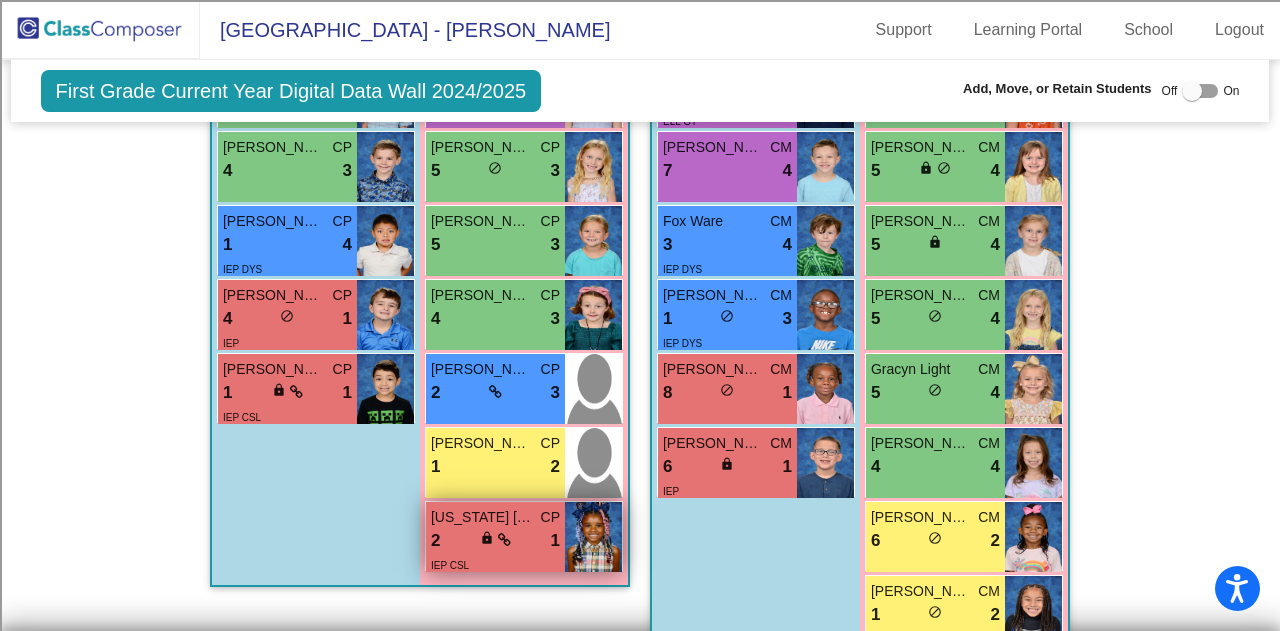 click on "IEP CSL" at bounding box center [495, 564] 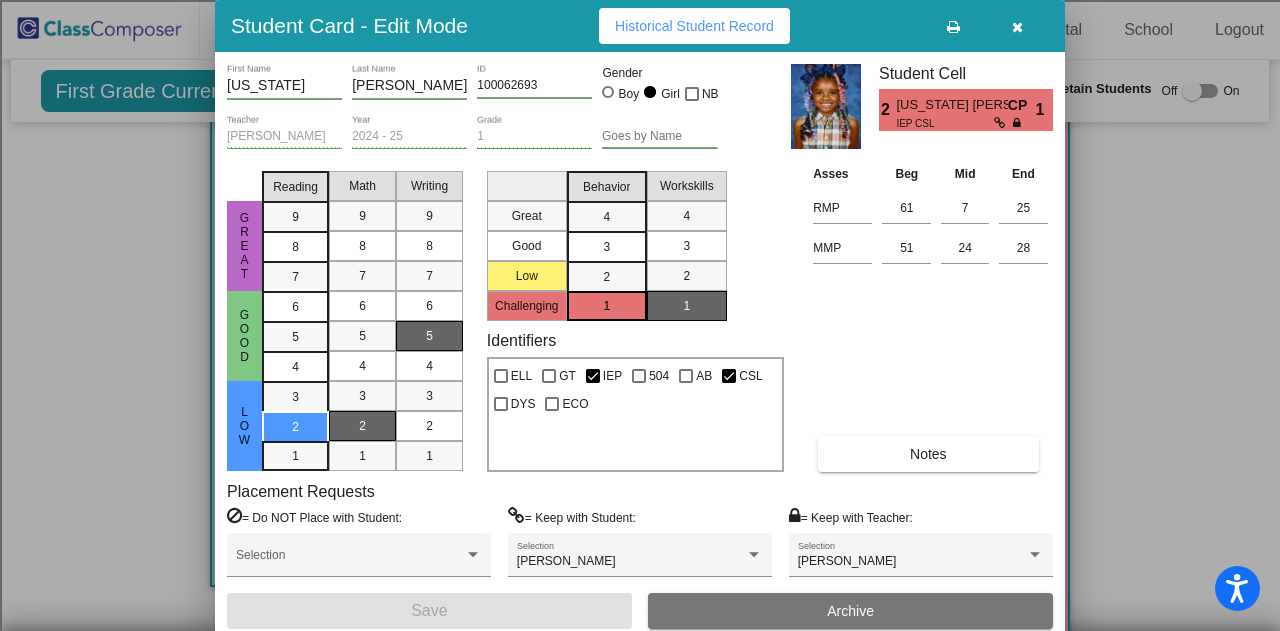 click at bounding box center [1017, 26] 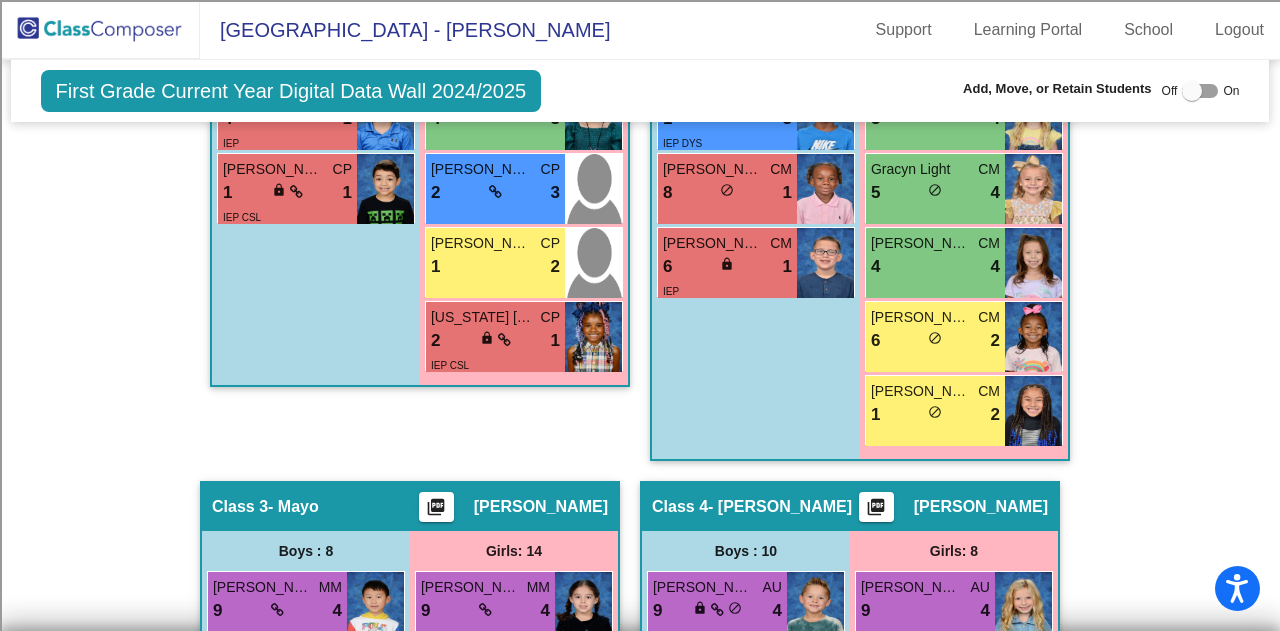 scroll, scrollTop: 1000, scrollLeft: 0, axis: vertical 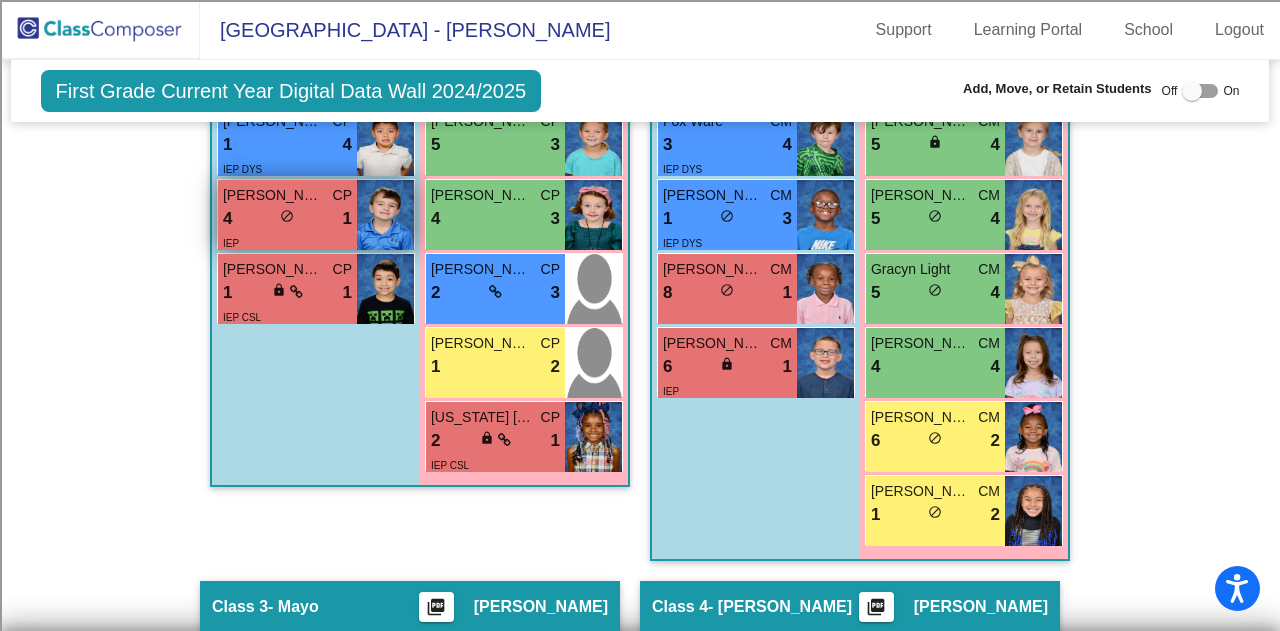 click on "4 lock do_not_disturb_alt 1" at bounding box center [287, 219] 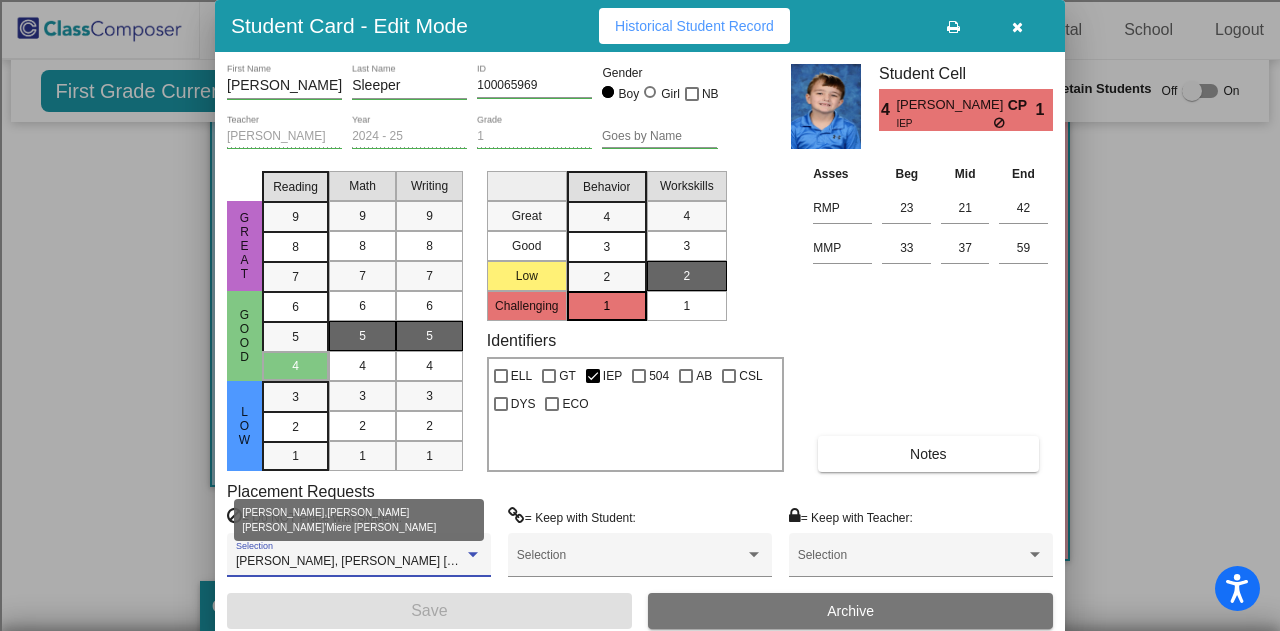 click at bounding box center [473, 555] 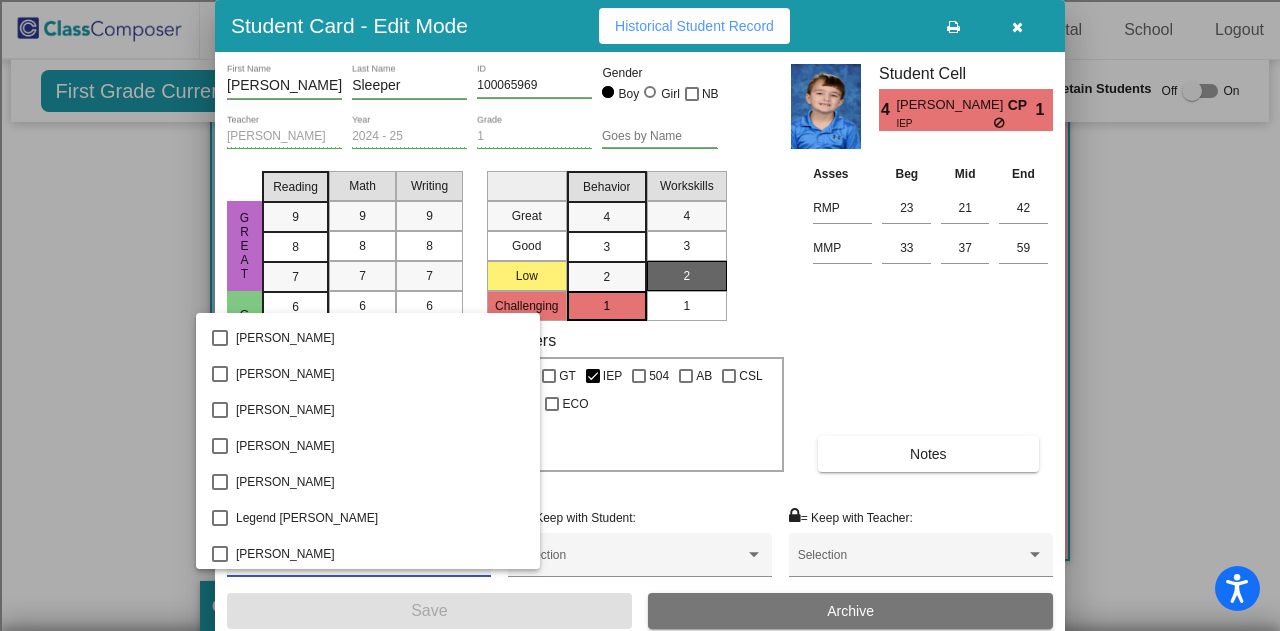 scroll, scrollTop: 2300, scrollLeft: 0, axis: vertical 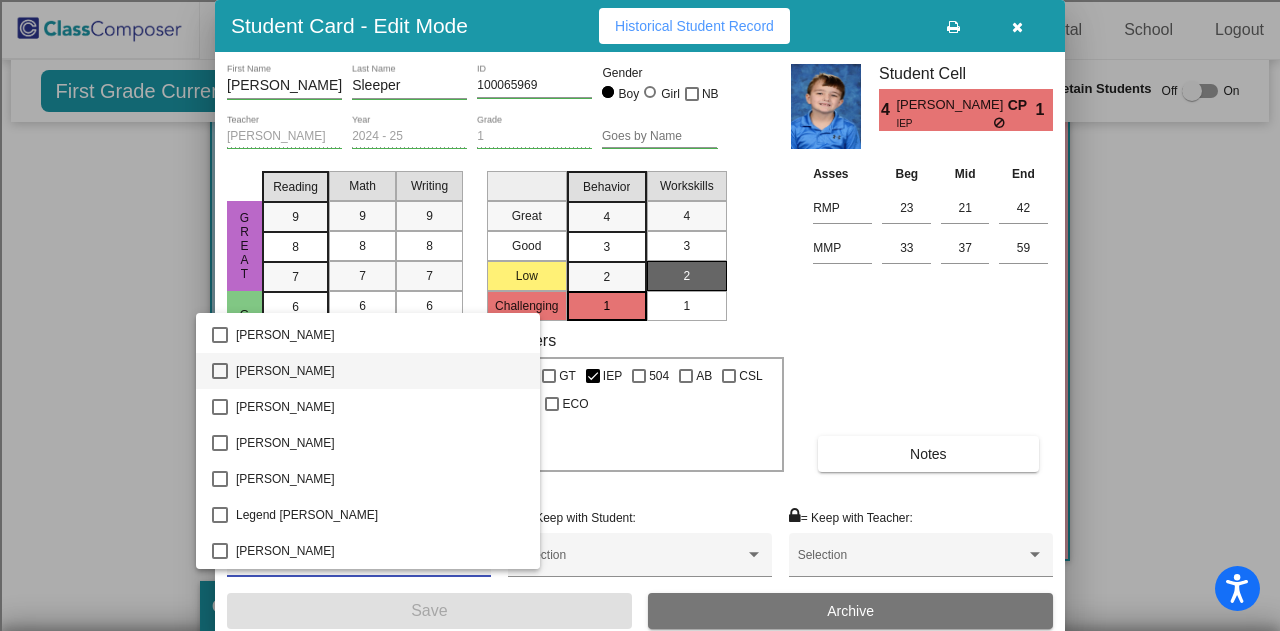 click on "Khy'Rhyan Jackson" at bounding box center [380, 371] 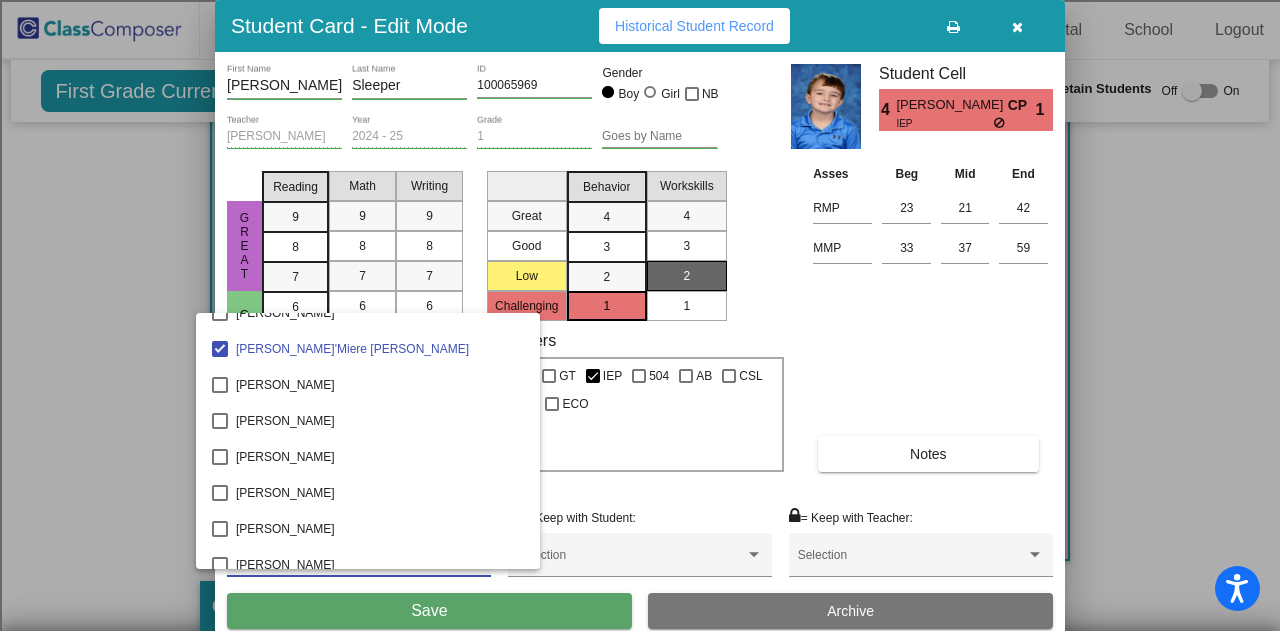 scroll, scrollTop: 3992, scrollLeft: 0, axis: vertical 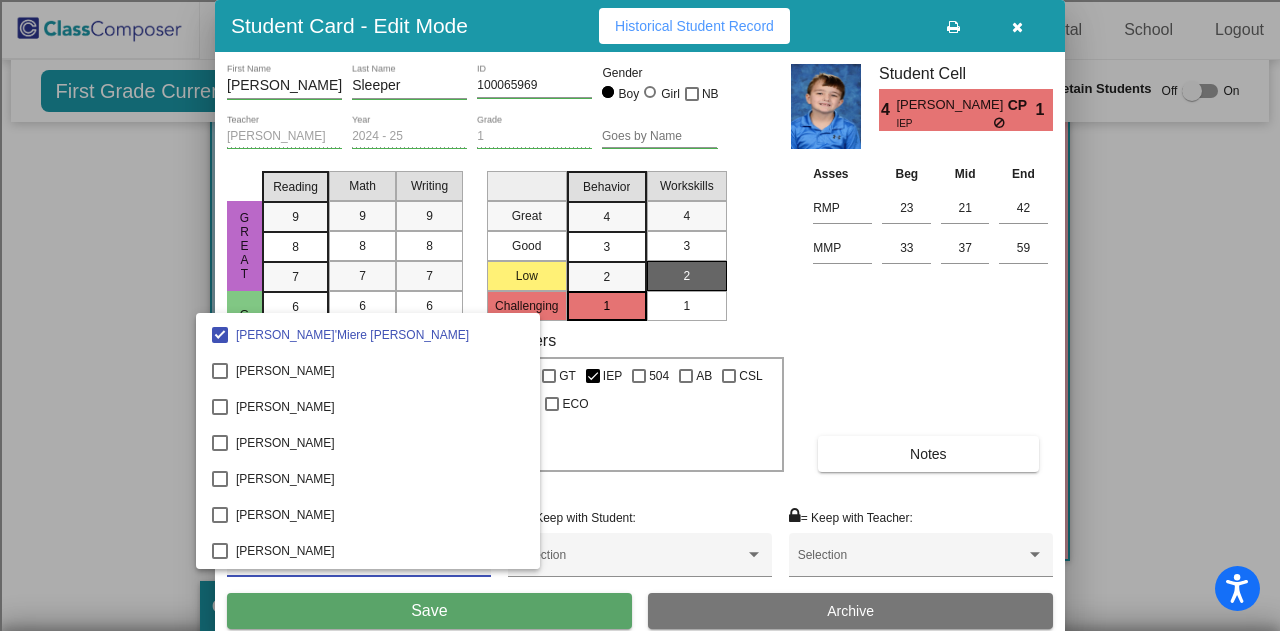 click at bounding box center (640, 315) 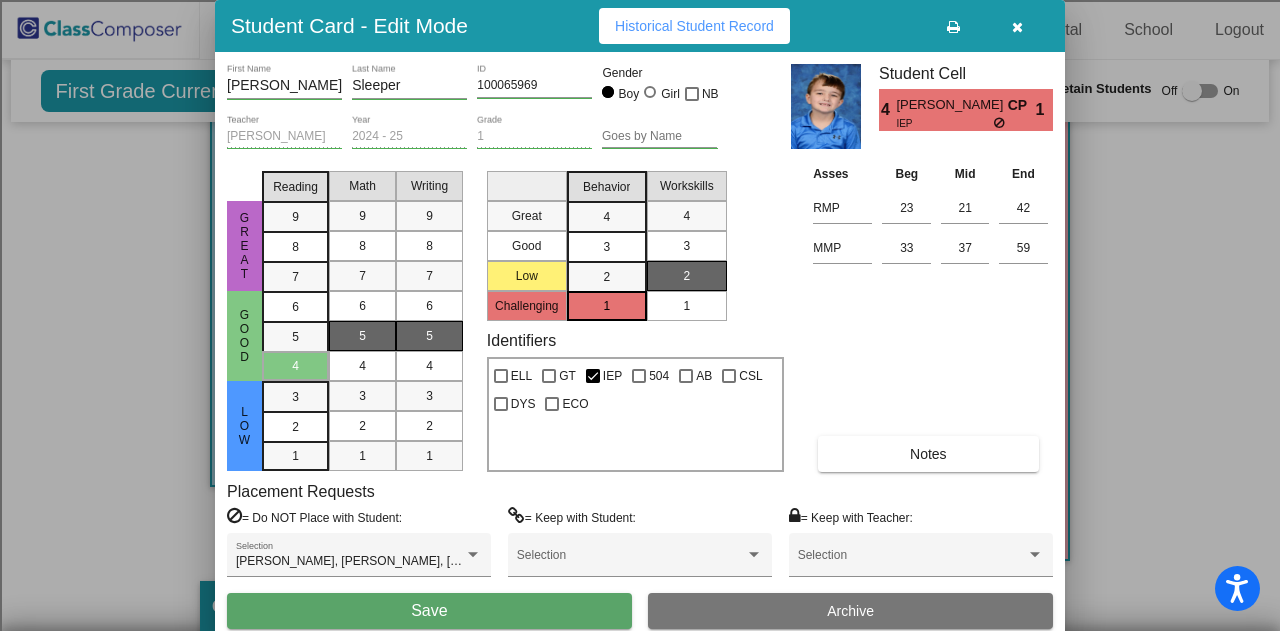 click on "Save" at bounding box center (429, 611) 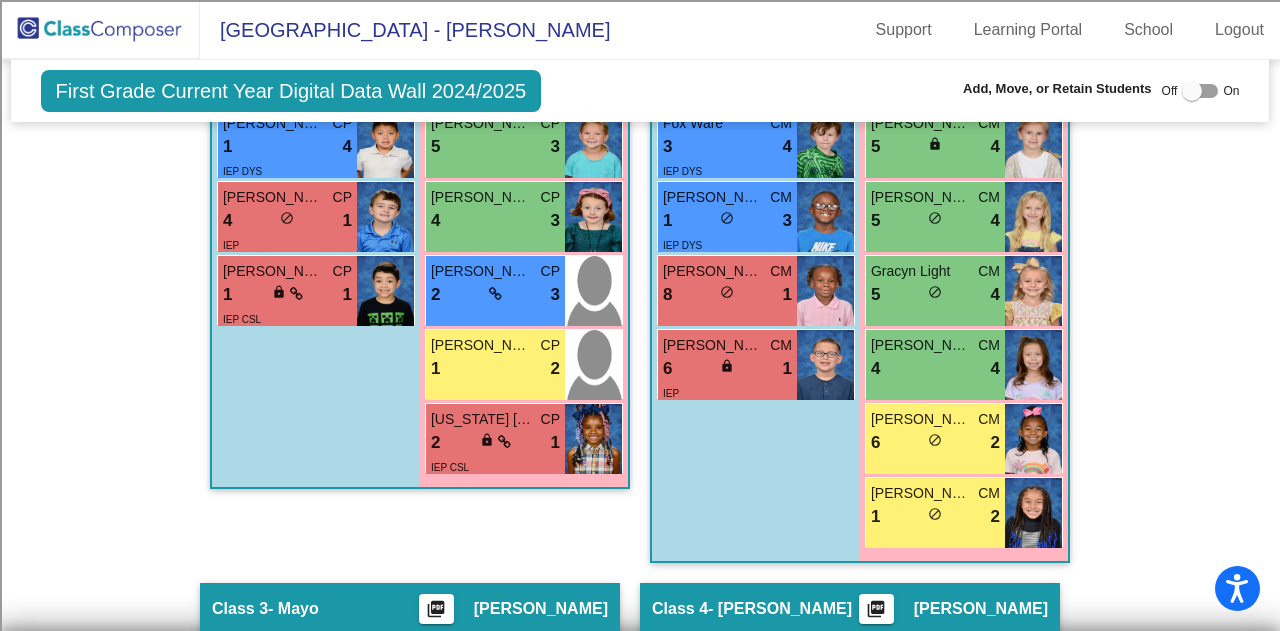 scroll, scrollTop: 1000, scrollLeft: 0, axis: vertical 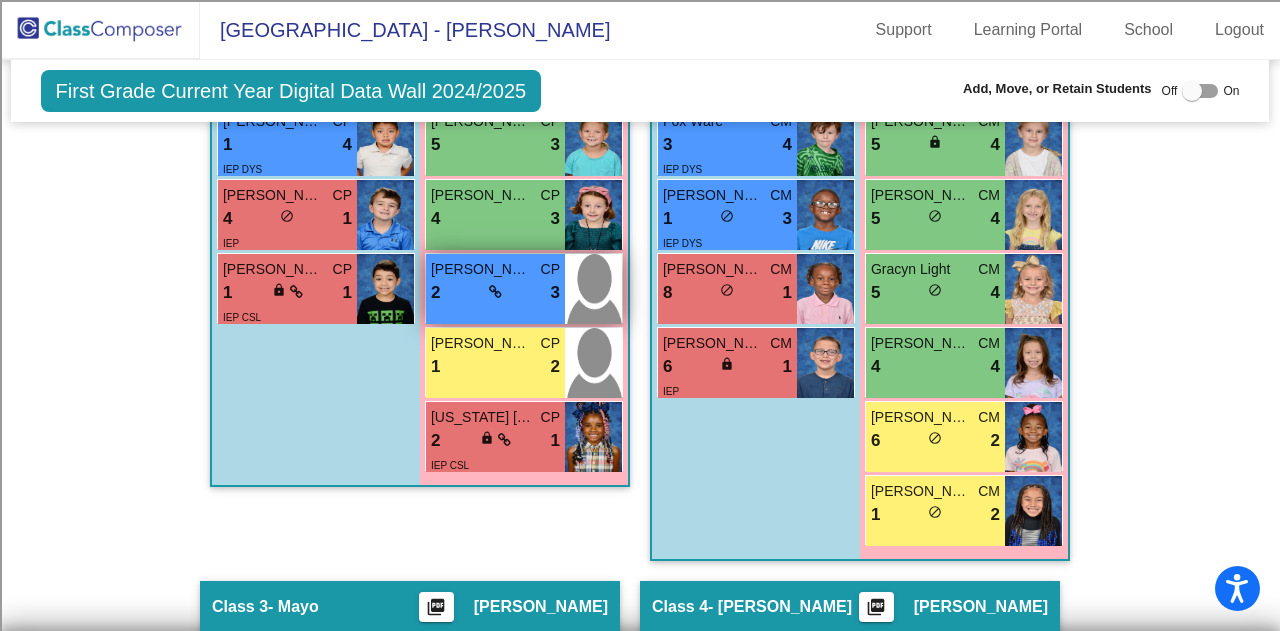 click on "2 lock do_not_disturb_alt 3" at bounding box center [495, 293] 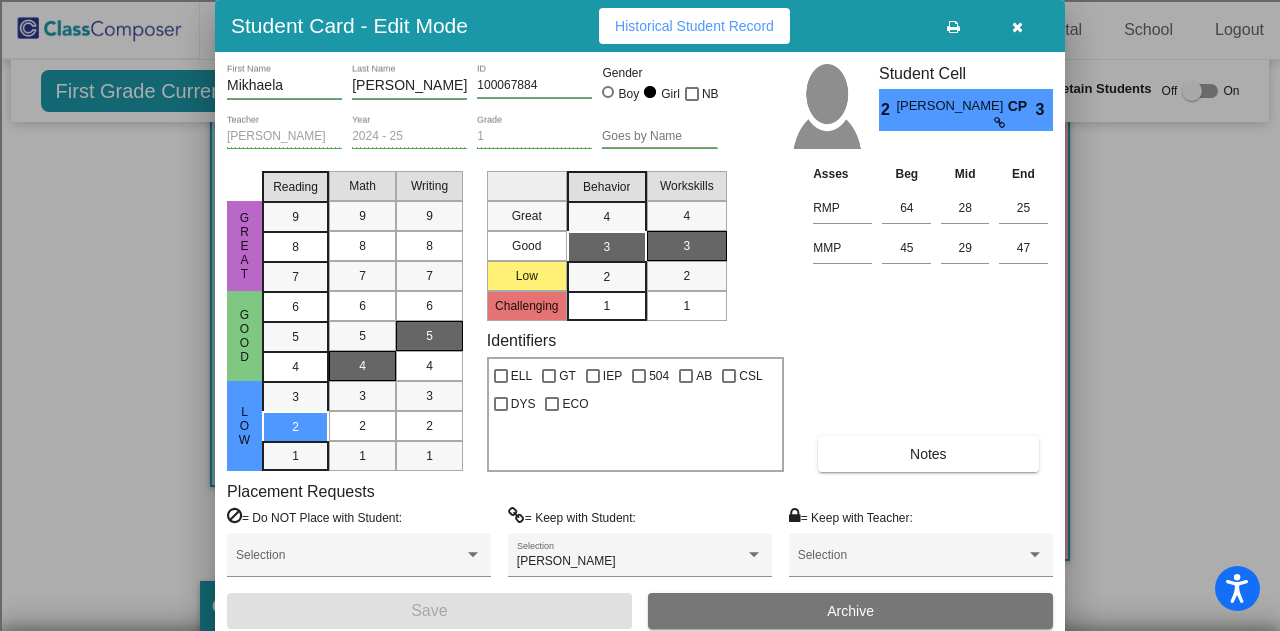 click at bounding box center (1017, 26) 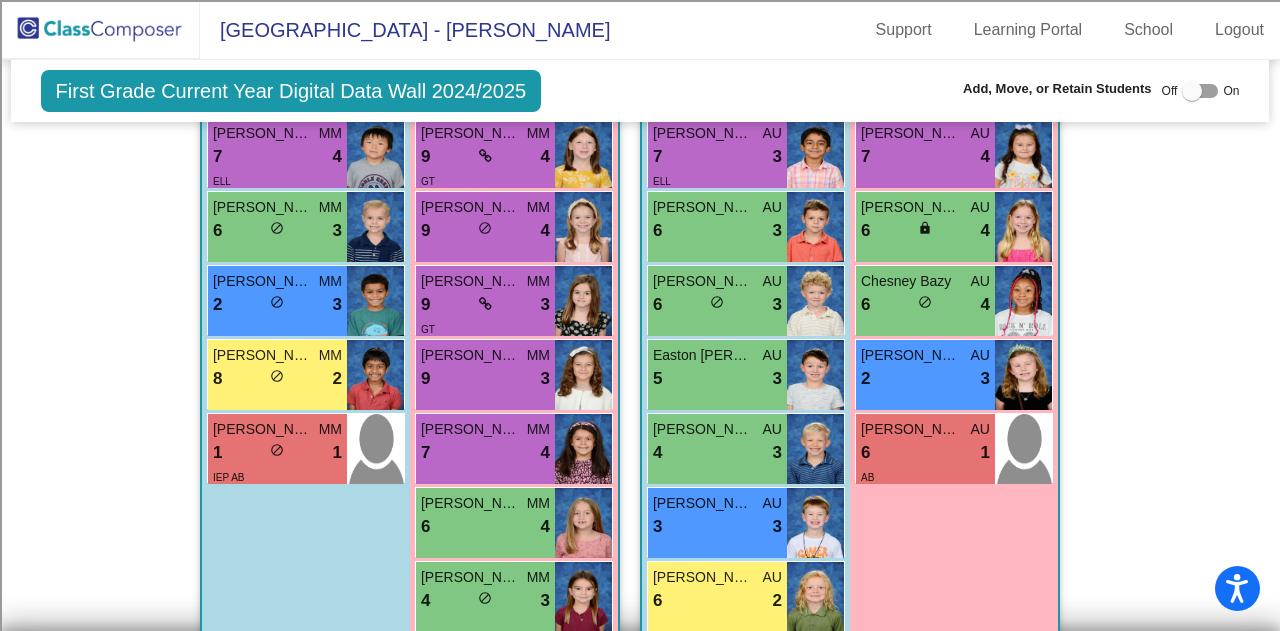 scroll, scrollTop: 1800, scrollLeft: 0, axis: vertical 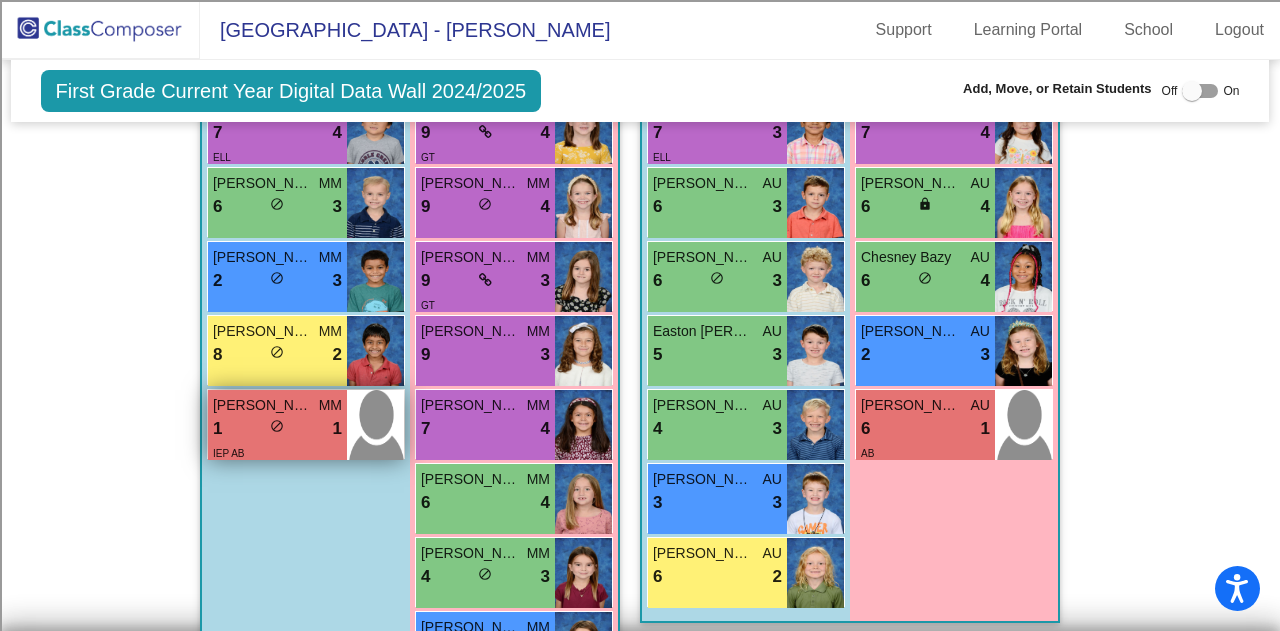 click on "Alex Banks" at bounding box center (263, 405) 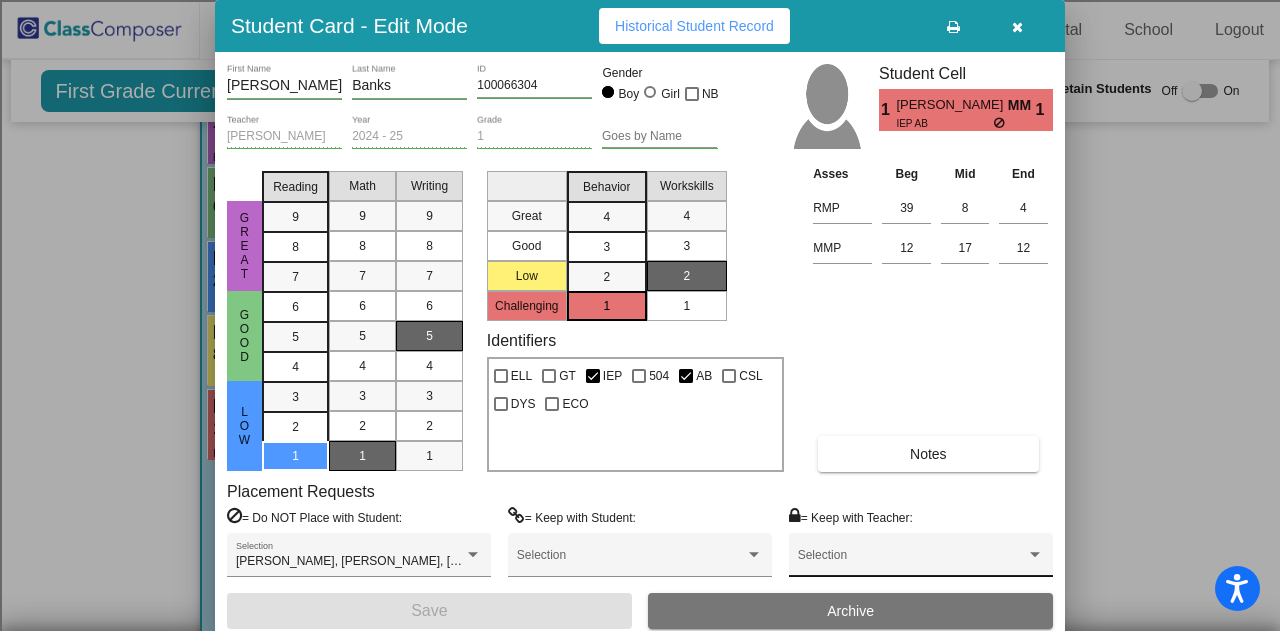 click on "Selection" at bounding box center [921, 560] 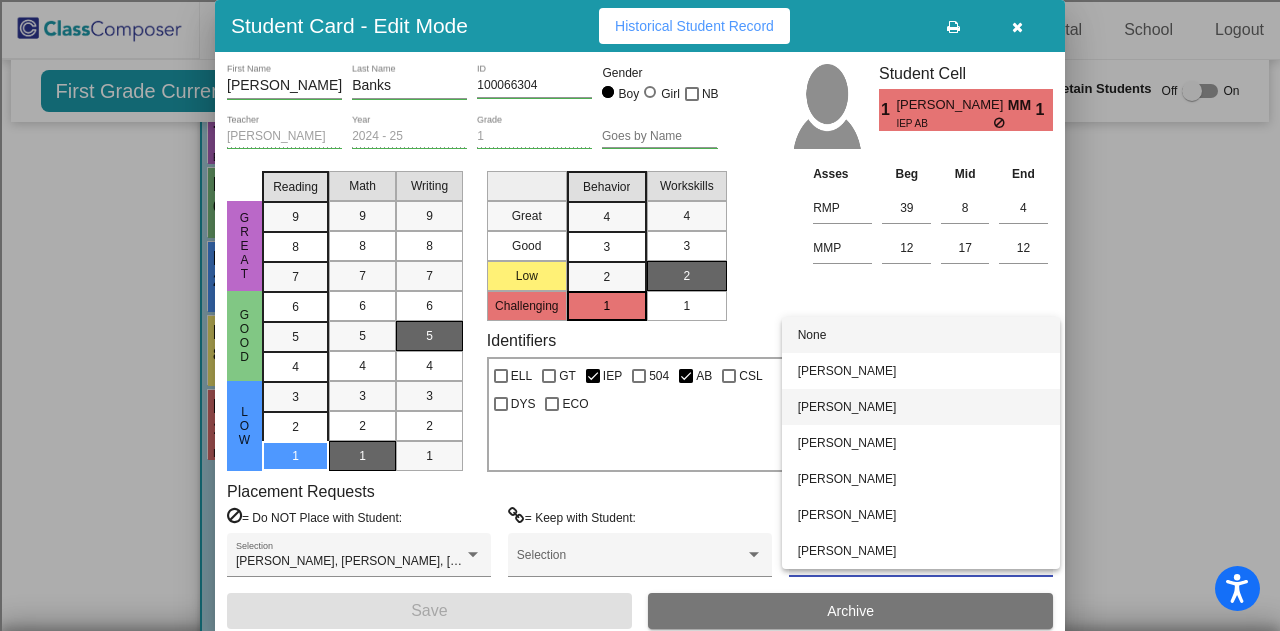 click on "Casey Dawson" at bounding box center (921, 407) 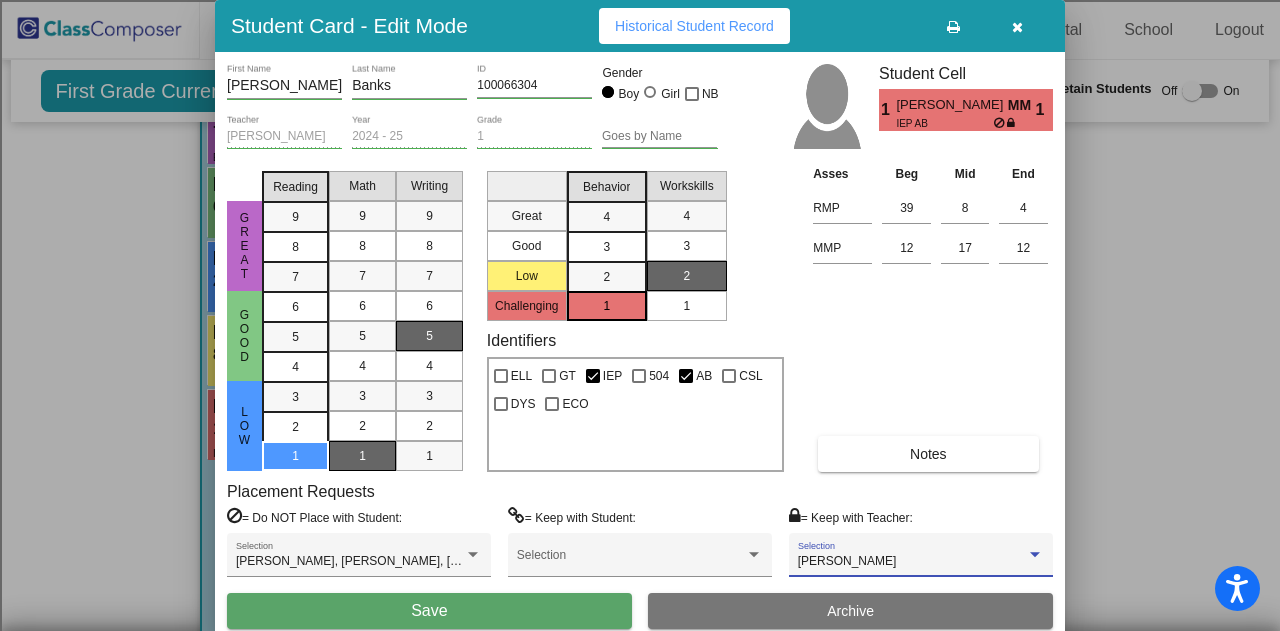 click on "Save" at bounding box center (429, 611) 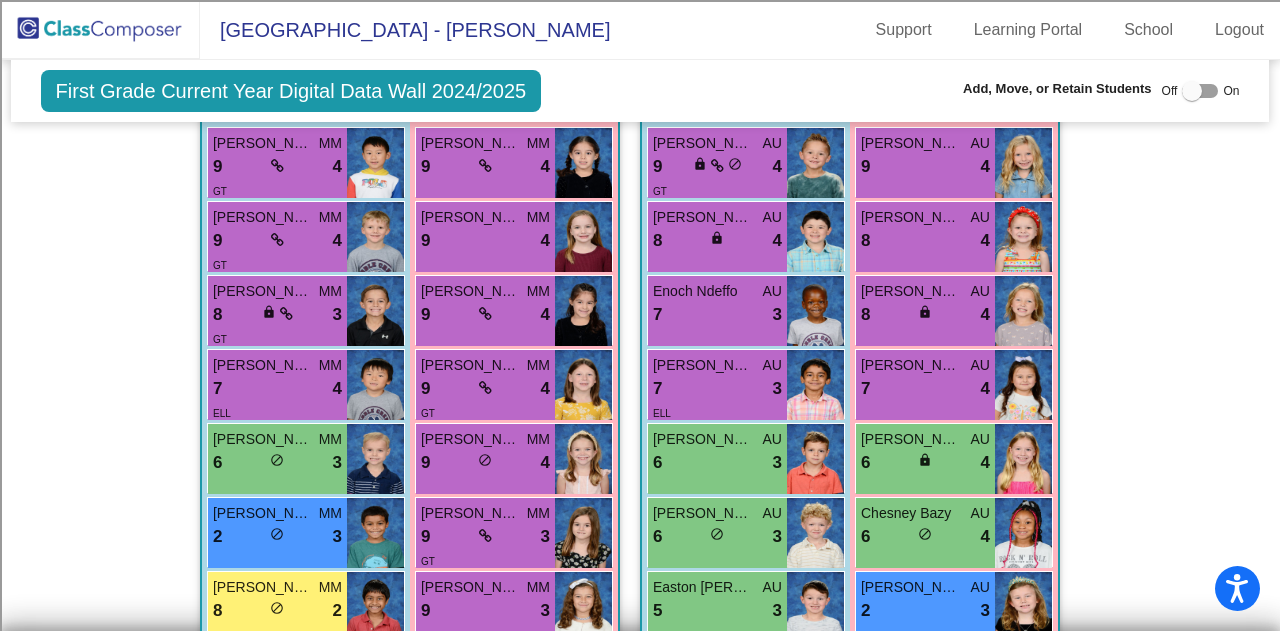 scroll, scrollTop: 1940, scrollLeft: 0, axis: vertical 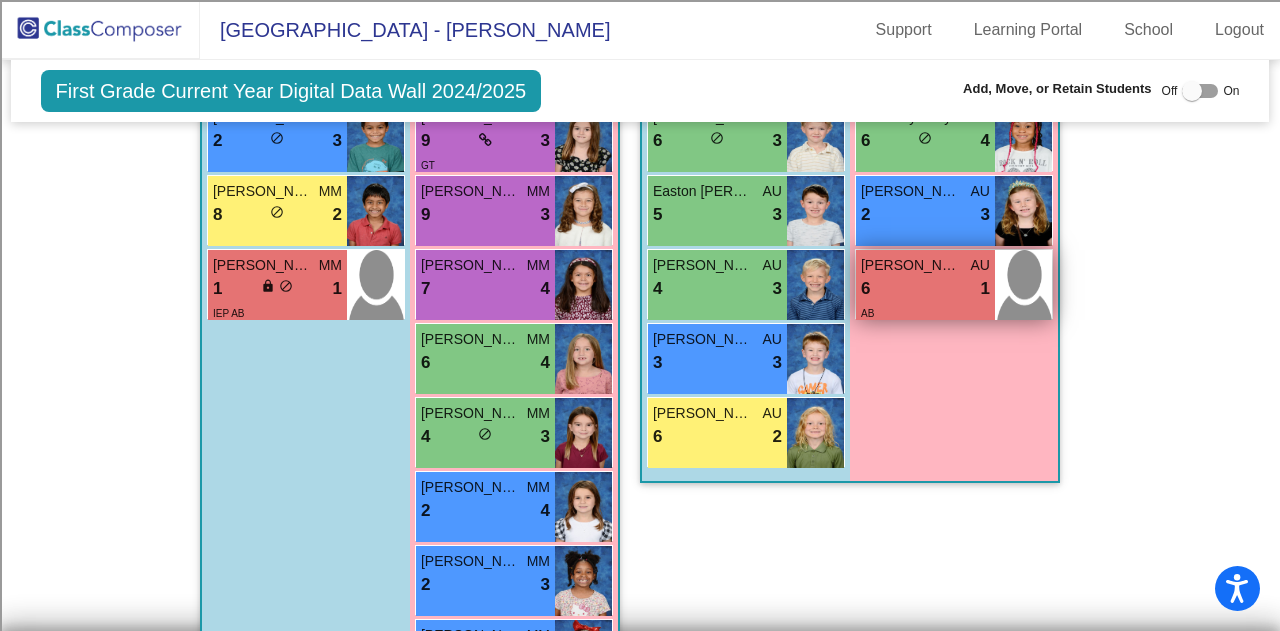 click on "6 lock do_not_disturb_alt 1" at bounding box center [925, 289] 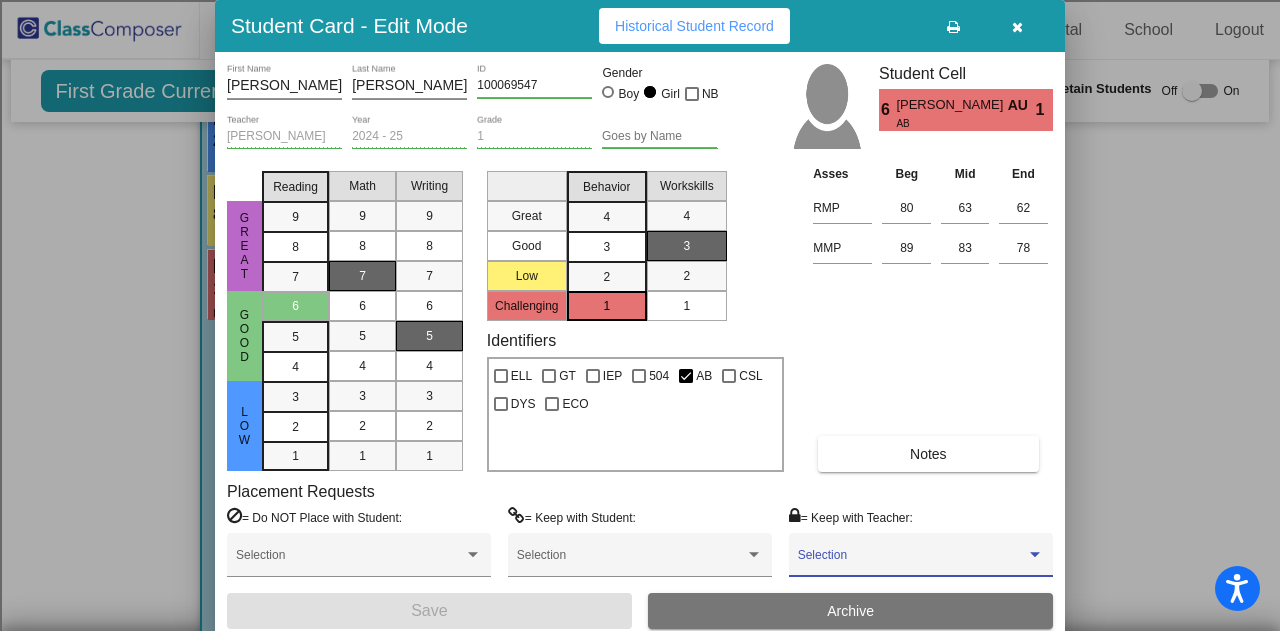 click at bounding box center [912, 562] 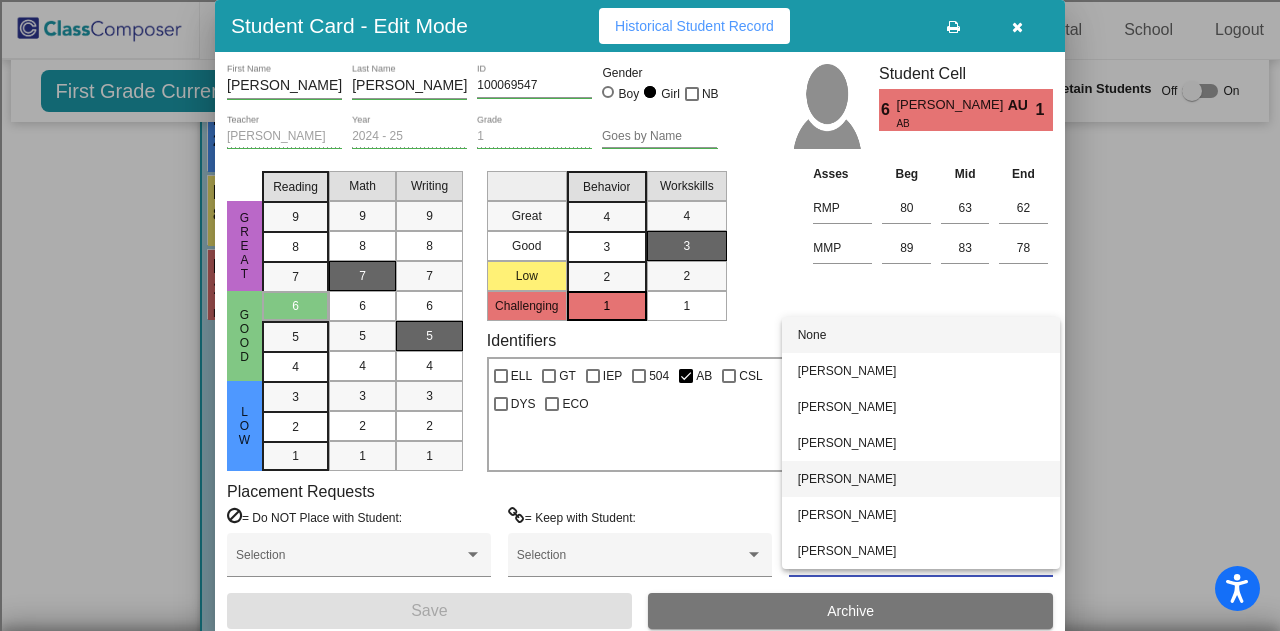 click on "[PERSON_NAME]" at bounding box center [921, 479] 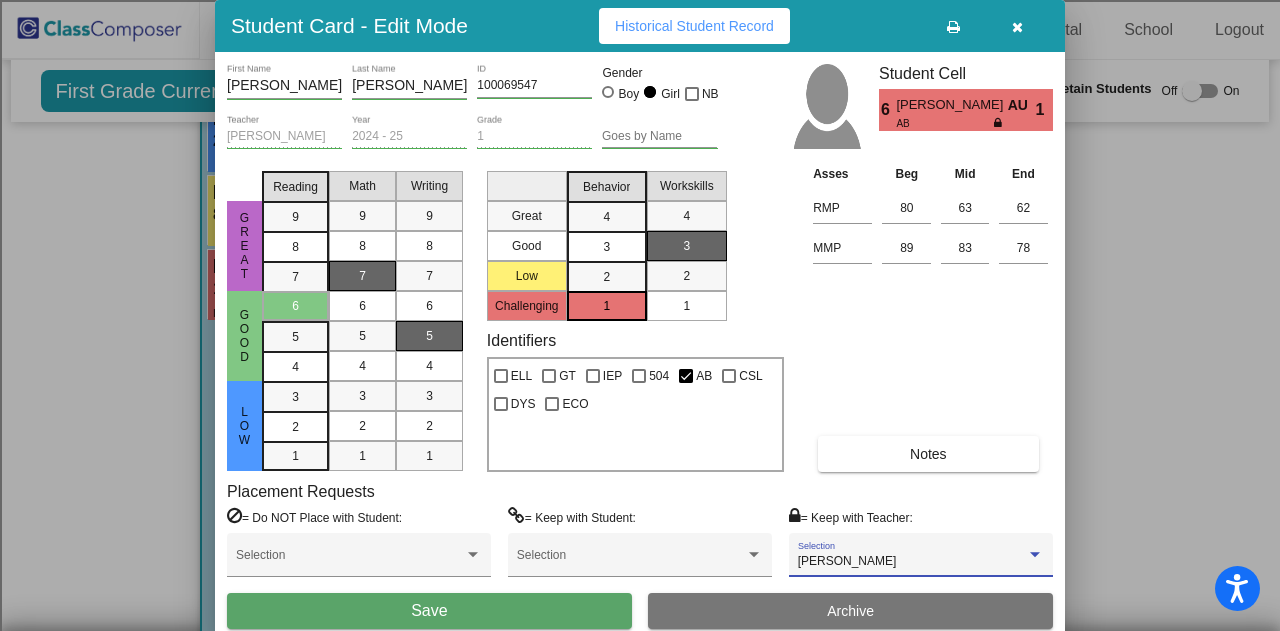 click on "Save" at bounding box center (429, 611) 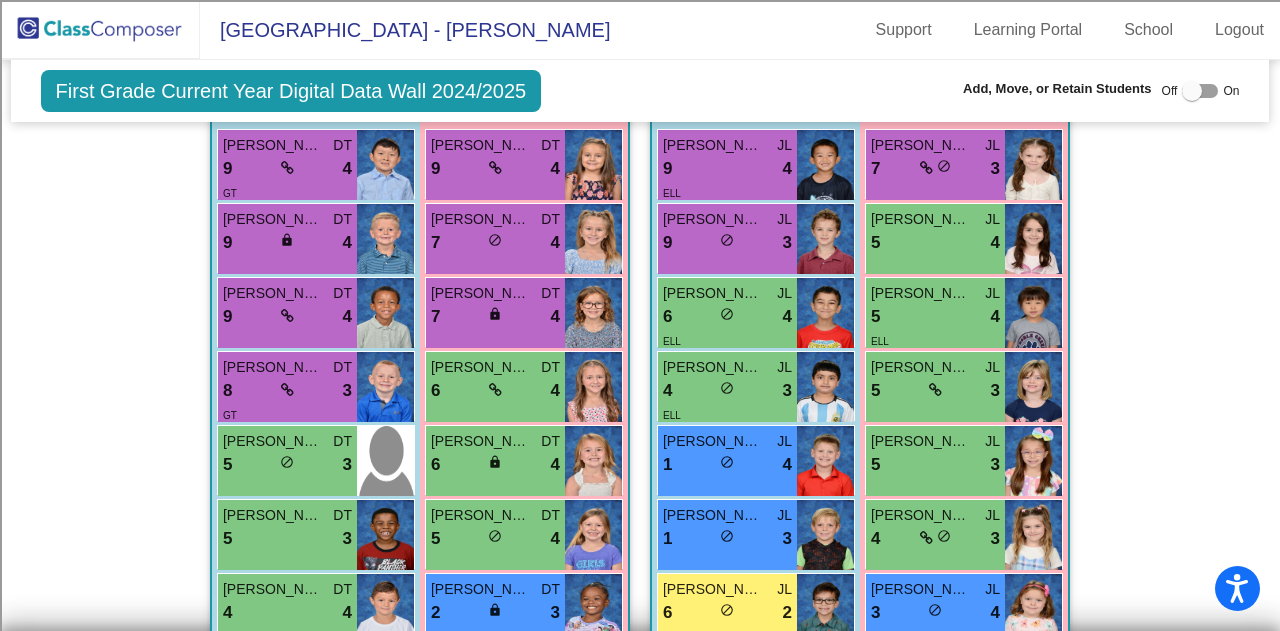 scroll, scrollTop: 3040, scrollLeft: 0, axis: vertical 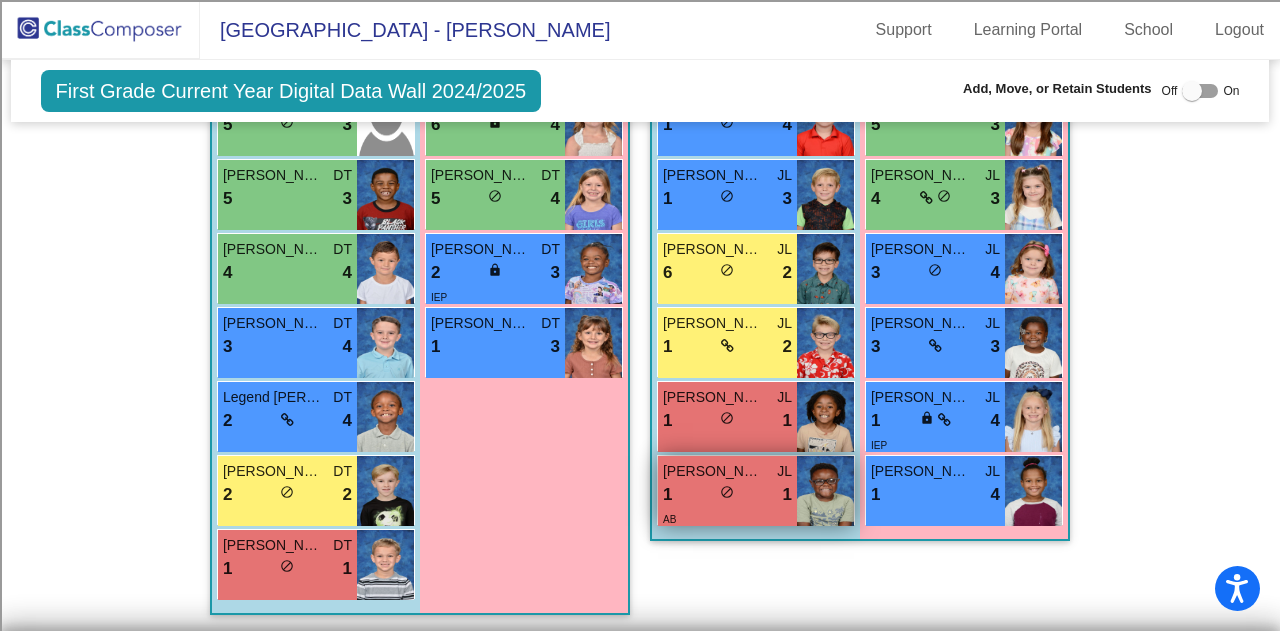 click on "1 lock do_not_disturb_alt 1" at bounding box center (727, 495) 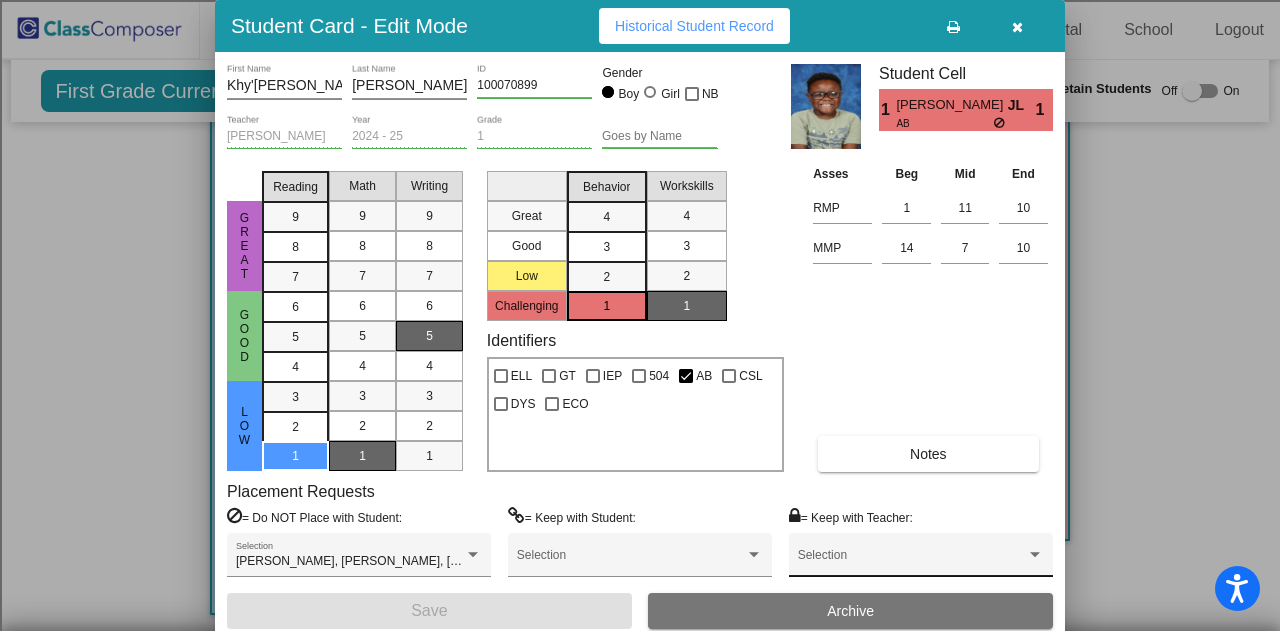 click at bounding box center [912, 562] 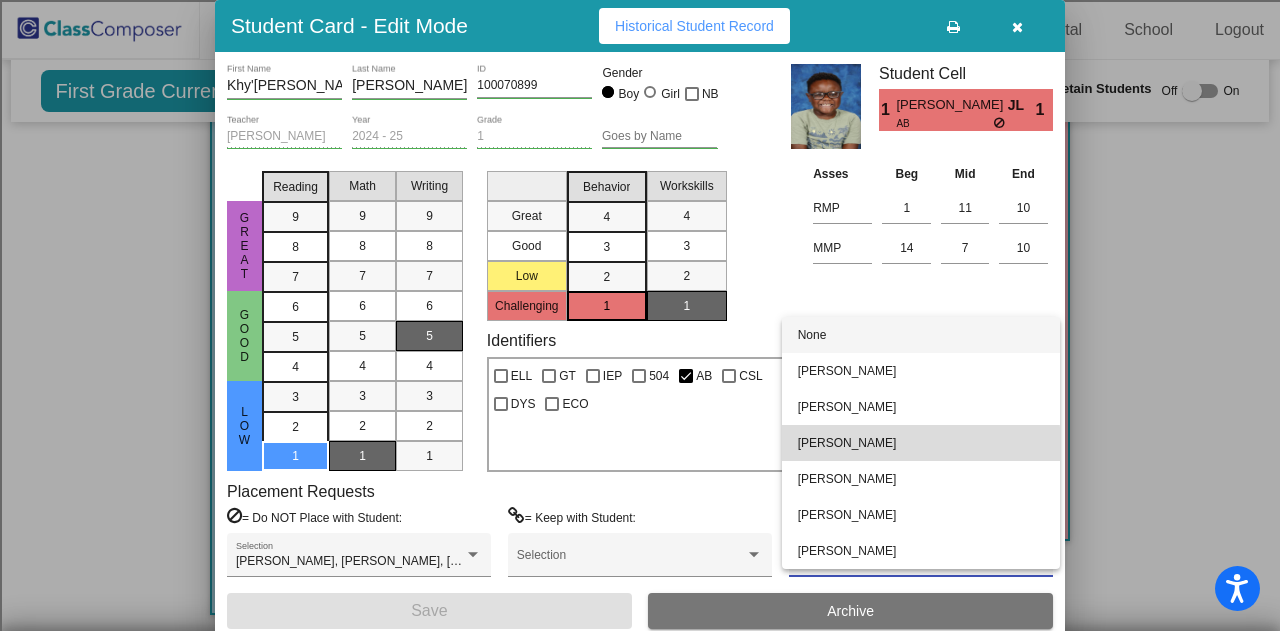 click on "[PERSON_NAME]" at bounding box center (921, 443) 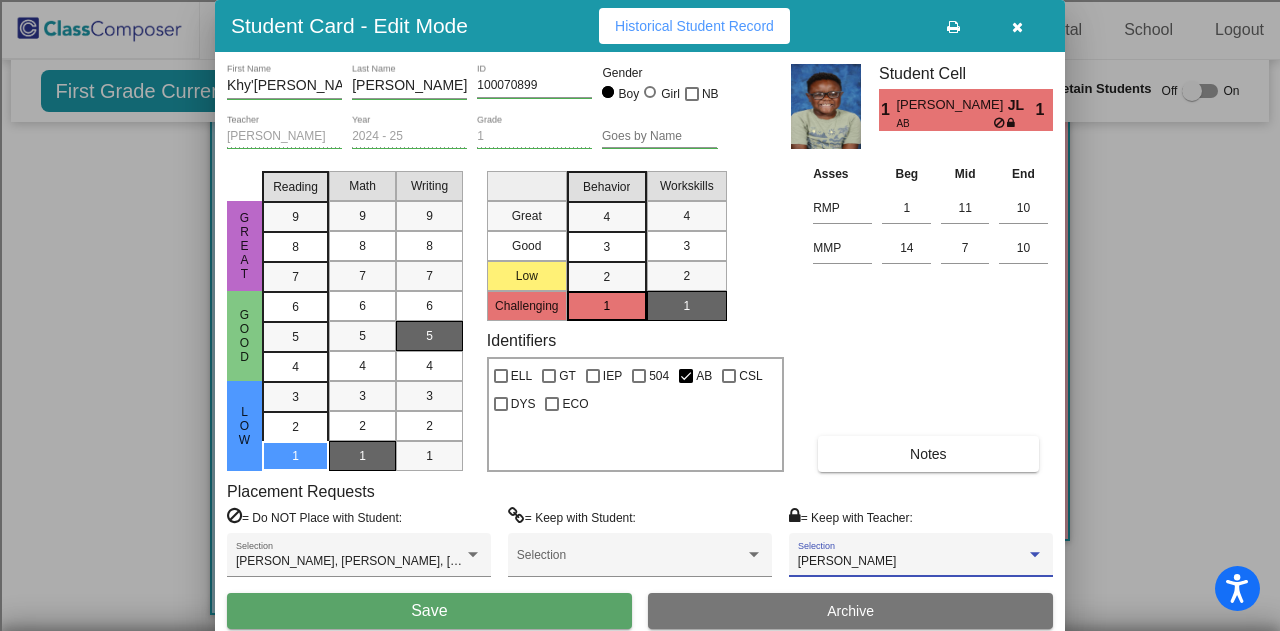 click on "Save" at bounding box center [429, 611] 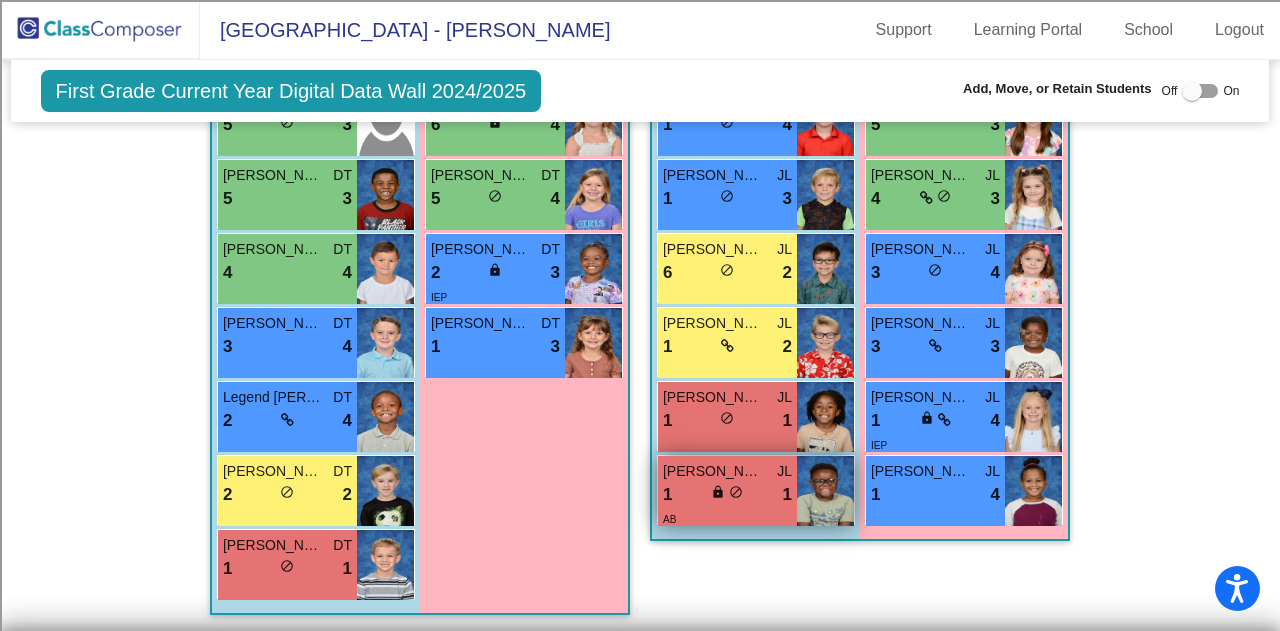 click on "AB" at bounding box center [727, 518] 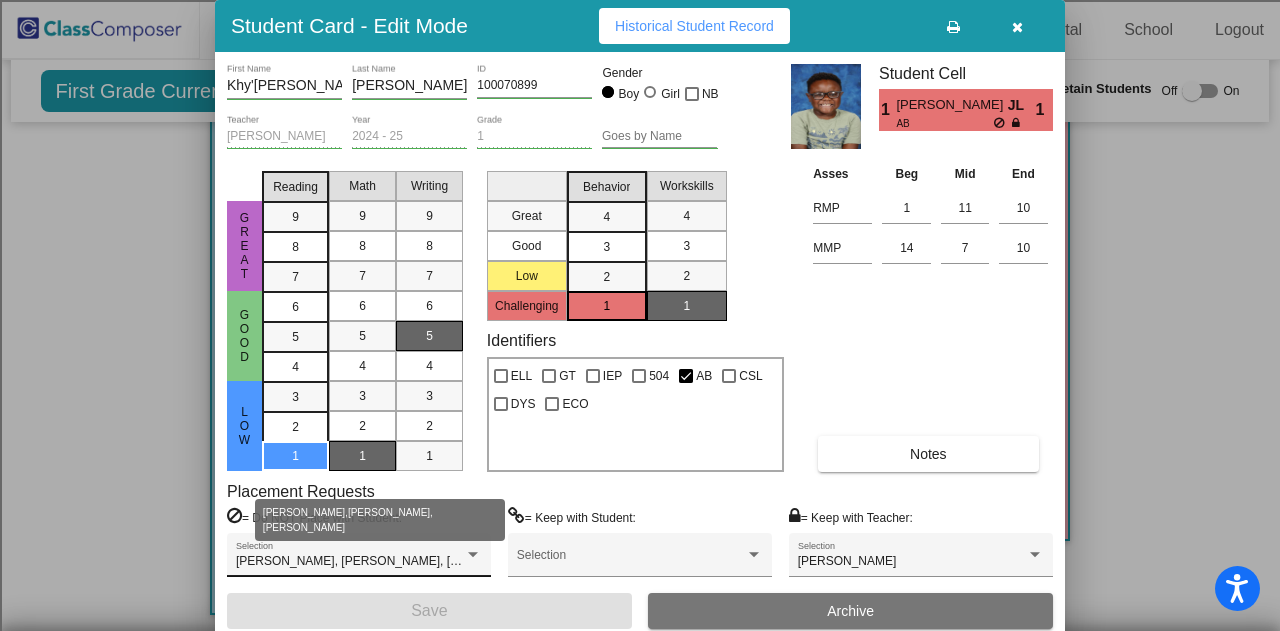 click at bounding box center (473, 555) 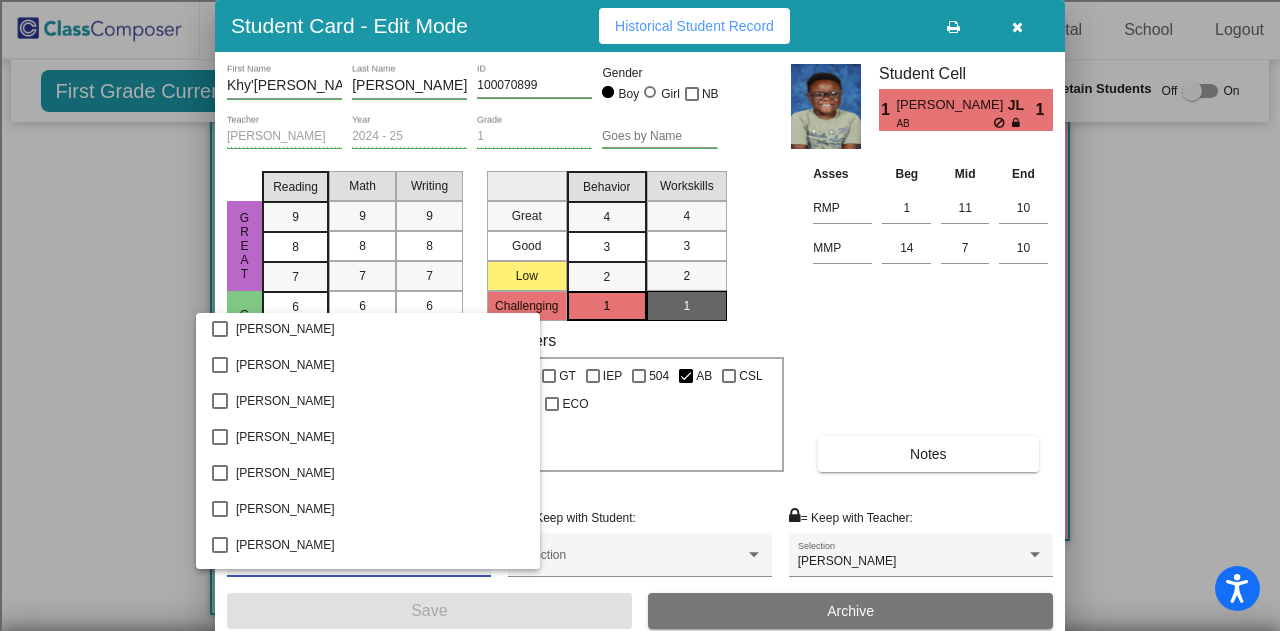 scroll, scrollTop: 0, scrollLeft: 0, axis: both 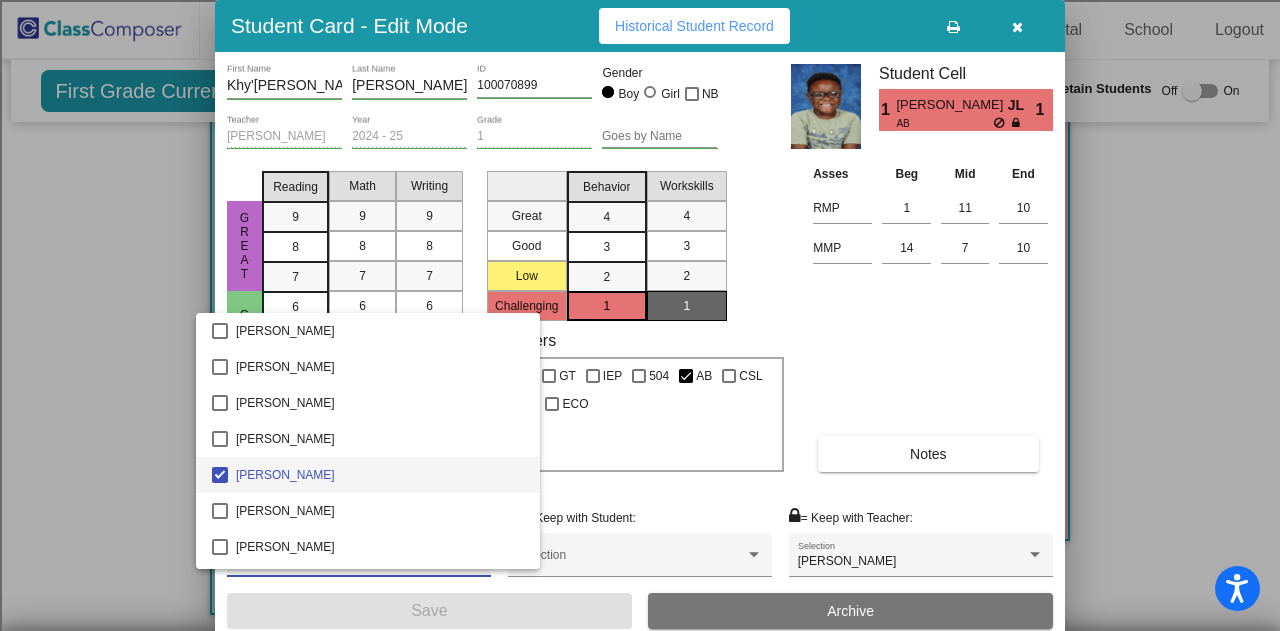 click at bounding box center [640, 315] 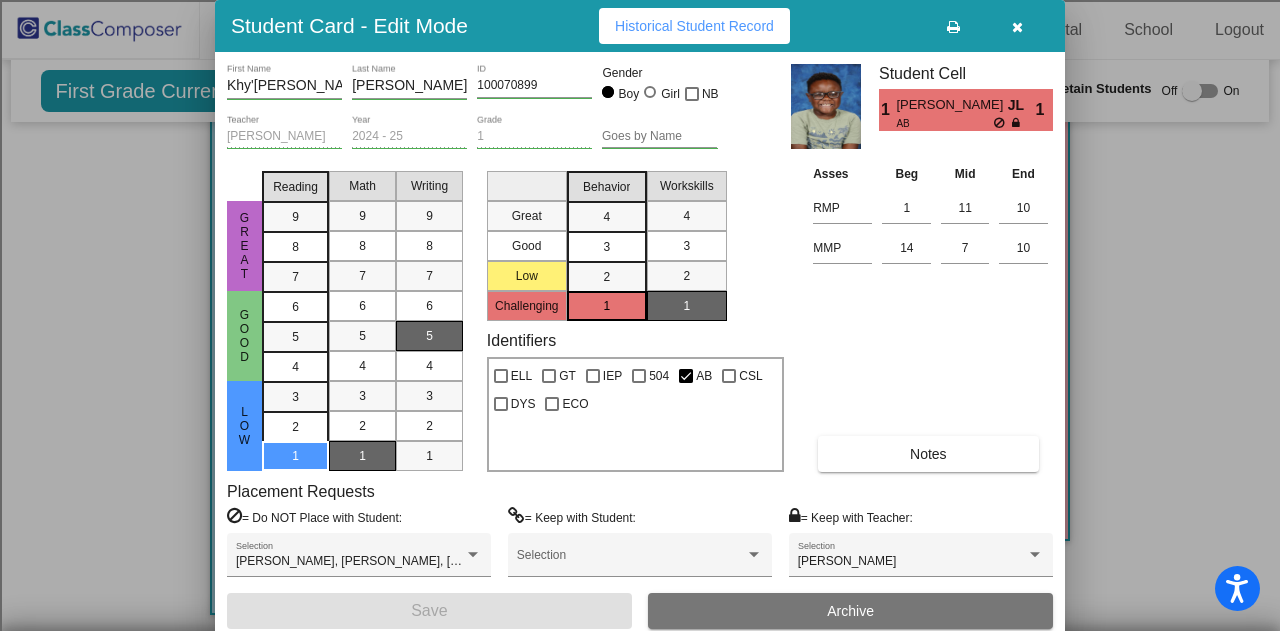 click at bounding box center (1017, 26) 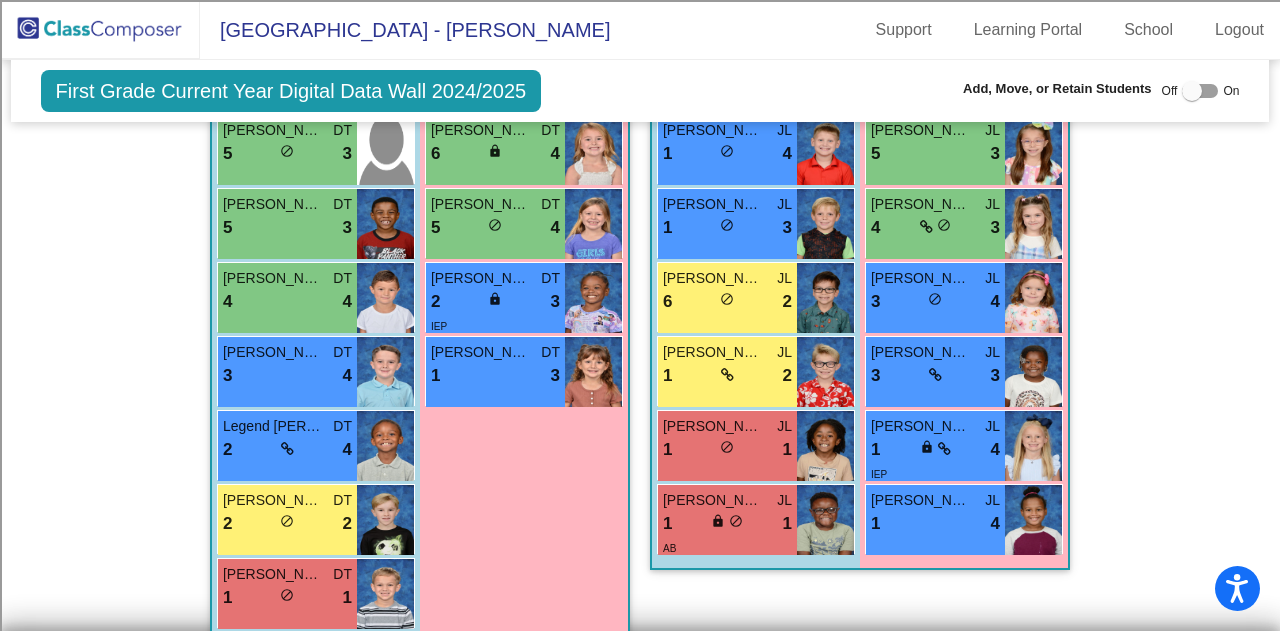 scroll, scrollTop: 3040, scrollLeft: 0, axis: vertical 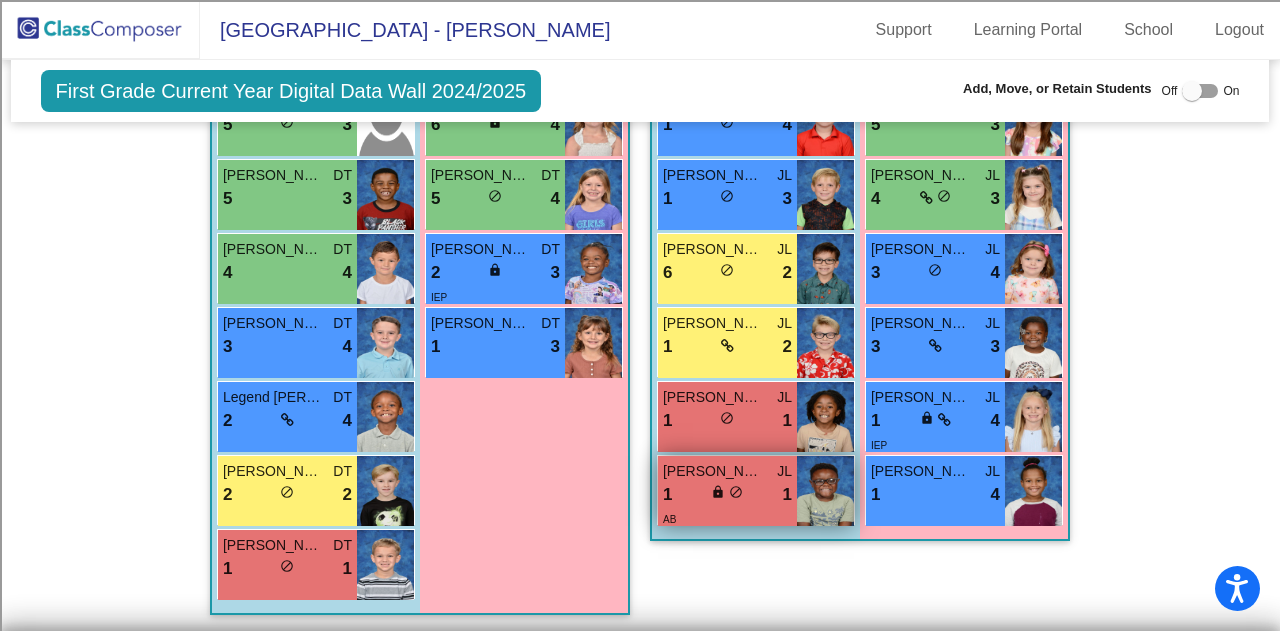 click on "1" at bounding box center (787, 495) 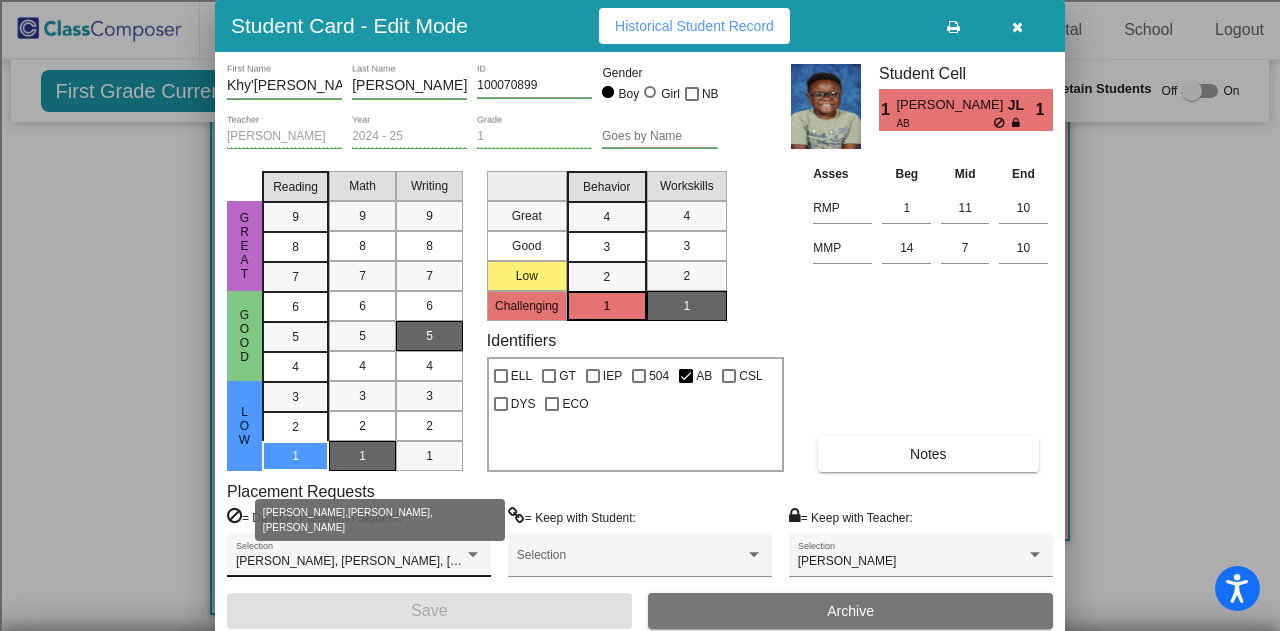 click at bounding box center (473, 554) 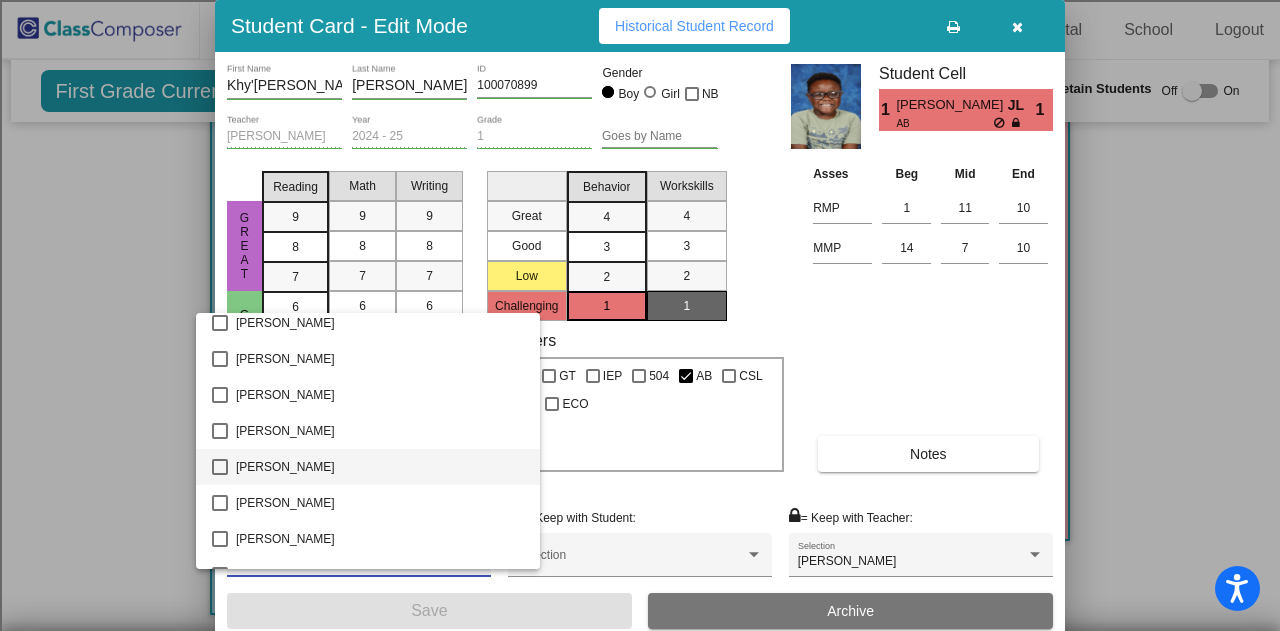 scroll, scrollTop: 2700, scrollLeft: 0, axis: vertical 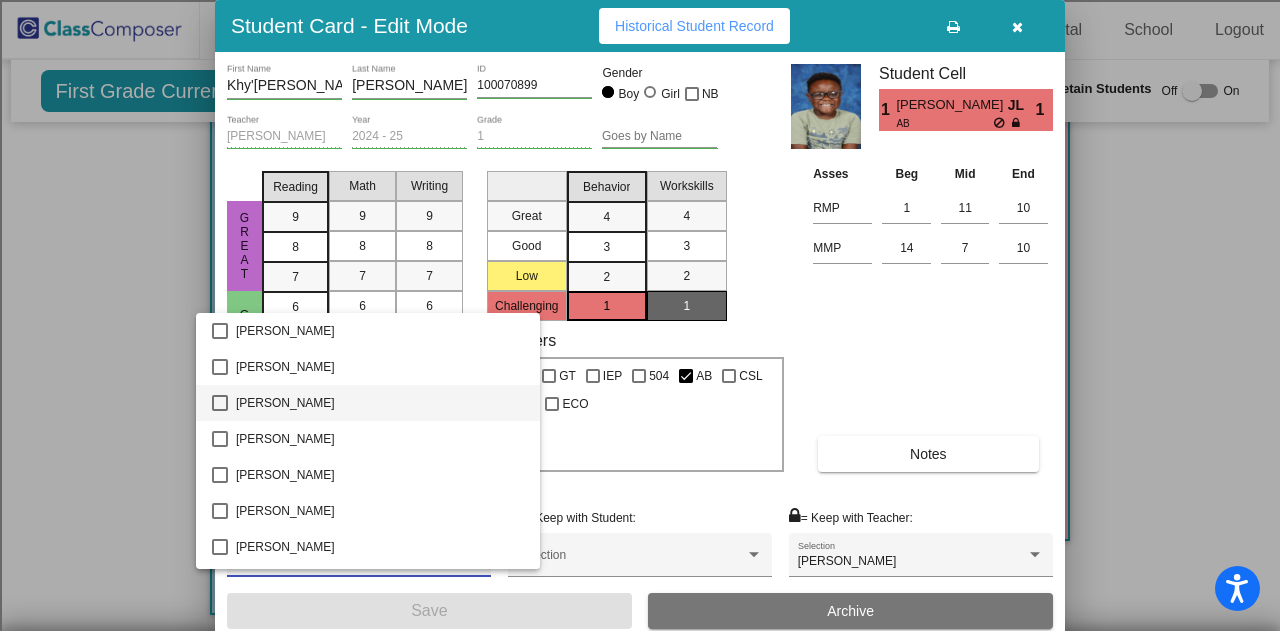 click on "Lyla Garcia" at bounding box center [380, 403] 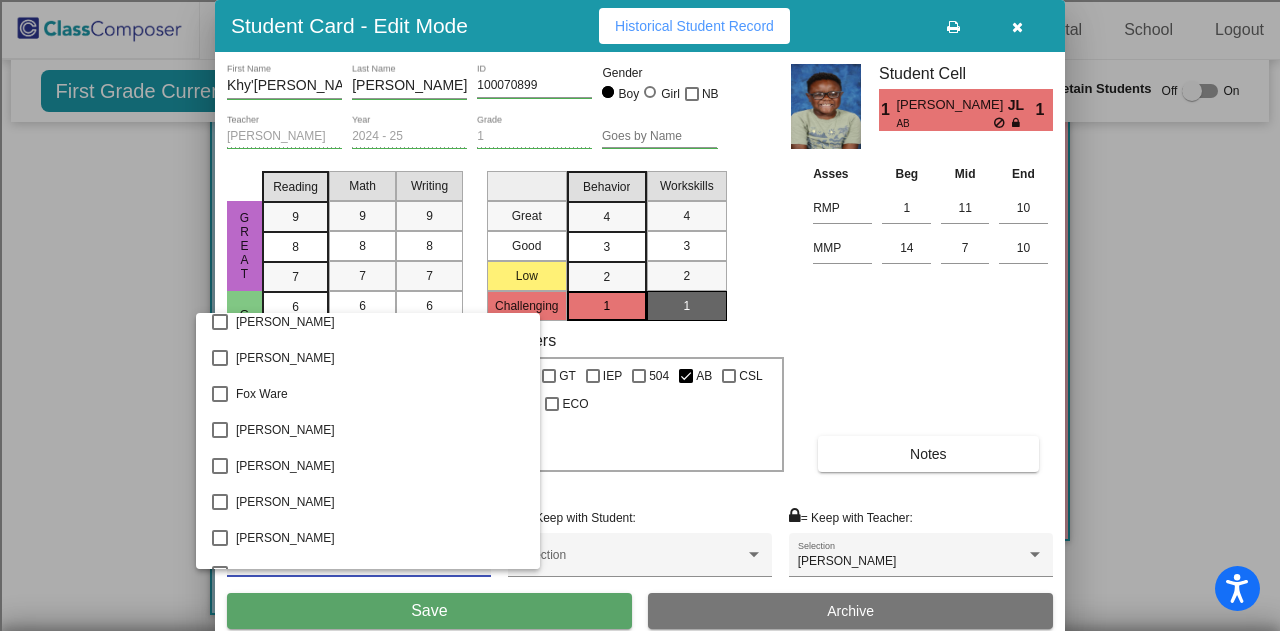 scroll, scrollTop: 1300, scrollLeft: 0, axis: vertical 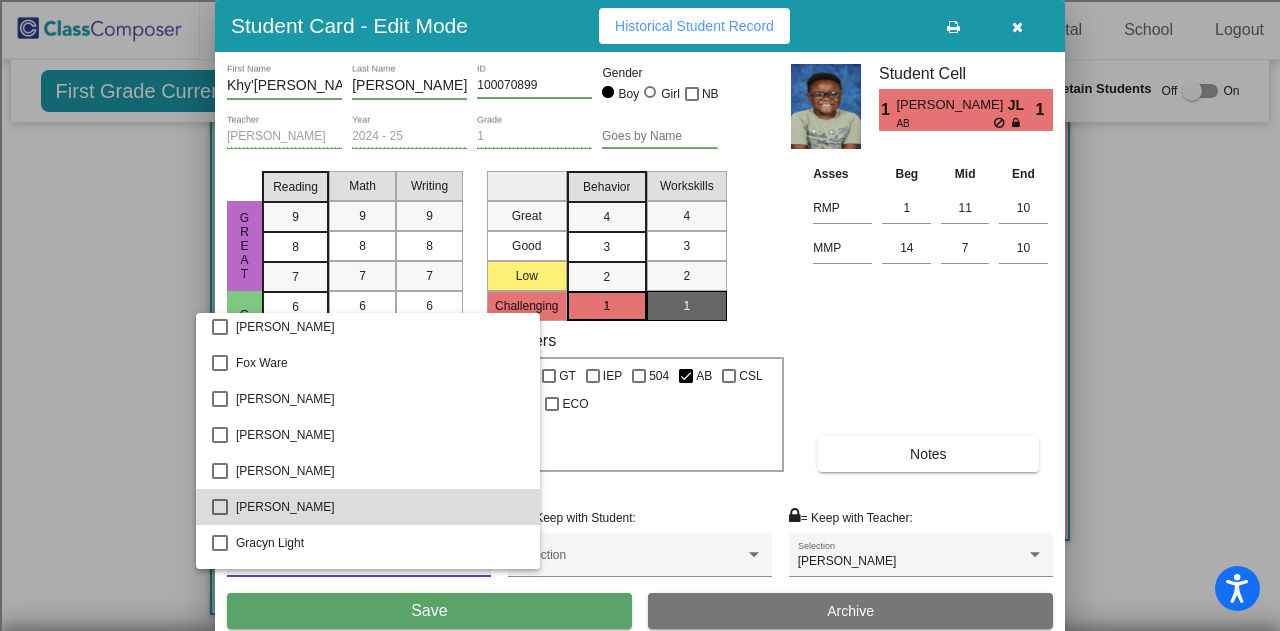 click on "Gracie Crockett" at bounding box center [380, 507] 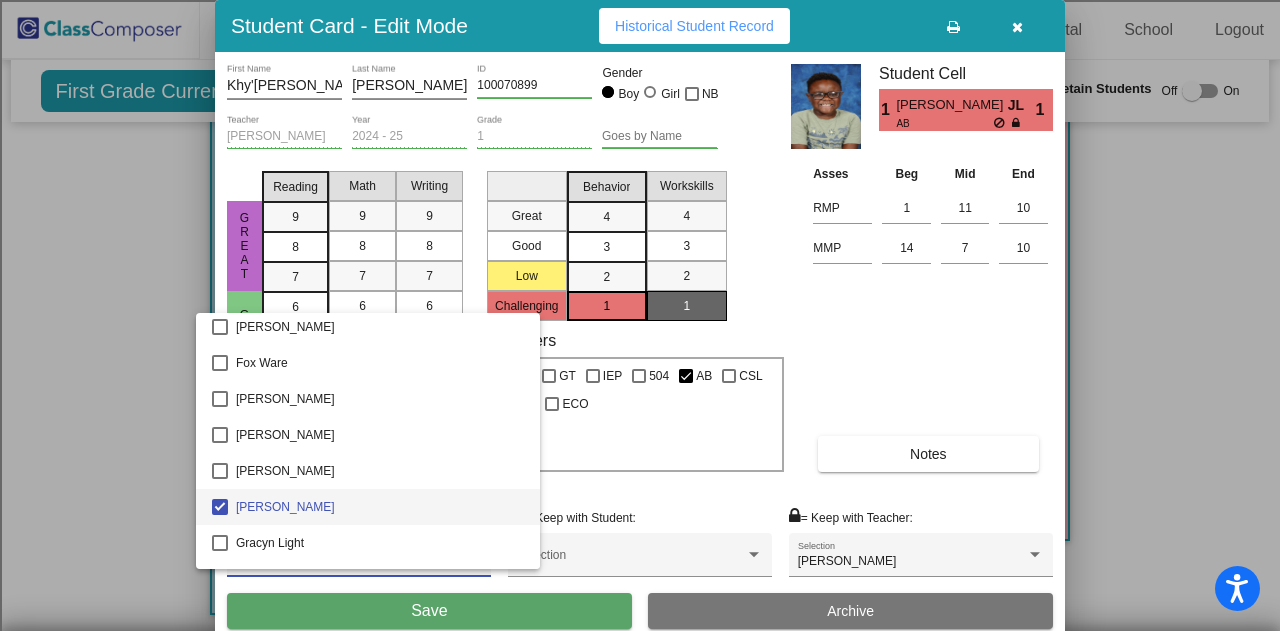 click at bounding box center [640, 315] 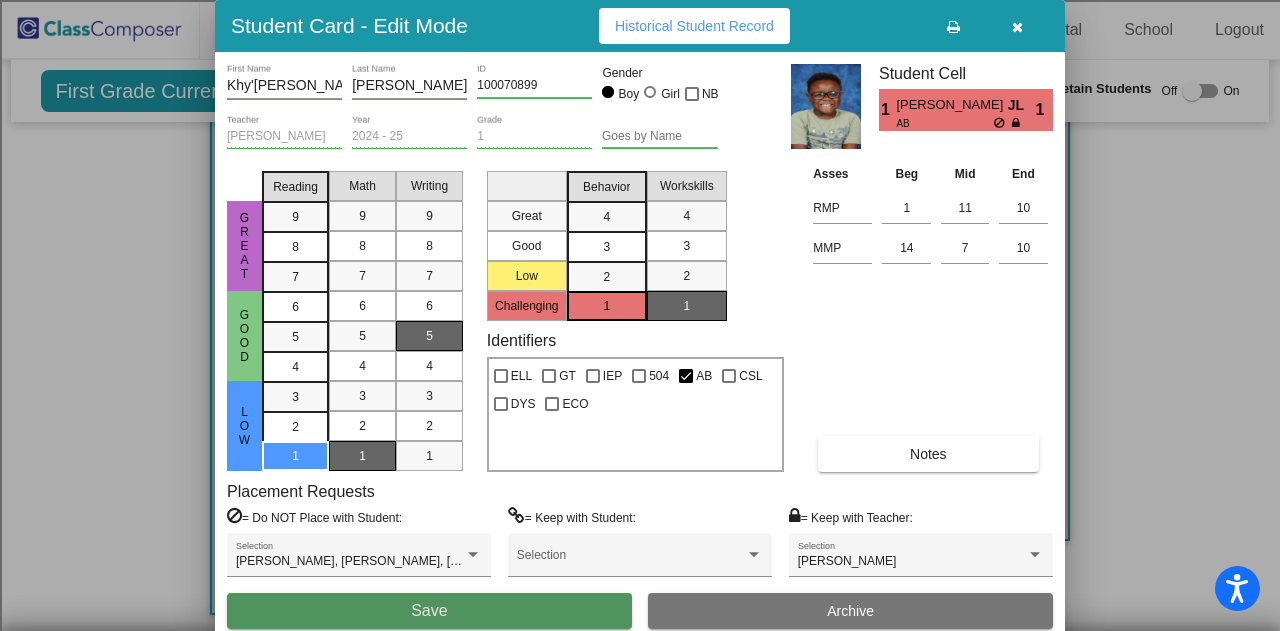click on "Save" at bounding box center [429, 611] 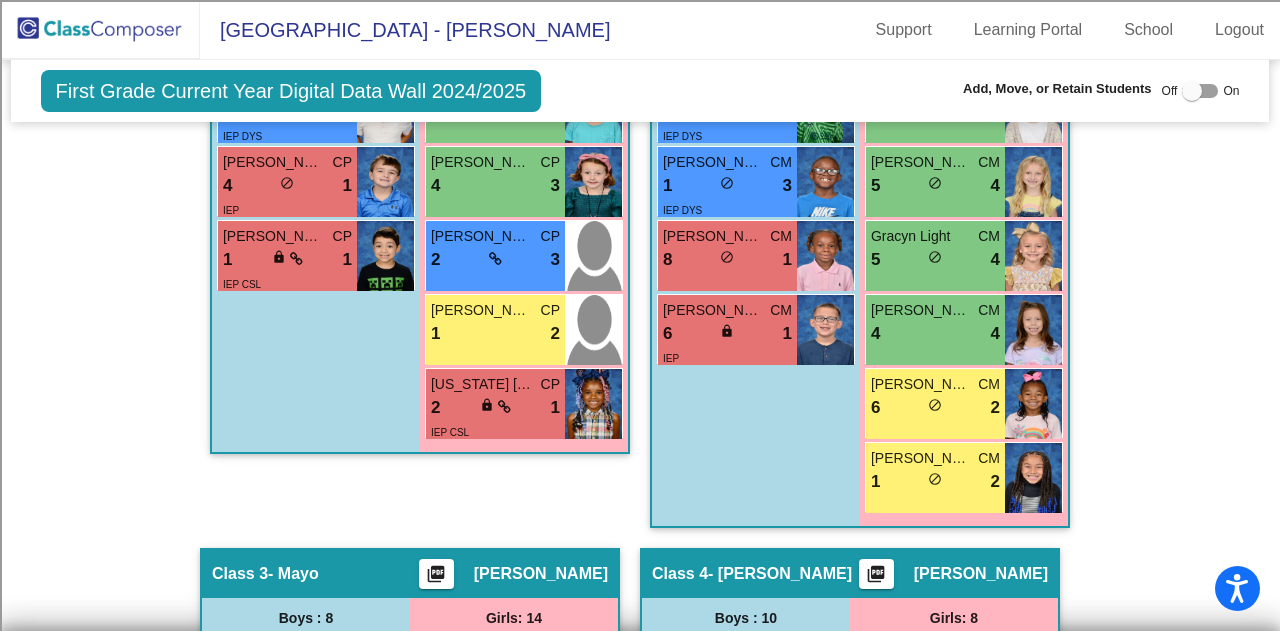 scroll, scrollTop: 1040, scrollLeft: 0, axis: vertical 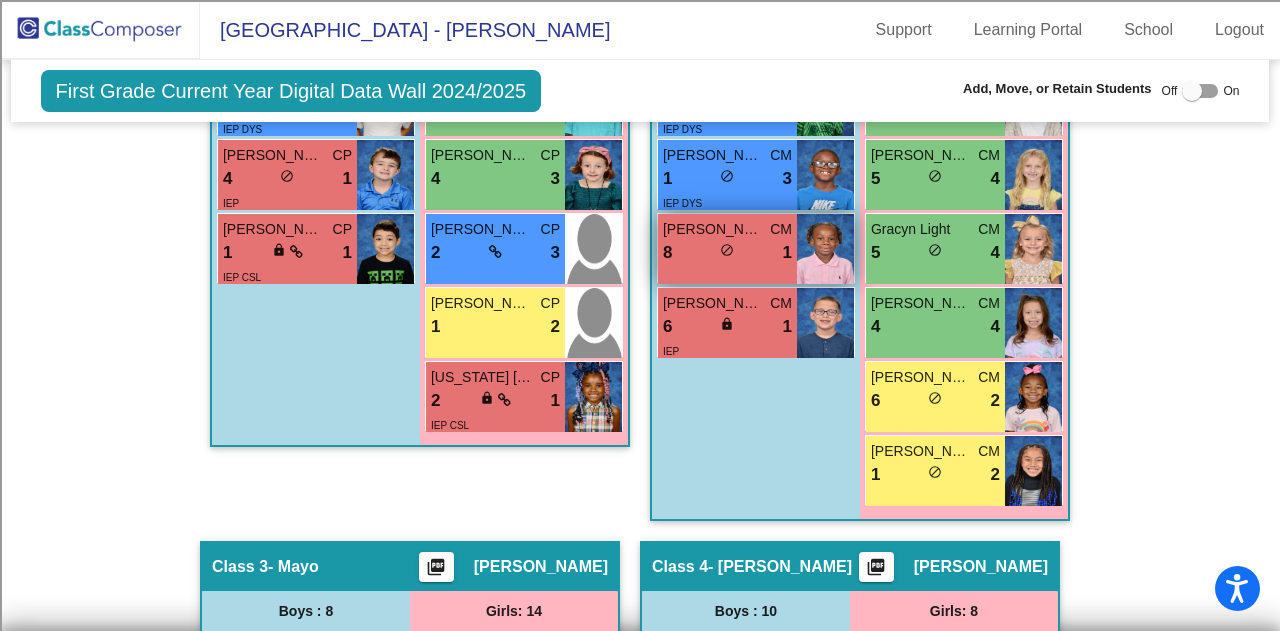 click on "Brenton Spiller CM 8 lock do_not_disturb_alt 1" at bounding box center (727, 249) 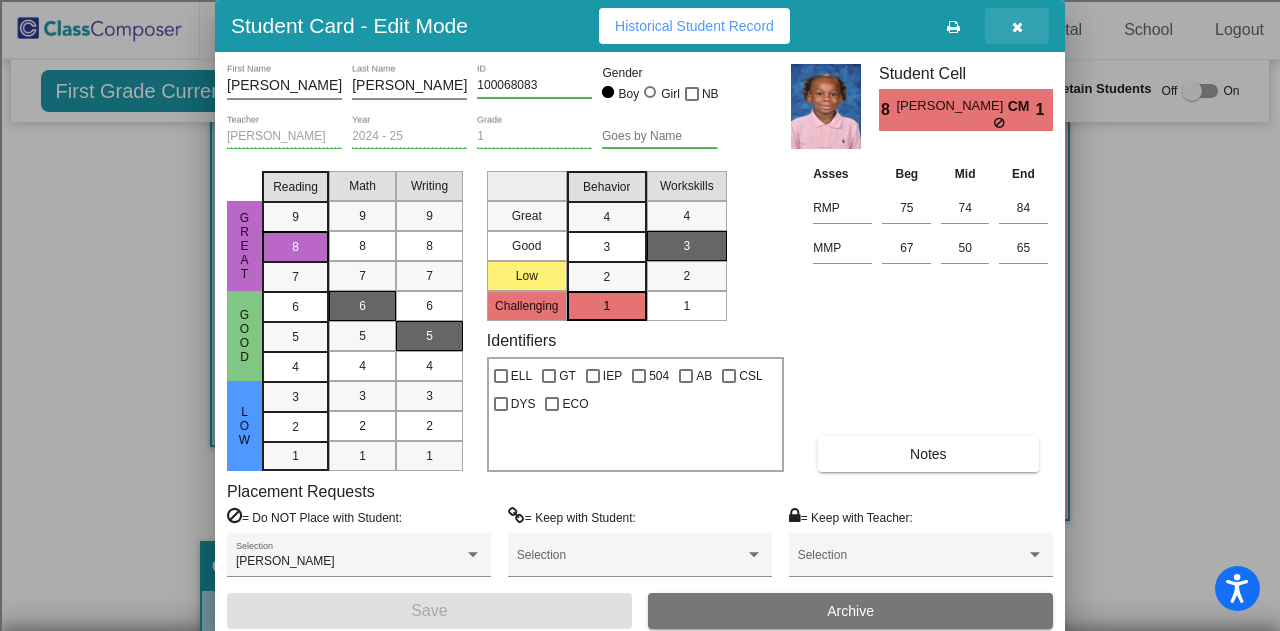 click at bounding box center [1017, 27] 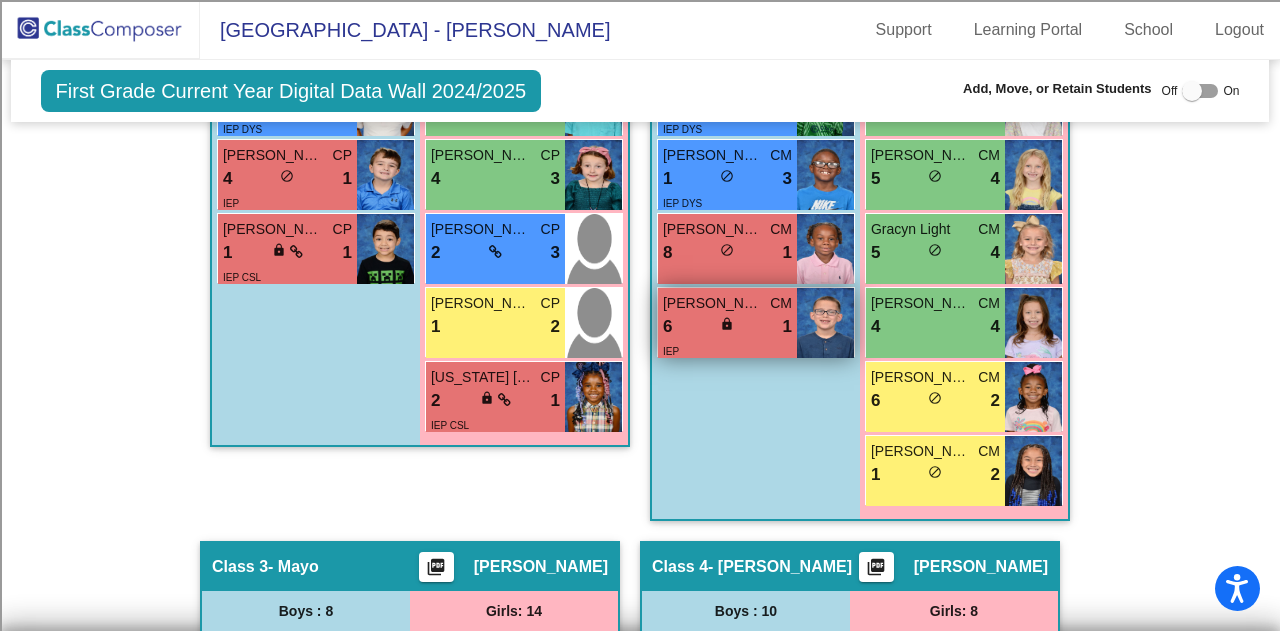 click on "Mason Poletti" at bounding box center (713, 303) 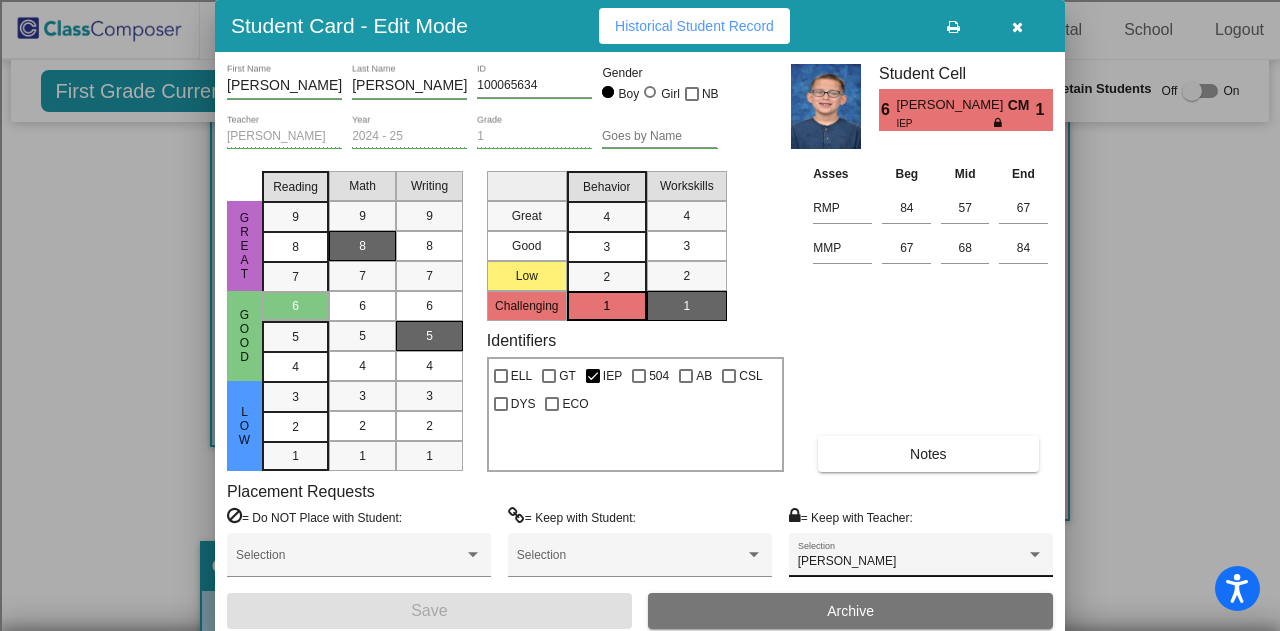 click on "Cynthia Martinez" at bounding box center (912, 562) 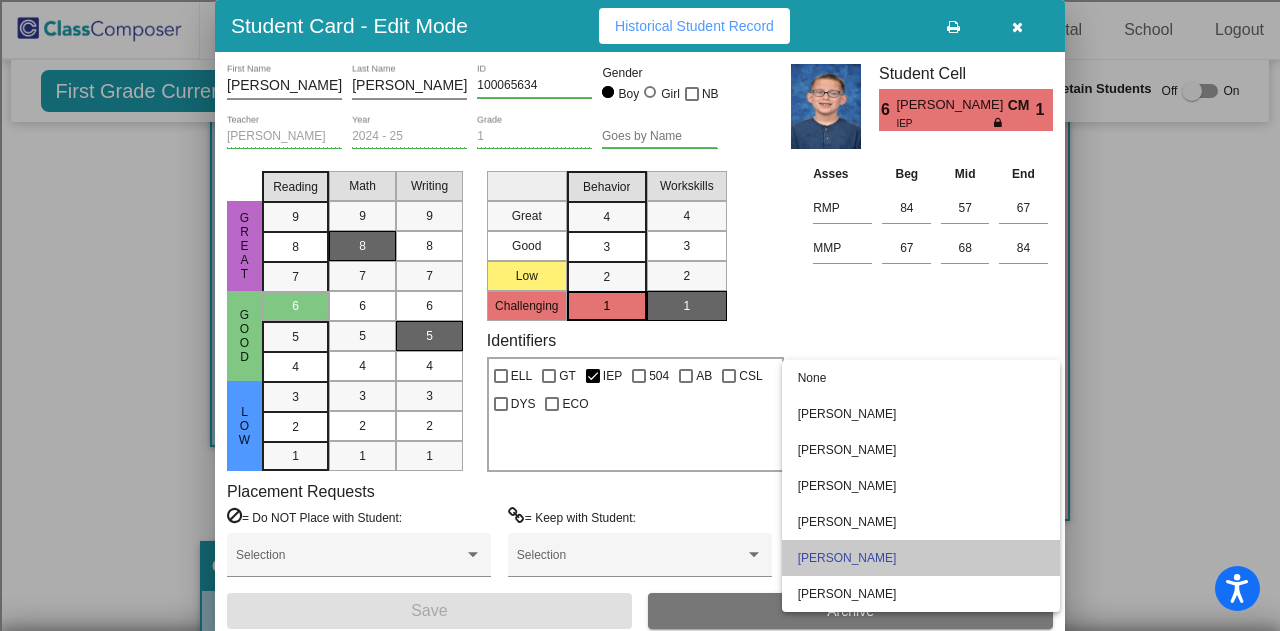 click on "Cynthia Martinez" at bounding box center [921, 558] 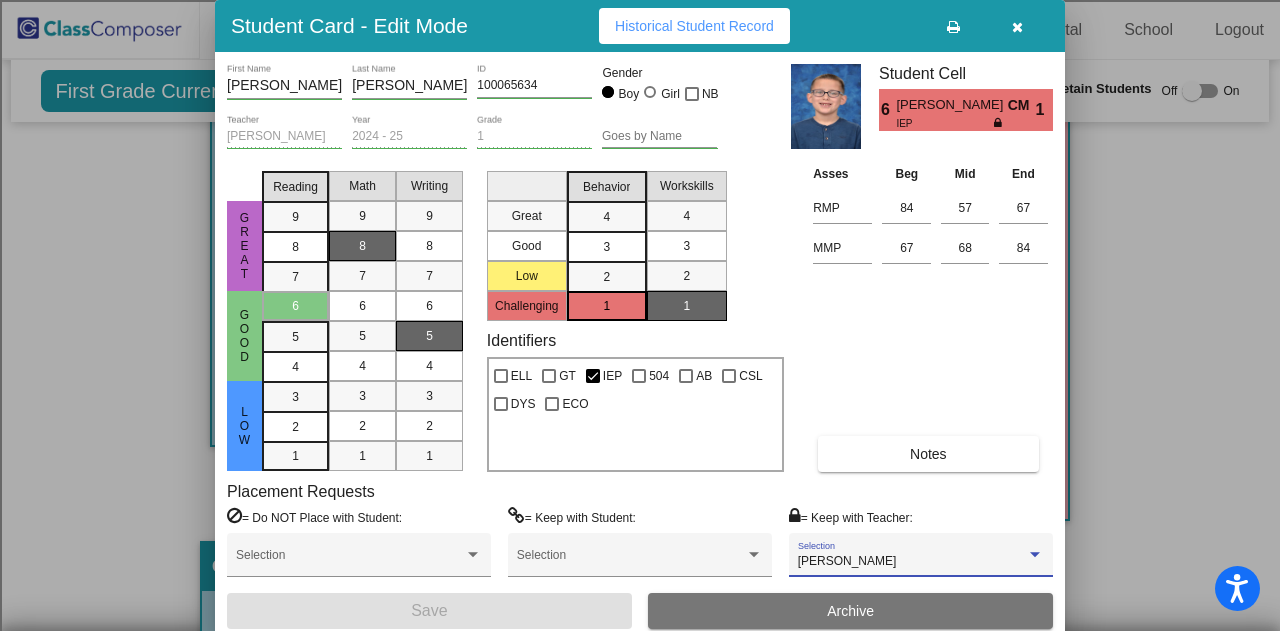 click at bounding box center (1017, 27) 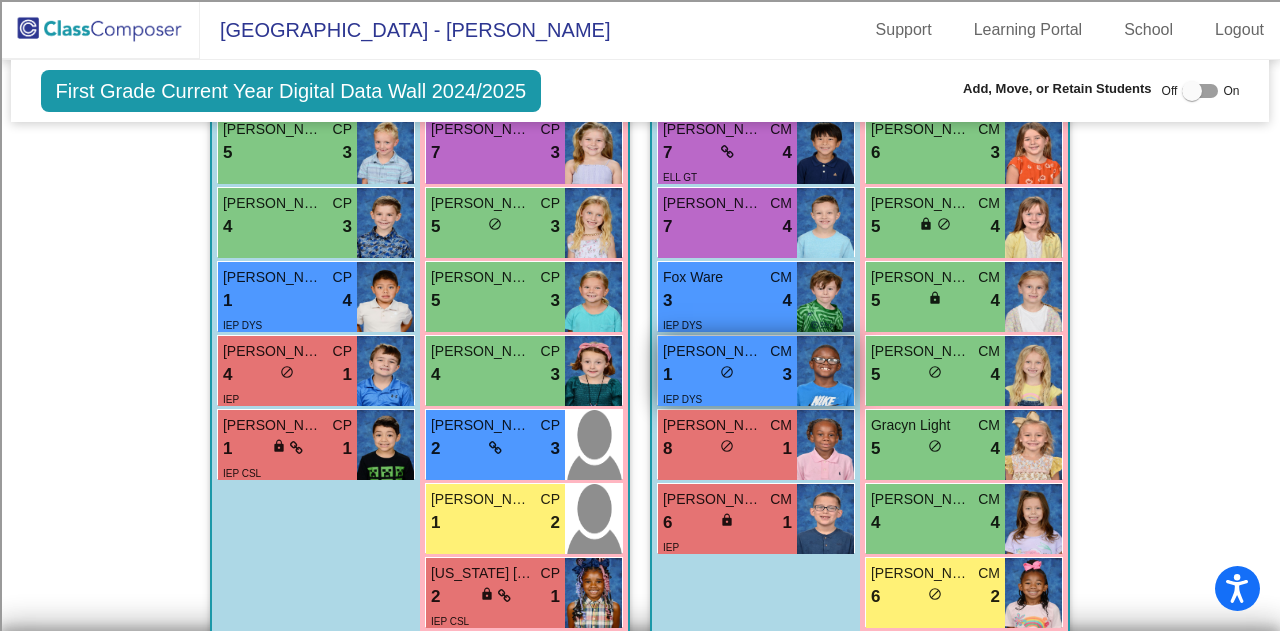 scroll, scrollTop: 840, scrollLeft: 0, axis: vertical 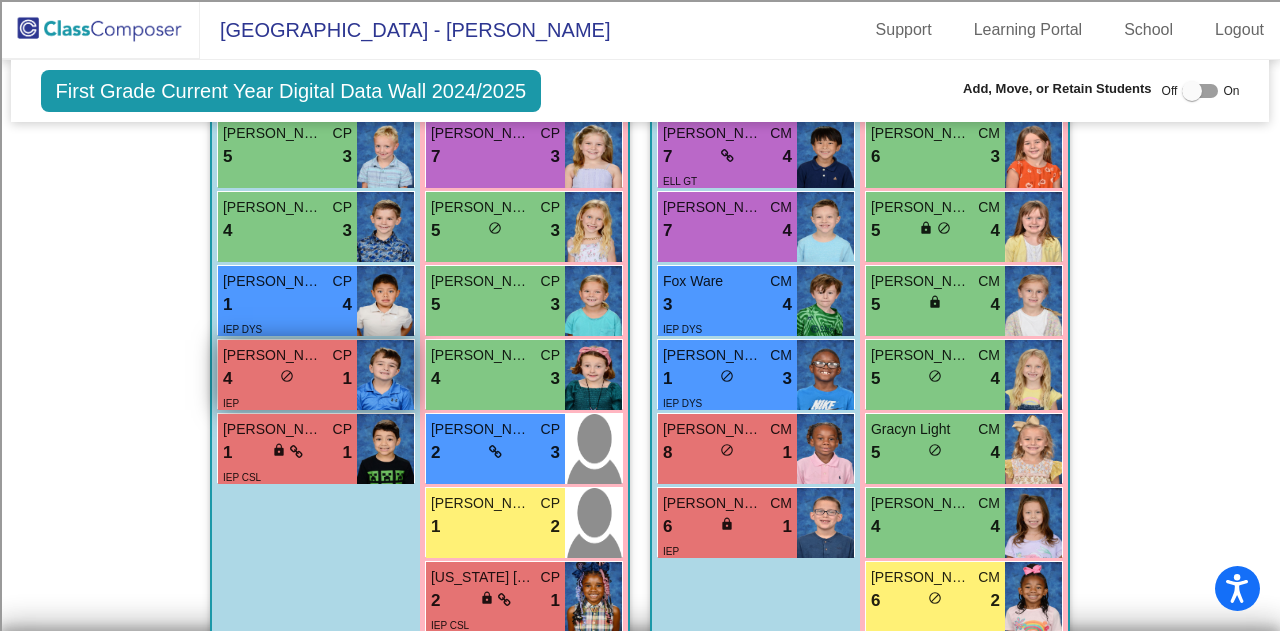 click on "4 lock do_not_disturb_alt 1" at bounding box center (287, 379) 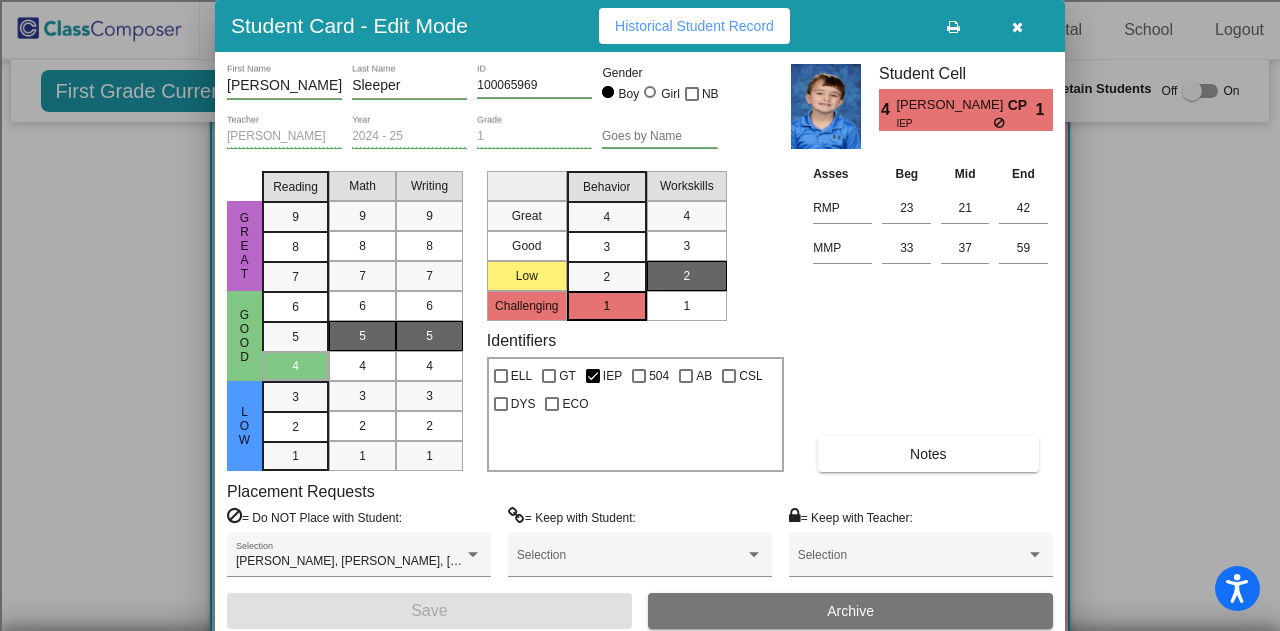 click at bounding box center (1017, 27) 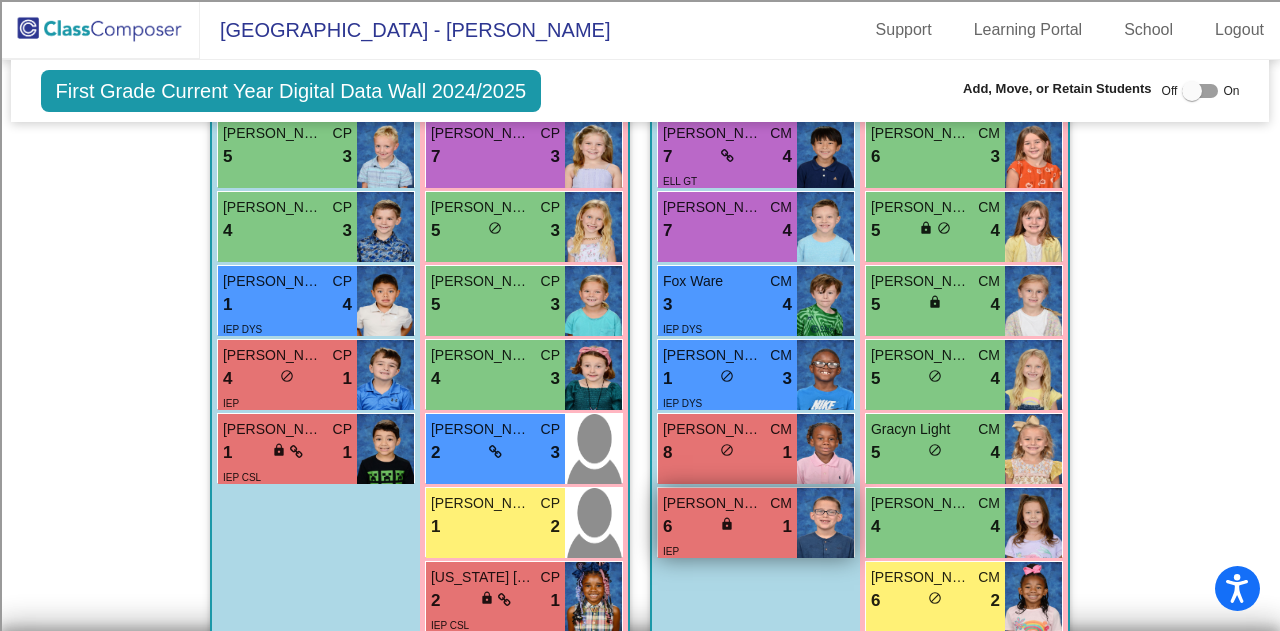 click on "6 lock do_not_disturb_alt 1" at bounding box center (727, 527) 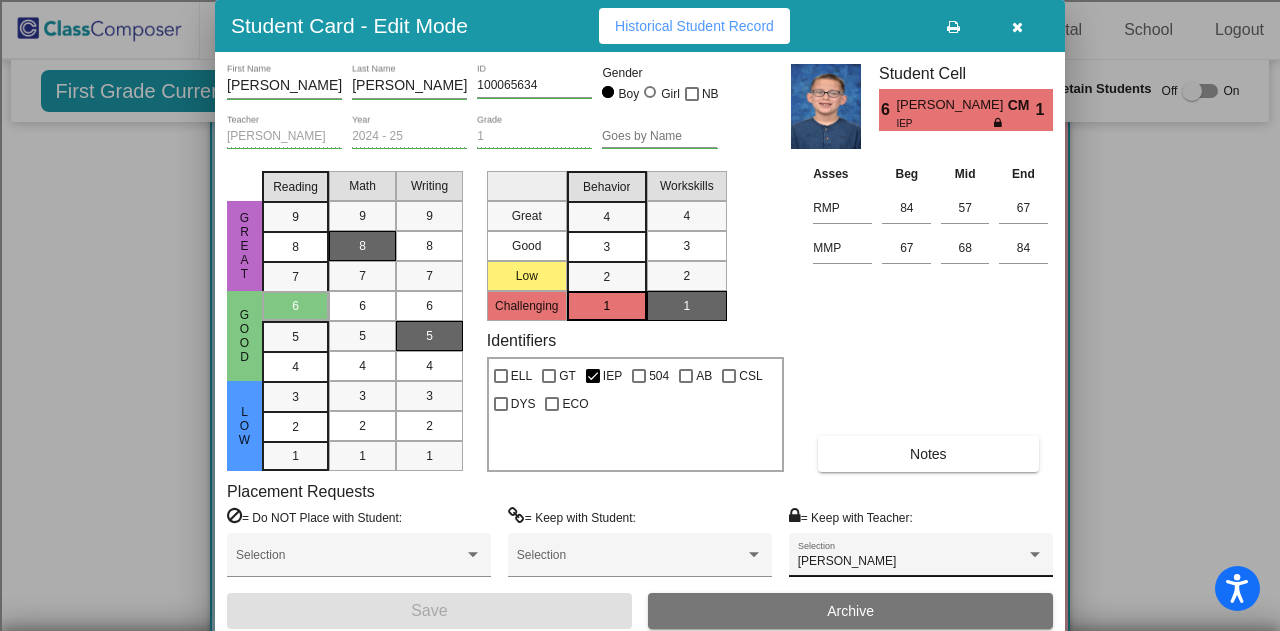 click on "Cynthia Martinez" at bounding box center (847, 561) 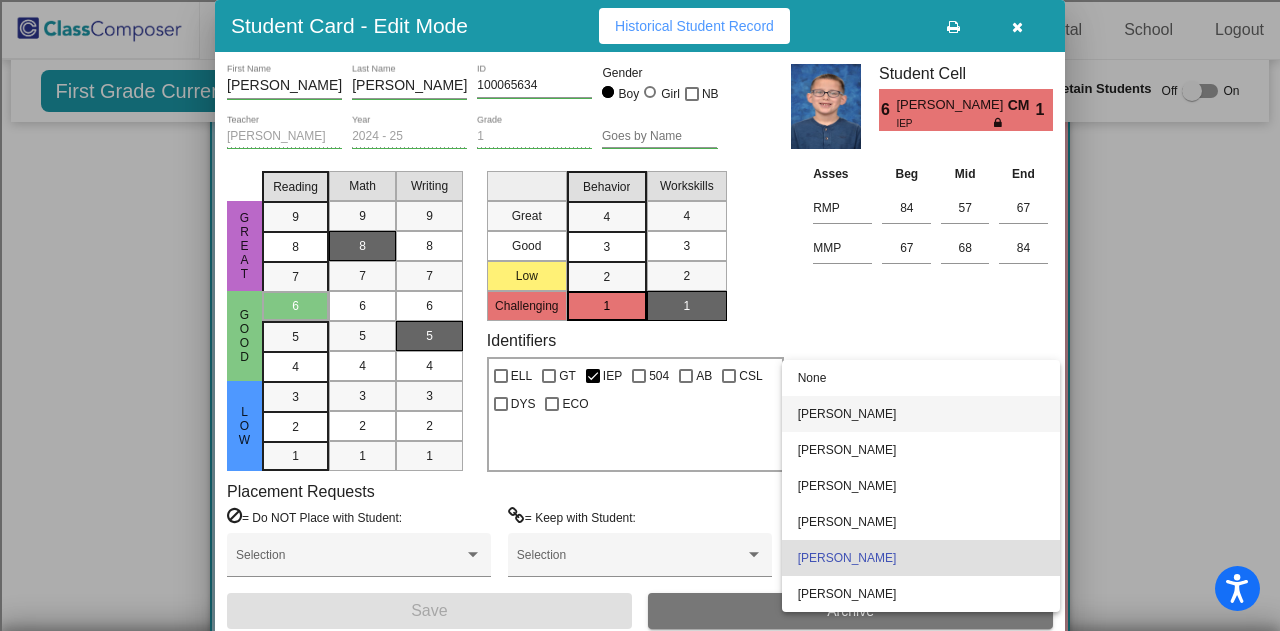 click on "[PERSON_NAME]" at bounding box center (921, 414) 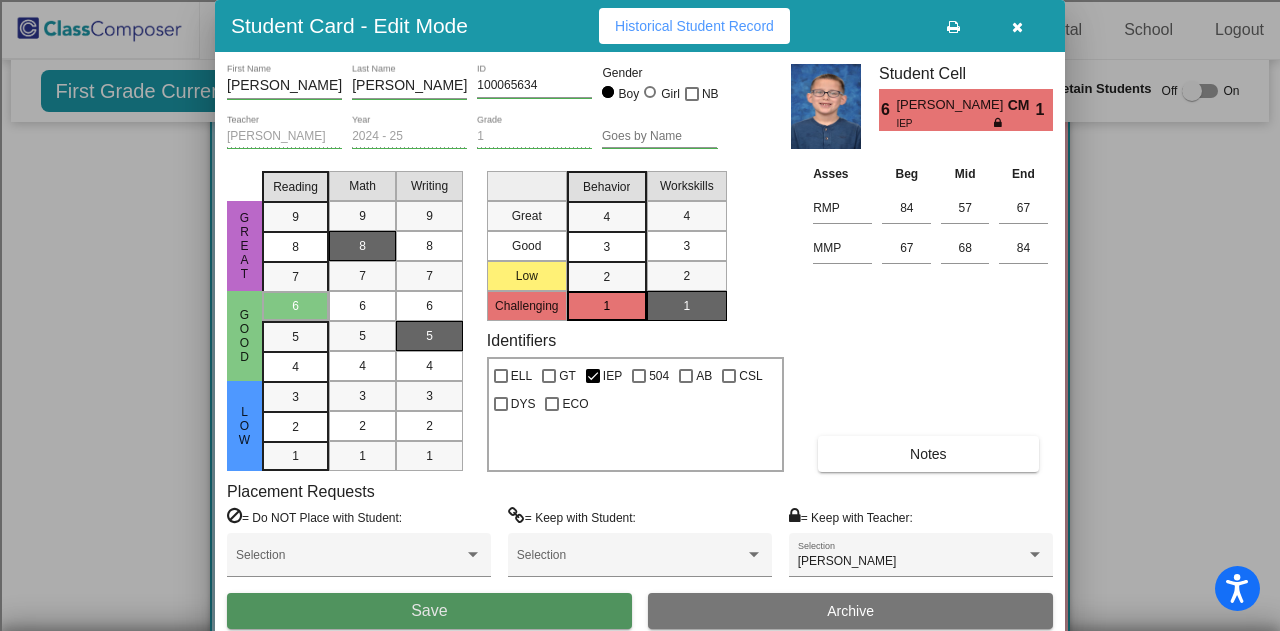 click on "Save" at bounding box center (429, 611) 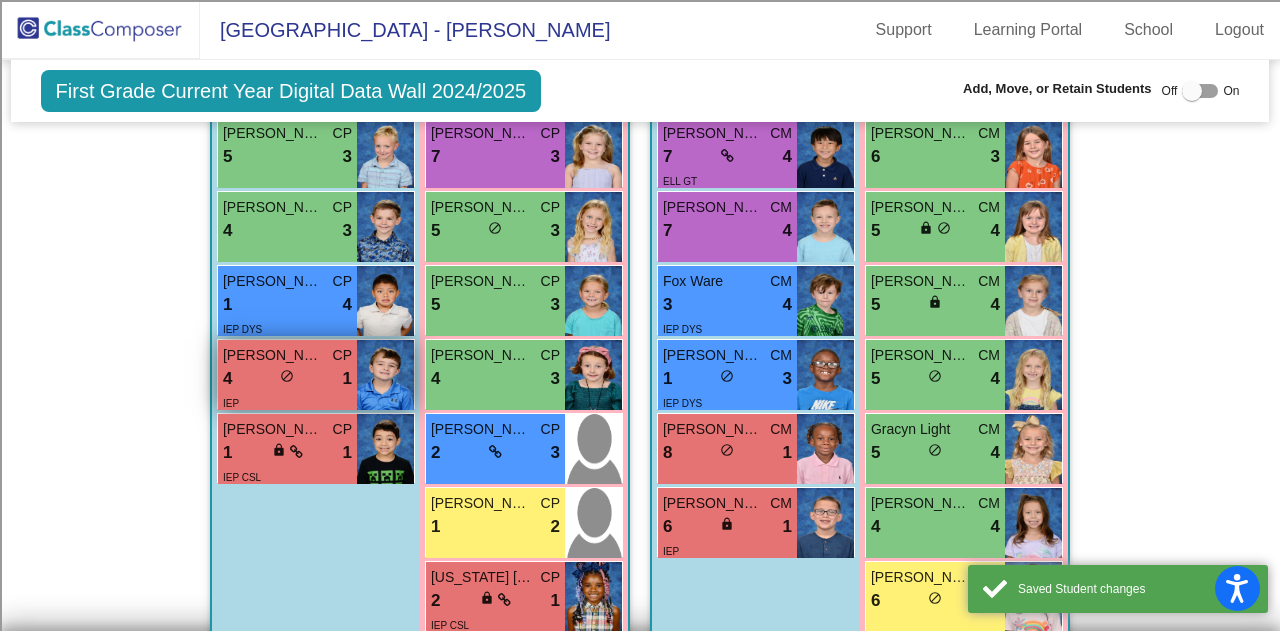 click on "4 lock do_not_disturb_alt 1" at bounding box center (287, 379) 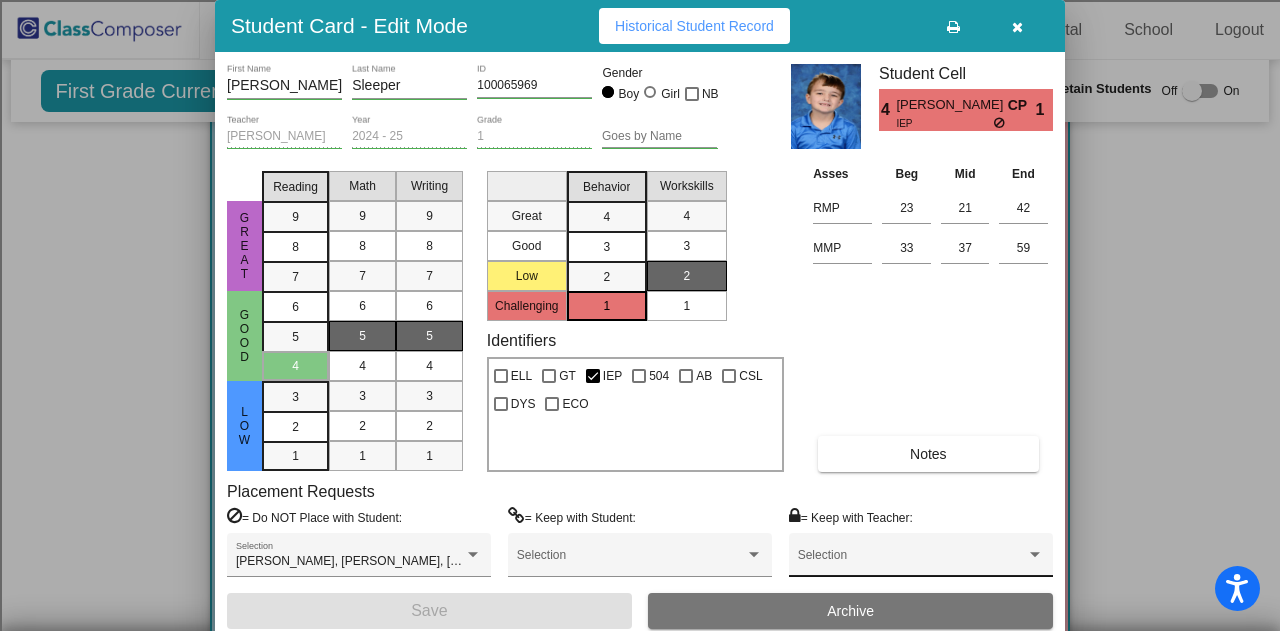 click at bounding box center [912, 562] 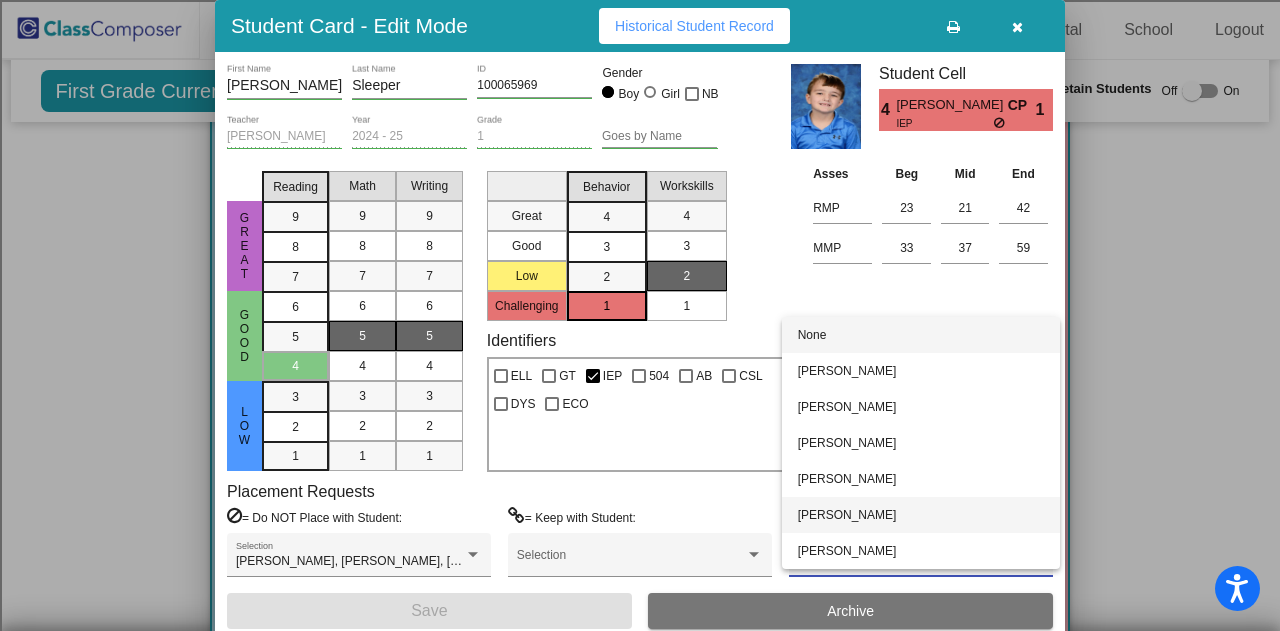 click on "Cynthia Martinez" at bounding box center (921, 515) 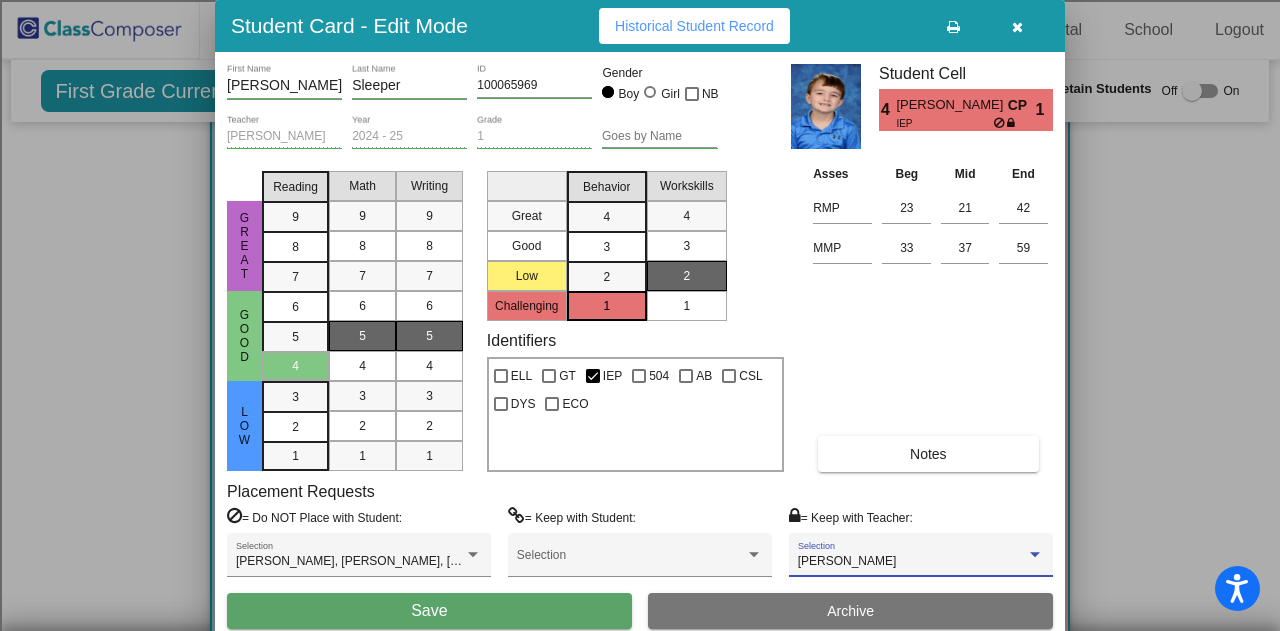 click on "Save" at bounding box center [429, 611] 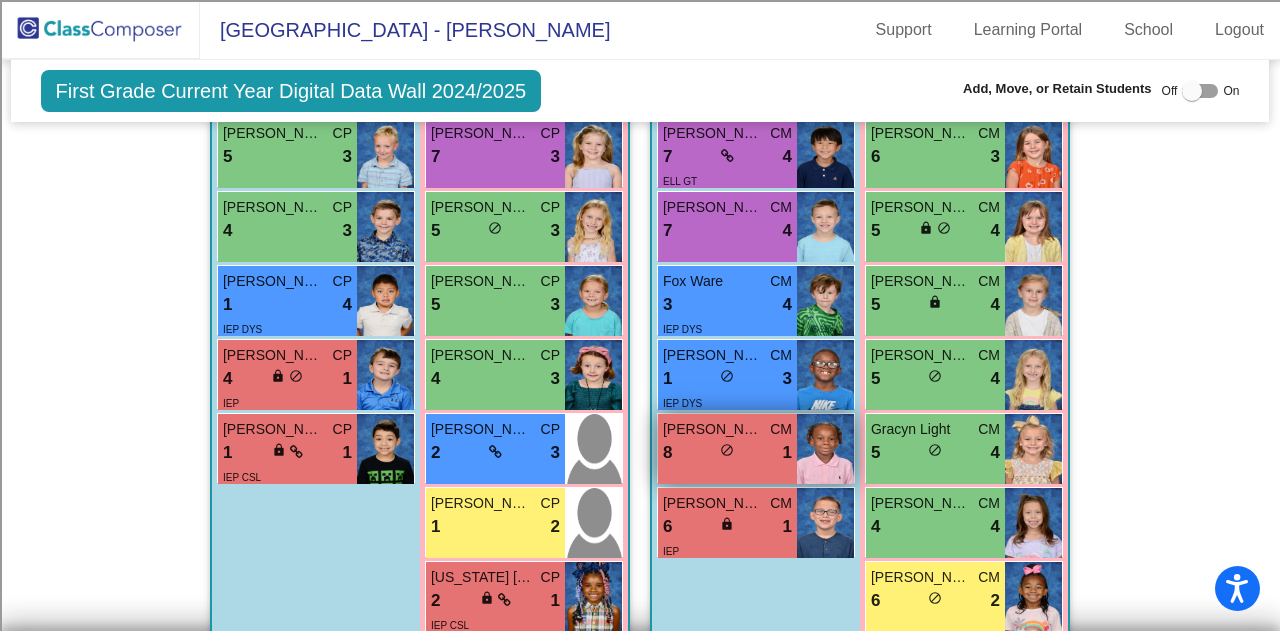 click on "8 lock do_not_disturb_alt 1" at bounding box center [727, 453] 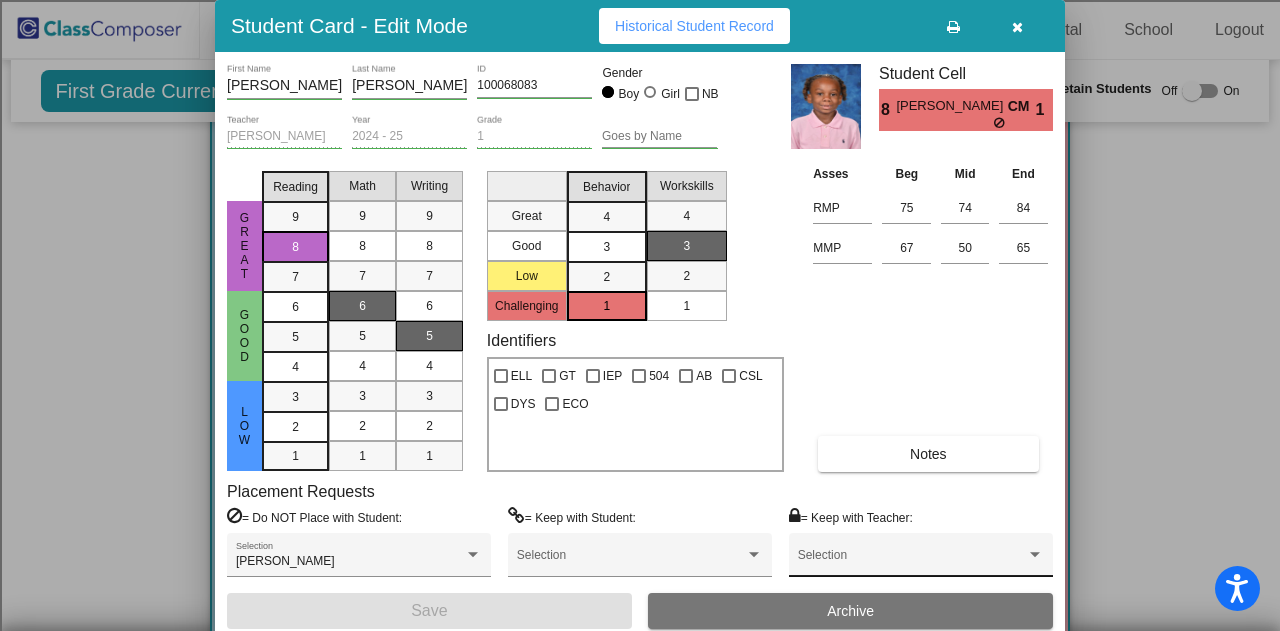 click on "Selection" at bounding box center [921, 560] 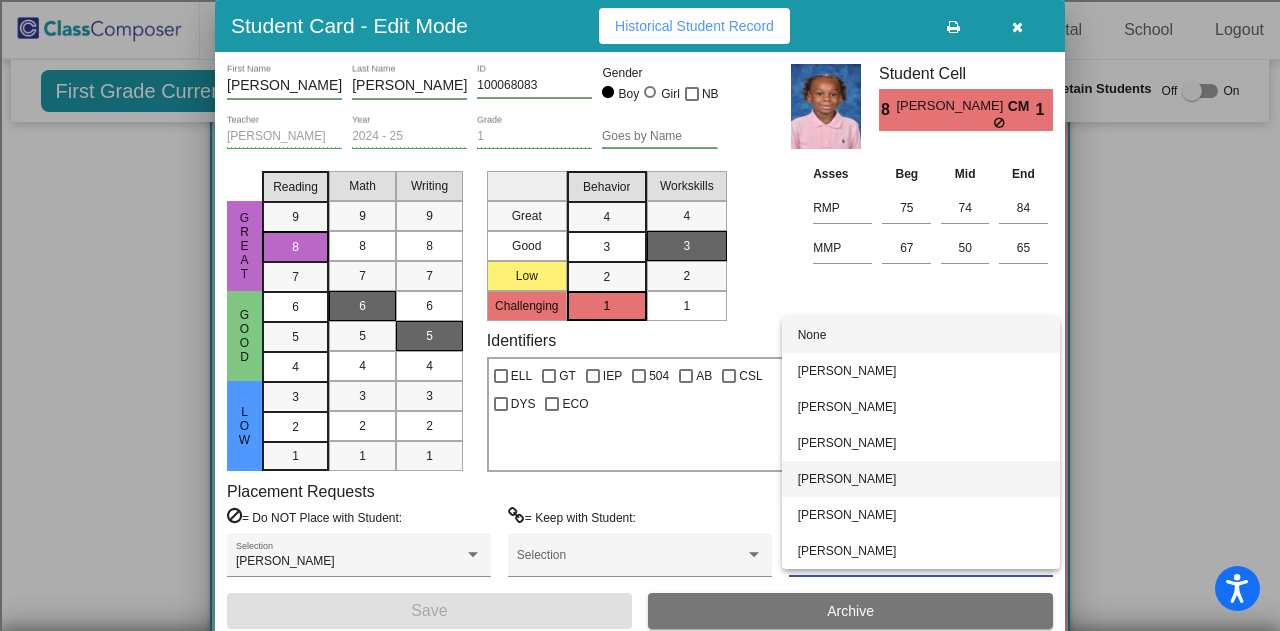 click on "[PERSON_NAME]" at bounding box center (921, 479) 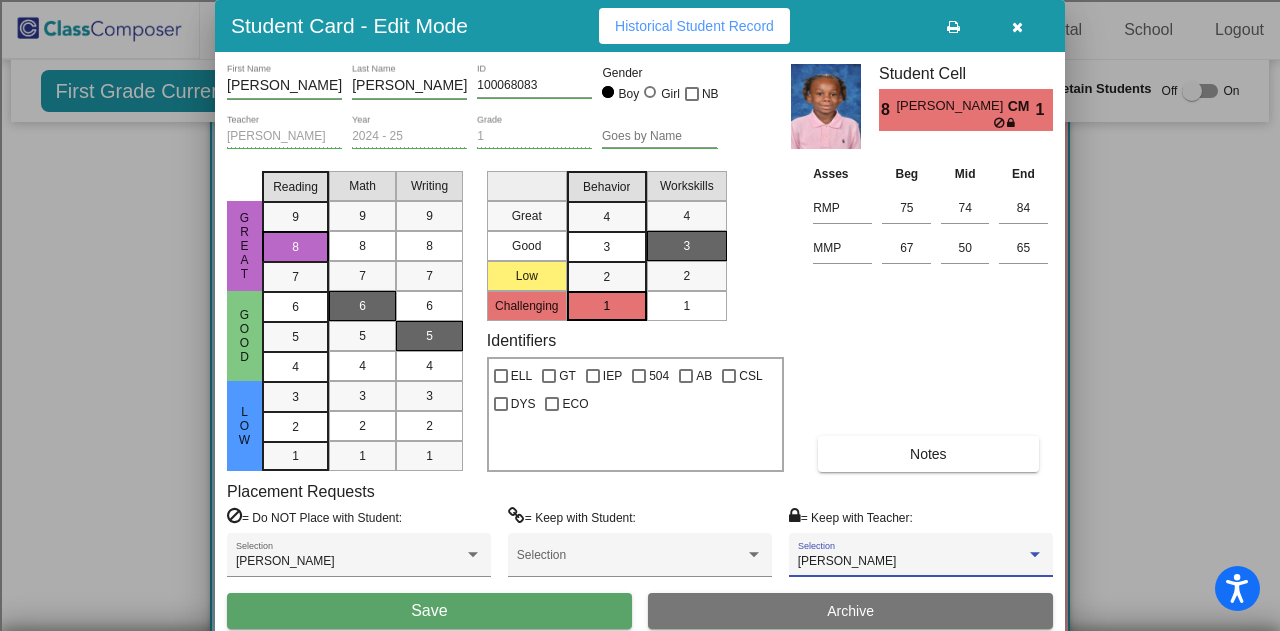 click on "Save" at bounding box center (429, 611) 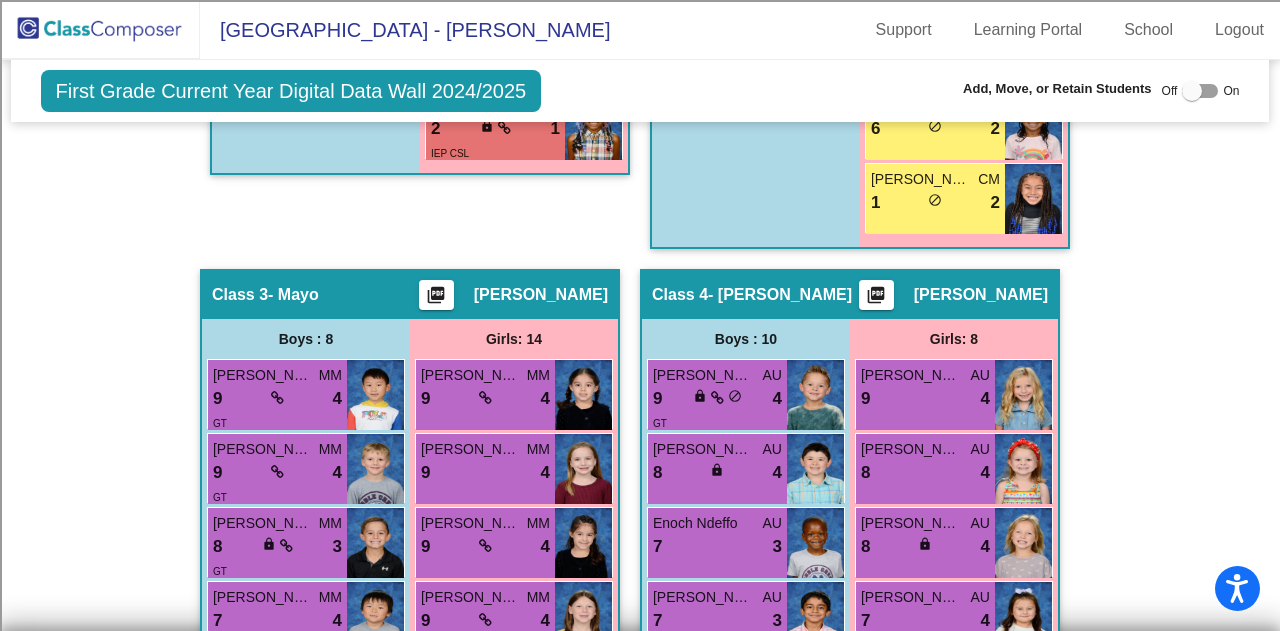 scroll, scrollTop: 1140, scrollLeft: 0, axis: vertical 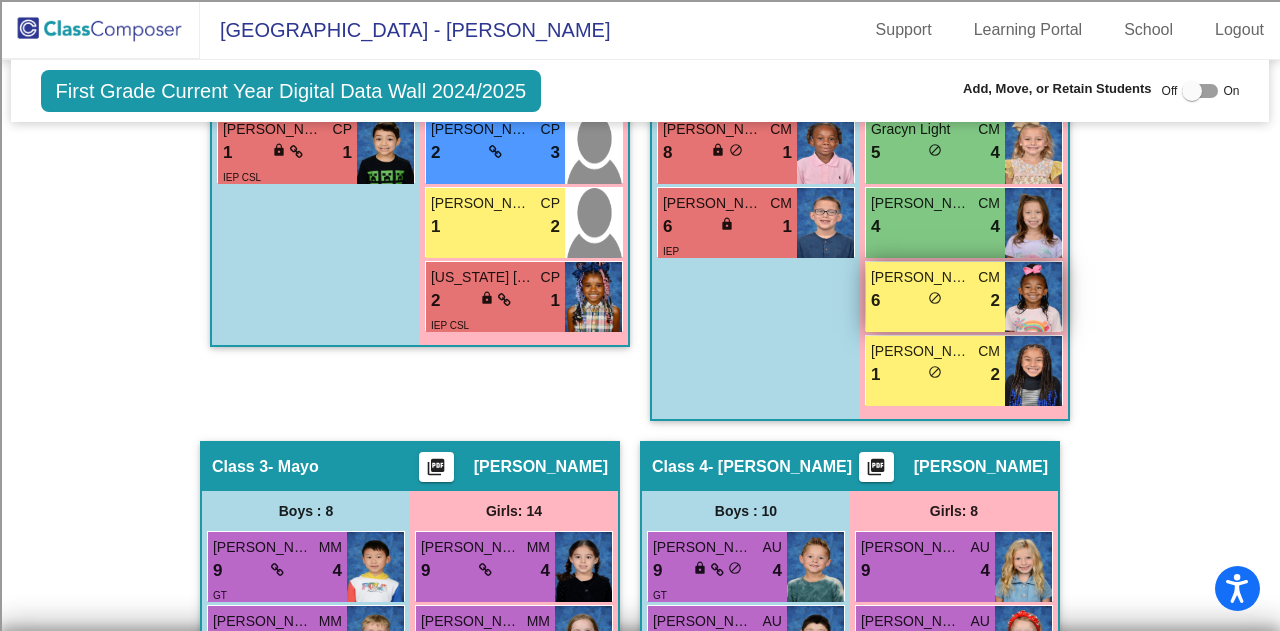 click on "Leila Williams CM 6 lock do_not_disturb_alt 2" at bounding box center [935, 297] 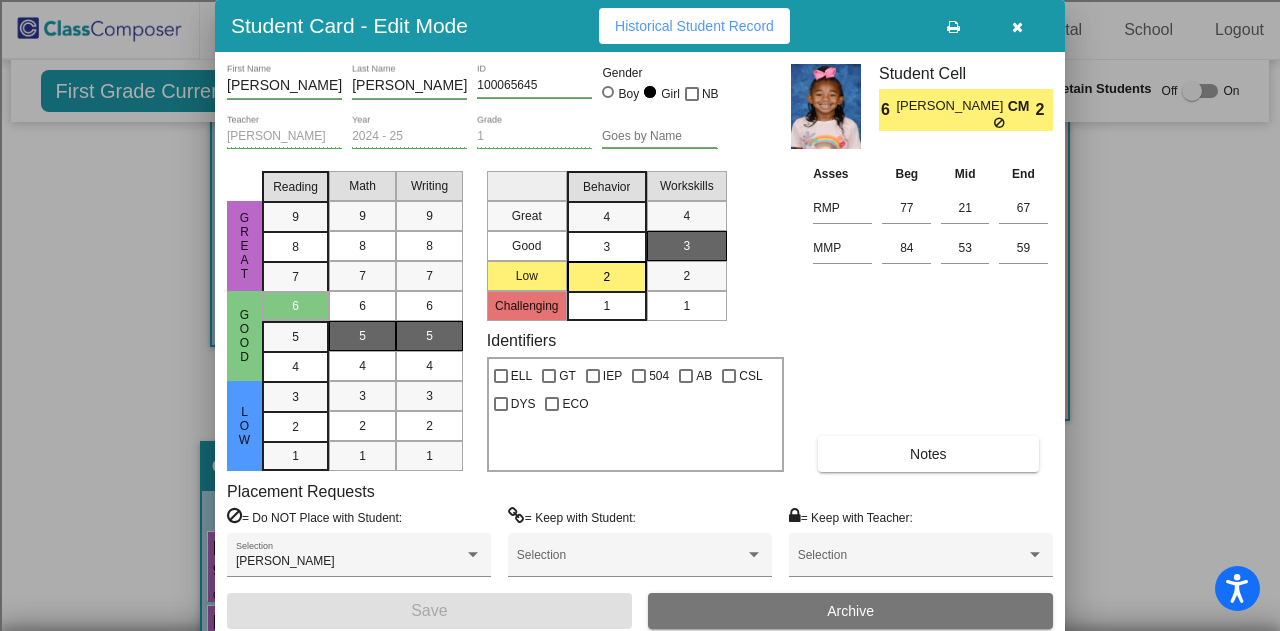 click at bounding box center [1017, 26] 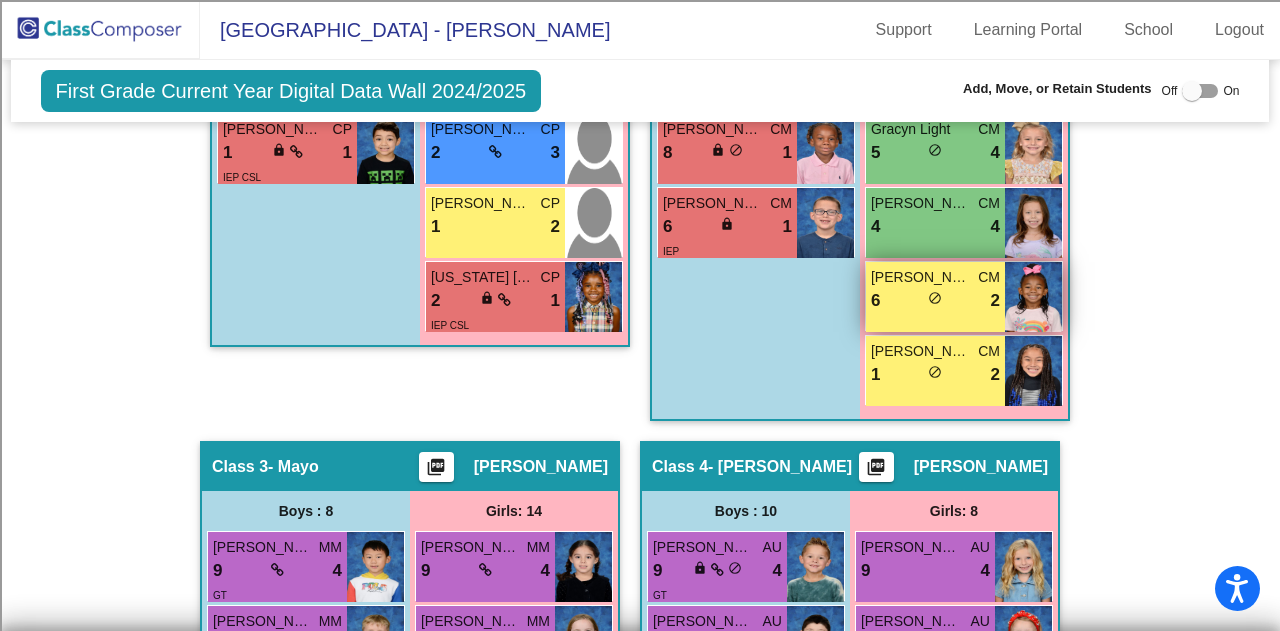 click on "6 lock do_not_disturb_alt 2" at bounding box center [935, 301] 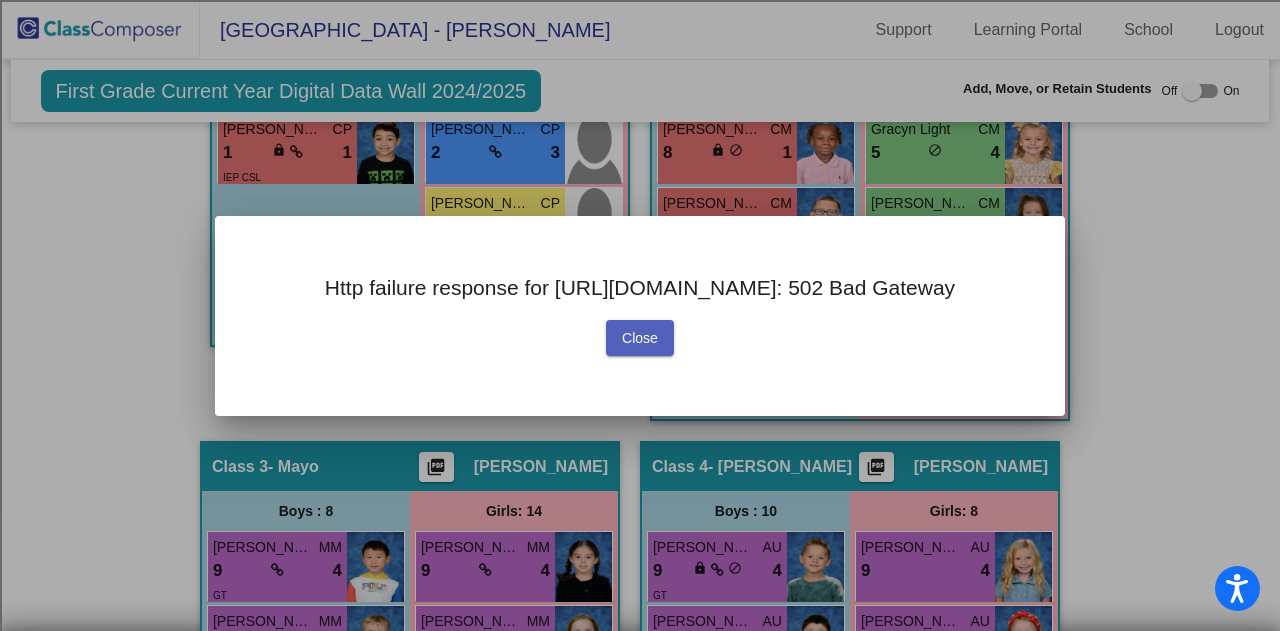 click on "Close" at bounding box center [640, 338] 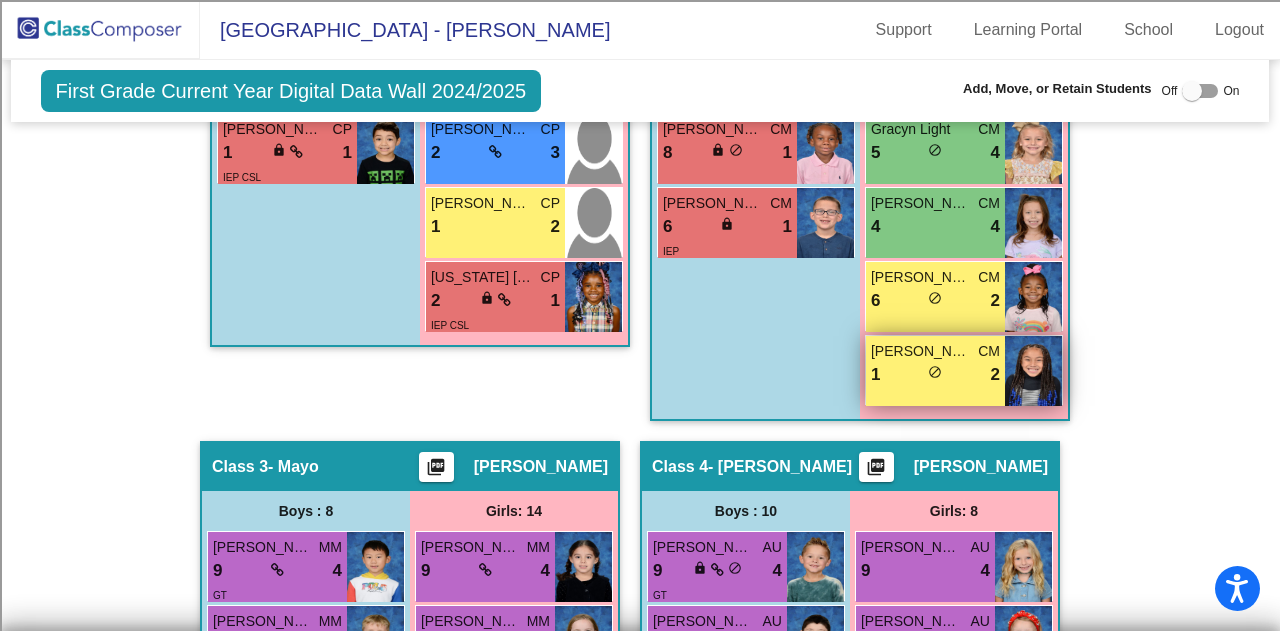 click on "1 lock do_not_disturb_alt 2" at bounding box center [935, 375] 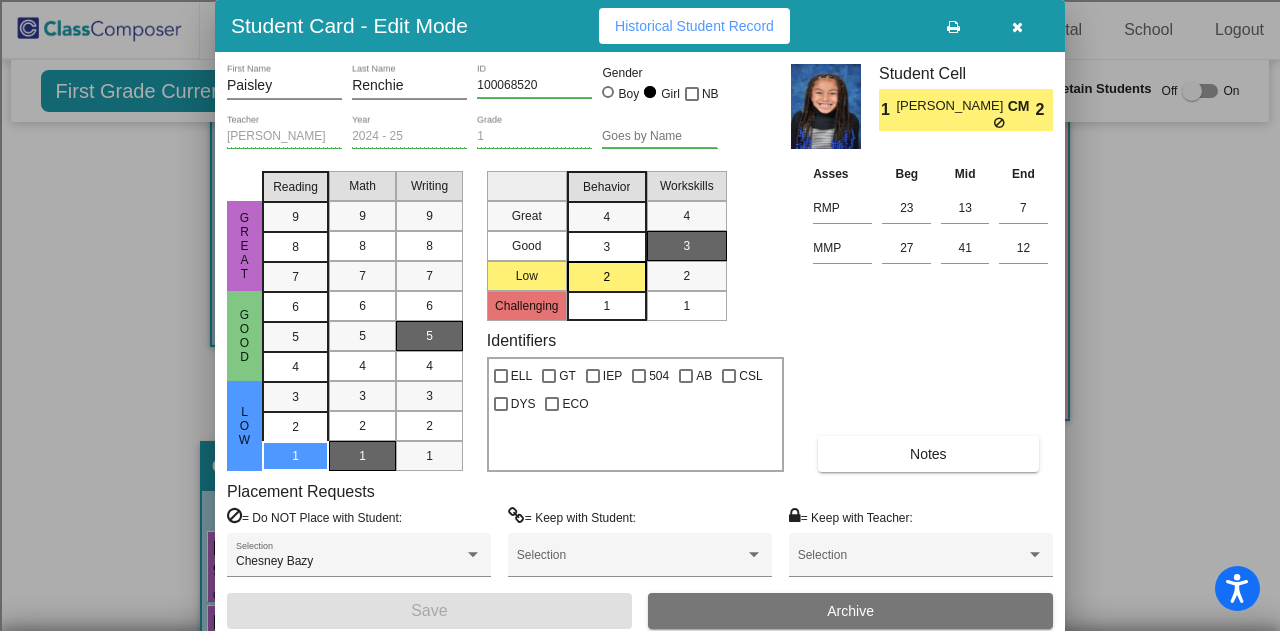 click at bounding box center [1017, 27] 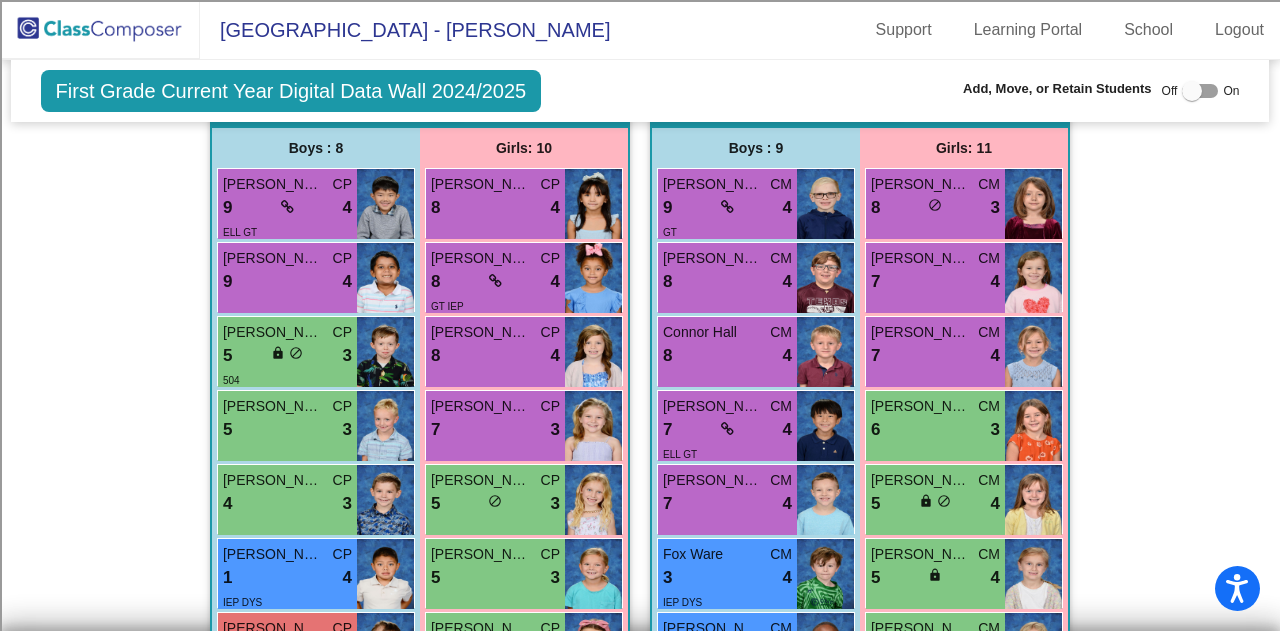 scroll, scrollTop: 0, scrollLeft: 0, axis: both 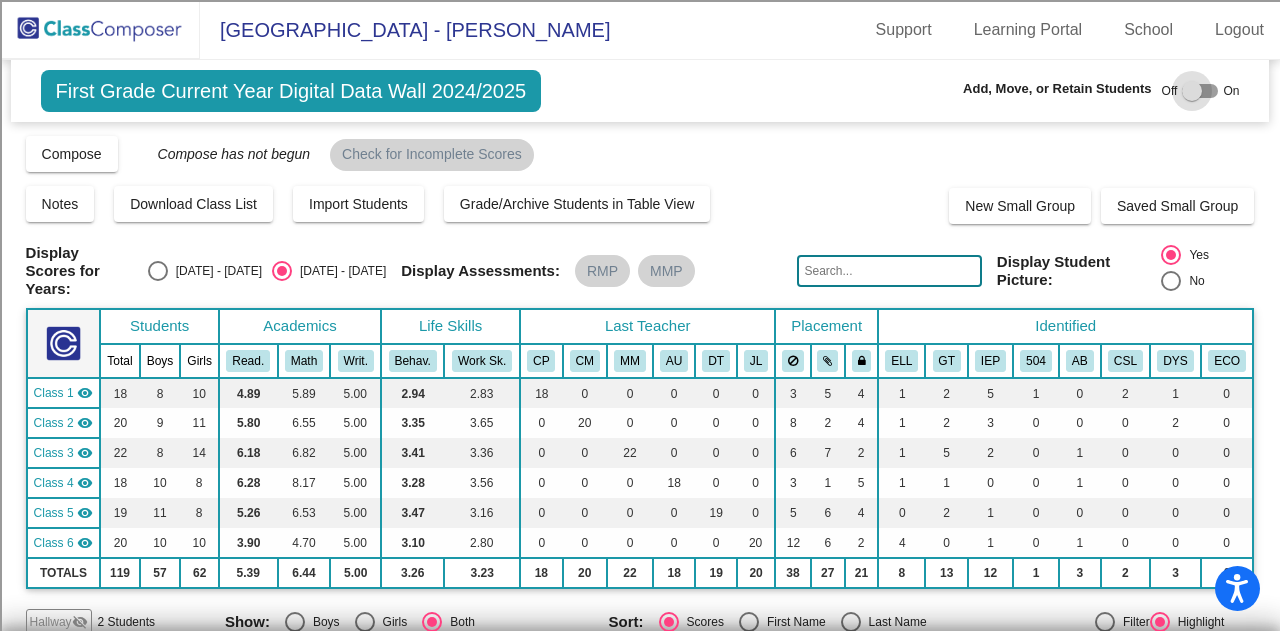 click at bounding box center [1192, 91] 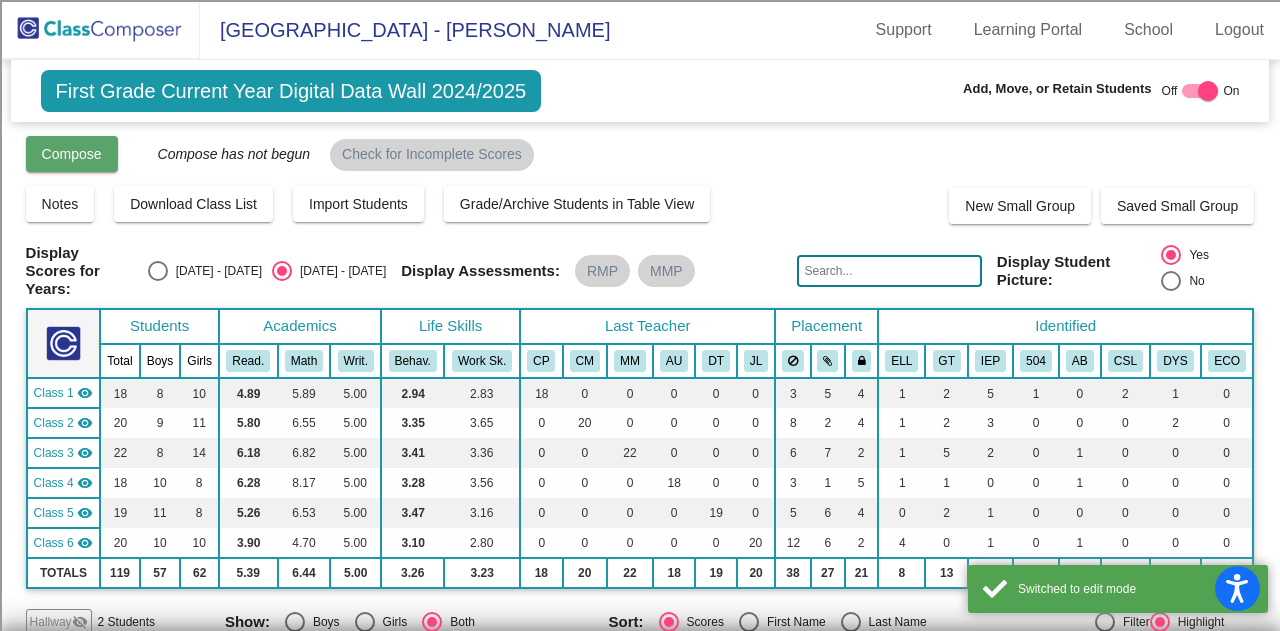 click on "Compose" 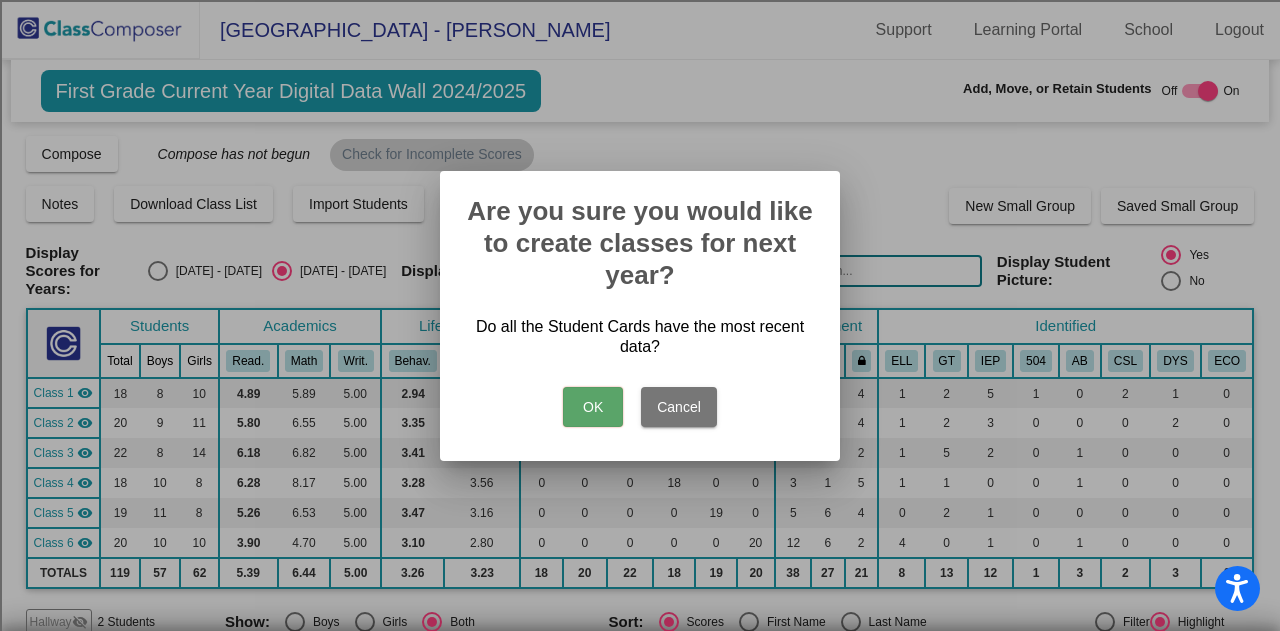 click on "OK" at bounding box center (593, 407) 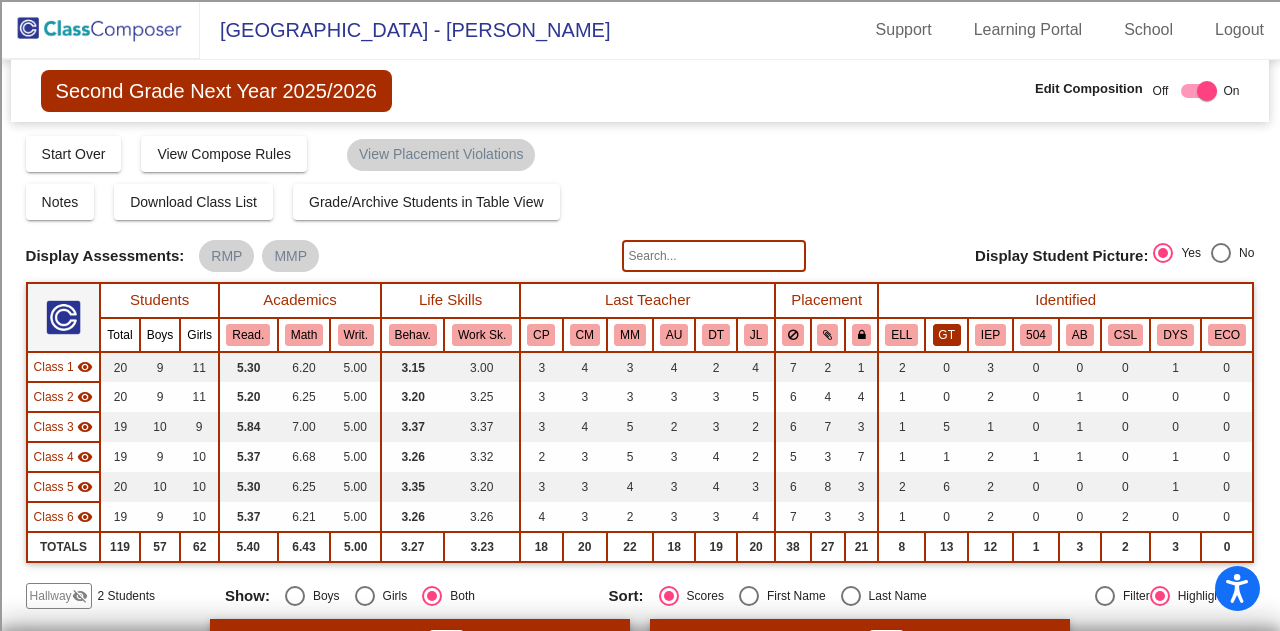 click on "GT" 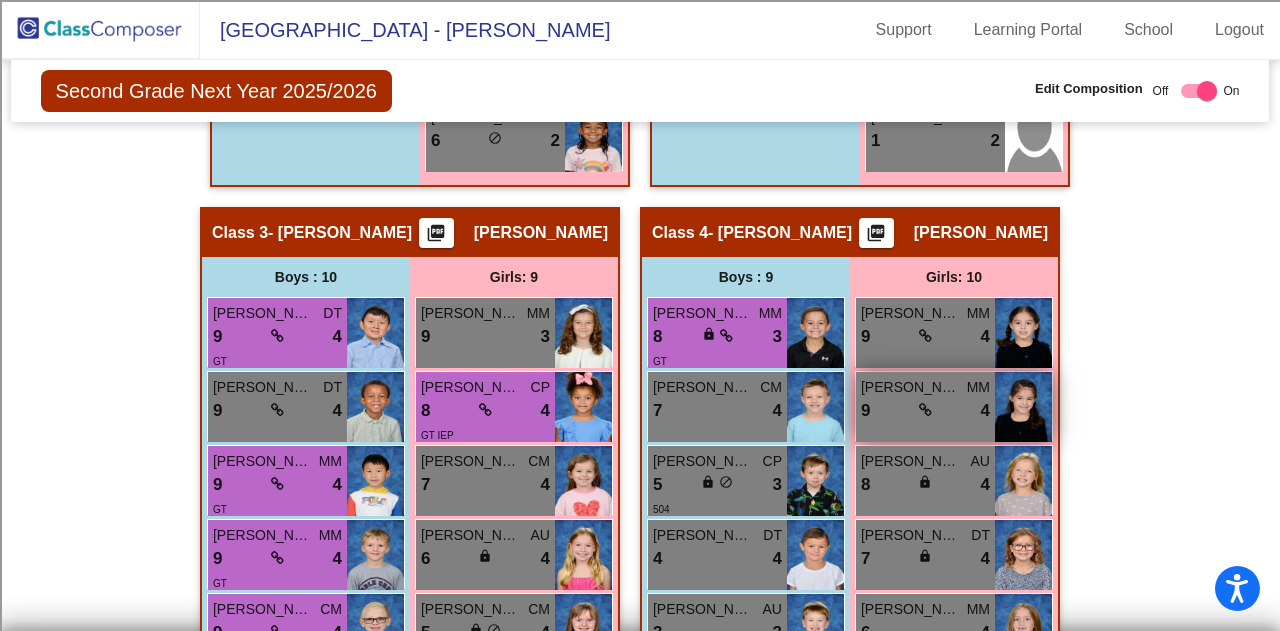 scroll, scrollTop: 1346, scrollLeft: 0, axis: vertical 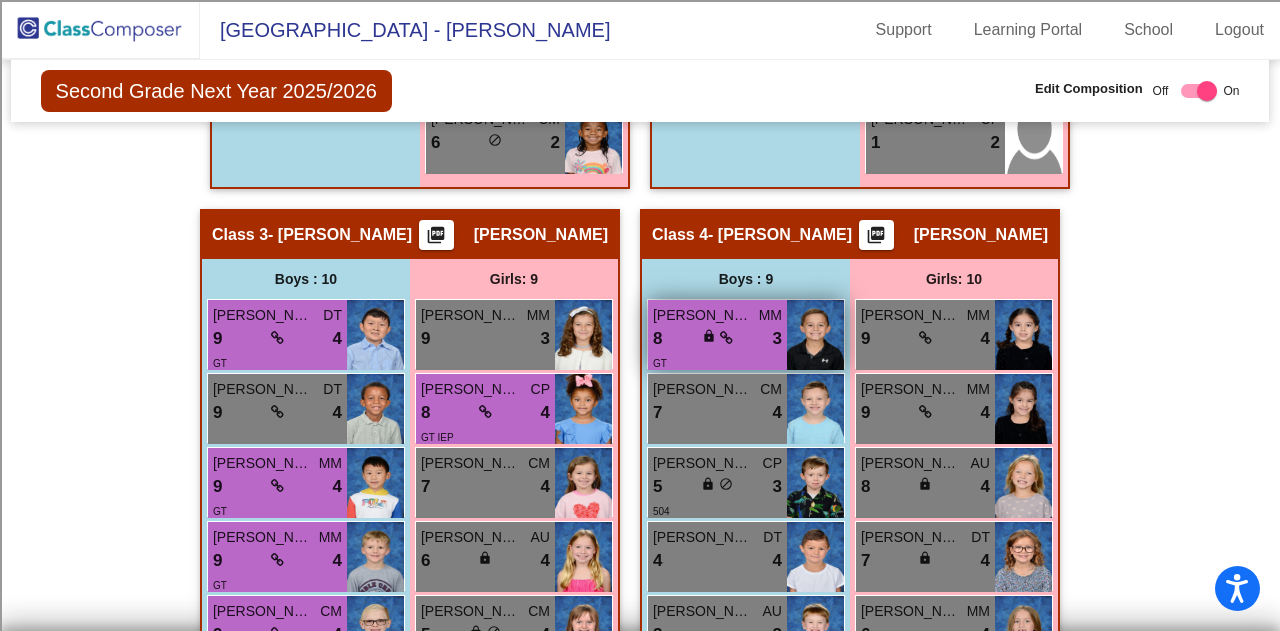click on "8 lock do_not_disturb_alt 3" at bounding box center (717, 339) 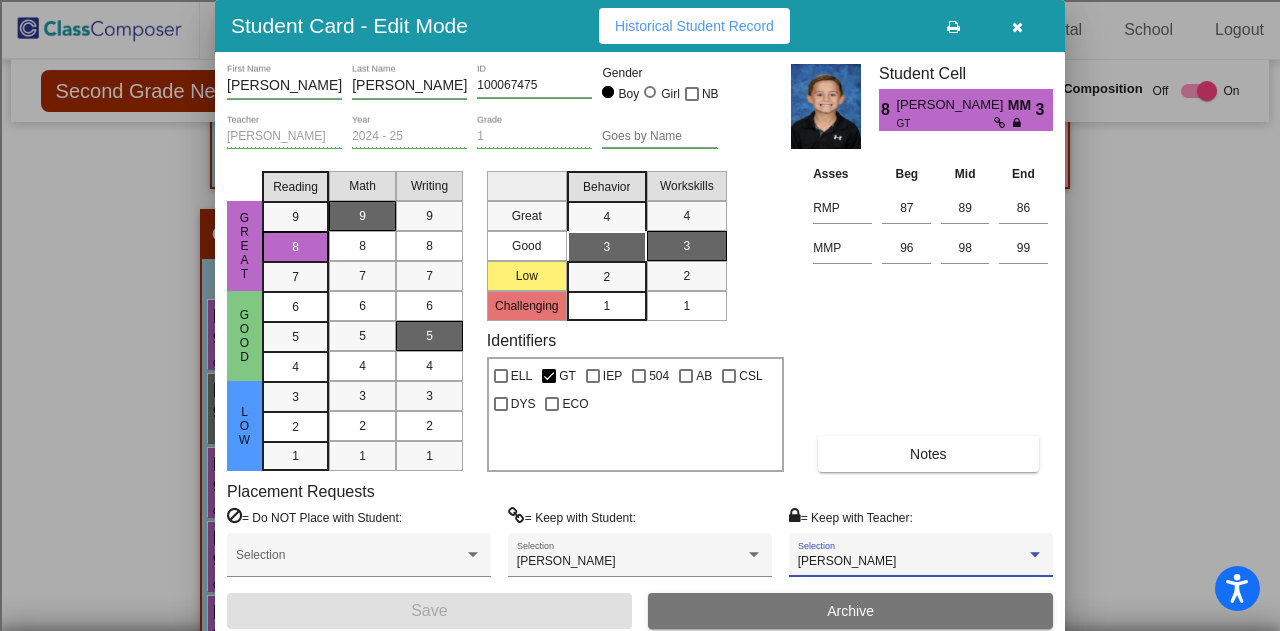 click on "[PERSON_NAME]" at bounding box center [912, 562] 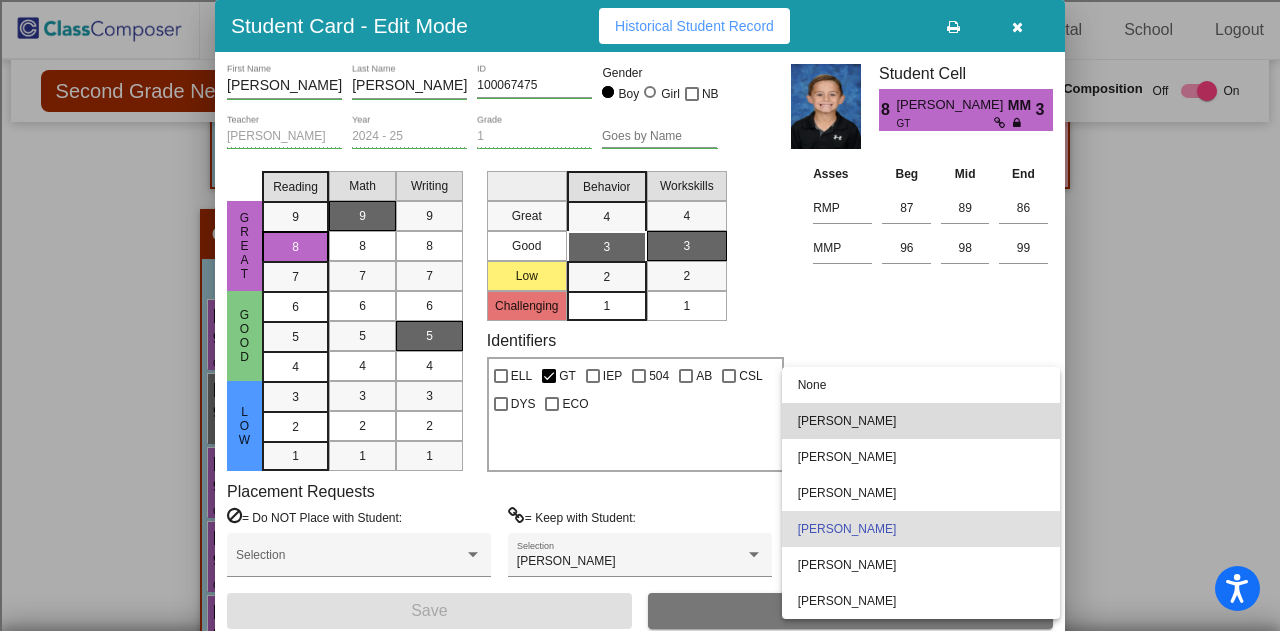 click on "[PERSON_NAME]" at bounding box center [921, 421] 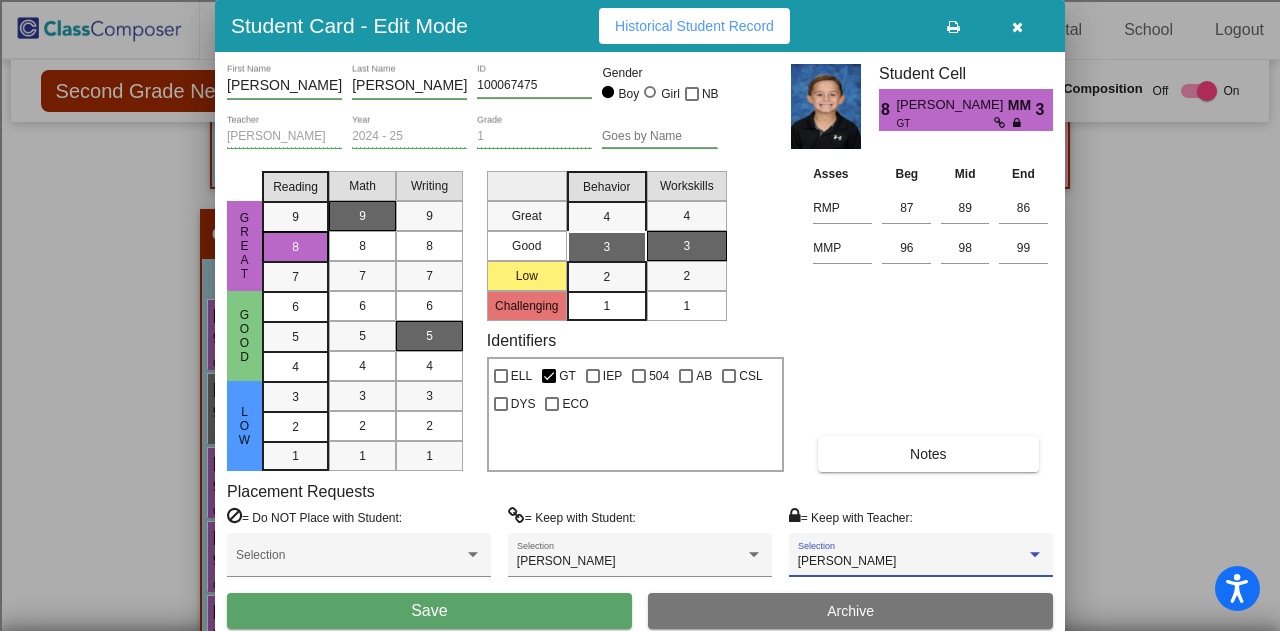 click on "[PERSON_NAME]" at bounding box center [847, 561] 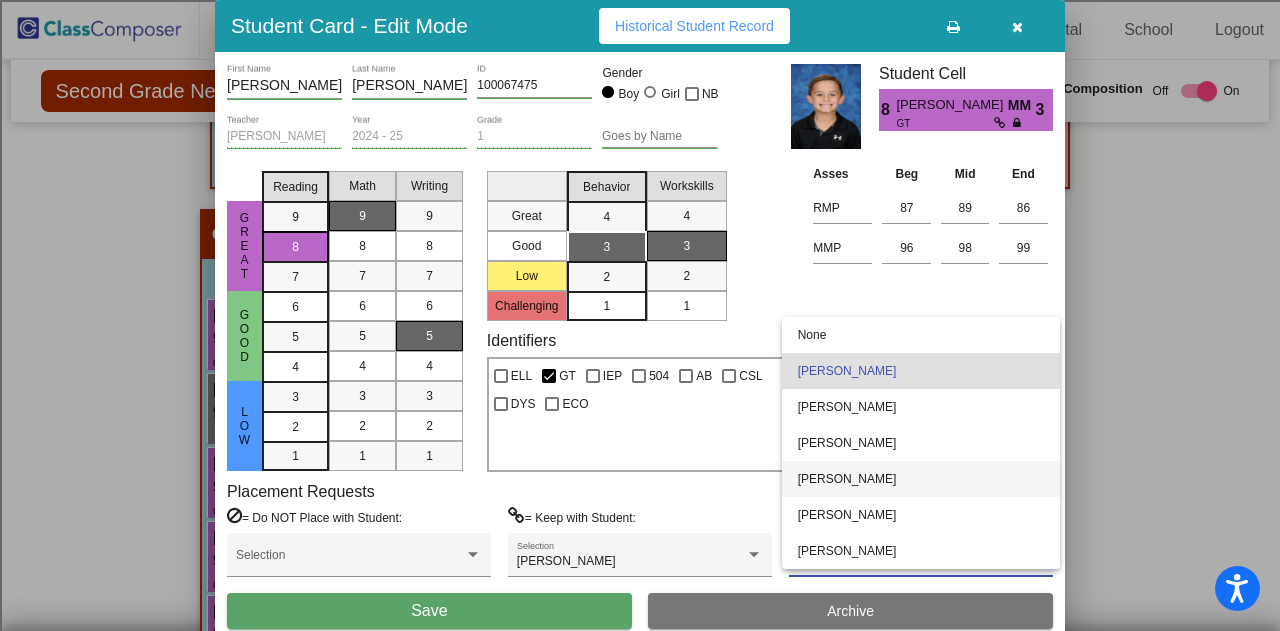 click on "[PERSON_NAME]" at bounding box center [921, 479] 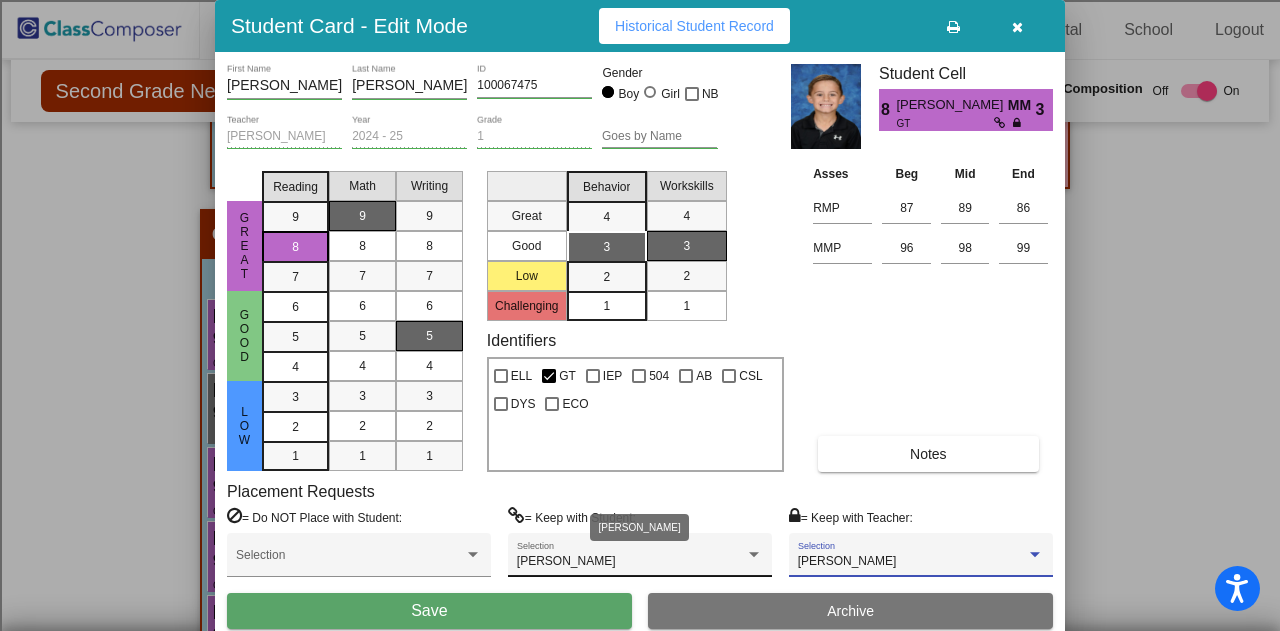 click at bounding box center (754, 555) 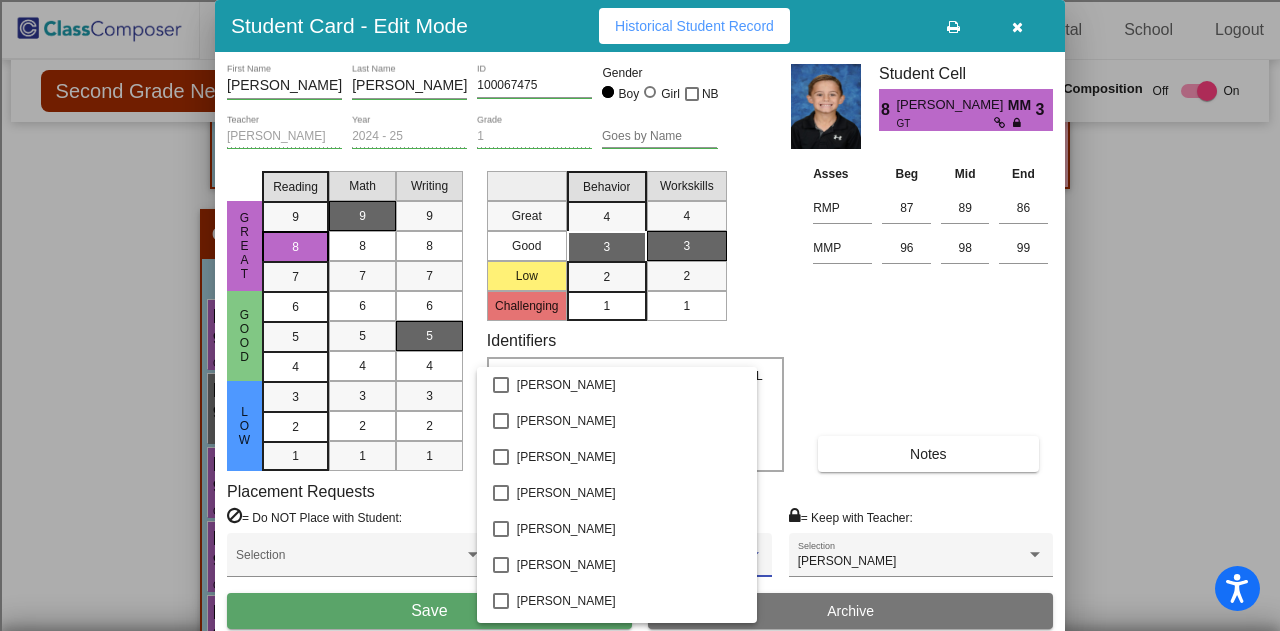 scroll, scrollTop: 2523, scrollLeft: 0, axis: vertical 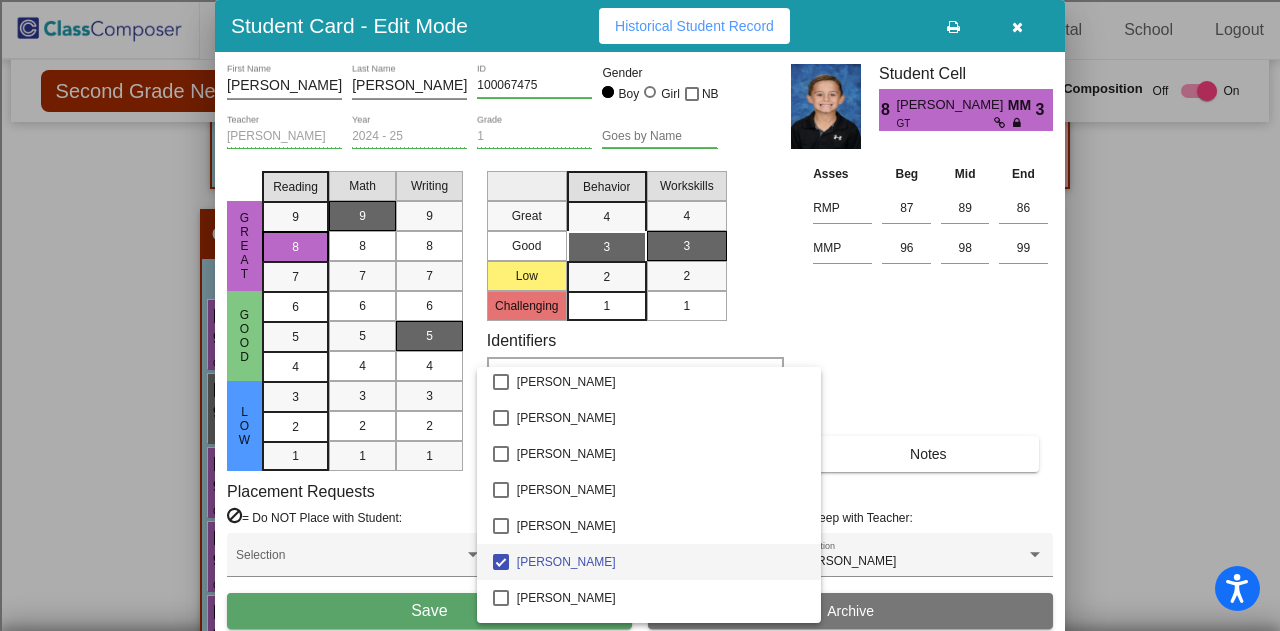 click on "Loghann Cornelius" at bounding box center (661, 562) 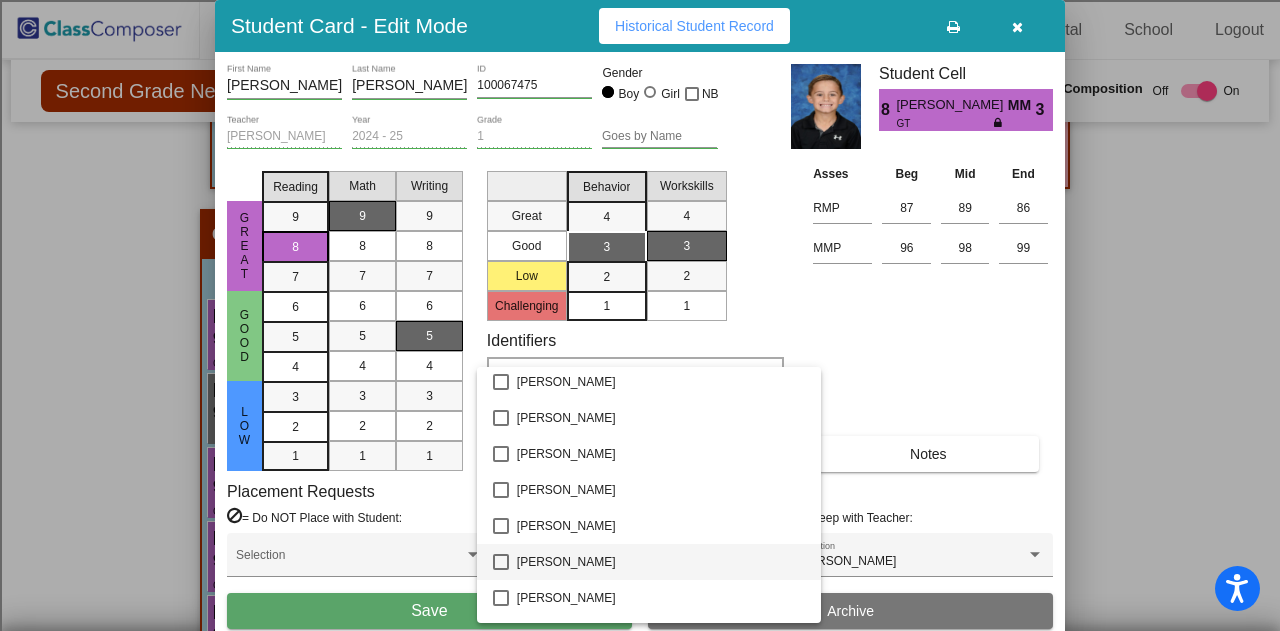 click on "Loghann Cornelius" at bounding box center (661, 562) 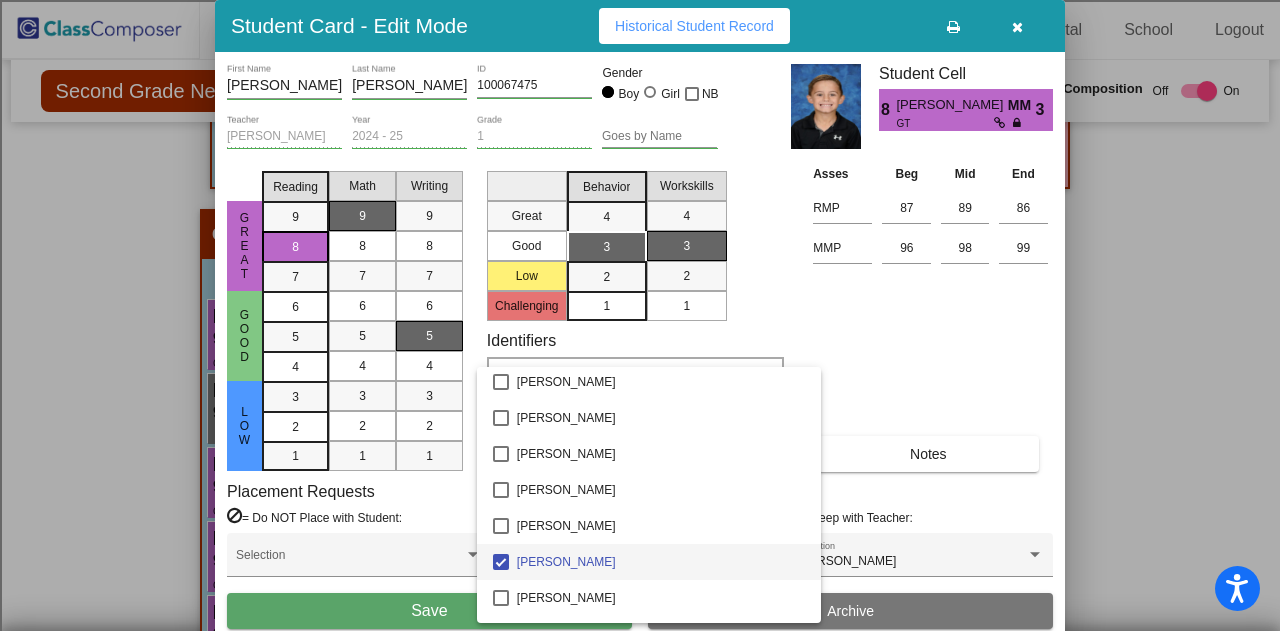 click at bounding box center (640, 315) 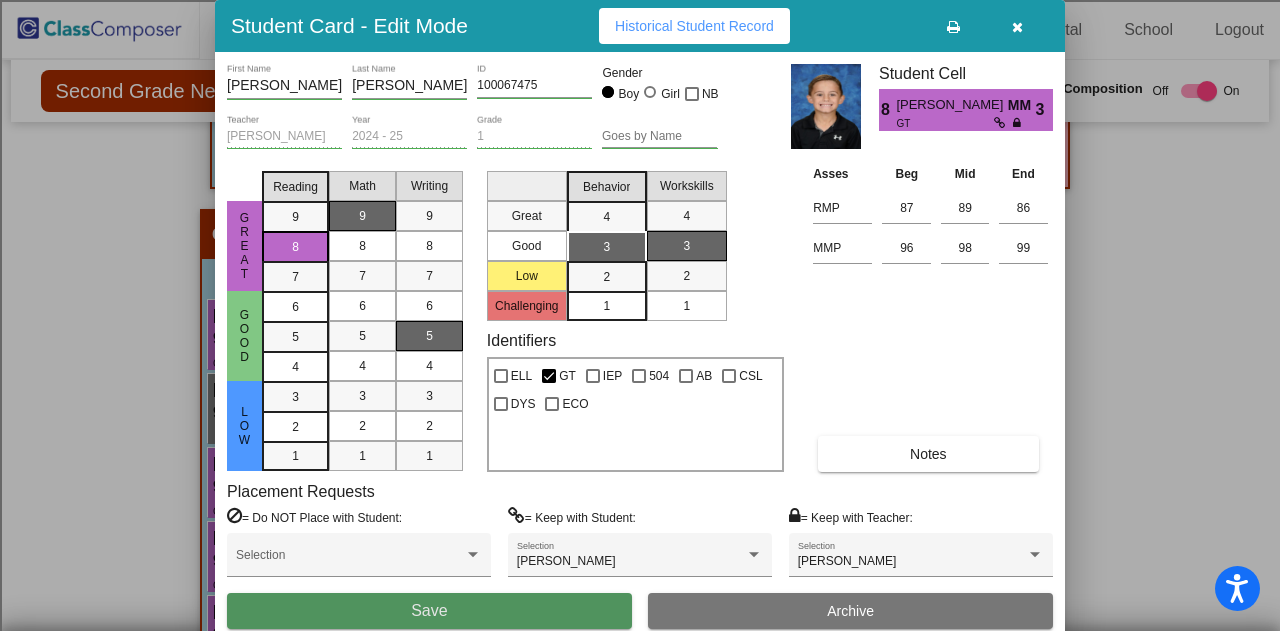 click on "Save" at bounding box center (429, 611) 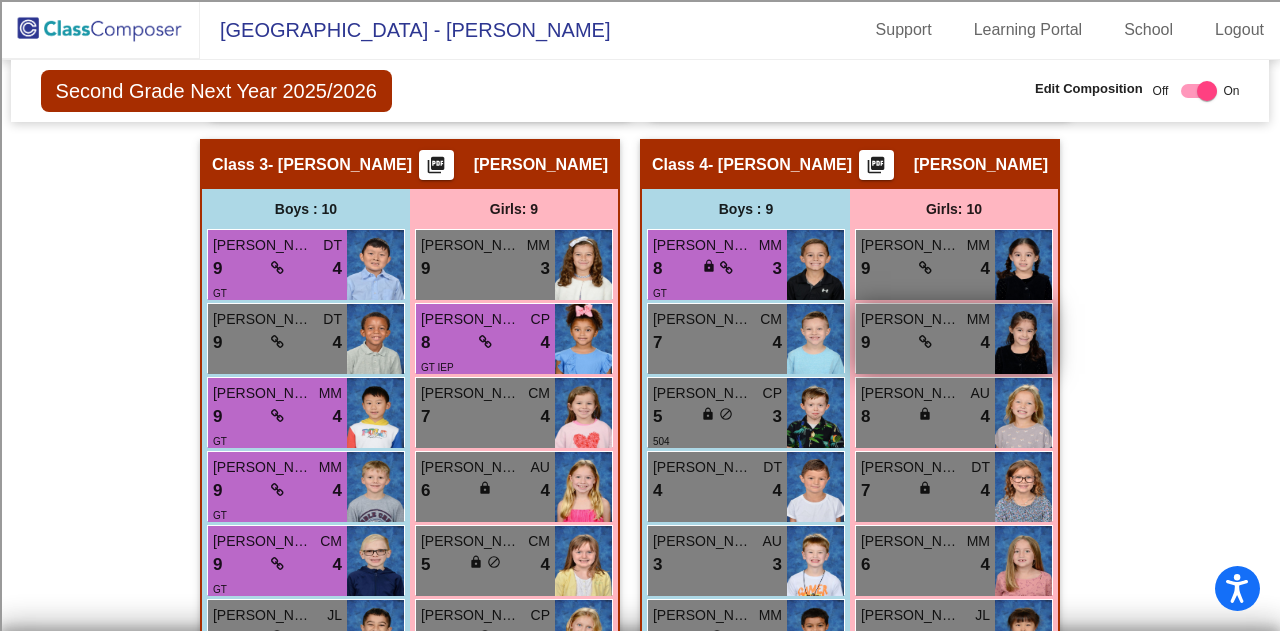 scroll, scrollTop: 1446, scrollLeft: 0, axis: vertical 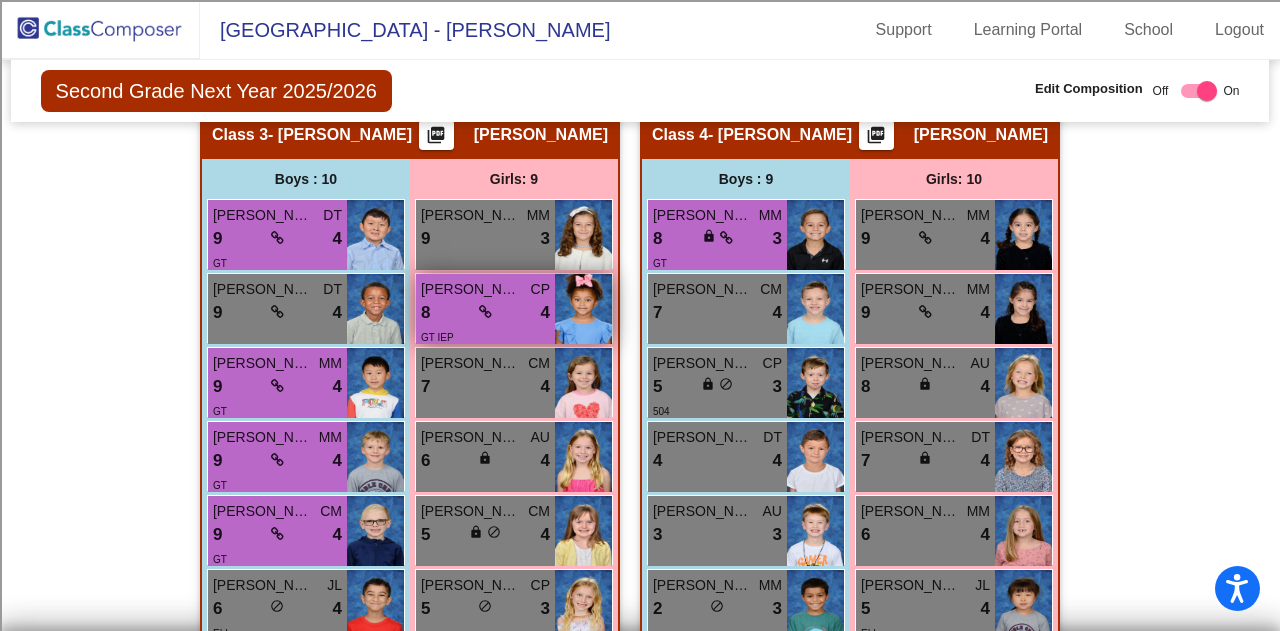 click on "GT IEP" at bounding box center (485, 336) 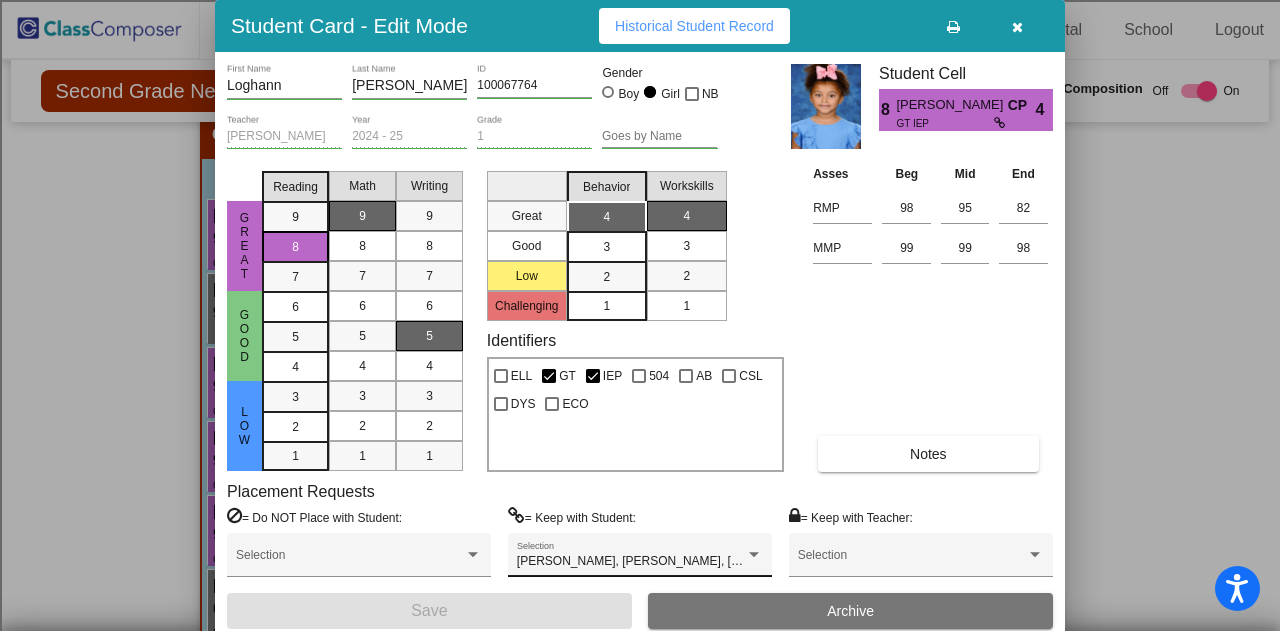 click on "Andrew Eckart, Elijah Applegate, Julian Jiang, Luke Pawlowski, Matthew Jiang Selection" at bounding box center [640, 555] 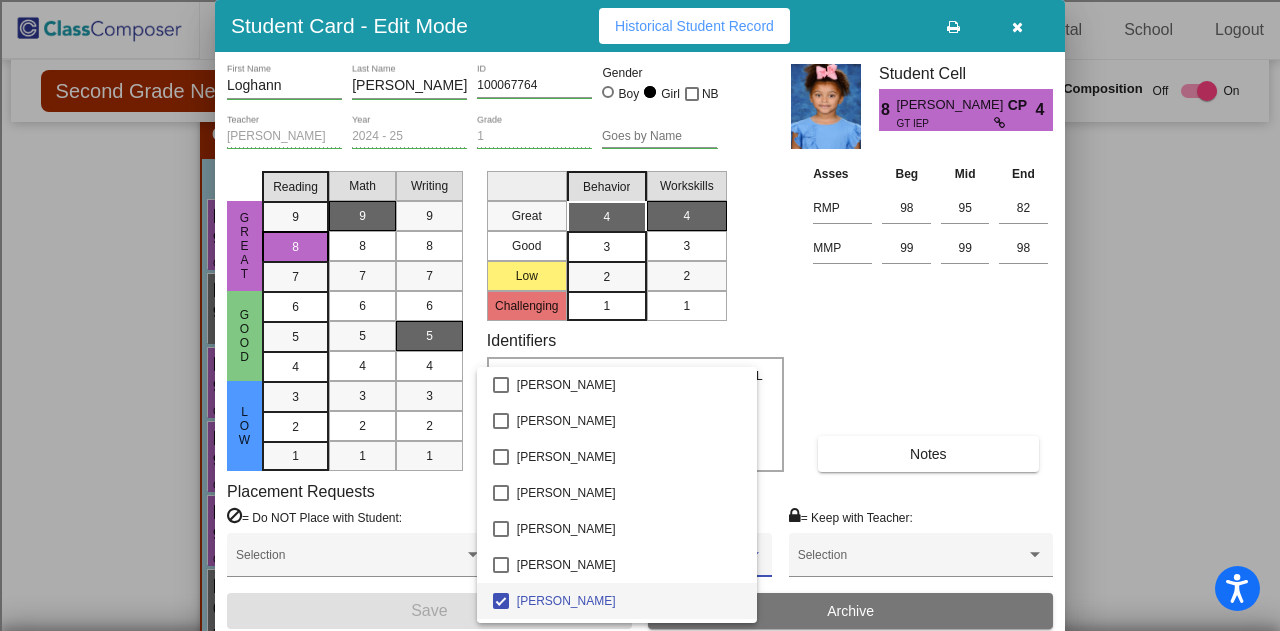 scroll, scrollTop: 39, scrollLeft: 0, axis: vertical 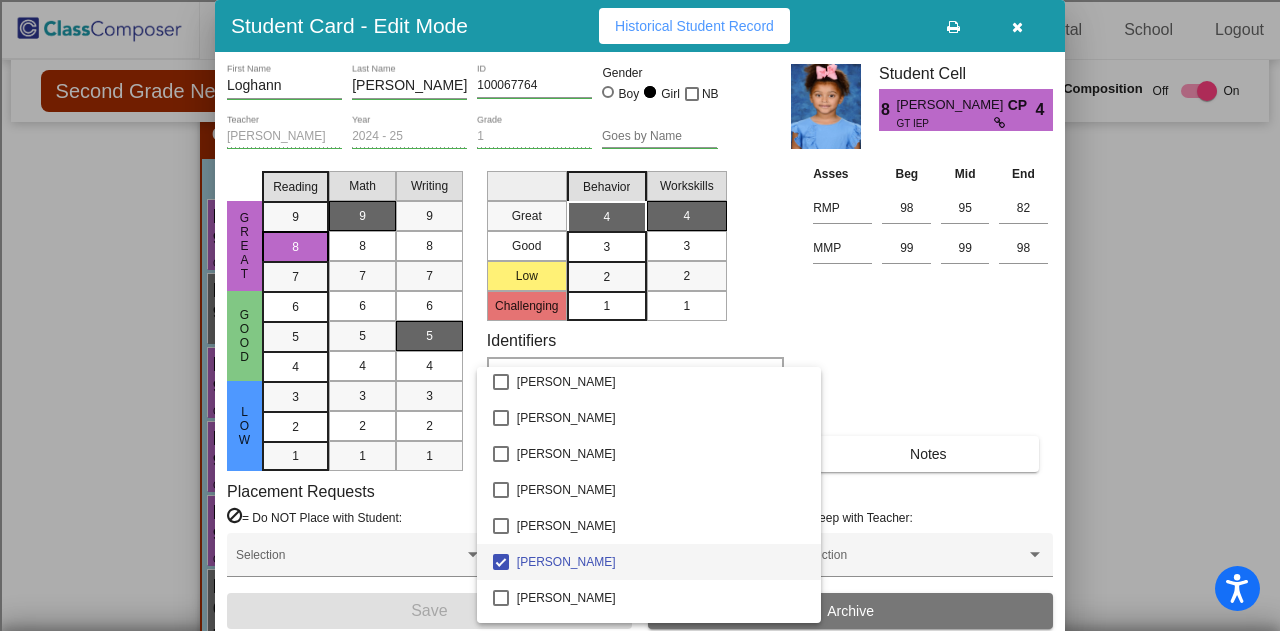 click at bounding box center (640, 315) 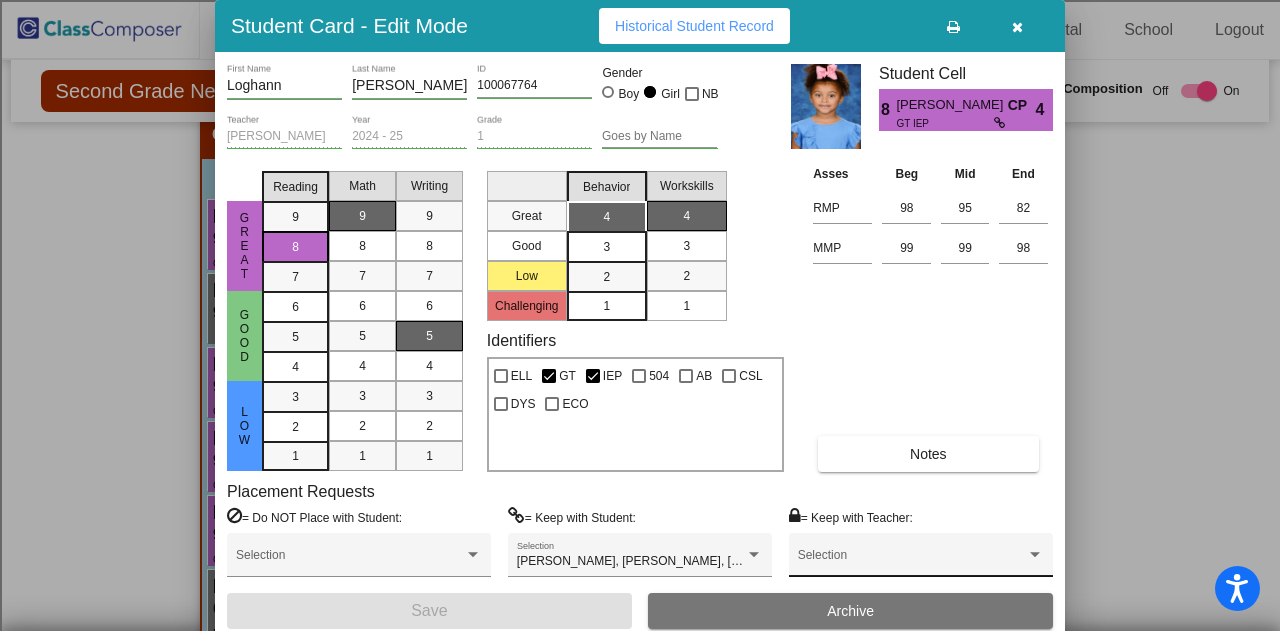 click on "Selection" at bounding box center [921, 560] 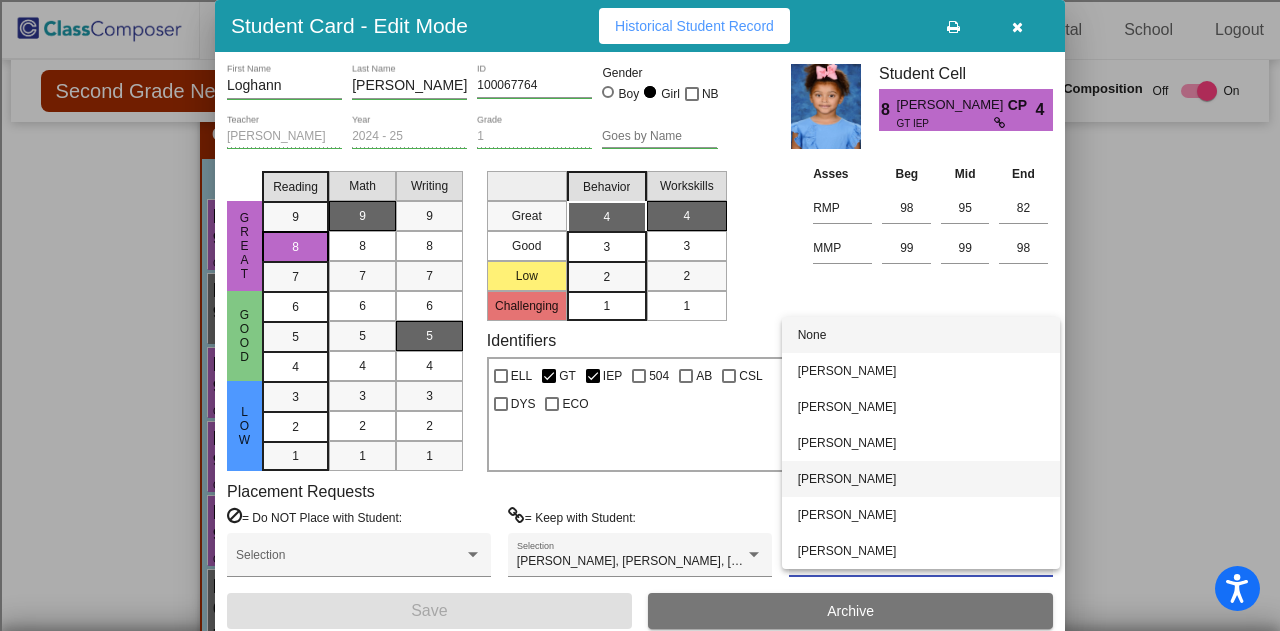 click on "[PERSON_NAME]" at bounding box center (921, 479) 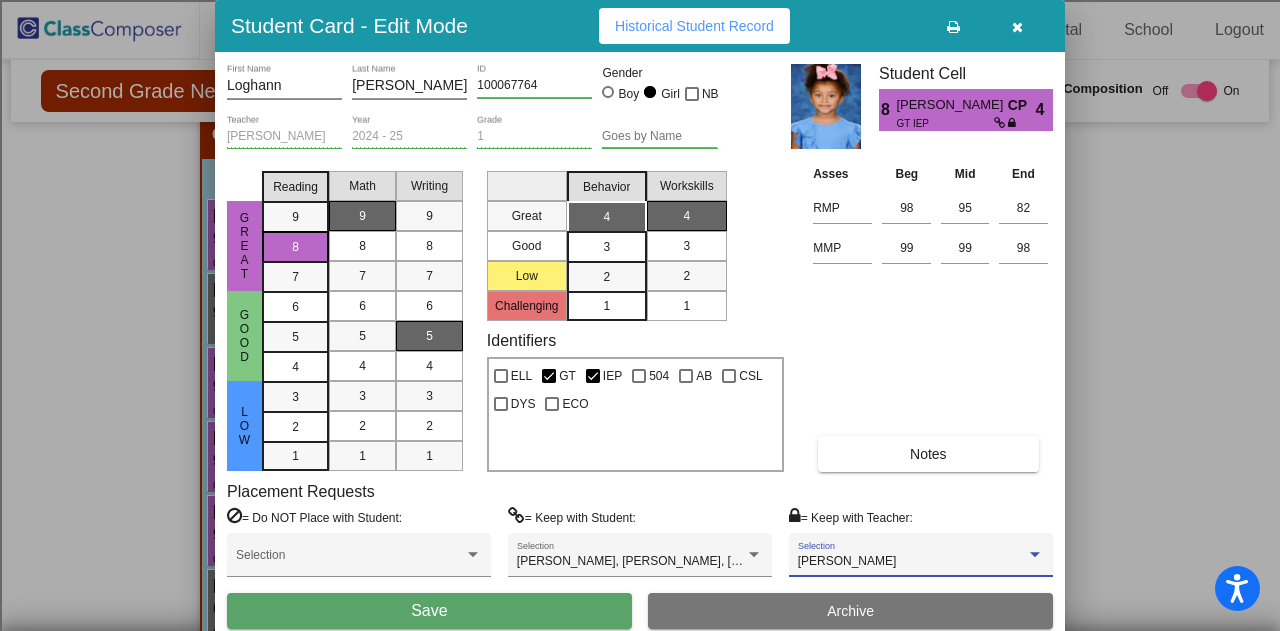 click on "Save" at bounding box center [429, 611] 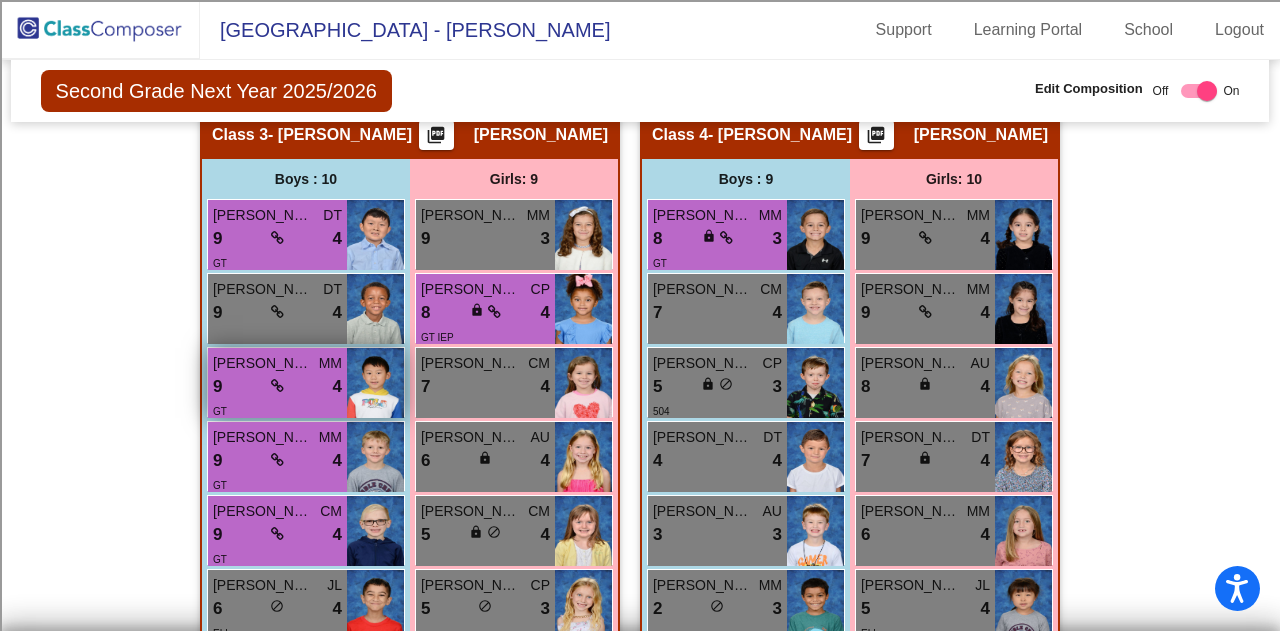 click on "9 lock do_not_disturb_alt 4" at bounding box center (277, 387) 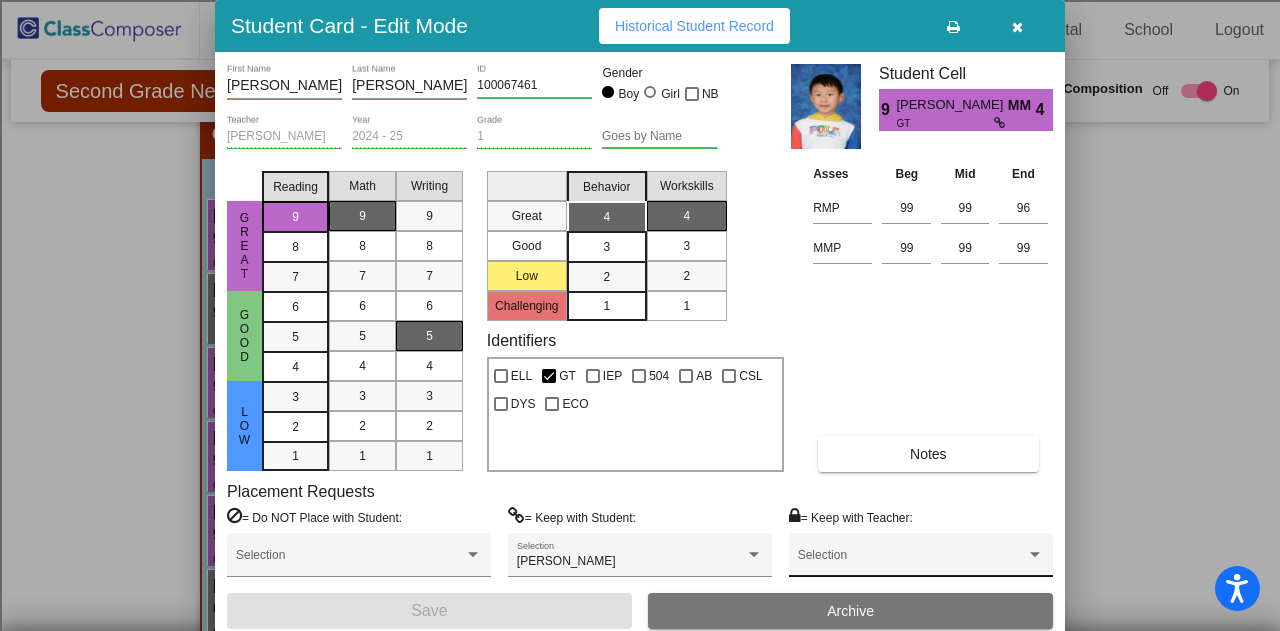 click on "Selection" at bounding box center (921, 560) 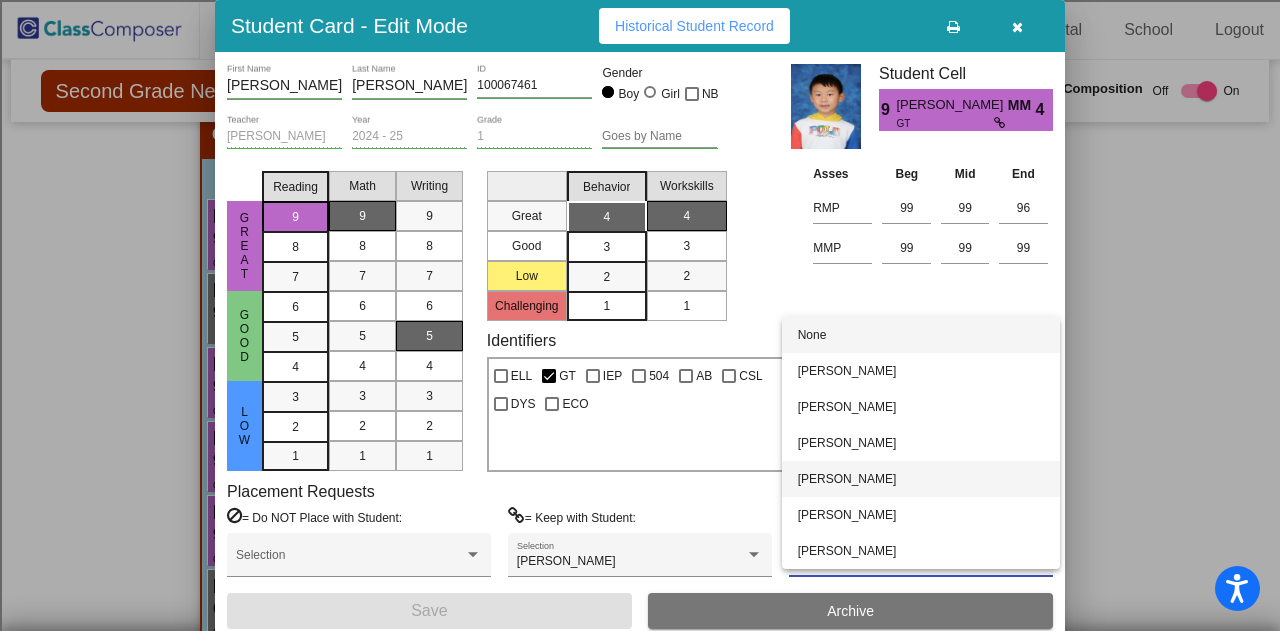 click on "[PERSON_NAME]" at bounding box center [921, 479] 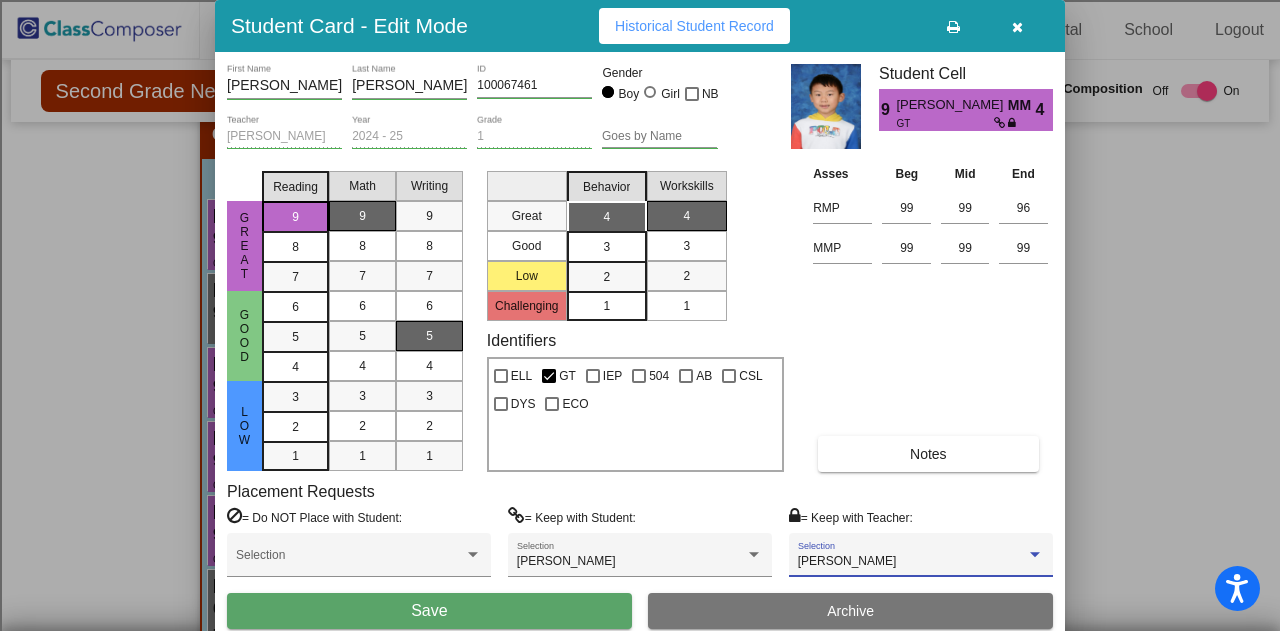 click on "Save" at bounding box center [429, 611] 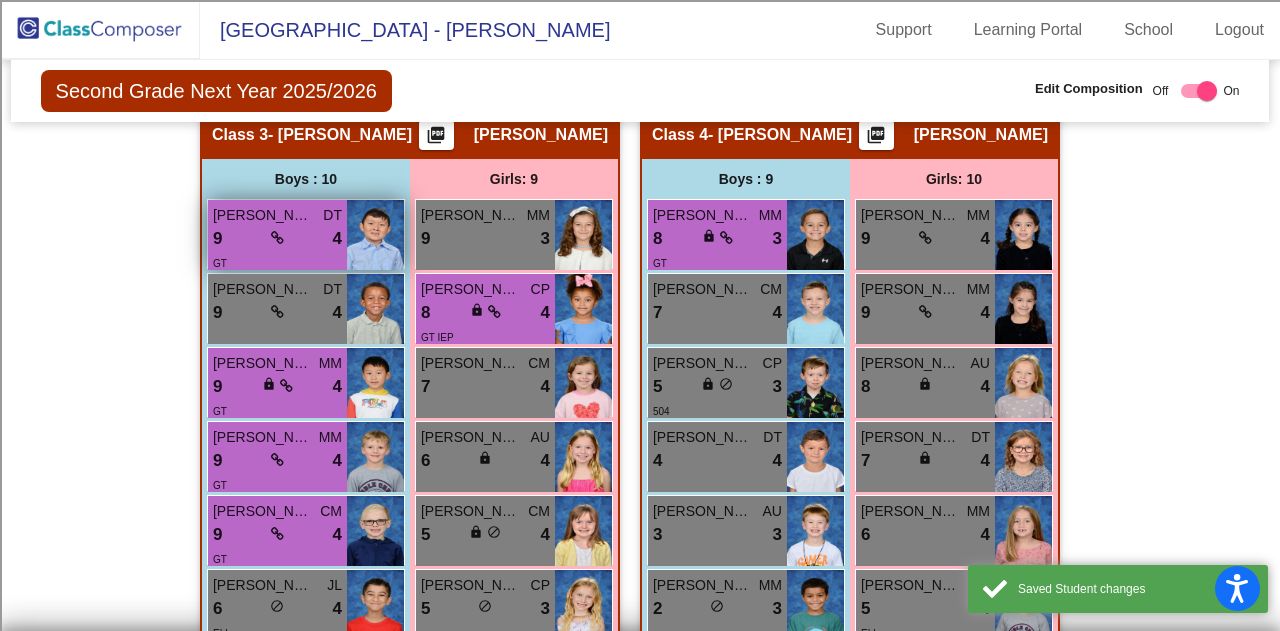 click at bounding box center (277, 238) 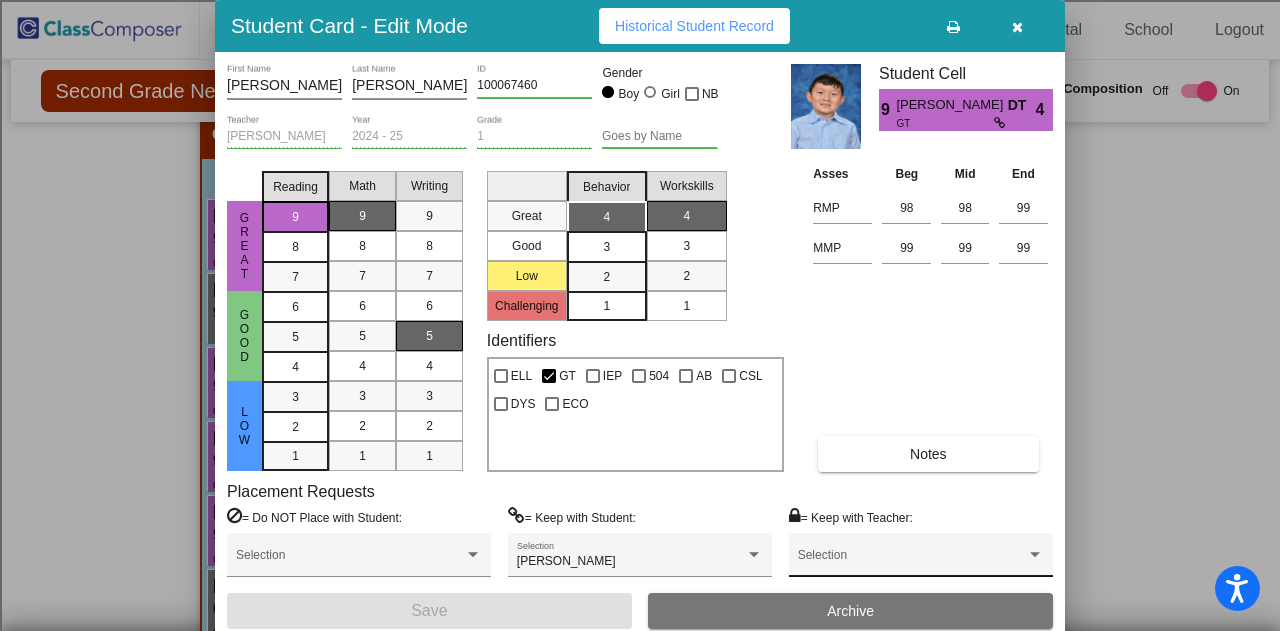 click on "Selection" at bounding box center [921, 560] 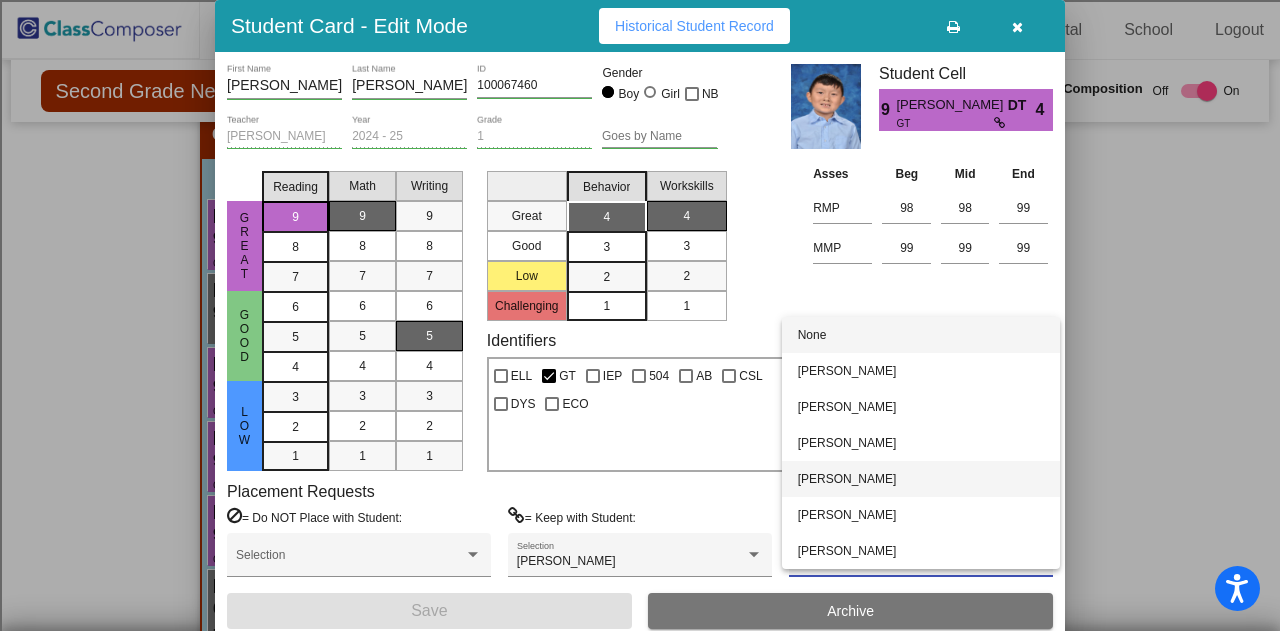 click on "[PERSON_NAME]" at bounding box center [921, 479] 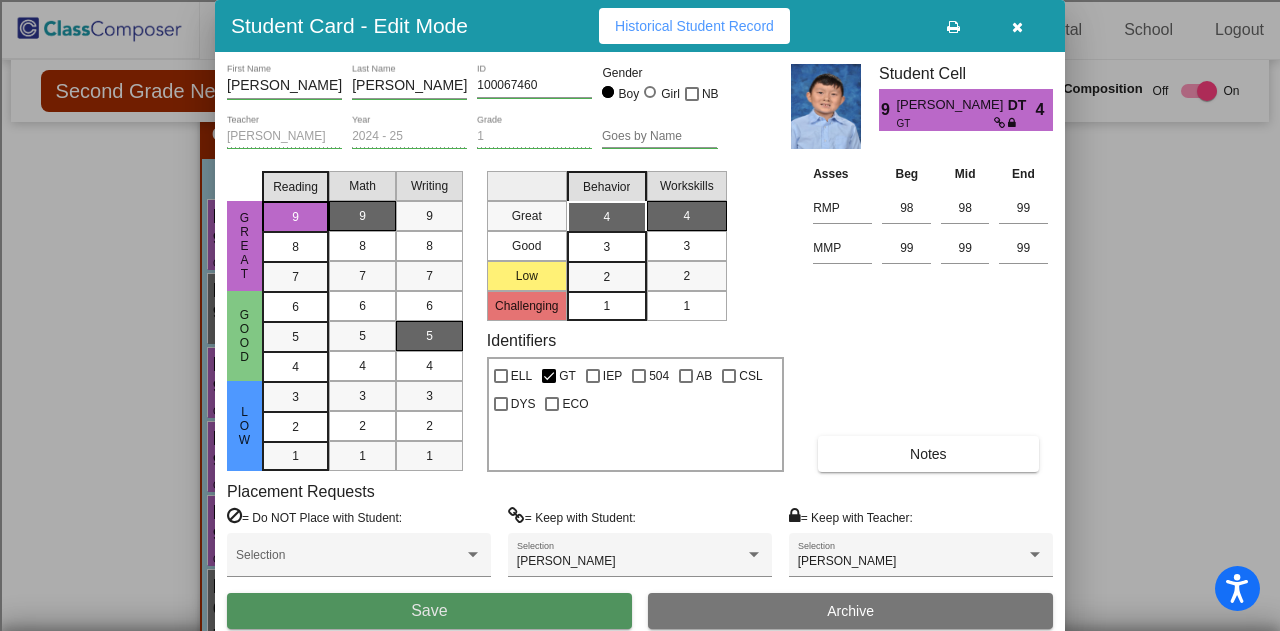 click on "Save" at bounding box center [429, 611] 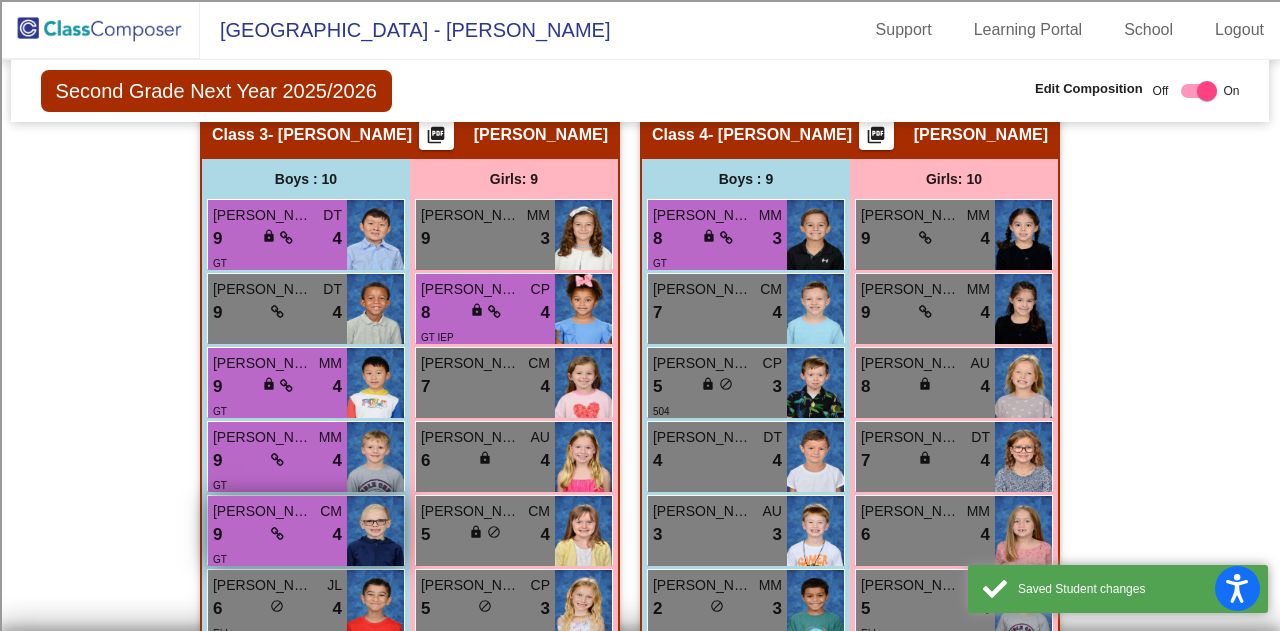 click on "9 lock do_not_disturb_alt 4" at bounding box center (277, 535) 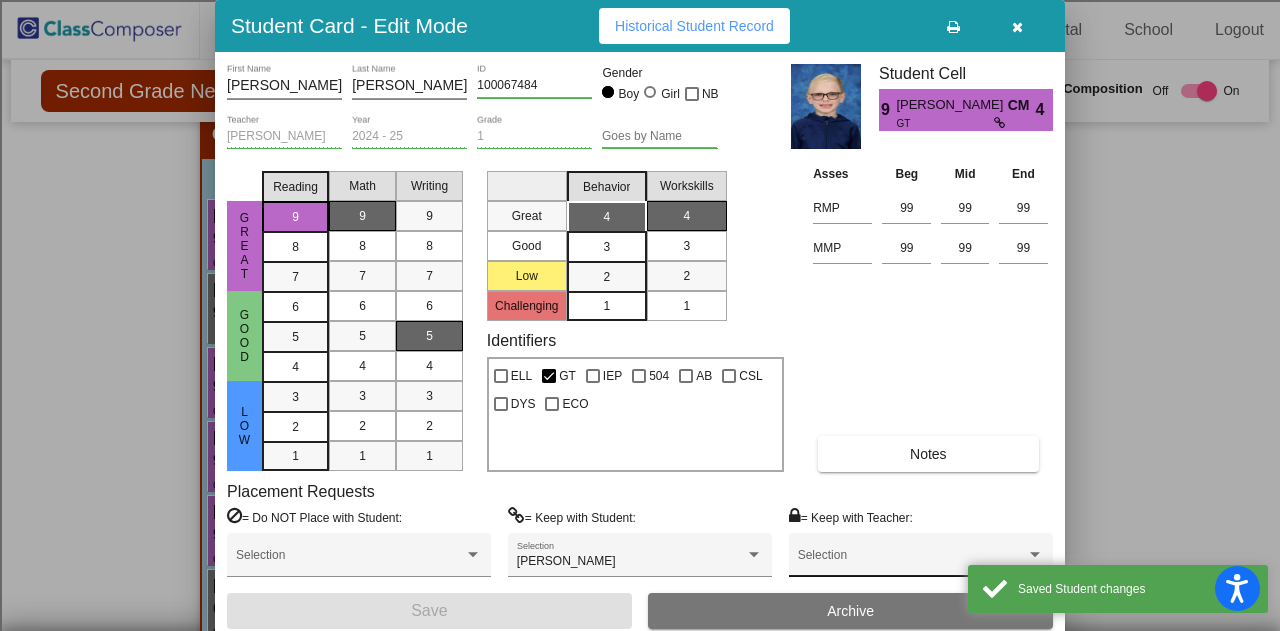 click on "Selection" at bounding box center (921, 560) 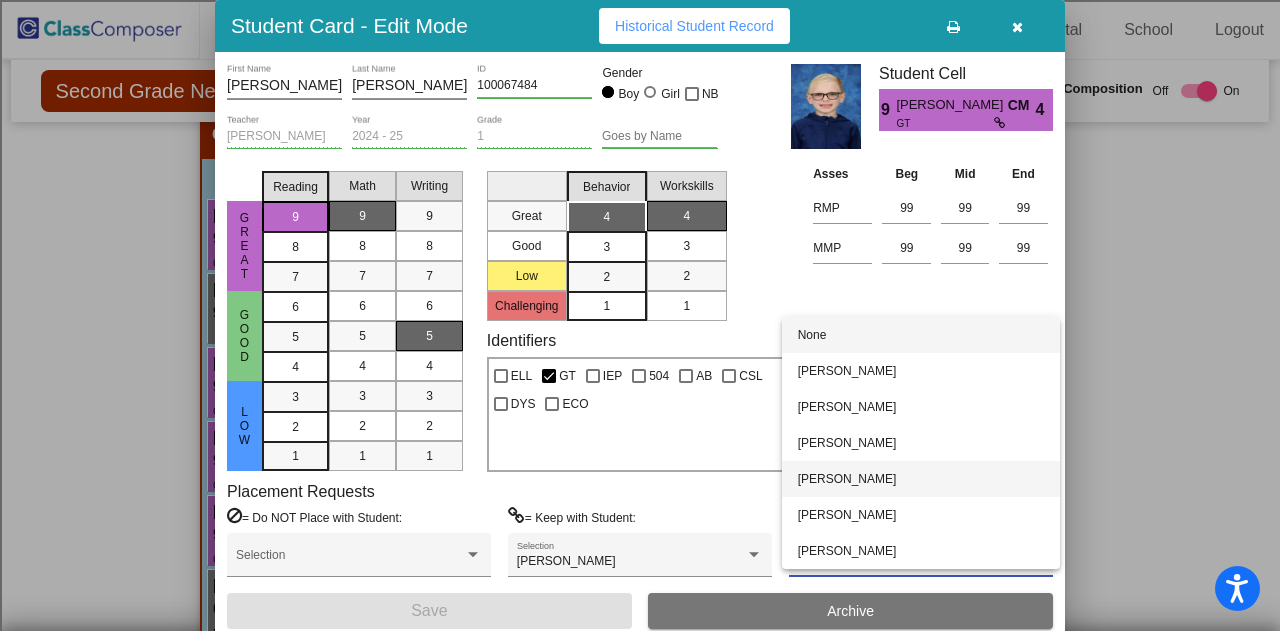 click on "[PERSON_NAME]" at bounding box center [921, 479] 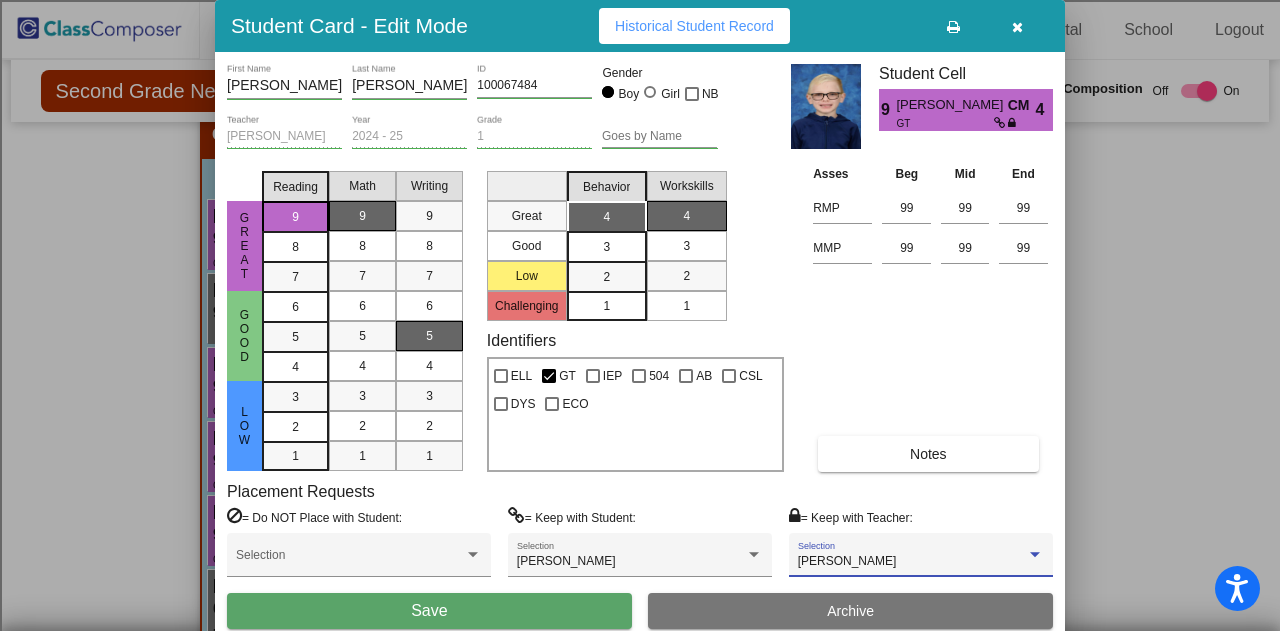 click on "Save" at bounding box center [429, 611] 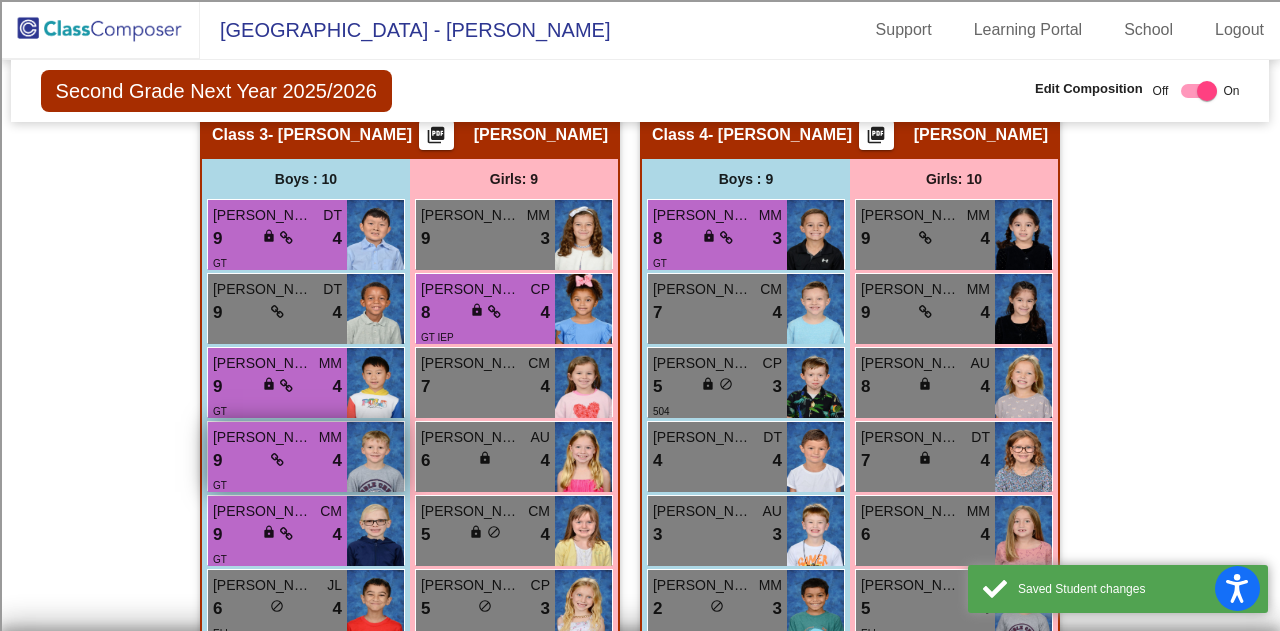 click on "Elijah Applegate" at bounding box center [263, 437] 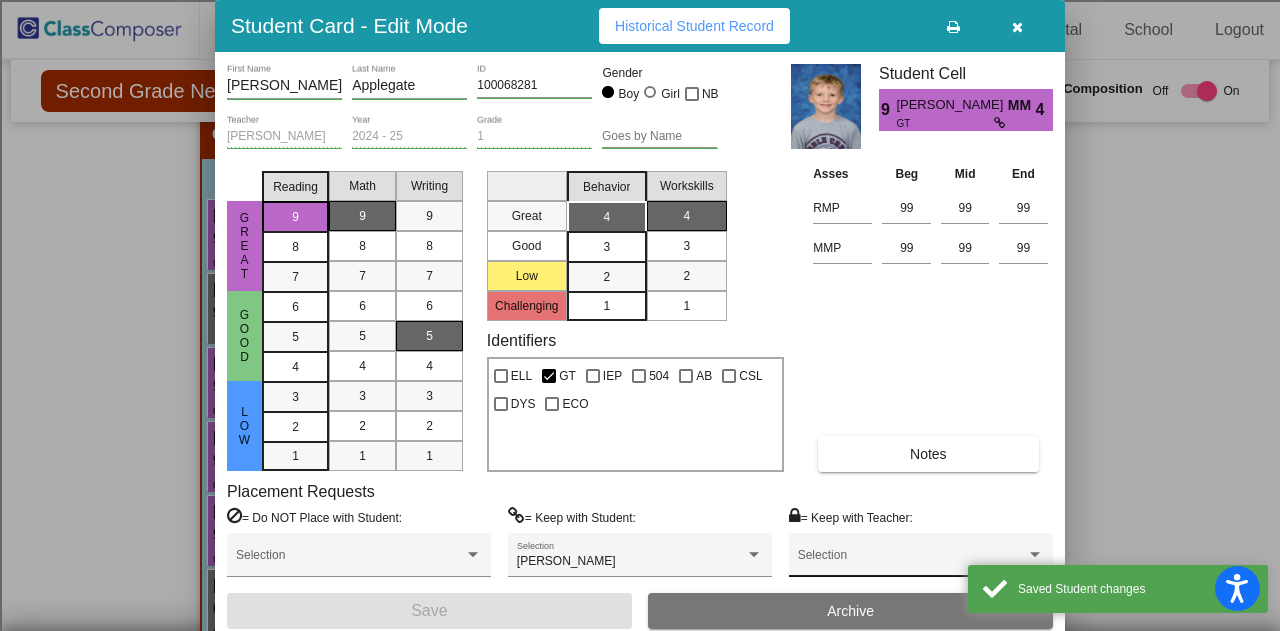 click on "Selection" at bounding box center [921, 560] 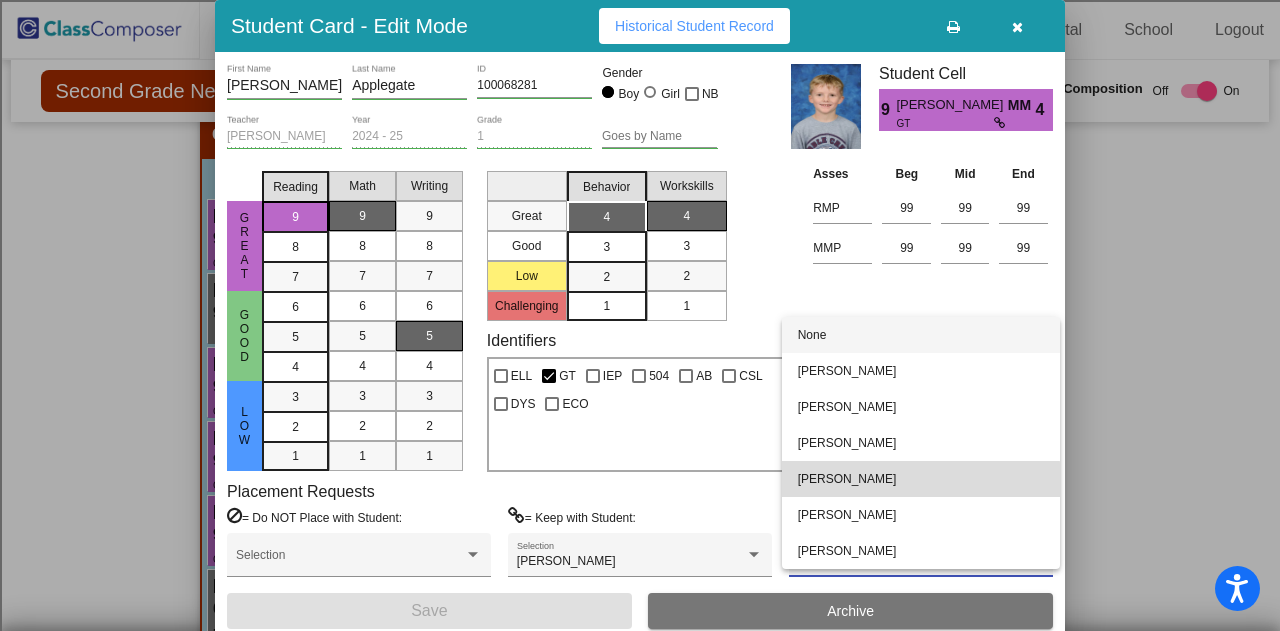click on "[PERSON_NAME]" at bounding box center (921, 479) 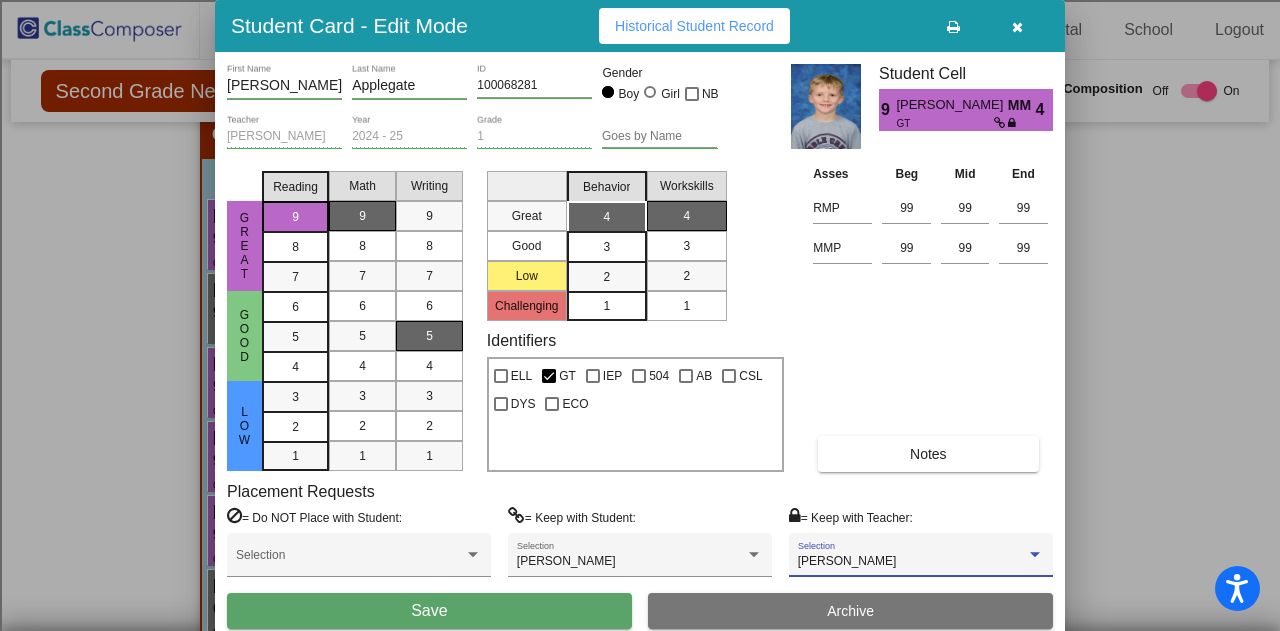 click on "Save" at bounding box center (429, 611) 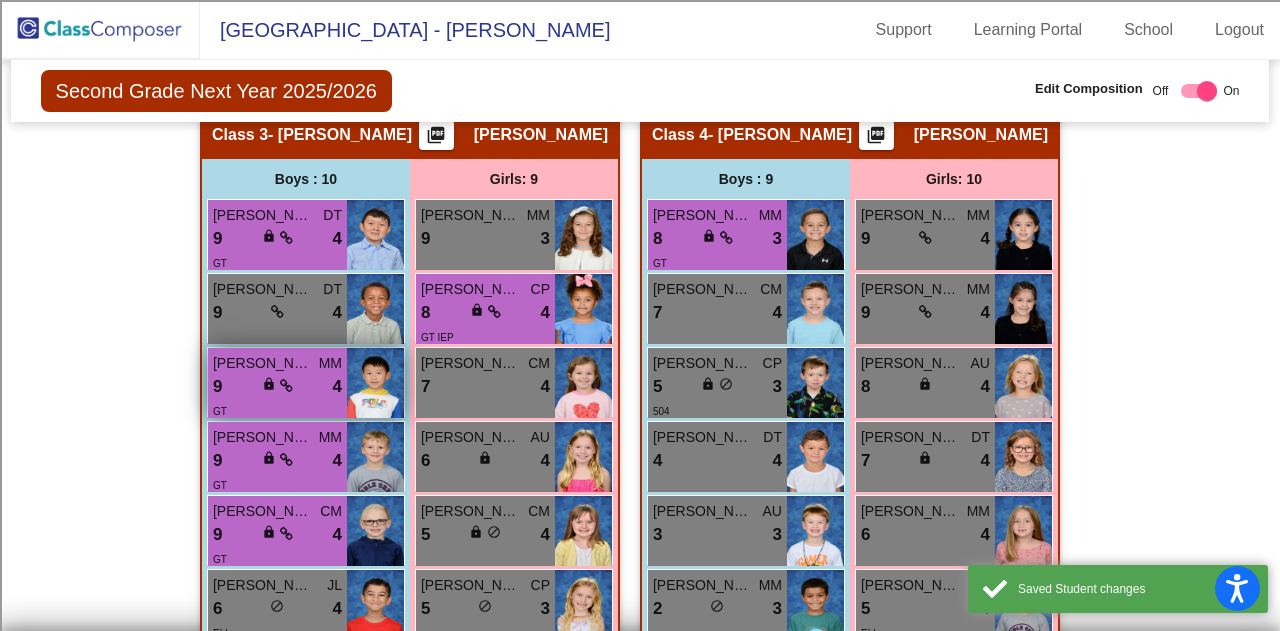 click on "9 lock do_not_disturb_alt 4" at bounding box center [277, 387] 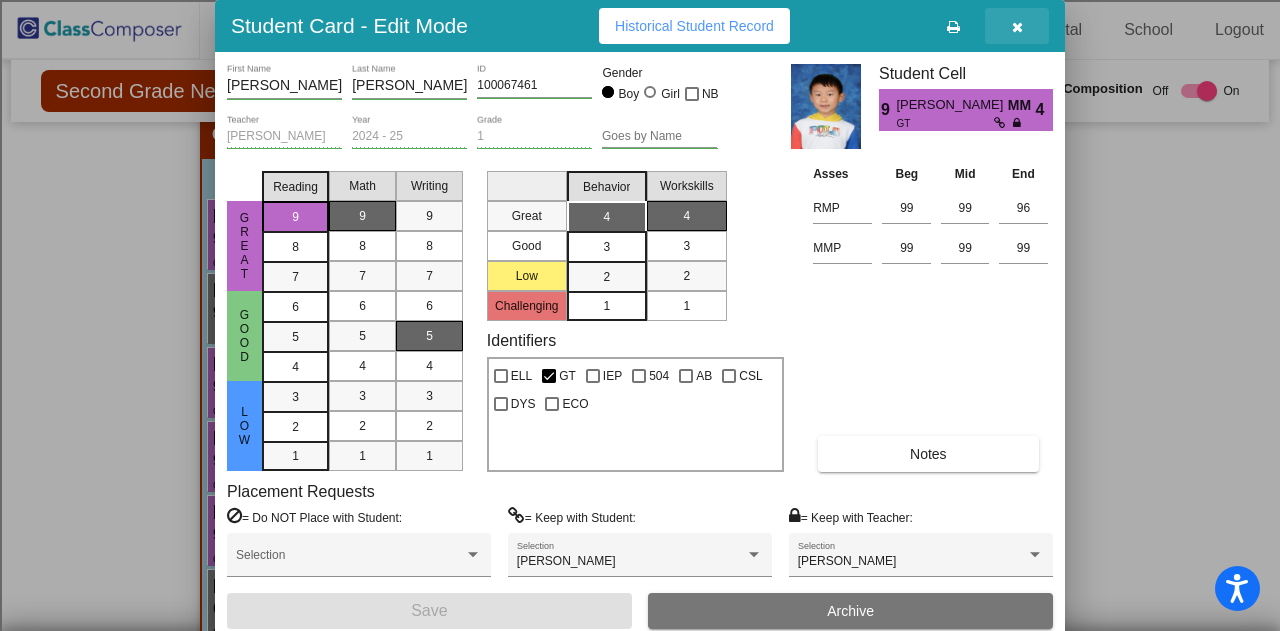 click at bounding box center (1017, 27) 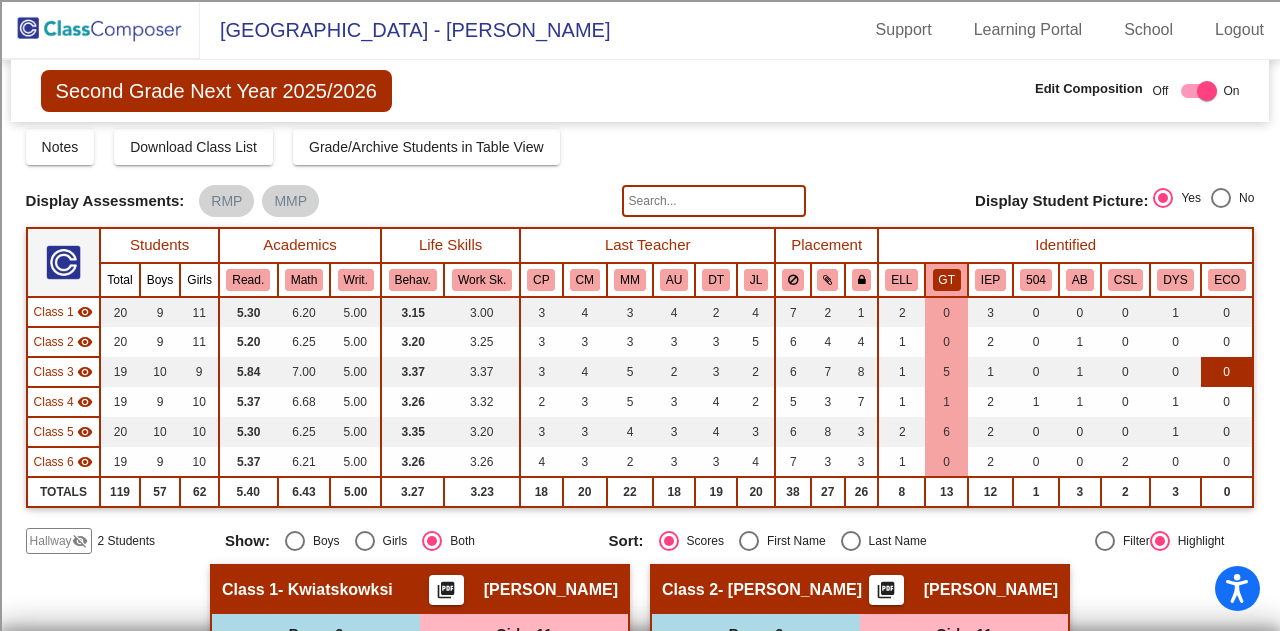 scroll, scrollTop: 0, scrollLeft: 0, axis: both 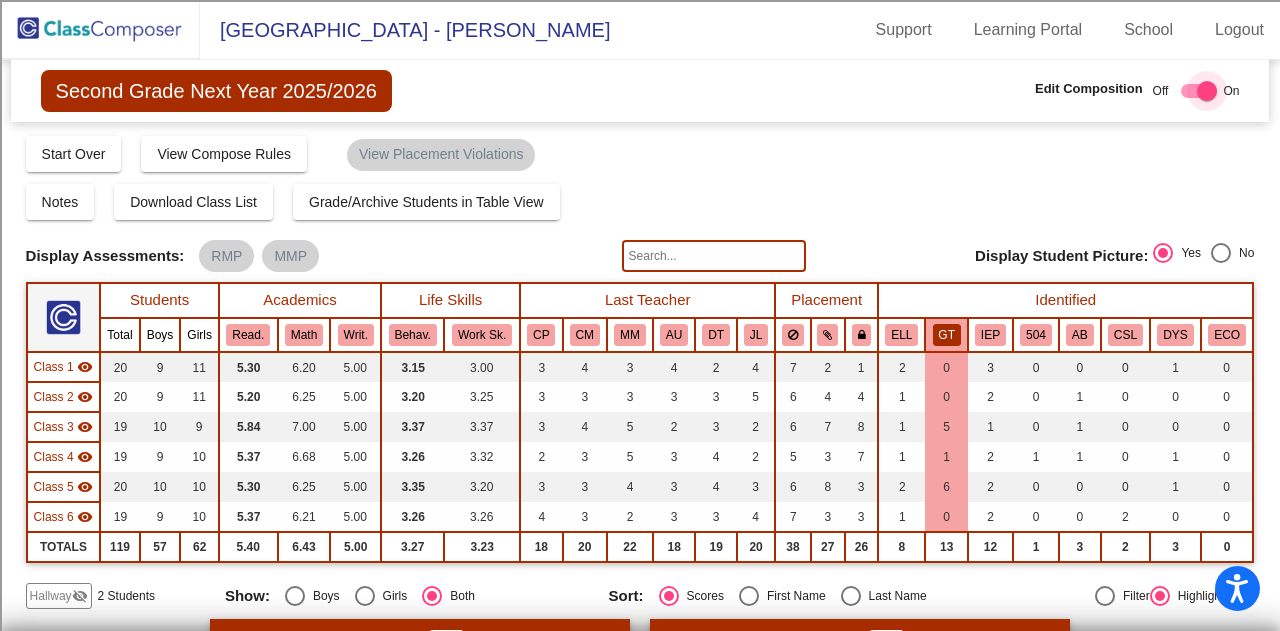 click at bounding box center [1199, 91] 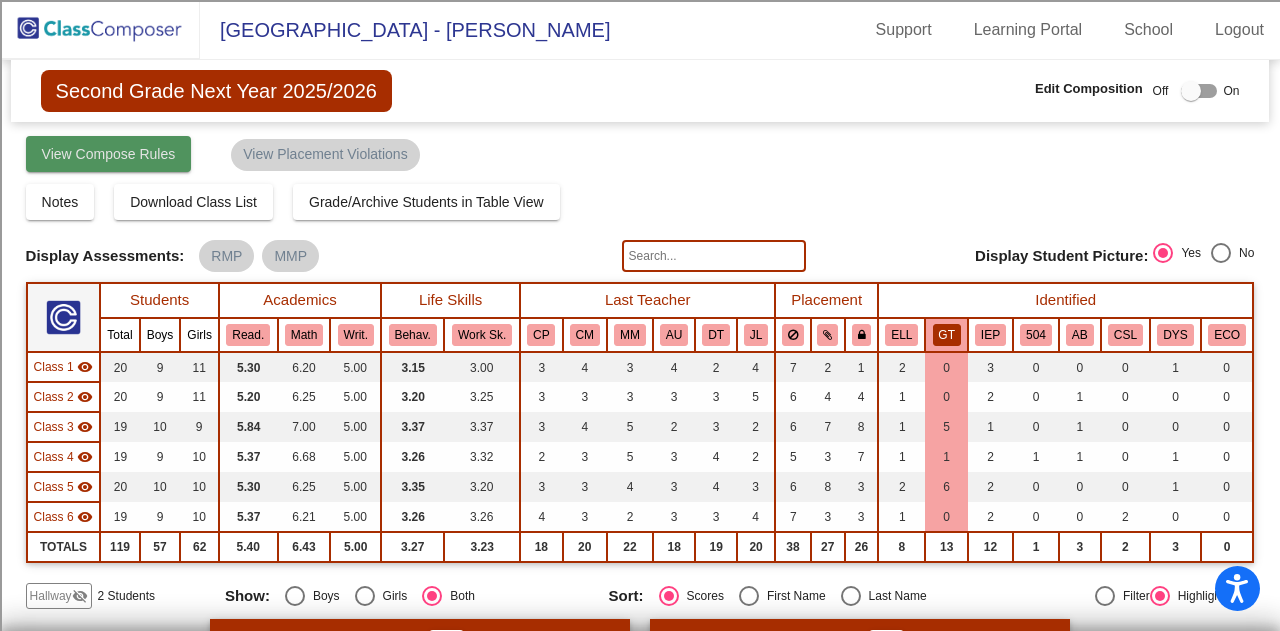 click on "View Compose Rules" 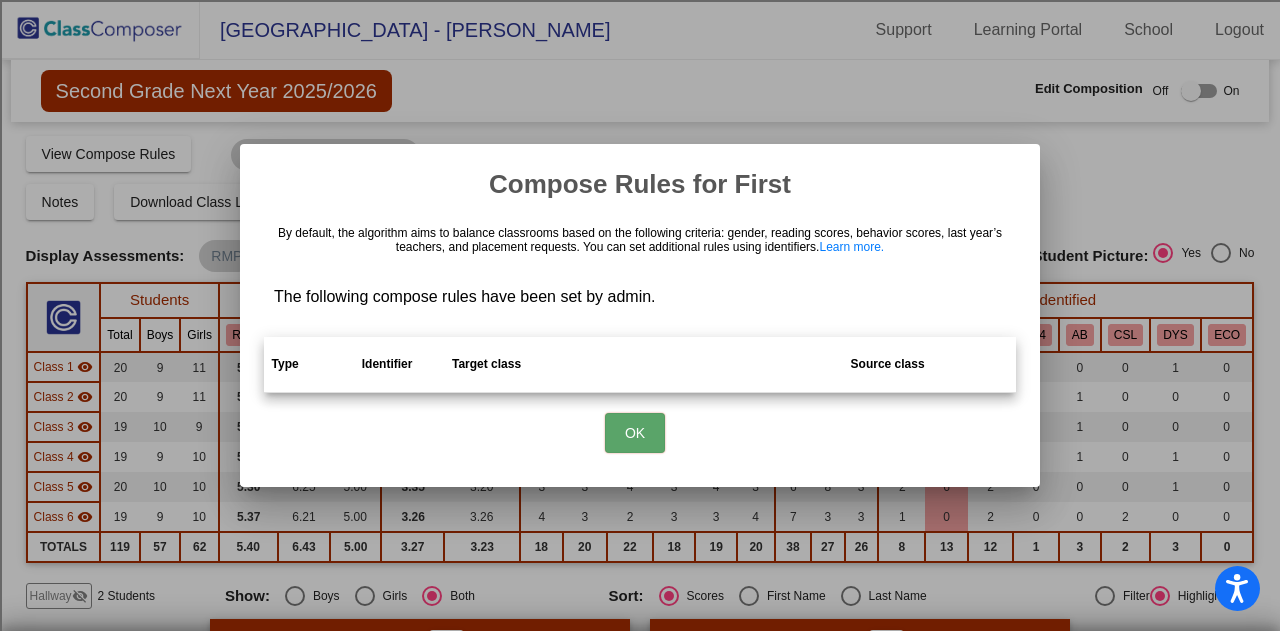 click on "OK" at bounding box center [635, 433] 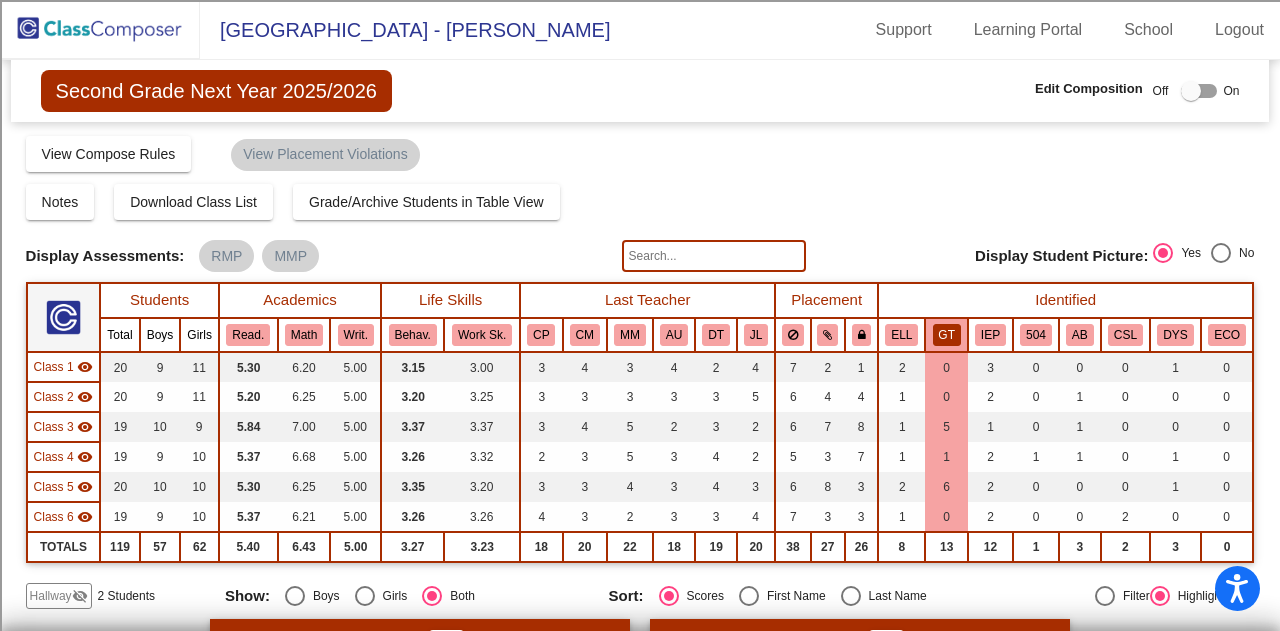click at bounding box center (1199, 91) 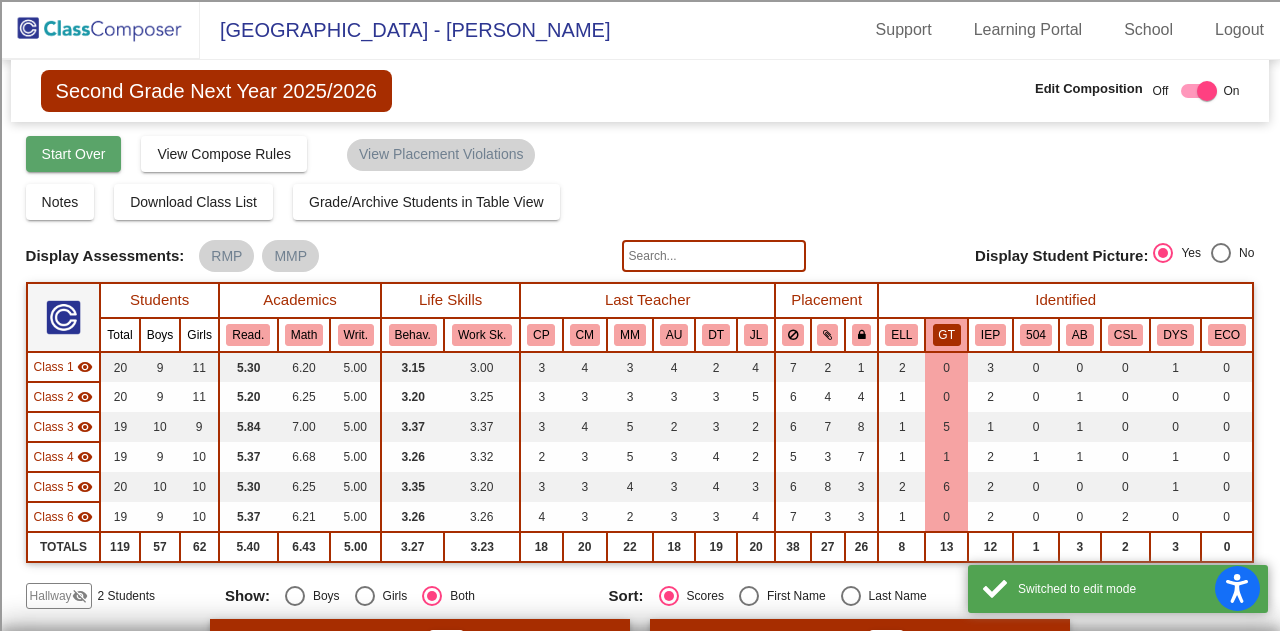 click on "Start Over" 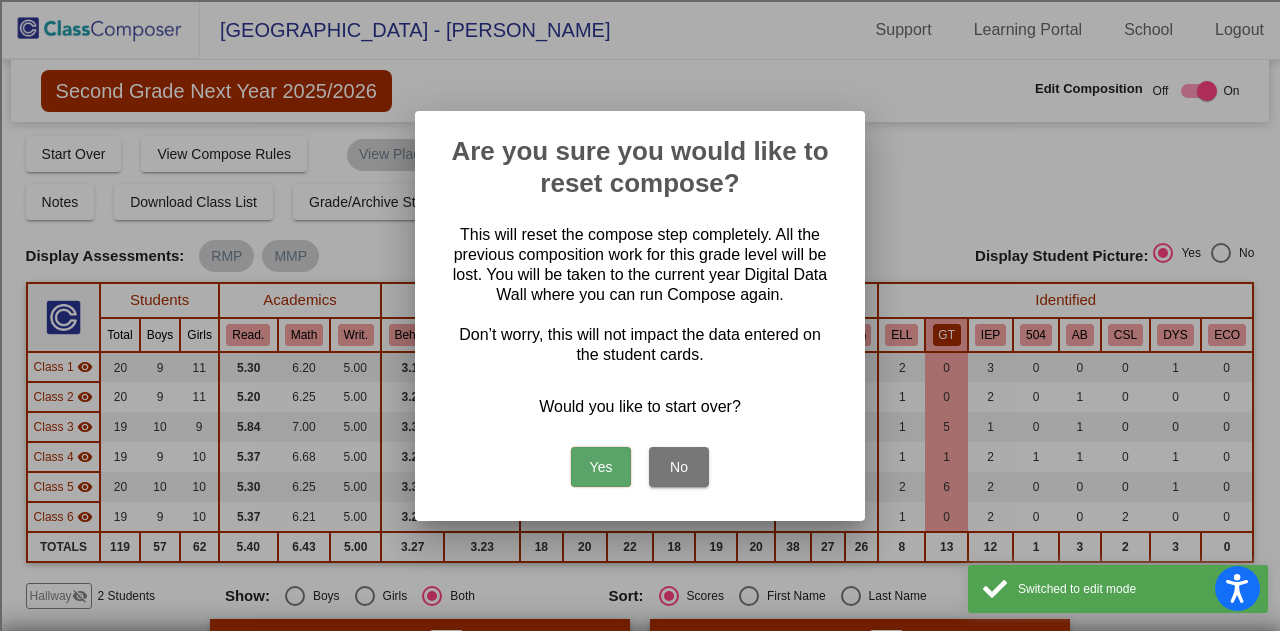 click on "Yes" at bounding box center (601, 467) 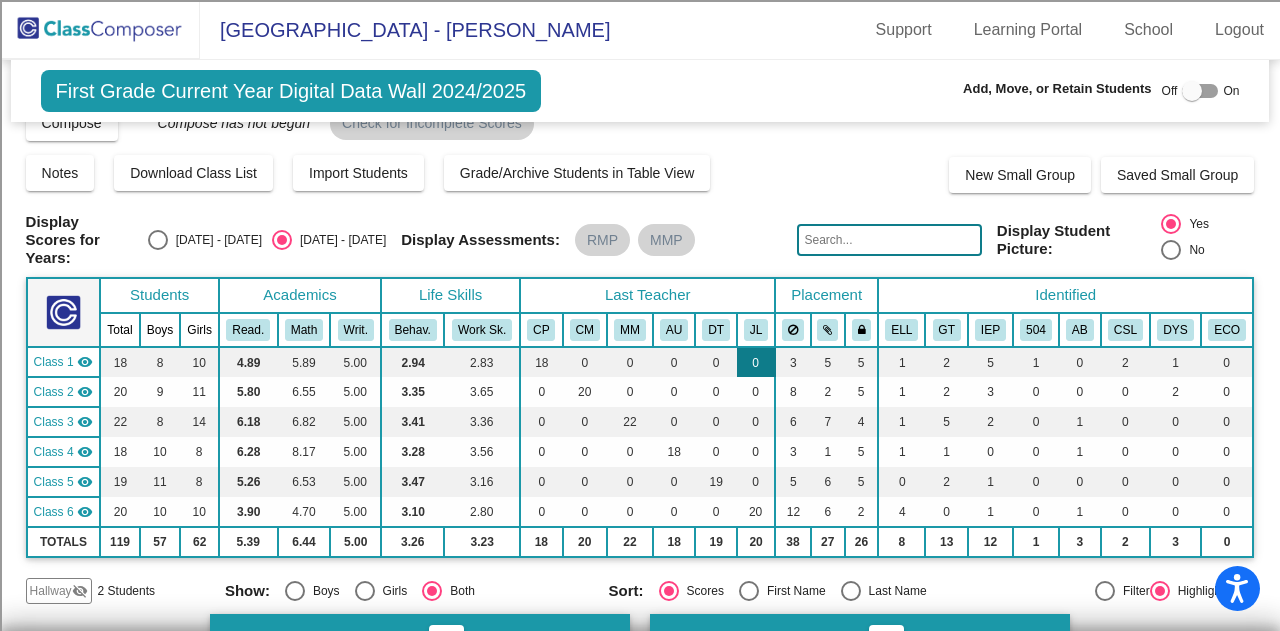 scroll, scrollTop: 0, scrollLeft: 0, axis: both 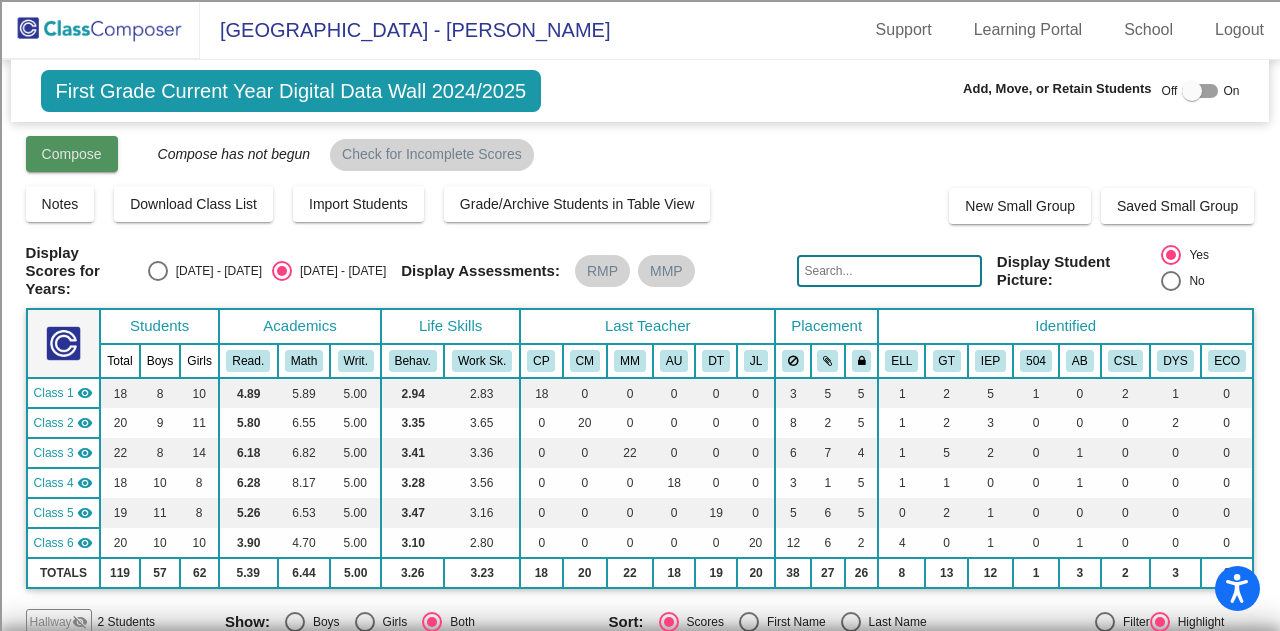 click on "Compose" 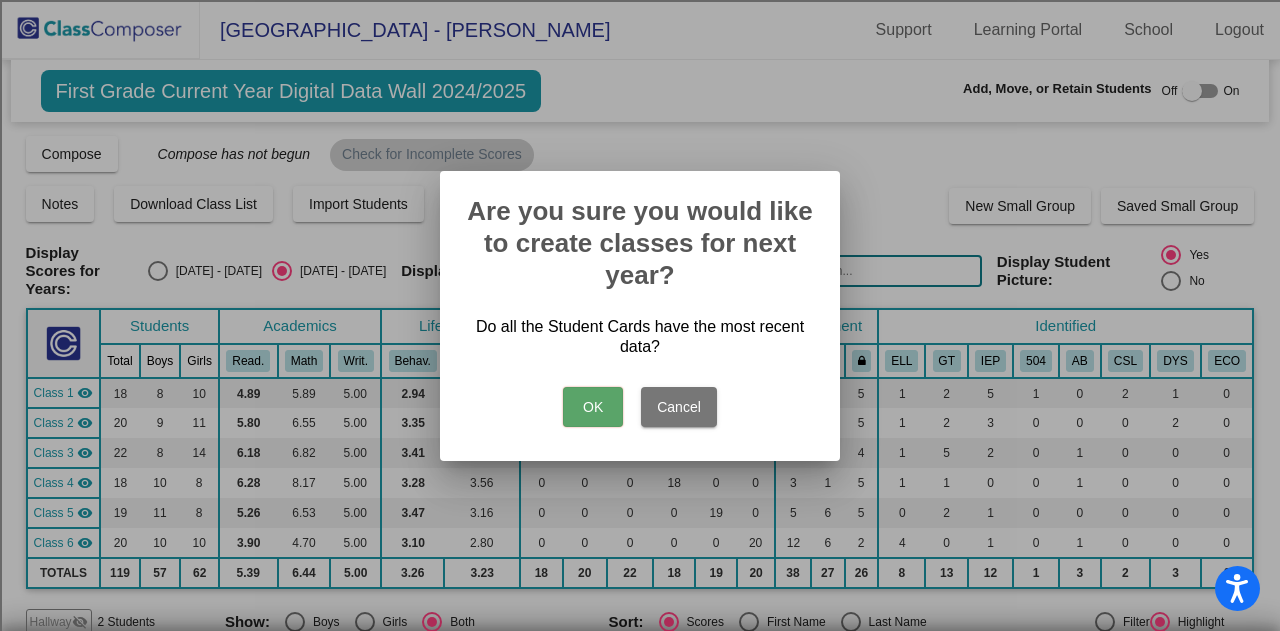 click on "OK" at bounding box center (593, 407) 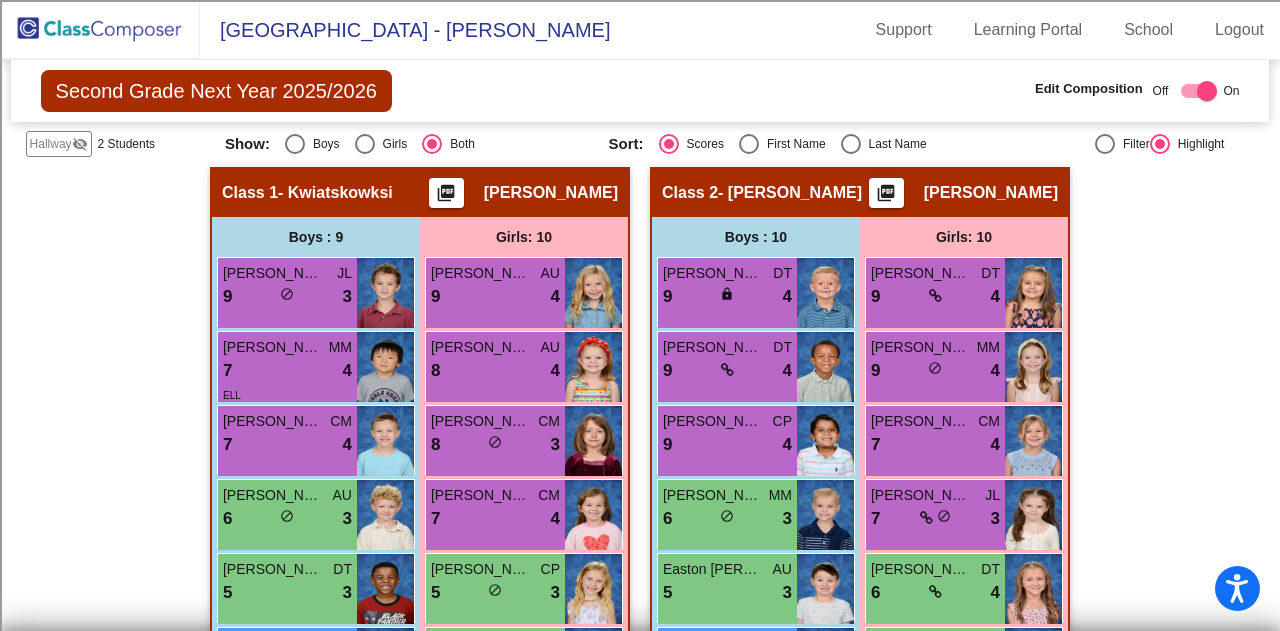 scroll, scrollTop: 500, scrollLeft: 0, axis: vertical 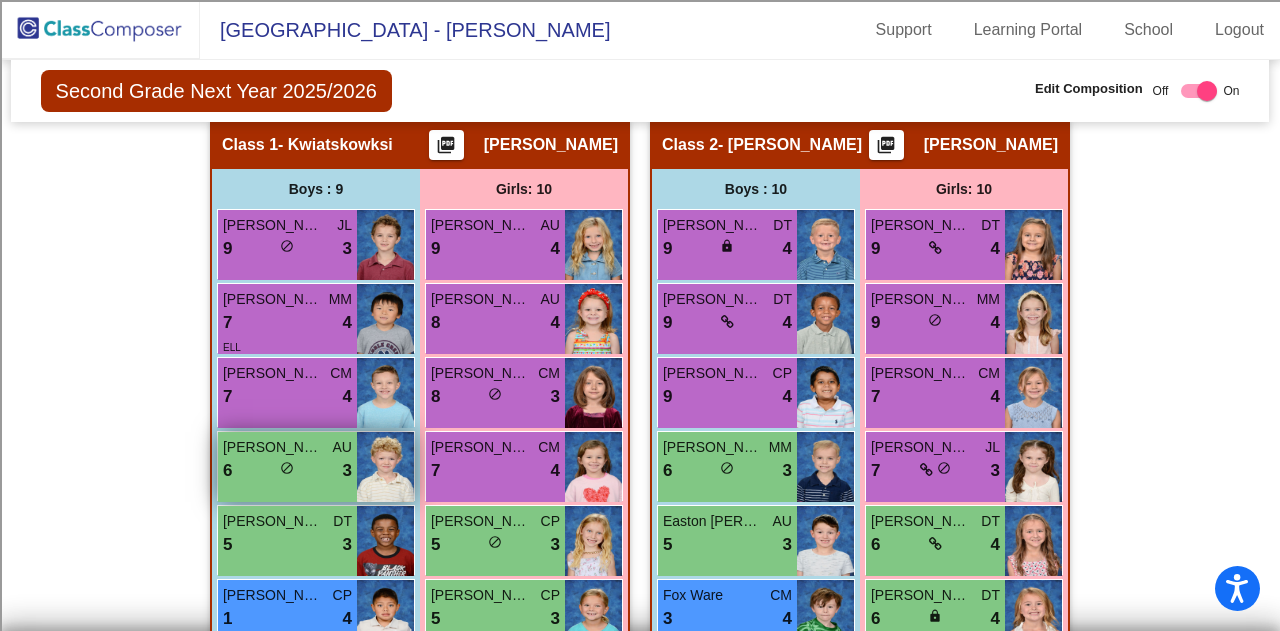 click on "Harris Dickson" at bounding box center [273, 447] 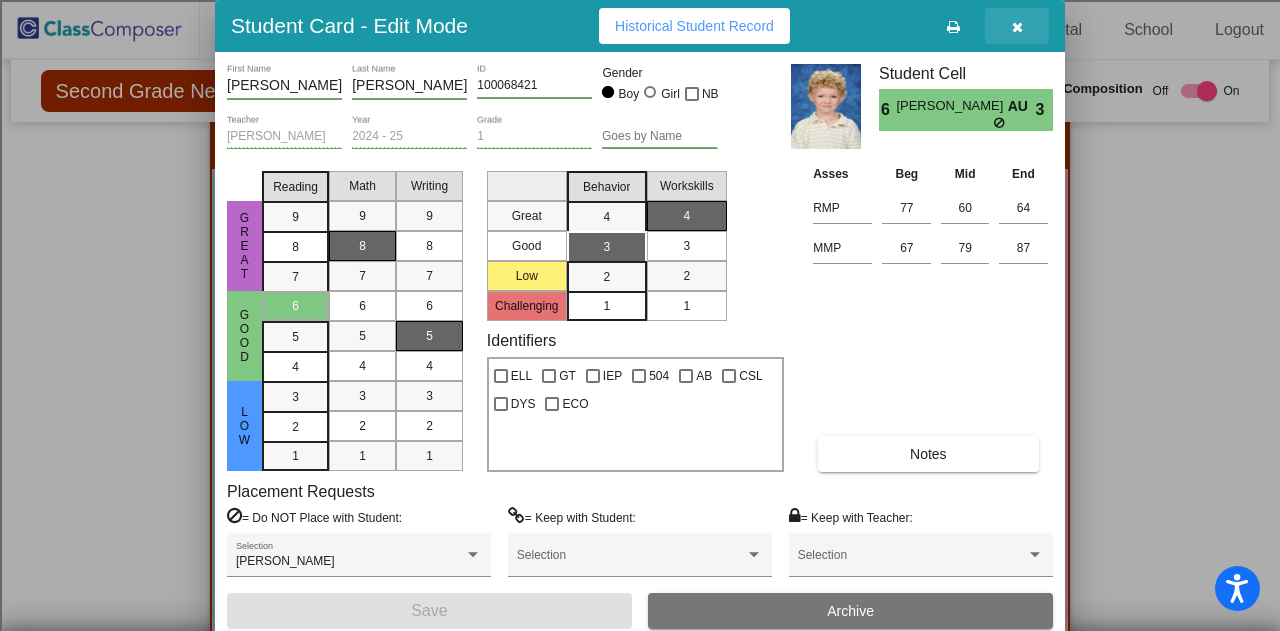 click at bounding box center (1017, 27) 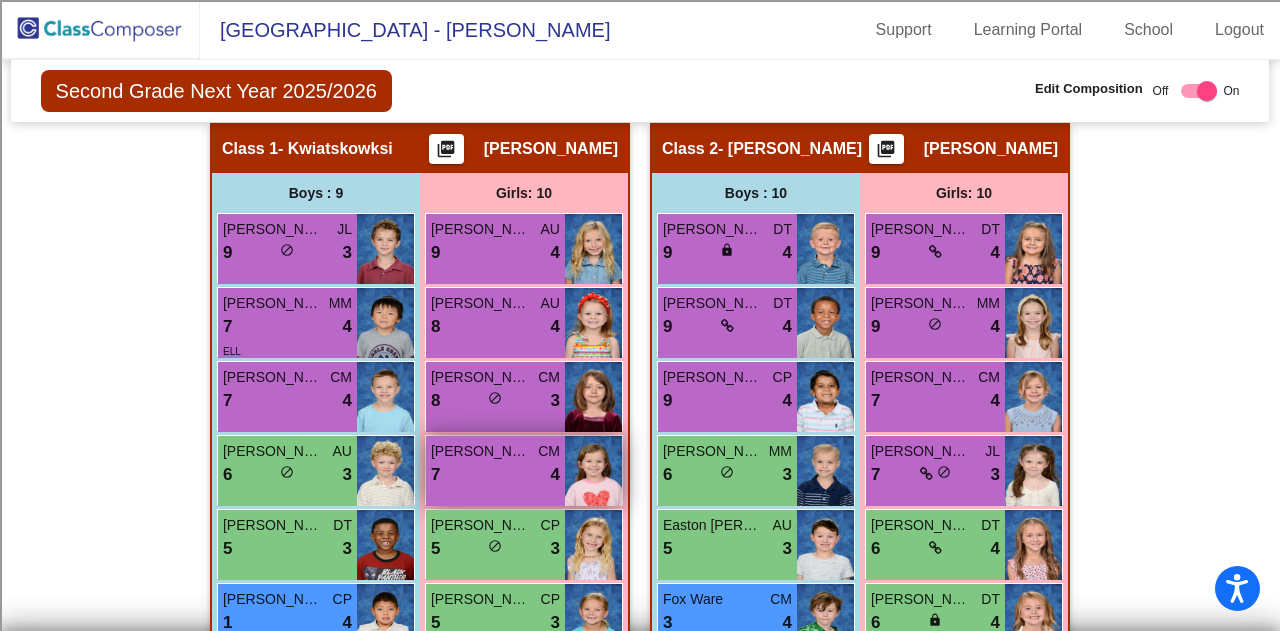 scroll, scrollTop: 500, scrollLeft: 0, axis: vertical 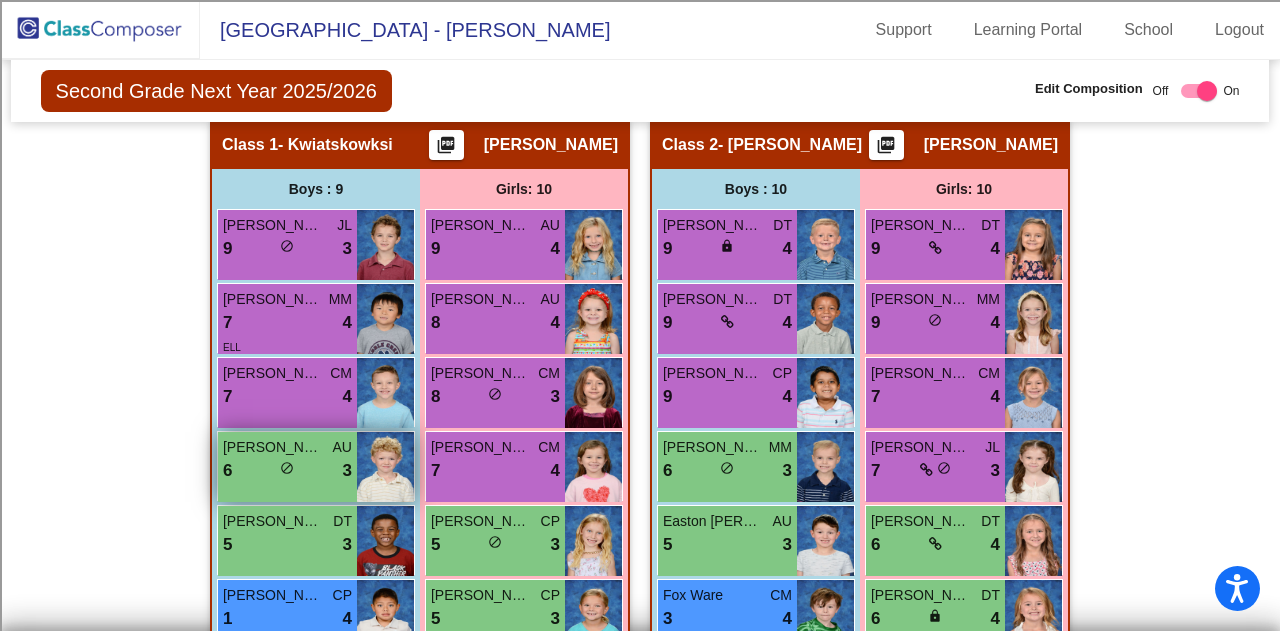 click on "6 lock do_not_disturb_alt 3" at bounding box center (287, 471) 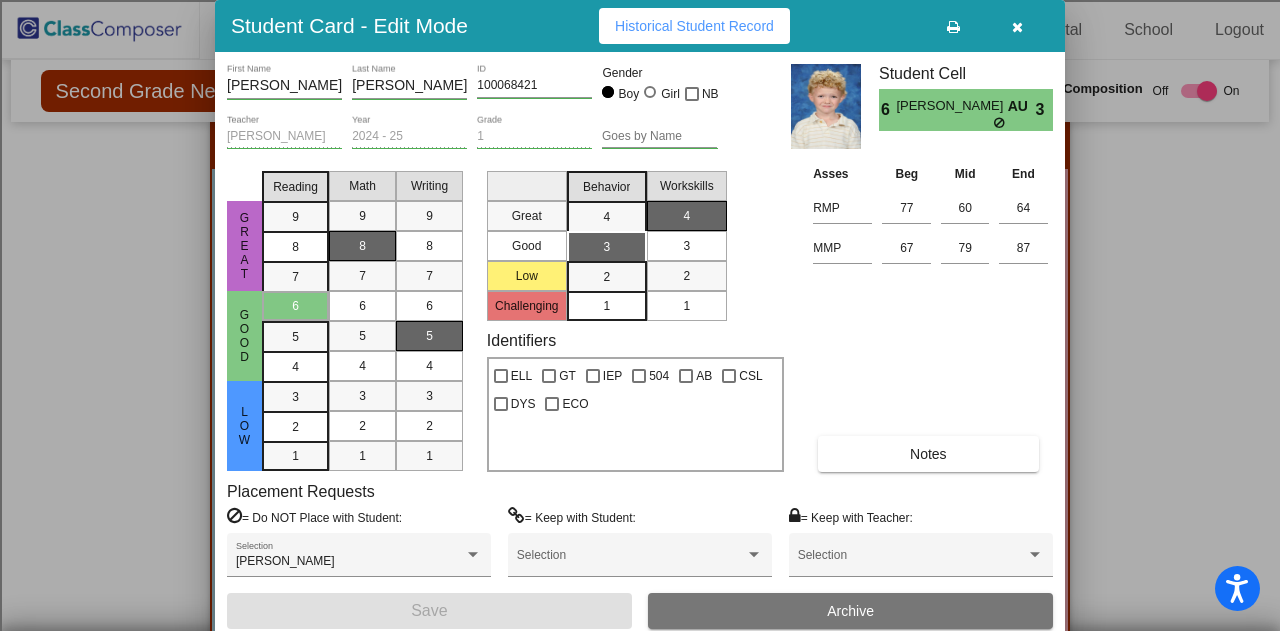 click at bounding box center (1017, 26) 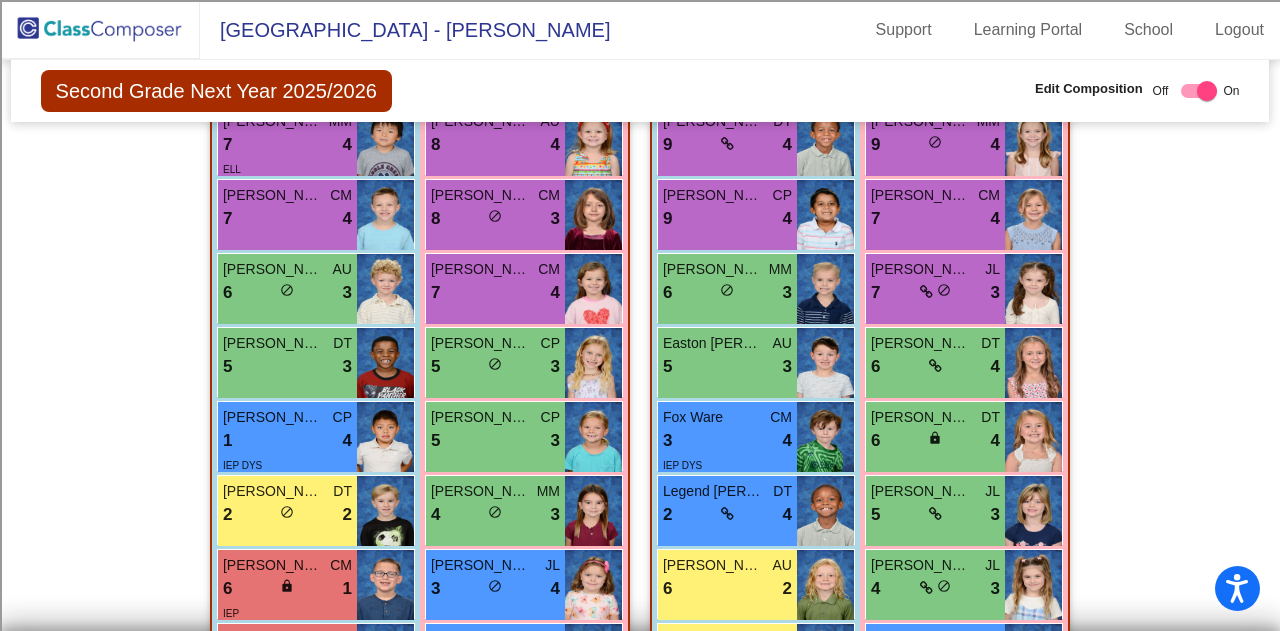 scroll, scrollTop: 700, scrollLeft: 0, axis: vertical 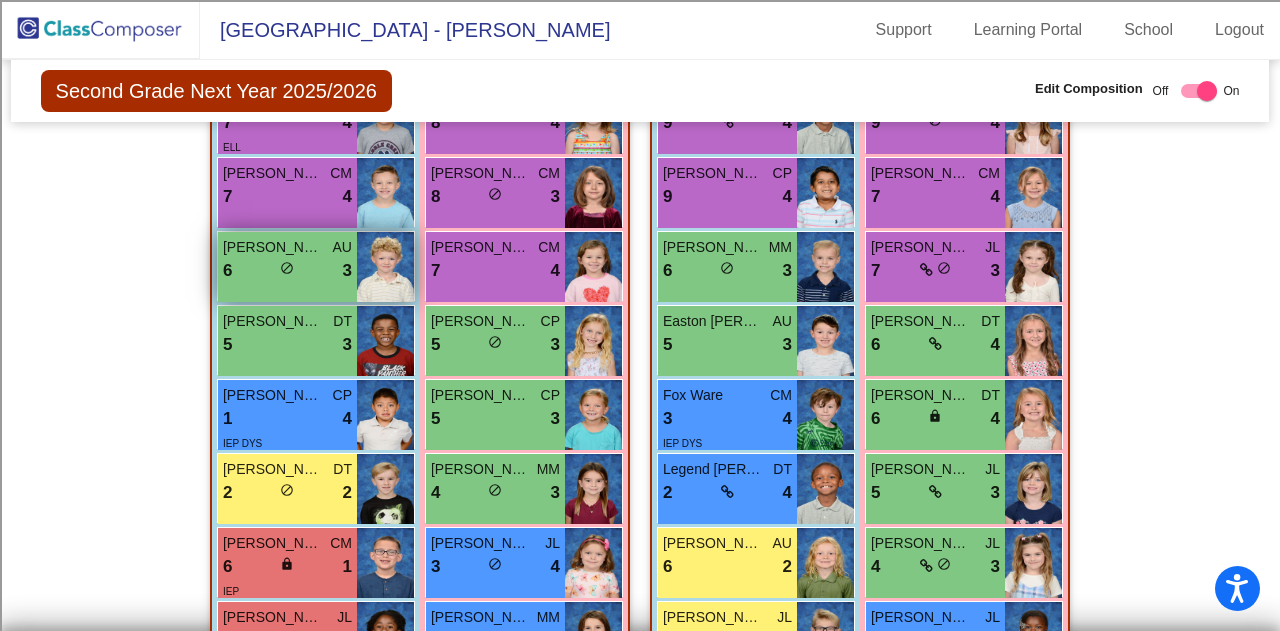 click on "6 lock do_not_disturb_alt 3" at bounding box center [287, 271] 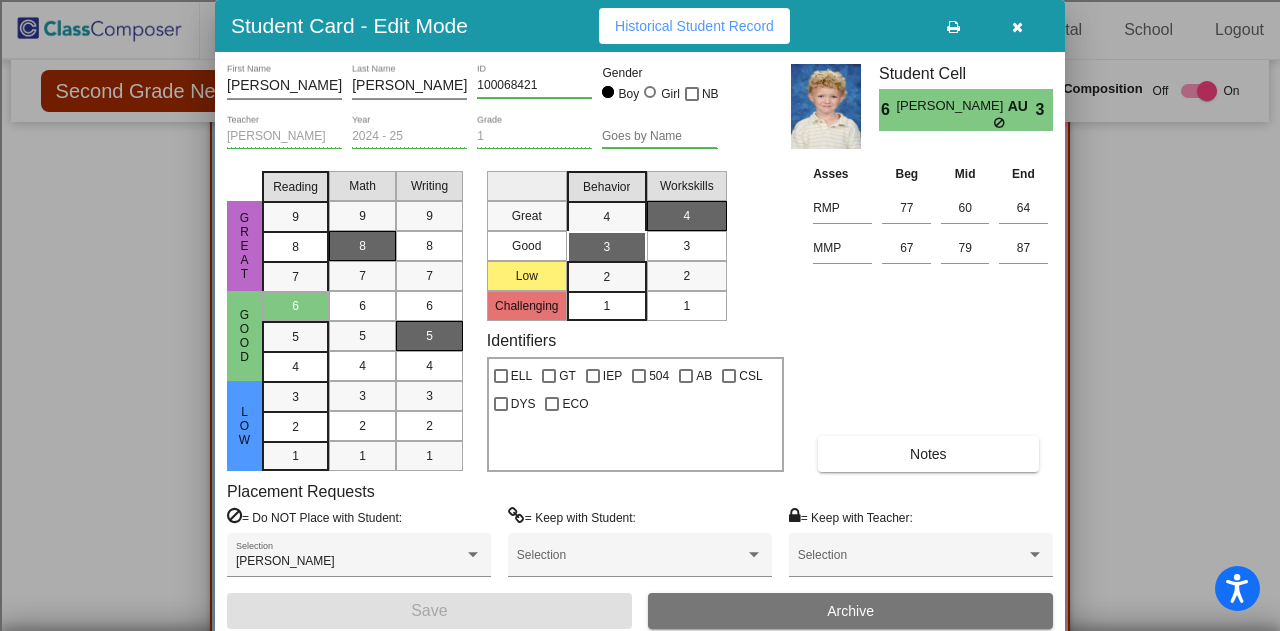 click at bounding box center (1017, 26) 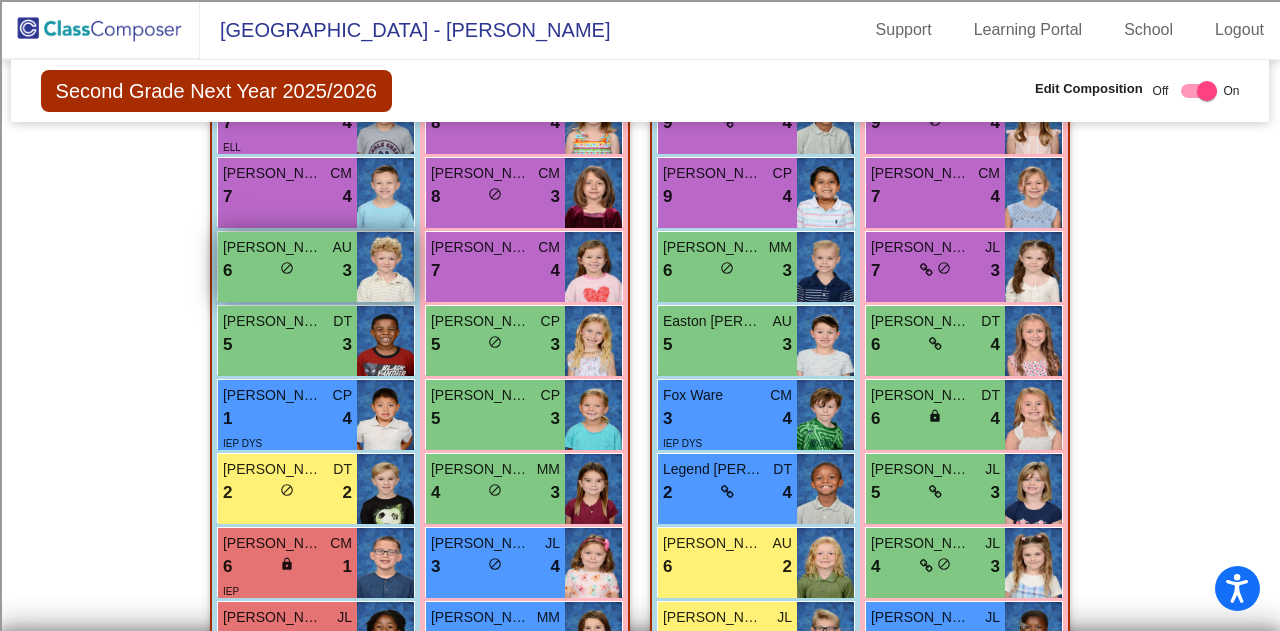 click on "Harris Dickson AU" at bounding box center [287, 247] 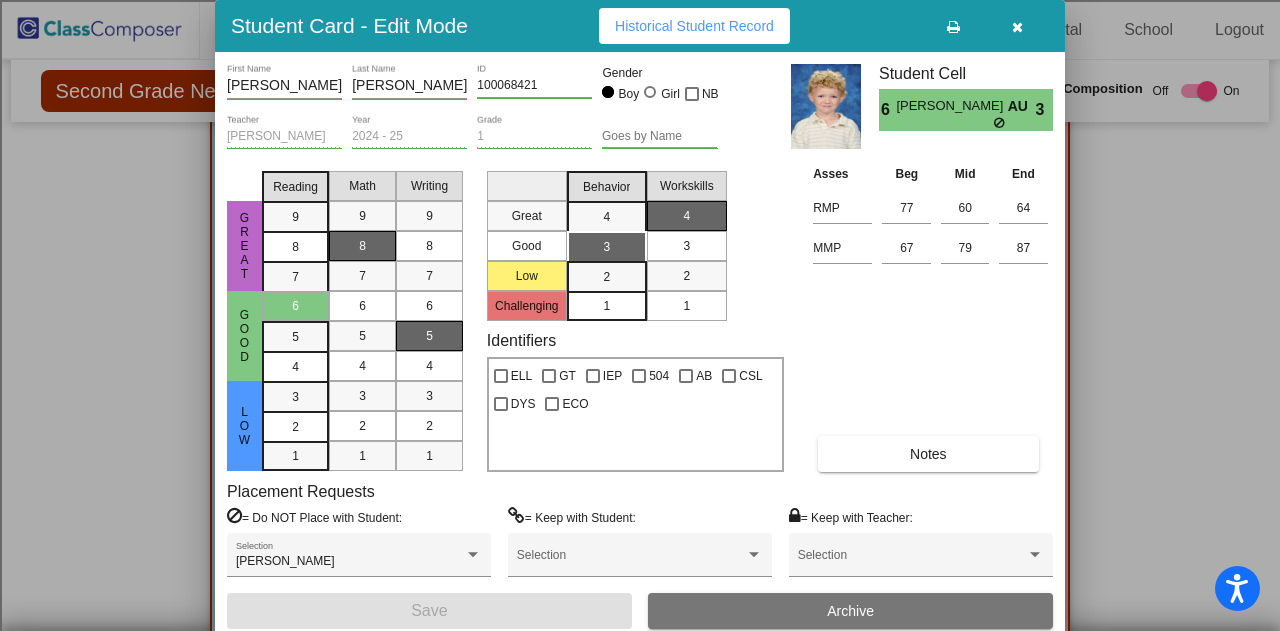 click at bounding box center (1017, 26) 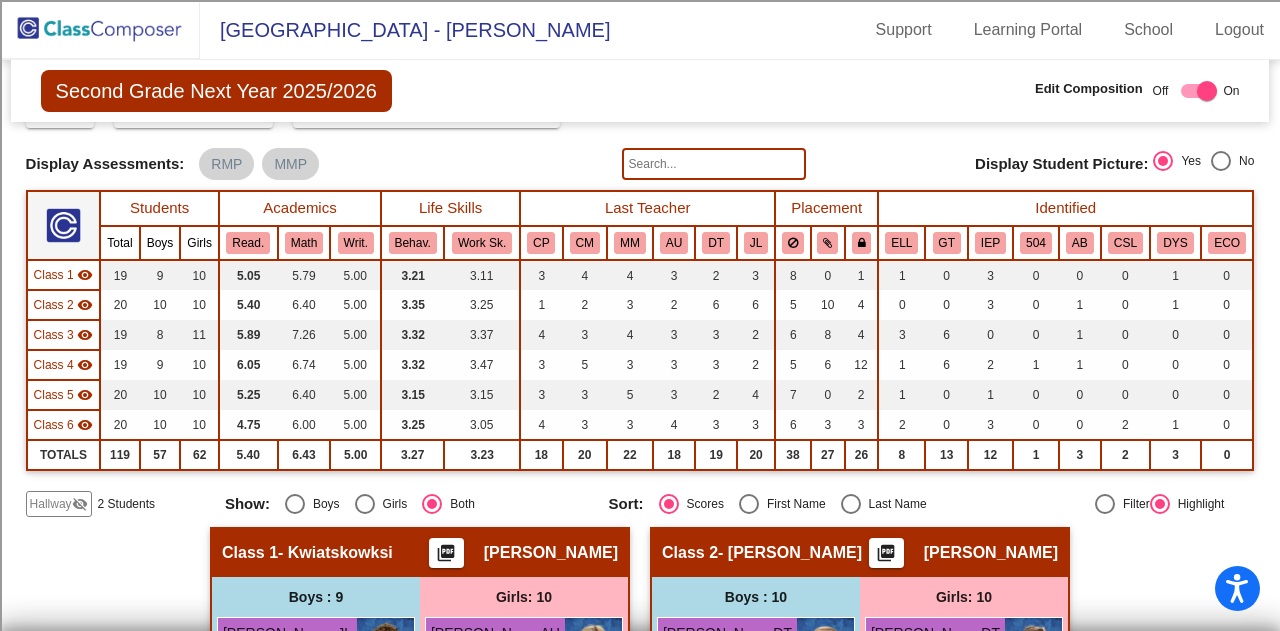 scroll, scrollTop: 0, scrollLeft: 0, axis: both 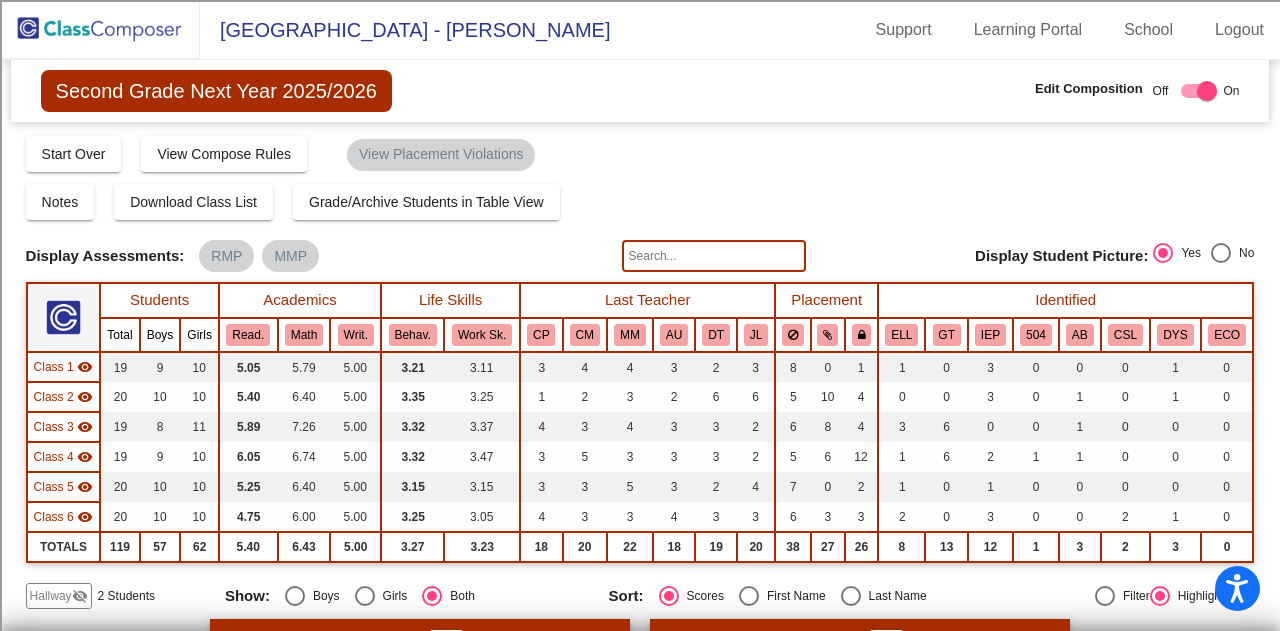 click on "Compose   Start Over   Submit Classes  Compose has been submitted  Check for Incomplete Scores  View Compose Rules   View Placement Violations" 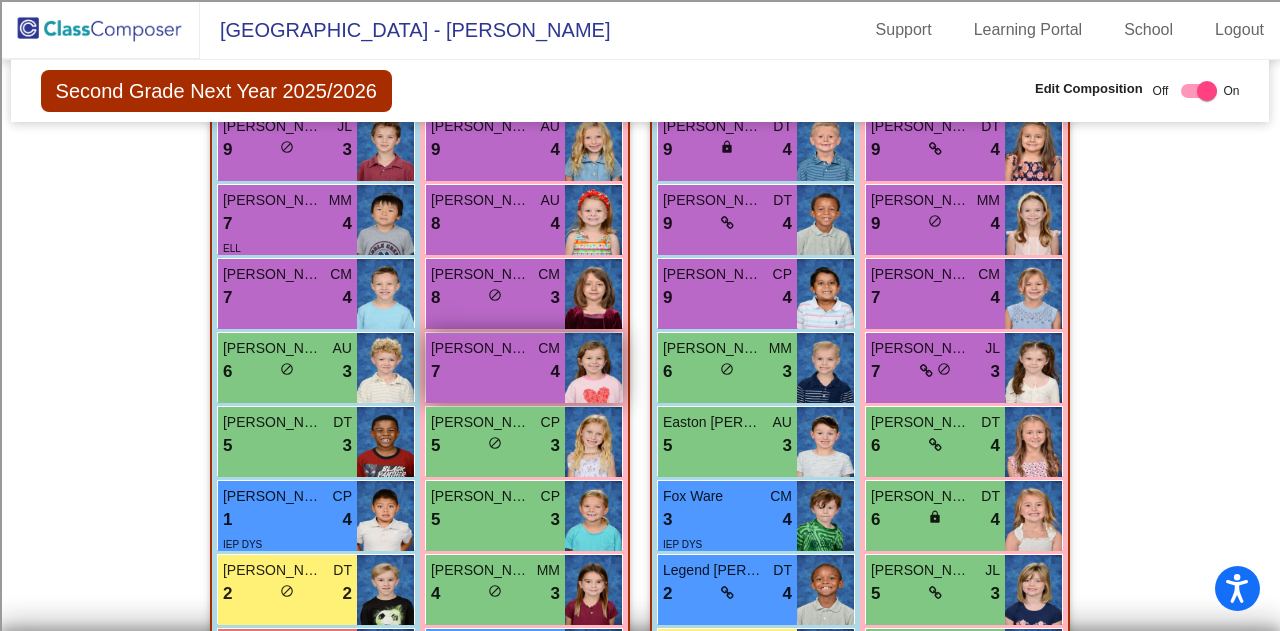 scroll, scrollTop: 600, scrollLeft: 0, axis: vertical 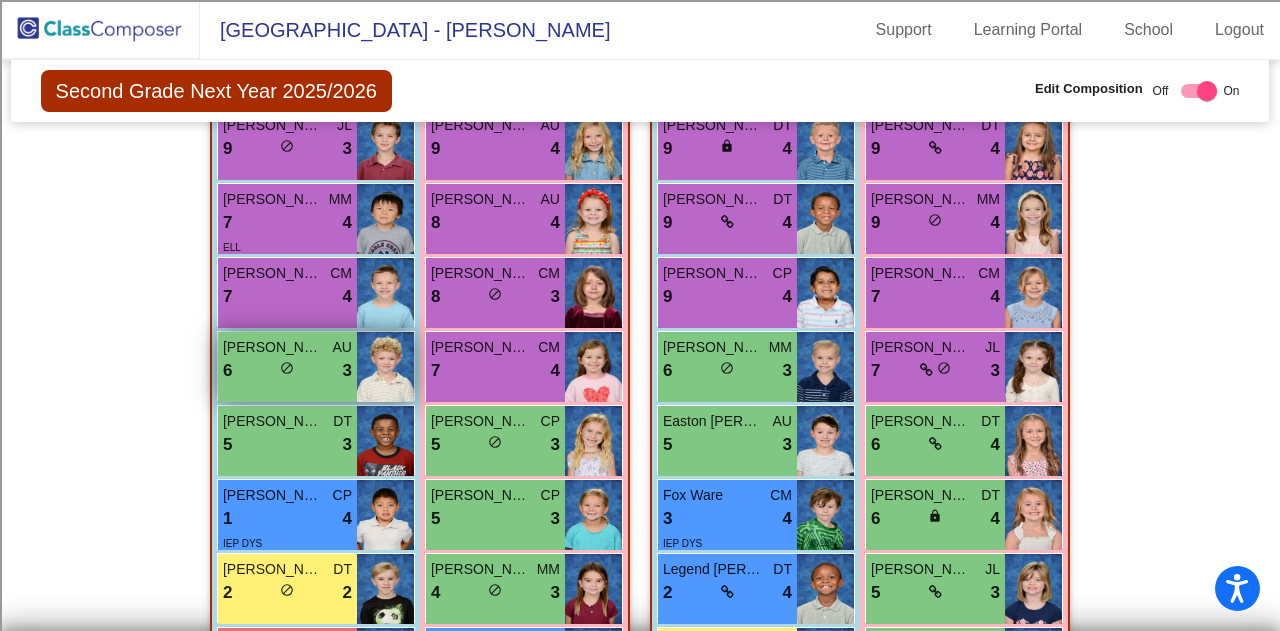 click on "6 lock do_not_disturb_alt 3" at bounding box center [287, 371] 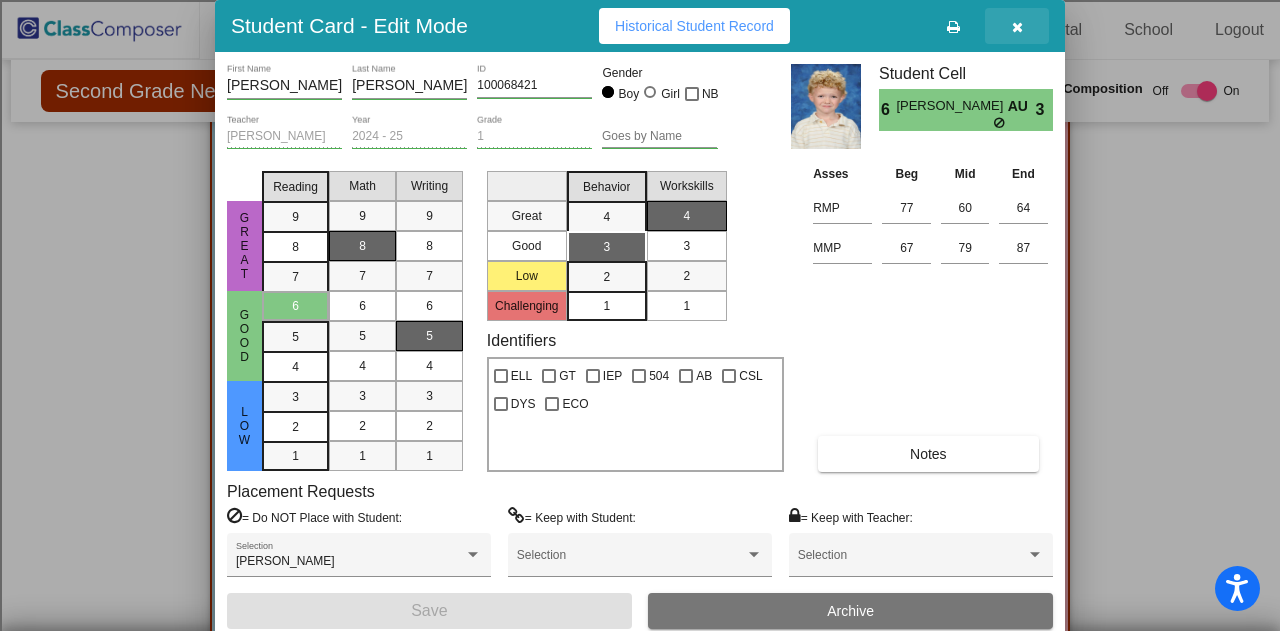 click at bounding box center (1017, 26) 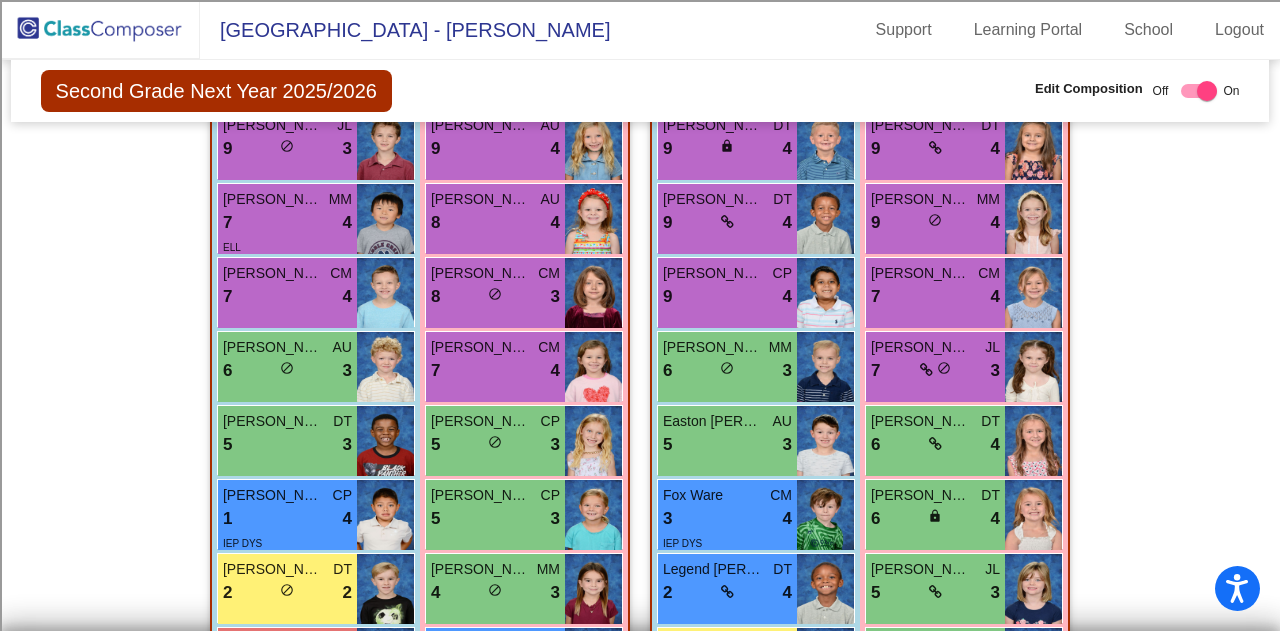 scroll, scrollTop: 0, scrollLeft: 0, axis: both 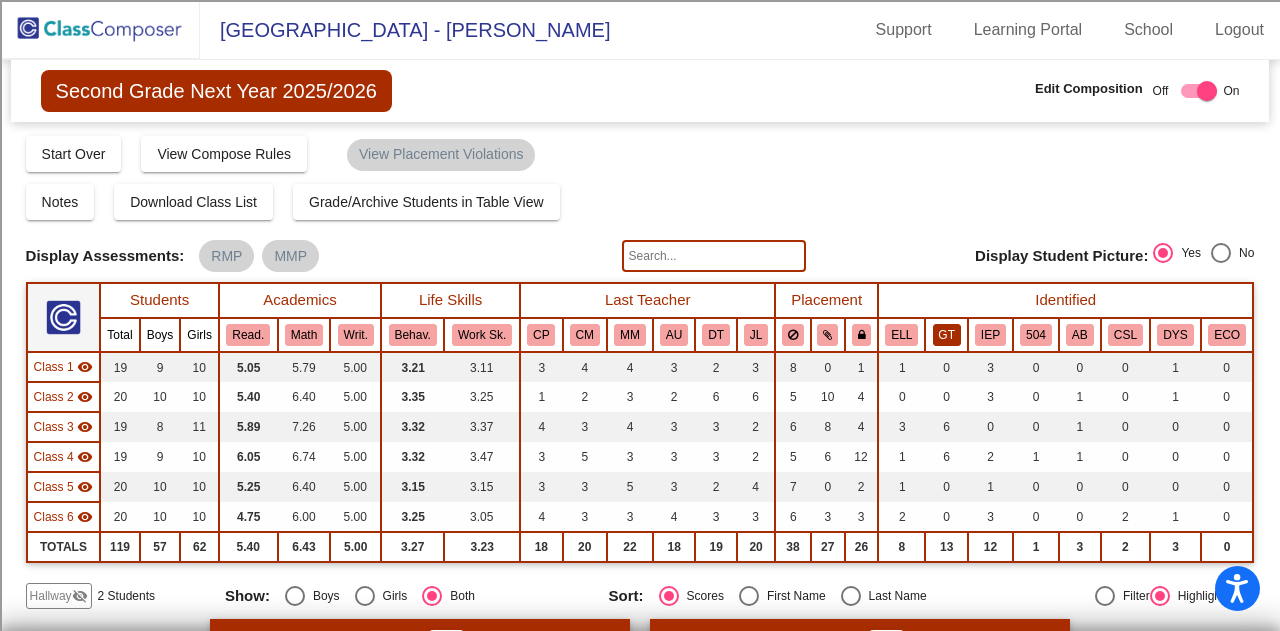 click on "GT" 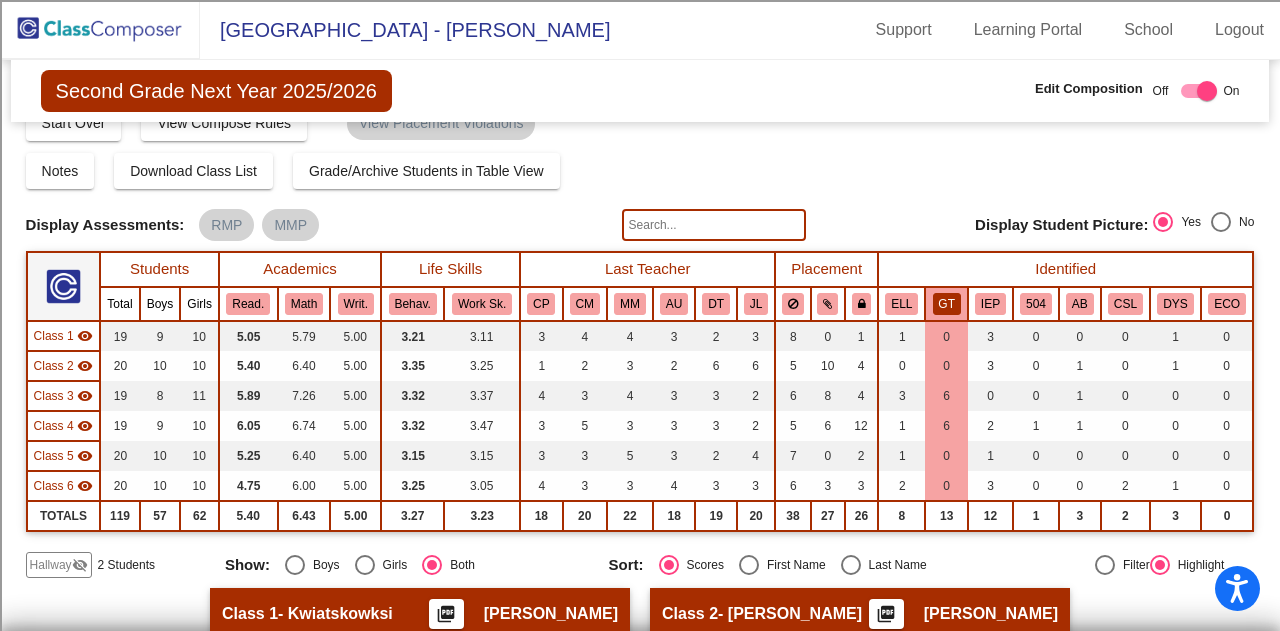 scroll, scrollTop: 0, scrollLeft: 0, axis: both 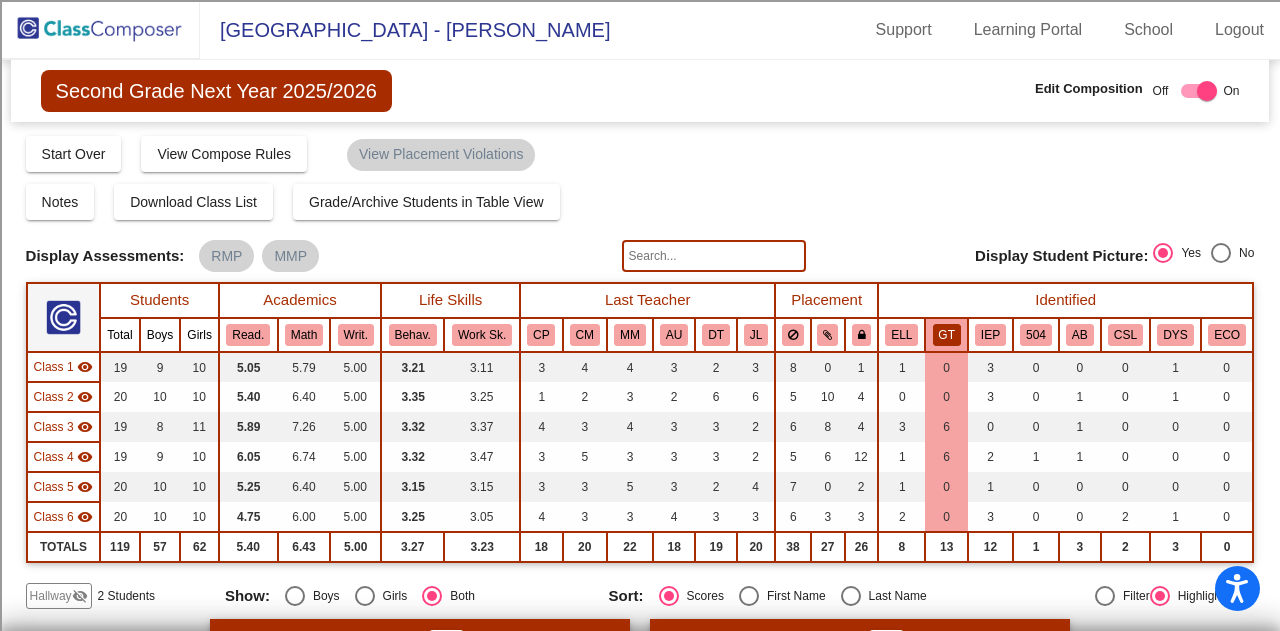 click on "GT" 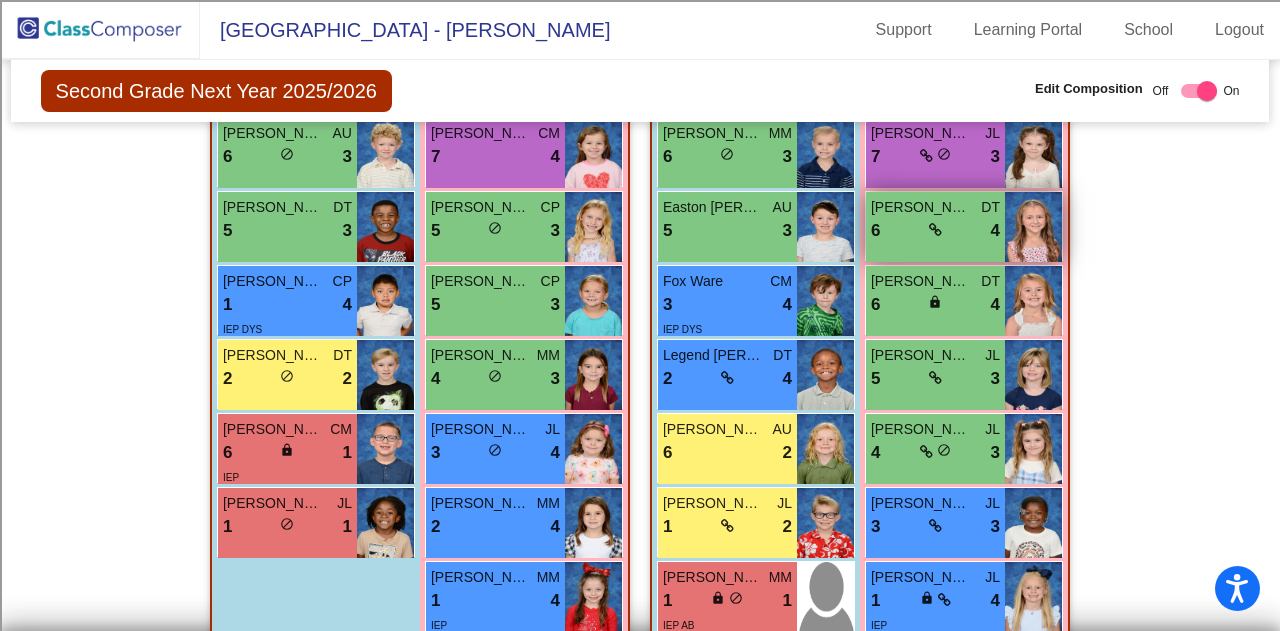 scroll, scrollTop: 1000, scrollLeft: 0, axis: vertical 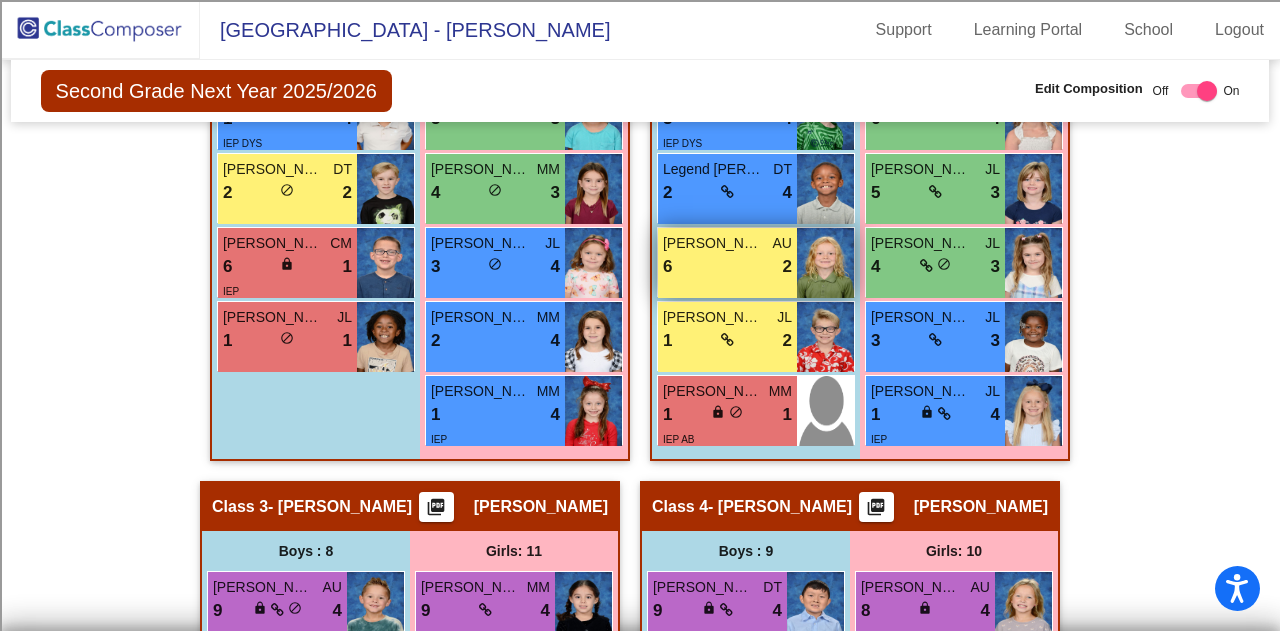 click on "6 lock do_not_disturb_alt 2" at bounding box center [727, 267] 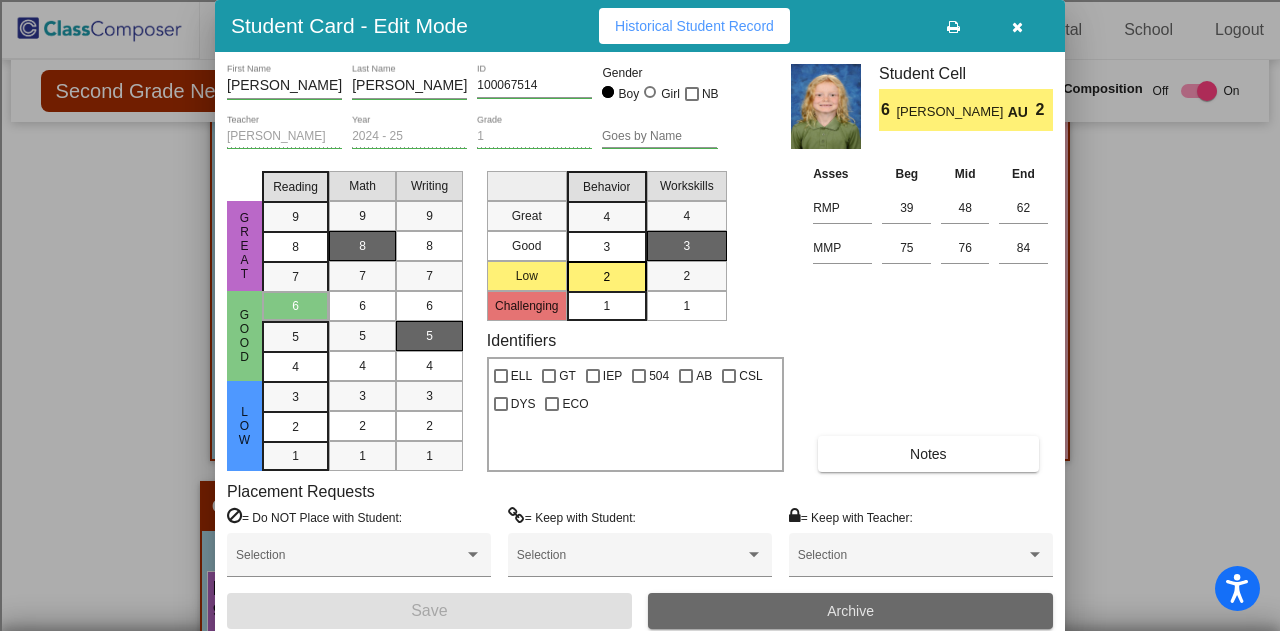 click on "Archive" at bounding box center [850, 611] 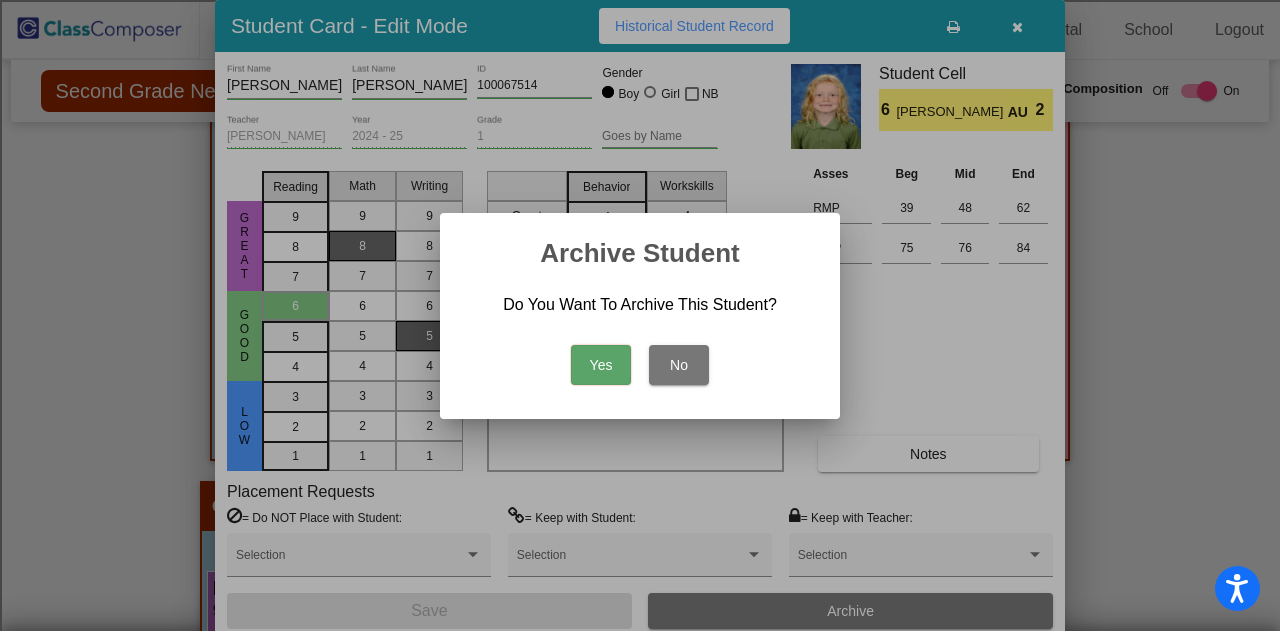 click on "Yes" at bounding box center [601, 365] 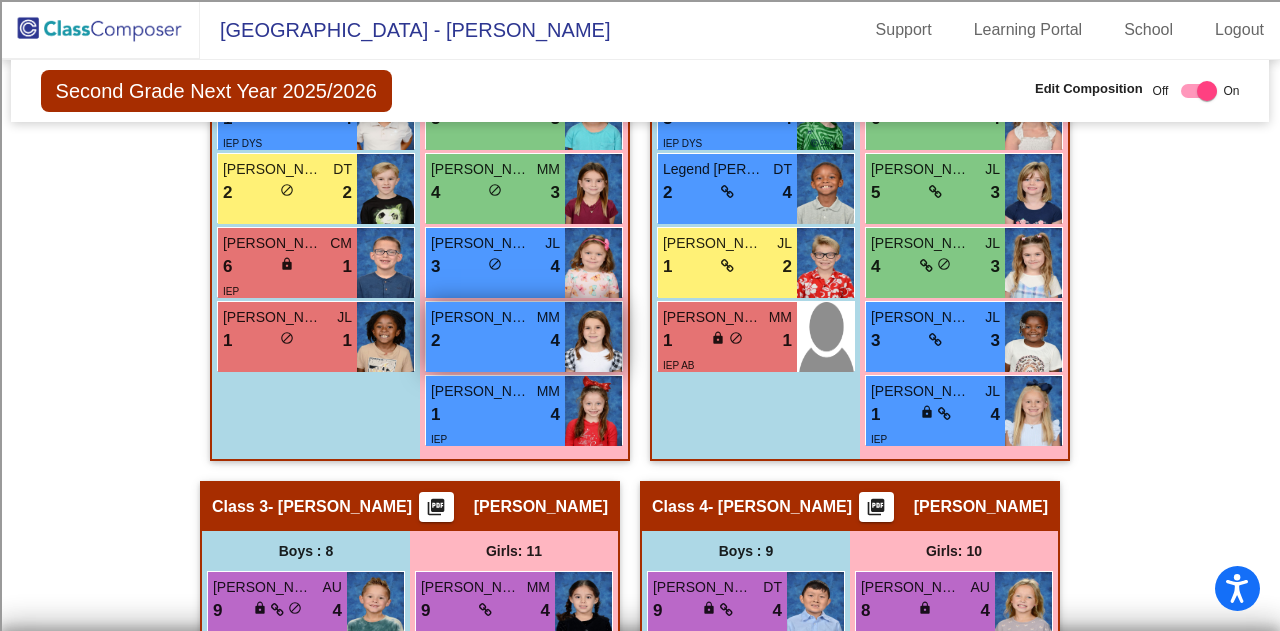 click on "Cora Alfonso" at bounding box center [481, 317] 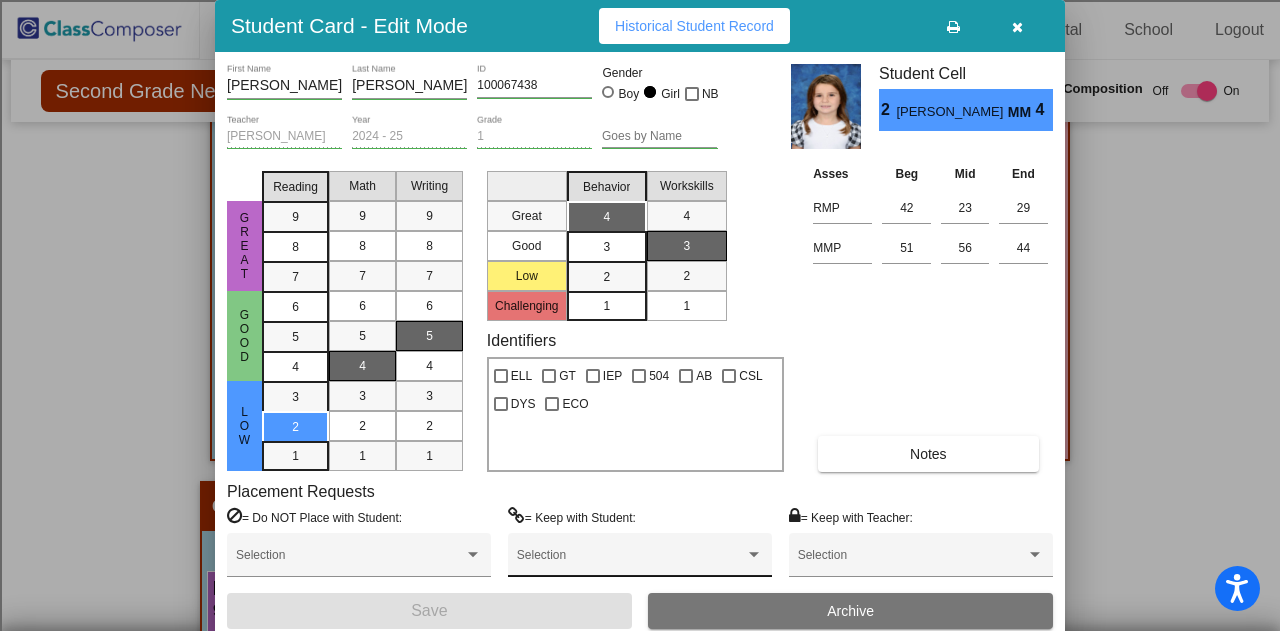 click at bounding box center (631, 562) 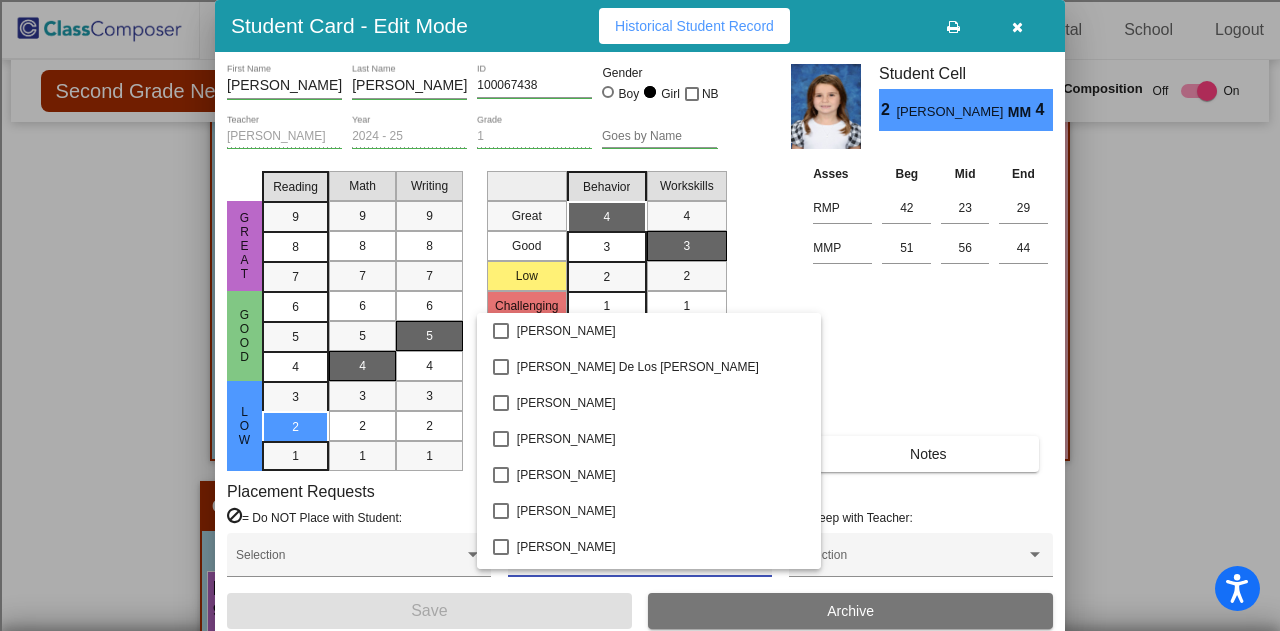 scroll, scrollTop: 1000, scrollLeft: 0, axis: vertical 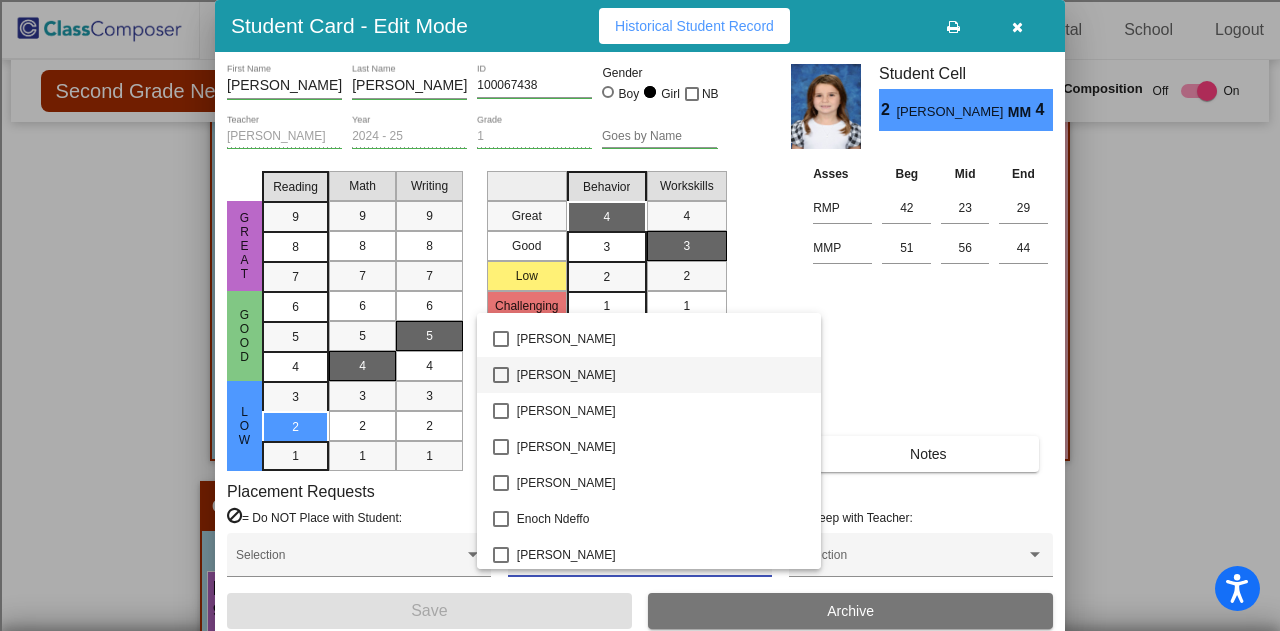 click on "Ella Williams" at bounding box center [661, 375] 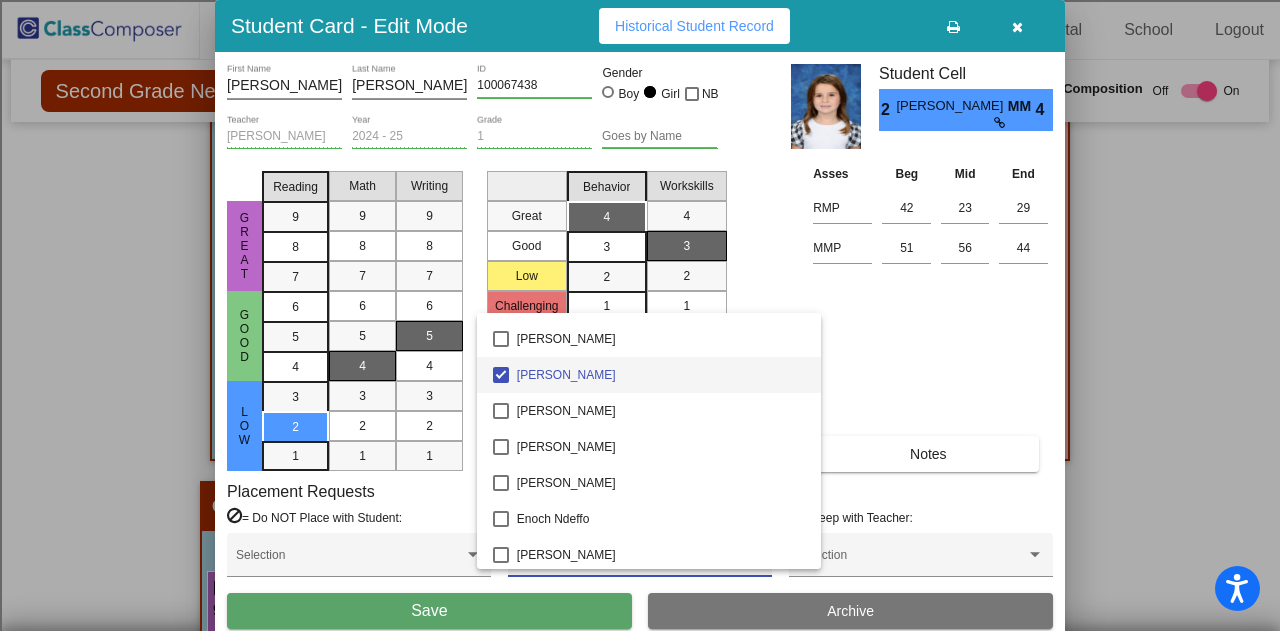click at bounding box center [640, 315] 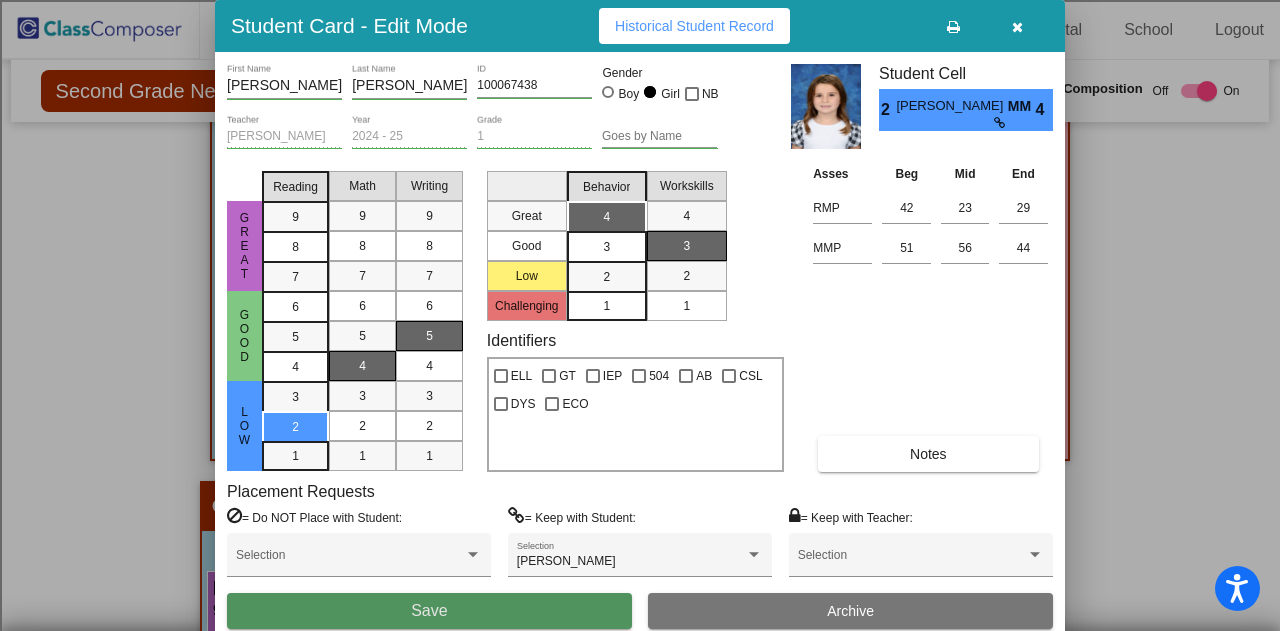 click on "Save" at bounding box center [429, 611] 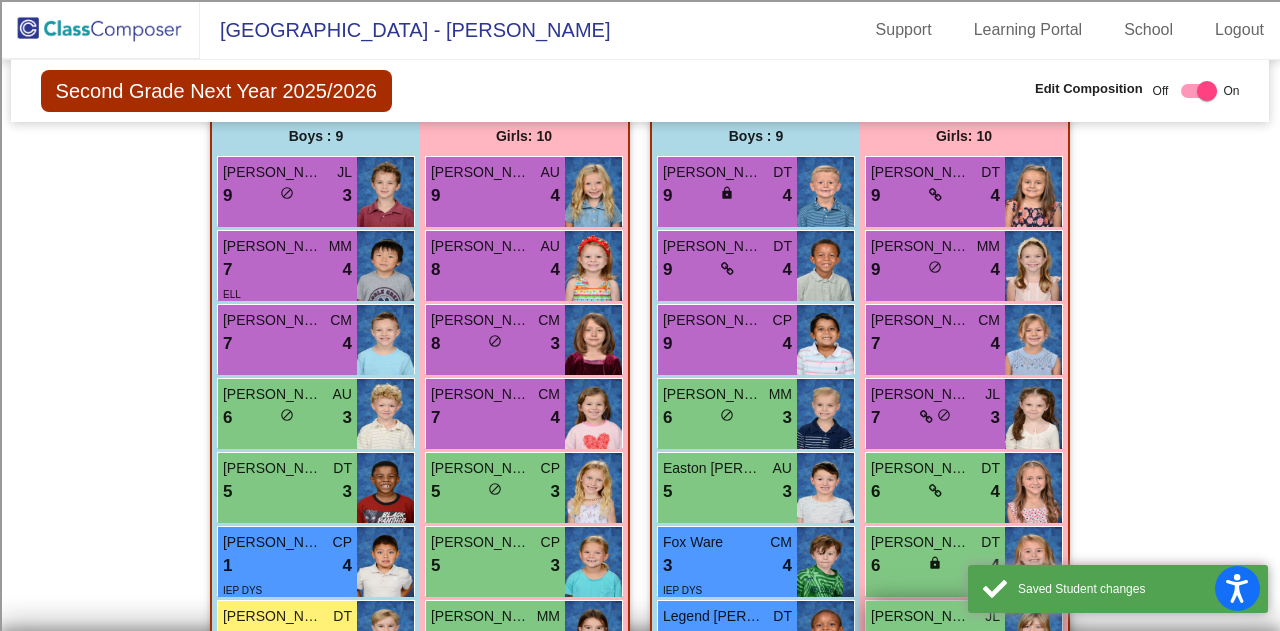 scroll, scrollTop: 0, scrollLeft: 0, axis: both 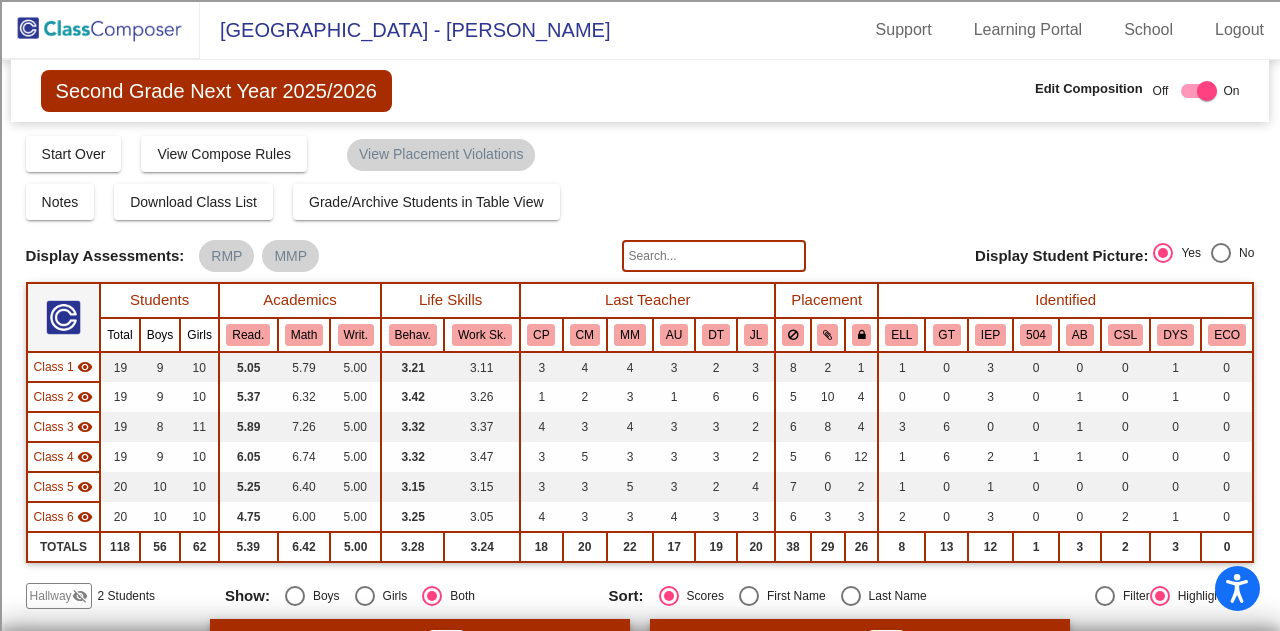 click at bounding box center [1199, 91] 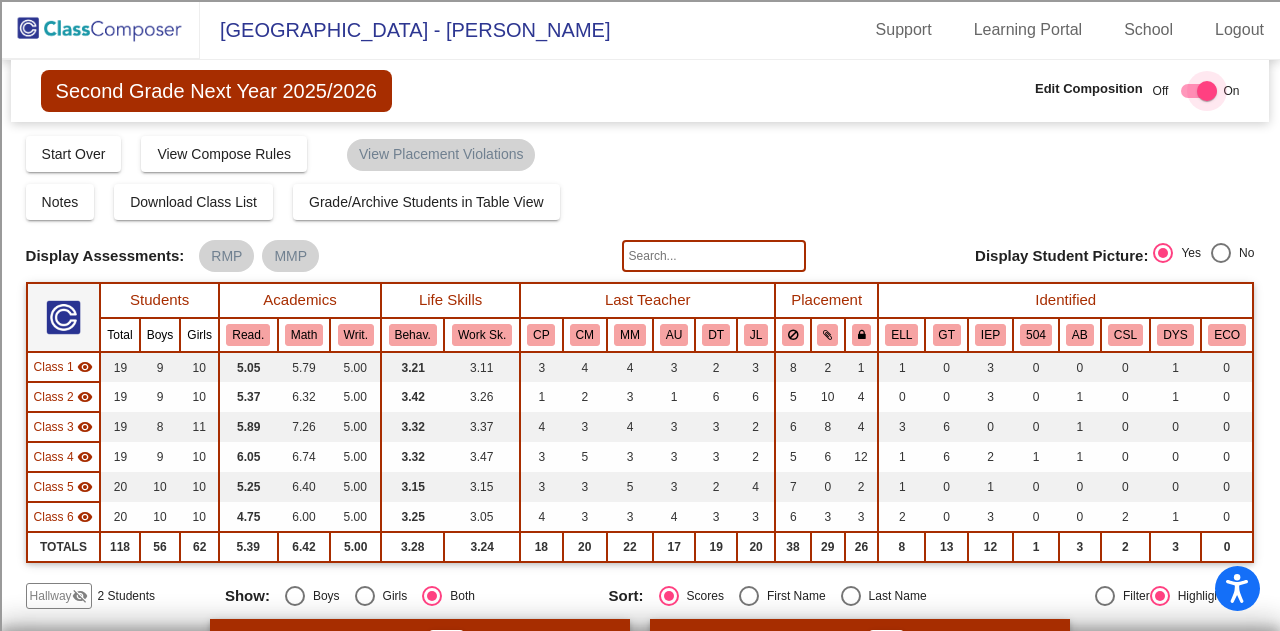 checkbox on "false" 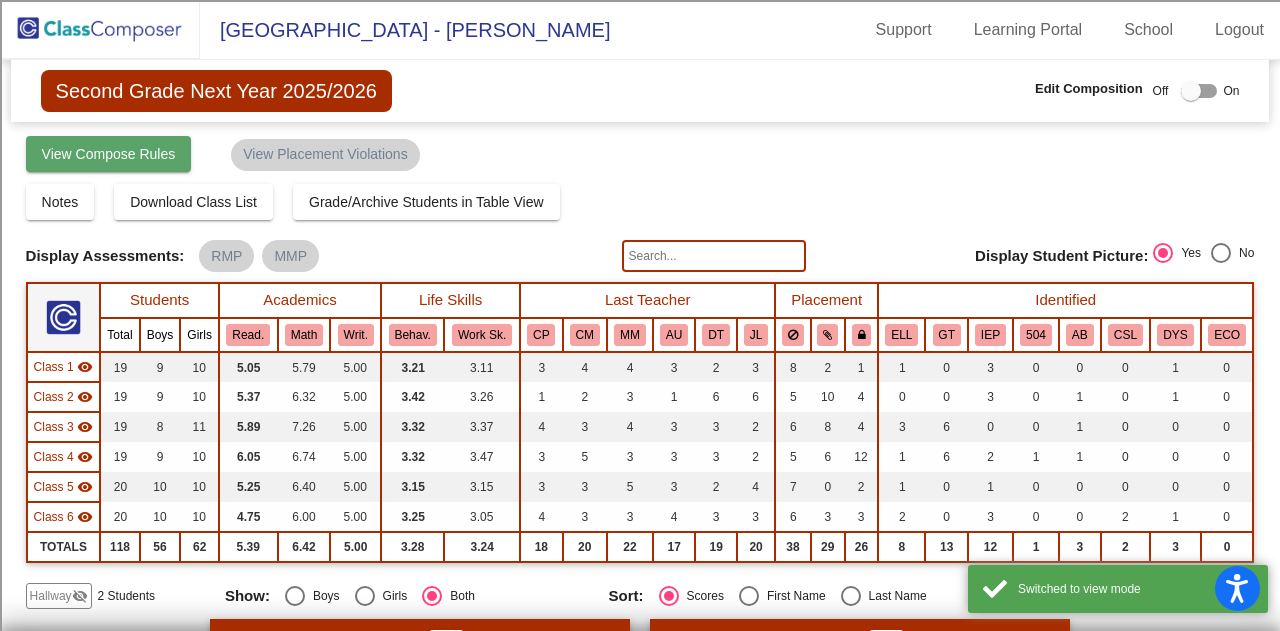 click on "View Compose Rules" 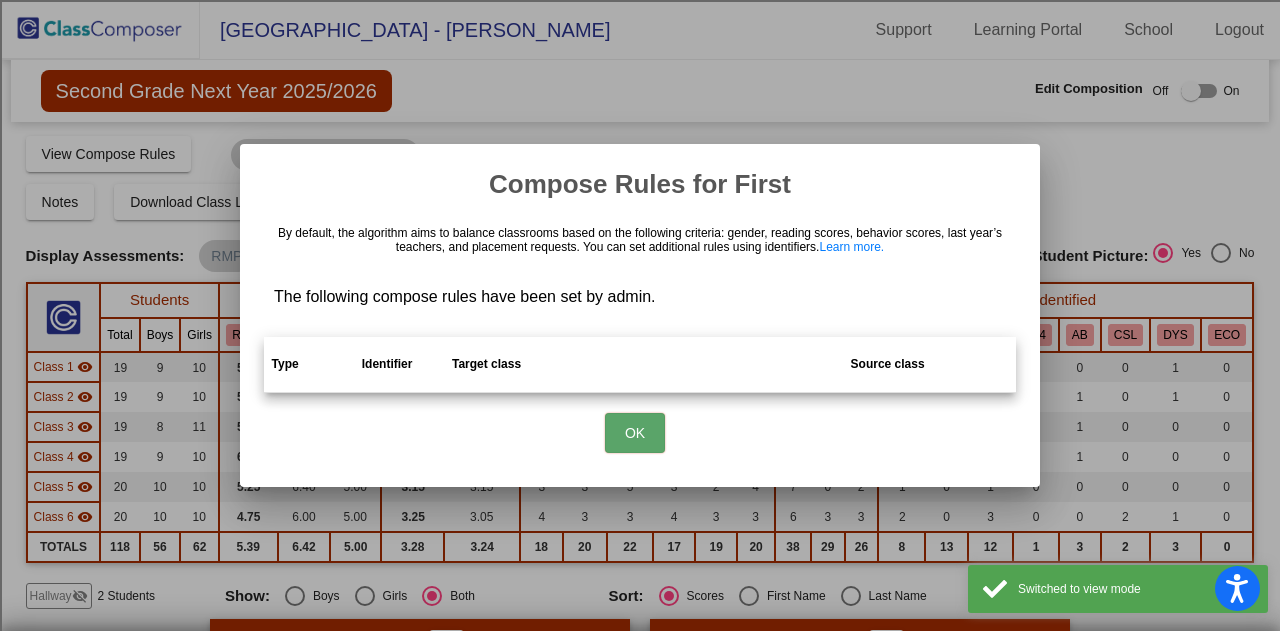 click on "Type" at bounding box center [309, 365] 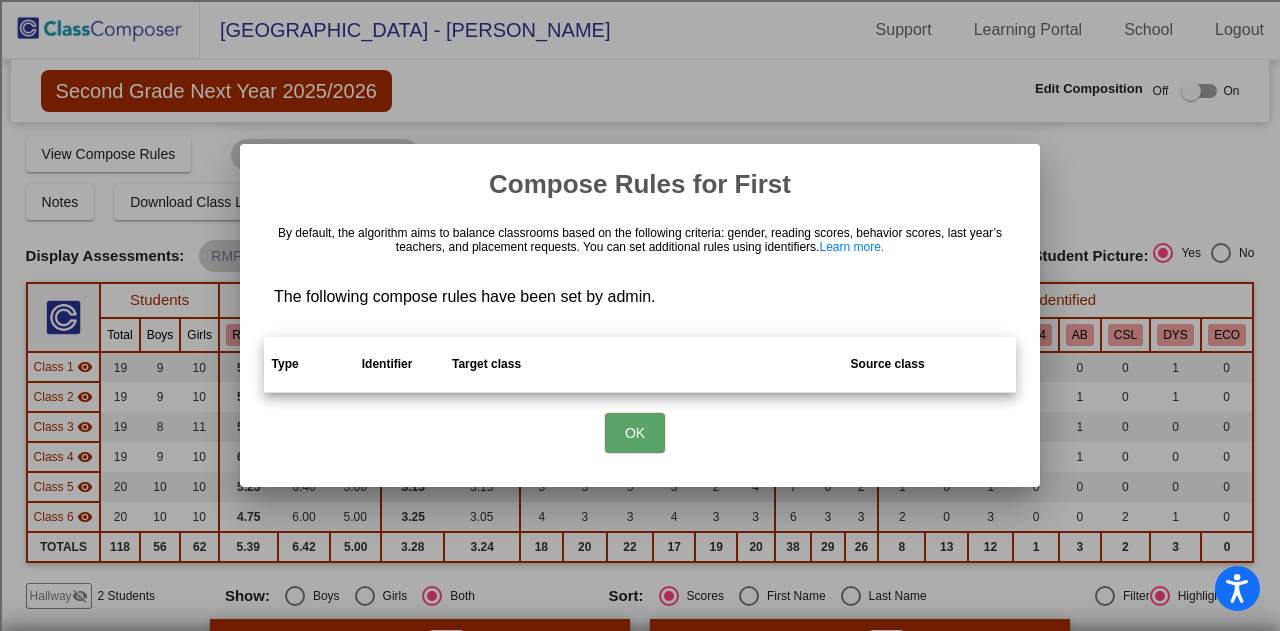 click on "OK" at bounding box center (640, 428) 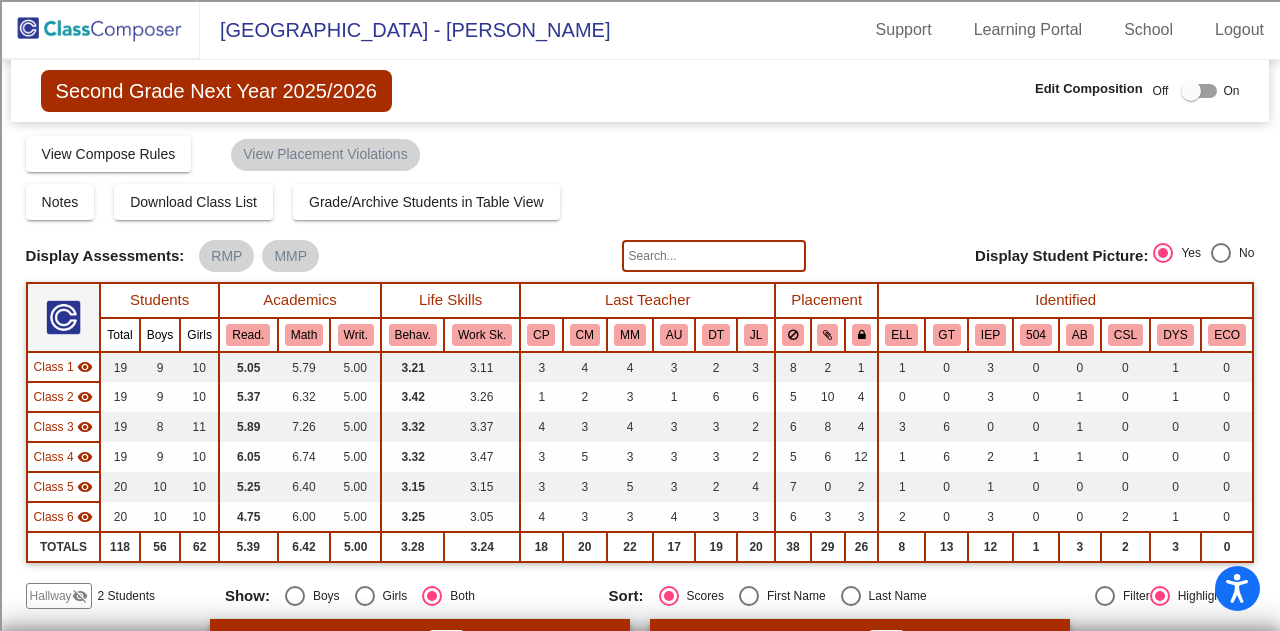 click 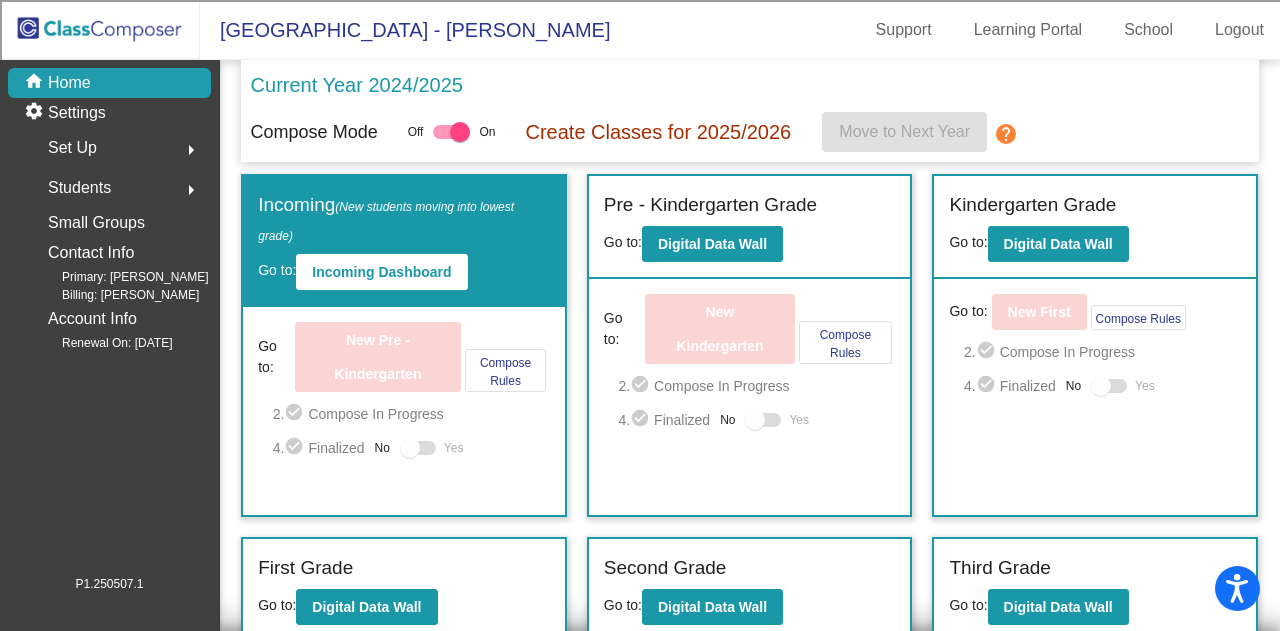 click on "Set Up  arrow_right" 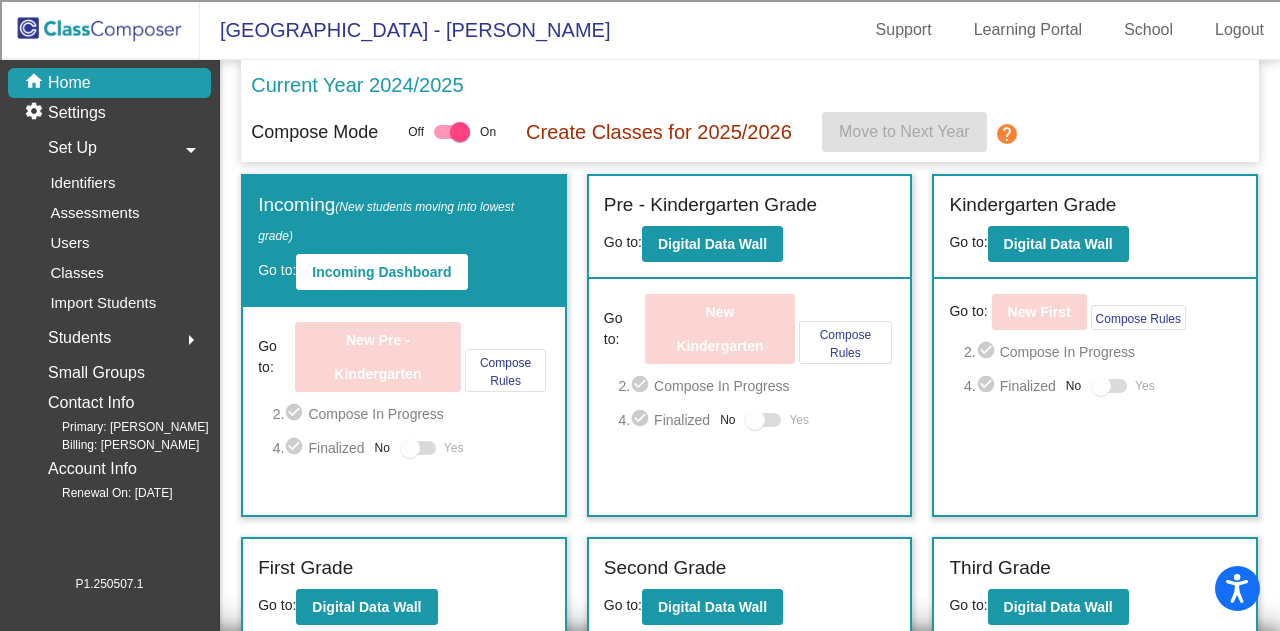 click on "arrow_right" 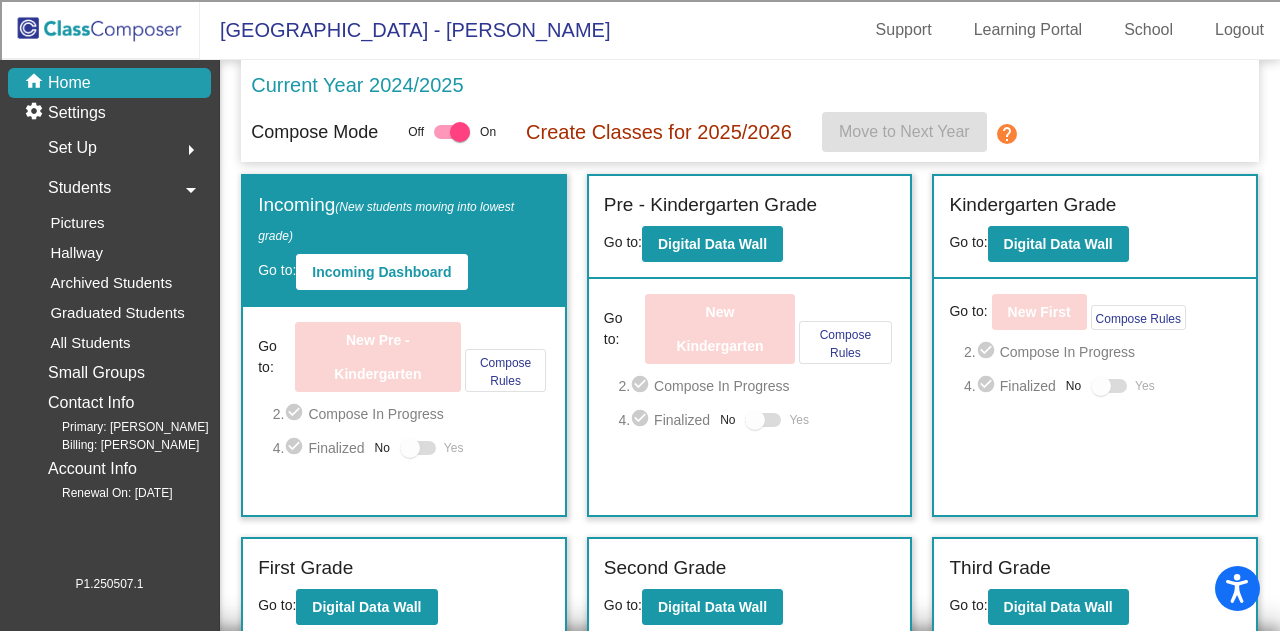 click on "arrow_drop_down" 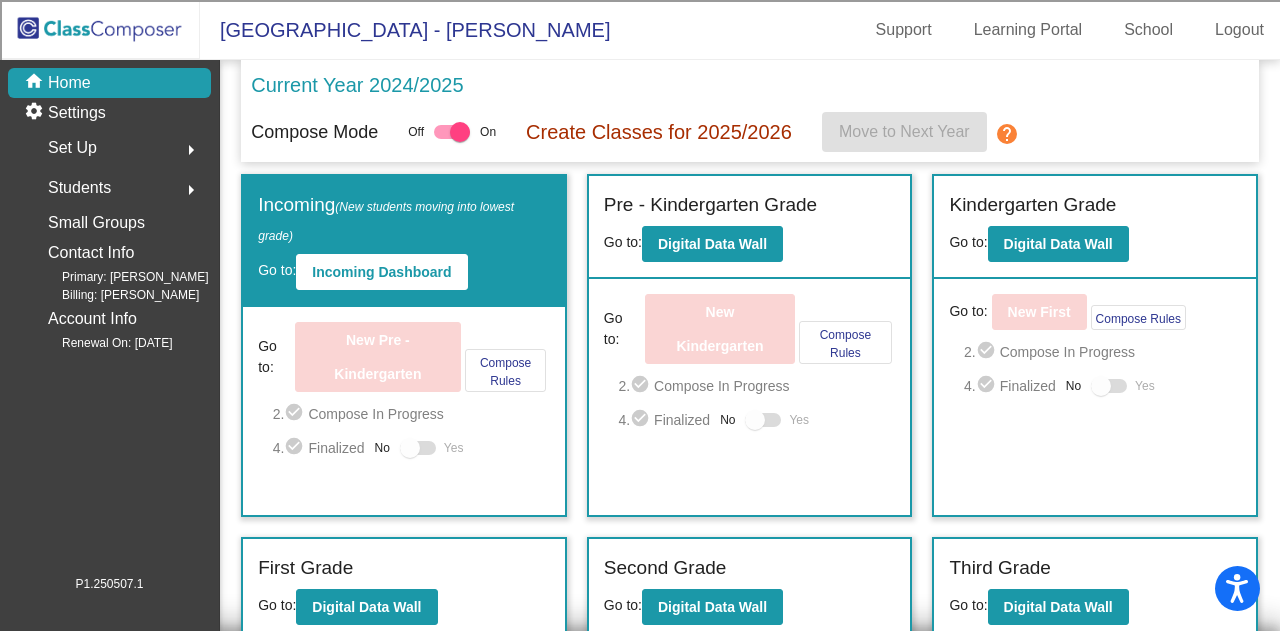 click on "arrow_right" 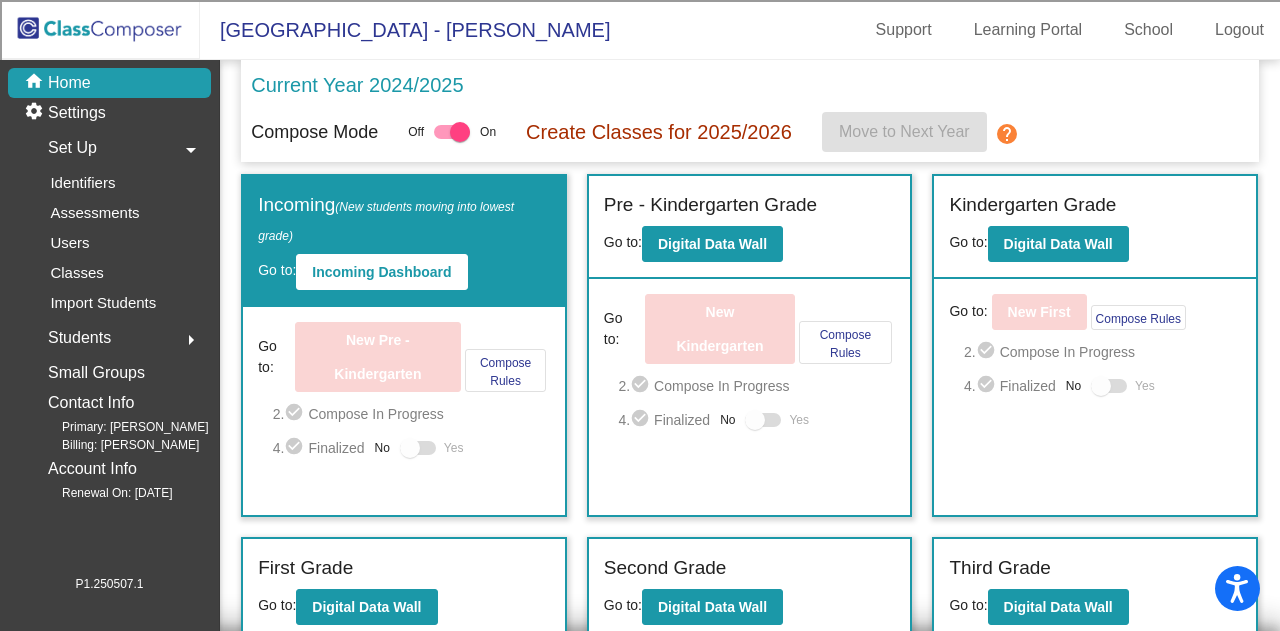 click on "Home" 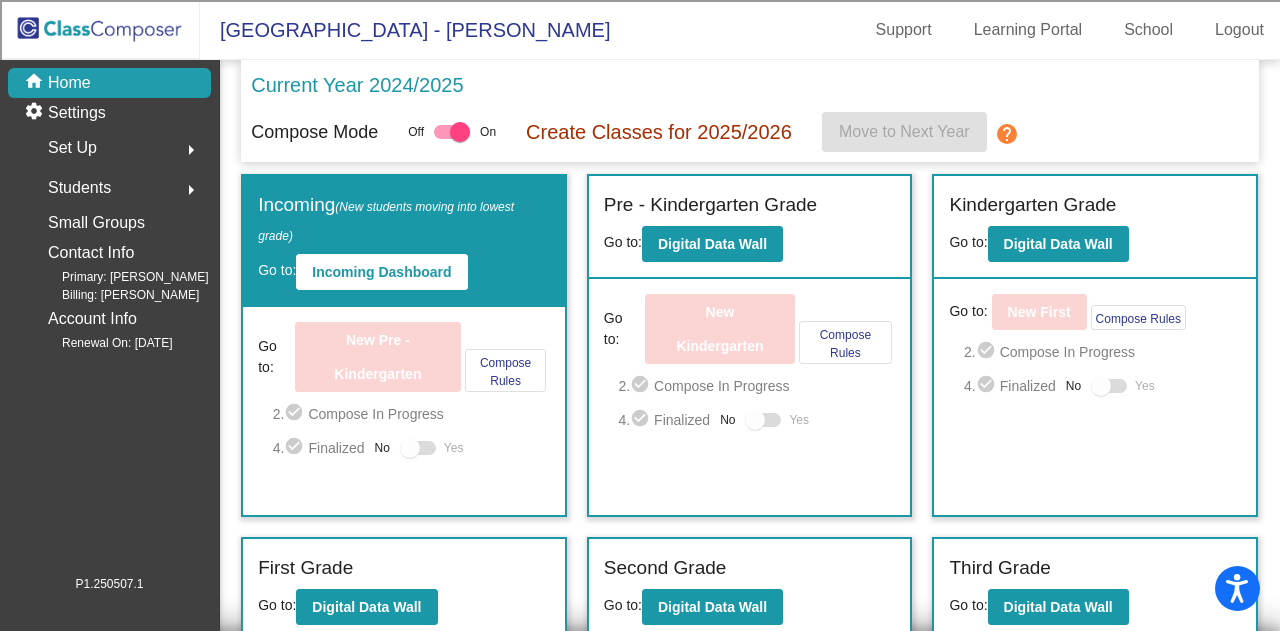 click 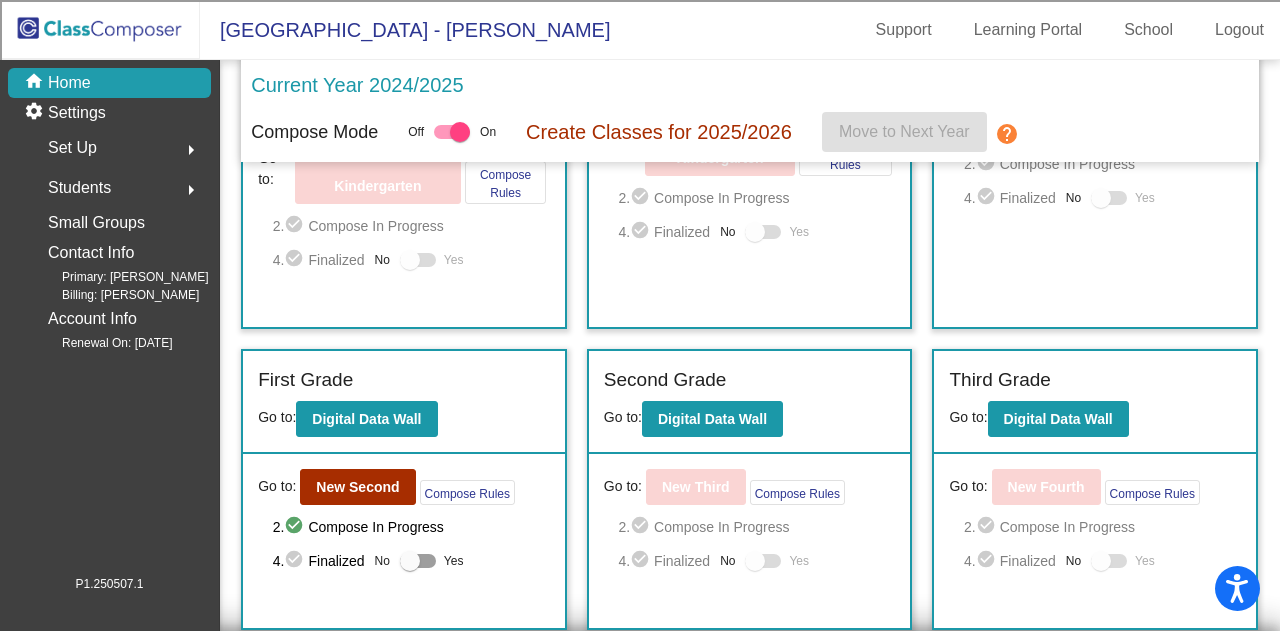 scroll, scrollTop: 310, scrollLeft: 0, axis: vertical 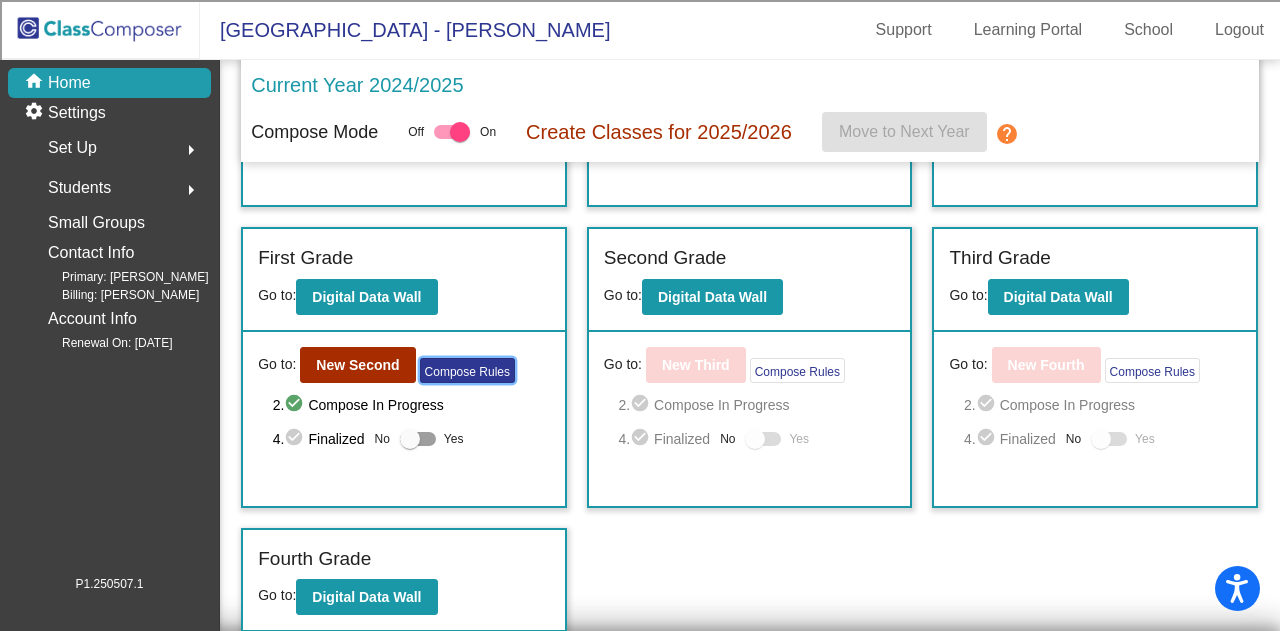click on "Compose Rules" 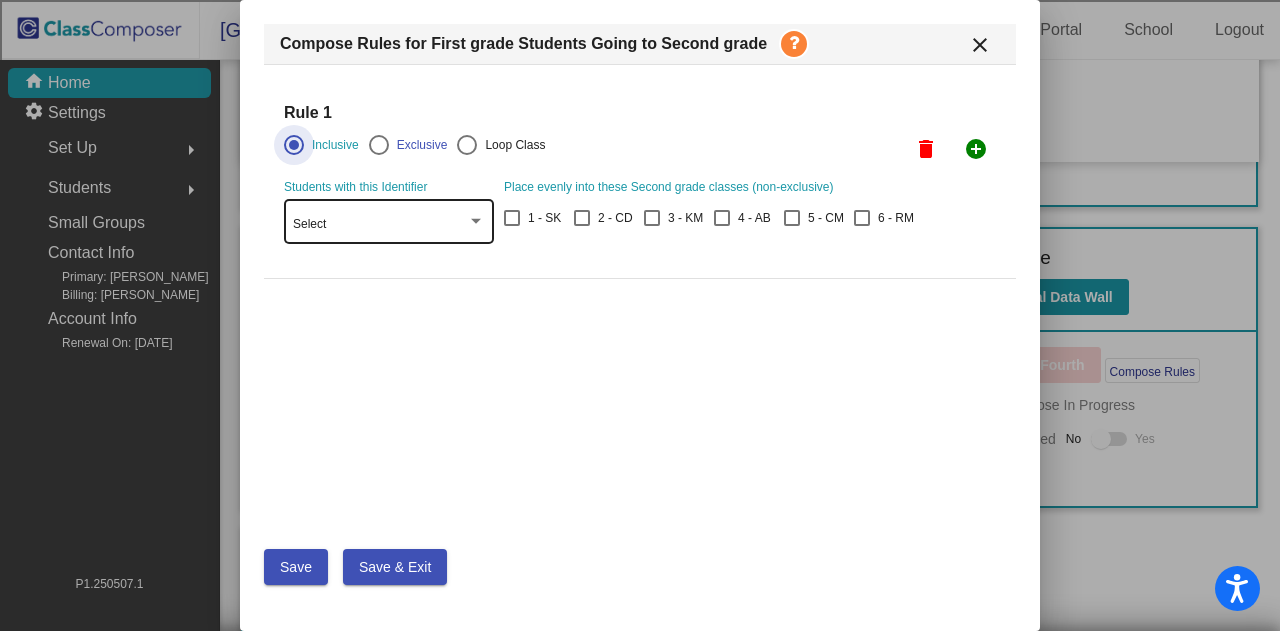 click on "Select" 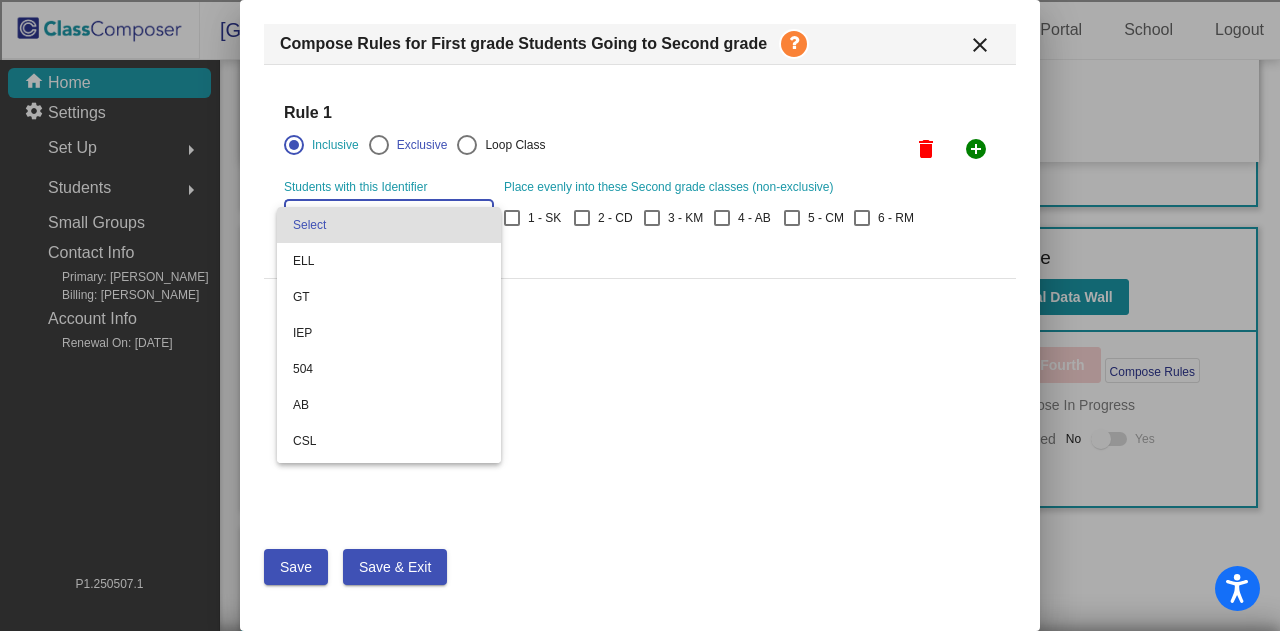 click on "Select" at bounding box center [389, 225] 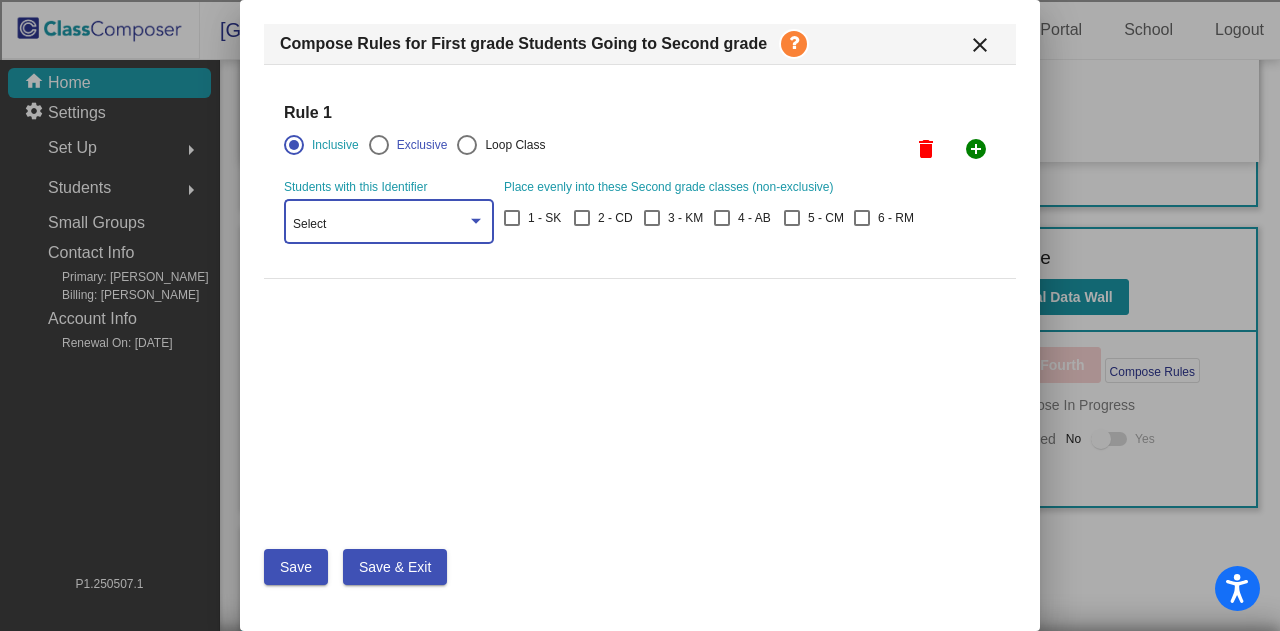 click at bounding box center (794, 44) 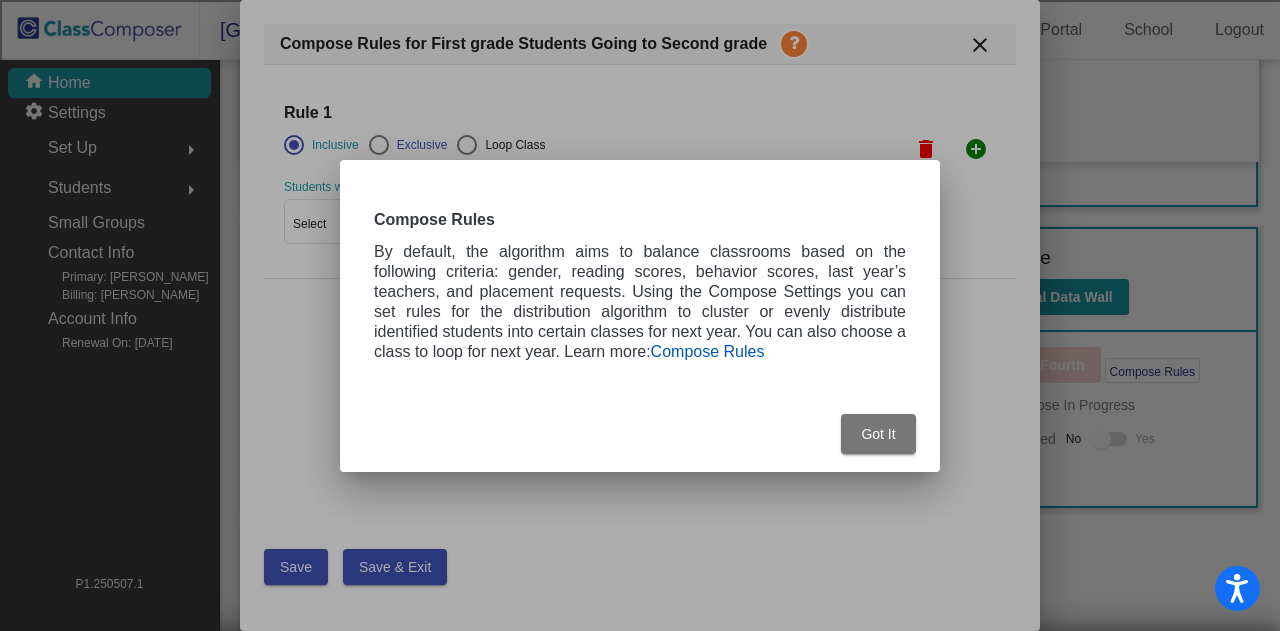 click on "Compose Rules" at bounding box center [708, 351] 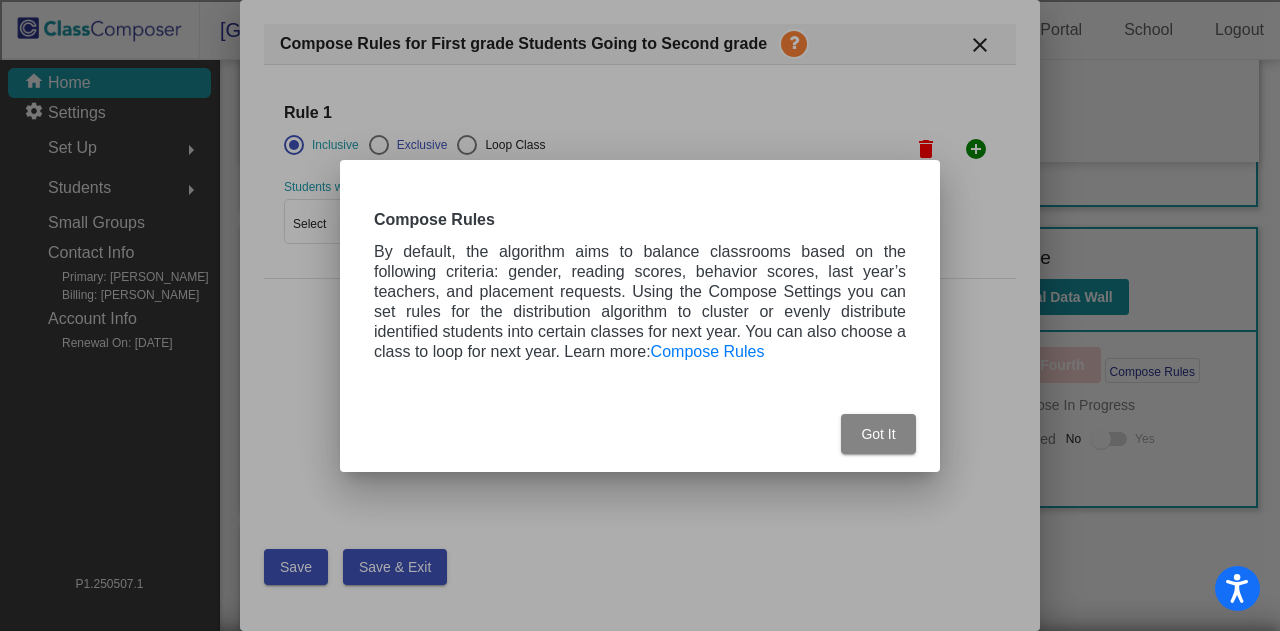 click on "Got It" at bounding box center (878, 434) 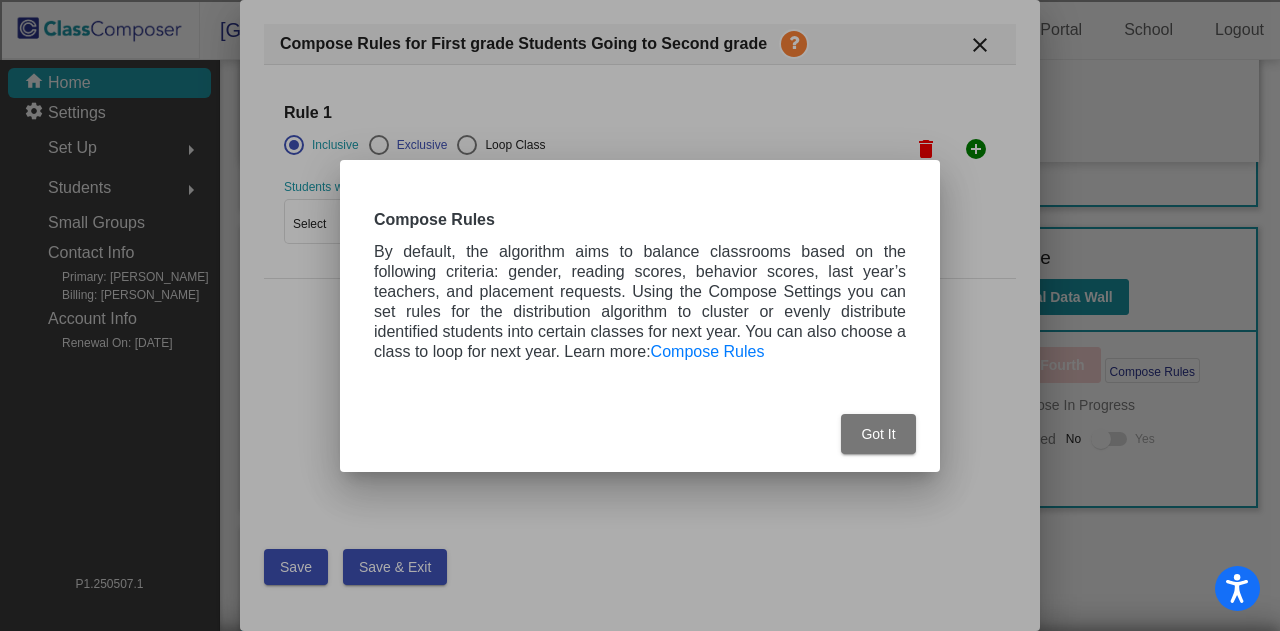 click at bounding box center (640, 315) 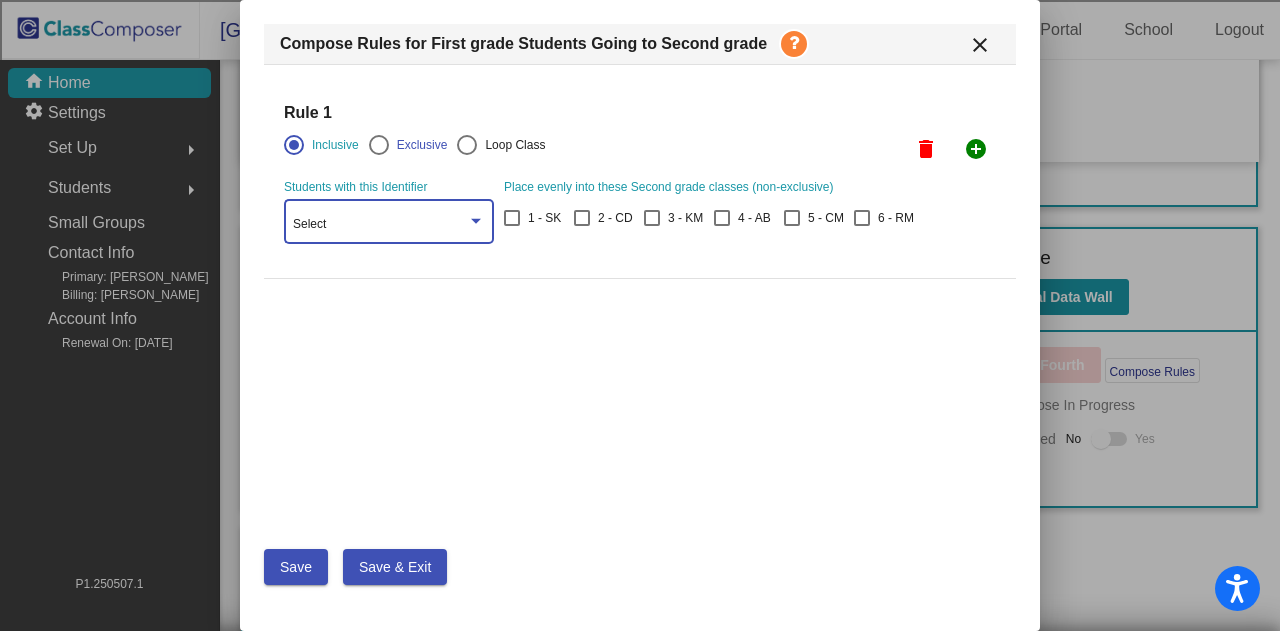 click on "Select" at bounding box center (380, 225) 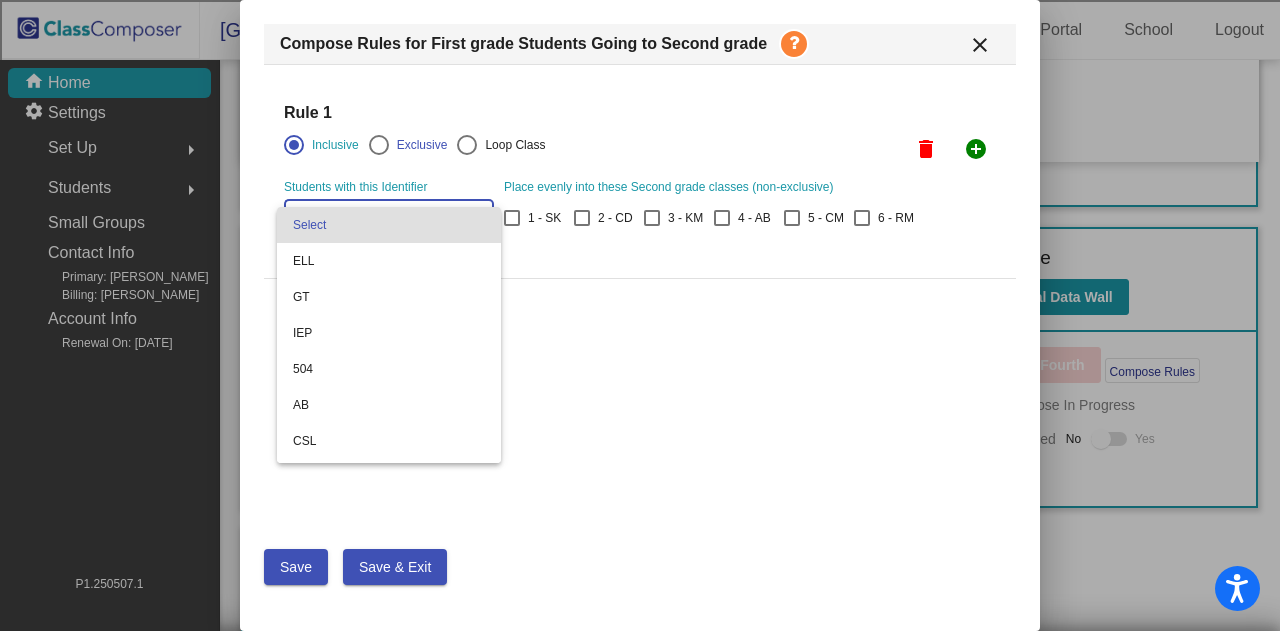 click at bounding box center [640, 315] 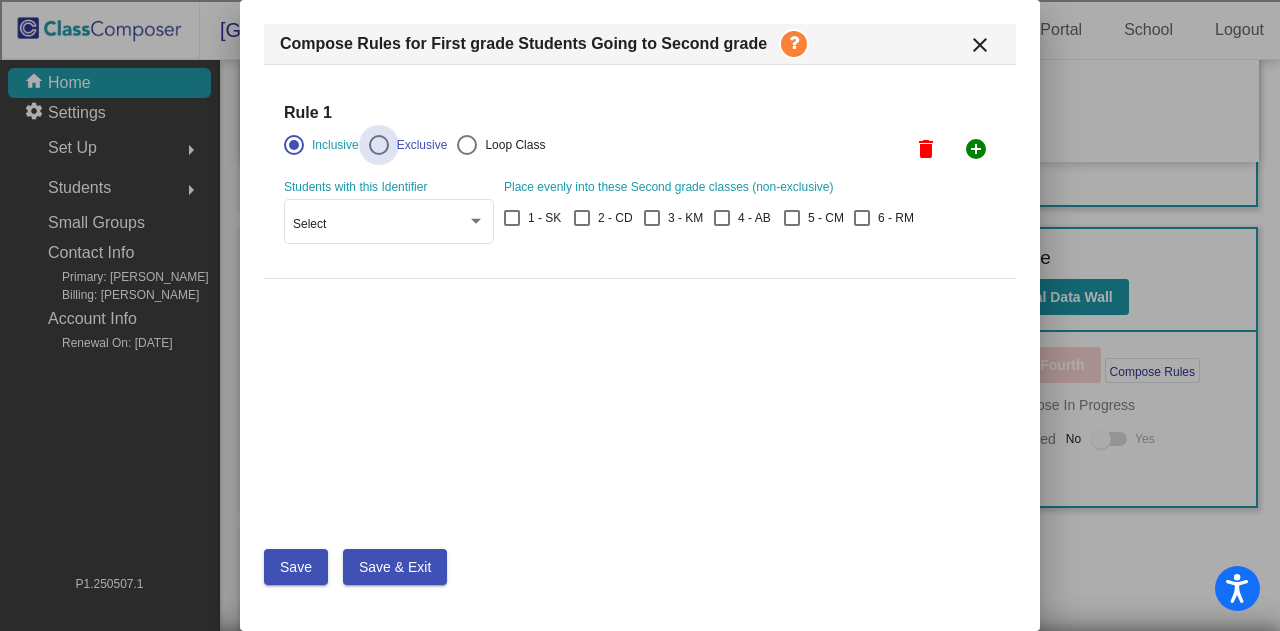 click on "Exclusive" at bounding box center (418, 145) 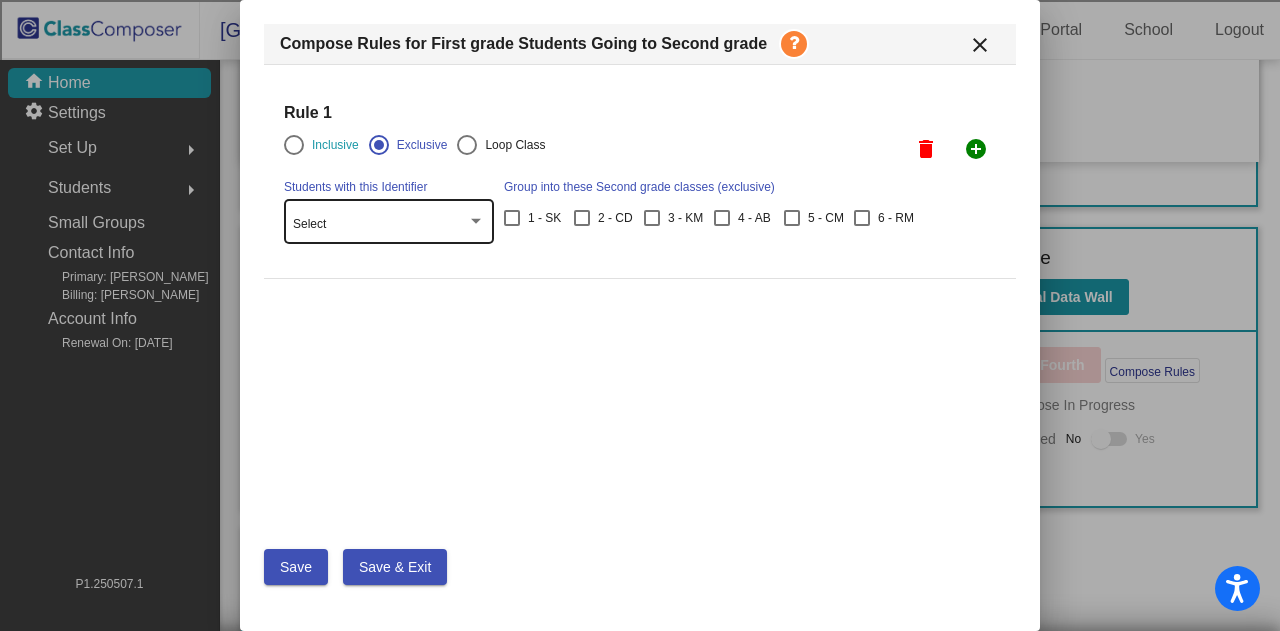 click on "Select" 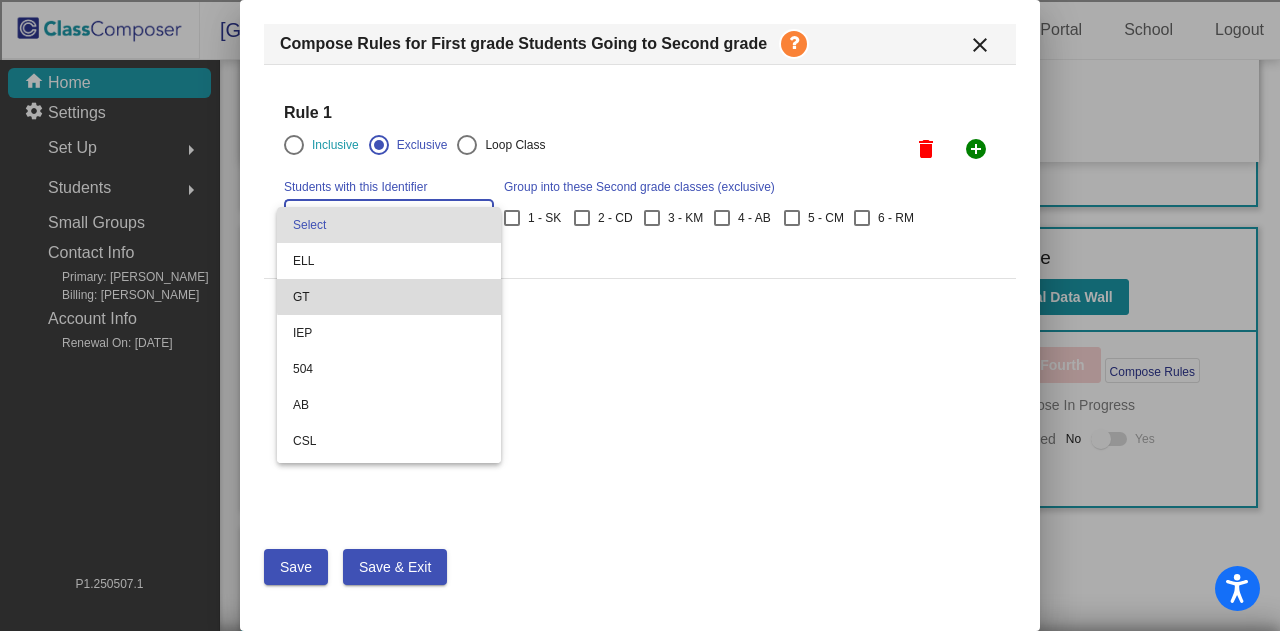 click on "GT" at bounding box center [389, 297] 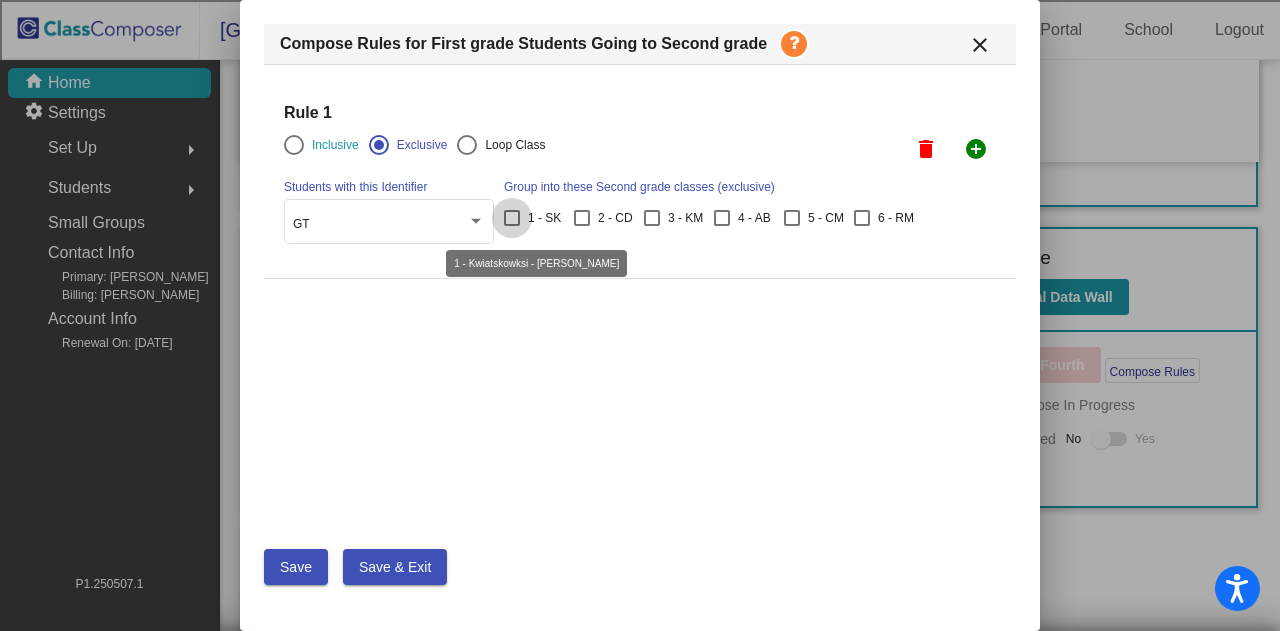 click at bounding box center (512, 218) 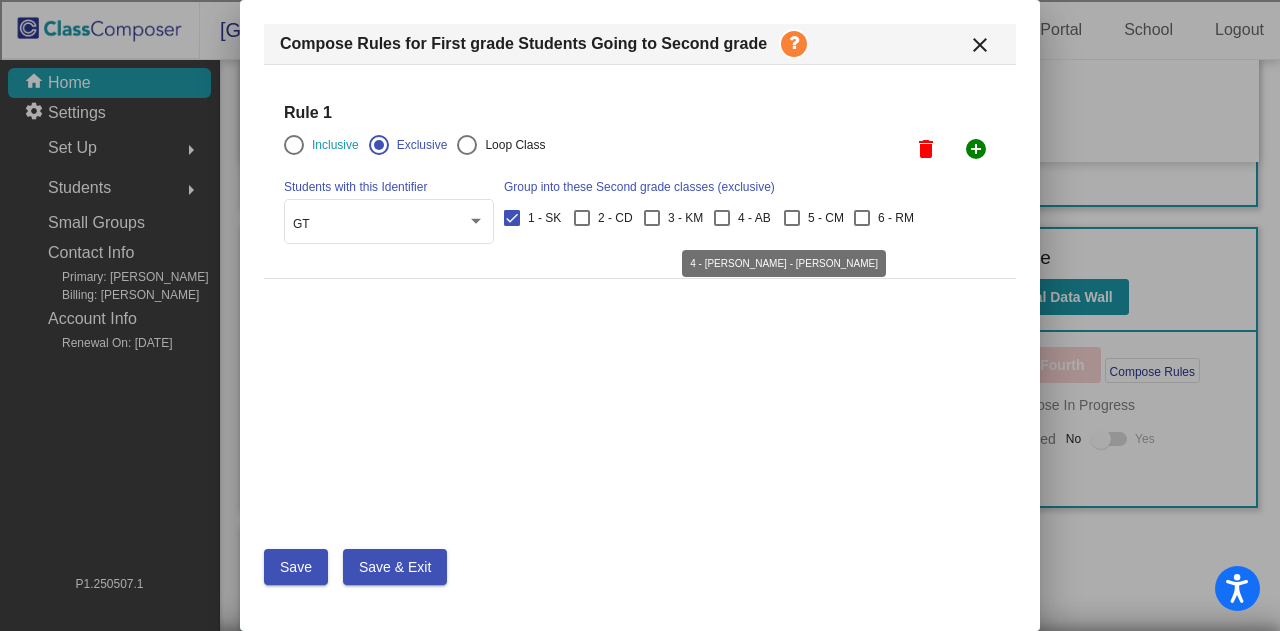 click at bounding box center [722, 218] 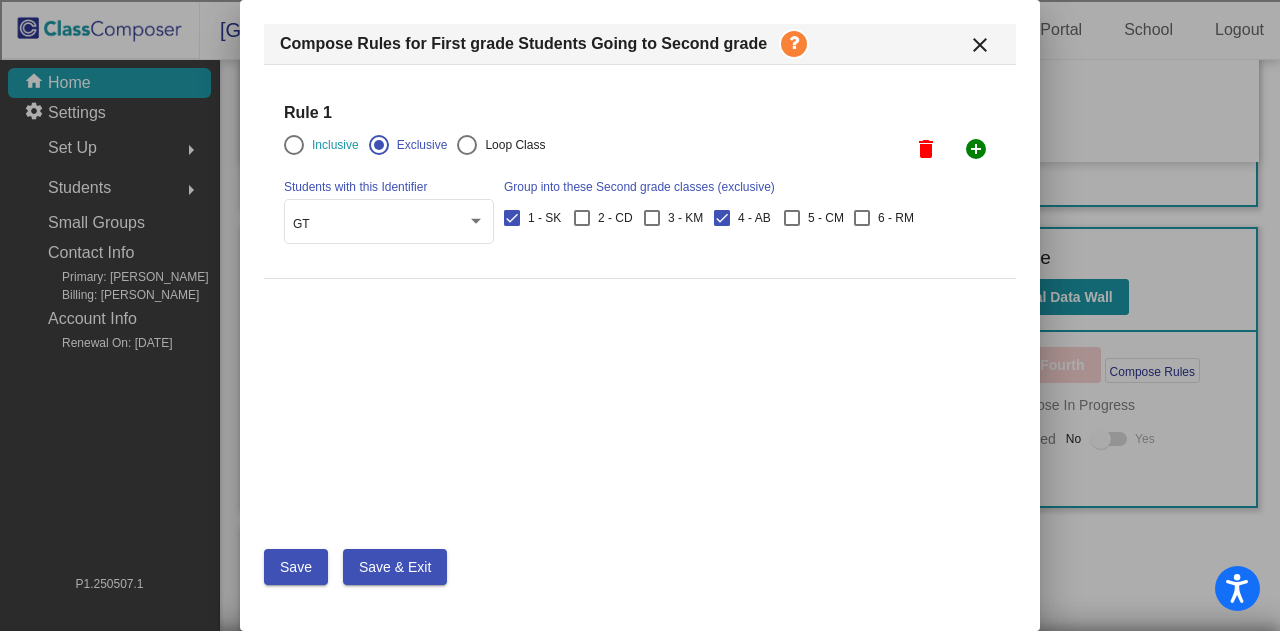 click at bounding box center [640, 278] 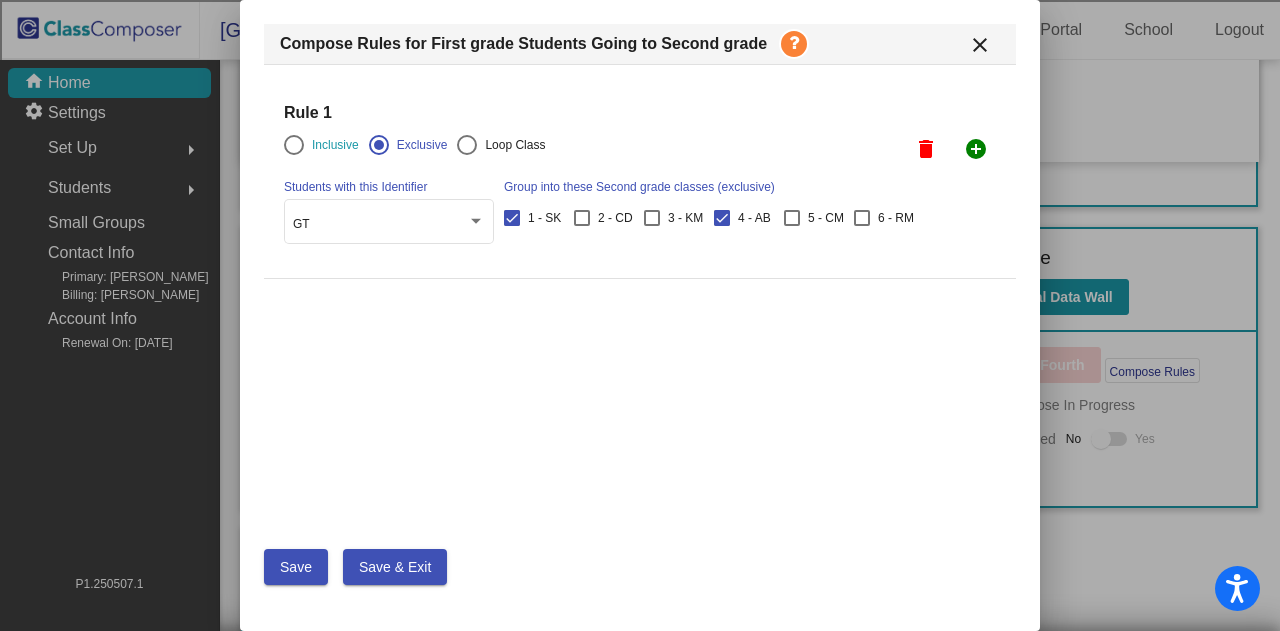 click on "add_circle" at bounding box center [976, 149] 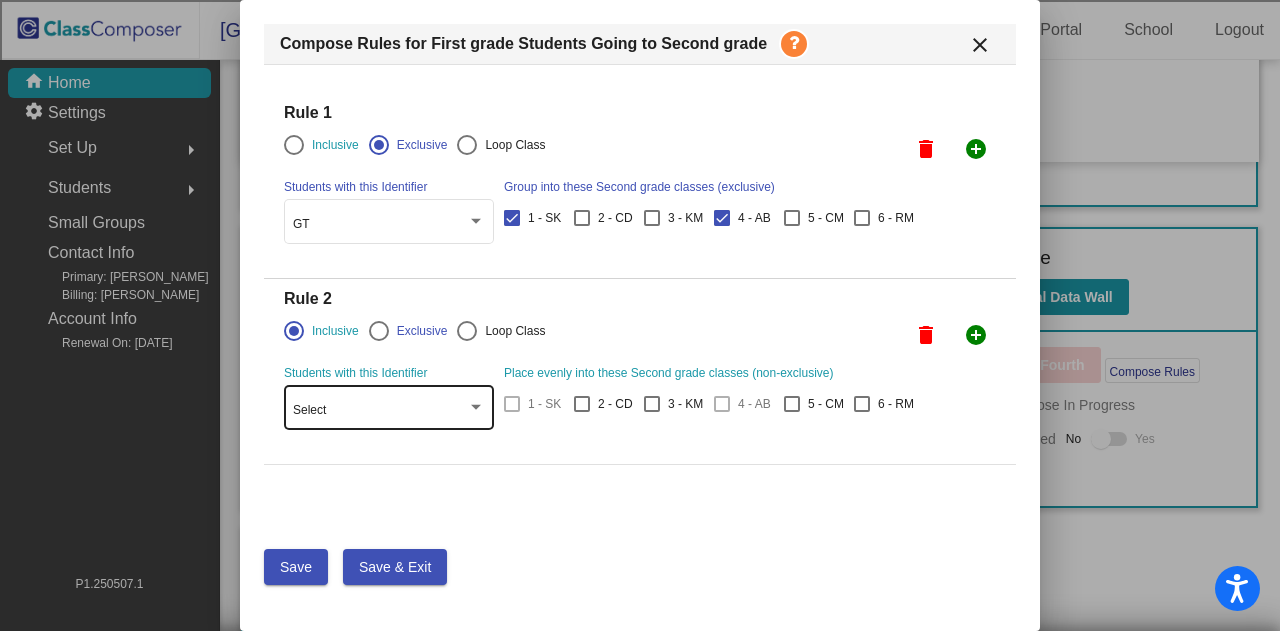 click on "Select" 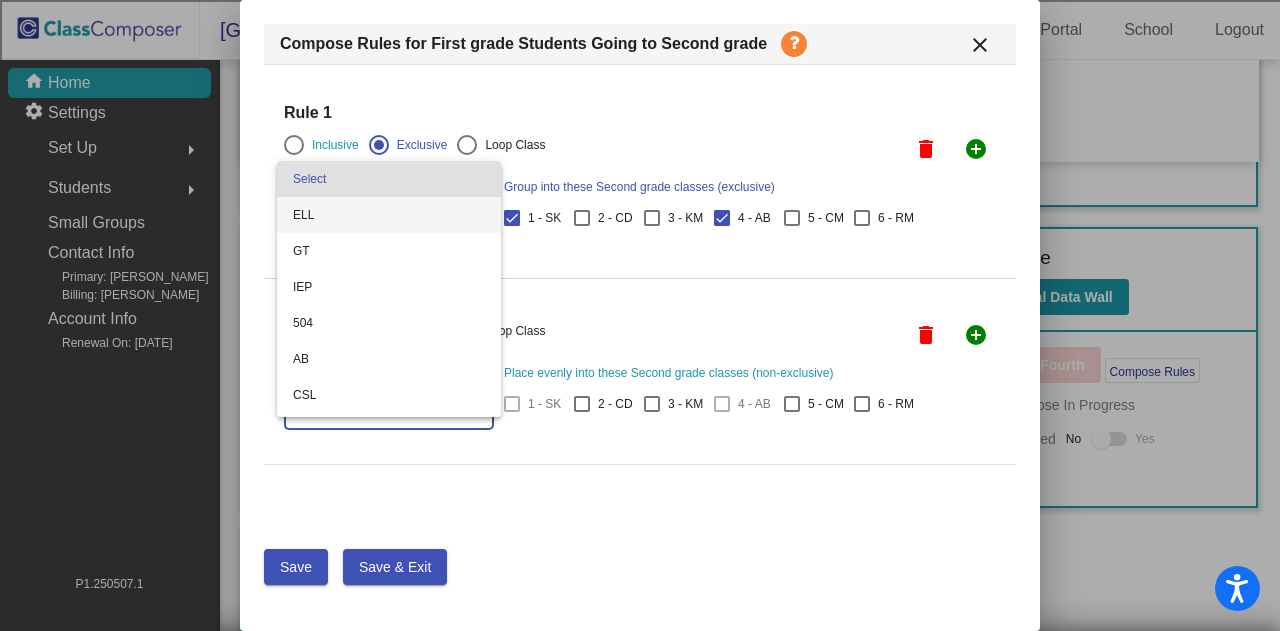 click on "ELL" at bounding box center [389, 215] 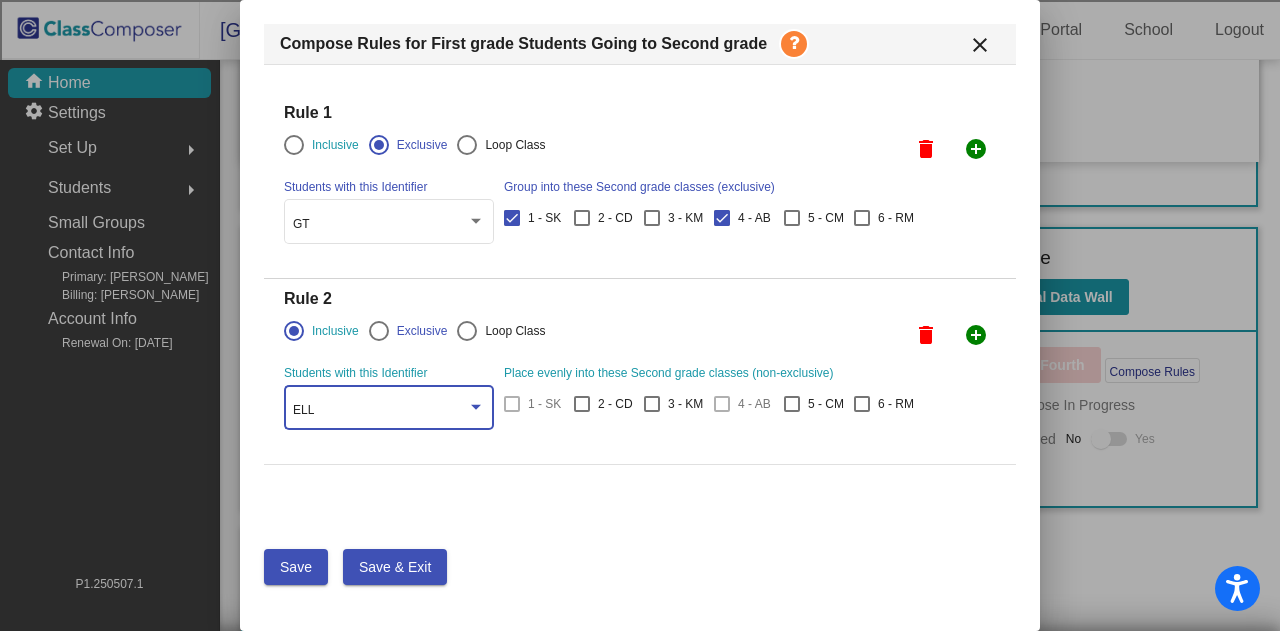 click on "delete" at bounding box center [926, 149] 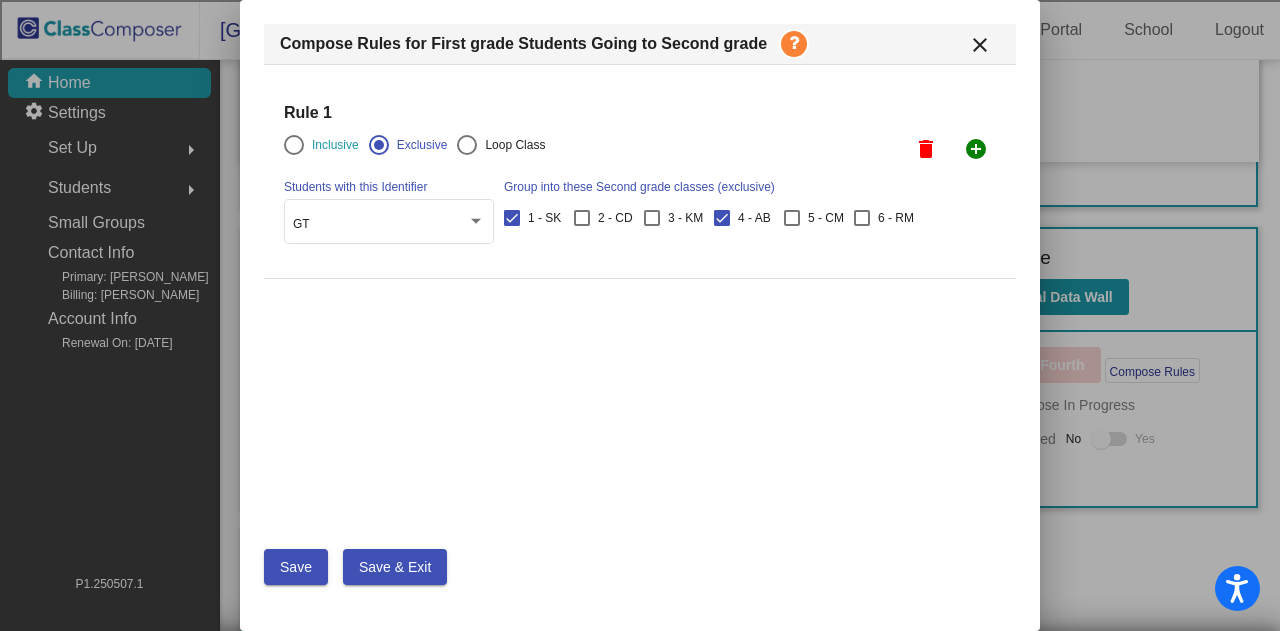 click on "Save" at bounding box center [296, 567] 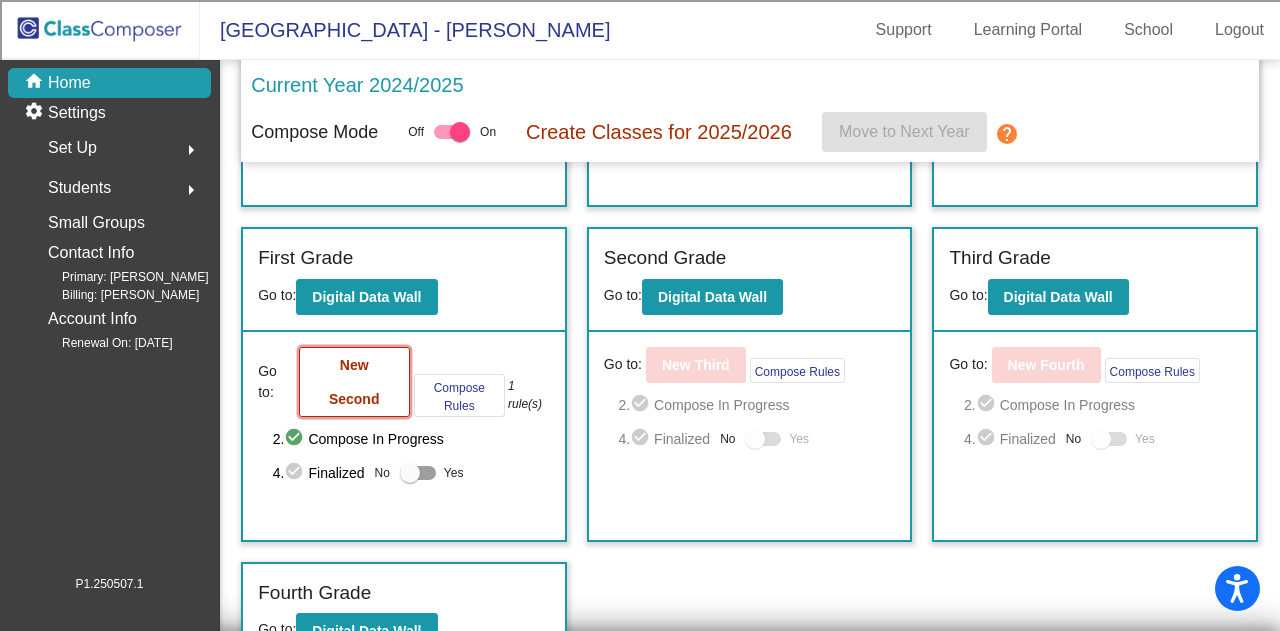 click on "New Second" 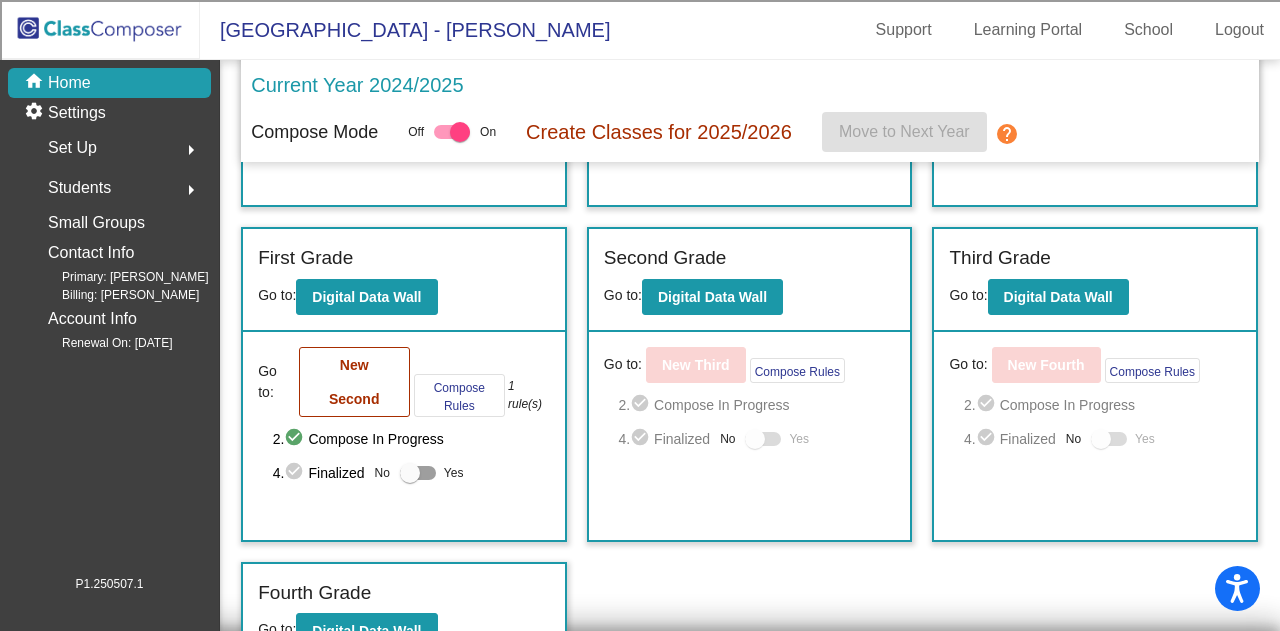scroll, scrollTop: 0, scrollLeft: 0, axis: both 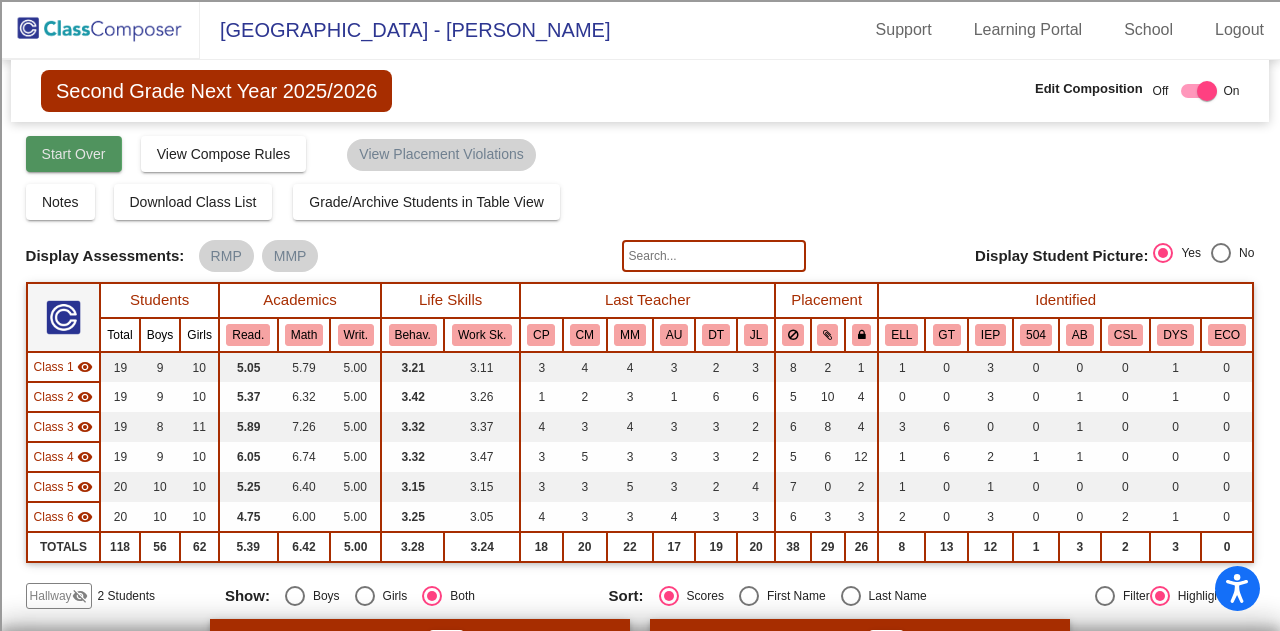 click on "Start Over" 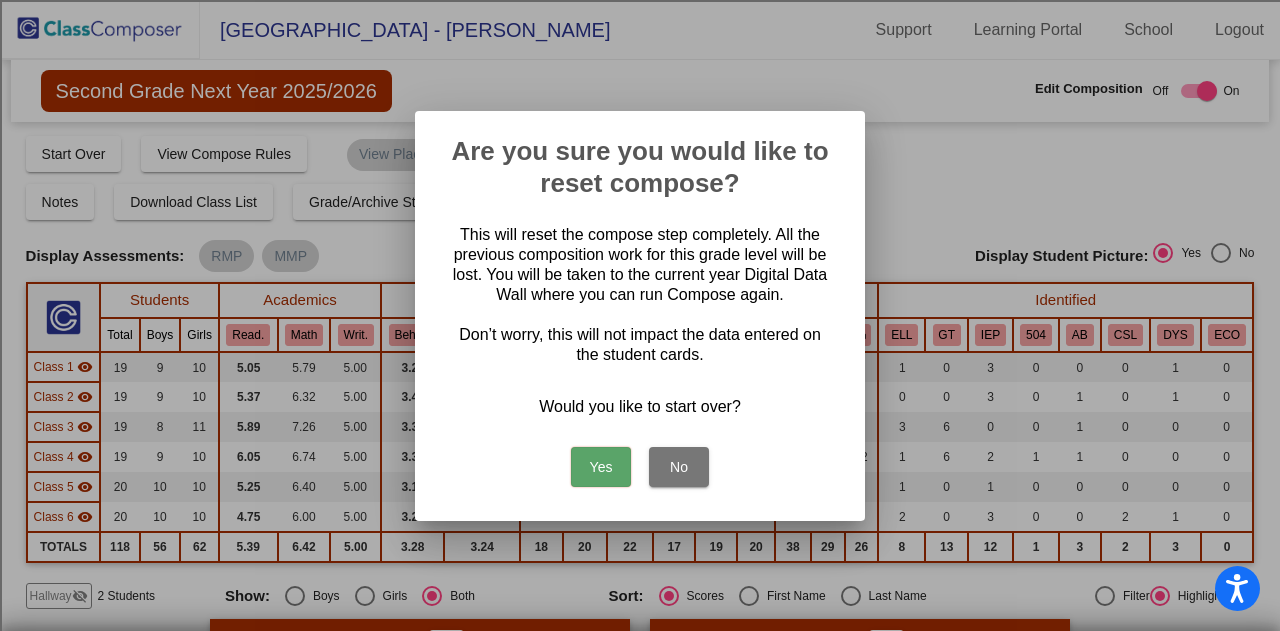 click on "Yes" at bounding box center (601, 467) 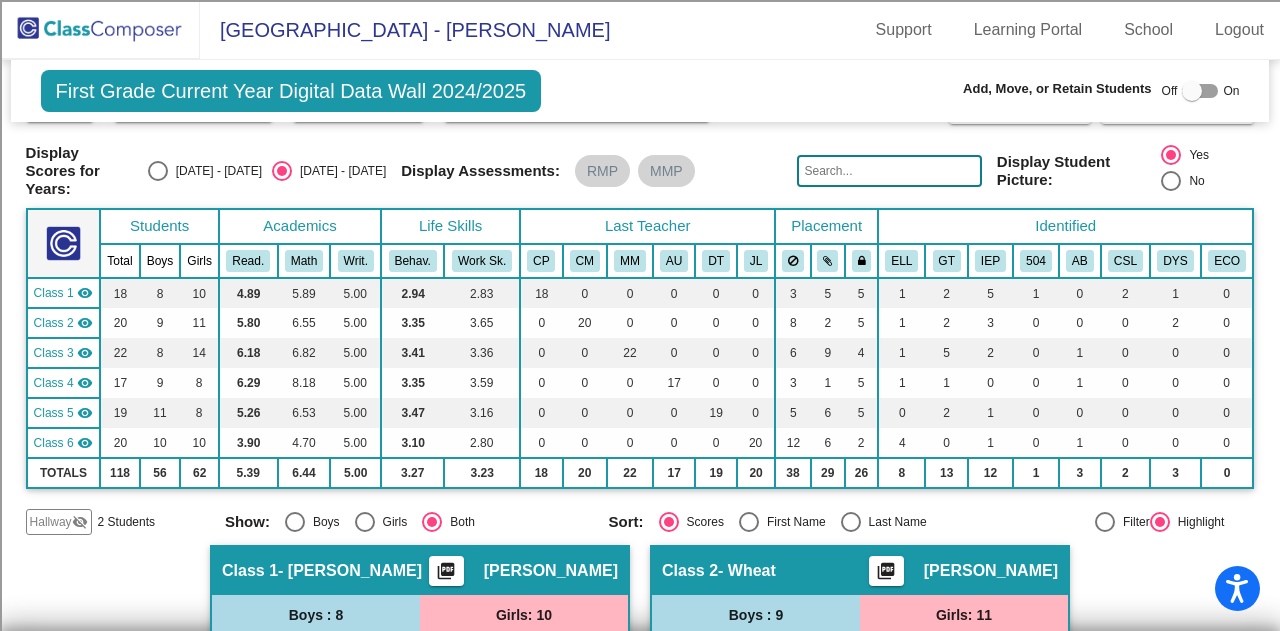 scroll, scrollTop: 0, scrollLeft: 0, axis: both 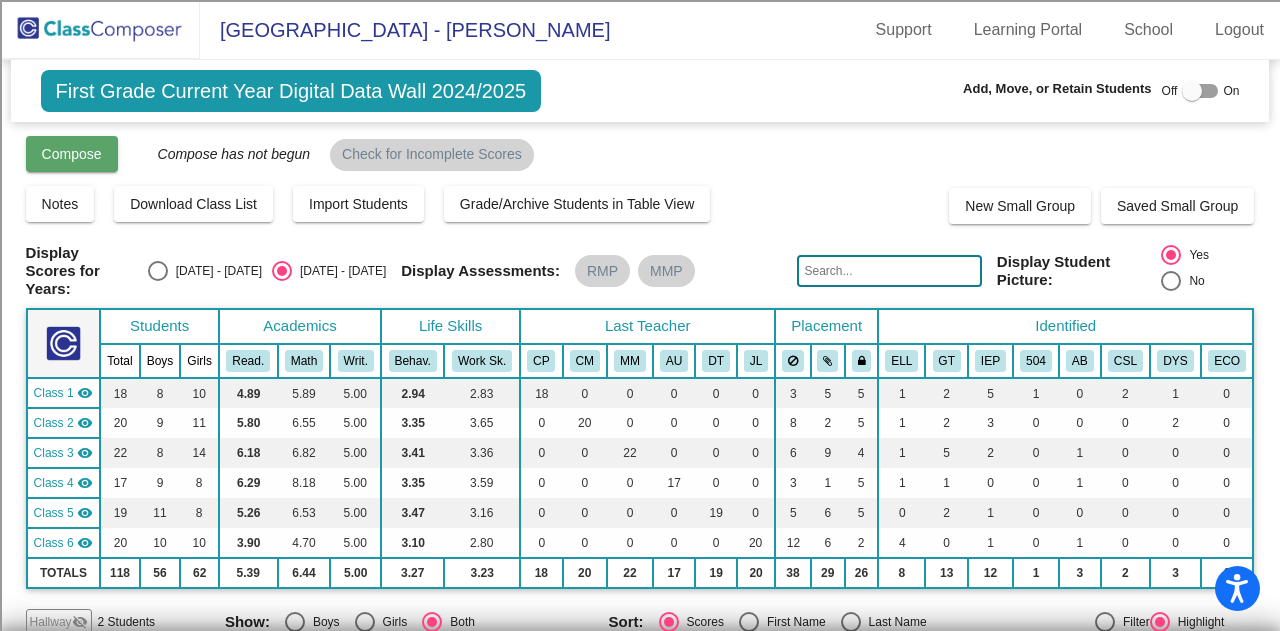 click on "Compose" 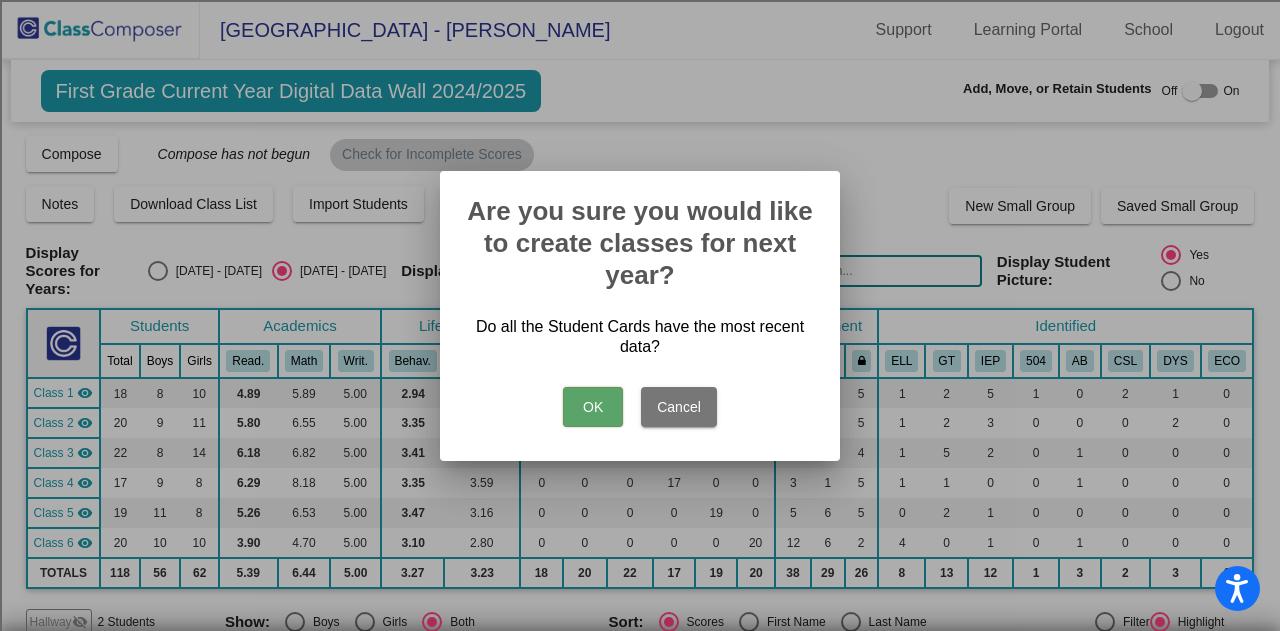click on "OK" at bounding box center [593, 407] 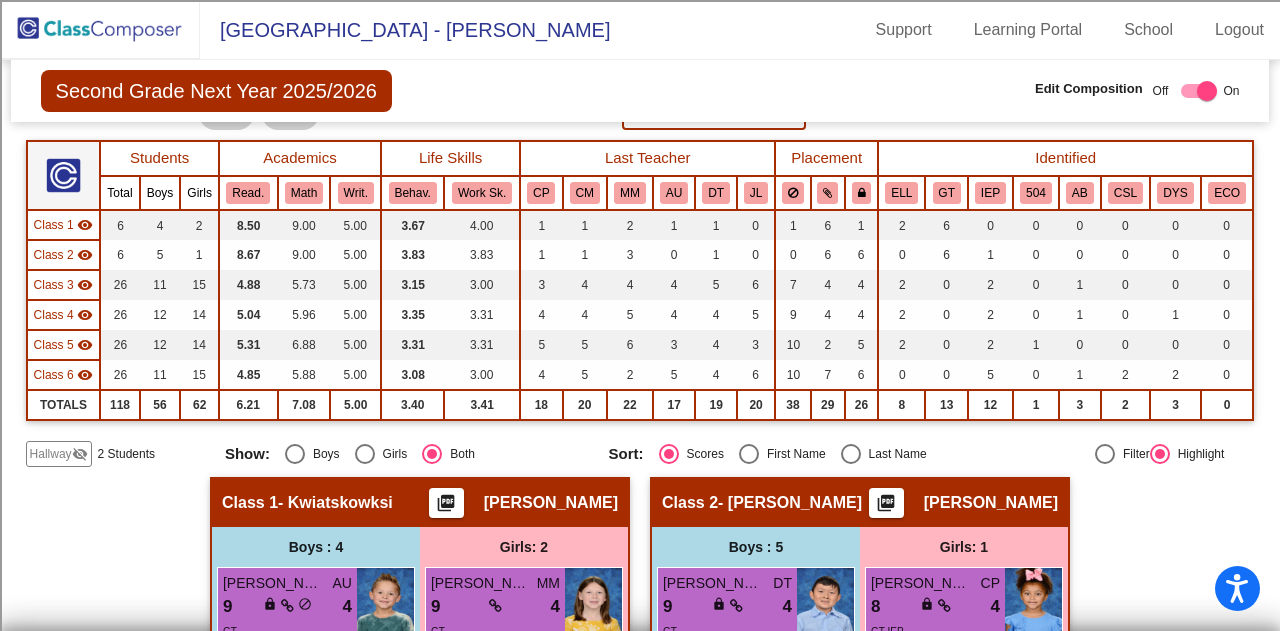 scroll, scrollTop: 0, scrollLeft: 0, axis: both 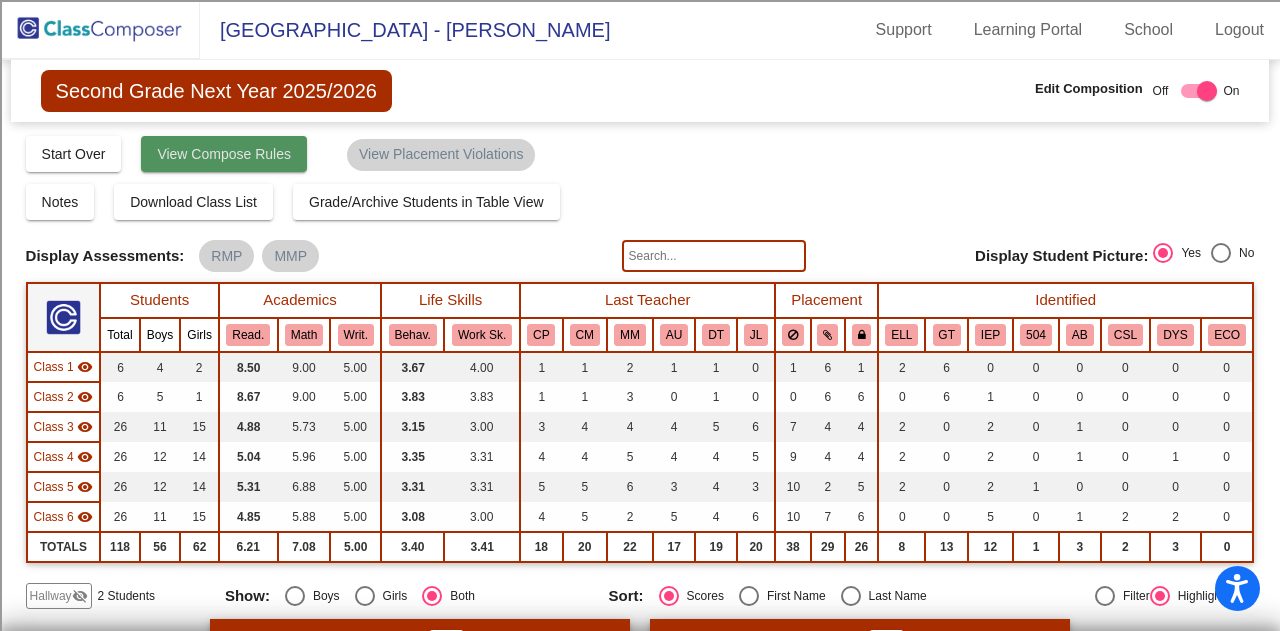 click on "View Compose Rules" 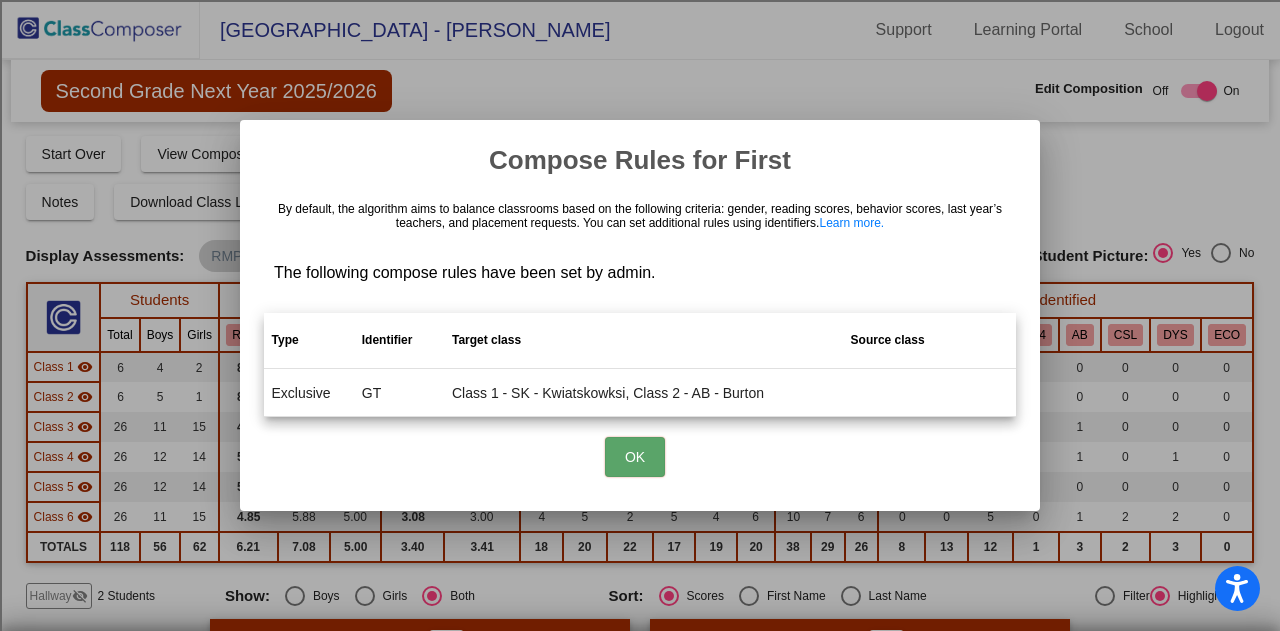 click on "OK" at bounding box center [635, 457] 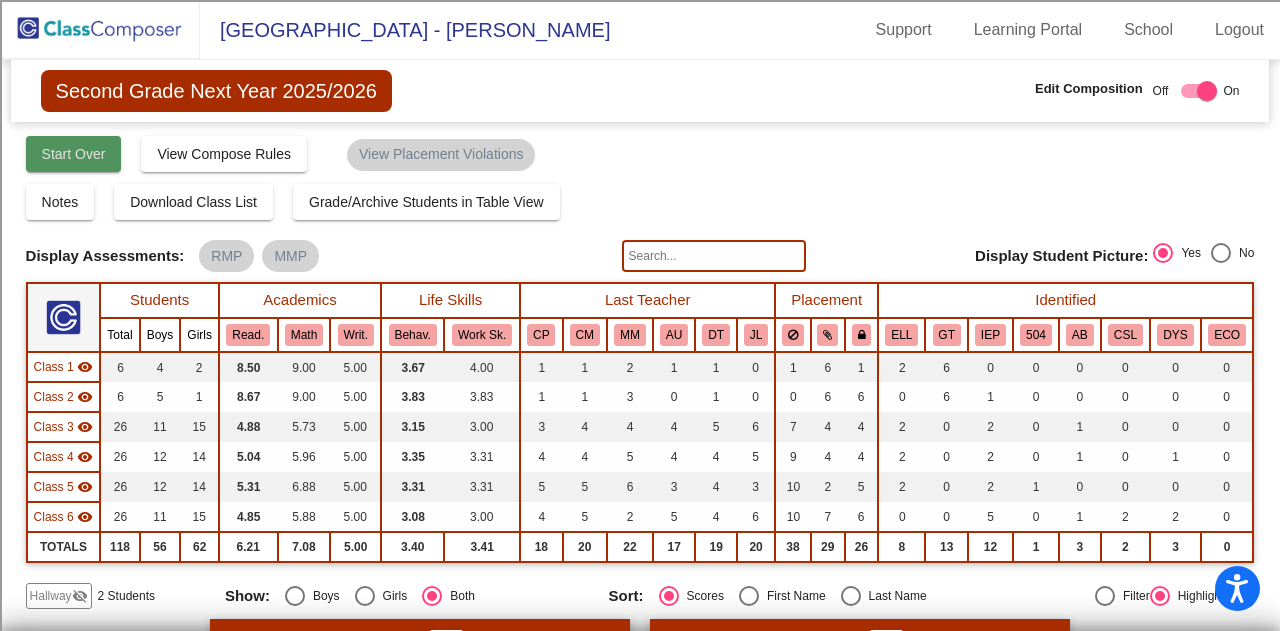 click on "Start Over" 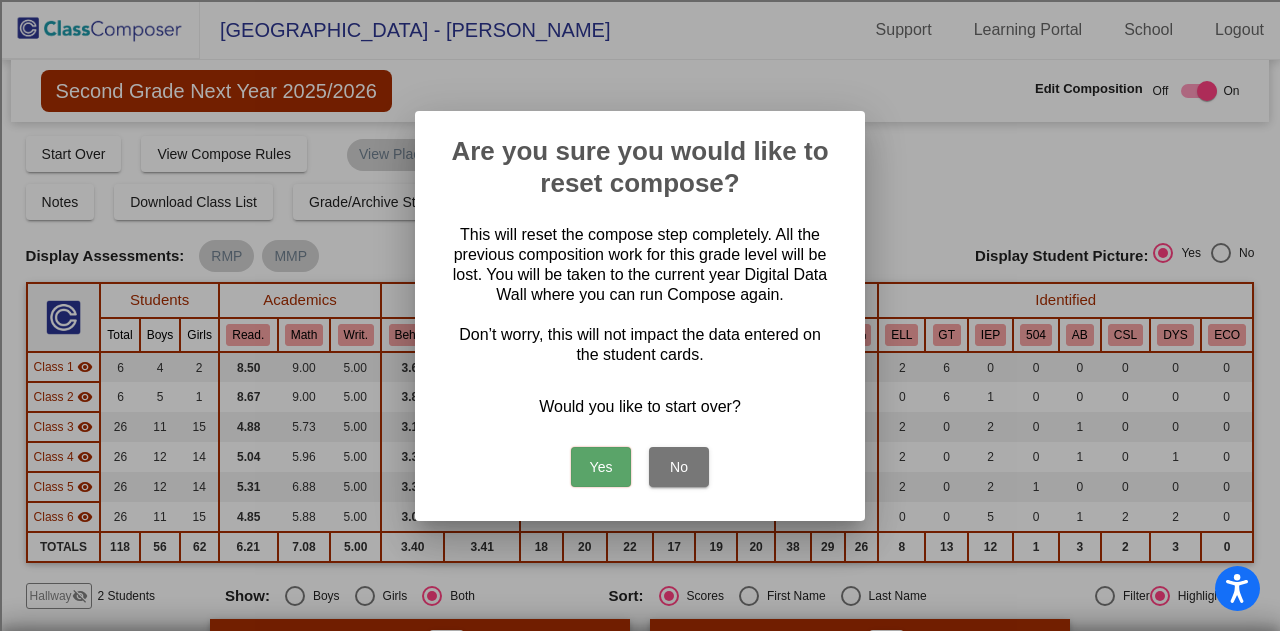 click on "Yes" at bounding box center (601, 467) 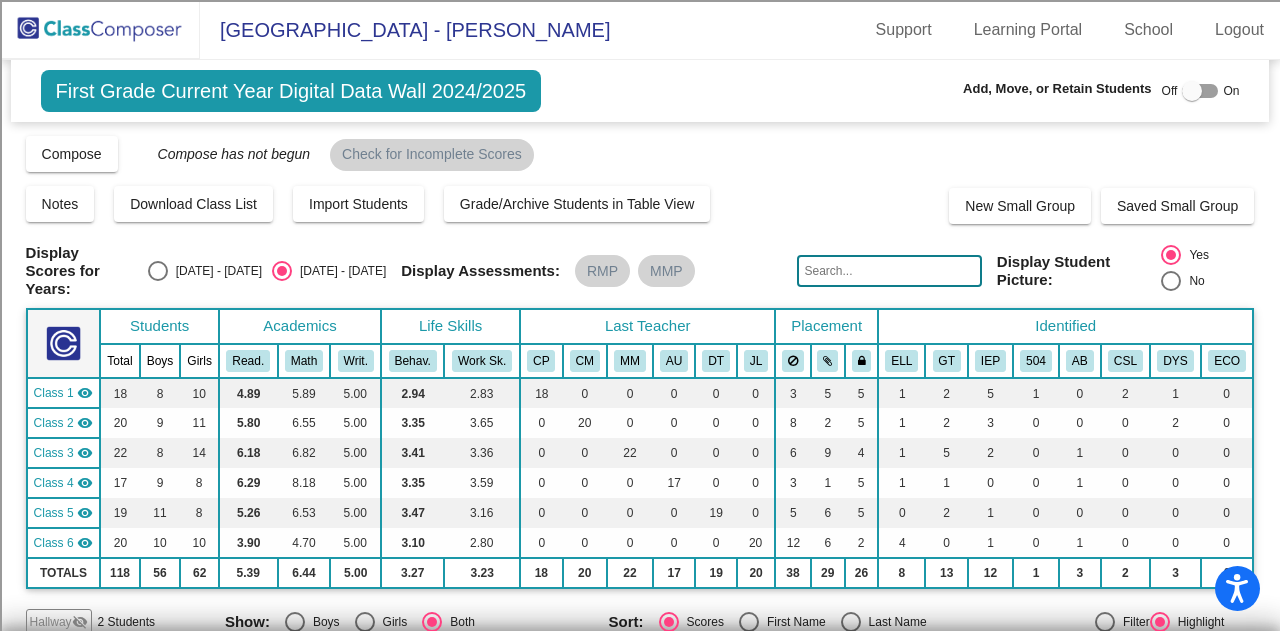 scroll, scrollTop: 0, scrollLeft: 0, axis: both 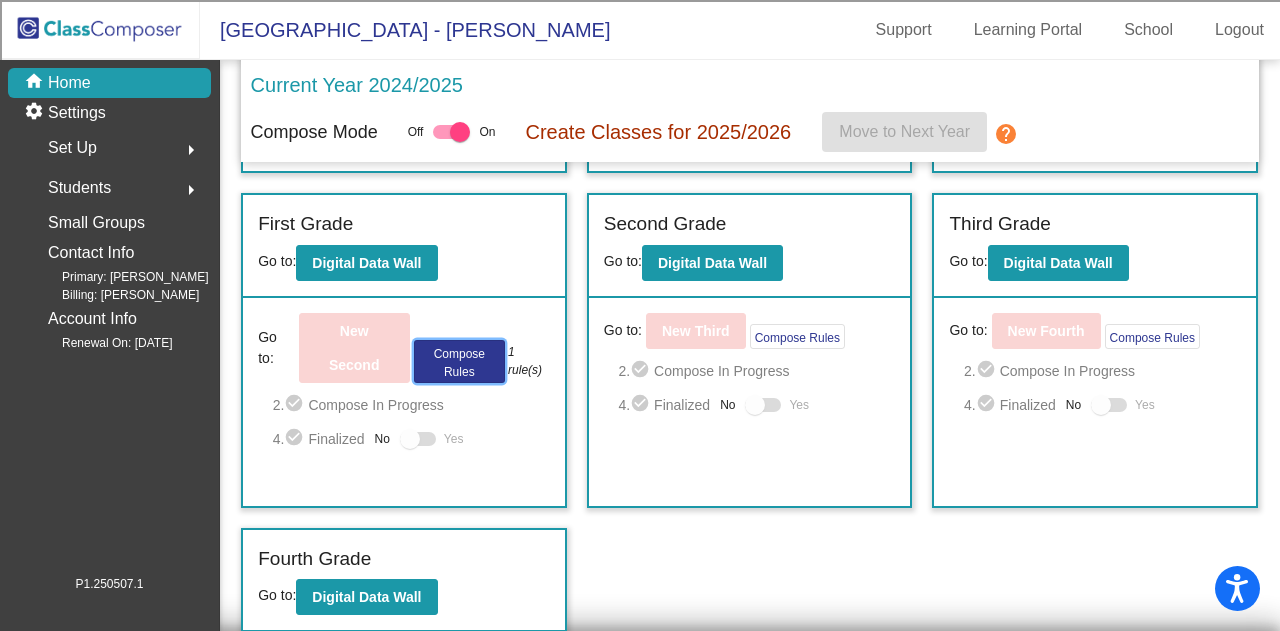 click on "Compose Rules" 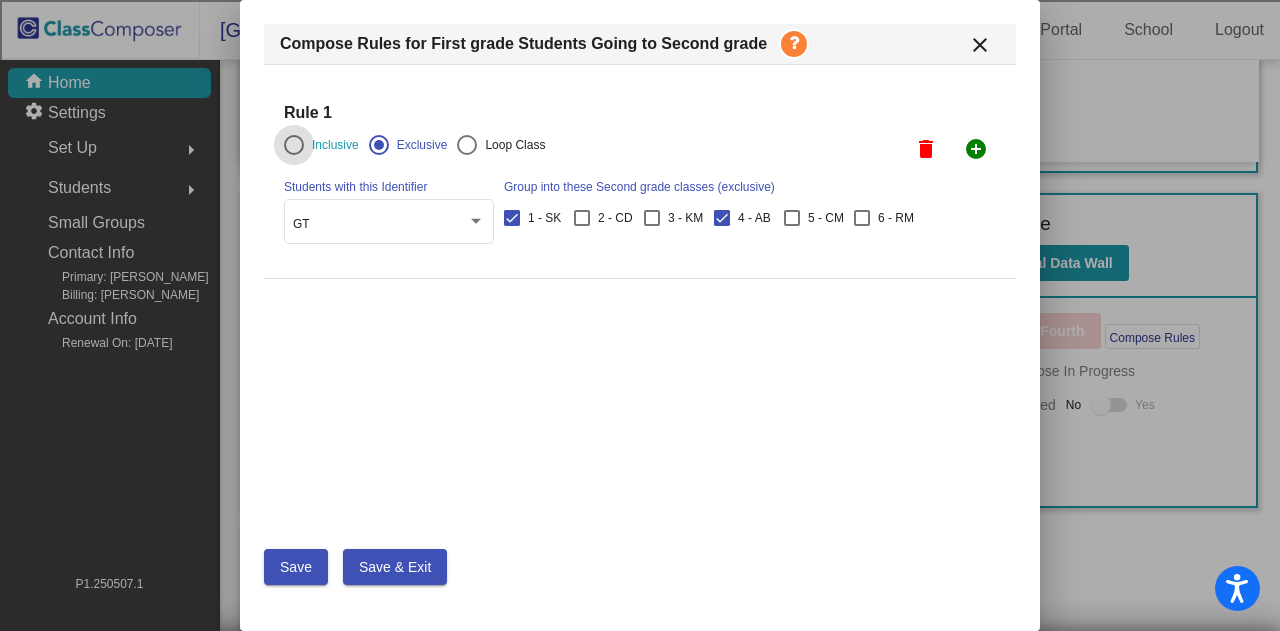click on "Students with this Identifier" at bounding box center (389, 187) 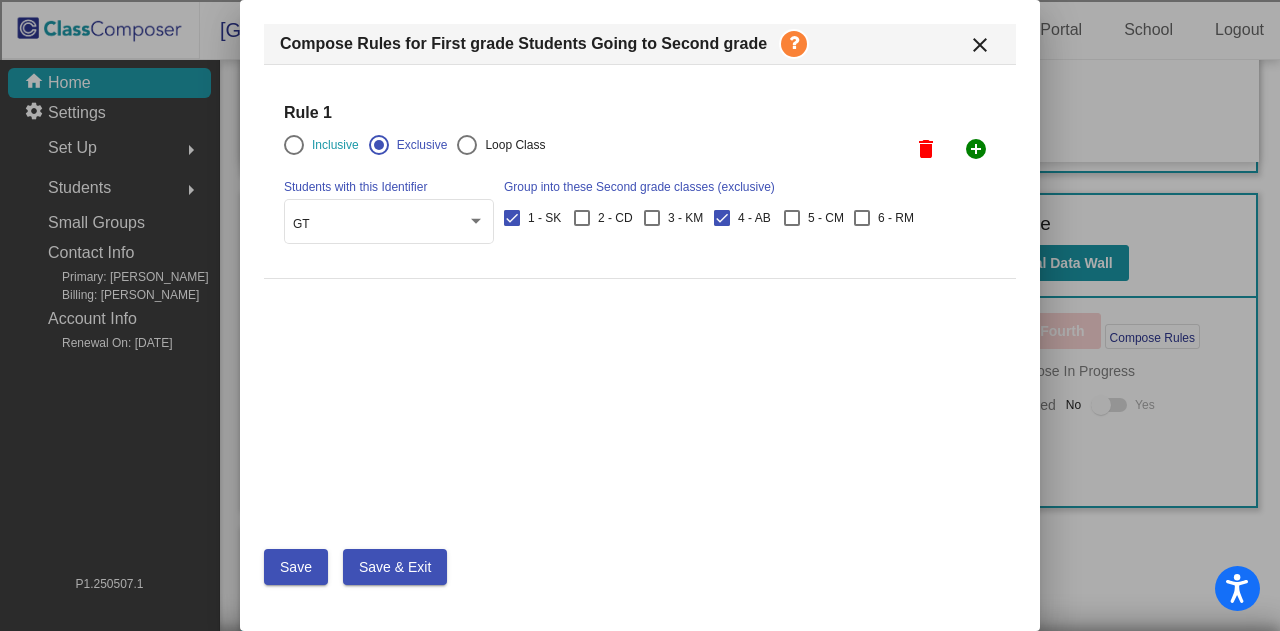 click on "Inclusive" at bounding box center [331, 145] 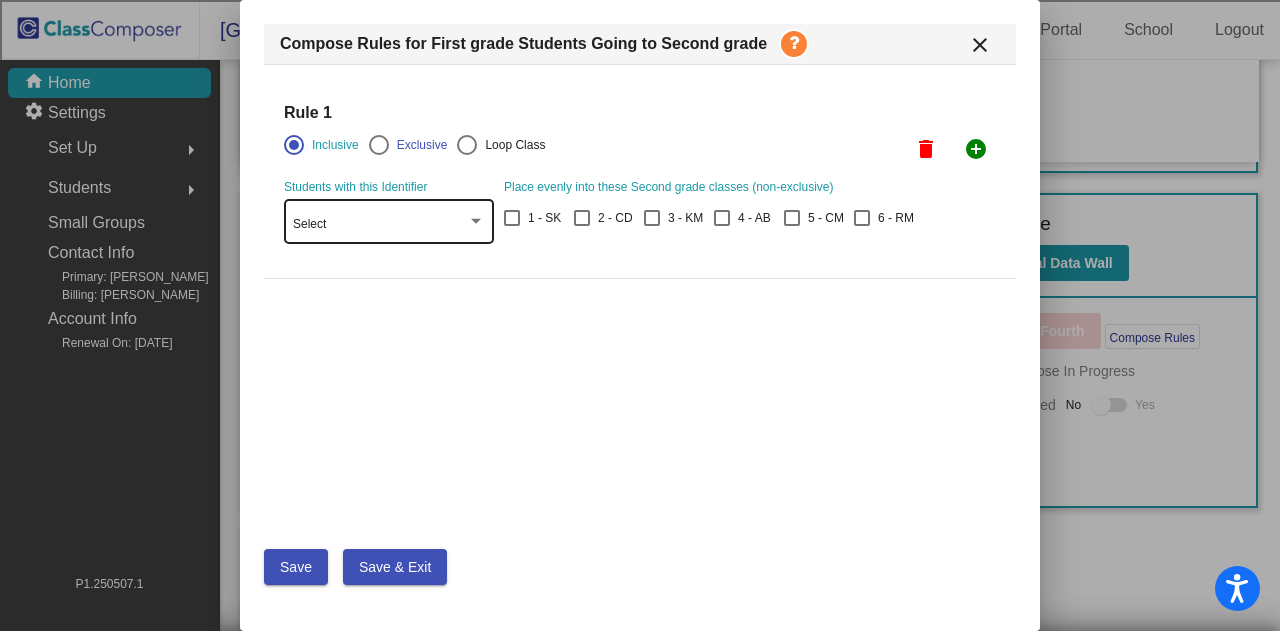 click on "Select" 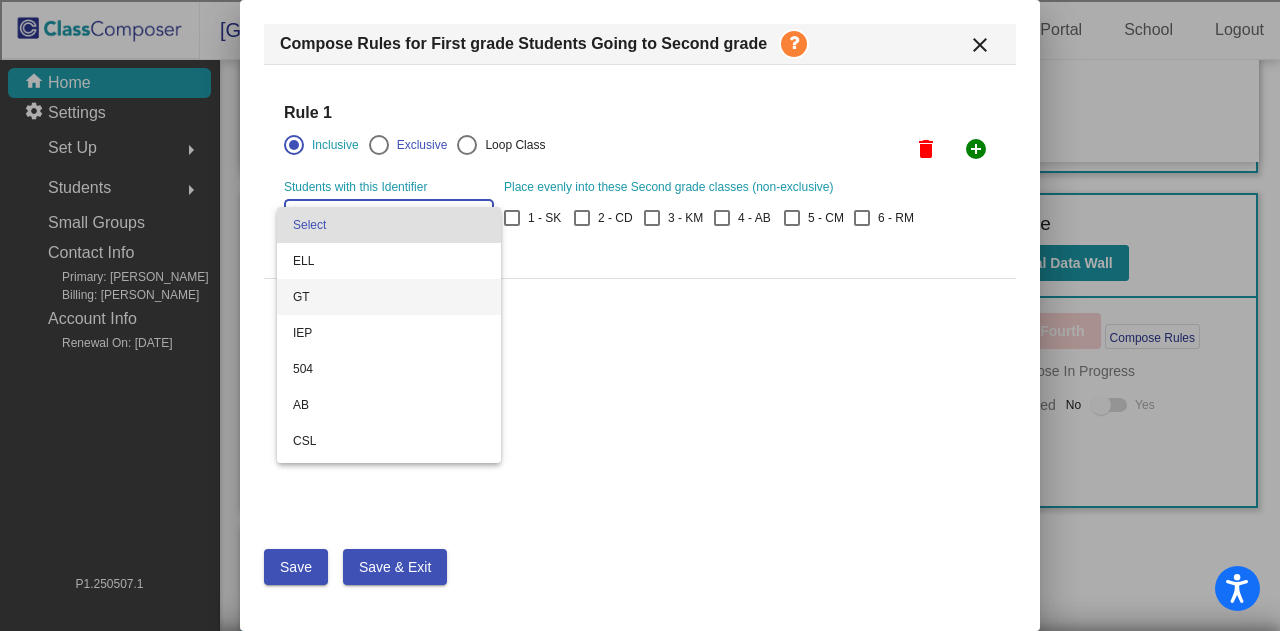 click on "GT" at bounding box center (389, 297) 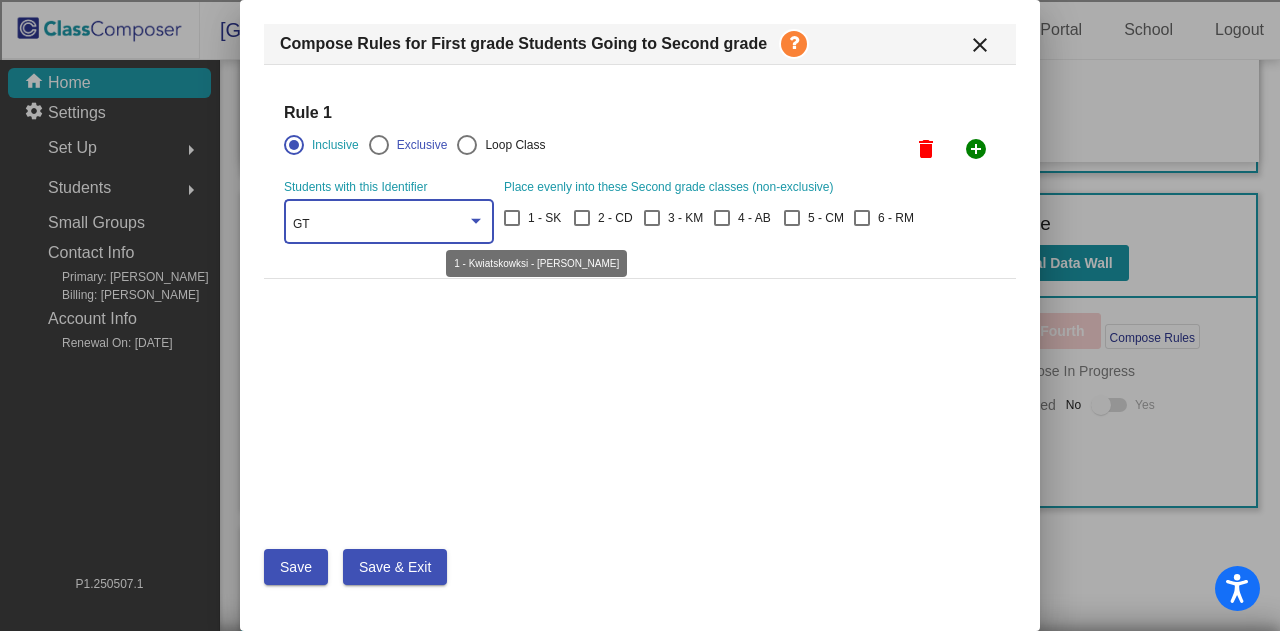 click at bounding box center [512, 218] 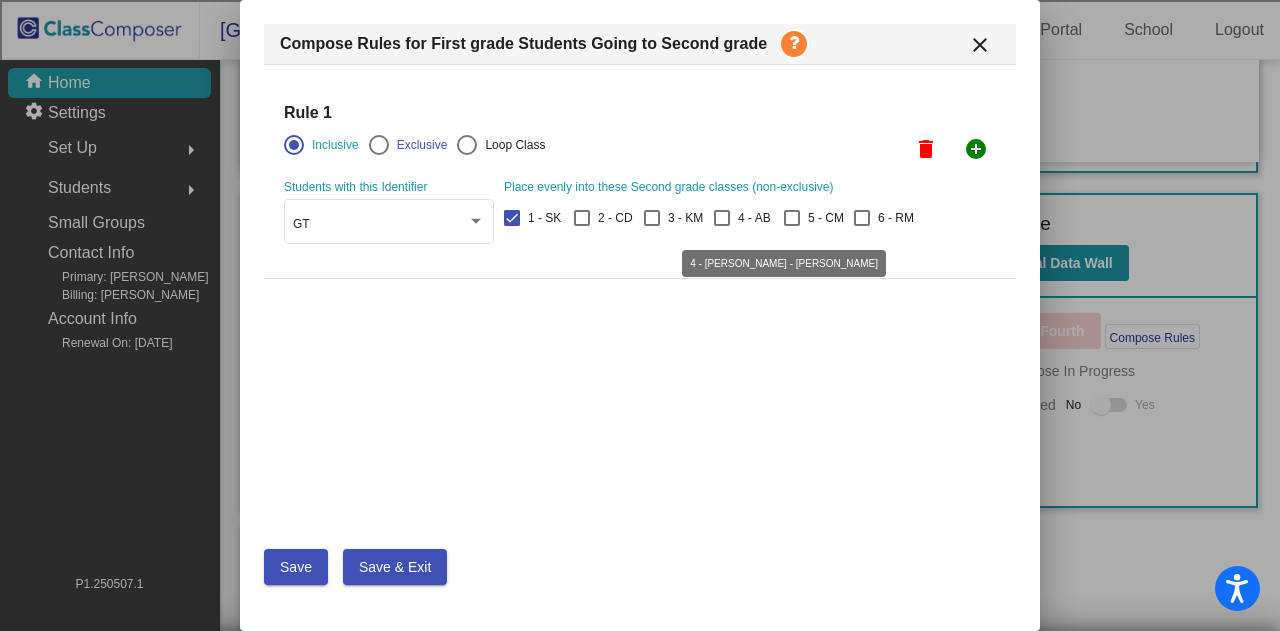 click at bounding box center [722, 218] 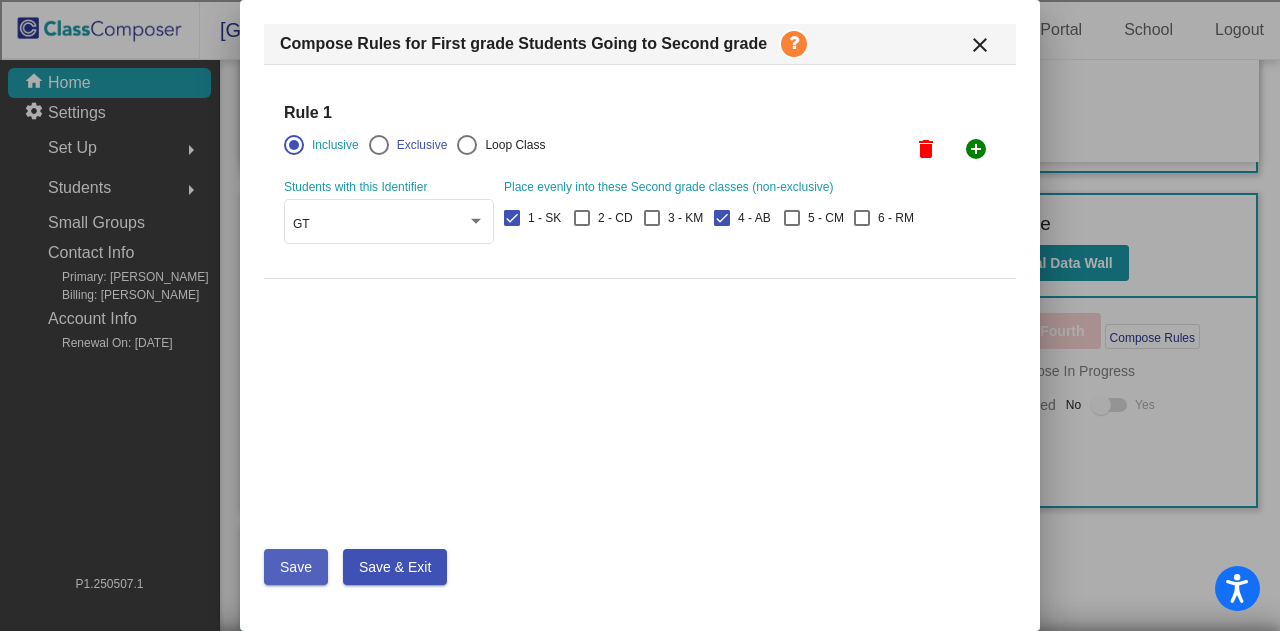 click on "Save" at bounding box center [296, 567] 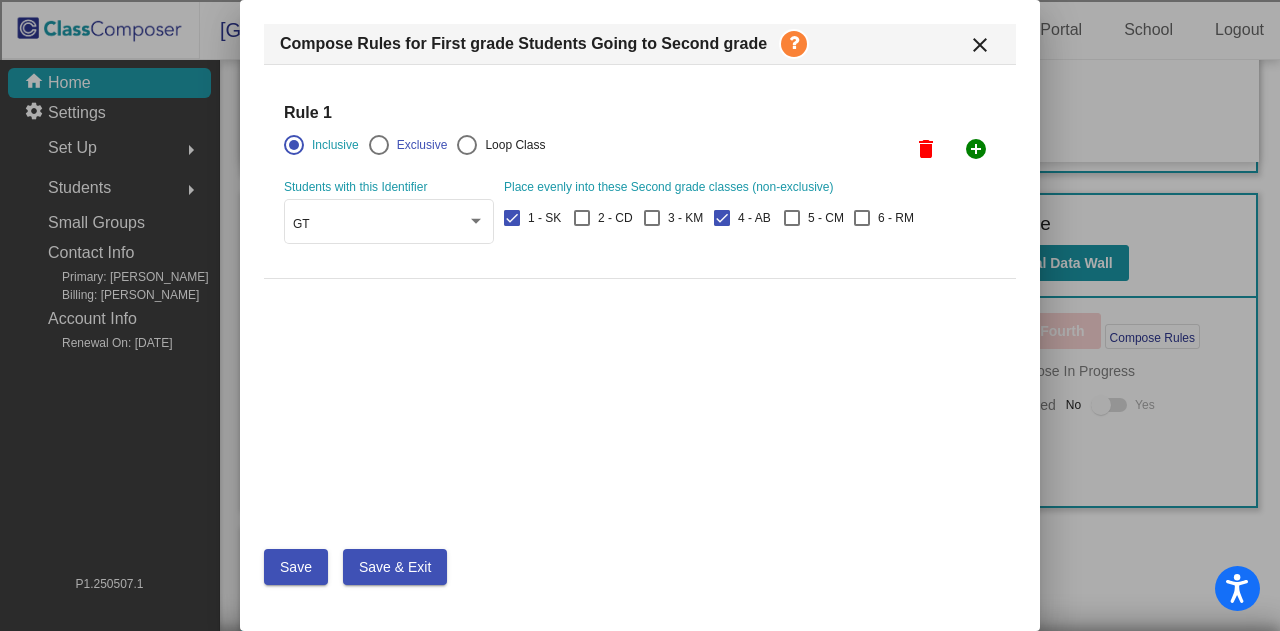 click at bounding box center [794, 44] 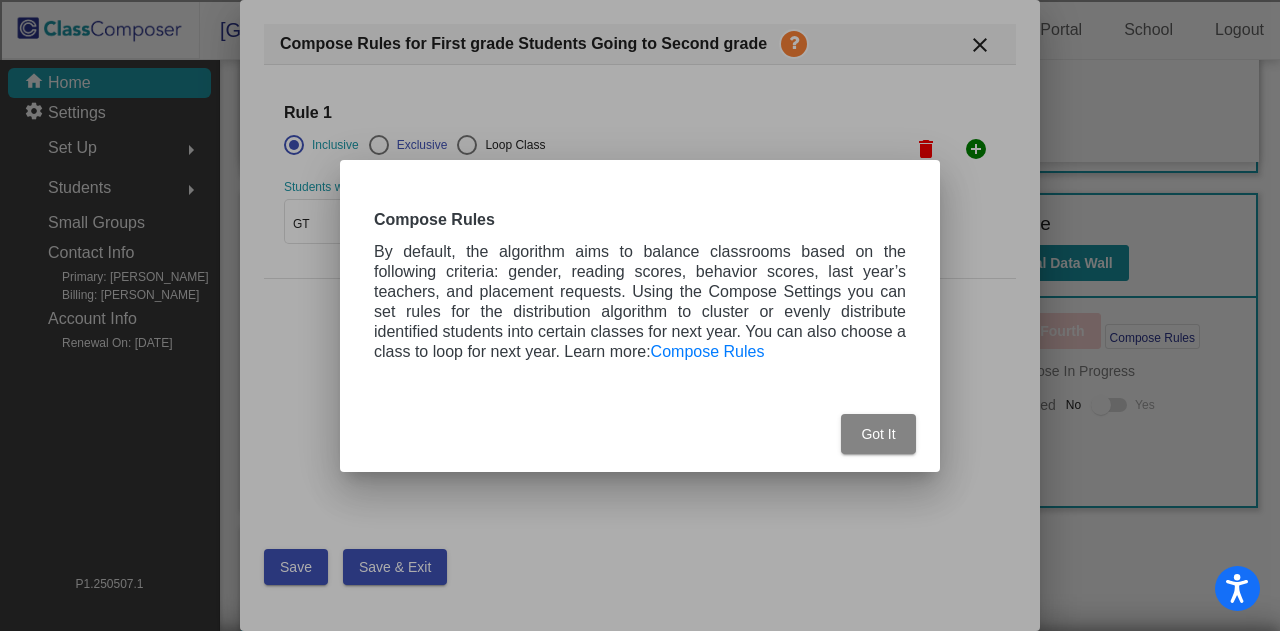 click on "Got It" at bounding box center (878, 434) 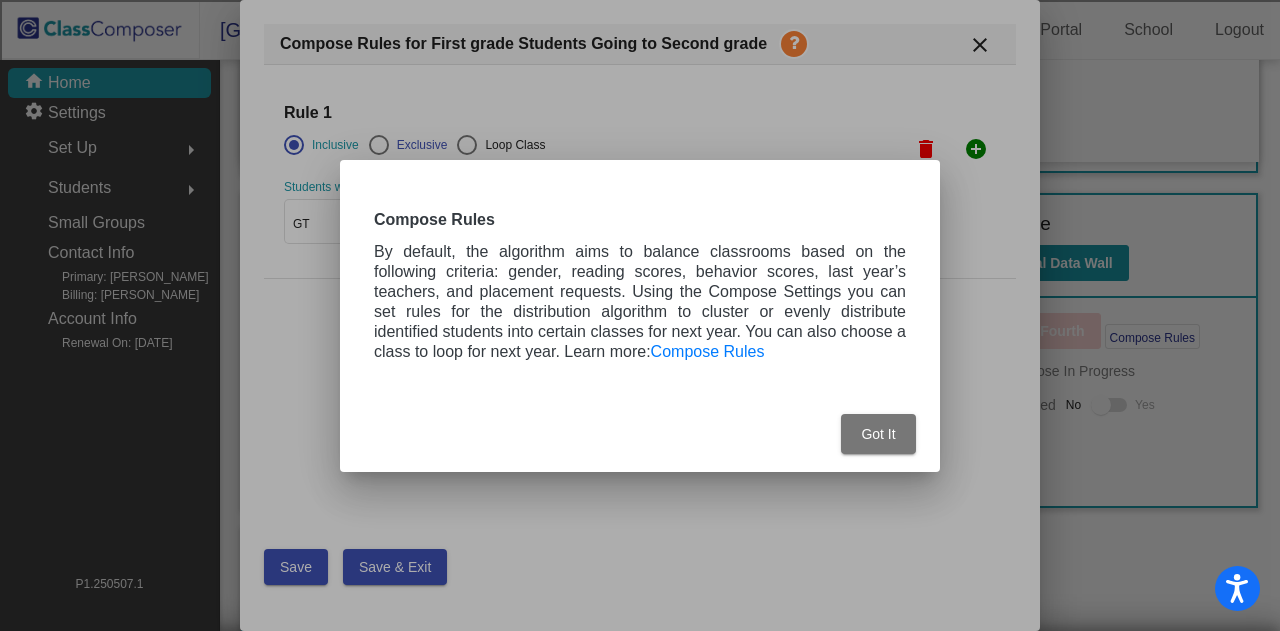 click on "Got It" at bounding box center [878, 434] 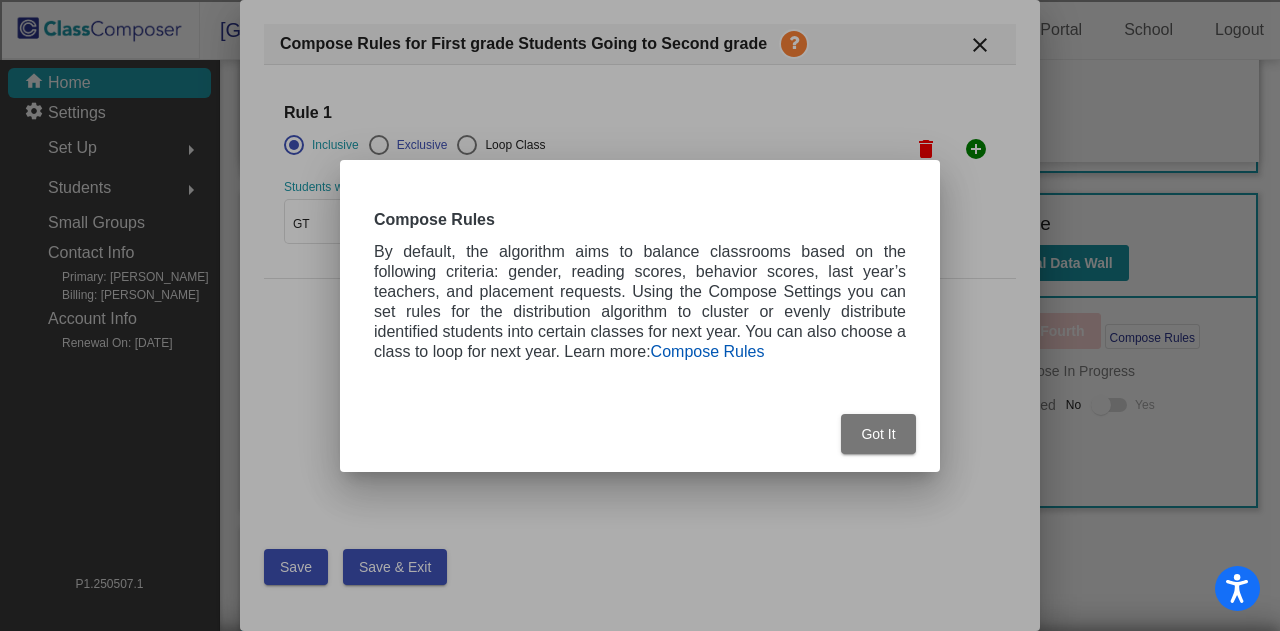 click on "Compose Rules" at bounding box center (708, 351) 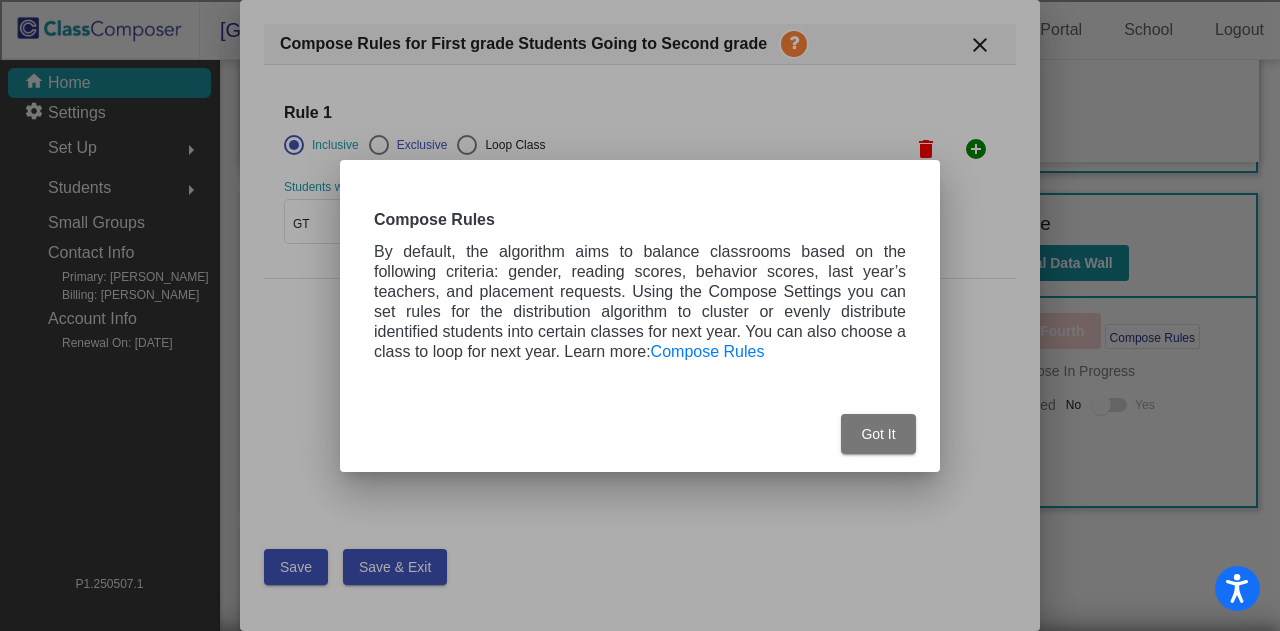 click on "Got It" at bounding box center (878, 434) 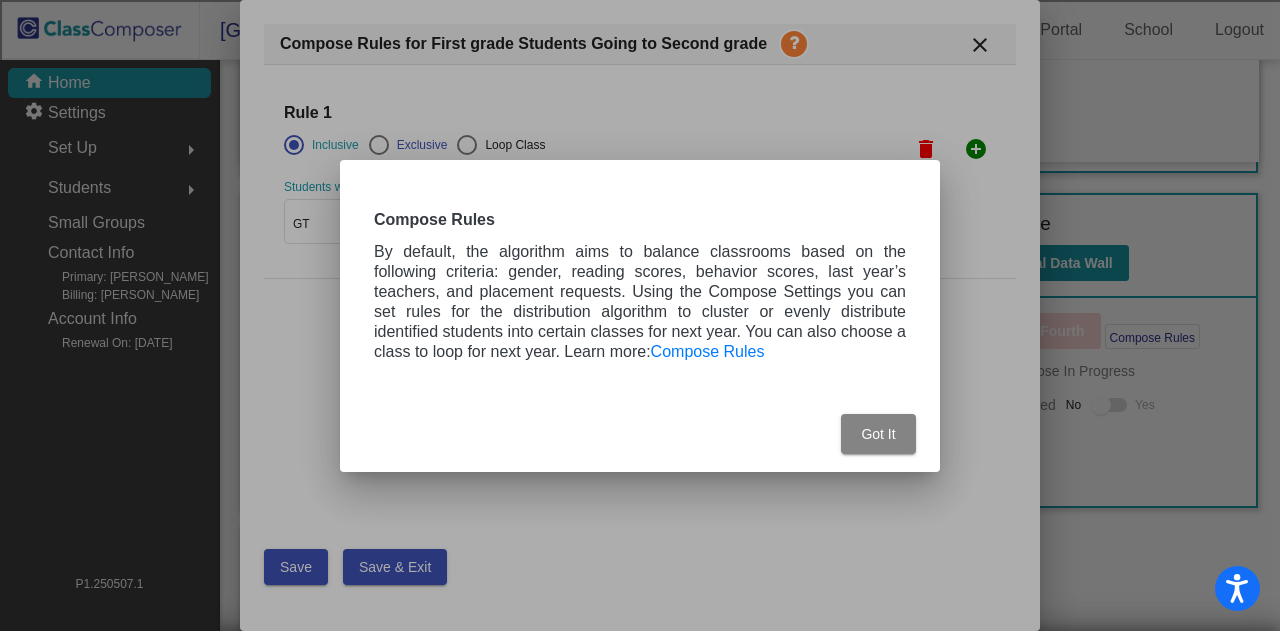 click on "By default, the algorithm aims to balance classrooms based on the following criteria: gender, reading scores, behavior scores, last year’s teachers, and placement requests. Using the Compose Settings you can set rules for the distribution algorithm to cluster or evenly distribute identified students into certain classes for next year. You can also choose a class to loop for next year. Learn more:  Compose Rules" at bounding box center [640, 302] 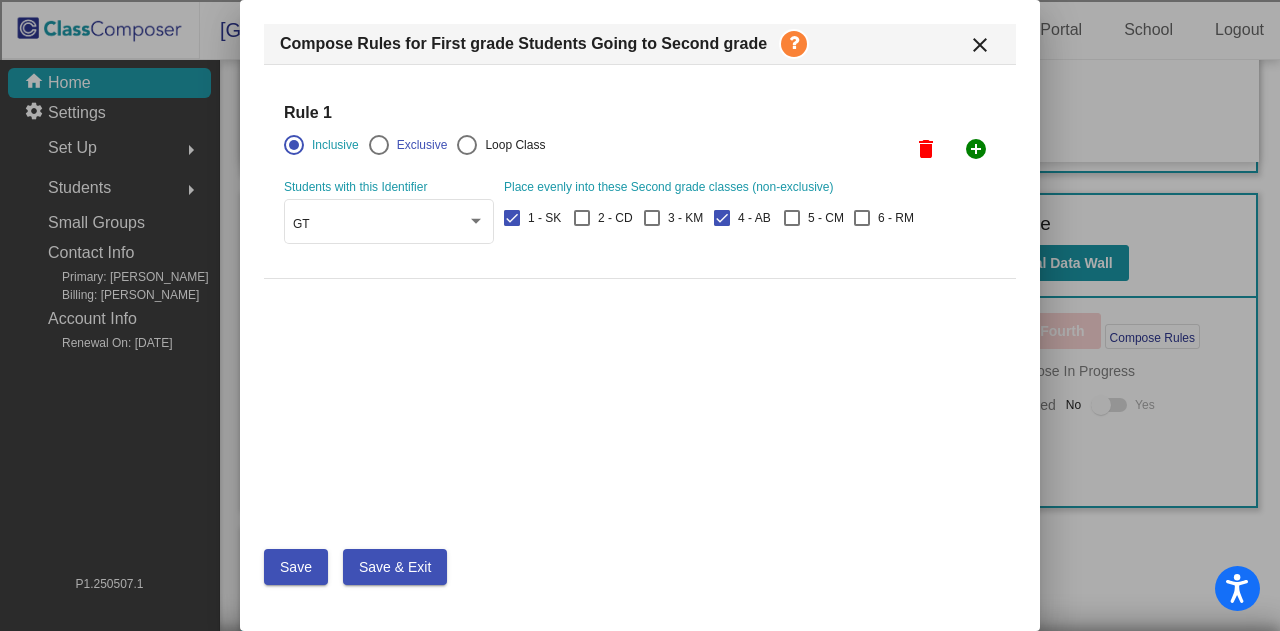 click on "Rule 1   Inclusive   Exclusive   Loop Class delete add_circle Students with this Identifier GT Place evenly into these Second grade classes (non-exclusive)    1 - SK    2 - CD    3 - KM    4 - AB    5 - CM    6 - RM" at bounding box center [640, 183] 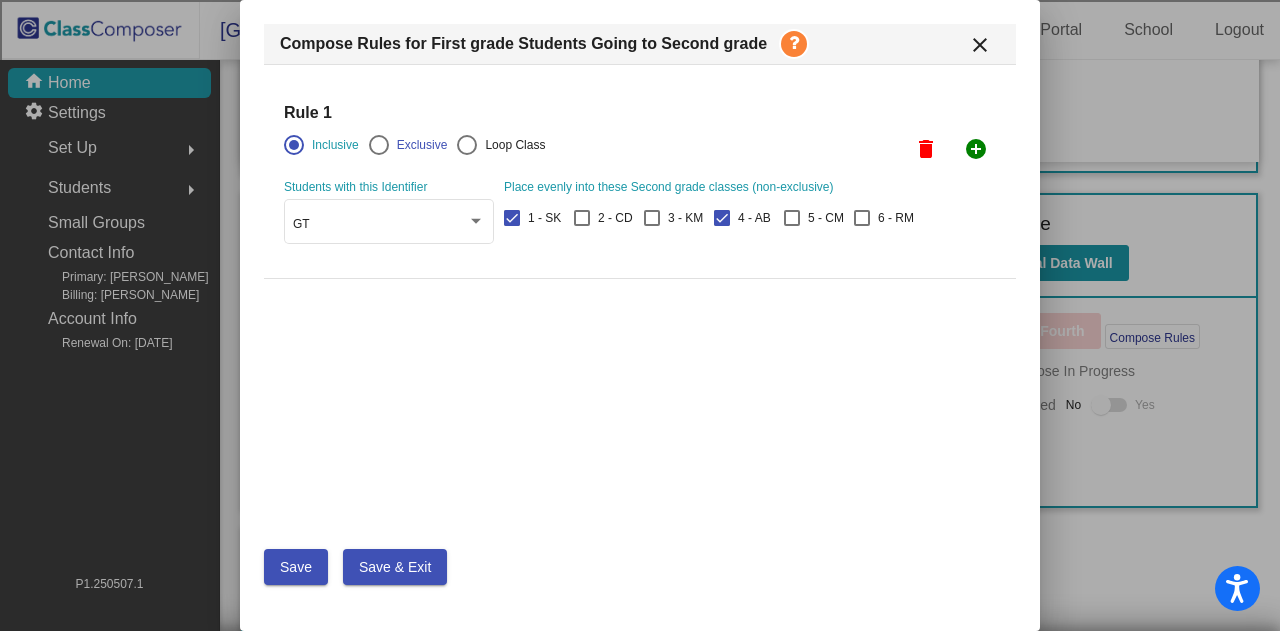 click on "close" at bounding box center [980, 45] 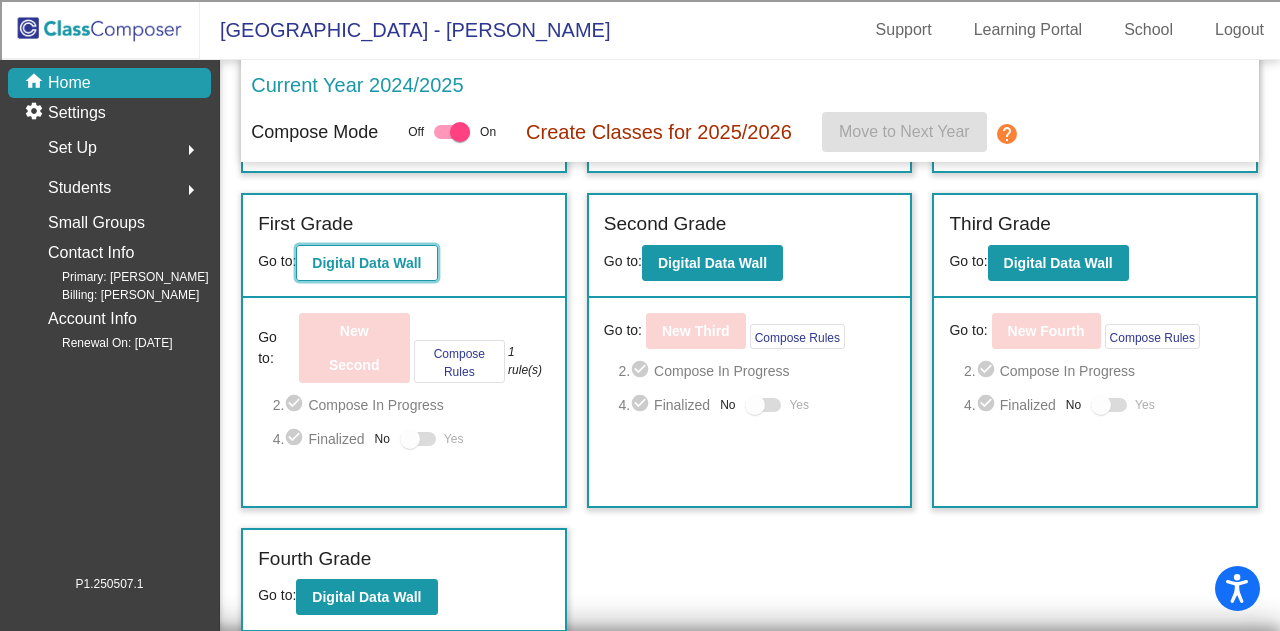 click on "Digital Data Wall" 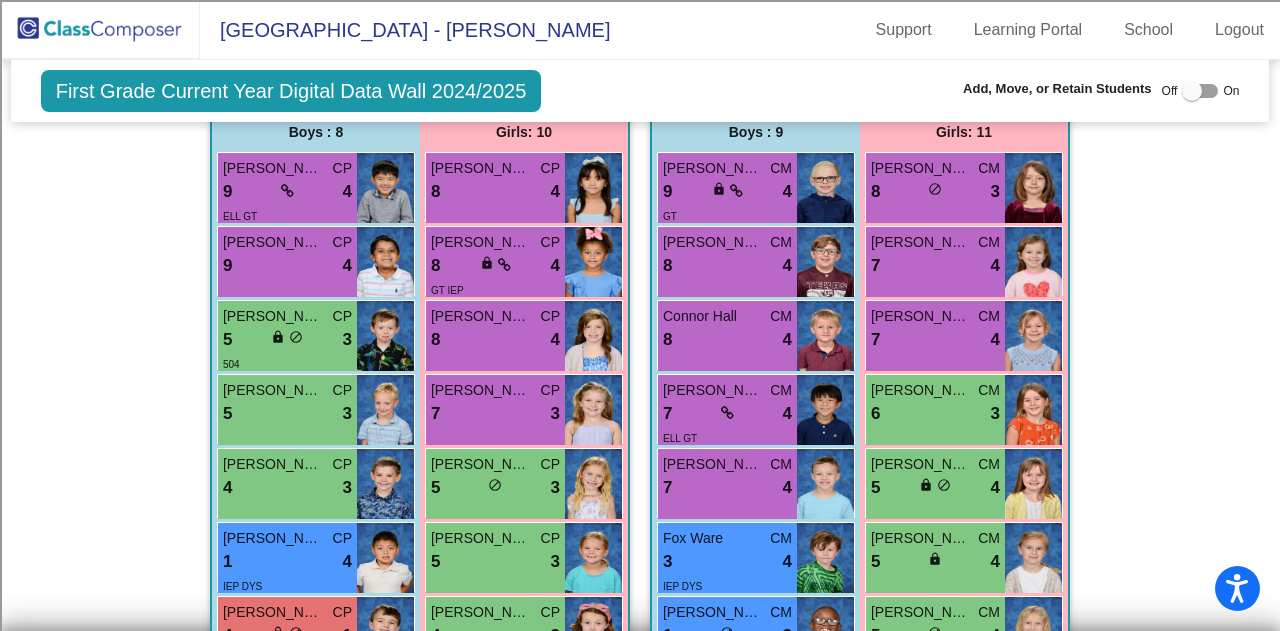 scroll, scrollTop: 0, scrollLeft: 0, axis: both 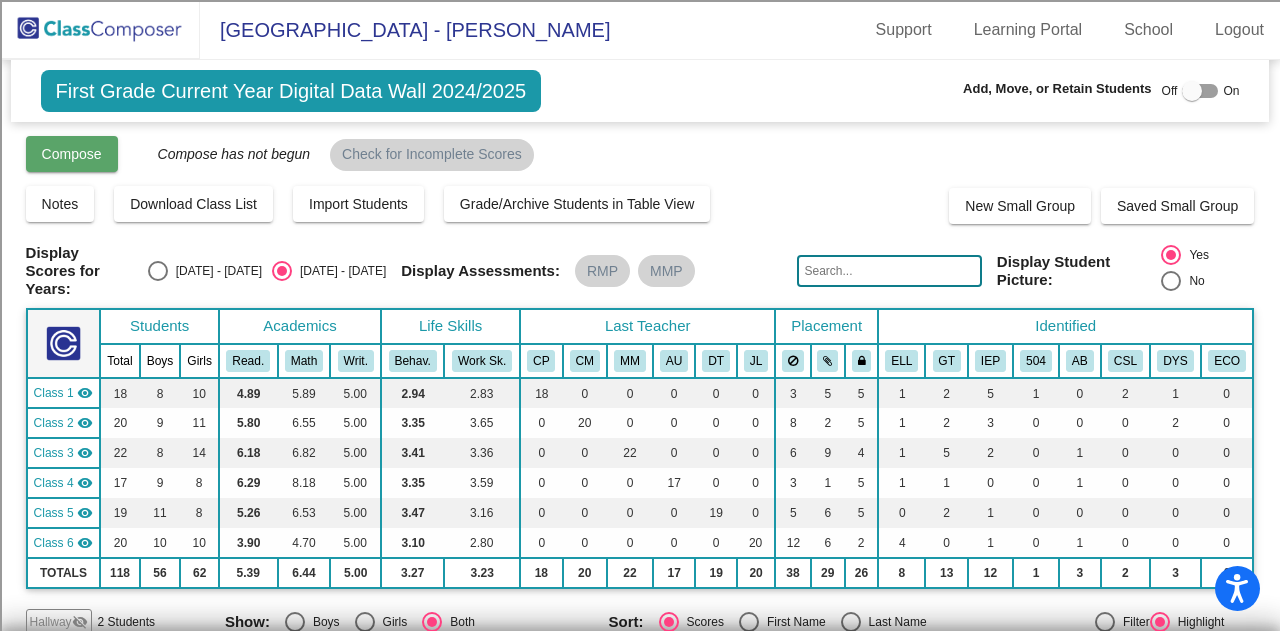 click on "Compose" 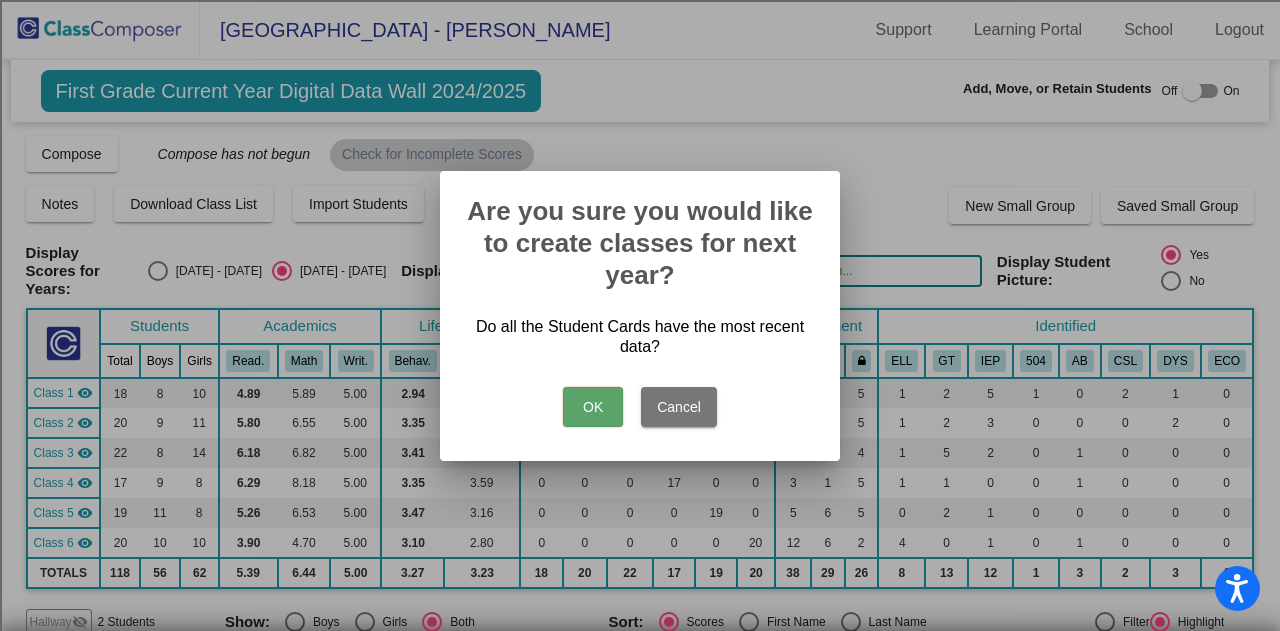 click on "OK" at bounding box center [593, 407] 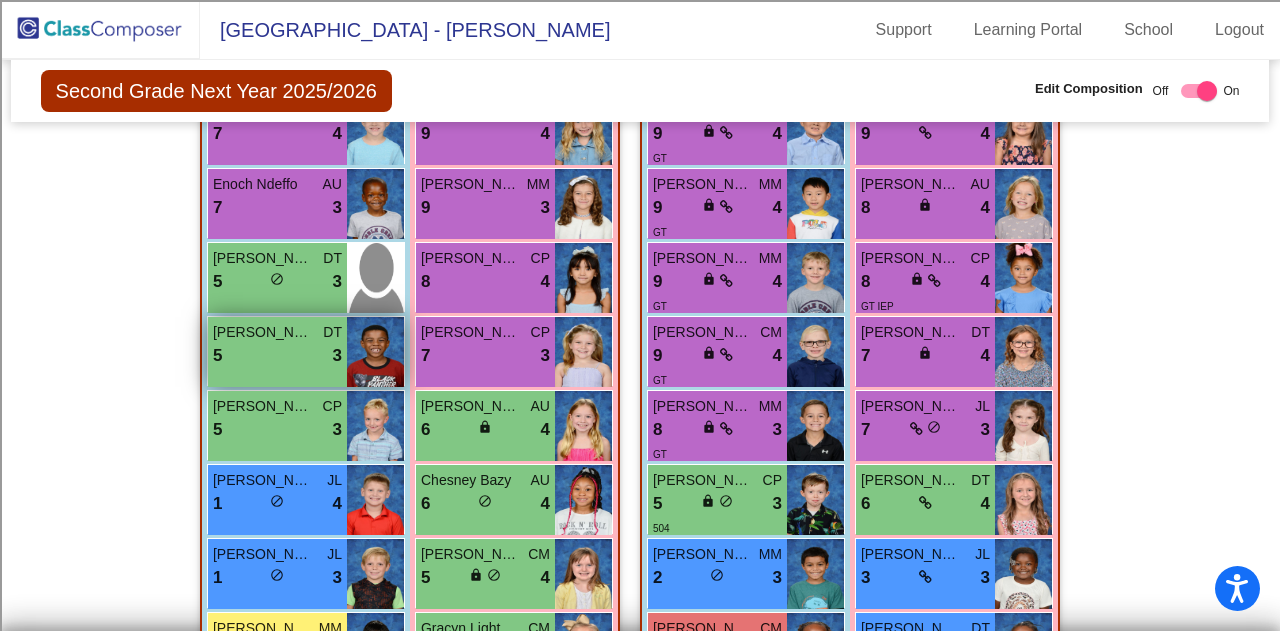 scroll, scrollTop: 1446, scrollLeft: 0, axis: vertical 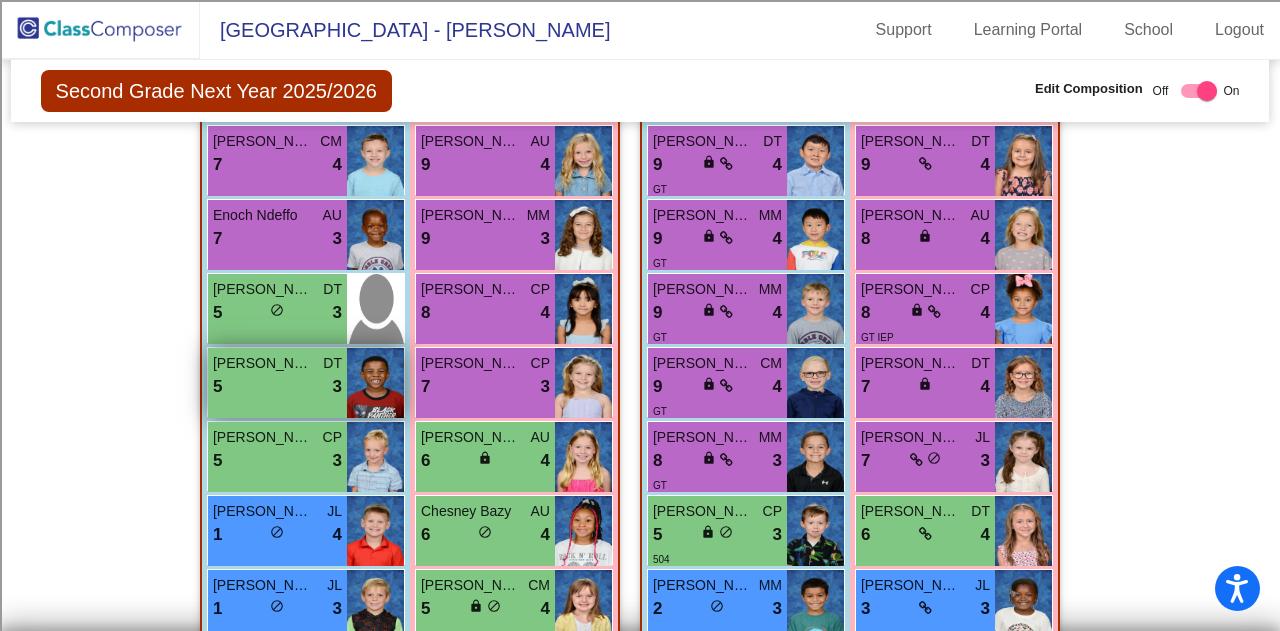 click on "5 lock do_not_disturb_alt 3" at bounding box center [277, 387] 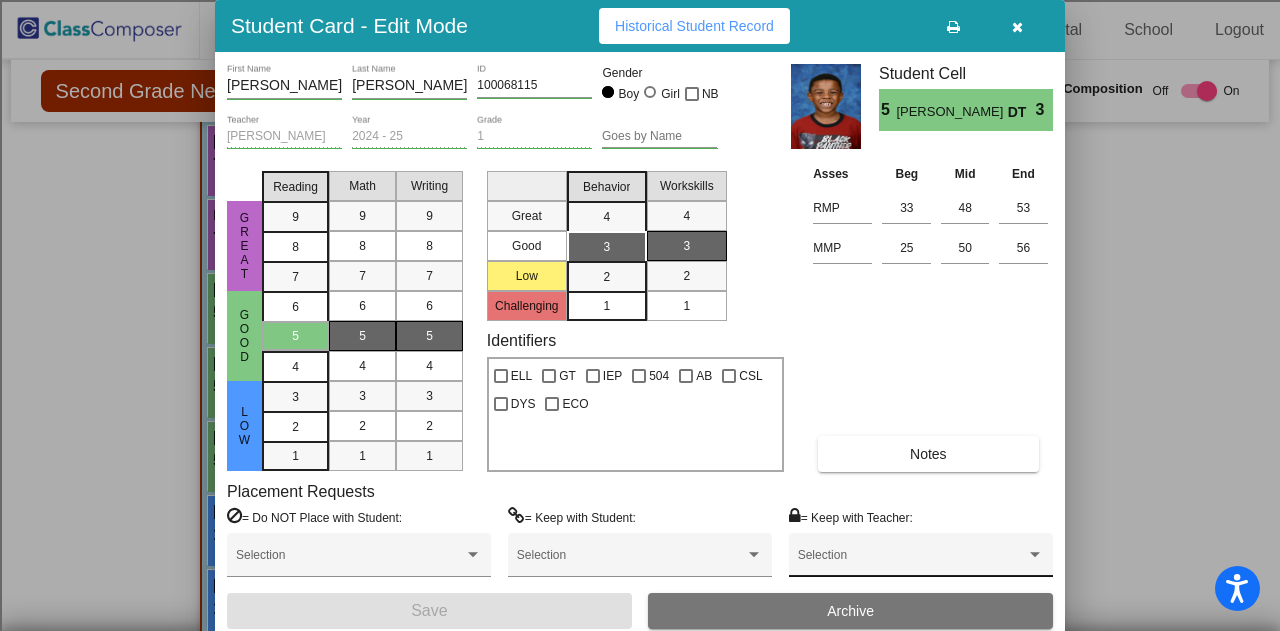 click on "Selection" at bounding box center (921, 560) 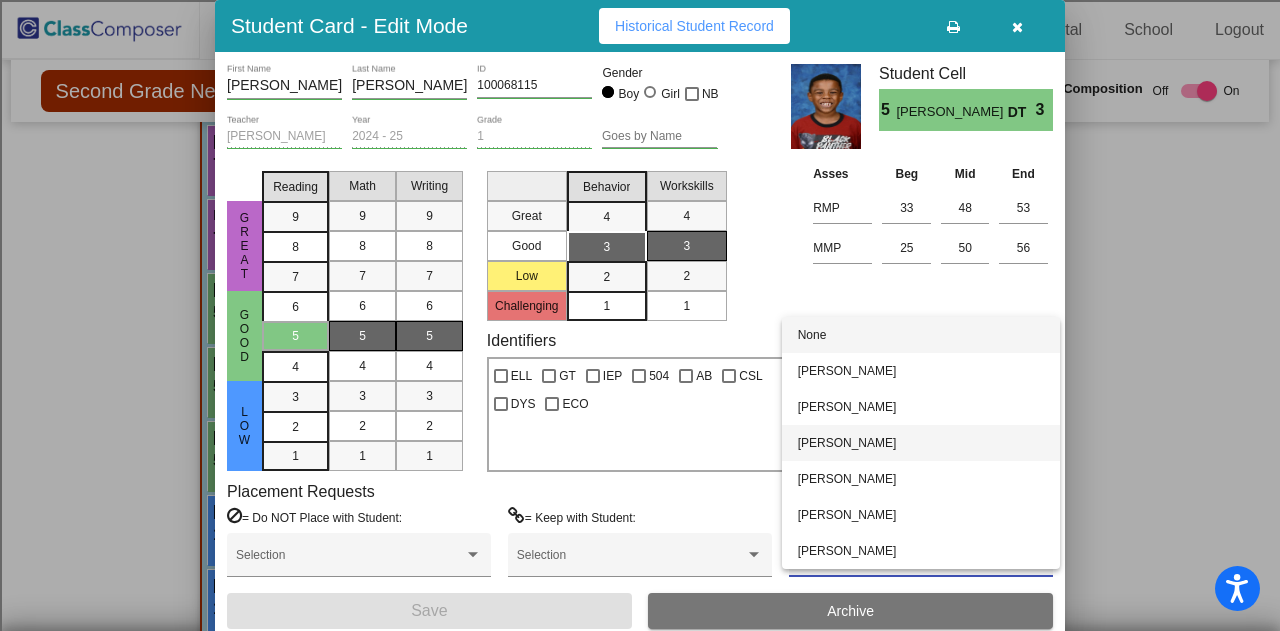 click on "[PERSON_NAME]" at bounding box center [921, 443] 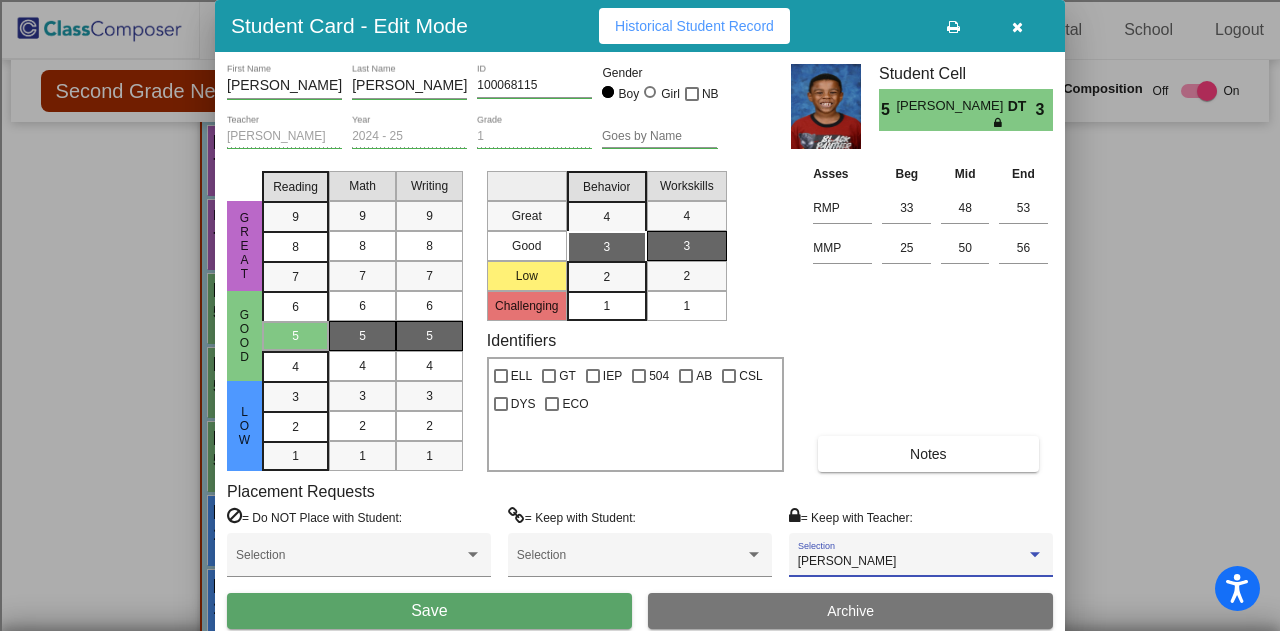click on "Save" at bounding box center (429, 611) 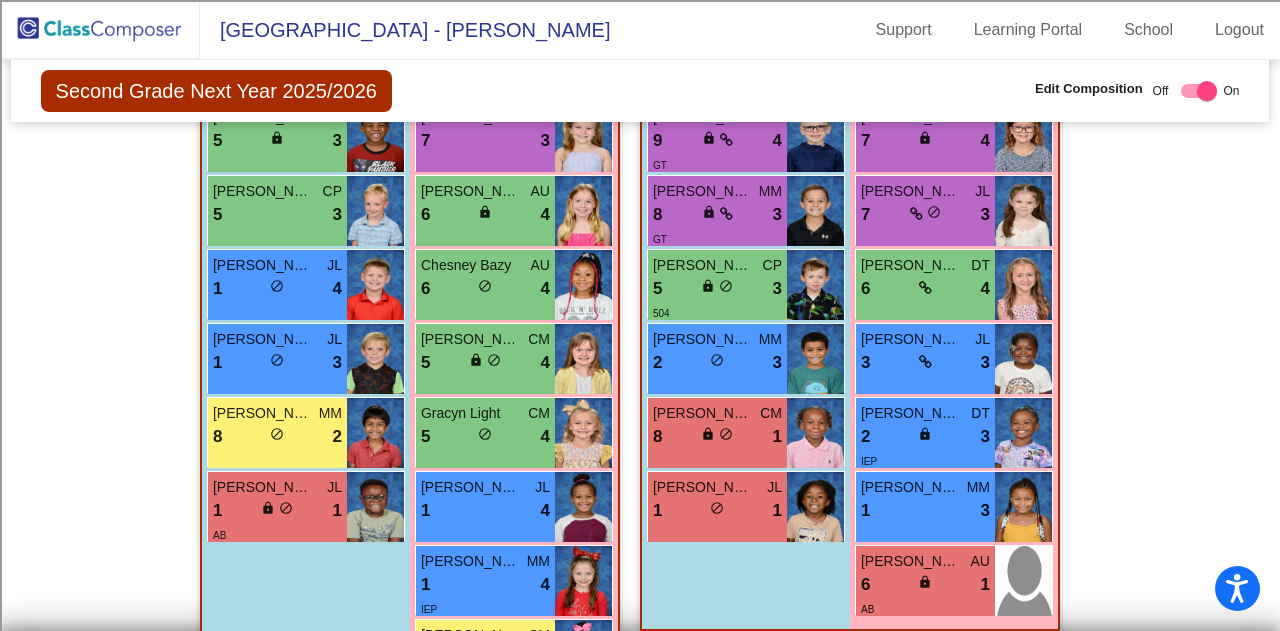 scroll, scrollTop: 1746, scrollLeft: 0, axis: vertical 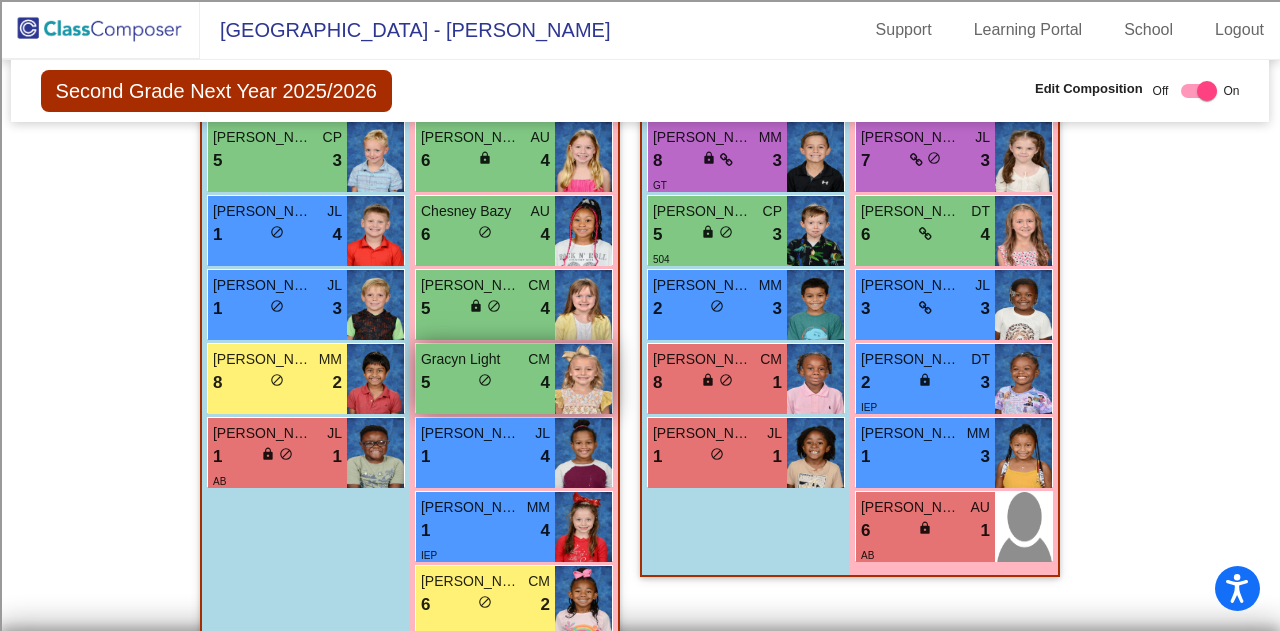 click on "5 lock do_not_disturb_alt 4" at bounding box center (485, 383) 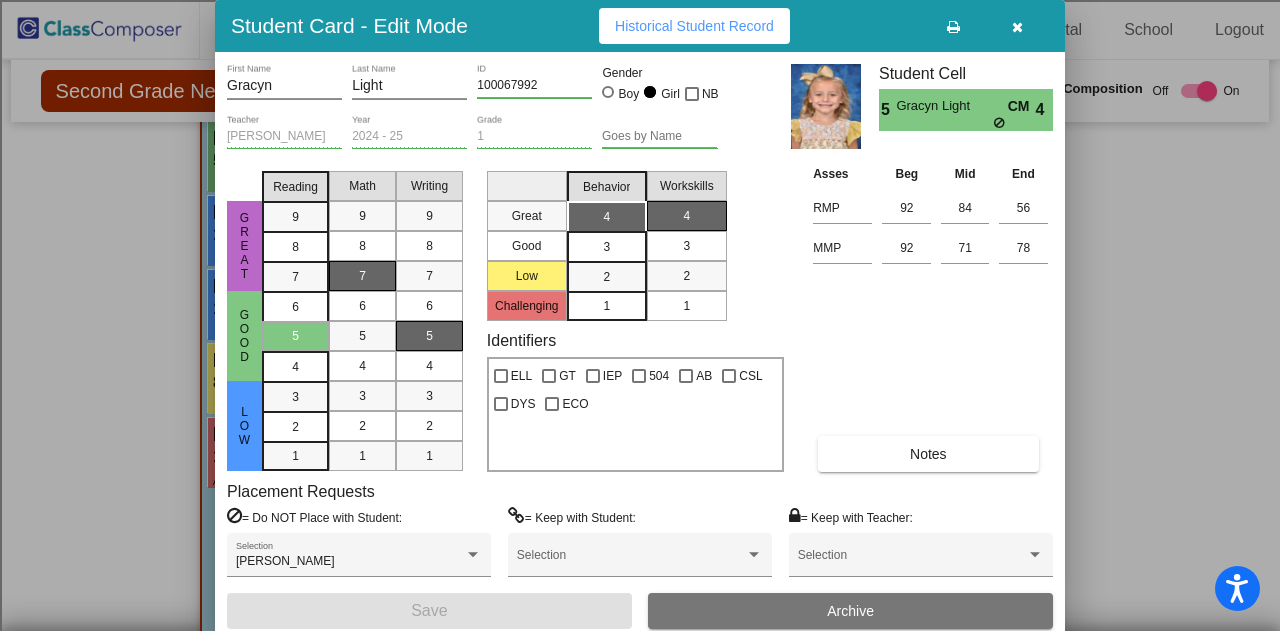click at bounding box center [1017, 26] 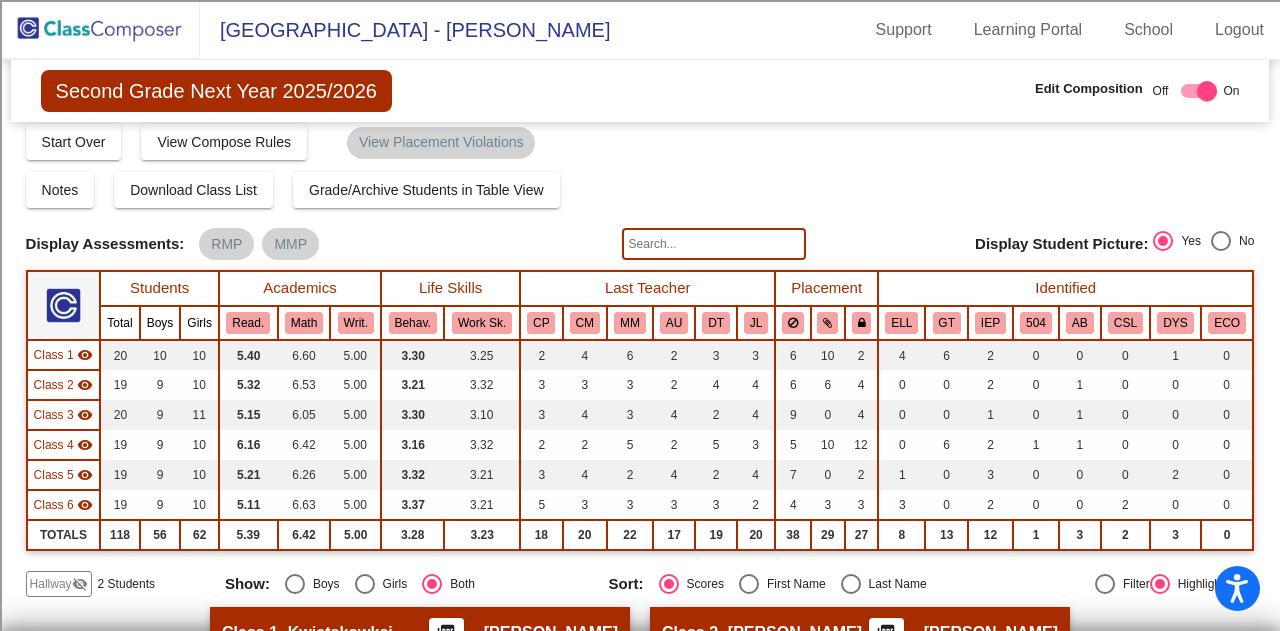 scroll, scrollTop: 0, scrollLeft: 0, axis: both 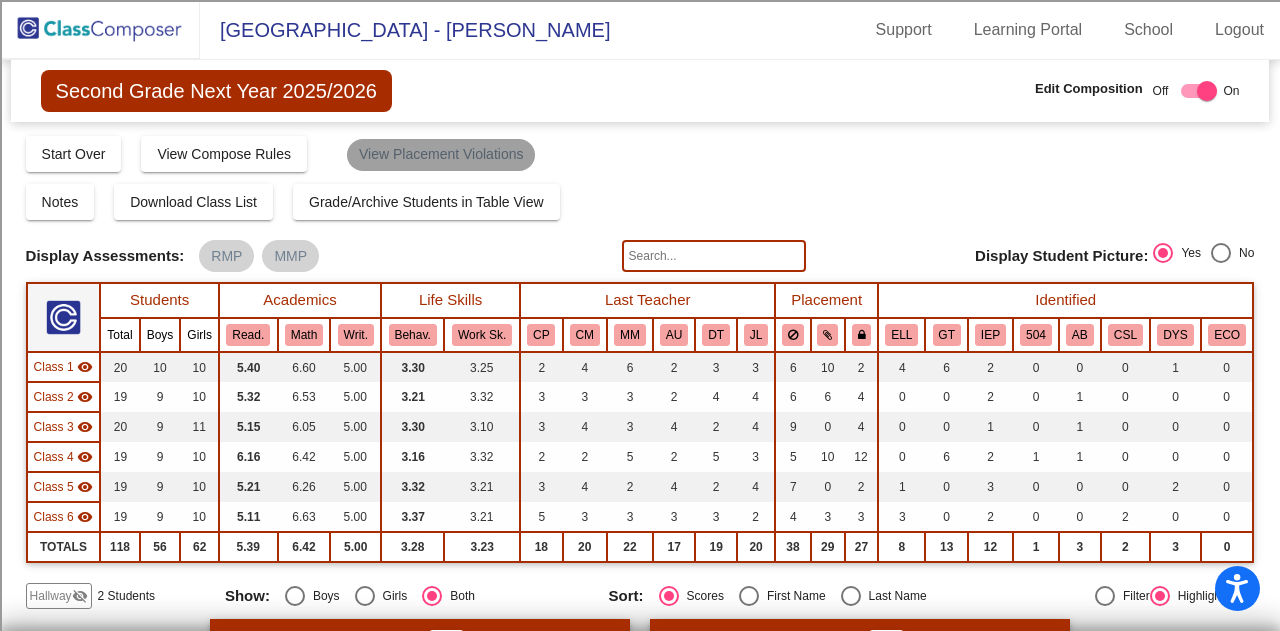 click on "View Placement Violations" 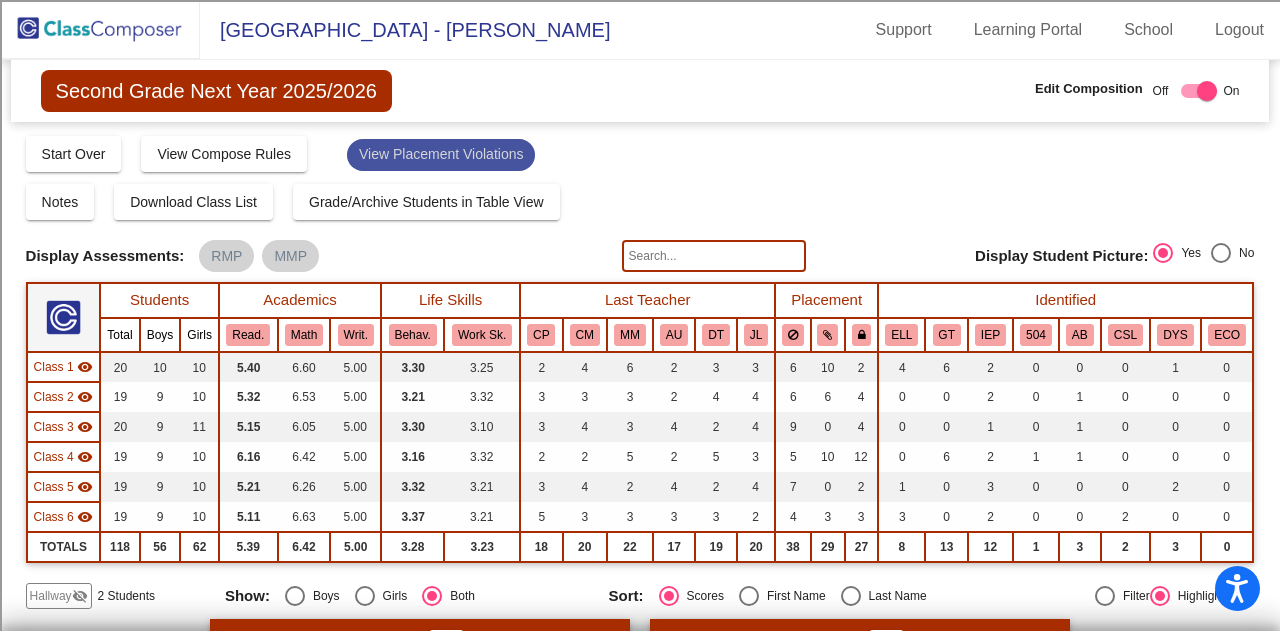 click on "View Placement Violations" 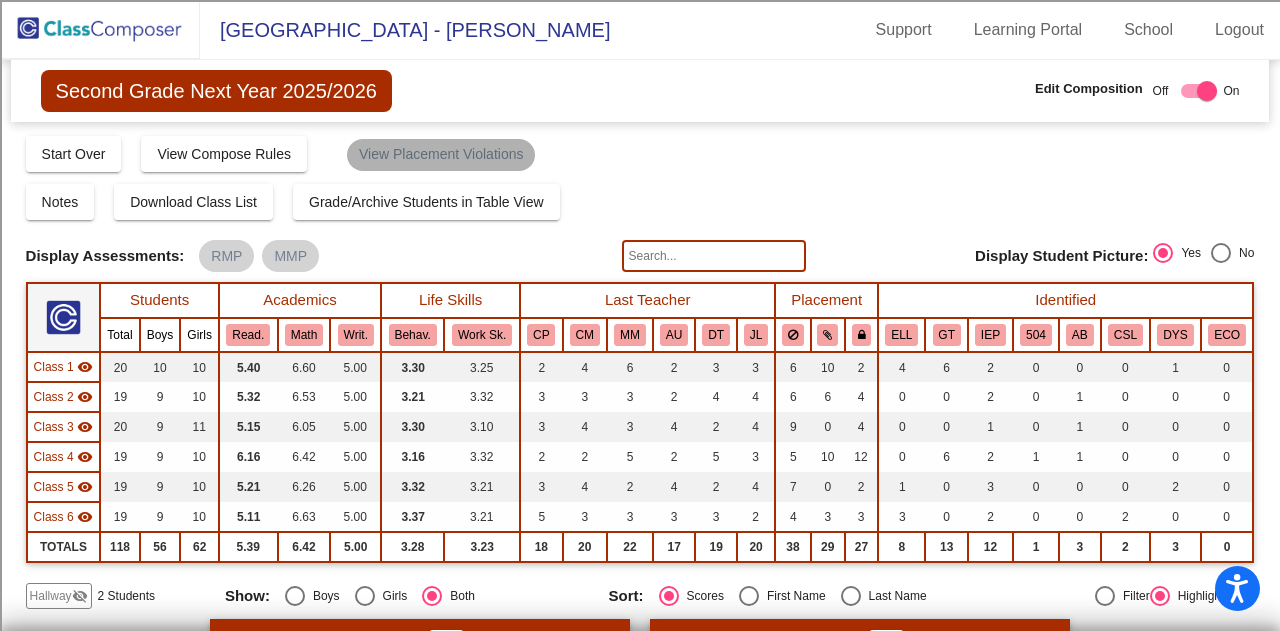 click on "View Placement Violations" 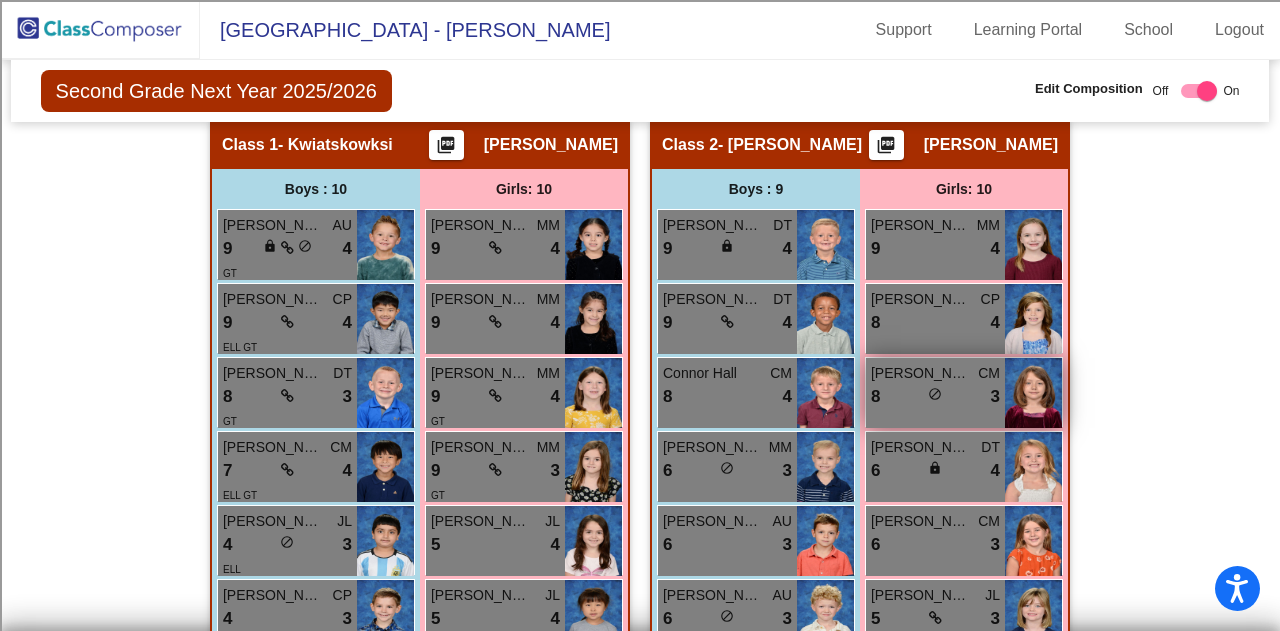 scroll, scrollTop: 0, scrollLeft: 0, axis: both 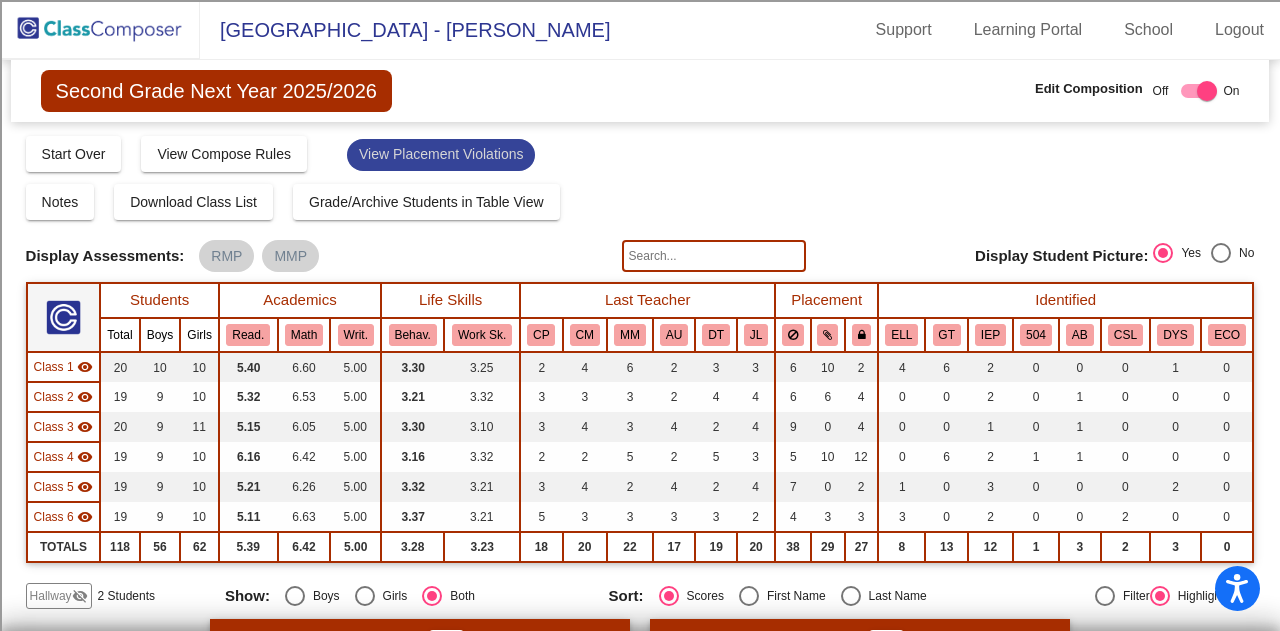 click on "View Placement Violations" 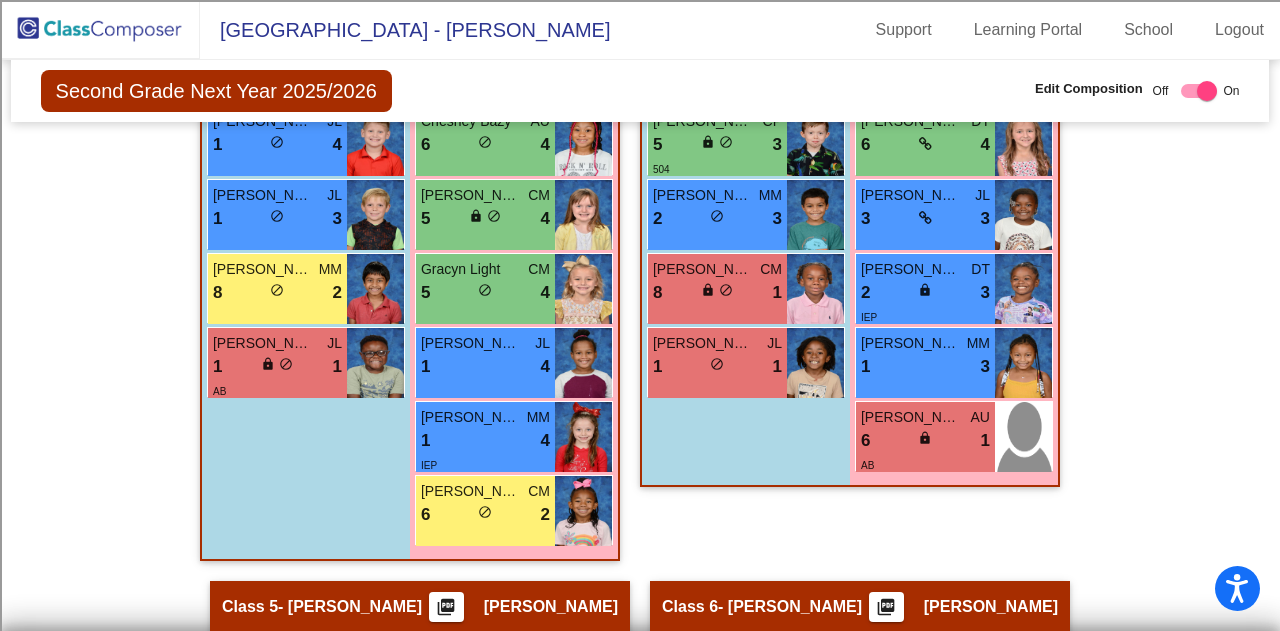 scroll, scrollTop: 1846, scrollLeft: 0, axis: vertical 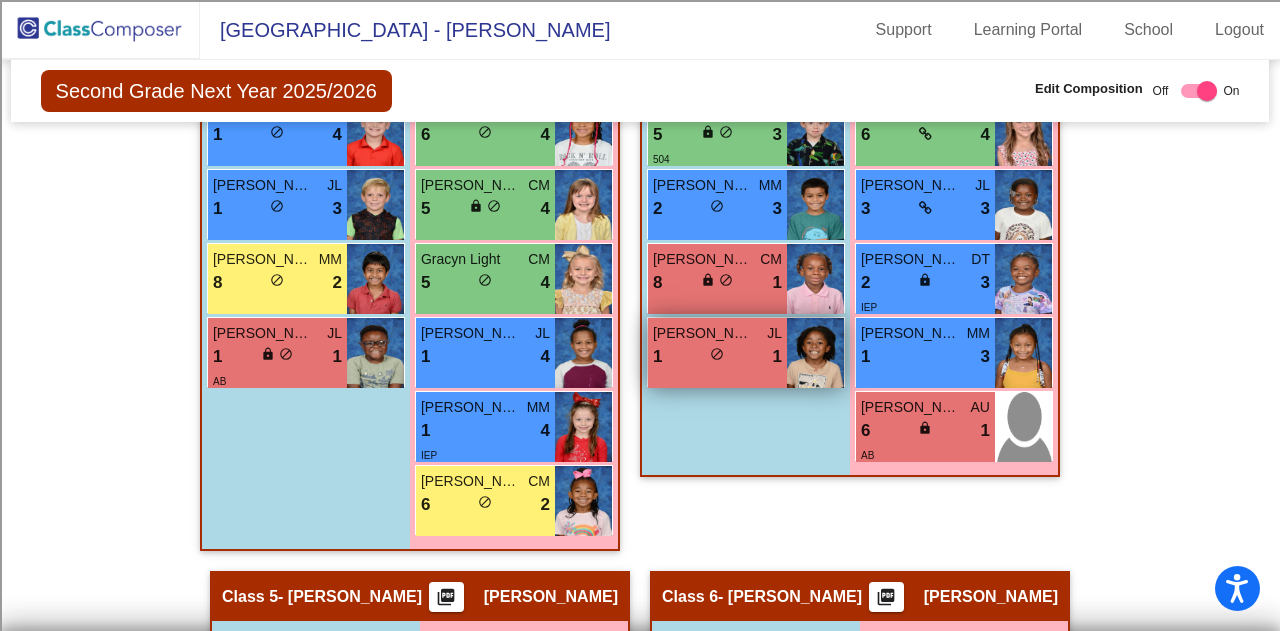 click on "William Johnson JL 1 lock do_not_disturb_alt 1" at bounding box center [717, 353] 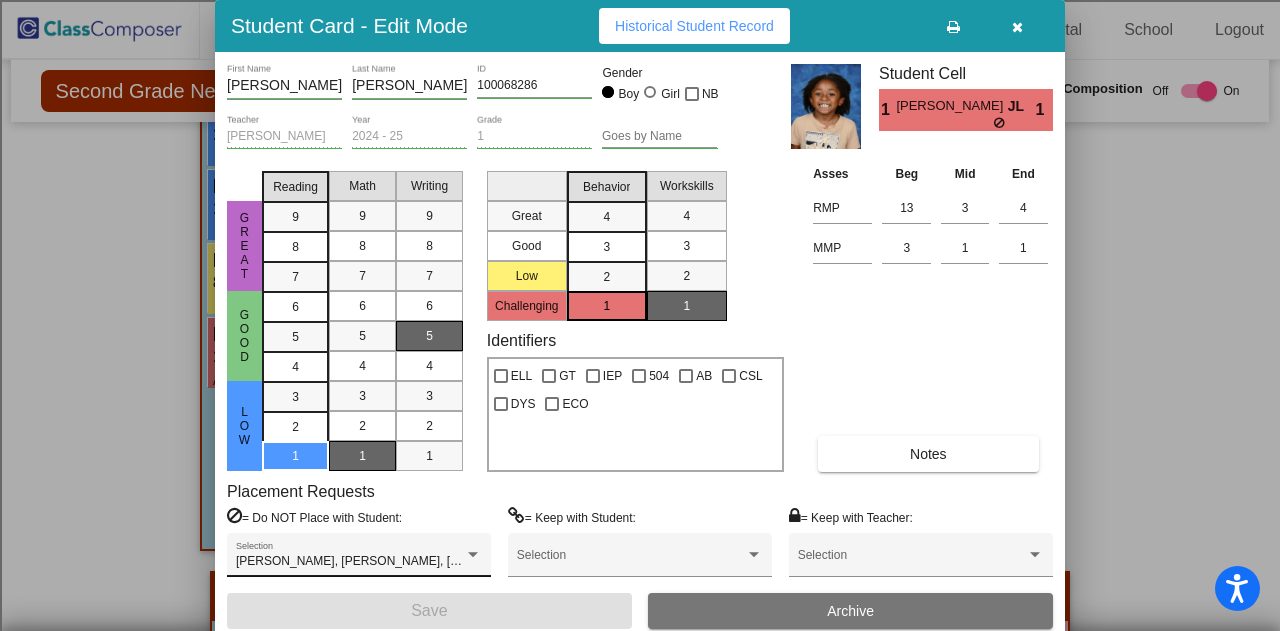 click on "Dante Tolentino, Hasan Zohaib, Jordan Dugg, Khy'Rhyan Jackson, Mason Ashley Selection" at bounding box center [359, 555] 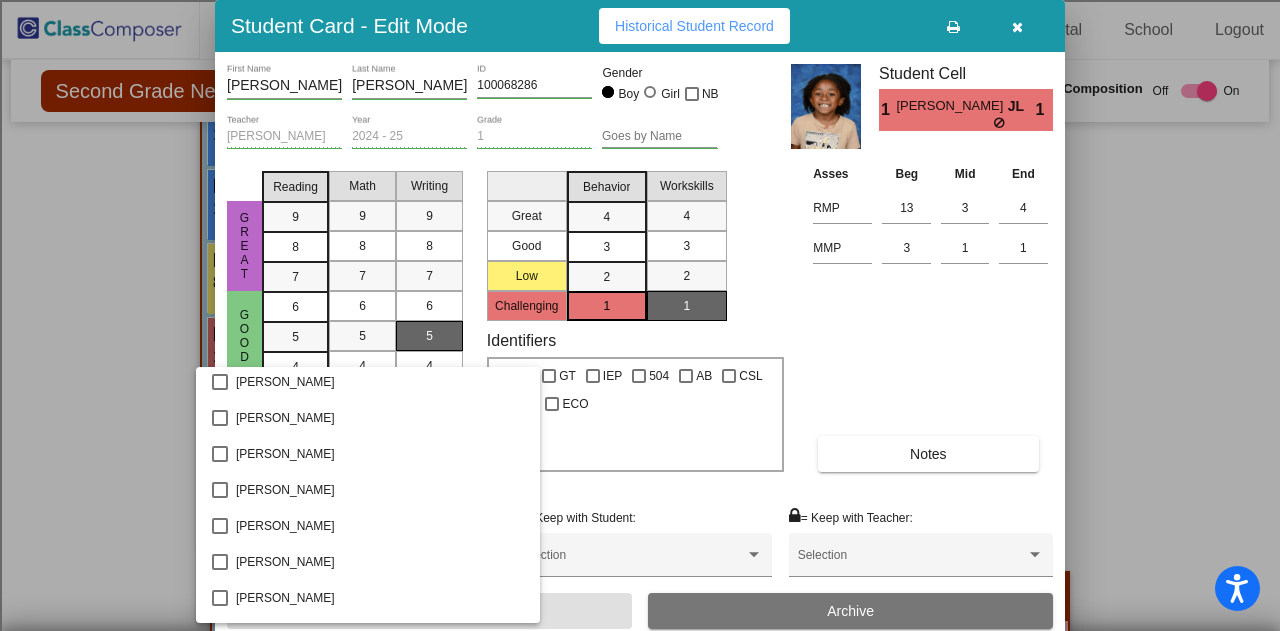 scroll, scrollTop: 3956, scrollLeft: 0, axis: vertical 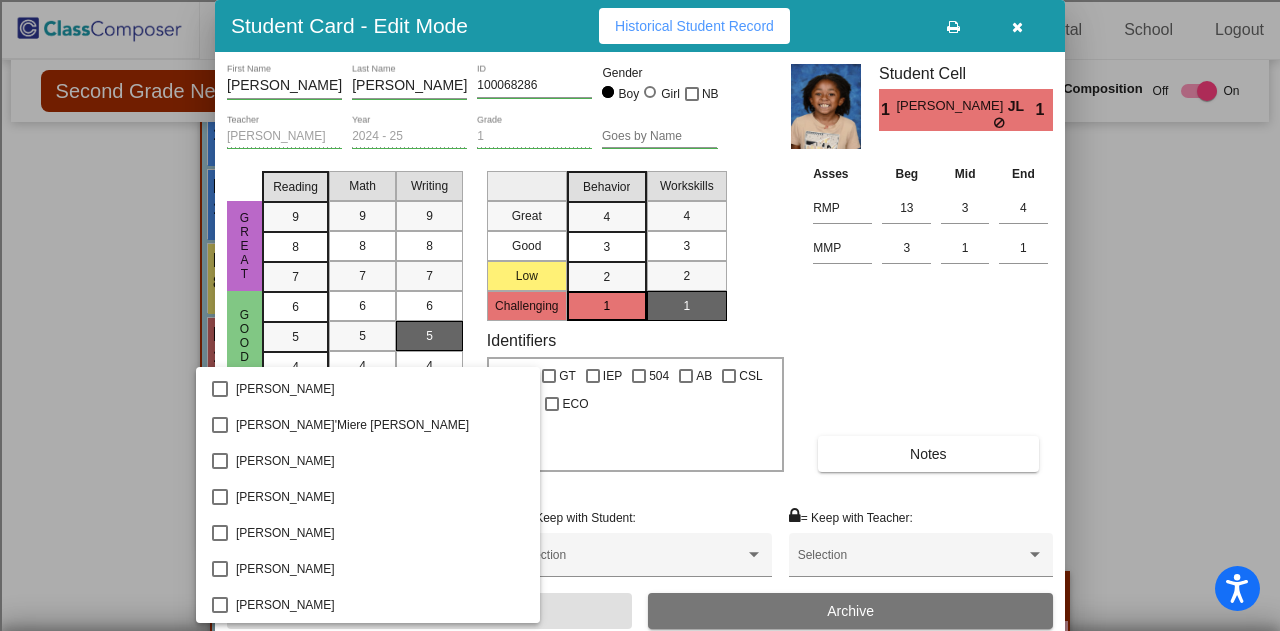 click at bounding box center (640, 315) 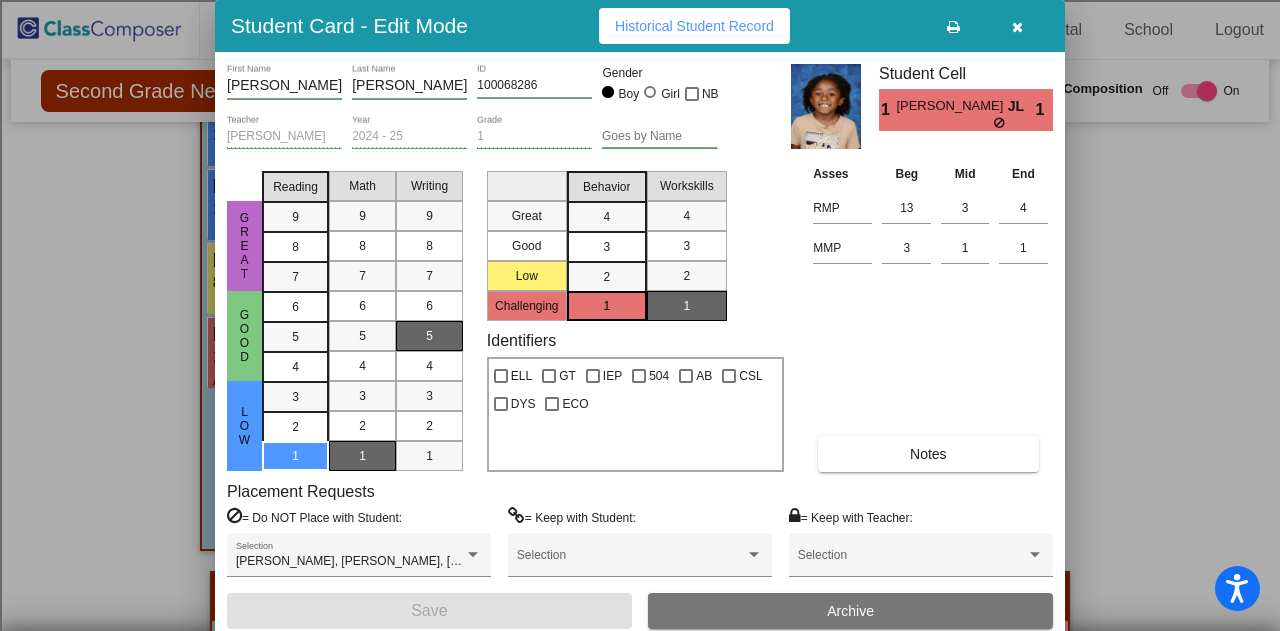 click at bounding box center [1017, 27] 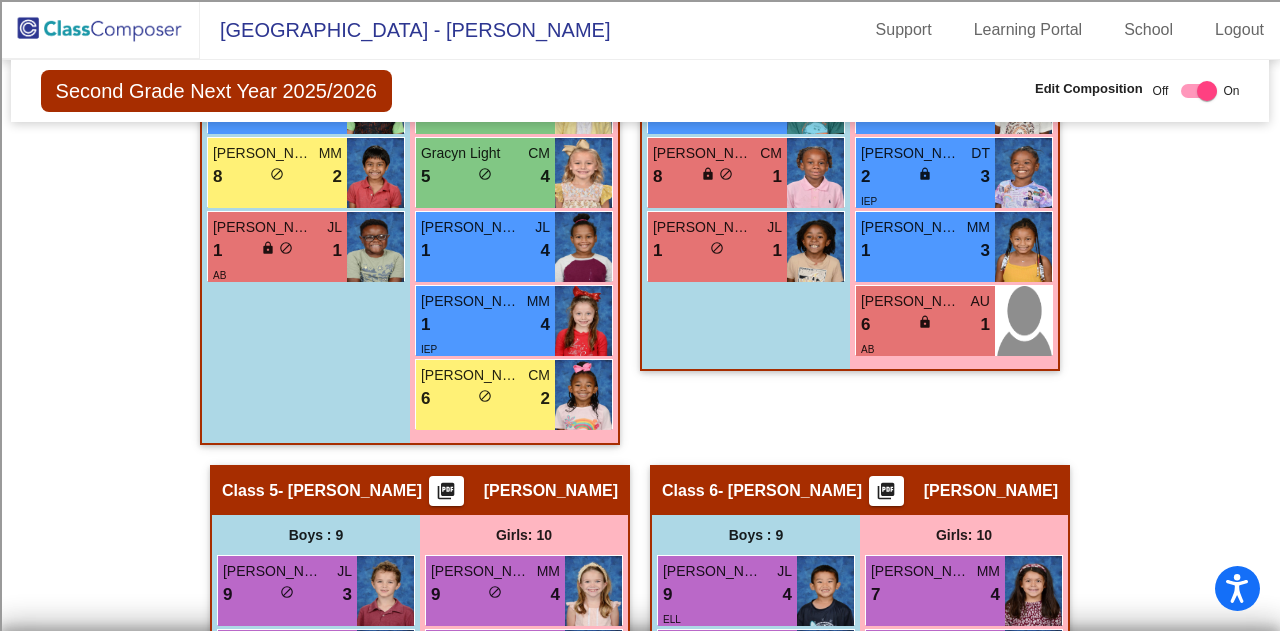 scroll, scrollTop: 1946, scrollLeft: 0, axis: vertical 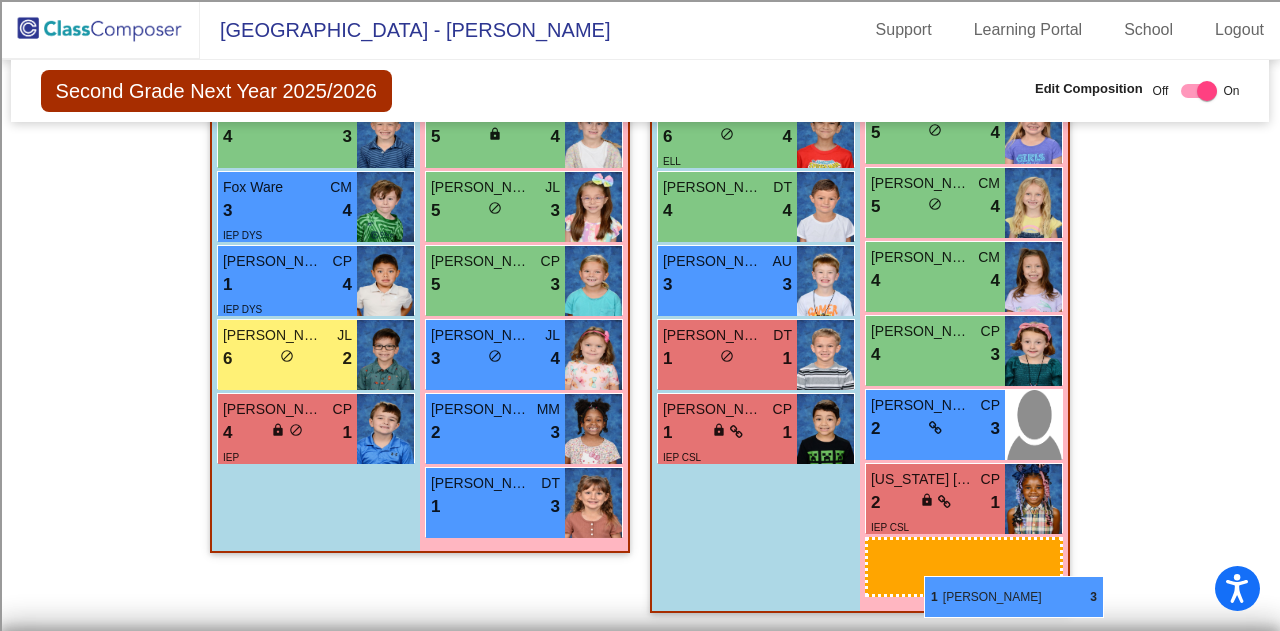drag, startPoint x: 919, startPoint y: 254, endPoint x: 924, endPoint y: 576, distance: 322.03882 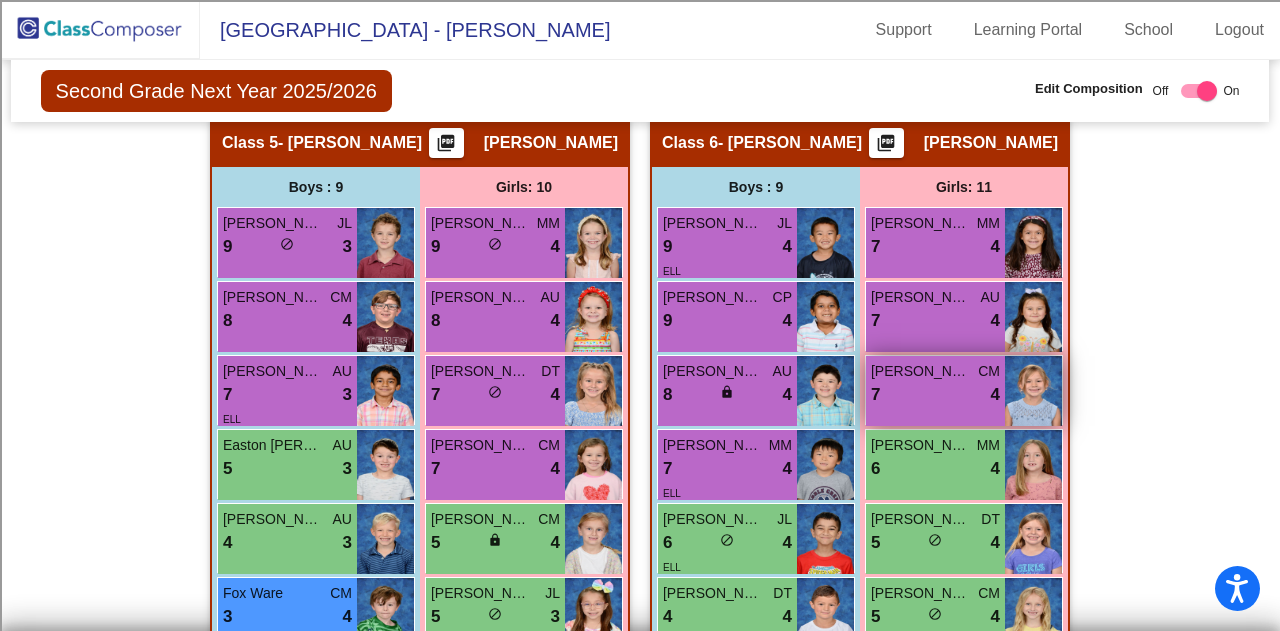 scroll, scrollTop: 1800, scrollLeft: 0, axis: vertical 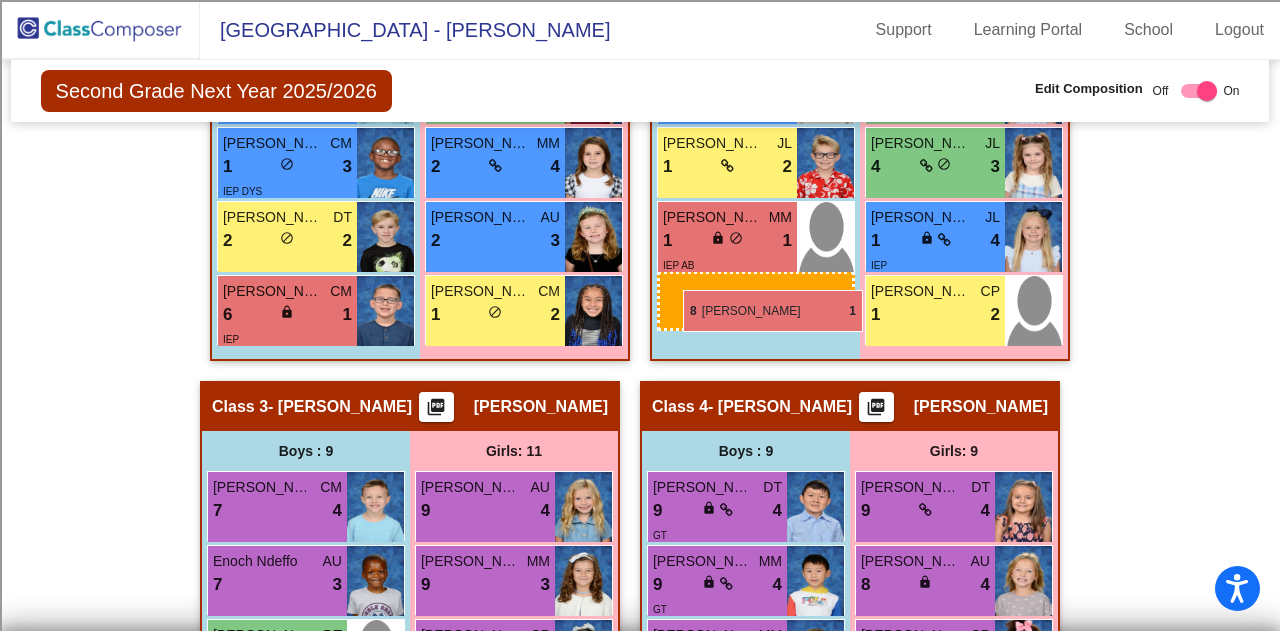 drag, startPoint x: 744, startPoint y: 342, endPoint x: 683, endPoint y: 290, distance: 80.1561 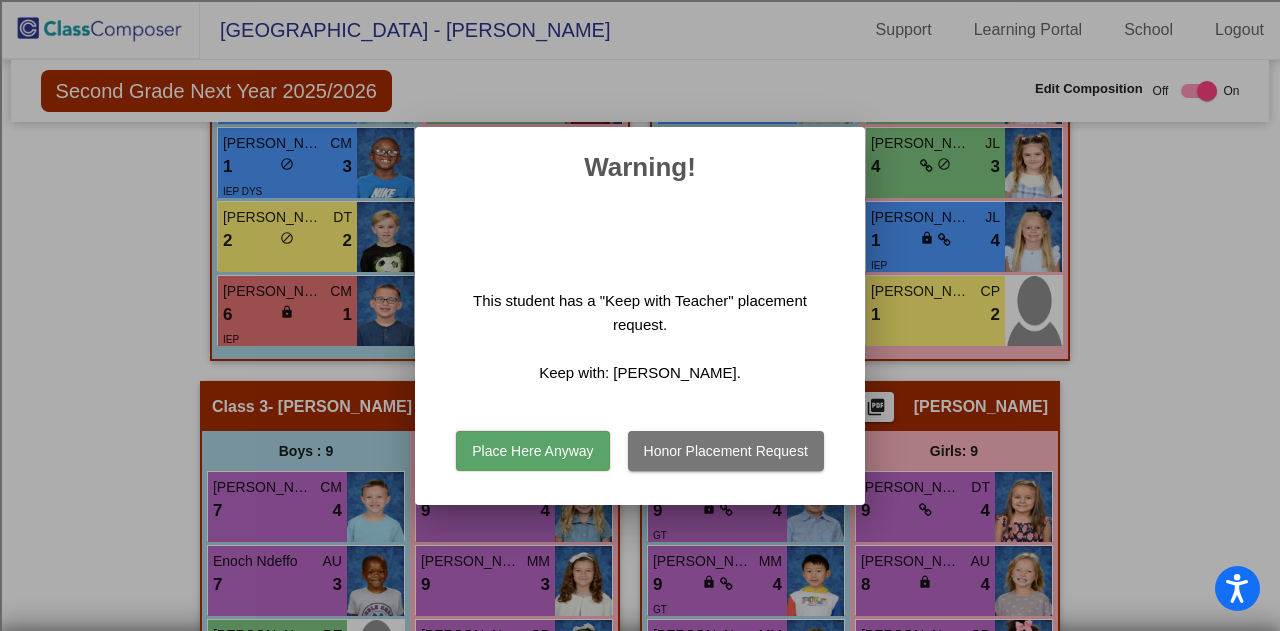click on "Place Here Anyway" at bounding box center [532, 451] 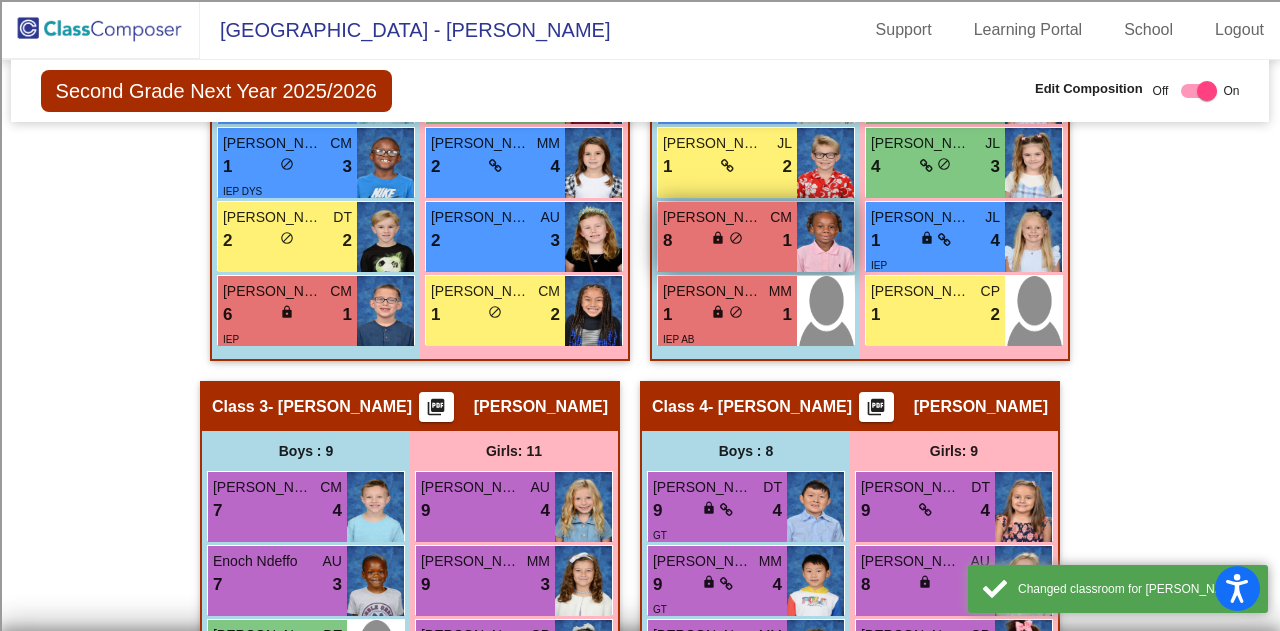 click on "8 lock do_not_disturb_alt 1" at bounding box center (727, 241) 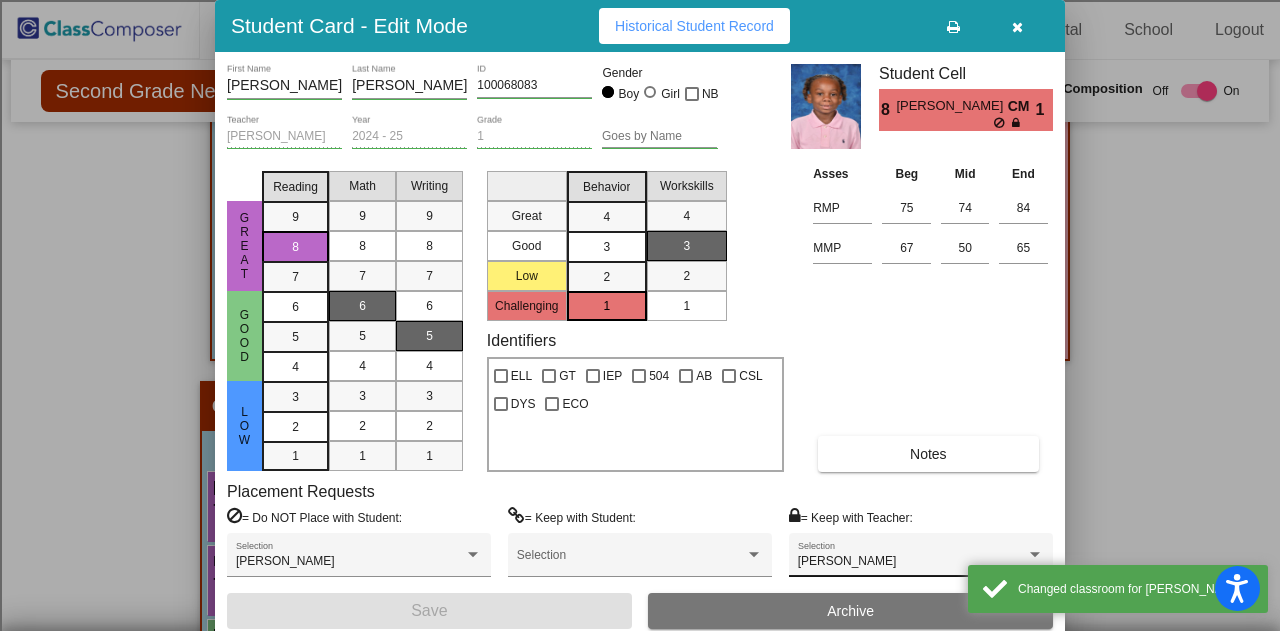 click on "Ashley Burton Selection" at bounding box center [921, 560] 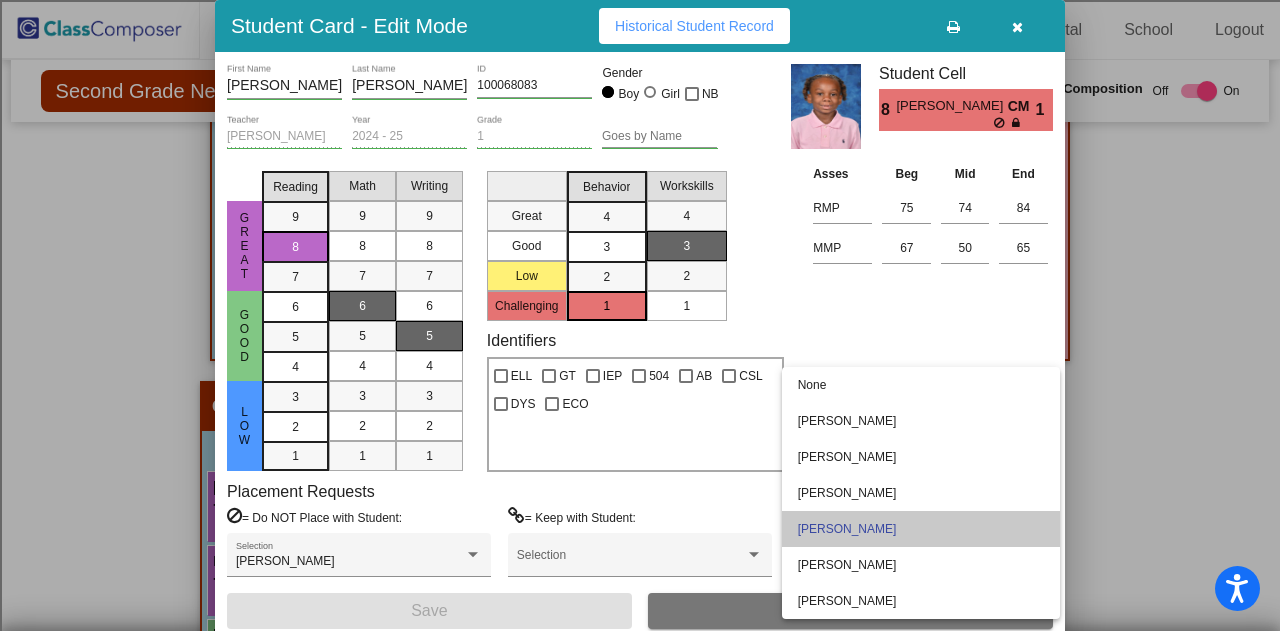 click on "[PERSON_NAME]" at bounding box center (921, 529) 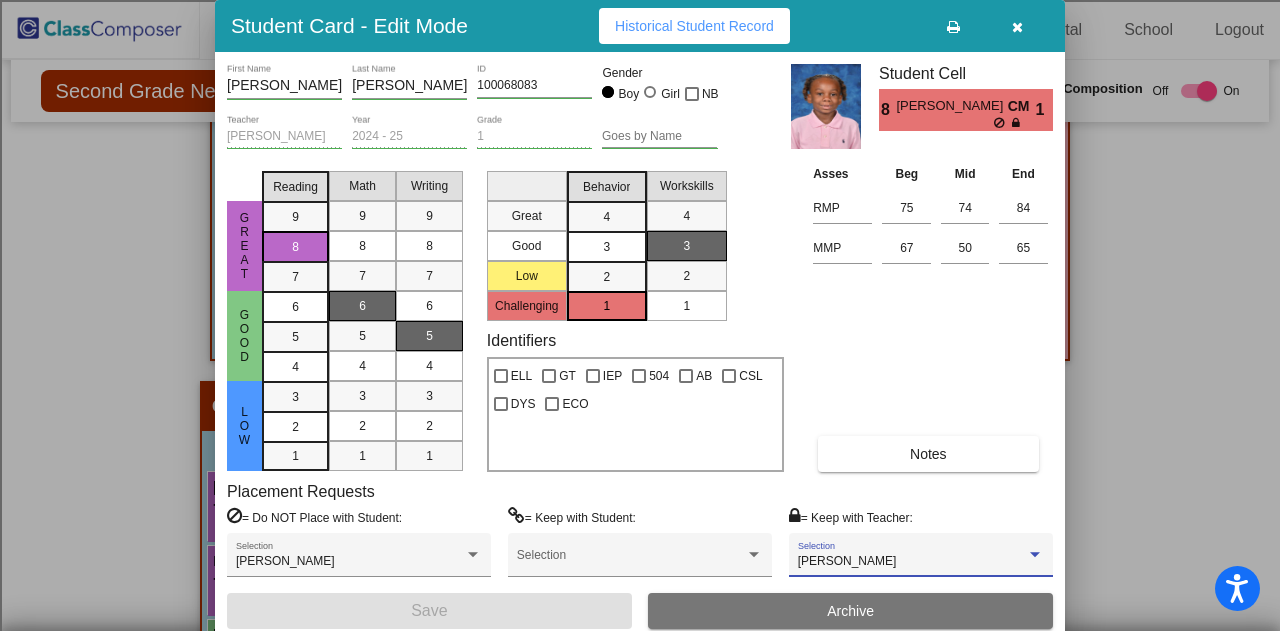 click on "Ashley Burton Selection" at bounding box center [921, 560] 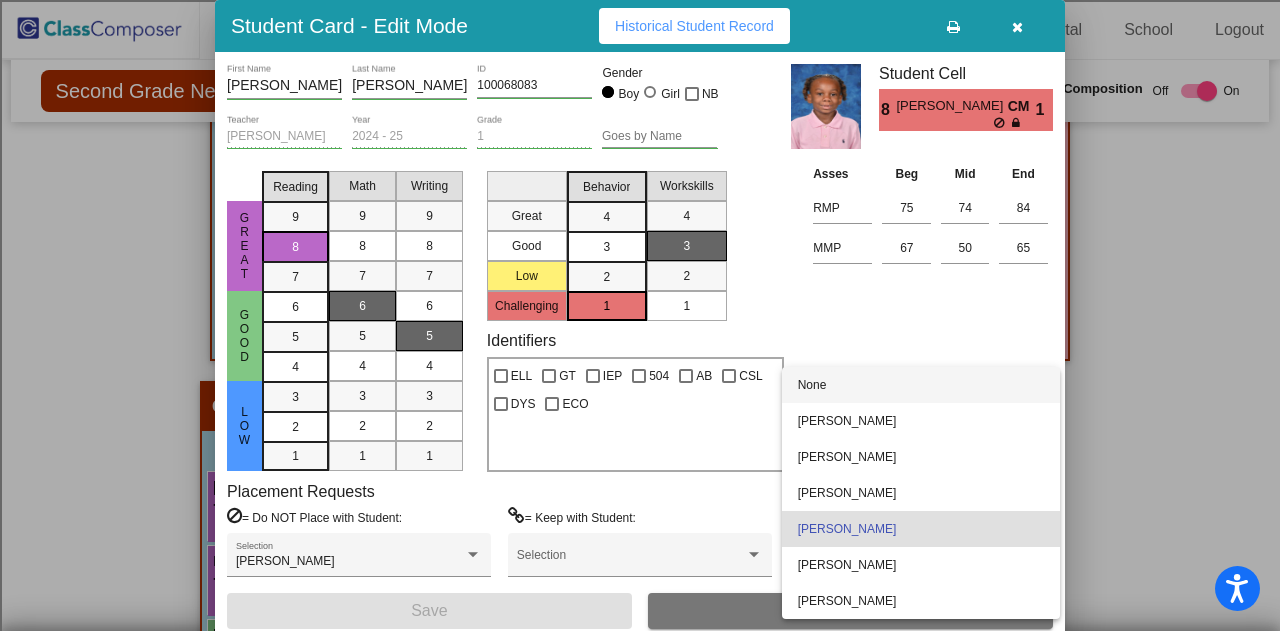 click on "None" at bounding box center (921, 385) 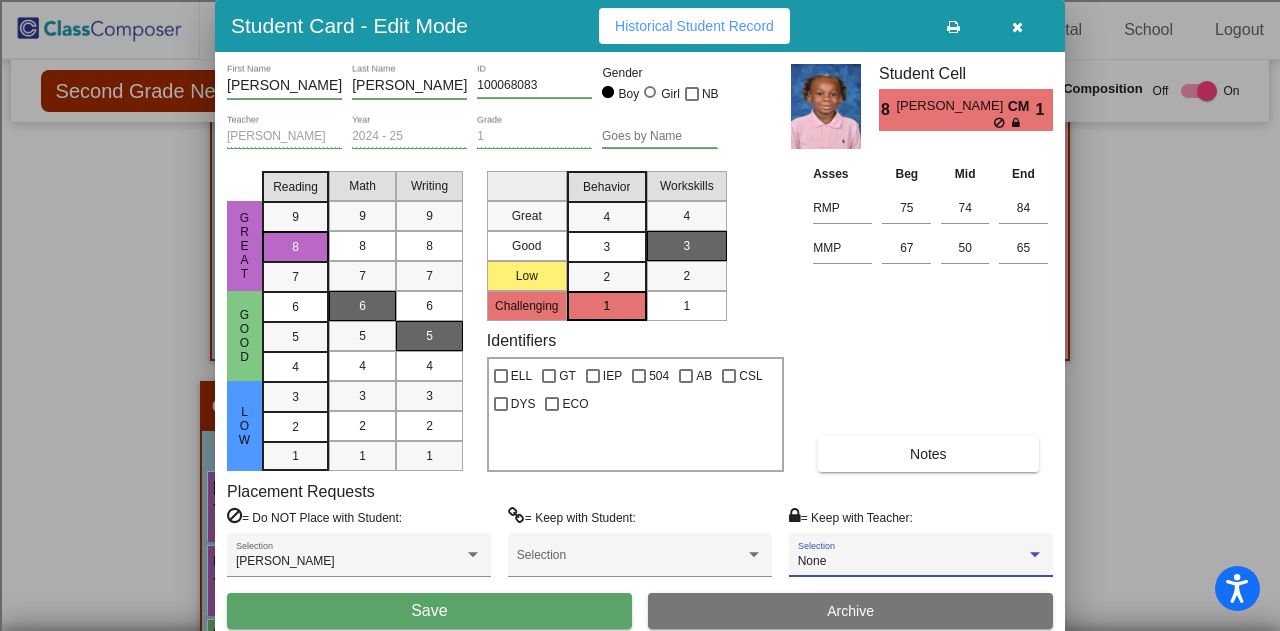click on "Save" at bounding box center (429, 611) 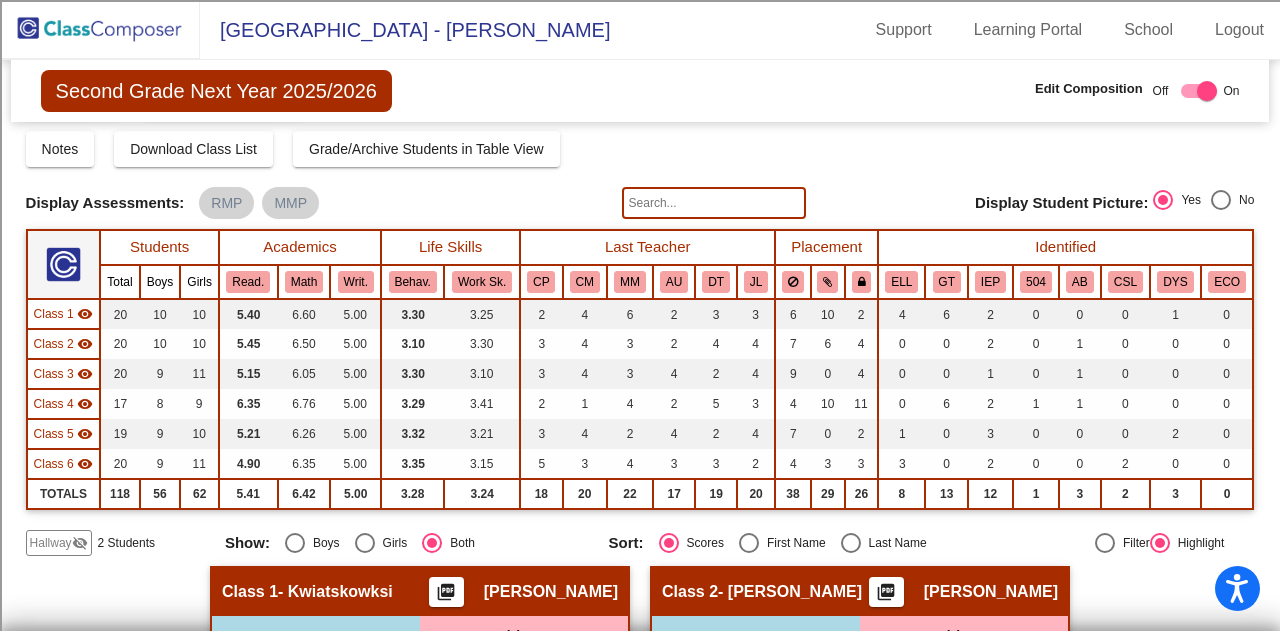 scroll, scrollTop: 0, scrollLeft: 0, axis: both 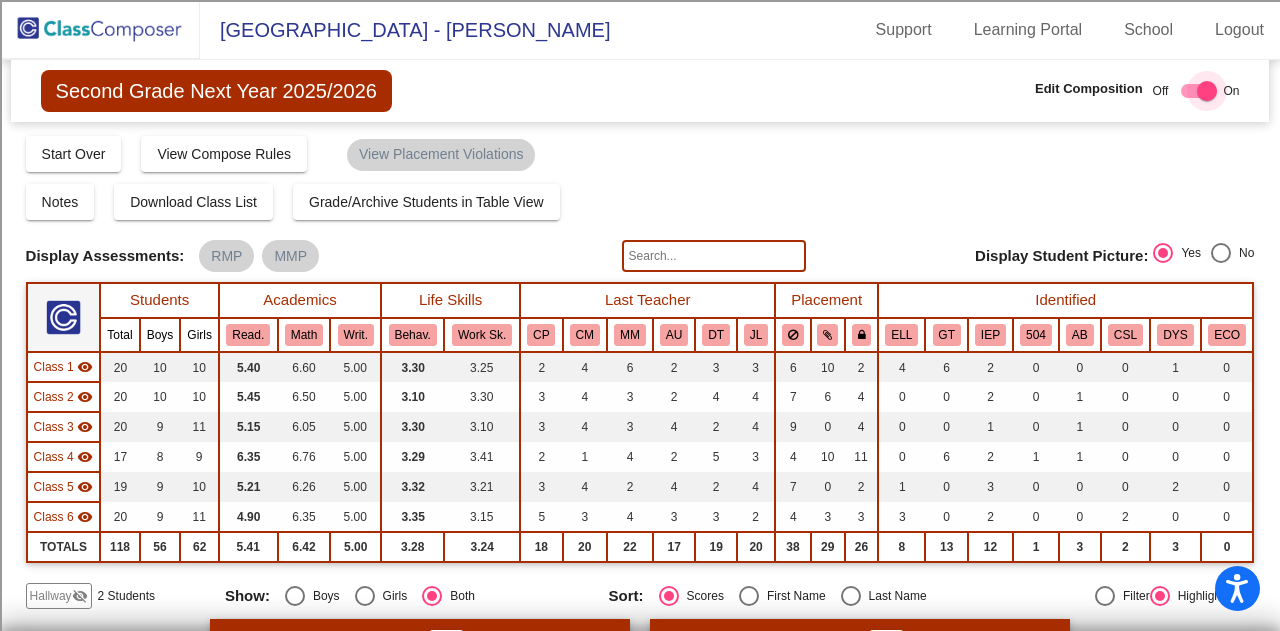 click at bounding box center [1199, 91] 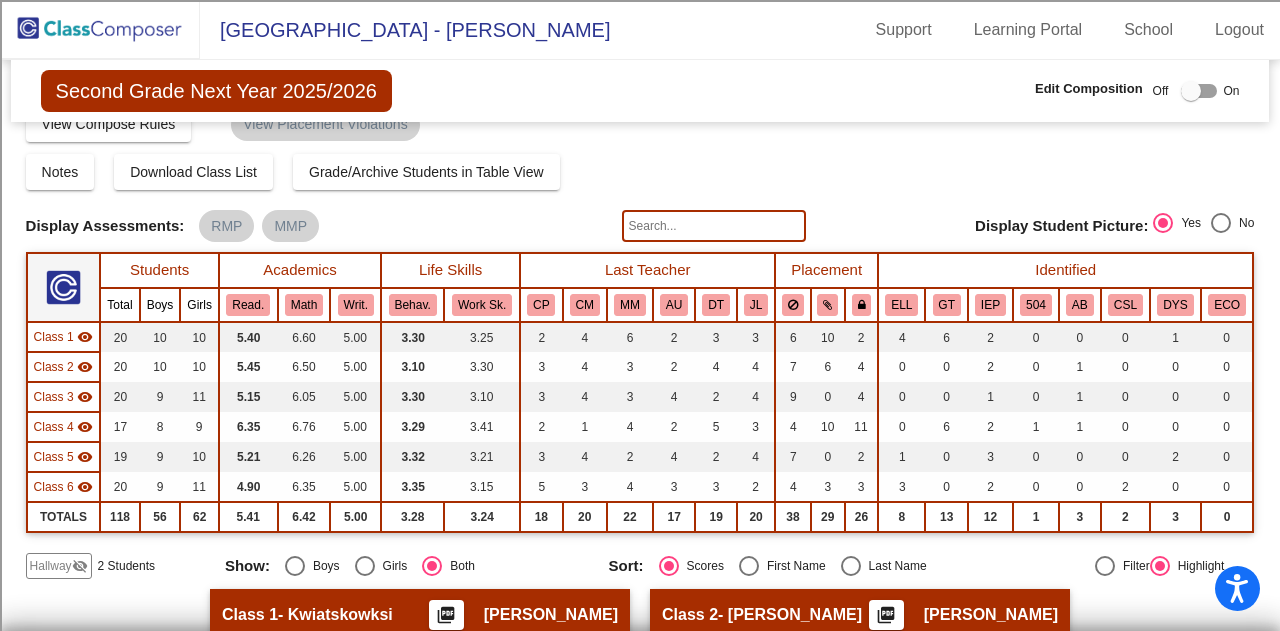 scroll, scrollTop: 0, scrollLeft: 0, axis: both 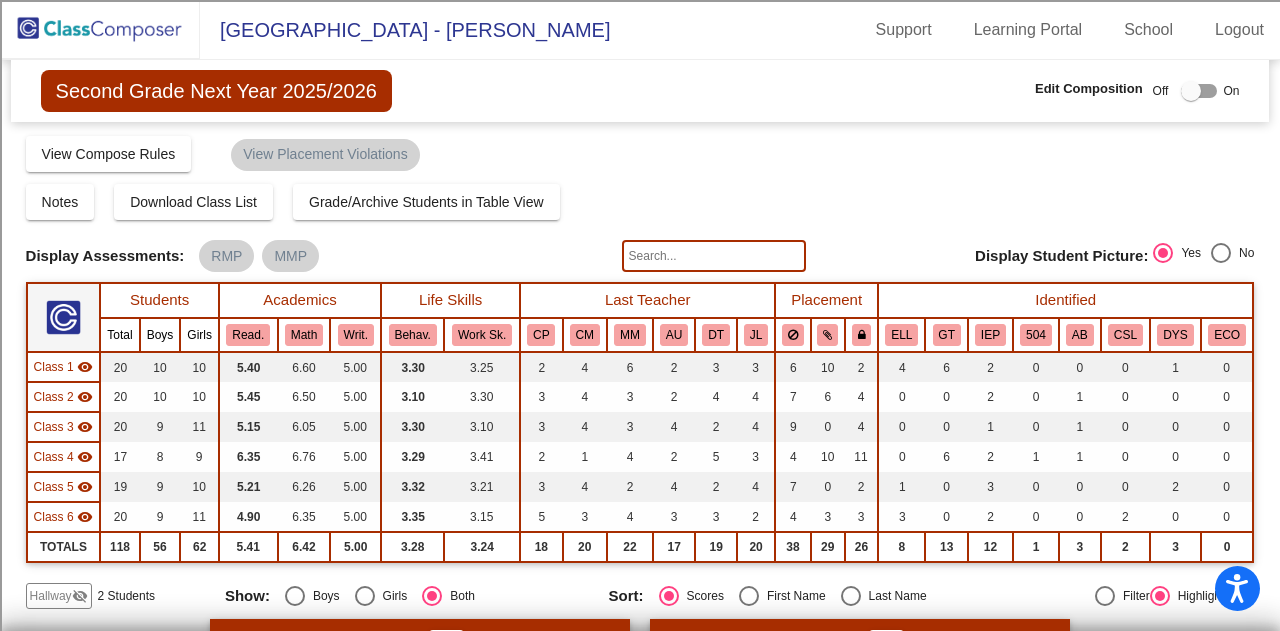 click 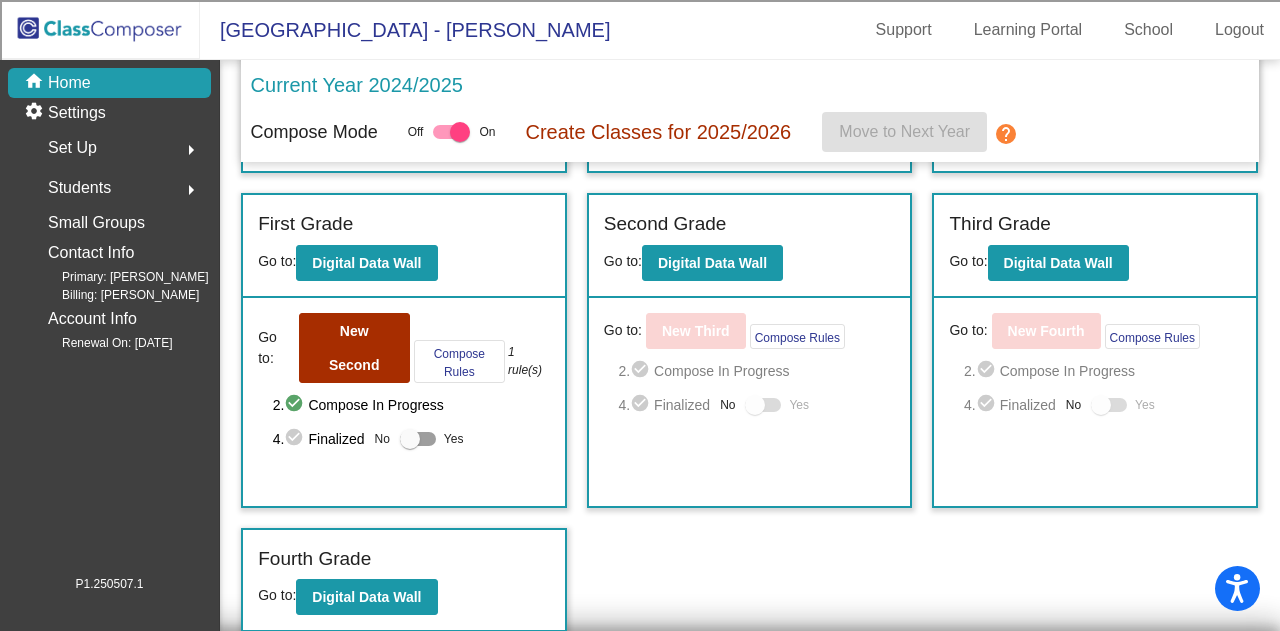 scroll, scrollTop: 0, scrollLeft: 0, axis: both 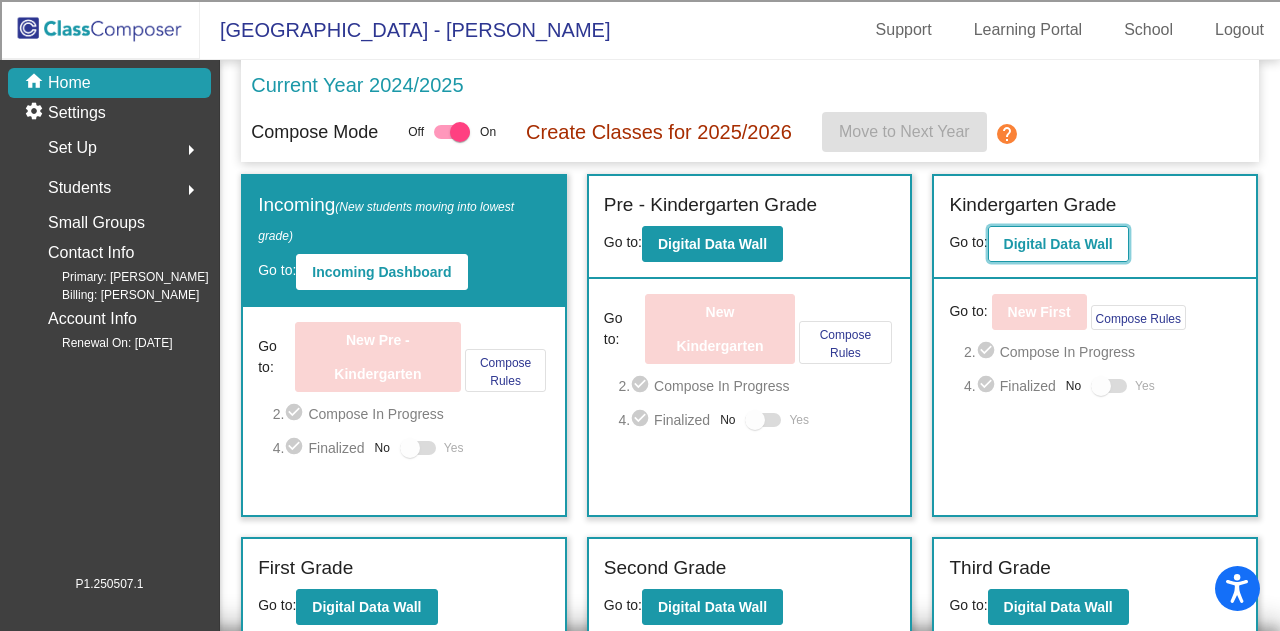 click on "Digital Data Wall" 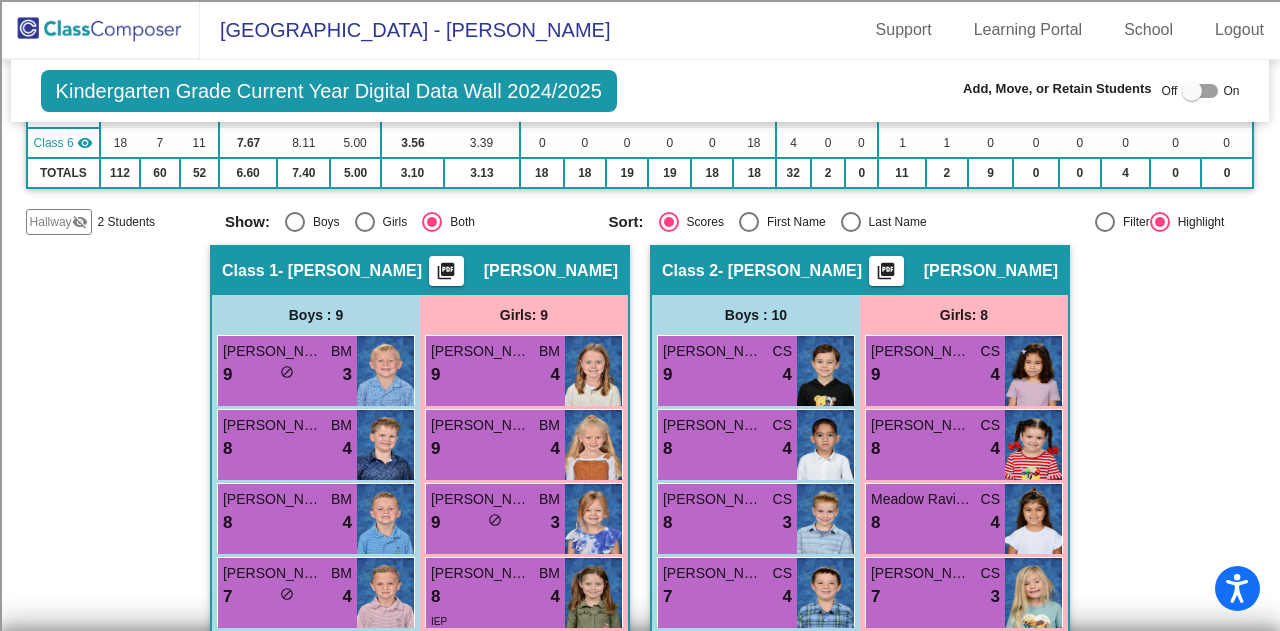 scroll, scrollTop: 500, scrollLeft: 0, axis: vertical 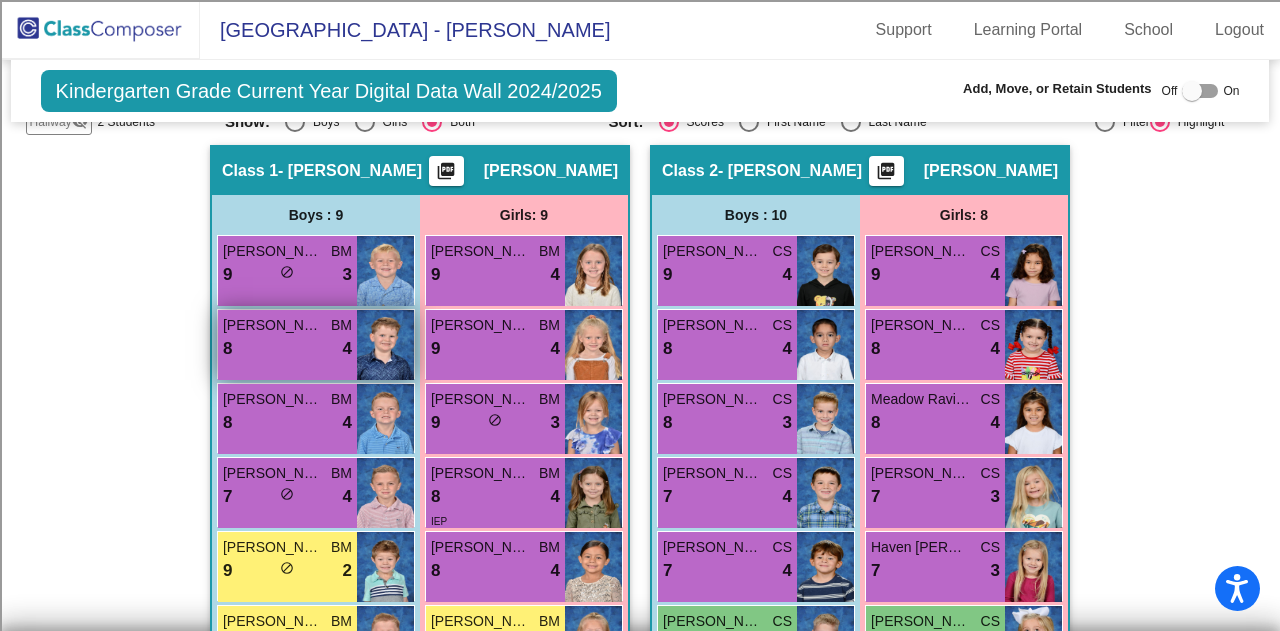 click on "8 lock do_not_disturb_alt 4" at bounding box center [287, 349] 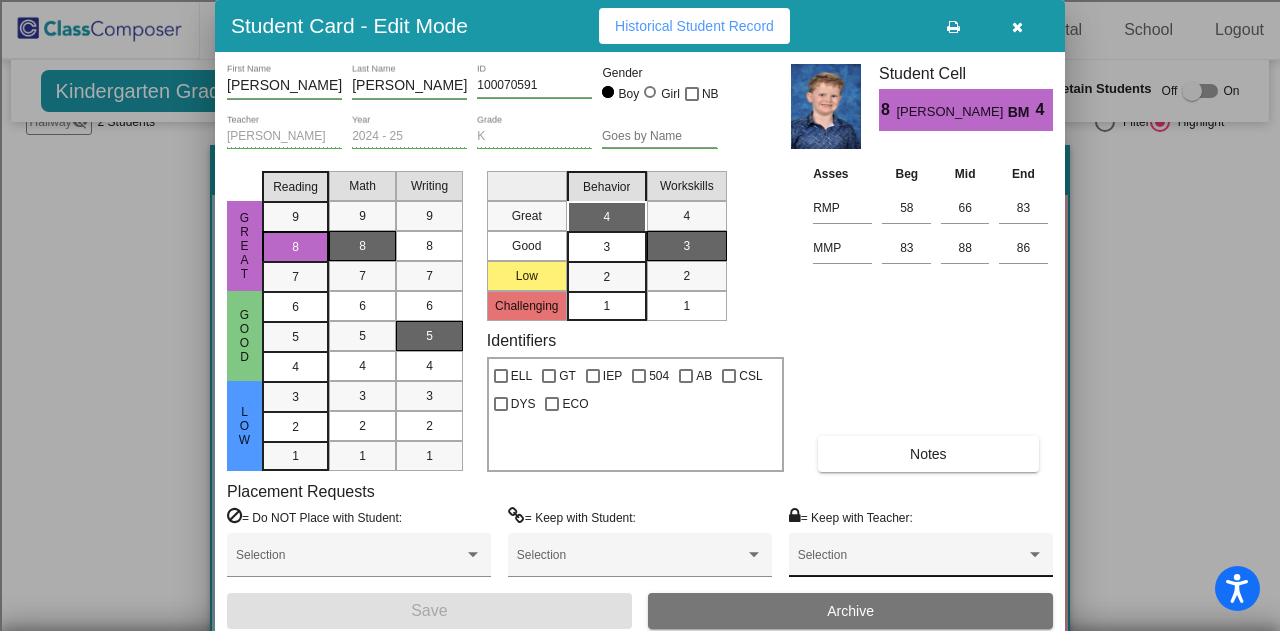 click on "Selection" at bounding box center (921, 560) 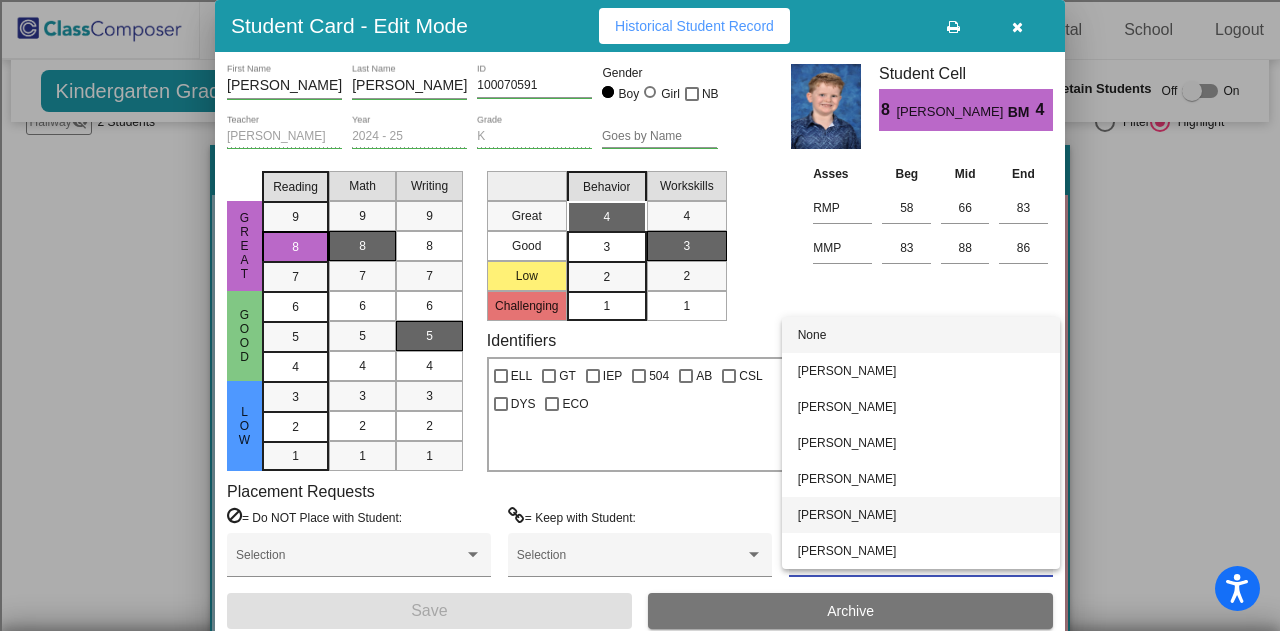click on "Debbie Tisch" at bounding box center (921, 515) 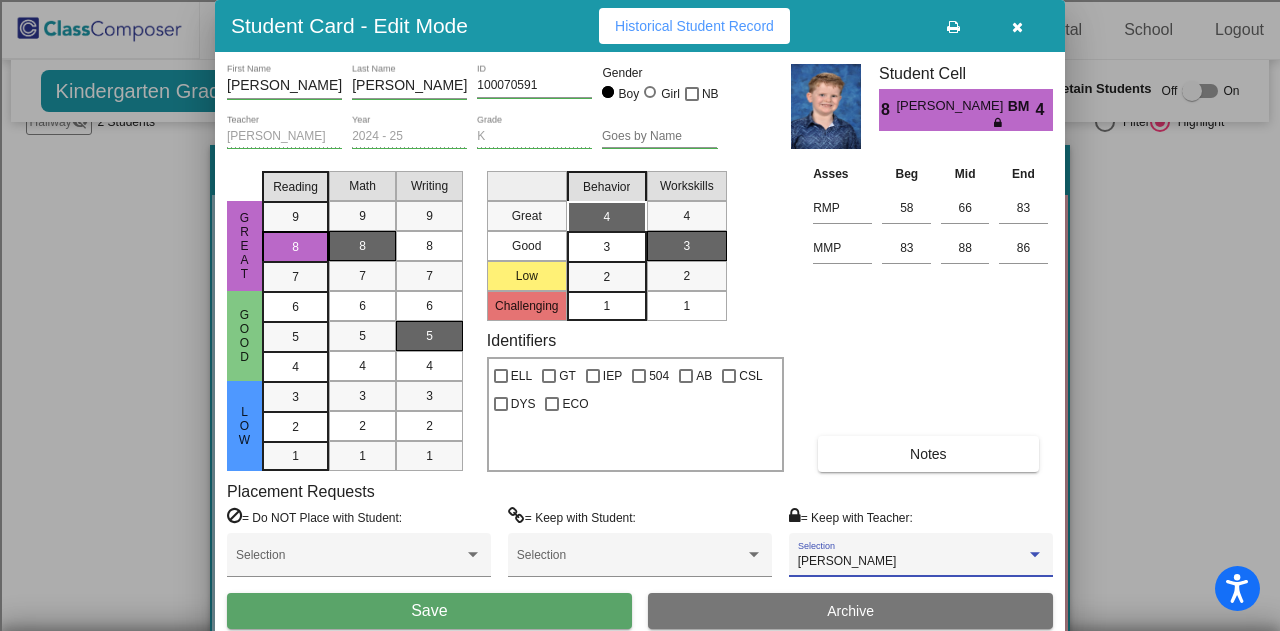 click on "Save" at bounding box center [429, 611] 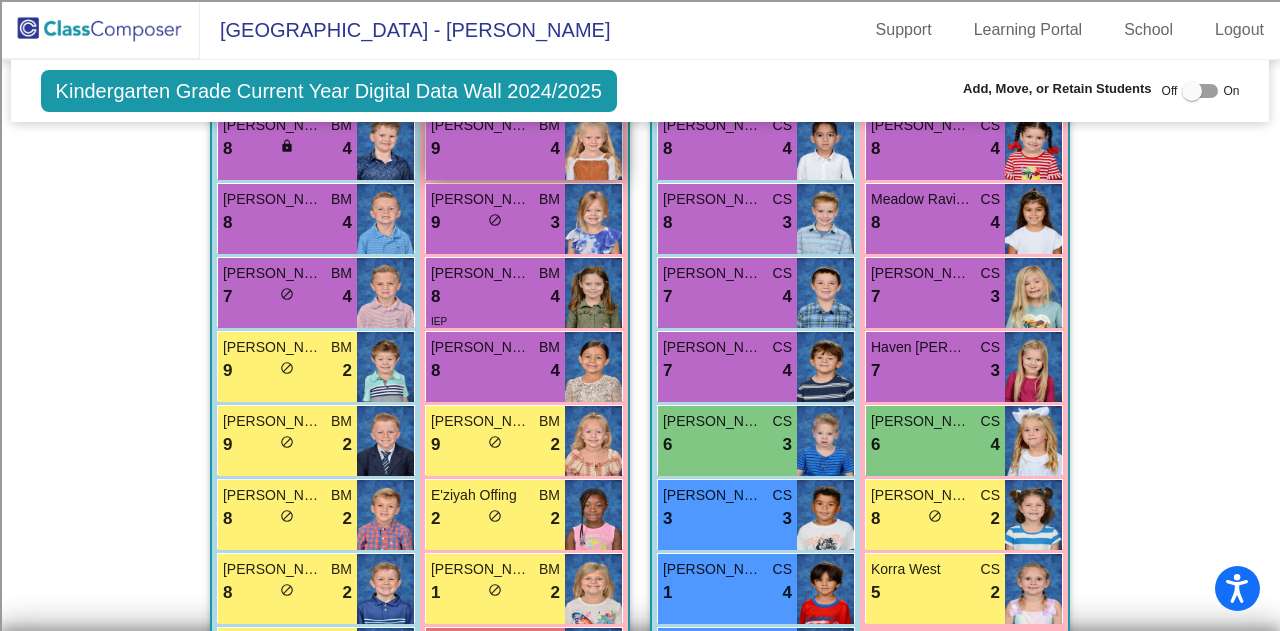 scroll, scrollTop: 800, scrollLeft: 0, axis: vertical 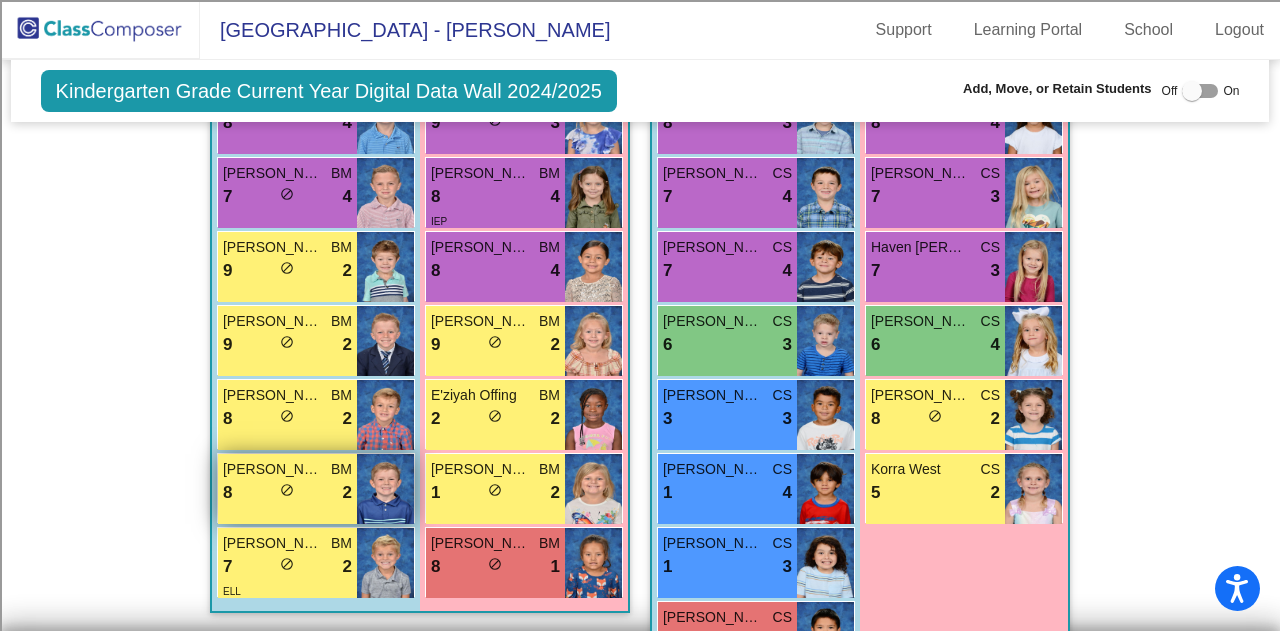 click on "Jack Goolsby BM 8 lock do_not_disturb_alt 2" at bounding box center (287, 489) 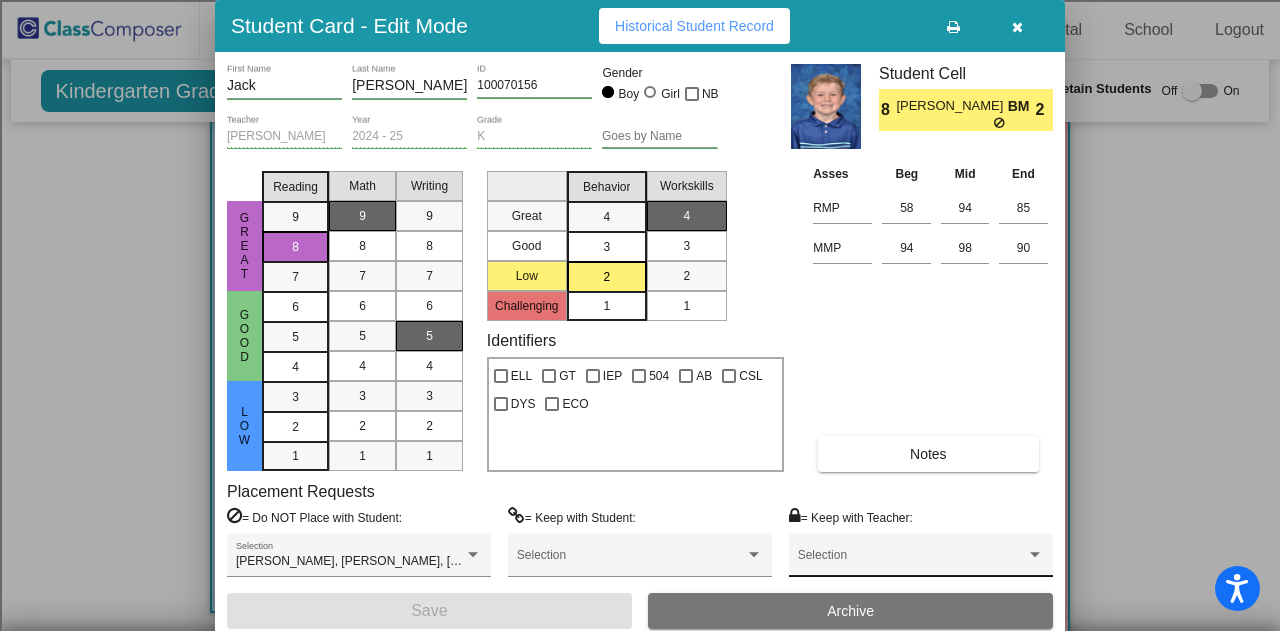 click at bounding box center (912, 562) 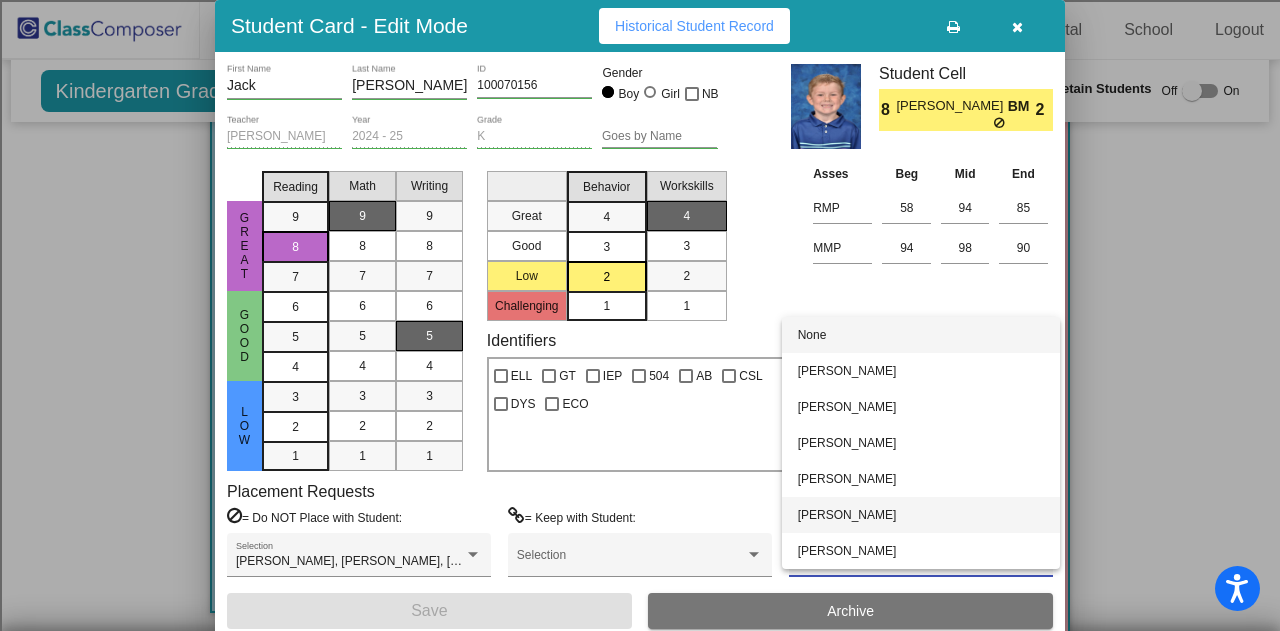 click on "Debbie Tisch" at bounding box center (921, 515) 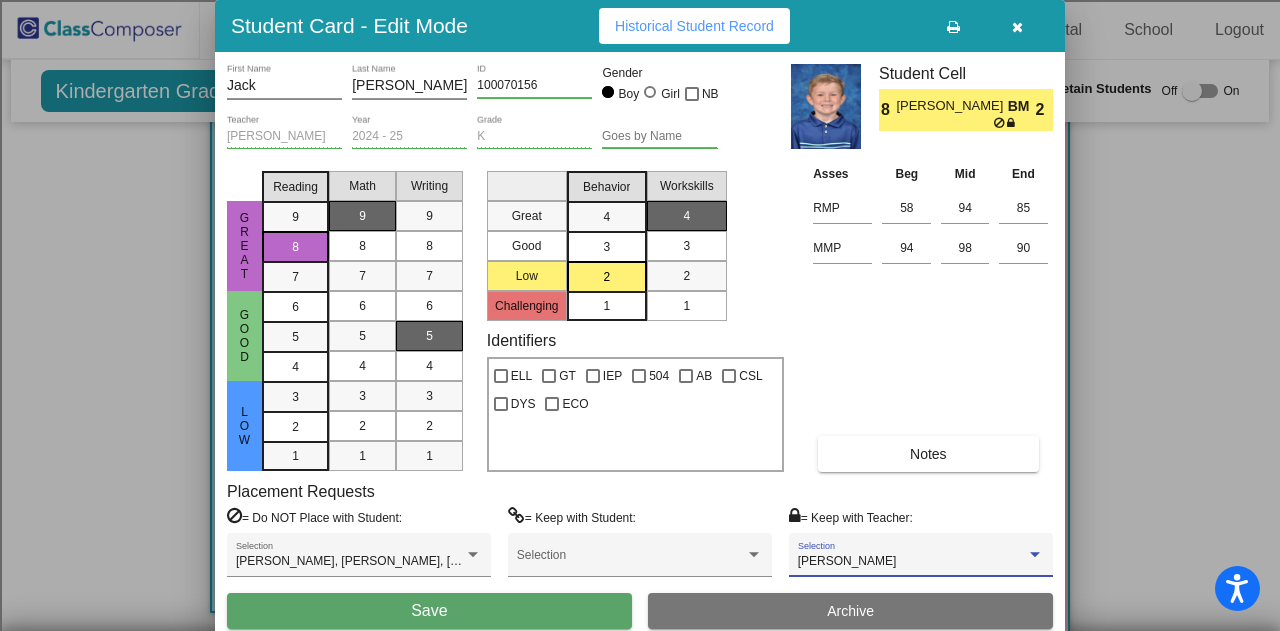 click on "Save" at bounding box center [429, 611] 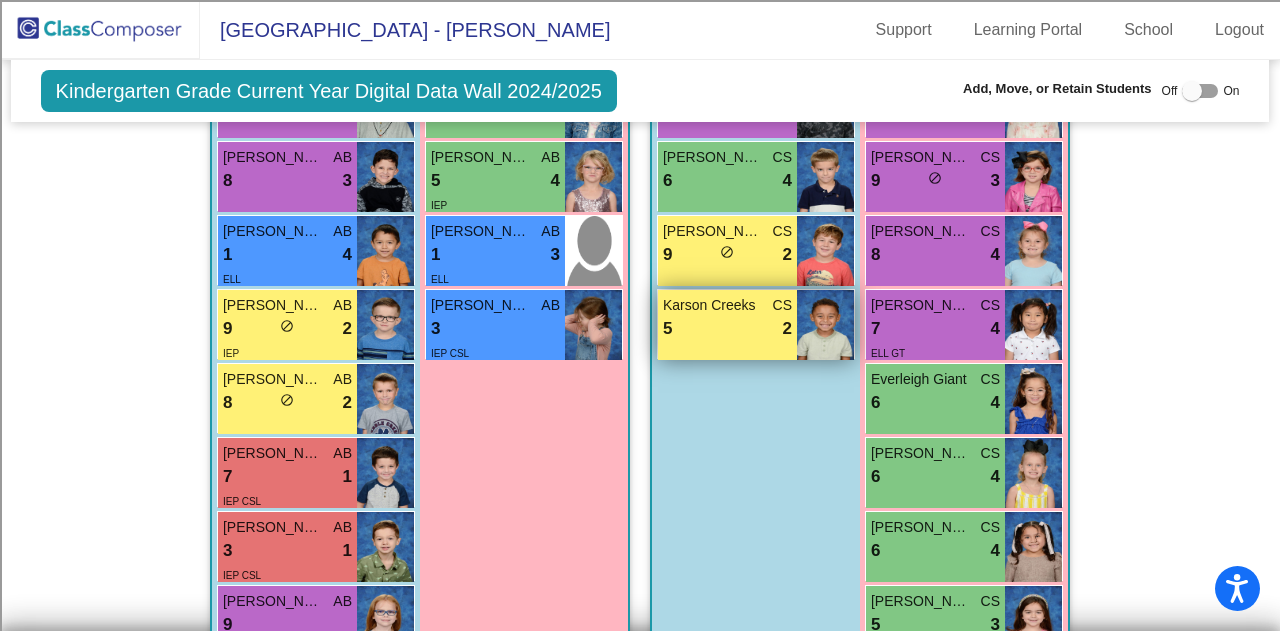 scroll, scrollTop: 2700, scrollLeft: 0, axis: vertical 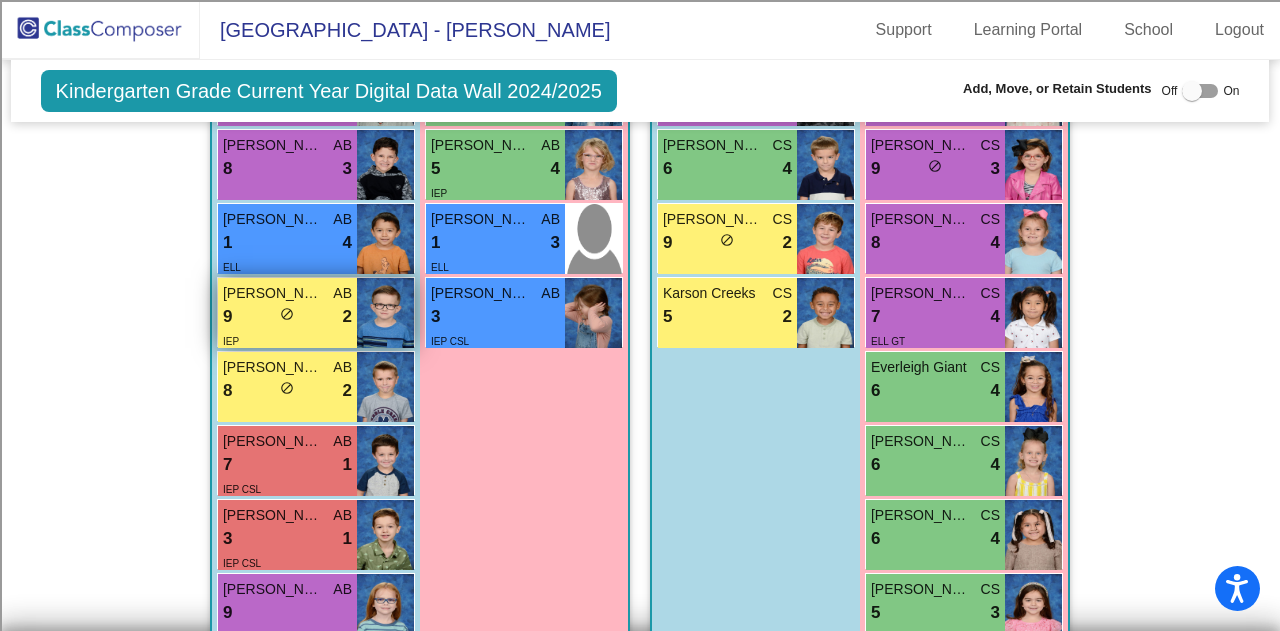 click on "IEP" at bounding box center [287, 340] 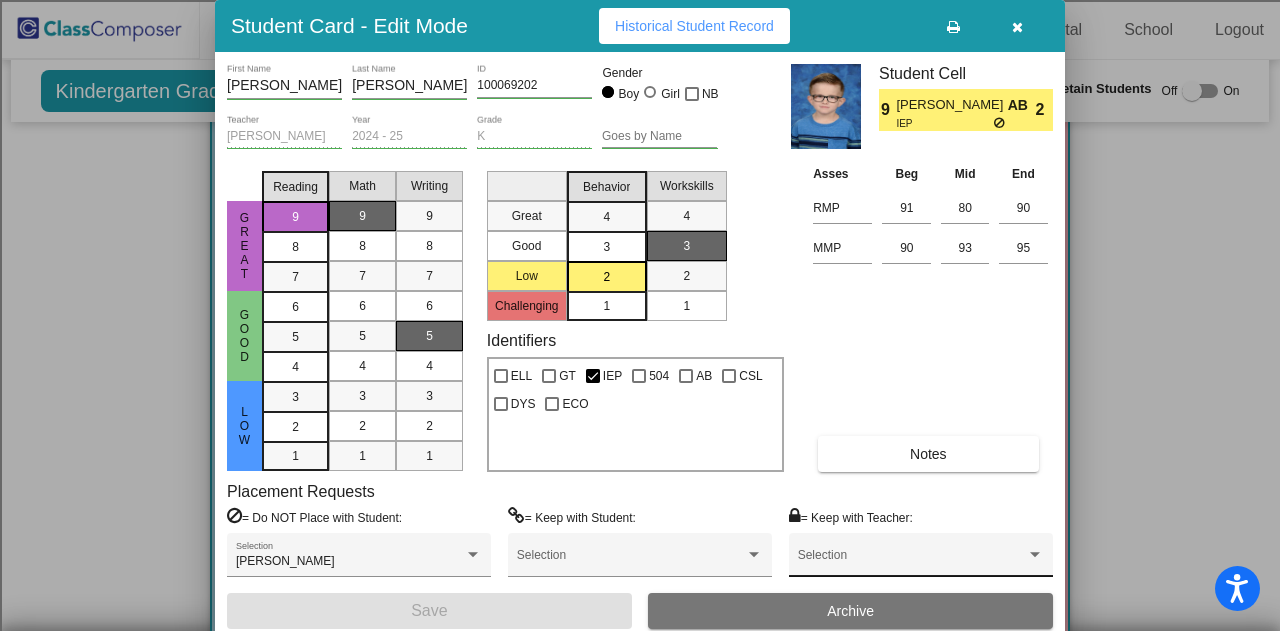 click at bounding box center [912, 562] 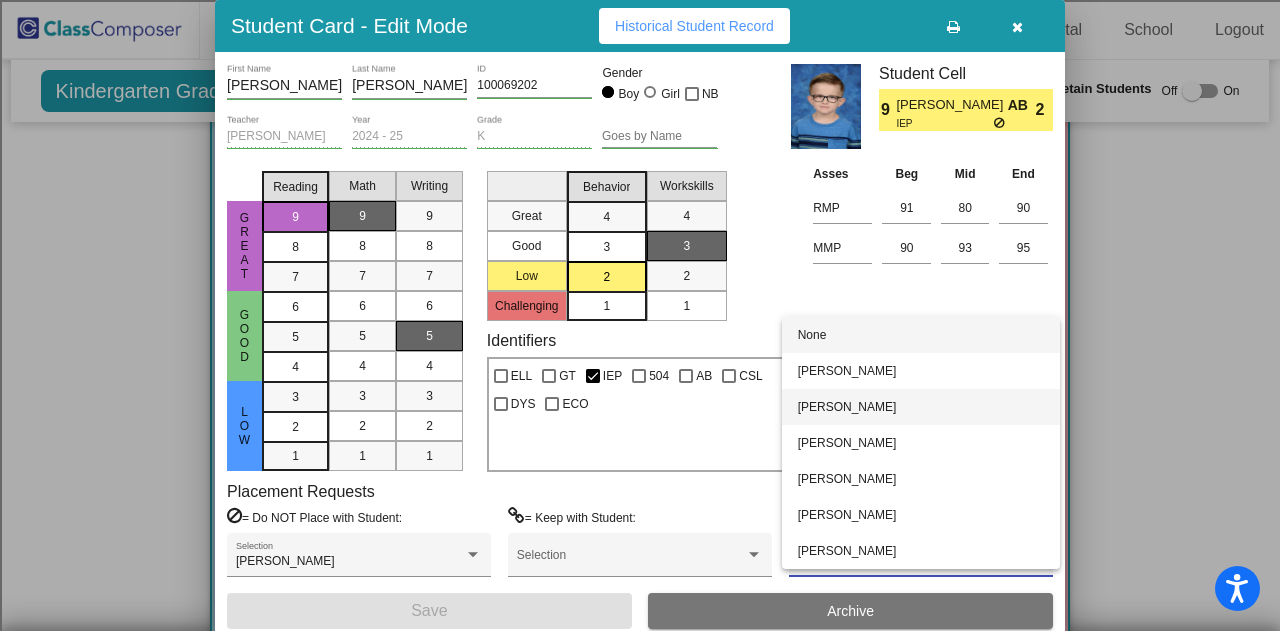 click on "Alicia Uecker" at bounding box center (921, 407) 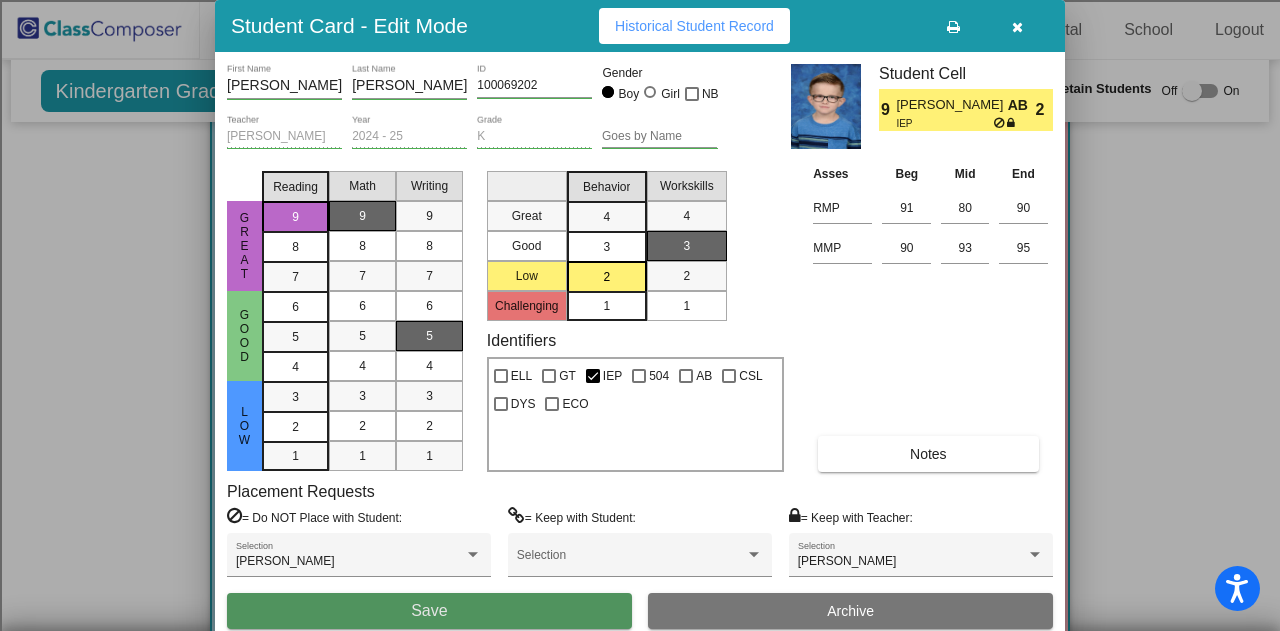 click on "Save" at bounding box center (429, 611) 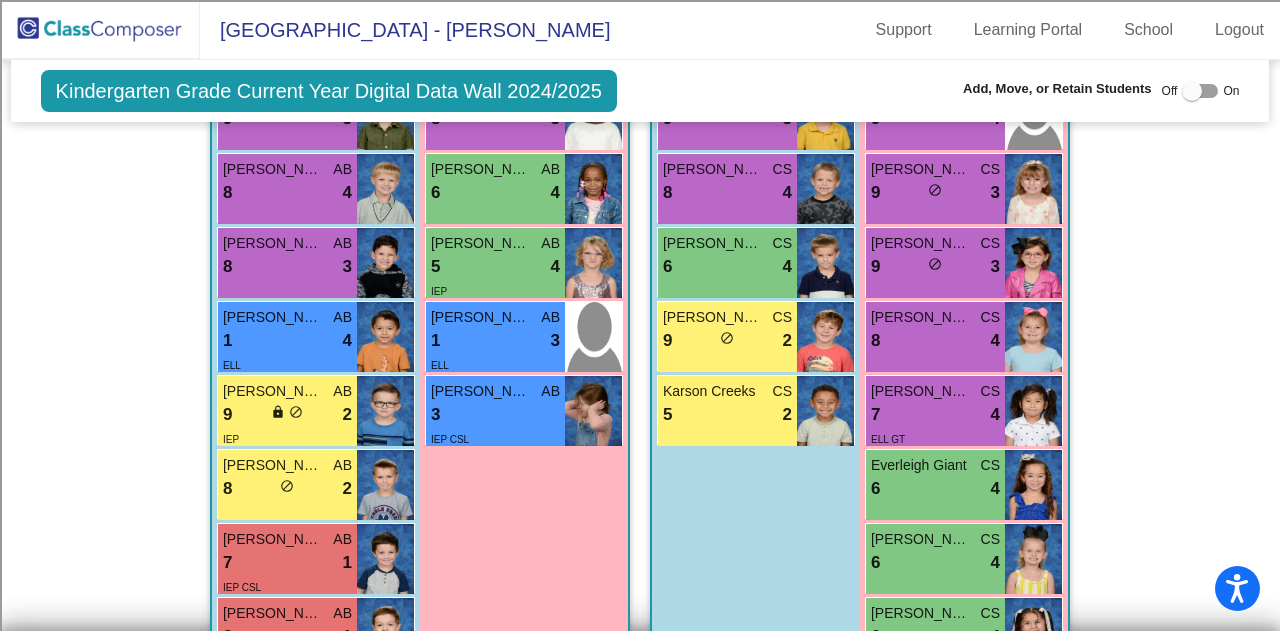 scroll, scrollTop: 2544, scrollLeft: 0, axis: vertical 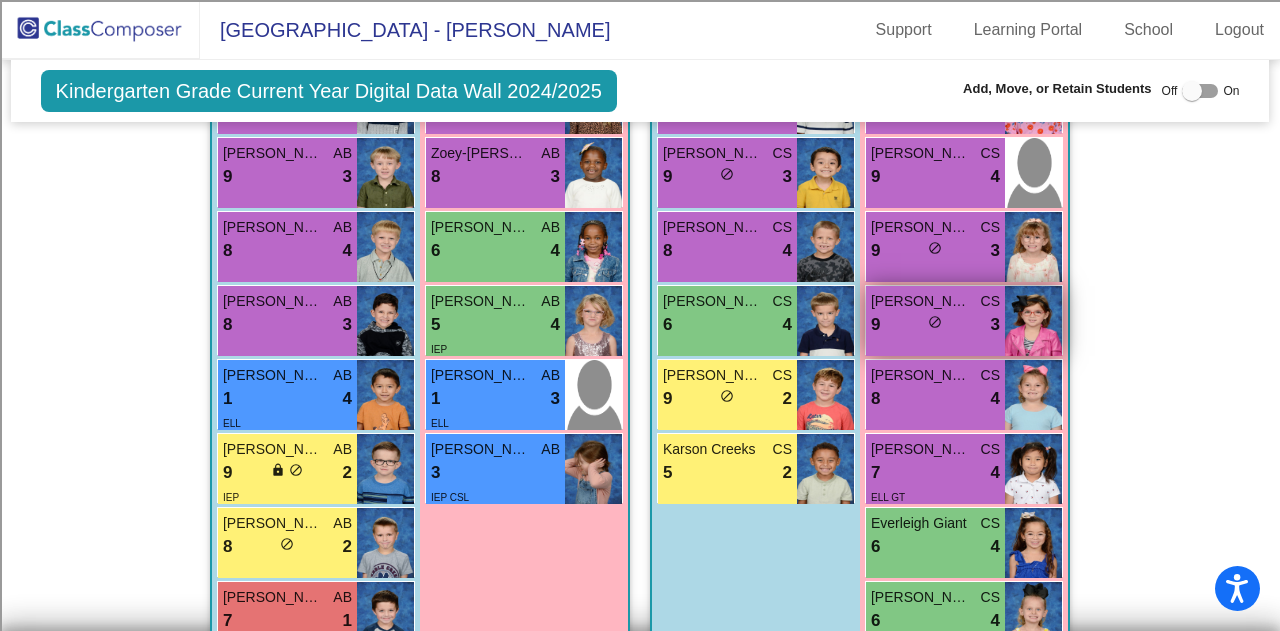 click on "9 lock do_not_disturb_alt 3" at bounding box center [935, 325] 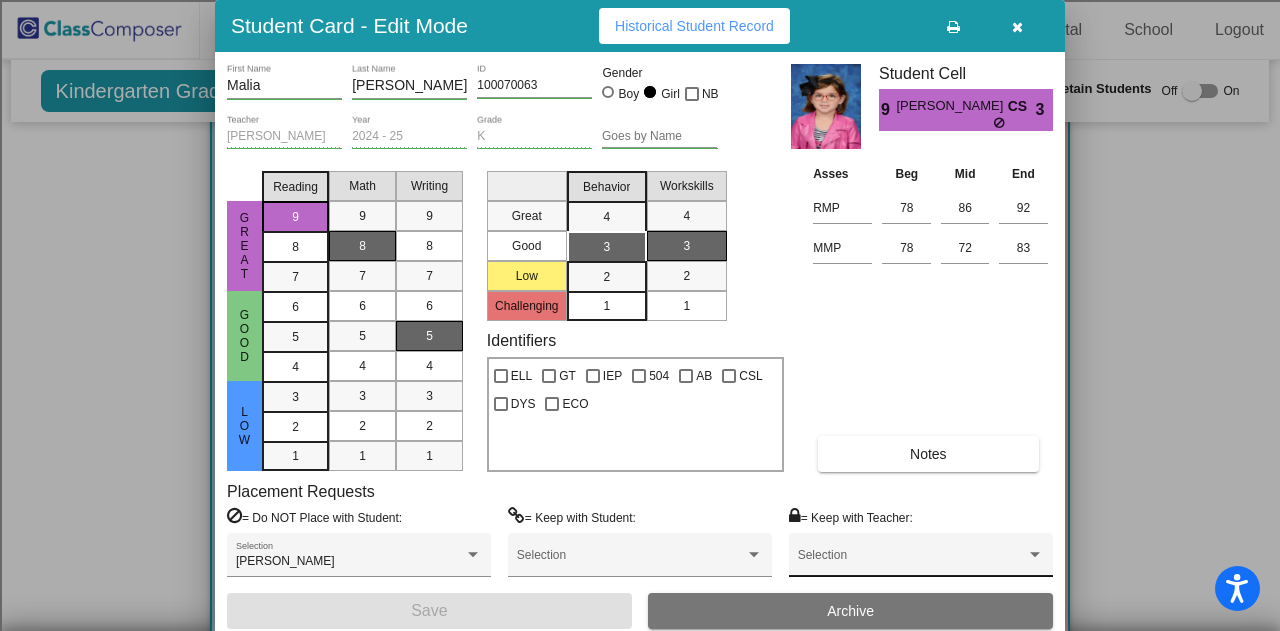 click at bounding box center (912, 562) 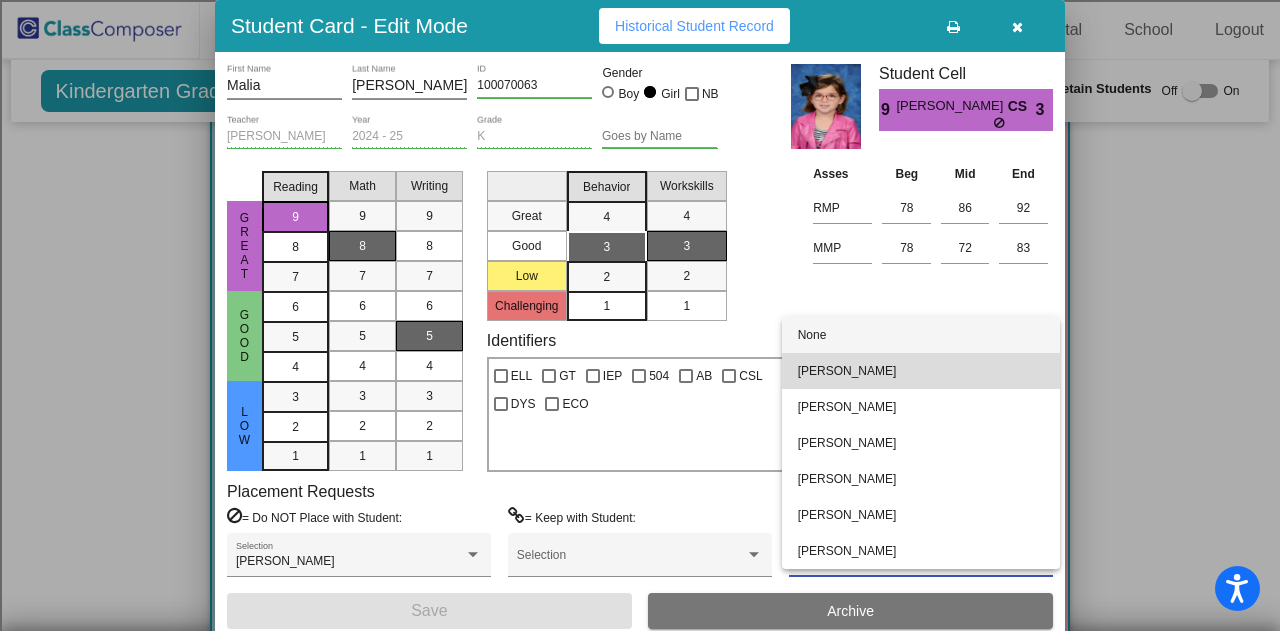 click on "Courtney Payne" at bounding box center (921, 371) 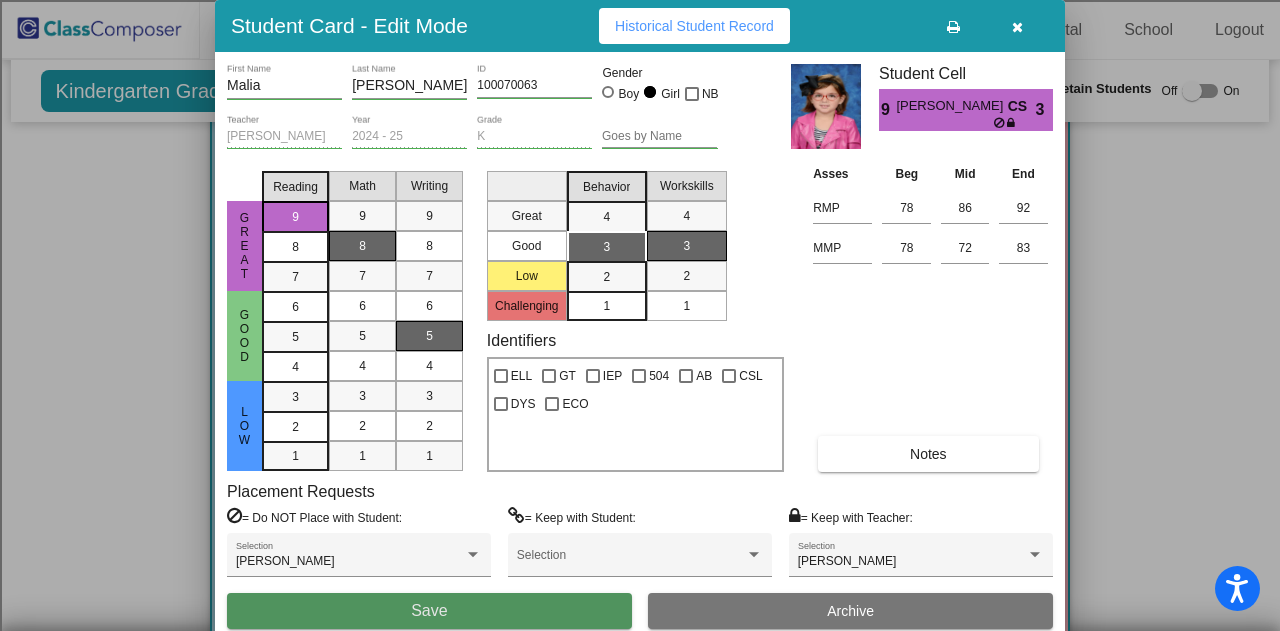 click on "Save" at bounding box center [429, 611] 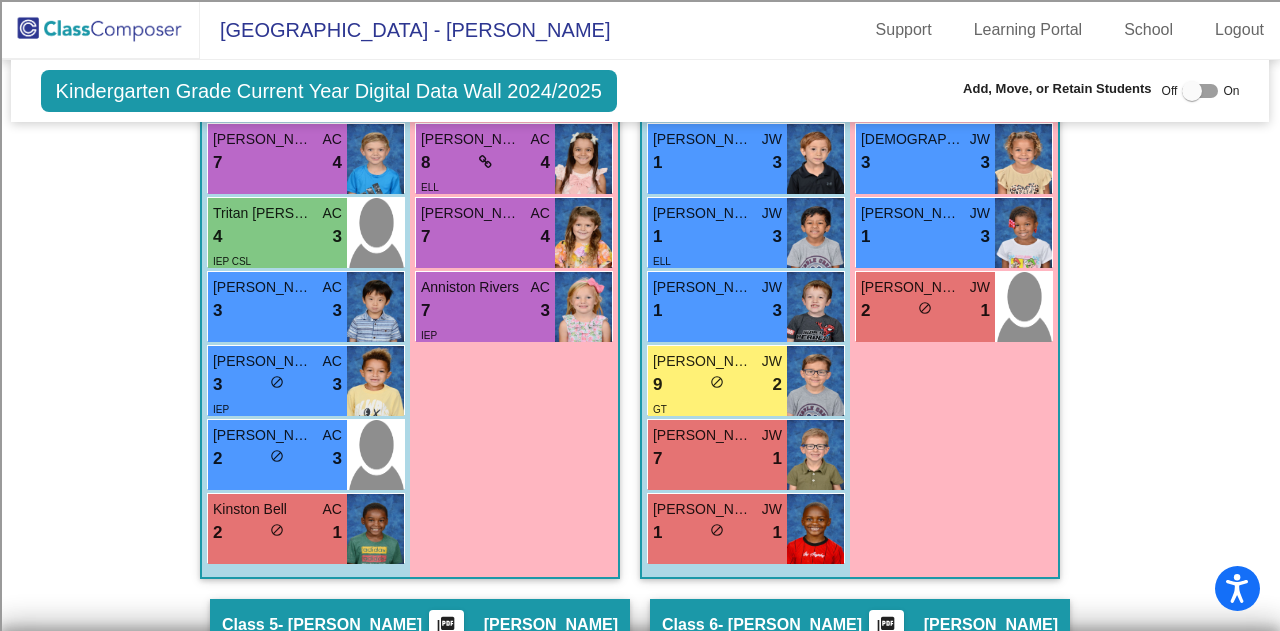 scroll, scrollTop: 1744, scrollLeft: 0, axis: vertical 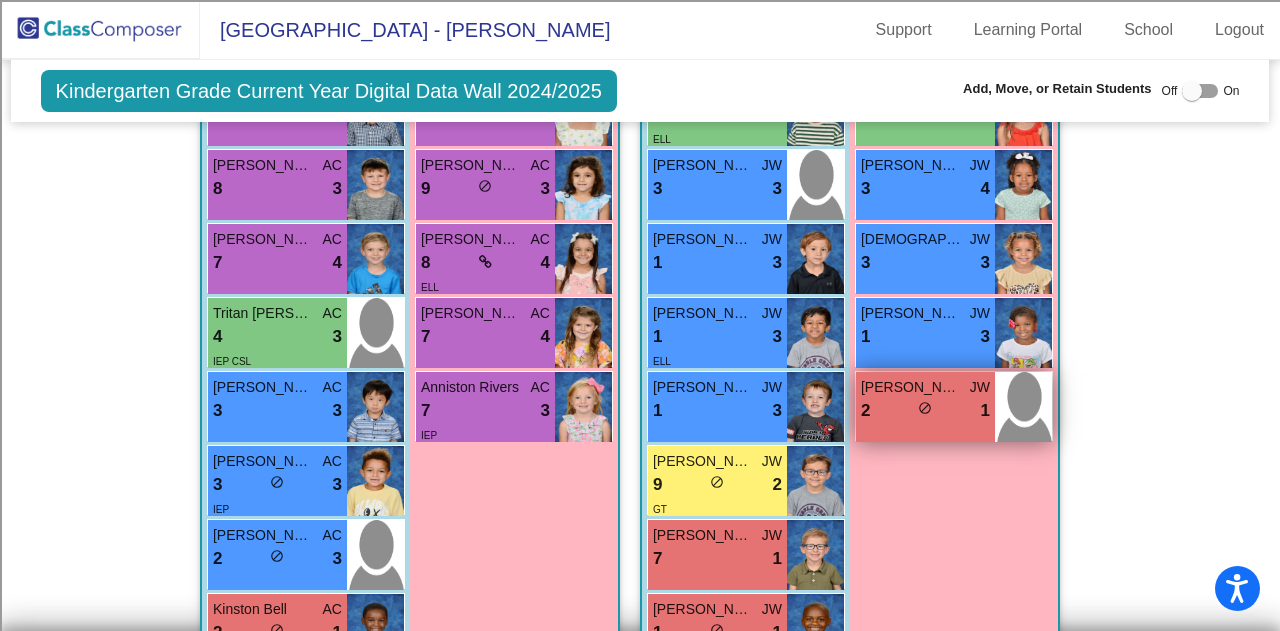 click on "2 lock do_not_disturb_alt 1" at bounding box center [925, 411] 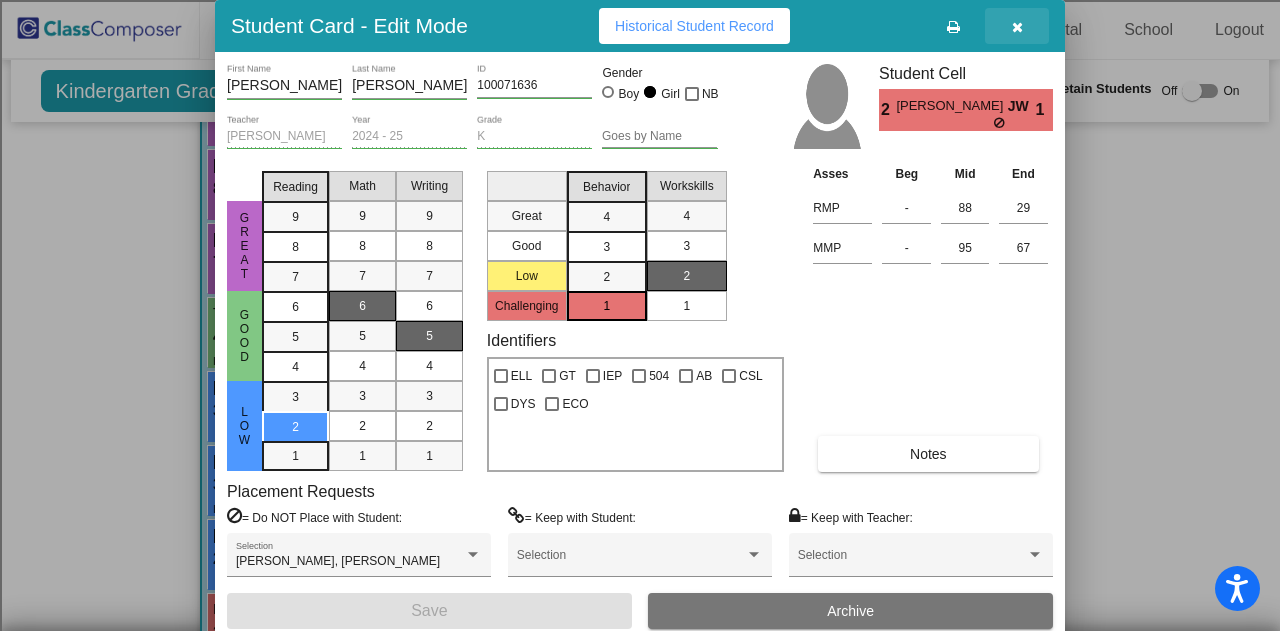 click at bounding box center (1017, 26) 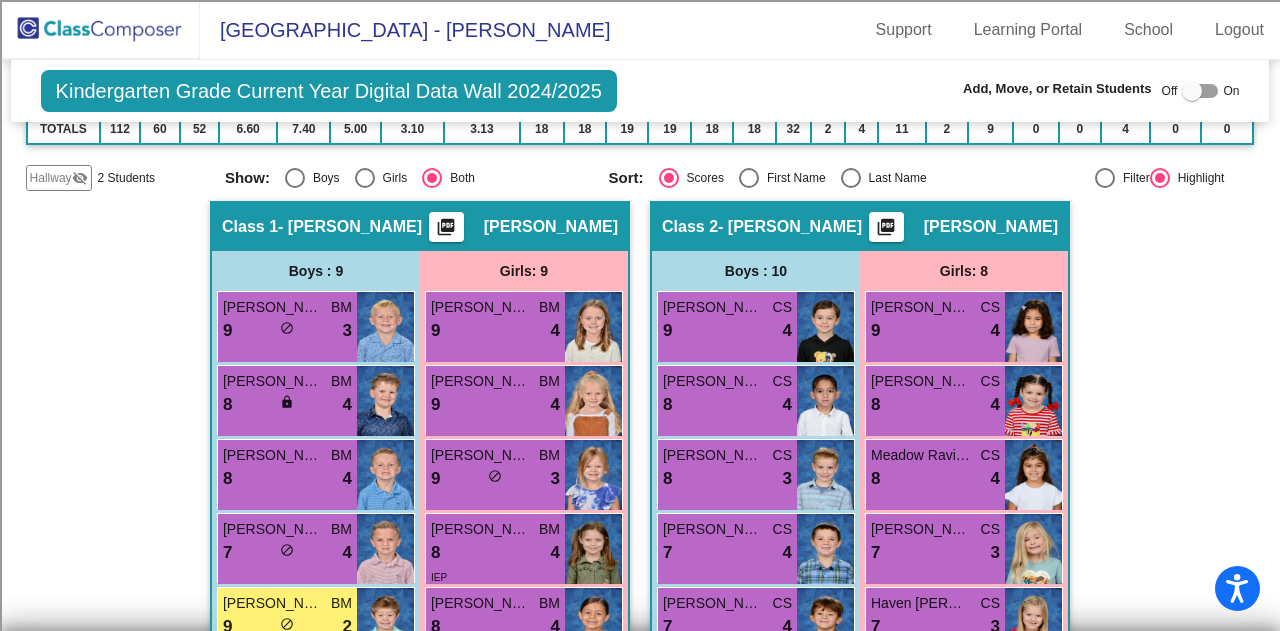 scroll, scrollTop: 0, scrollLeft: 0, axis: both 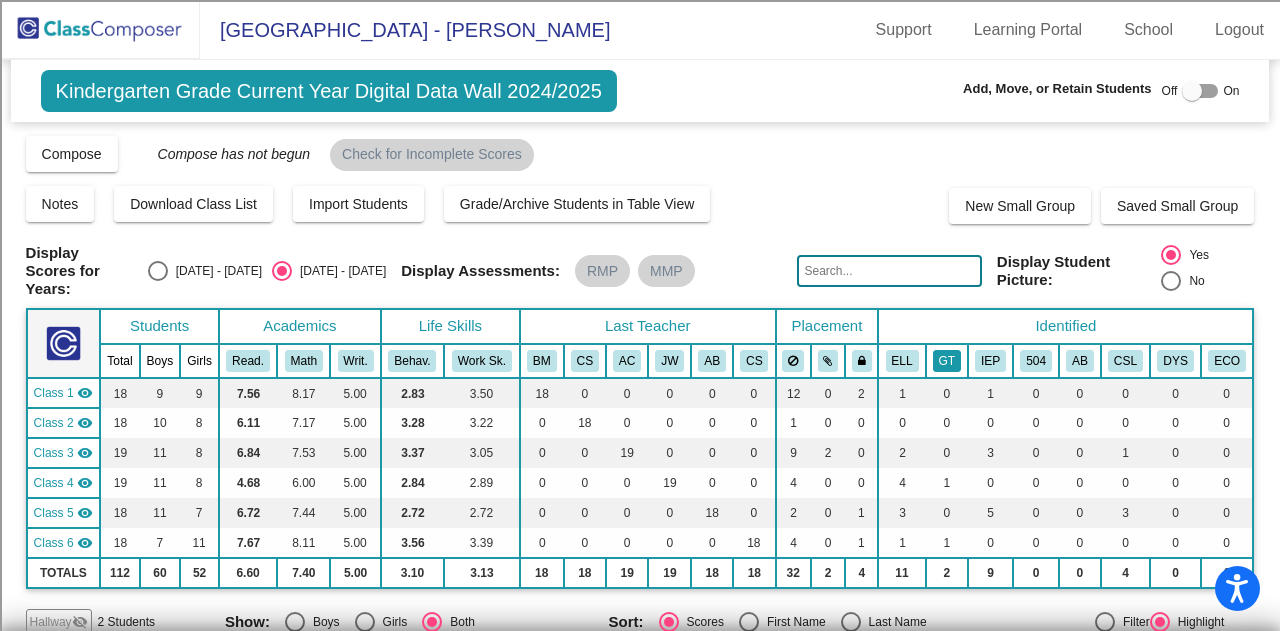 click on "GT" 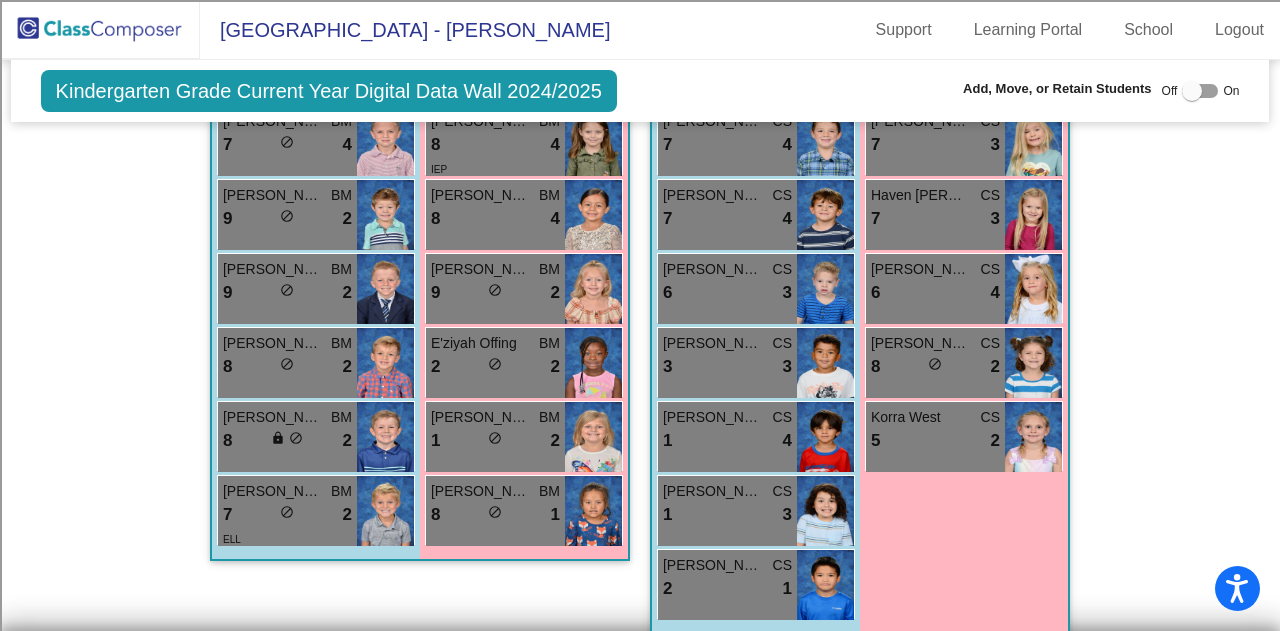 scroll, scrollTop: 0, scrollLeft: 0, axis: both 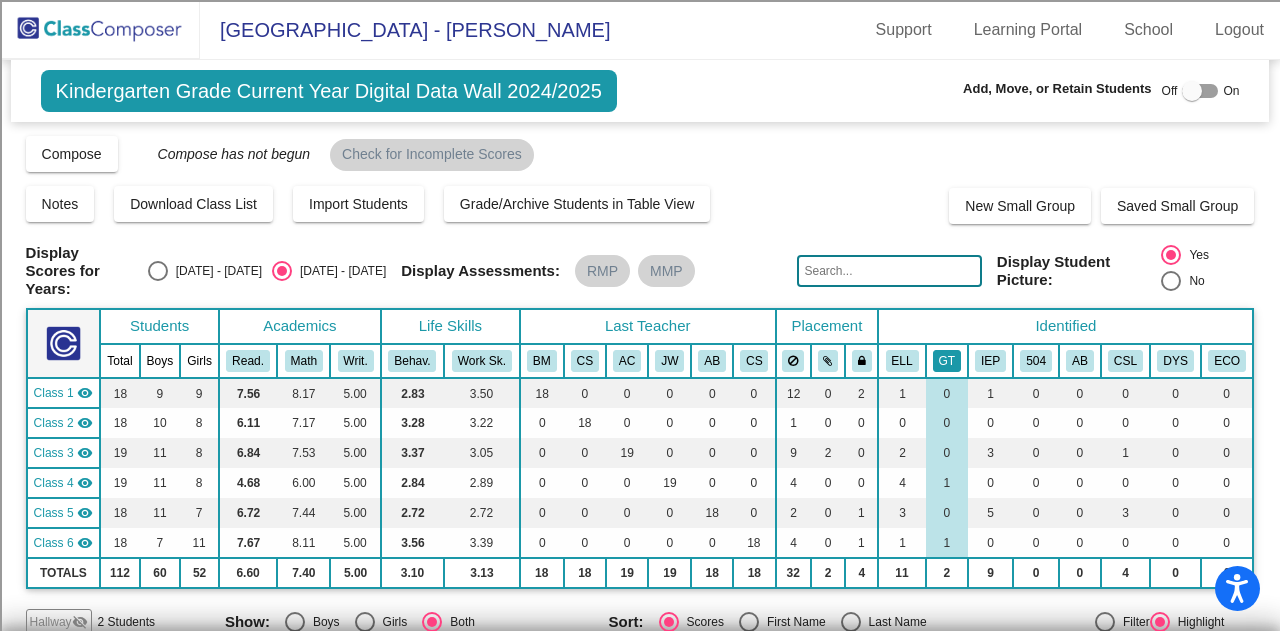 click on "GT" 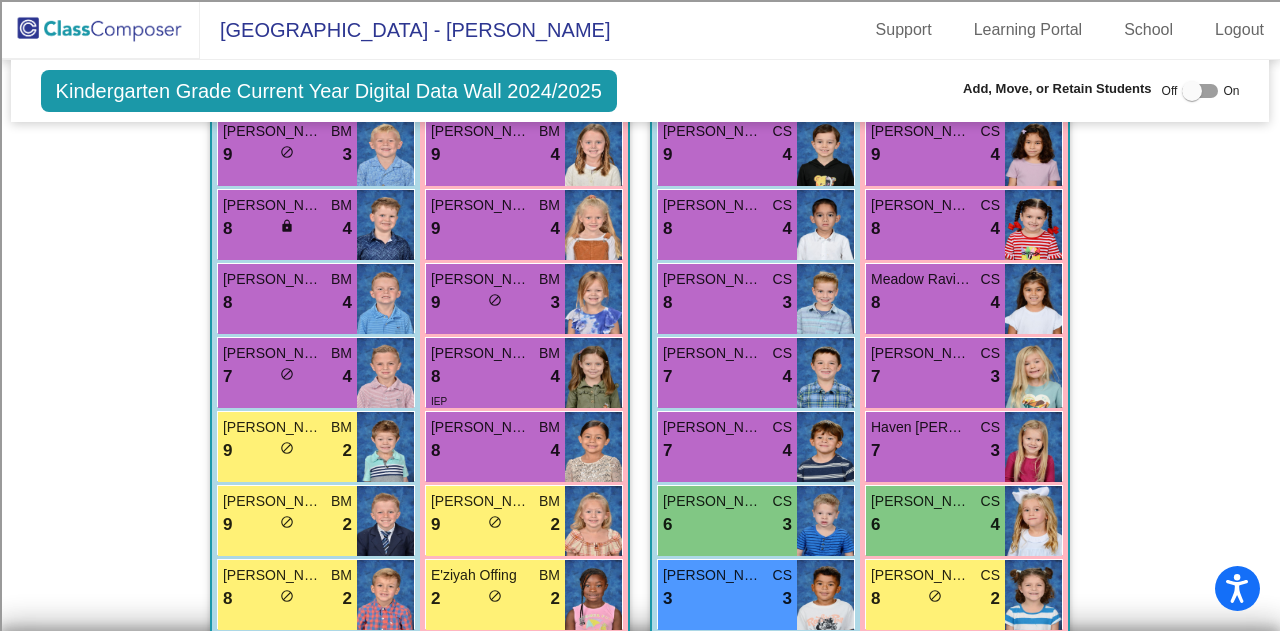 scroll, scrollTop: 0, scrollLeft: 0, axis: both 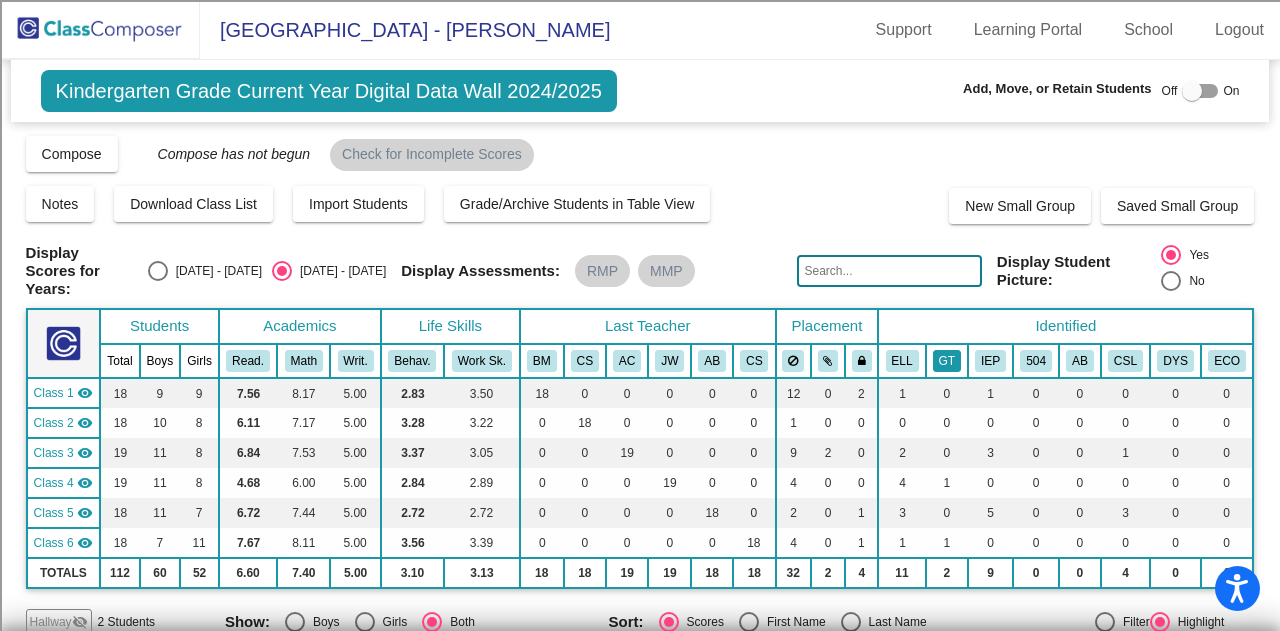 click on "GT" 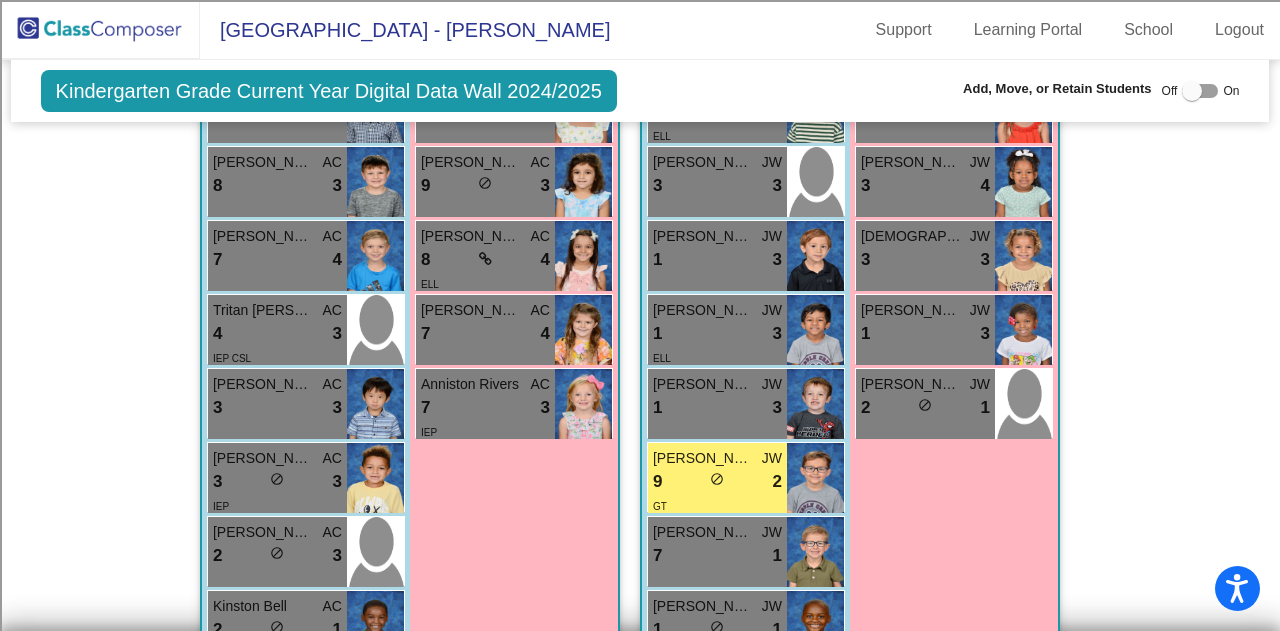 scroll, scrollTop: 2000, scrollLeft: 0, axis: vertical 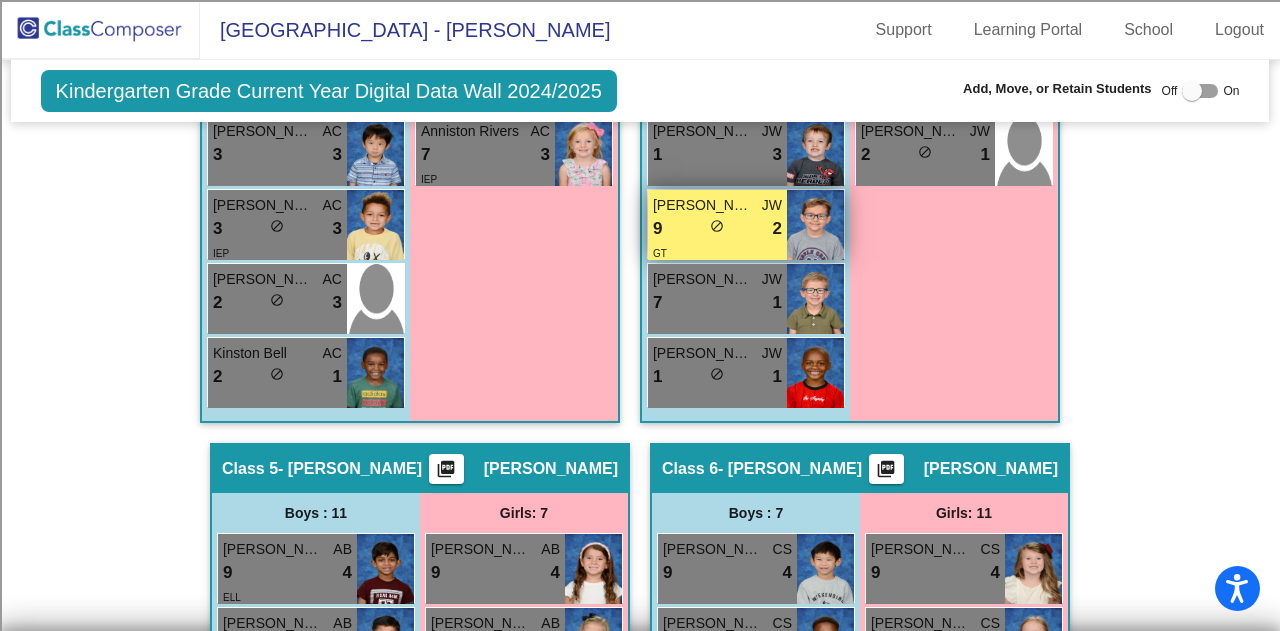click on "do_not_disturb_alt" at bounding box center (717, 226) 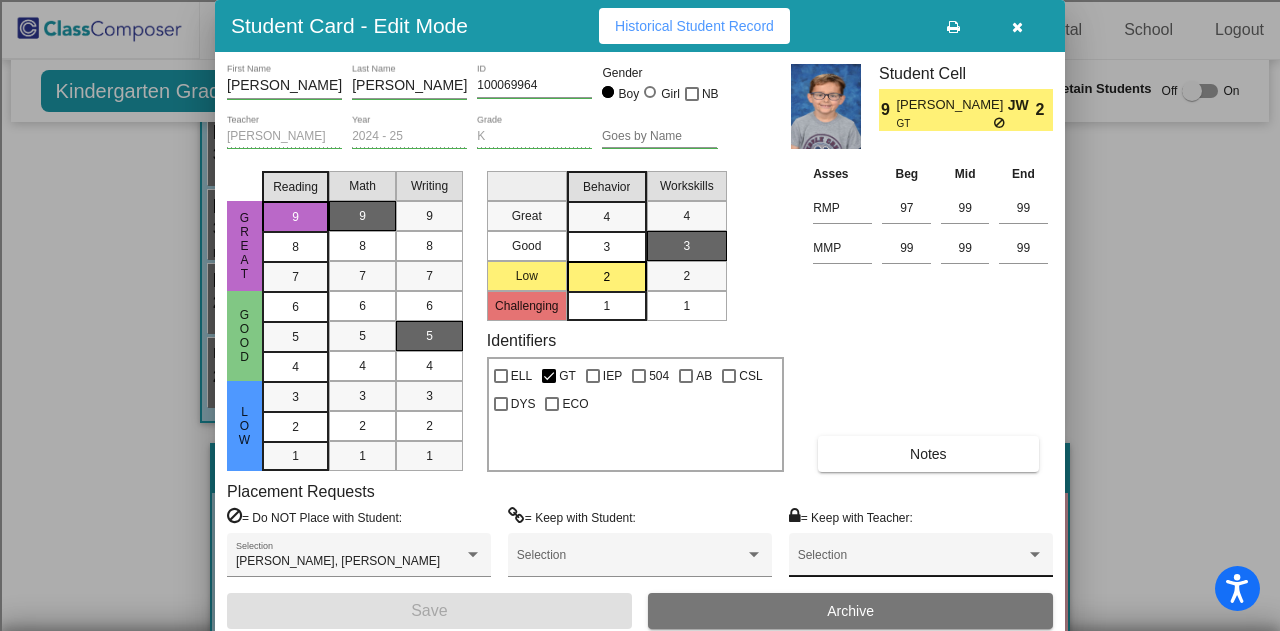 click on "Selection" at bounding box center [921, 560] 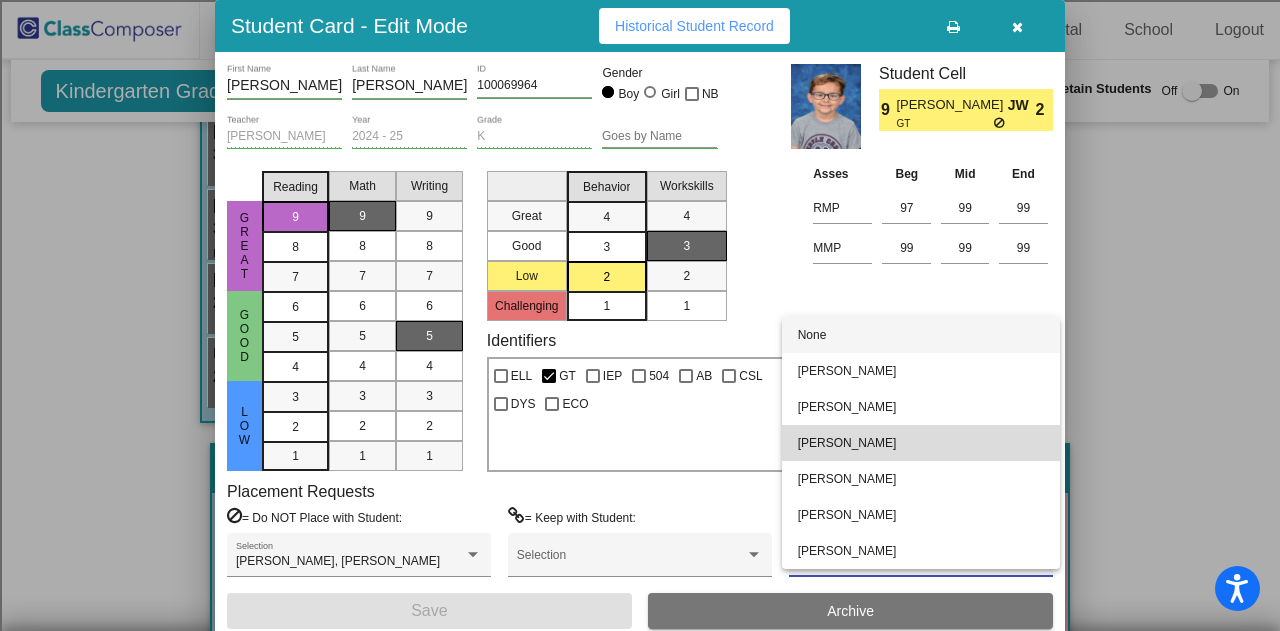 click on "Mary Mayo" at bounding box center (921, 443) 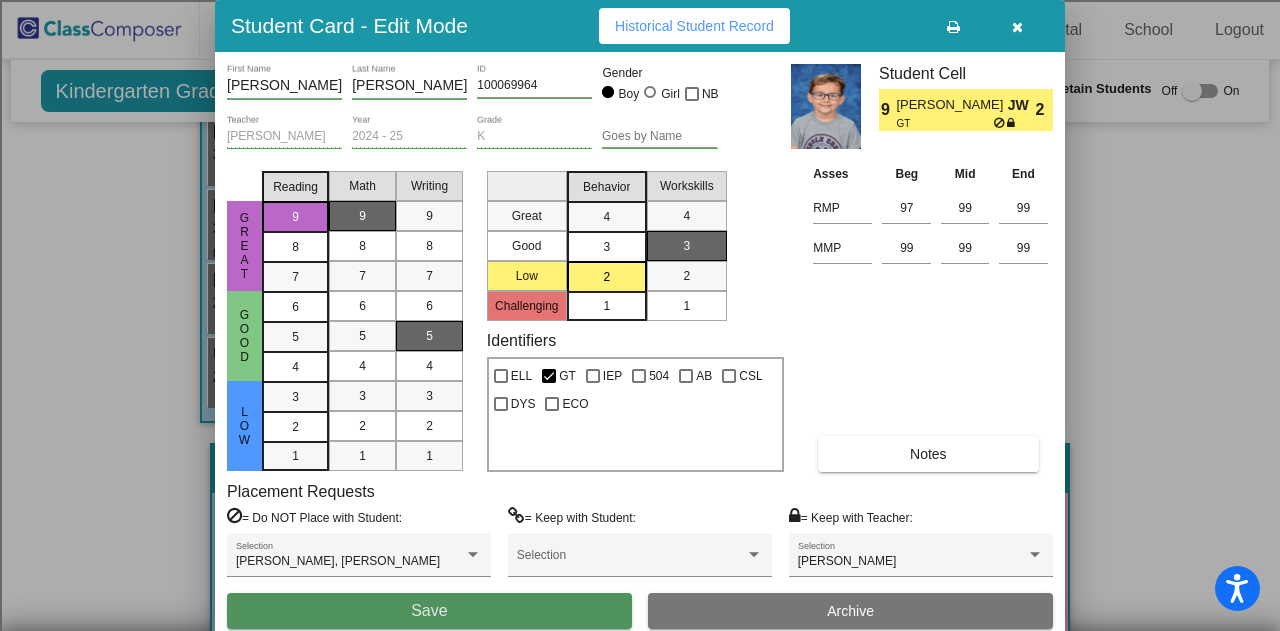 click on "Save" at bounding box center [429, 611] 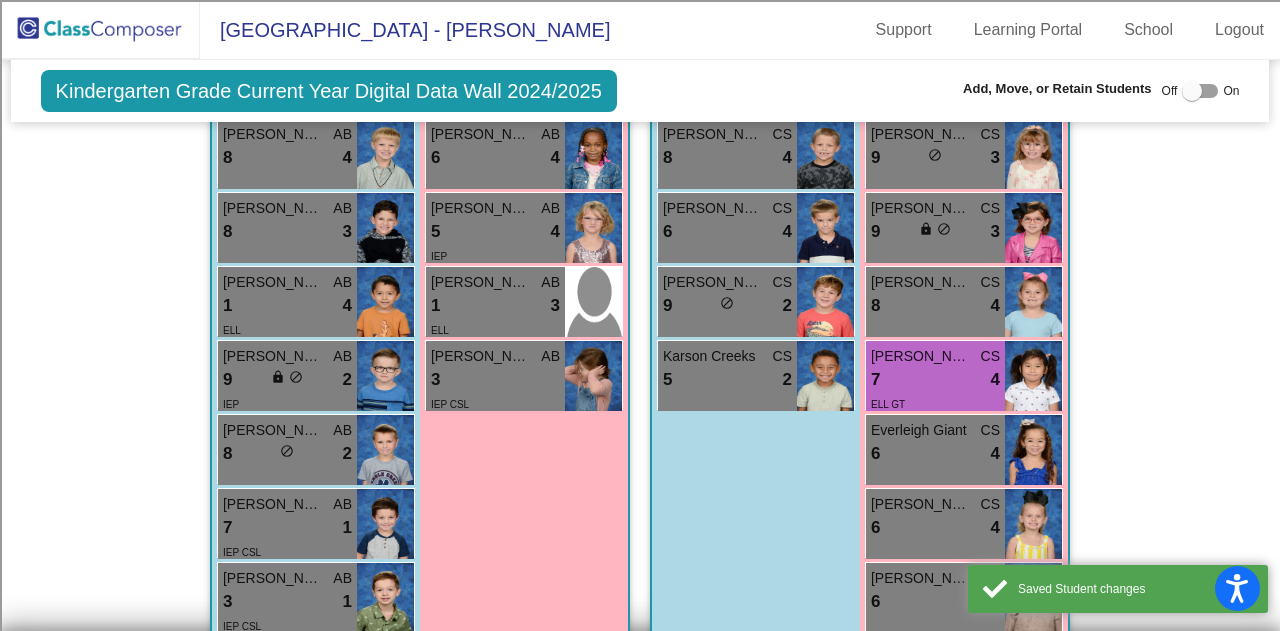 scroll, scrollTop: 2700, scrollLeft: 0, axis: vertical 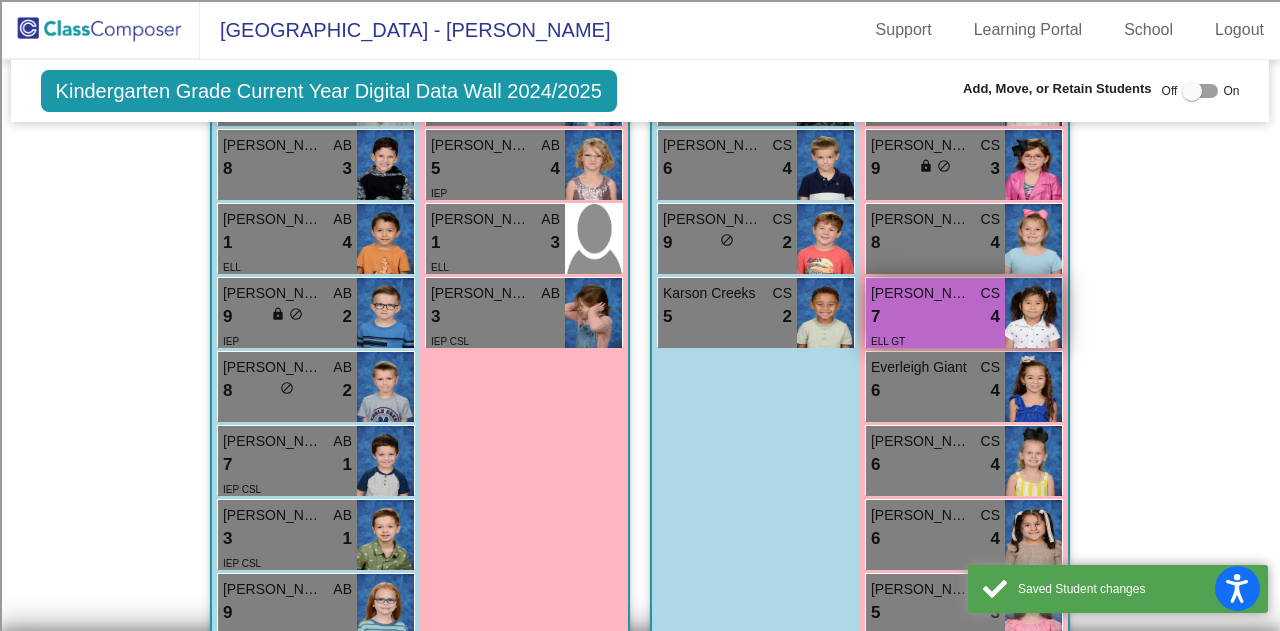 click on "Skylar Gao CS" at bounding box center [935, 293] 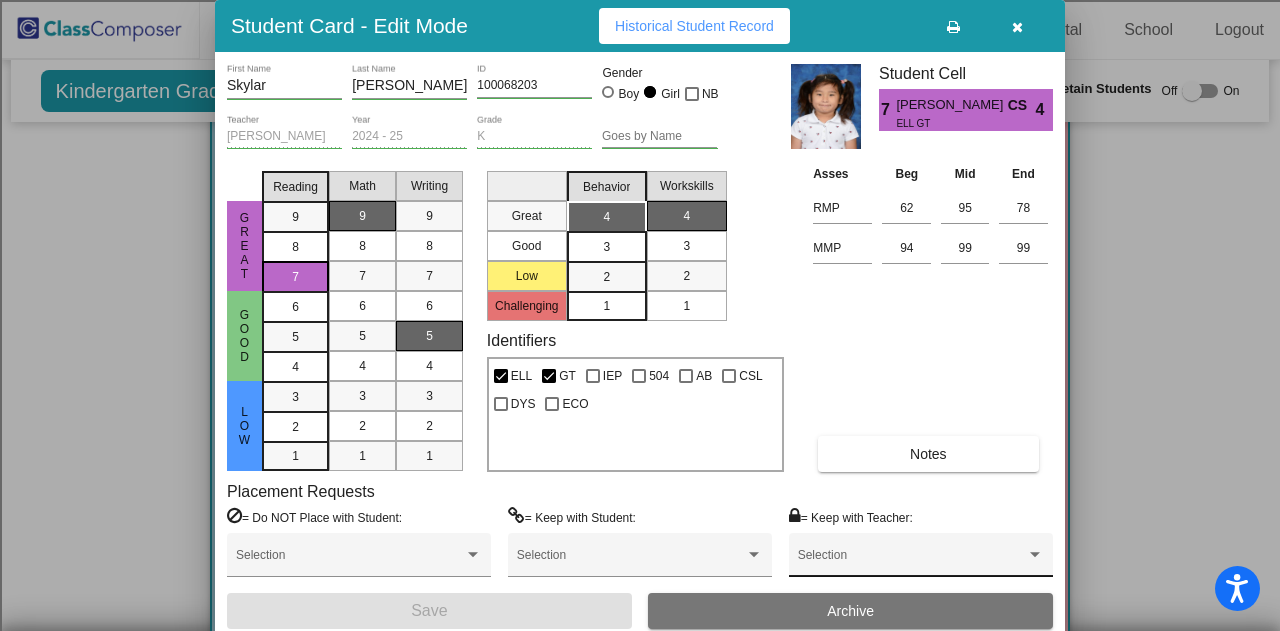click on "Selection" at bounding box center (921, 560) 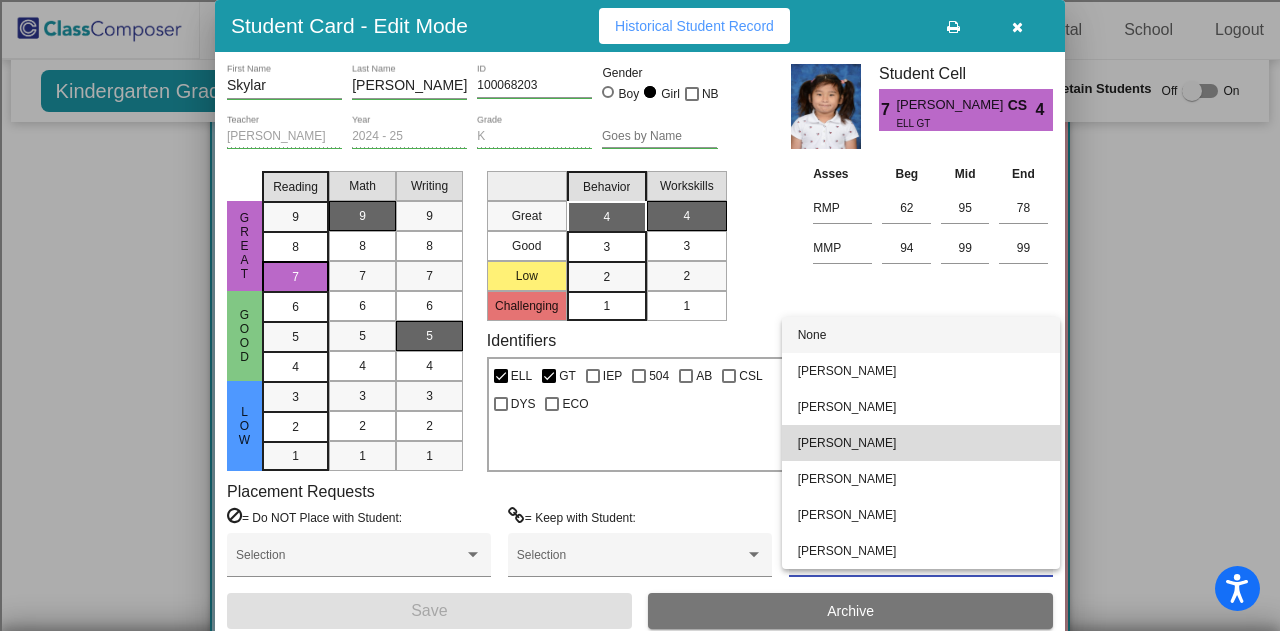 click on "Mary Mayo" at bounding box center [921, 443] 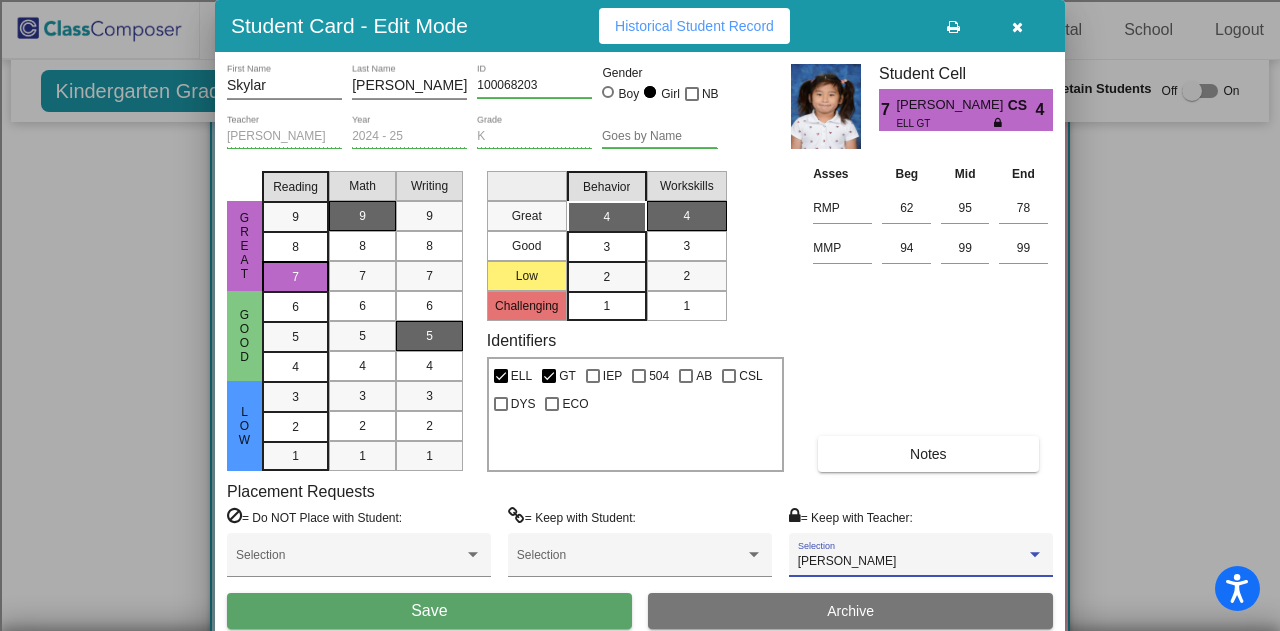 click on "Save" at bounding box center (429, 611) 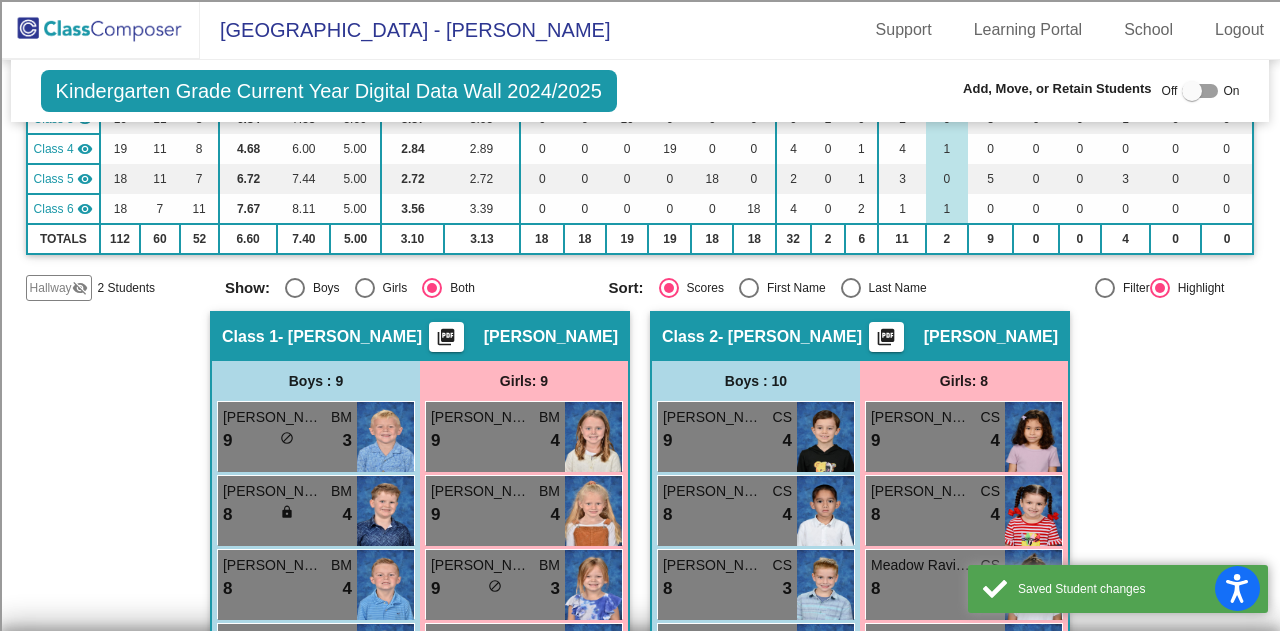 scroll, scrollTop: 0, scrollLeft: 0, axis: both 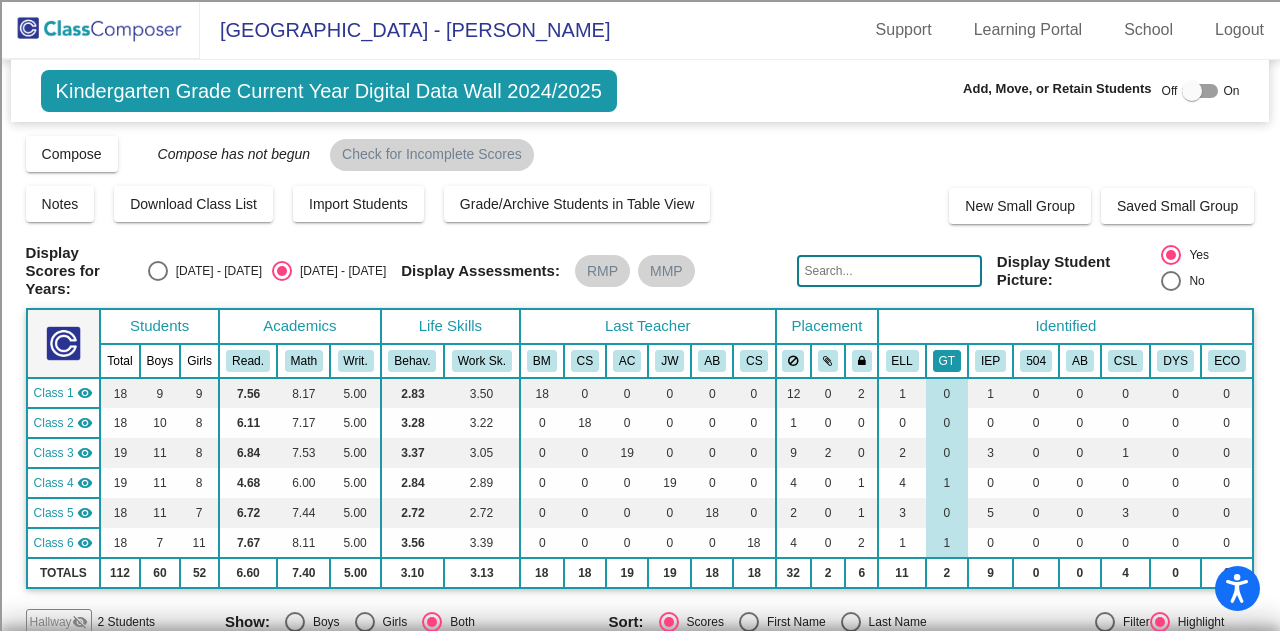 click on "GT" 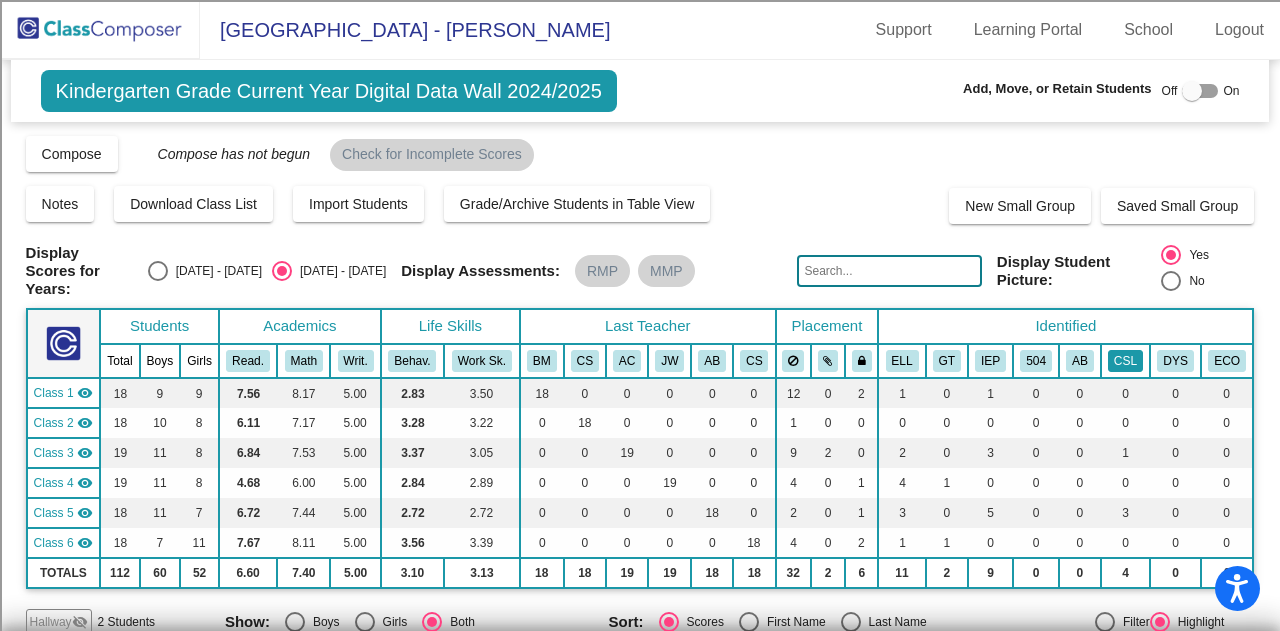 click on "CSL" 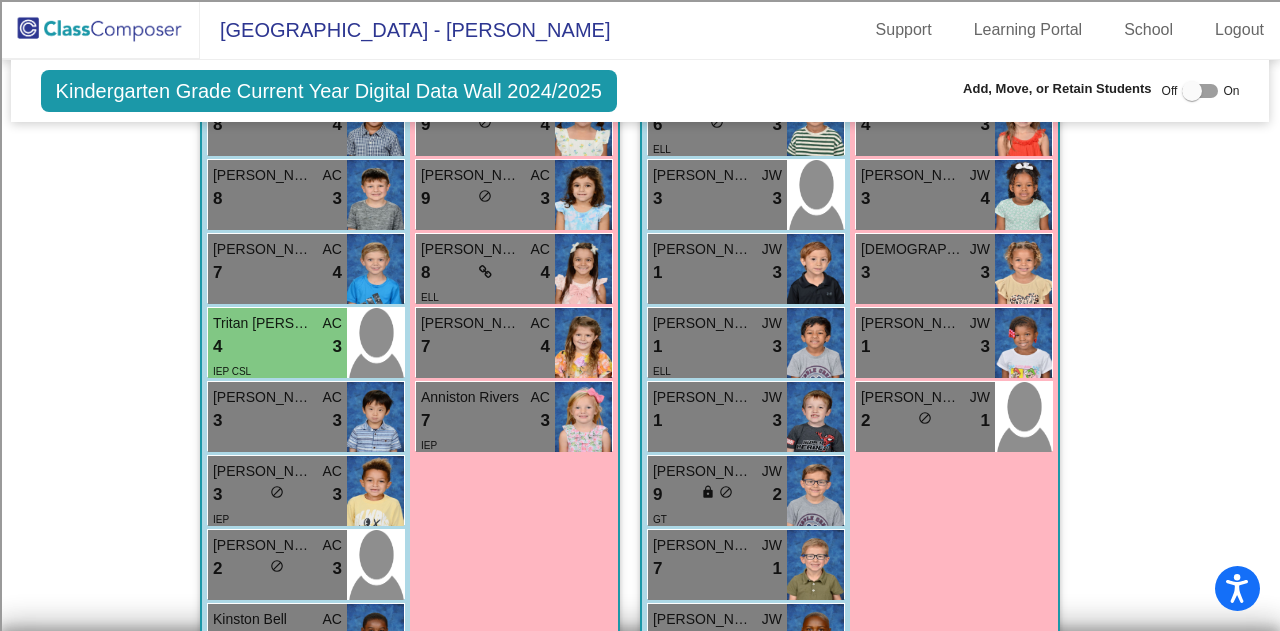 scroll, scrollTop: 1800, scrollLeft: 0, axis: vertical 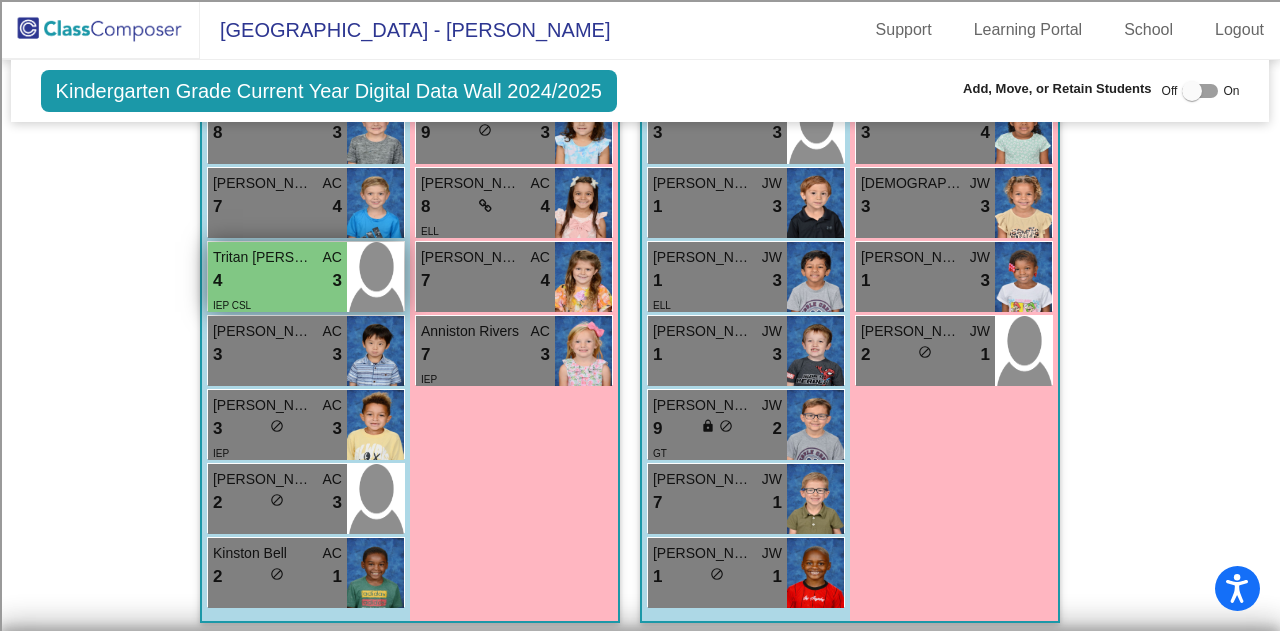 click on "4 lock do_not_disturb_alt 3" at bounding box center [277, 281] 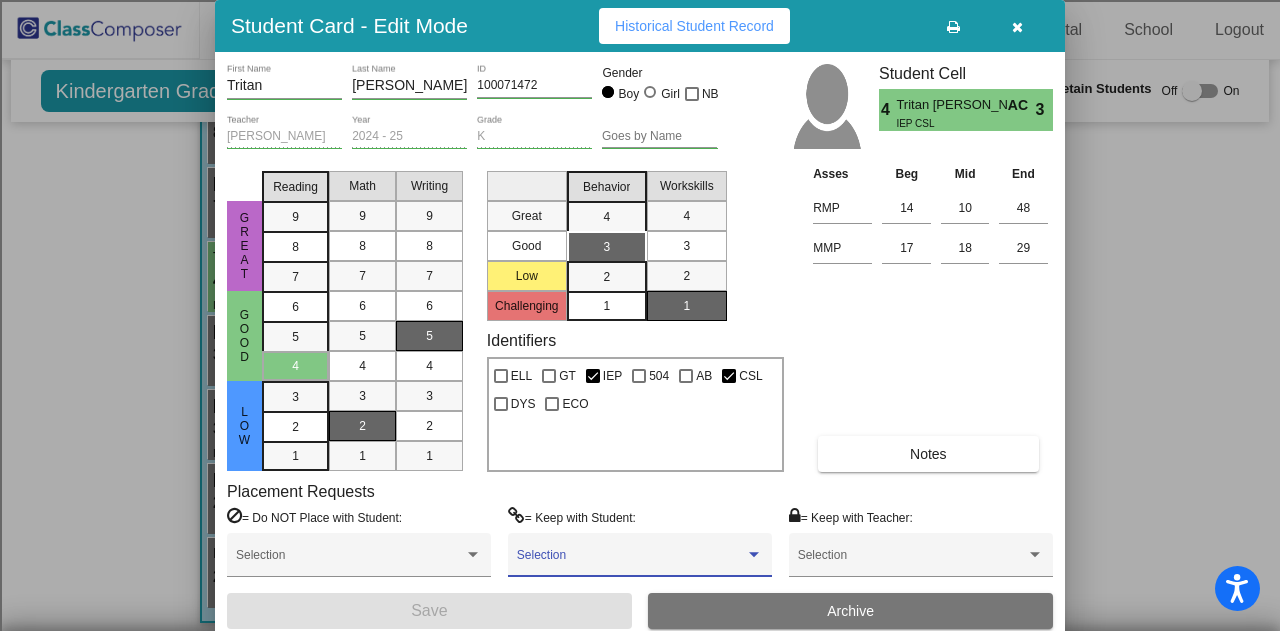 click at bounding box center (754, 555) 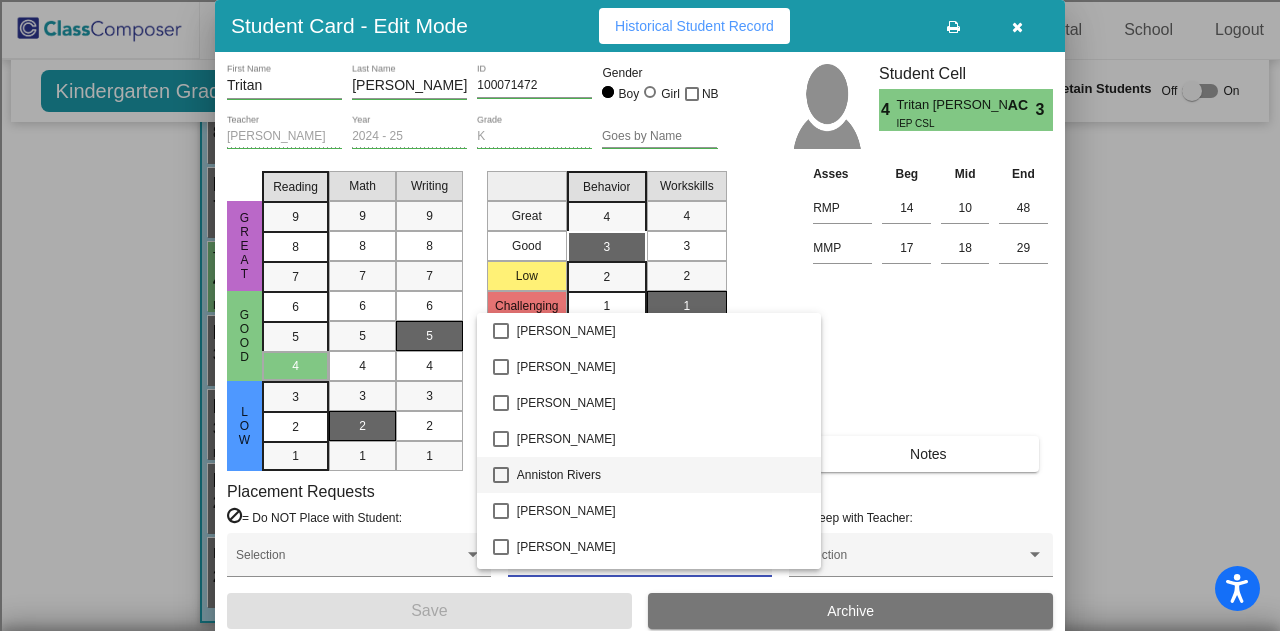 scroll, scrollTop: 2912, scrollLeft: 0, axis: vertical 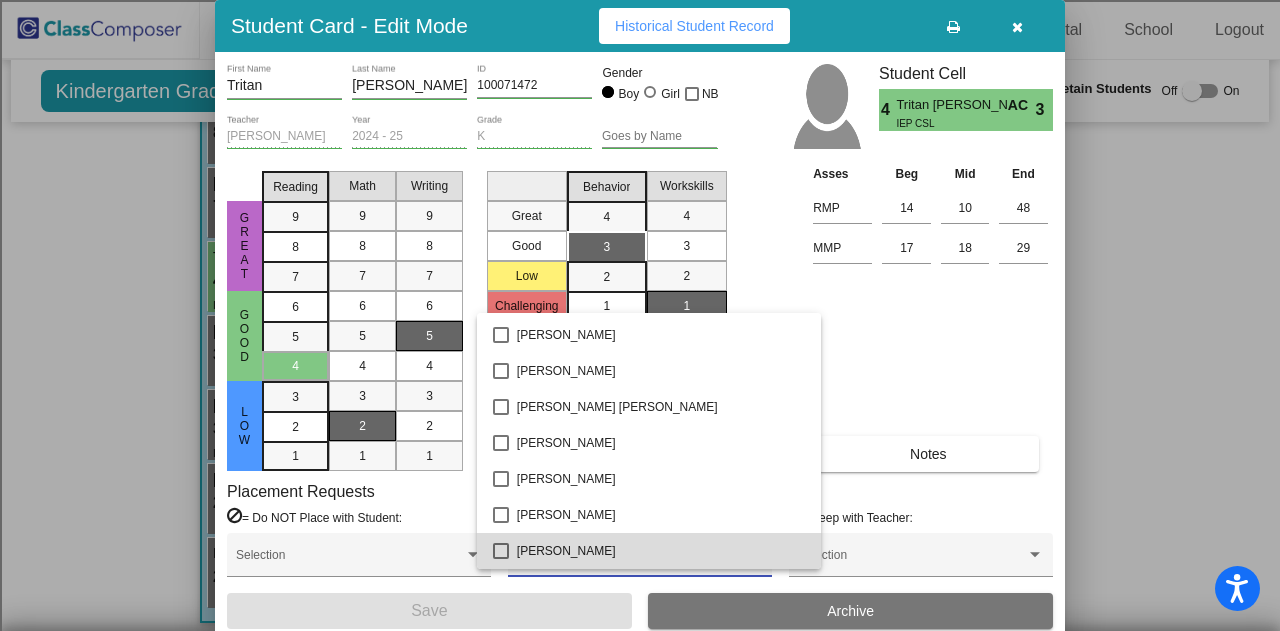 click on "[PERSON_NAME]" at bounding box center [661, 551] 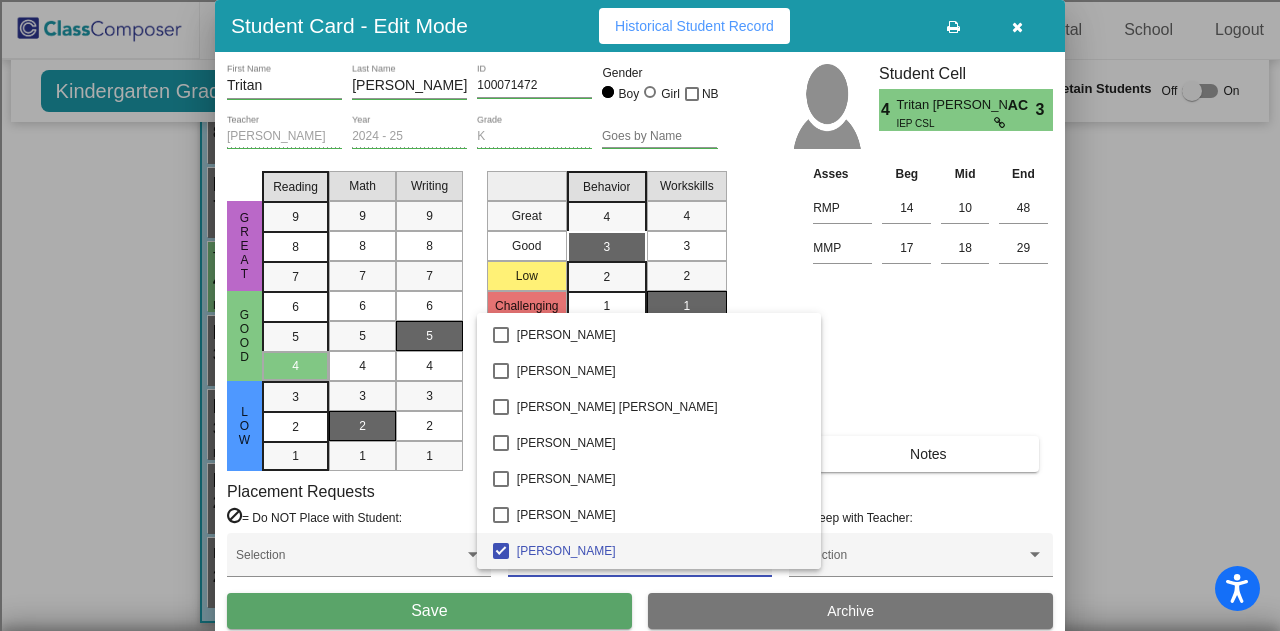 click at bounding box center (640, 315) 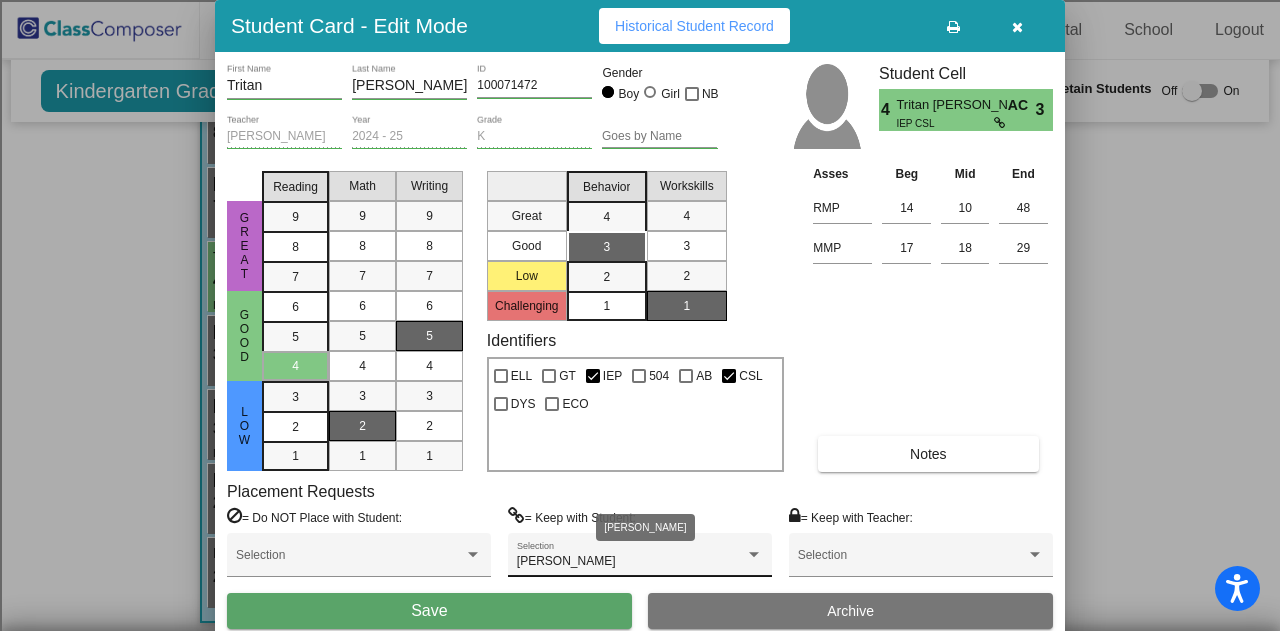 click at bounding box center (754, 555) 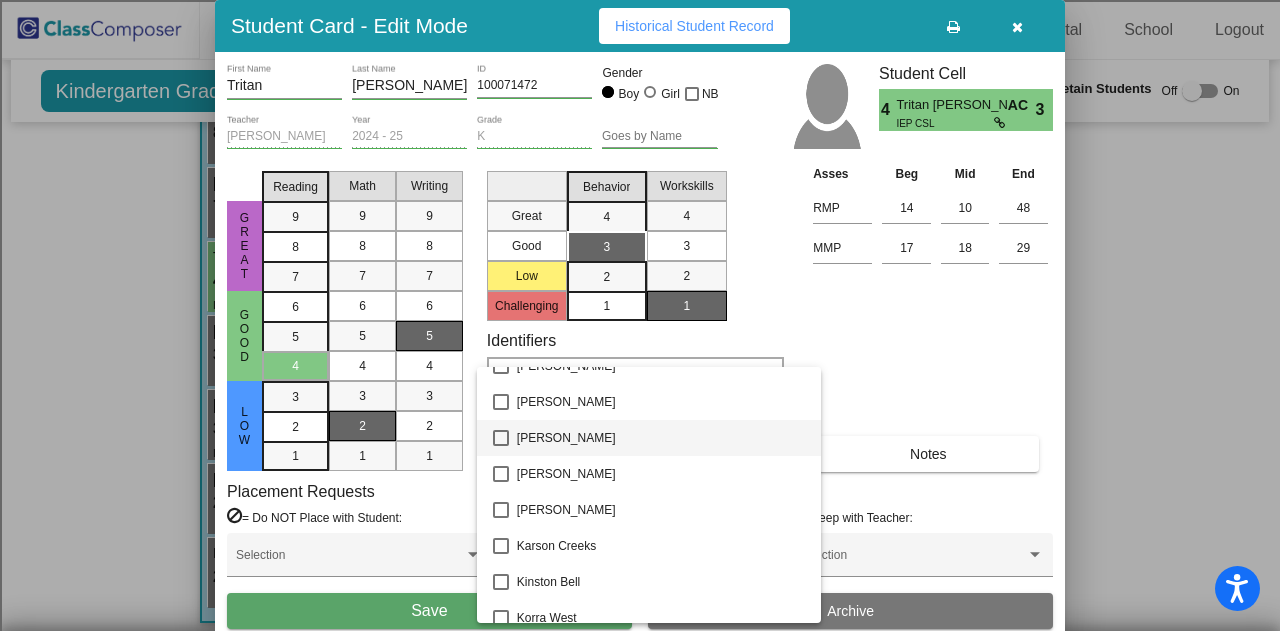 scroll, scrollTop: 2055, scrollLeft: 0, axis: vertical 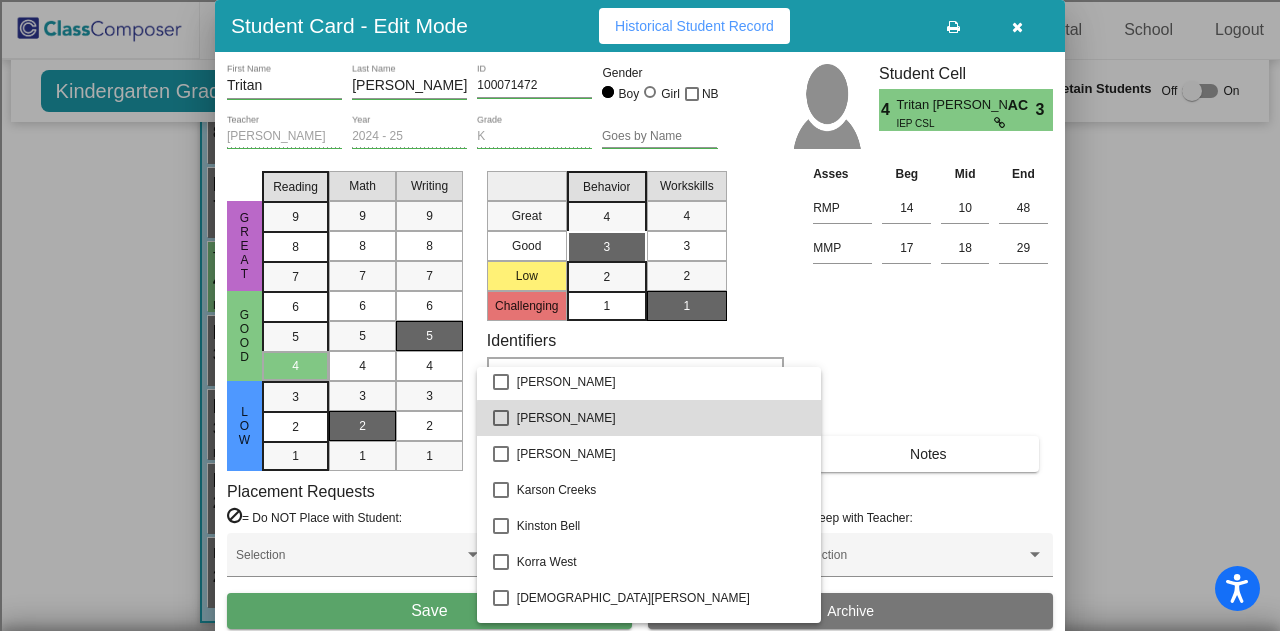 click on "[PERSON_NAME]" at bounding box center [661, 418] 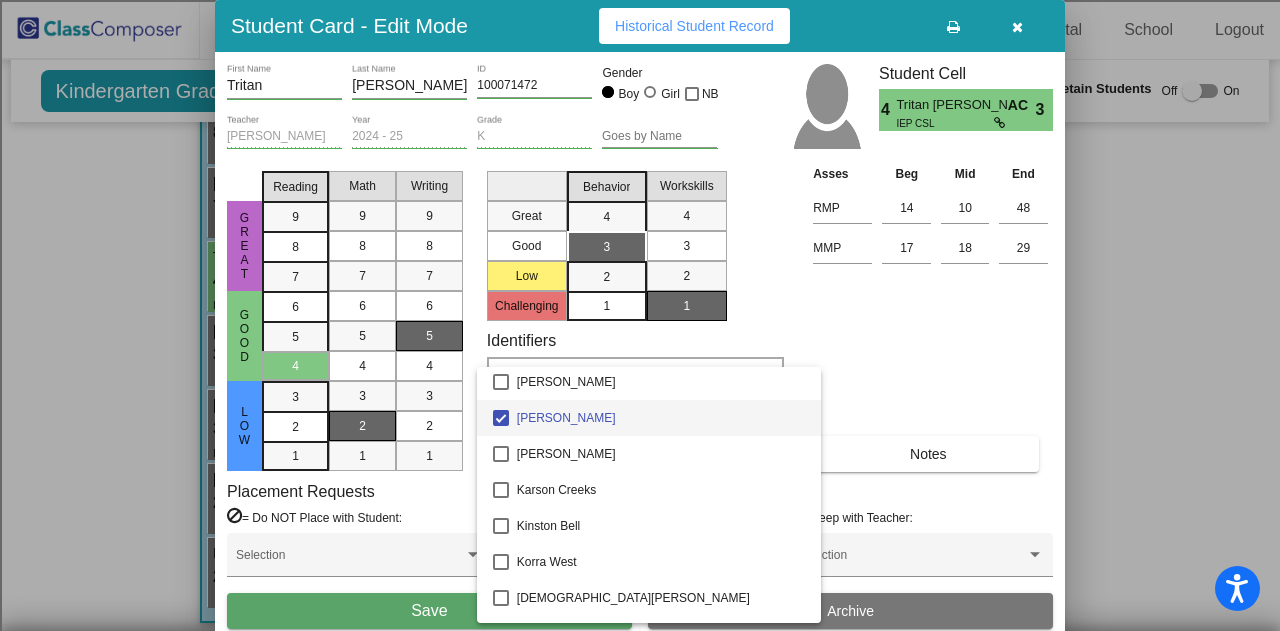 click at bounding box center [640, 315] 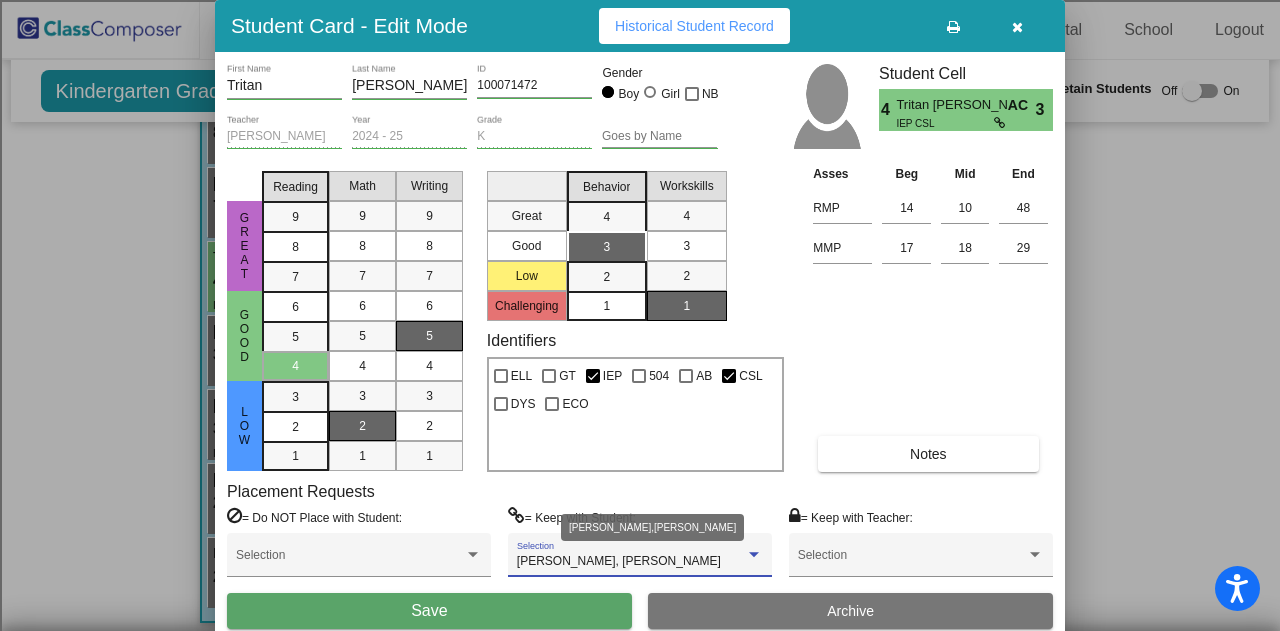 click at bounding box center (754, 555) 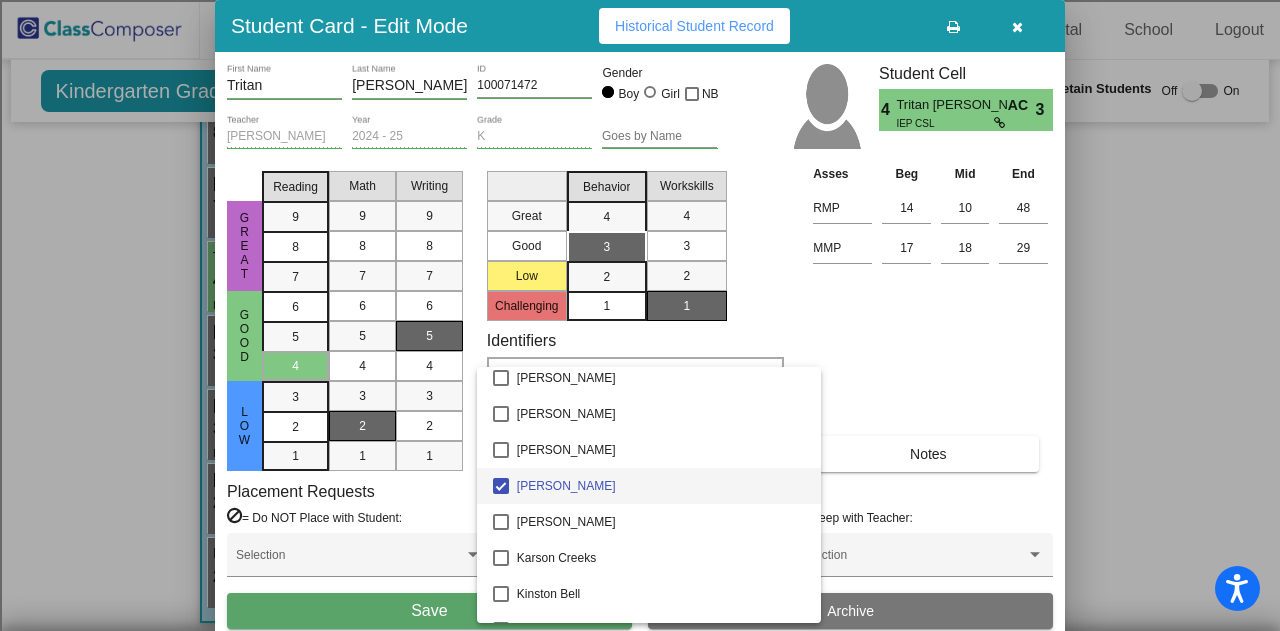 scroll, scrollTop: 2011, scrollLeft: 0, axis: vertical 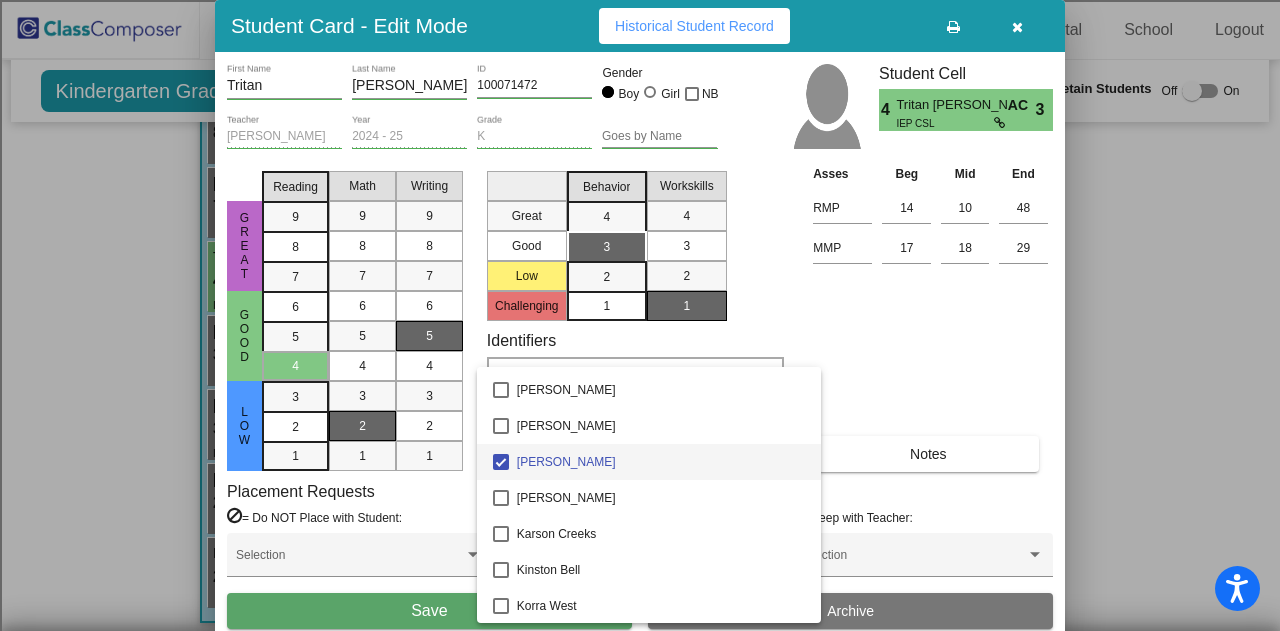 click at bounding box center [640, 315] 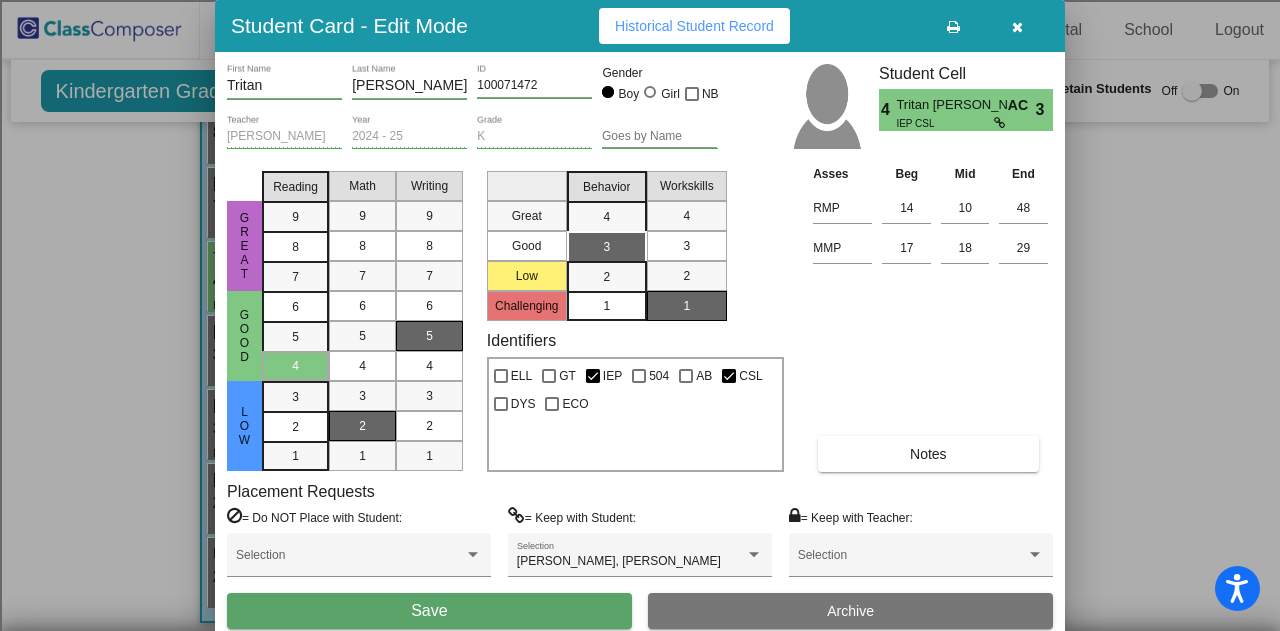 click on "Save" at bounding box center [429, 611] 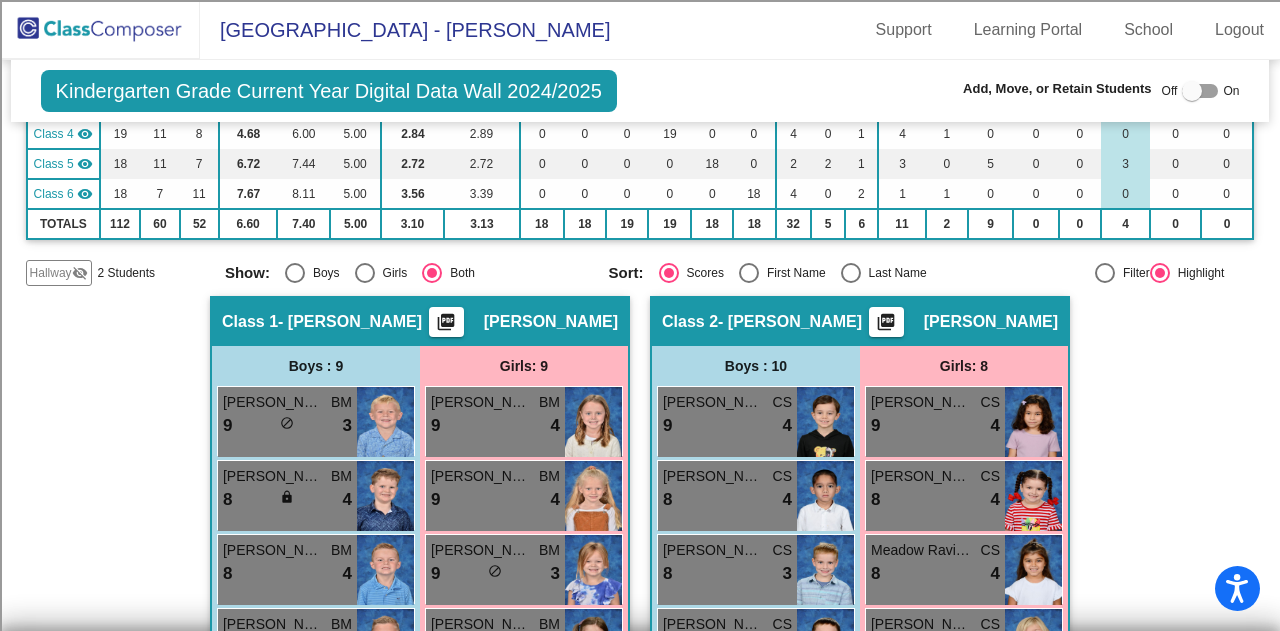scroll, scrollTop: 0, scrollLeft: 0, axis: both 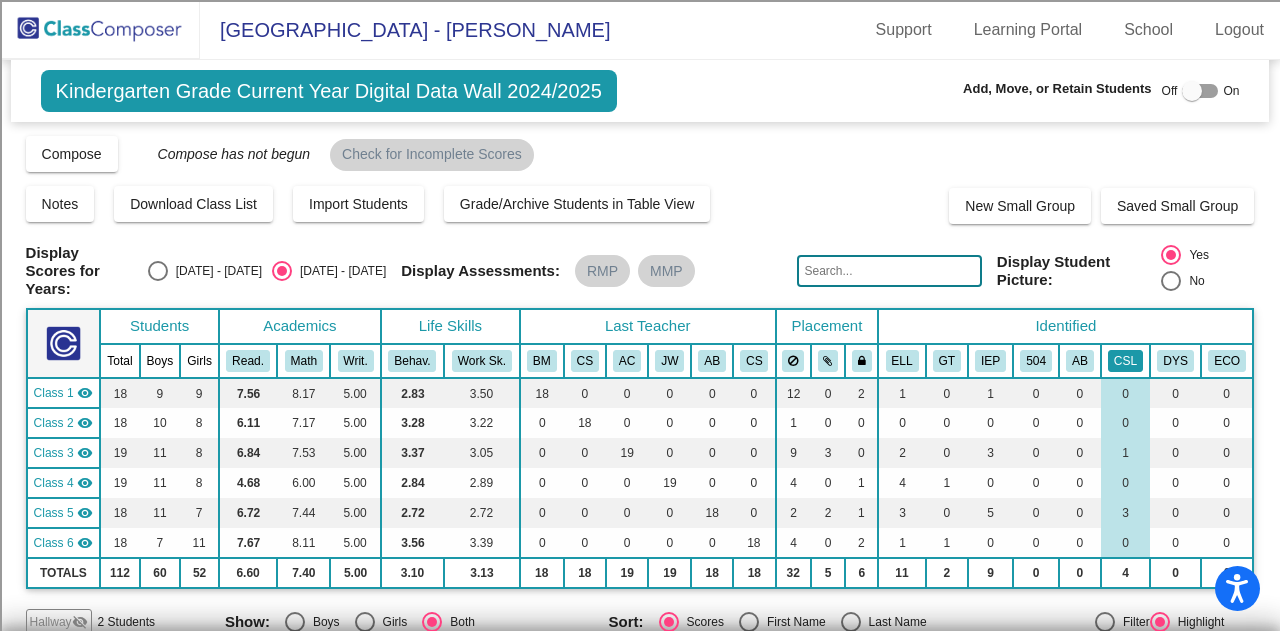 click on "CSL" 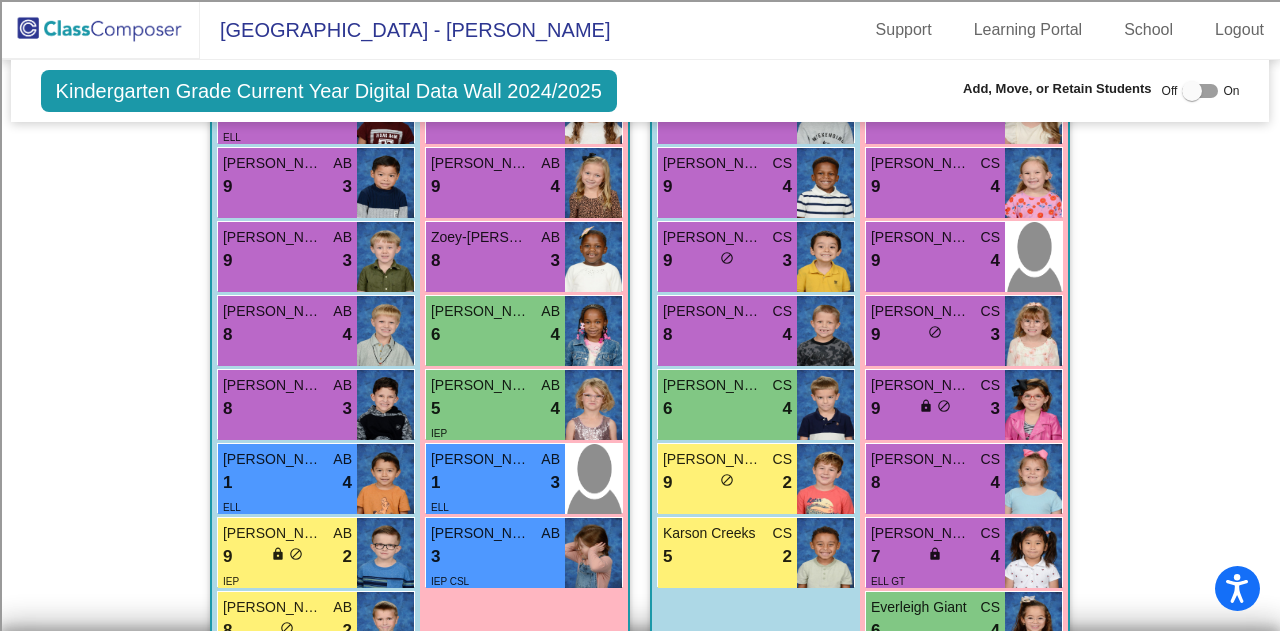 scroll, scrollTop: 2500, scrollLeft: 0, axis: vertical 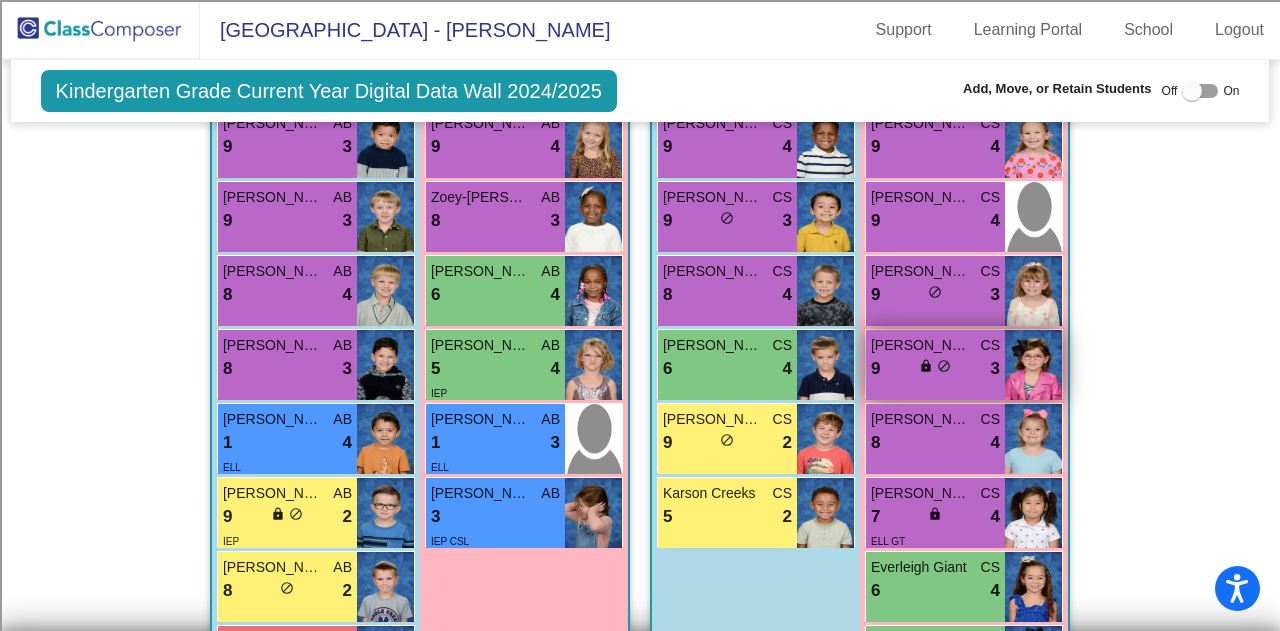 click on "9 lock do_not_disturb_alt 3" at bounding box center (935, 369) 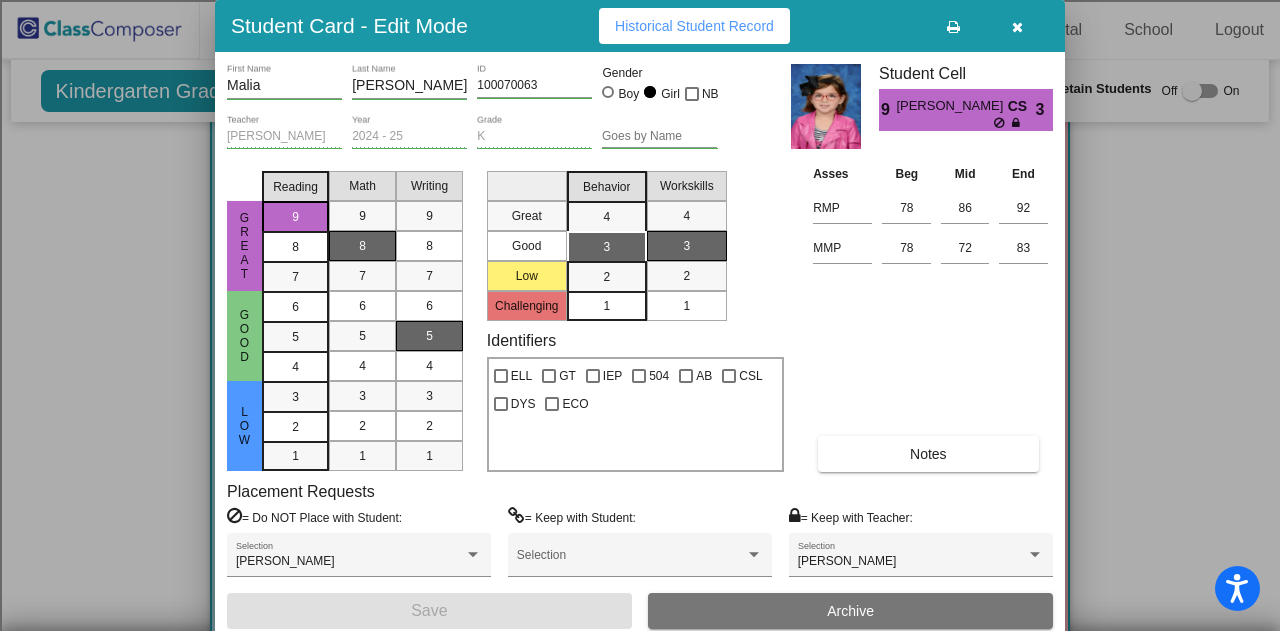 click at bounding box center [1017, 27] 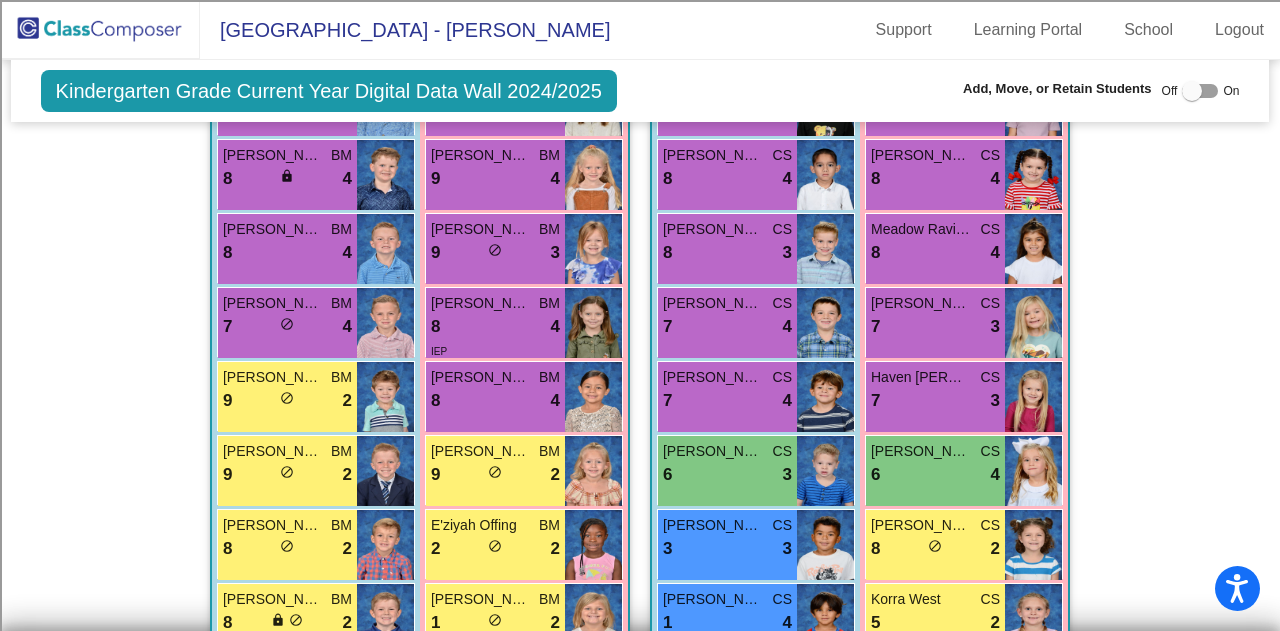 scroll, scrollTop: 744, scrollLeft: 0, axis: vertical 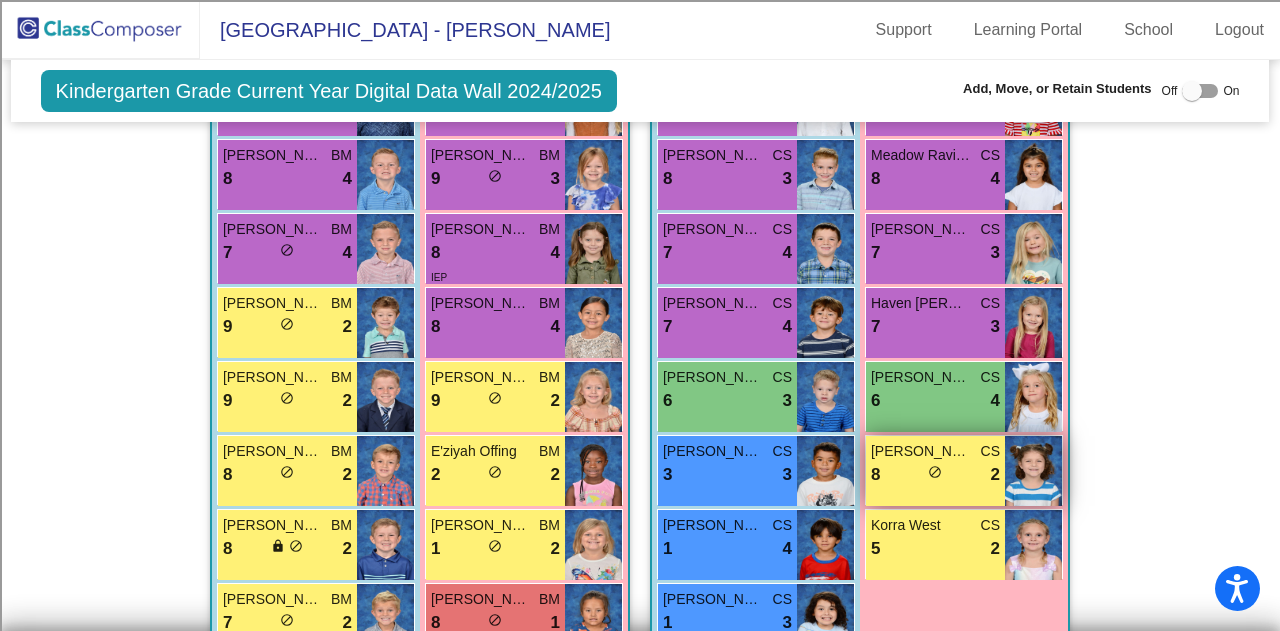 click on "Emma Caroccio CS 8 lock do_not_disturb_alt 2" at bounding box center [935, 471] 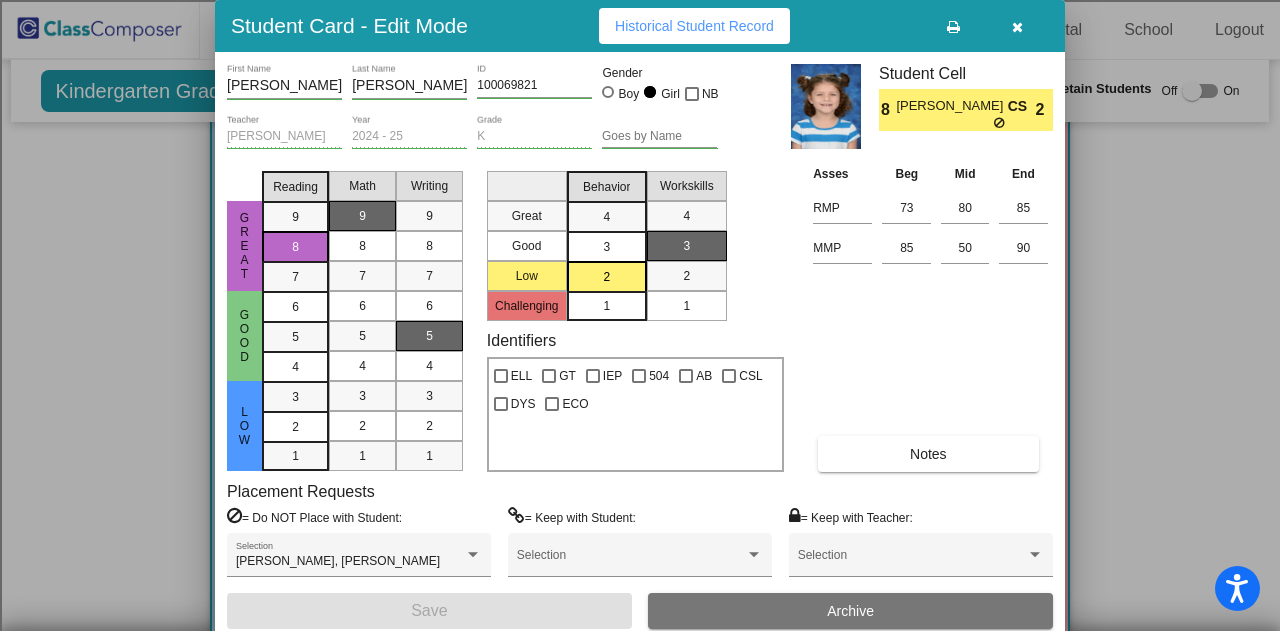 click at bounding box center [1017, 27] 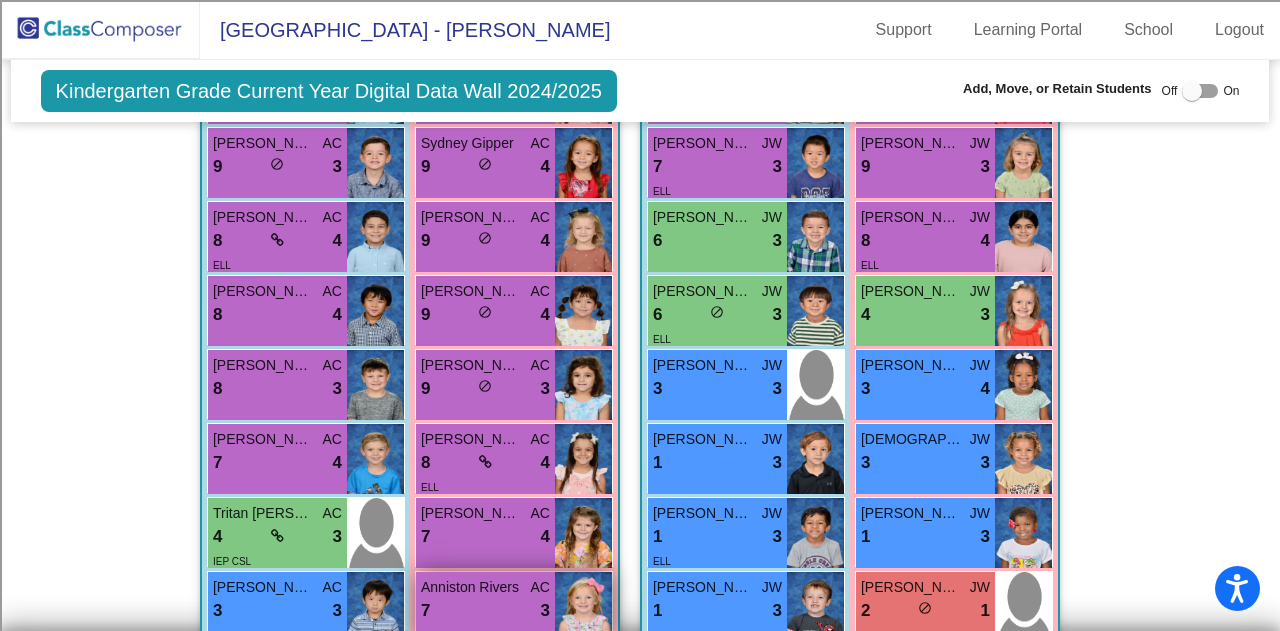 scroll, scrollTop: 1444, scrollLeft: 0, axis: vertical 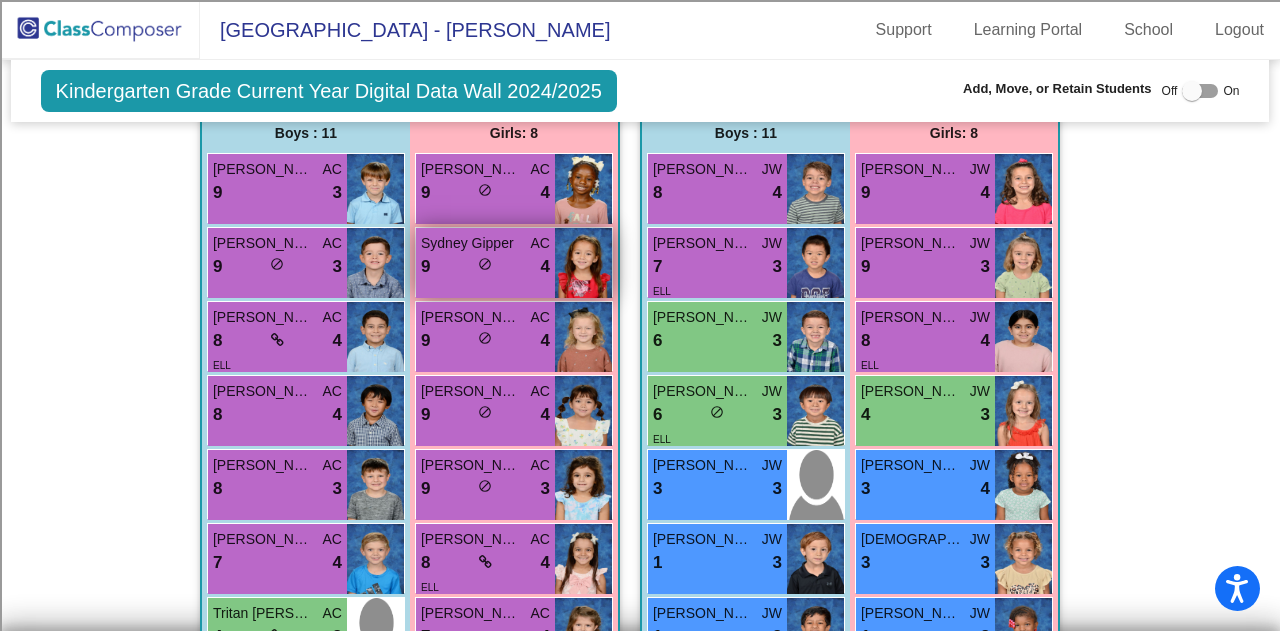 click on "9 lock do_not_disturb_alt 4" at bounding box center [485, 267] 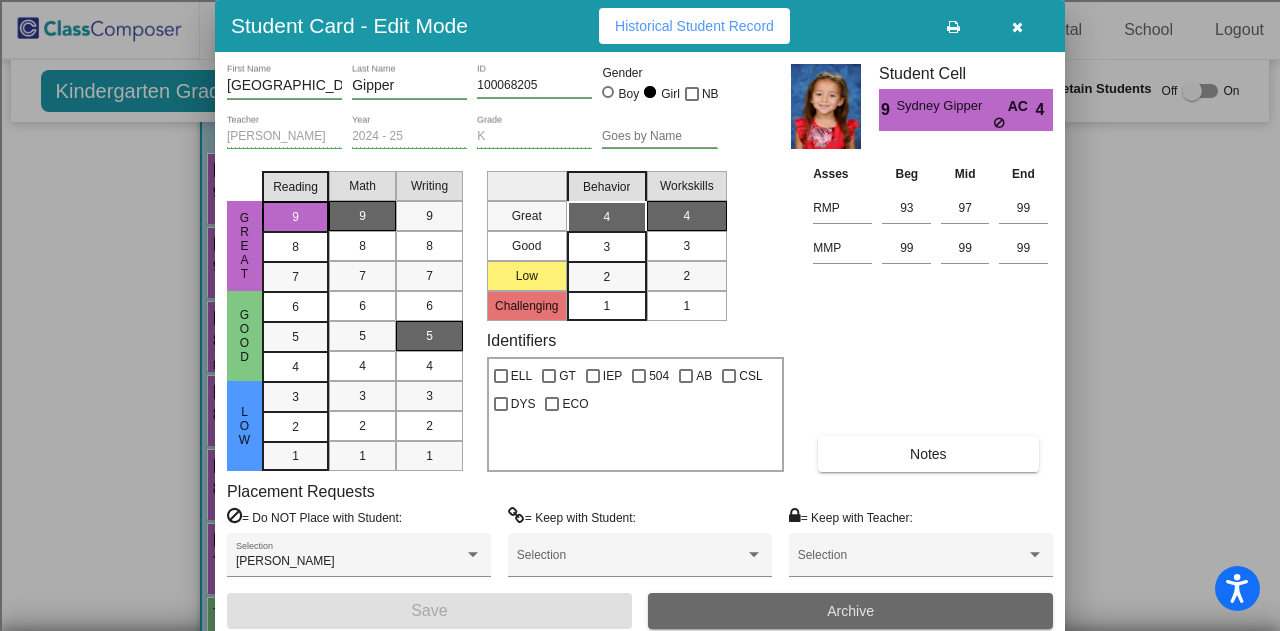 click on "Archive" at bounding box center (850, 611) 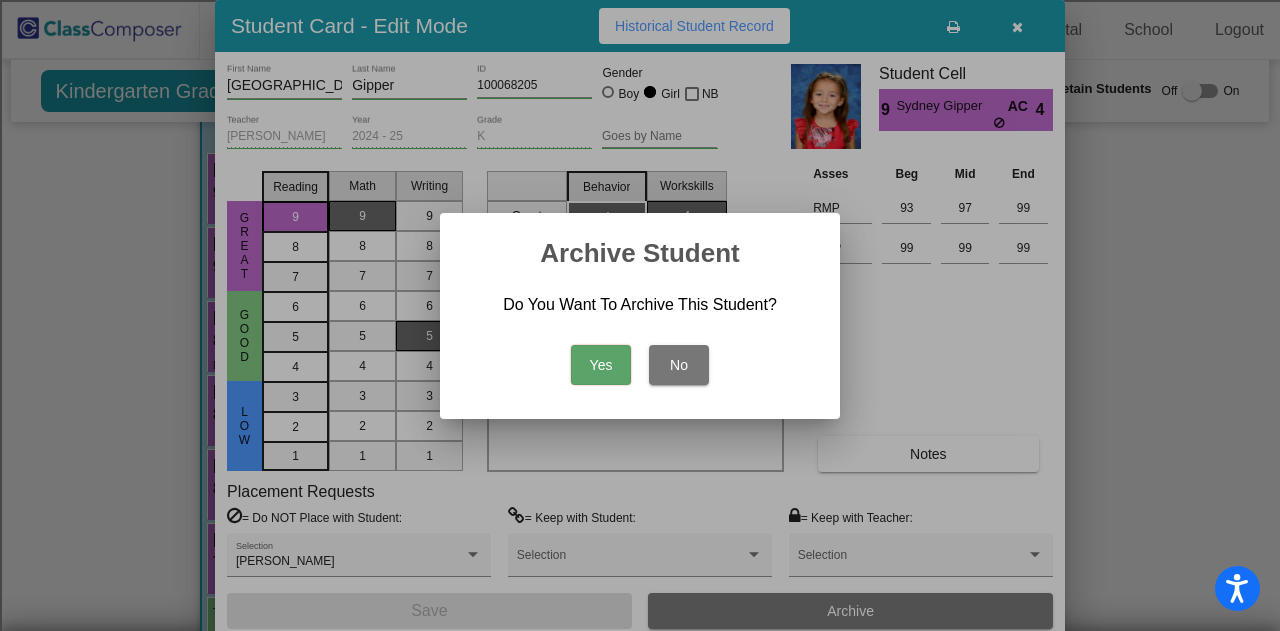 click on "Yes" at bounding box center (601, 365) 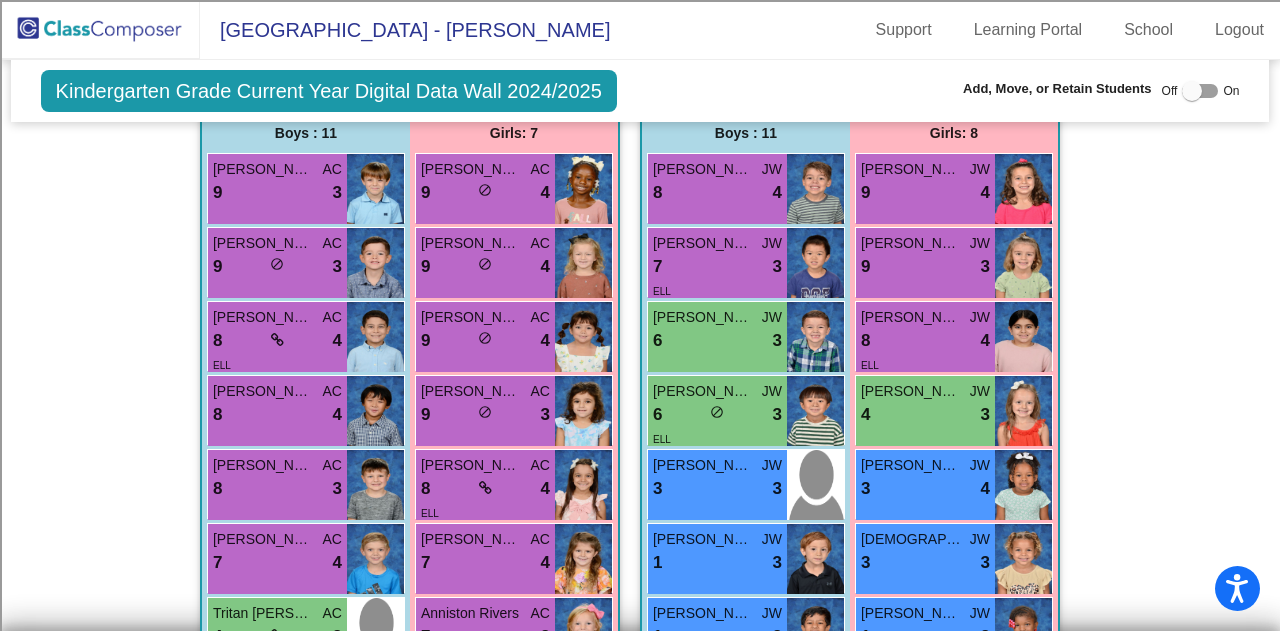 scroll, scrollTop: 1344, scrollLeft: 0, axis: vertical 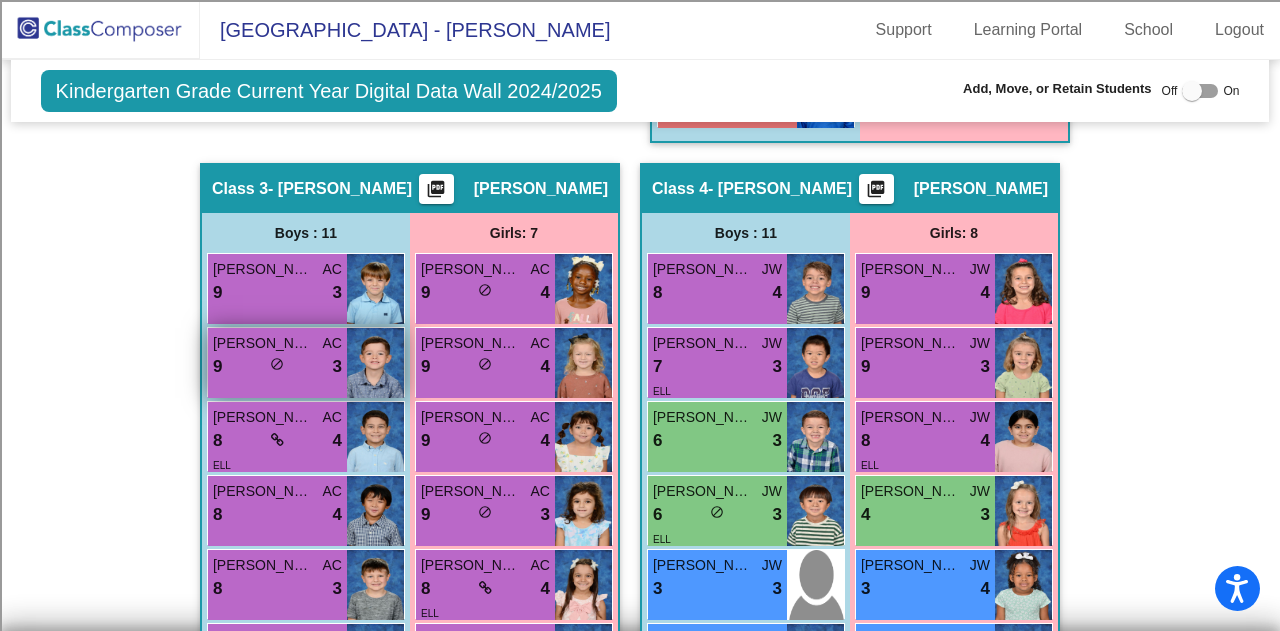 click on "9 lock do_not_disturb_alt 3" at bounding box center [277, 367] 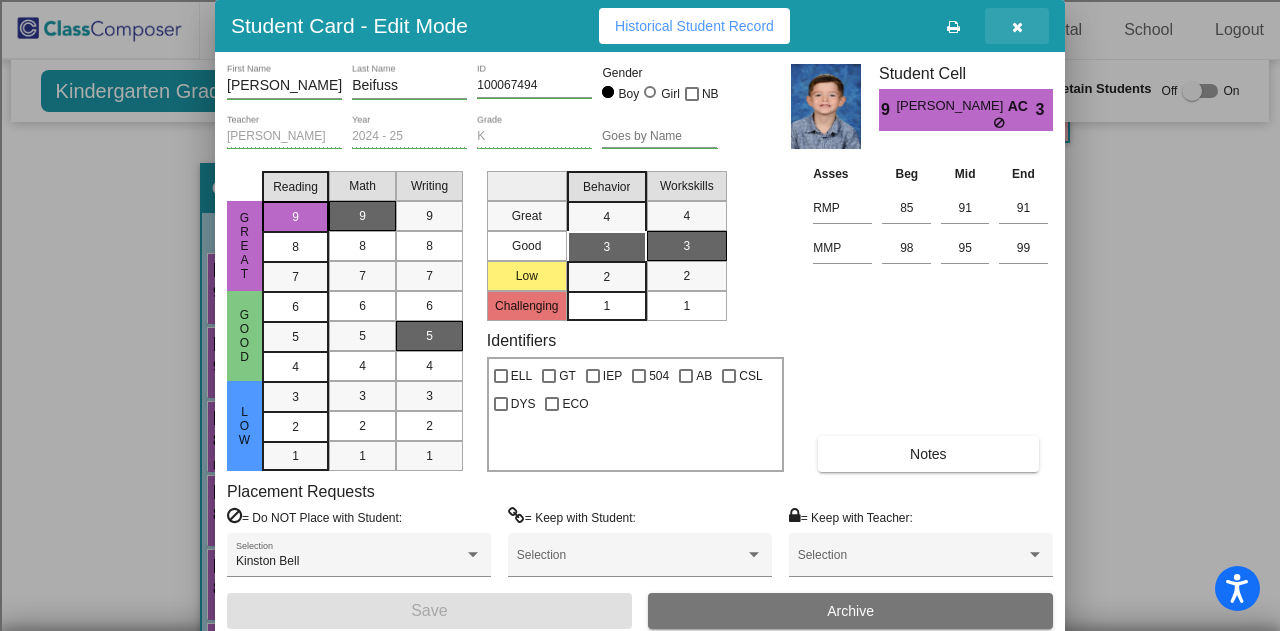 click at bounding box center (1017, 27) 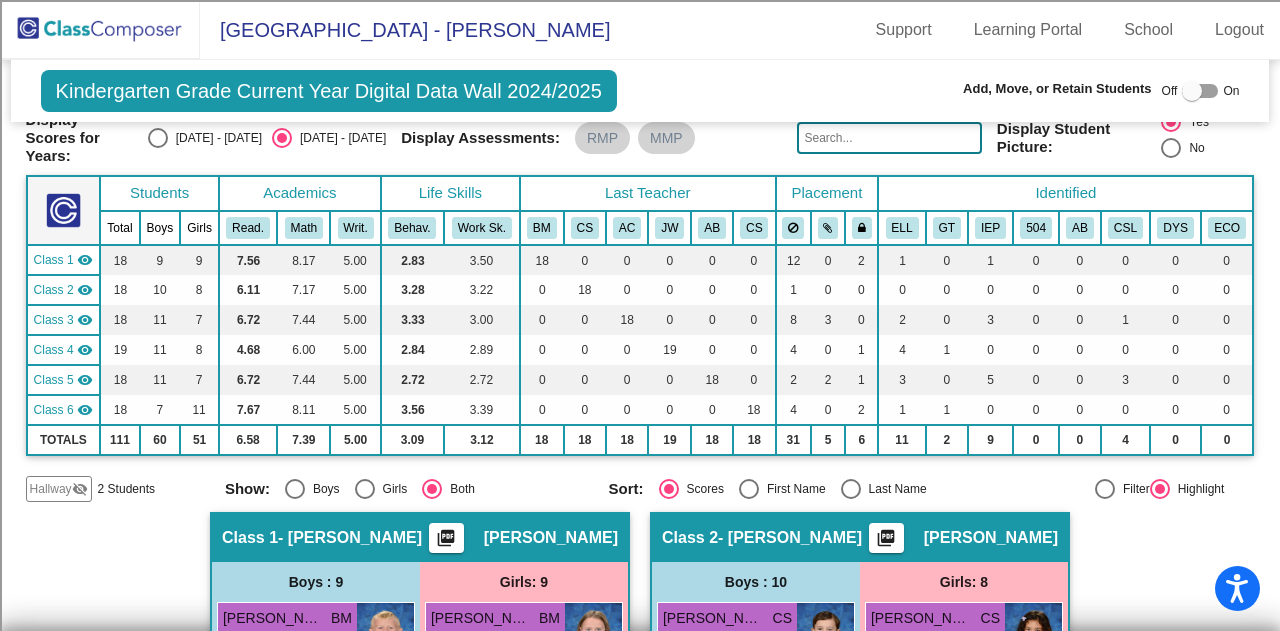 scroll, scrollTop: 300, scrollLeft: 0, axis: vertical 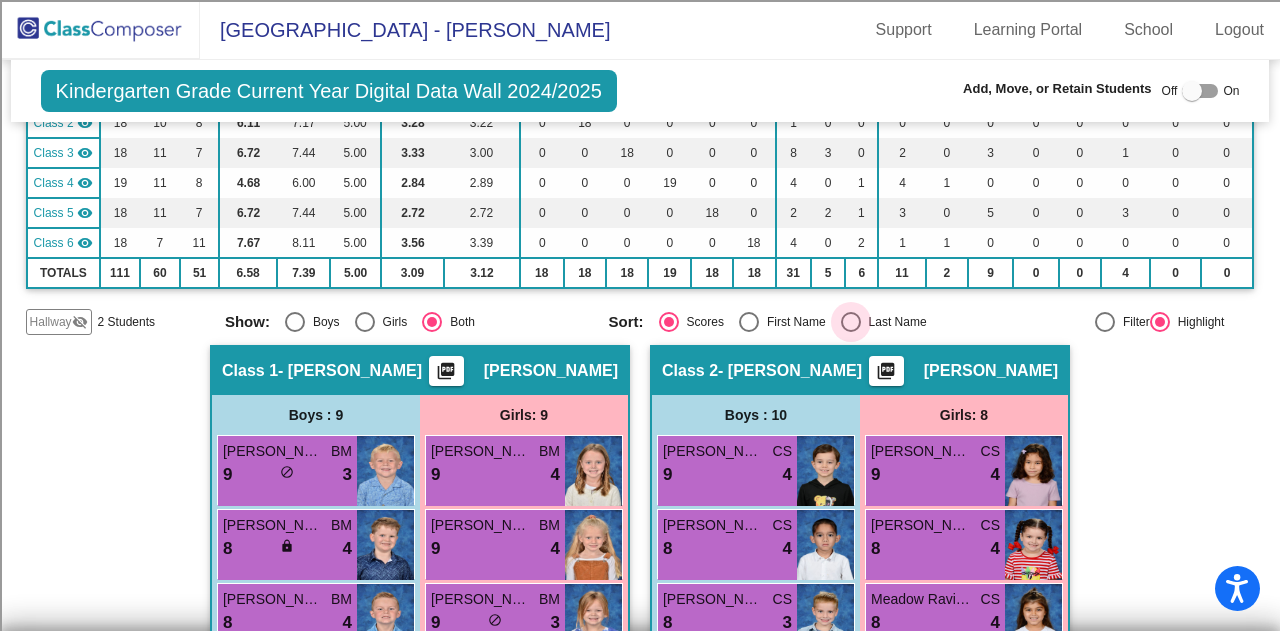 click on "Last Name" at bounding box center (894, 322) 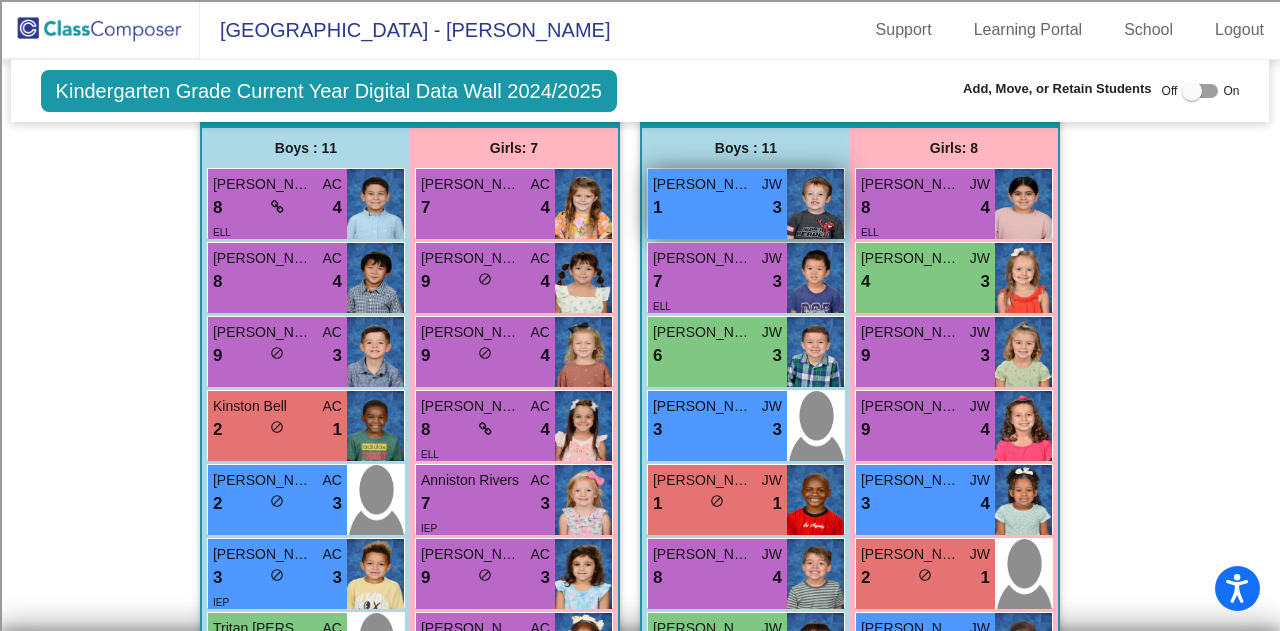 scroll, scrollTop: 1500, scrollLeft: 0, axis: vertical 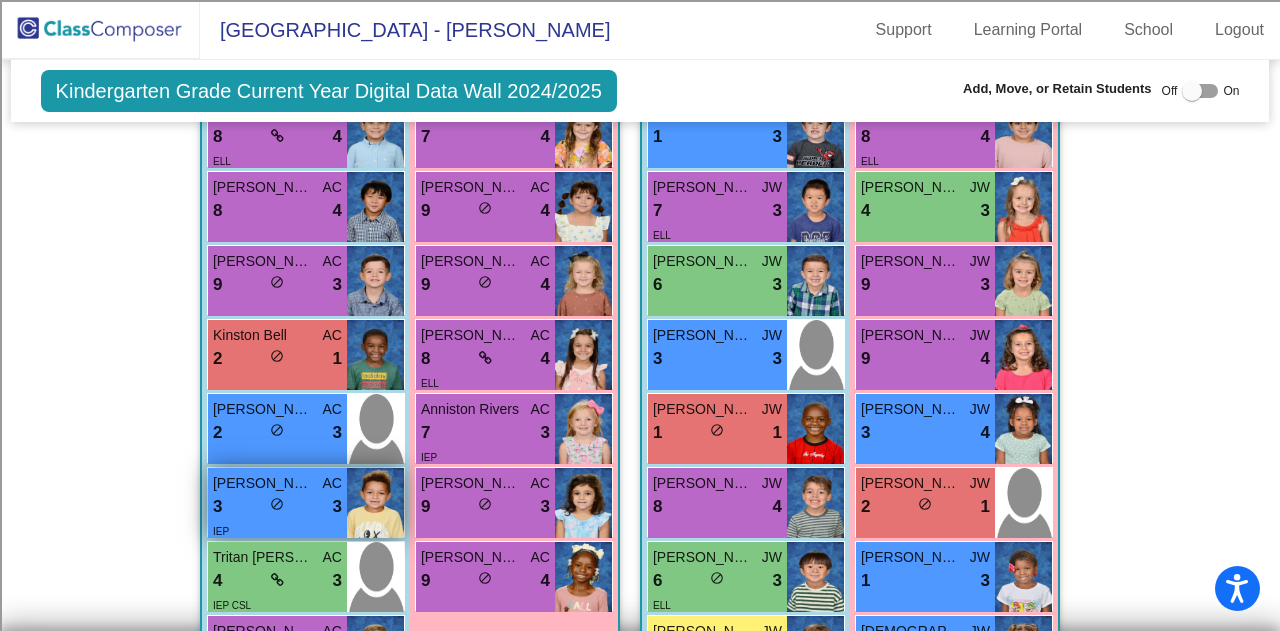 click on "do_not_disturb_alt" at bounding box center [277, 504] 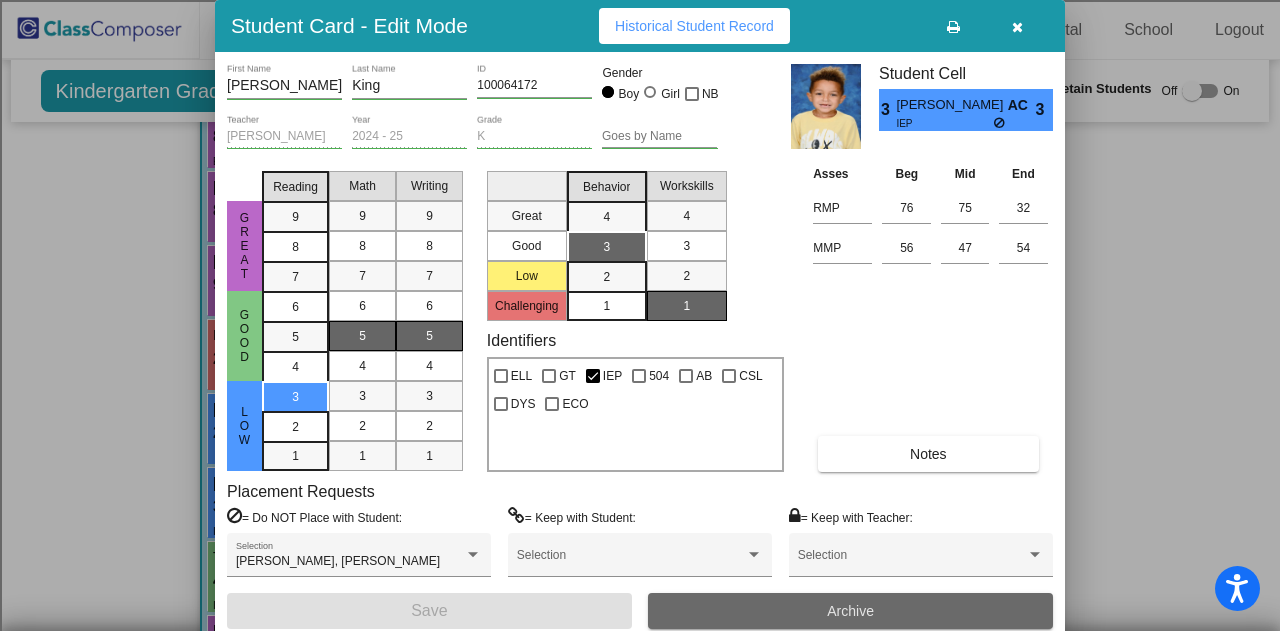 click on "Archive" at bounding box center [850, 611] 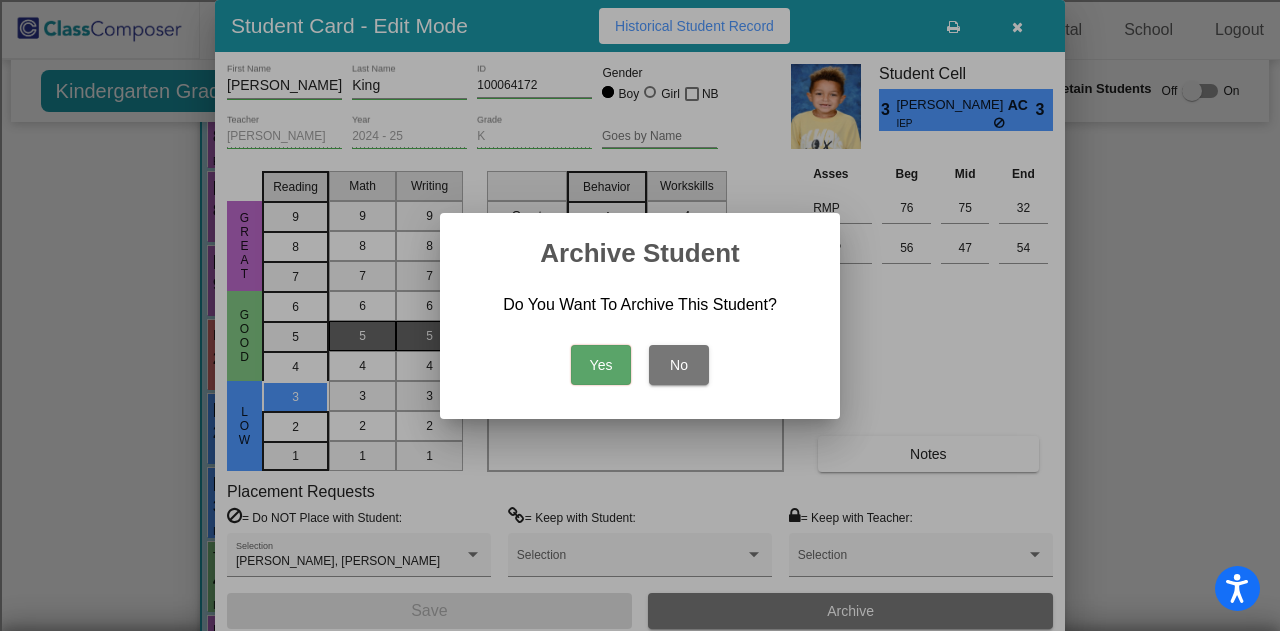 click on "Yes" at bounding box center (601, 365) 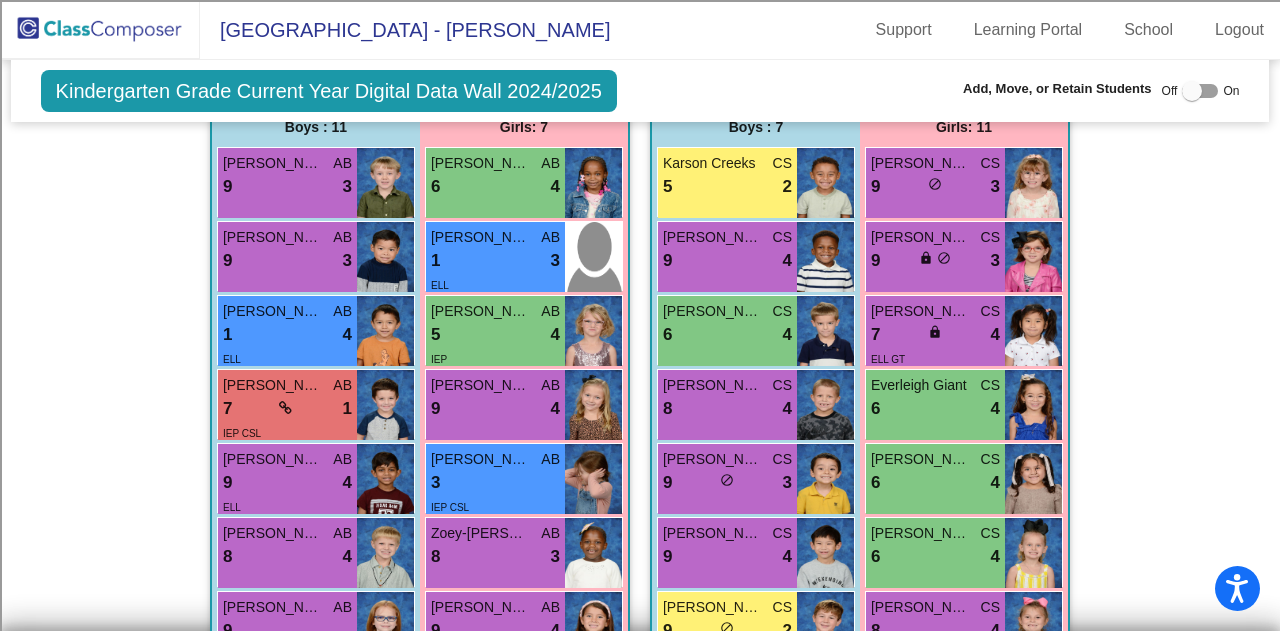 scroll, scrollTop: 2400, scrollLeft: 0, axis: vertical 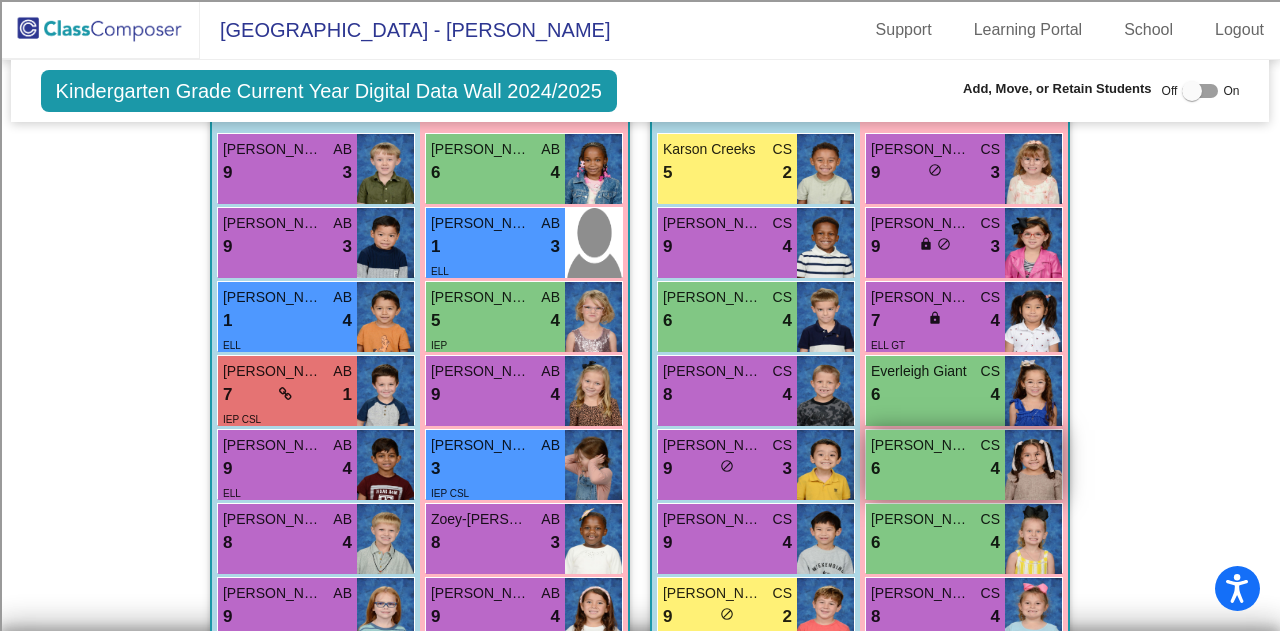 click on "6 lock do_not_disturb_alt 4" at bounding box center (935, 469) 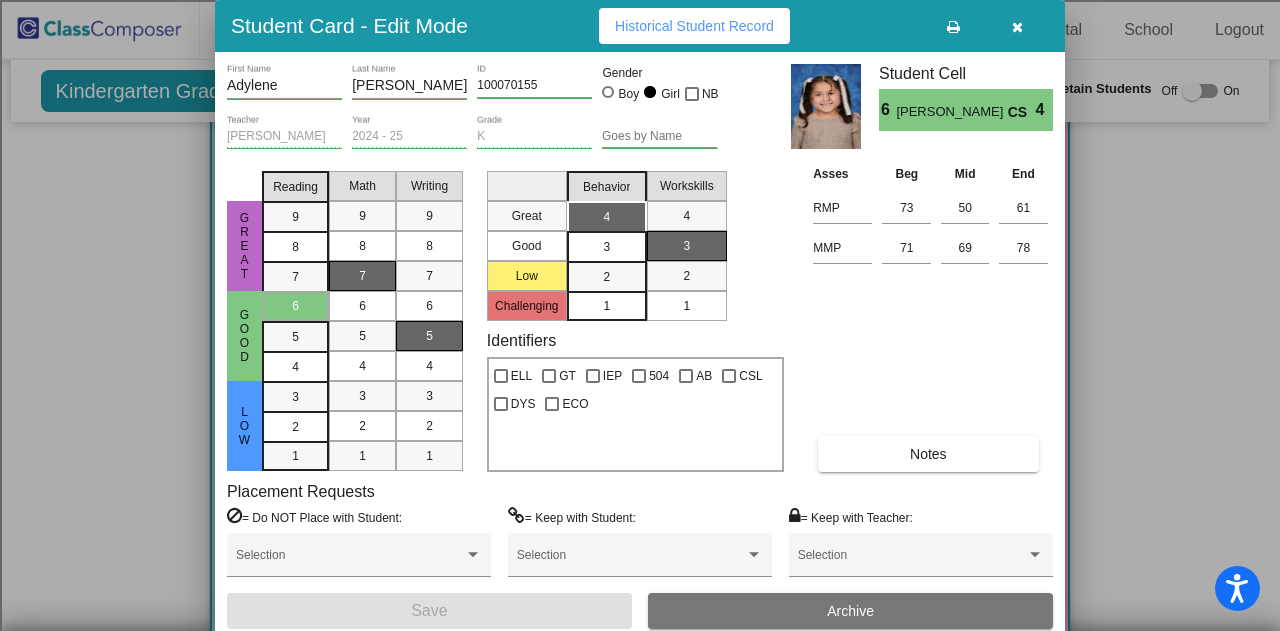 click on "Archive" at bounding box center (850, 611) 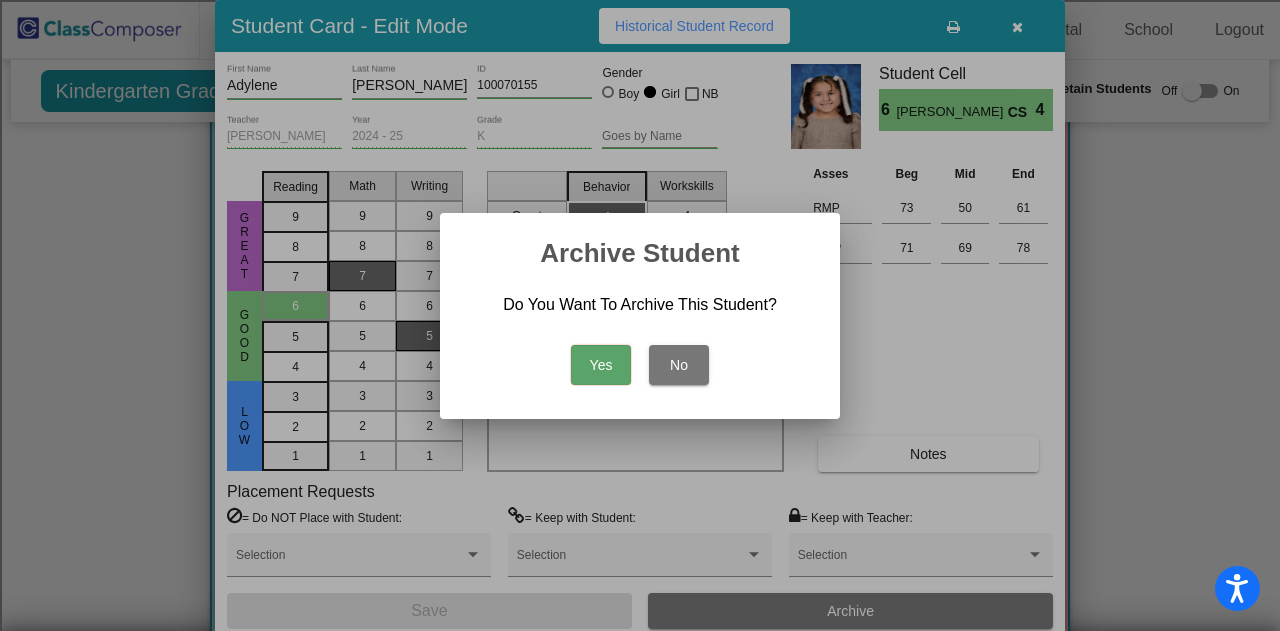 click on "Yes" at bounding box center (601, 365) 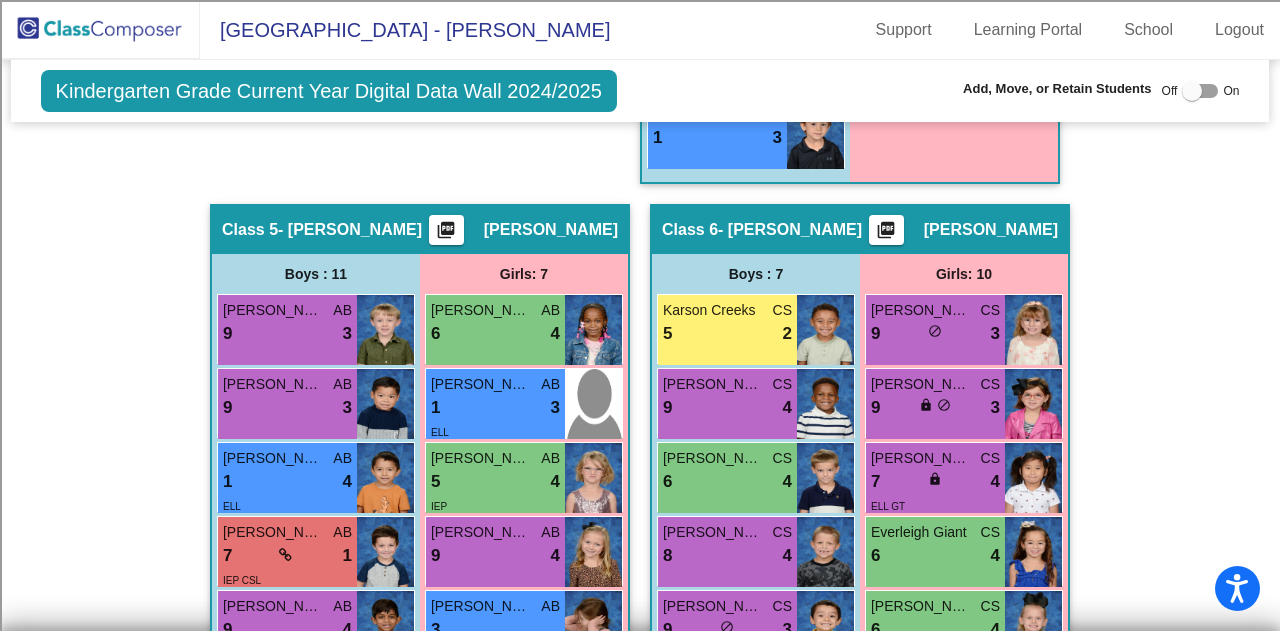 scroll, scrollTop: 2200, scrollLeft: 0, axis: vertical 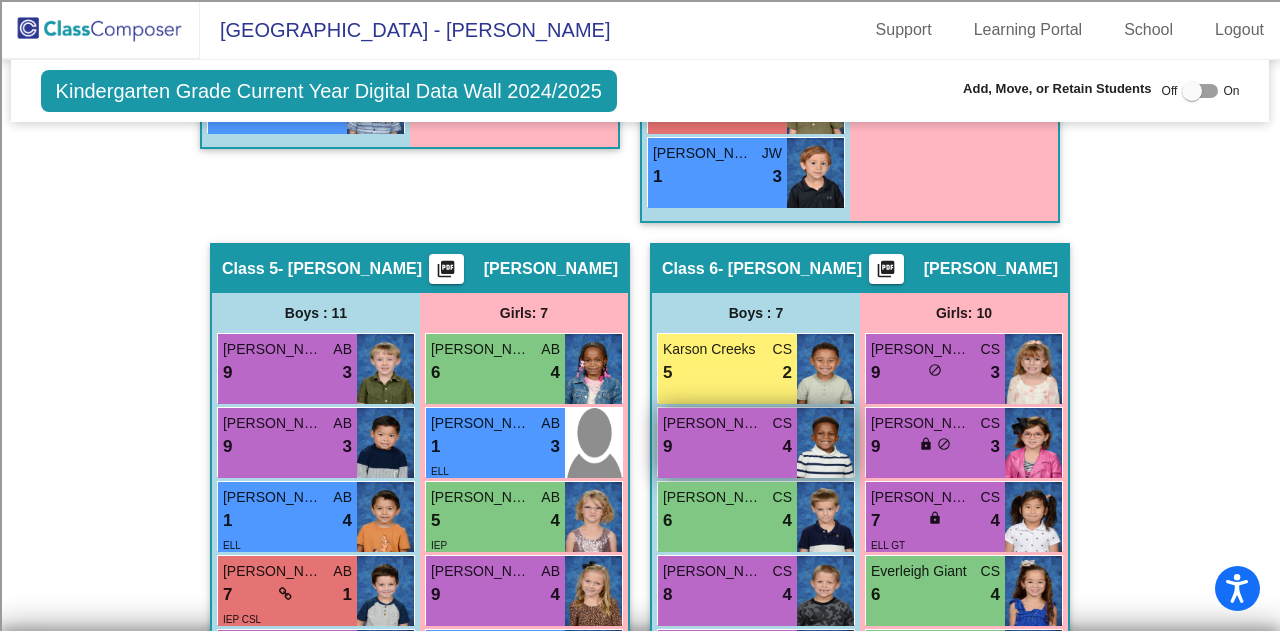 click on "9 lock do_not_disturb_alt 4" at bounding box center [727, 447] 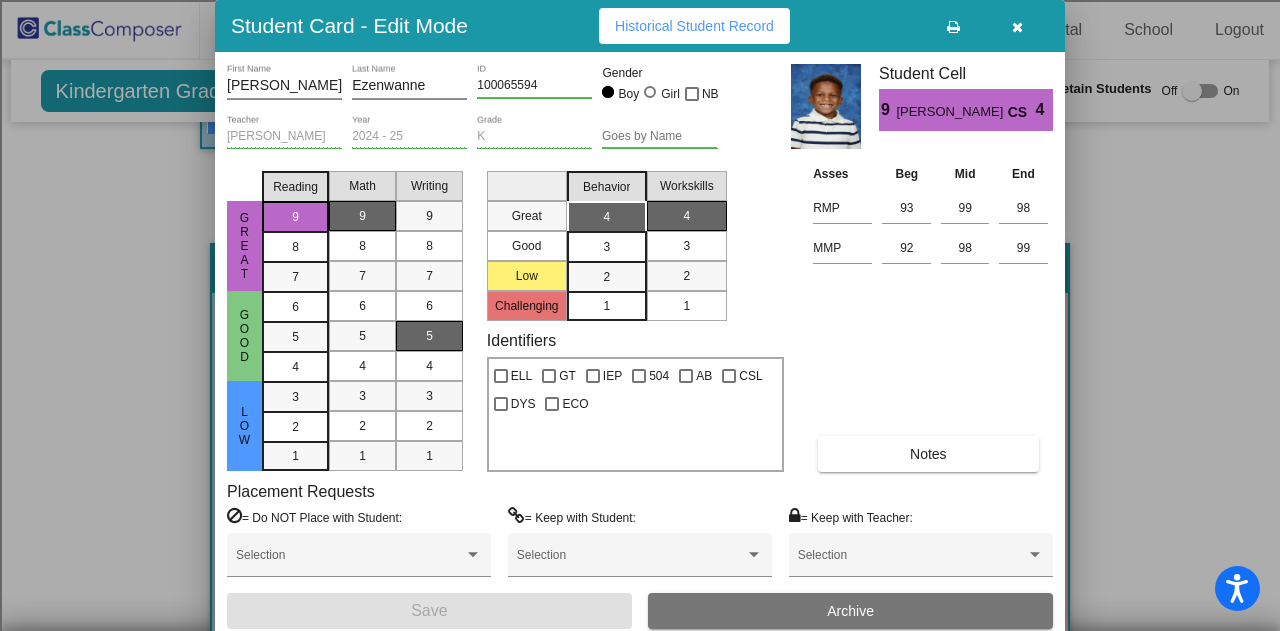 click on "Archive" at bounding box center (850, 611) 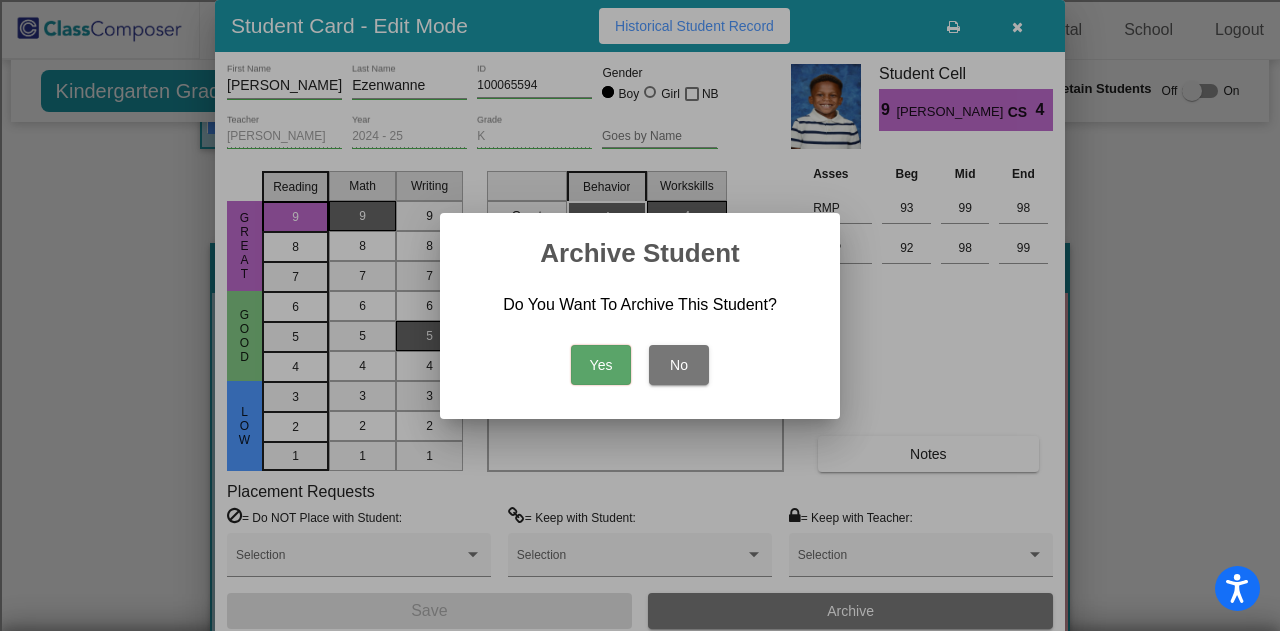 click on "Yes" at bounding box center (601, 365) 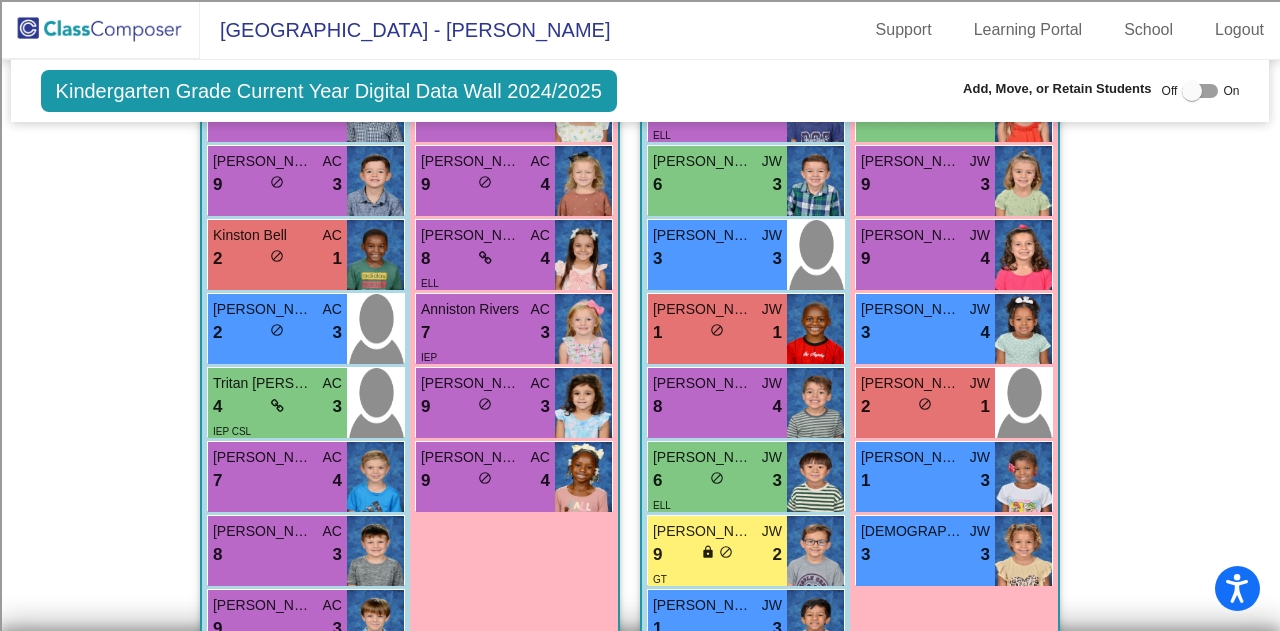 scroll, scrollTop: 1400, scrollLeft: 0, axis: vertical 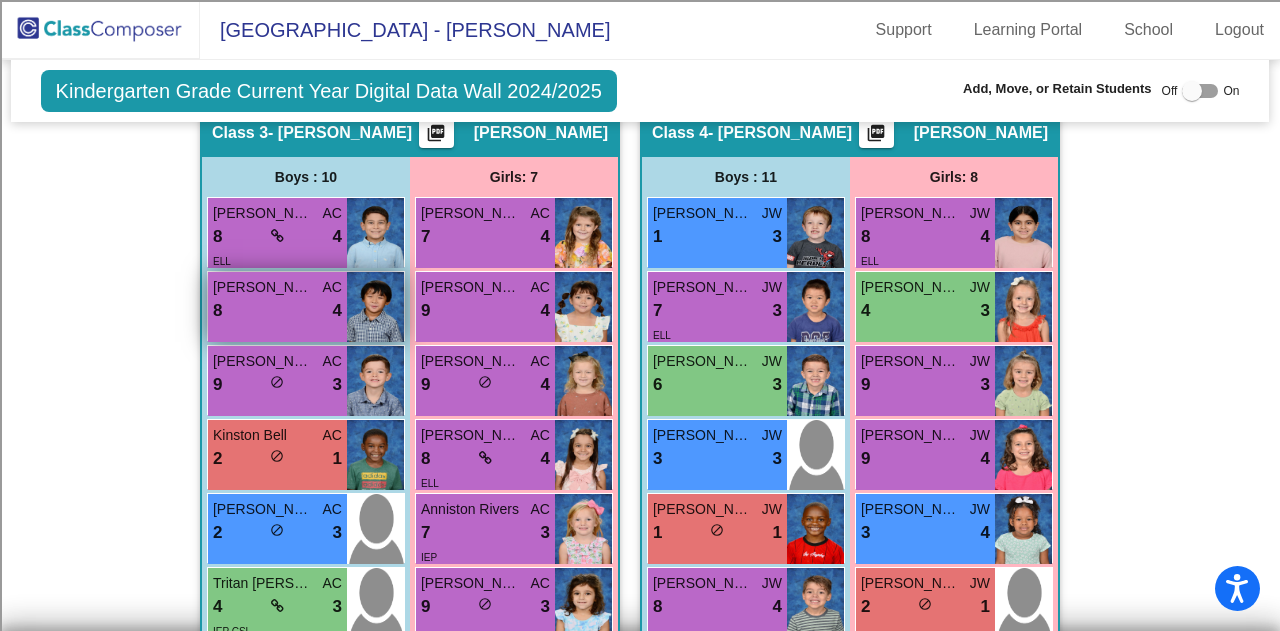 click on "8 lock do_not_disturb_alt 4" at bounding box center [277, 311] 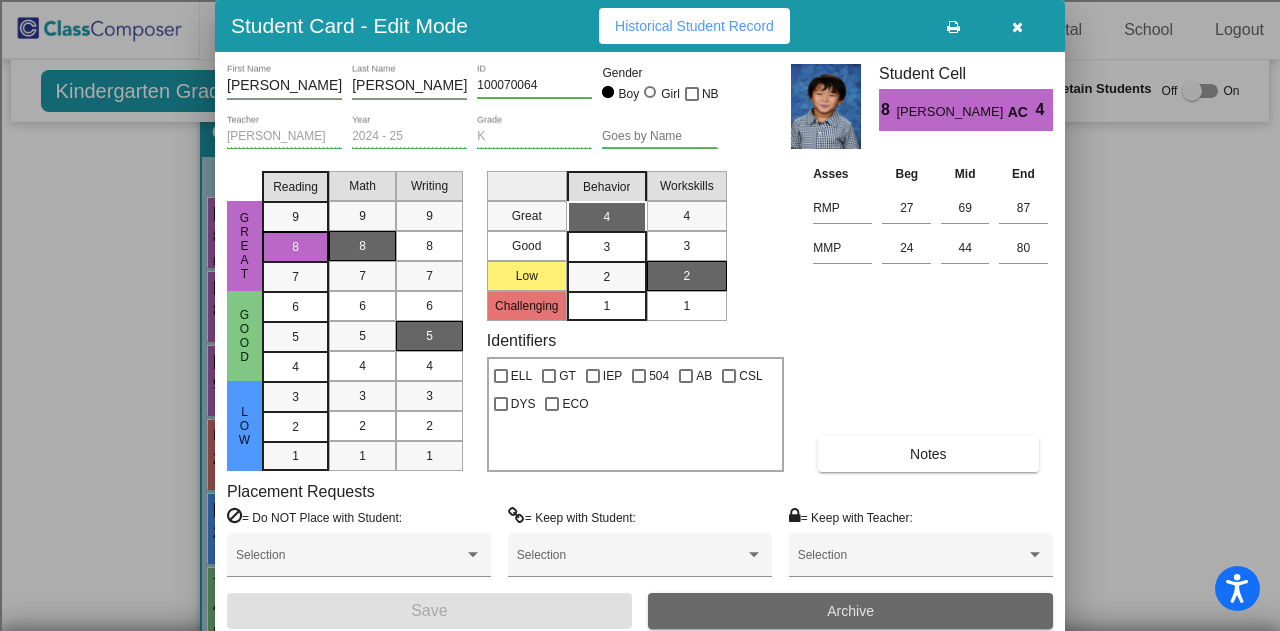 click on "Archive" at bounding box center [850, 611] 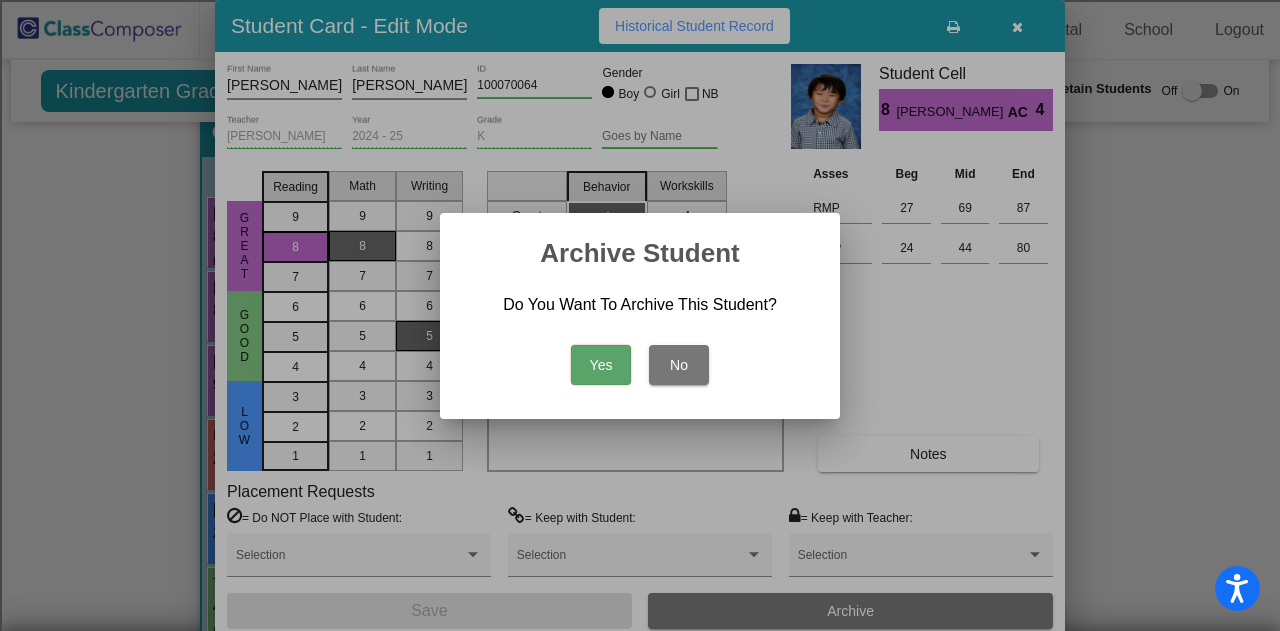 click on "Yes" at bounding box center (601, 365) 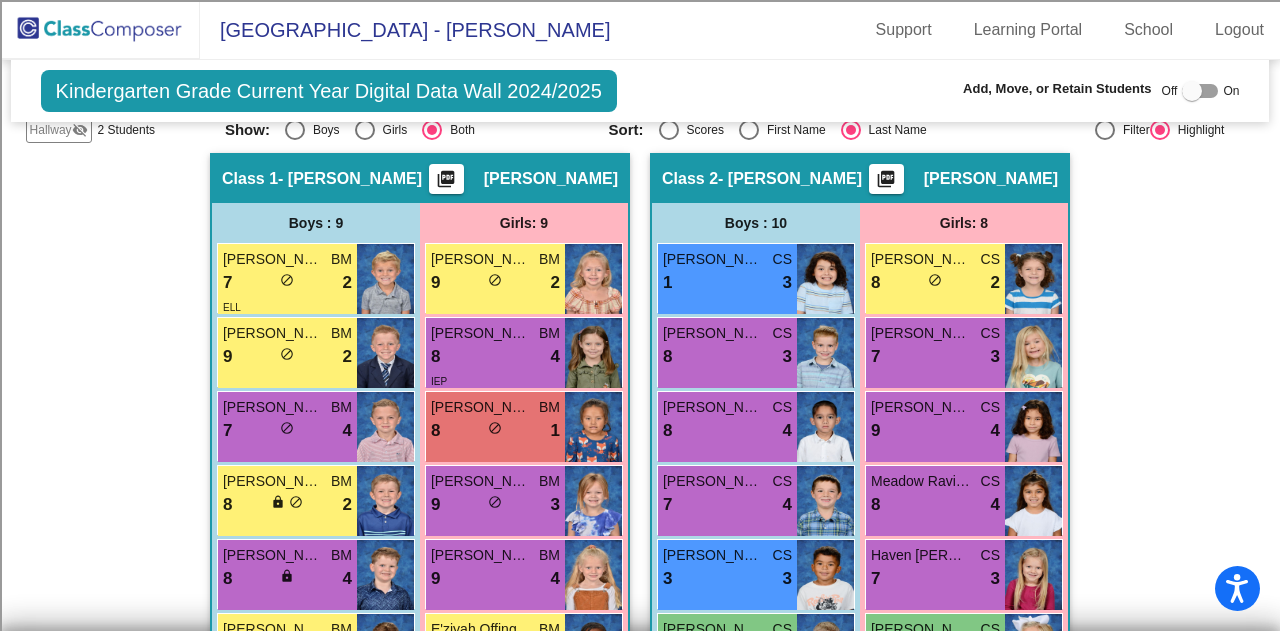 scroll, scrollTop: 400, scrollLeft: 0, axis: vertical 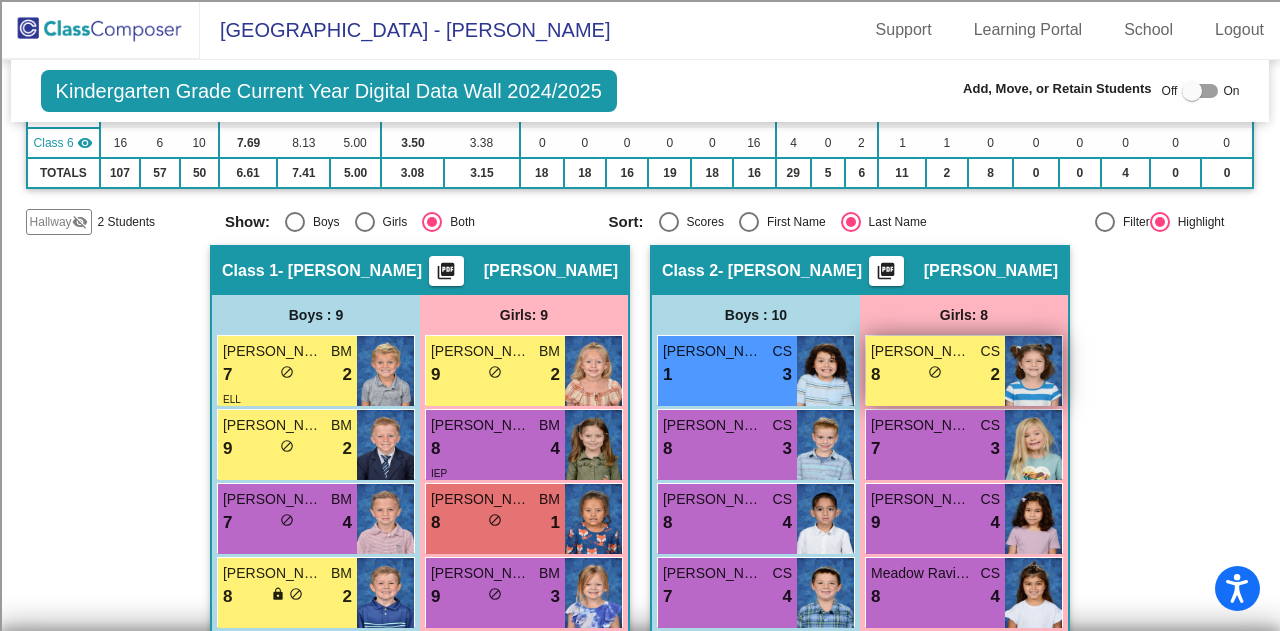 click on "8 lock do_not_disturb_alt 2" at bounding box center [935, 375] 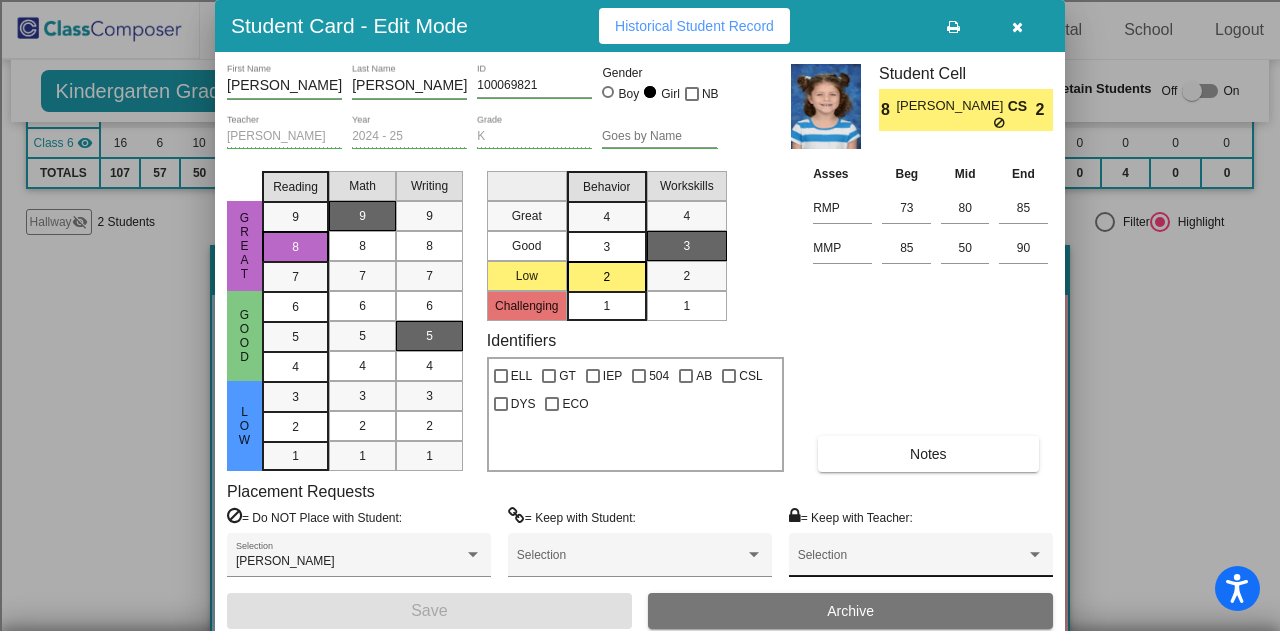 click on "Selection" at bounding box center [921, 555] 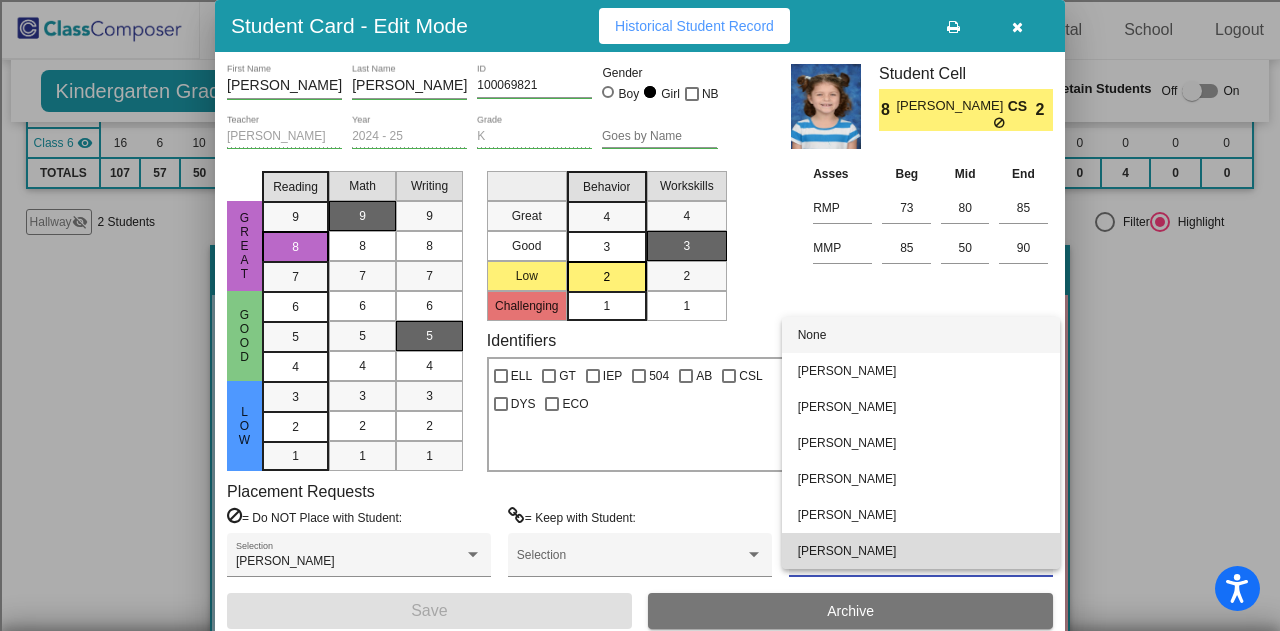 click on "Allie Giffin" at bounding box center [921, 551] 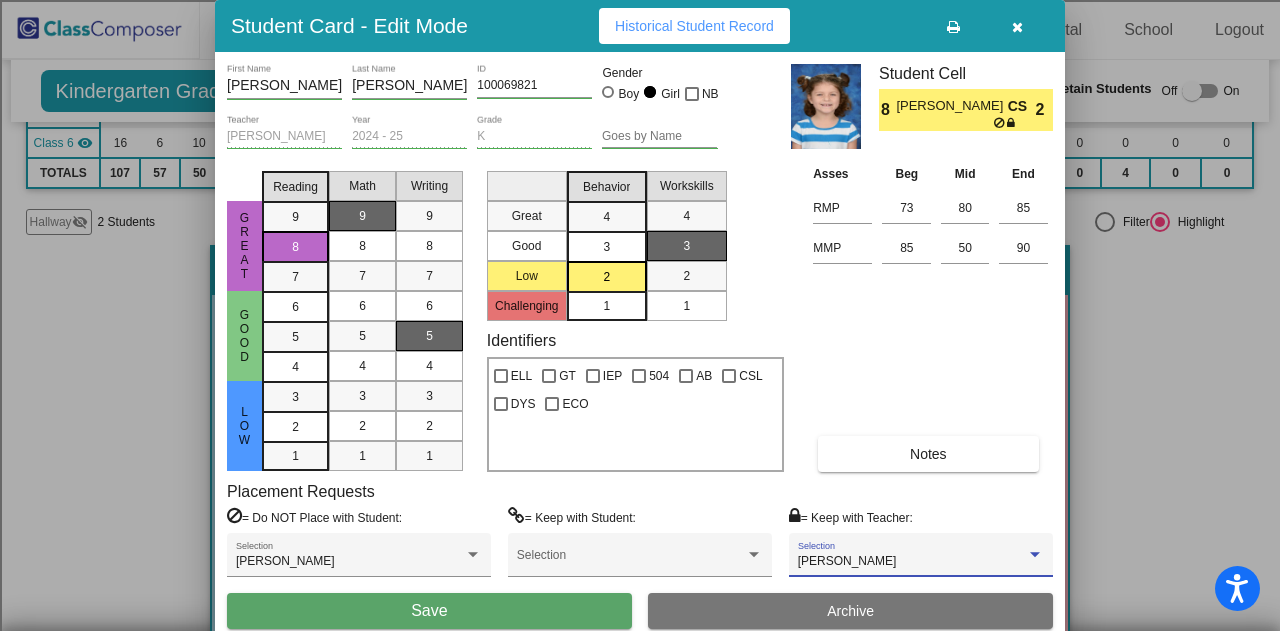 click on "Save" at bounding box center [429, 611] 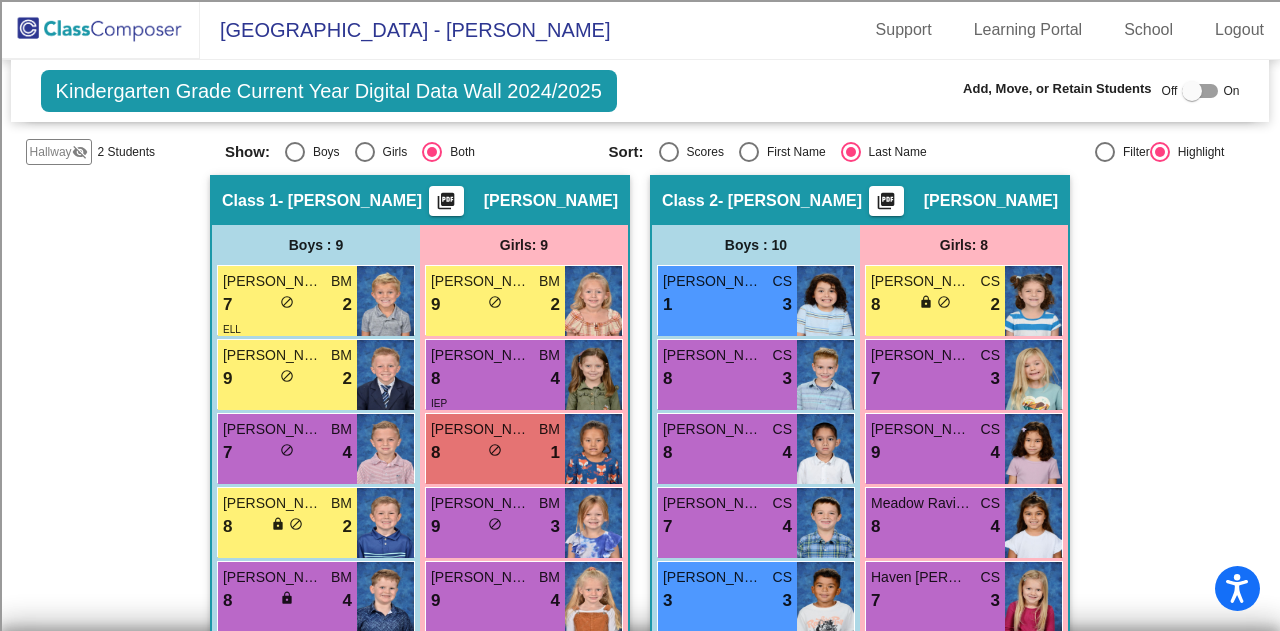 scroll, scrollTop: 500, scrollLeft: 0, axis: vertical 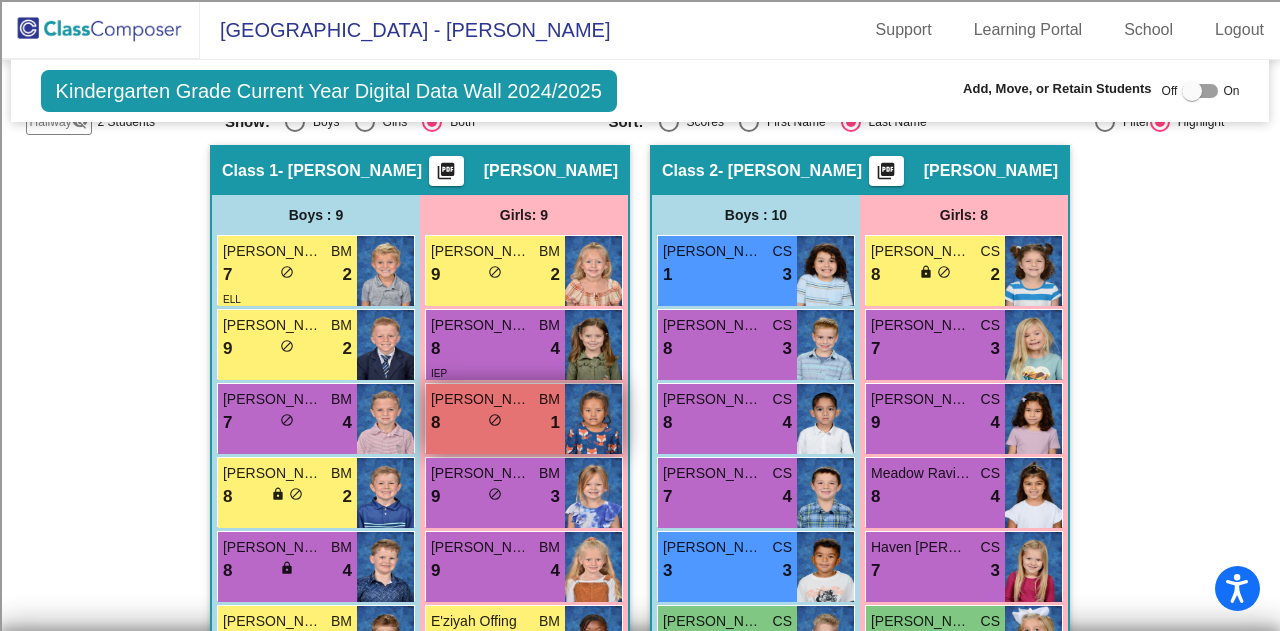 click on "do_not_disturb_alt" at bounding box center [495, 420] 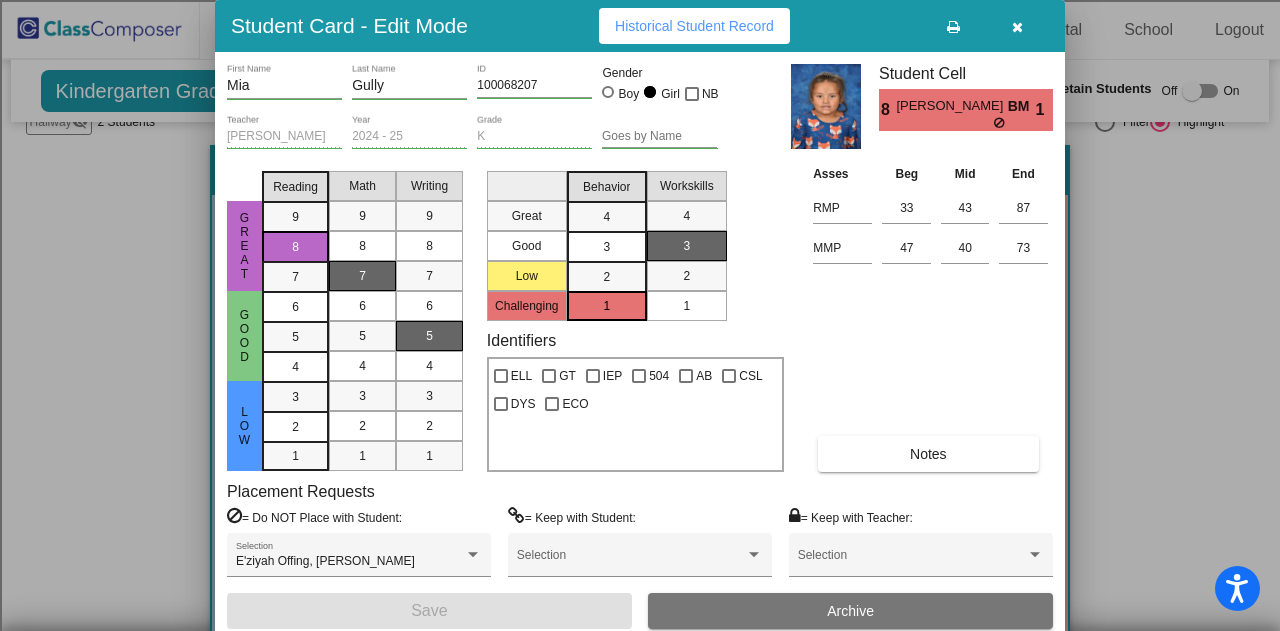 click at bounding box center [1017, 26] 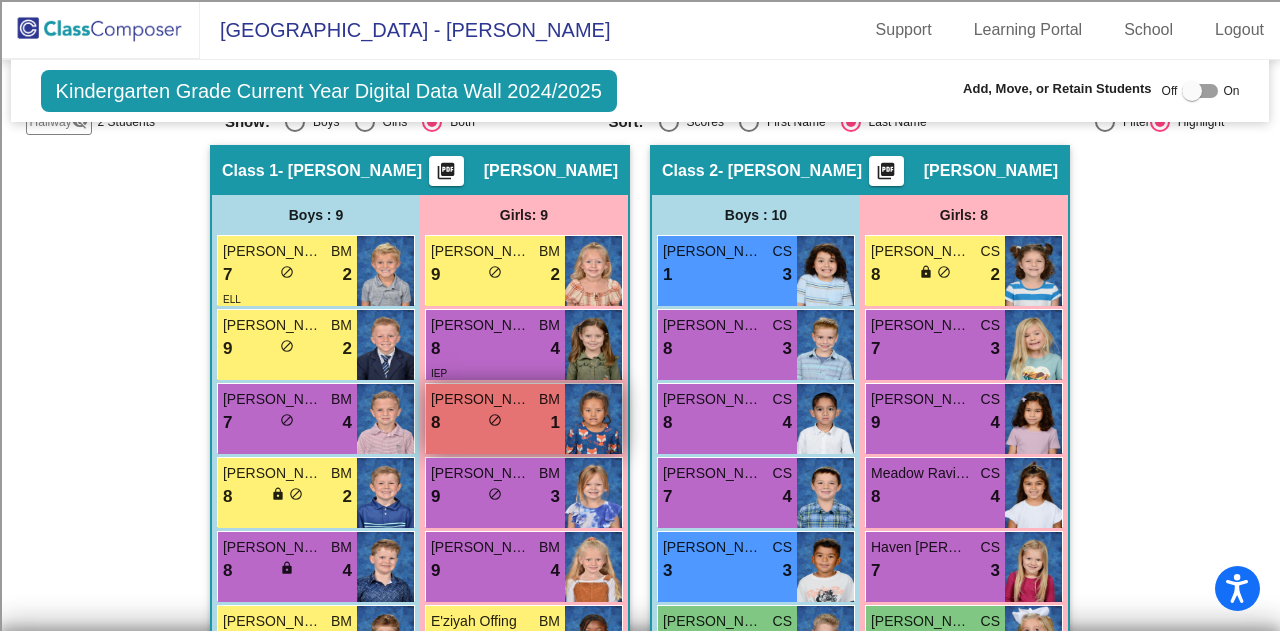 click on "[PERSON_NAME]" at bounding box center [481, 399] 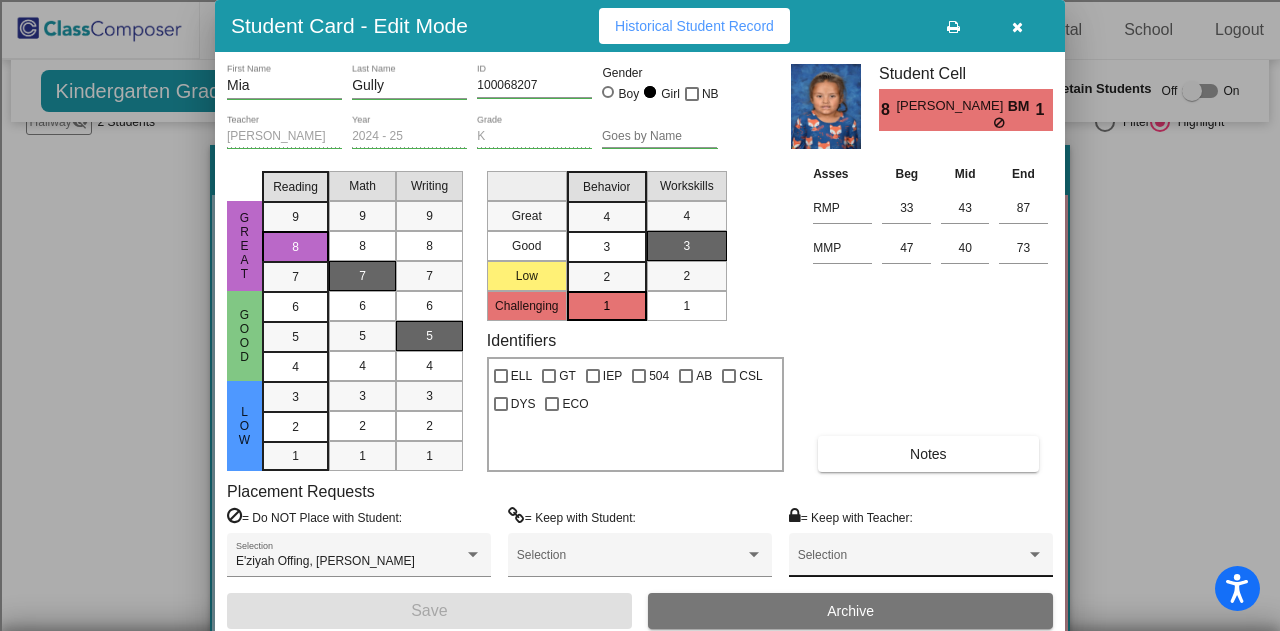 click on "Selection" at bounding box center [921, 560] 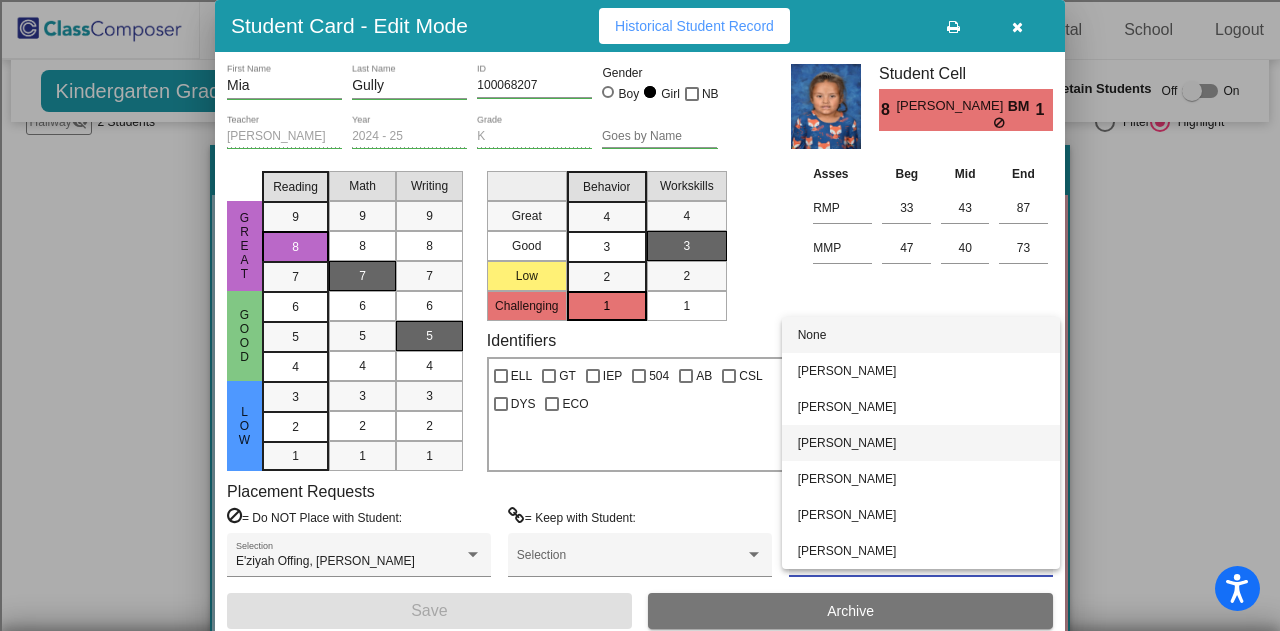 click on "Mary Mayo" at bounding box center (921, 443) 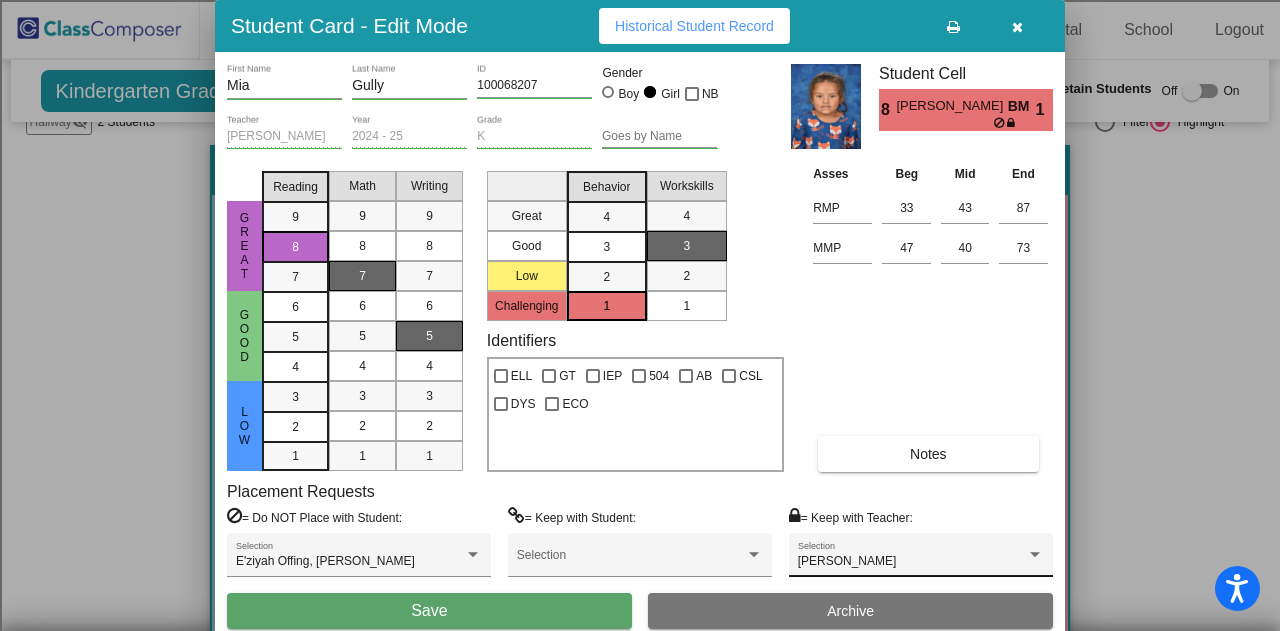 click on "Mary Mayo Selection" at bounding box center (921, 560) 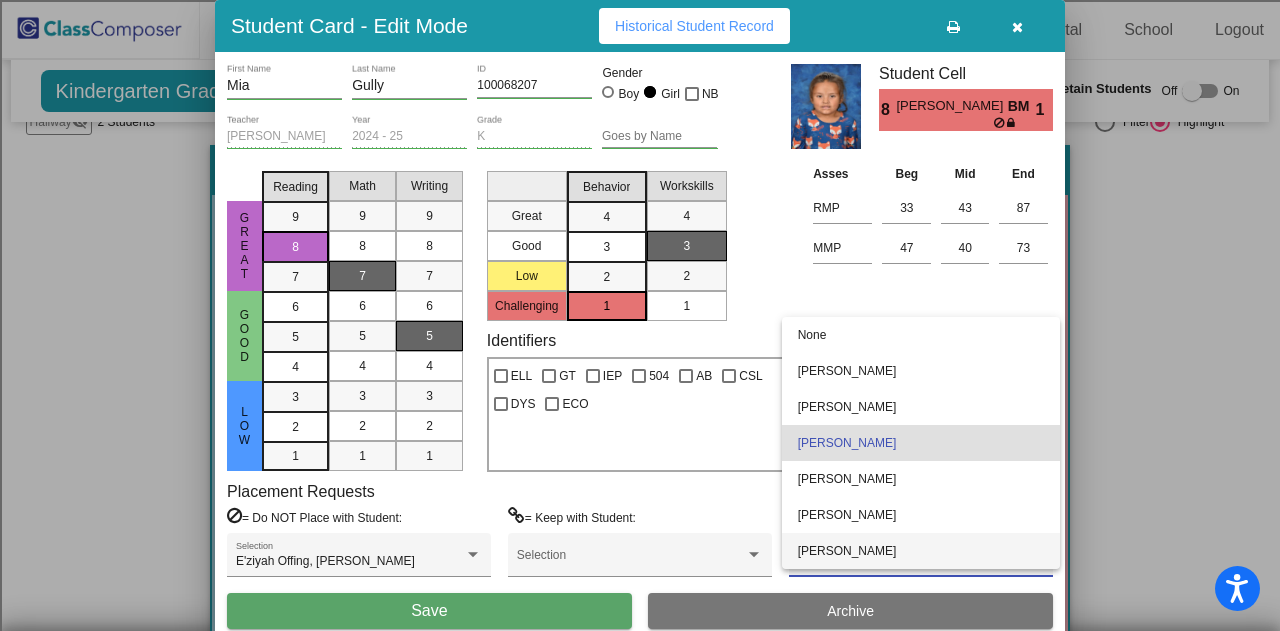 click on "Allie Giffin" at bounding box center [921, 551] 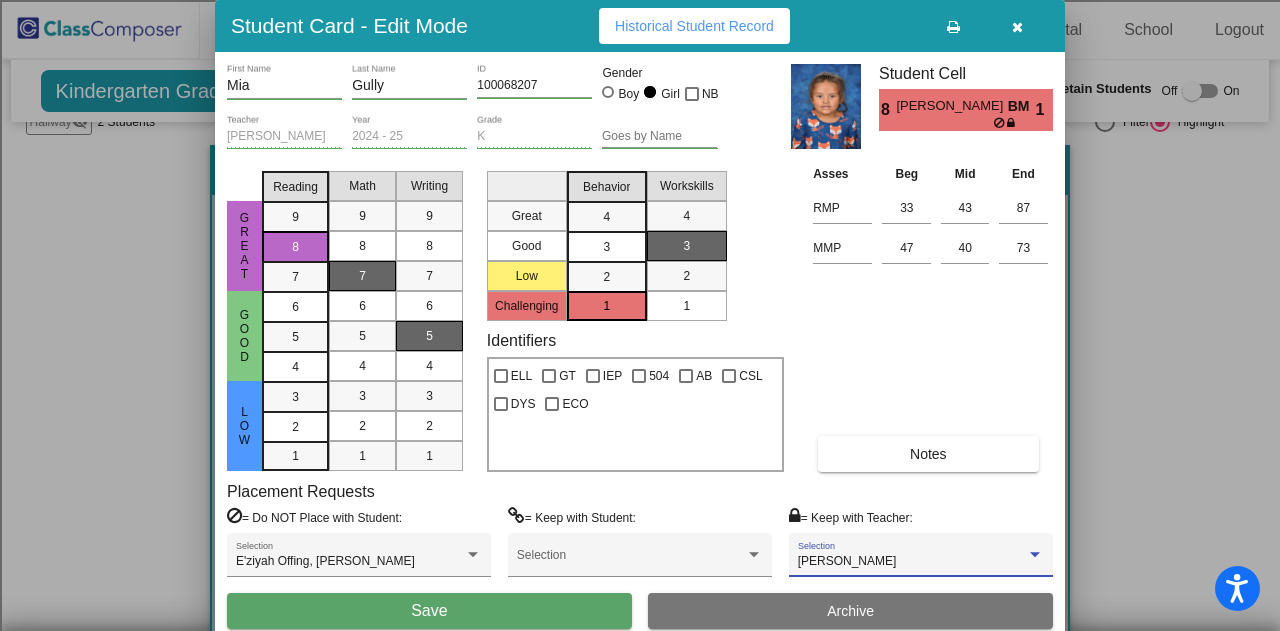 click on "Allie Giffin Selection" at bounding box center (921, 560) 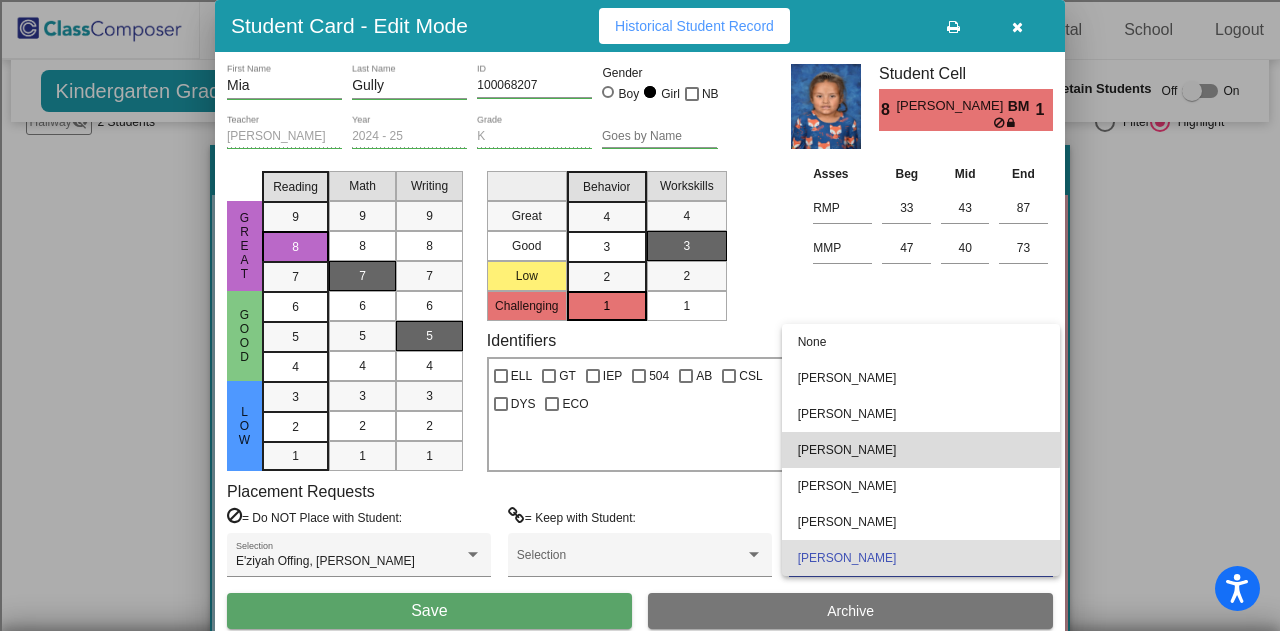 click on "Mary Mayo" at bounding box center (921, 450) 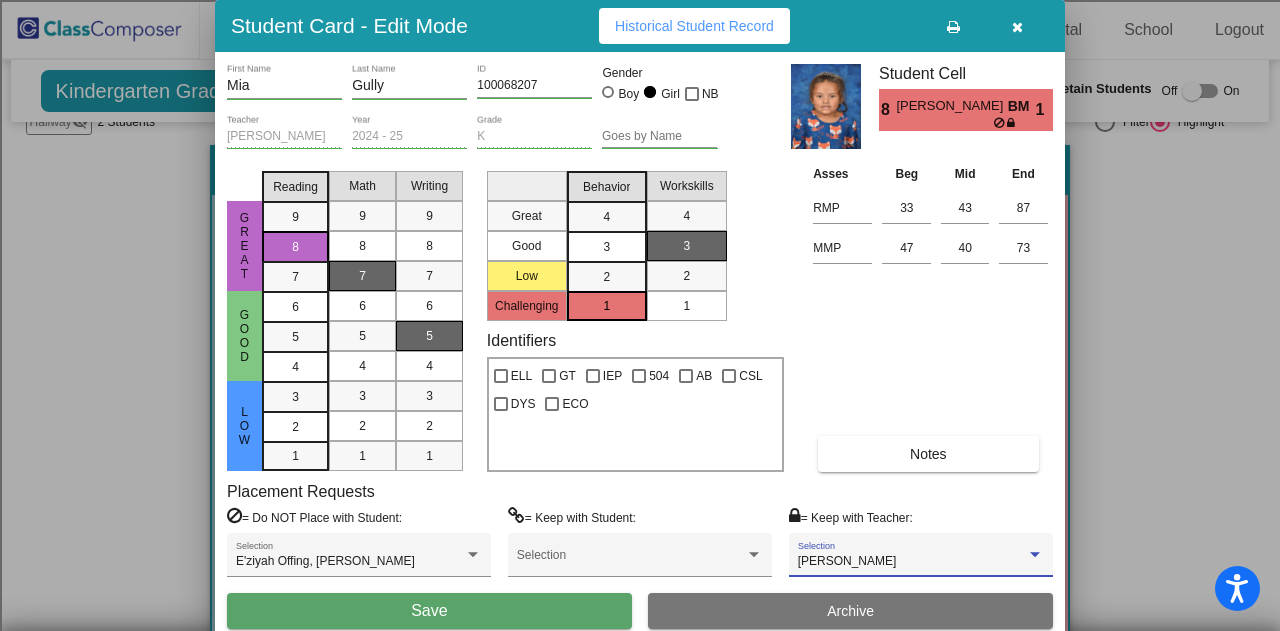 click on "Mary Mayo" at bounding box center (912, 562) 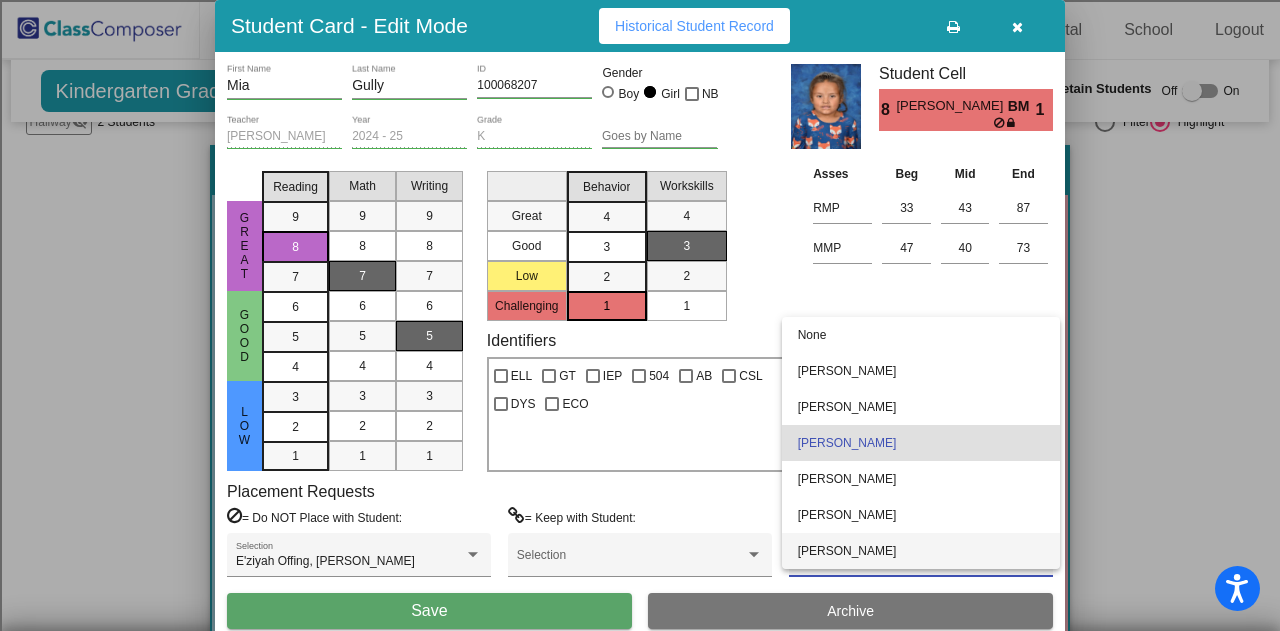click on "Allie Giffin" at bounding box center (921, 551) 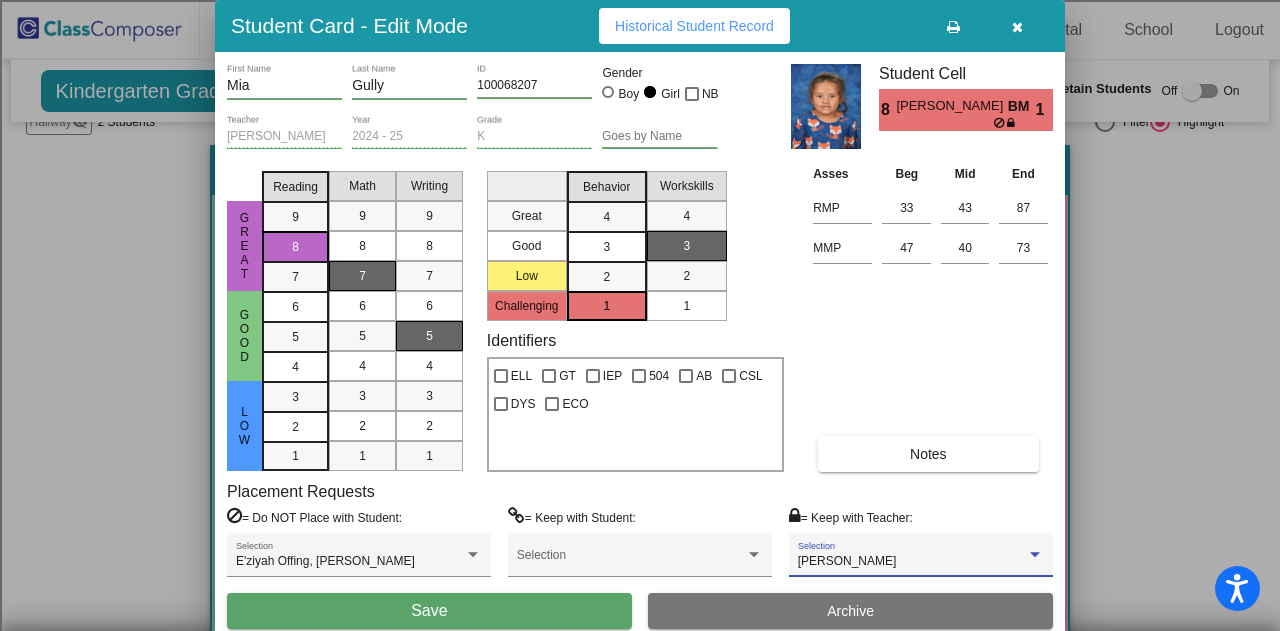 click on "Save" at bounding box center [429, 611] 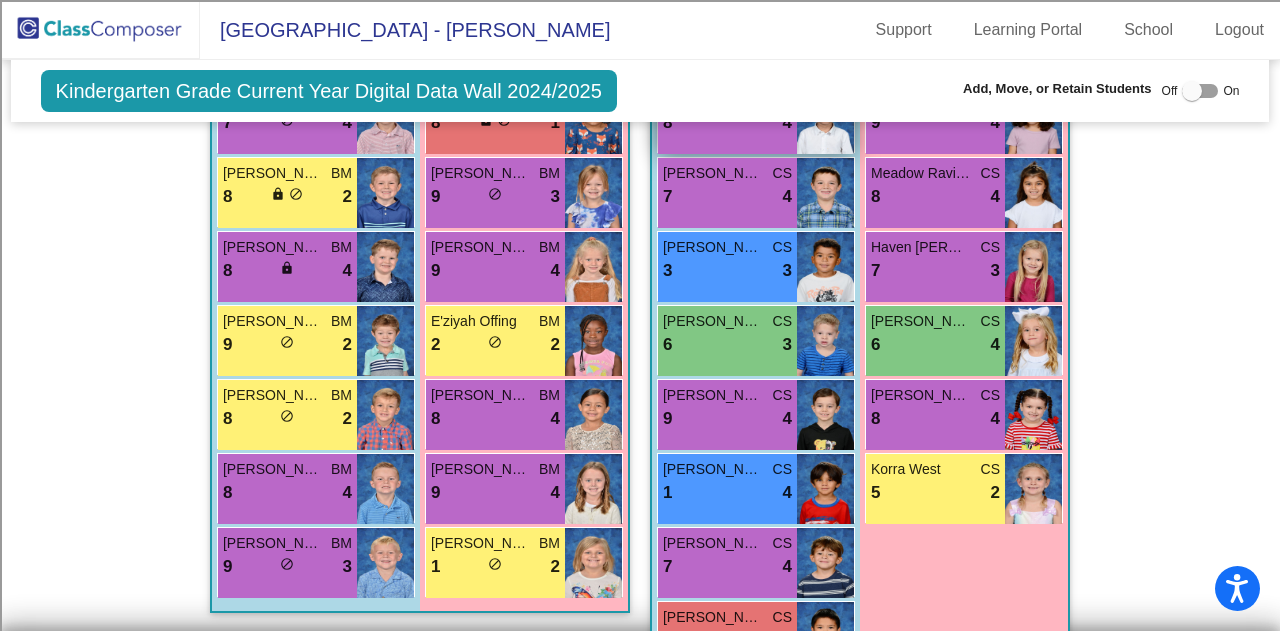 scroll, scrollTop: 900, scrollLeft: 0, axis: vertical 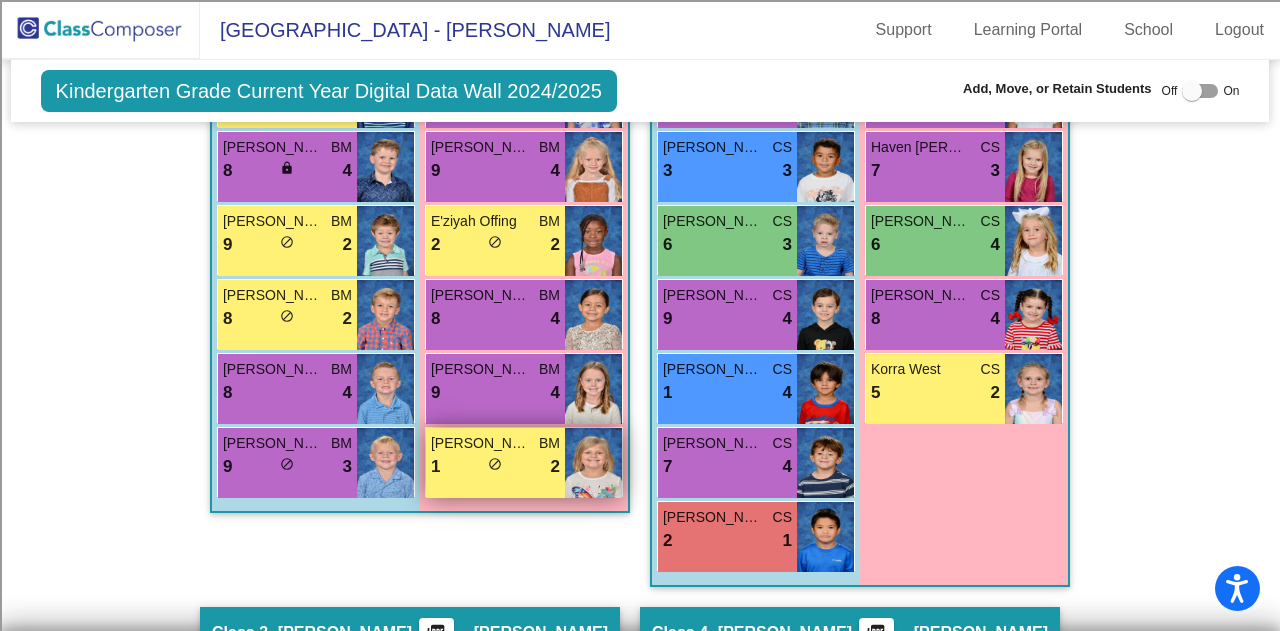 click on "1 lock do_not_disturb_alt 2" at bounding box center (495, 467) 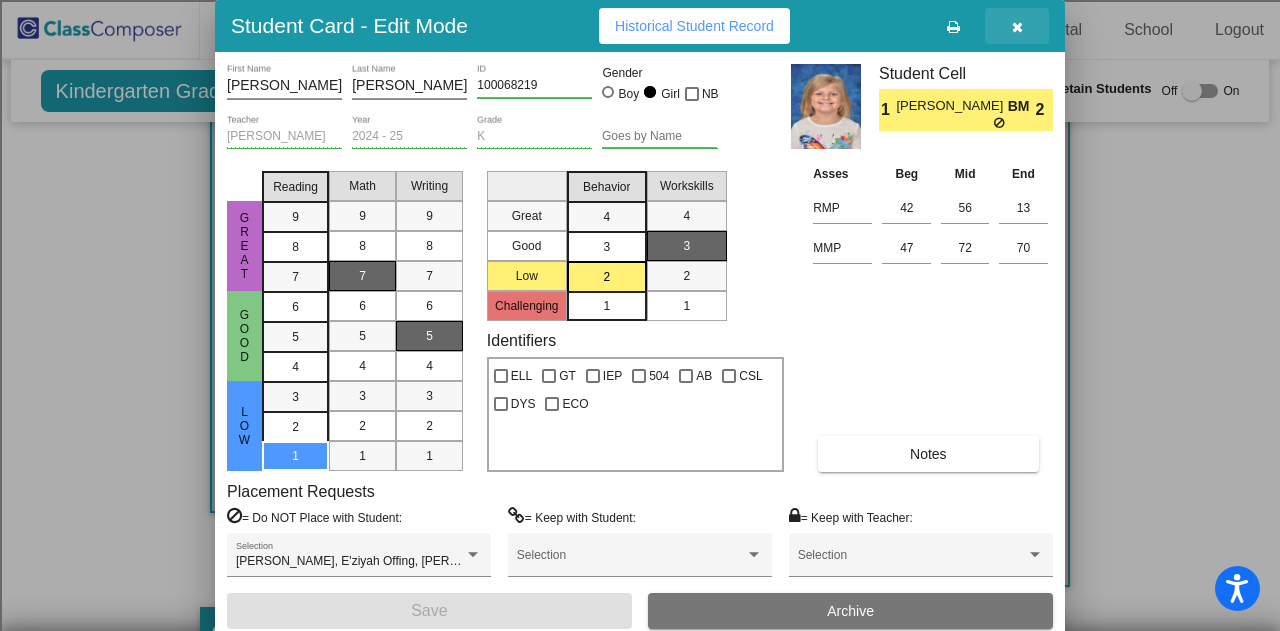 click at bounding box center [1017, 26] 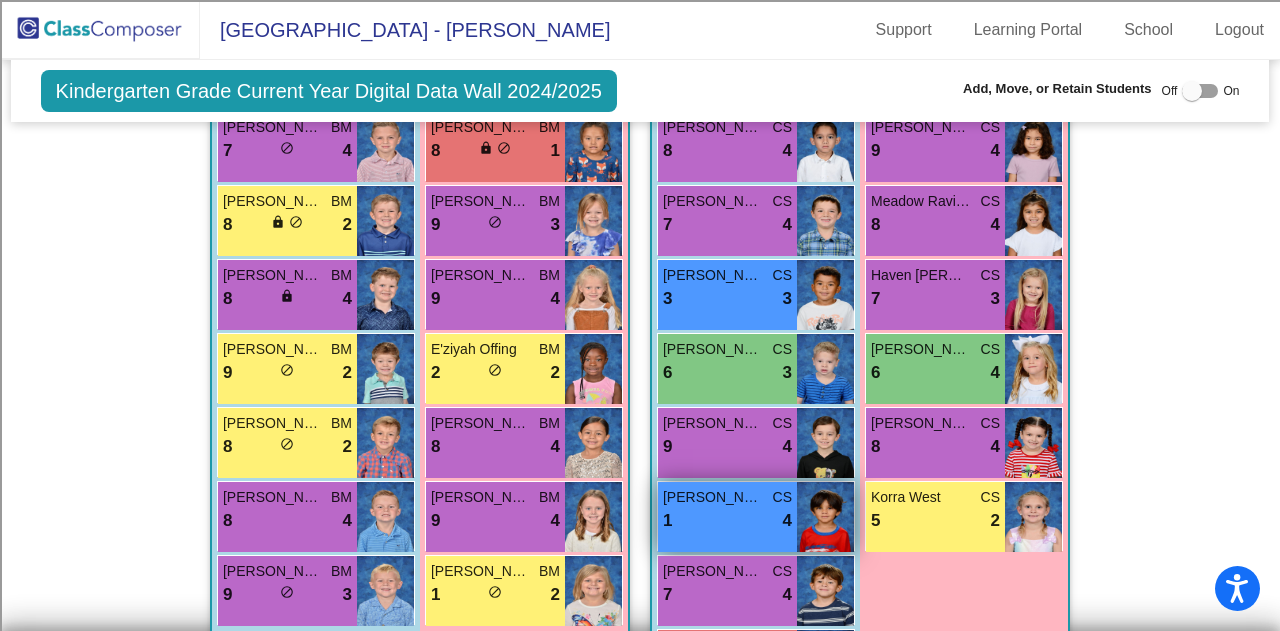 scroll, scrollTop: 800, scrollLeft: 0, axis: vertical 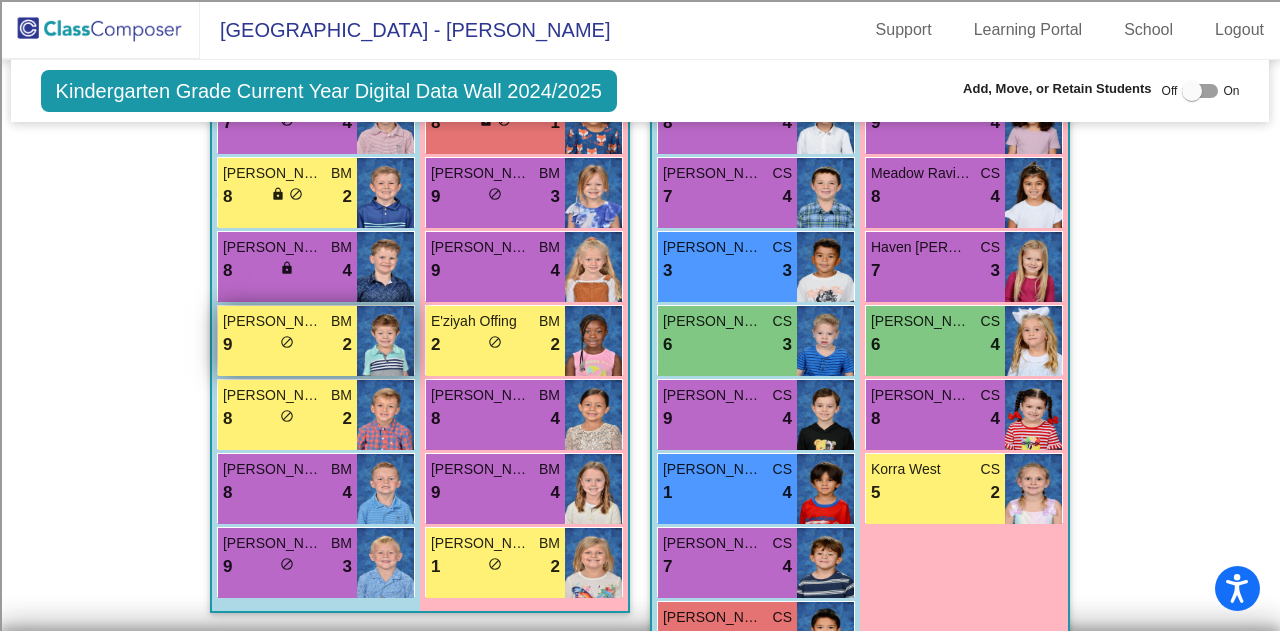 click on "9 lock do_not_disturb_alt 2" at bounding box center [287, 345] 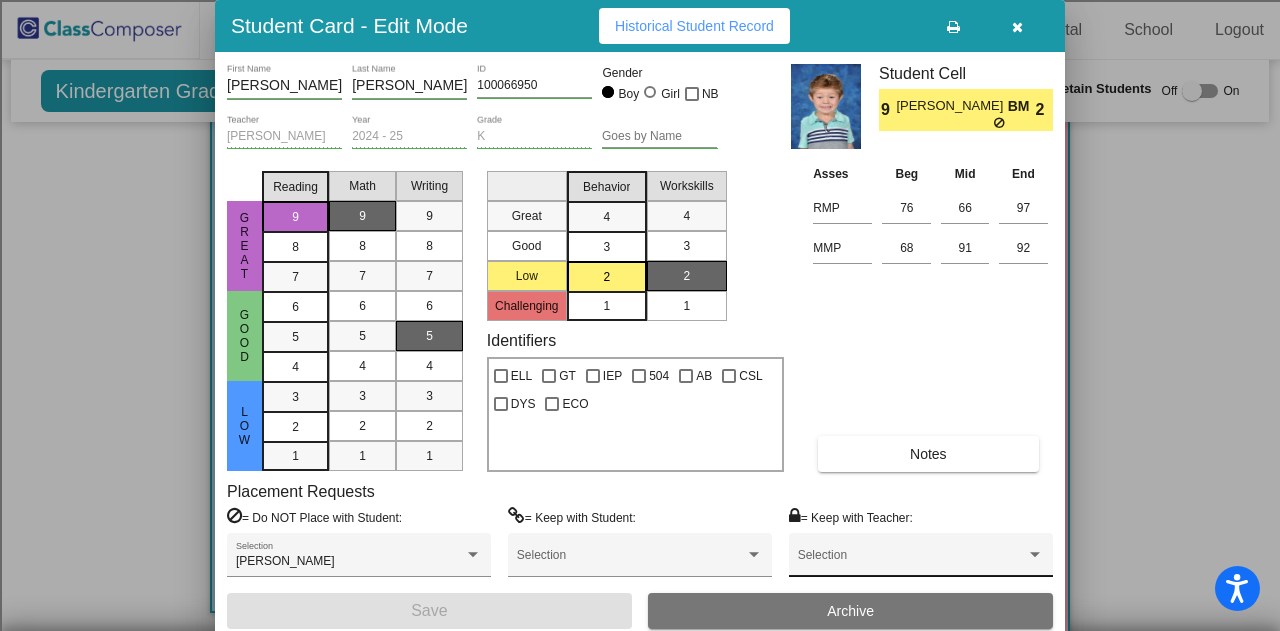 click on "Selection" at bounding box center [921, 555] 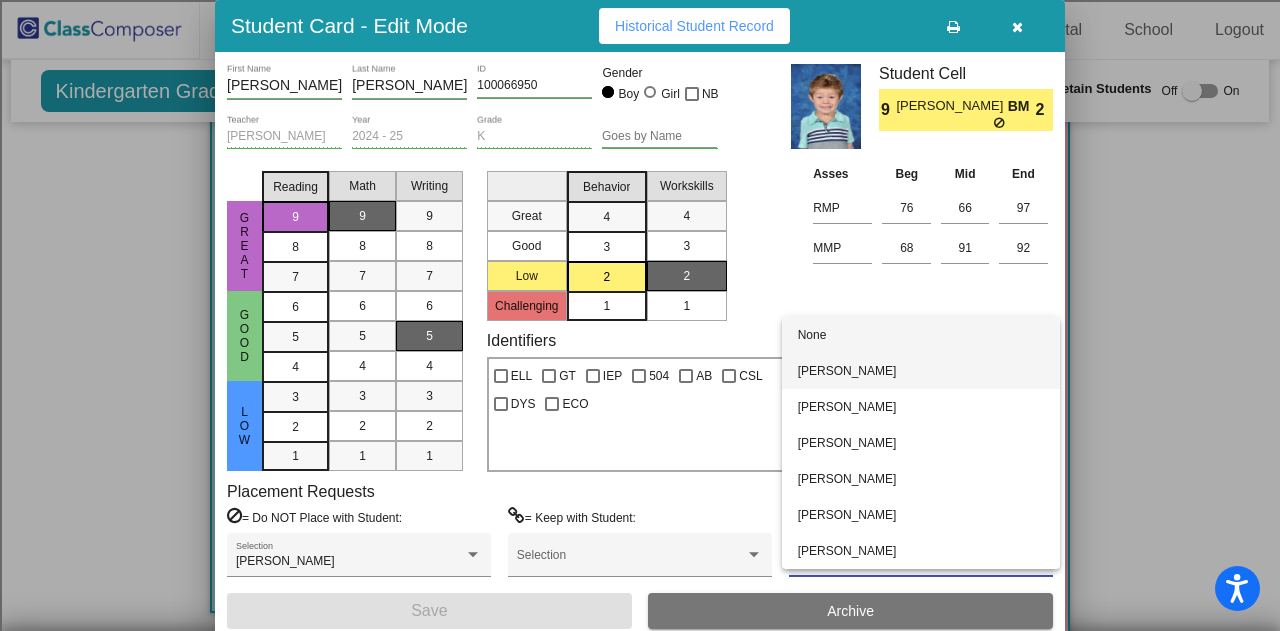 click on "Courtney Payne" at bounding box center (921, 371) 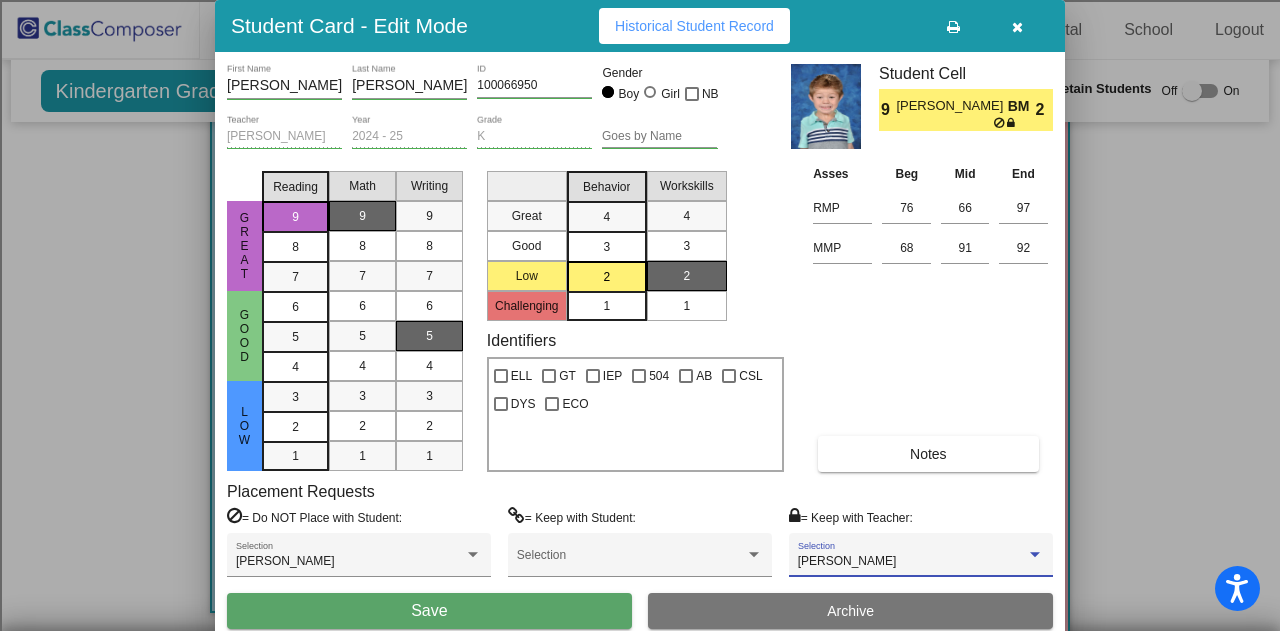 click on "Save" at bounding box center (429, 611) 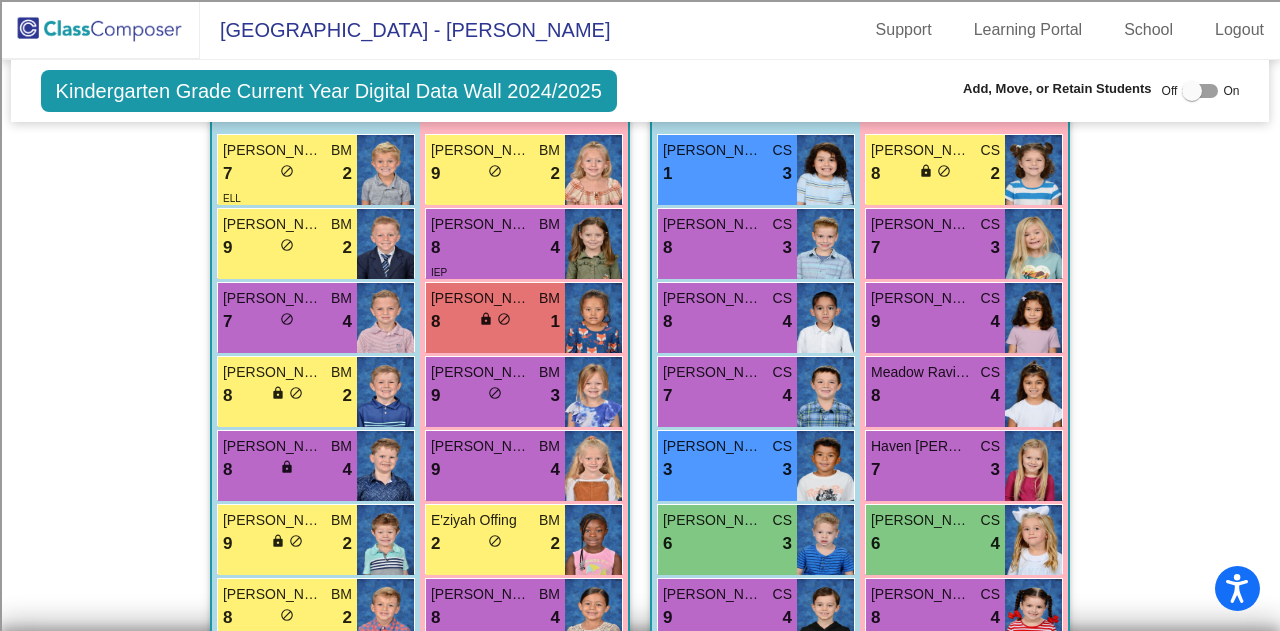 scroll, scrollTop: 600, scrollLeft: 0, axis: vertical 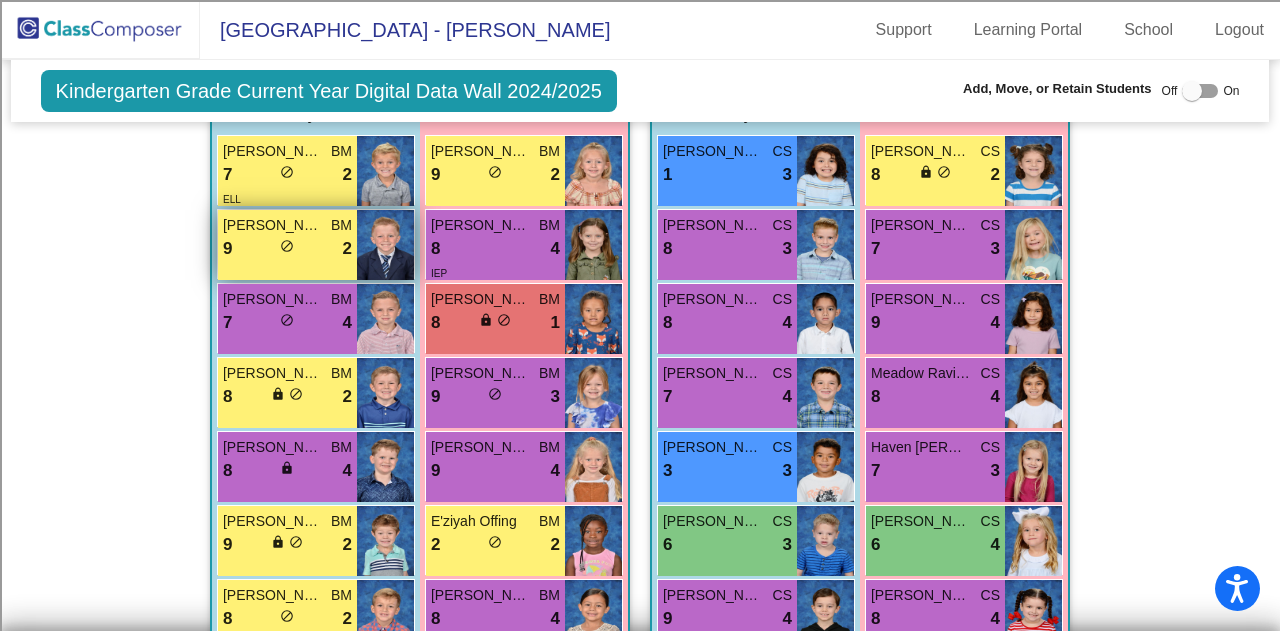 click on "9 lock do_not_disturb_alt 2" at bounding box center (287, 249) 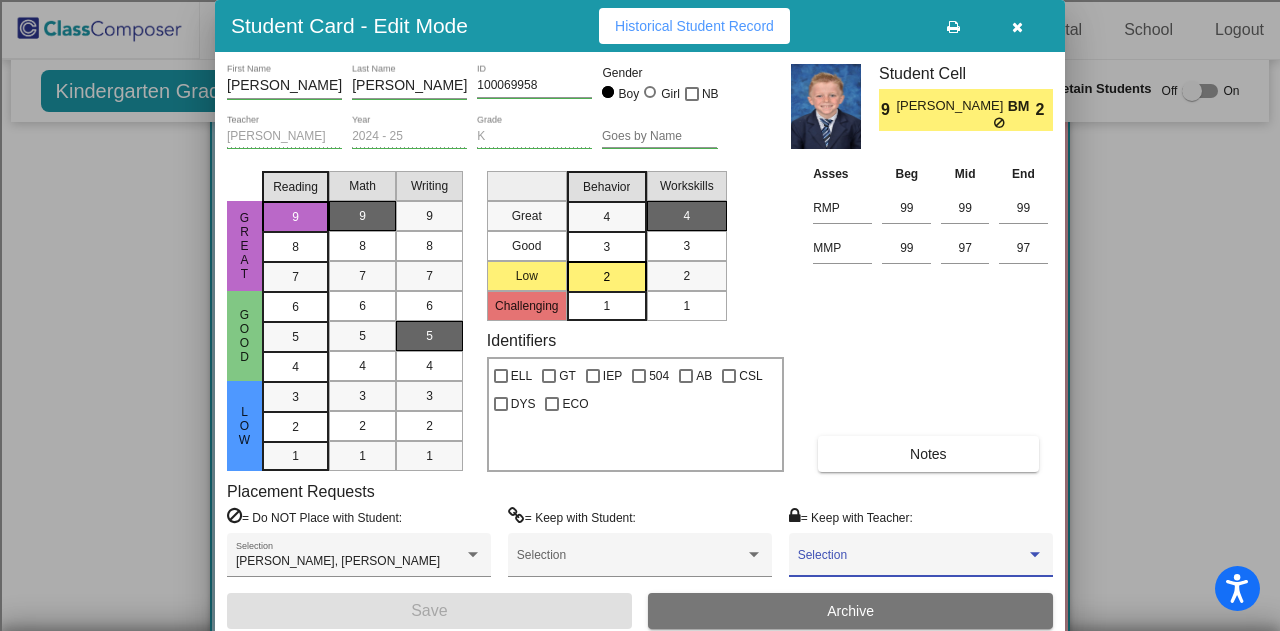 click at bounding box center (912, 562) 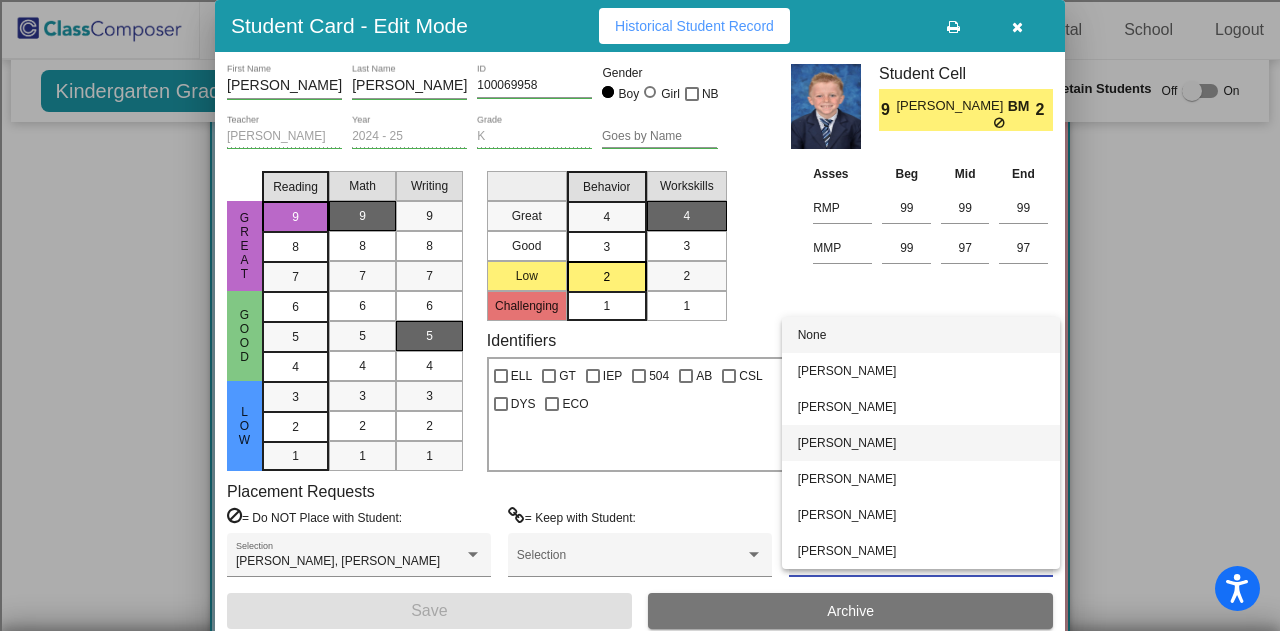 click on "Mary Mayo" at bounding box center [921, 443] 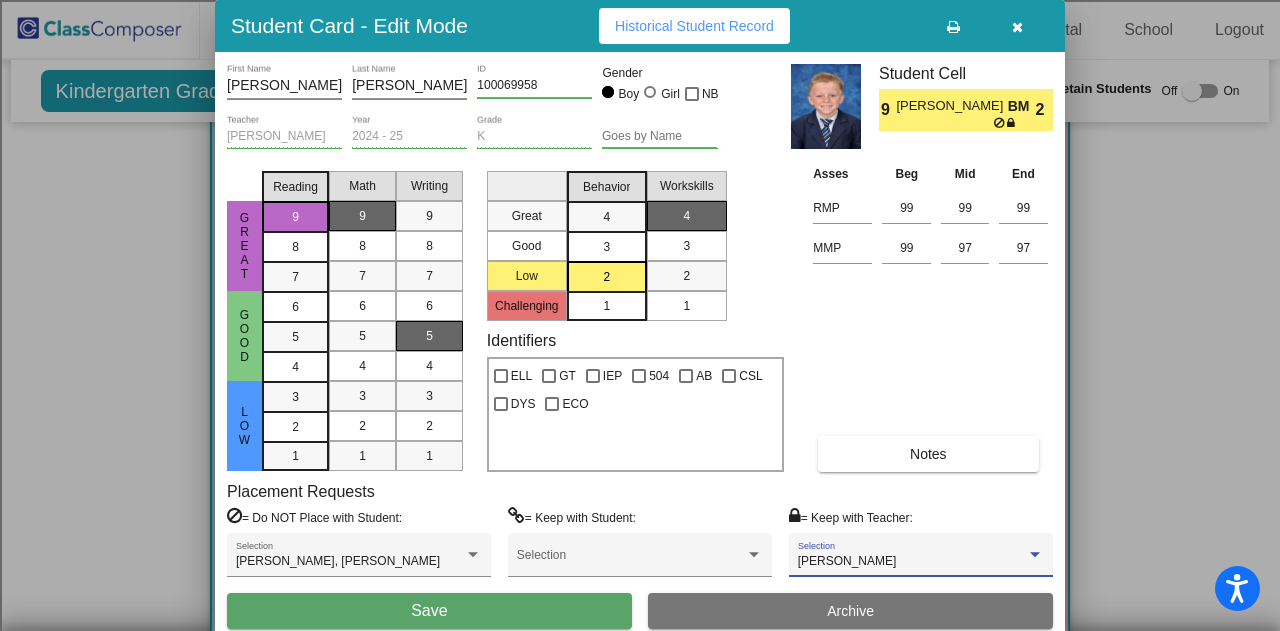 click on "Save" at bounding box center (429, 611) 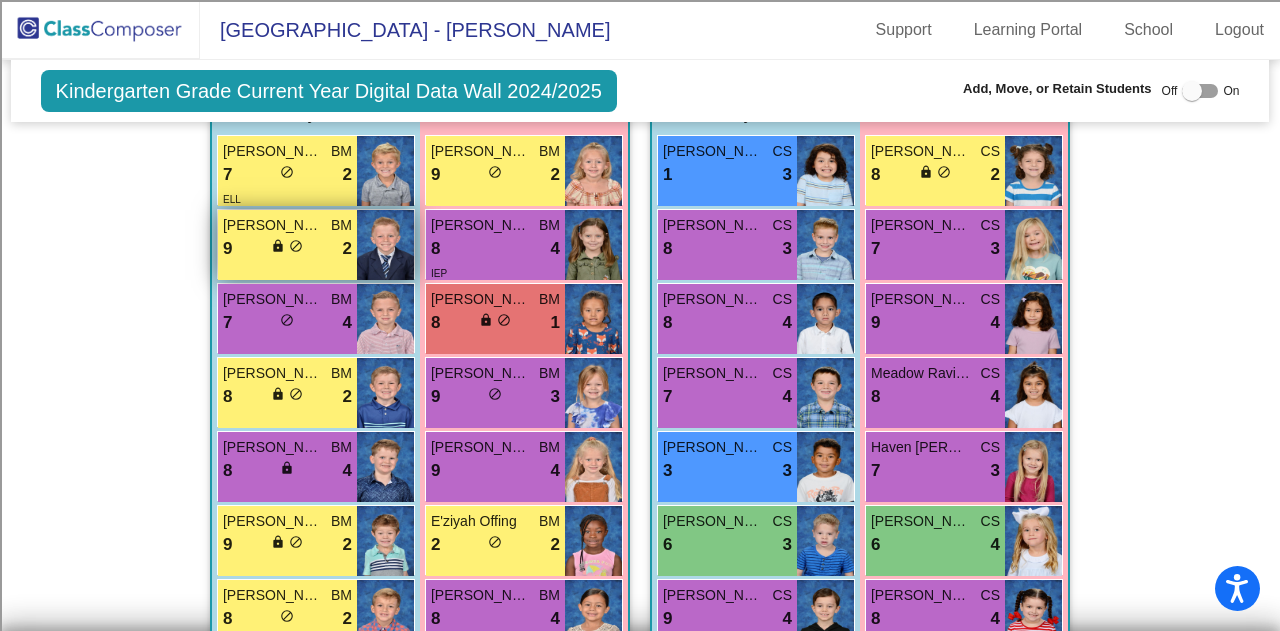 click on "9 lock do_not_disturb_alt 2" at bounding box center (287, 249) 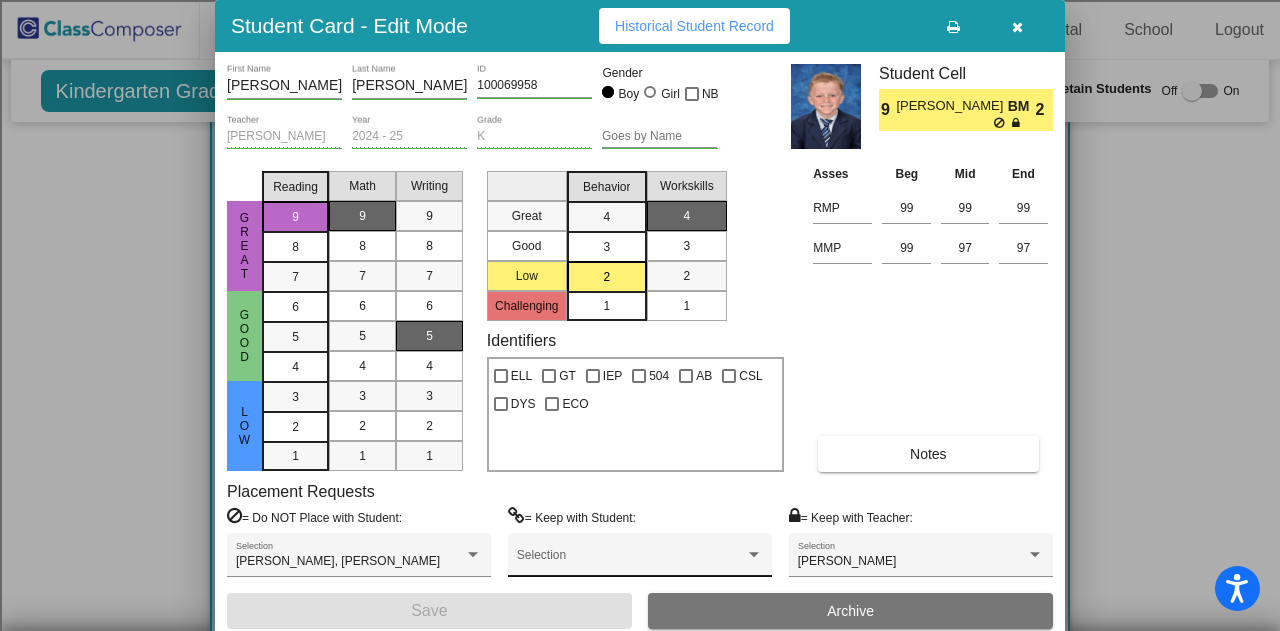 click on "Selection" at bounding box center [640, 560] 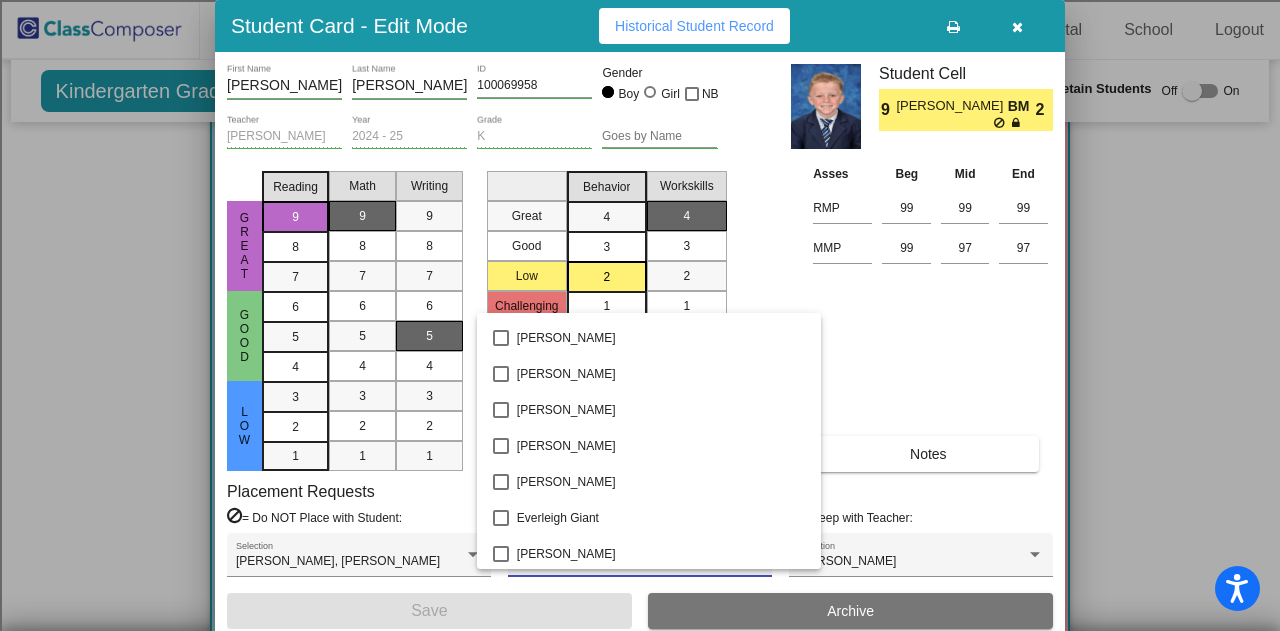 scroll, scrollTop: 1000, scrollLeft: 0, axis: vertical 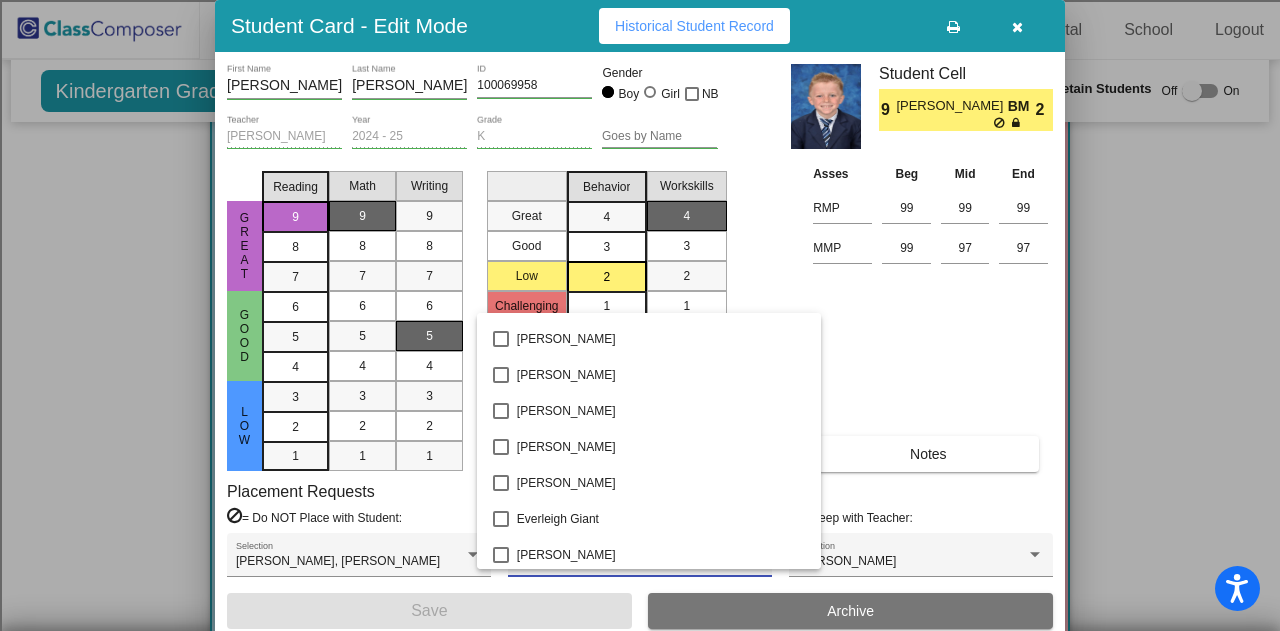 click at bounding box center [640, 315] 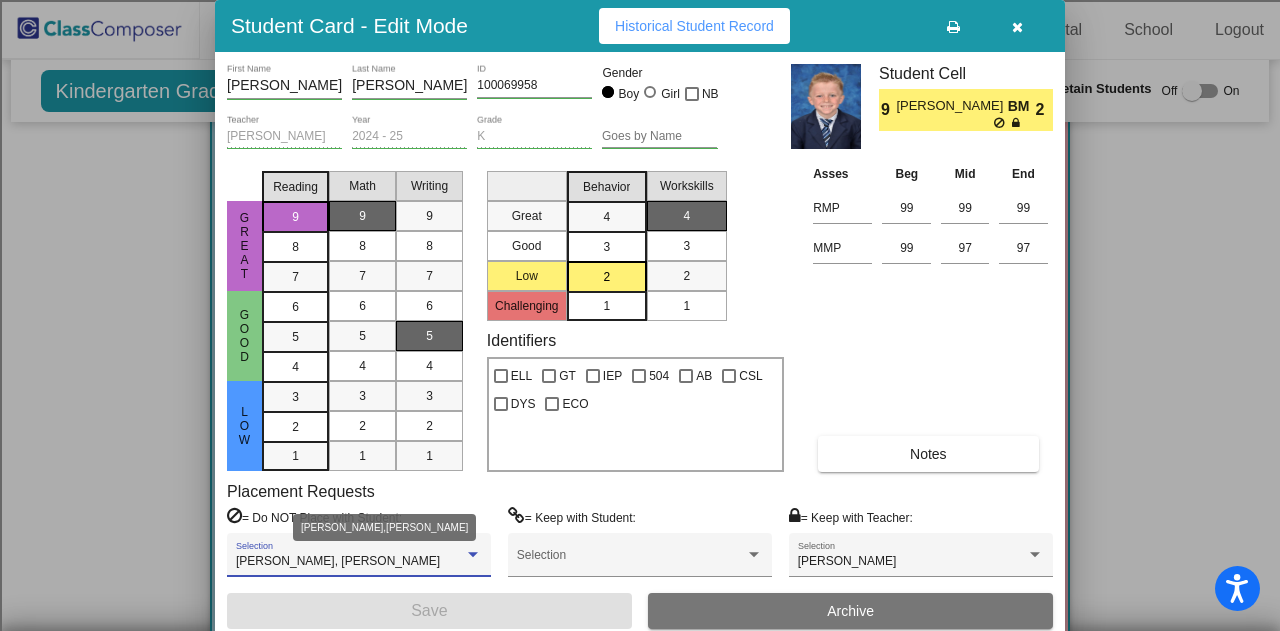 click at bounding box center (473, 555) 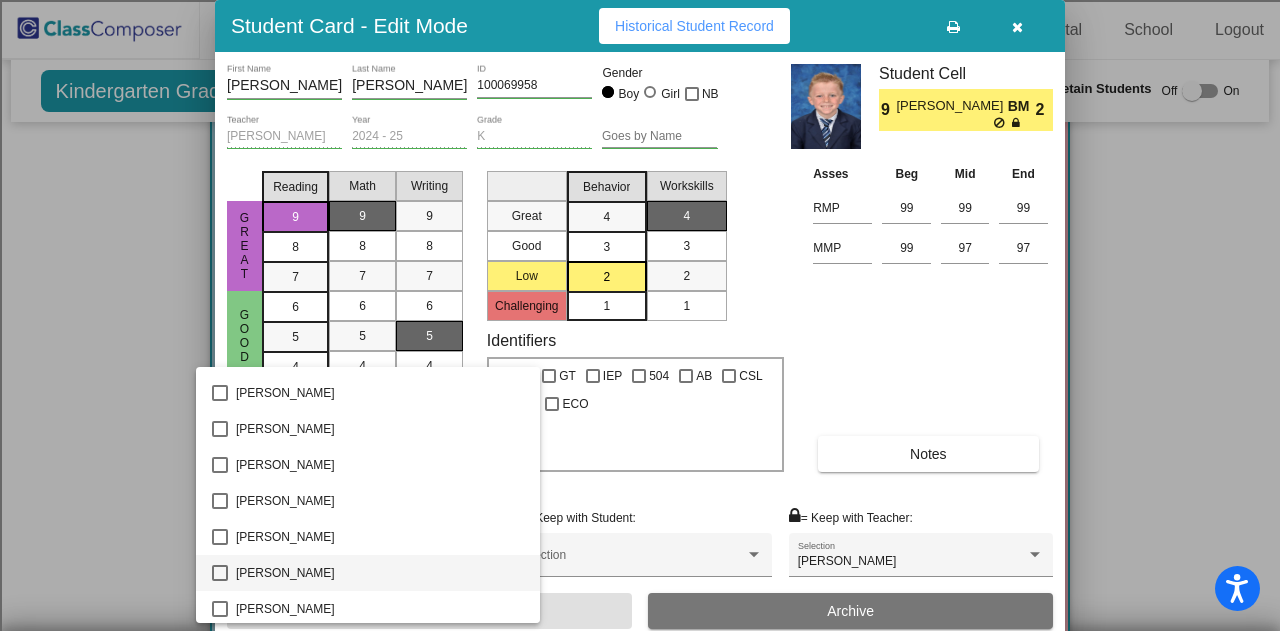 scroll, scrollTop: 959, scrollLeft: 0, axis: vertical 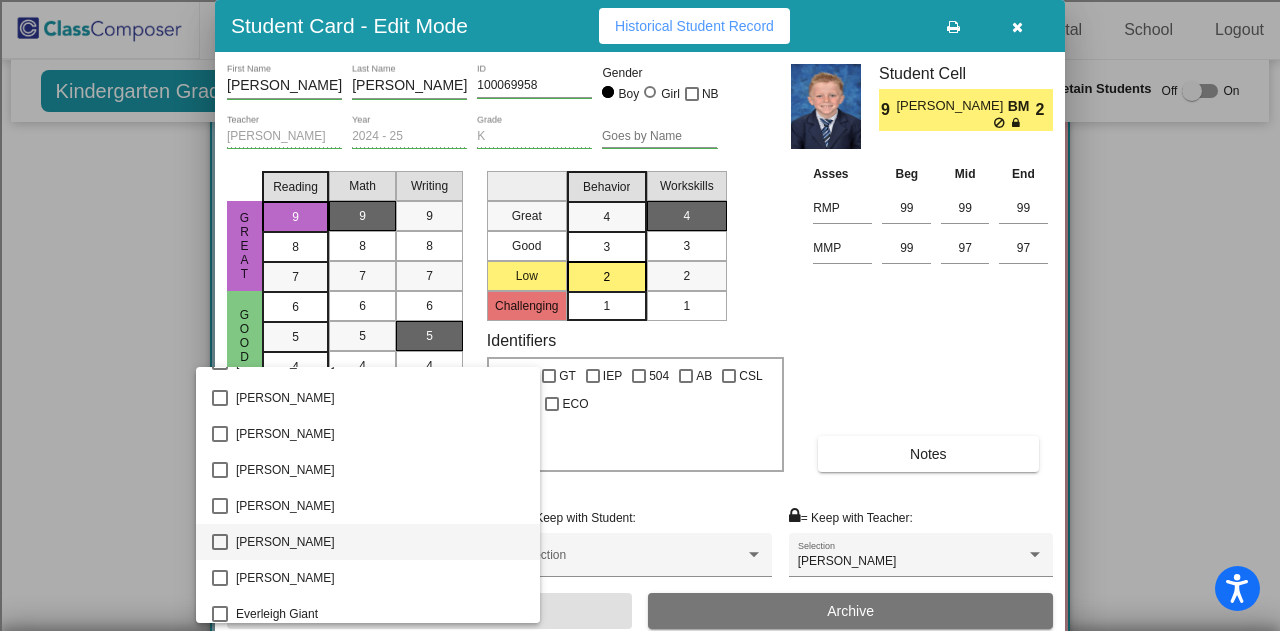 click on "[PERSON_NAME]" at bounding box center [380, 542] 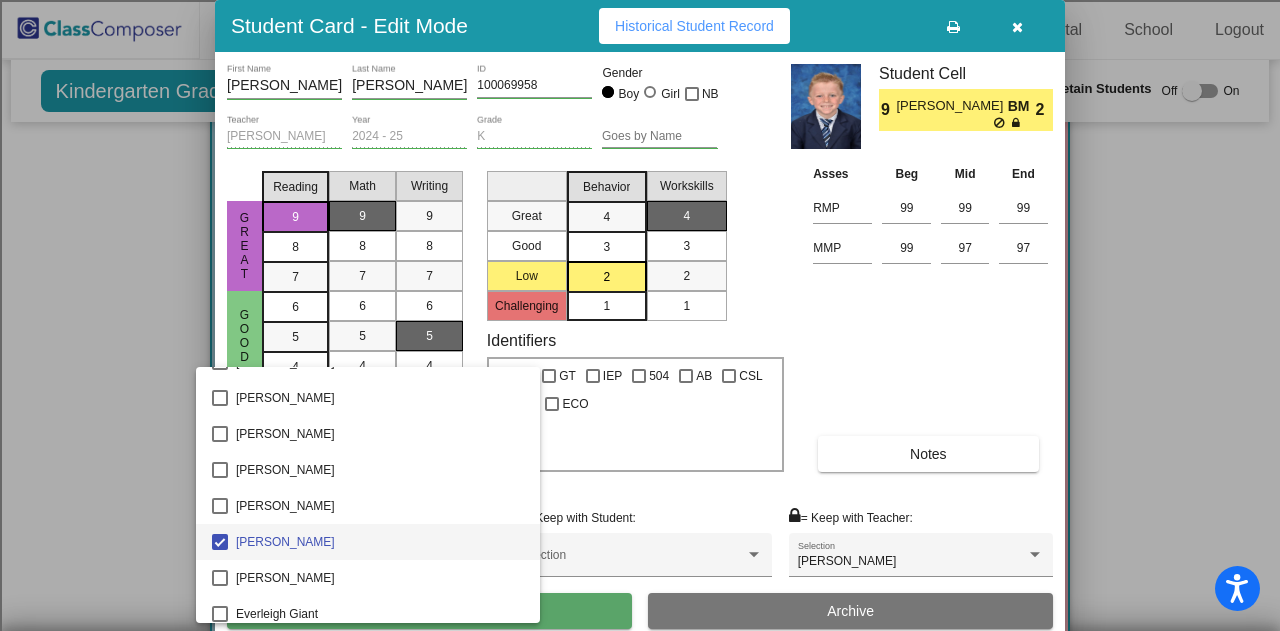 click at bounding box center (640, 315) 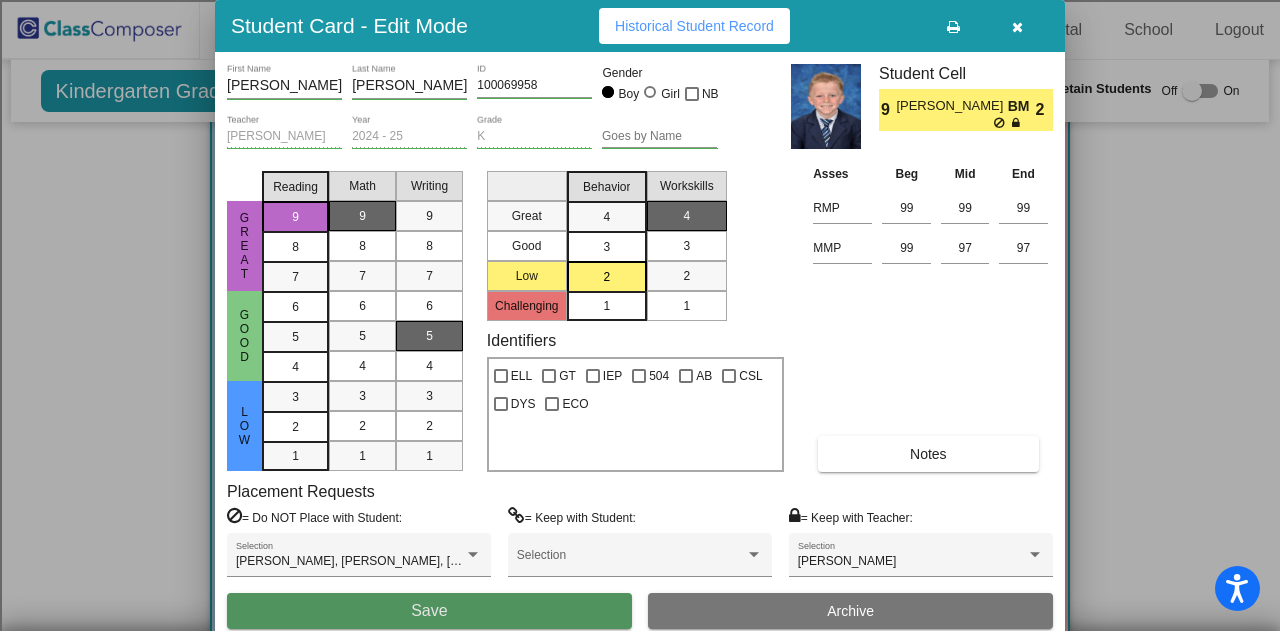click on "Save" at bounding box center (429, 611) 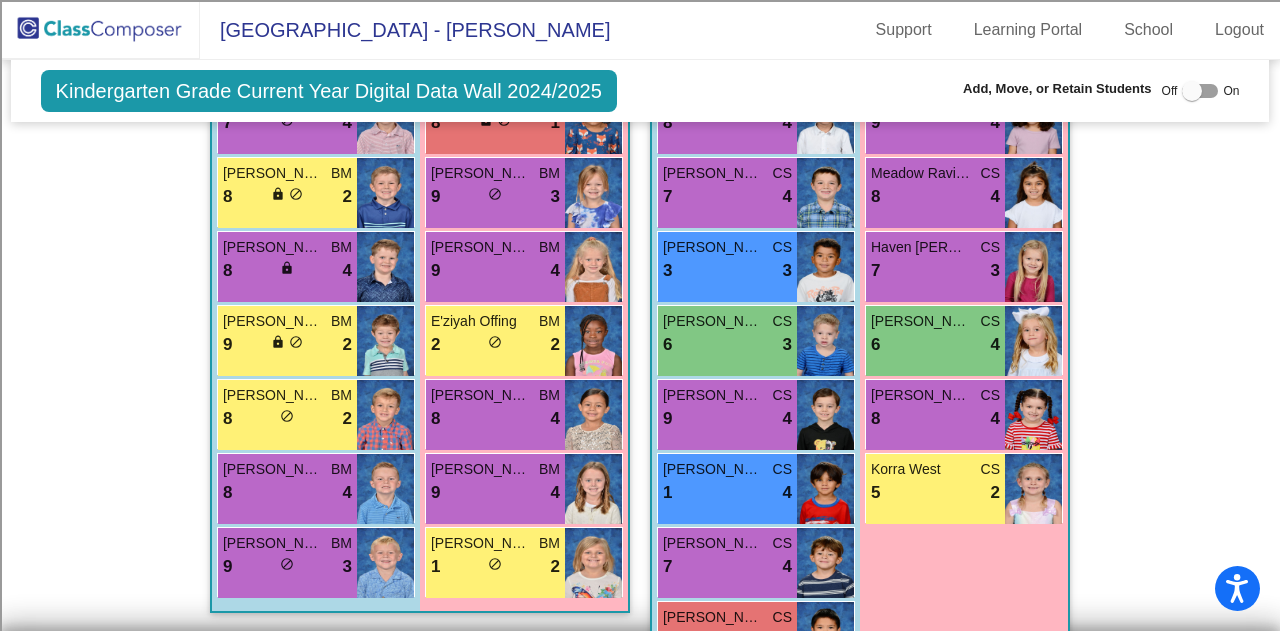 scroll, scrollTop: 900, scrollLeft: 0, axis: vertical 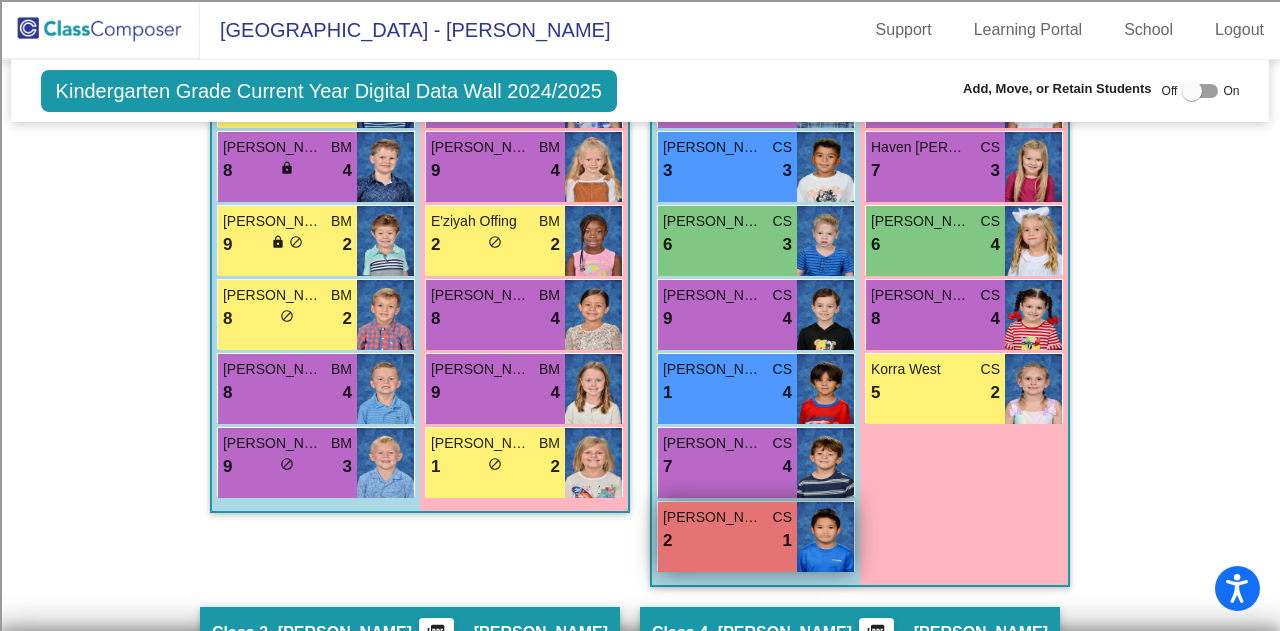 click on "2 lock do_not_disturb_alt 1" at bounding box center (727, 541) 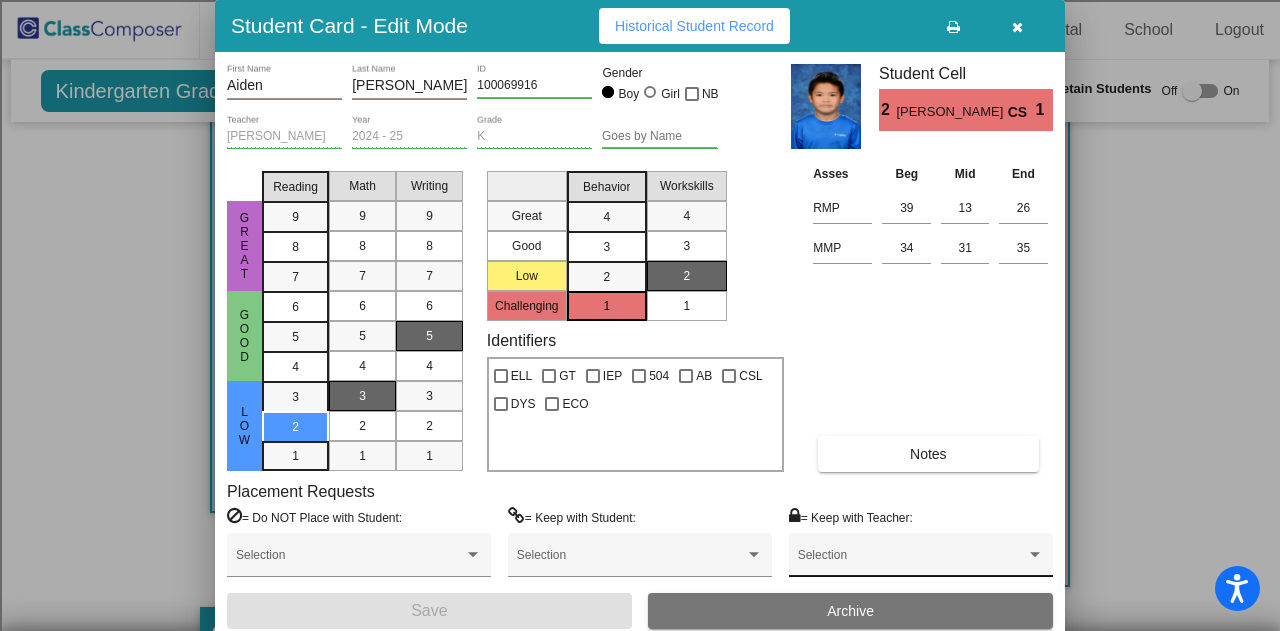 click on "Selection" at bounding box center (921, 560) 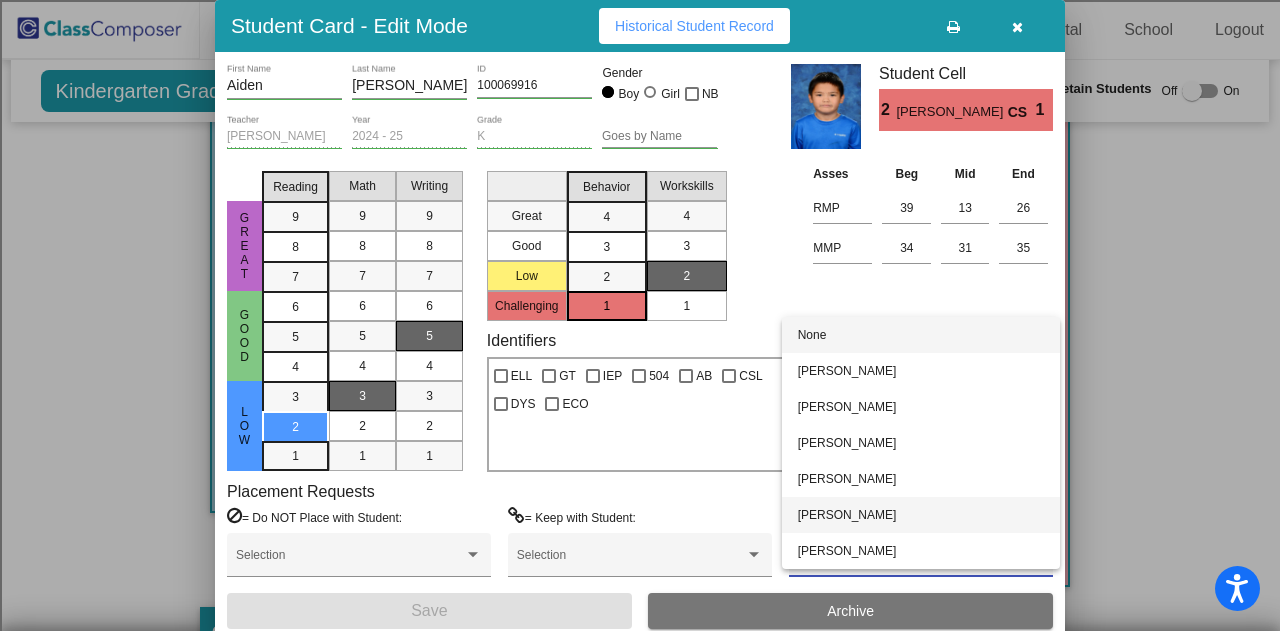click on "Debbie Tisch" at bounding box center (921, 515) 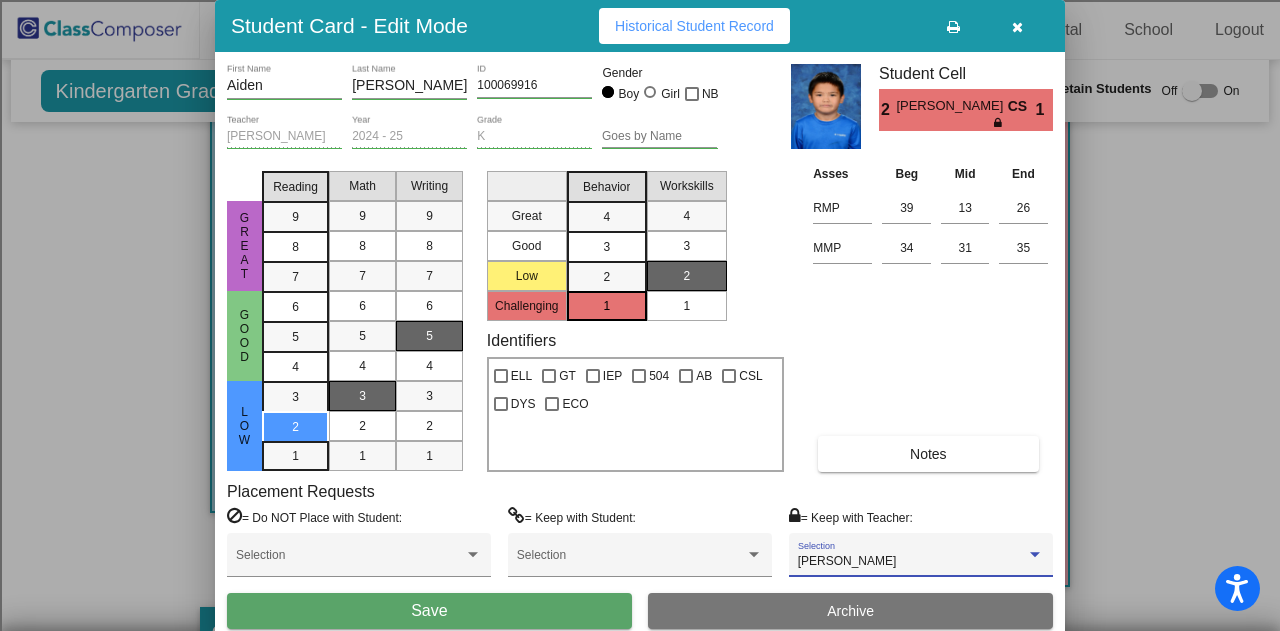 click on "Save" at bounding box center (429, 611) 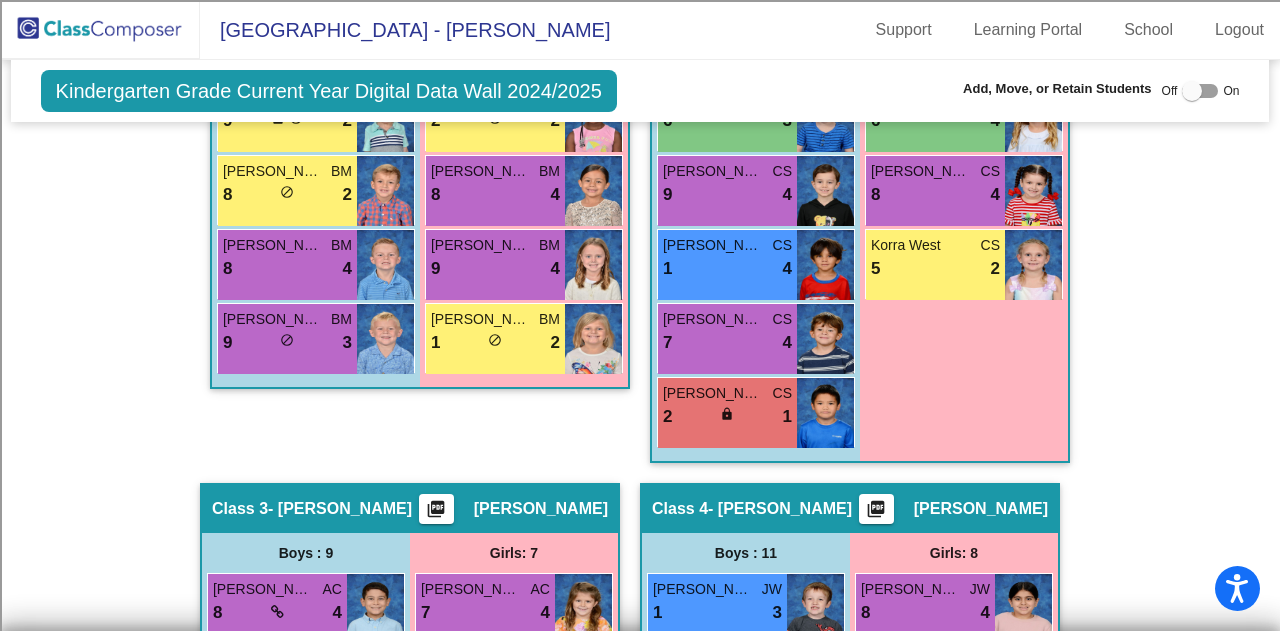 scroll, scrollTop: 1300, scrollLeft: 0, axis: vertical 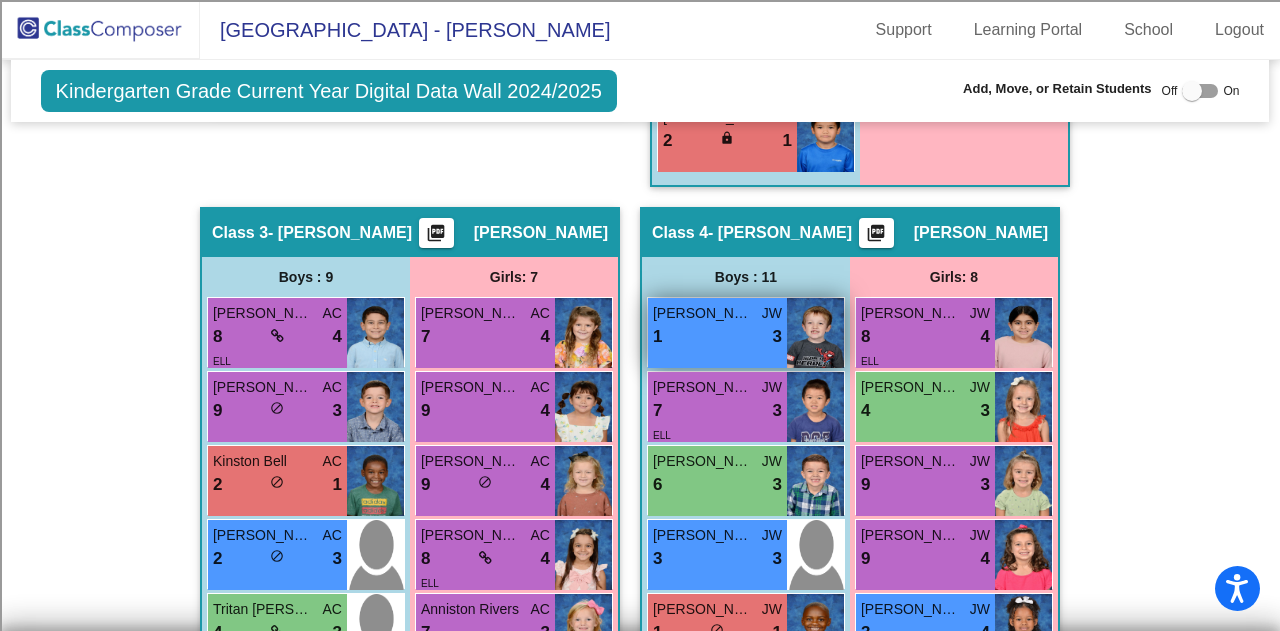 click on "1 lock do_not_disturb_alt 3" at bounding box center (717, 337) 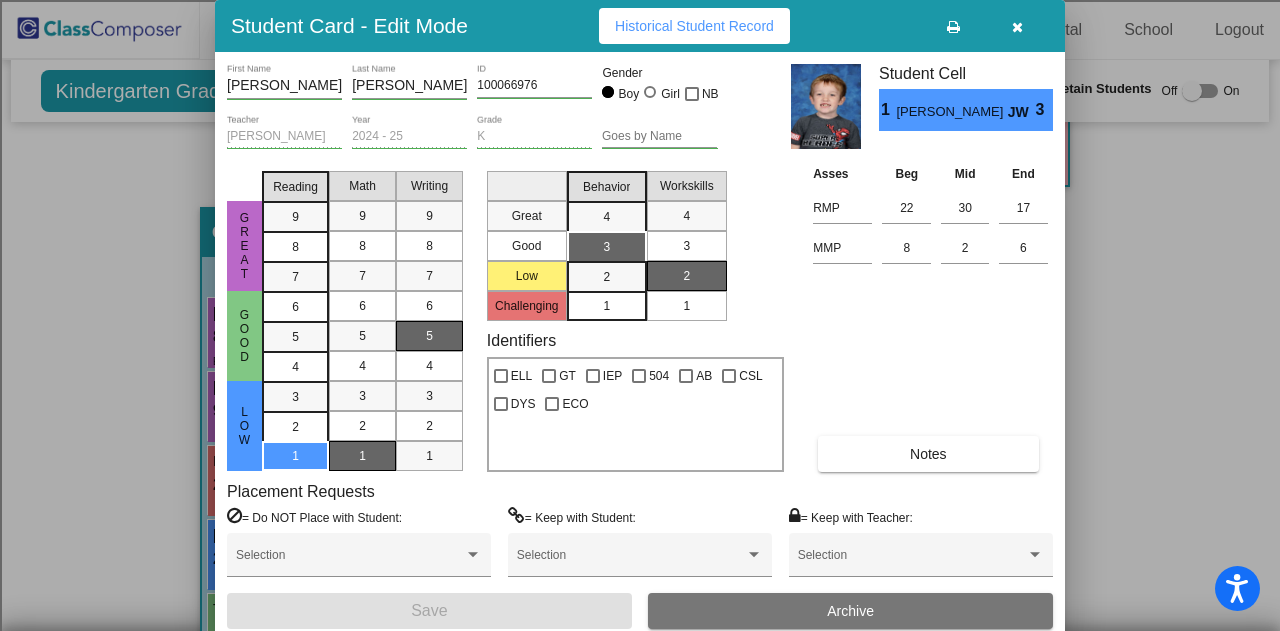 click at bounding box center (1017, 27) 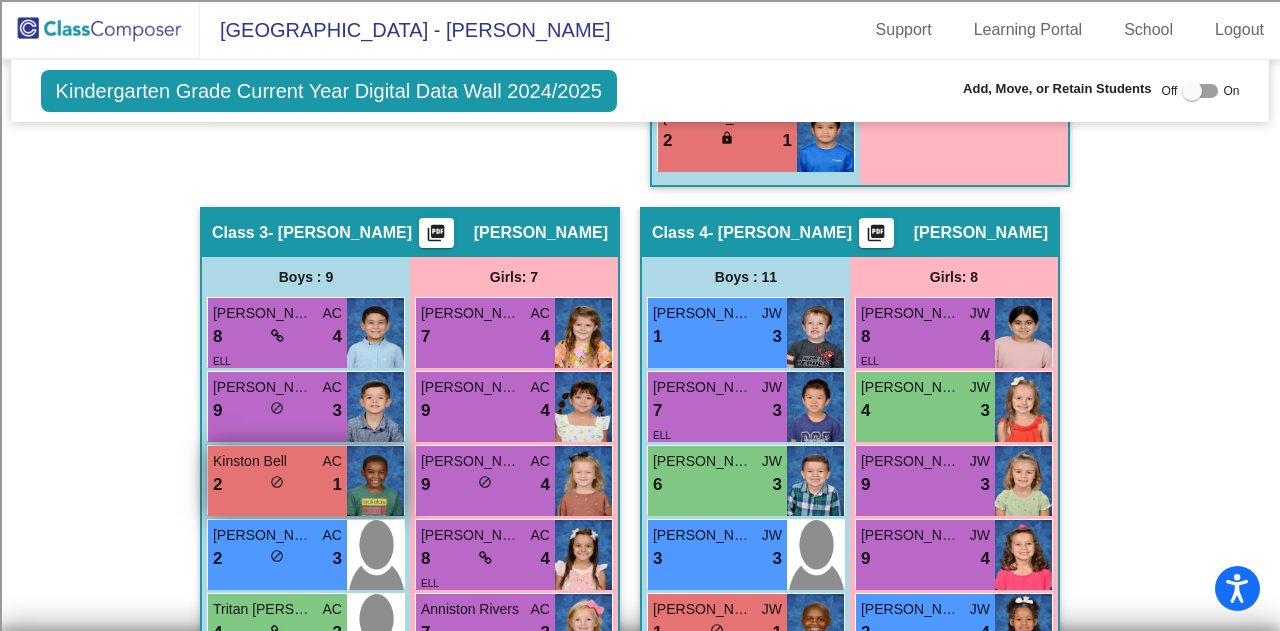 click on "Kinston Bell AC 2 lock do_not_disturb_alt 1" at bounding box center [277, 481] 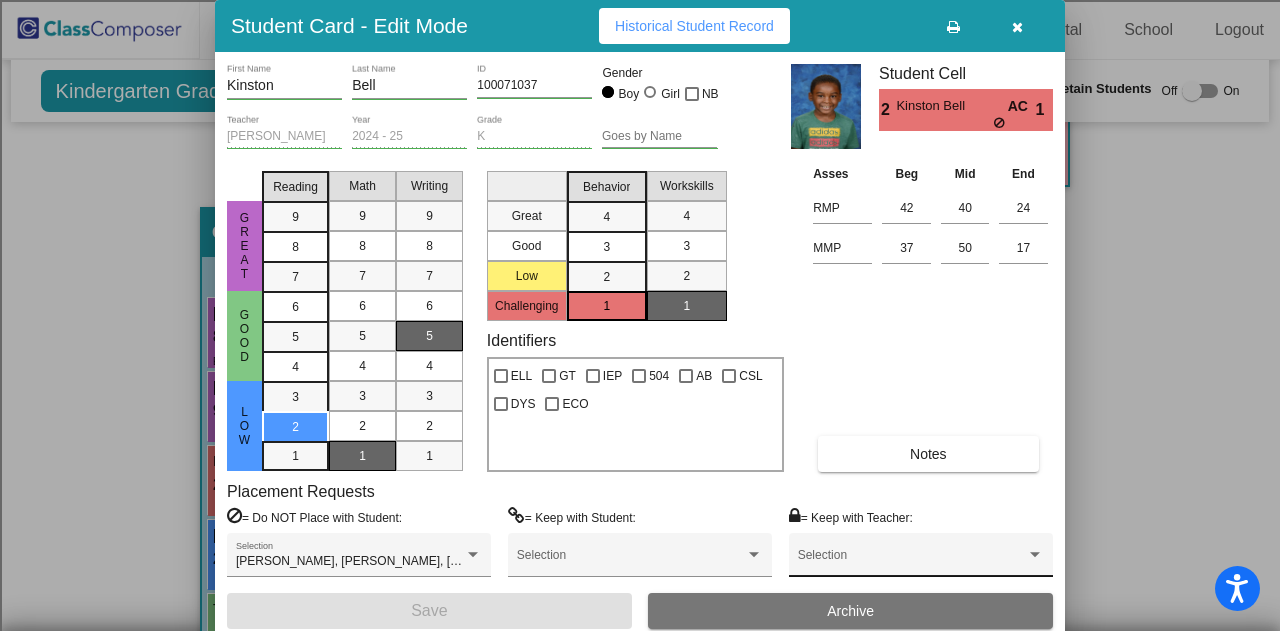 click at bounding box center (912, 562) 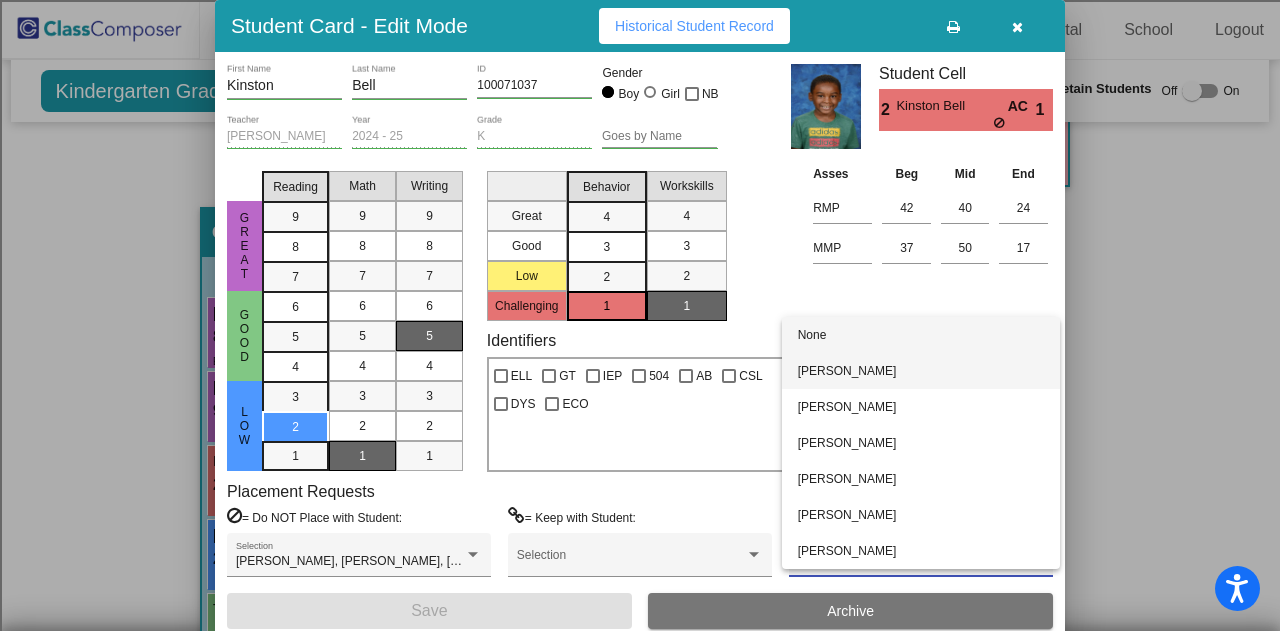 click on "Courtney Payne" at bounding box center [921, 371] 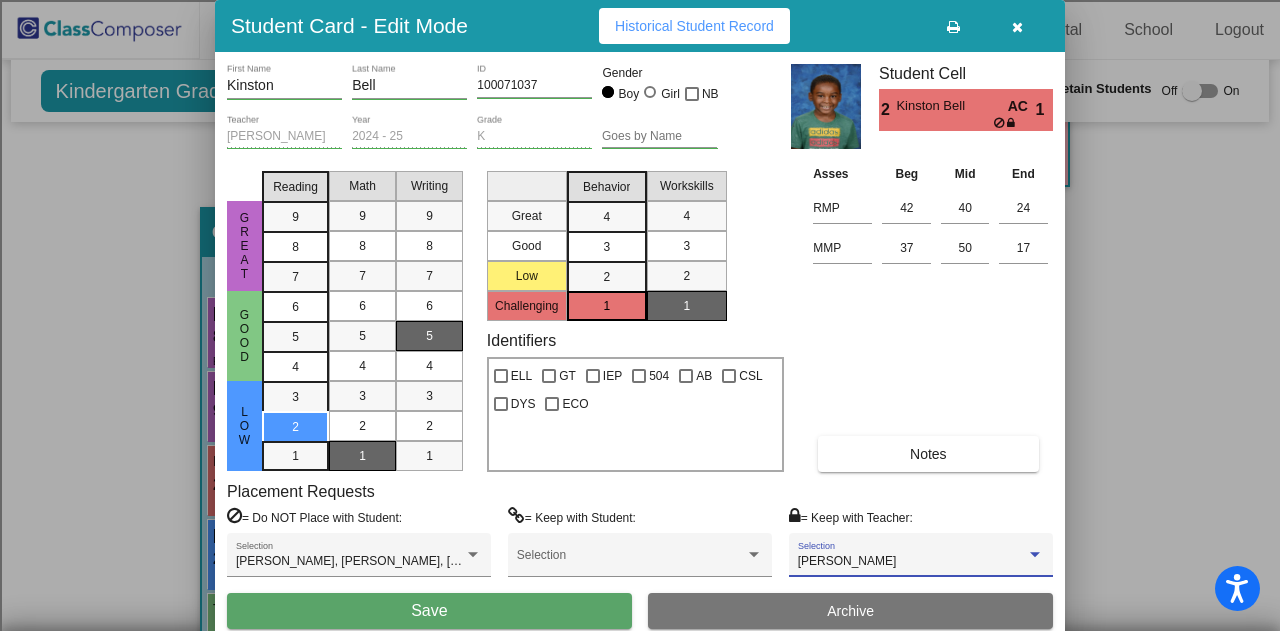 click on "Save" at bounding box center (429, 611) 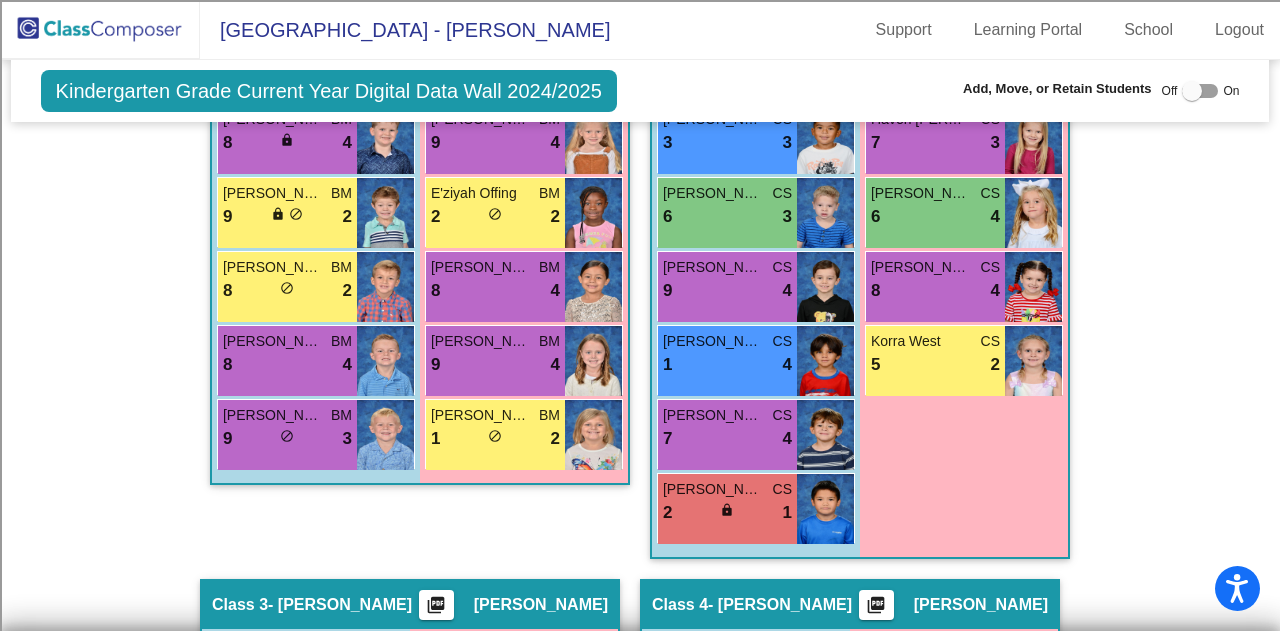 scroll, scrollTop: 1300, scrollLeft: 0, axis: vertical 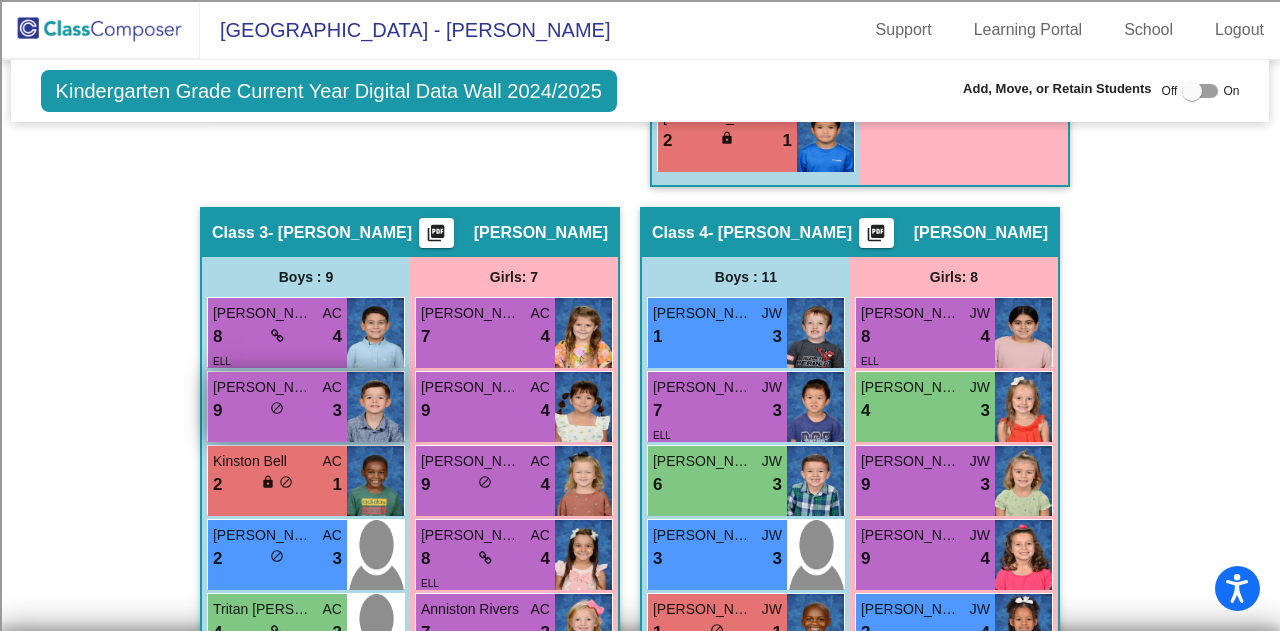 click on "9 lock do_not_disturb_alt 3" at bounding box center [277, 411] 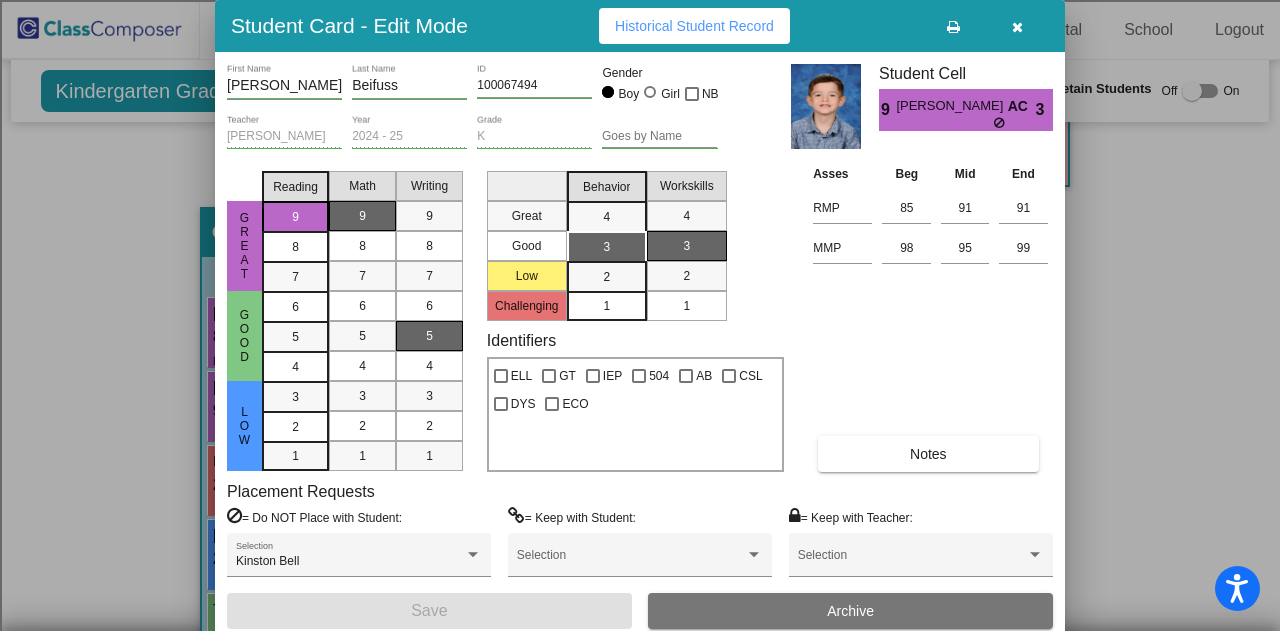click at bounding box center [1017, 26] 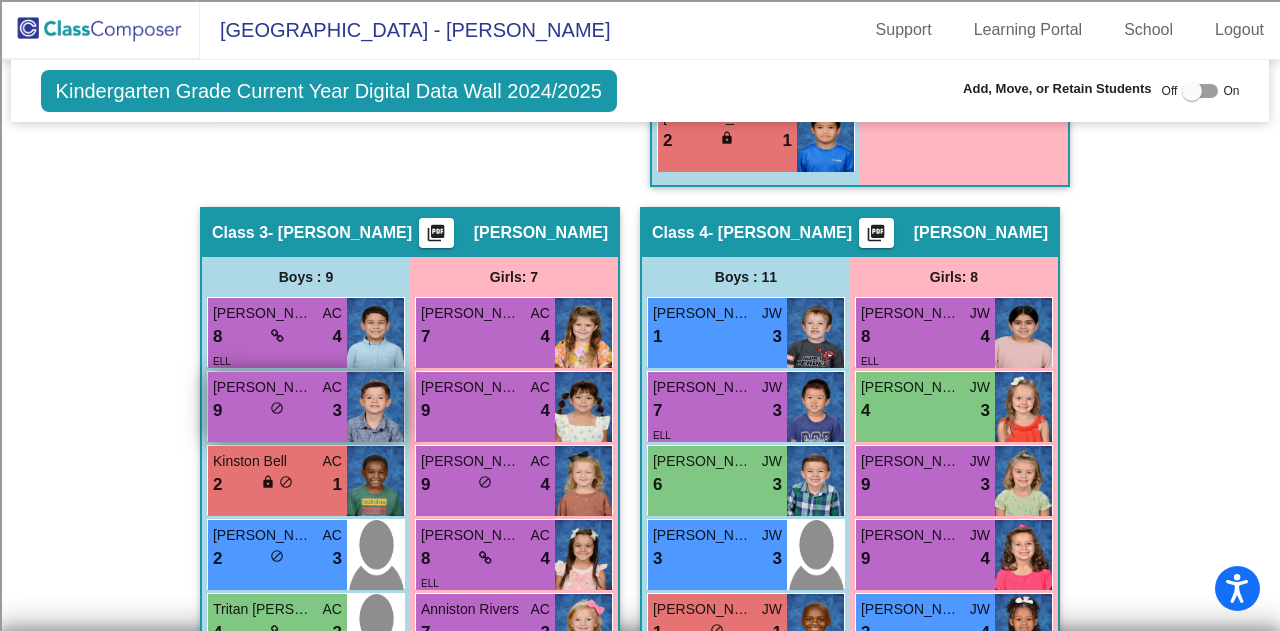 click on "Tanner Beifuss" at bounding box center [263, 387] 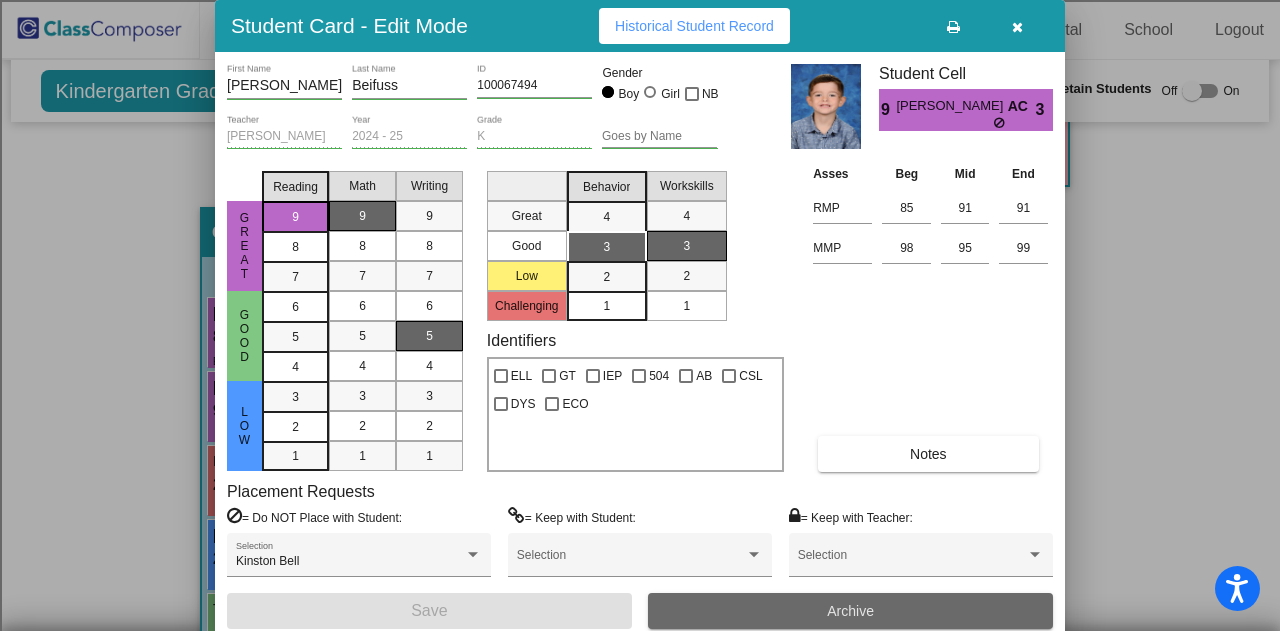 click on "Archive" at bounding box center [850, 611] 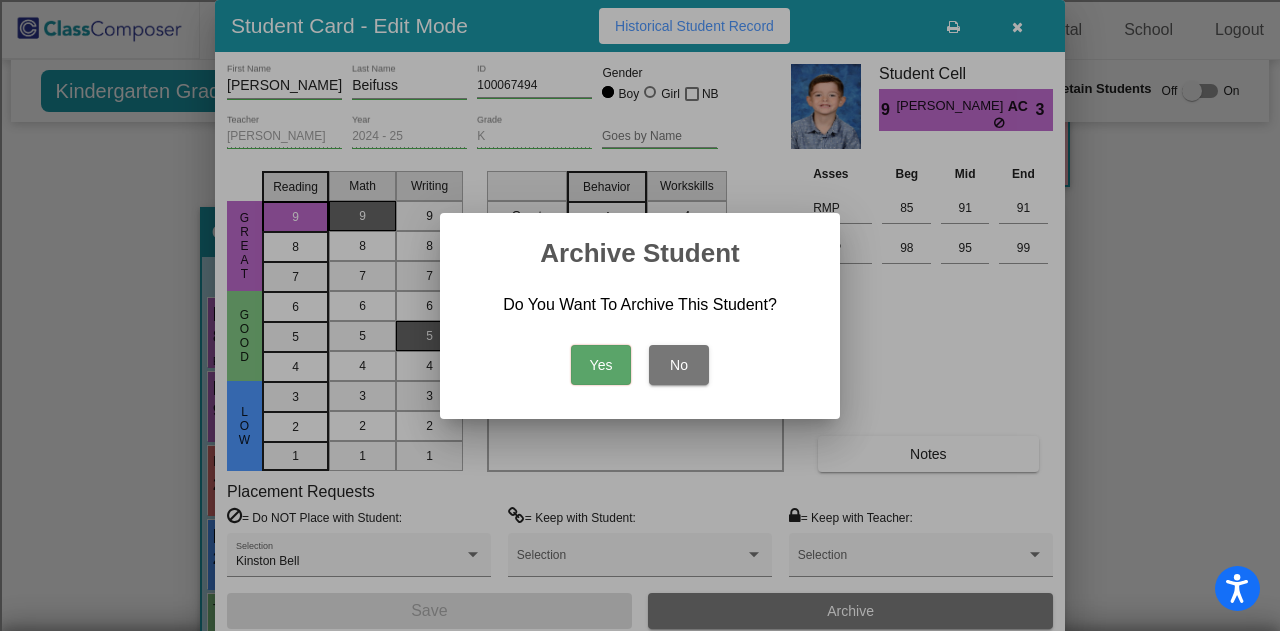 click on "Yes" at bounding box center (601, 365) 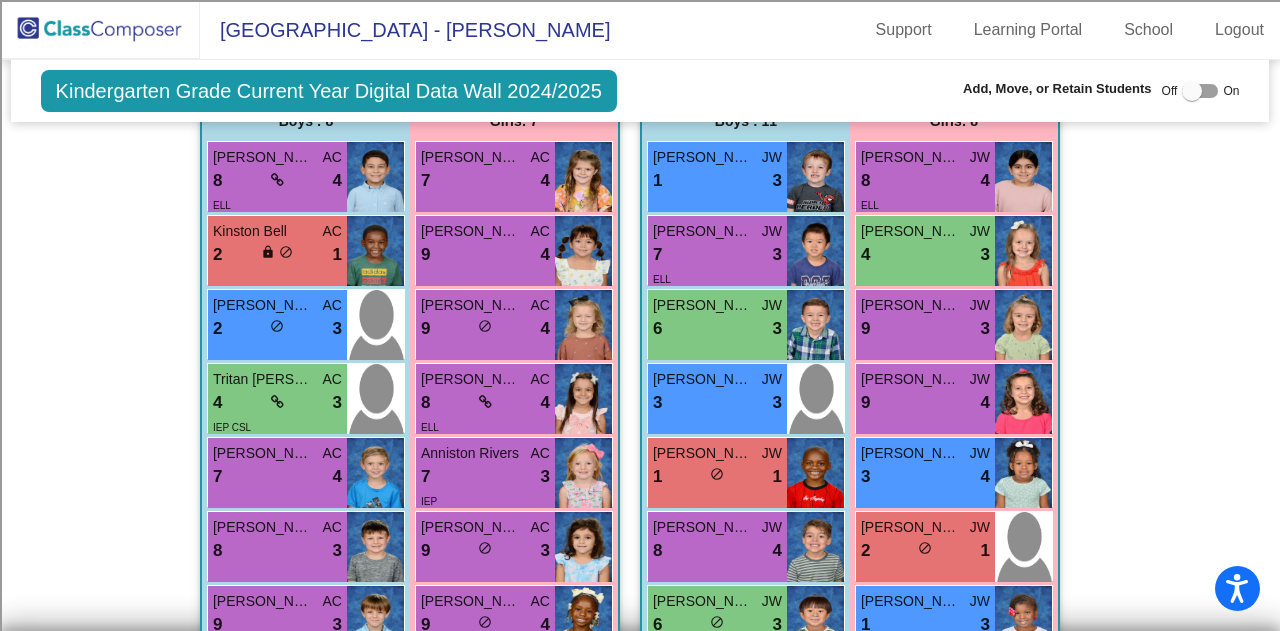 scroll, scrollTop: 1500, scrollLeft: 0, axis: vertical 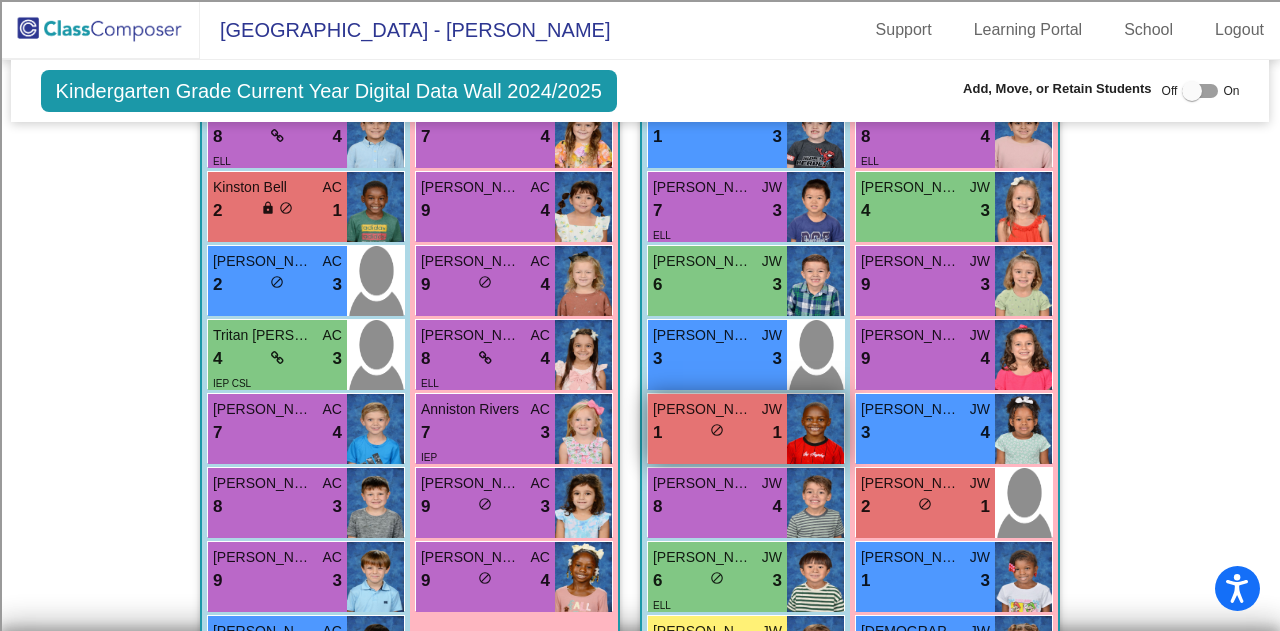 click on "Greyson Jefferson JW 1 lock do_not_disturb_alt 1" at bounding box center (717, 429) 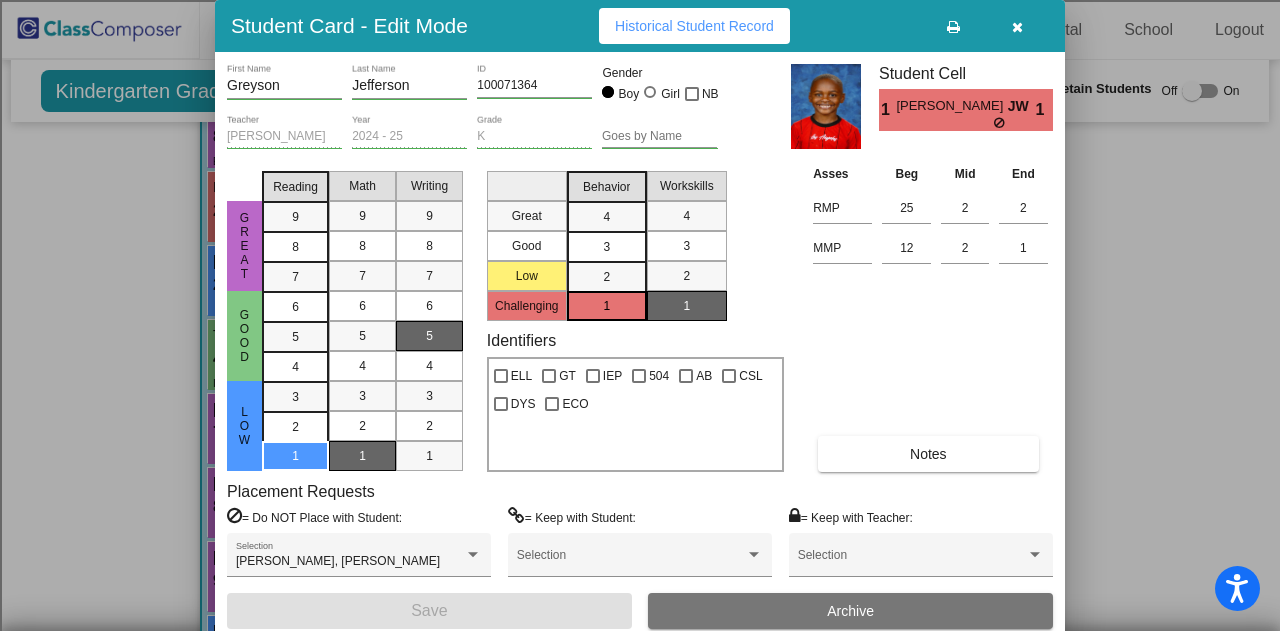 click at bounding box center (1017, 27) 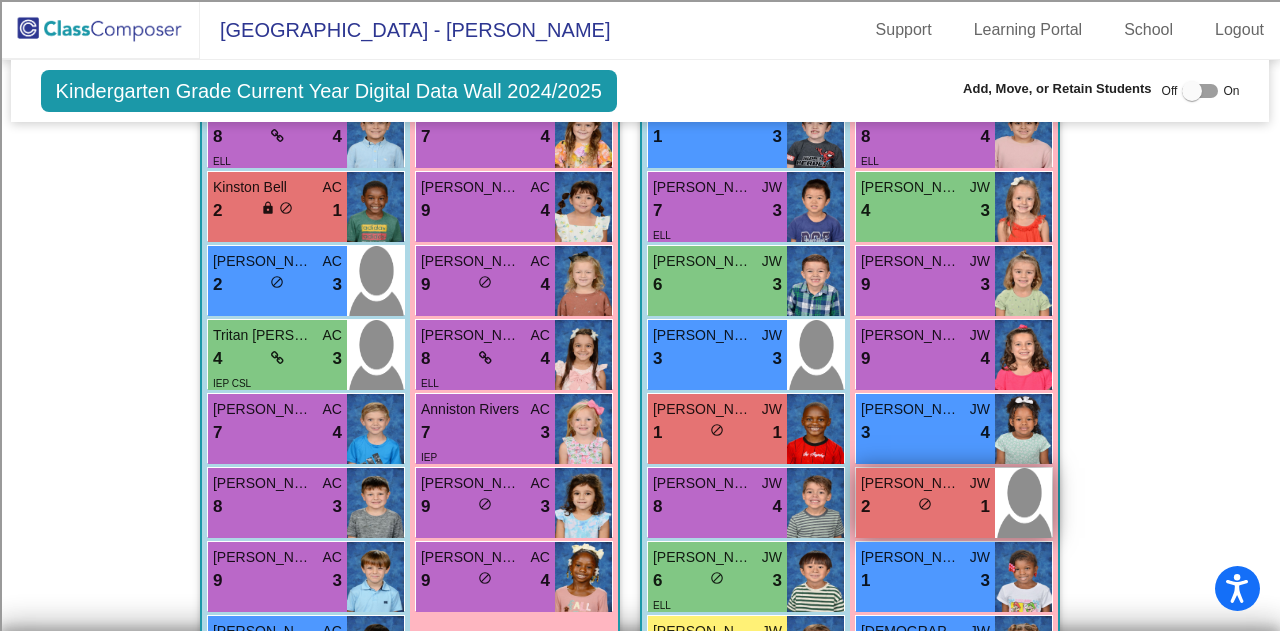 click on "2 lock do_not_disturb_alt 1" at bounding box center (925, 507) 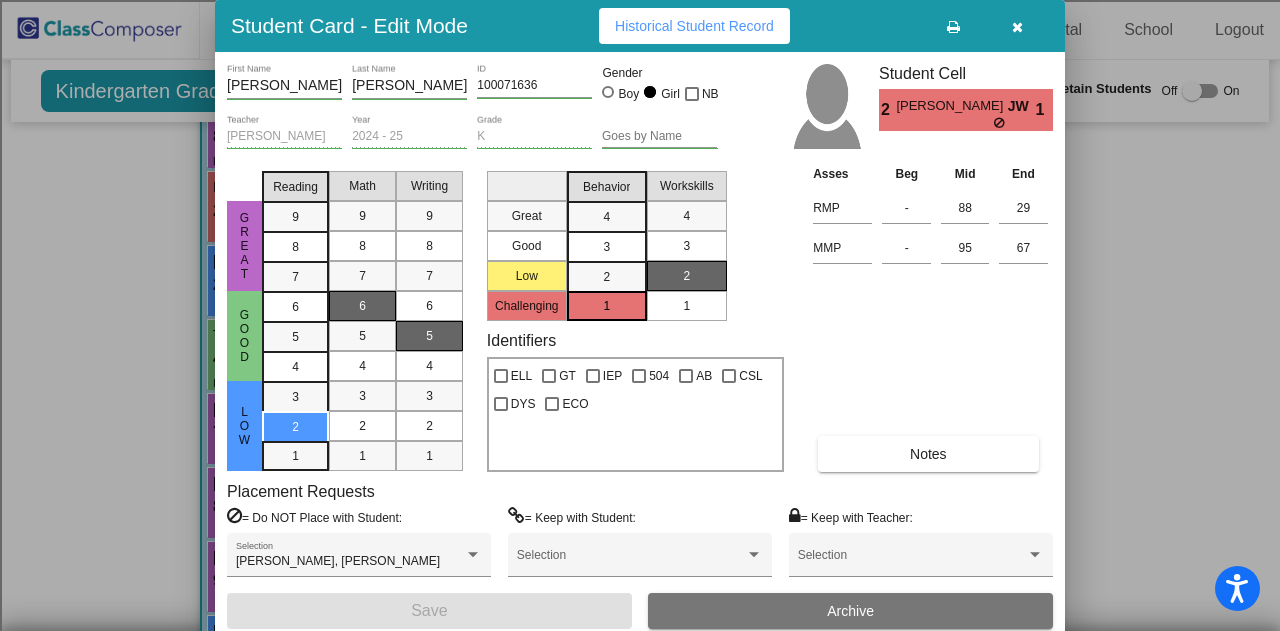 click at bounding box center [1017, 27] 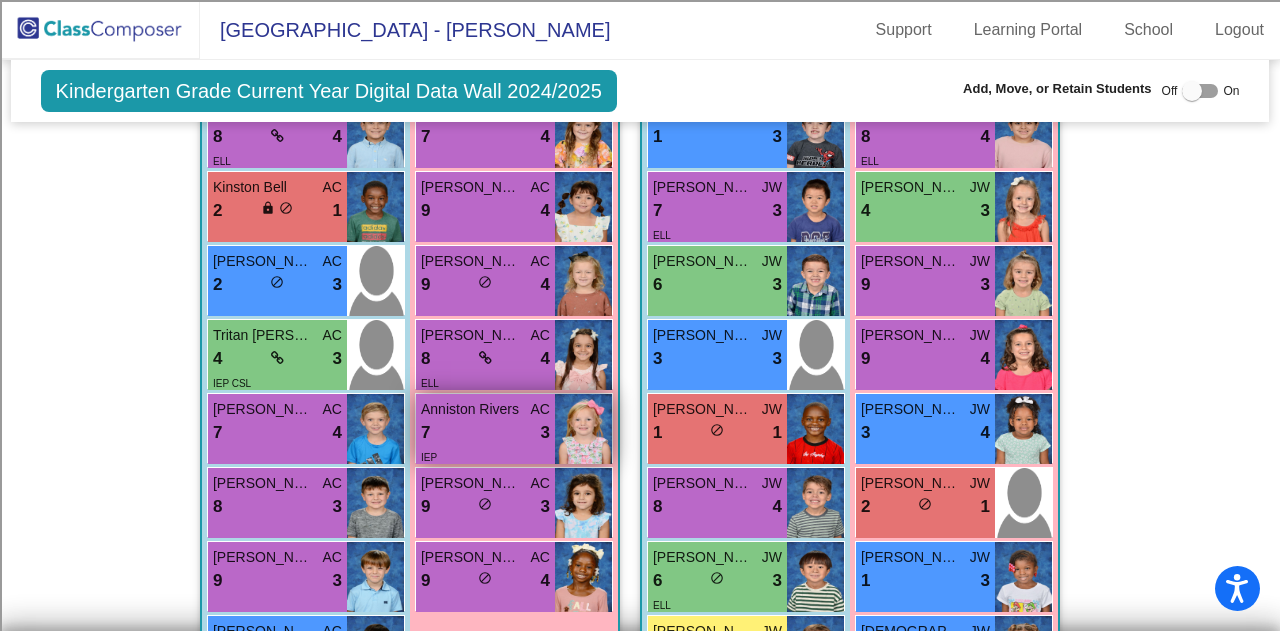 click on "7 lock do_not_disturb_alt 3" at bounding box center (485, 433) 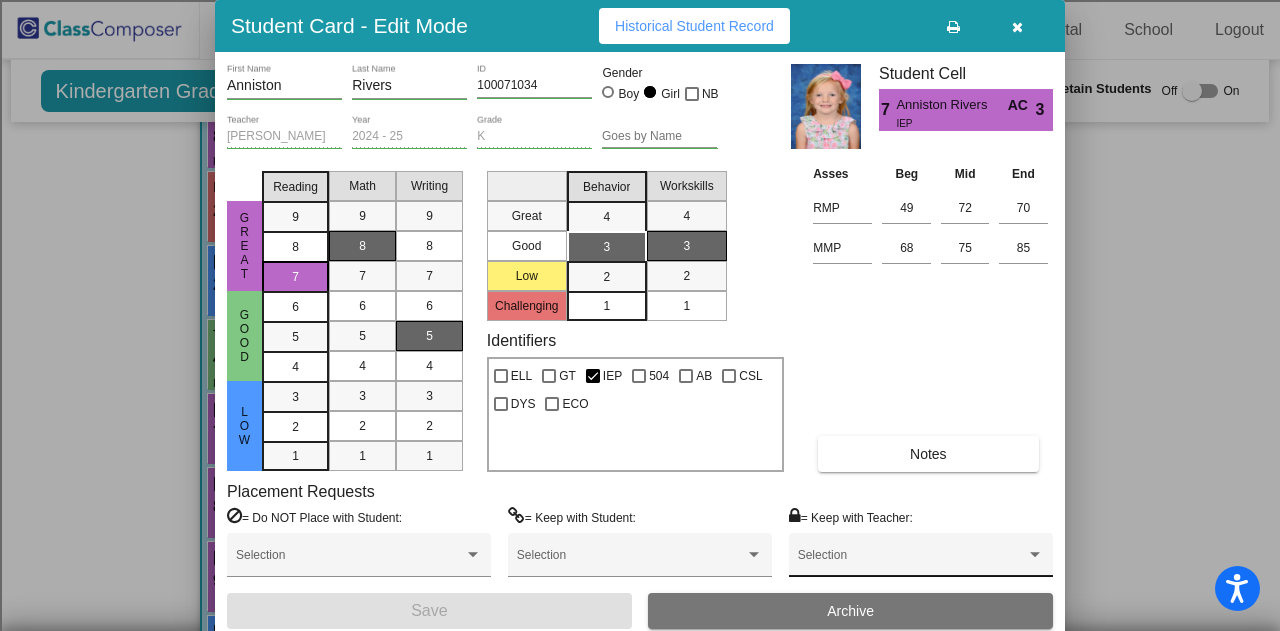 click on "Selection" at bounding box center (921, 560) 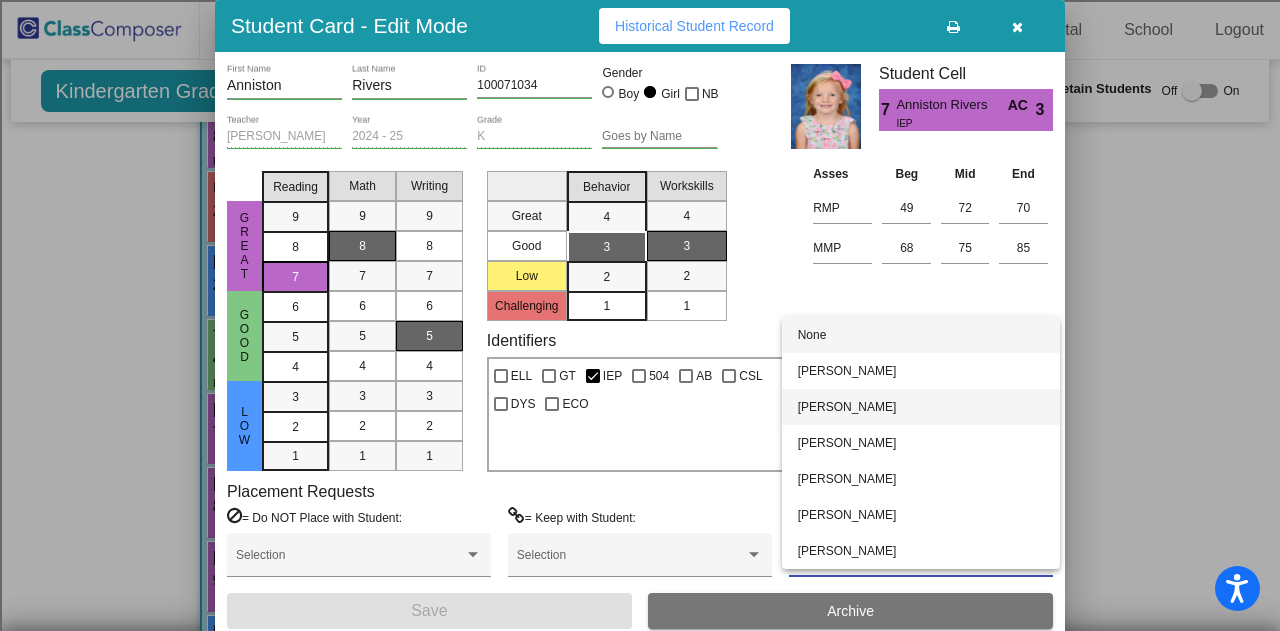 click on "Alicia Uecker" at bounding box center (921, 407) 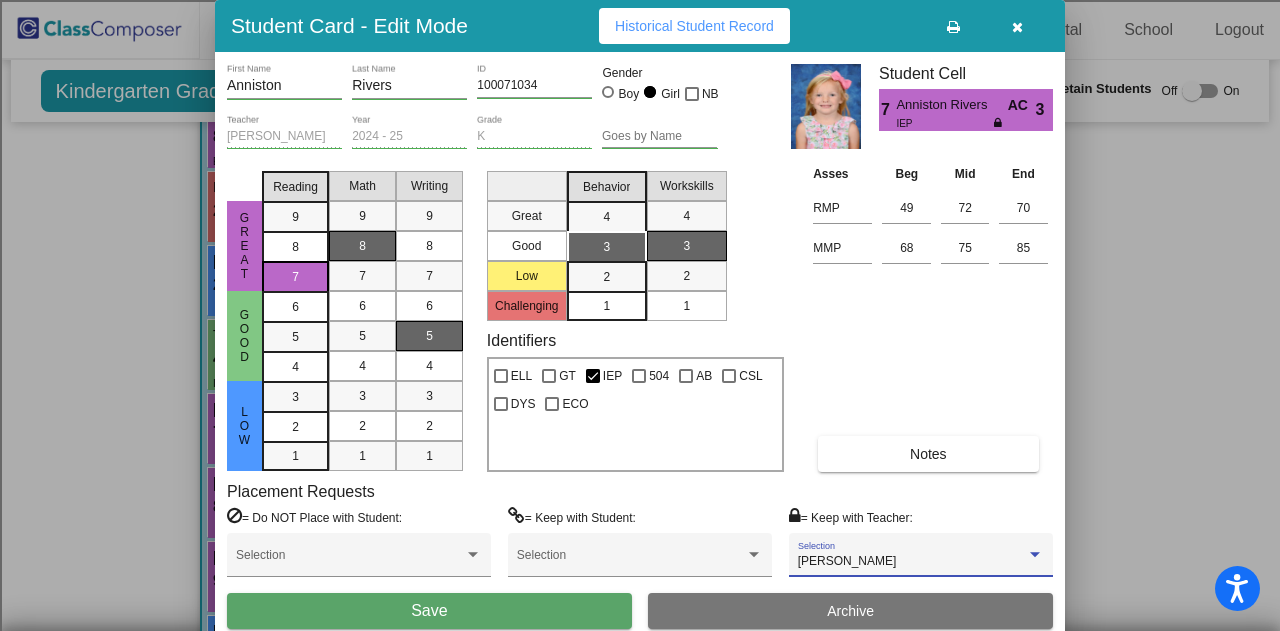 click on "Save" at bounding box center [429, 611] 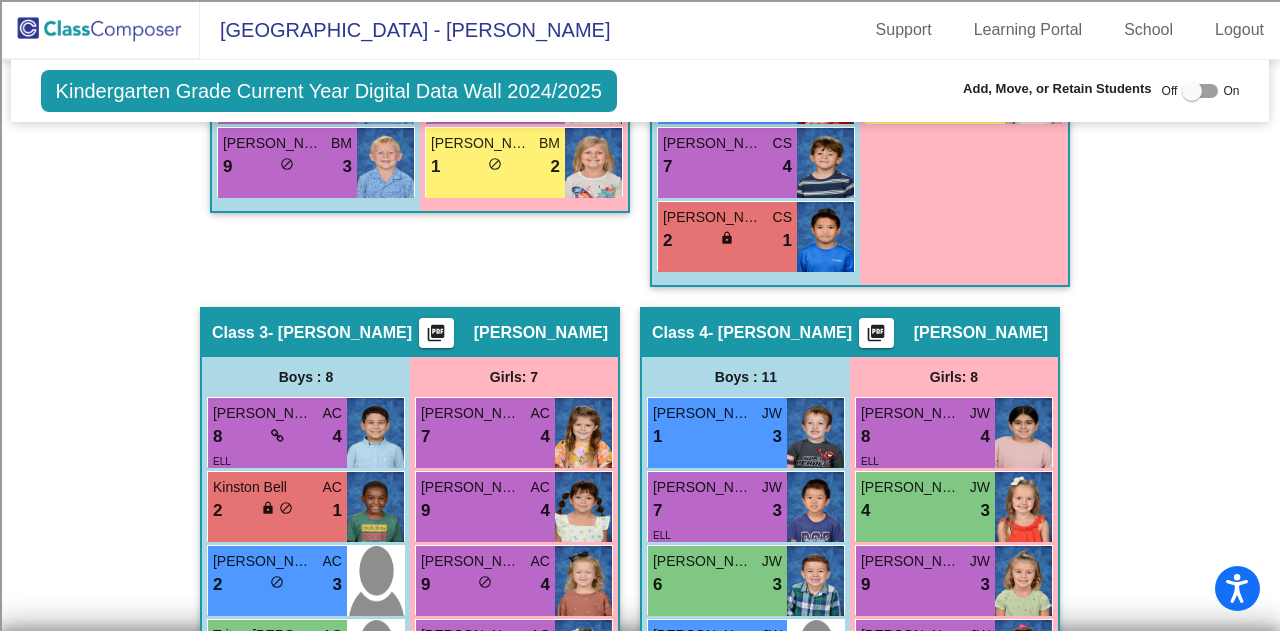 scroll, scrollTop: 1600, scrollLeft: 0, axis: vertical 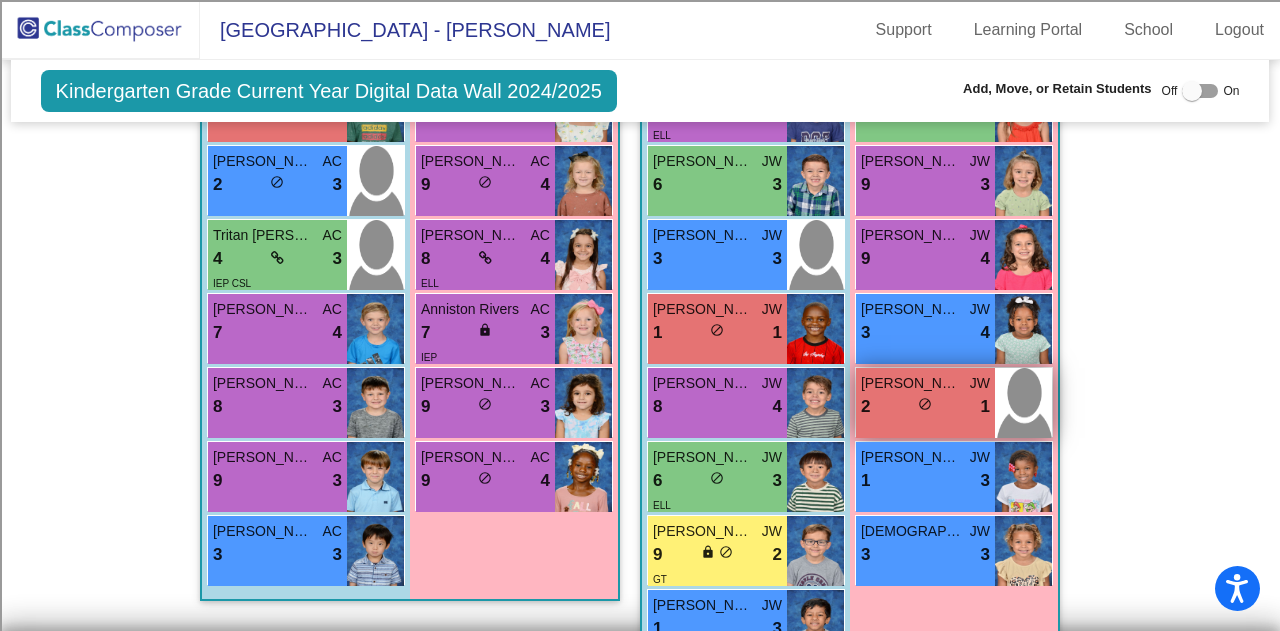 click on "2 lock do_not_disturb_alt 1" at bounding box center [925, 407] 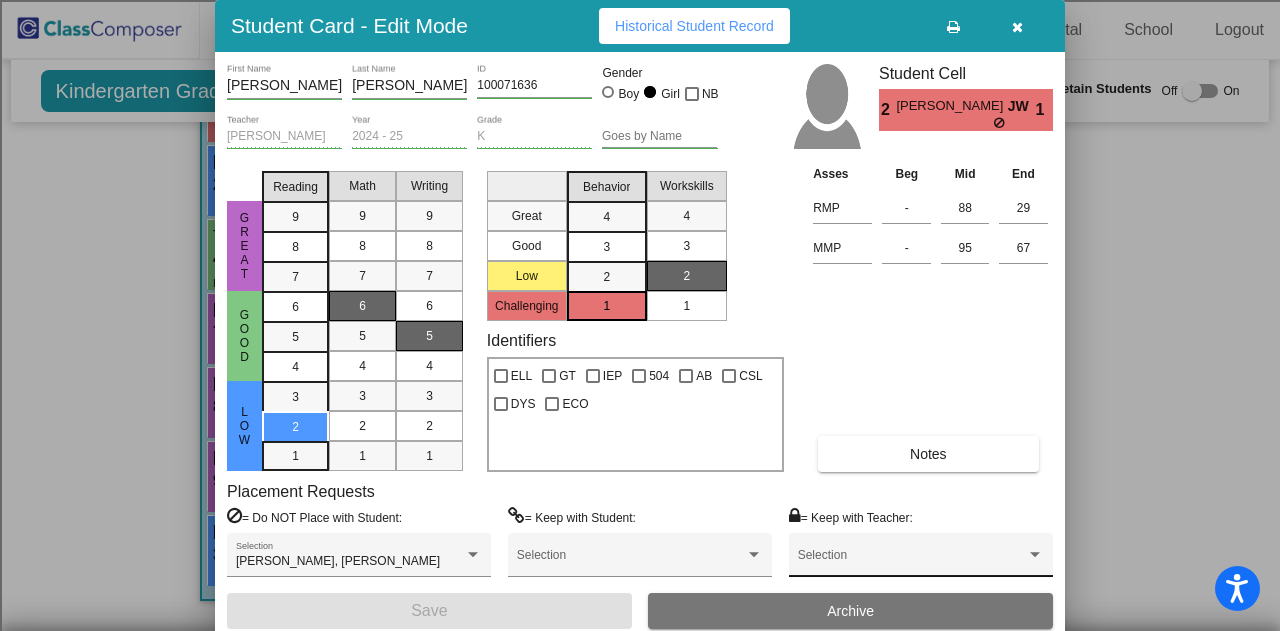 click on "Selection" at bounding box center [921, 560] 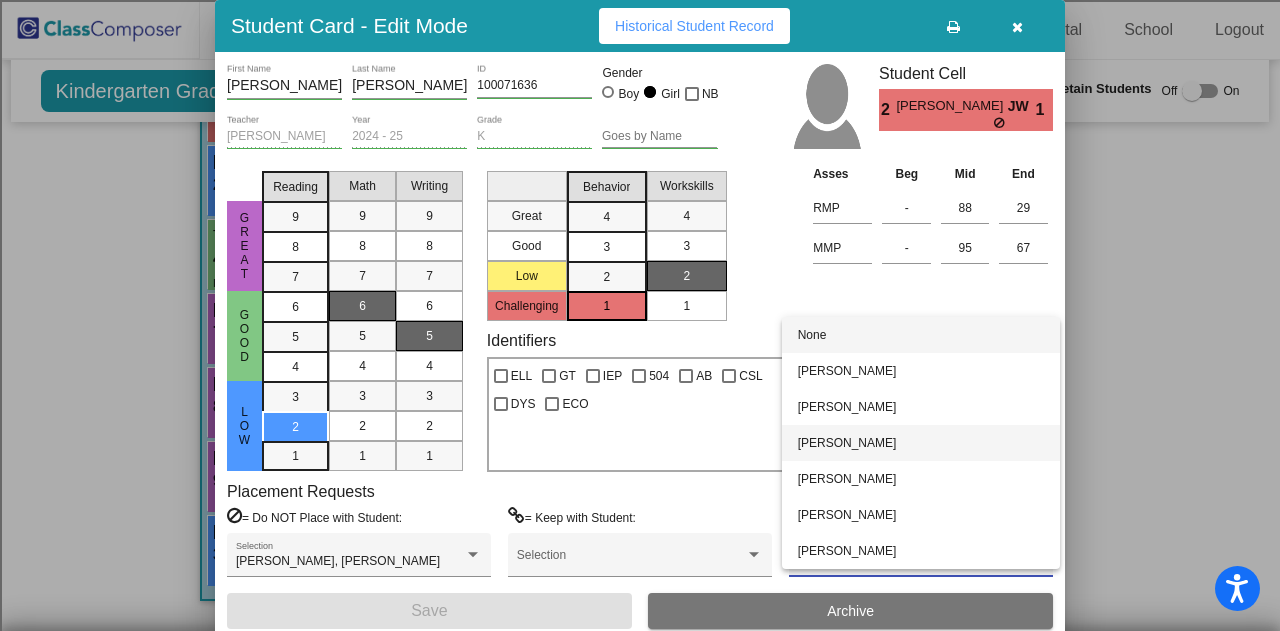 click on "Mary Mayo" at bounding box center [921, 443] 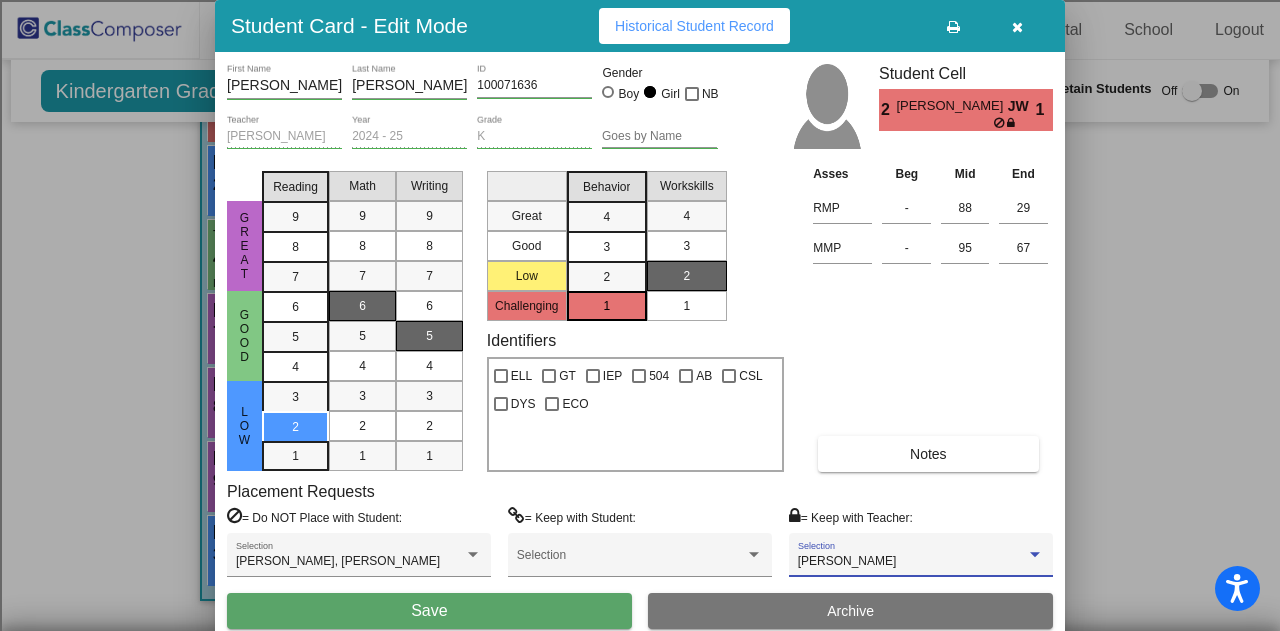 click on "Save" at bounding box center [429, 611] 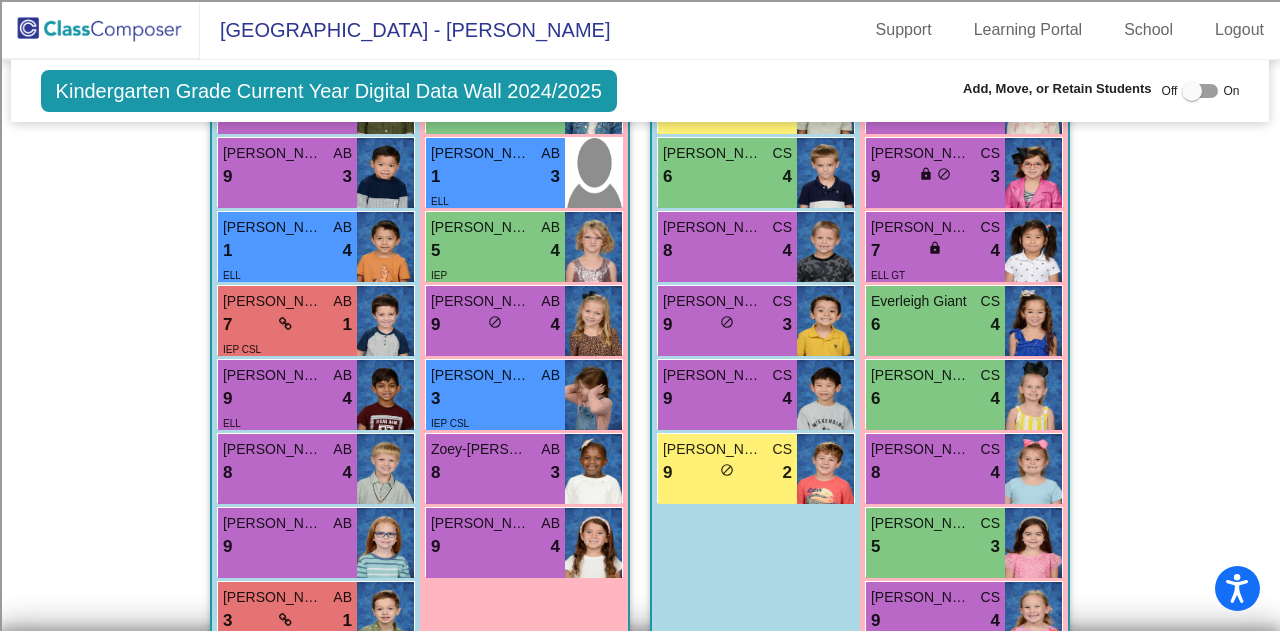 scroll, scrollTop: 2500, scrollLeft: 0, axis: vertical 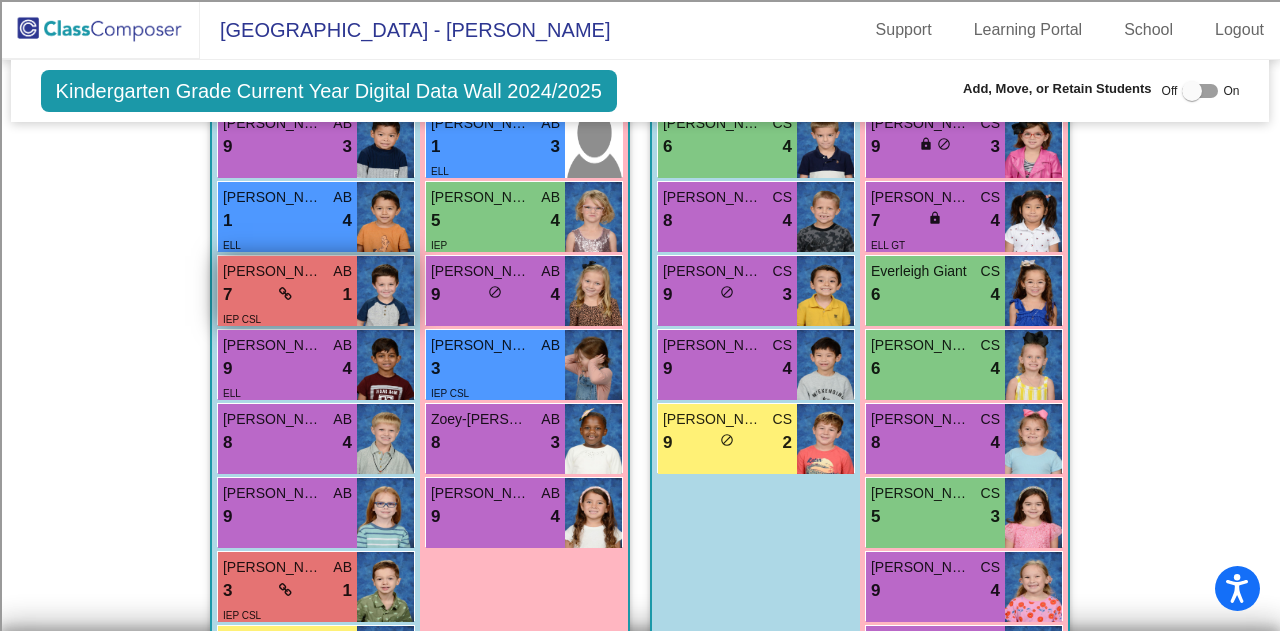 click on "7 lock do_not_disturb_alt 1" at bounding box center [287, 295] 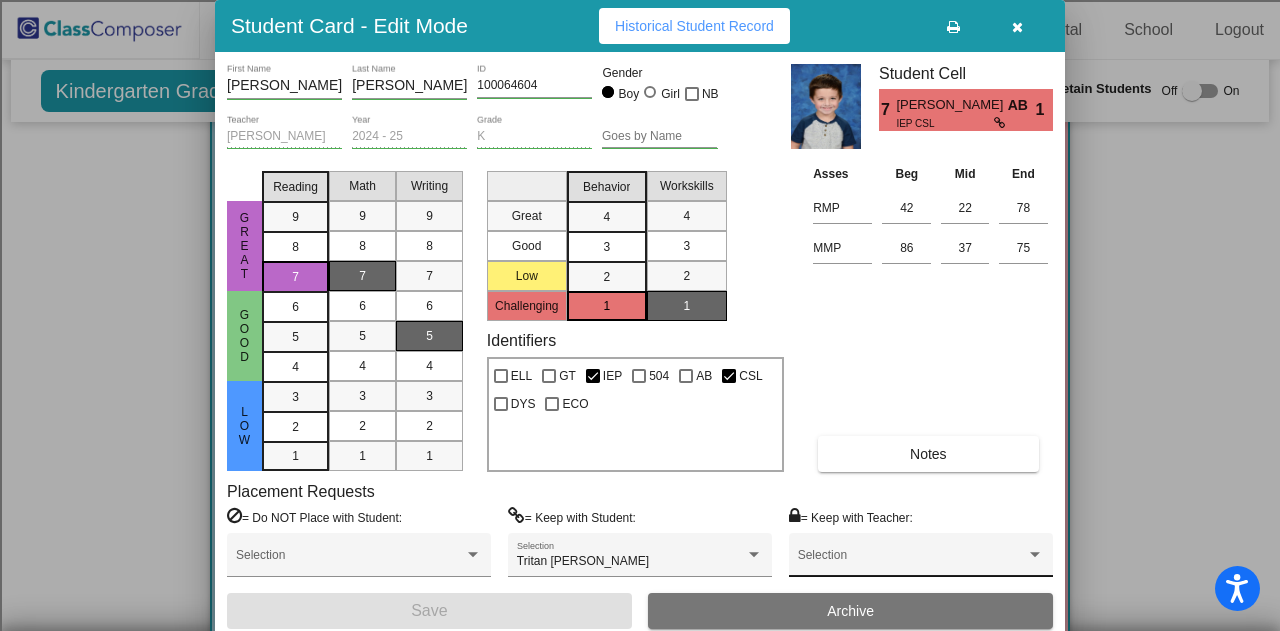 click on "Selection" at bounding box center [921, 560] 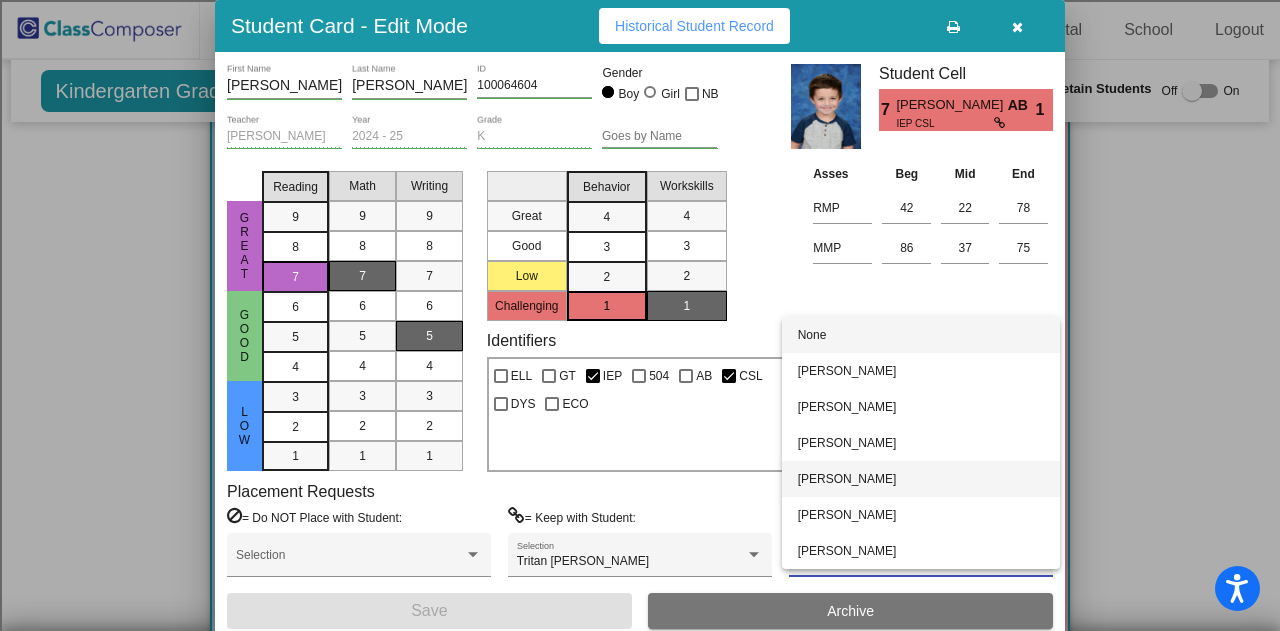 click on "Jennifer Letz" at bounding box center [921, 479] 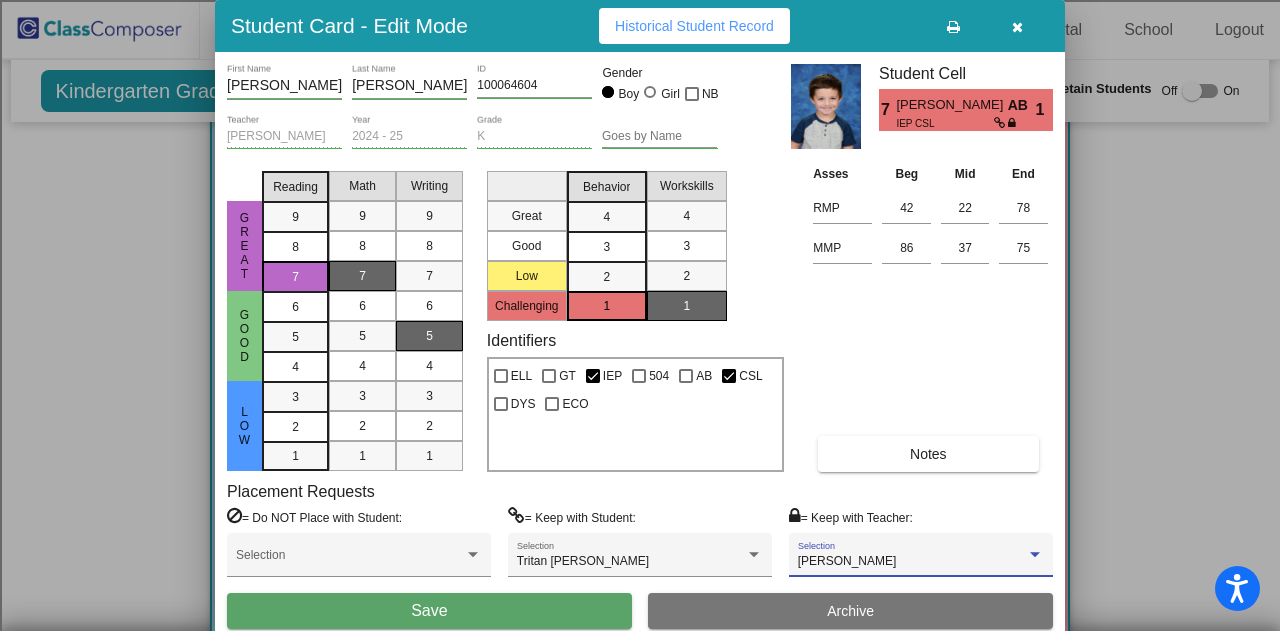 click on "Save" at bounding box center [429, 611] 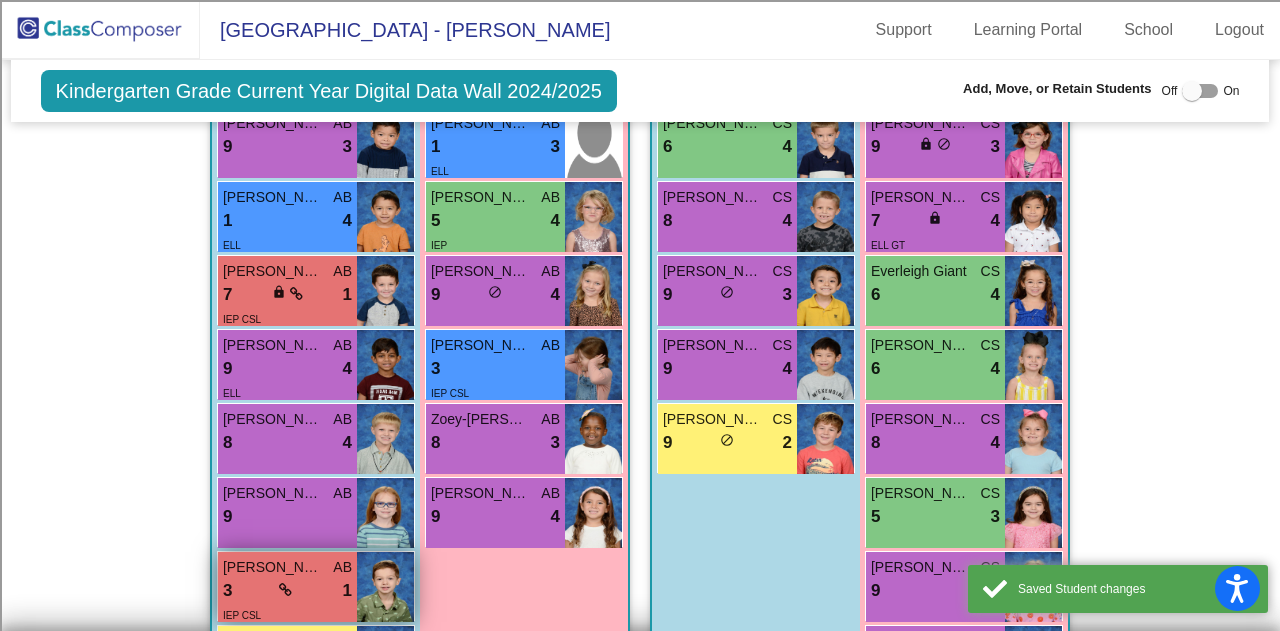click on "3 lock do_not_disturb_alt 1" at bounding box center [287, 591] 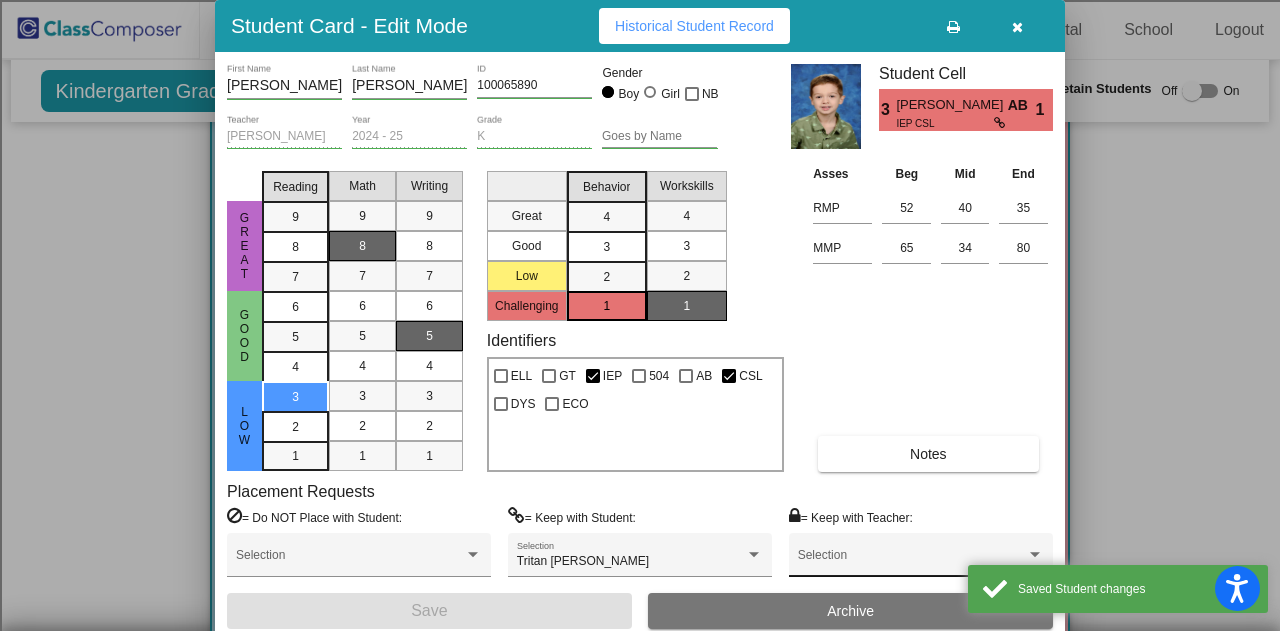click on "Selection" at bounding box center [921, 560] 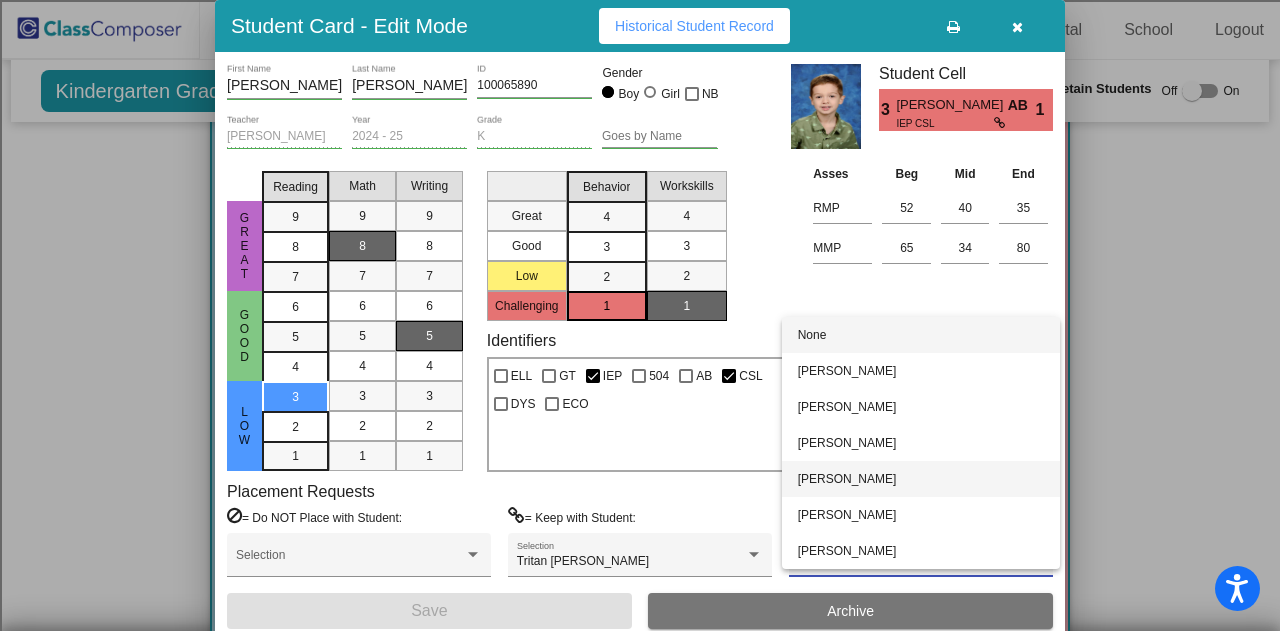 click on "Jennifer Letz" at bounding box center [921, 479] 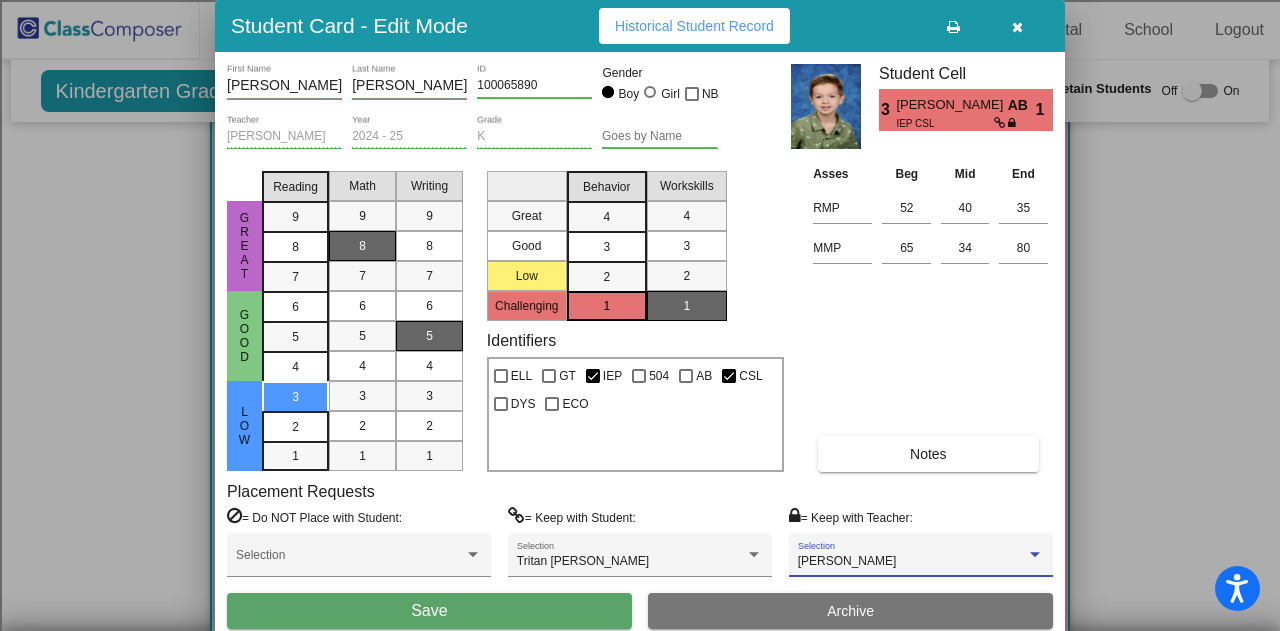click on "Save" at bounding box center (429, 611) 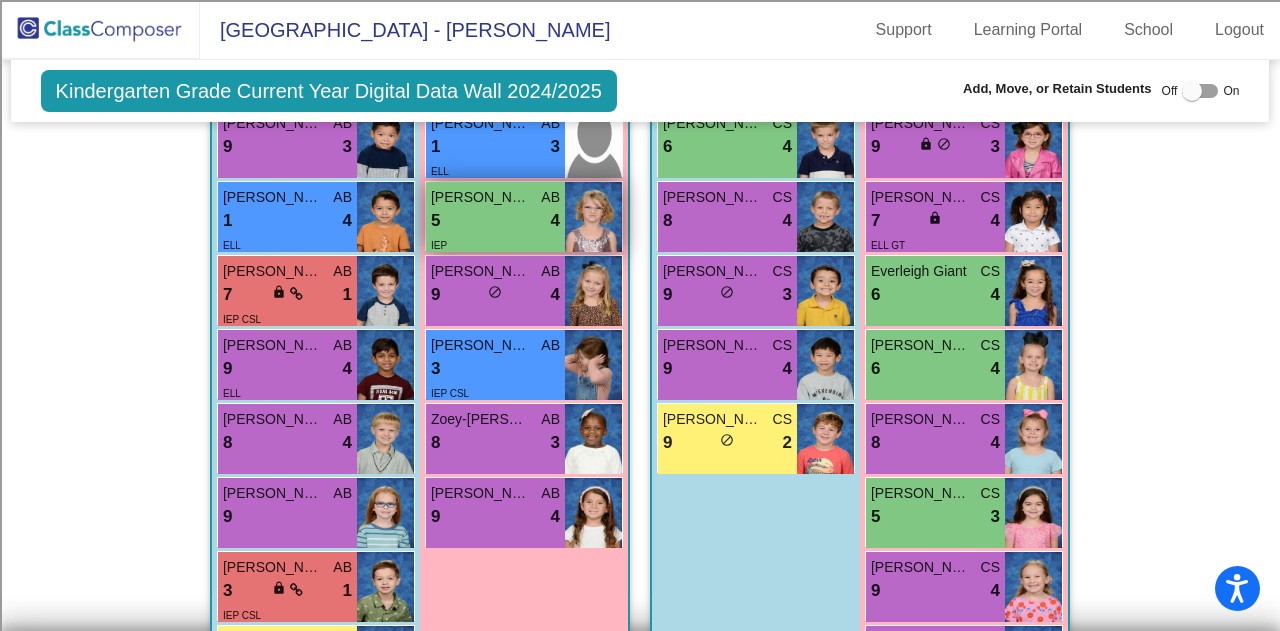 click on "5 lock do_not_disturb_alt 4" at bounding box center [495, 221] 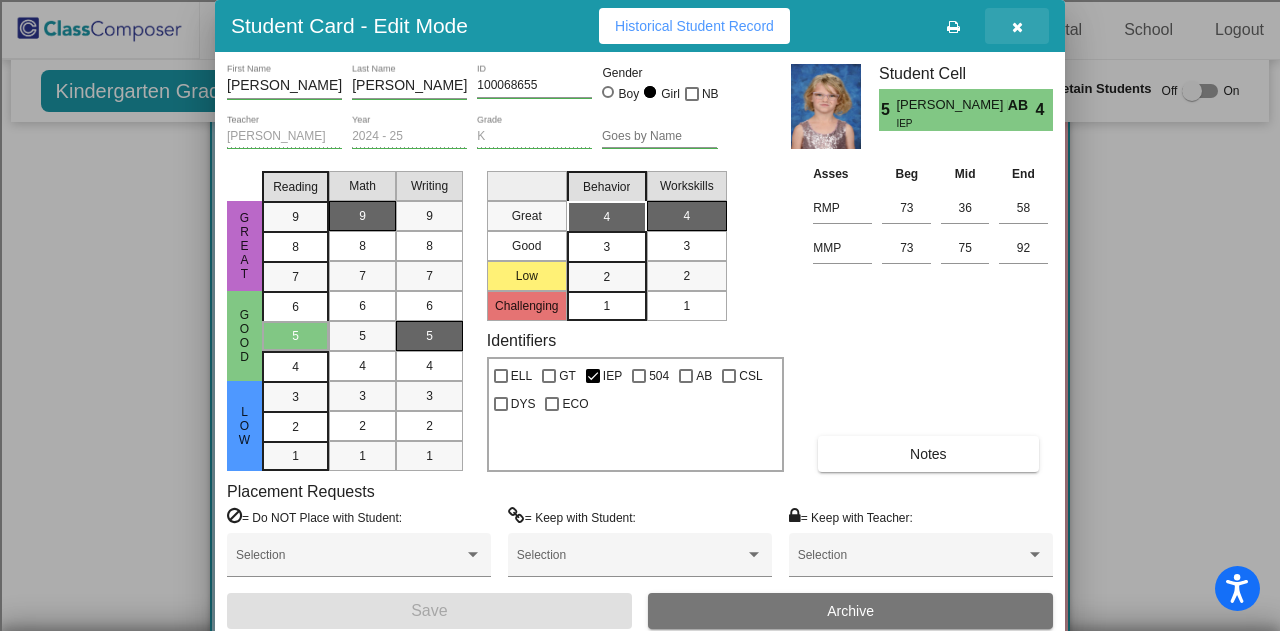 click at bounding box center (1017, 26) 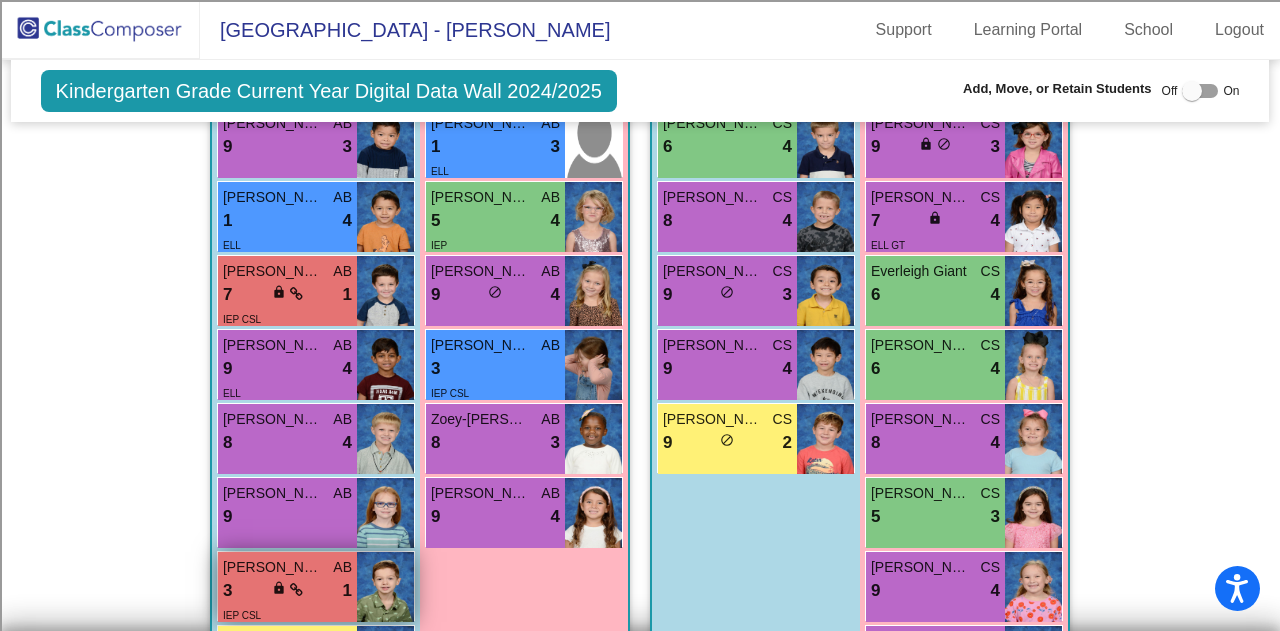 click on "3 lock do_not_disturb_alt 1" at bounding box center [287, 591] 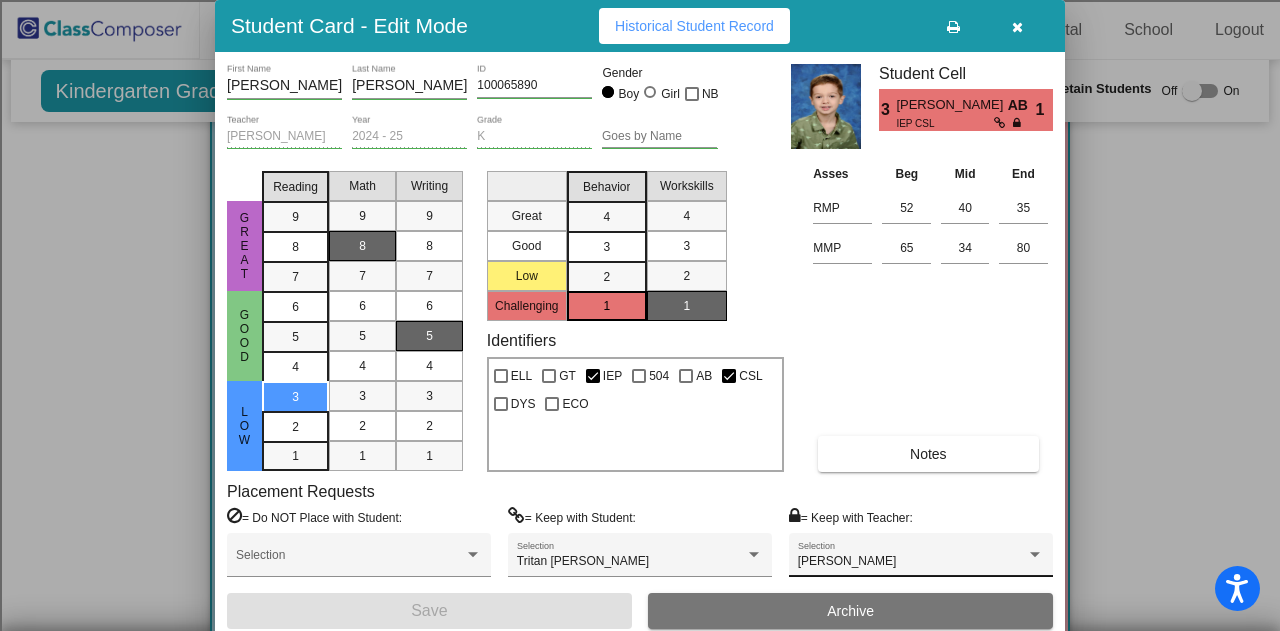 click on "Jennifer Letz" at bounding box center (912, 562) 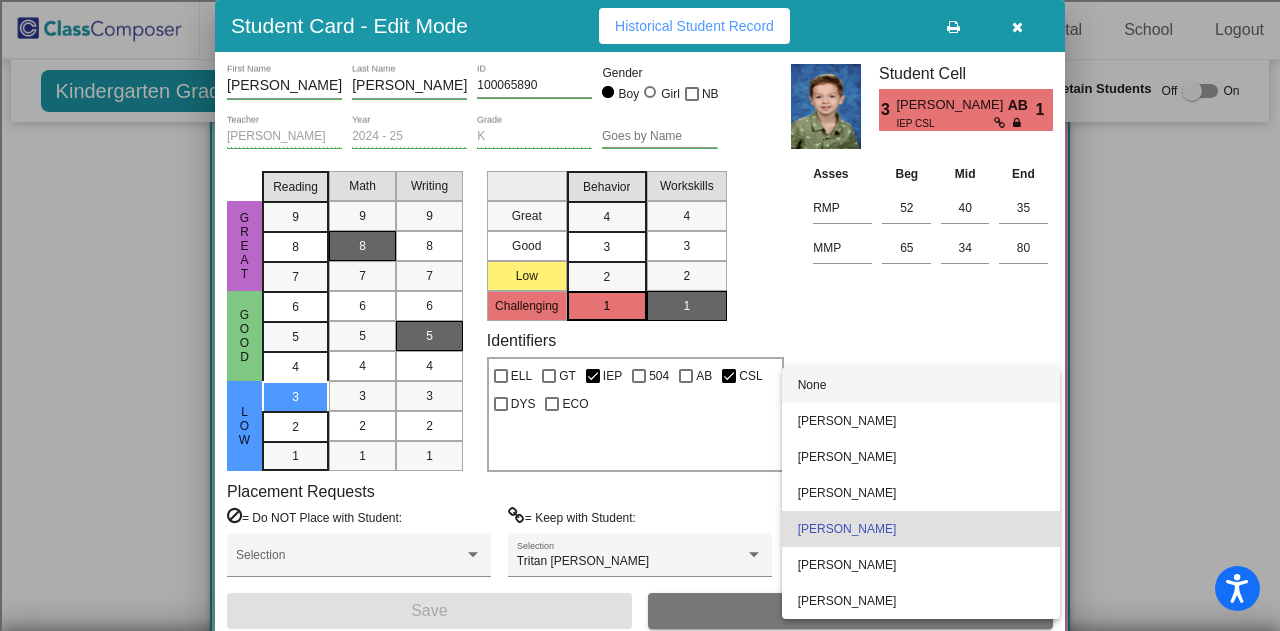 click on "None" at bounding box center [921, 385] 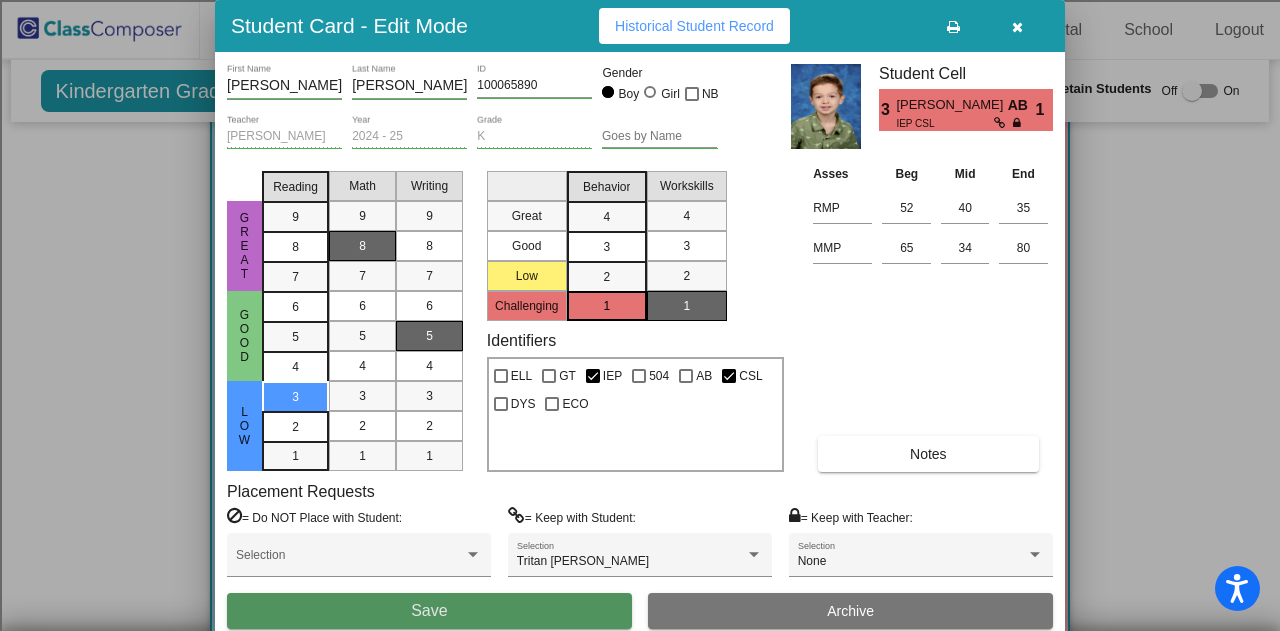 click on "Save" at bounding box center [429, 611] 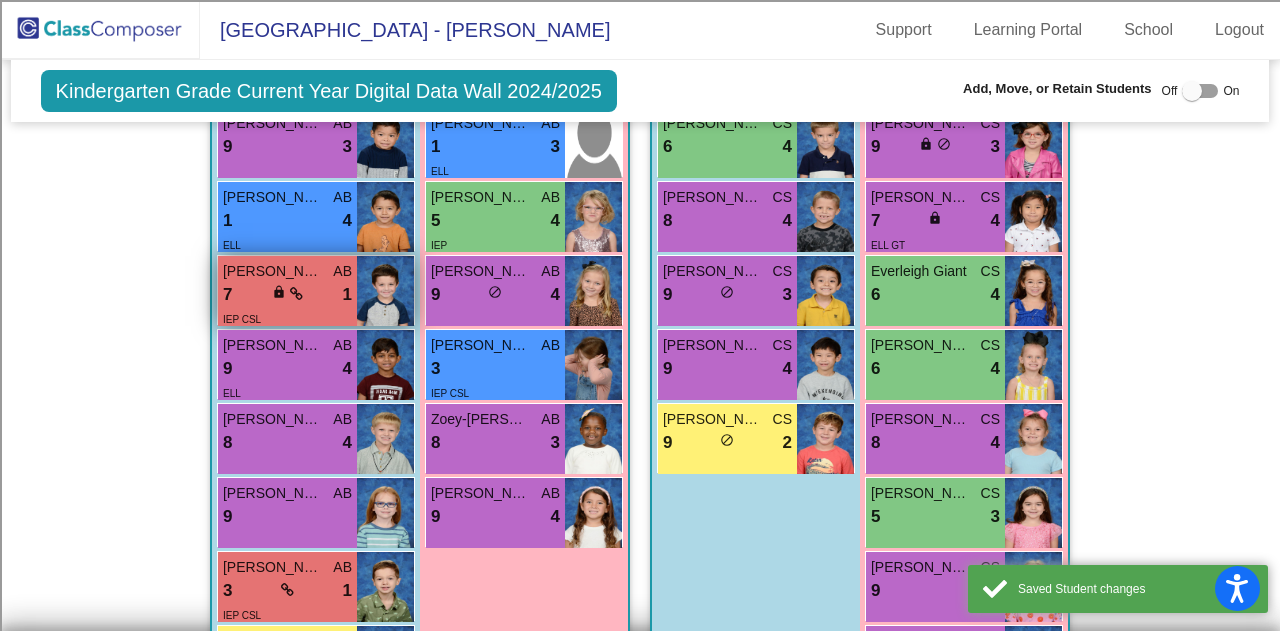 click on "7 lock do_not_disturb_alt 1" at bounding box center (287, 295) 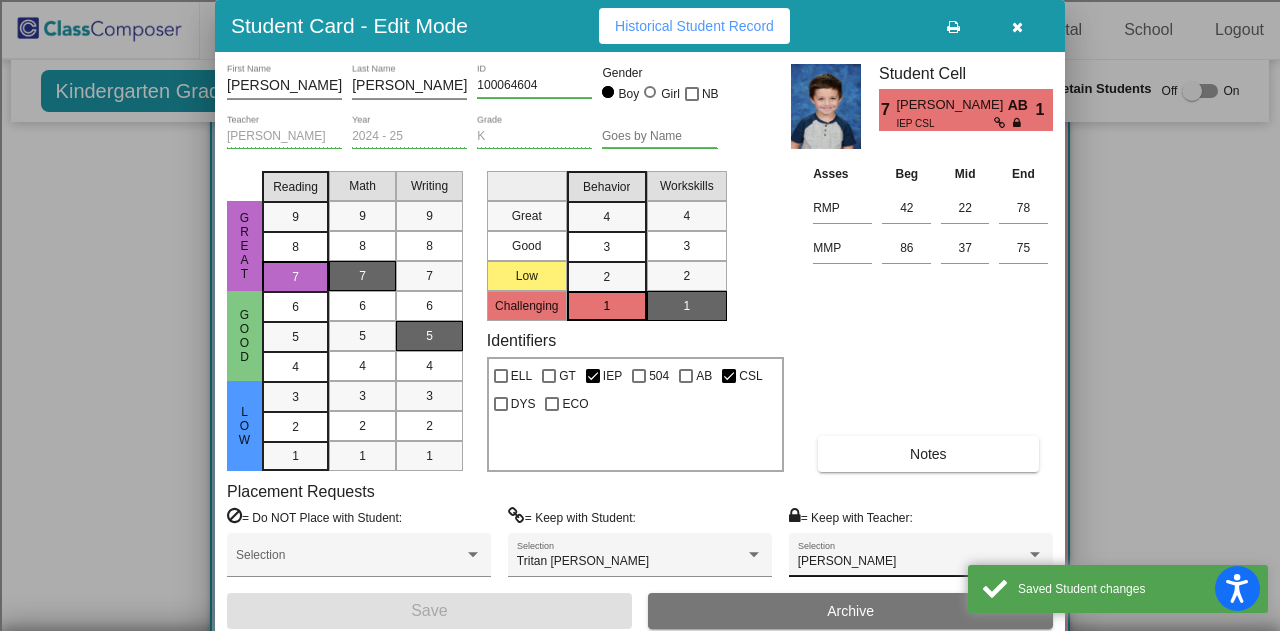 click on "Jennifer Letz Selection" at bounding box center (921, 560) 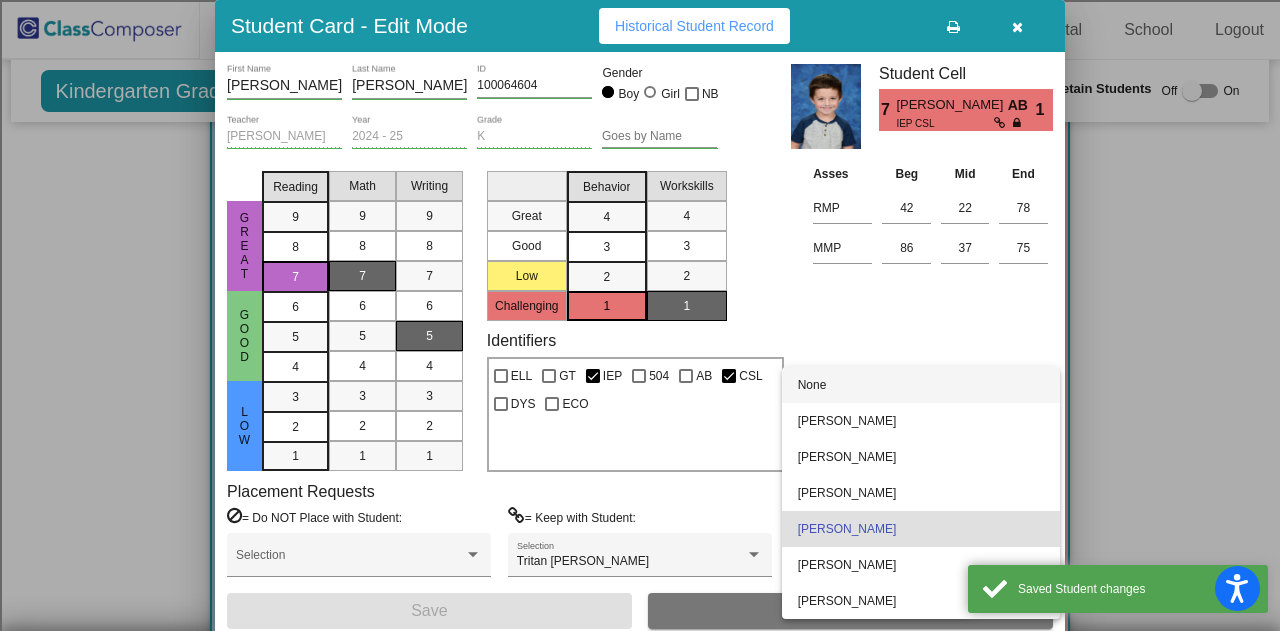 click on "None" at bounding box center [921, 385] 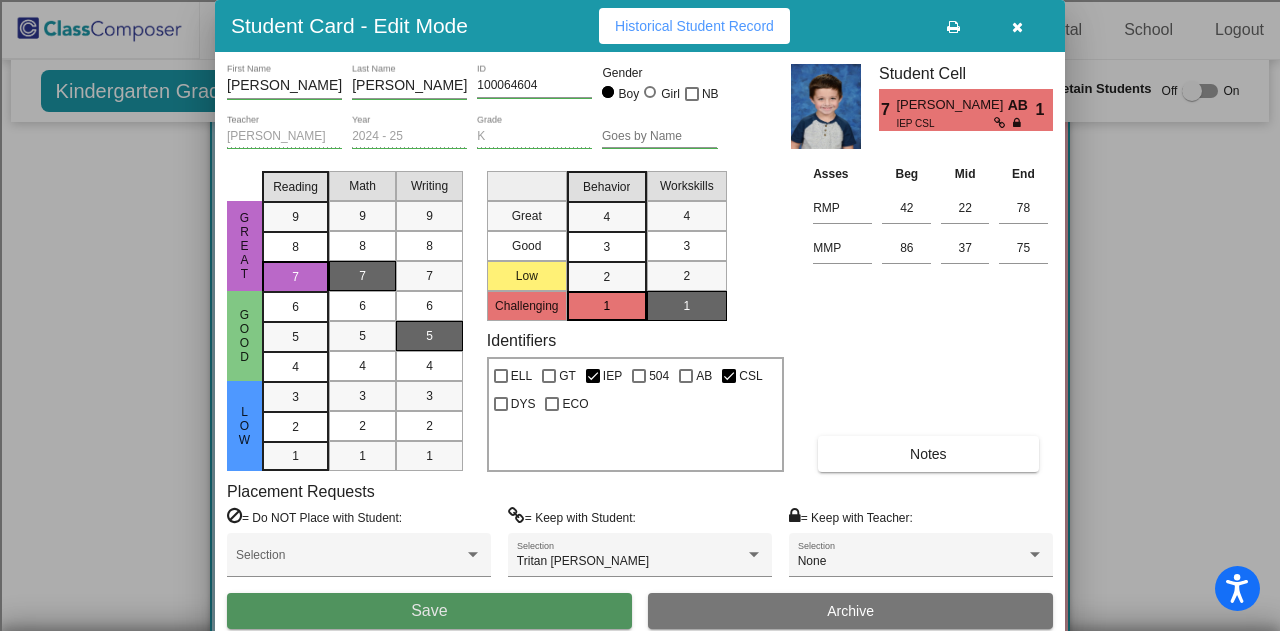 click on "Save" at bounding box center (429, 611) 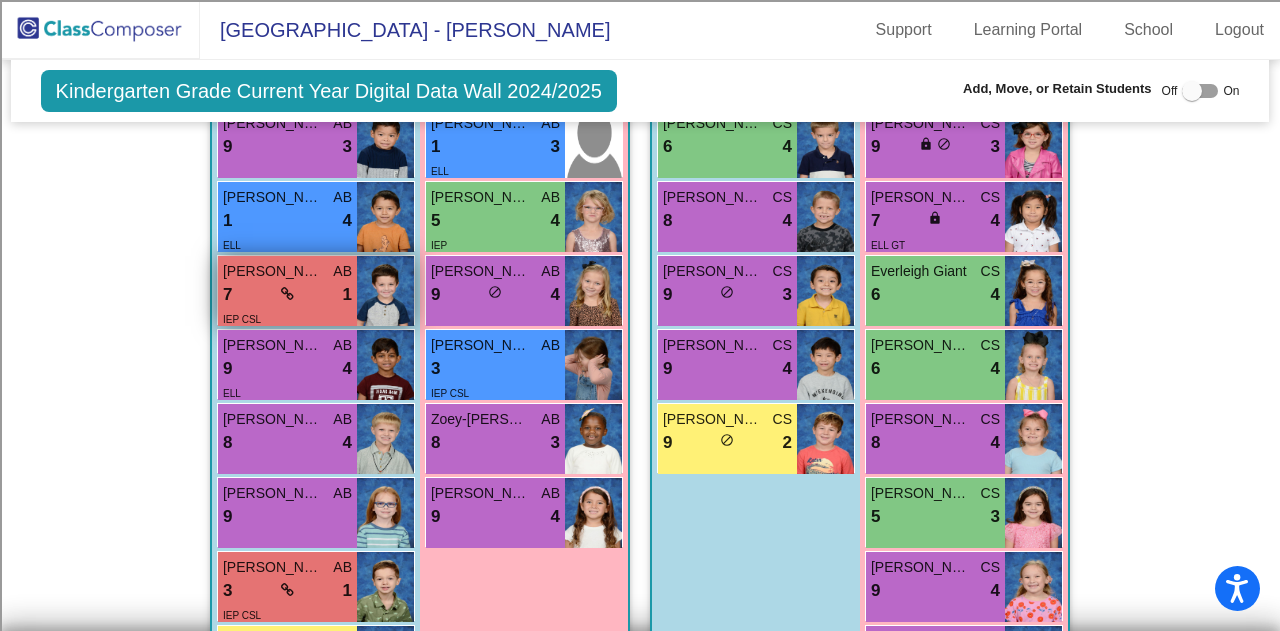 click on "7 lock do_not_disturb_alt 1" at bounding box center (287, 295) 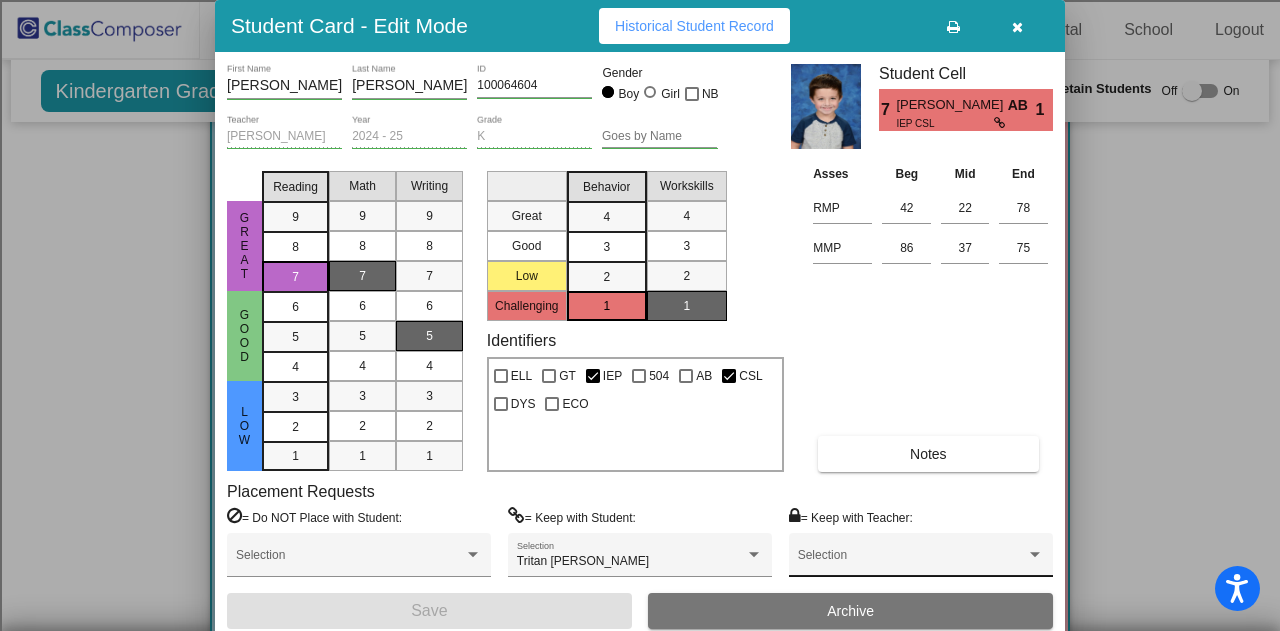 click at bounding box center [912, 562] 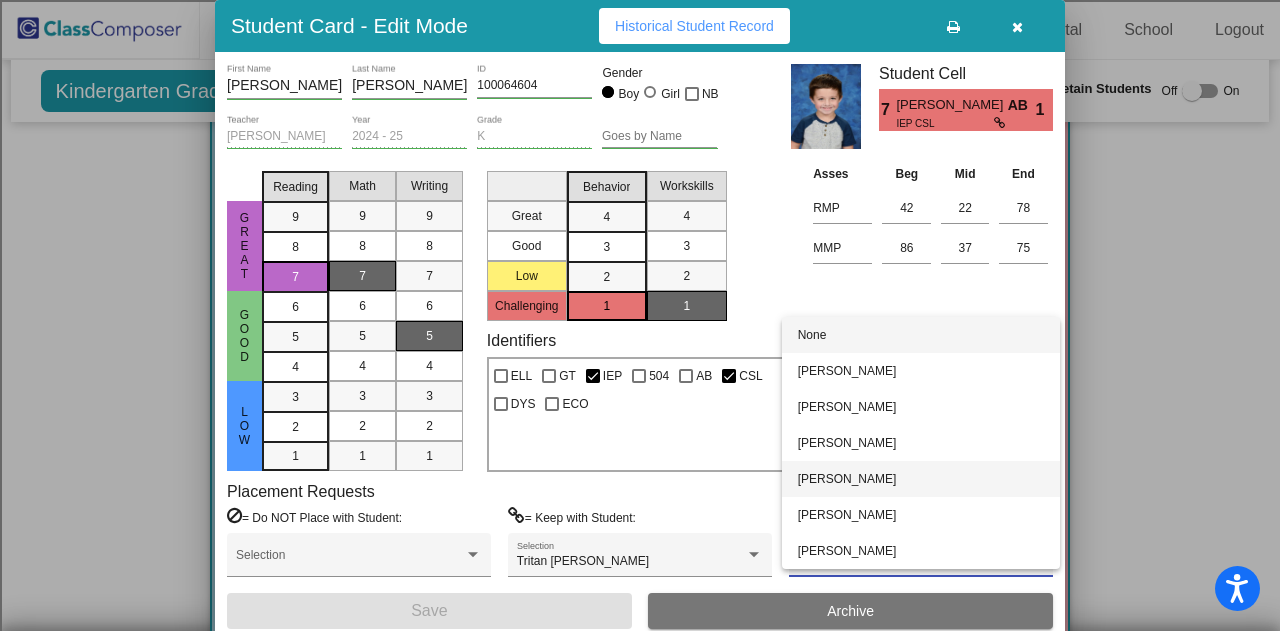click on "Jennifer Letz" at bounding box center (921, 479) 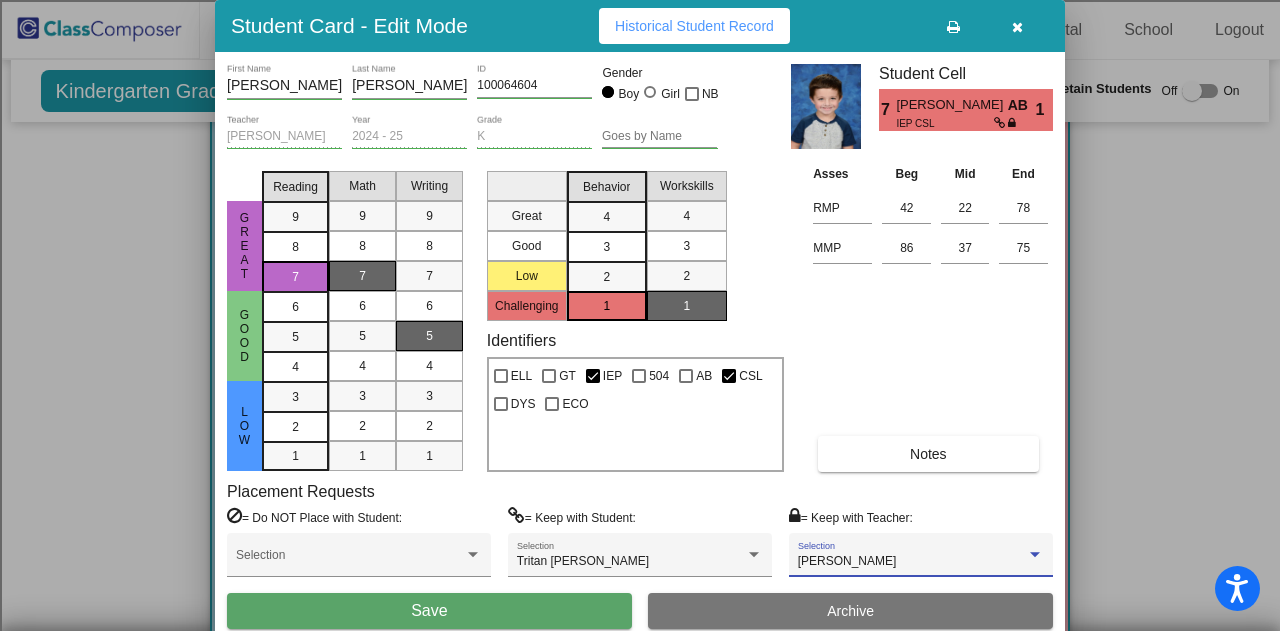 click on "Save" at bounding box center (429, 611) 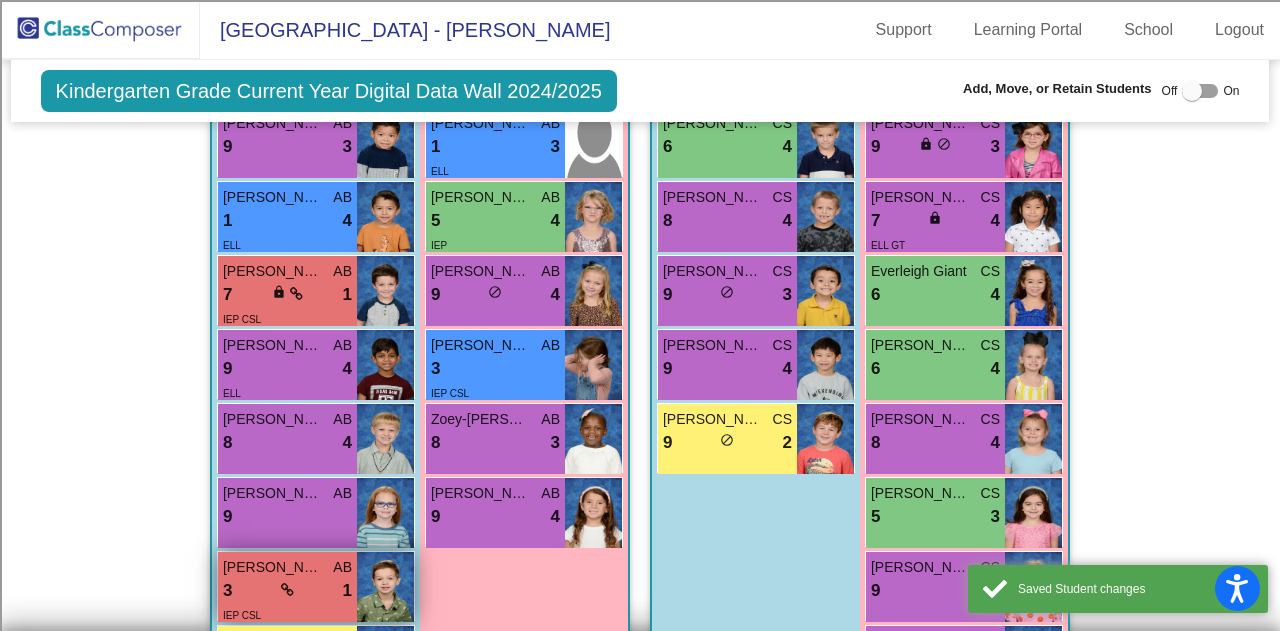 click on "3 lock do_not_disturb_alt 1" at bounding box center [287, 591] 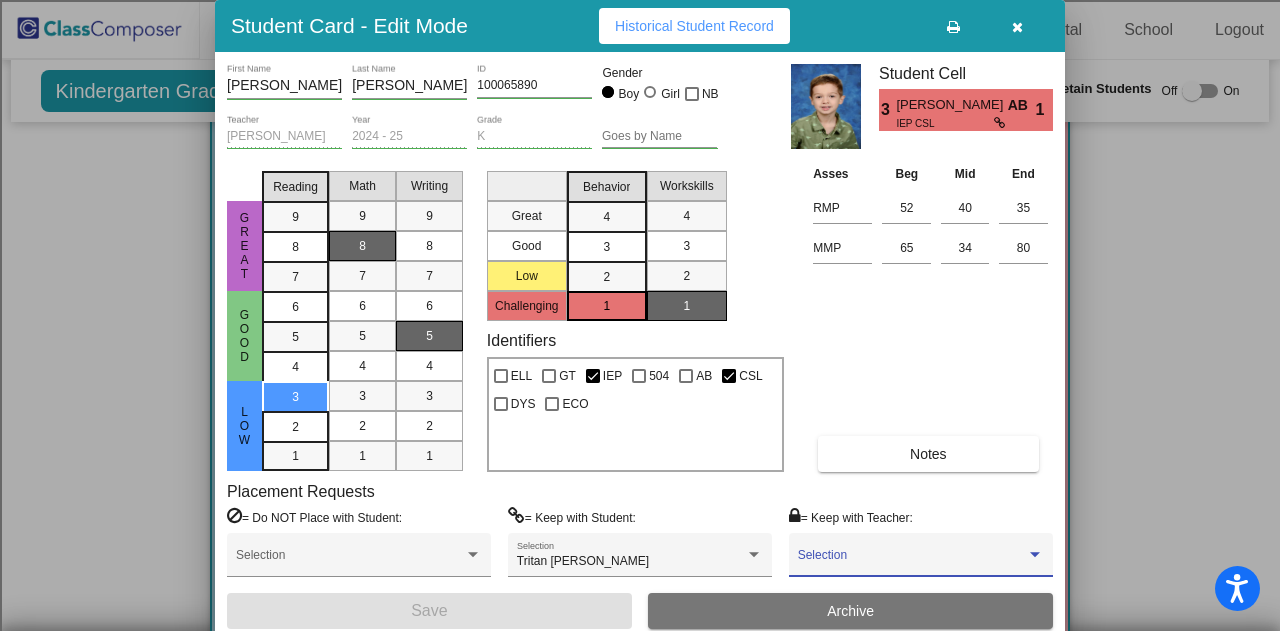 click at bounding box center (912, 562) 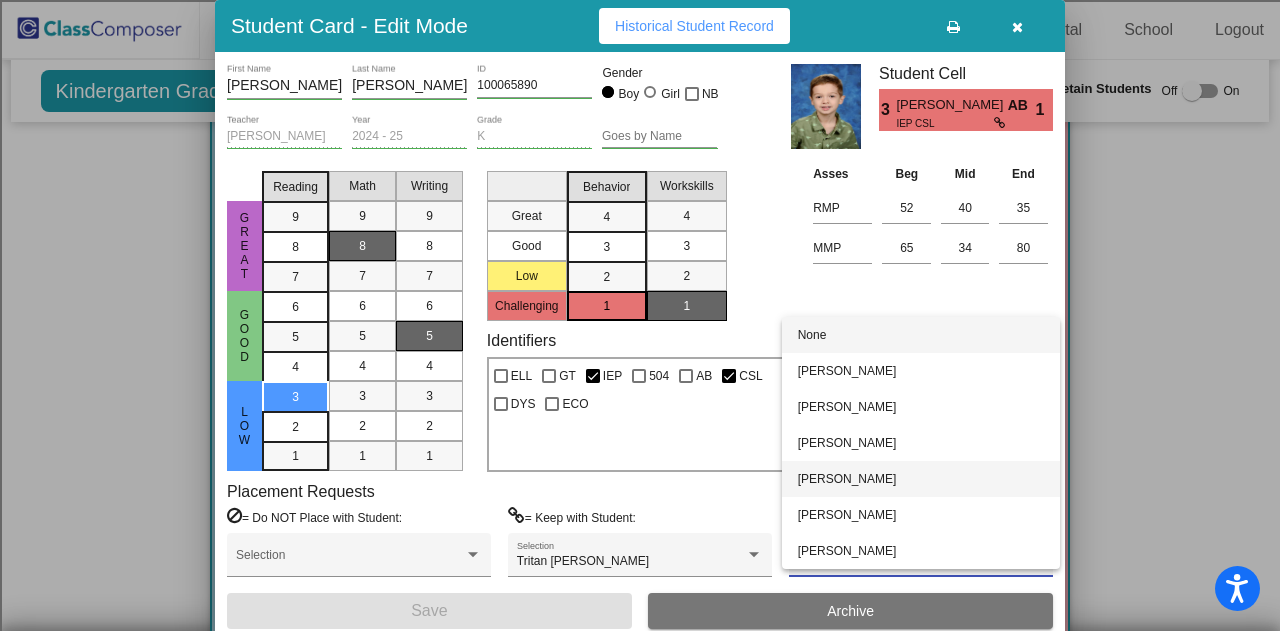 click on "Jennifer Letz" at bounding box center [921, 479] 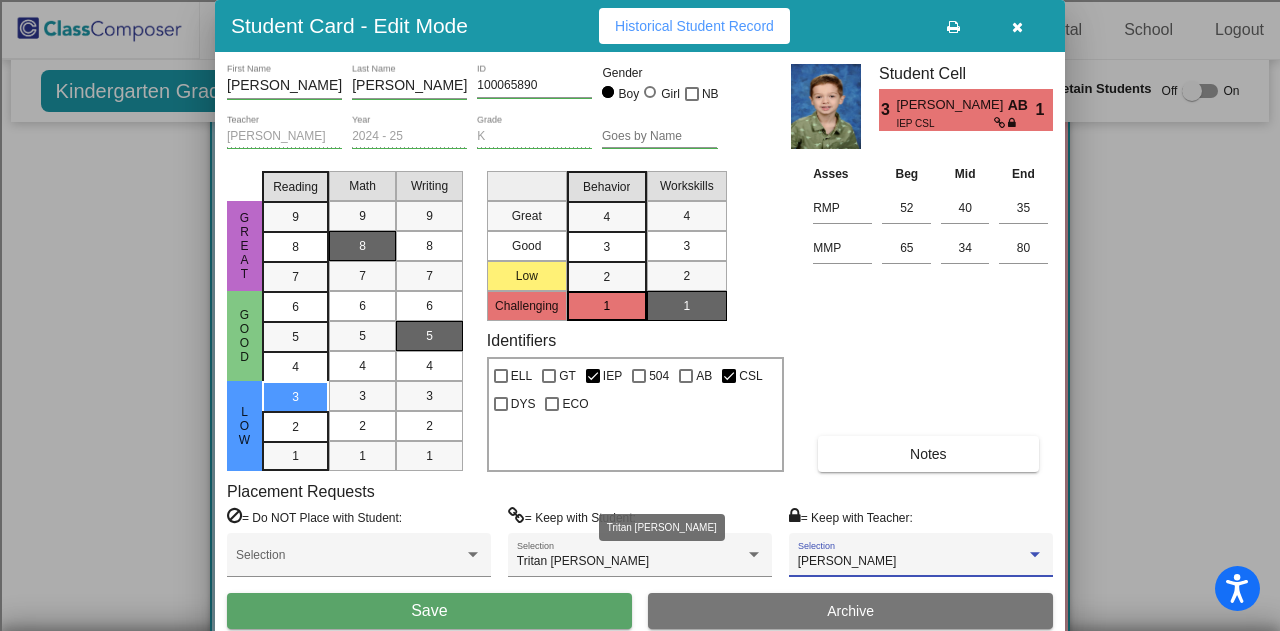 click on "Save" at bounding box center [429, 611] 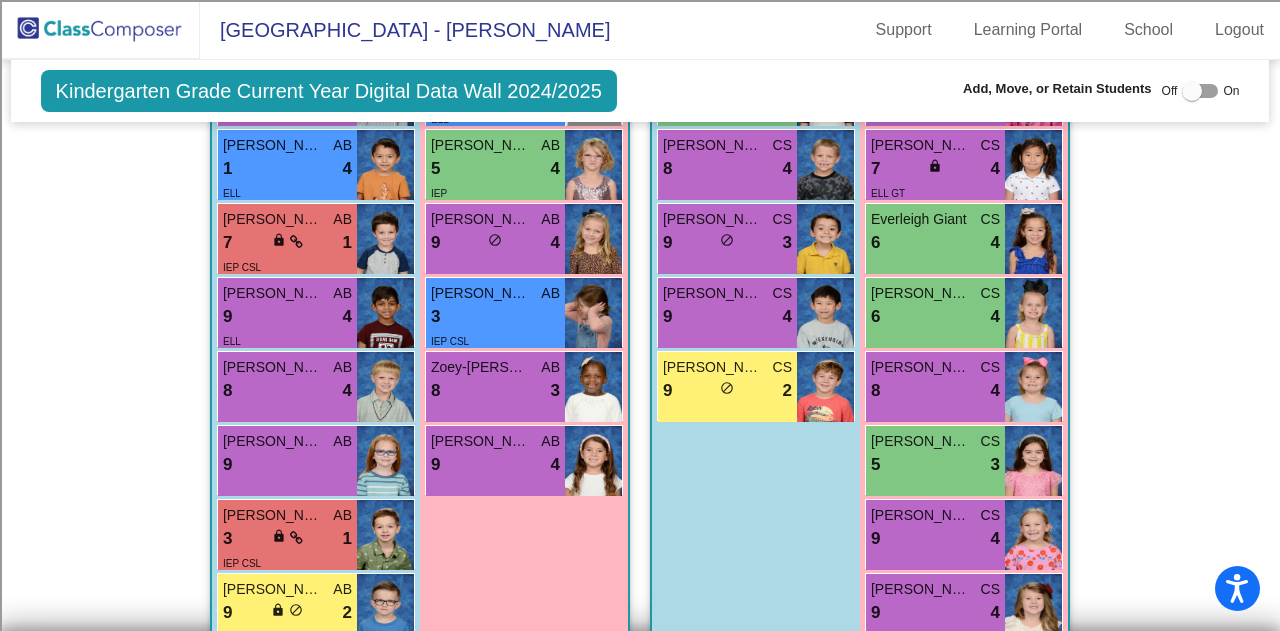 scroll, scrollTop: 2544, scrollLeft: 0, axis: vertical 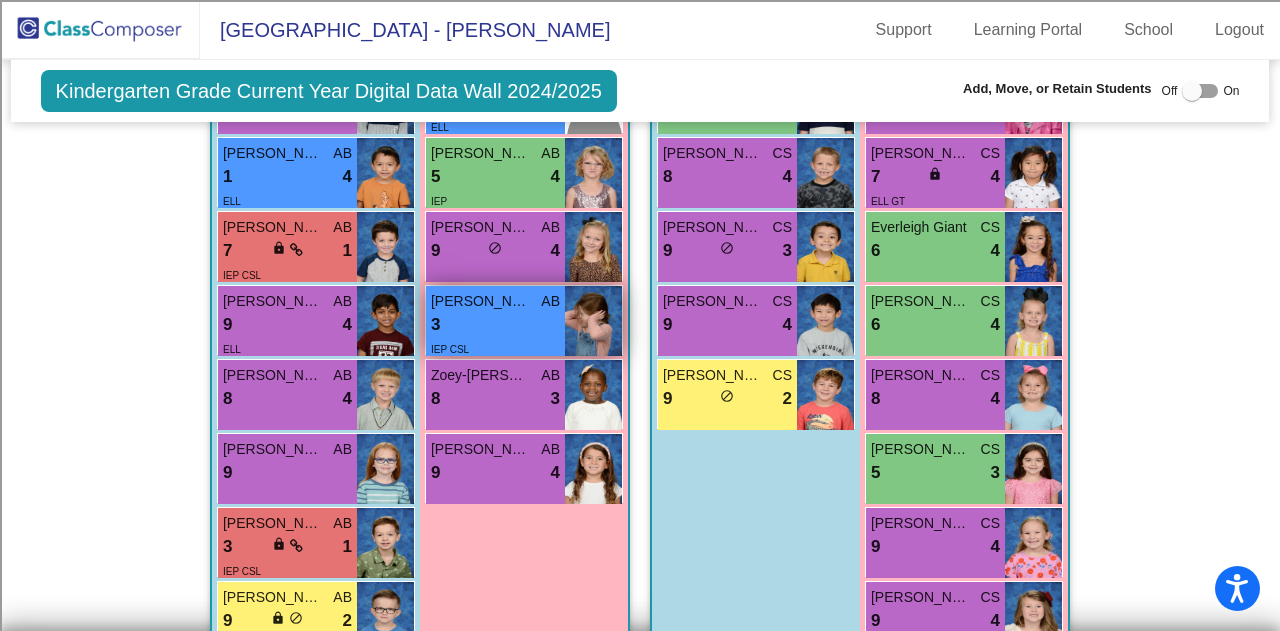 click on "3 lock do_not_disturb_alt" at bounding box center (495, 325) 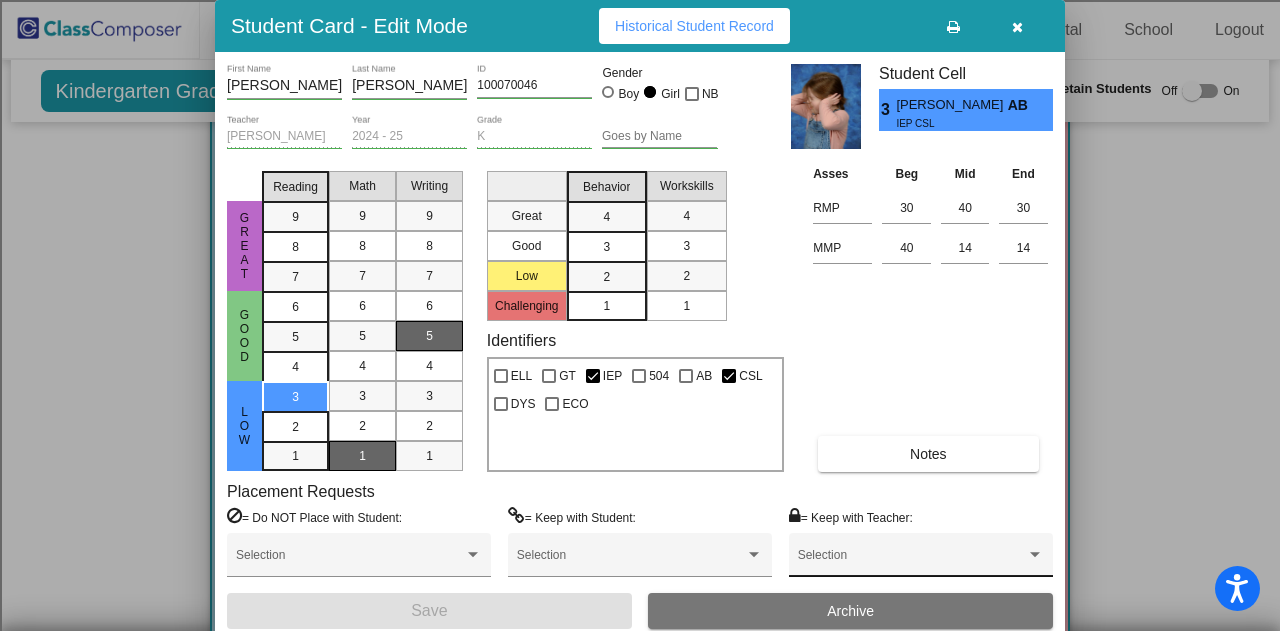 click on "Selection" at bounding box center [921, 560] 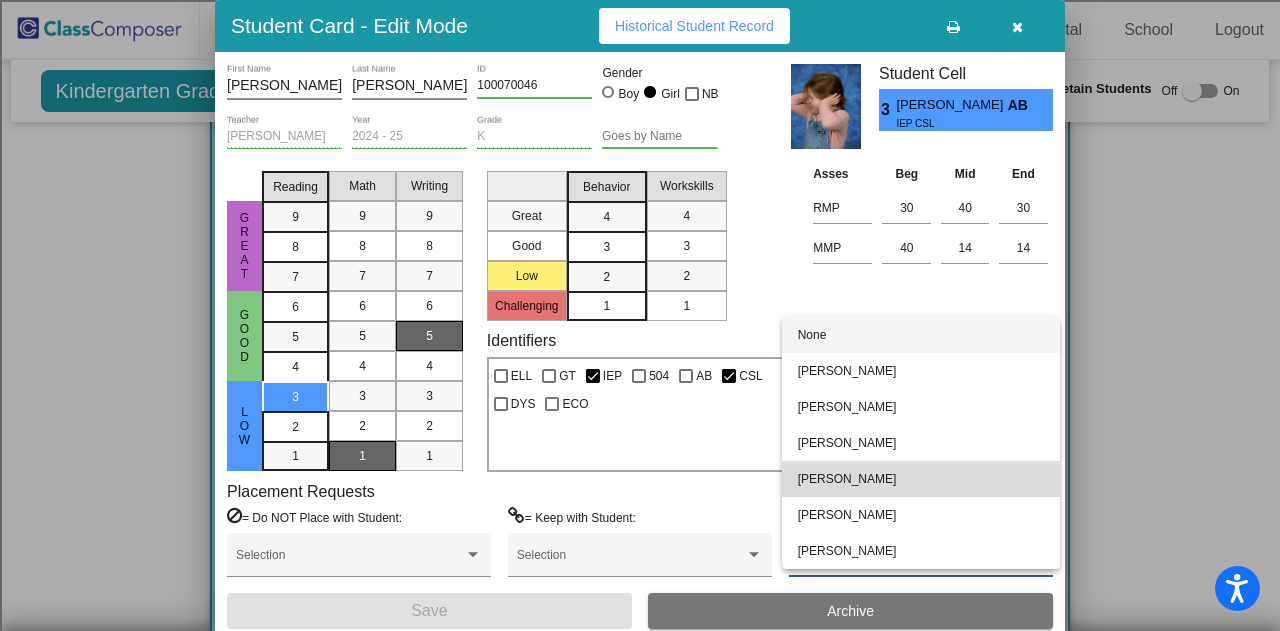 click on "Jennifer Letz" at bounding box center (921, 479) 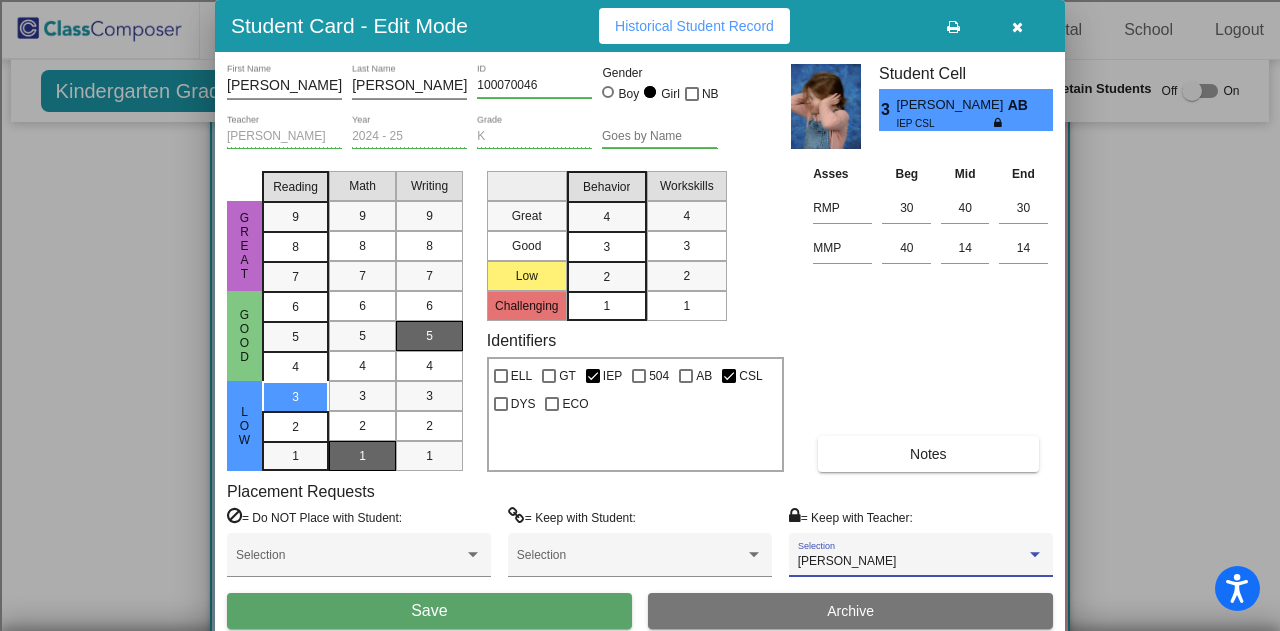 click on "Save" at bounding box center [429, 611] 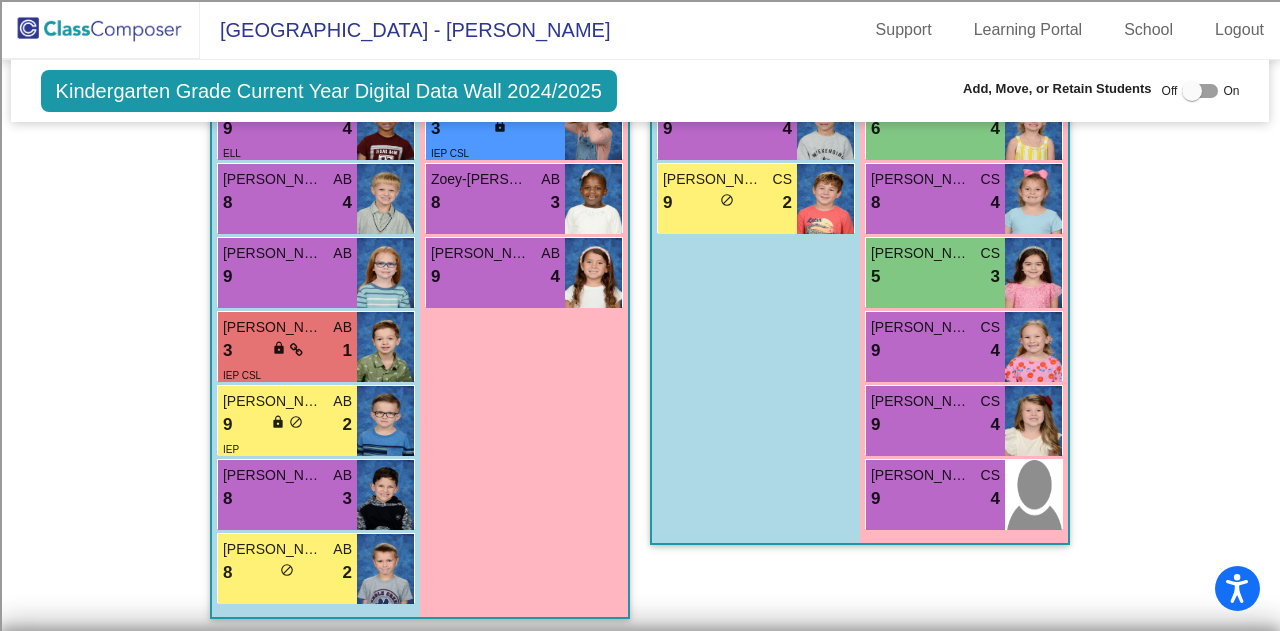scroll, scrollTop: 2744, scrollLeft: 0, axis: vertical 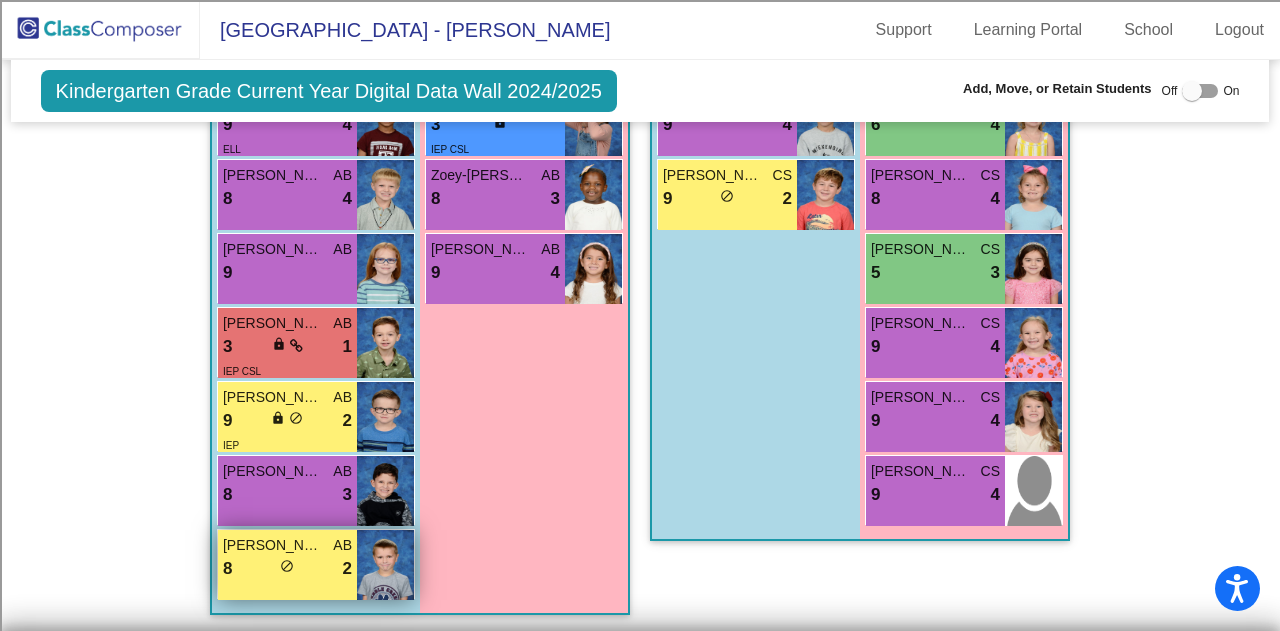 click on "8 lock do_not_disturb_alt 2" at bounding box center (287, 569) 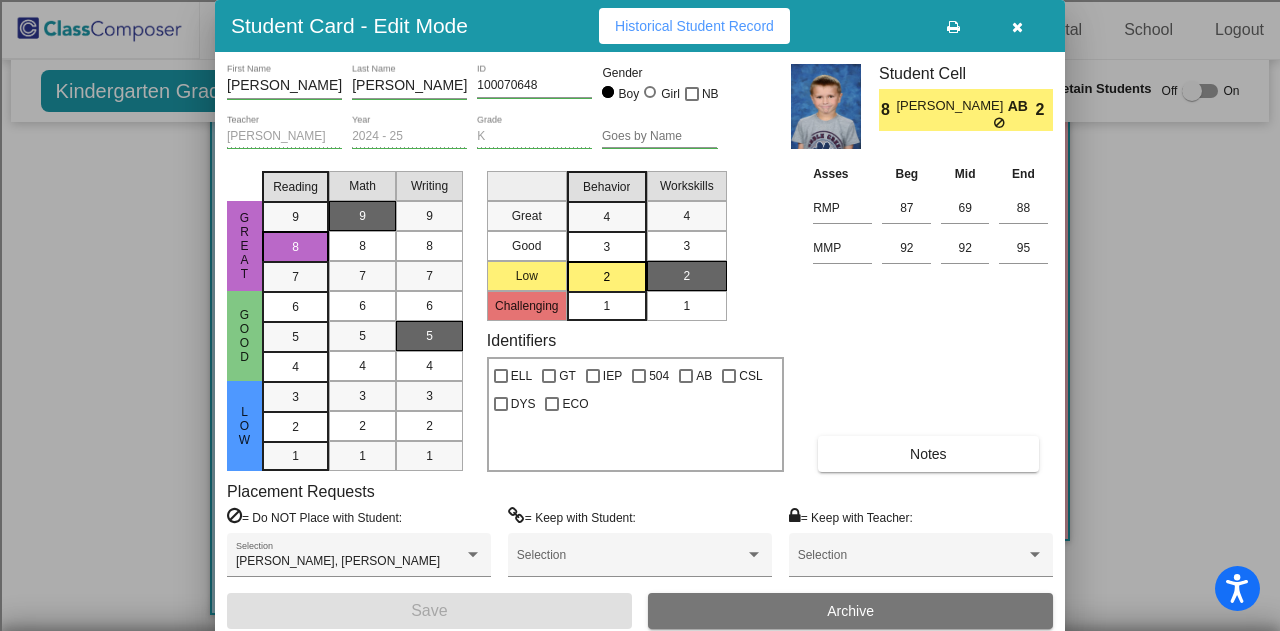 click at bounding box center (1017, 26) 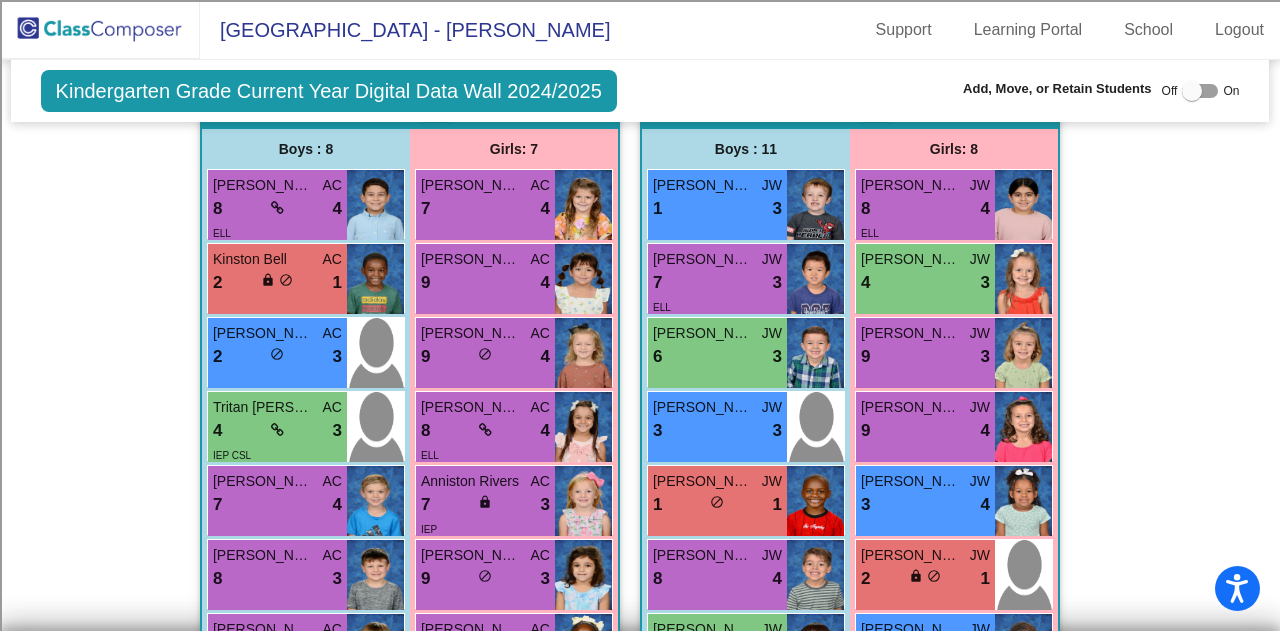 scroll, scrollTop: 1244, scrollLeft: 0, axis: vertical 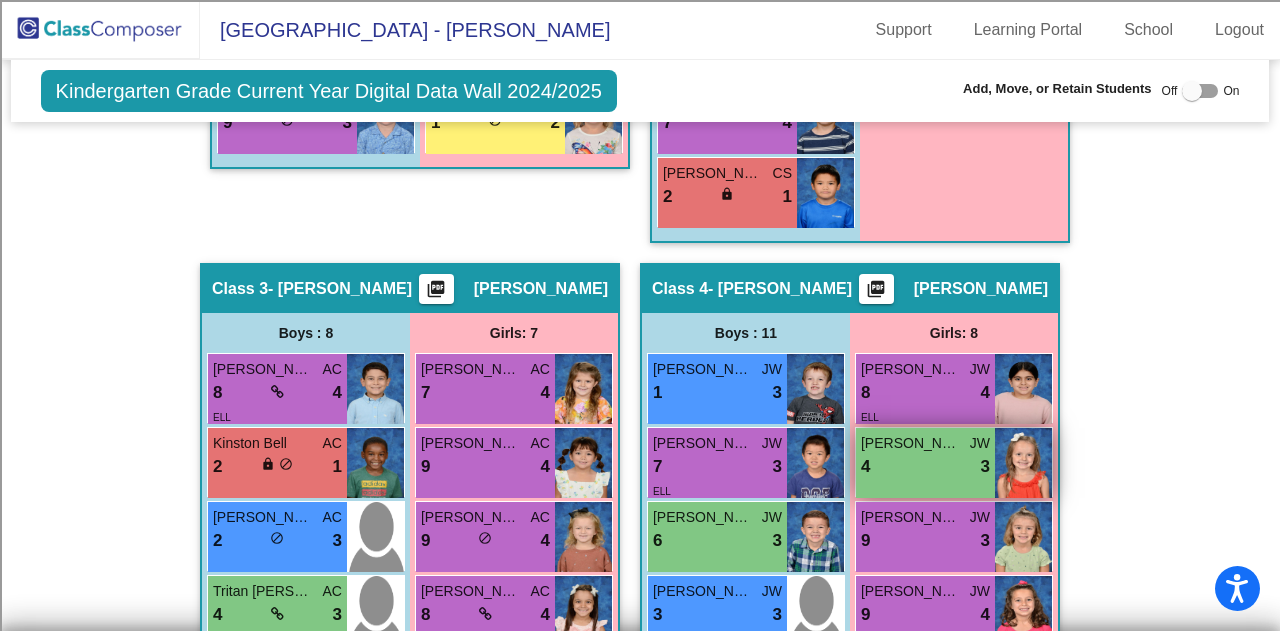 click on "4 lock do_not_disturb_alt 3" at bounding box center [925, 467] 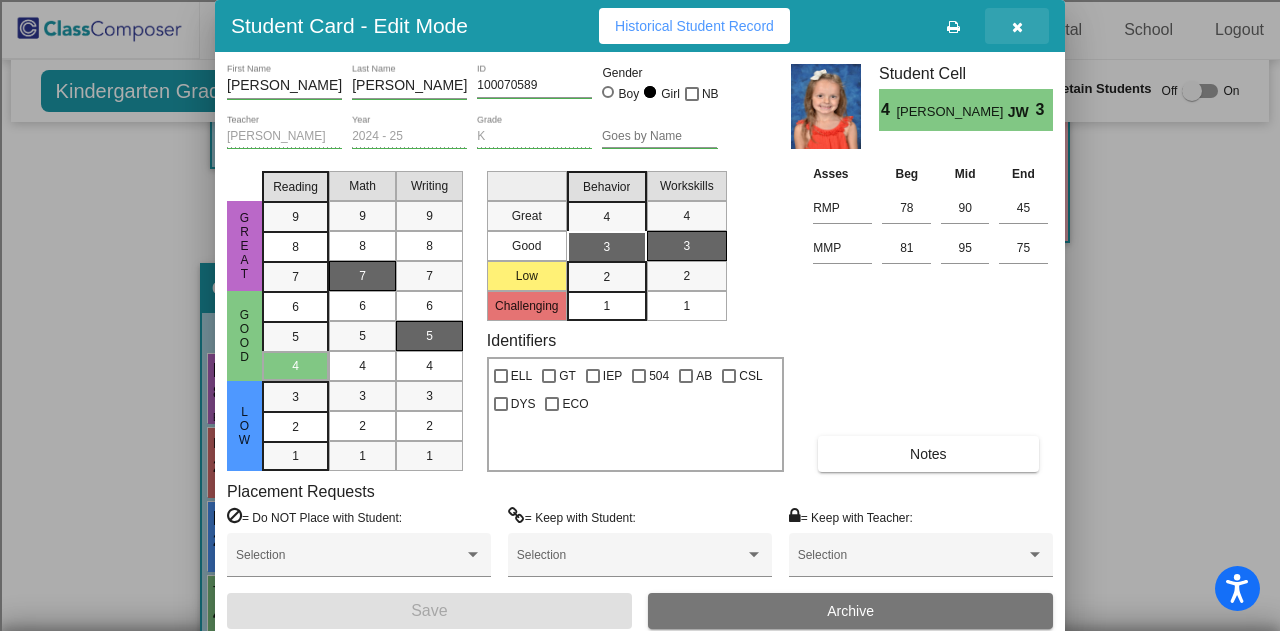 click at bounding box center (1017, 27) 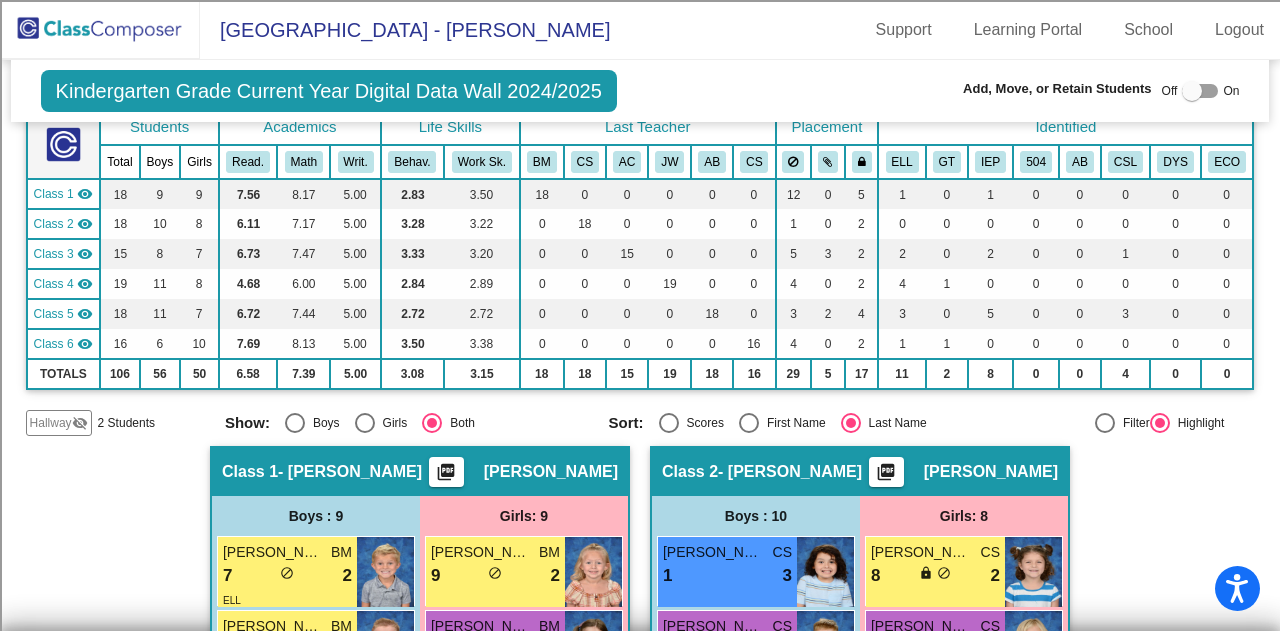 scroll, scrollTop: 200, scrollLeft: 0, axis: vertical 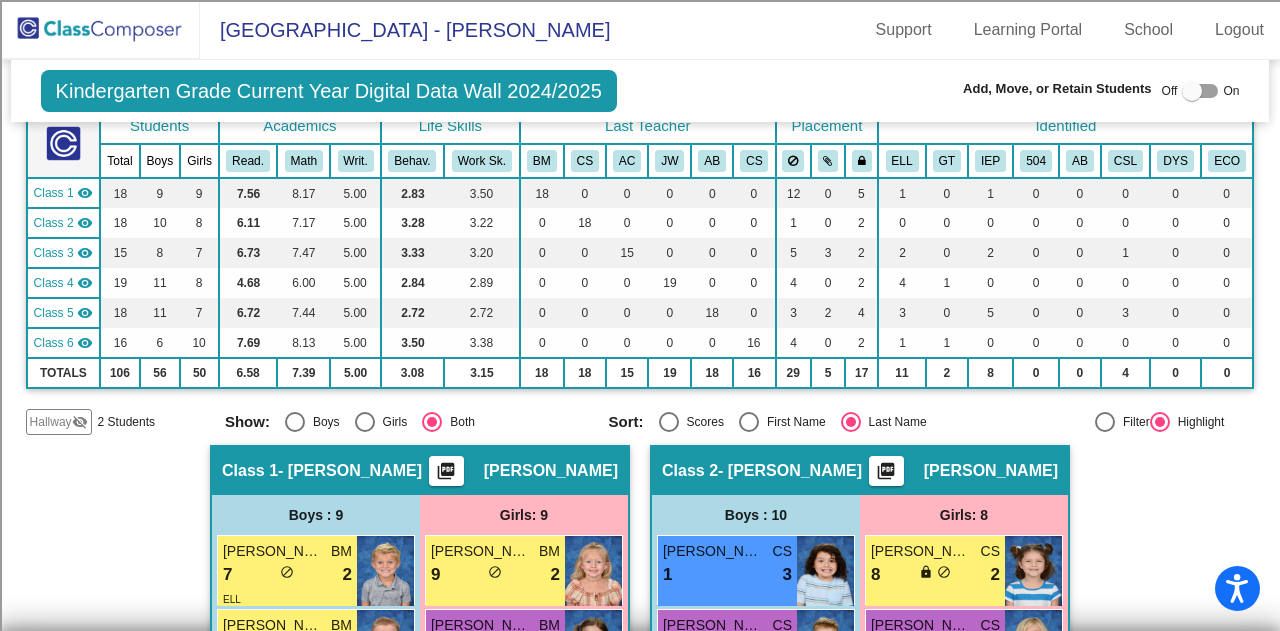 click on "visibility_off" 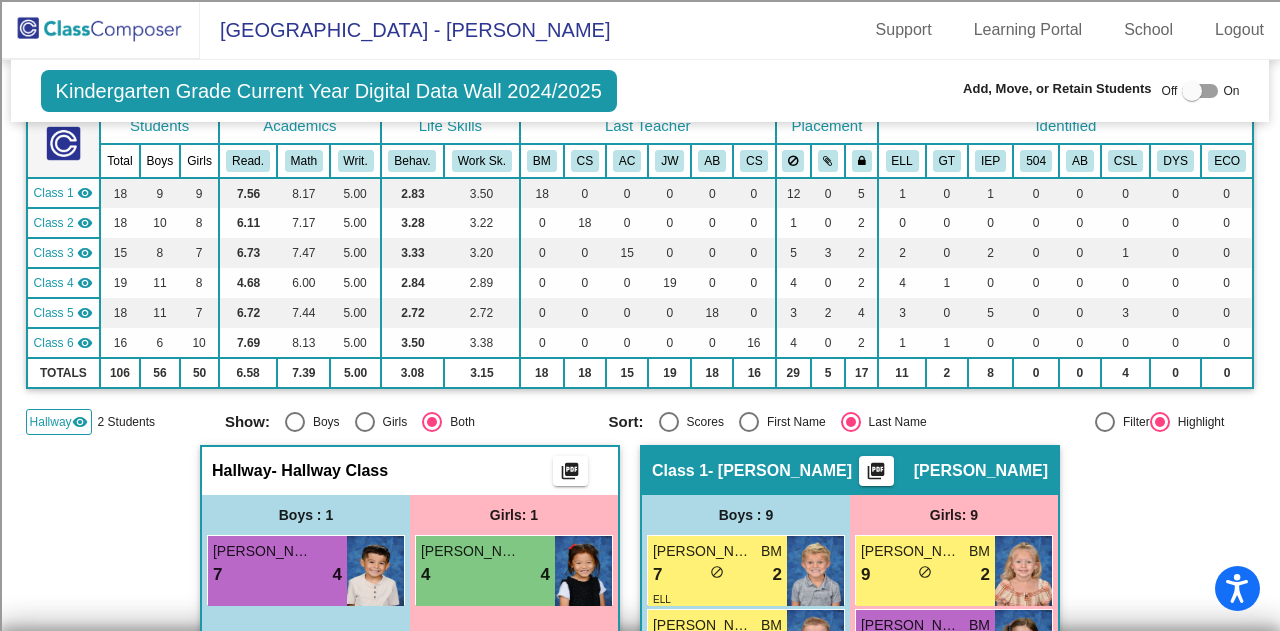 click on "visibility" 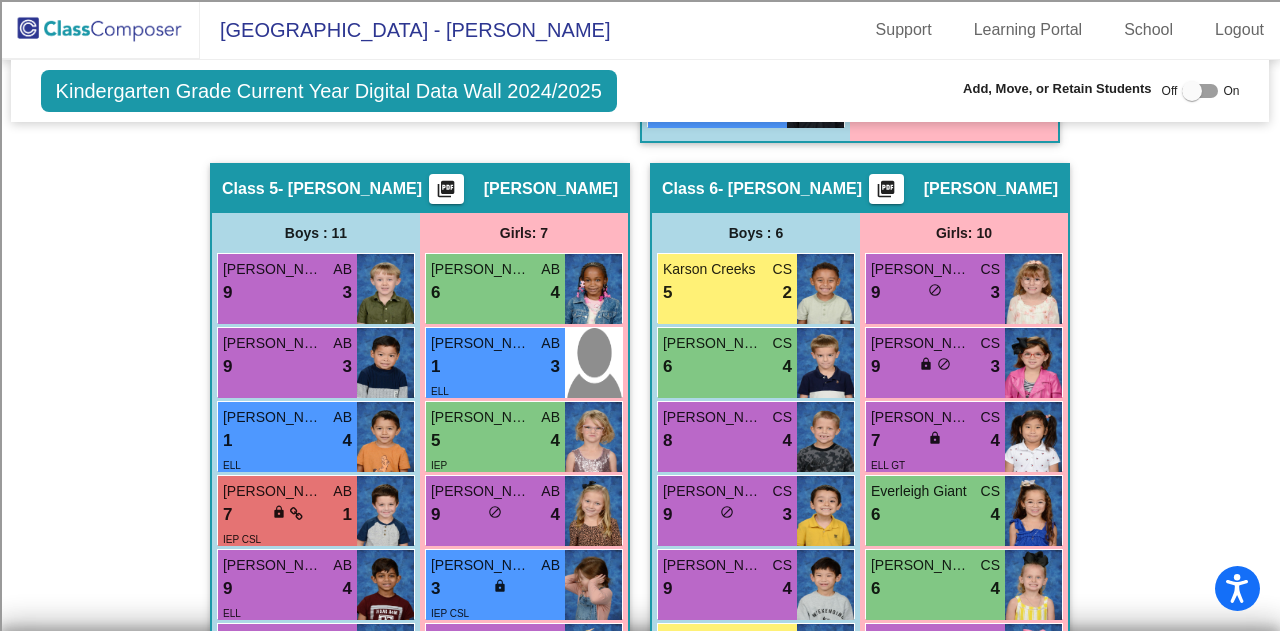 scroll, scrollTop: 2300, scrollLeft: 0, axis: vertical 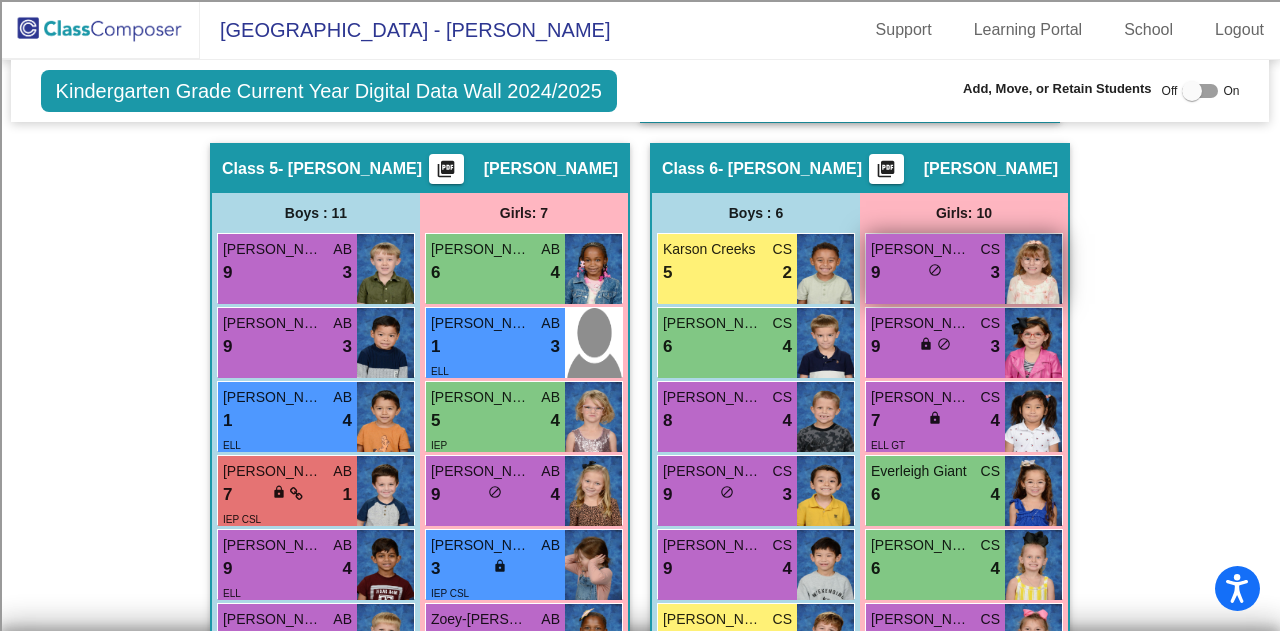 click on "9 lock do_not_disturb_alt 3" at bounding box center [935, 273] 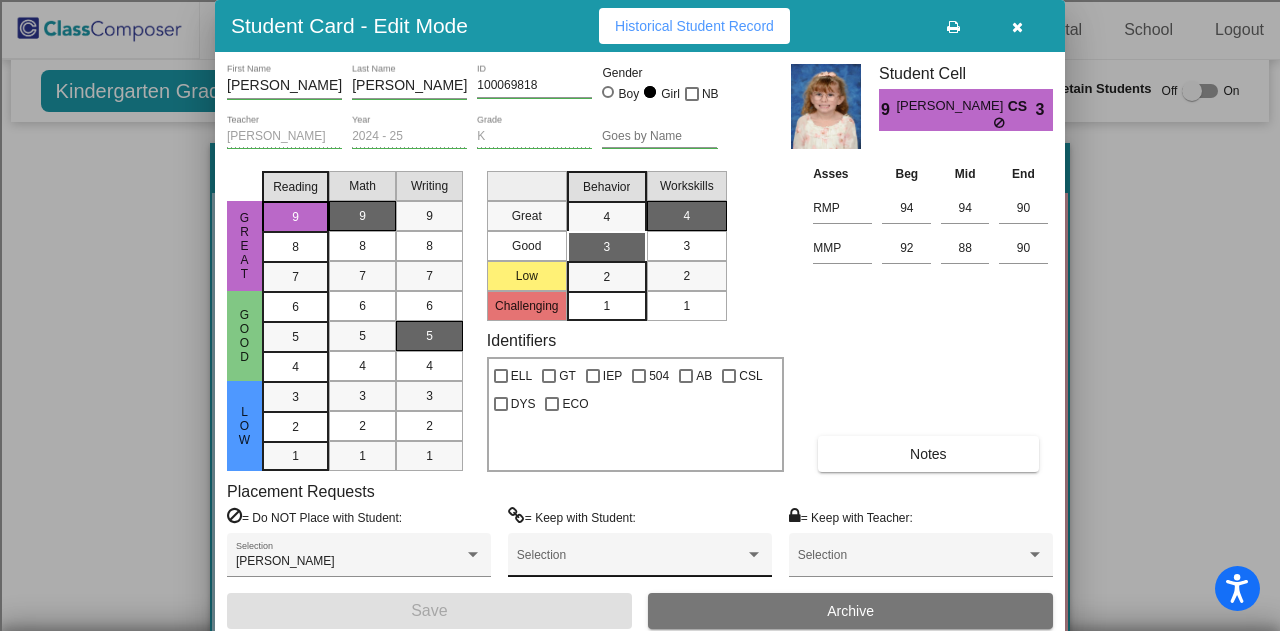 click on "Selection" at bounding box center (640, 560) 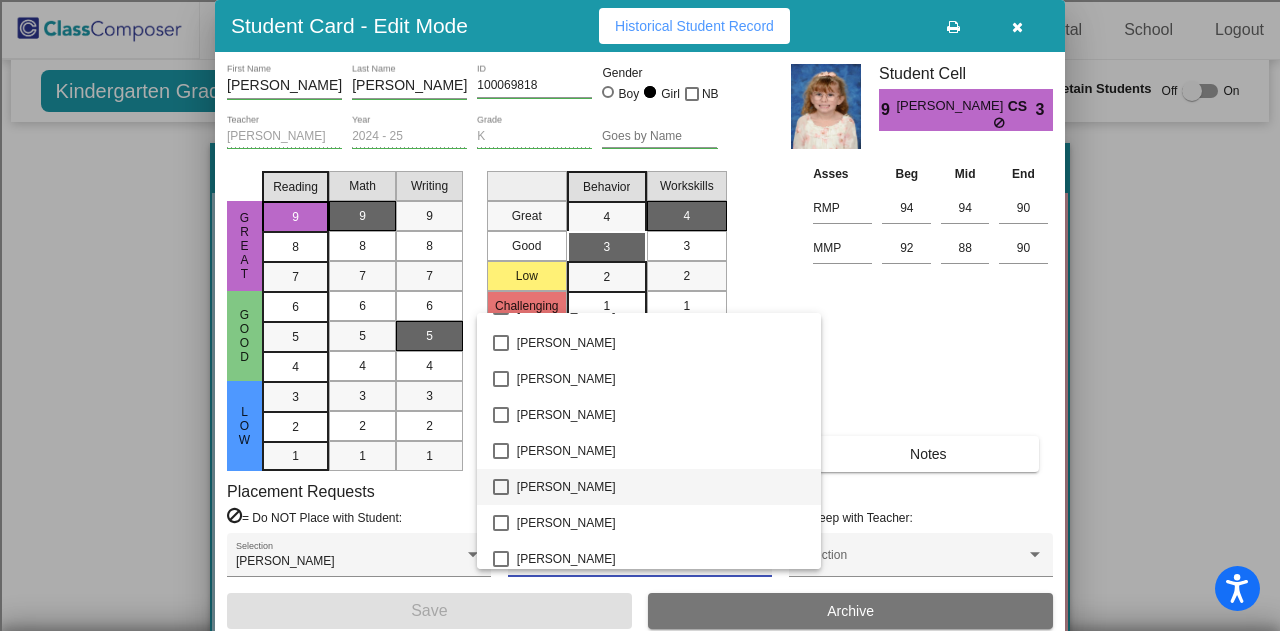 scroll, scrollTop: 300, scrollLeft: 0, axis: vertical 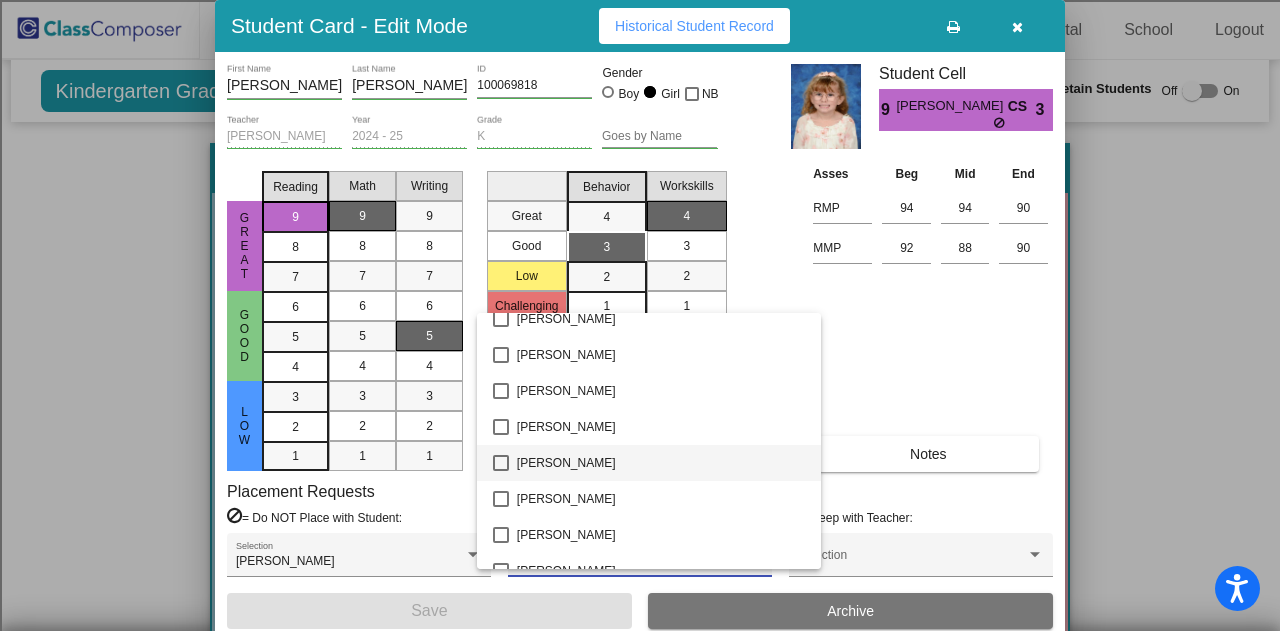 click on "[PERSON_NAME]" at bounding box center [661, 463] 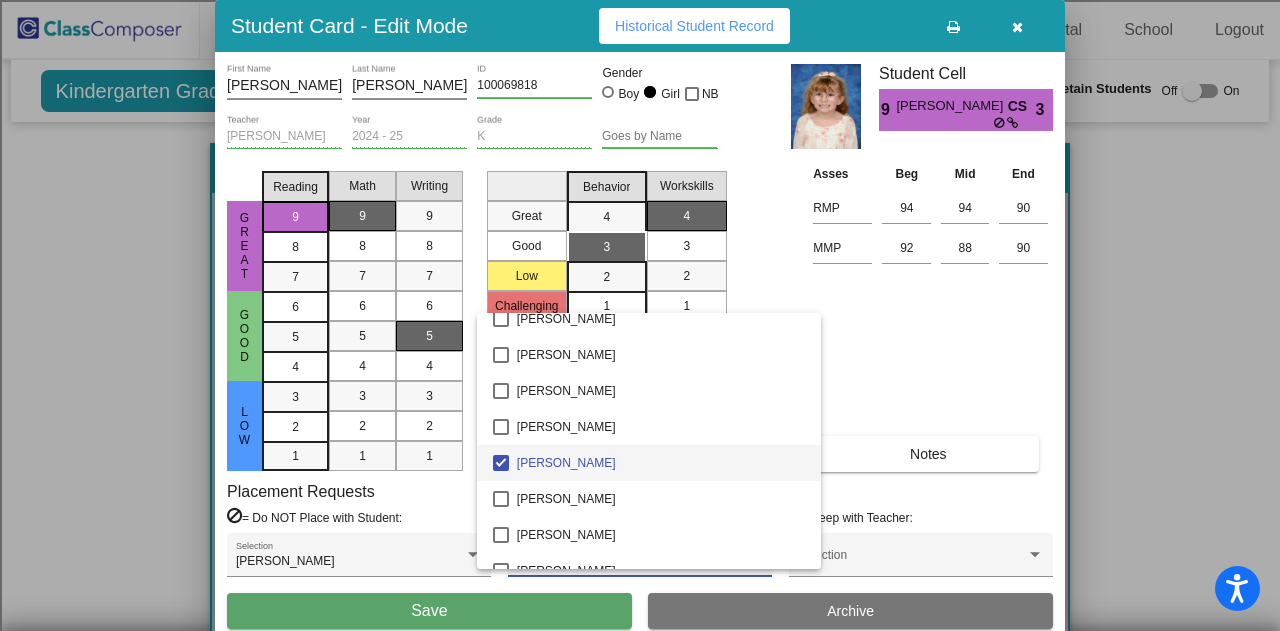 click at bounding box center (640, 315) 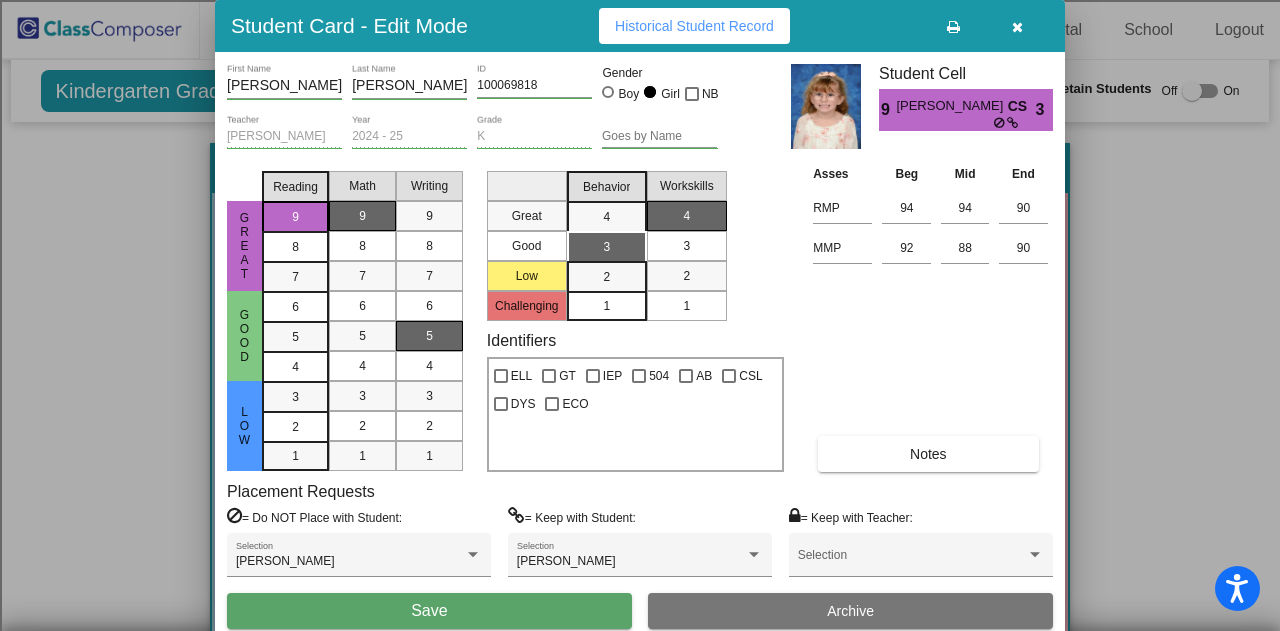click on "Save" at bounding box center (429, 611) 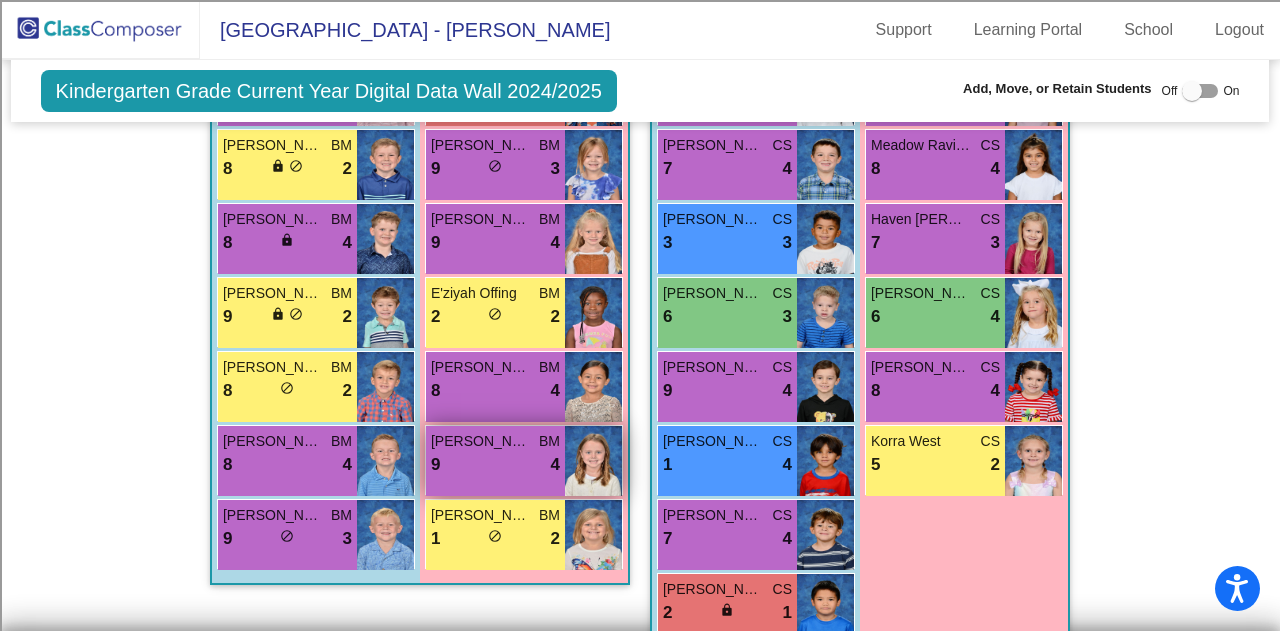 scroll, scrollTop: 900, scrollLeft: 0, axis: vertical 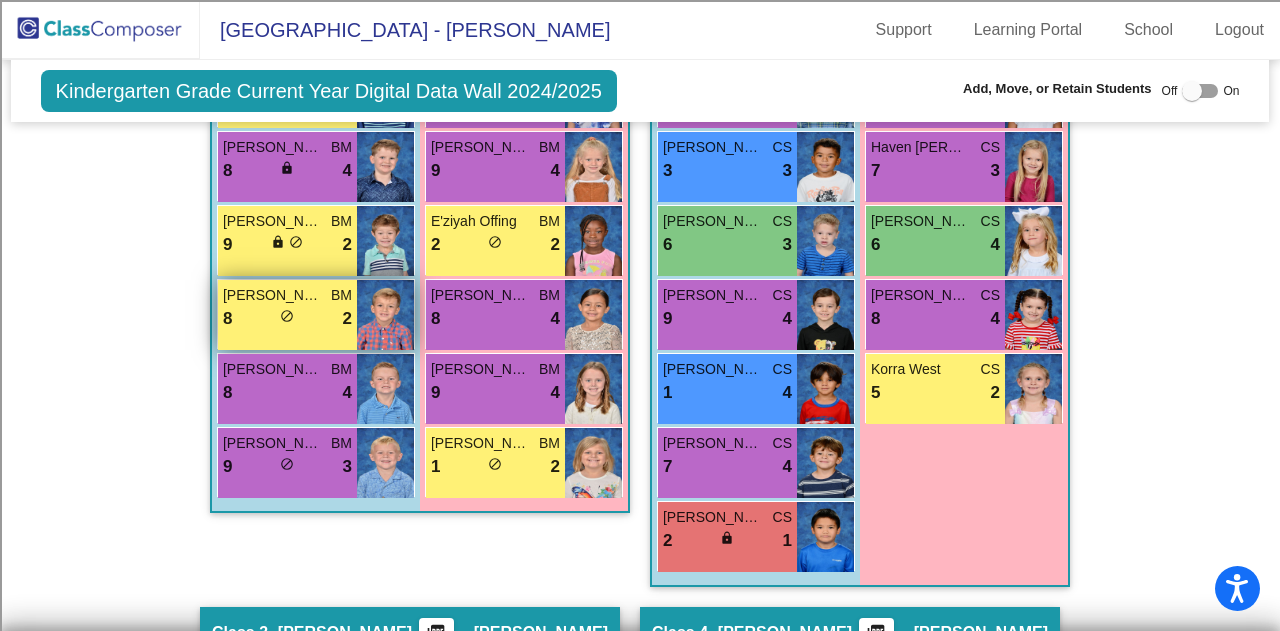 click on "Bauer Stewart BM 8 lock do_not_disturb_alt 2" at bounding box center (287, 315) 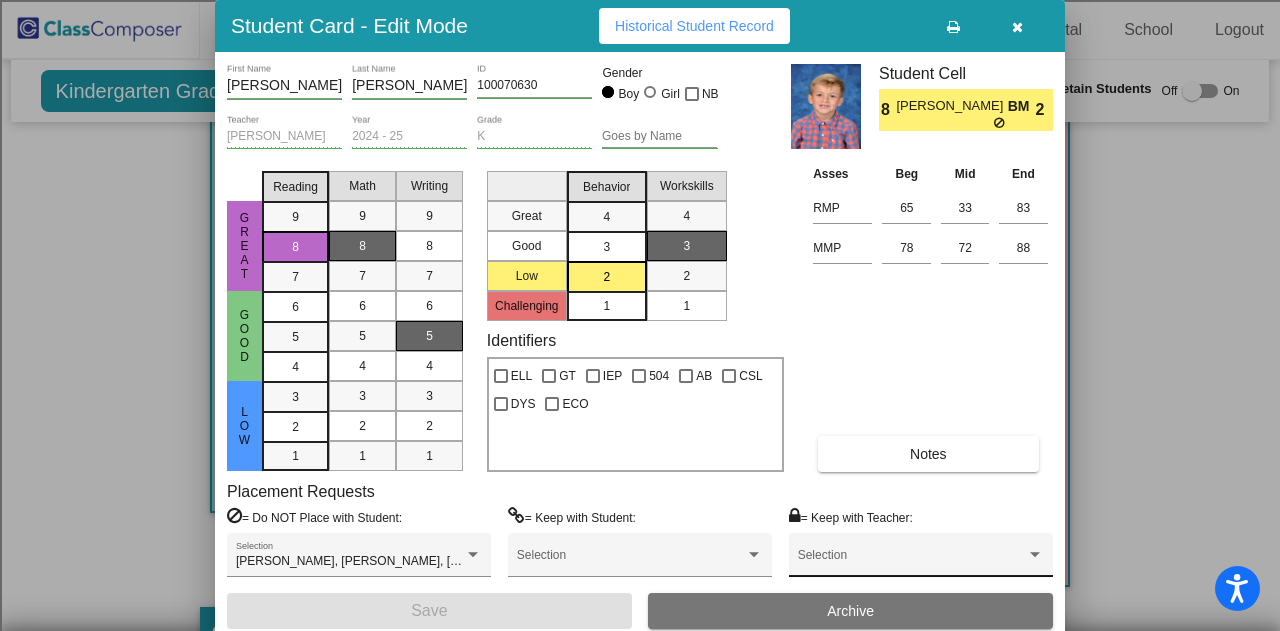 click at bounding box center [912, 562] 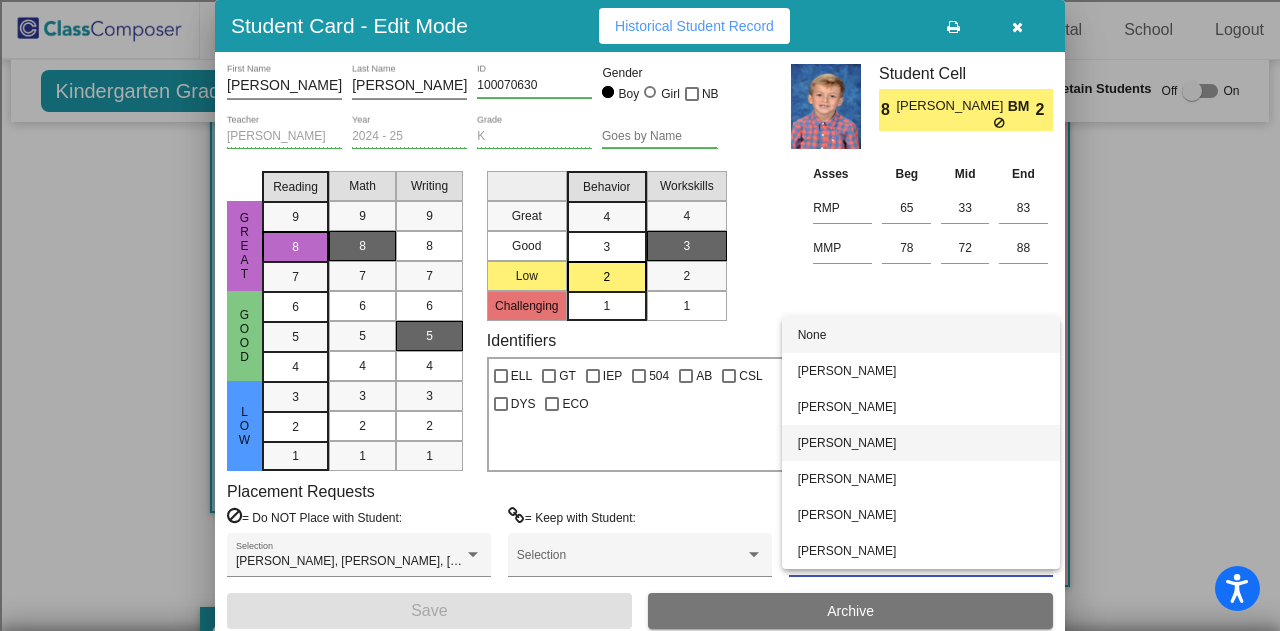 click on "Mary Mayo" at bounding box center [921, 443] 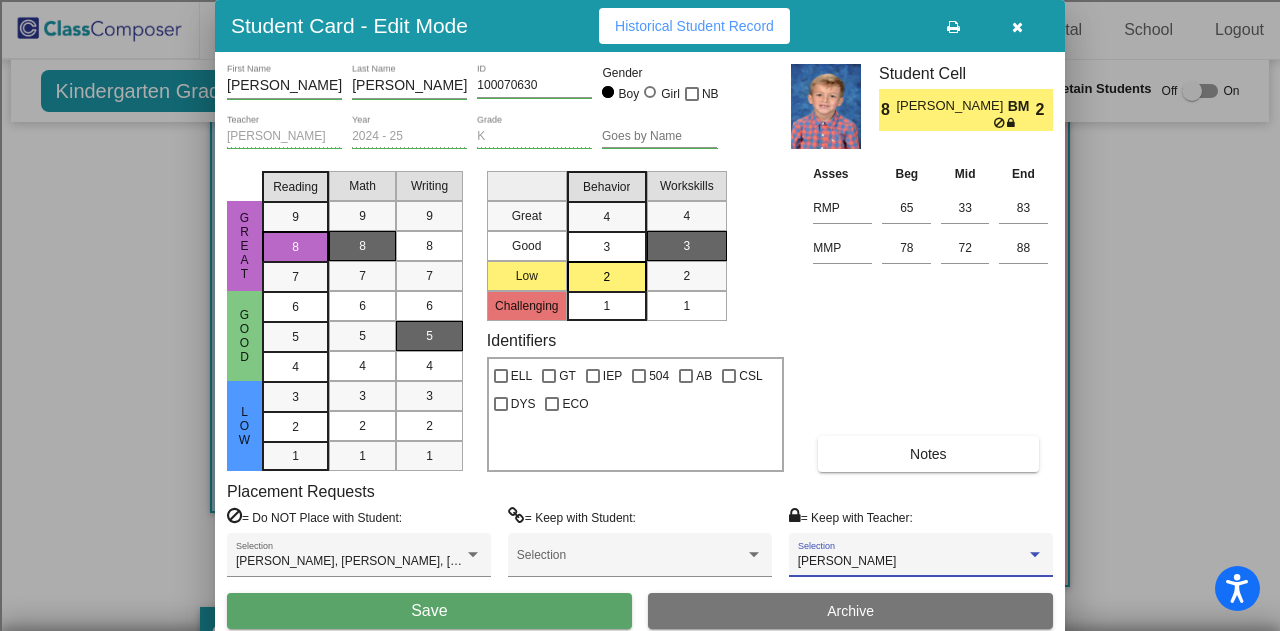 click on "Save" at bounding box center [429, 611] 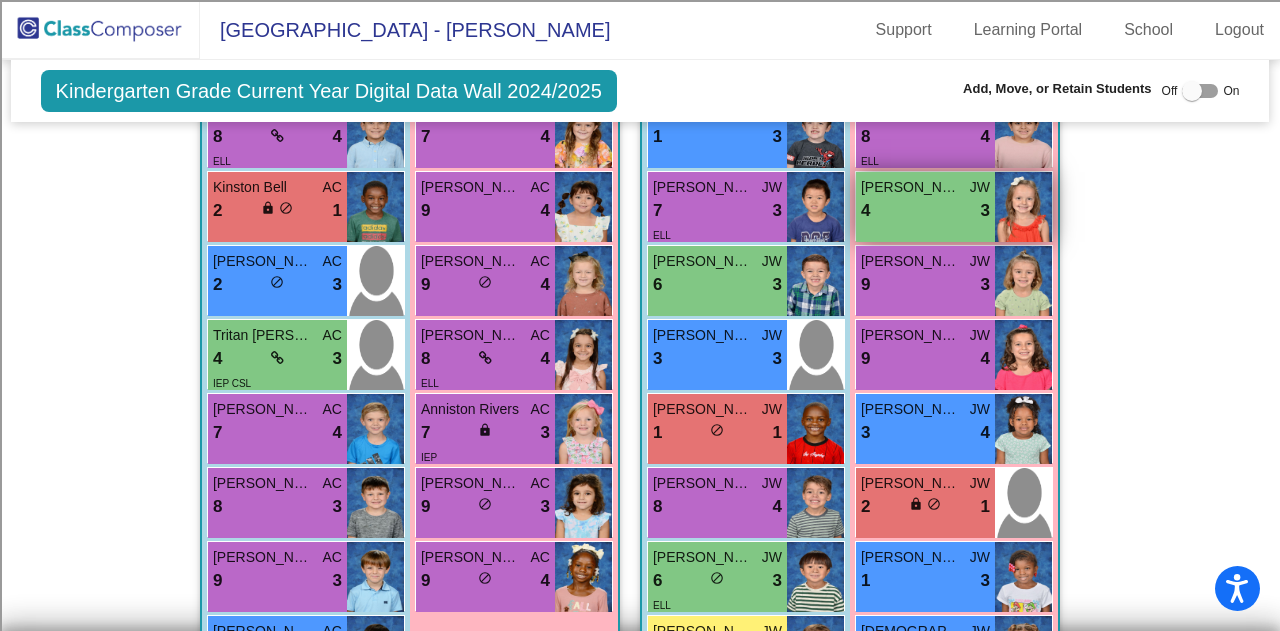 scroll, scrollTop: 1400, scrollLeft: 0, axis: vertical 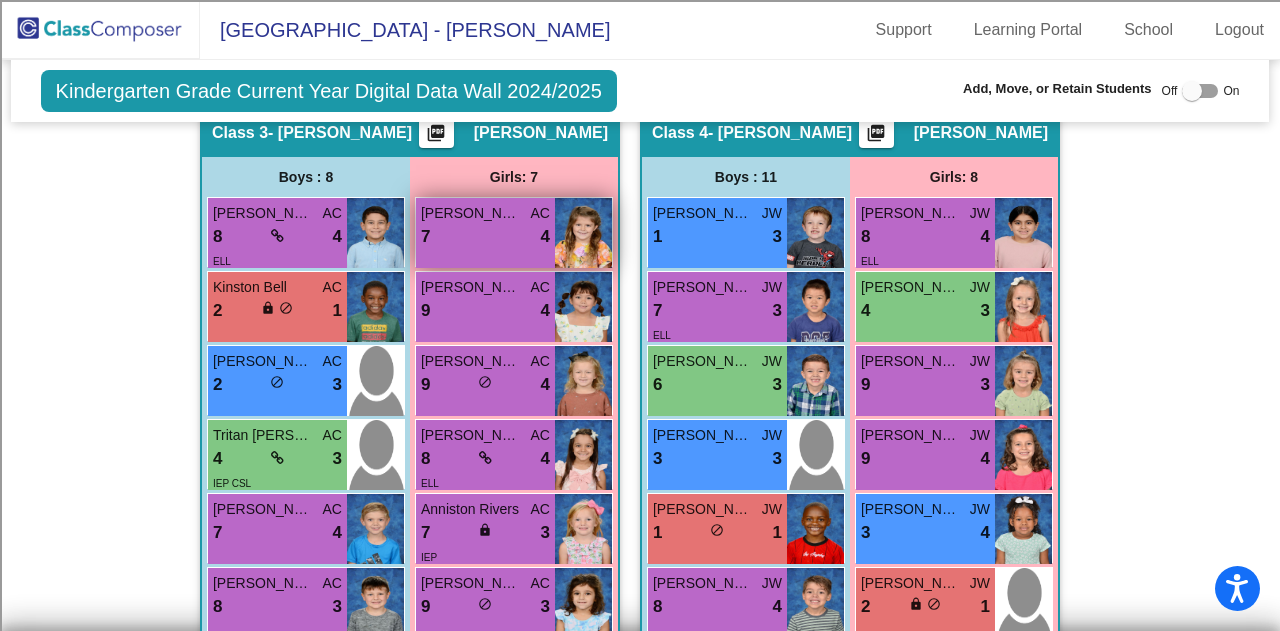 click on "7 lock do_not_disturb_alt 4" at bounding box center [485, 237] 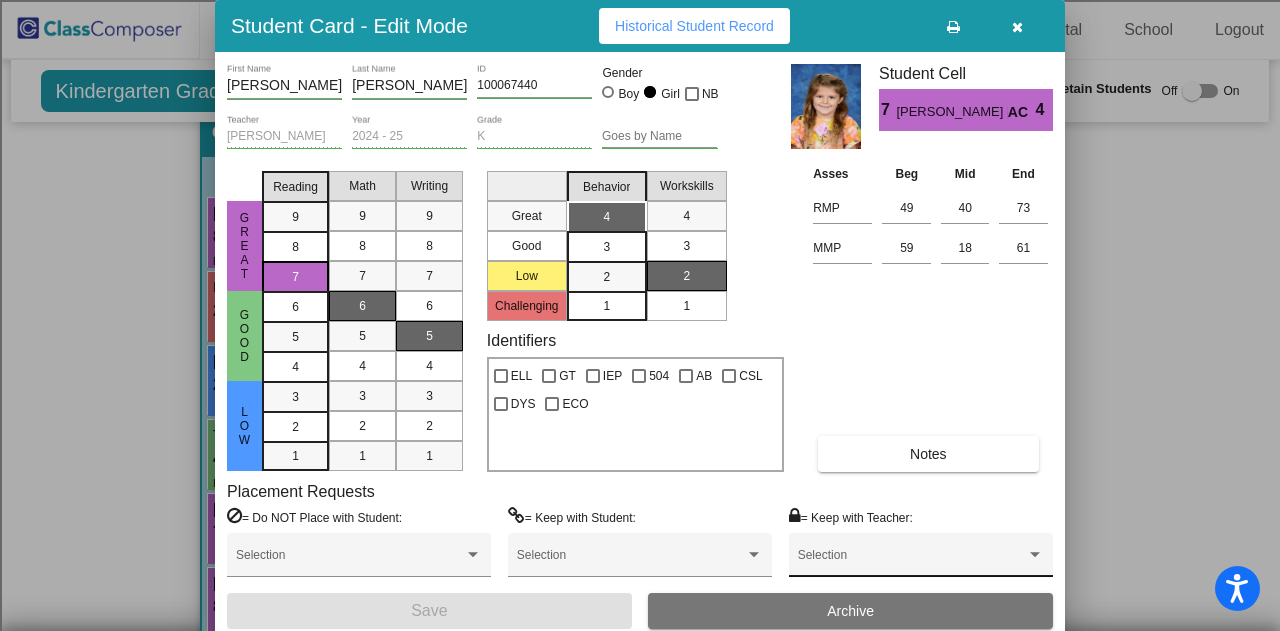 click on "Selection" at bounding box center (921, 560) 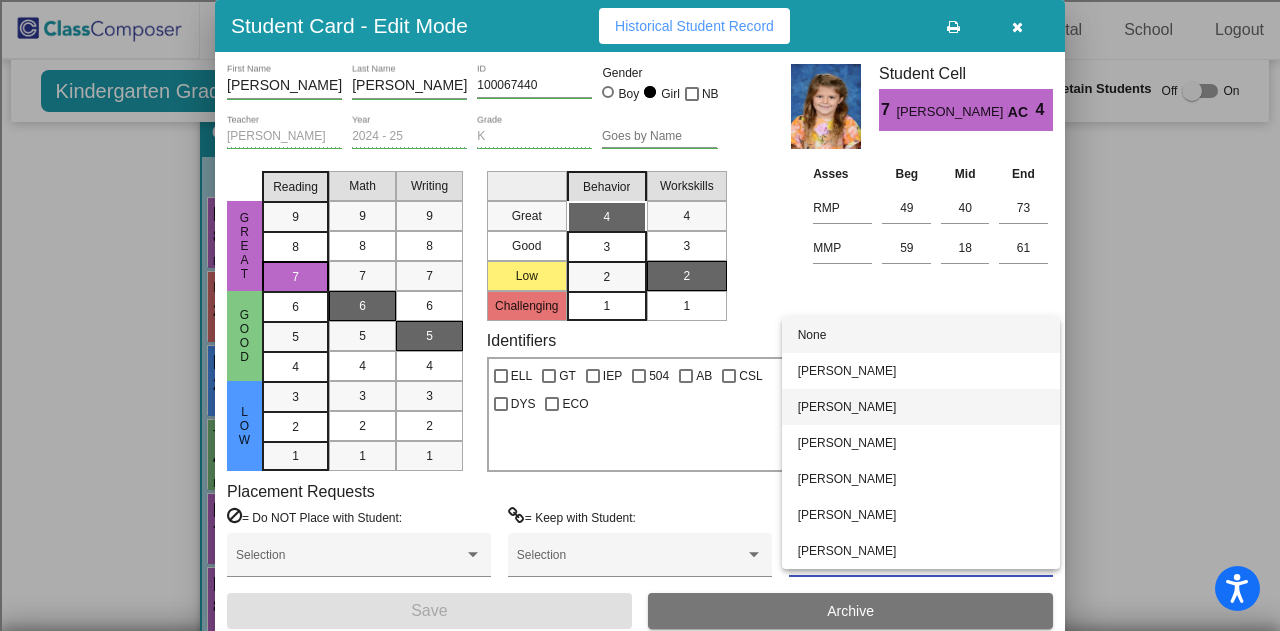 click on "Alicia Uecker" at bounding box center (921, 407) 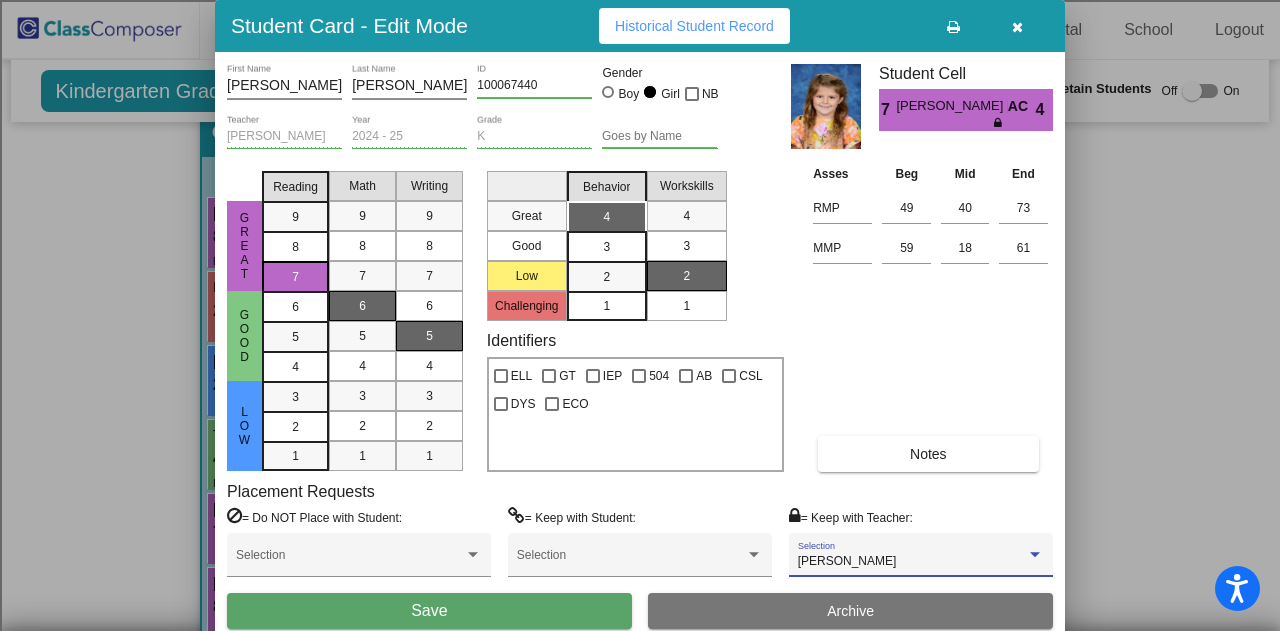 click on "Save" at bounding box center (429, 611) 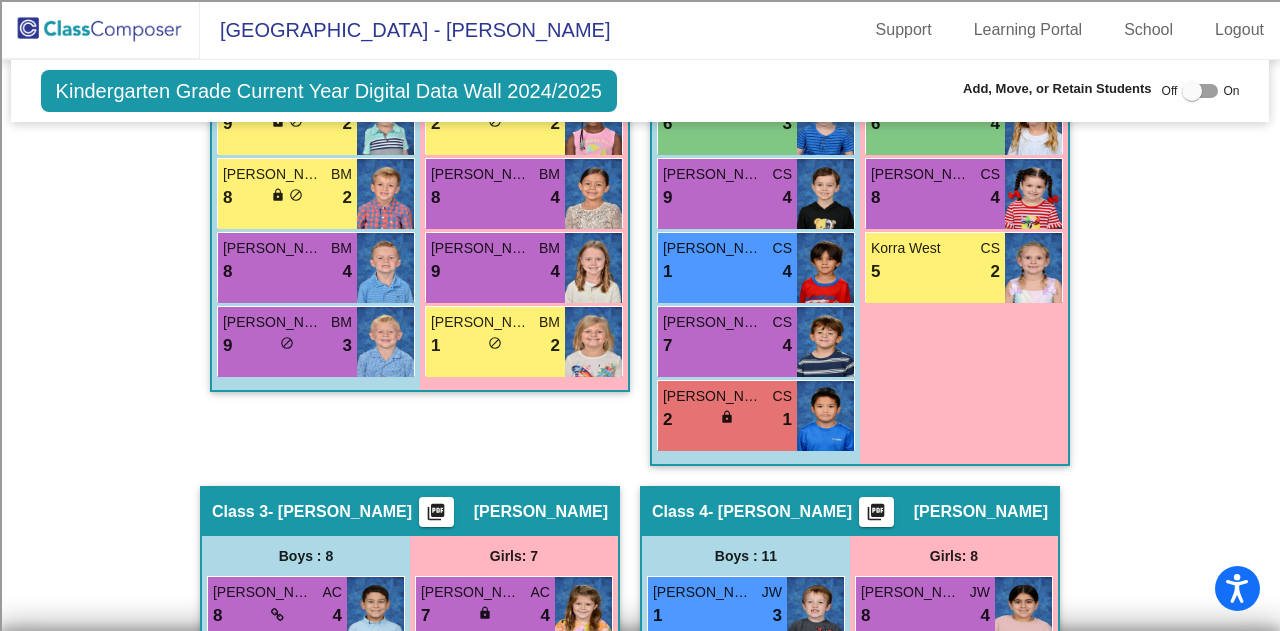 scroll, scrollTop: 944, scrollLeft: 0, axis: vertical 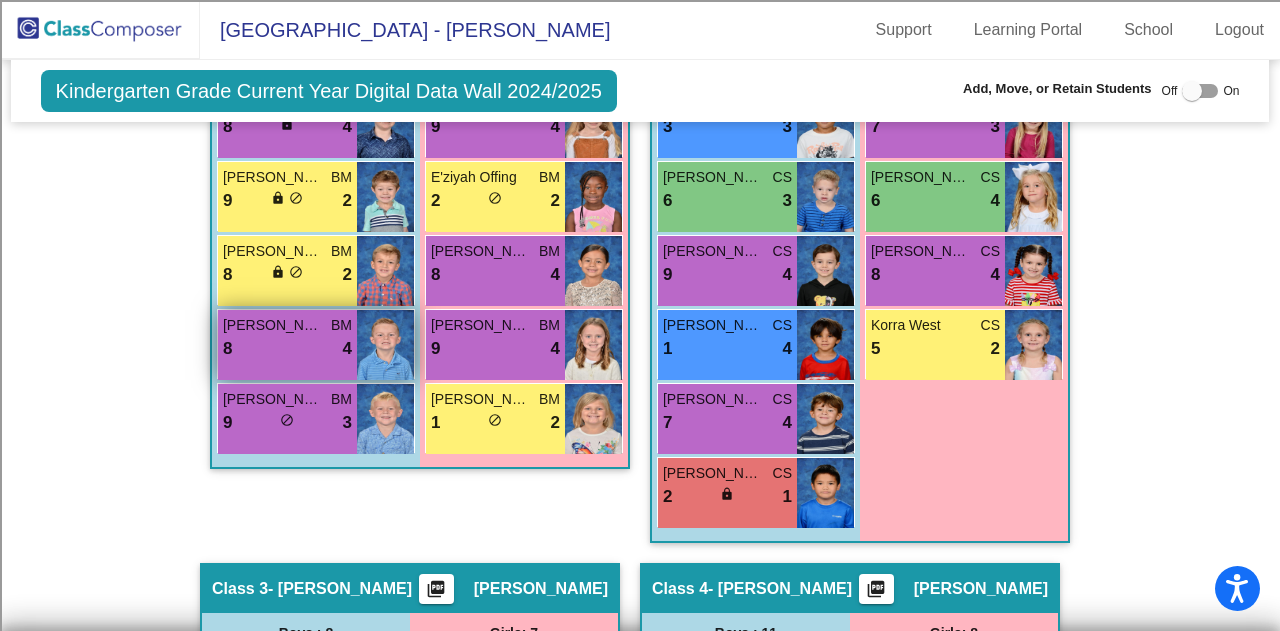 click on "8 lock do_not_disturb_alt 4" at bounding box center [287, 349] 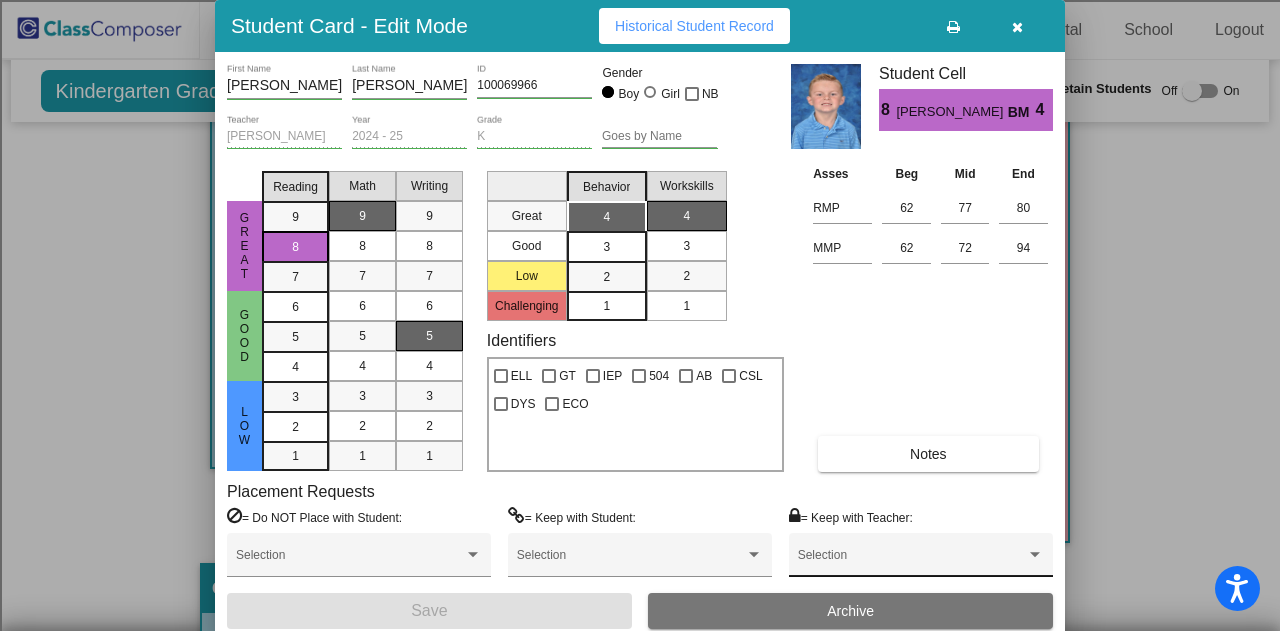click on "Selection" at bounding box center [921, 560] 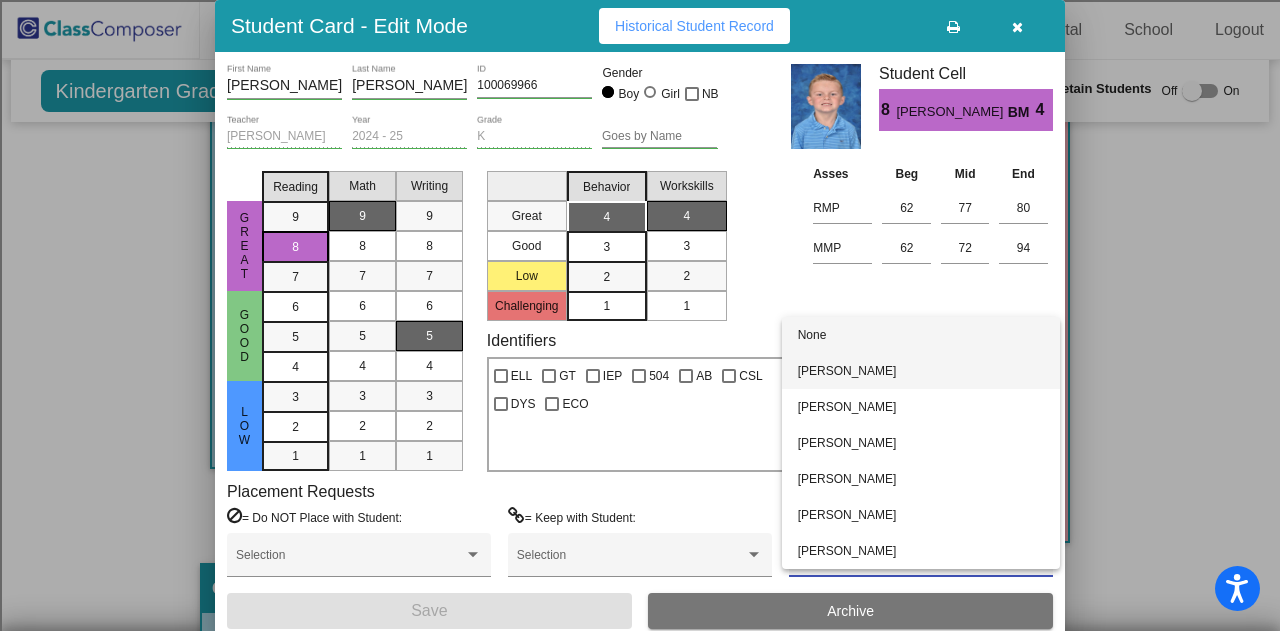 click on "Courtney Payne" at bounding box center [921, 371] 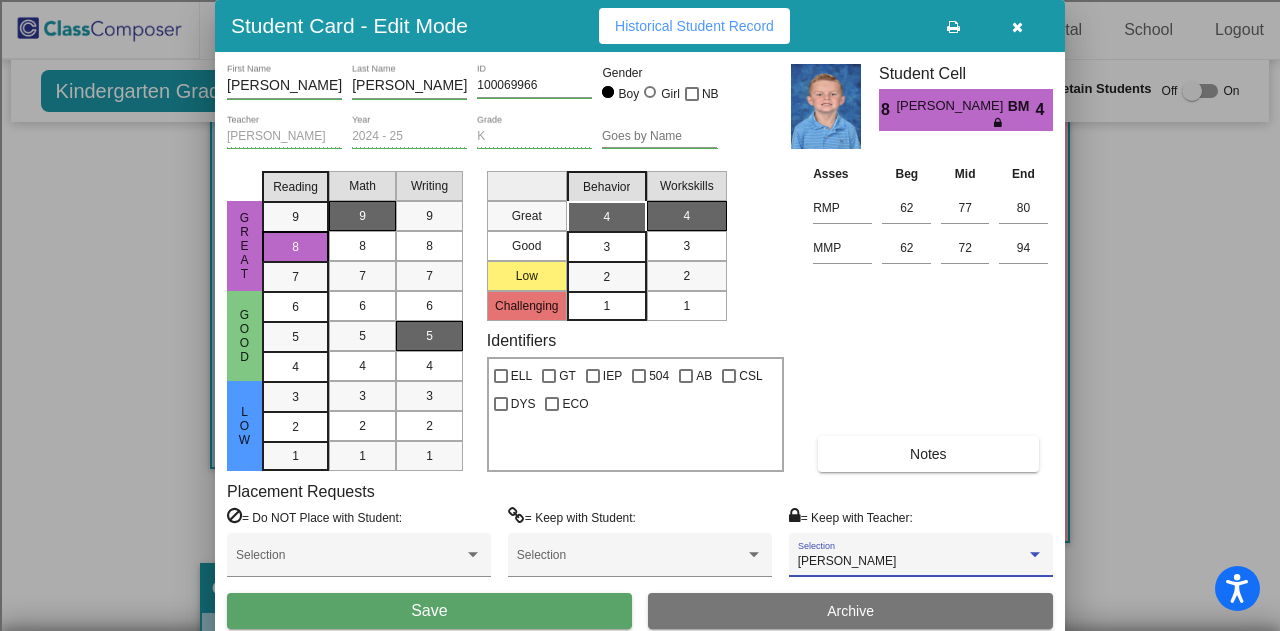 click on "Save" at bounding box center (429, 611) 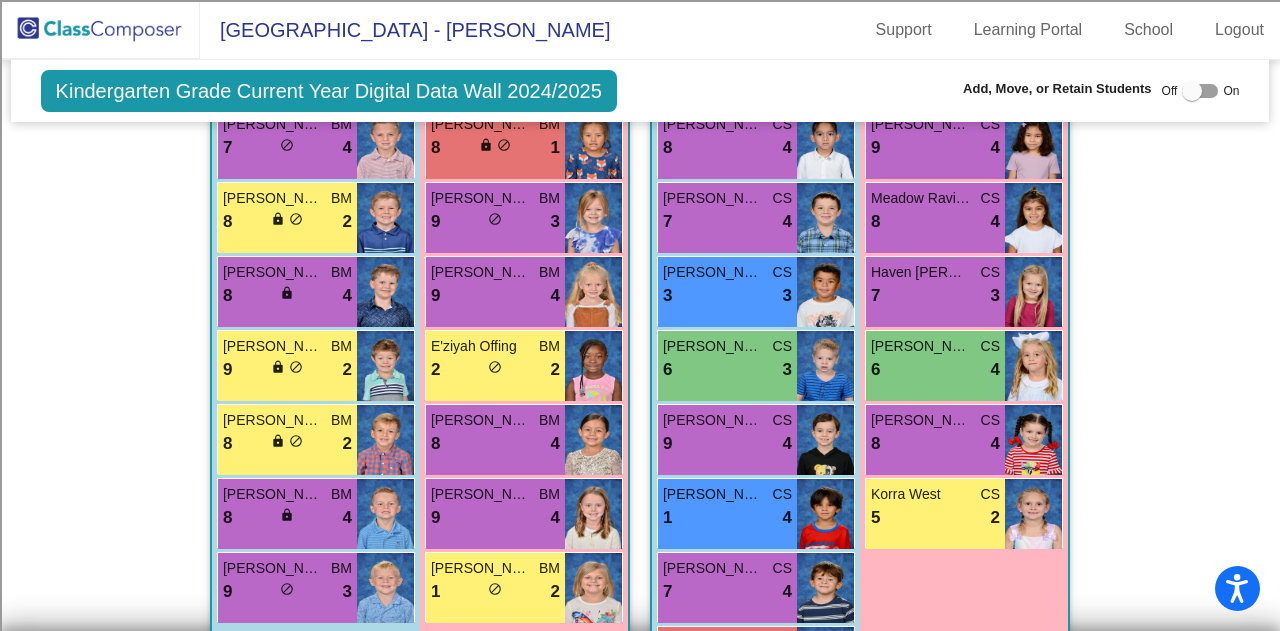 scroll, scrollTop: 744, scrollLeft: 0, axis: vertical 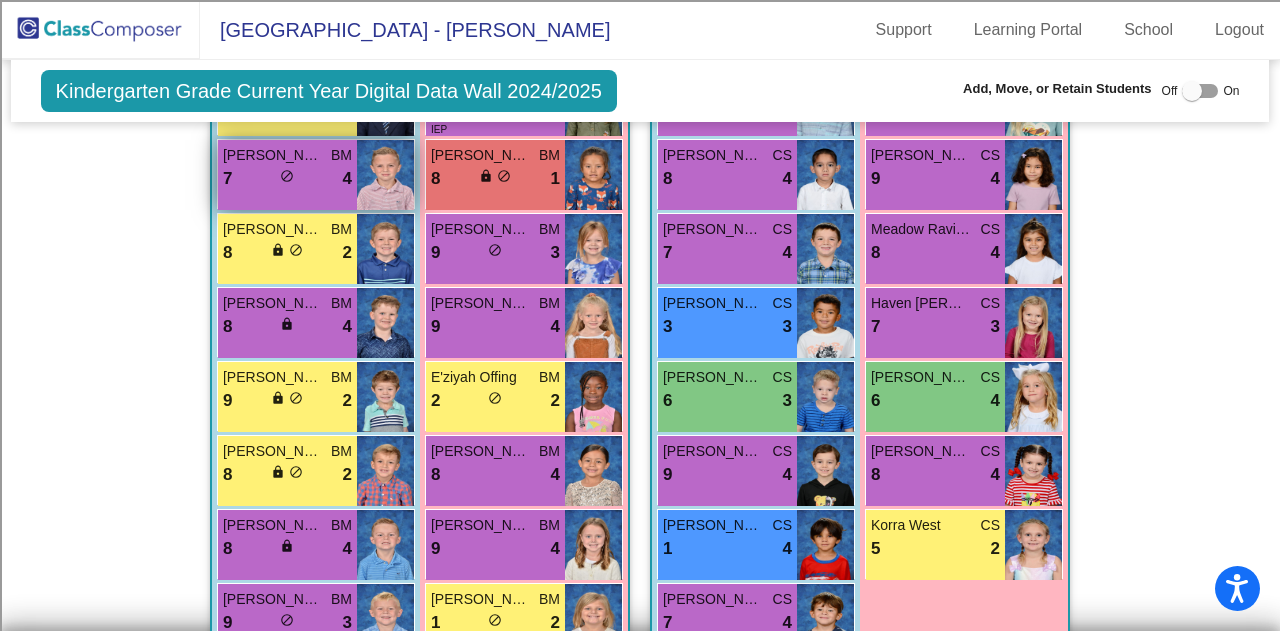 click on "7 lock do_not_disturb_alt 4" at bounding box center (287, 179) 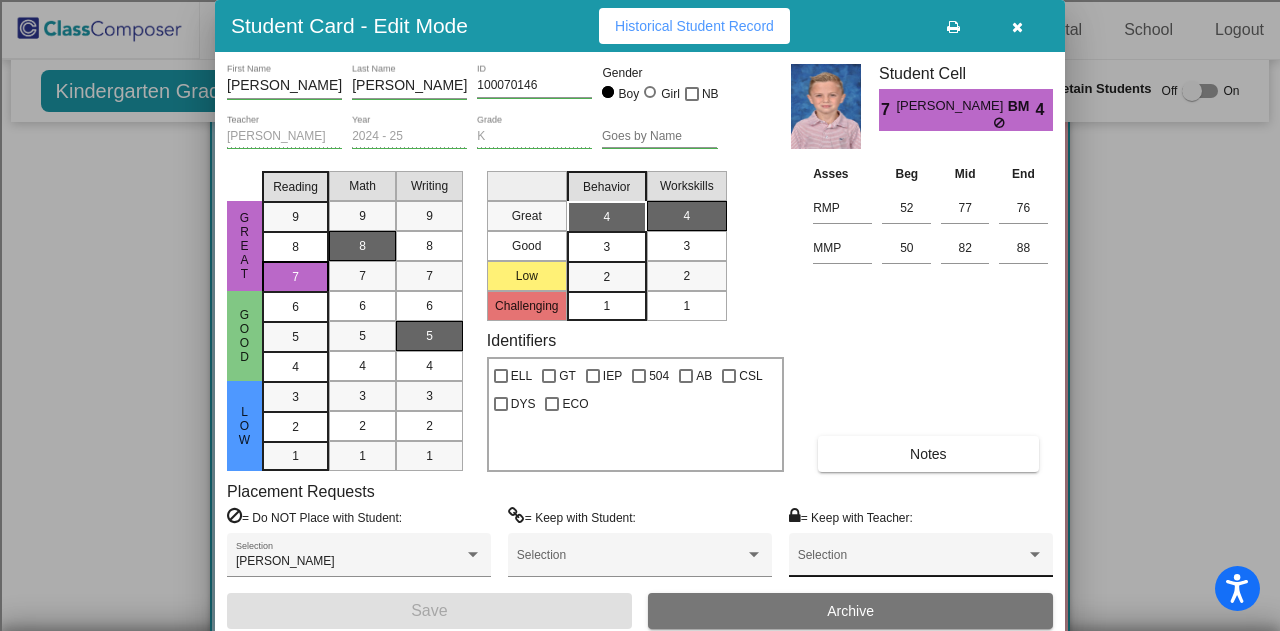 click on "Selection" at bounding box center (921, 560) 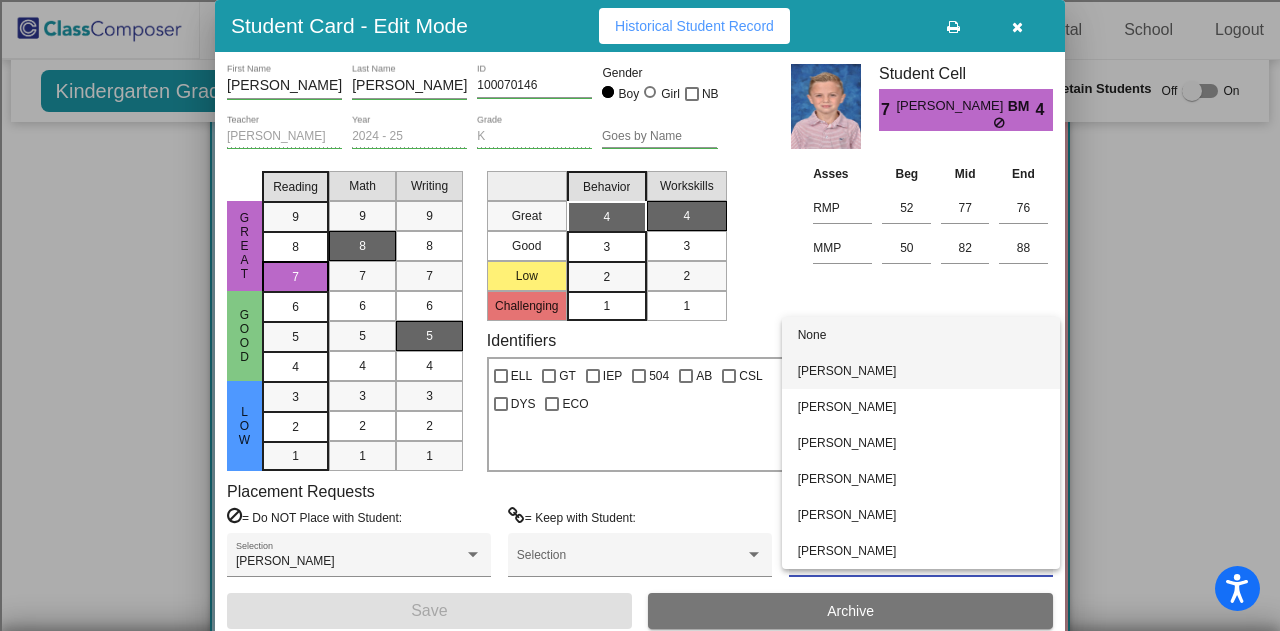 click on "Courtney Payne" at bounding box center (921, 371) 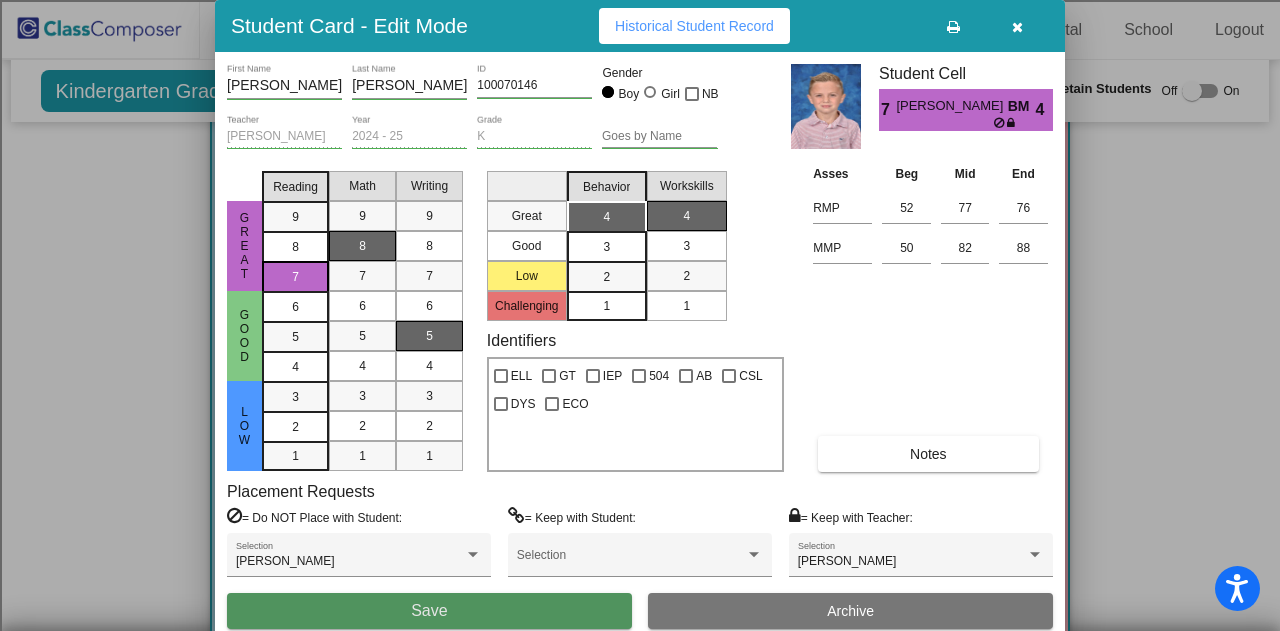 click on "Save" at bounding box center (429, 611) 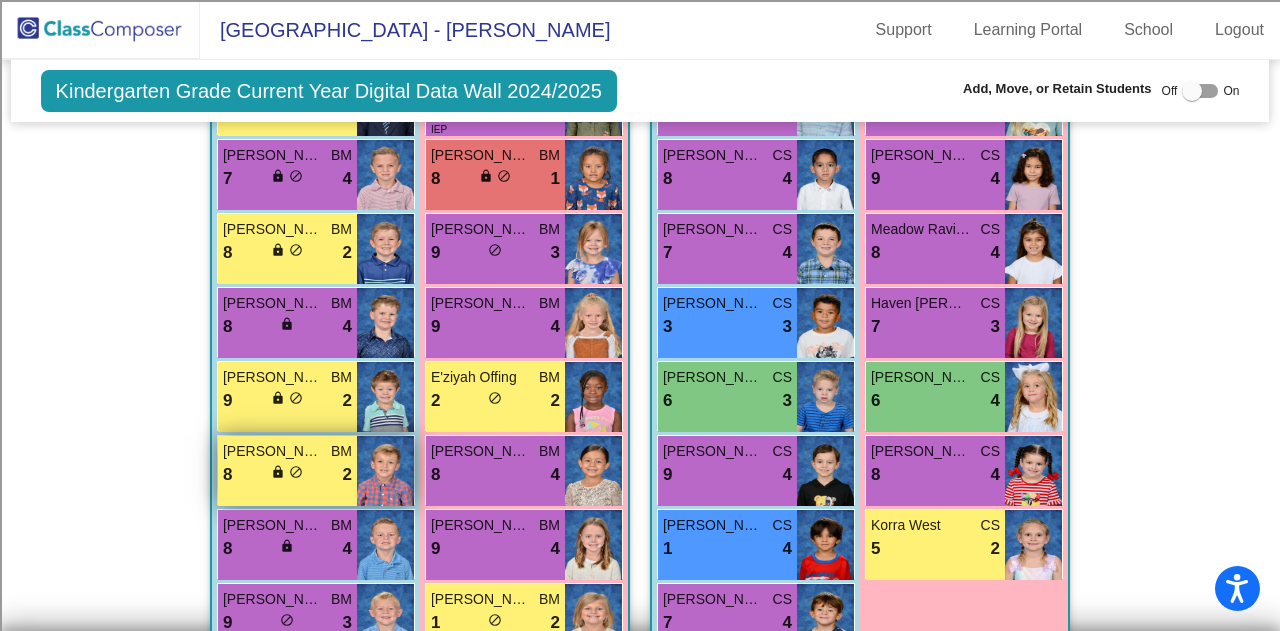 click on "Bauer Stewart BM 8 lock do_not_disturb_alt 2" at bounding box center (287, 471) 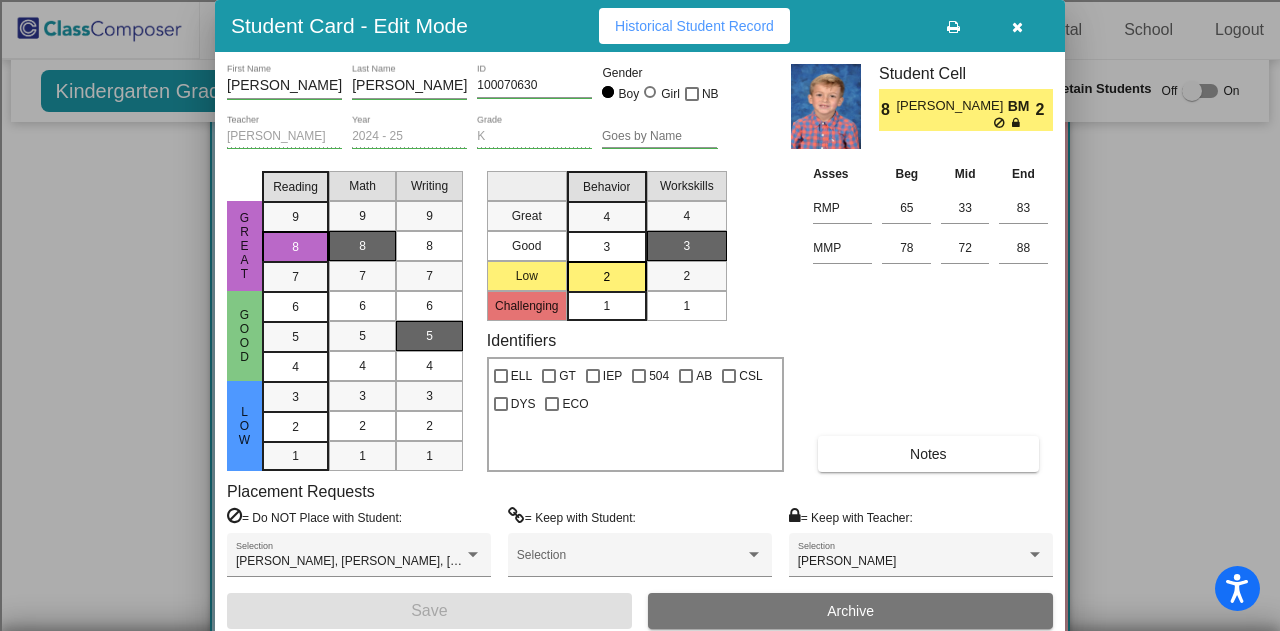 click at bounding box center (1017, 27) 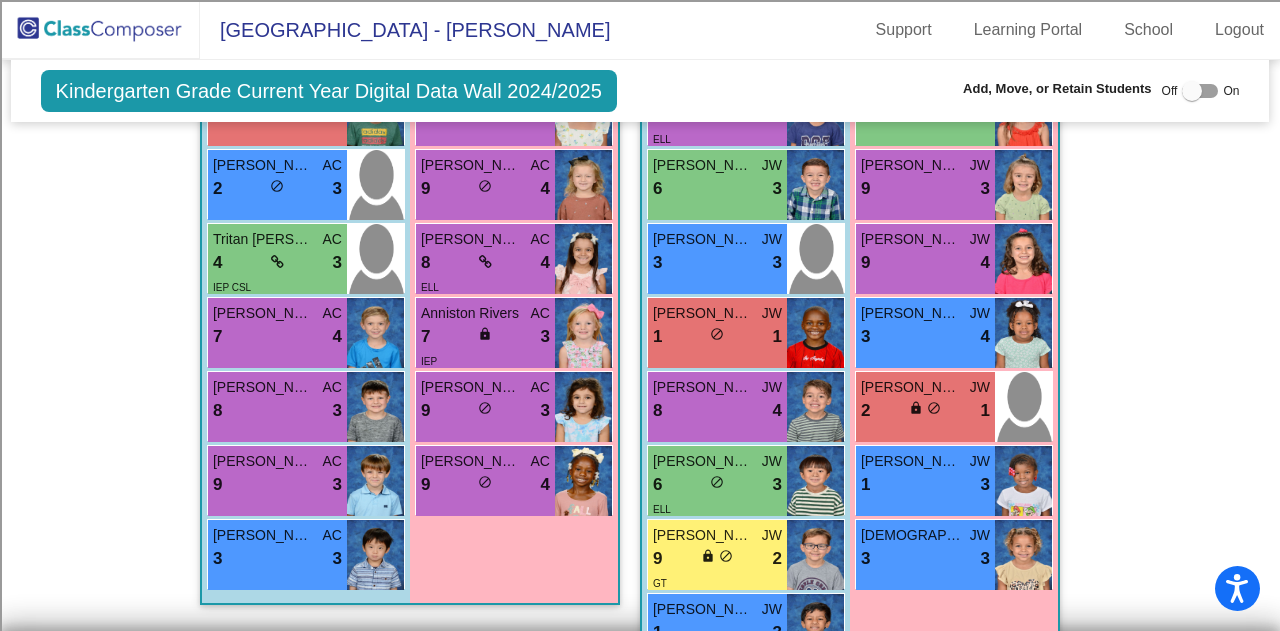 scroll, scrollTop: 1600, scrollLeft: 0, axis: vertical 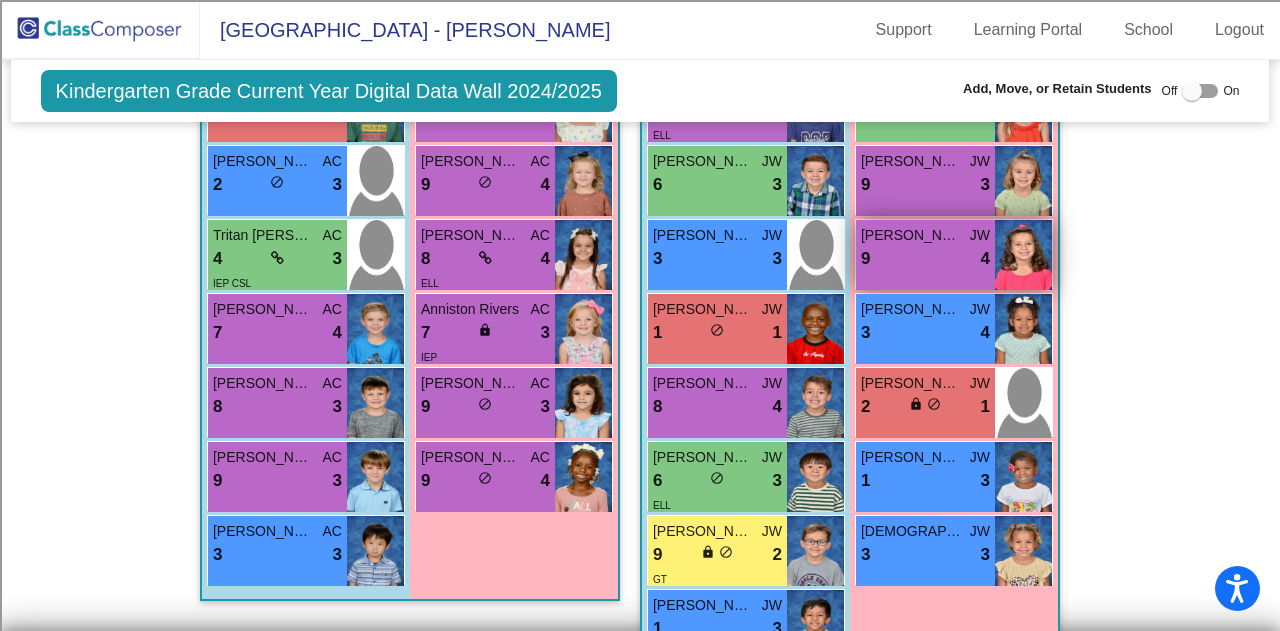 click on "9 lock do_not_disturb_alt 4" at bounding box center [925, 259] 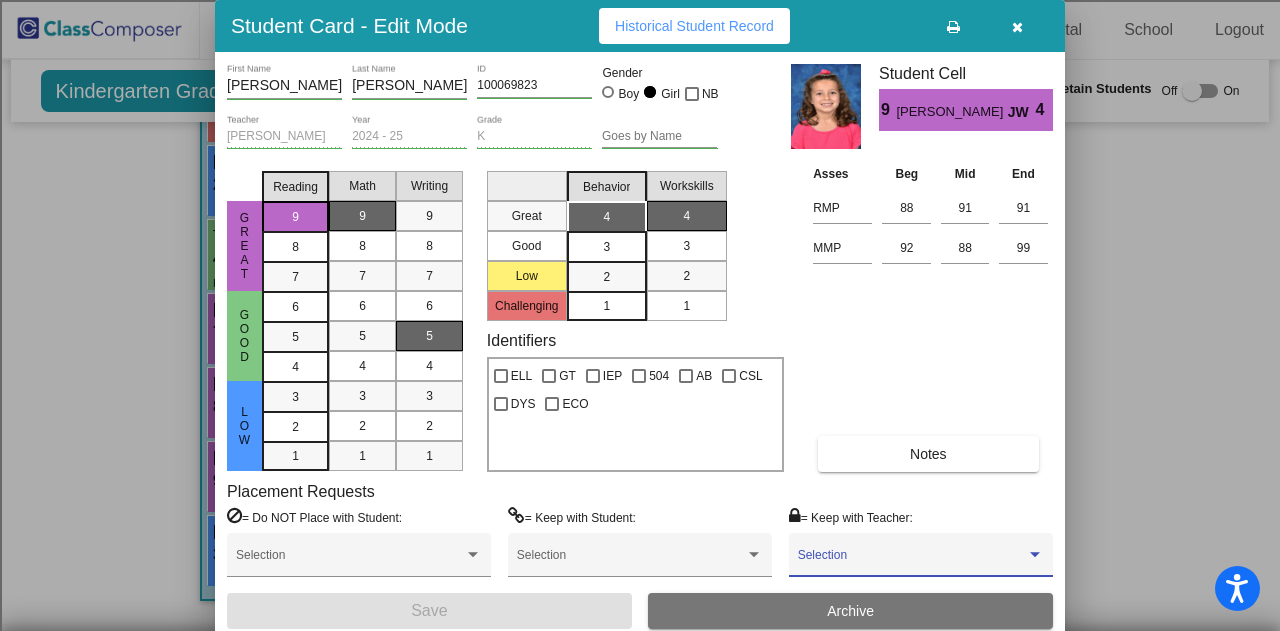 click at bounding box center (912, 562) 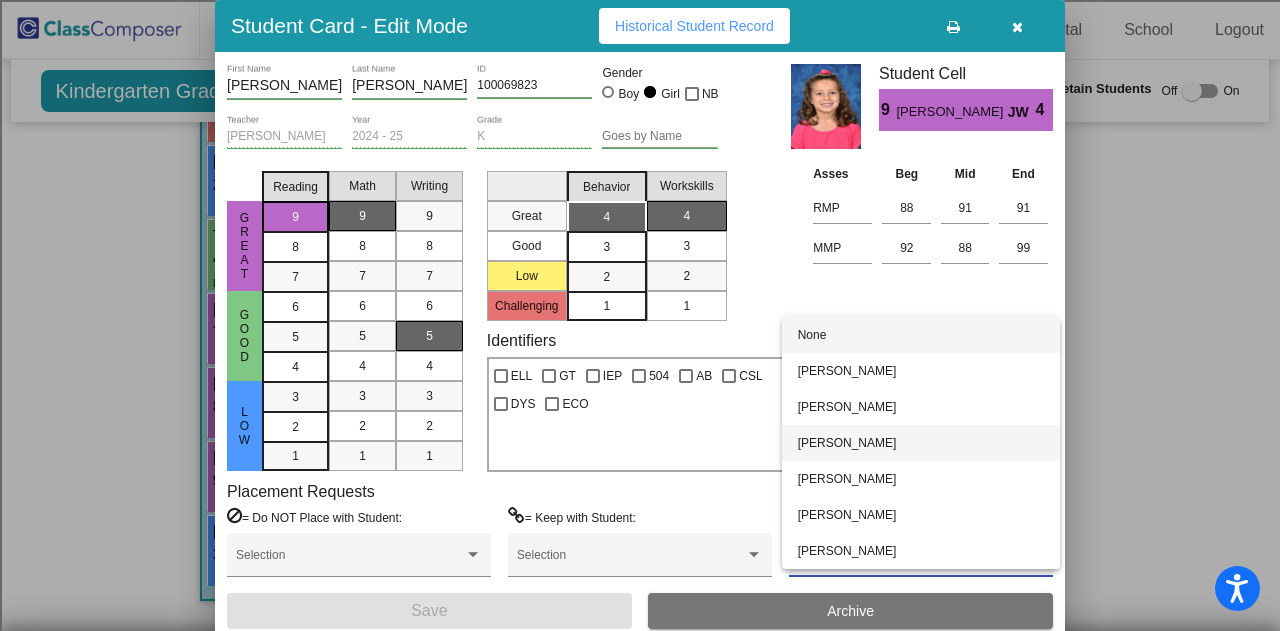 click on "Mary Mayo" at bounding box center (921, 443) 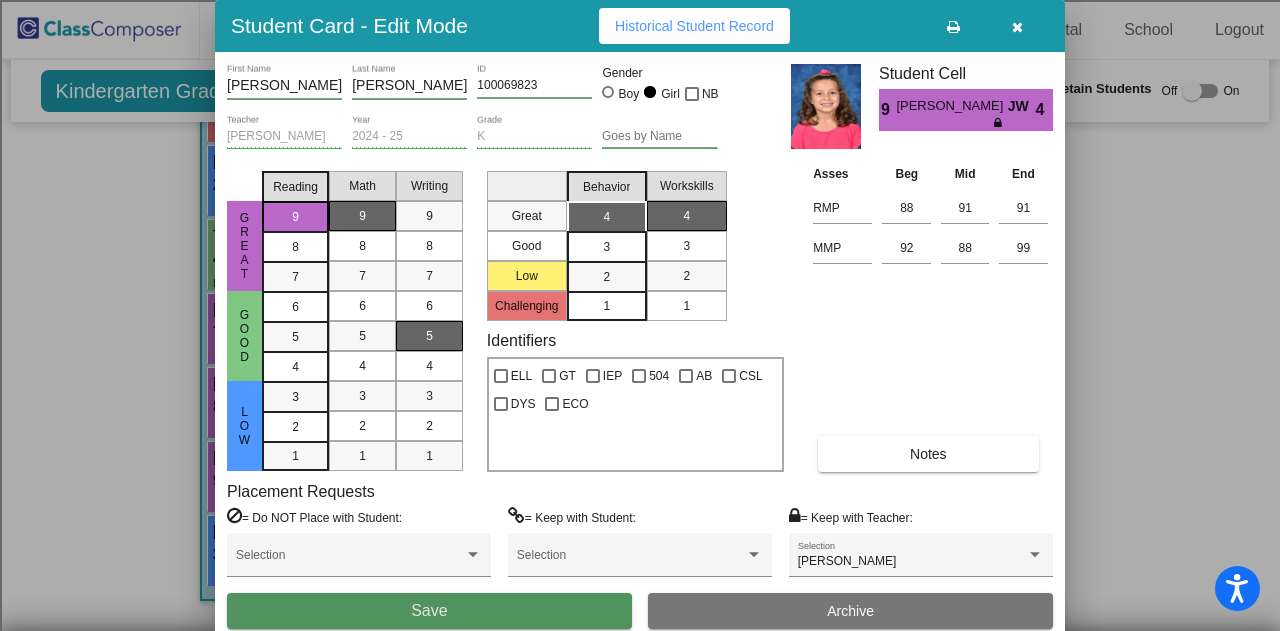 click on "Save" at bounding box center [429, 611] 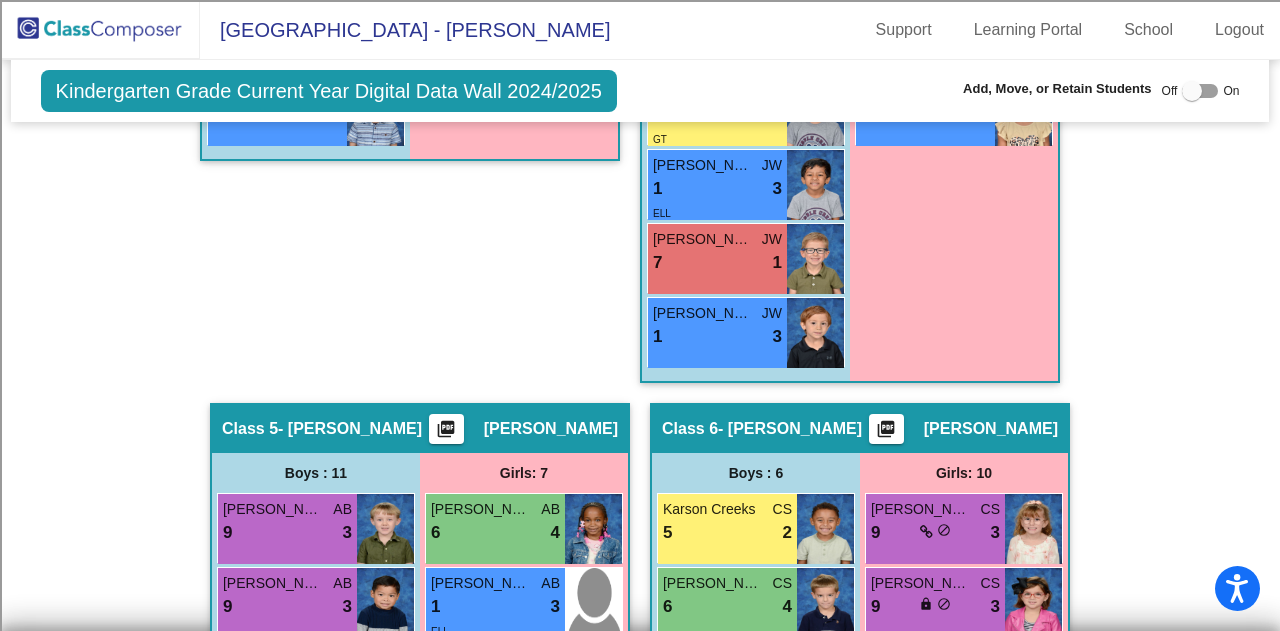 scroll, scrollTop: 2300, scrollLeft: 0, axis: vertical 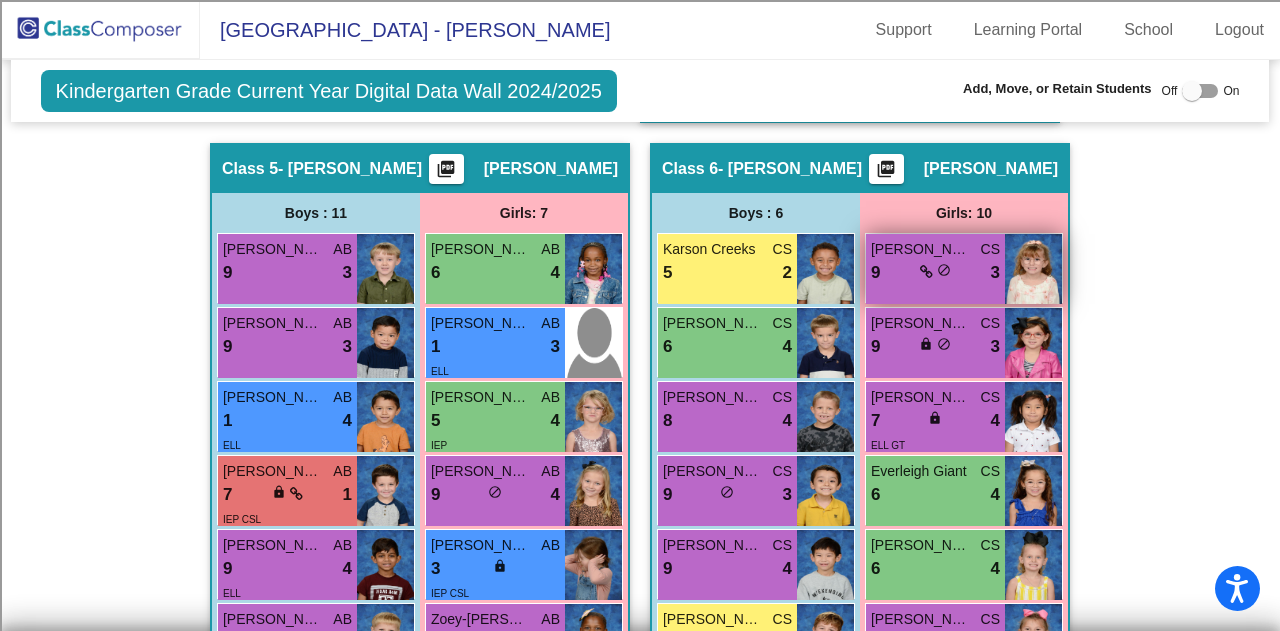 click on "9 lock do_not_disturb_alt 3" at bounding box center [935, 273] 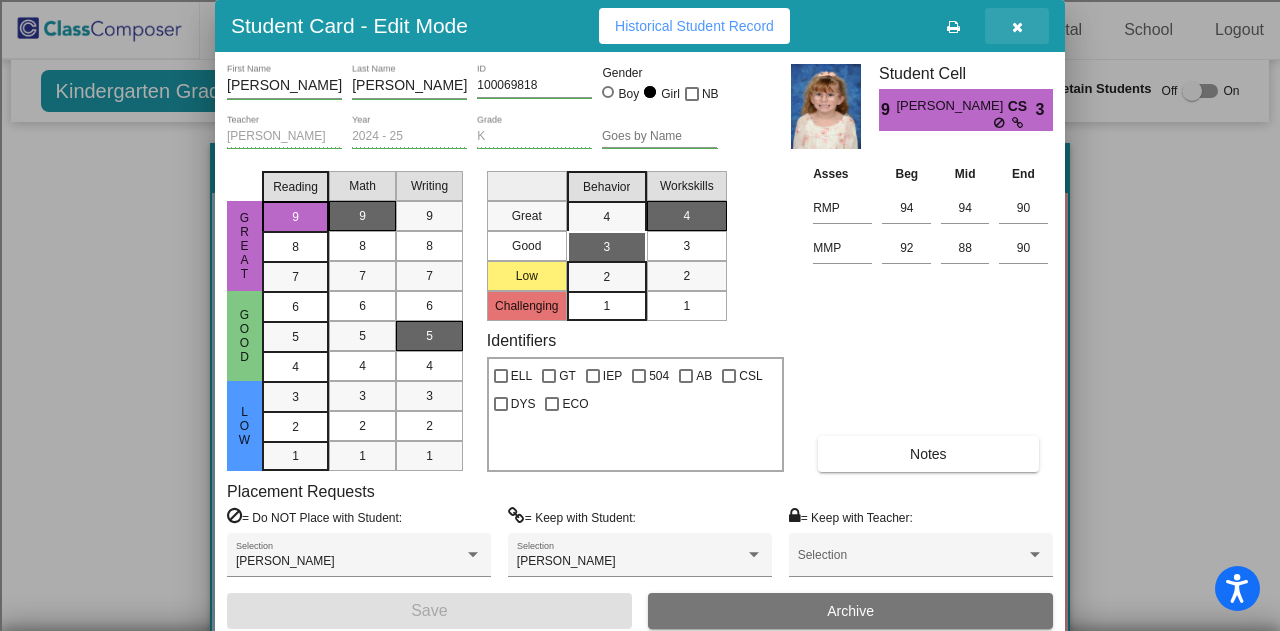 click at bounding box center (1017, 26) 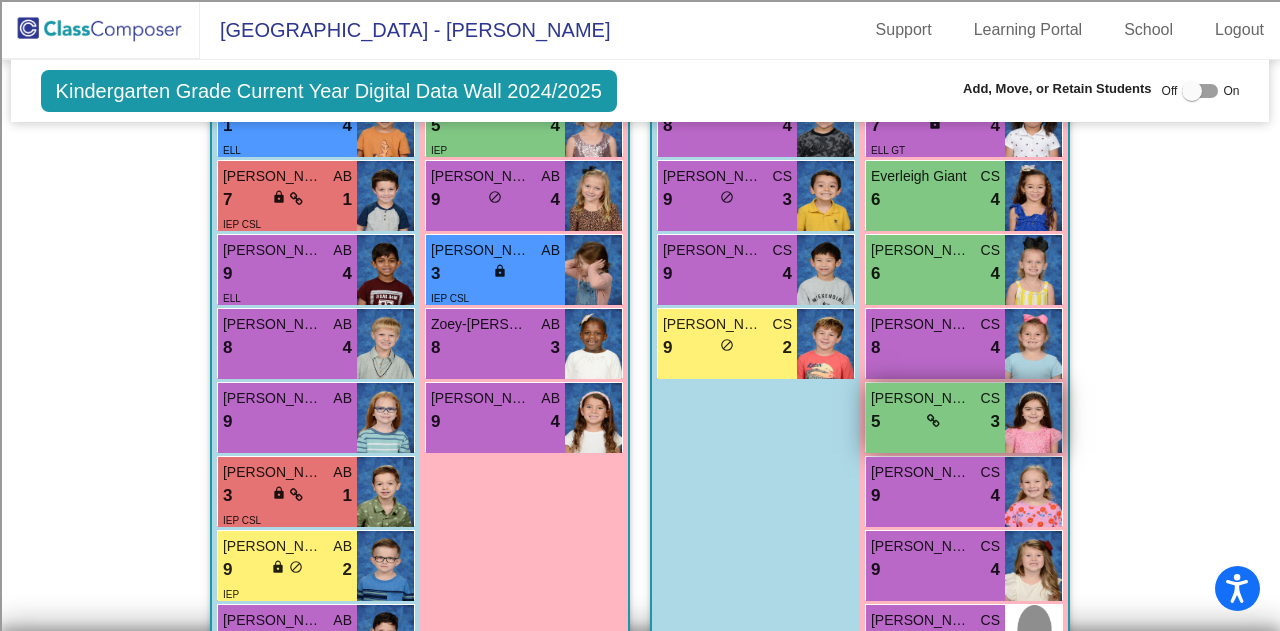 scroll, scrollTop: 2600, scrollLeft: 0, axis: vertical 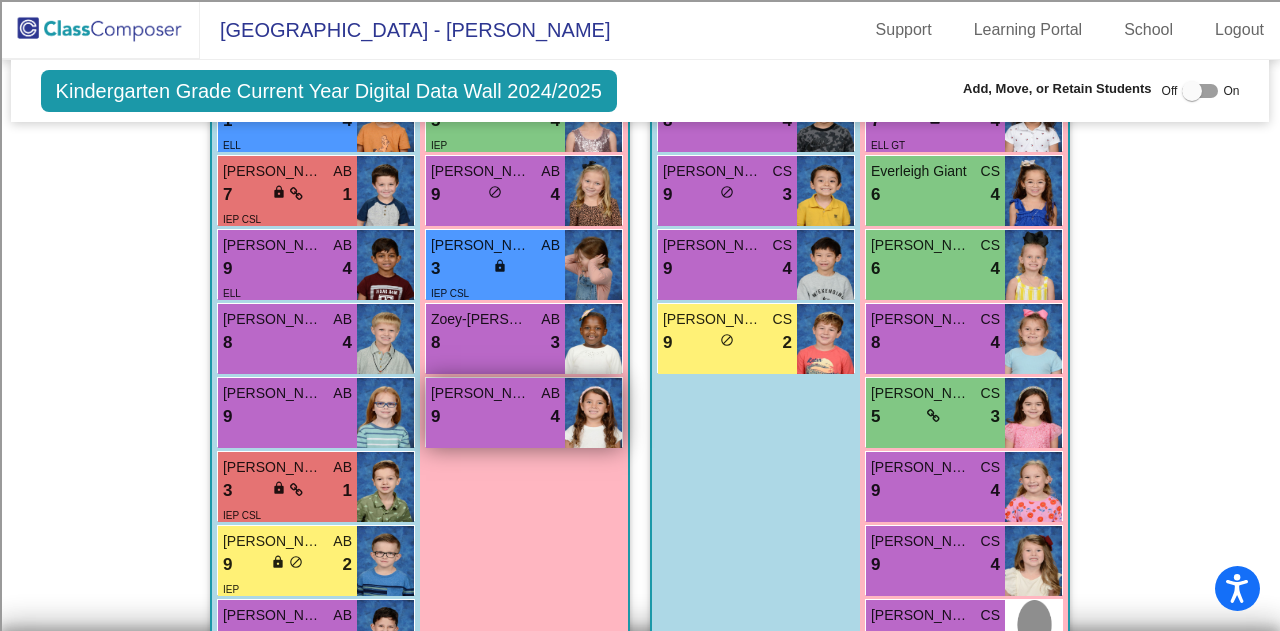click on "9 lock do_not_disturb_alt 4" at bounding box center (495, 417) 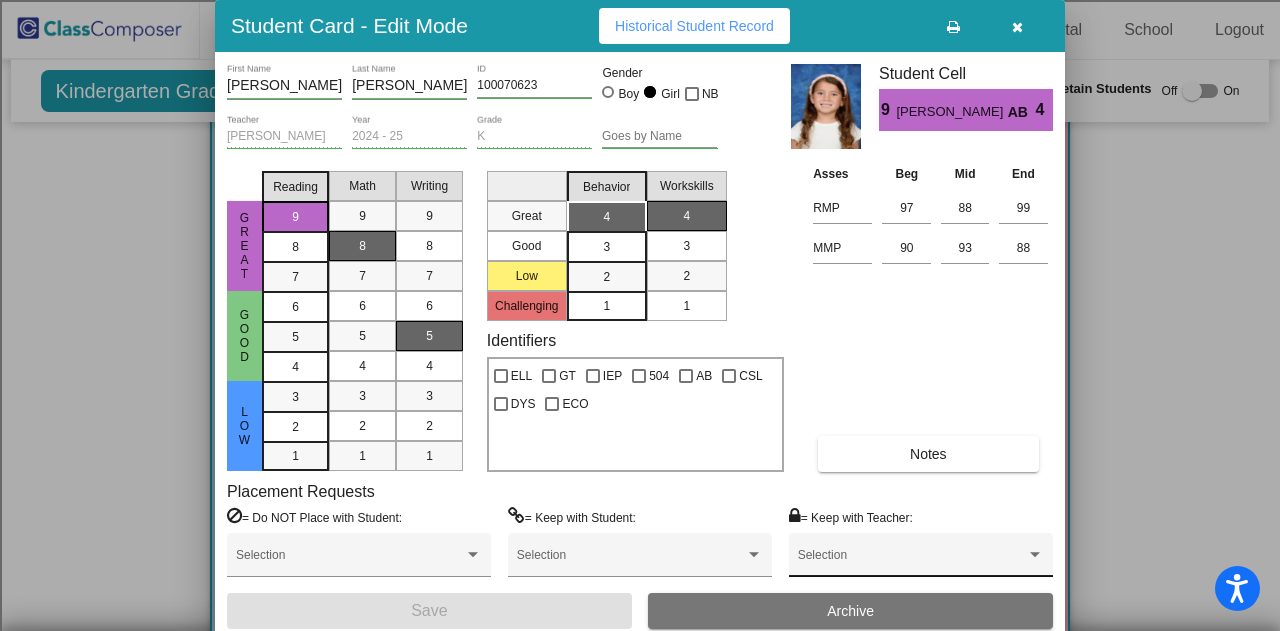 click on "Selection" at bounding box center [921, 560] 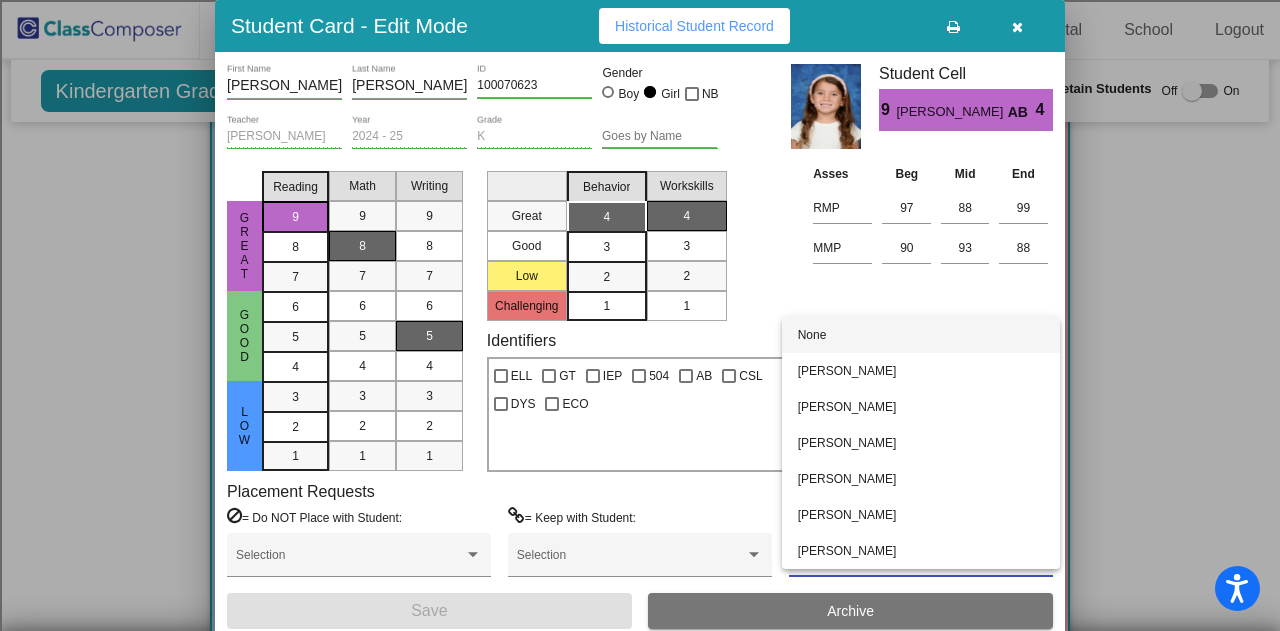 click at bounding box center (640, 315) 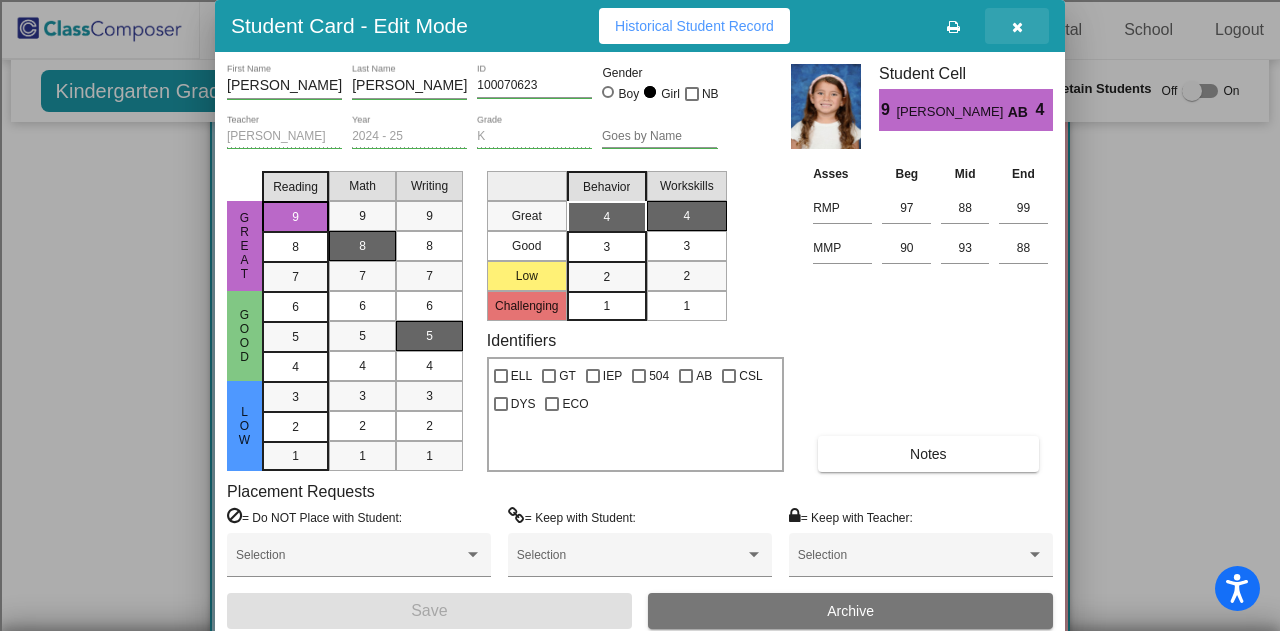 click at bounding box center (1017, 27) 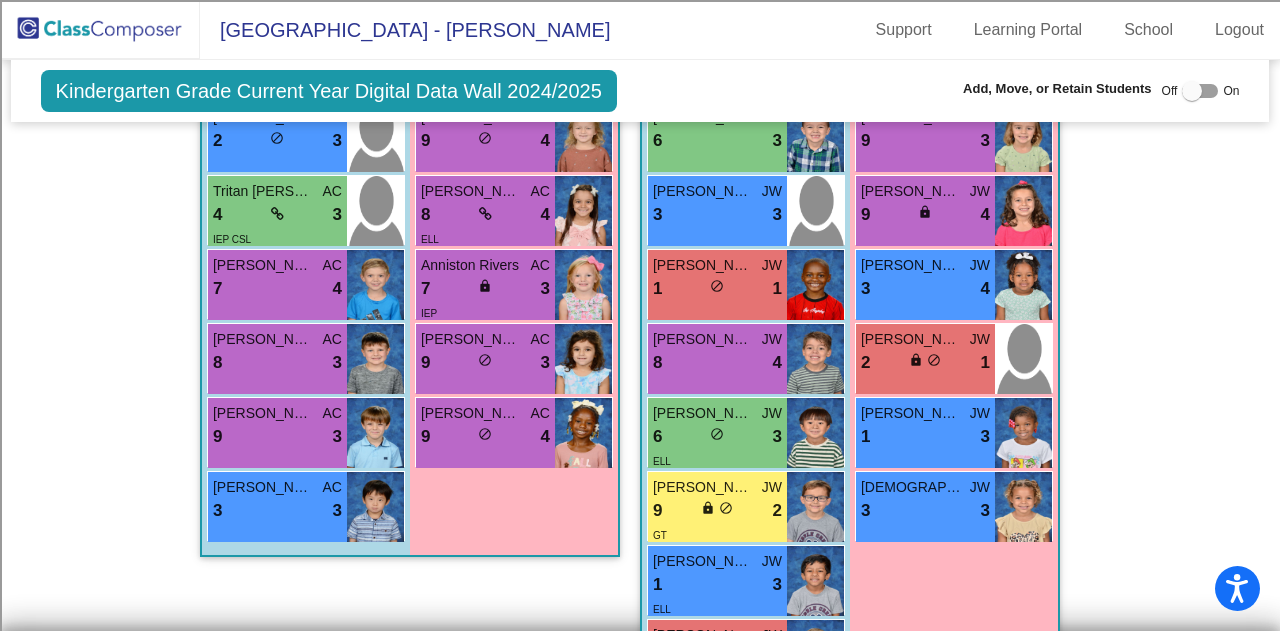 scroll, scrollTop: 1644, scrollLeft: 0, axis: vertical 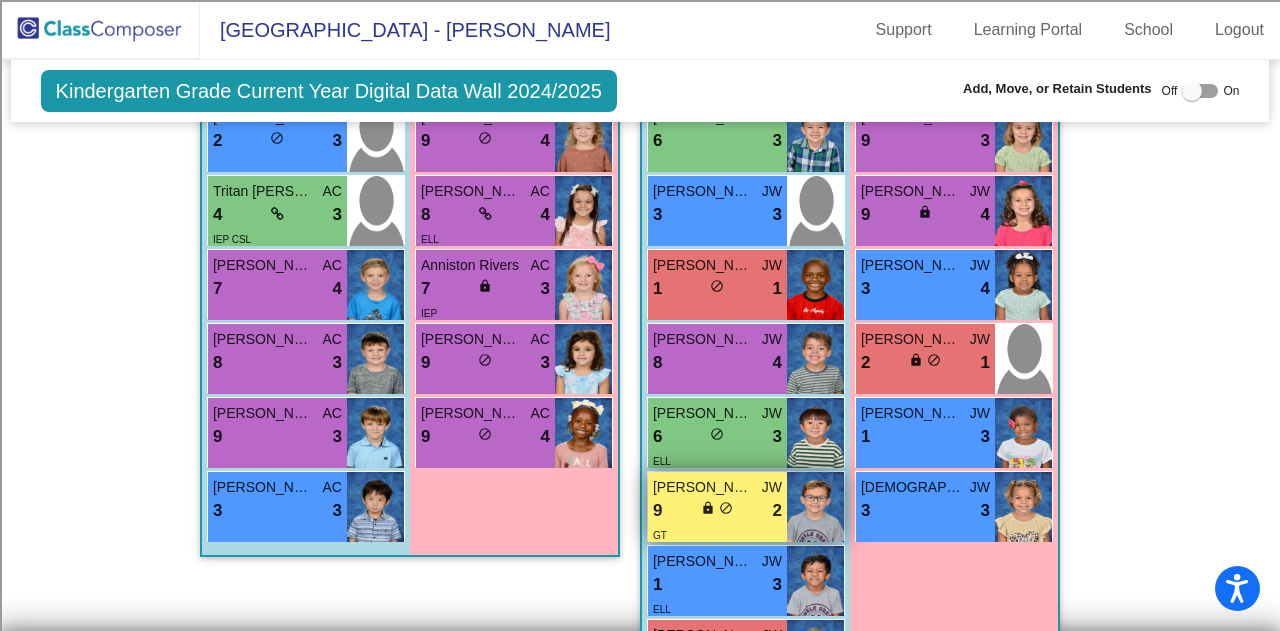 click on "9 lock do_not_disturb_alt 2" at bounding box center [717, 511] 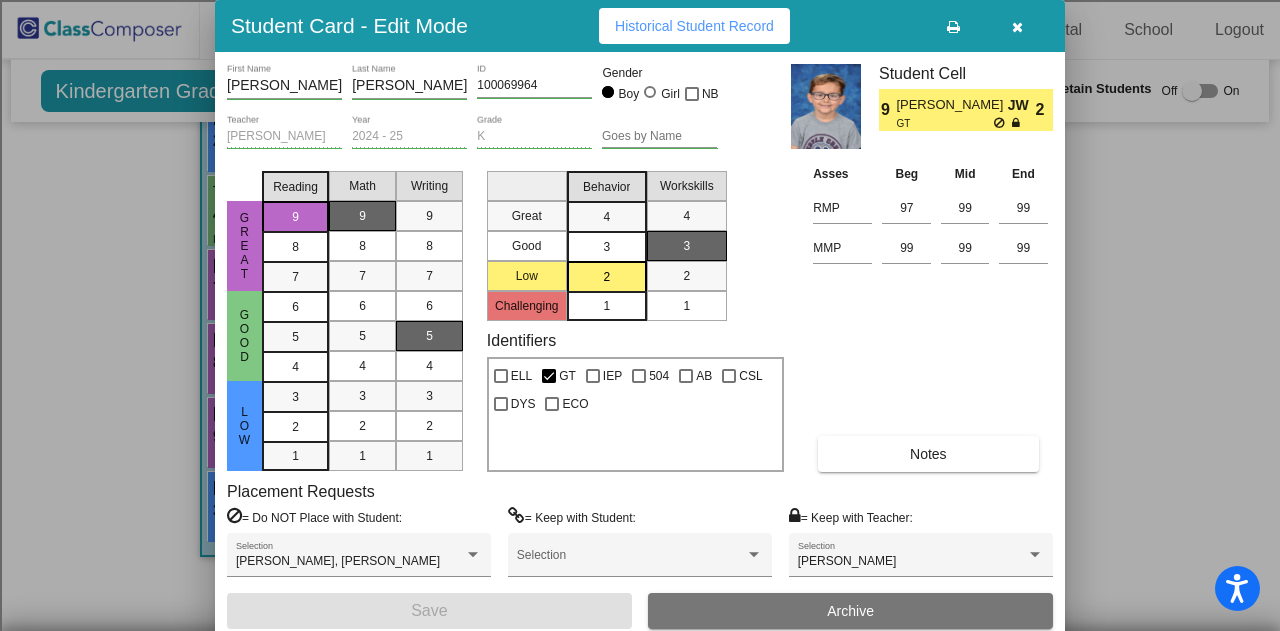 click at bounding box center [1017, 26] 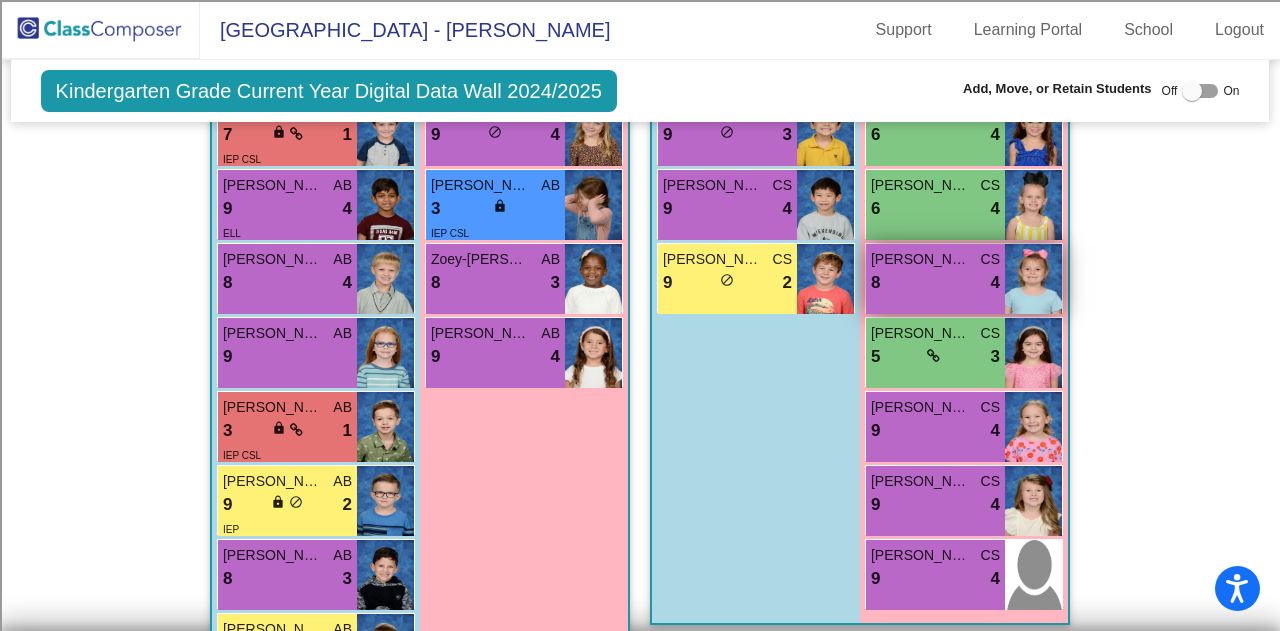 scroll, scrollTop: 2744, scrollLeft: 0, axis: vertical 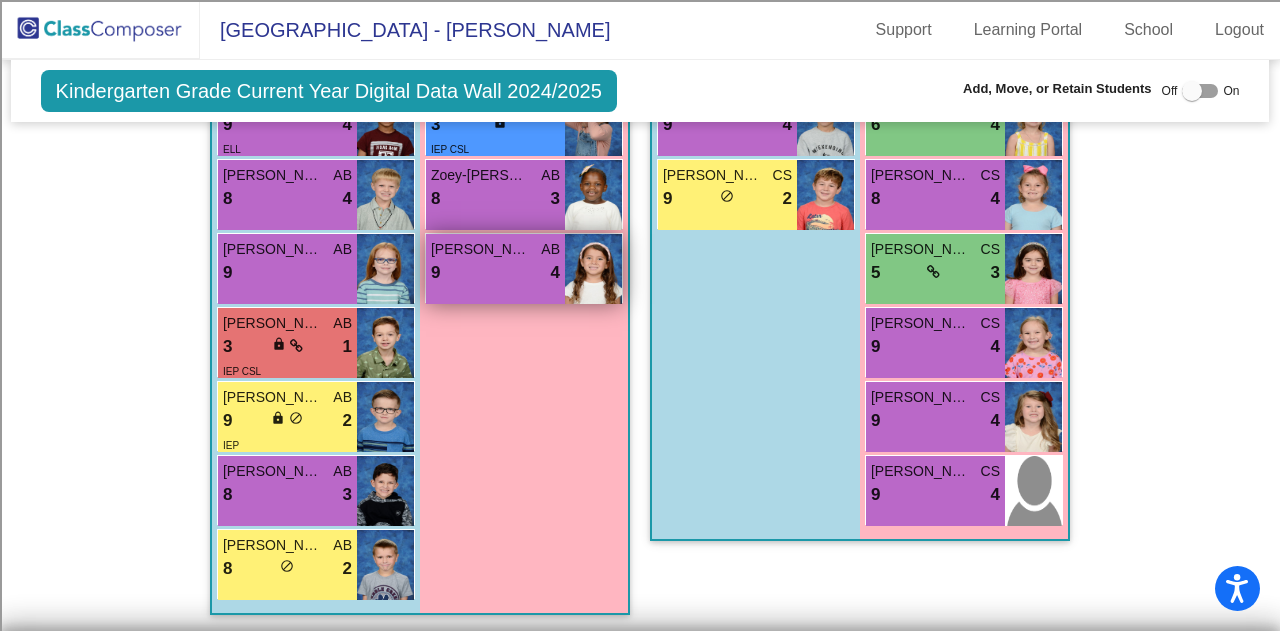 click on "9 lock do_not_disturb_alt 4" at bounding box center [495, 273] 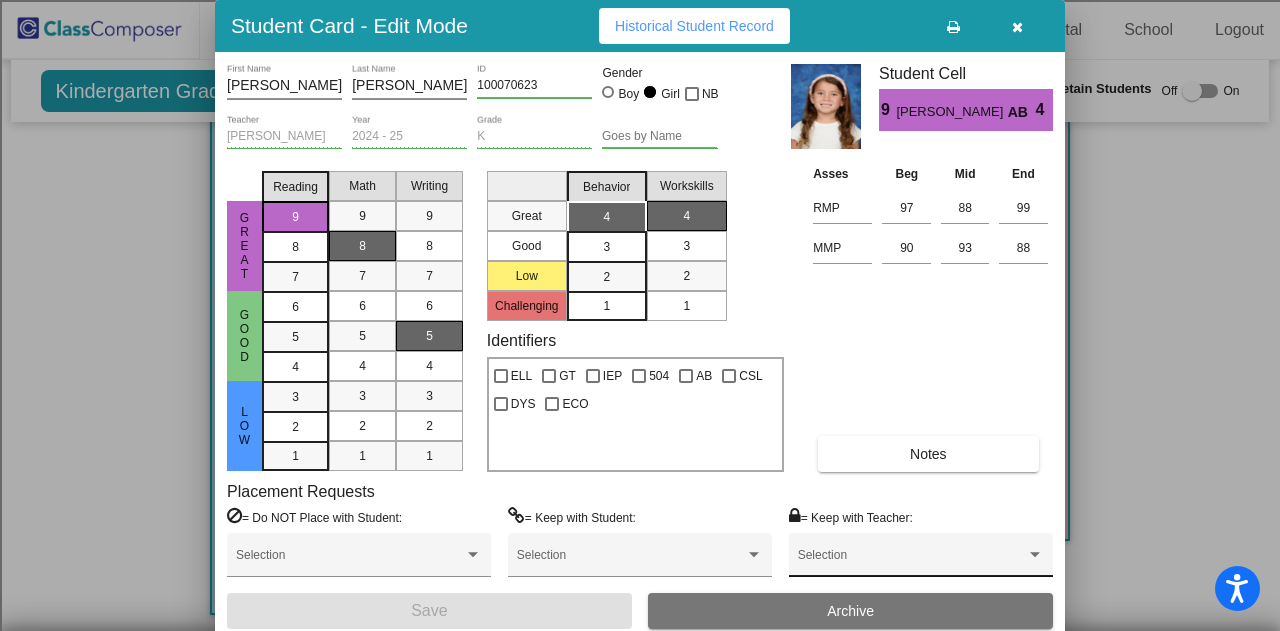 click at bounding box center [912, 562] 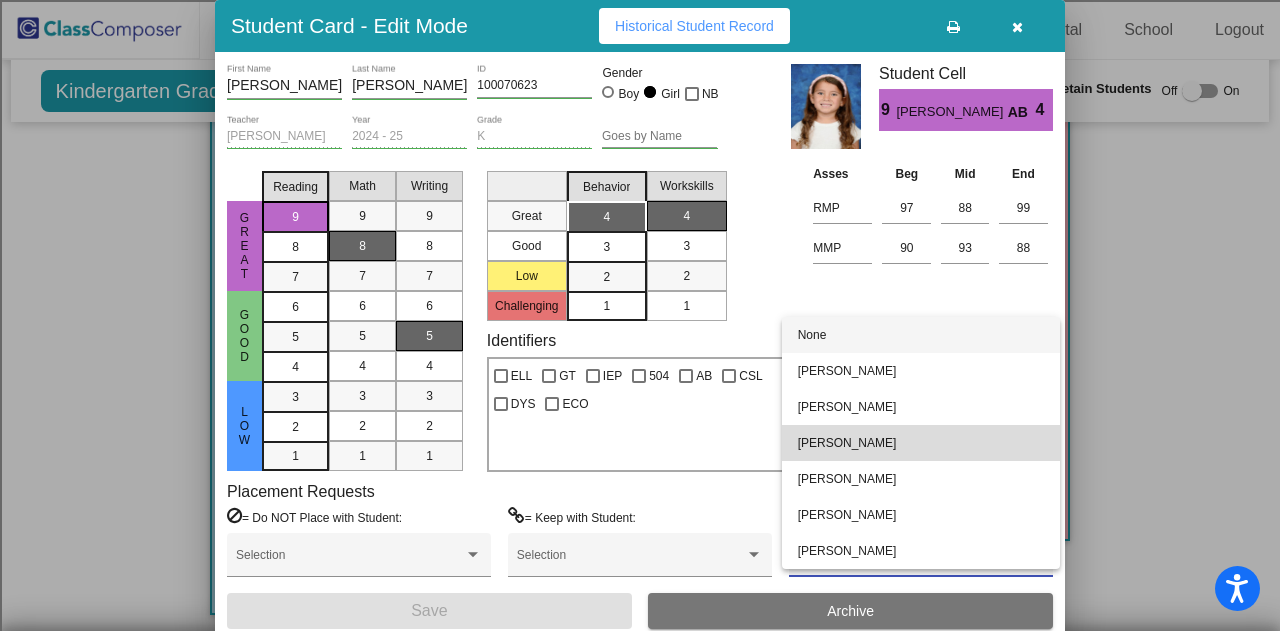 click on "Mary Mayo" at bounding box center (921, 443) 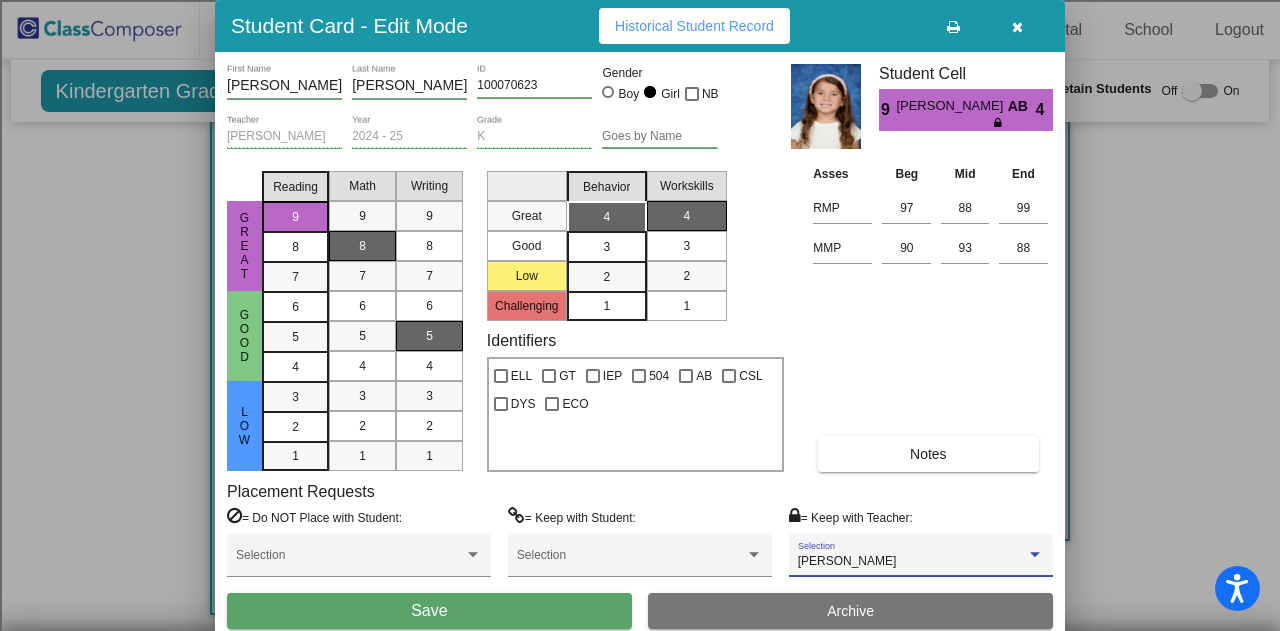 click on "Save" at bounding box center [429, 611] 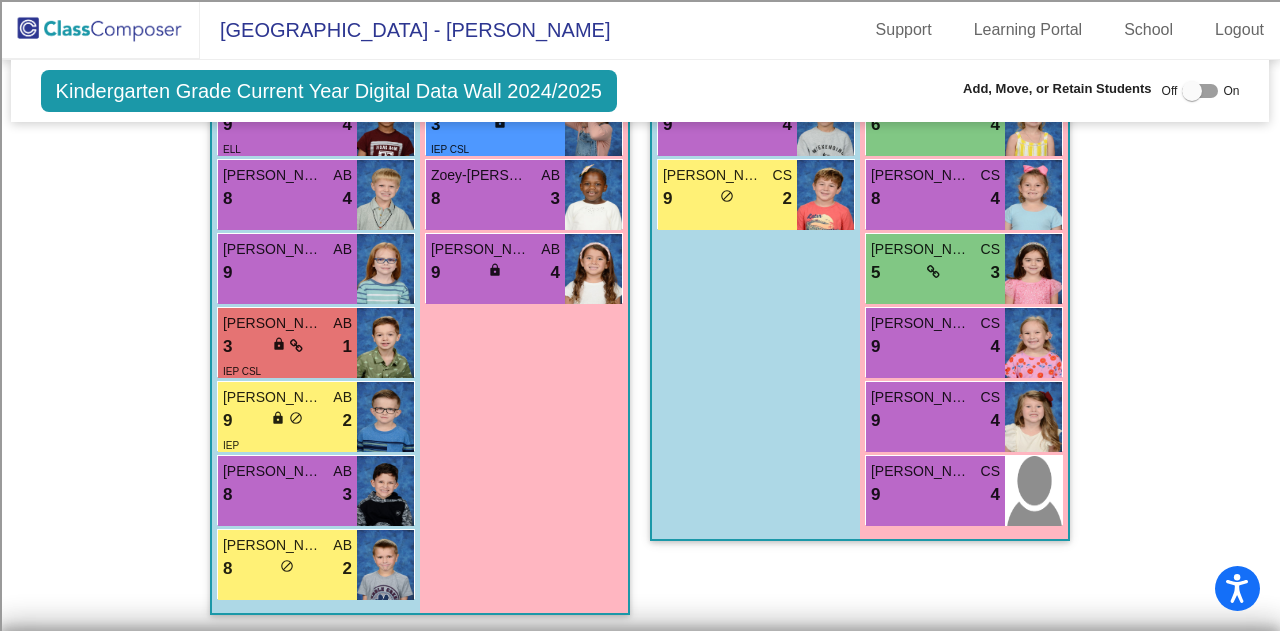 scroll, scrollTop: 2644, scrollLeft: 0, axis: vertical 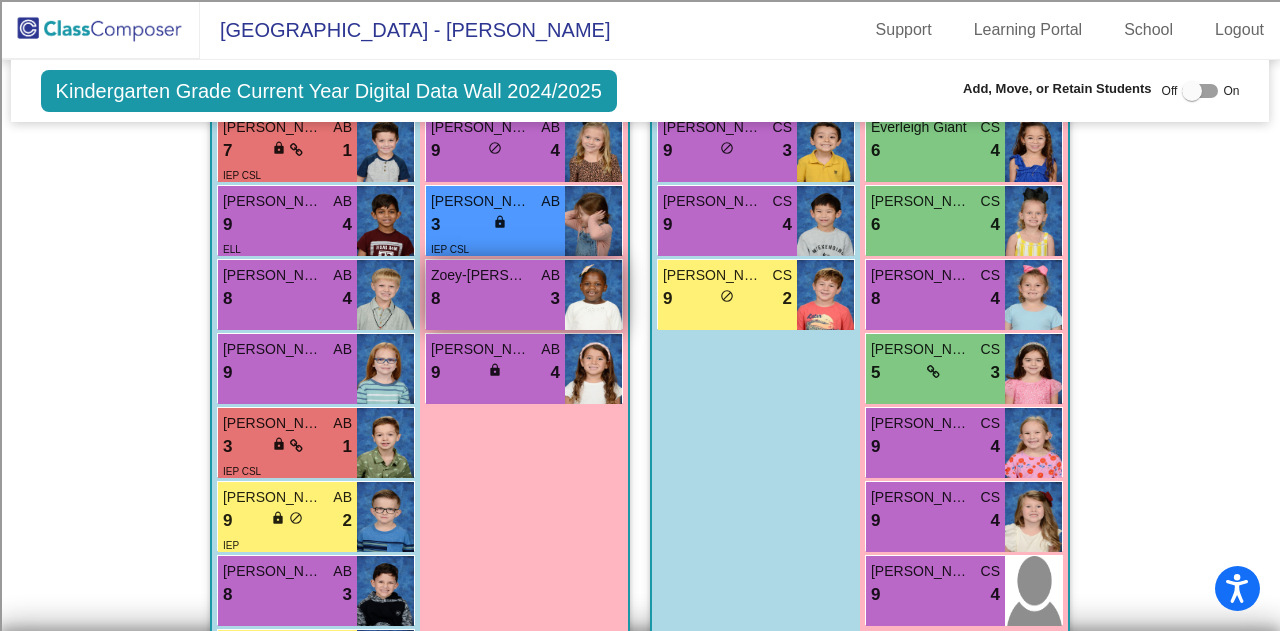 click on "8 lock do_not_disturb_alt 3" at bounding box center [495, 299] 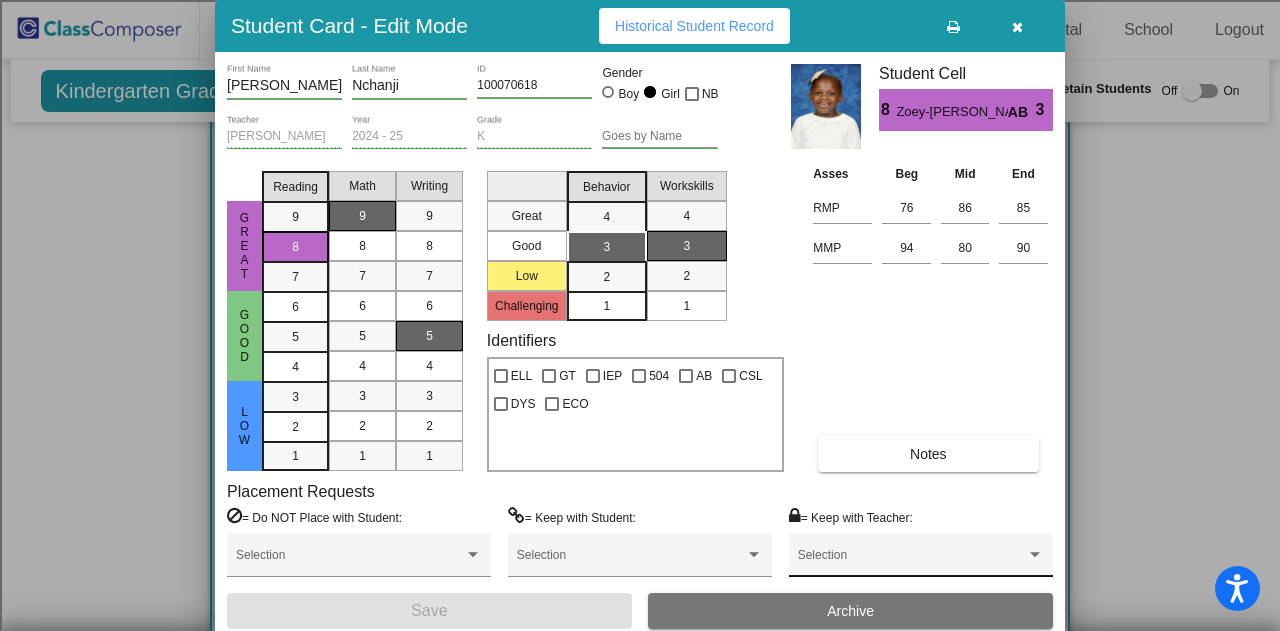 click on "Selection" at bounding box center [921, 560] 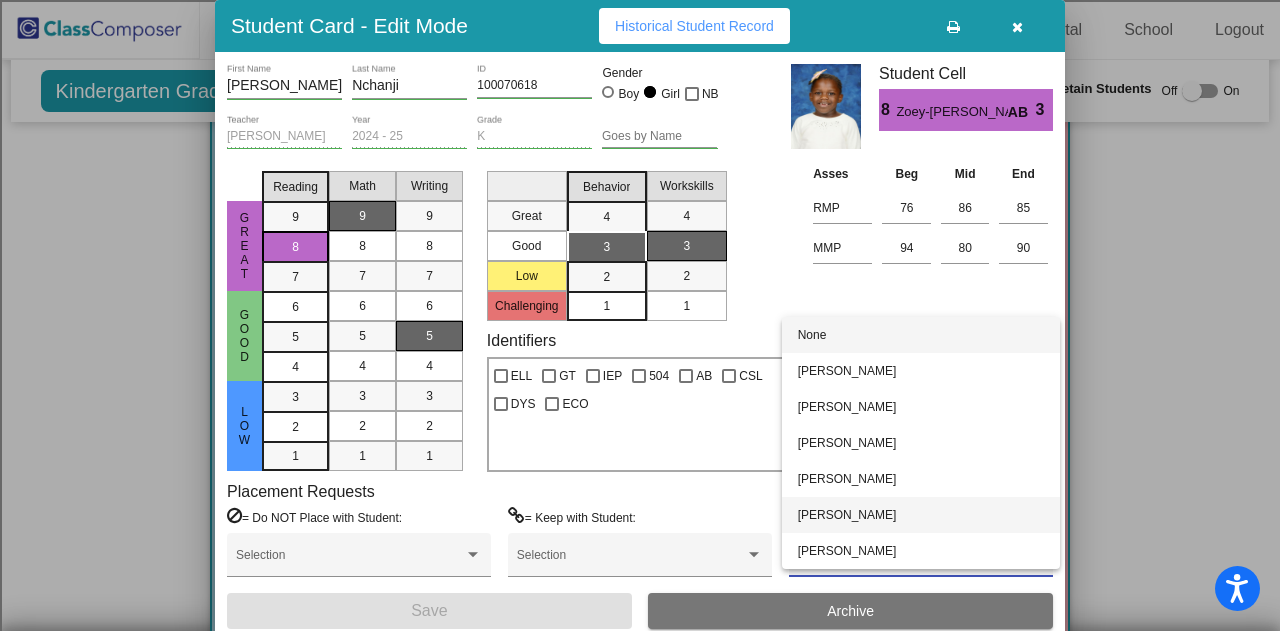 click on "Debbie Tisch" at bounding box center (921, 515) 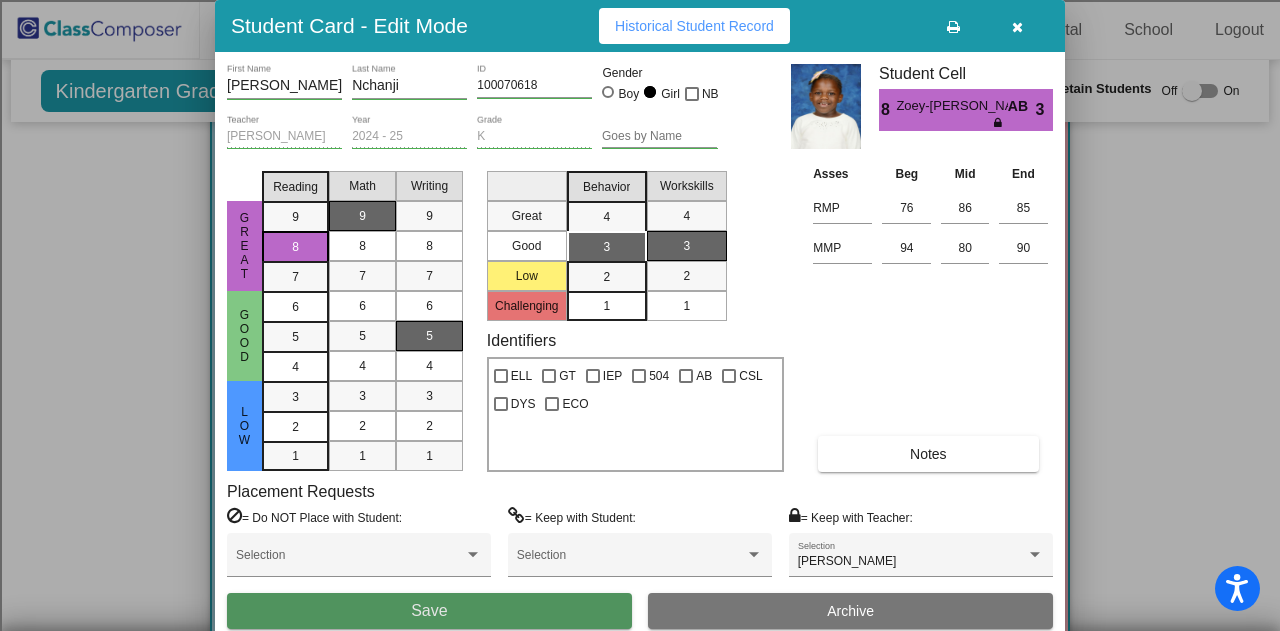 click on "Save" at bounding box center (429, 611) 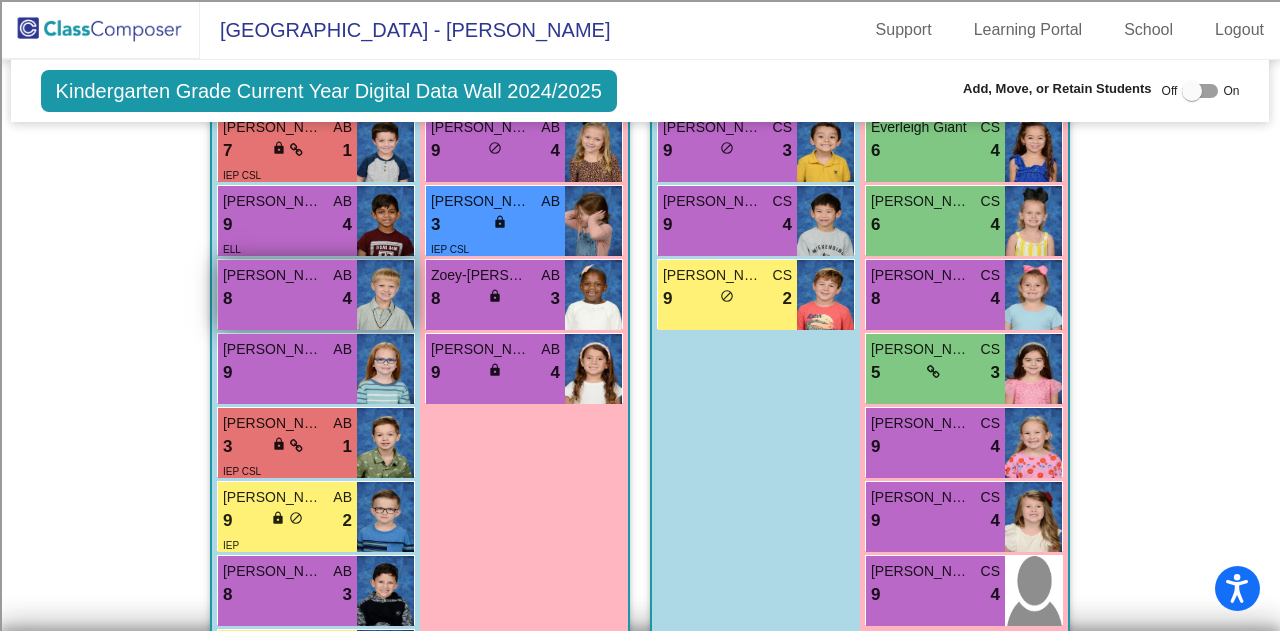 click on "8 lock do_not_disturb_alt 4" at bounding box center [287, 299] 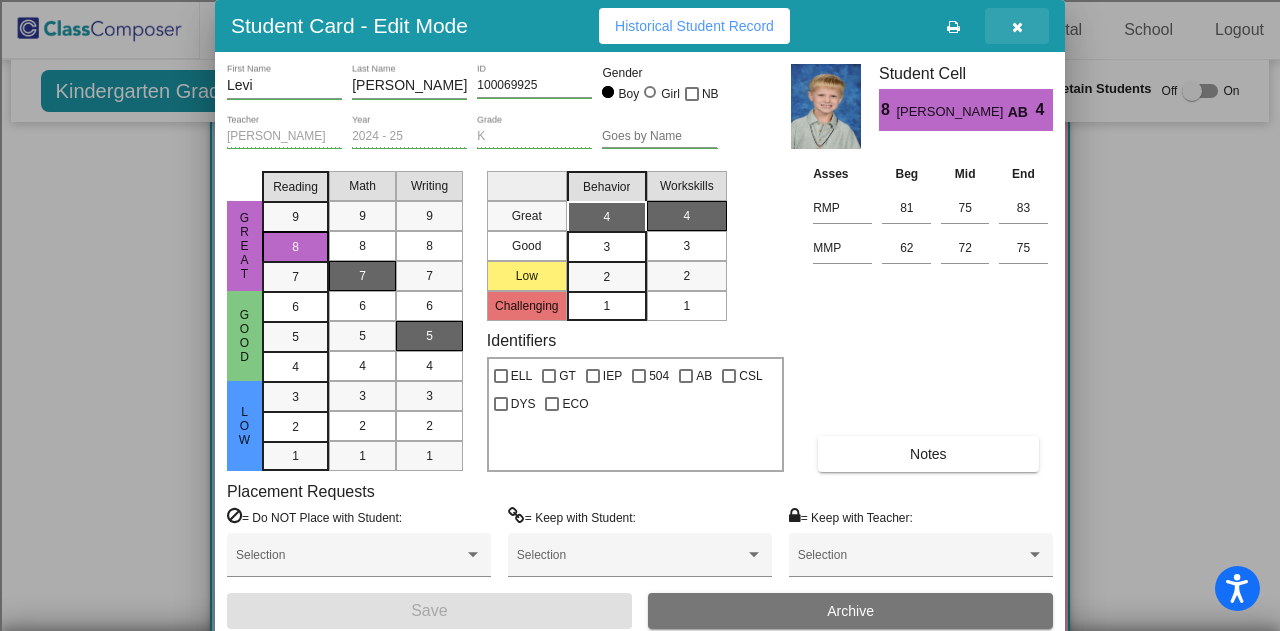 click at bounding box center (1017, 27) 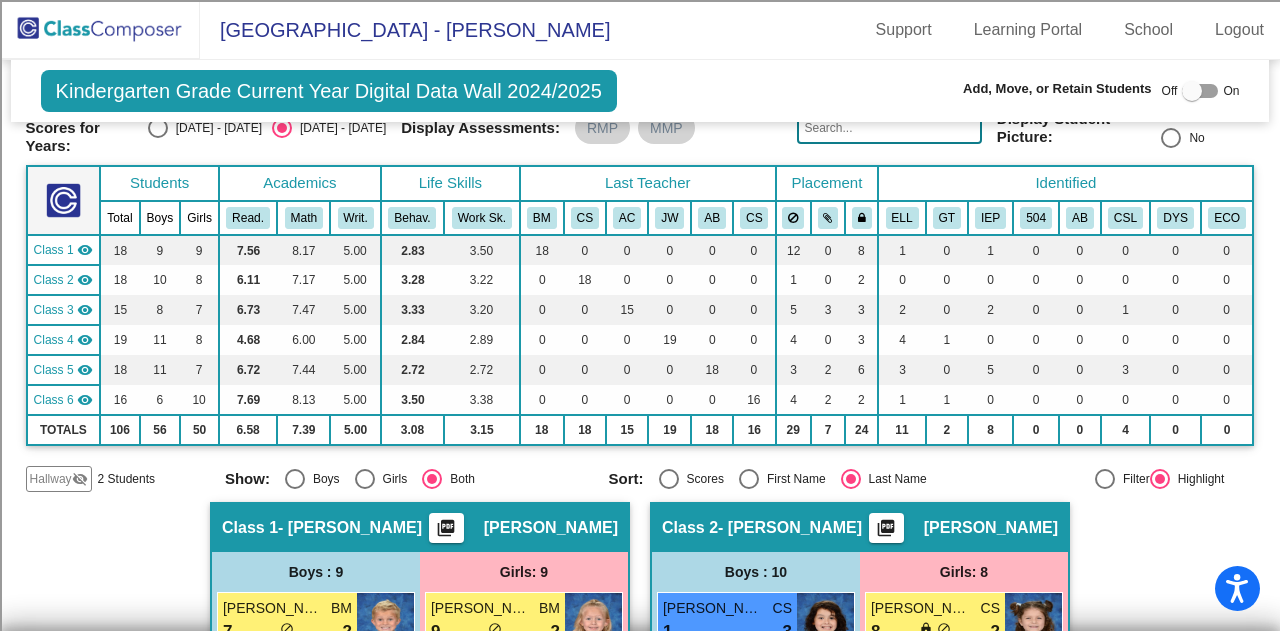 scroll, scrollTop: 0, scrollLeft: 0, axis: both 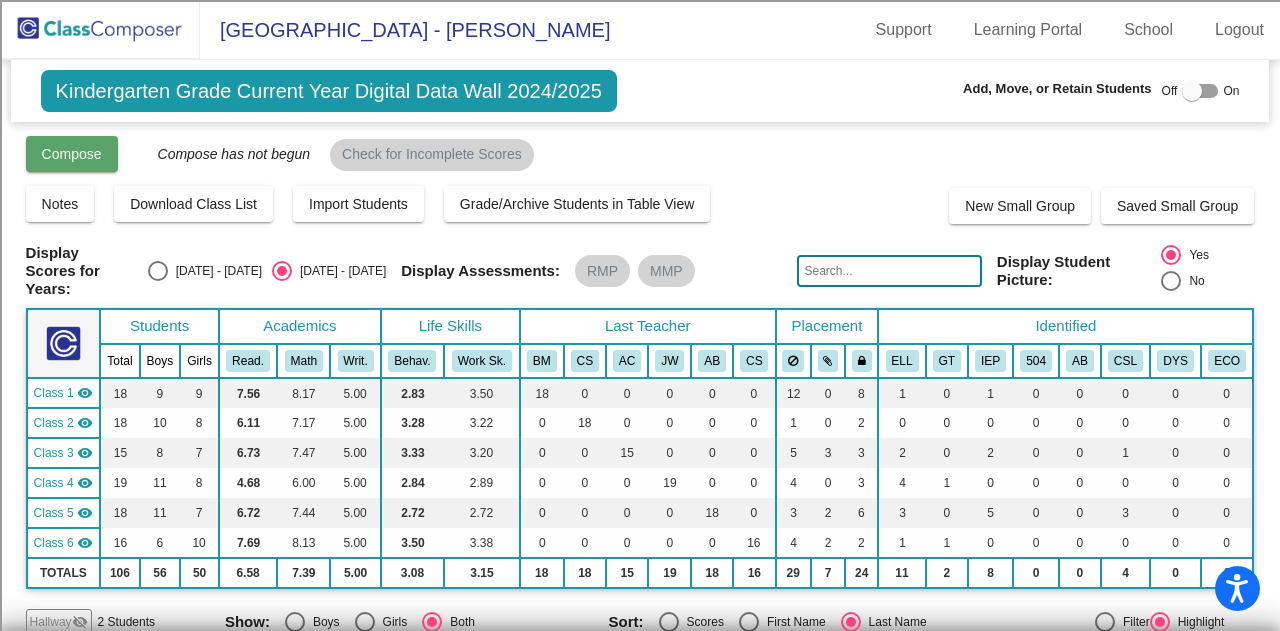 click on "Compose" 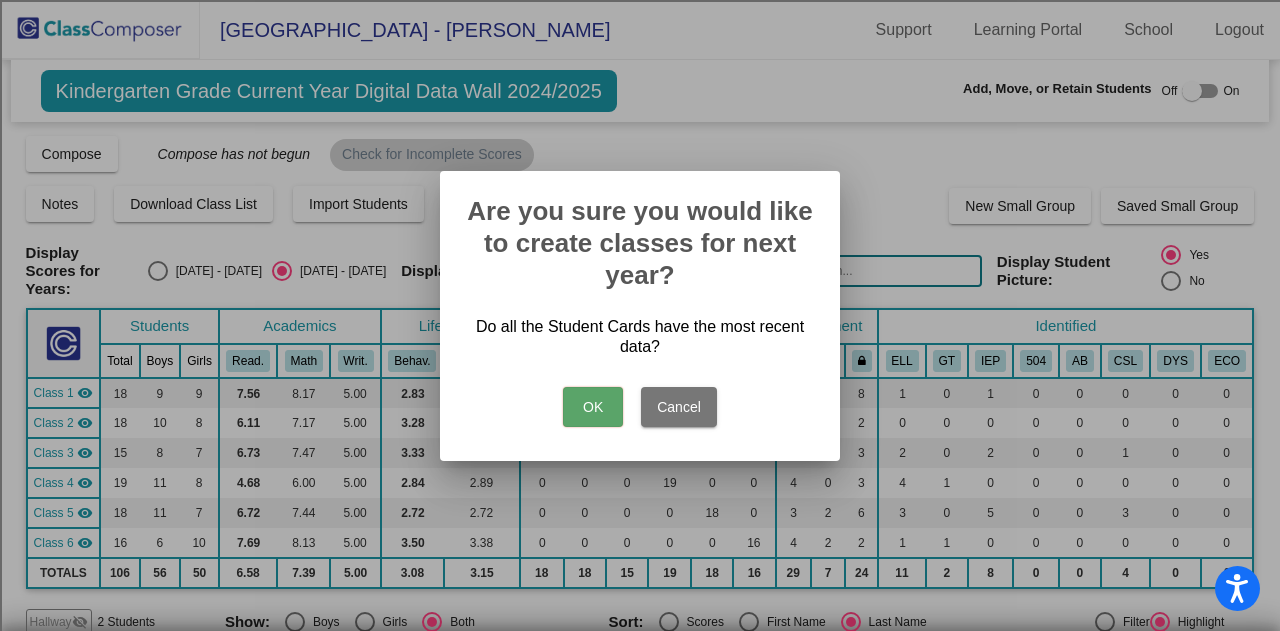click on "OK" at bounding box center (593, 407) 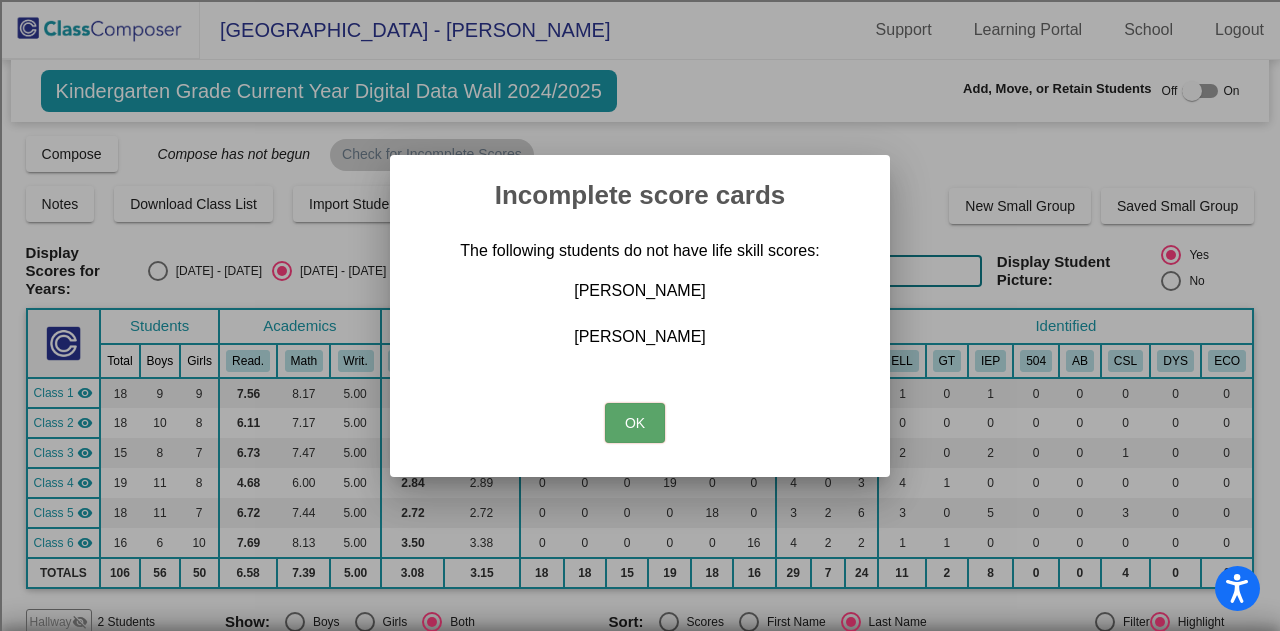 click on "OK" at bounding box center [635, 423] 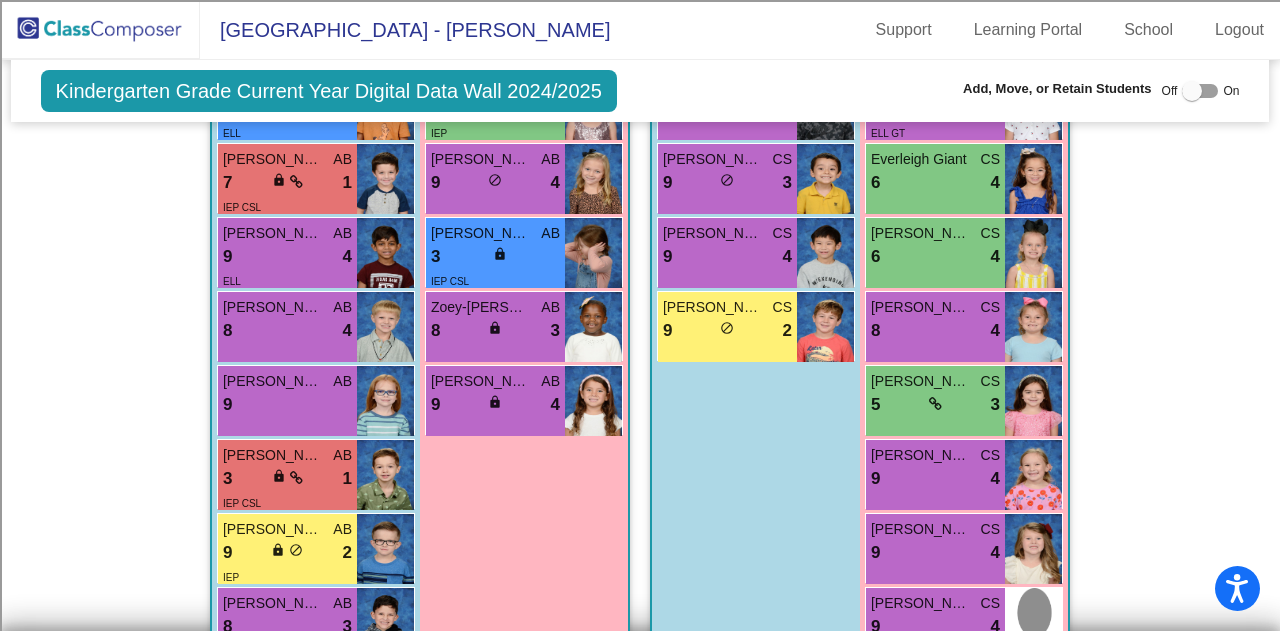 scroll, scrollTop: 2544, scrollLeft: 0, axis: vertical 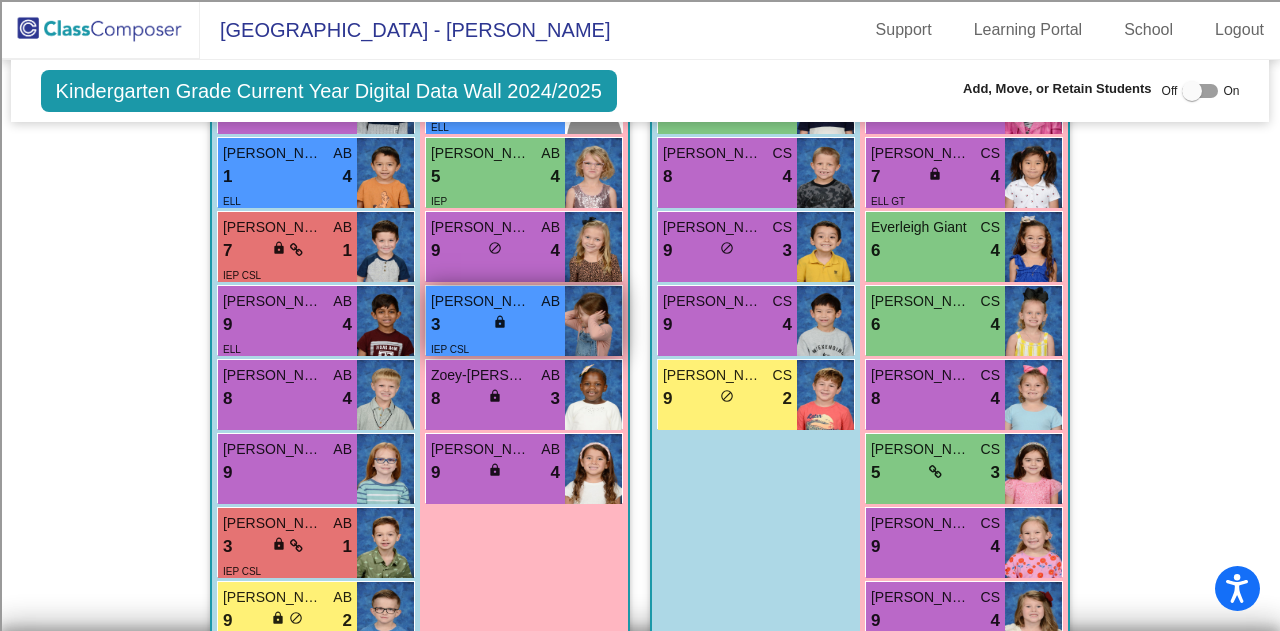 click on "3 lock do_not_disturb_alt" at bounding box center (495, 325) 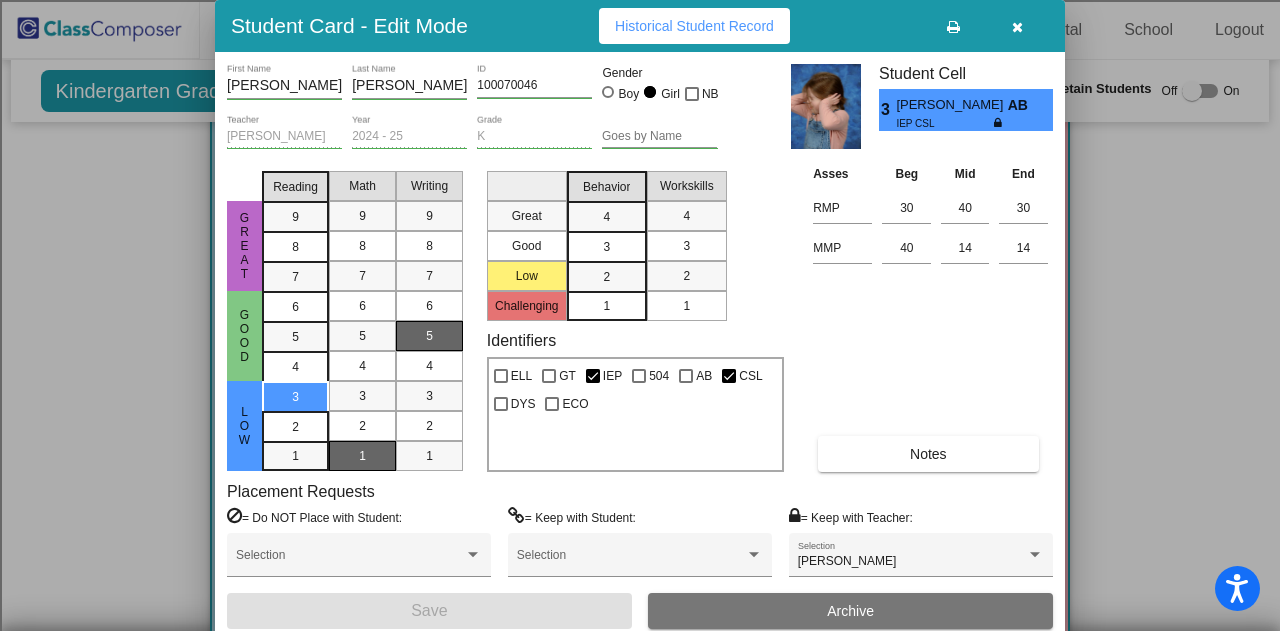 click on "1" at bounding box center (606, 306) 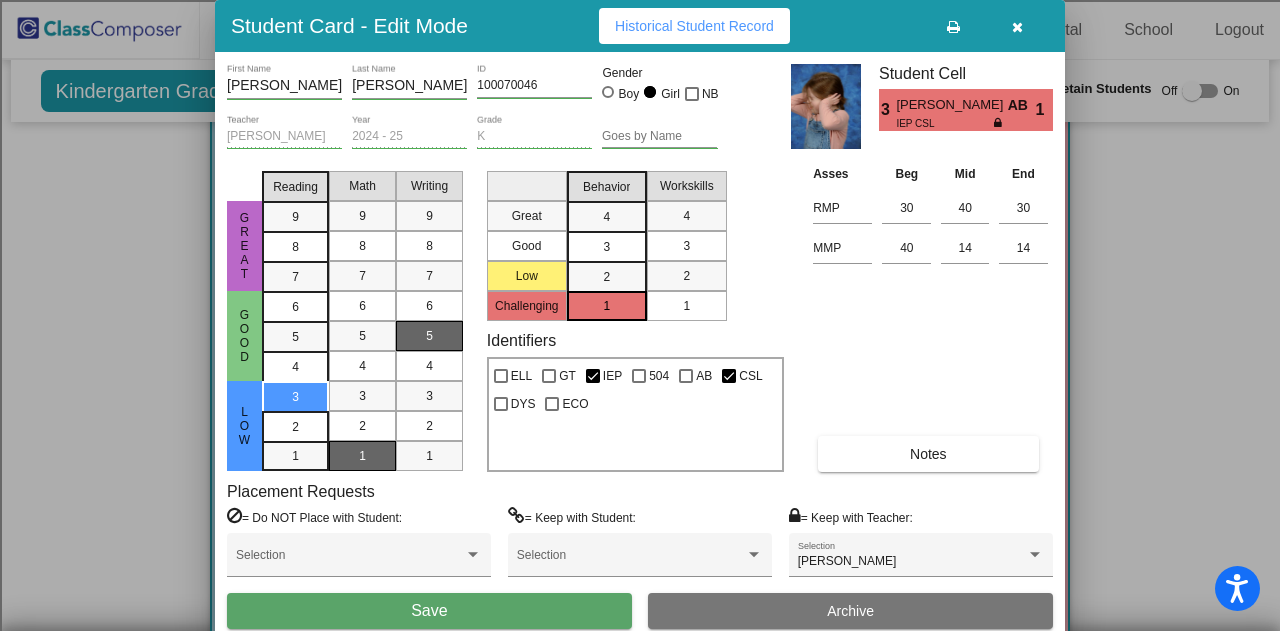 click on "1" at bounding box center [686, 306] 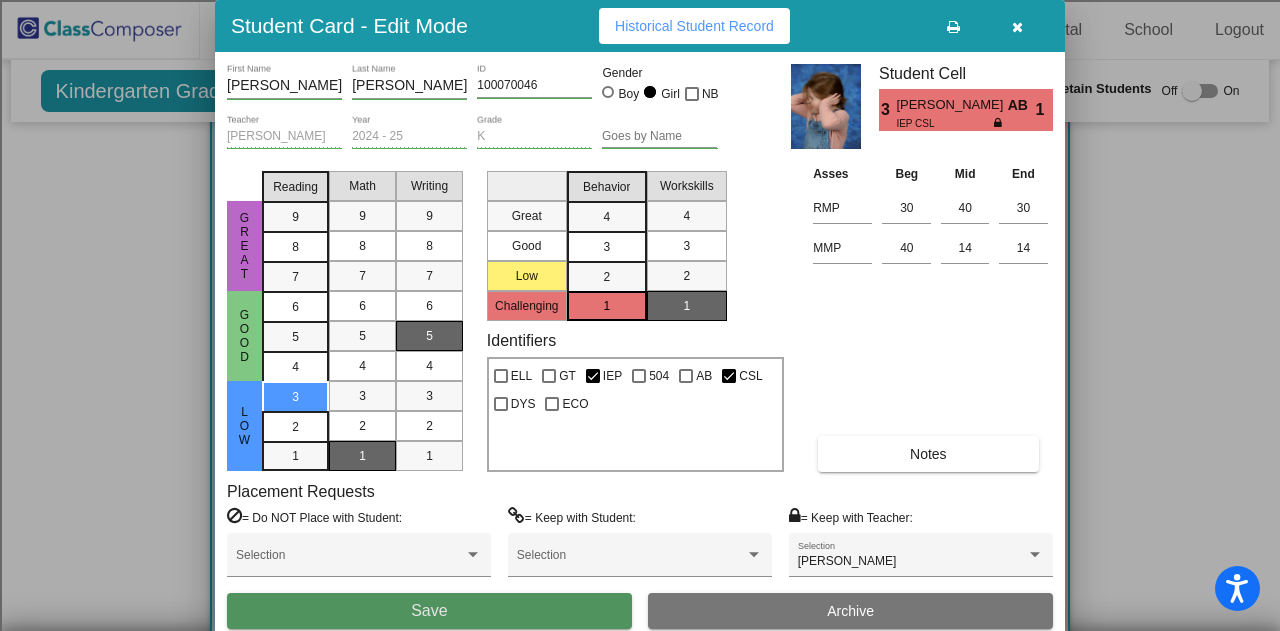 click on "Save" at bounding box center (429, 611) 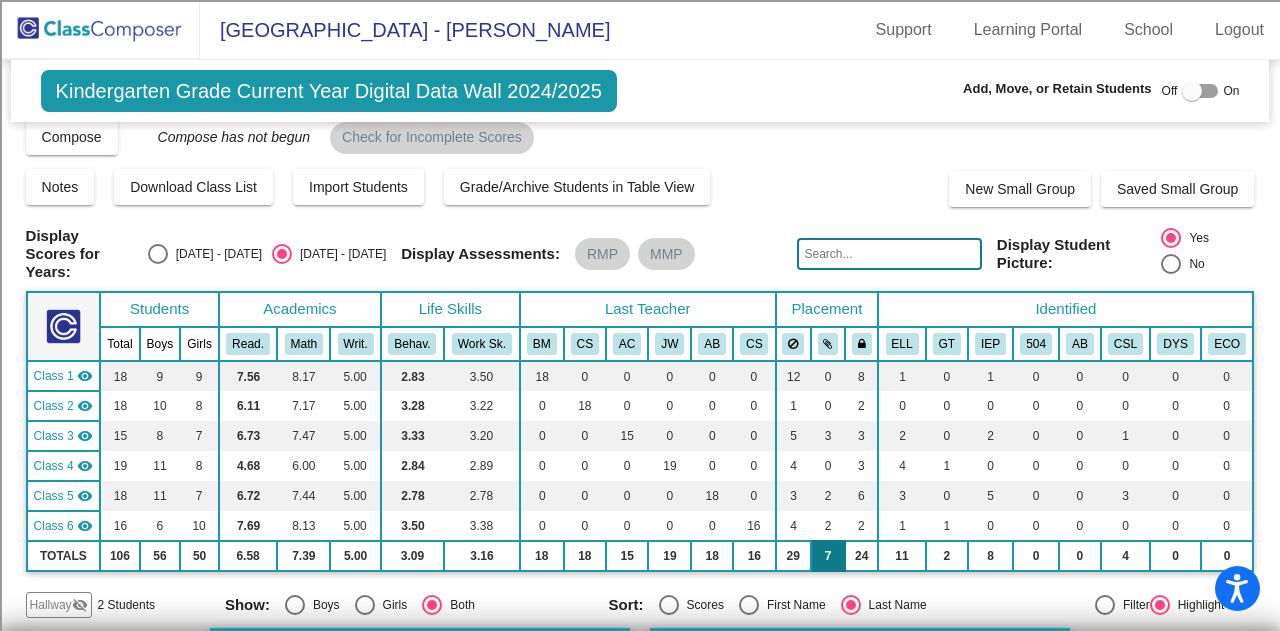 scroll, scrollTop: 0, scrollLeft: 0, axis: both 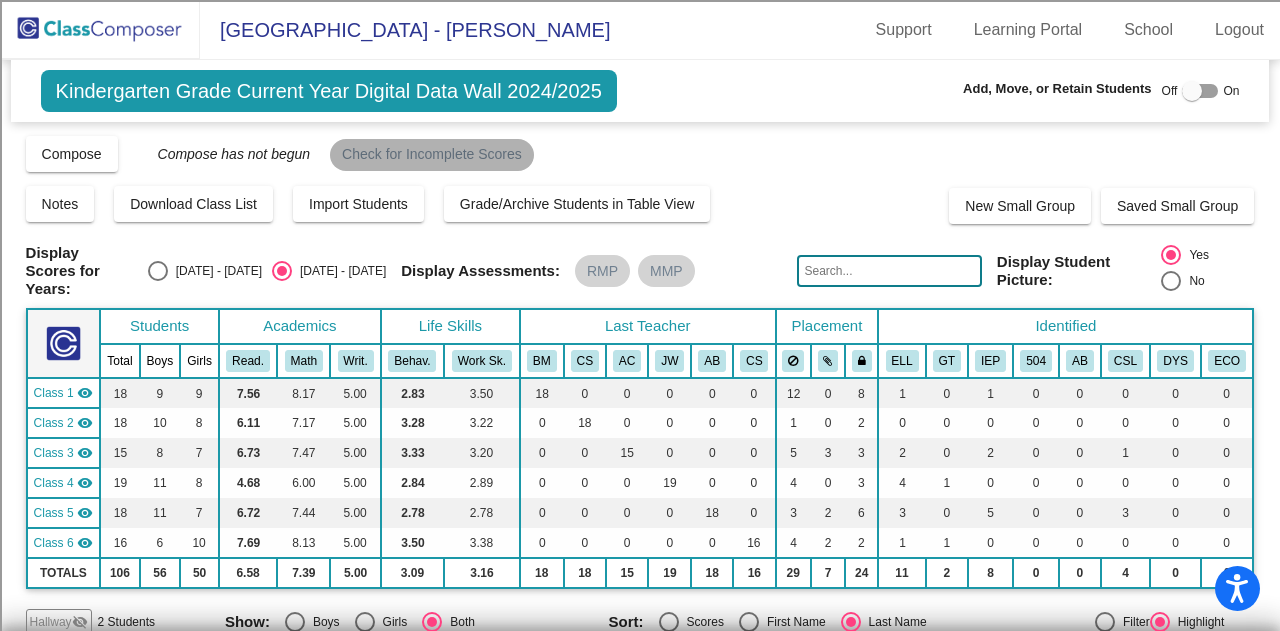 click on "Check for Incomplete Scores" 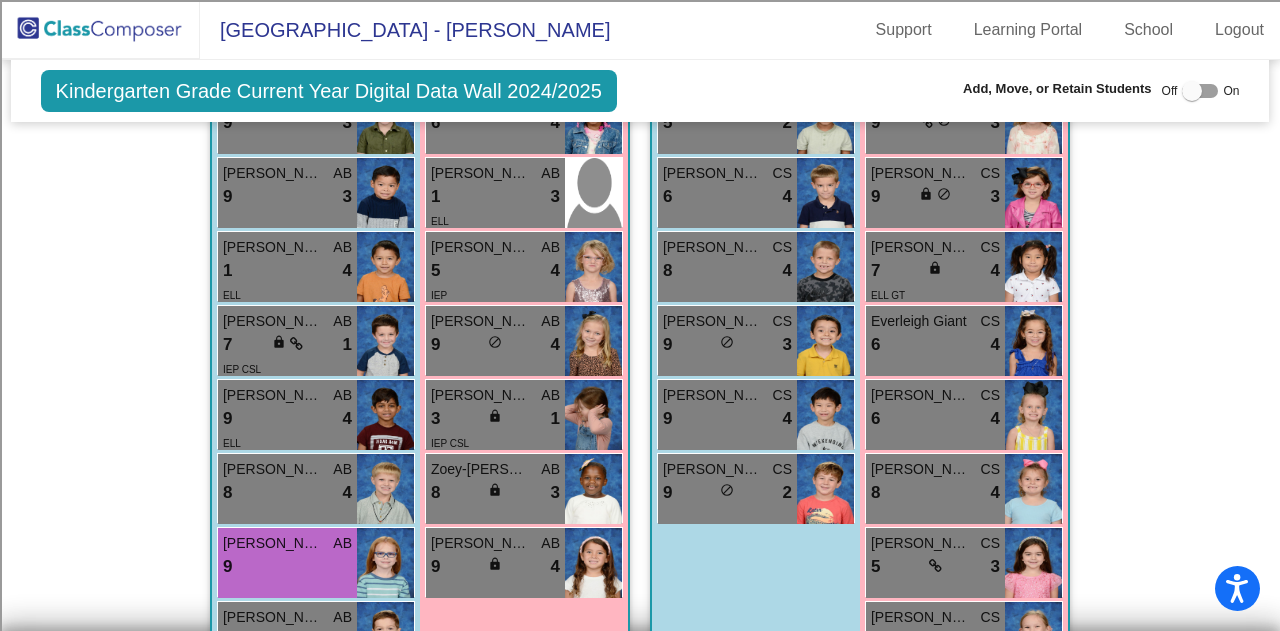 scroll, scrollTop: 2500, scrollLeft: 0, axis: vertical 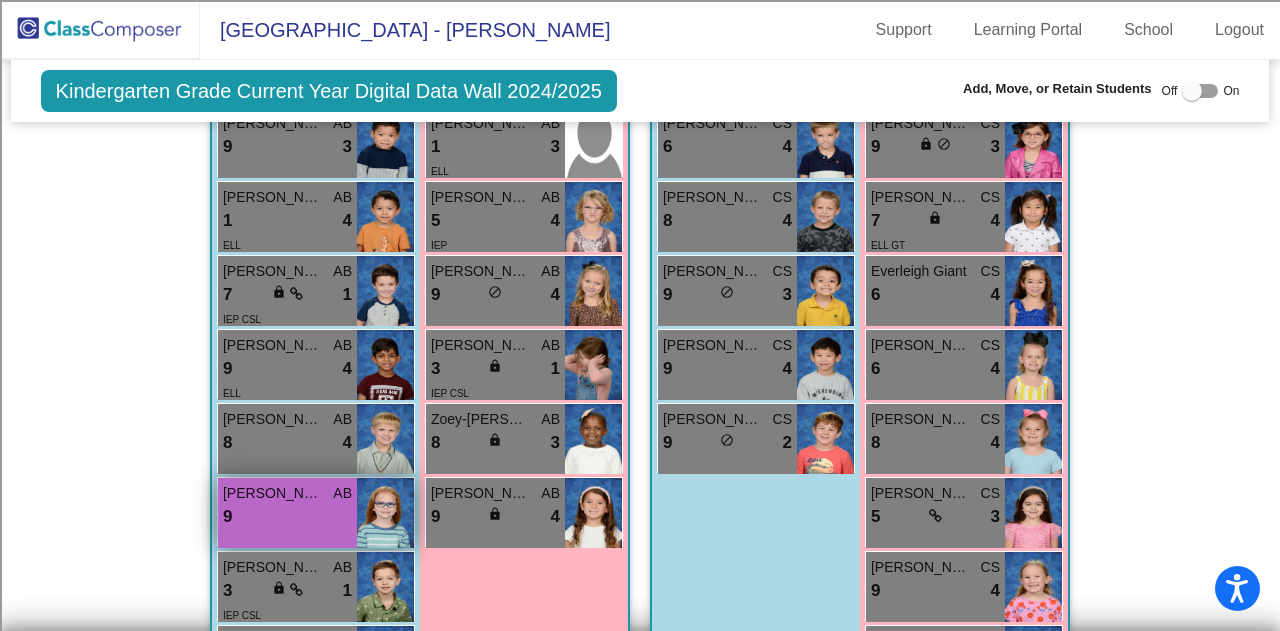 click on "9 lock do_not_disturb_alt" at bounding box center (287, 517) 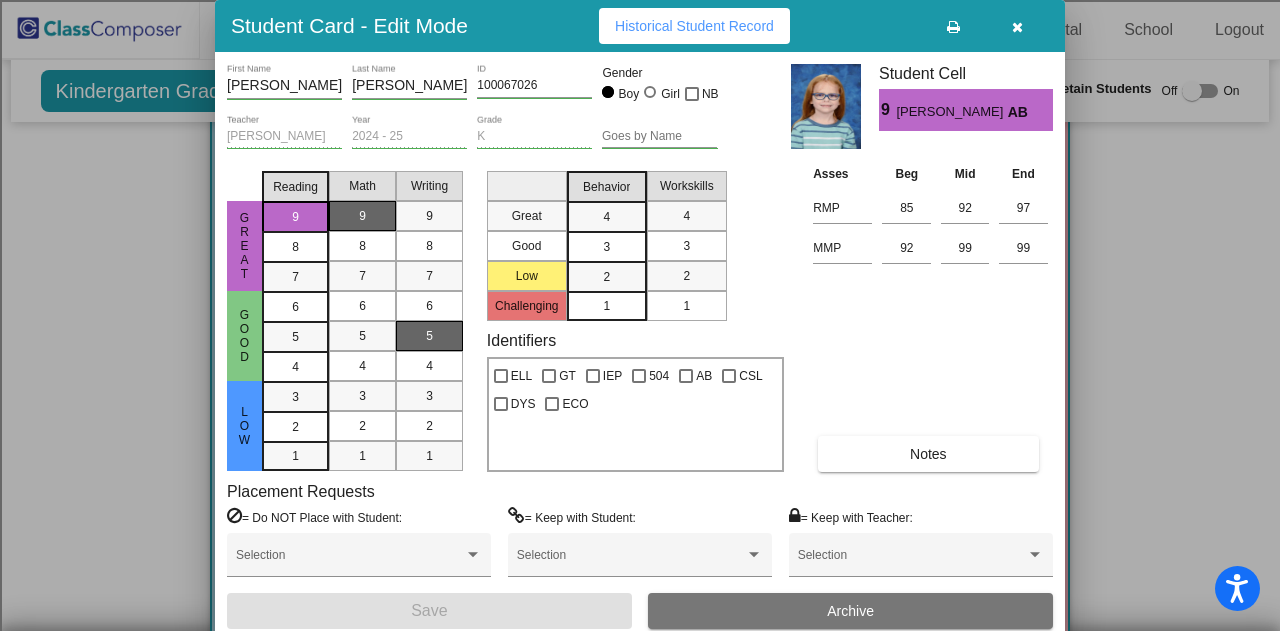 click on "3" at bounding box center [606, 217] 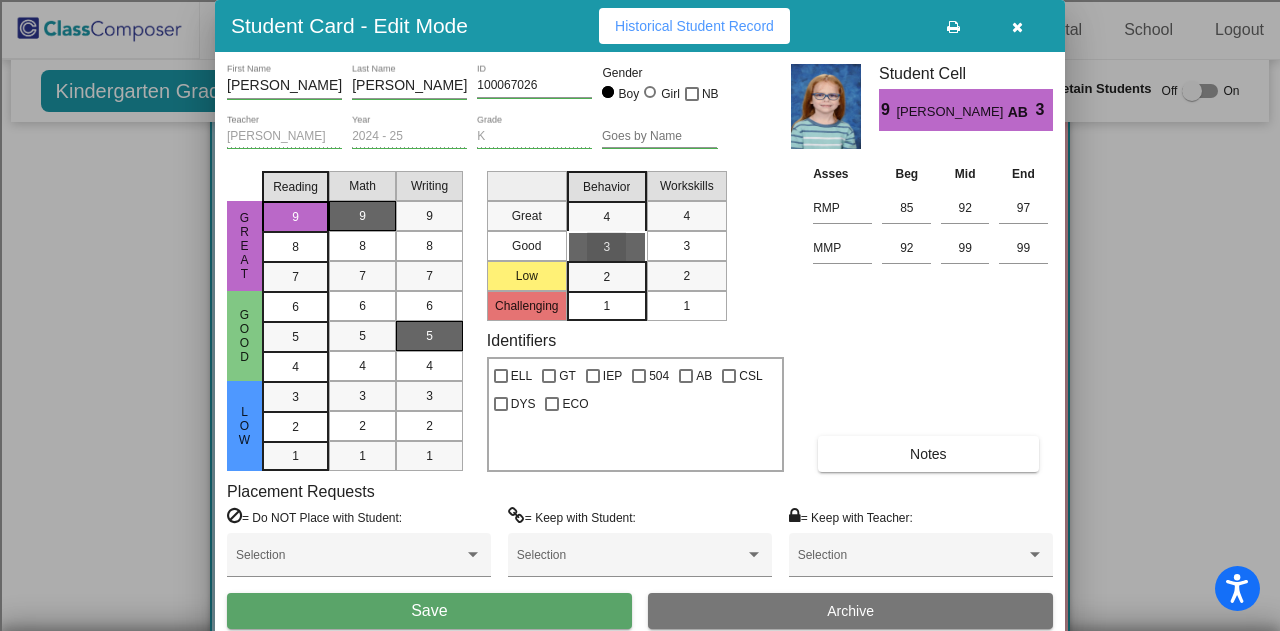 click on "3" at bounding box center [686, 246] 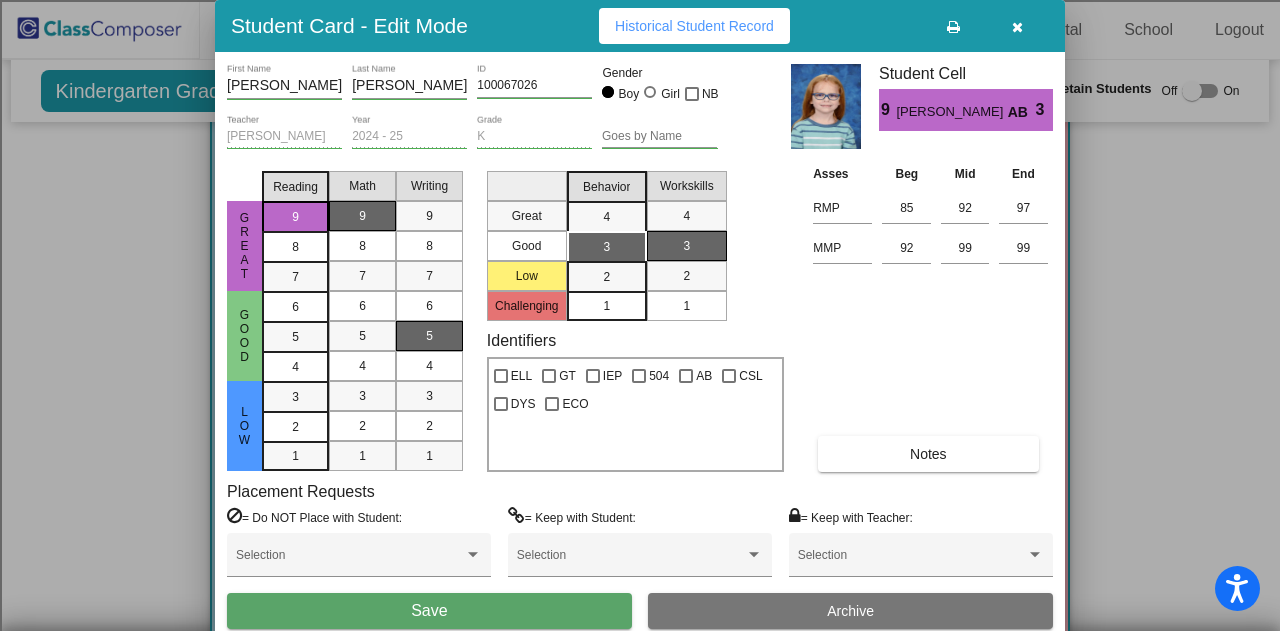 click on "Save" at bounding box center [429, 611] 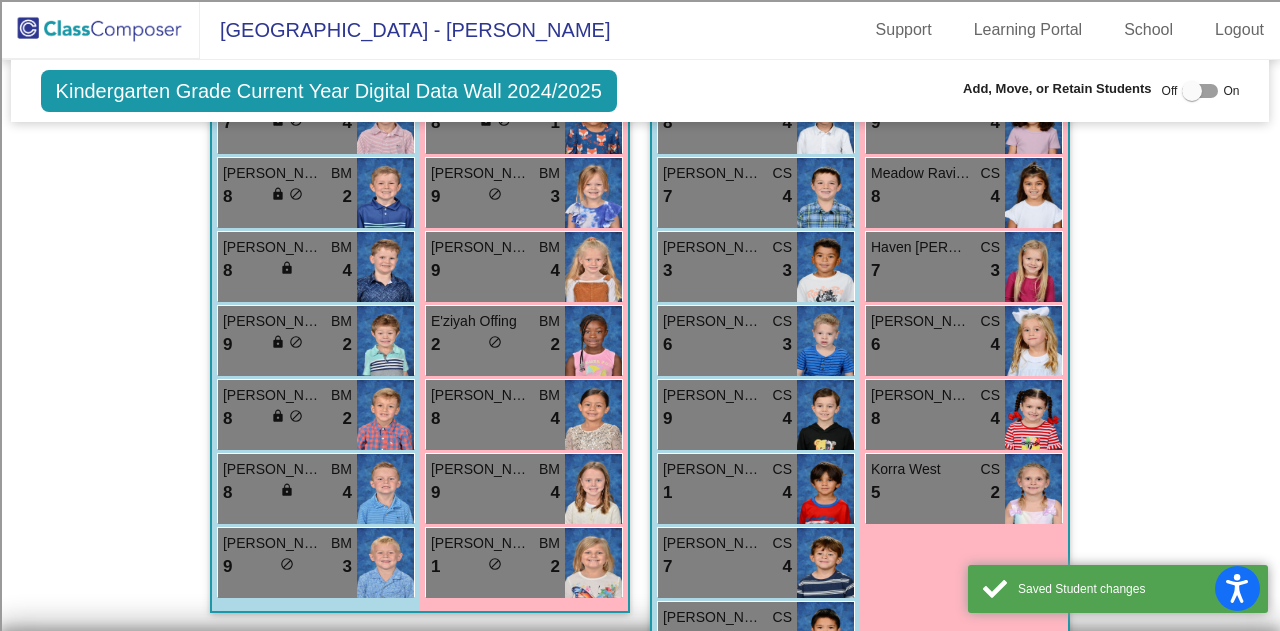 scroll, scrollTop: 0, scrollLeft: 0, axis: both 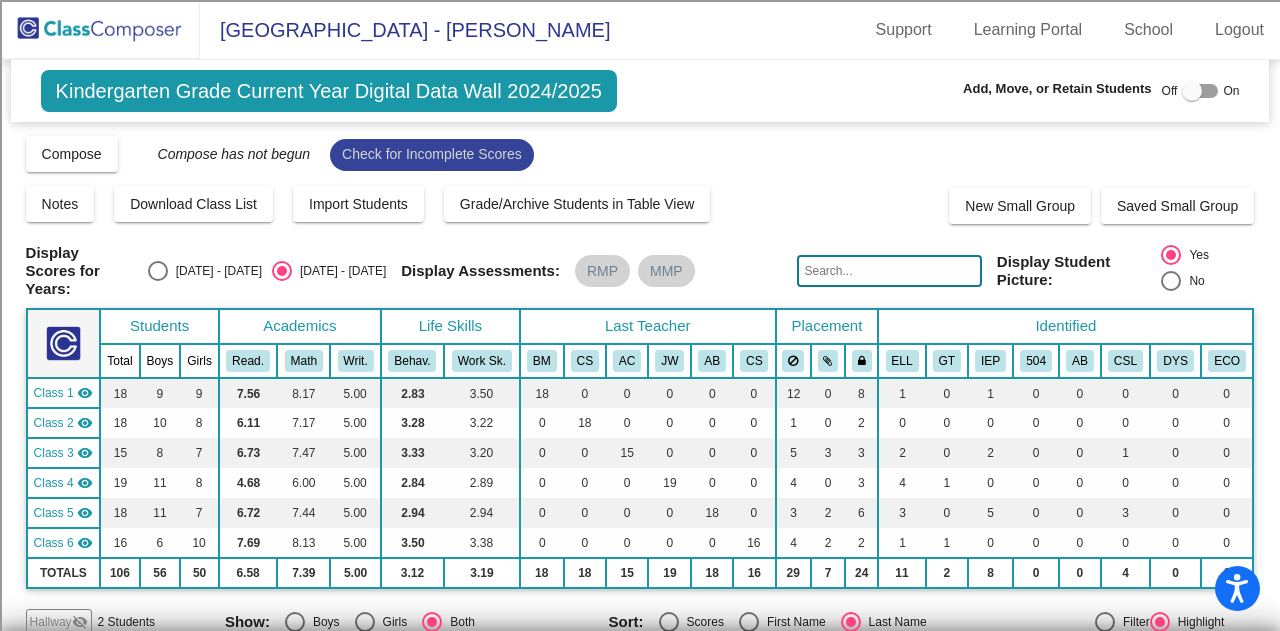 click on "Check for Incomplete Scores" 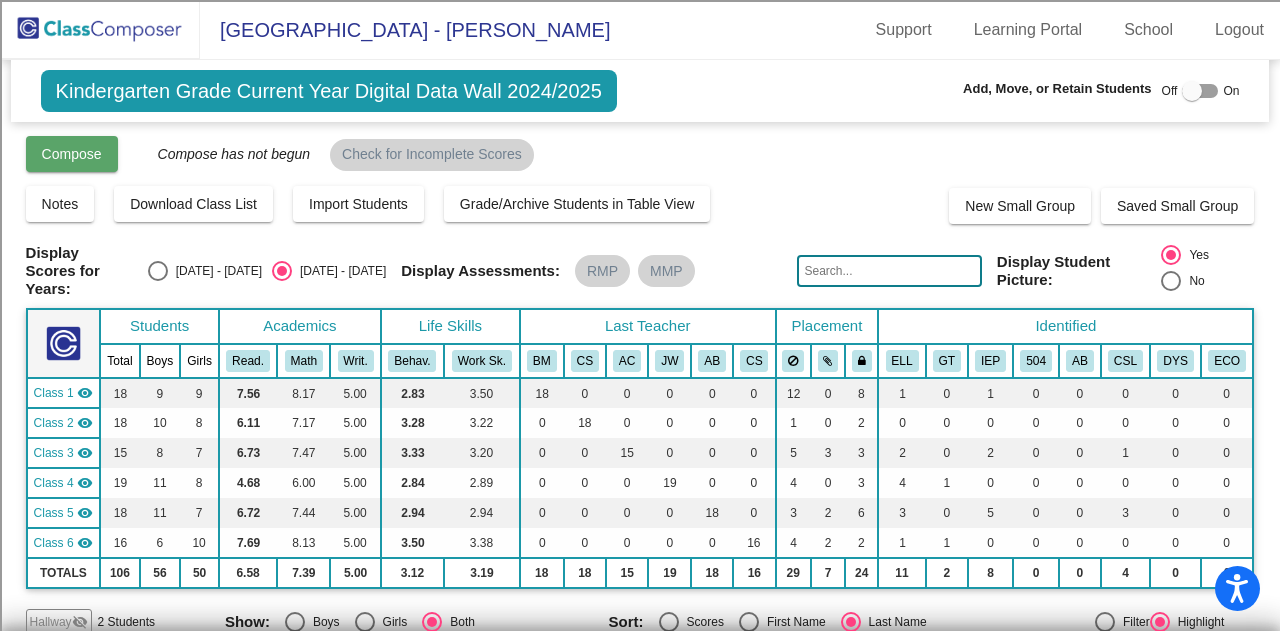 click on "Compose" 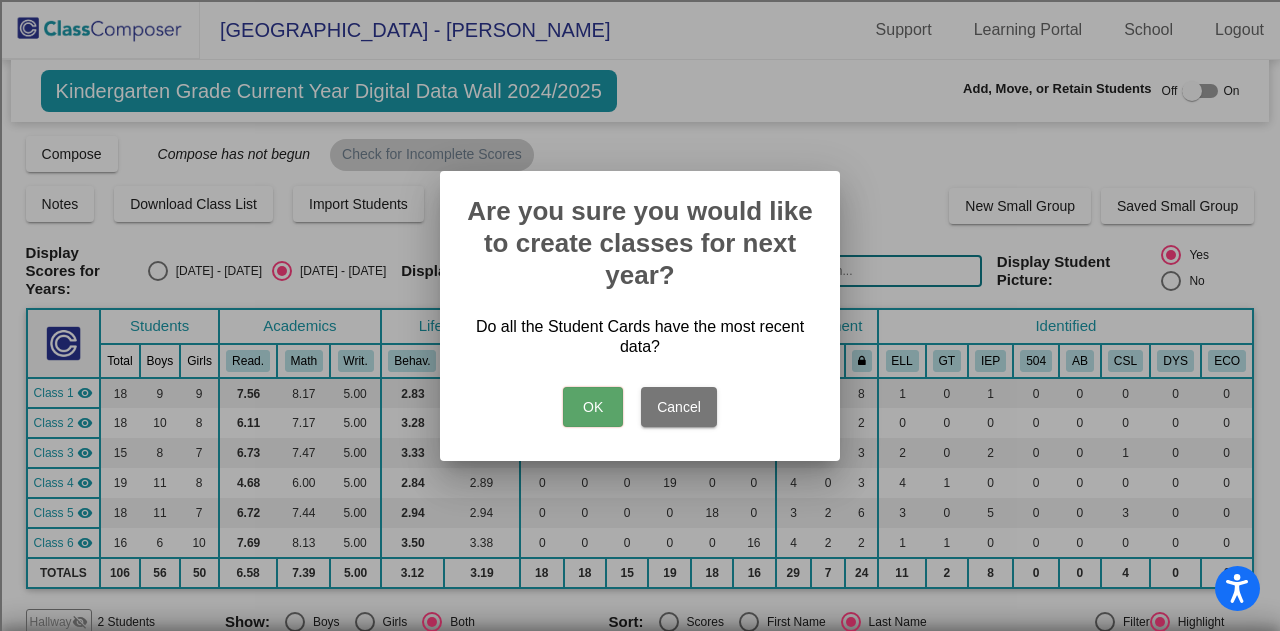 click on "OK" at bounding box center [593, 407] 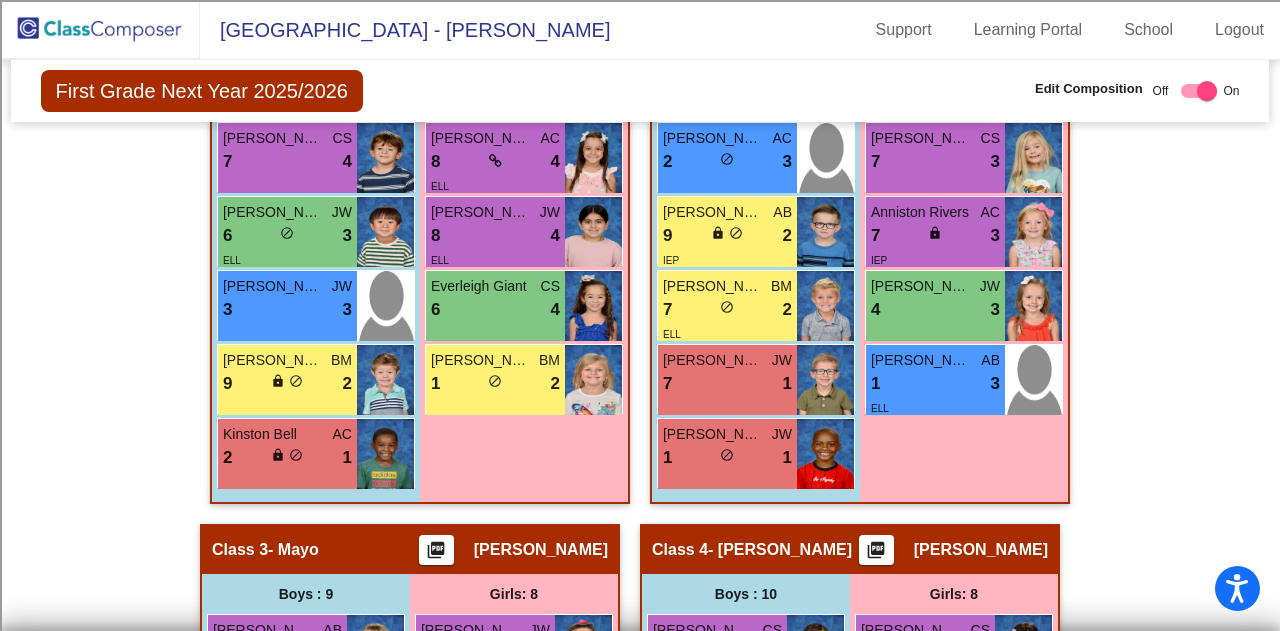 scroll, scrollTop: 900, scrollLeft: 0, axis: vertical 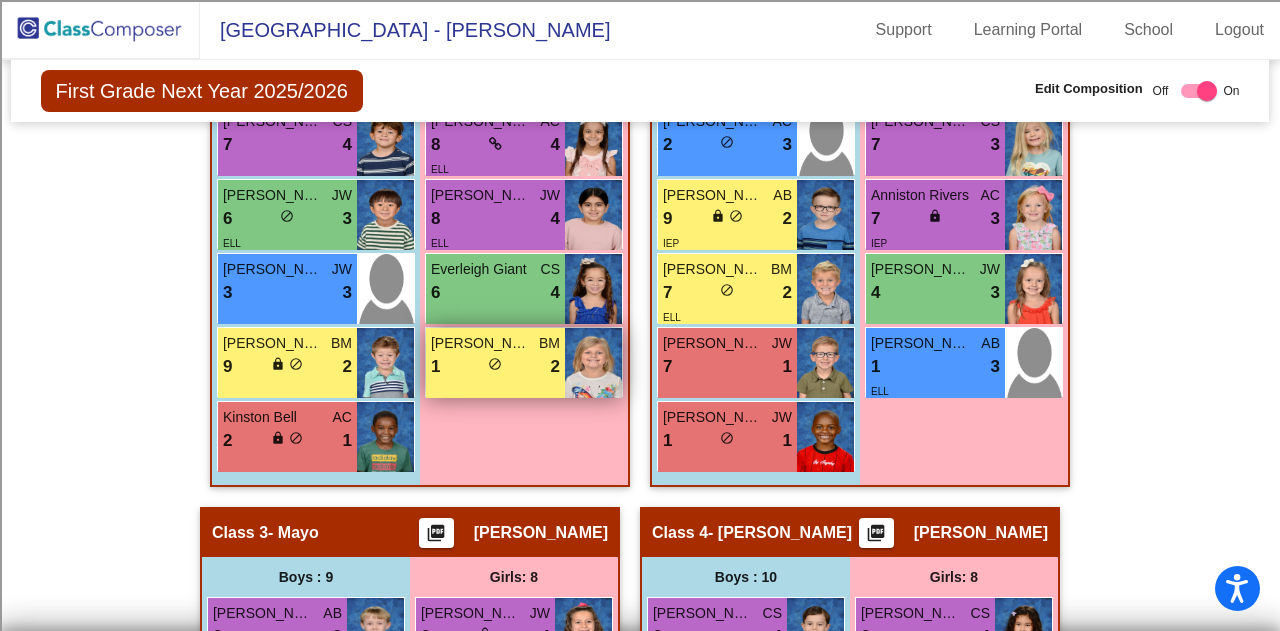 click on "lock do_not_disturb_alt" at bounding box center (495, 366) 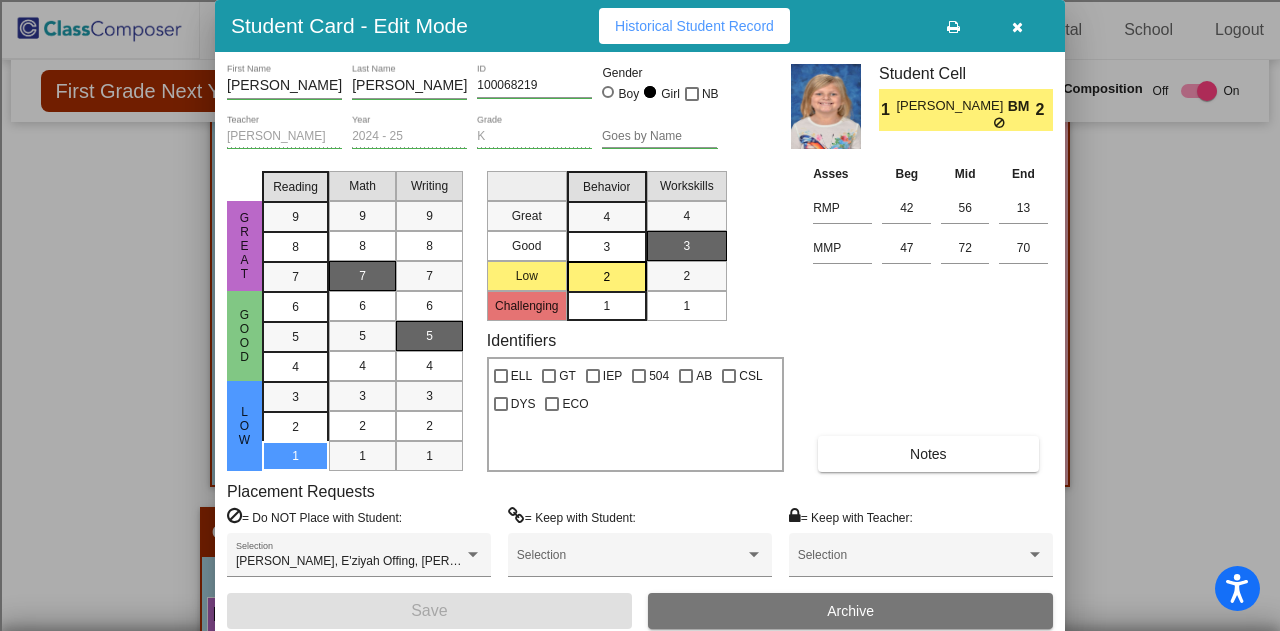 click at bounding box center [1017, 27] 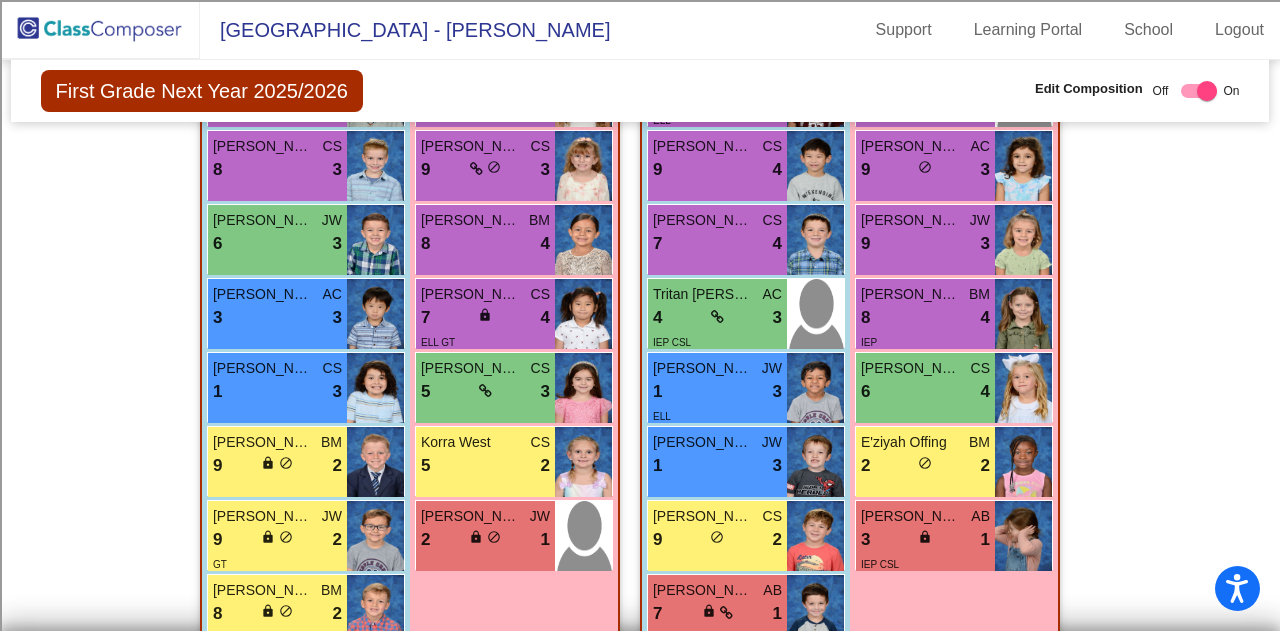 scroll, scrollTop: 1400, scrollLeft: 0, axis: vertical 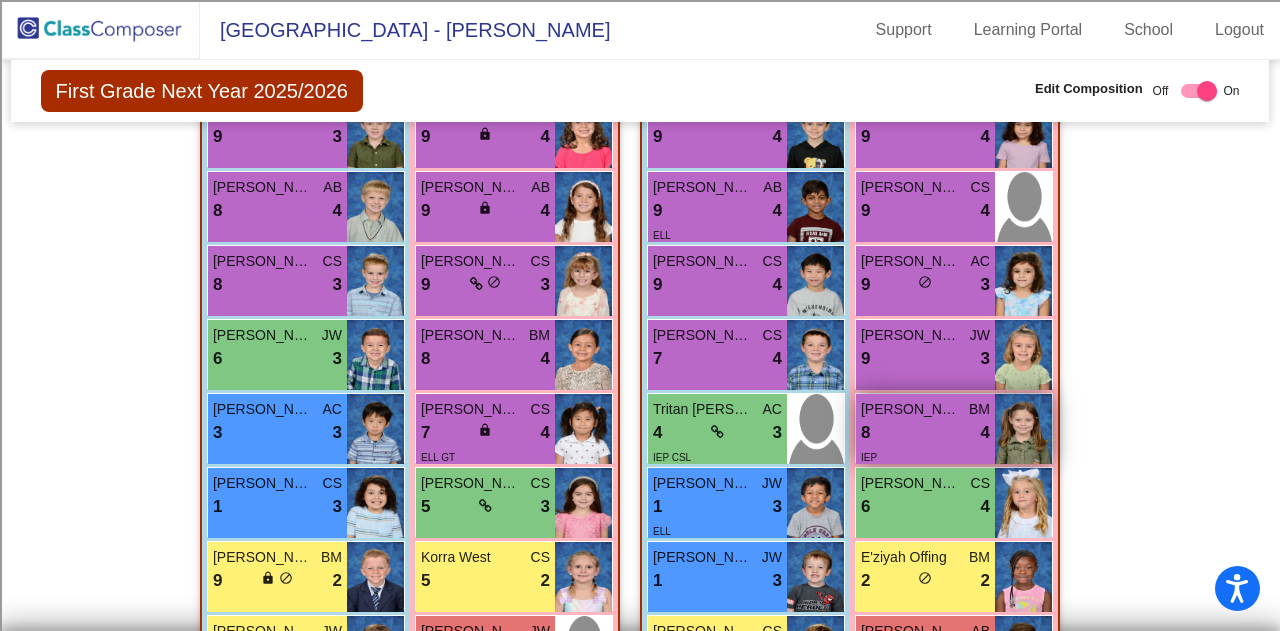 click on "8 lock do_not_disturb_alt 4" at bounding box center (925, 433) 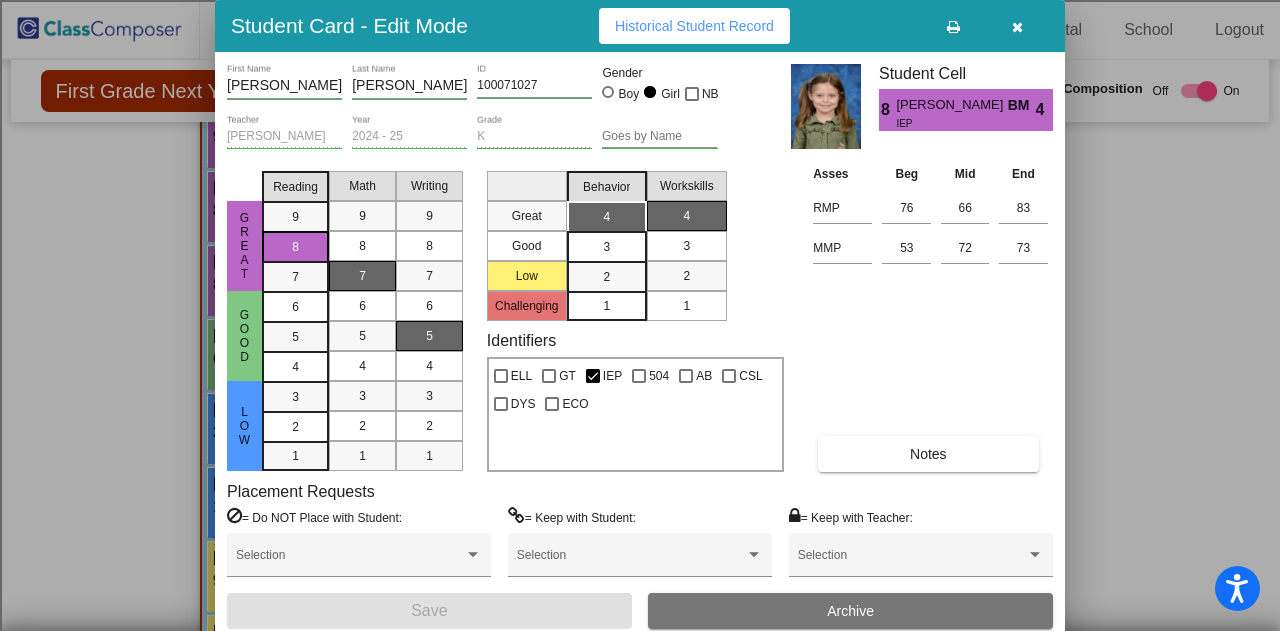 click on "Archive" at bounding box center (850, 611) 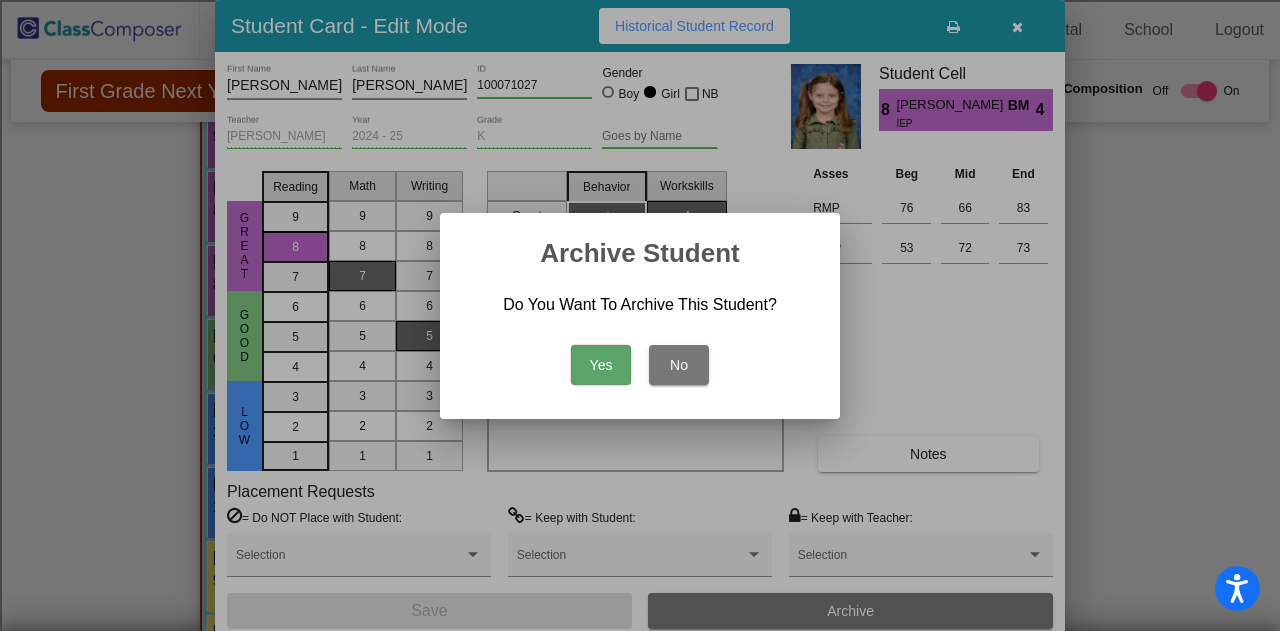 click on "Yes" at bounding box center (601, 365) 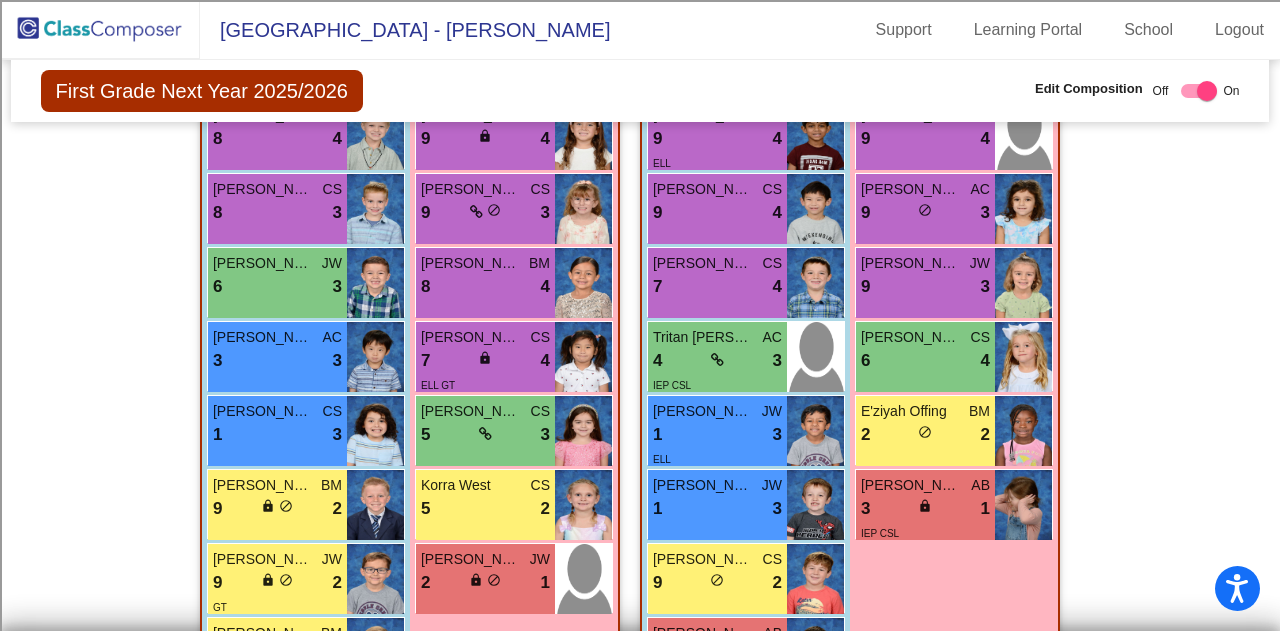 scroll, scrollTop: 1600, scrollLeft: 0, axis: vertical 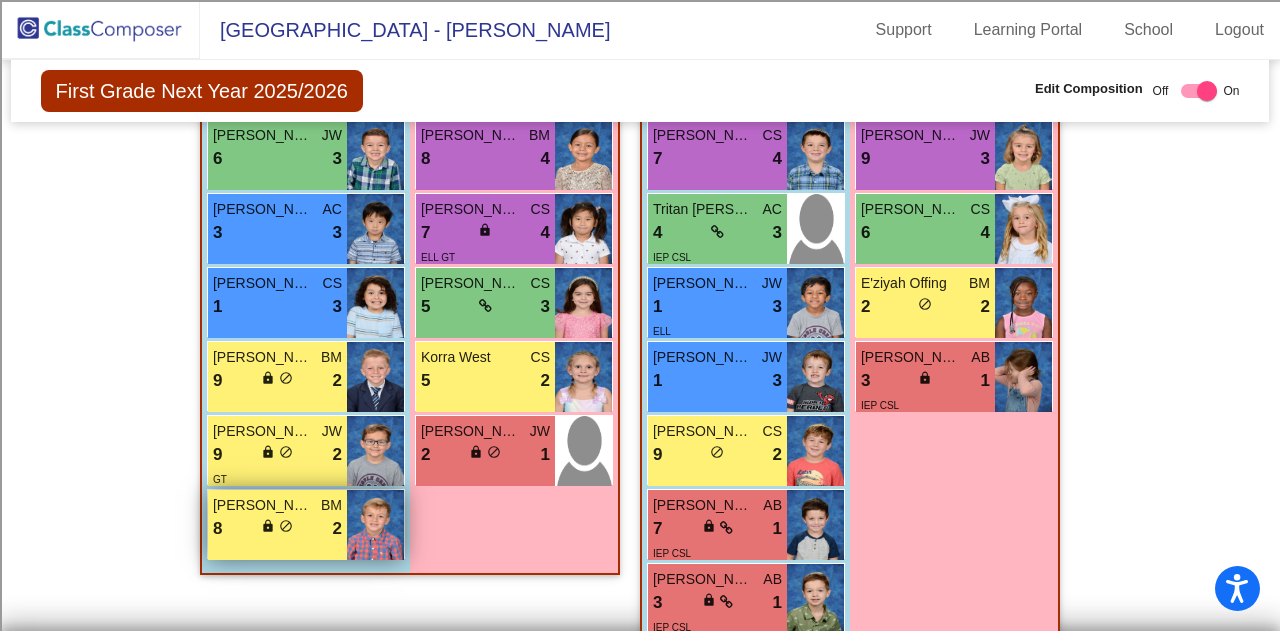 click on "do_not_disturb_alt" at bounding box center [286, 526] 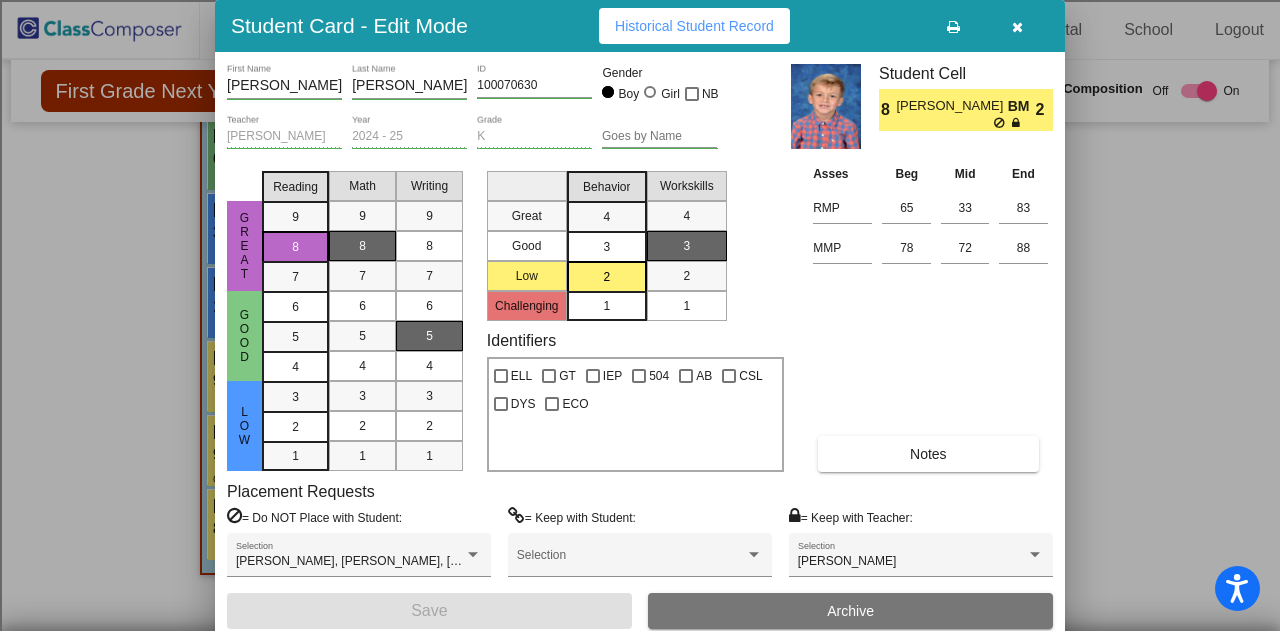click at bounding box center [1017, 26] 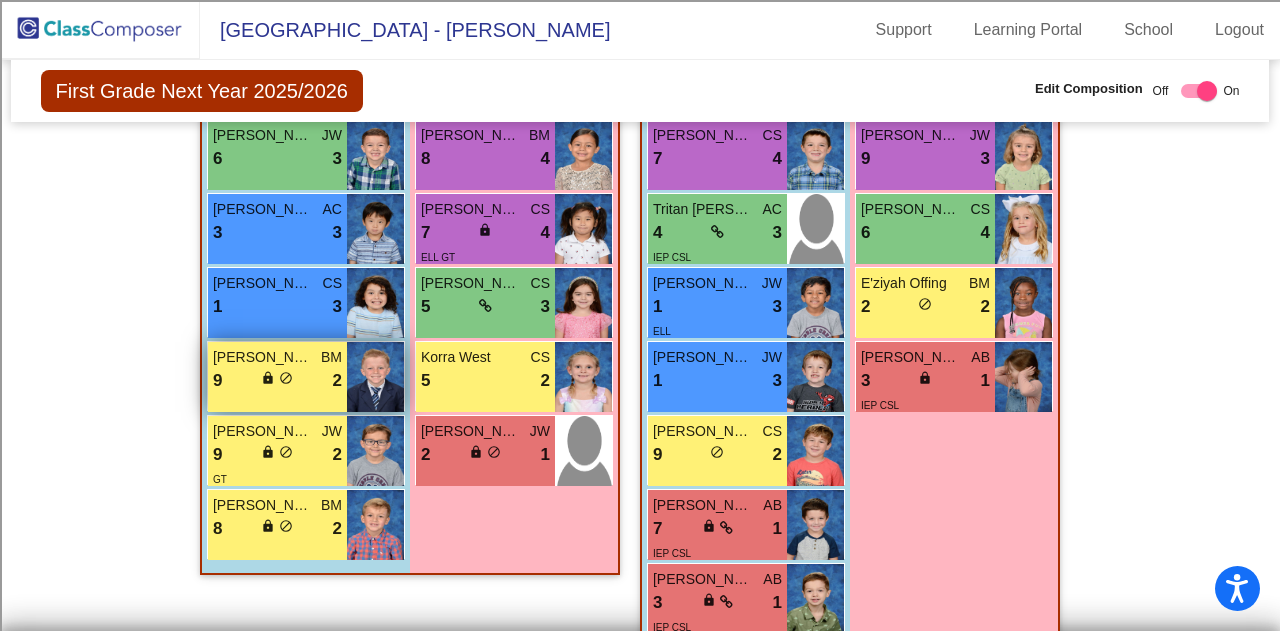 click on "9 lock do_not_disturb_alt 2" at bounding box center [277, 381] 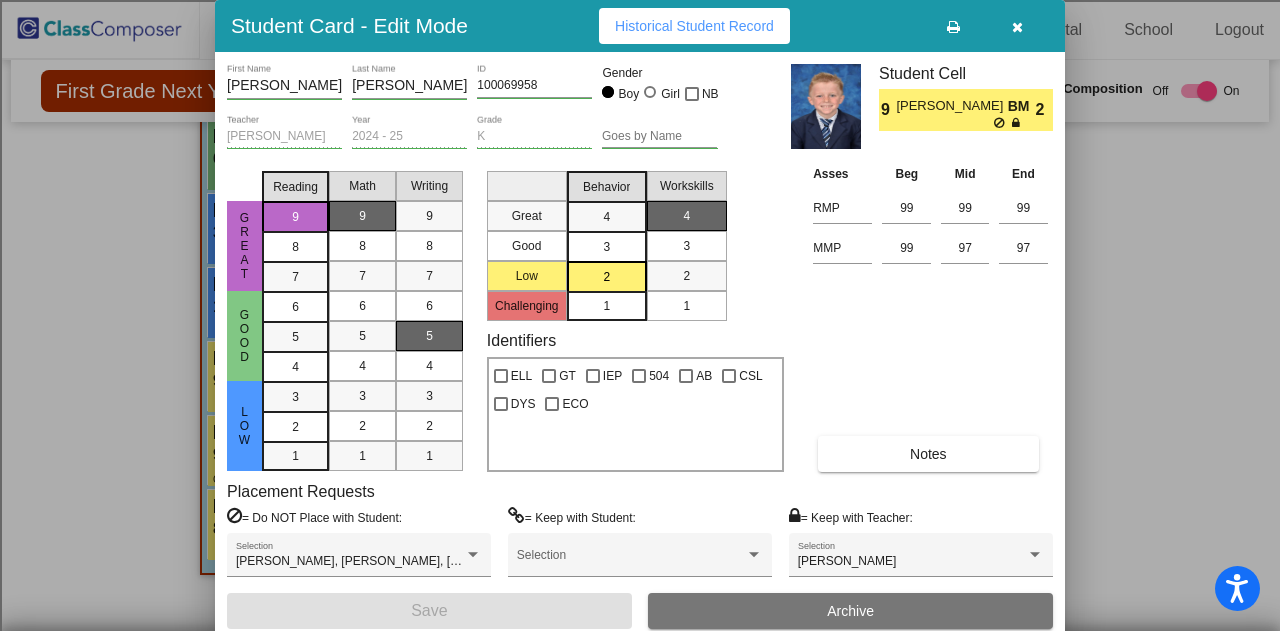 click at bounding box center (1017, 26) 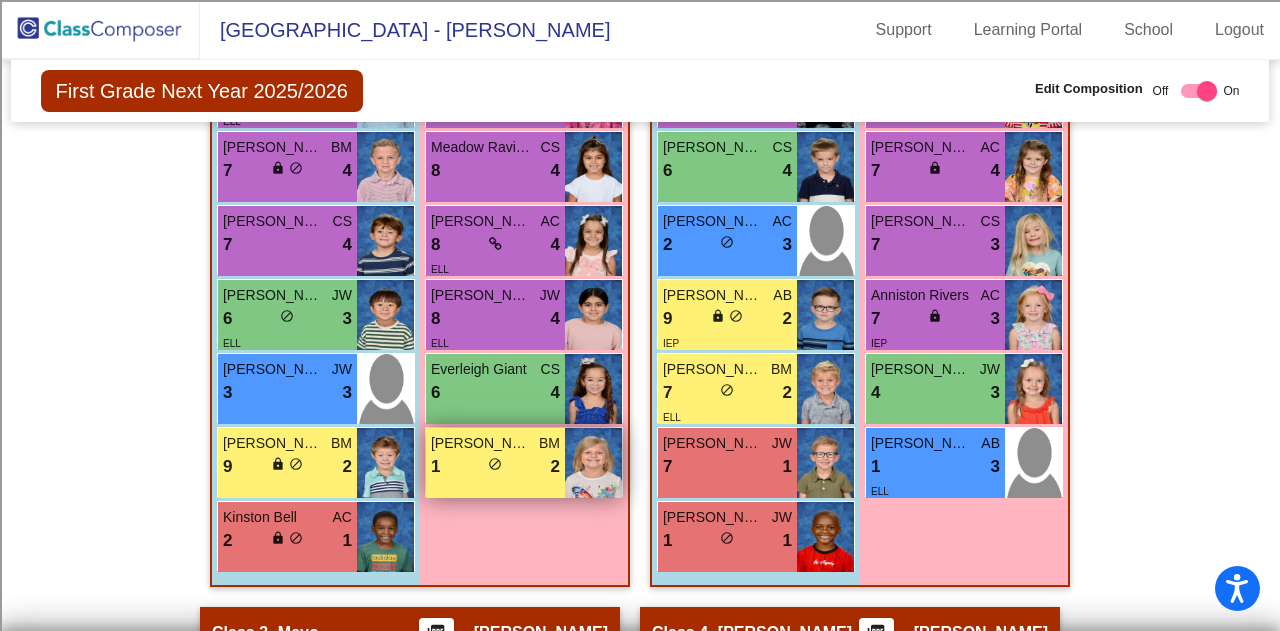 scroll, scrollTop: 900, scrollLeft: 0, axis: vertical 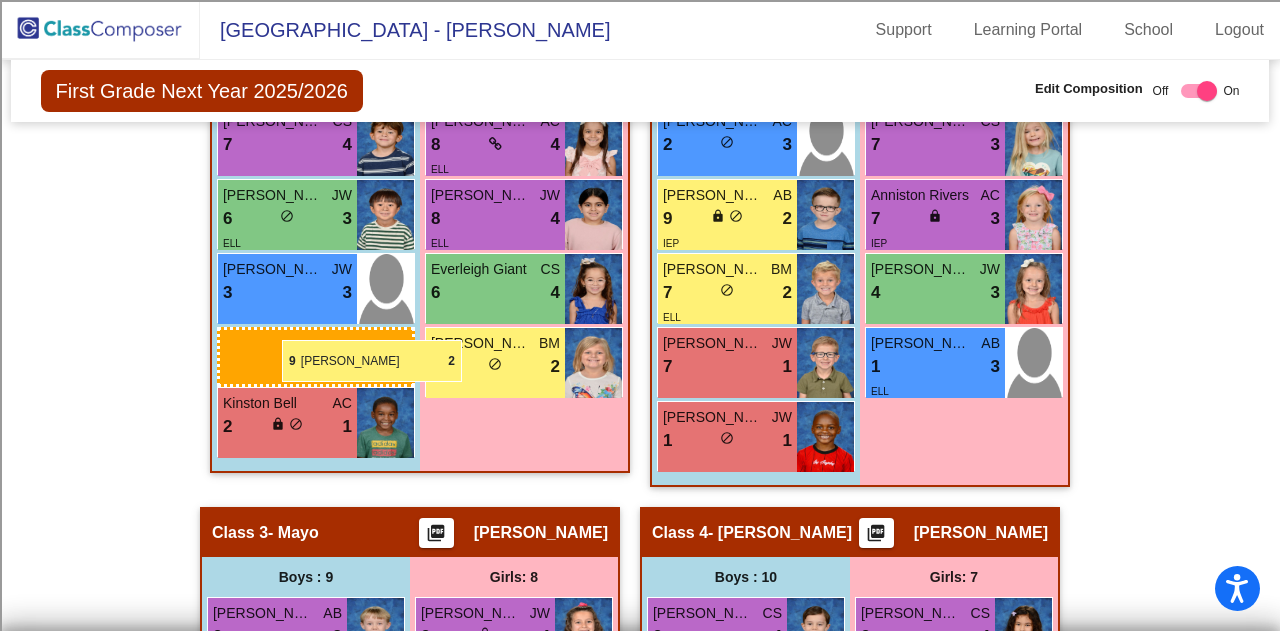 drag, startPoint x: 325, startPoint y: 362, endPoint x: 282, endPoint y: 340, distance: 48.30114 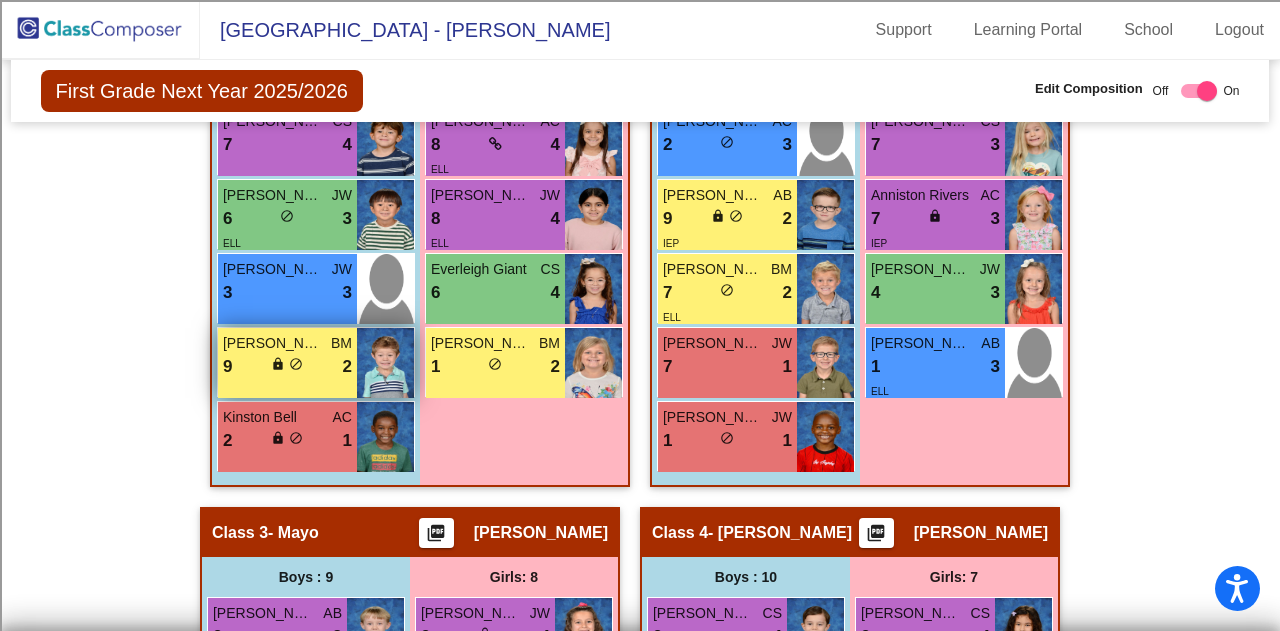 click on "do_not_disturb_alt" at bounding box center [296, 364] 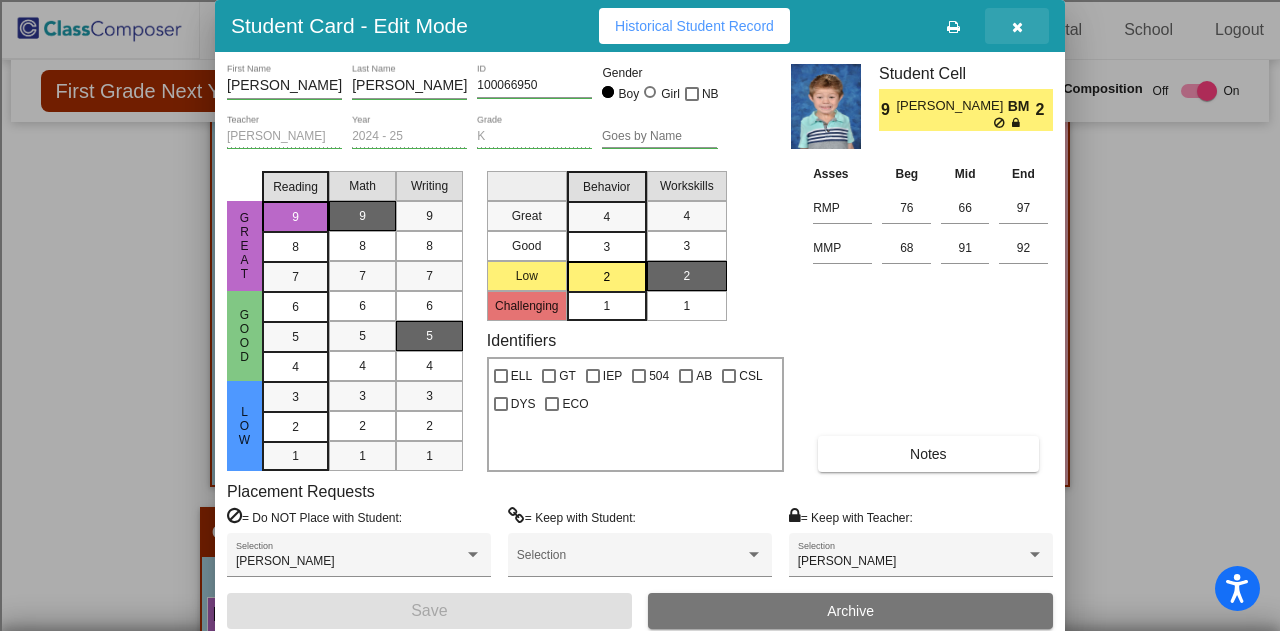 click at bounding box center [1017, 27] 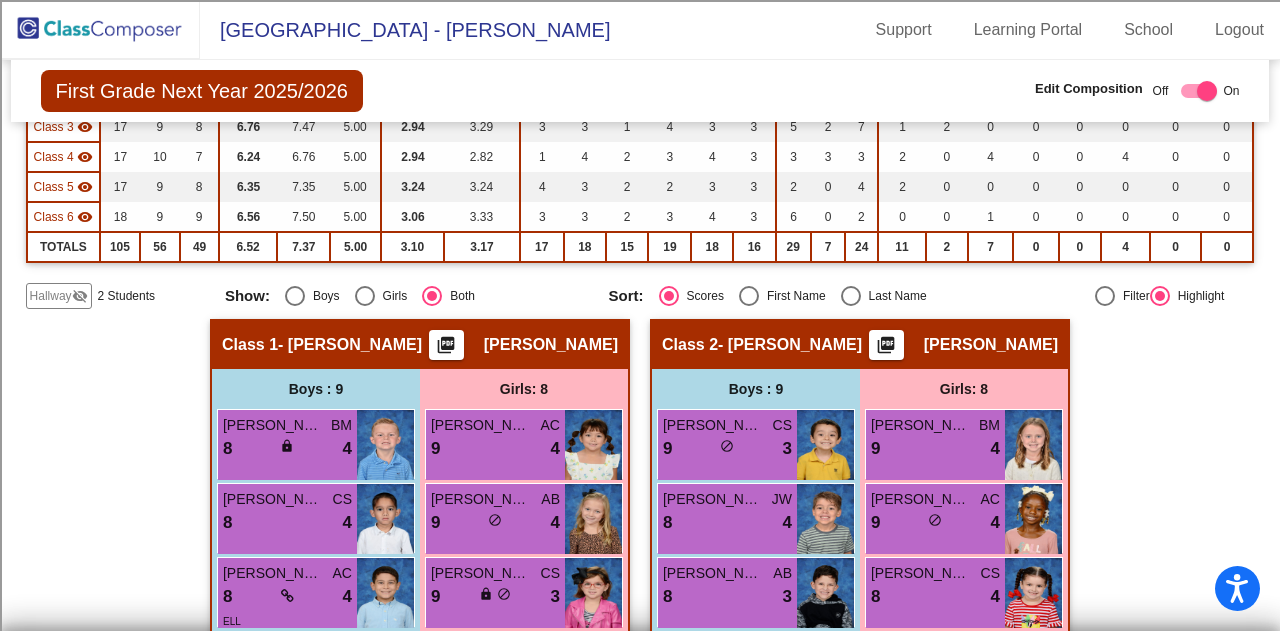 scroll, scrollTop: 400, scrollLeft: 0, axis: vertical 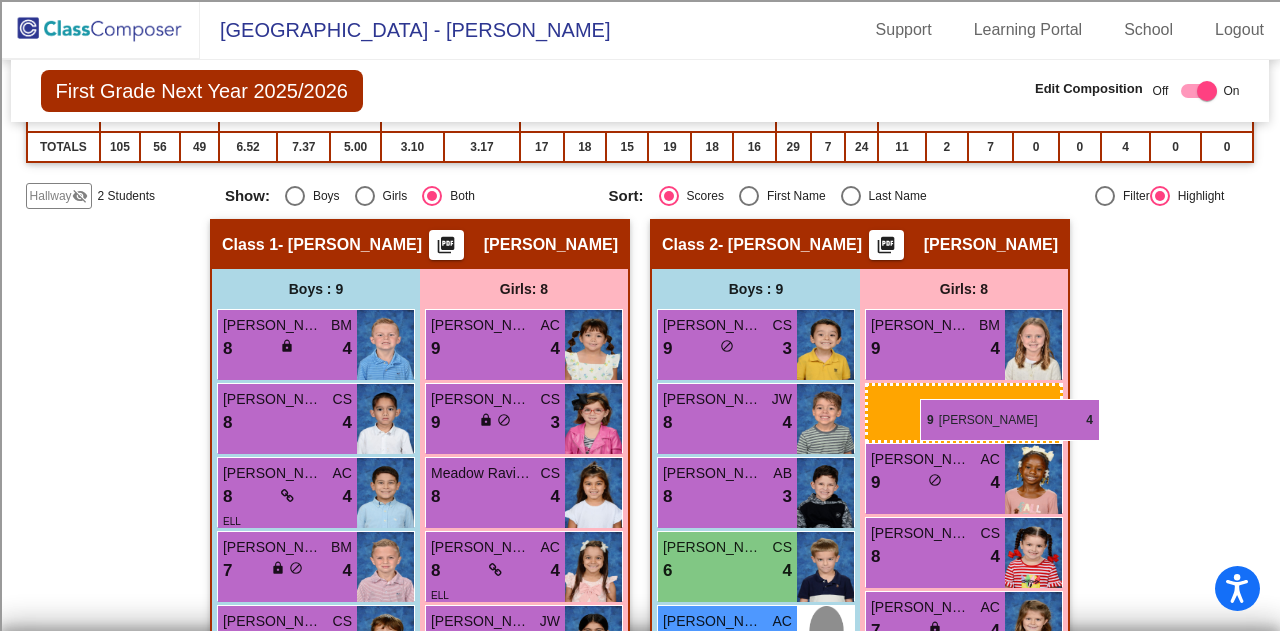 drag, startPoint x: 503, startPoint y: 407, endPoint x: 920, endPoint y: 399, distance: 417.07672 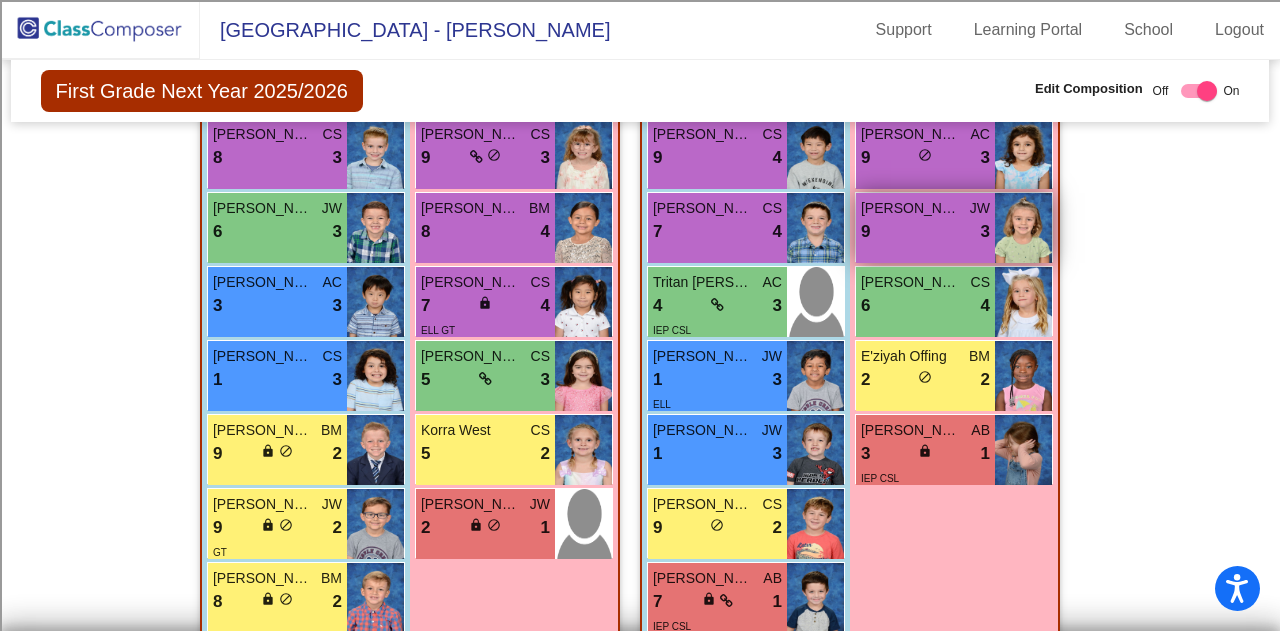 scroll, scrollTop: 1700, scrollLeft: 0, axis: vertical 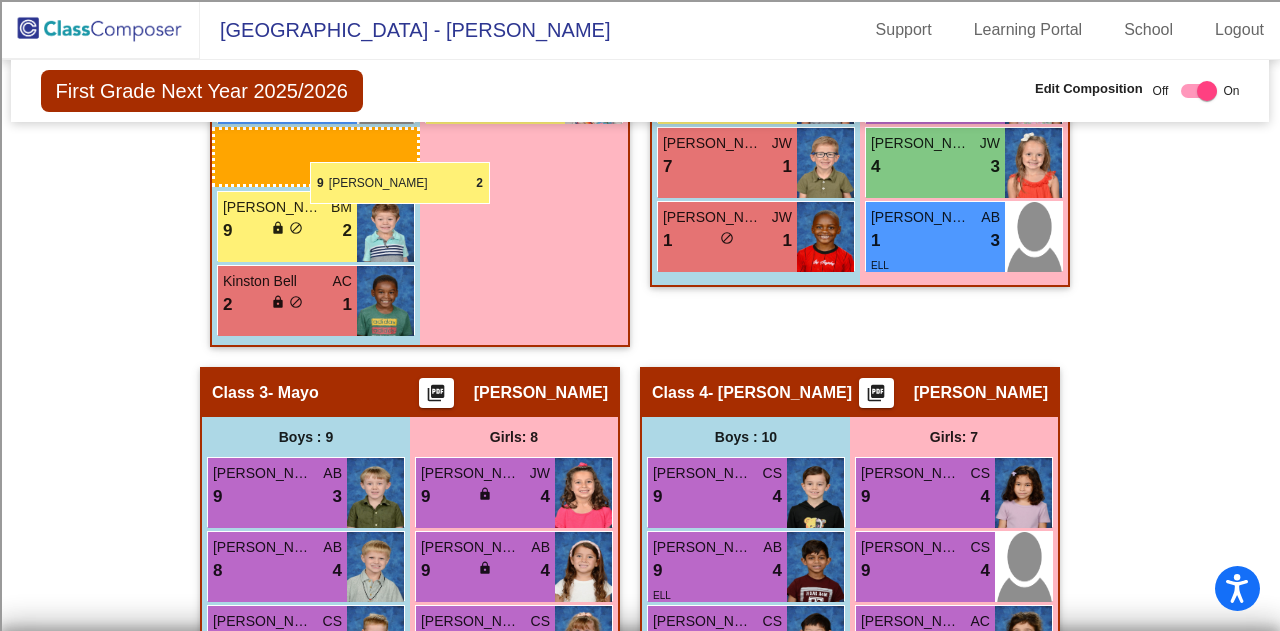 drag, startPoint x: 313, startPoint y: 282, endPoint x: 310, endPoint y: 162, distance: 120.03749 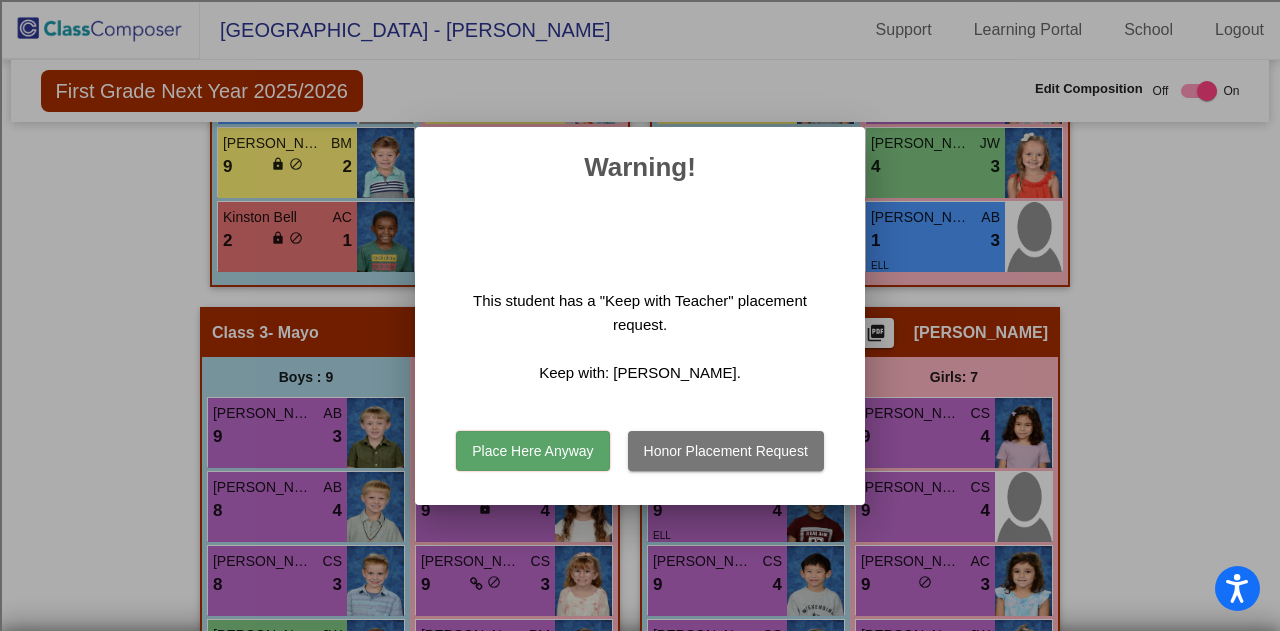 click on "Place Here Anyway" at bounding box center [532, 451] 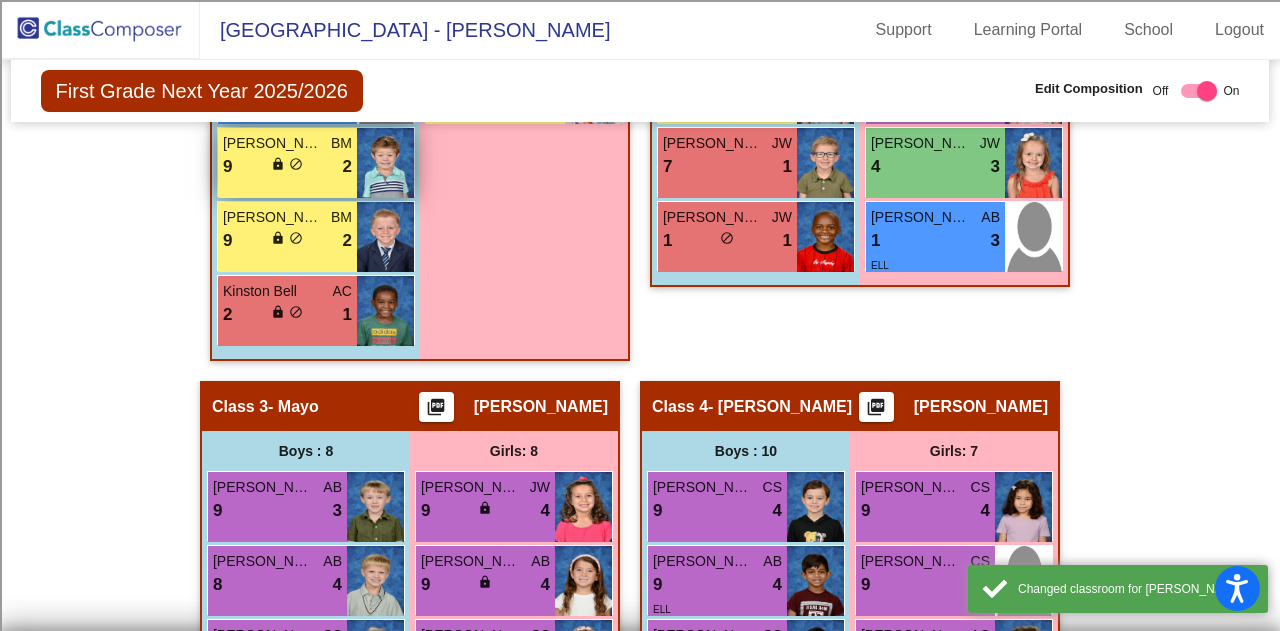 click on "[PERSON_NAME]" at bounding box center (273, 143) 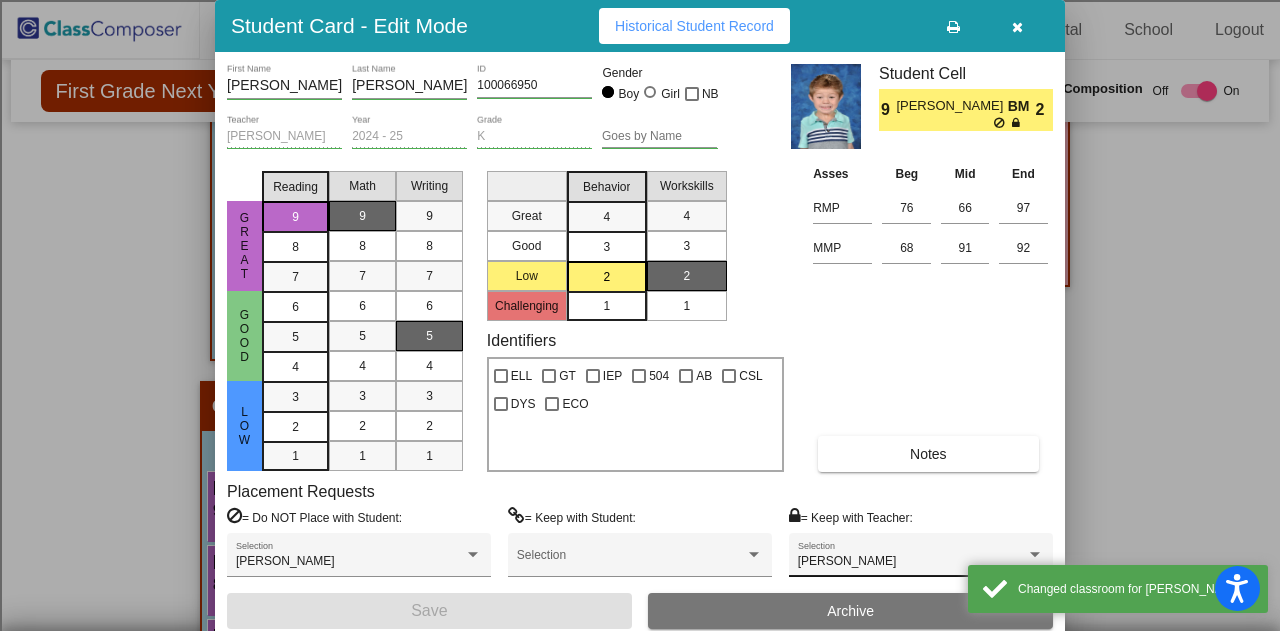 click on "Courtney Payne Selection" at bounding box center (921, 560) 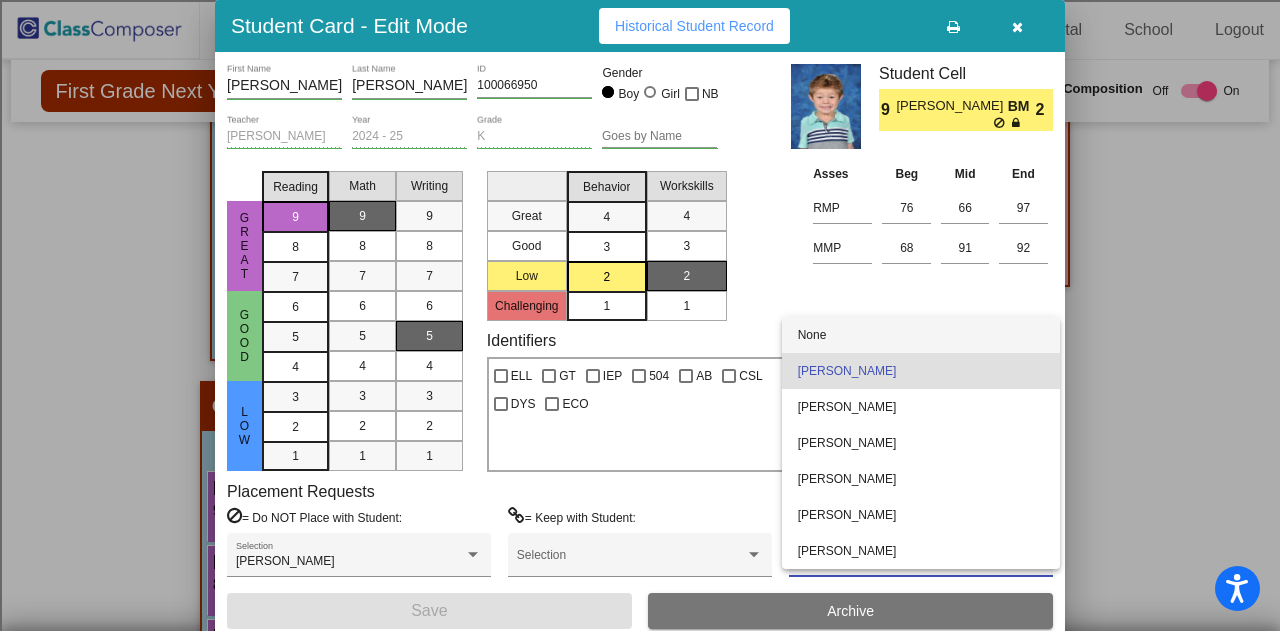 click on "None" at bounding box center [921, 335] 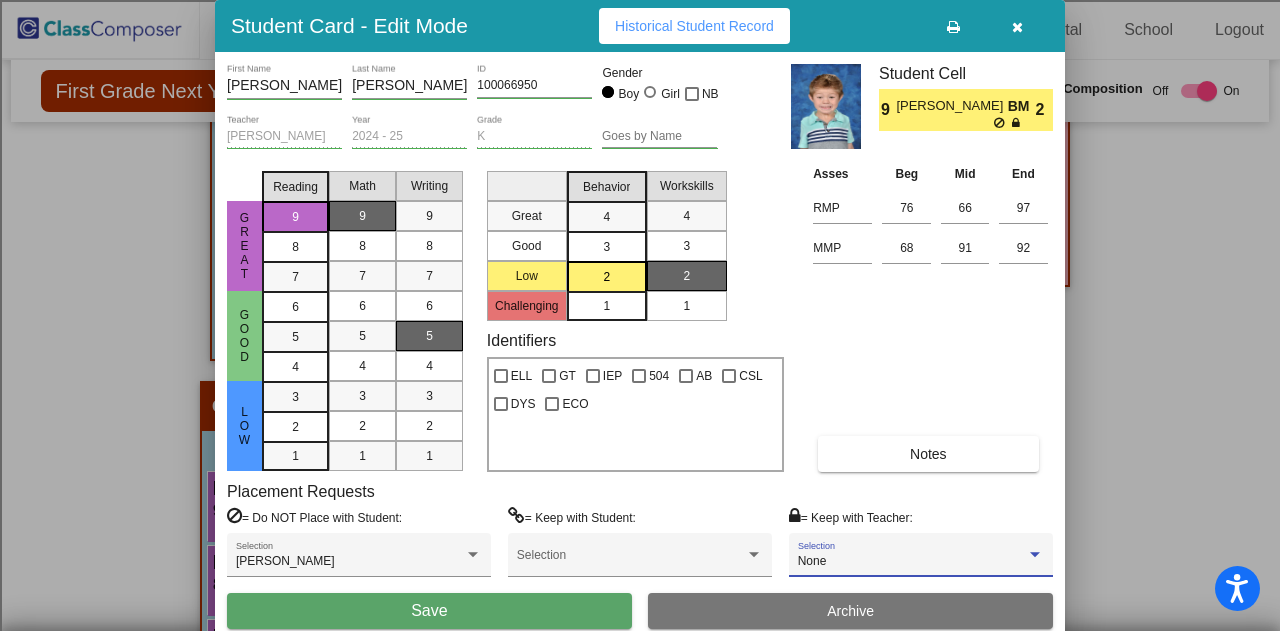 click on "Save" at bounding box center [429, 611] 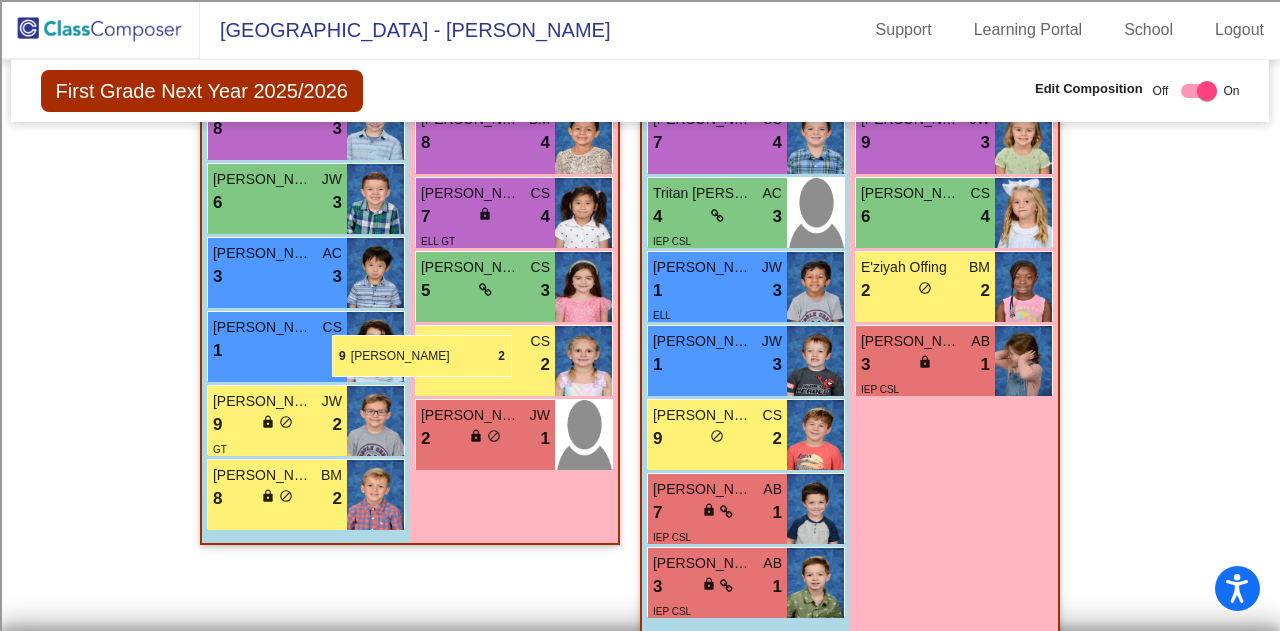 scroll, scrollTop: 1640, scrollLeft: 0, axis: vertical 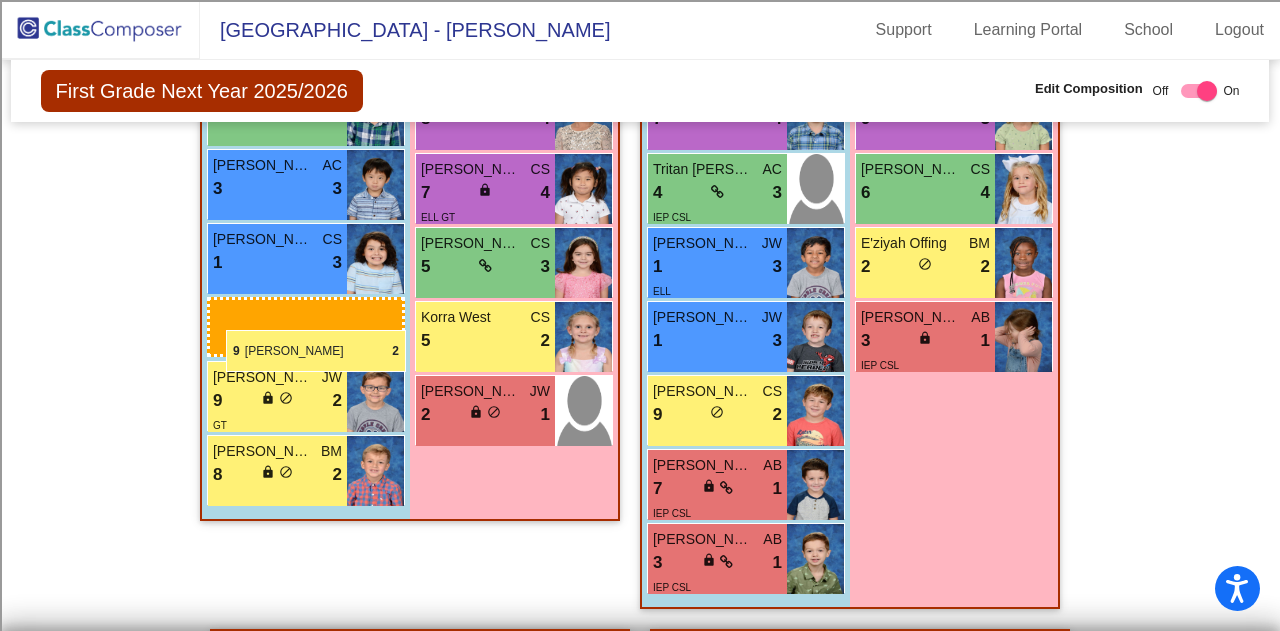 drag, startPoint x: 278, startPoint y: 167, endPoint x: 226, endPoint y: 330, distance: 171.09354 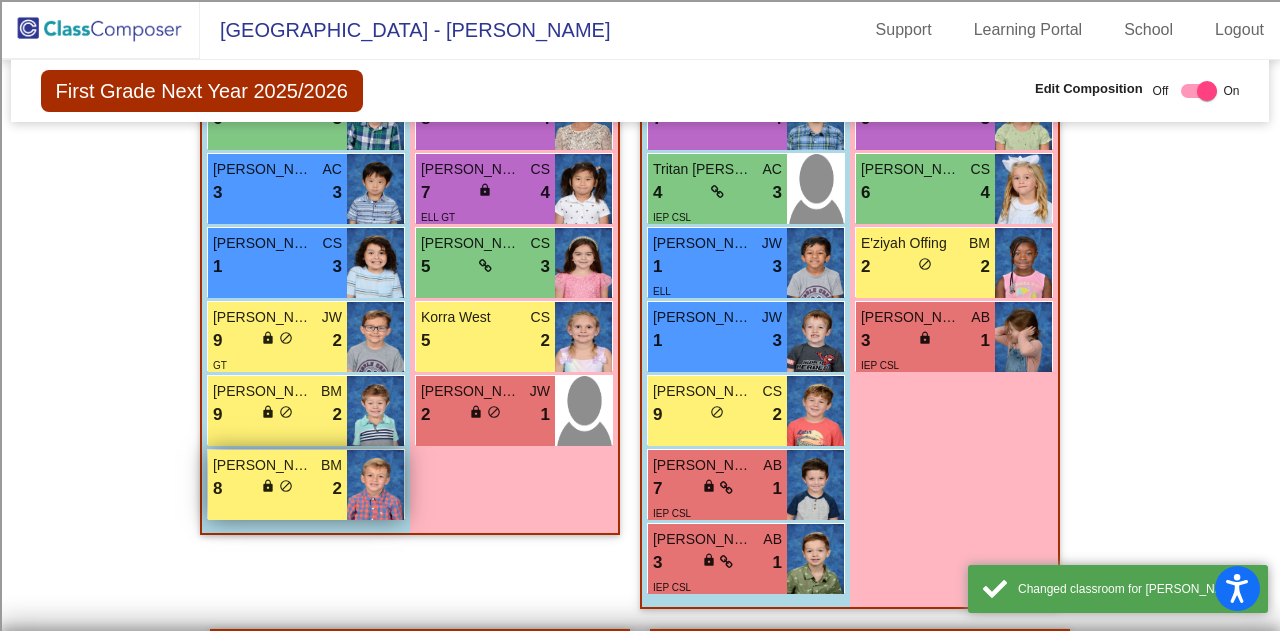 click on "lock do_not_disturb_alt" at bounding box center [277, 488] 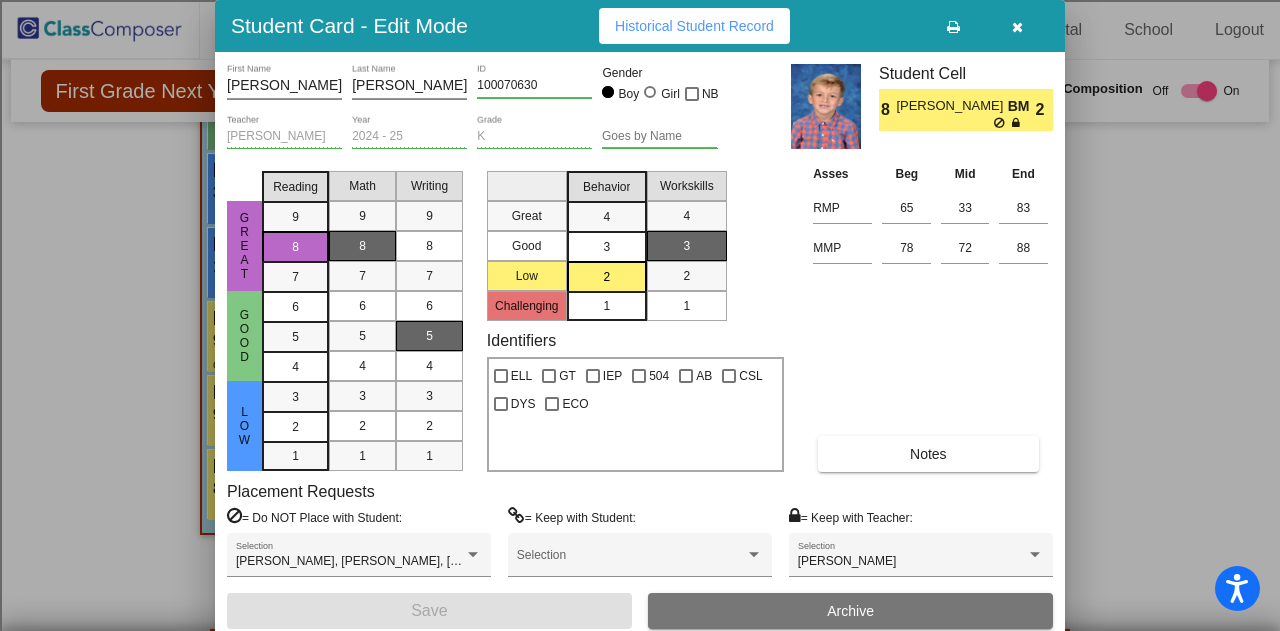click at bounding box center (1017, 26) 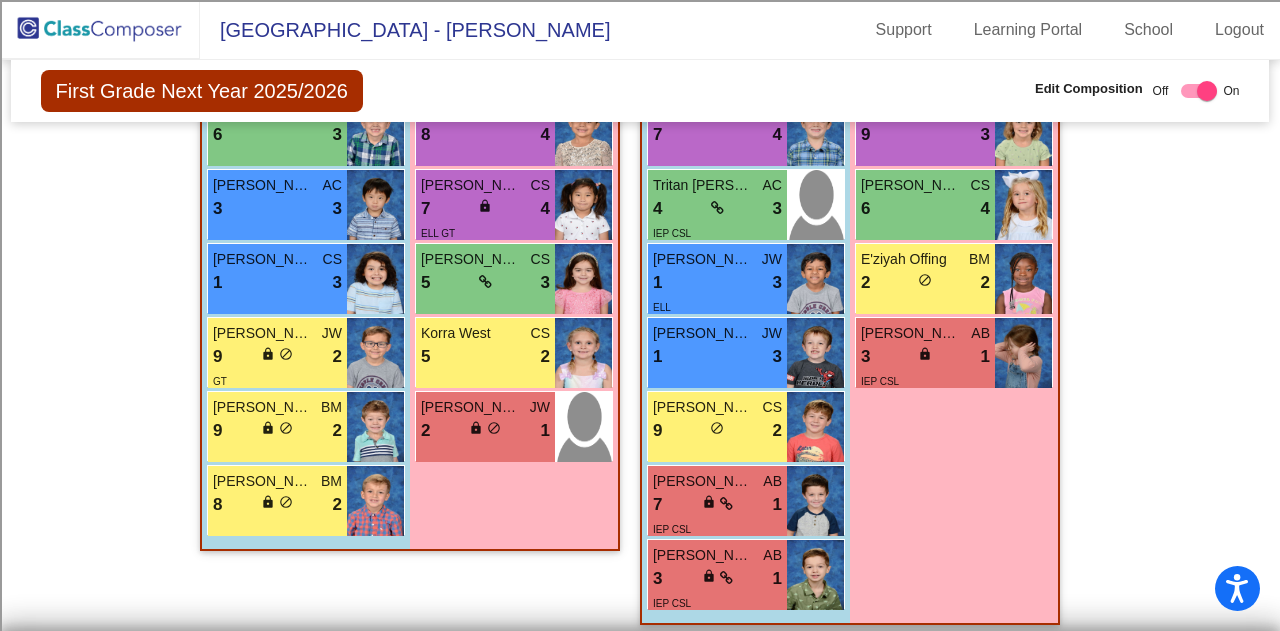 scroll, scrollTop: 1640, scrollLeft: 0, axis: vertical 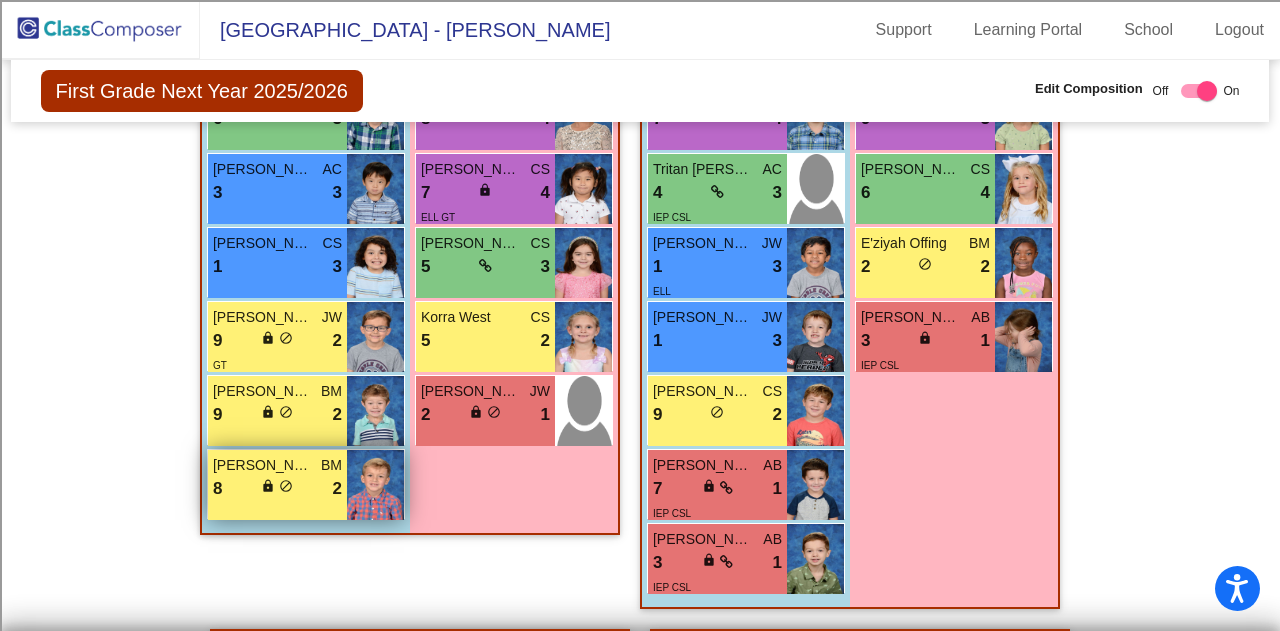 click on "8 lock do_not_disturb_alt 2" at bounding box center [277, 489] 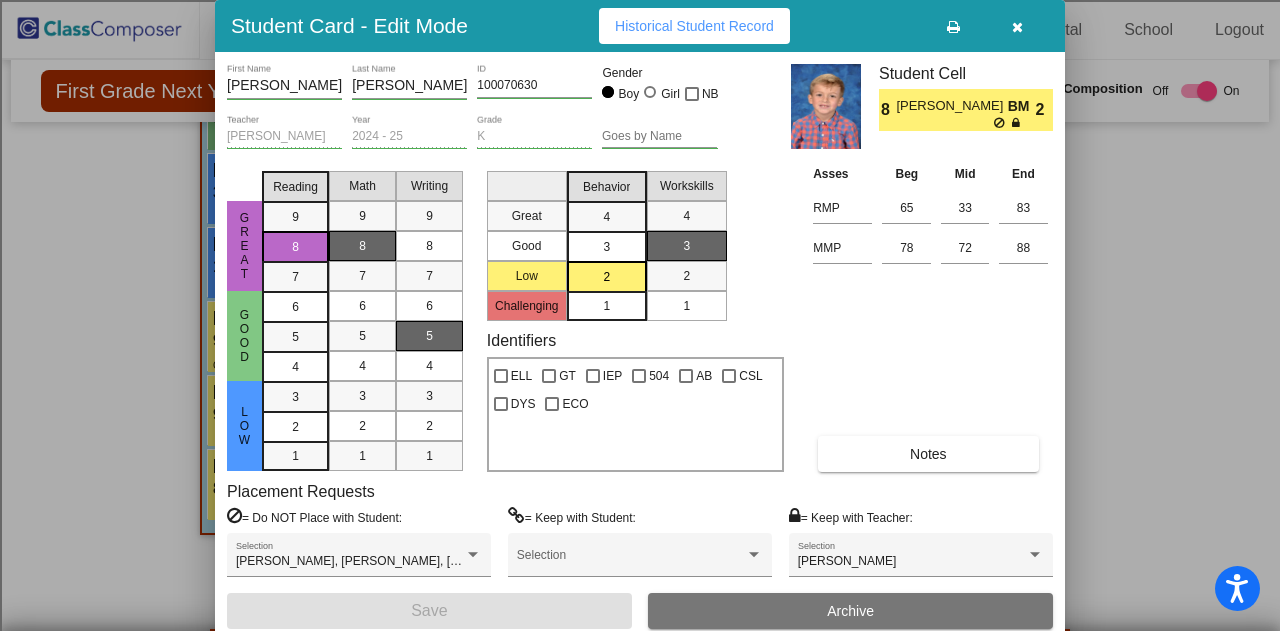 click at bounding box center [1017, 26] 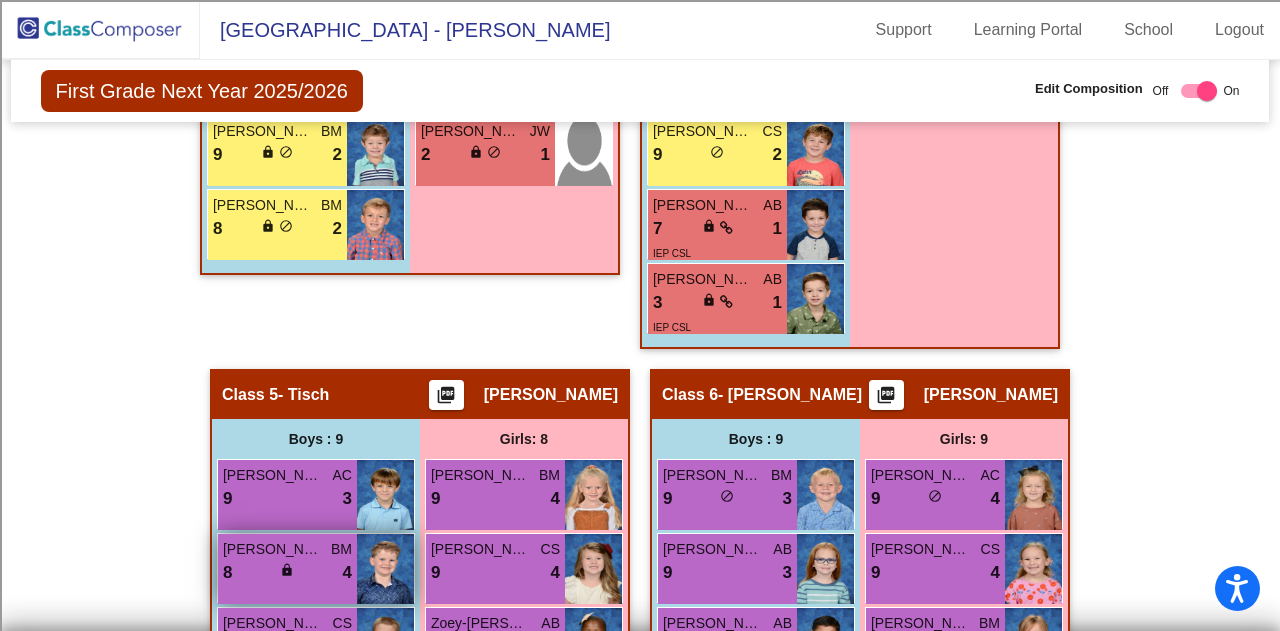 scroll, scrollTop: 1724, scrollLeft: 0, axis: vertical 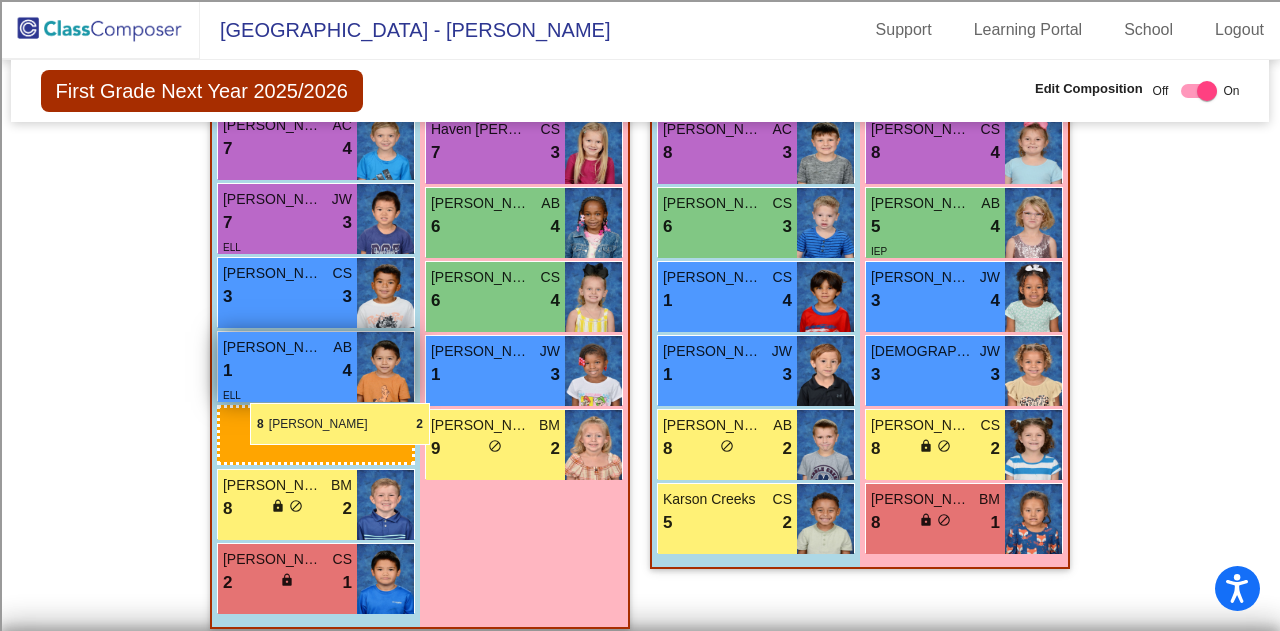 drag, startPoint x: 272, startPoint y: 402, endPoint x: 249, endPoint y: 401, distance: 23.021729 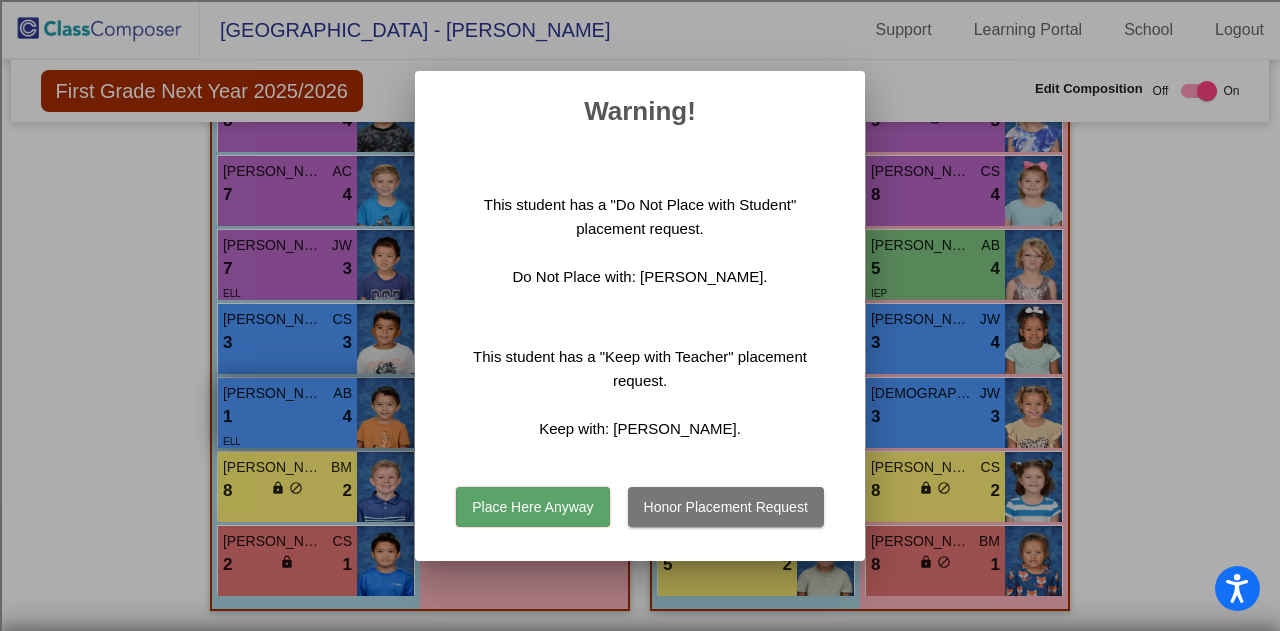 scroll, scrollTop: 2424, scrollLeft: 0, axis: vertical 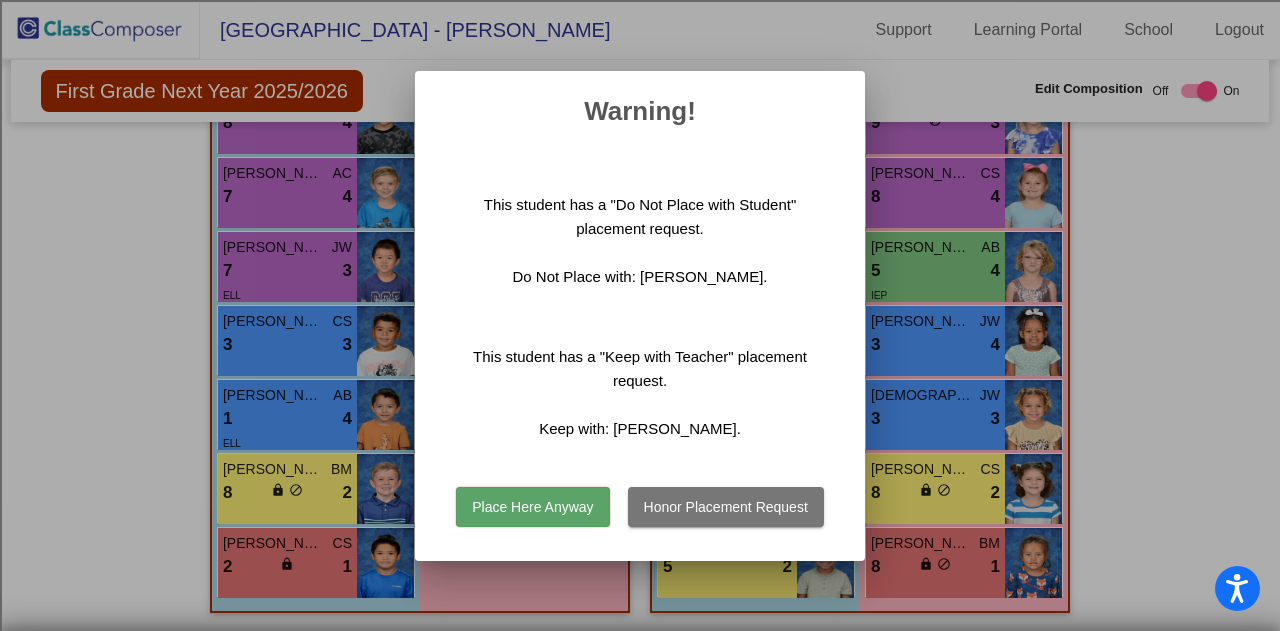 click on "Honor Placement Request" at bounding box center (726, 507) 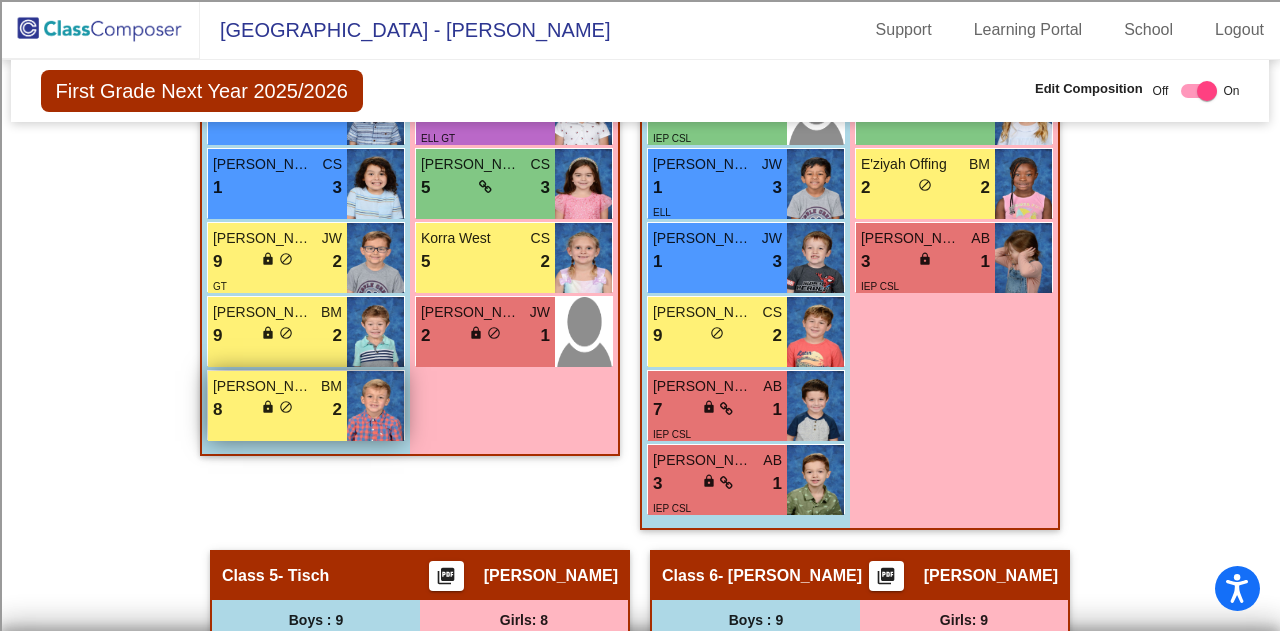 scroll, scrollTop: 1724, scrollLeft: 0, axis: vertical 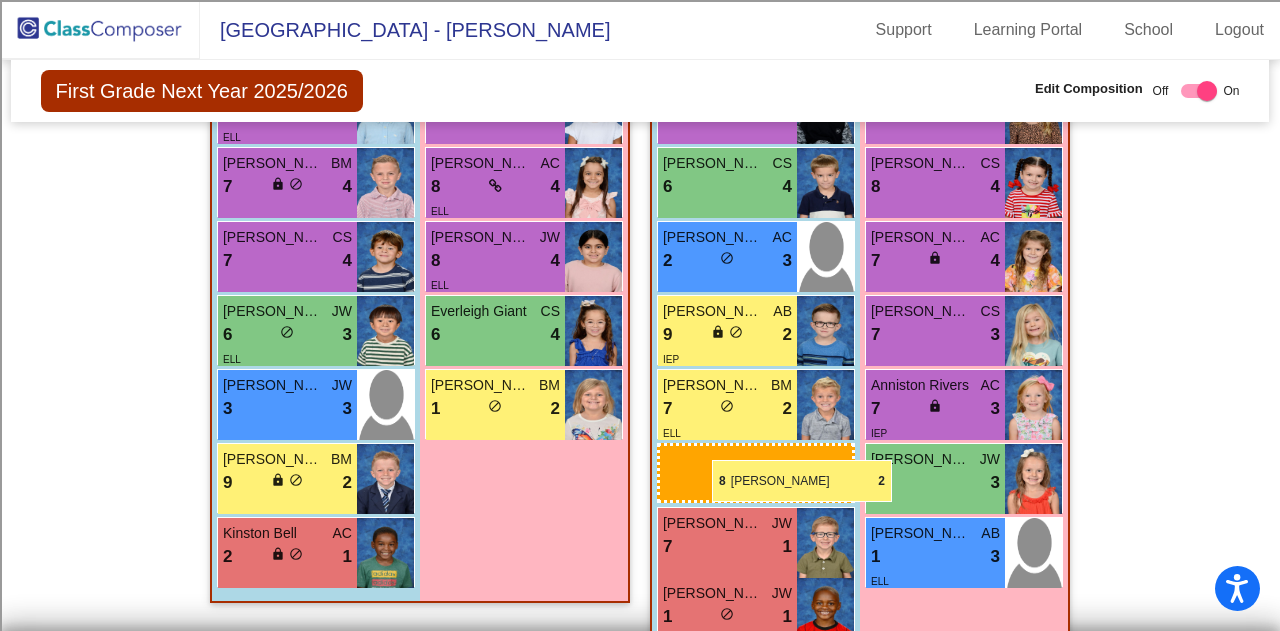 drag, startPoint x: 280, startPoint y: 382, endPoint x: 712, endPoint y: 460, distance: 438.9852 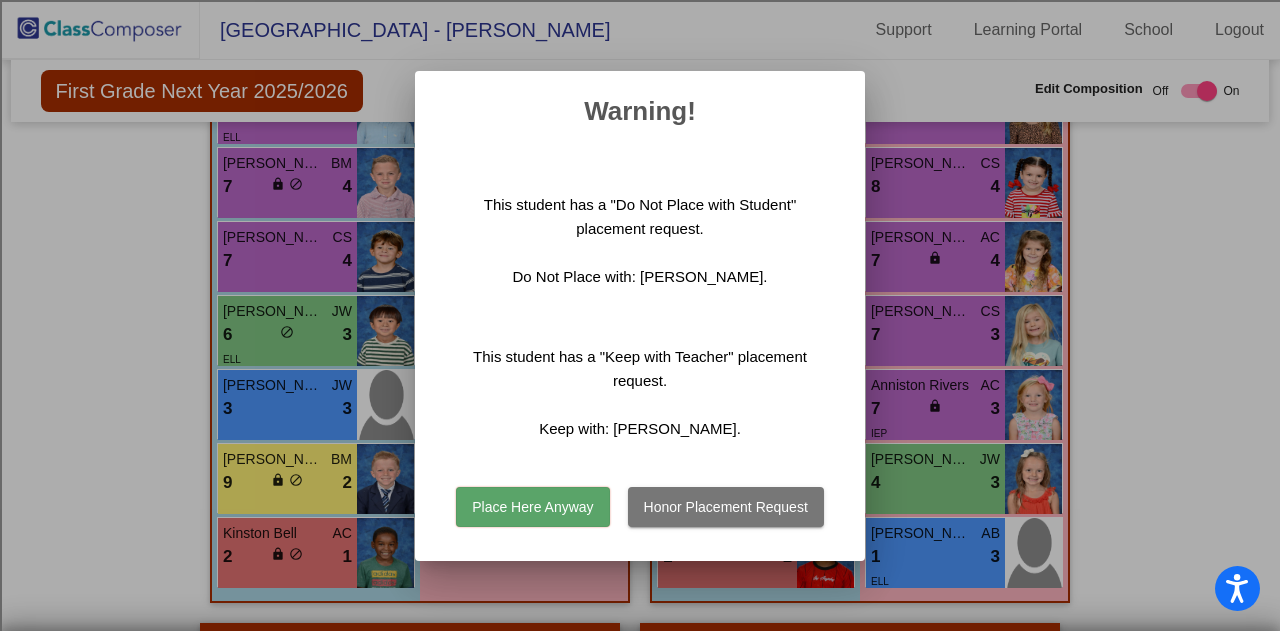 click on "Honor Placement Request" at bounding box center (726, 507) 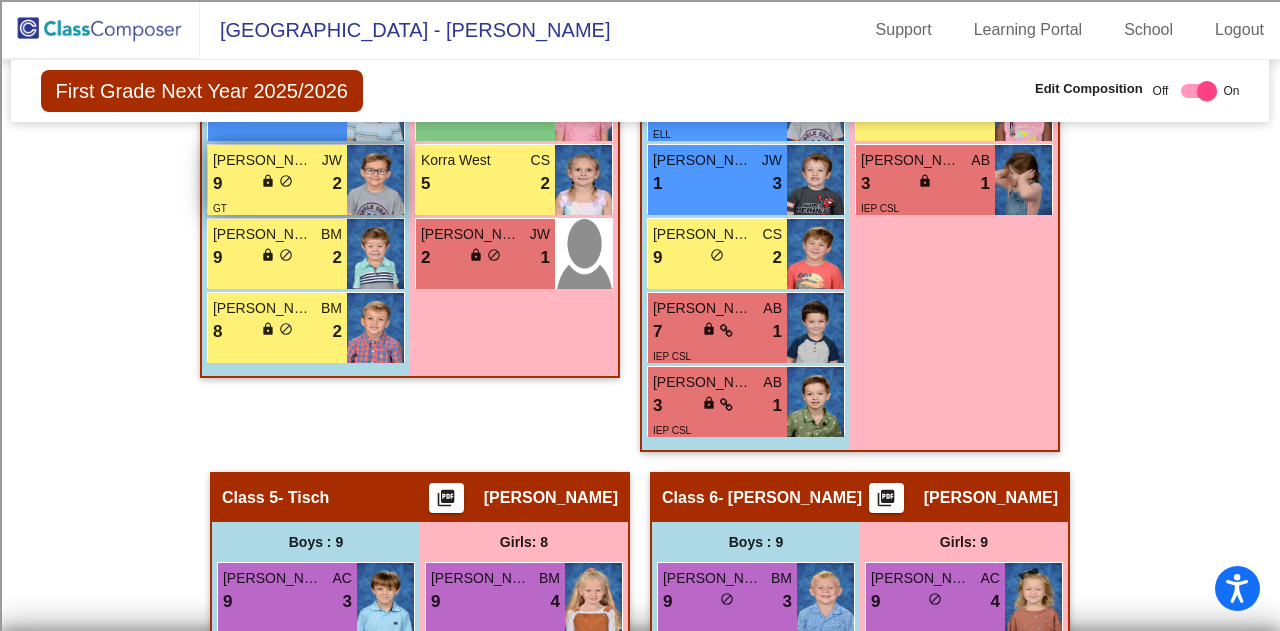 scroll, scrollTop: 1684, scrollLeft: 0, axis: vertical 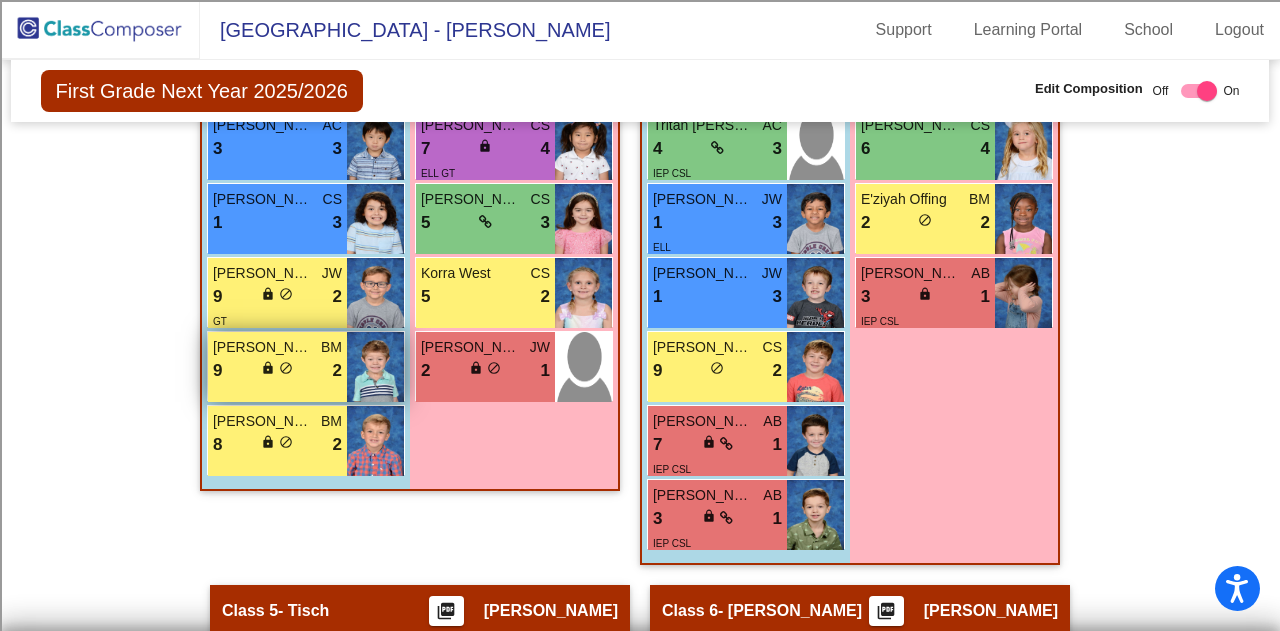 click on "9 lock do_not_disturb_alt 2" at bounding box center (277, 371) 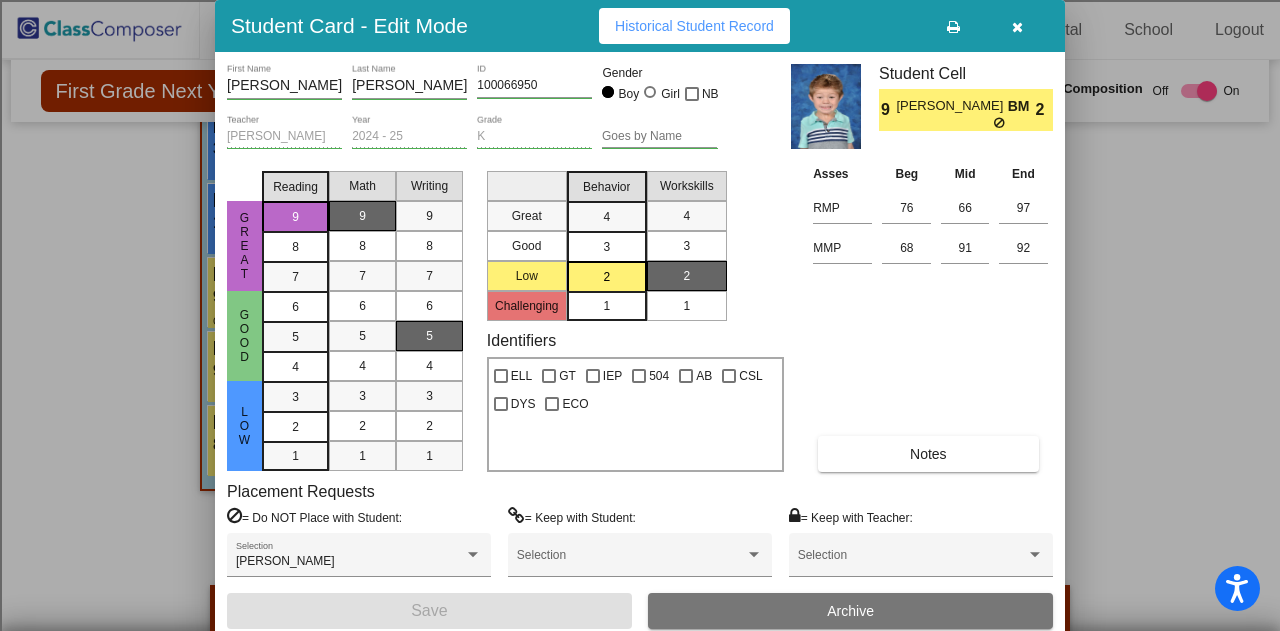 click on "Notes" at bounding box center [928, 454] 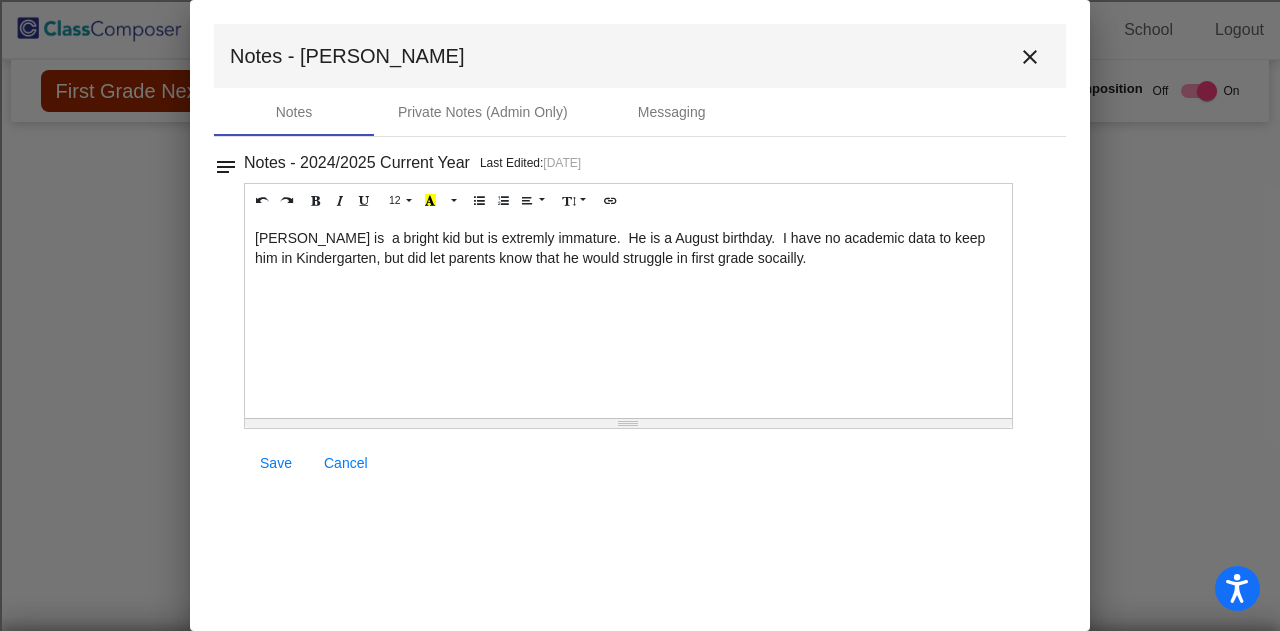 click on "close" at bounding box center (1030, 57) 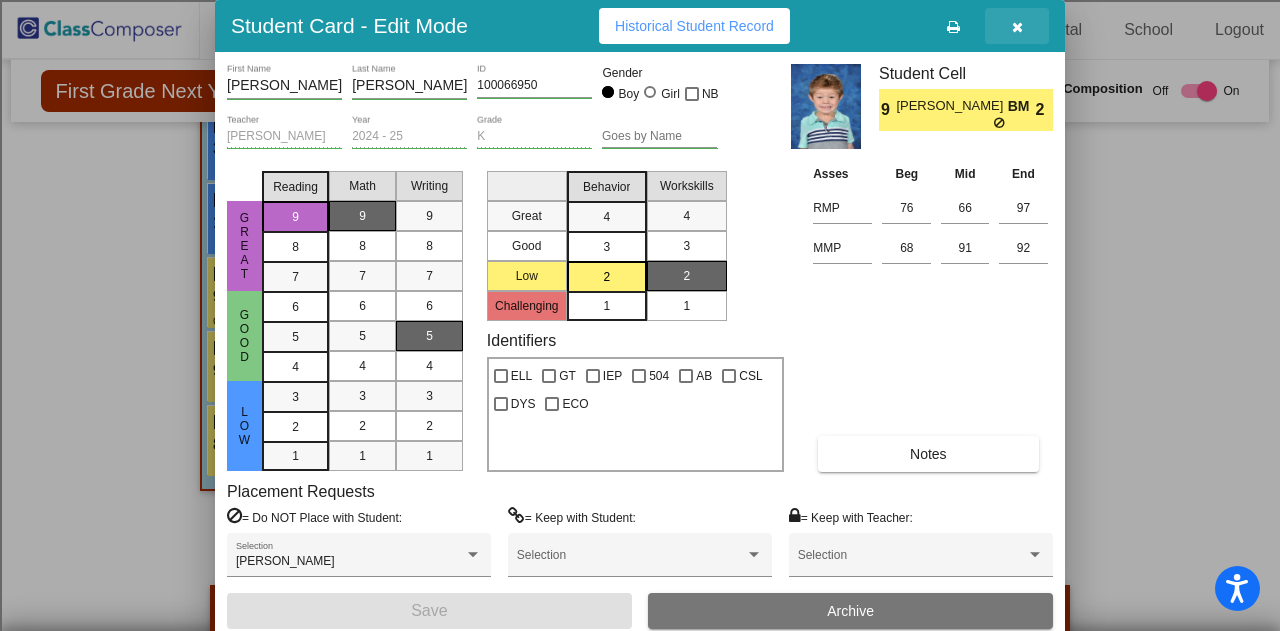click at bounding box center (1017, 27) 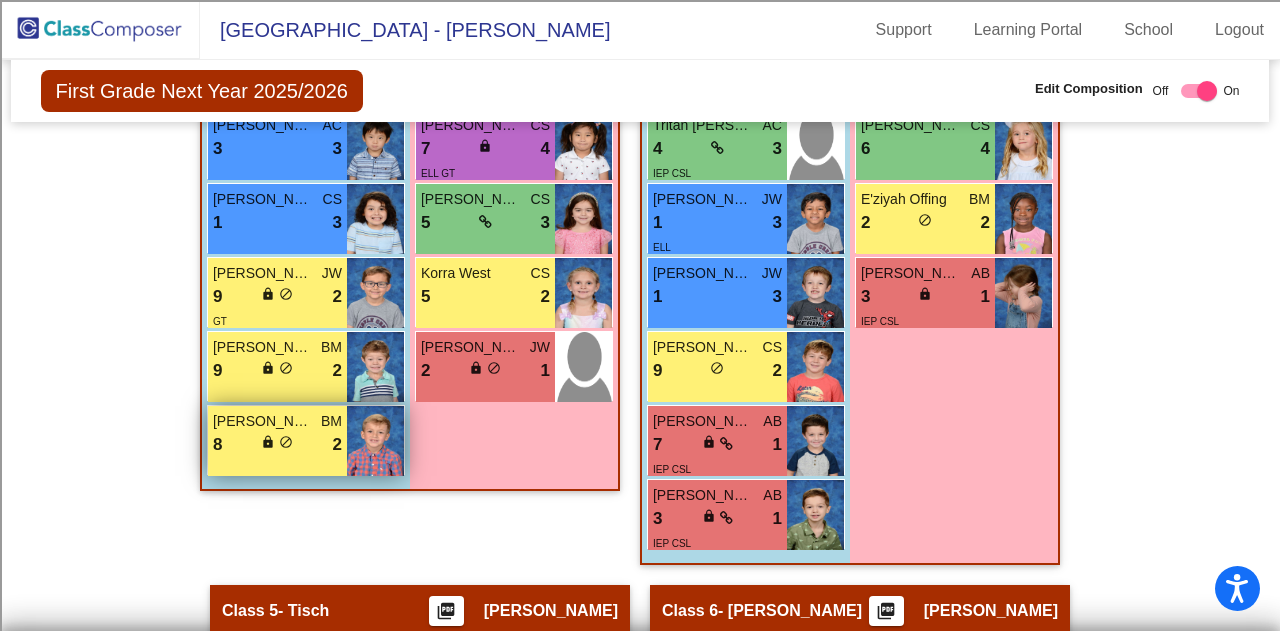 scroll, scrollTop: 1584, scrollLeft: 0, axis: vertical 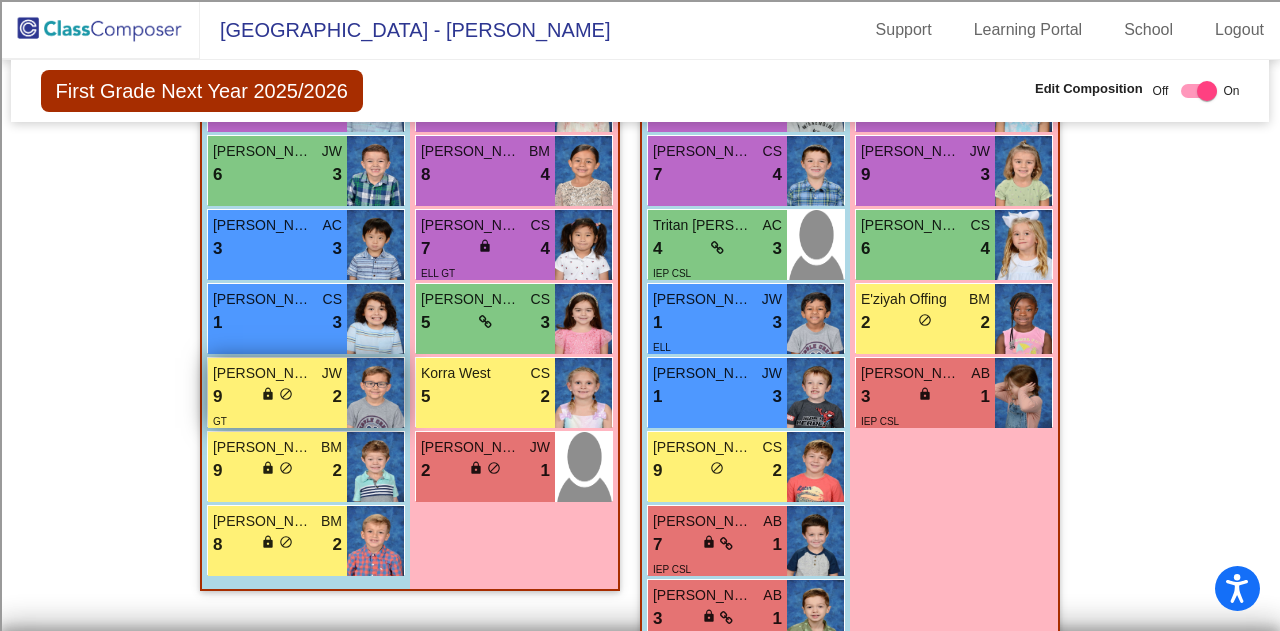 click on "9 lock do_not_disturb_alt 2" at bounding box center (277, 397) 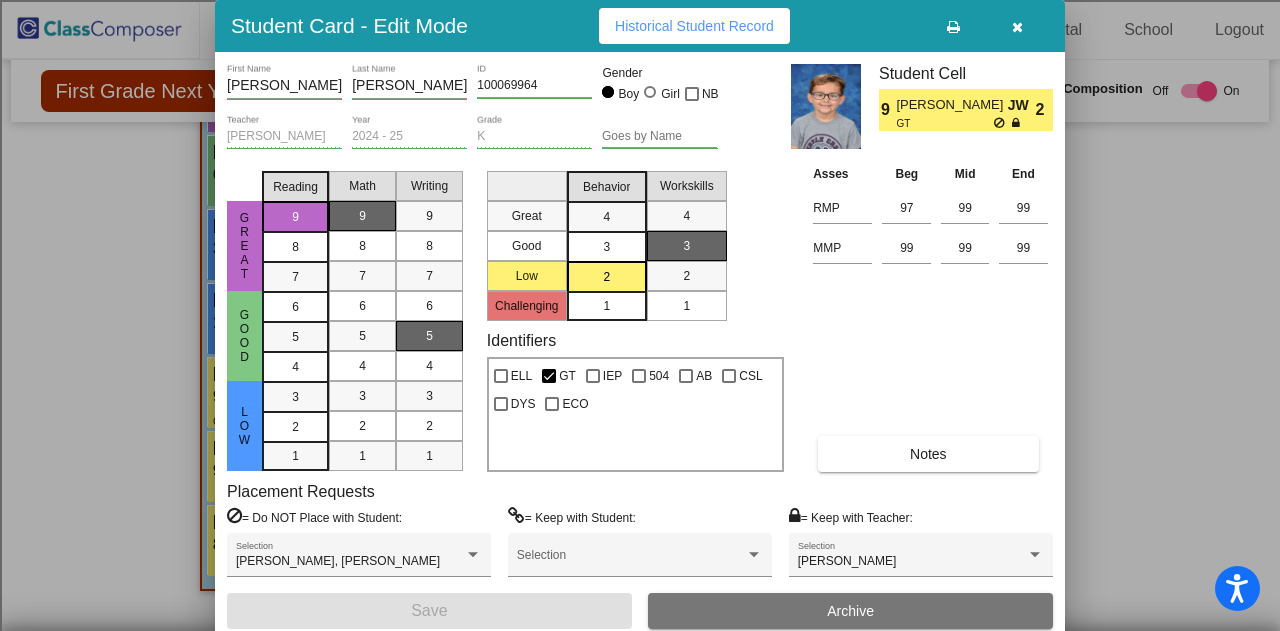 click at bounding box center [1017, 26] 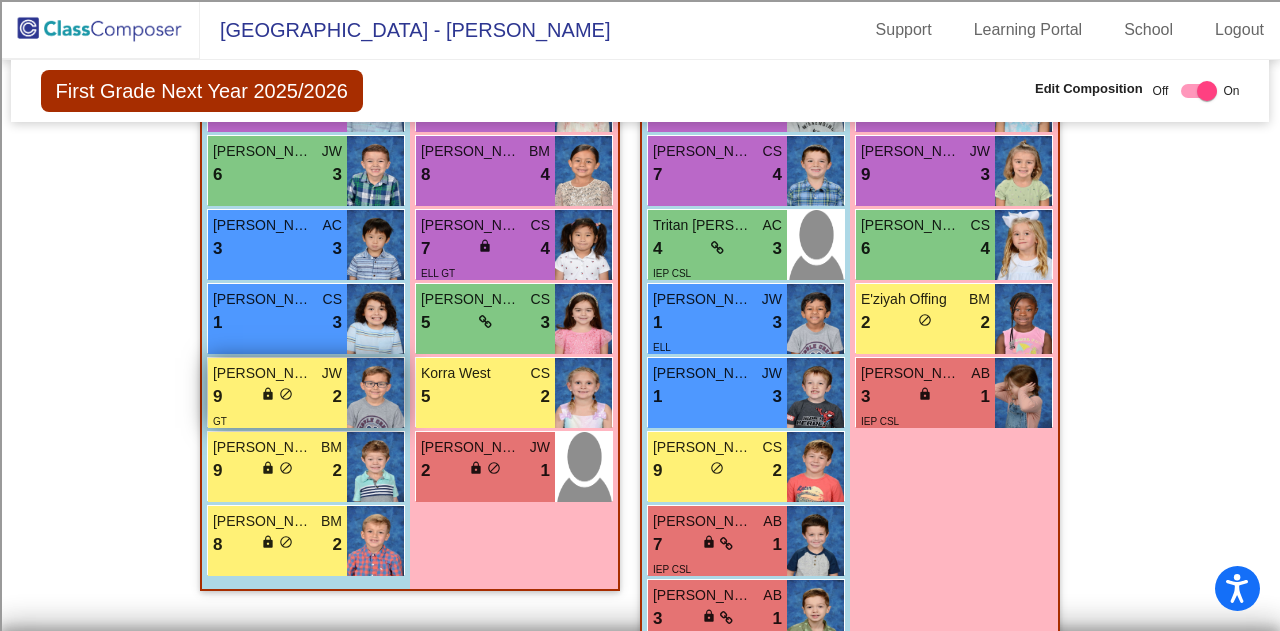 click on "9 lock do_not_disturb_alt 2" at bounding box center [277, 397] 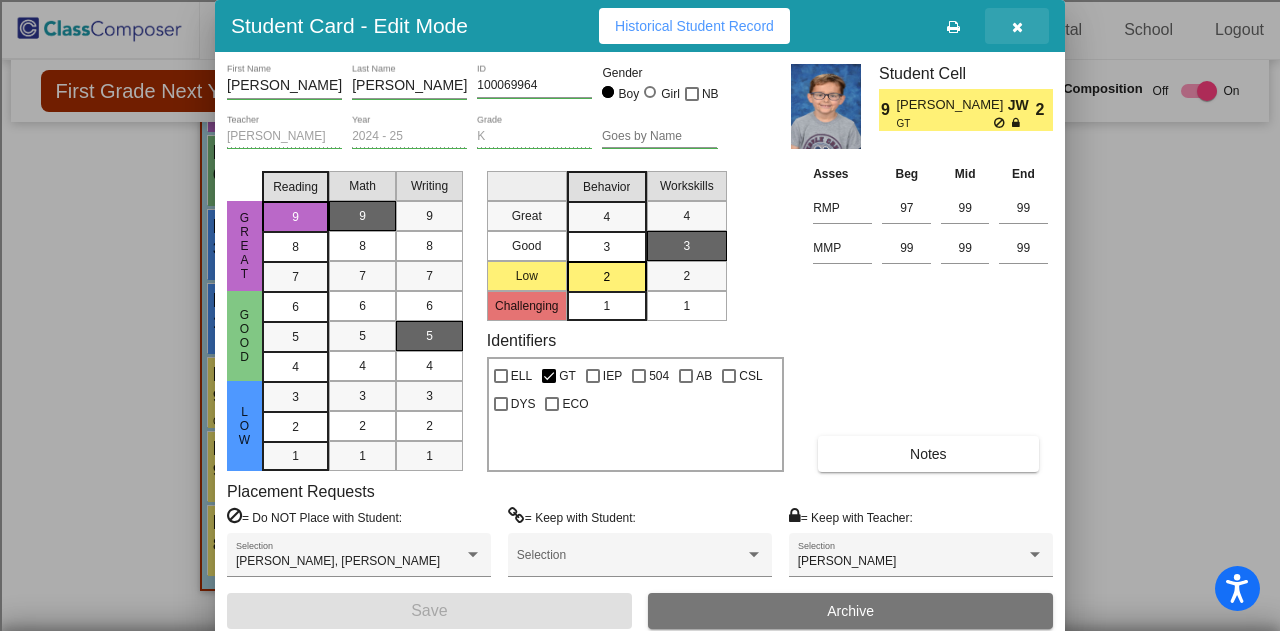 click at bounding box center (1017, 26) 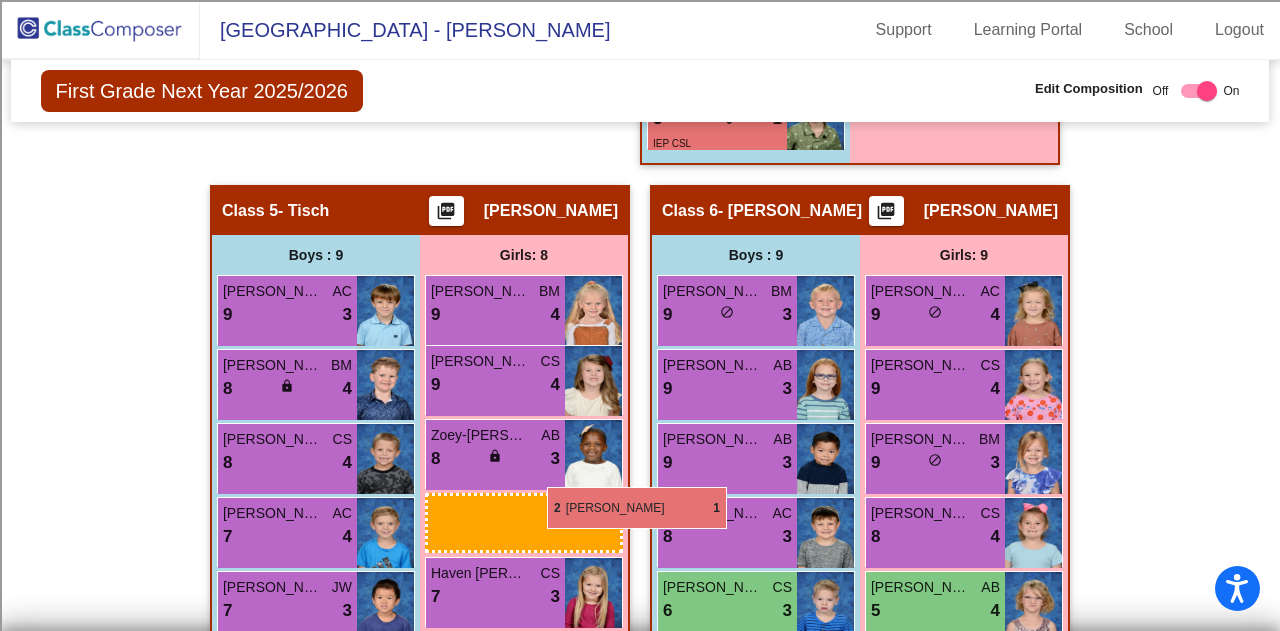 scroll, scrollTop: 2424, scrollLeft: 0, axis: vertical 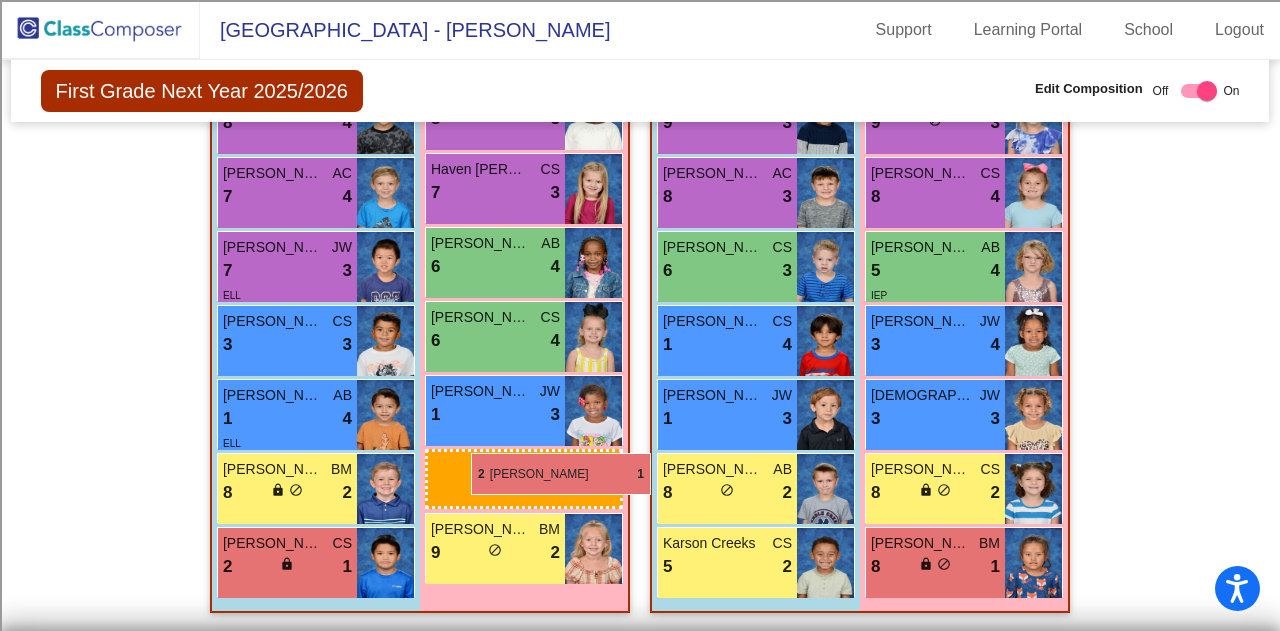 drag, startPoint x: 462, startPoint y: 462, endPoint x: 471, endPoint y: 453, distance: 12.727922 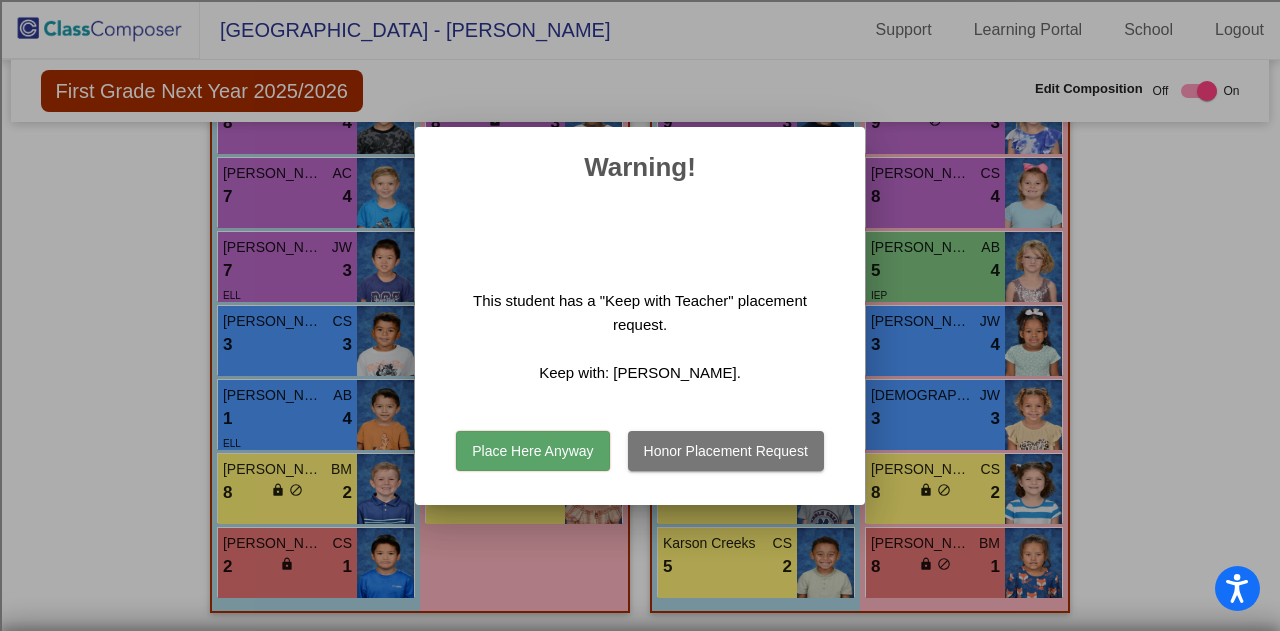 click on "Place Here Anyway" at bounding box center [532, 451] 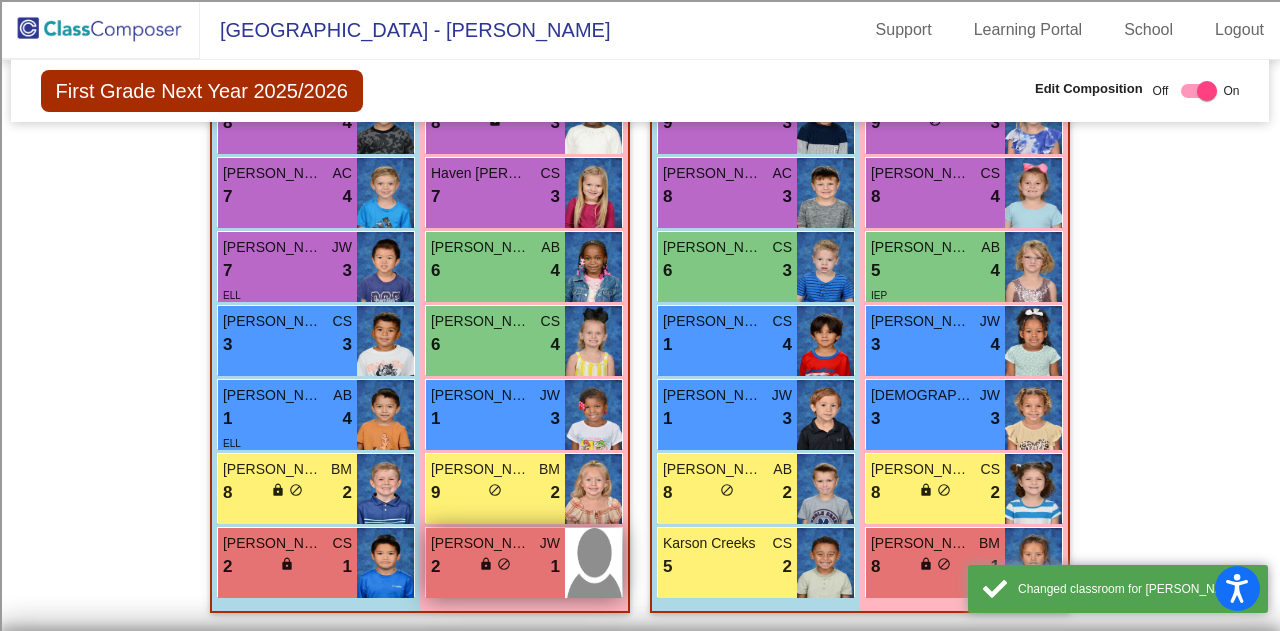 click on "2 lock do_not_disturb_alt 1" at bounding box center [495, 567] 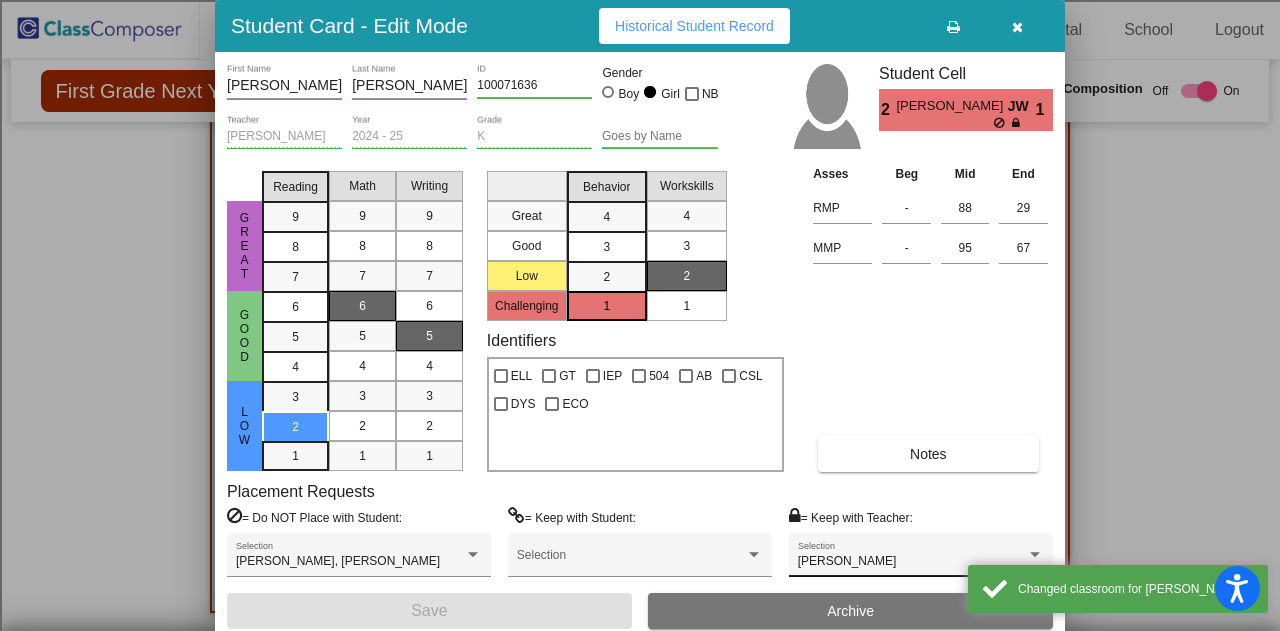 click on "Mary Mayo Selection" at bounding box center [921, 560] 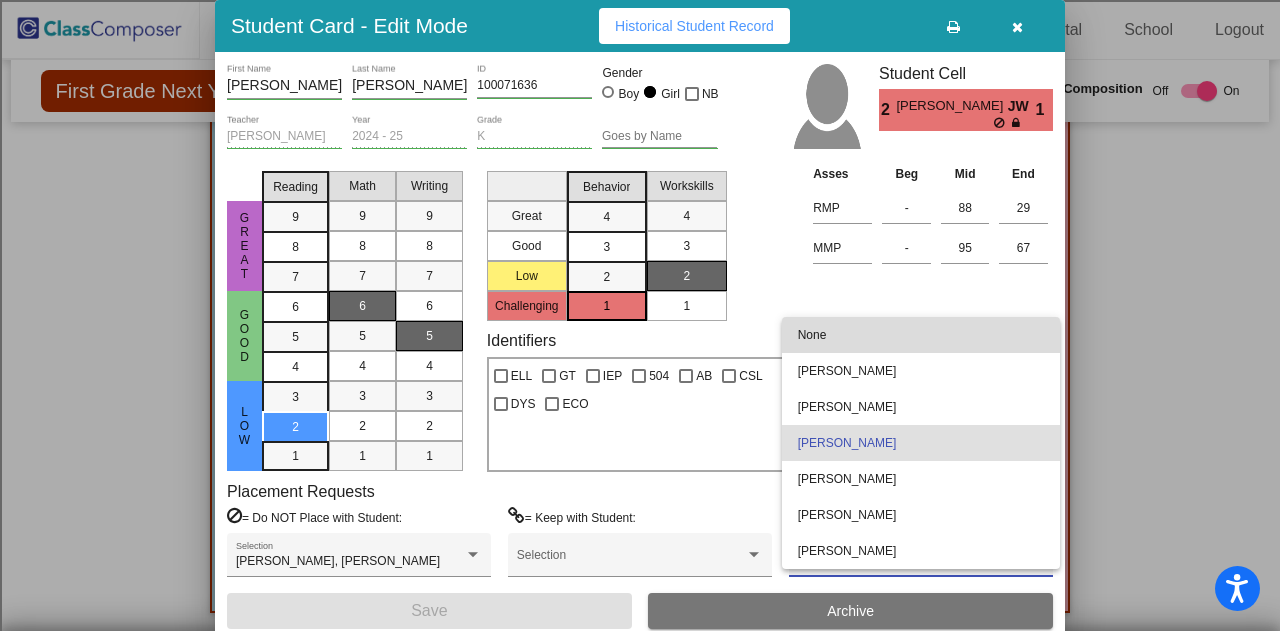 click on "None" at bounding box center (921, 335) 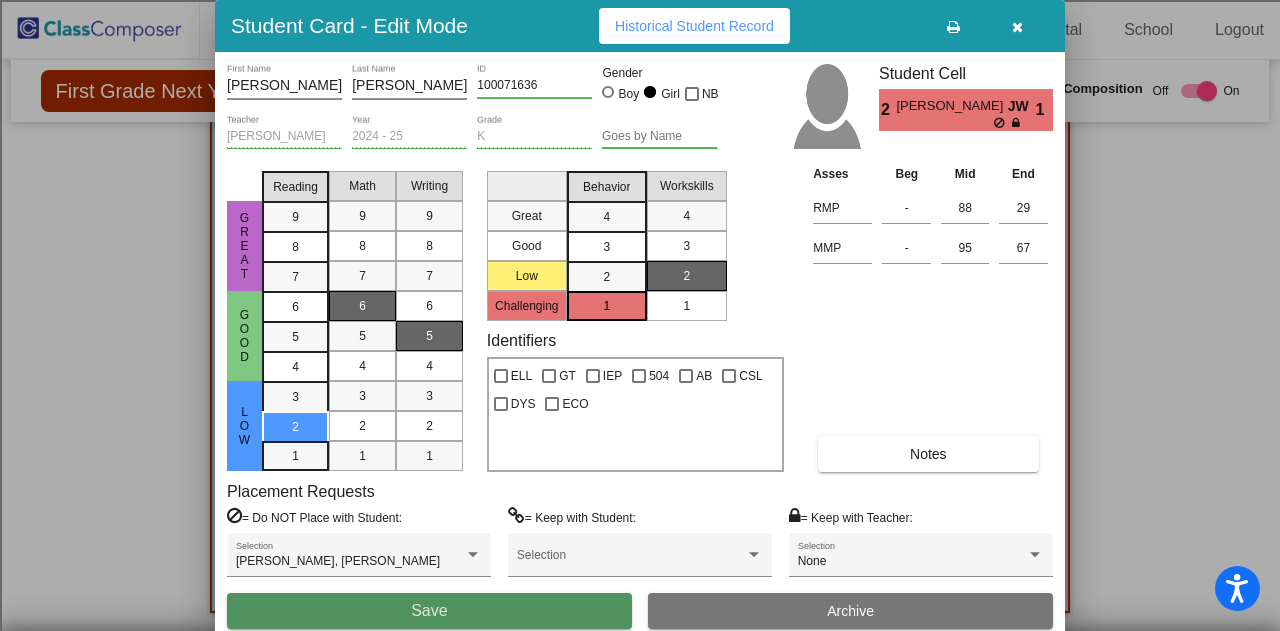 click on "Save" at bounding box center (429, 611) 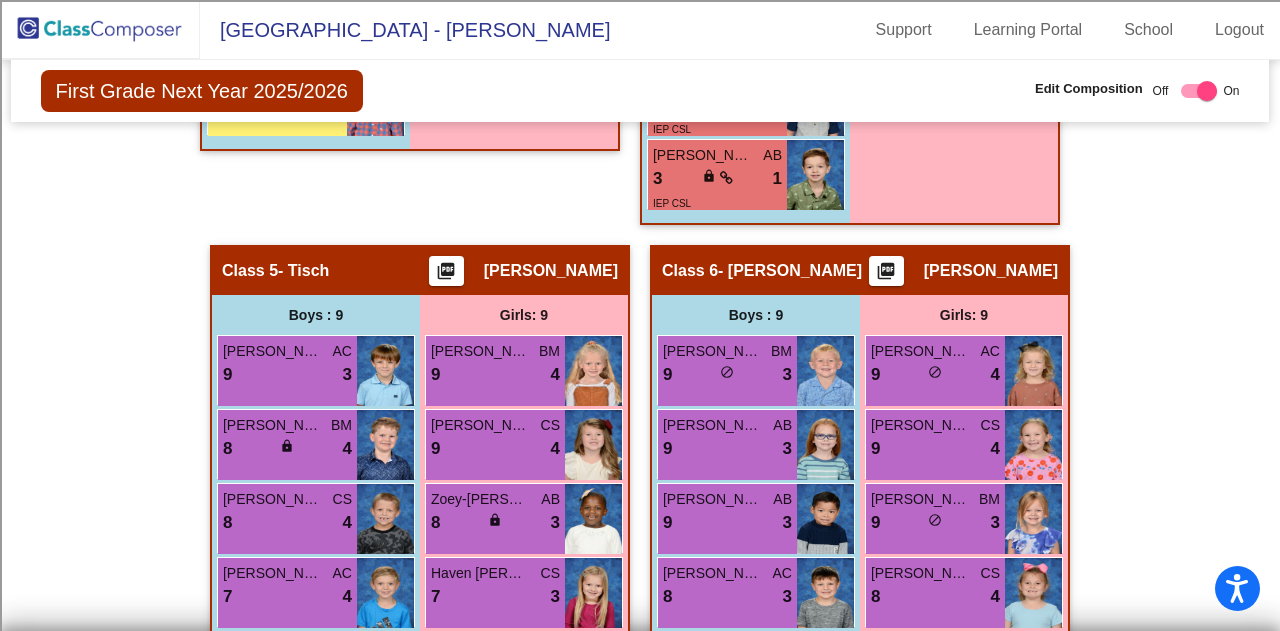 scroll, scrollTop: 2424, scrollLeft: 0, axis: vertical 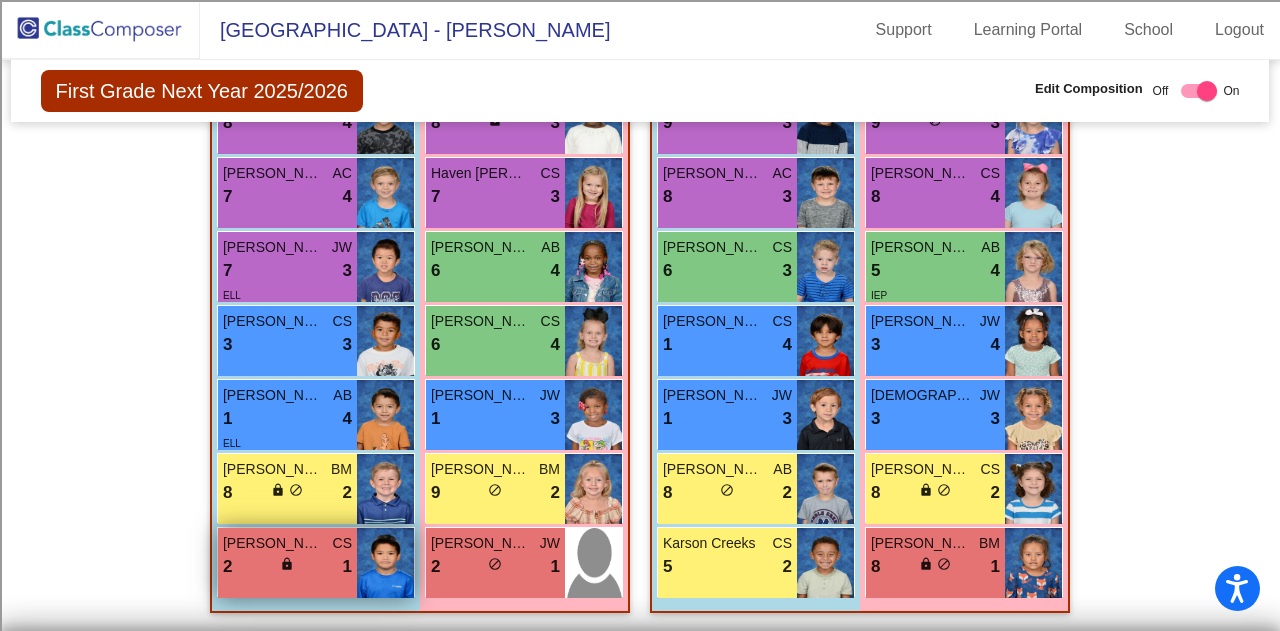 click on "lock" at bounding box center (287, 564) 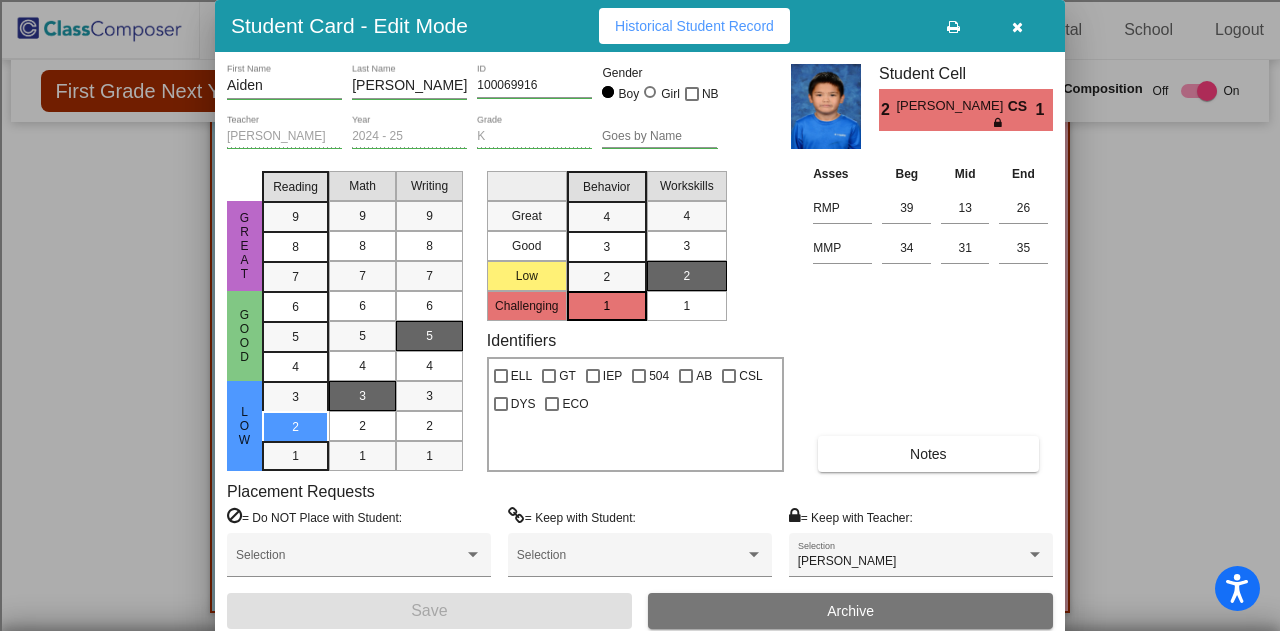 click at bounding box center (1017, 26) 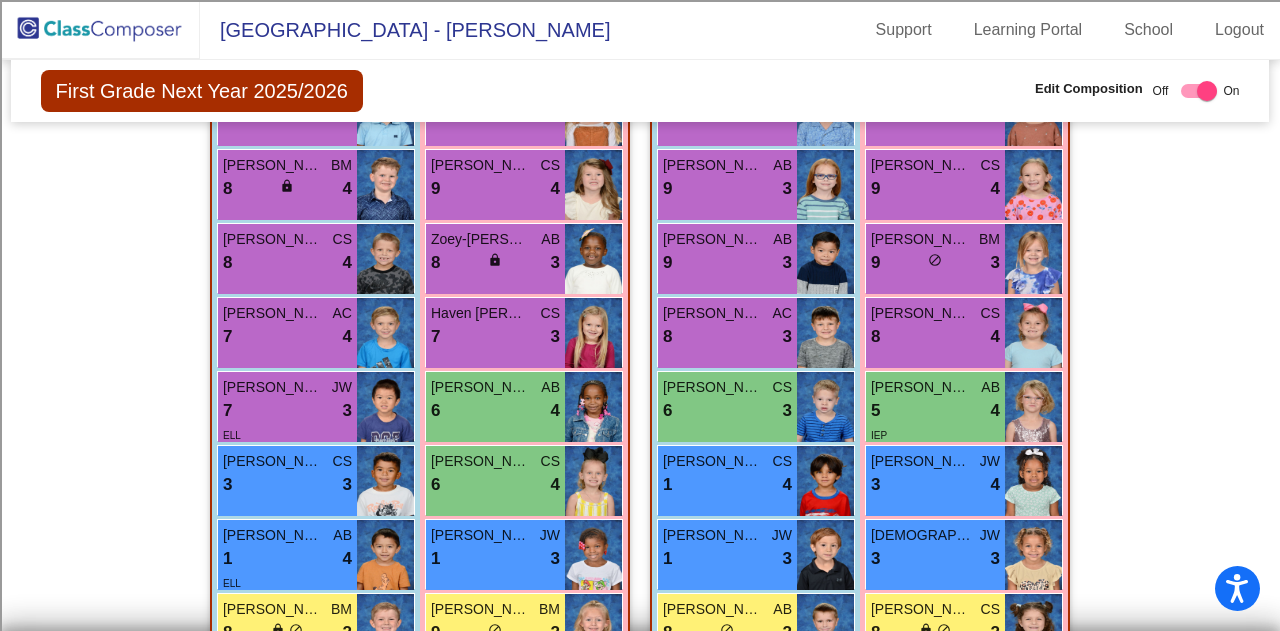 scroll, scrollTop: 2224, scrollLeft: 0, axis: vertical 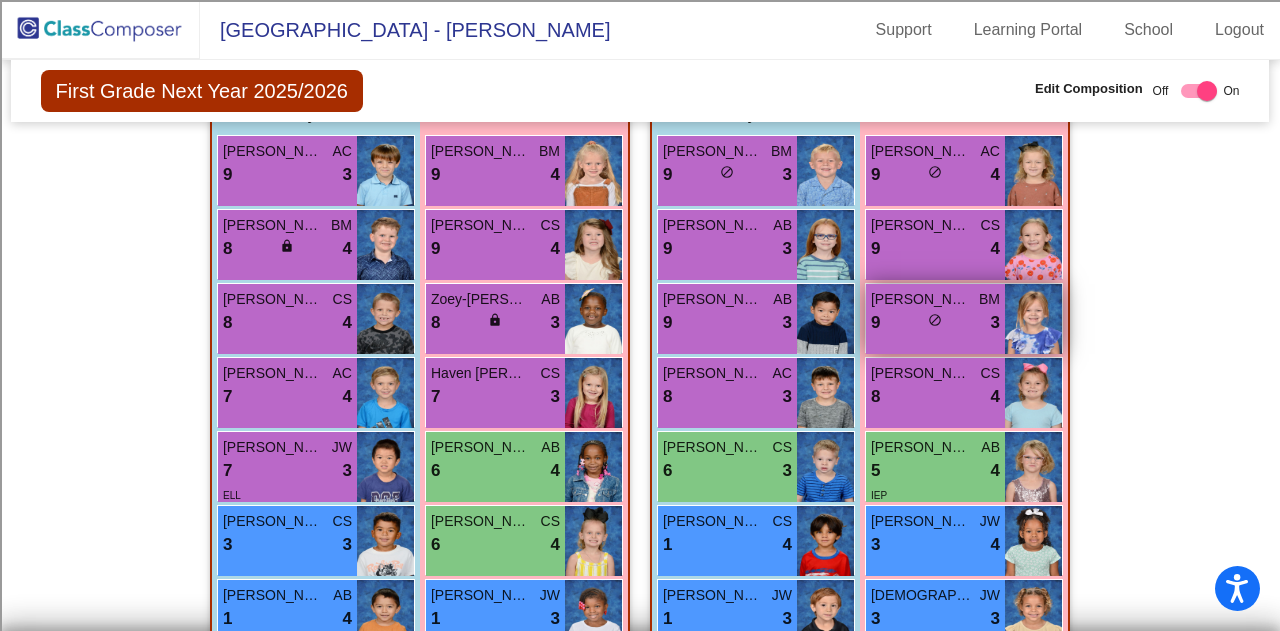 click on "Emery Hitt BM 9 lock do_not_disturb_alt 3" at bounding box center [935, 319] 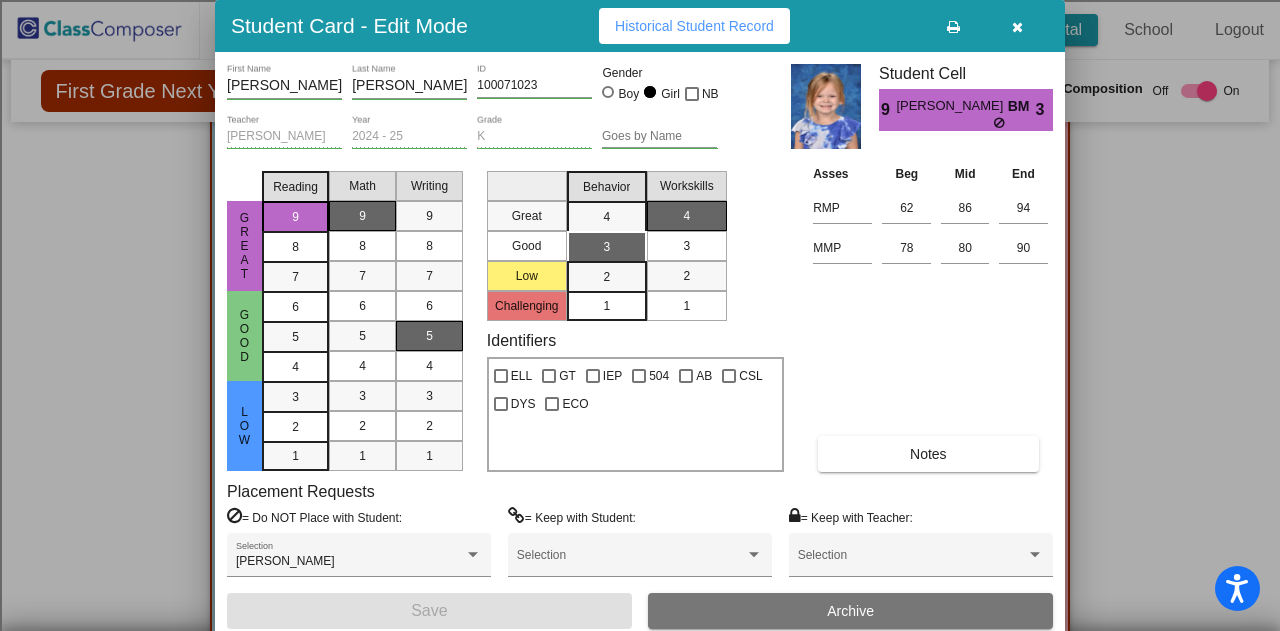 click at bounding box center (1017, 27) 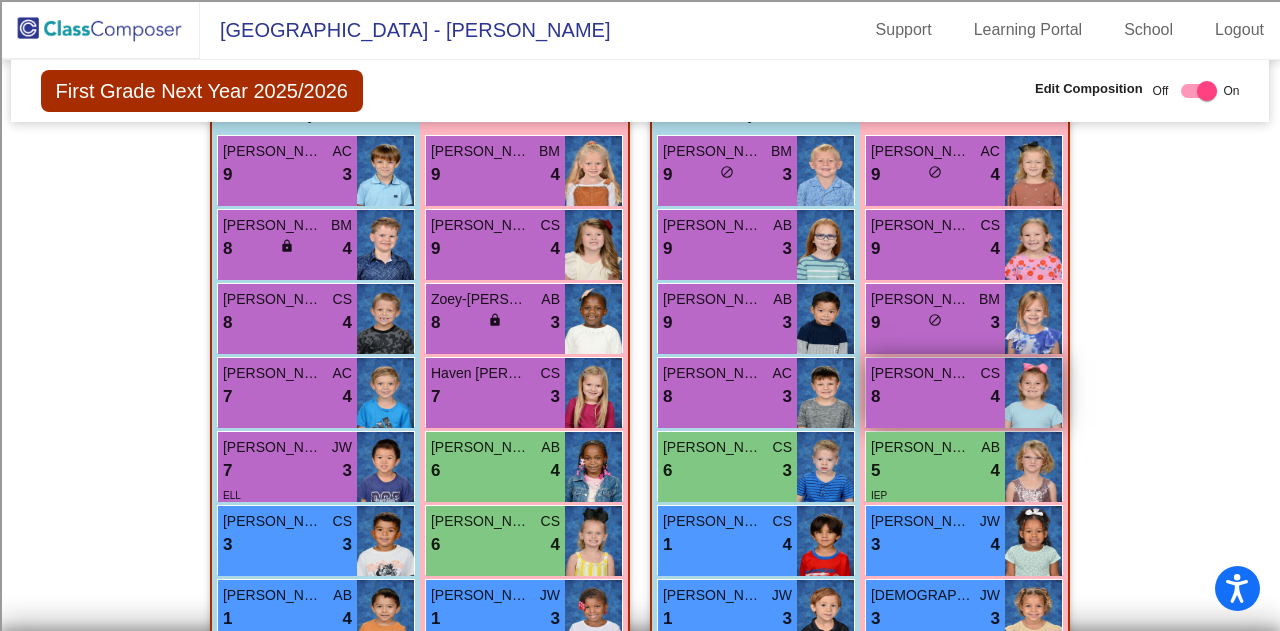 click on "8 lock do_not_disturb_alt 4" at bounding box center (935, 397) 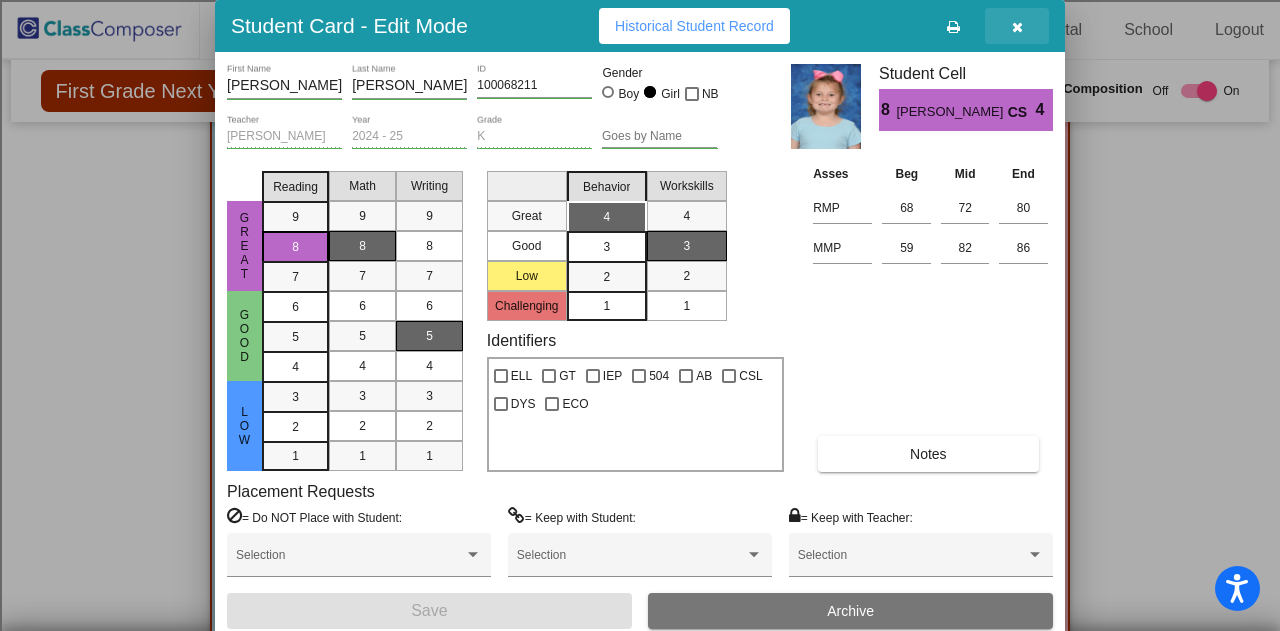 drag, startPoint x: 1020, startPoint y: 26, endPoint x: 1030, endPoint y: 49, distance: 25.079872 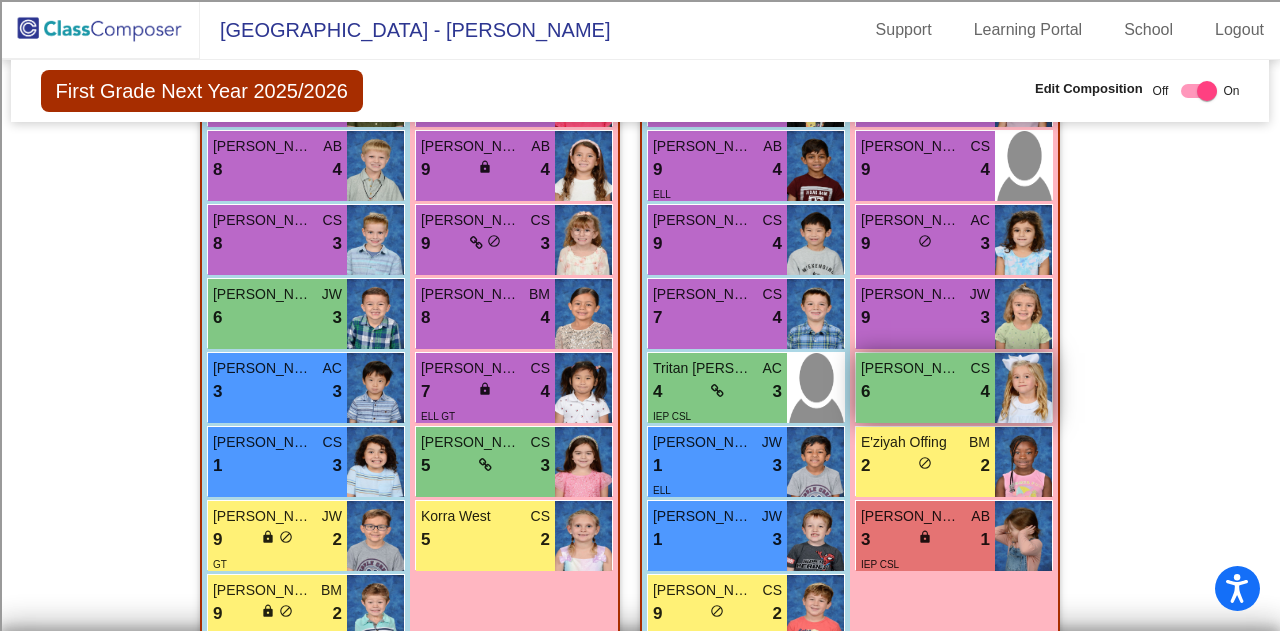 scroll, scrollTop: 1424, scrollLeft: 0, axis: vertical 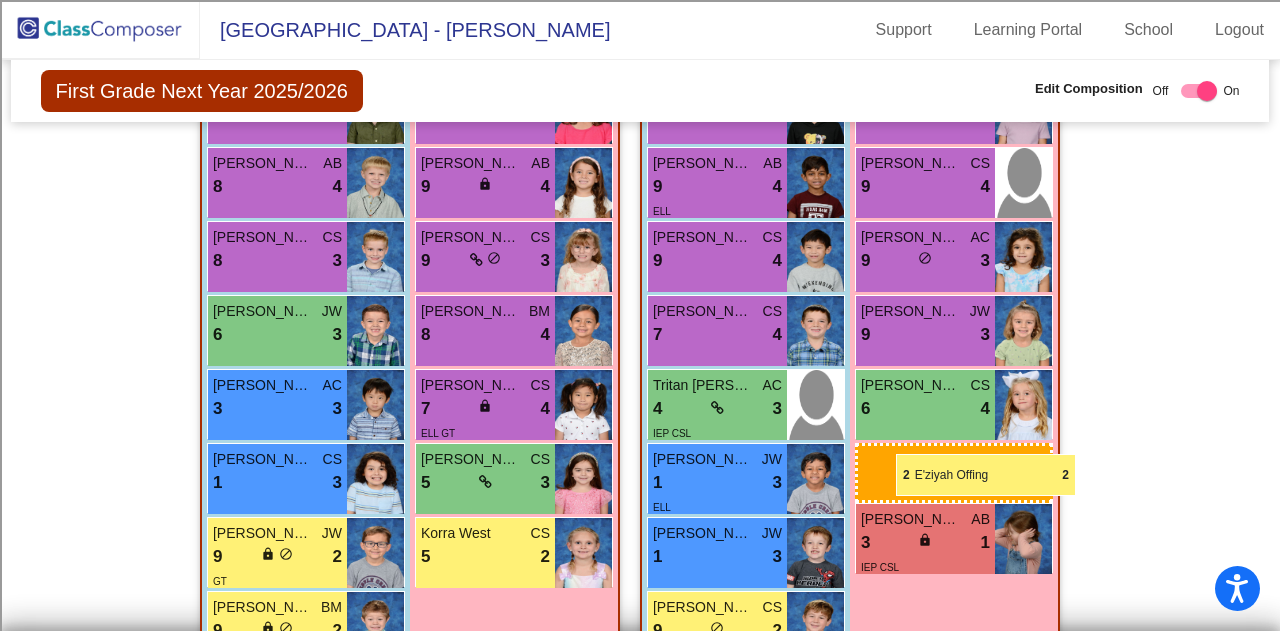 drag, startPoint x: 954, startPoint y: 475, endPoint x: 896, endPoint y: 454, distance: 61.68468 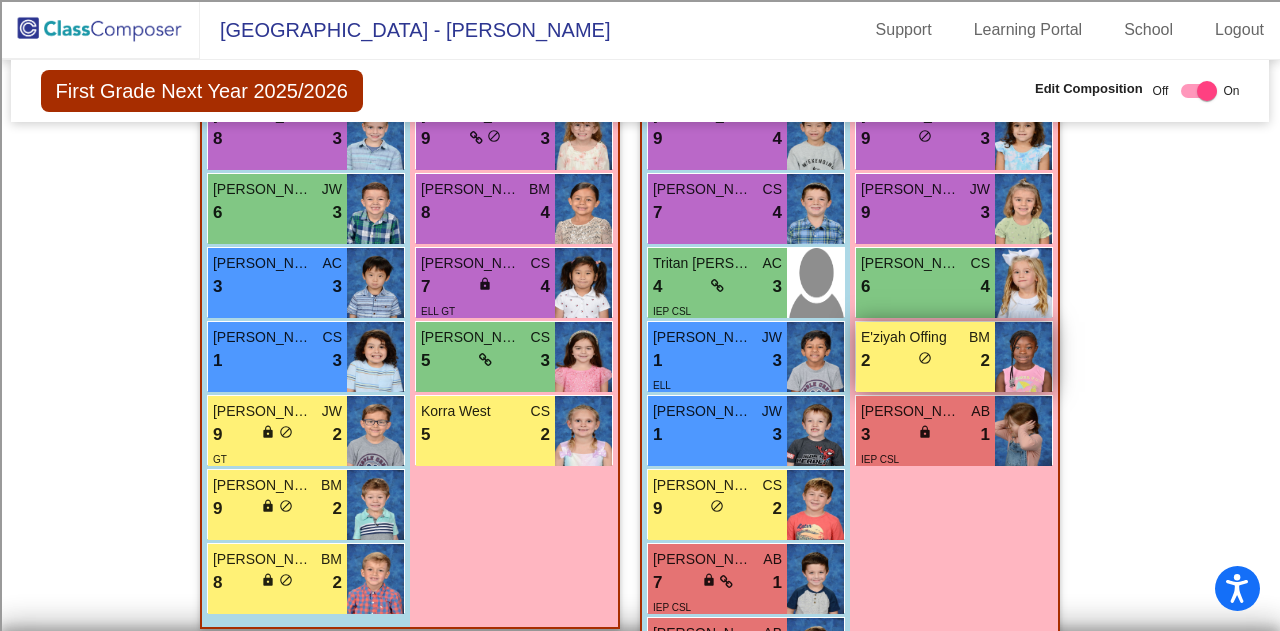 scroll, scrollTop: 1724, scrollLeft: 0, axis: vertical 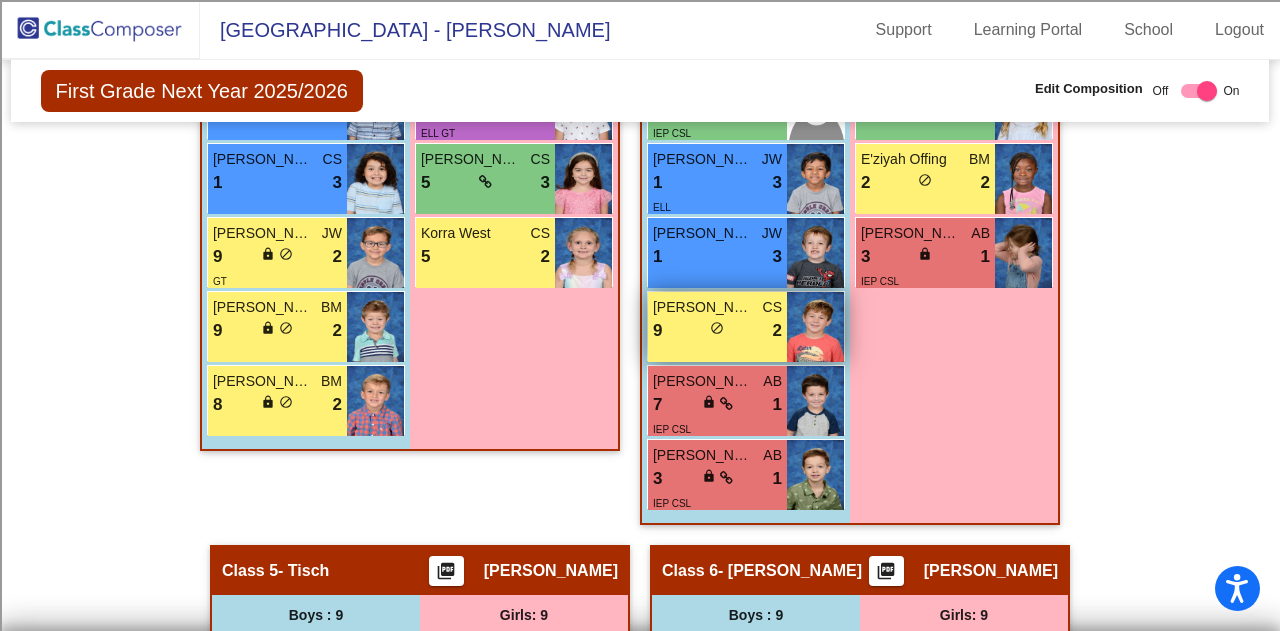 click on "do_not_disturb_alt" at bounding box center (717, 328) 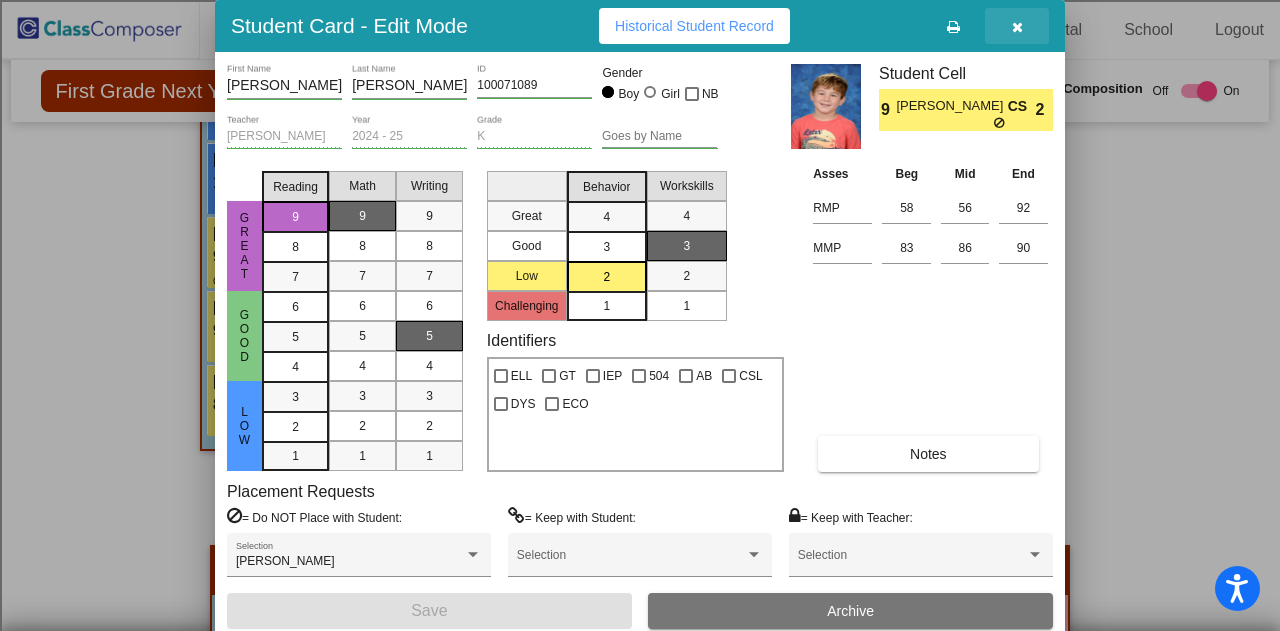 click at bounding box center (1017, 26) 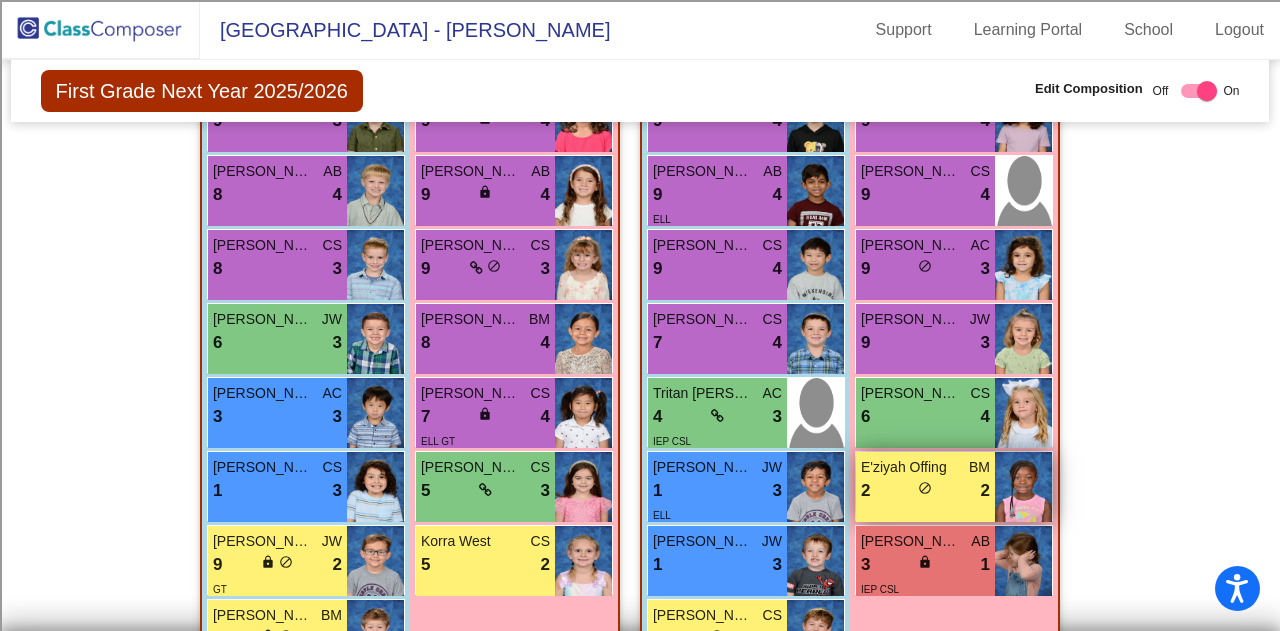 scroll, scrollTop: 1624, scrollLeft: 0, axis: vertical 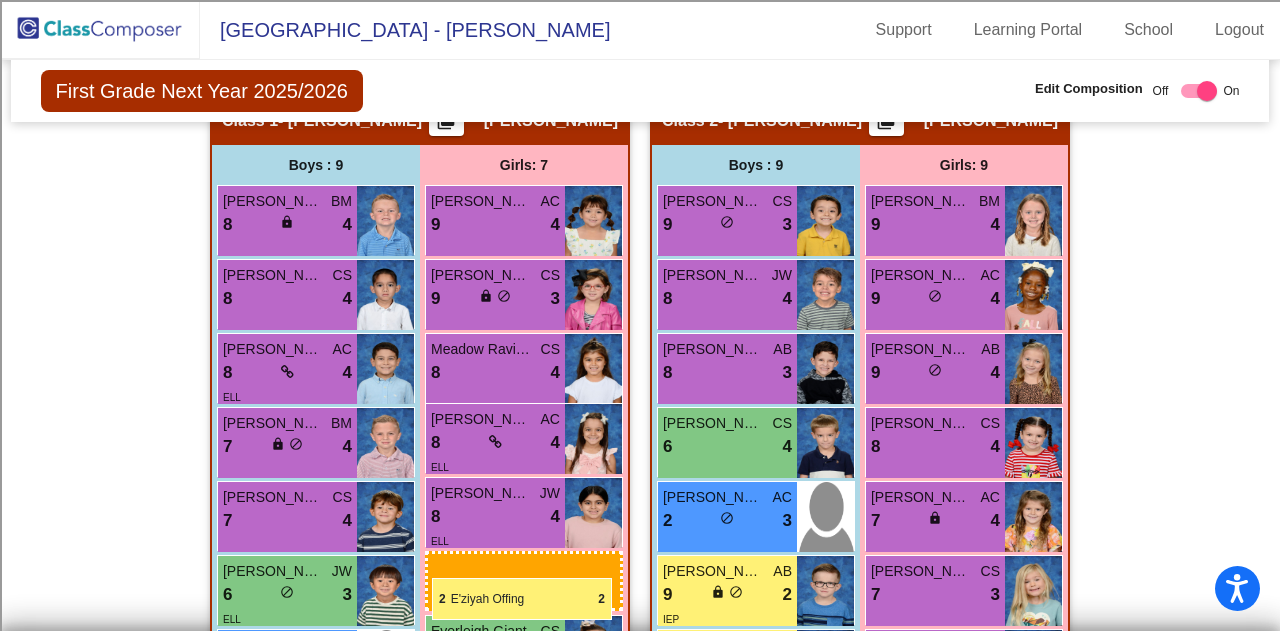 drag, startPoint x: 930, startPoint y: 288, endPoint x: 432, endPoint y: 578, distance: 576.28467 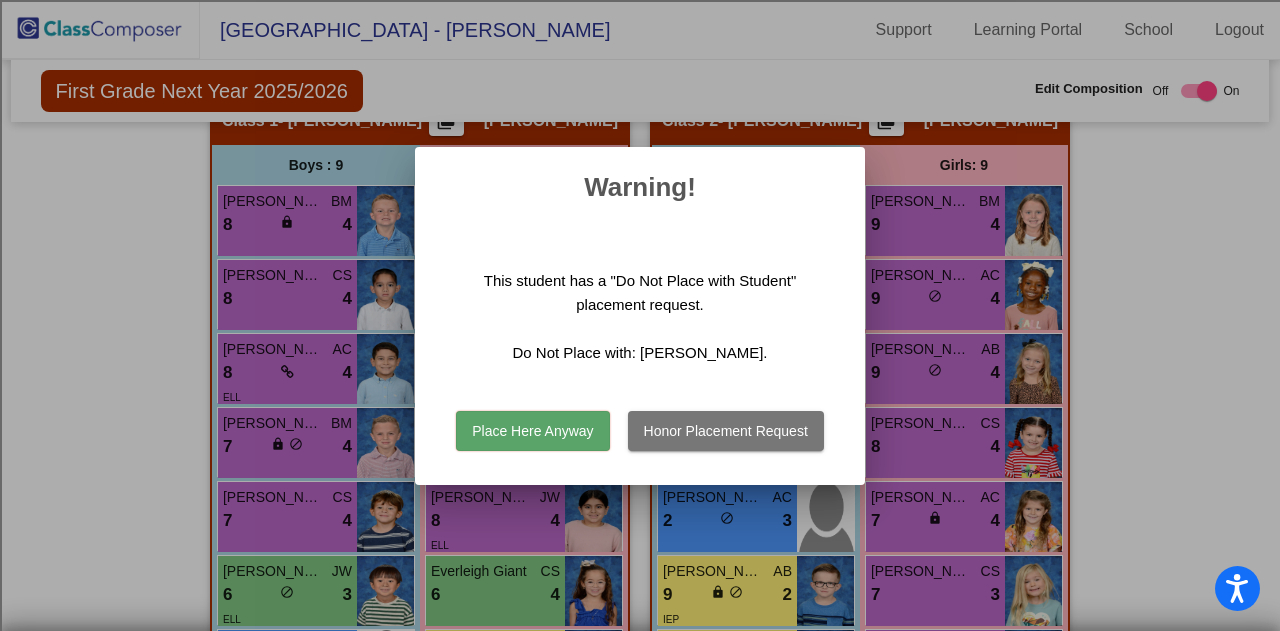 click on "Honor Placement Request" at bounding box center [726, 431] 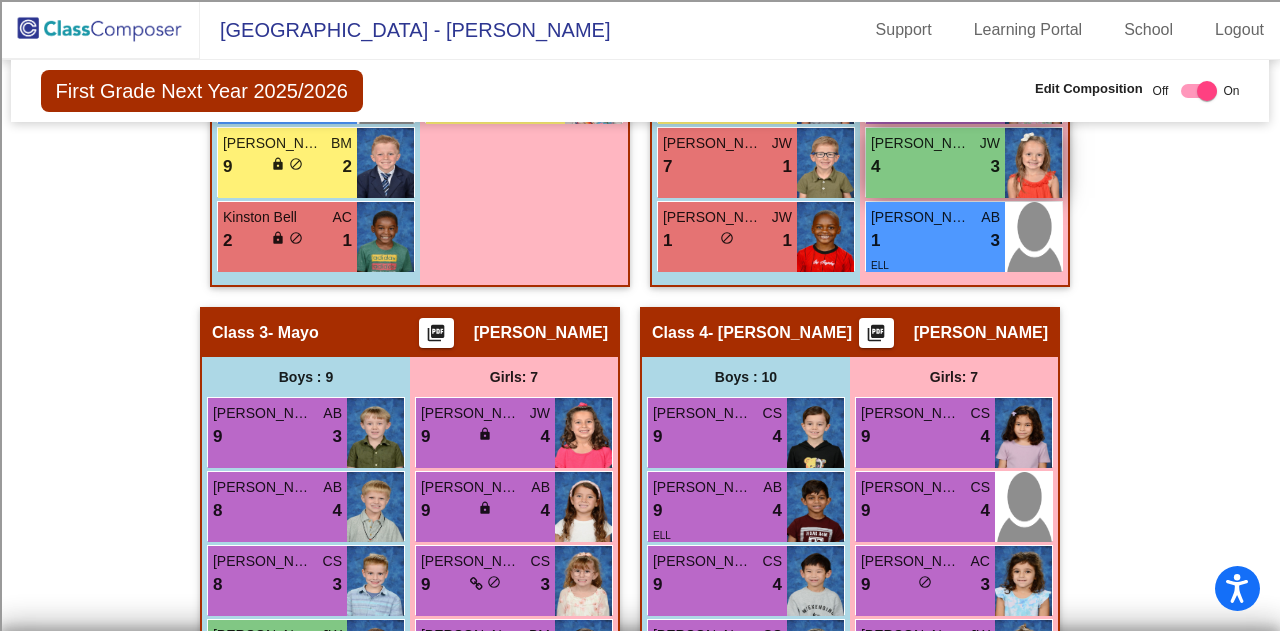 scroll, scrollTop: 1500, scrollLeft: 0, axis: vertical 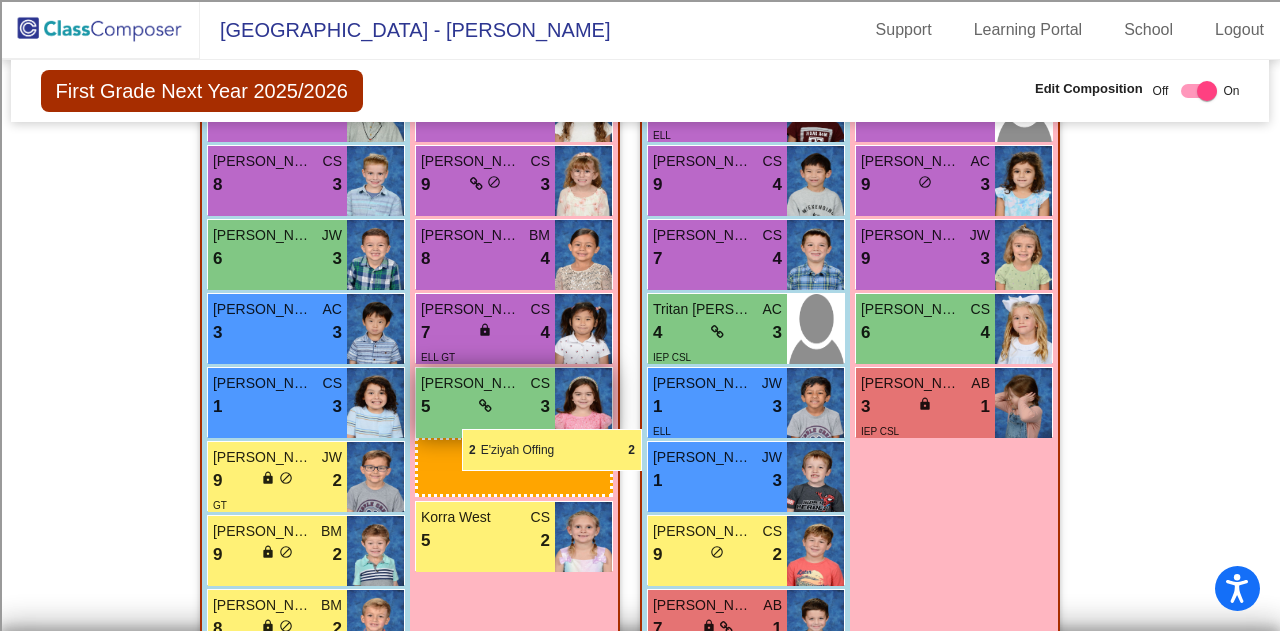 drag, startPoint x: 969, startPoint y: 390, endPoint x: 462, endPoint y: 429, distance: 508.4978 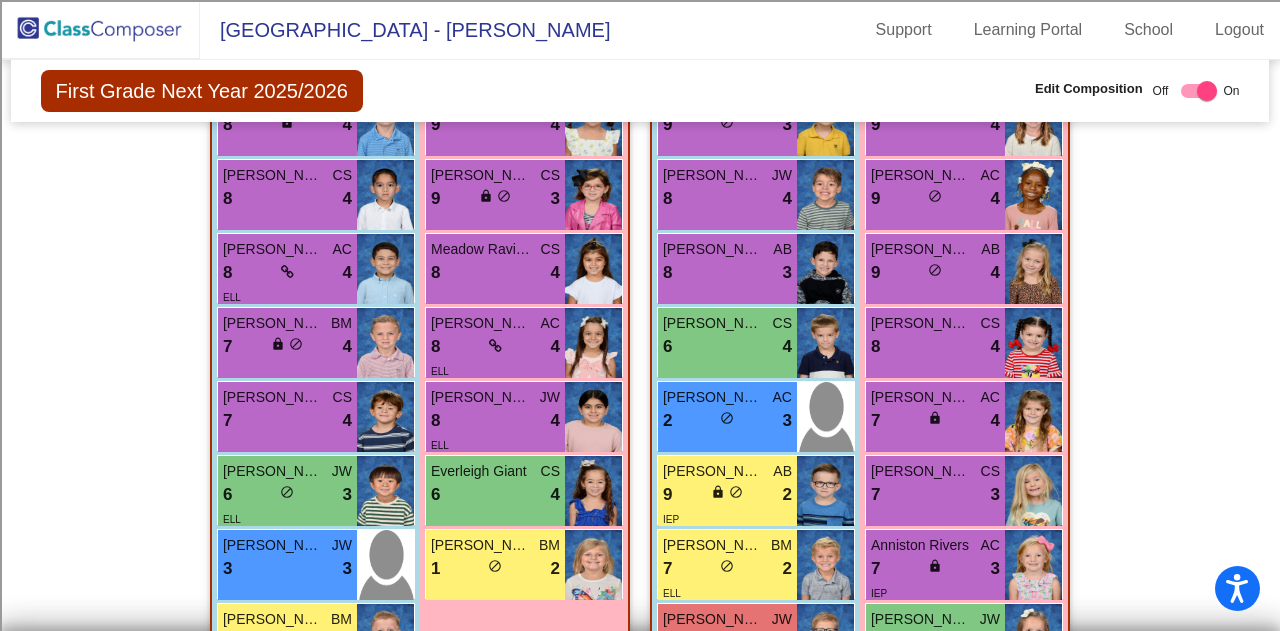 scroll, scrollTop: 0, scrollLeft: 0, axis: both 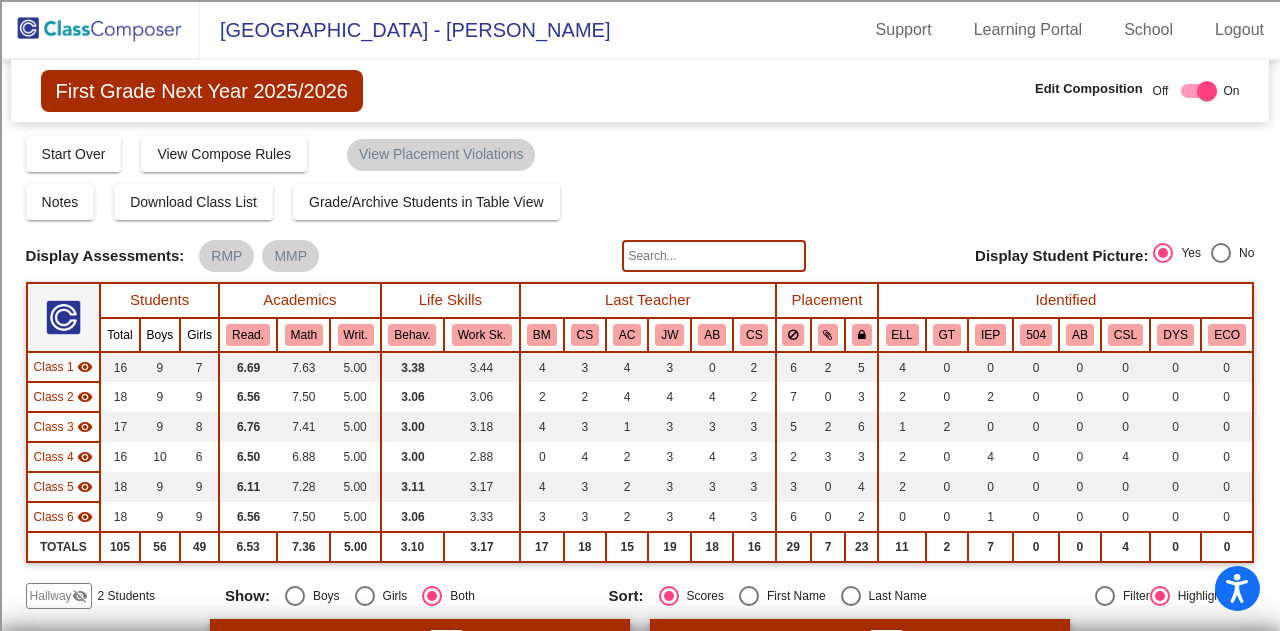 click at bounding box center [1199, 91] 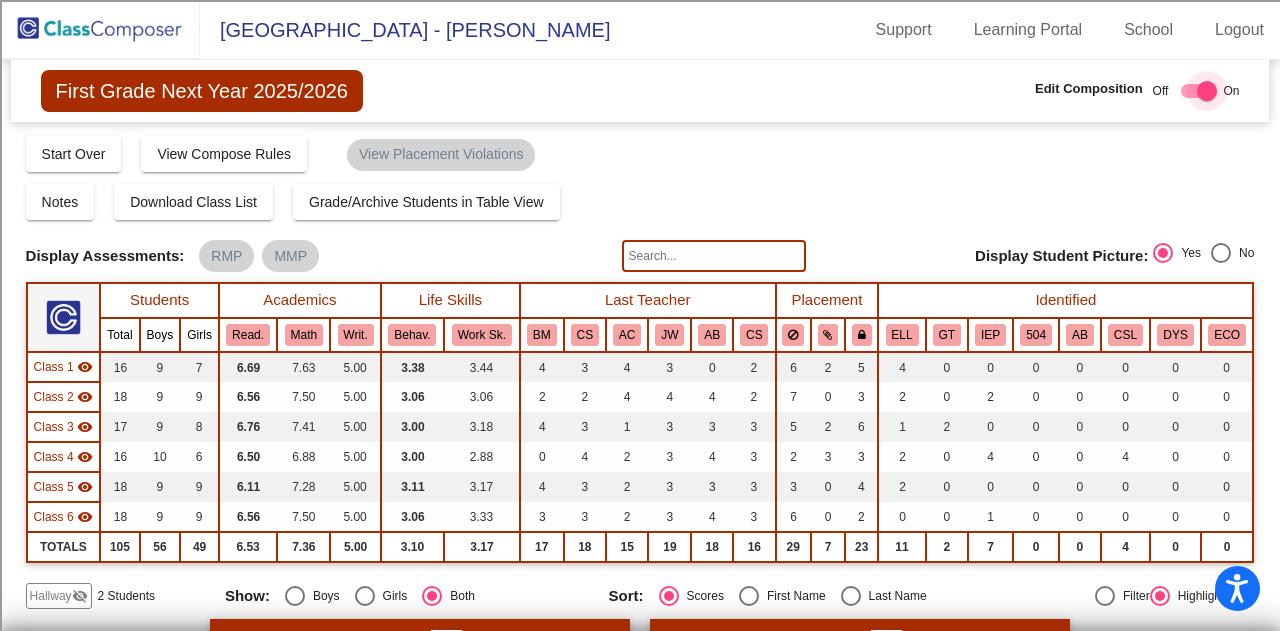 checkbox on "false" 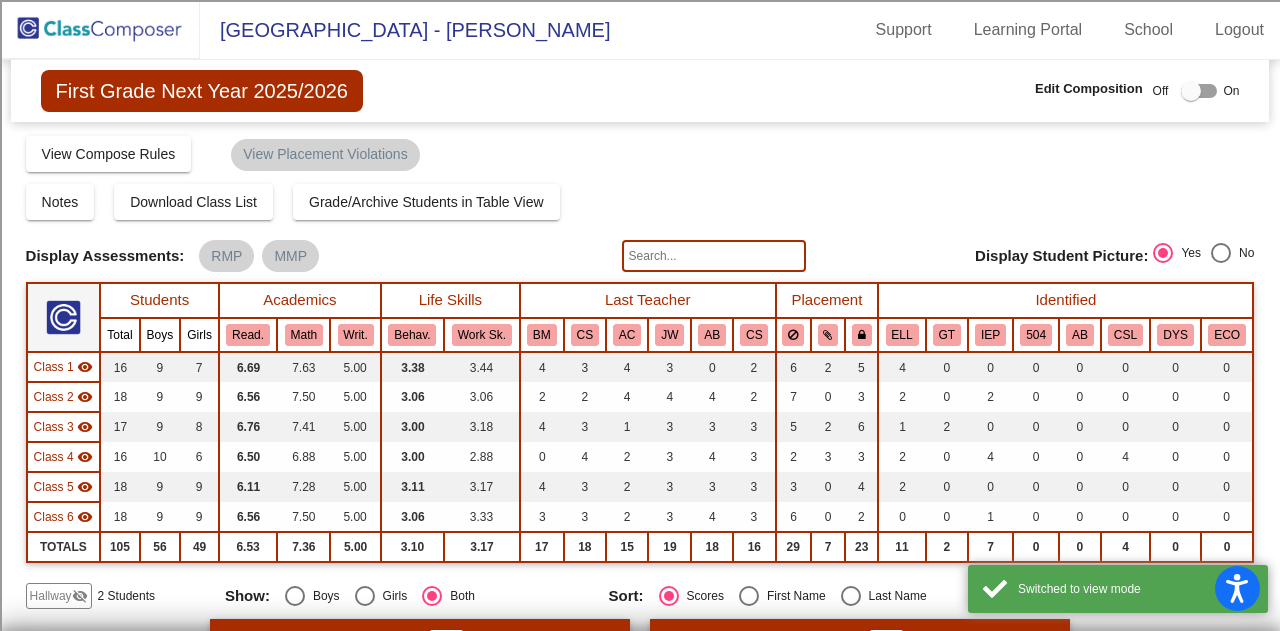 click 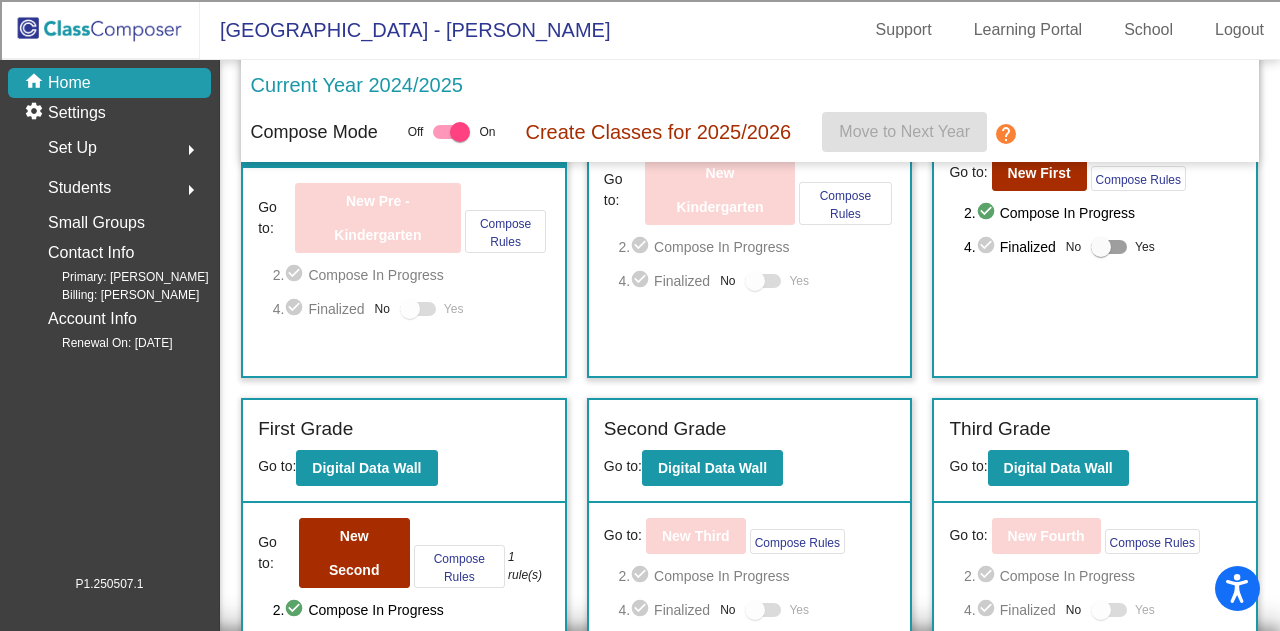 scroll, scrollTop: 344, scrollLeft: 0, axis: vertical 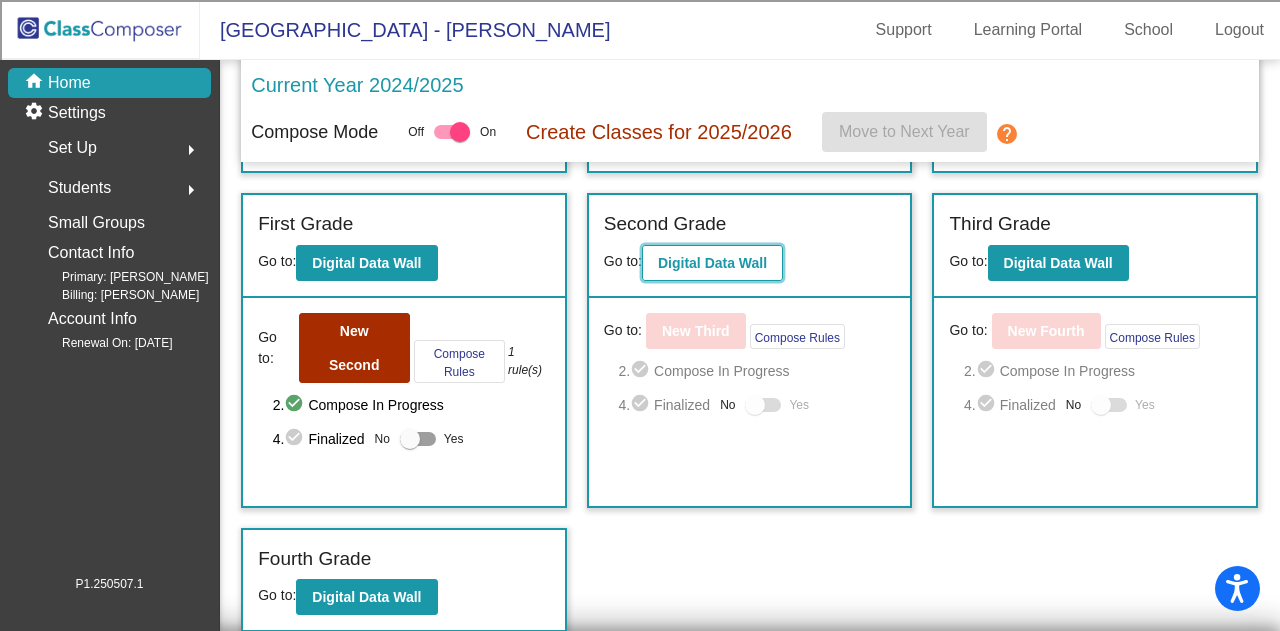 click on "Digital Data Wall" 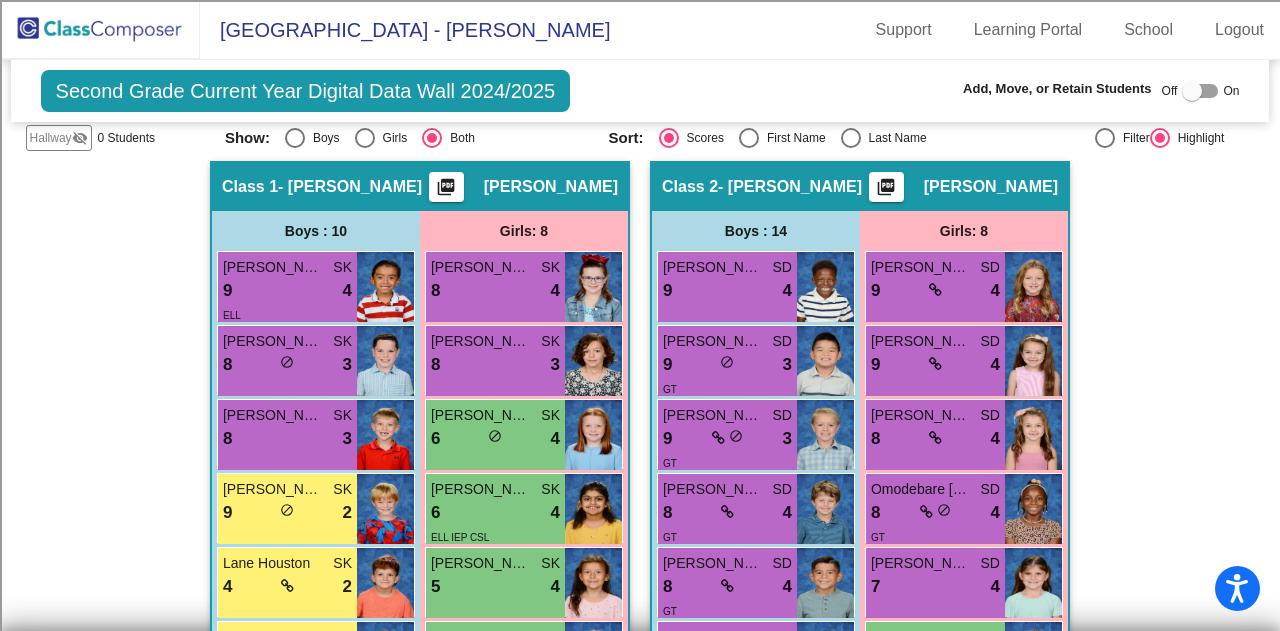 scroll, scrollTop: 500, scrollLeft: 0, axis: vertical 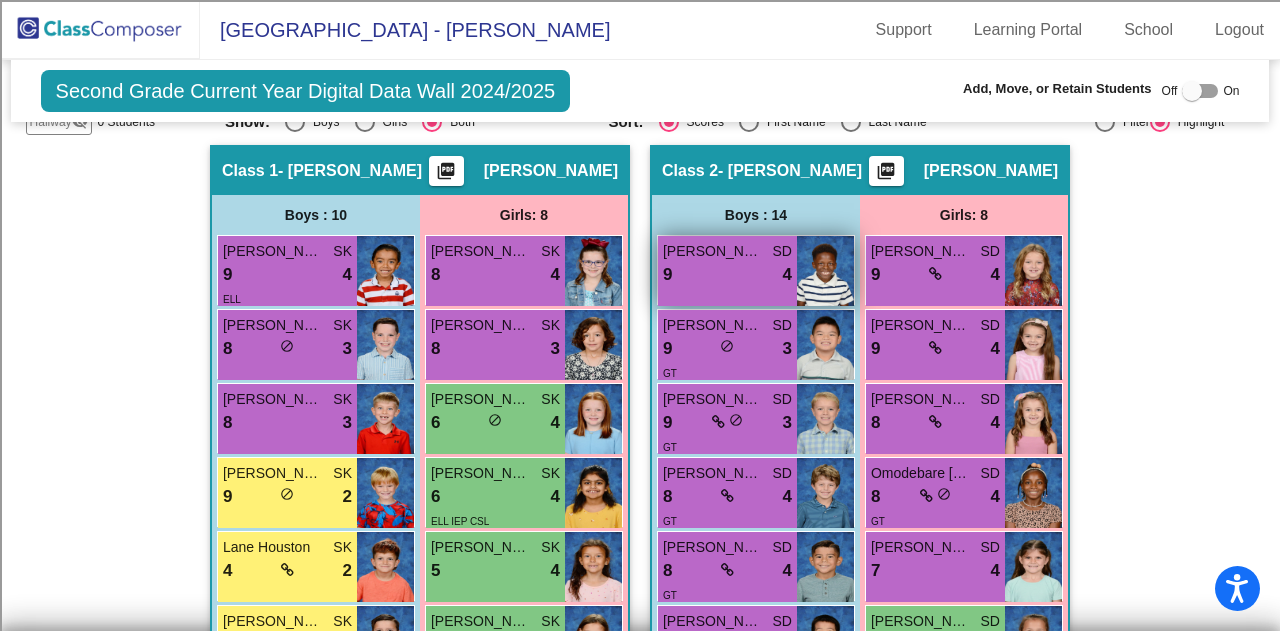 click on "9 lock do_not_disturb_alt 4" at bounding box center [727, 275] 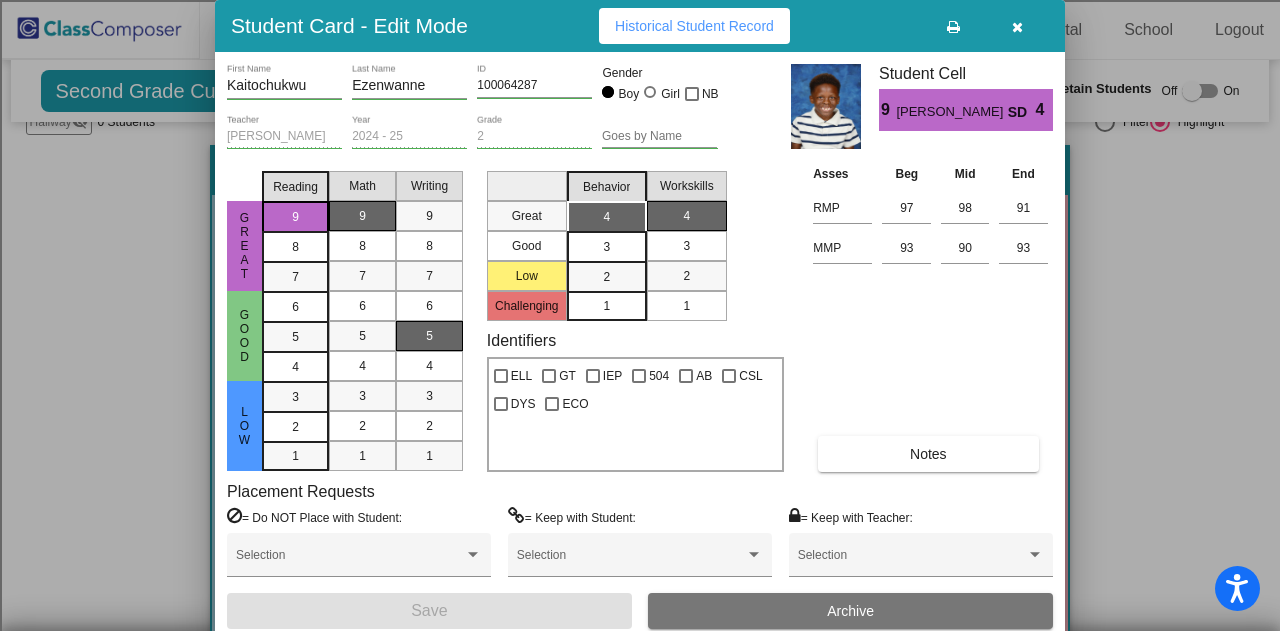click on "Archive" at bounding box center [850, 611] 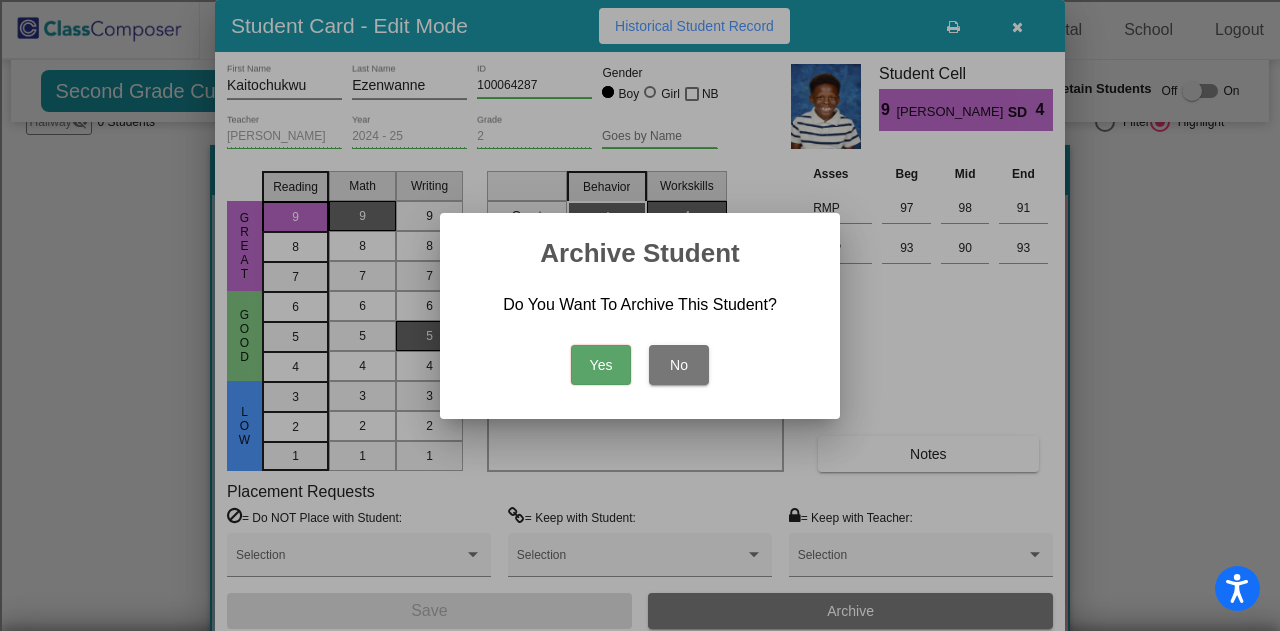 click on "Yes" at bounding box center [601, 365] 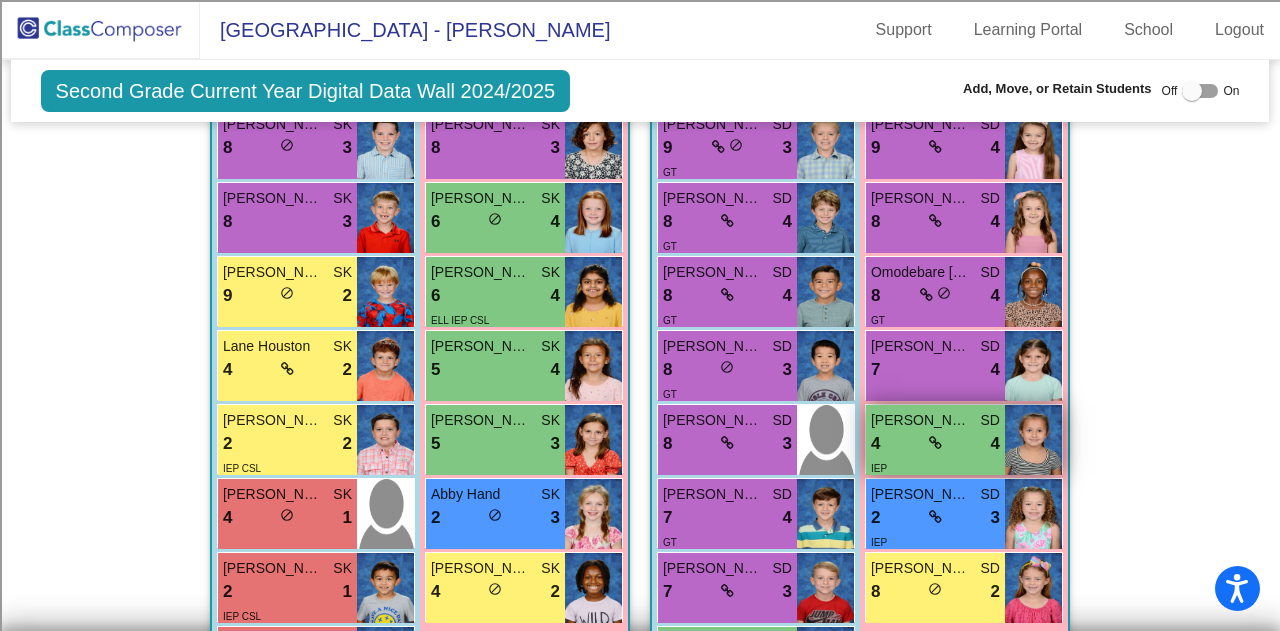 scroll, scrollTop: 700, scrollLeft: 0, axis: vertical 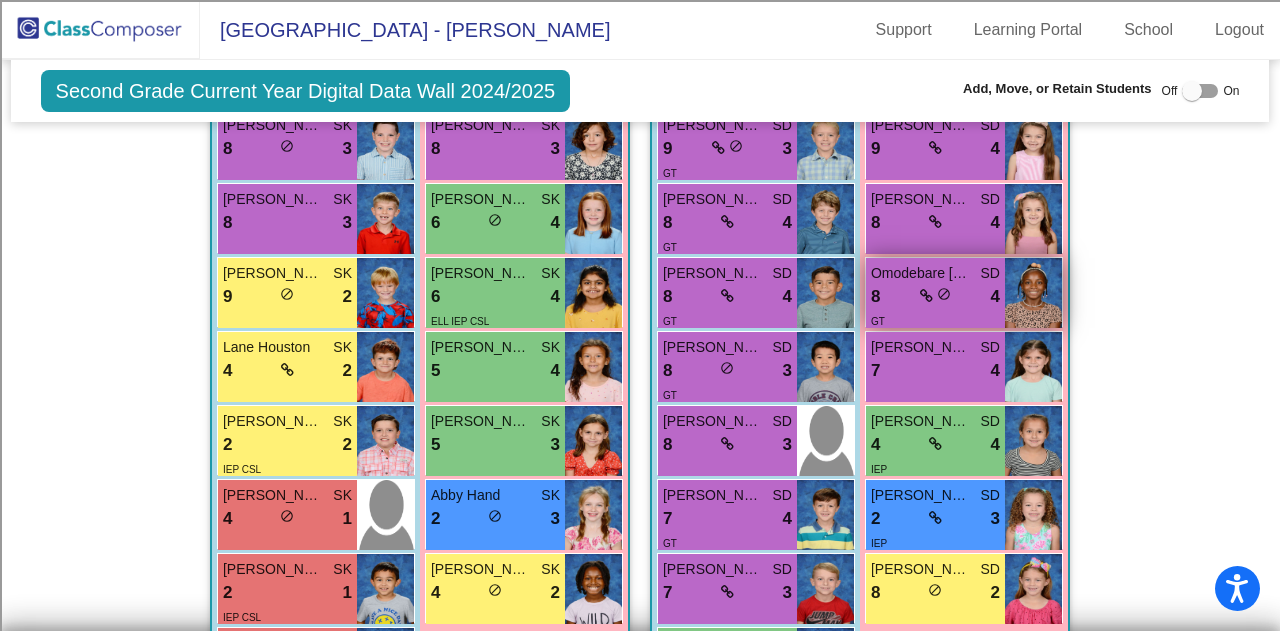 click on "GT" at bounding box center (935, 320) 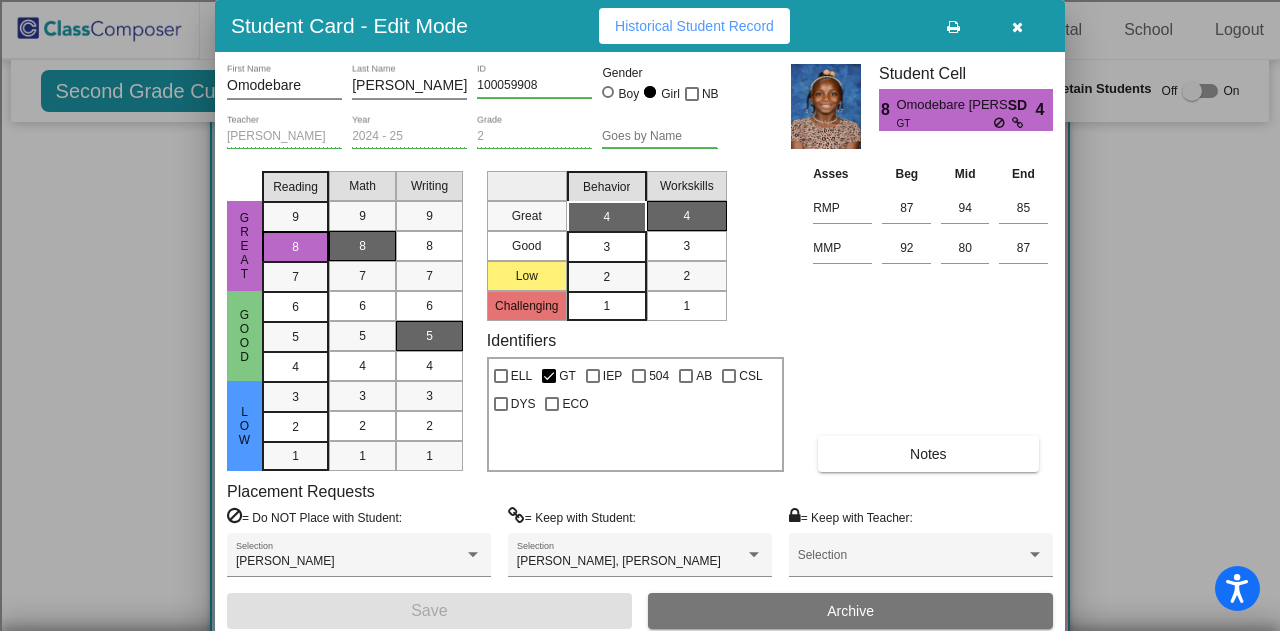 click on "Archive" at bounding box center (850, 611) 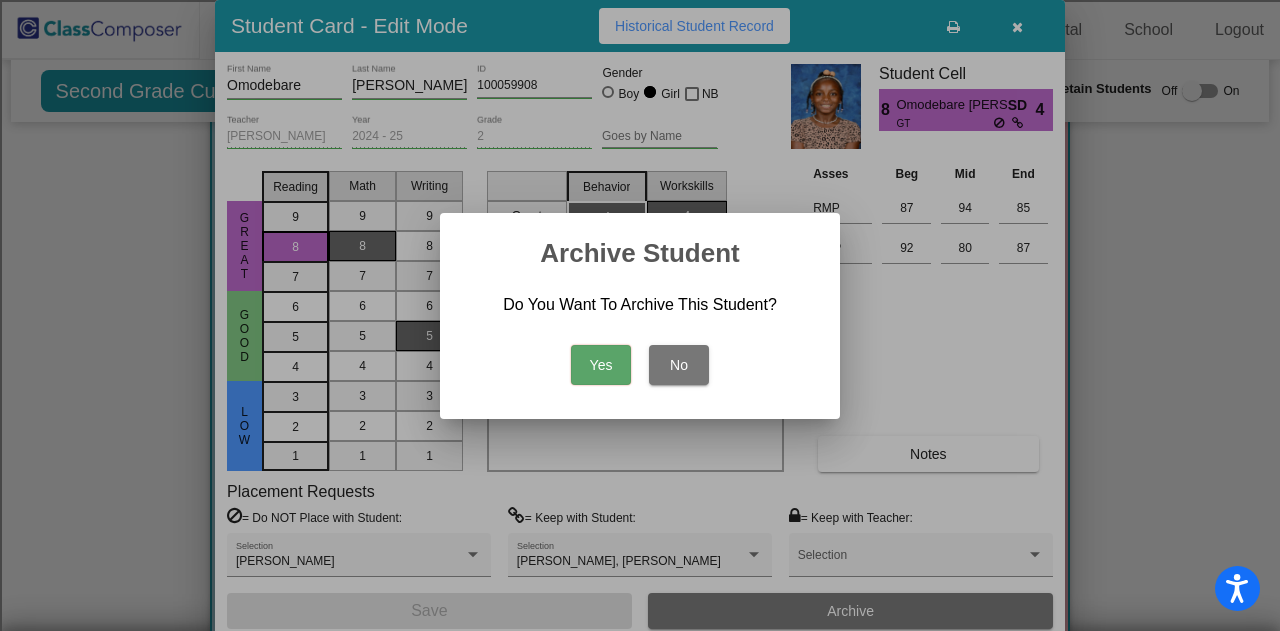 click on "Yes" at bounding box center (601, 365) 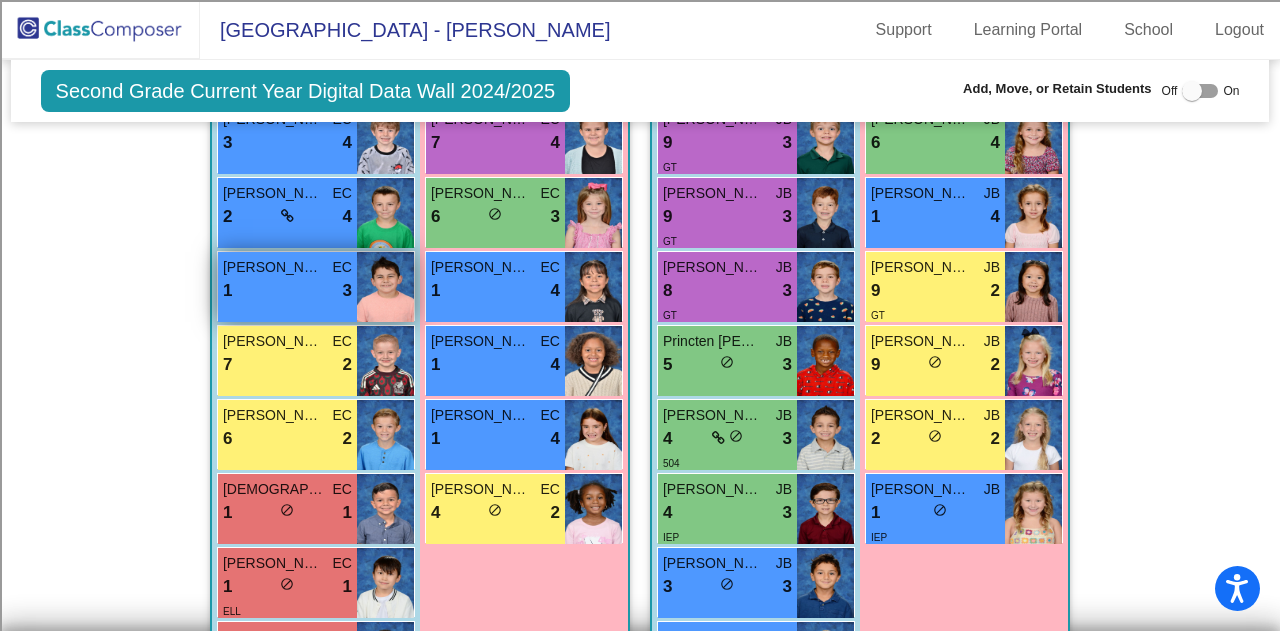 scroll, scrollTop: 2700, scrollLeft: 0, axis: vertical 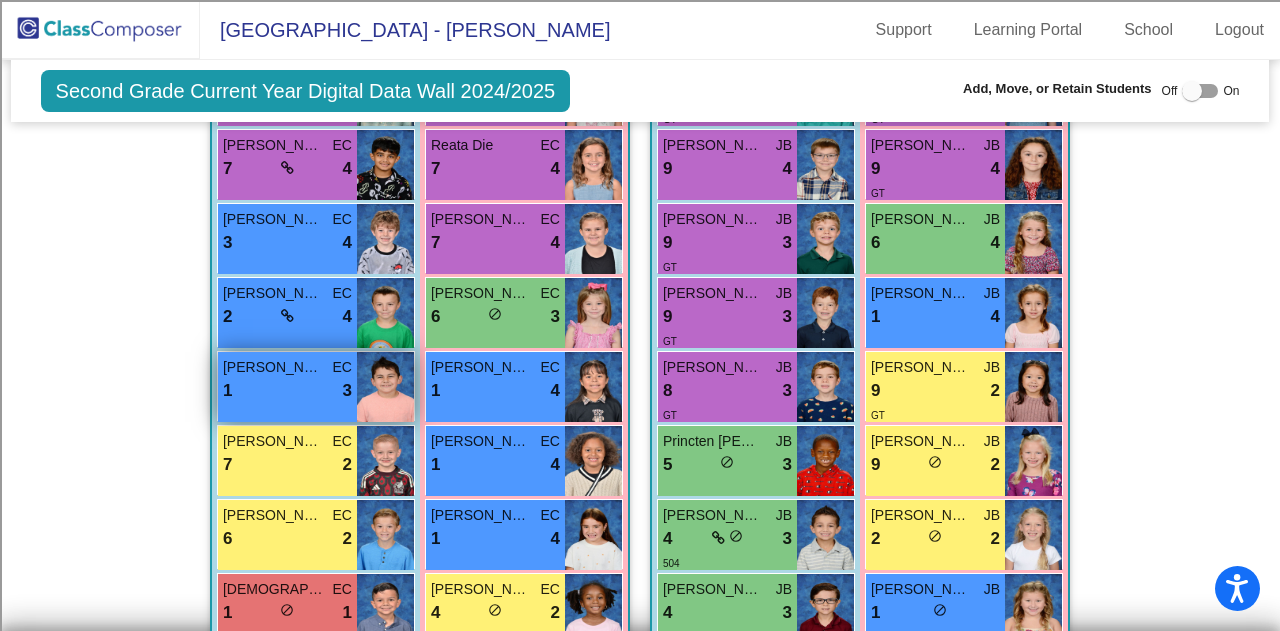 click on "1 lock do_not_disturb_alt 3" at bounding box center (287, 391) 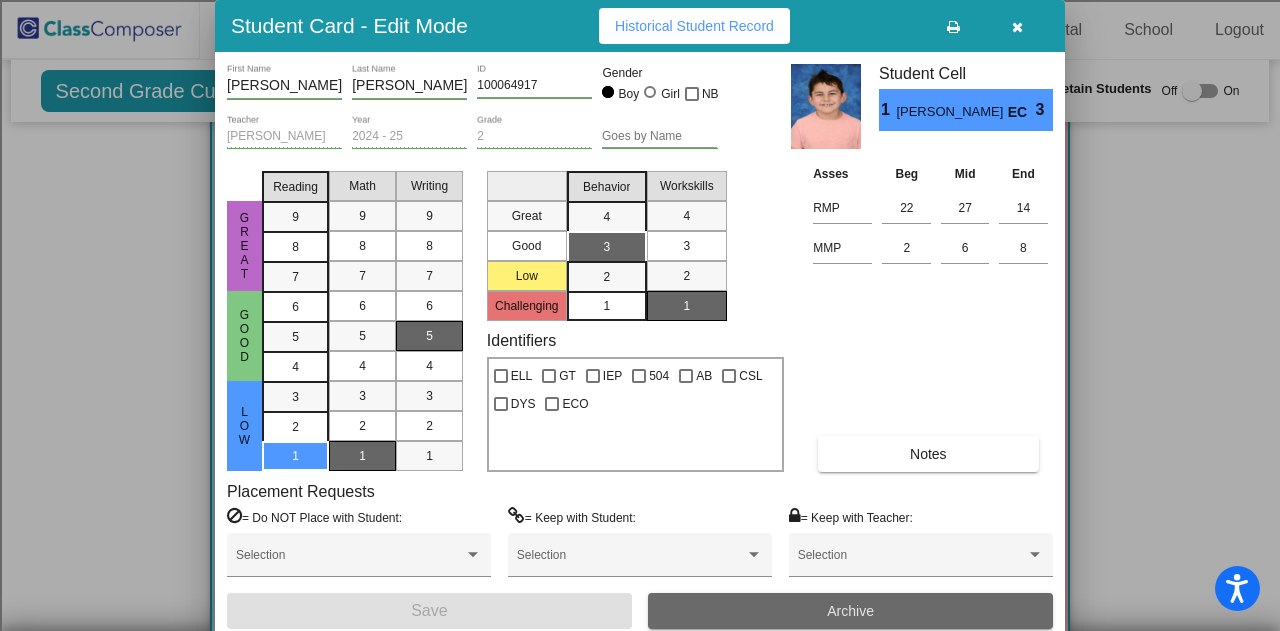 click on "Archive" at bounding box center (850, 611) 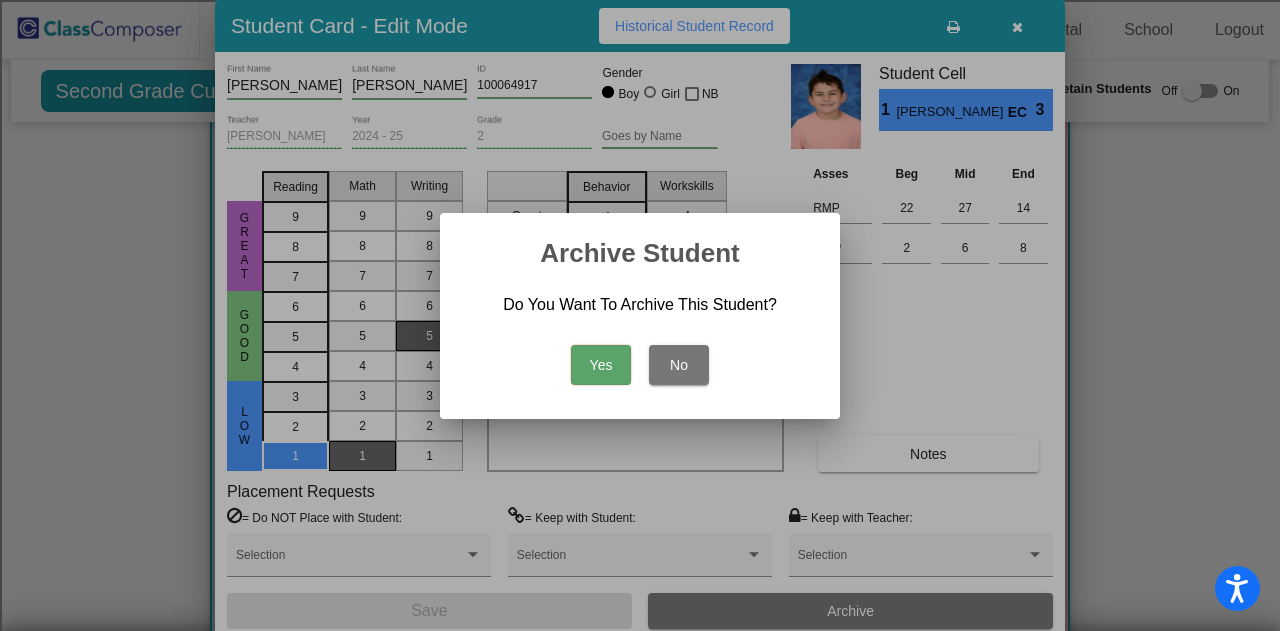 click on "Yes" at bounding box center [601, 365] 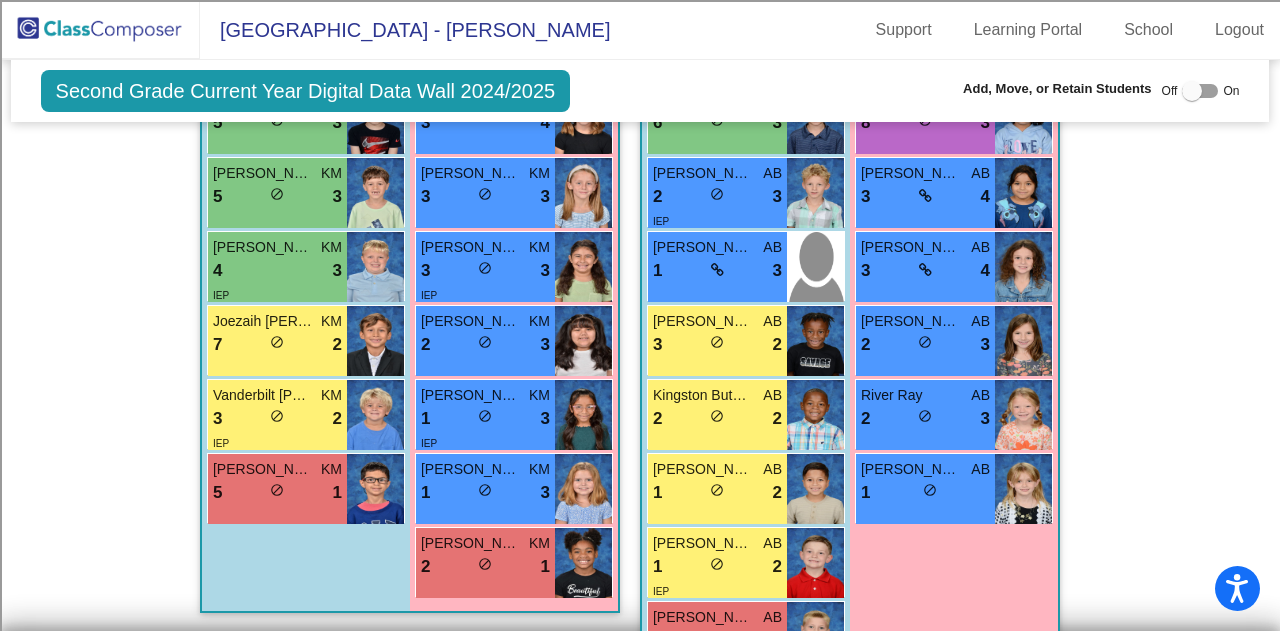 scroll, scrollTop: 2014, scrollLeft: 0, axis: vertical 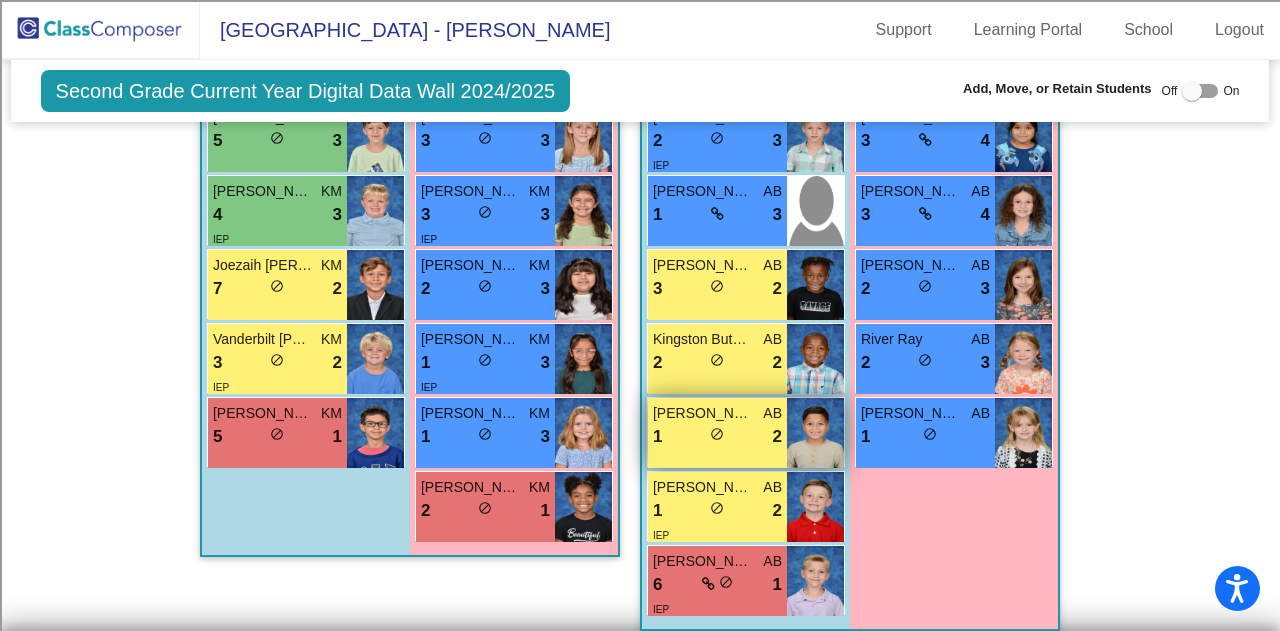 click on "1 lock do_not_disturb_alt 2" at bounding box center [717, 437] 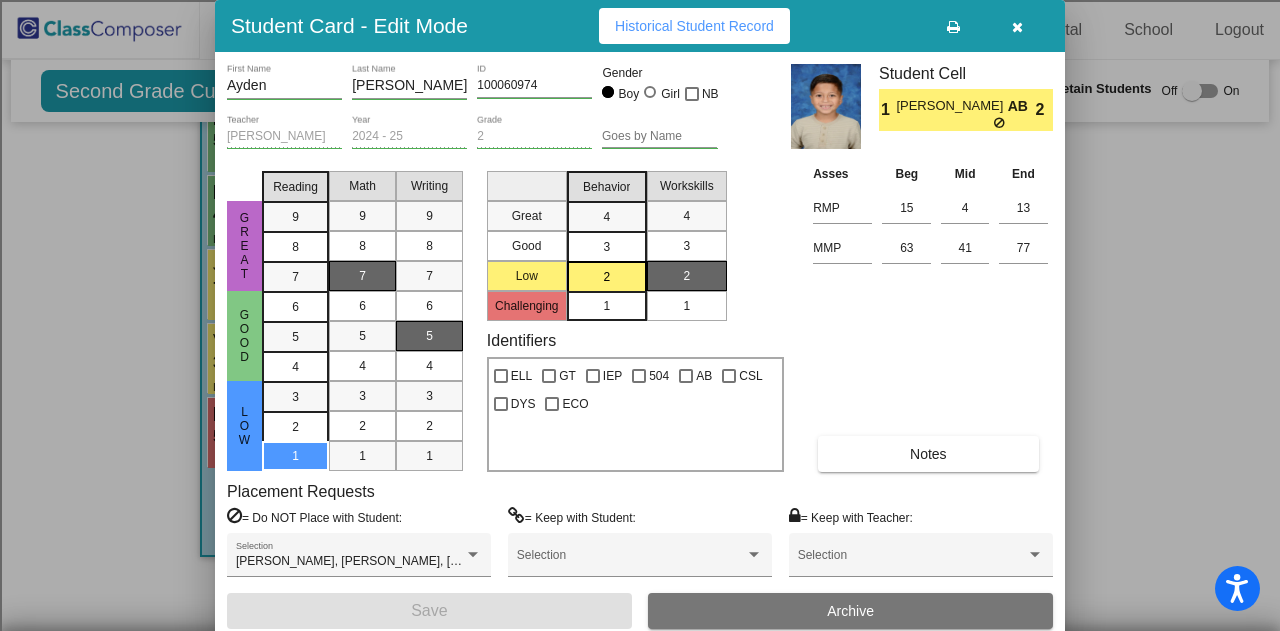 click on "Archive" at bounding box center [850, 611] 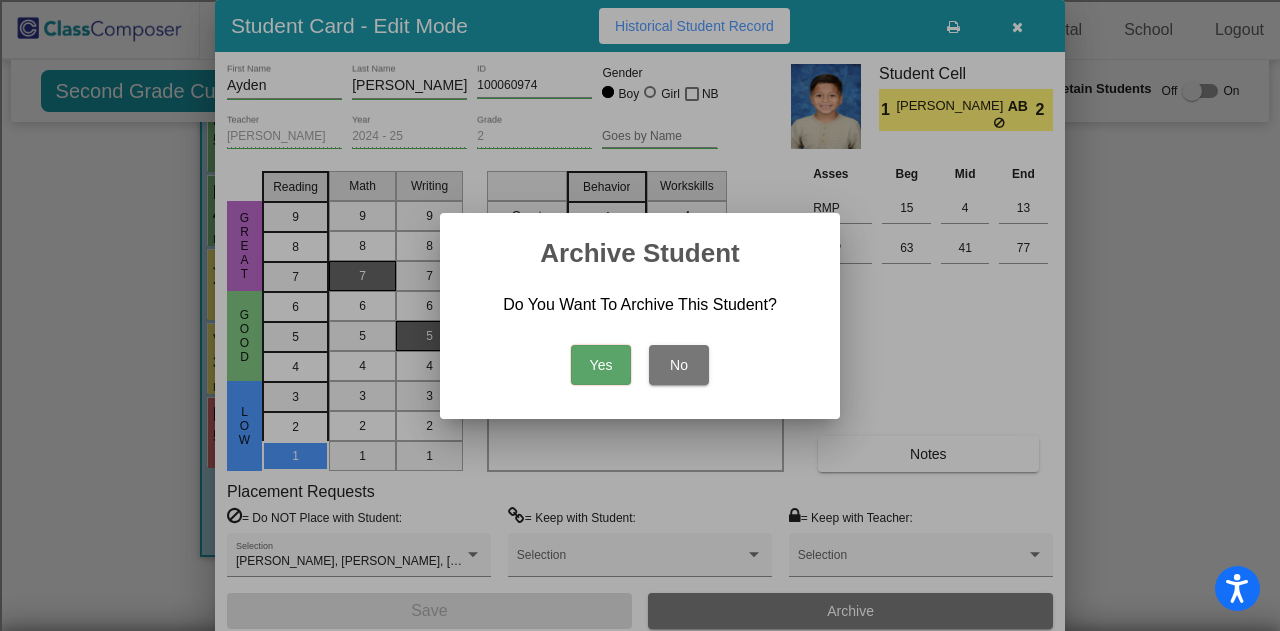 click on "Yes" at bounding box center (601, 365) 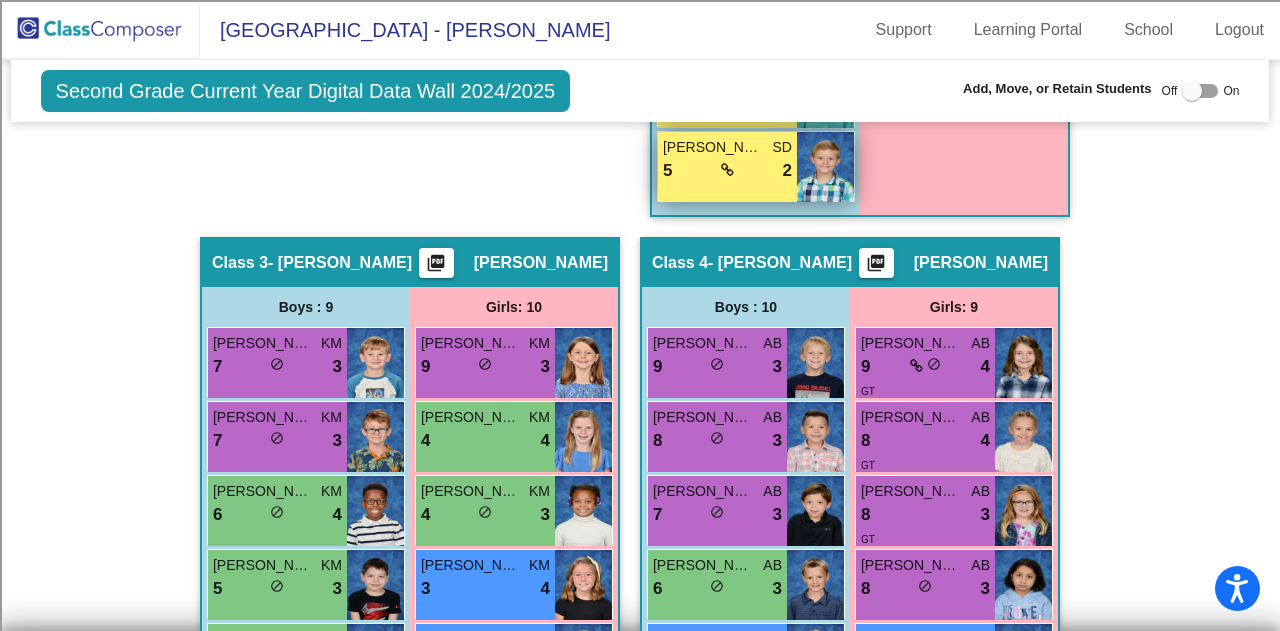 scroll, scrollTop: 1500, scrollLeft: 0, axis: vertical 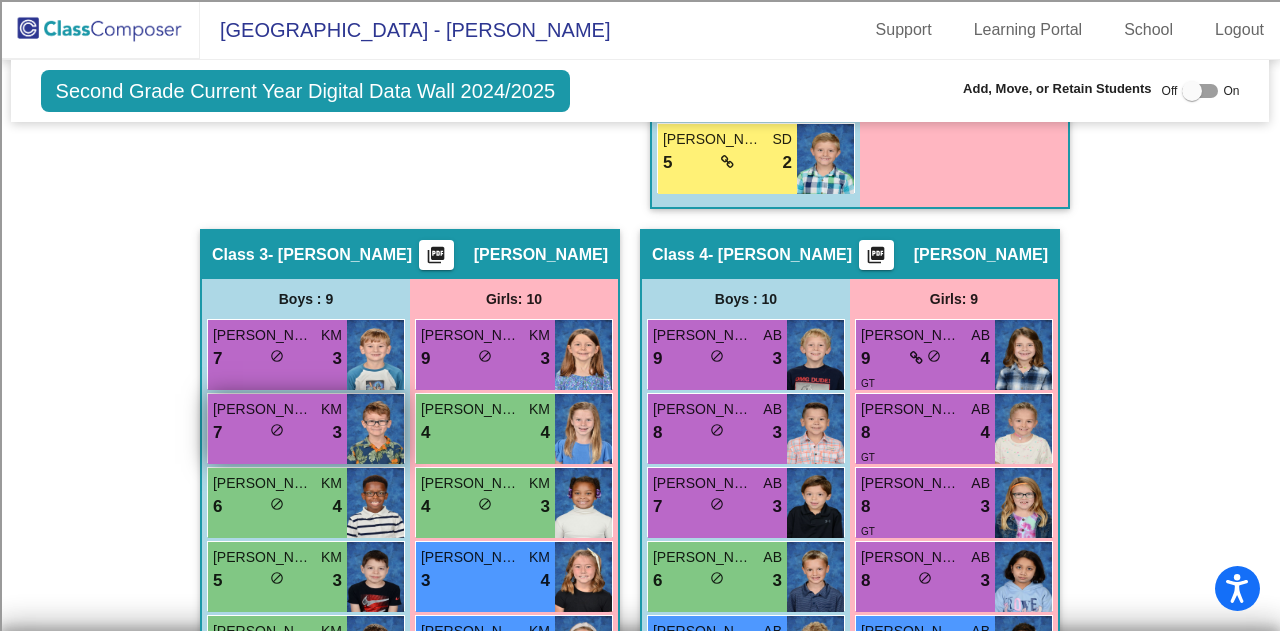 click on "Carter Ramos KM 7 lock do_not_disturb_alt 3" at bounding box center [277, 429] 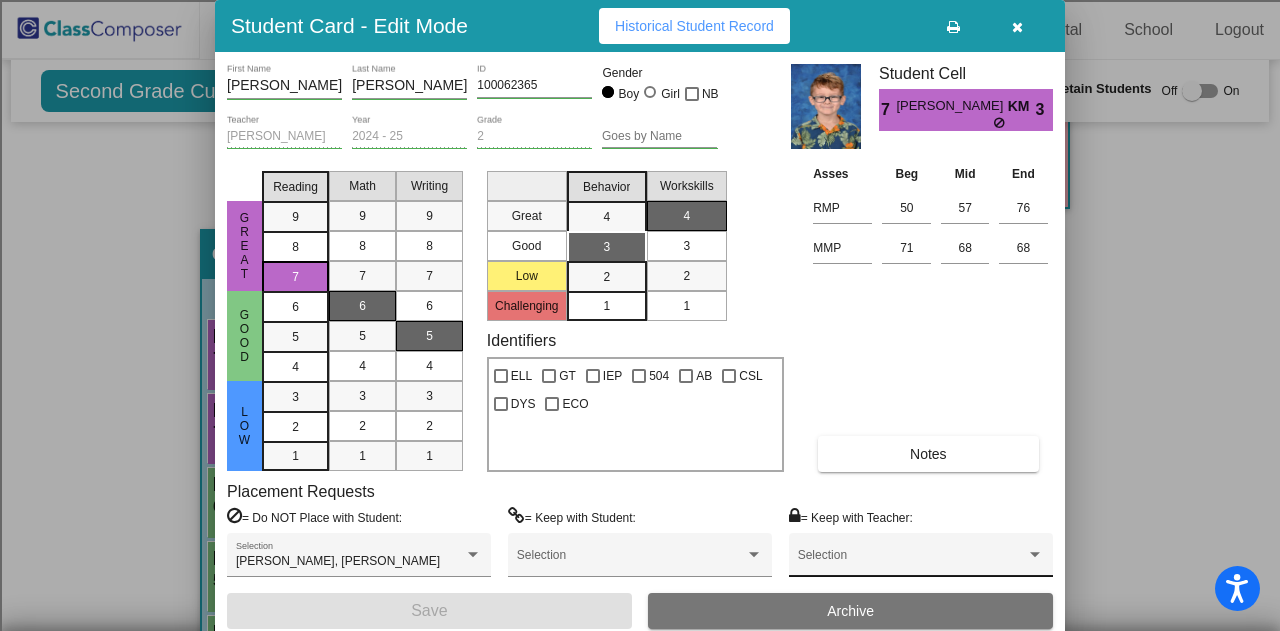 click on "Selection" at bounding box center [921, 560] 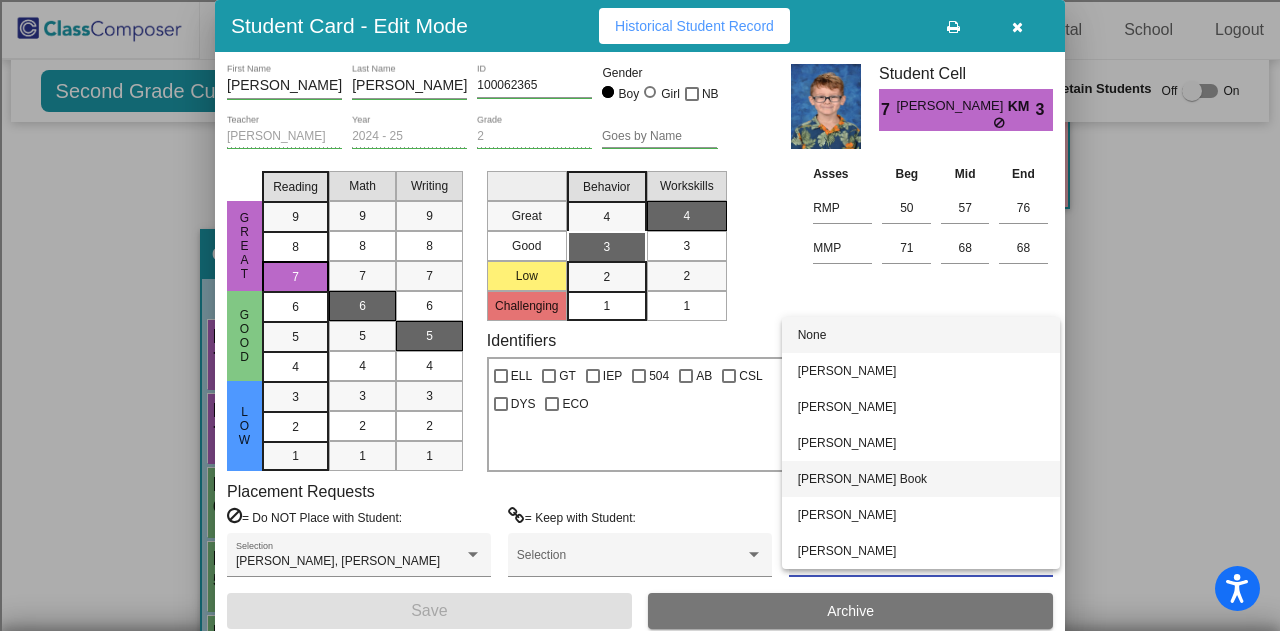 click on "[PERSON_NAME] Book" at bounding box center [921, 479] 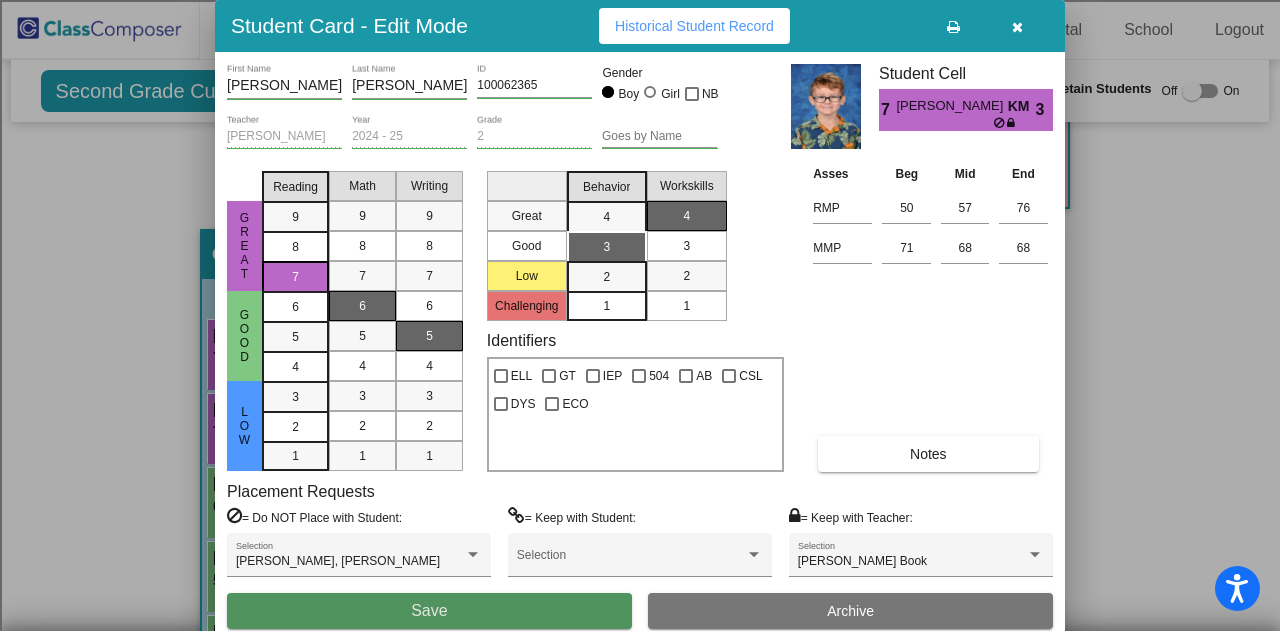 click on "Save" at bounding box center (429, 611) 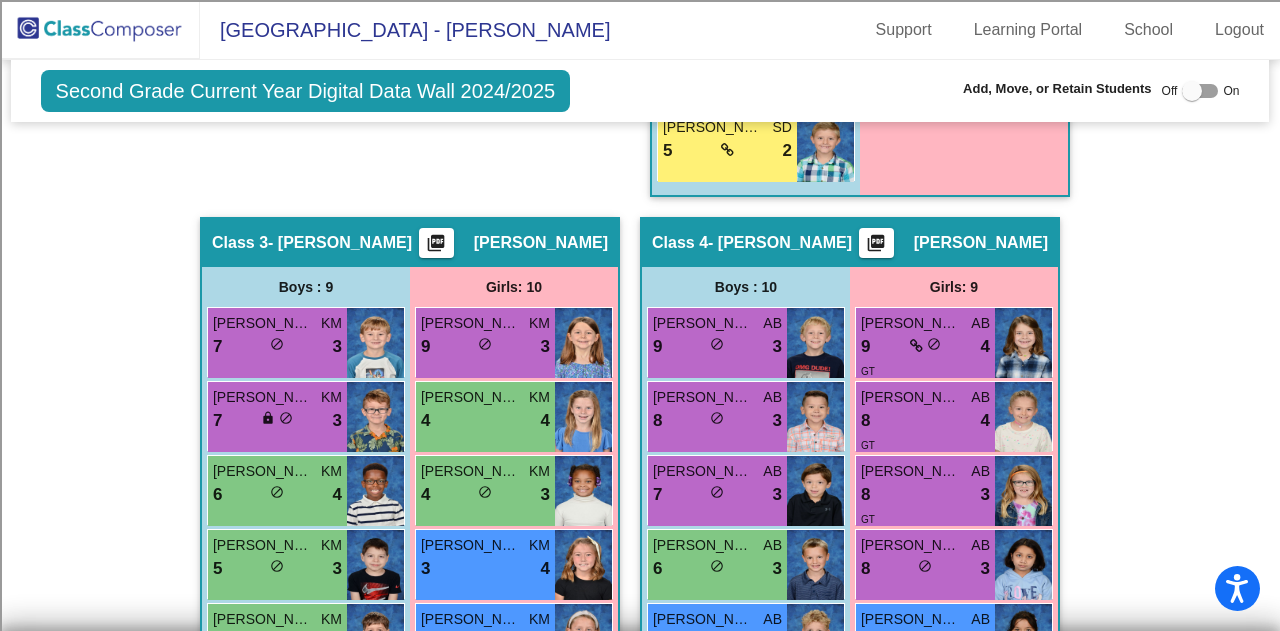 scroll, scrollTop: 1500, scrollLeft: 0, axis: vertical 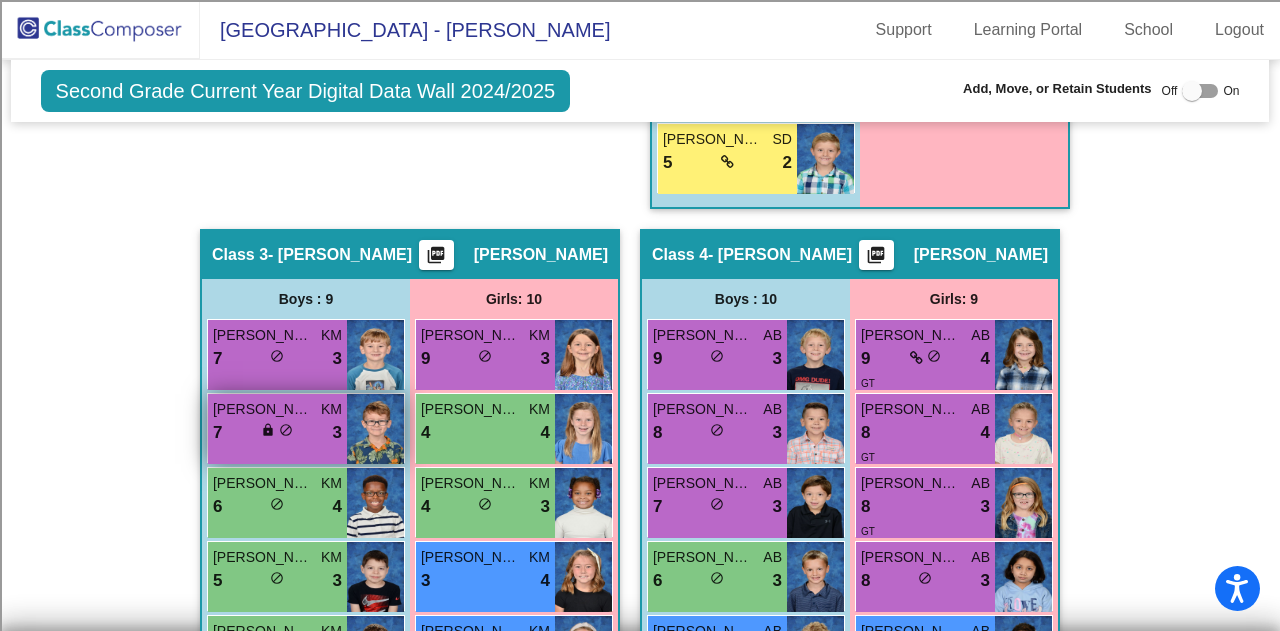 click on "Carter Ramos KM 7 lock do_not_disturb_alt 3" at bounding box center [277, 429] 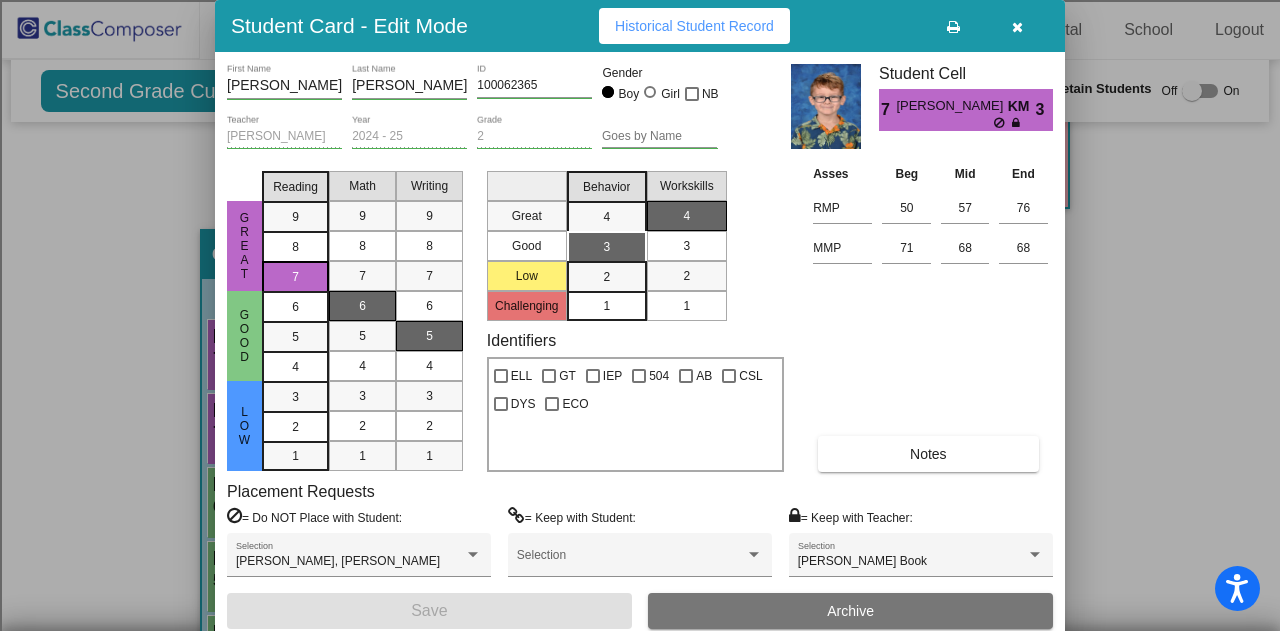 click at bounding box center [1017, 26] 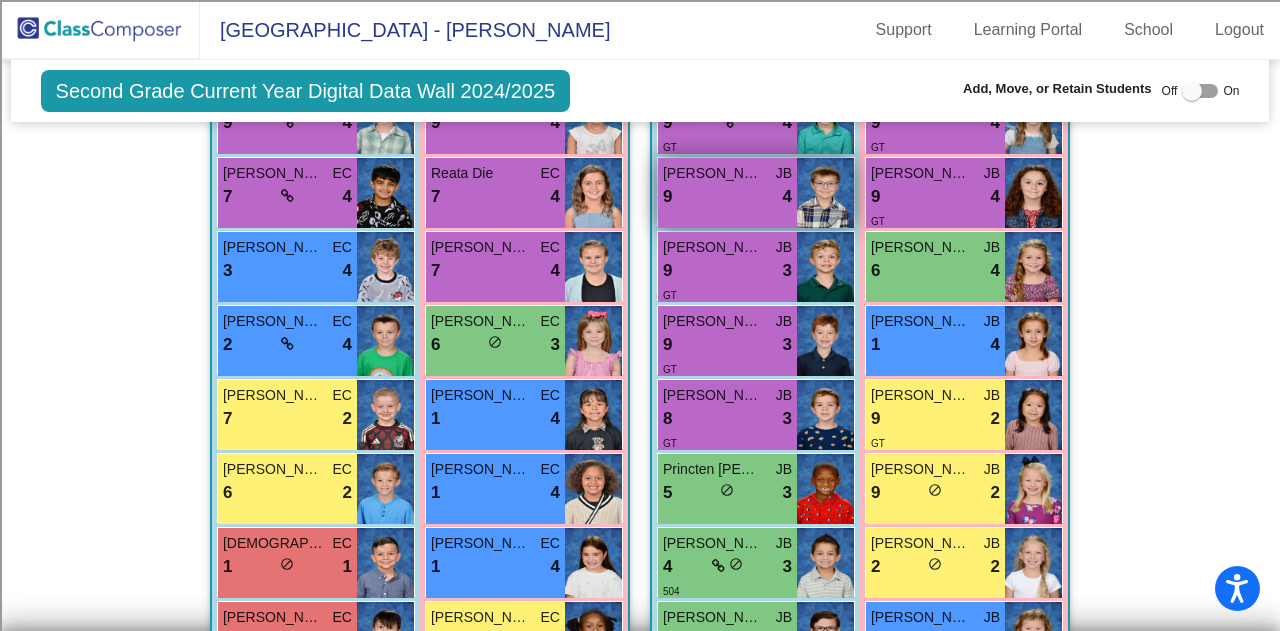 scroll, scrollTop: 2600, scrollLeft: 0, axis: vertical 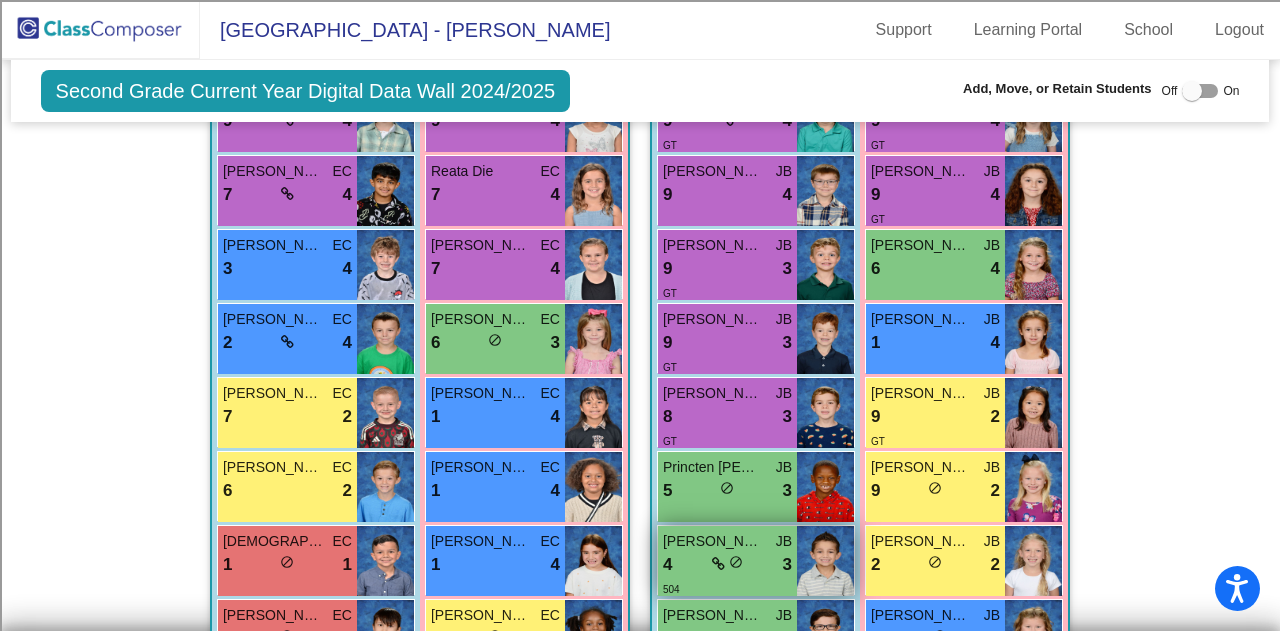 click on "[PERSON_NAME]" at bounding box center [713, 541] 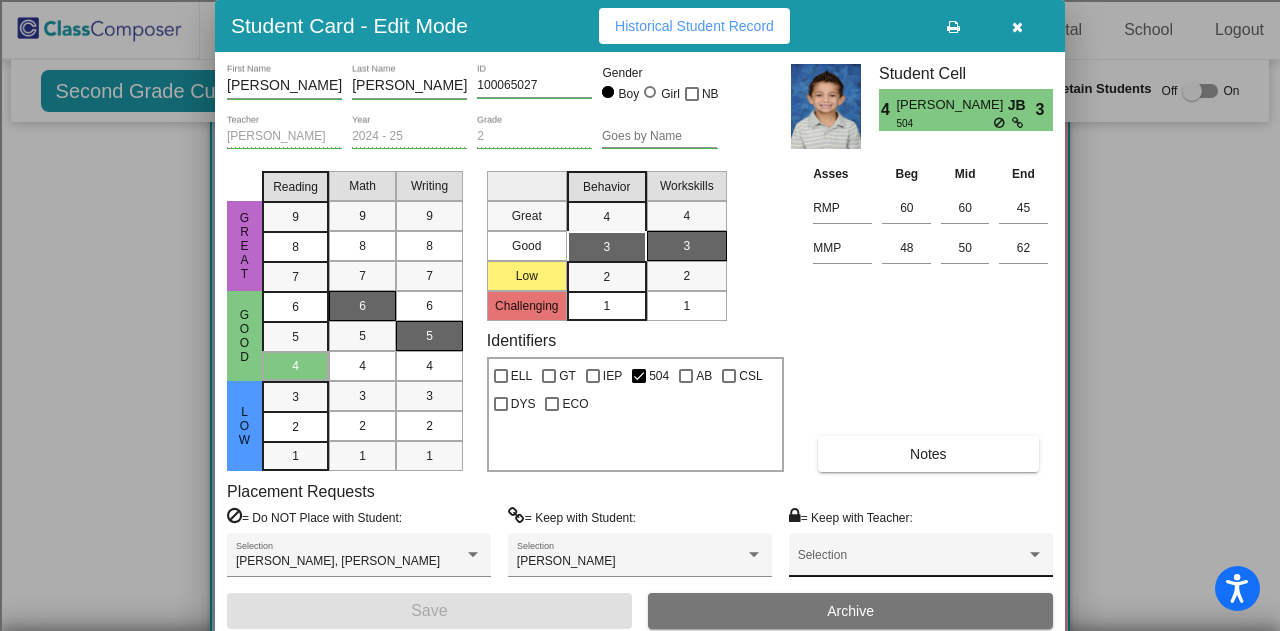 click at bounding box center (912, 562) 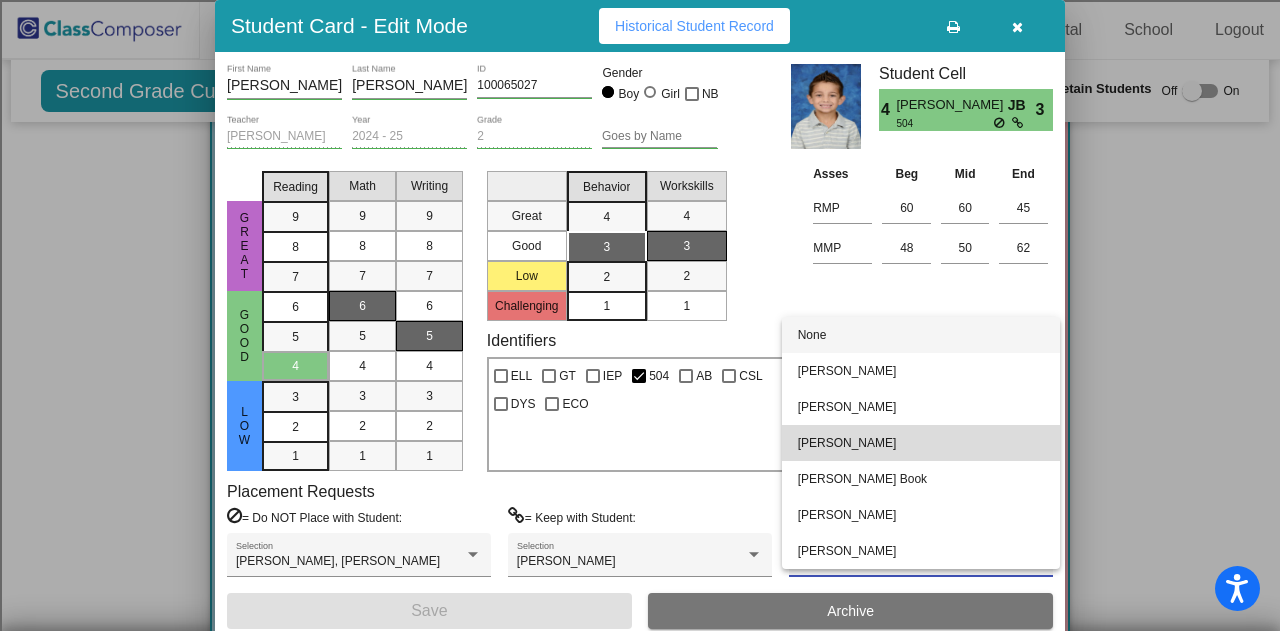 click on "[PERSON_NAME]" at bounding box center (921, 443) 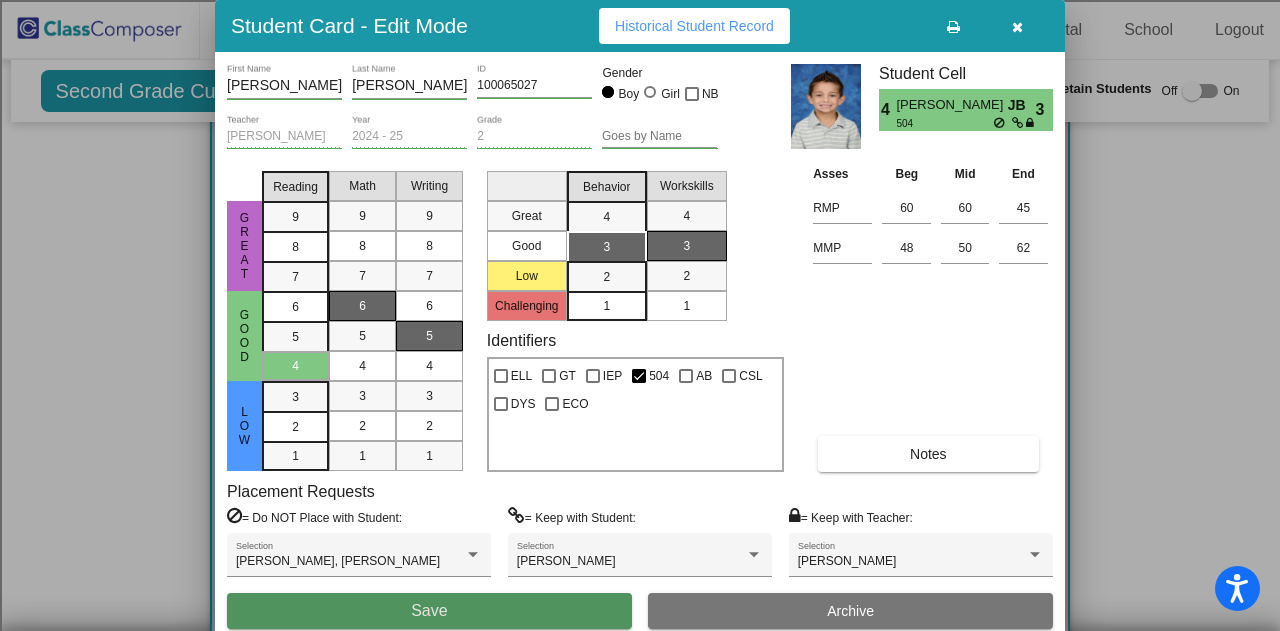click on "Save" at bounding box center (429, 611) 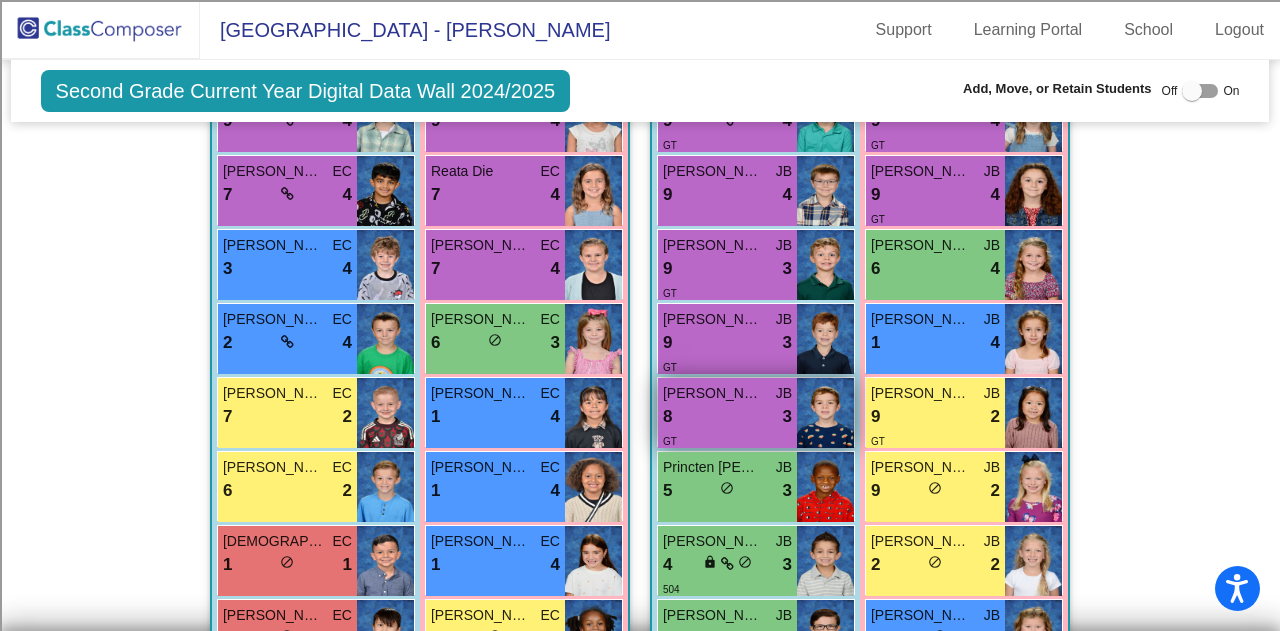 scroll, scrollTop: 2500, scrollLeft: 0, axis: vertical 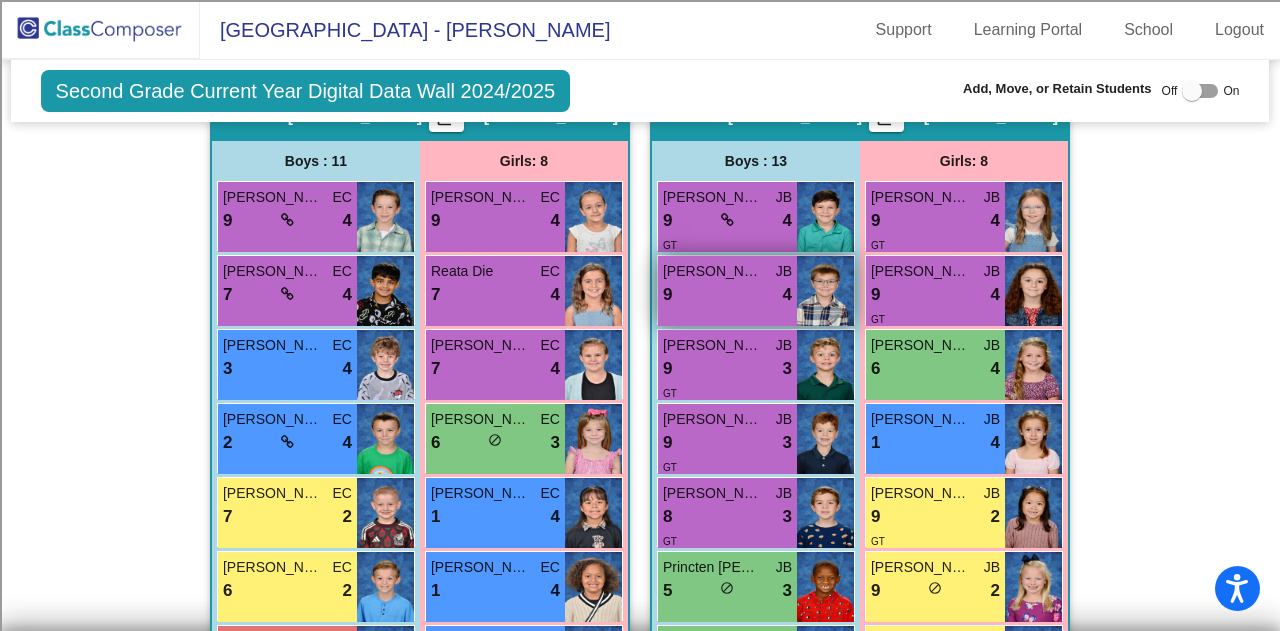 click on "9 lock do_not_disturb_alt 4" at bounding box center (727, 295) 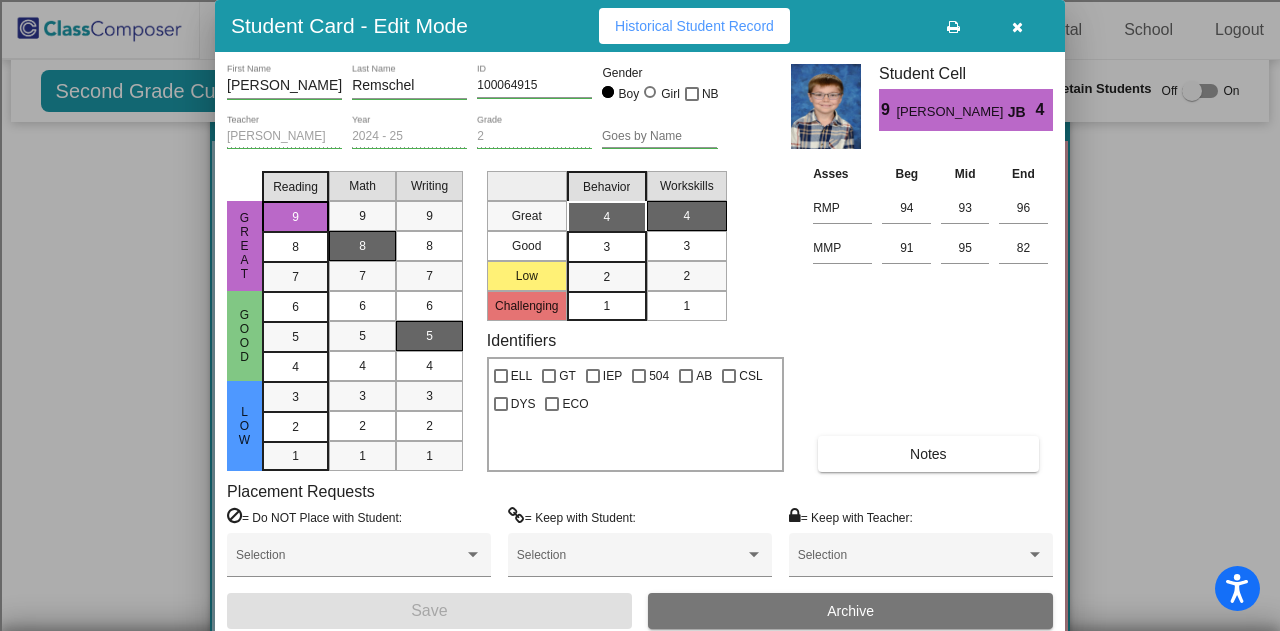 click on "Archive" at bounding box center [850, 611] 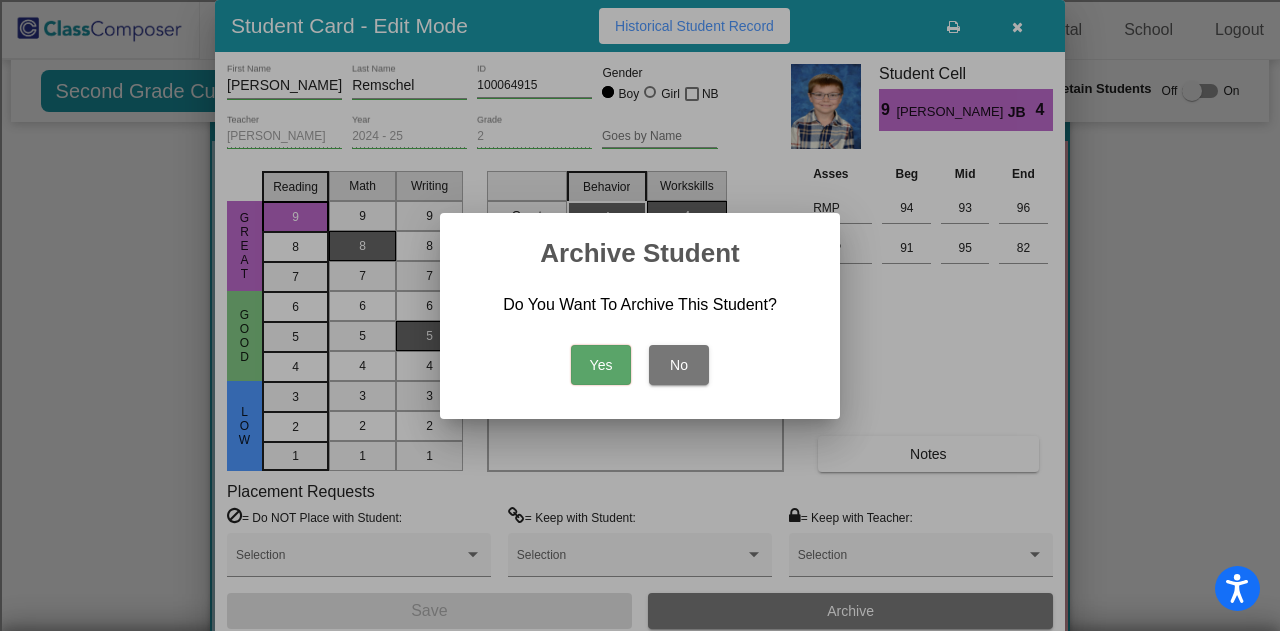 click on "Yes" at bounding box center (601, 365) 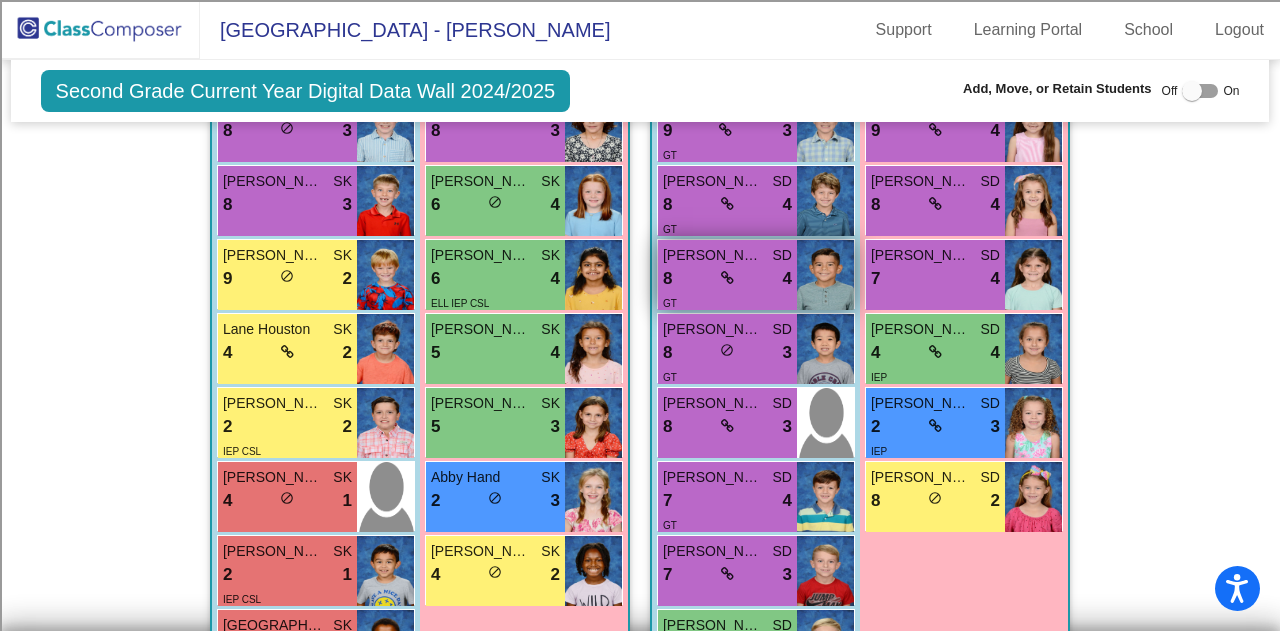 scroll, scrollTop: 600, scrollLeft: 0, axis: vertical 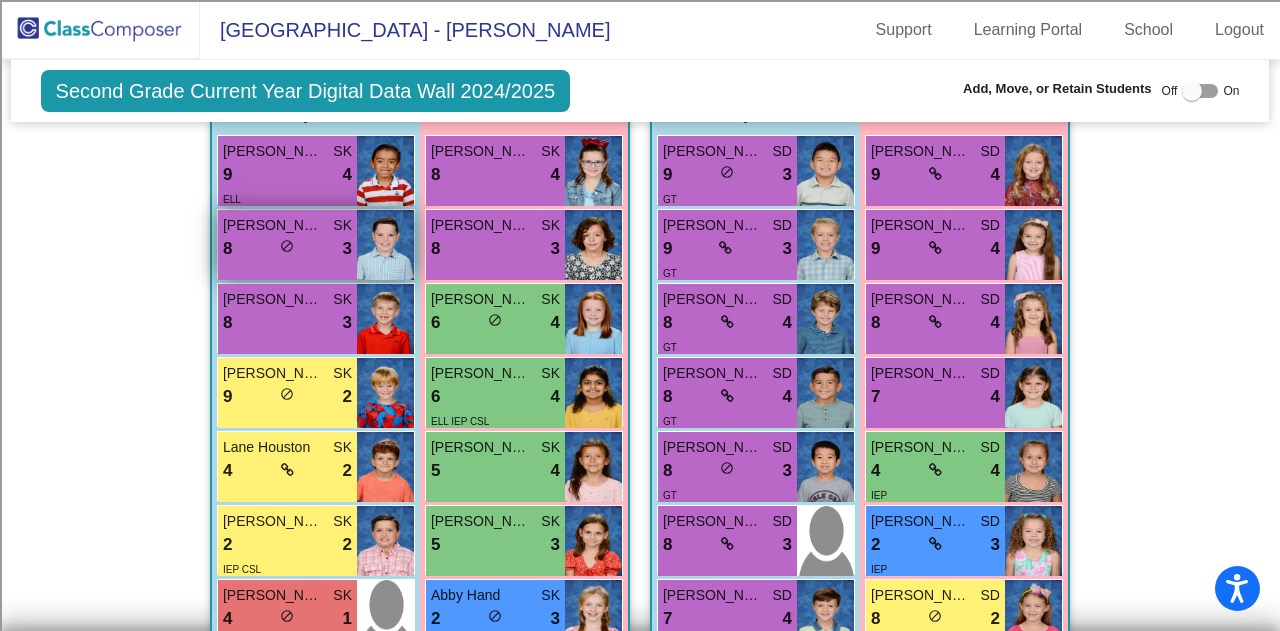 click on "8 lock do_not_disturb_alt 3" at bounding box center (287, 249) 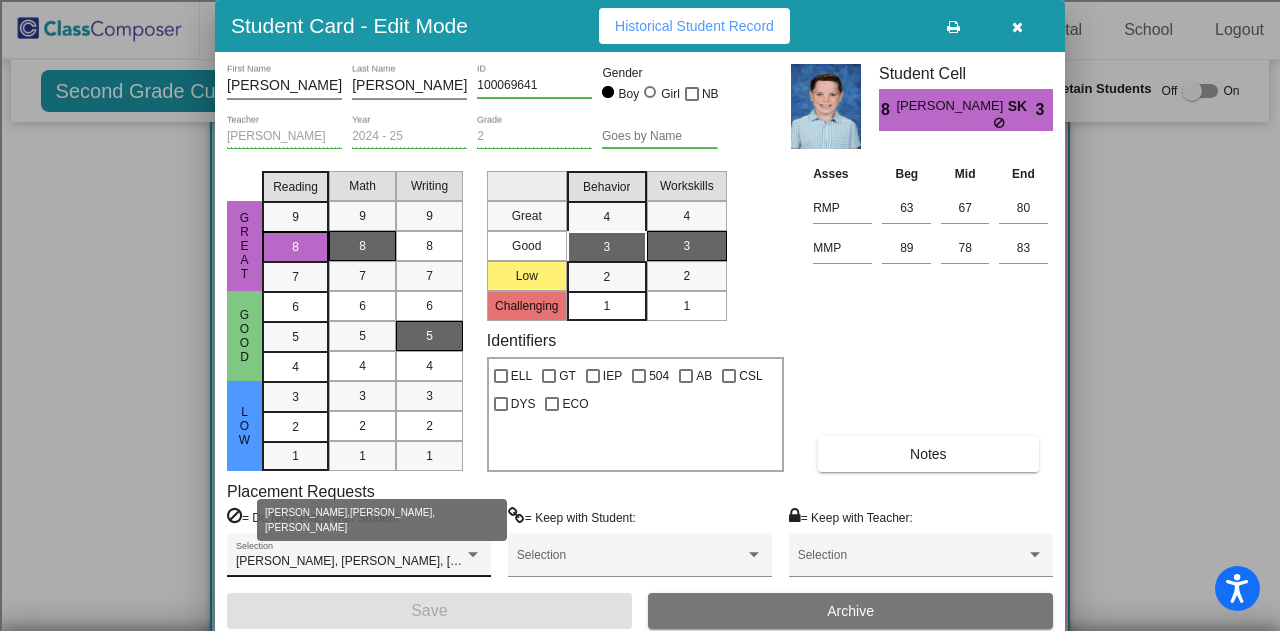 click at bounding box center [473, 555] 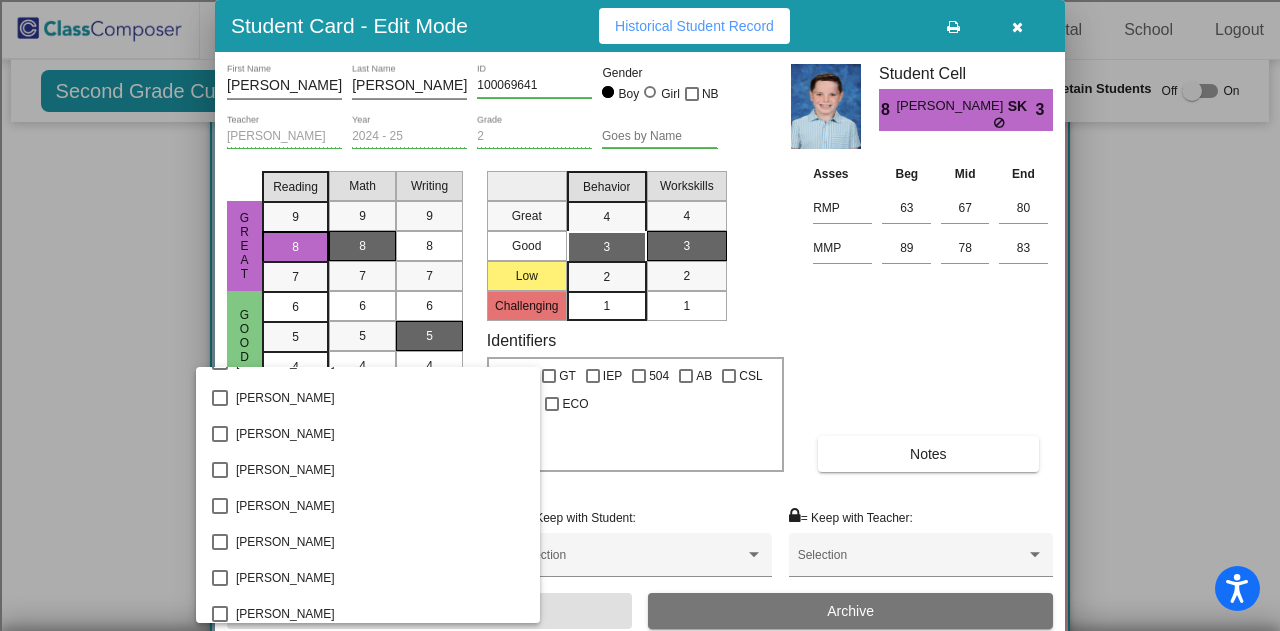 scroll, scrollTop: 2875, scrollLeft: 0, axis: vertical 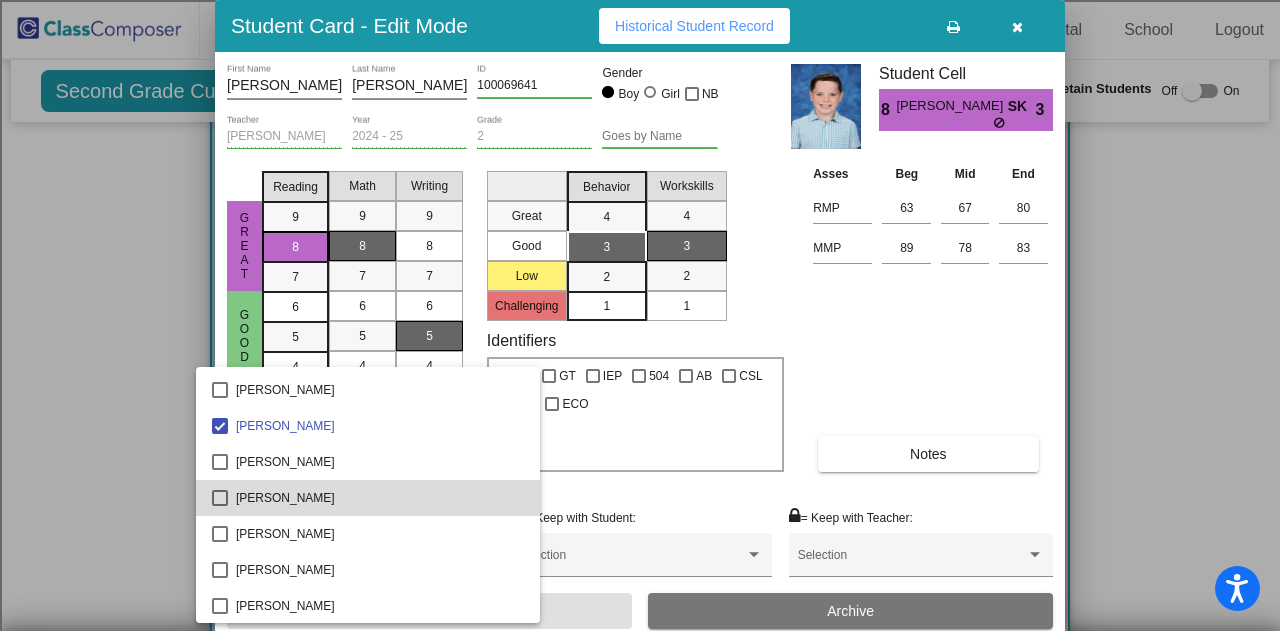 click on "[PERSON_NAME]" at bounding box center [380, 498] 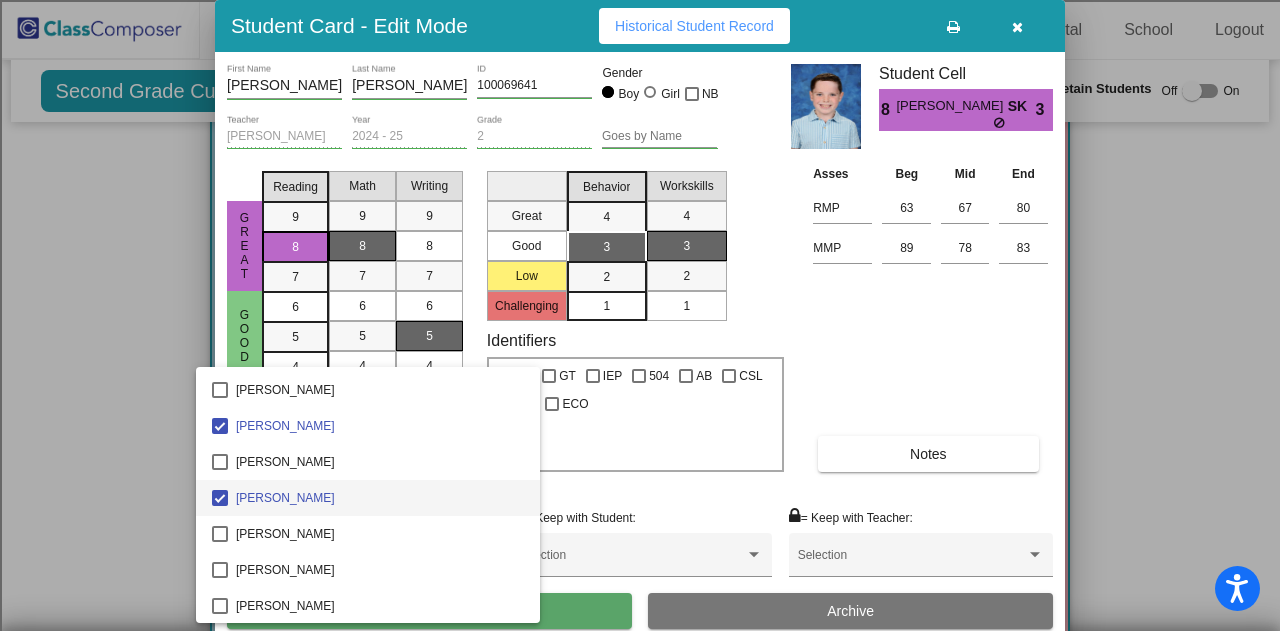 click at bounding box center [640, 315] 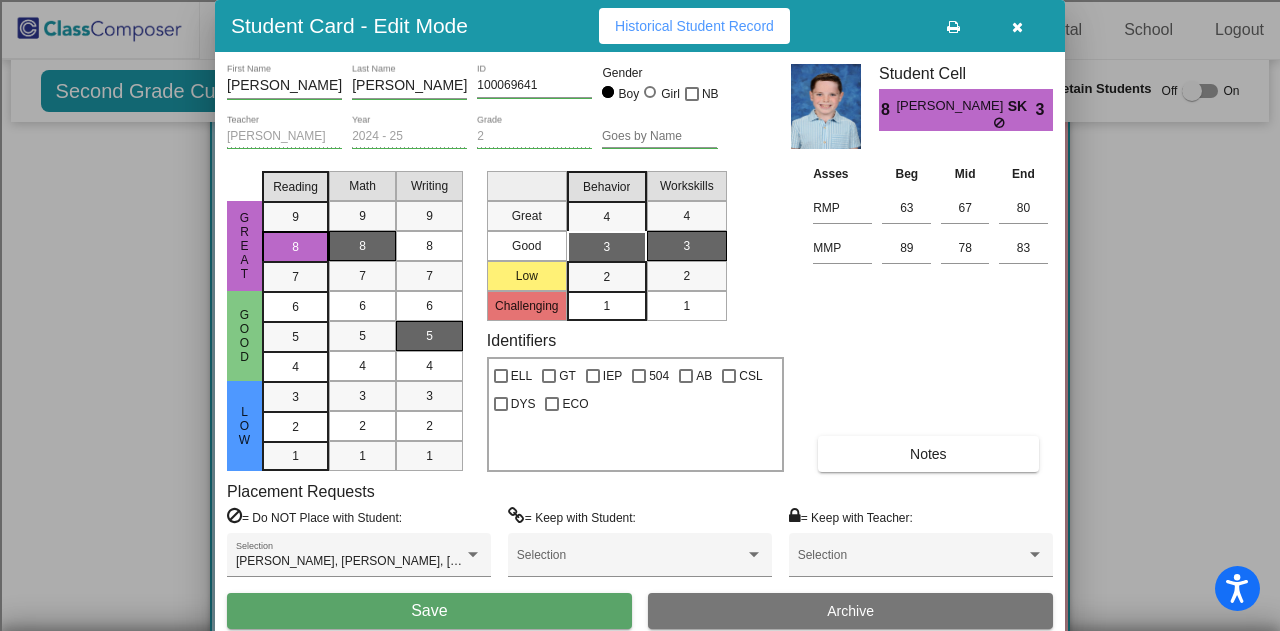 click on "Save" at bounding box center [429, 611] 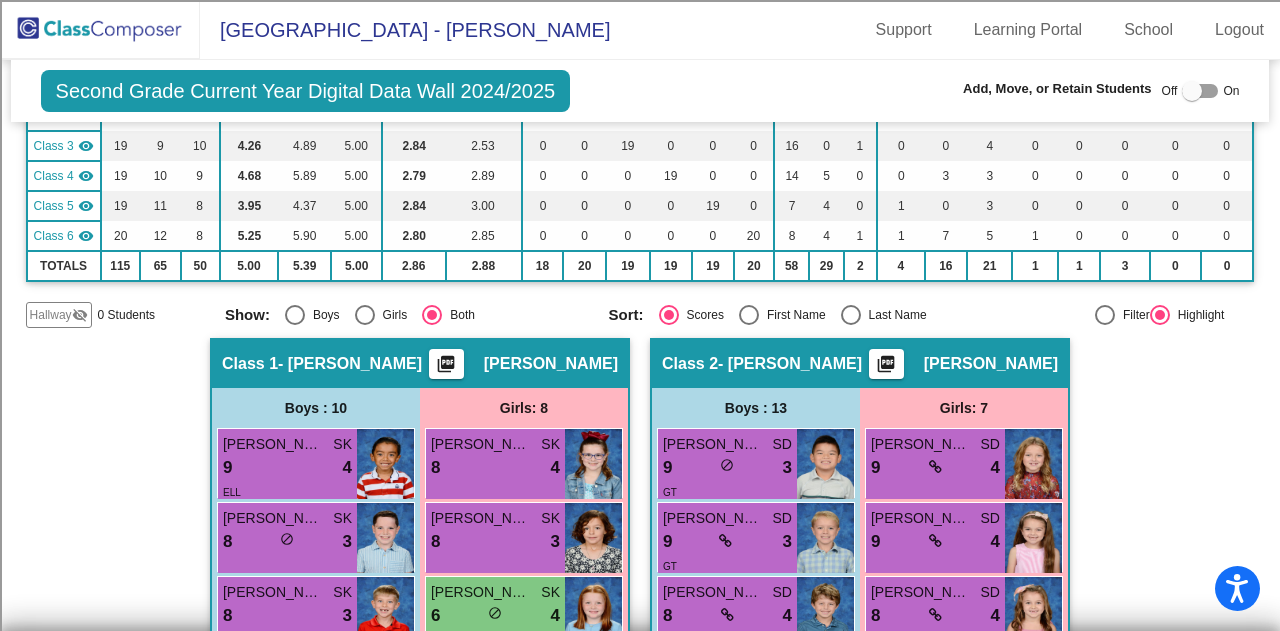 scroll, scrollTop: 300, scrollLeft: 0, axis: vertical 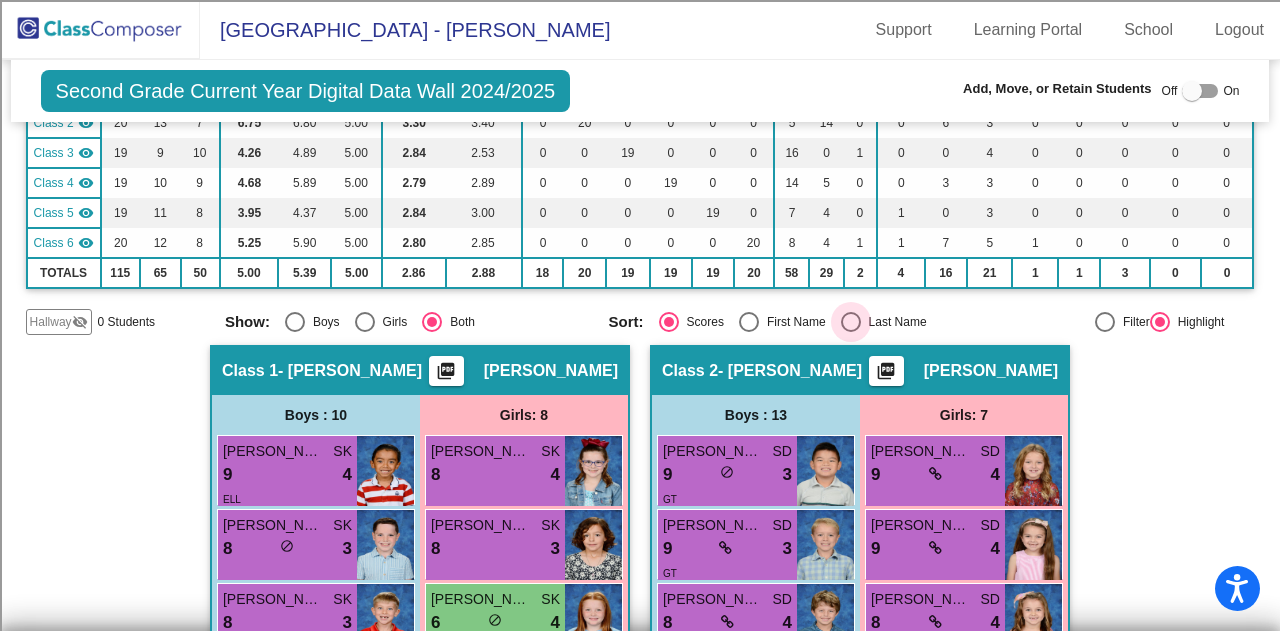 click on "Last Name" at bounding box center (894, 322) 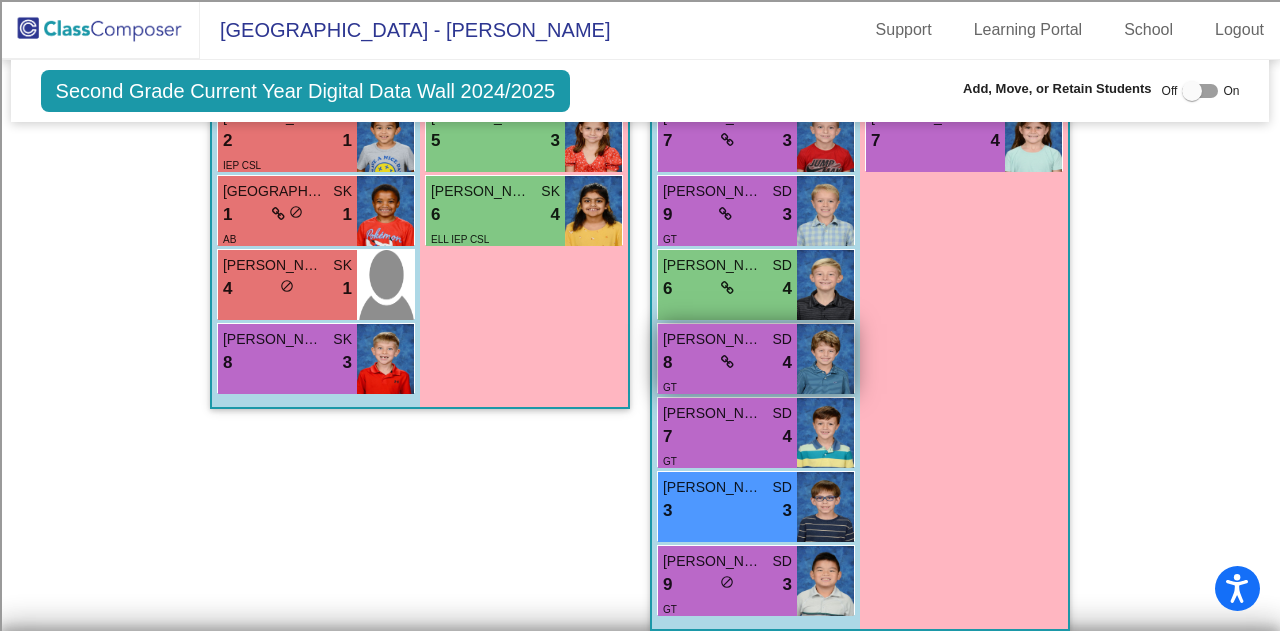 scroll, scrollTop: 1100, scrollLeft: 0, axis: vertical 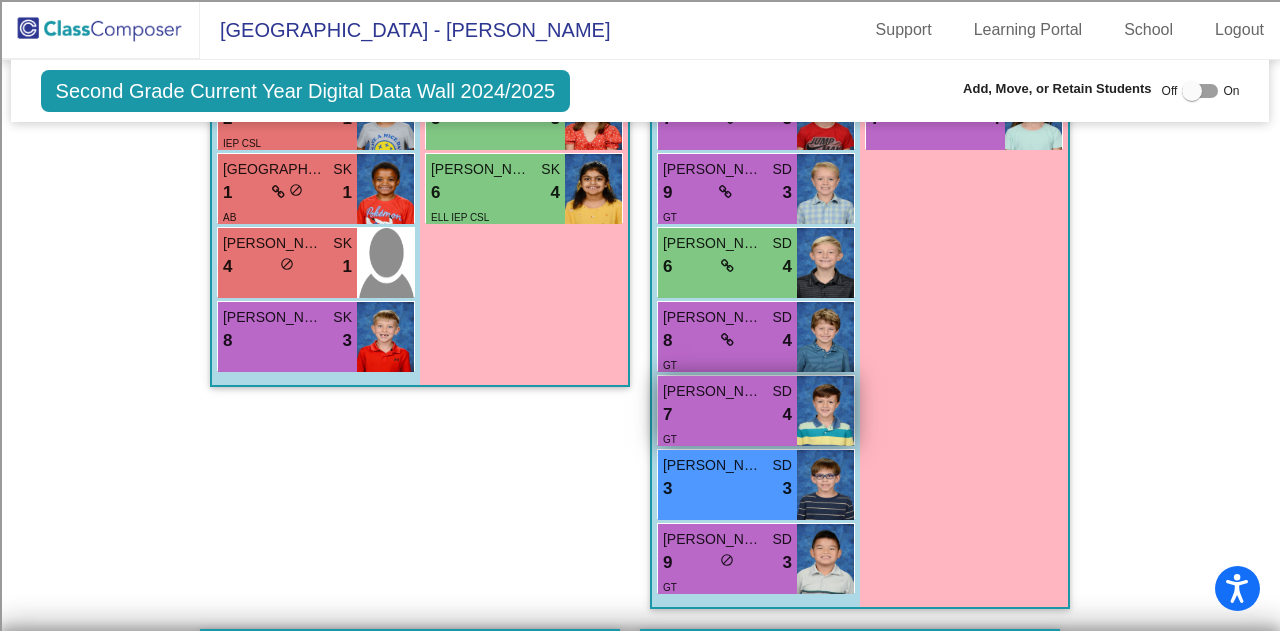 click on "7 lock do_not_disturb_alt 4" at bounding box center [727, 415] 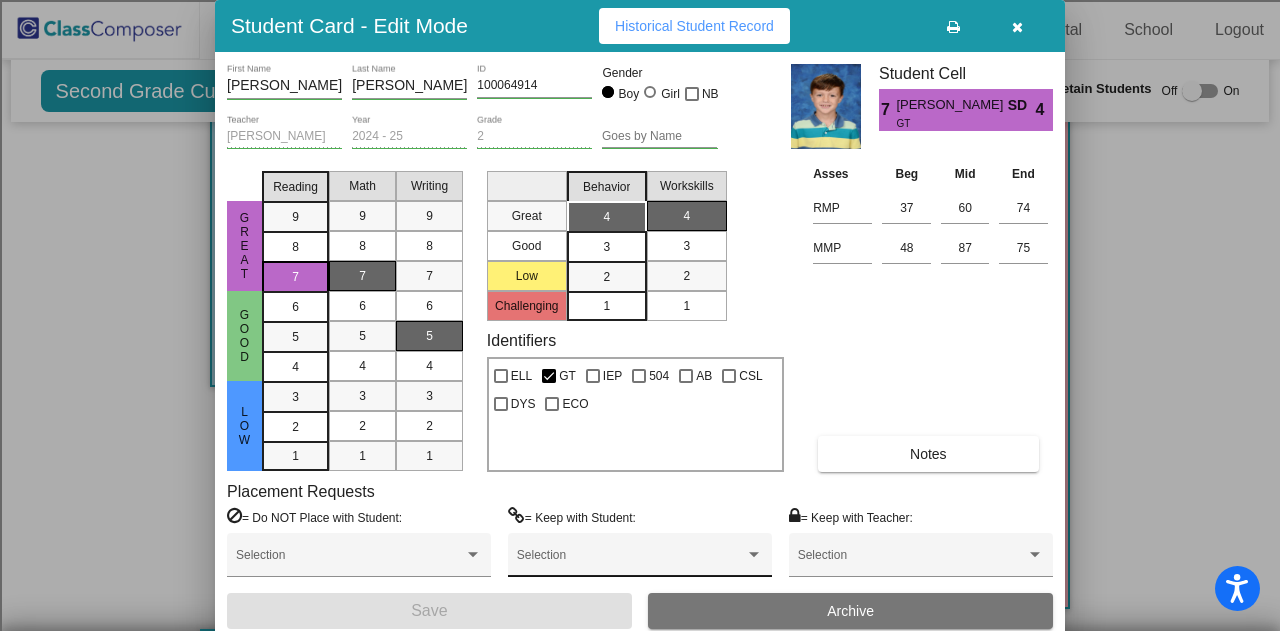 click on "Selection" at bounding box center [640, 560] 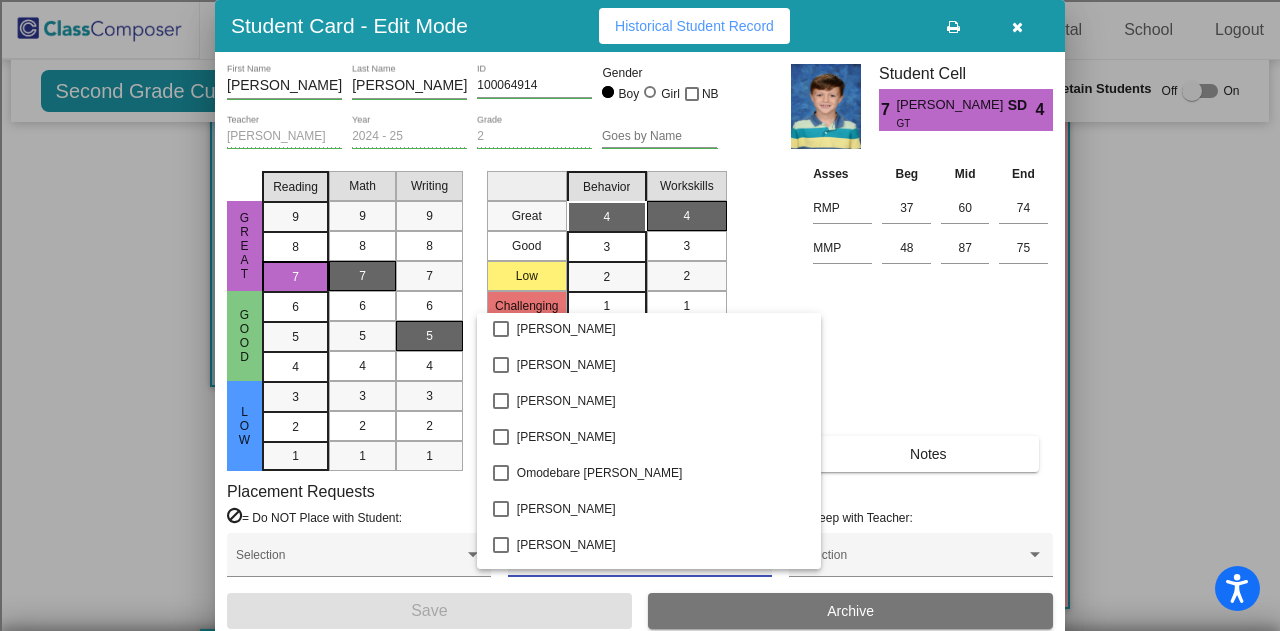 scroll, scrollTop: 3100, scrollLeft: 0, axis: vertical 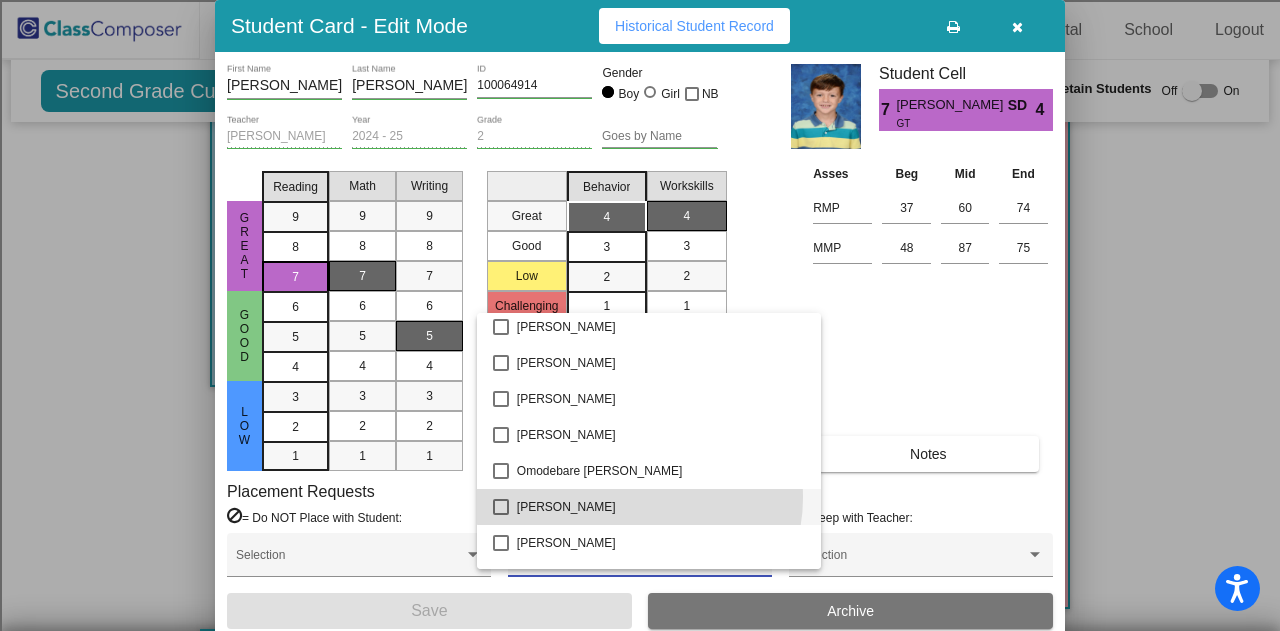 click on "[PERSON_NAME]" at bounding box center [661, 507] 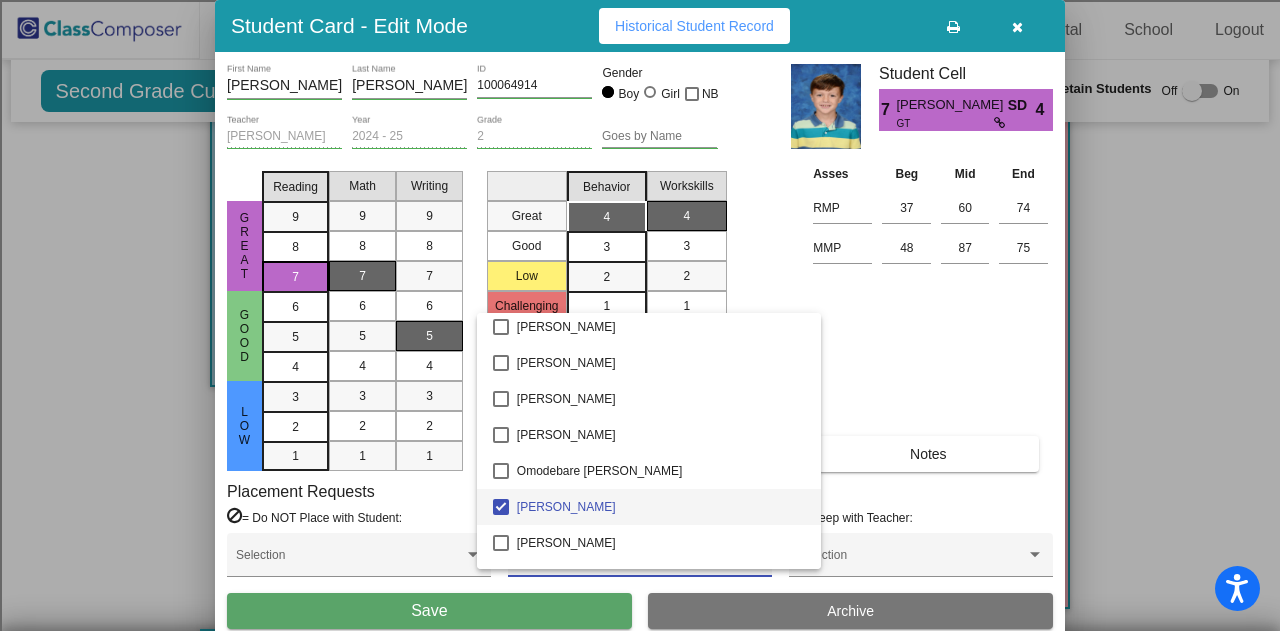 click at bounding box center [640, 315] 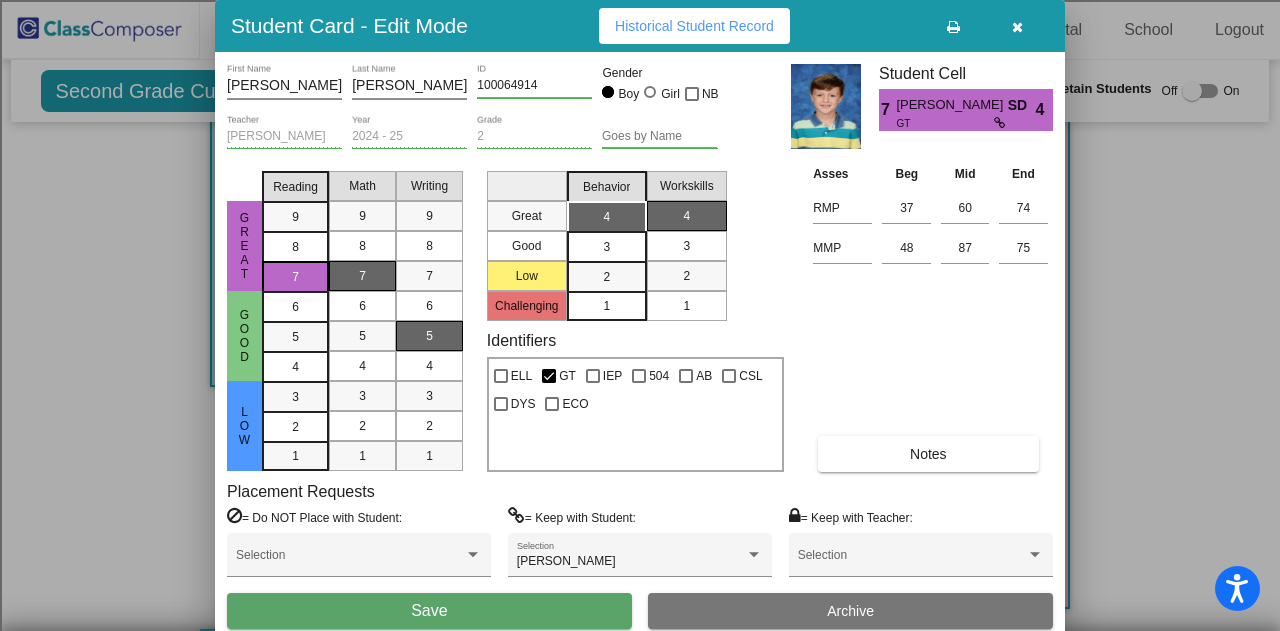 click on "Save" at bounding box center (429, 611) 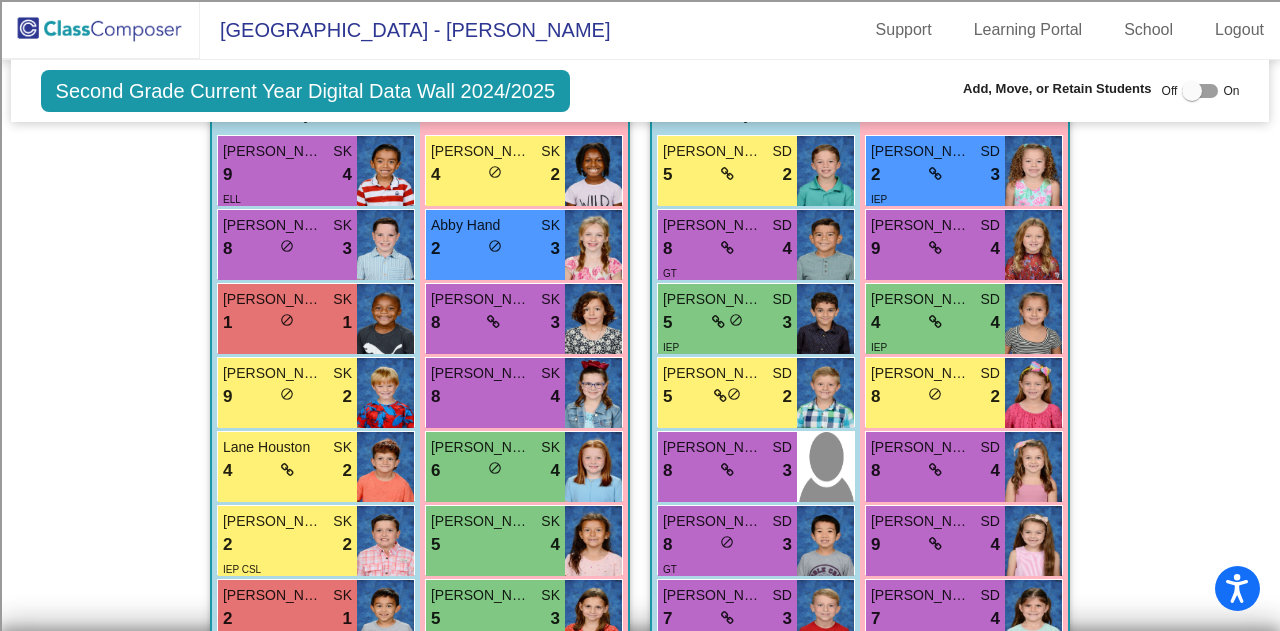 scroll, scrollTop: 500, scrollLeft: 0, axis: vertical 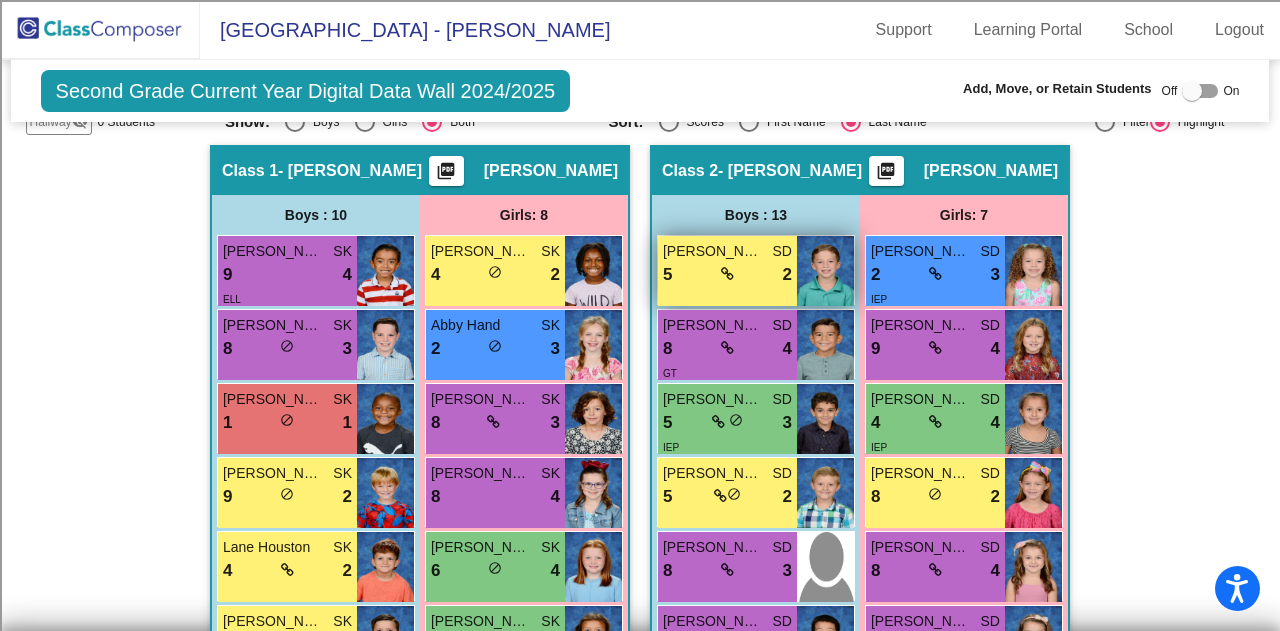 click on "5 lock do_not_disturb_alt 2" at bounding box center (727, 275) 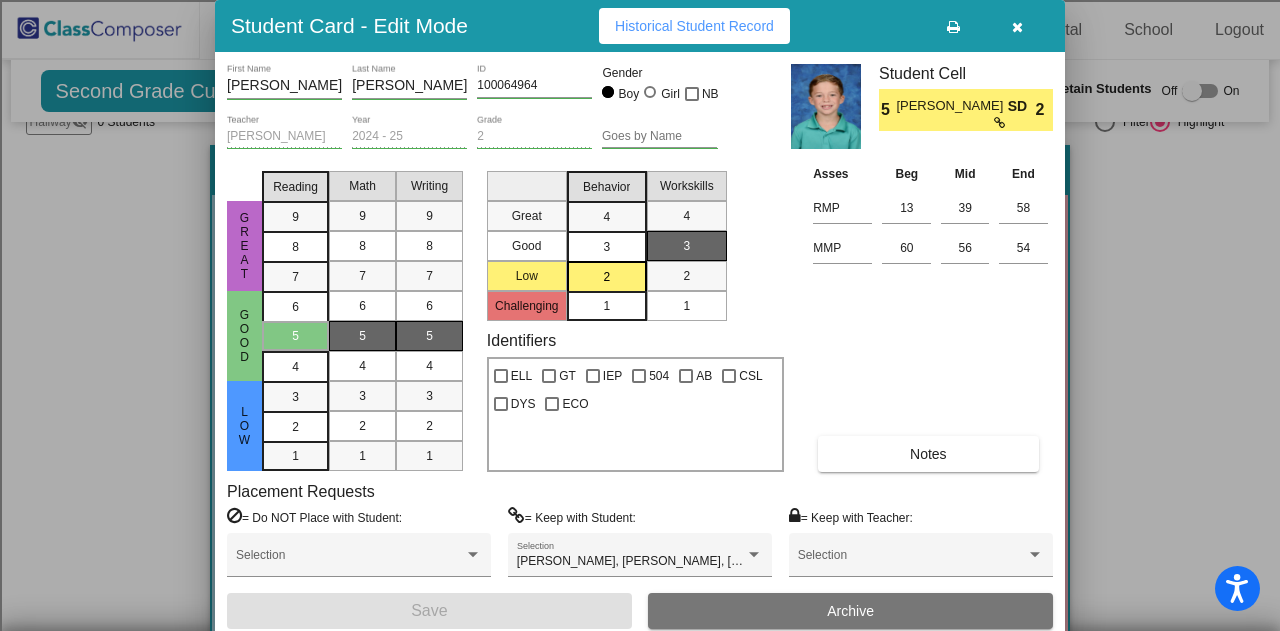 click at bounding box center [1017, 26] 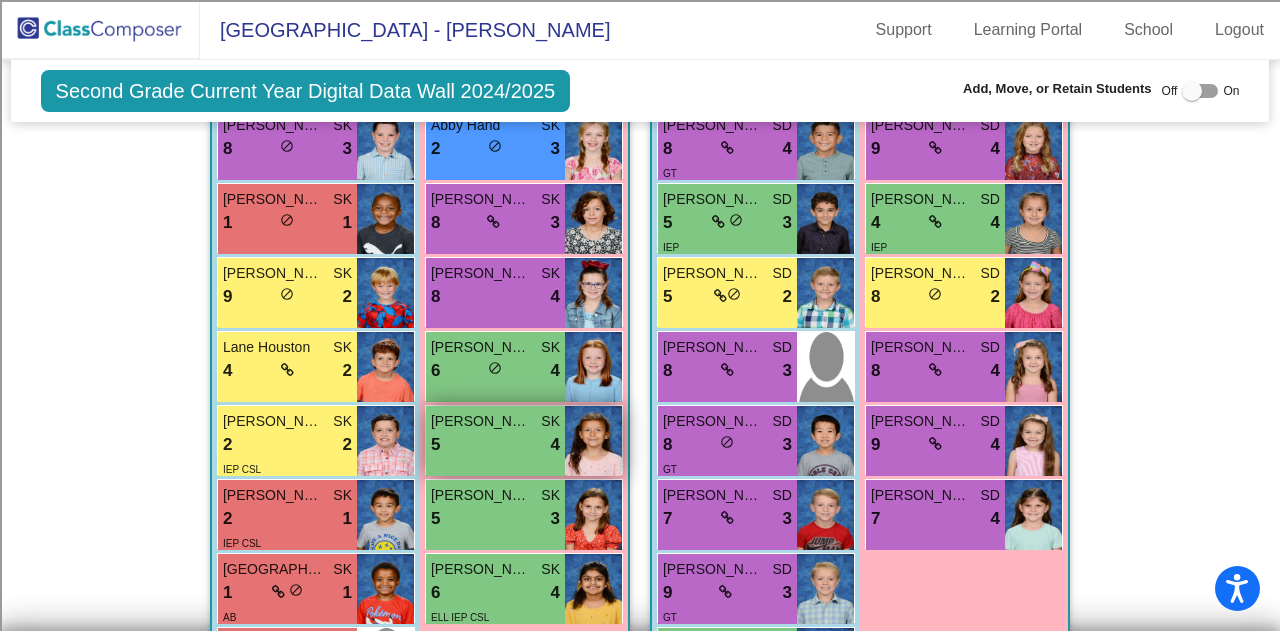 scroll, scrollTop: 900, scrollLeft: 0, axis: vertical 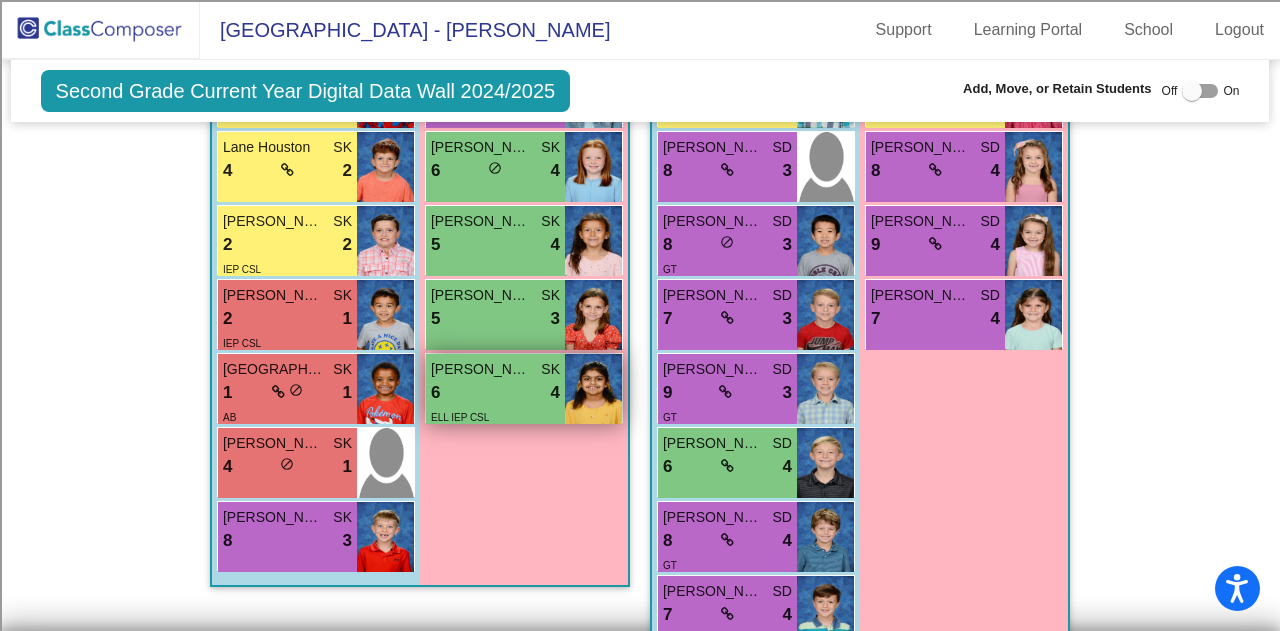 click on "6 lock do_not_disturb_alt 4" at bounding box center (495, 393) 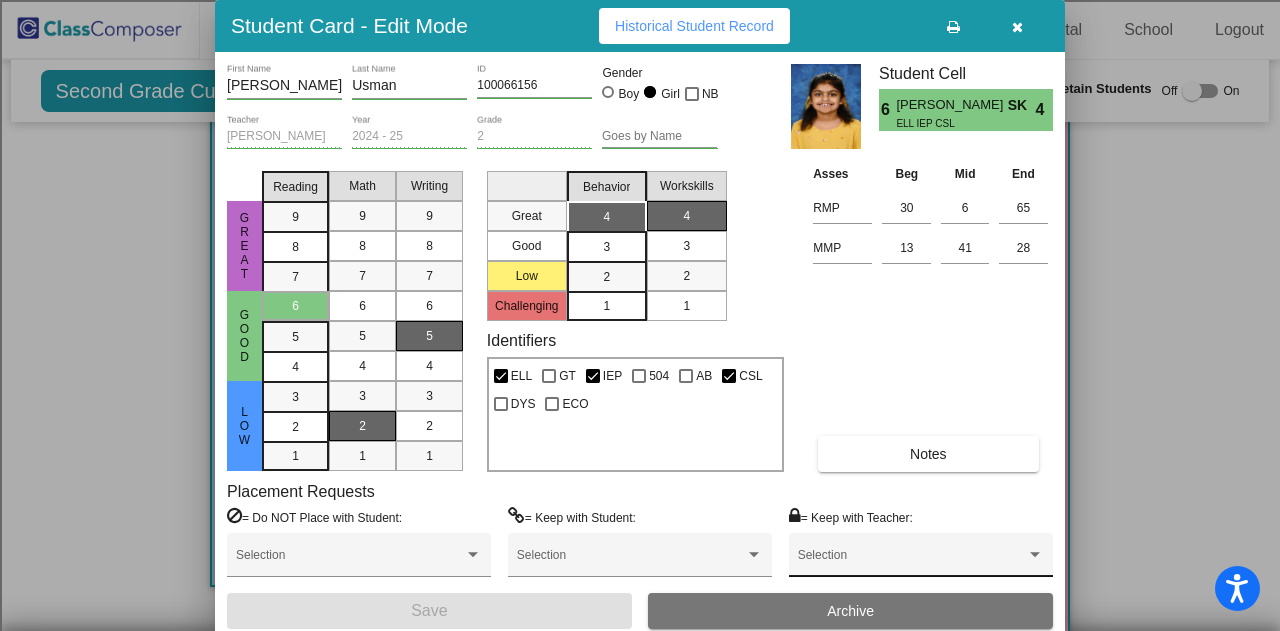 click on "Selection" at bounding box center (921, 560) 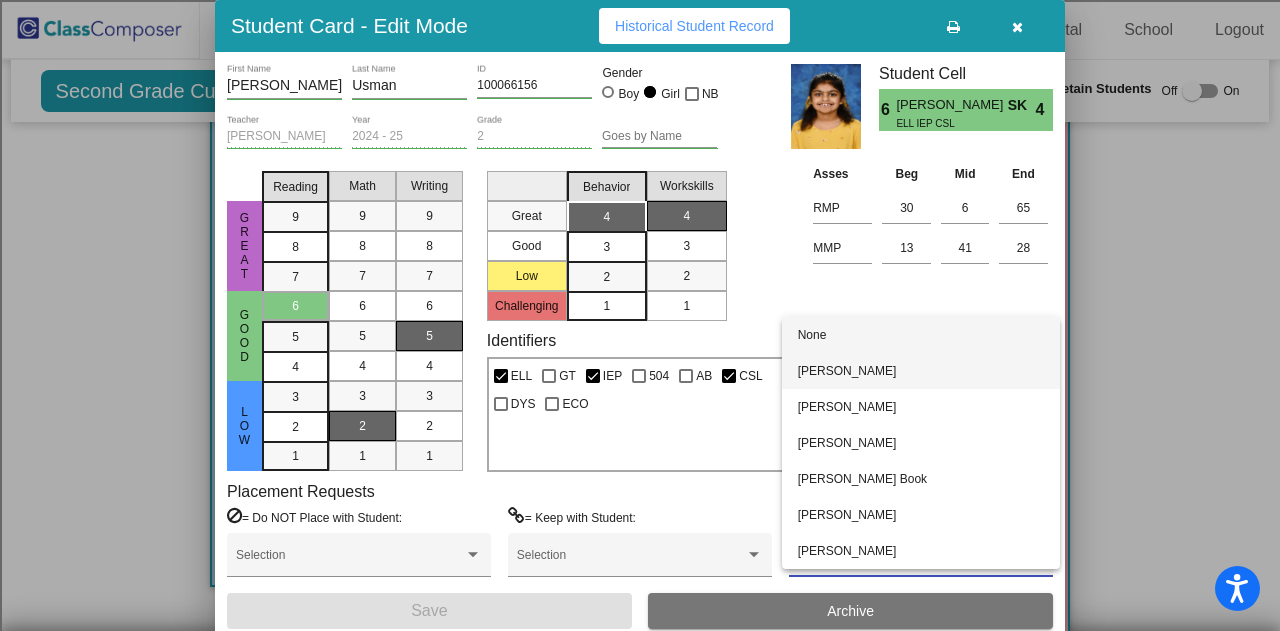 click on "[PERSON_NAME]" at bounding box center [921, 371] 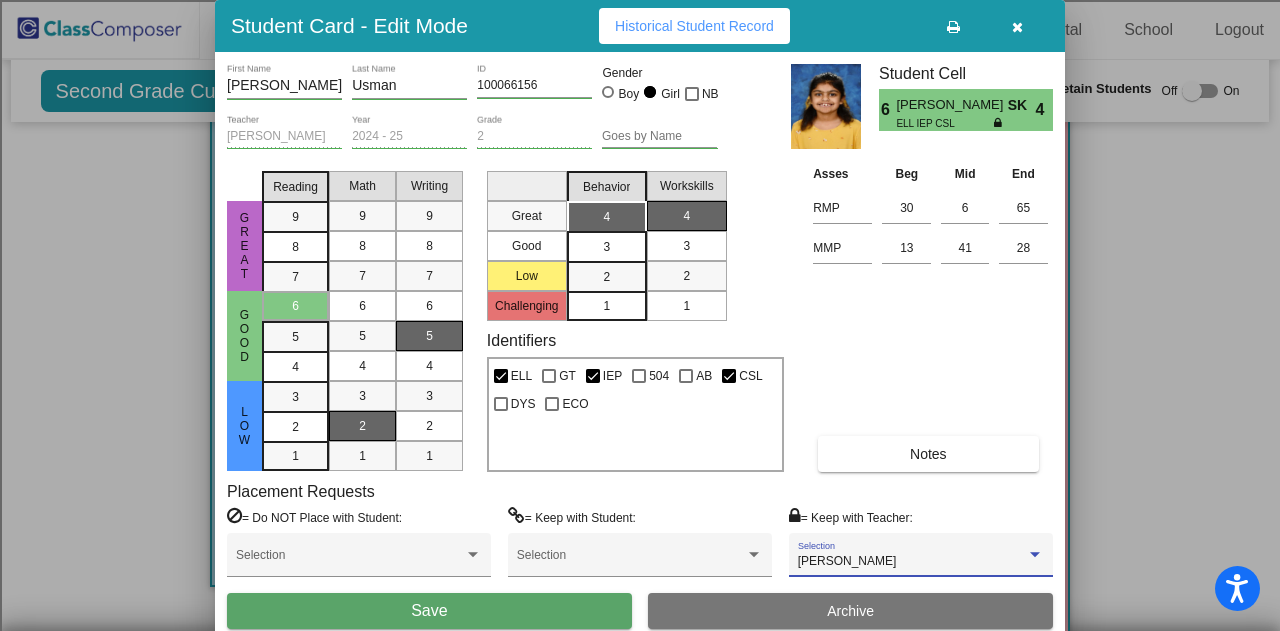 click on "Save" at bounding box center [429, 611] 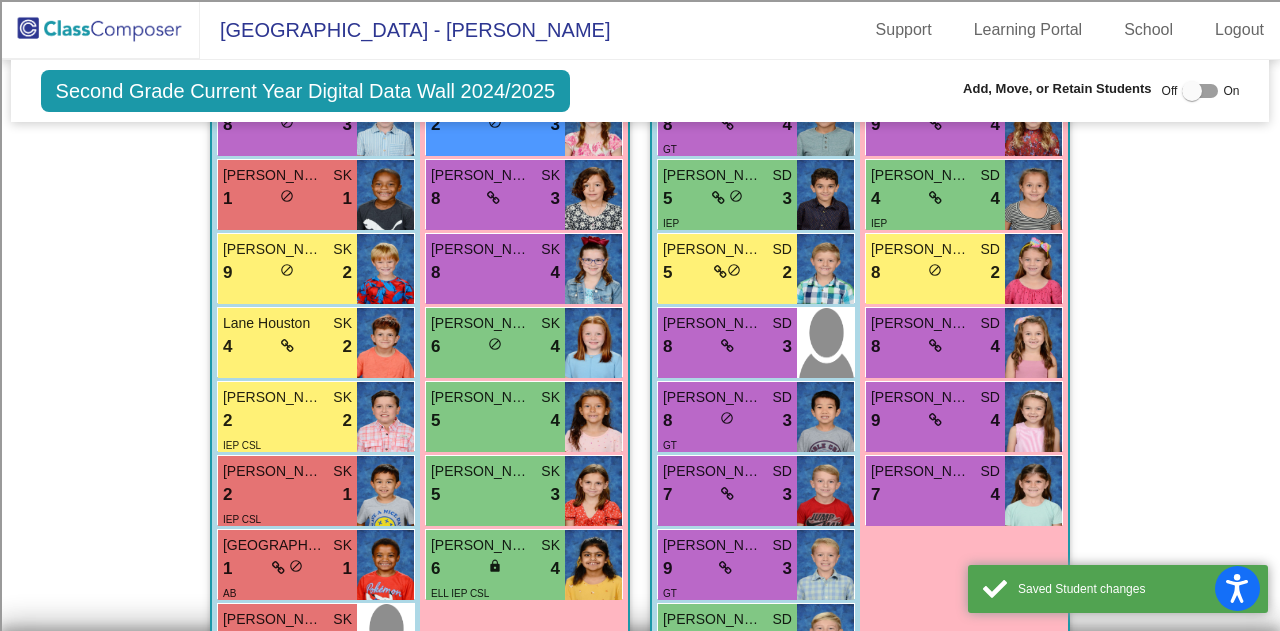 scroll, scrollTop: 700, scrollLeft: 0, axis: vertical 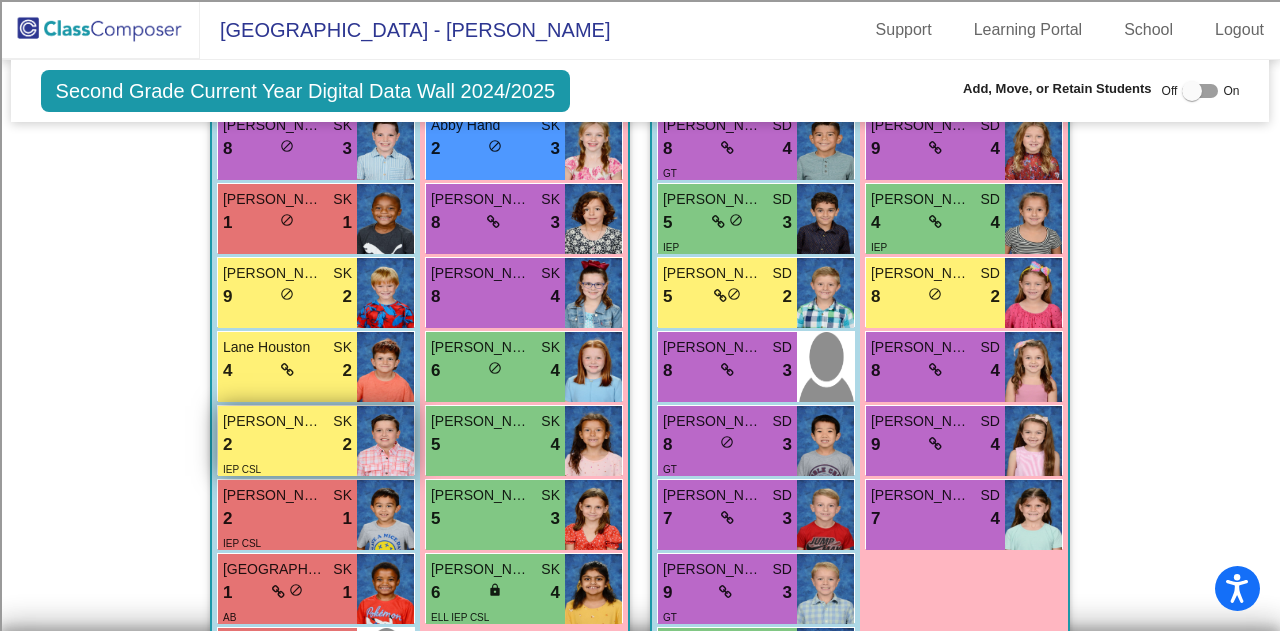 click on "[PERSON_NAME]" at bounding box center (273, 421) 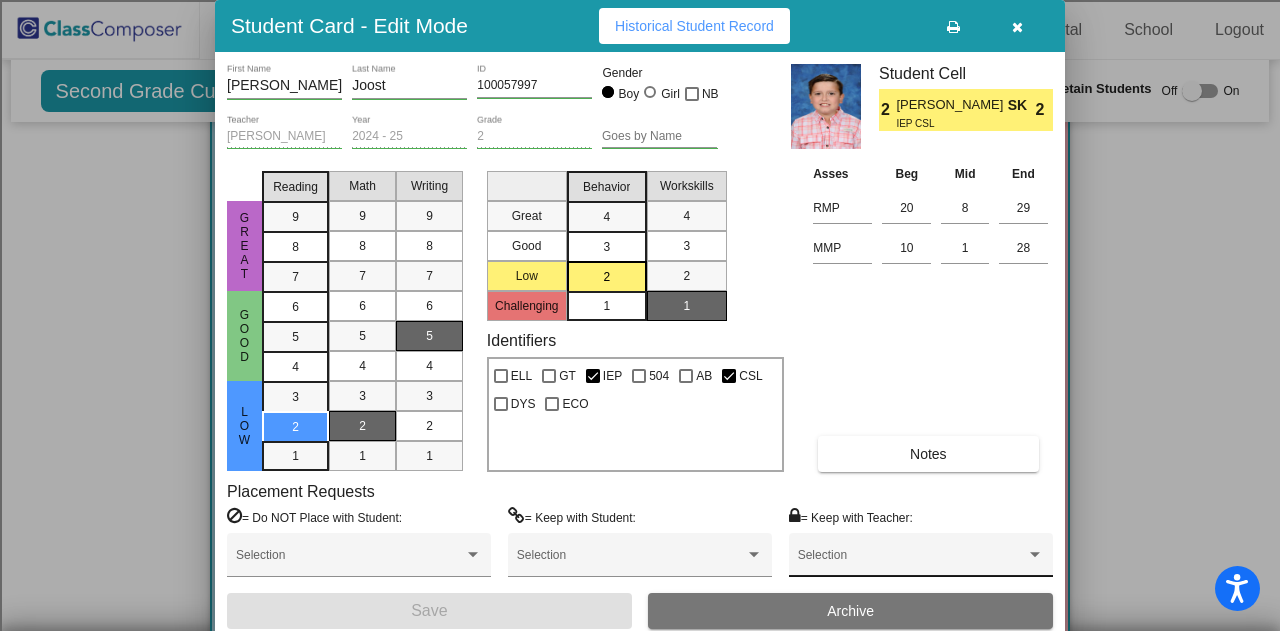 click on "Selection" at bounding box center [921, 560] 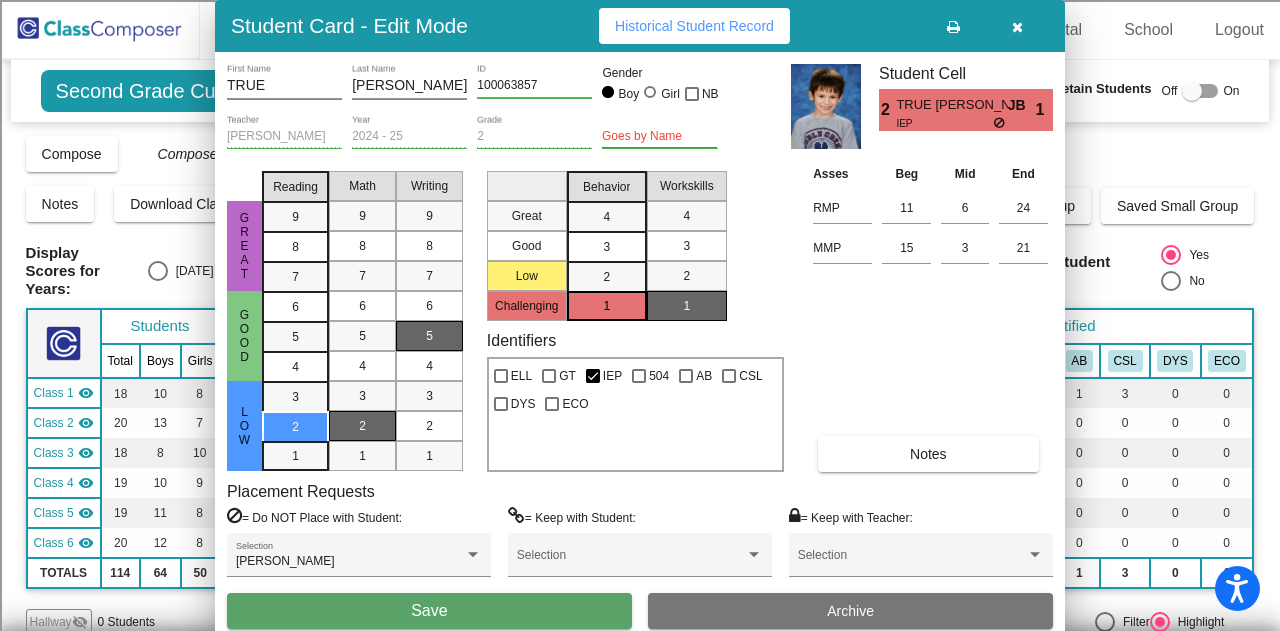 scroll, scrollTop: 0, scrollLeft: 0, axis: both 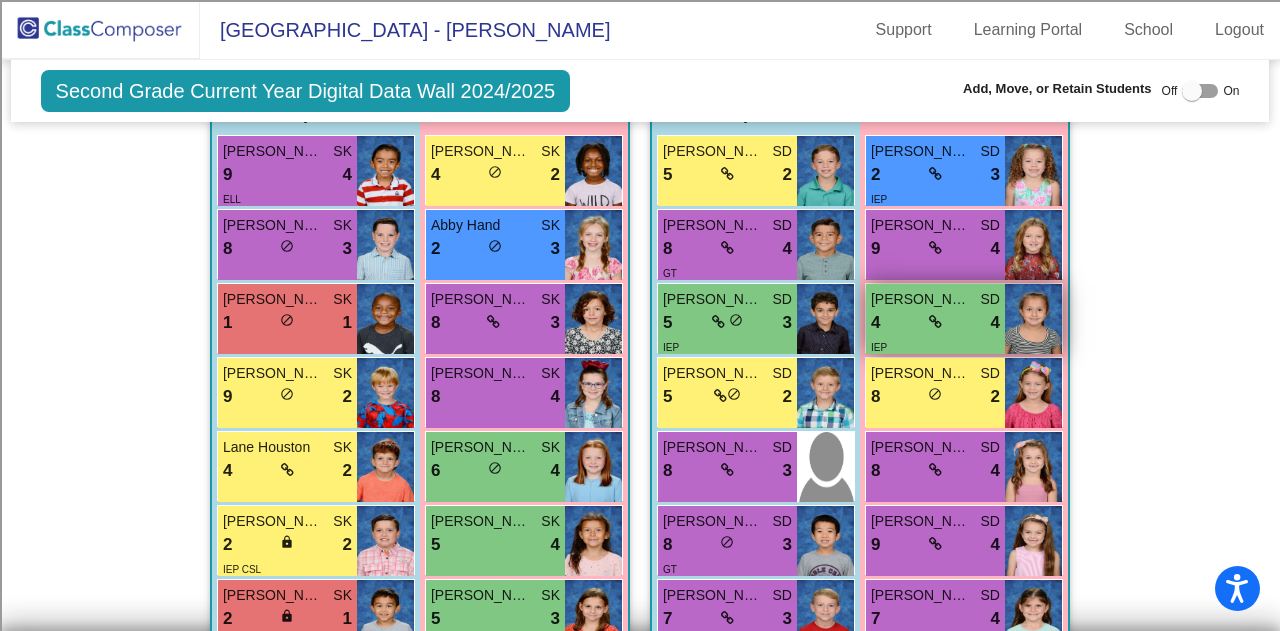 click on "4 lock do_not_disturb_alt 4" at bounding box center [935, 323] 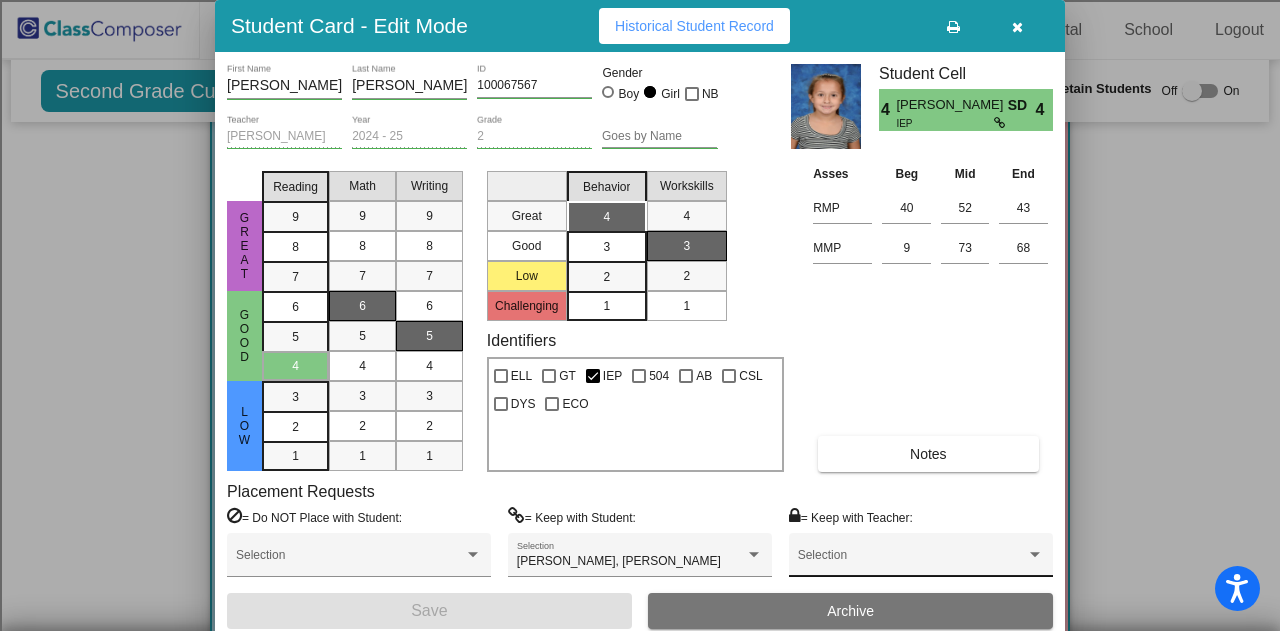 click at bounding box center (912, 562) 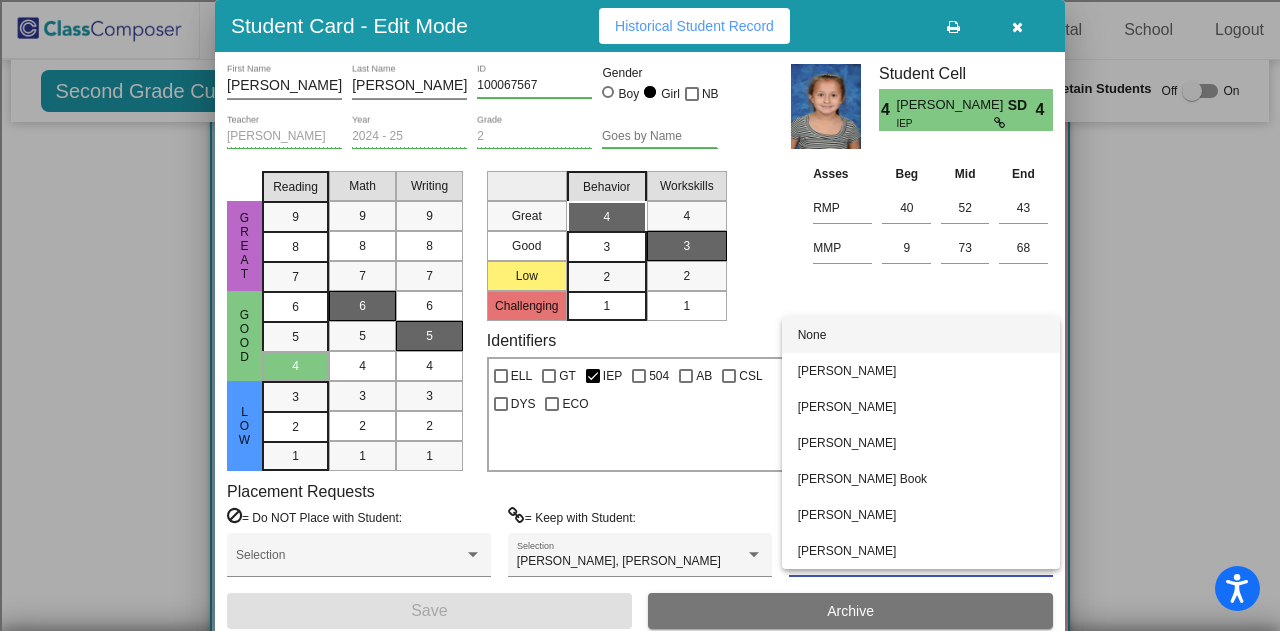 click at bounding box center (640, 315) 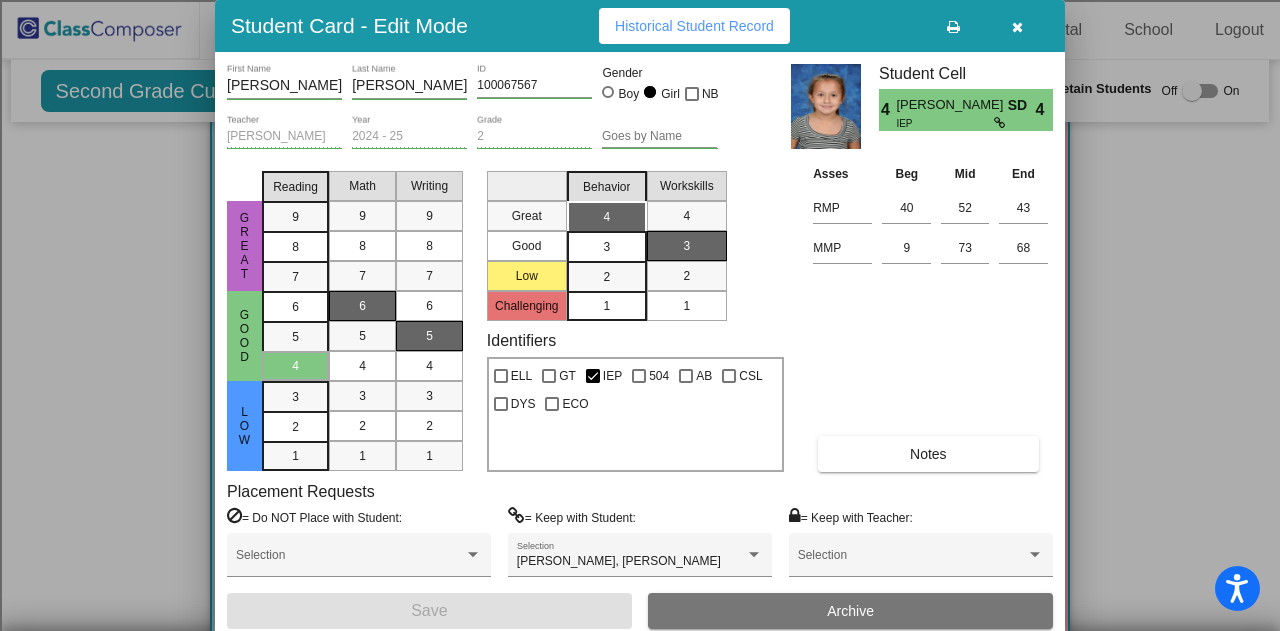 click at bounding box center (1017, 27) 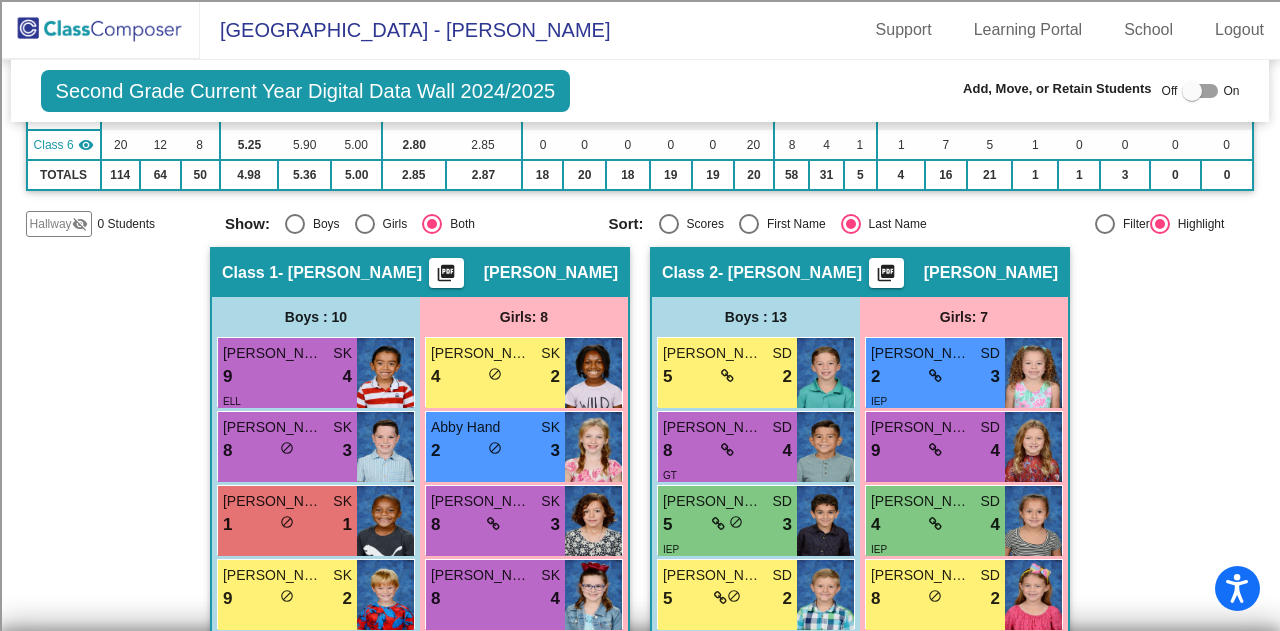 scroll, scrollTop: 400, scrollLeft: 0, axis: vertical 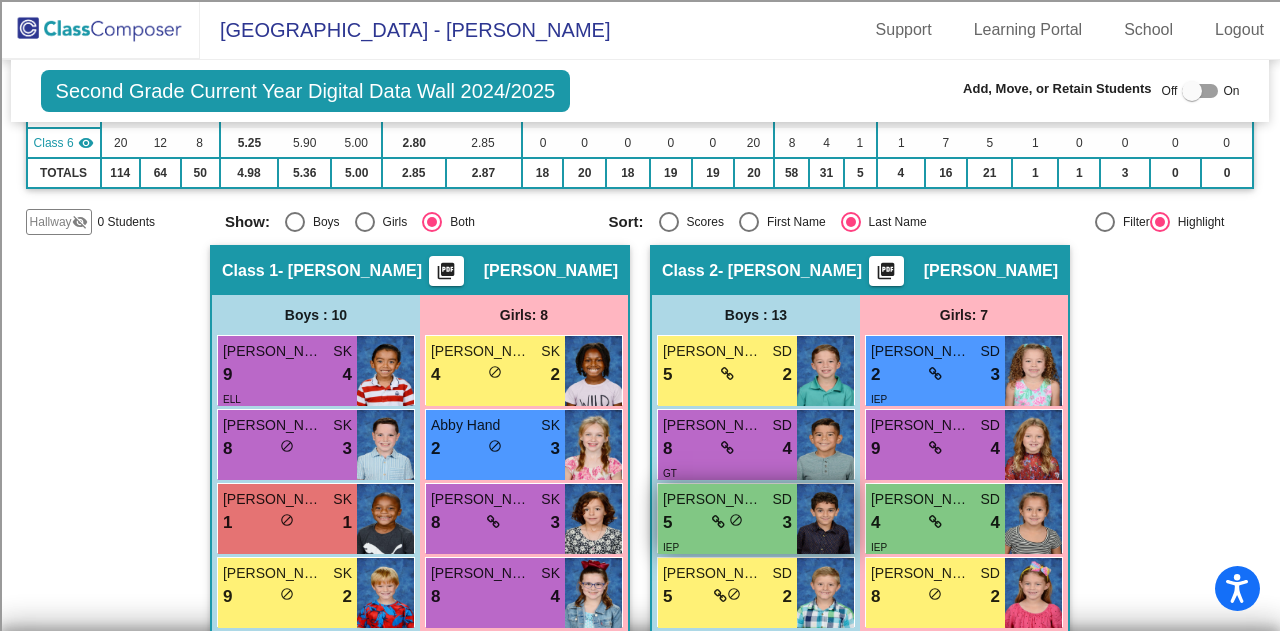 click on "[PERSON_NAME] SD" at bounding box center (727, 499) 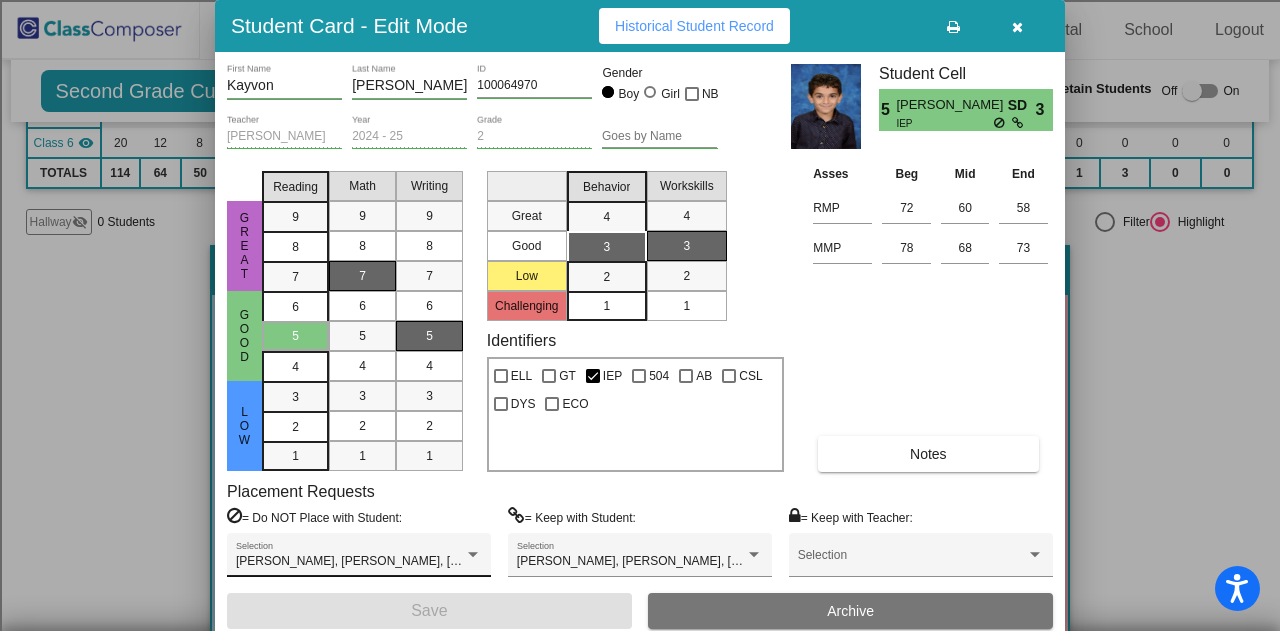 click on "[PERSON_NAME], [PERSON_NAME], [PERSON_NAME] Selection" at bounding box center (359, 555) 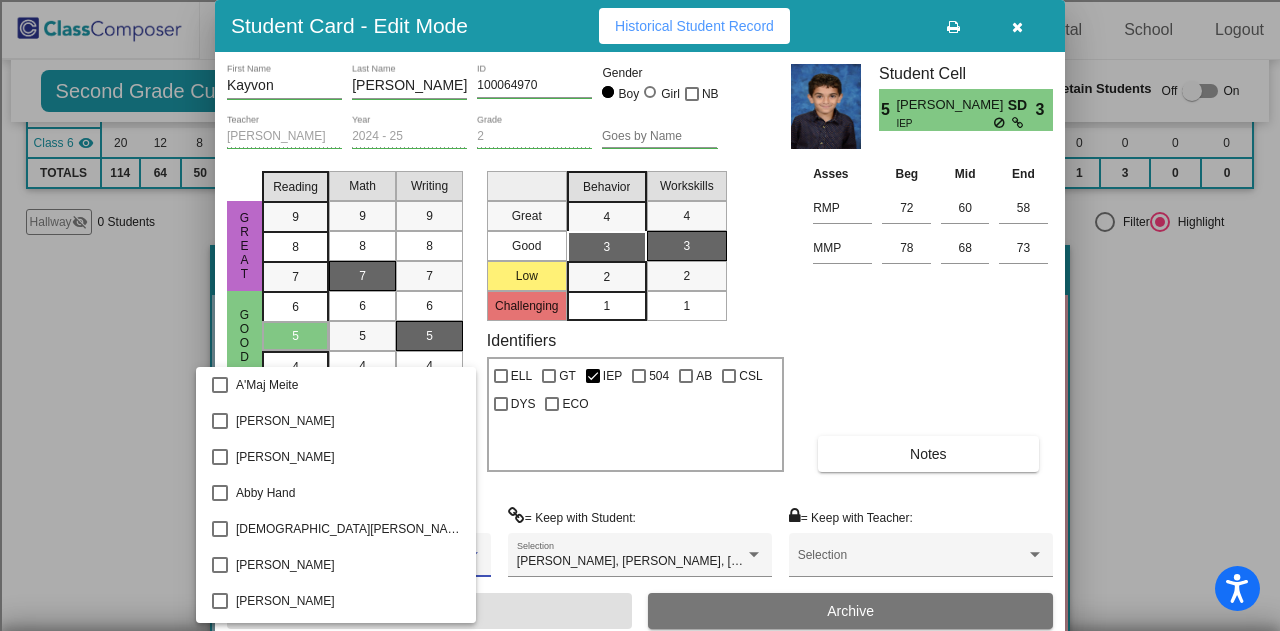 scroll, scrollTop: 975, scrollLeft: 0, axis: vertical 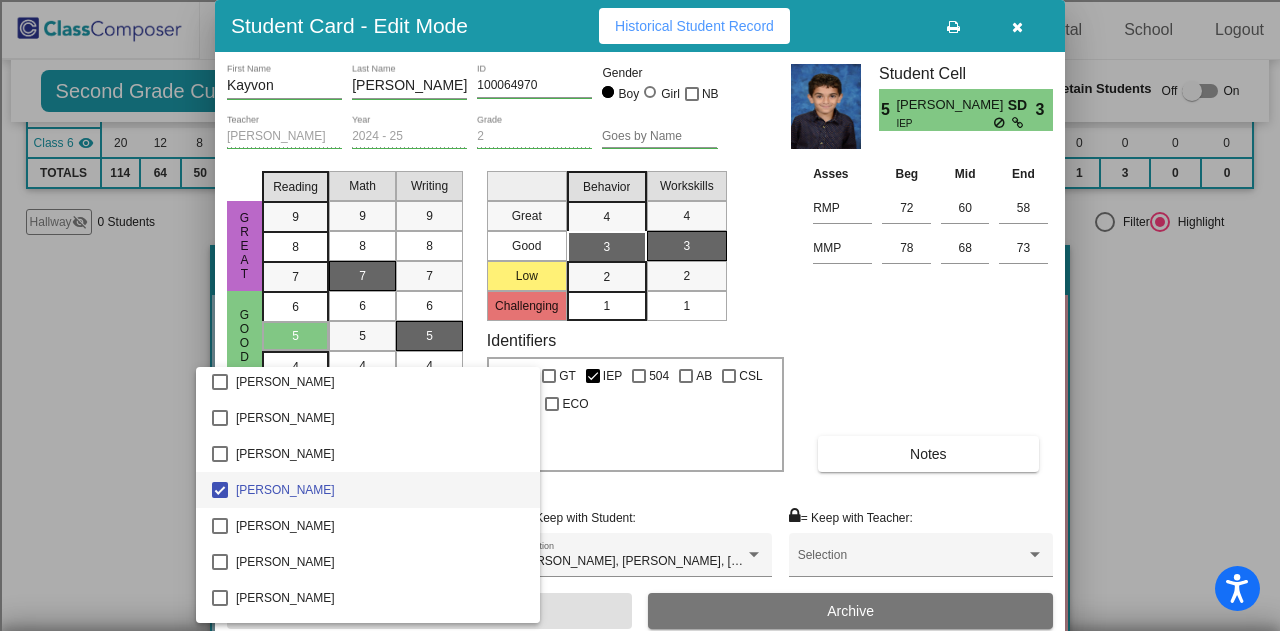 click at bounding box center (640, 315) 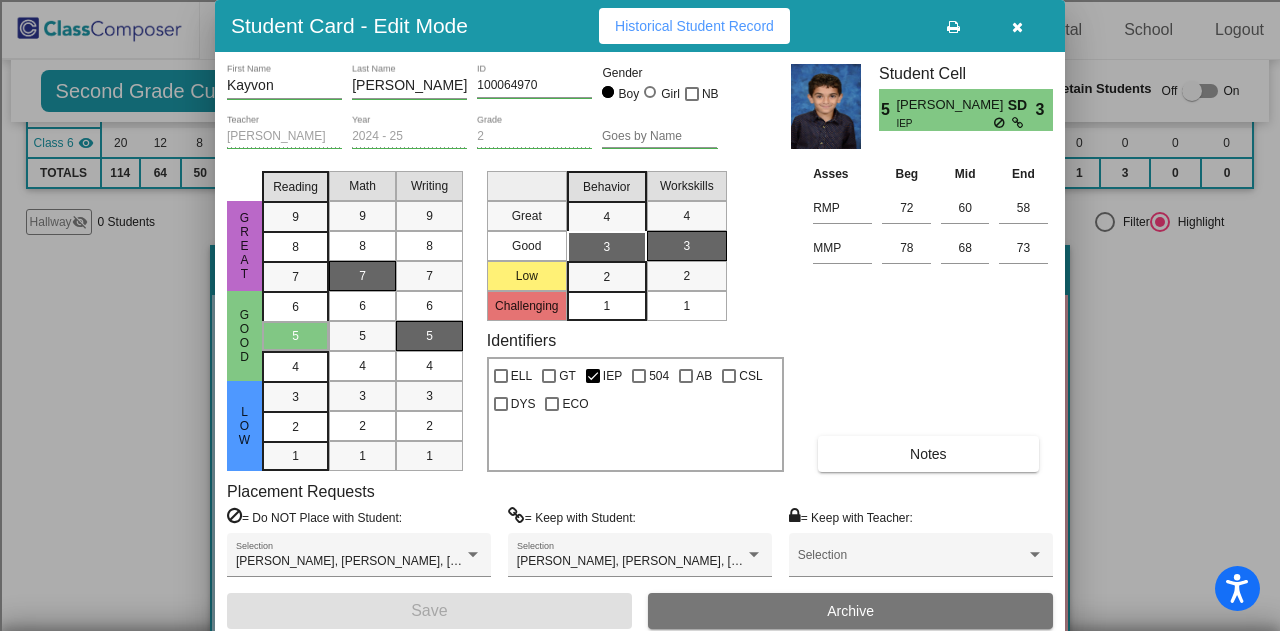 click at bounding box center [1017, 26] 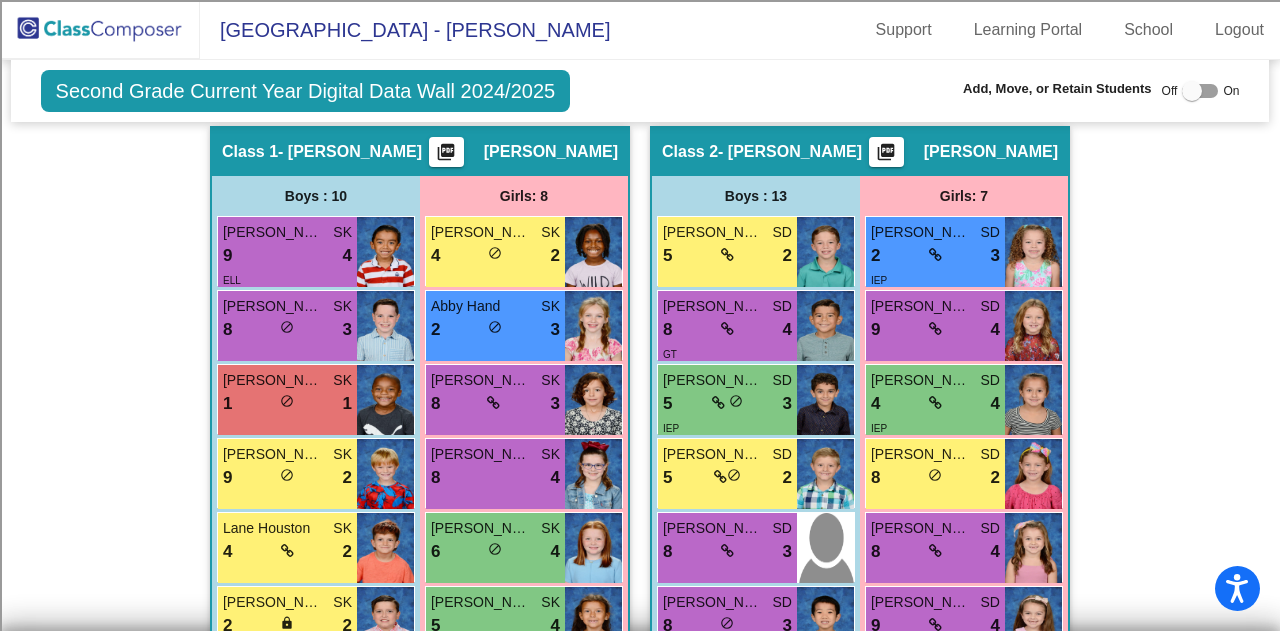 scroll, scrollTop: 600, scrollLeft: 0, axis: vertical 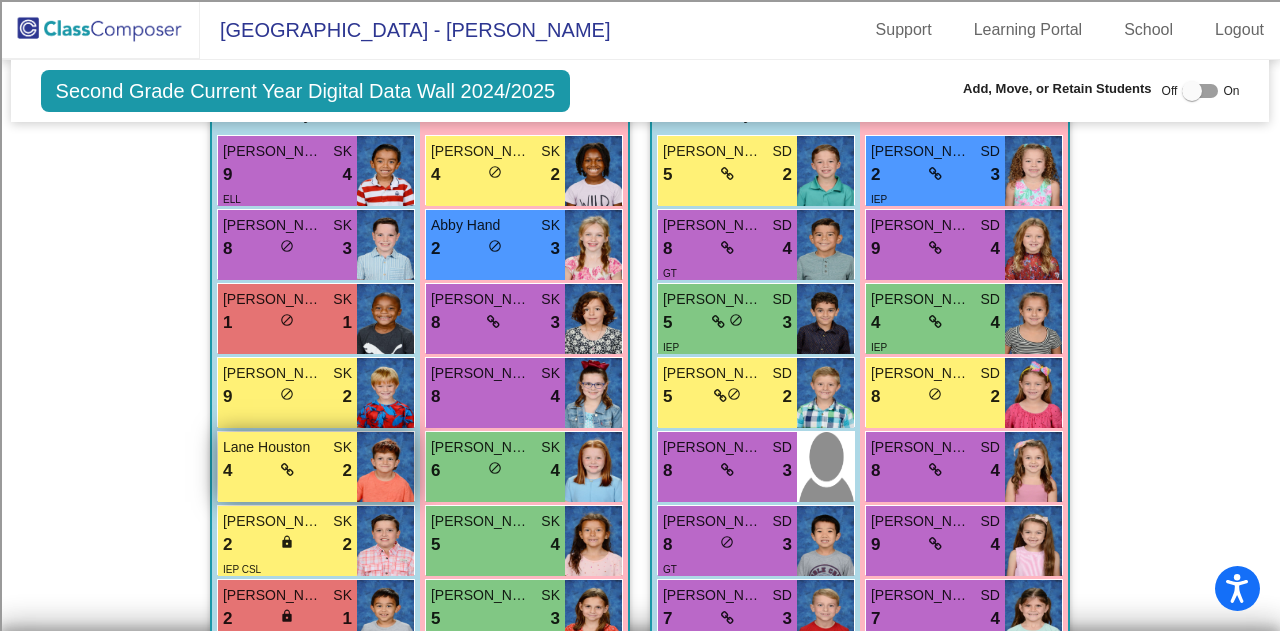 click on "4 lock do_not_disturb_alt 2" at bounding box center [287, 471] 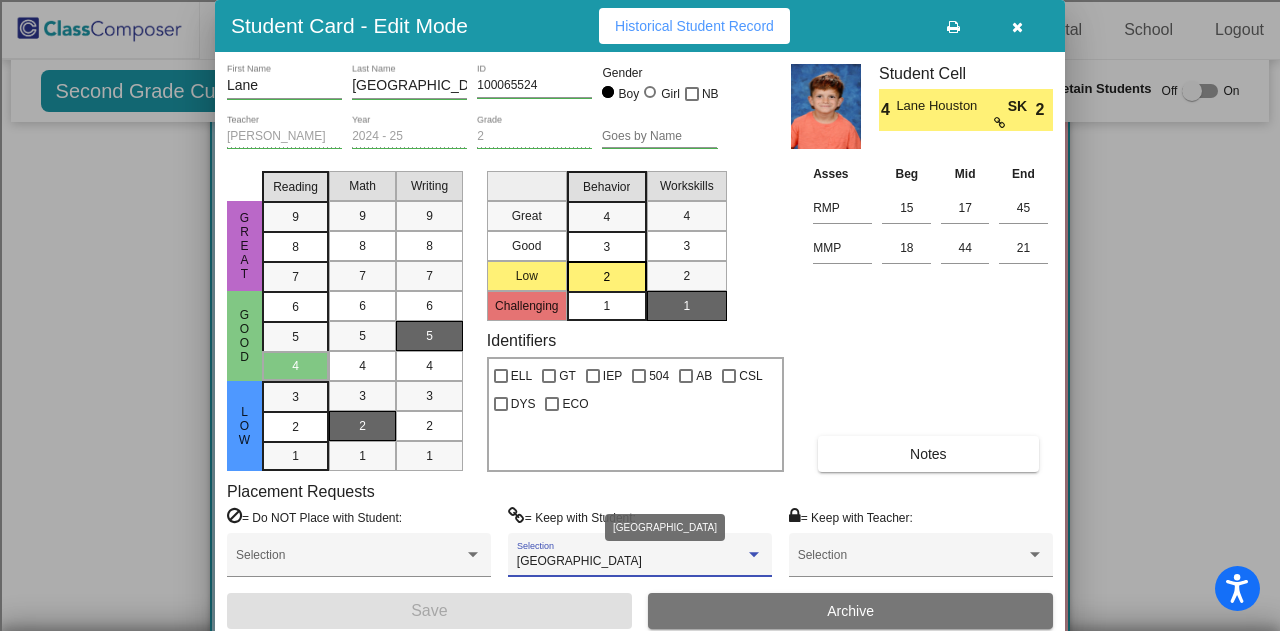click on "[GEOGRAPHIC_DATA]" at bounding box center [631, 562] 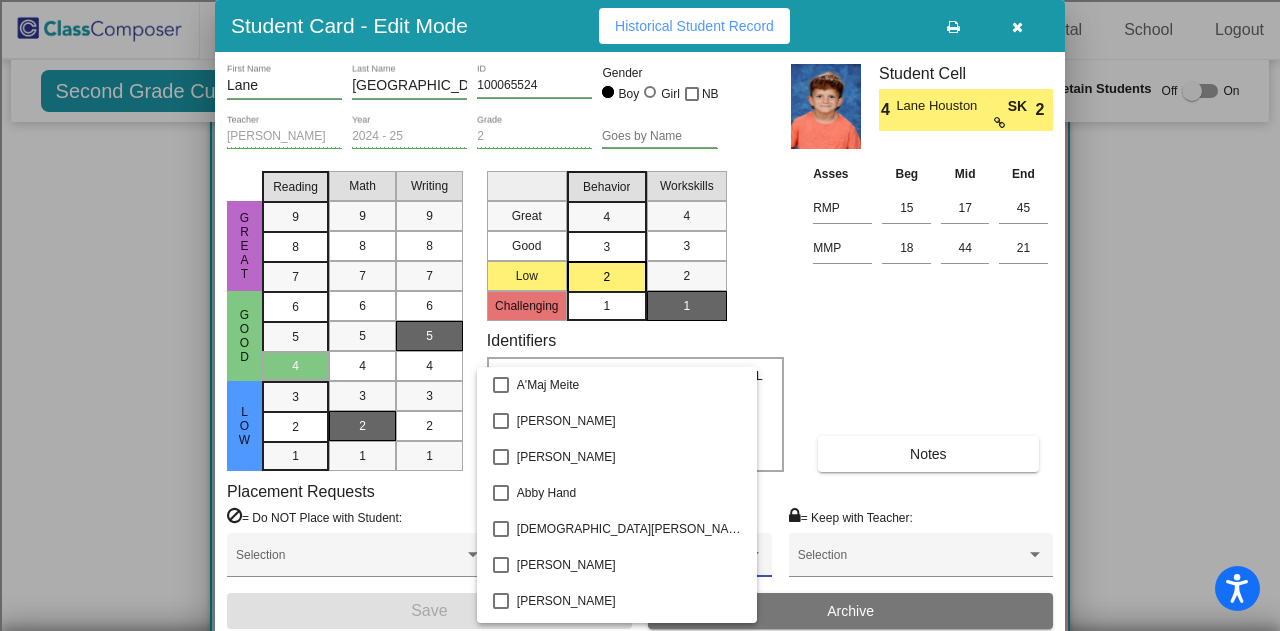 scroll, scrollTop: 651, scrollLeft: 0, axis: vertical 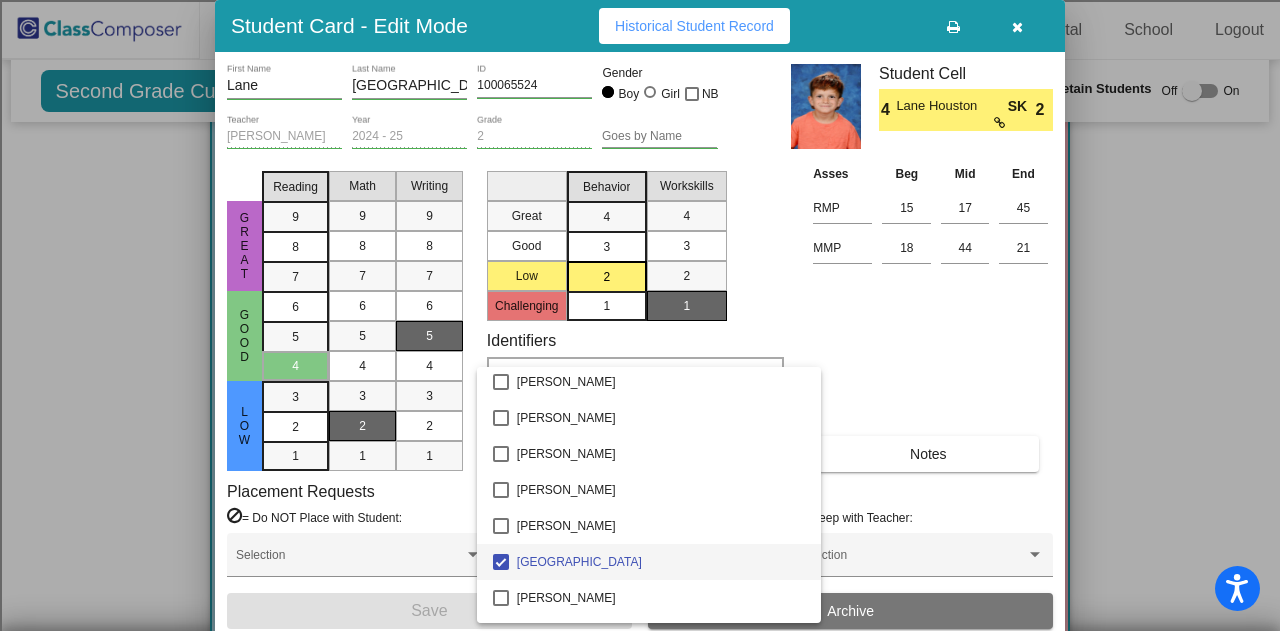 click at bounding box center [640, 315] 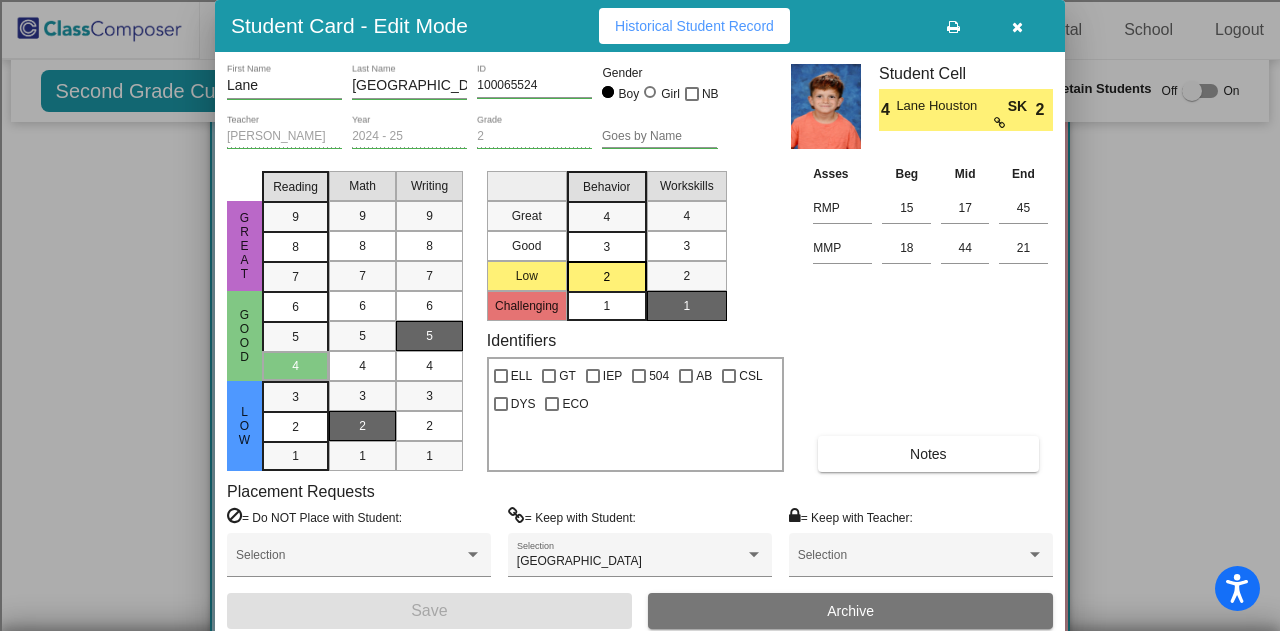 click at bounding box center (1017, 27) 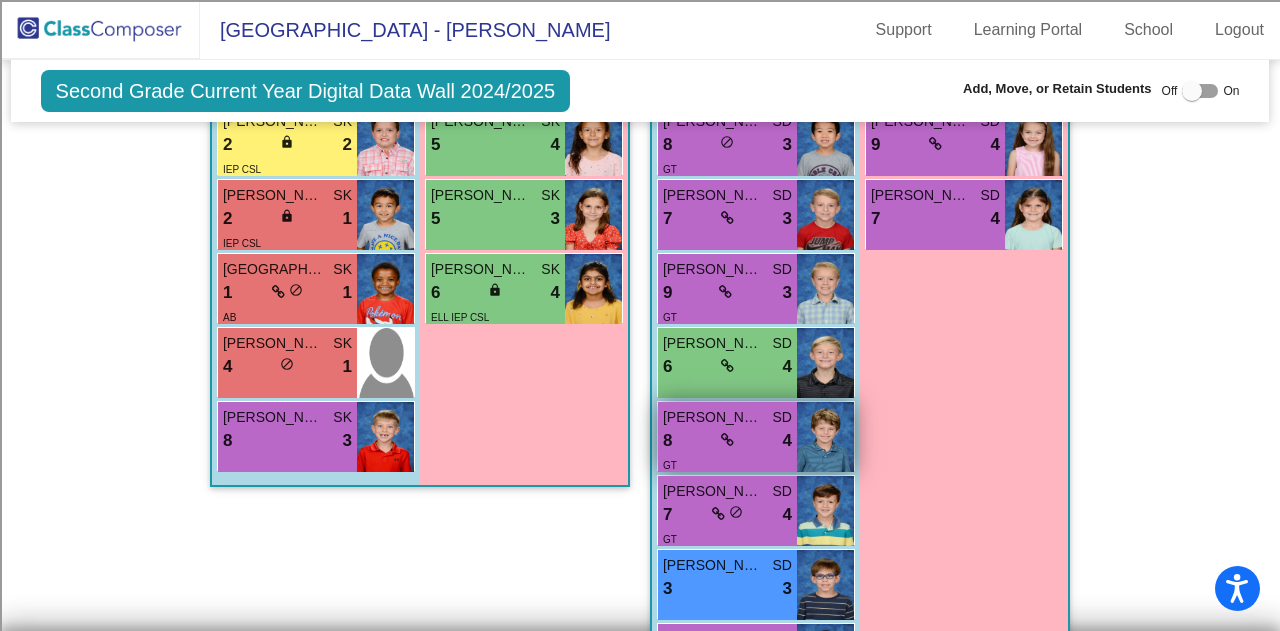 scroll, scrollTop: 100, scrollLeft: 0, axis: vertical 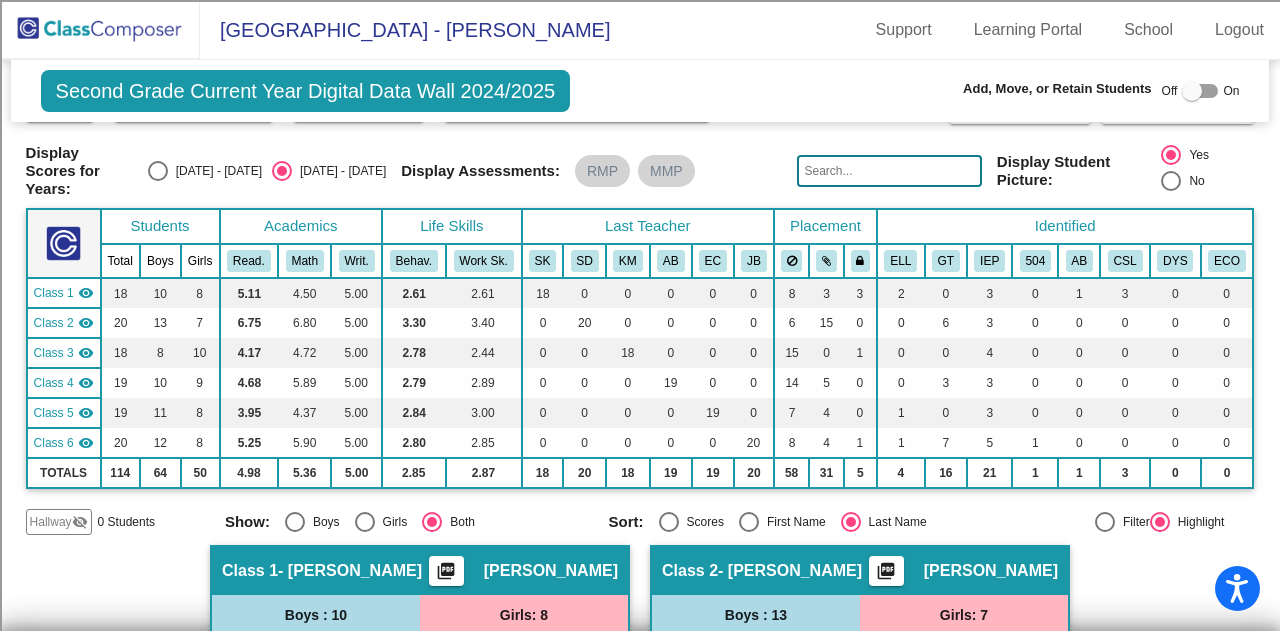 click 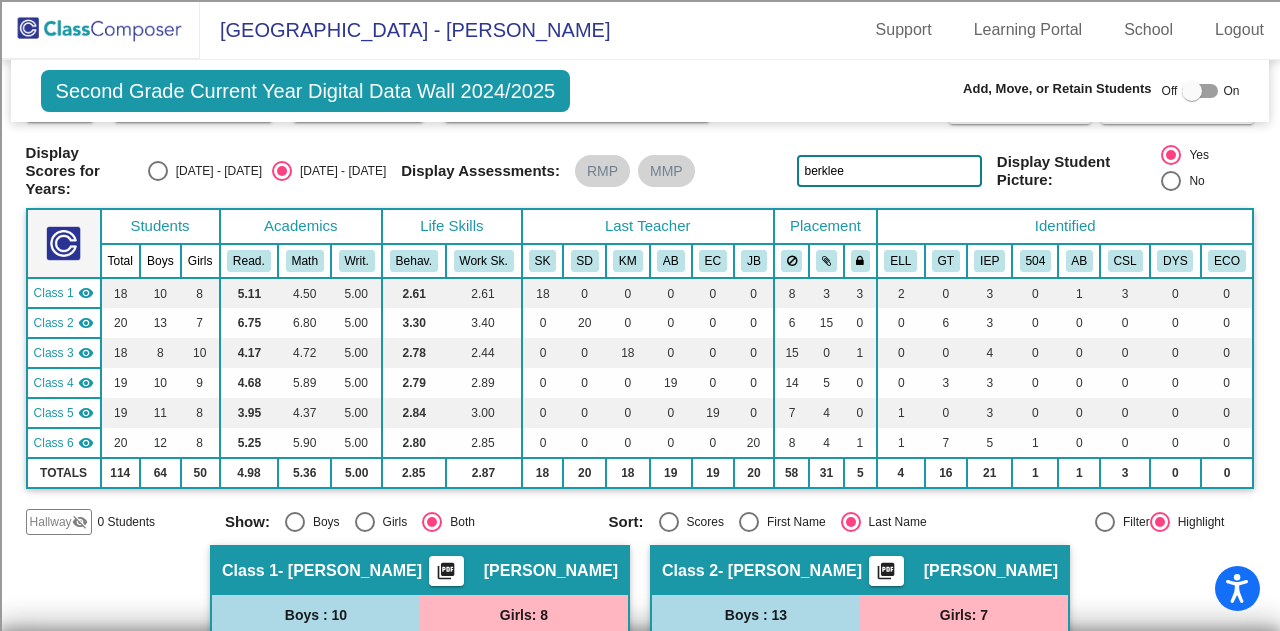type on "berklee" 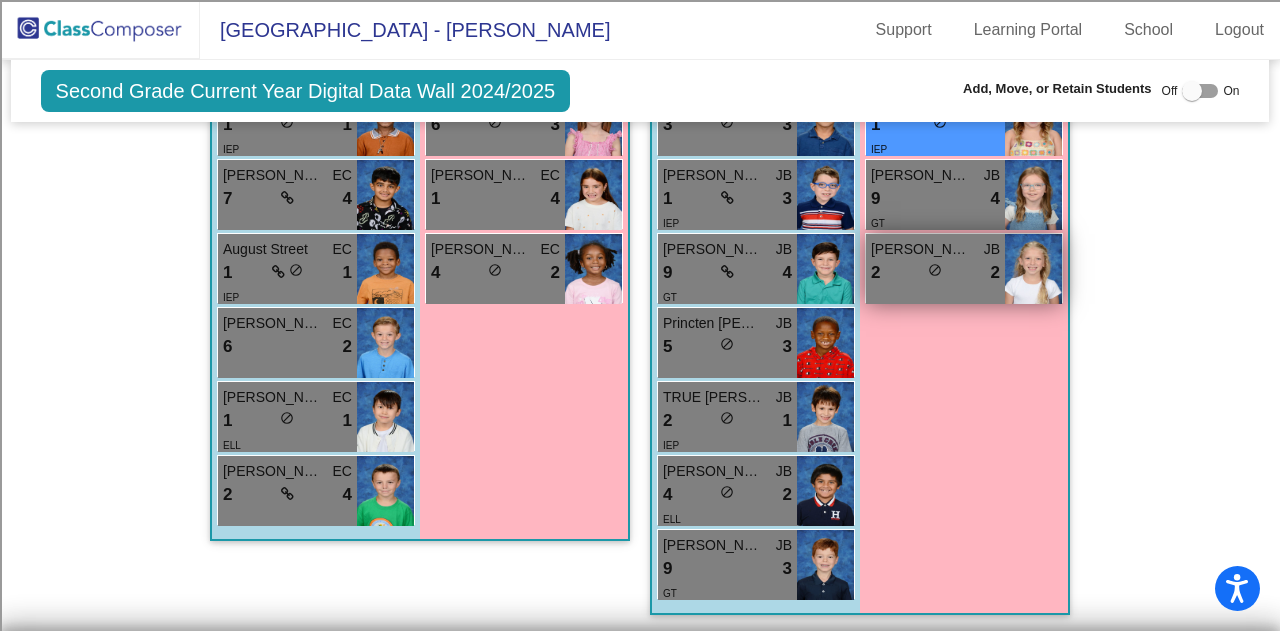 scroll, scrollTop: 2766, scrollLeft: 0, axis: vertical 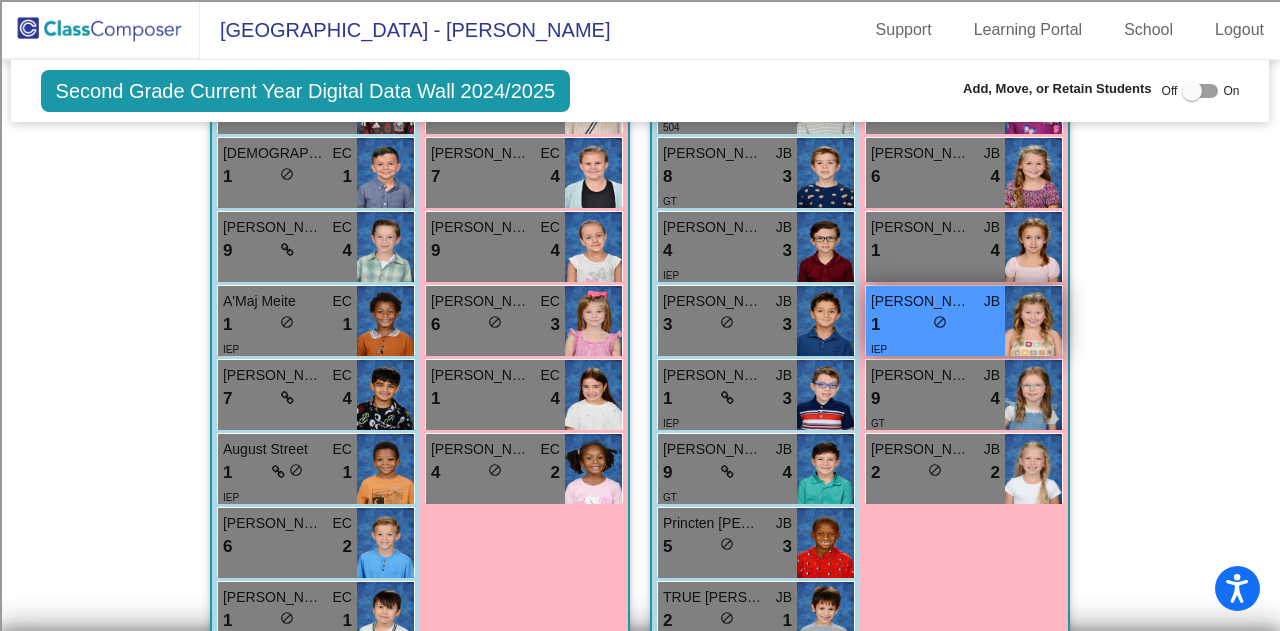 click on "1 lock do_not_disturb_alt" at bounding box center (935, 325) 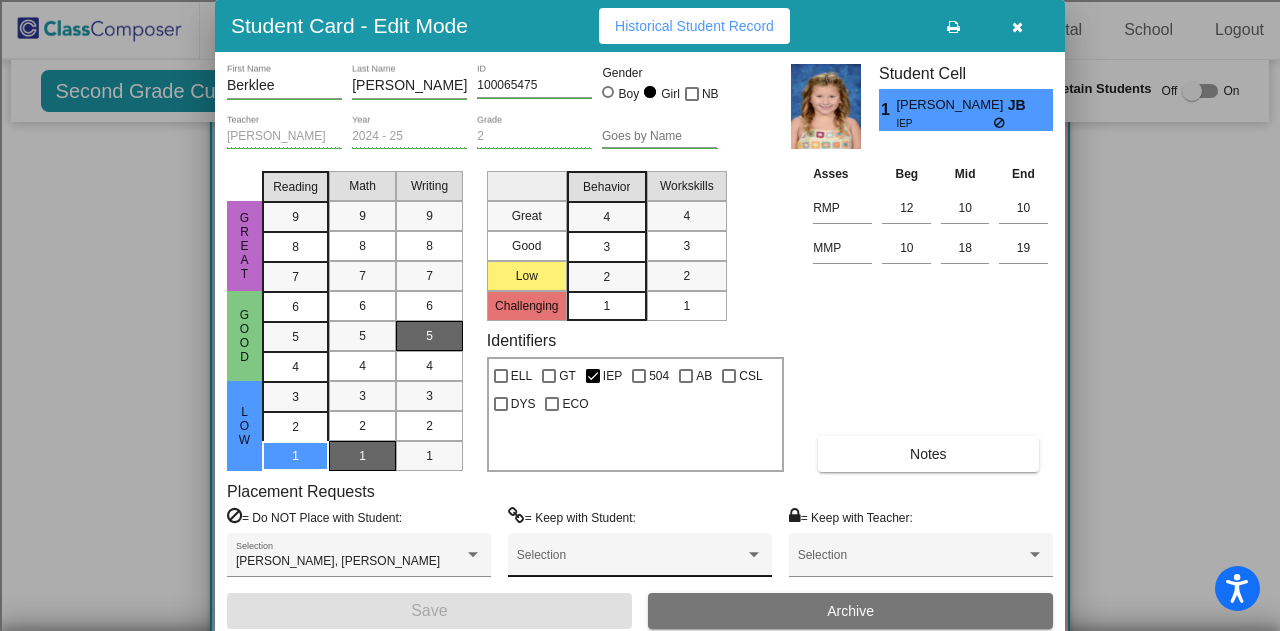 click on "Selection" at bounding box center (640, 560) 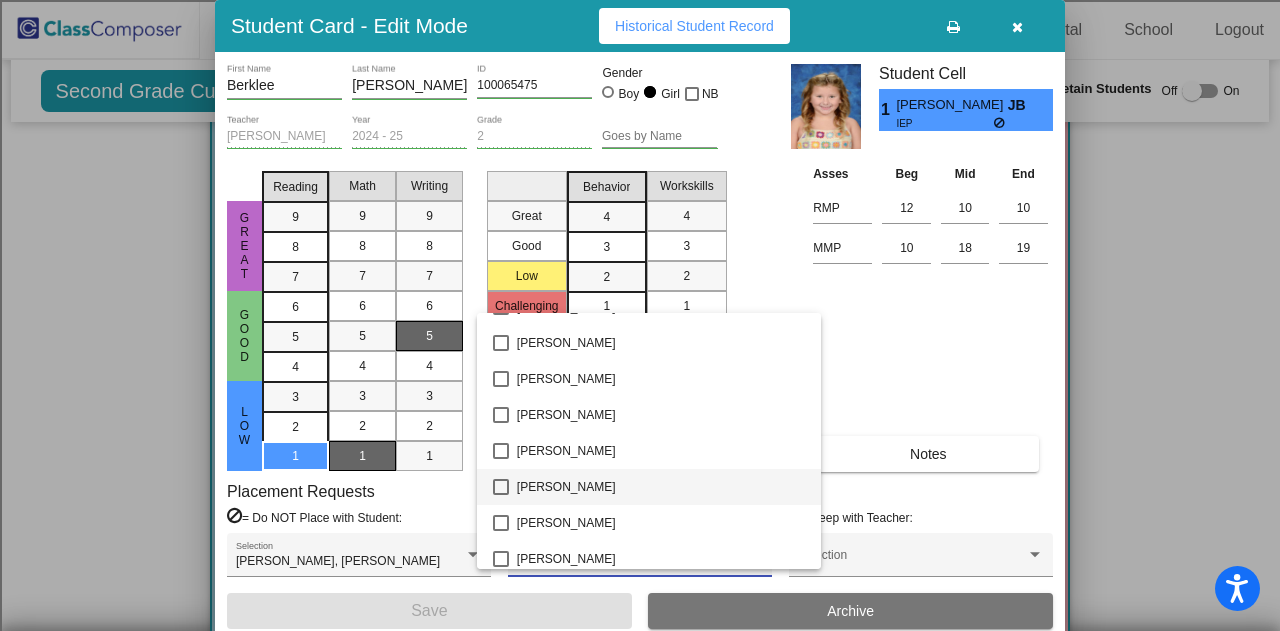 scroll, scrollTop: 2444, scrollLeft: 0, axis: vertical 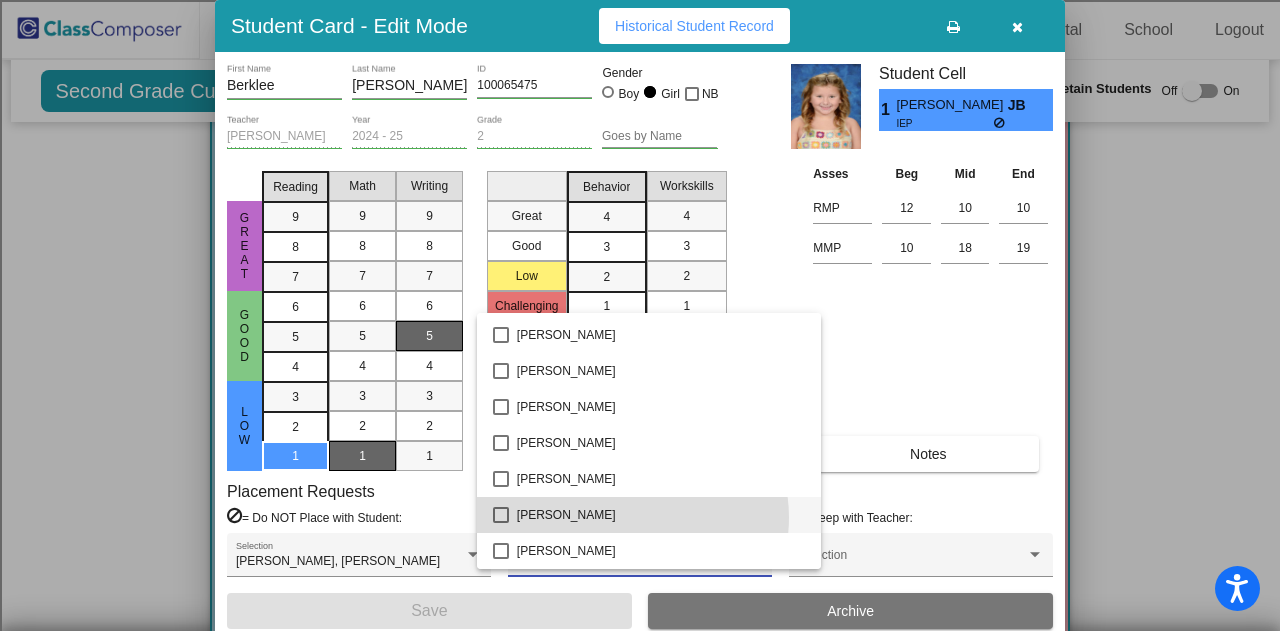 click on "[PERSON_NAME]" at bounding box center [661, 515] 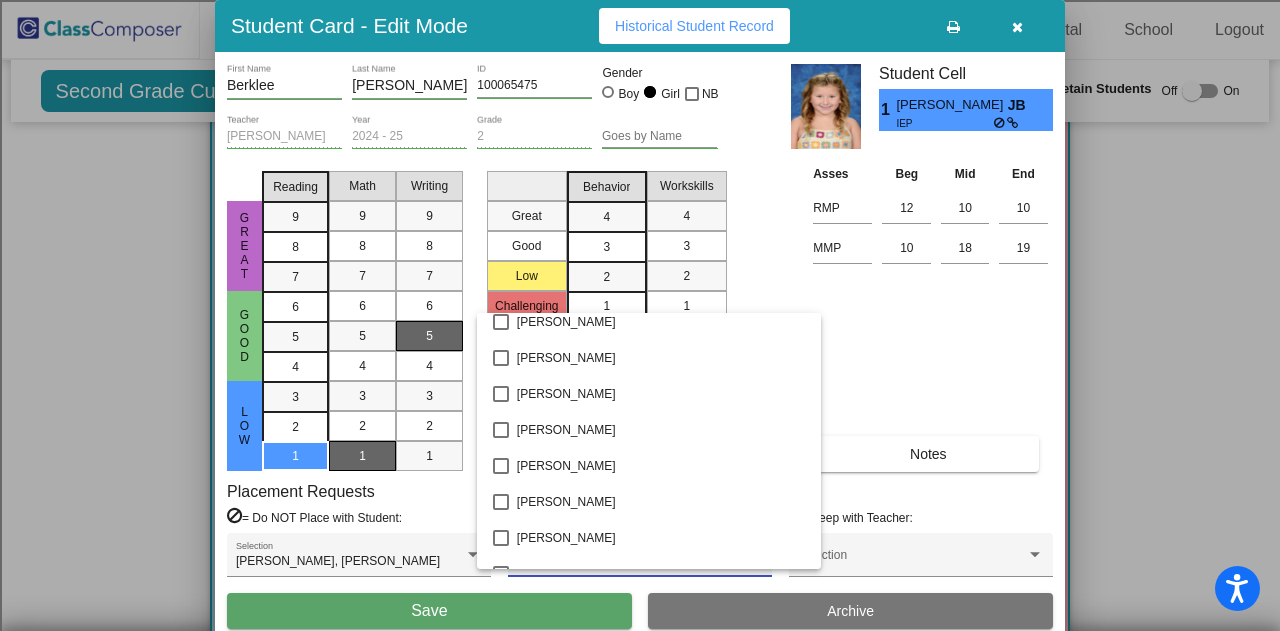 scroll, scrollTop: 3244, scrollLeft: 0, axis: vertical 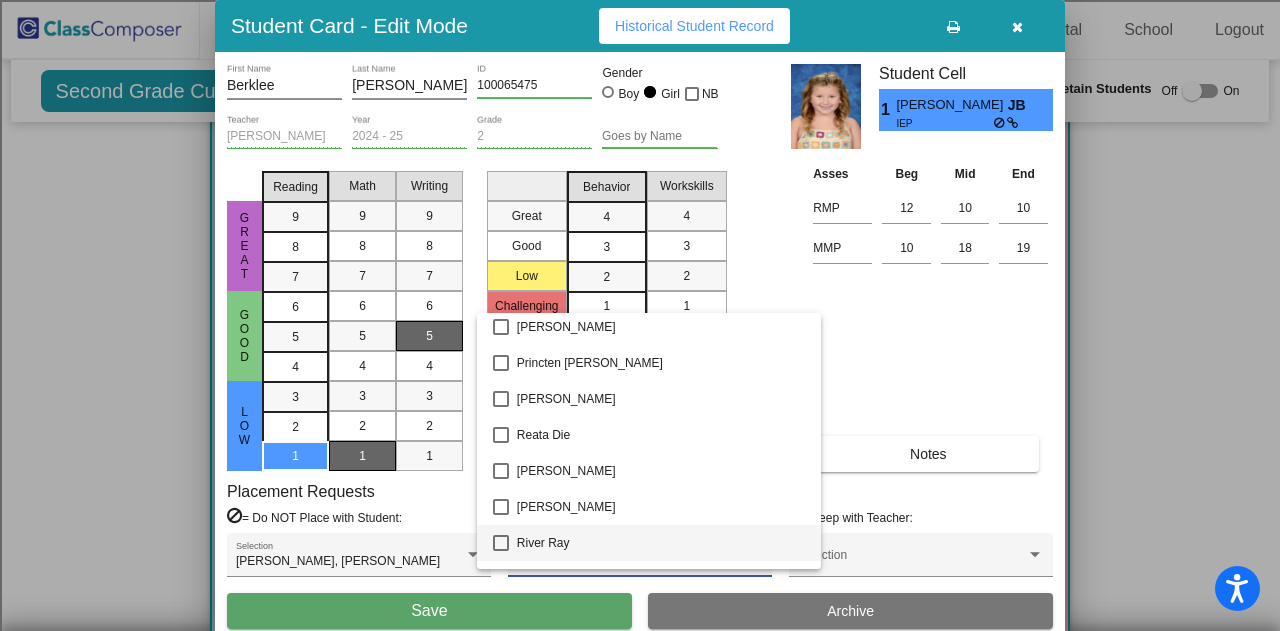 click on "River Ray" at bounding box center [661, 543] 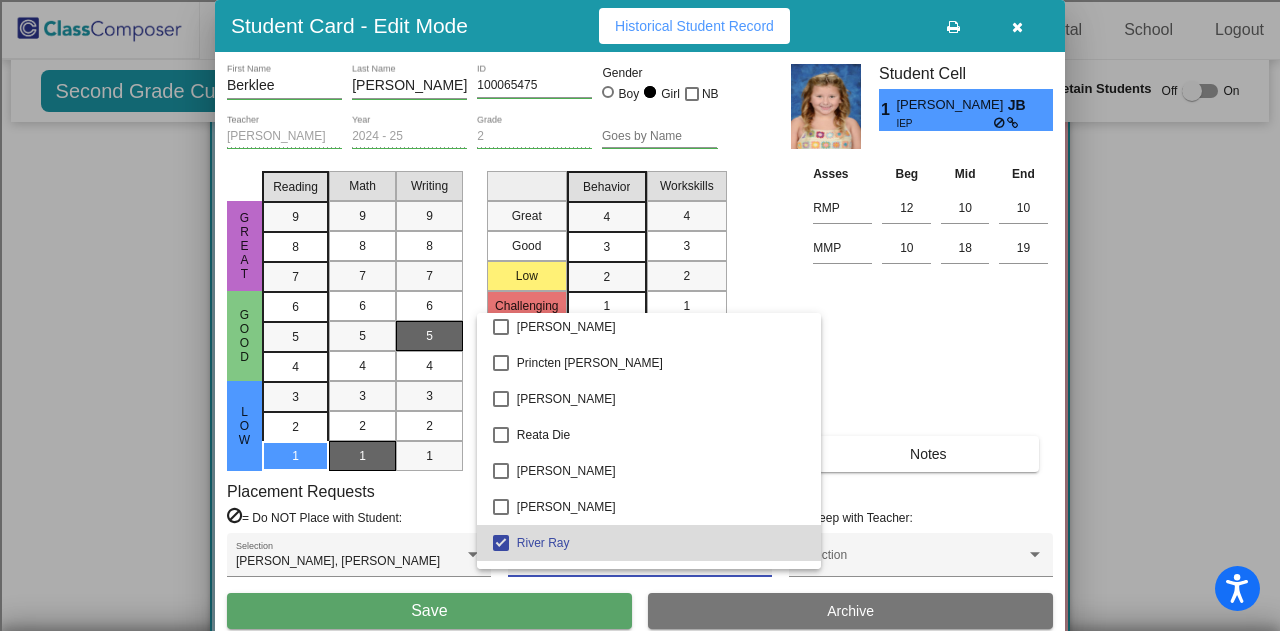 scroll, scrollTop: 3308, scrollLeft: 0, axis: vertical 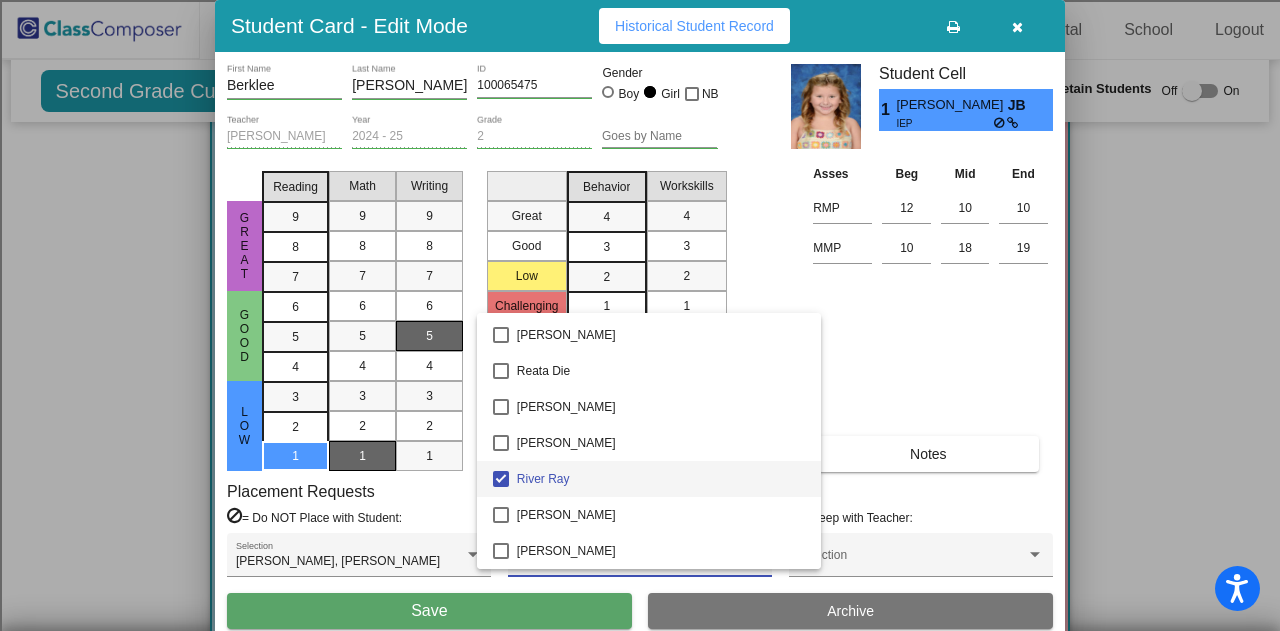 click at bounding box center (640, 315) 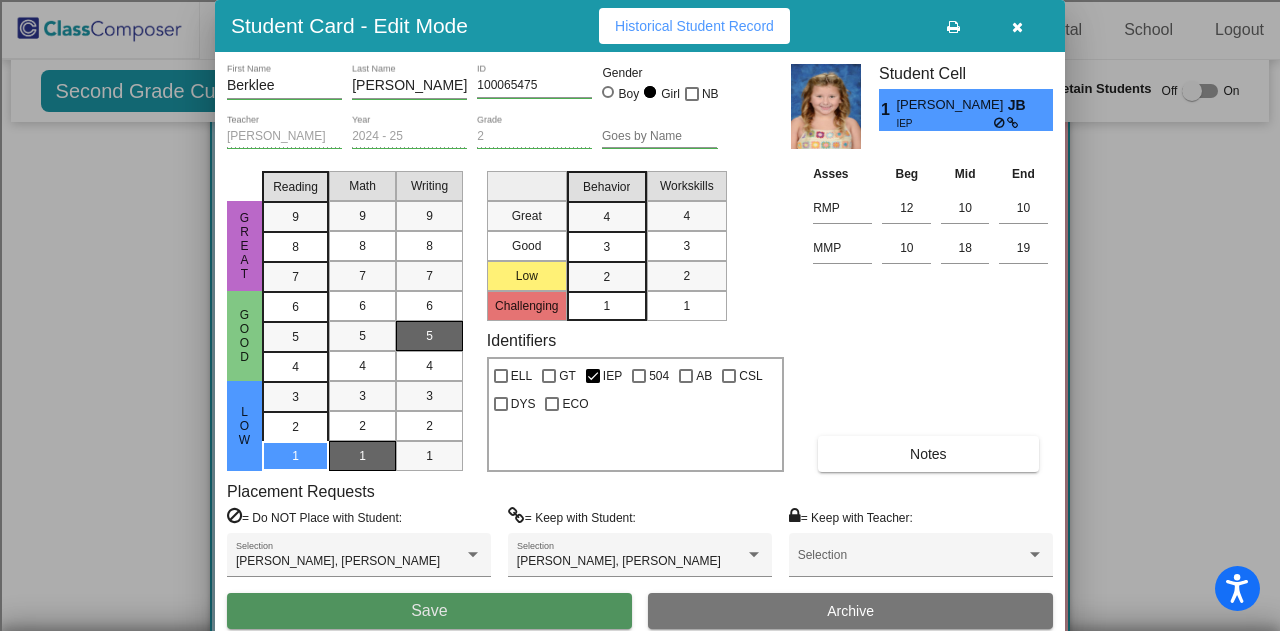 click on "Save" at bounding box center (429, 611) 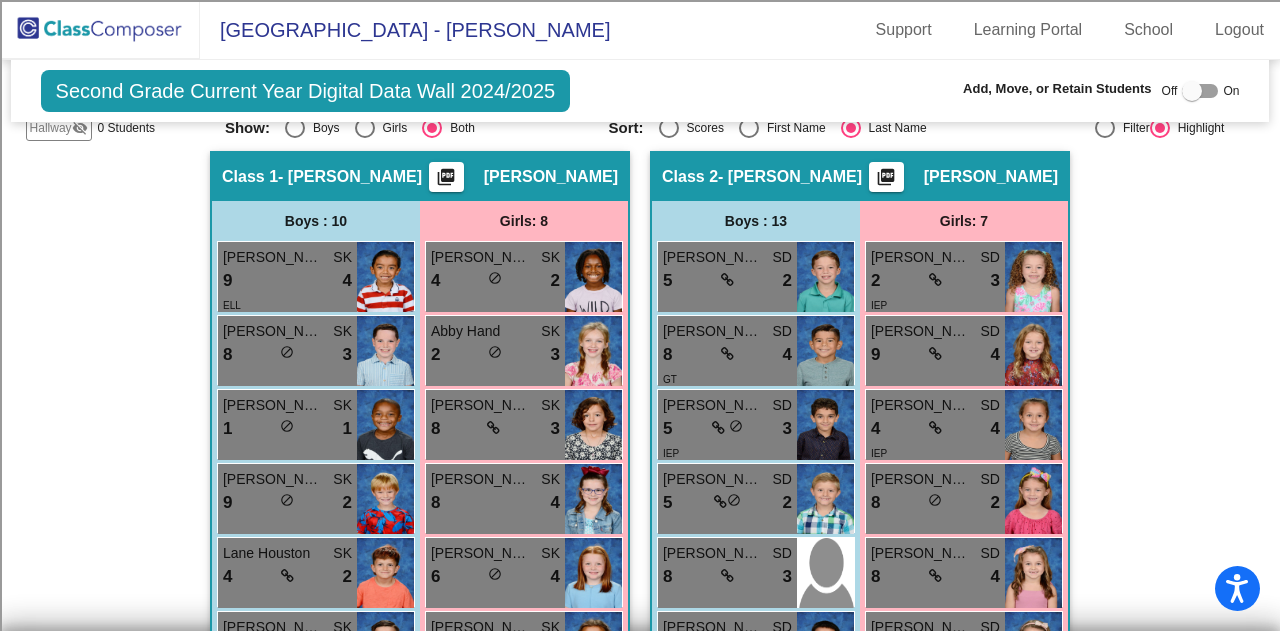scroll, scrollTop: 0, scrollLeft: 0, axis: both 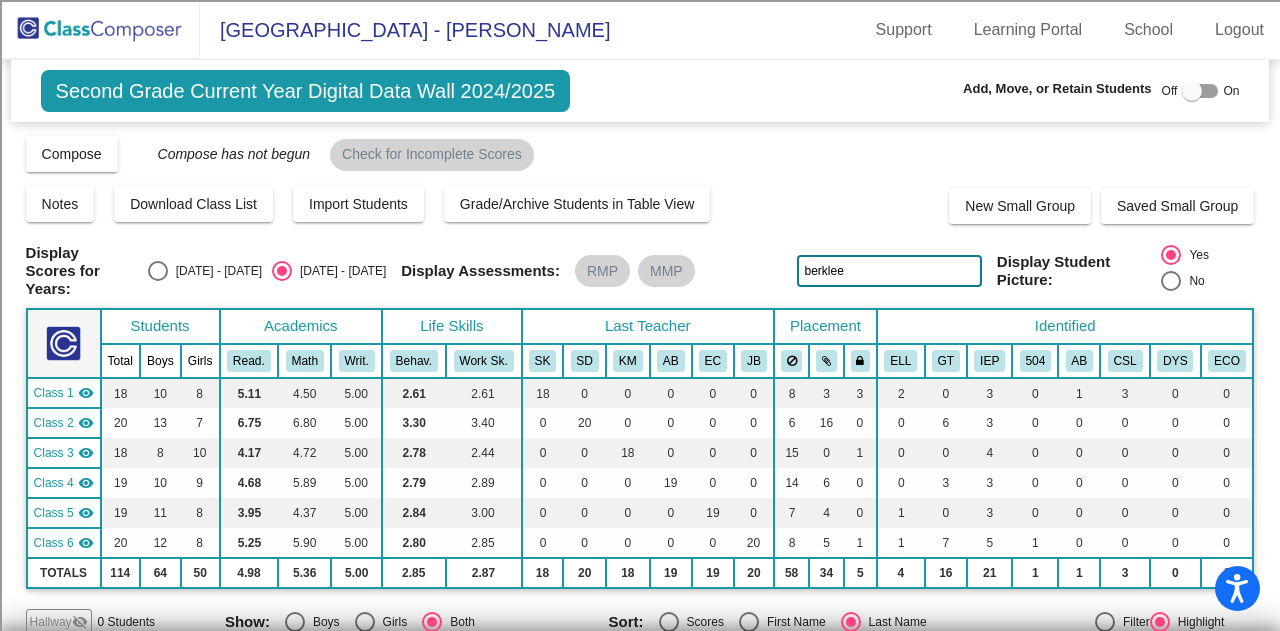 click on "berklee" 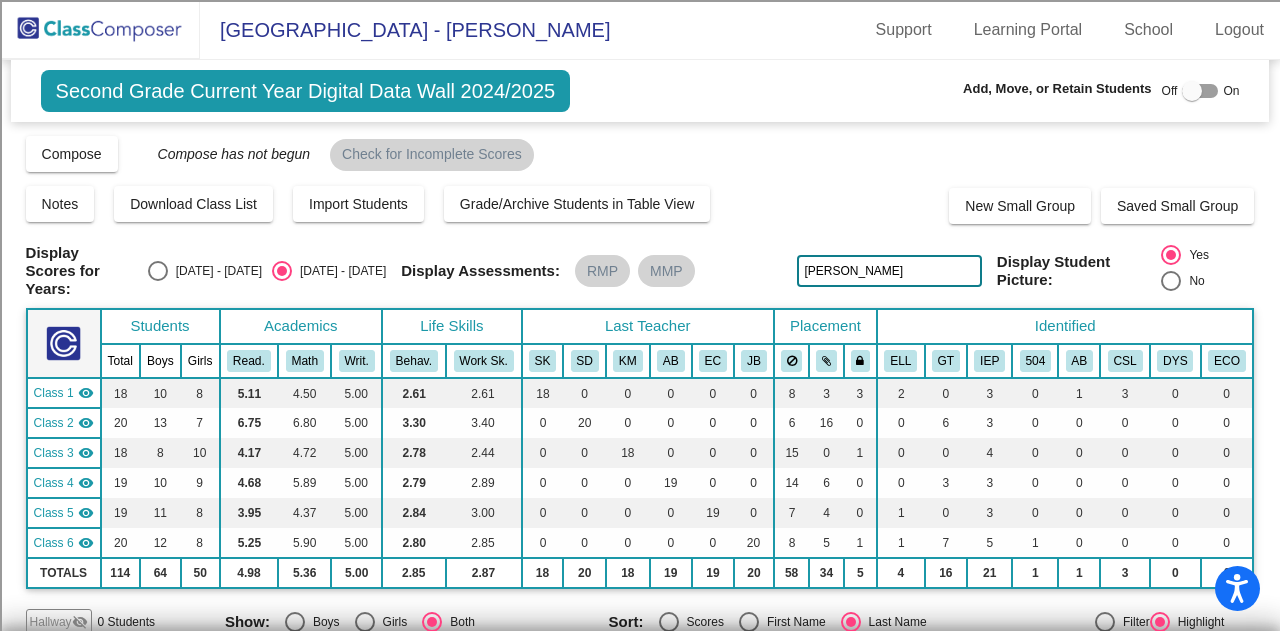 type on "[PERSON_NAME]" 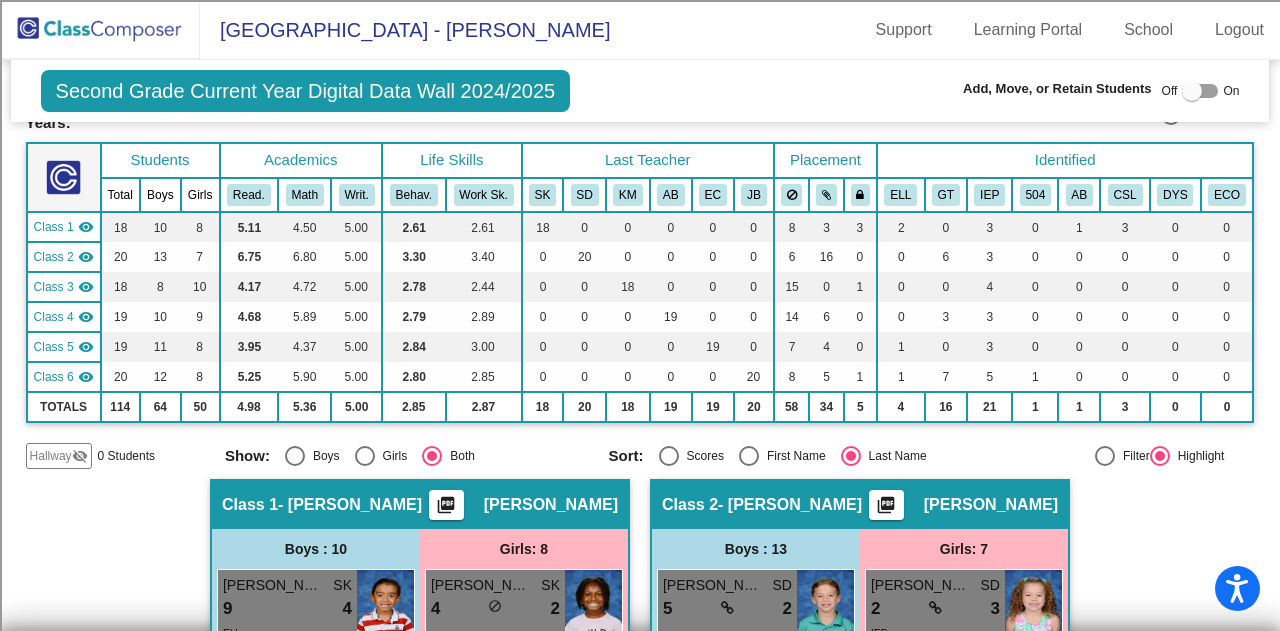 scroll, scrollTop: 500, scrollLeft: 0, axis: vertical 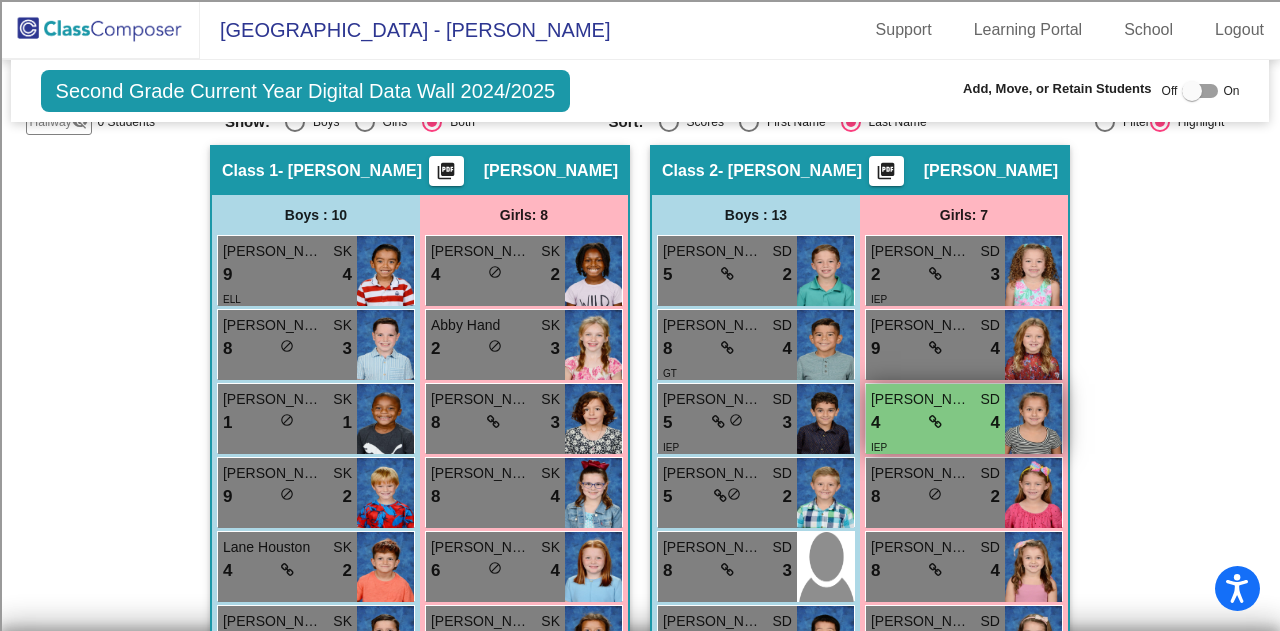 click on "4 lock do_not_disturb_alt 4" at bounding box center [935, 423] 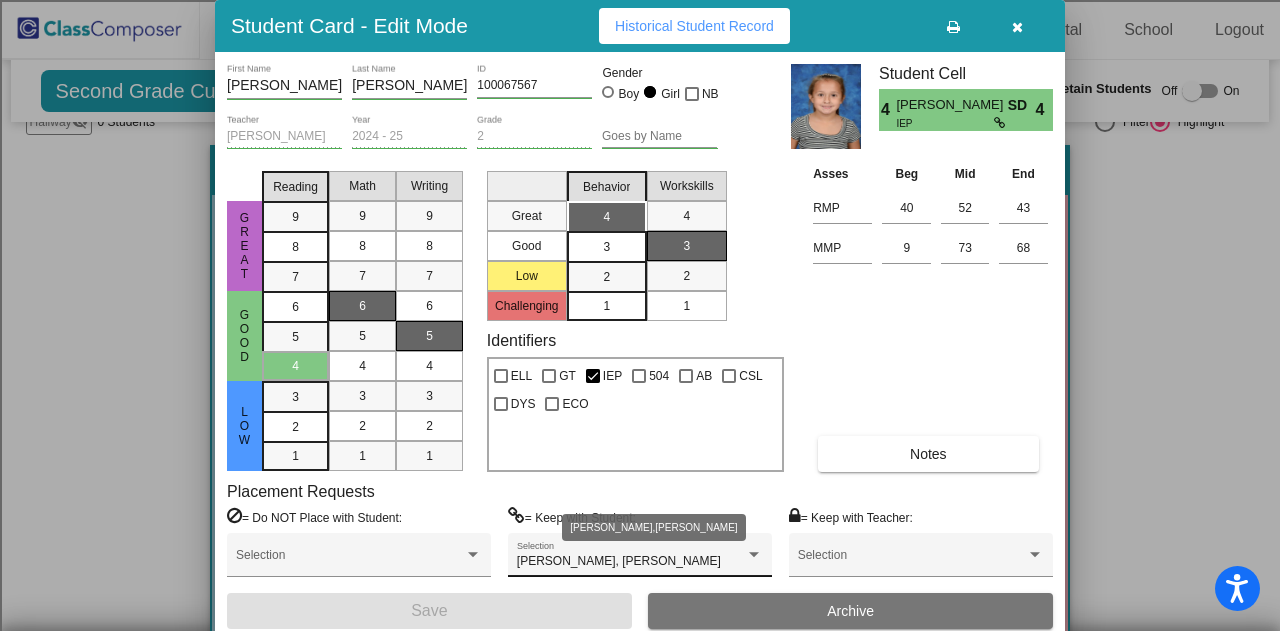 click at bounding box center (754, 555) 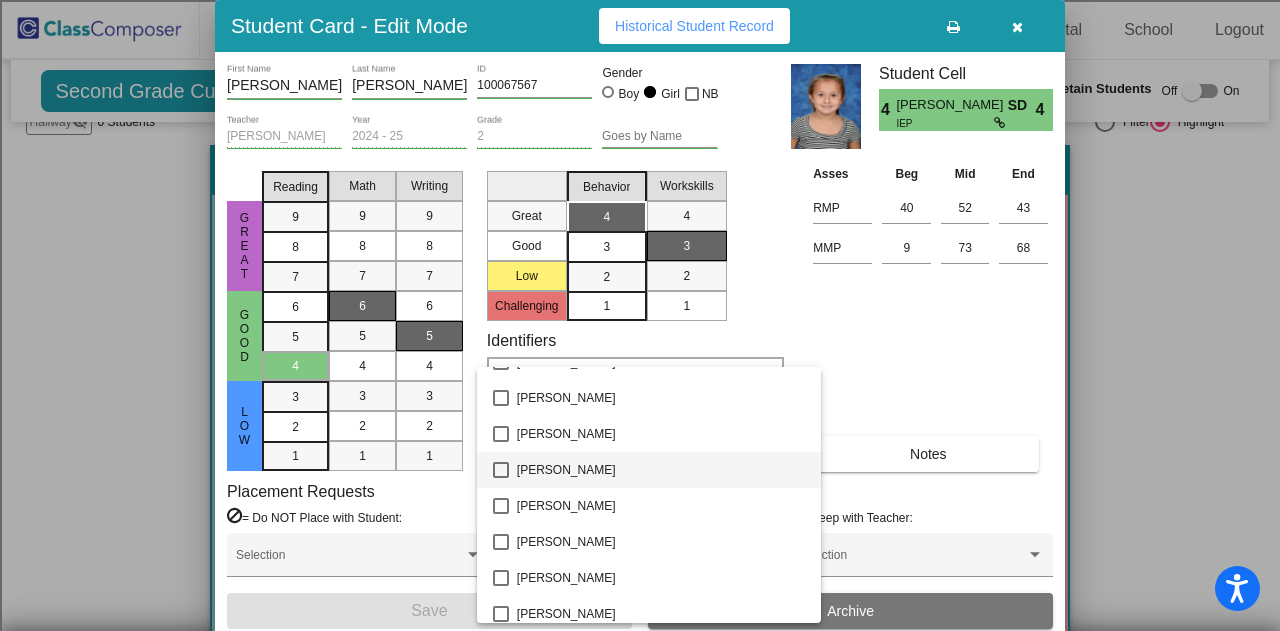 scroll, scrollTop: 1815, scrollLeft: 0, axis: vertical 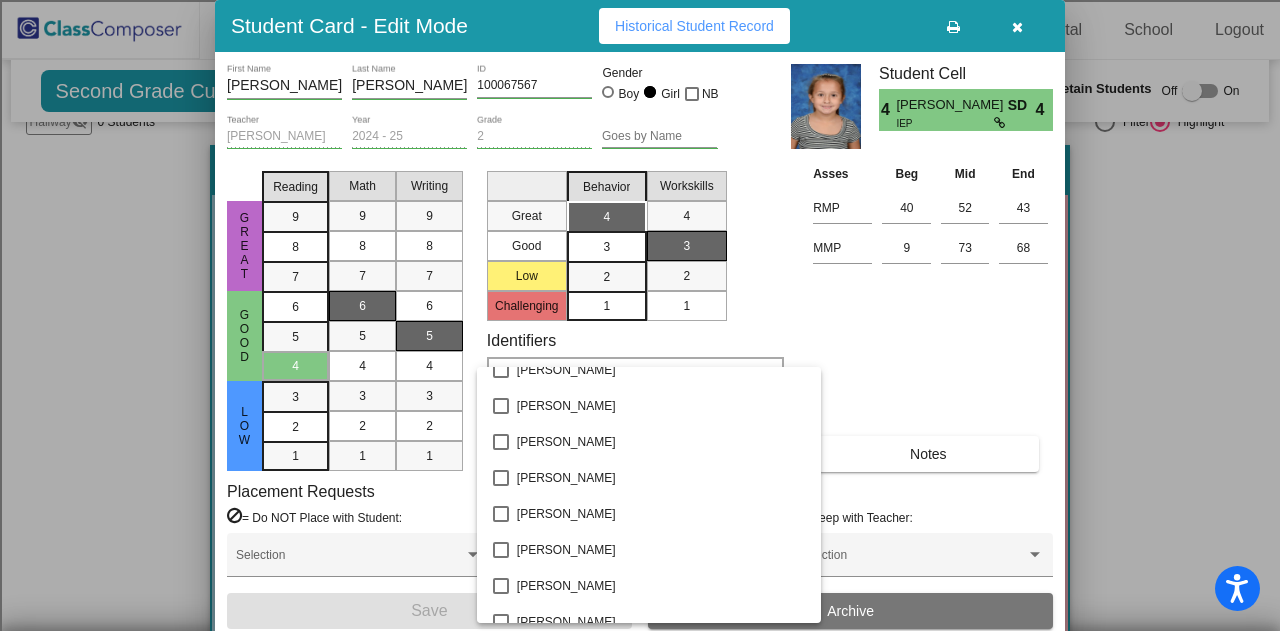 click at bounding box center (640, 315) 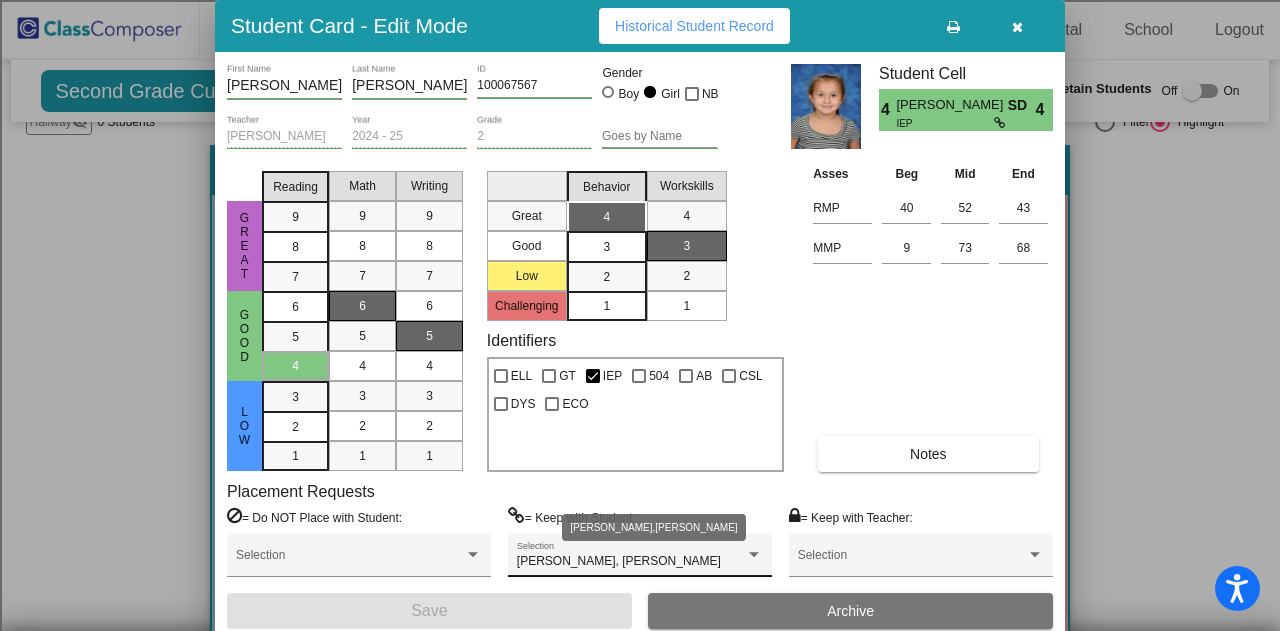 click at bounding box center (754, 554) 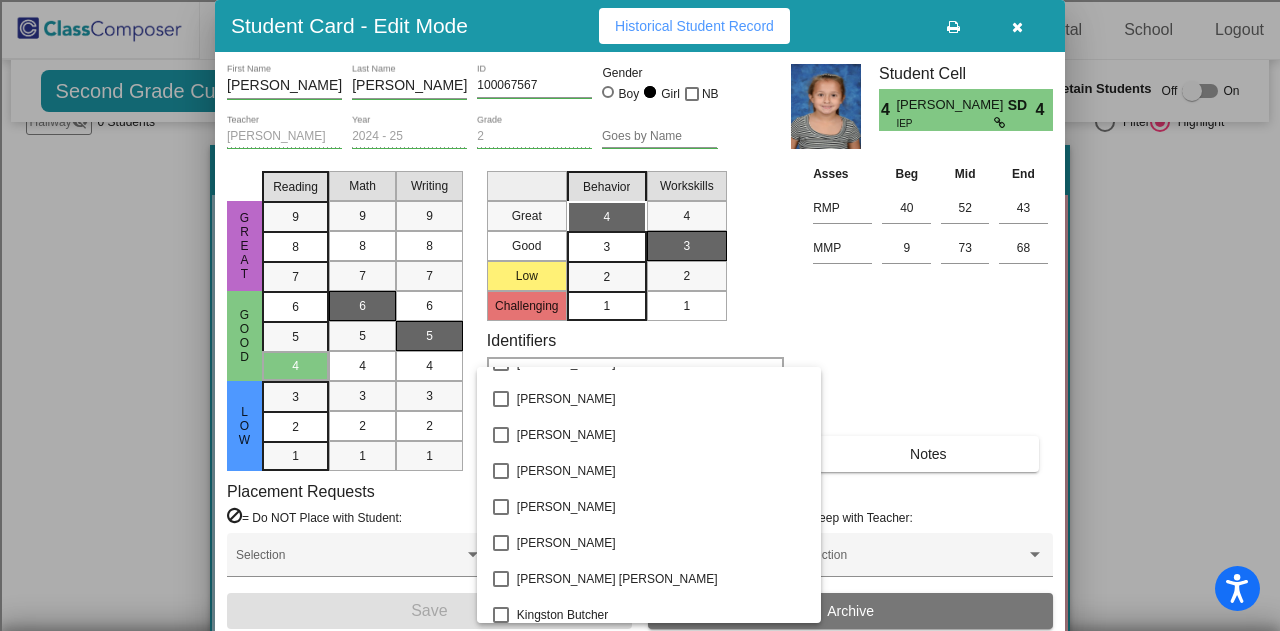 scroll, scrollTop: 2115, scrollLeft: 0, axis: vertical 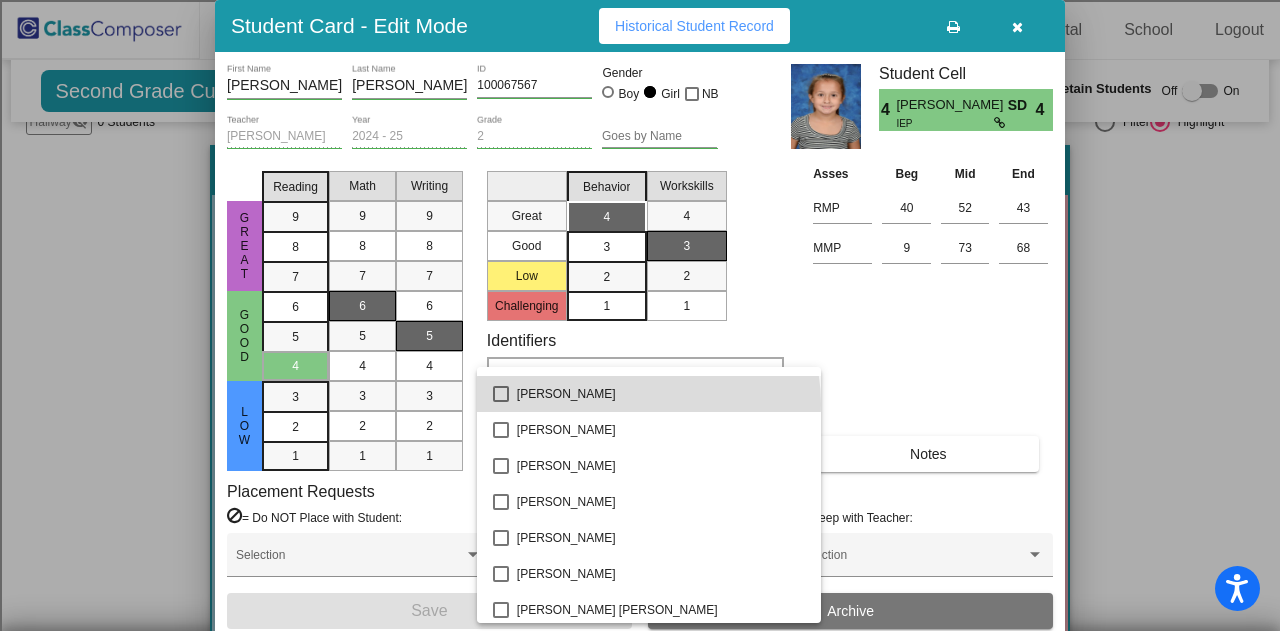click on "[PERSON_NAME]" at bounding box center (661, 394) 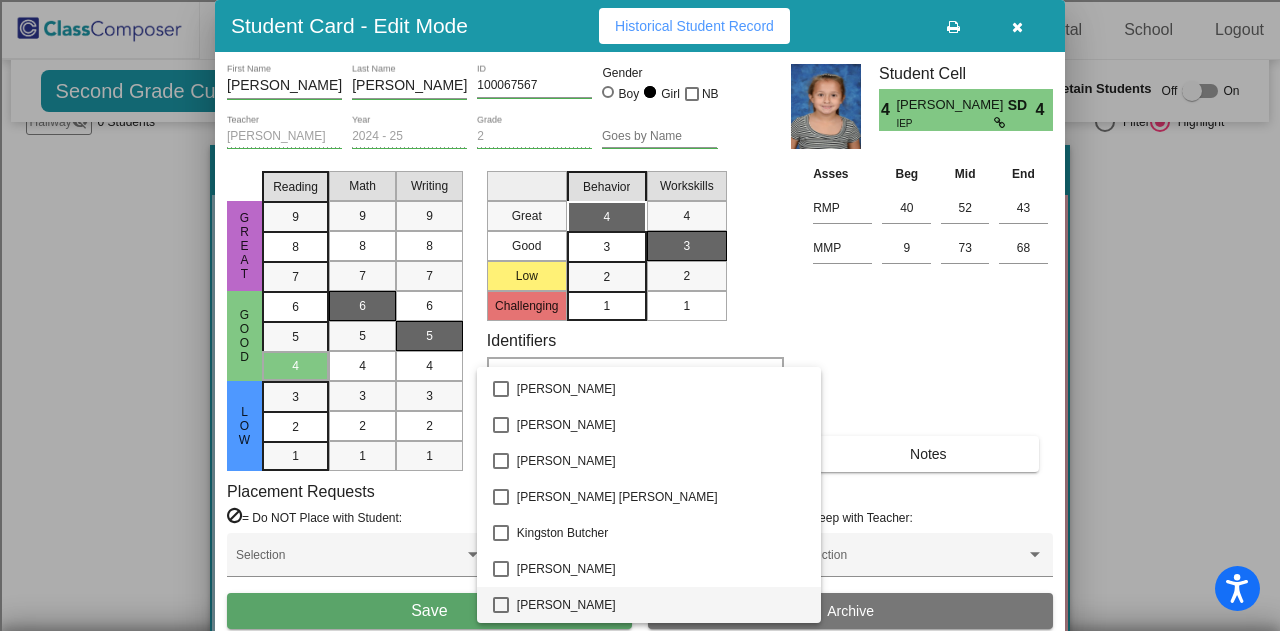 scroll, scrollTop: 2215, scrollLeft: 0, axis: vertical 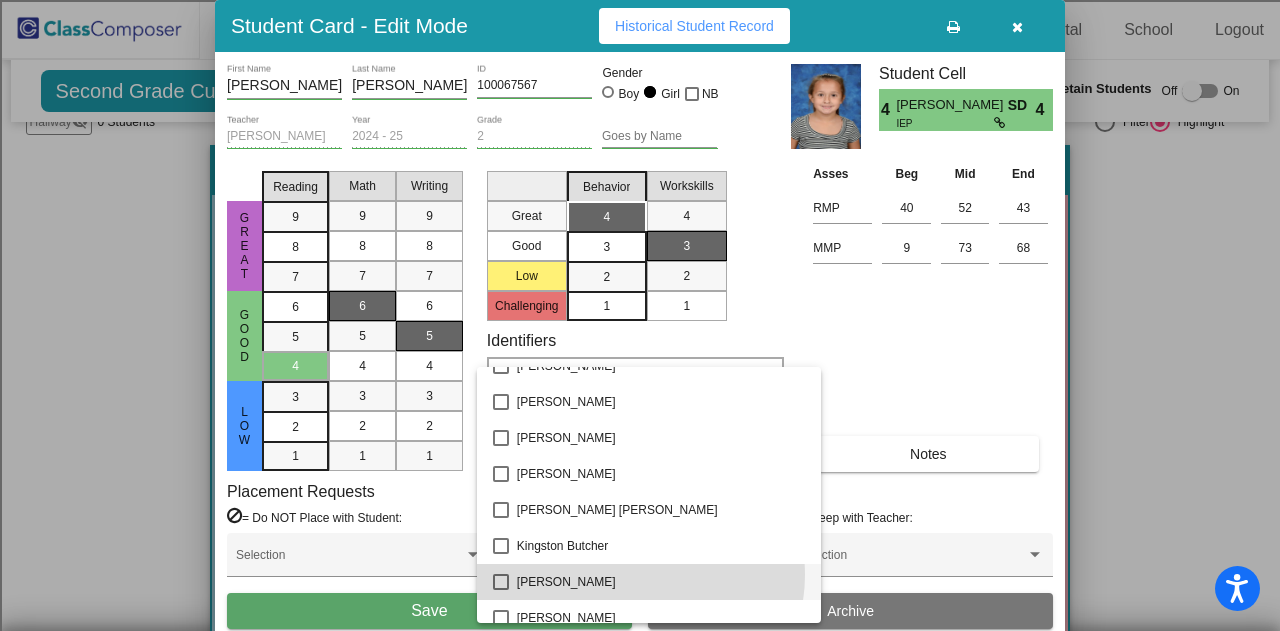 click on "[PERSON_NAME]" at bounding box center (661, 582) 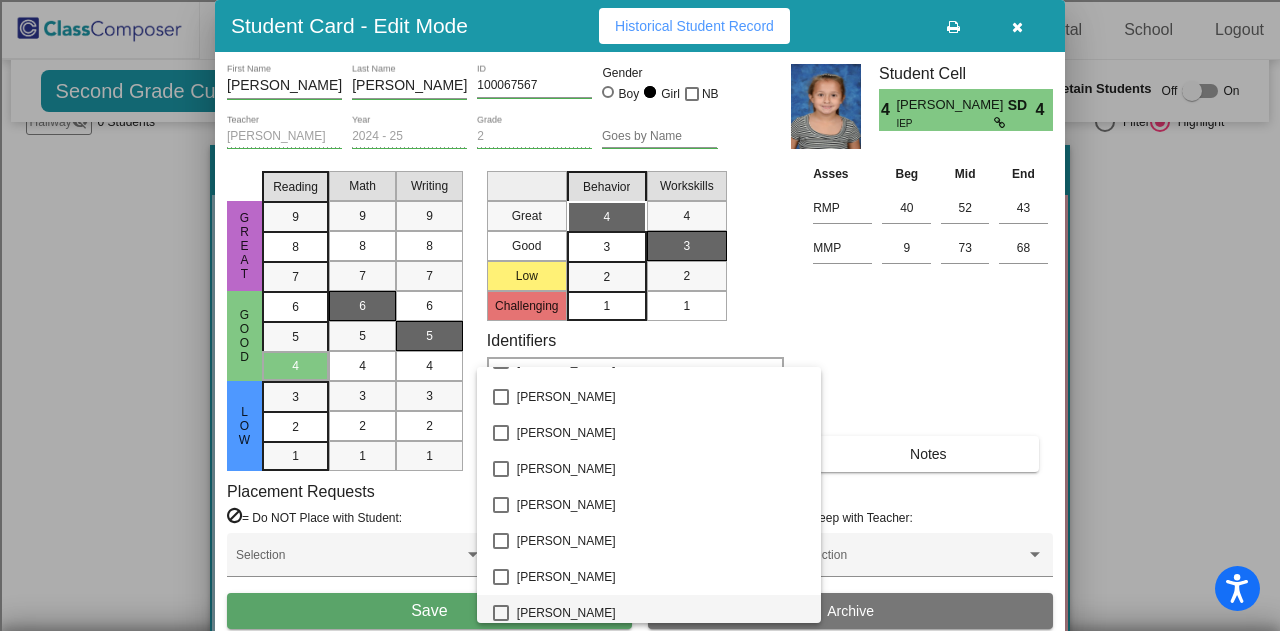 scroll, scrollTop: 2615, scrollLeft: 0, axis: vertical 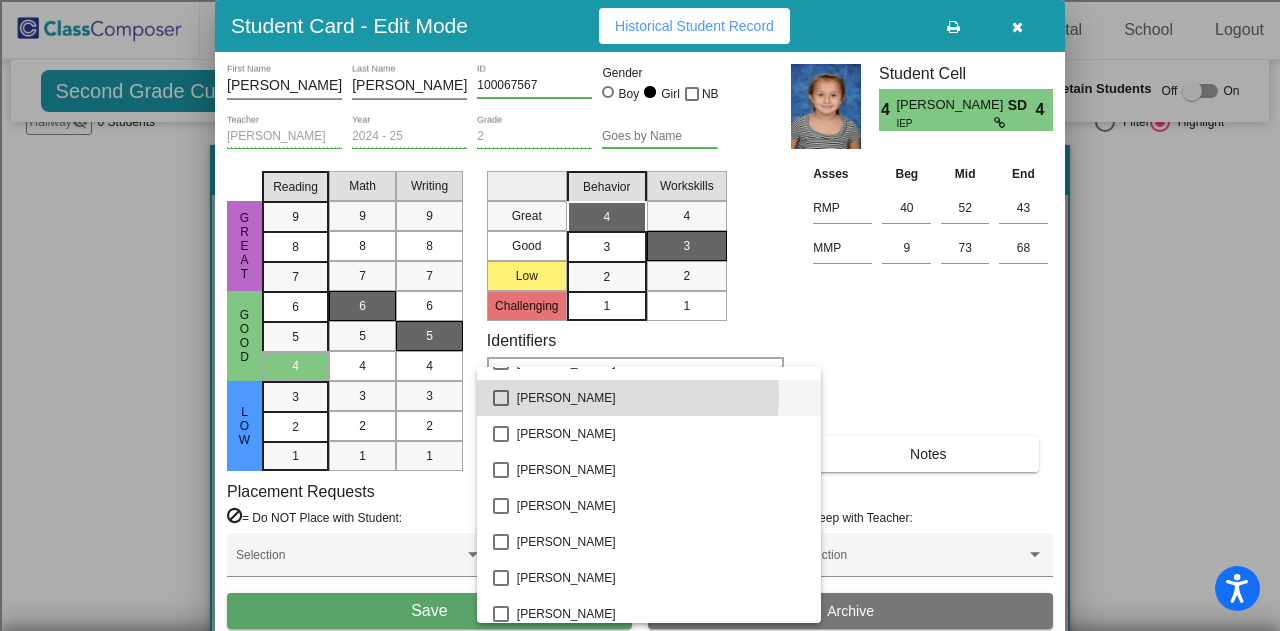 click on "[PERSON_NAME]" at bounding box center (661, 398) 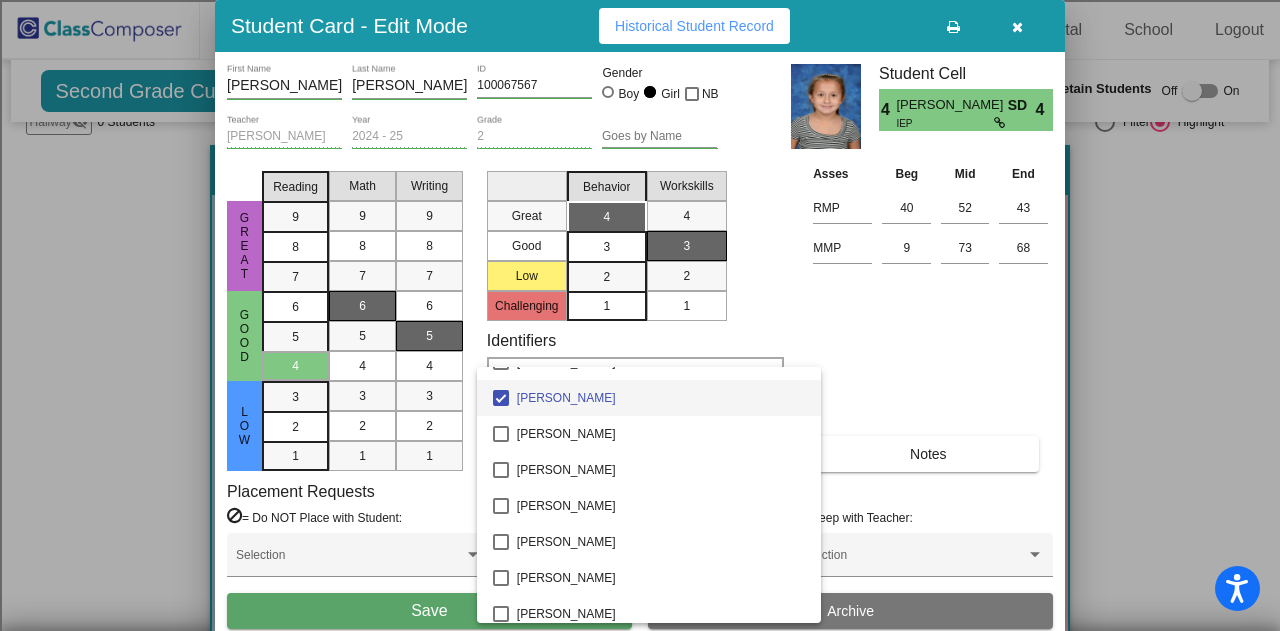 click at bounding box center [640, 315] 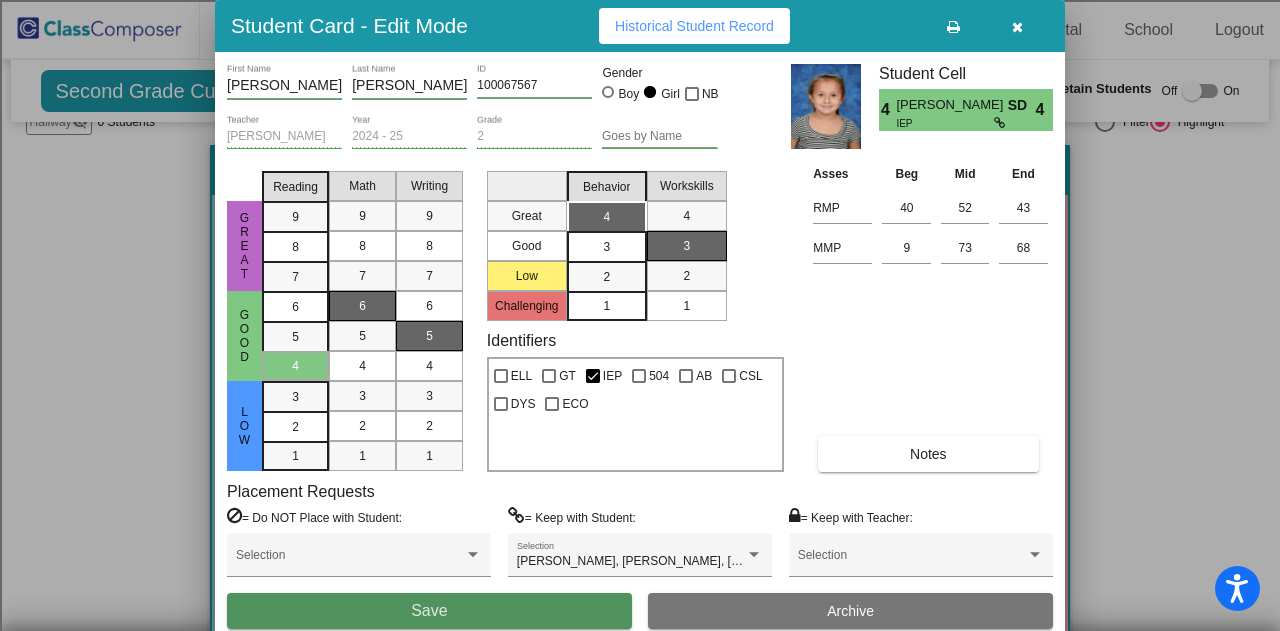 click on "Save" at bounding box center (429, 611) 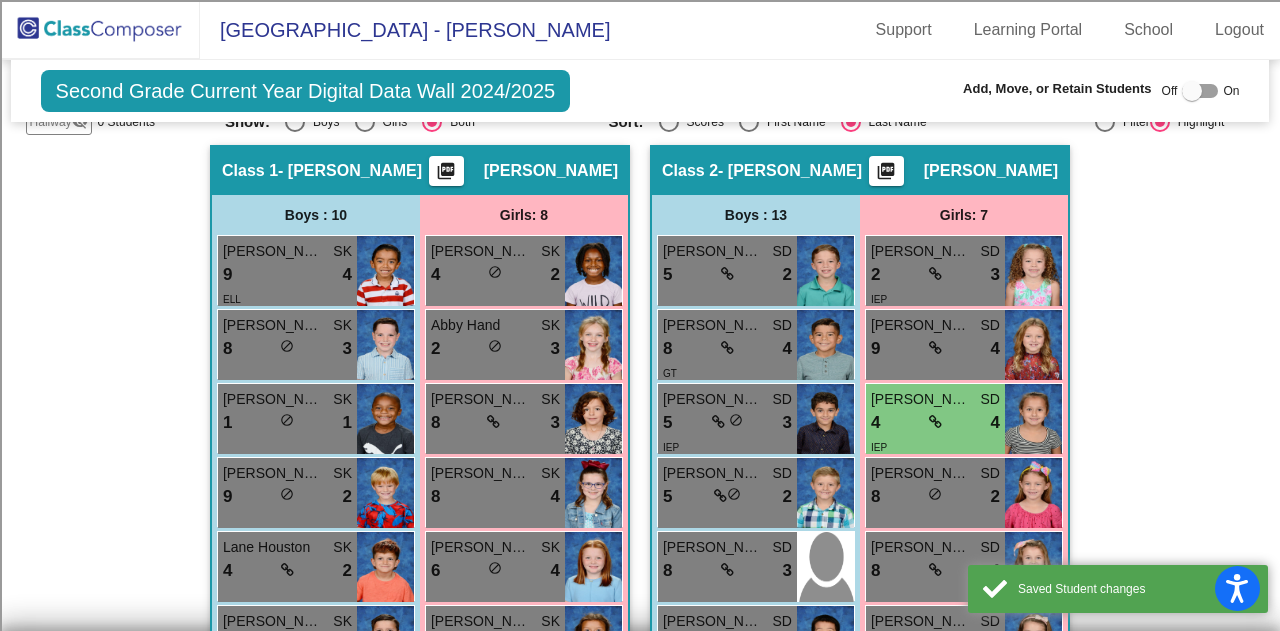 click on "Lucille Terrel SK 5 lock do_not_disturb_alt 4" at bounding box center (495, 641) 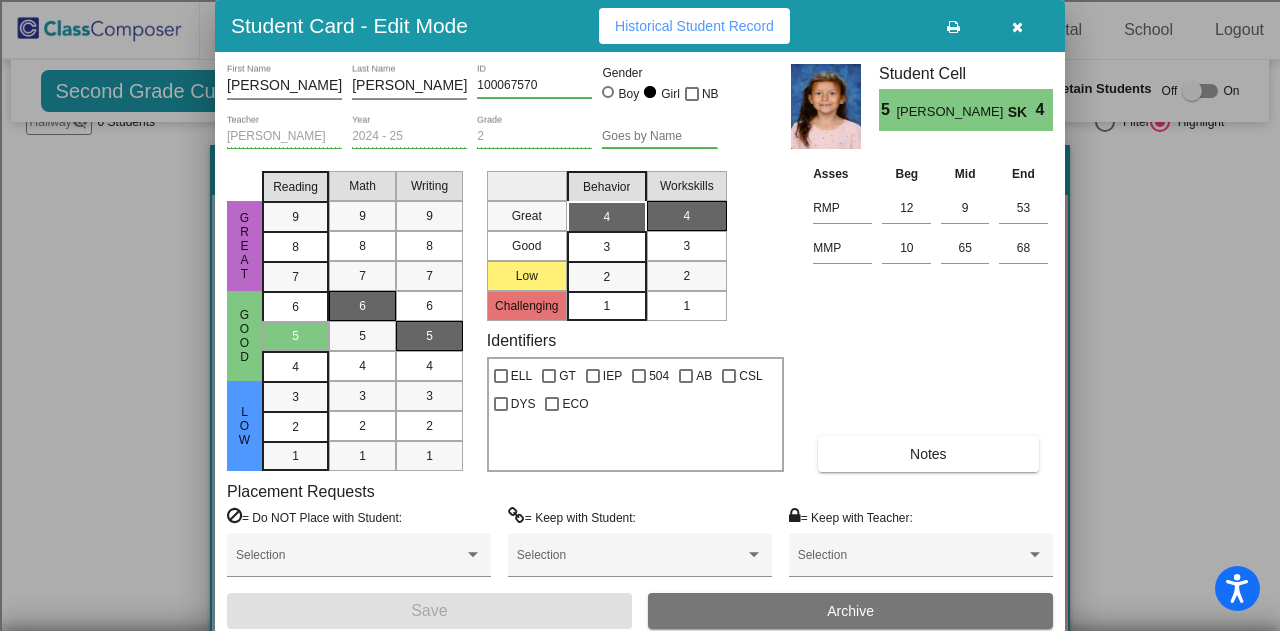 click at bounding box center (1017, 26) 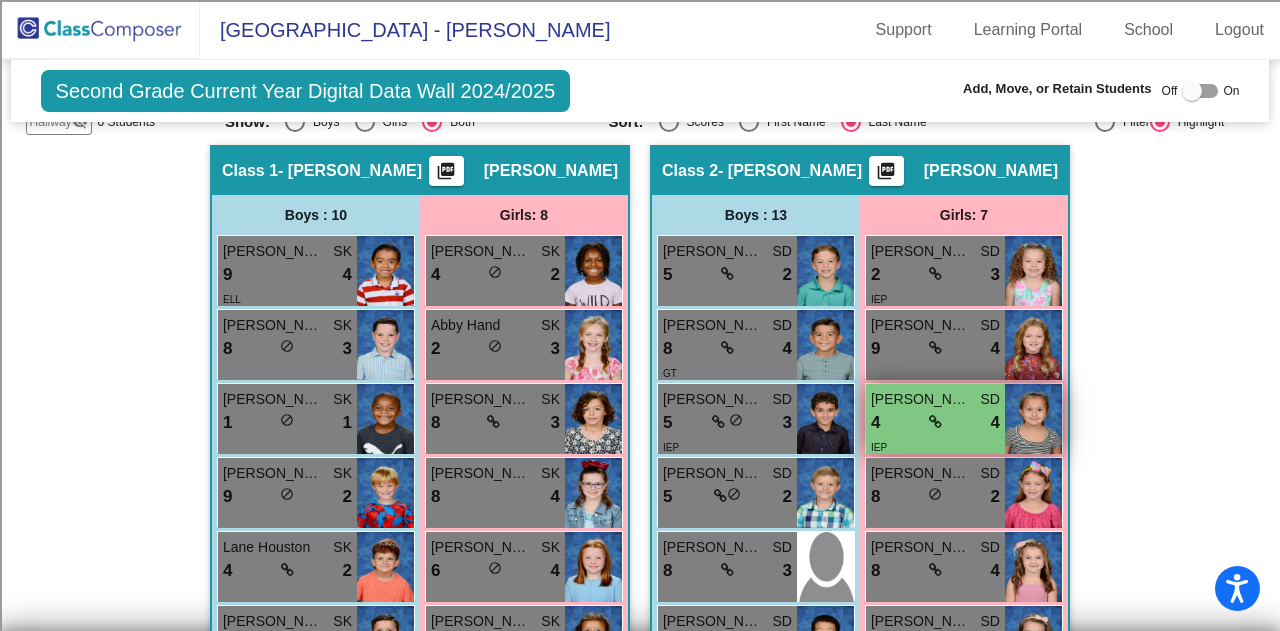 click on "4 lock do_not_disturb_alt 4" at bounding box center (935, 423) 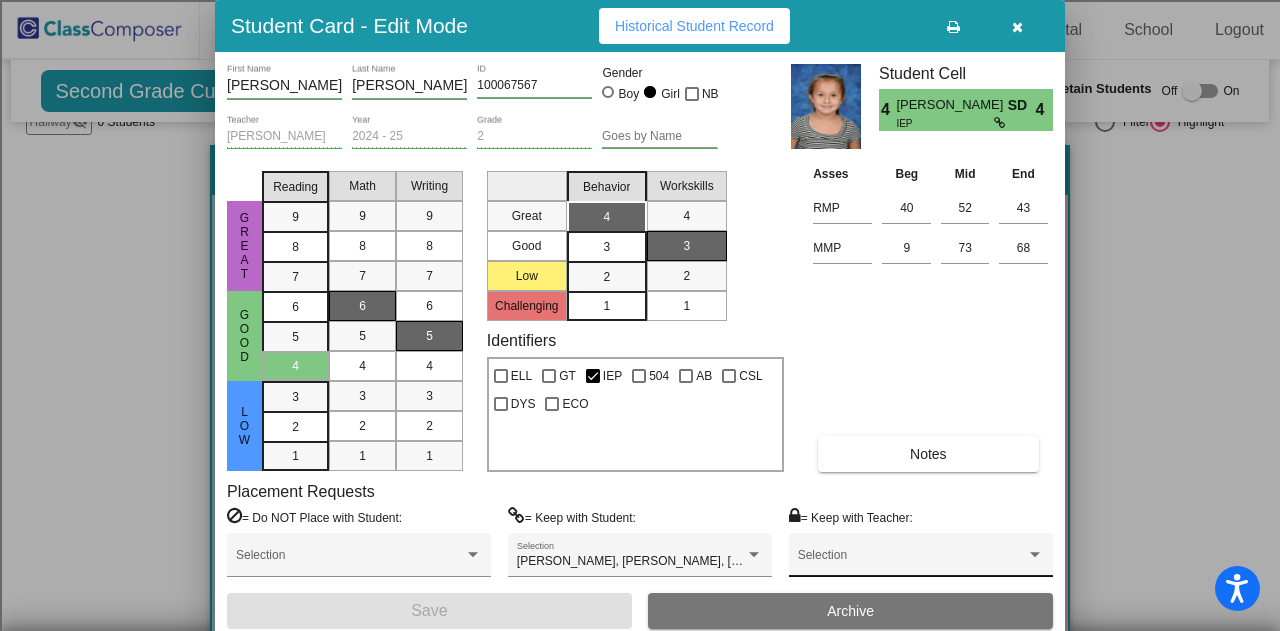 click on "Selection" at bounding box center (921, 560) 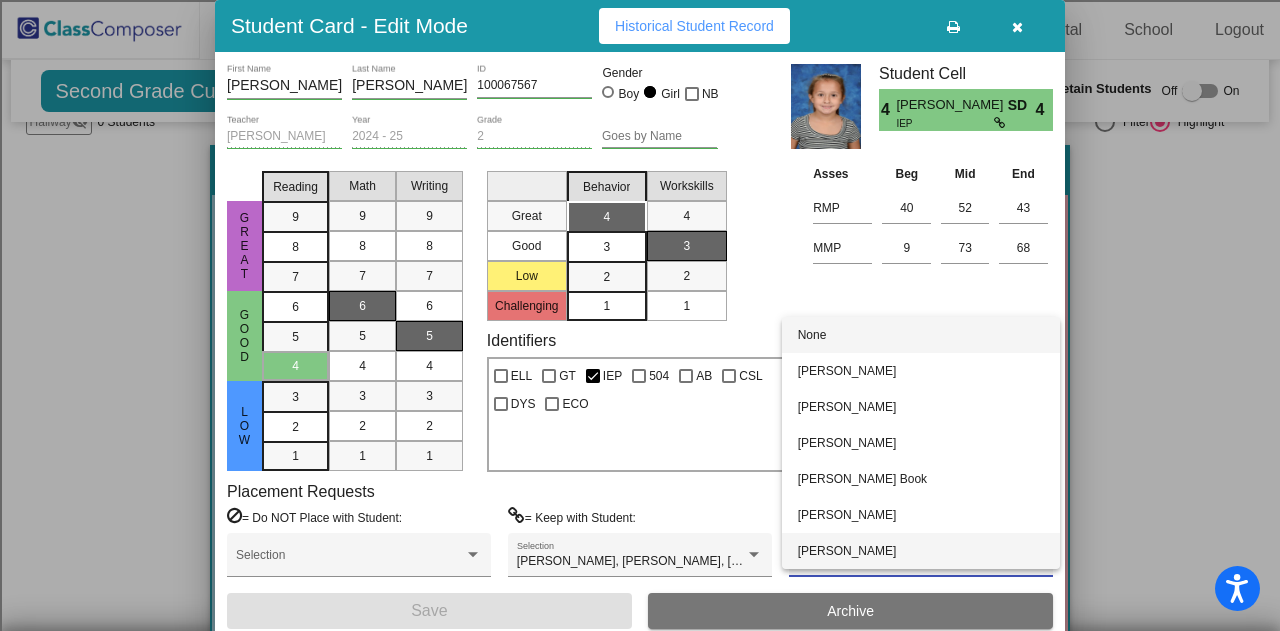 click on "[PERSON_NAME]" at bounding box center [921, 551] 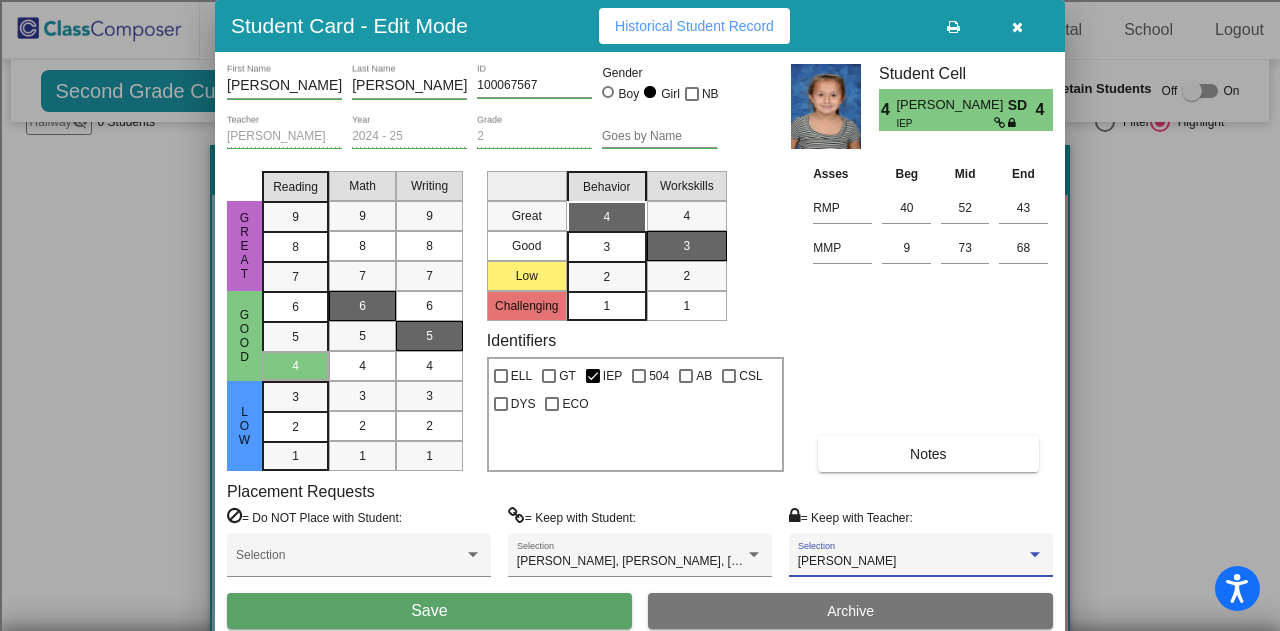 click on "Save" at bounding box center (429, 611) 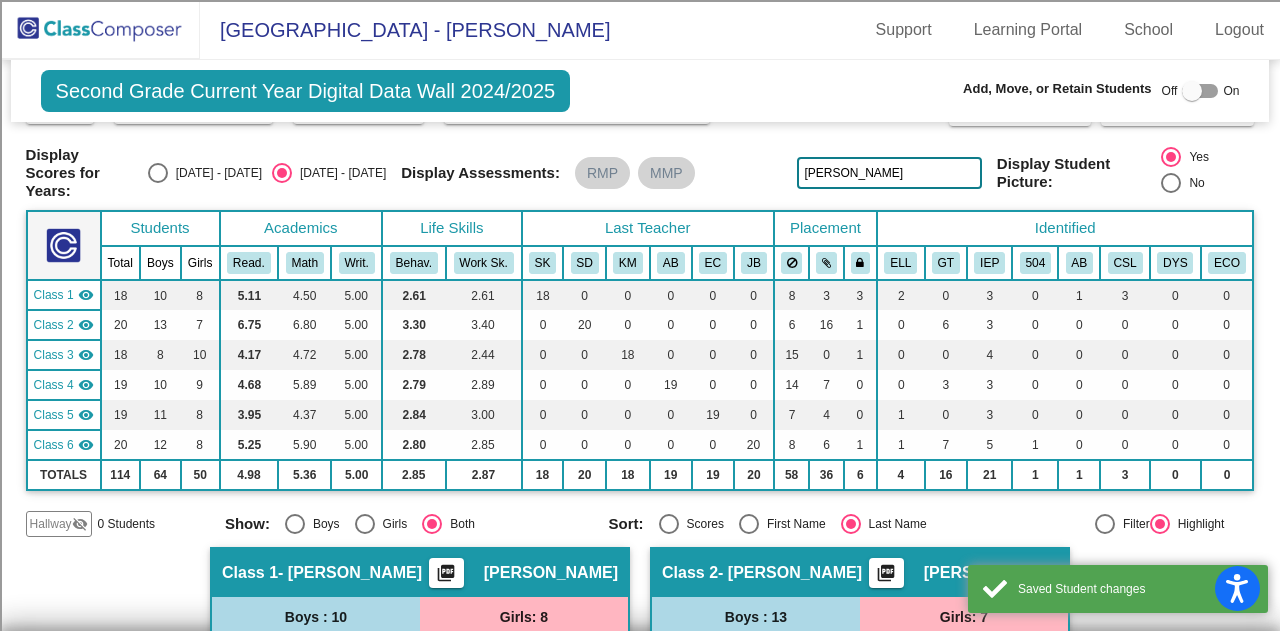 scroll, scrollTop: 0, scrollLeft: 0, axis: both 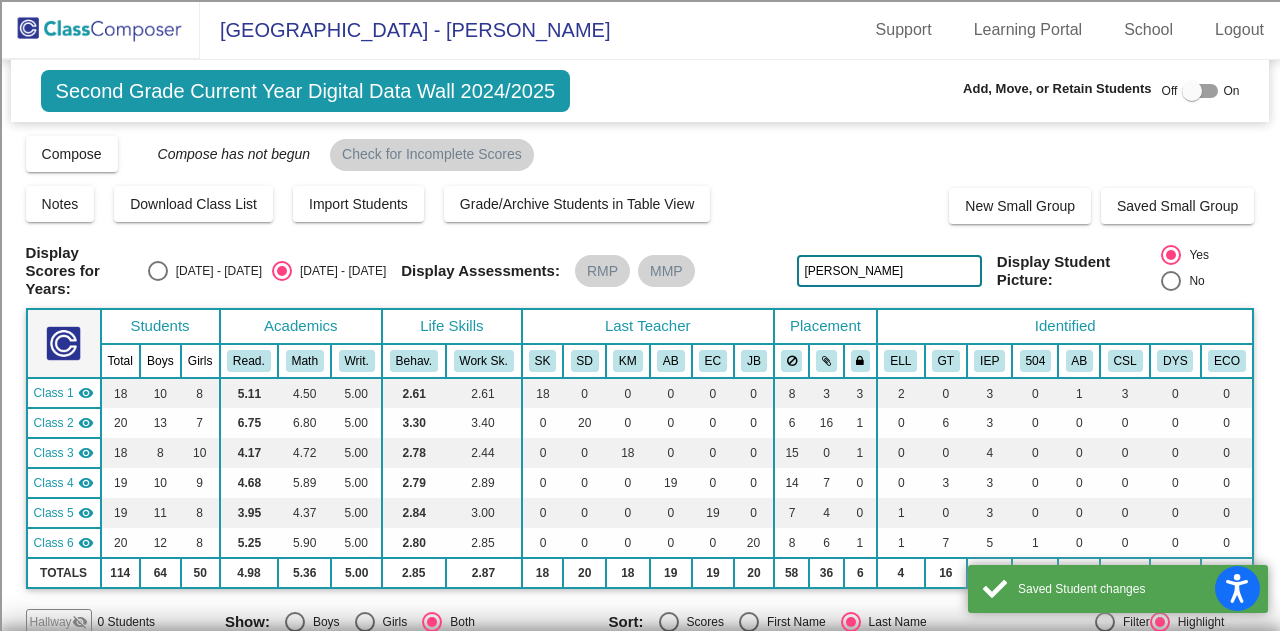 click on "[PERSON_NAME]" 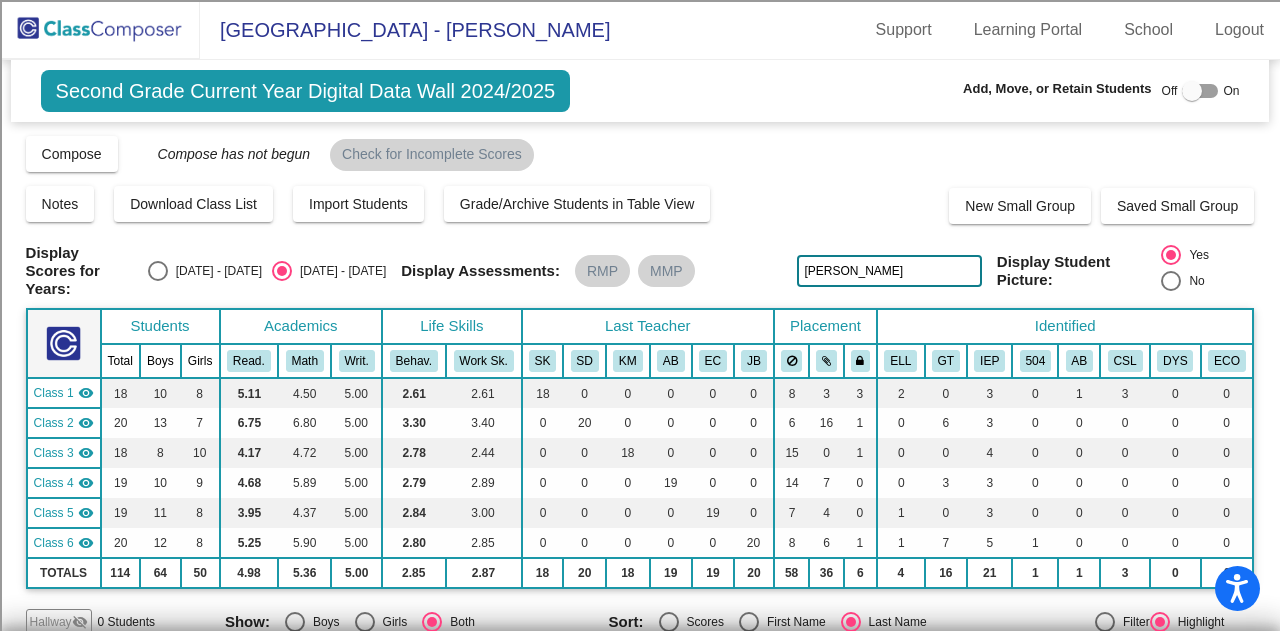 click on "[PERSON_NAME]" 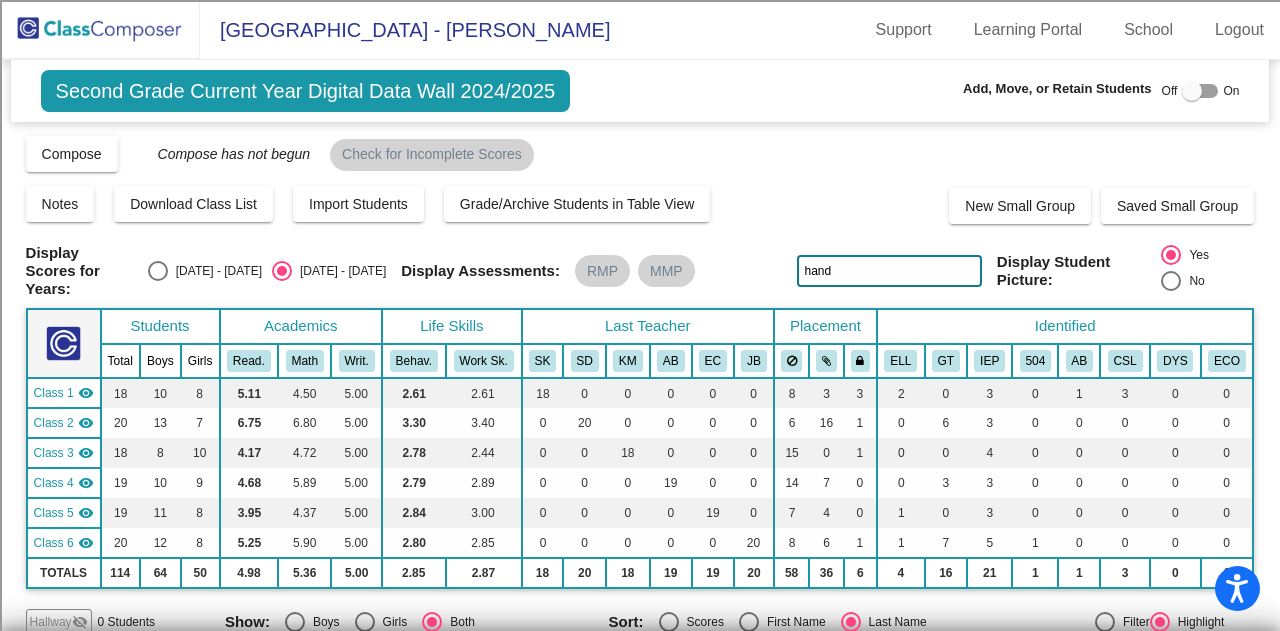 type on "hand" 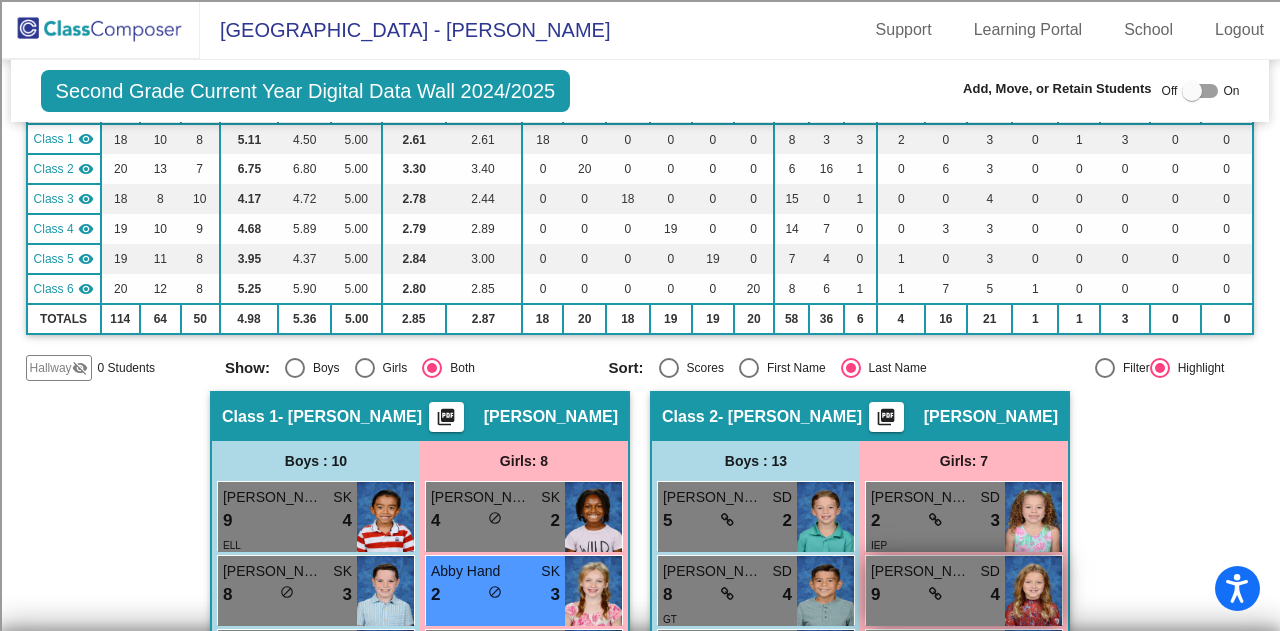 scroll, scrollTop: 500, scrollLeft: 0, axis: vertical 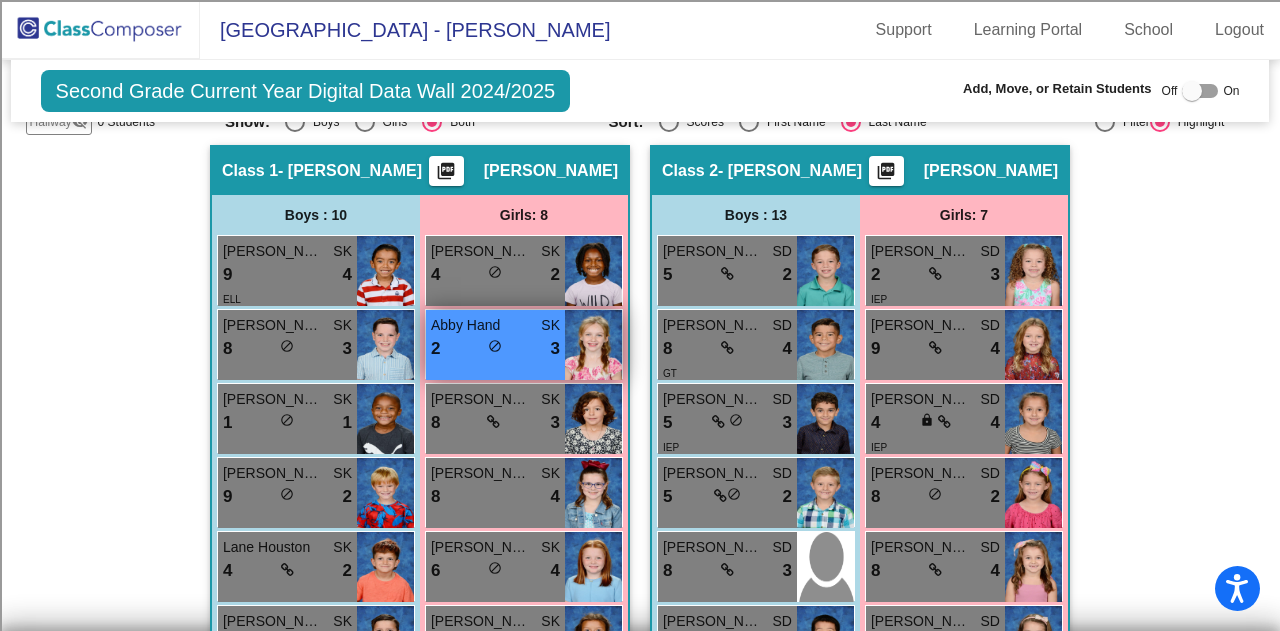 click on "2 lock do_not_disturb_alt 3" at bounding box center [495, 349] 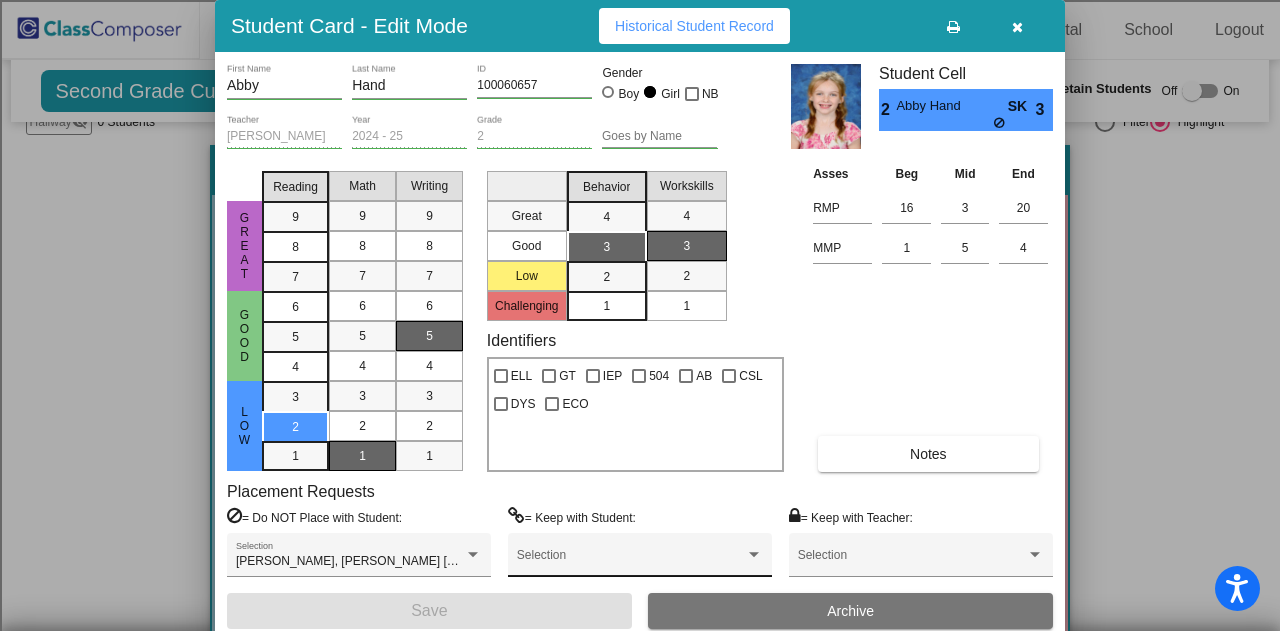 click on "Selection" at bounding box center (640, 560) 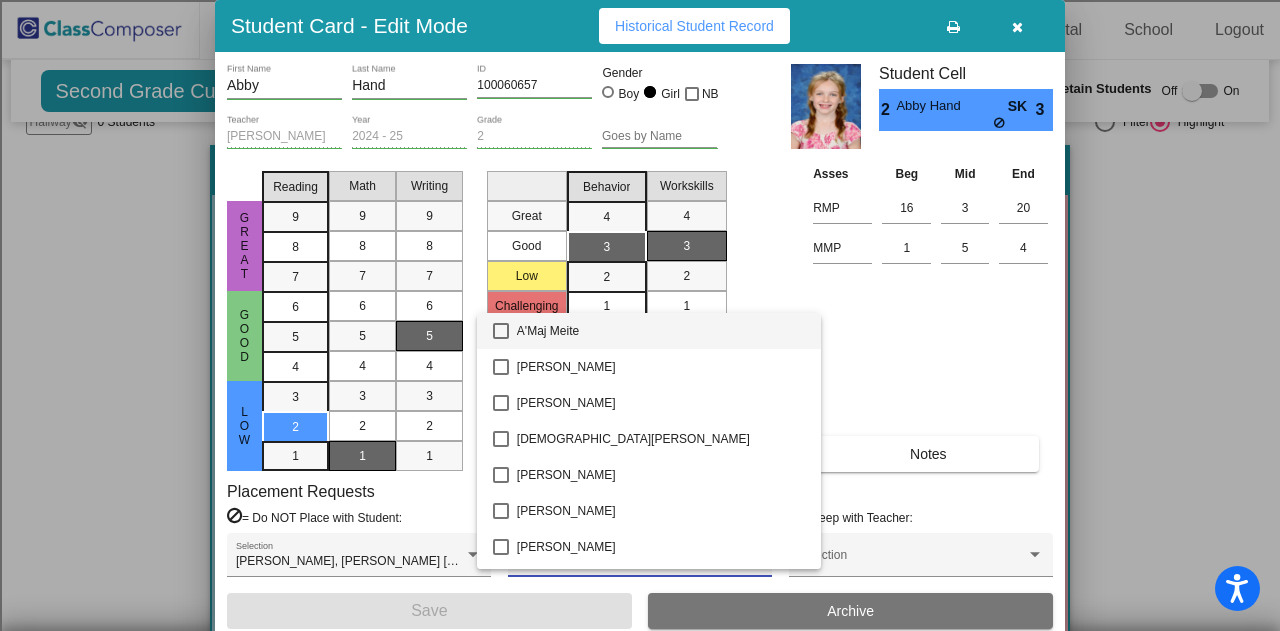 click on "A'Maj Meite" at bounding box center [661, 331] 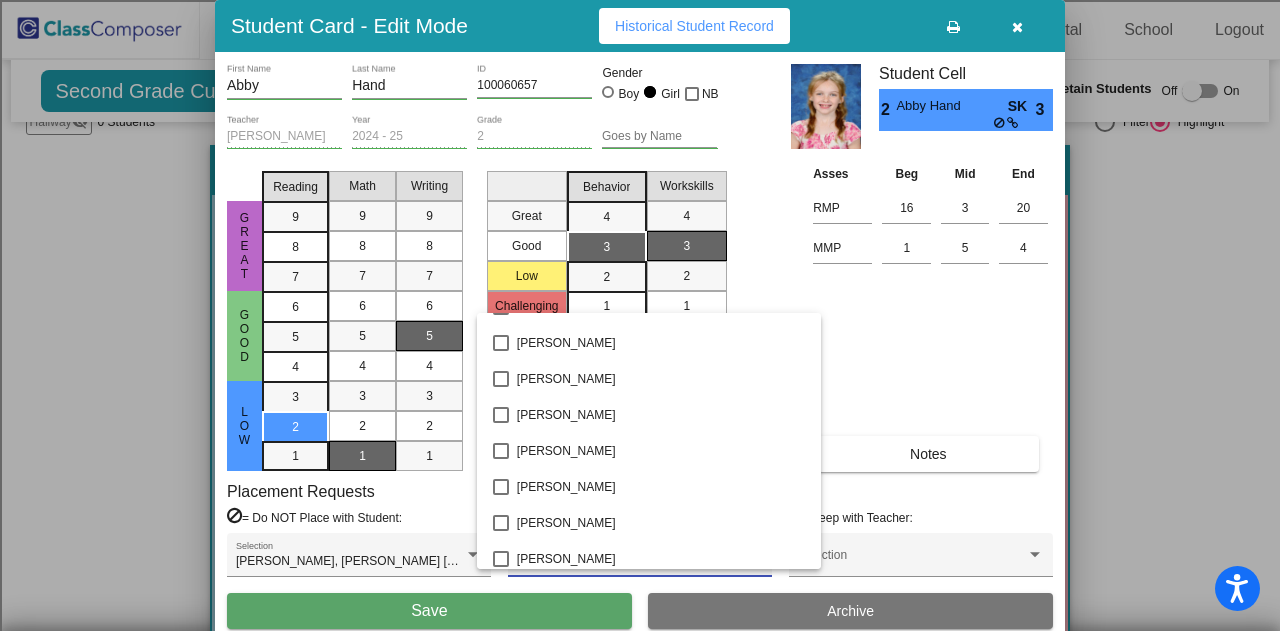 scroll, scrollTop: 2300, scrollLeft: 0, axis: vertical 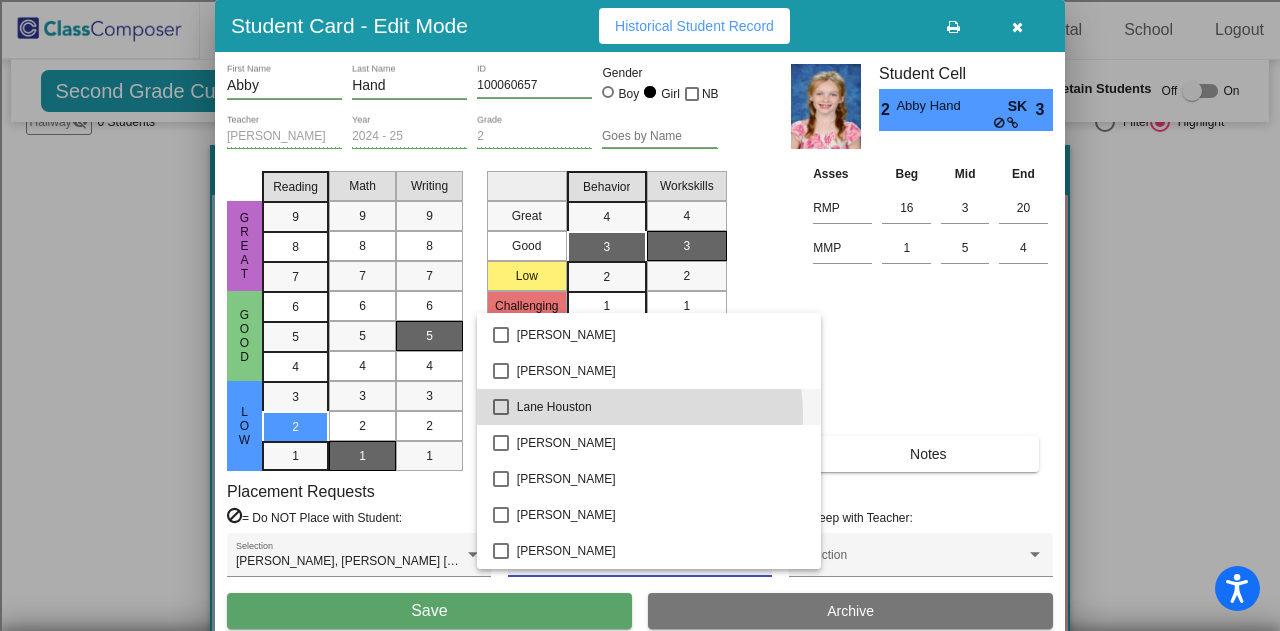 click on "Lane Houston" at bounding box center (661, 407) 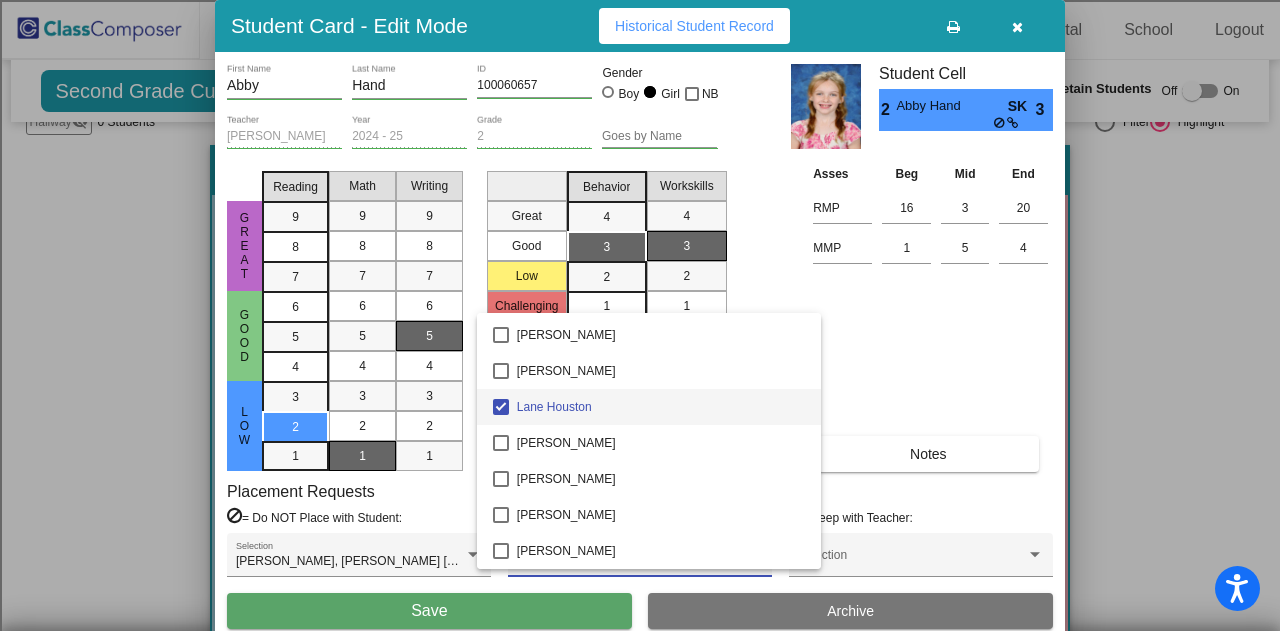 click at bounding box center [640, 315] 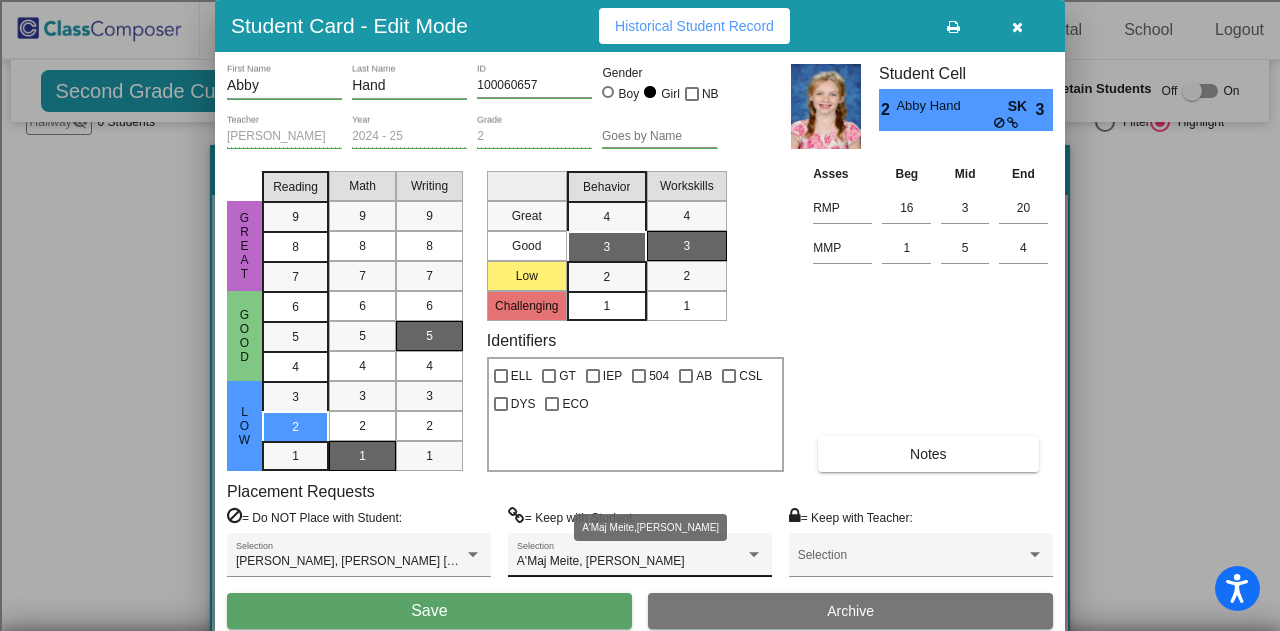 click on "A'Maj Meite, Lane Houston" at bounding box center [631, 562] 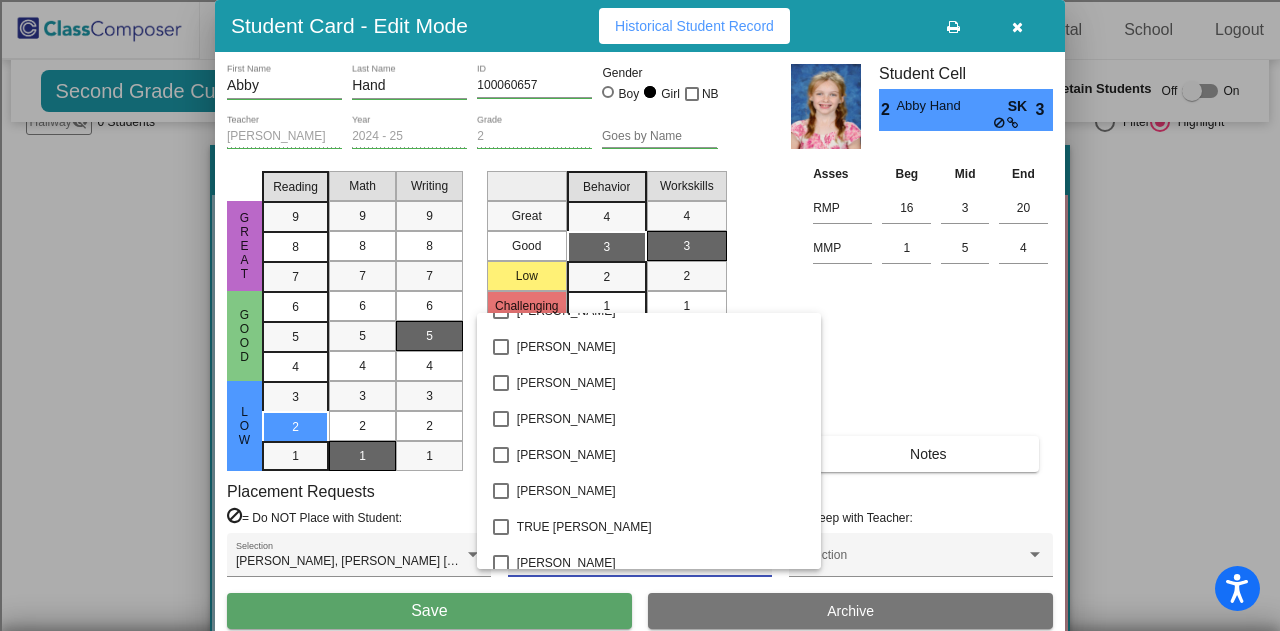 scroll, scrollTop: 3600, scrollLeft: 0, axis: vertical 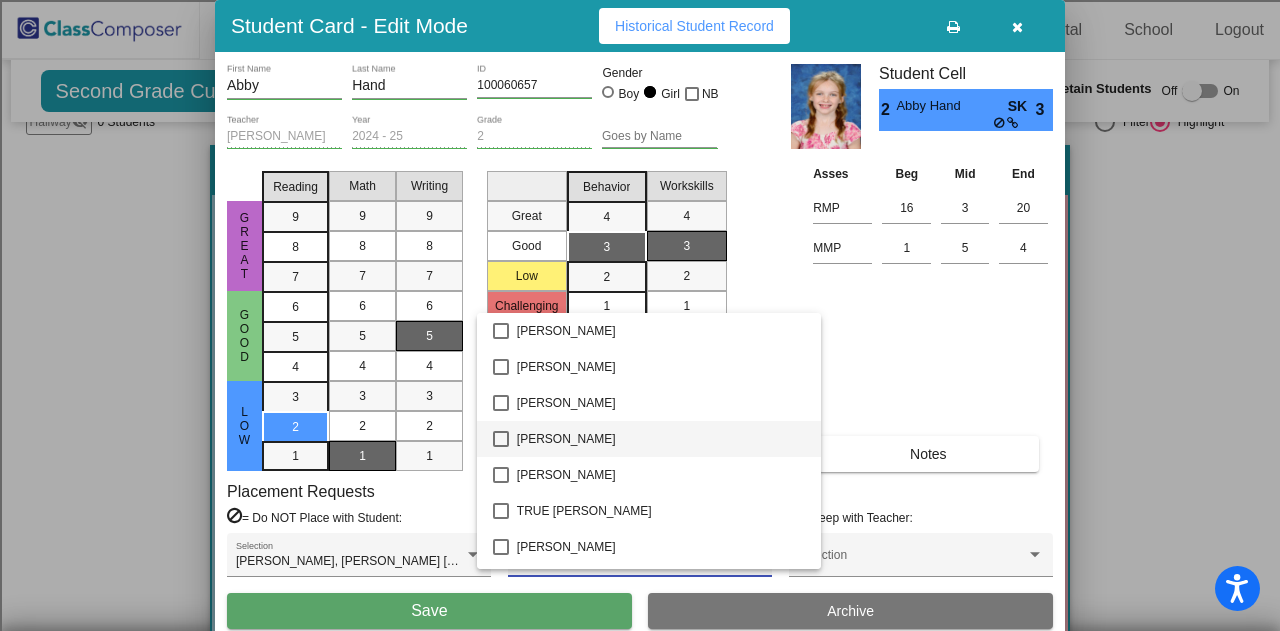 click on "[PERSON_NAME]" at bounding box center (661, 439) 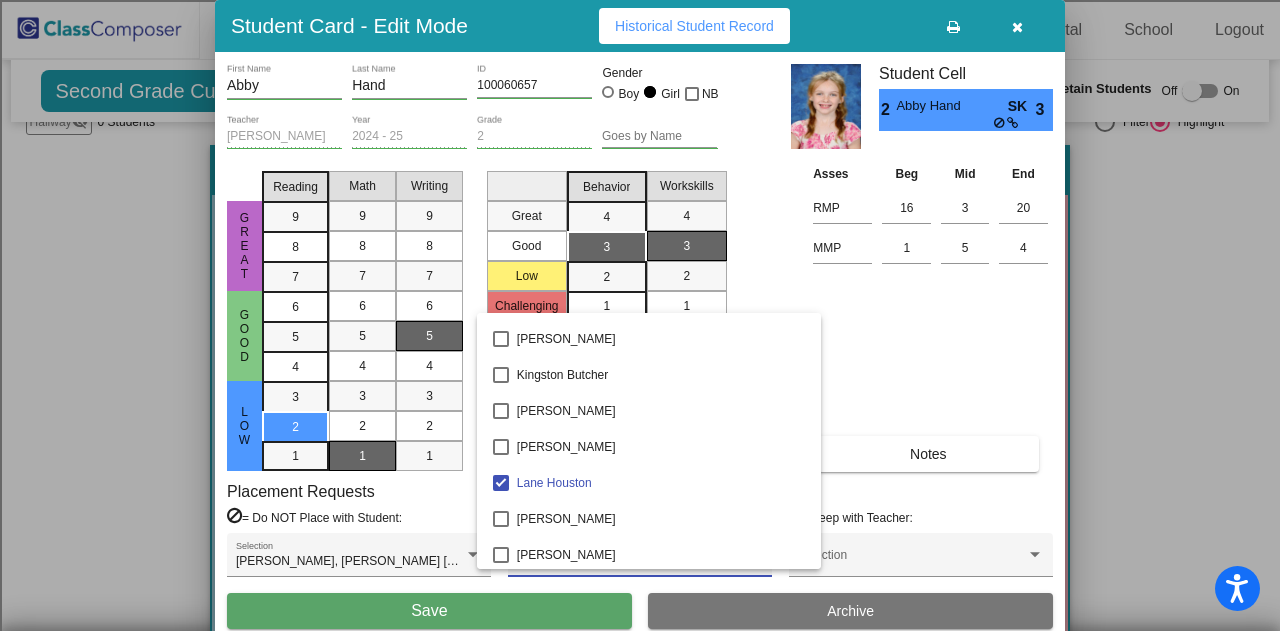 scroll, scrollTop: 2200, scrollLeft: 0, axis: vertical 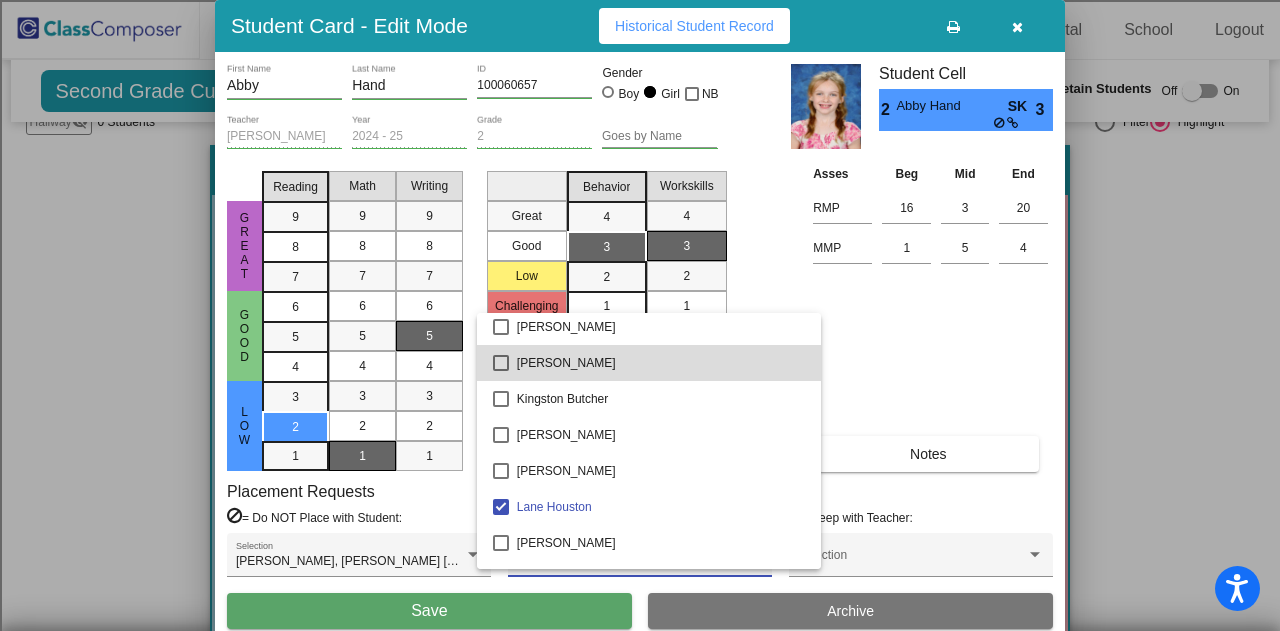 click on "[PERSON_NAME]" at bounding box center [661, 363] 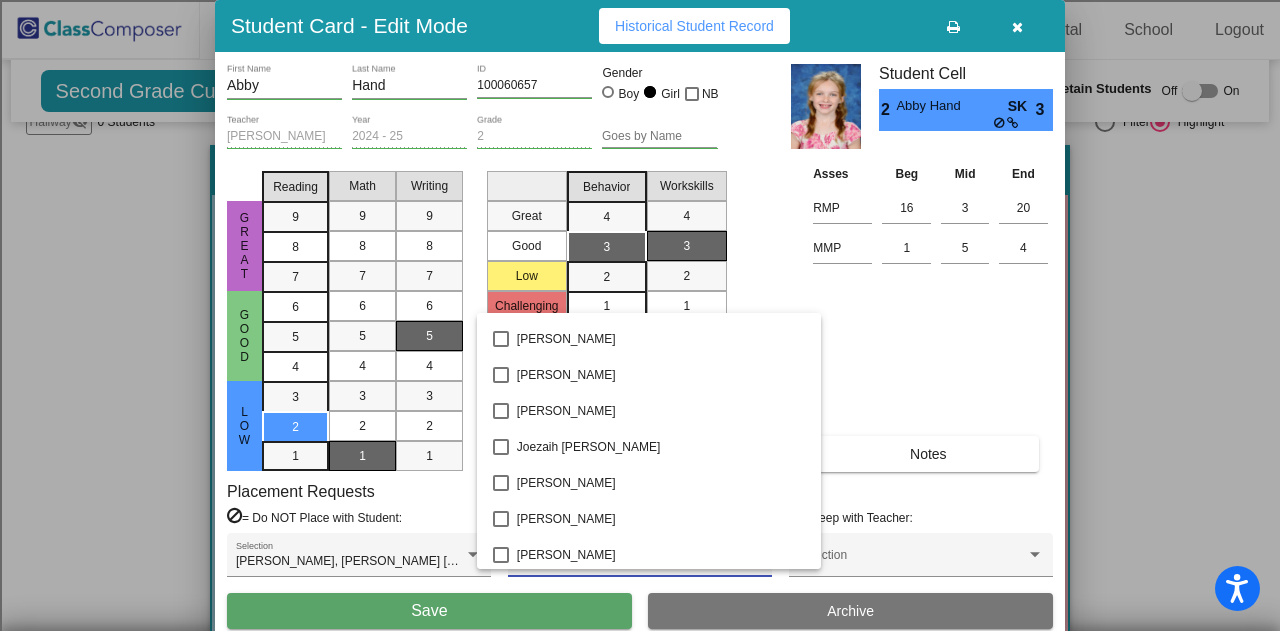 scroll, scrollTop: 1800, scrollLeft: 0, axis: vertical 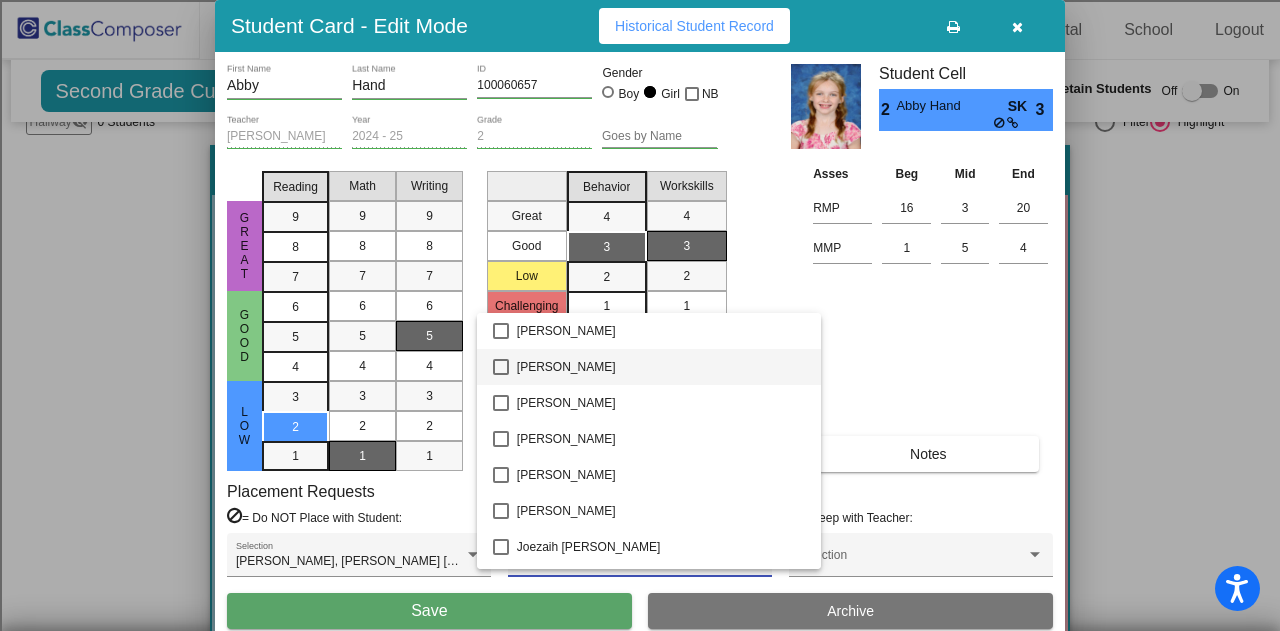 click on "[PERSON_NAME]" at bounding box center (661, 367) 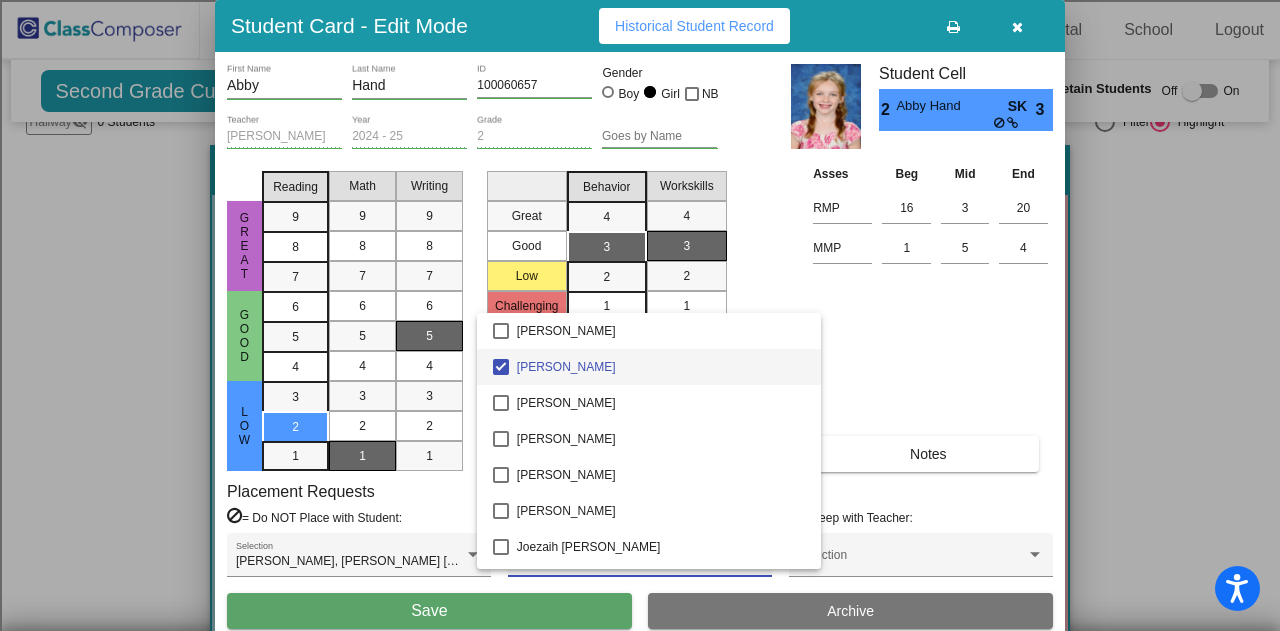 click at bounding box center [640, 315] 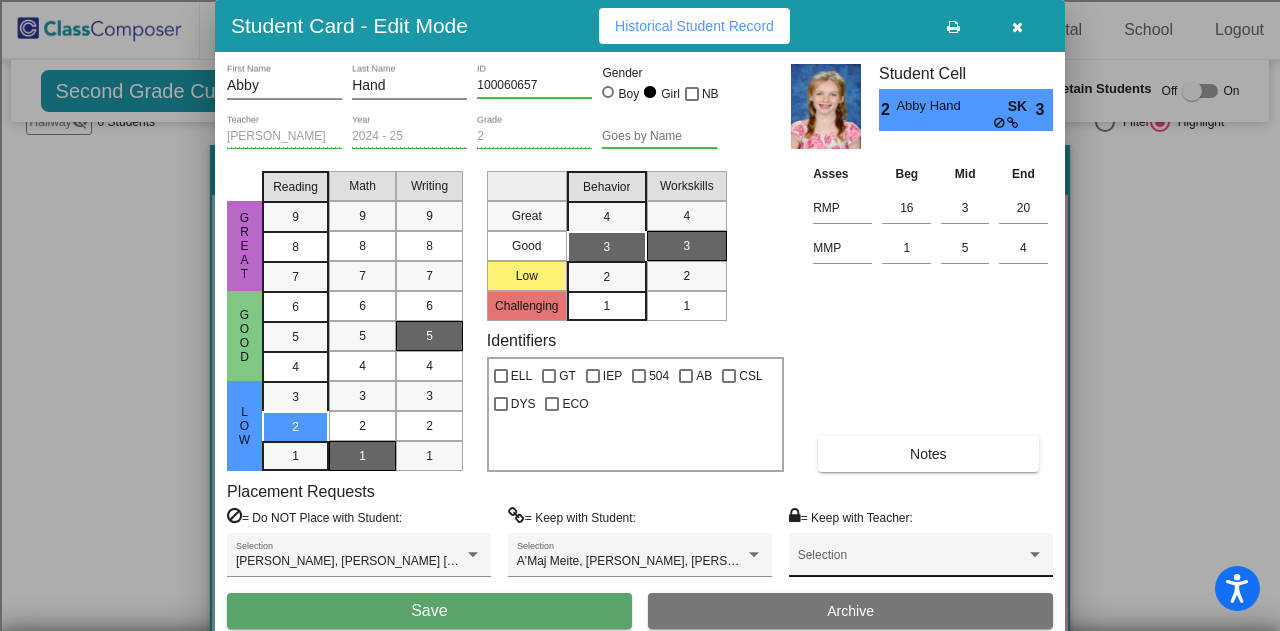 click on "Selection" at bounding box center [921, 560] 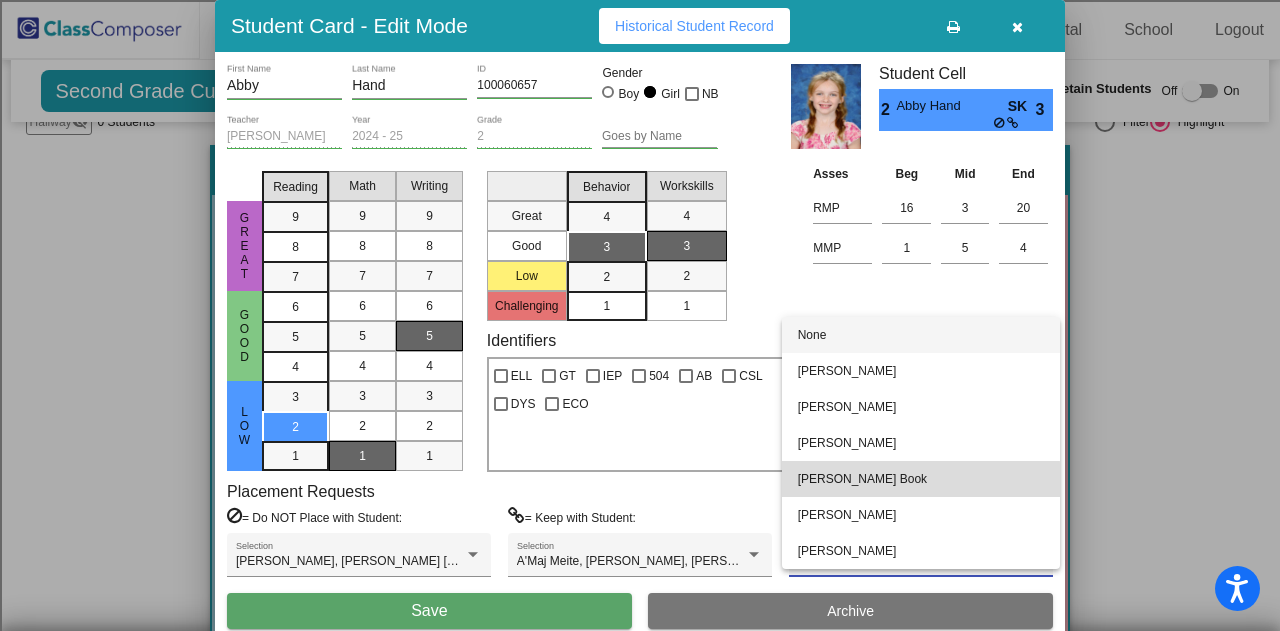 click on "[PERSON_NAME] Book" at bounding box center [921, 479] 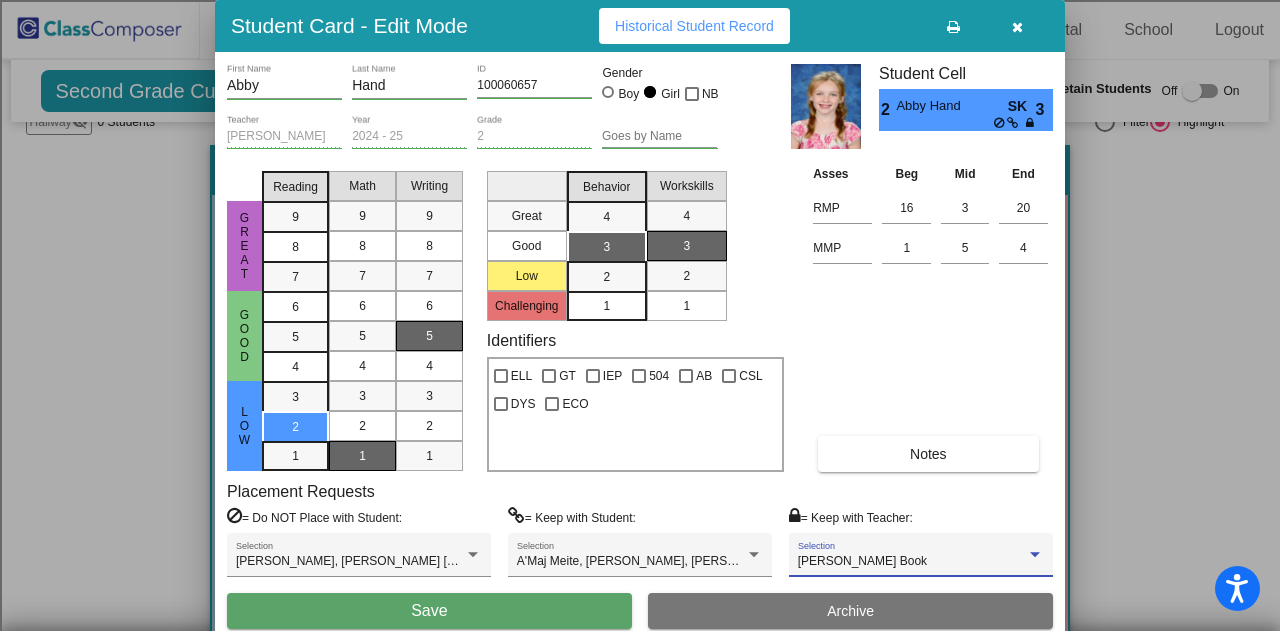click on "Save" at bounding box center [429, 611] 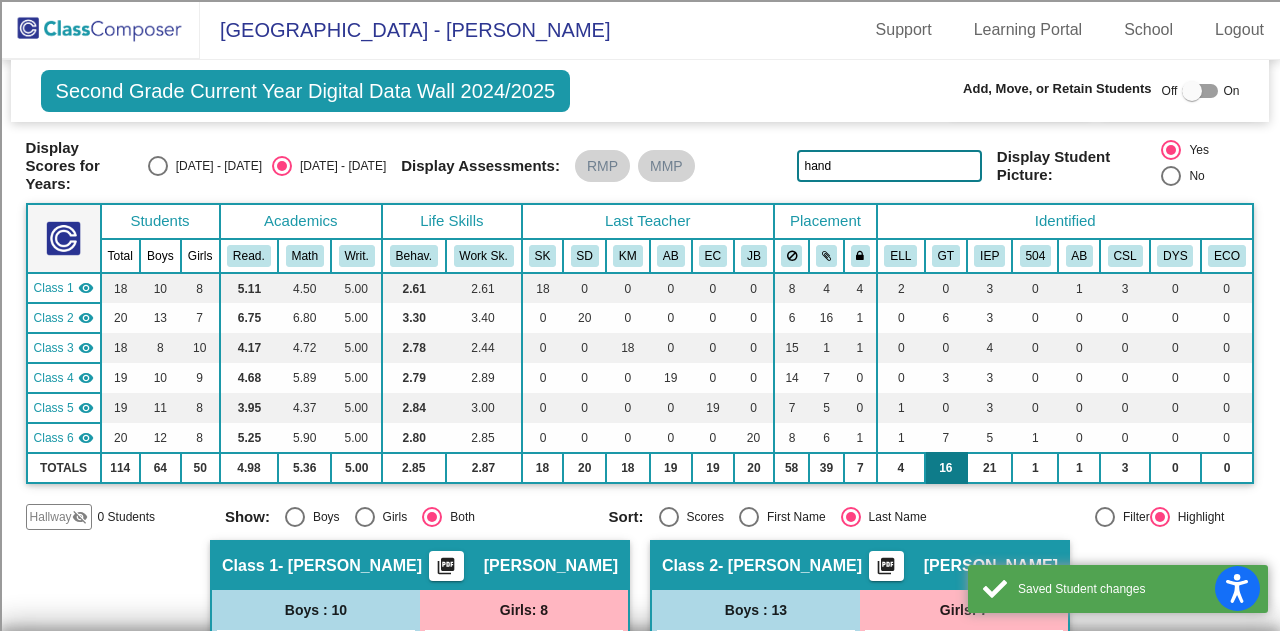 scroll, scrollTop: 0, scrollLeft: 0, axis: both 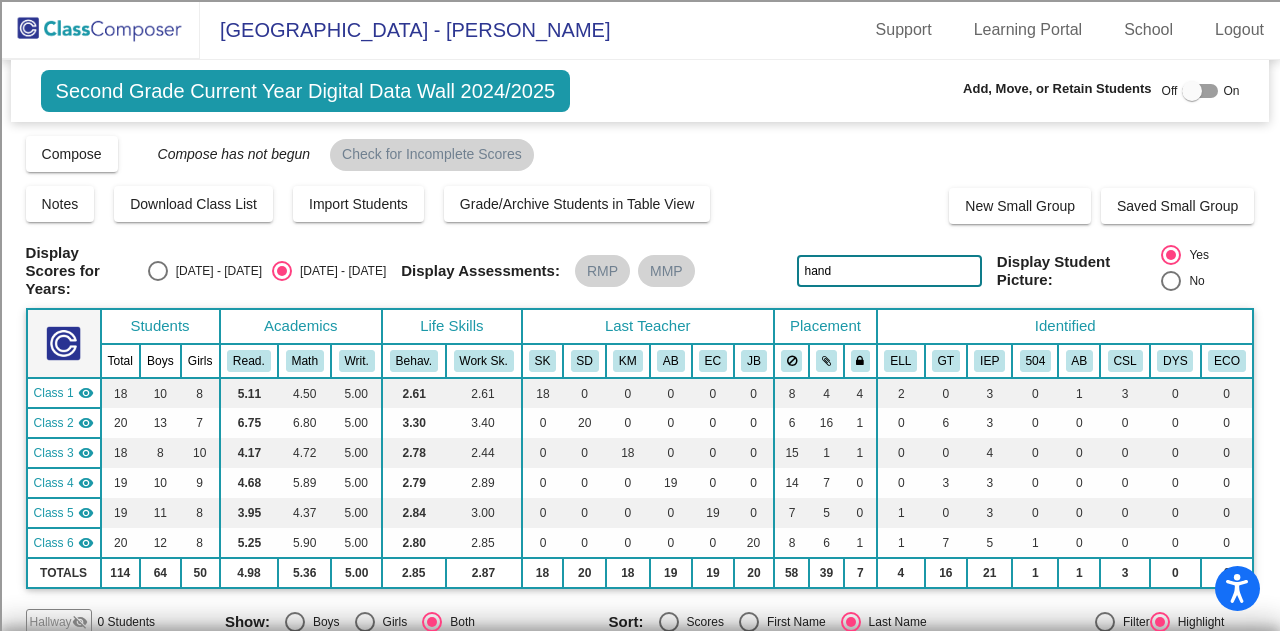 click on "hand" 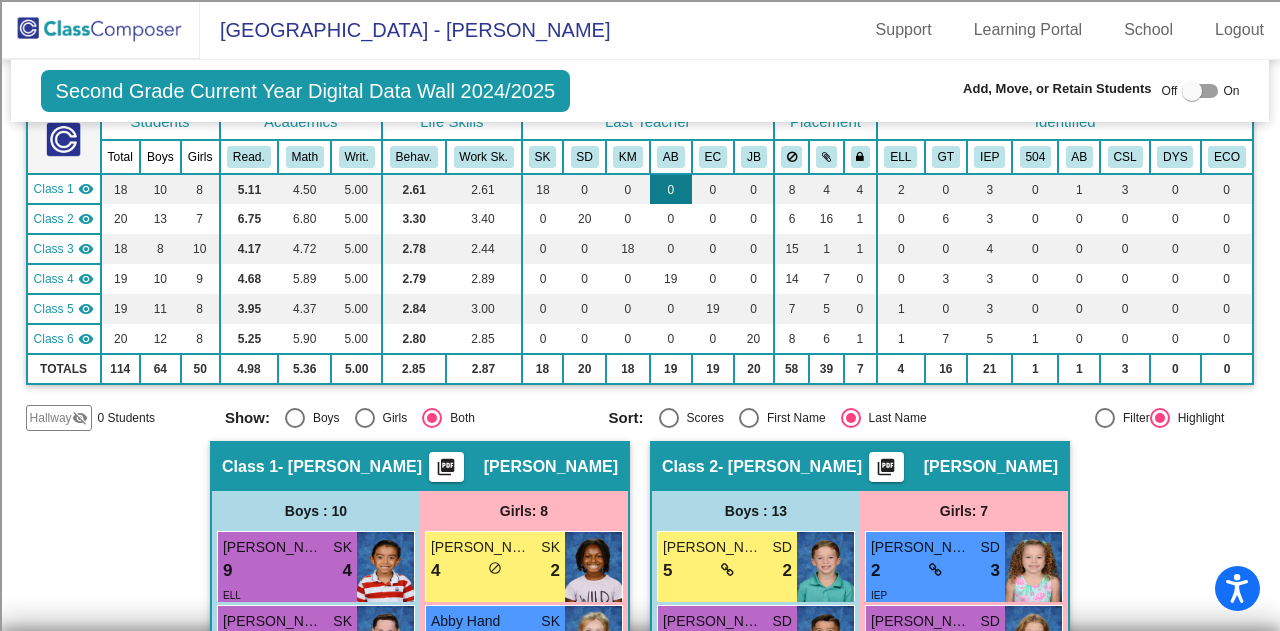 scroll, scrollTop: 300, scrollLeft: 0, axis: vertical 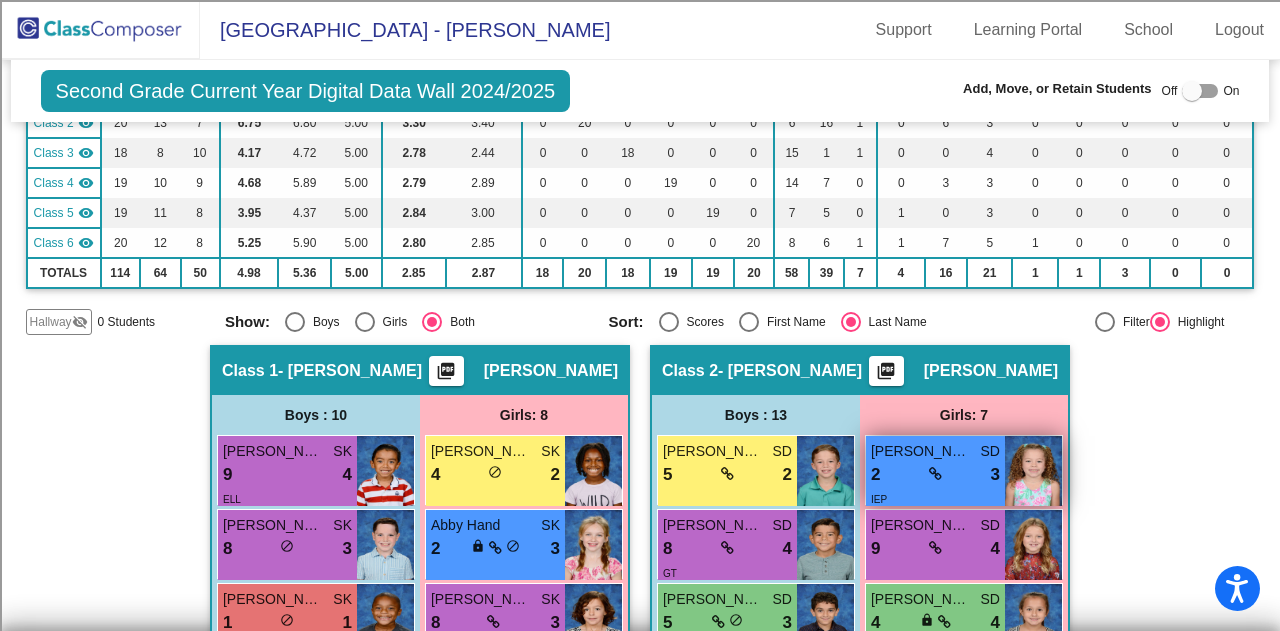 click on "2 lock do_not_disturb_alt 3" at bounding box center (935, 475) 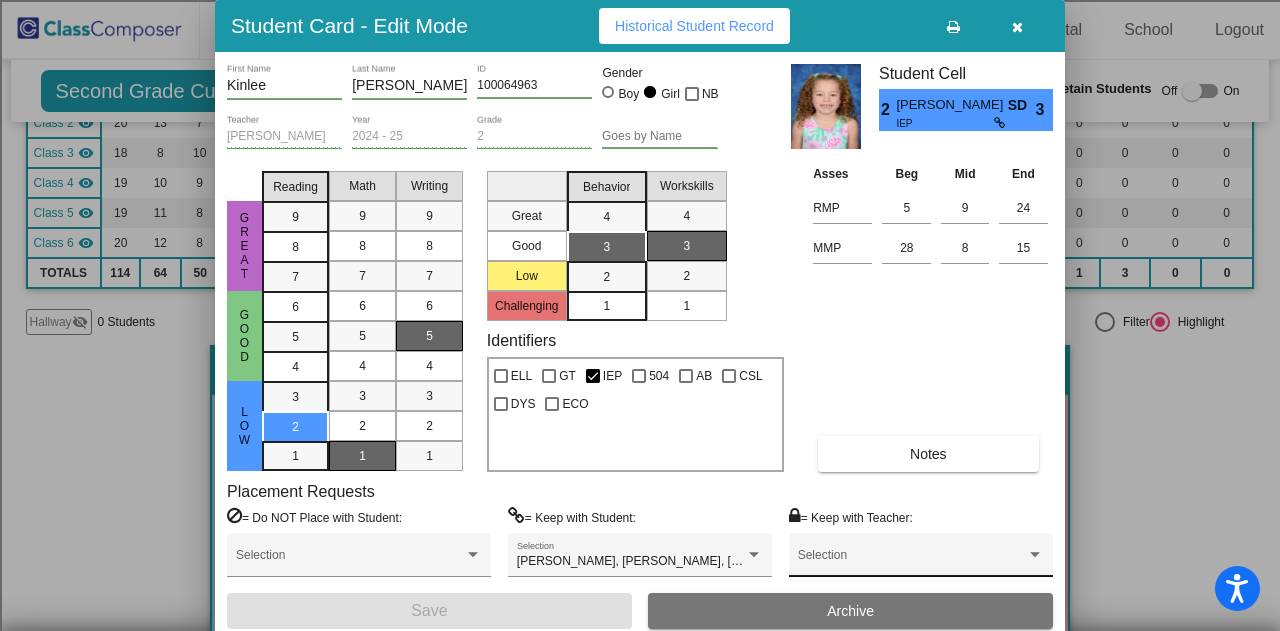 click at bounding box center [912, 562] 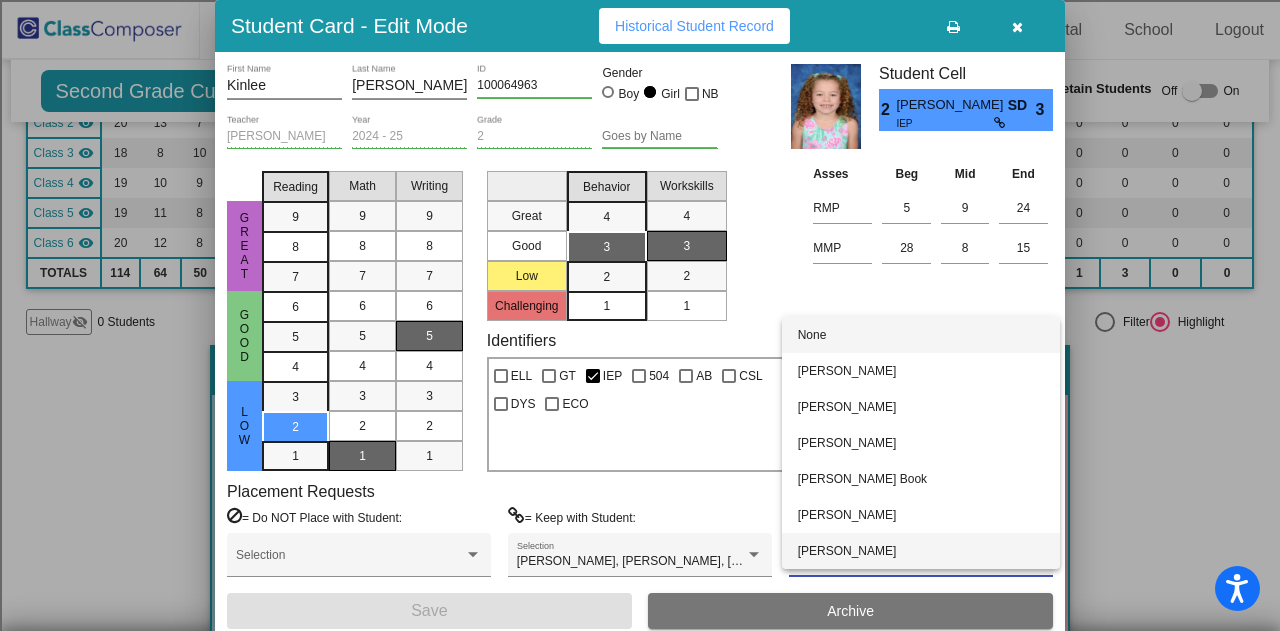 click on "[PERSON_NAME]" at bounding box center [921, 551] 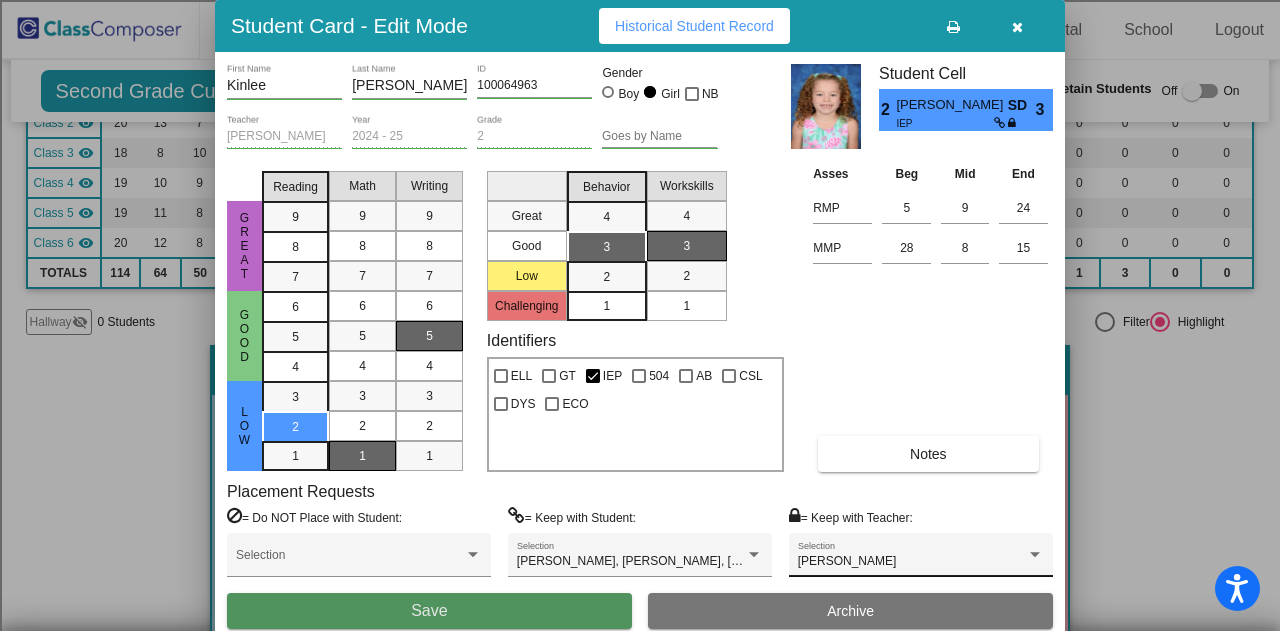 click on "Save" at bounding box center (429, 611) 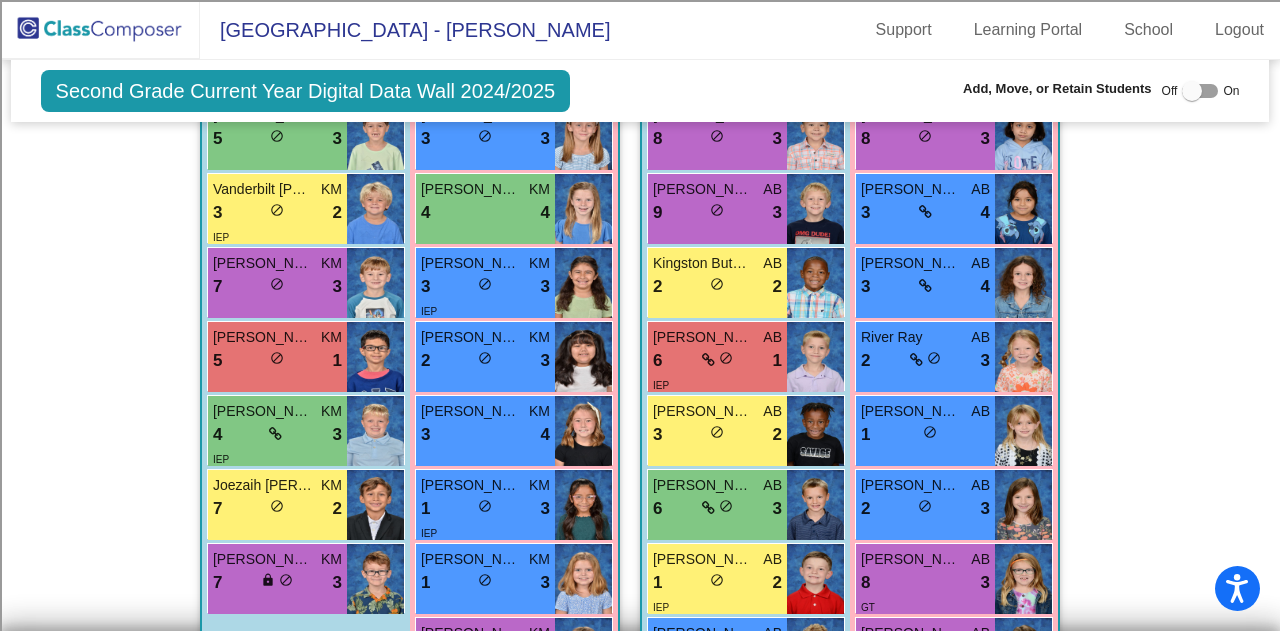 scroll, scrollTop: 1800, scrollLeft: 0, axis: vertical 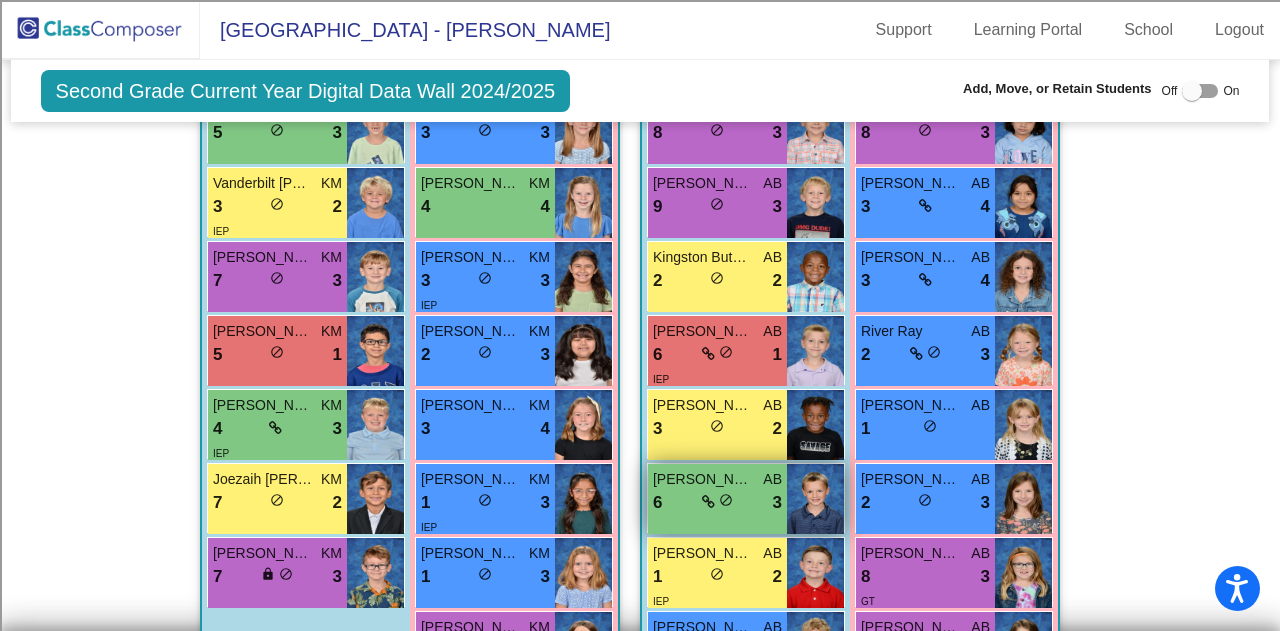 click on "6 lock do_not_disturb_alt 3" at bounding box center [717, 503] 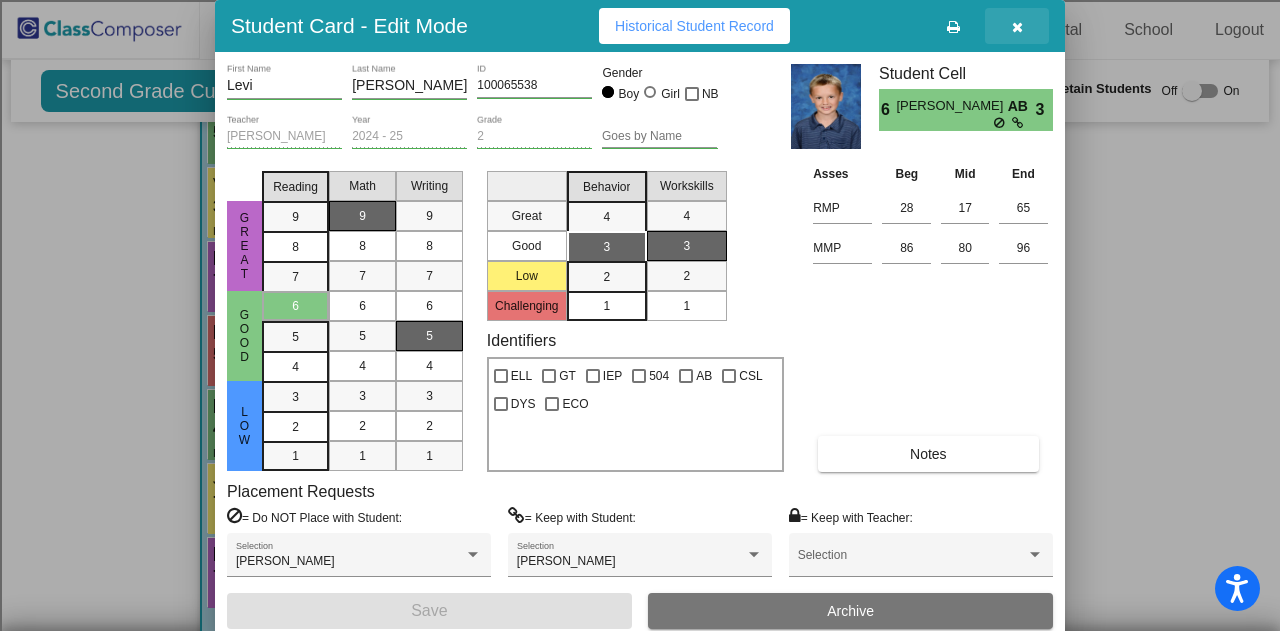 click at bounding box center (1017, 26) 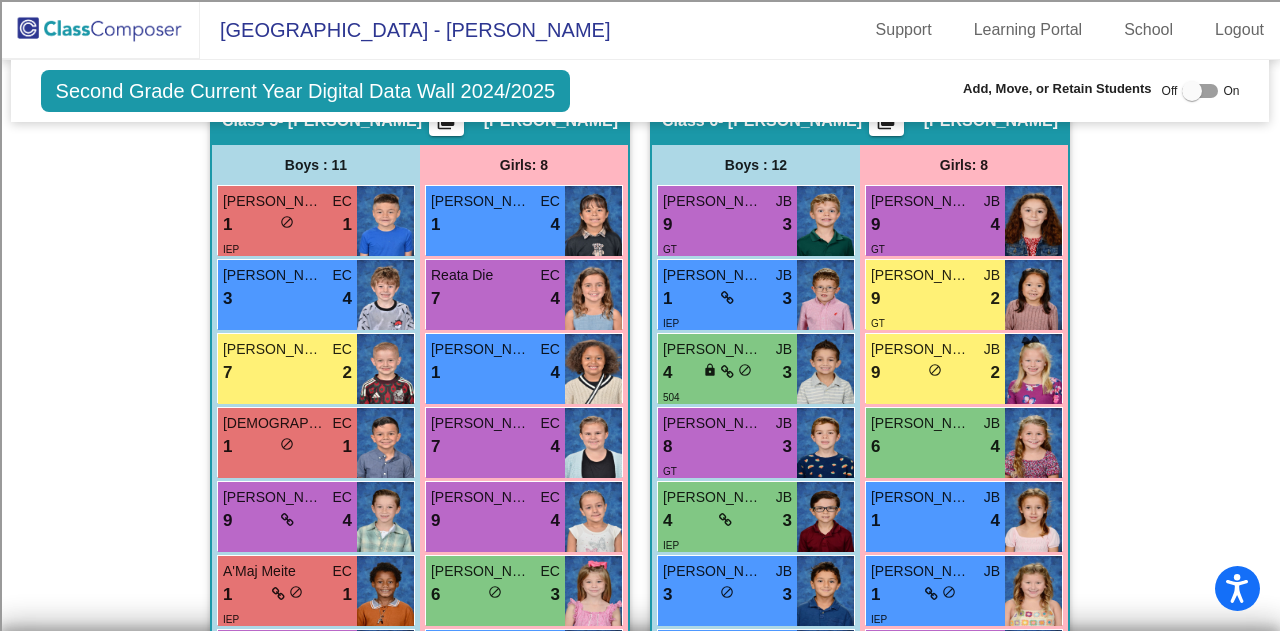 scroll, scrollTop: 2500, scrollLeft: 0, axis: vertical 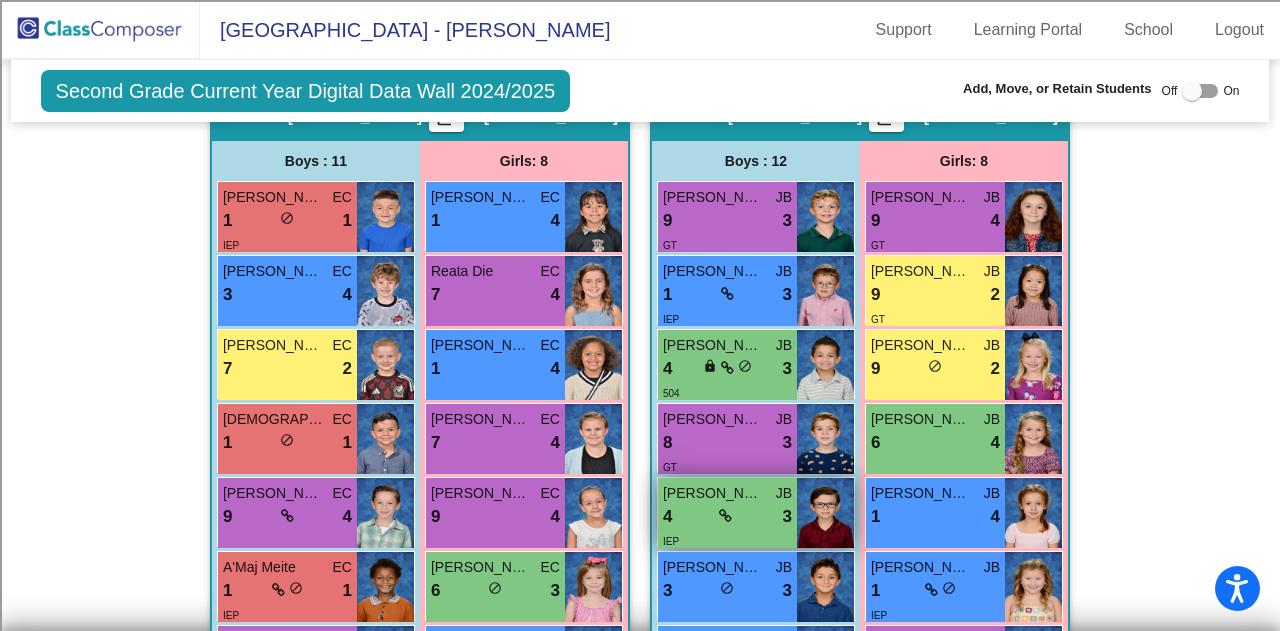 click on "4 lock do_not_disturb_alt 3" at bounding box center [727, 517] 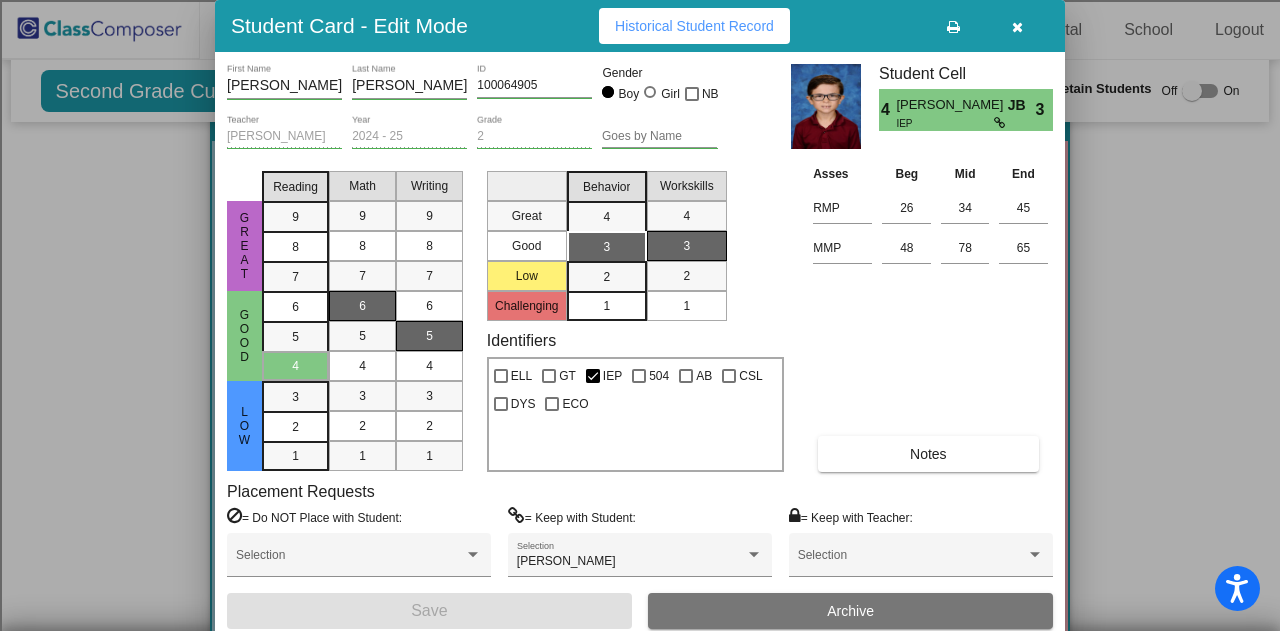 click at bounding box center (1017, 27) 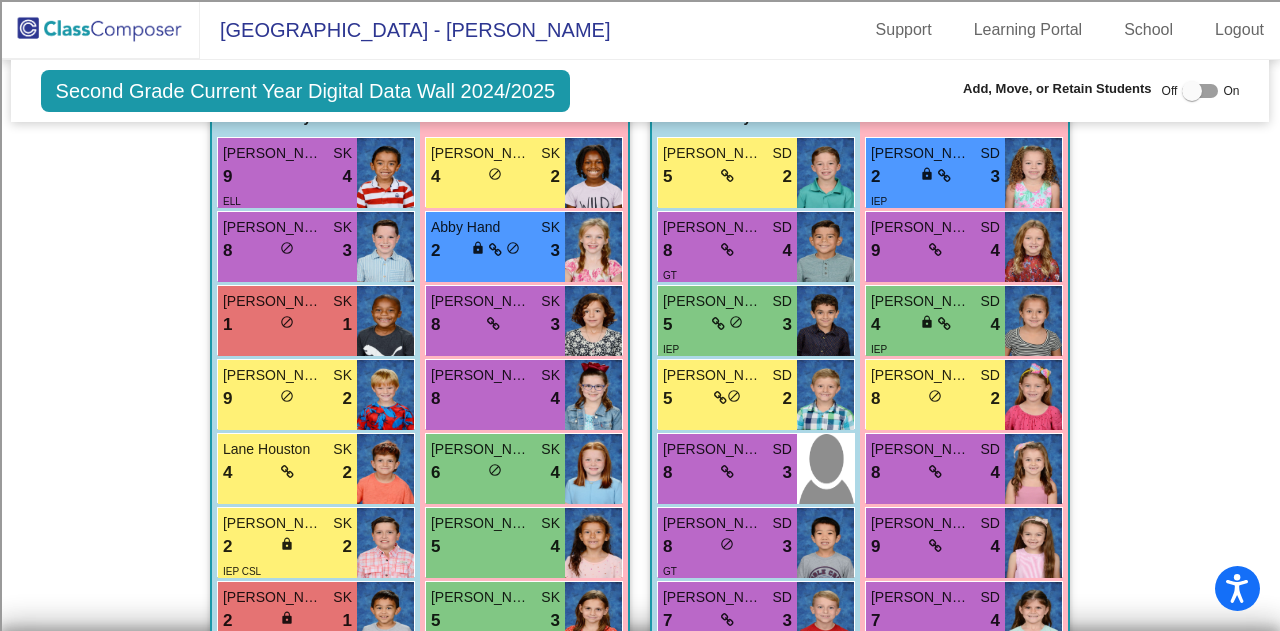 scroll, scrollTop: 566, scrollLeft: 0, axis: vertical 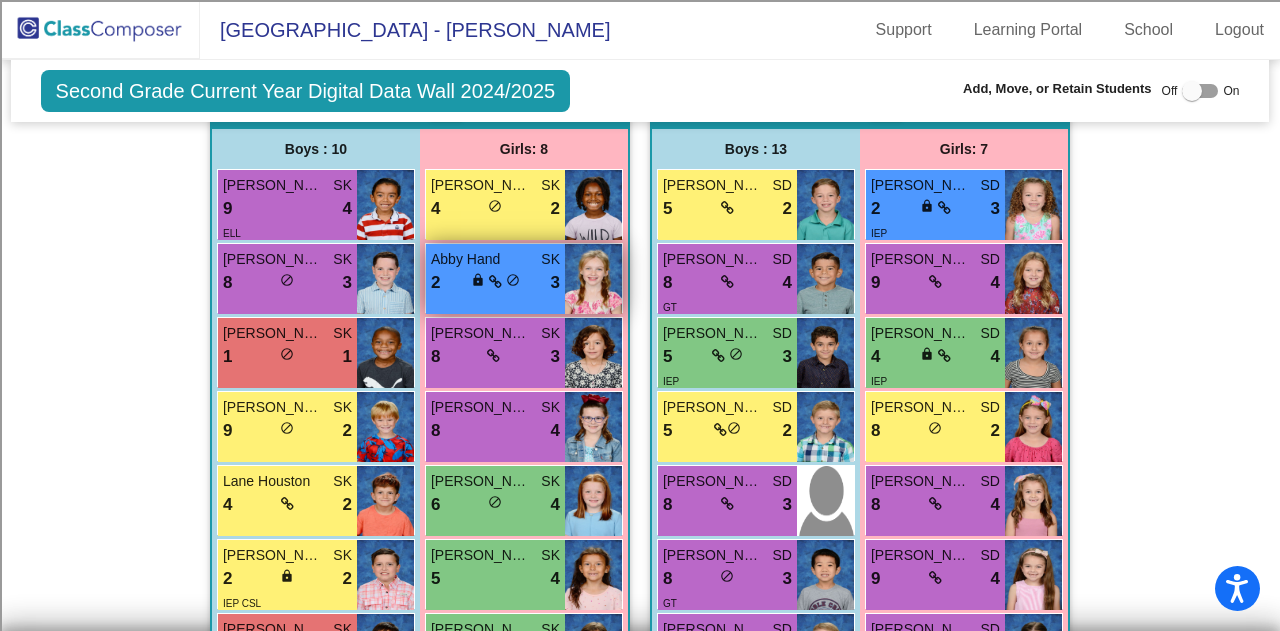 click on "Abby Hand SK 2 lock do_not_disturb_alt 3" at bounding box center [495, 279] 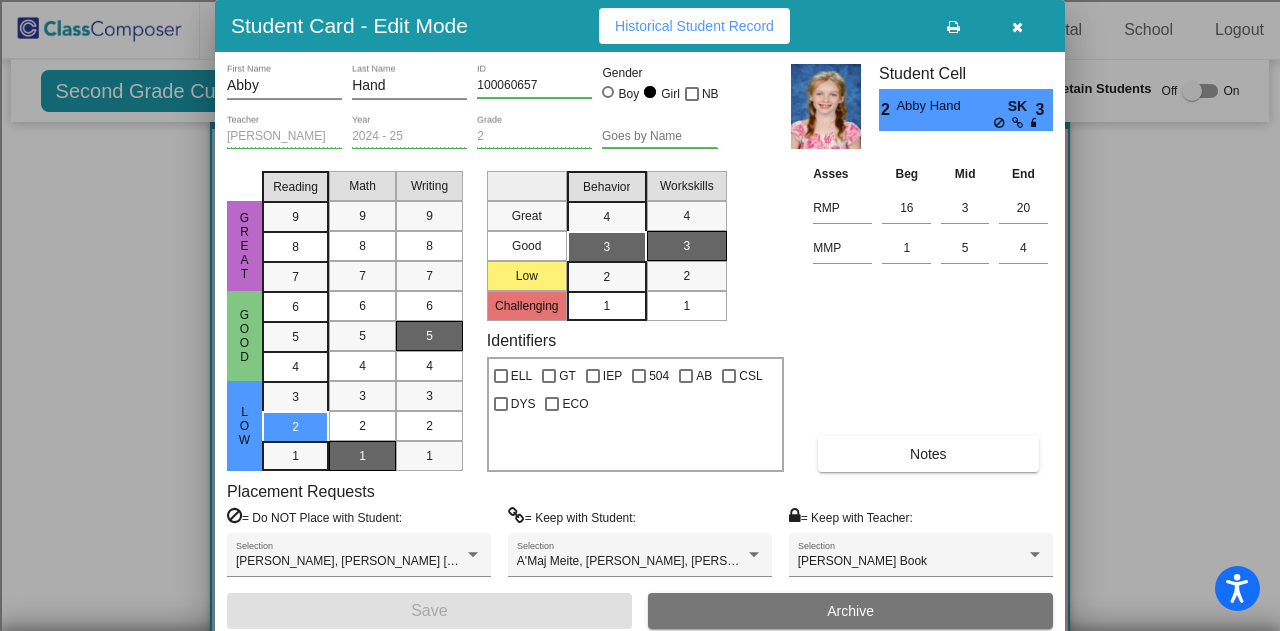 click at bounding box center [1017, 27] 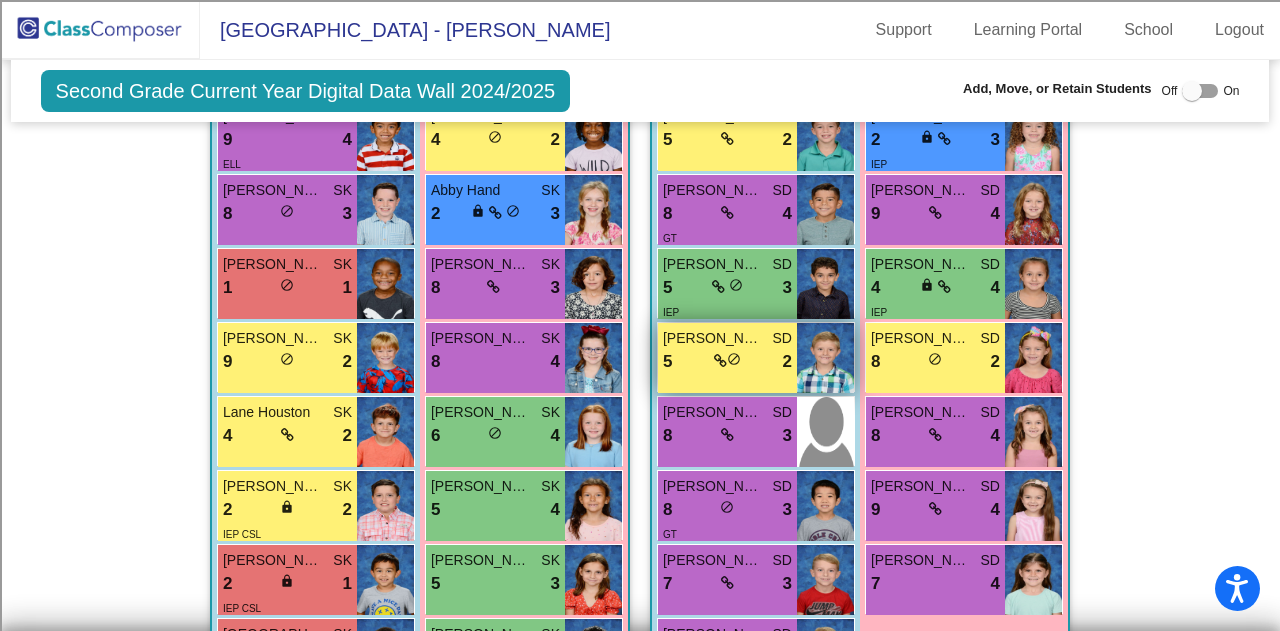 scroll, scrollTop: 666, scrollLeft: 0, axis: vertical 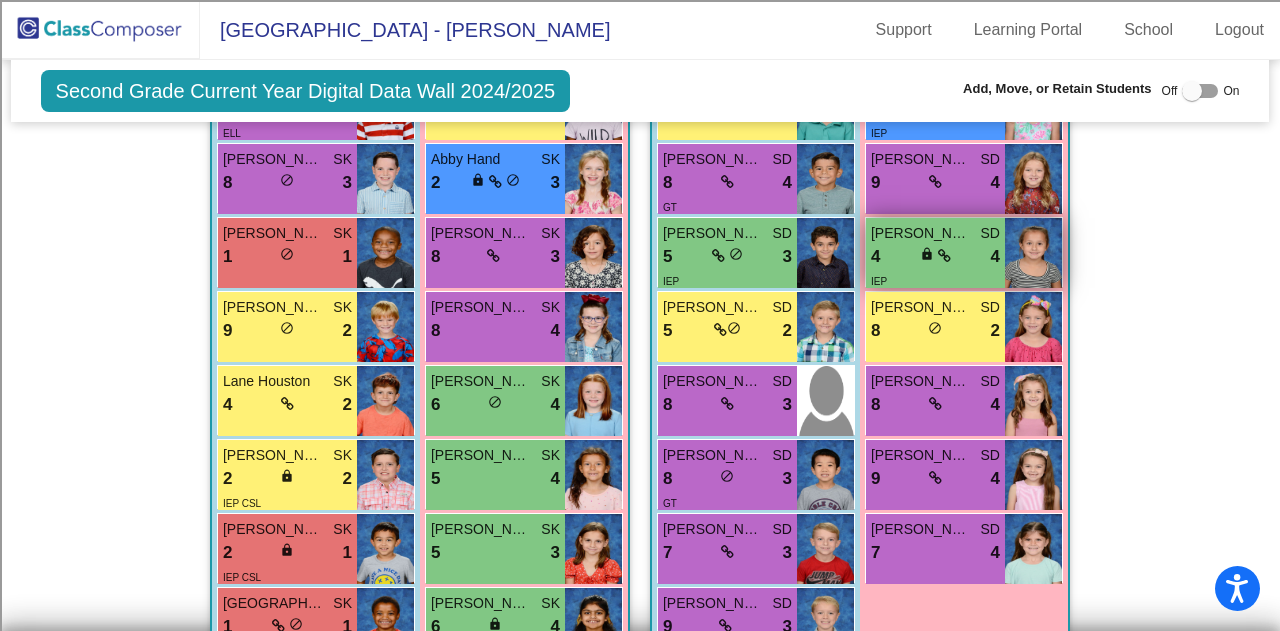click on "4 lock do_not_disturb_alt 4" at bounding box center (935, 257) 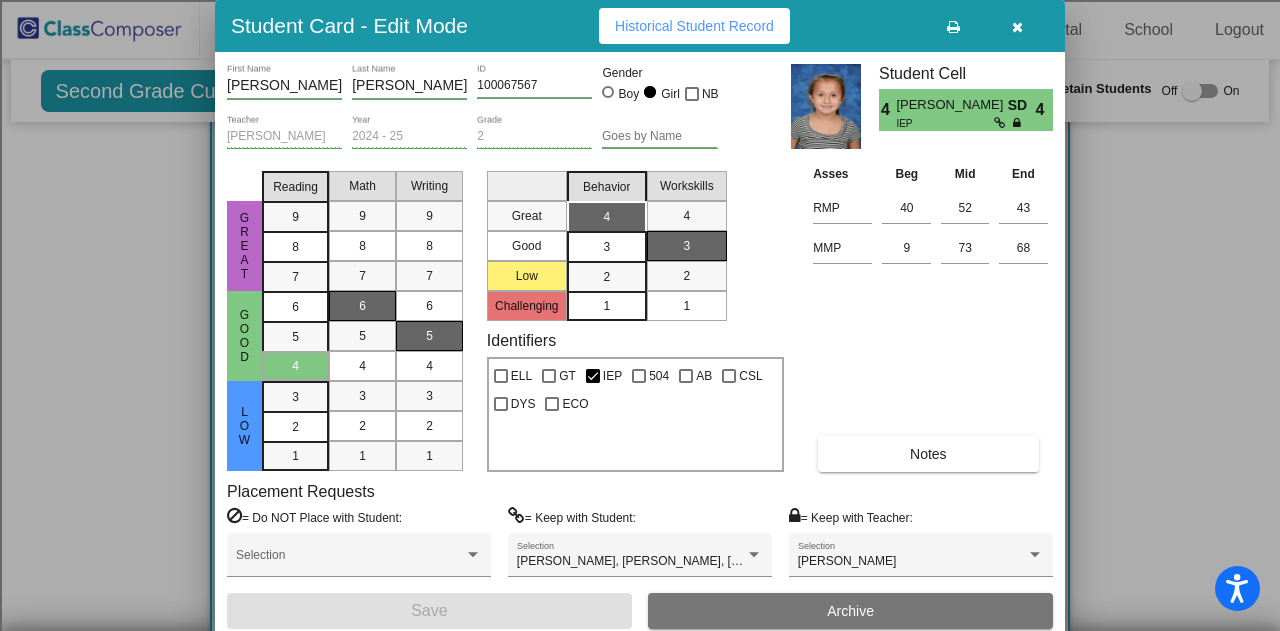 click at bounding box center (1017, 26) 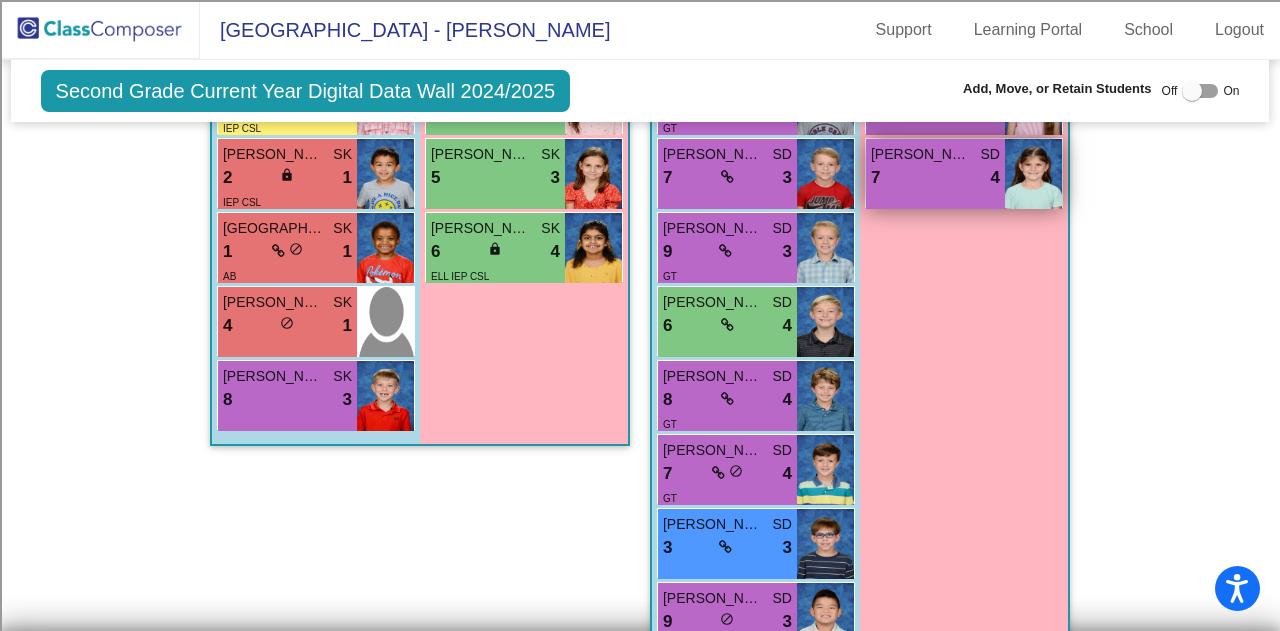 scroll, scrollTop: 1066, scrollLeft: 0, axis: vertical 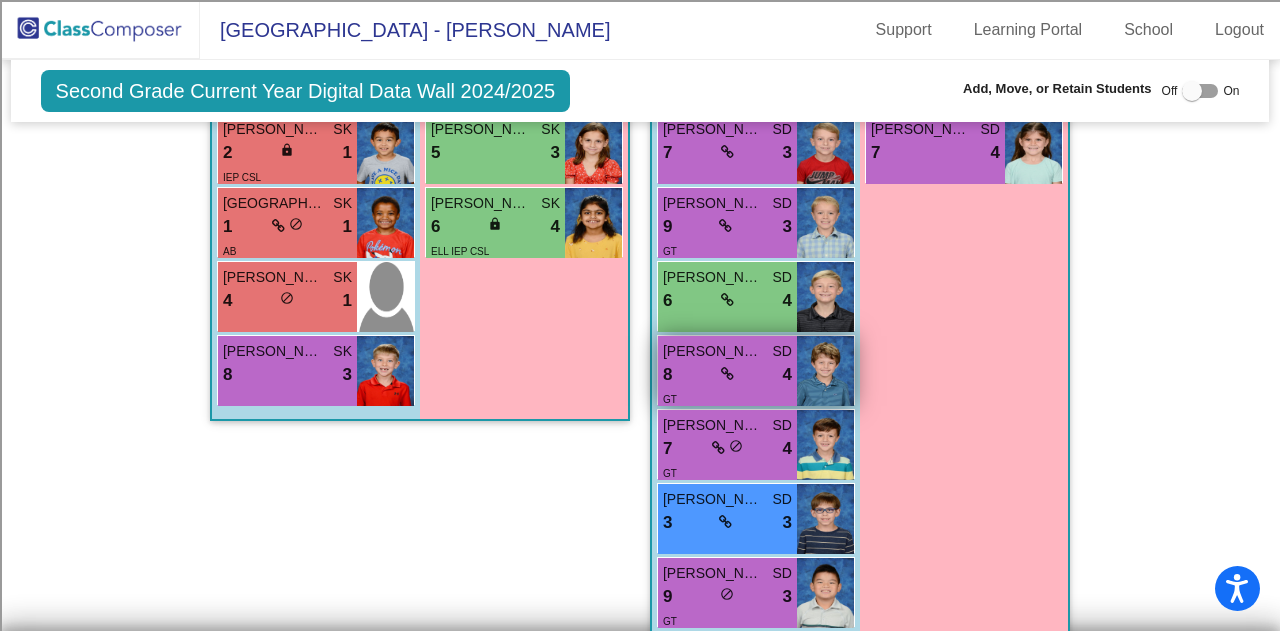 click on "GT" at bounding box center (727, 398) 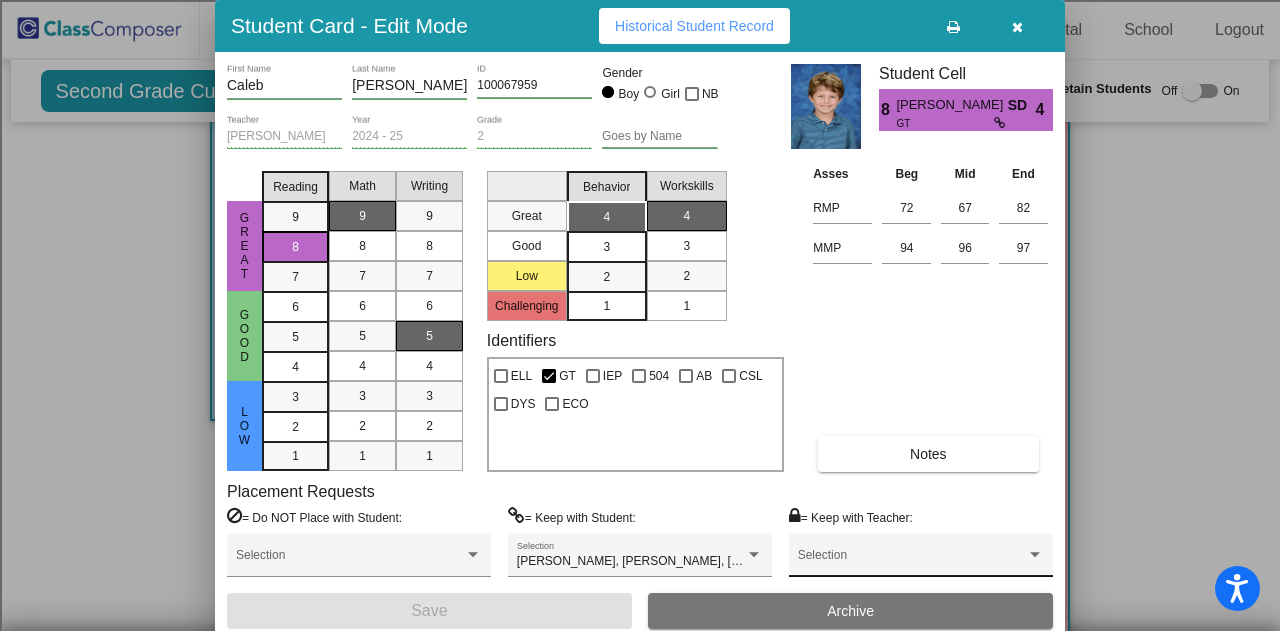 click on "Selection" at bounding box center [921, 560] 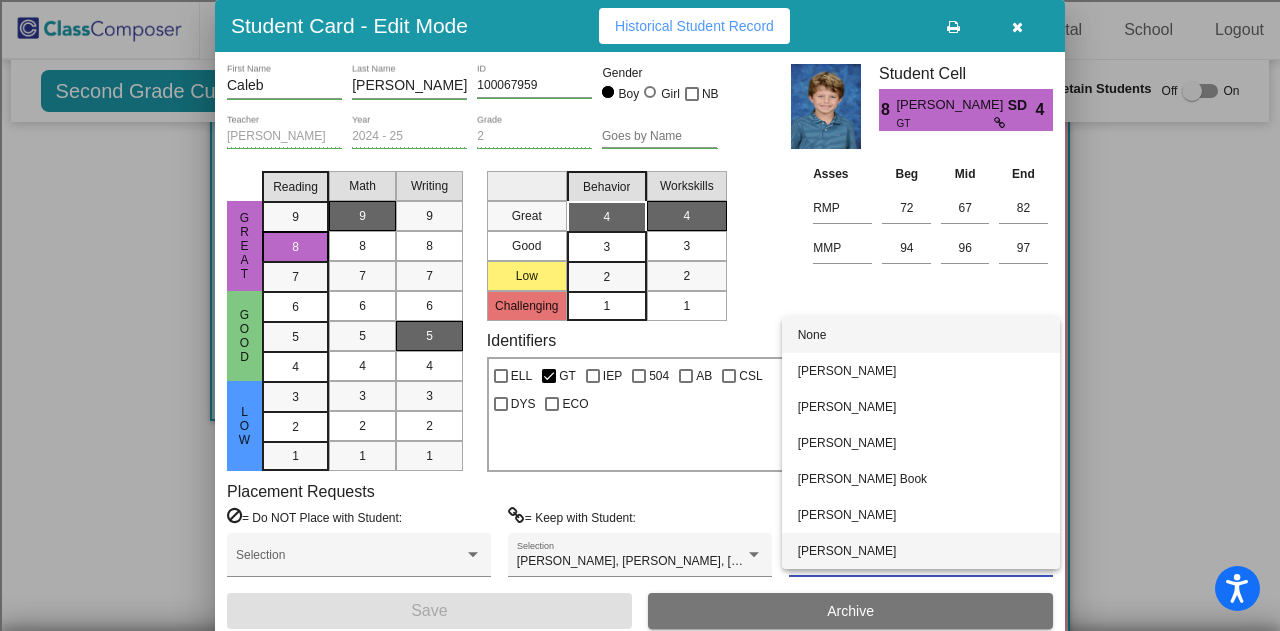 click on "[PERSON_NAME]" at bounding box center (921, 551) 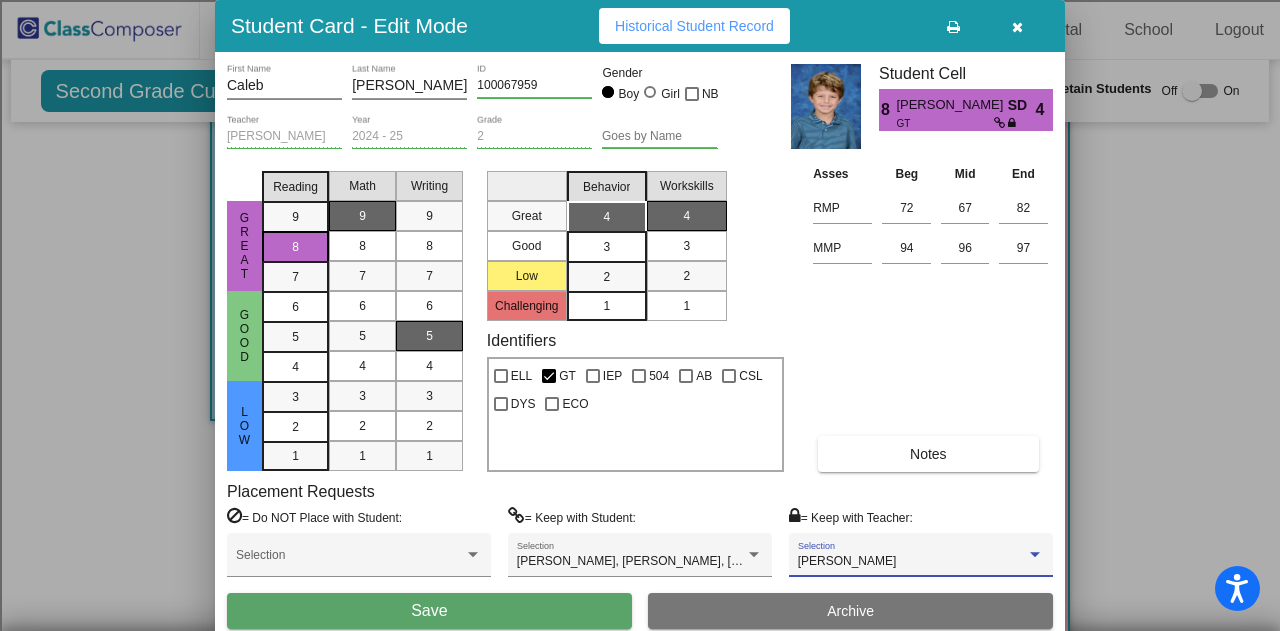 click on "Save" at bounding box center [429, 611] 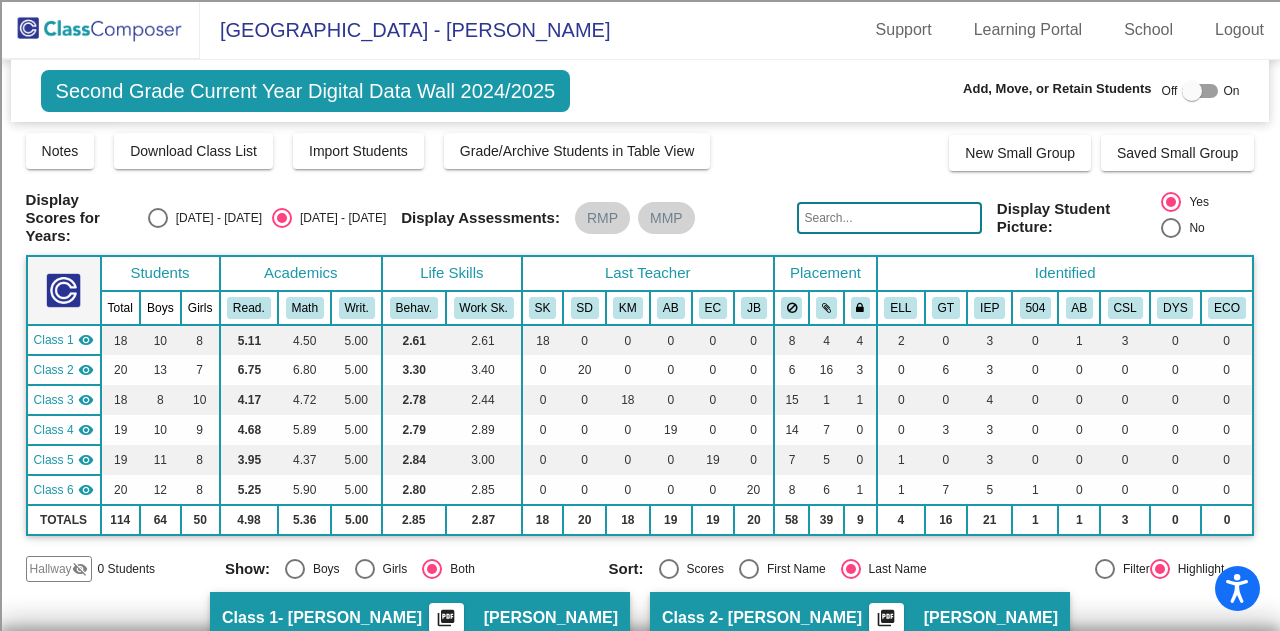 scroll, scrollTop: 0, scrollLeft: 0, axis: both 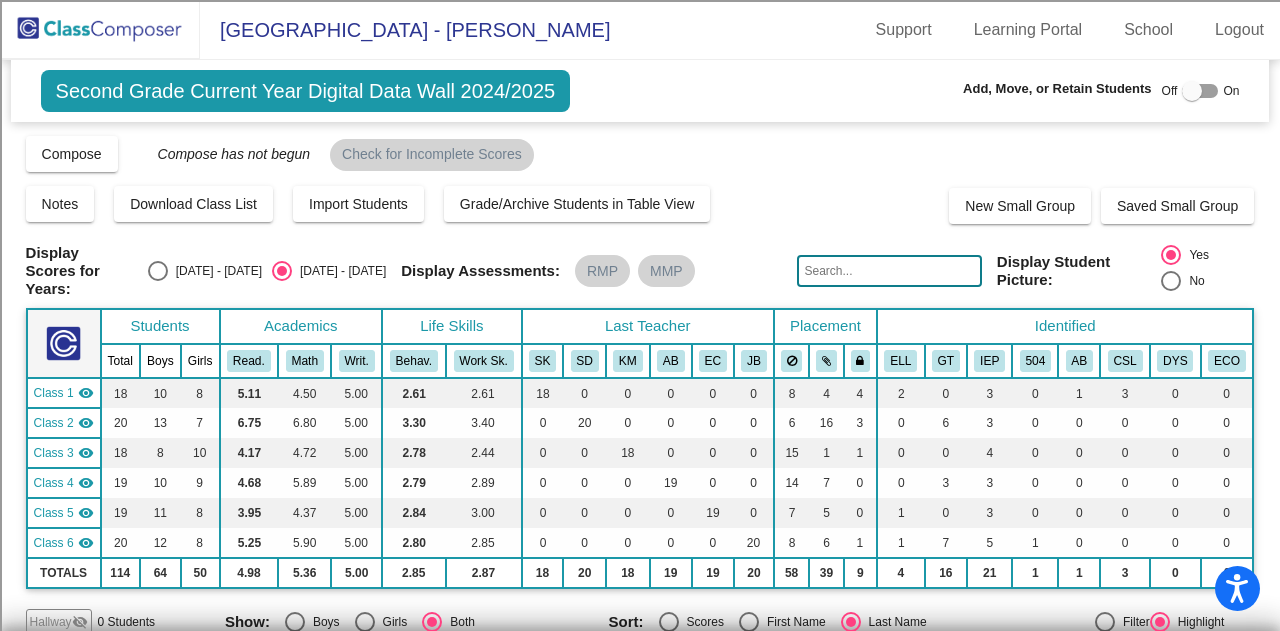click 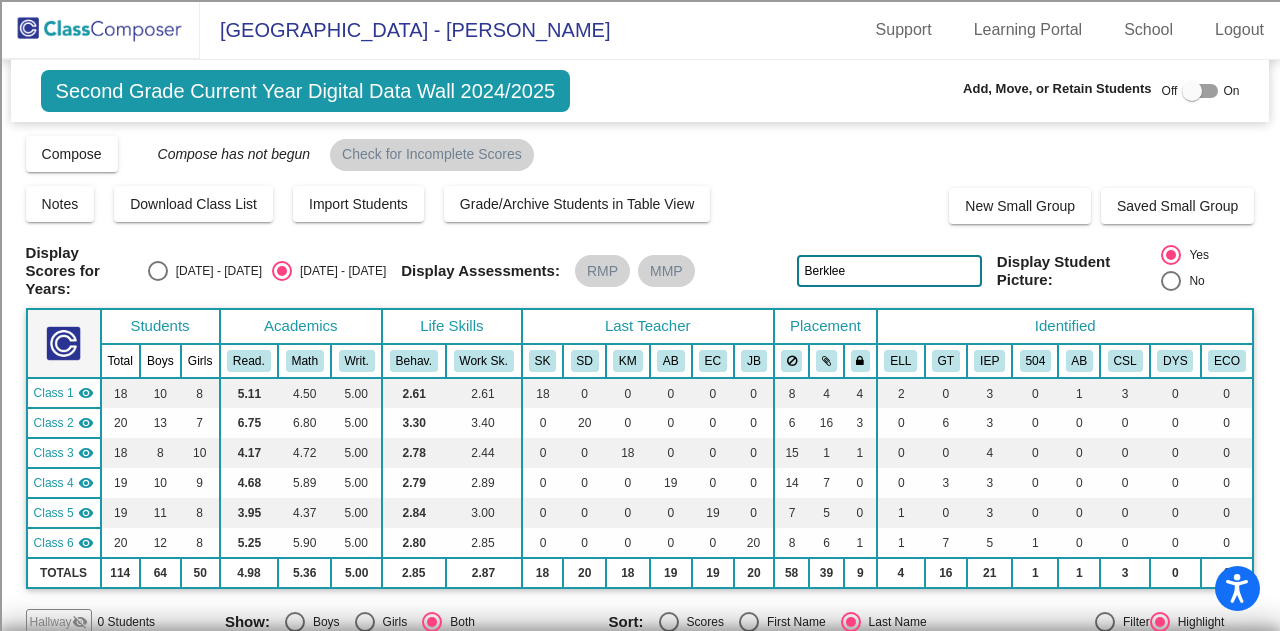 type on "Berklee" 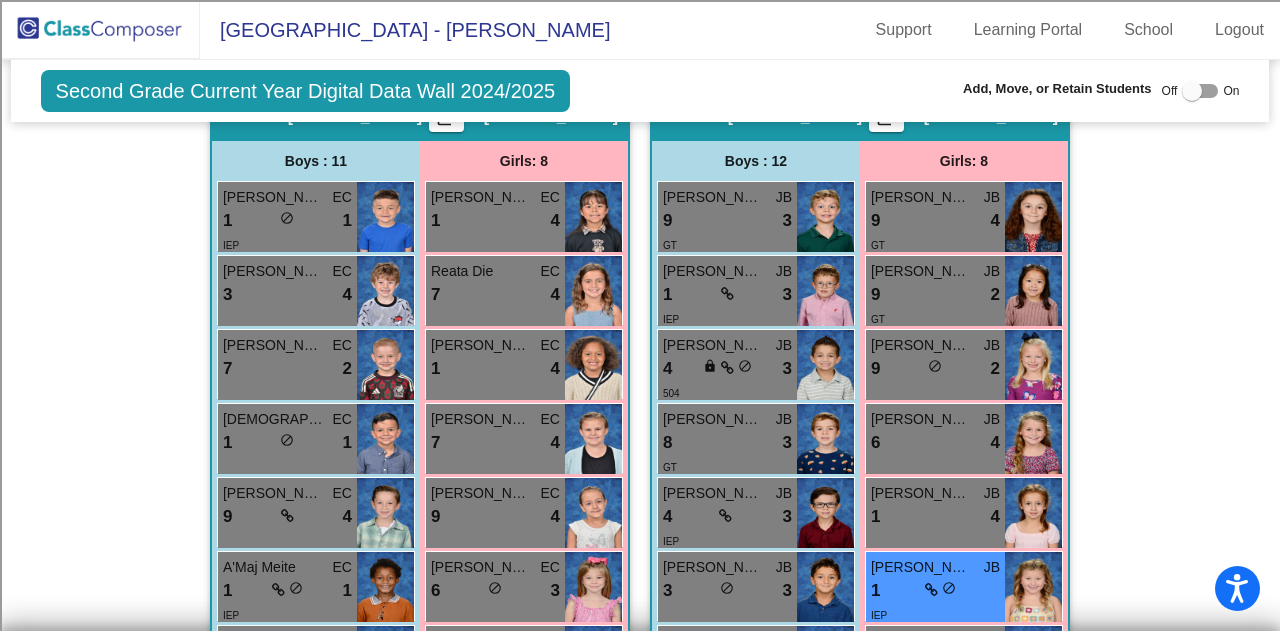 scroll, scrollTop: 2800, scrollLeft: 0, axis: vertical 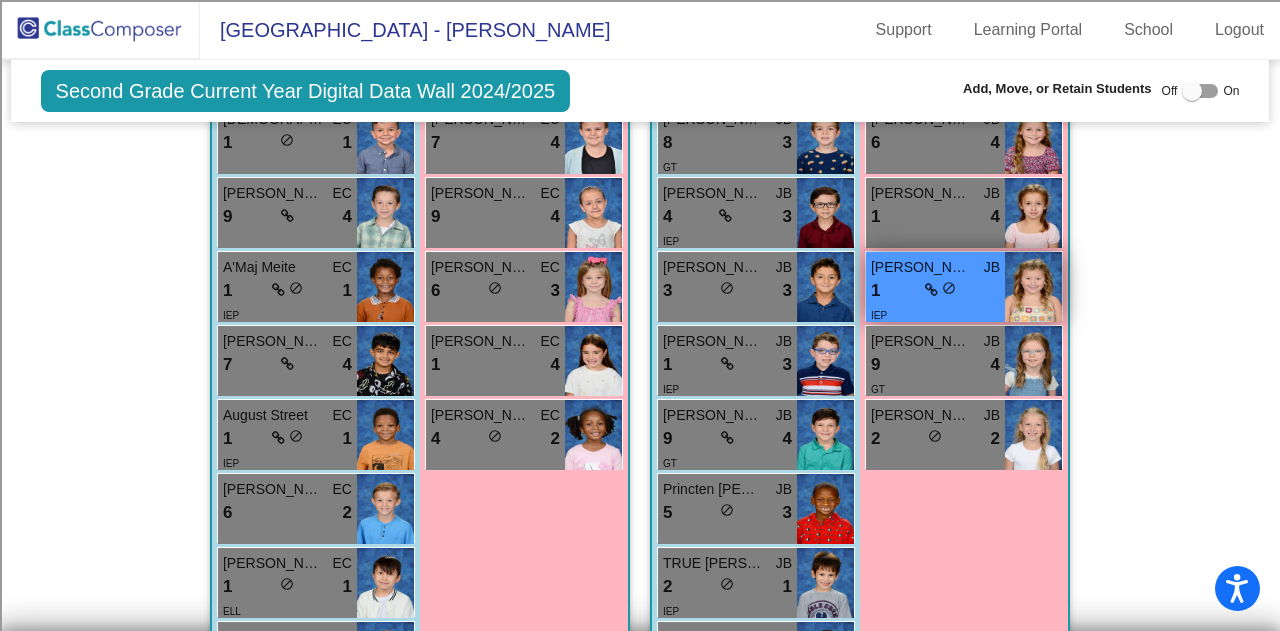 click on "1 lock do_not_disturb_alt" at bounding box center [935, 291] 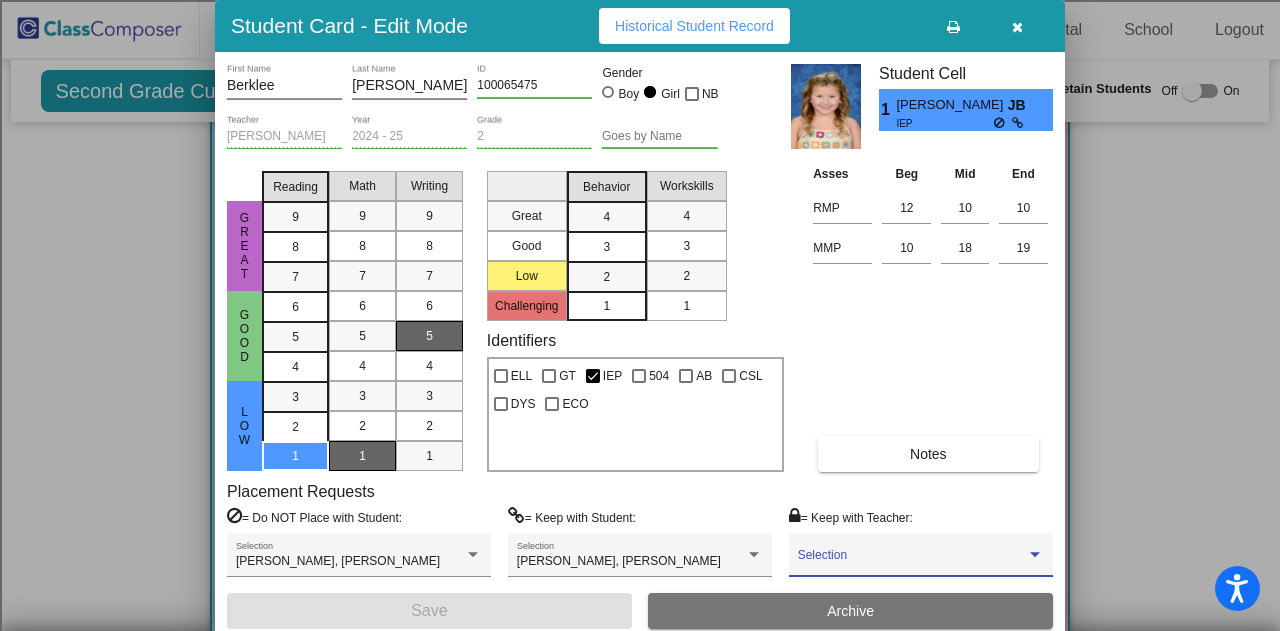 click at bounding box center (912, 562) 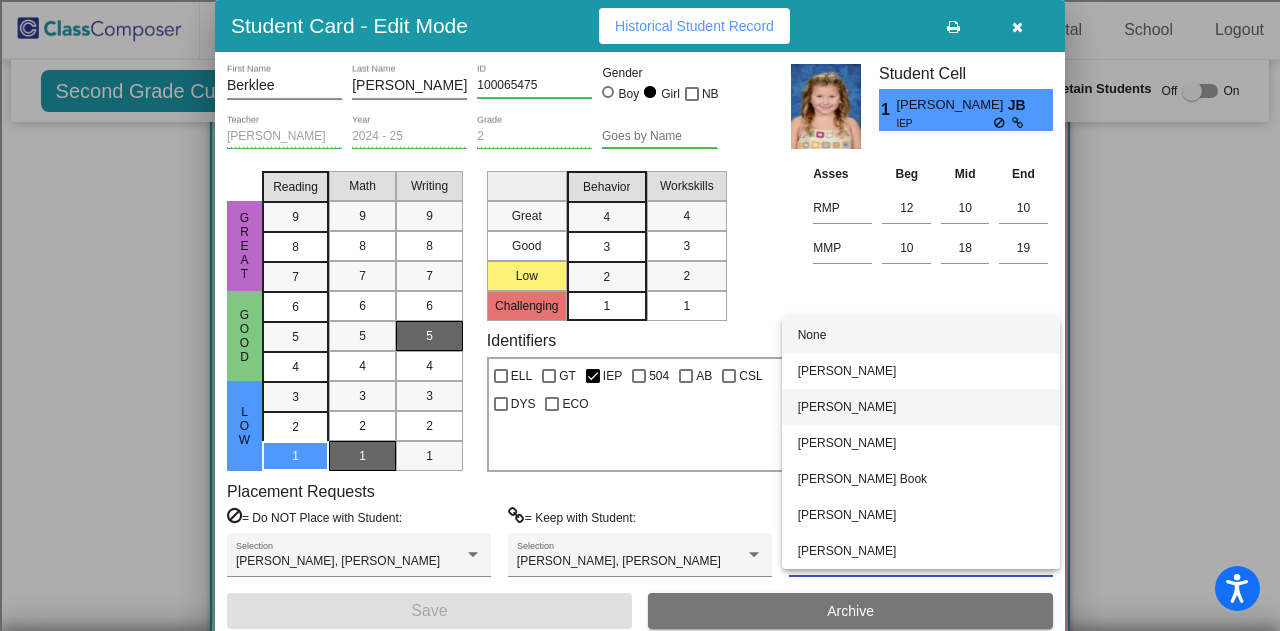 click on "[PERSON_NAME]" at bounding box center (921, 407) 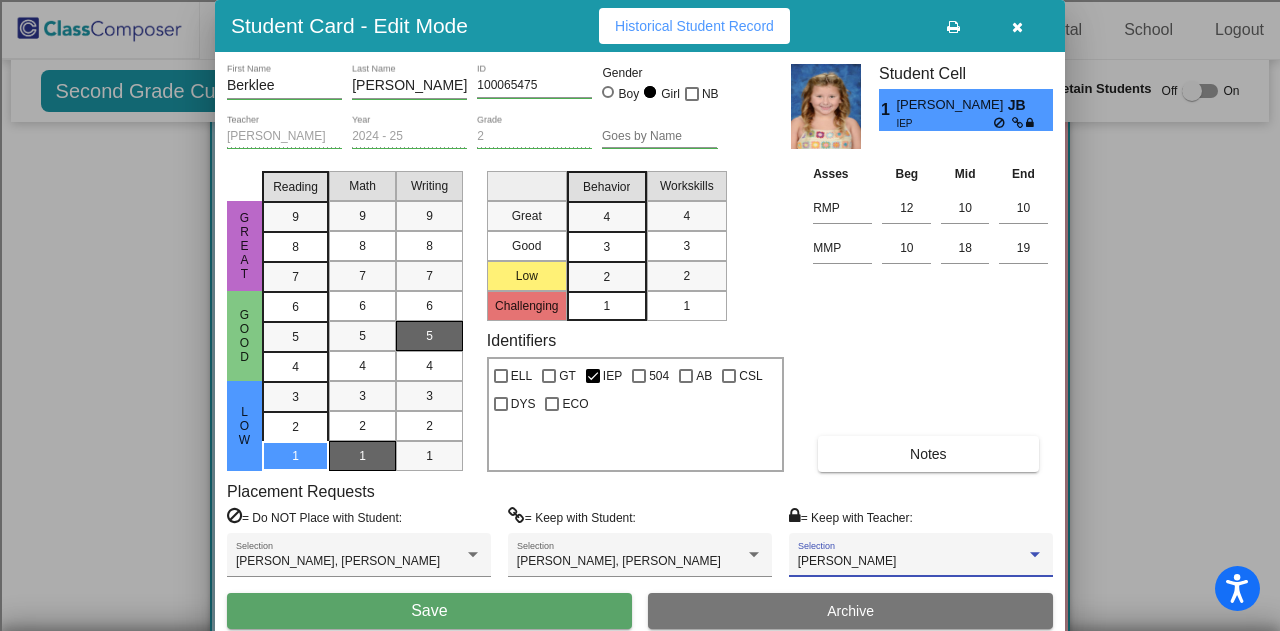 click on "Save" at bounding box center [429, 611] 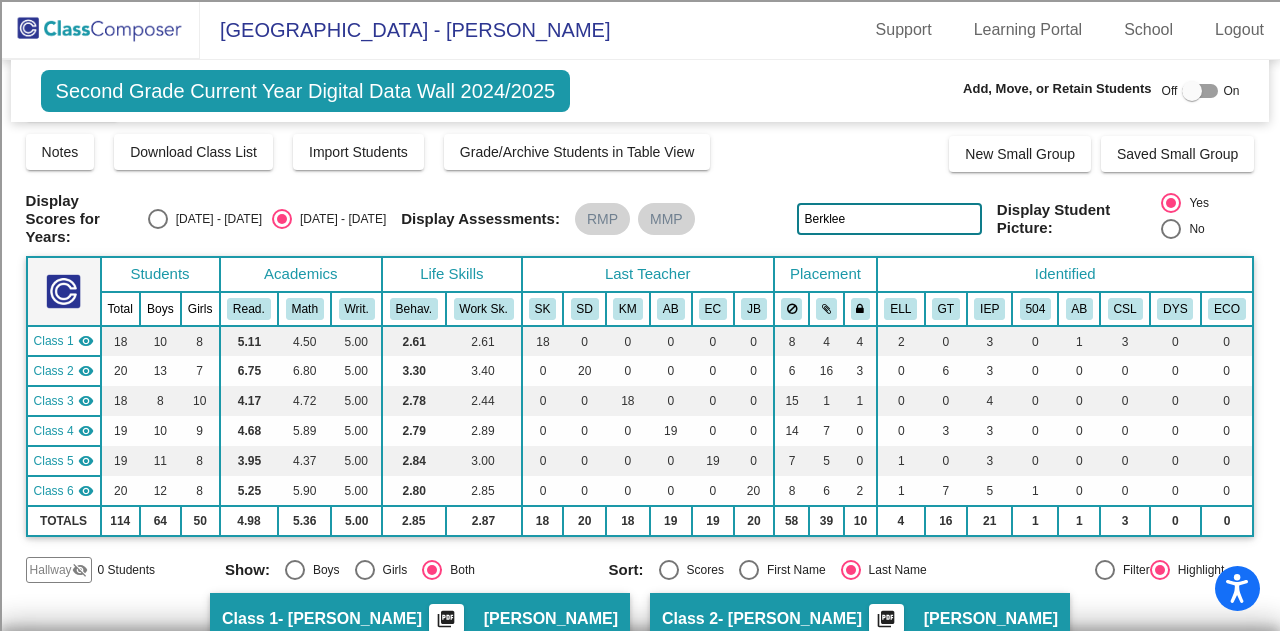 scroll, scrollTop: 0, scrollLeft: 0, axis: both 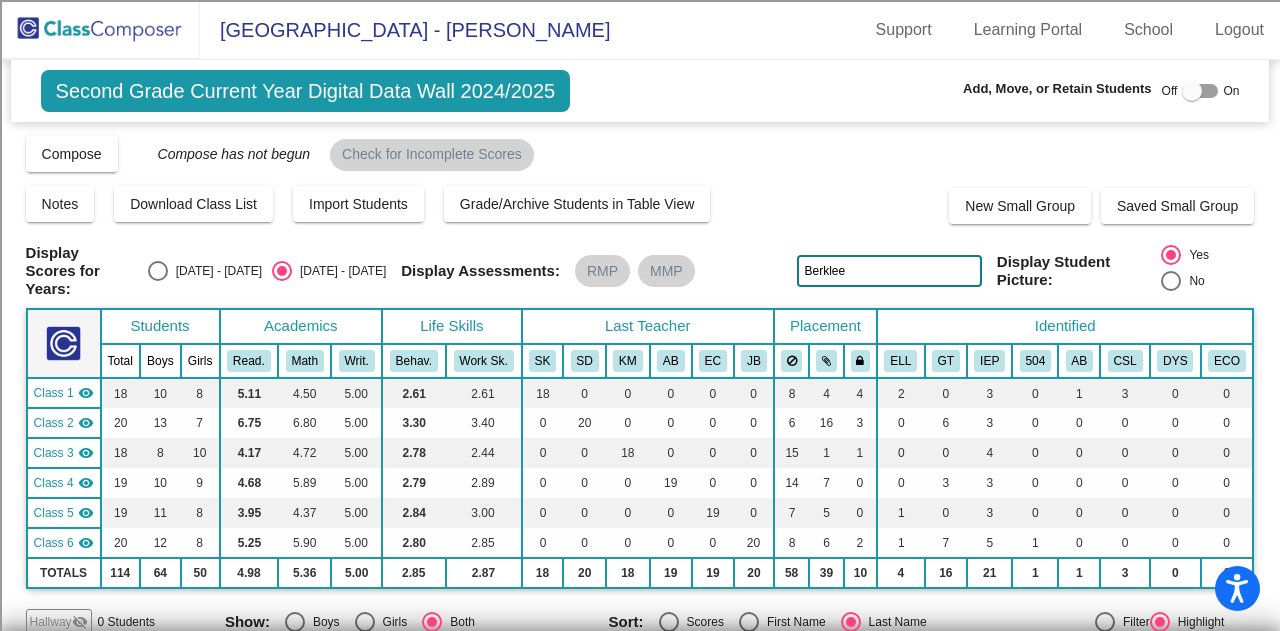 click on "Berklee" 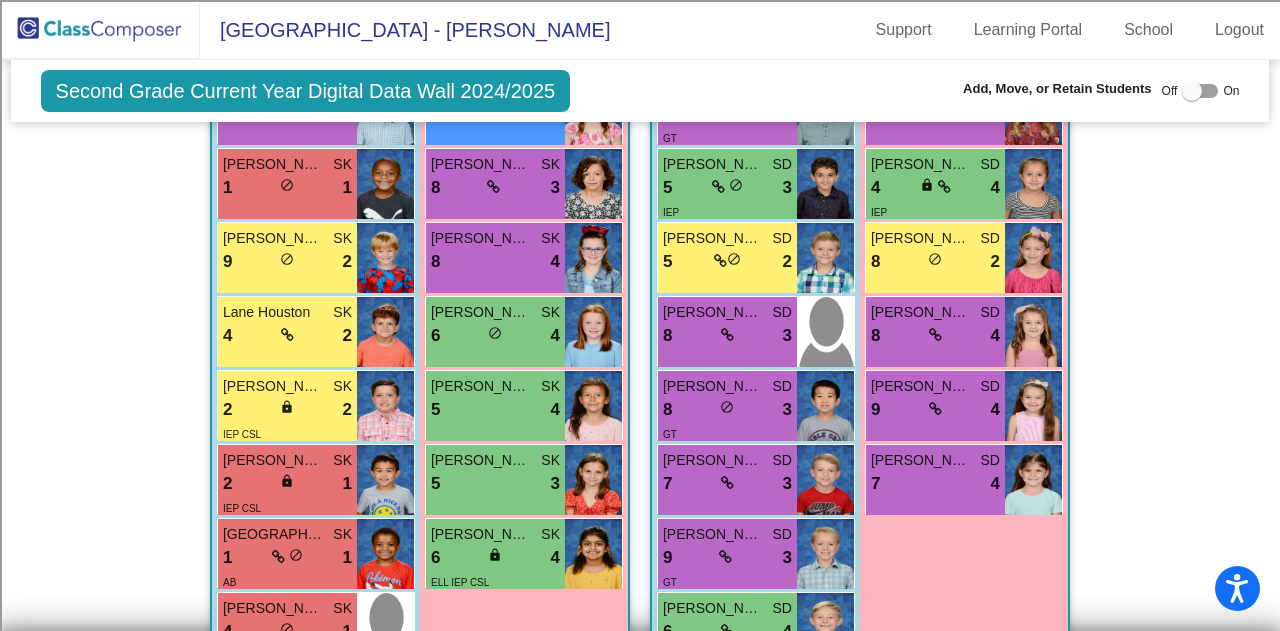 scroll, scrollTop: 800, scrollLeft: 0, axis: vertical 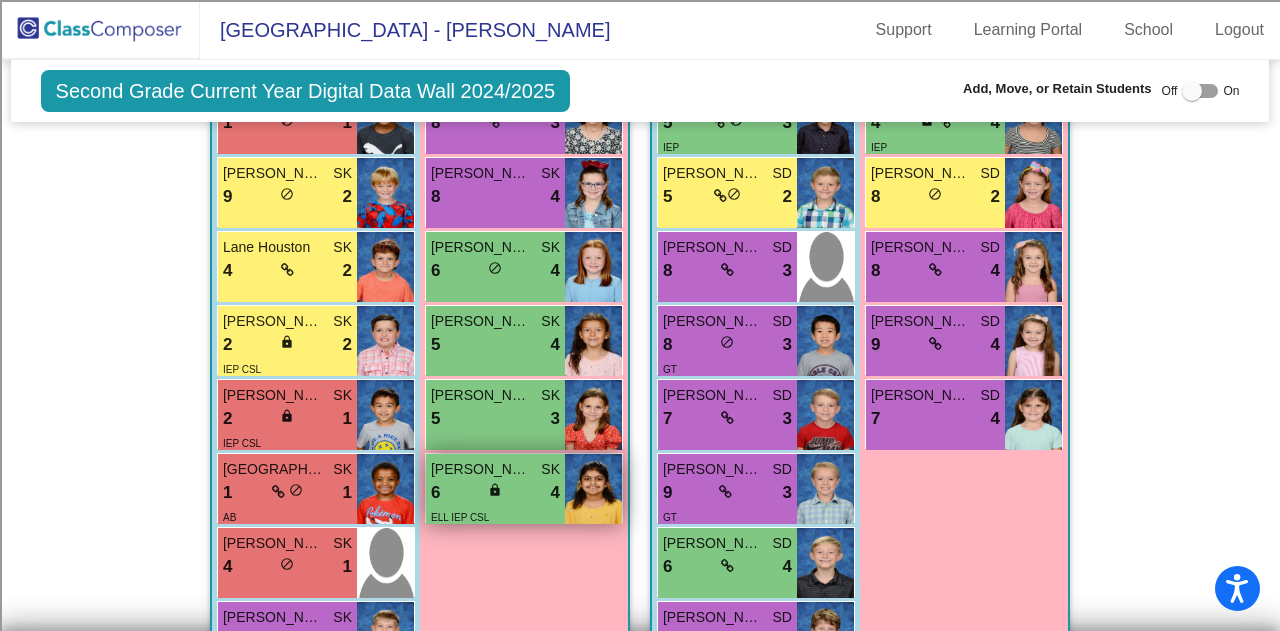 type 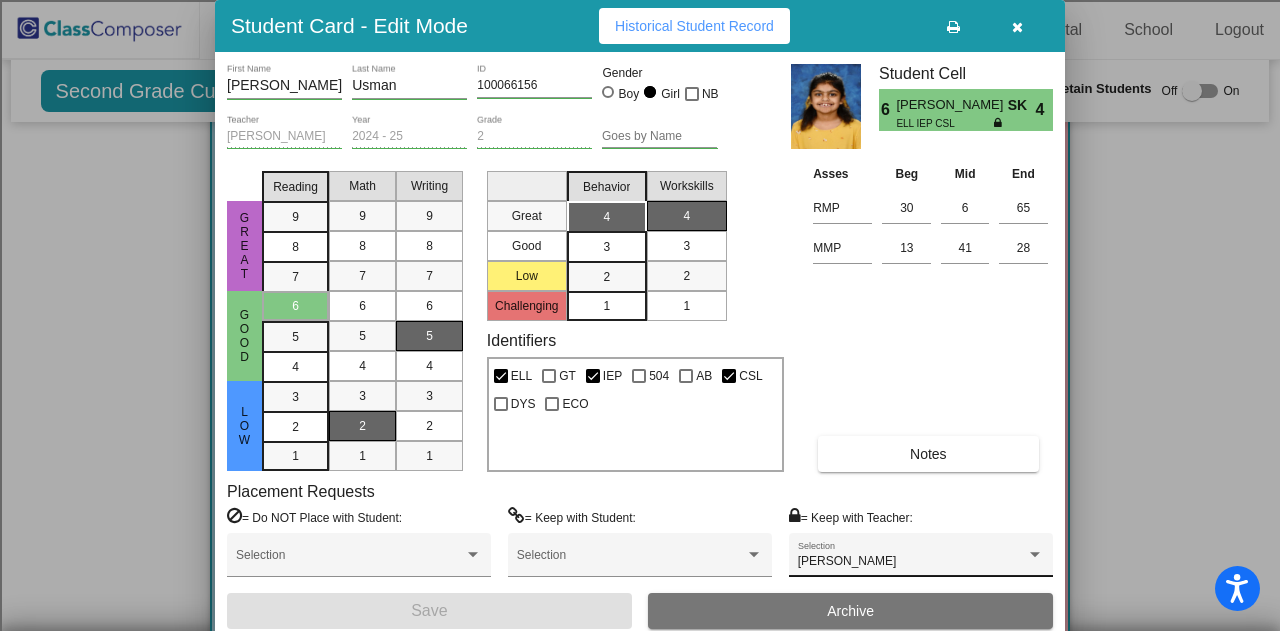 click on "Amy Young Selection" at bounding box center [921, 560] 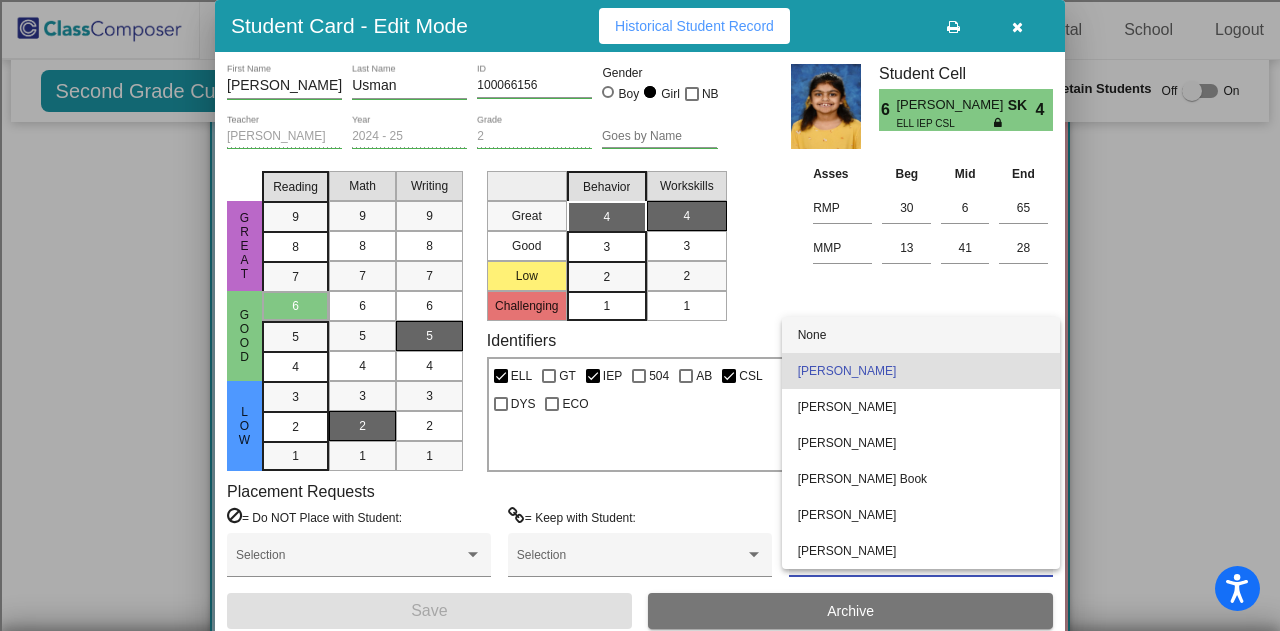 click on "None" at bounding box center (921, 335) 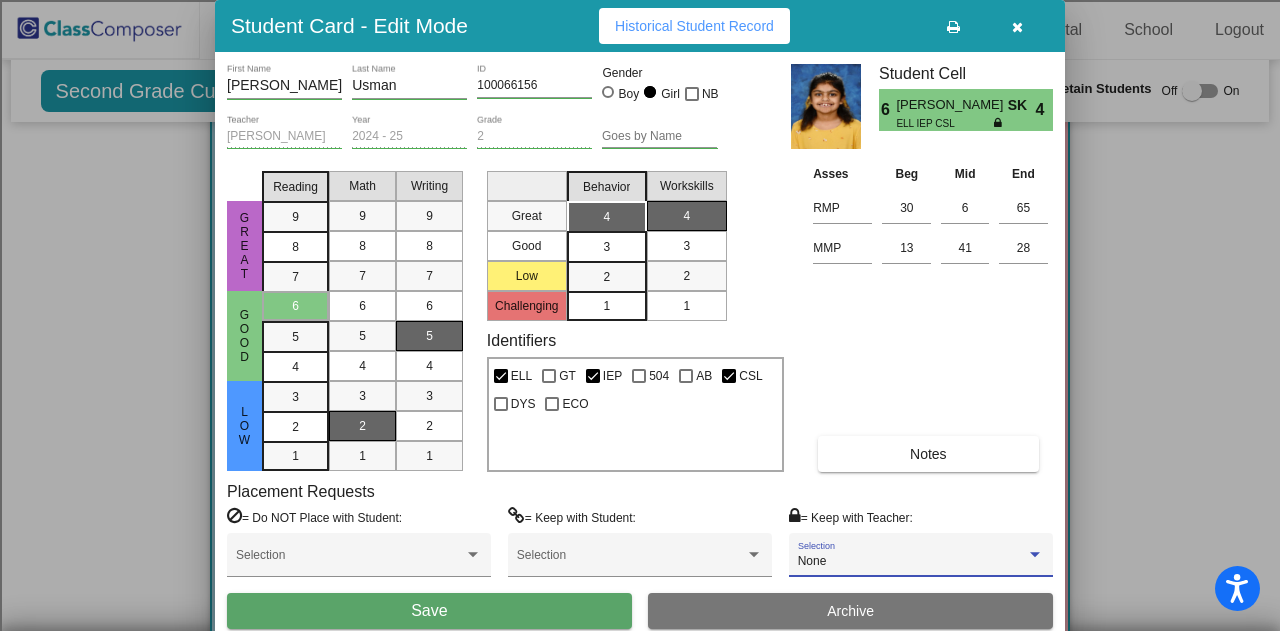 click on "Save" at bounding box center (429, 611) 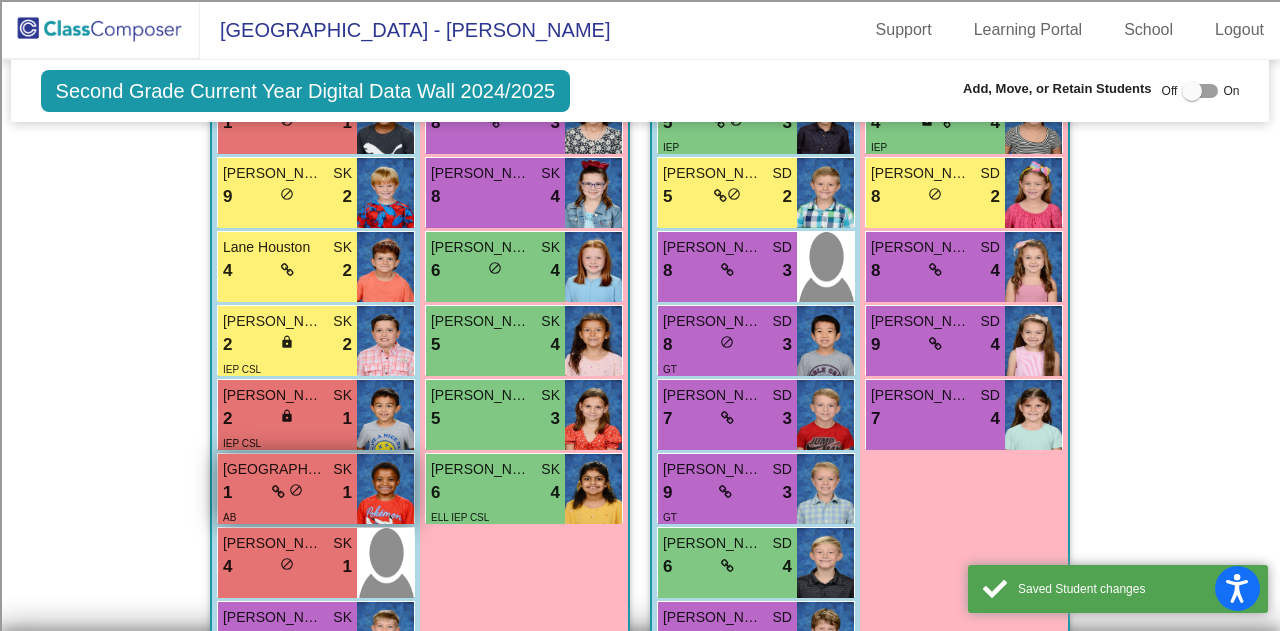 click on "SK" at bounding box center [342, 469] 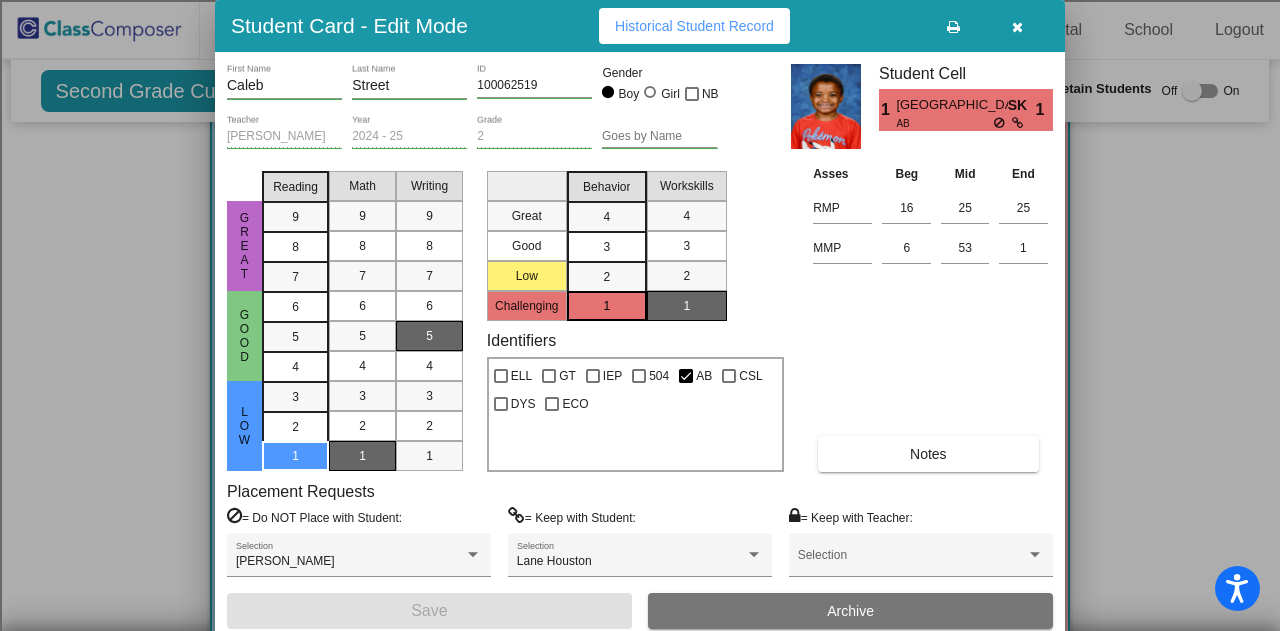 click at bounding box center [1017, 27] 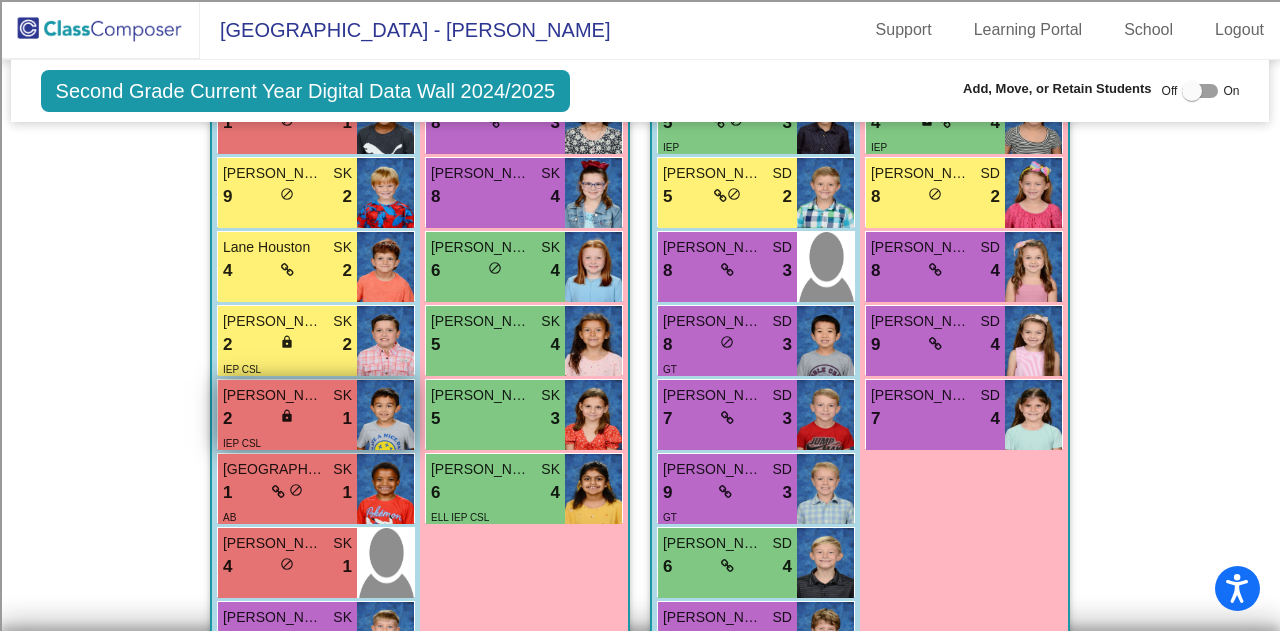click on "1" at bounding box center [347, 419] 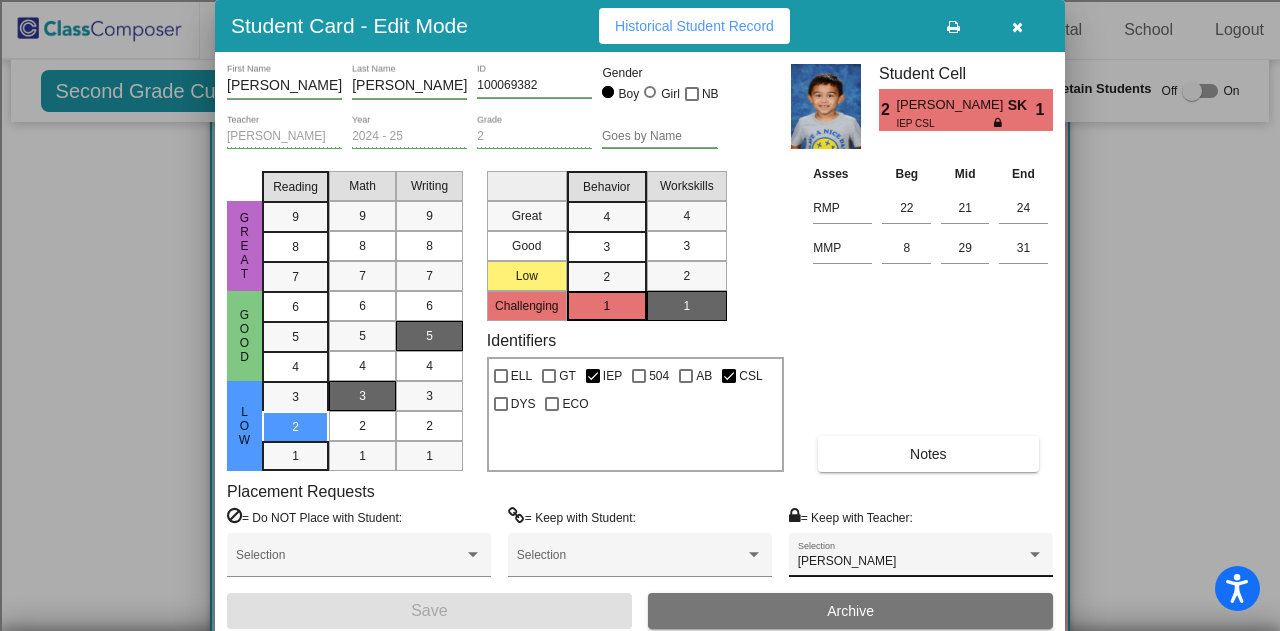 click on "Amy Young Selection" at bounding box center [921, 555] 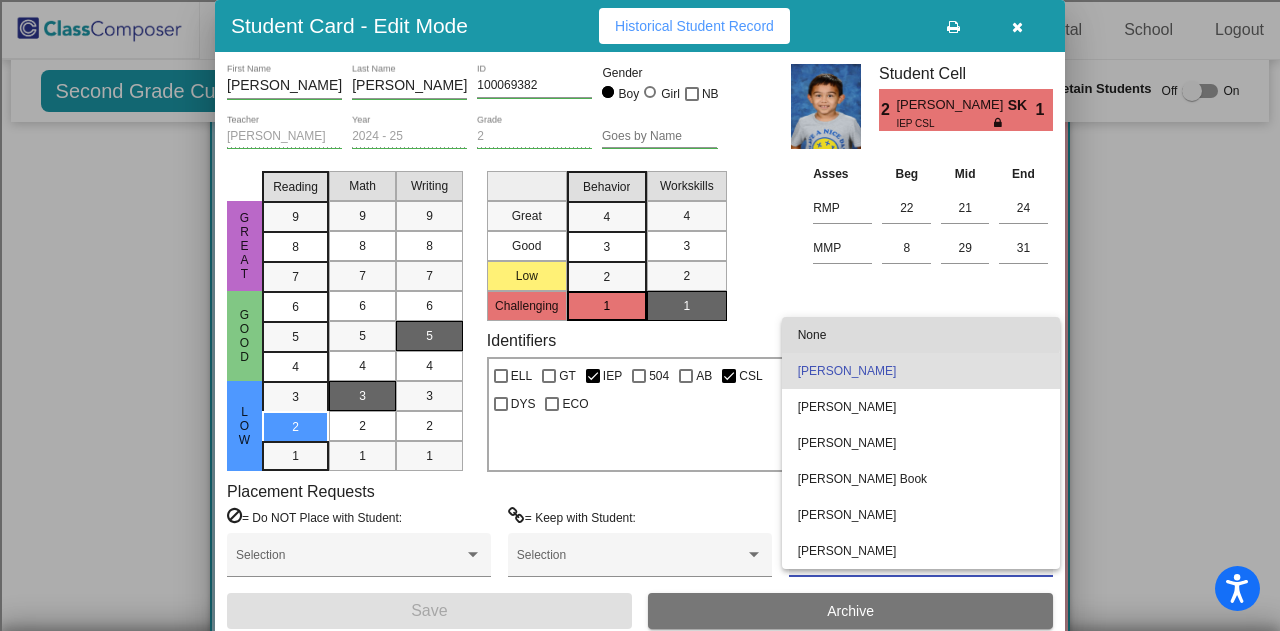 click on "None" at bounding box center (921, 335) 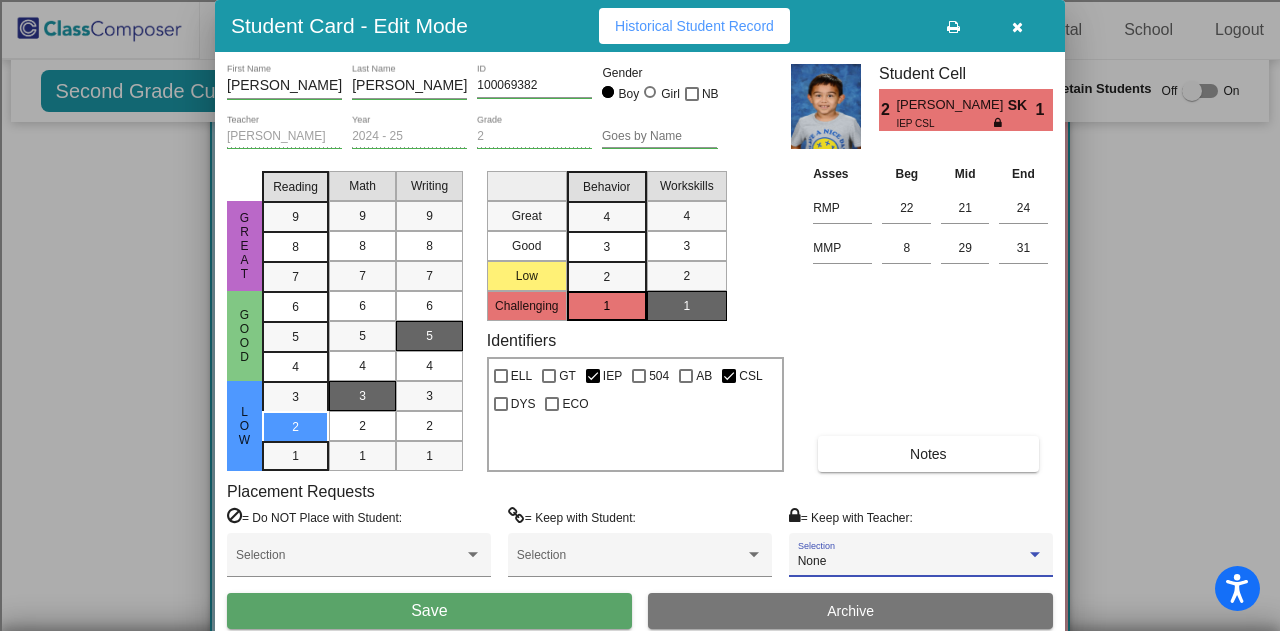 click on "Save" at bounding box center (429, 611) 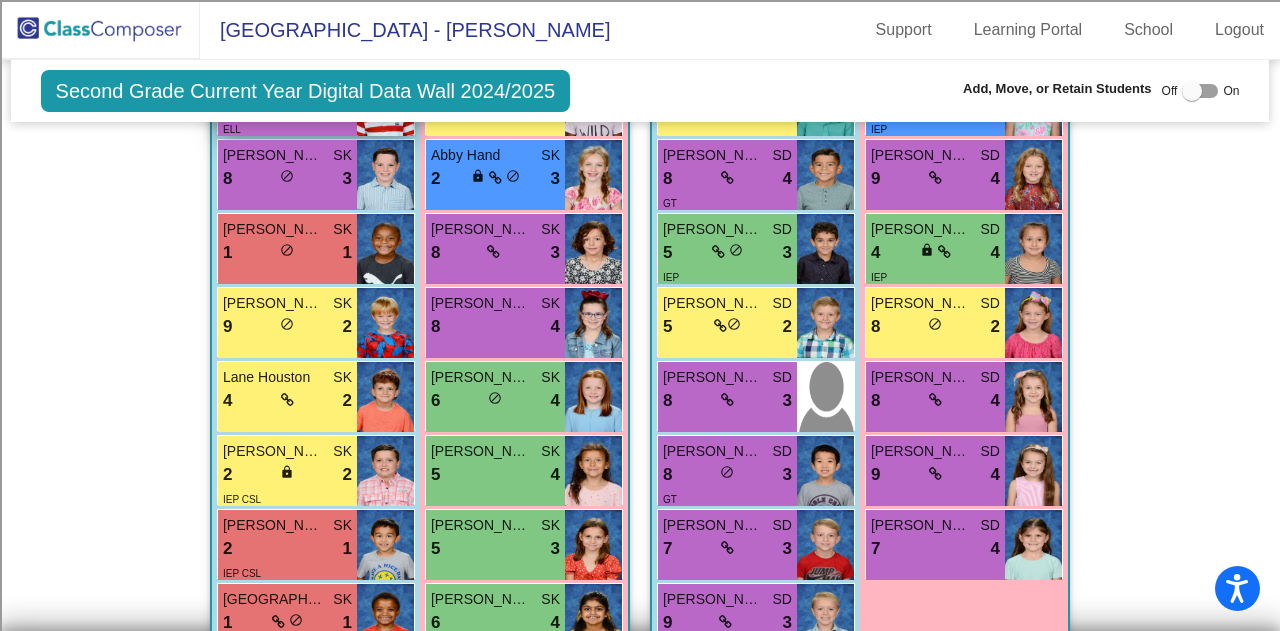 scroll, scrollTop: 700, scrollLeft: 0, axis: vertical 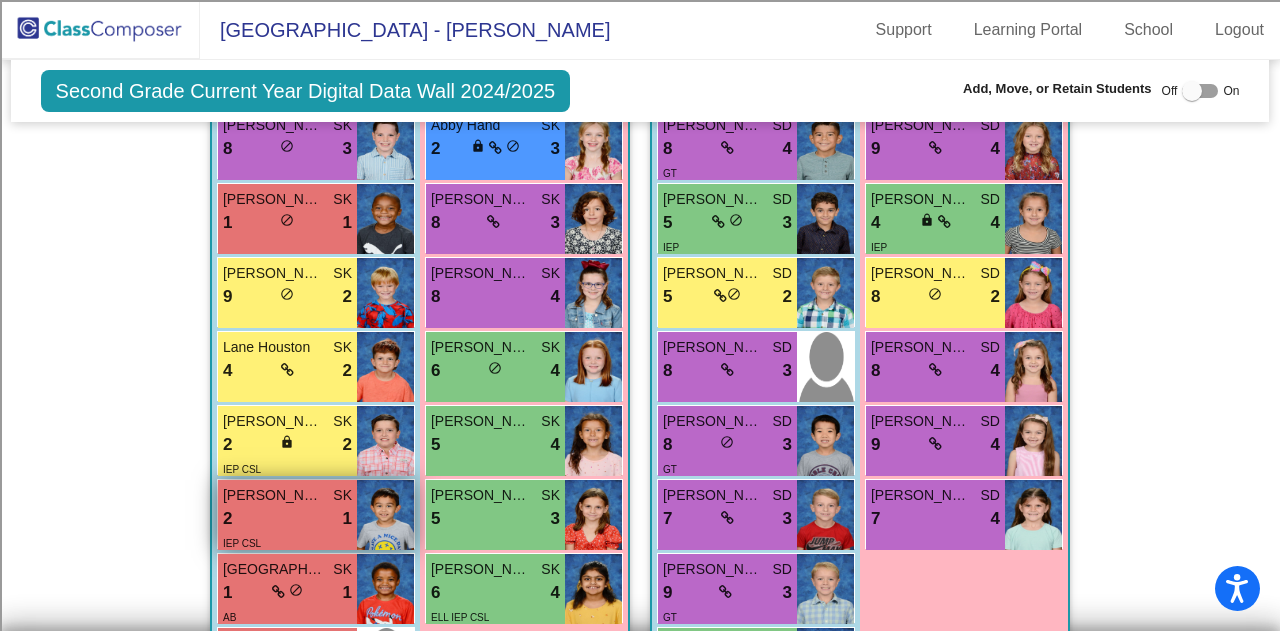 click on "2 lock do_not_disturb_alt 1" at bounding box center [287, 519] 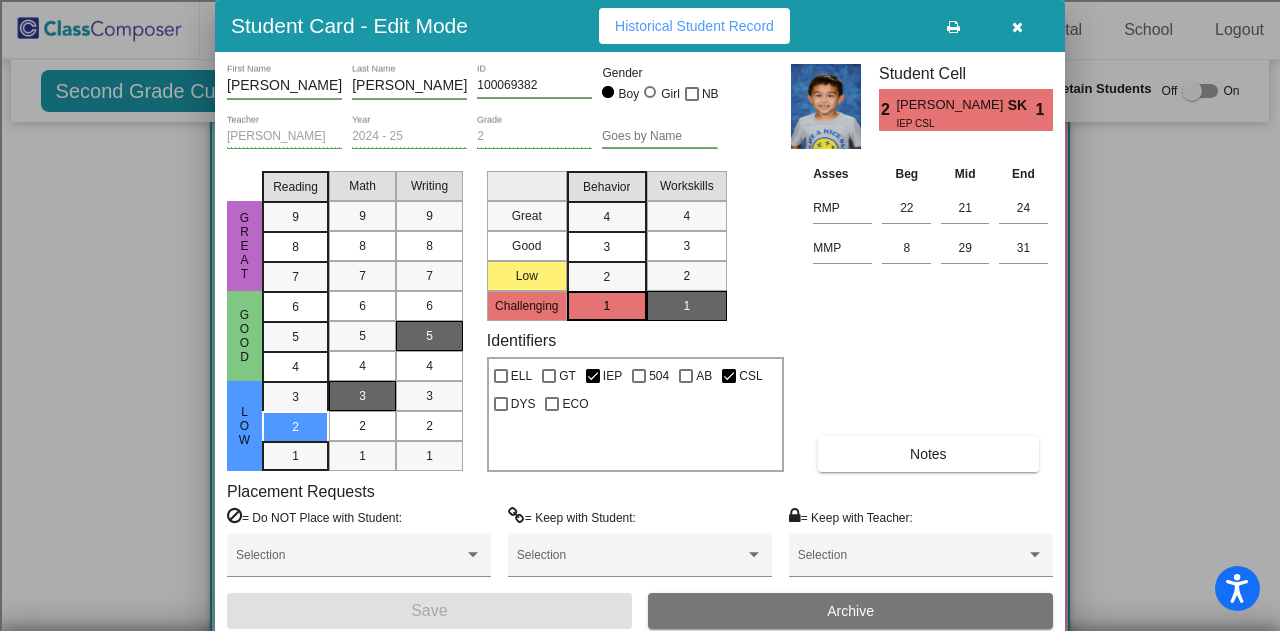 click at bounding box center [1017, 27] 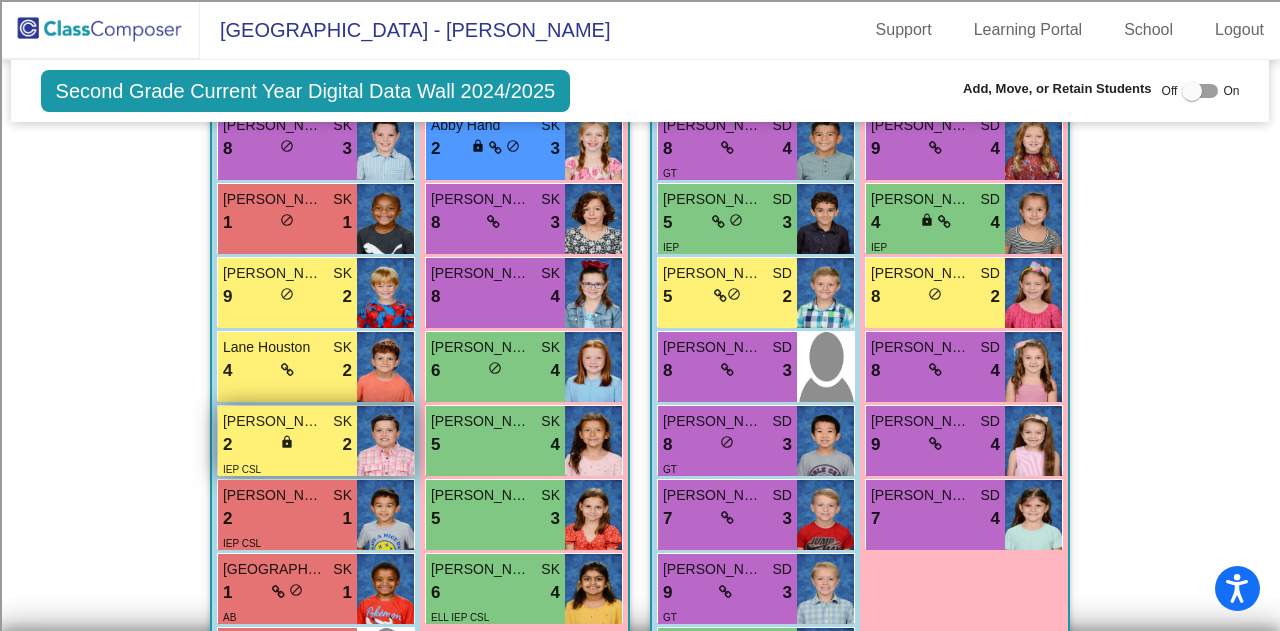 click on "2 lock do_not_disturb_alt 2" at bounding box center (287, 445) 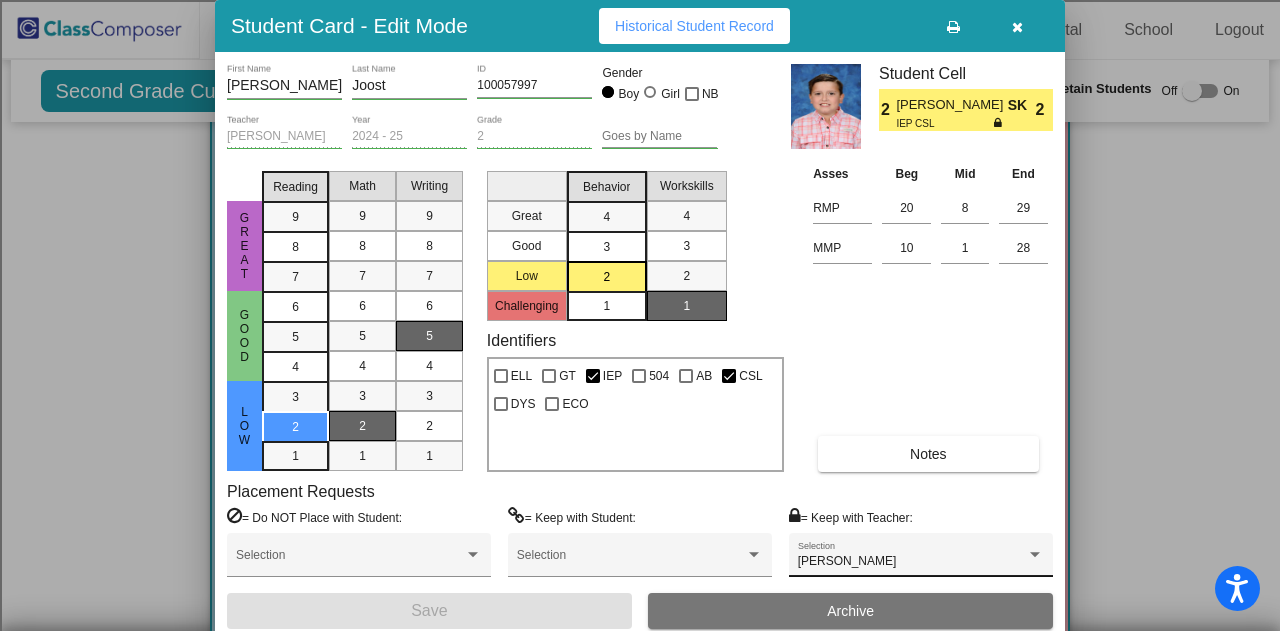 click on "Amy Young Selection" at bounding box center [921, 560] 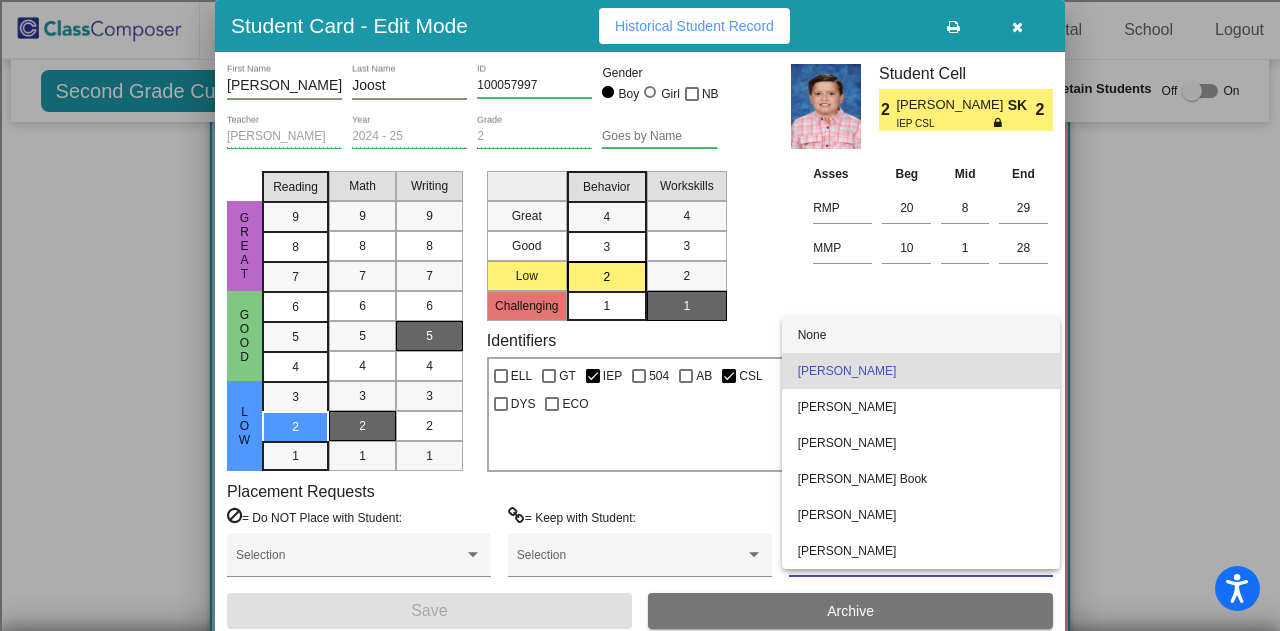 click on "None" at bounding box center (921, 335) 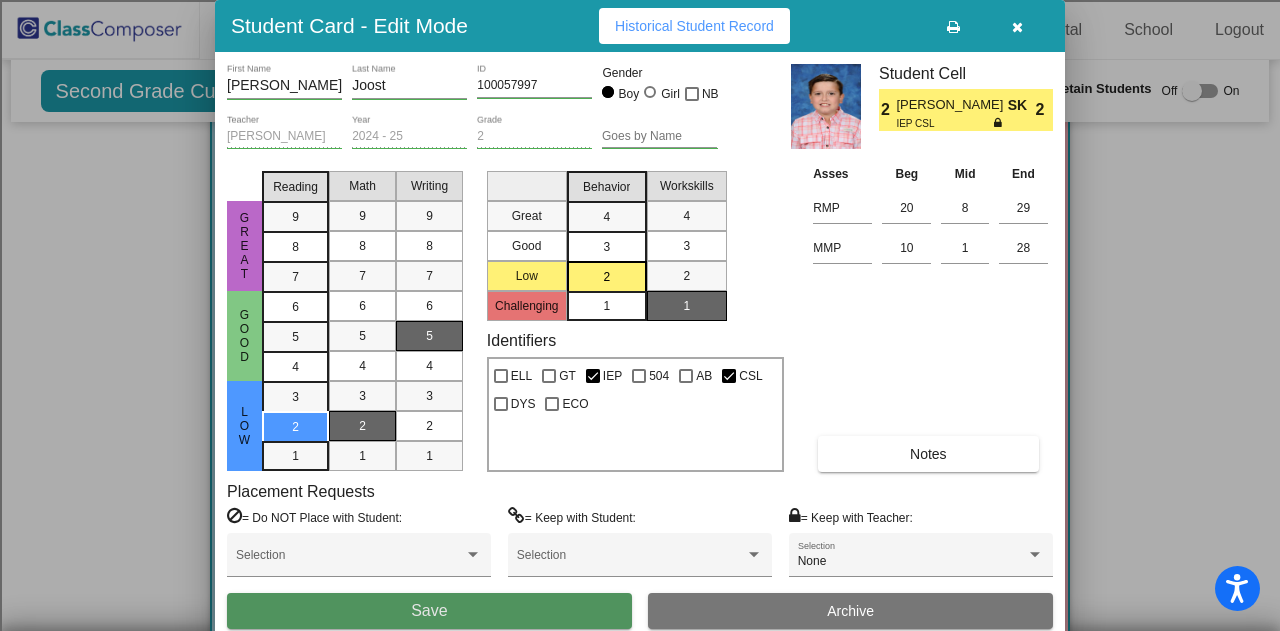 click on "Save" at bounding box center (429, 611) 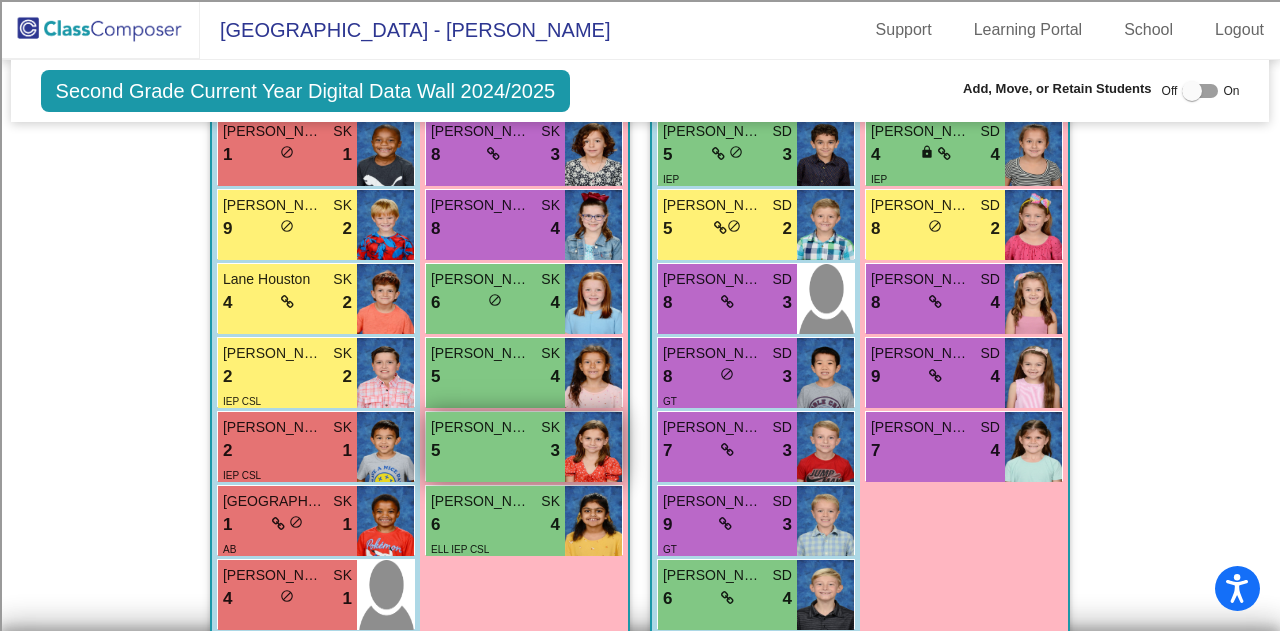 scroll, scrollTop: 800, scrollLeft: 0, axis: vertical 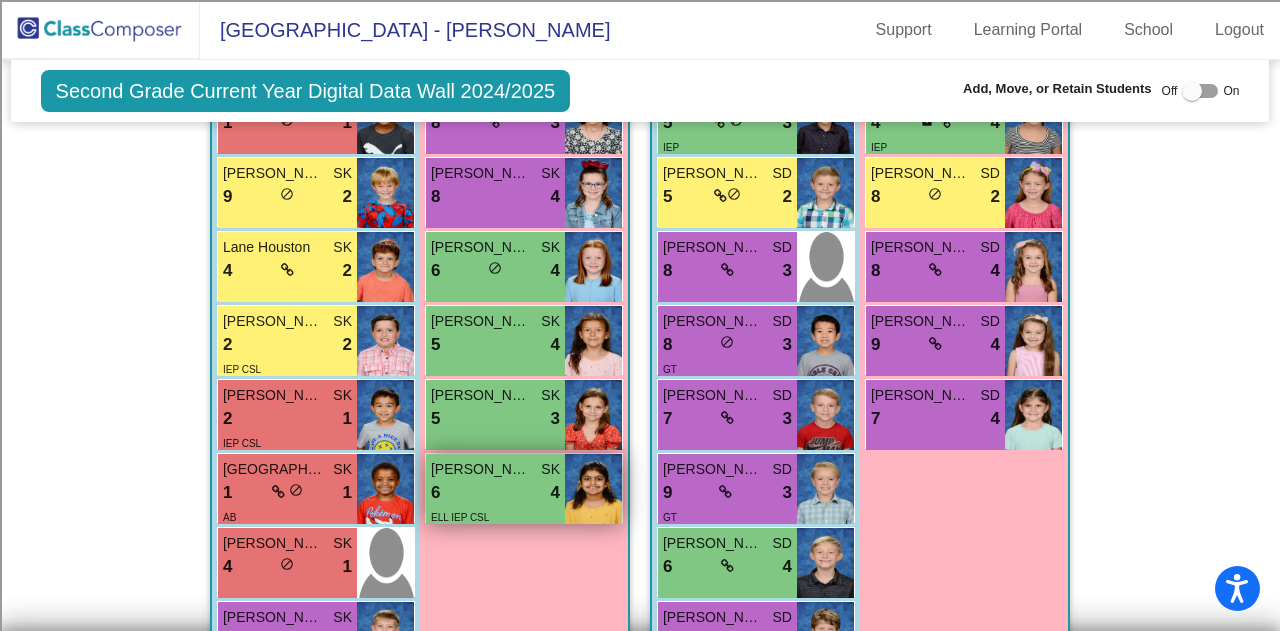 click on "6 lock do_not_disturb_alt 4" at bounding box center [495, 493] 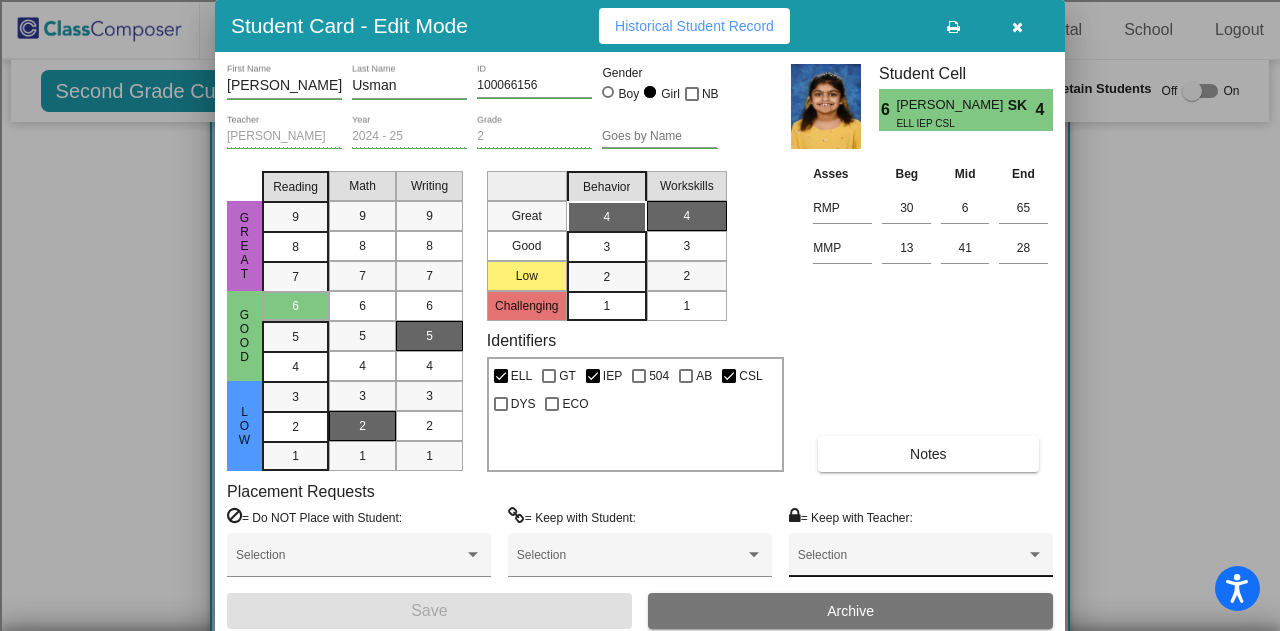 click on "Selection" at bounding box center (921, 560) 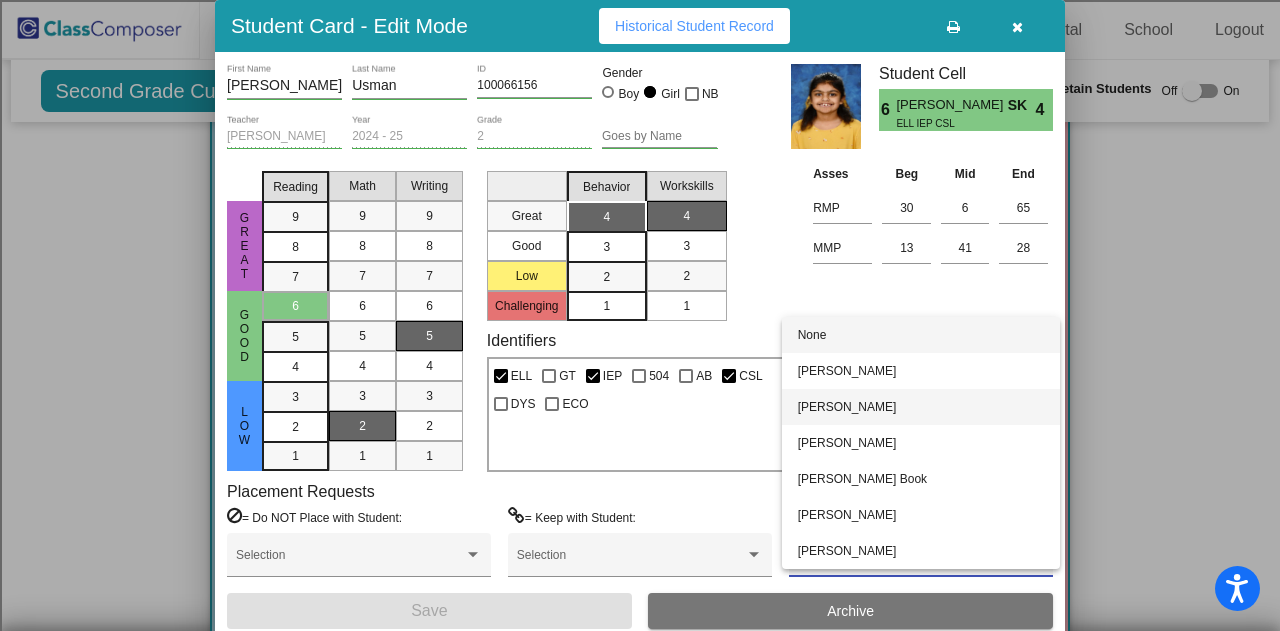 click on "[PERSON_NAME]" at bounding box center (921, 407) 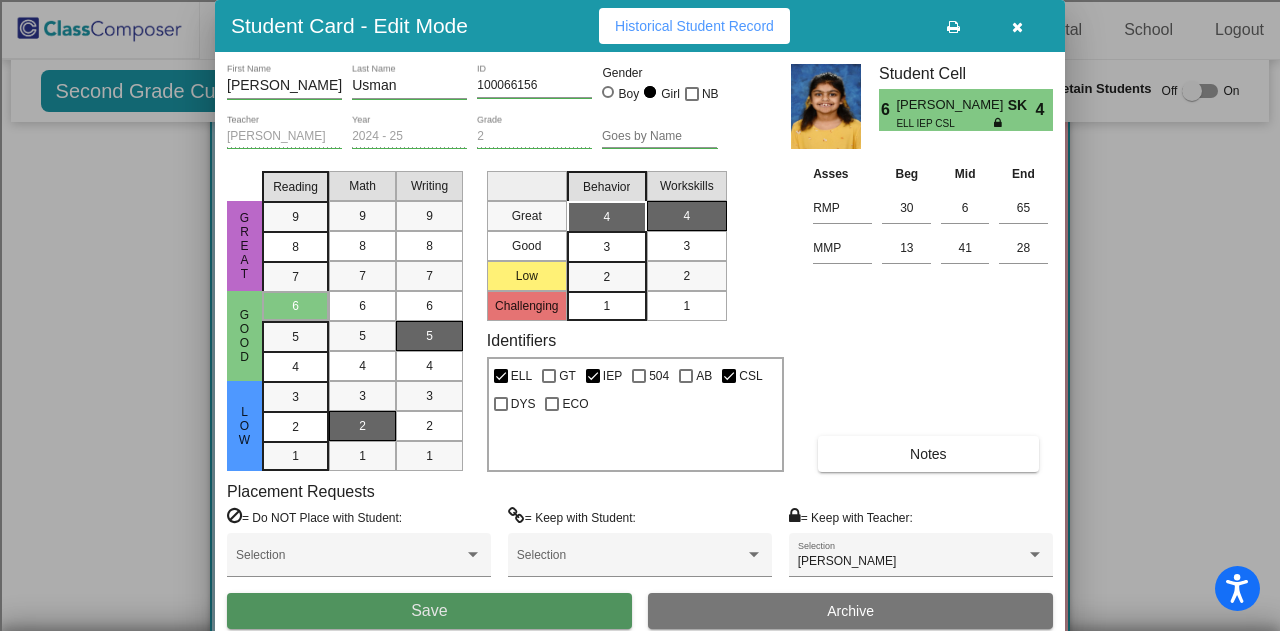 click on "Save" at bounding box center [429, 611] 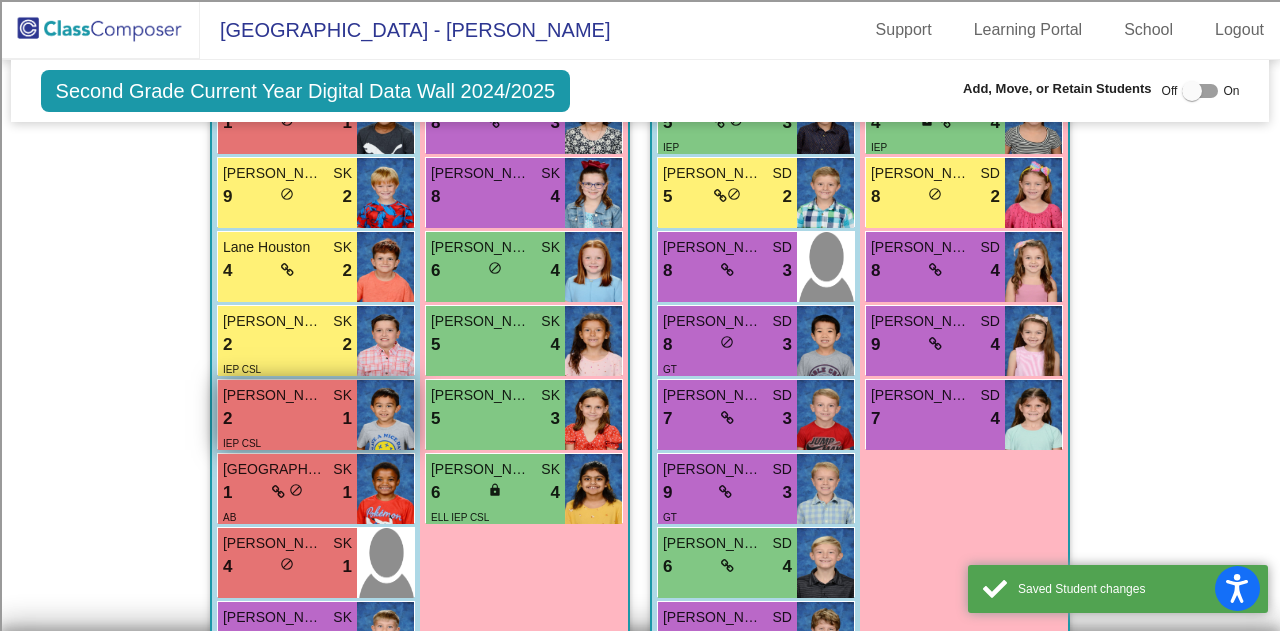 click on "[PERSON_NAME]" at bounding box center (273, 395) 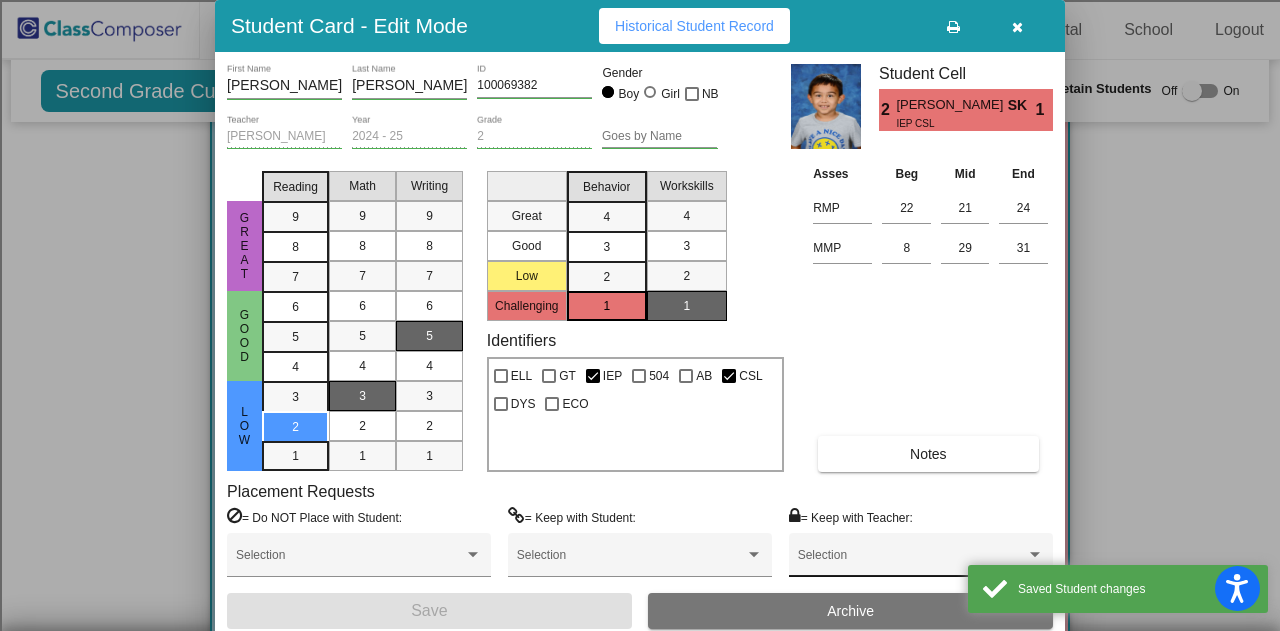 click at bounding box center [912, 562] 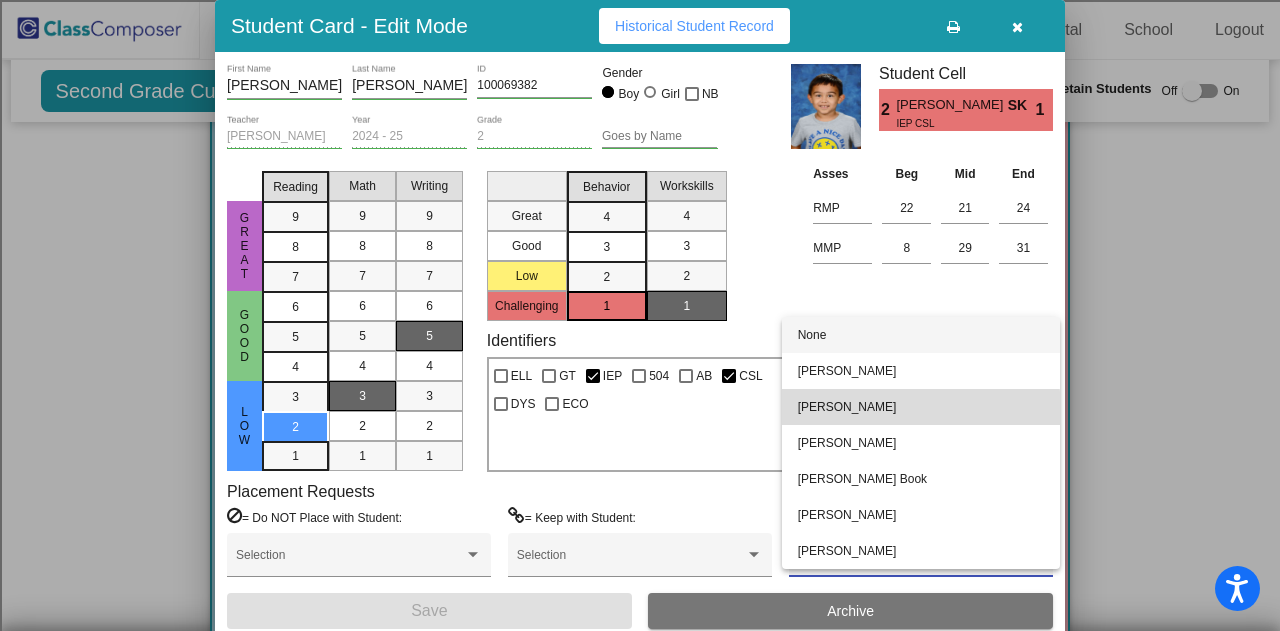 click on "[PERSON_NAME]" at bounding box center [921, 407] 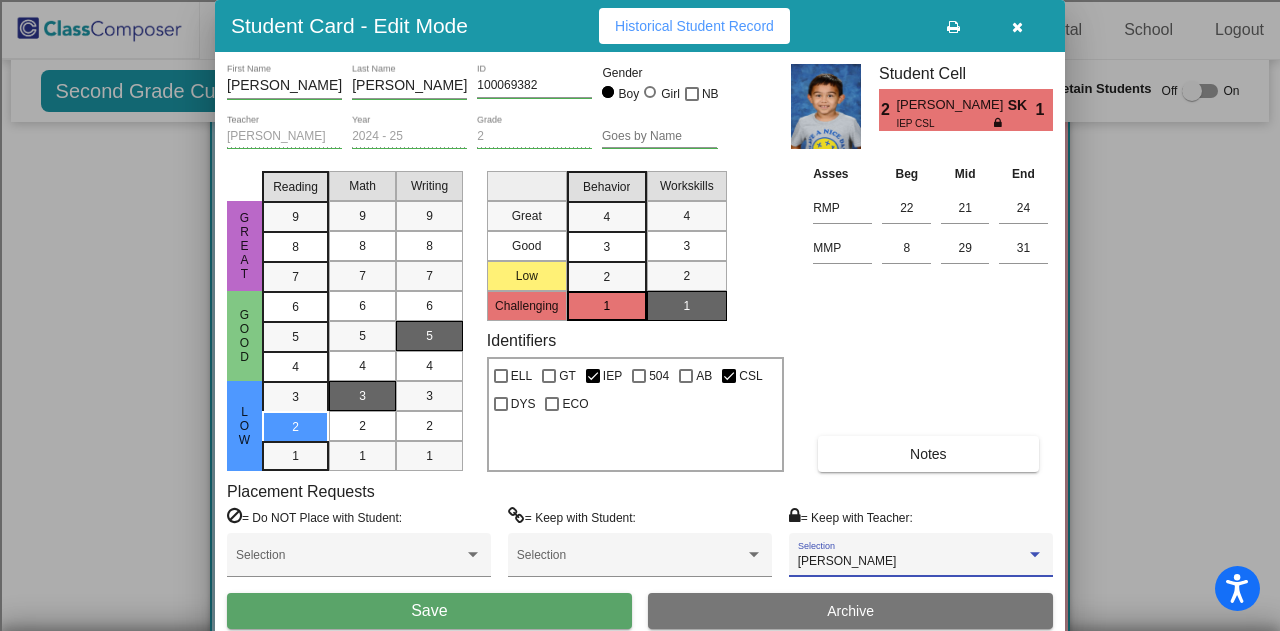click on "Save" at bounding box center (429, 611) 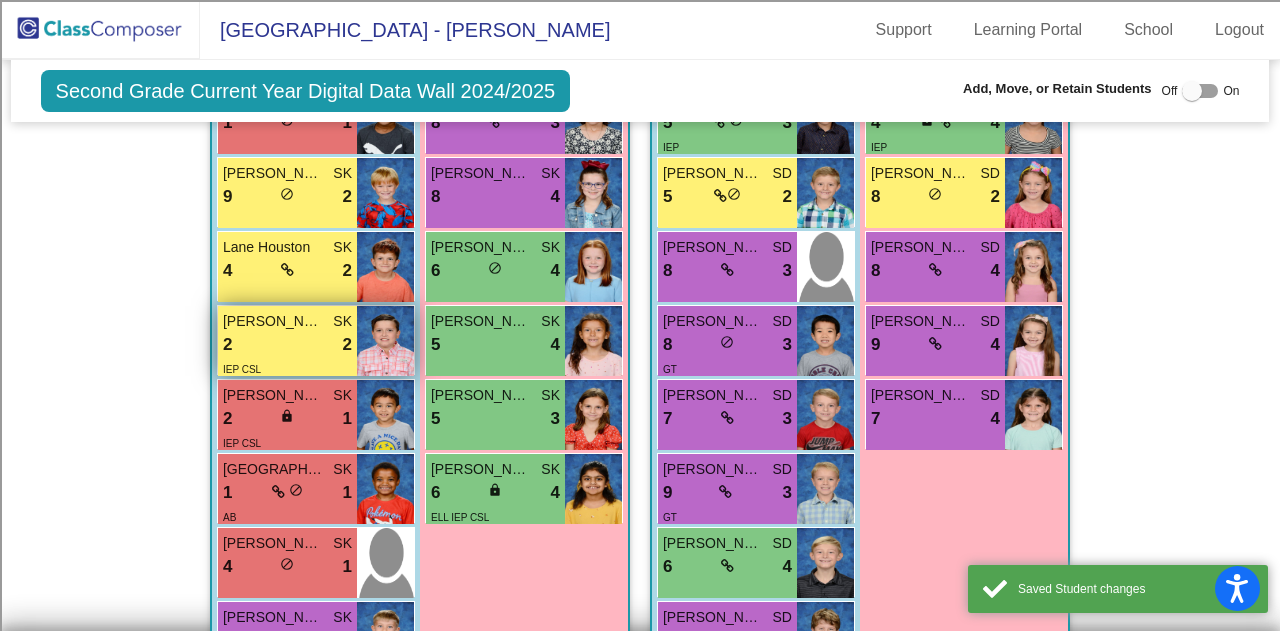 click on "[PERSON_NAME]" at bounding box center (273, 321) 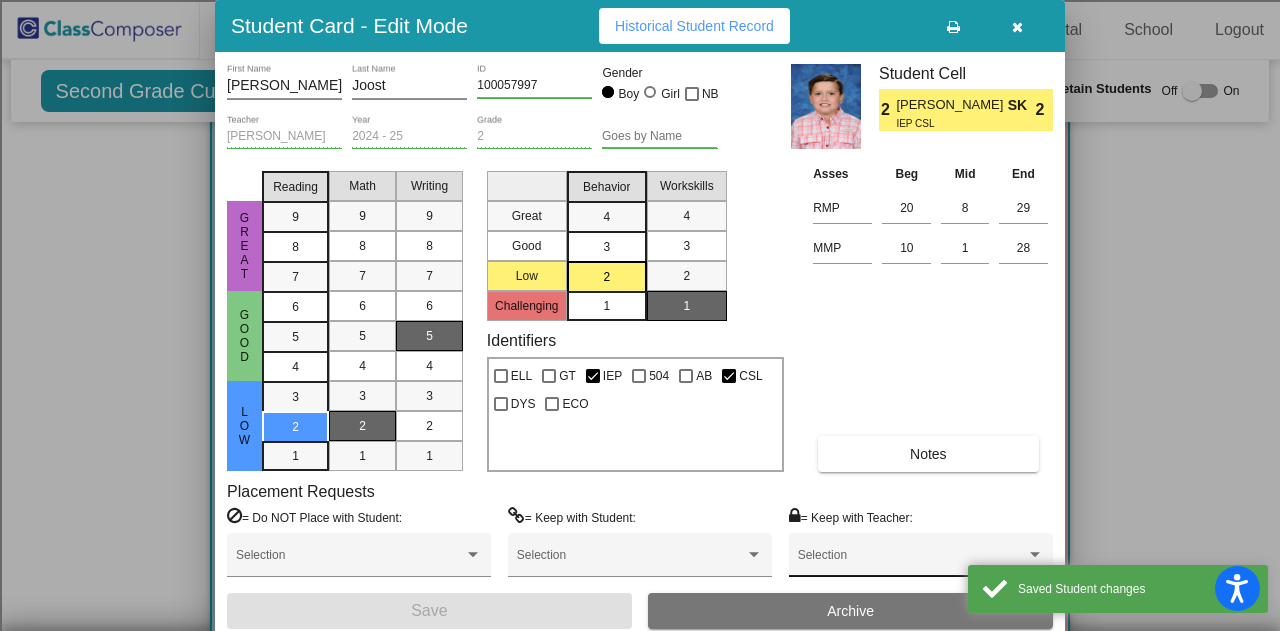 click on "Selection" at bounding box center (921, 560) 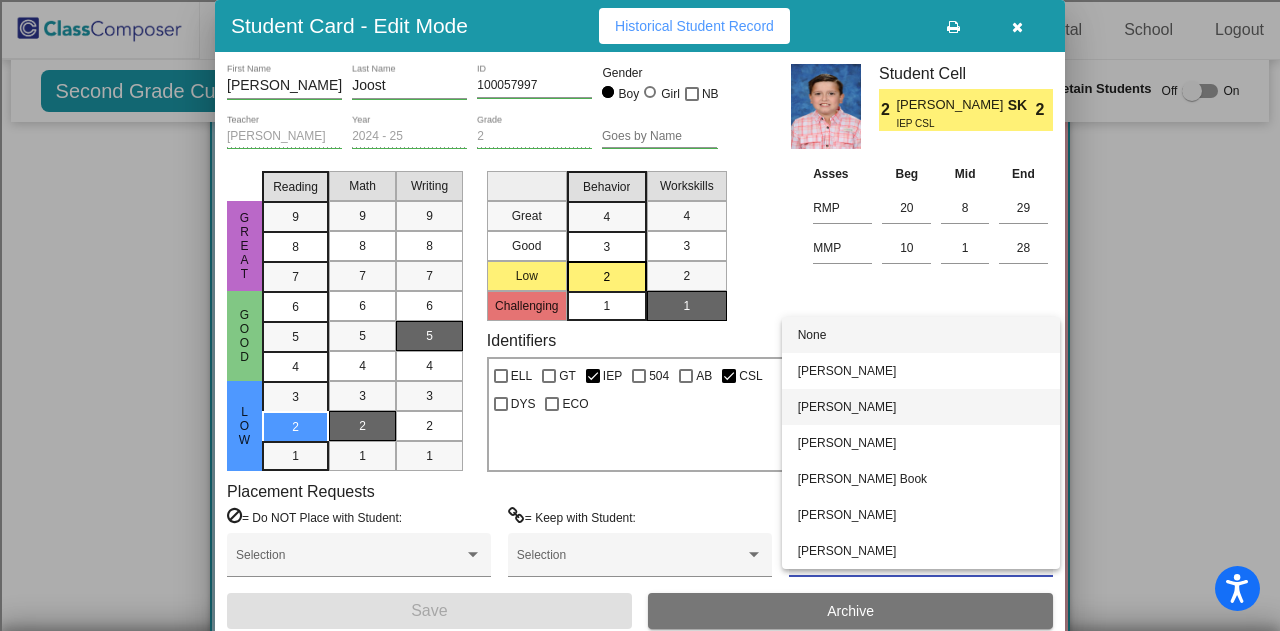 click on "[PERSON_NAME]" at bounding box center [921, 407] 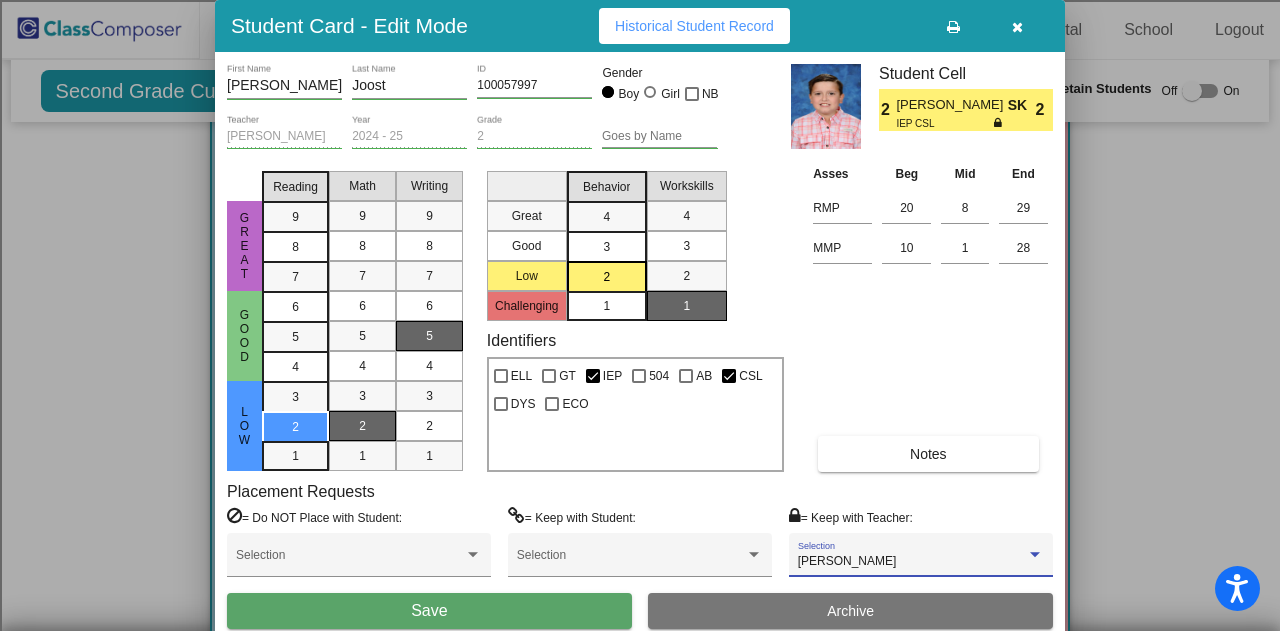 click on "Save" at bounding box center [429, 611] 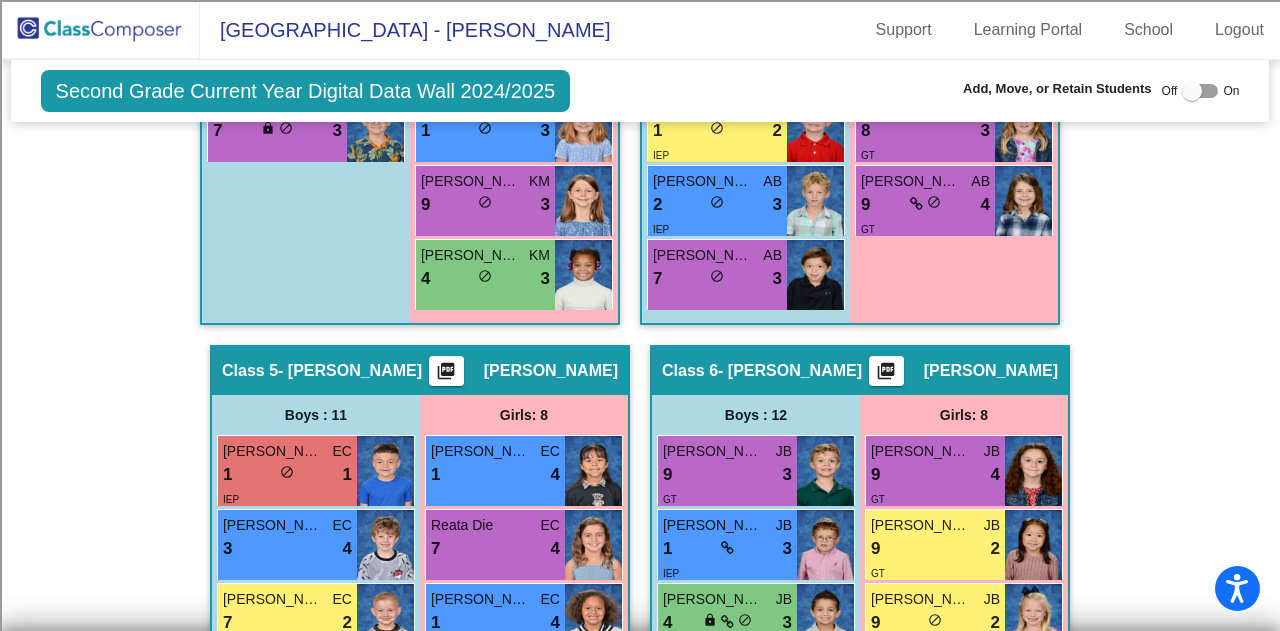 scroll, scrollTop: 2300, scrollLeft: 0, axis: vertical 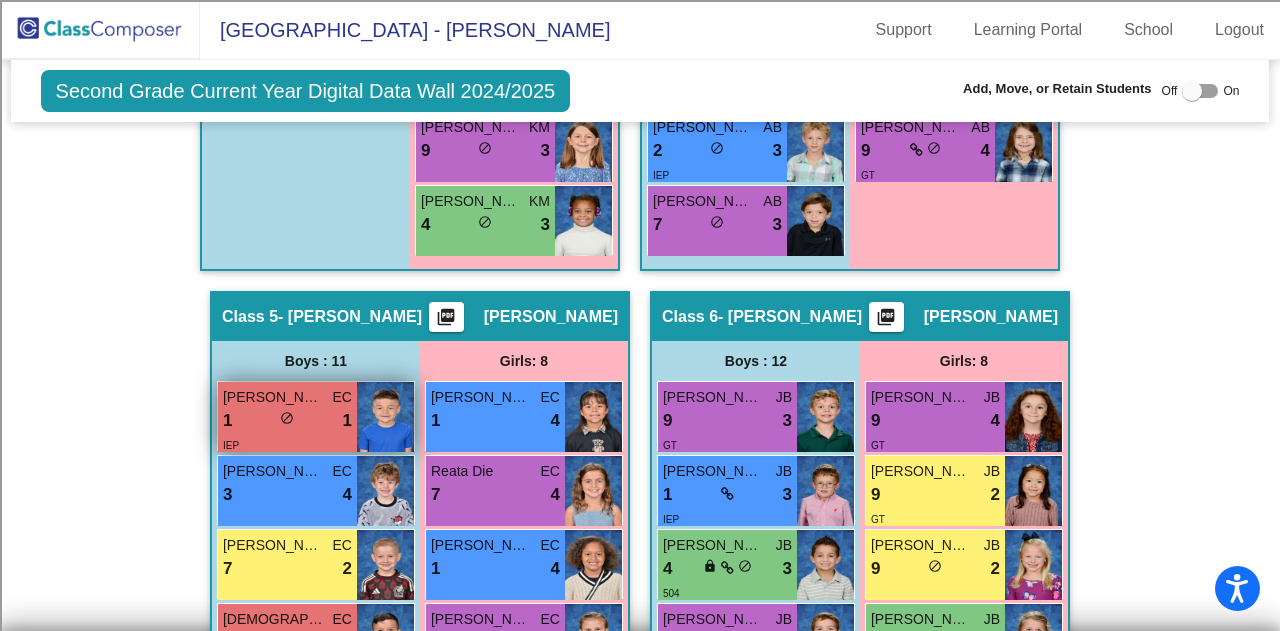 click on "IEP" at bounding box center [287, 444] 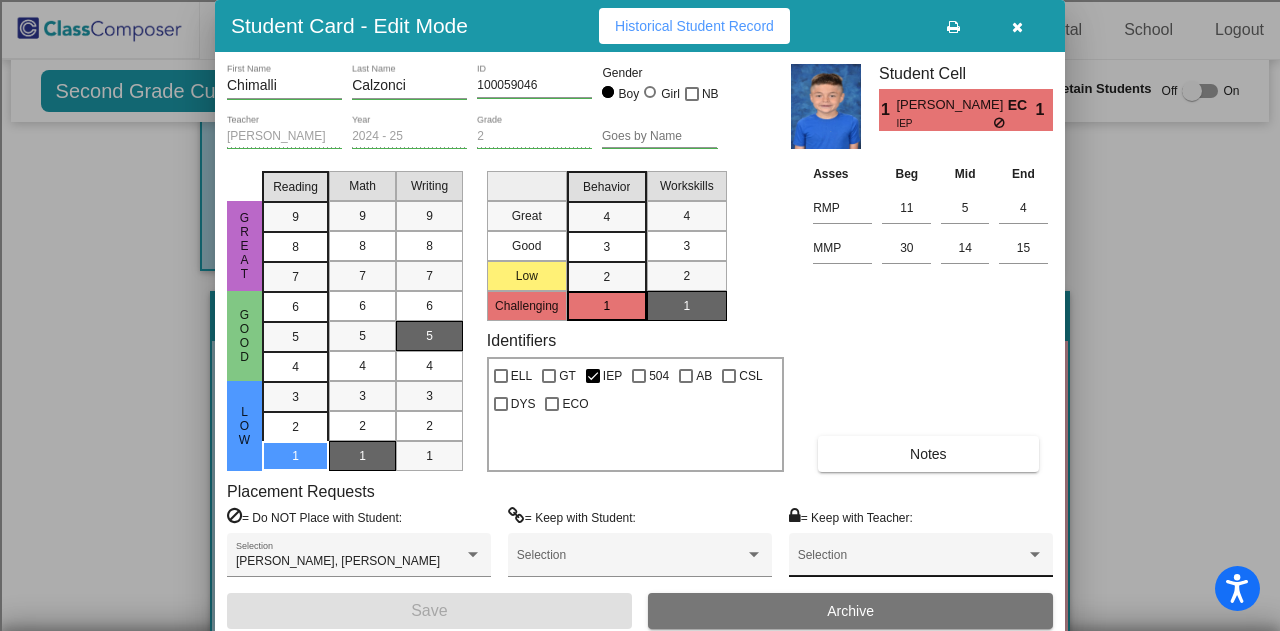 click at bounding box center (912, 562) 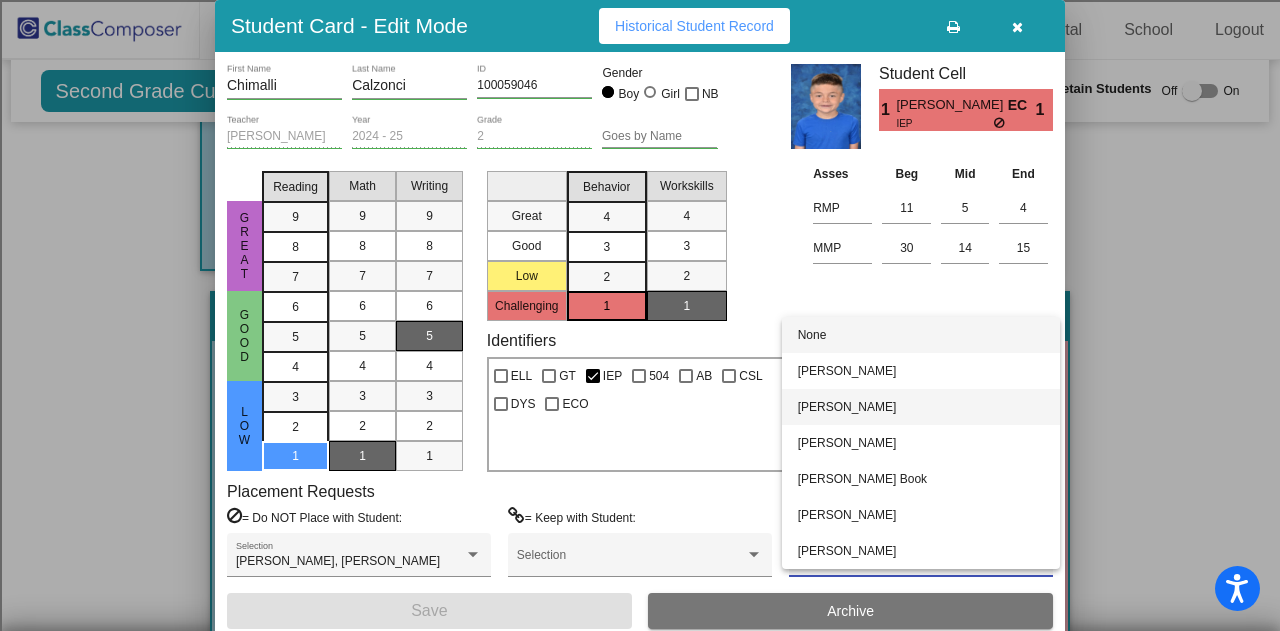 click on "[PERSON_NAME]" at bounding box center [921, 407] 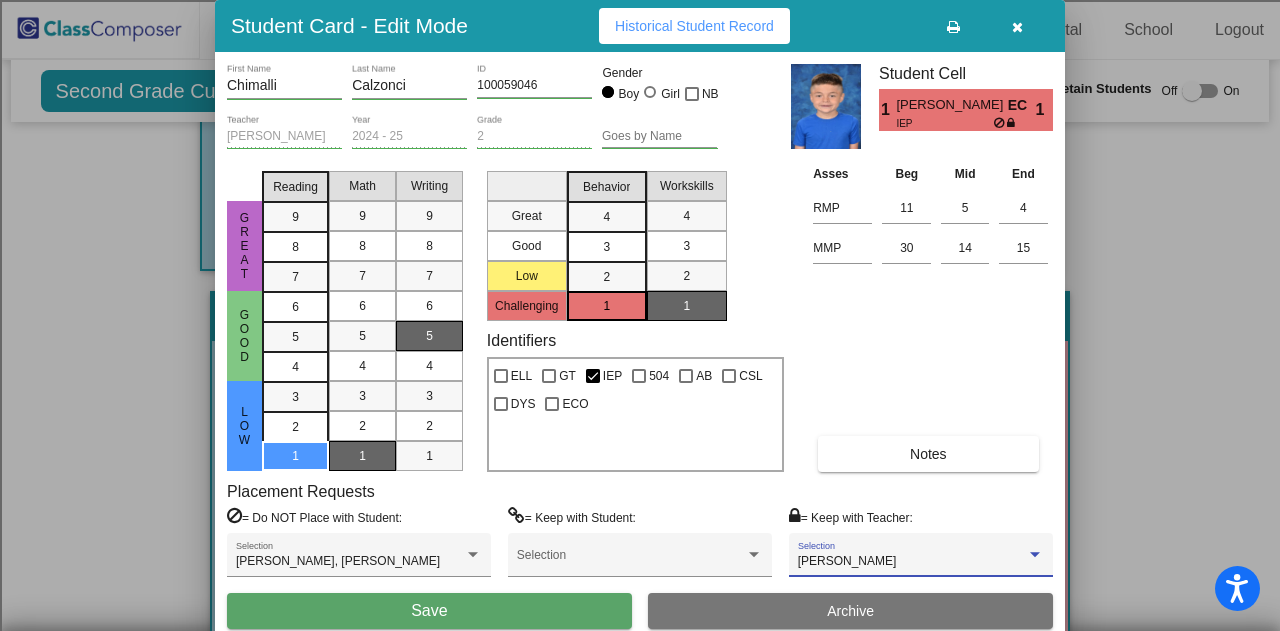 click on "Save" at bounding box center (429, 611) 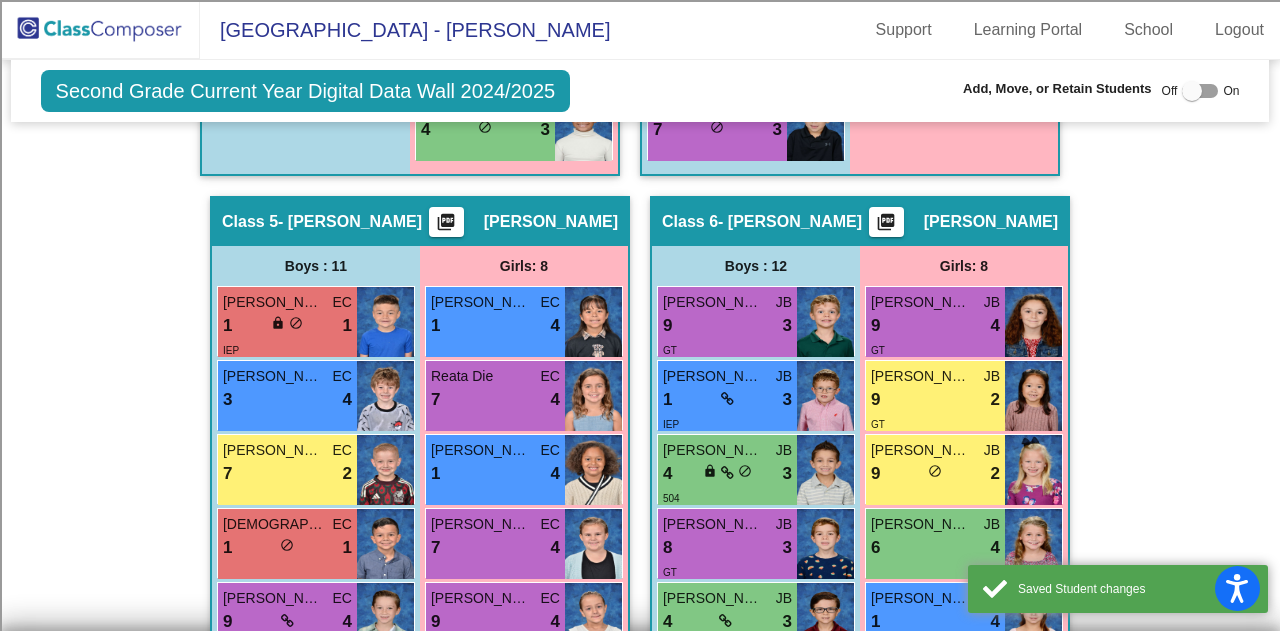scroll, scrollTop: 2600, scrollLeft: 0, axis: vertical 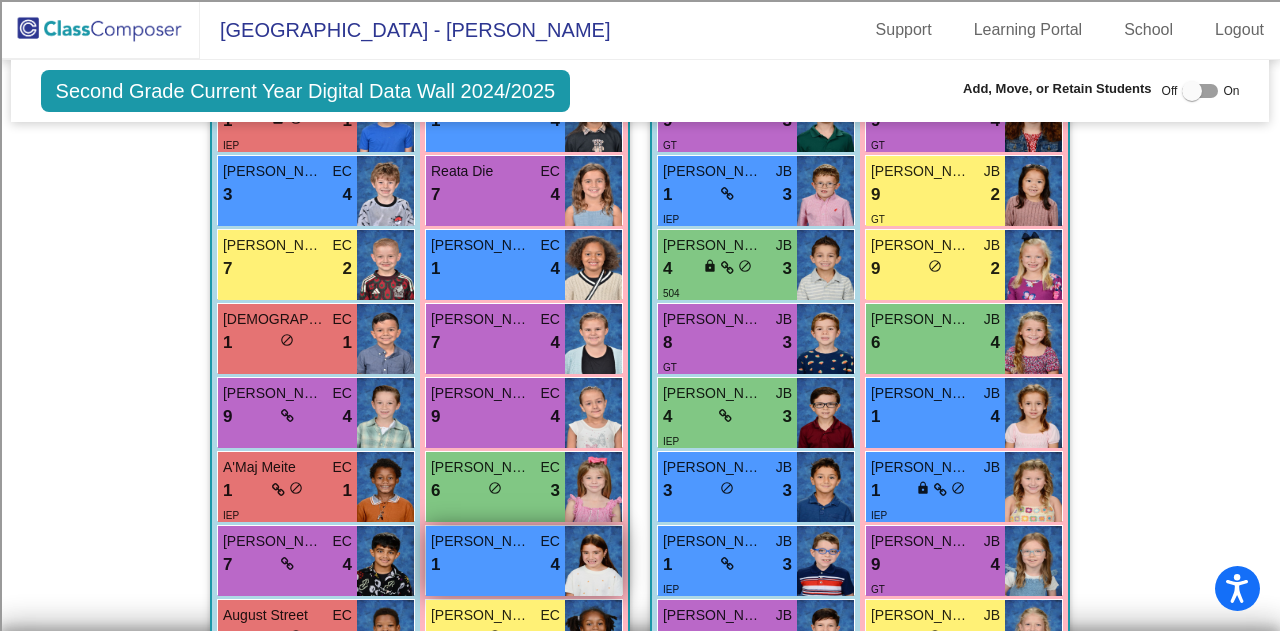 click on "1 lock do_not_disturb_alt 4" at bounding box center (495, 565) 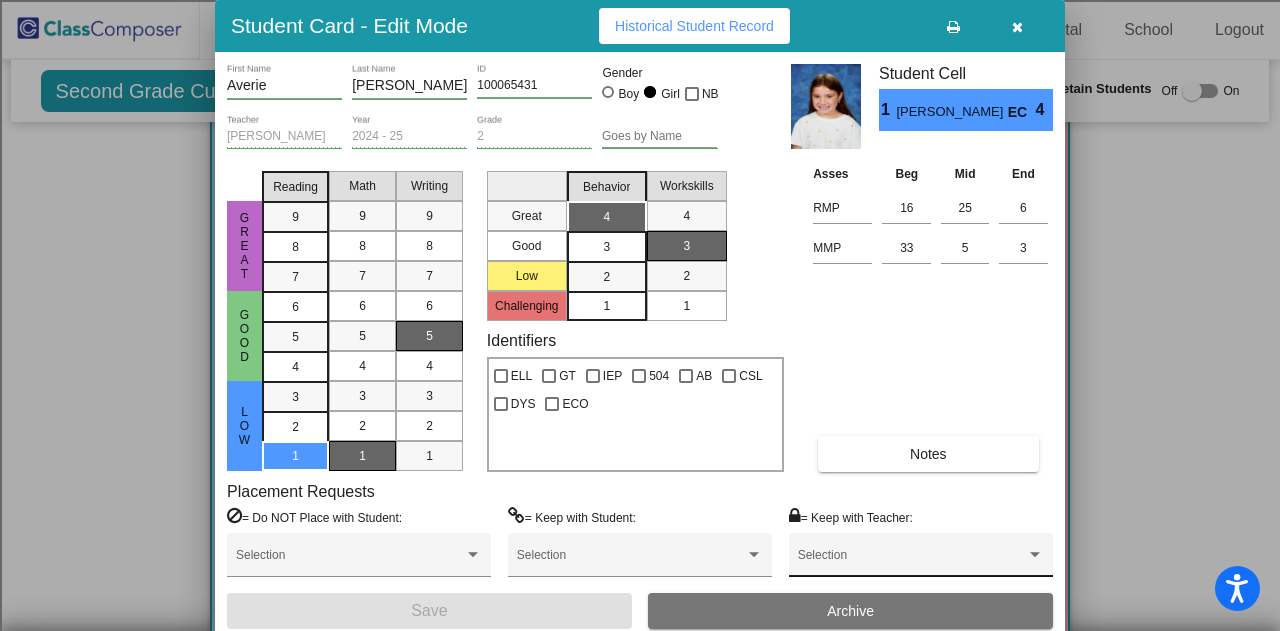 click on "Selection" at bounding box center (921, 560) 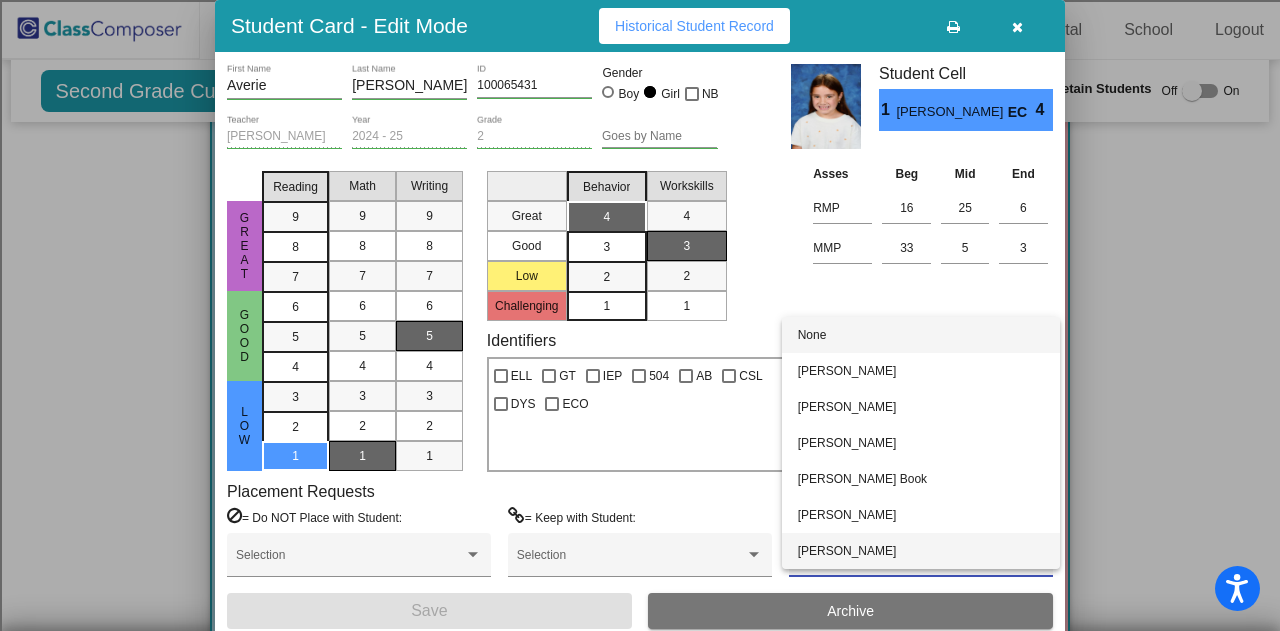 click on "[PERSON_NAME]" at bounding box center (921, 551) 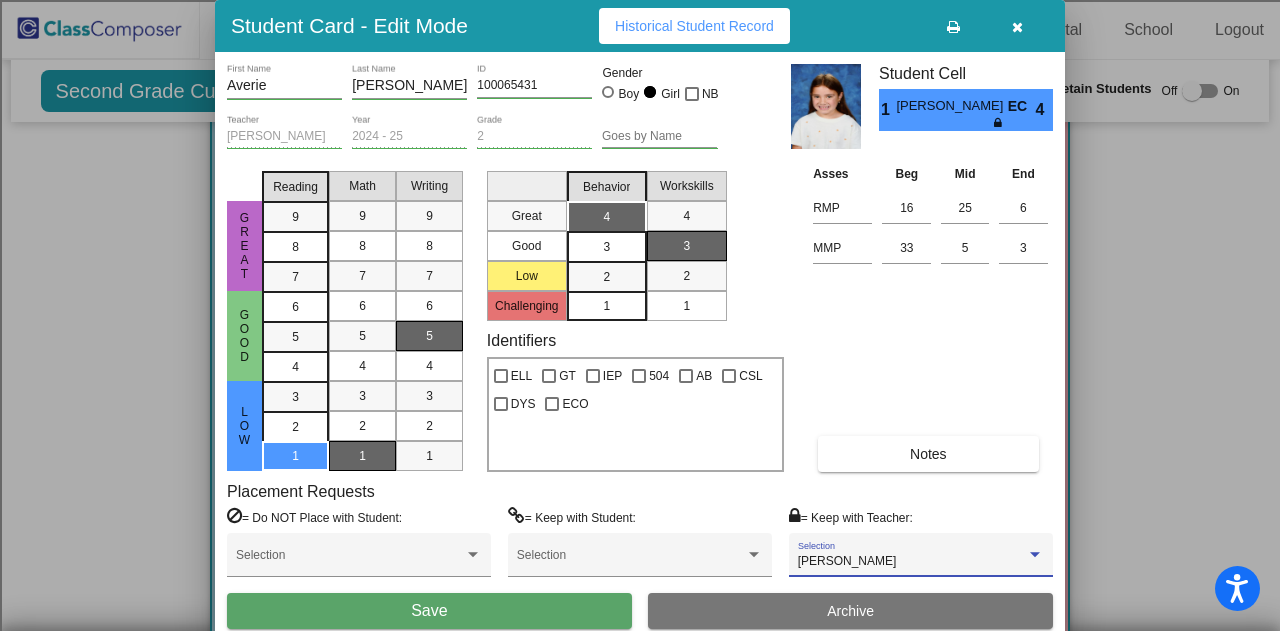 click on "Save" at bounding box center [429, 611] 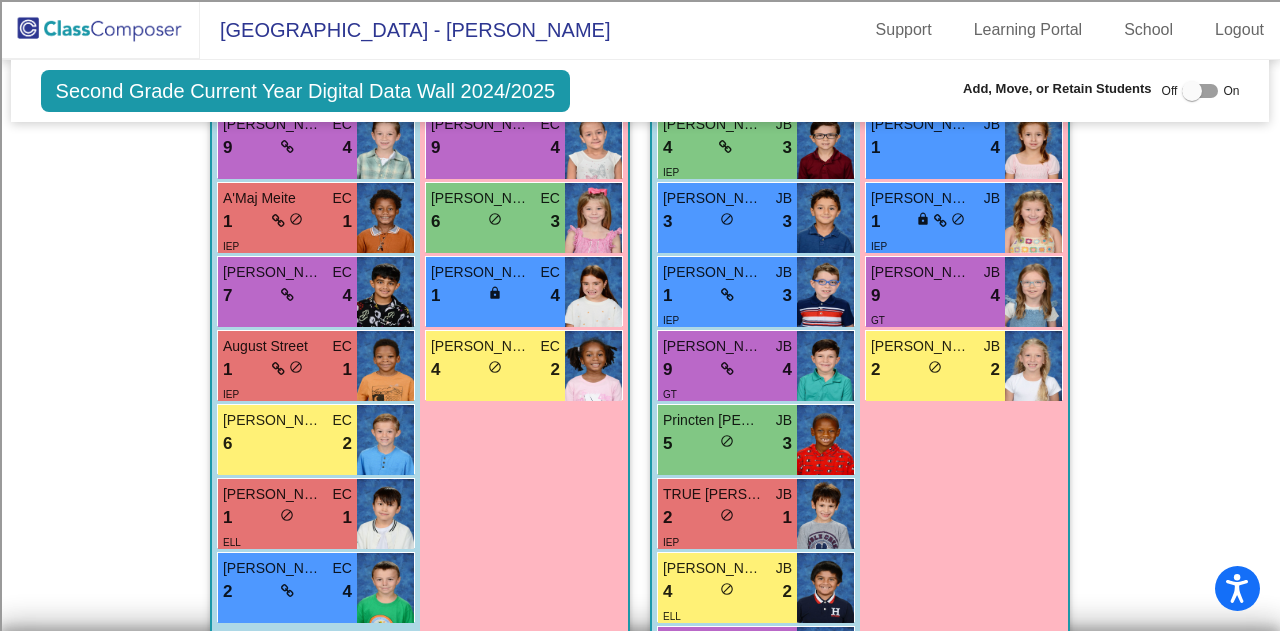 scroll, scrollTop: 2900, scrollLeft: 0, axis: vertical 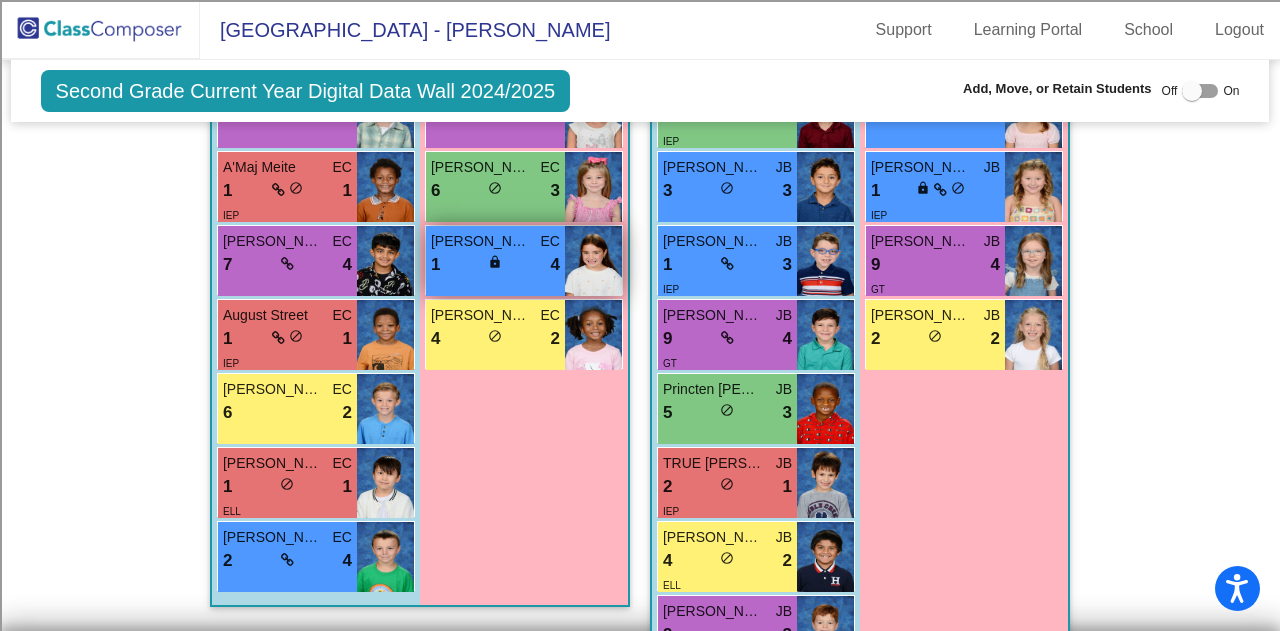 click on "[PERSON_NAME]" at bounding box center (481, 241) 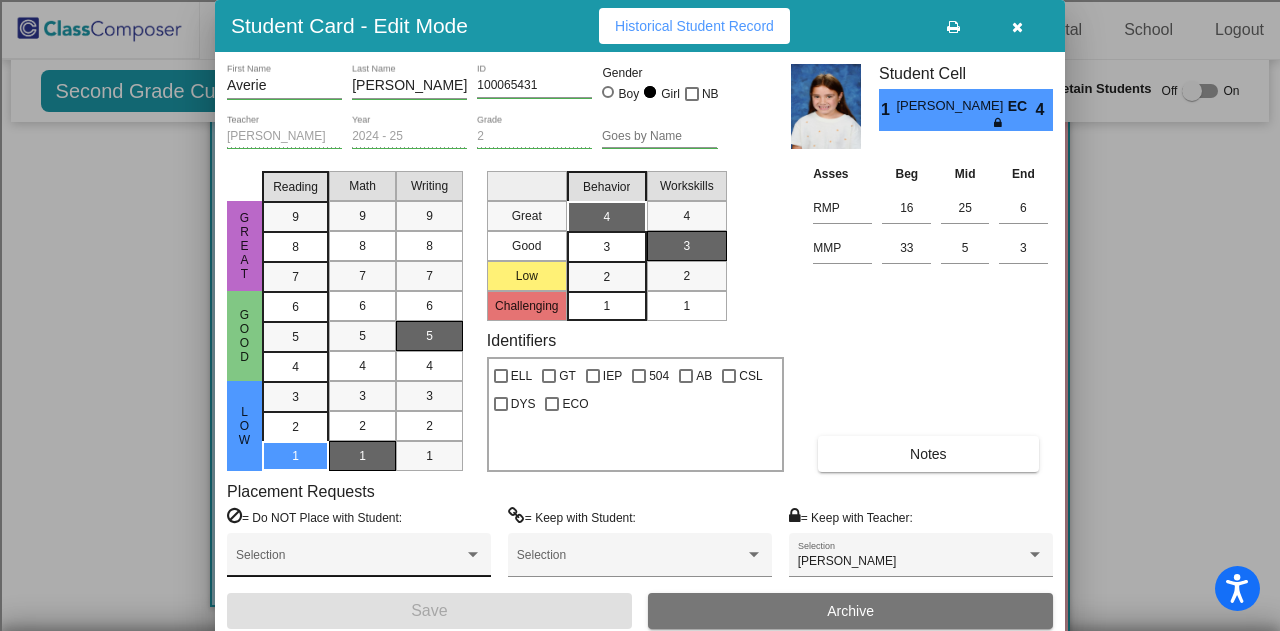 click at bounding box center (359, 562) 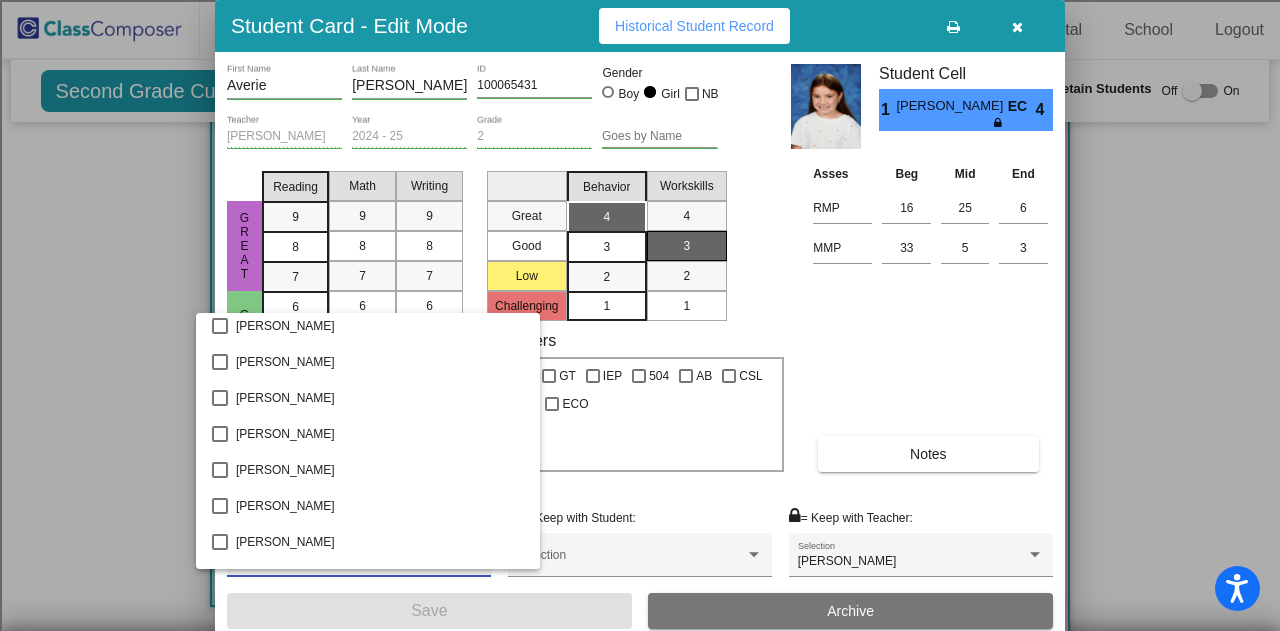 scroll, scrollTop: 1100, scrollLeft: 0, axis: vertical 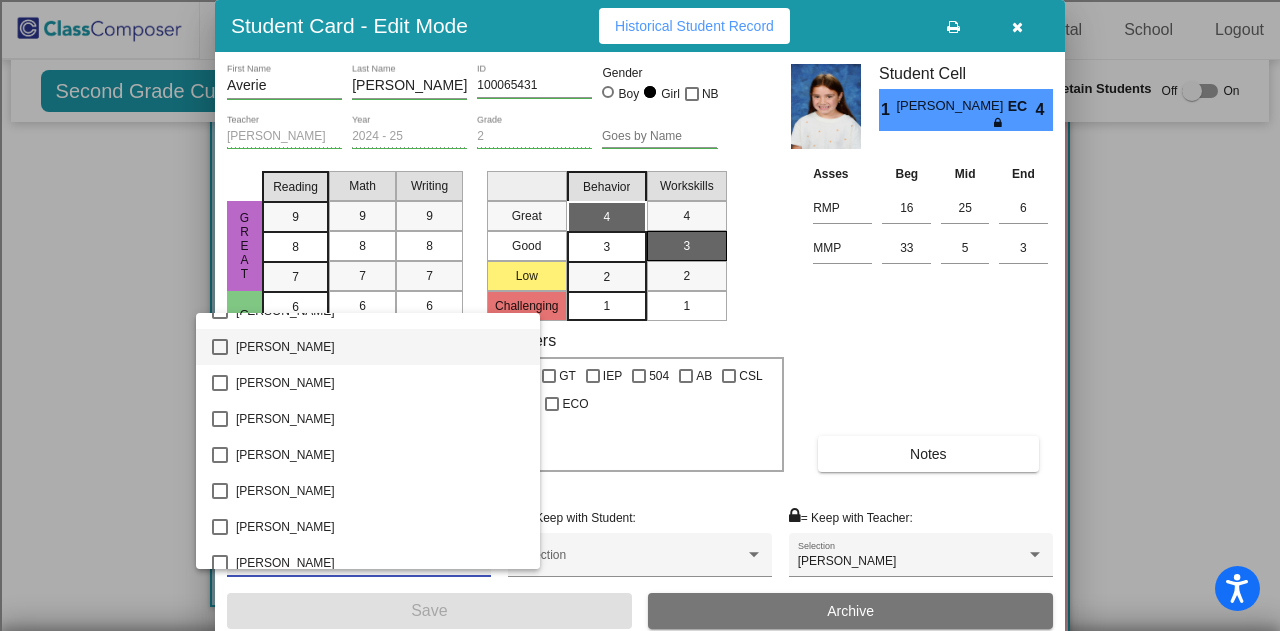 click on "[PERSON_NAME]" at bounding box center (380, 347) 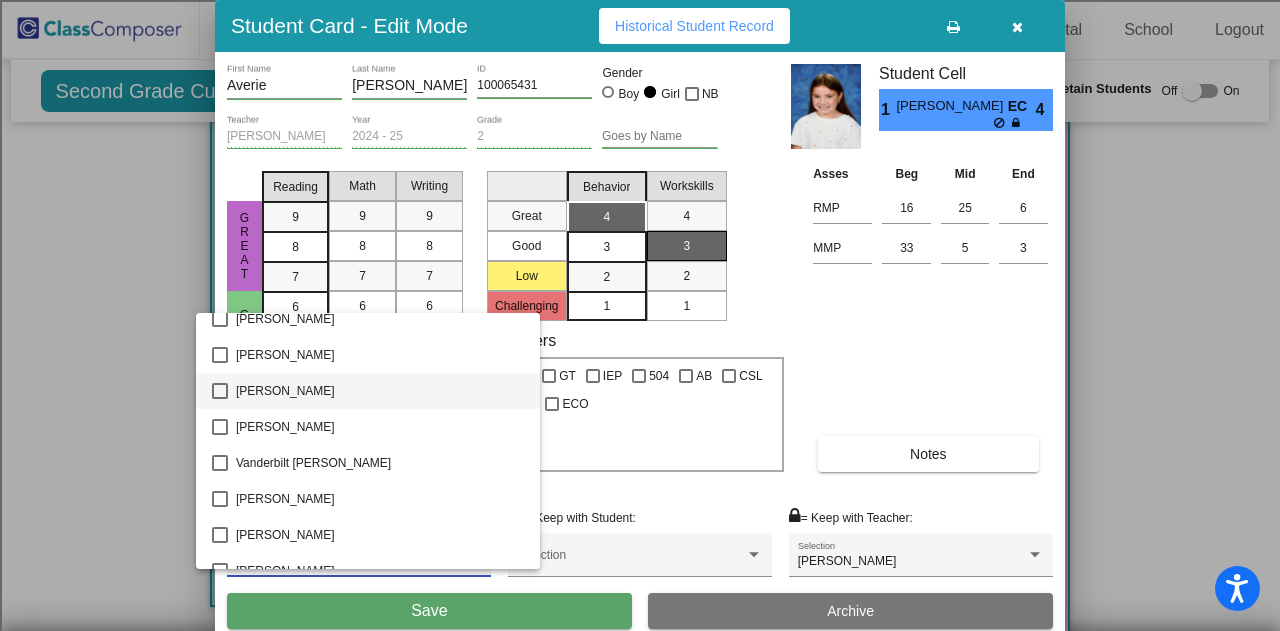 scroll, scrollTop: 3800, scrollLeft: 0, axis: vertical 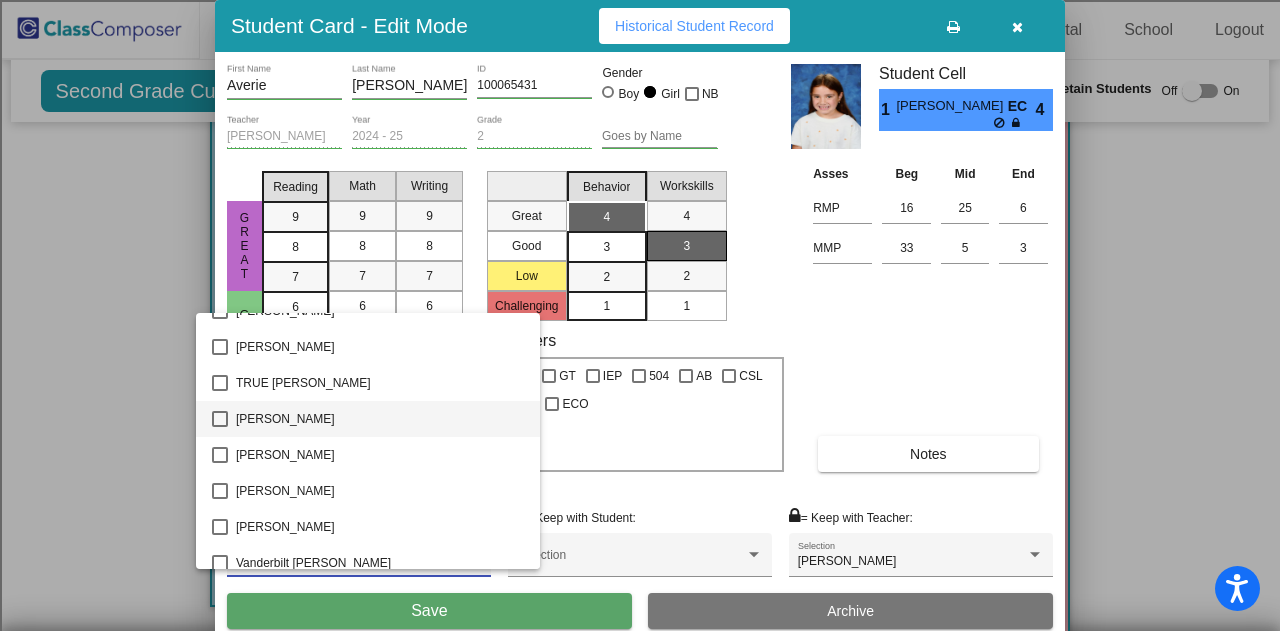click on "[PERSON_NAME]" at bounding box center [380, 419] 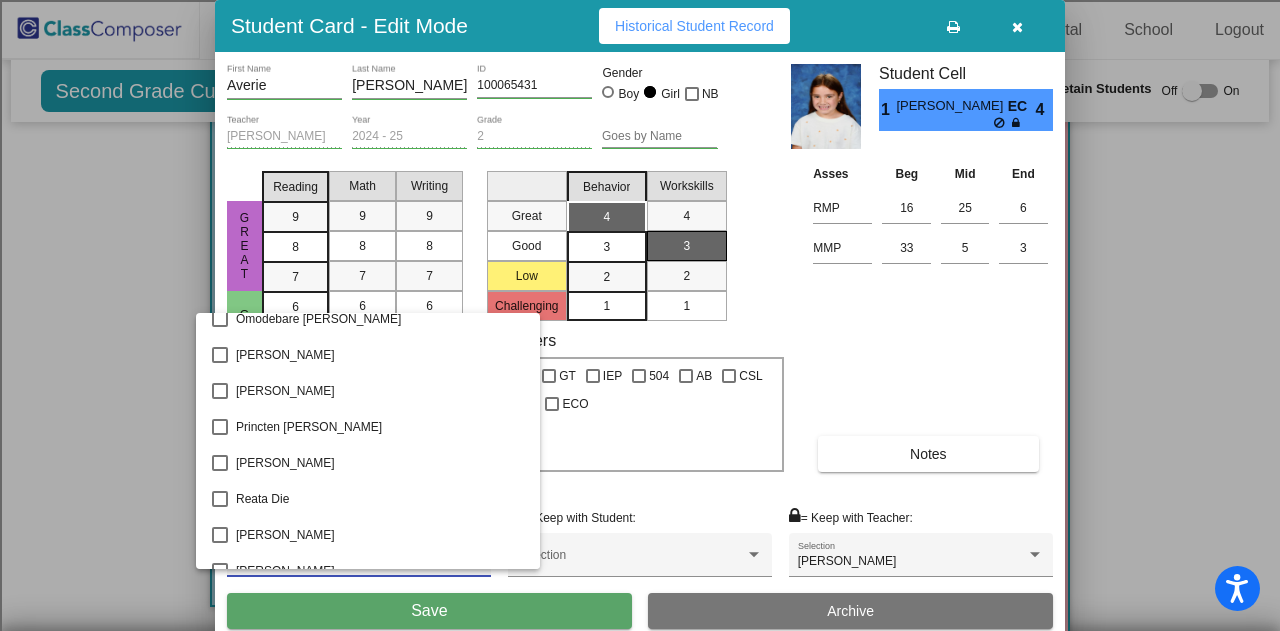 scroll, scrollTop: 3228, scrollLeft: 0, axis: vertical 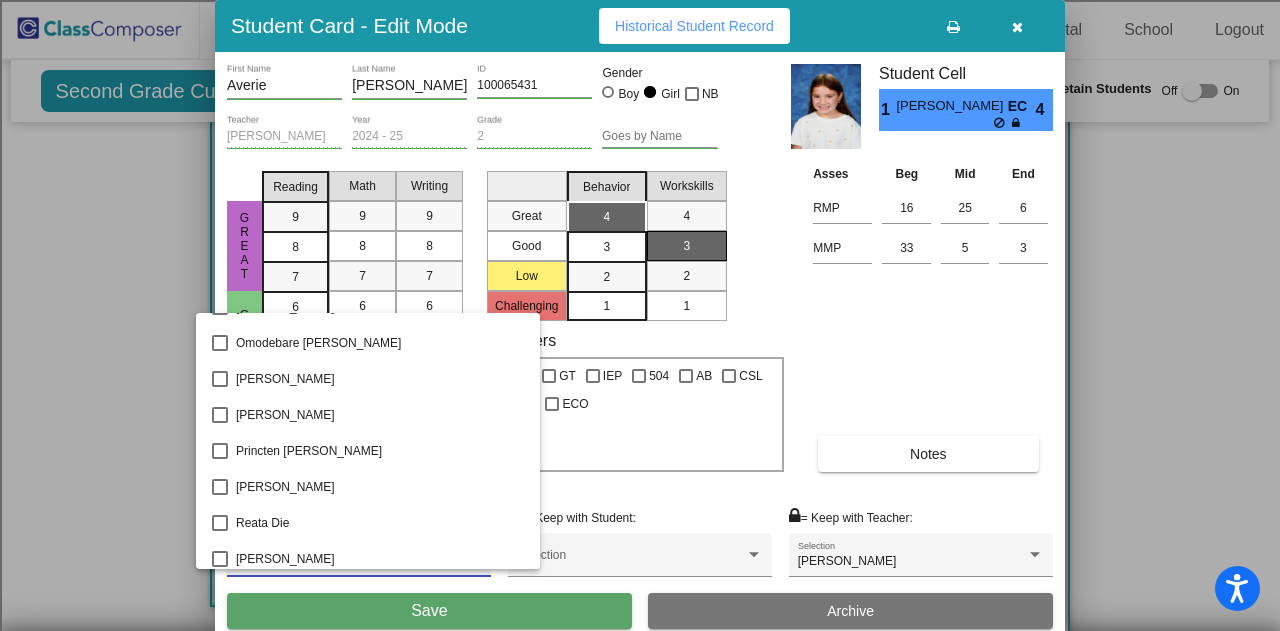 click at bounding box center [640, 315] 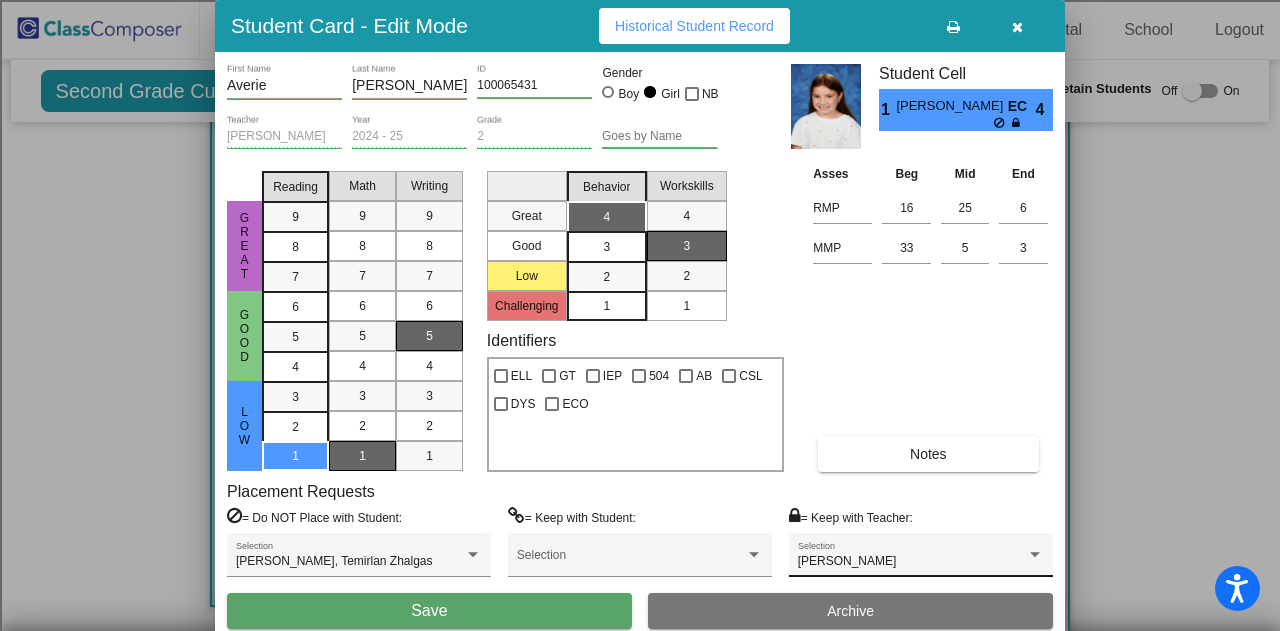 click on "Reece Springer Selection" at bounding box center (921, 560) 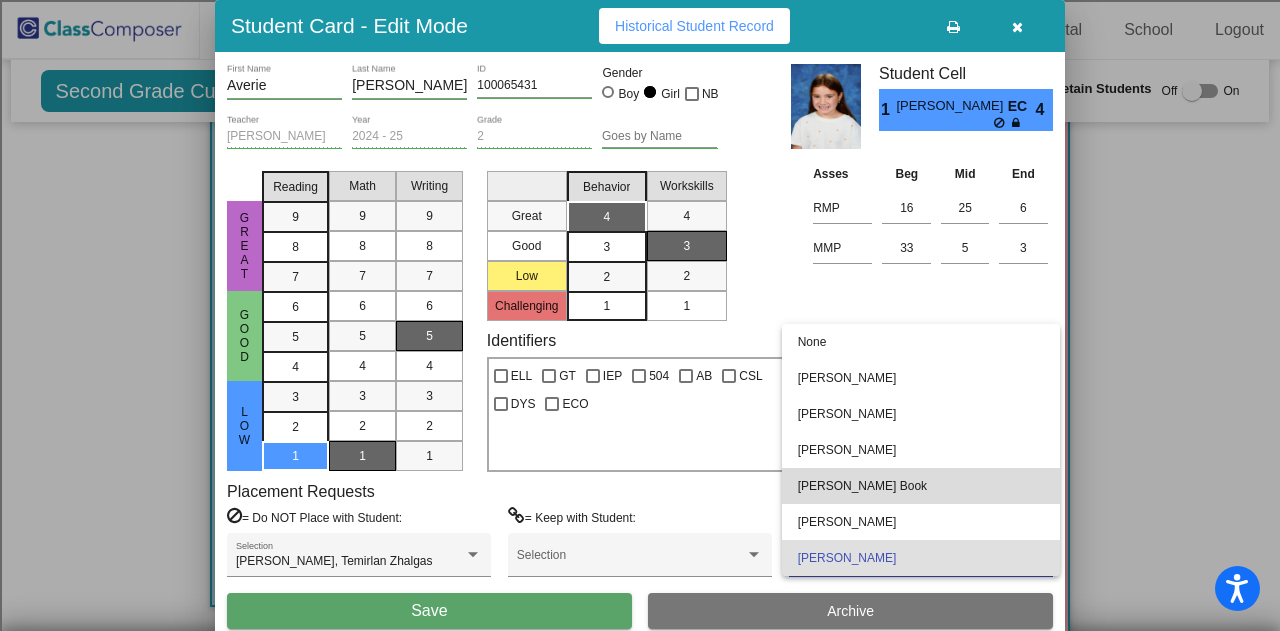 click on "[PERSON_NAME] Book" at bounding box center (921, 486) 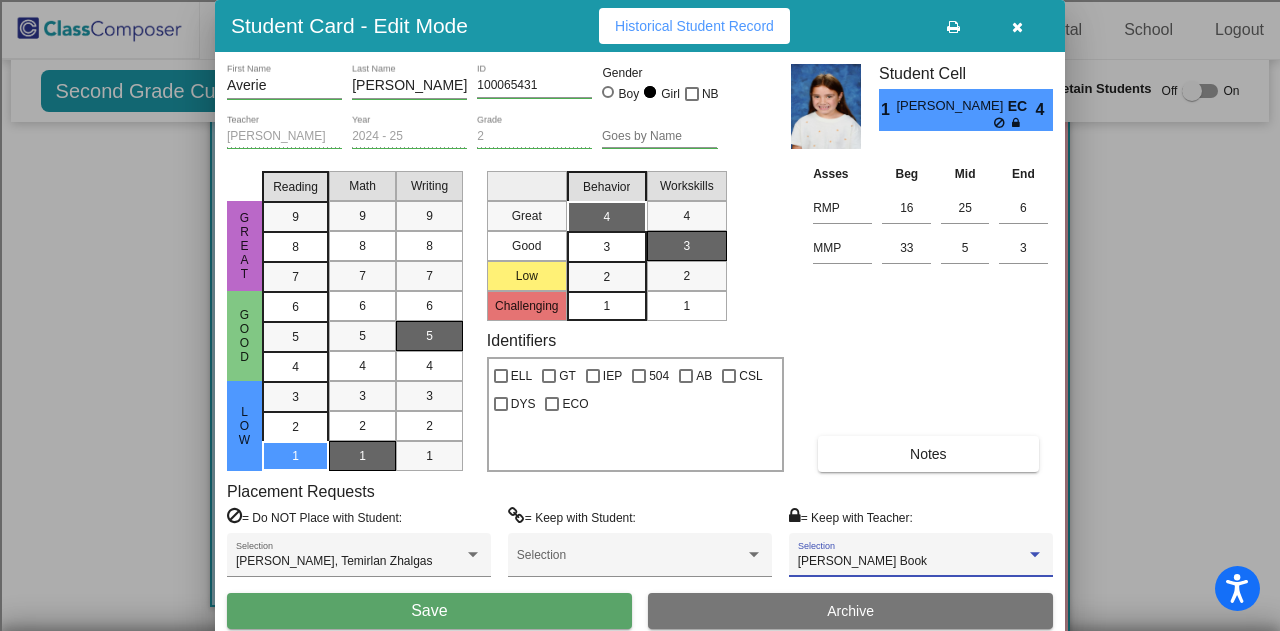click on "Save" at bounding box center (429, 610) 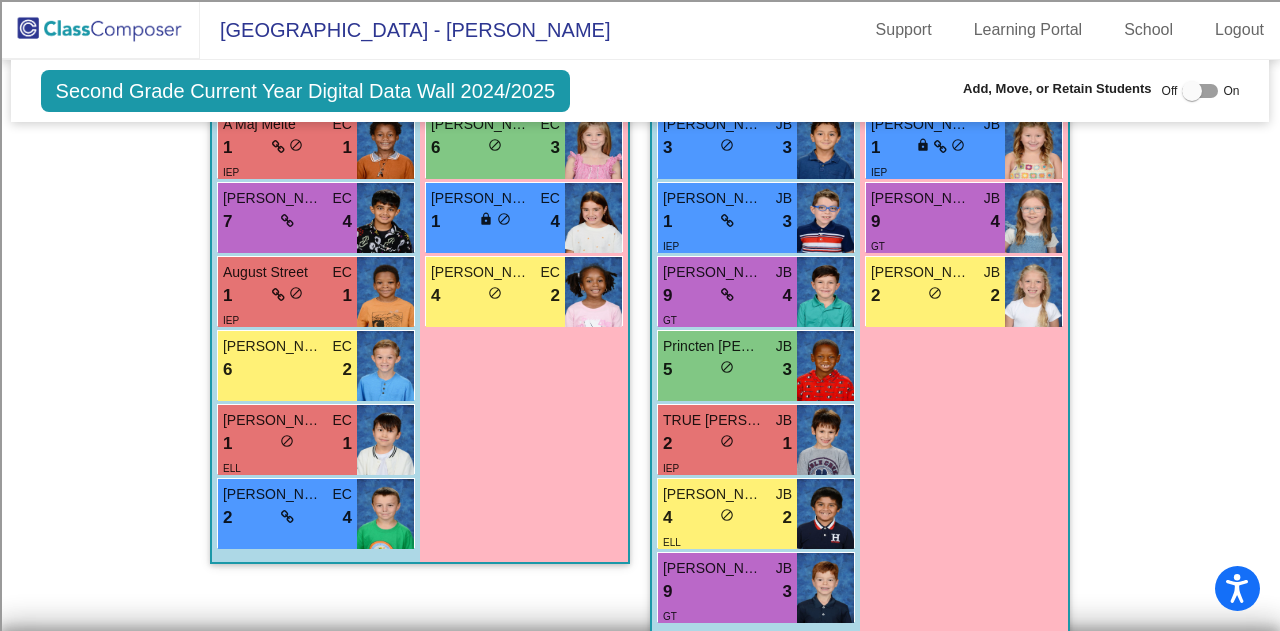 scroll, scrollTop: 2966, scrollLeft: 0, axis: vertical 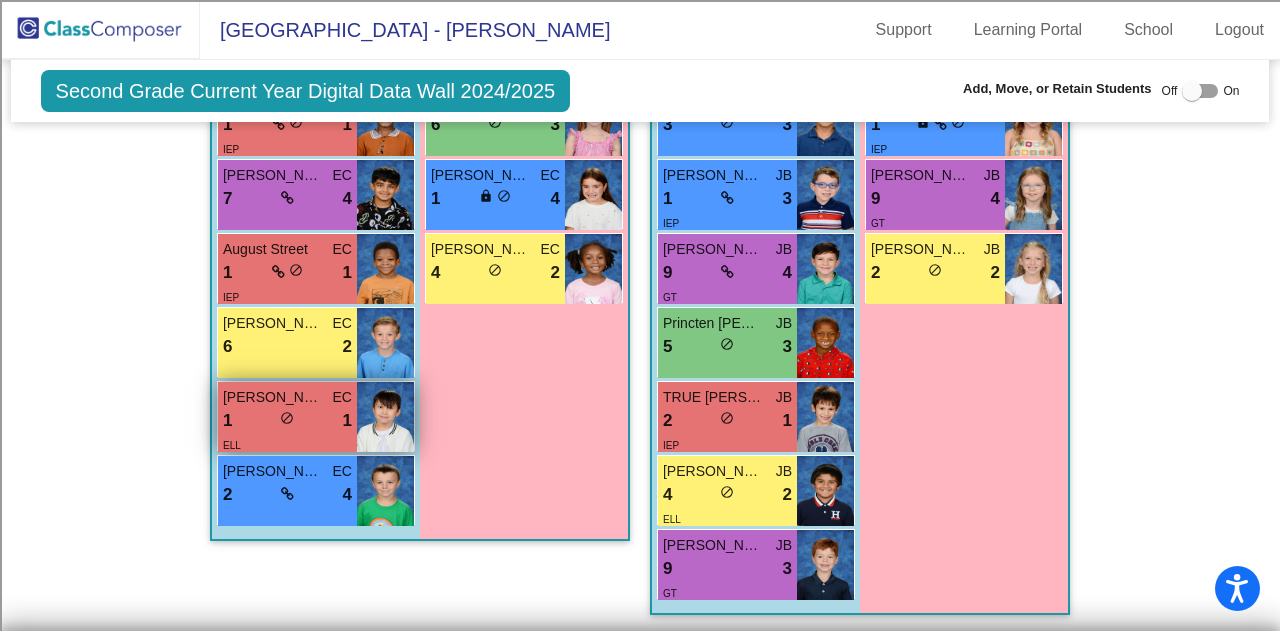 click on "1 lock do_not_disturb_alt 1" at bounding box center [287, 421] 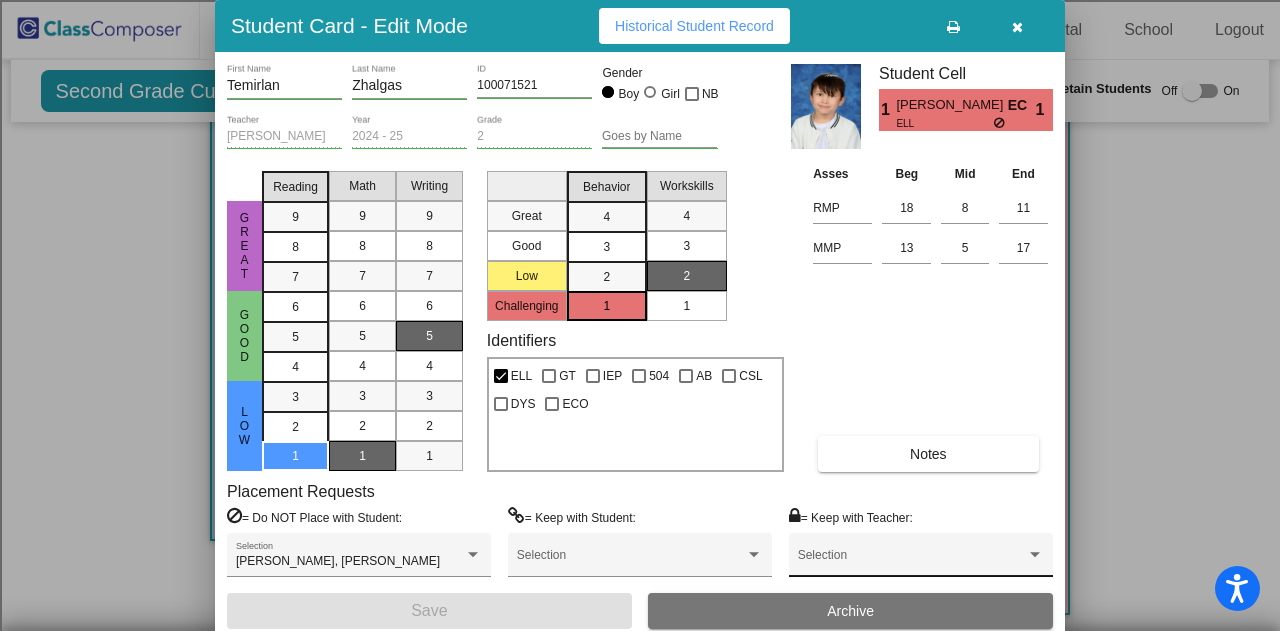 click on "Selection" at bounding box center [921, 560] 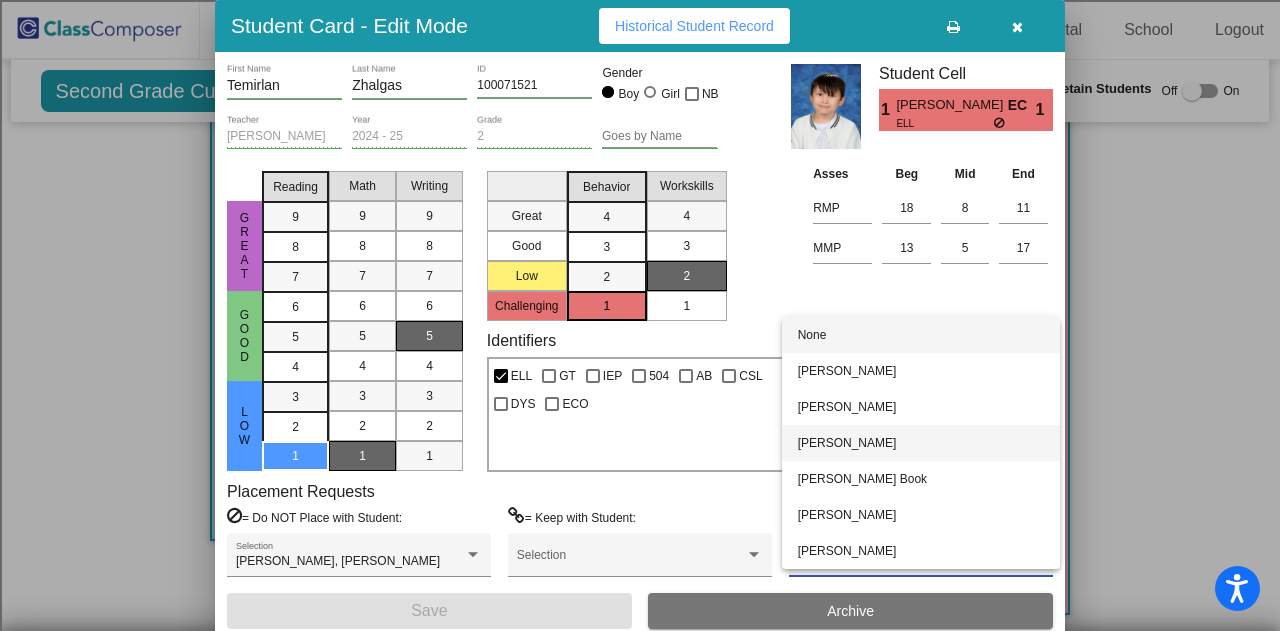 click on "[PERSON_NAME]" at bounding box center (921, 443) 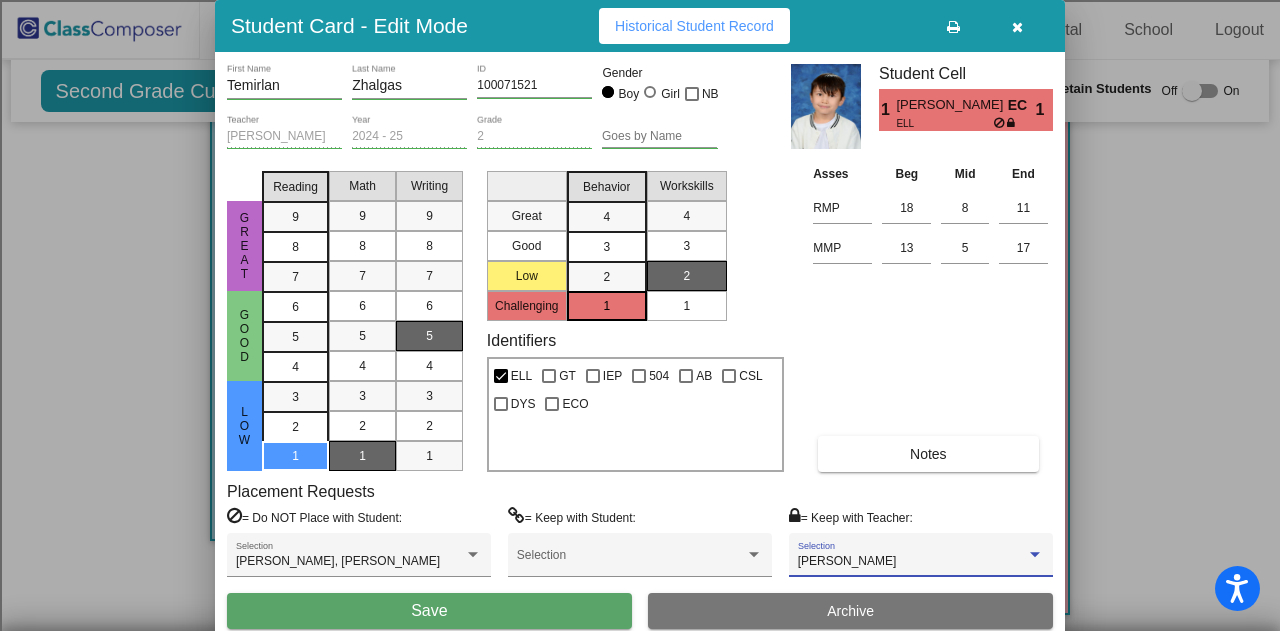 click on "Save" at bounding box center [429, 611] 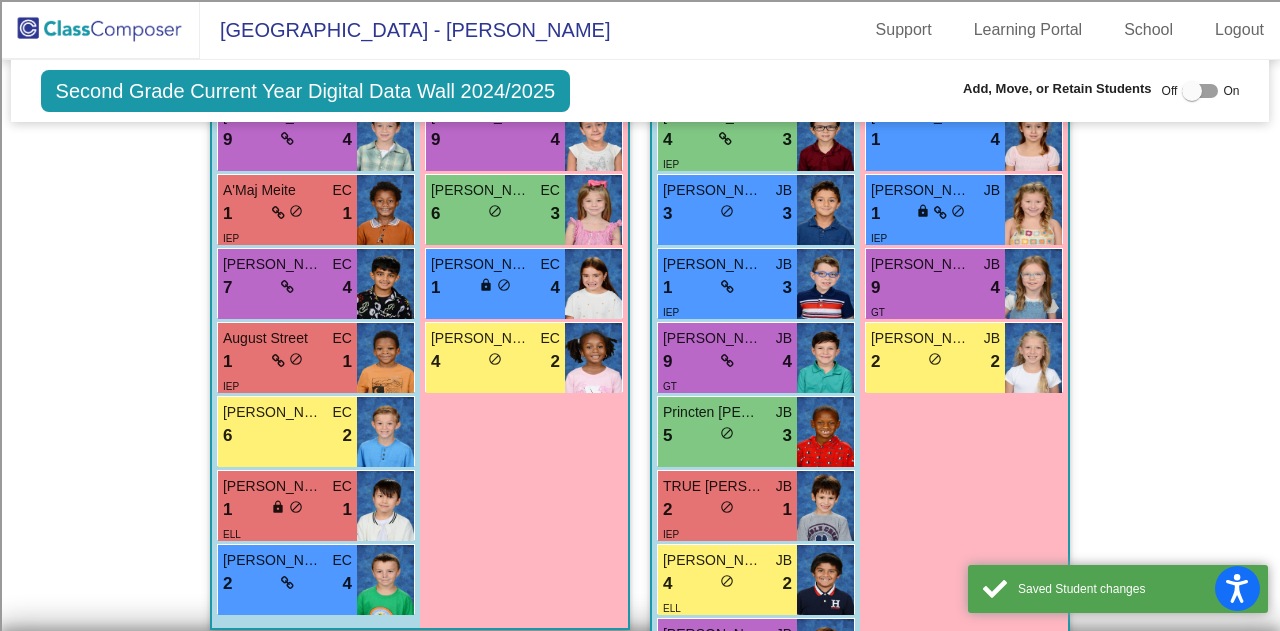 scroll, scrollTop: 2766, scrollLeft: 0, axis: vertical 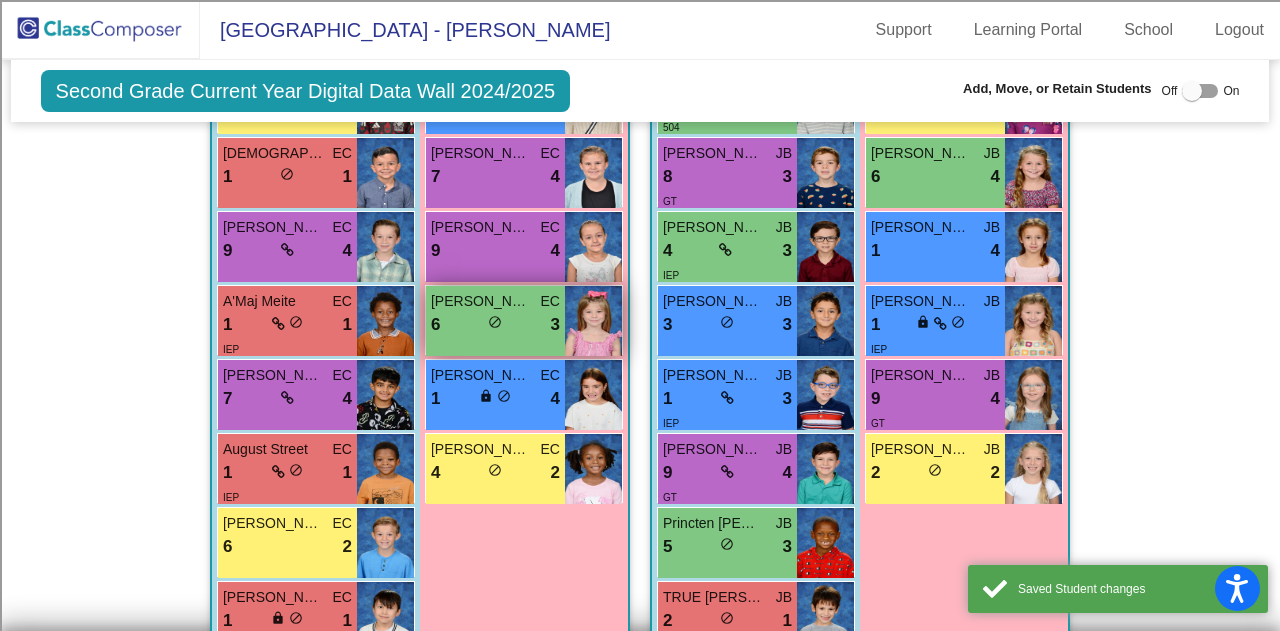 click on "6 lock do_not_disturb_alt 3" at bounding box center (495, 325) 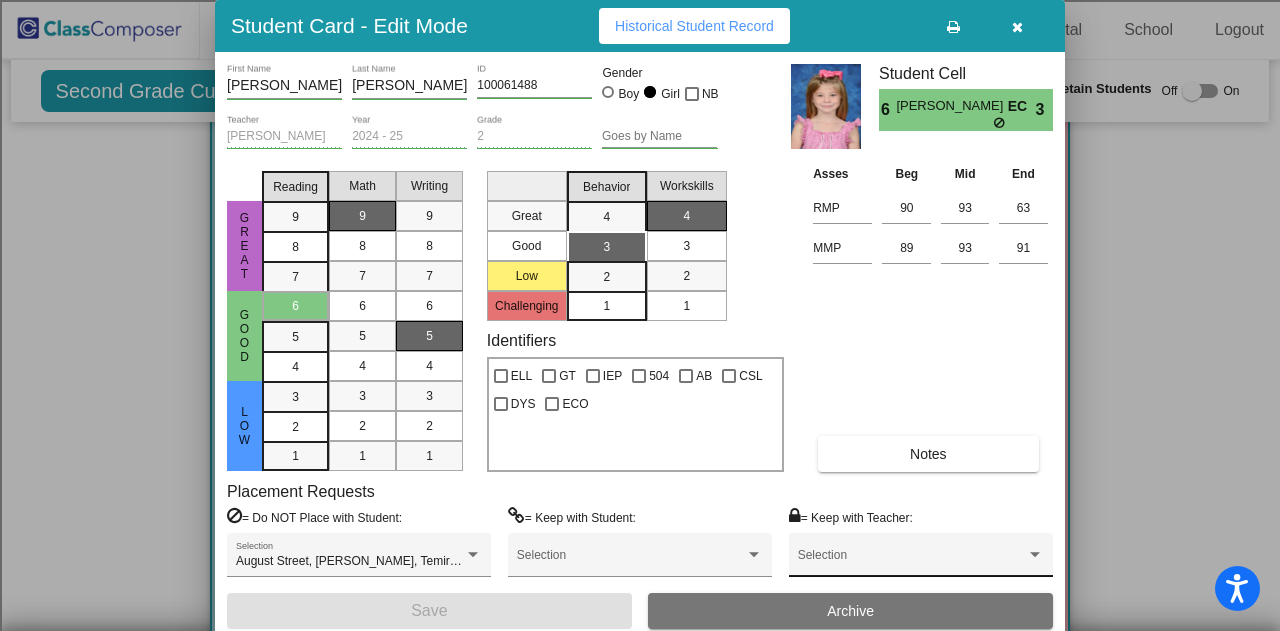 click on "Selection" at bounding box center [921, 555] 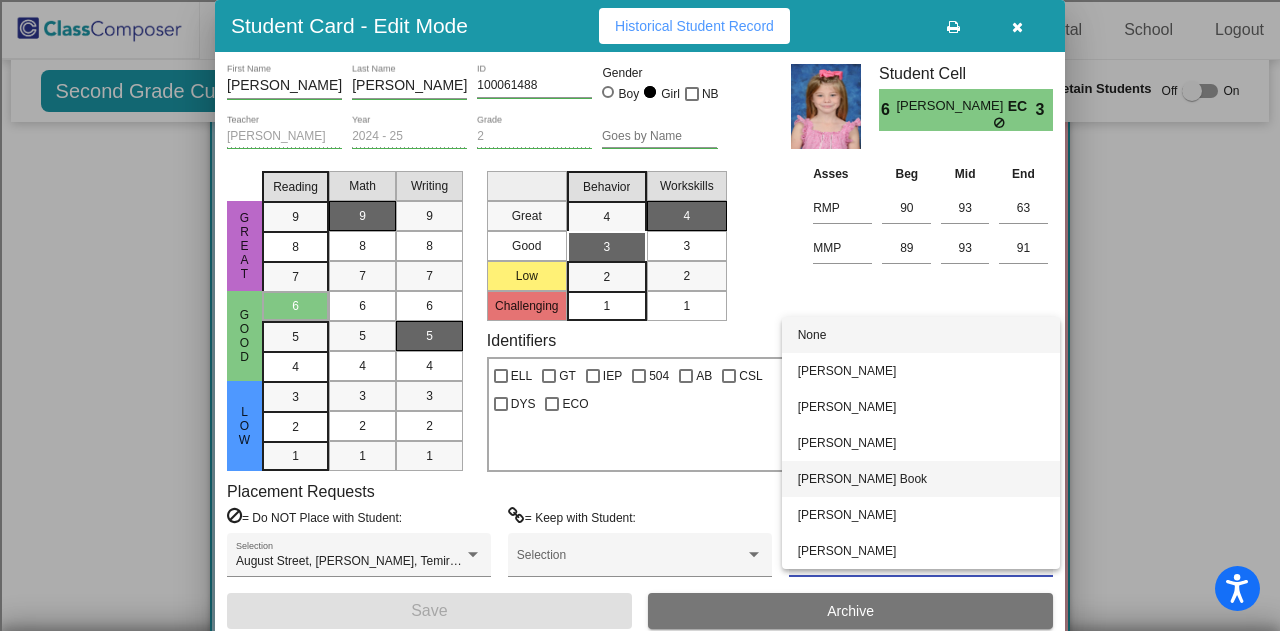 click on "[PERSON_NAME] Book" at bounding box center (921, 479) 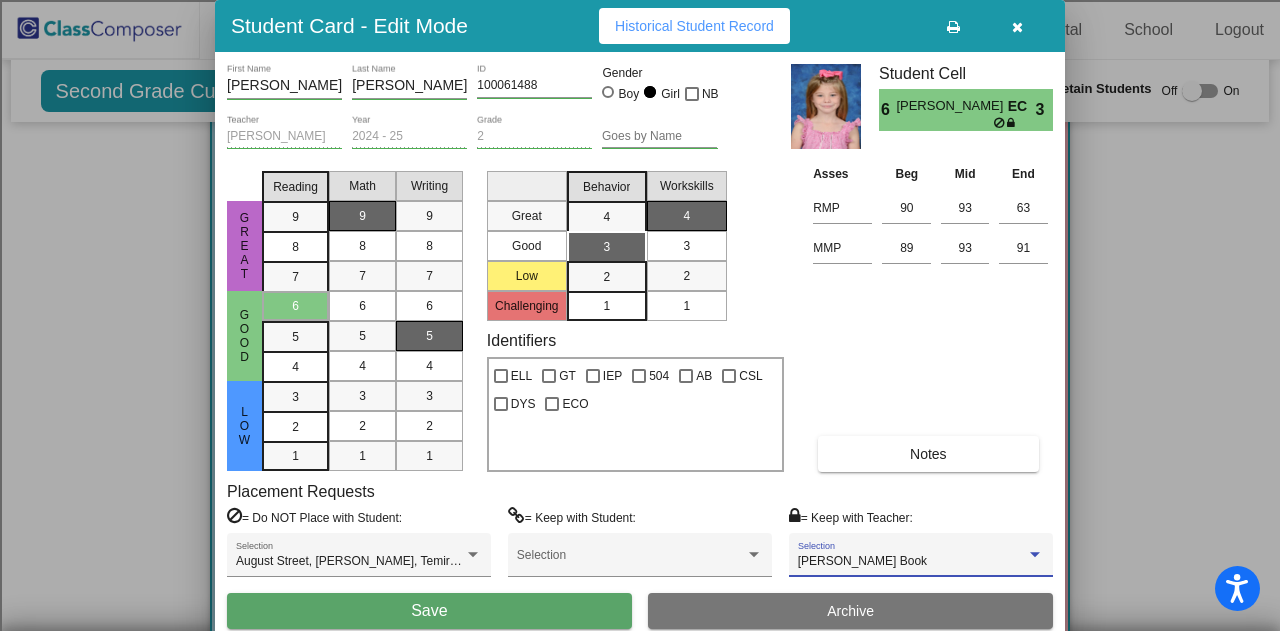 click on "Save" at bounding box center (429, 611) 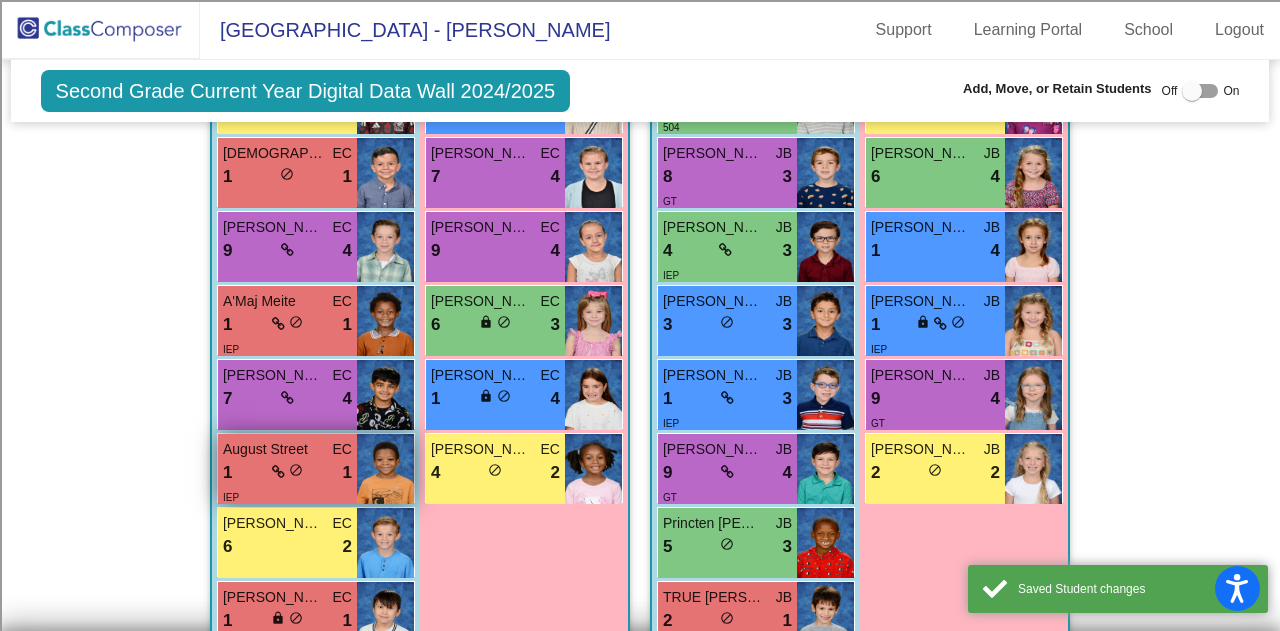 click on "do_not_disturb_alt" at bounding box center (296, 470) 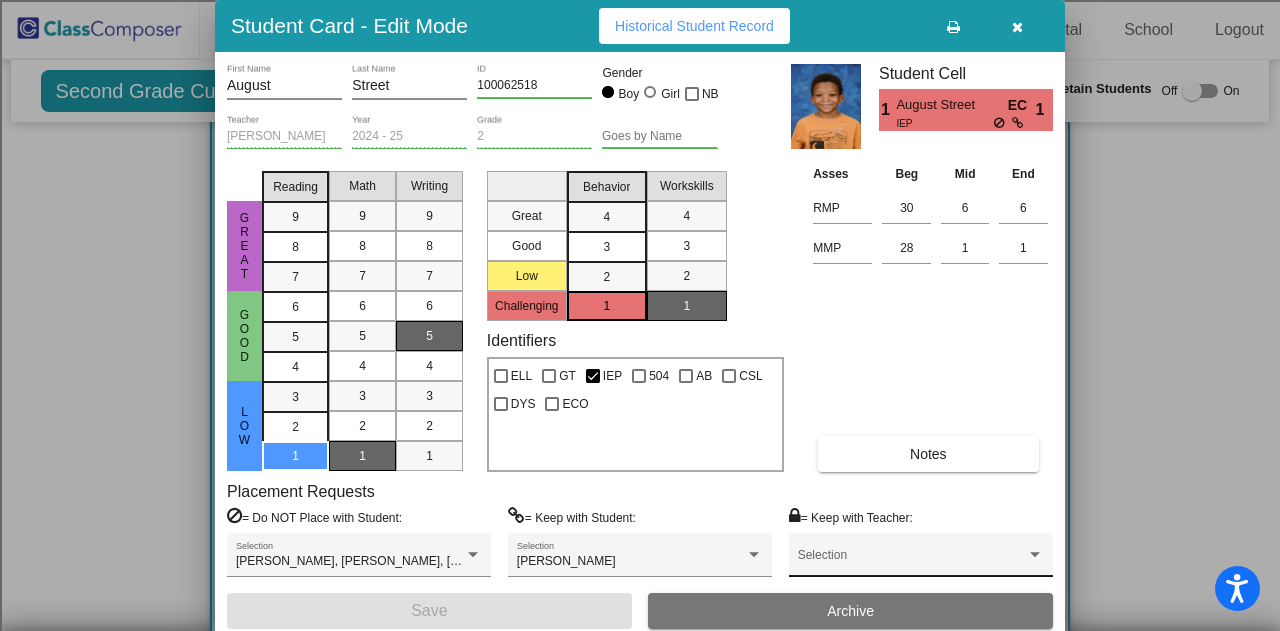 click on "Selection" at bounding box center [921, 560] 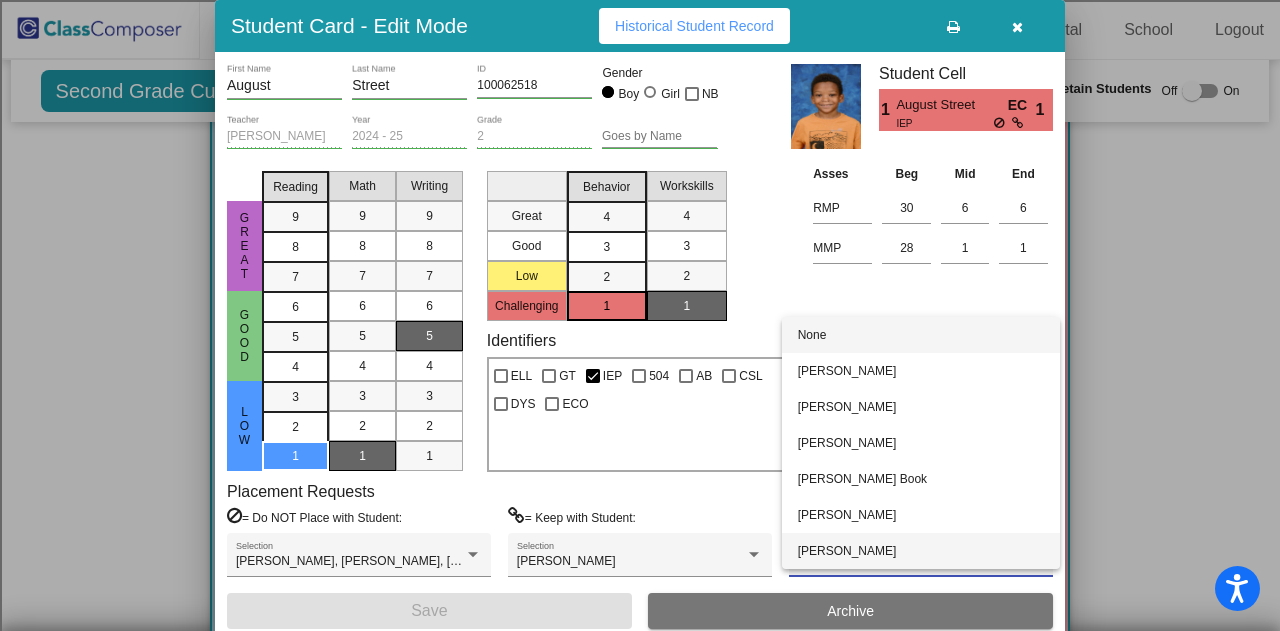 click on "[PERSON_NAME]" at bounding box center (921, 551) 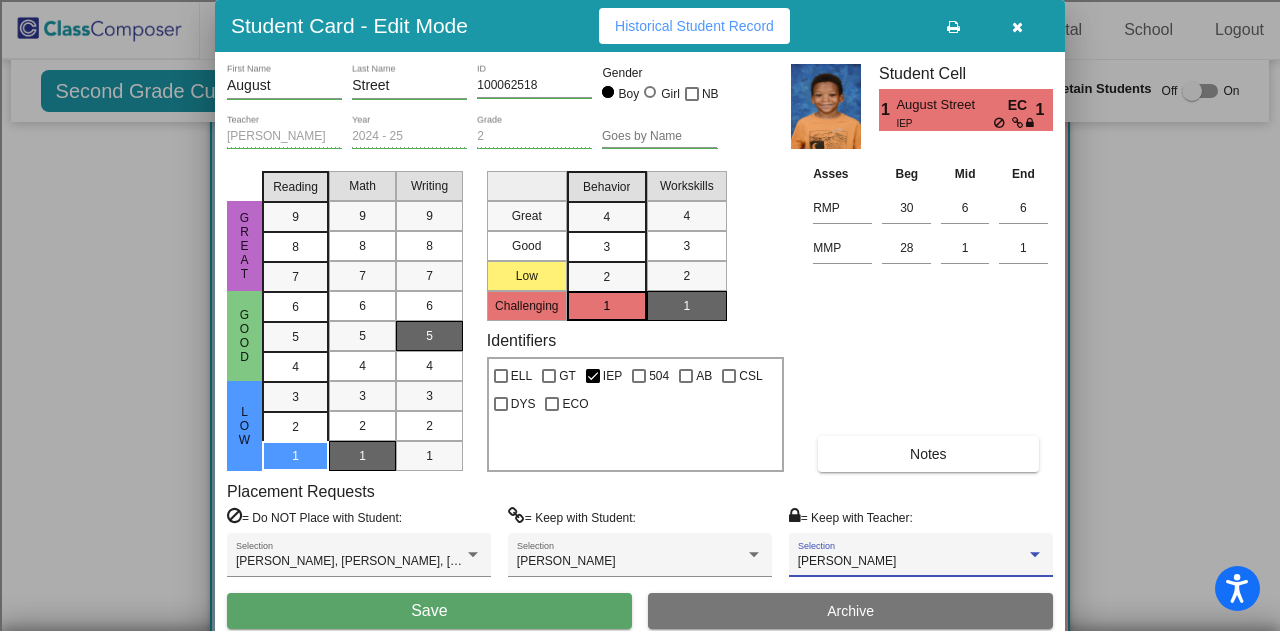 click on "Reece Springer Selection" at bounding box center [921, 560] 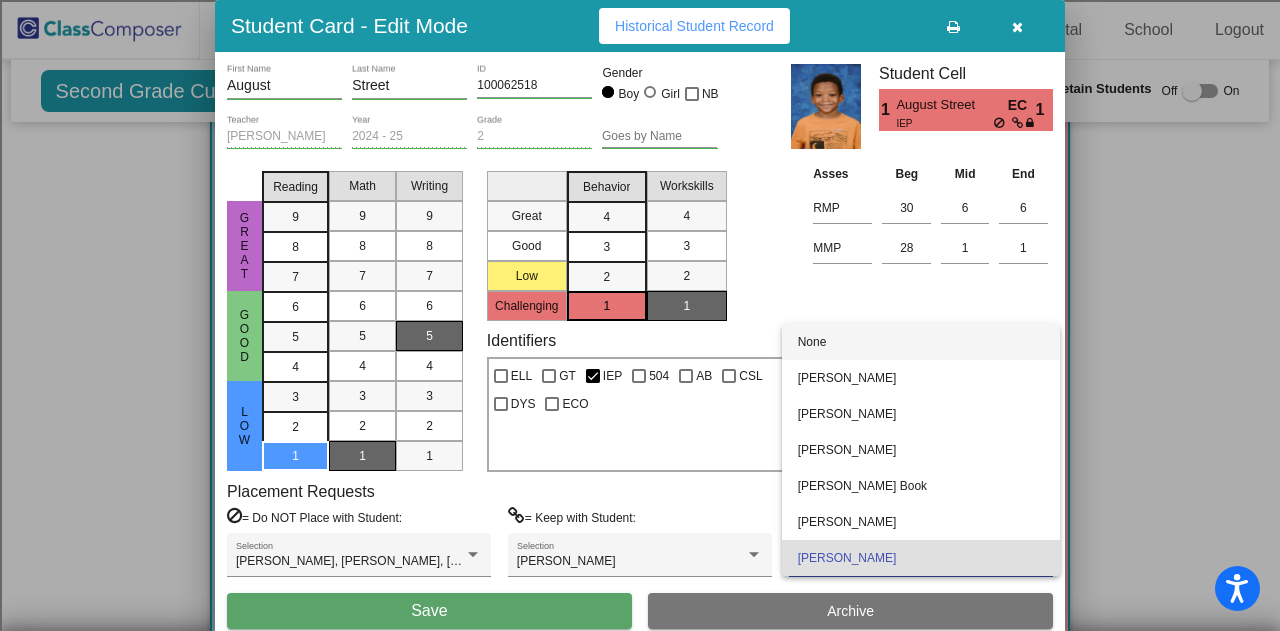 click on "None" at bounding box center (921, 342) 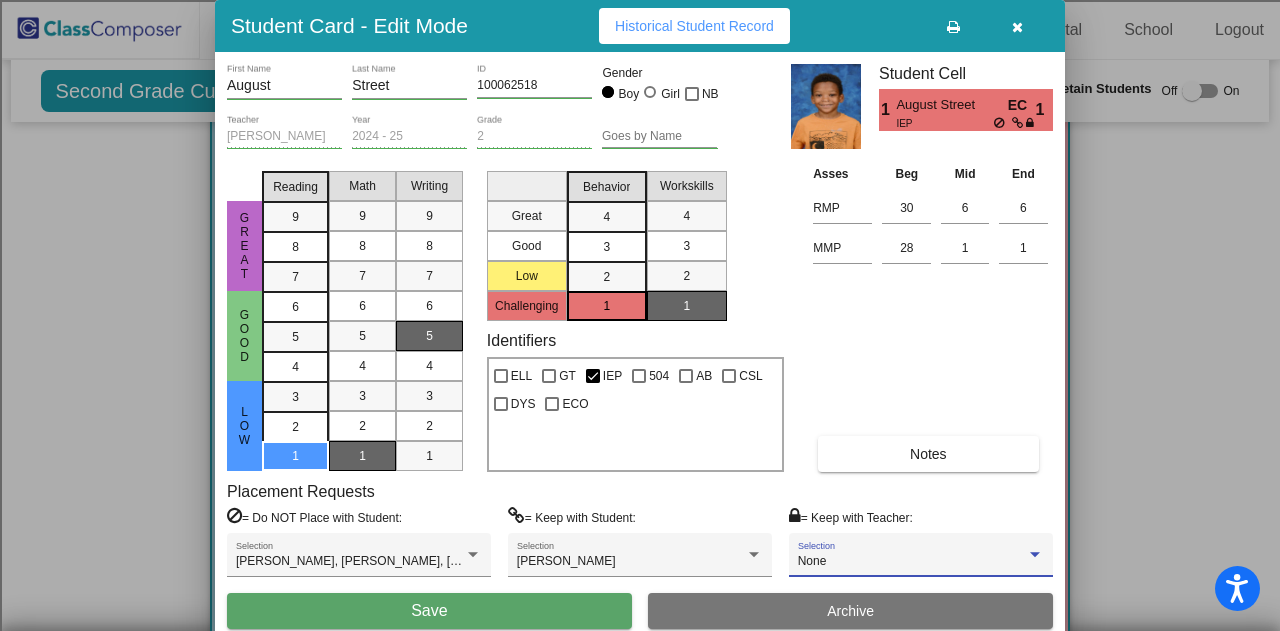 click on "Save" at bounding box center [429, 611] 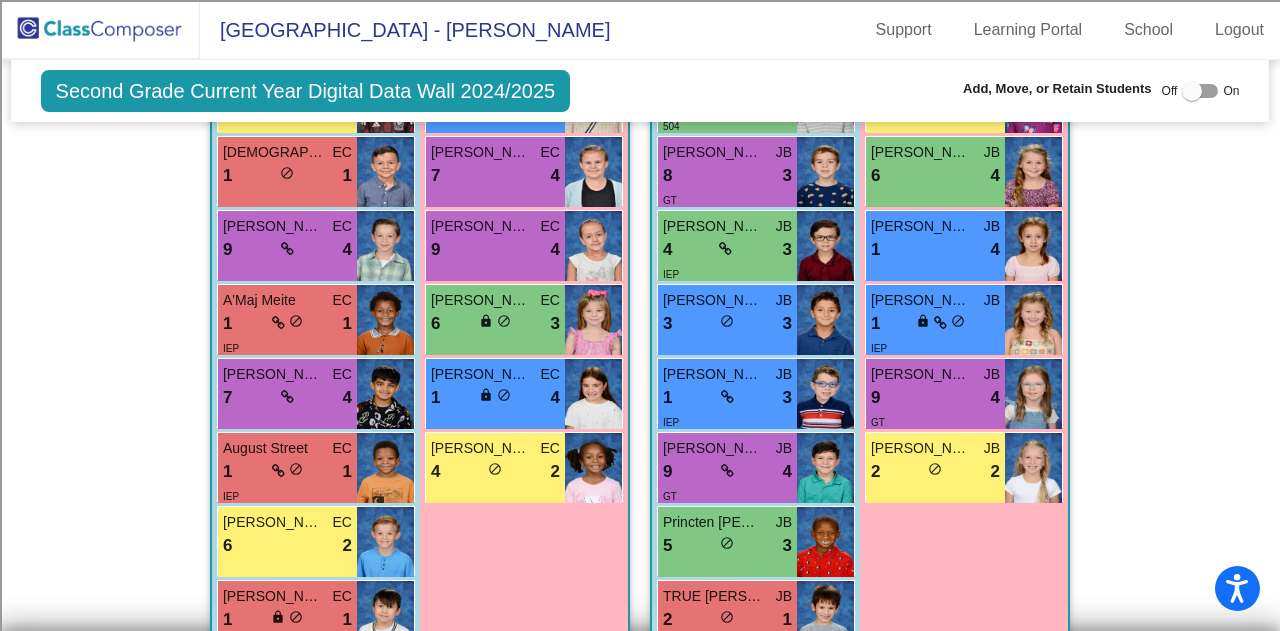scroll, scrollTop: 2766, scrollLeft: 0, axis: vertical 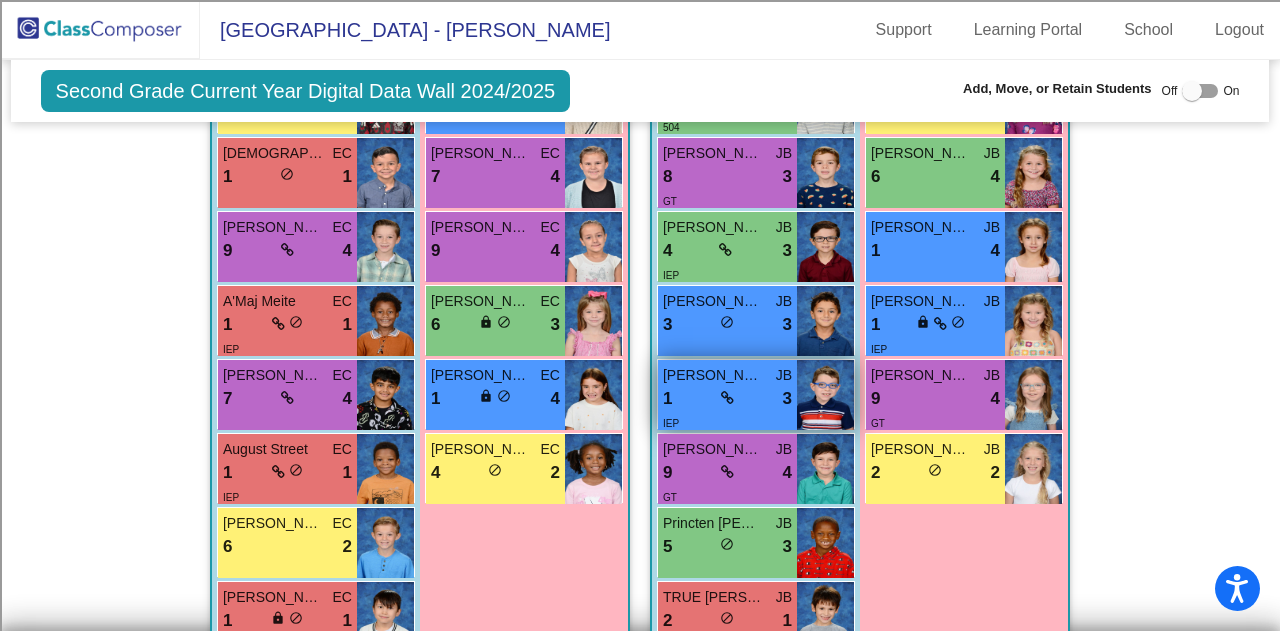 click on "1 lock do_not_disturb_alt 3" at bounding box center (727, 399) 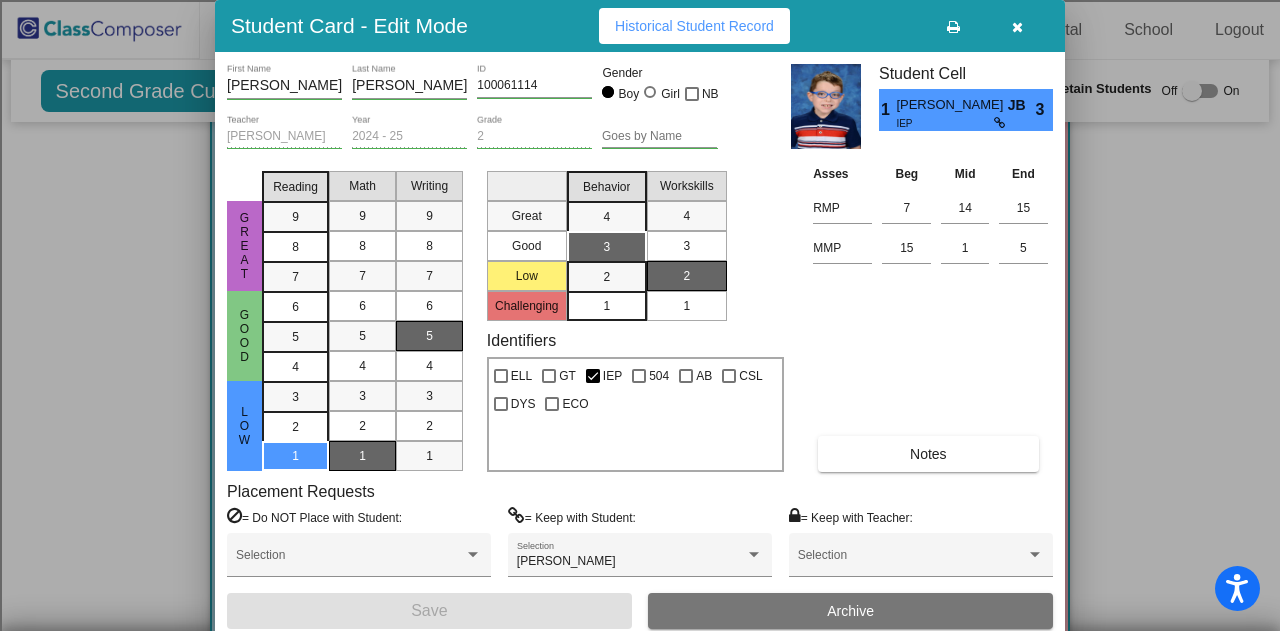 click at bounding box center (1017, 27) 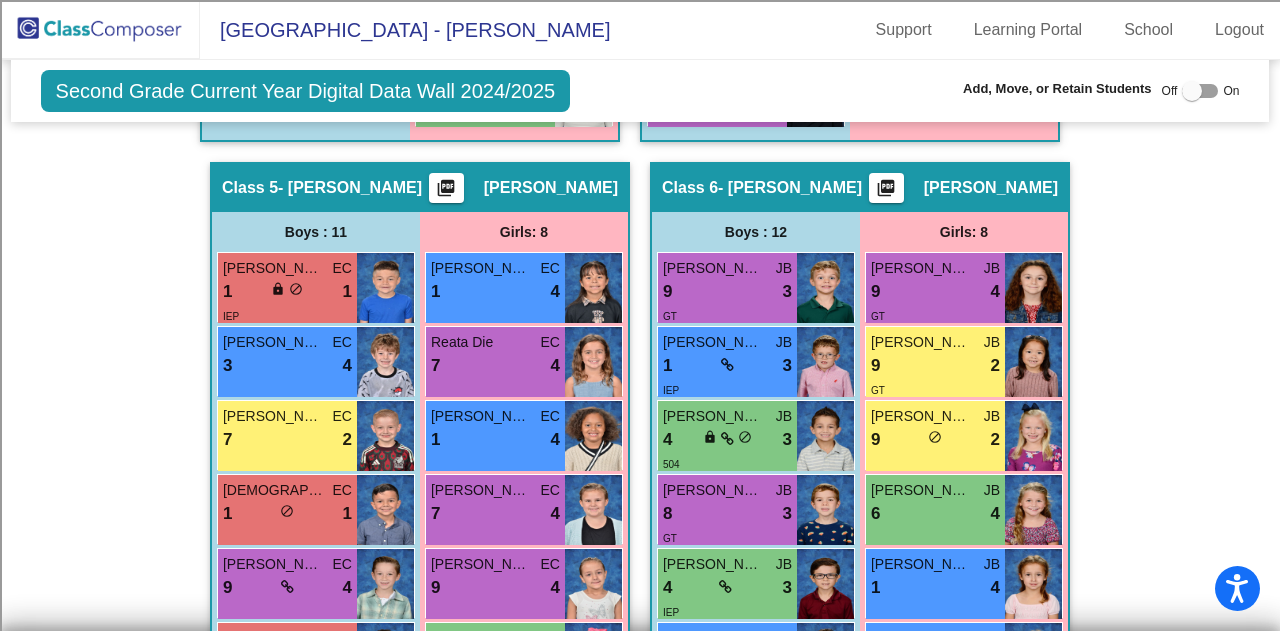 scroll, scrollTop: 2466, scrollLeft: 0, axis: vertical 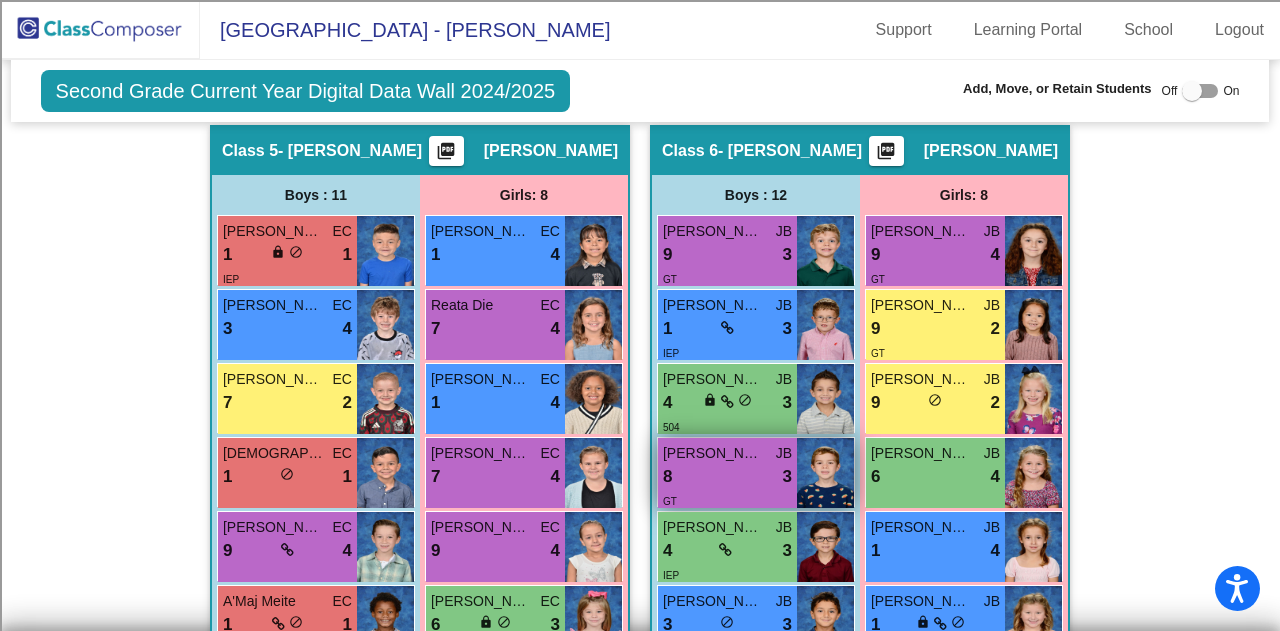 click on "[PERSON_NAME]" at bounding box center (713, 453) 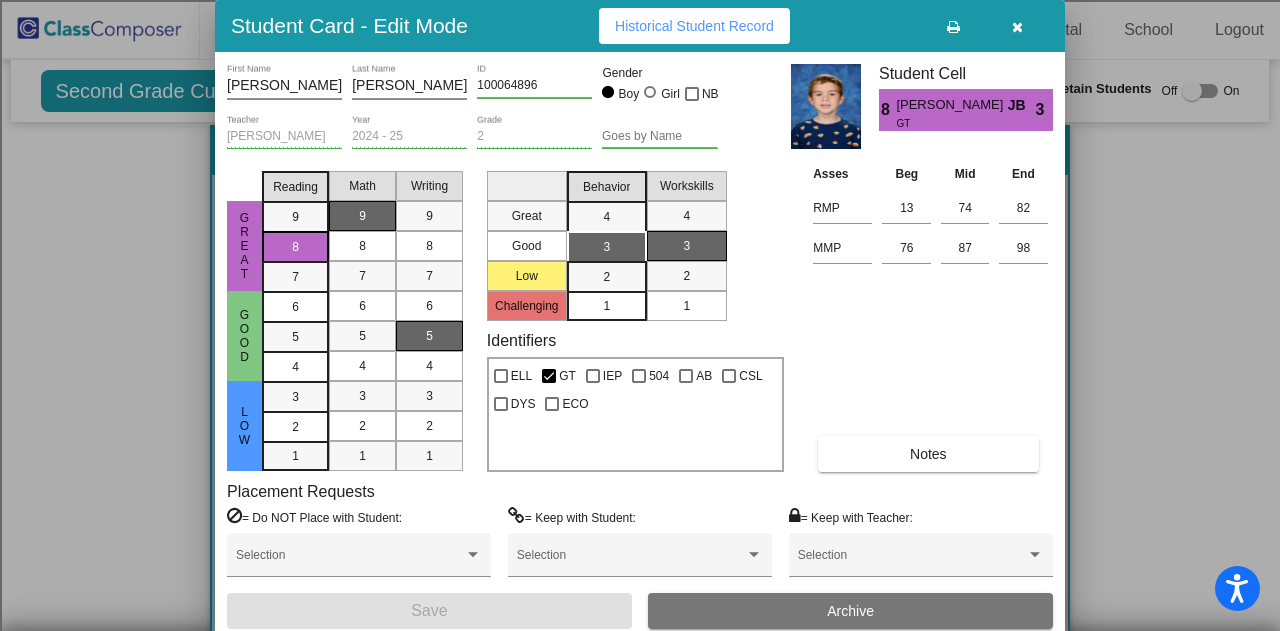 click at bounding box center (1017, 27) 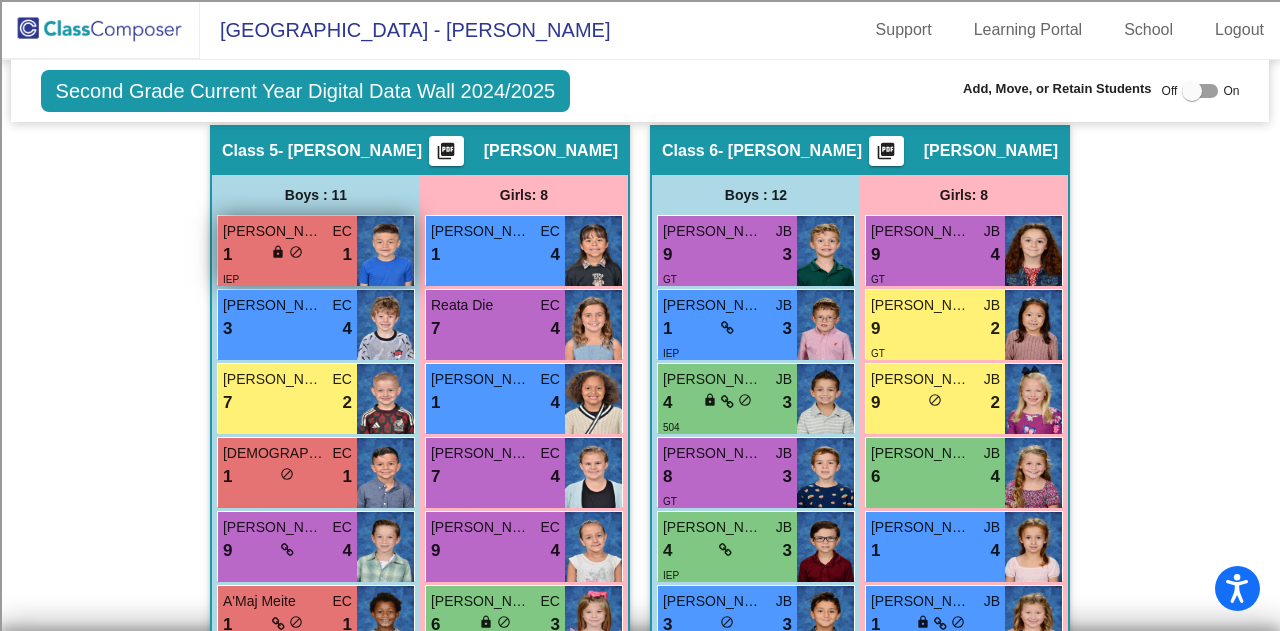 click on "IEP" at bounding box center (287, 278) 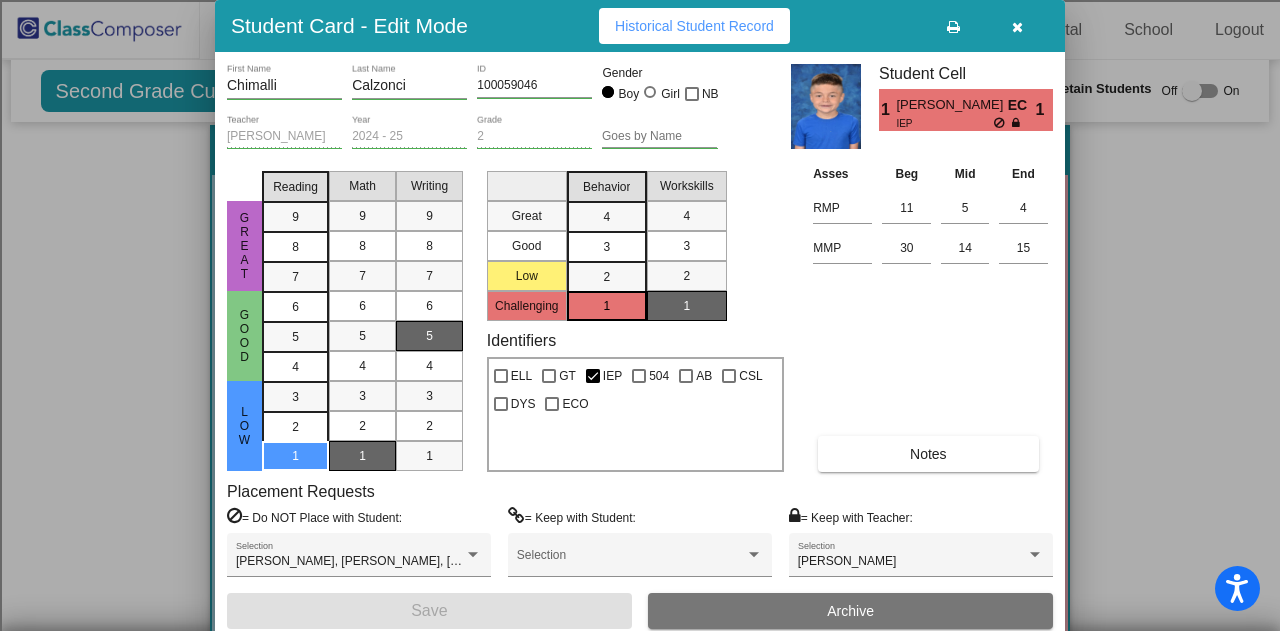 click at bounding box center [1017, 26] 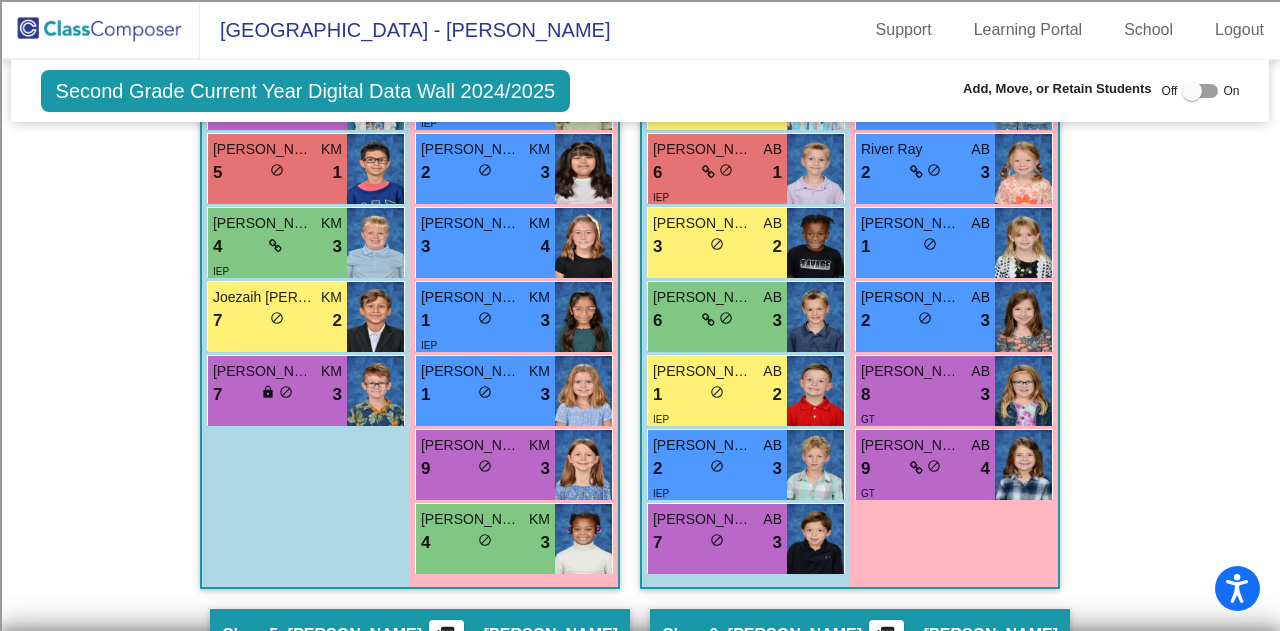 scroll, scrollTop: 1966, scrollLeft: 0, axis: vertical 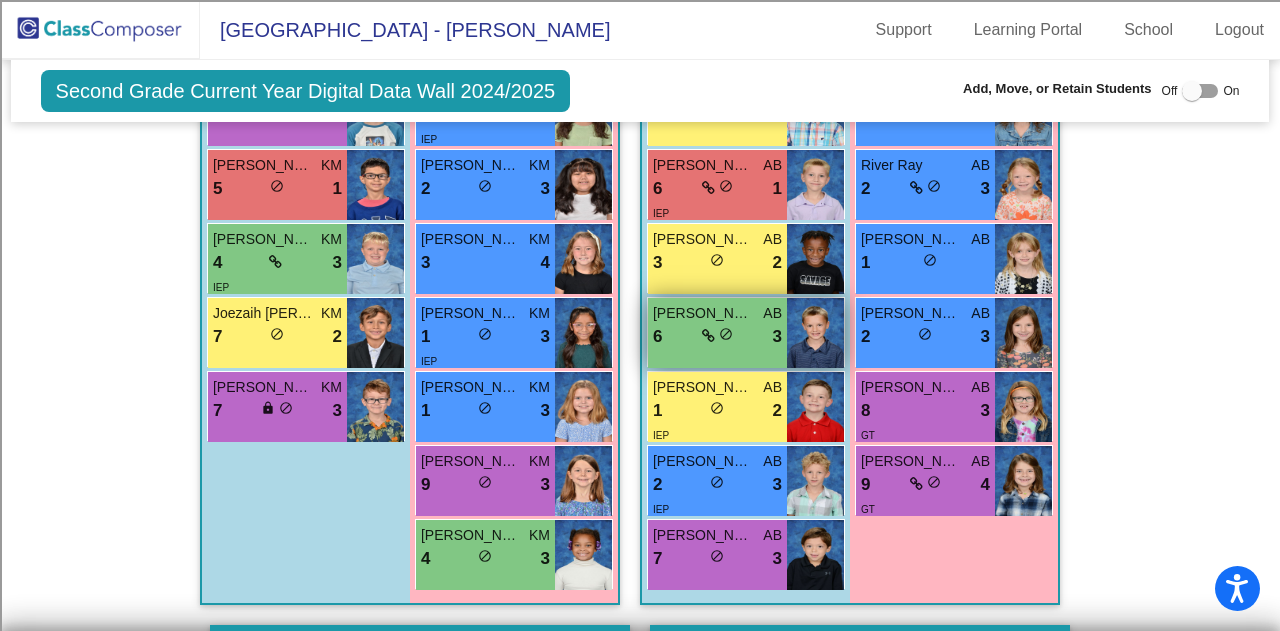 click on "6 lock do_not_disturb_alt 3" at bounding box center [717, 337] 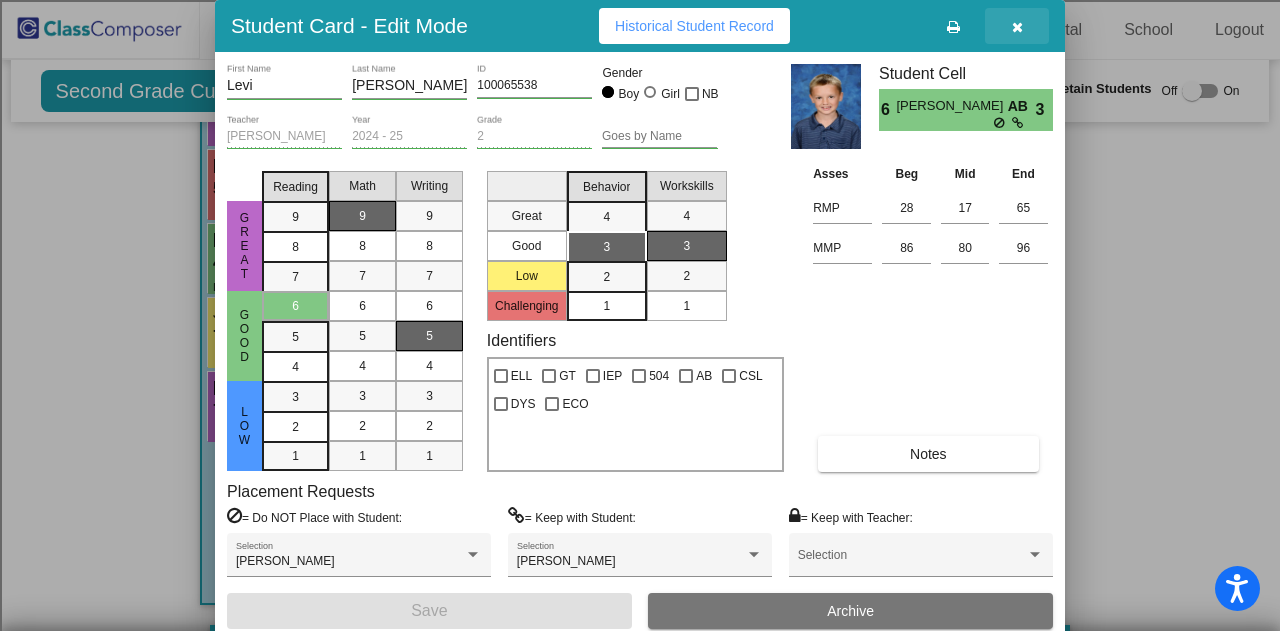 click at bounding box center [1017, 26] 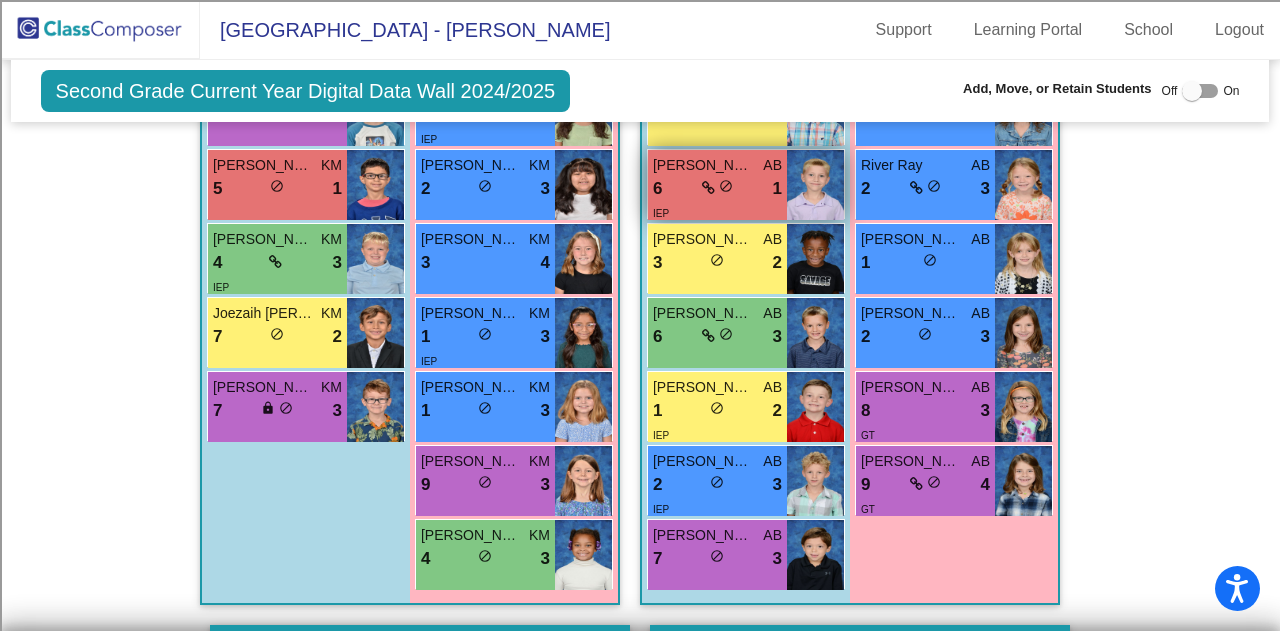 click on "AB" at bounding box center [772, 165] 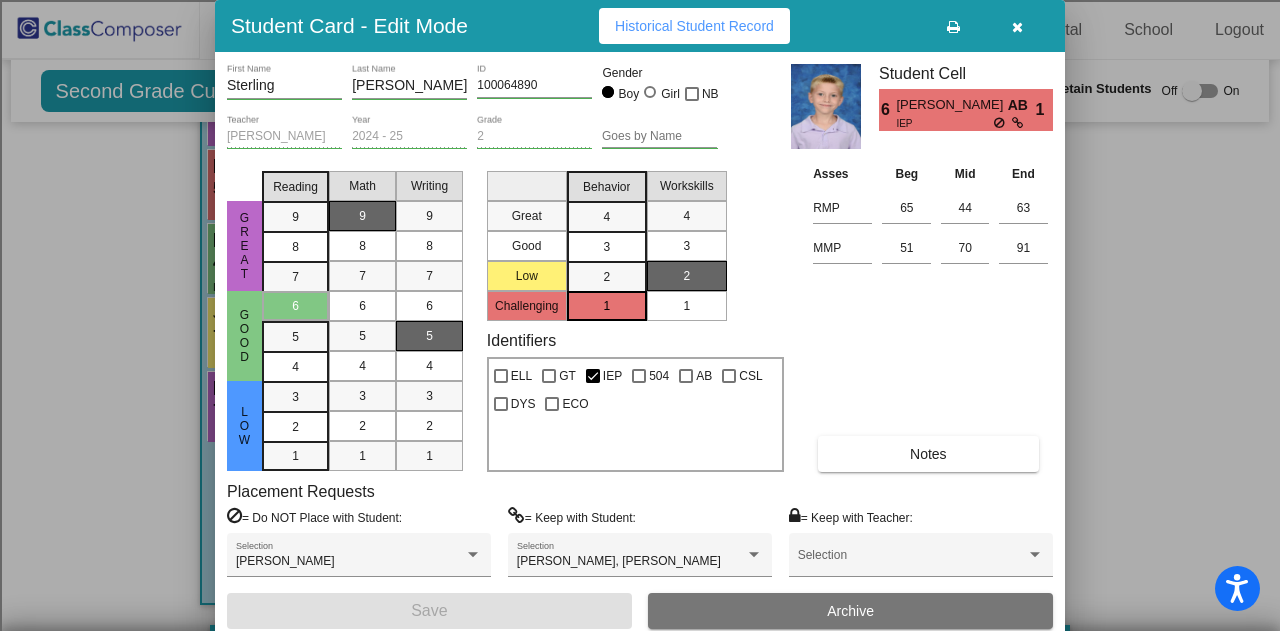 click at bounding box center (1017, 27) 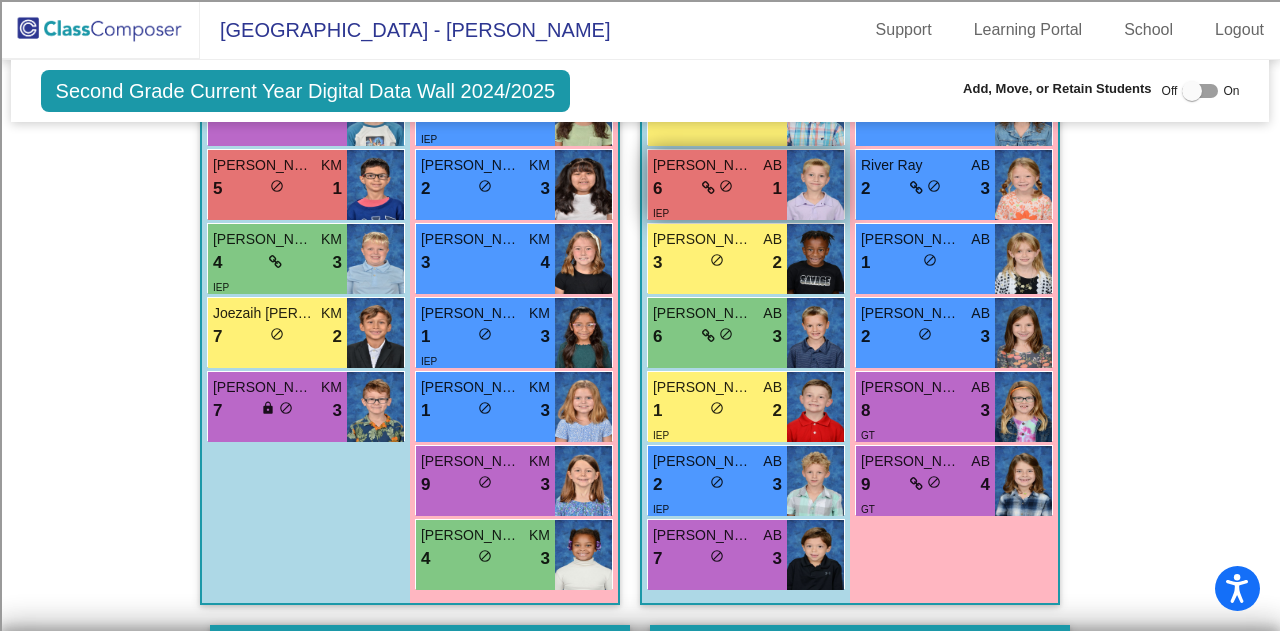 click on "6 lock do_not_disturb_alt 1" at bounding box center (717, 189) 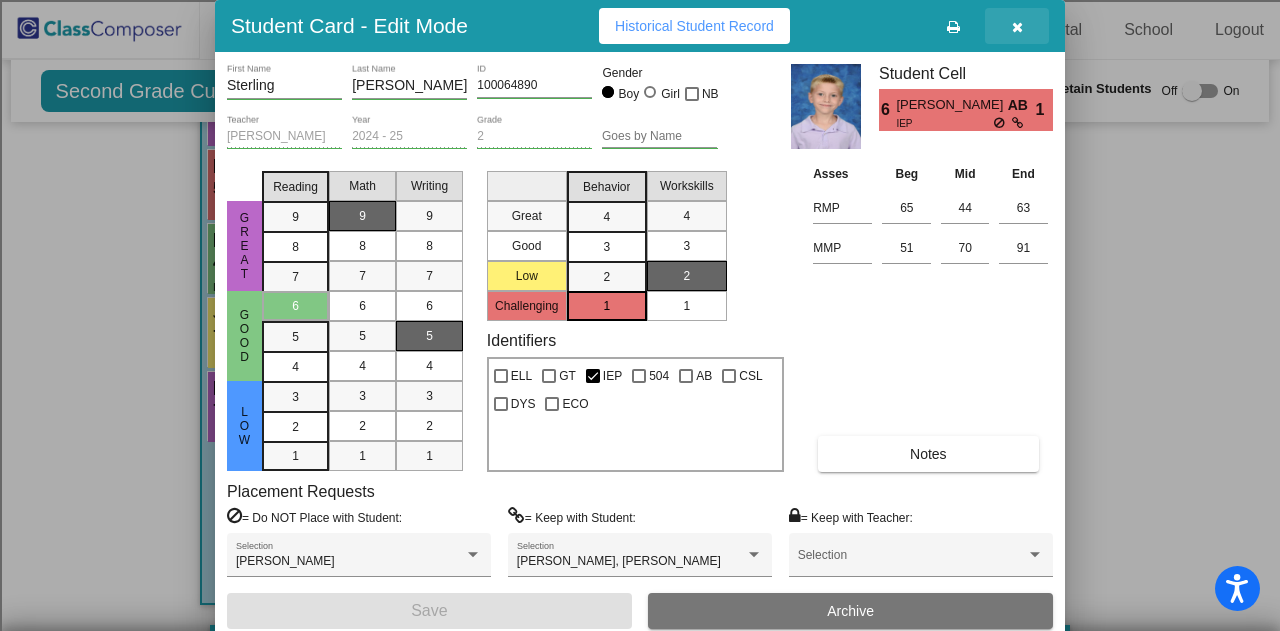 click at bounding box center (1017, 26) 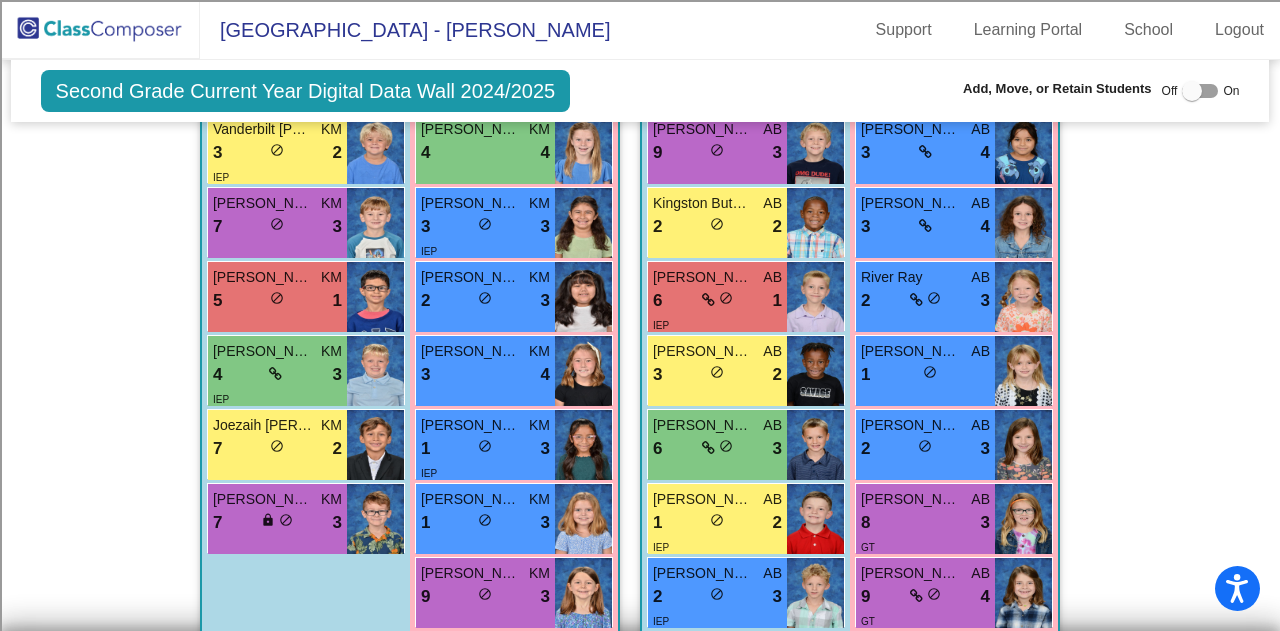 scroll, scrollTop: 1766, scrollLeft: 0, axis: vertical 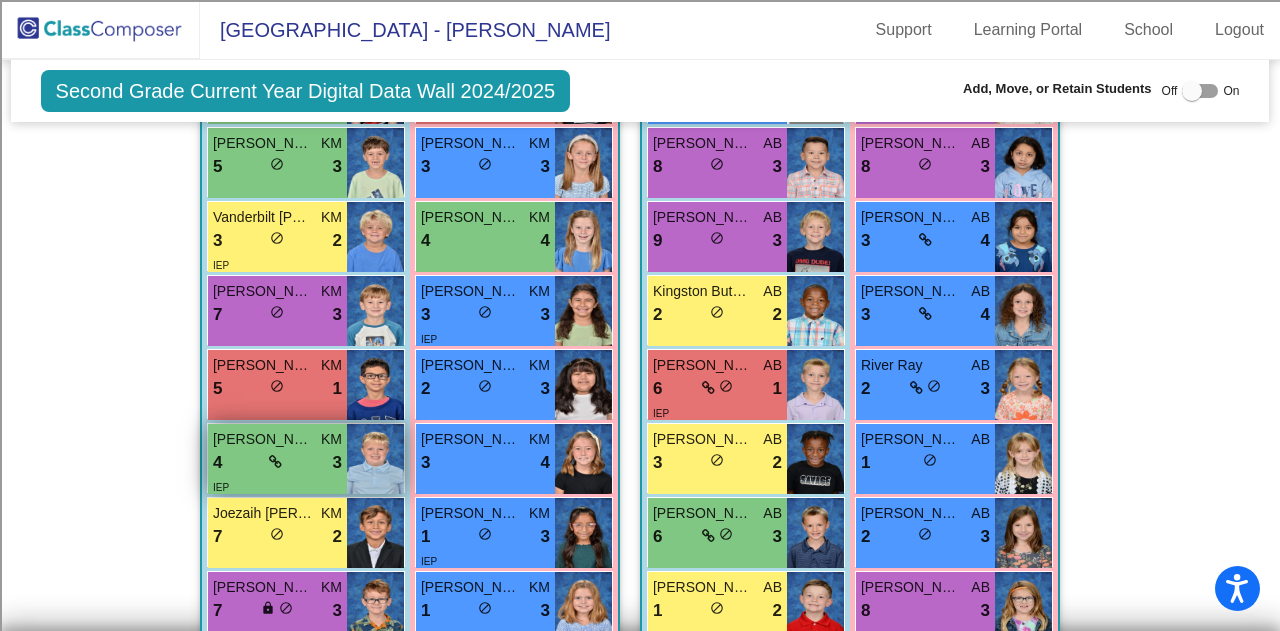 click on "4 lock do_not_disturb_alt 3" at bounding box center (277, 463) 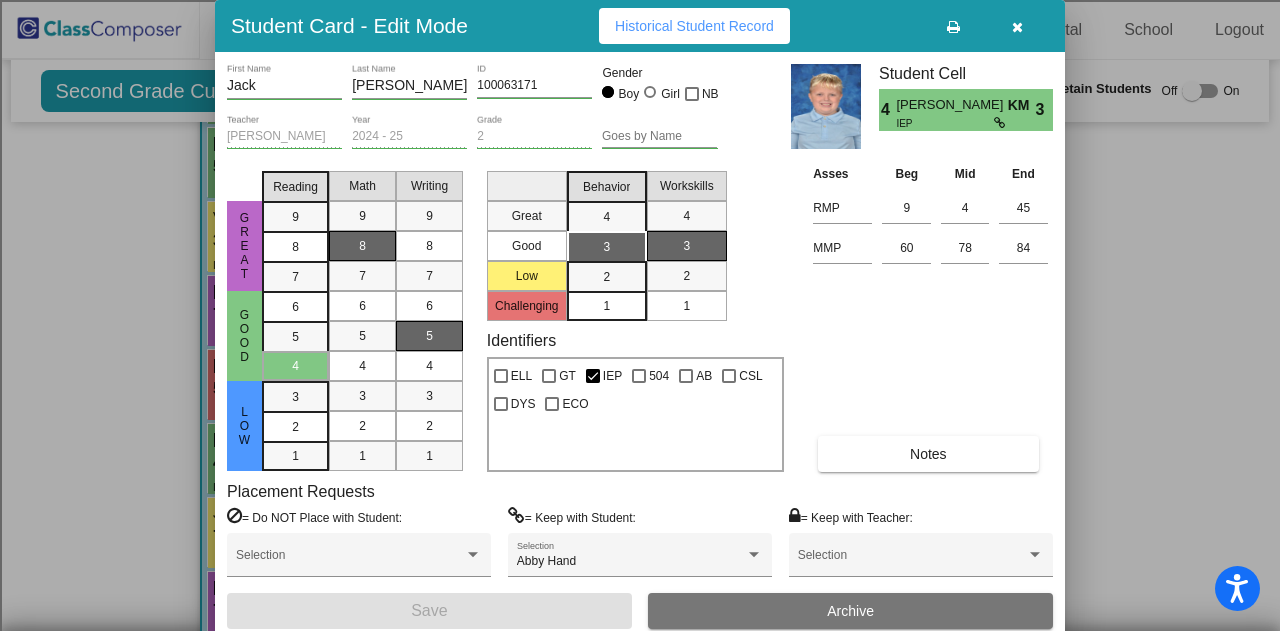 click at bounding box center [1017, 26] 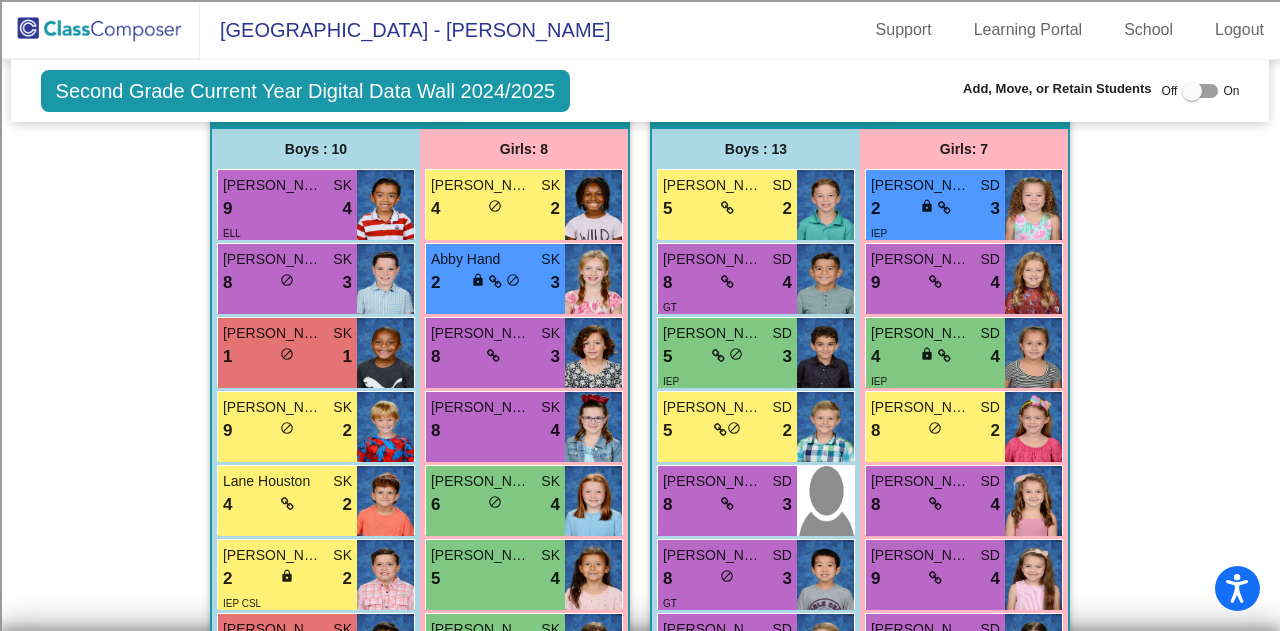 scroll, scrollTop: 0, scrollLeft: 0, axis: both 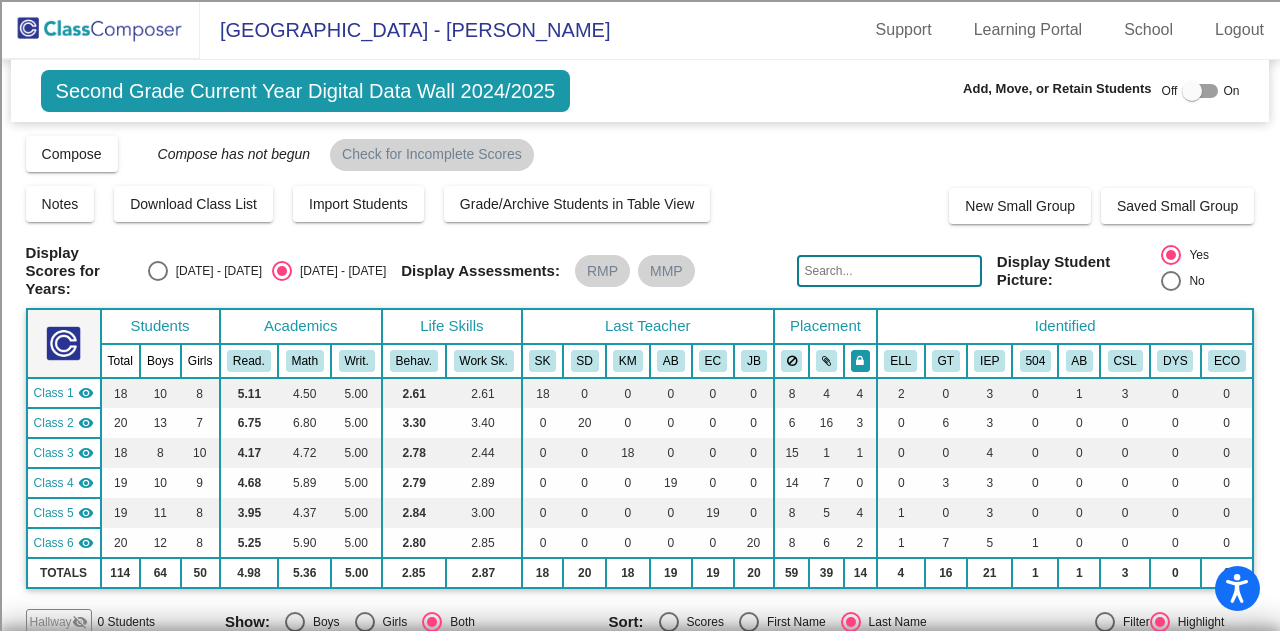 click 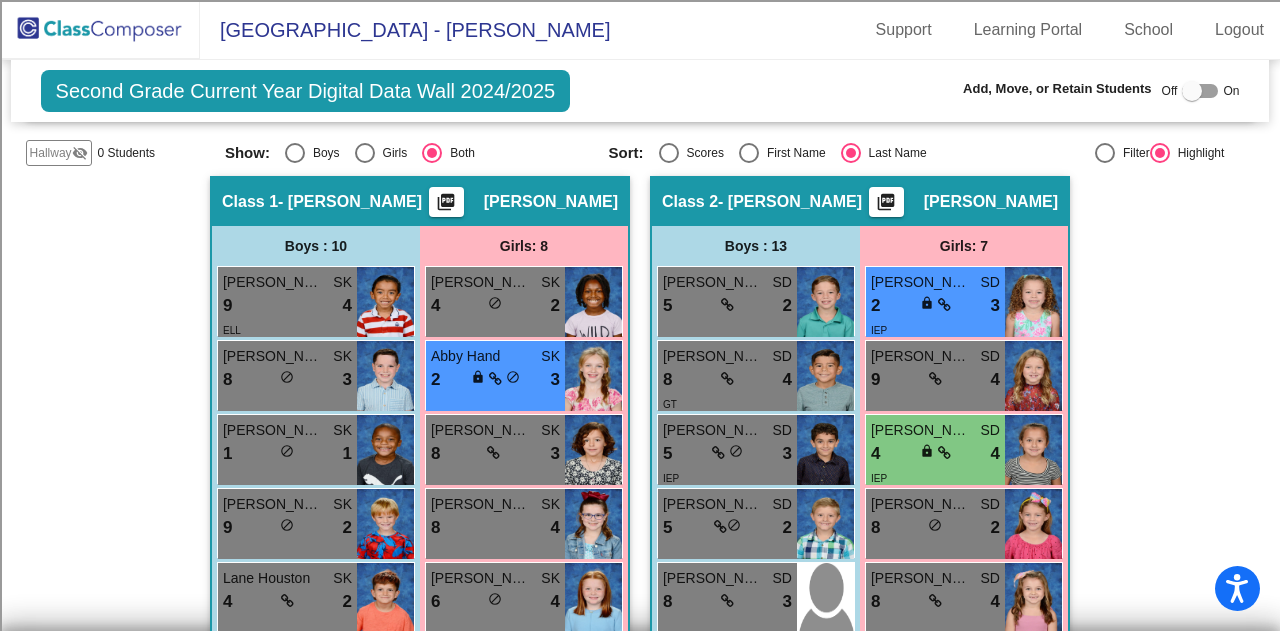 scroll, scrollTop: 500, scrollLeft: 0, axis: vertical 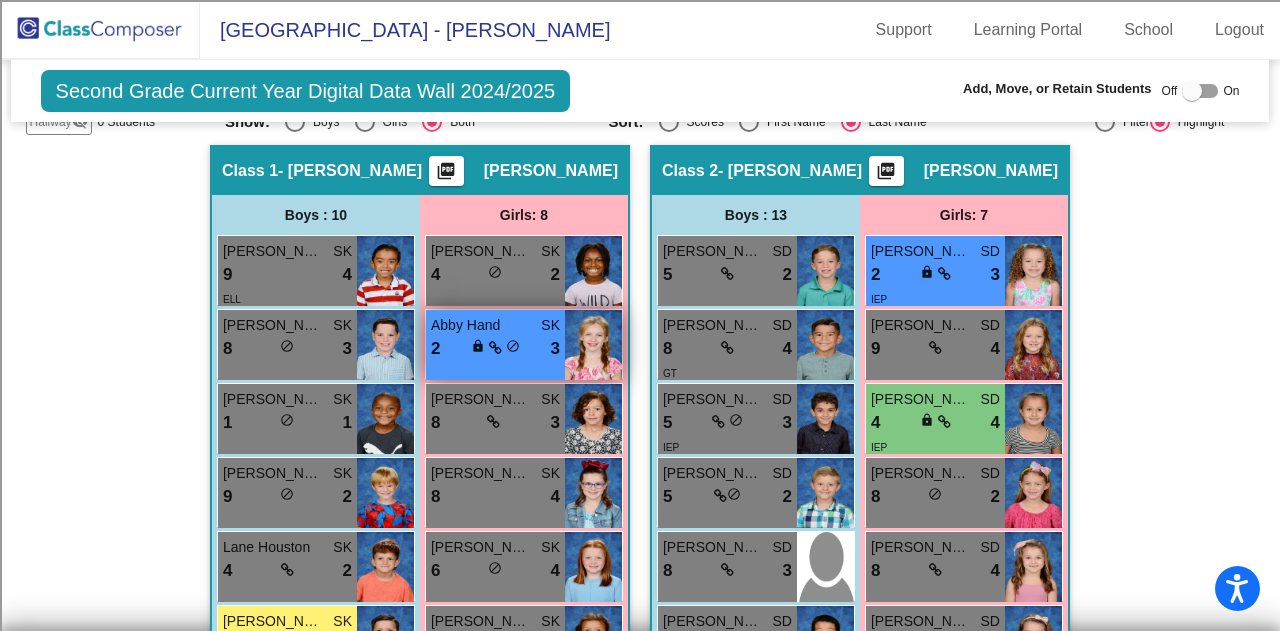 click on "2 lock do_not_disturb_alt 3" at bounding box center (495, 349) 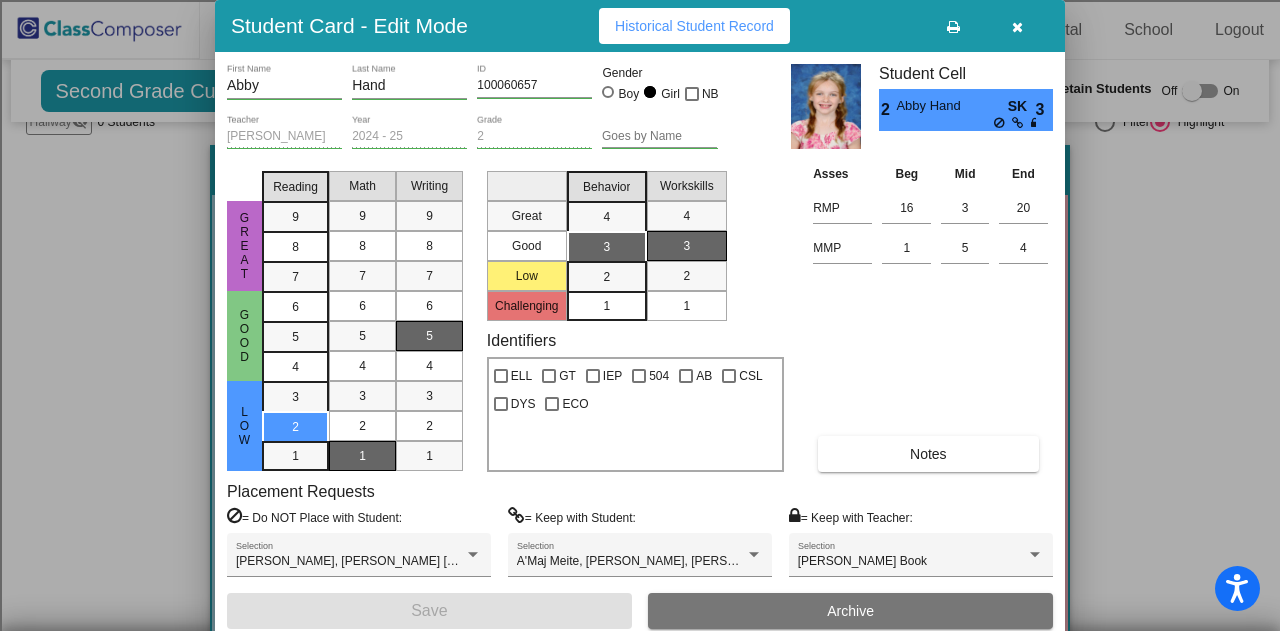 click at bounding box center (1017, 27) 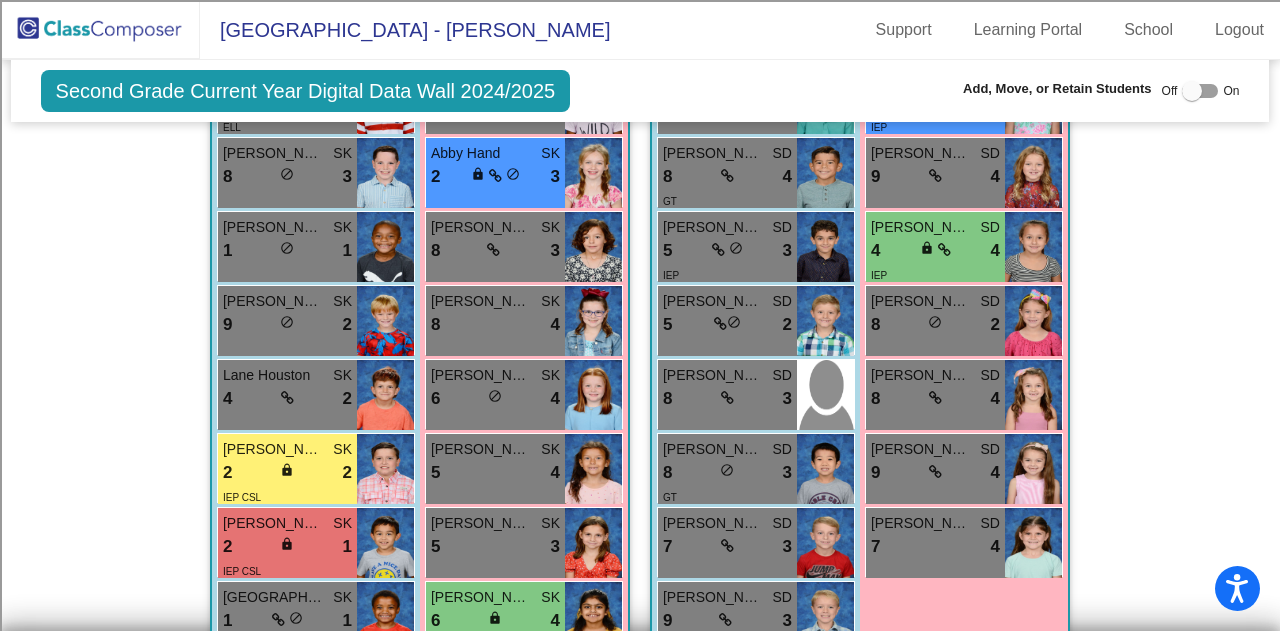 scroll, scrollTop: 1000, scrollLeft: 0, axis: vertical 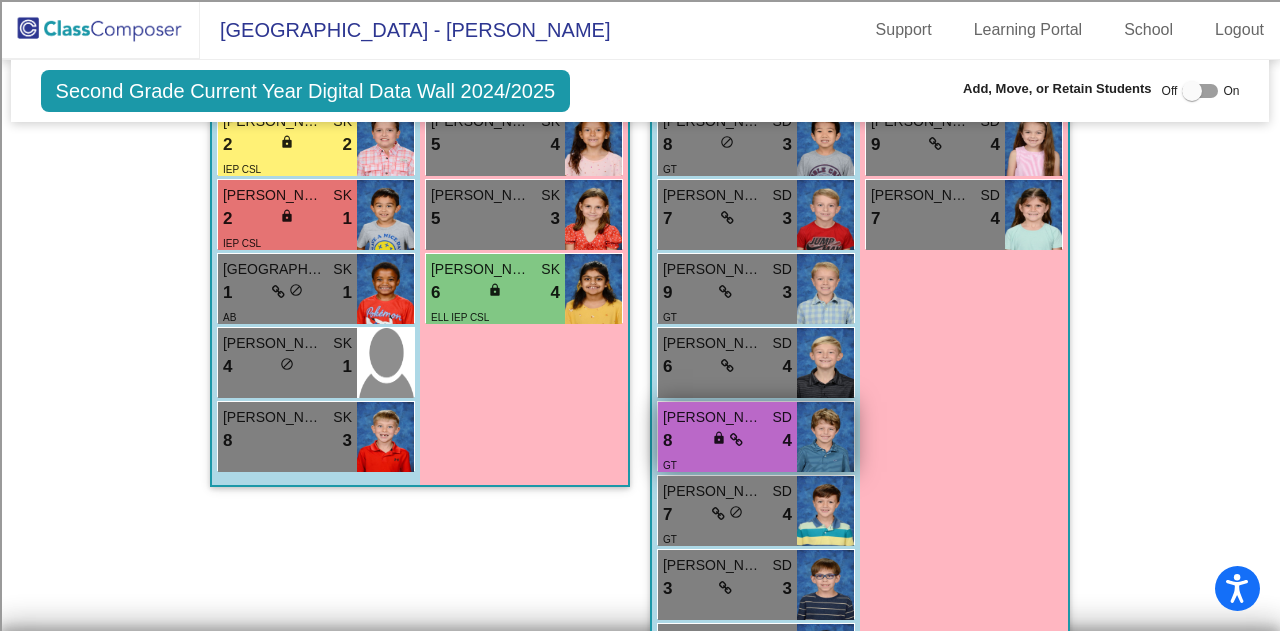 click on "GT" at bounding box center (727, 464) 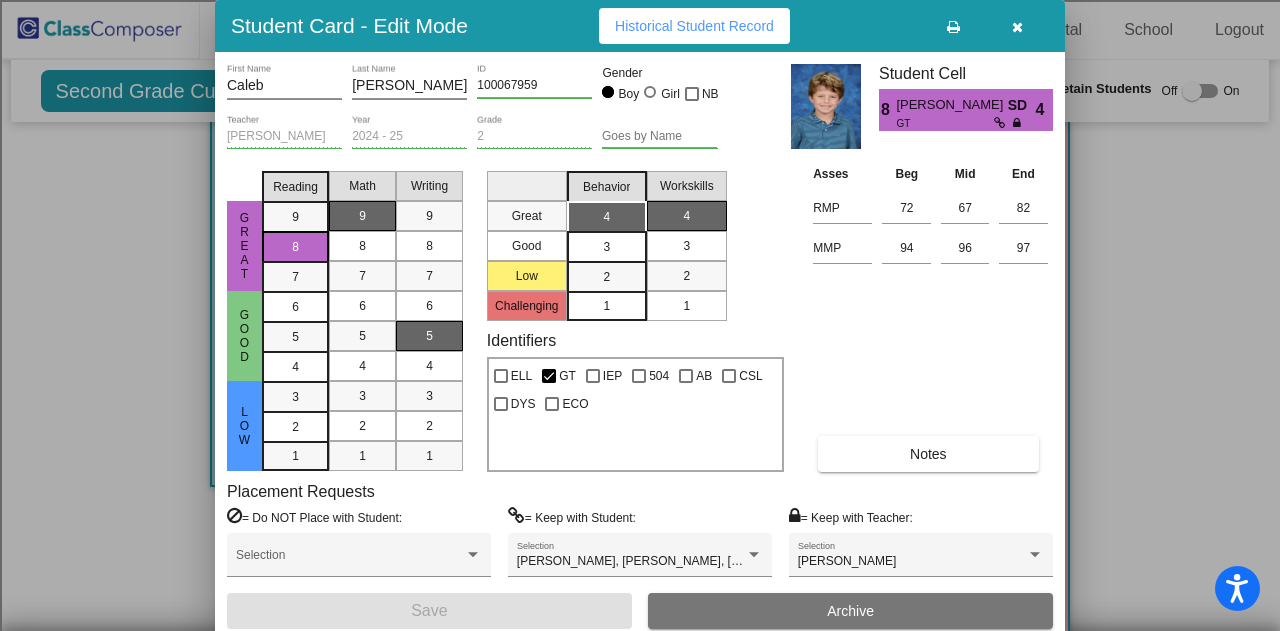 click at bounding box center (1017, 27) 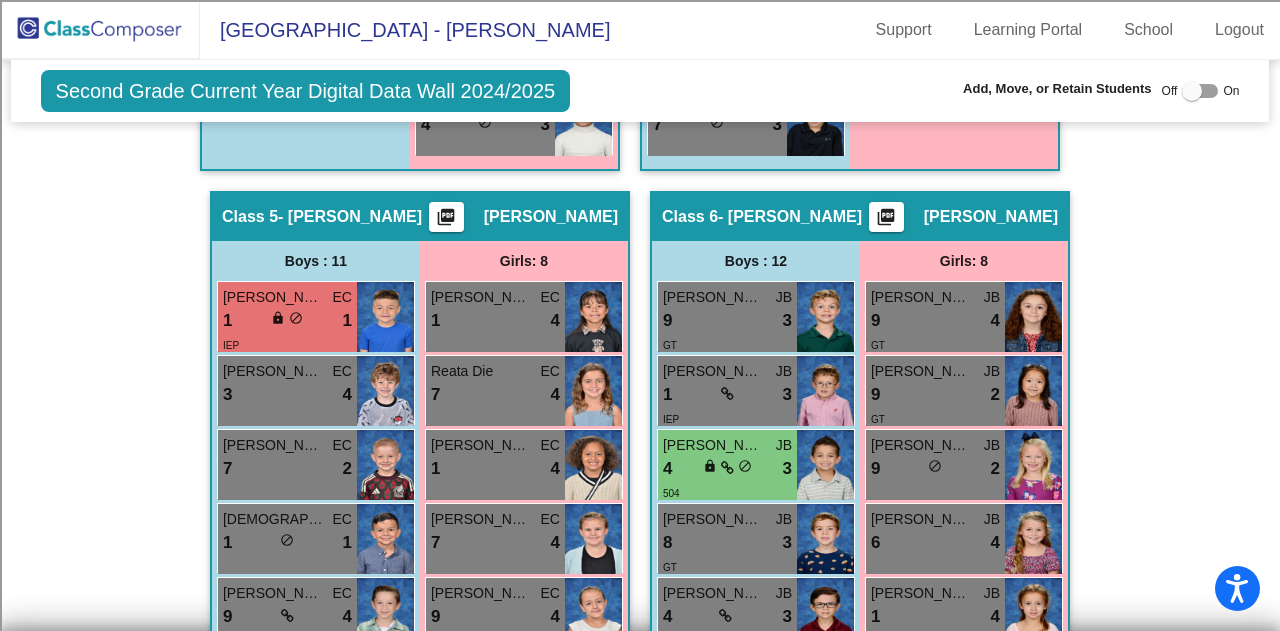 scroll, scrollTop: 2500, scrollLeft: 0, axis: vertical 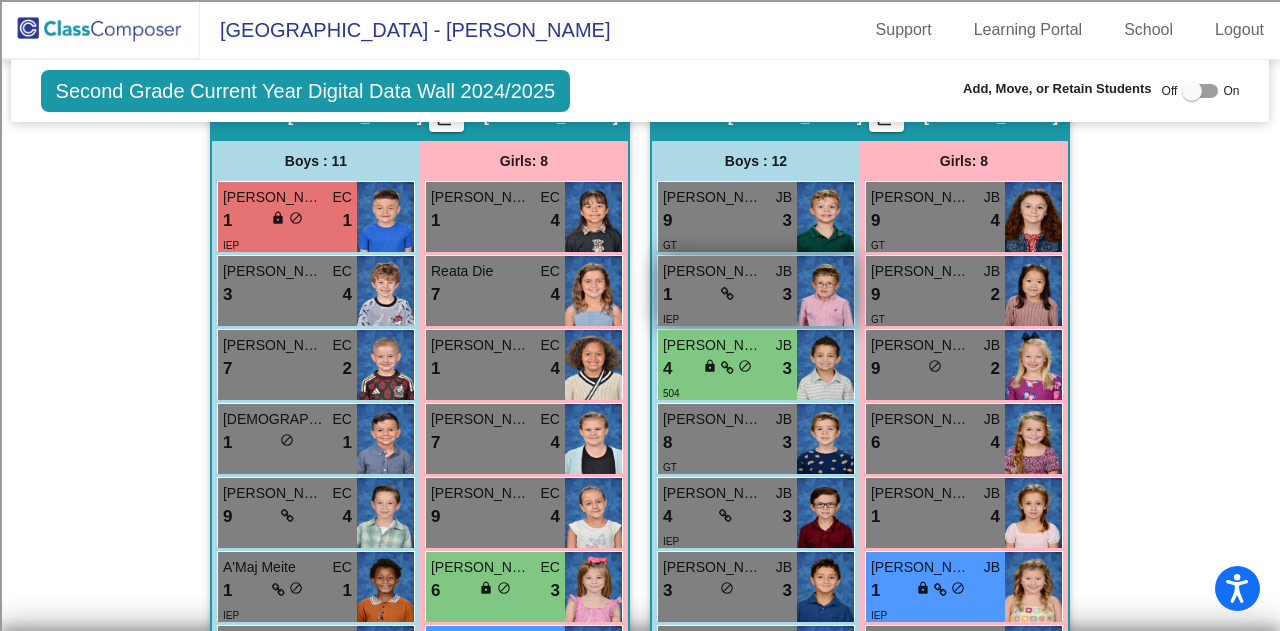 click on "1 lock do_not_disturb_alt 3" at bounding box center [727, 295] 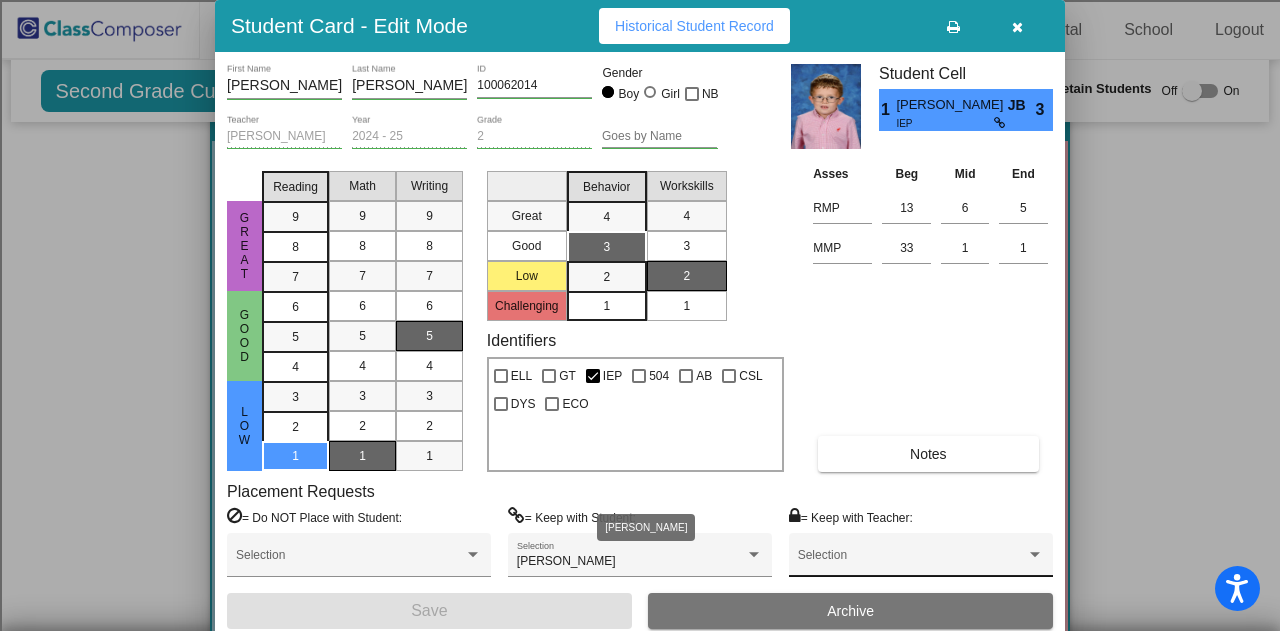 click on "Selection" at bounding box center [921, 560] 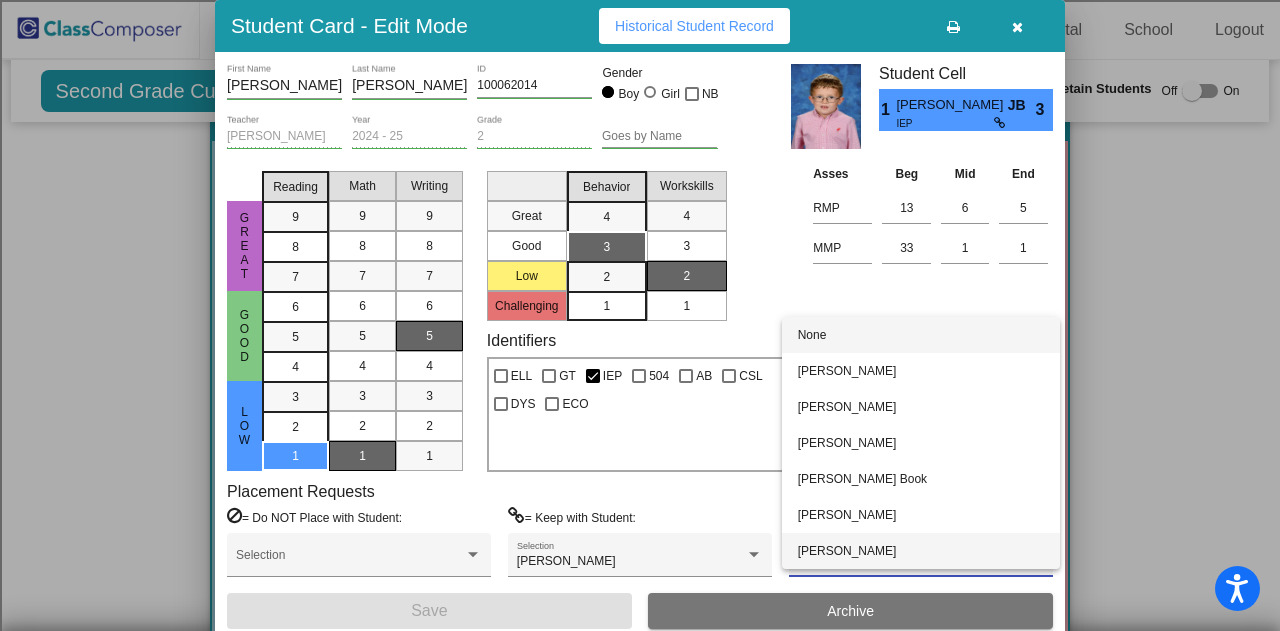click on "[PERSON_NAME]" at bounding box center (921, 551) 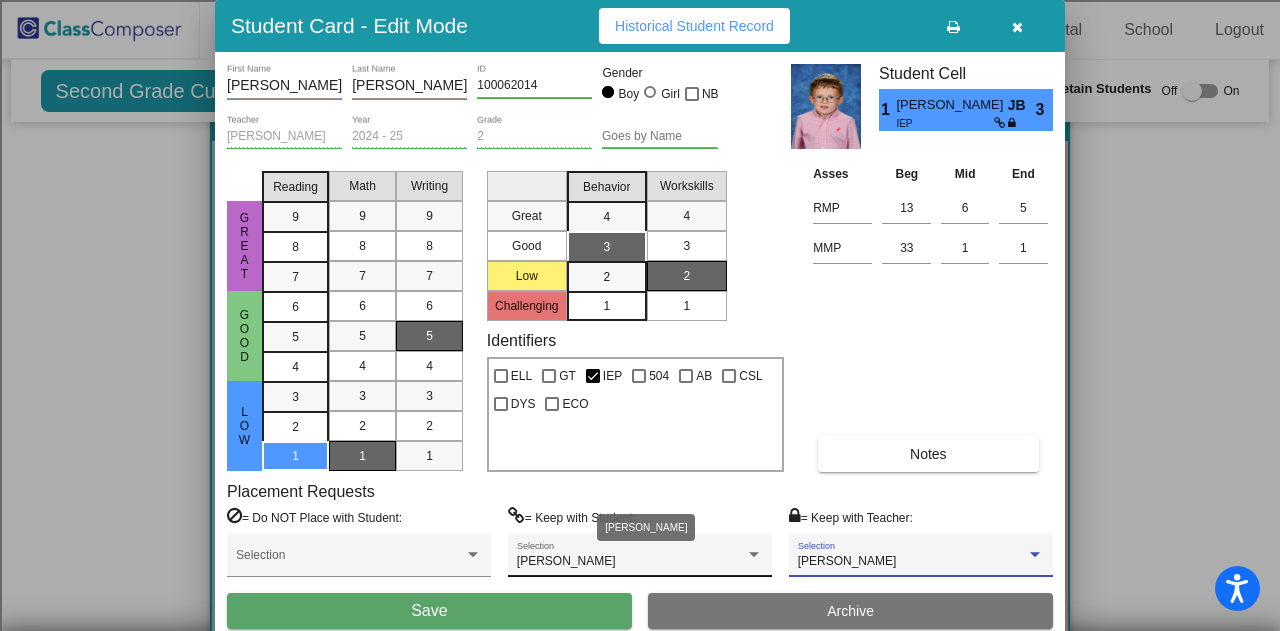 click at bounding box center (754, 554) 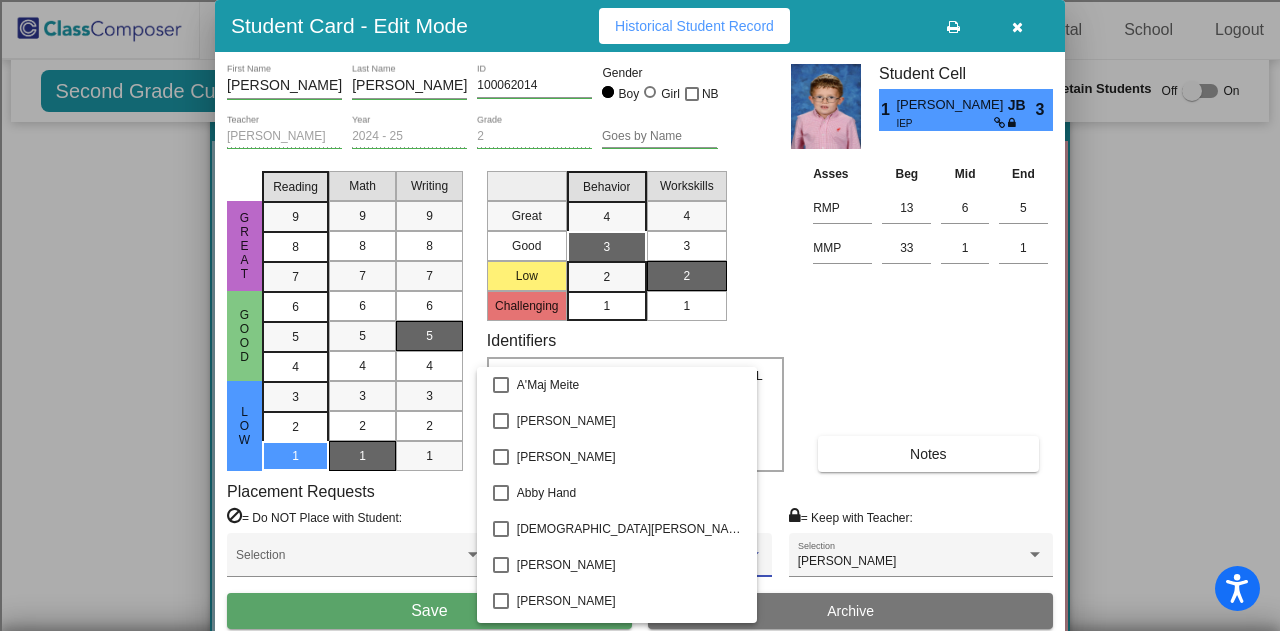 scroll, scrollTop: 3783, scrollLeft: 0, axis: vertical 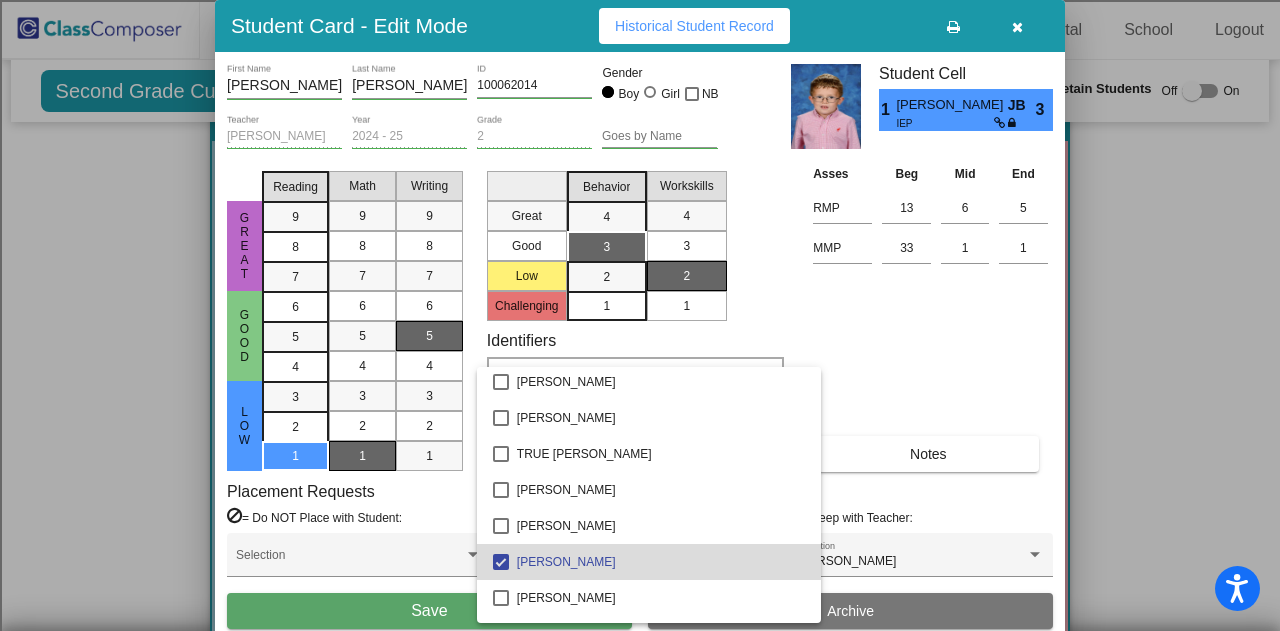 click on "[PERSON_NAME]" at bounding box center [661, 562] 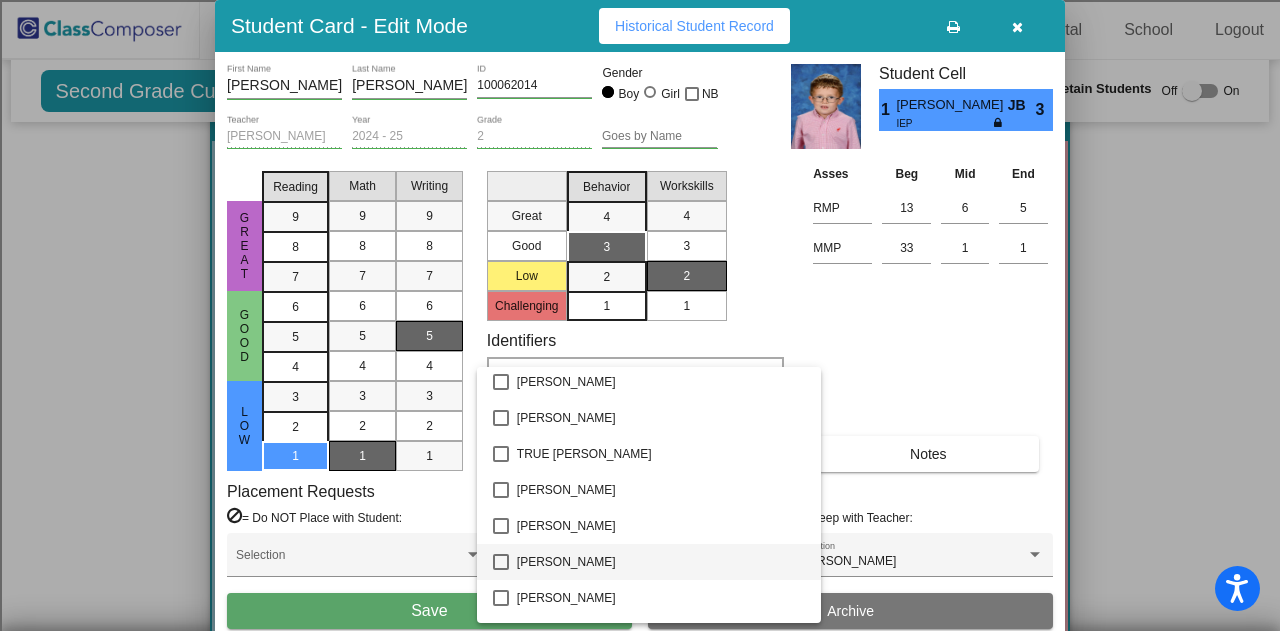 click on "[PERSON_NAME]" at bounding box center (661, 562) 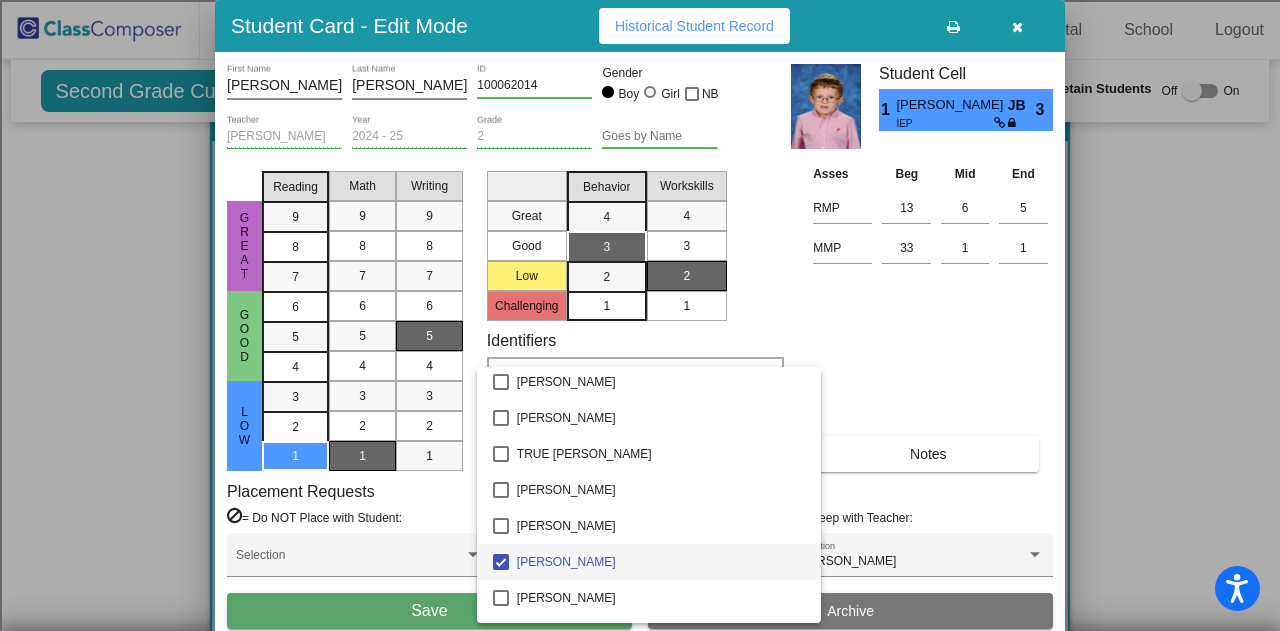 click at bounding box center (640, 315) 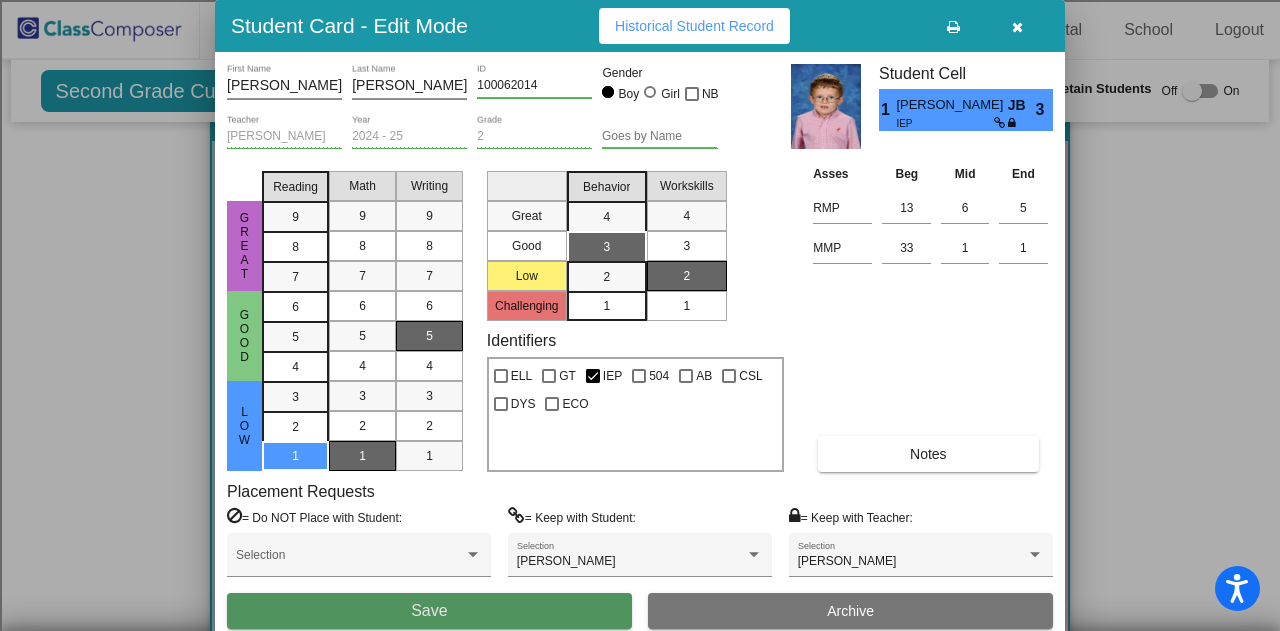 click on "Save" at bounding box center (429, 611) 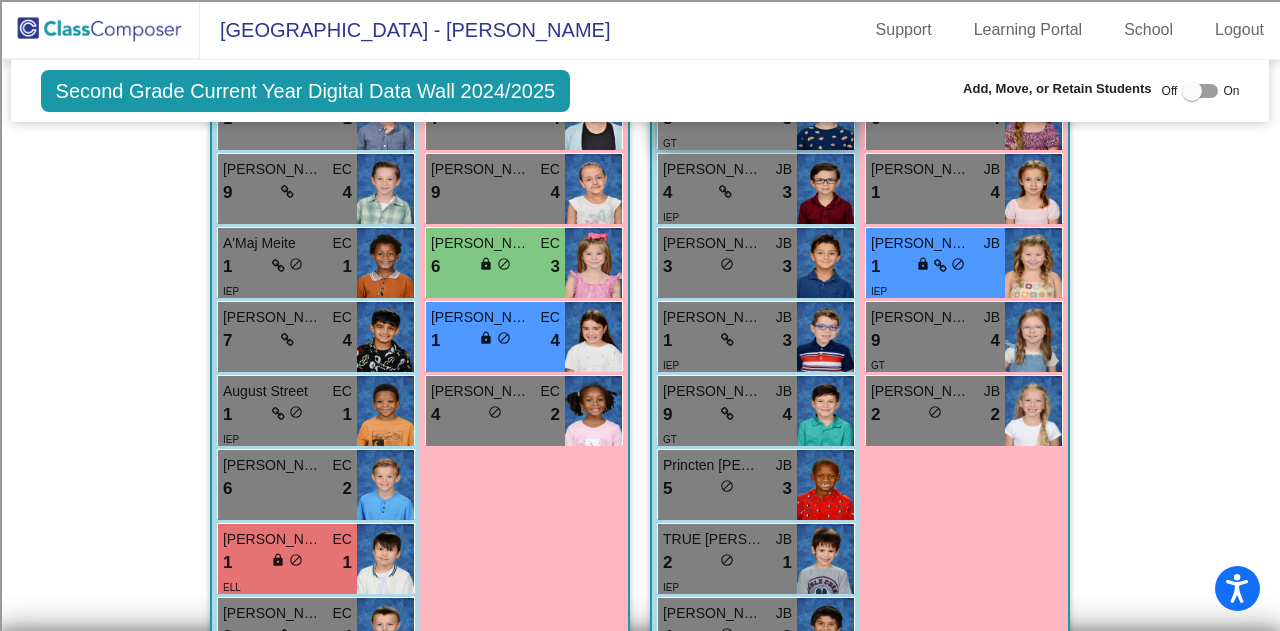scroll, scrollTop: 2900, scrollLeft: 0, axis: vertical 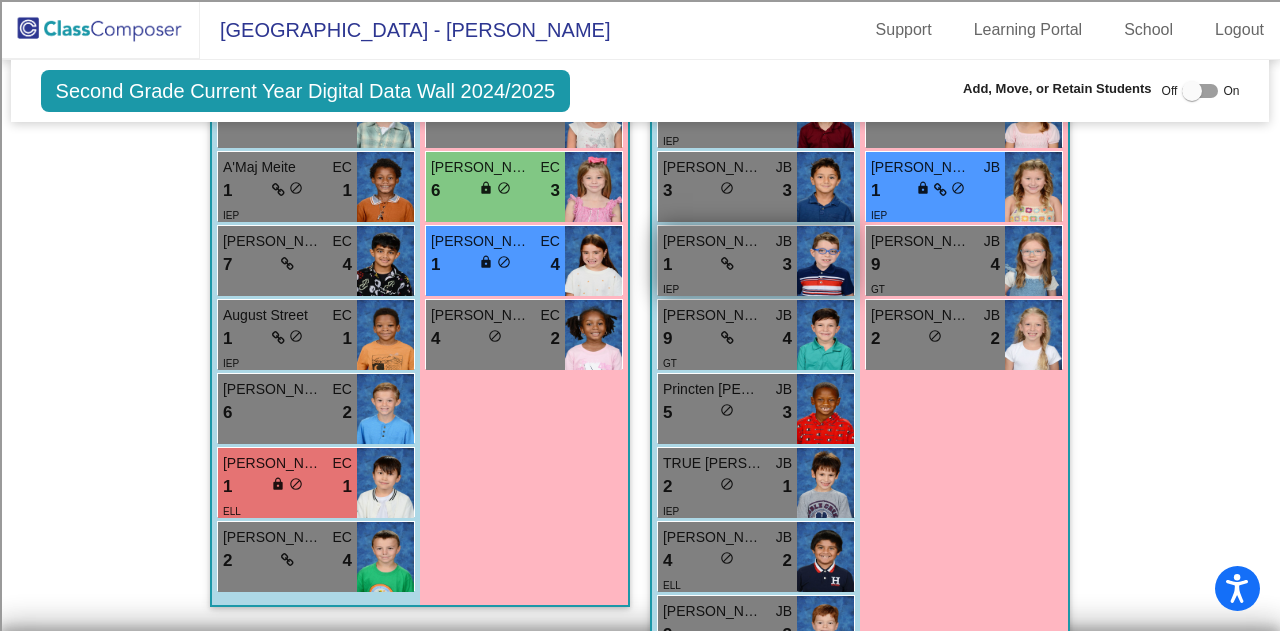 click on "1 lock do_not_disturb_alt 3" at bounding box center [727, 265] 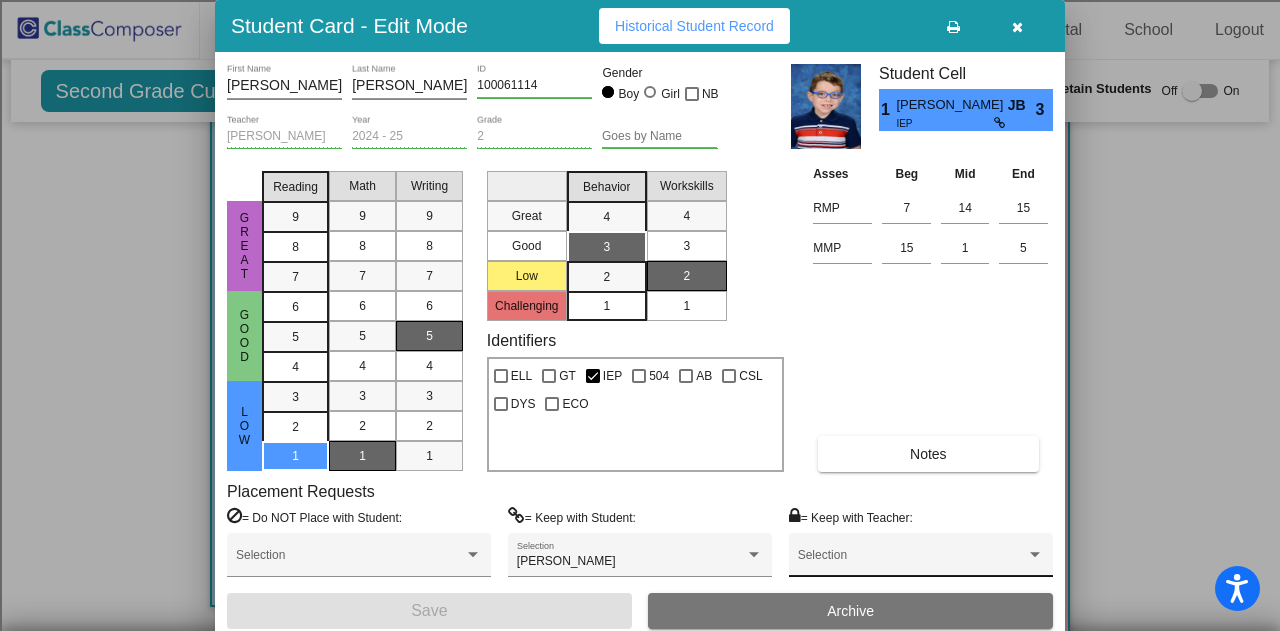 click on "Selection" at bounding box center (921, 555) 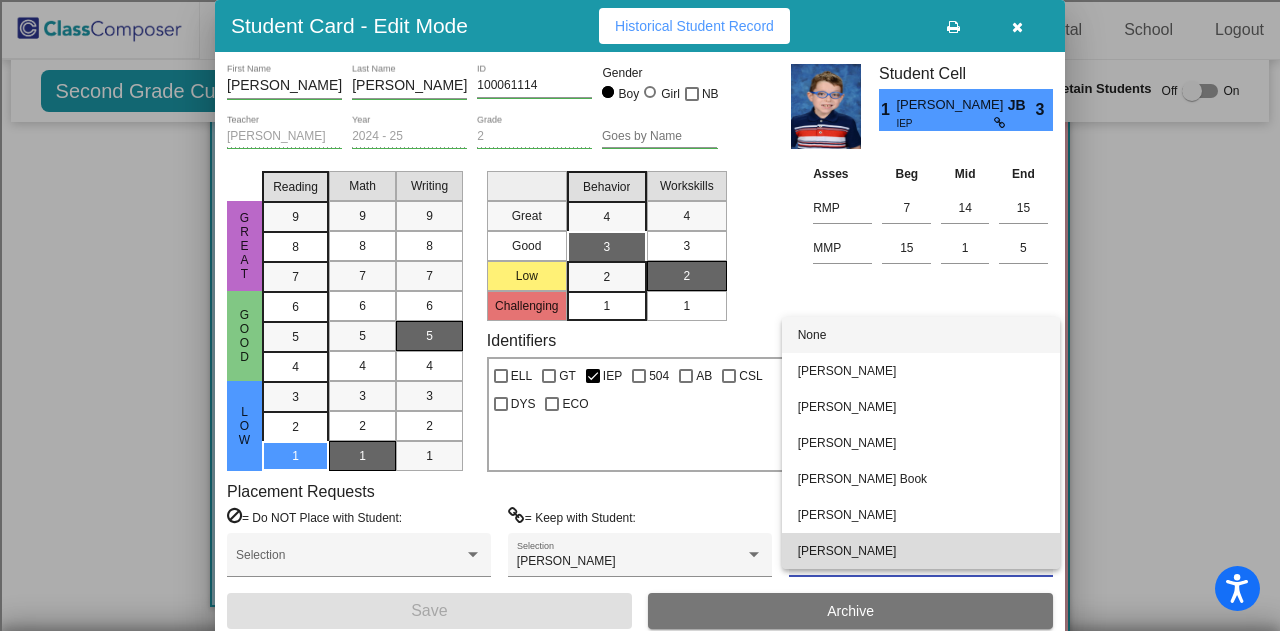 click on "[PERSON_NAME]" at bounding box center [921, 551] 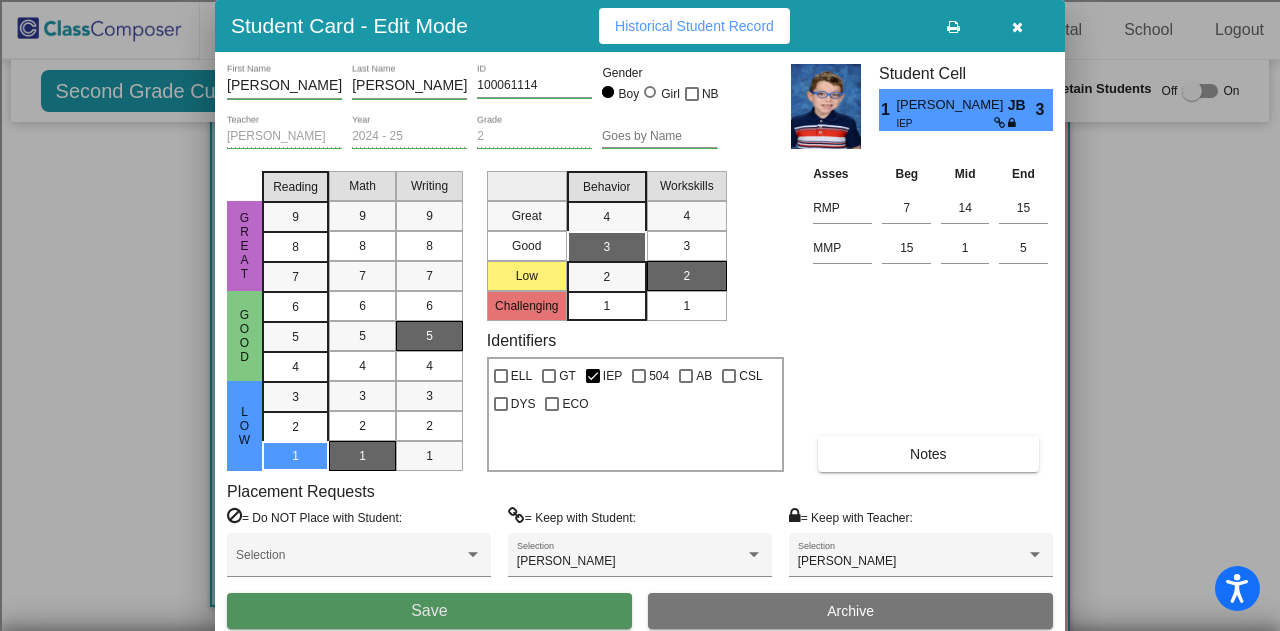 click on "Save" at bounding box center [429, 611] 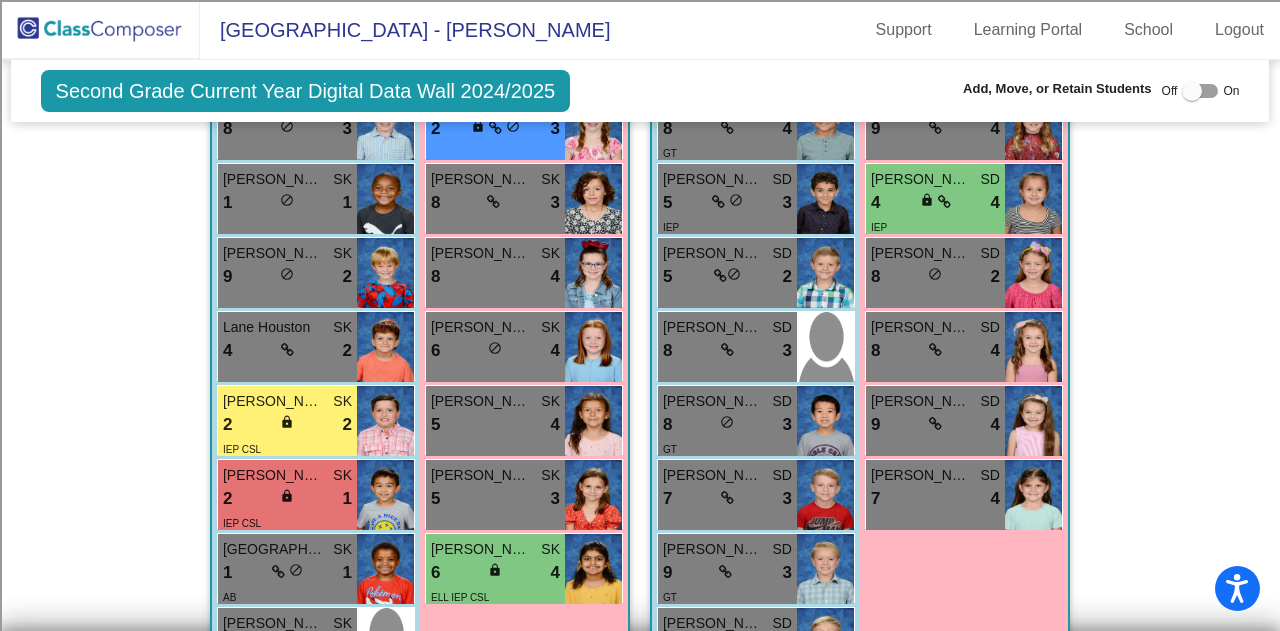 scroll, scrollTop: 566, scrollLeft: 0, axis: vertical 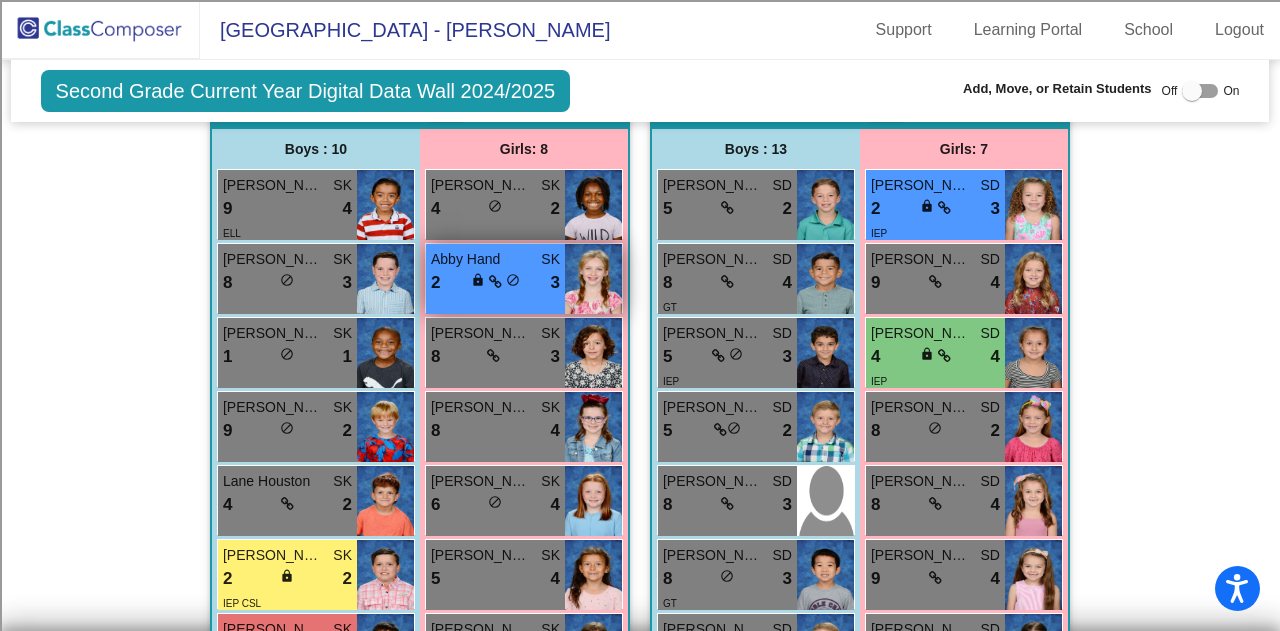 click on "Abby Hand SK 2 lock do_not_disturb_alt 3" at bounding box center (495, 279) 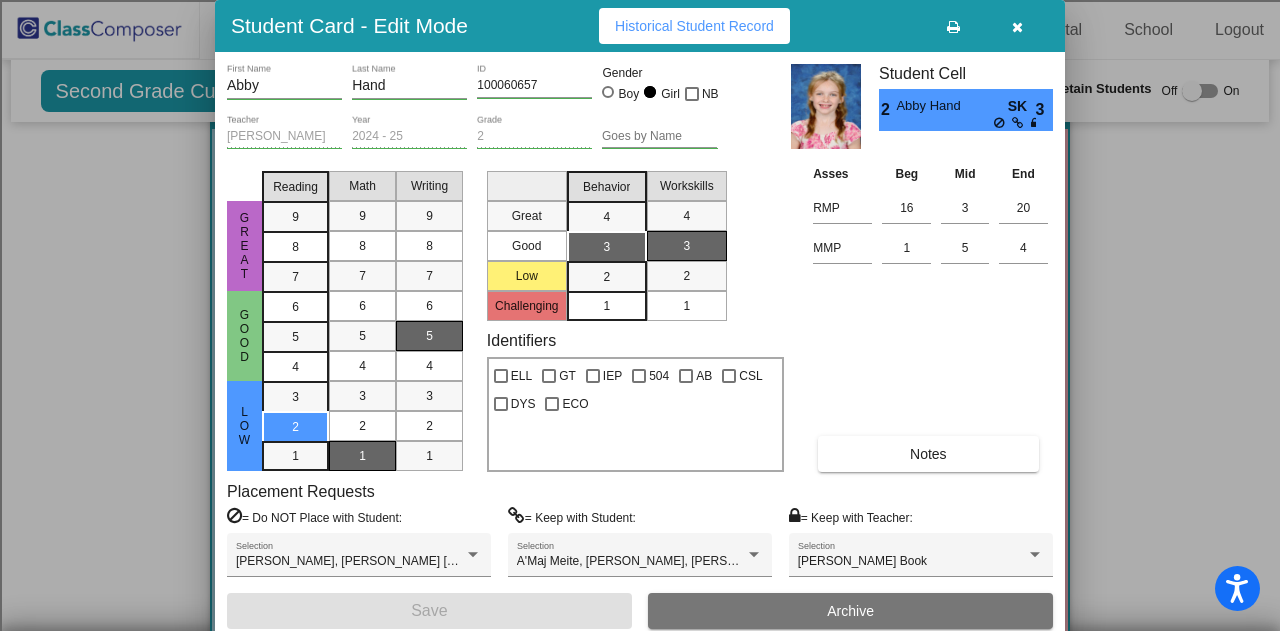 click at bounding box center [1017, 26] 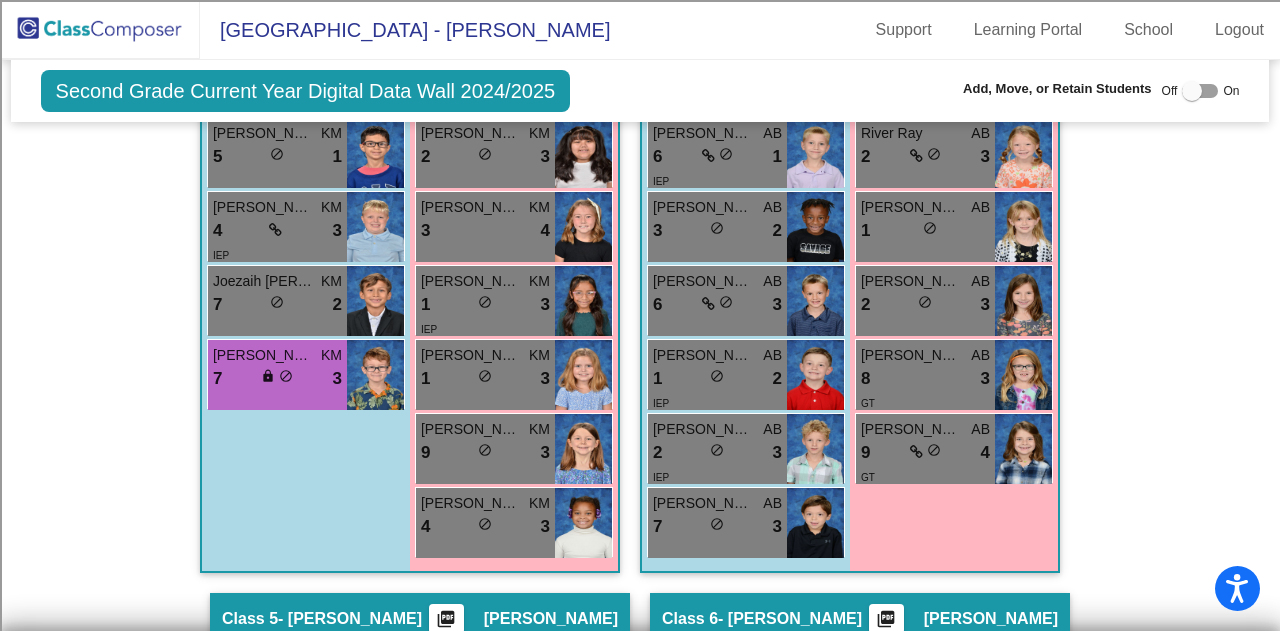 scroll, scrollTop: 1566, scrollLeft: 0, axis: vertical 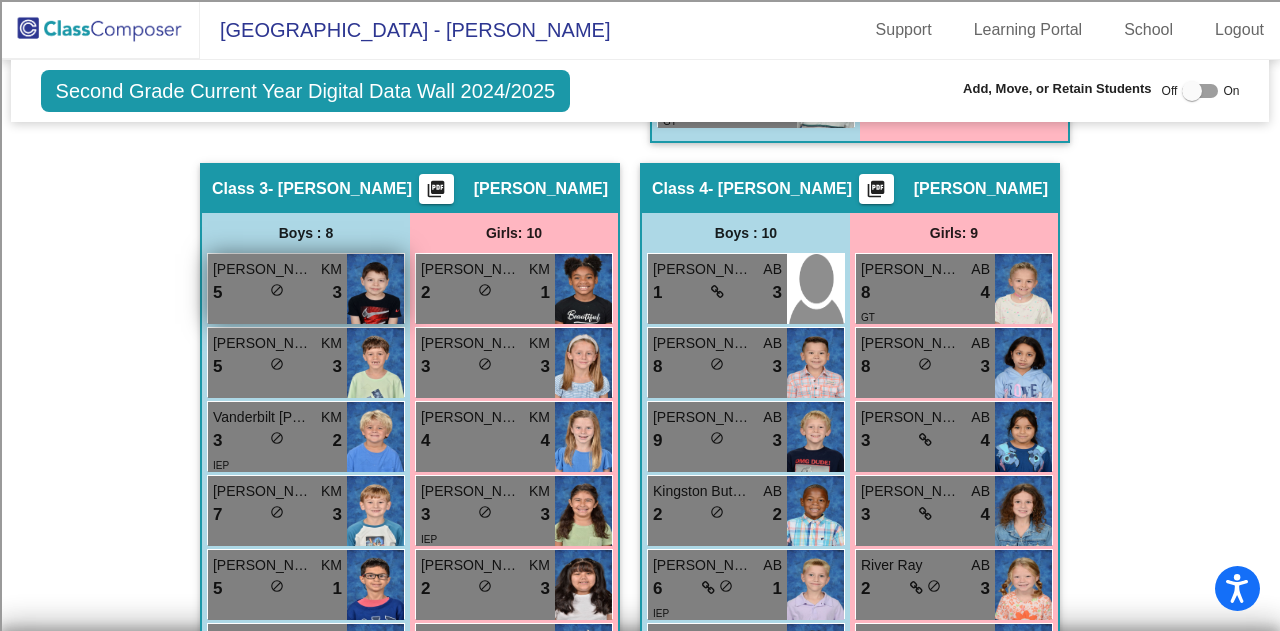 click on "5 lock do_not_disturb_alt 3" at bounding box center [277, 293] 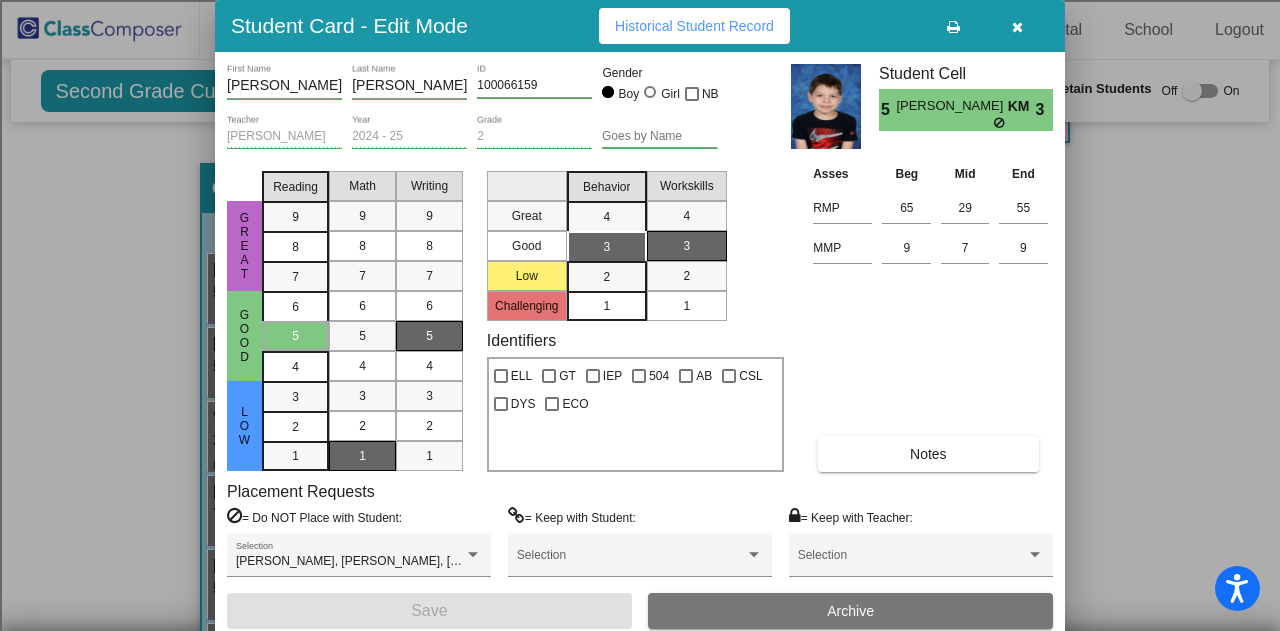 click at bounding box center (1017, 27) 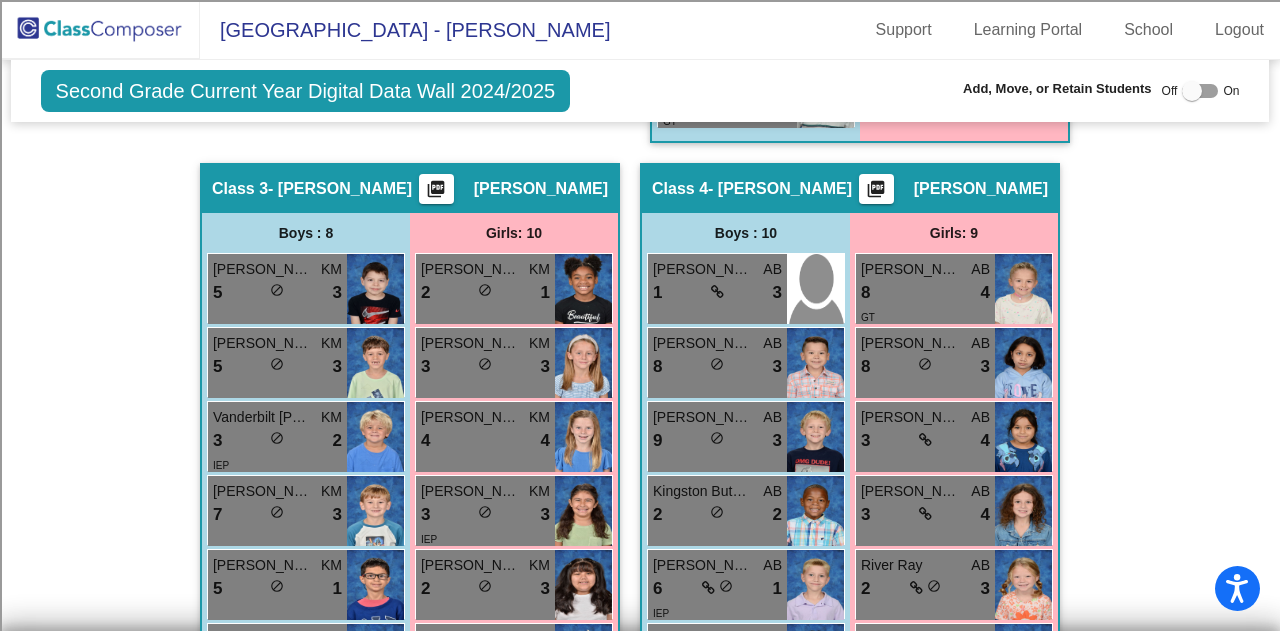 click at bounding box center [1200, 91] 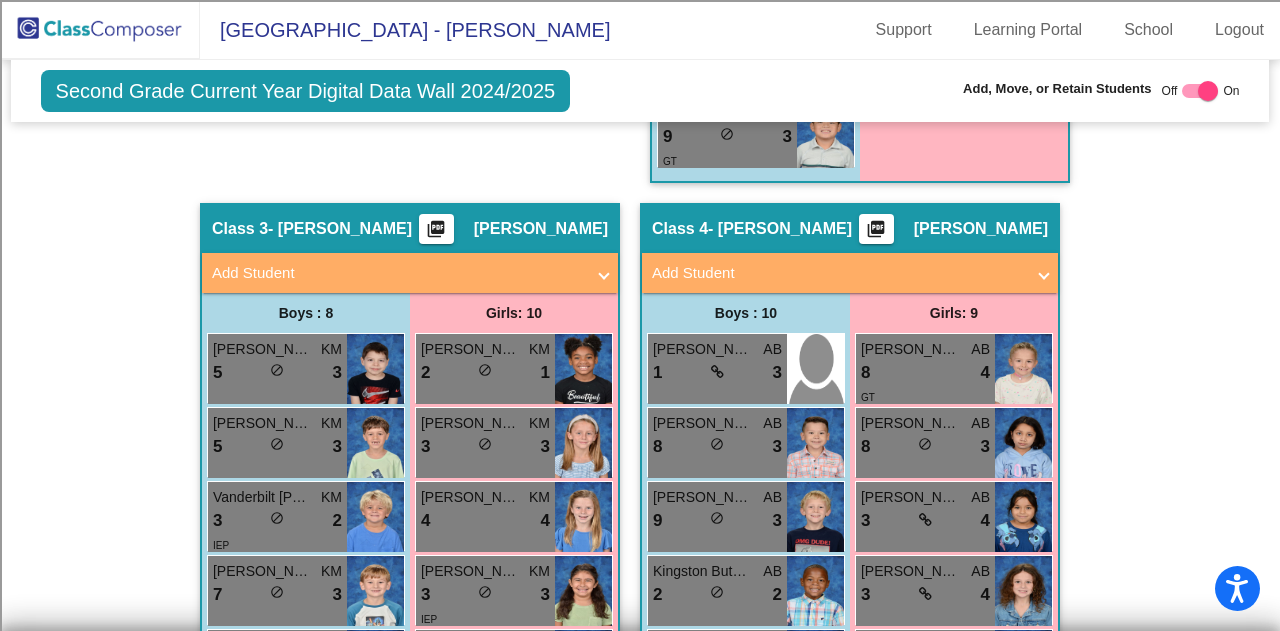 checkbox on "true" 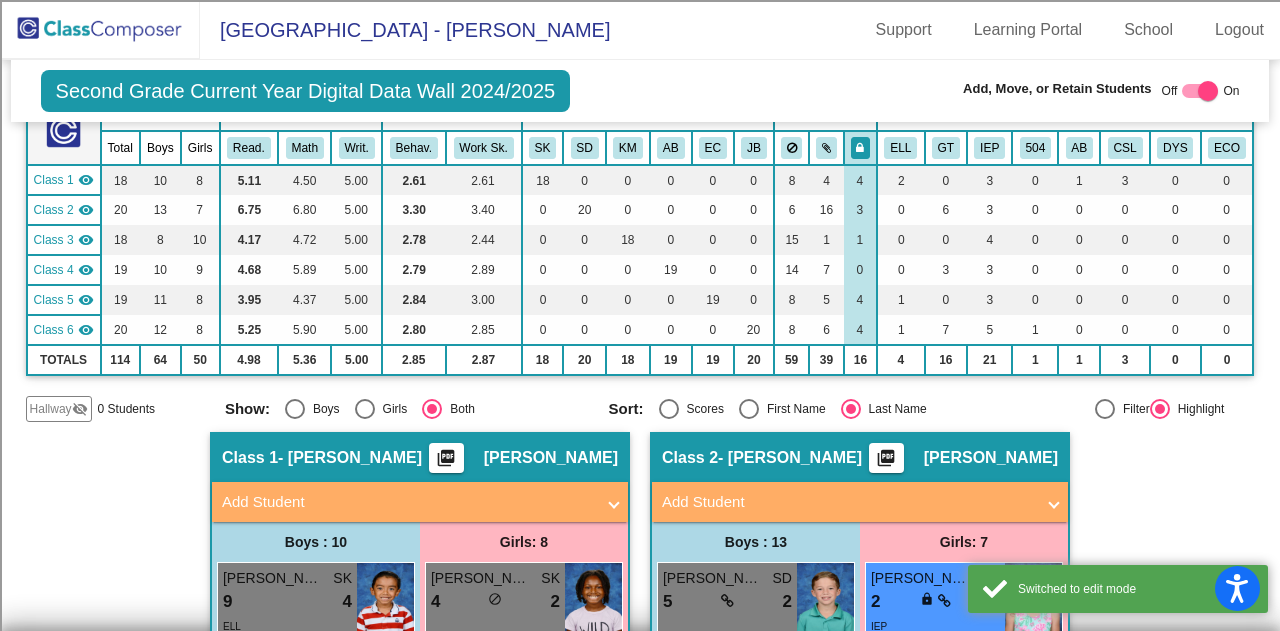 scroll, scrollTop: 0, scrollLeft: 0, axis: both 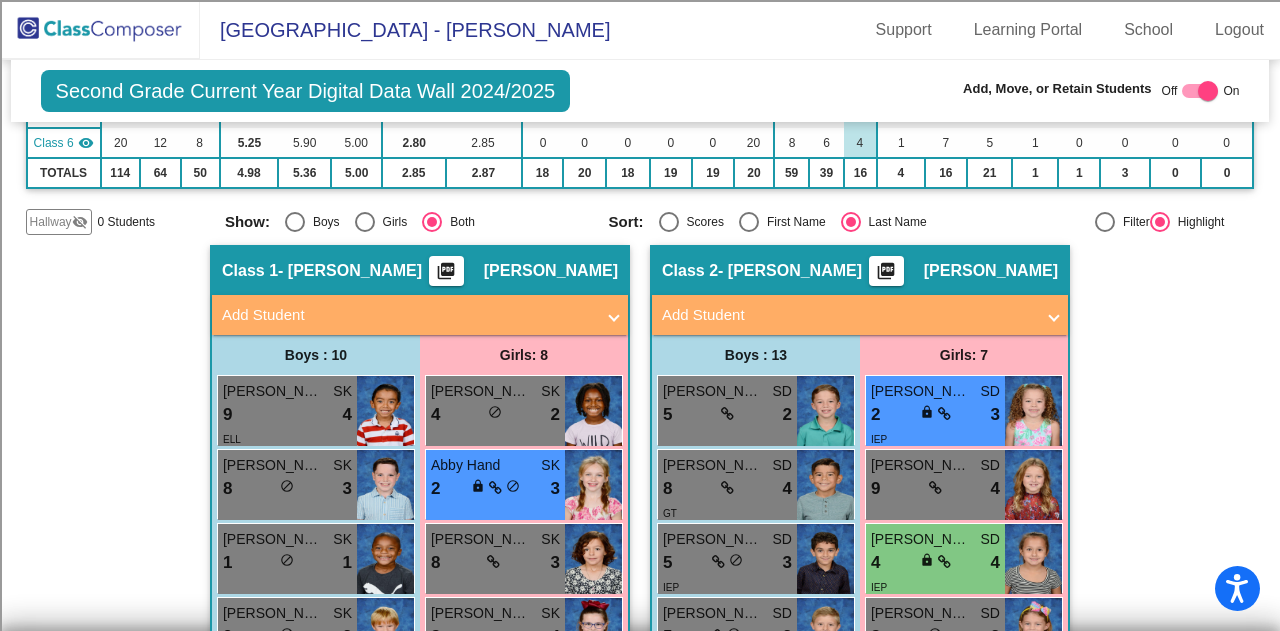 click on "Hallway" 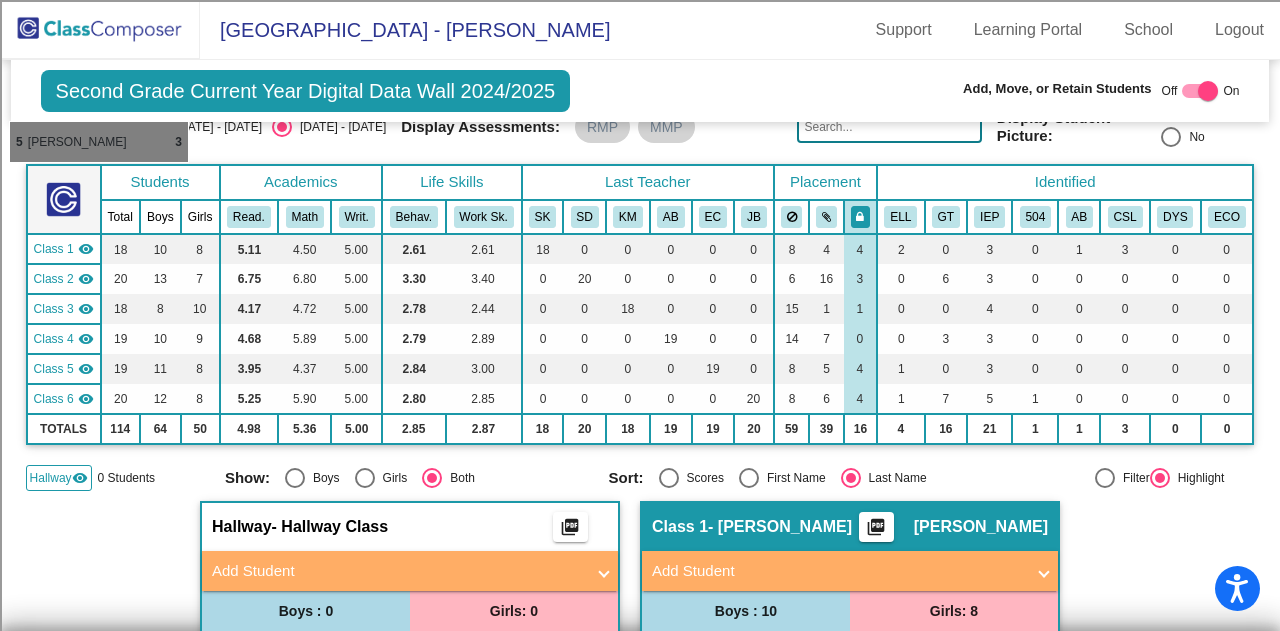 scroll, scrollTop: 100, scrollLeft: 0, axis: vertical 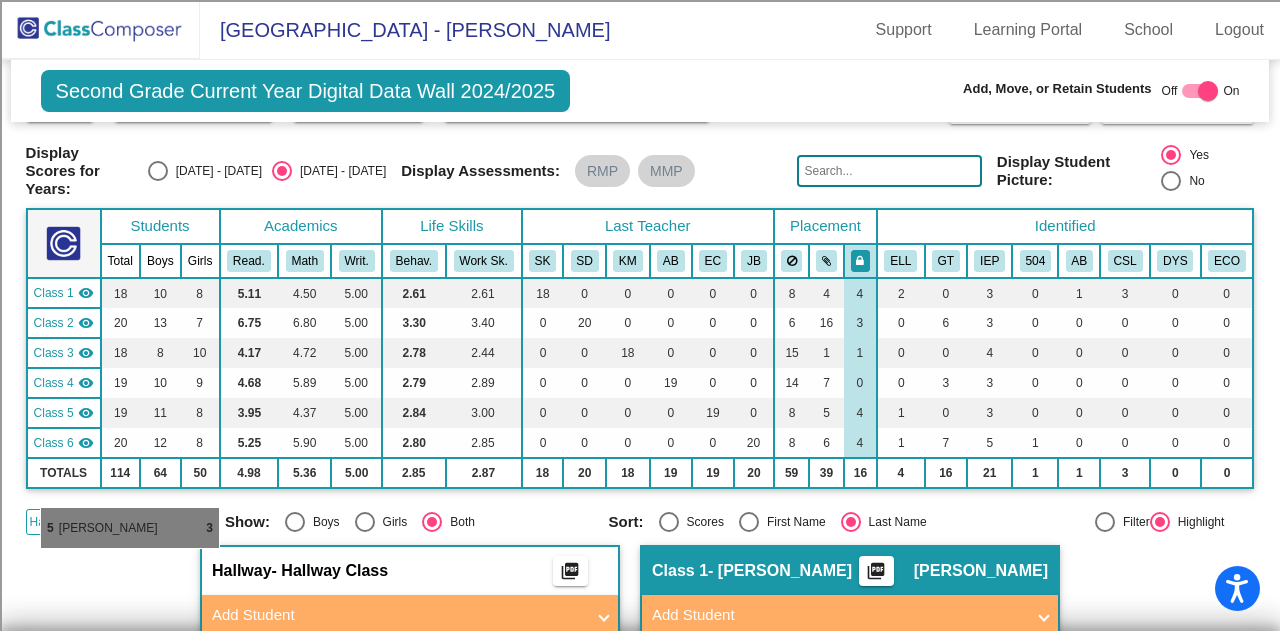 drag, startPoint x: 726, startPoint y: 502, endPoint x: 40, endPoint y: 507, distance: 686.01825 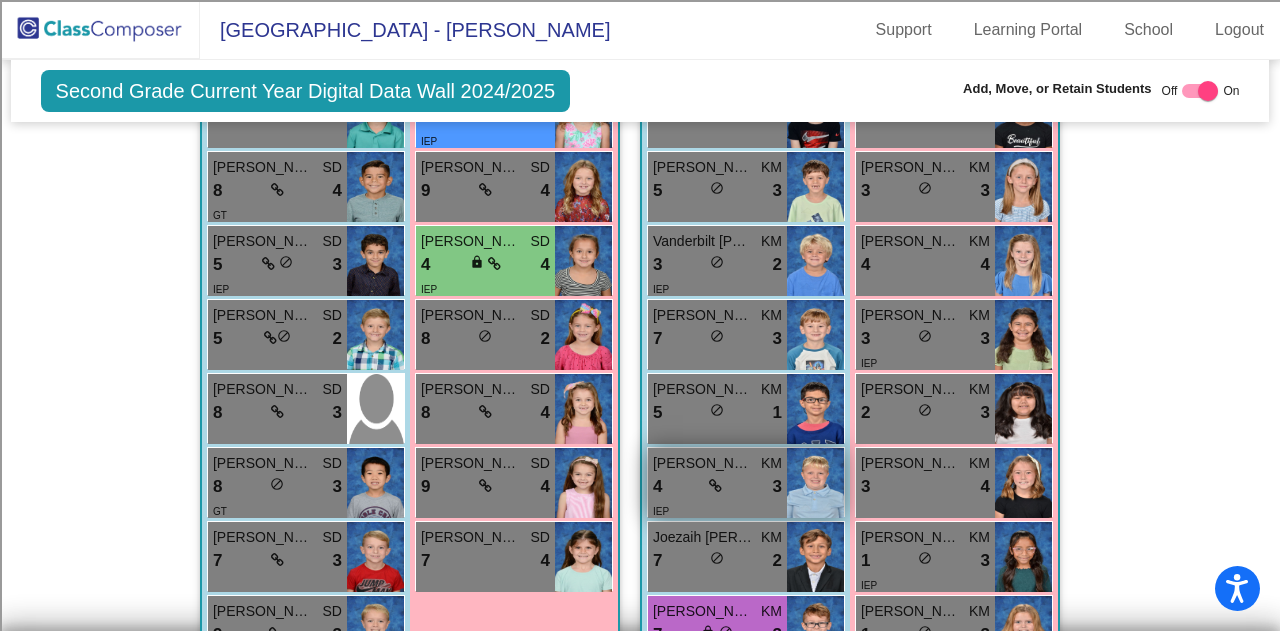 scroll, scrollTop: 1200, scrollLeft: 0, axis: vertical 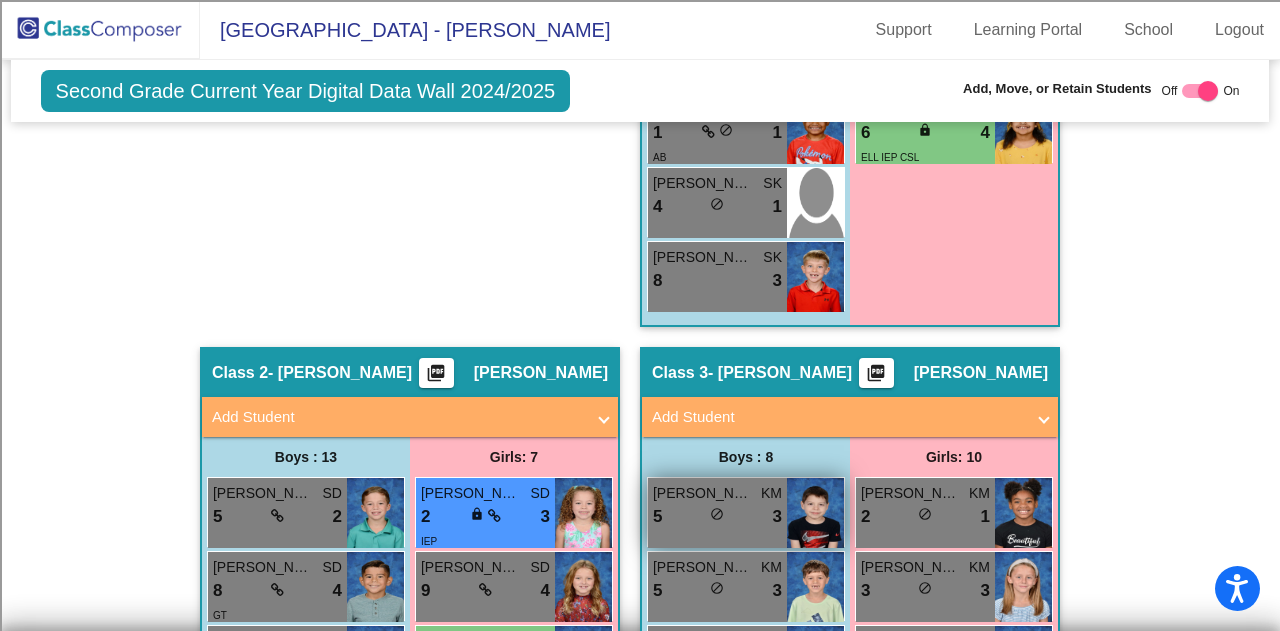 click on "5 lock do_not_disturb_alt 3" at bounding box center (717, 517) 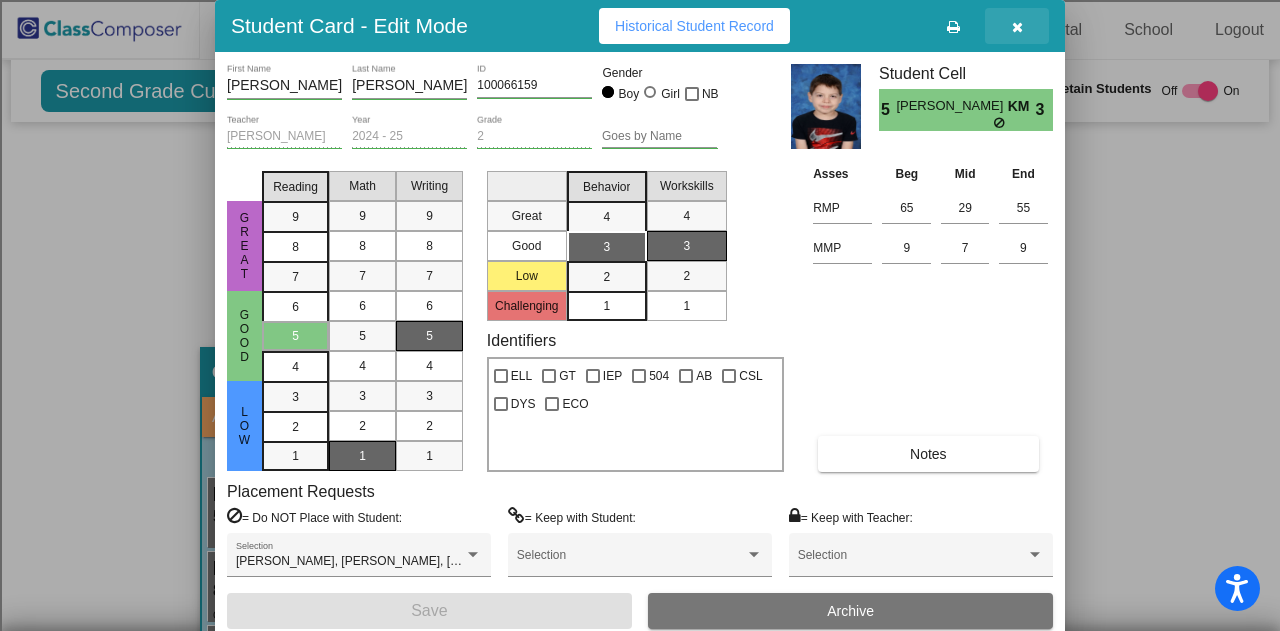 click at bounding box center (1017, 26) 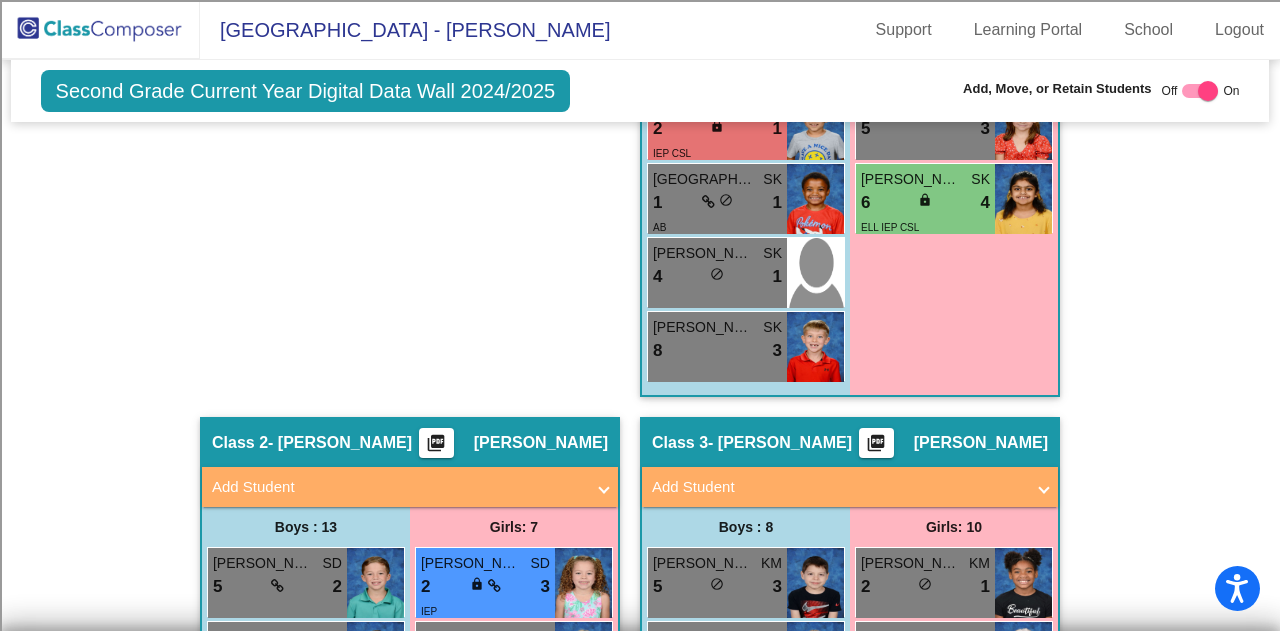 scroll, scrollTop: 1300, scrollLeft: 0, axis: vertical 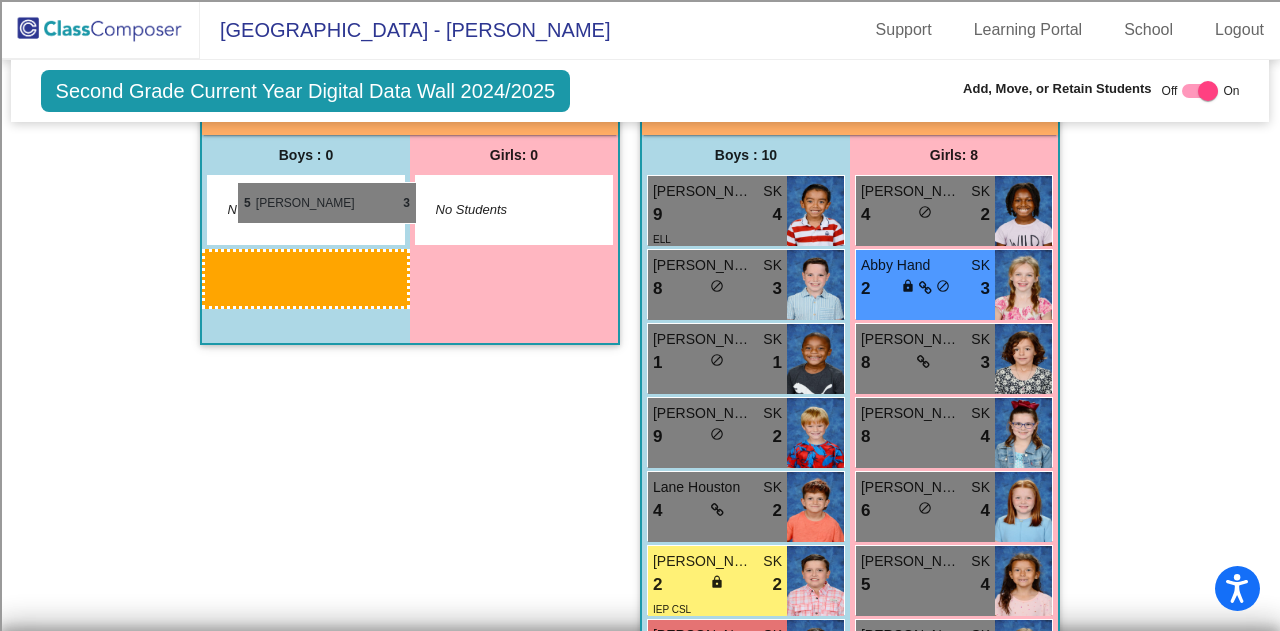 drag, startPoint x: 759, startPoint y: 400, endPoint x: 237, endPoint y: 182, distance: 565.6925 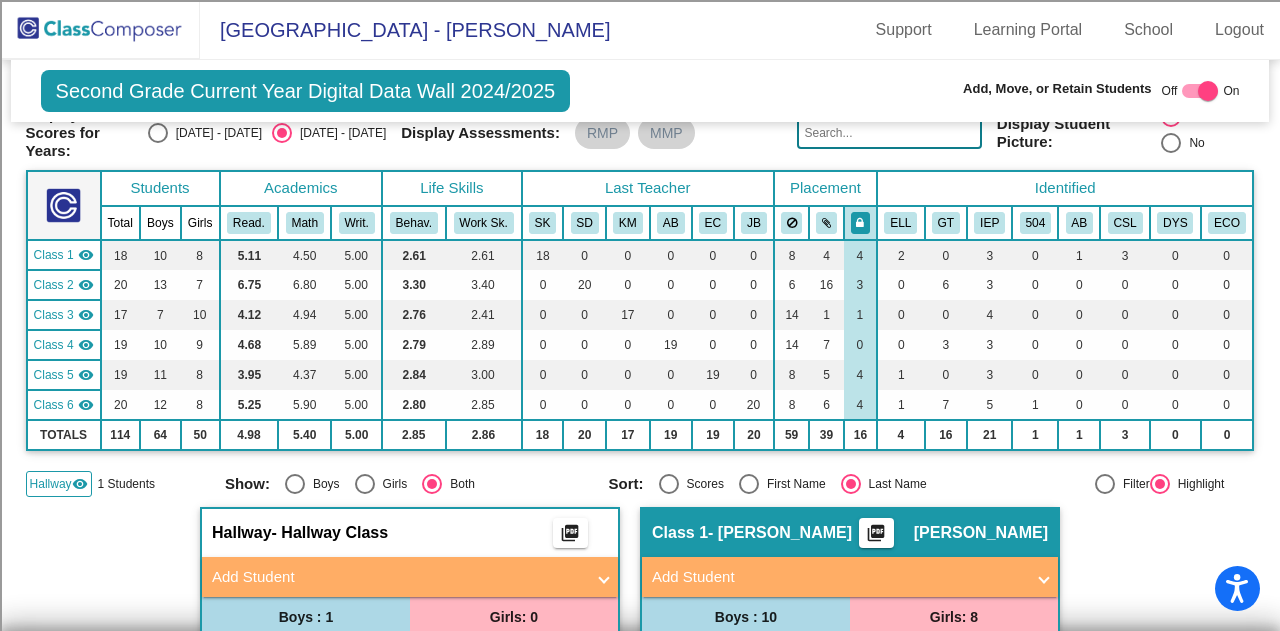 scroll, scrollTop: 300, scrollLeft: 0, axis: vertical 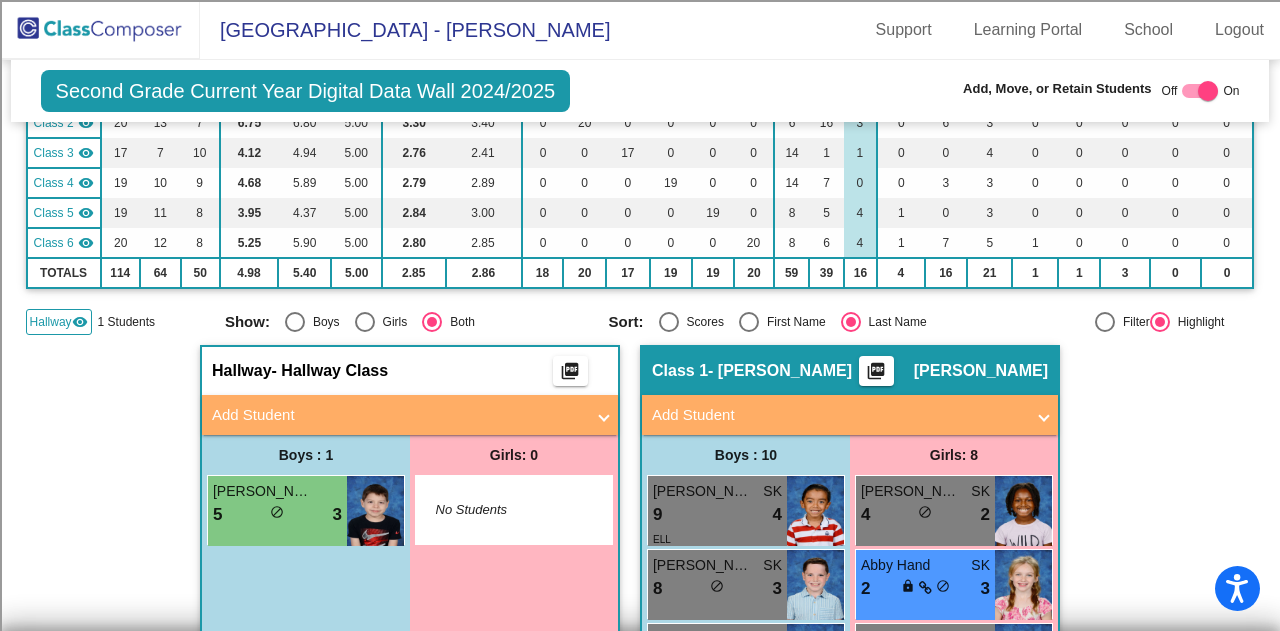 click on "Hallway" 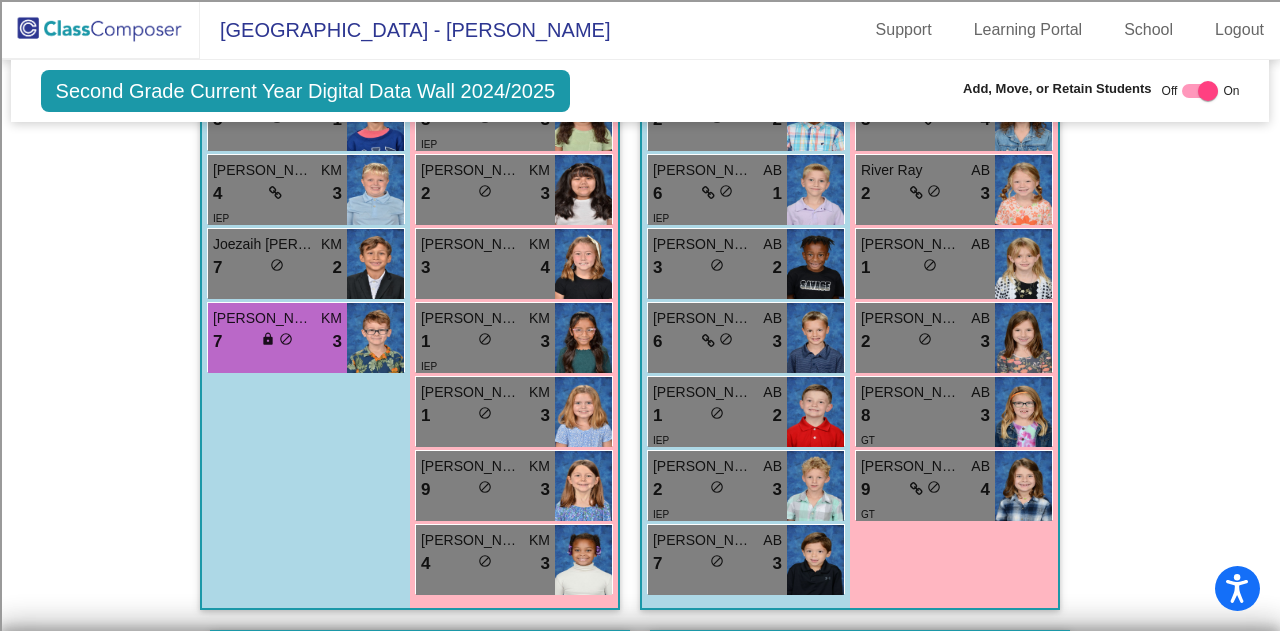 scroll, scrollTop: 2100, scrollLeft: 0, axis: vertical 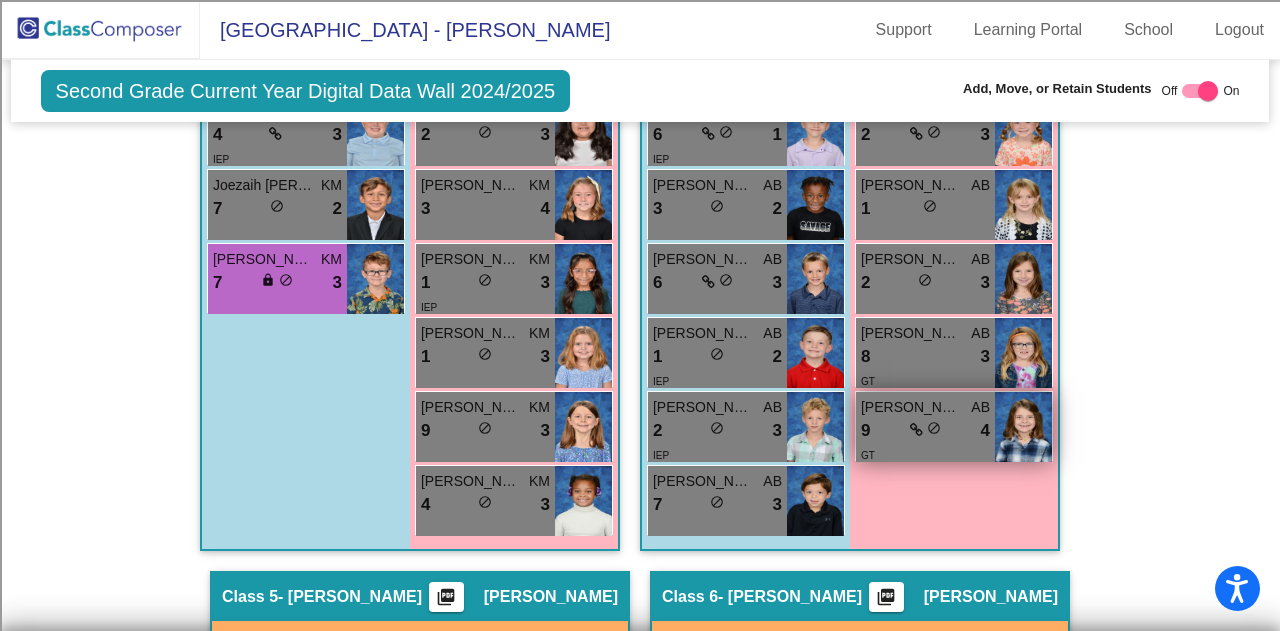 click on "GT" at bounding box center (925, 454) 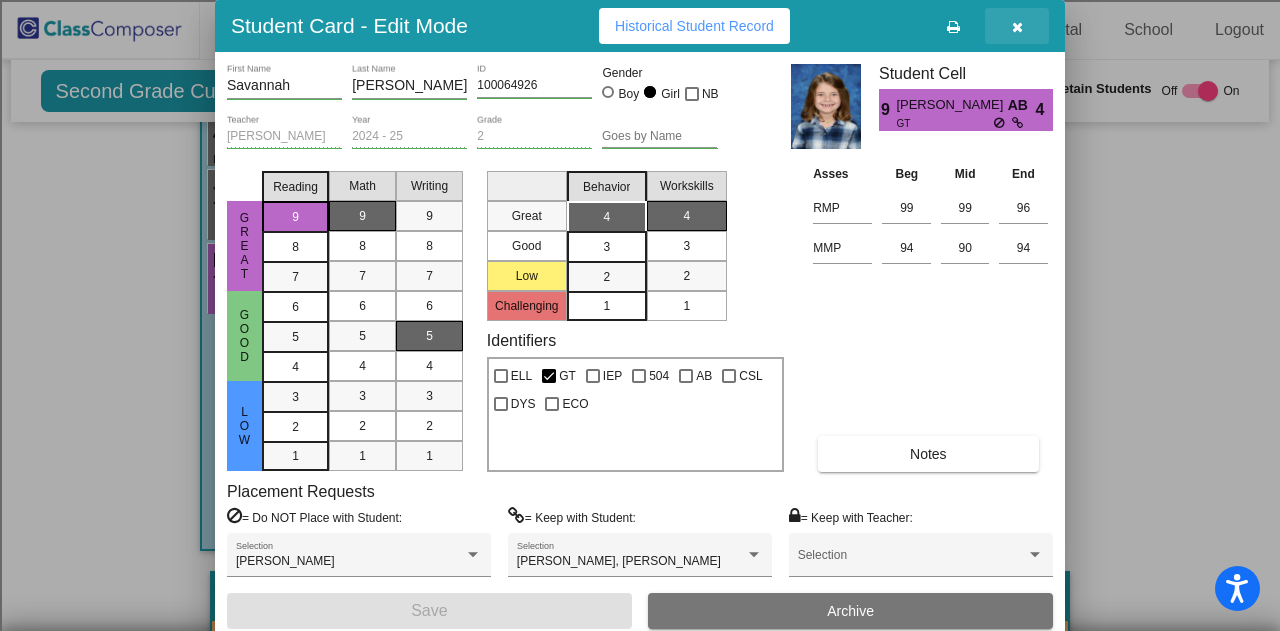click at bounding box center [1017, 27] 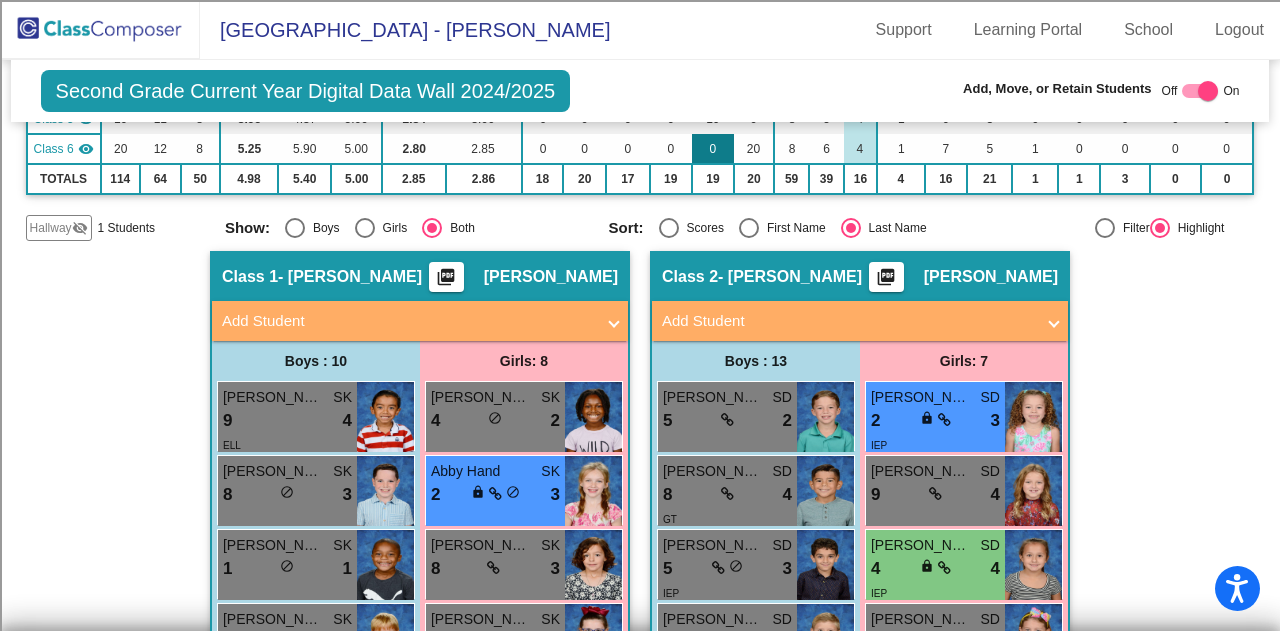 scroll, scrollTop: 400, scrollLeft: 0, axis: vertical 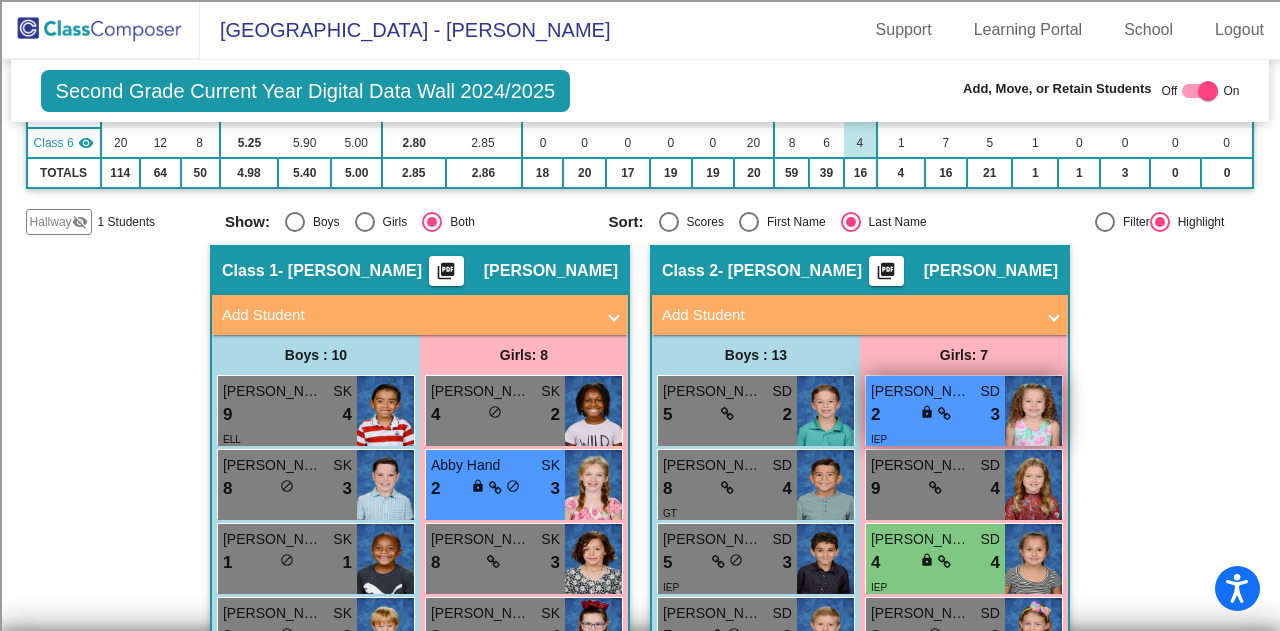 click on "lock" at bounding box center (927, 412) 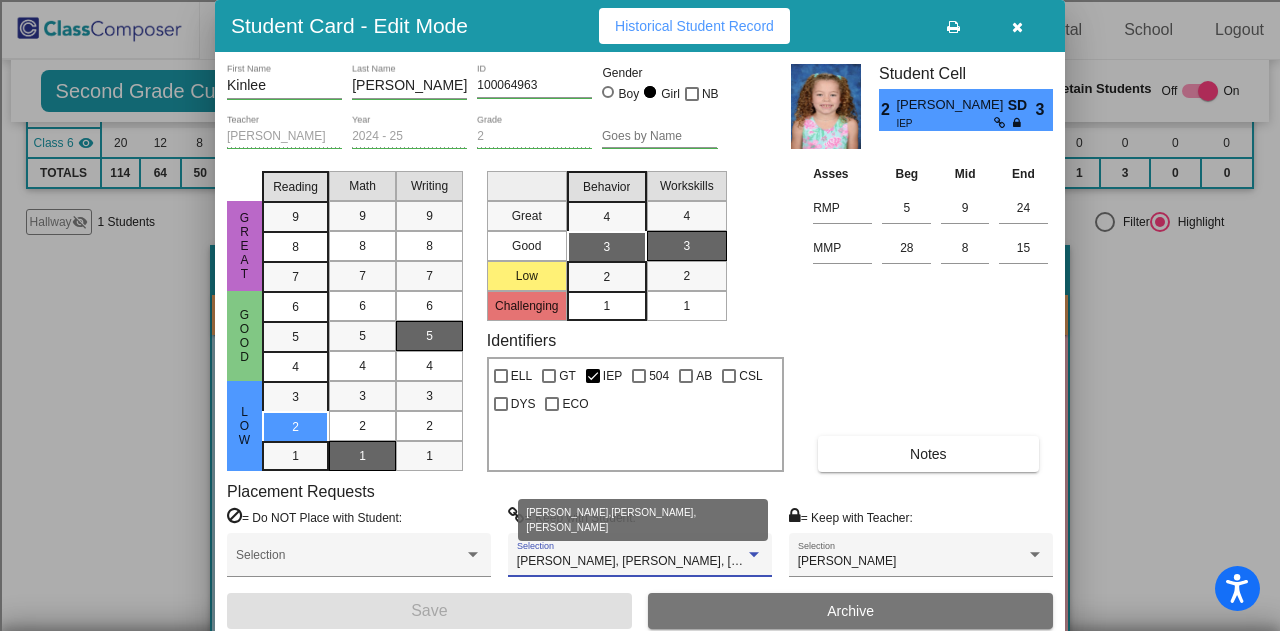 click on "Caroline Chessher, Carter Caudle, Penelope Manning" at bounding box center (671, 561) 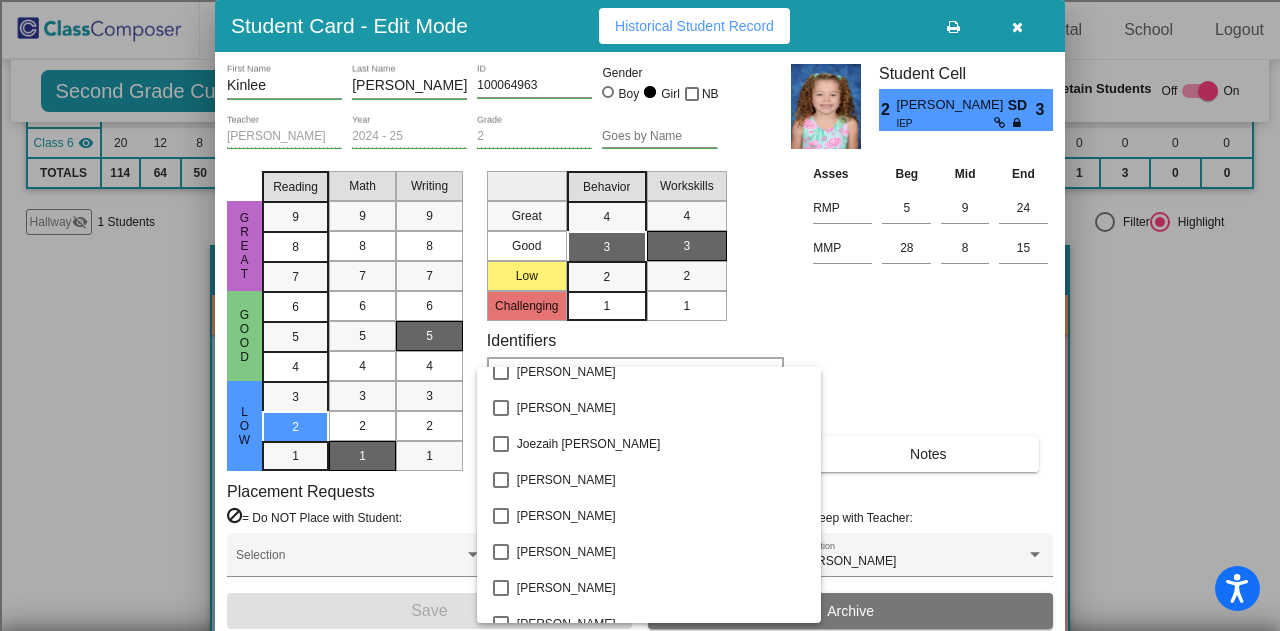 scroll, scrollTop: 2059, scrollLeft: 0, axis: vertical 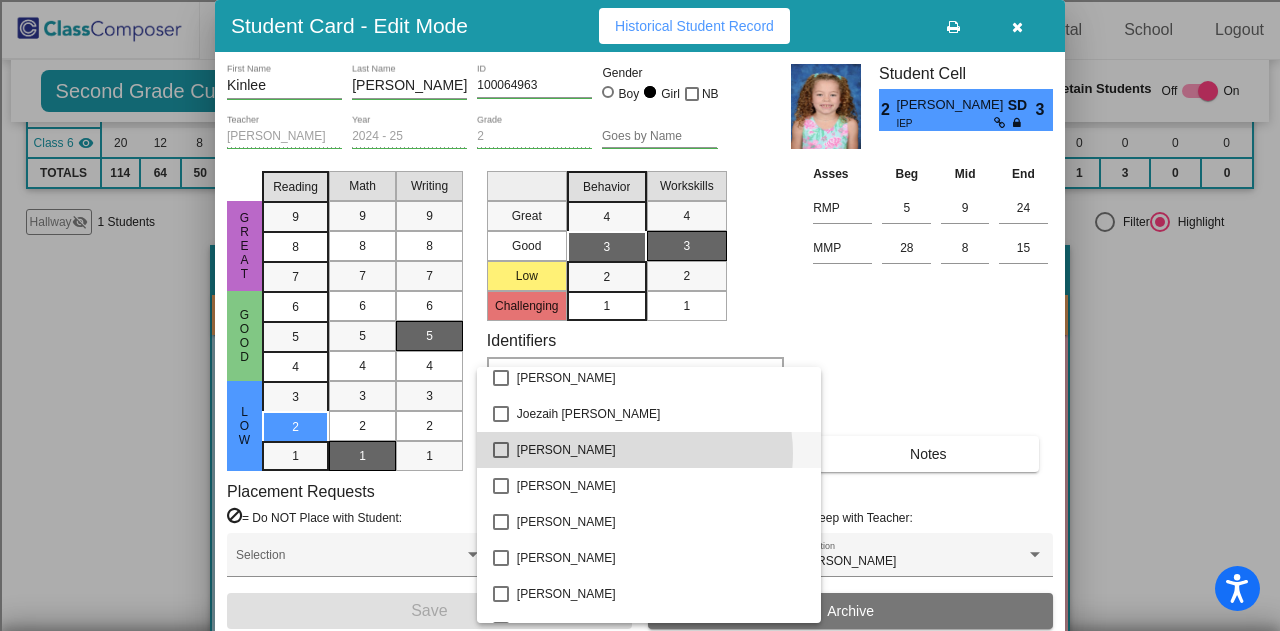 click on "[PERSON_NAME]" at bounding box center [661, 450] 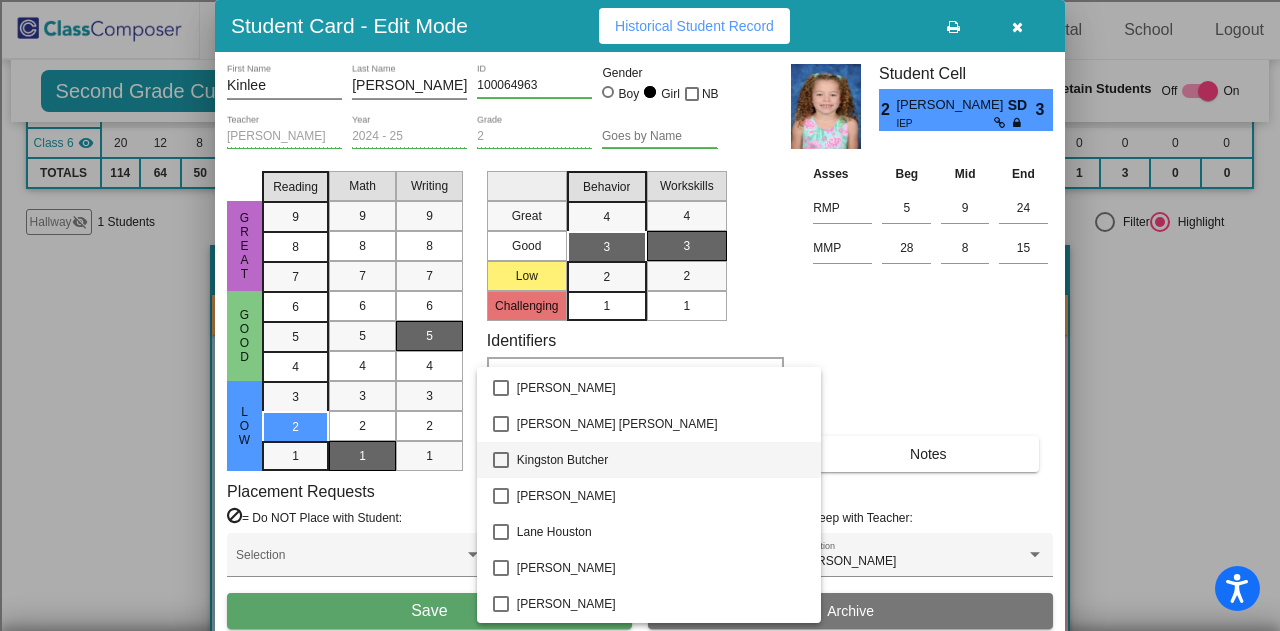 scroll, scrollTop: 2459, scrollLeft: 0, axis: vertical 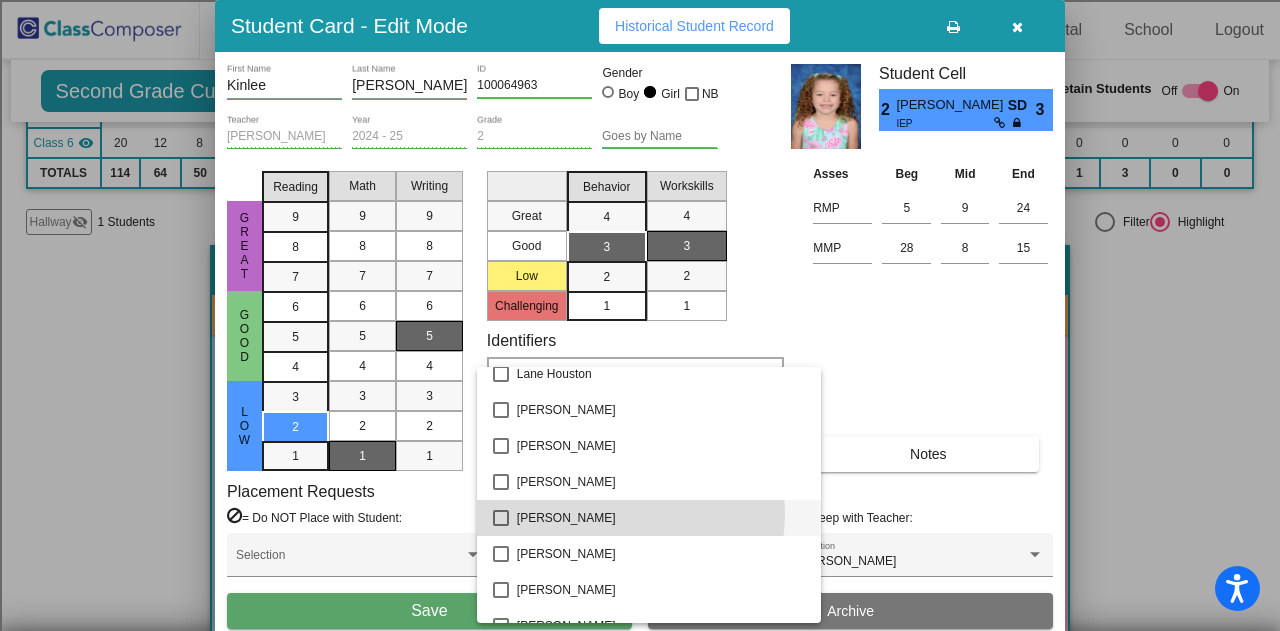 click on "[PERSON_NAME]" at bounding box center [661, 518] 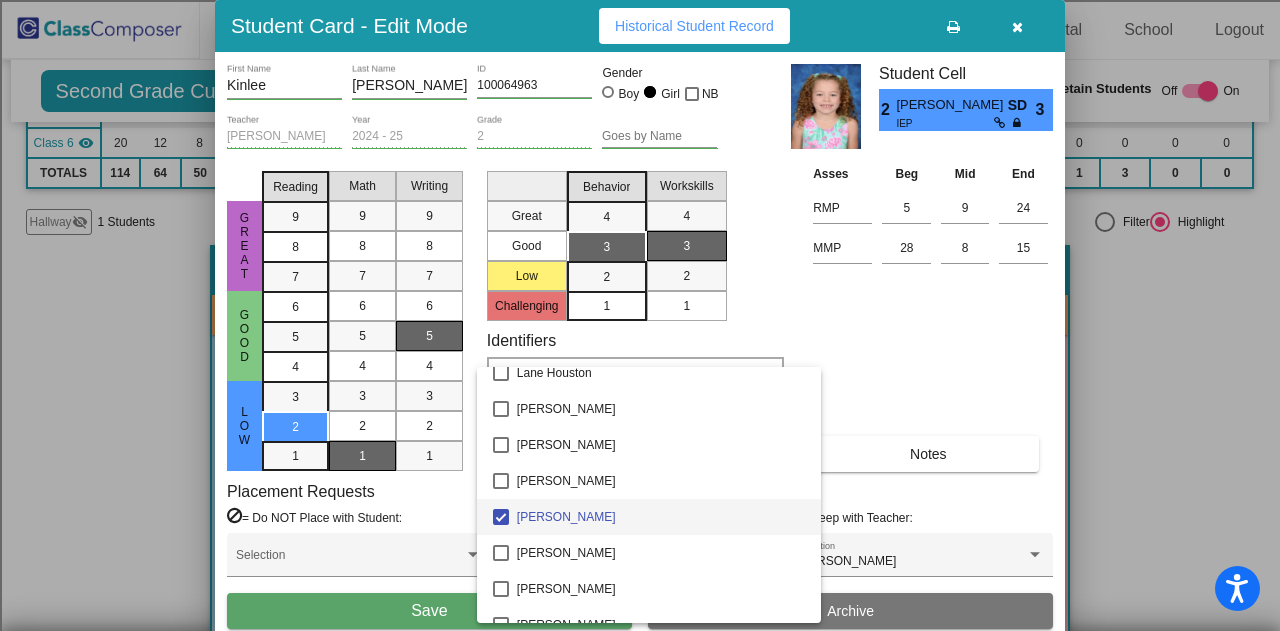 scroll, scrollTop: 2459, scrollLeft: 0, axis: vertical 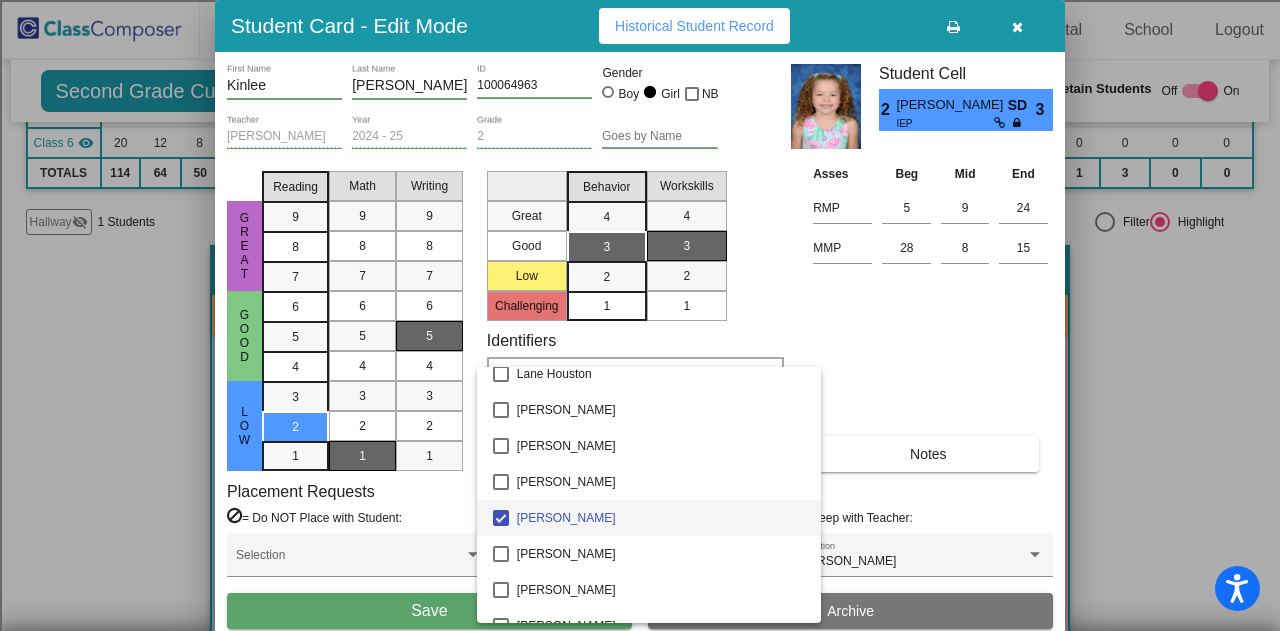click at bounding box center [640, 315] 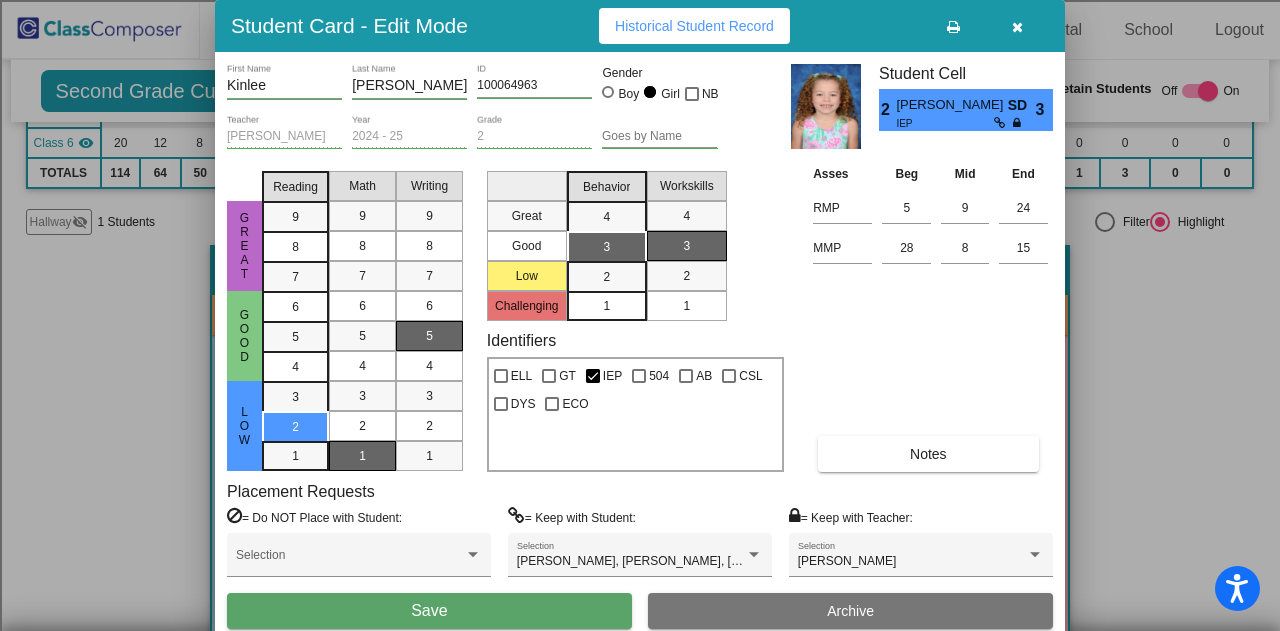 click on "Save" at bounding box center [429, 611] 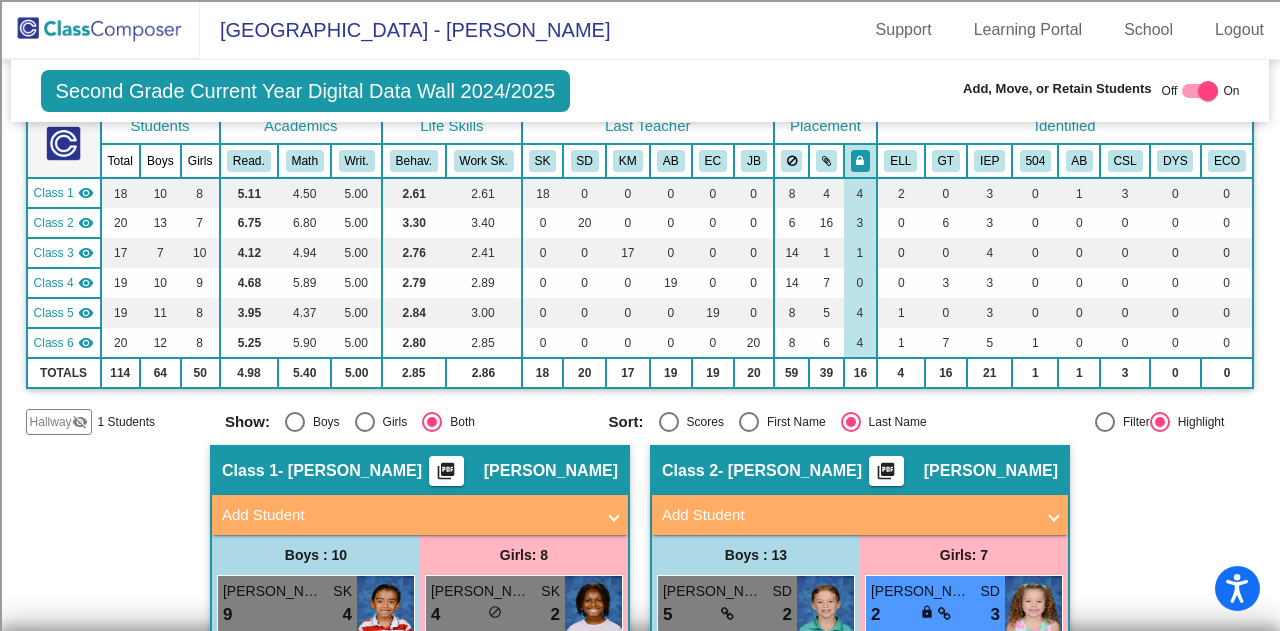 scroll, scrollTop: 500, scrollLeft: 0, axis: vertical 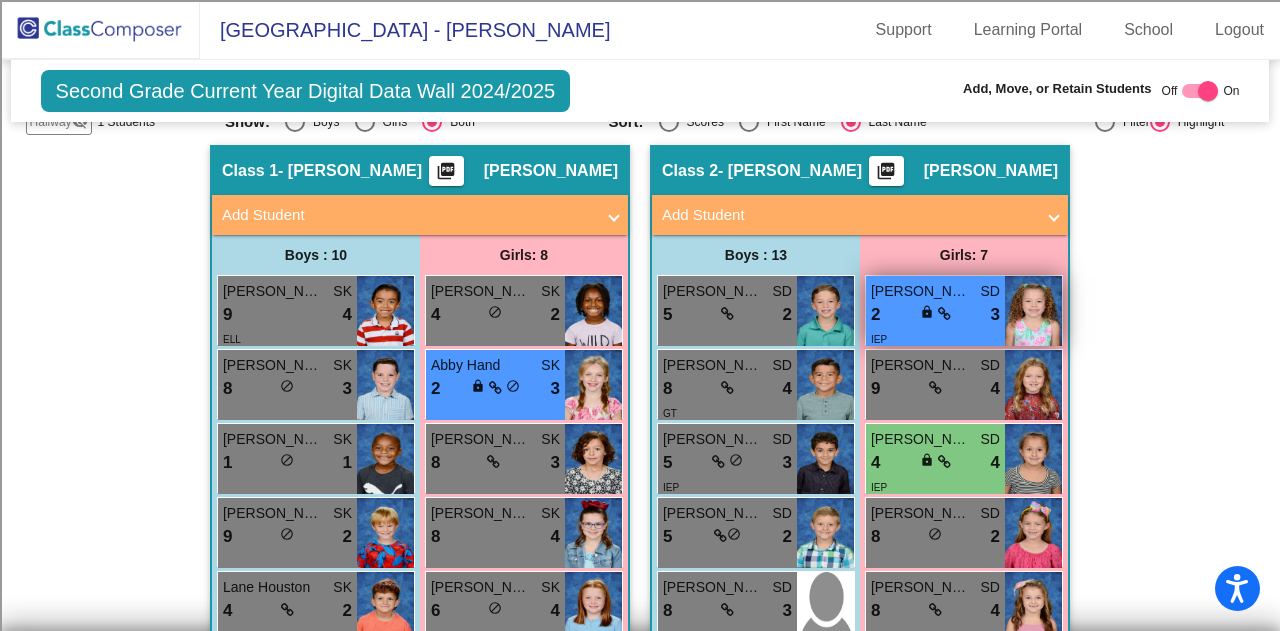 click on "[PERSON_NAME]" at bounding box center [921, 291] 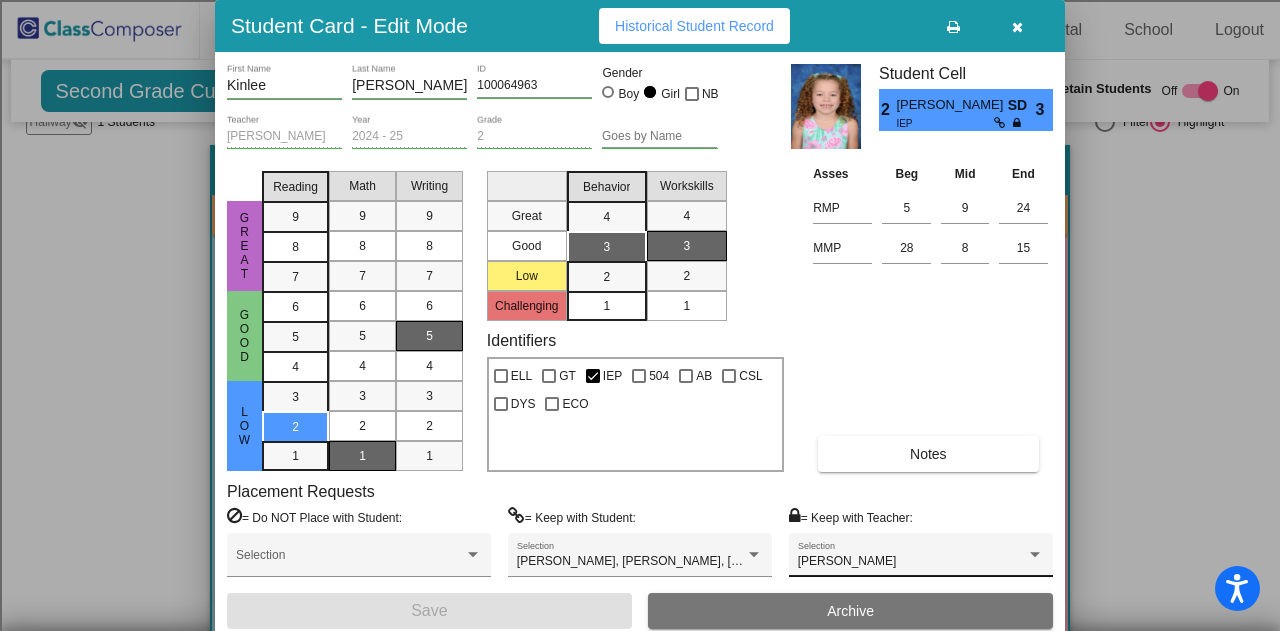 click on "Reece Springer Selection" at bounding box center (921, 560) 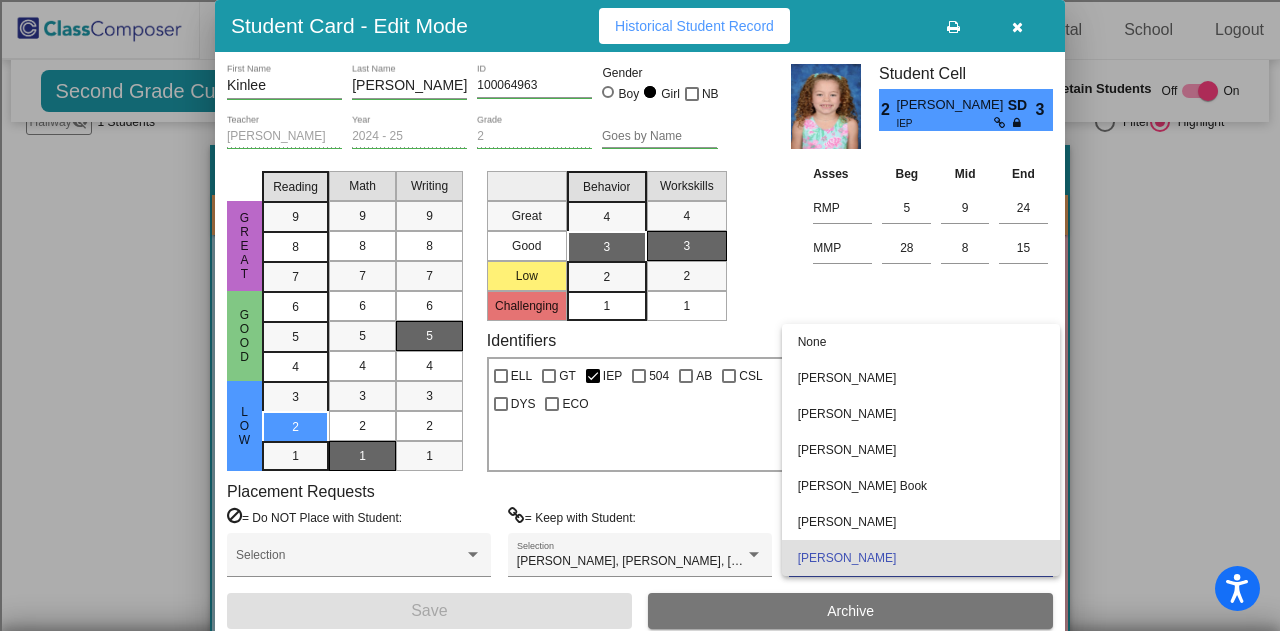 click on "[PERSON_NAME]" at bounding box center [921, 558] 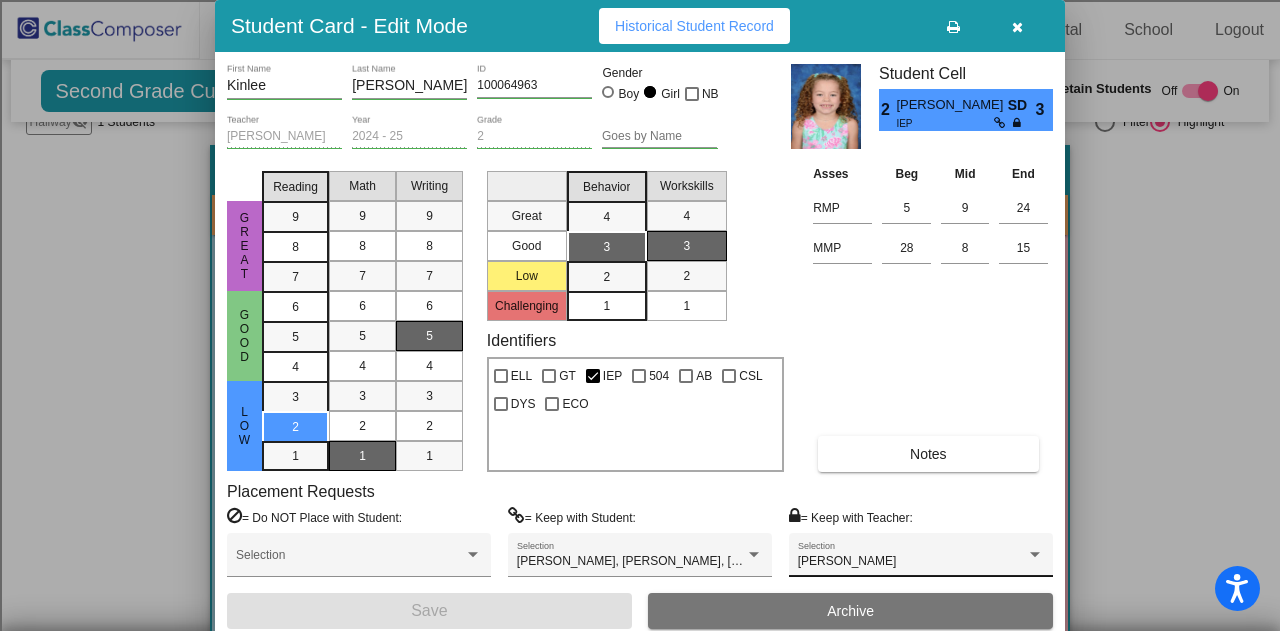 click on "Reece Springer Selection" at bounding box center (921, 560) 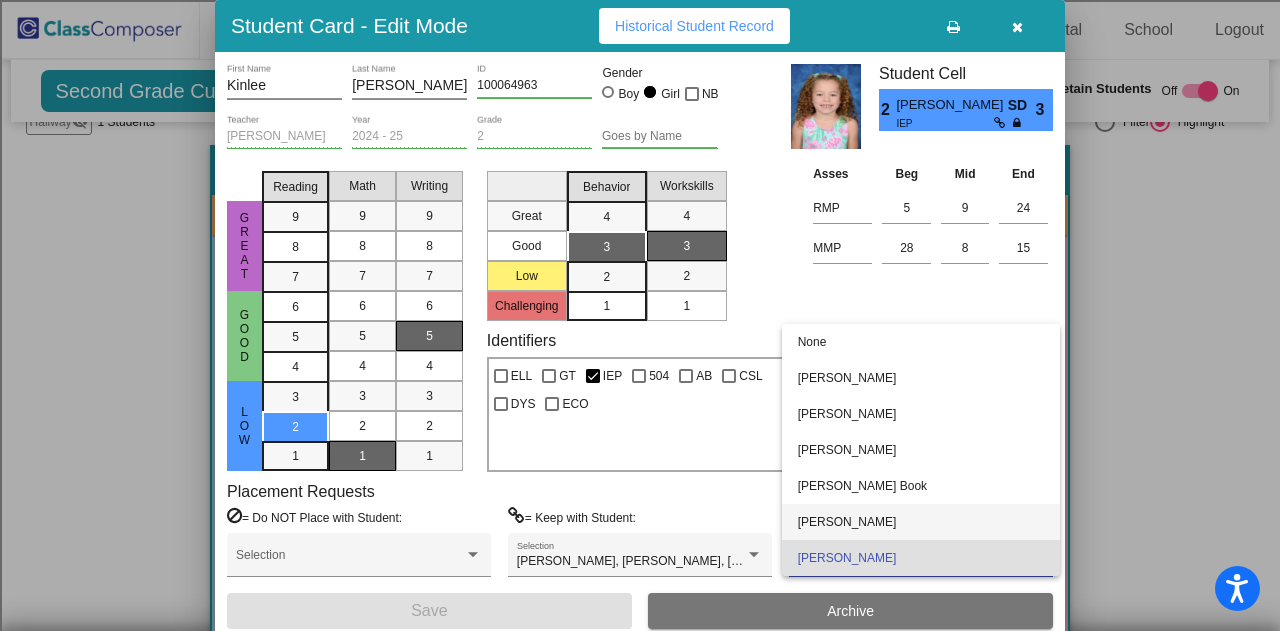 click on "[PERSON_NAME]" at bounding box center (921, 522) 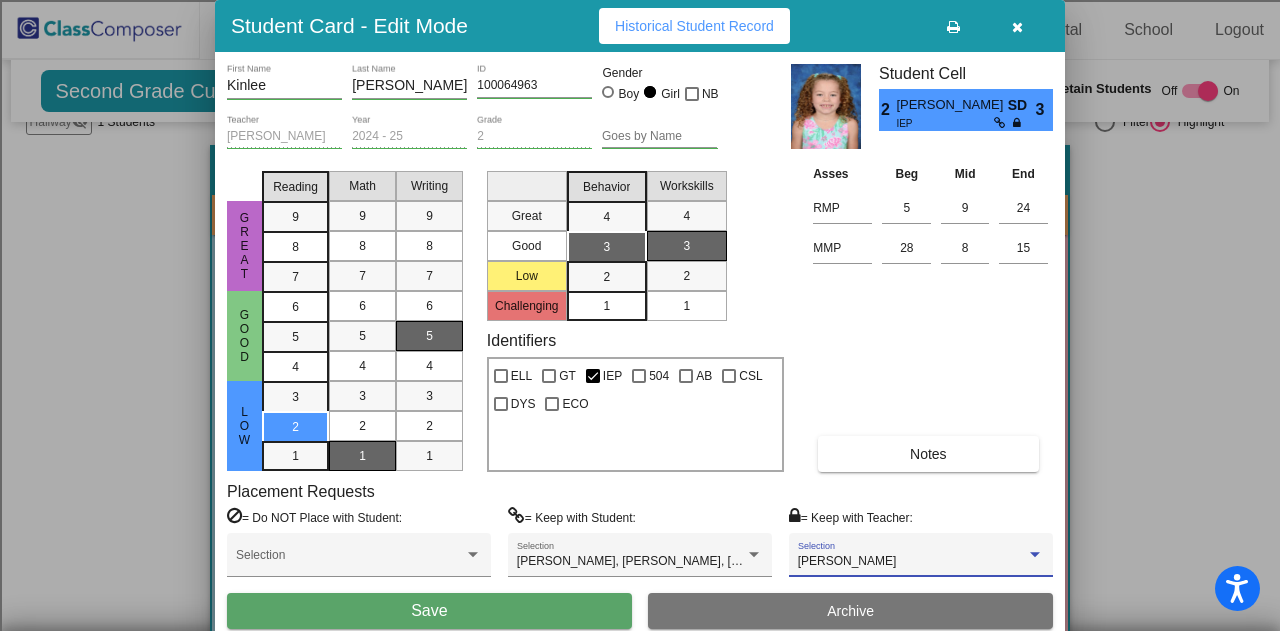 click on "Save" at bounding box center (429, 611) 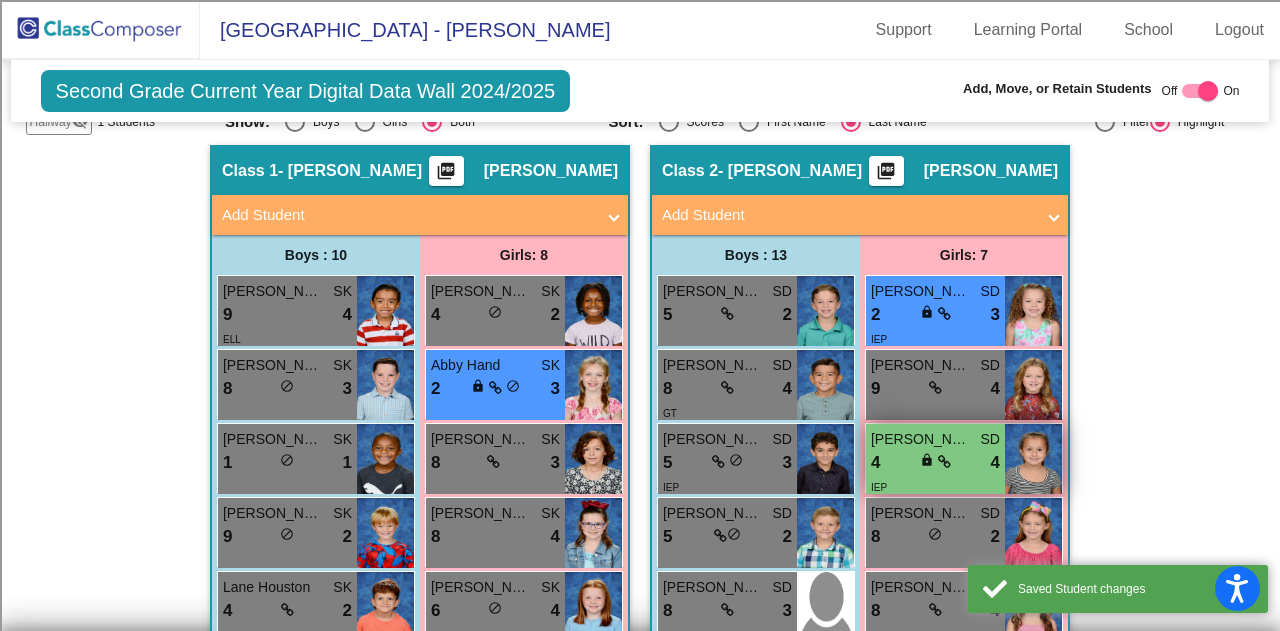 click at bounding box center (944, 462) 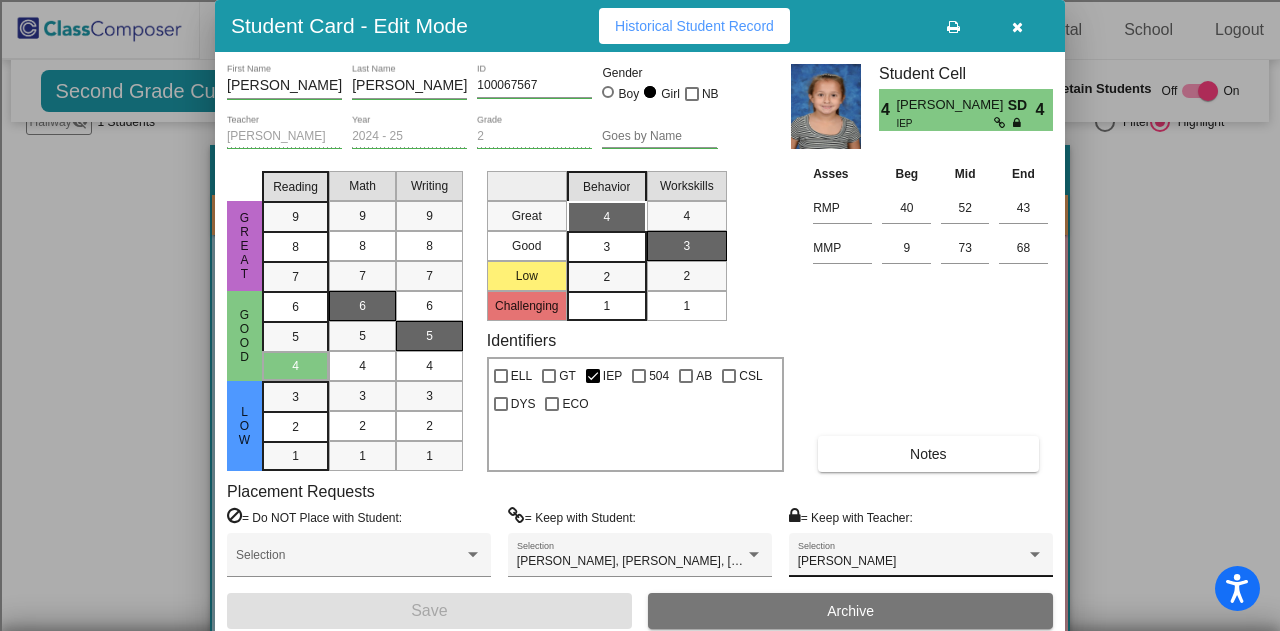 click on "Reece Springer Selection" at bounding box center (921, 560) 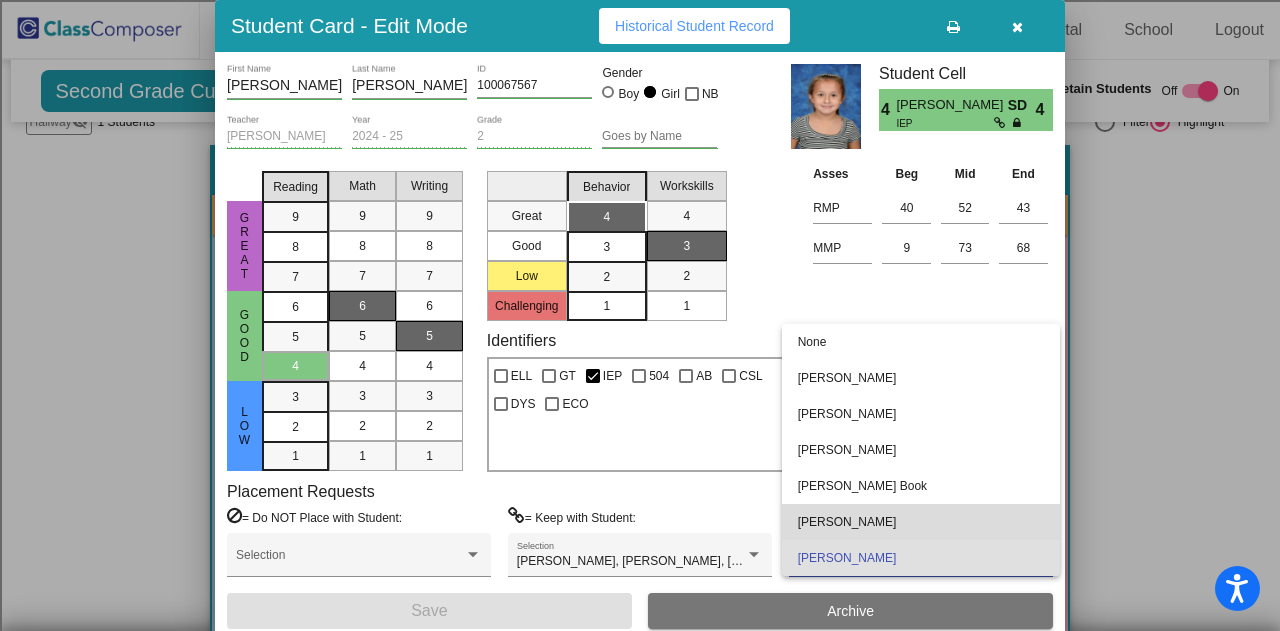 click on "[PERSON_NAME]" at bounding box center (921, 522) 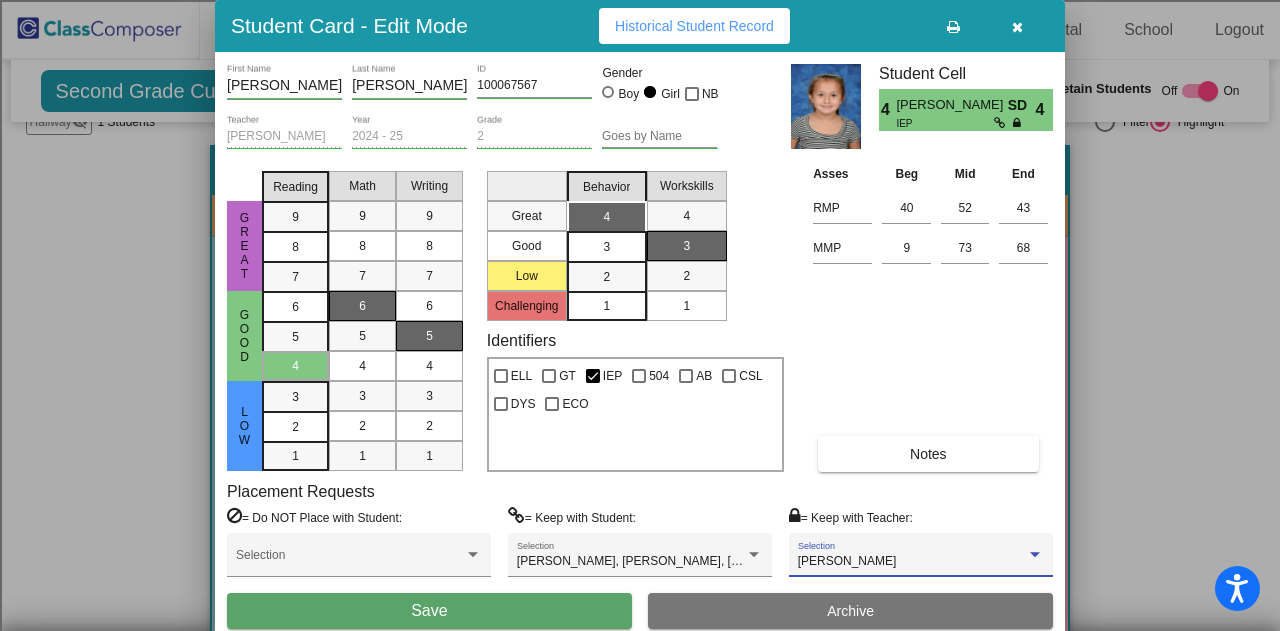click on "Save" at bounding box center (429, 611) 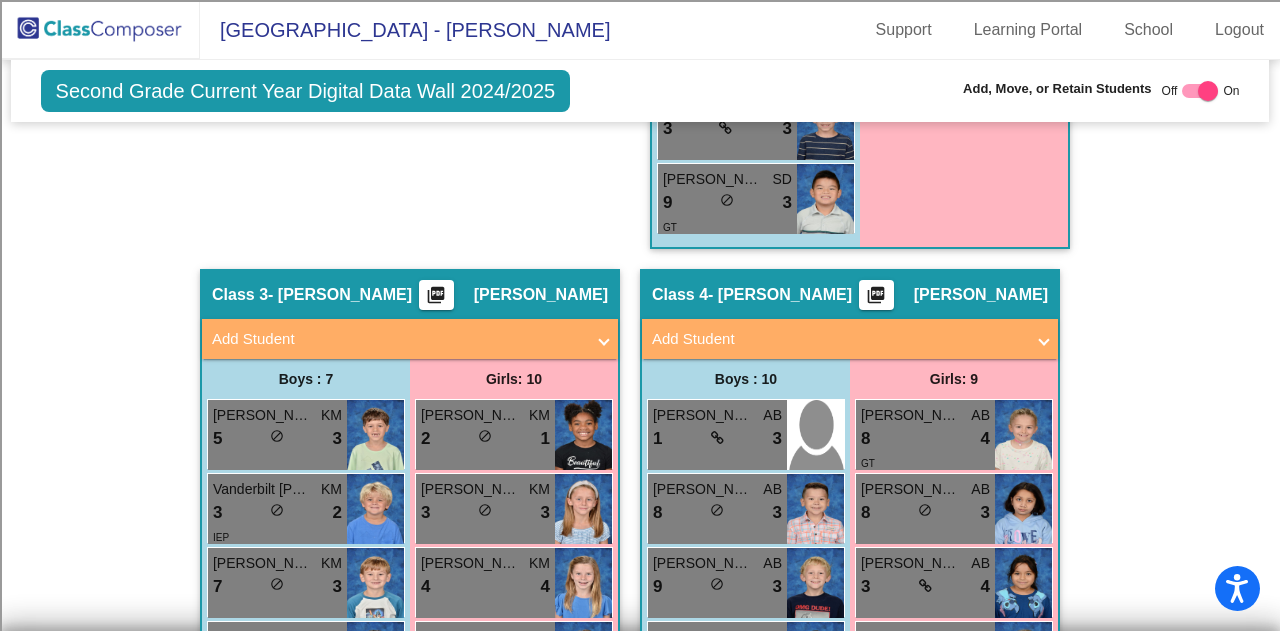 scroll, scrollTop: 1200, scrollLeft: 0, axis: vertical 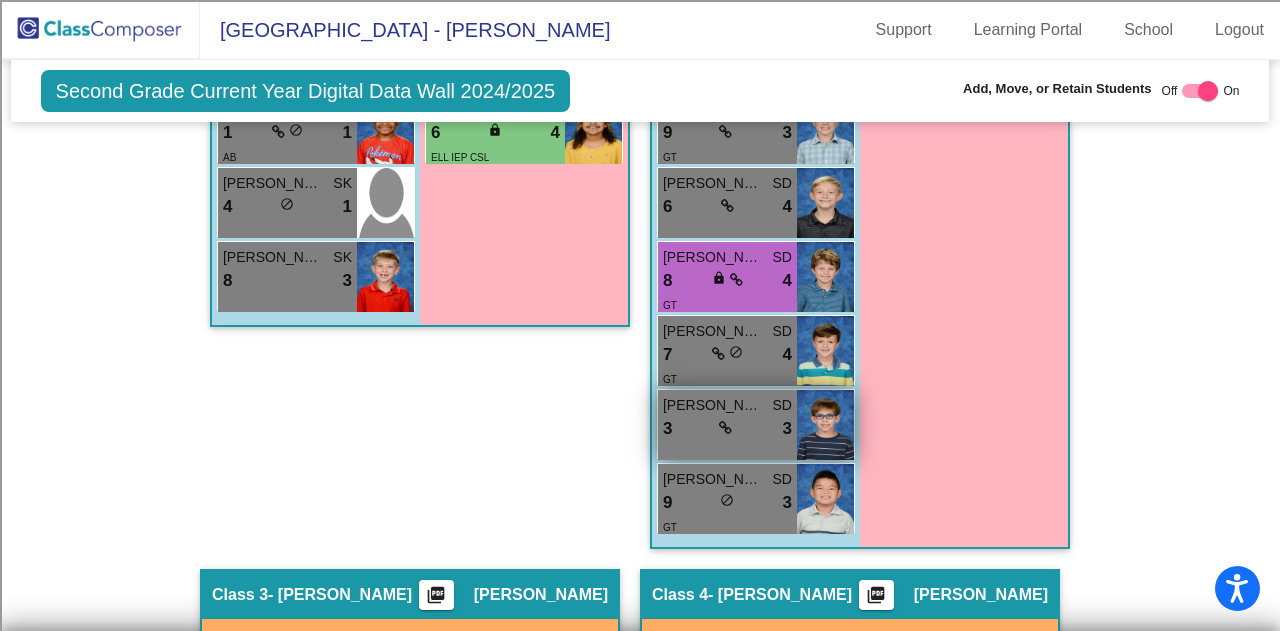 click on "[PERSON_NAME]" at bounding box center [713, 405] 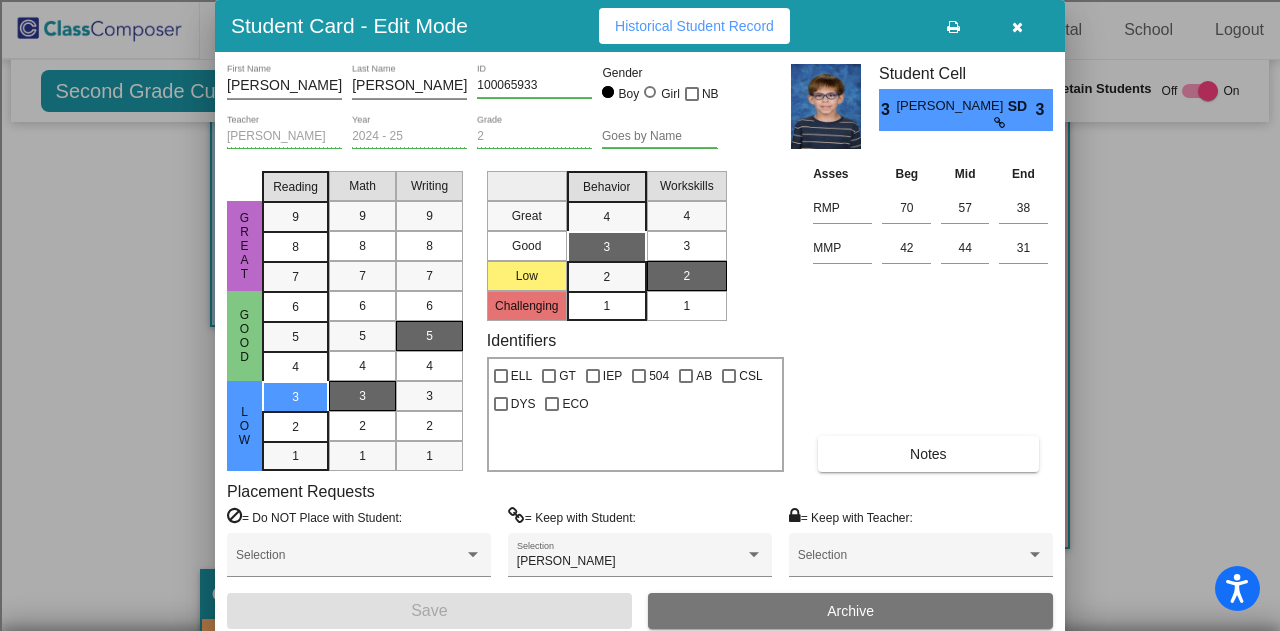 click at bounding box center (1017, 26) 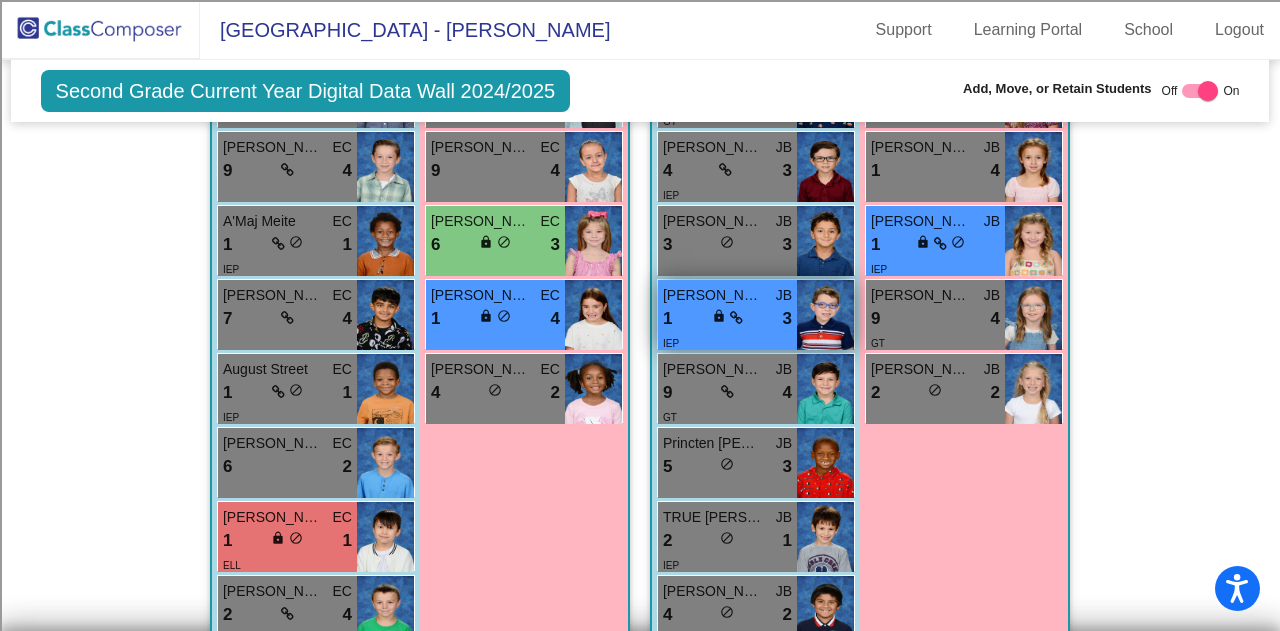 scroll, scrollTop: 3000, scrollLeft: 0, axis: vertical 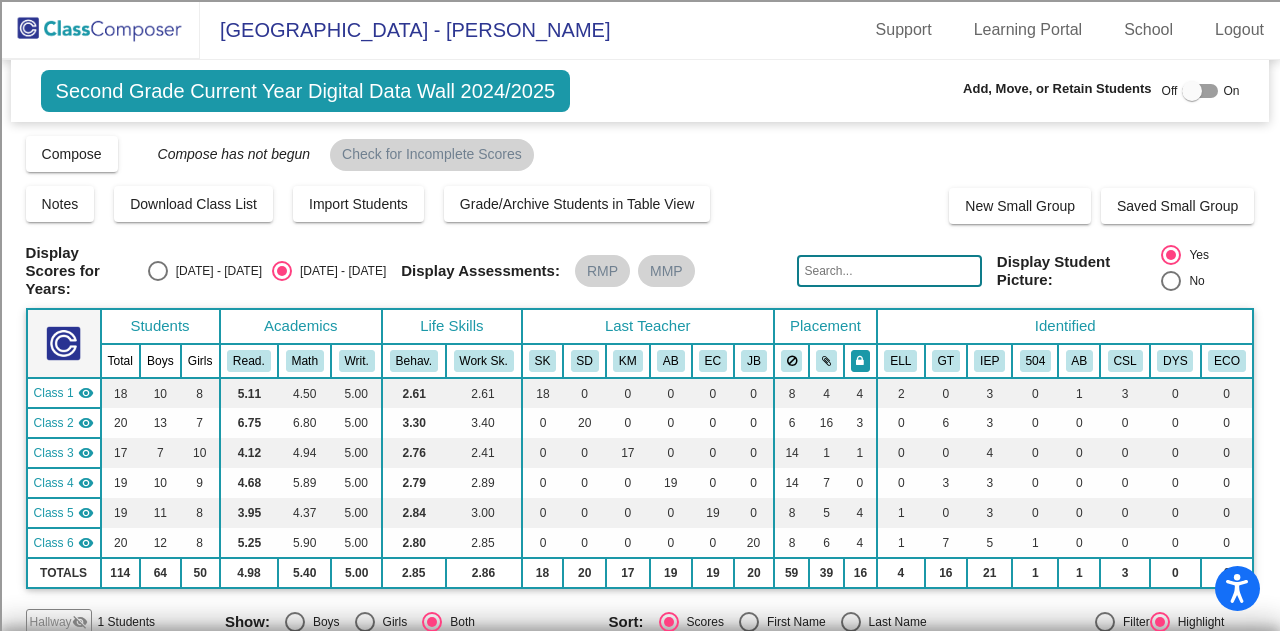 click 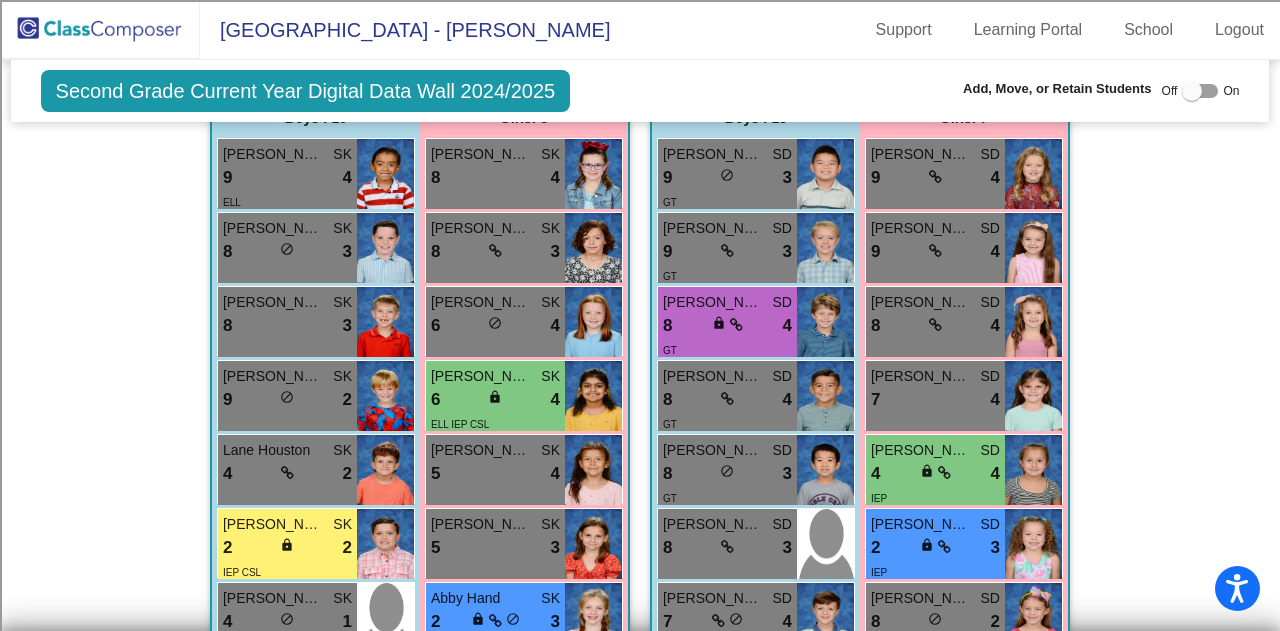scroll, scrollTop: 600, scrollLeft: 0, axis: vertical 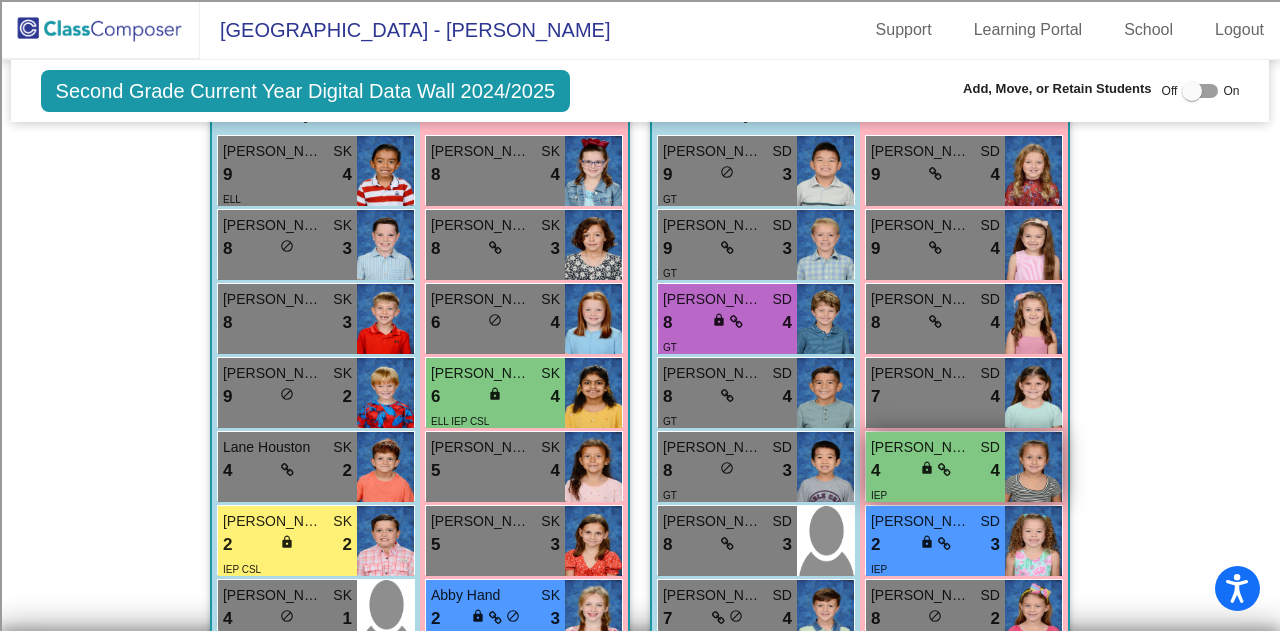 click on "[PERSON_NAME]" at bounding box center (921, 447) 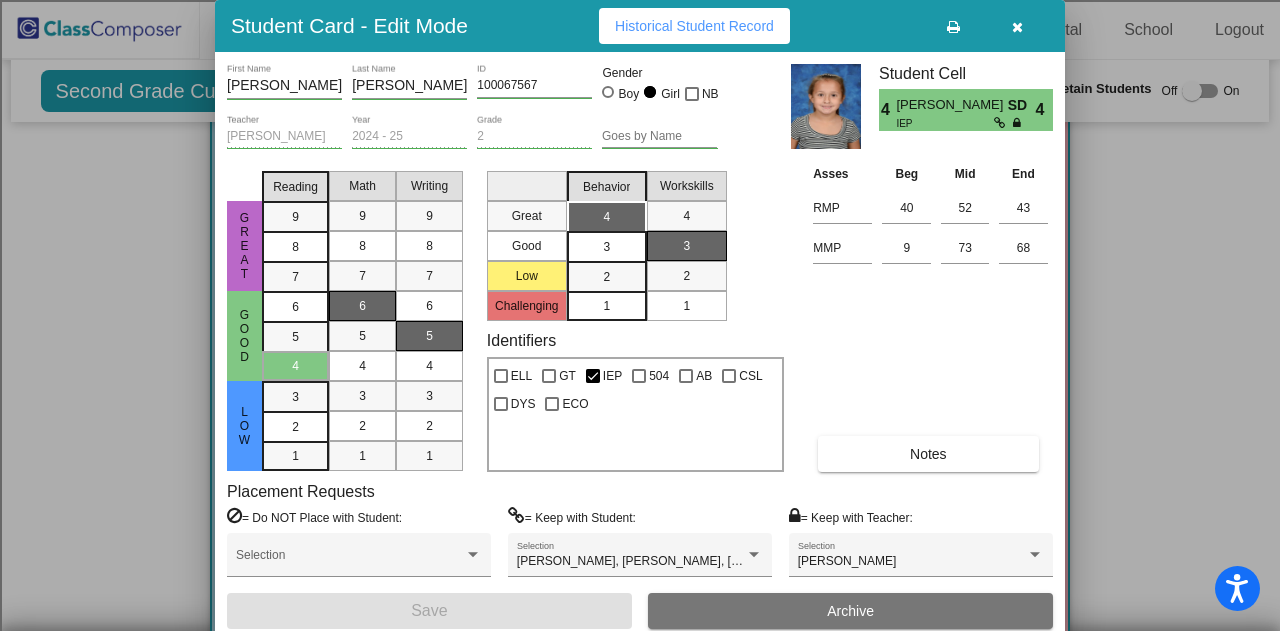 click at bounding box center [1017, 27] 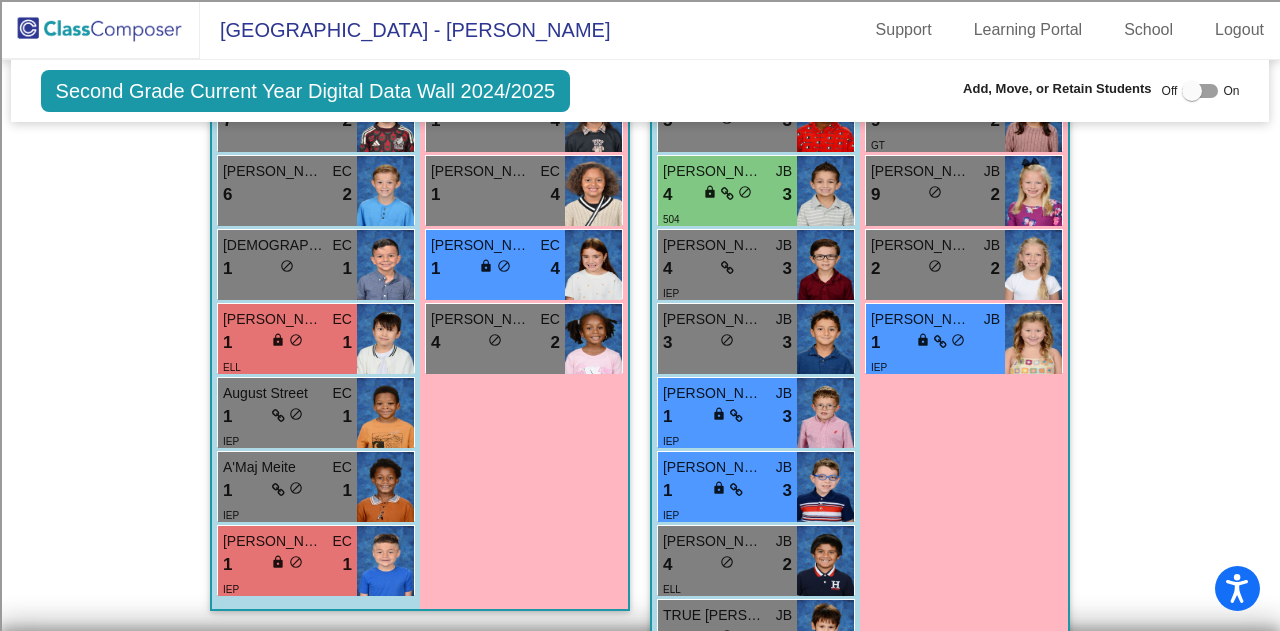 scroll, scrollTop: 2900, scrollLeft: 0, axis: vertical 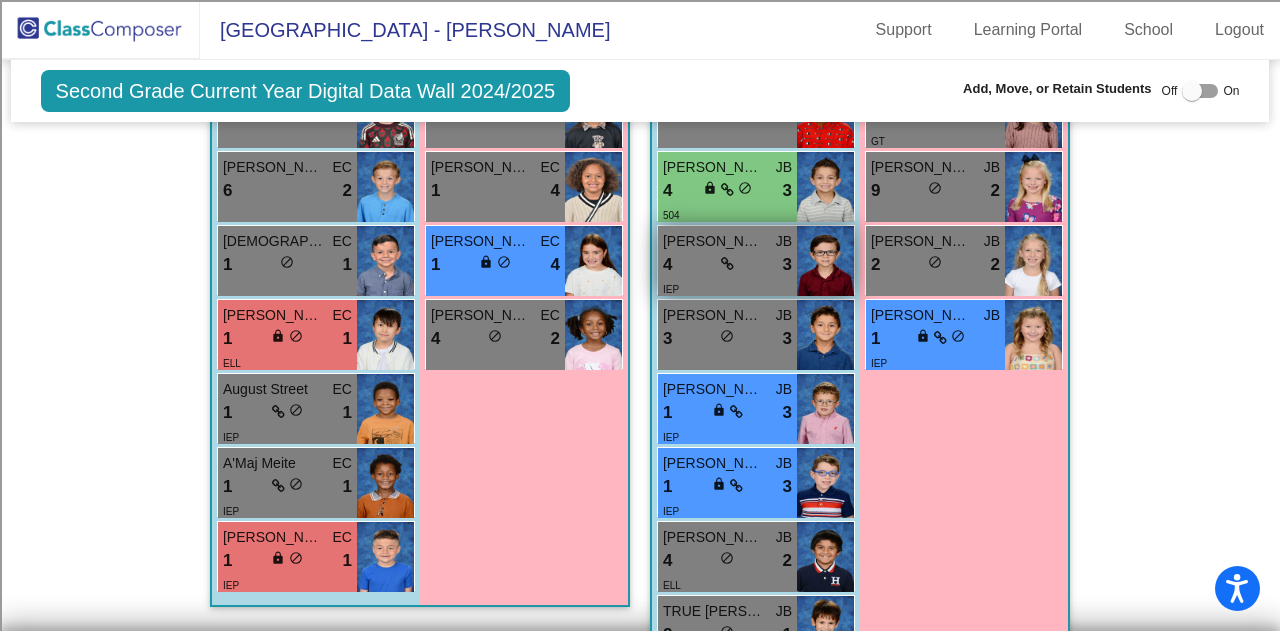 click on "4 lock do_not_disturb_alt 3" at bounding box center [727, 265] 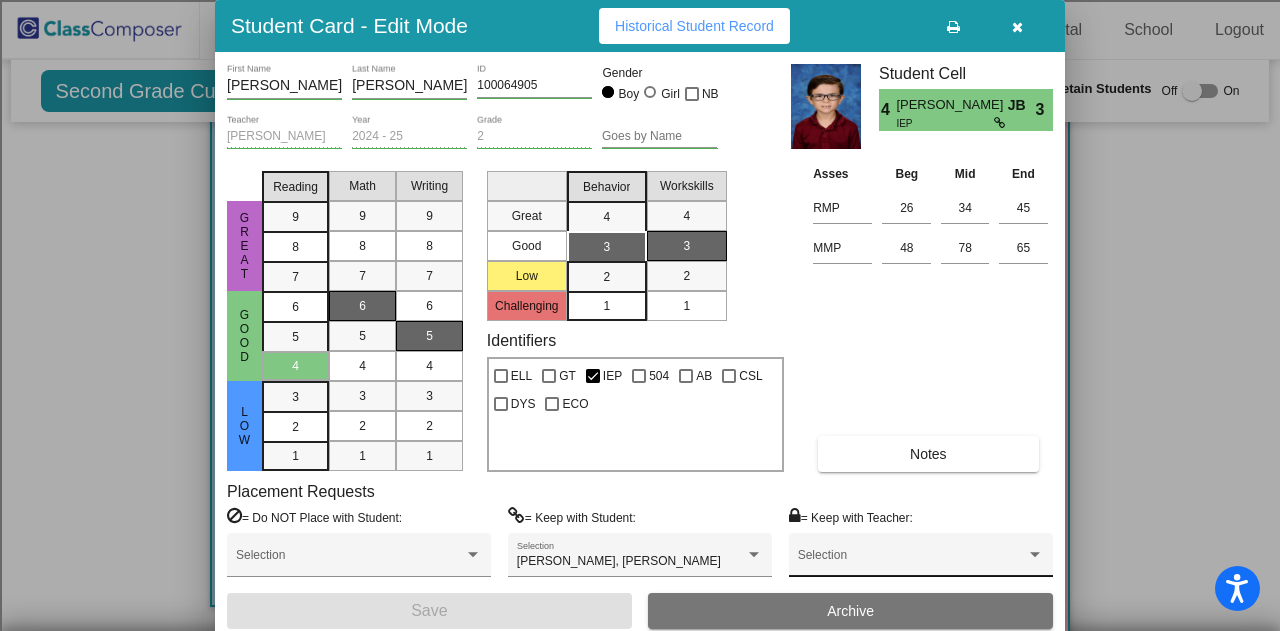 click on "Selection" at bounding box center [921, 560] 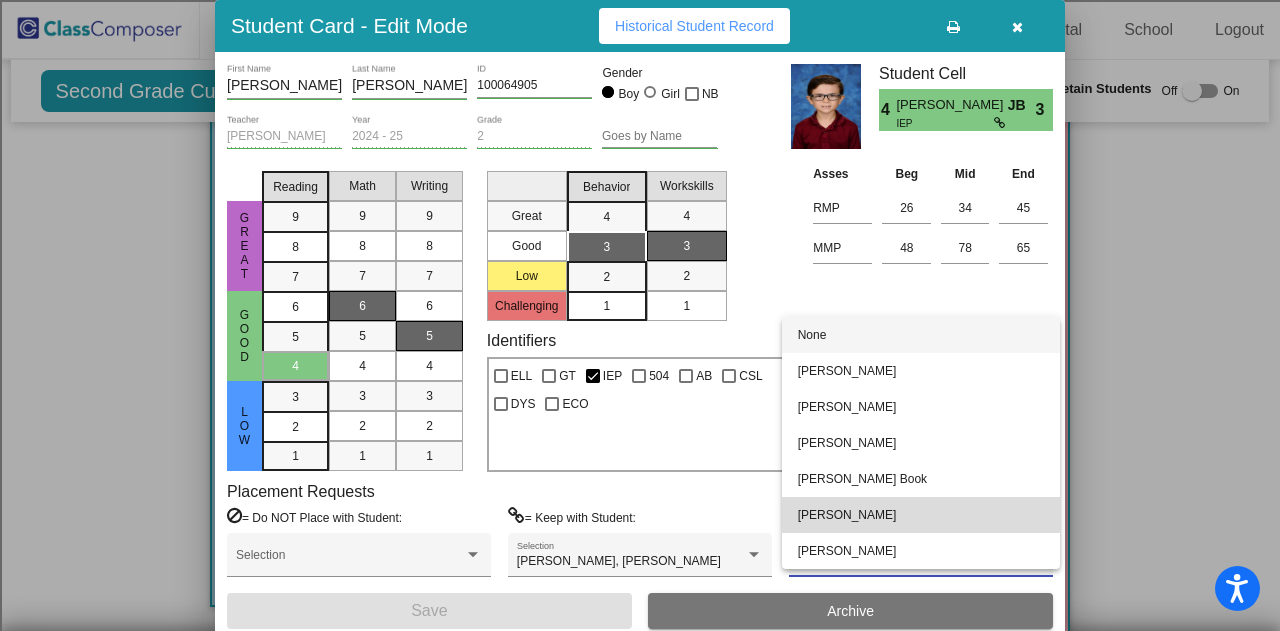 click on "[PERSON_NAME]" at bounding box center (921, 515) 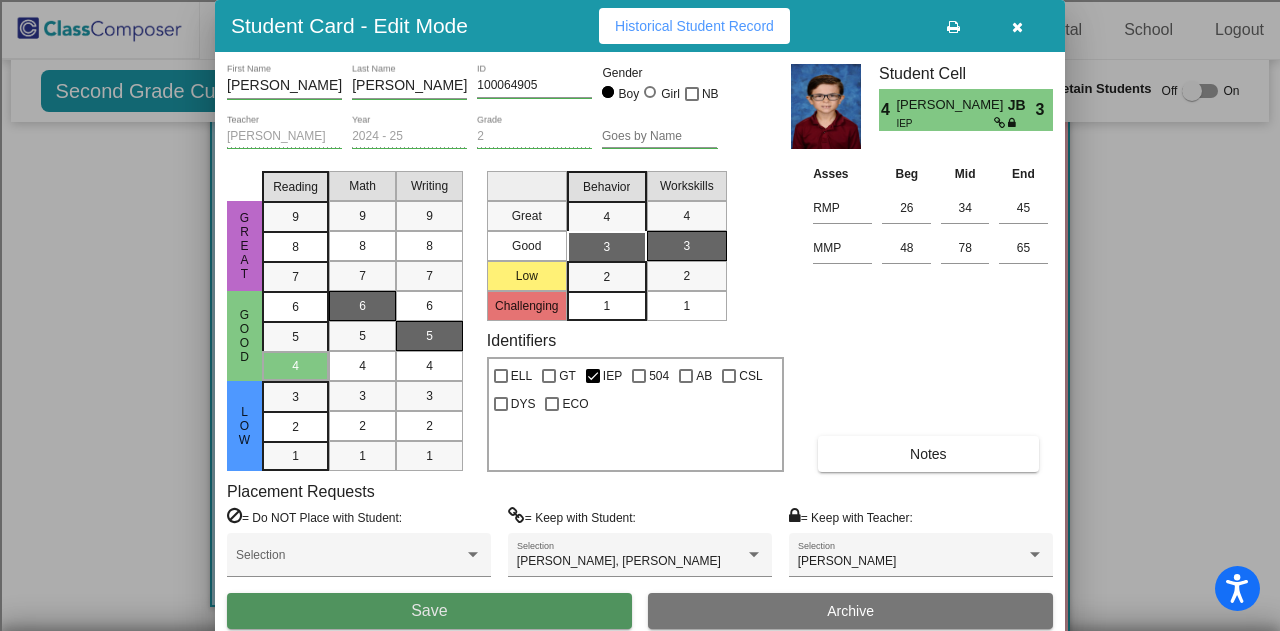 click on "Save" at bounding box center [429, 611] 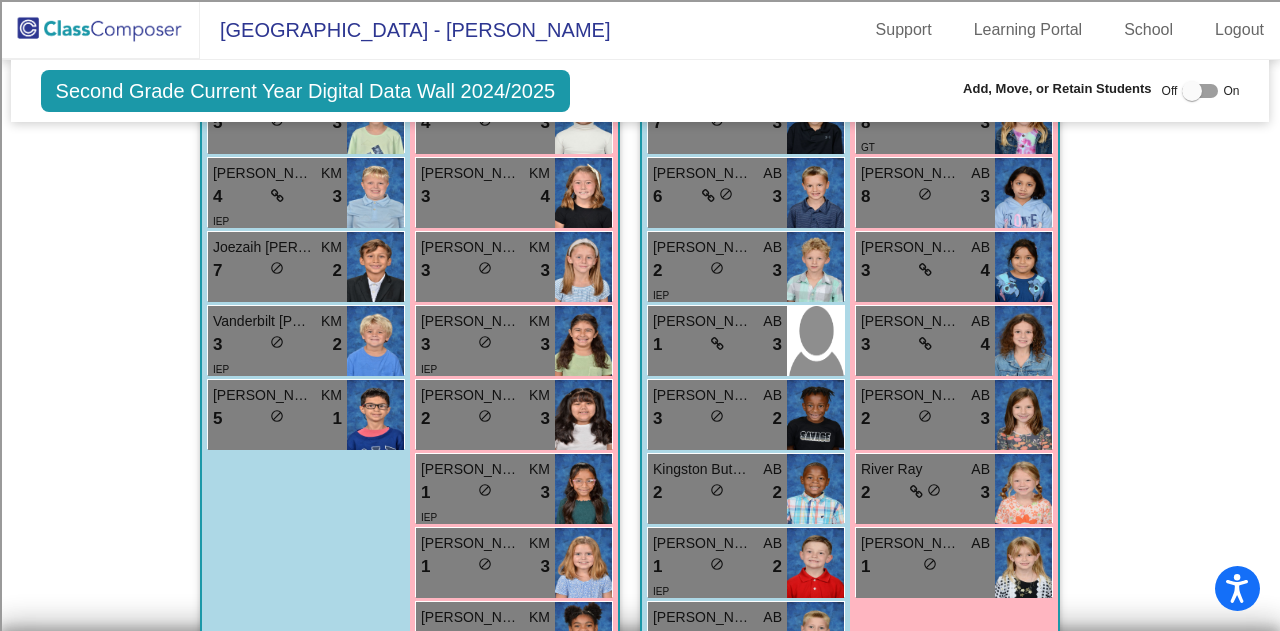 scroll, scrollTop: 1866, scrollLeft: 0, axis: vertical 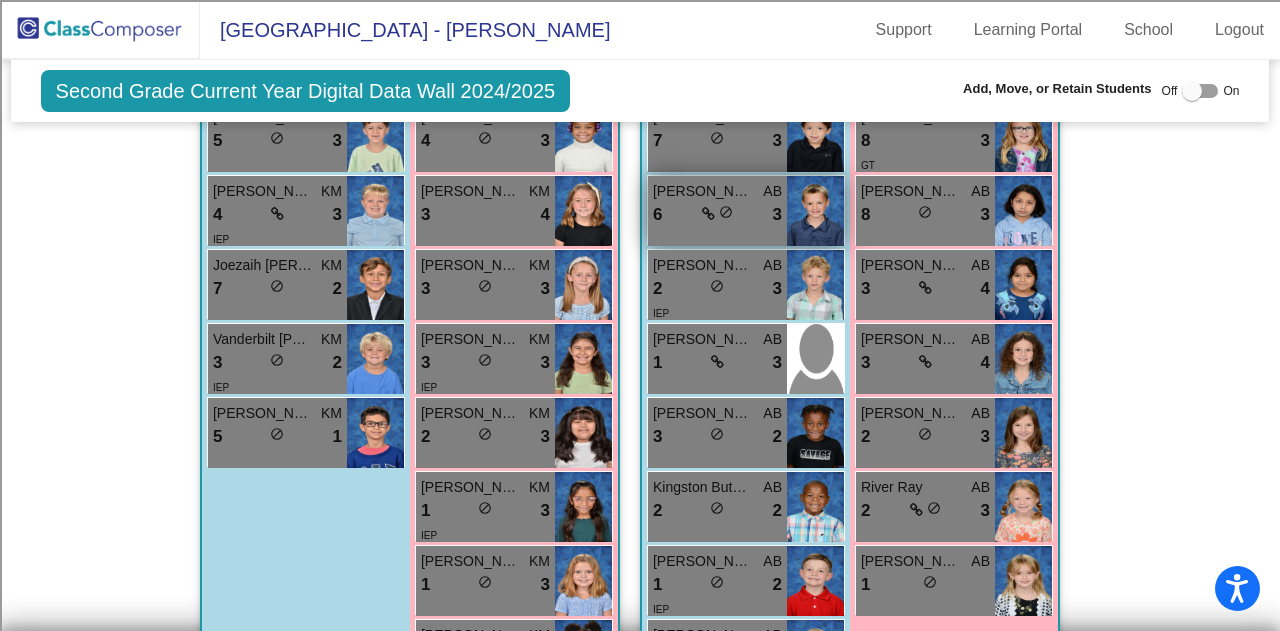 click on "6 lock do_not_disturb_alt 3" at bounding box center (717, 215) 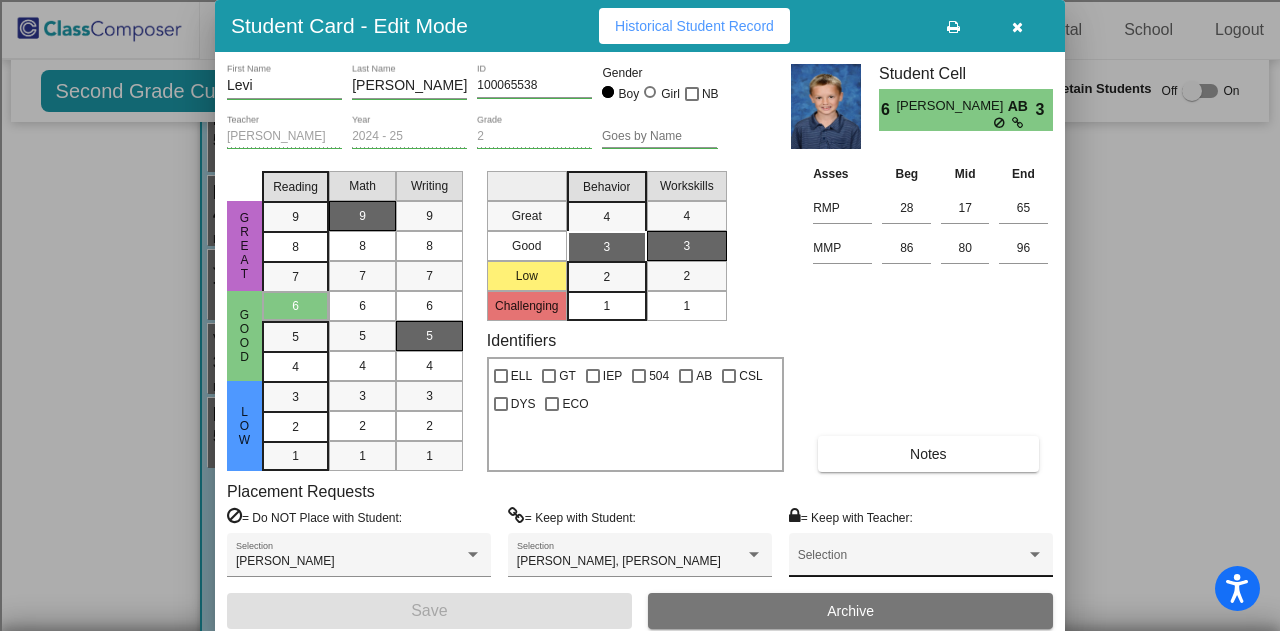 click at bounding box center (912, 562) 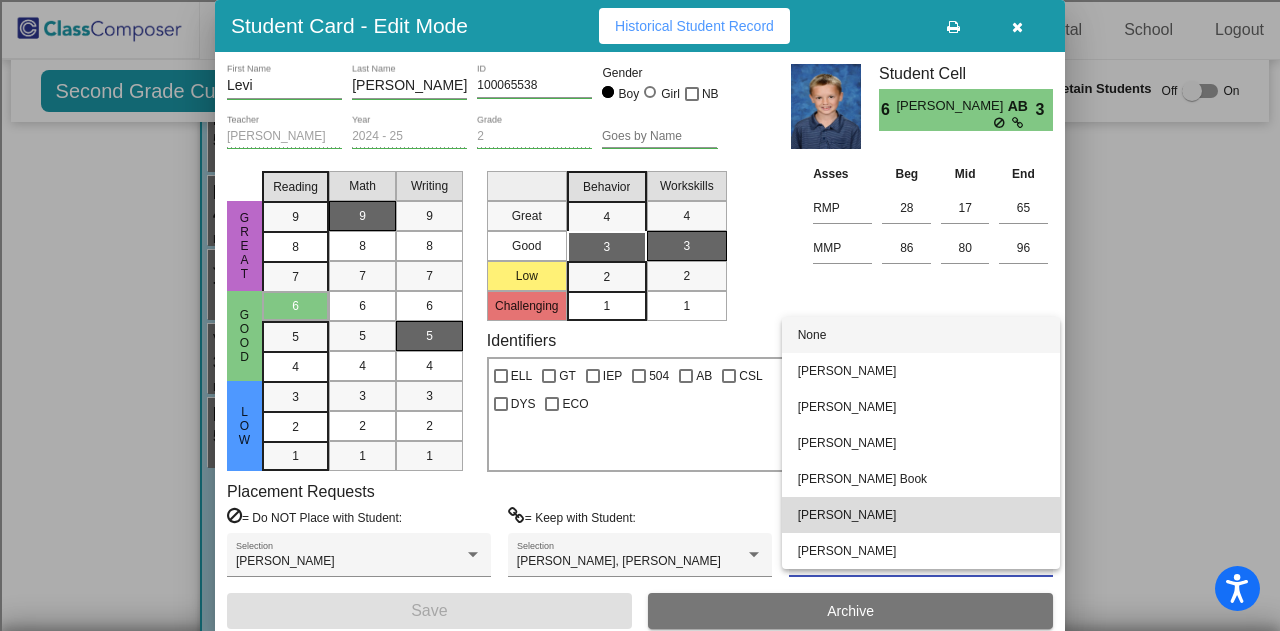 click on "[PERSON_NAME]" at bounding box center [921, 515] 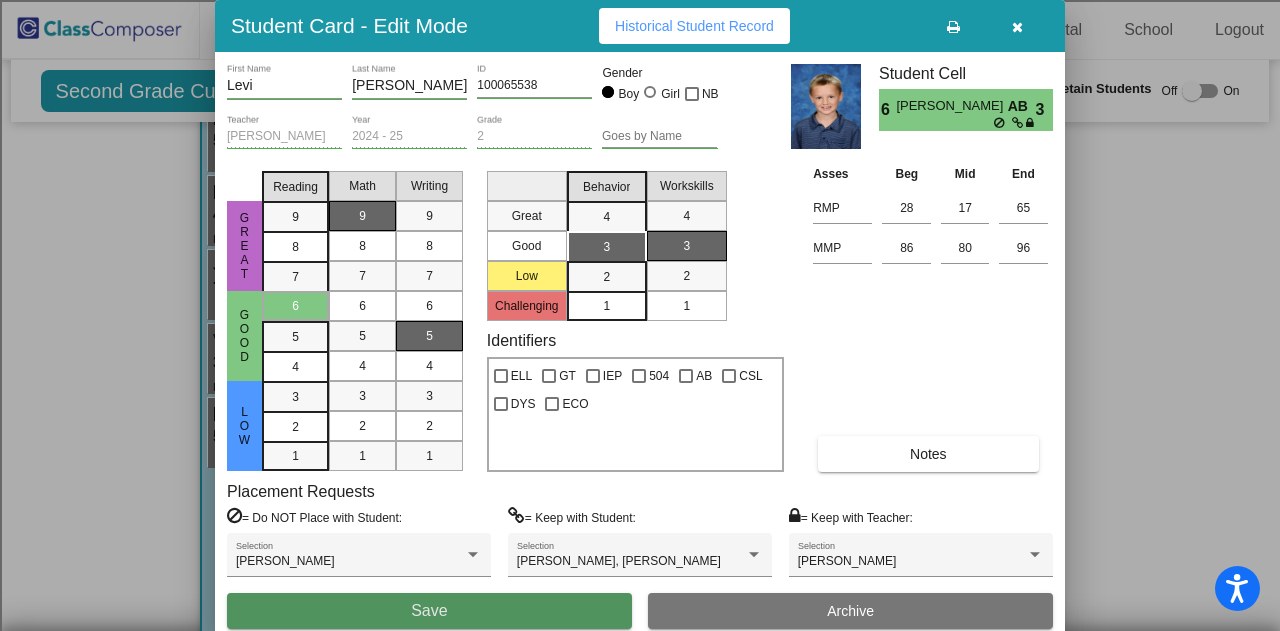 click on "Save" at bounding box center [429, 611] 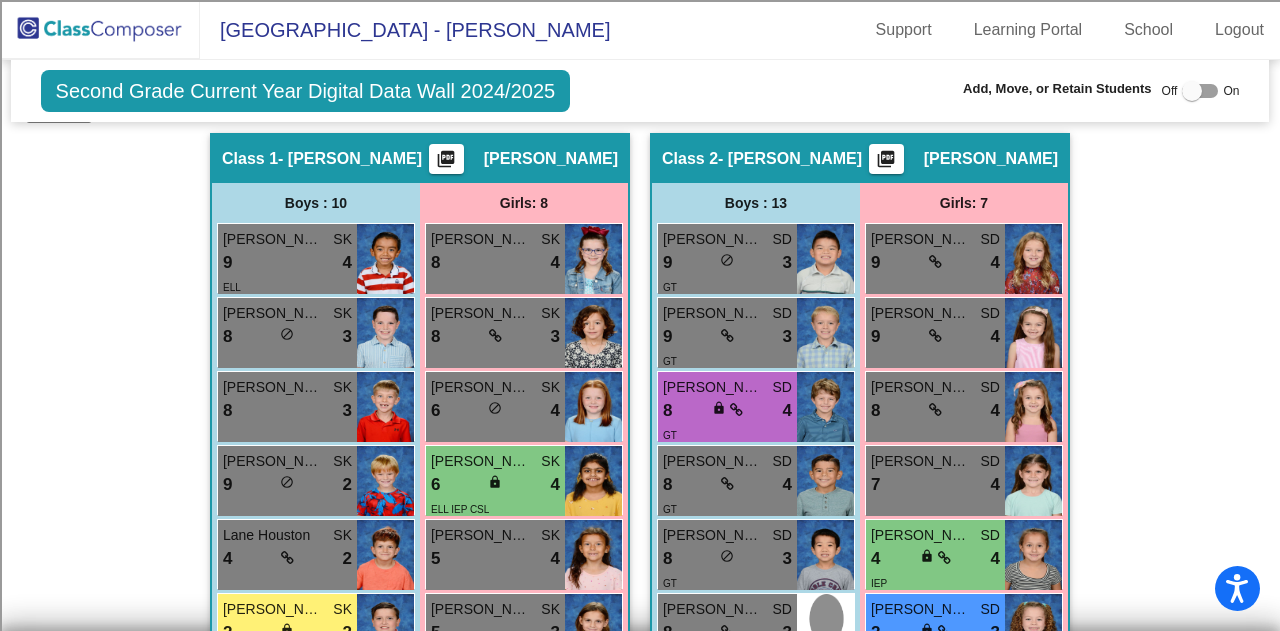 scroll, scrollTop: 466, scrollLeft: 0, axis: vertical 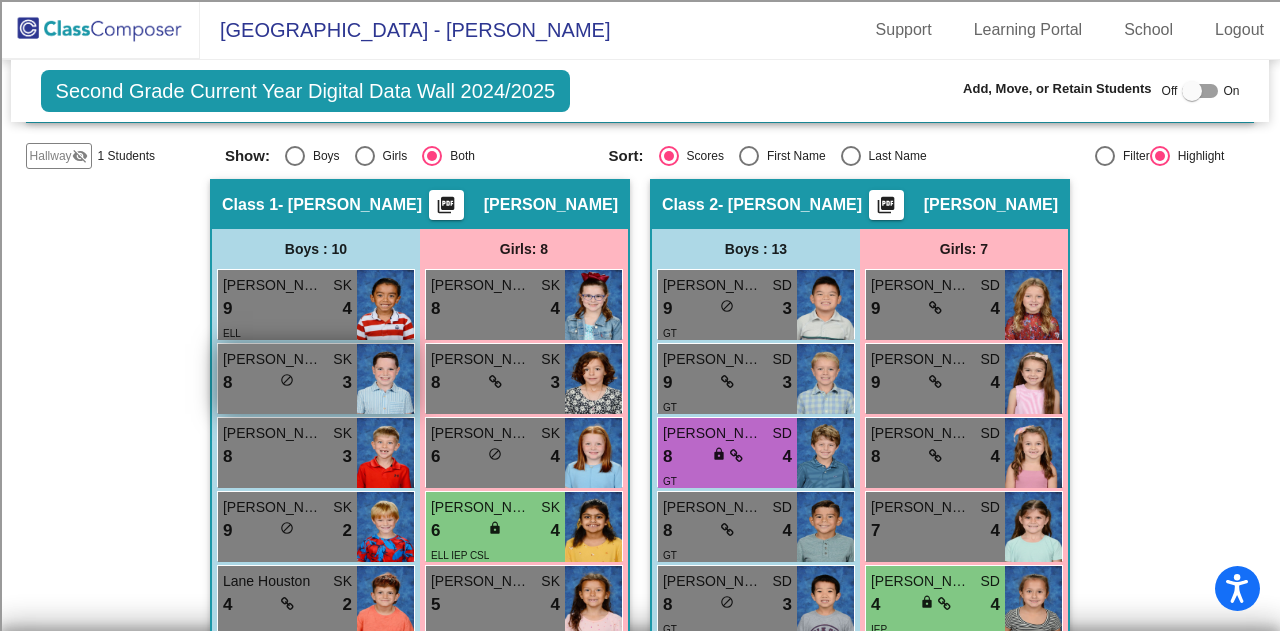 click on "8 lock do_not_disturb_alt 3" at bounding box center (287, 383) 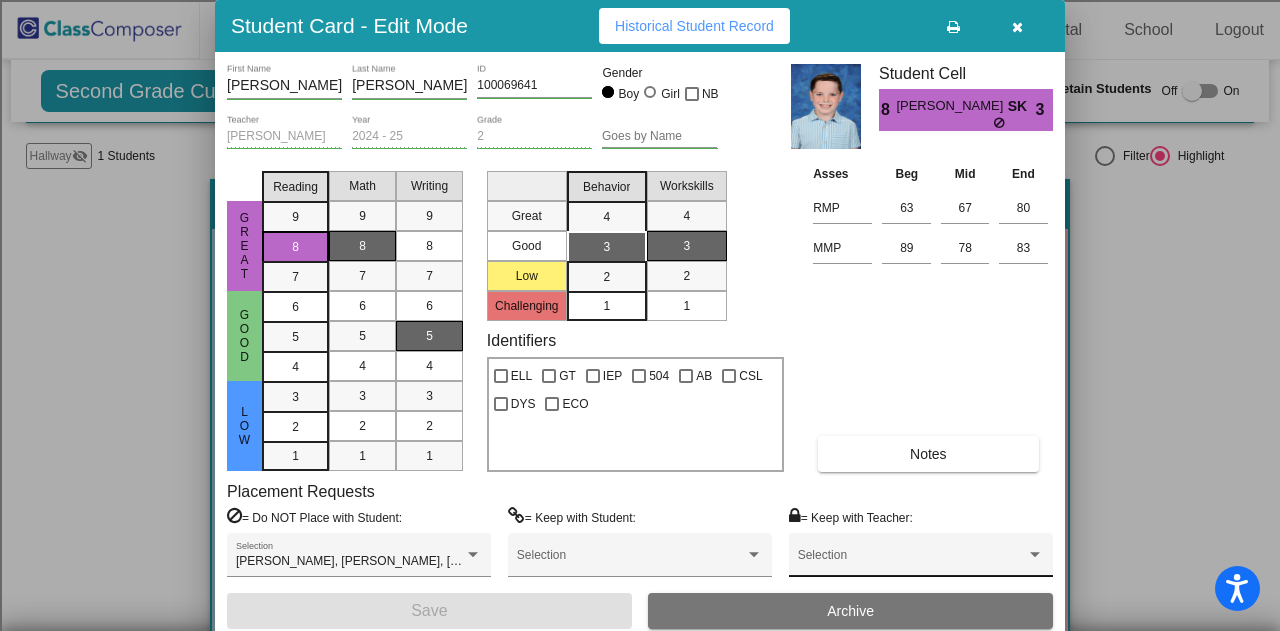click on "Selection" at bounding box center [921, 560] 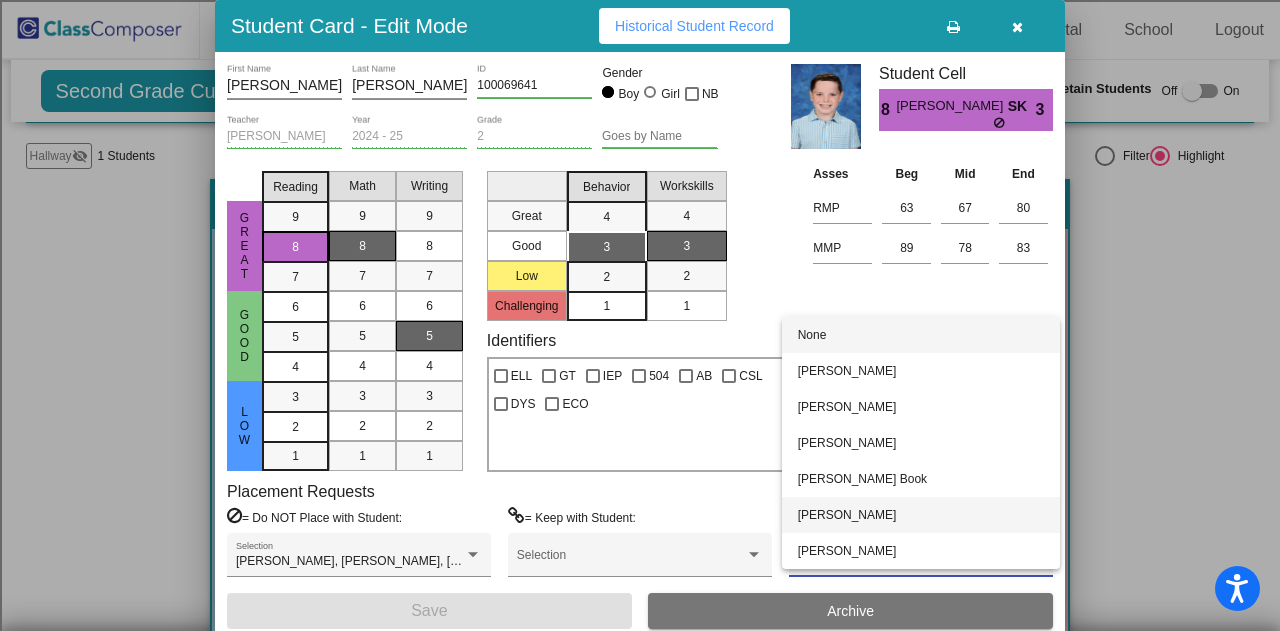 click on "[PERSON_NAME]" at bounding box center (921, 515) 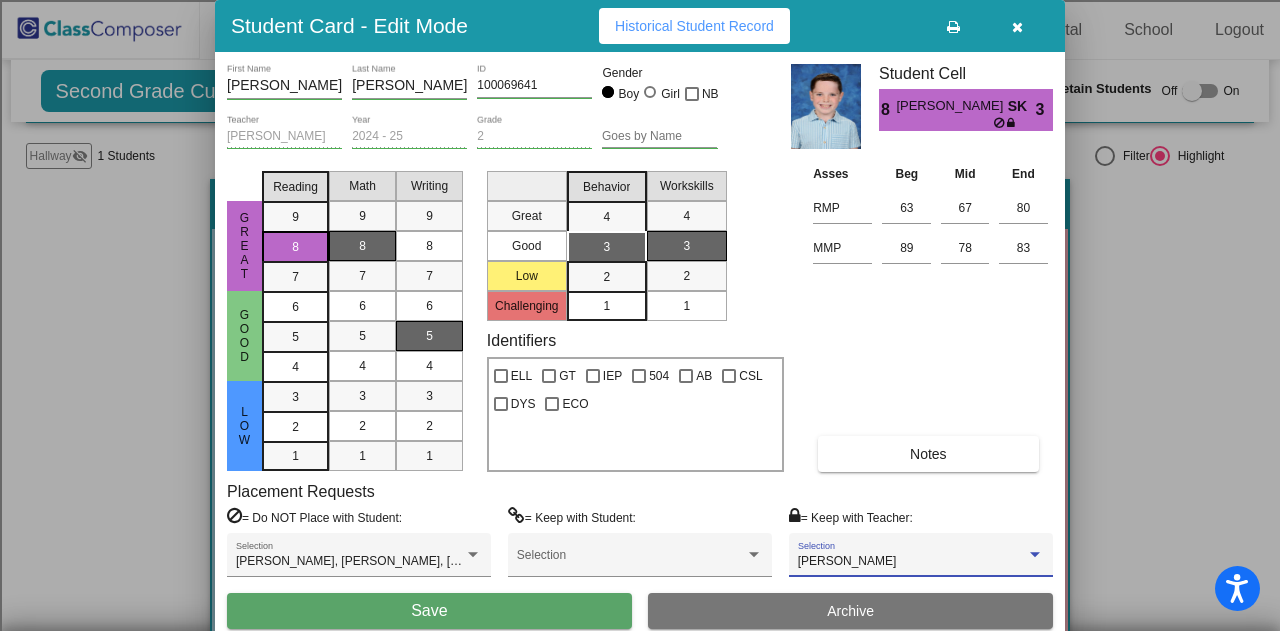 click on "Save" at bounding box center [429, 611] 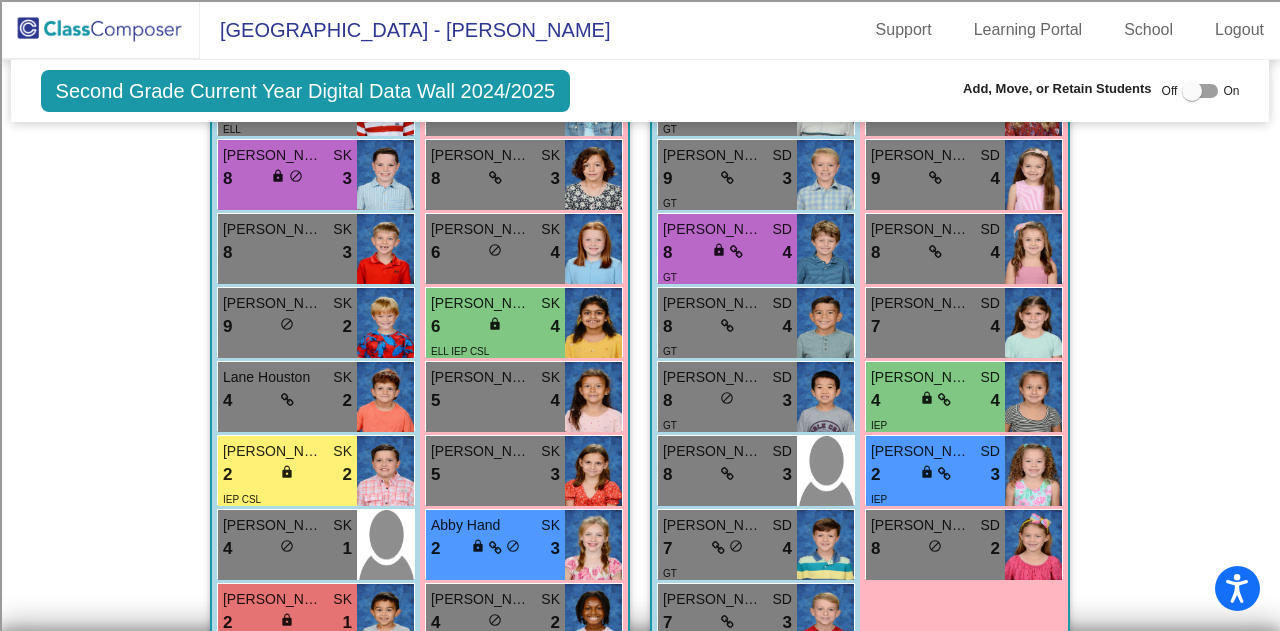 scroll, scrollTop: 700, scrollLeft: 0, axis: vertical 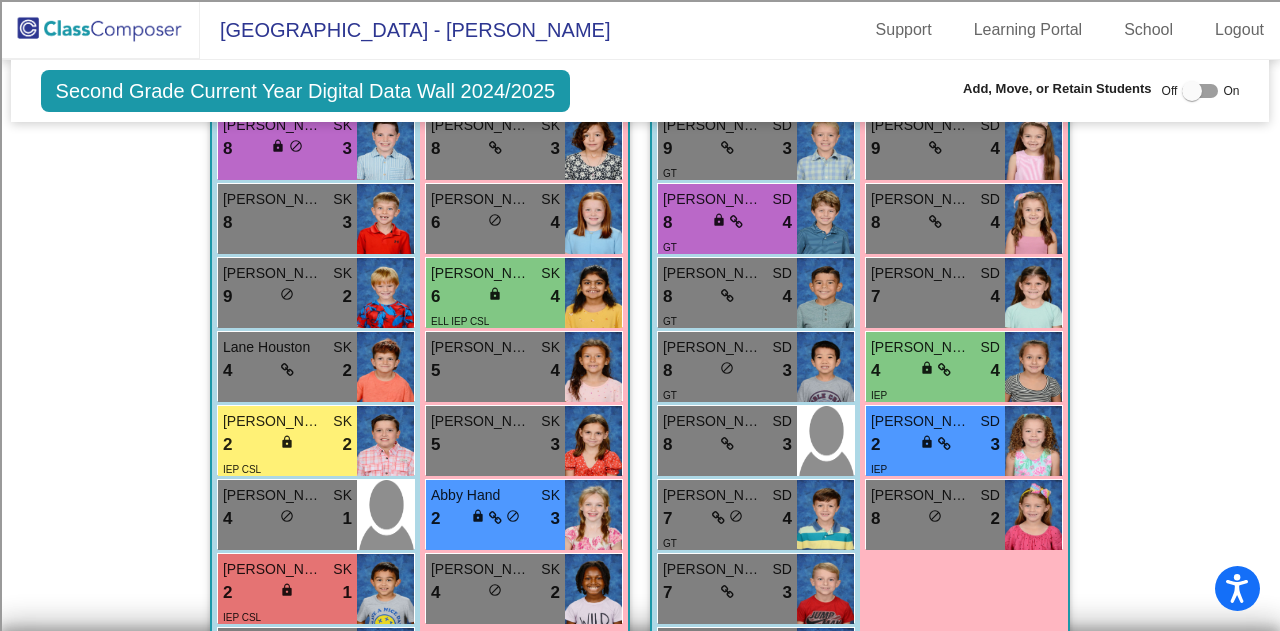 click on "[PERSON_NAME]" at bounding box center [921, 347] 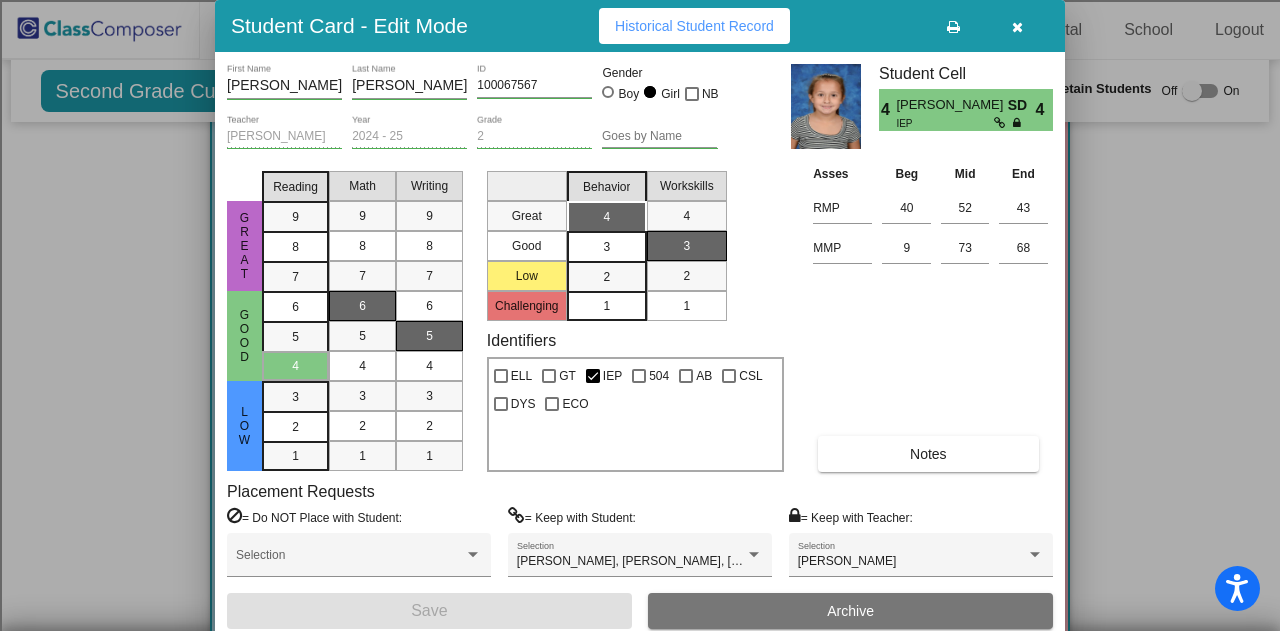 click at bounding box center [1017, 26] 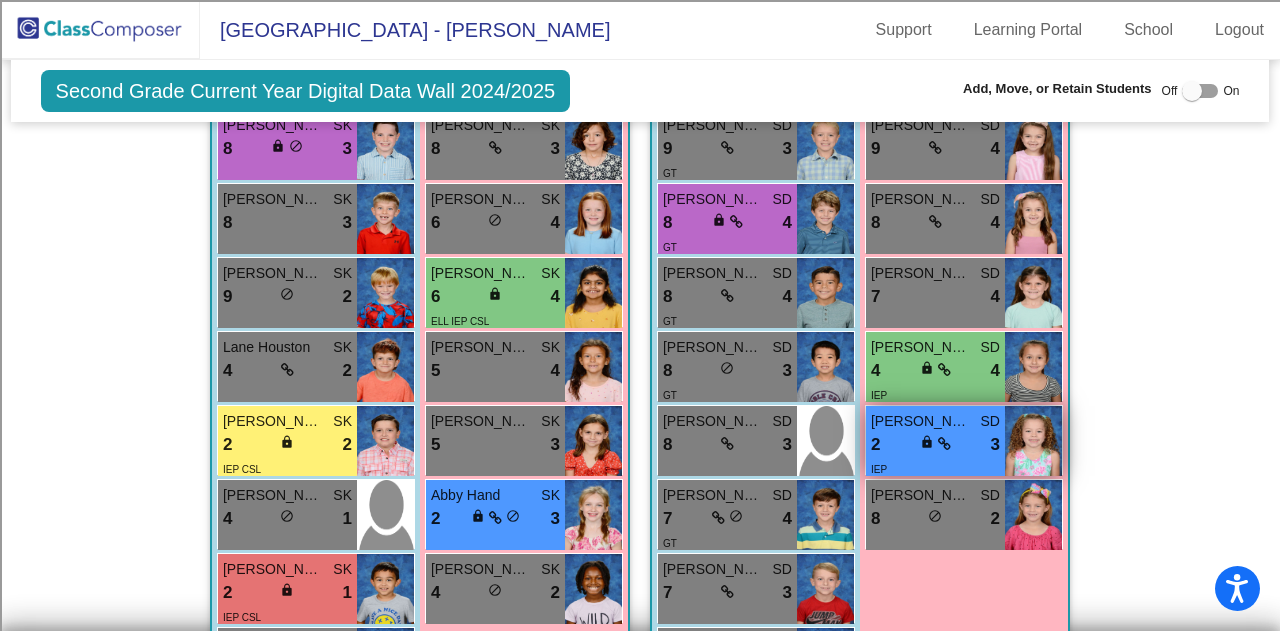 click on "2 lock do_not_disturb_alt 3" at bounding box center (935, 445) 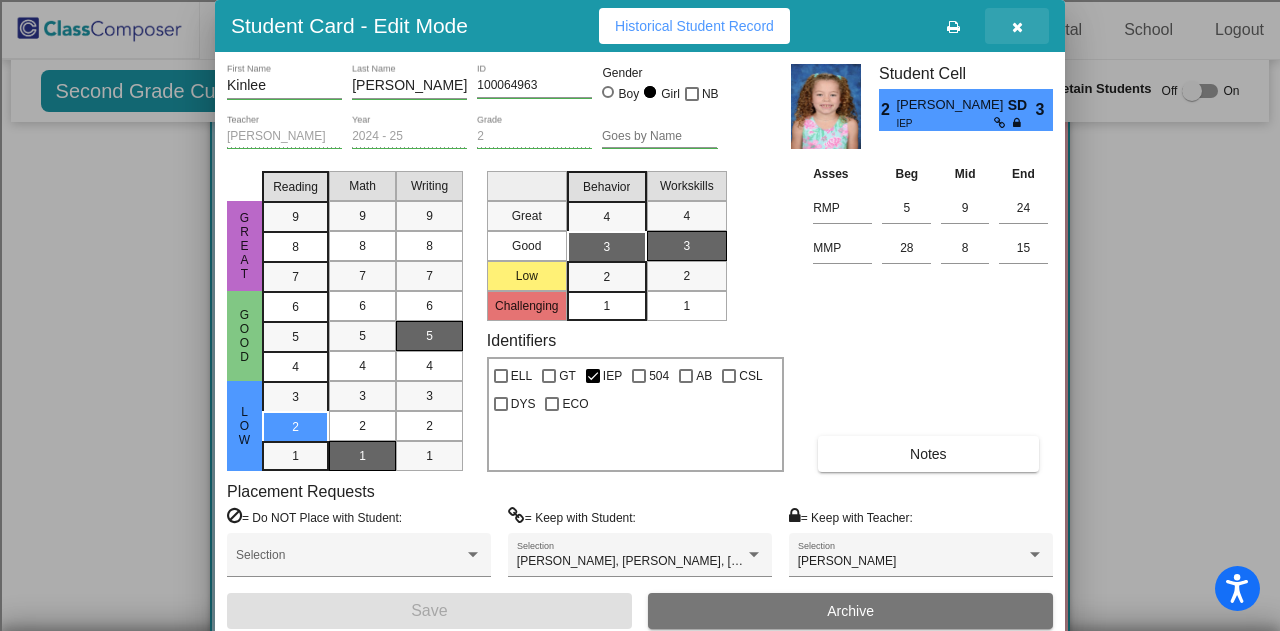 click at bounding box center (1017, 26) 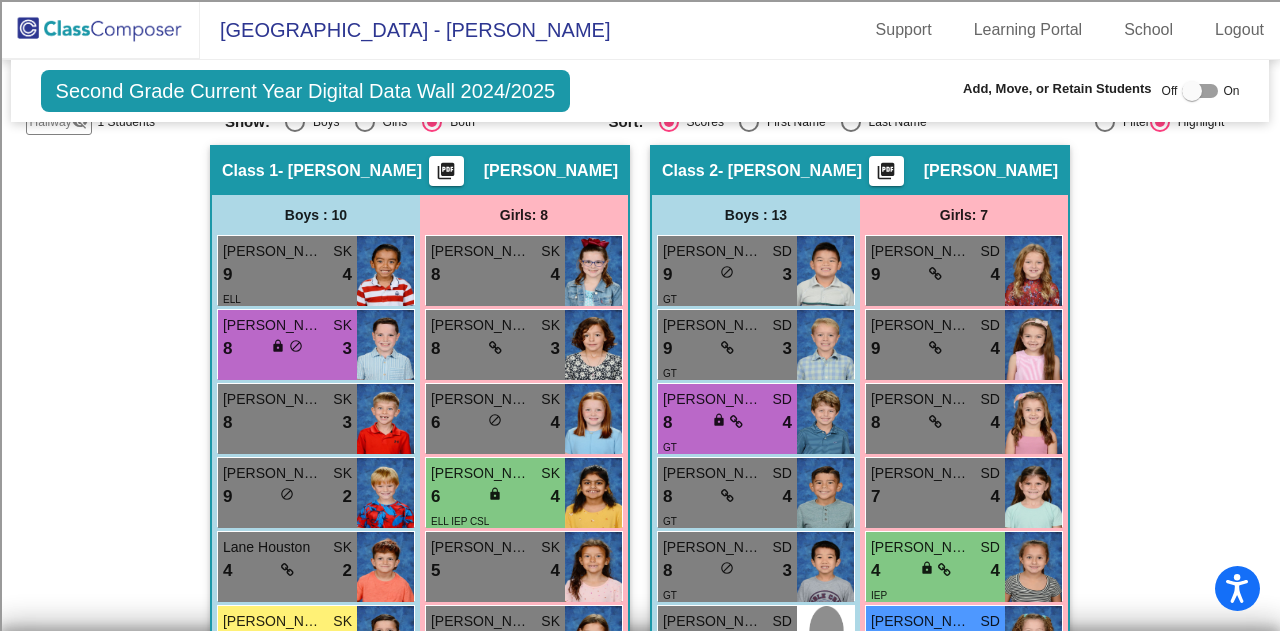 scroll, scrollTop: 700, scrollLeft: 0, axis: vertical 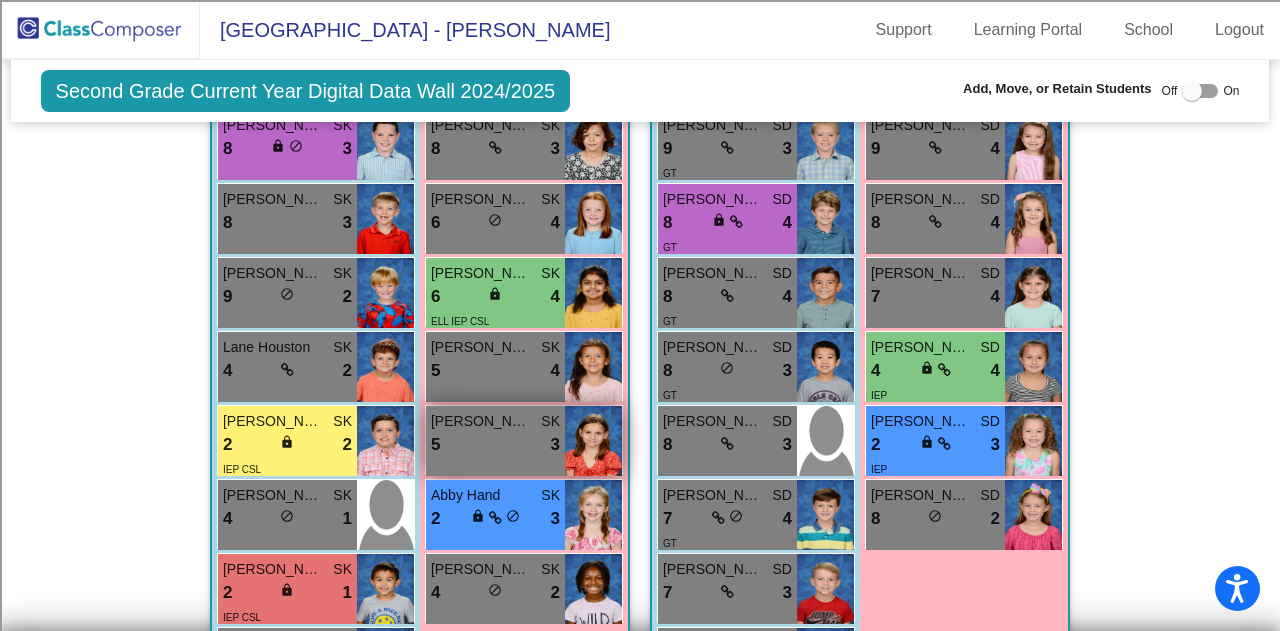 click on "Ember [PERSON_NAME] 5 lock do_not_disturb_alt 3" at bounding box center (495, 441) 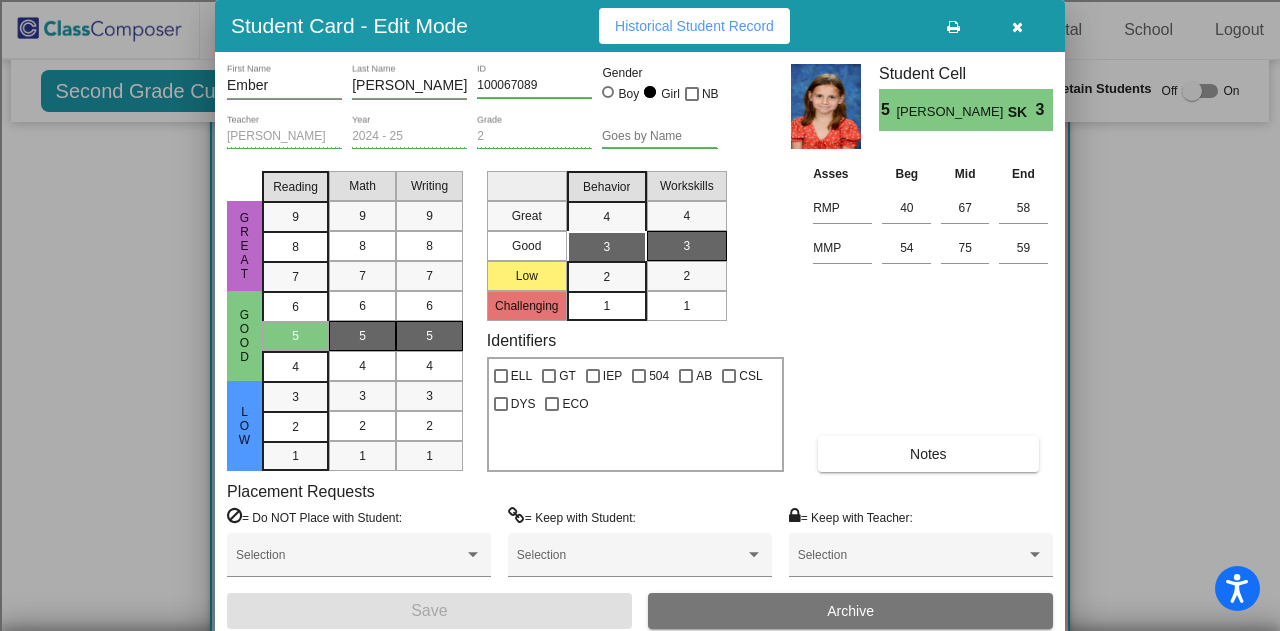 click at bounding box center (1017, 26) 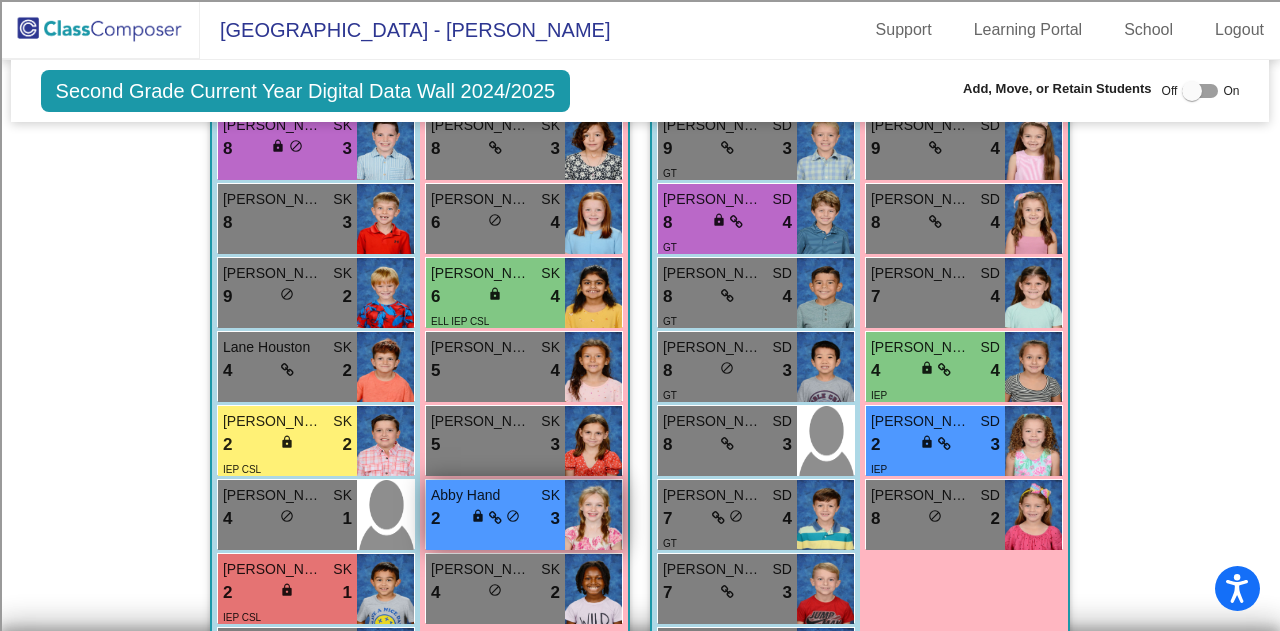 click on "Abby Hand SK 2 lock do_not_disturb_alt 3" at bounding box center (495, 515) 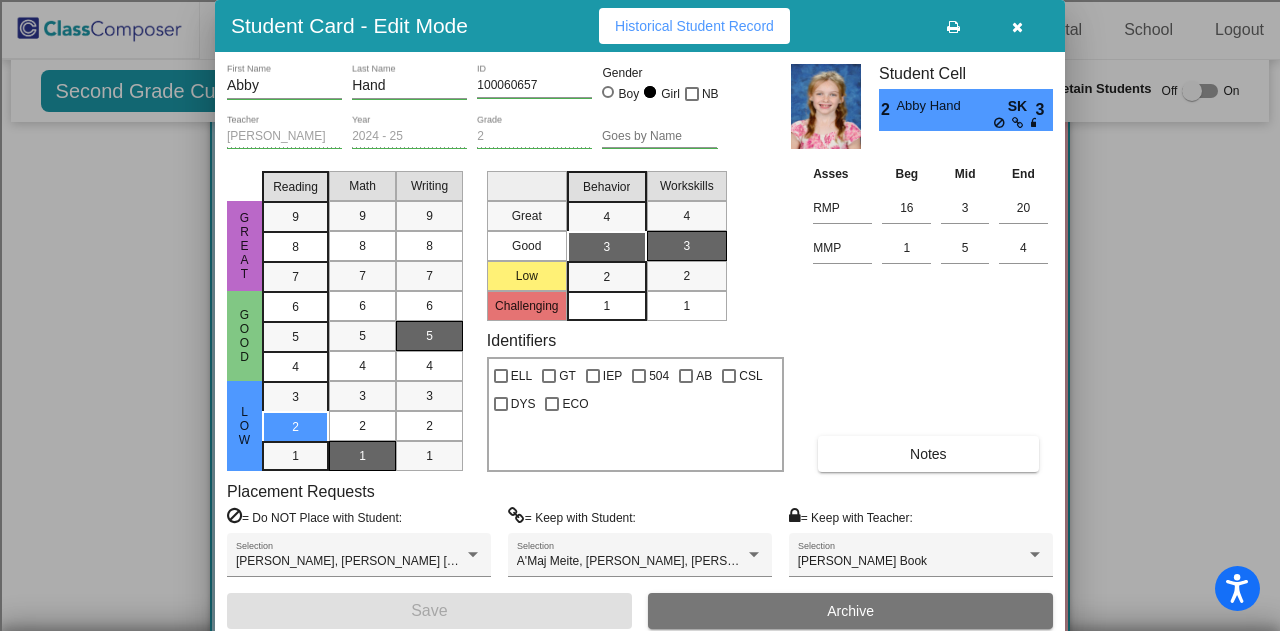 click at bounding box center (1017, 27) 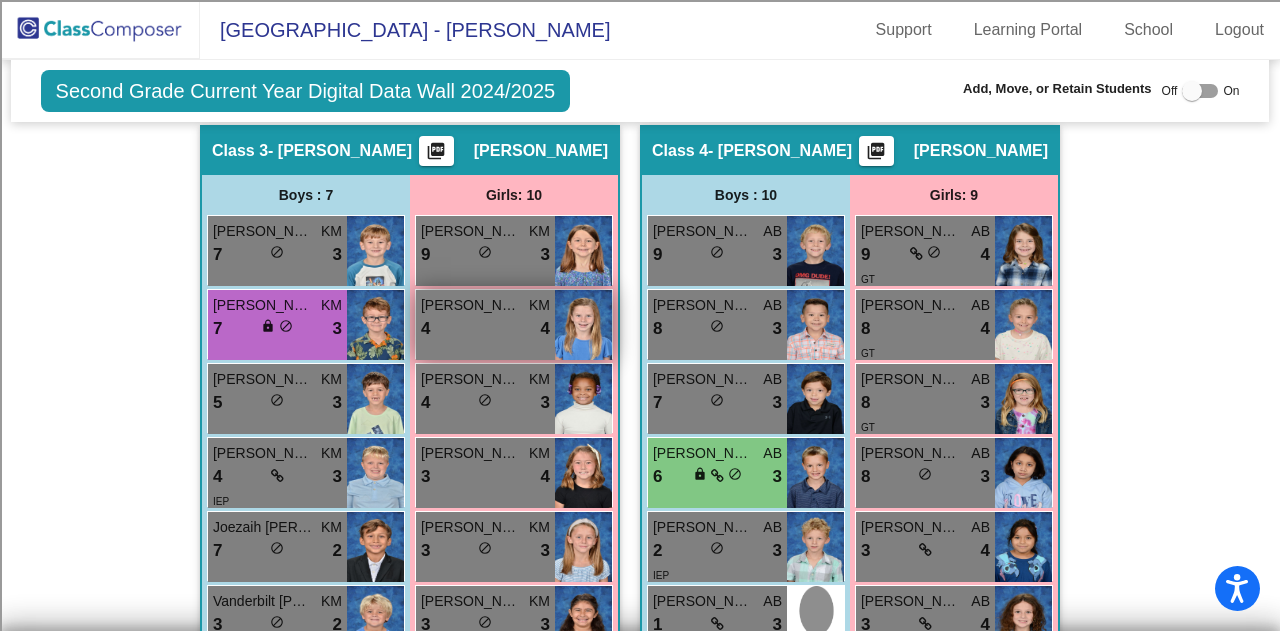 scroll, scrollTop: 1700, scrollLeft: 0, axis: vertical 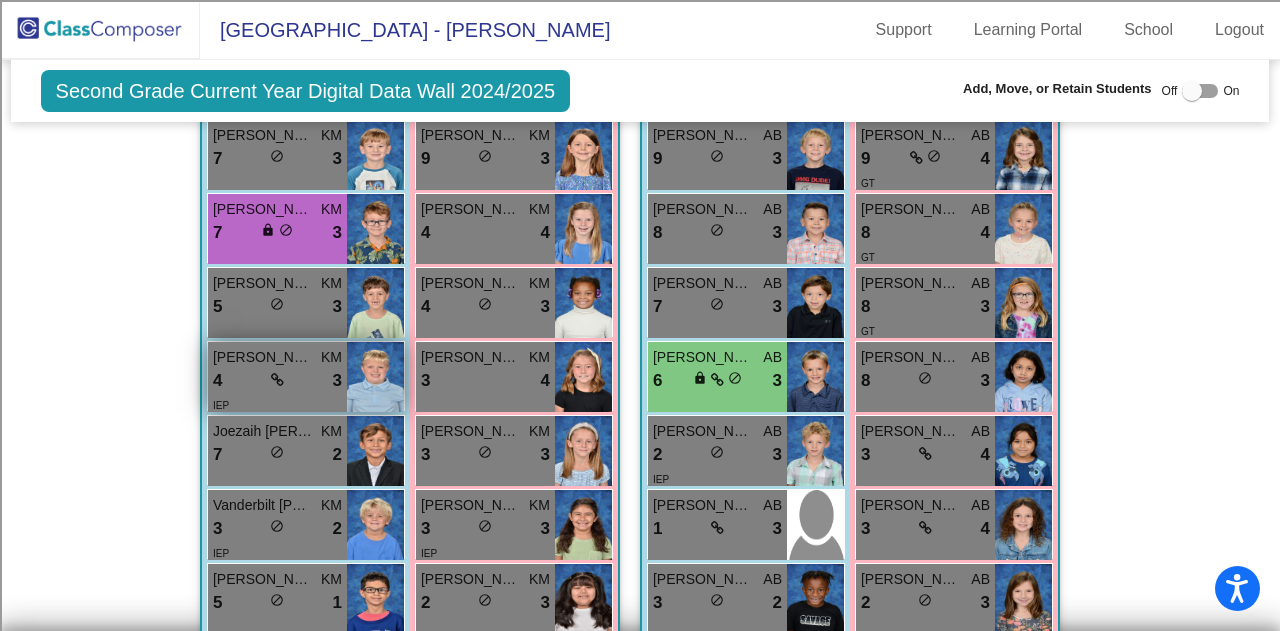 click on "4 lock do_not_disturb_alt 3" at bounding box center [277, 381] 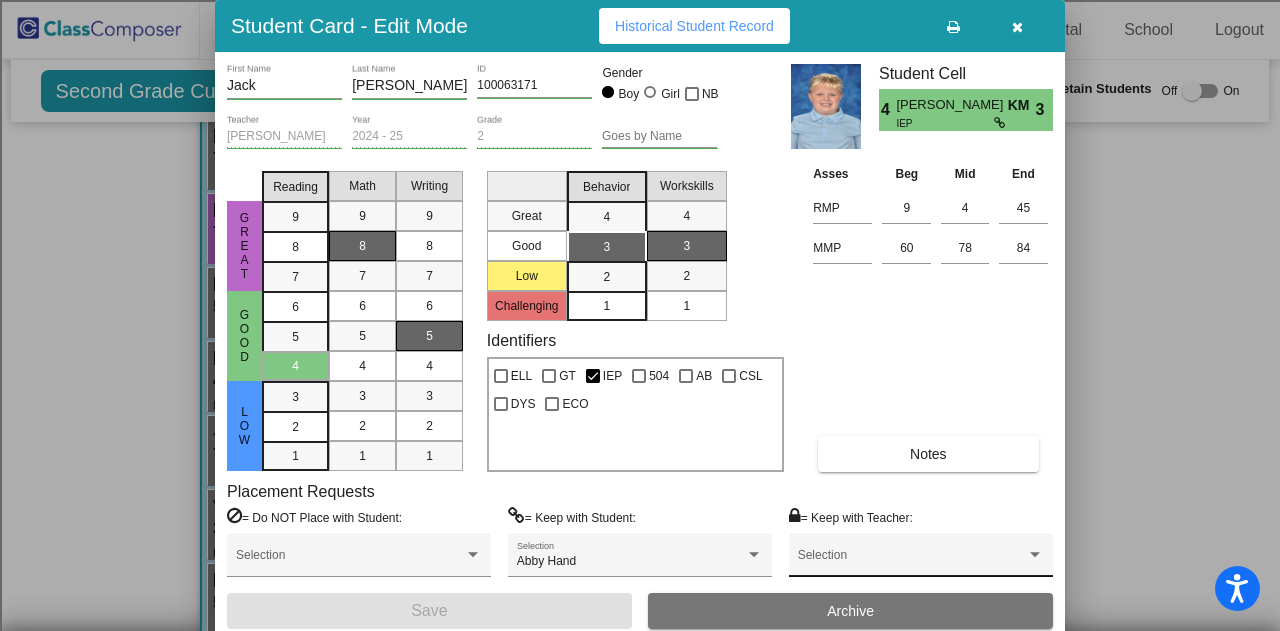 click on "Selection" at bounding box center (921, 560) 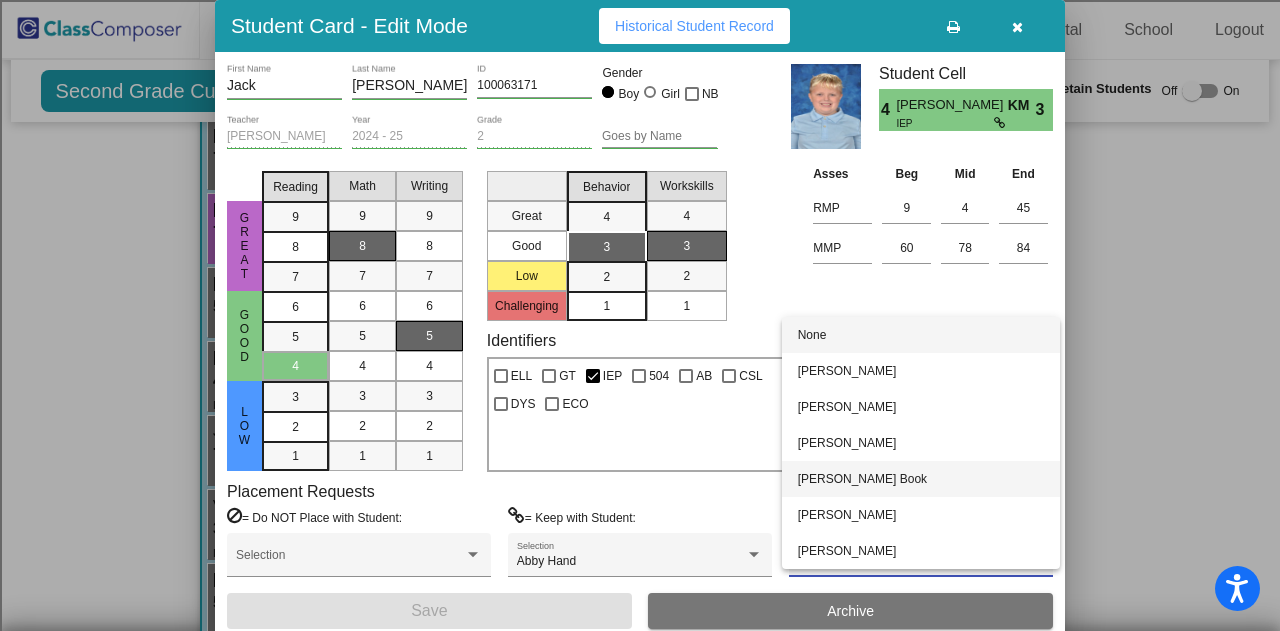 click on "[PERSON_NAME] Book" at bounding box center [921, 479] 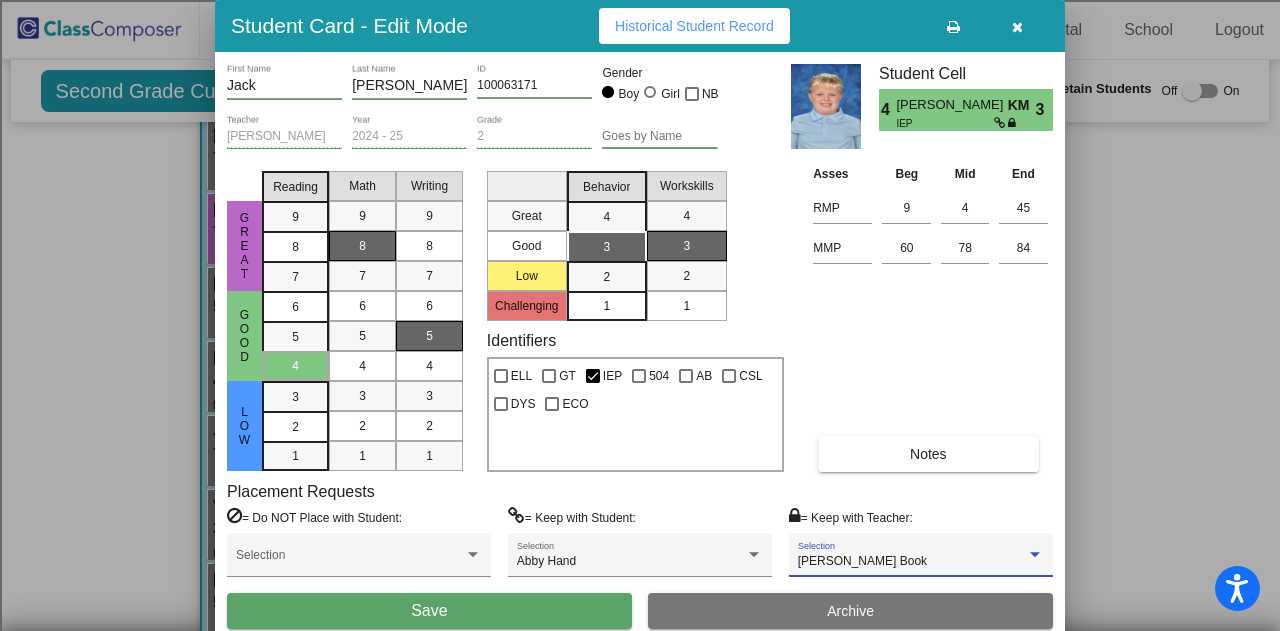 click on "Save" at bounding box center (429, 611) 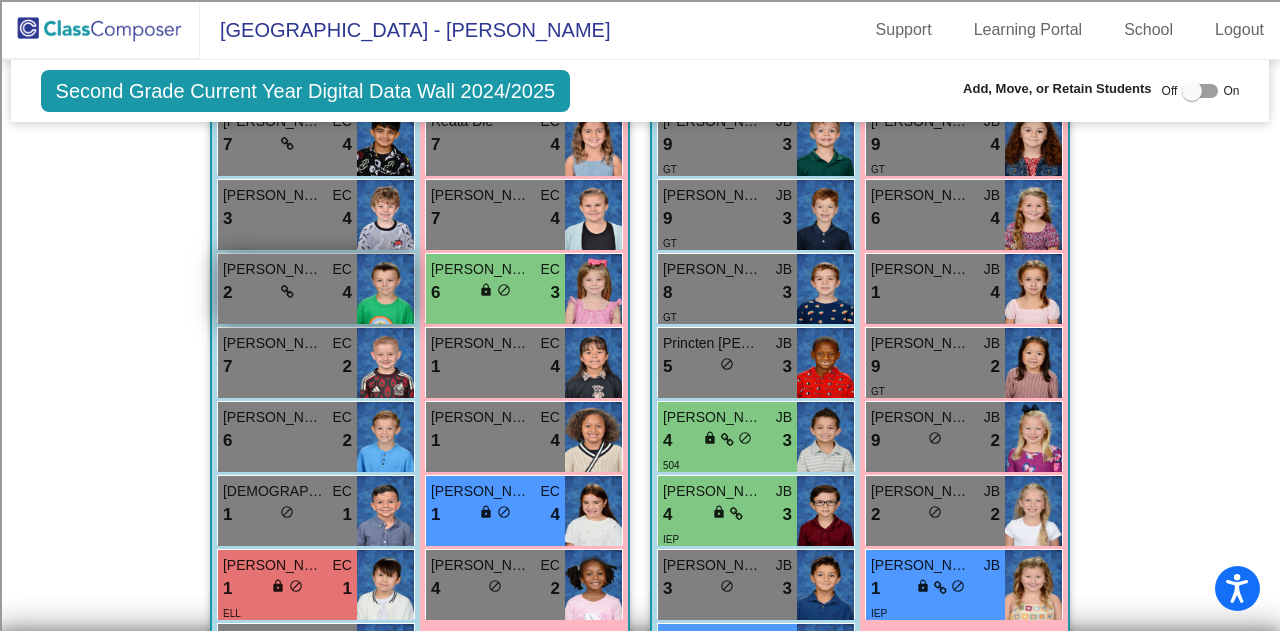 scroll, scrollTop: 2900, scrollLeft: 0, axis: vertical 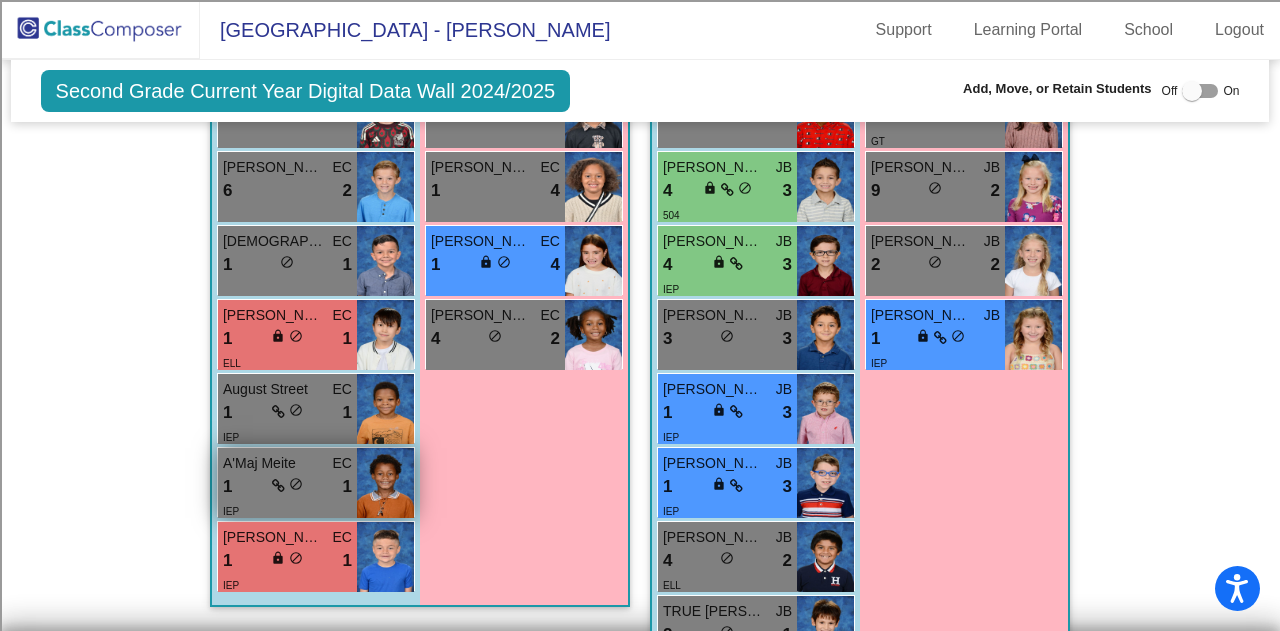 click on "A'Maj Meite" at bounding box center [273, 463] 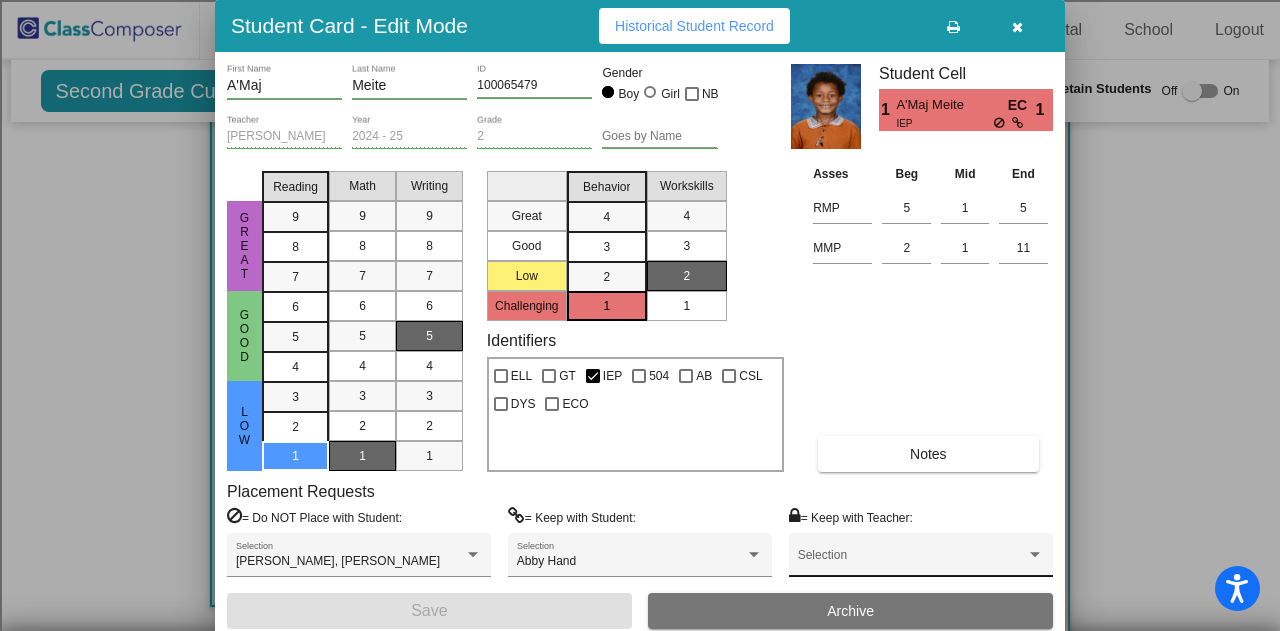 click on "Selection" at bounding box center (921, 560) 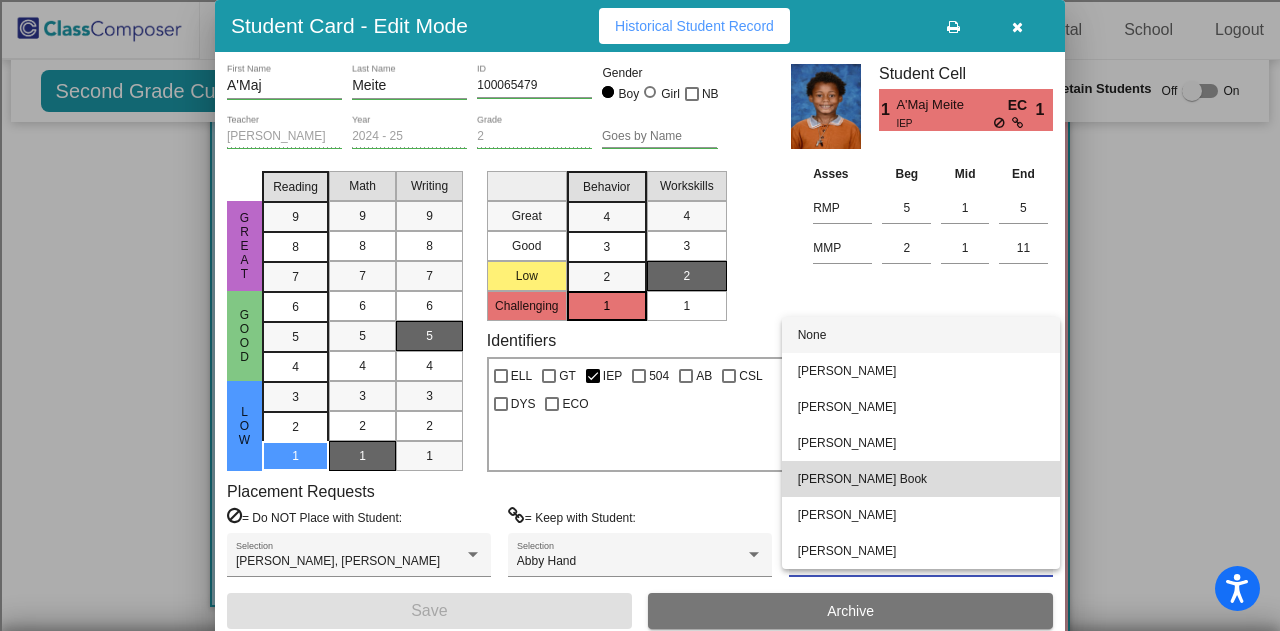 click on "[PERSON_NAME] Book" at bounding box center [921, 479] 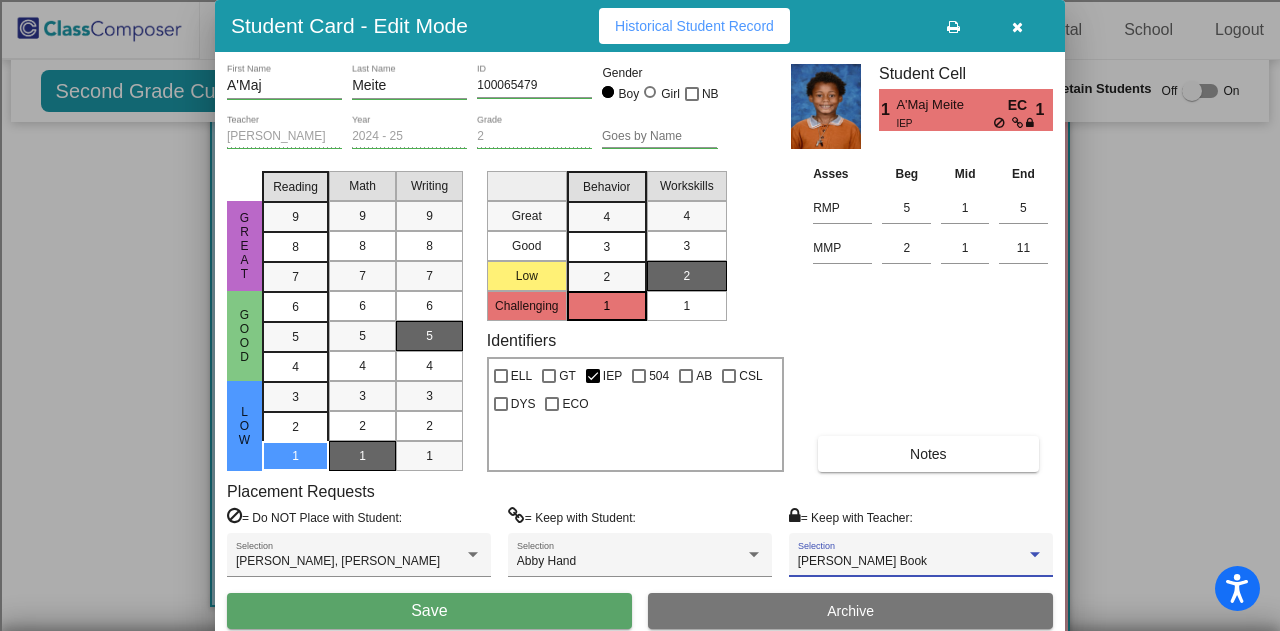 click on "Save" at bounding box center [429, 611] 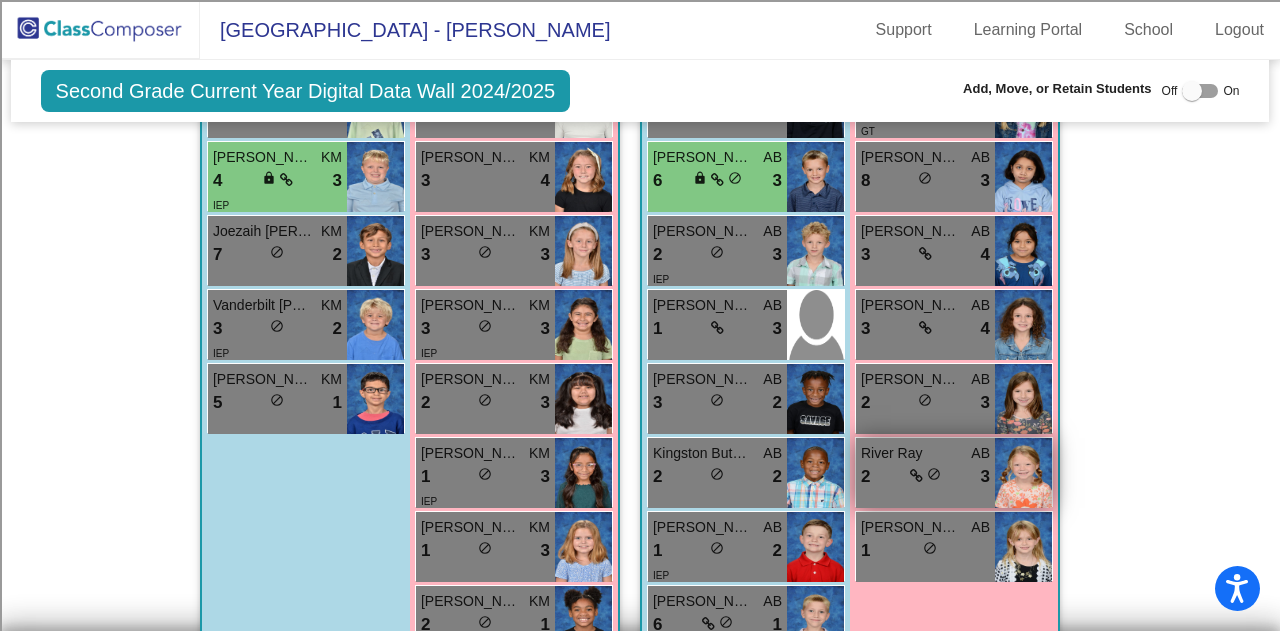scroll, scrollTop: 2000, scrollLeft: 0, axis: vertical 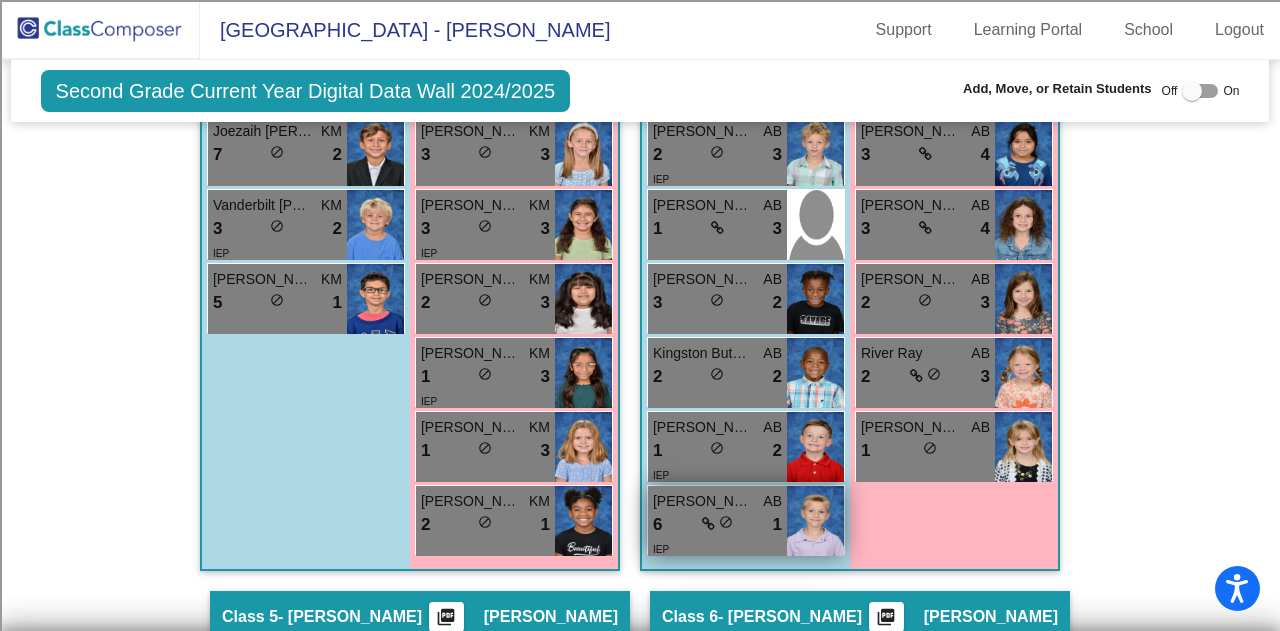 click on "6 lock do_not_disturb_alt 1" at bounding box center (717, 525) 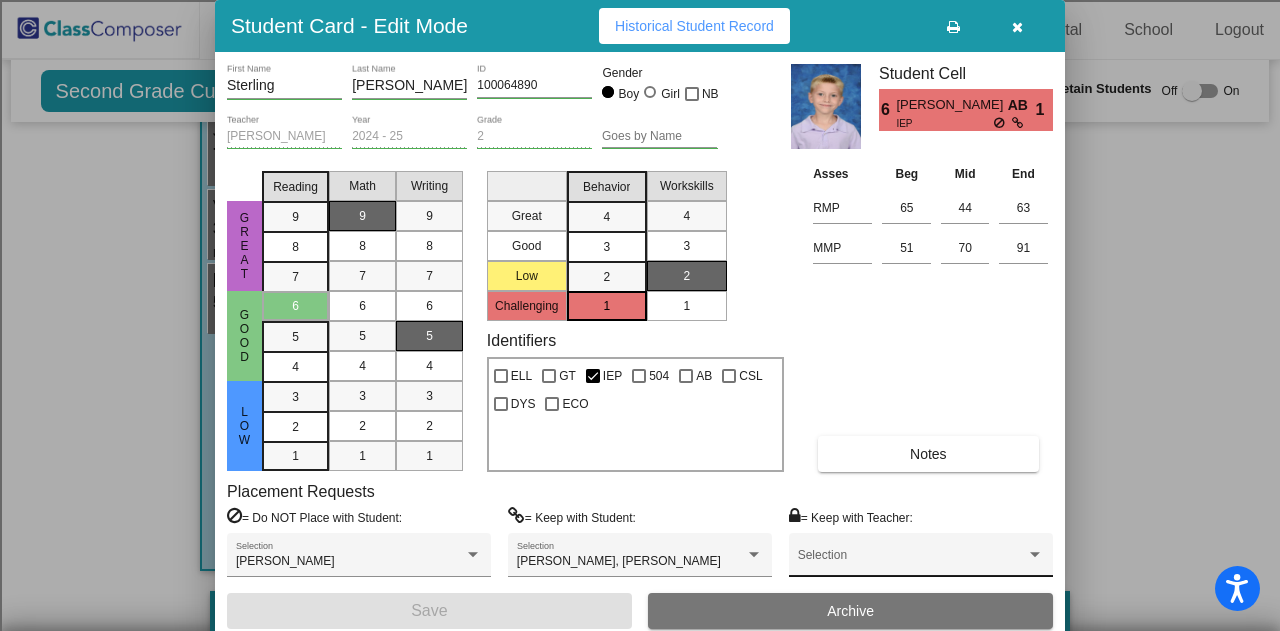 click on "Selection" at bounding box center [921, 560] 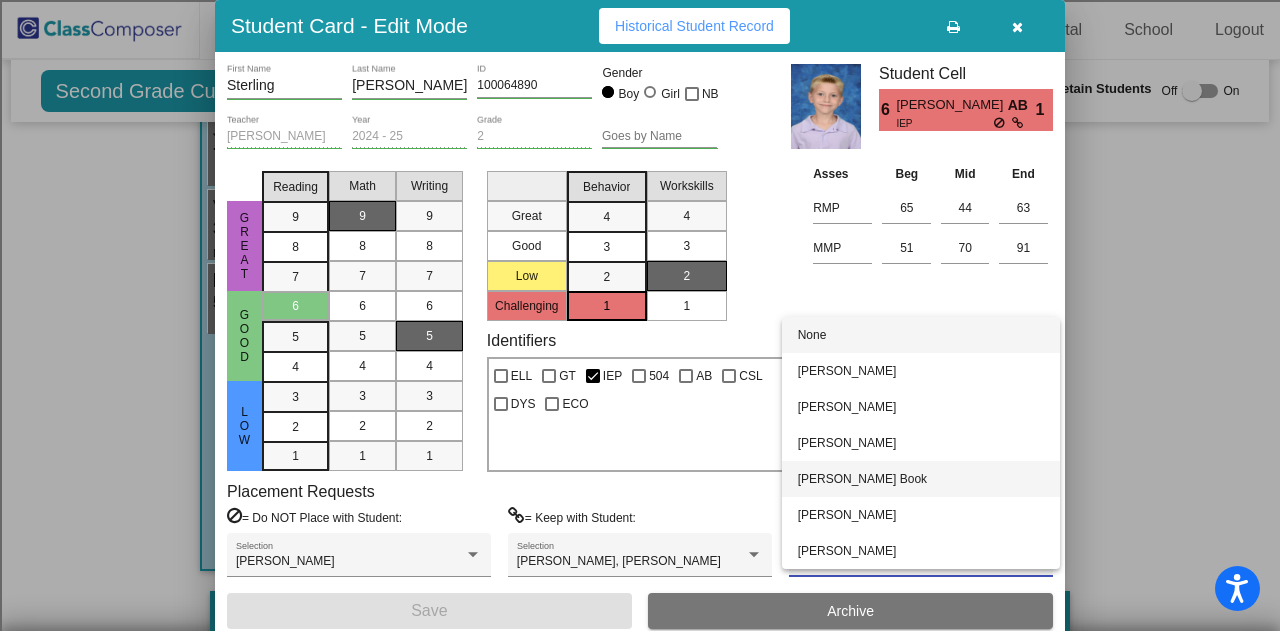 click on "[PERSON_NAME] Book" at bounding box center [921, 479] 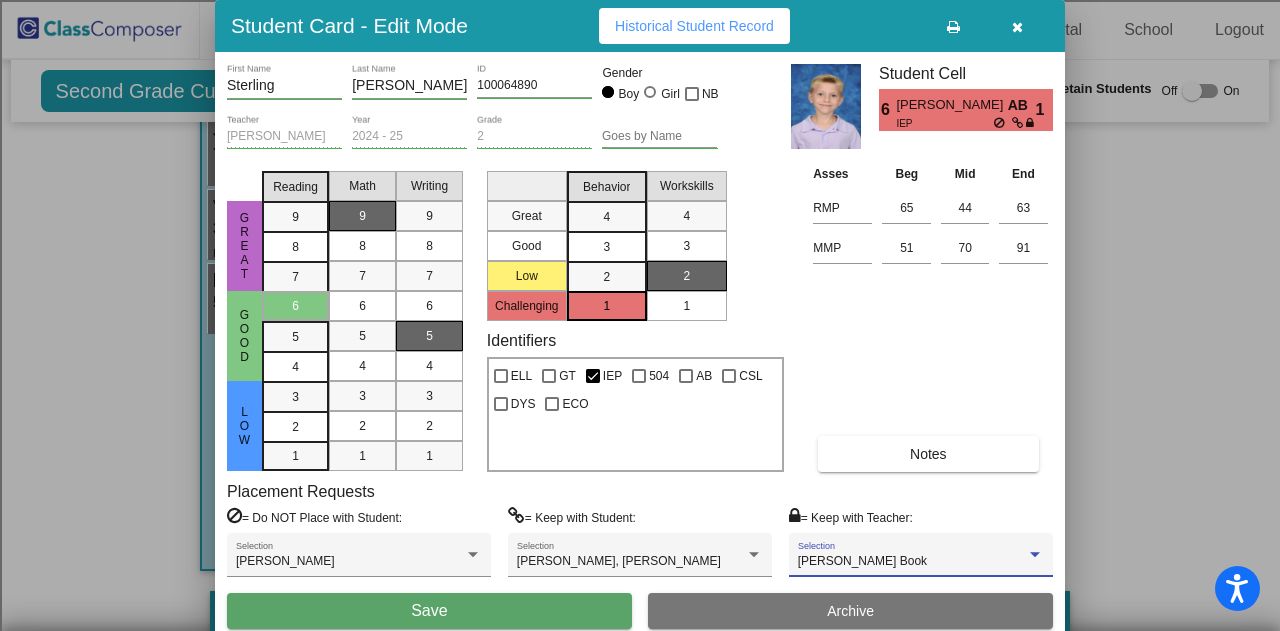 click on "Save" at bounding box center [429, 611] 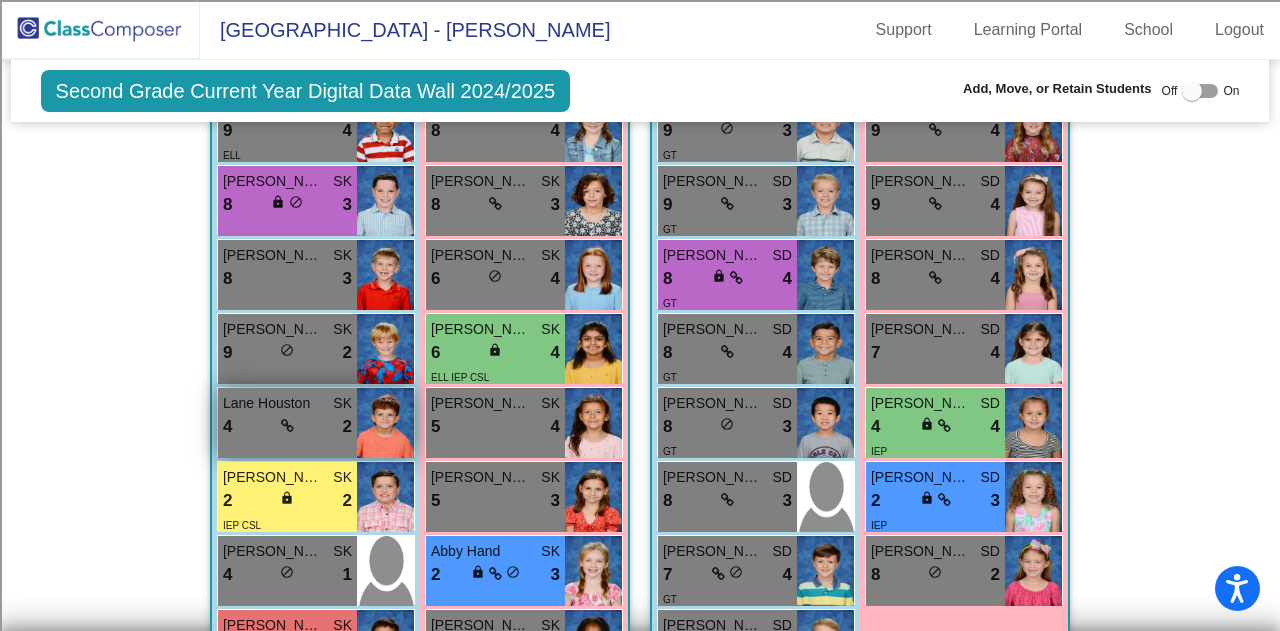 scroll, scrollTop: 600, scrollLeft: 0, axis: vertical 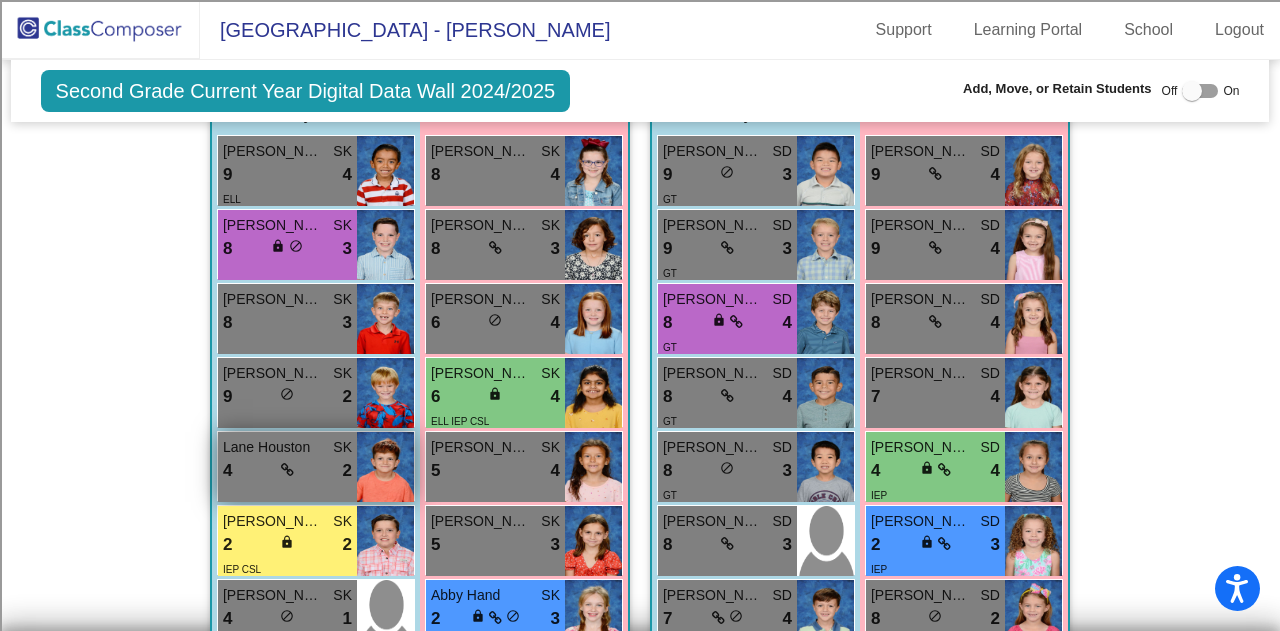 click on "4 lock do_not_disturb_alt 2" at bounding box center [287, 471] 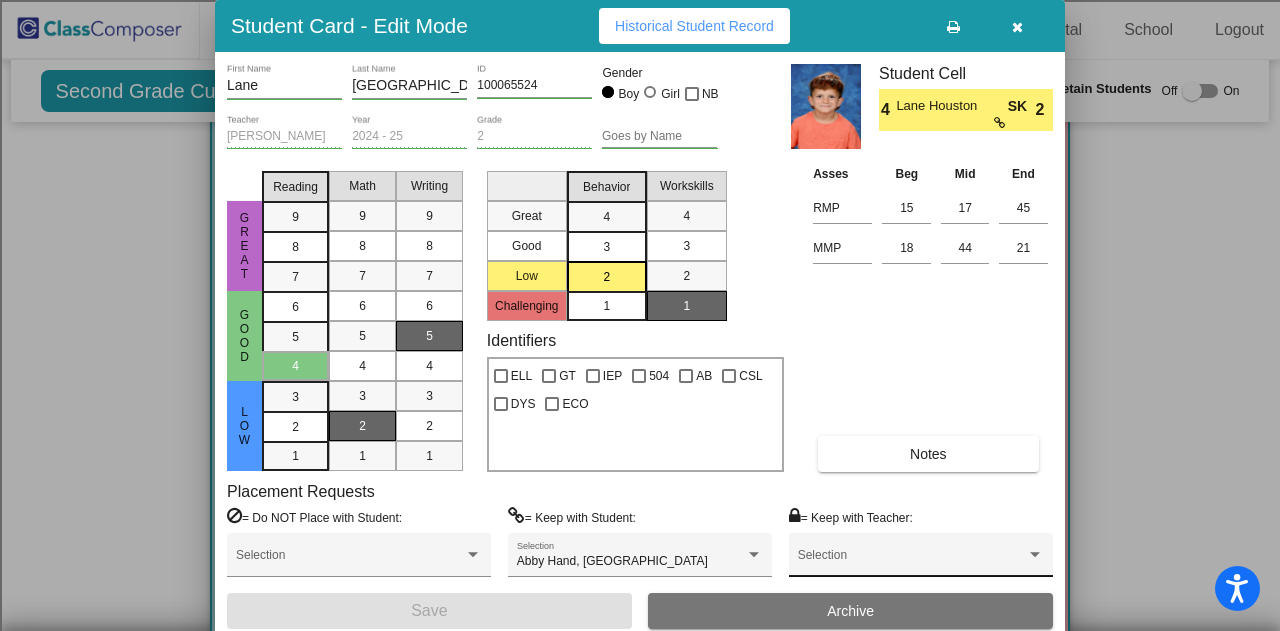 click on "Selection" at bounding box center (921, 560) 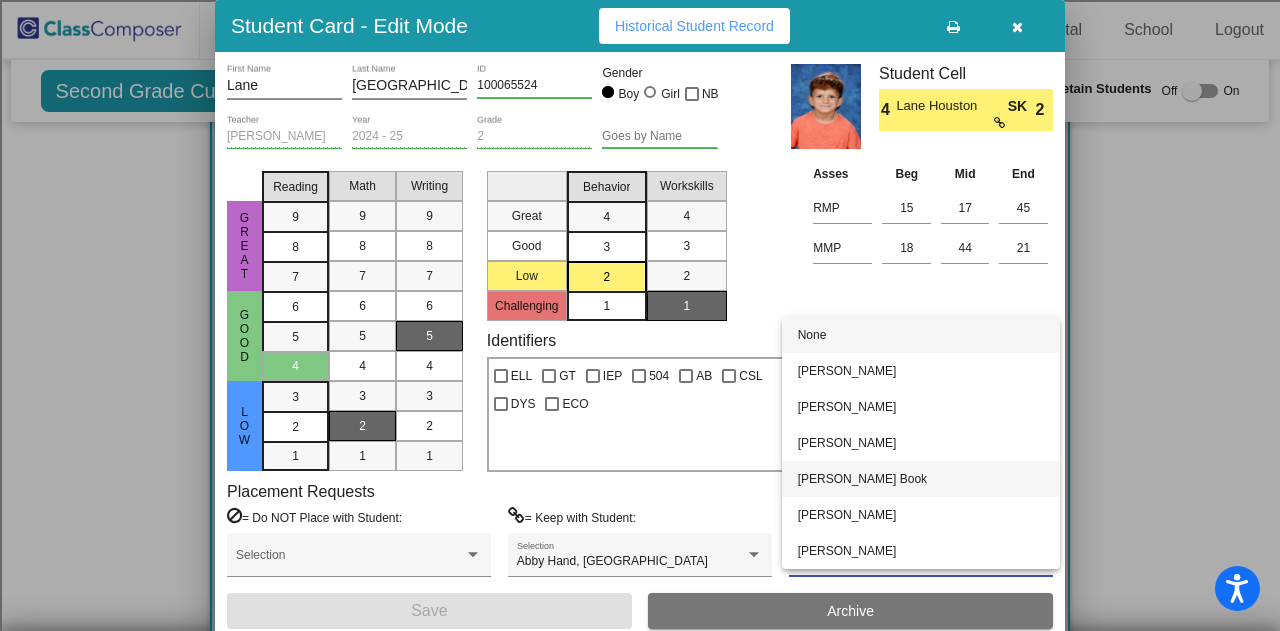 click on "[PERSON_NAME] Book" at bounding box center [921, 479] 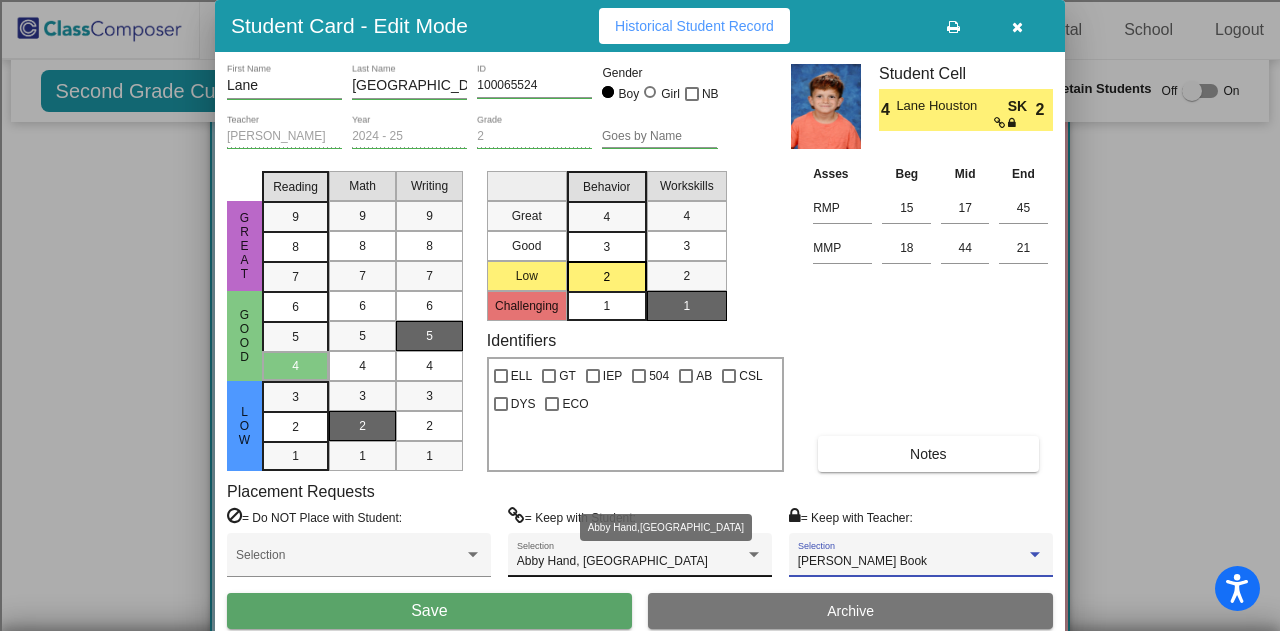click on "Abby Hand, [GEOGRAPHIC_DATA]" at bounding box center [640, 562] 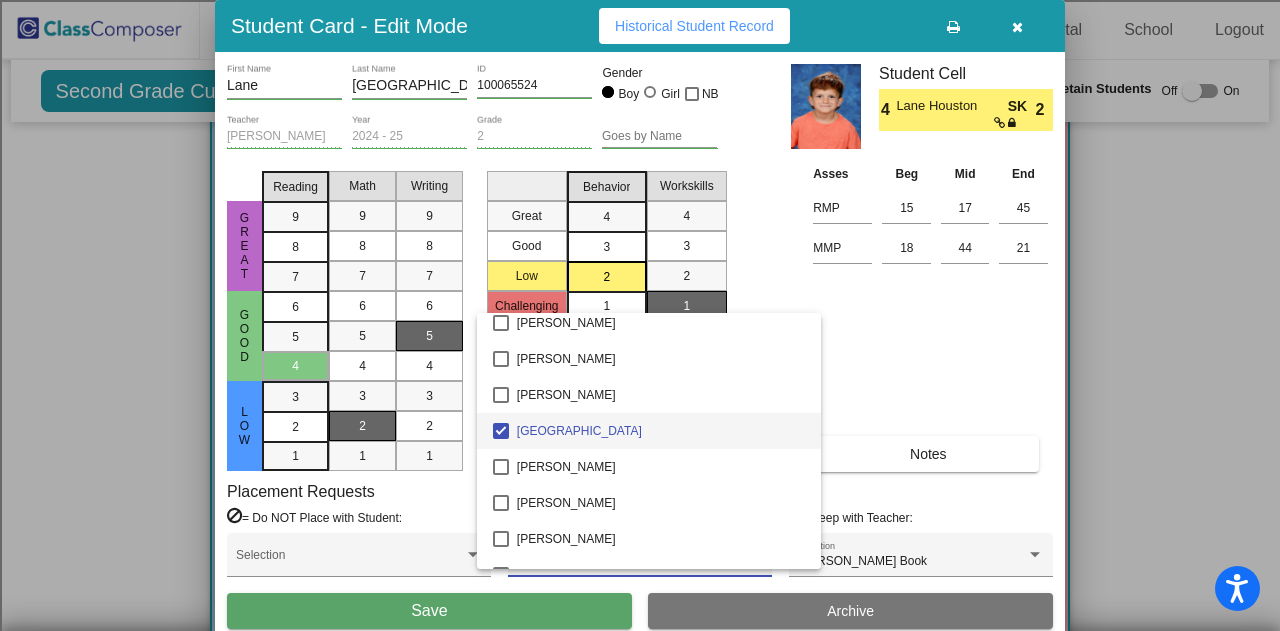scroll, scrollTop: 700, scrollLeft: 0, axis: vertical 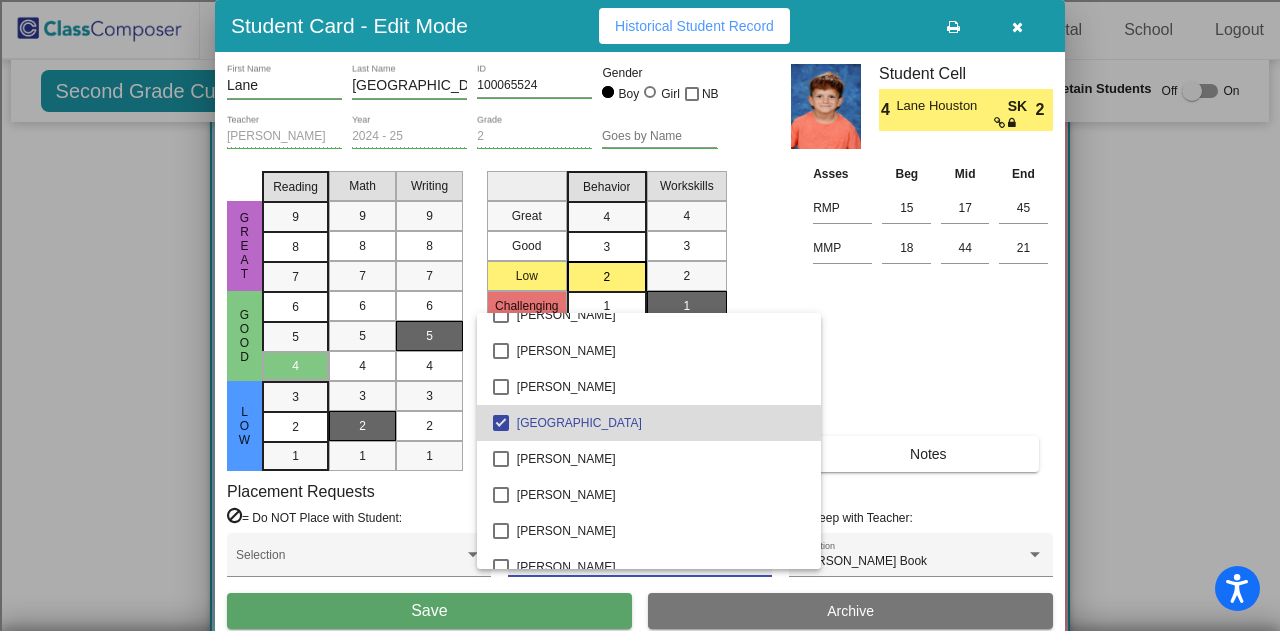 click on "[GEOGRAPHIC_DATA]" at bounding box center (661, 423) 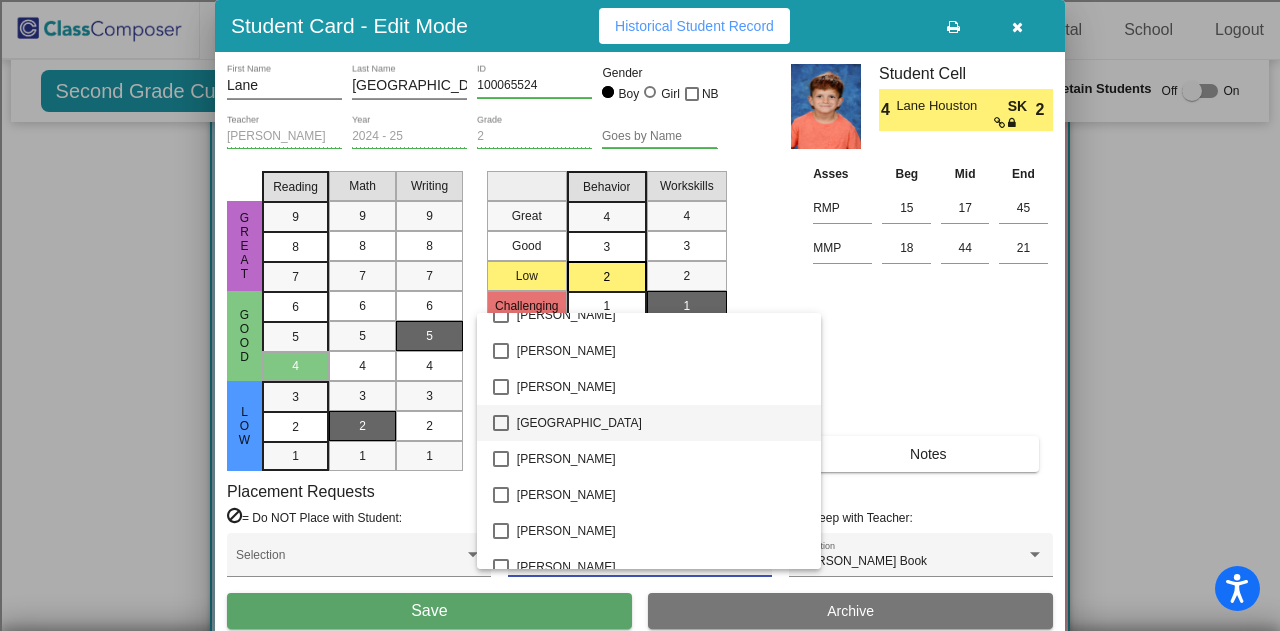 click at bounding box center (640, 315) 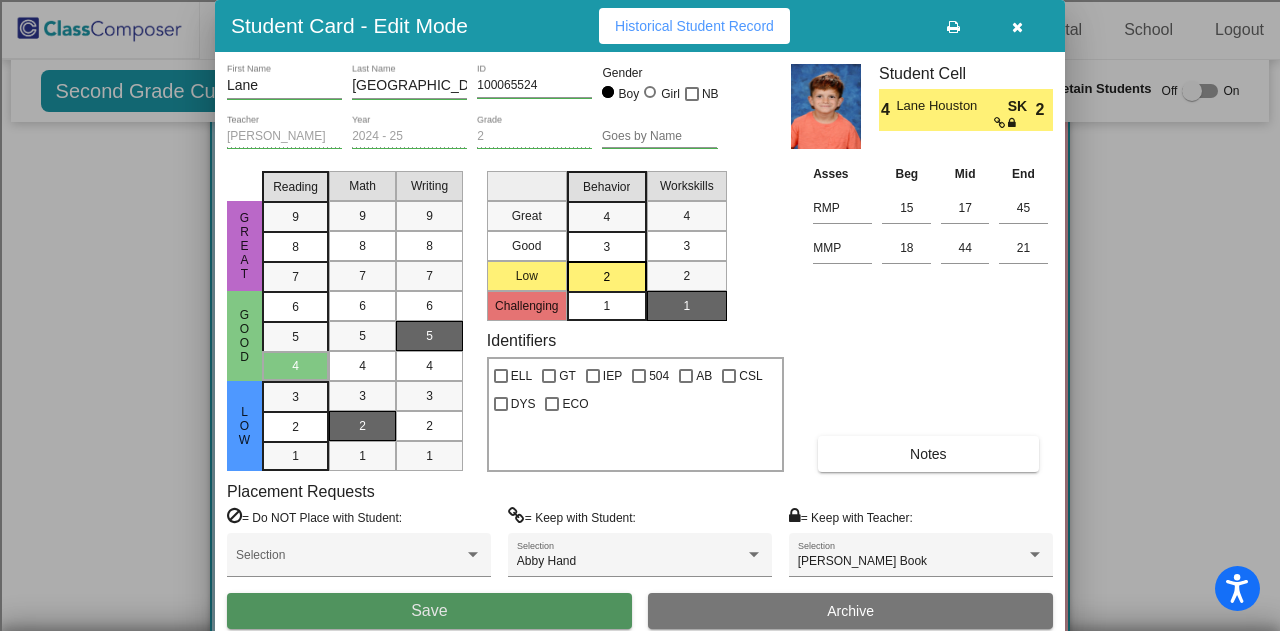 click on "Save" at bounding box center (429, 611) 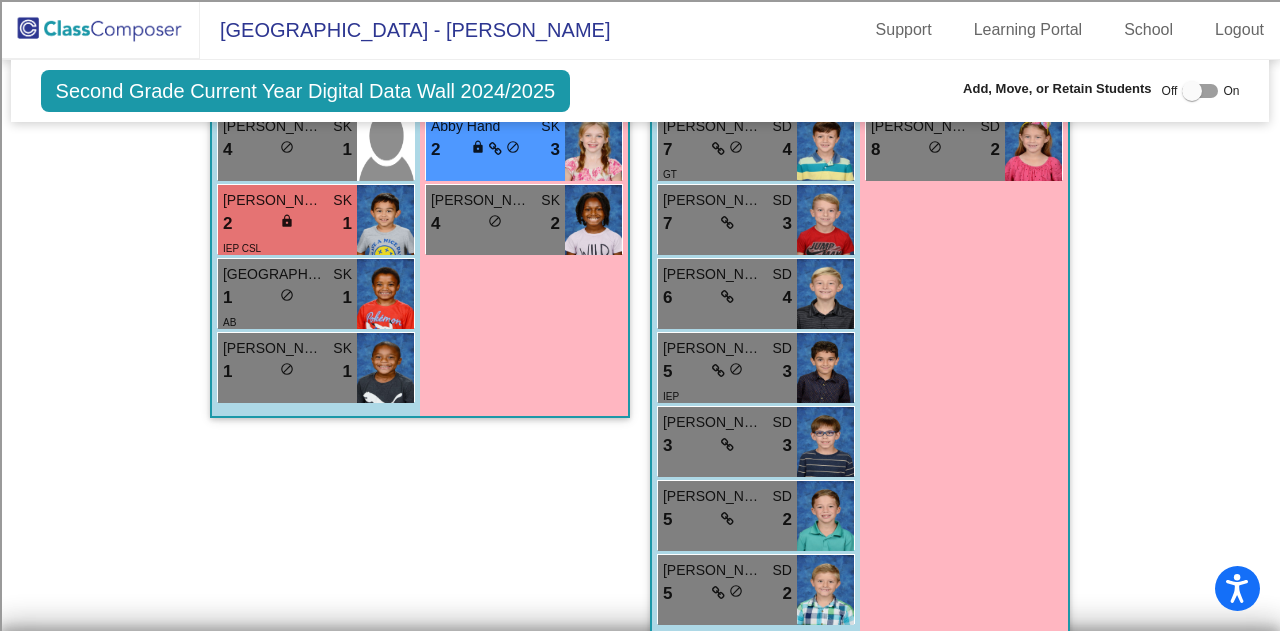 scroll, scrollTop: 1100, scrollLeft: 0, axis: vertical 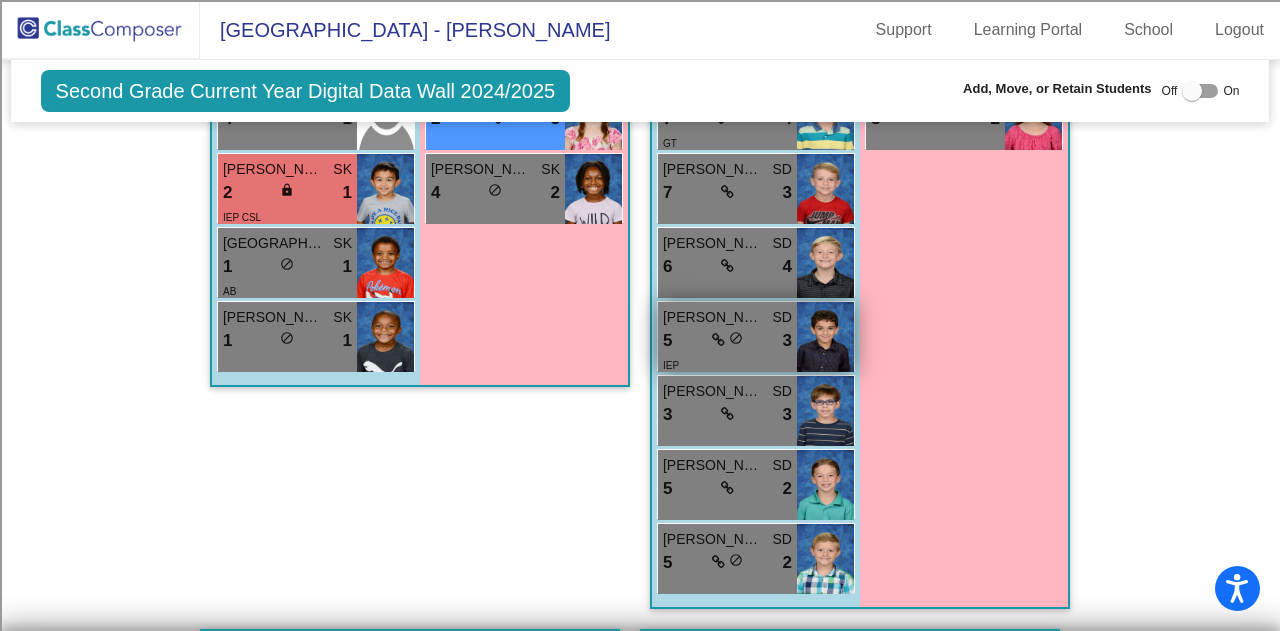click on "5 lock do_not_disturb_alt 3" at bounding box center (727, 341) 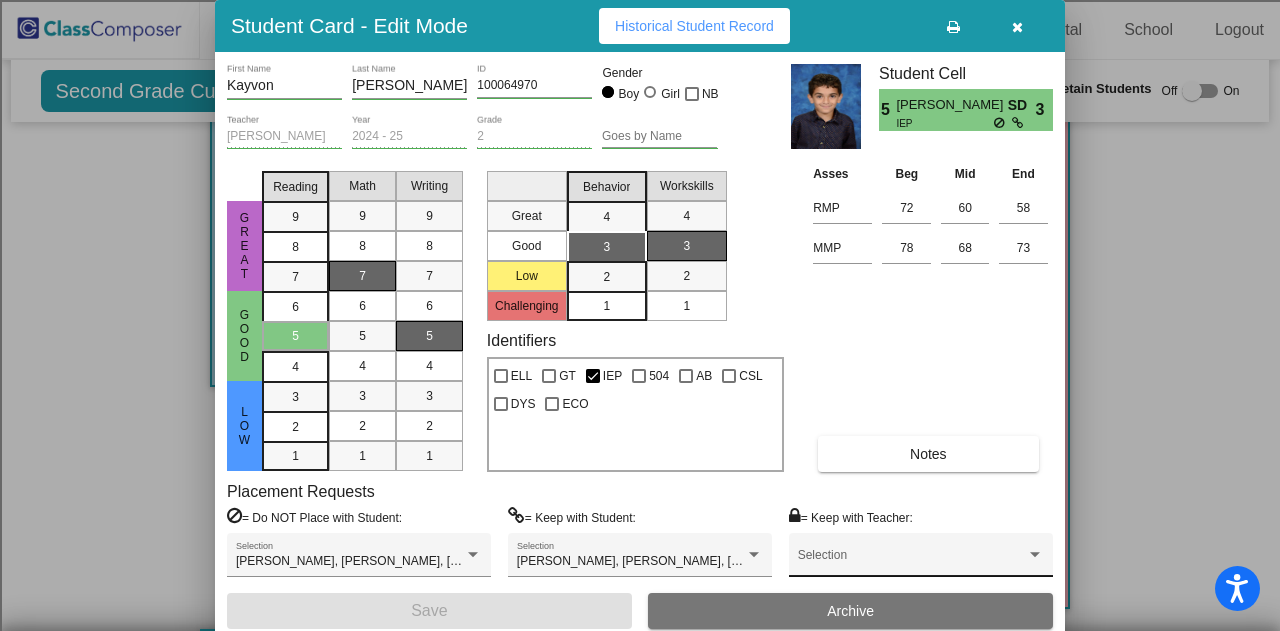 click at bounding box center (912, 562) 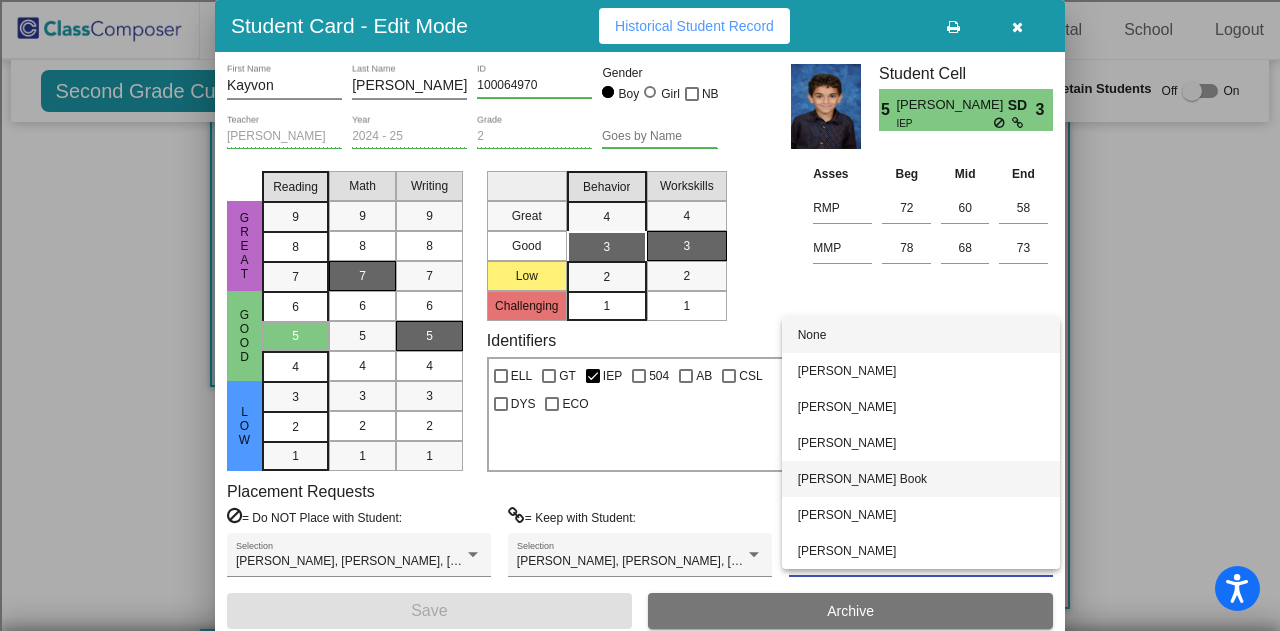click on "[PERSON_NAME] Book" at bounding box center (921, 479) 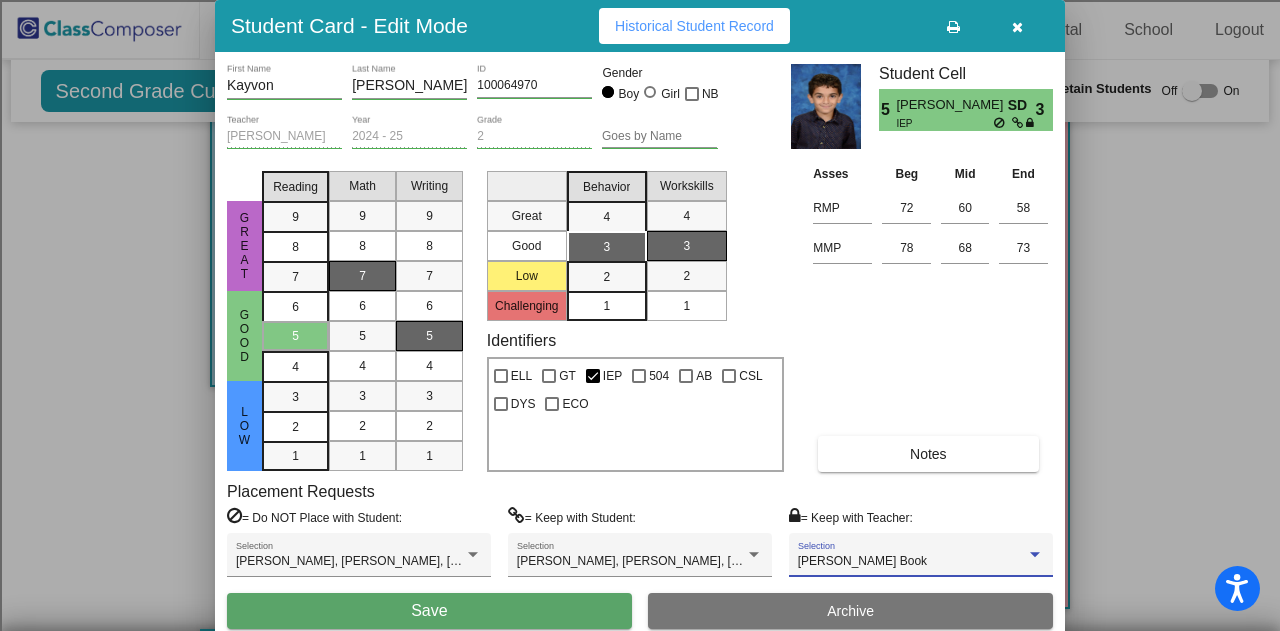 click on "Save" at bounding box center [429, 611] 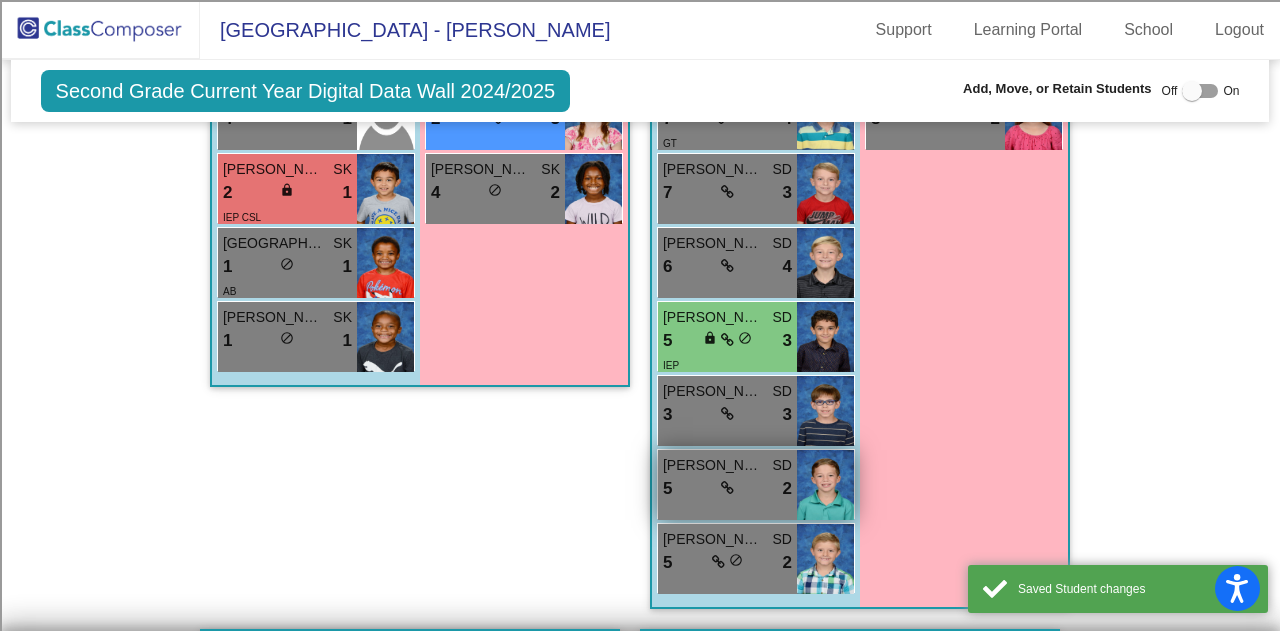 click on "5 lock do_not_disturb_alt 2" at bounding box center [727, 489] 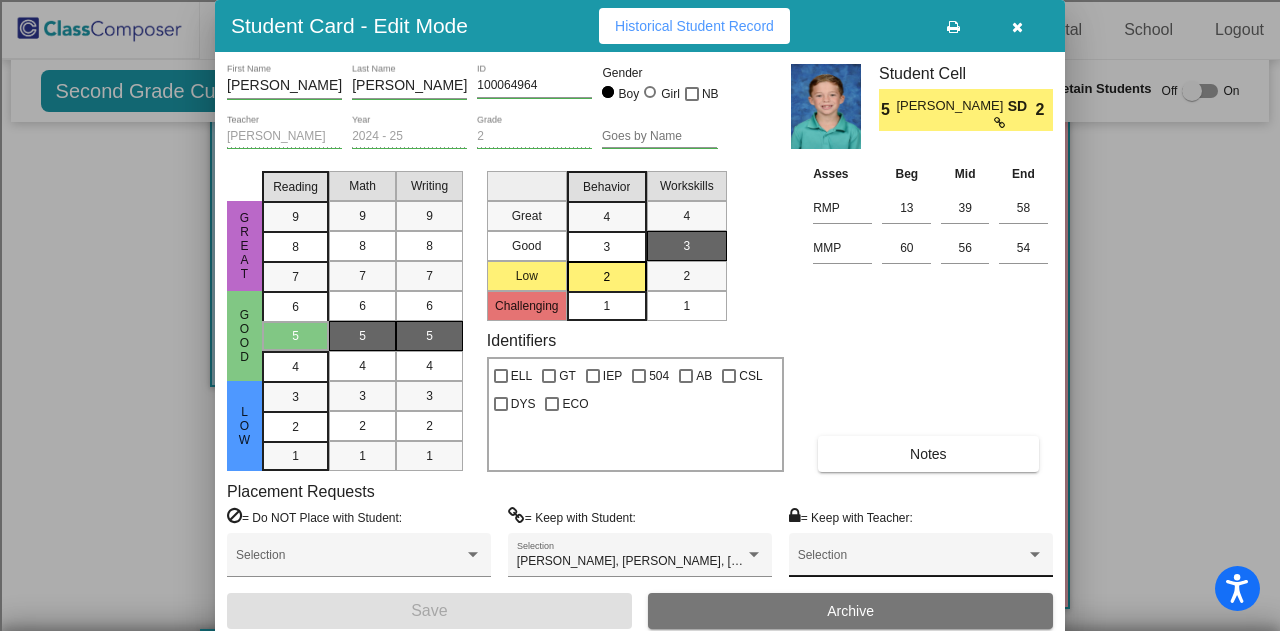 click on "Selection" at bounding box center [921, 560] 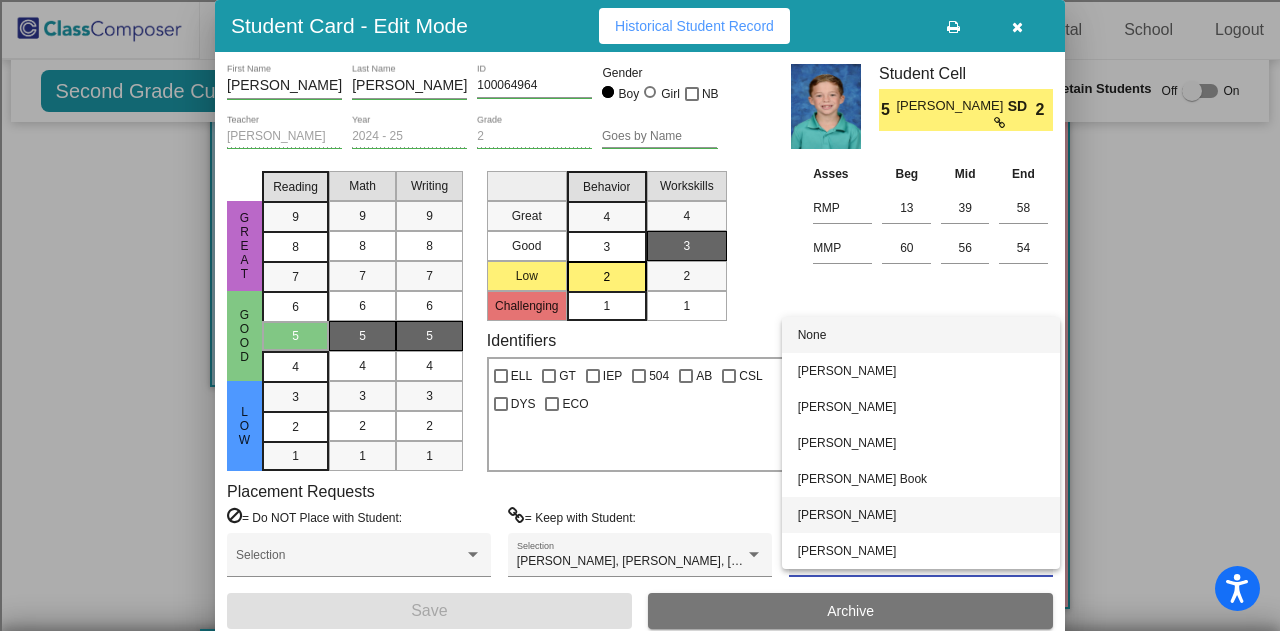 click on "[PERSON_NAME]" at bounding box center (921, 515) 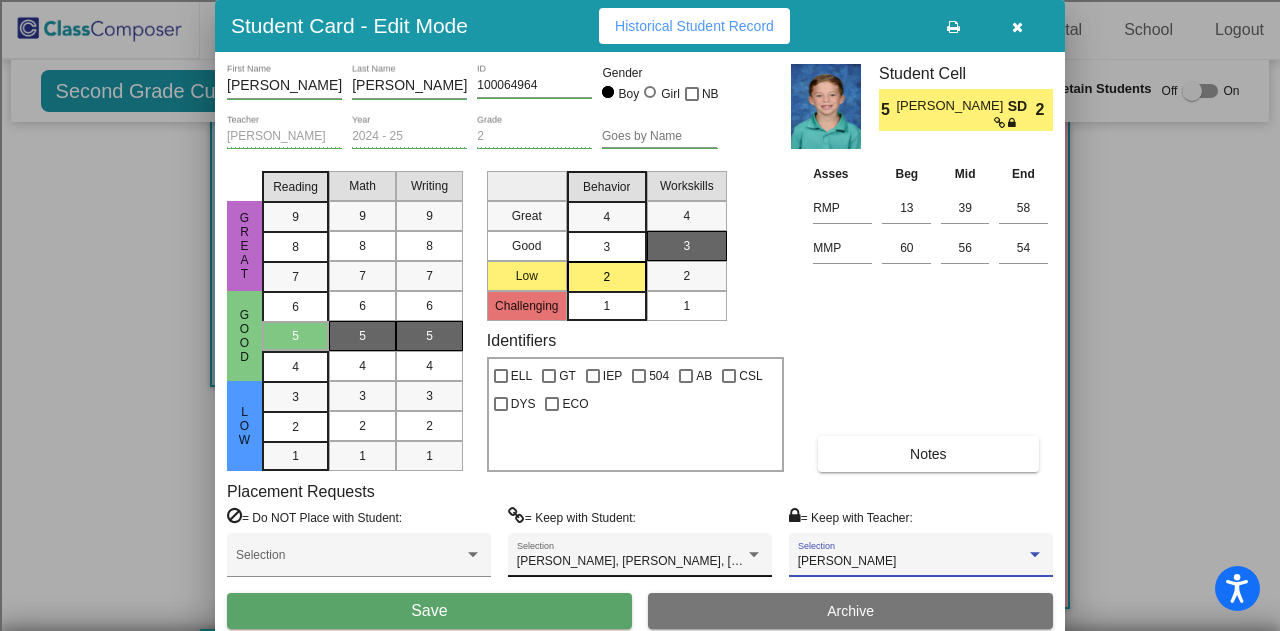 click on "[PERSON_NAME], [PERSON_NAME], [PERSON_NAME] Selection" at bounding box center [640, 555] 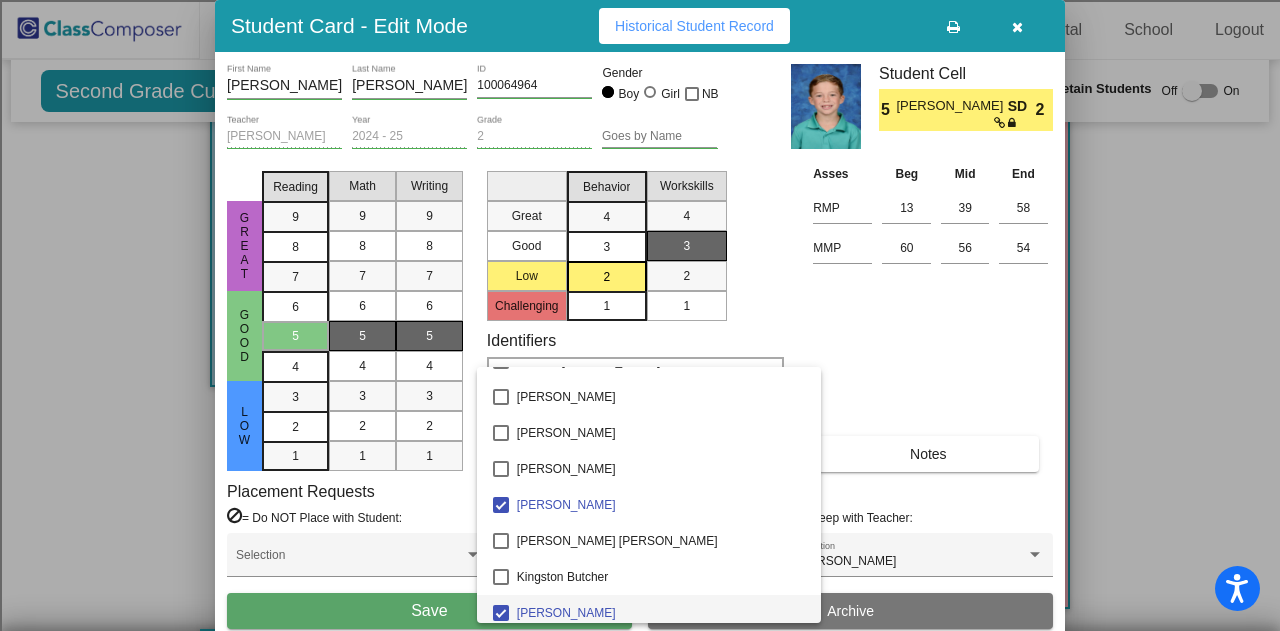 scroll, scrollTop: 2079, scrollLeft: 0, axis: vertical 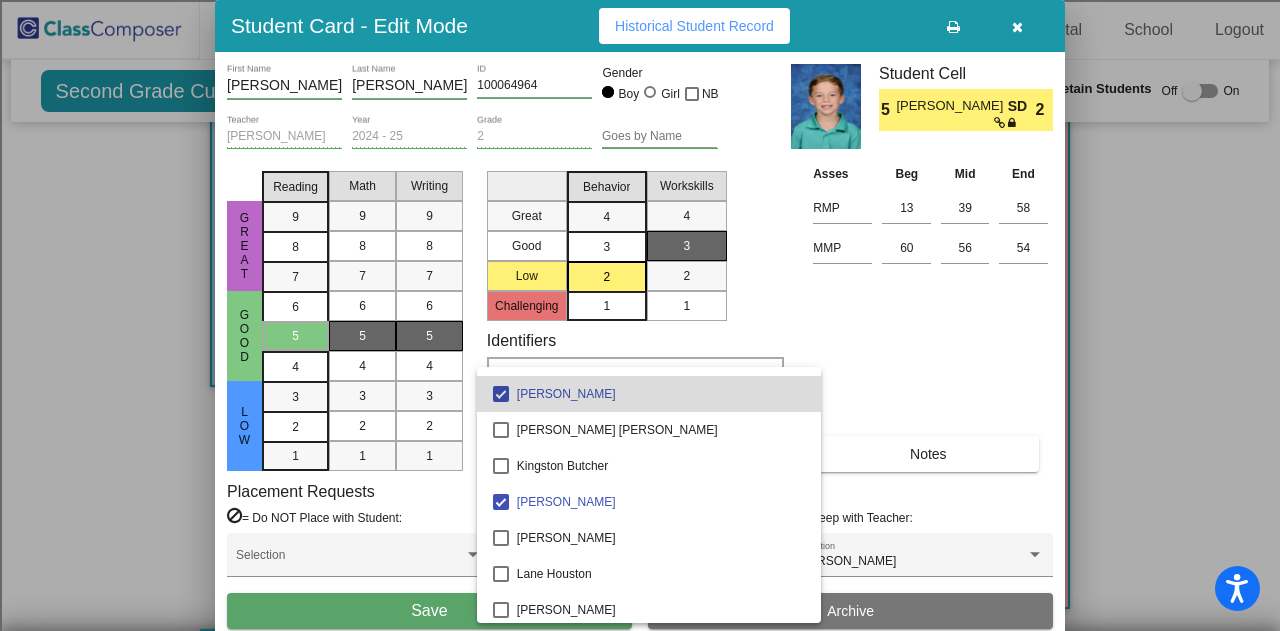 click on "[PERSON_NAME]" at bounding box center (661, 394) 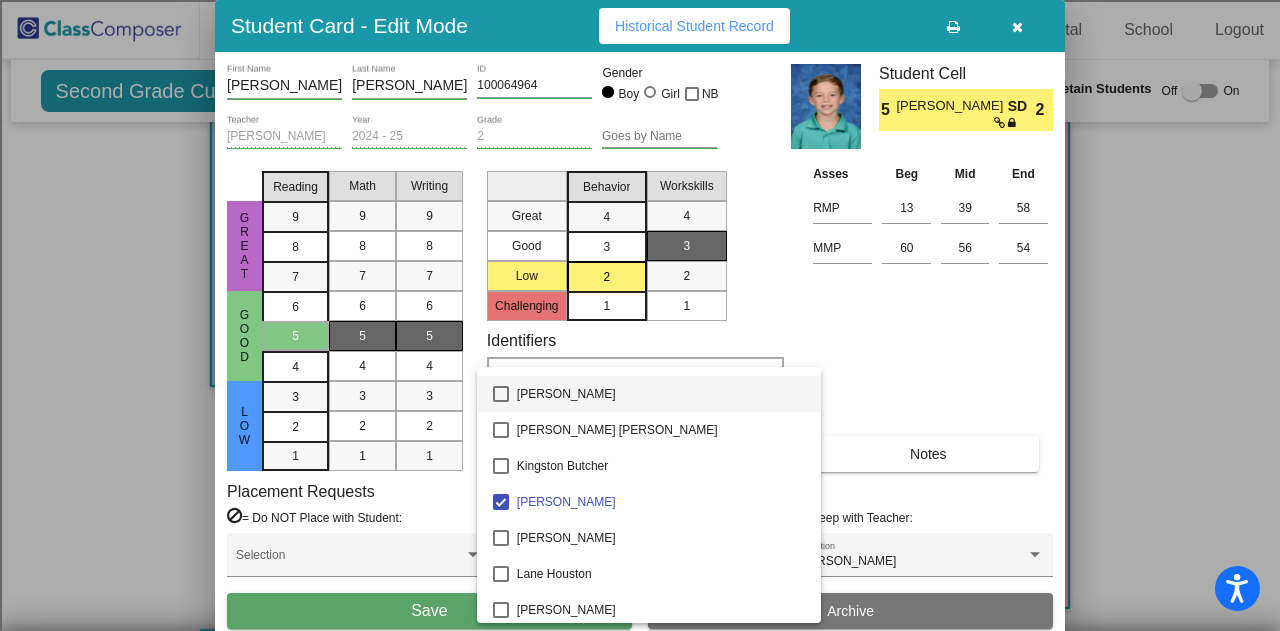 click at bounding box center [640, 315] 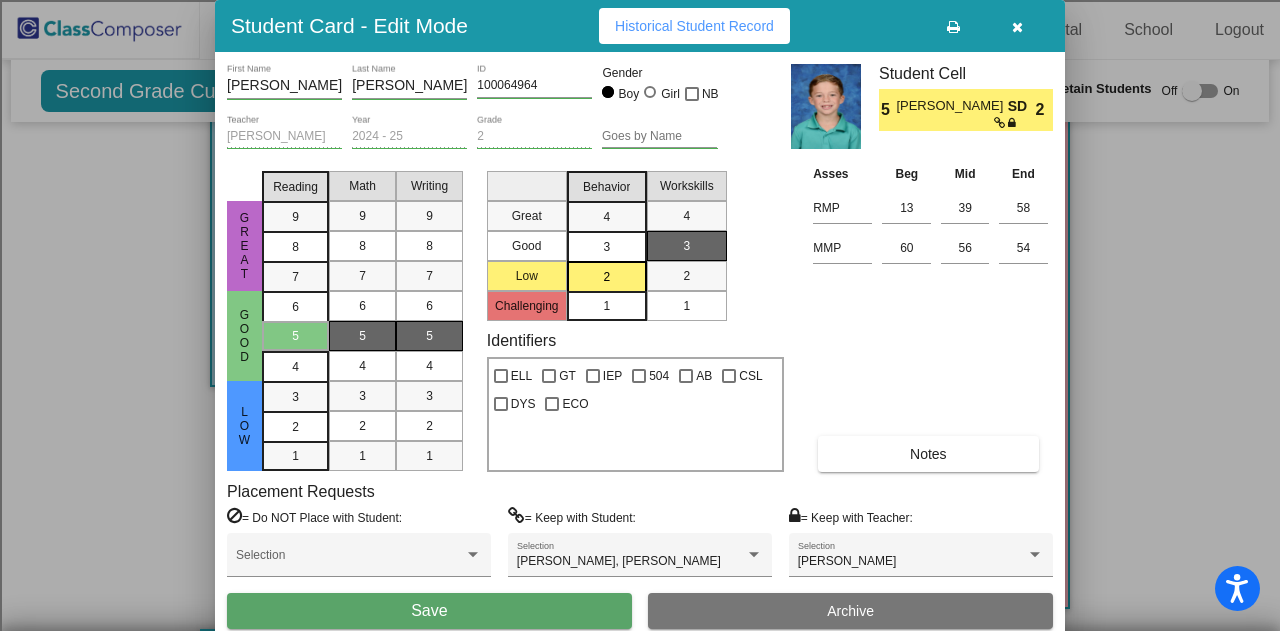 click on "Save" at bounding box center [429, 611] 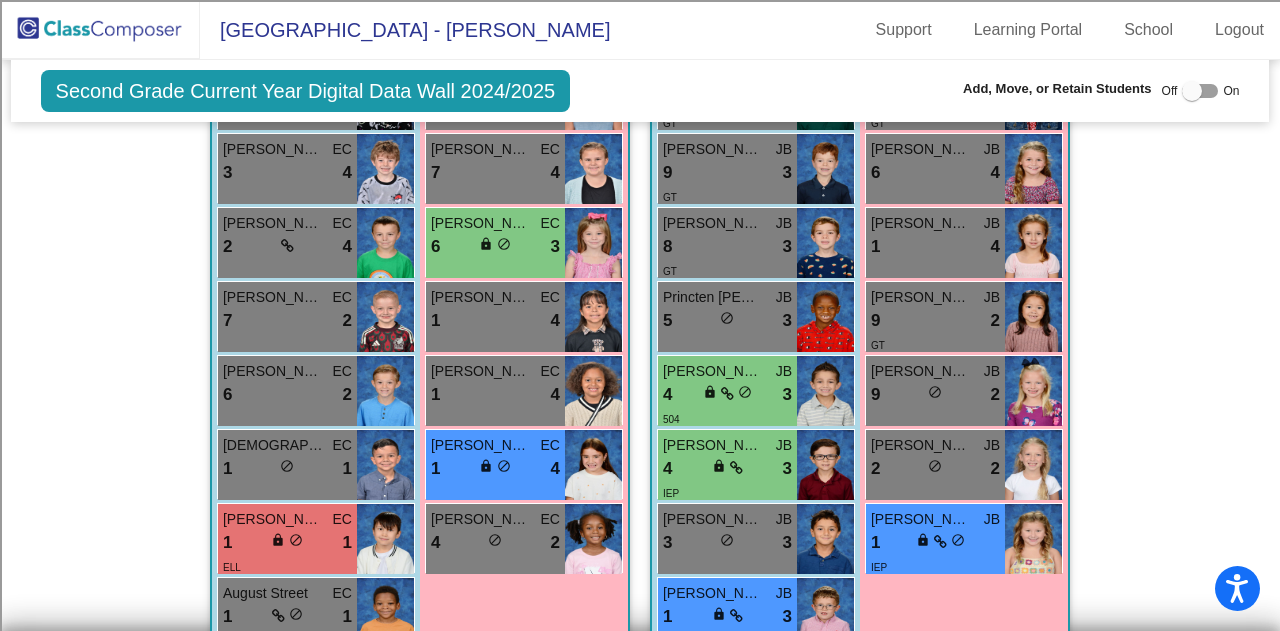 scroll, scrollTop: 2666, scrollLeft: 0, axis: vertical 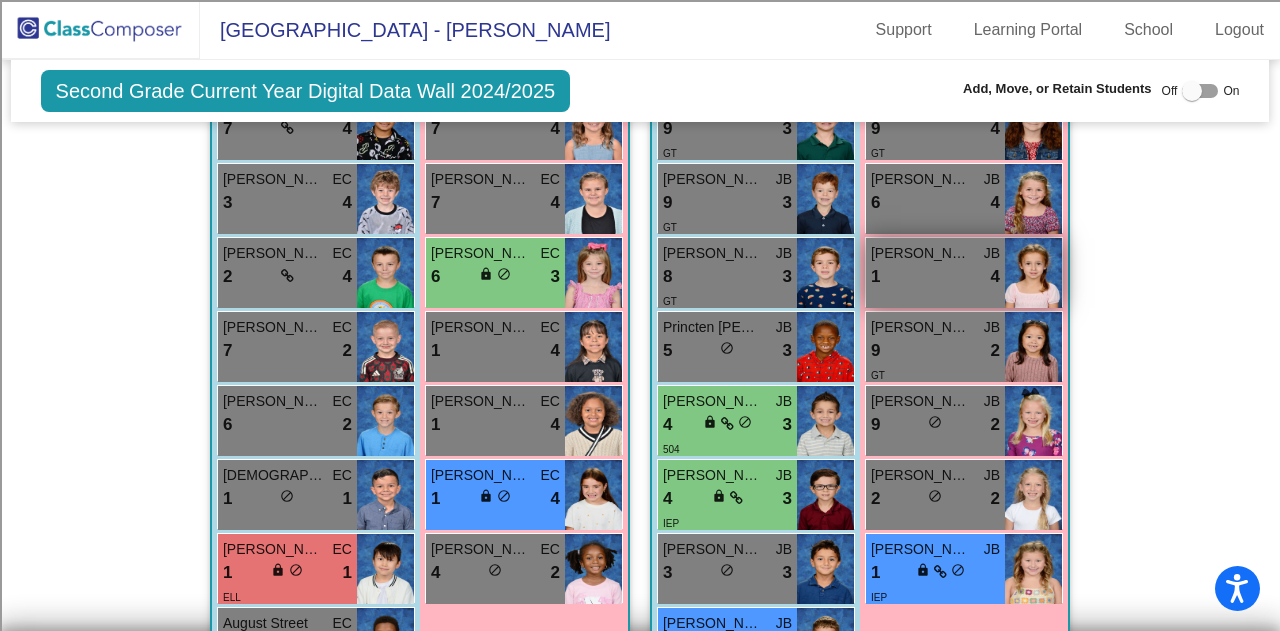 click on "1 lock do_not_disturb_alt 4" at bounding box center (935, 277) 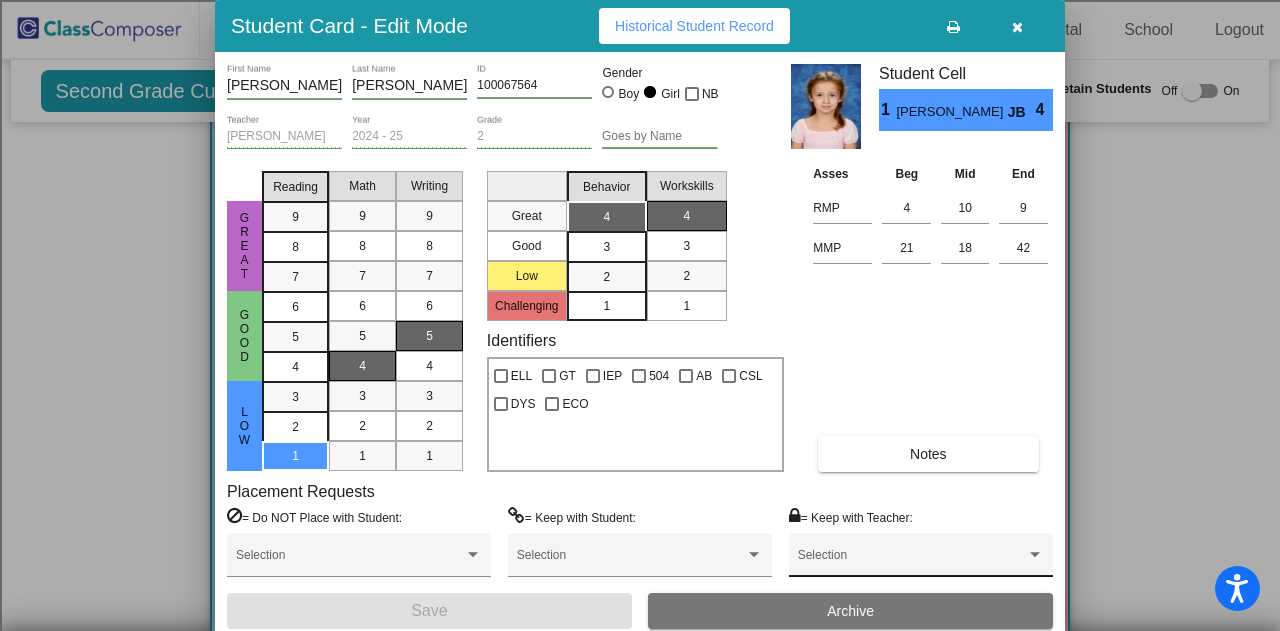 click on "Selection" at bounding box center [921, 560] 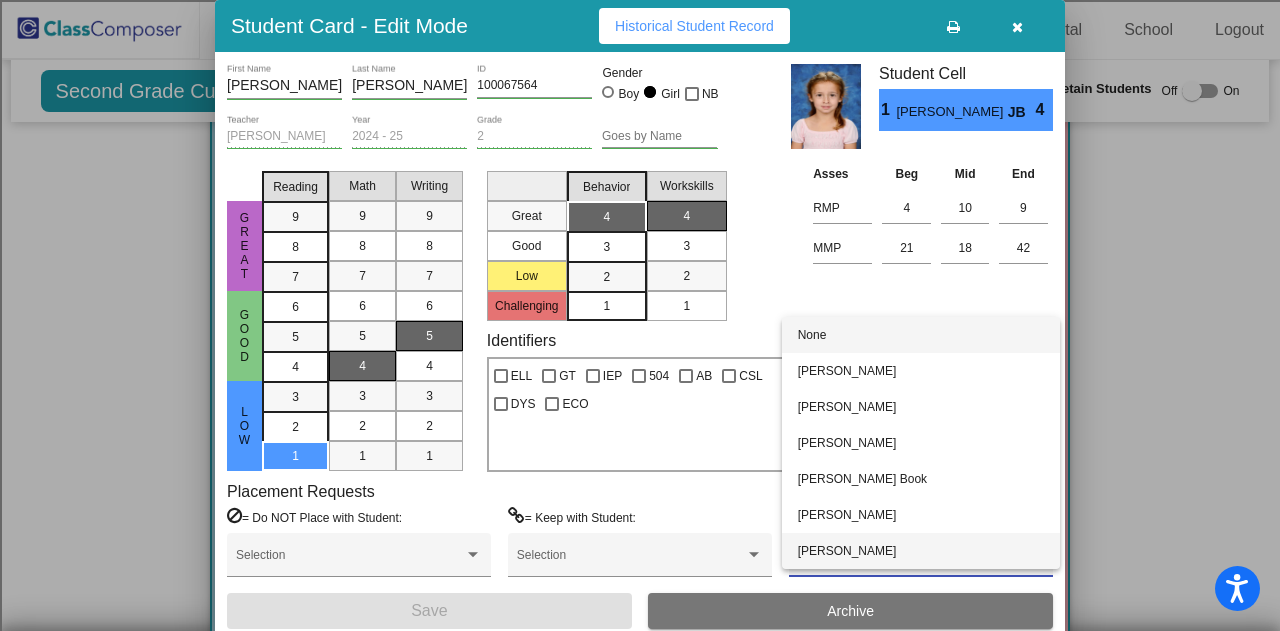 click on "[PERSON_NAME]" at bounding box center (921, 551) 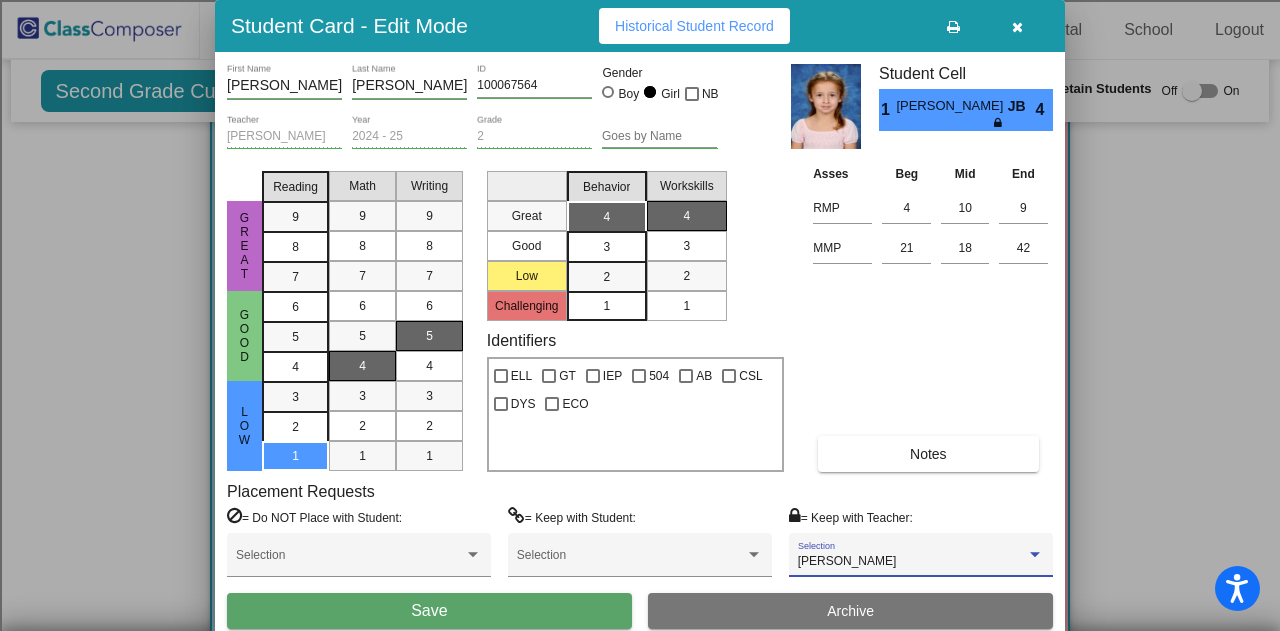 click on "Save" at bounding box center [429, 611] 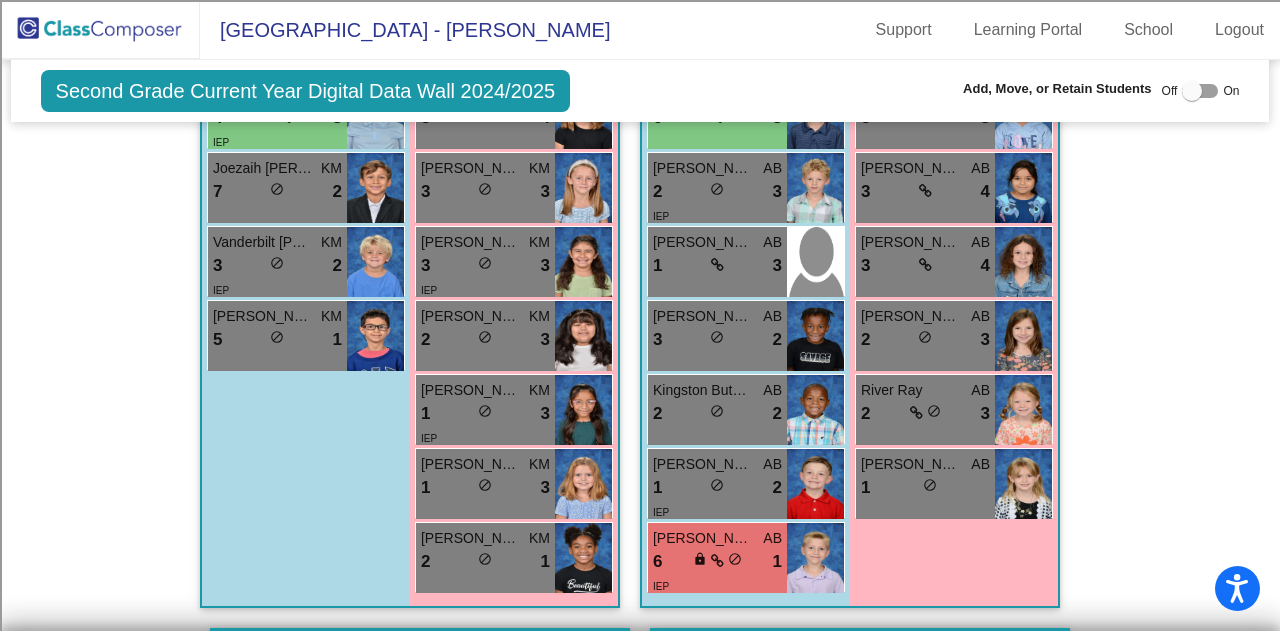 scroll, scrollTop: 2000, scrollLeft: 0, axis: vertical 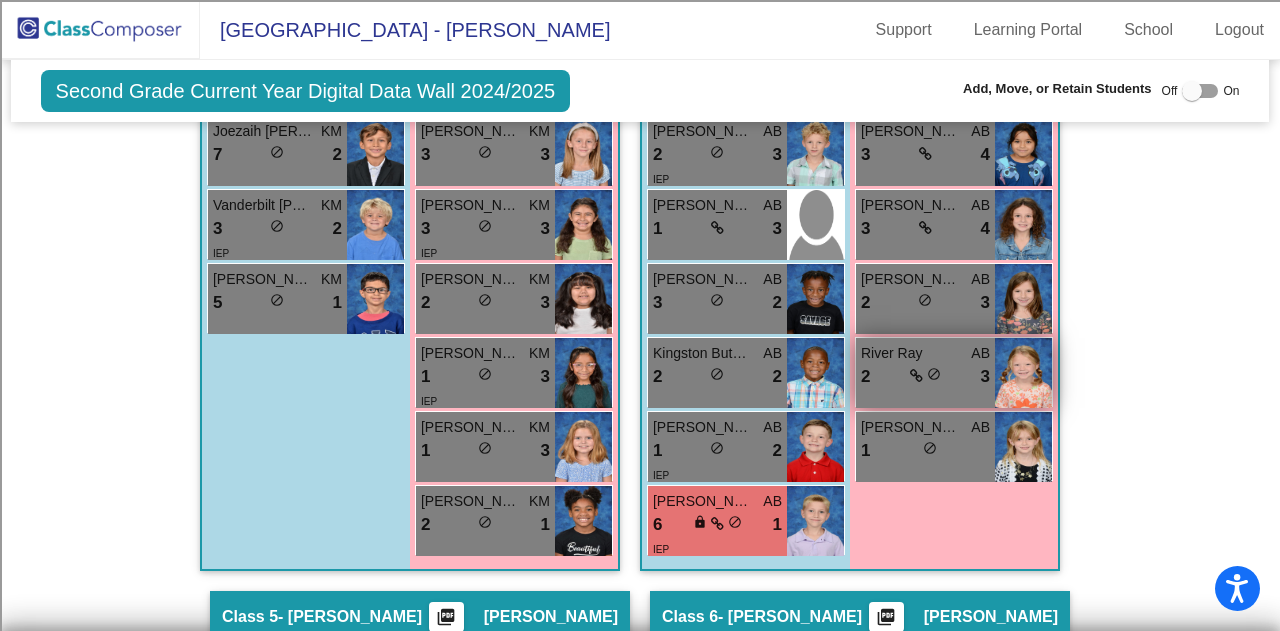 click on "lock do_not_disturb_alt" at bounding box center [925, 376] 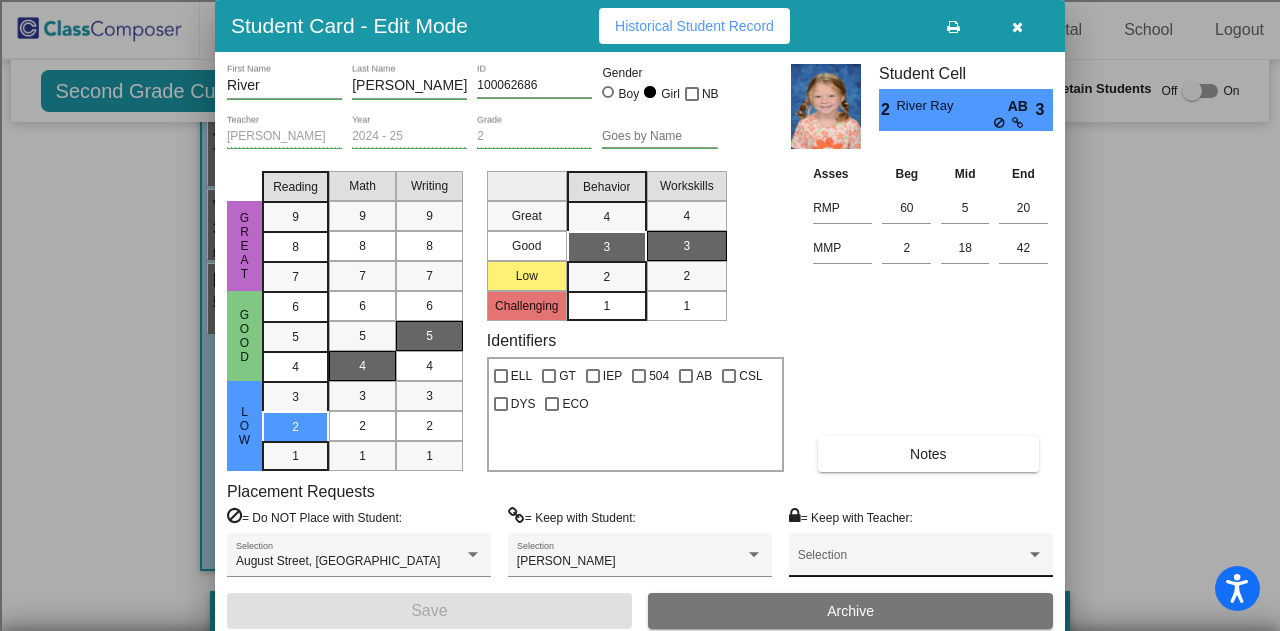 click on "Selection" at bounding box center [921, 560] 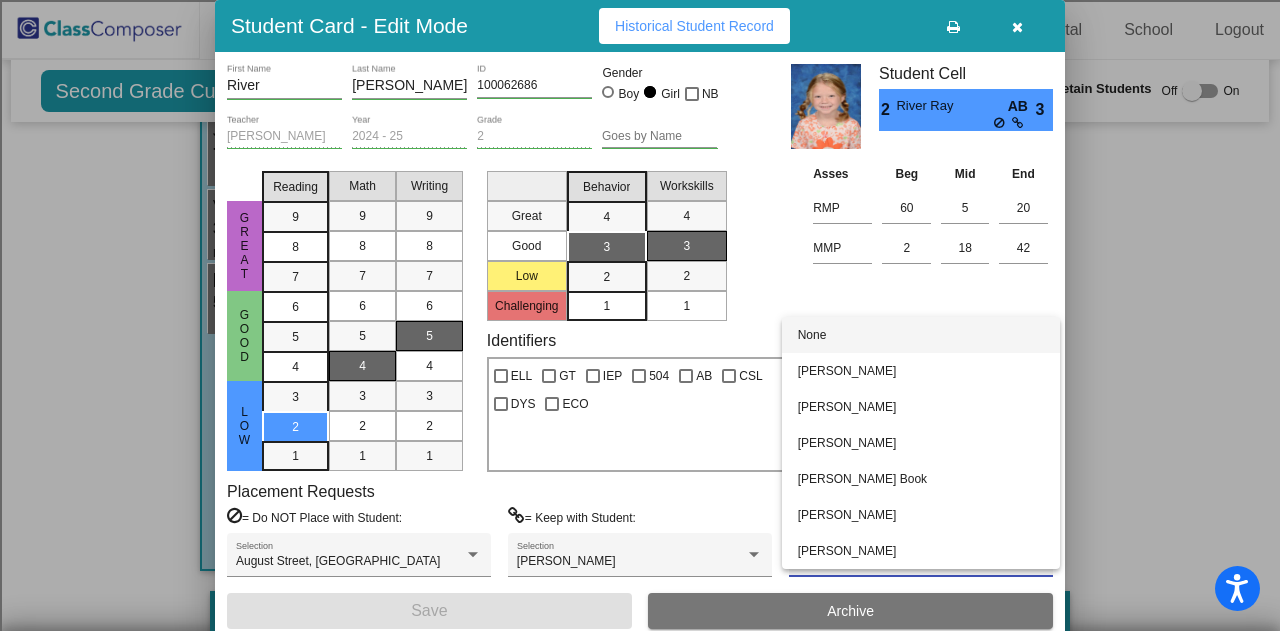 click at bounding box center [640, 315] 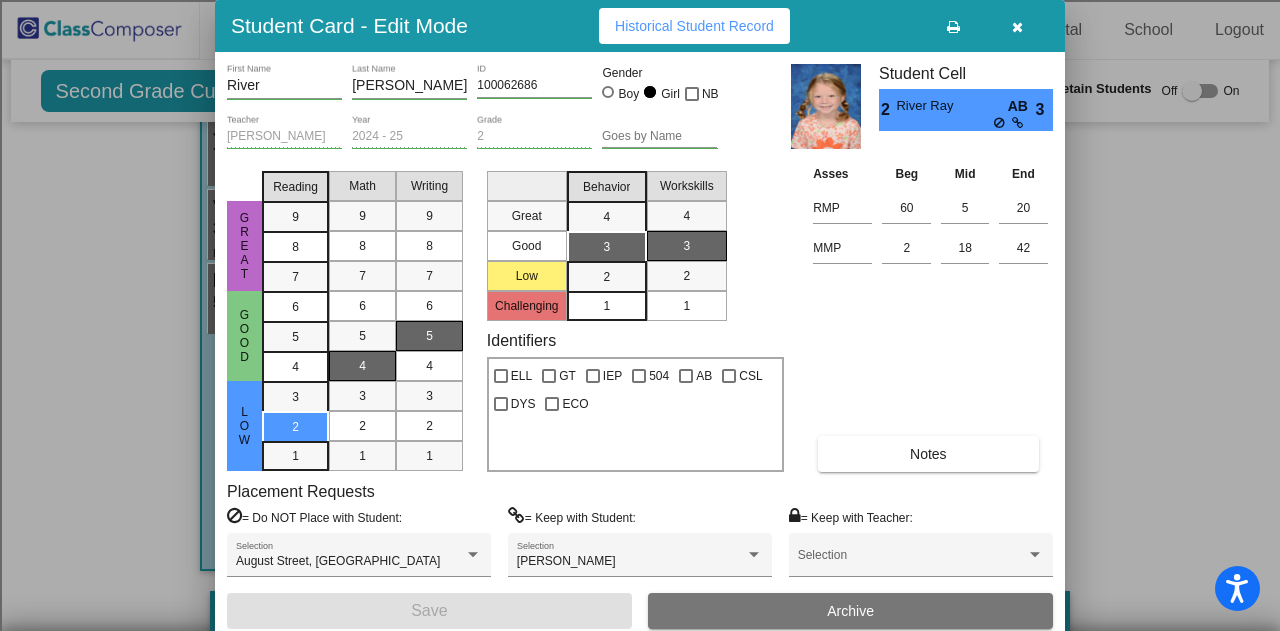 click at bounding box center [1017, 27] 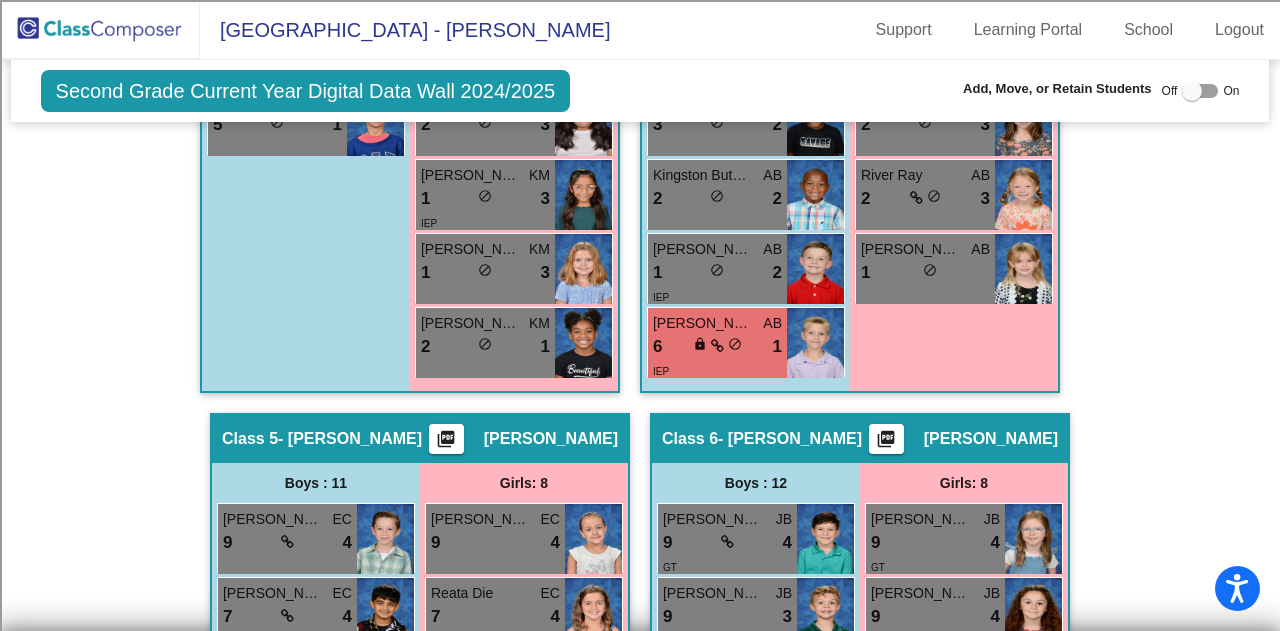 scroll, scrollTop: 2200, scrollLeft: 0, axis: vertical 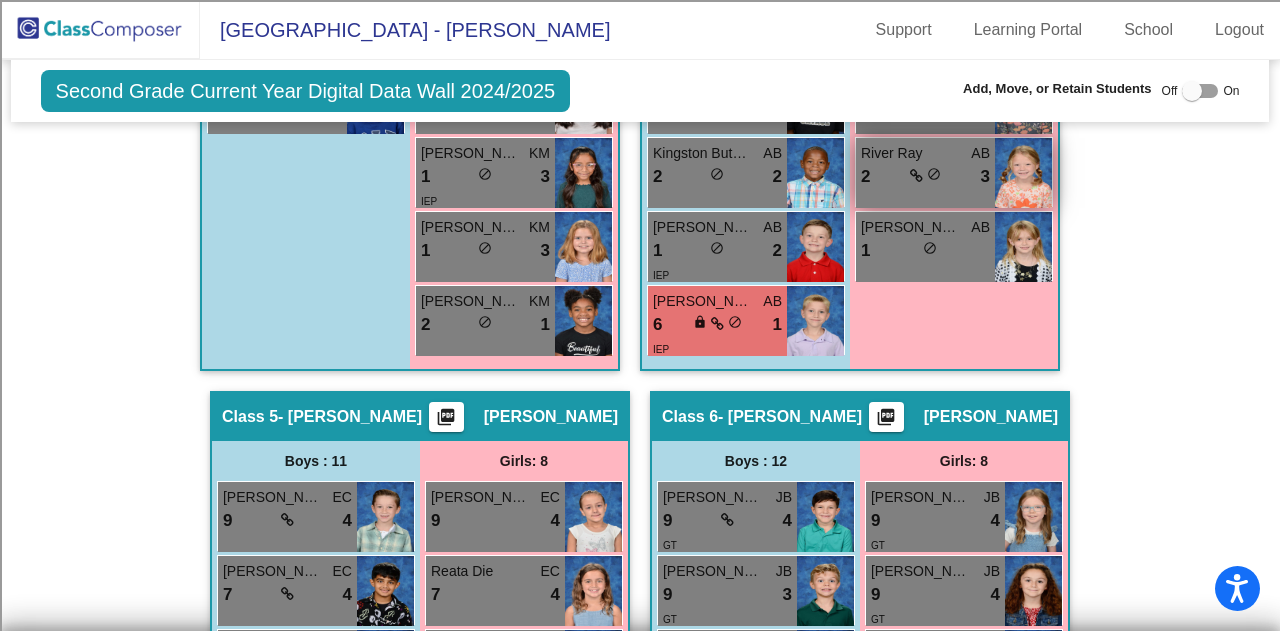 click on "River Ray AB 2 lock do_not_disturb_alt 3" at bounding box center [925, 173] 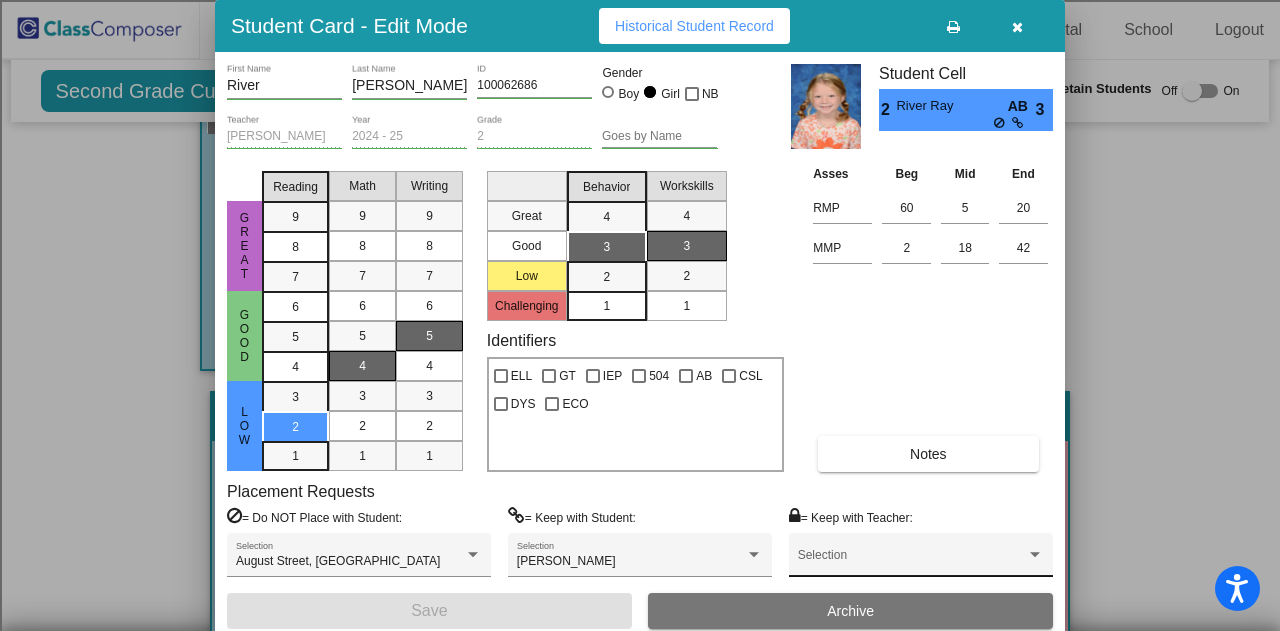 click on "Selection" at bounding box center [921, 560] 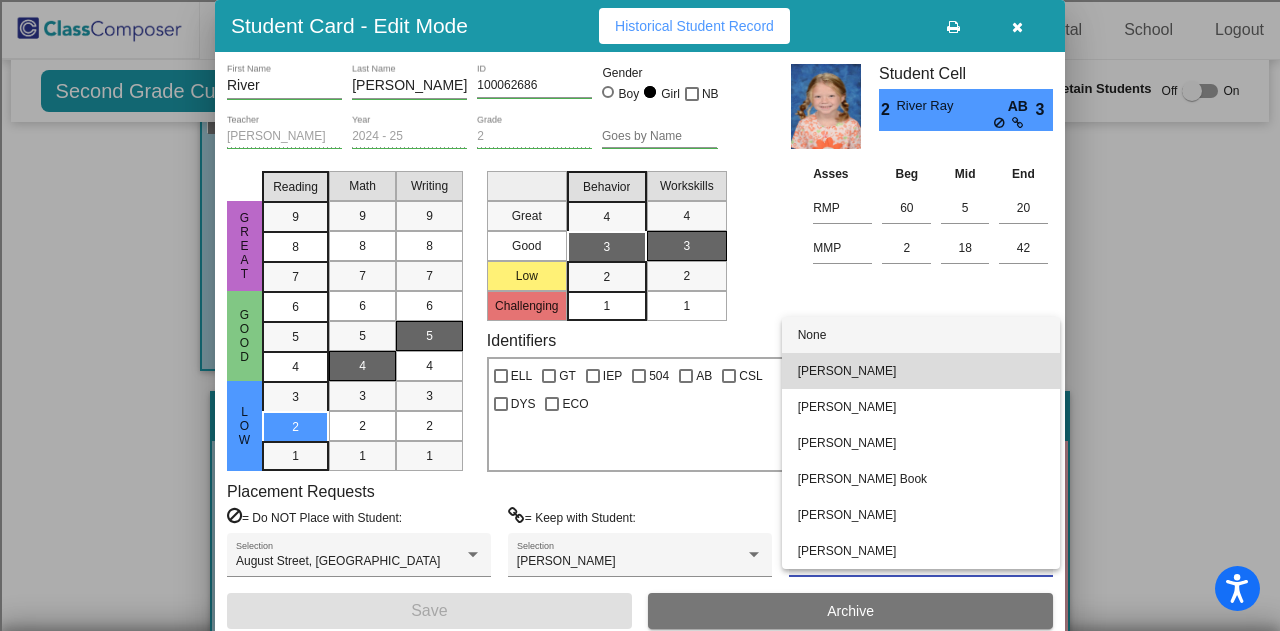 click on "[PERSON_NAME]" at bounding box center (921, 371) 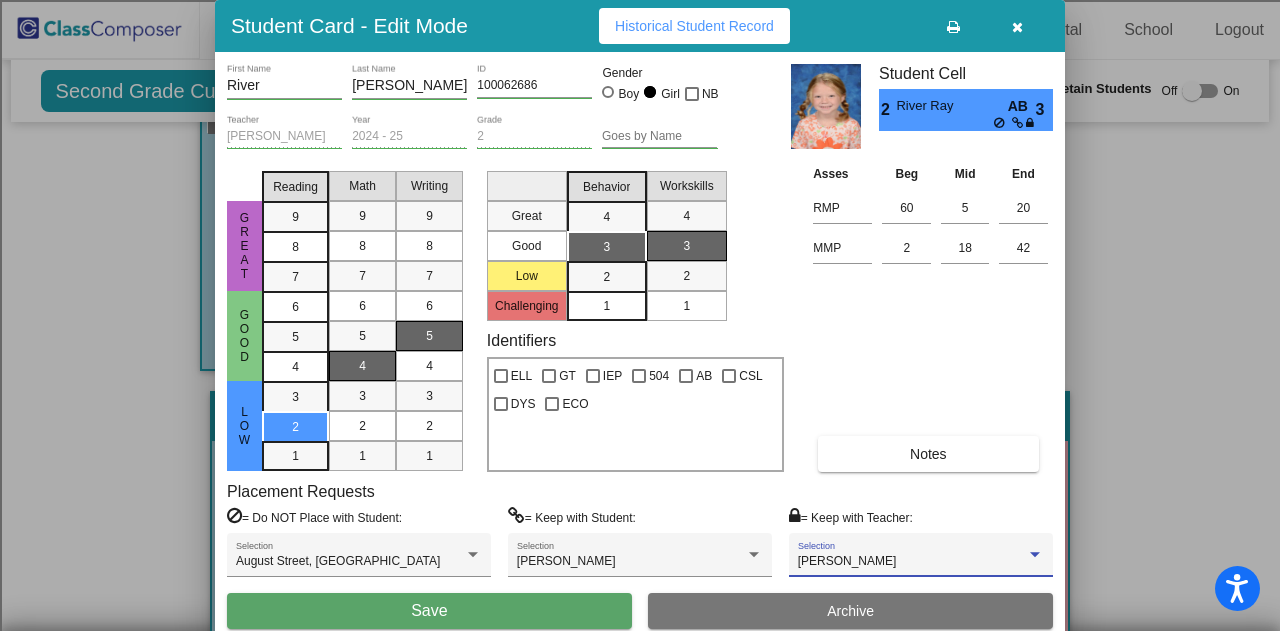 click on "Save" at bounding box center (429, 611) 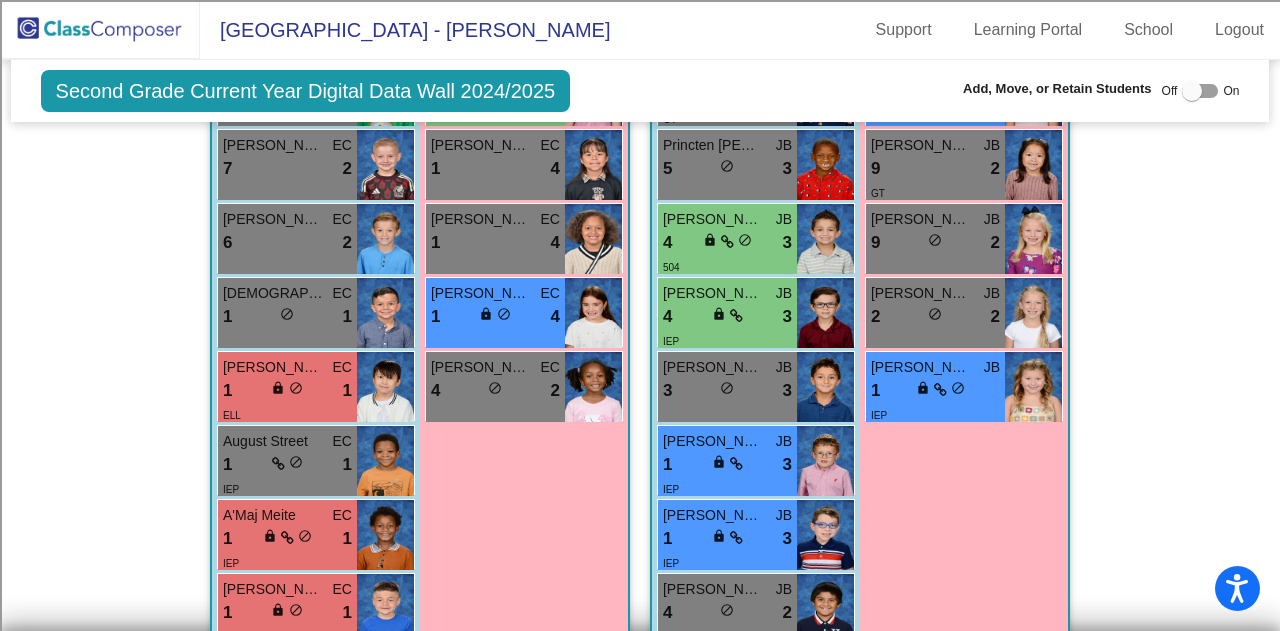 scroll, scrollTop: 2666, scrollLeft: 0, axis: vertical 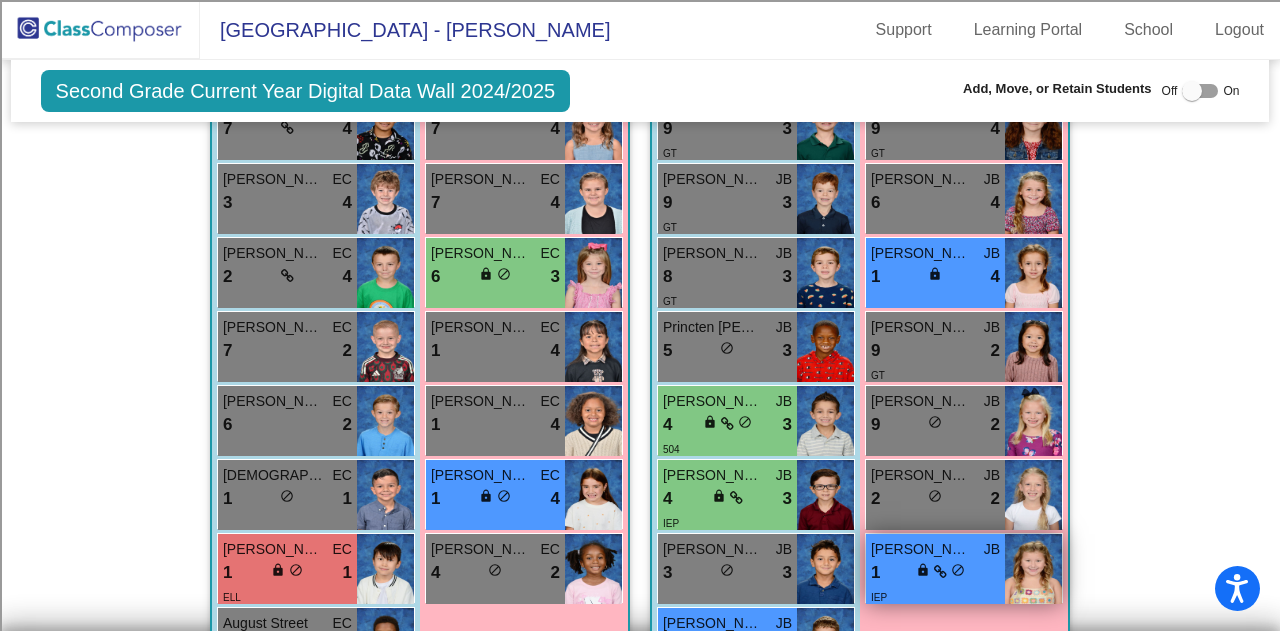 click on "[PERSON_NAME]" at bounding box center (921, 549) 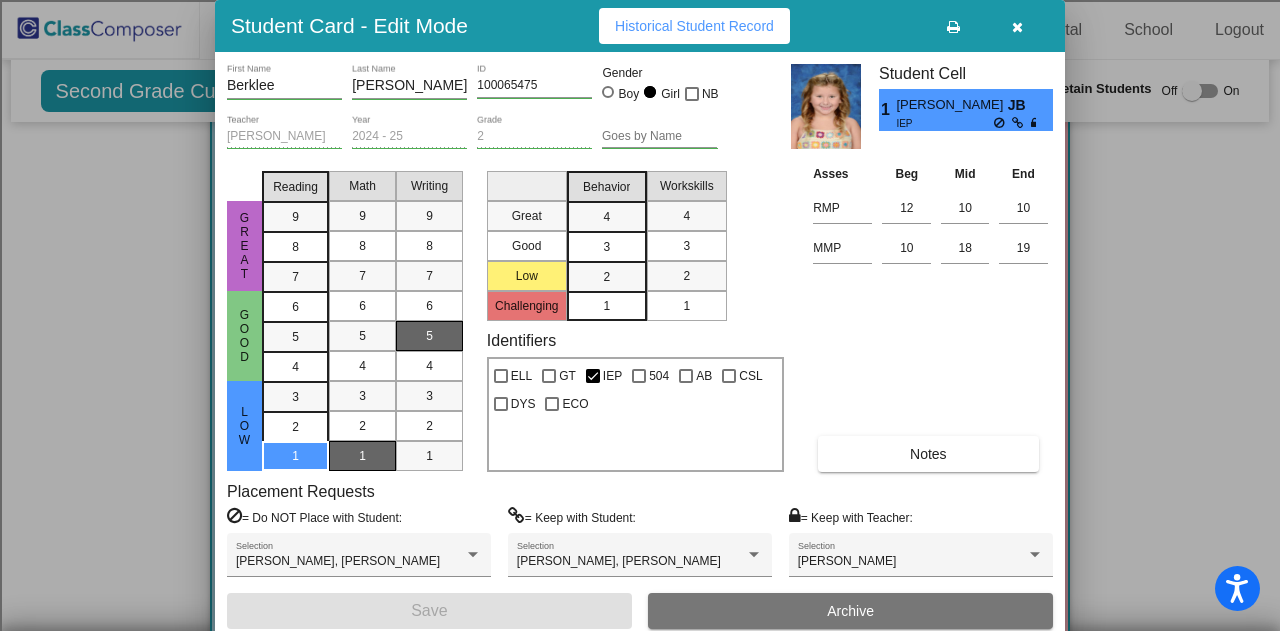 click on "[PERSON_NAME] Selection" at bounding box center (921, 560) 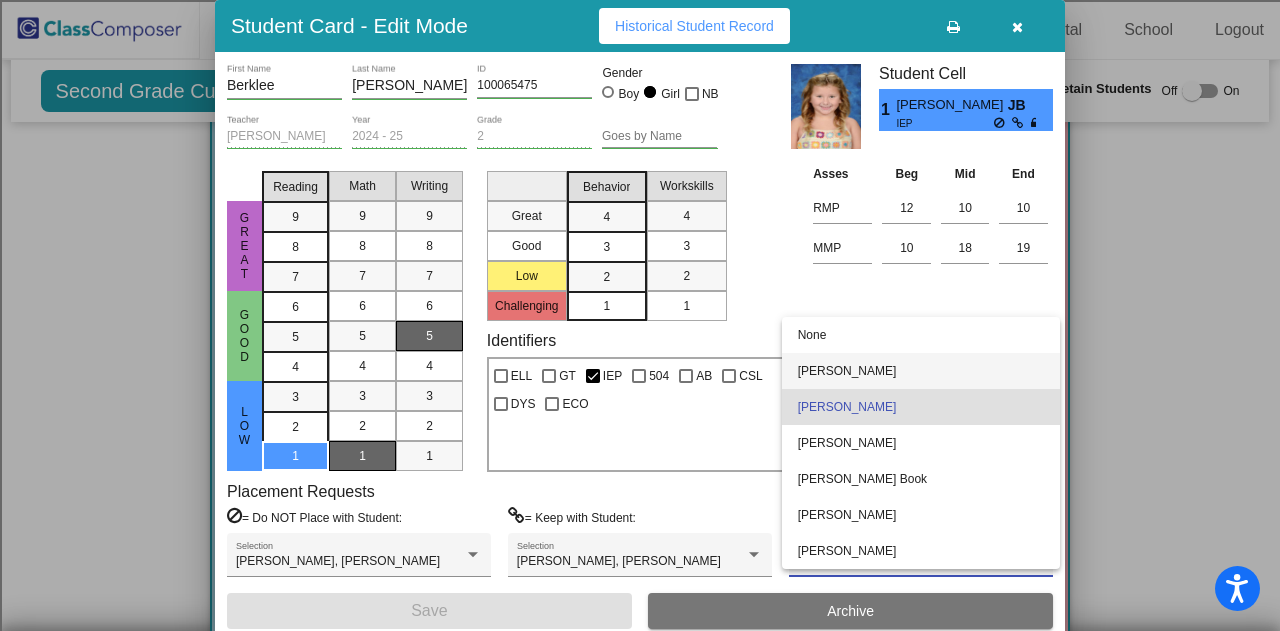 click on "[PERSON_NAME]" at bounding box center [921, 371] 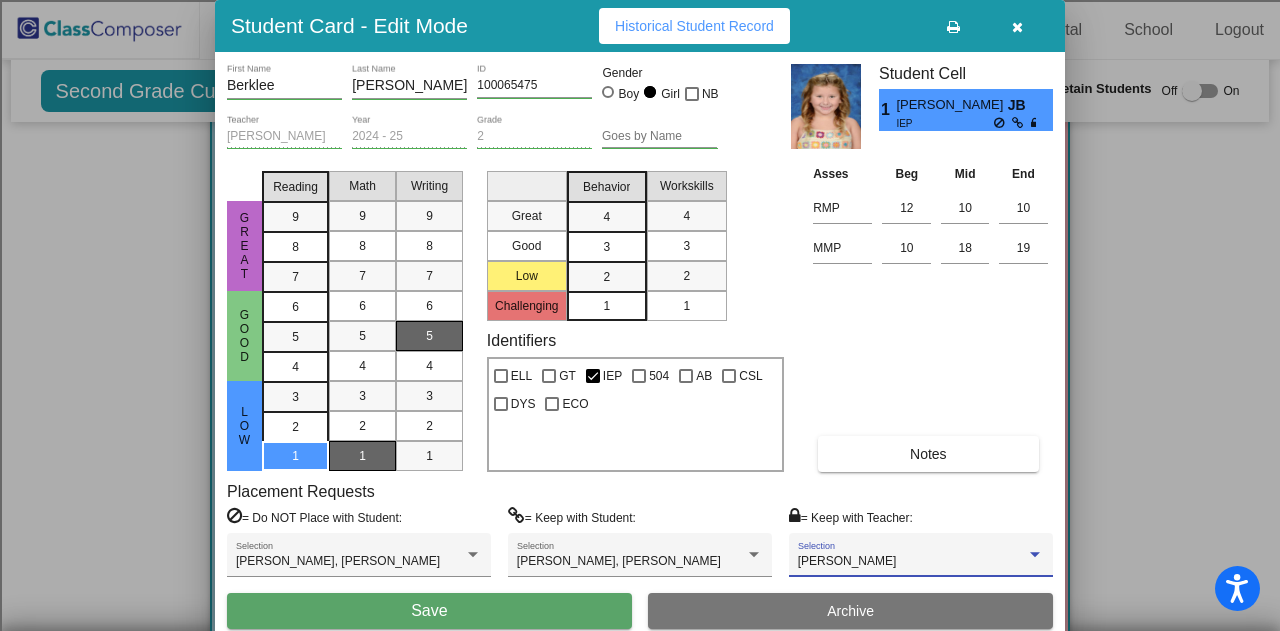click on "[PERSON_NAME]" at bounding box center [912, 562] 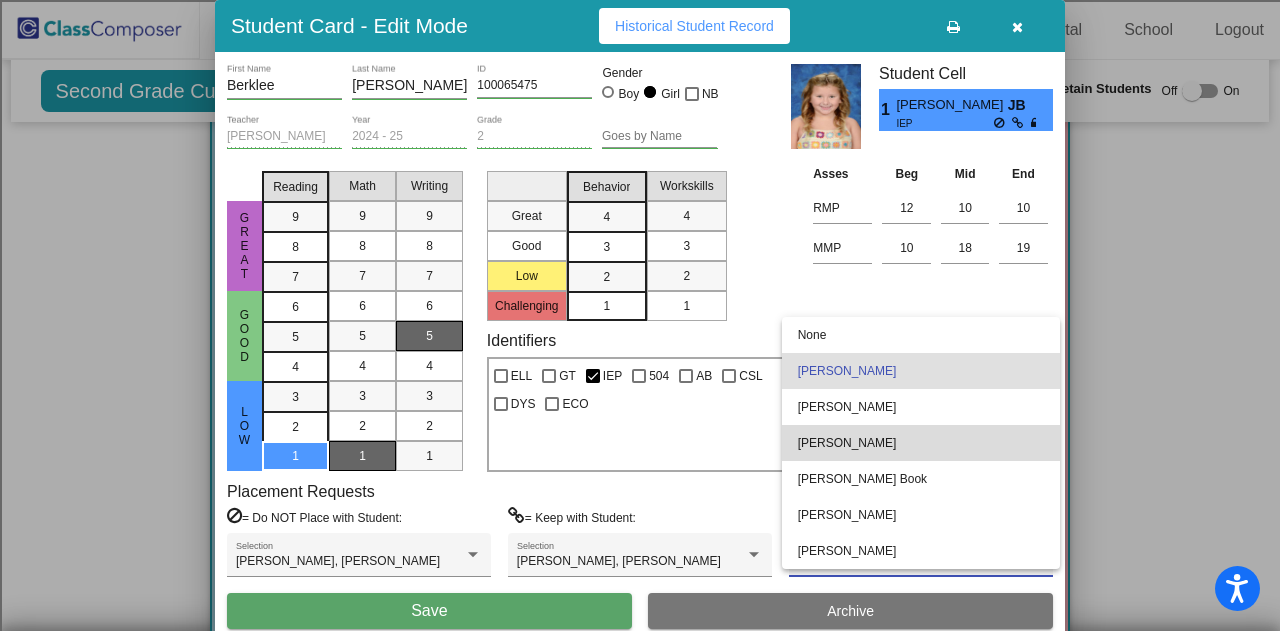 click on "[PERSON_NAME]" at bounding box center (921, 443) 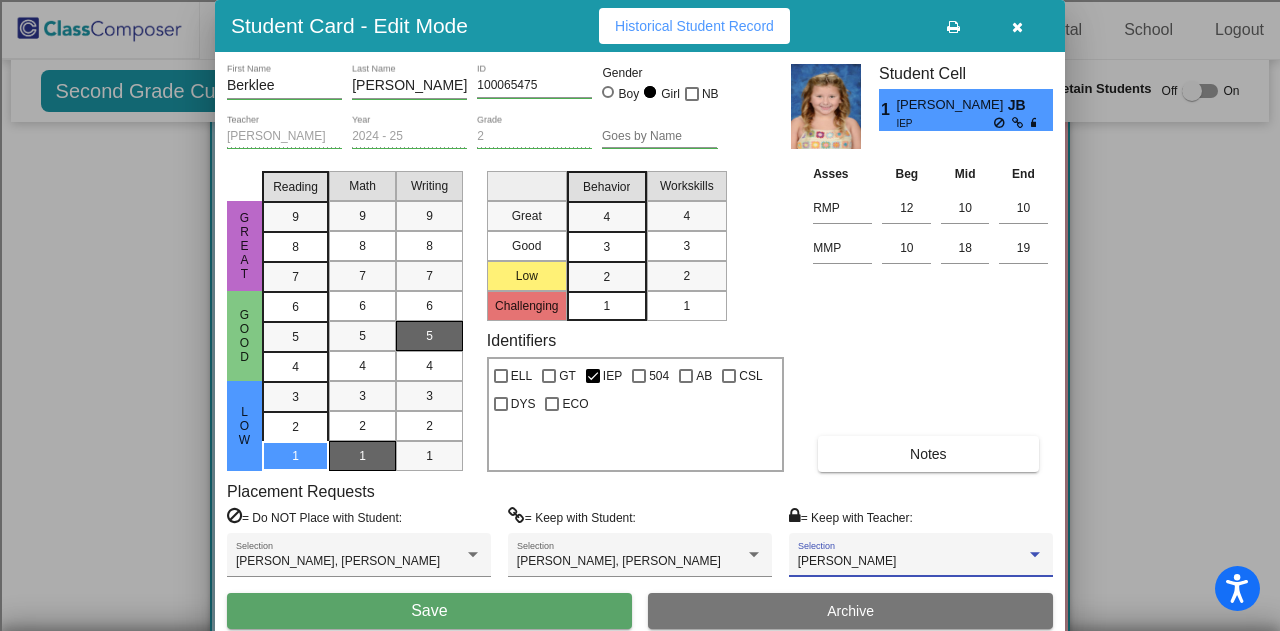click on "Save" at bounding box center (429, 611) 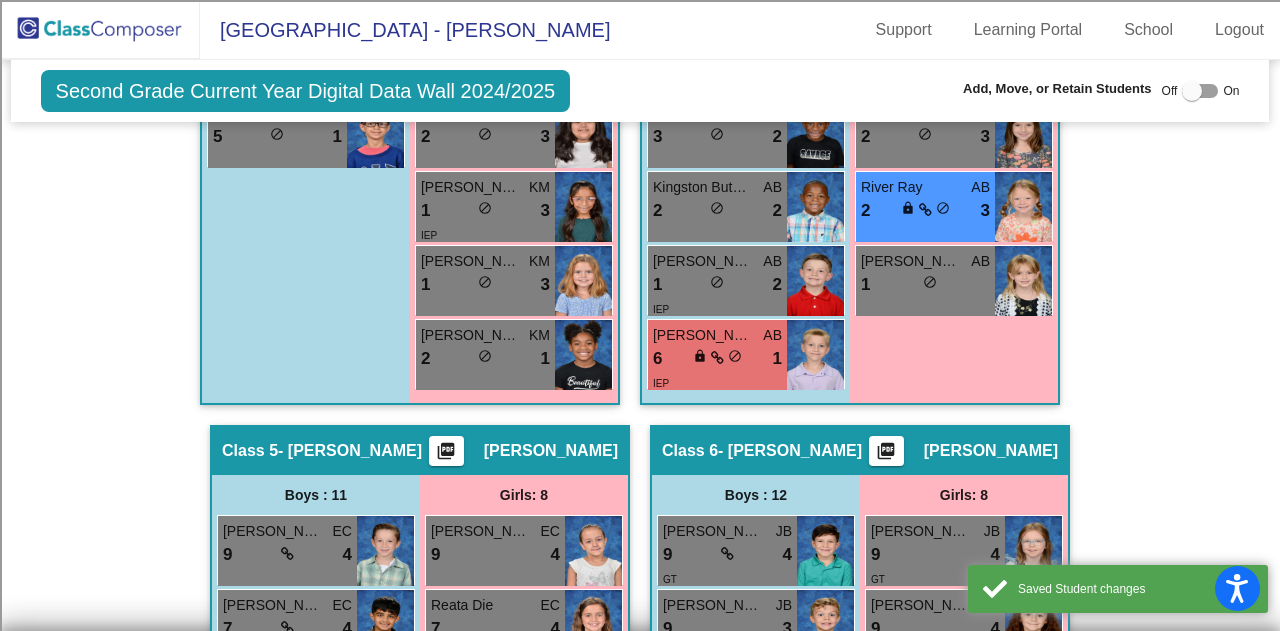 scroll, scrollTop: 2066, scrollLeft: 0, axis: vertical 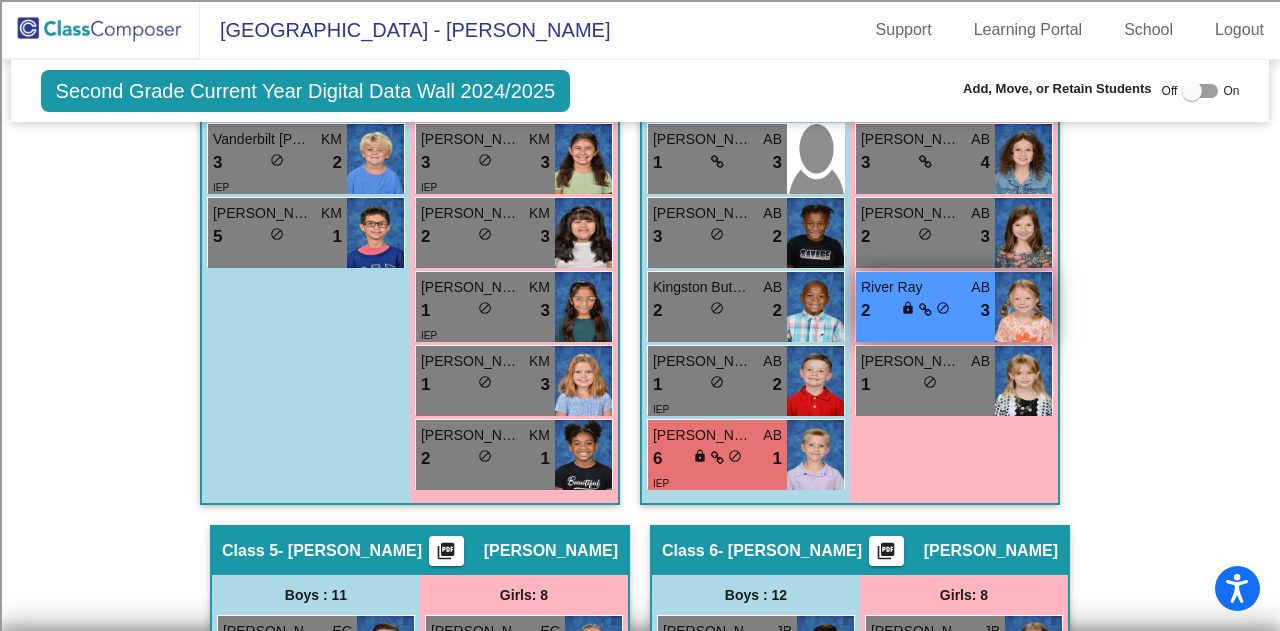 click on "River Ray AB 2 lock do_not_disturb_alt 3" at bounding box center [925, 307] 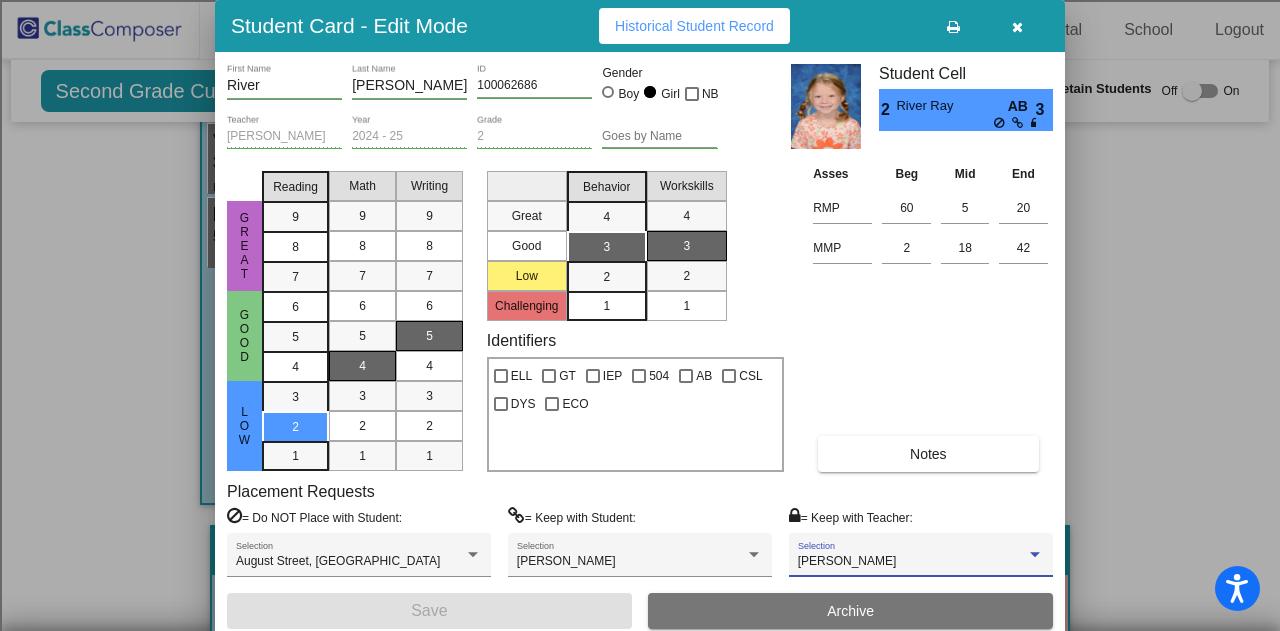 click on "[PERSON_NAME]" at bounding box center [912, 562] 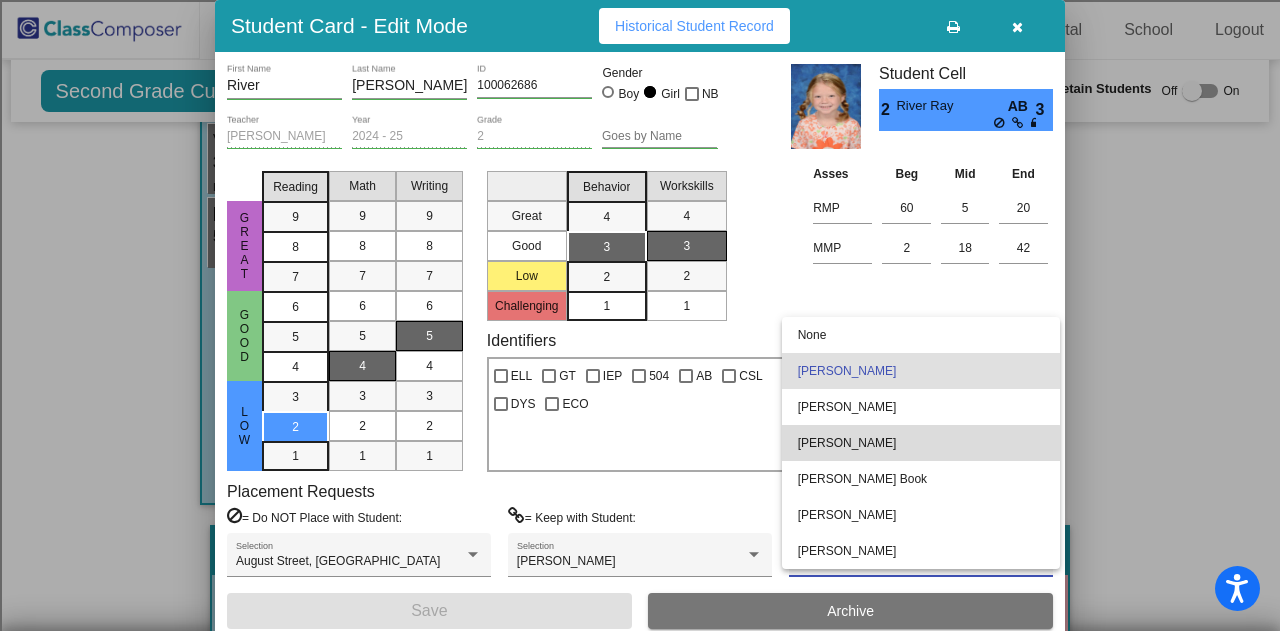 click on "[PERSON_NAME]" at bounding box center (921, 443) 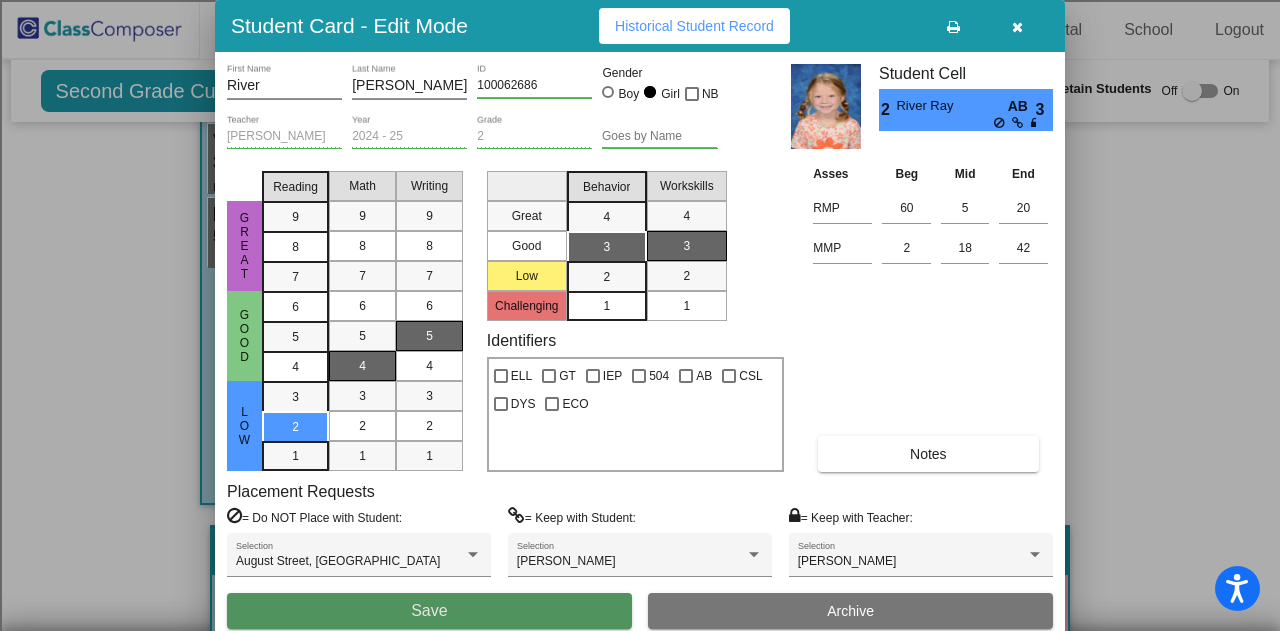 click on "Save" at bounding box center (429, 611) 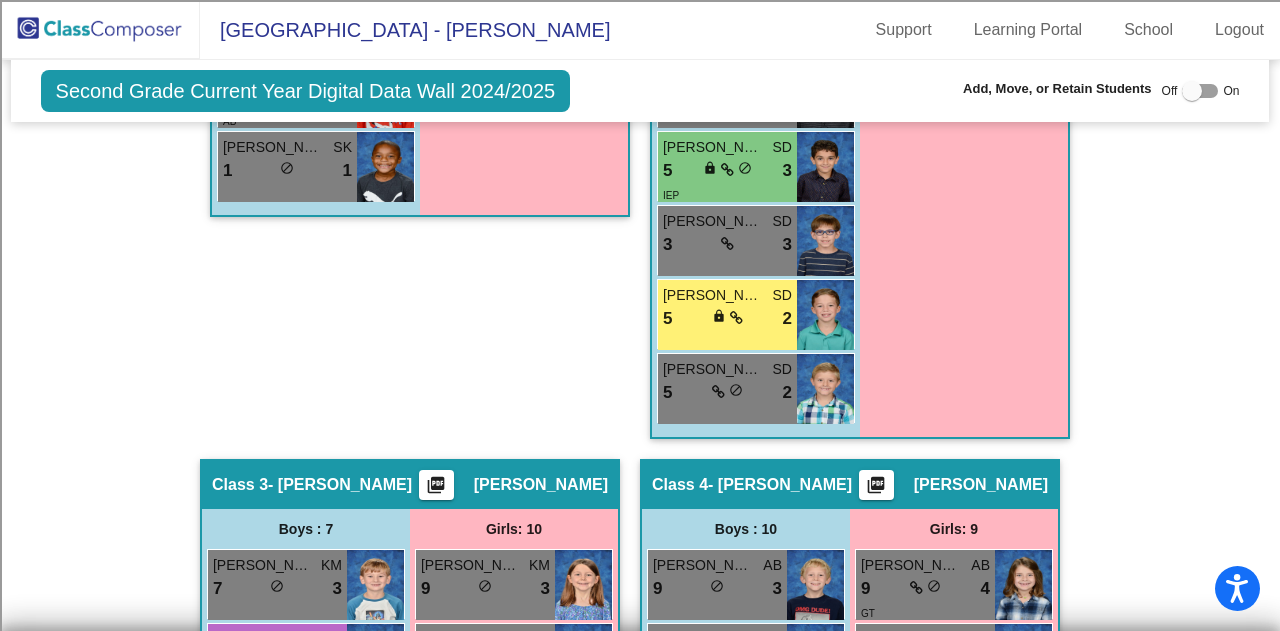 scroll, scrollTop: 1166, scrollLeft: 0, axis: vertical 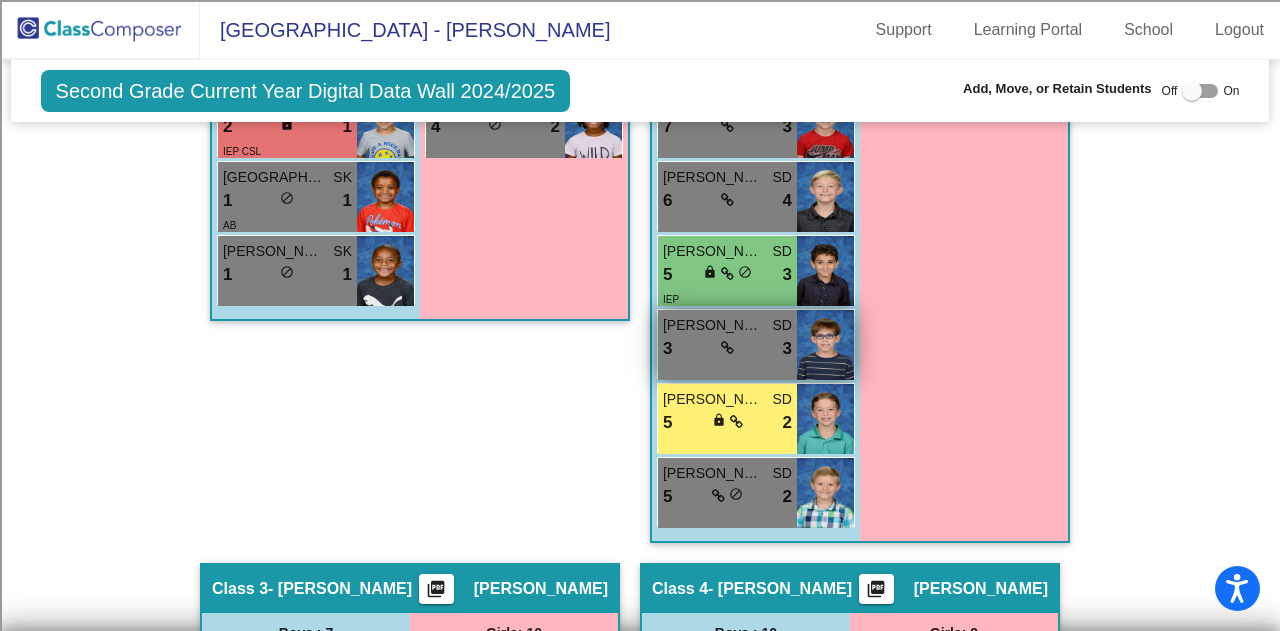 click on "3 lock do_not_disturb_alt 3" at bounding box center (727, 349) 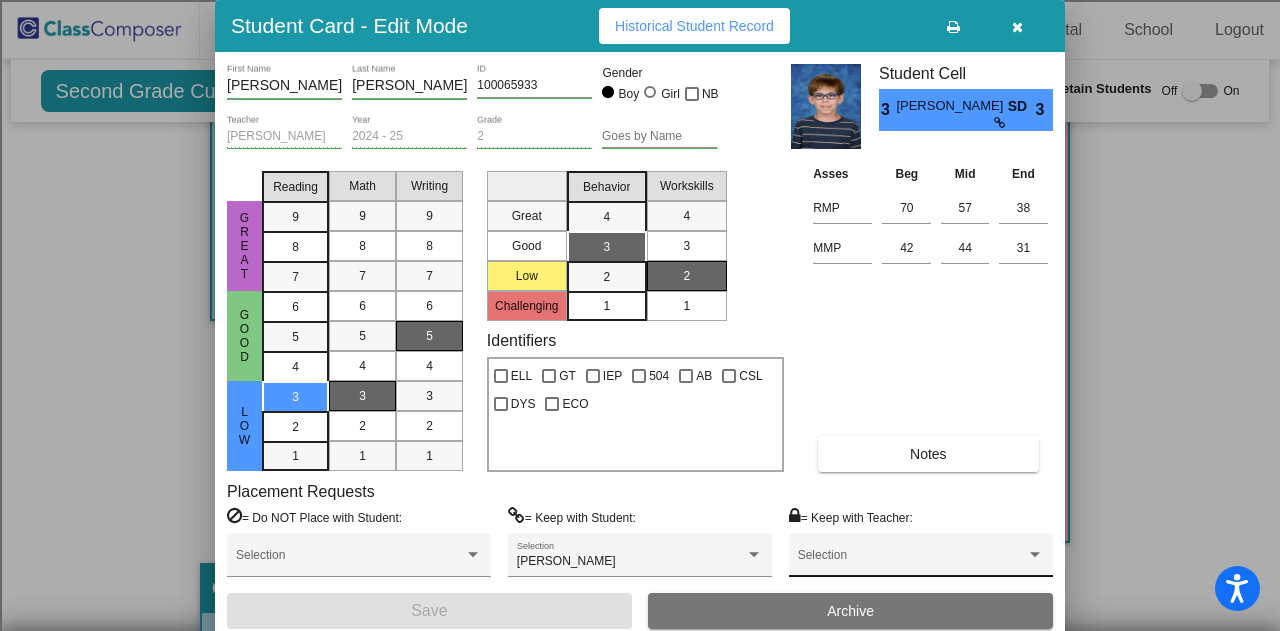 click on "Selection" at bounding box center (921, 555) 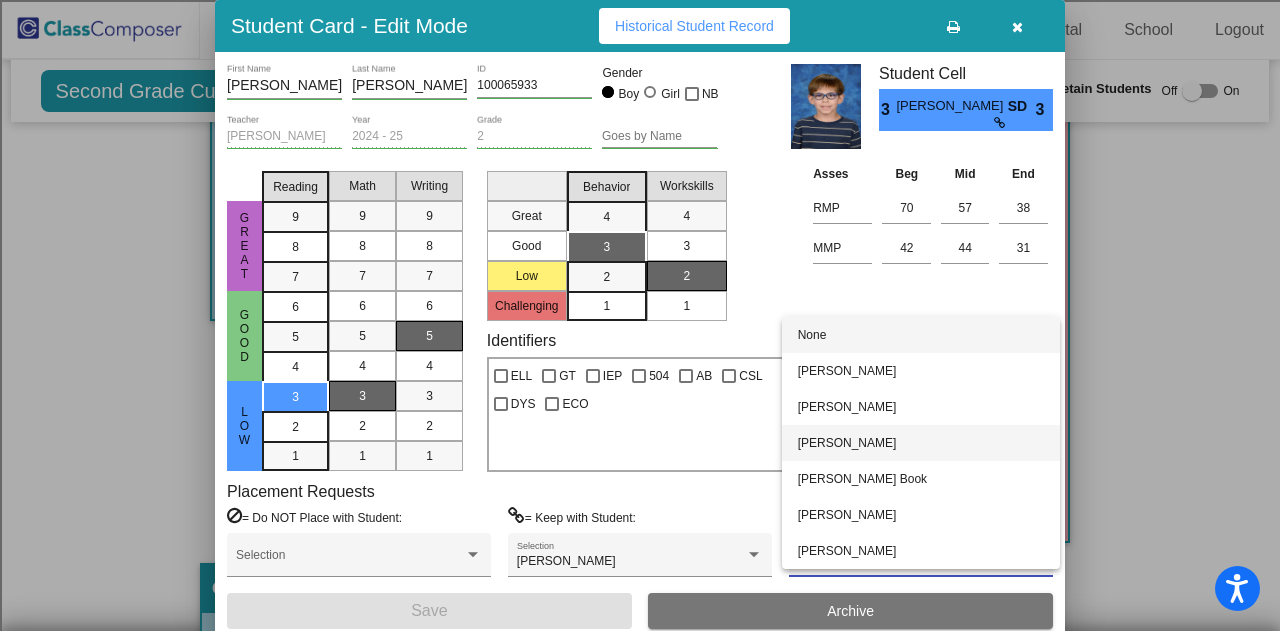 click on "[PERSON_NAME]" at bounding box center (921, 443) 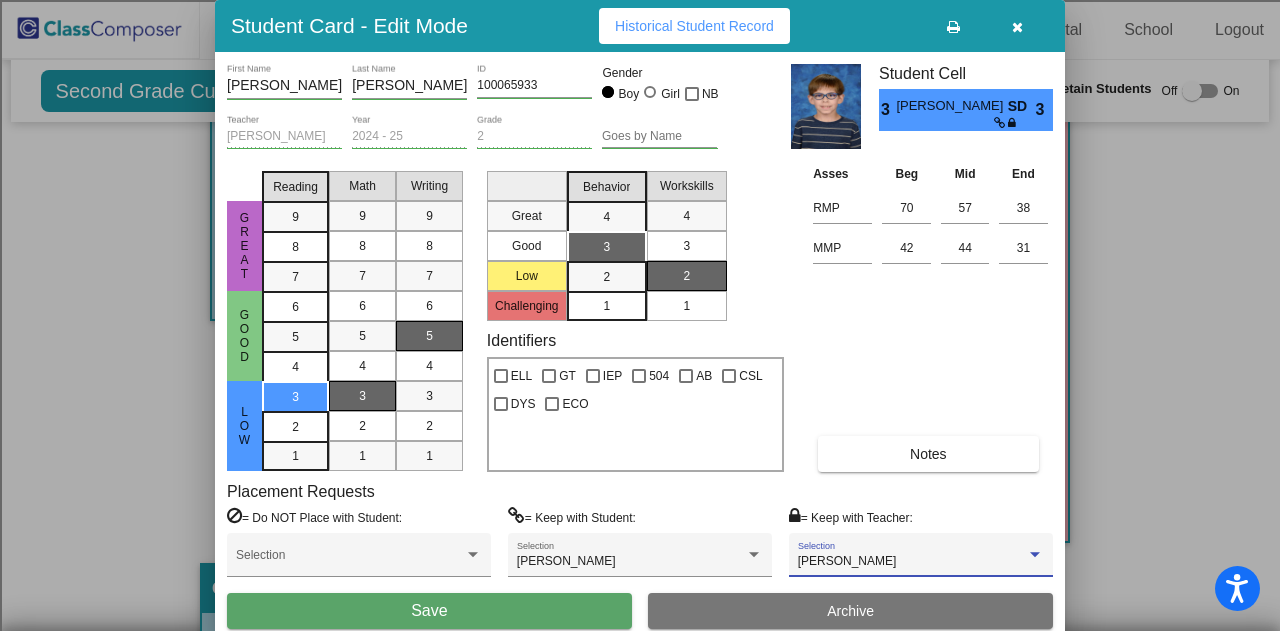 click on "Save" at bounding box center (429, 611) 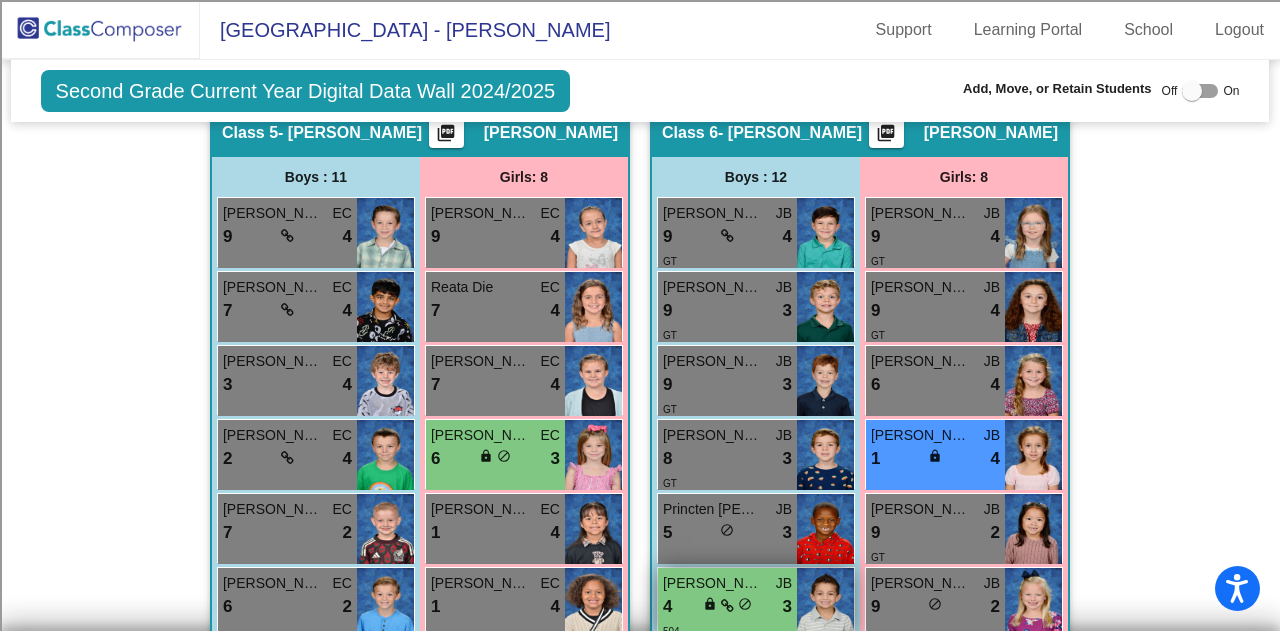 scroll, scrollTop: 2366, scrollLeft: 0, axis: vertical 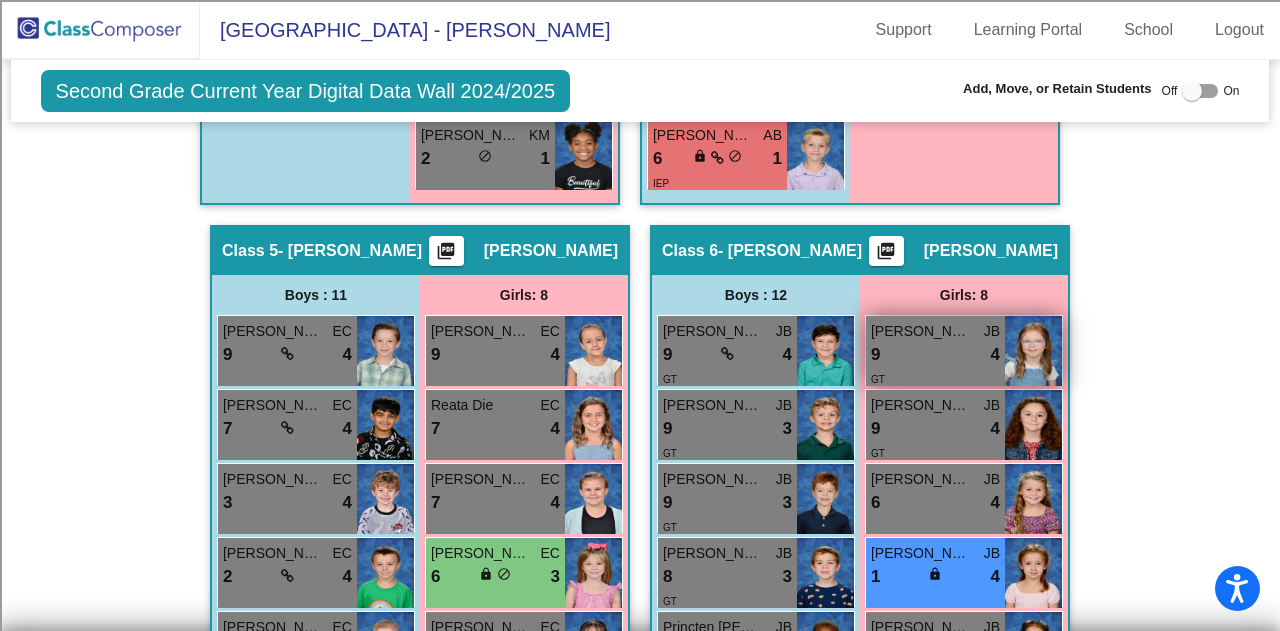 click on "9 lock do_not_disturb_alt 4" at bounding box center (935, 355) 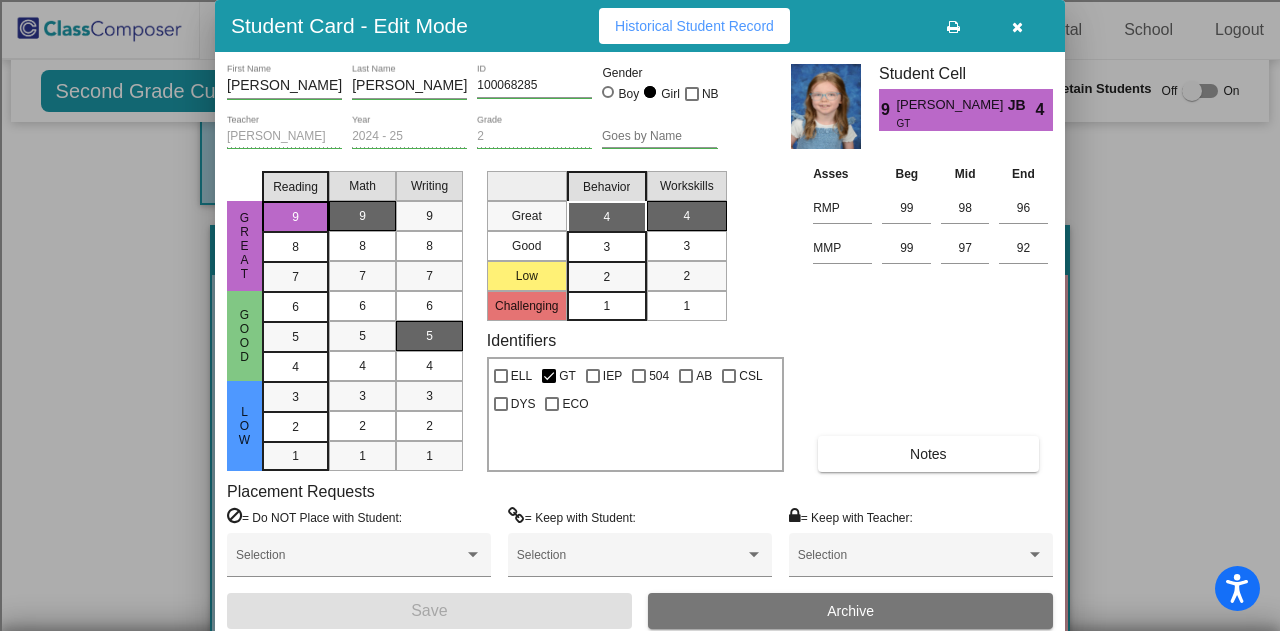 click at bounding box center (1017, 27) 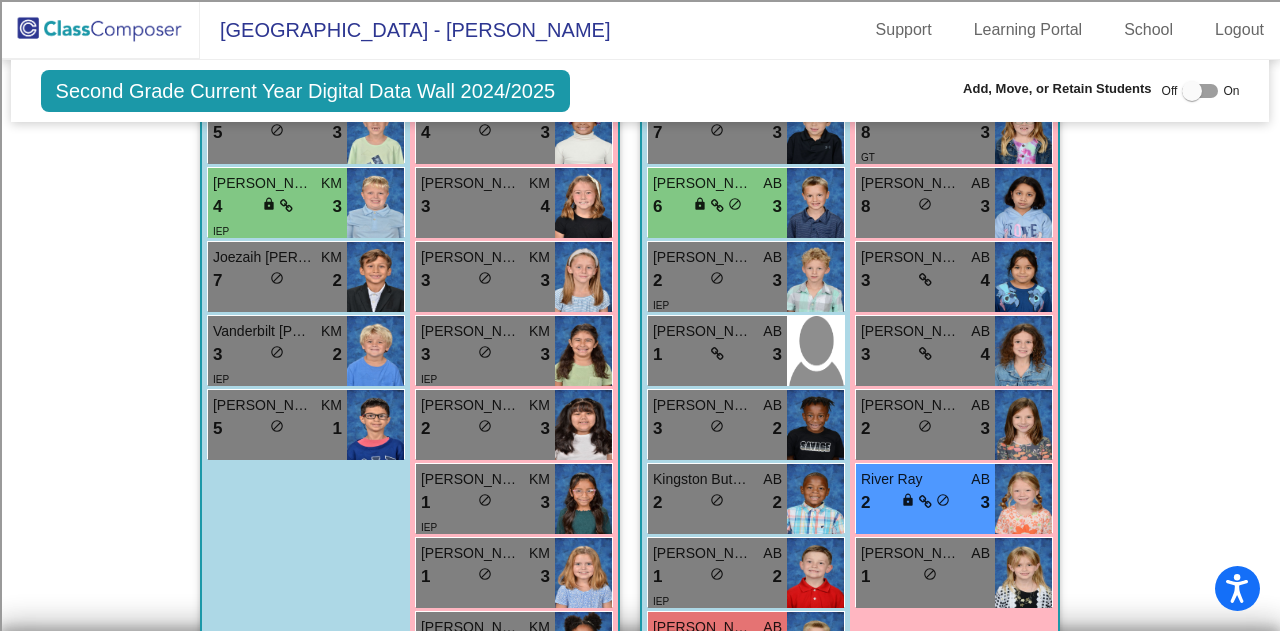 scroll, scrollTop: 1866, scrollLeft: 0, axis: vertical 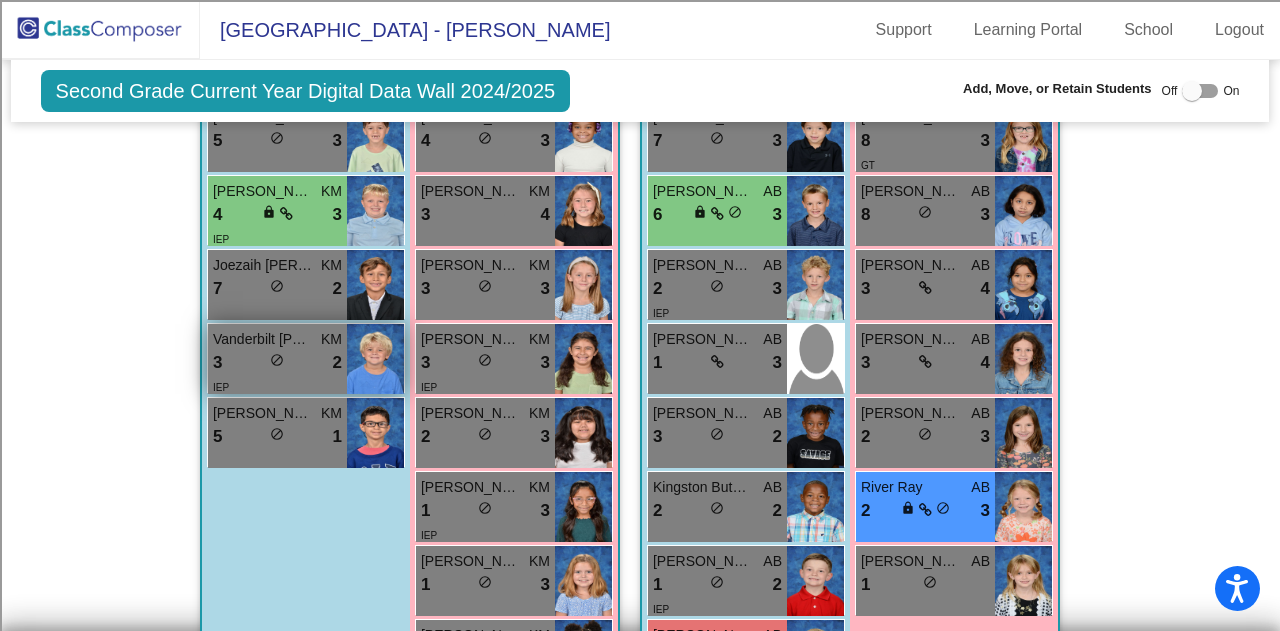 click on "IEP" at bounding box center [277, 386] 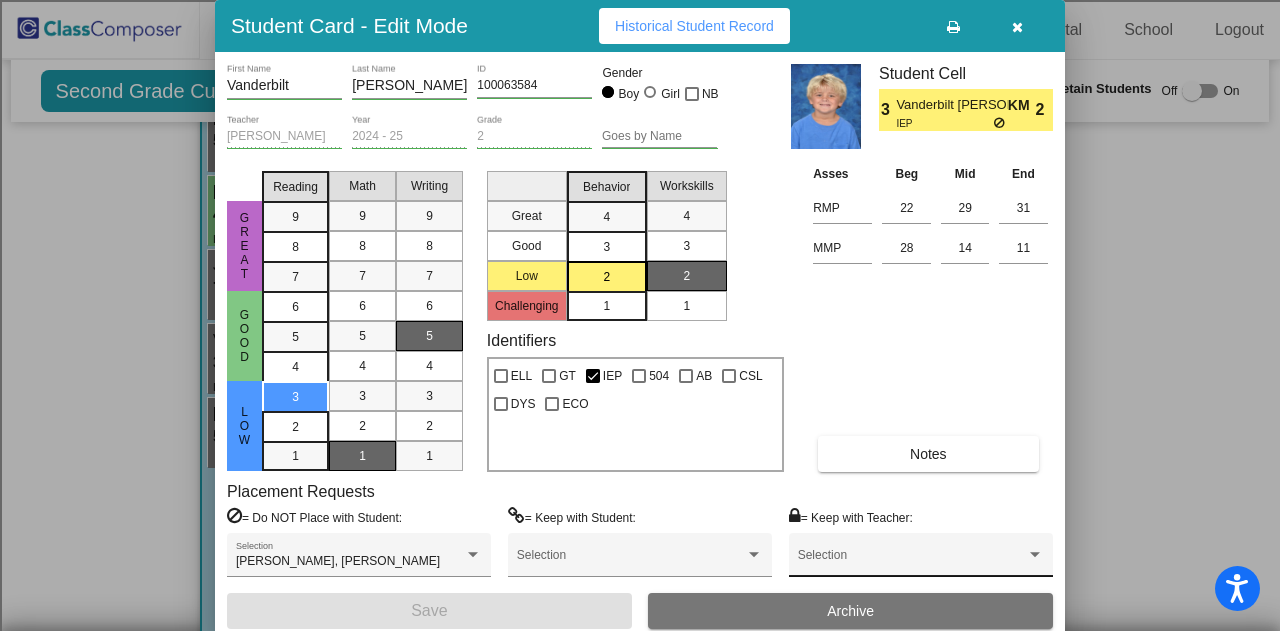 click on "Selection" at bounding box center [921, 560] 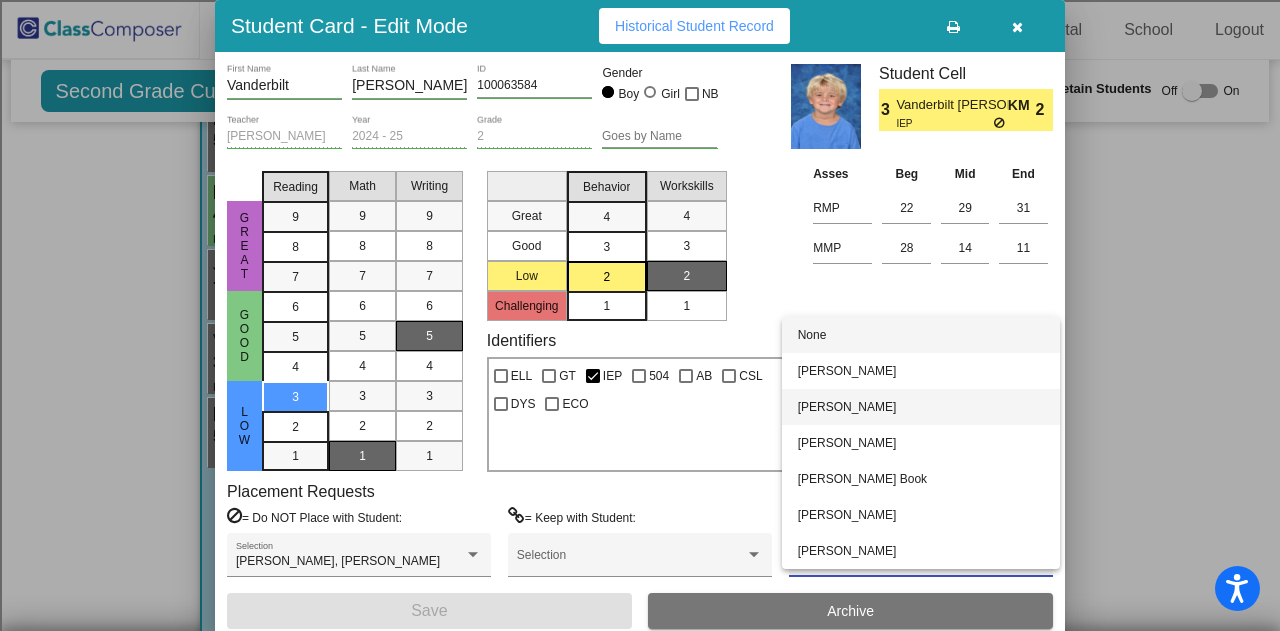 click on "[PERSON_NAME]" at bounding box center (921, 407) 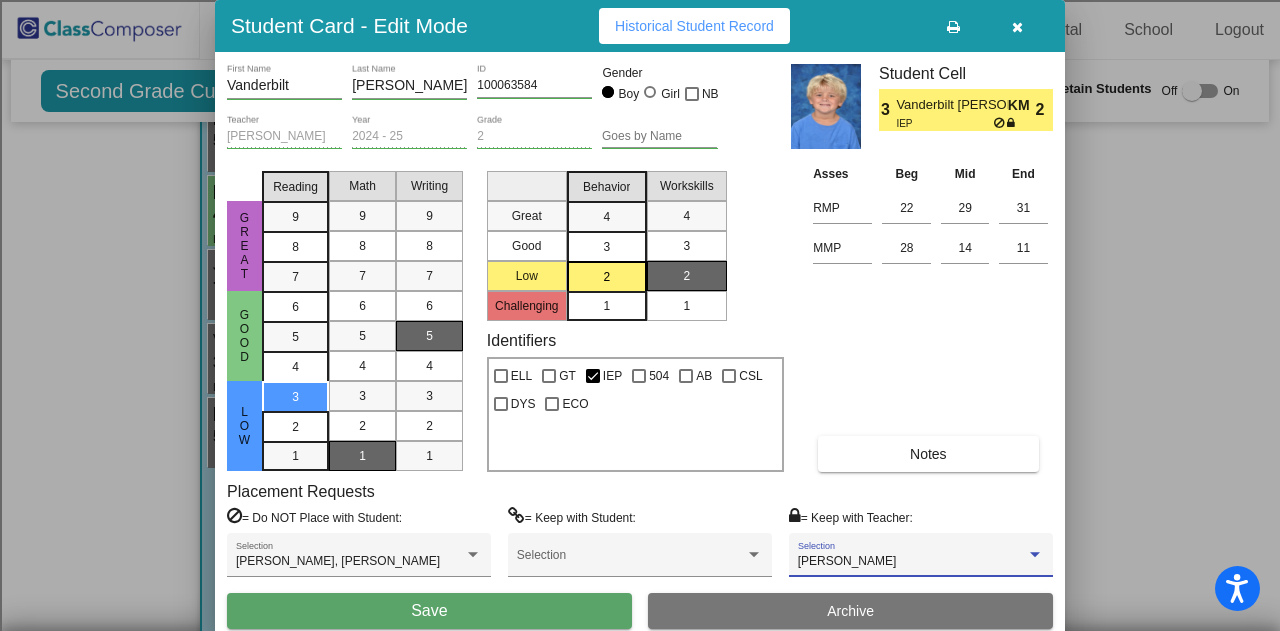 click on "Save" at bounding box center [429, 611] 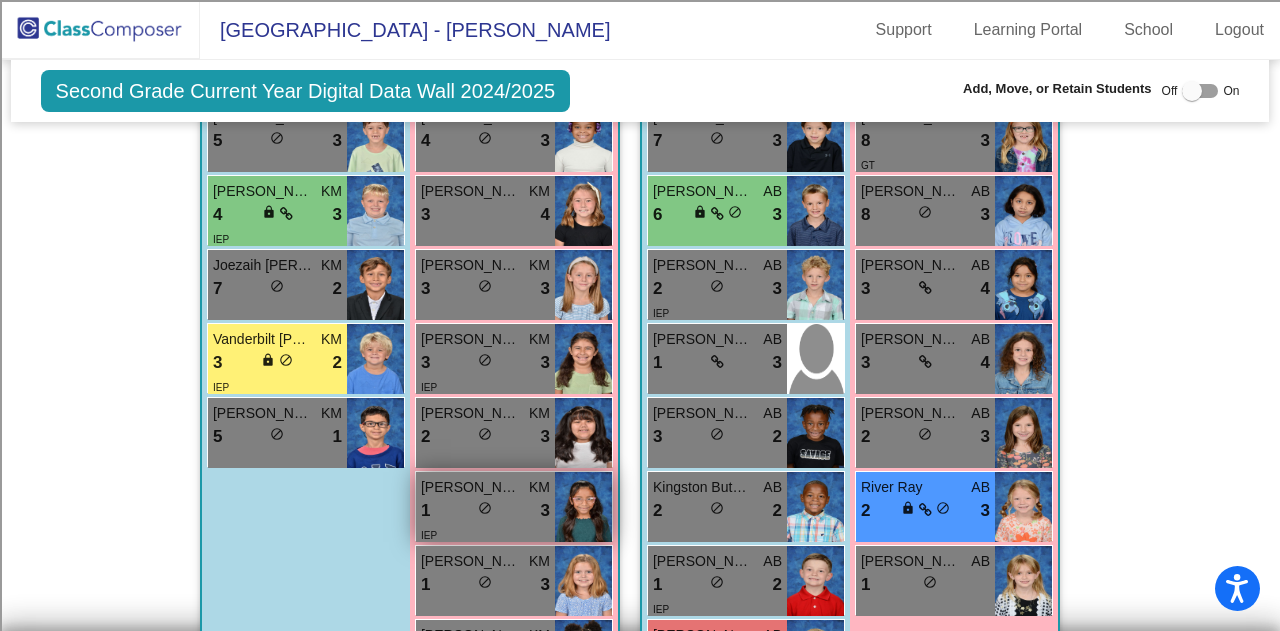 click on "1 lock do_not_disturb_alt 3" at bounding box center (485, 511) 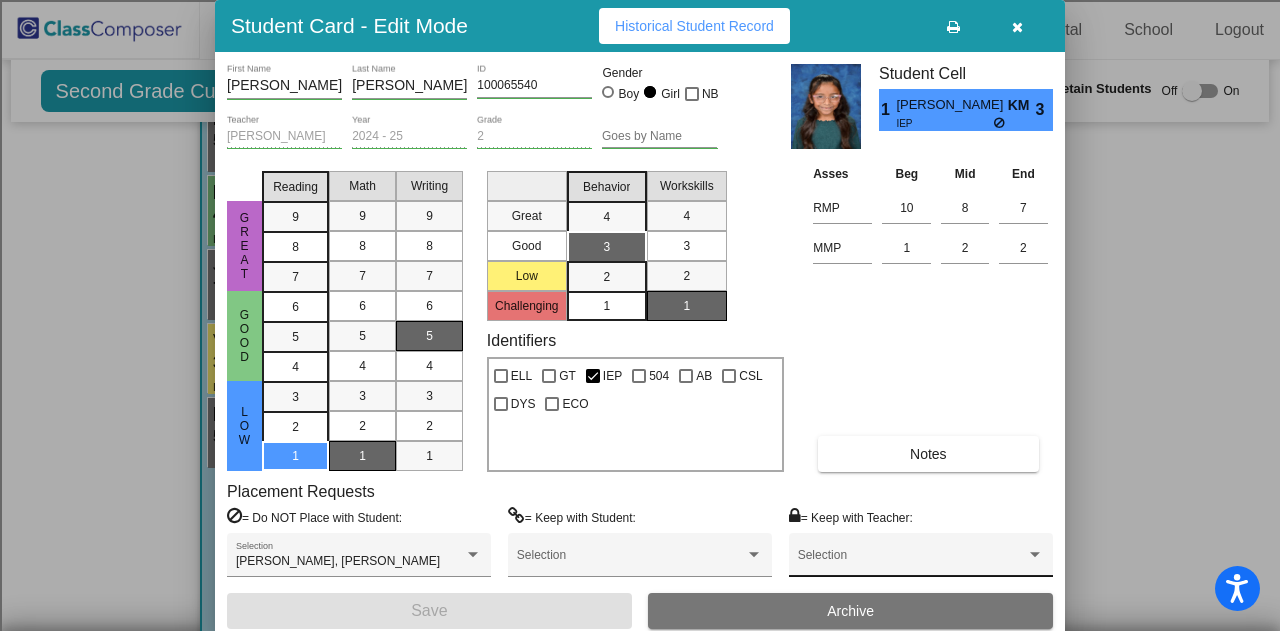 click on "Selection" at bounding box center (921, 560) 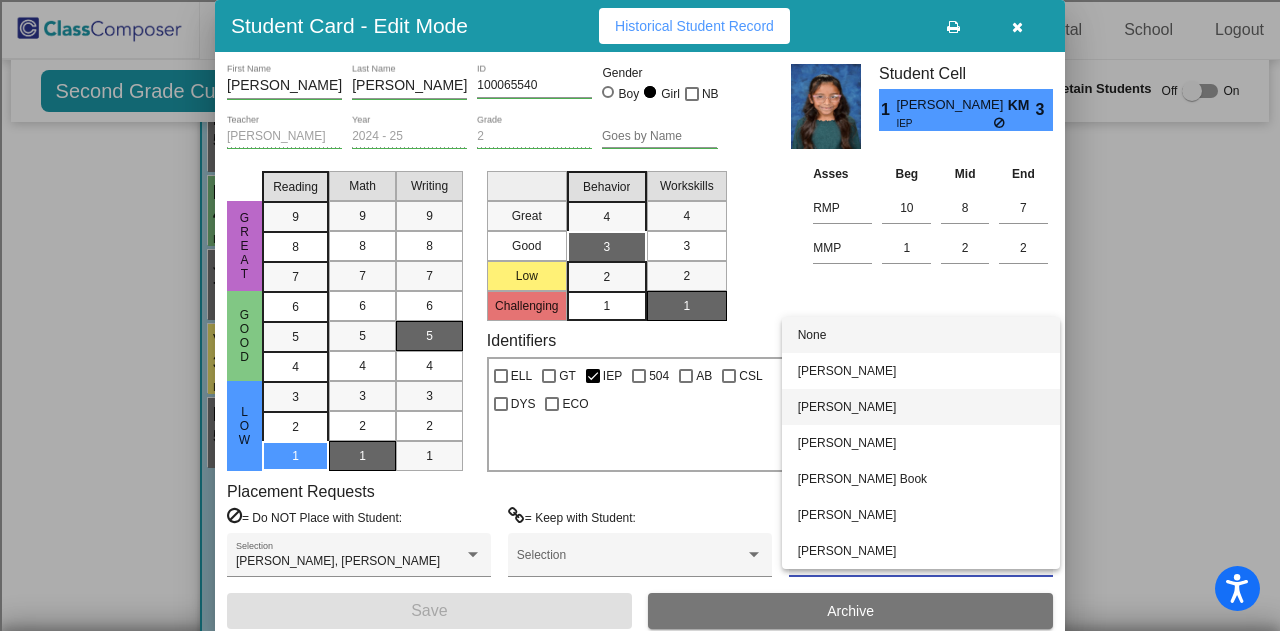 click on "[PERSON_NAME]" at bounding box center [921, 407] 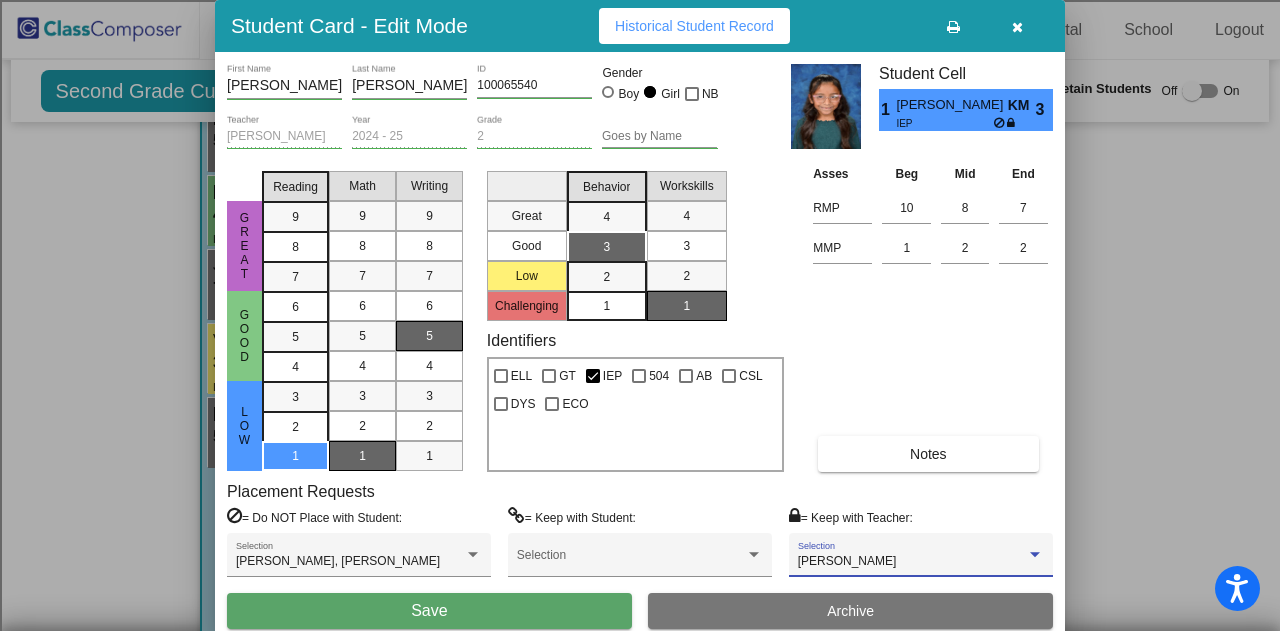 click on "Save" at bounding box center [429, 611] 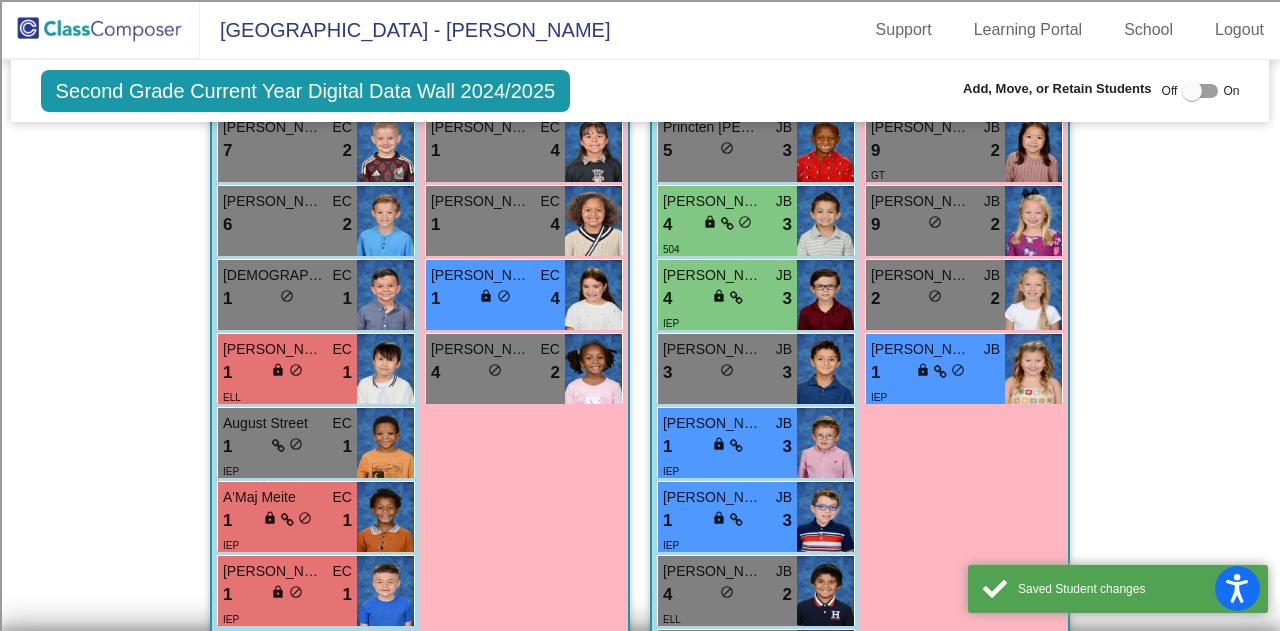 scroll, scrollTop: 2966, scrollLeft: 0, axis: vertical 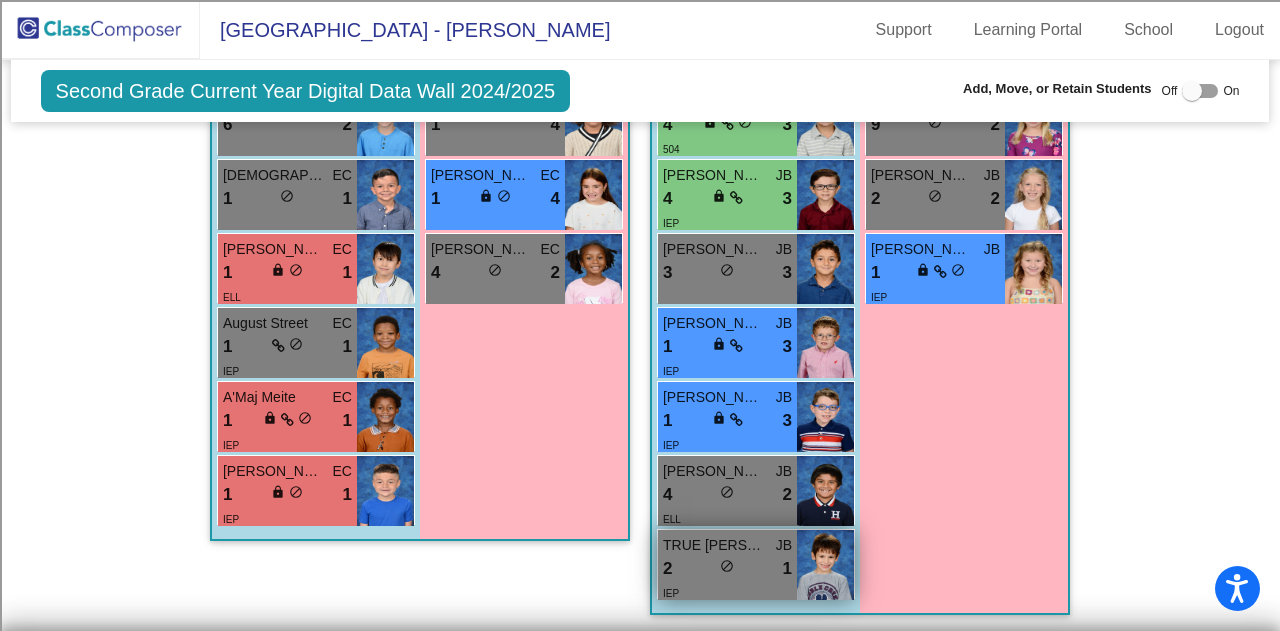 click on "IEP" at bounding box center [727, 592] 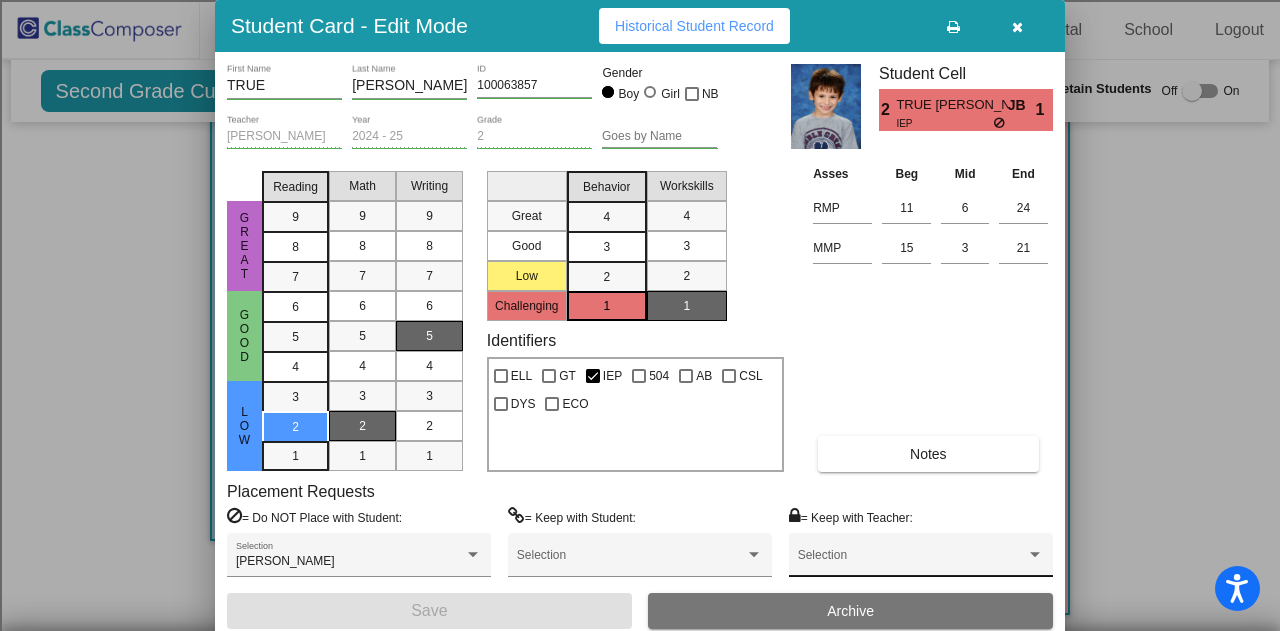click on "Selection" at bounding box center [921, 560] 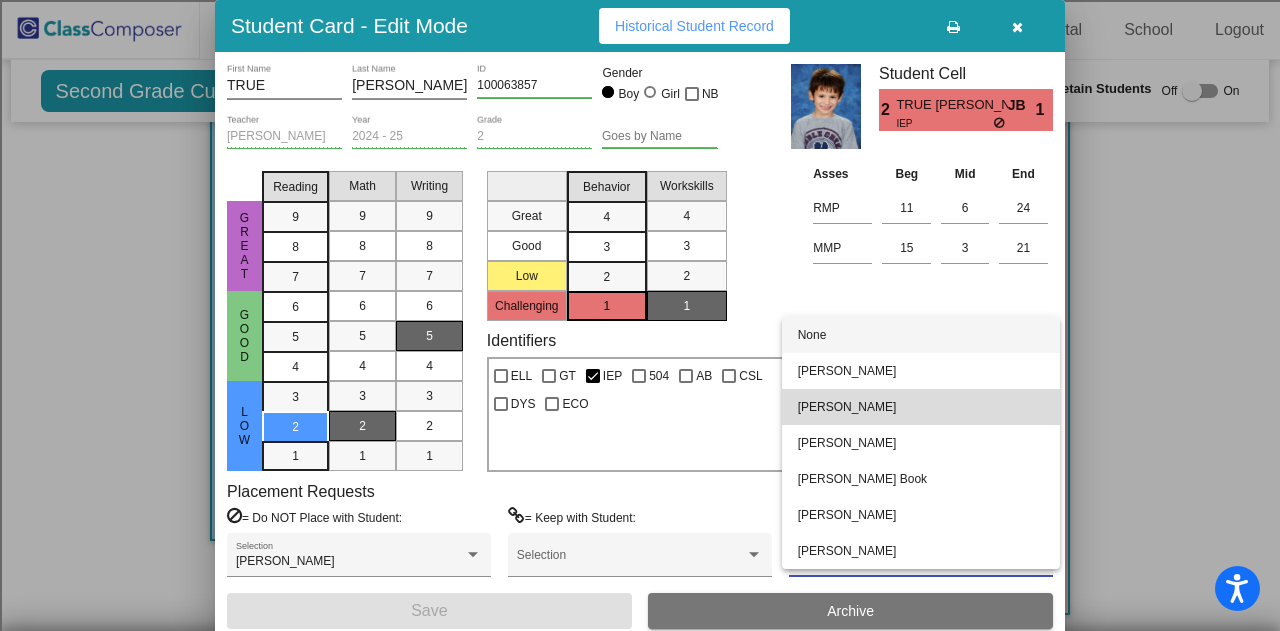 click on "[PERSON_NAME]" at bounding box center (921, 407) 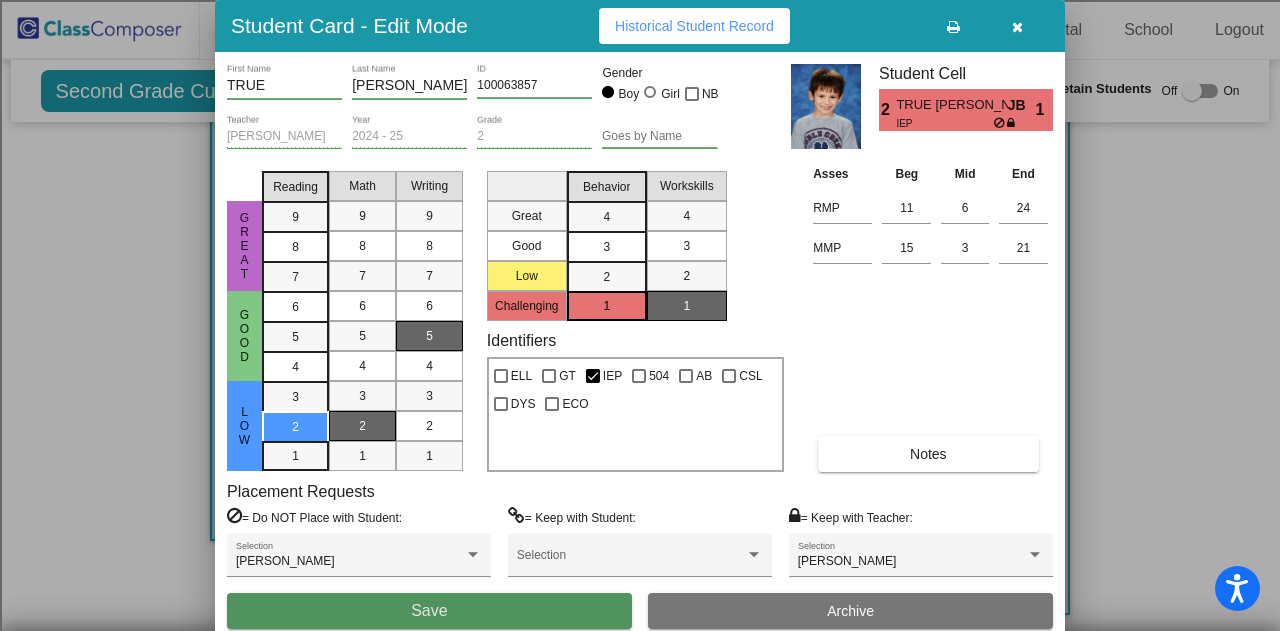 click on "Save" at bounding box center (429, 611) 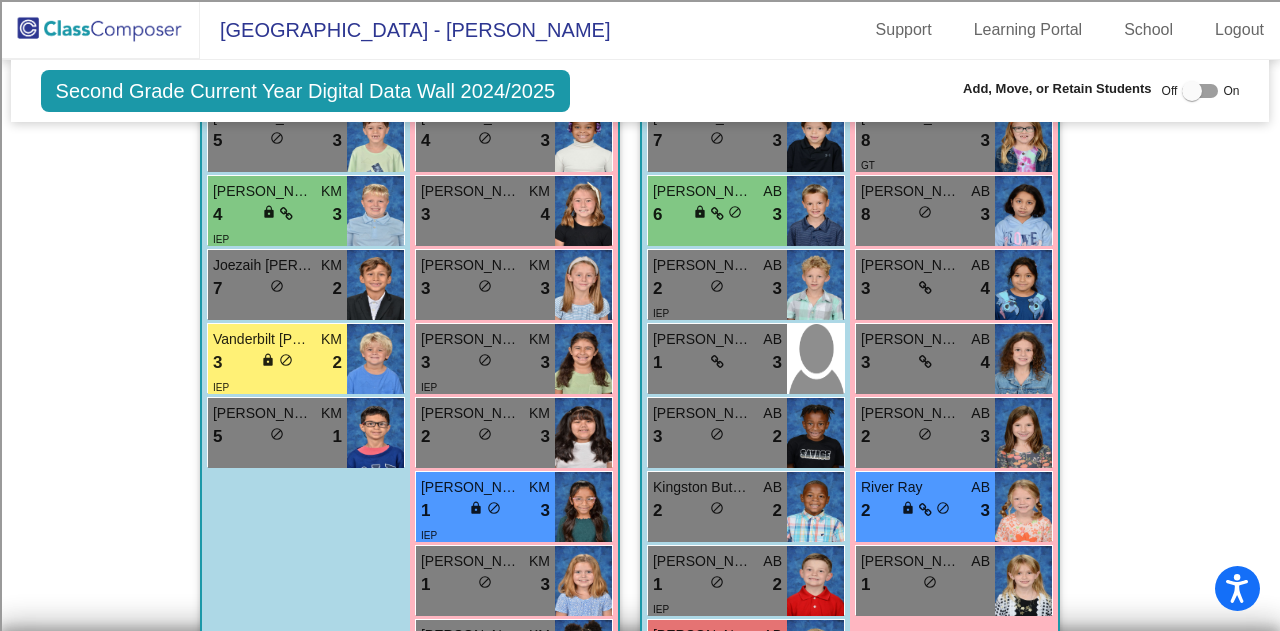scroll, scrollTop: 1866, scrollLeft: 0, axis: vertical 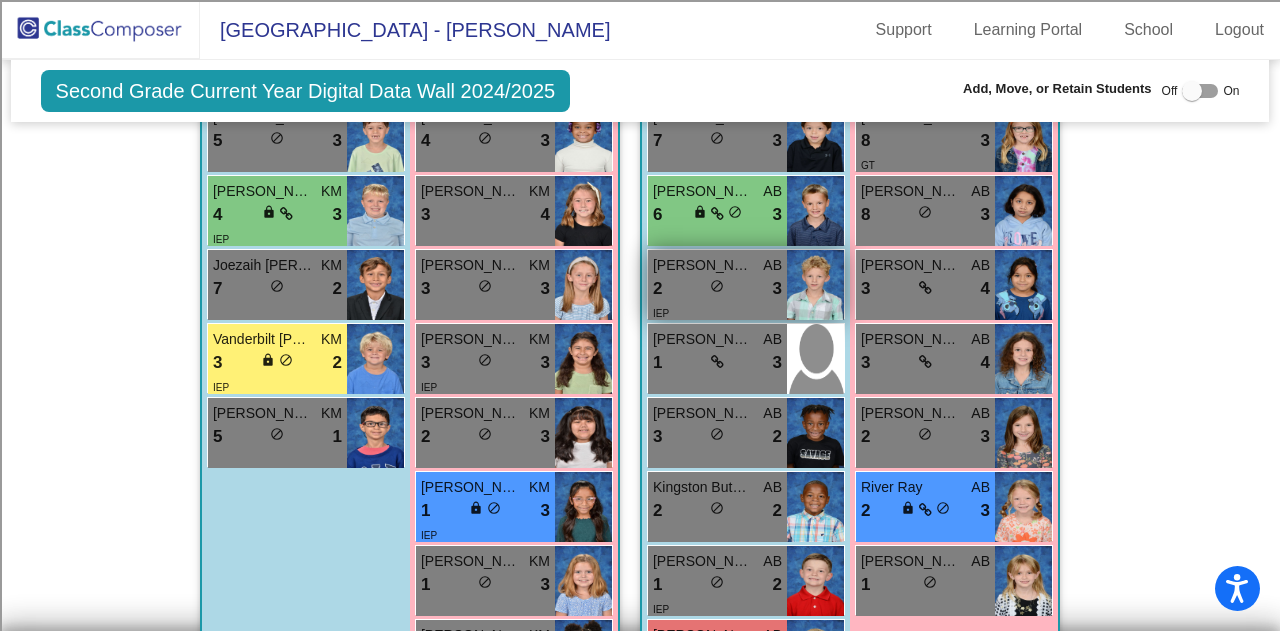 click on "2 lock do_not_disturb_alt 3" at bounding box center (717, 289) 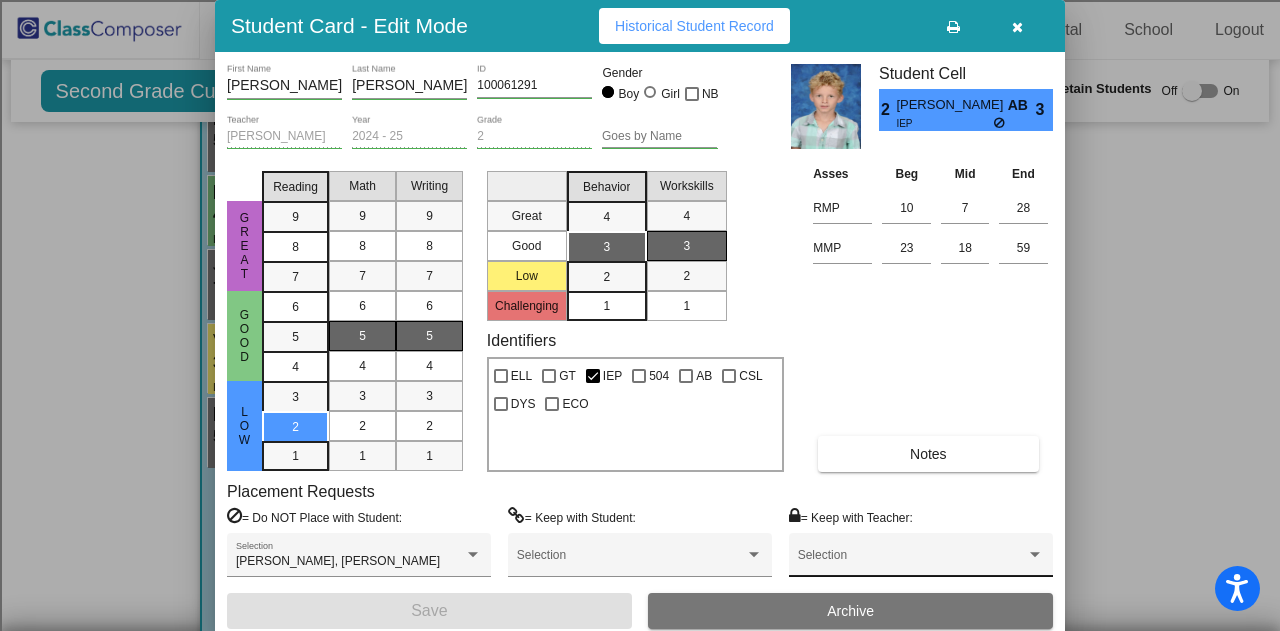 click on "Selection" at bounding box center (921, 560) 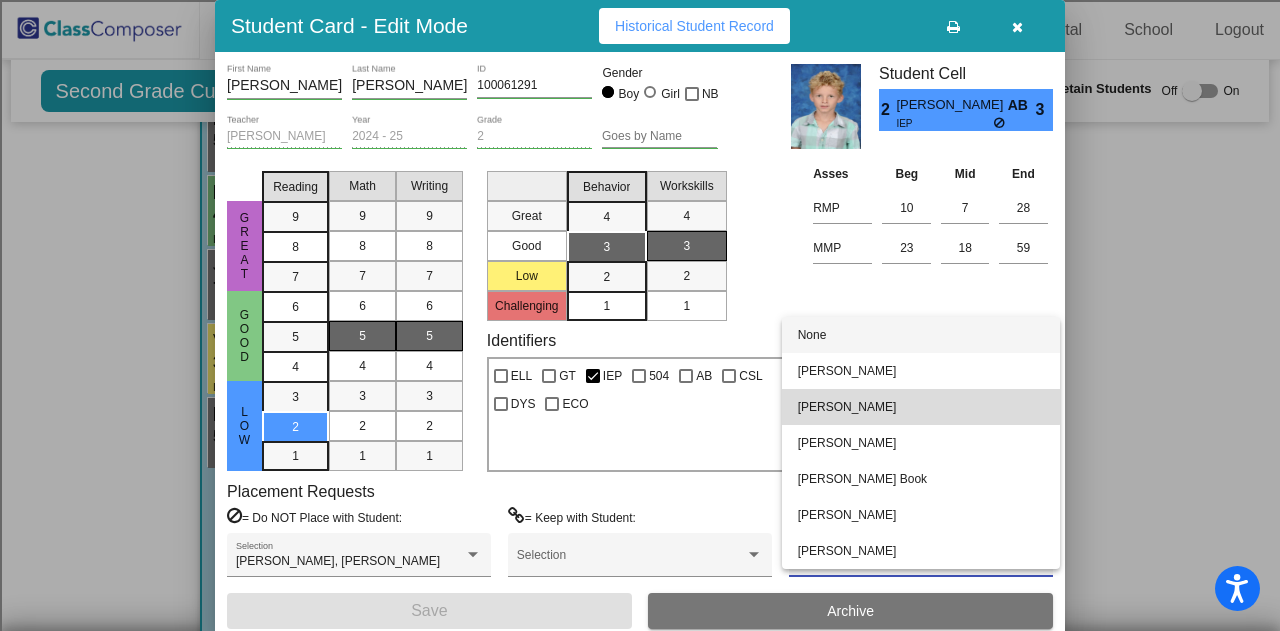 click on "[PERSON_NAME]" at bounding box center (921, 407) 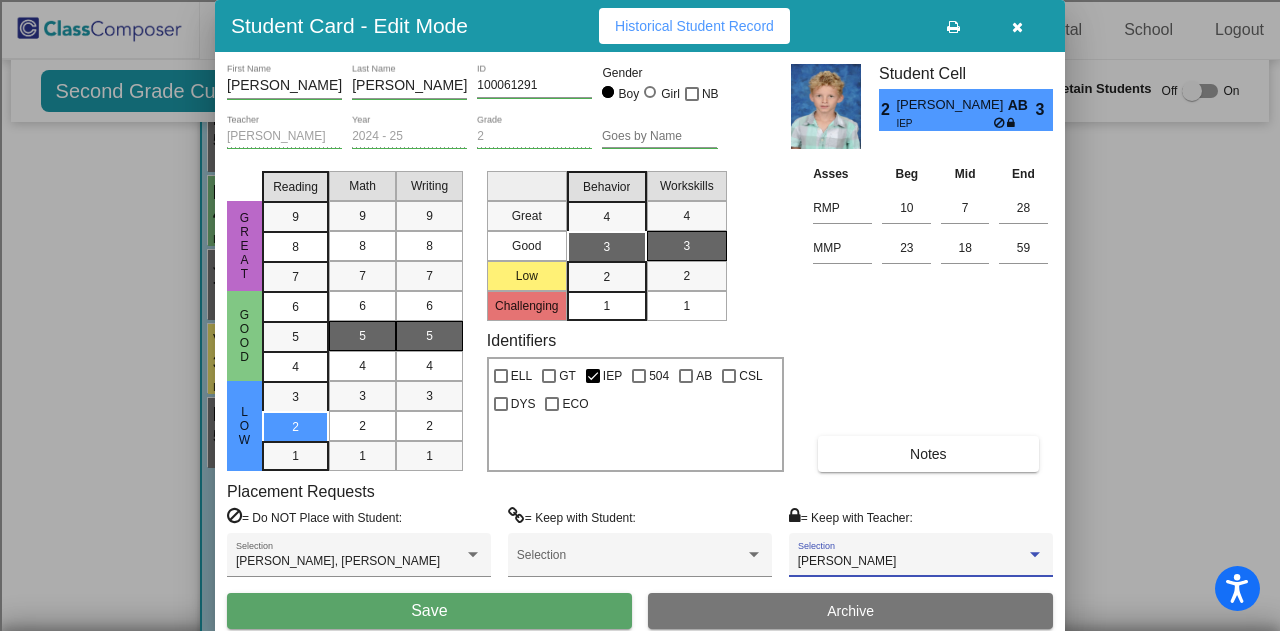 click on "Save" at bounding box center [429, 611] 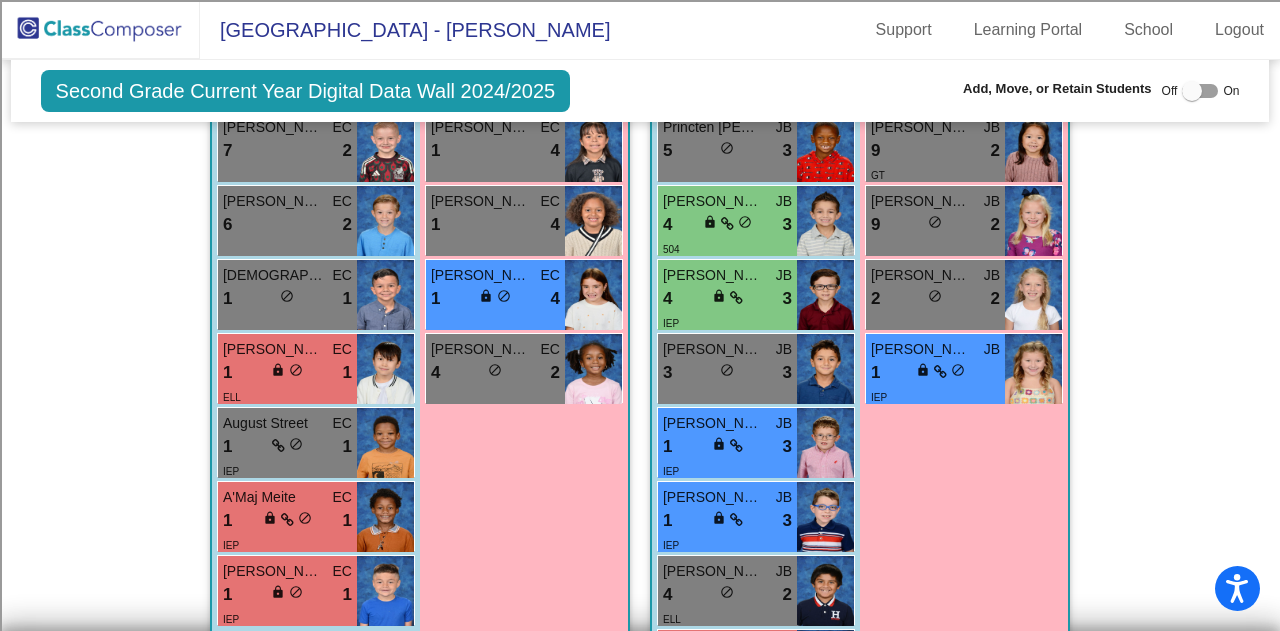 scroll, scrollTop: 2966, scrollLeft: 0, axis: vertical 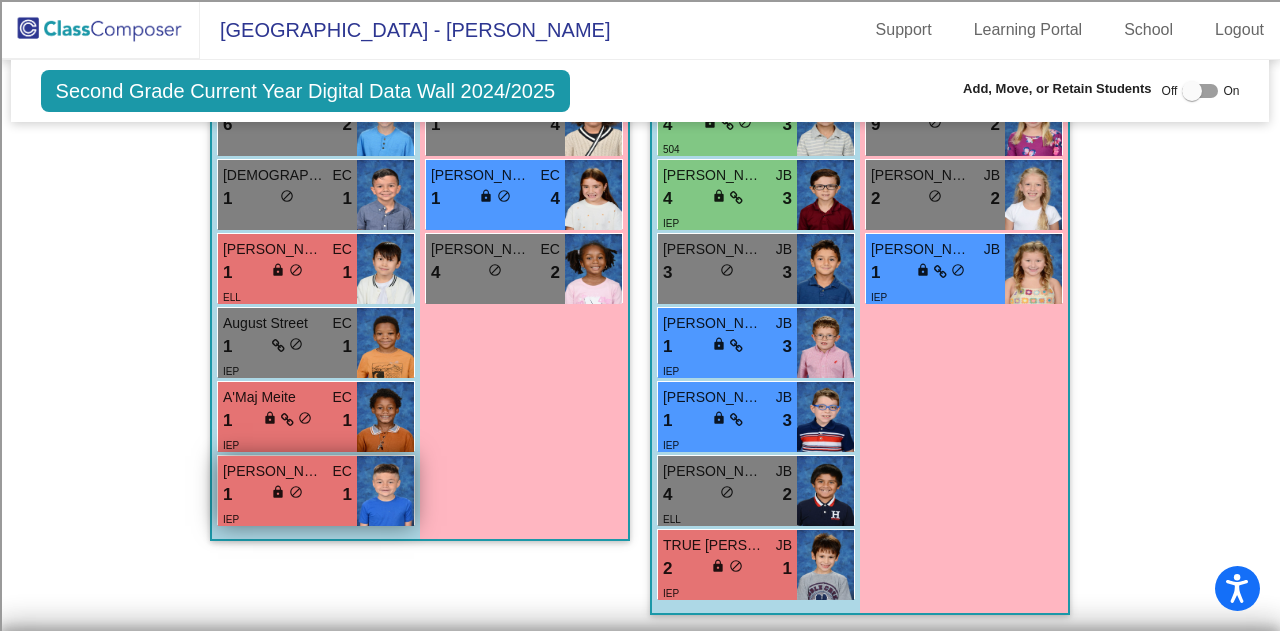 click on "1 lock do_not_disturb_alt 1" at bounding box center (287, 495) 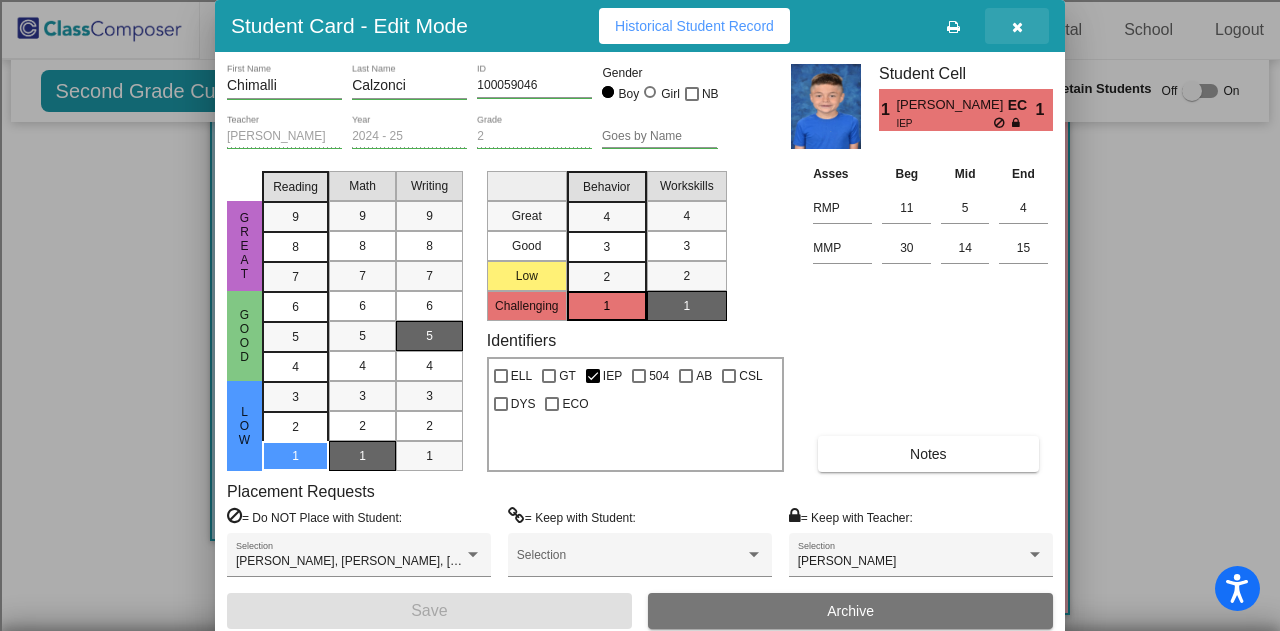 click at bounding box center (1017, 26) 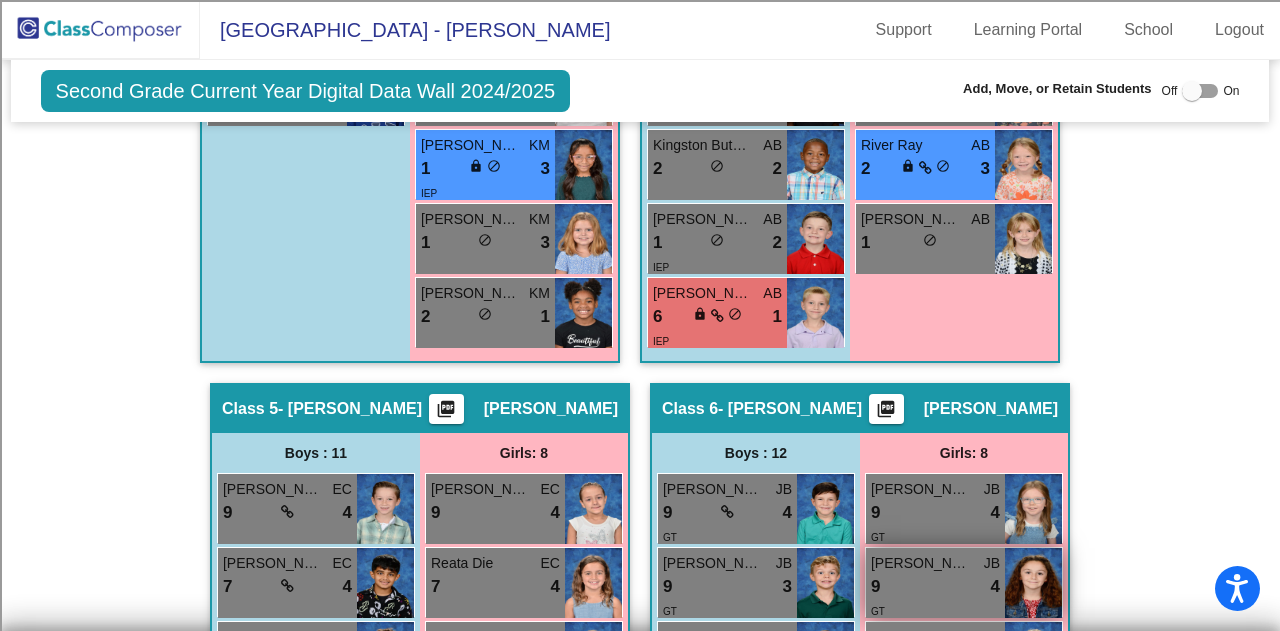 scroll, scrollTop: 2166, scrollLeft: 0, axis: vertical 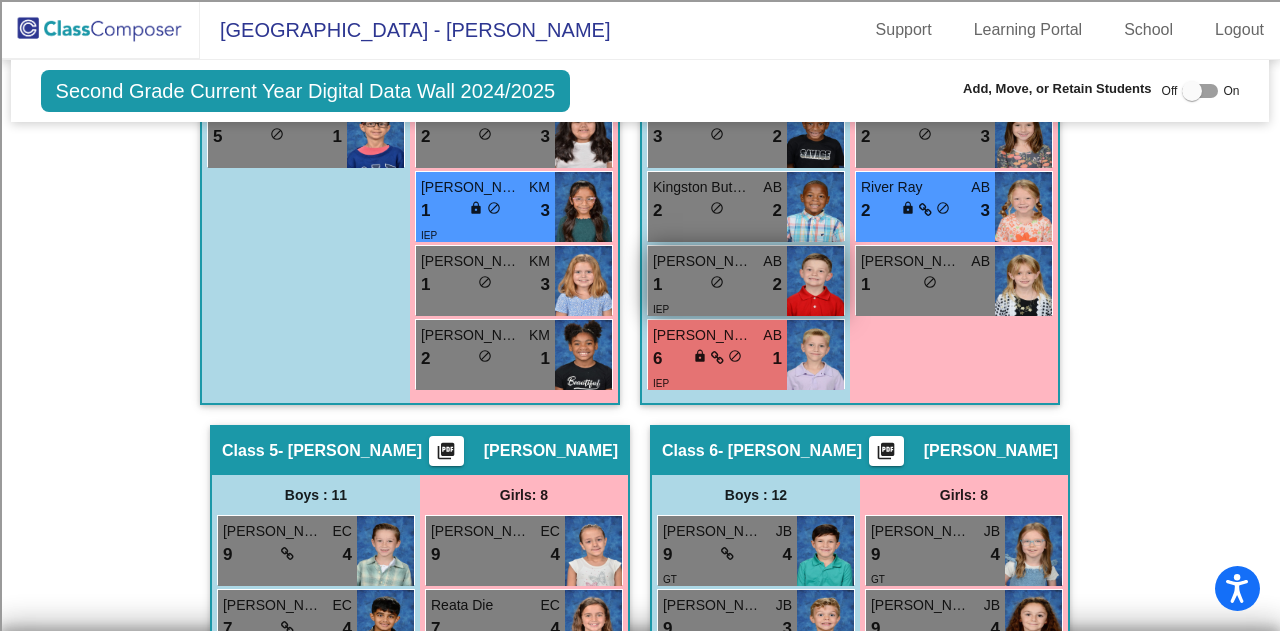 click on "1 lock do_not_disturb_alt 2" at bounding box center (717, 285) 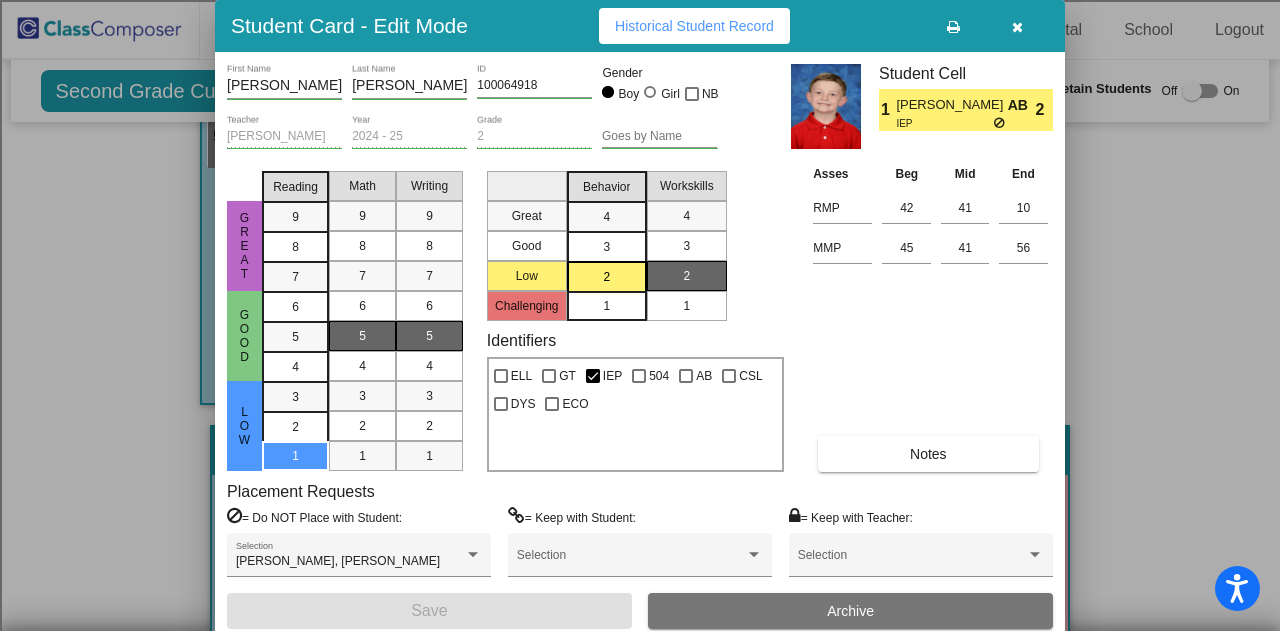 click at bounding box center [1017, 27] 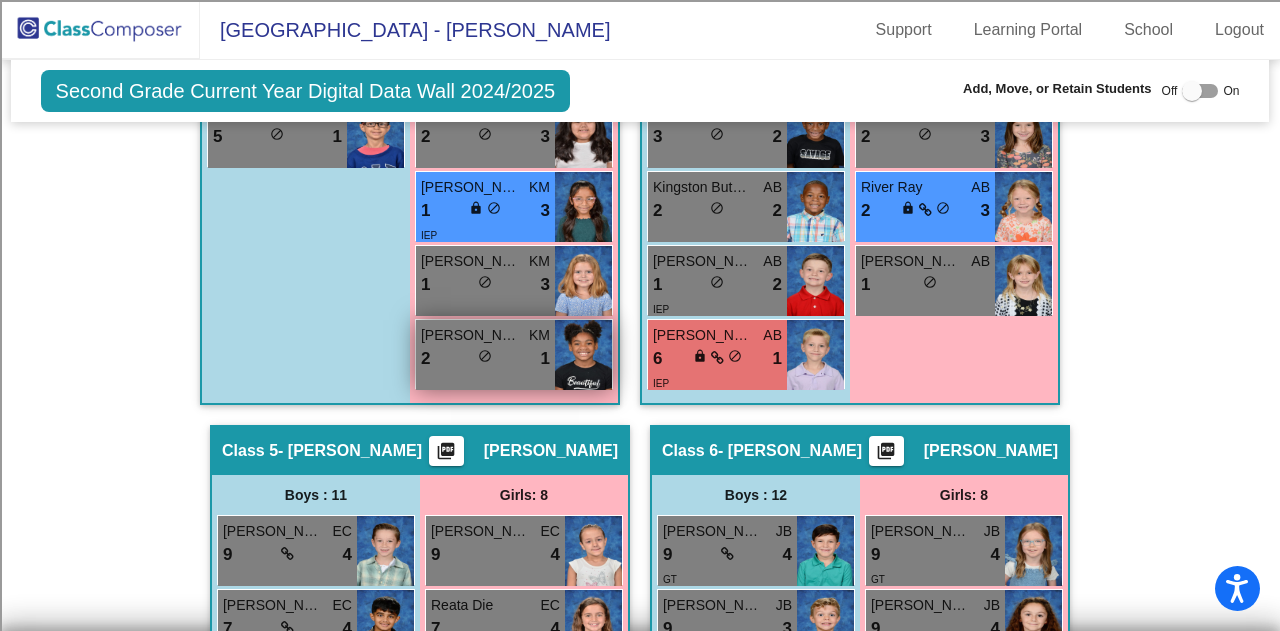 click on "2 lock do_not_disturb_alt 1" at bounding box center [485, 359] 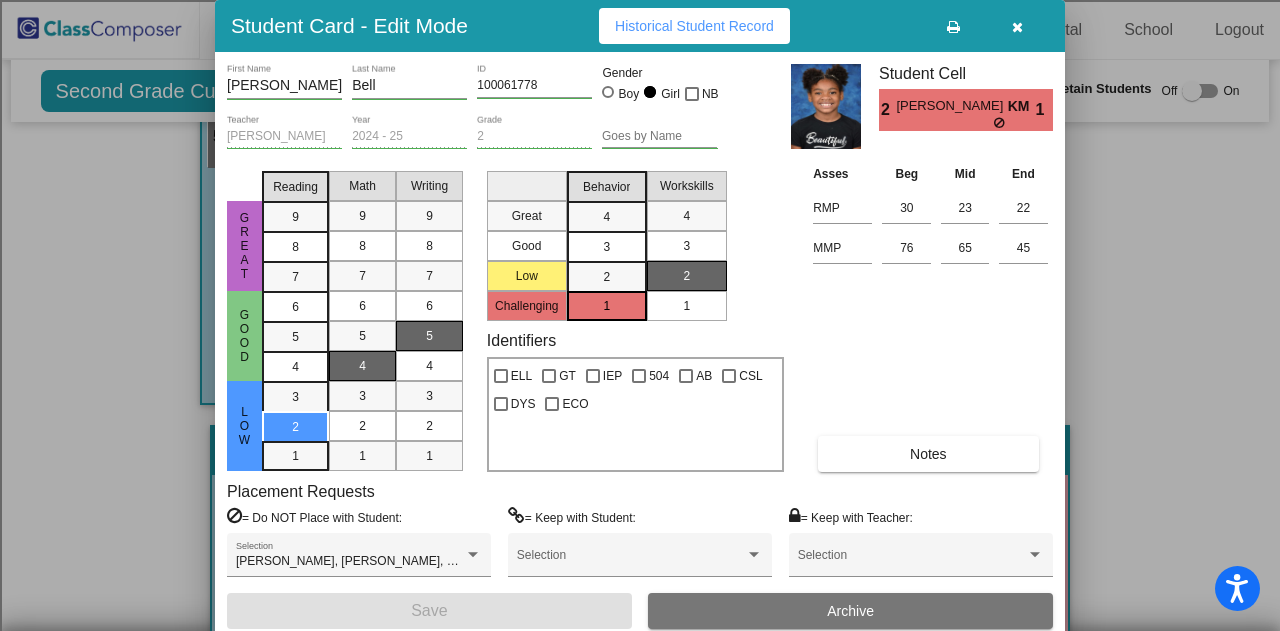 click at bounding box center [1017, 26] 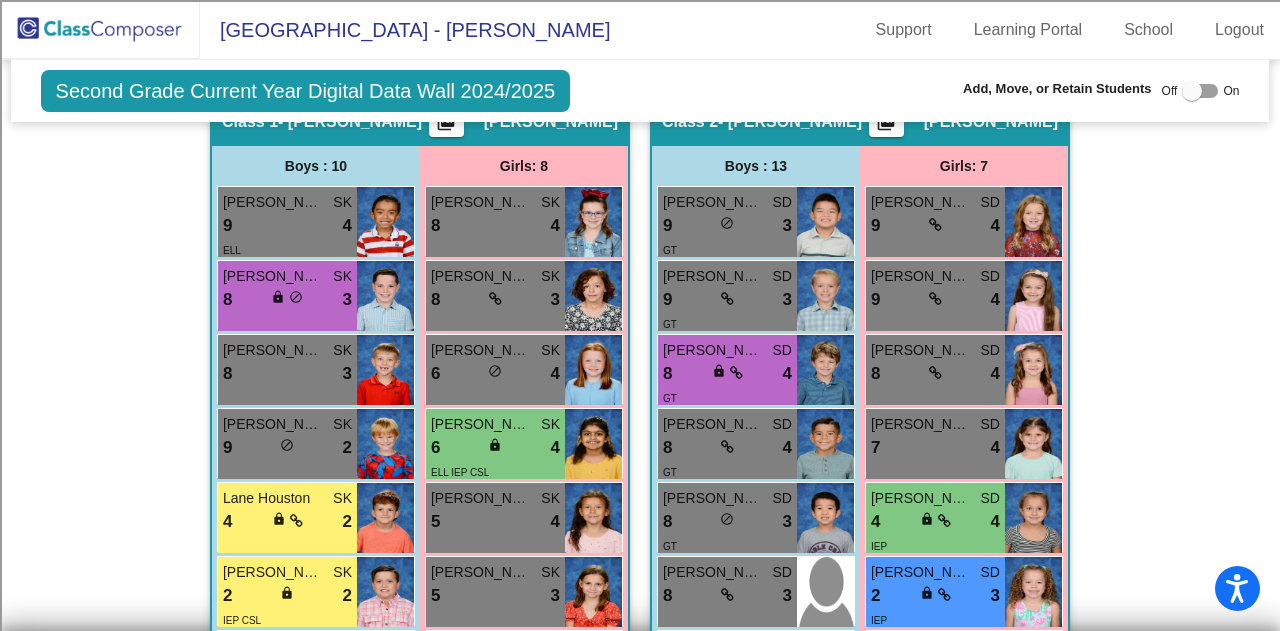 scroll, scrollTop: 0, scrollLeft: 0, axis: both 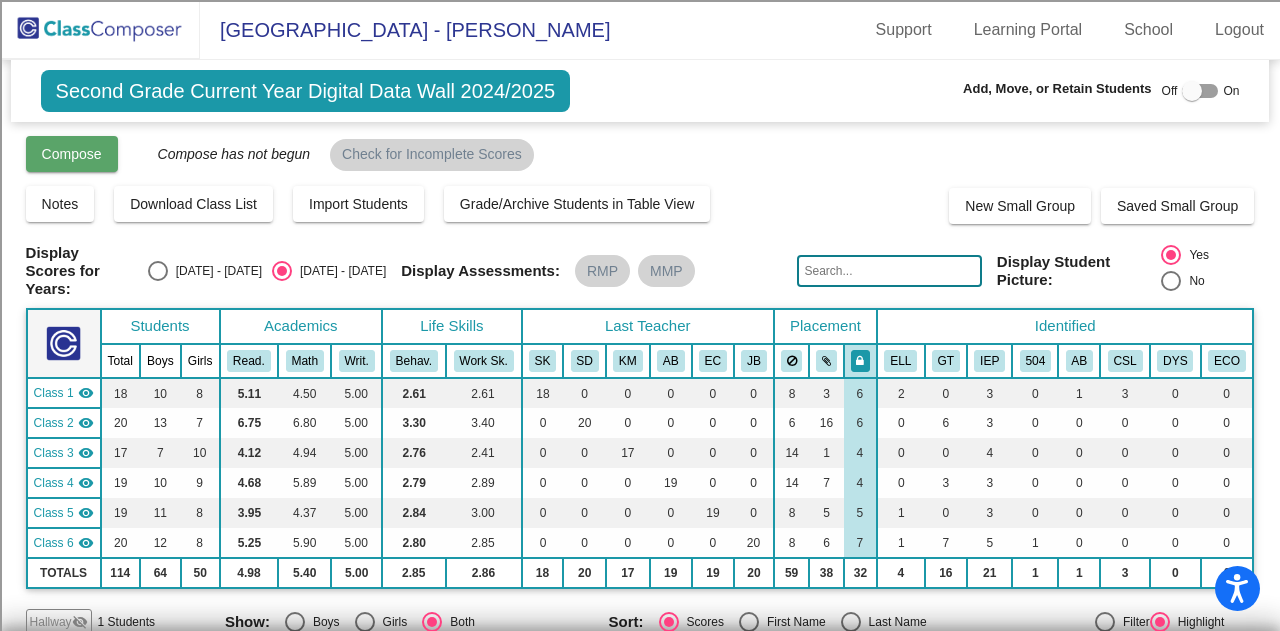 click on "Compose" 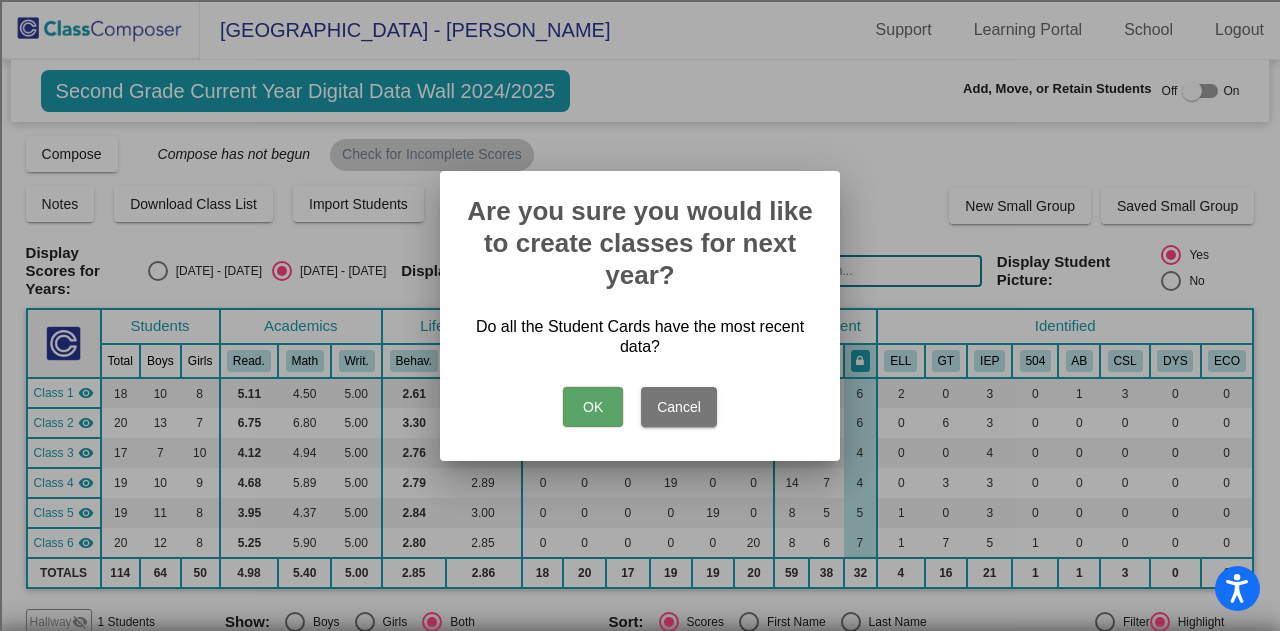 click on "OK" at bounding box center [593, 407] 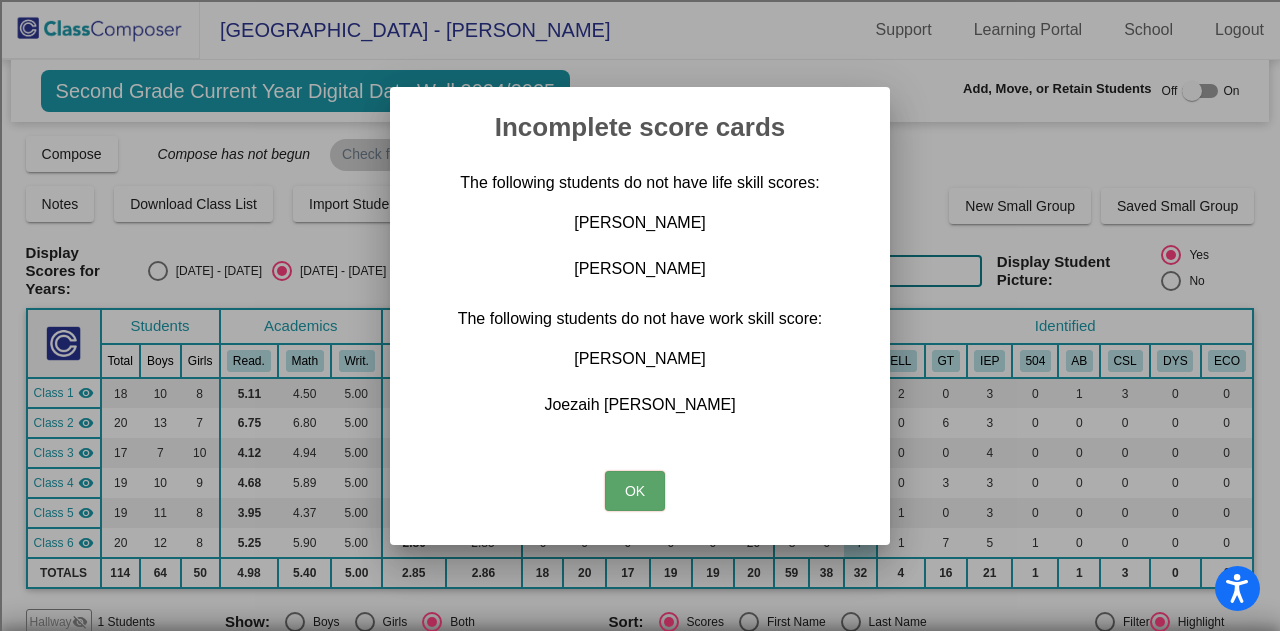 click on "OK" at bounding box center [635, 491] 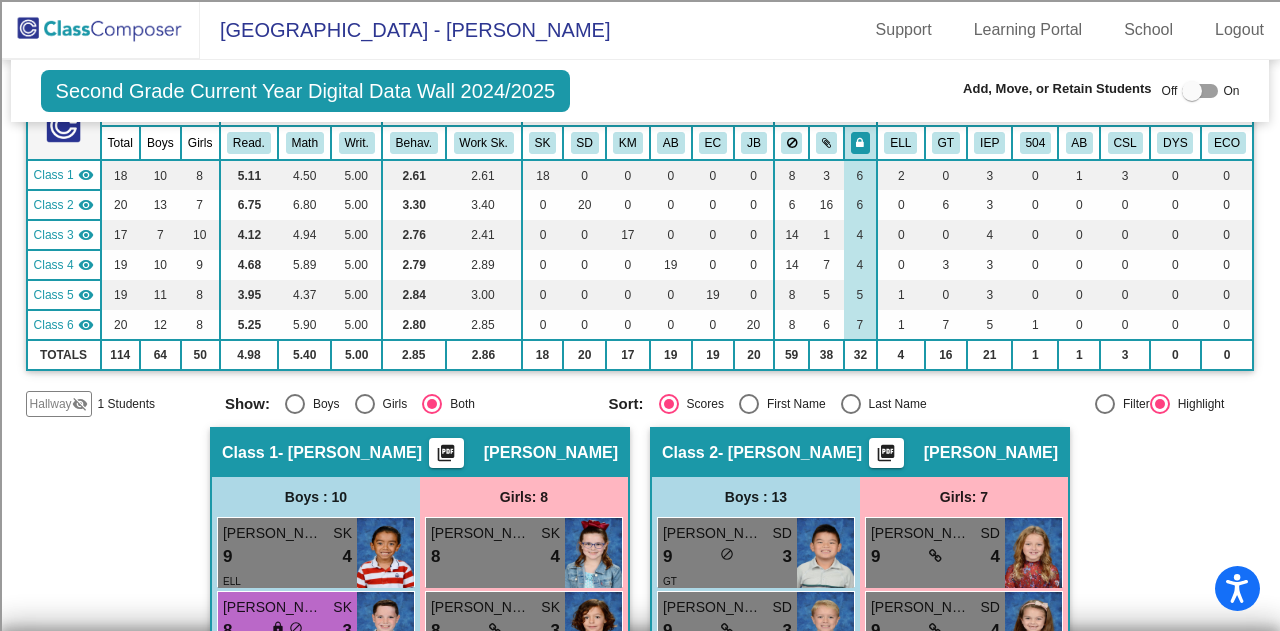 scroll, scrollTop: 0, scrollLeft: 0, axis: both 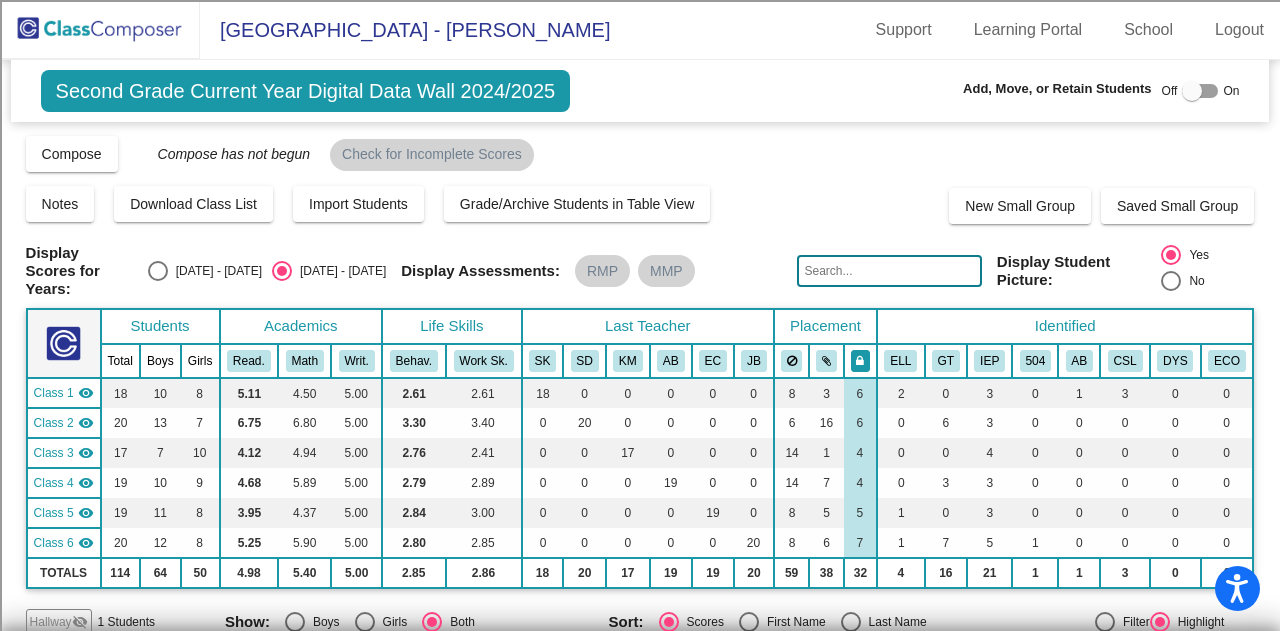 click 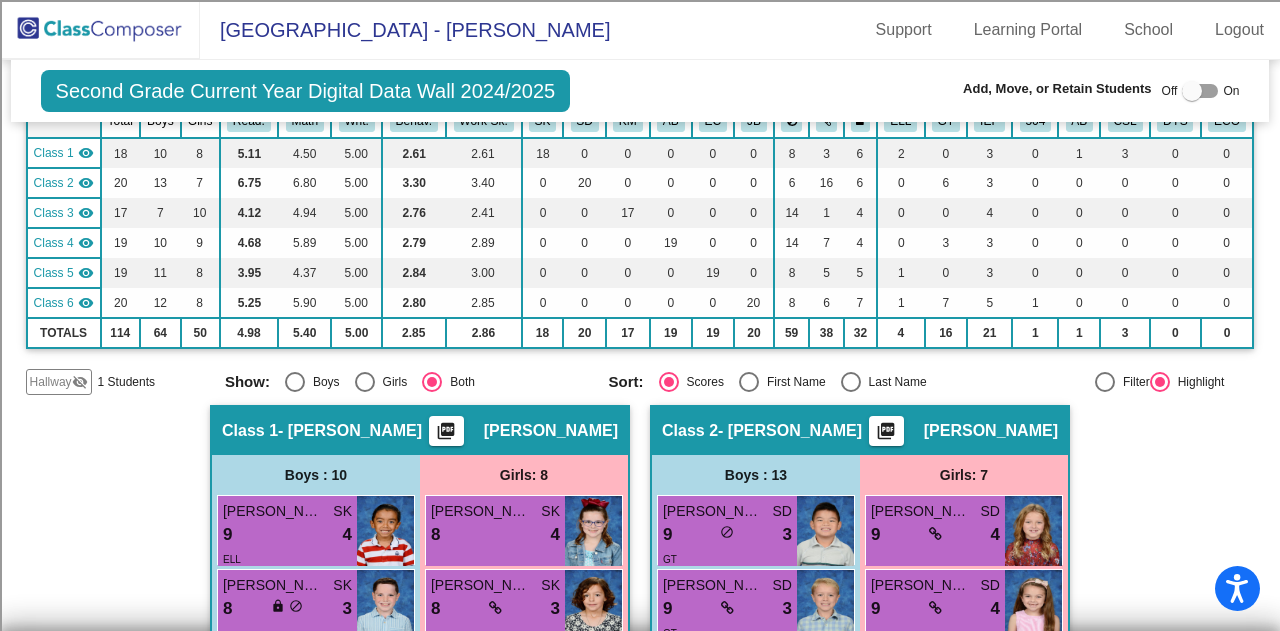 scroll, scrollTop: 0, scrollLeft: 0, axis: both 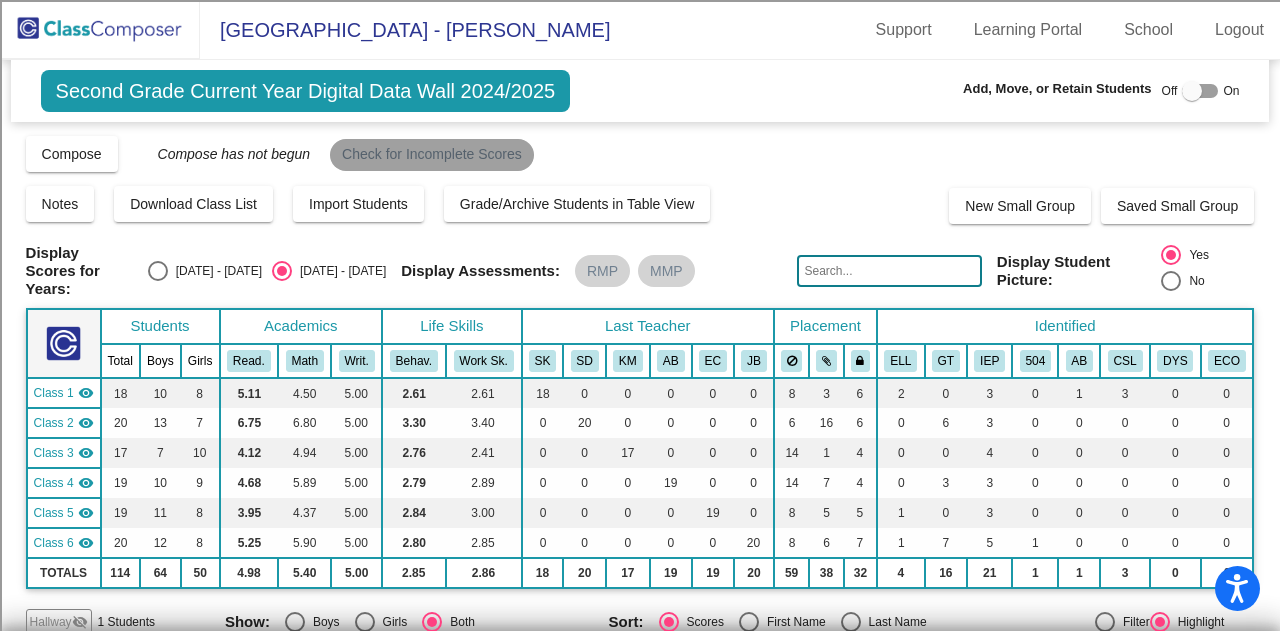 click on "Check for Incomplete Scores" 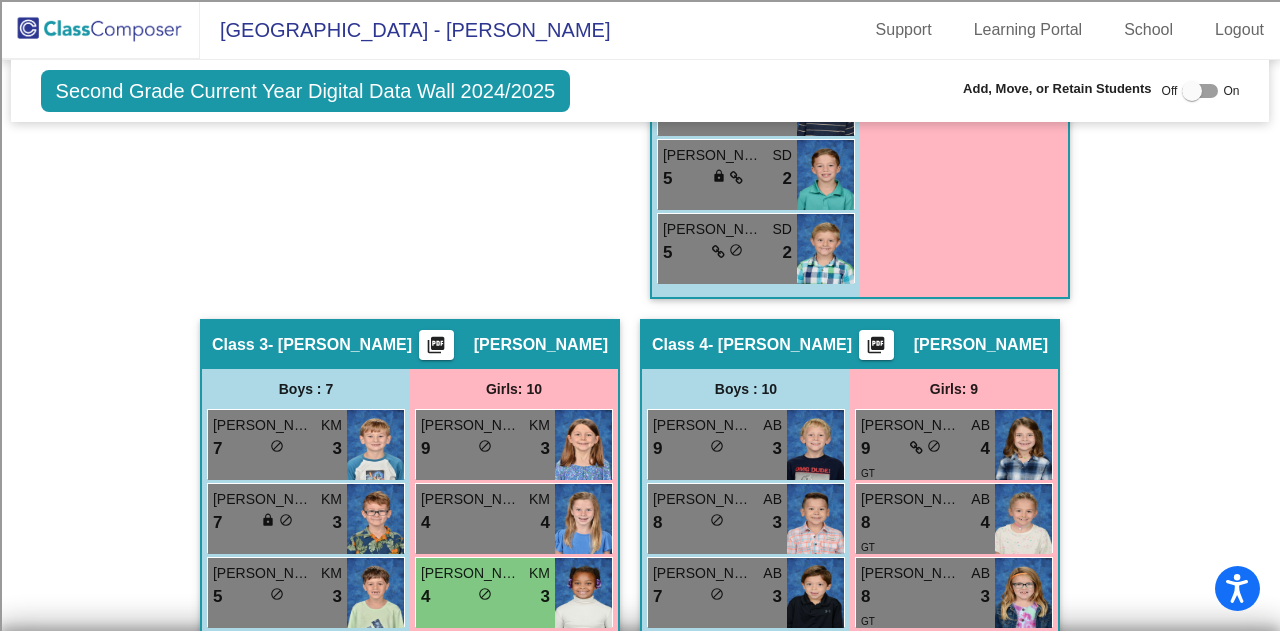scroll, scrollTop: 1600, scrollLeft: 0, axis: vertical 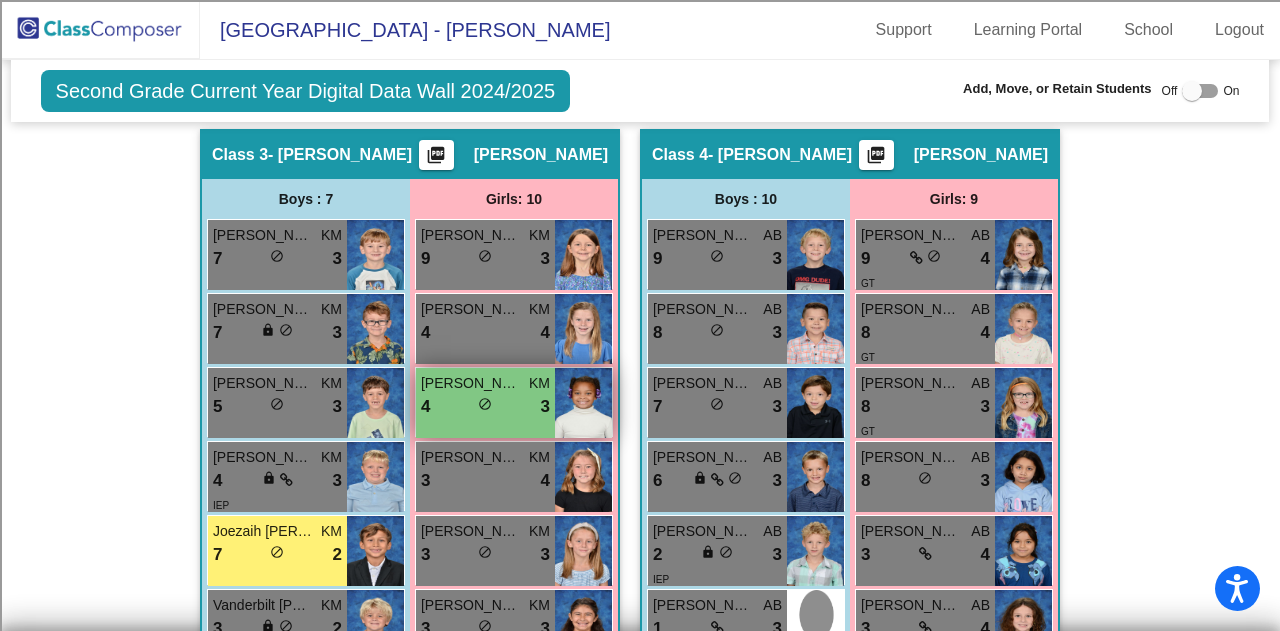 click on "[PERSON_NAME] KM" at bounding box center [485, 383] 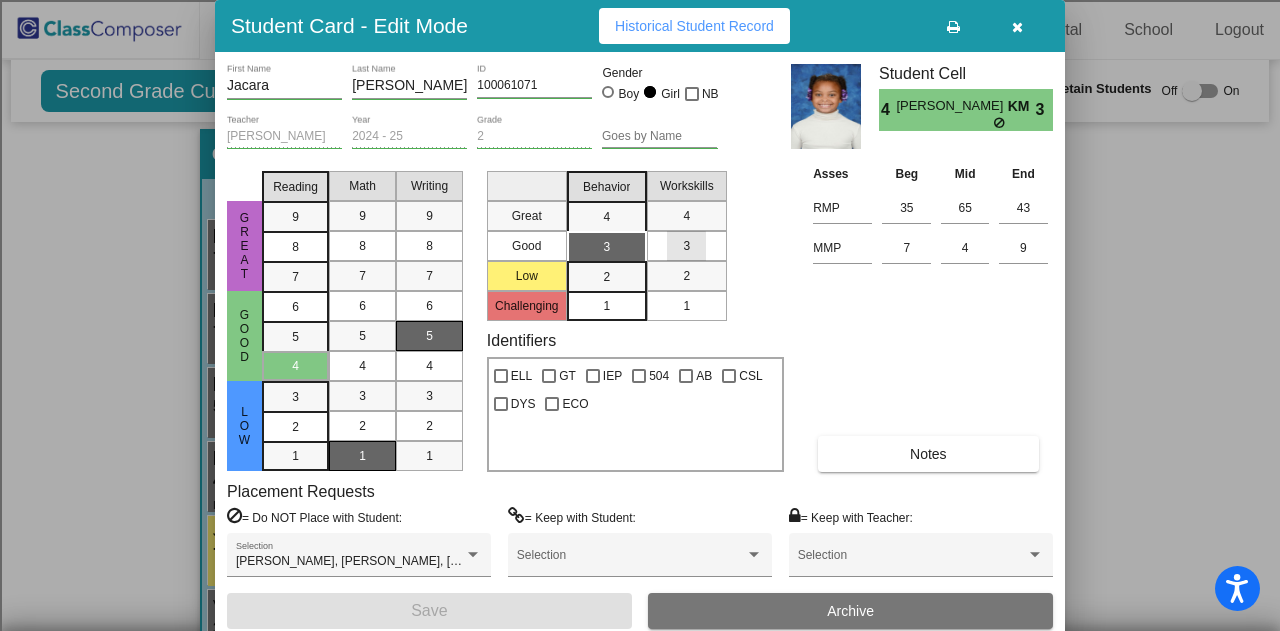 click on "3" at bounding box center [686, 246] 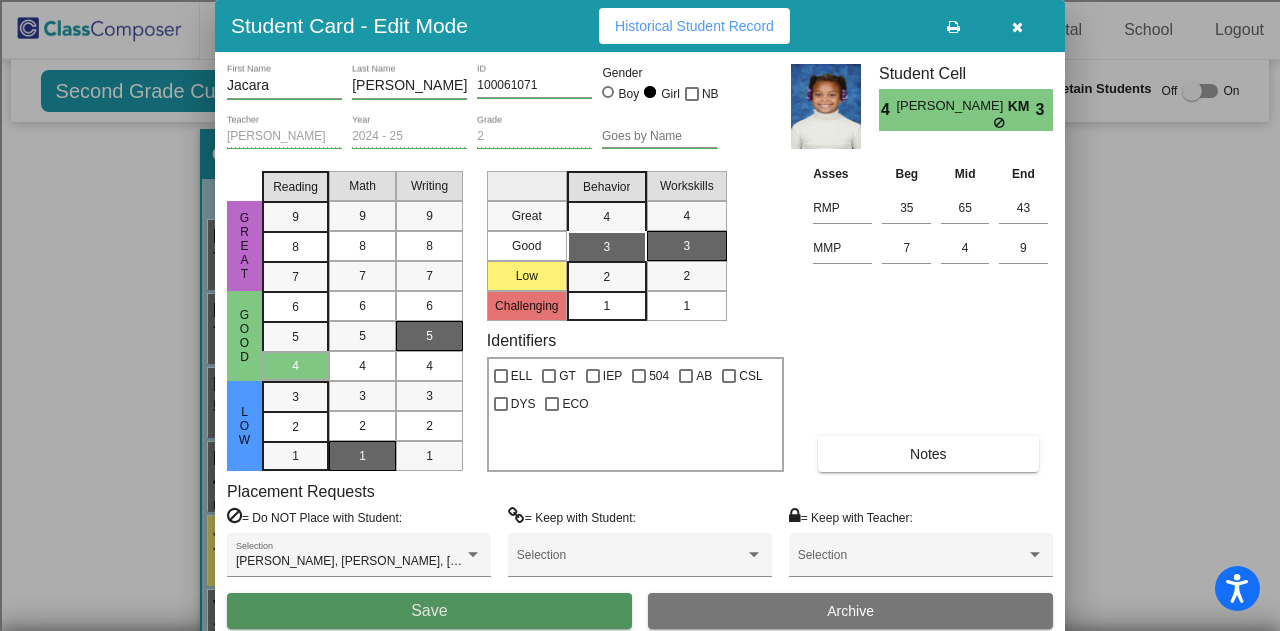 click on "Save" at bounding box center (429, 611) 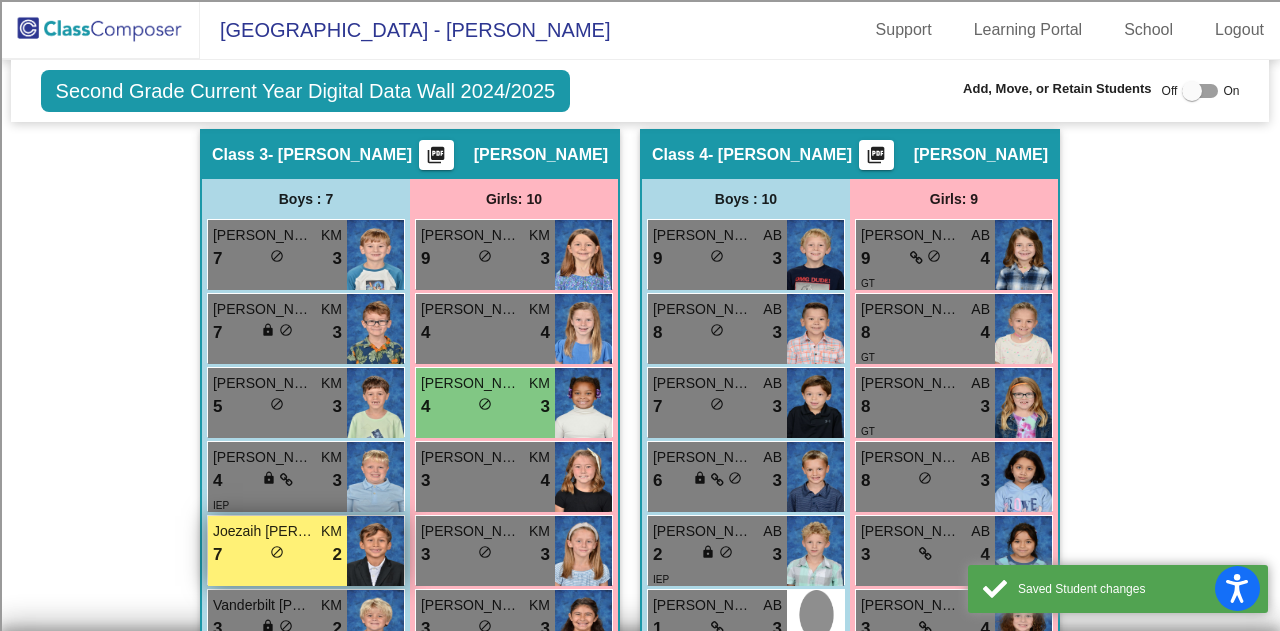 click on "7 lock do_not_disturb_alt 2" at bounding box center [277, 555] 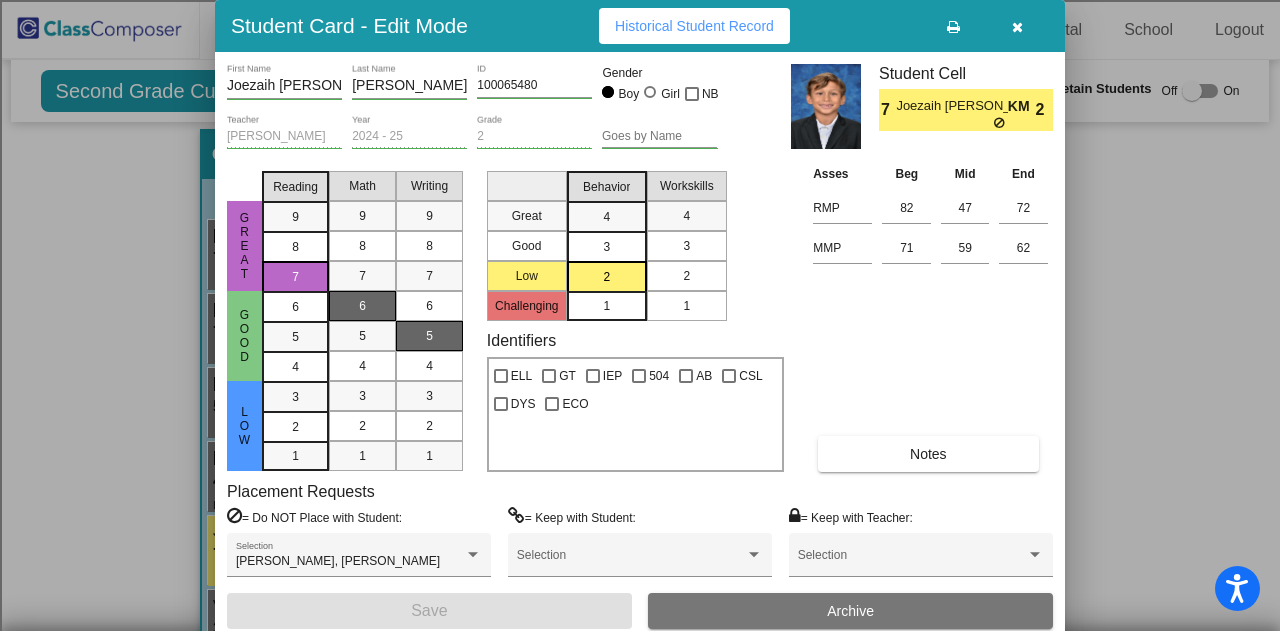 click on "2" at bounding box center (687, 276) 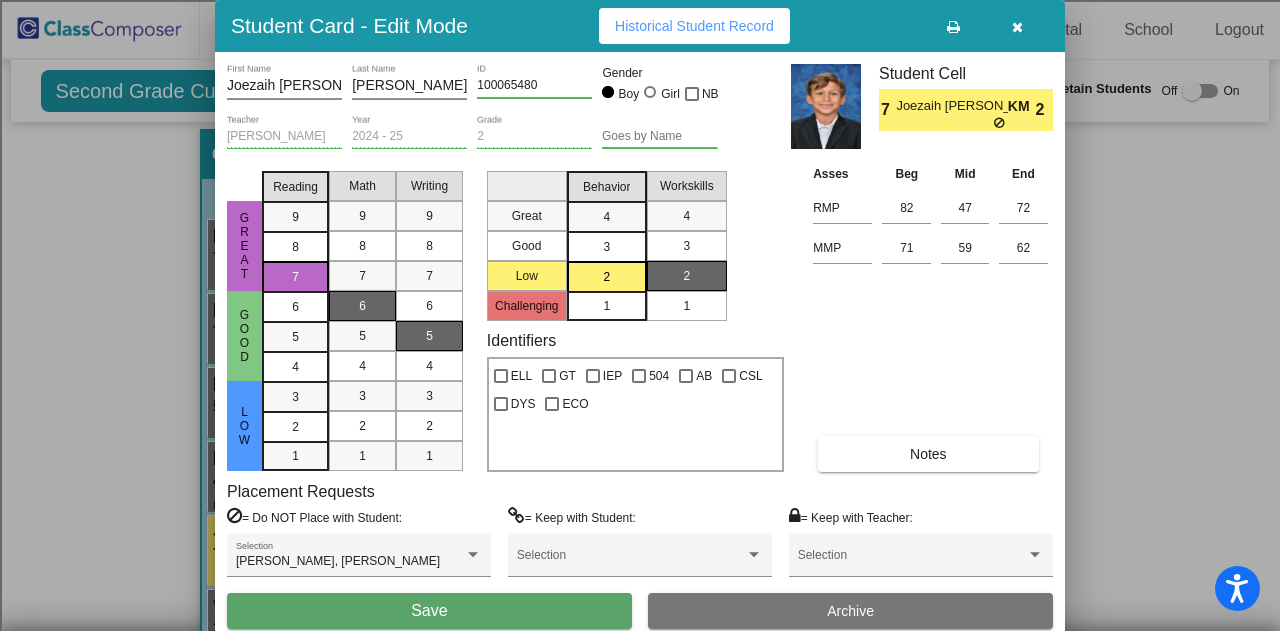 click on "Save" at bounding box center [429, 611] 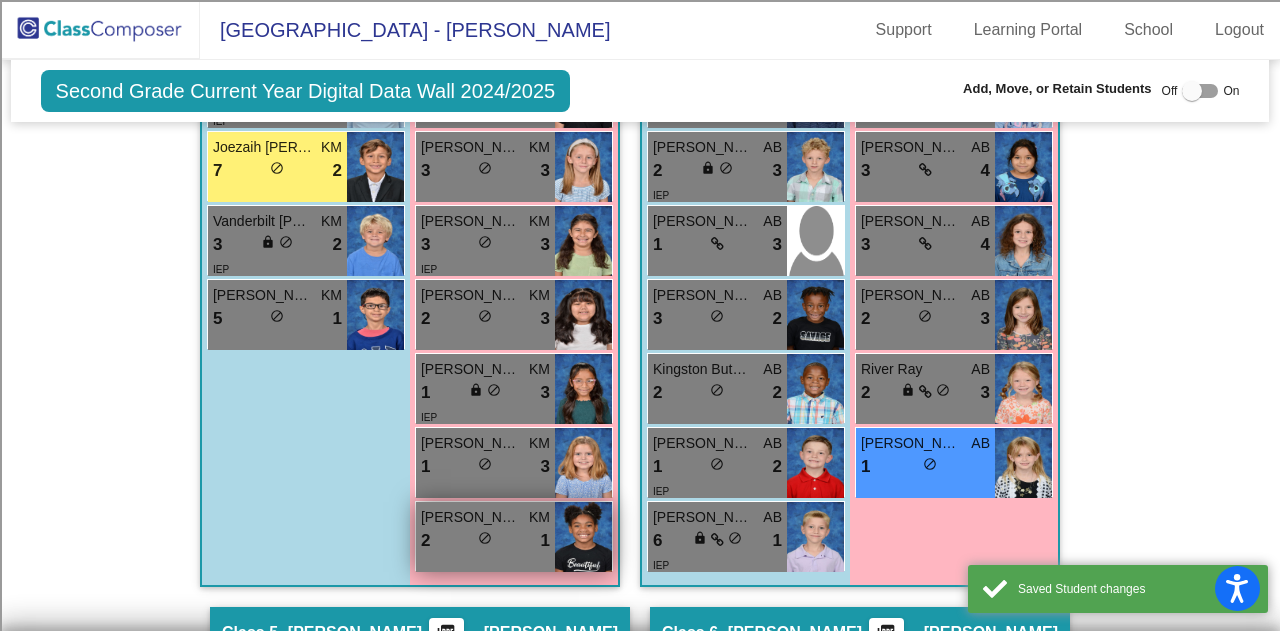 scroll, scrollTop: 2000, scrollLeft: 0, axis: vertical 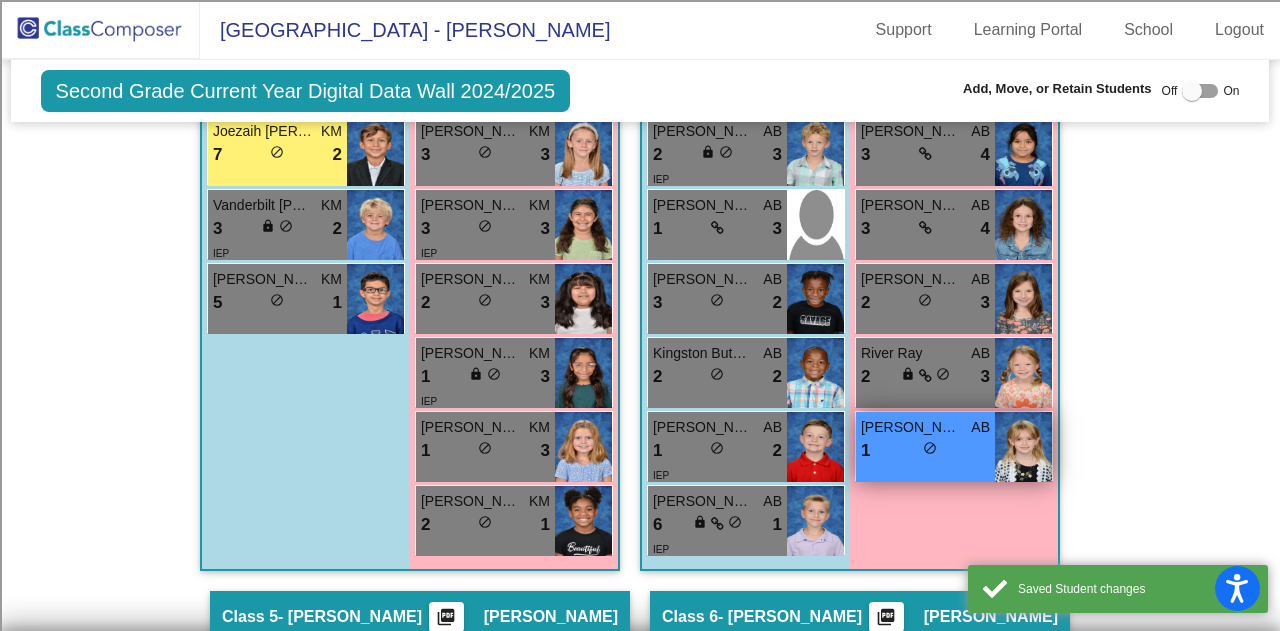 click on "1 lock do_not_disturb_alt" at bounding box center [925, 451] 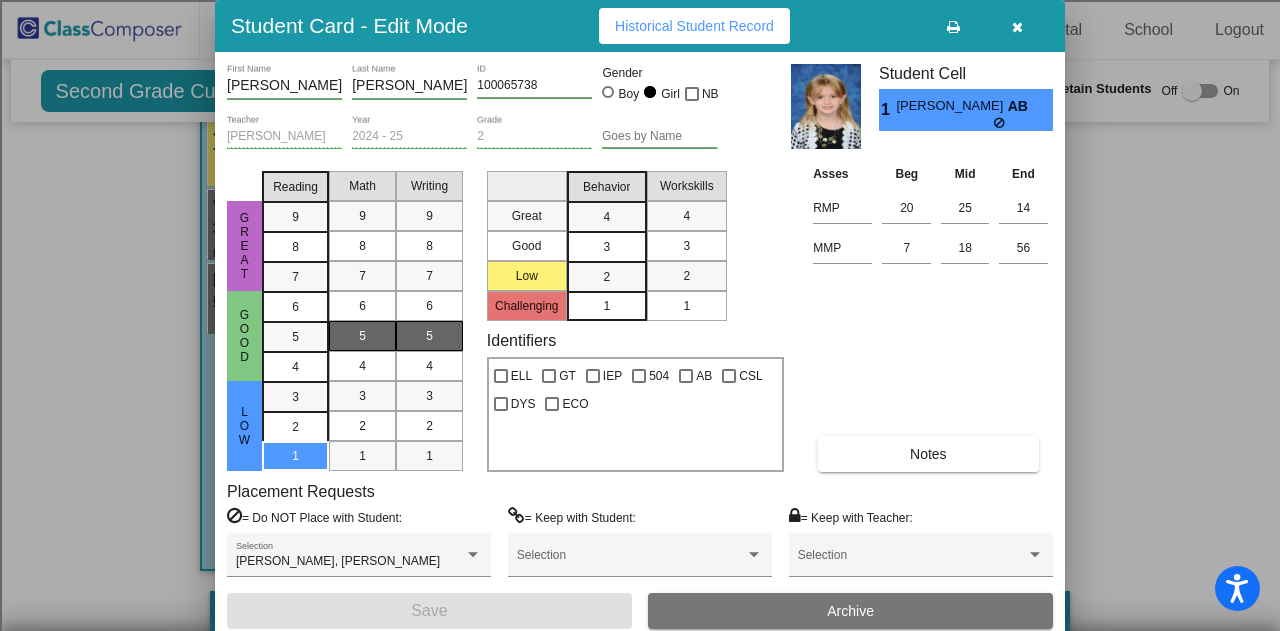 click on "3" at bounding box center [606, 217] 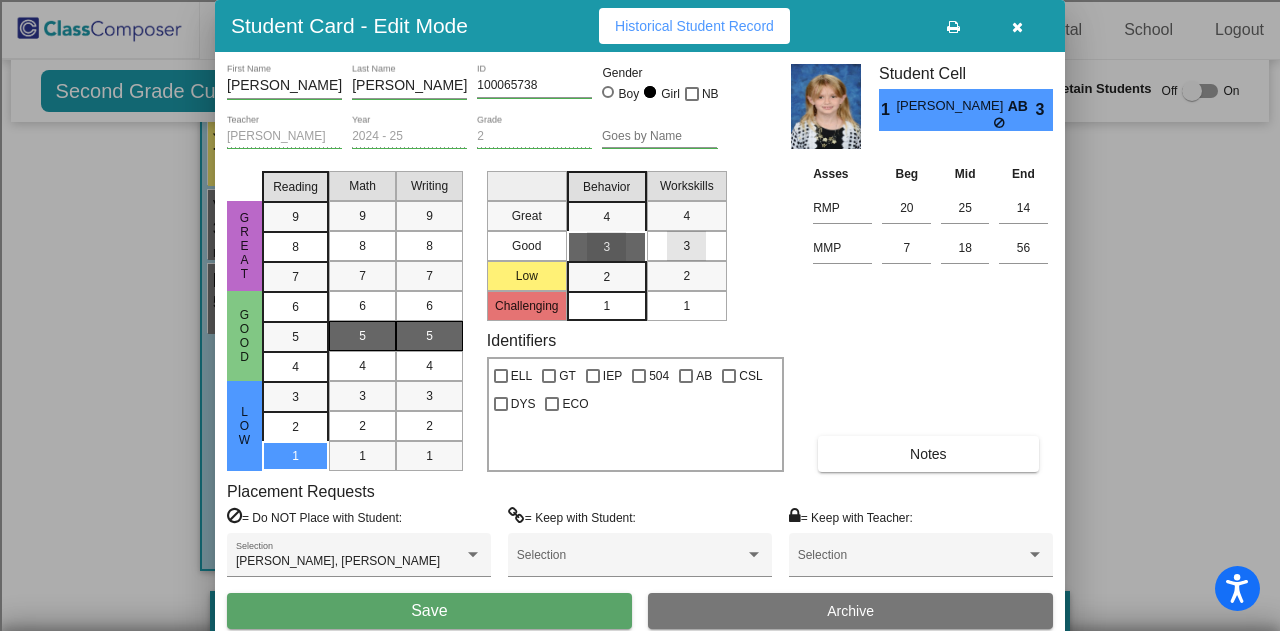 click on "3" at bounding box center (687, 246) 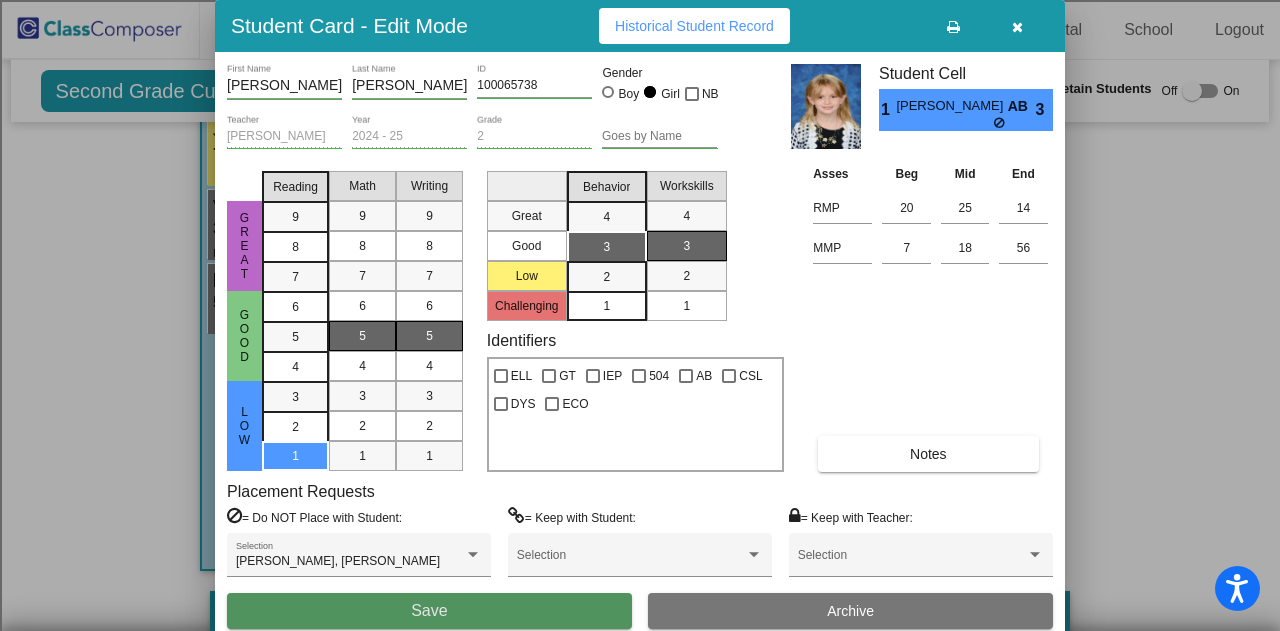 click on "Save" at bounding box center (429, 611) 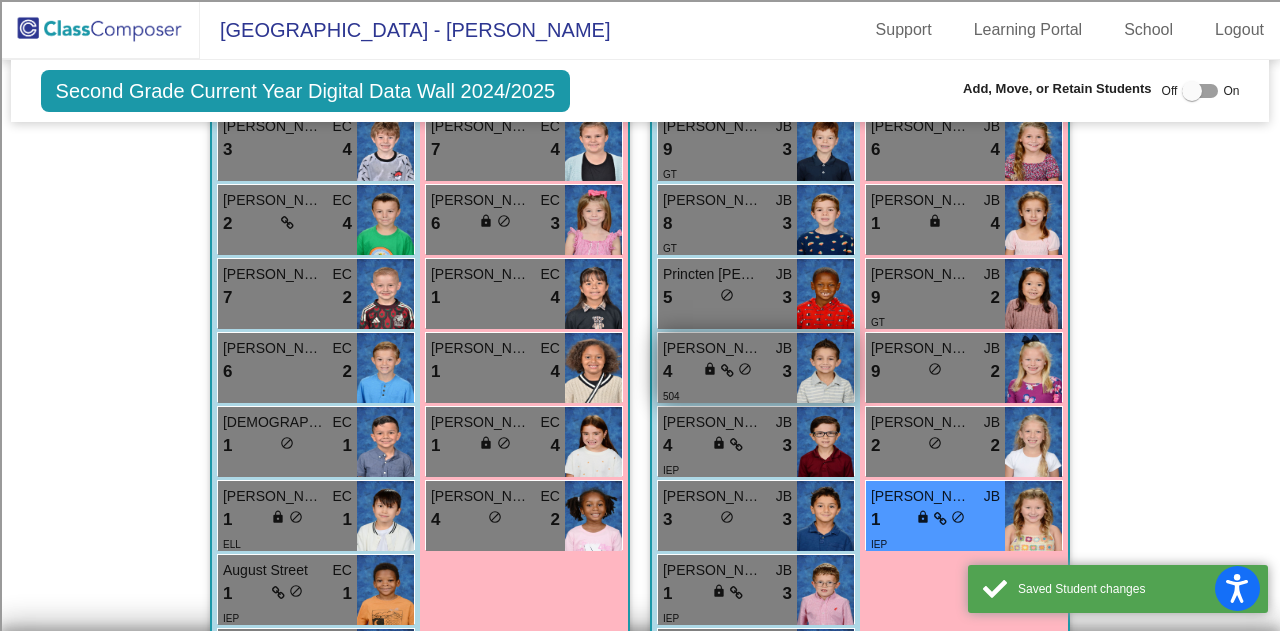 scroll, scrollTop: 2966, scrollLeft: 0, axis: vertical 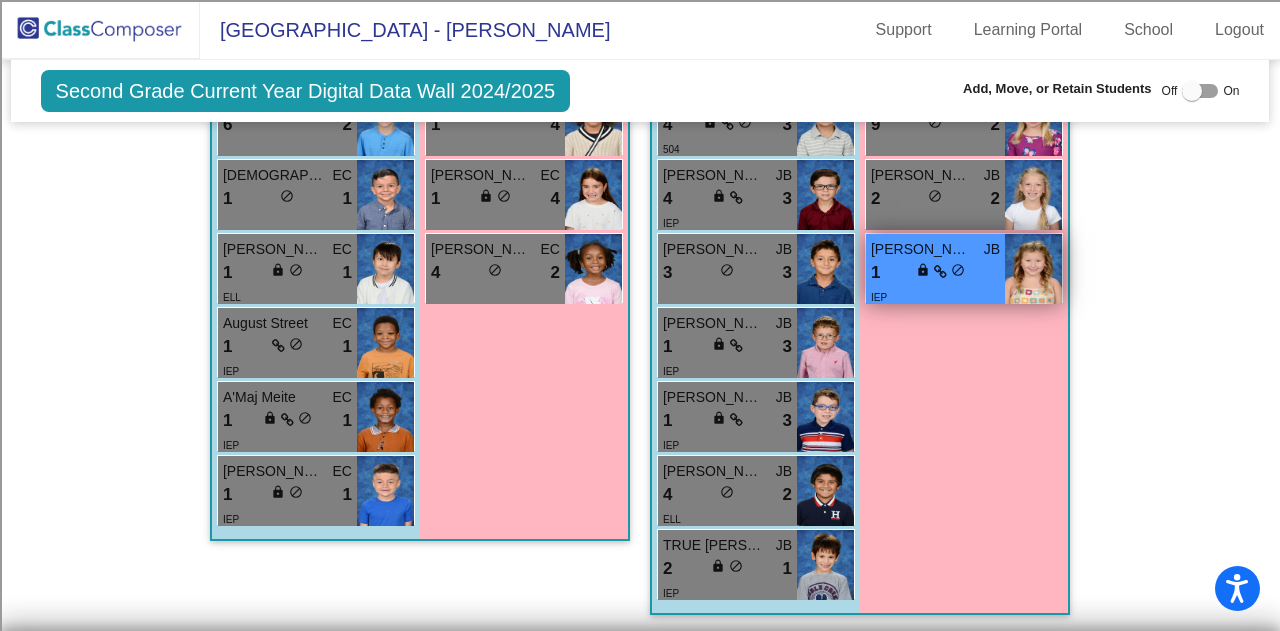 click on "IEP" at bounding box center [935, 296] 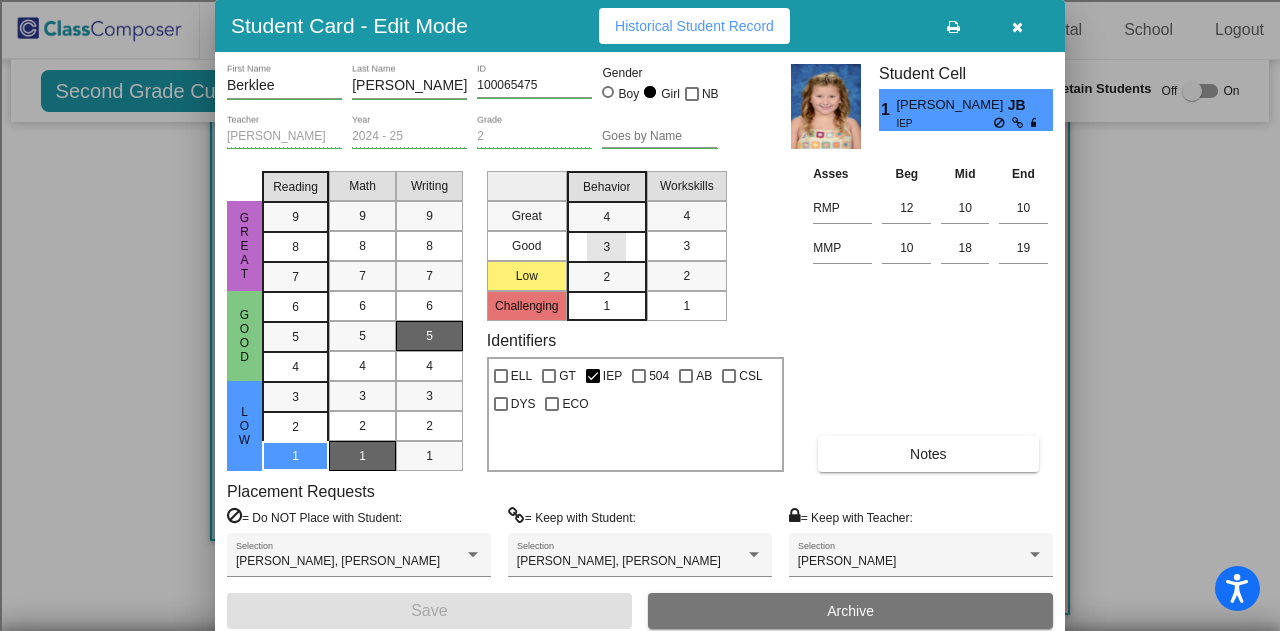click on "3" at bounding box center (606, 217) 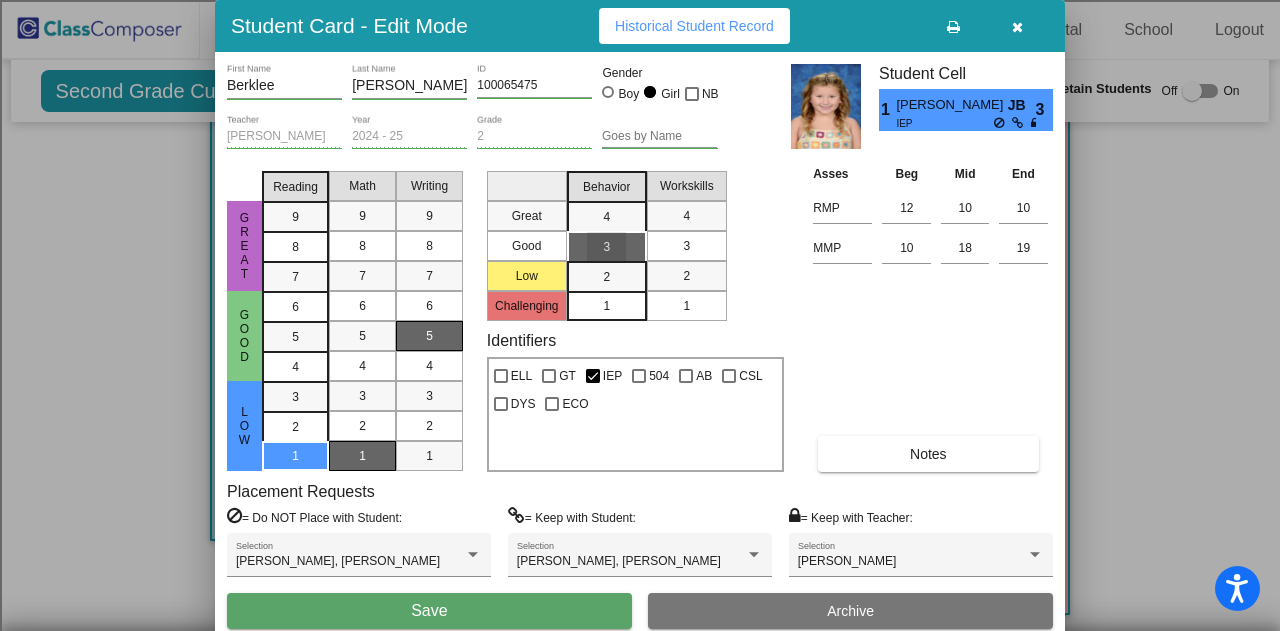 click on "3" at bounding box center (686, 246) 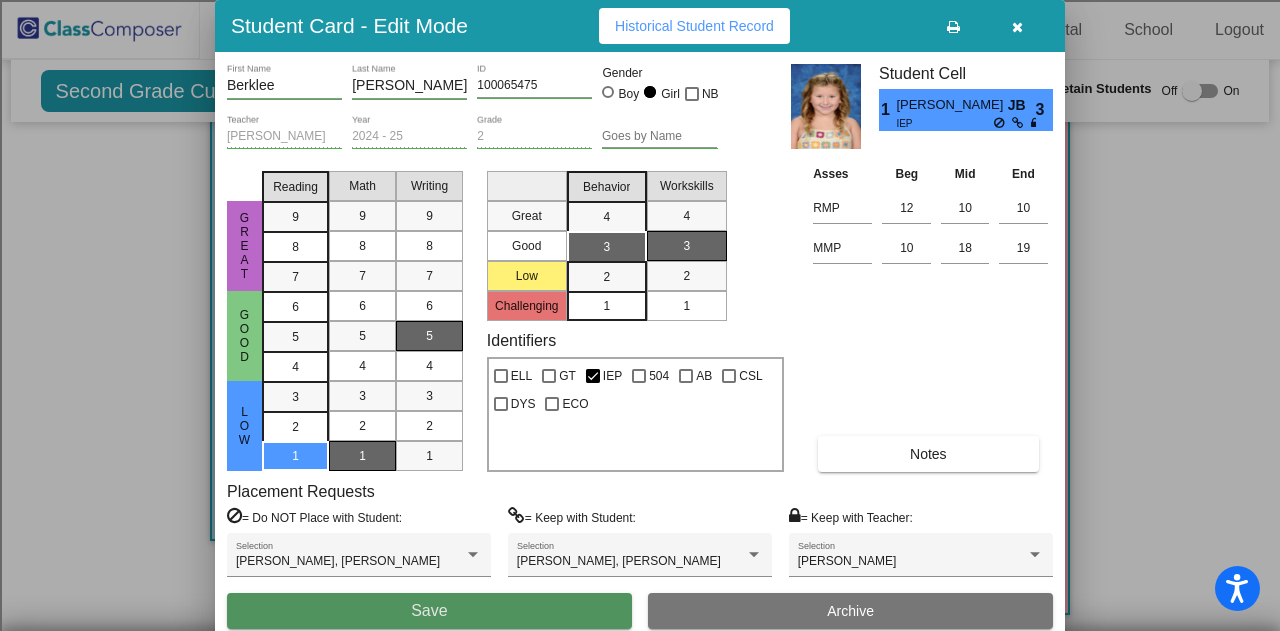 click on "Save" at bounding box center [429, 611] 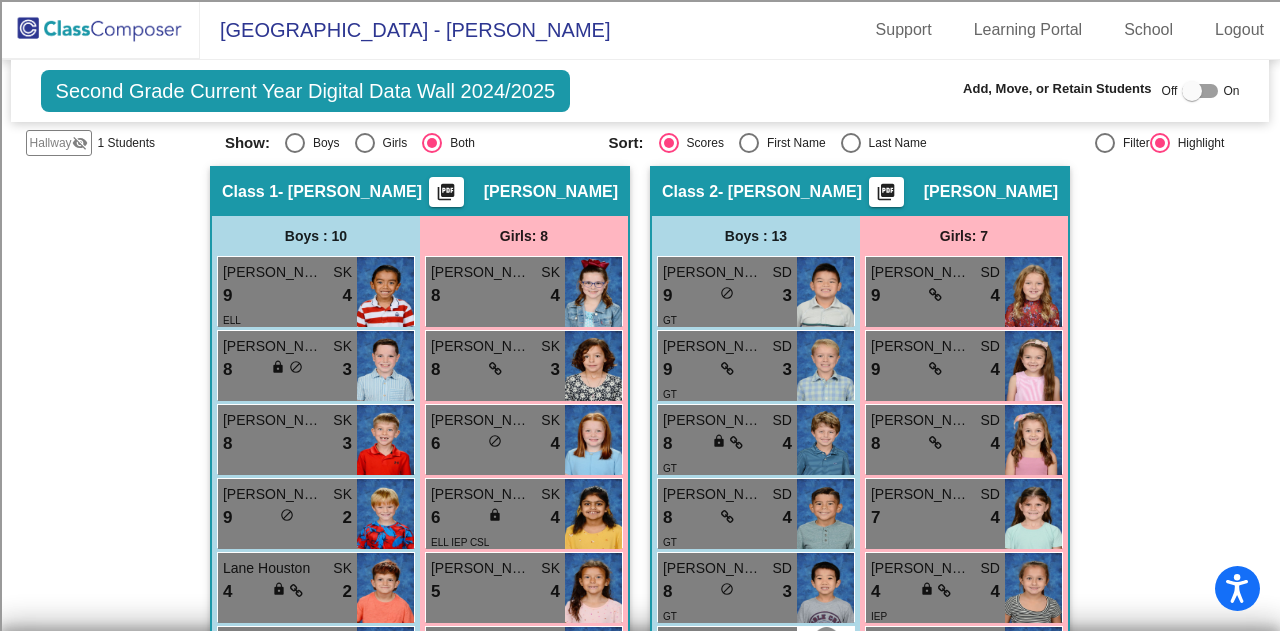 scroll, scrollTop: 0, scrollLeft: 0, axis: both 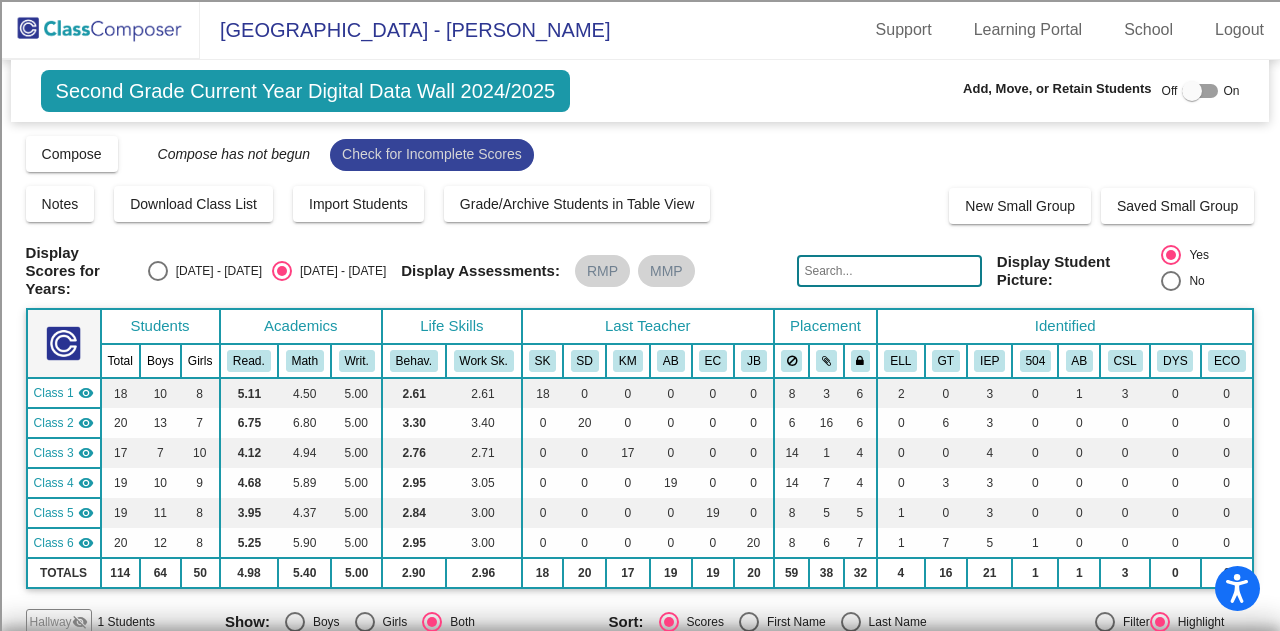 click on "Check for Incomplete Scores" 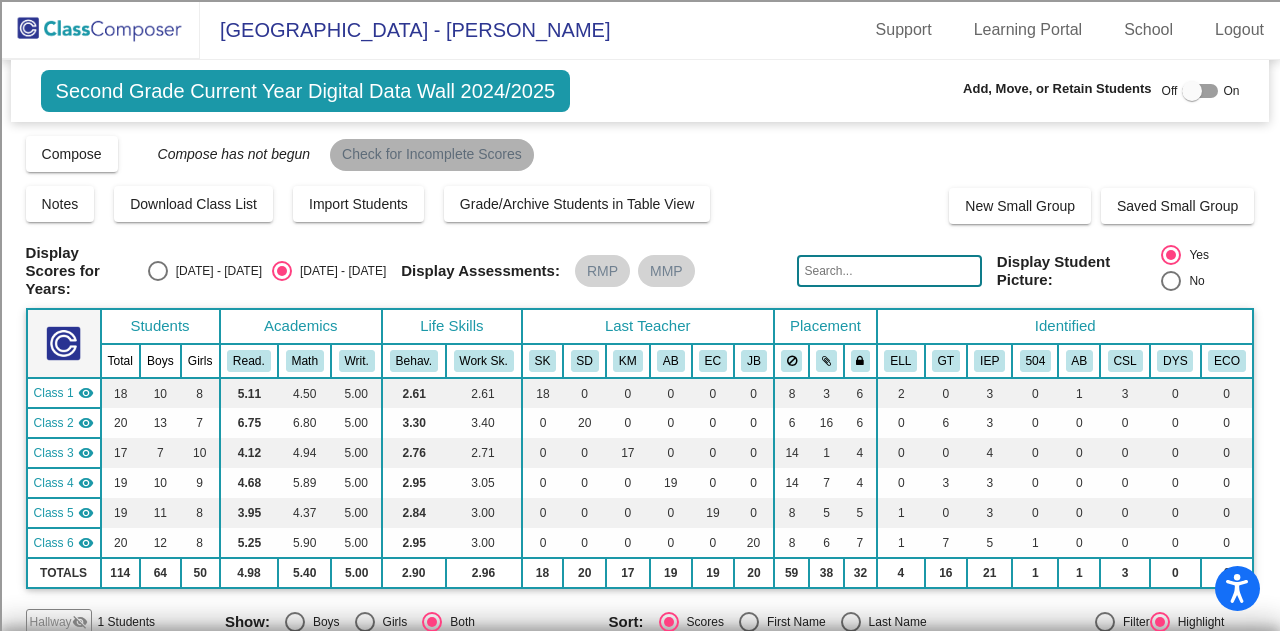 click on "Check for Incomplete Scores" 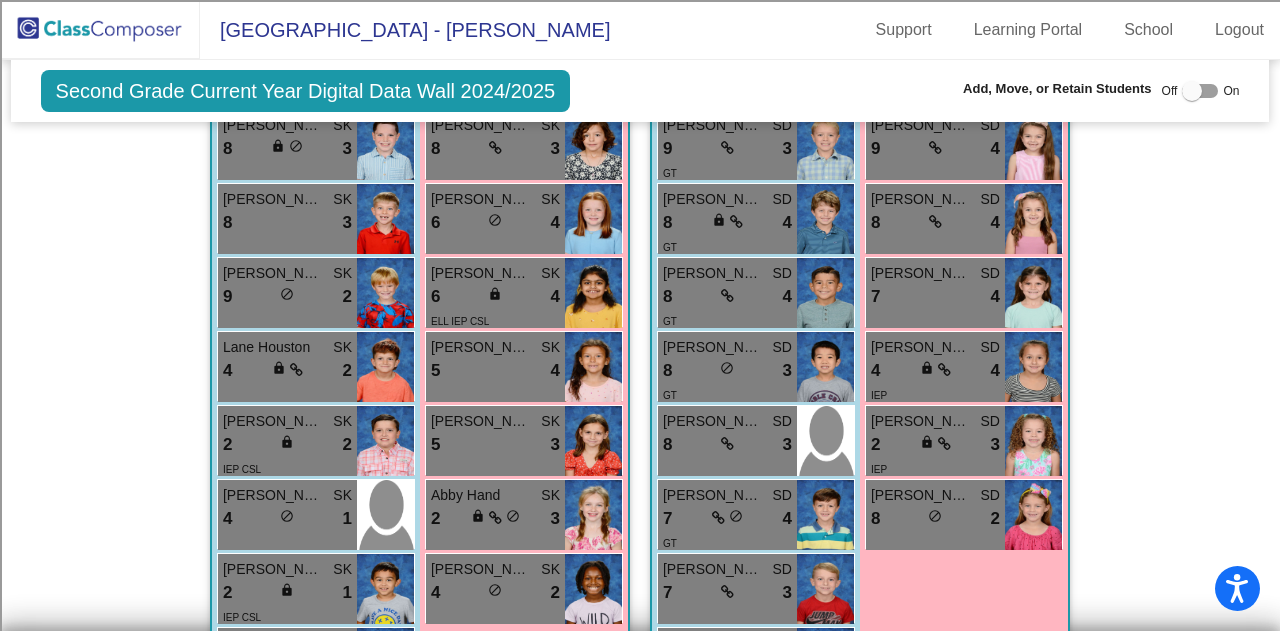 scroll, scrollTop: 0, scrollLeft: 0, axis: both 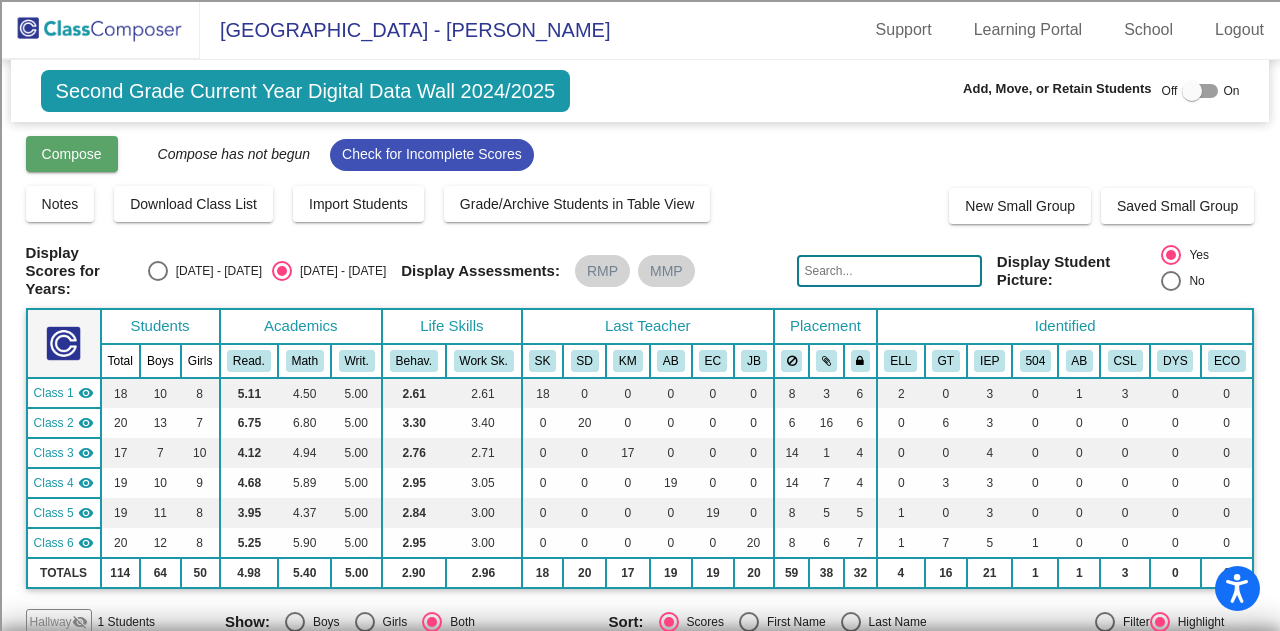 click on "Compose" 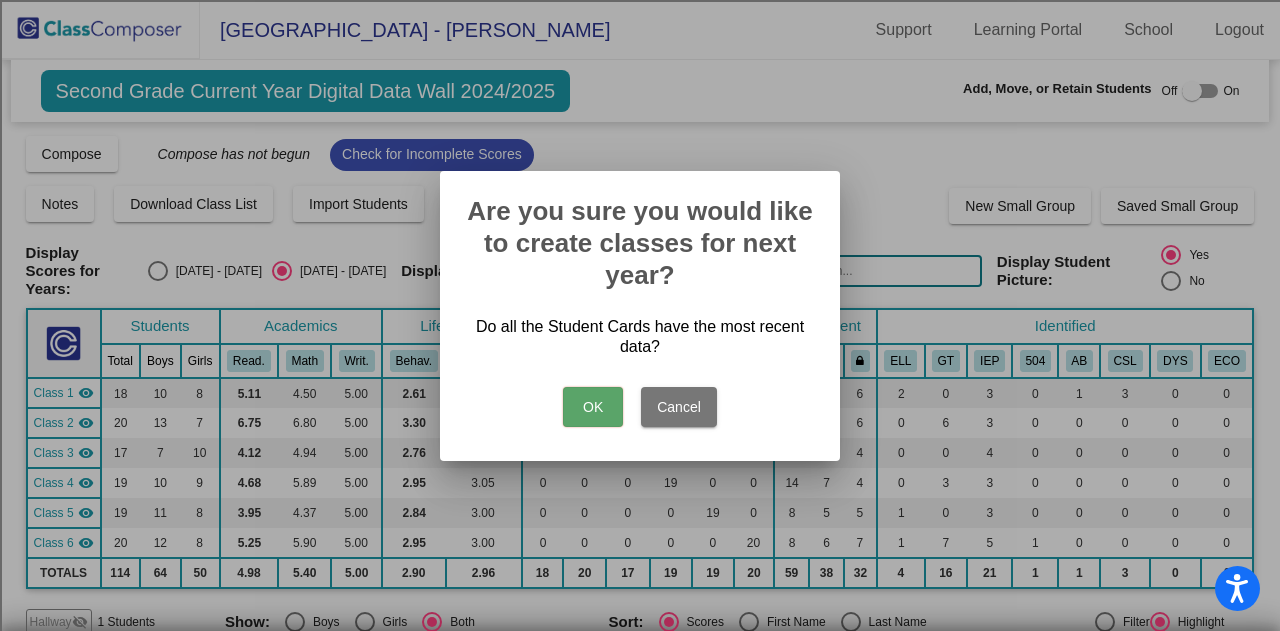 click on "OK" at bounding box center (593, 407) 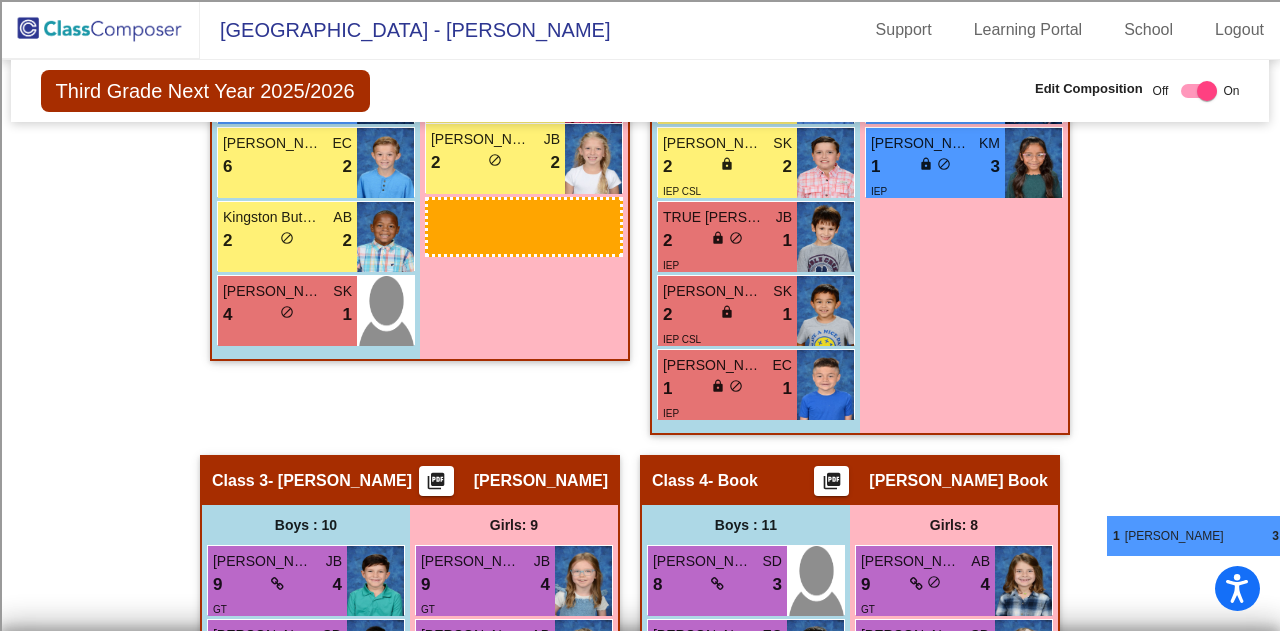 scroll, scrollTop: 1300, scrollLeft: 0, axis: vertical 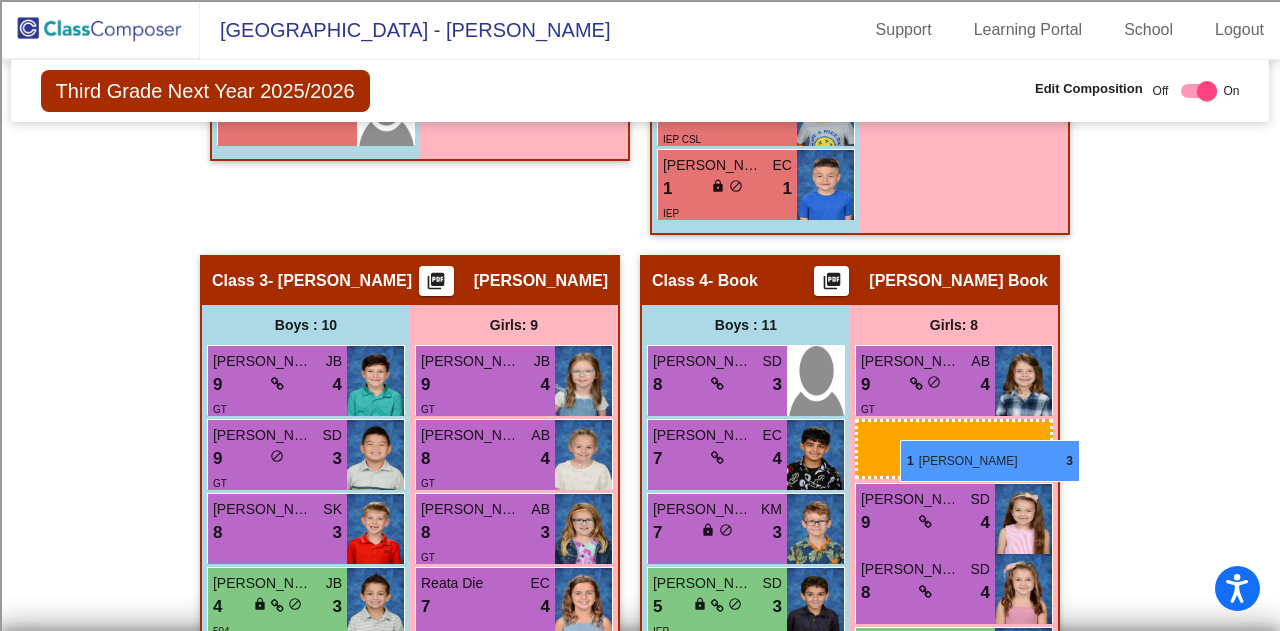 drag, startPoint x: 503, startPoint y: 283, endPoint x: 900, endPoint y: 440, distance: 426.91684 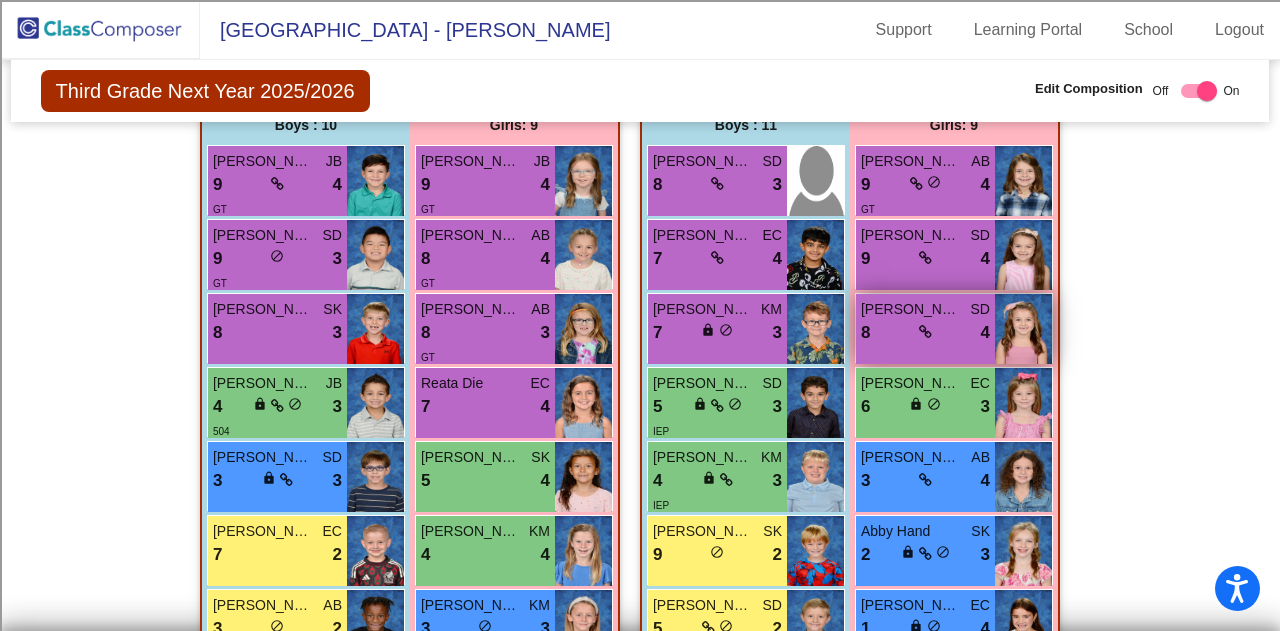 scroll, scrollTop: 1700, scrollLeft: 0, axis: vertical 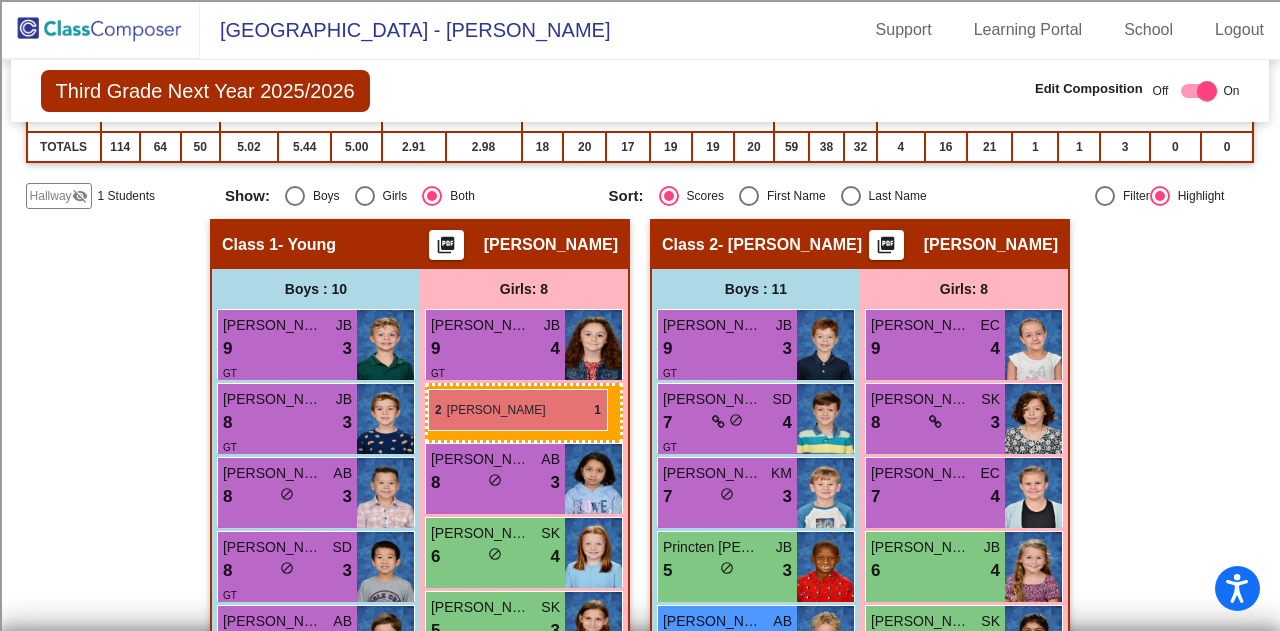 drag, startPoint x: 936, startPoint y: 577, endPoint x: 428, endPoint y: 389, distance: 541.6715 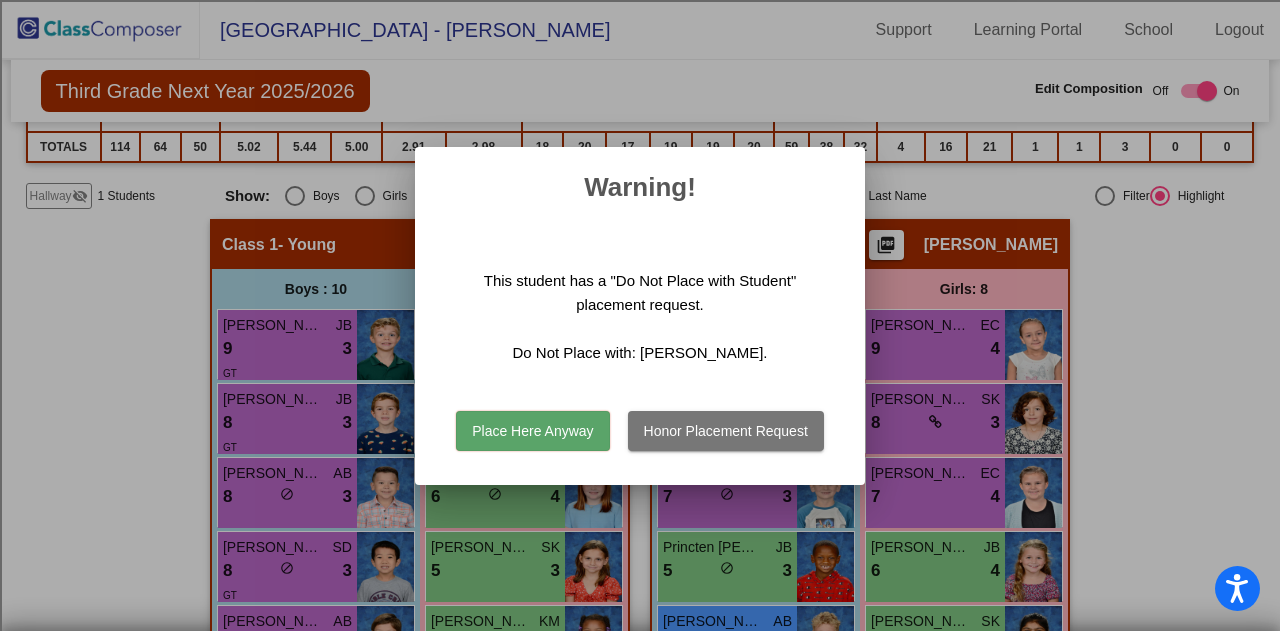 click on "Place Here Anyway" at bounding box center (532, 431) 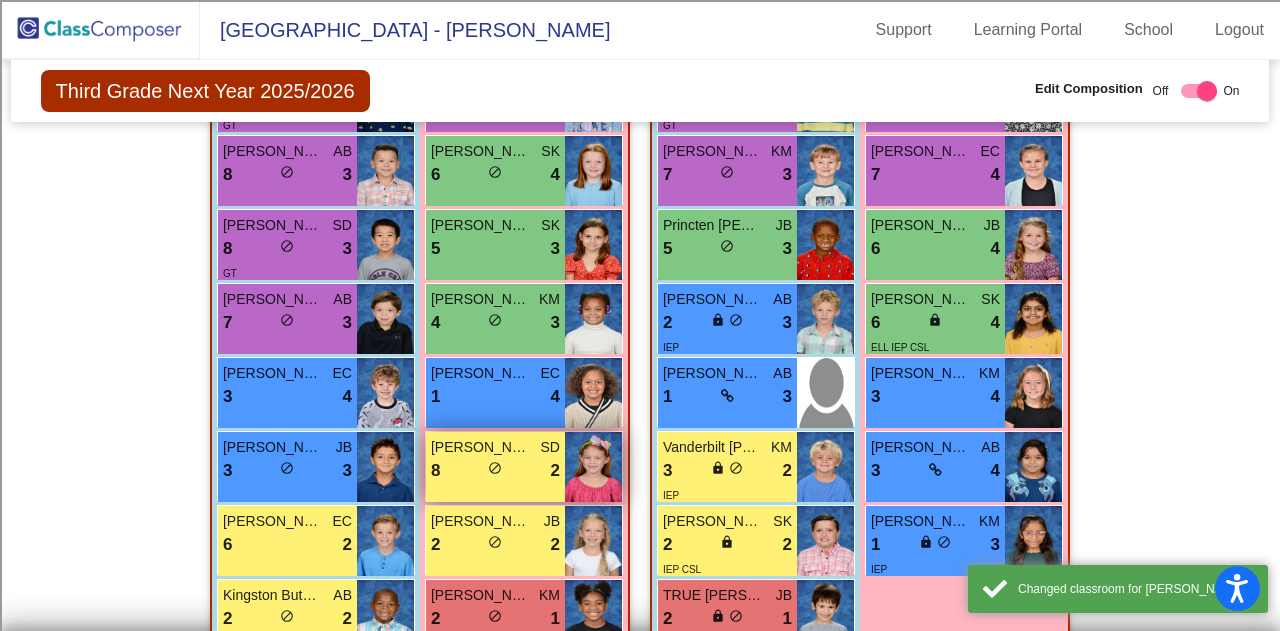 scroll, scrollTop: 700, scrollLeft: 0, axis: vertical 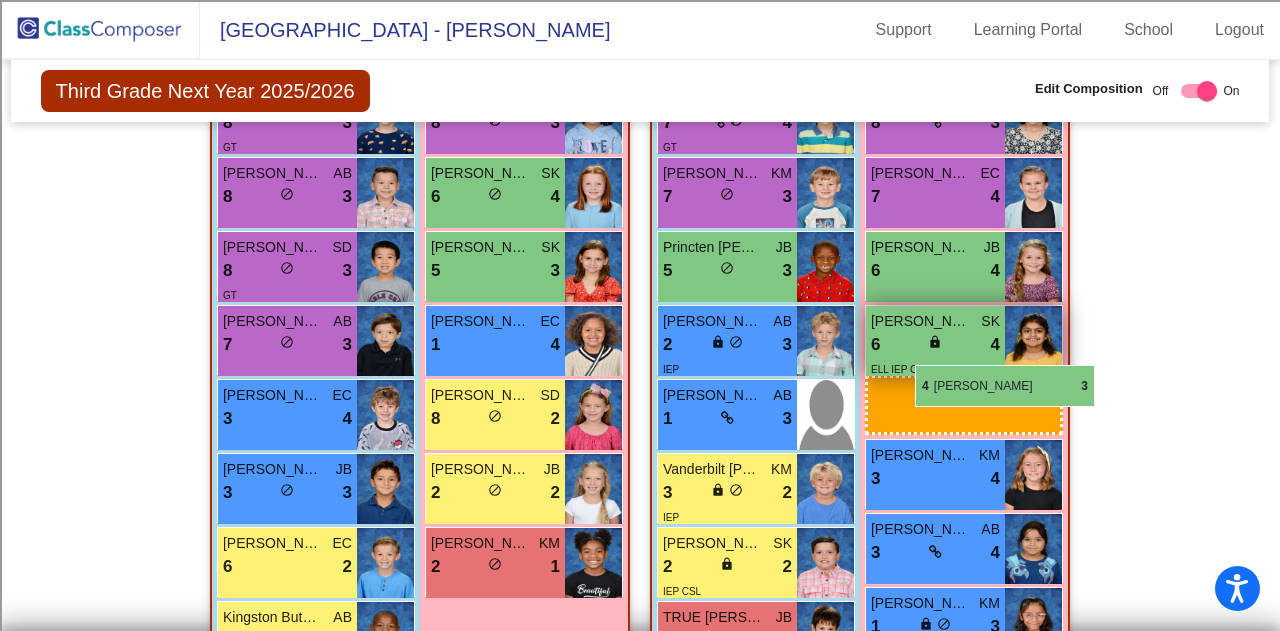 drag, startPoint x: 483, startPoint y: 326, endPoint x: 915, endPoint y: 365, distance: 433.75684 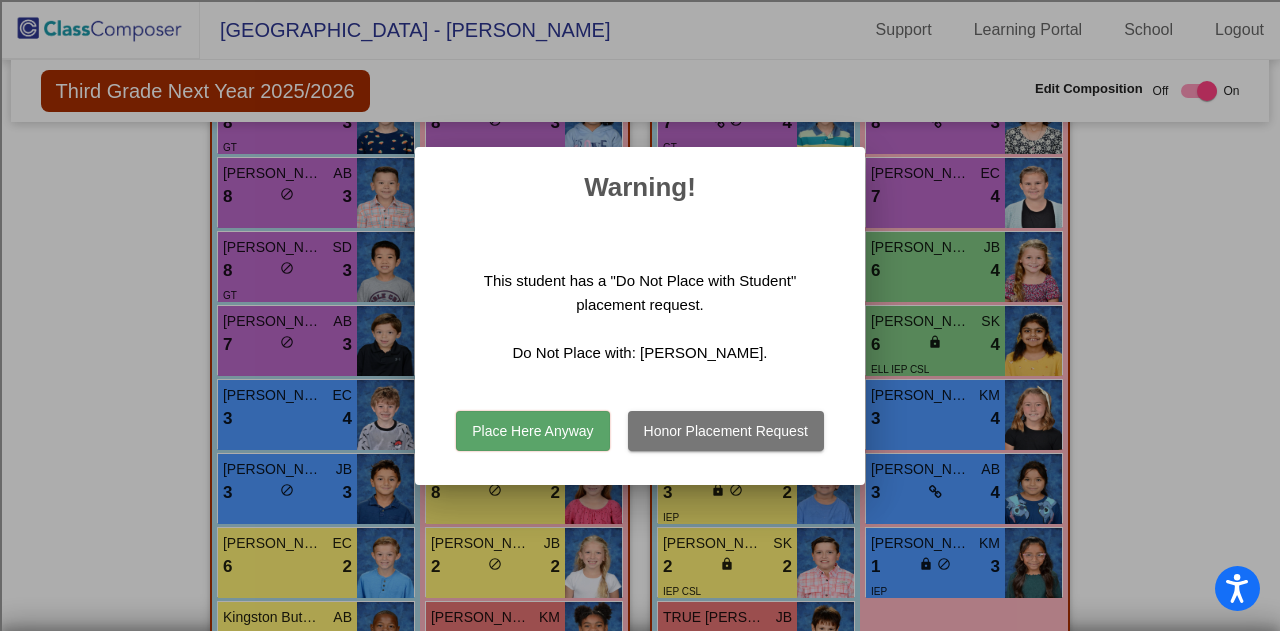 click on "Place Here Anyway" at bounding box center [532, 431] 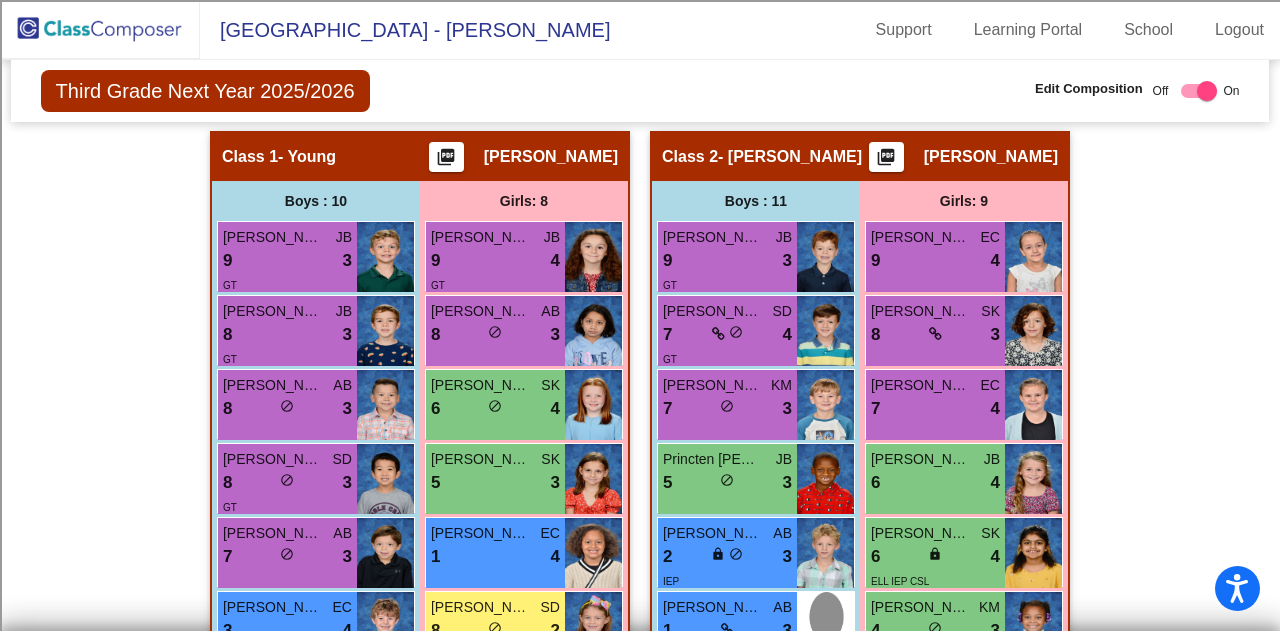 scroll, scrollTop: 500, scrollLeft: 0, axis: vertical 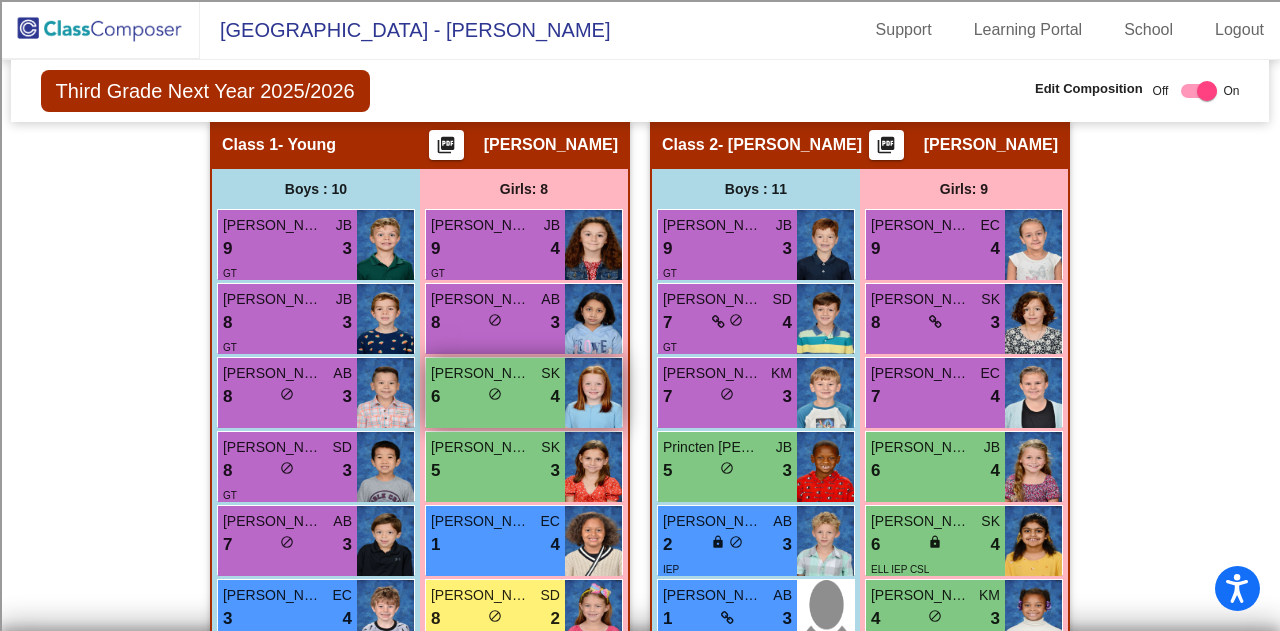 click on "[PERSON_NAME] SK 6 lock do_not_disturb_alt 4" at bounding box center (495, 393) 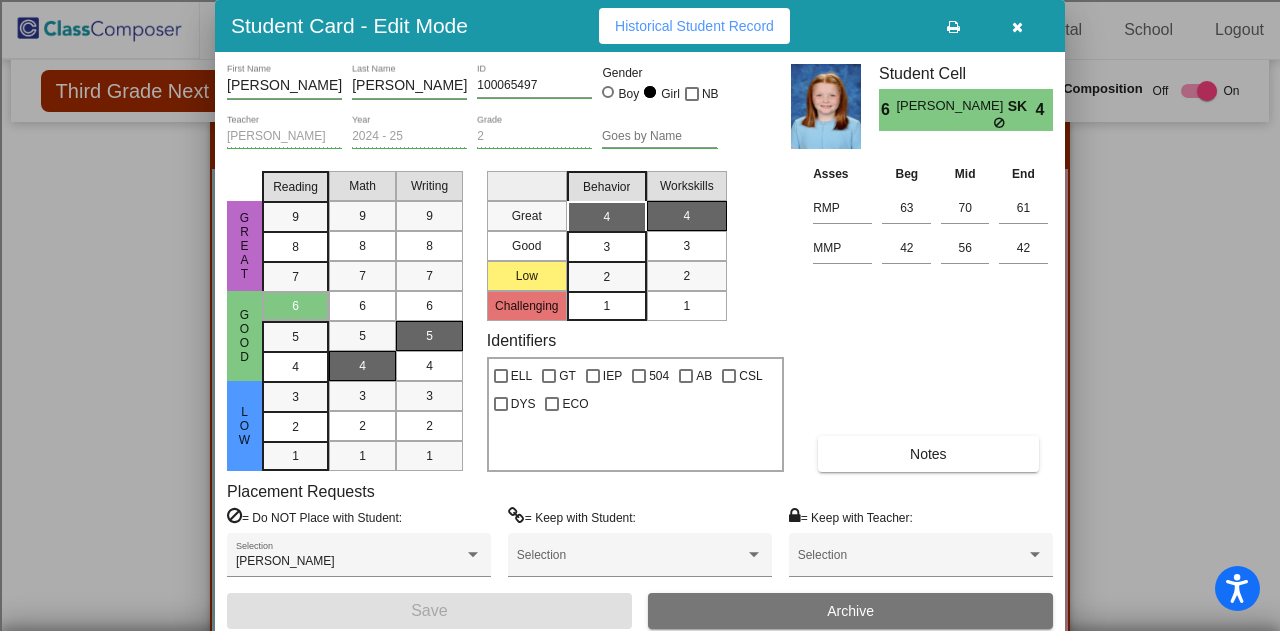 click at bounding box center [1017, 26] 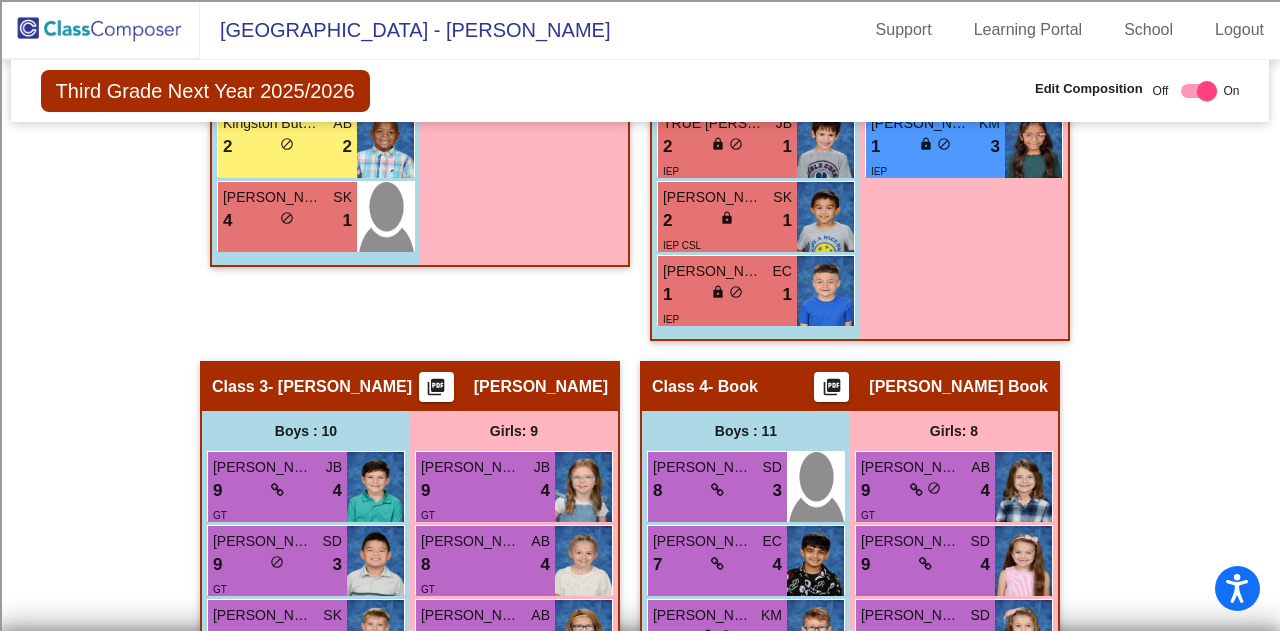 scroll, scrollTop: 0, scrollLeft: 0, axis: both 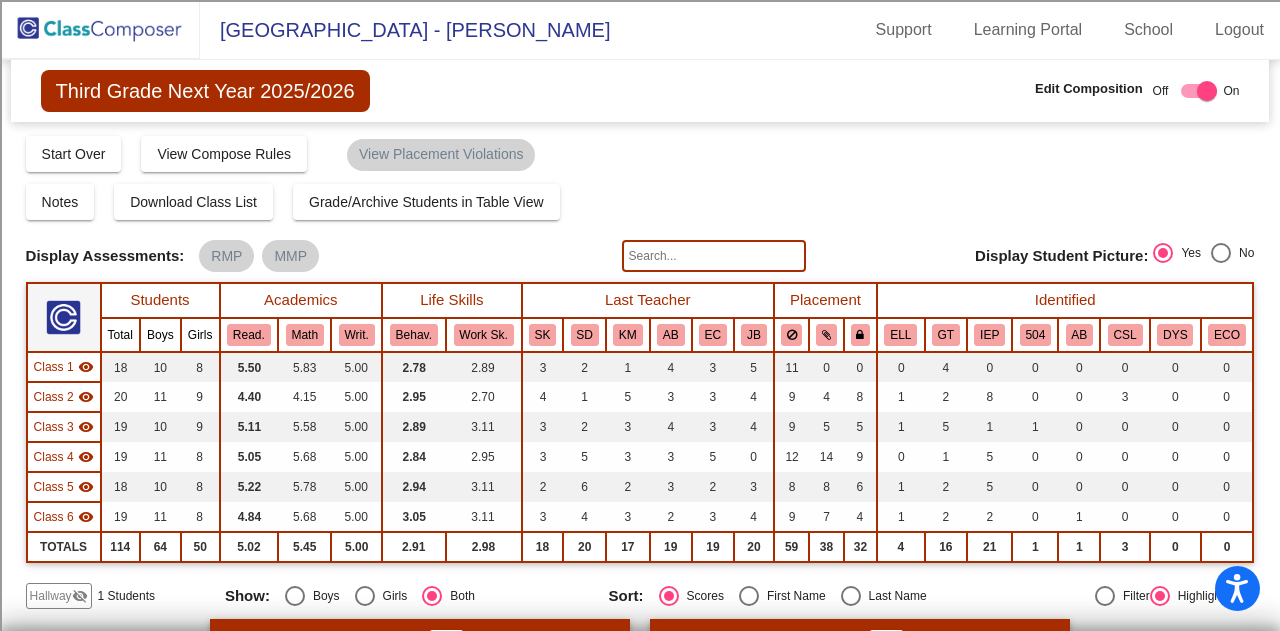 click 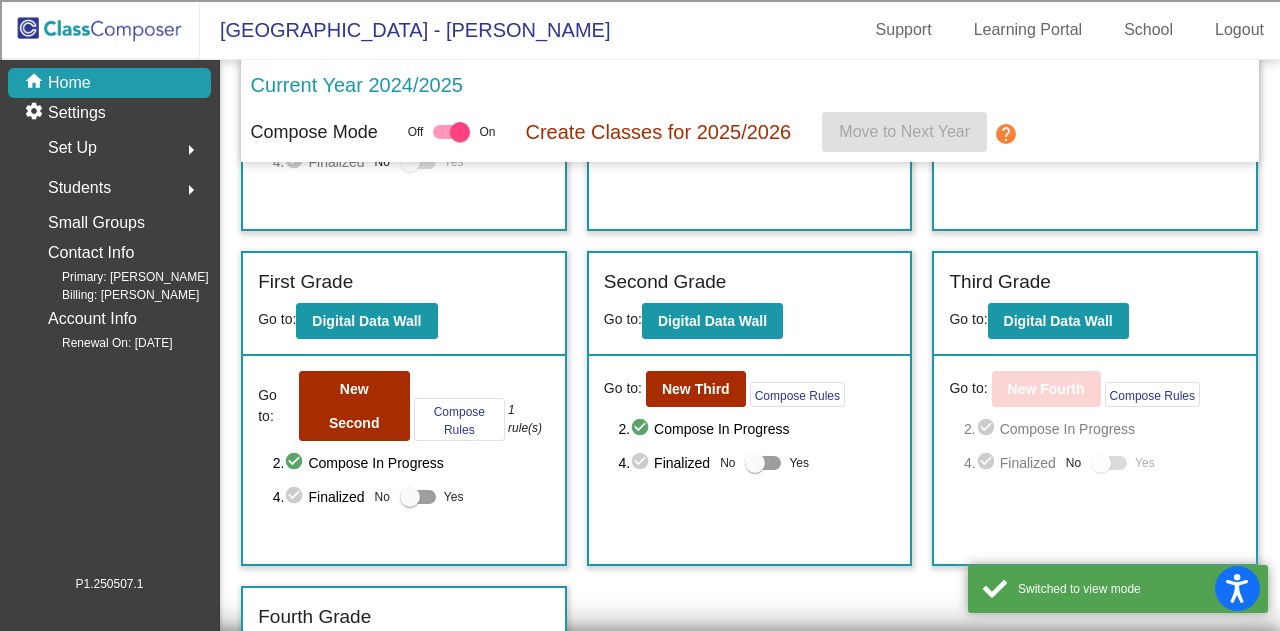 scroll, scrollTop: 344, scrollLeft: 0, axis: vertical 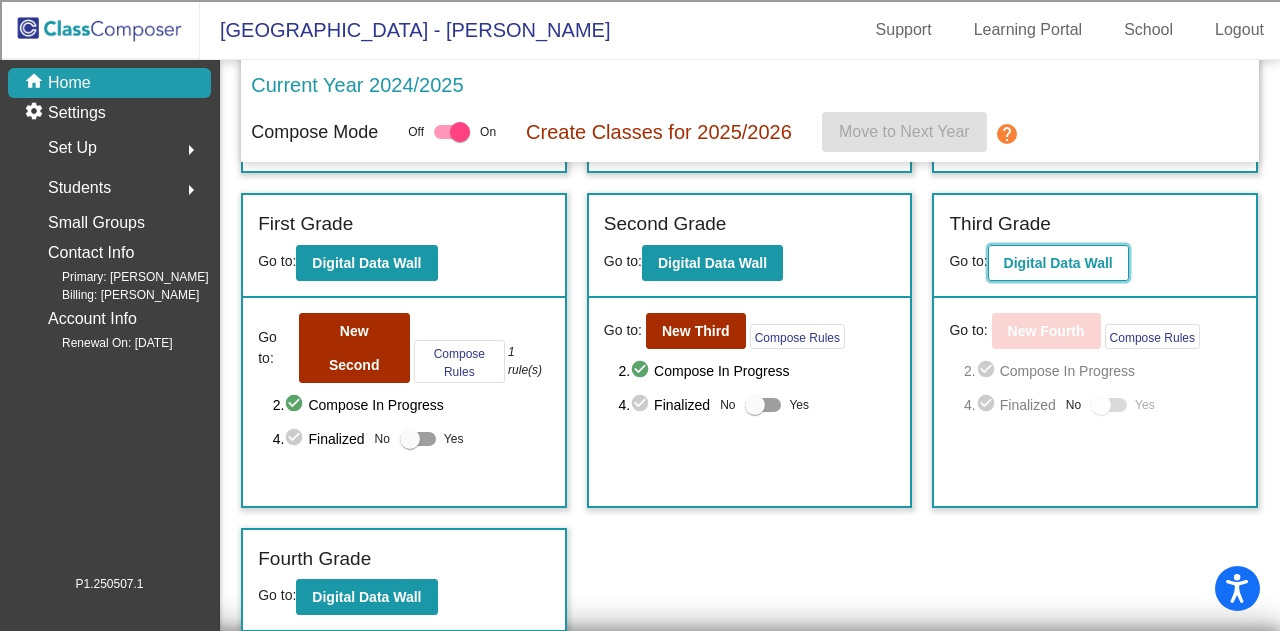 click on "Digital Data Wall" 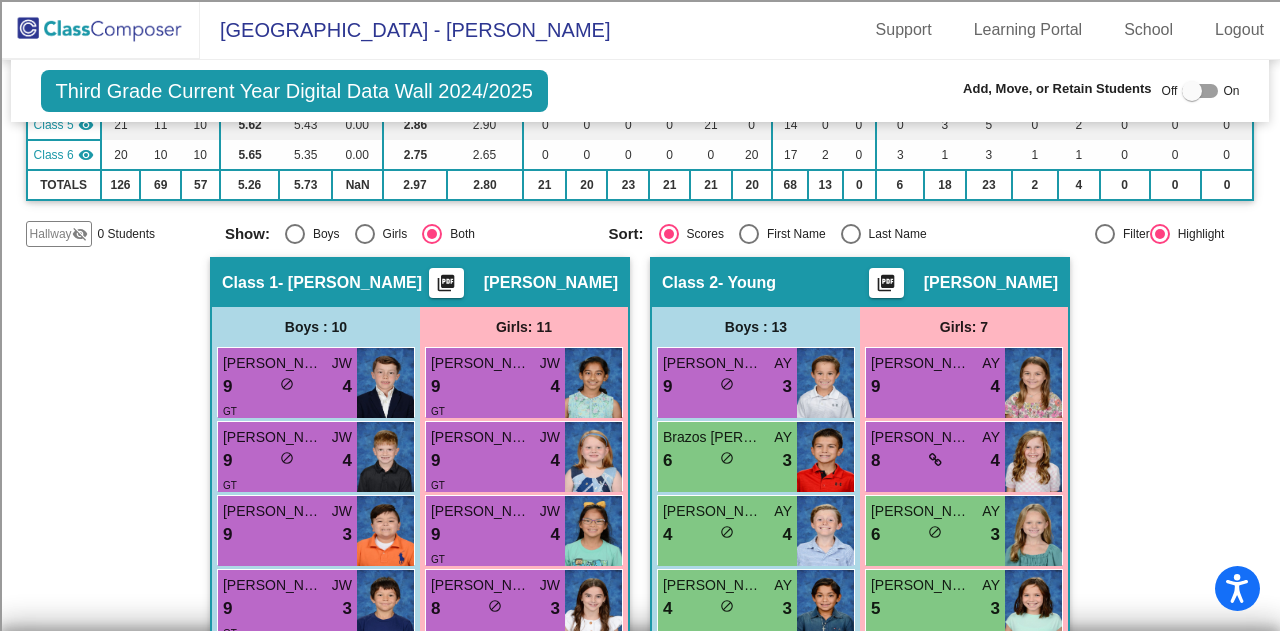 scroll, scrollTop: 400, scrollLeft: 0, axis: vertical 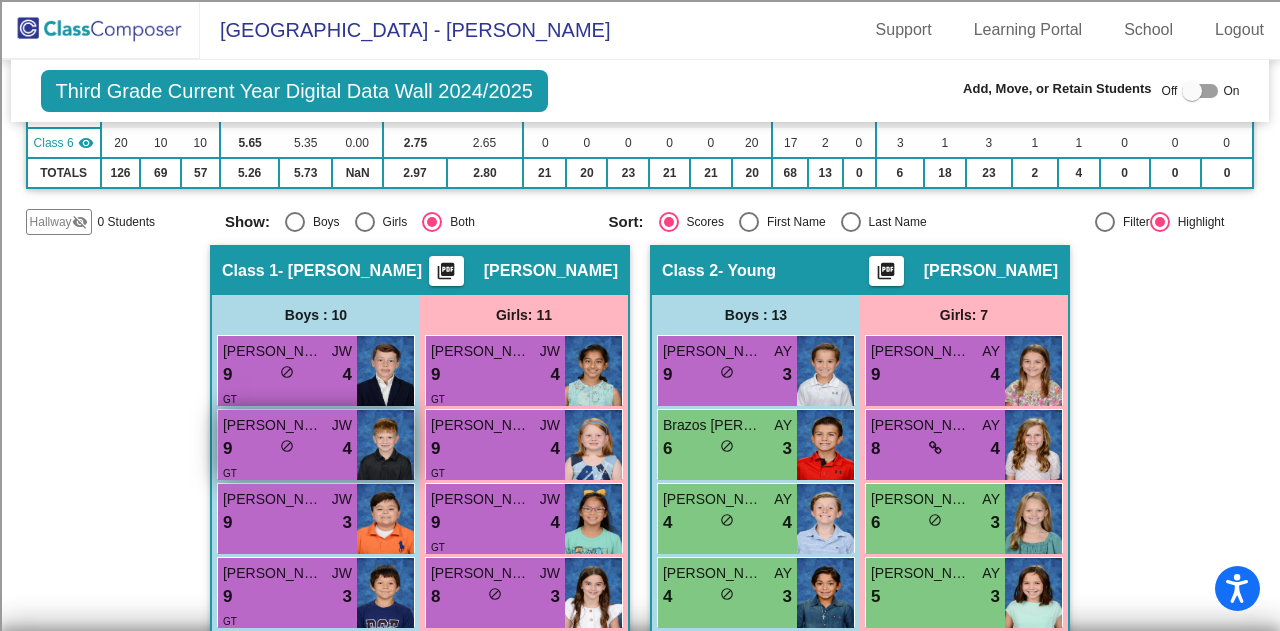 click on "9 lock do_not_disturb_alt 4" at bounding box center (287, 449) 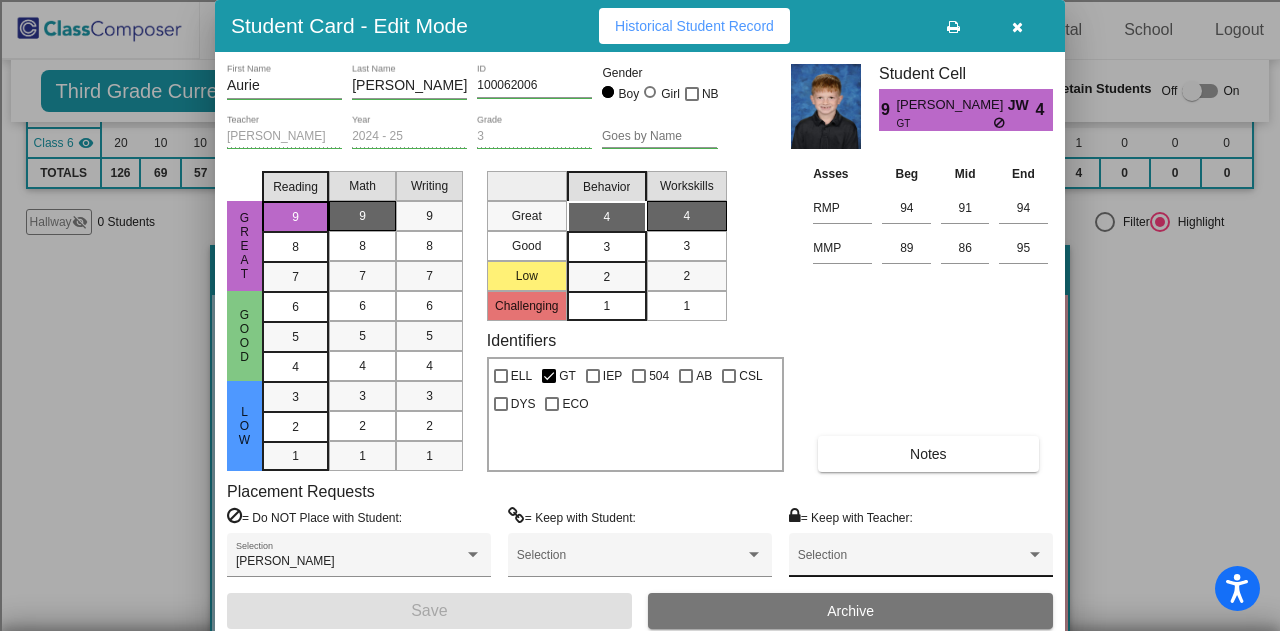 click at bounding box center [912, 562] 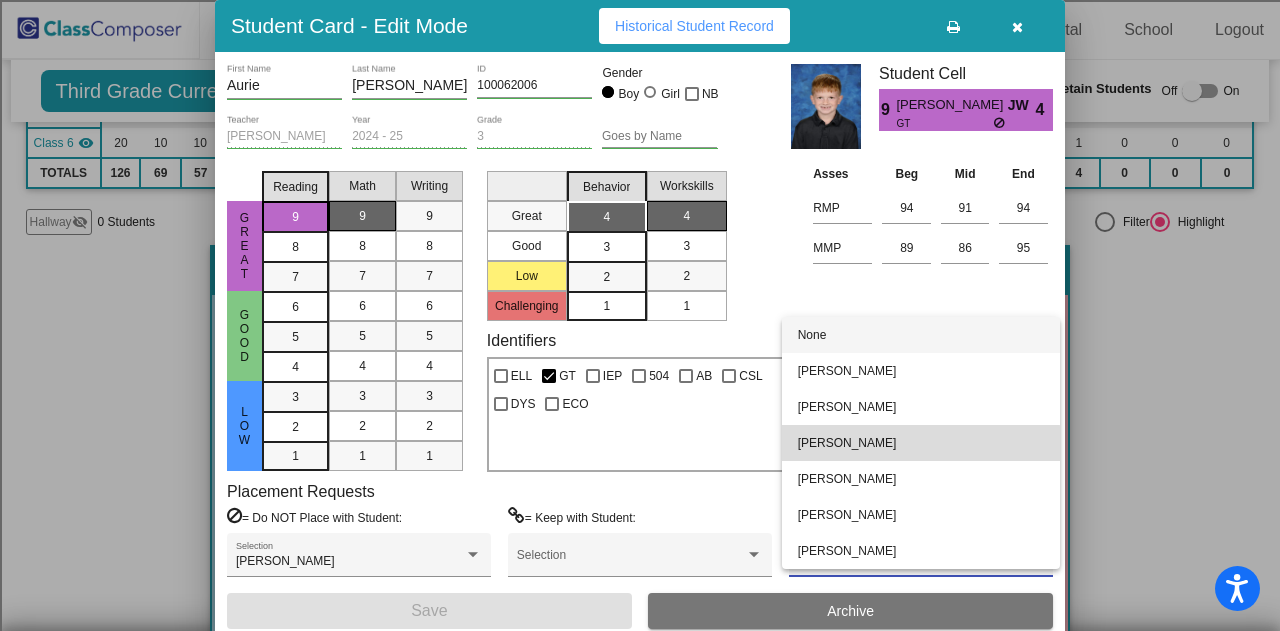 click on "[PERSON_NAME]" at bounding box center [921, 443] 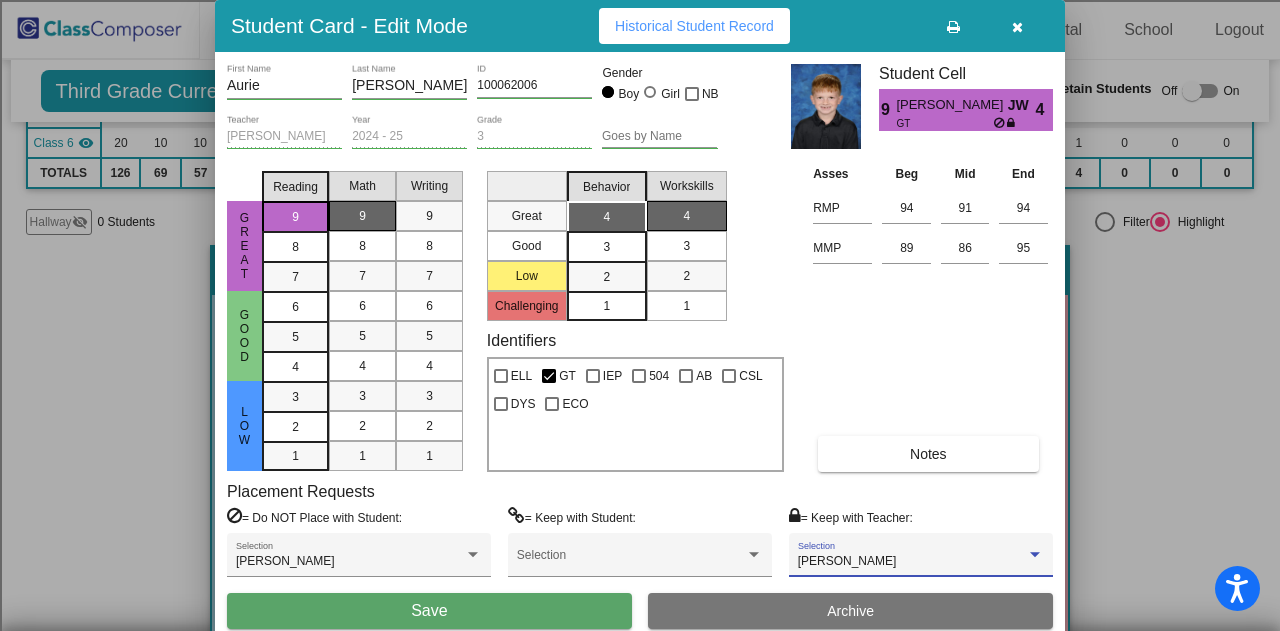 click on "Save" at bounding box center (429, 611) 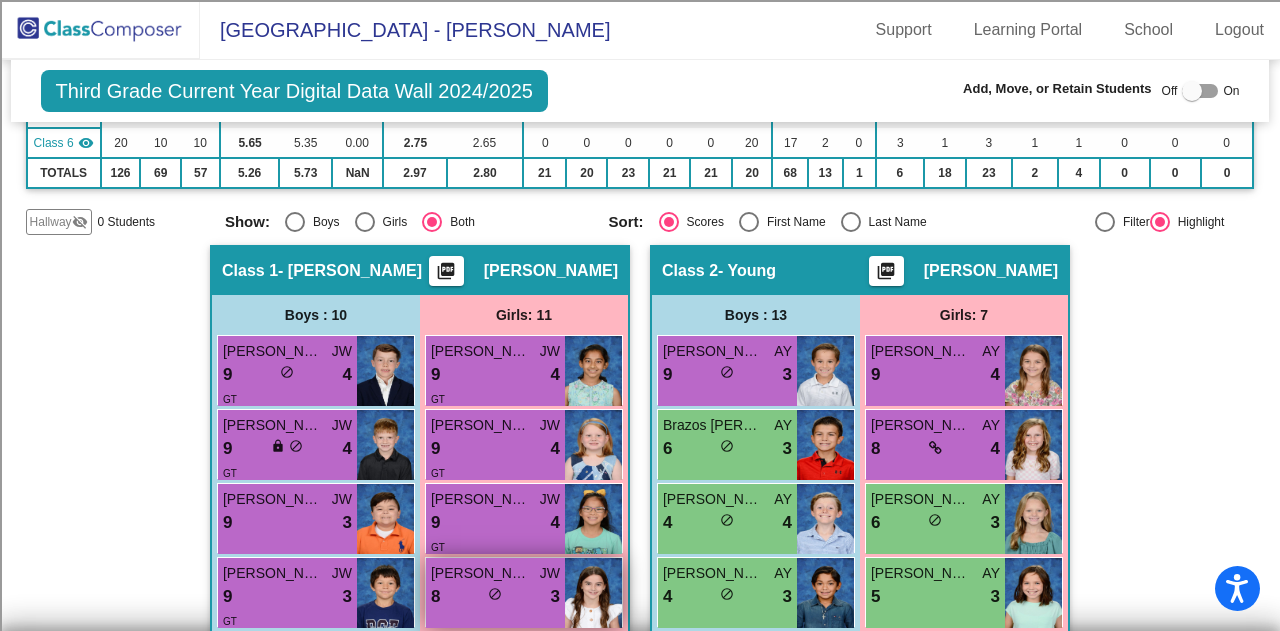 click on "8 lock do_not_disturb_alt 3" at bounding box center [495, 597] 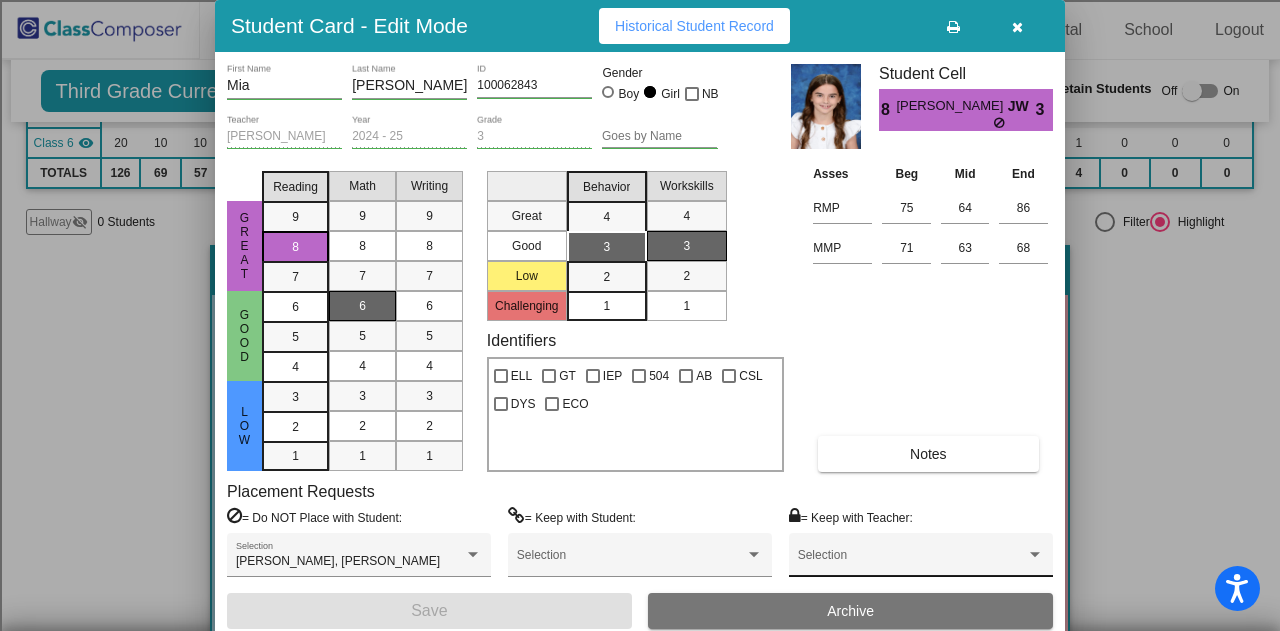 click on "Selection" at bounding box center (921, 560) 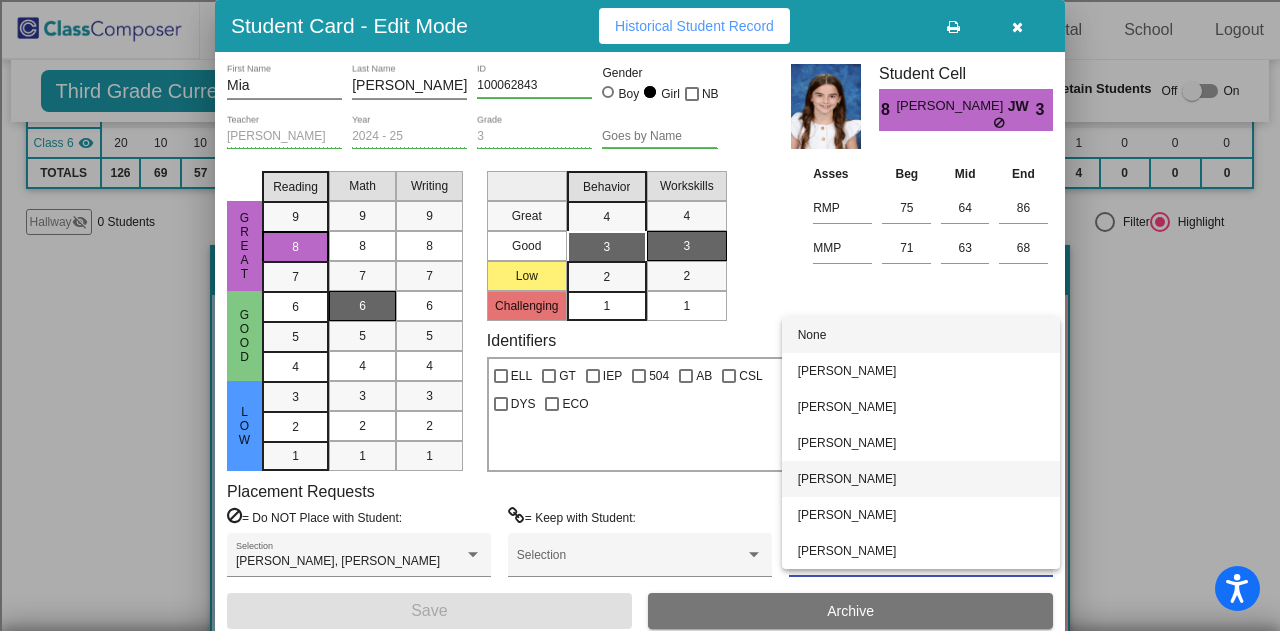 click on "[PERSON_NAME]" at bounding box center [921, 479] 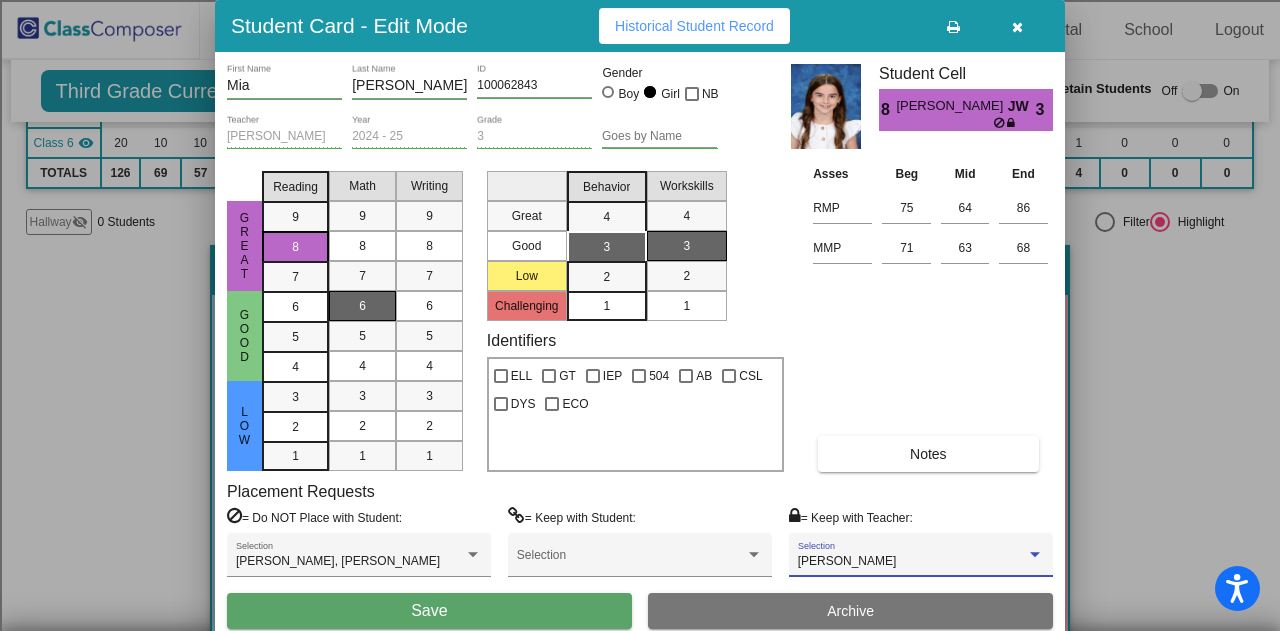 click on "Save" at bounding box center (429, 611) 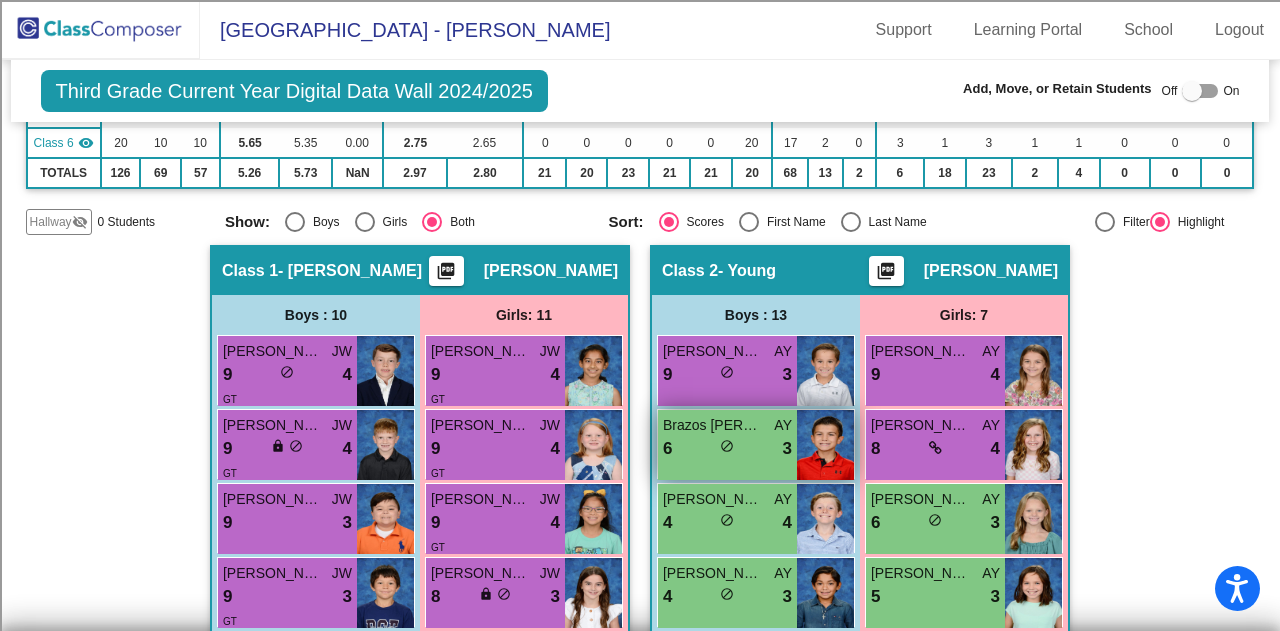 click on "do_not_disturb_alt" at bounding box center (727, 446) 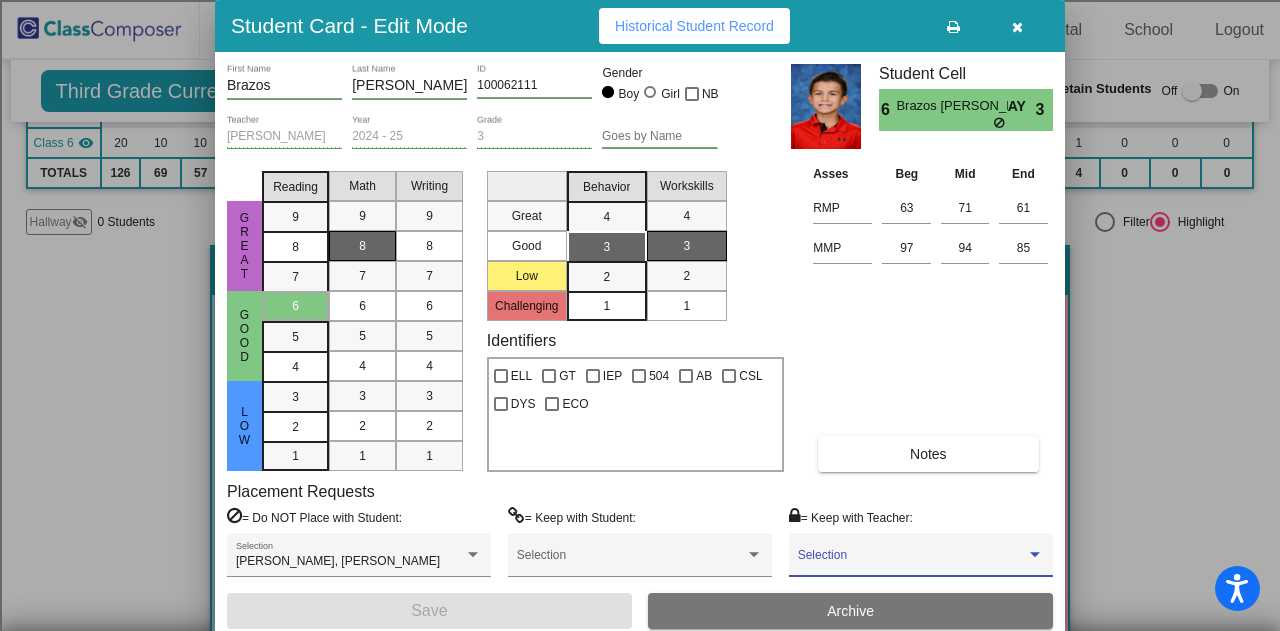 click at bounding box center (912, 562) 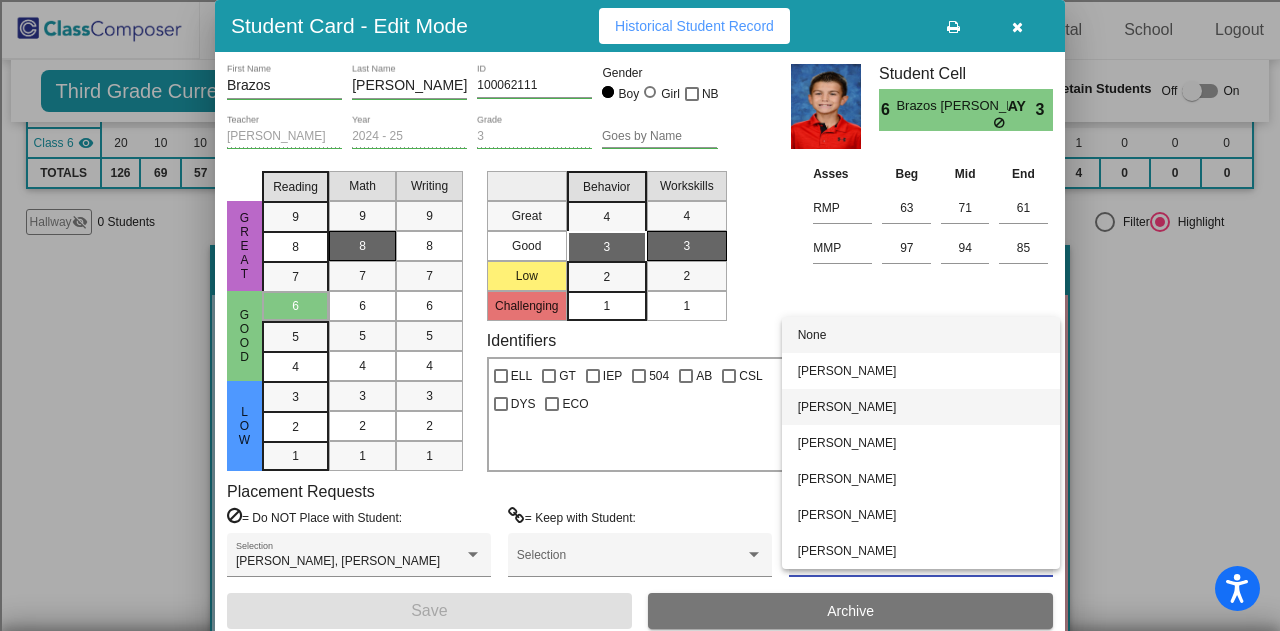 click on "[PERSON_NAME]" at bounding box center [921, 407] 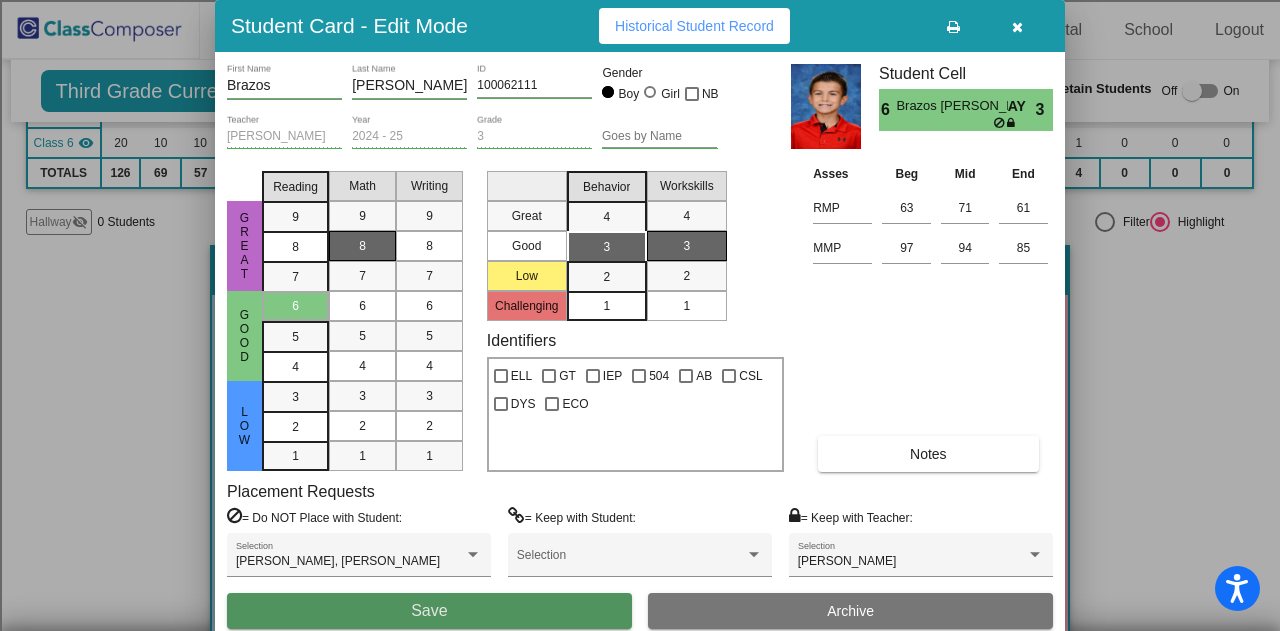 click on "Save" at bounding box center [429, 611] 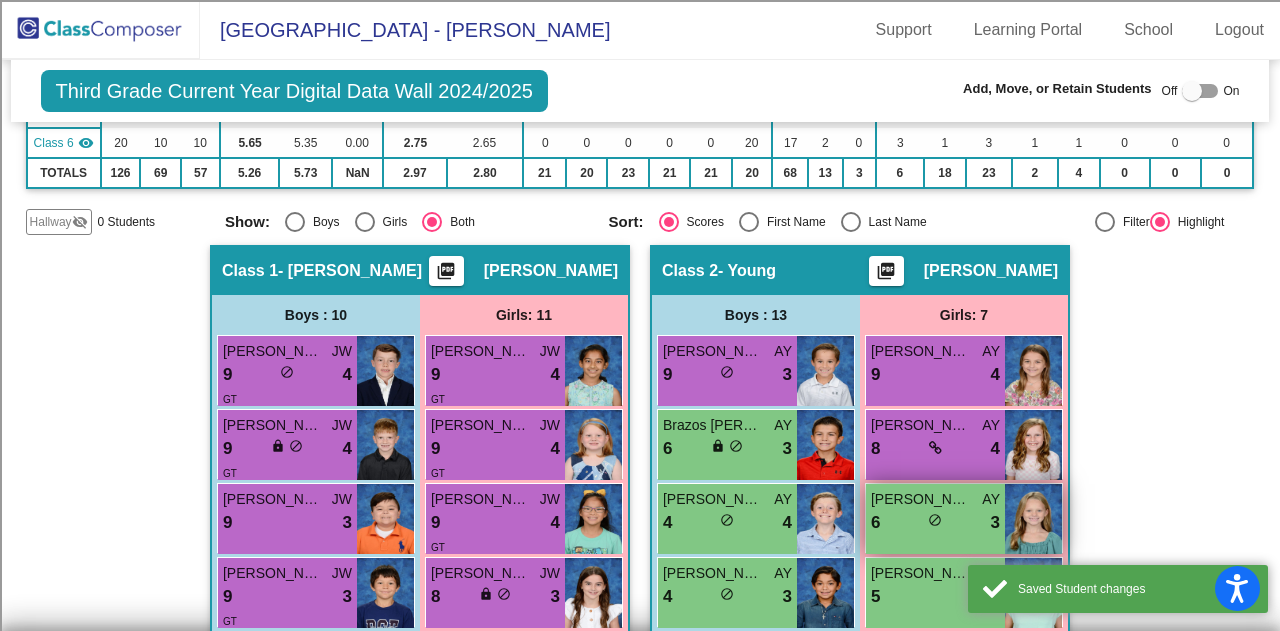 click on "[PERSON_NAME] AY 6 lock do_not_disturb_alt 3" at bounding box center [935, 519] 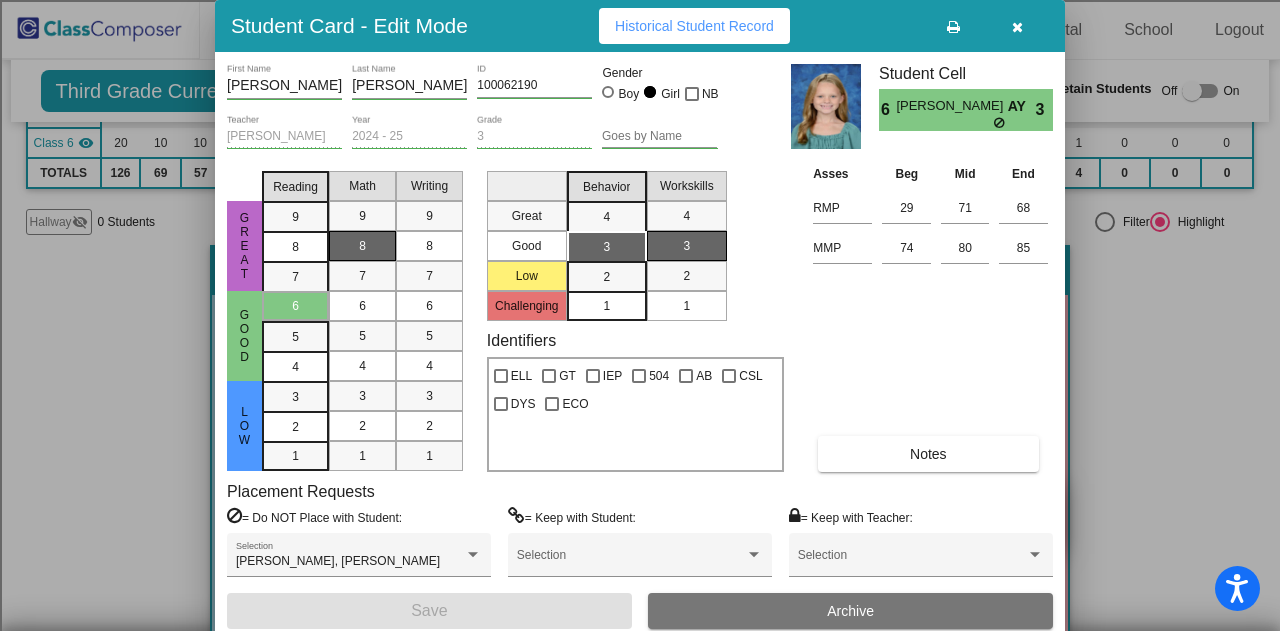 click on "Selection" at bounding box center (921, 560) 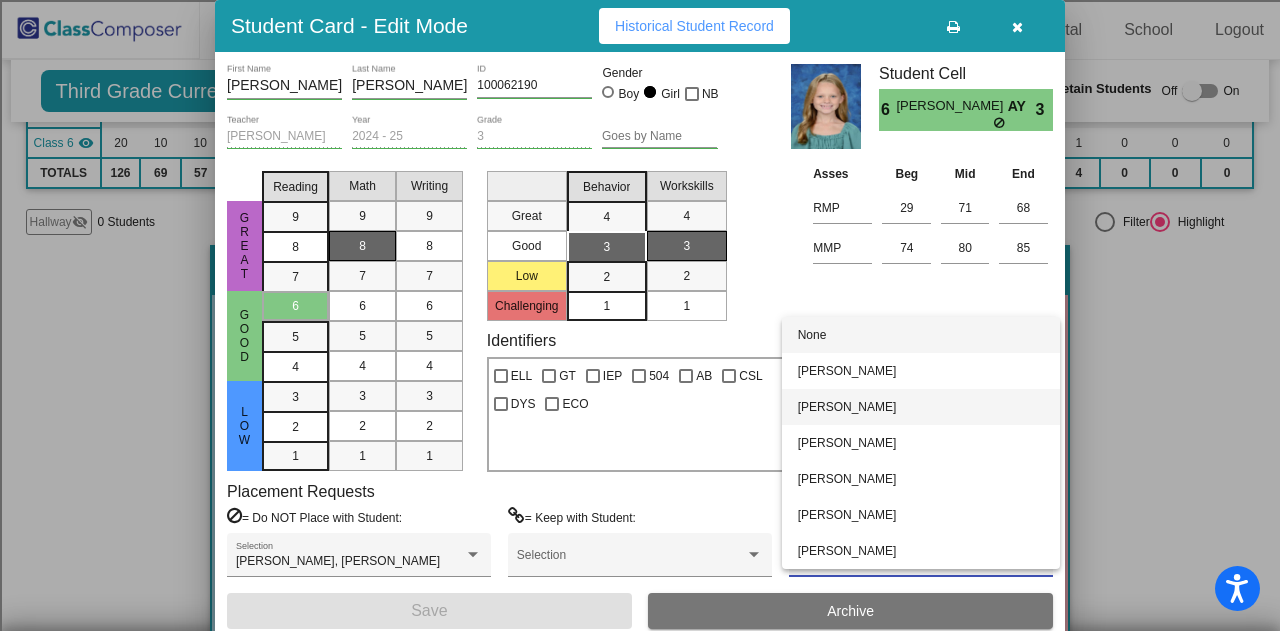 click on "[PERSON_NAME]" at bounding box center [921, 407] 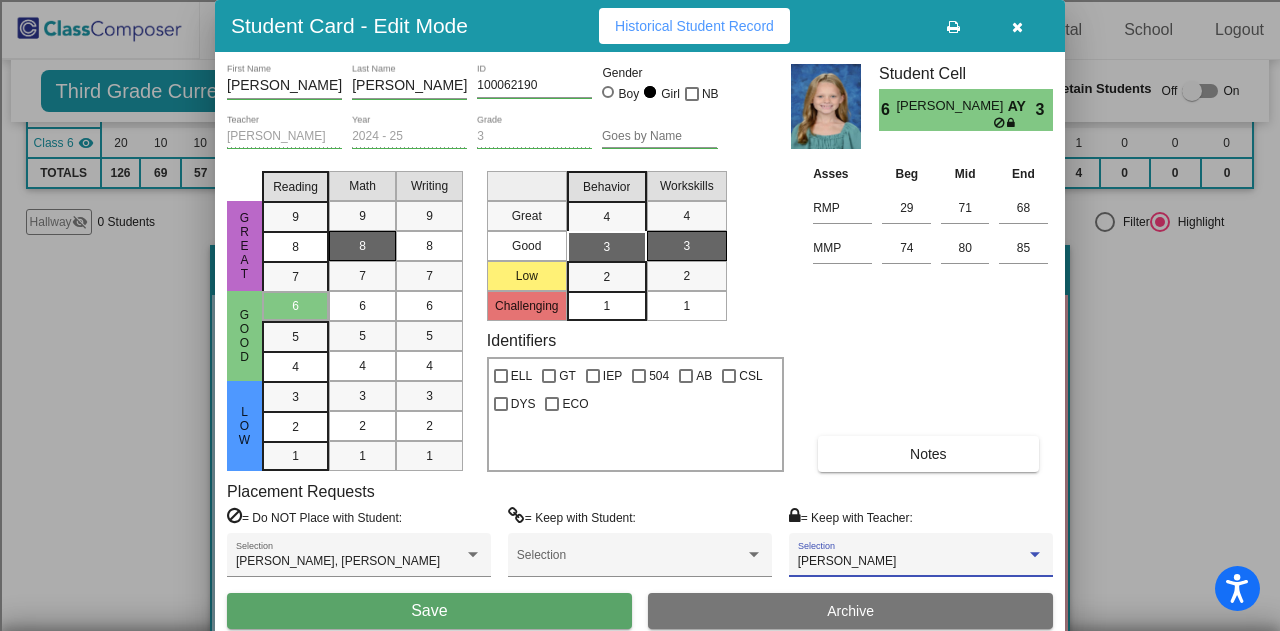click on "Save" at bounding box center (429, 611) 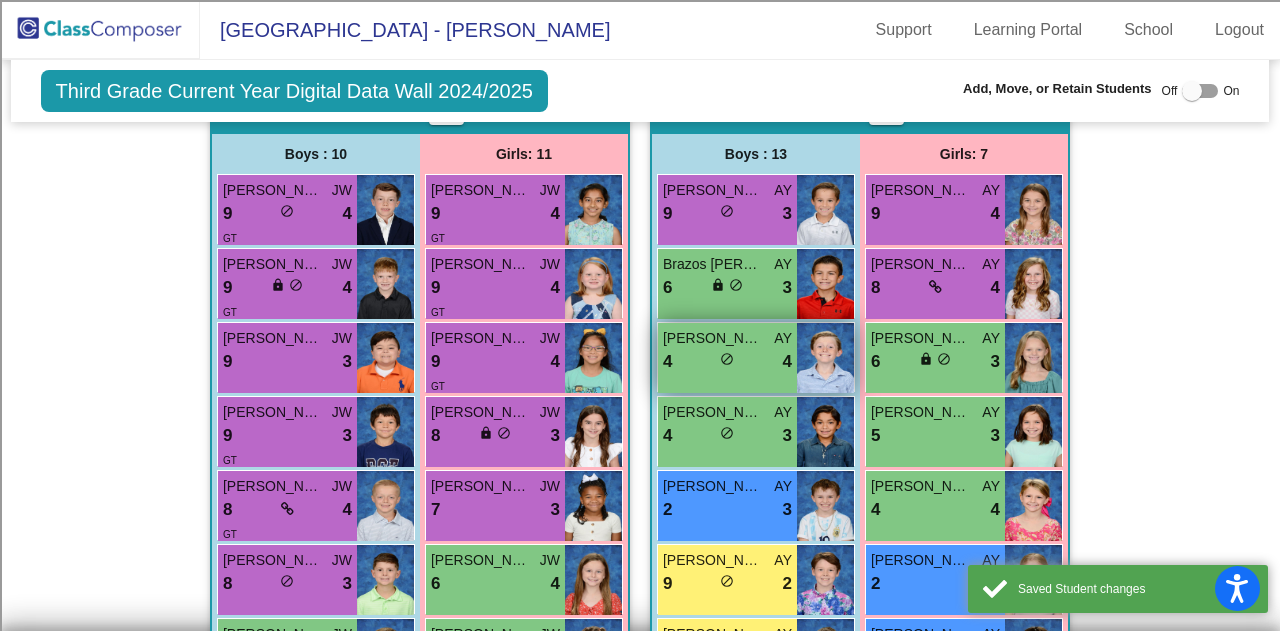 scroll, scrollTop: 600, scrollLeft: 0, axis: vertical 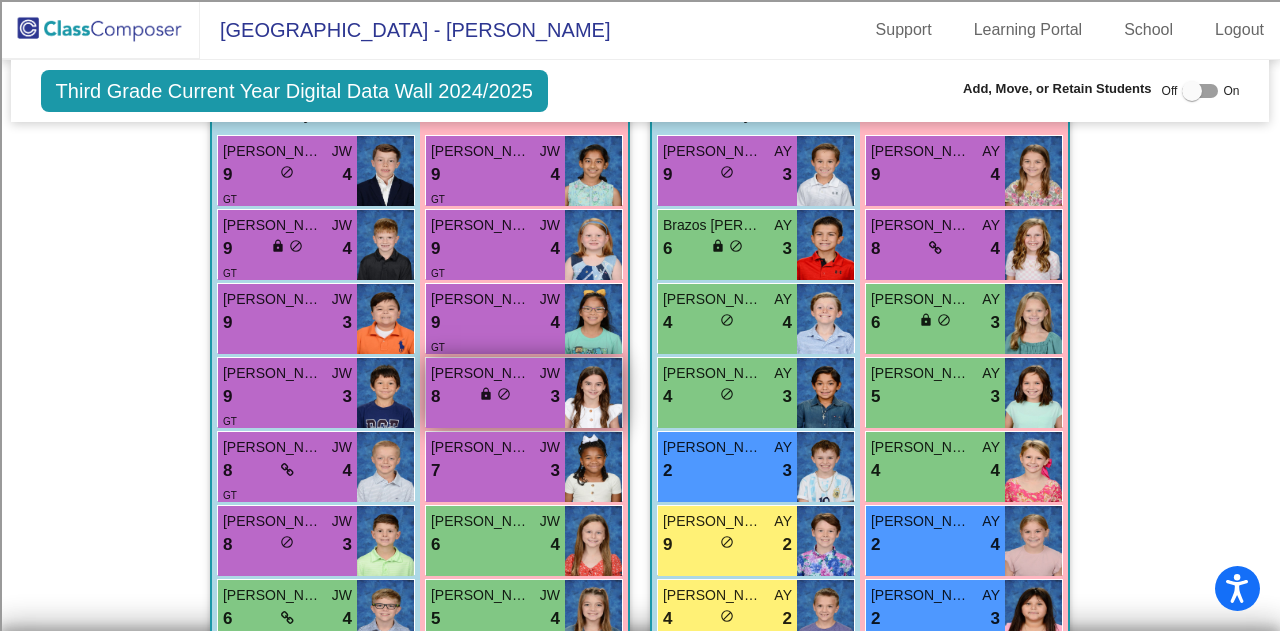 click on "[PERSON_NAME] 8 lock do_not_disturb_alt 3" at bounding box center (495, 393) 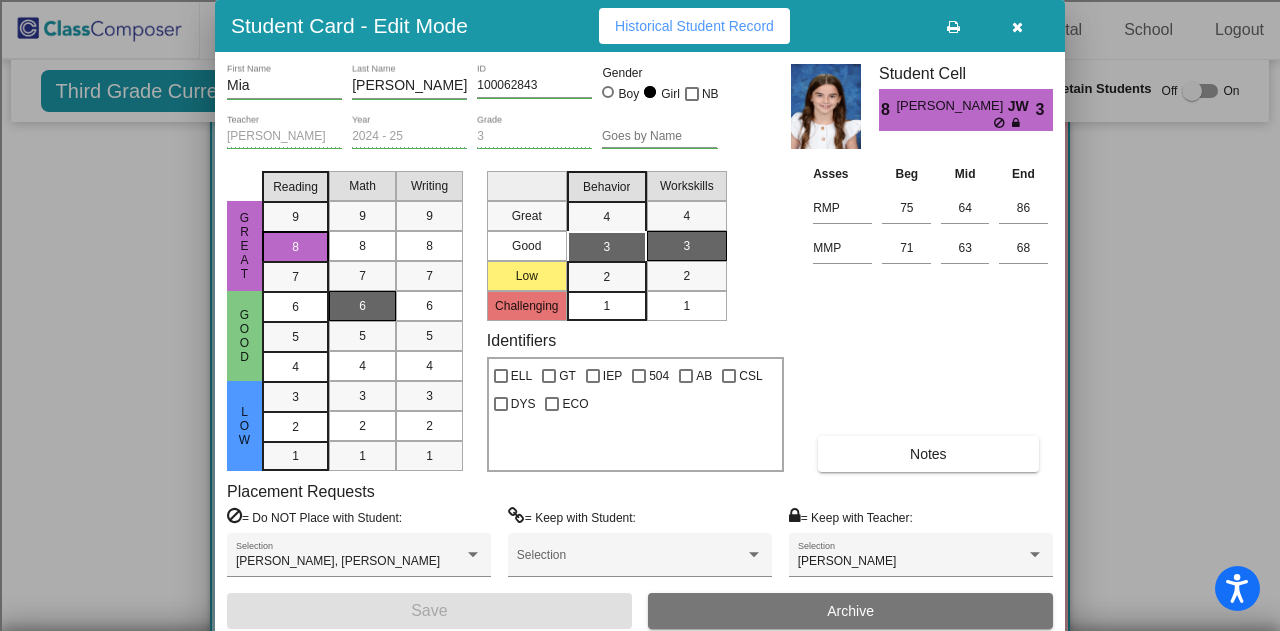 click at bounding box center [1017, 26] 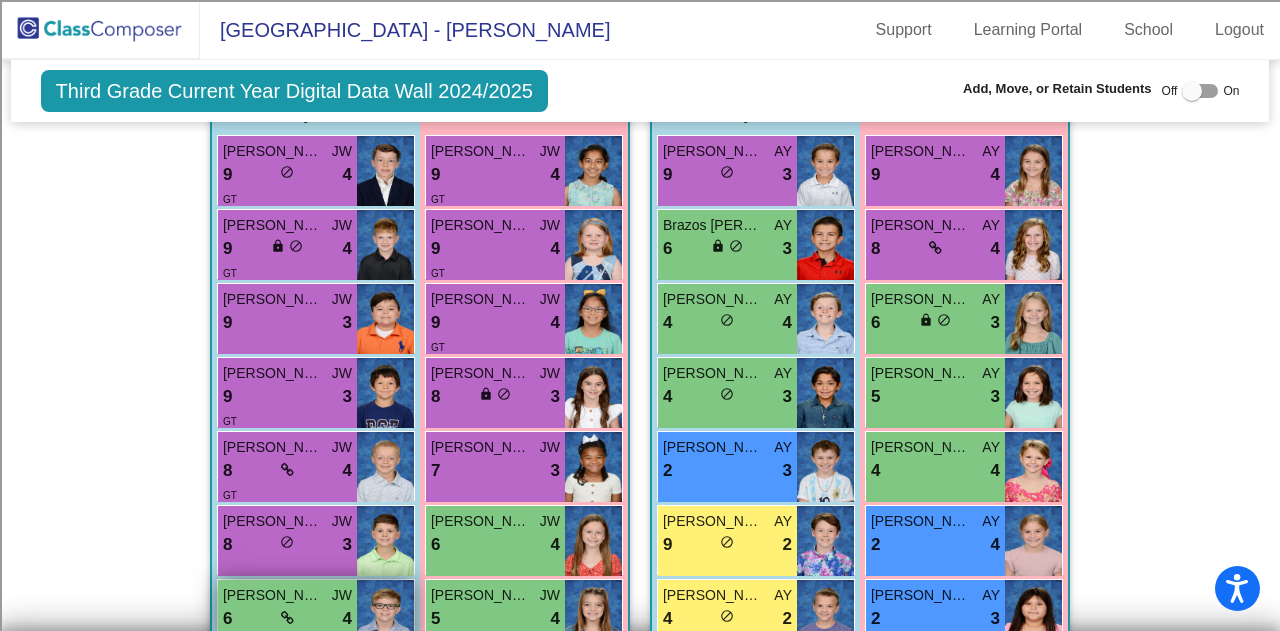 click on "[PERSON_NAME]" at bounding box center [273, 595] 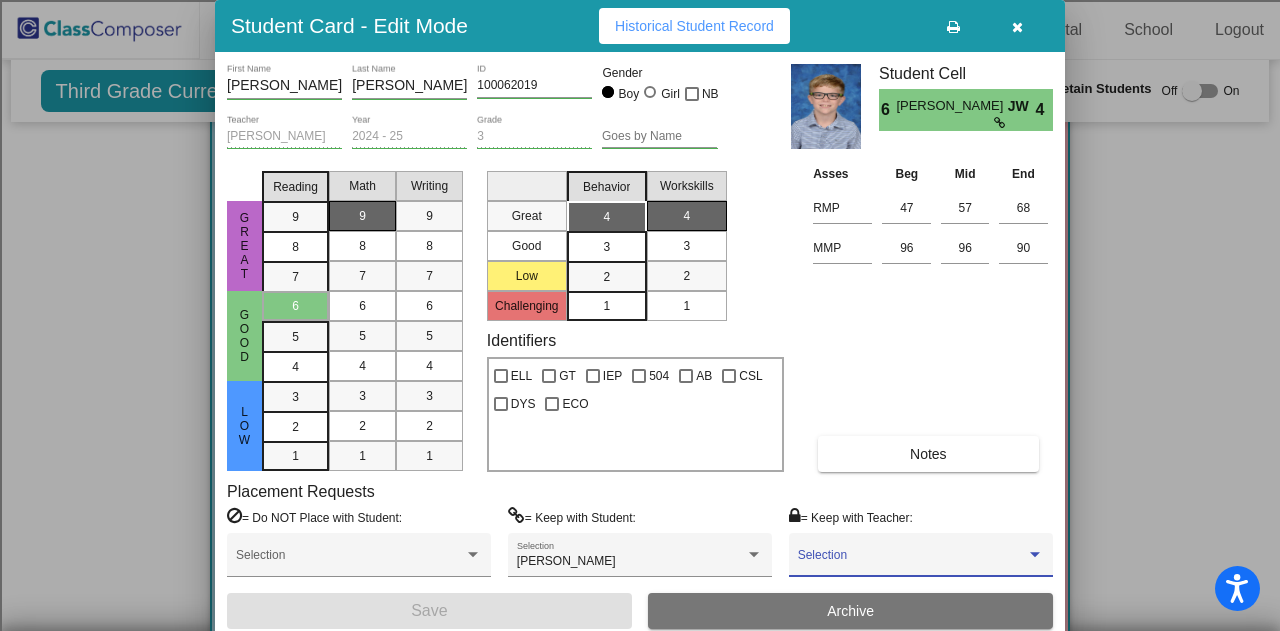 click at bounding box center [912, 562] 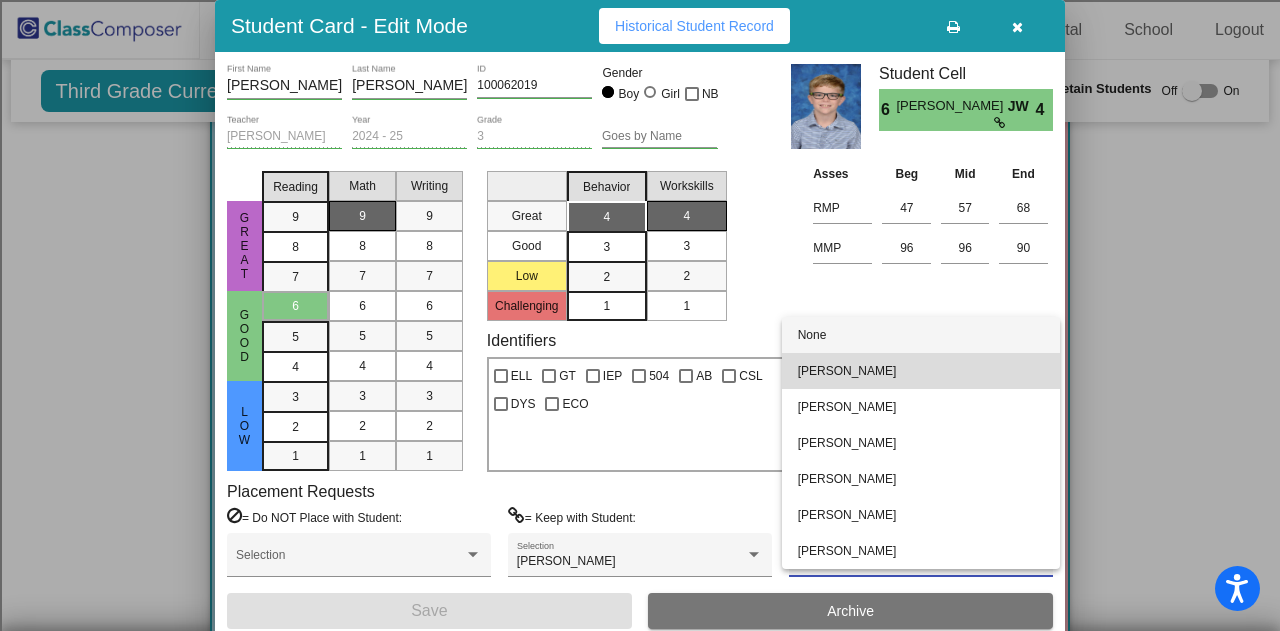 click on "[PERSON_NAME]" at bounding box center (921, 371) 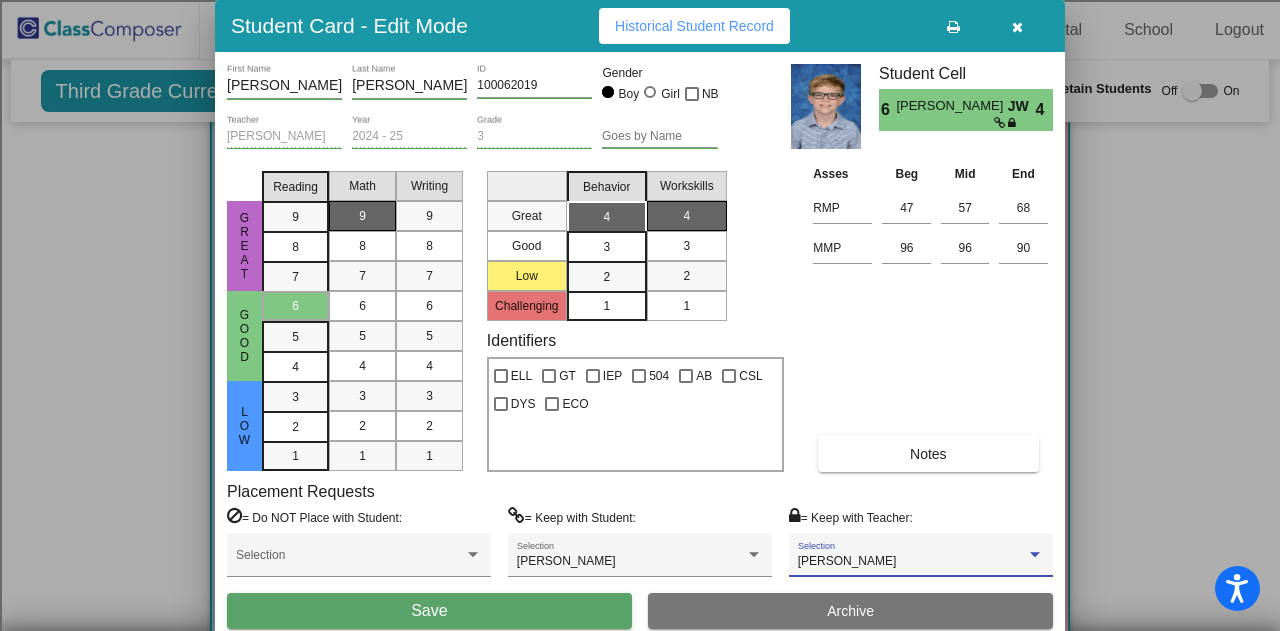 click on "Save" at bounding box center [429, 611] 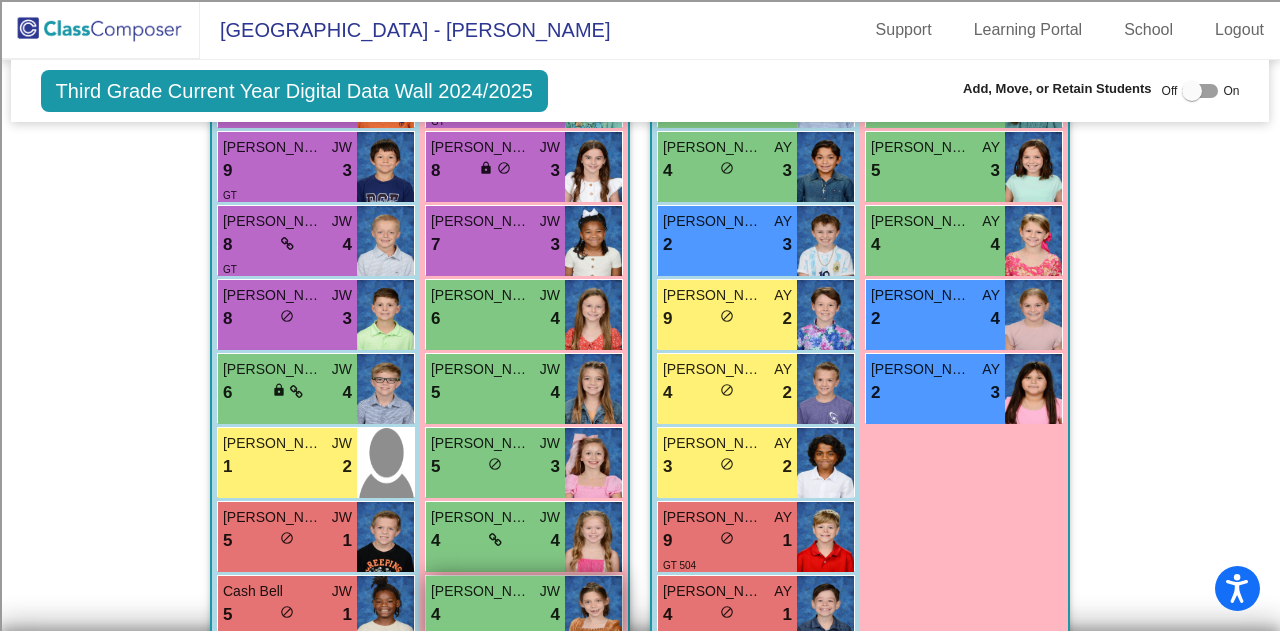 scroll, scrollTop: 900, scrollLeft: 0, axis: vertical 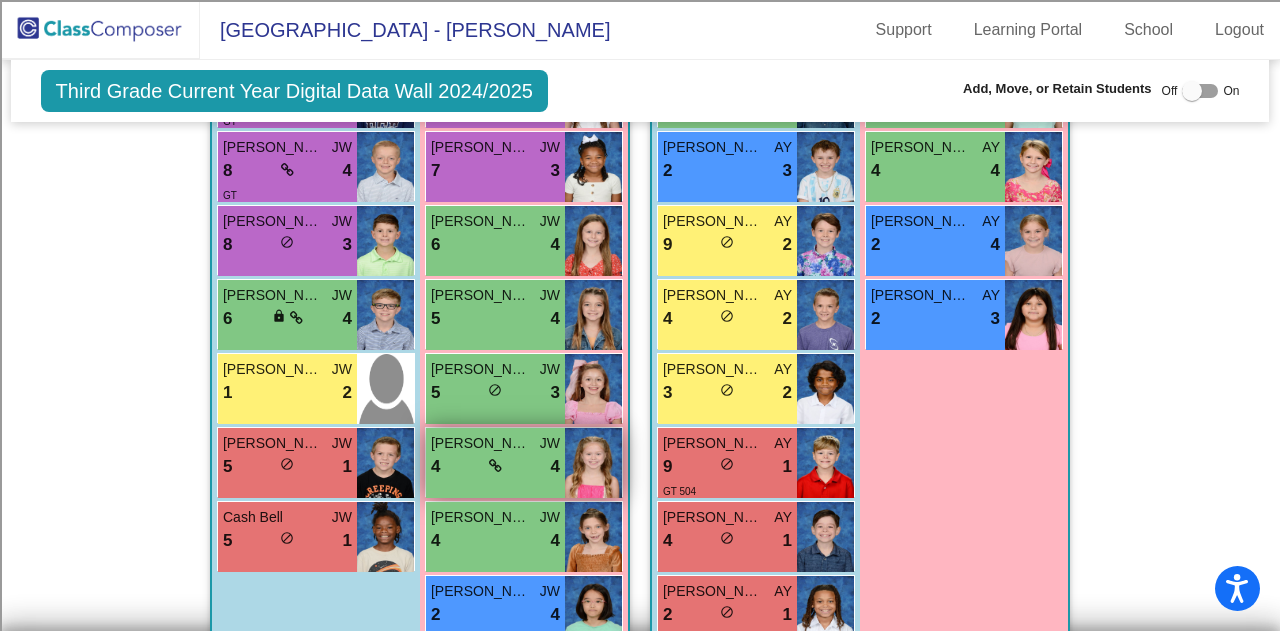 click on "4 lock do_not_disturb_alt 4" at bounding box center [495, 467] 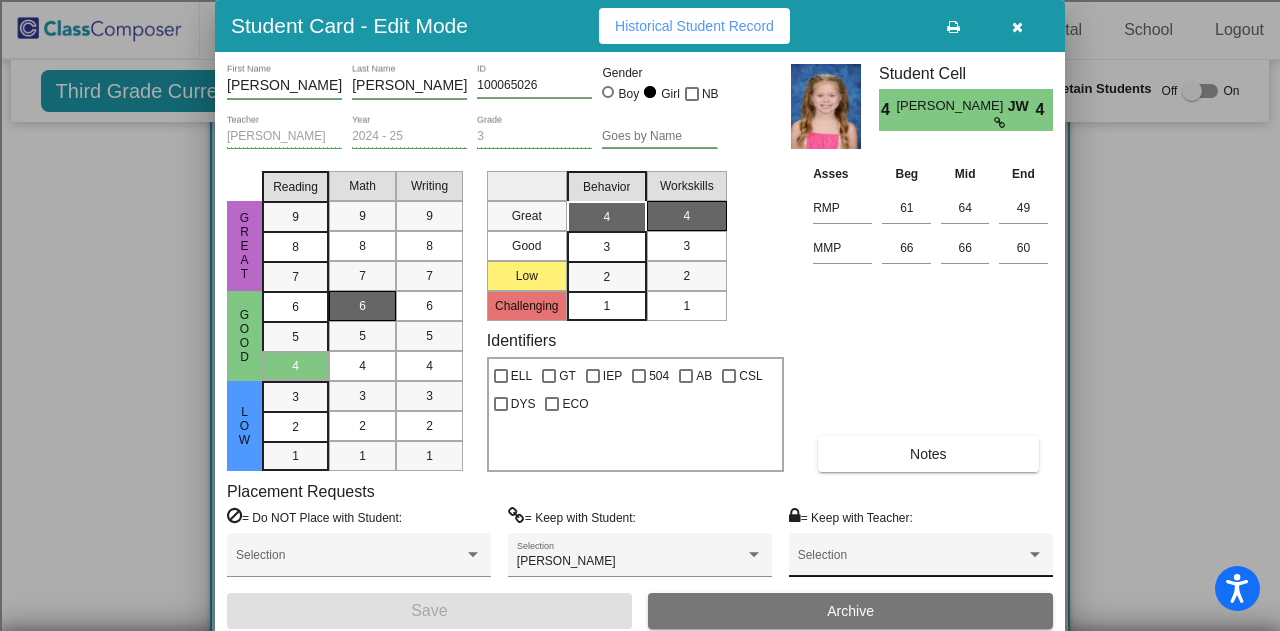 click on "Selection" at bounding box center (921, 560) 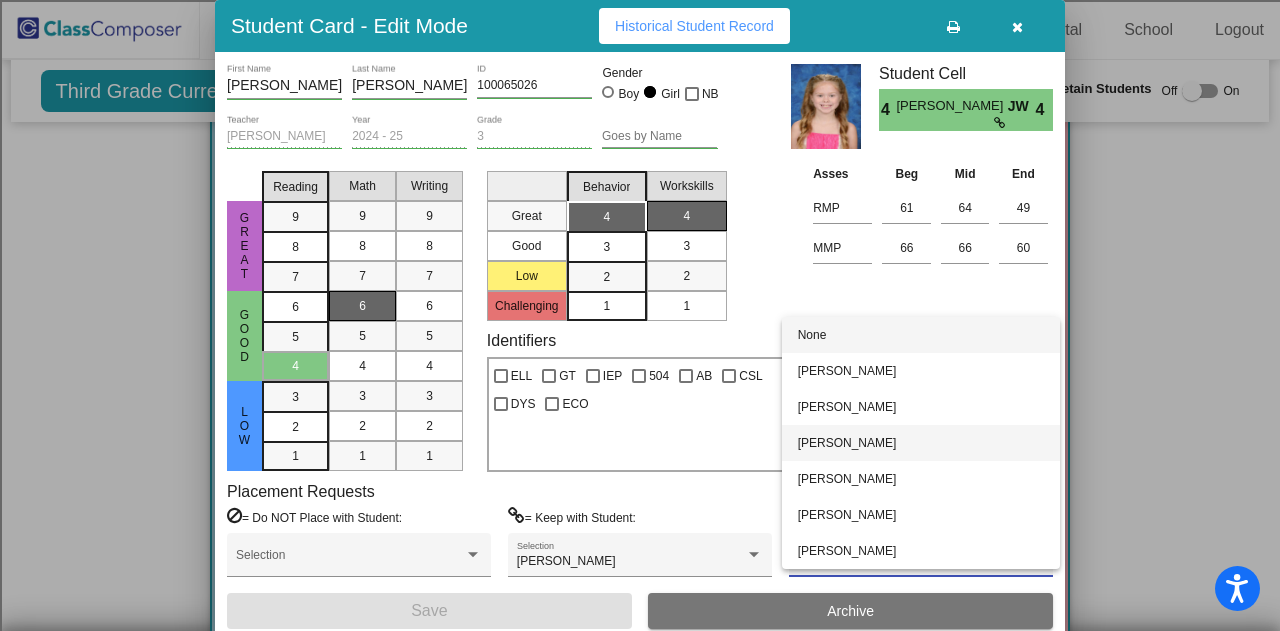 click on "[PERSON_NAME]" at bounding box center [921, 443] 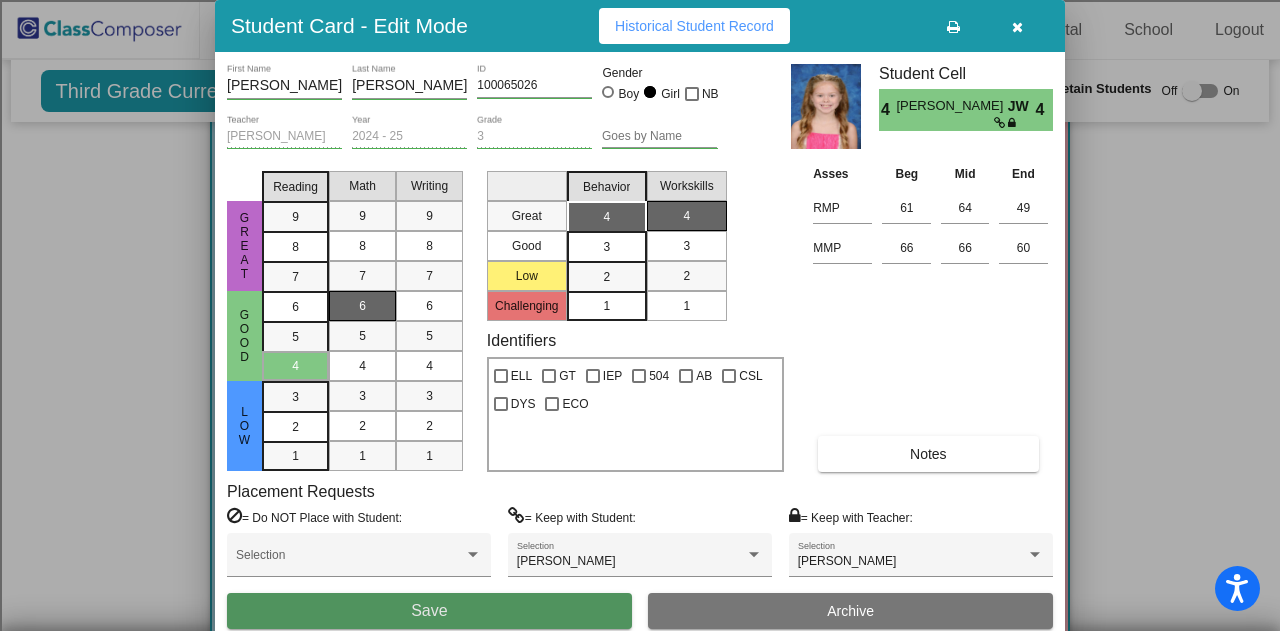 click on "Save" at bounding box center [429, 611] 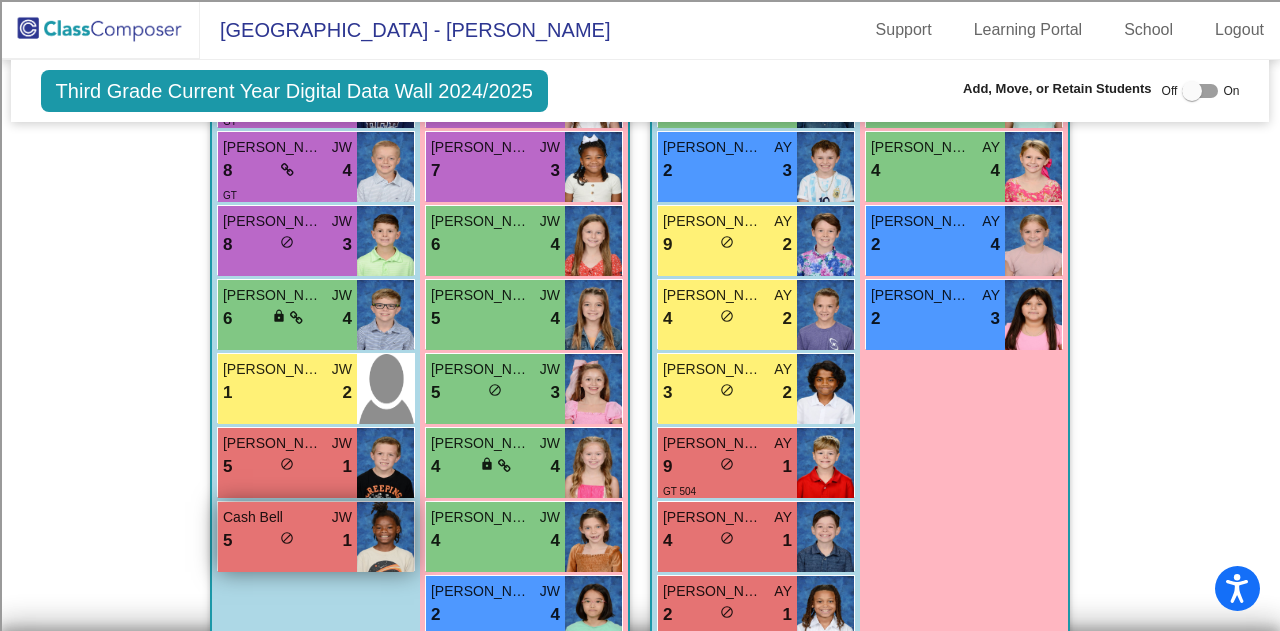 click on "5 lock do_not_disturb_alt 1" at bounding box center (287, 541) 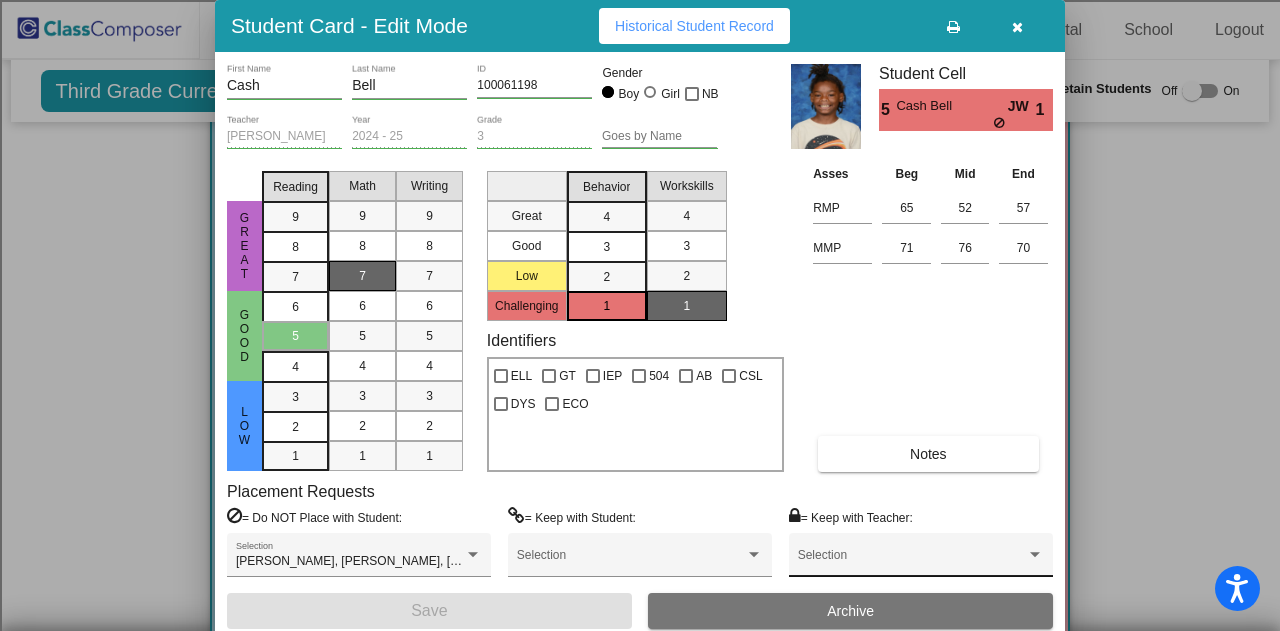 click on "Selection" at bounding box center (921, 560) 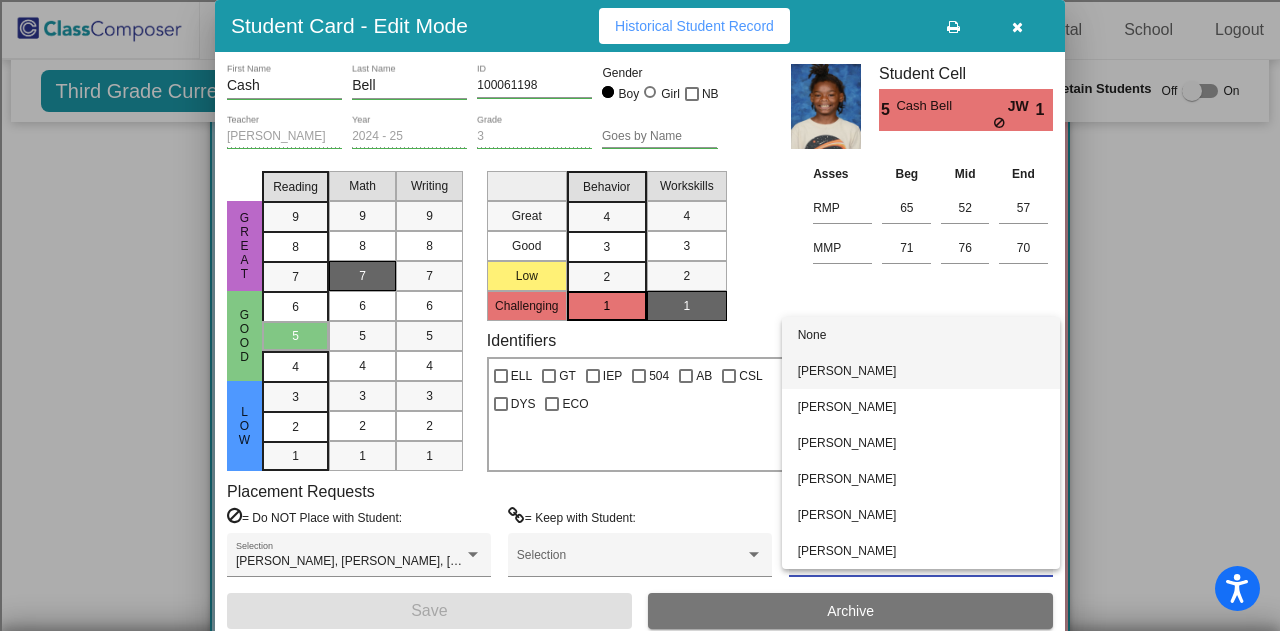 click on "[PERSON_NAME]" at bounding box center (921, 371) 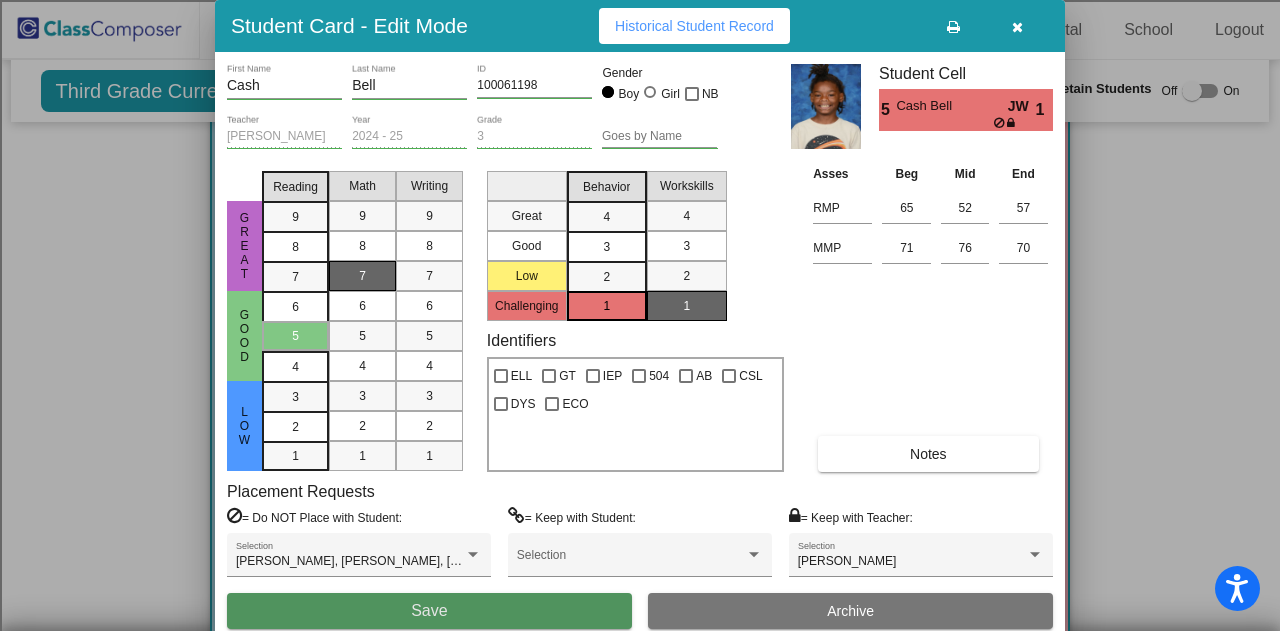click on "Save" at bounding box center [429, 611] 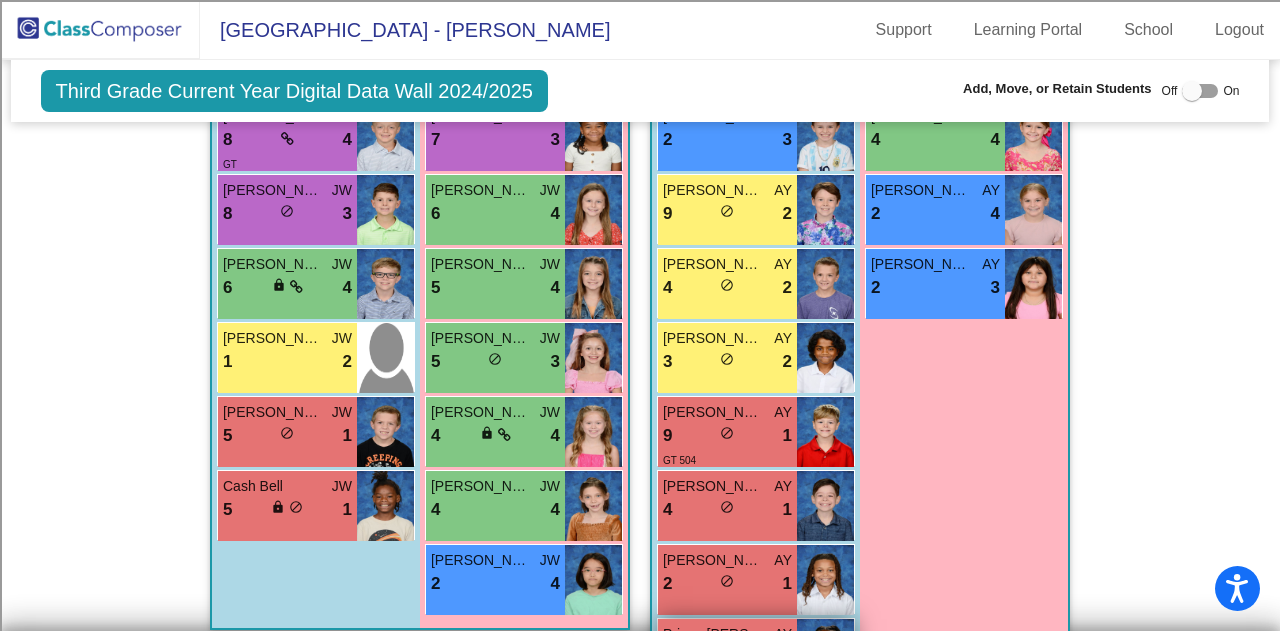 scroll, scrollTop: 900, scrollLeft: 0, axis: vertical 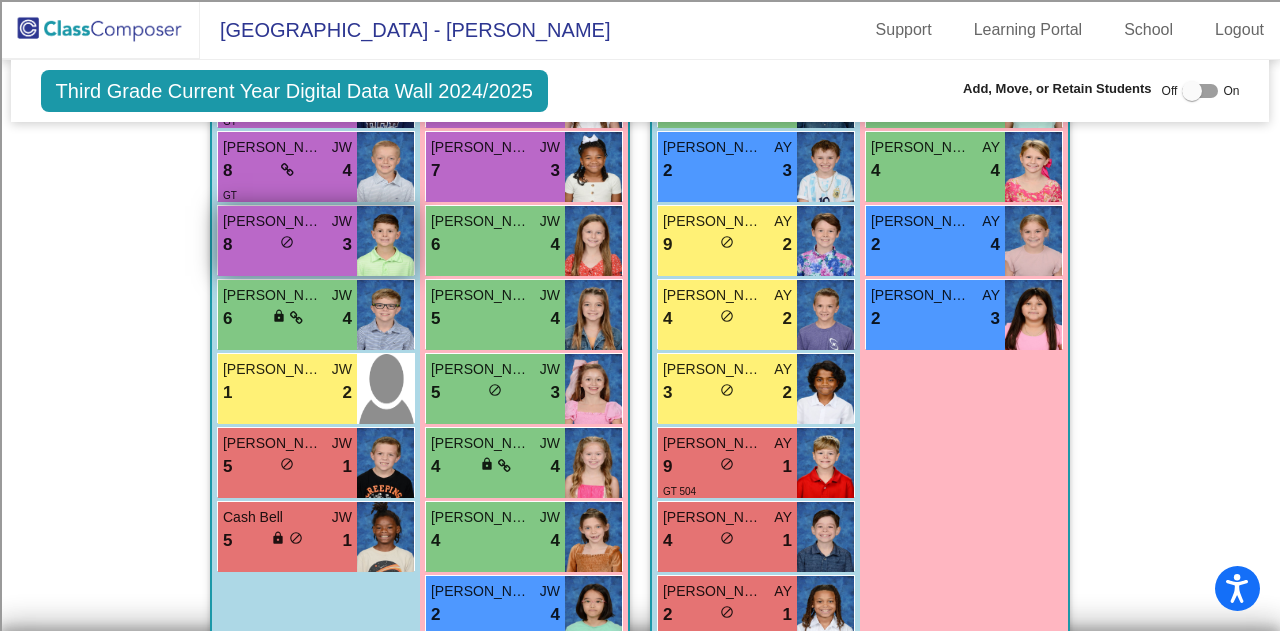 click on "[PERSON_NAME]" at bounding box center (273, 221) 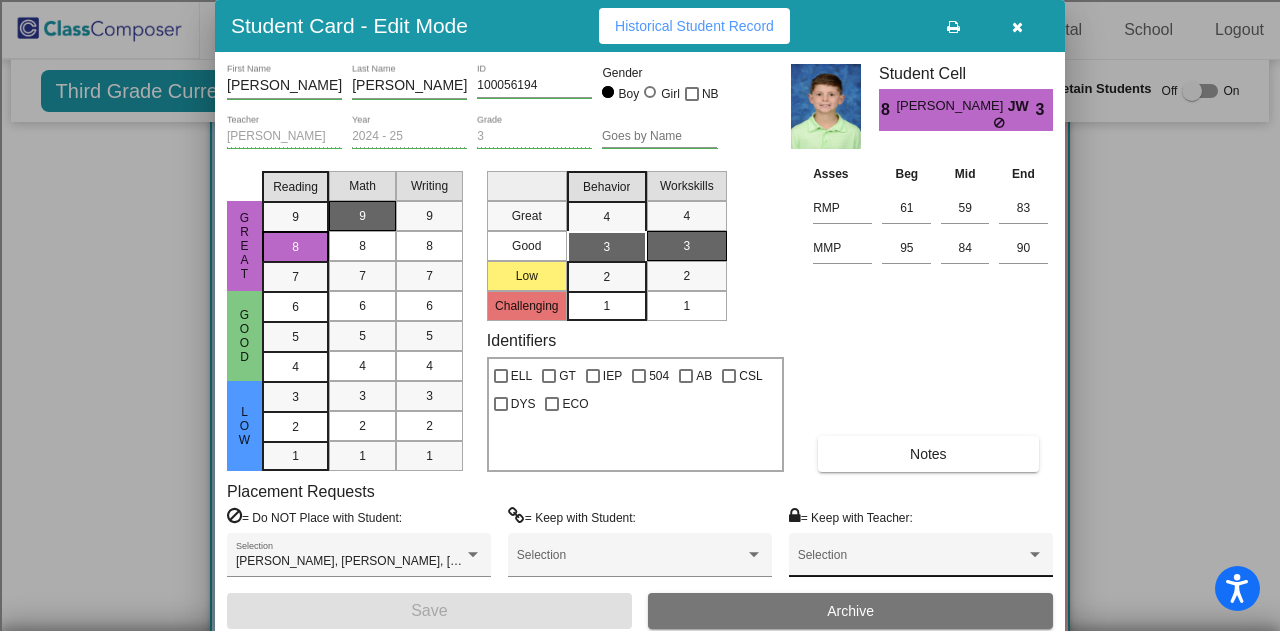 click on "Selection" at bounding box center (921, 560) 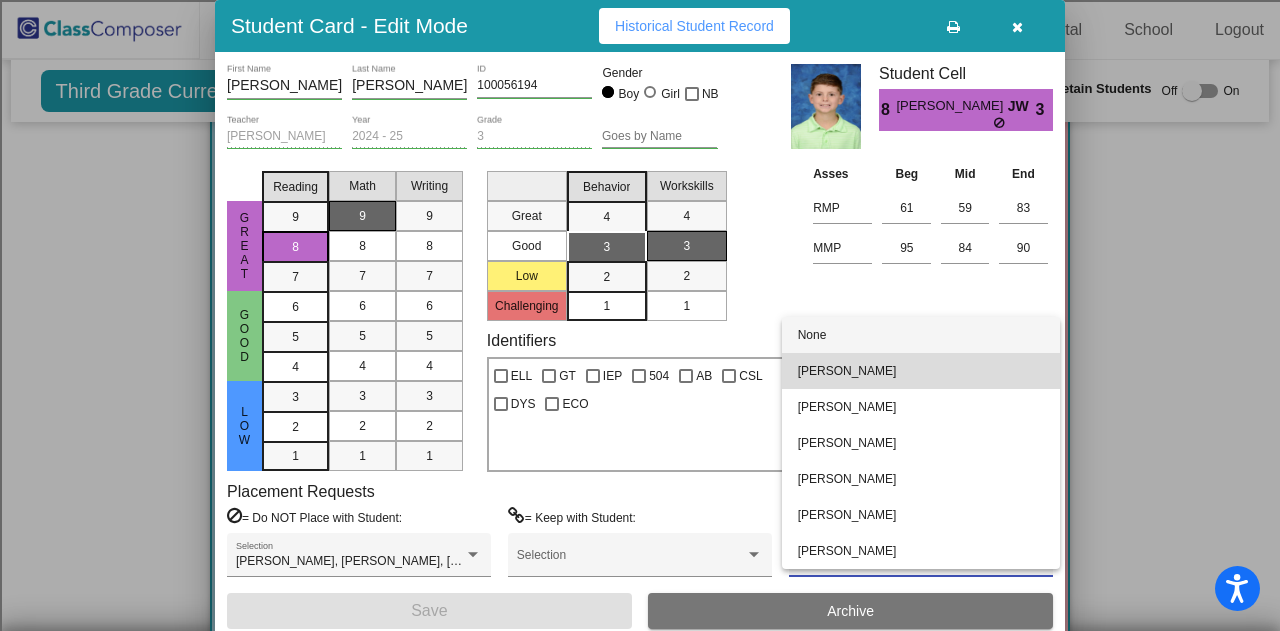 click on "[PERSON_NAME]" at bounding box center [921, 371] 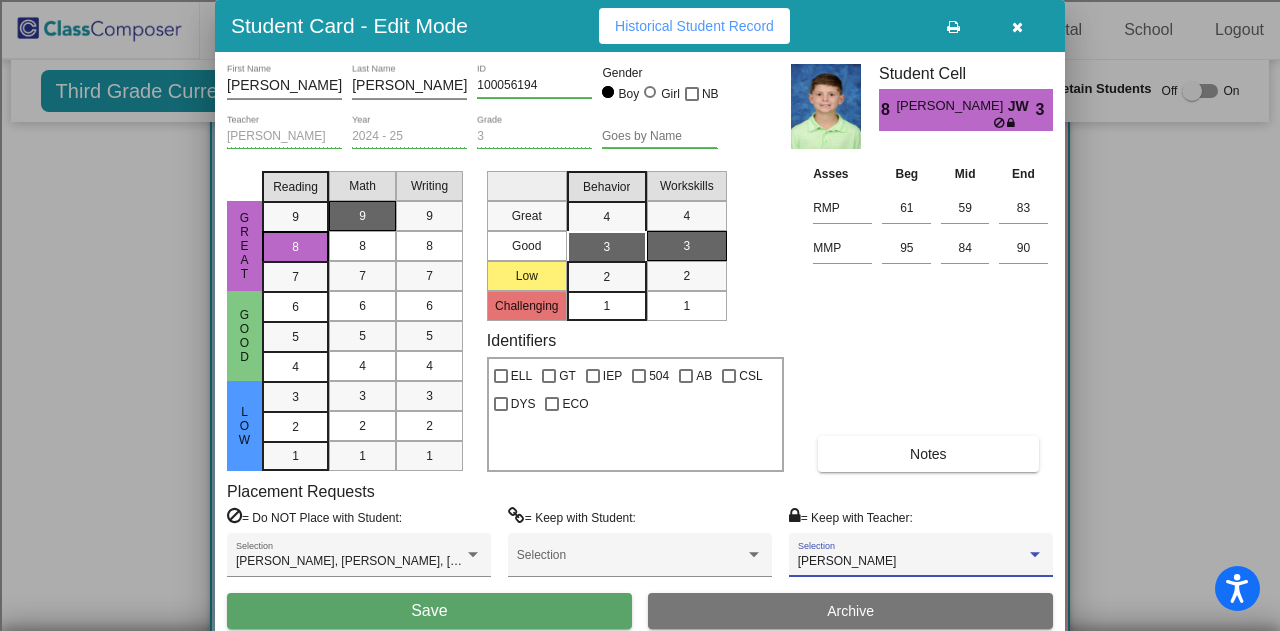 click on "Save" at bounding box center [429, 611] 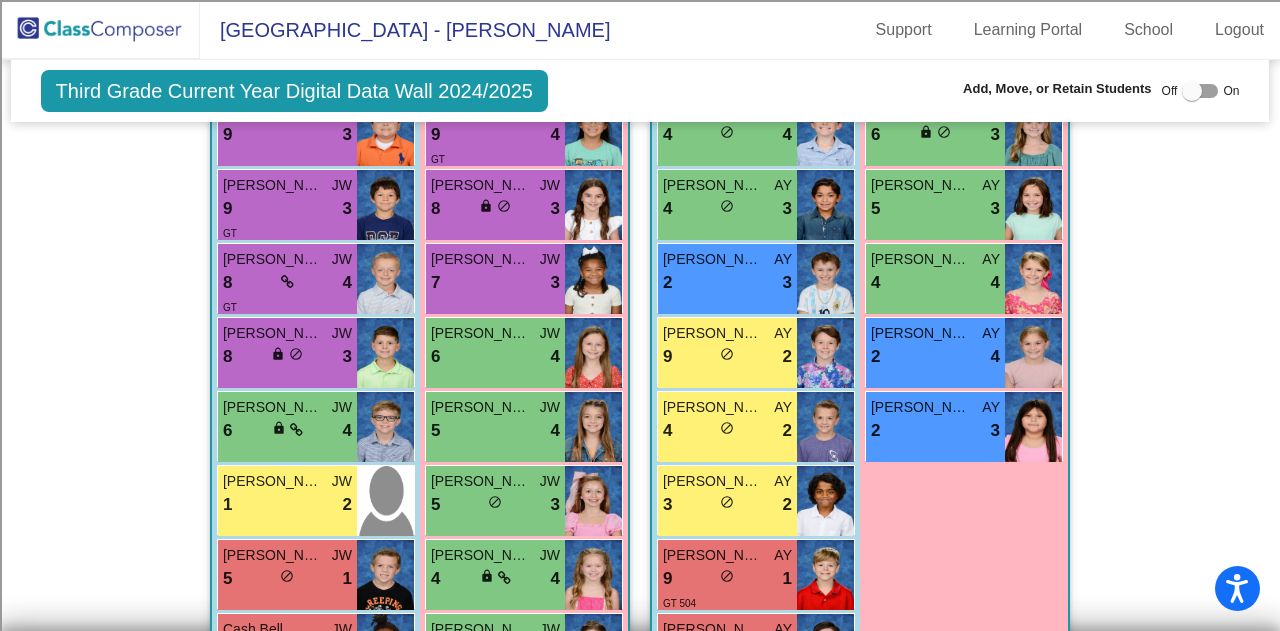 scroll, scrollTop: 800, scrollLeft: 0, axis: vertical 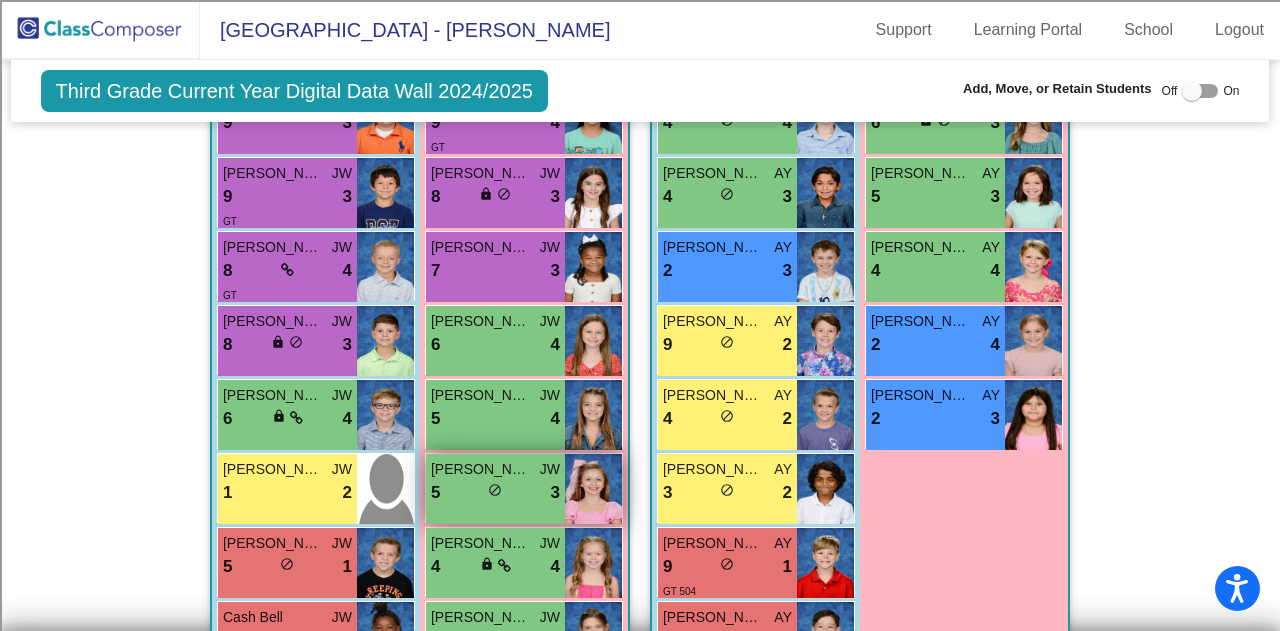 click on "5 lock do_not_disturb_alt 3" at bounding box center (495, 493) 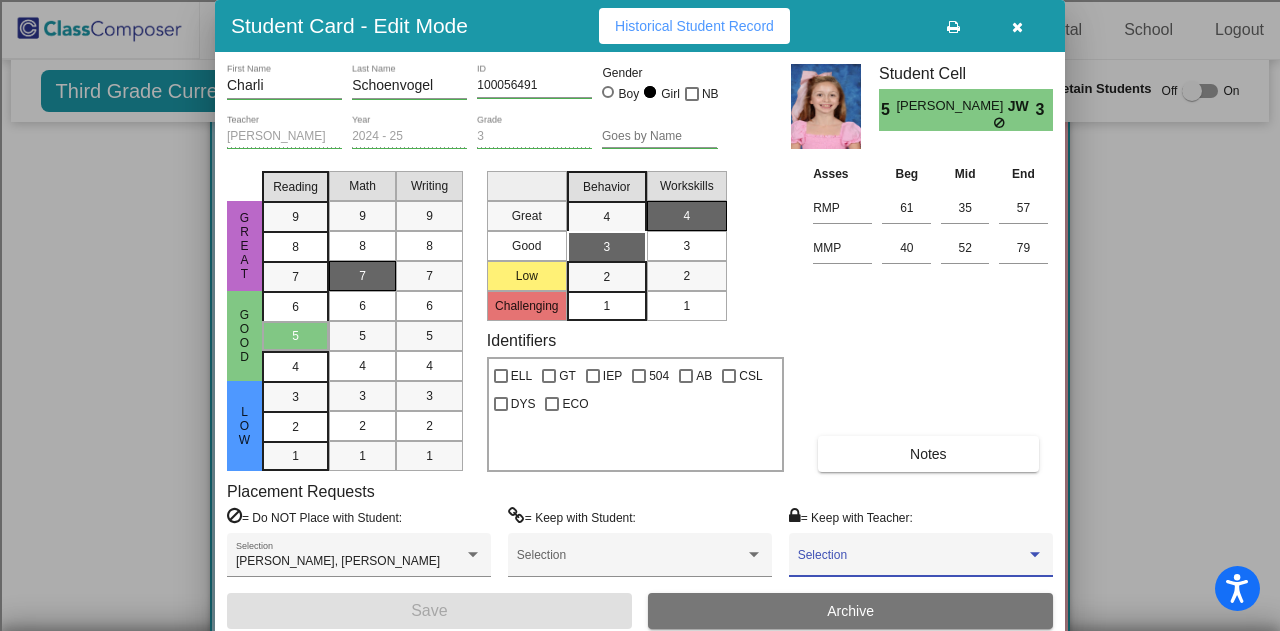 click at bounding box center [912, 562] 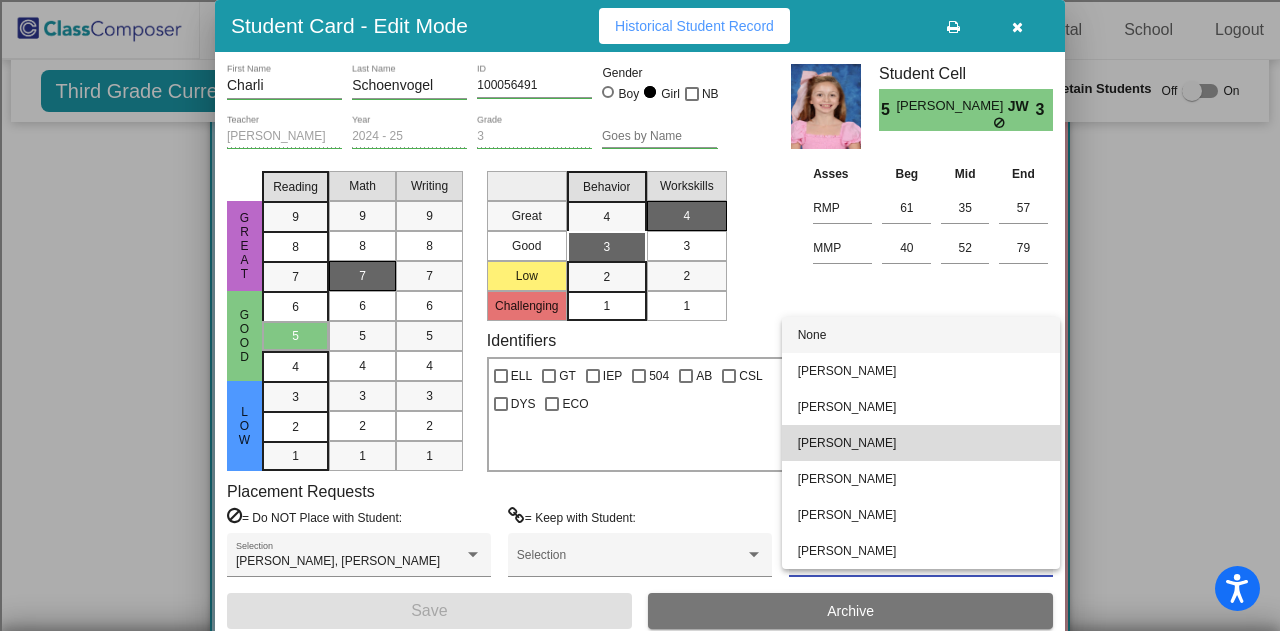 click on "[PERSON_NAME]" at bounding box center [921, 443] 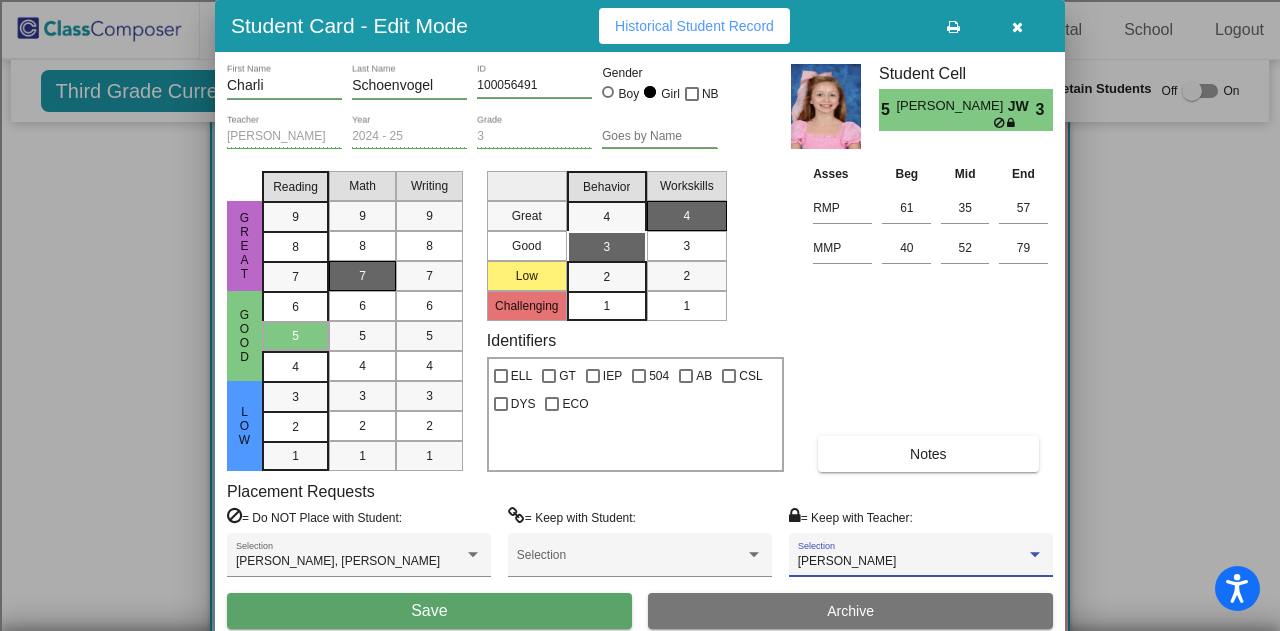 click on "Save" at bounding box center [429, 611] 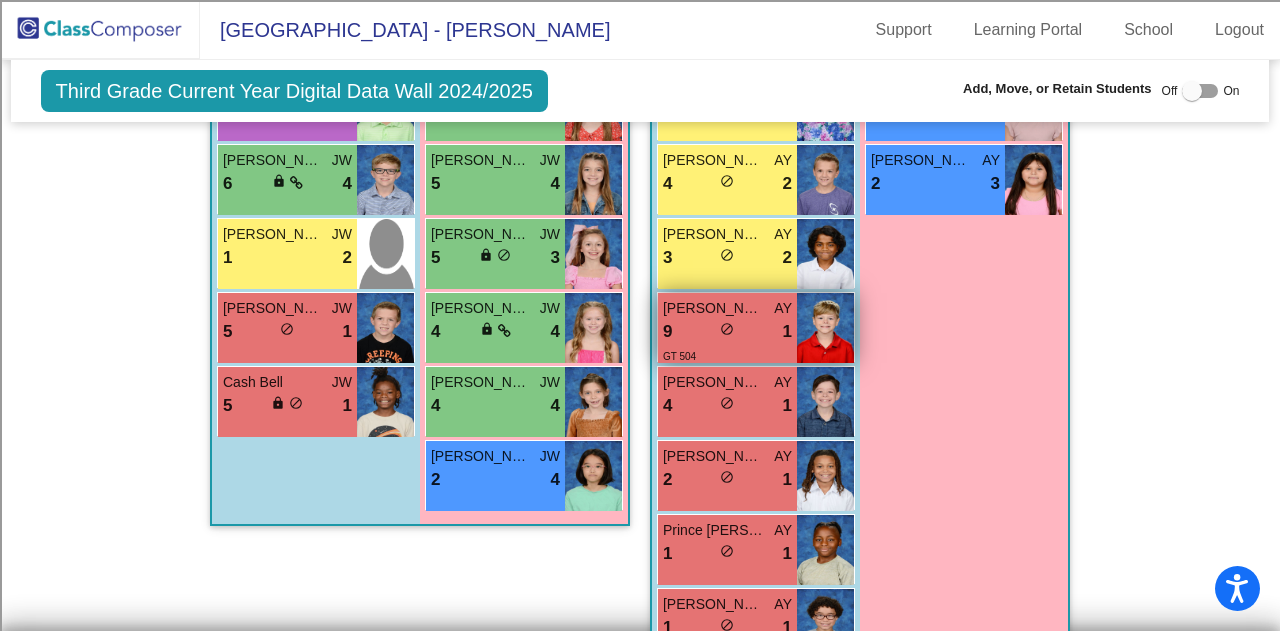 scroll, scrollTop: 1100, scrollLeft: 0, axis: vertical 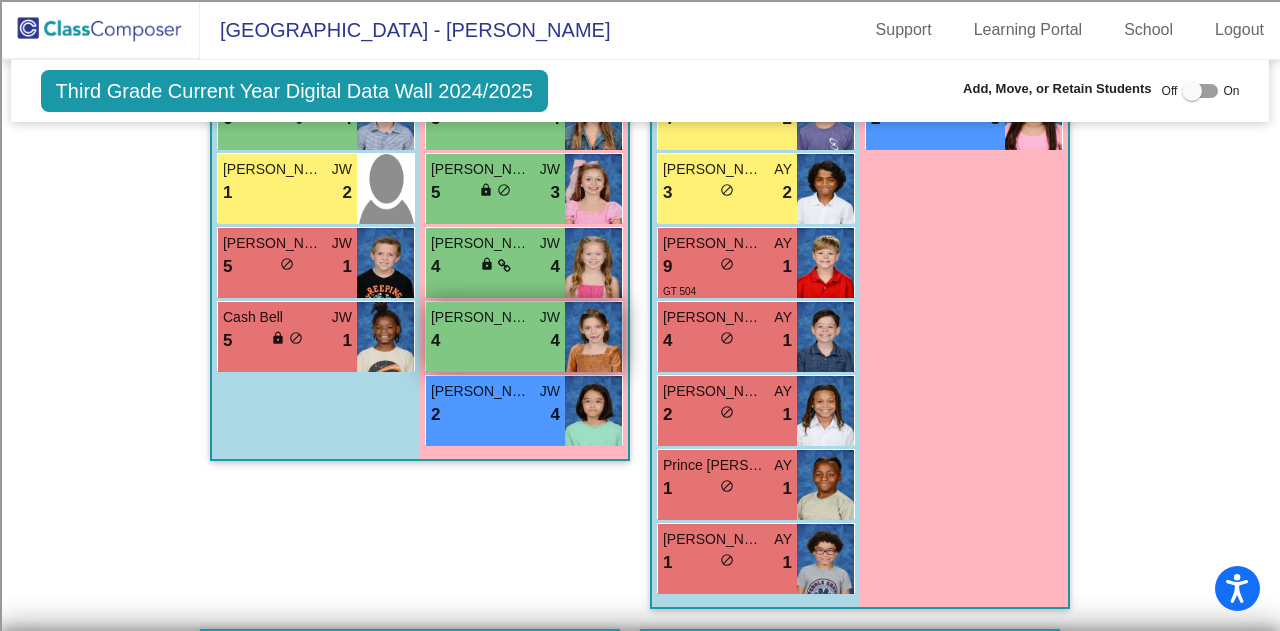 click on "4 lock do_not_disturb_alt 4" at bounding box center (495, 341) 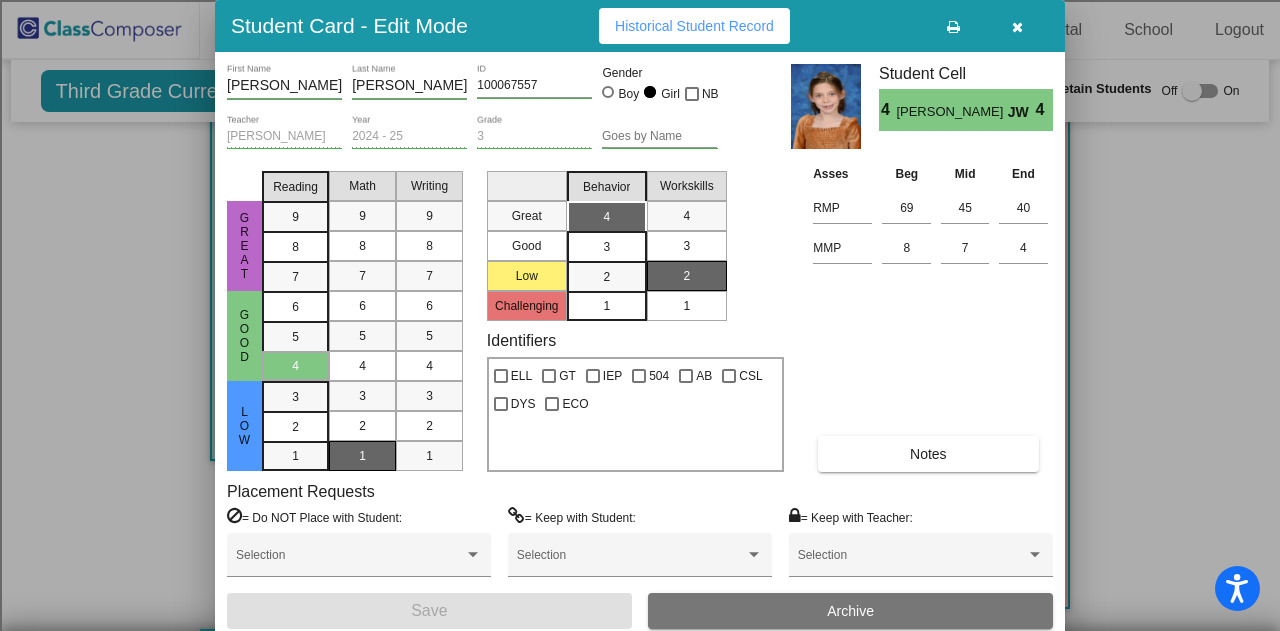 click on "Archive" at bounding box center [850, 611] 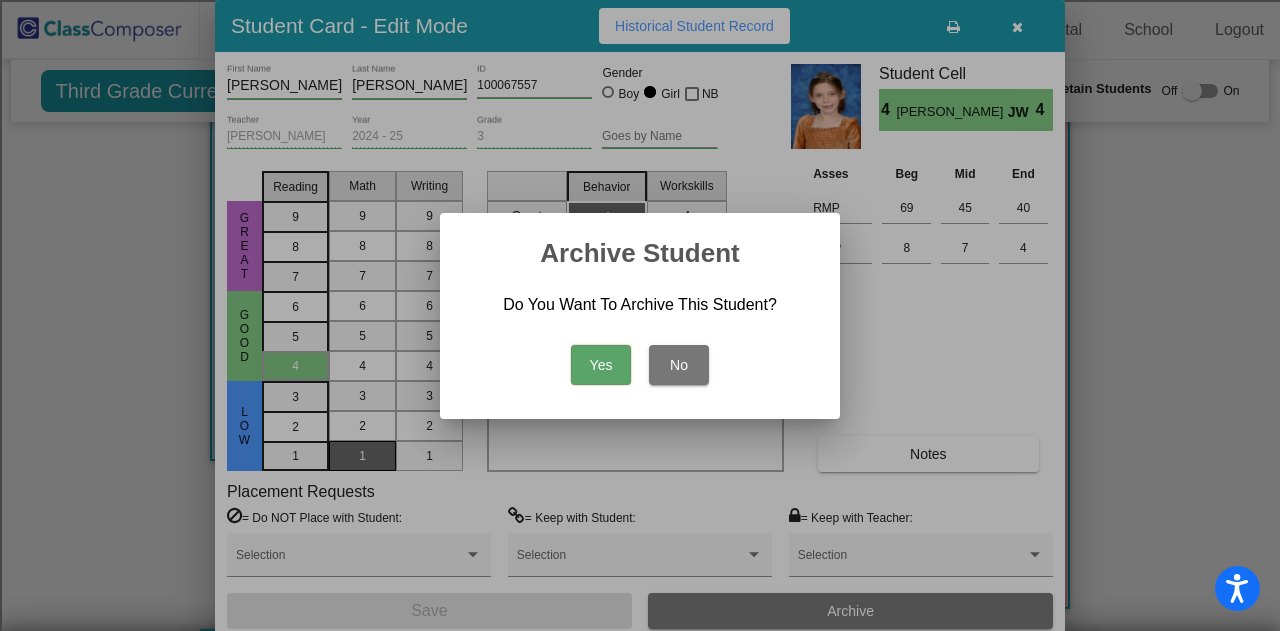 click on "Yes" at bounding box center [601, 365] 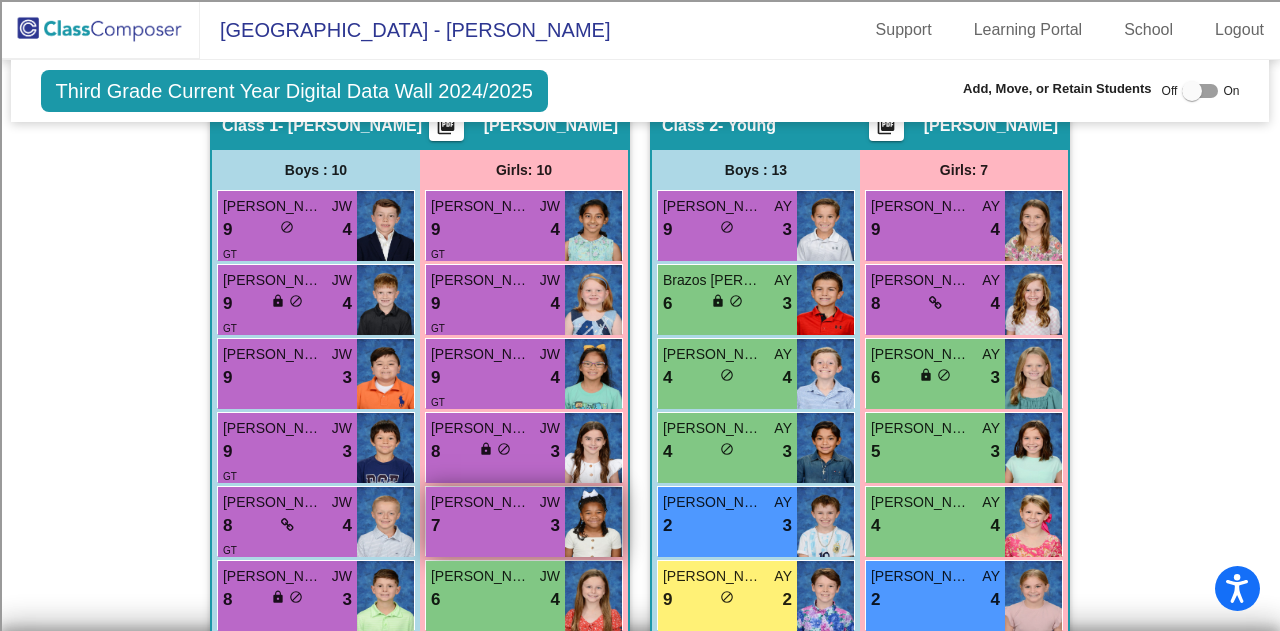 scroll, scrollTop: 514, scrollLeft: 0, axis: vertical 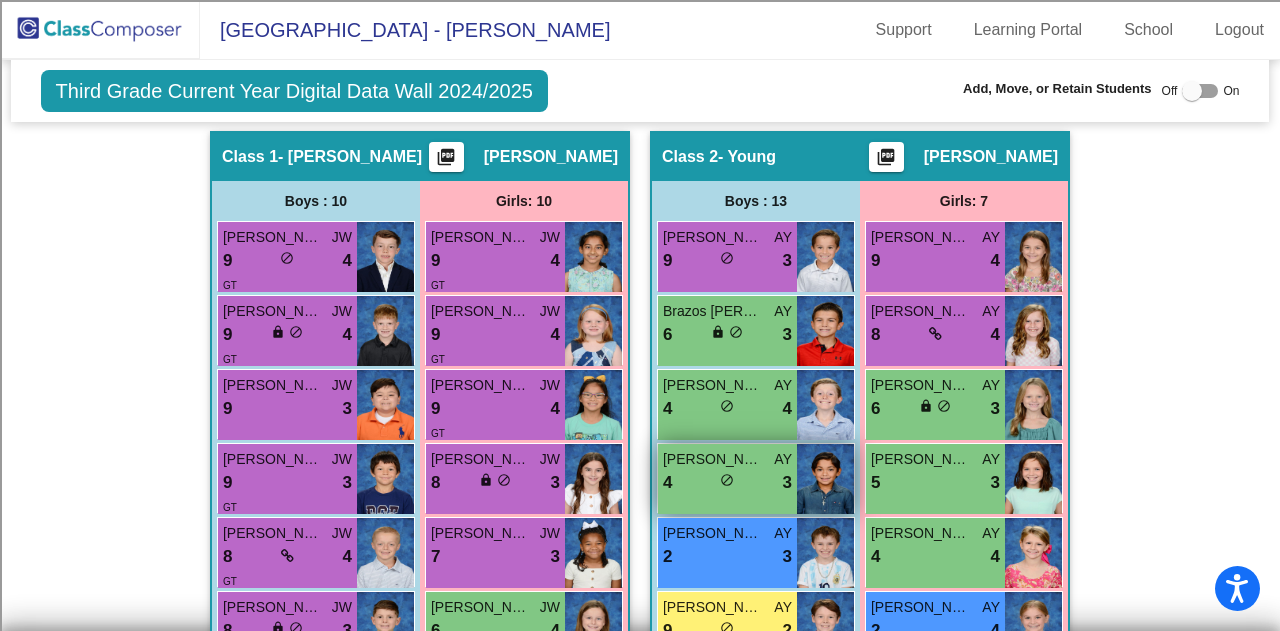 click on "4 lock do_not_disturb_alt 3" at bounding box center (727, 483) 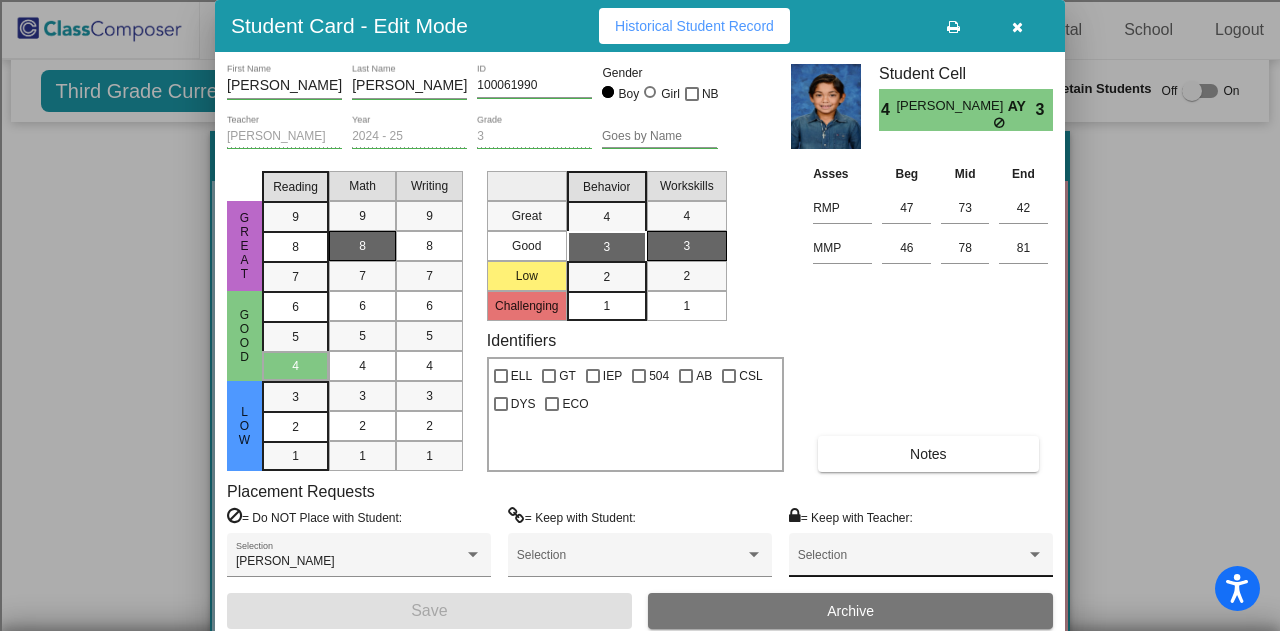 click on "Selection" at bounding box center [921, 560] 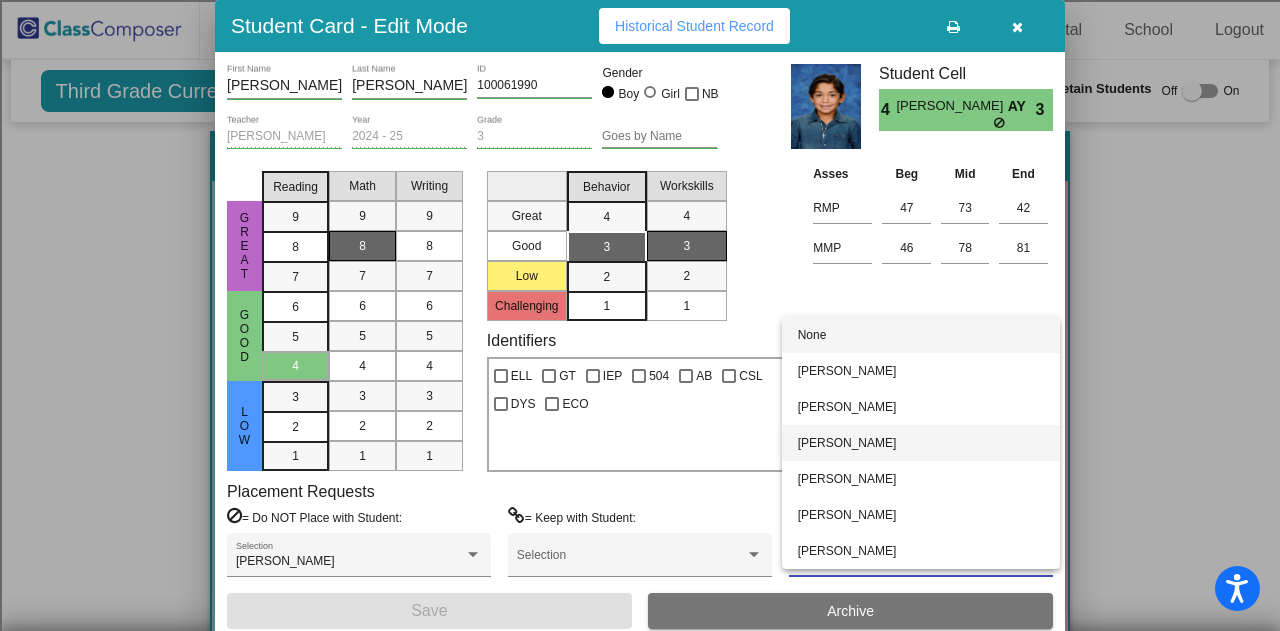 click on "[PERSON_NAME]" at bounding box center [921, 443] 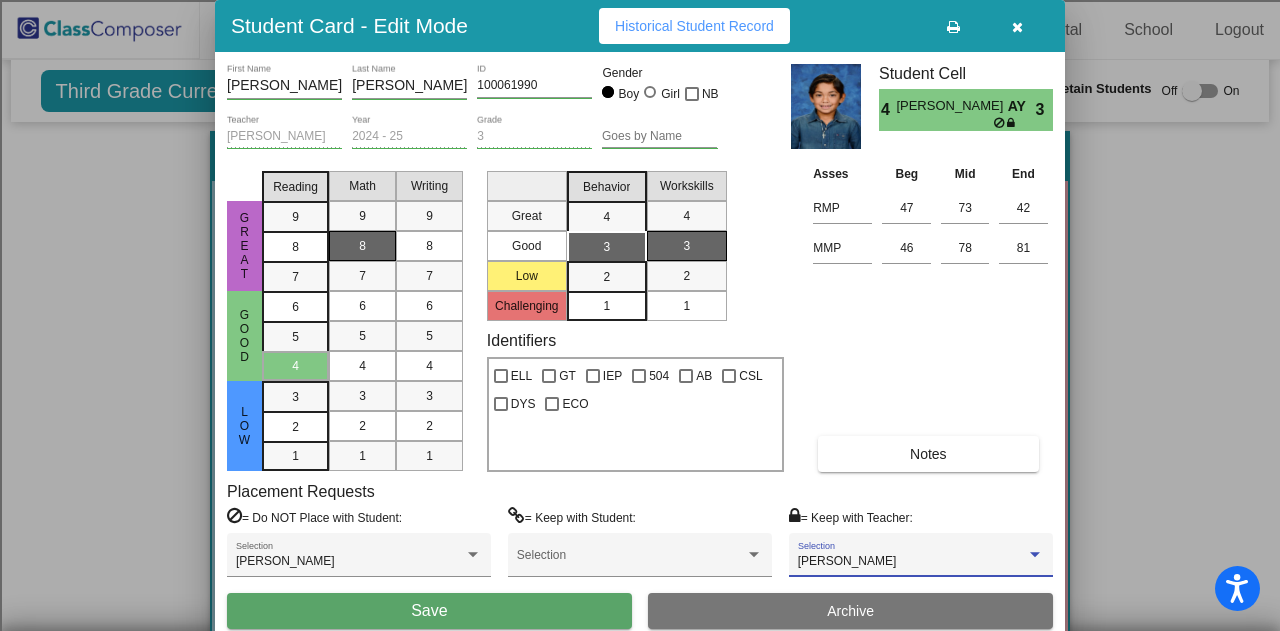 click on "Save" at bounding box center (429, 611) 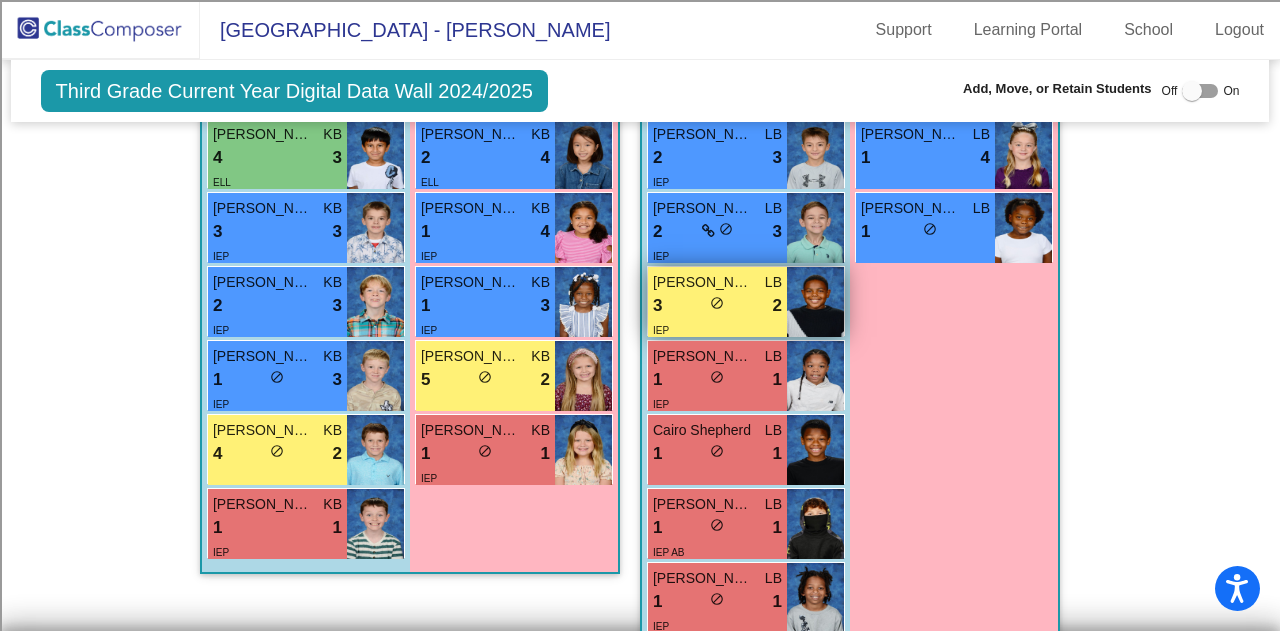 scroll, scrollTop: 2114, scrollLeft: 0, axis: vertical 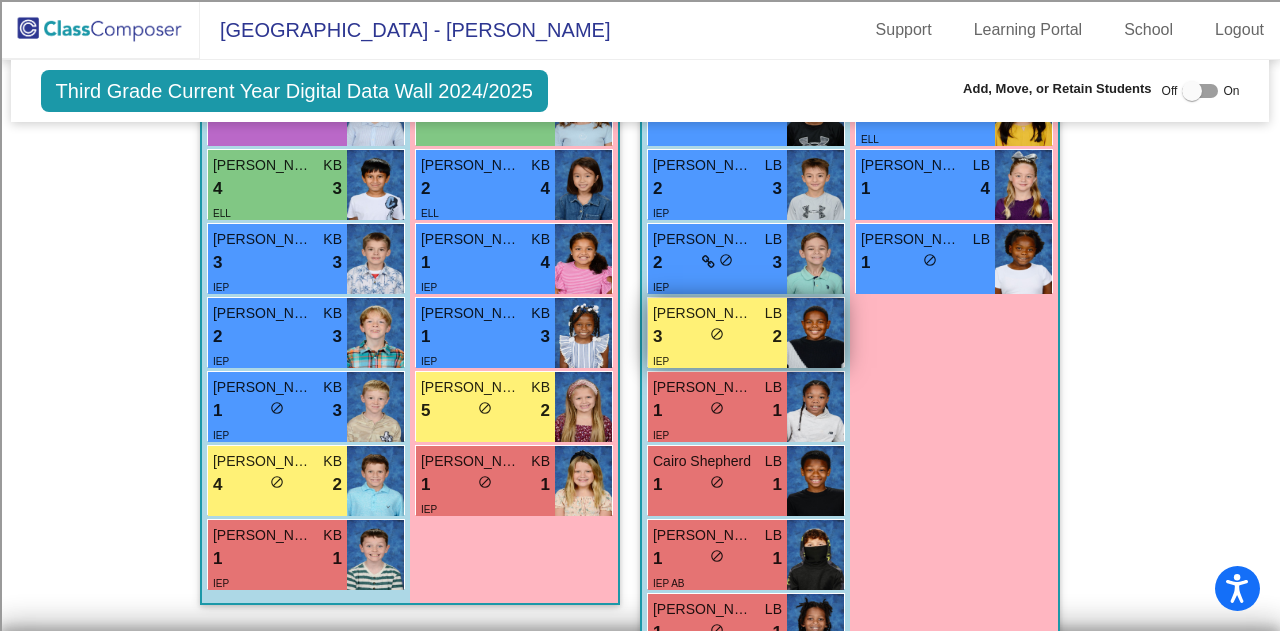 click on "3 lock do_not_disturb_alt 2" at bounding box center (717, 337) 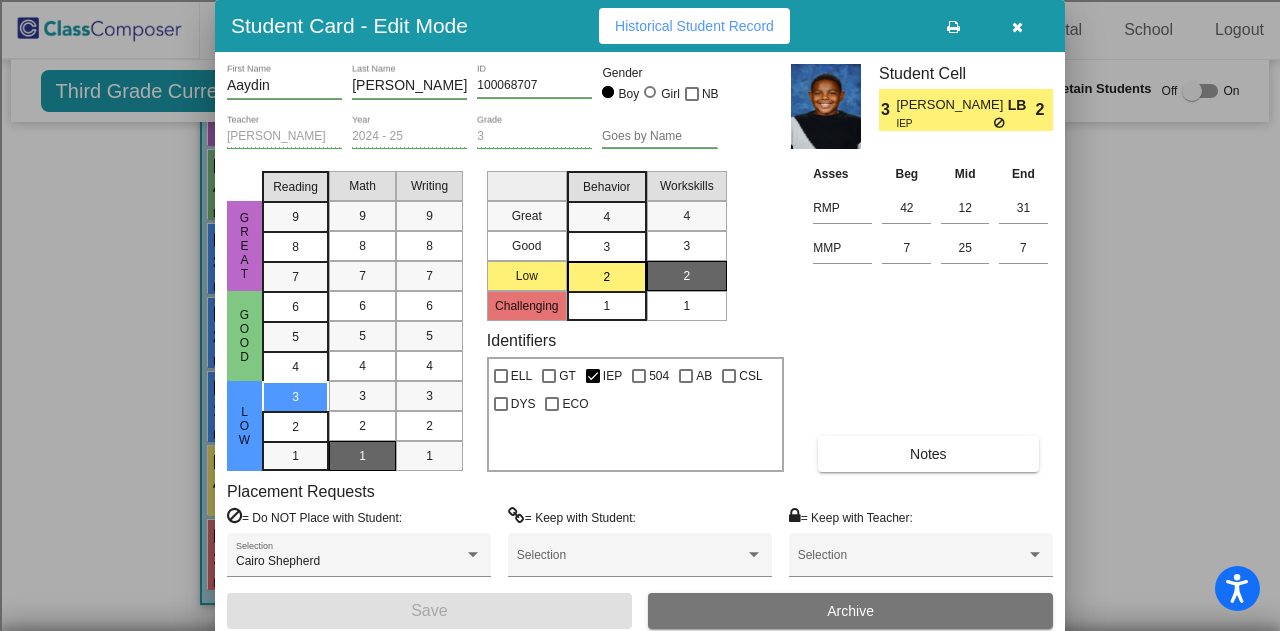 click on "Archive" at bounding box center [850, 611] 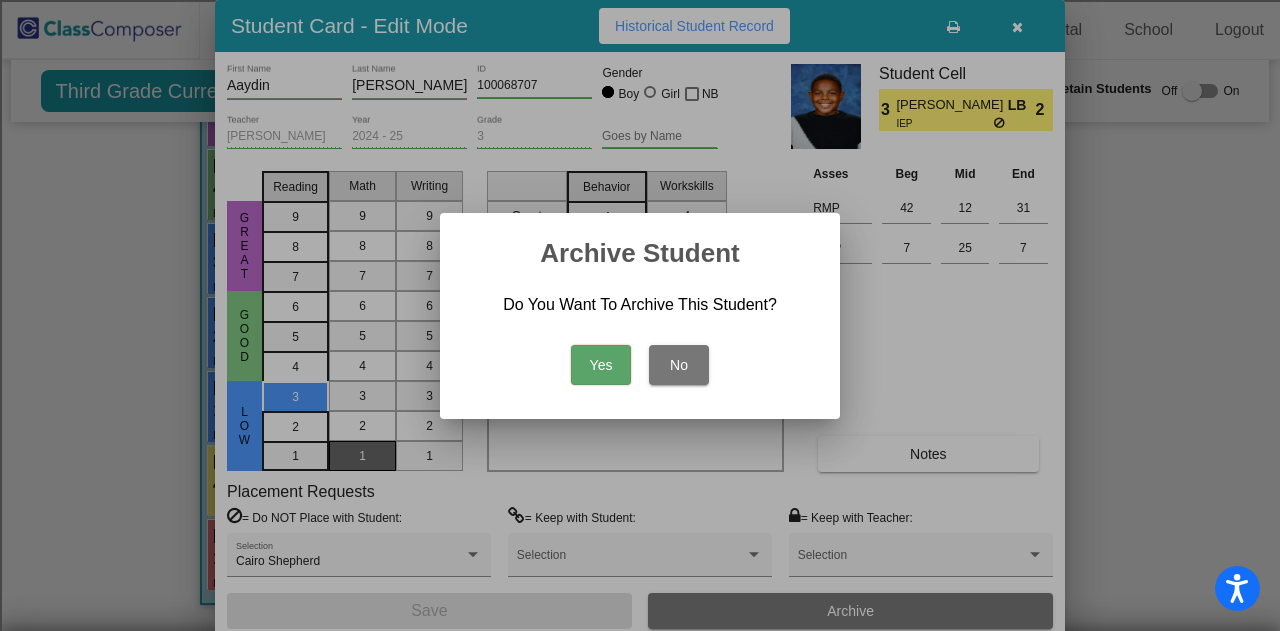 click on "Yes" at bounding box center (601, 365) 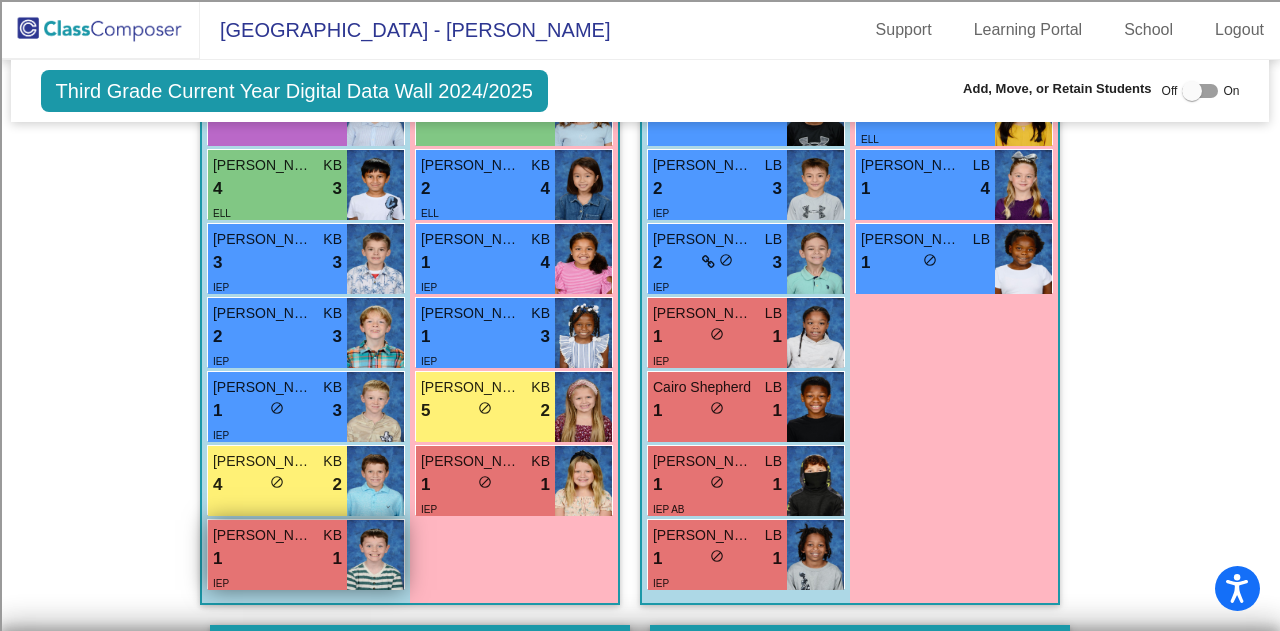 click on "KB" at bounding box center (332, 535) 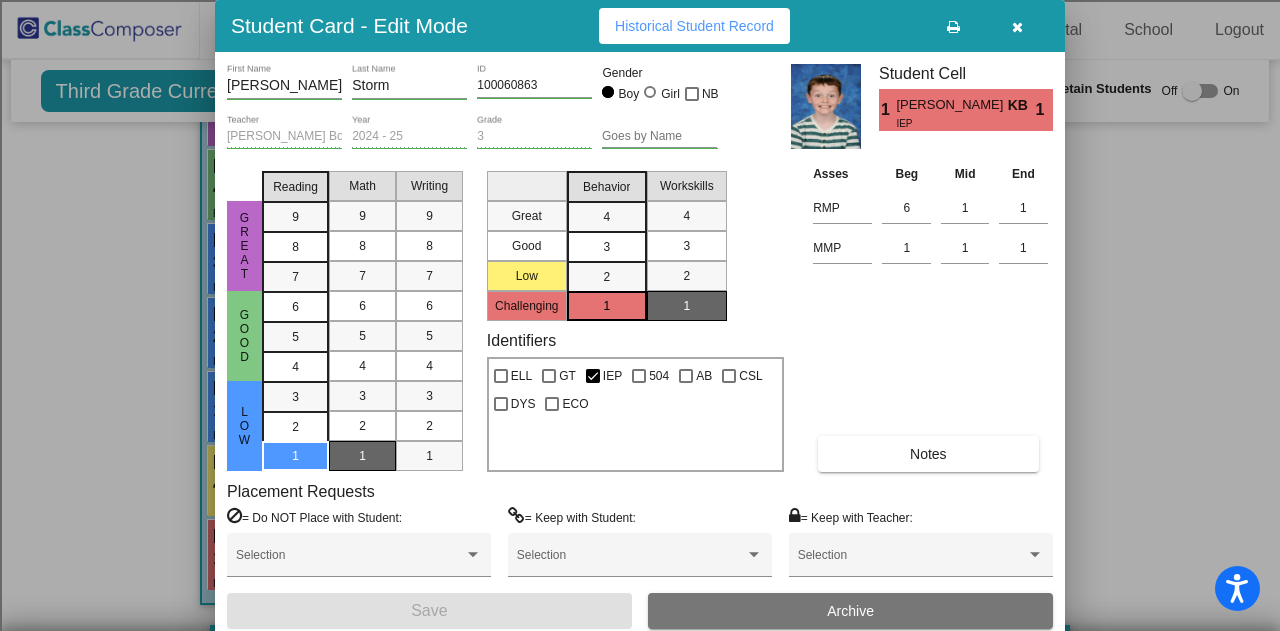 click on "Archive" at bounding box center [850, 611] 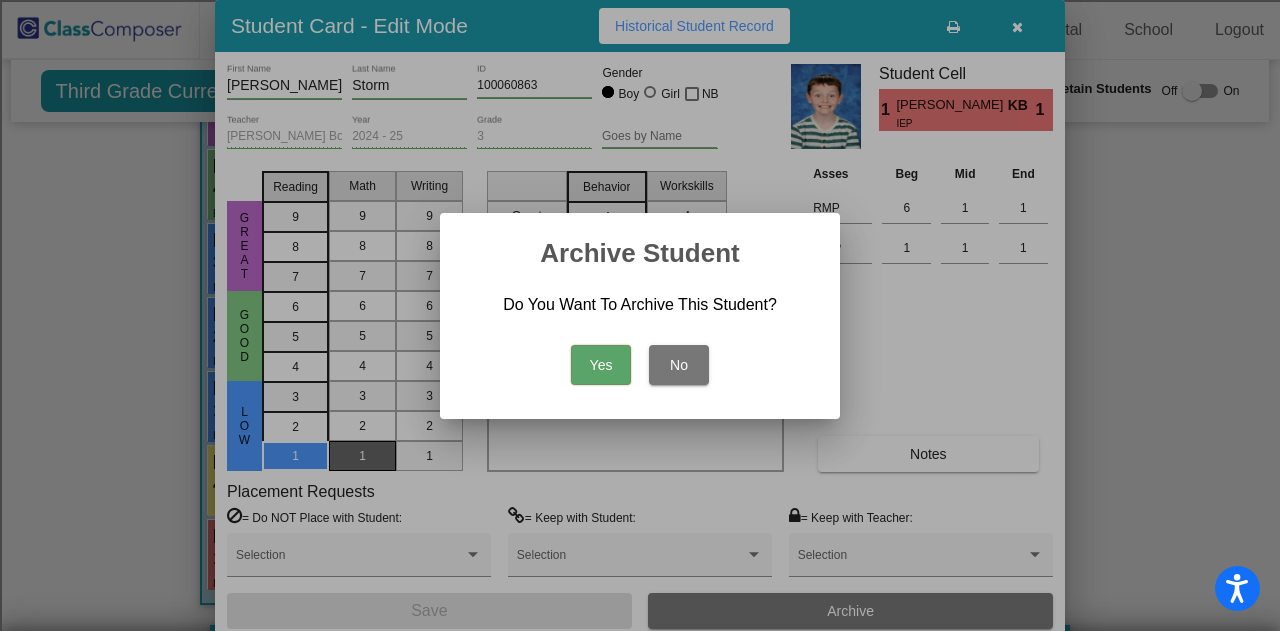 click on "Yes" at bounding box center [601, 365] 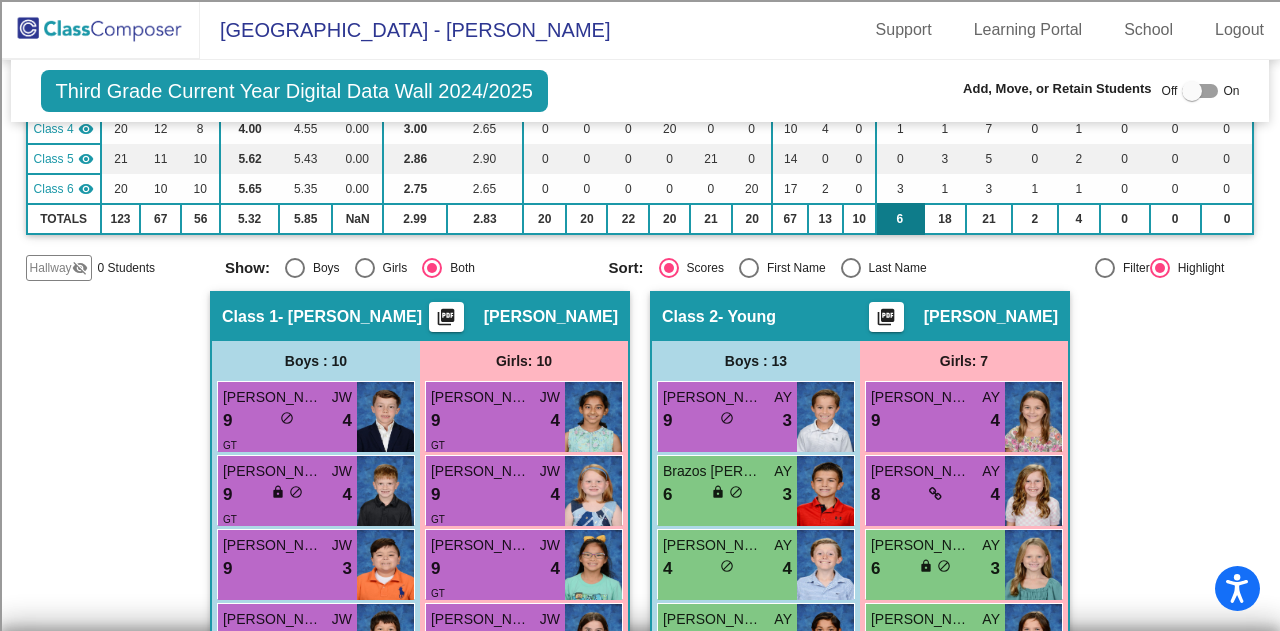 scroll, scrollTop: 240, scrollLeft: 0, axis: vertical 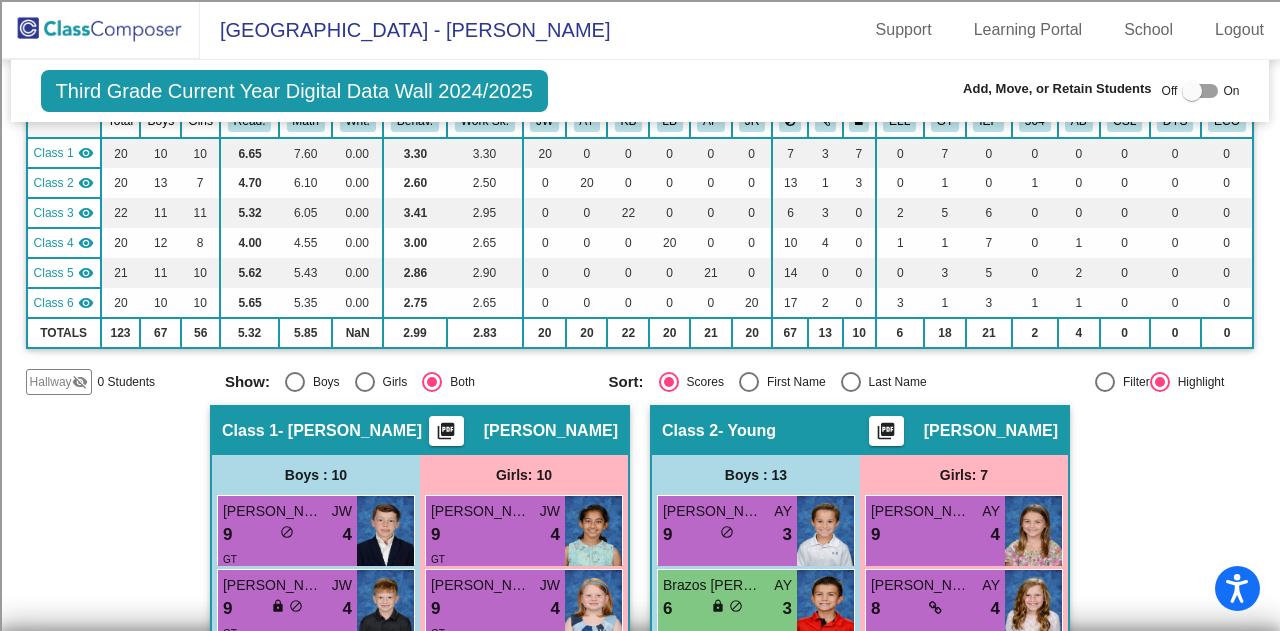 click on "Last Name" at bounding box center (894, 382) 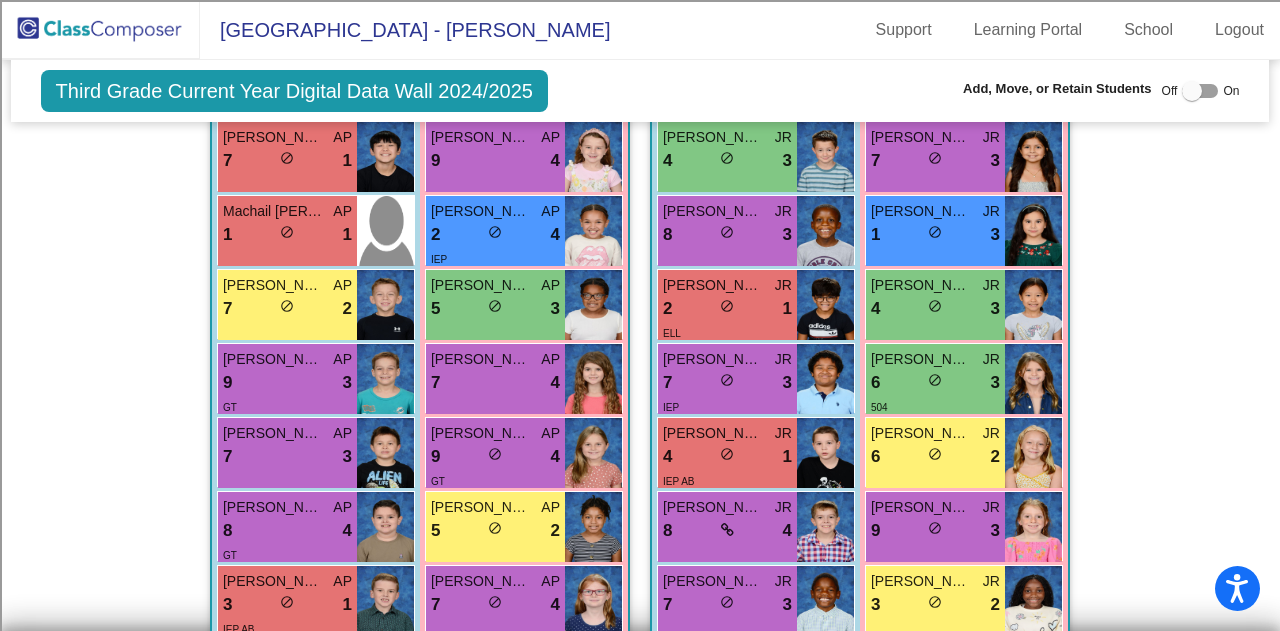 scroll, scrollTop: 2940, scrollLeft: 0, axis: vertical 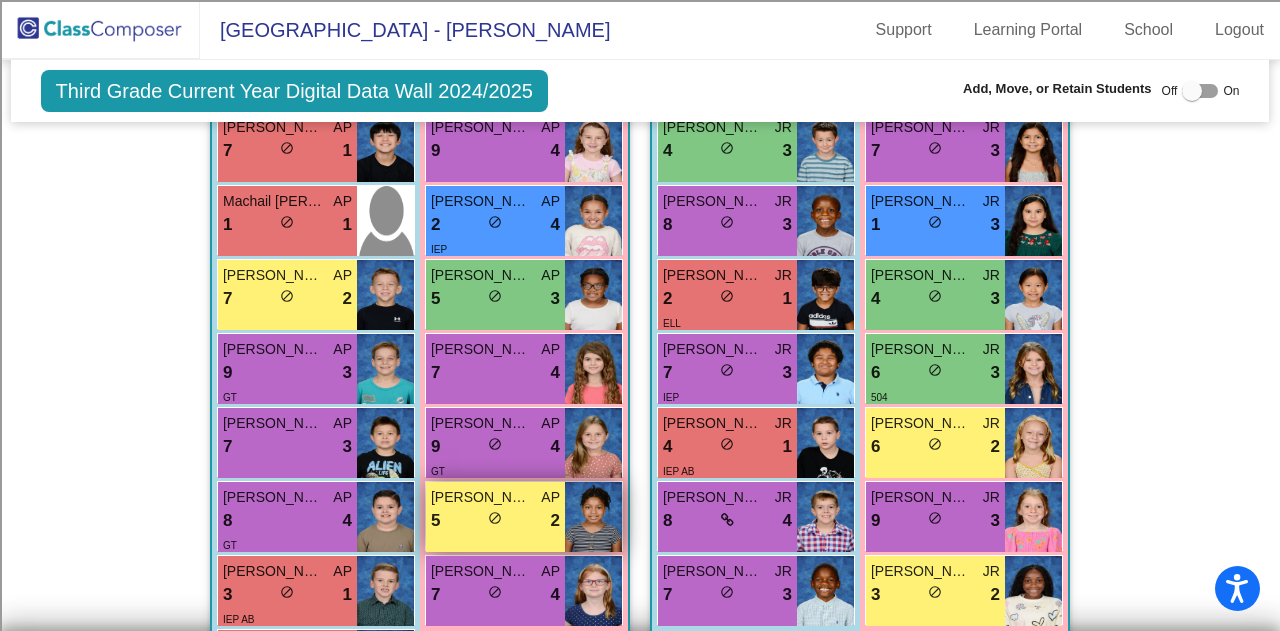 click on "[PERSON_NAME]" at bounding box center (481, 497) 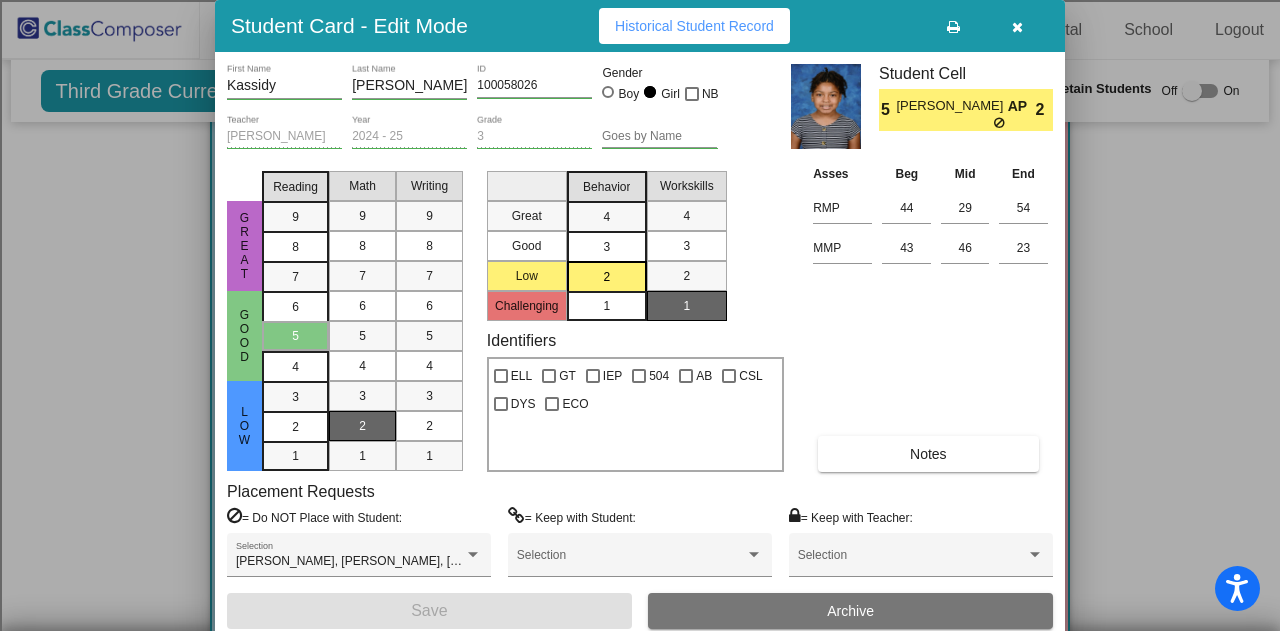click on "Archive" at bounding box center [850, 611] 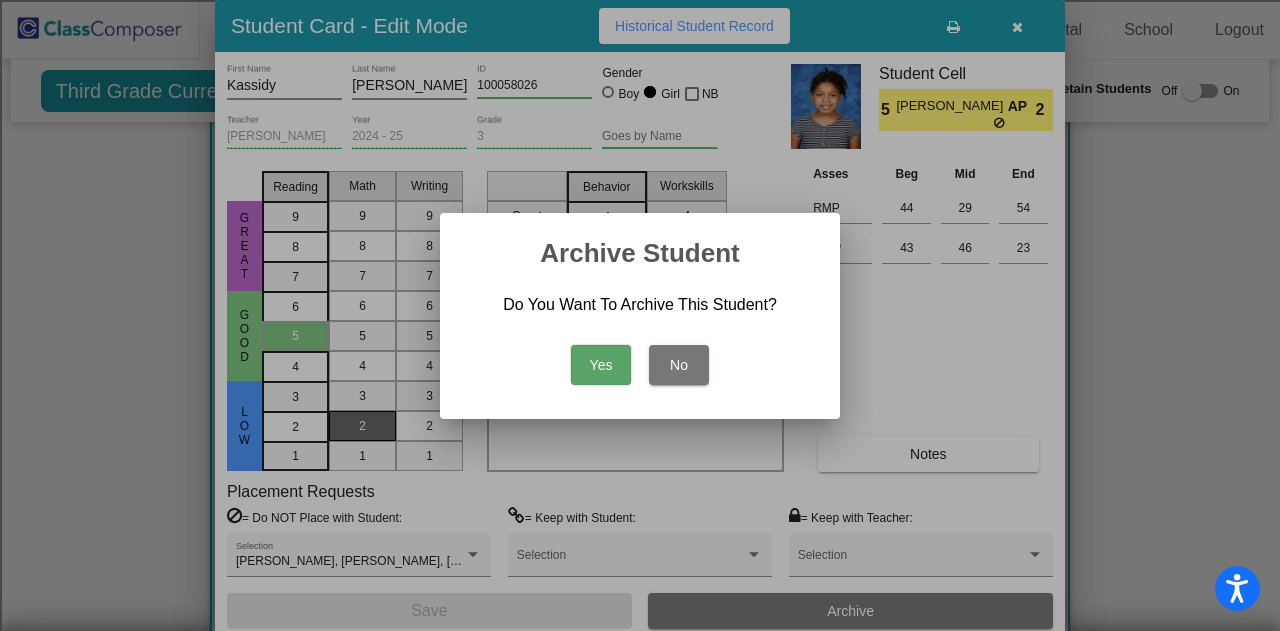 click on "Yes" at bounding box center [601, 365] 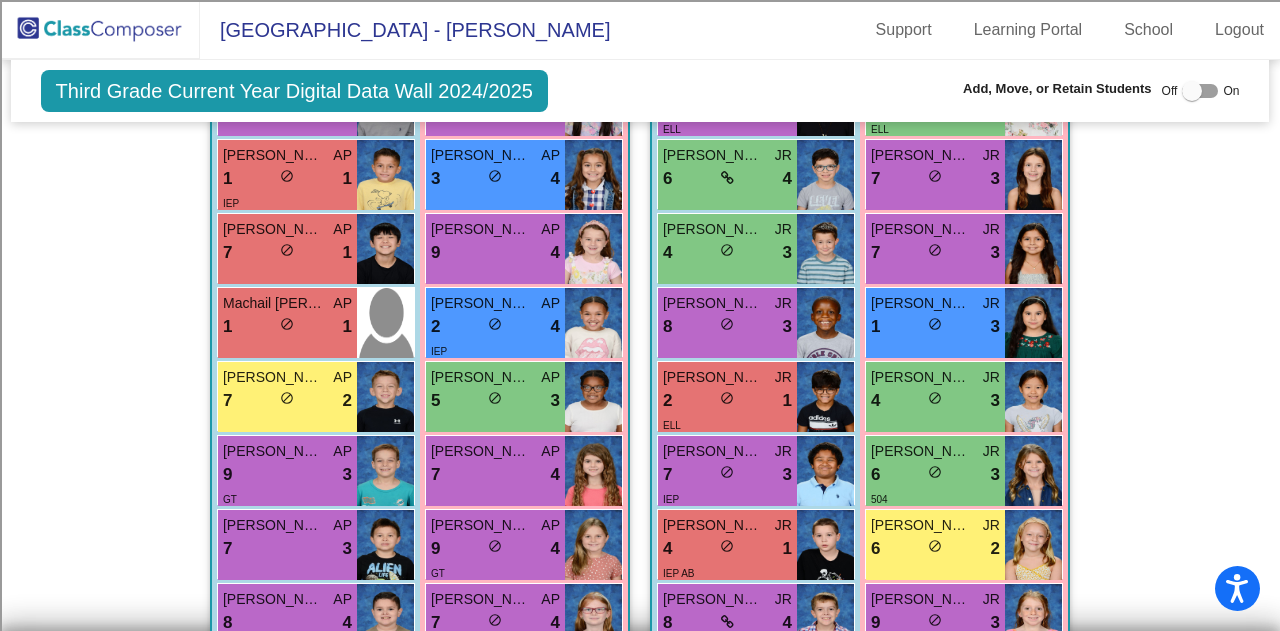 scroll, scrollTop: 2840, scrollLeft: 0, axis: vertical 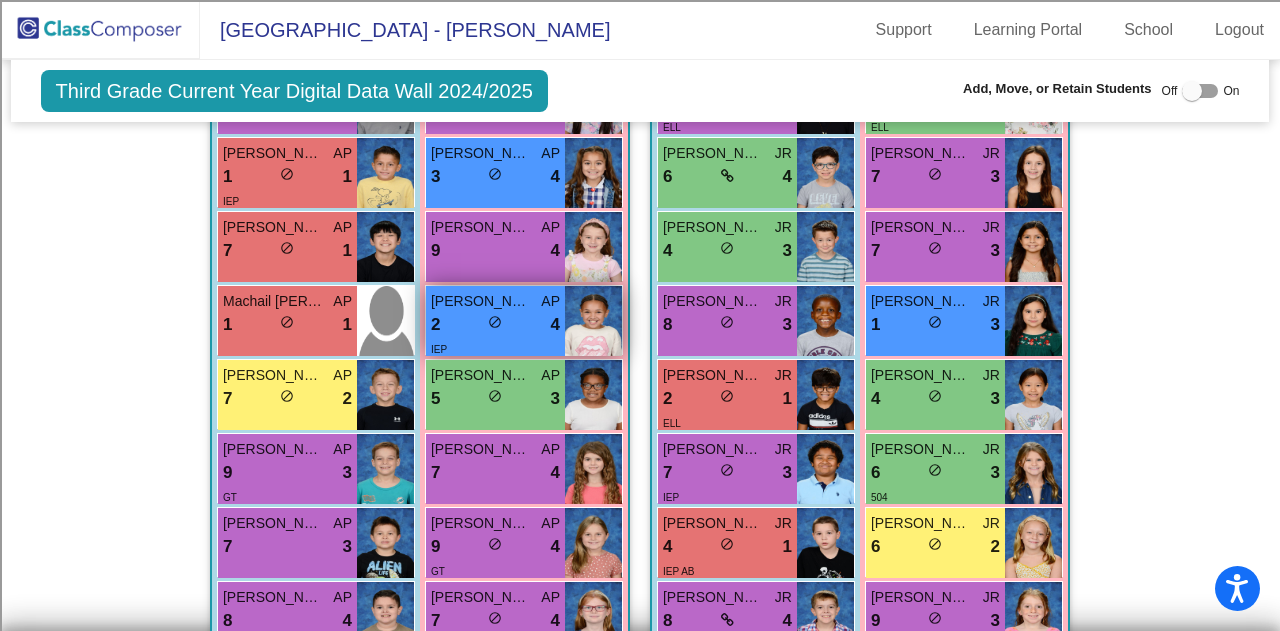 click on "IEP" at bounding box center [495, 348] 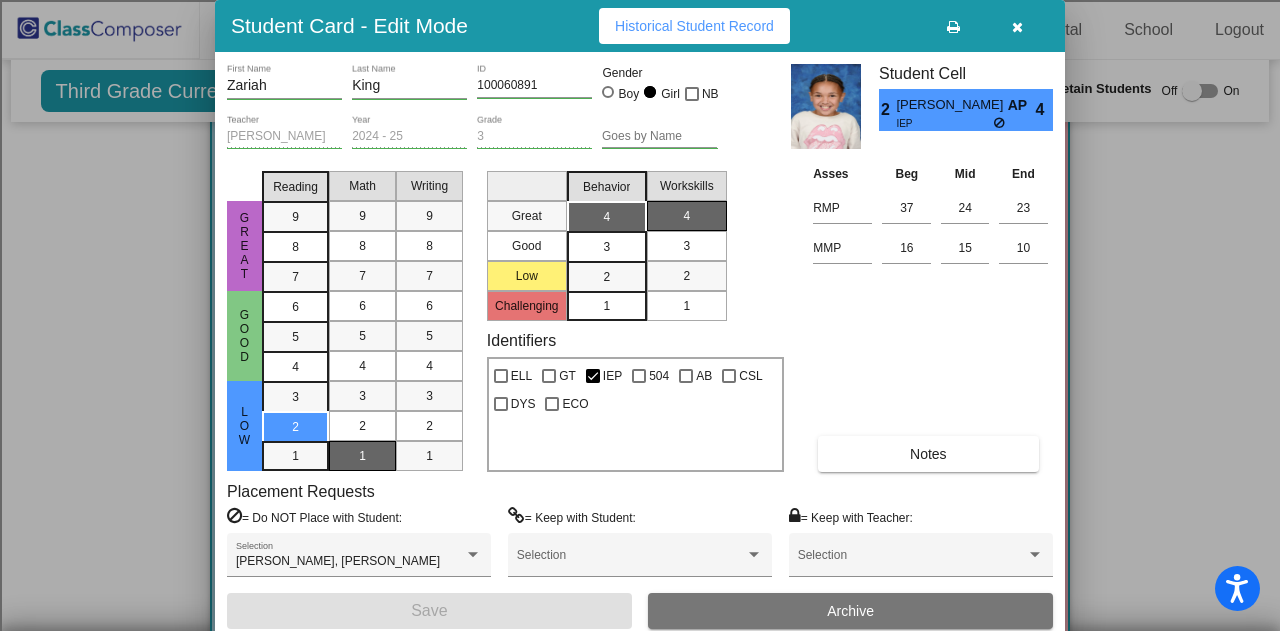 click on "Archive" at bounding box center (850, 611) 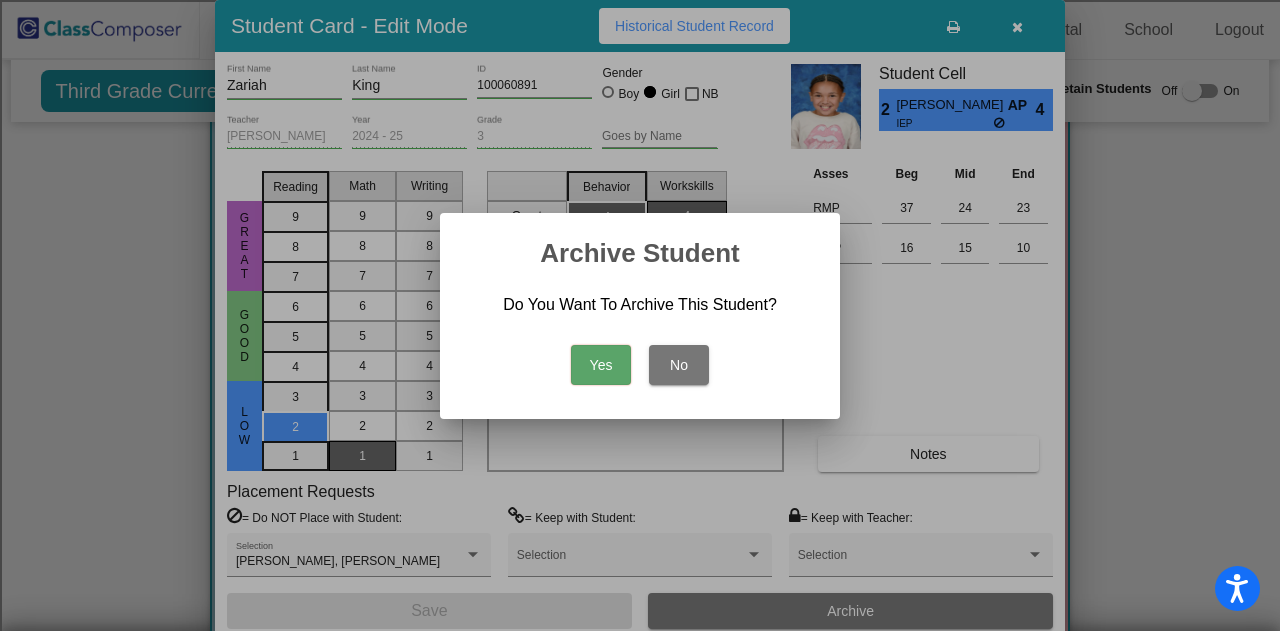 click on "Yes" at bounding box center (601, 365) 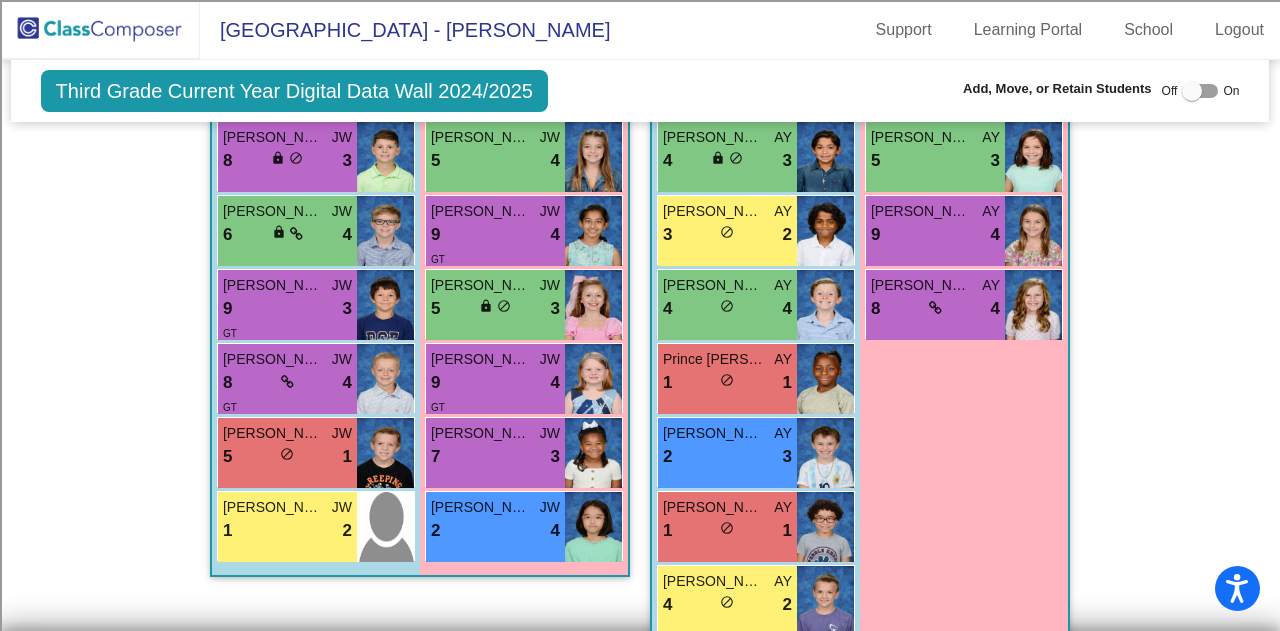 scroll, scrollTop: 940, scrollLeft: 0, axis: vertical 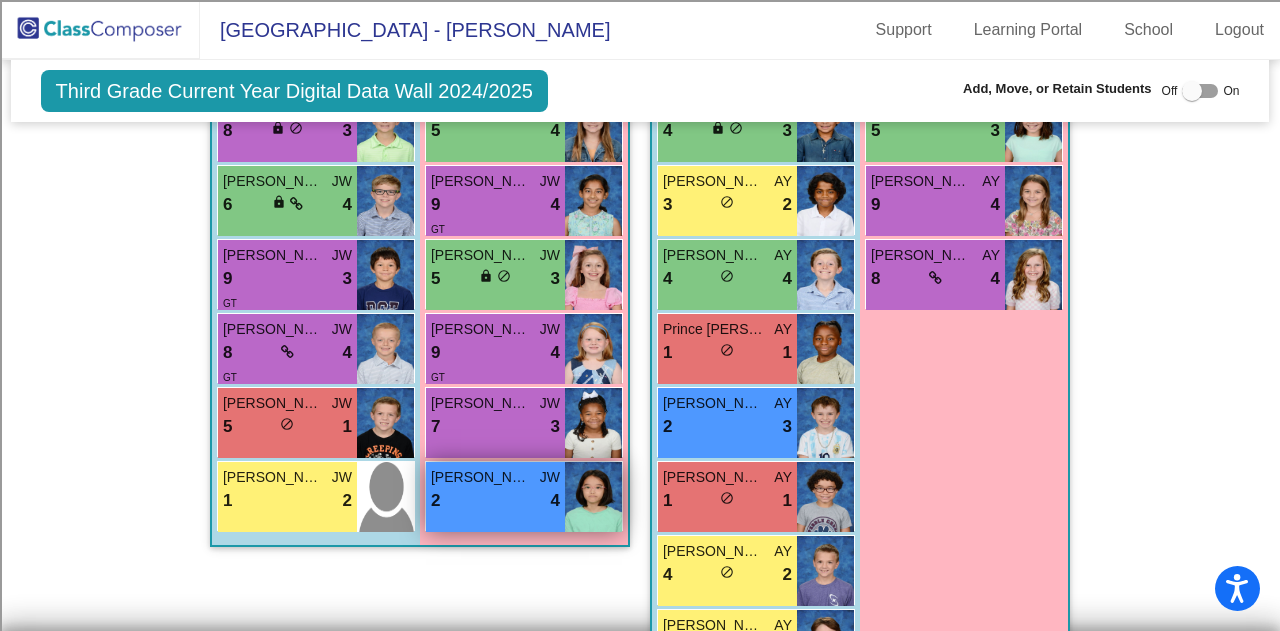 click on "2 lock do_not_disturb_alt 4" at bounding box center [495, 501] 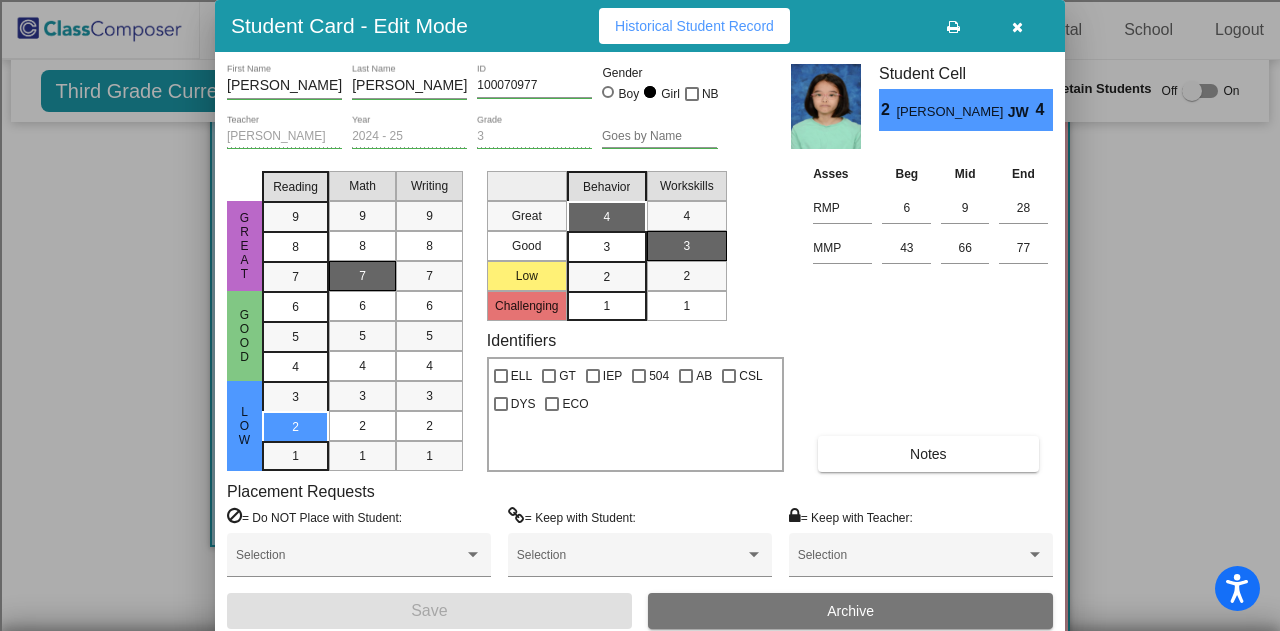 click on "Archive" at bounding box center [850, 611] 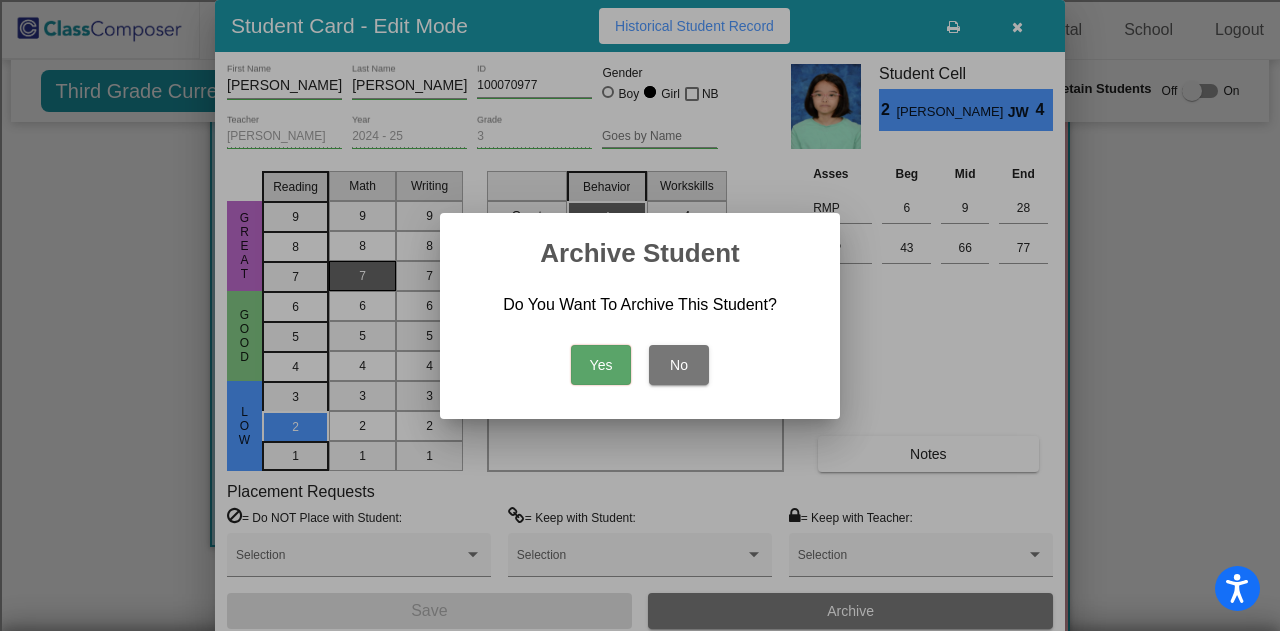 click on "Yes" at bounding box center (601, 365) 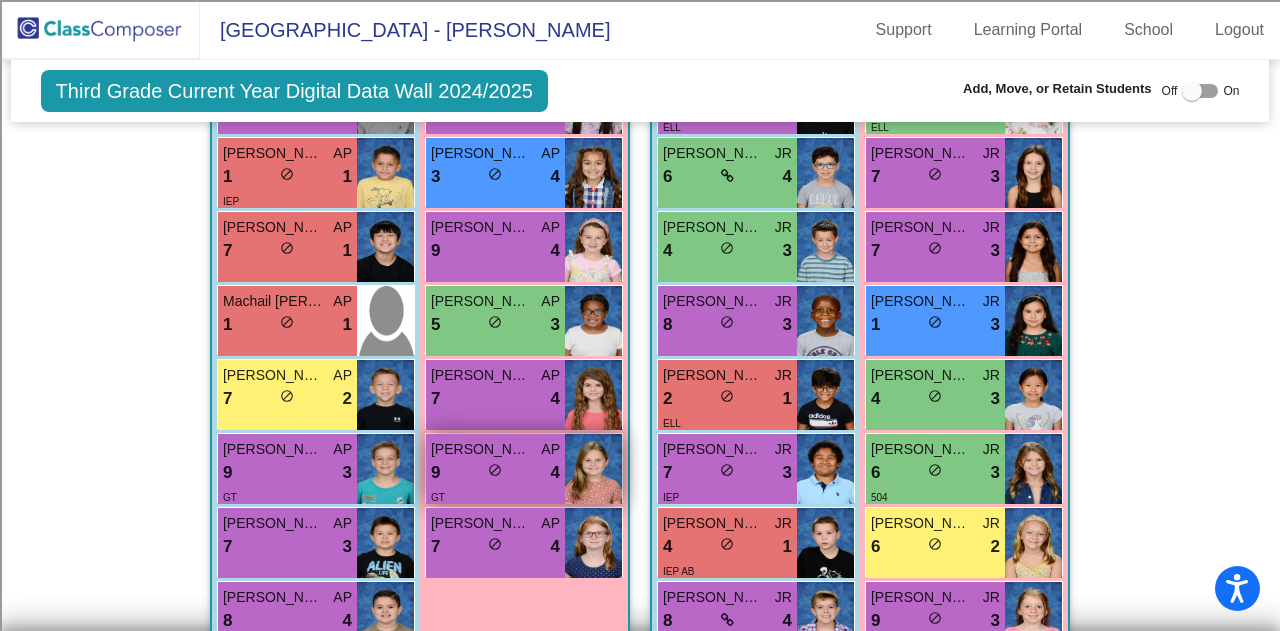 scroll, scrollTop: 2740, scrollLeft: 0, axis: vertical 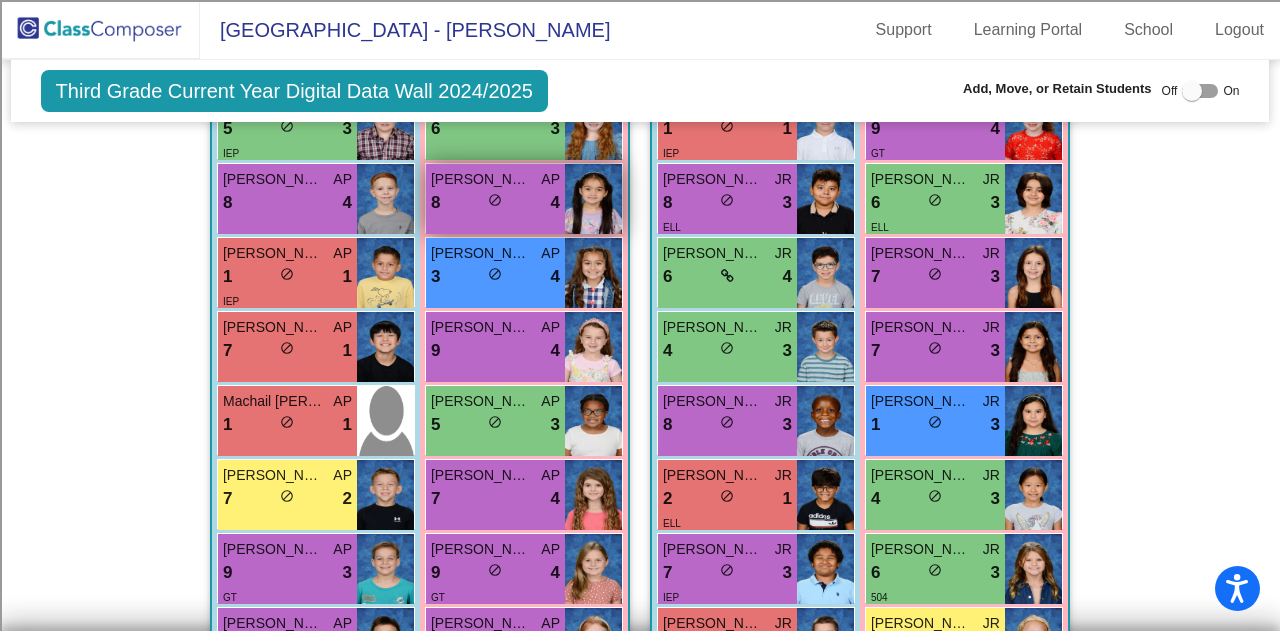 click on "8 lock do_not_disturb_alt 4" at bounding box center (495, 203) 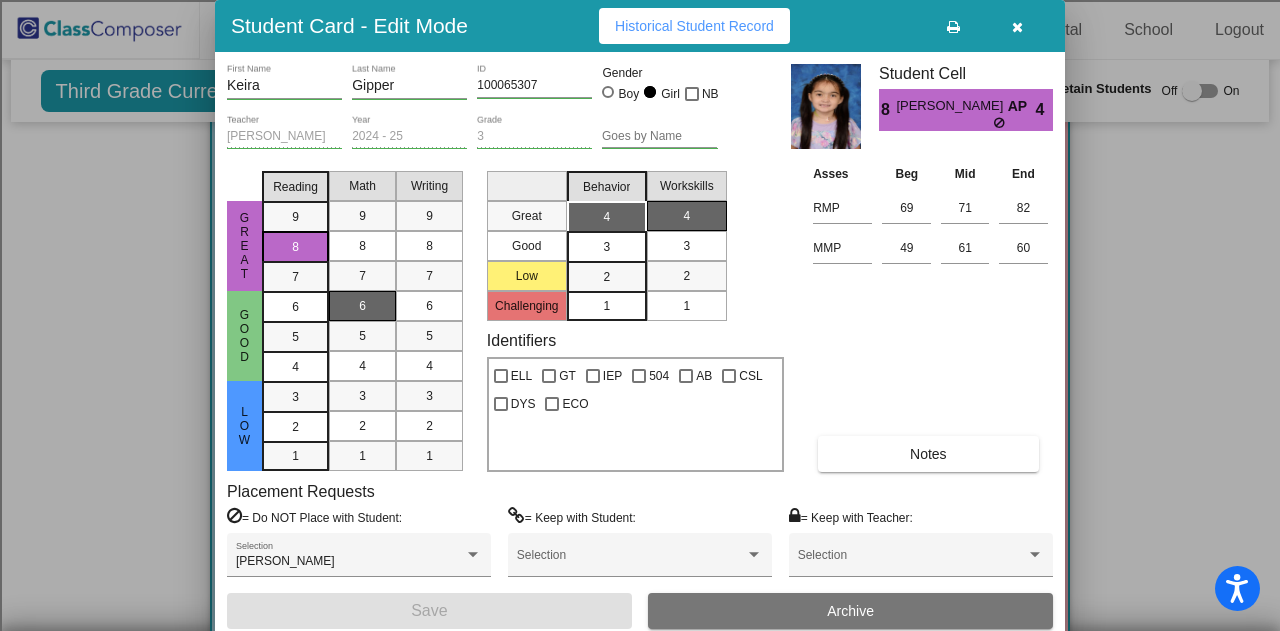 click on "Archive" at bounding box center [850, 611] 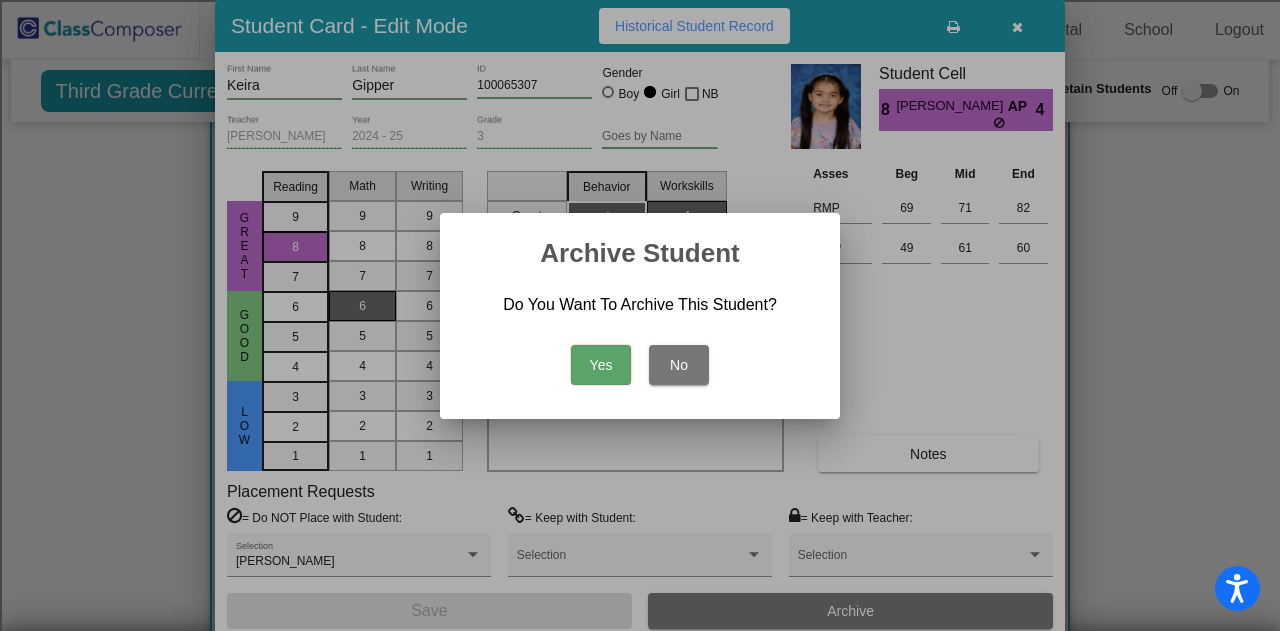 click on "Yes" at bounding box center (601, 365) 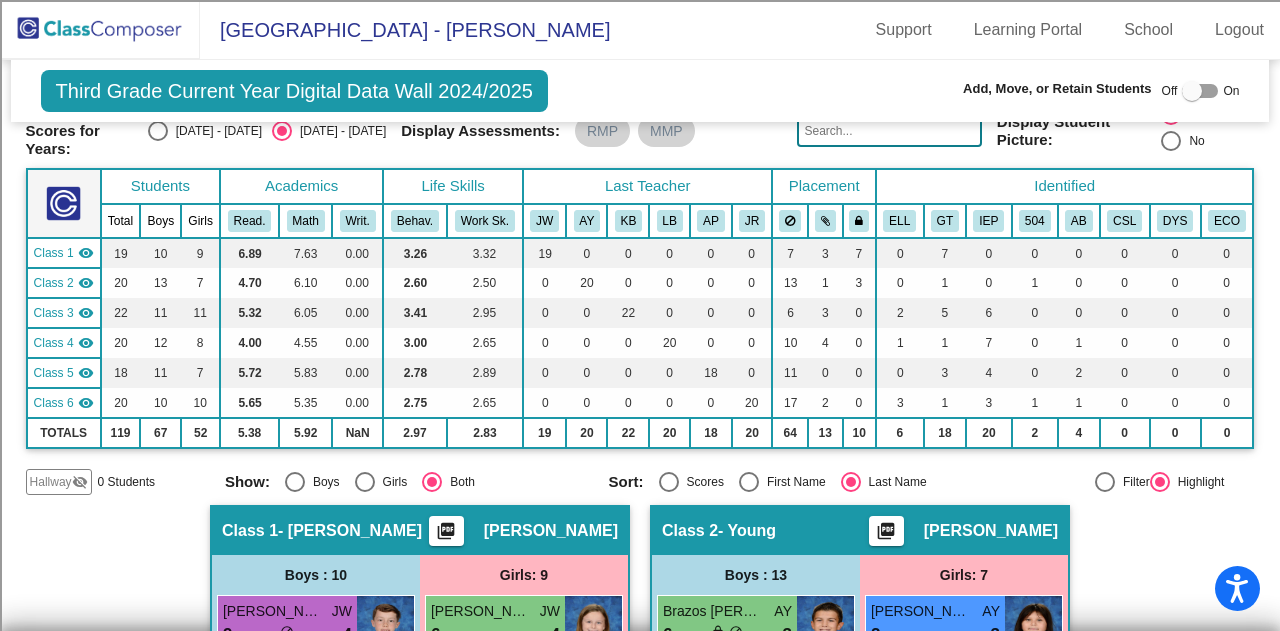 scroll, scrollTop: 0, scrollLeft: 0, axis: both 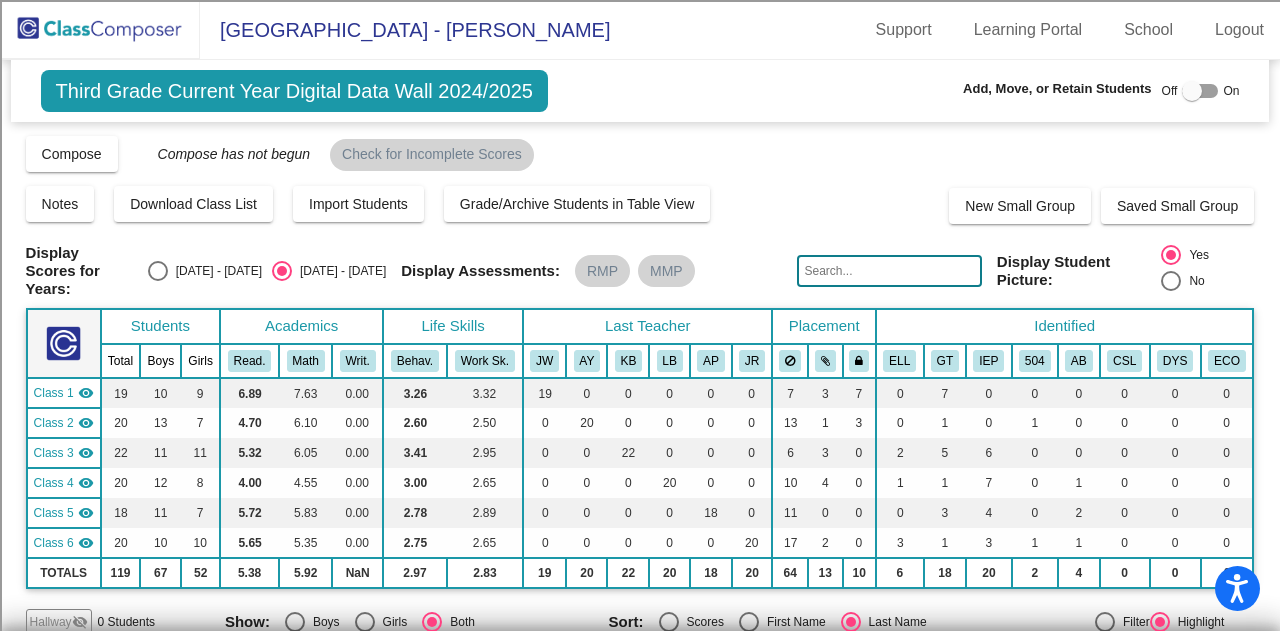 click 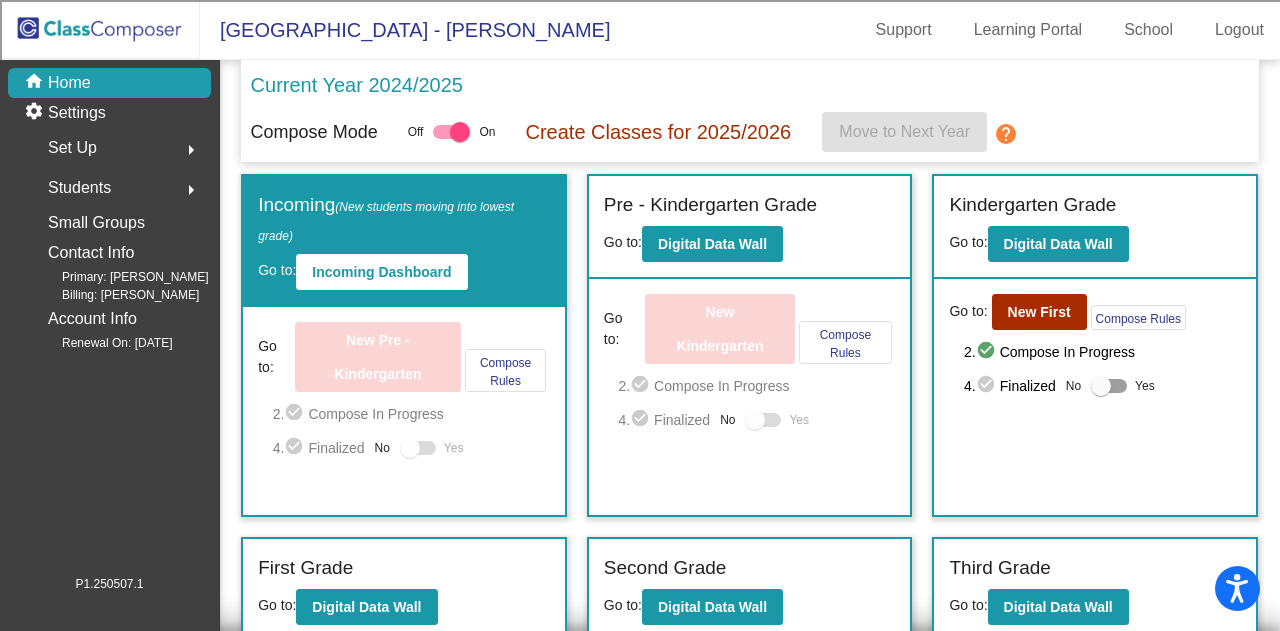 scroll, scrollTop: 300, scrollLeft: 0, axis: vertical 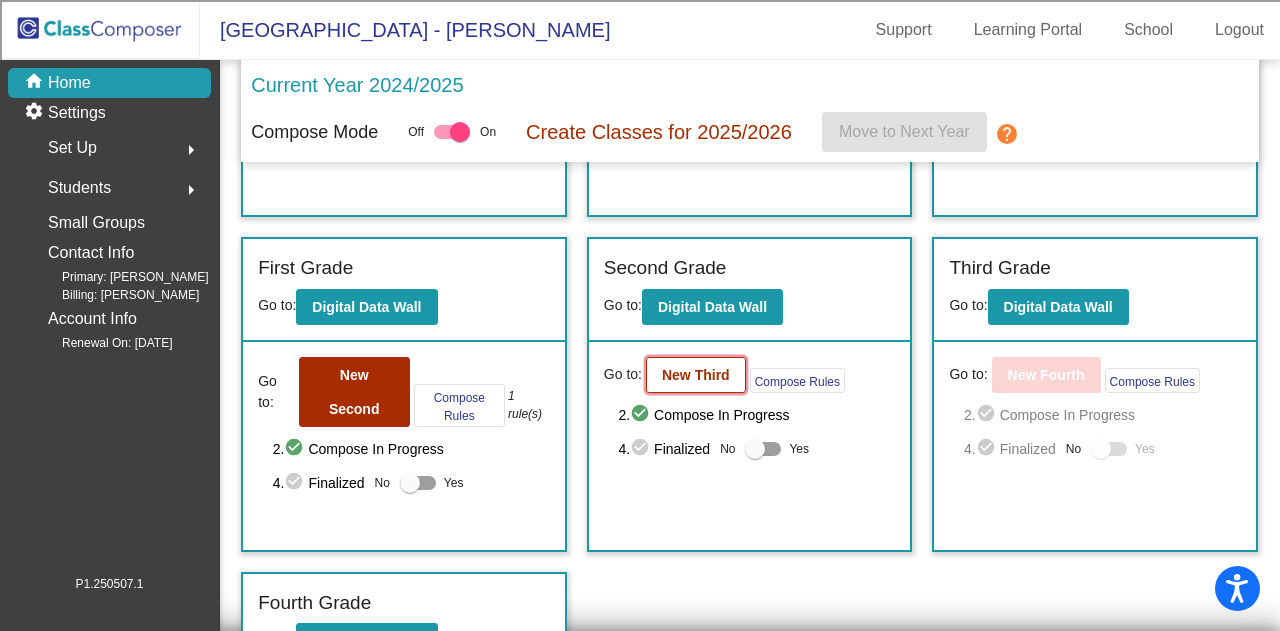 click on "New Third" 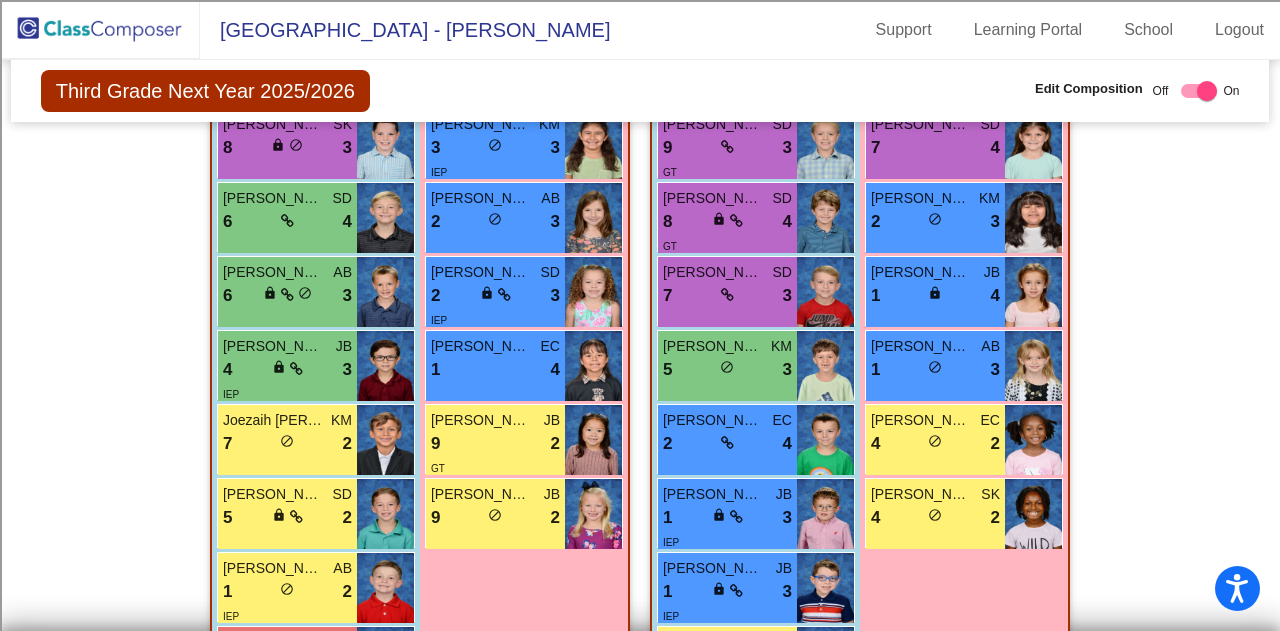 scroll, scrollTop: 2700, scrollLeft: 0, axis: vertical 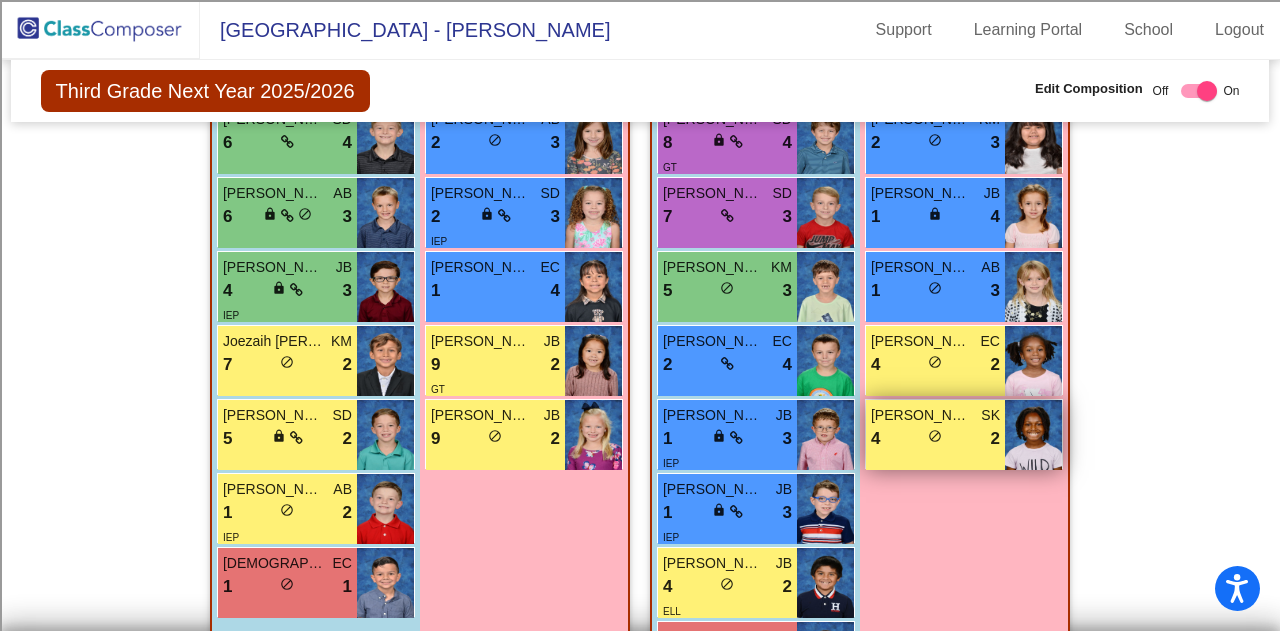 click on "do_not_disturb_alt" at bounding box center [935, 436] 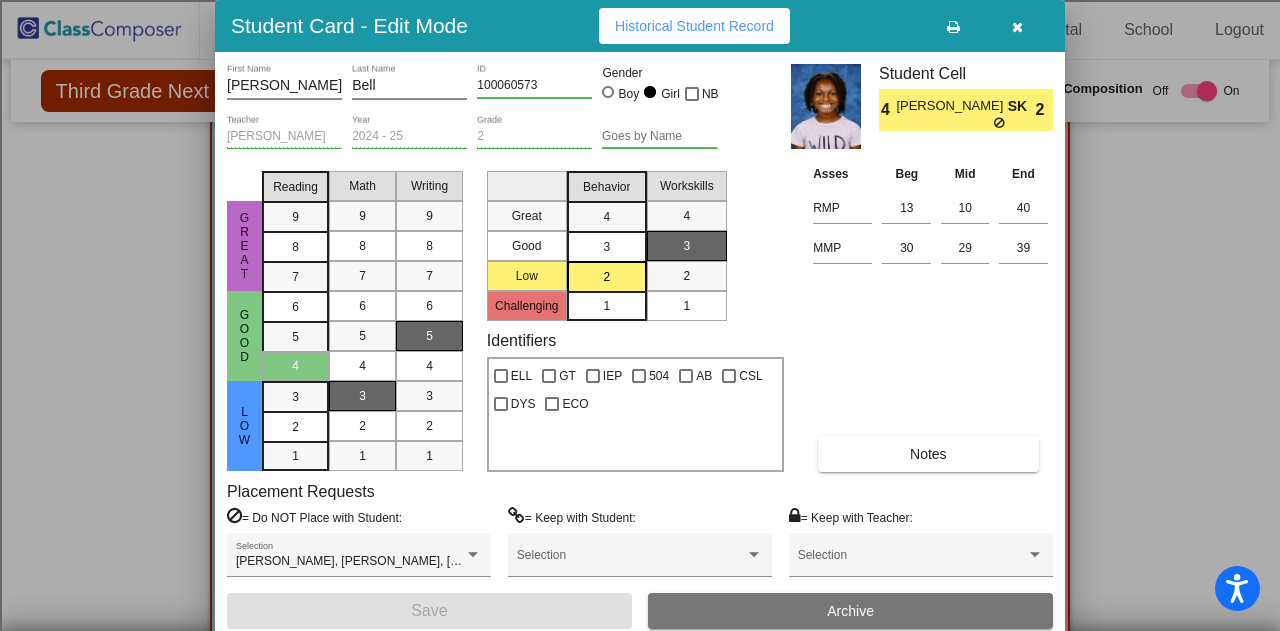 click on "Archive" at bounding box center (850, 611) 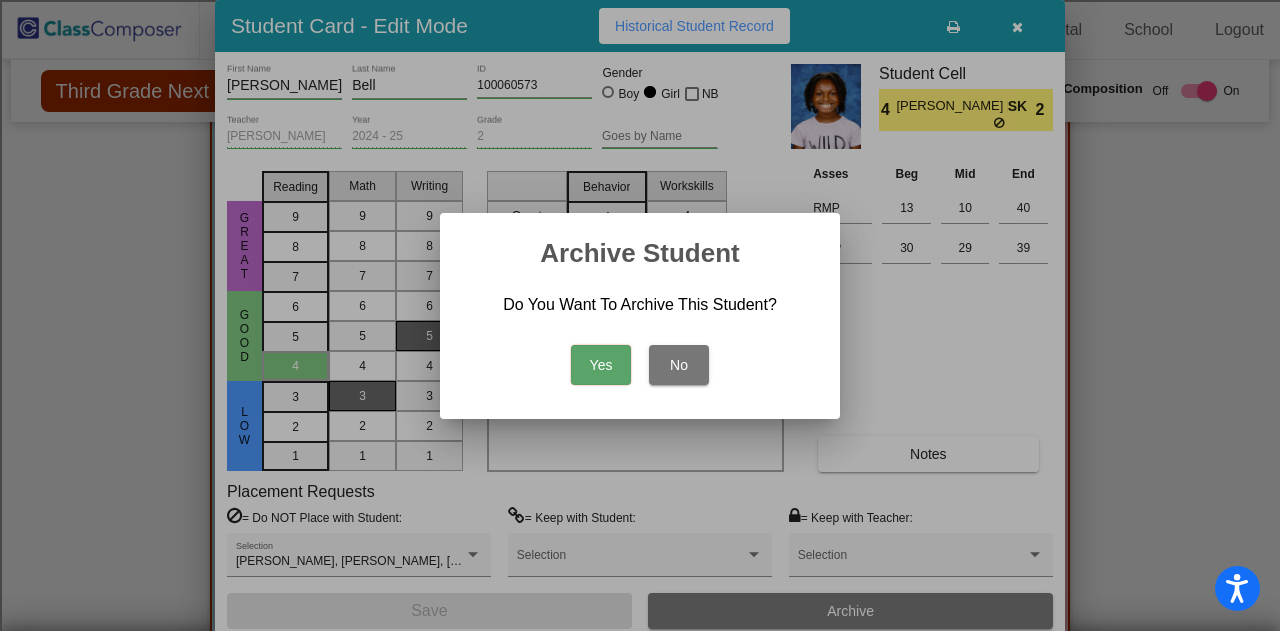click on "Yes" at bounding box center (601, 365) 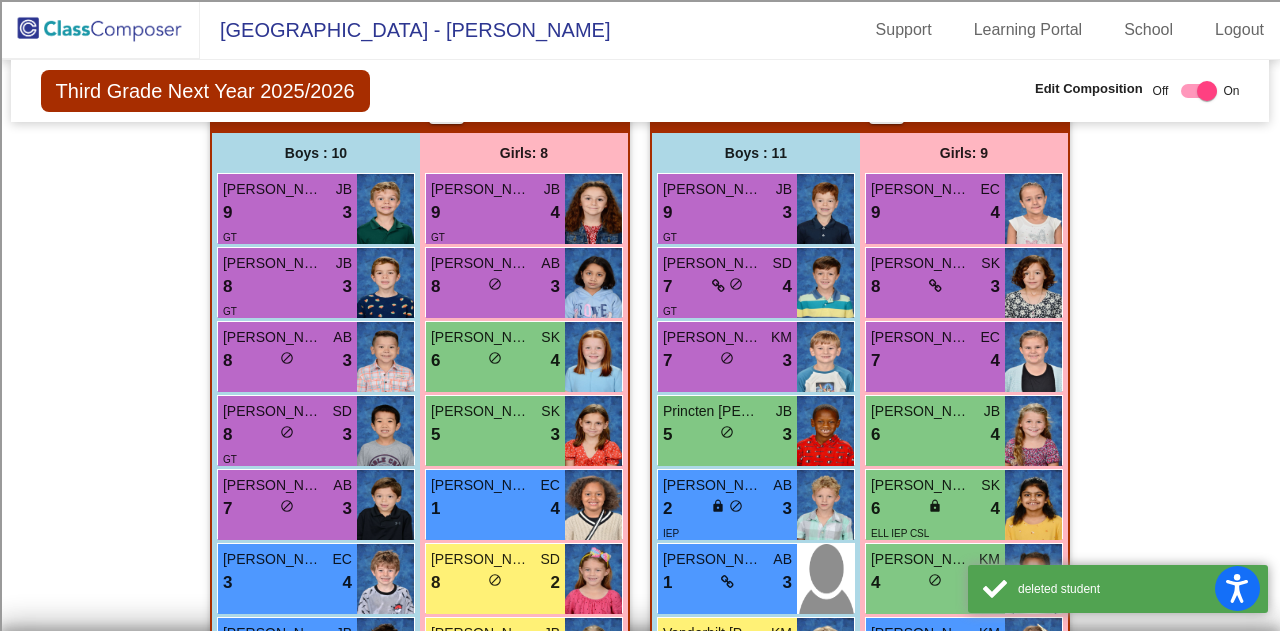 scroll, scrollTop: 0, scrollLeft: 0, axis: both 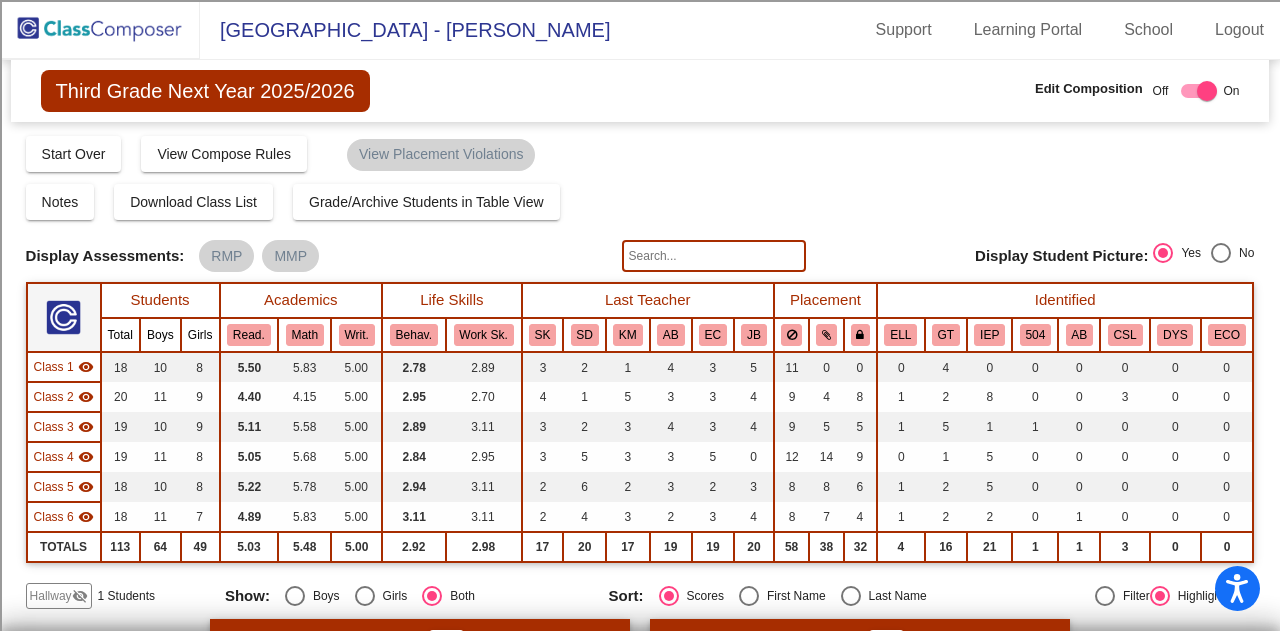 click 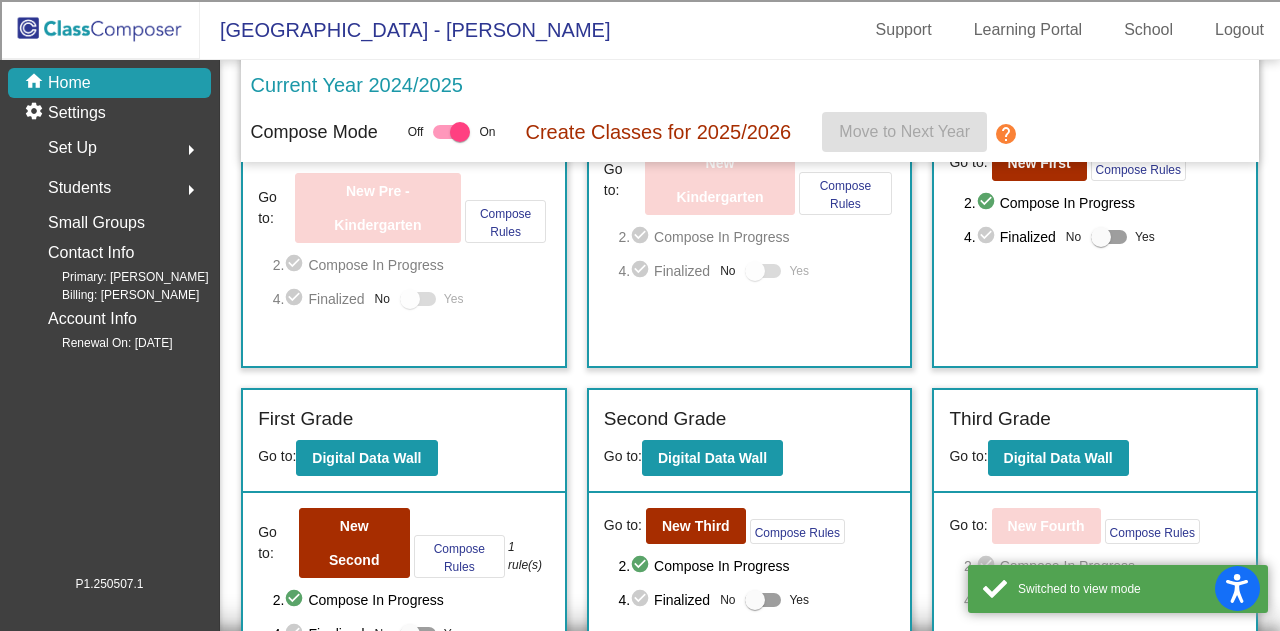 scroll, scrollTop: 344, scrollLeft: 0, axis: vertical 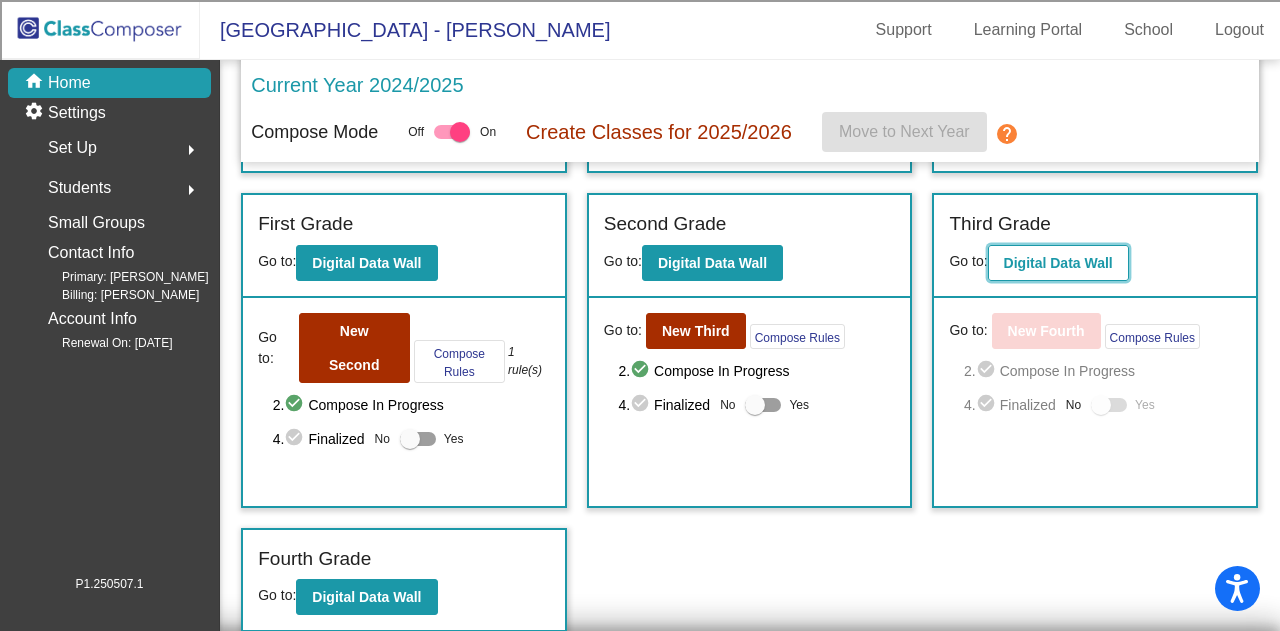 click on "Digital Data Wall" 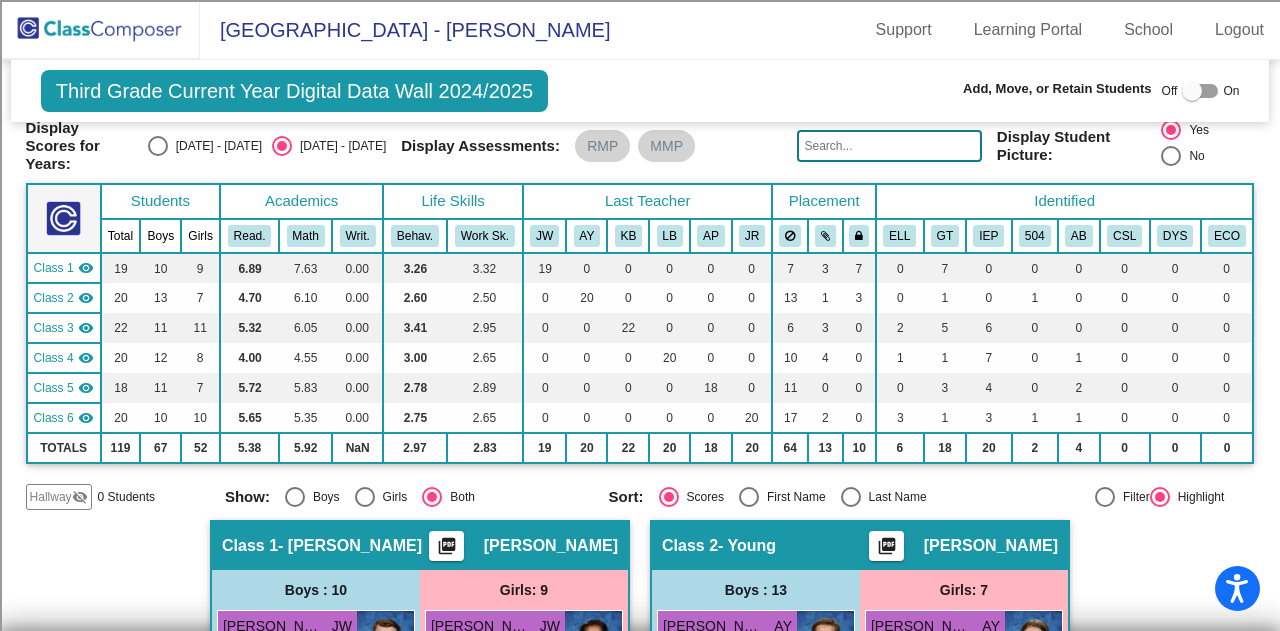 scroll, scrollTop: 100, scrollLeft: 0, axis: vertical 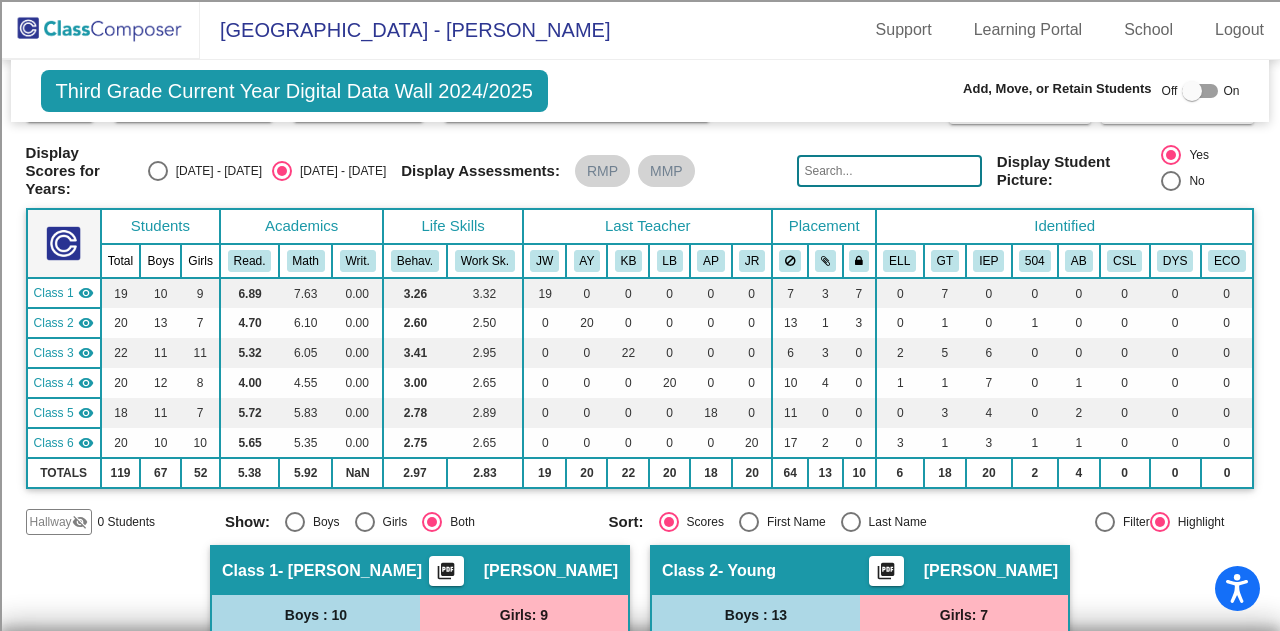 click on "Last Name" at bounding box center (894, 522) 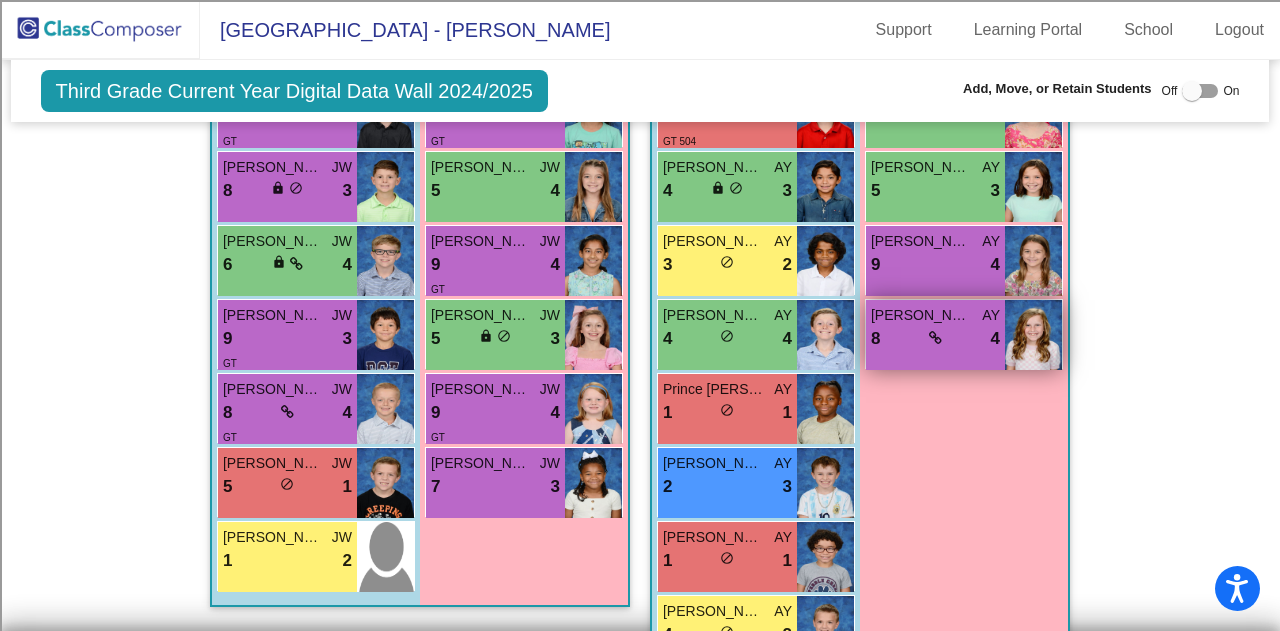 scroll, scrollTop: 1100, scrollLeft: 0, axis: vertical 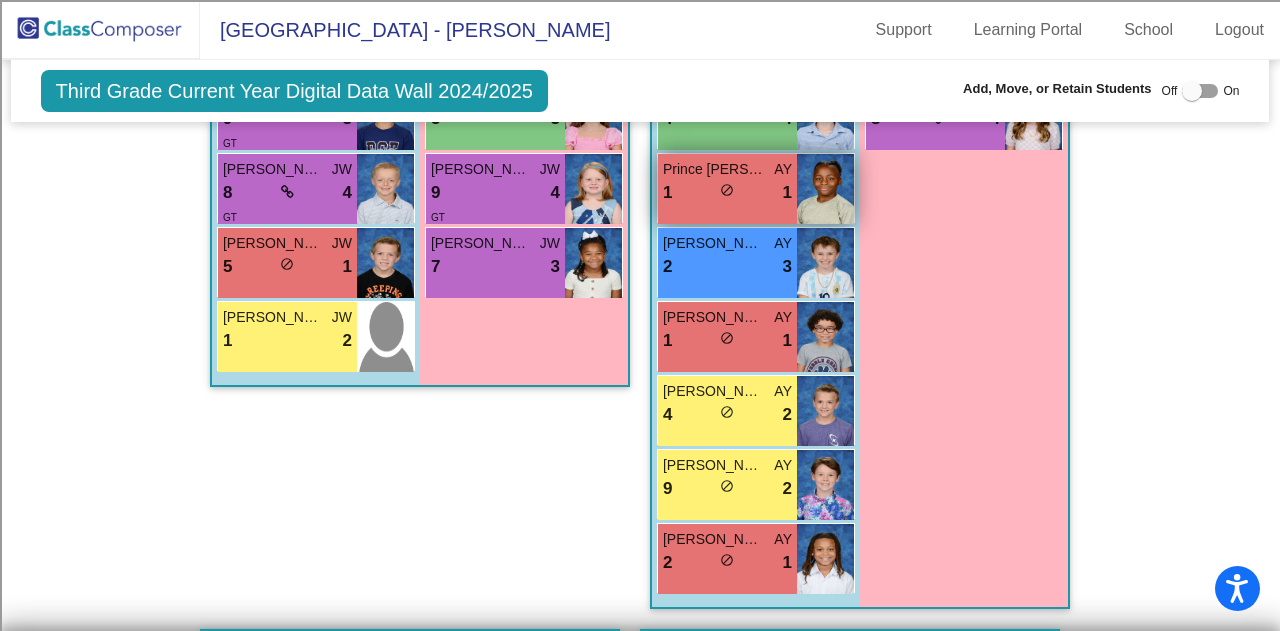 click on "1 lock do_not_disturb_alt 1" at bounding box center (727, 193) 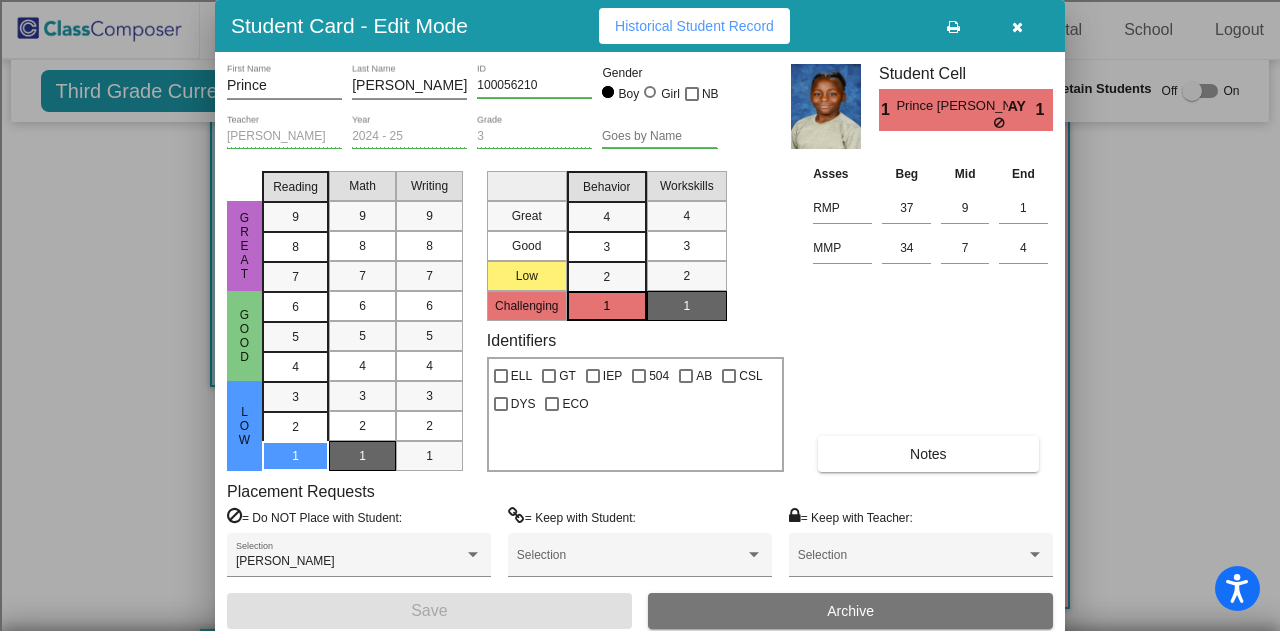 click at bounding box center [1017, 26] 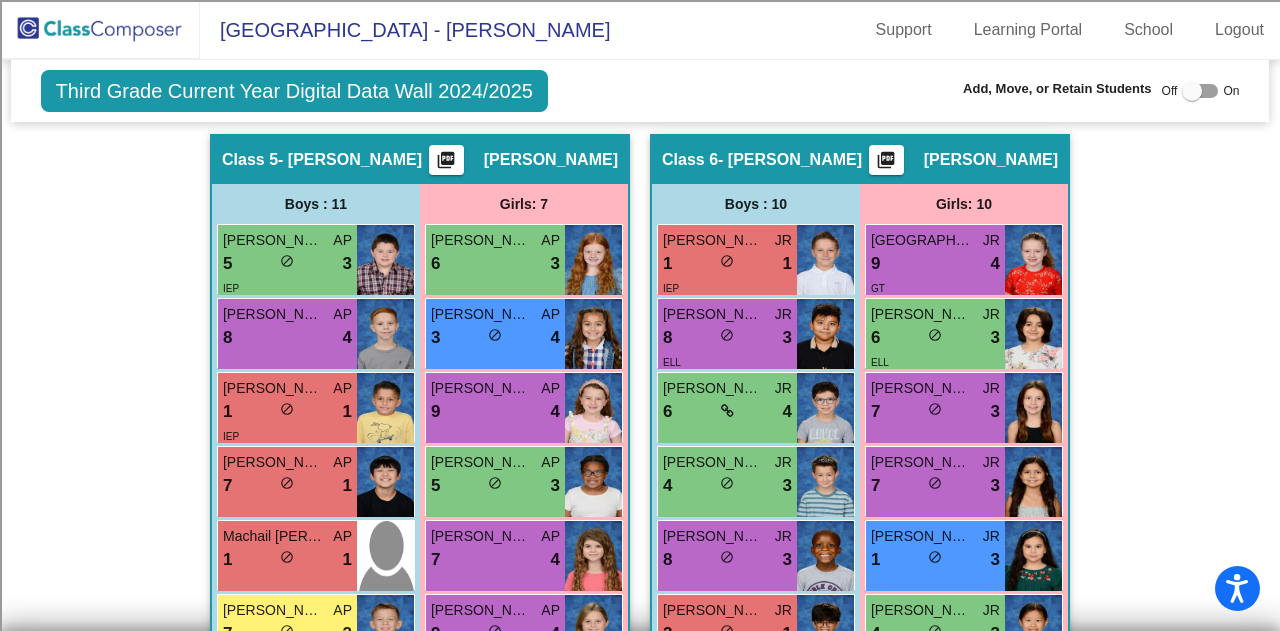 scroll, scrollTop: 2600, scrollLeft: 0, axis: vertical 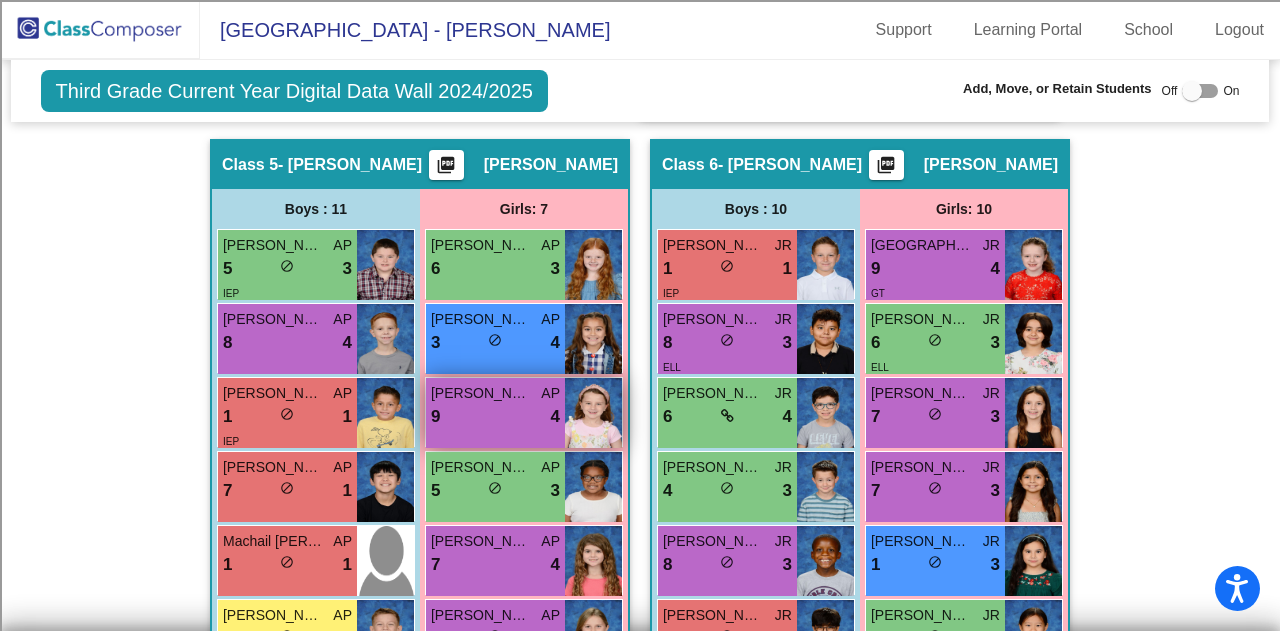 click on "9 lock do_not_disturb_alt 4" at bounding box center (495, 417) 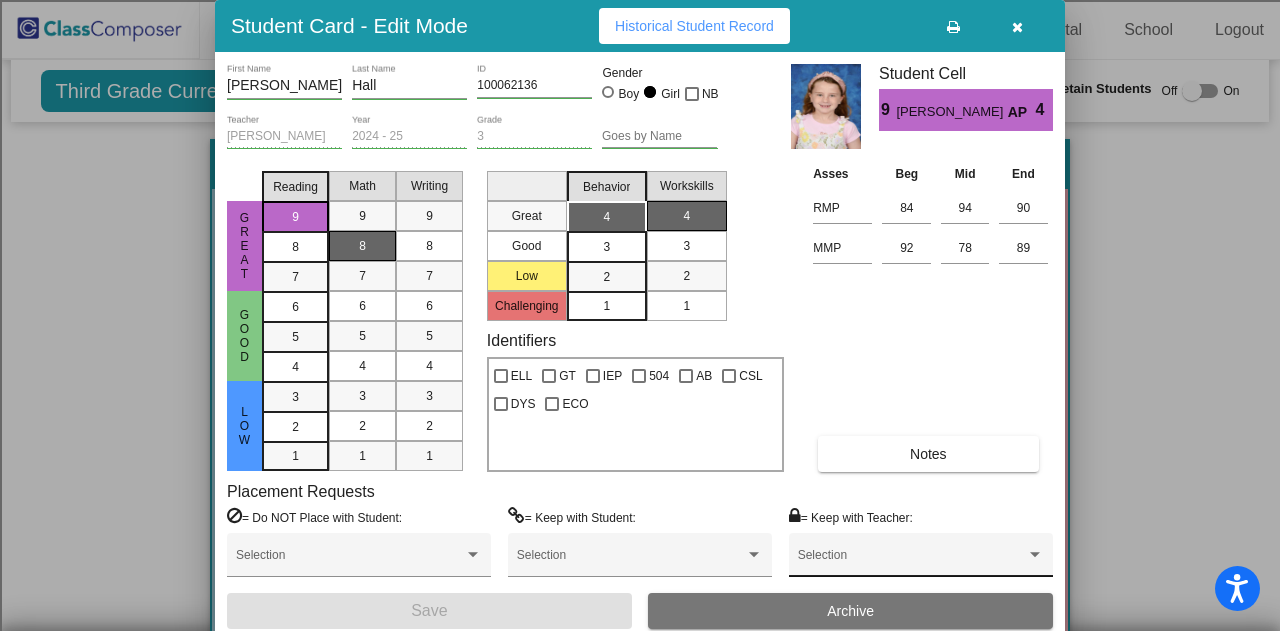 click at bounding box center [912, 562] 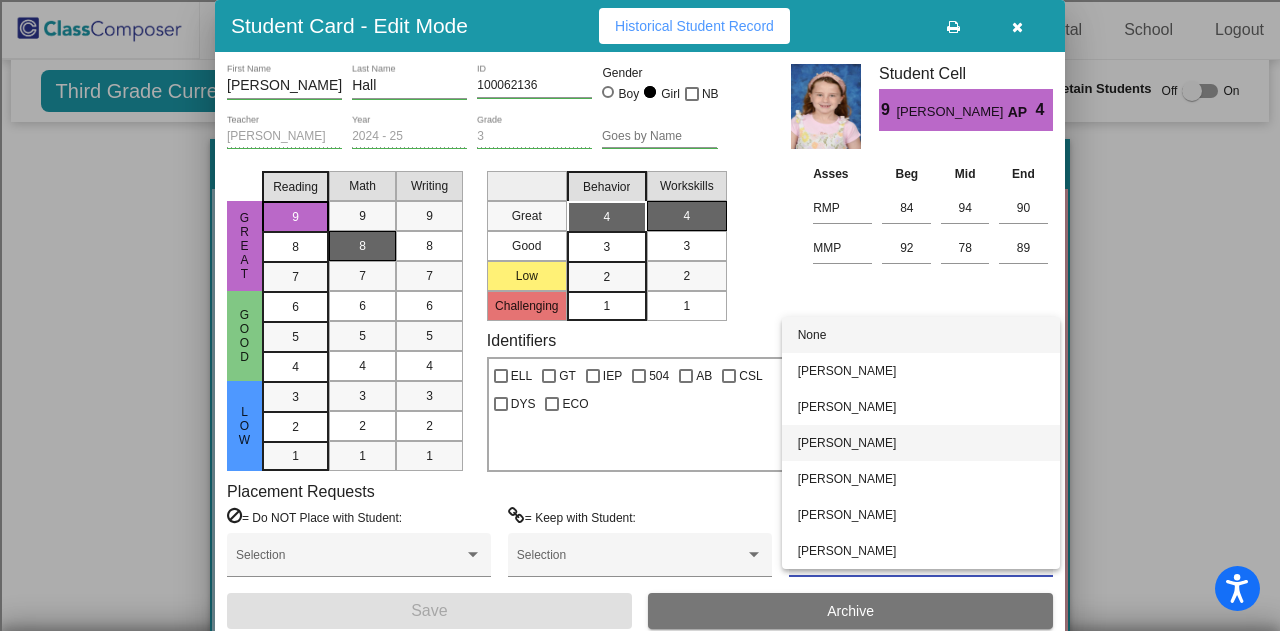 click on "[PERSON_NAME]" at bounding box center [921, 443] 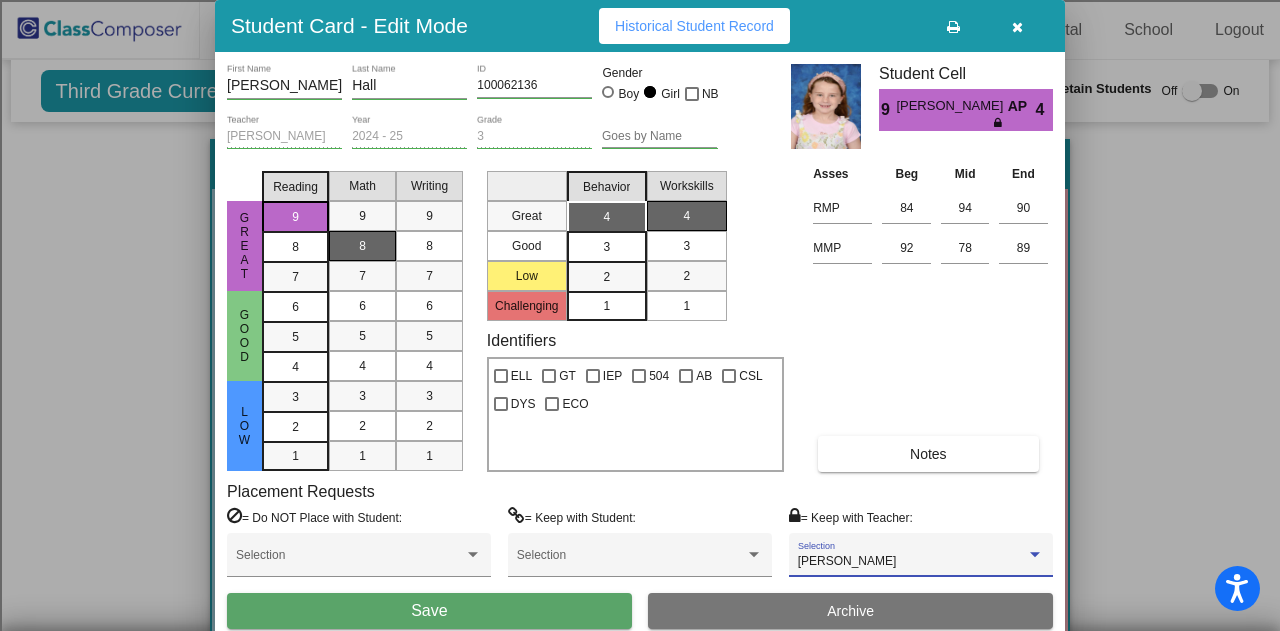 click on "Save" at bounding box center [429, 611] 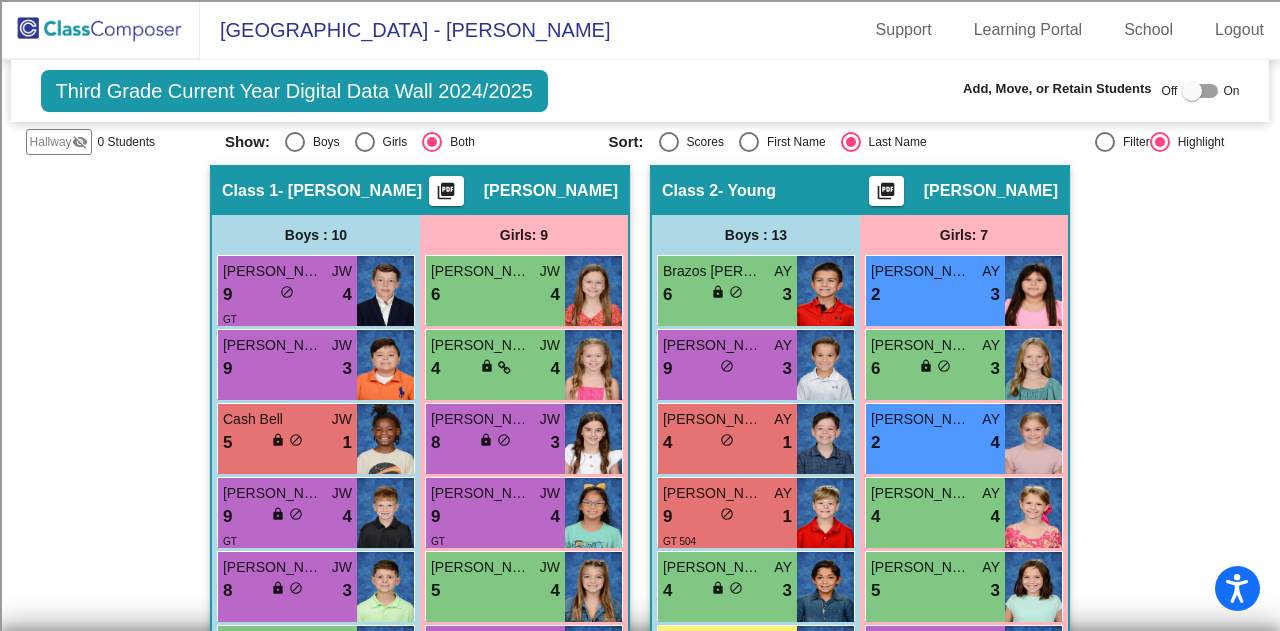 scroll, scrollTop: 400, scrollLeft: 0, axis: vertical 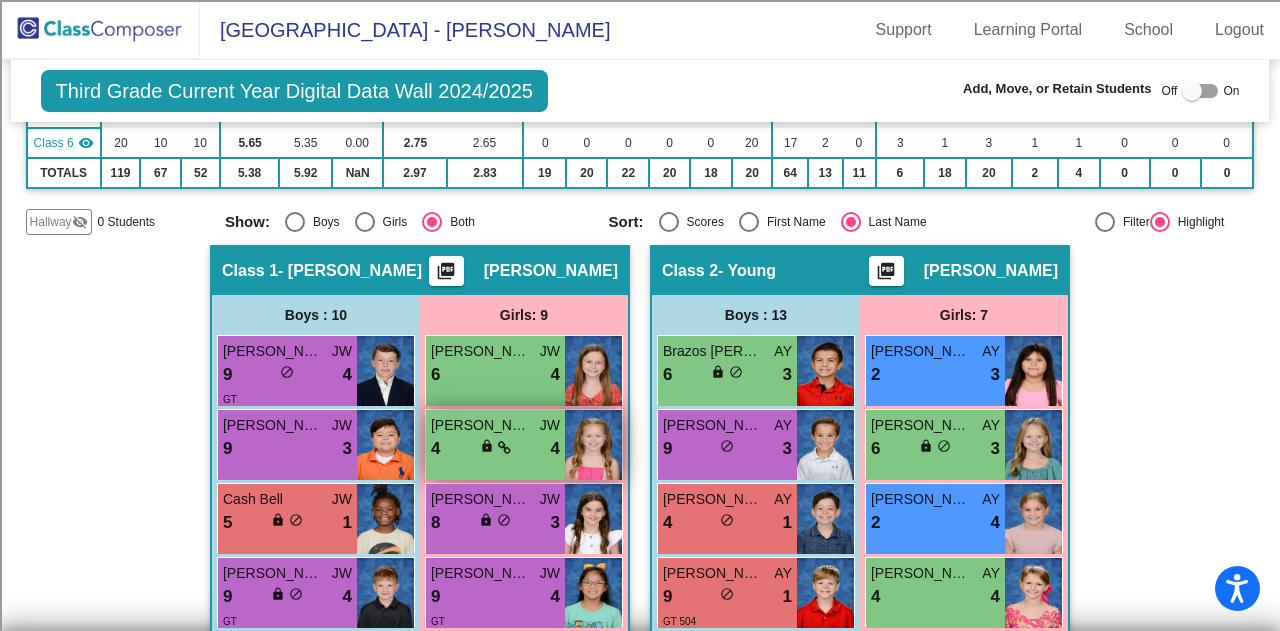 click on "lock do_not_disturb_alt" at bounding box center (495, 448) 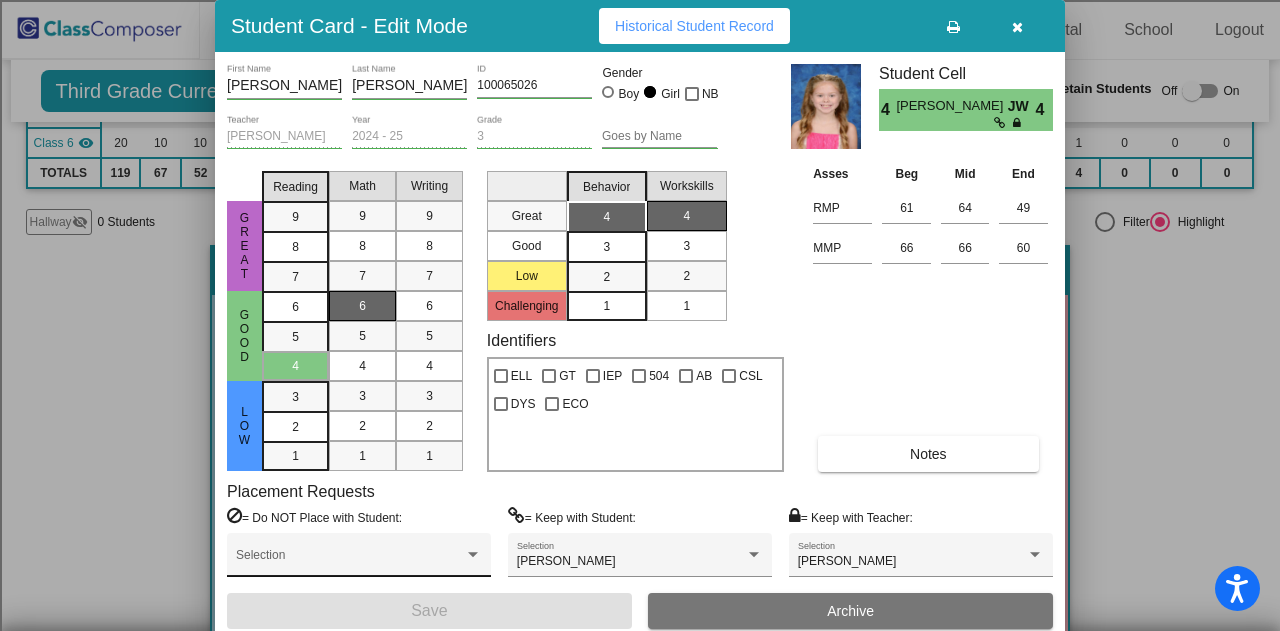 click at bounding box center [350, 562] 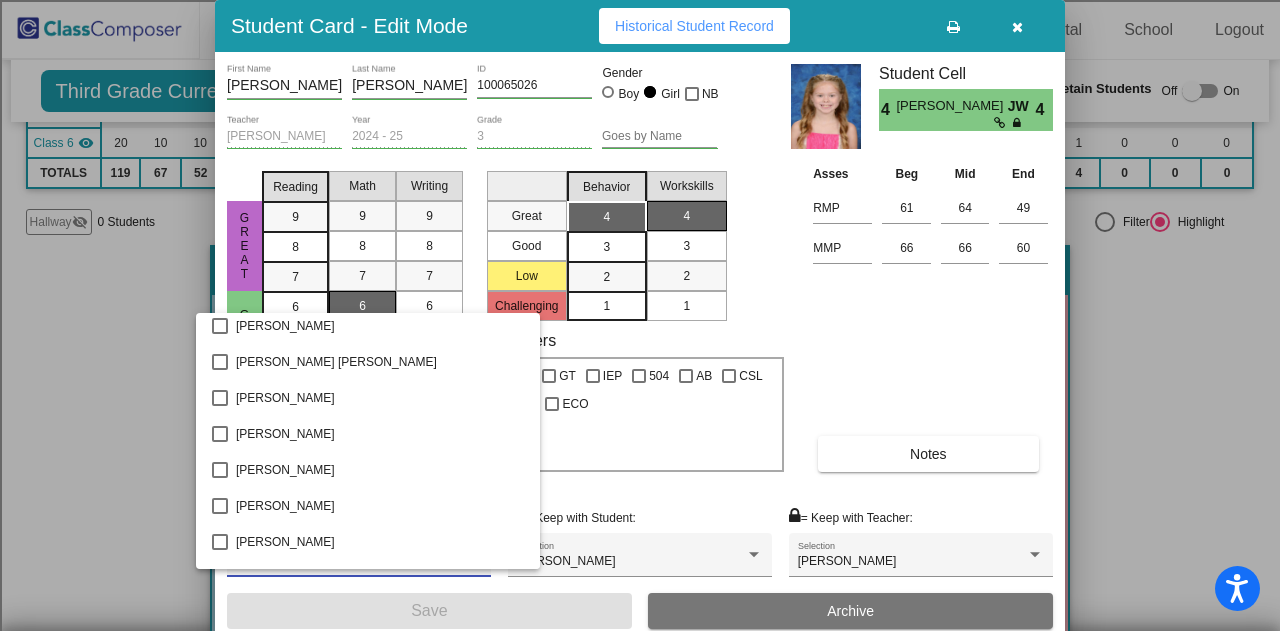scroll, scrollTop: 1400, scrollLeft: 0, axis: vertical 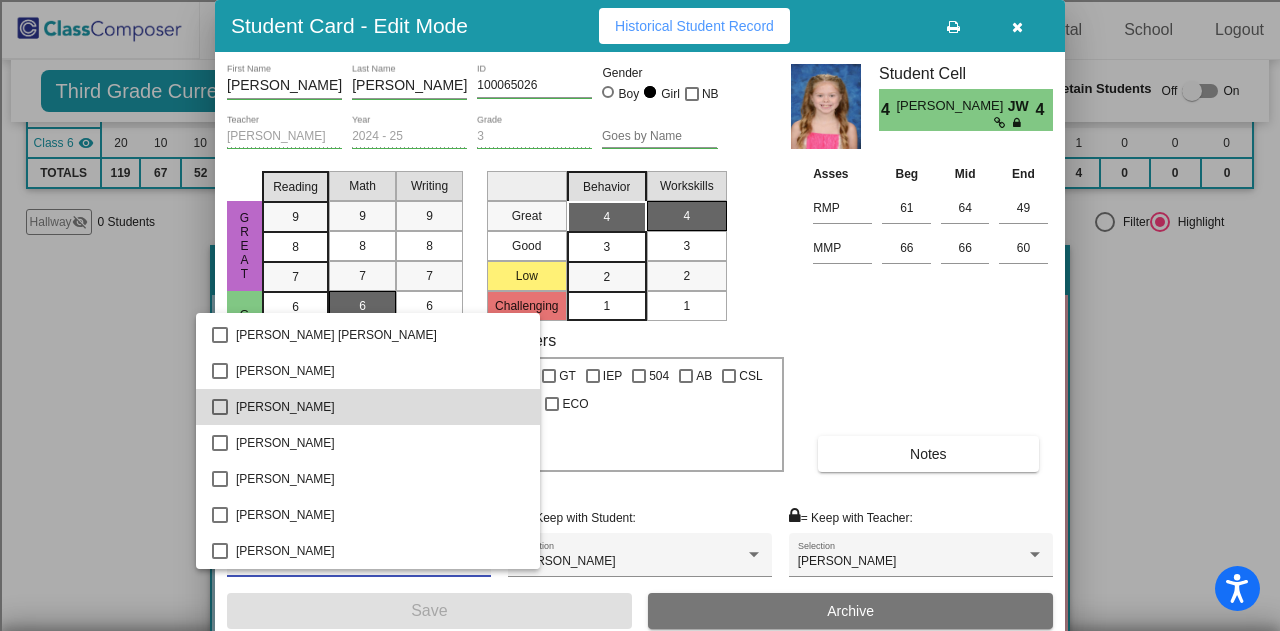 click on "[PERSON_NAME]" at bounding box center (380, 407) 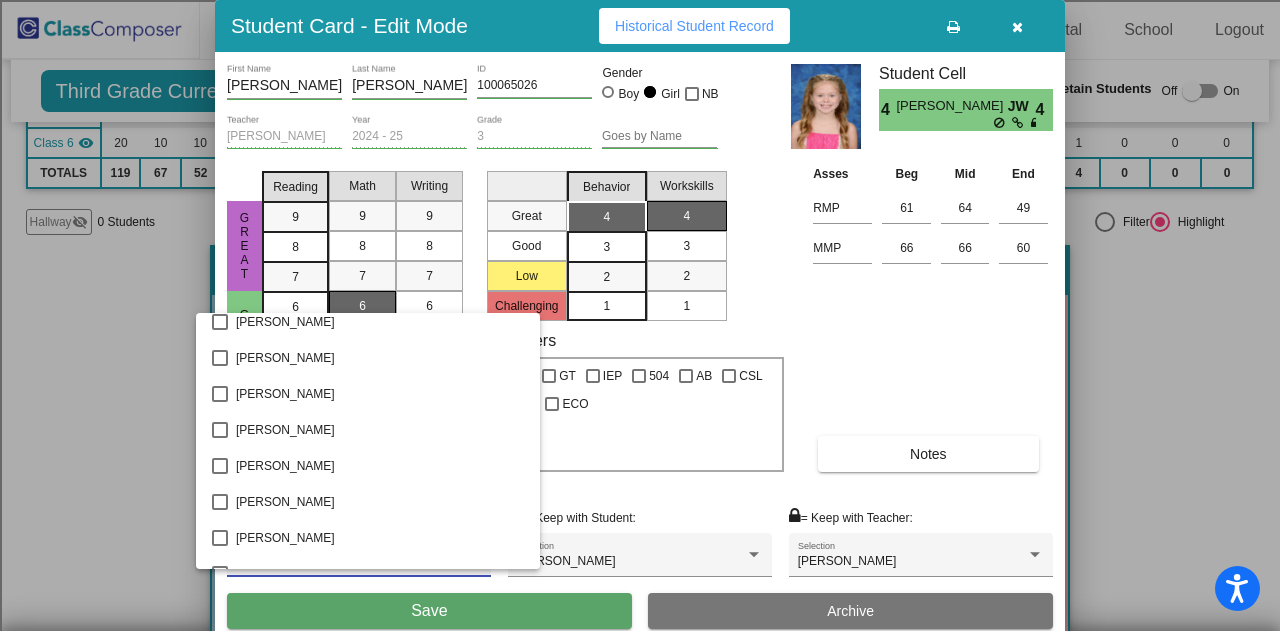 scroll, scrollTop: 2200, scrollLeft: 0, axis: vertical 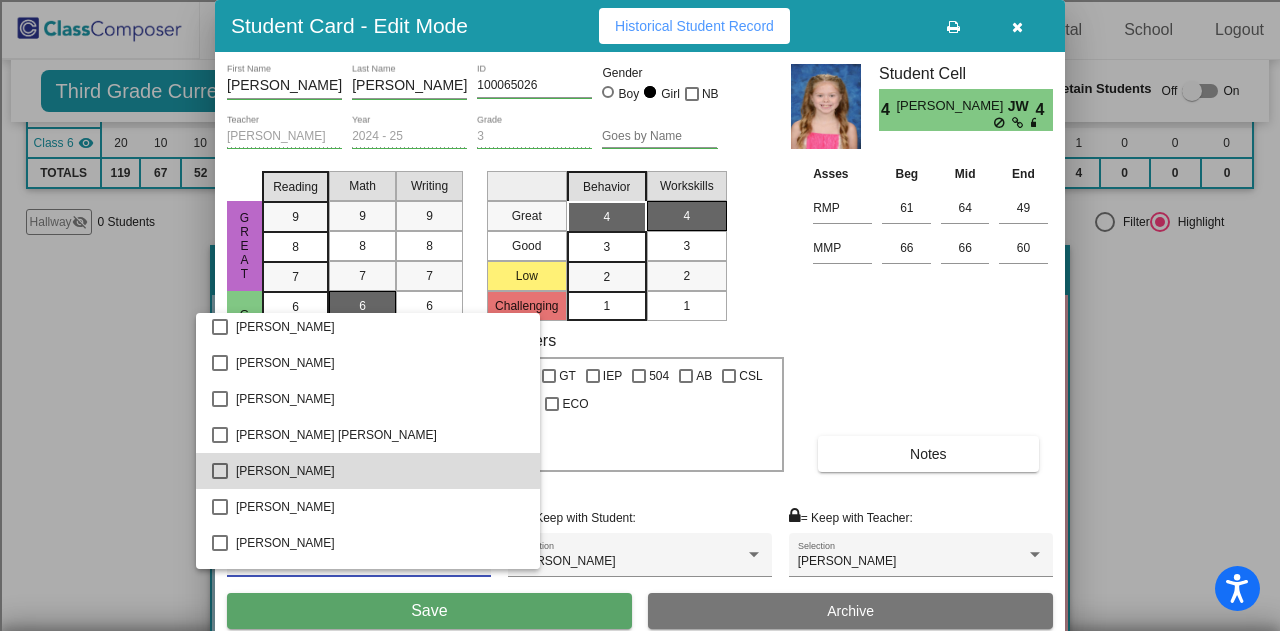 click on "[PERSON_NAME]" at bounding box center (380, 471) 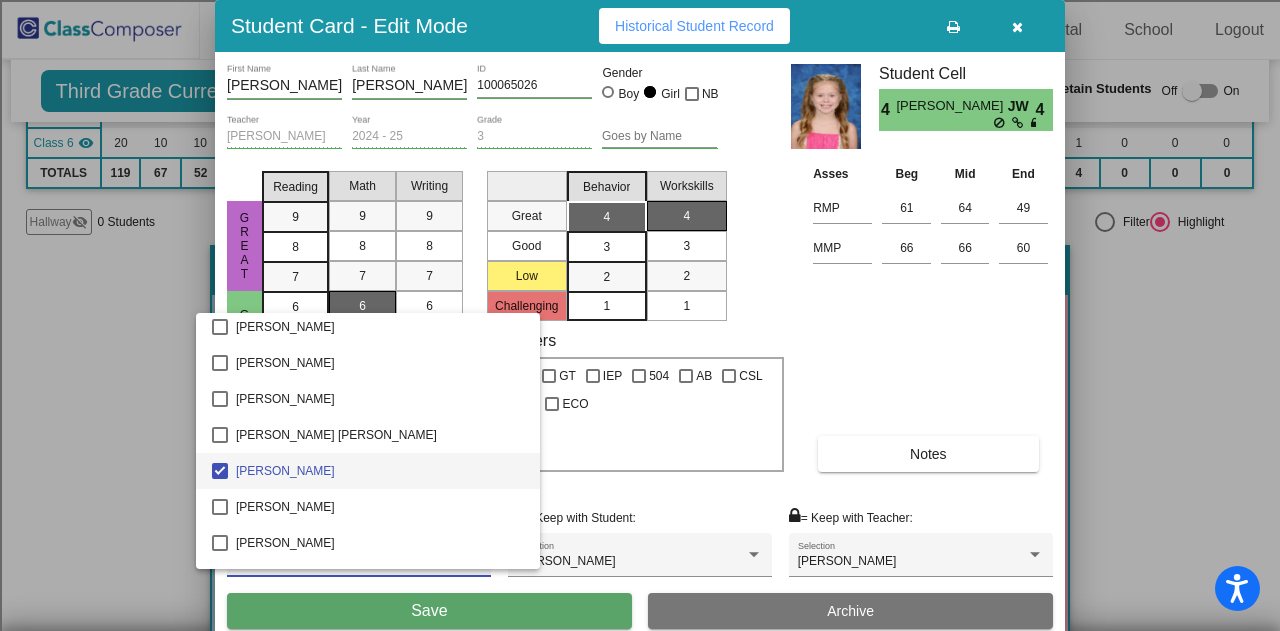 click at bounding box center [640, 315] 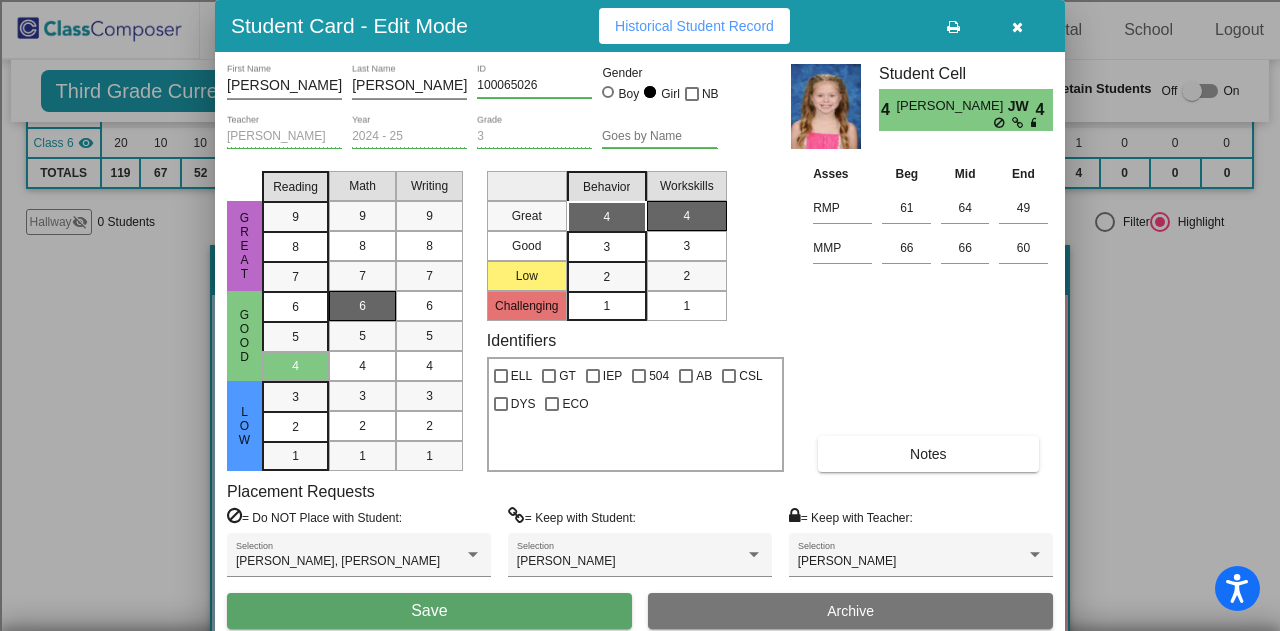 click on "Save" at bounding box center (429, 611) 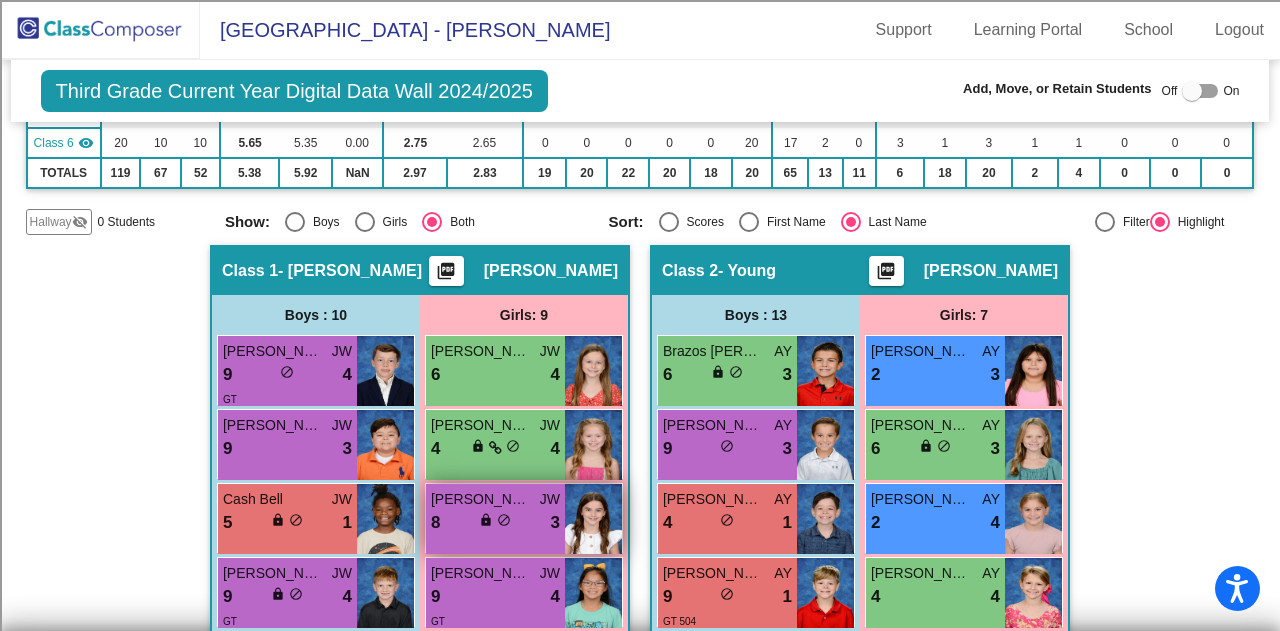 scroll, scrollTop: 500, scrollLeft: 0, axis: vertical 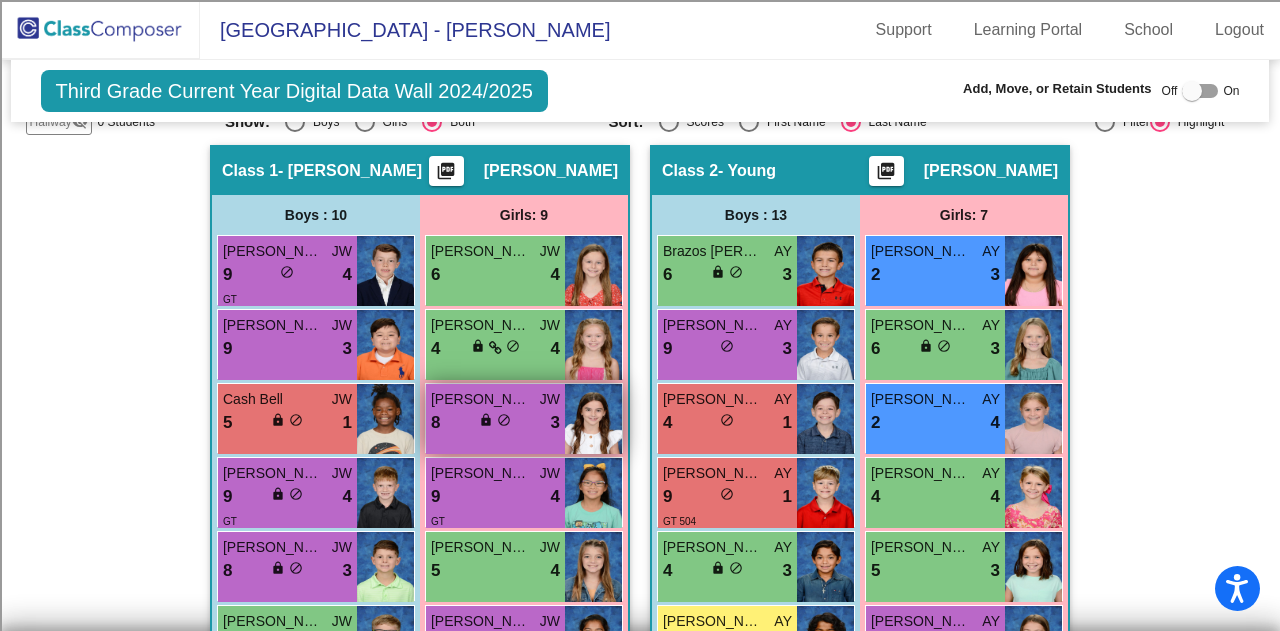 click on "8 lock do_not_disturb_alt 3" at bounding box center [495, 423] 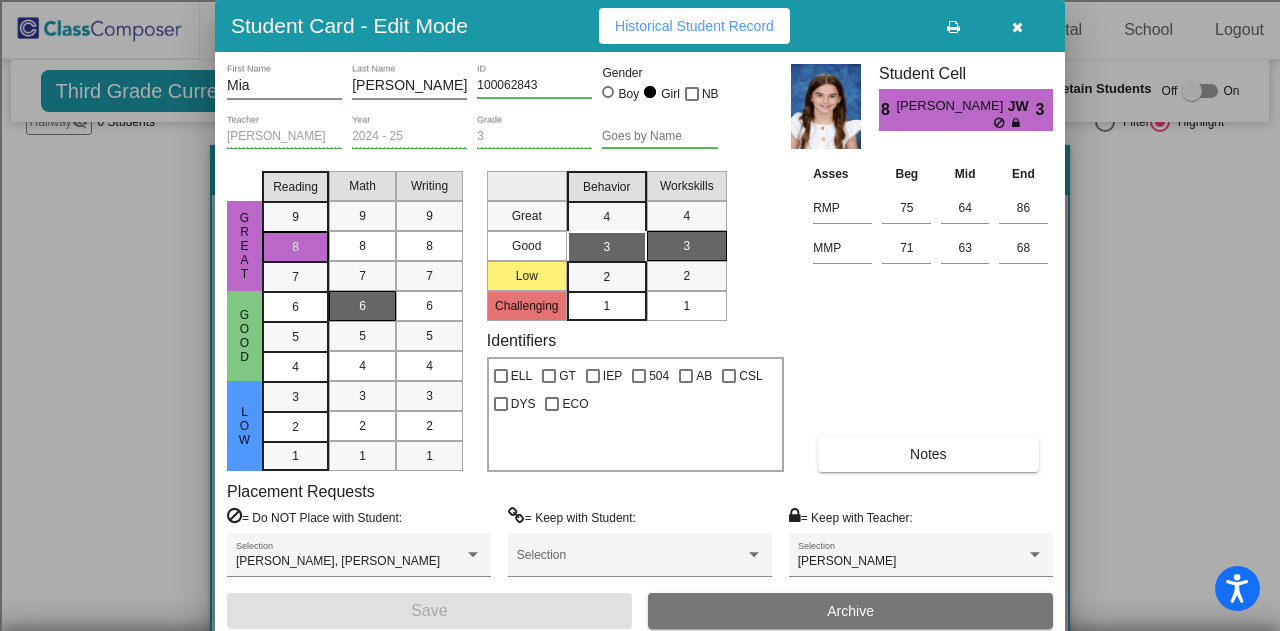 click at bounding box center [1017, 26] 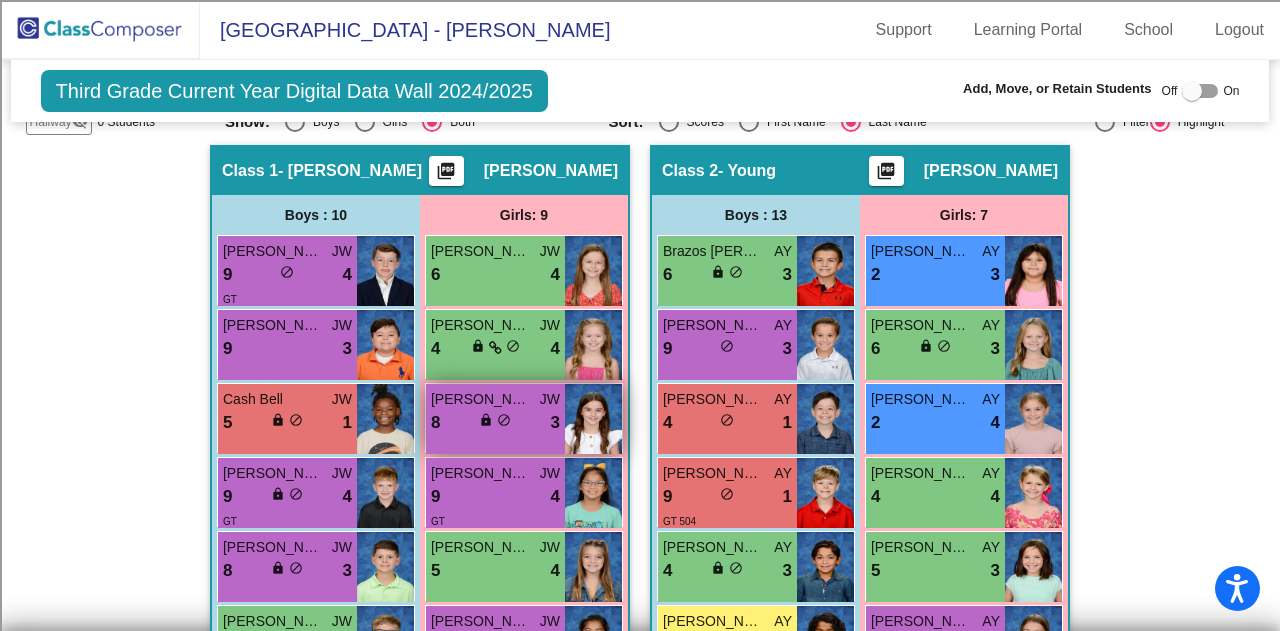 click on "8 lock do_not_disturb_alt 3" at bounding box center [495, 423] 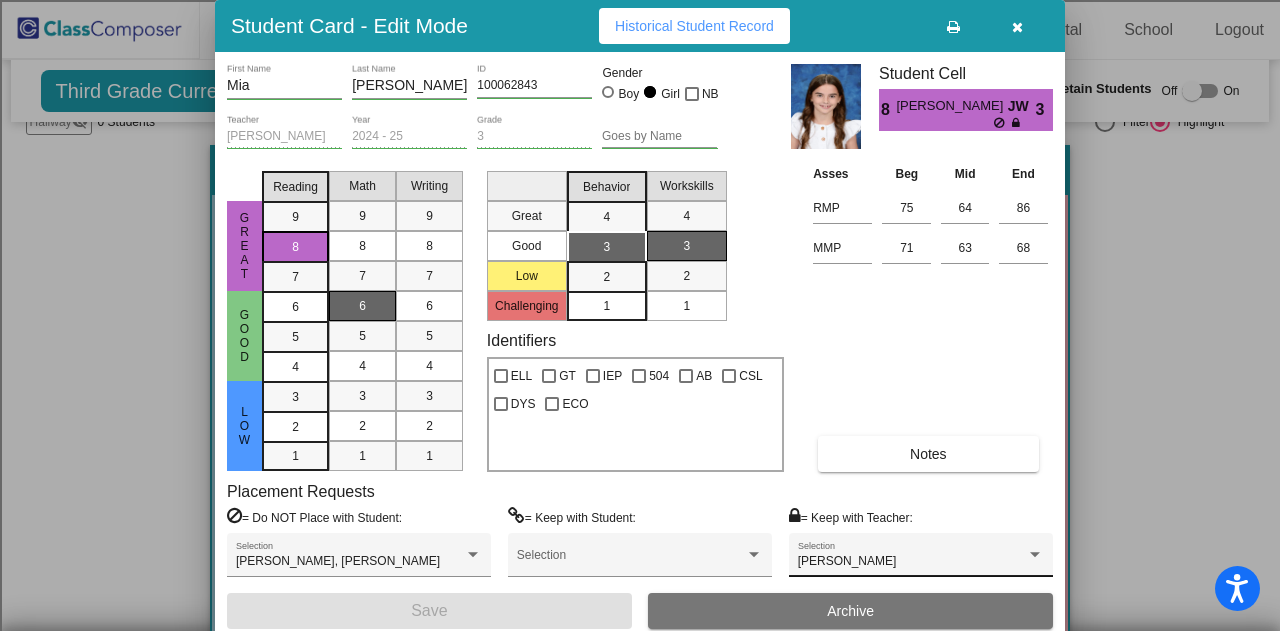 click on "[PERSON_NAME] Selection" at bounding box center [921, 560] 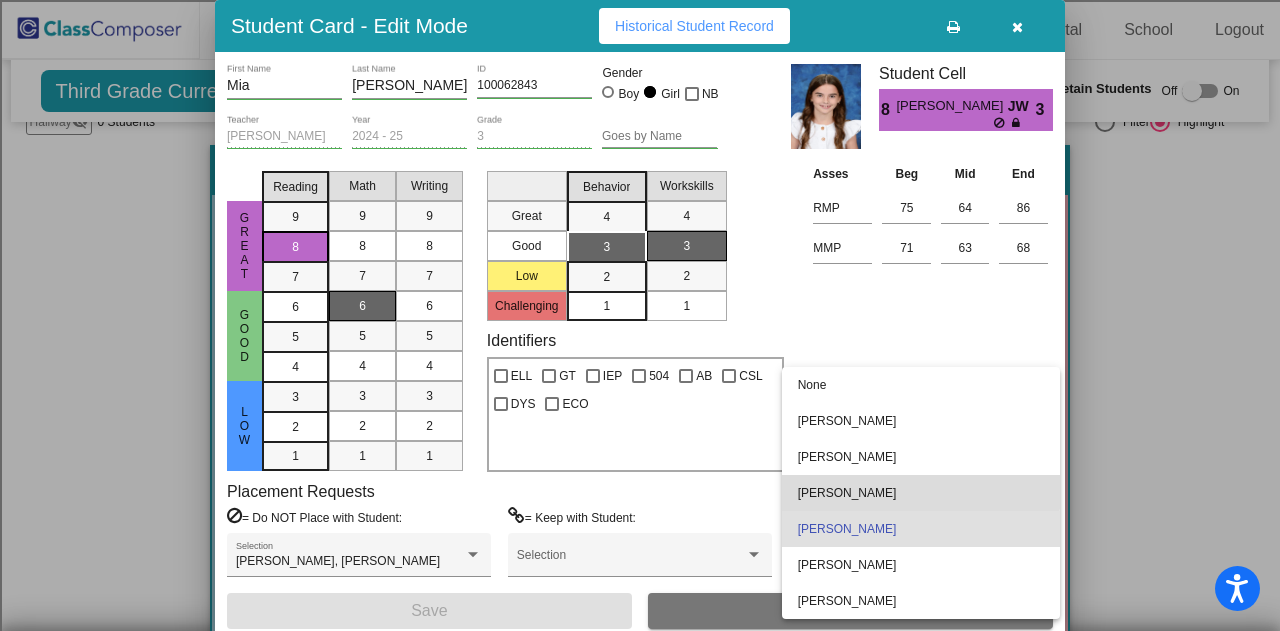 click on "[PERSON_NAME]" at bounding box center (921, 493) 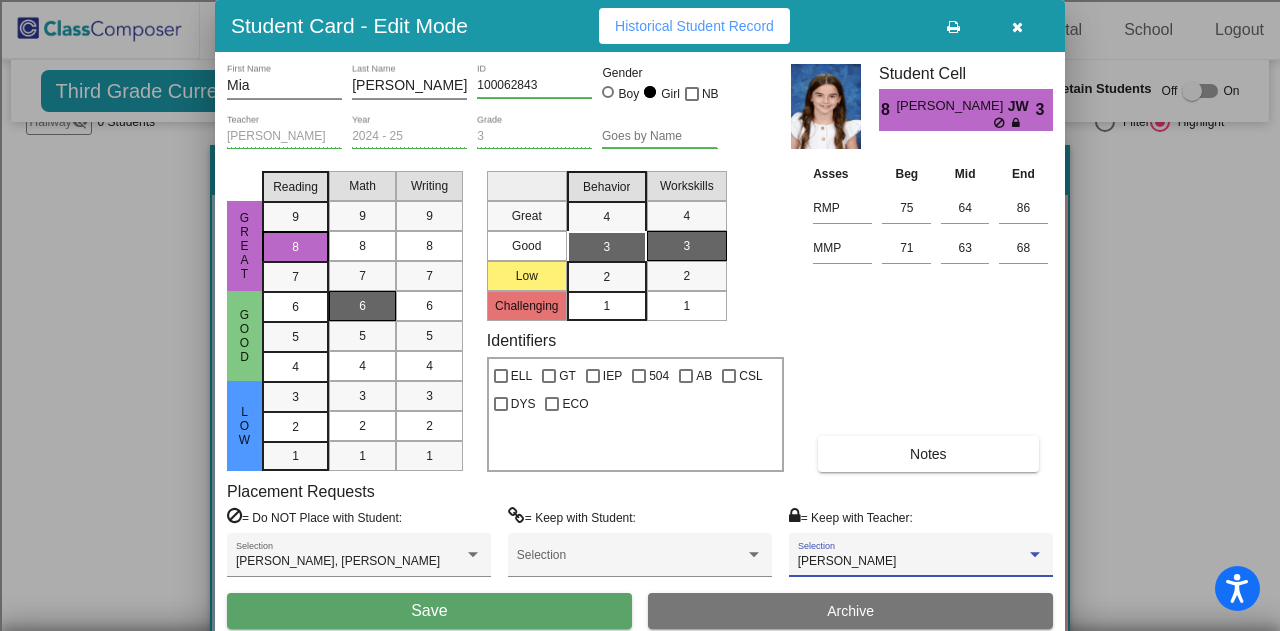 click on "Save" at bounding box center (429, 611) 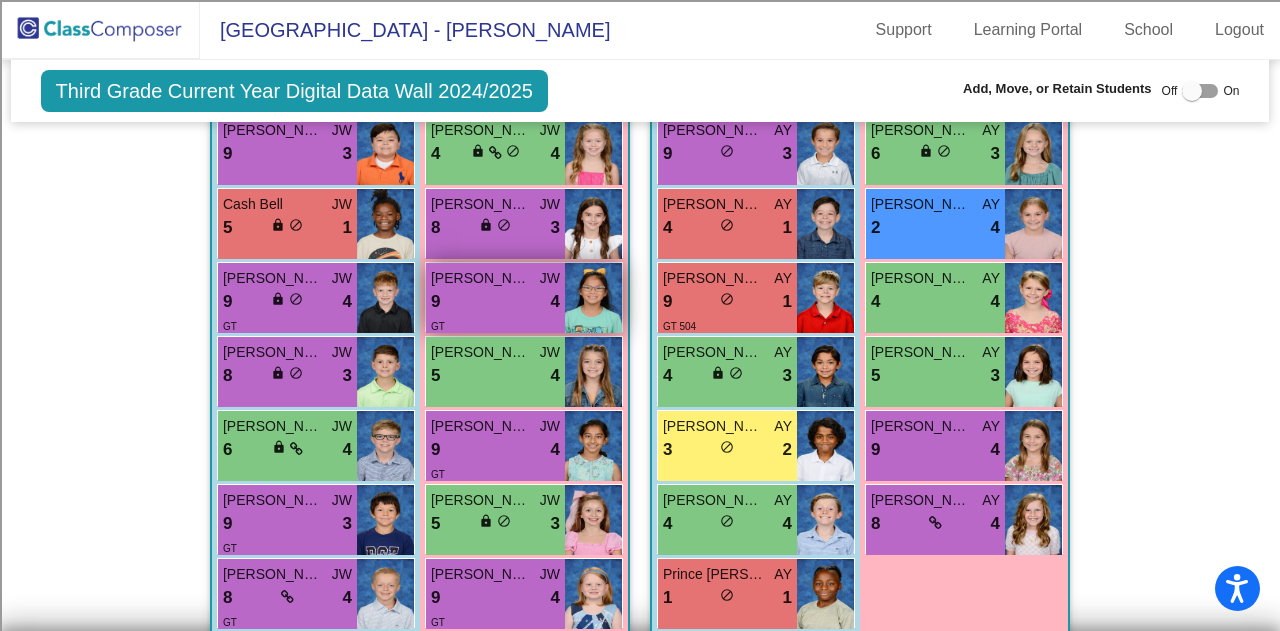 scroll, scrollTop: 800, scrollLeft: 0, axis: vertical 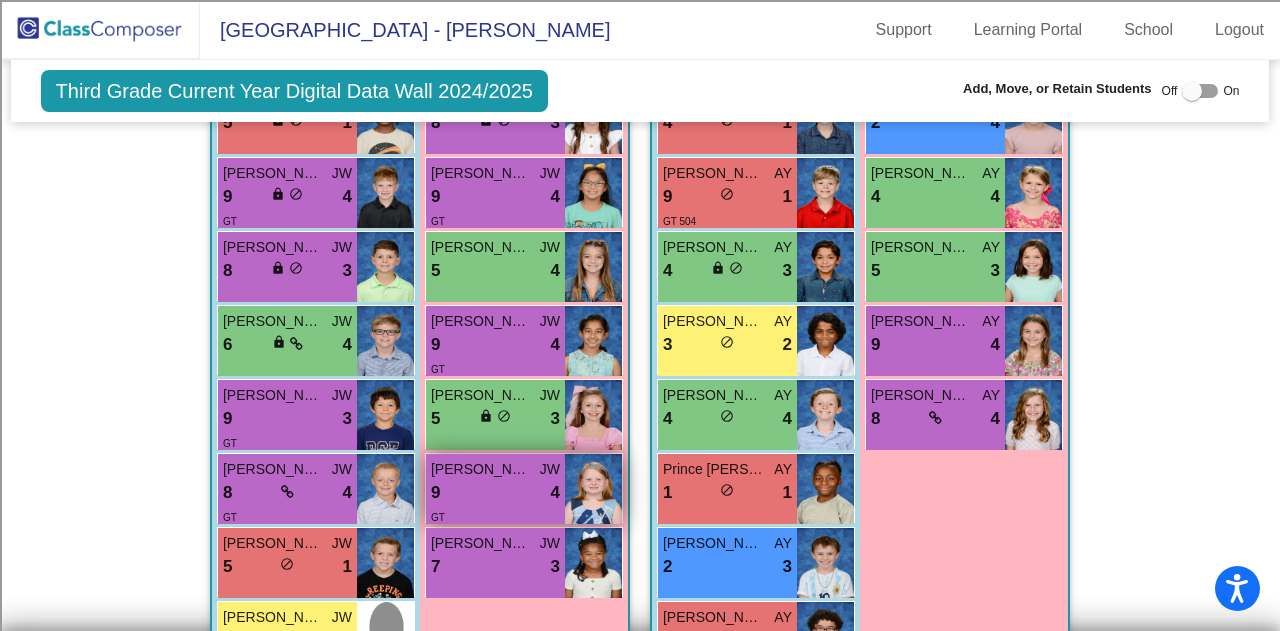 click on "GT" at bounding box center (495, 516) 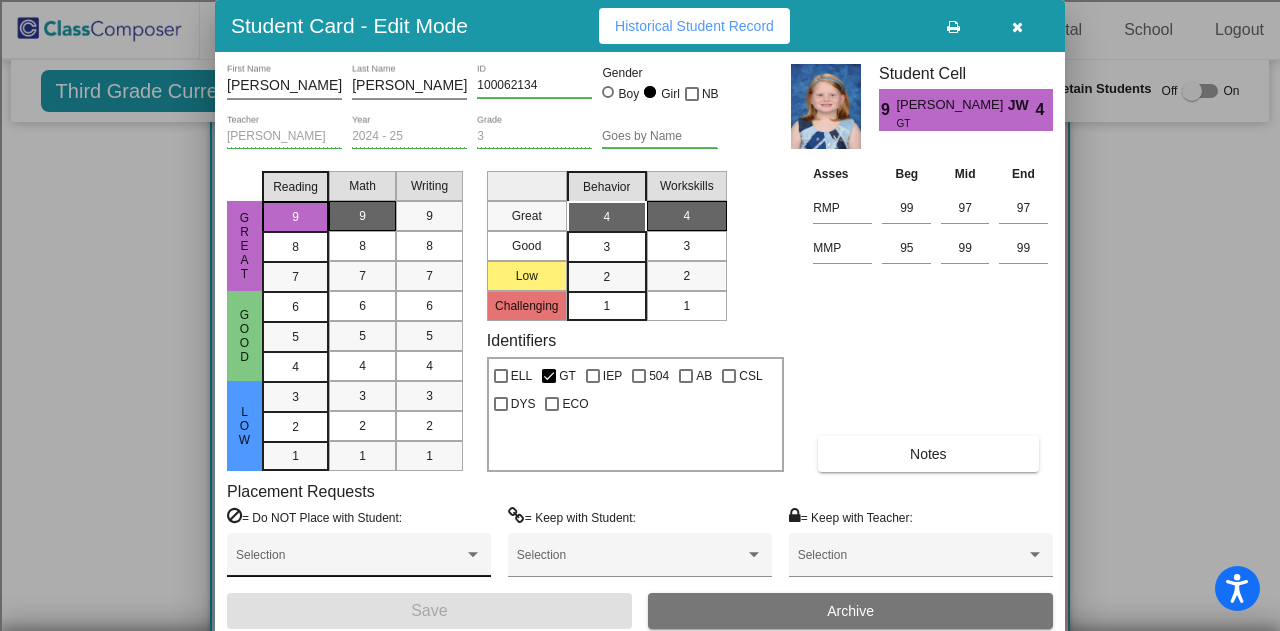 click at bounding box center [350, 562] 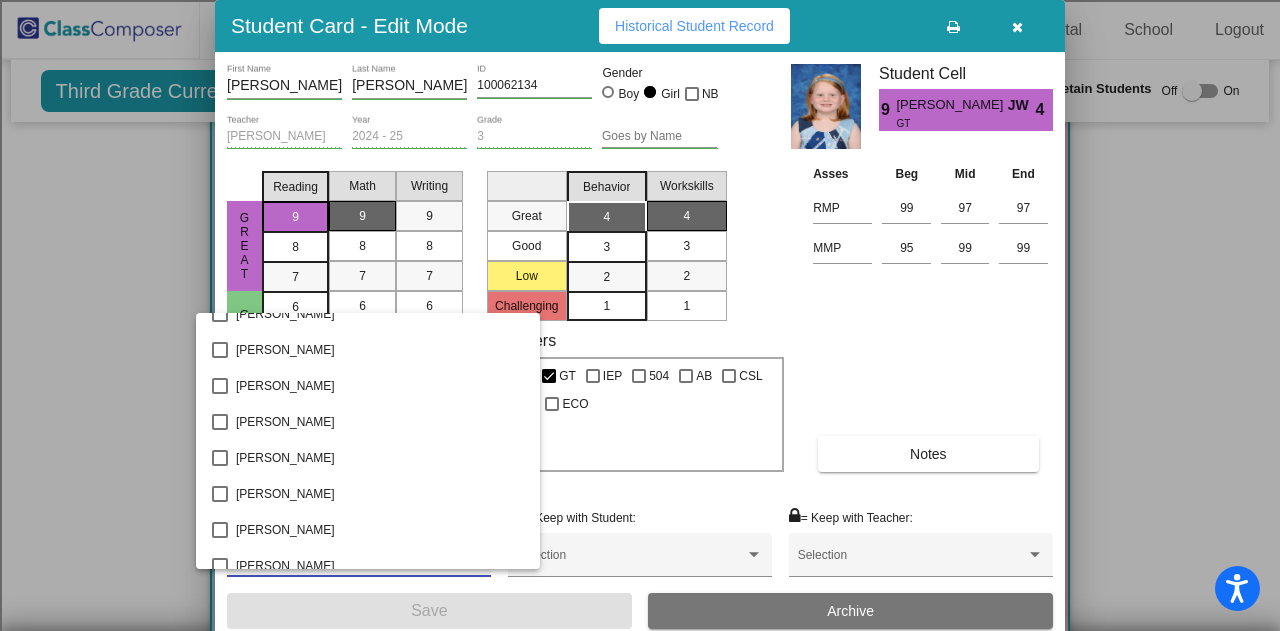 scroll, scrollTop: 3792, scrollLeft: 0, axis: vertical 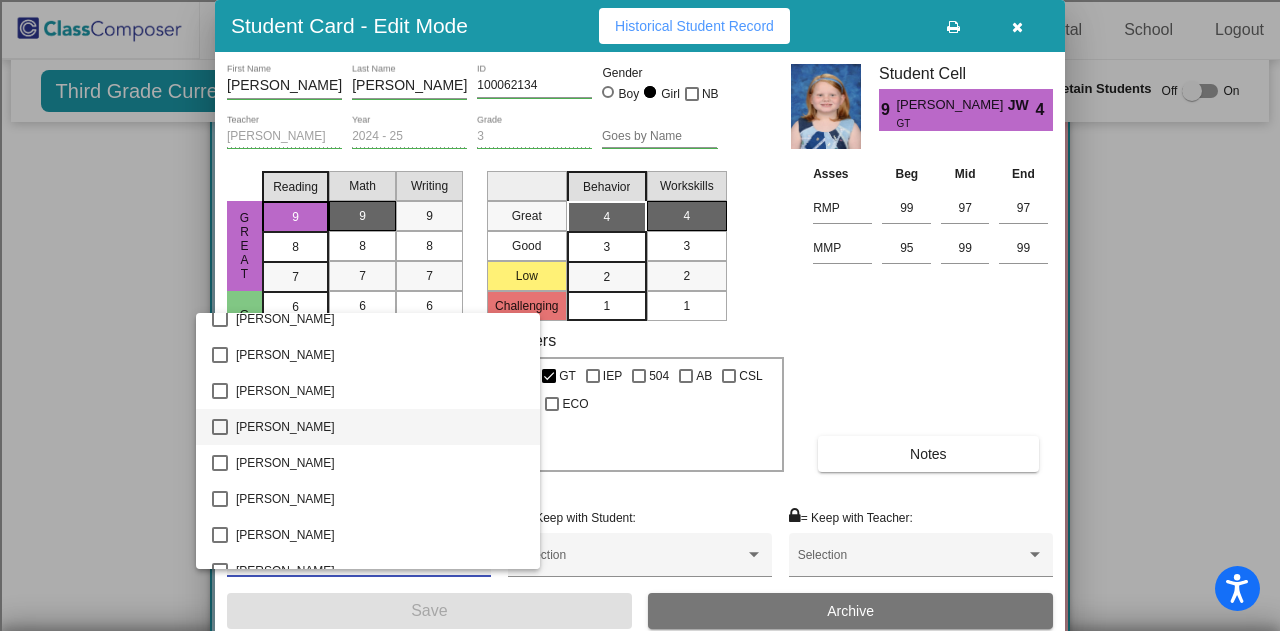 click on "[PERSON_NAME]" at bounding box center (380, 427) 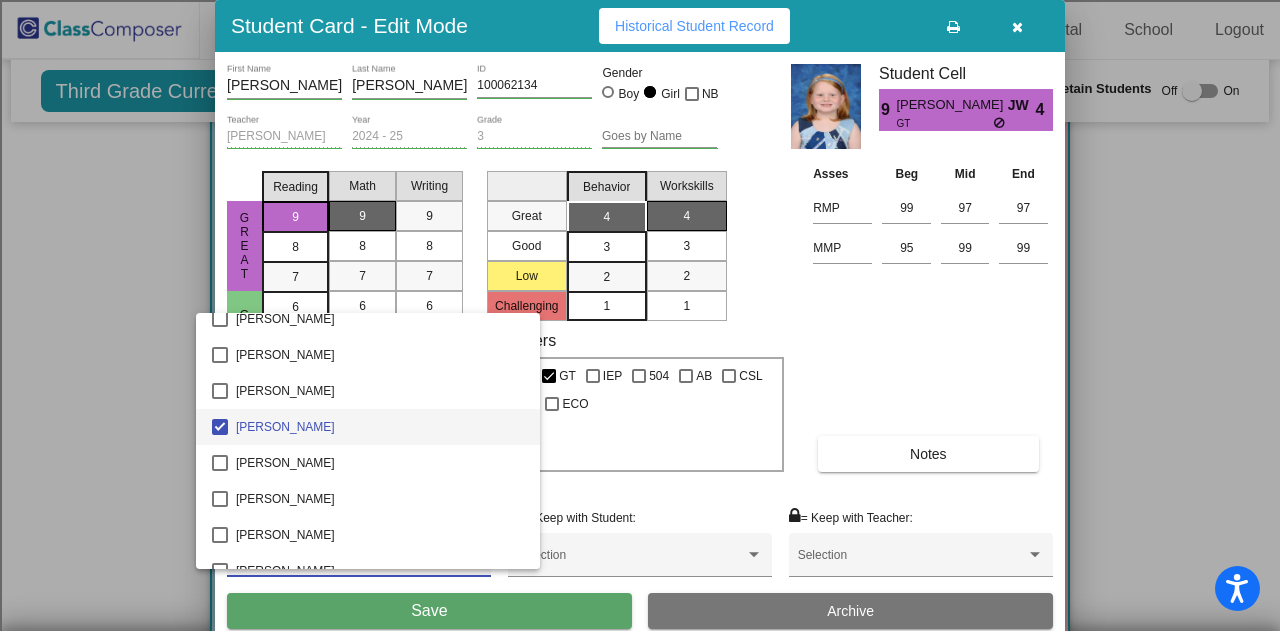 click at bounding box center (640, 315) 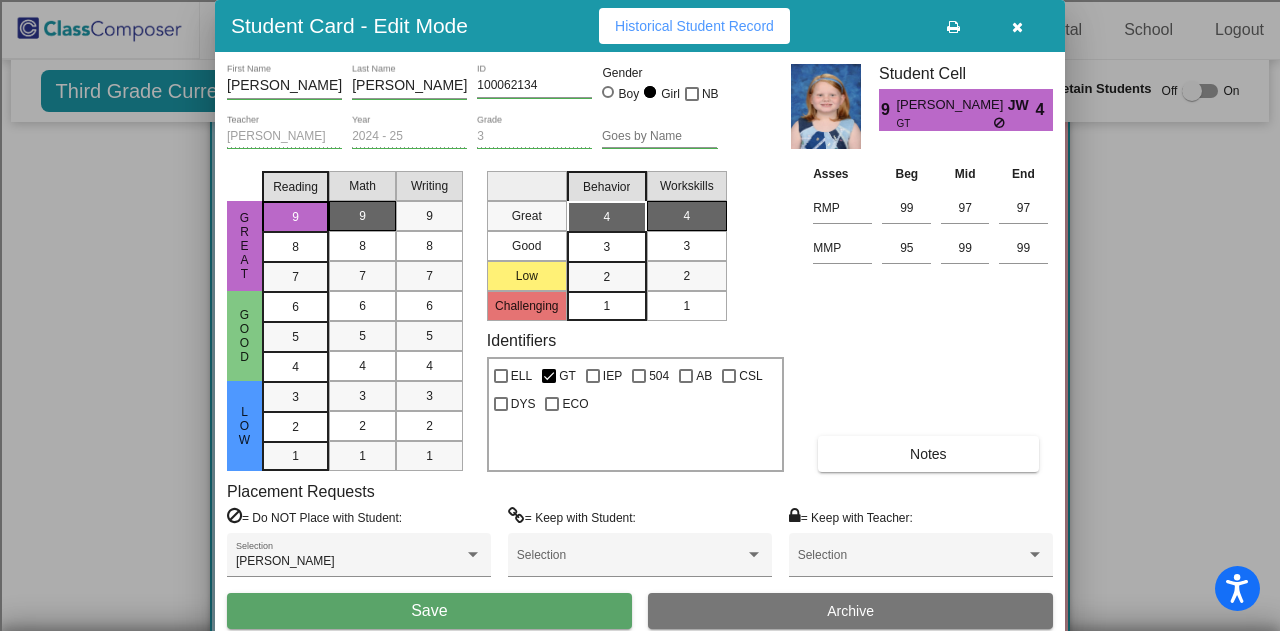 click on "Save" at bounding box center [429, 611] 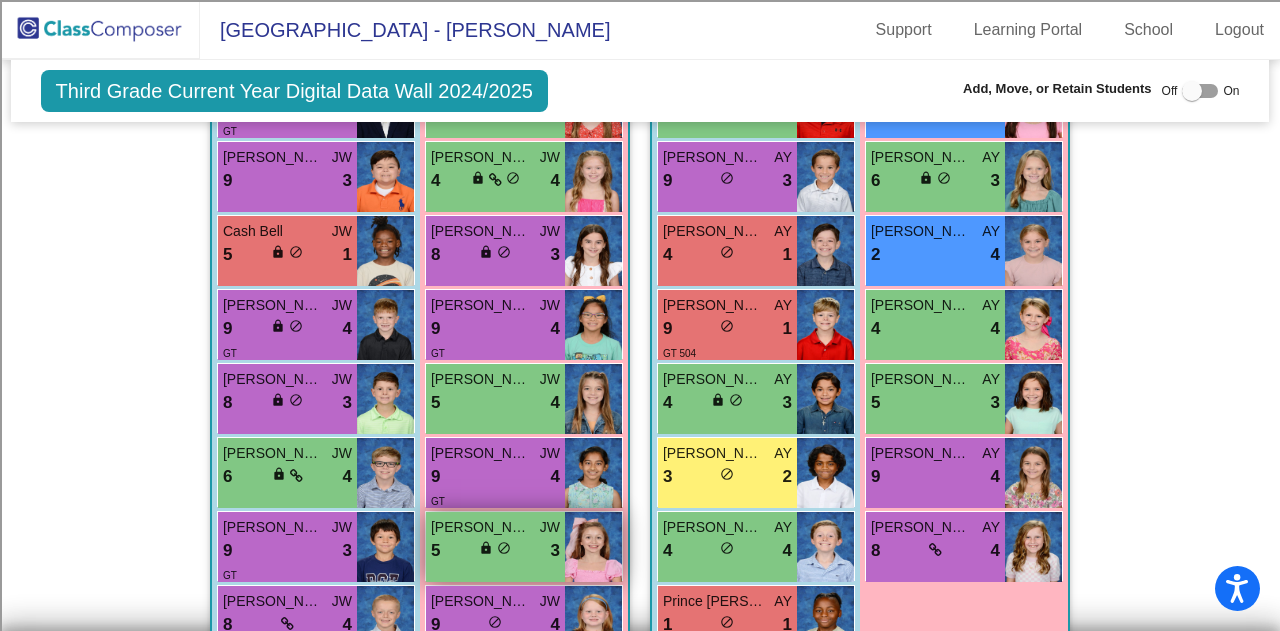 scroll, scrollTop: 700, scrollLeft: 0, axis: vertical 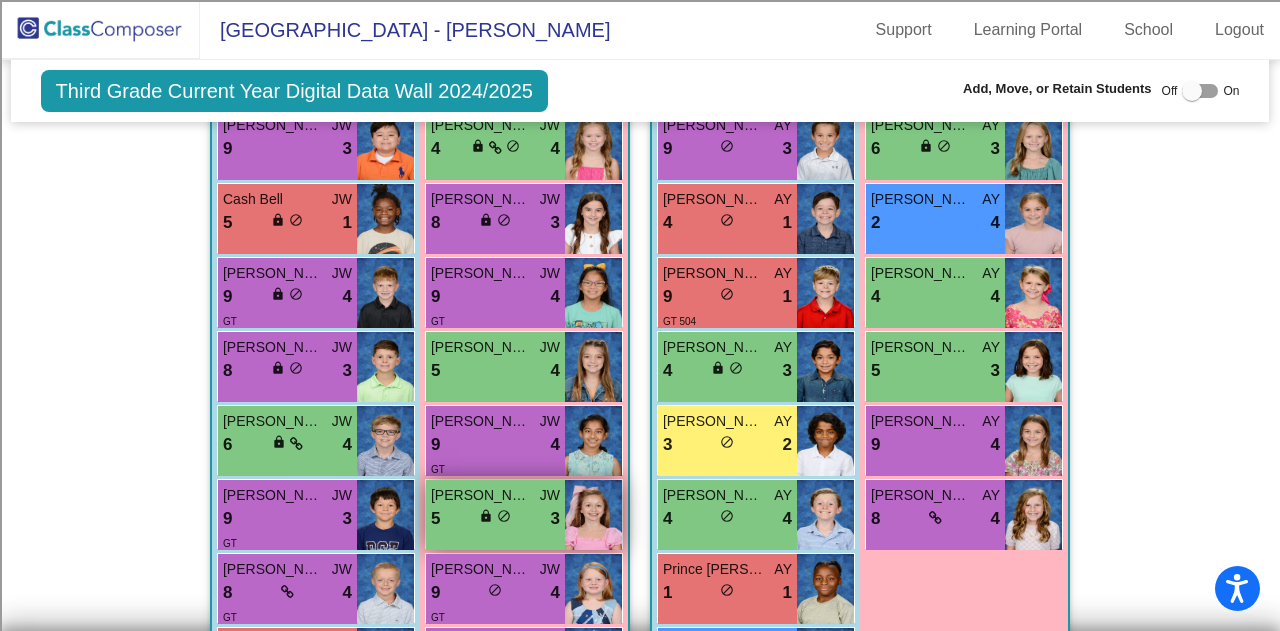 click on "[PERSON_NAME]" at bounding box center [481, 495] 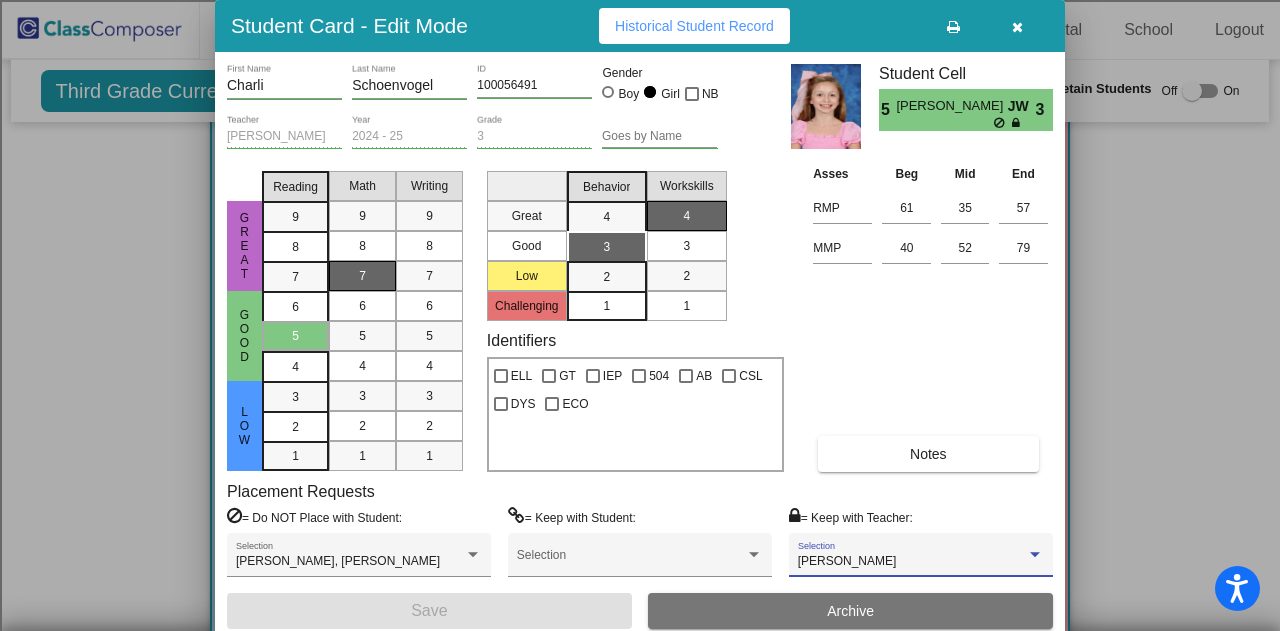 click on "[PERSON_NAME]" at bounding box center [912, 562] 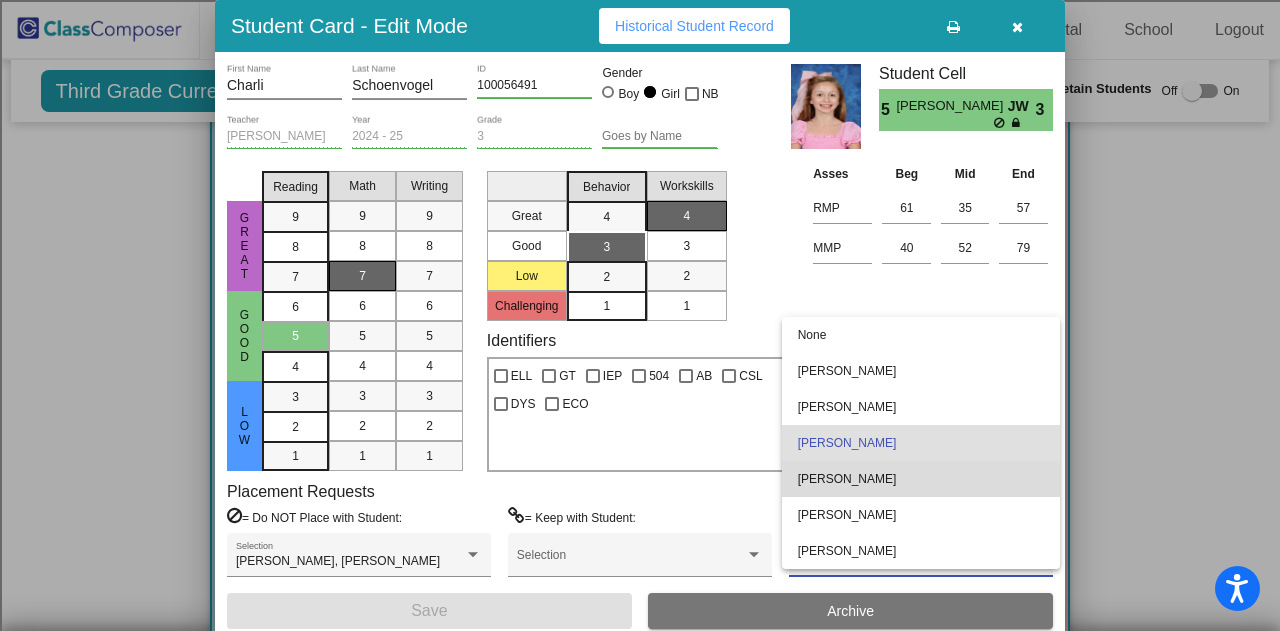 click on "[PERSON_NAME]" at bounding box center [921, 479] 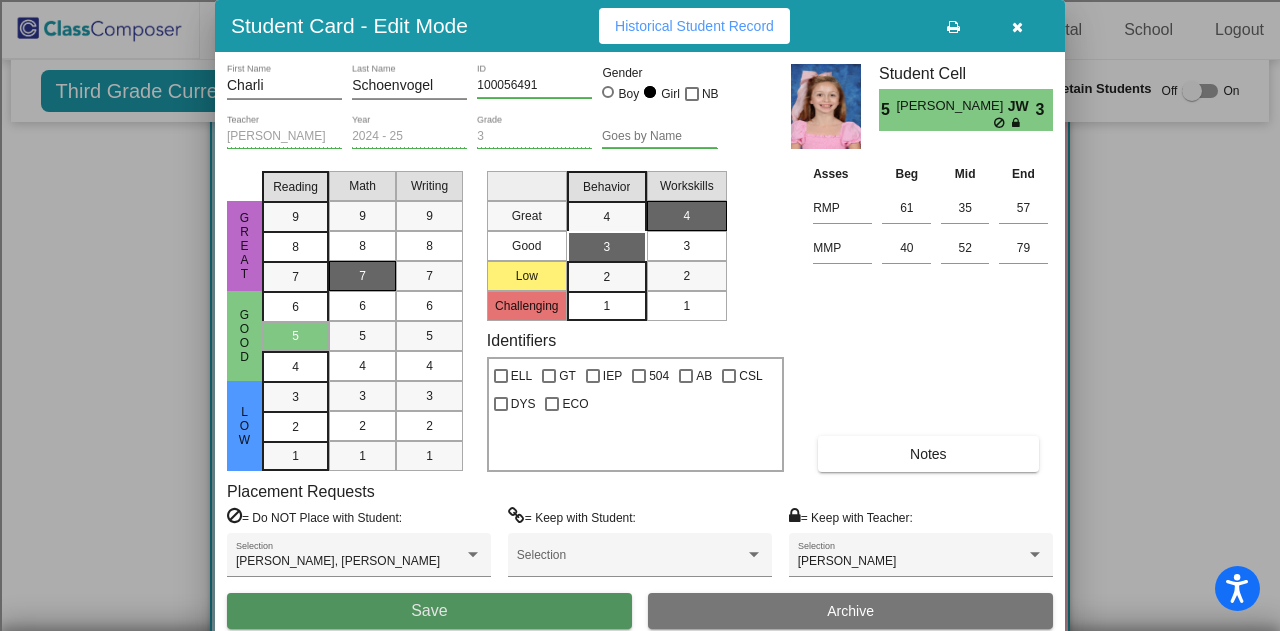 click on "Save" at bounding box center (429, 611) 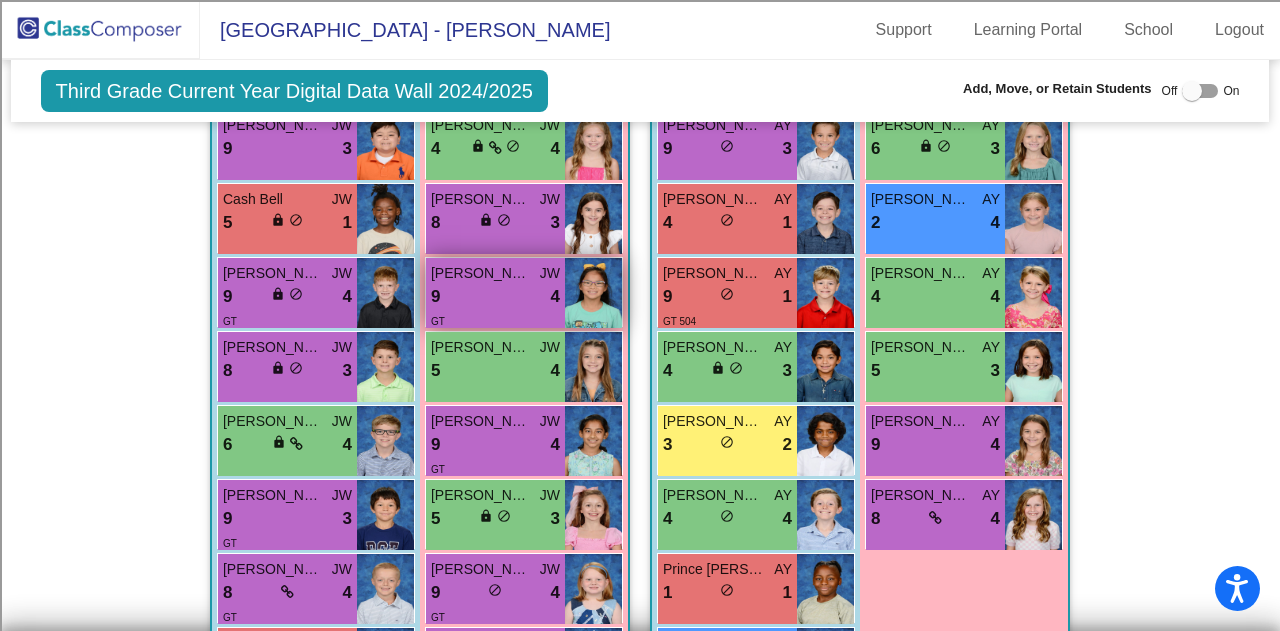 scroll, scrollTop: 600, scrollLeft: 0, axis: vertical 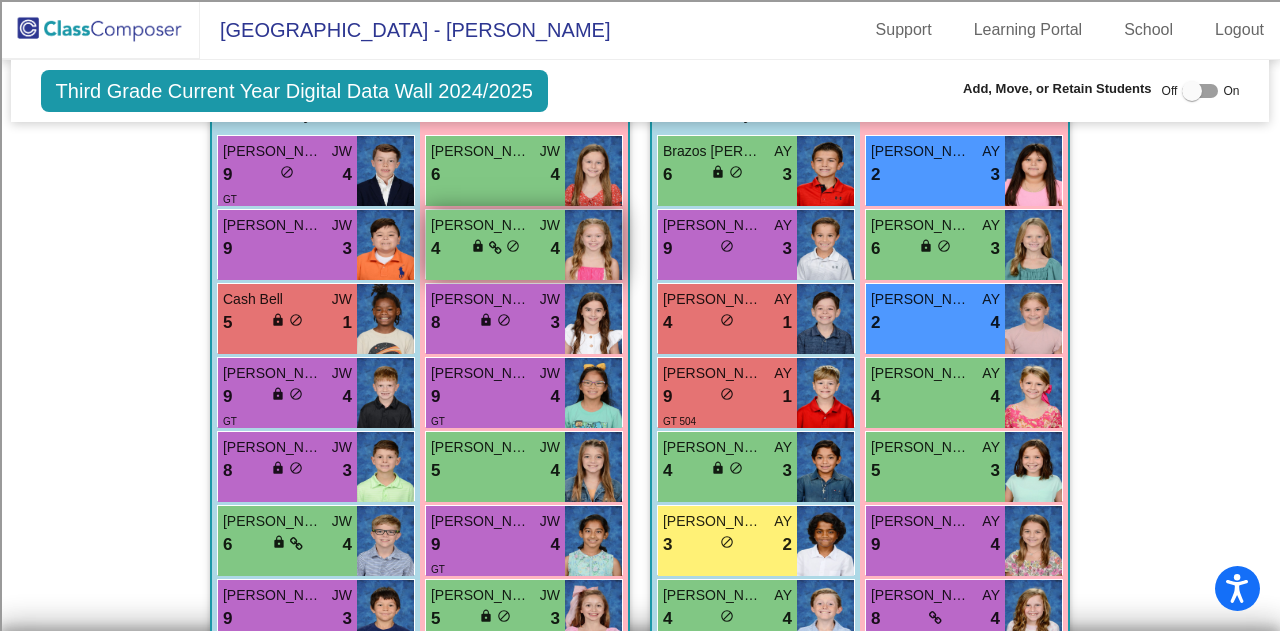 click on "[PERSON_NAME] [PERSON_NAME] 4 lock do_not_disturb_alt 4" at bounding box center [495, 245] 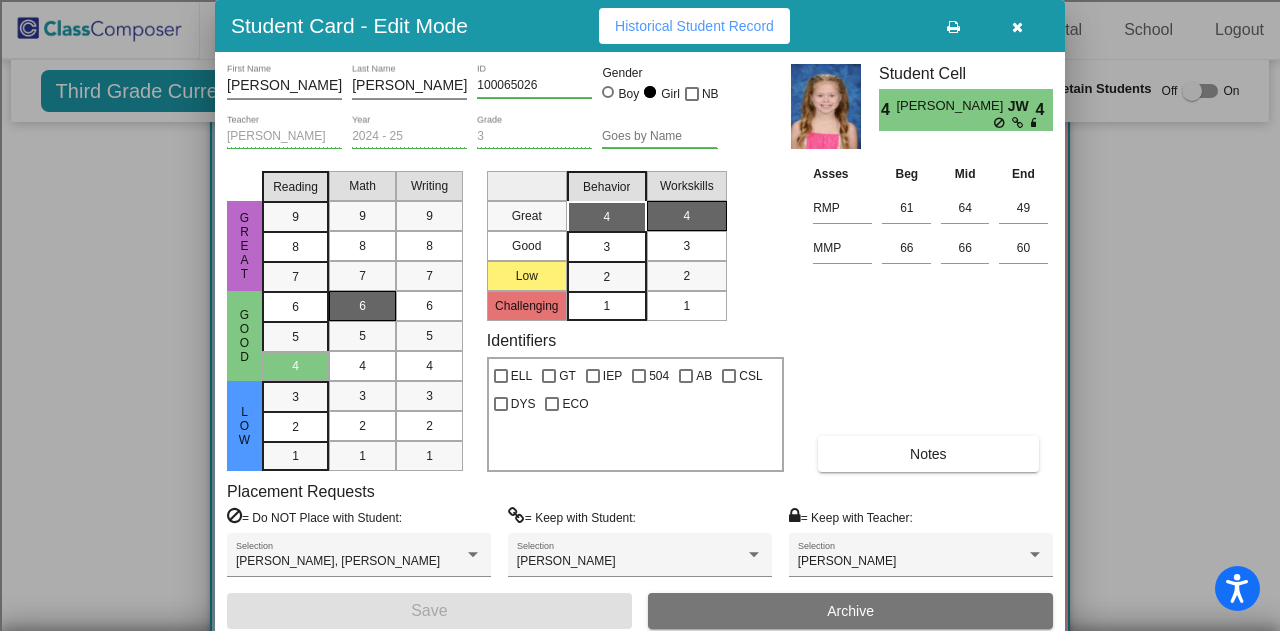 click at bounding box center [1017, 26] 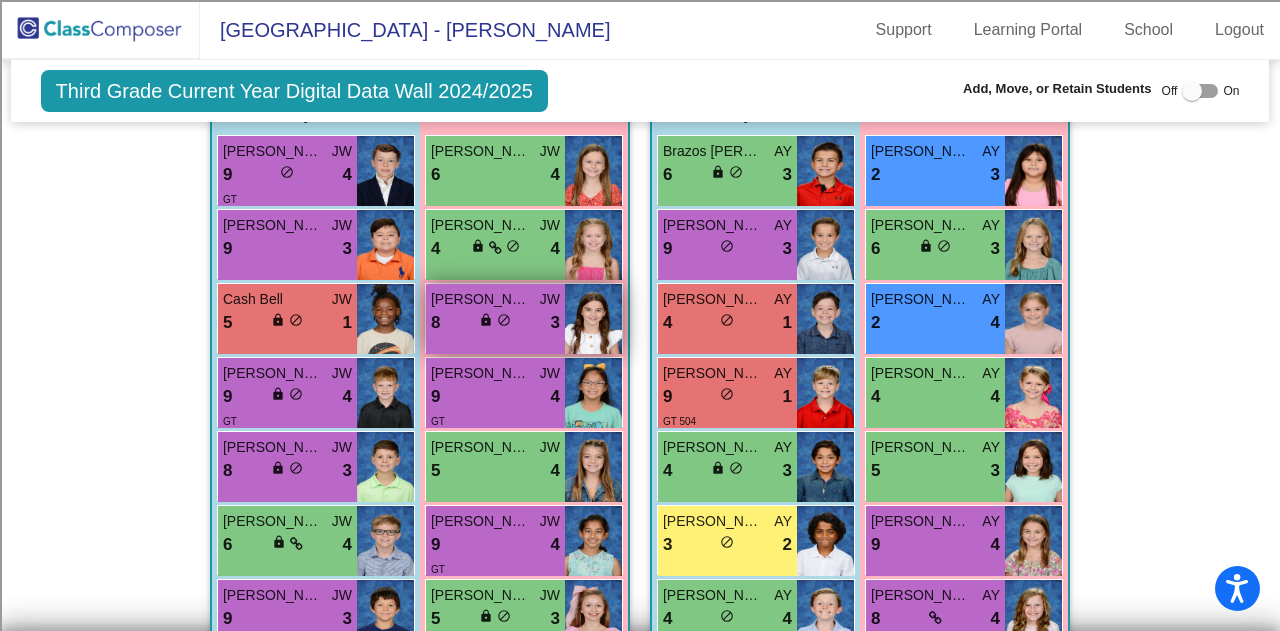 click on "[PERSON_NAME] 8 lock do_not_disturb_alt 3" at bounding box center (495, 319) 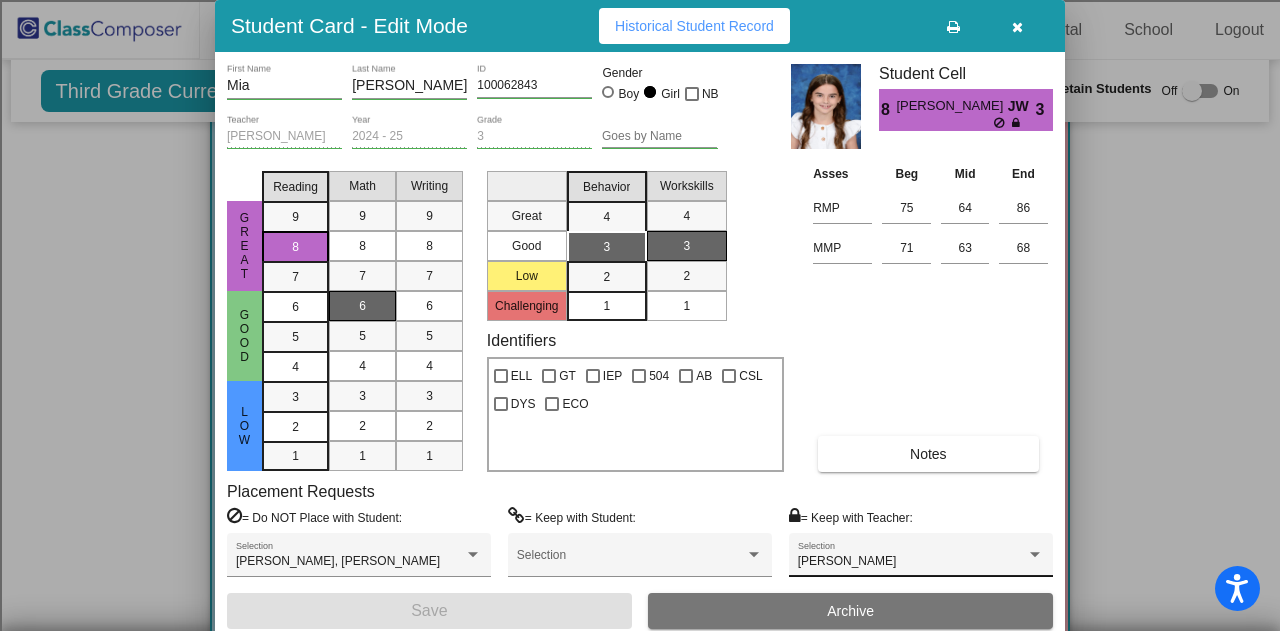 click on "[PERSON_NAME] Selection" at bounding box center (921, 560) 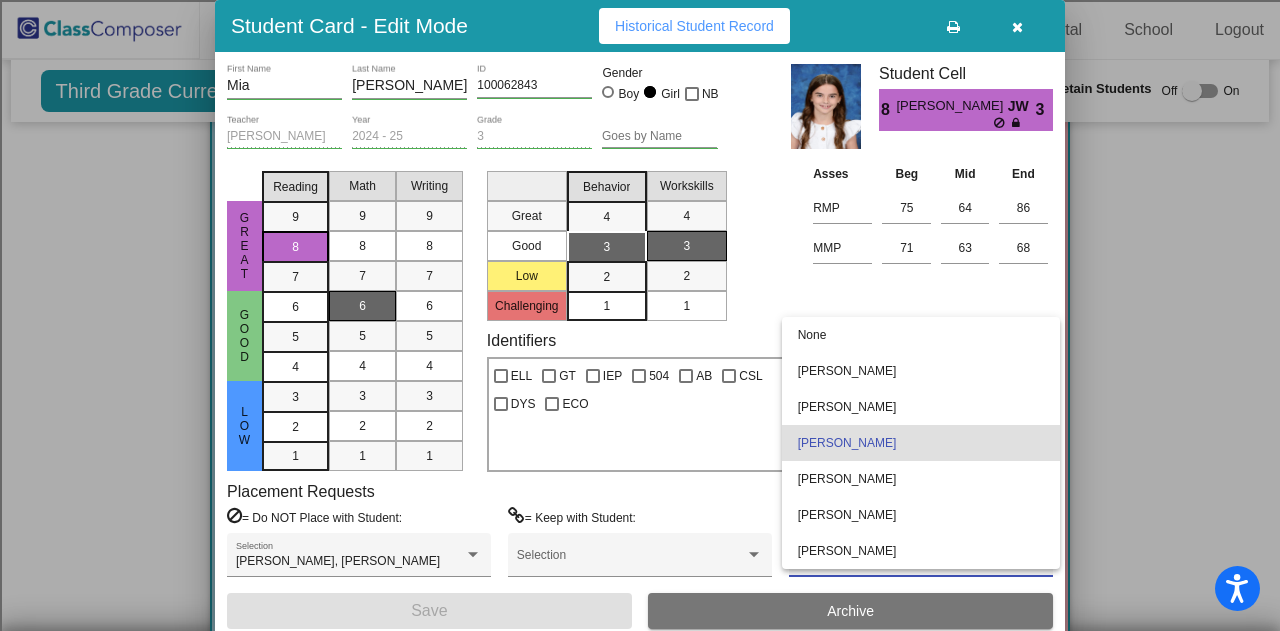 click at bounding box center (640, 315) 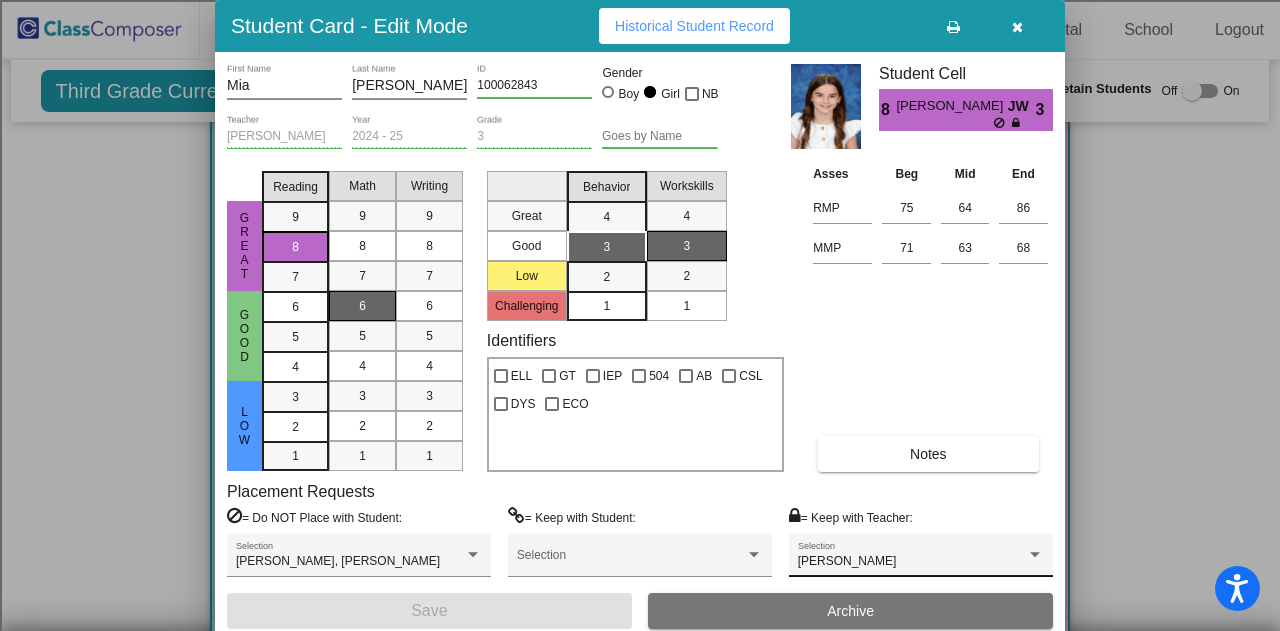 click on "[PERSON_NAME] Selection" at bounding box center [921, 560] 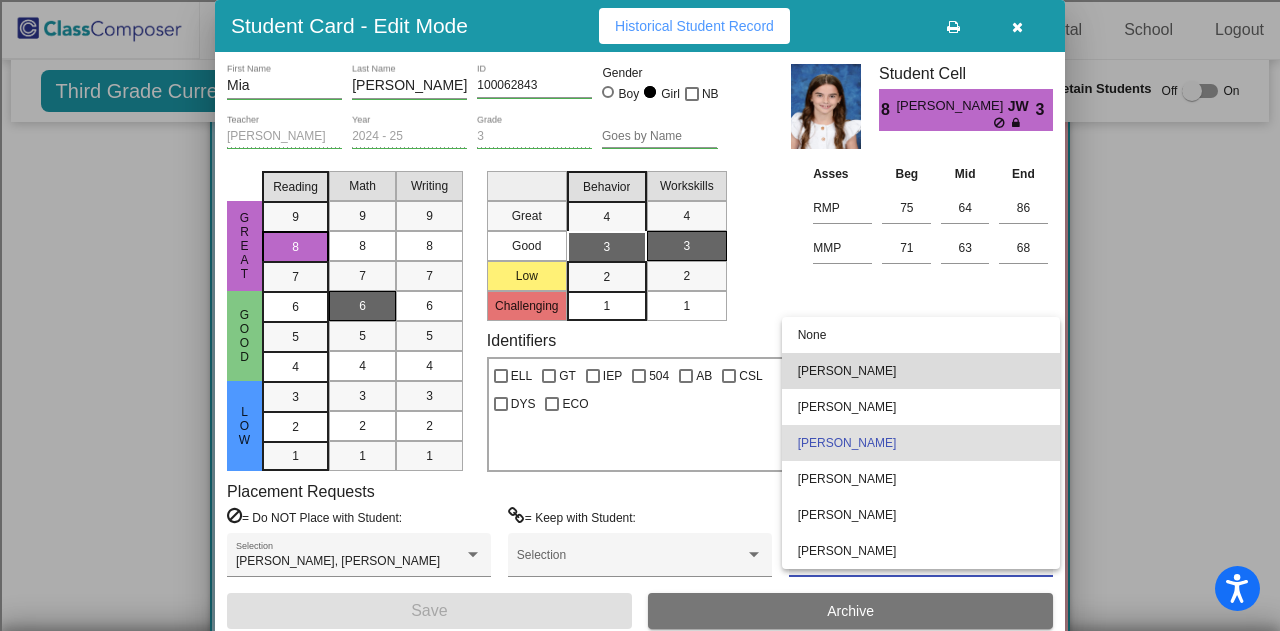 click on "[PERSON_NAME]" at bounding box center (921, 371) 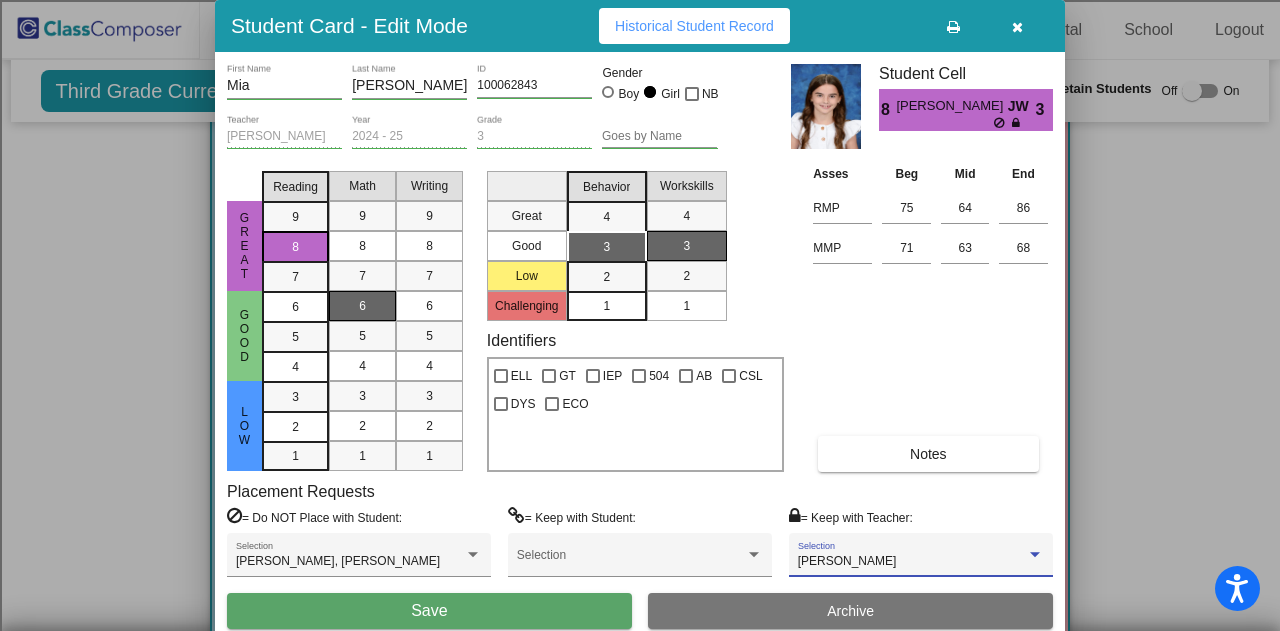 click on "Save" at bounding box center [429, 611] 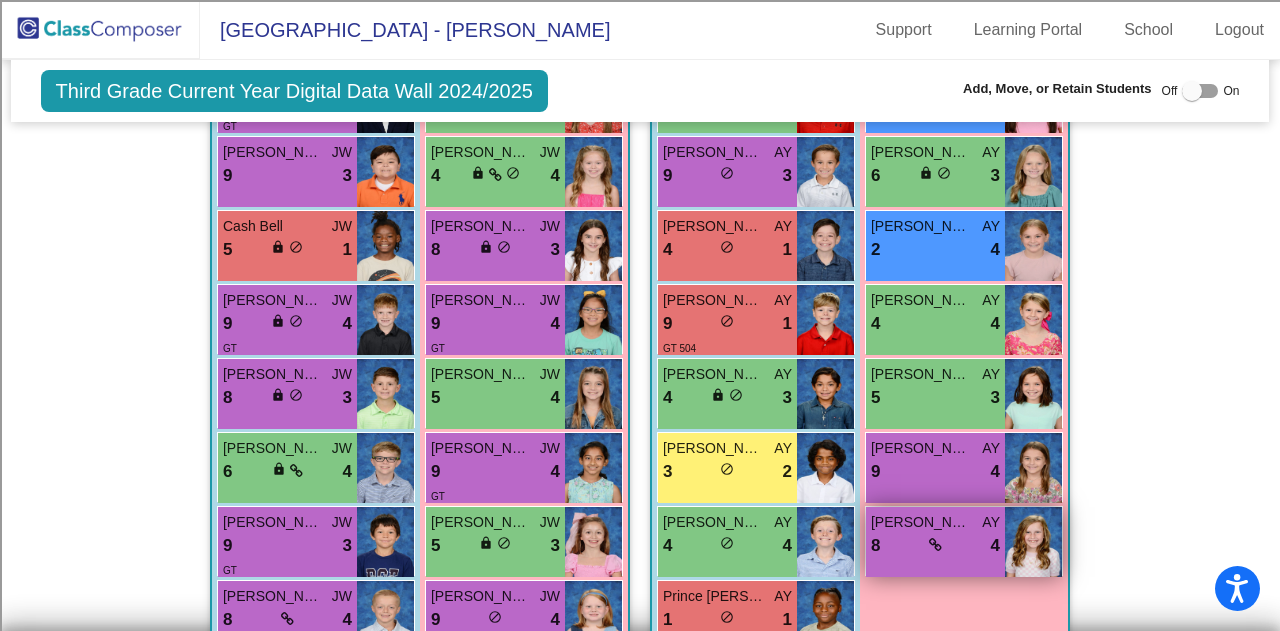scroll, scrollTop: 700, scrollLeft: 0, axis: vertical 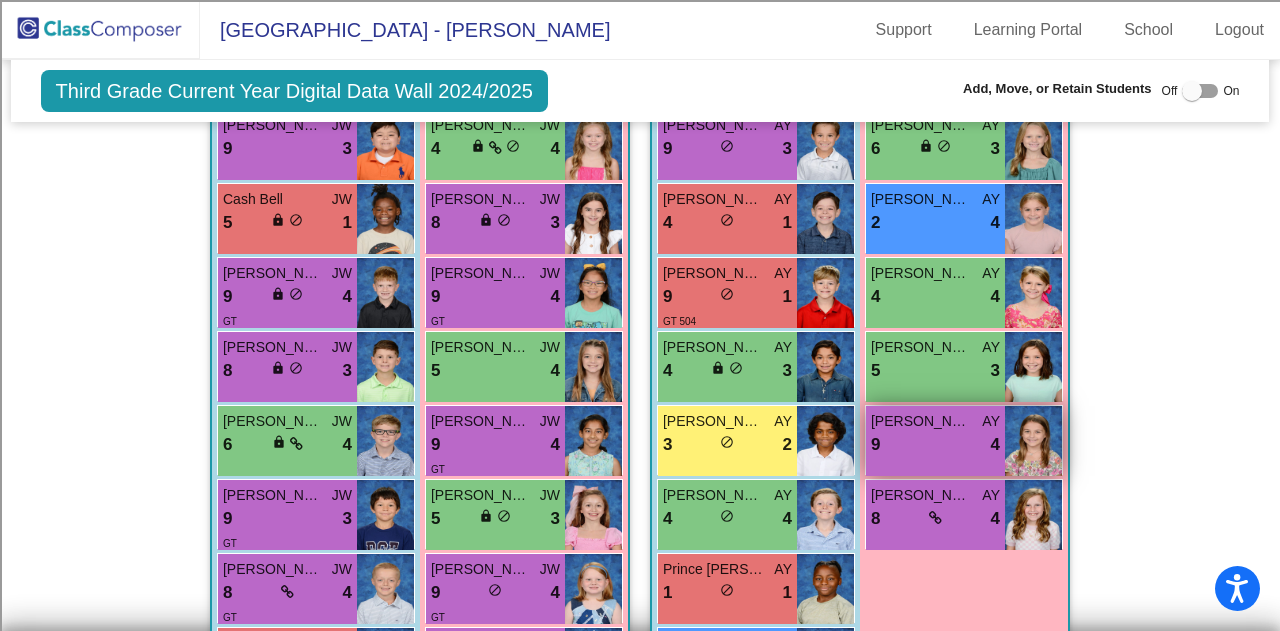 click on "9 lock do_not_disturb_alt 4" at bounding box center [935, 445] 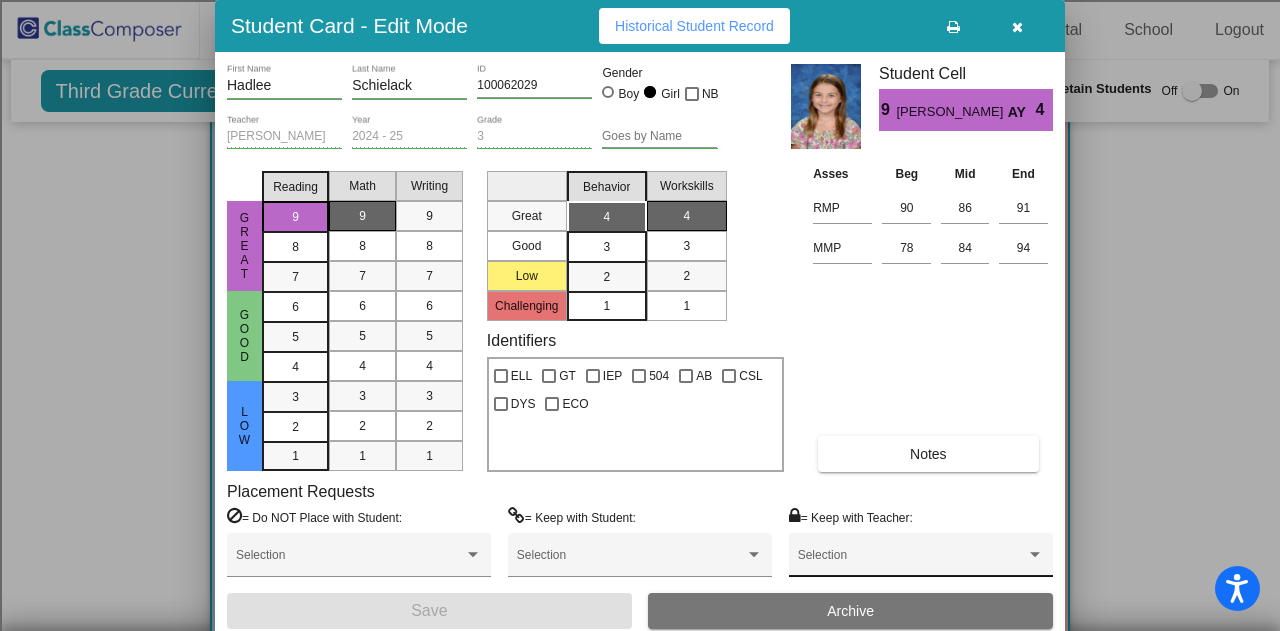 click on "Selection" at bounding box center (921, 560) 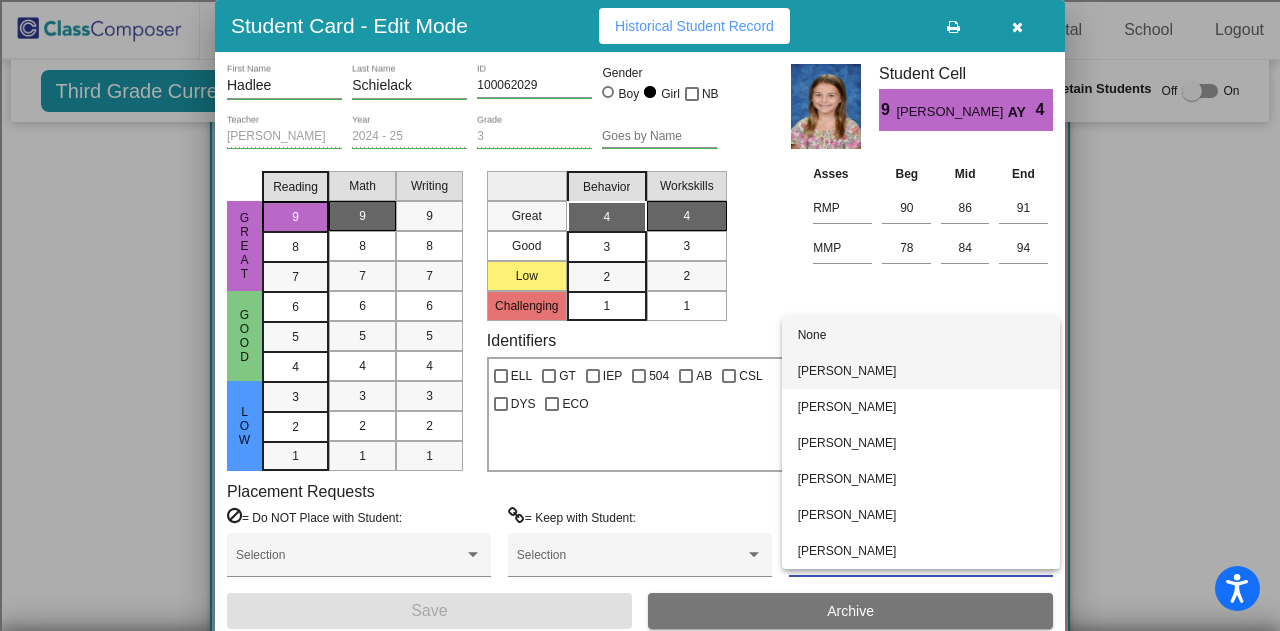 click on "[PERSON_NAME]" at bounding box center (921, 371) 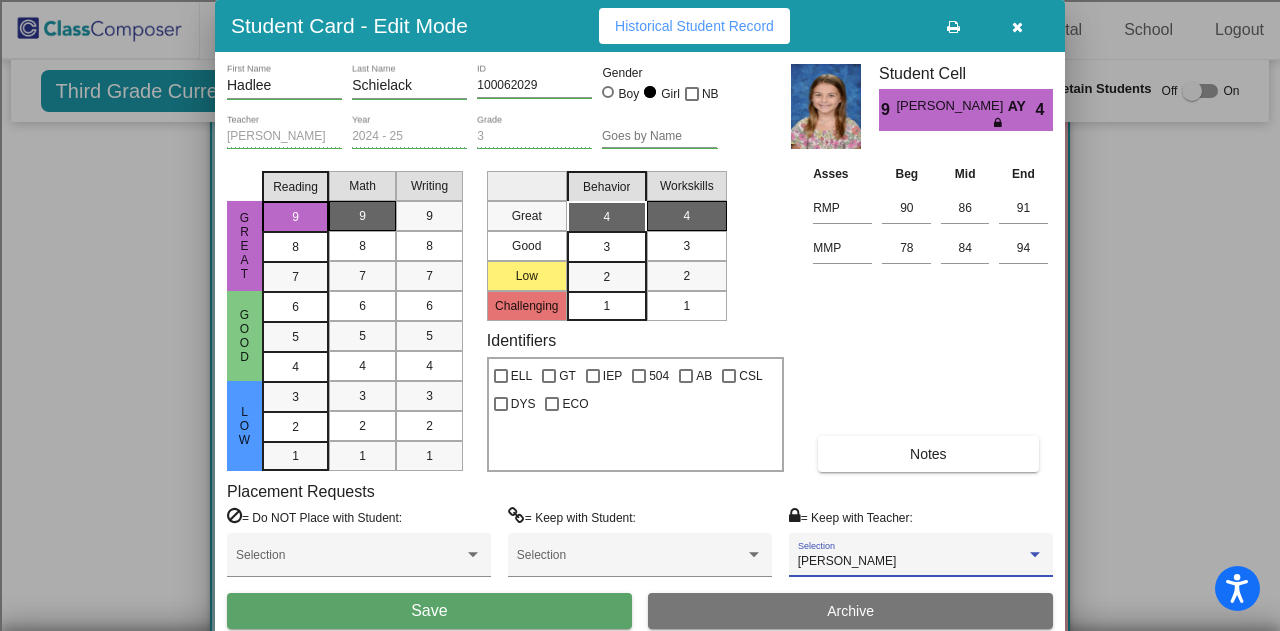 click on "Save" at bounding box center (429, 611) 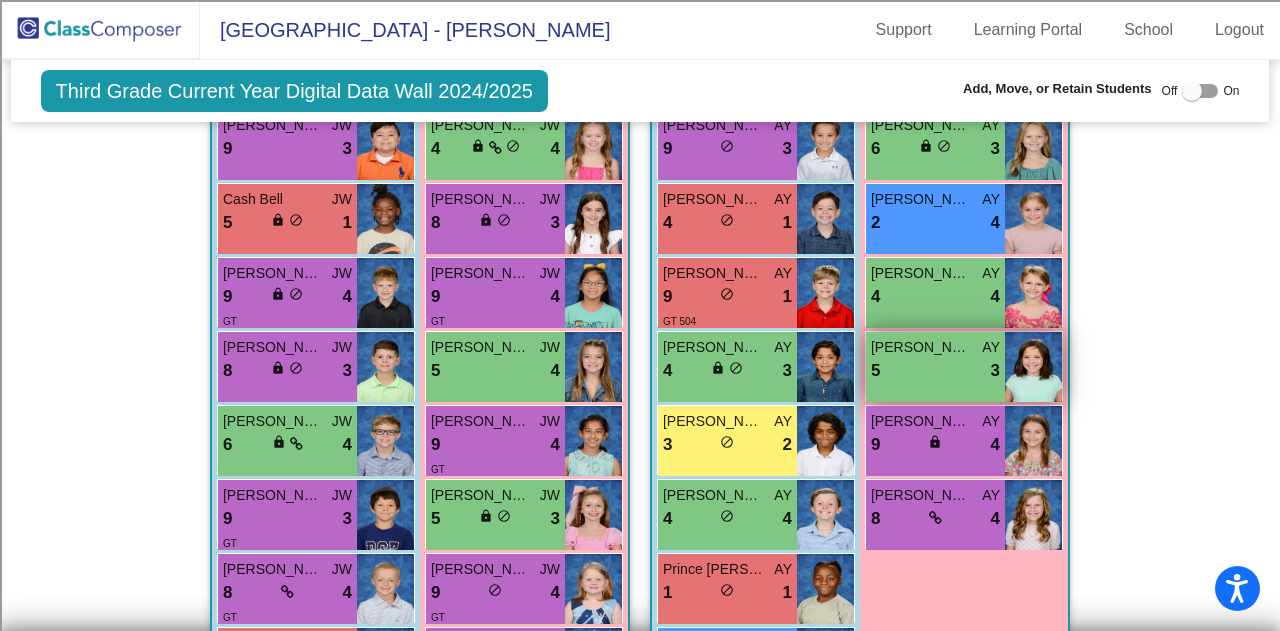click on "5 lock do_not_disturb_alt 3" at bounding box center [935, 371] 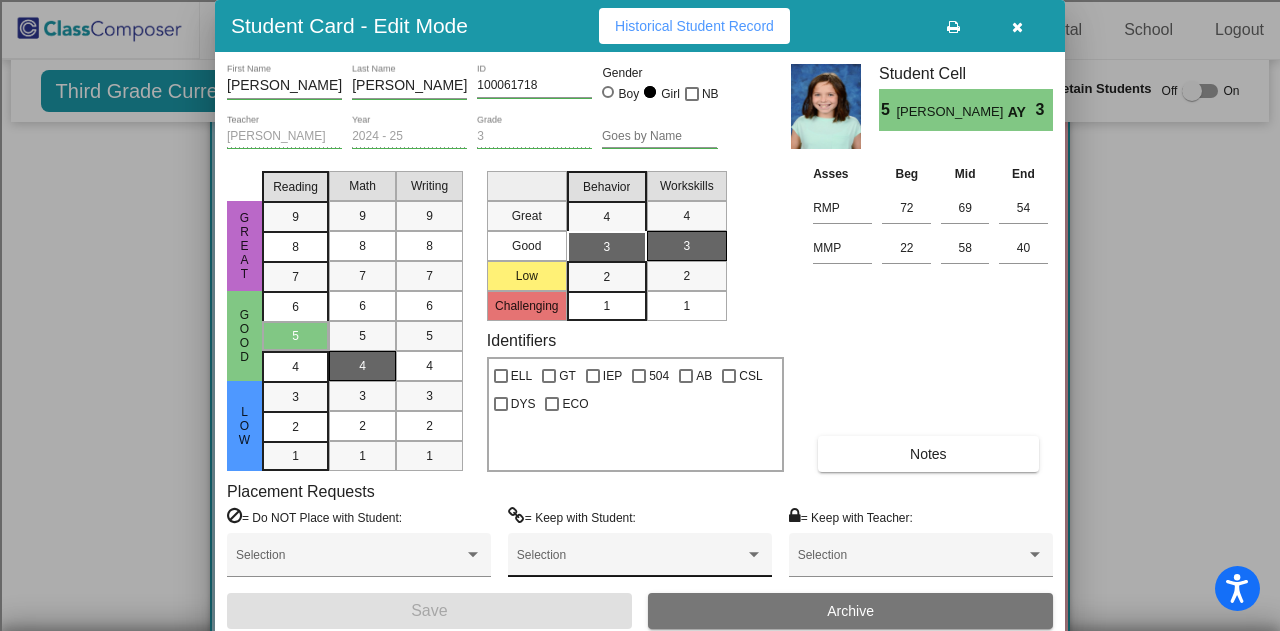 click at bounding box center [631, 562] 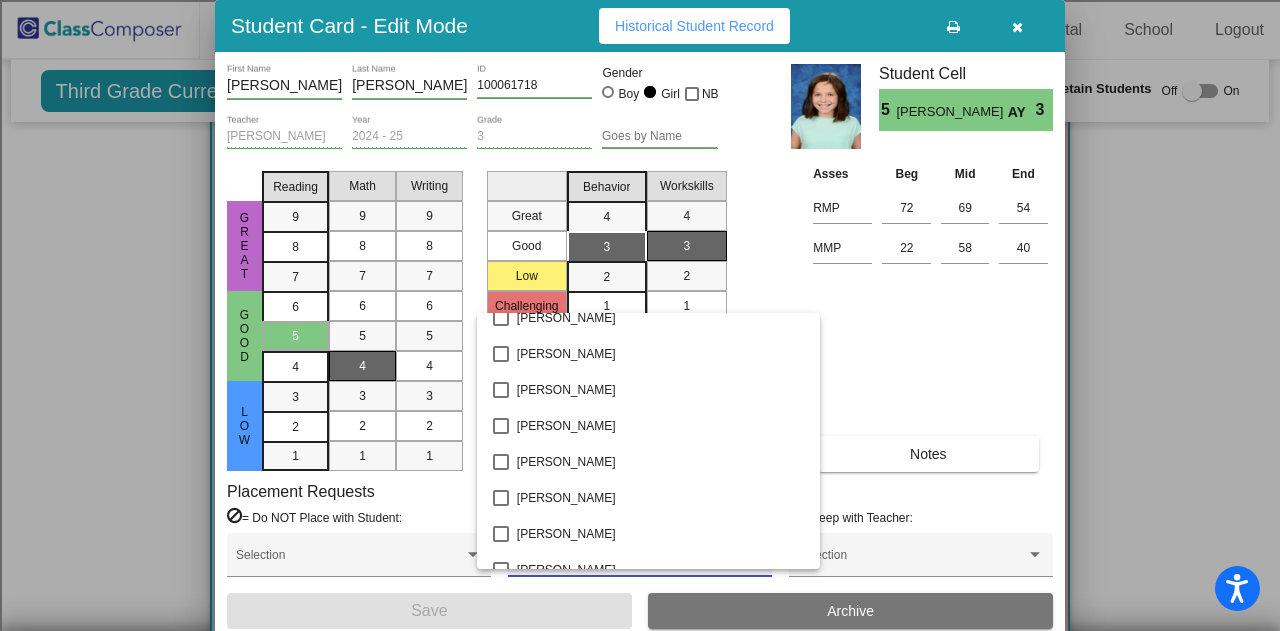 scroll, scrollTop: 1000, scrollLeft: 0, axis: vertical 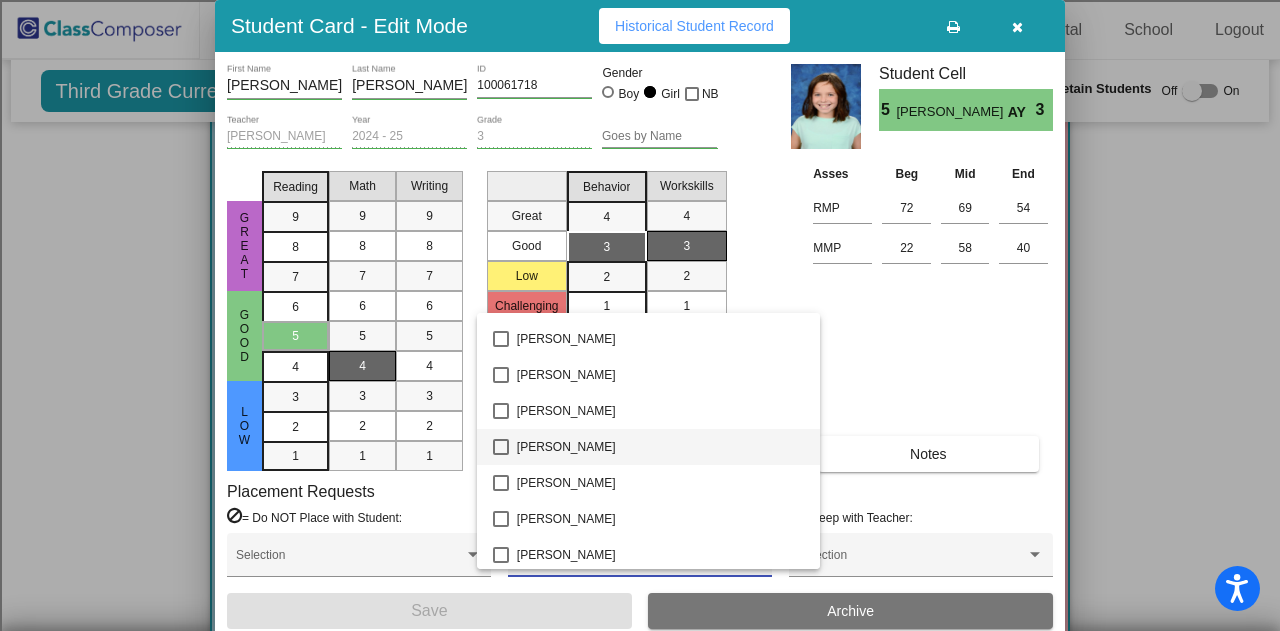 click on "[PERSON_NAME]" at bounding box center [661, 447] 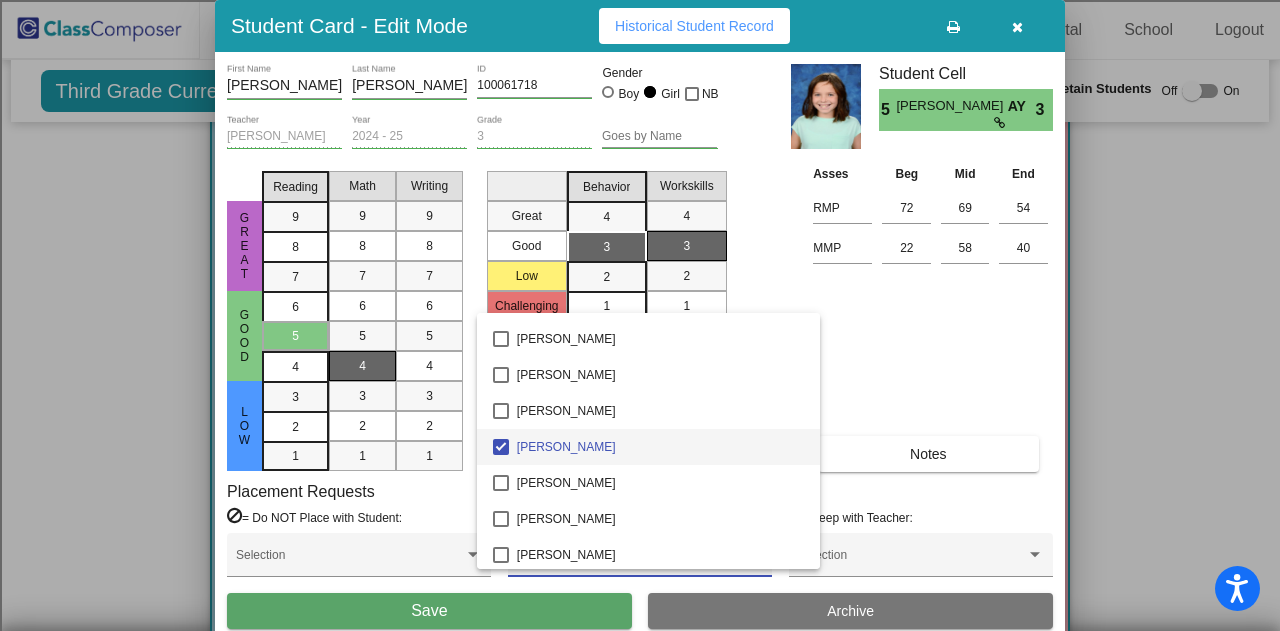 click at bounding box center (640, 315) 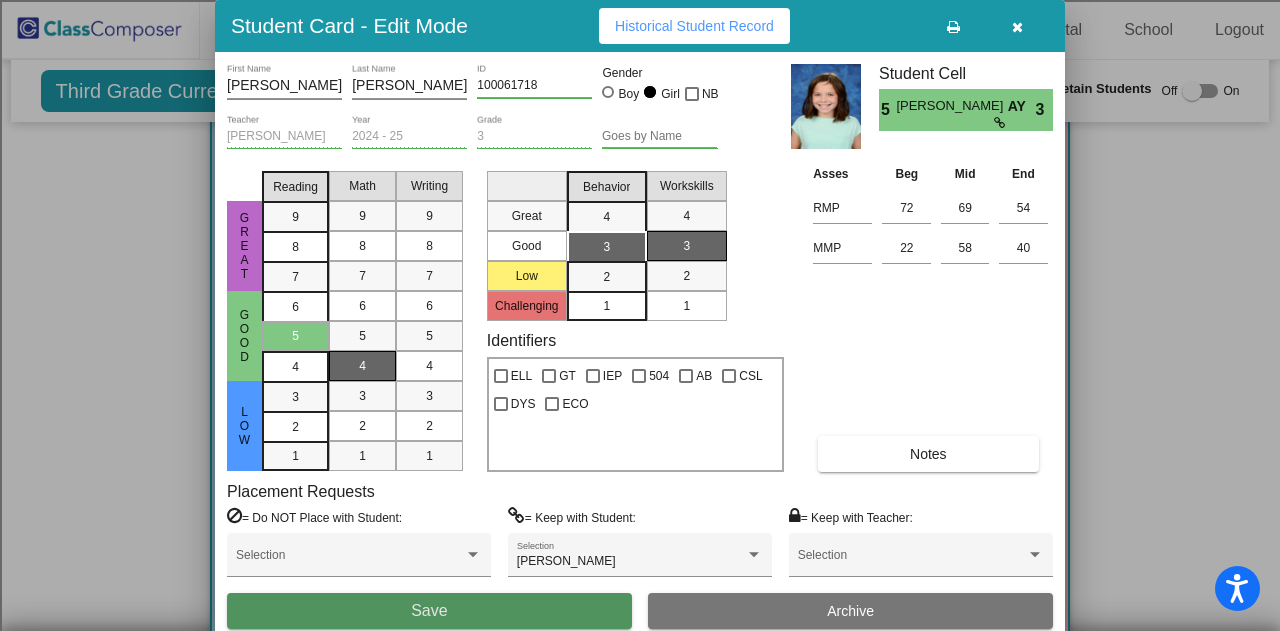 click on "Save" at bounding box center [429, 611] 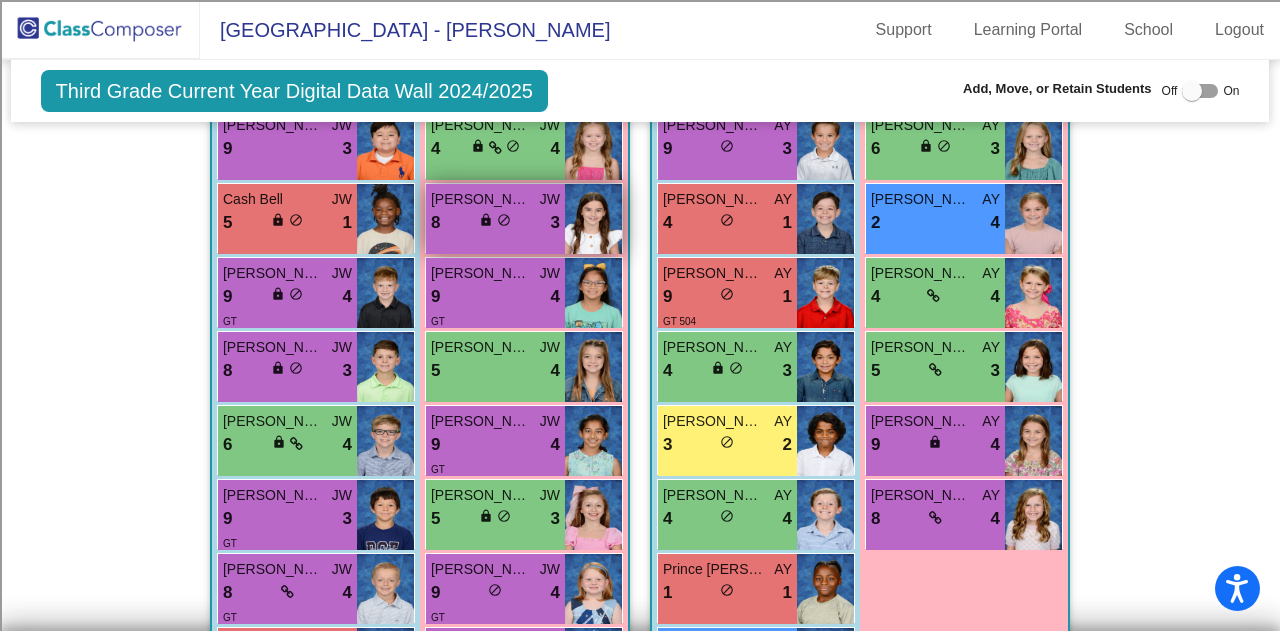 click on "8 lock do_not_disturb_alt 3" at bounding box center [495, 223] 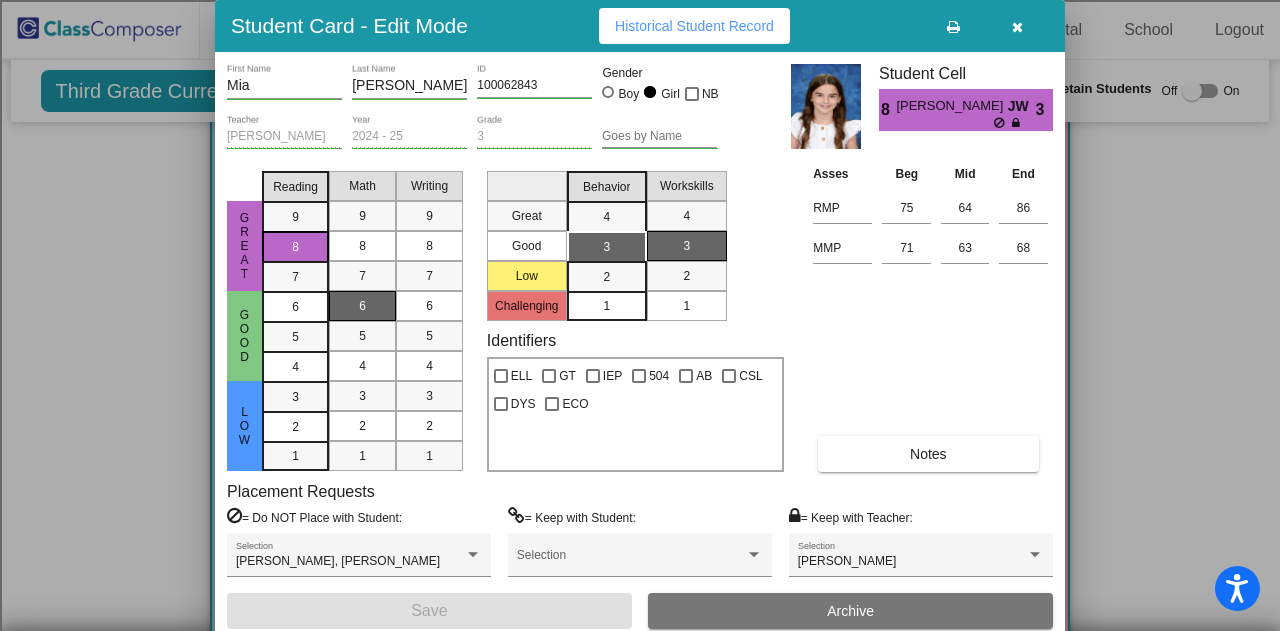 click at bounding box center (1017, 27) 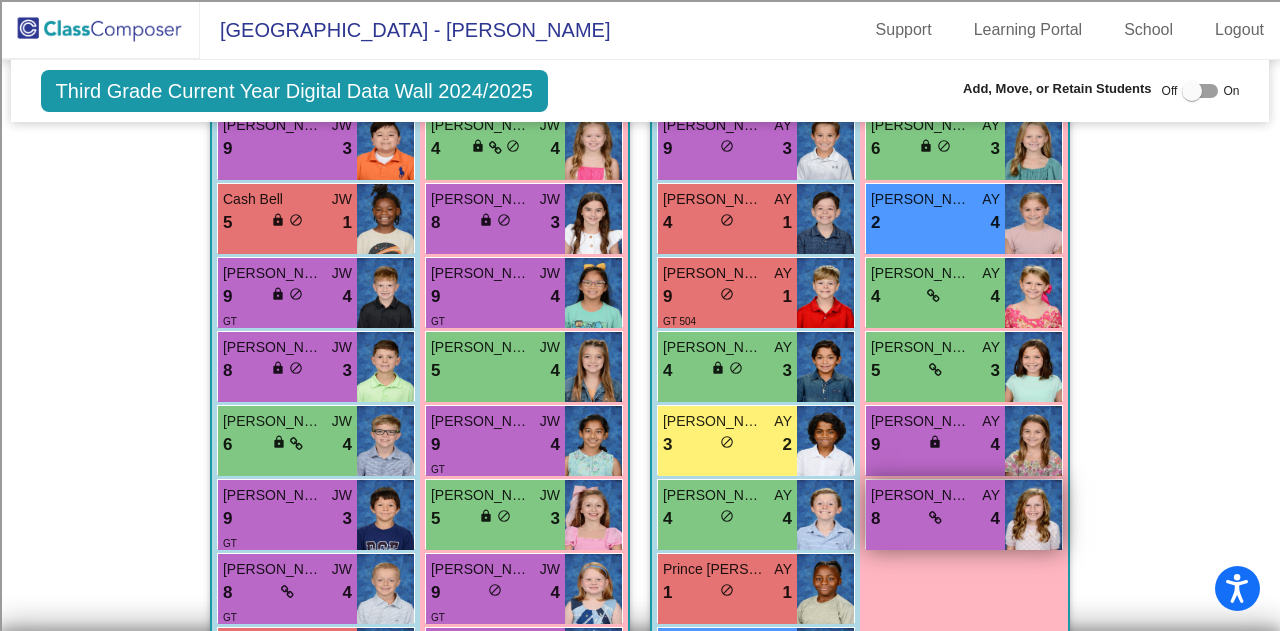 click on "8 lock do_not_disturb_alt 4" at bounding box center [935, 519] 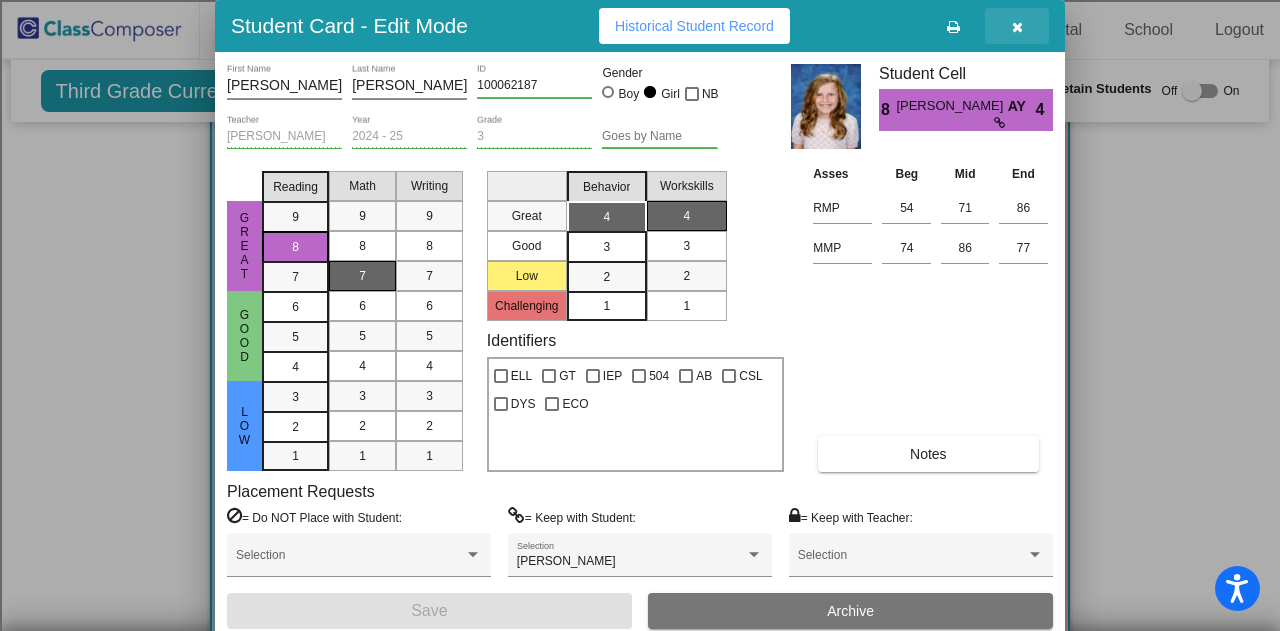 click at bounding box center [1017, 26] 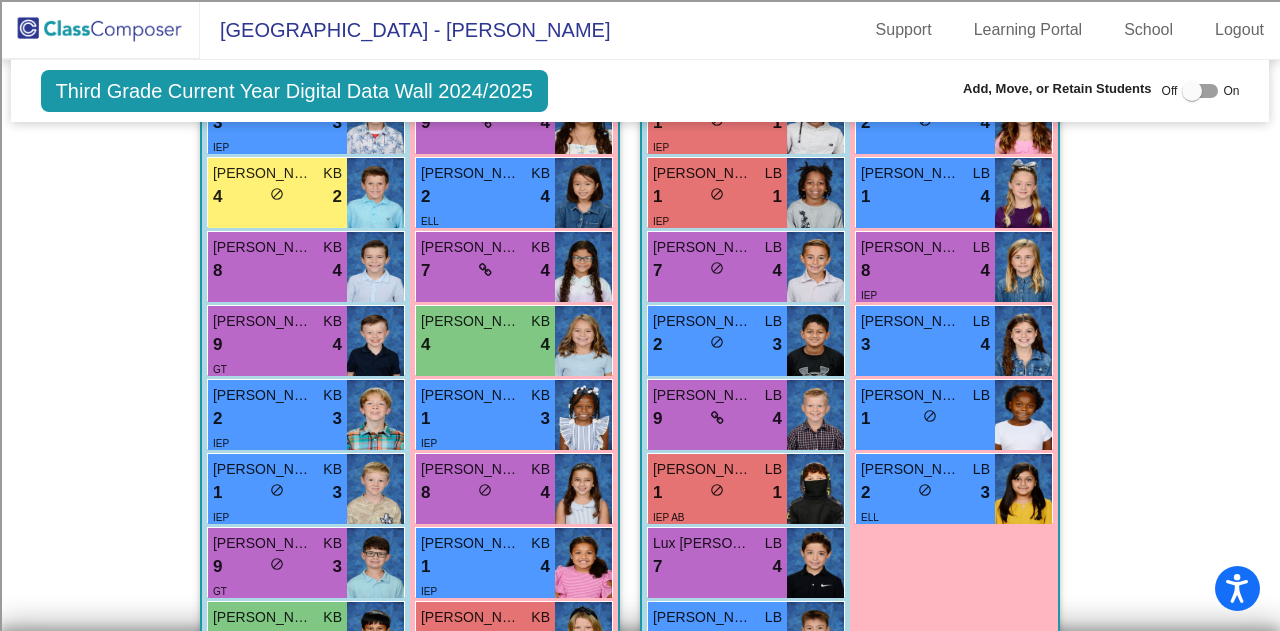 scroll, scrollTop: 1900, scrollLeft: 0, axis: vertical 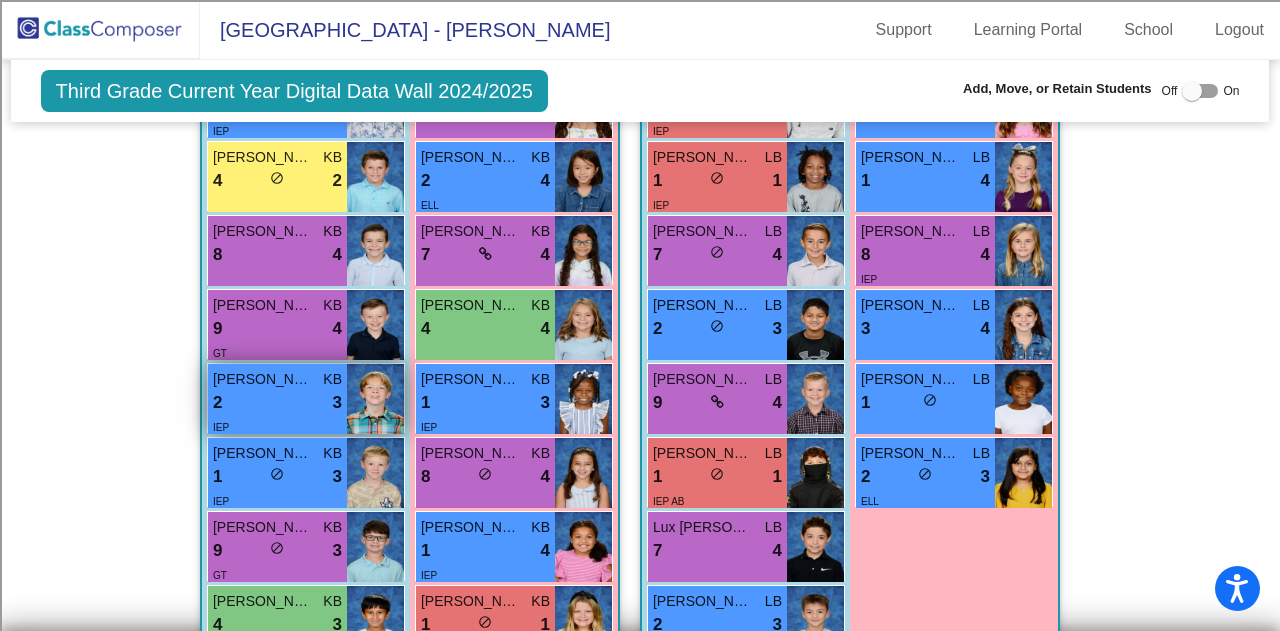 click on "2 lock do_not_disturb_alt 3" at bounding box center (277, 403) 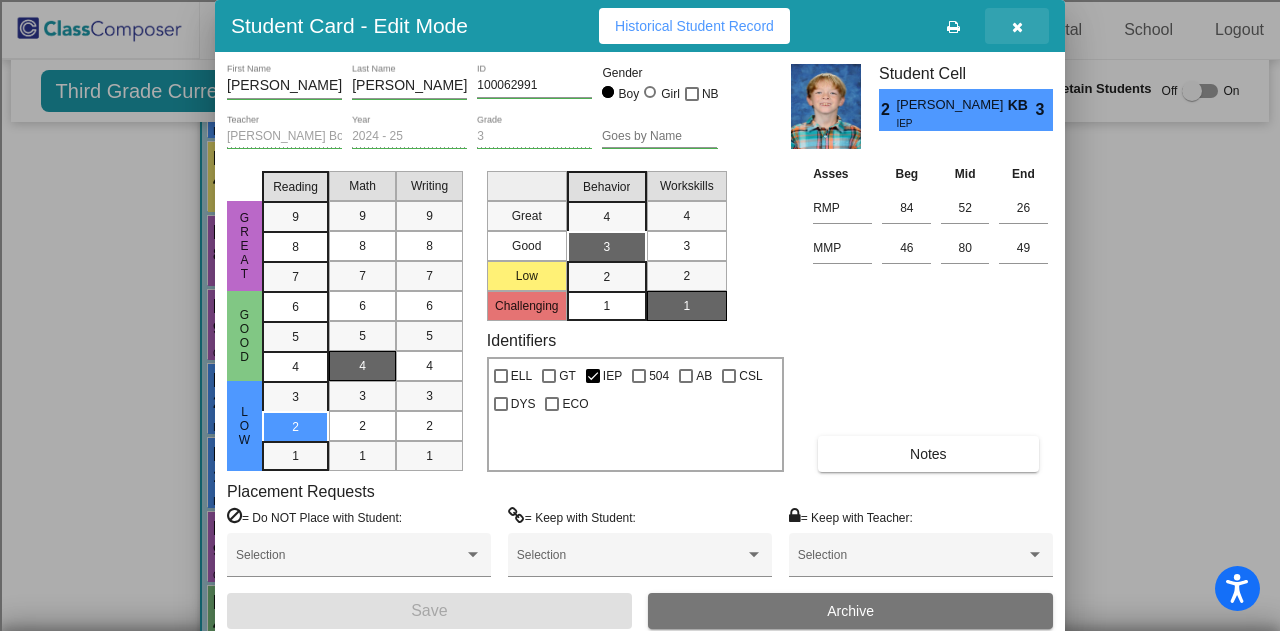 click at bounding box center [1017, 27] 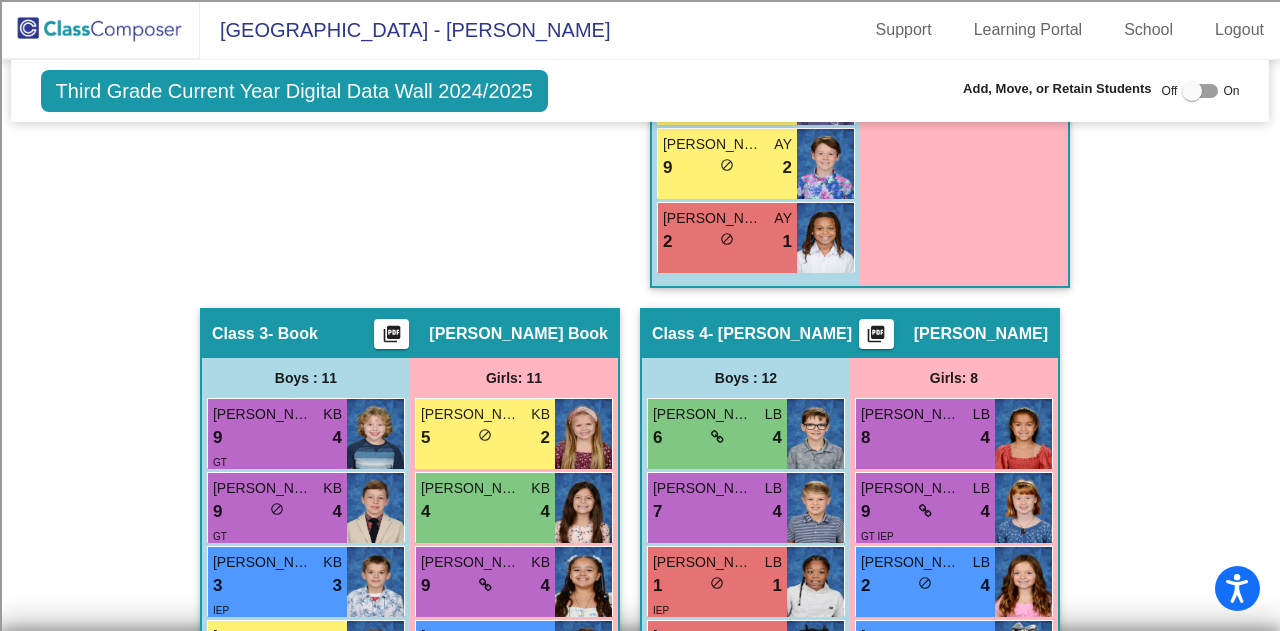 scroll, scrollTop: 740, scrollLeft: 0, axis: vertical 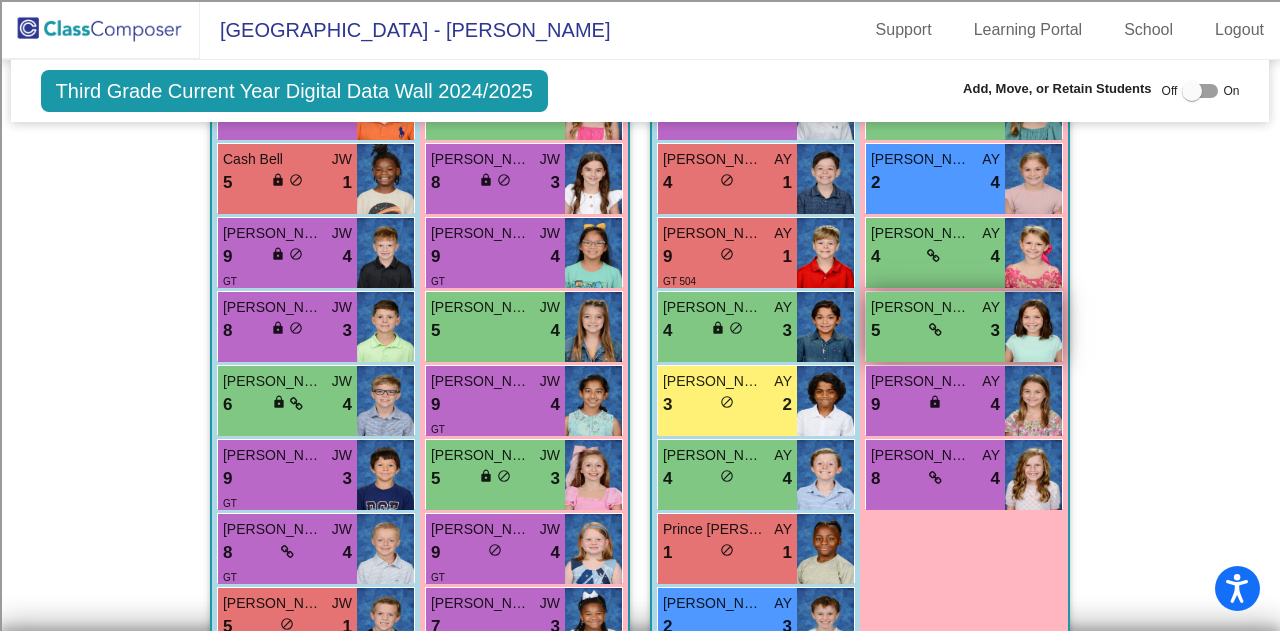 click on "[PERSON_NAME] AY" at bounding box center [935, 307] 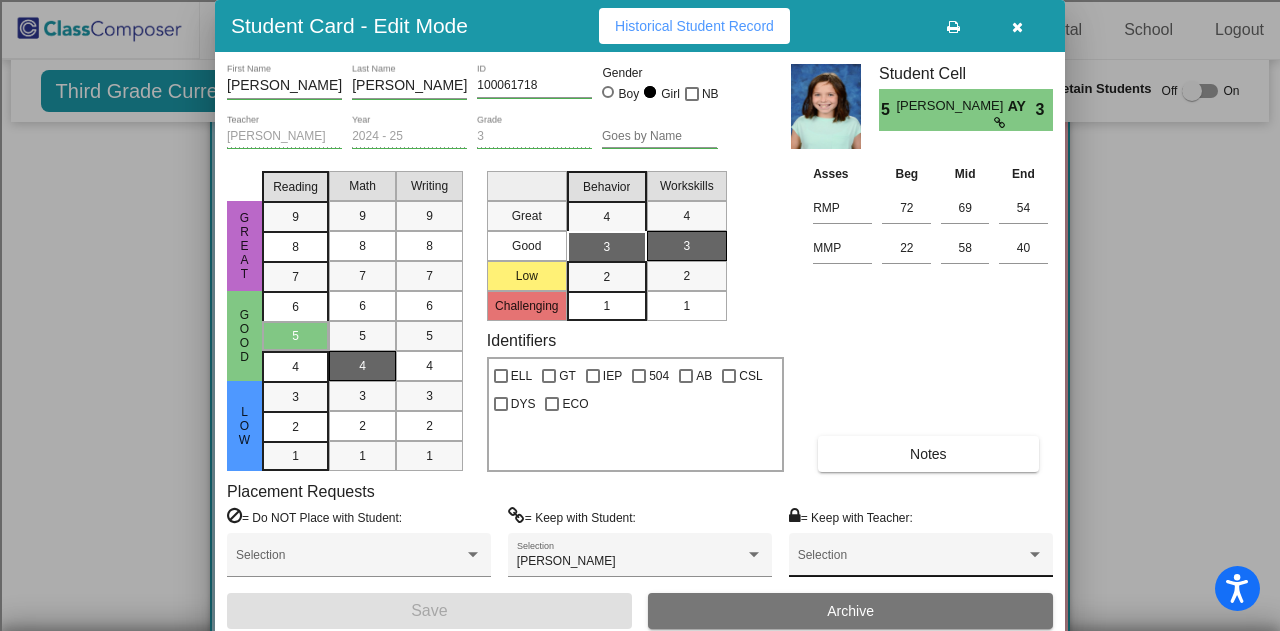 click on "Selection" at bounding box center [921, 560] 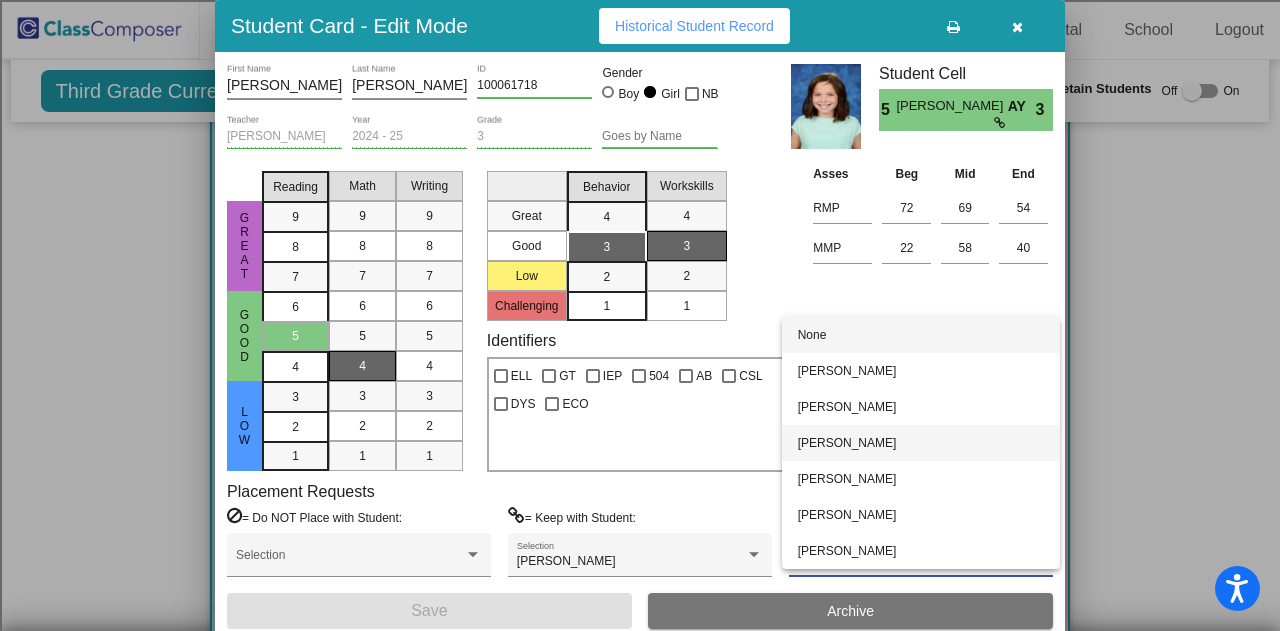 click on "[PERSON_NAME]" at bounding box center [921, 443] 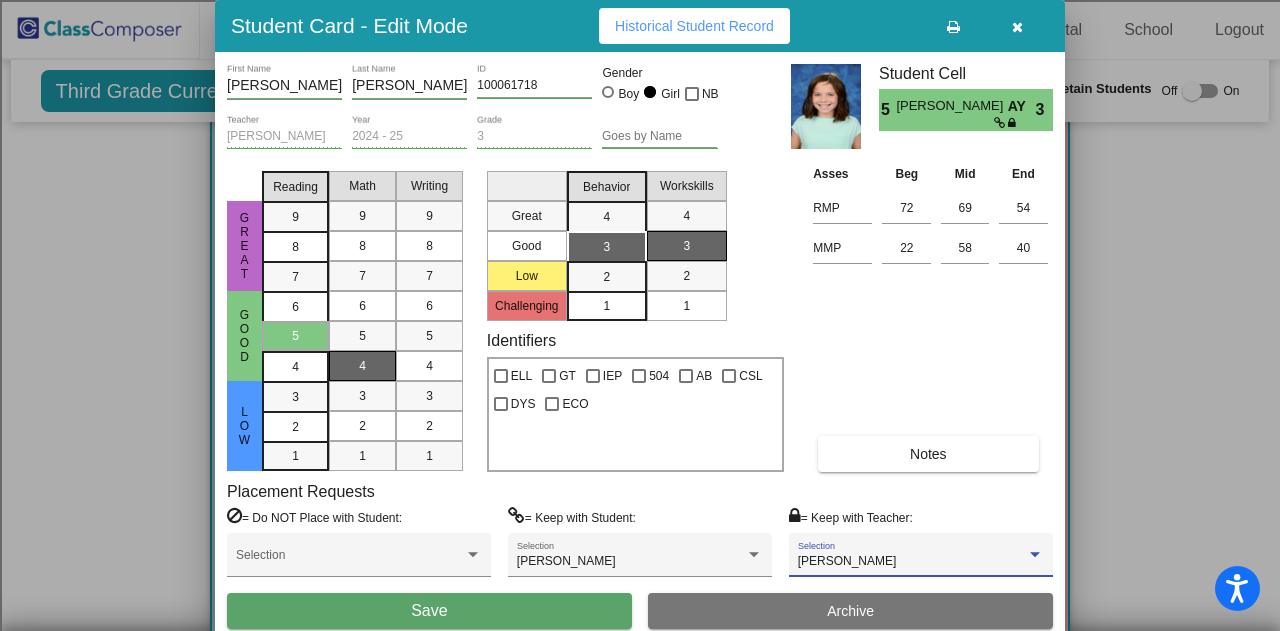 click on "Save" at bounding box center [429, 611] 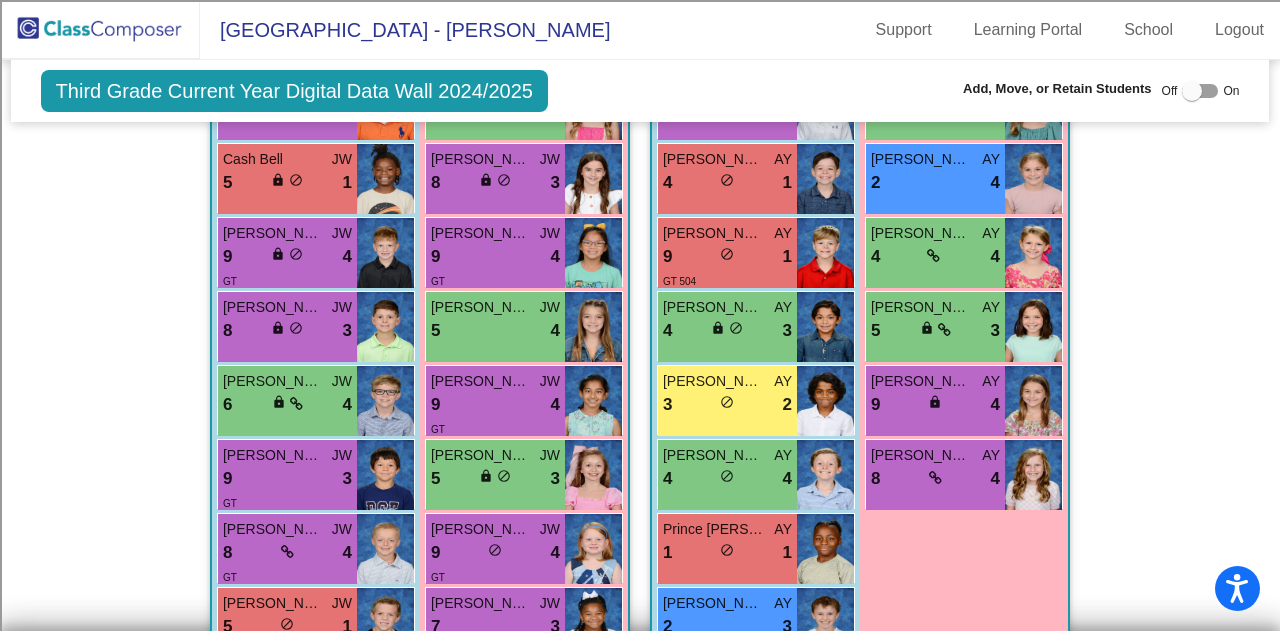 scroll, scrollTop: 640, scrollLeft: 0, axis: vertical 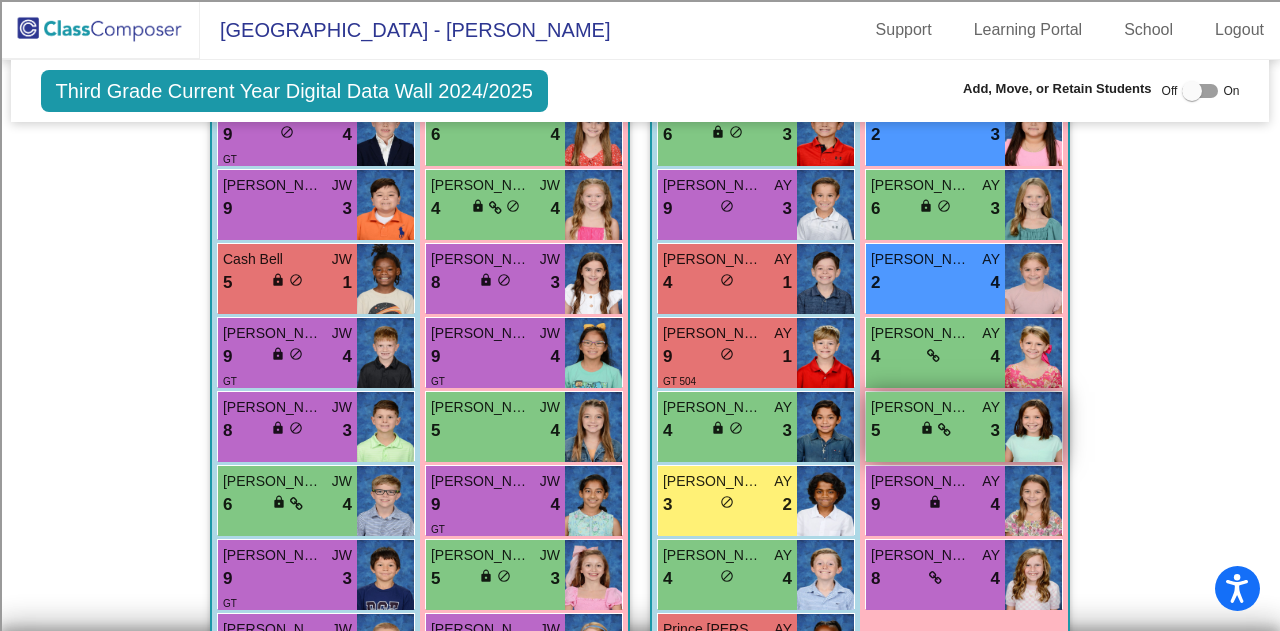 click at bounding box center (944, 430) 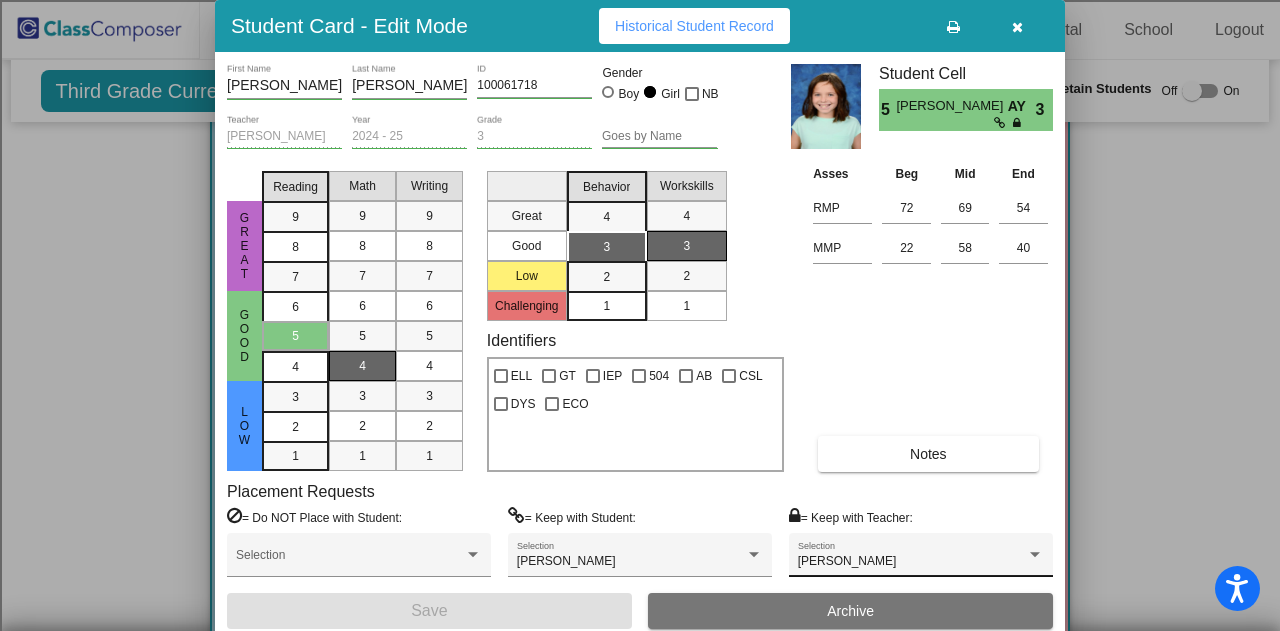 click on "[PERSON_NAME] Selection" at bounding box center [921, 560] 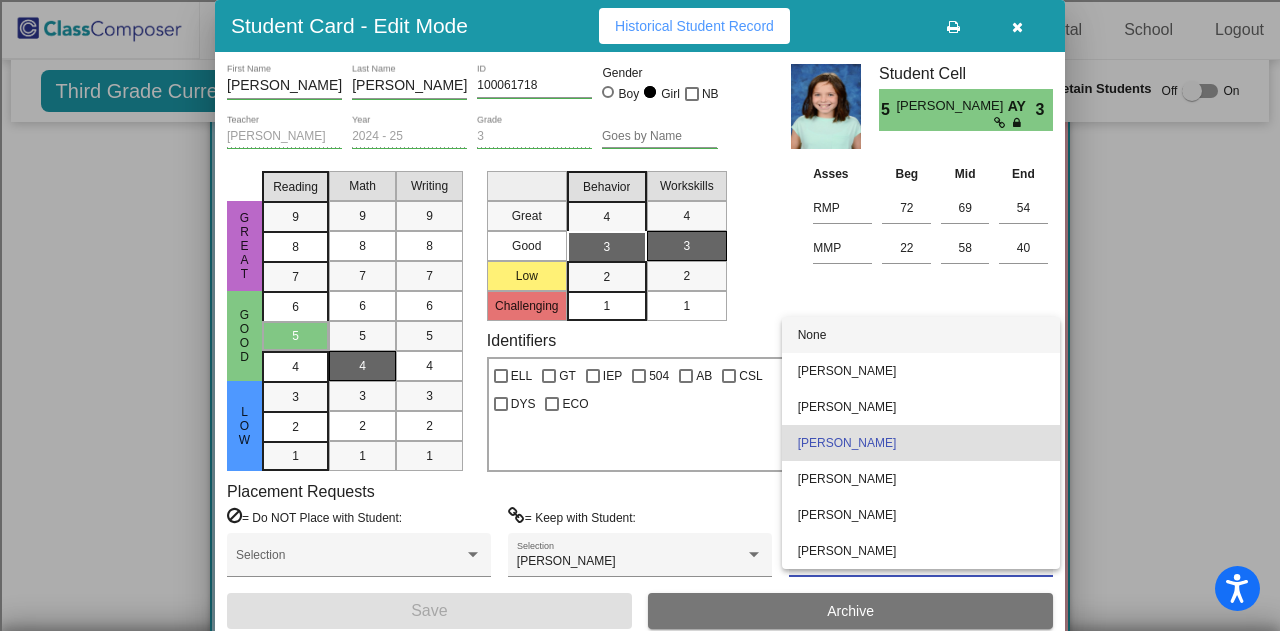 click on "None" at bounding box center (921, 335) 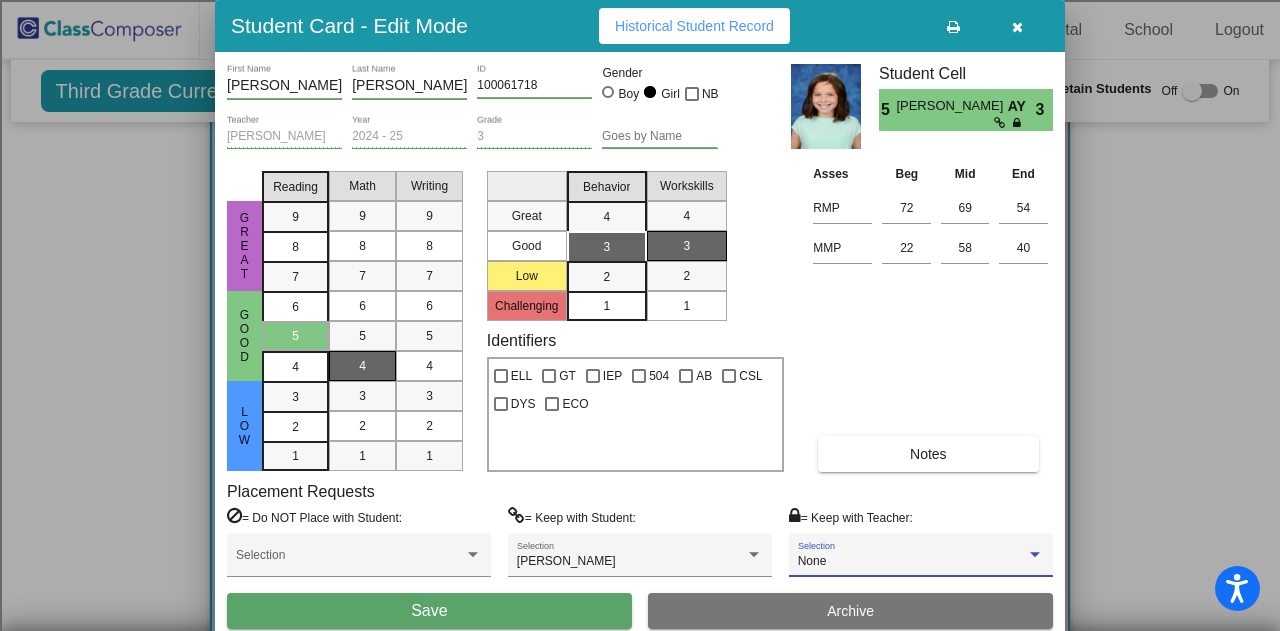 click on "Save" at bounding box center (429, 611) 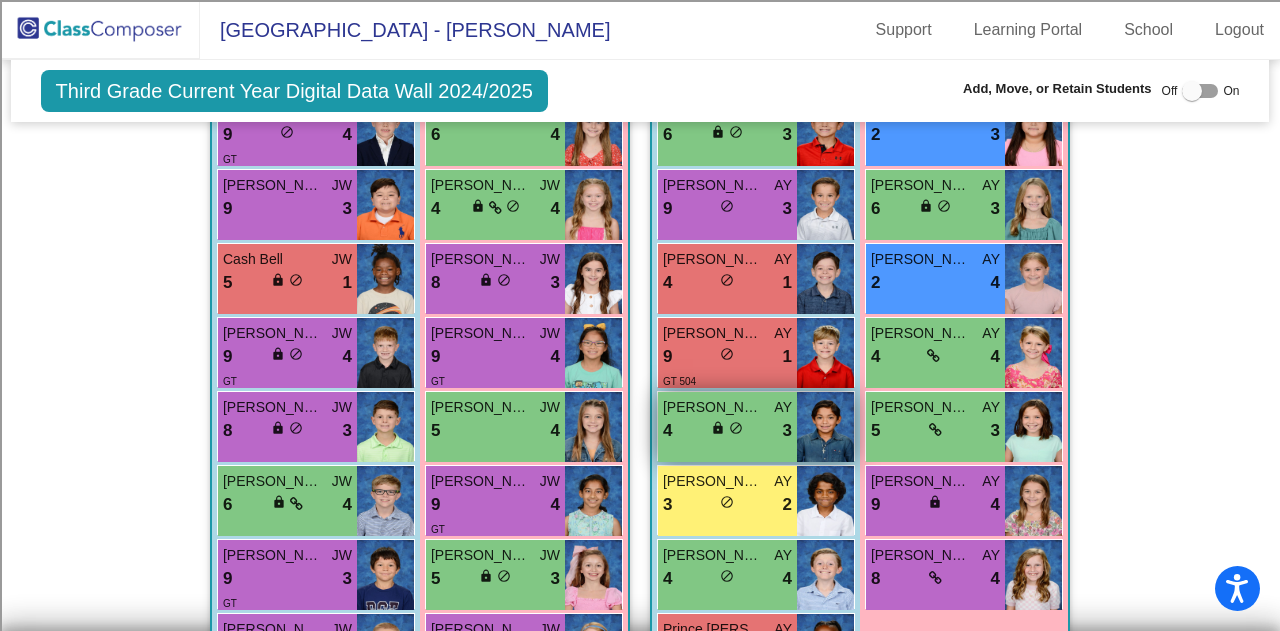 scroll, scrollTop: 0, scrollLeft: 0, axis: both 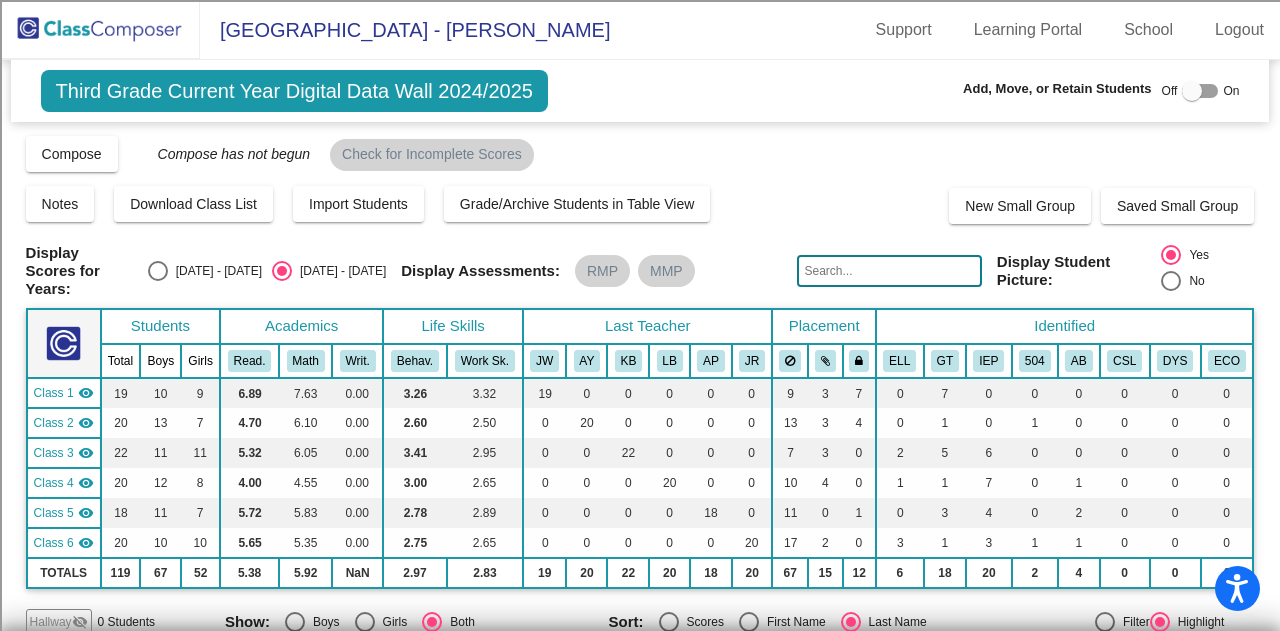 click 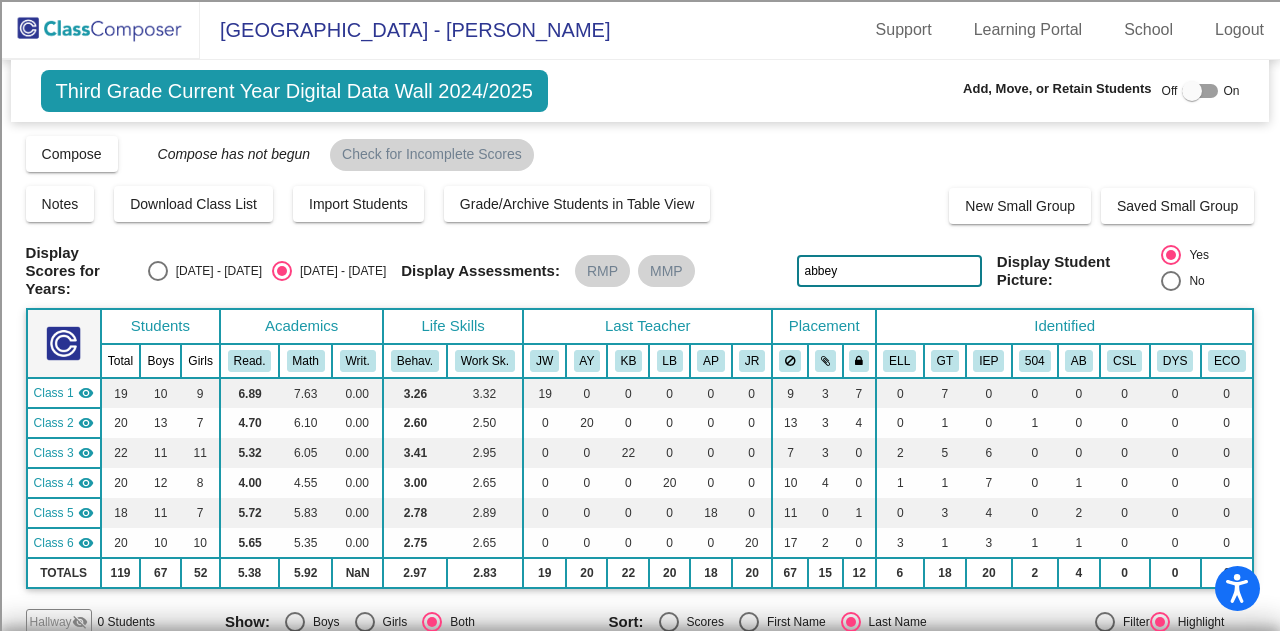 type on "abbey" 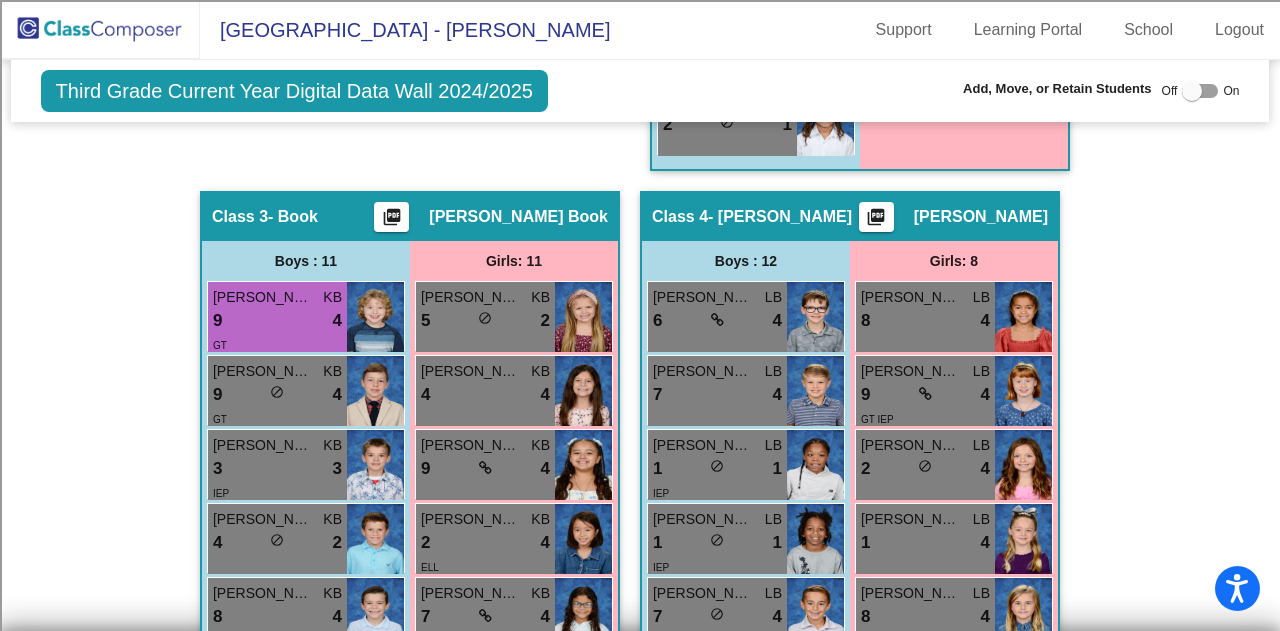 scroll, scrollTop: 1600, scrollLeft: 0, axis: vertical 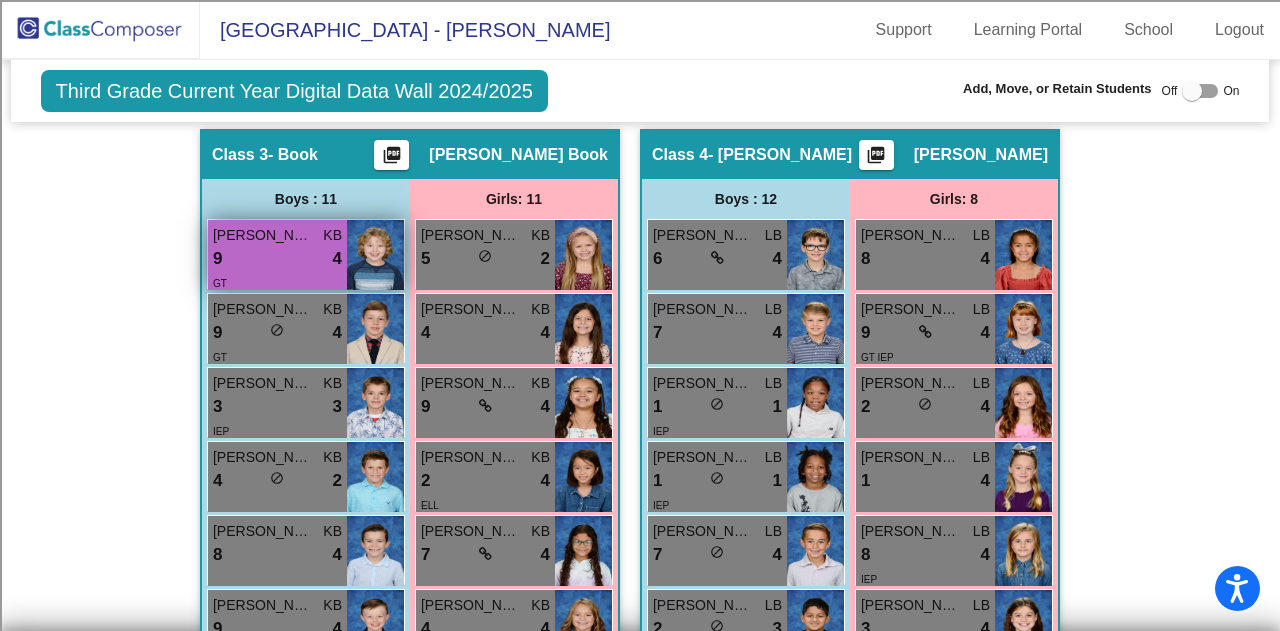 click on "9 lock do_not_disturb_alt 4" at bounding box center [277, 259] 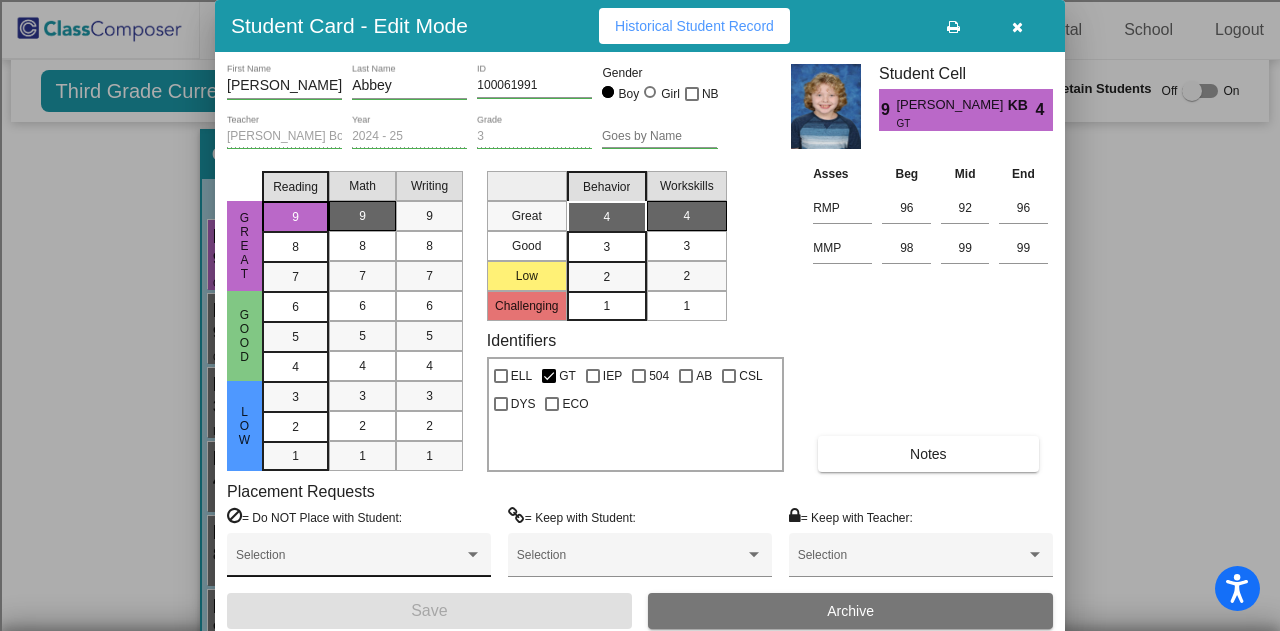 click at bounding box center (473, 555) 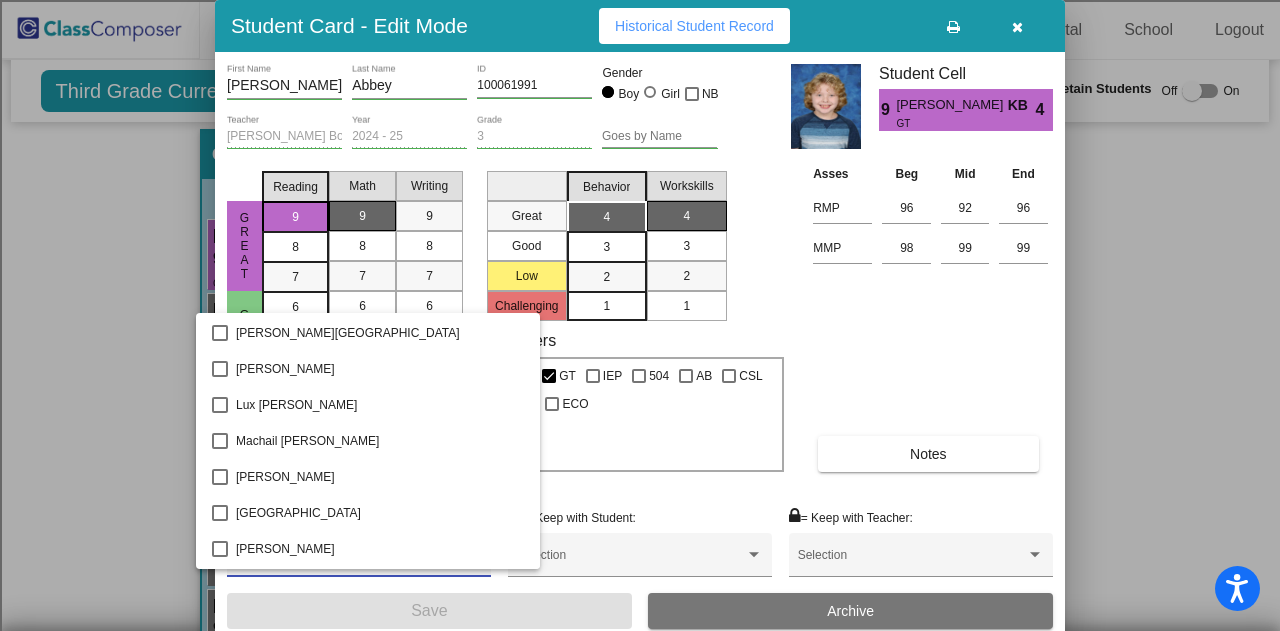 scroll, scrollTop: 2700, scrollLeft: 0, axis: vertical 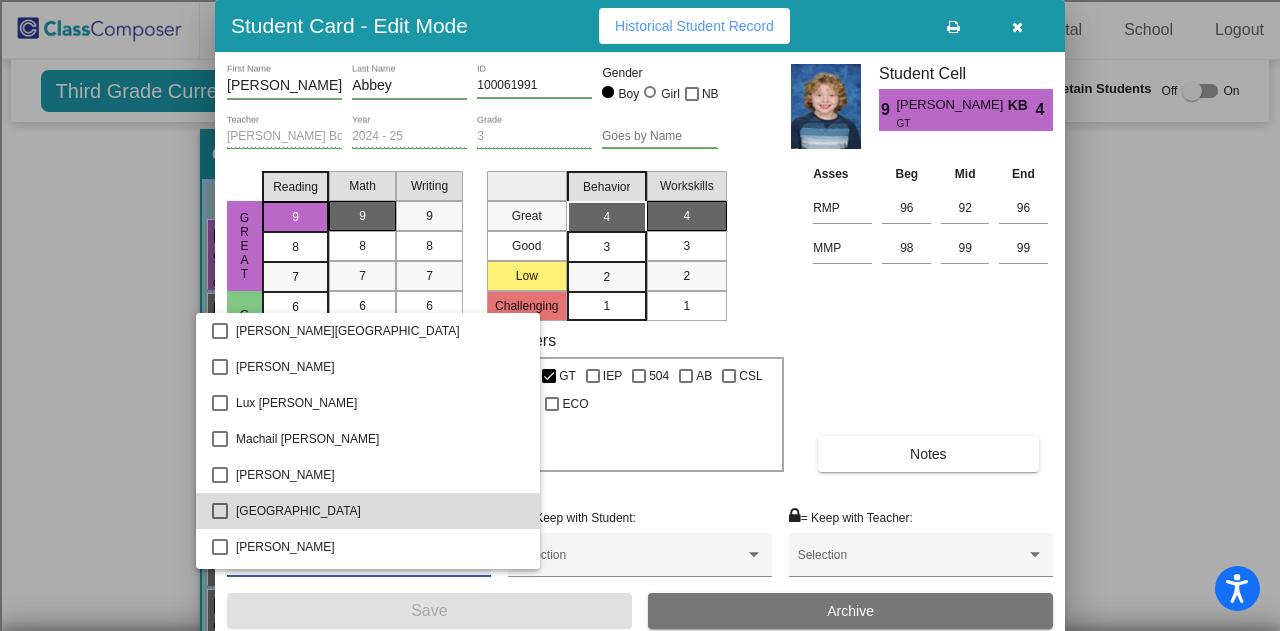 click on "[GEOGRAPHIC_DATA]" at bounding box center (380, 511) 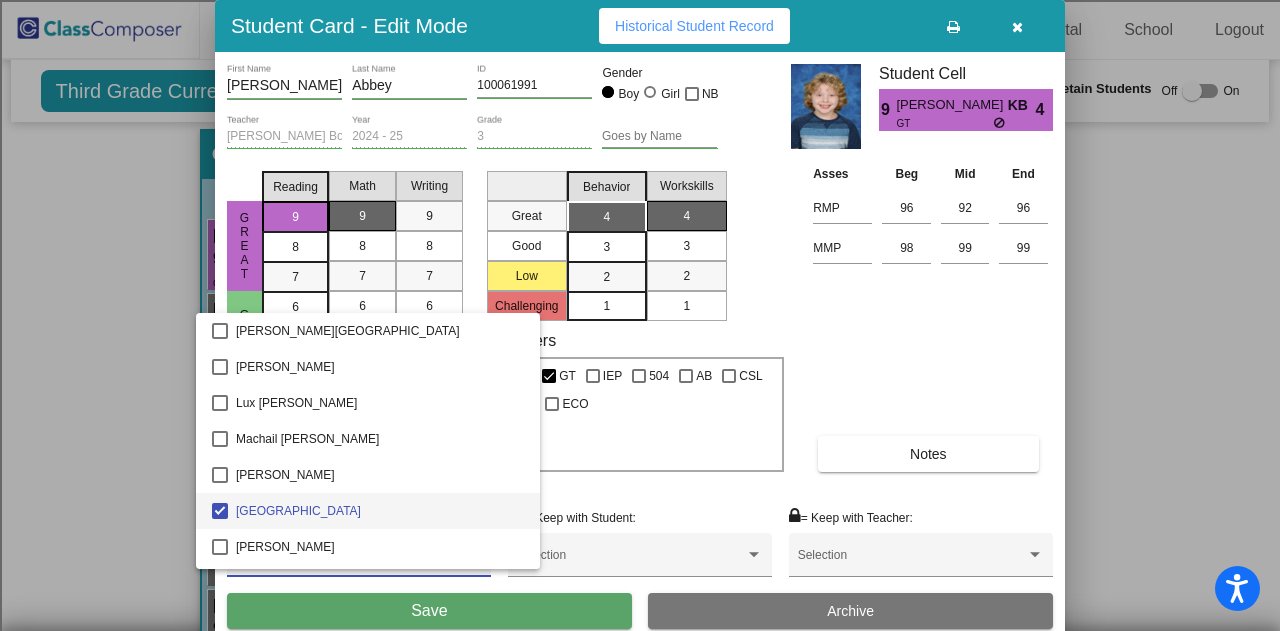 click at bounding box center (640, 315) 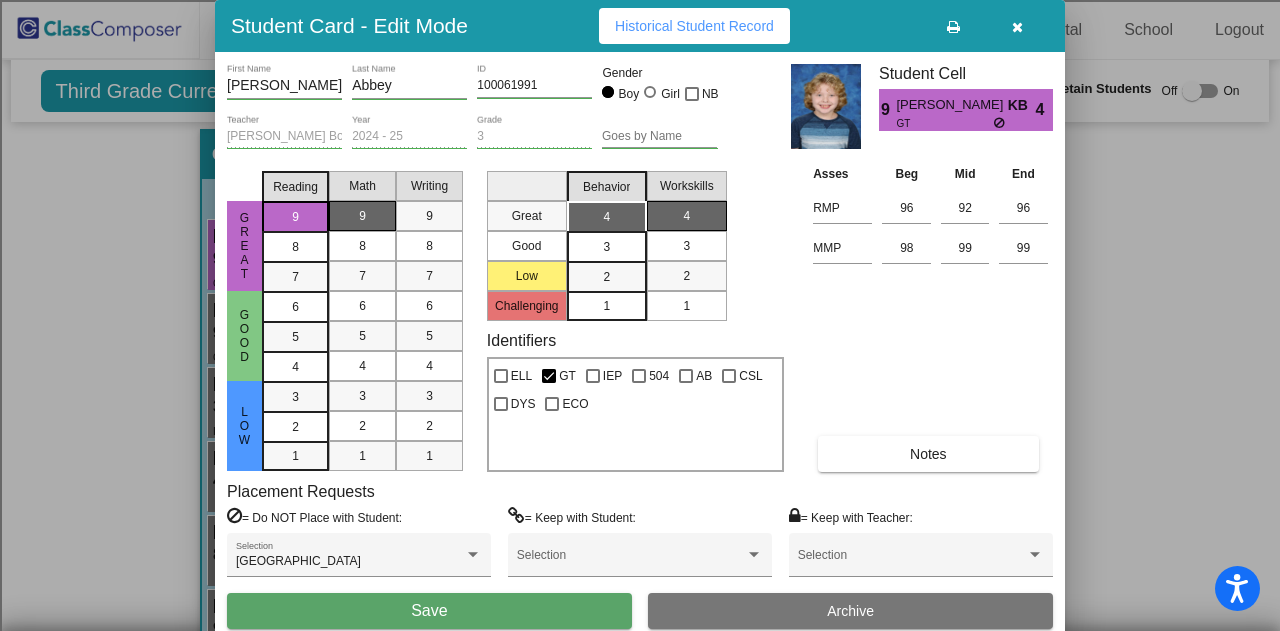 click on "Save" at bounding box center [429, 611] 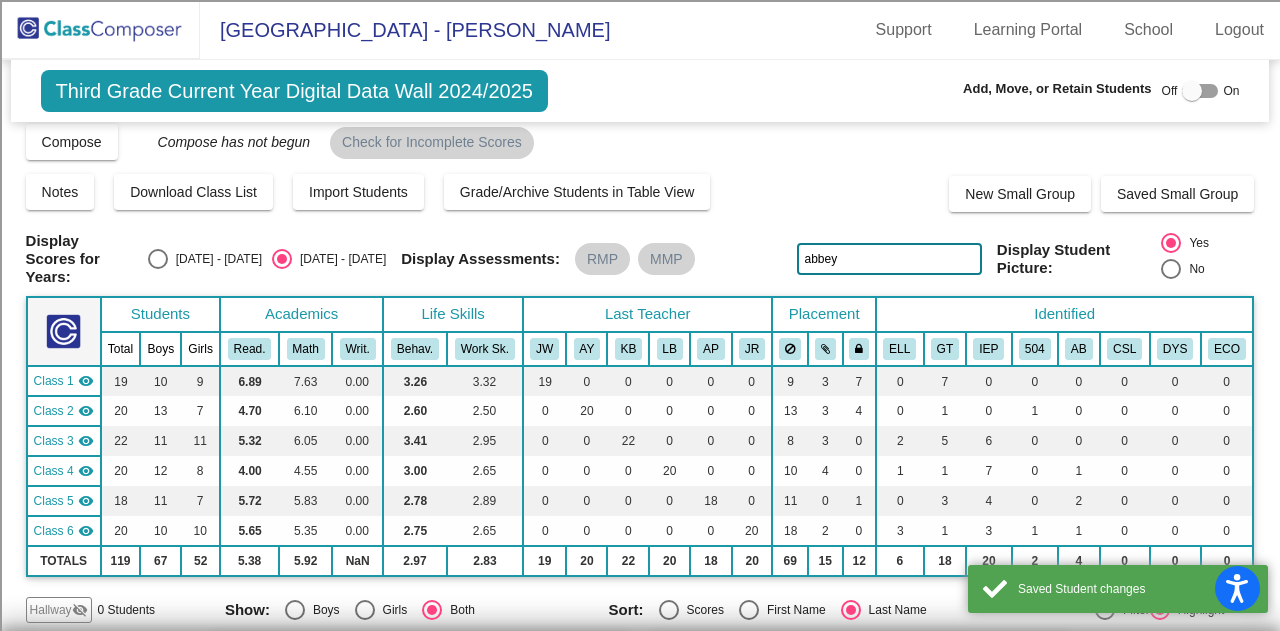 scroll, scrollTop: 0, scrollLeft: 0, axis: both 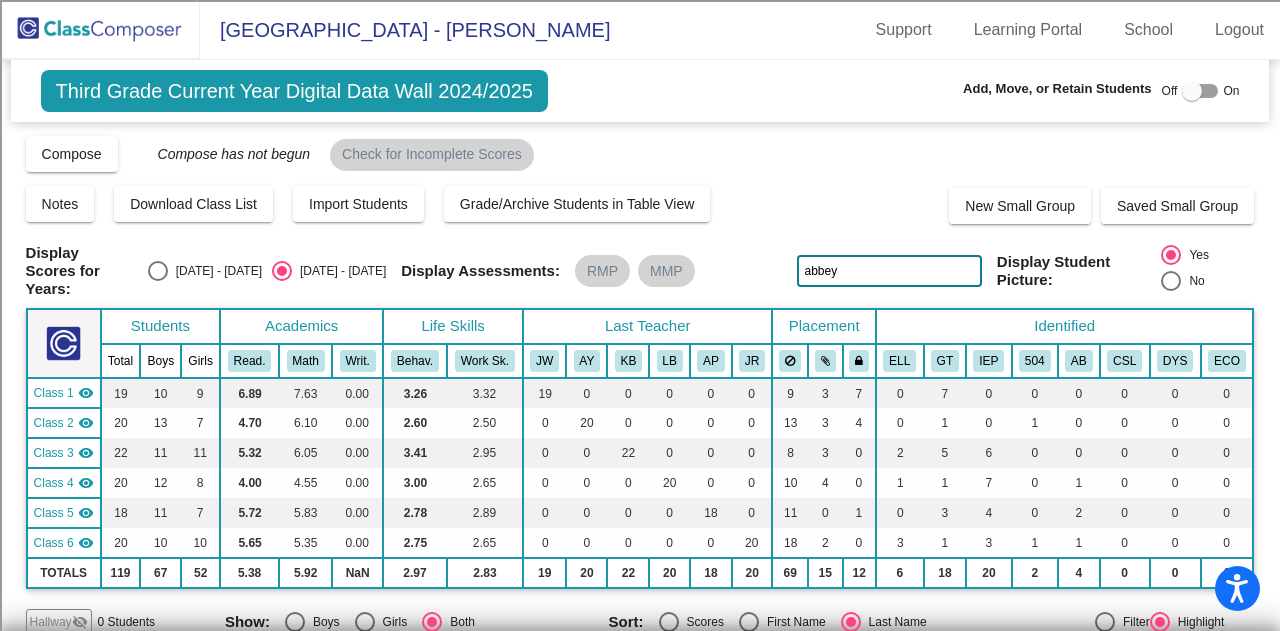 click on "abbey" 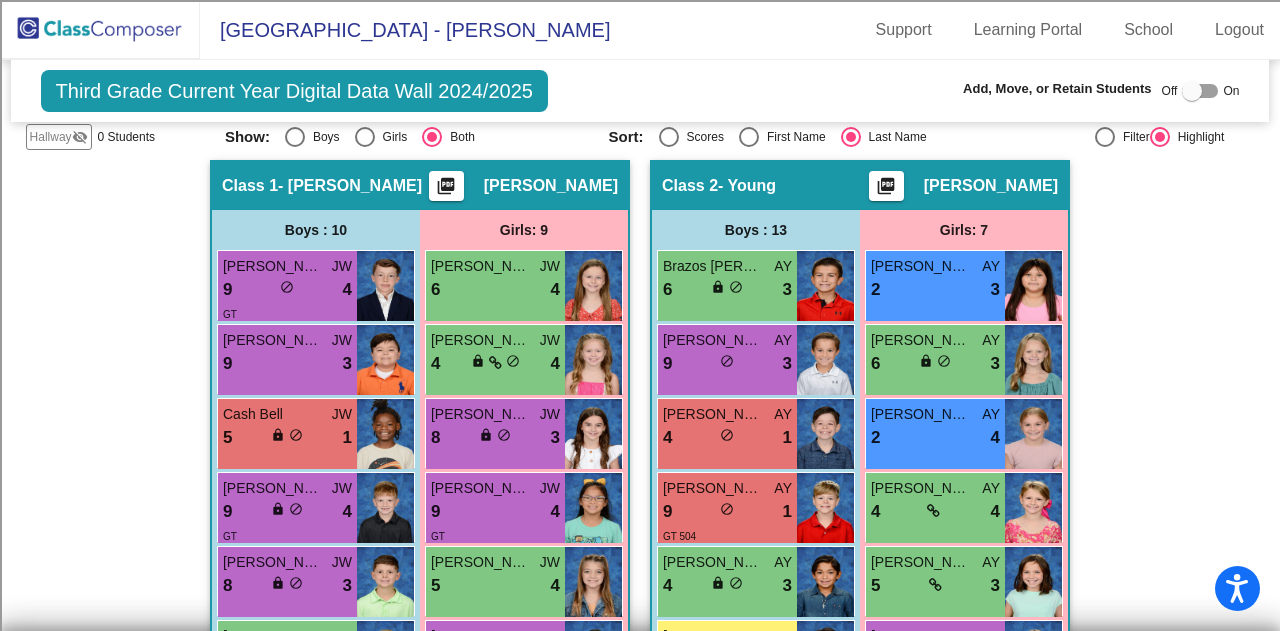 scroll, scrollTop: 500, scrollLeft: 0, axis: vertical 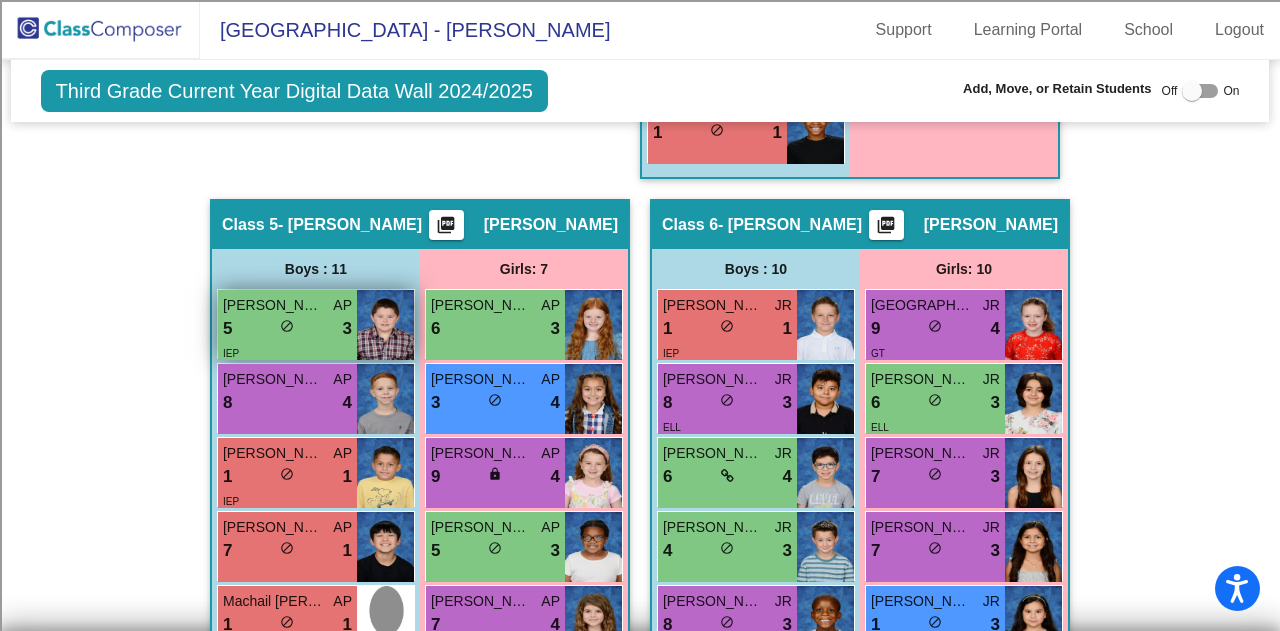 click on "IEP" at bounding box center (287, 352) 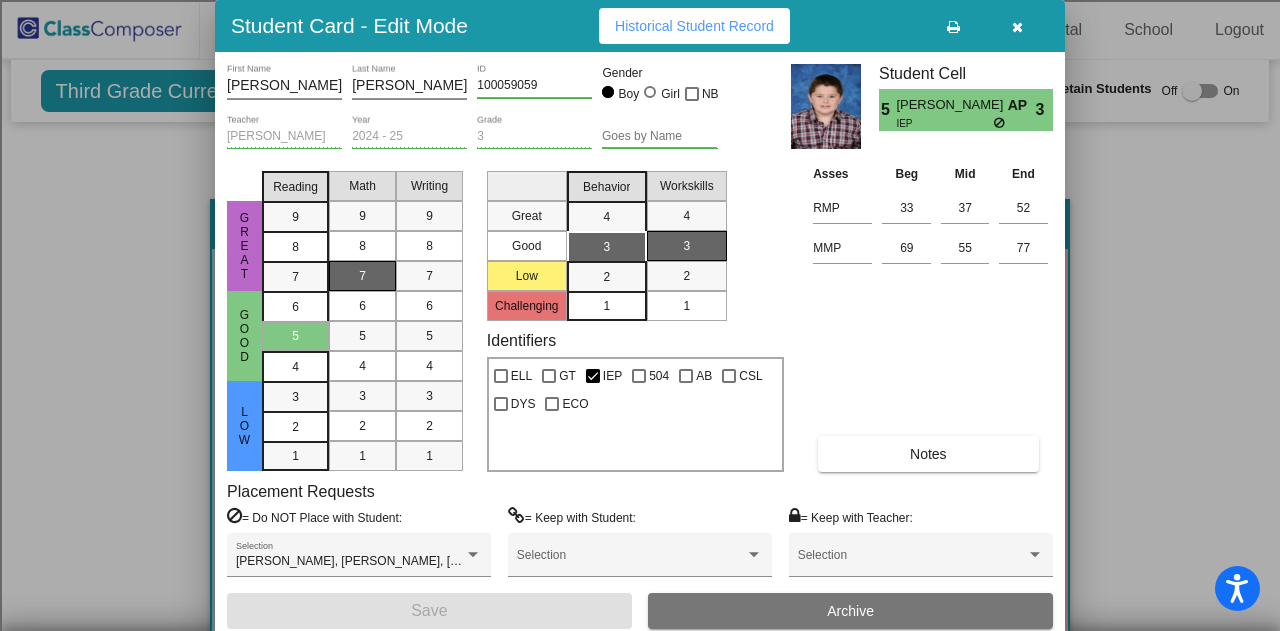 click at bounding box center (1017, 26) 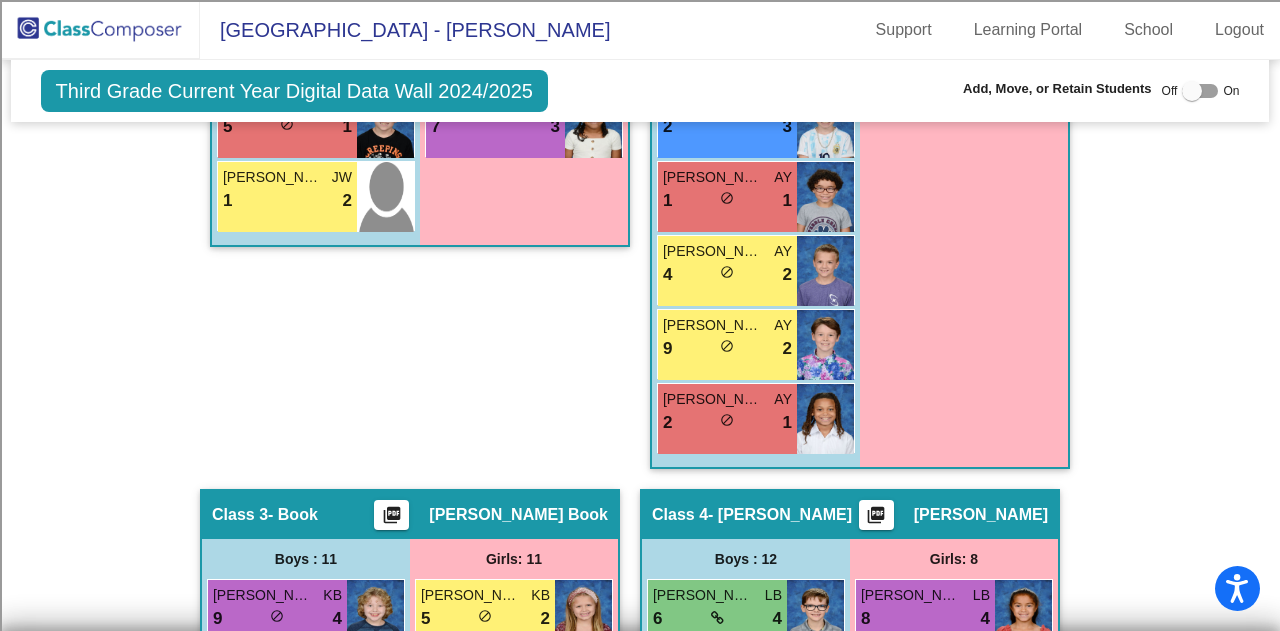 scroll, scrollTop: 0, scrollLeft: 0, axis: both 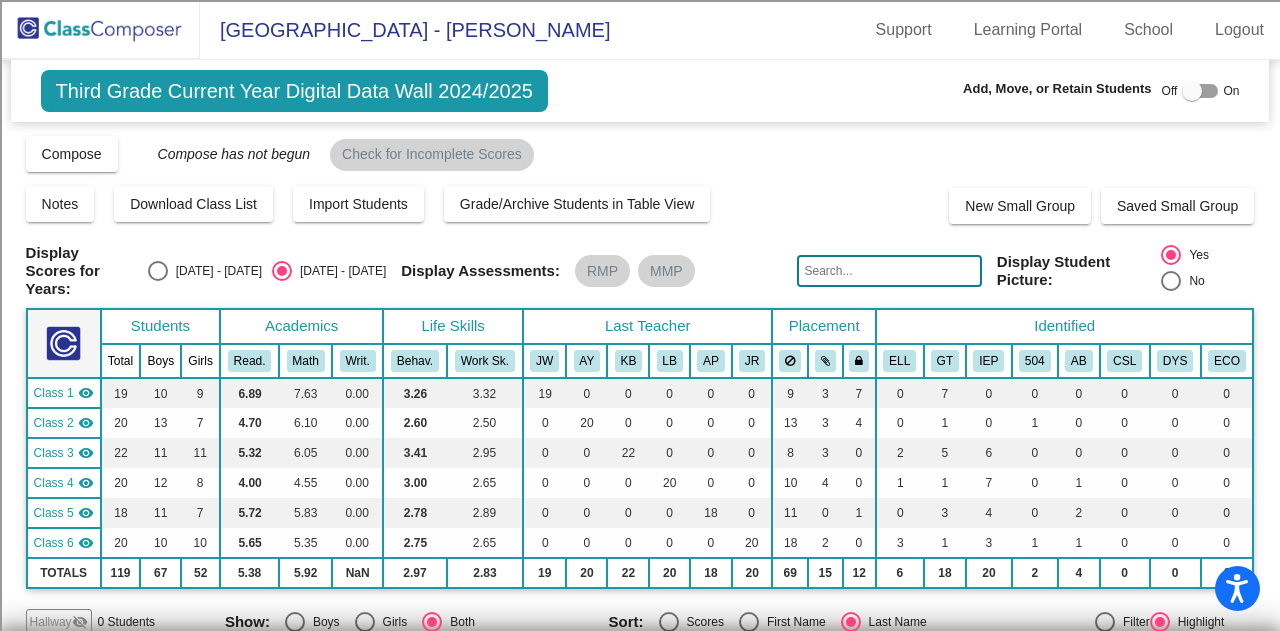 drag, startPoint x: 738, startPoint y: 323, endPoint x: 732, endPoint y: 341, distance: 18.973665 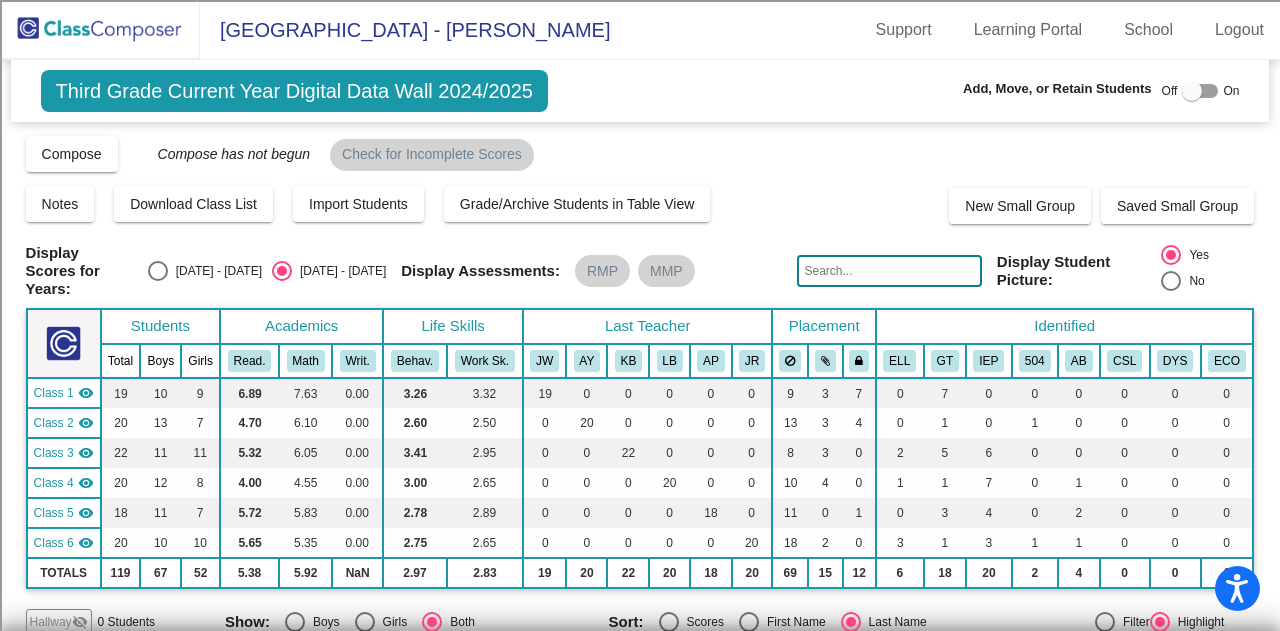 drag, startPoint x: 732, startPoint y: 341, endPoint x: 672, endPoint y: 117, distance: 231.89653 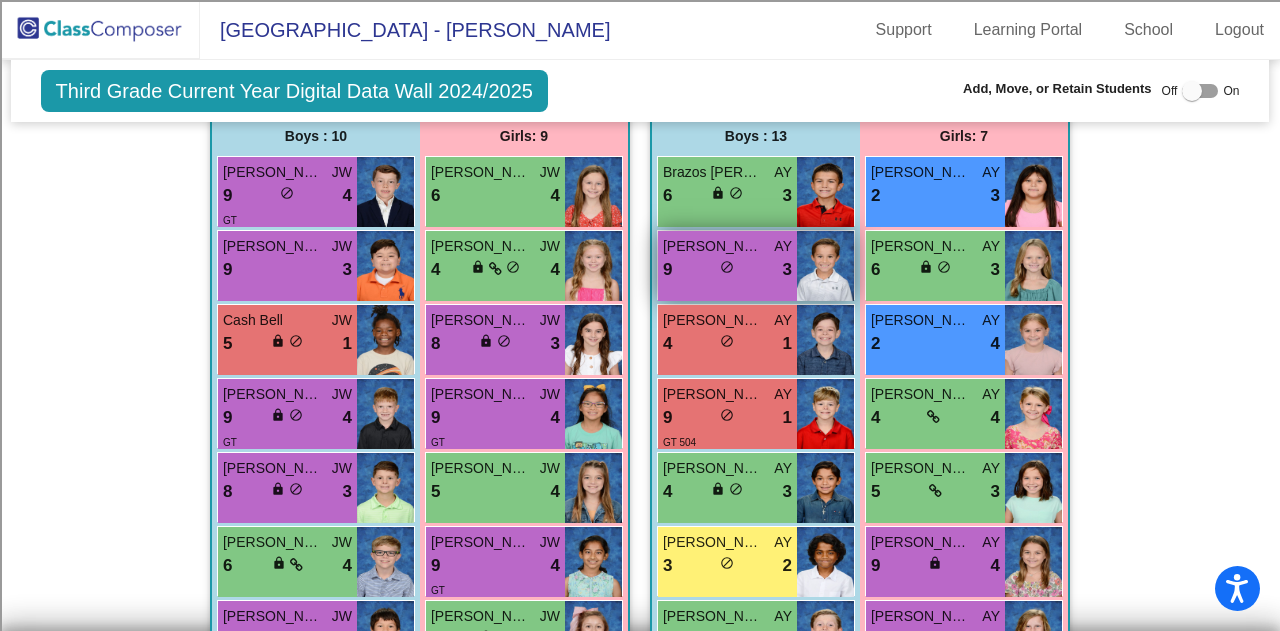 scroll, scrollTop: 600, scrollLeft: 0, axis: vertical 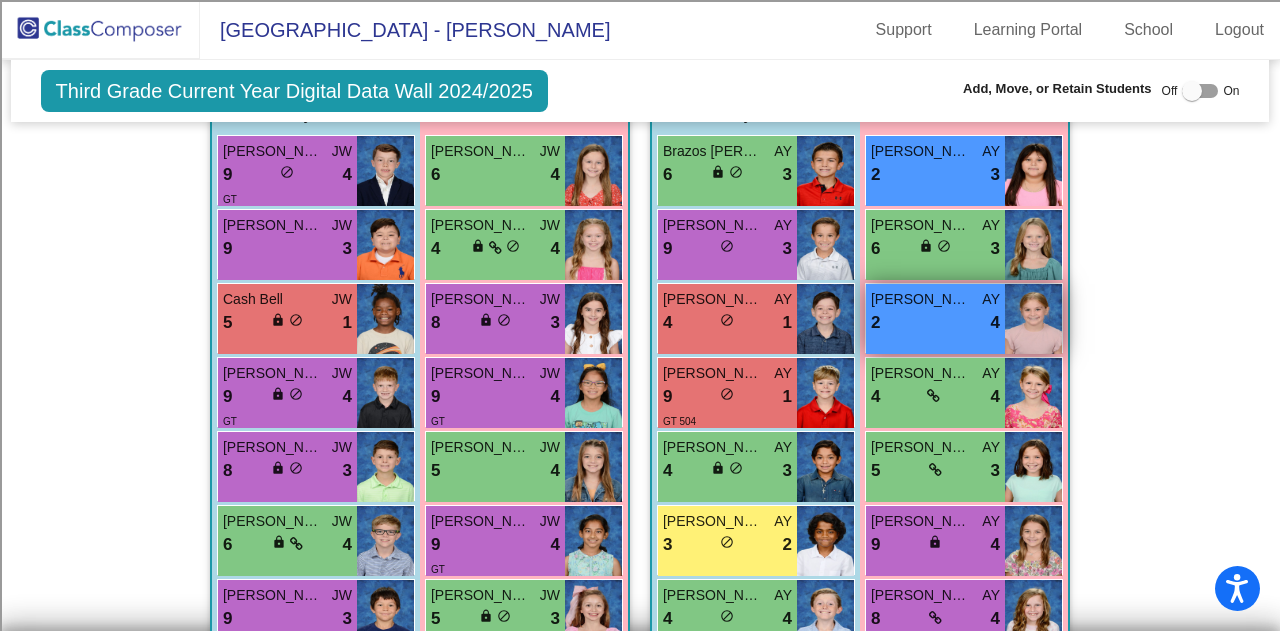 click on "2 lock do_not_disturb_alt 4" at bounding box center (935, 323) 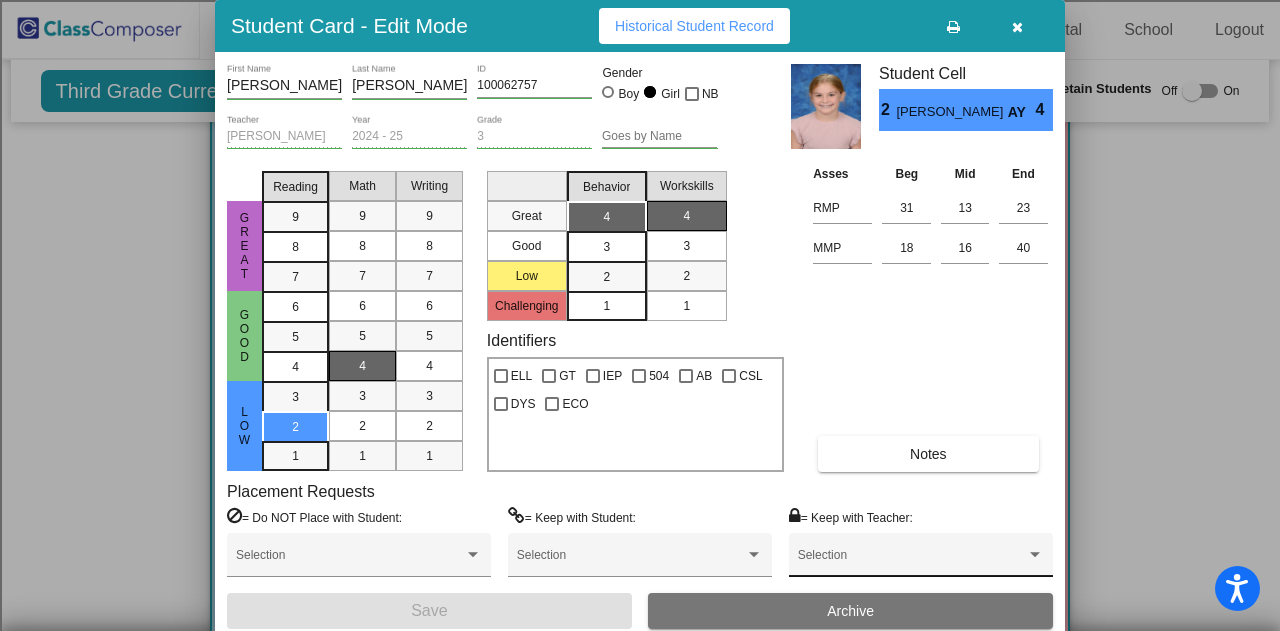 click on "Selection" at bounding box center [921, 560] 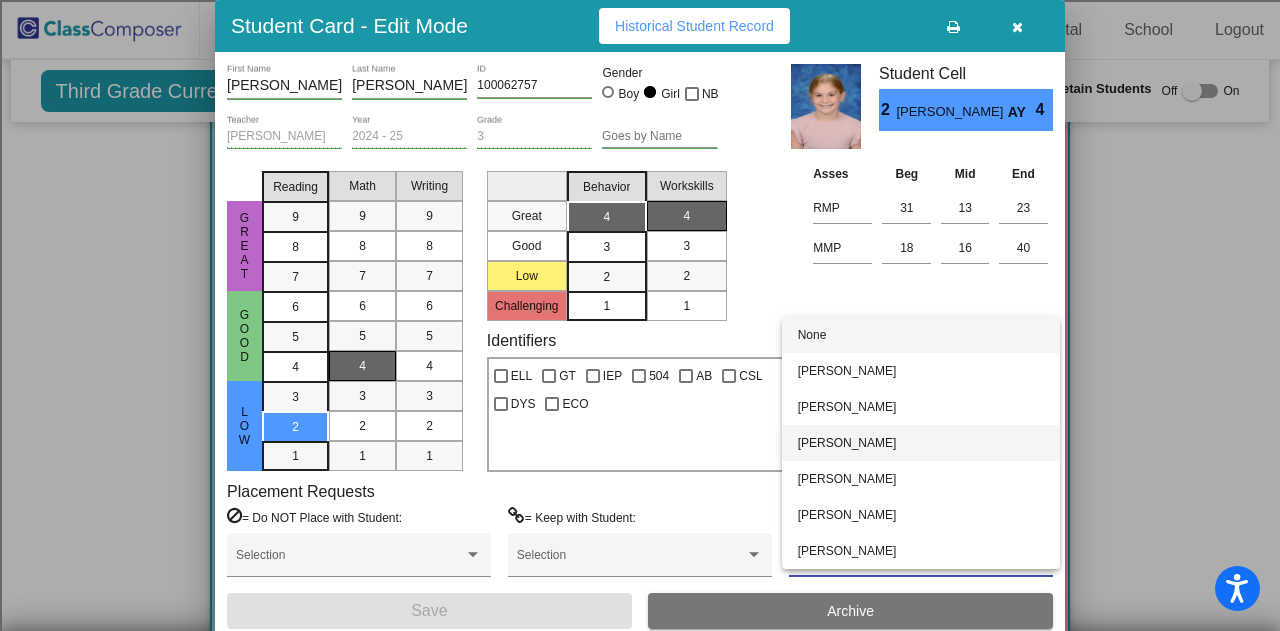 click on "[PERSON_NAME]" at bounding box center (921, 443) 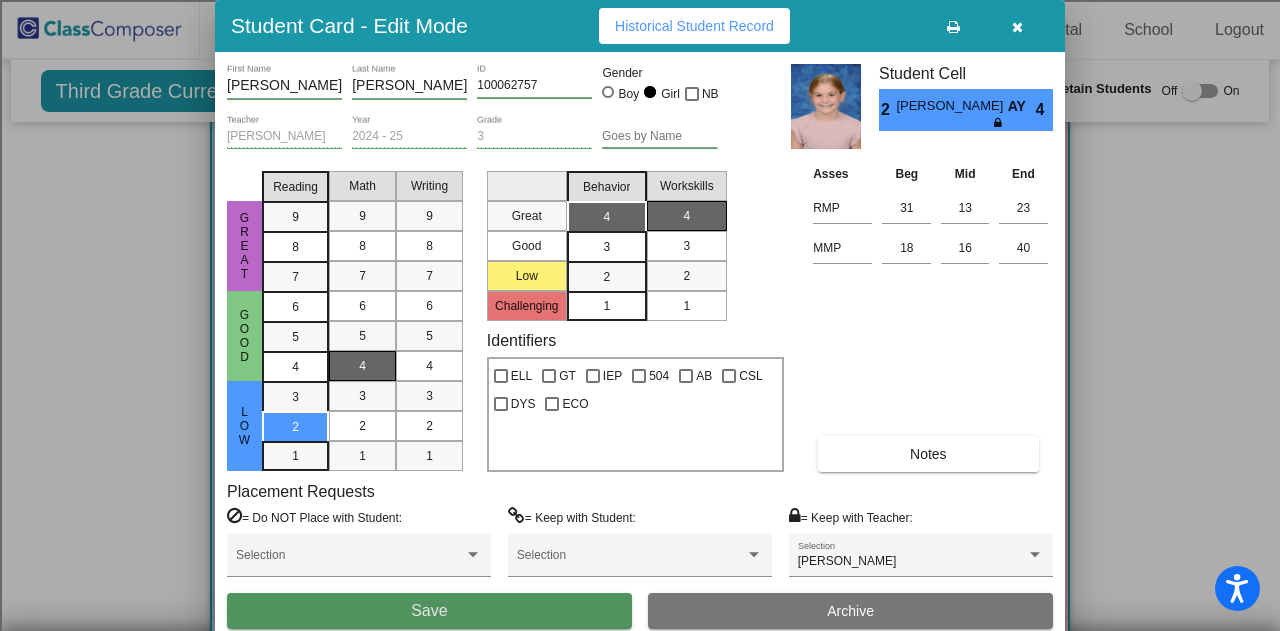 click on "Save" at bounding box center (429, 611) 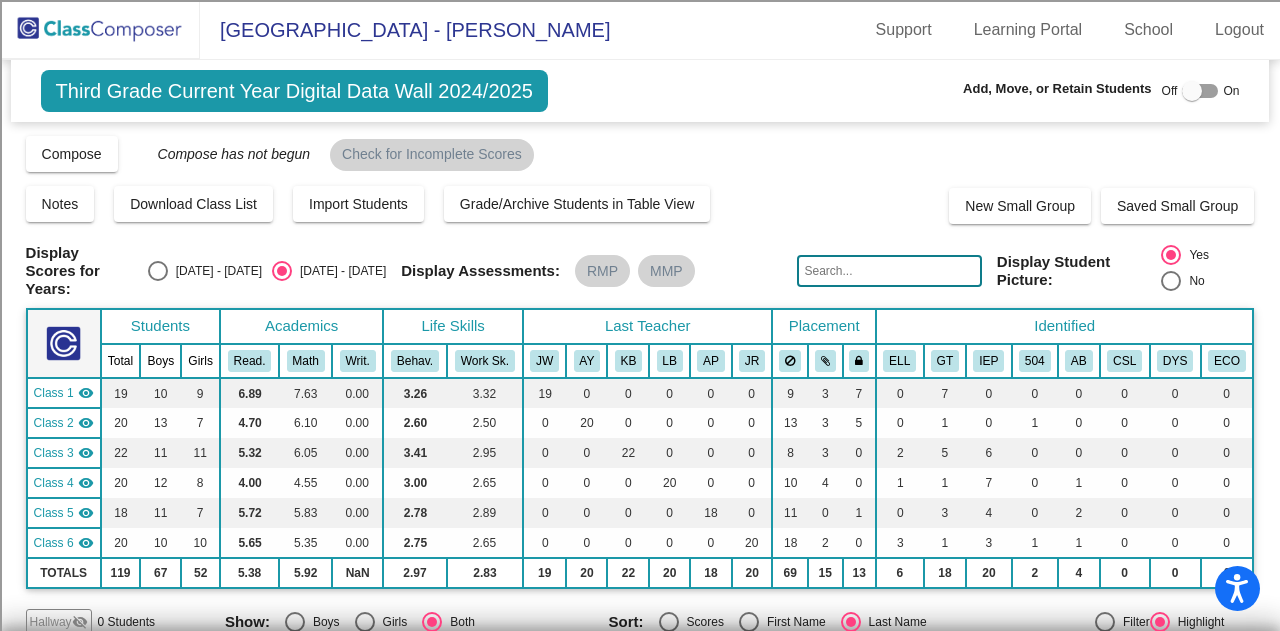 scroll, scrollTop: 0, scrollLeft: 0, axis: both 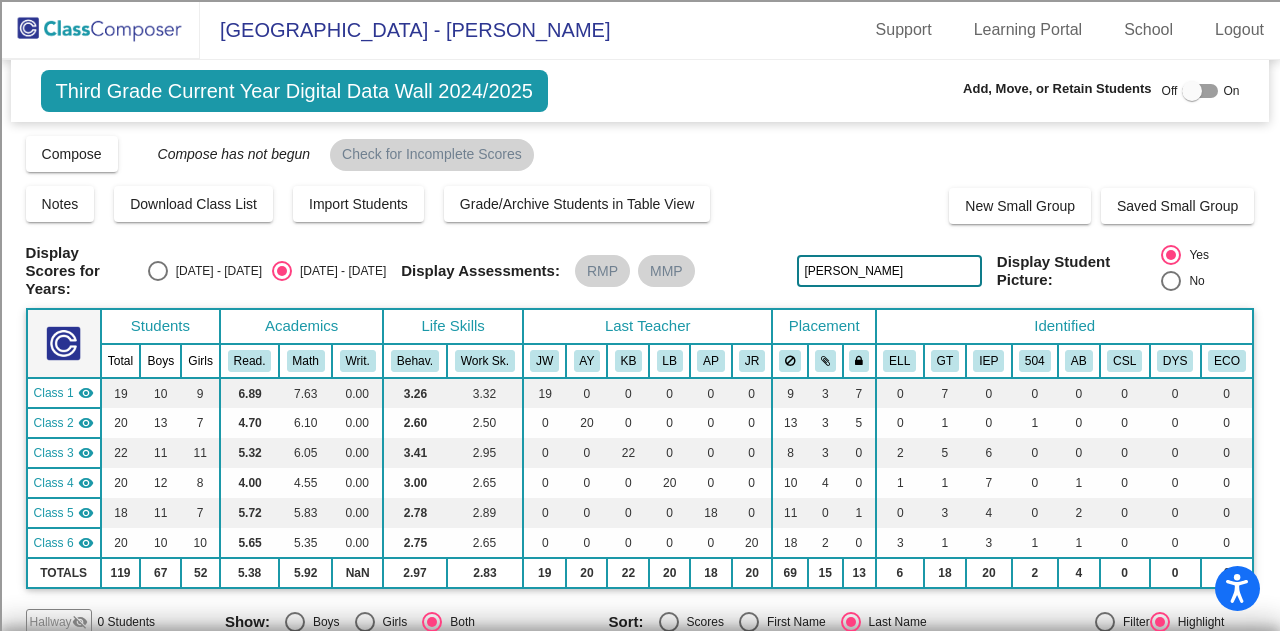 type on "[PERSON_NAME]" 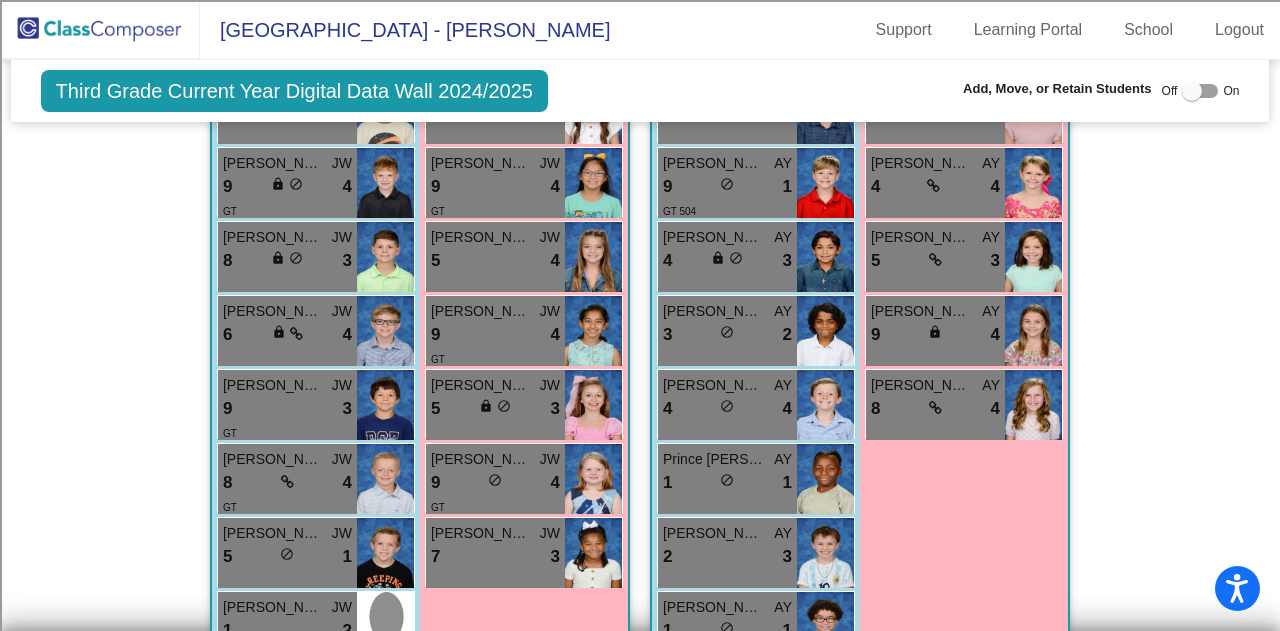 scroll, scrollTop: 0, scrollLeft: 0, axis: both 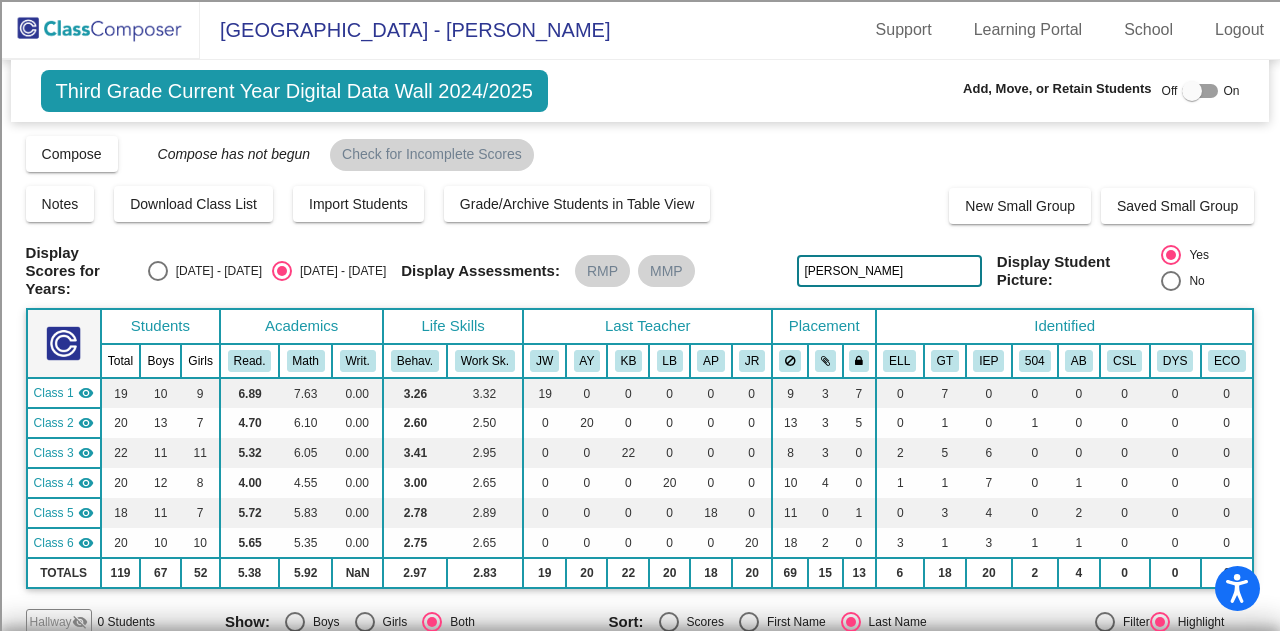 click on "[PERSON_NAME]" 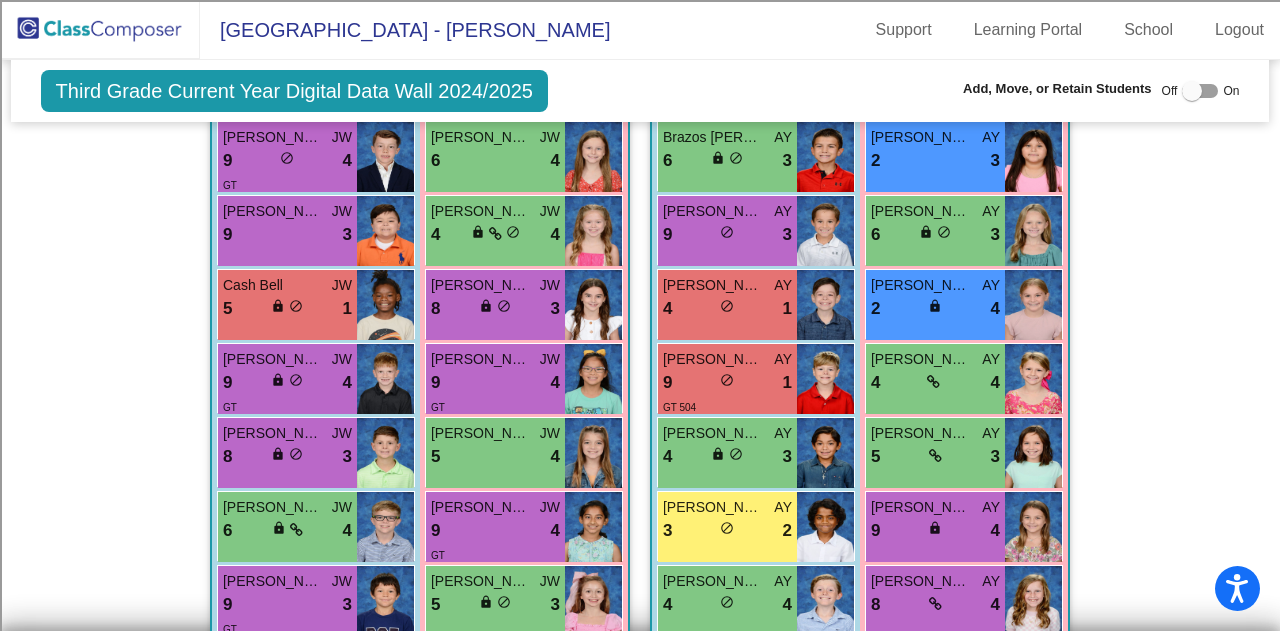 scroll, scrollTop: 0, scrollLeft: 0, axis: both 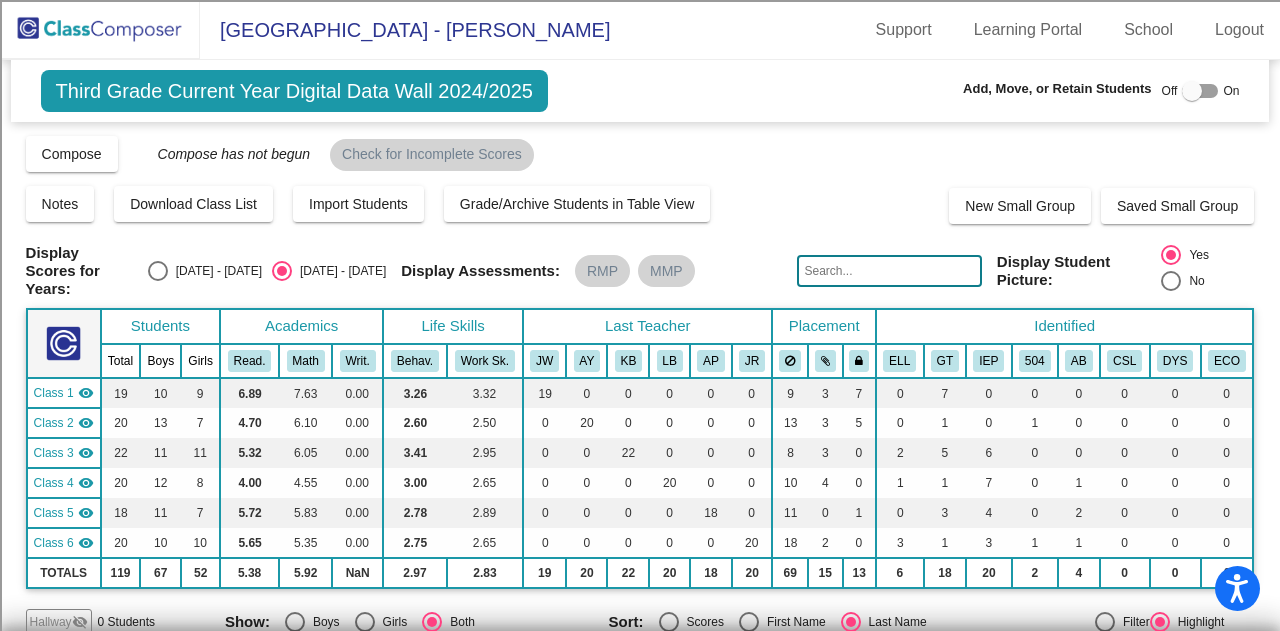 click 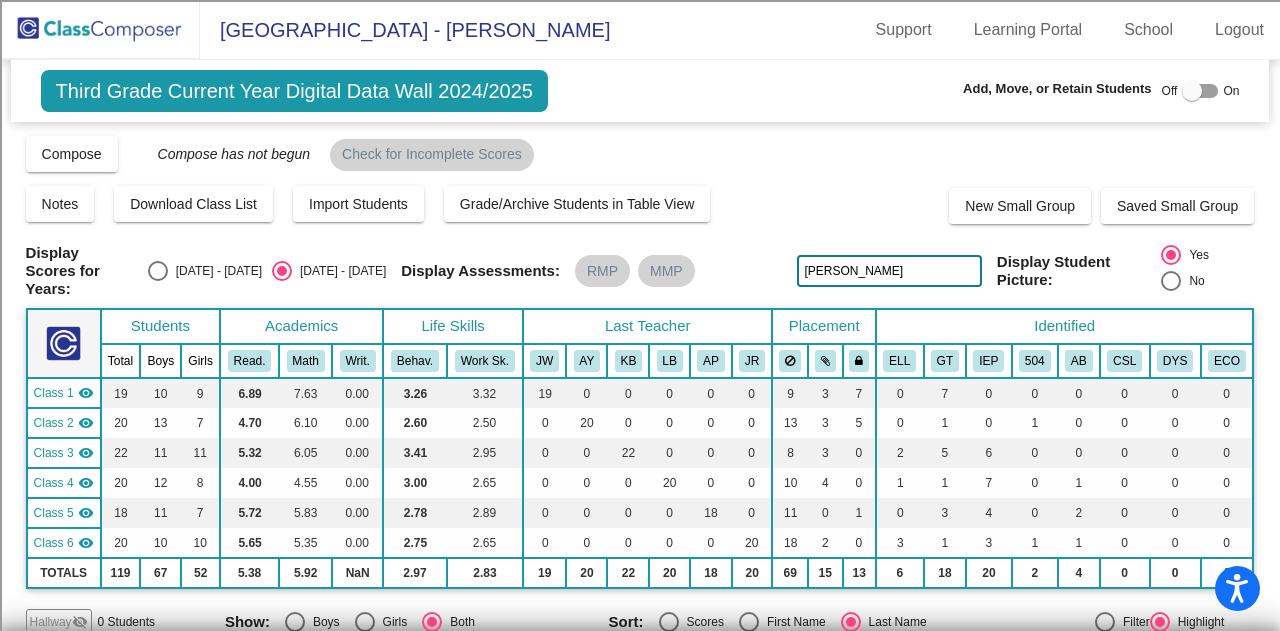 type on "[PERSON_NAME]" 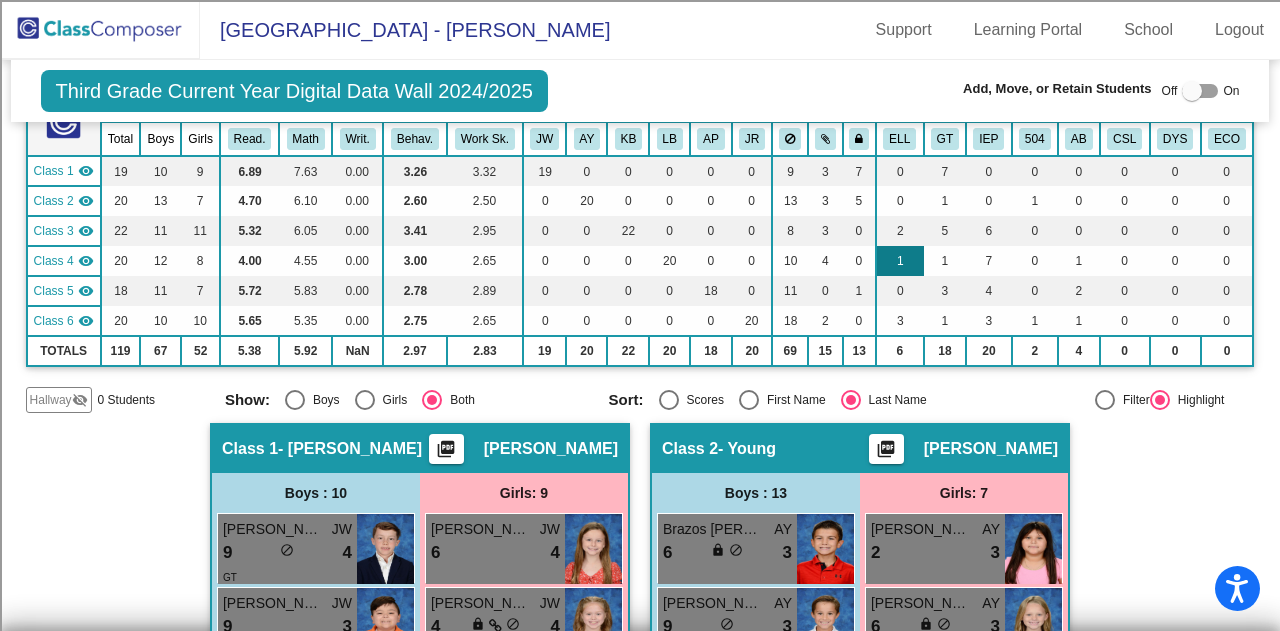 scroll, scrollTop: 0, scrollLeft: 0, axis: both 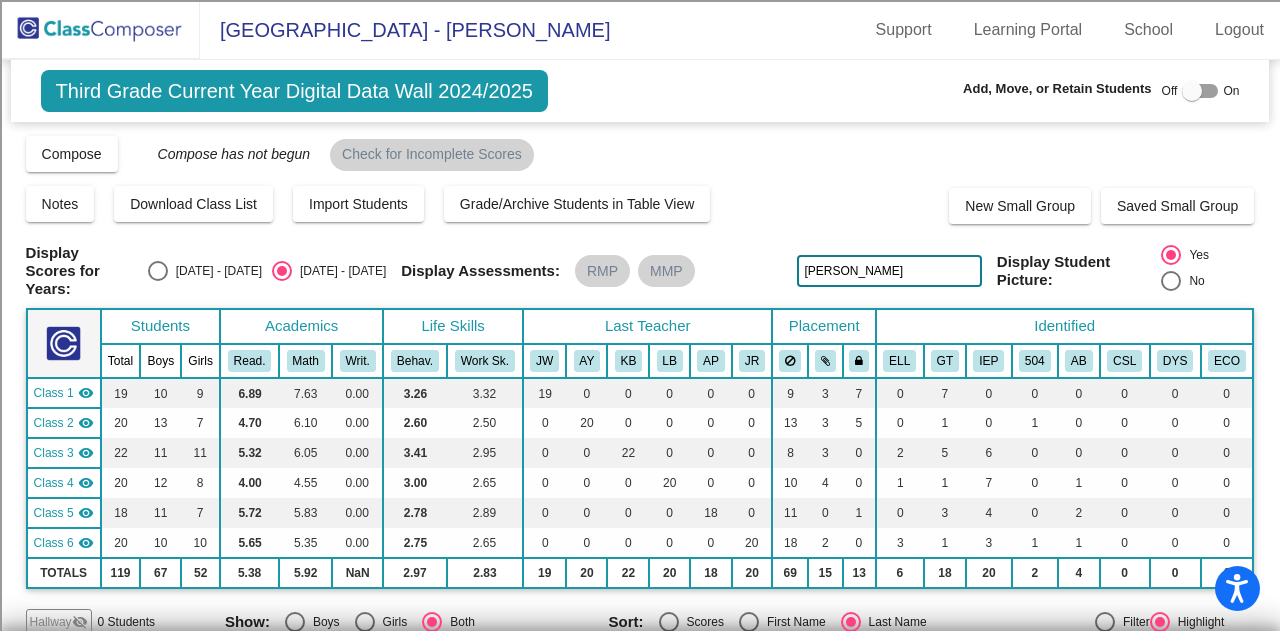 click on "[PERSON_NAME]" 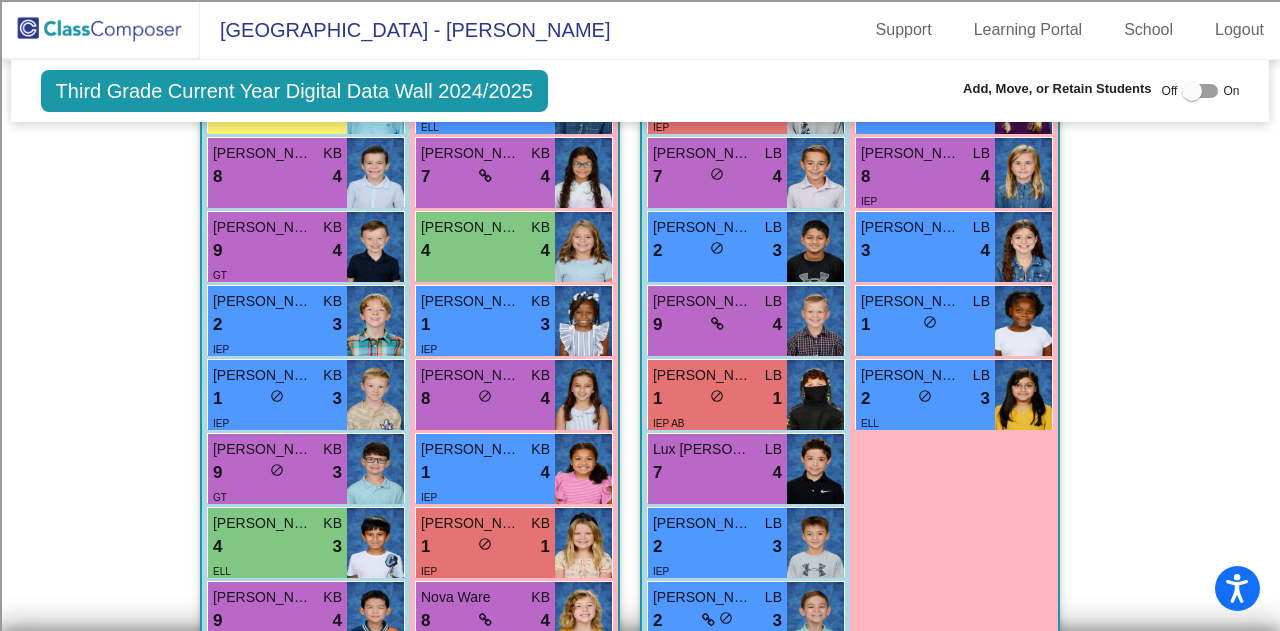 scroll, scrollTop: 2000, scrollLeft: 0, axis: vertical 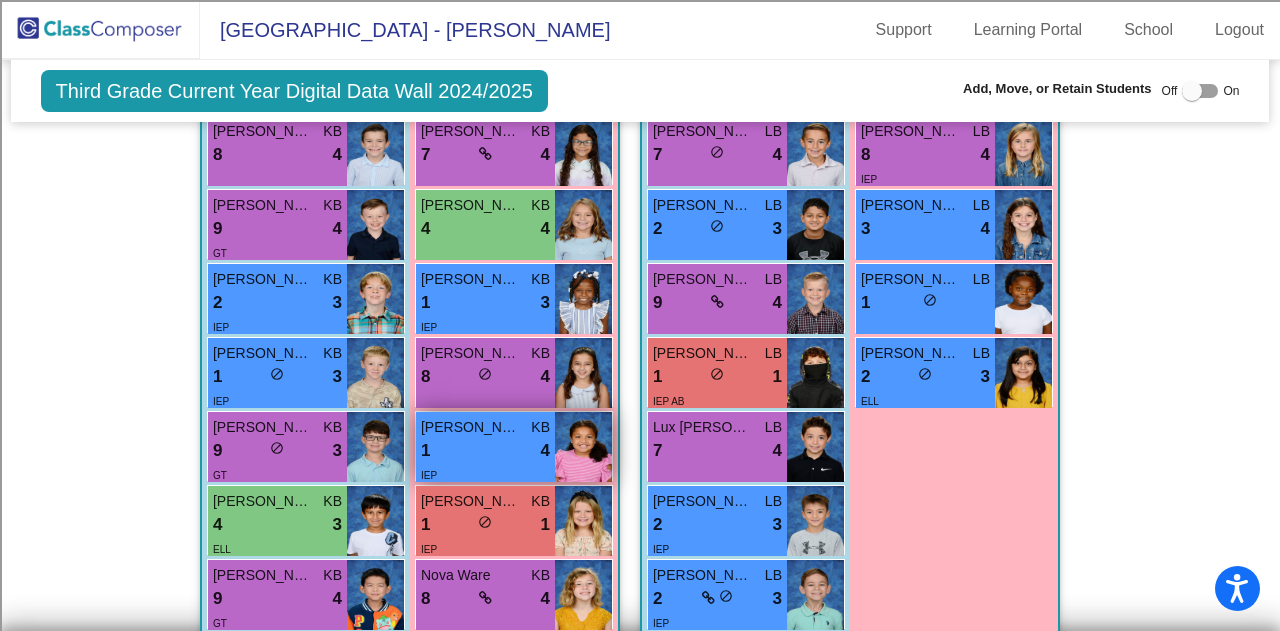 type 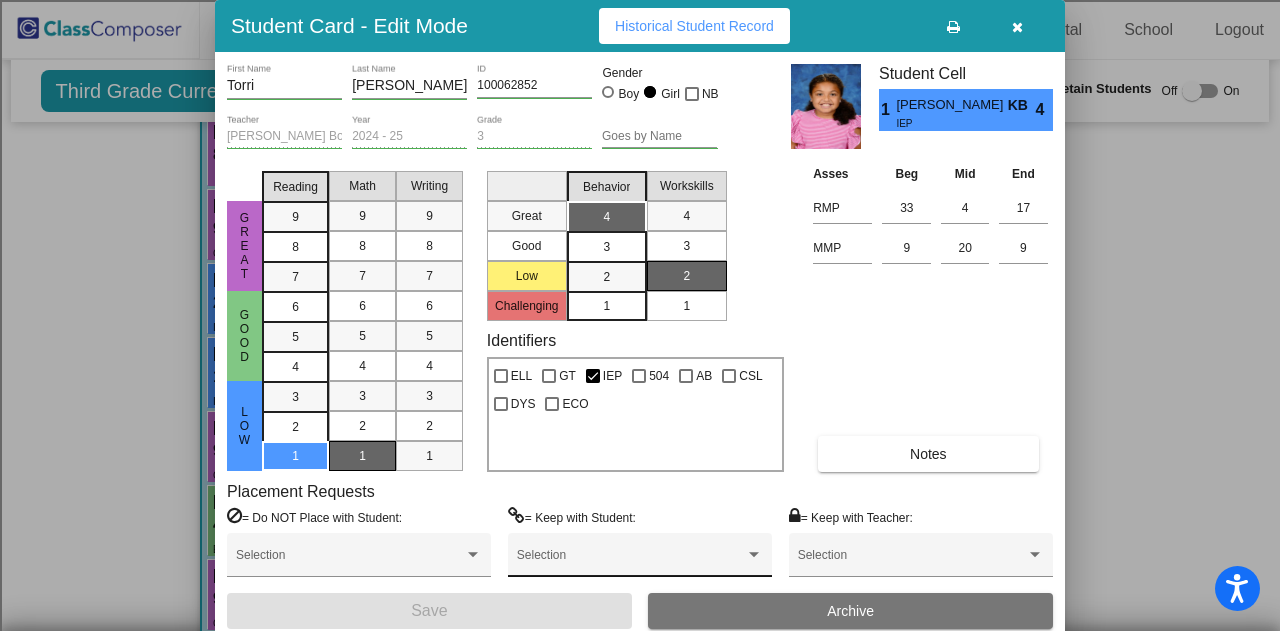 click on "Selection" at bounding box center [640, 560] 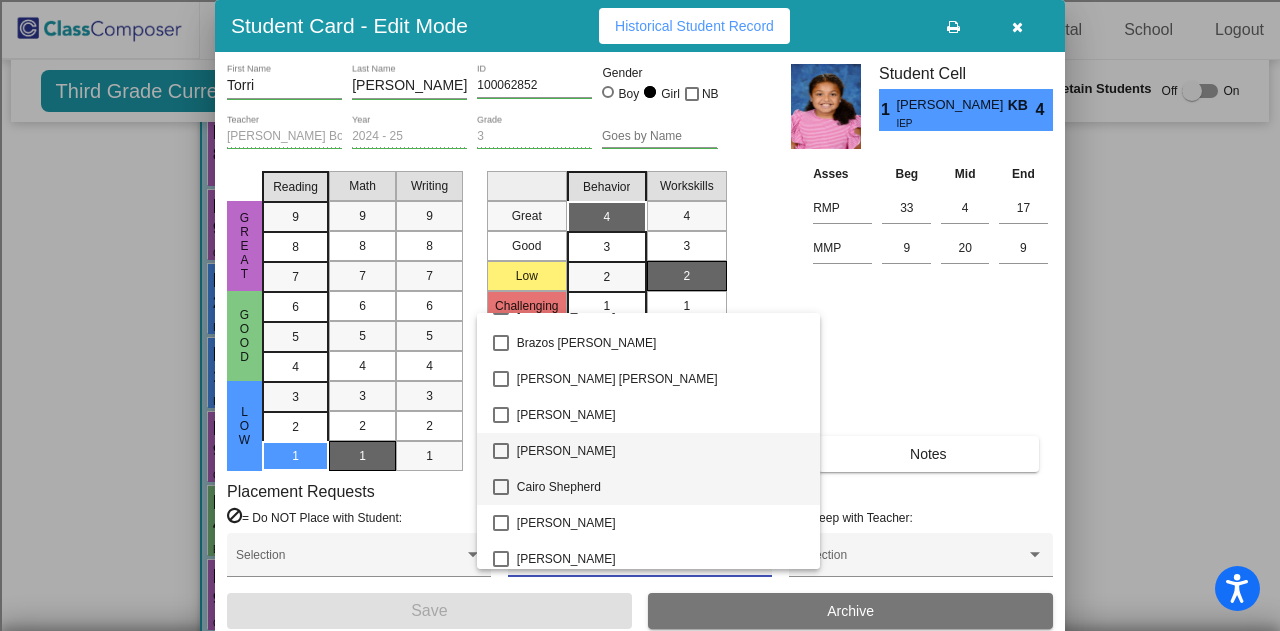scroll, scrollTop: 772, scrollLeft: 0, axis: vertical 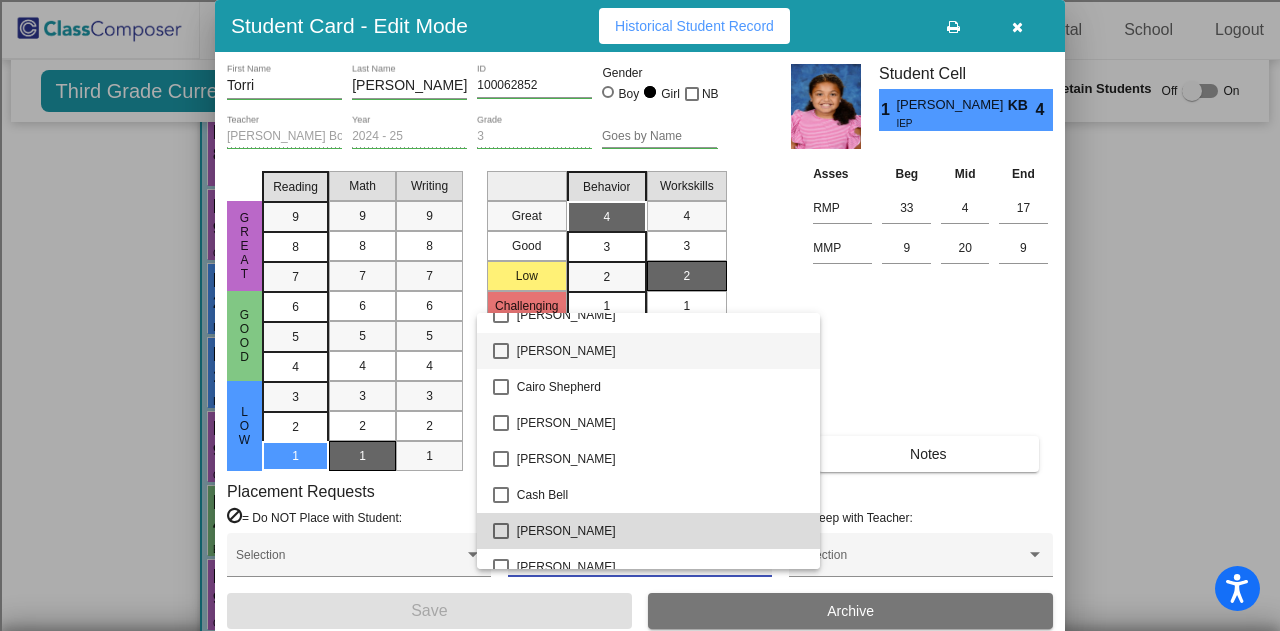 click on "[PERSON_NAME]" at bounding box center (661, 531) 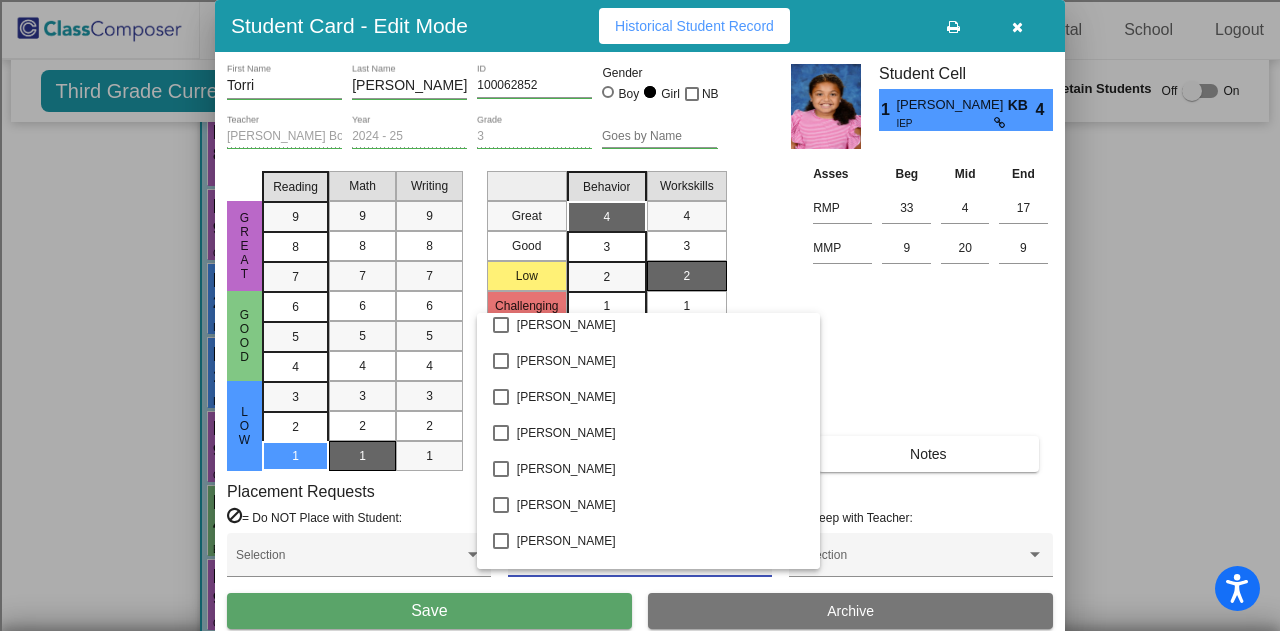 scroll, scrollTop: 1772, scrollLeft: 0, axis: vertical 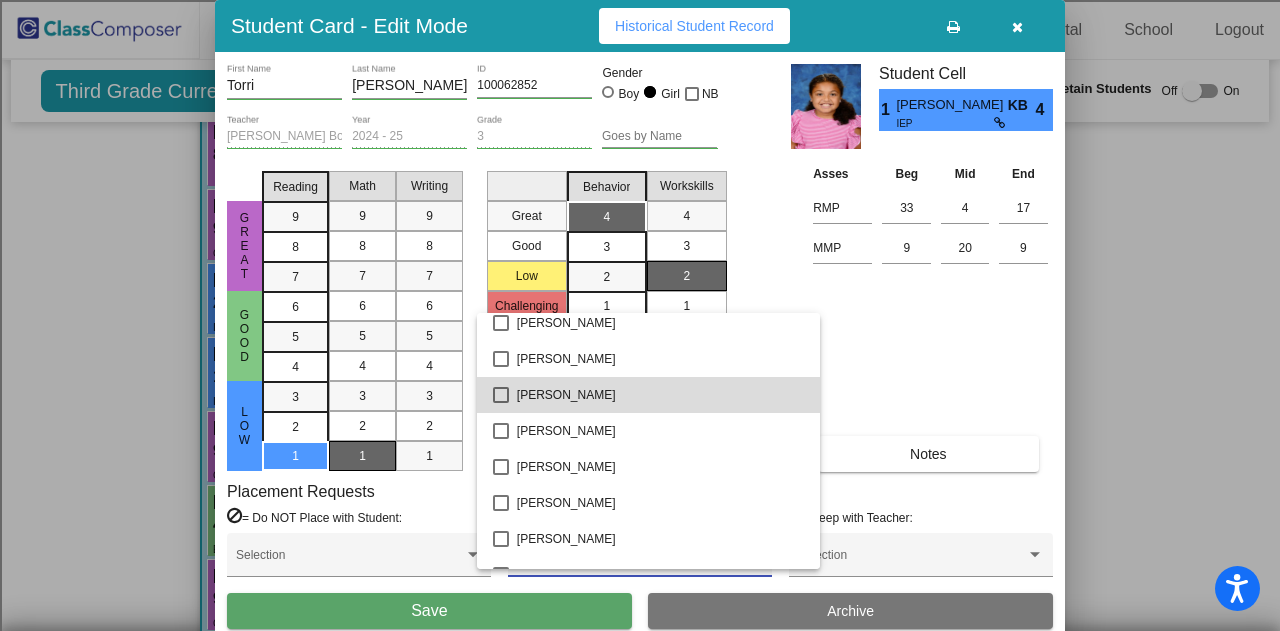 click on "[PERSON_NAME]" at bounding box center [661, 395] 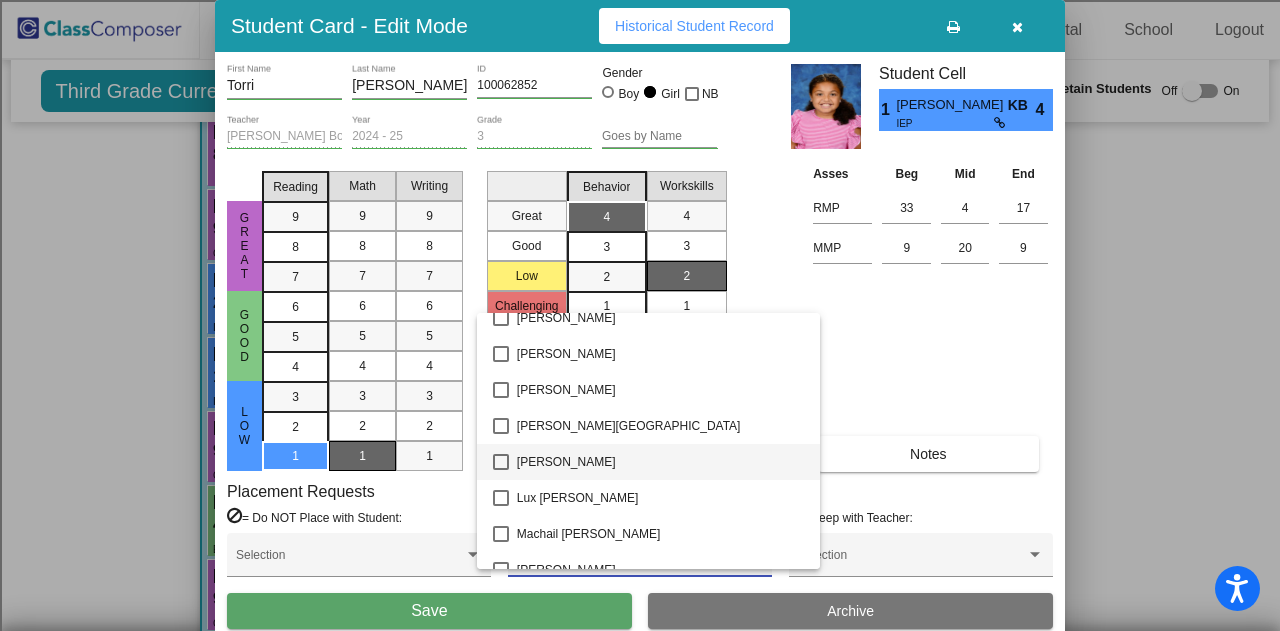 scroll, scrollTop: 2672, scrollLeft: 0, axis: vertical 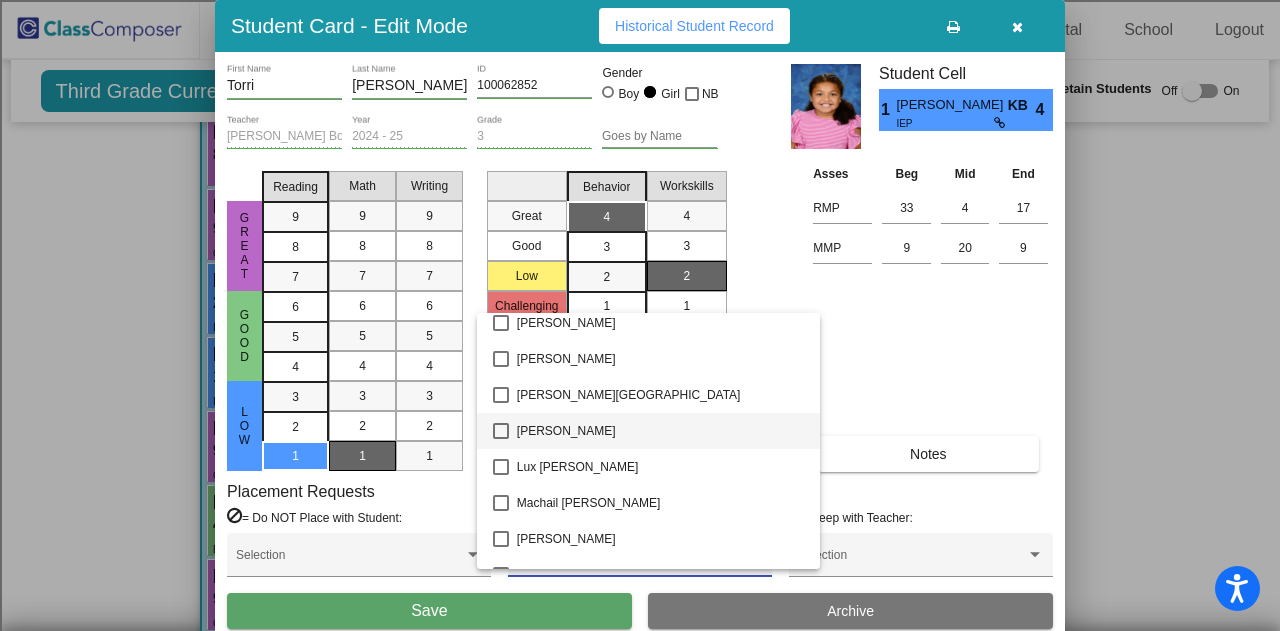 click on "[PERSON_NAME]" at bounding box center [661, 431] 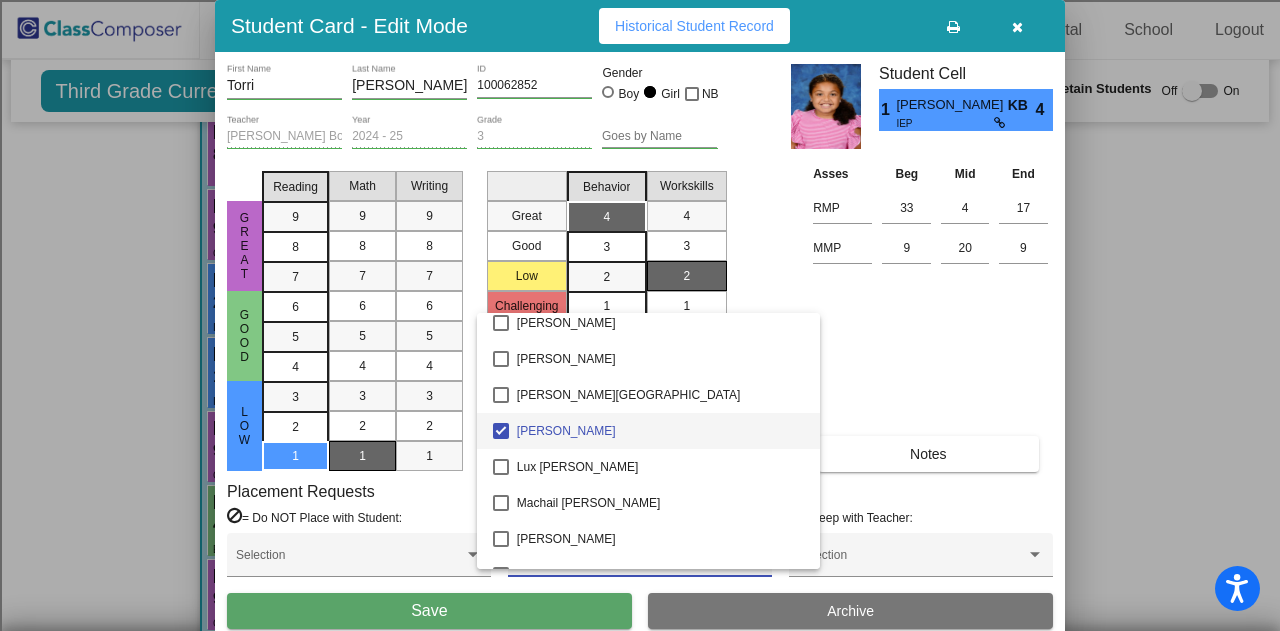 click at bounding box center [640, 315] 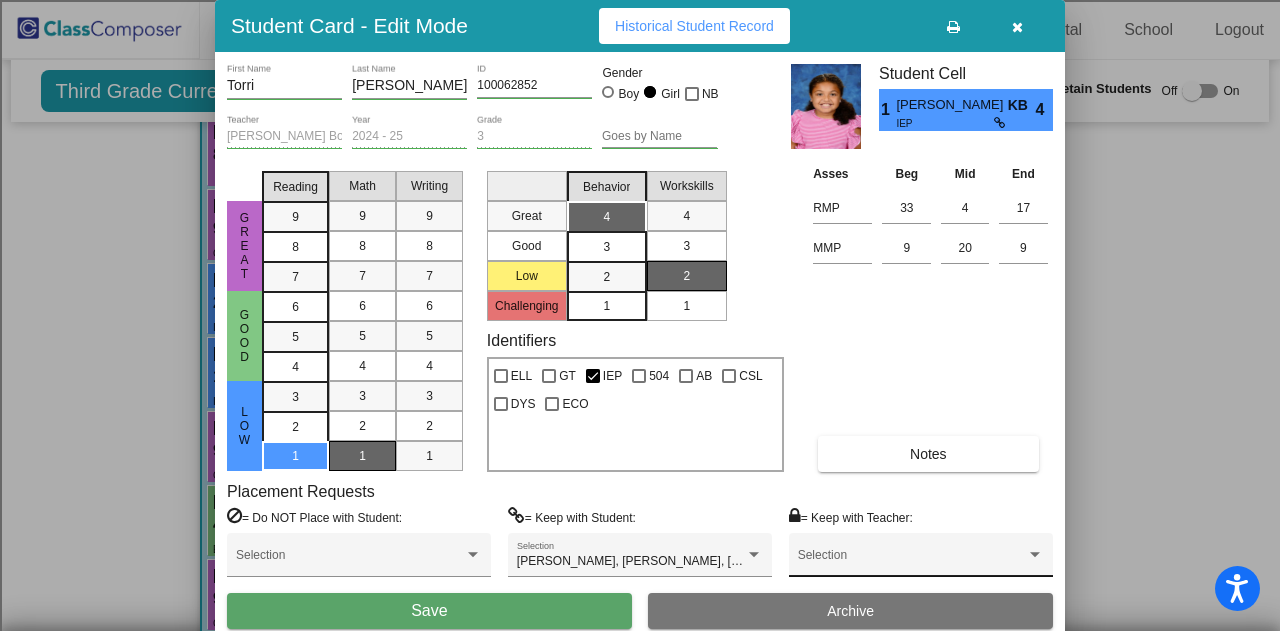 click on "Selection" at bounding box center [921, 560] 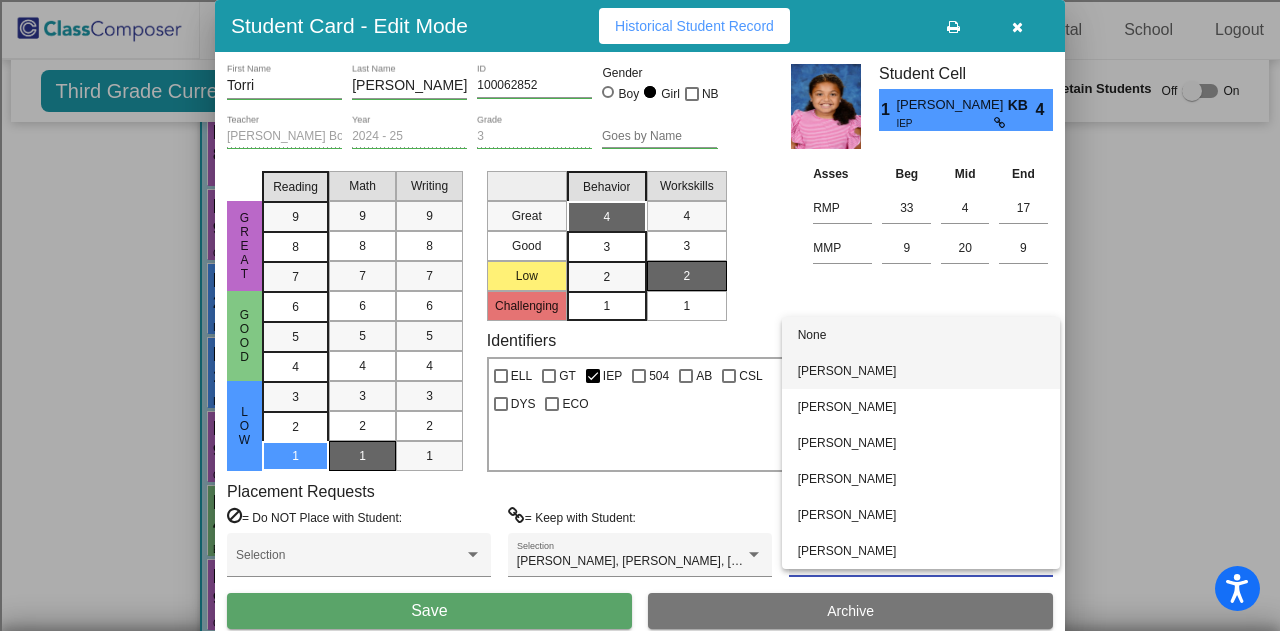 click on "[PERSON_NAME]" at bounding box center [921, 371] 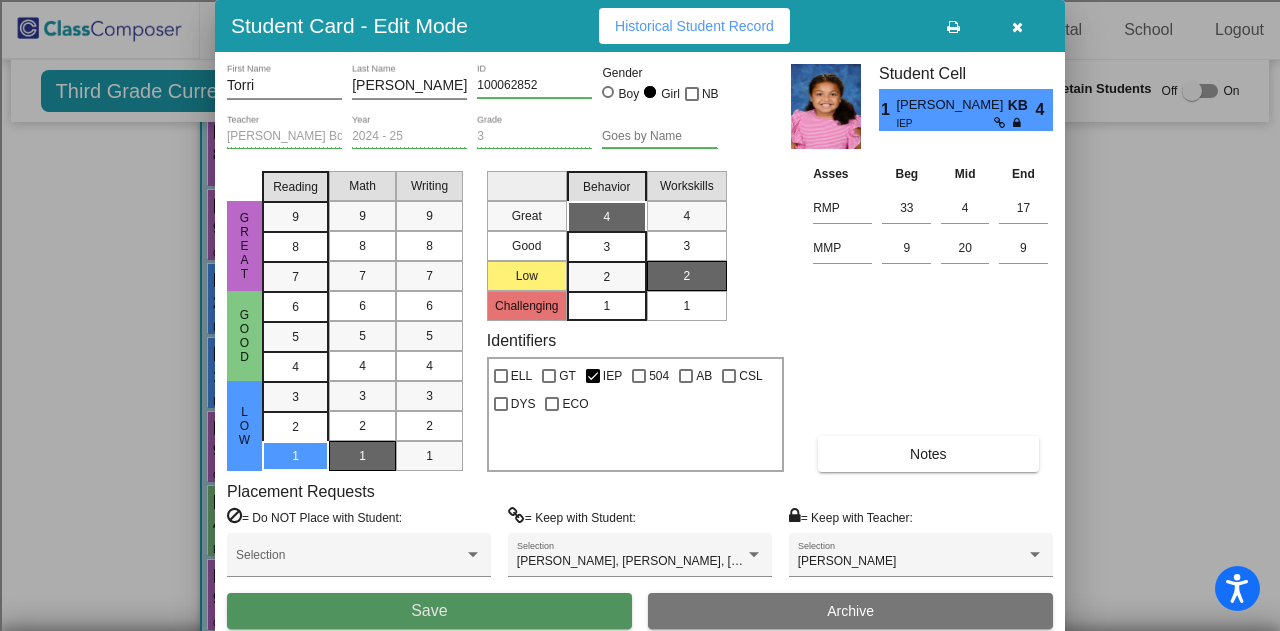 click on "Save" at bounding box center (429, 611) 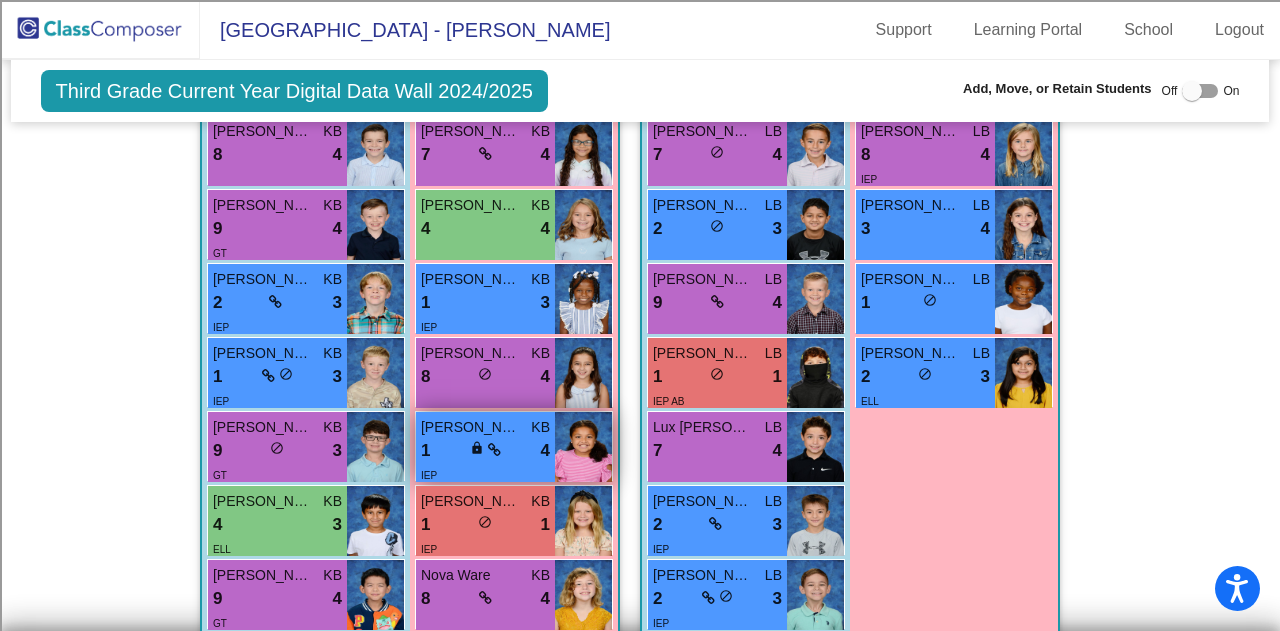 click on "1 lock do_not_disturb_alt 4" at bounding box center (485, 451) 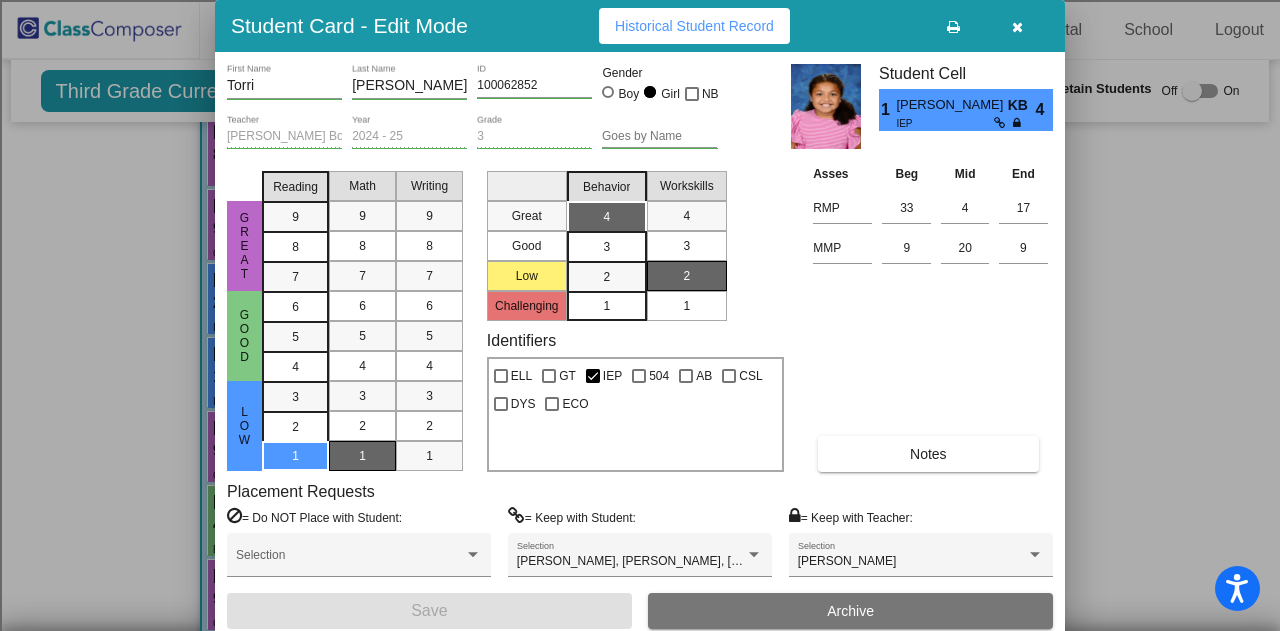 click at bounding box center [1017, 27] 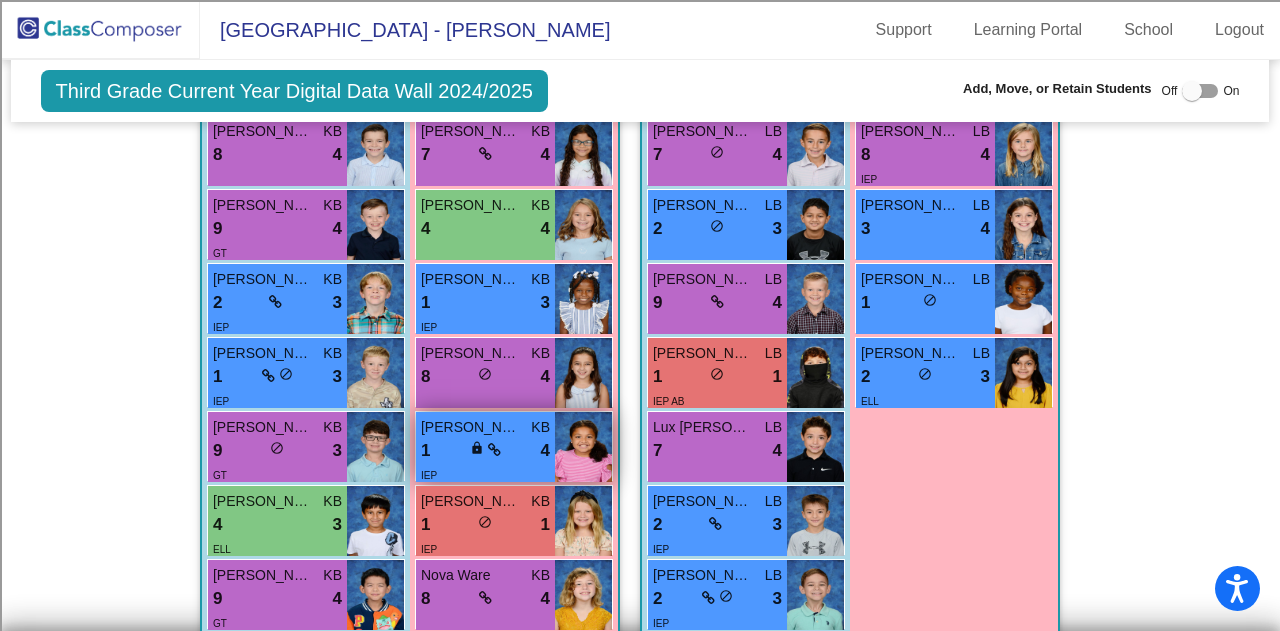 click on "1 lock do_not_disturb_alt 4" at bounding box center (485, 451) 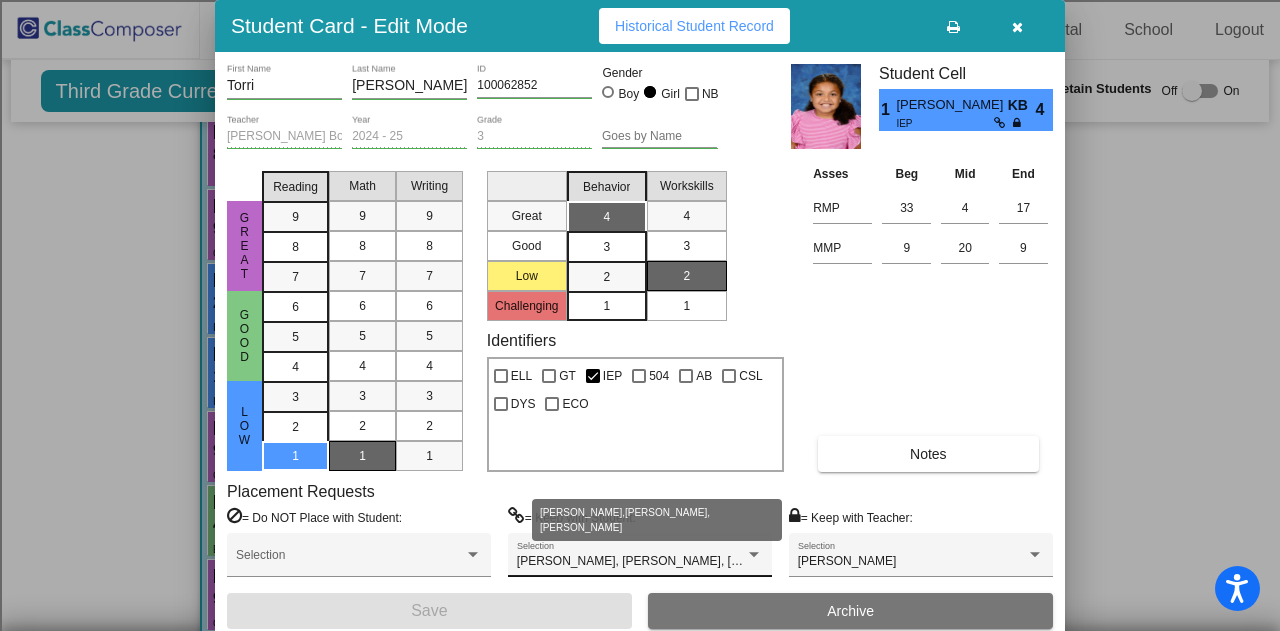 click on "[PERSON_NAME], [PERSON_NAME], [PERSON_NAME] Selection" at bounding box center (640, 555) 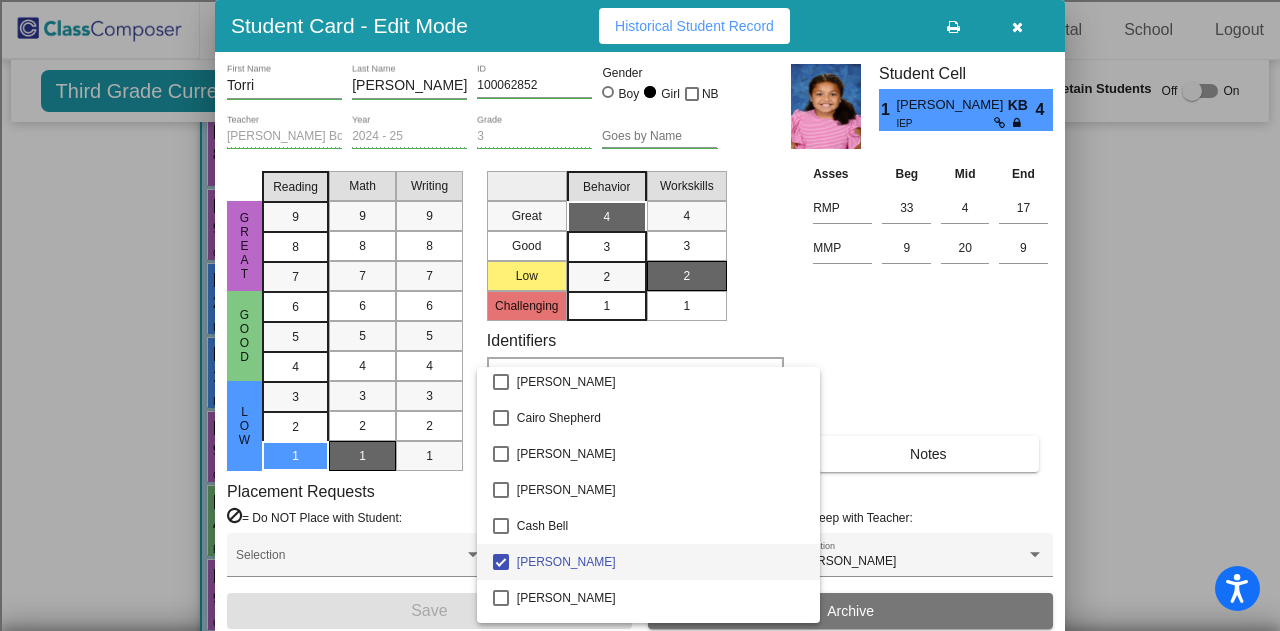 click on "[PERSON_NAME]" at bounding box center [661, 562] 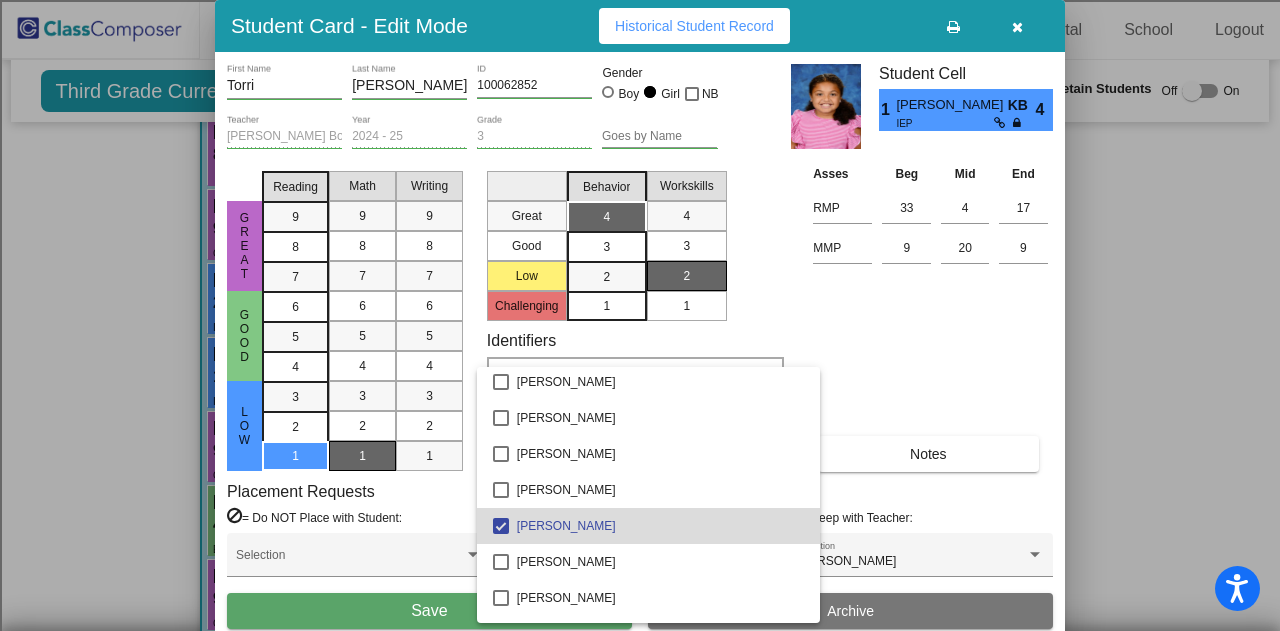 click on "[PERSON_NAME]" at bounding box center [661, 526] 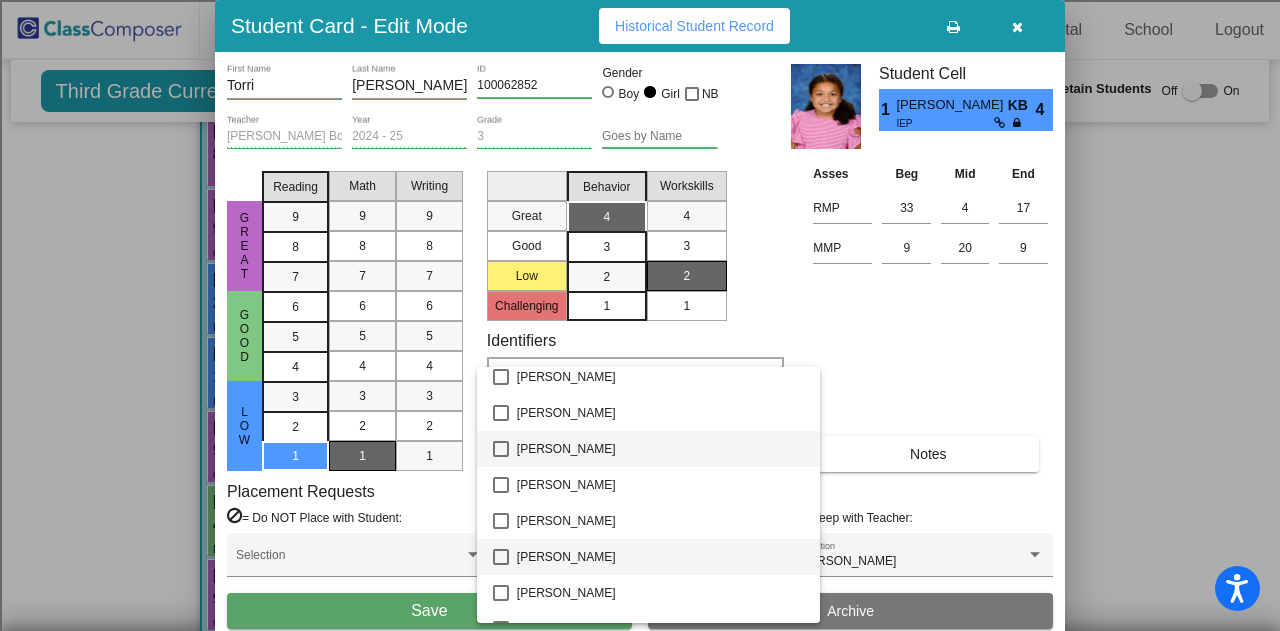 scroll, scrollTop: 1695, scrollLeft: 0, axis: vertical 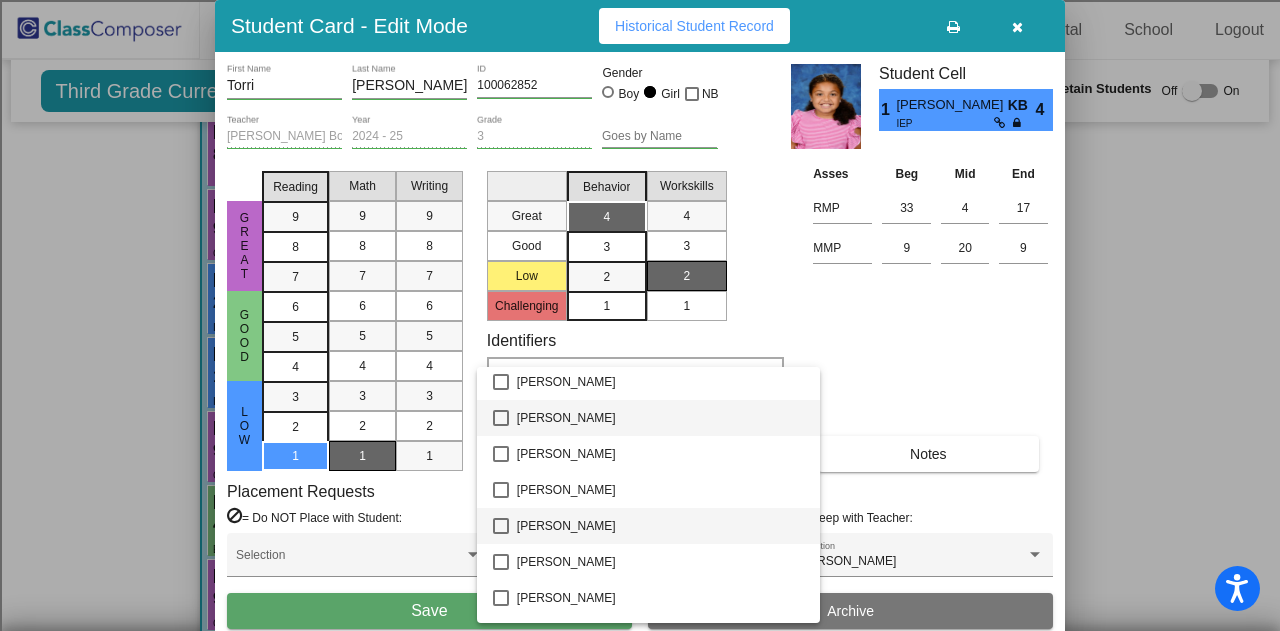 click on "[PERSON_NAME]" at bounding box center [661, 526] 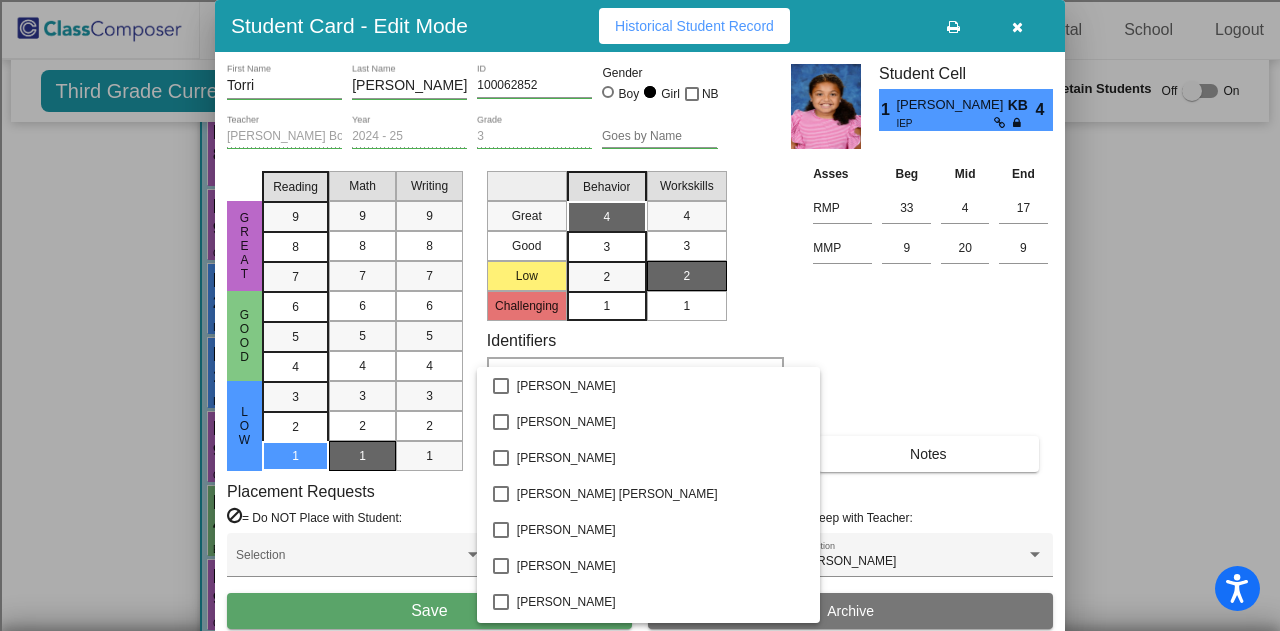 scroll, scrollTop: 1695, scrollLeft: 0, axis: vertical 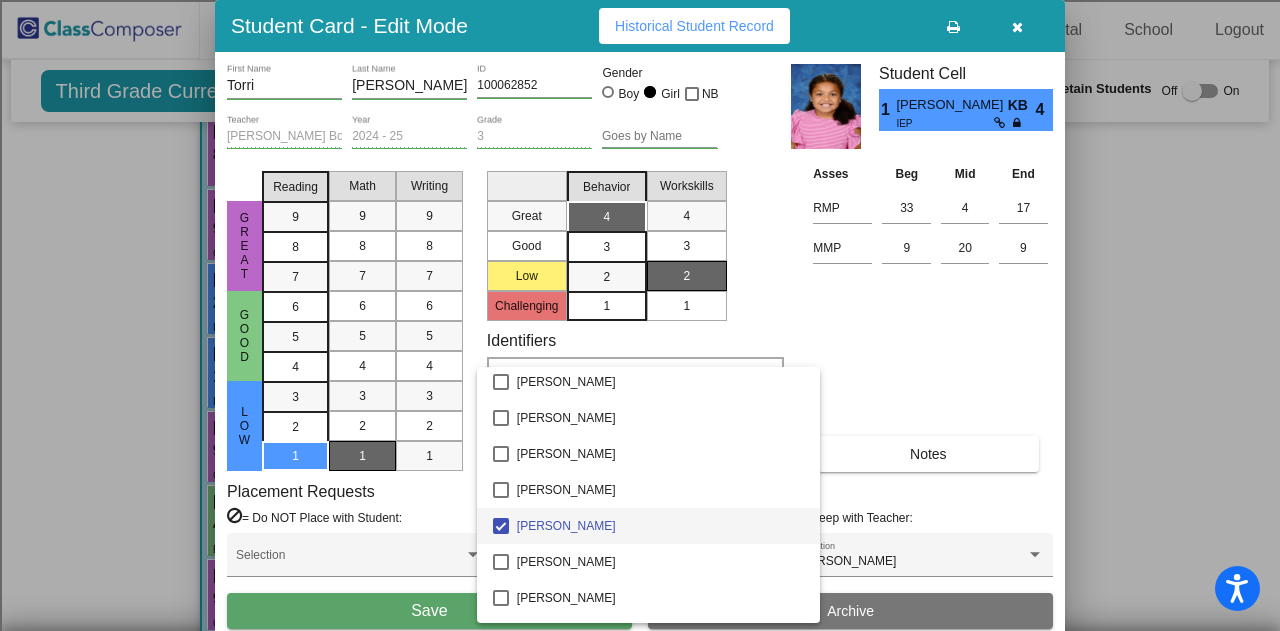 click on "[PERSON_NAME]" at bounding box center (661, 526) 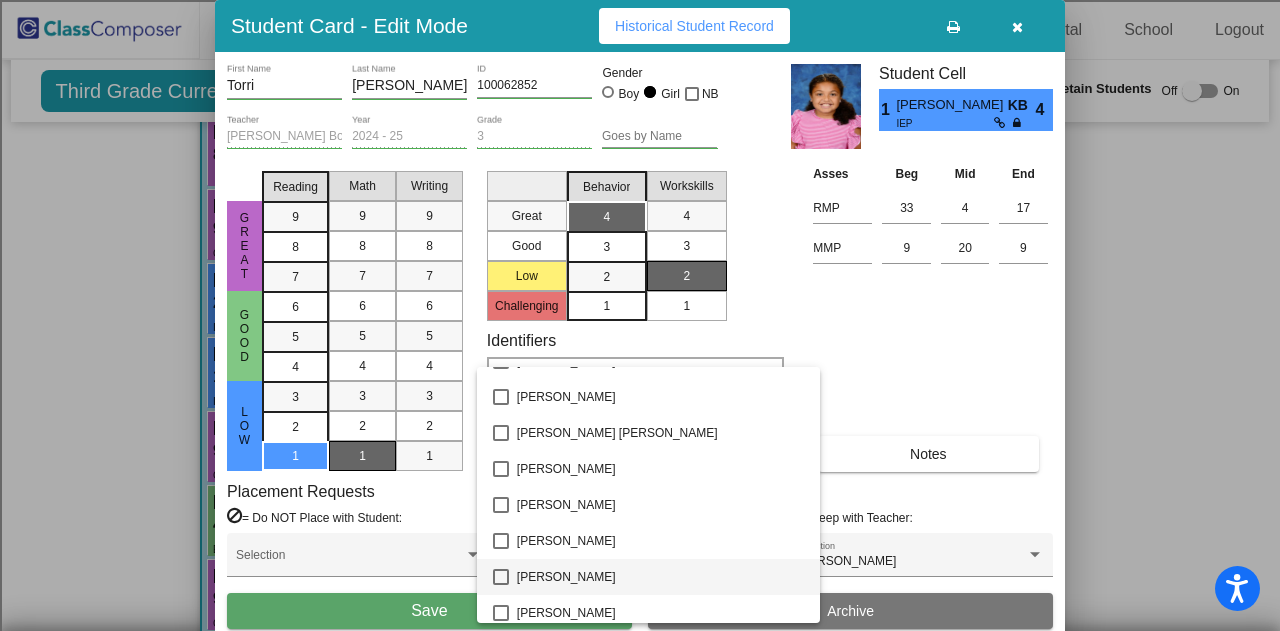 scroll, scrollTop: 2692, scrollLeft: 0, axis: vertical 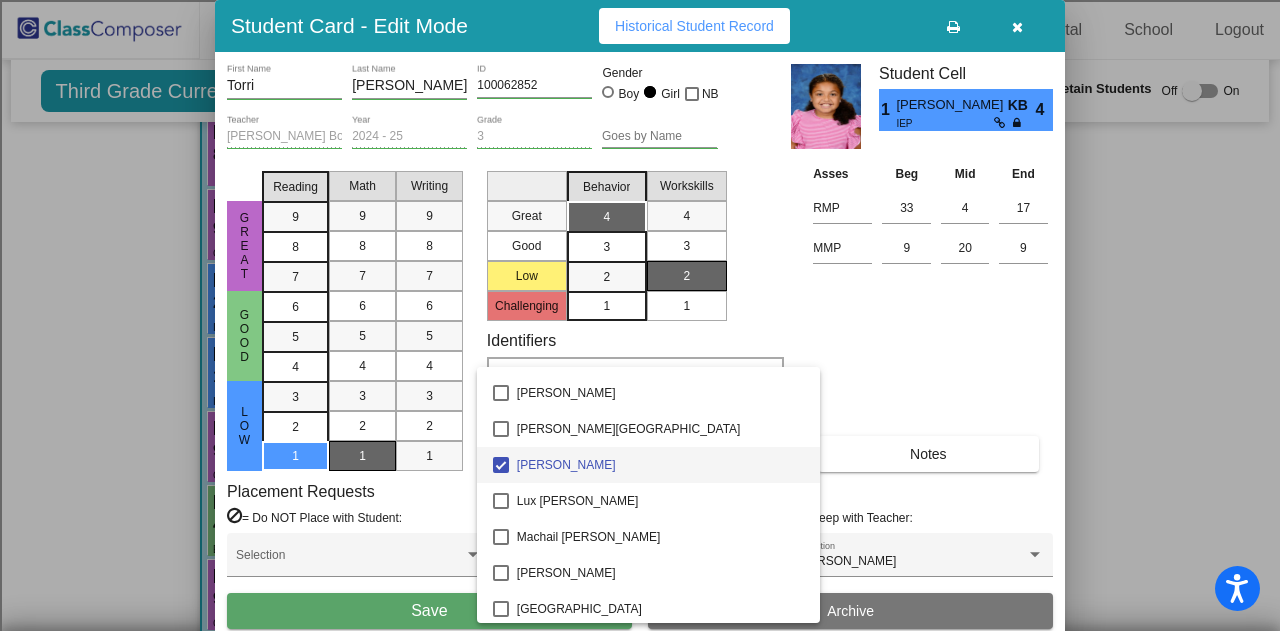 click on "[PERSON_NAME]" at bounding box center [661, 465] 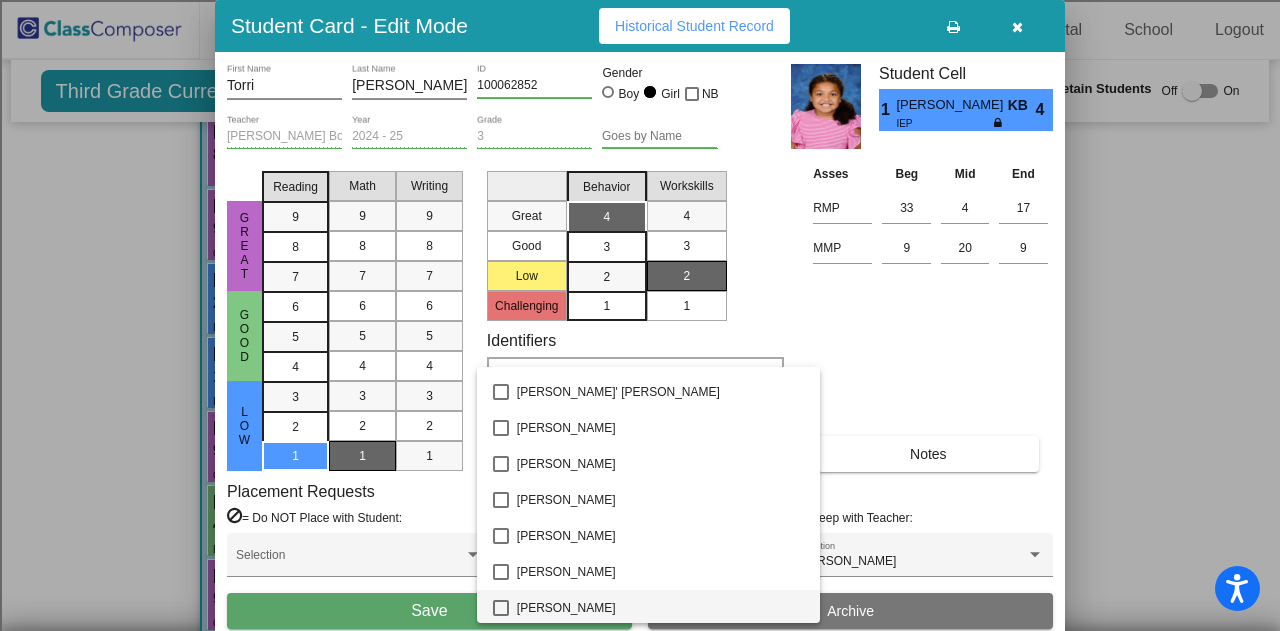 scroll, scrollTop: 0, scrollLeft: 0, axis: both 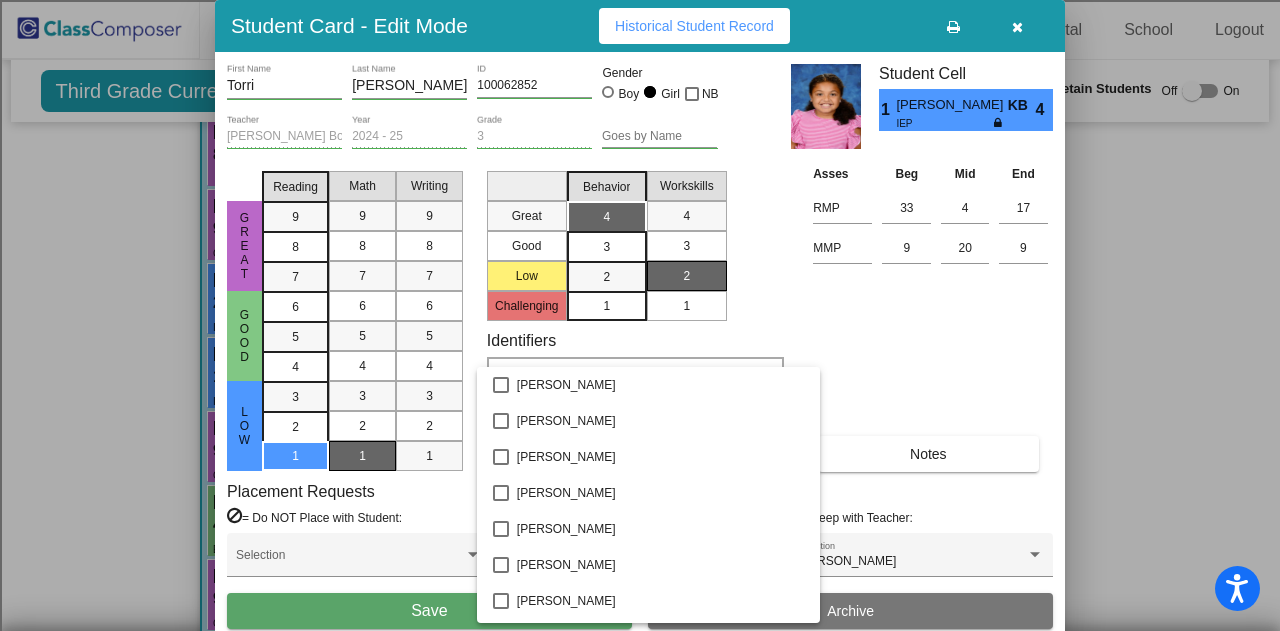 click at bounding box center [640, 315] 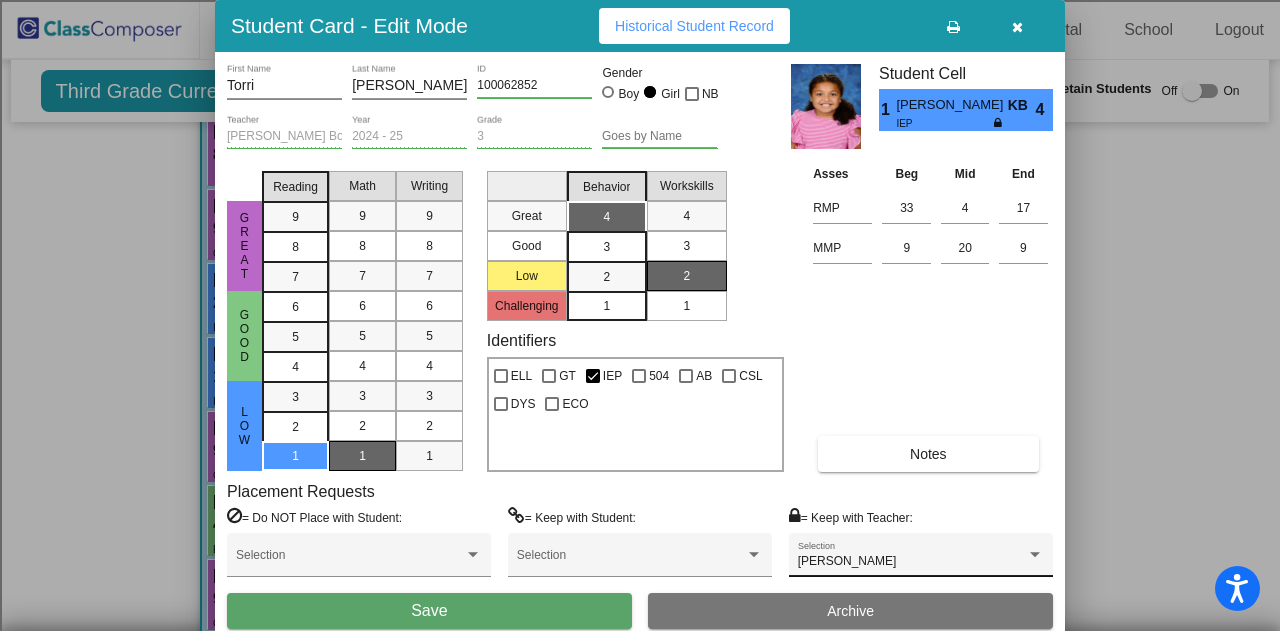 click on "[PERSON_NAME] Selection" at bounding box center (921, 560) 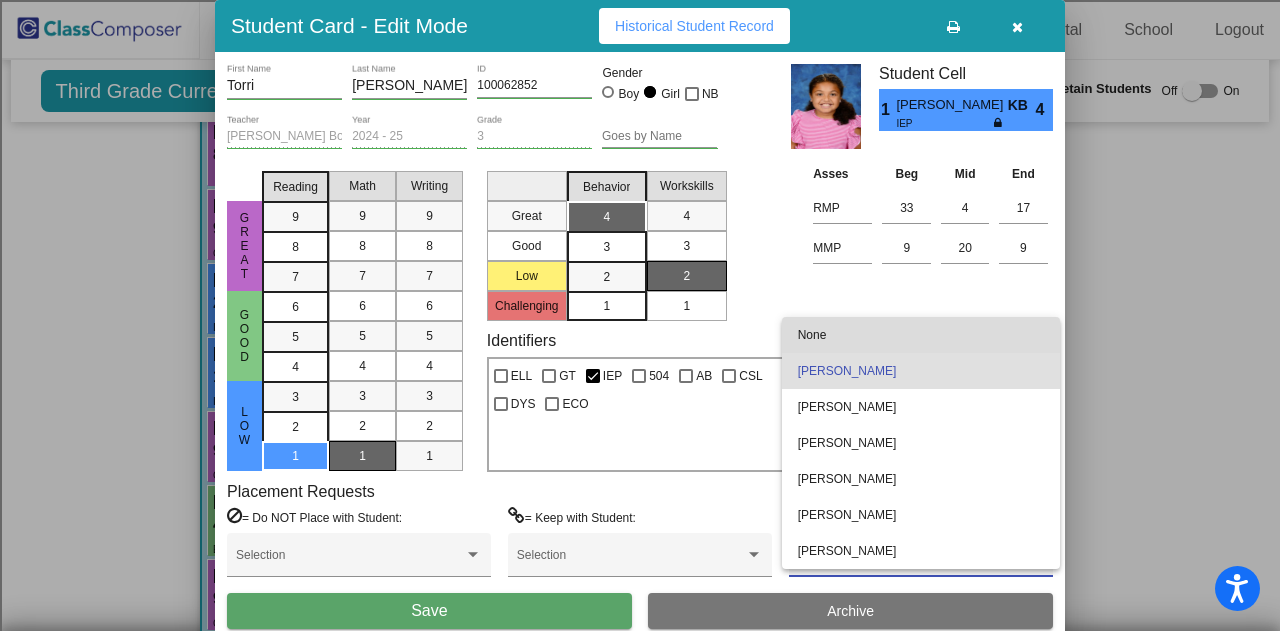 click on "None" at bounding box center [921, 335] 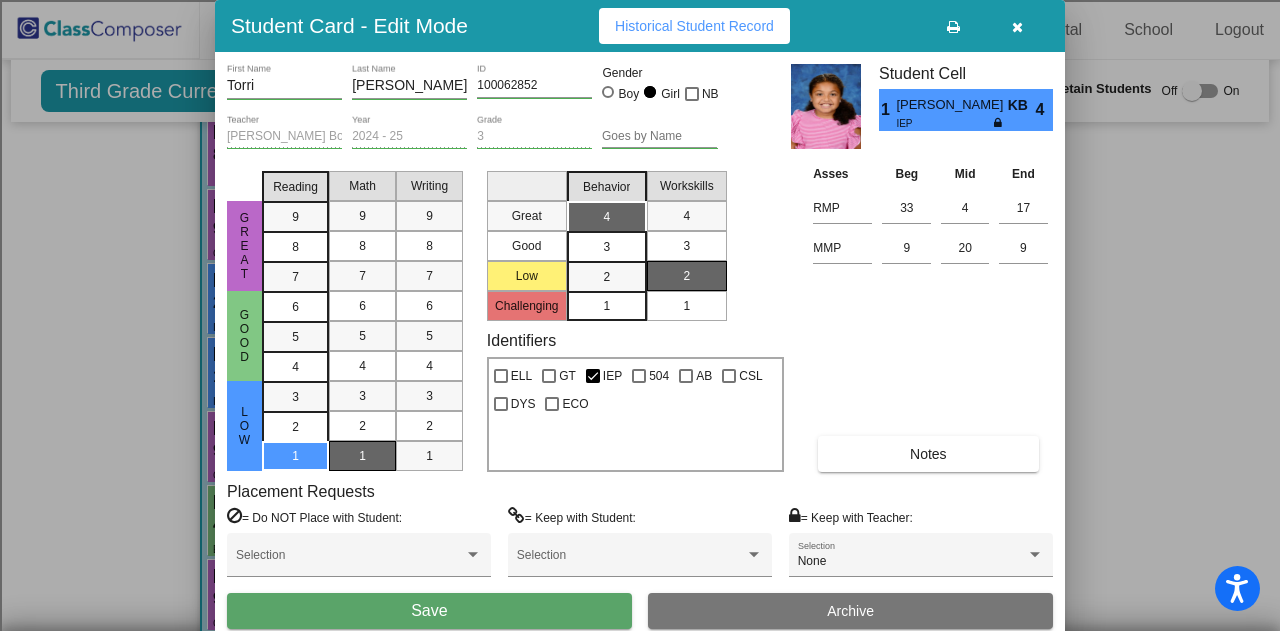 click on "Asses Beg Mid End RMP 33 4 17 MMP 9 20 9  Notes" at bounding box center [930, 317] 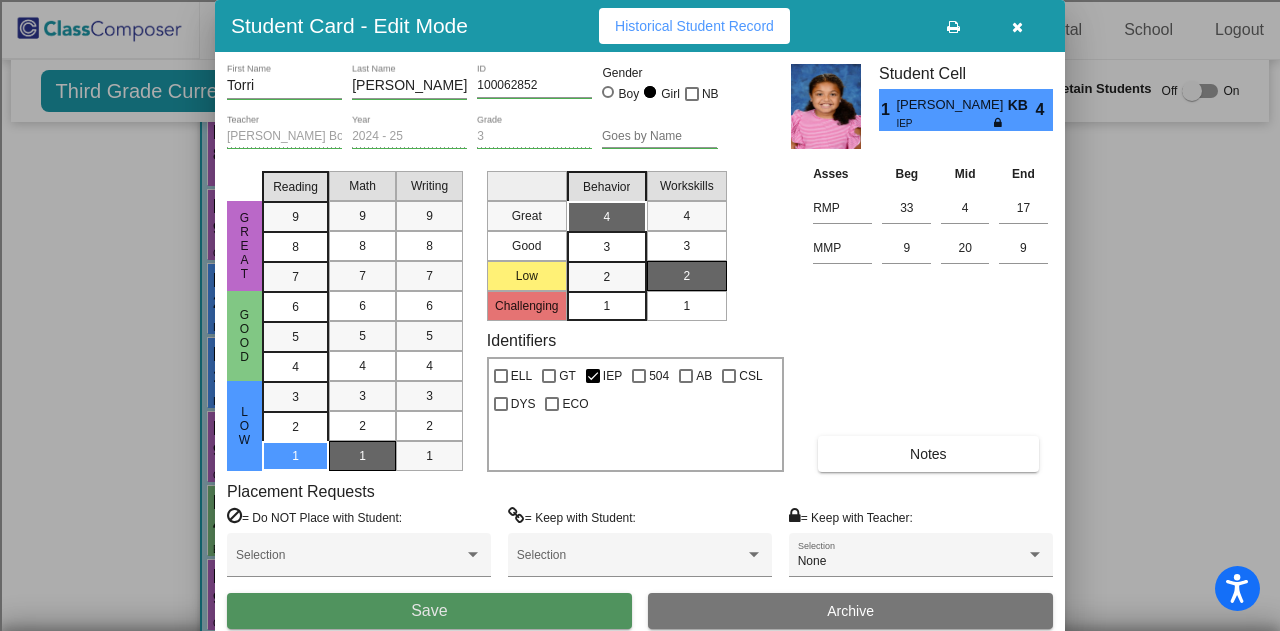 click on "Save" at bounding box center [429, 611] 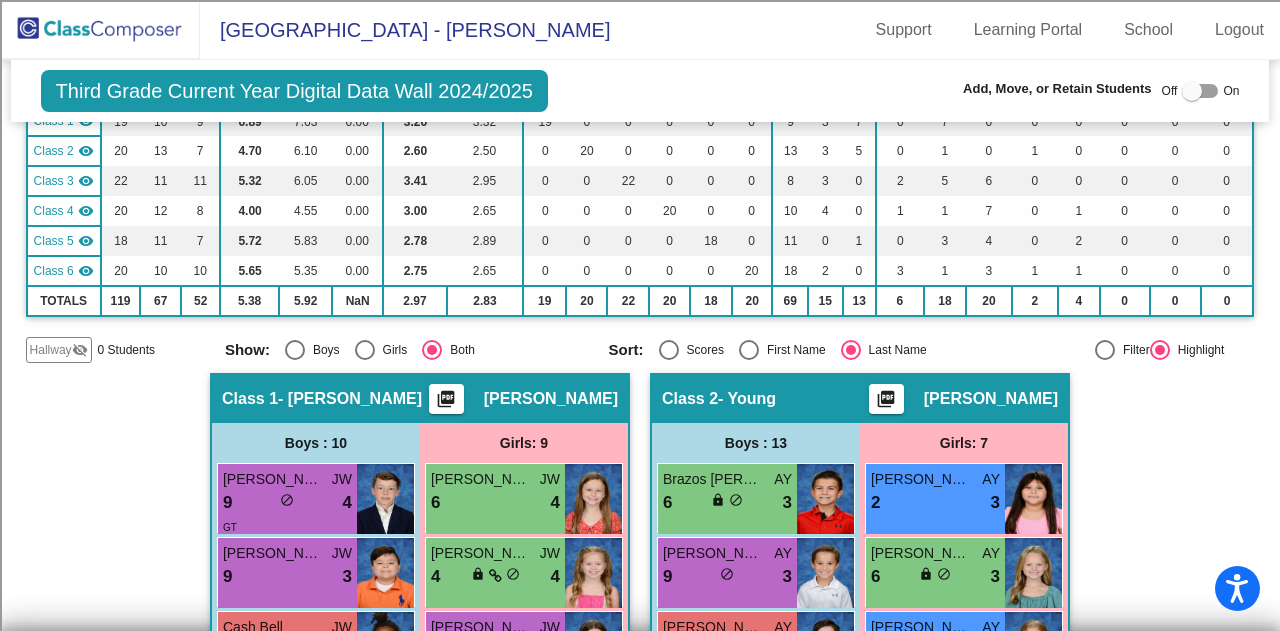 scroll, scrollTop: 0, scrollLeft: 0, axis: both 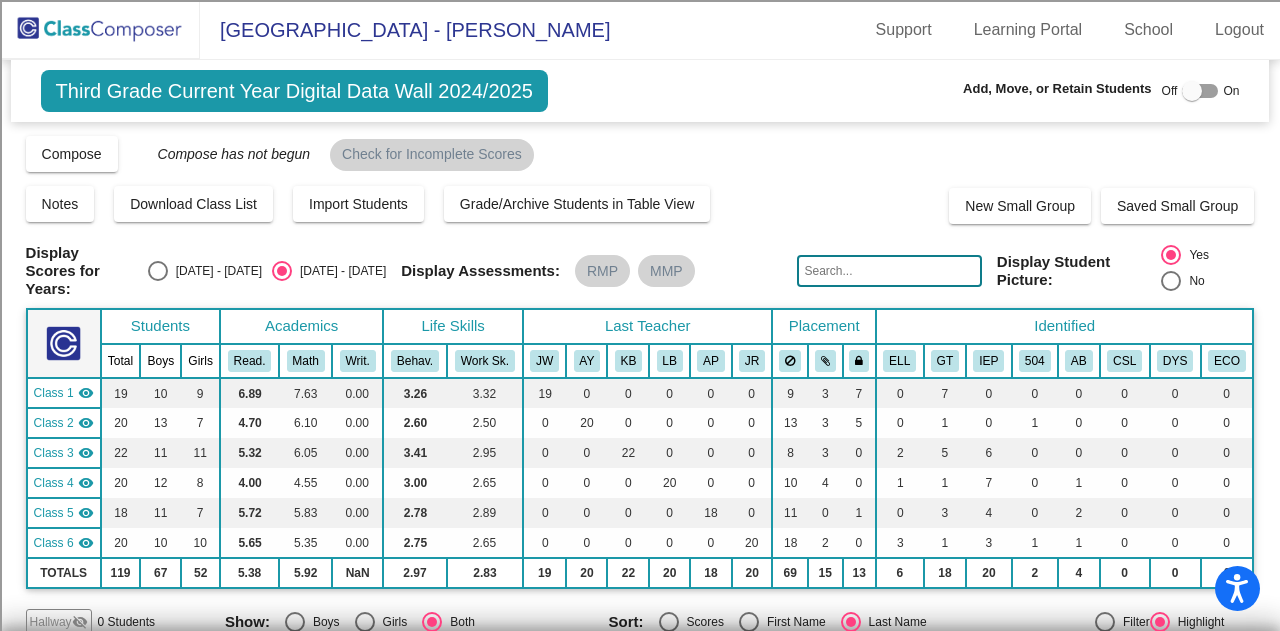 click 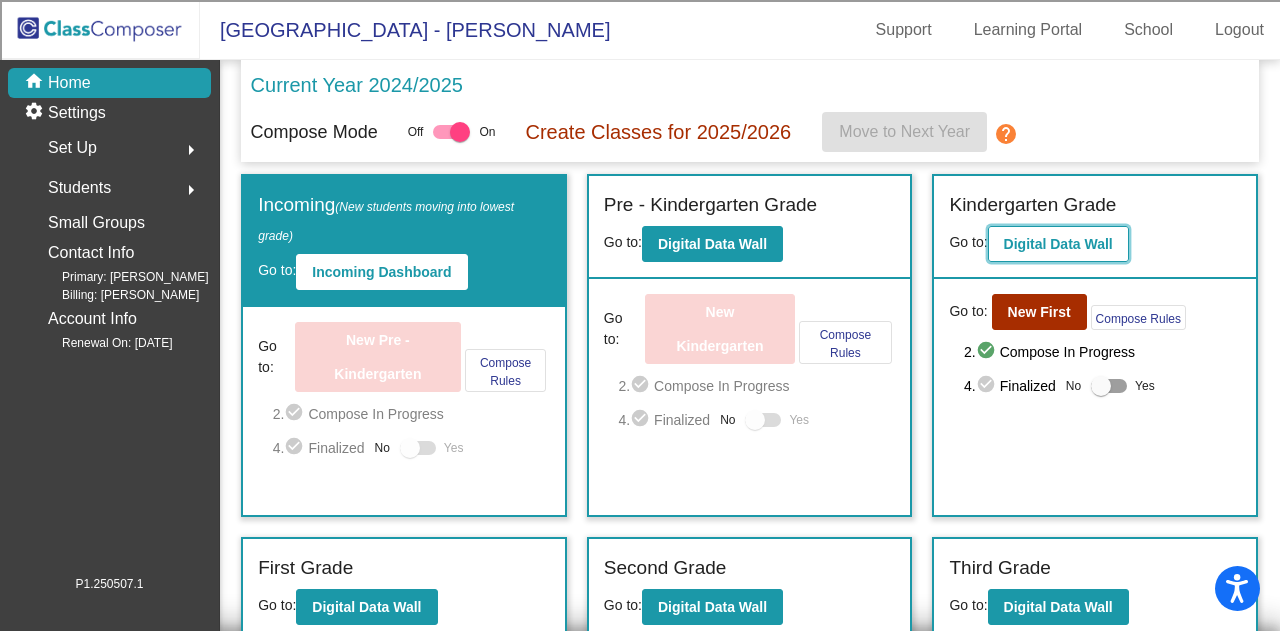 click on "Digital Data Wall" 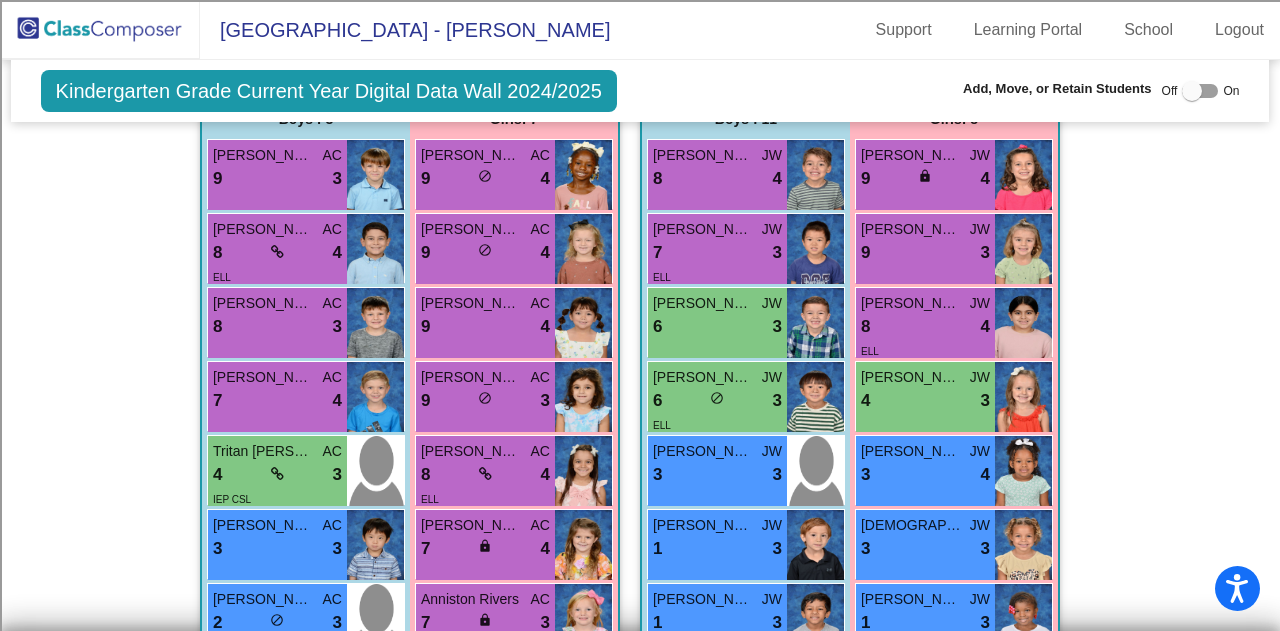 scroll, scrollTop: 1490, scrollLeft: 0, axis: vertical 